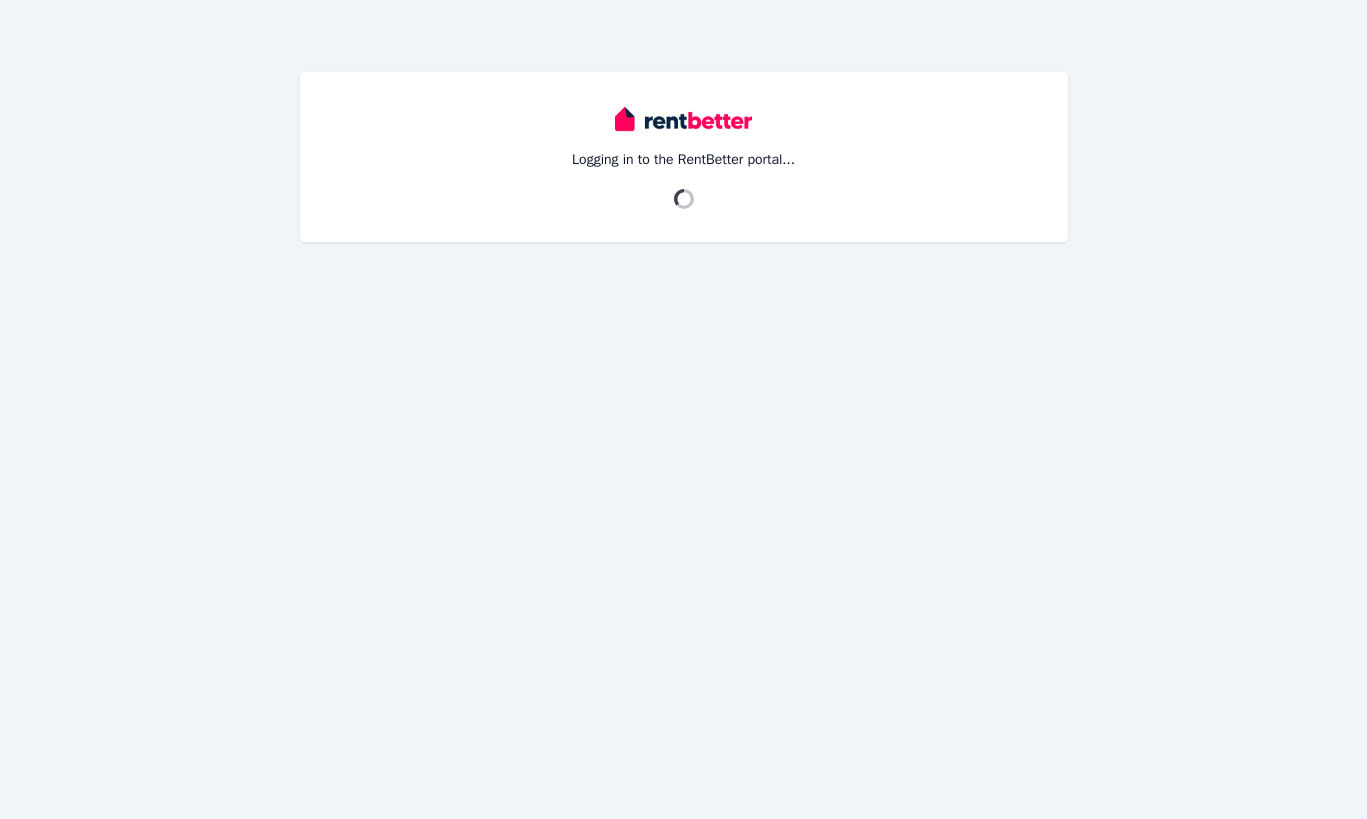 scroll, scrollTop: 0, scrollLeft: 0, axis: both 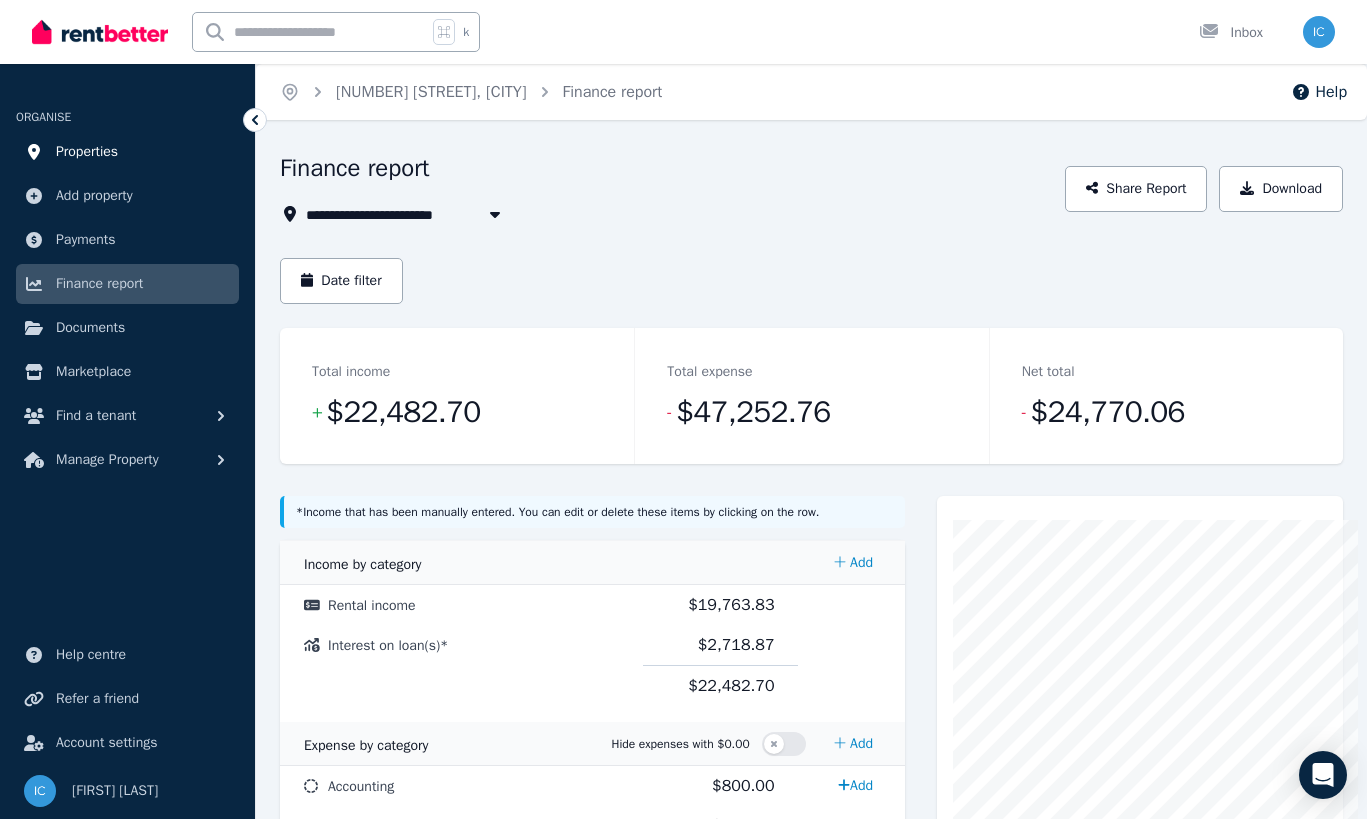 click on "Properties" at bounding box center [87, 152] 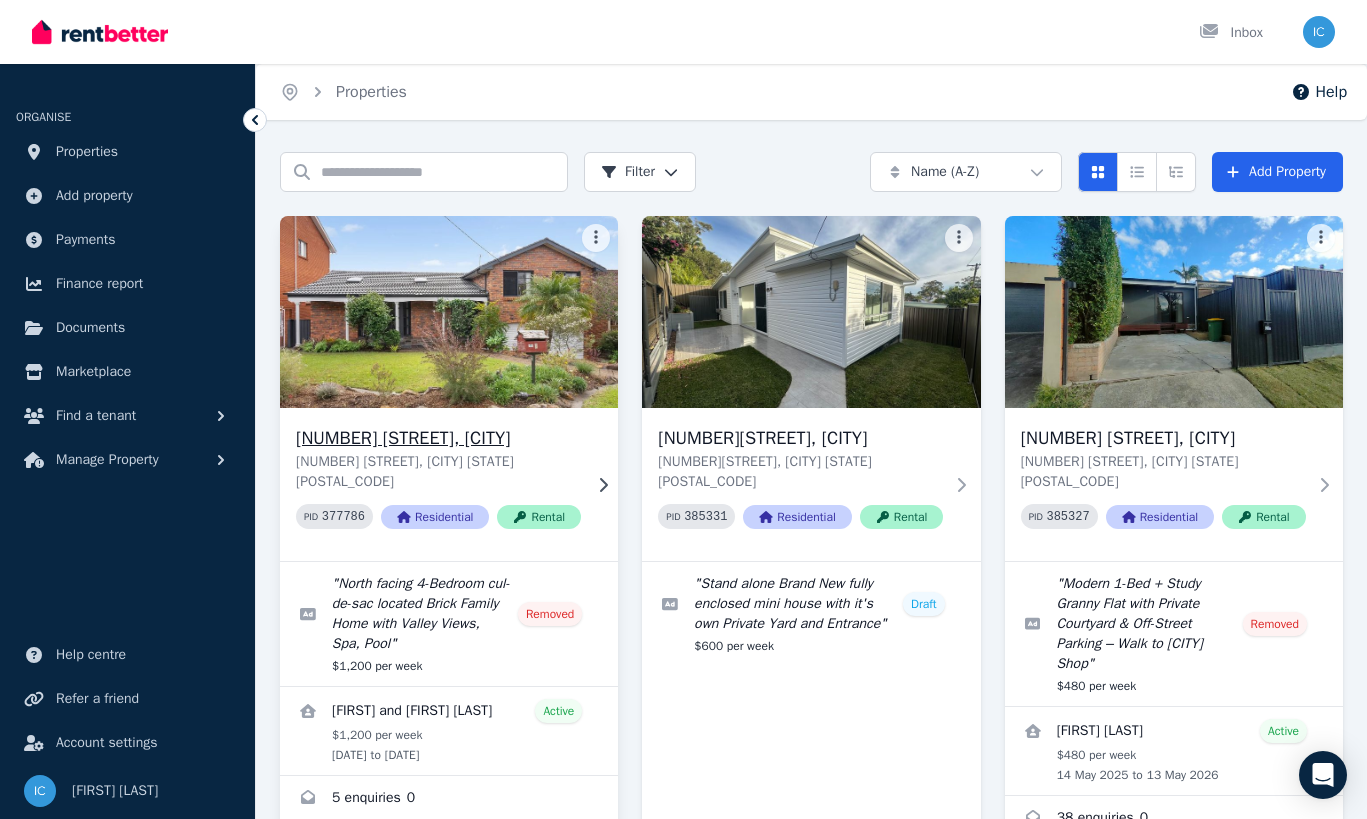 click on "[NUMBER] [STREET], [CITY]" at bounding box center (438, 438) 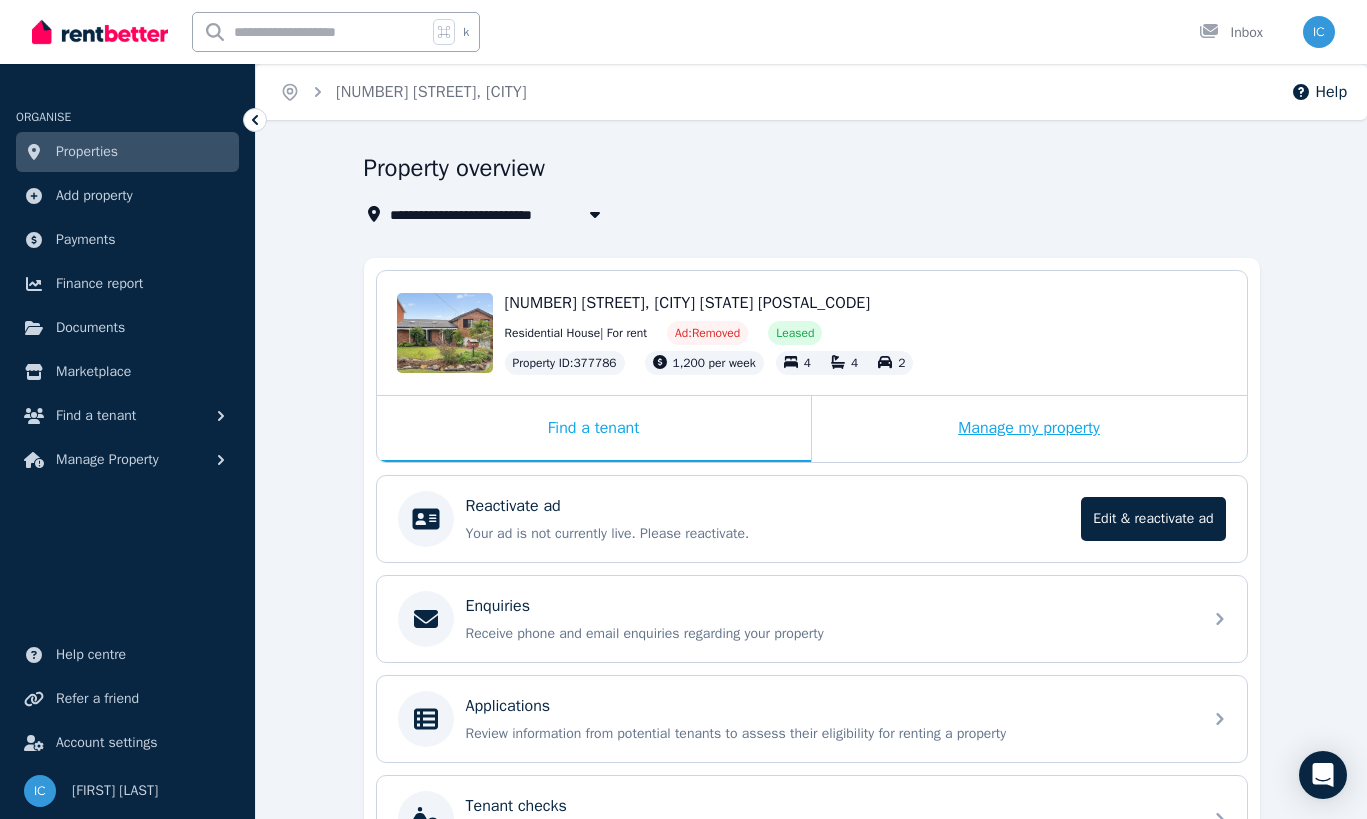 click on "Manage my property" at bounding box center (1029, 429) 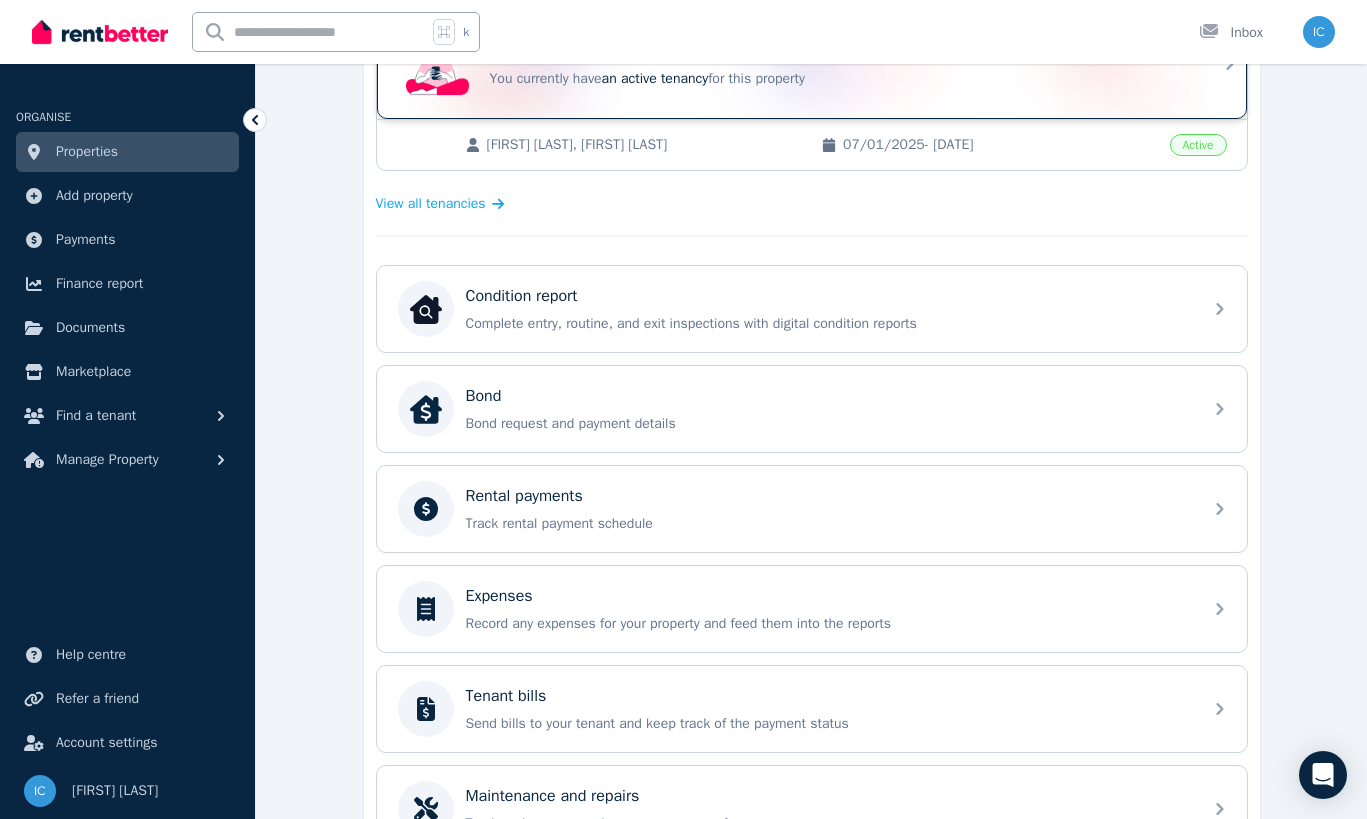 scroll, scrollTop: 516, scrollLeft: 0, axis: vertical 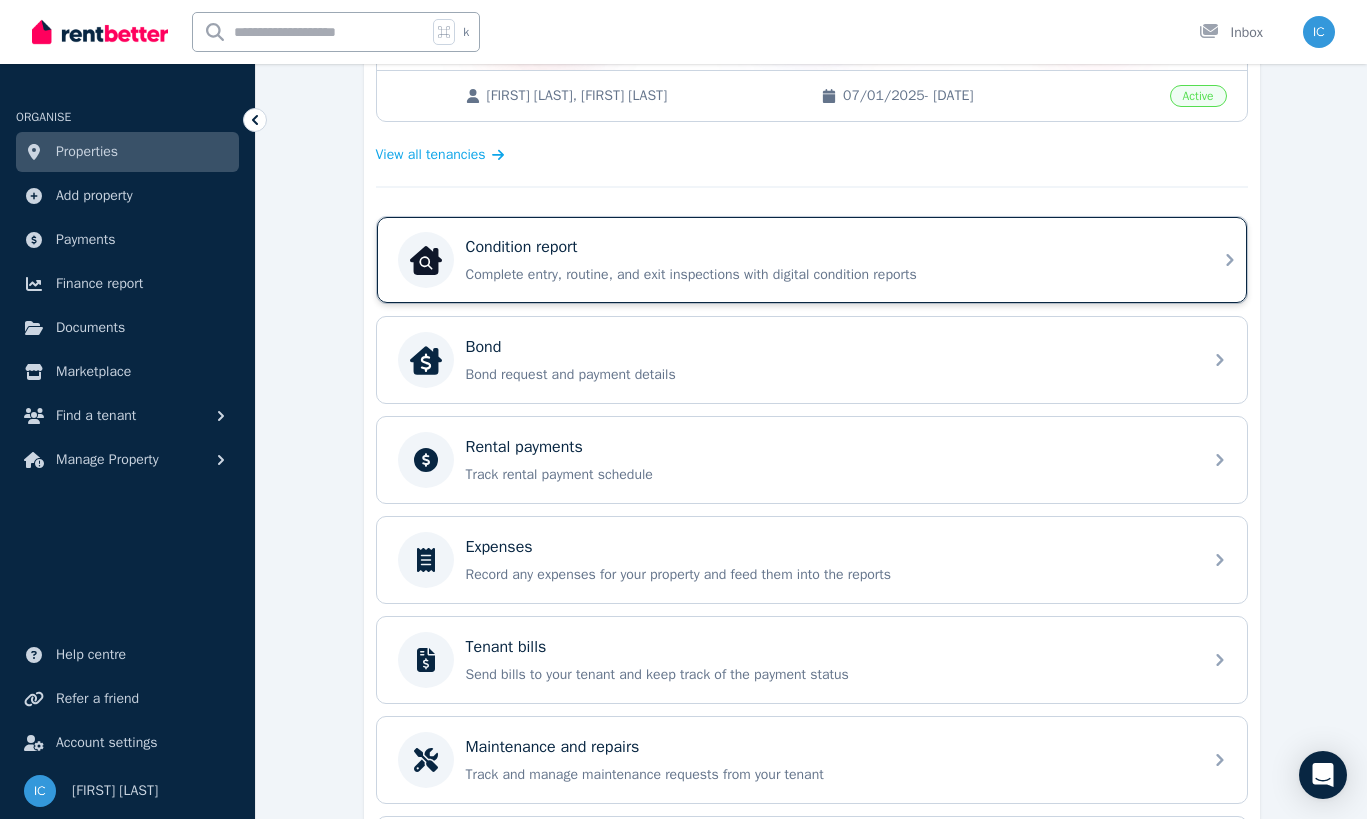 click on "Complete entry, routine, and exit inspections with digital condition reports" at bounding box center [828, 275] 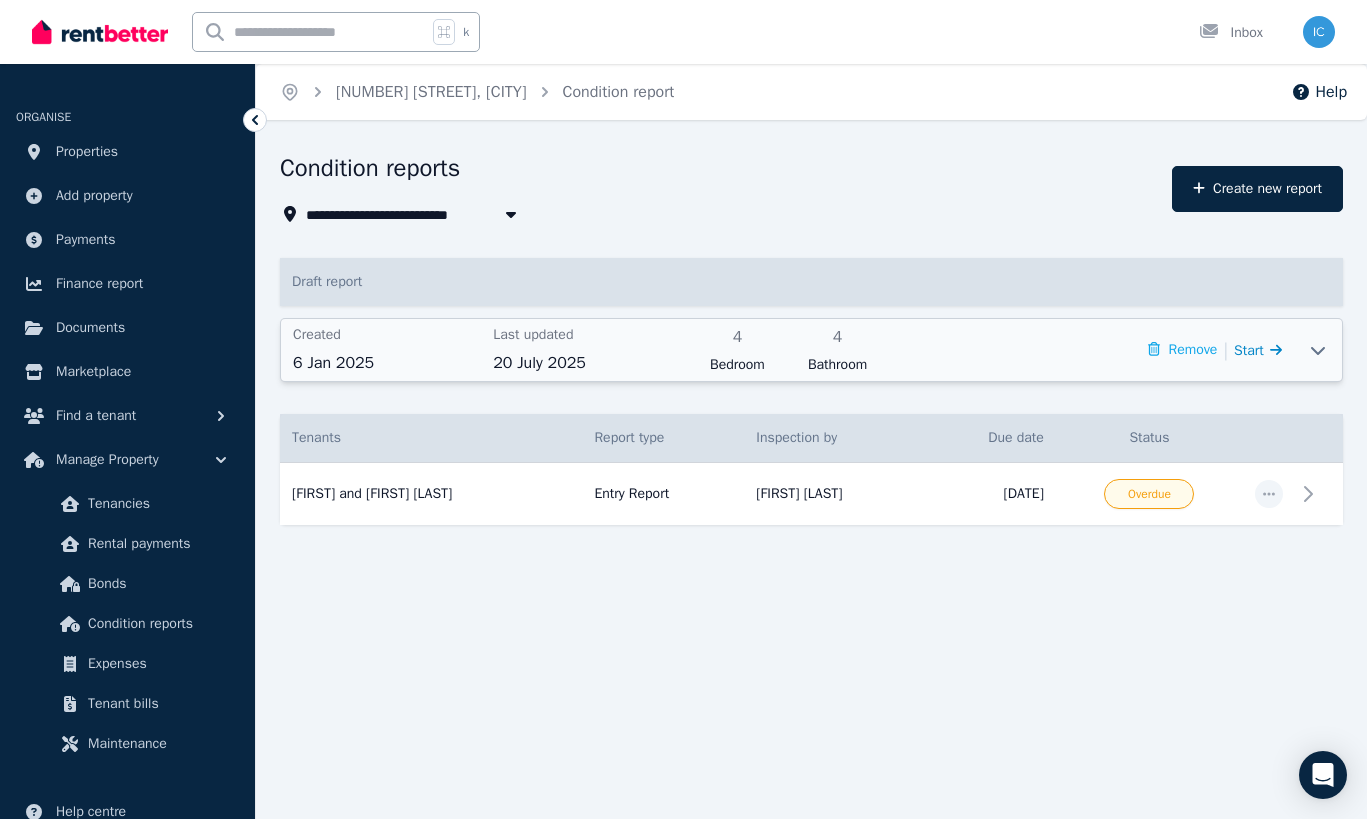 click on "Start" at bounding box center [1249, 350] 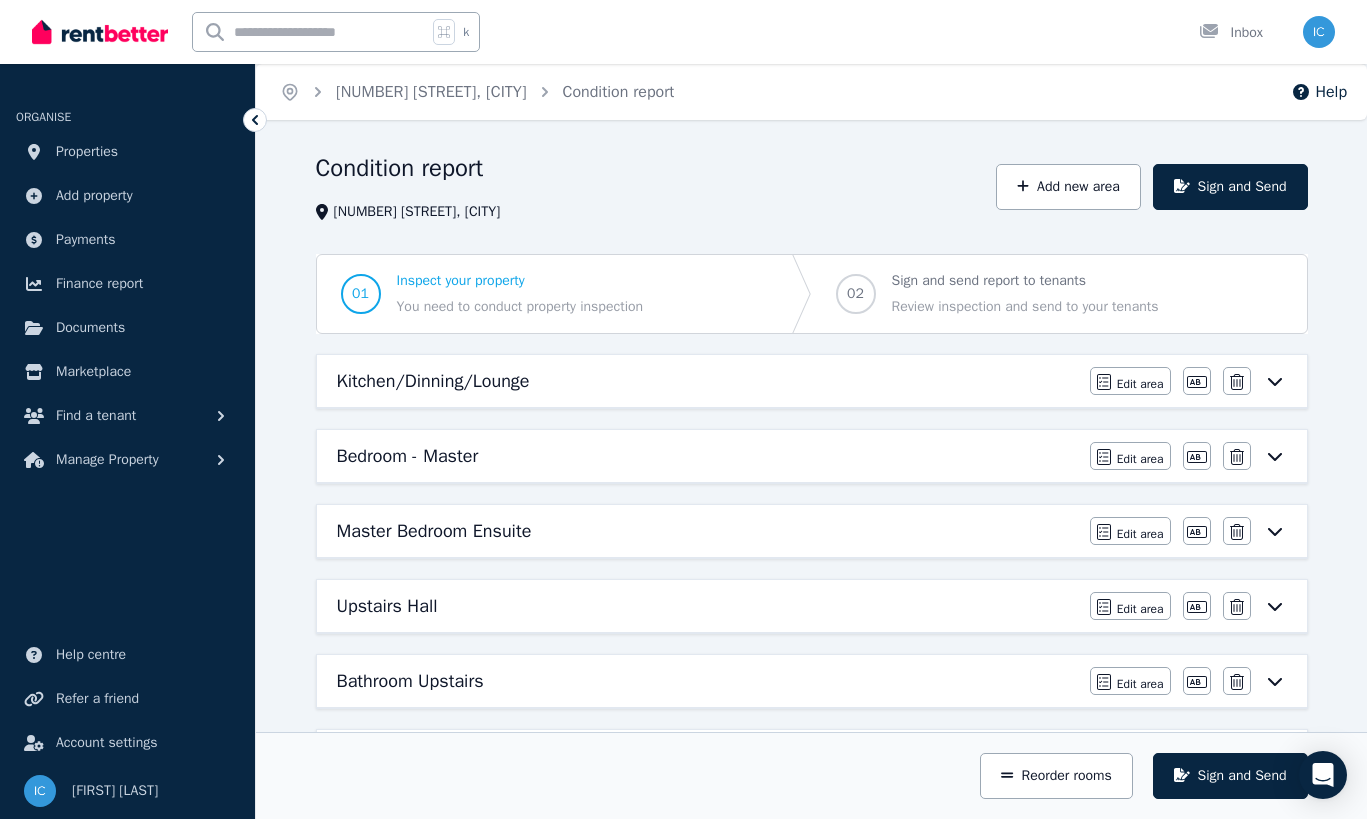 click on "Kitchen/Dinning/Lounge Edit area Edit area Edit name Delete" at bounding box center [812, 381] 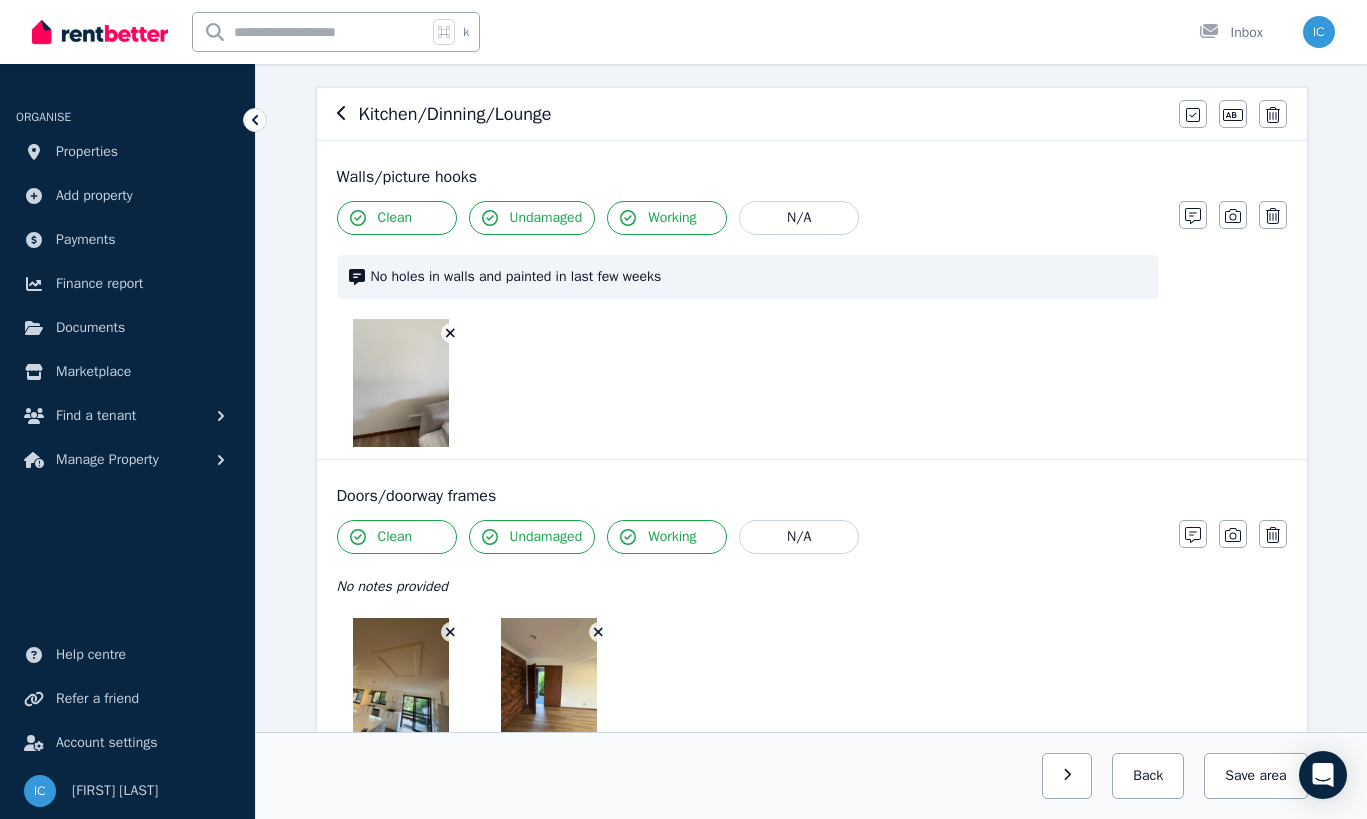 scroll, scrollTop: 164, scrollLeft: 0, axis: vertical 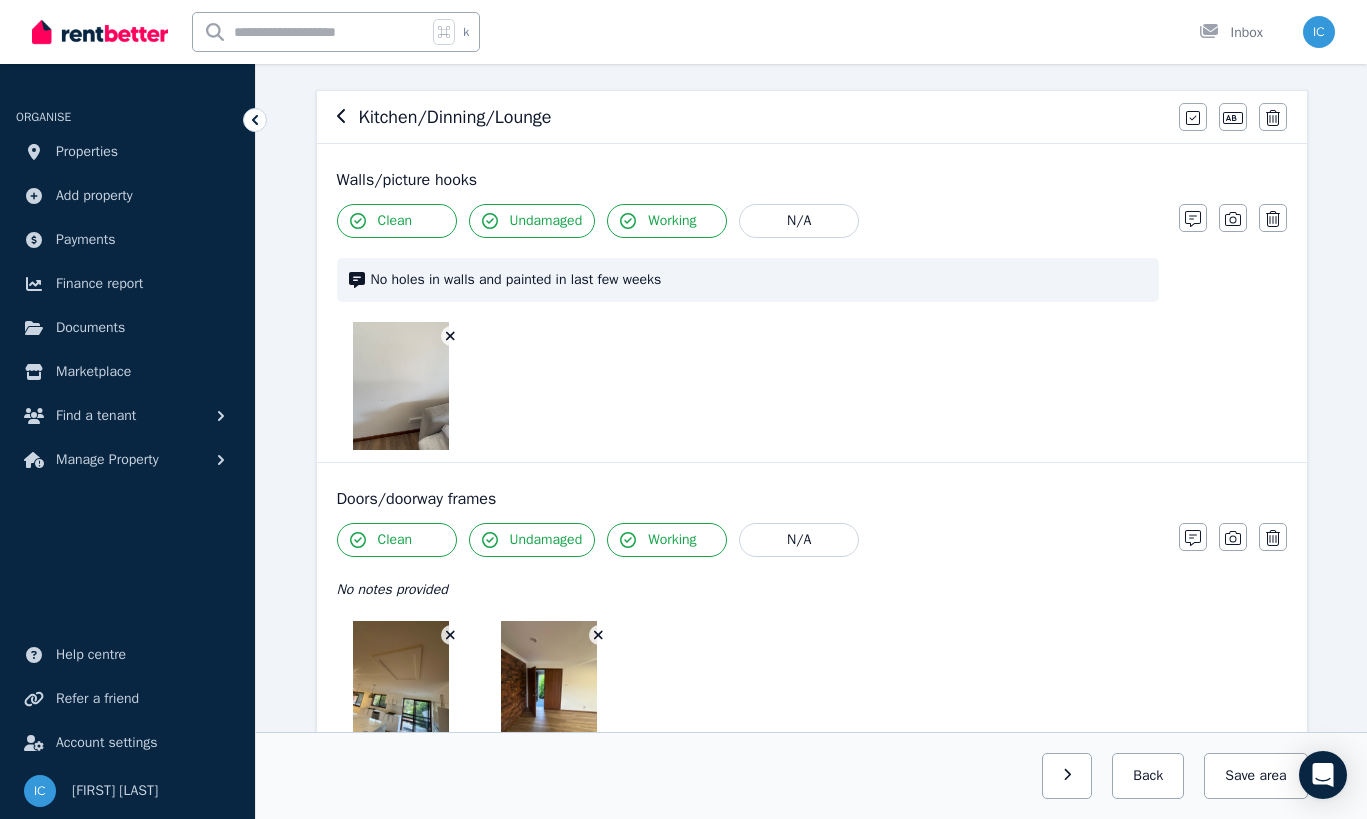 click 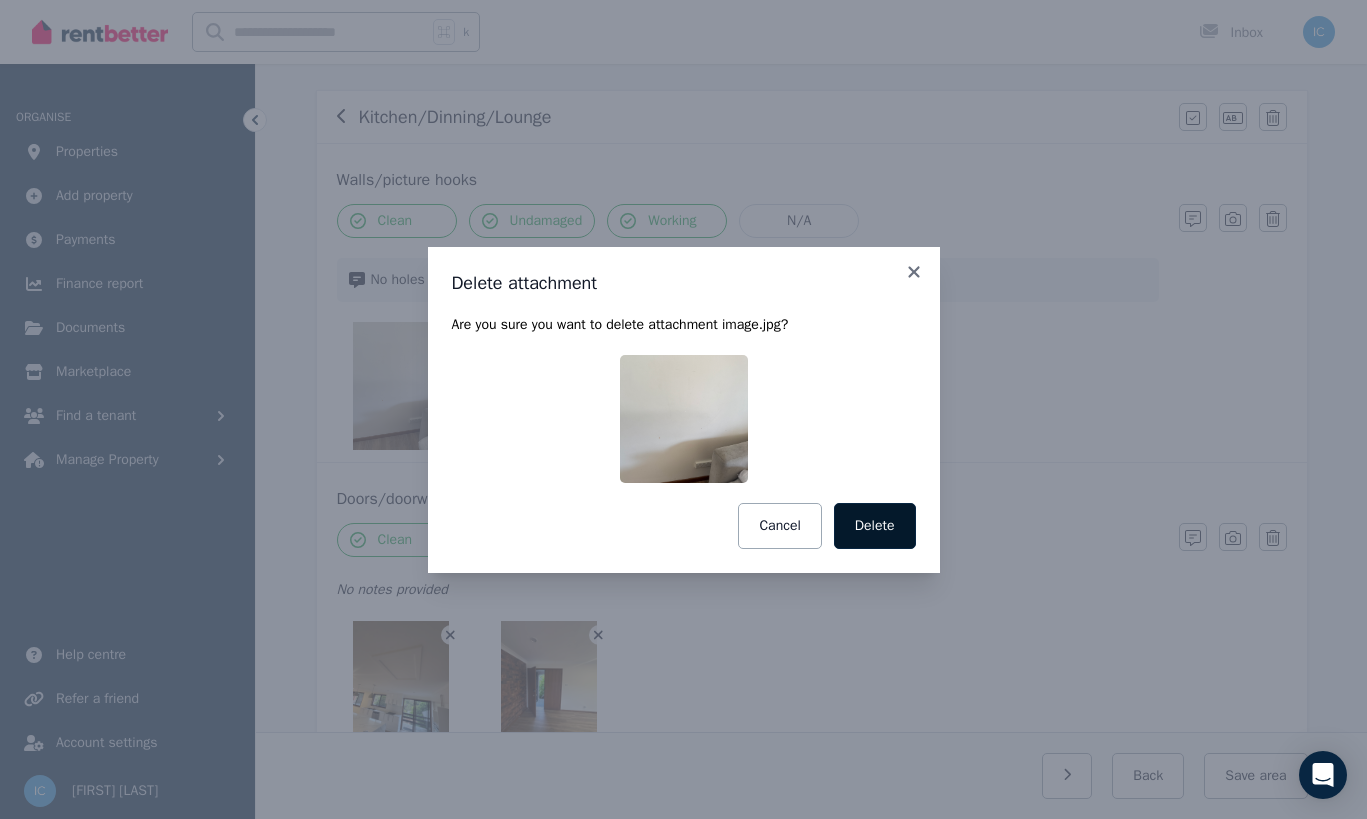 click on "Delete" at bounding box center (875, 526) 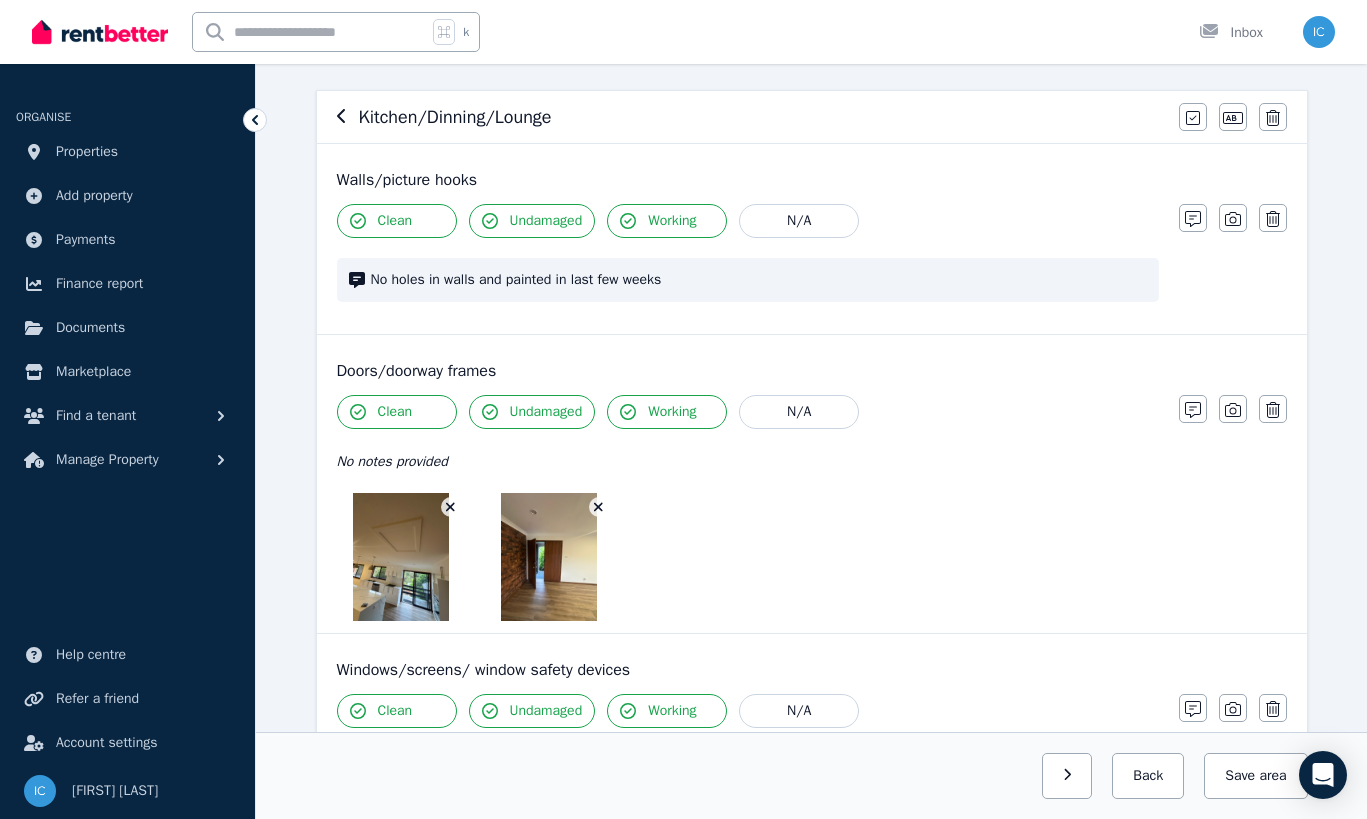 scroll, scrollTop: 165, scrollLeft: 0, axis: vertical 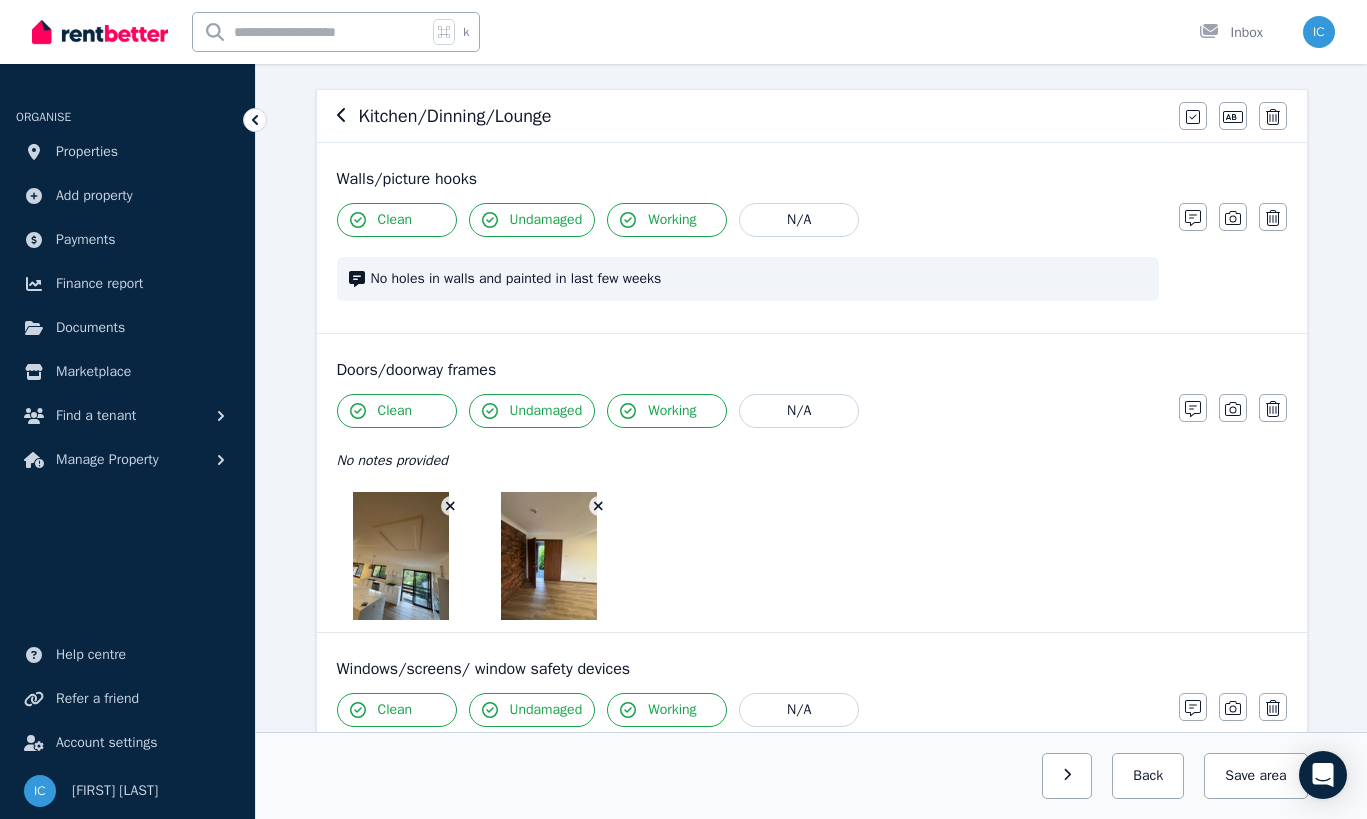 click 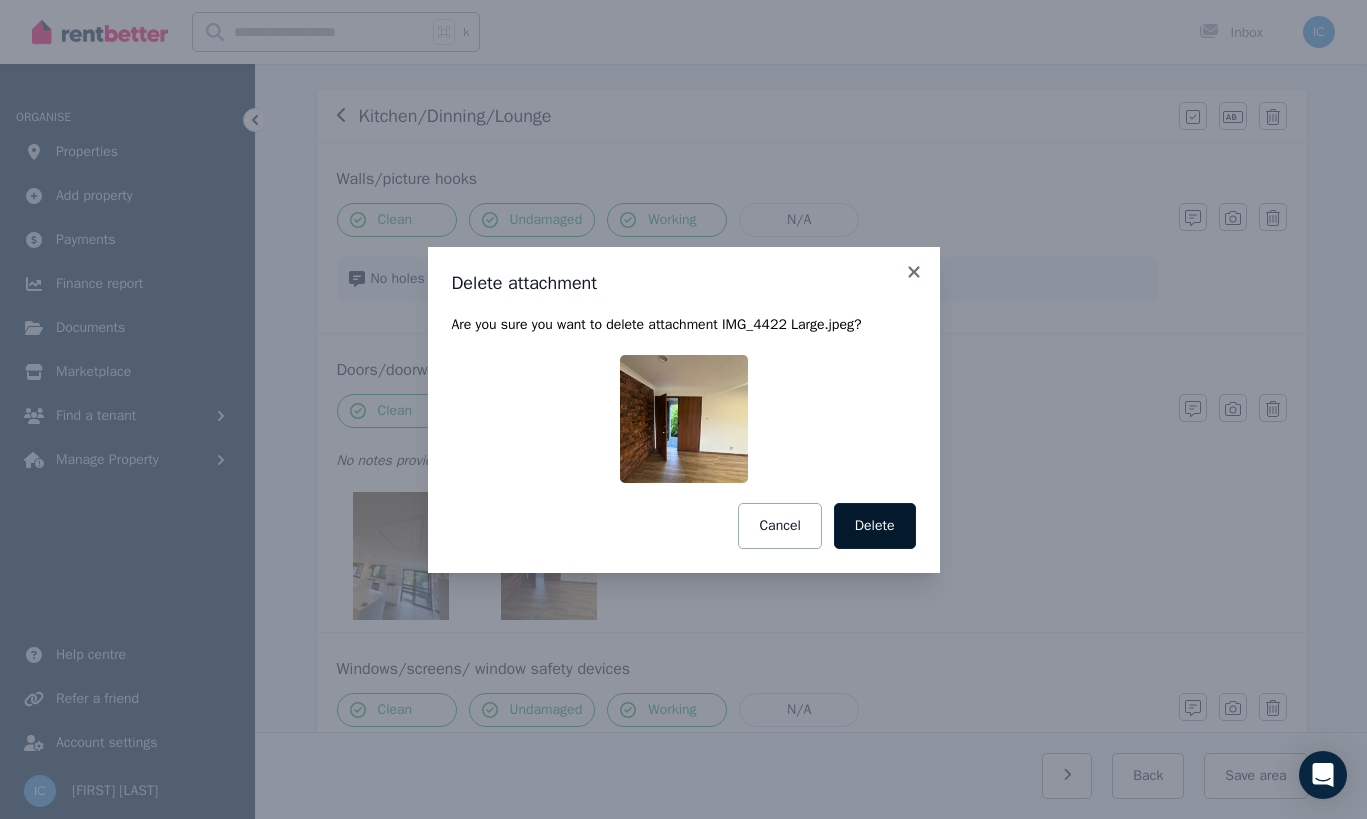 click on "Delete" at bounding box center (875, 526) 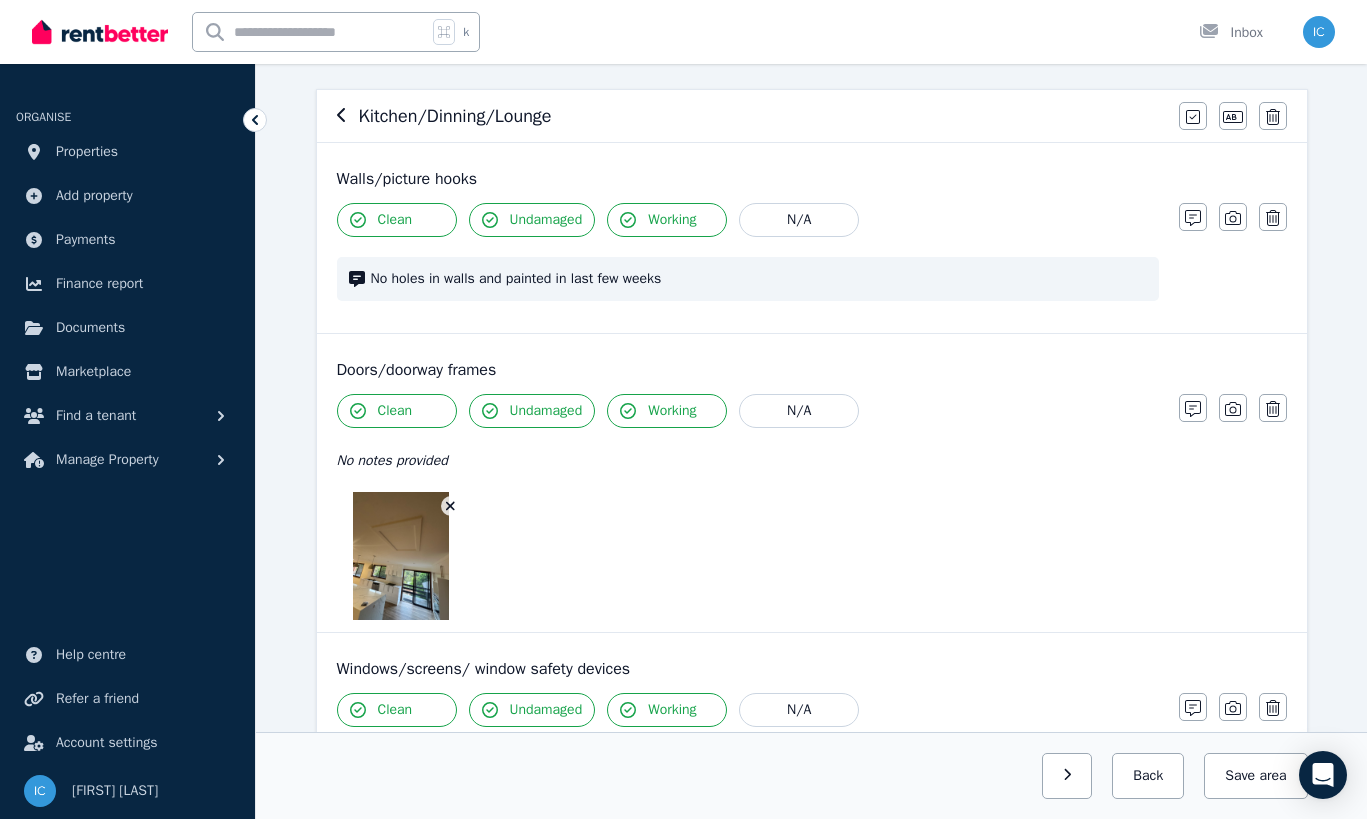 click 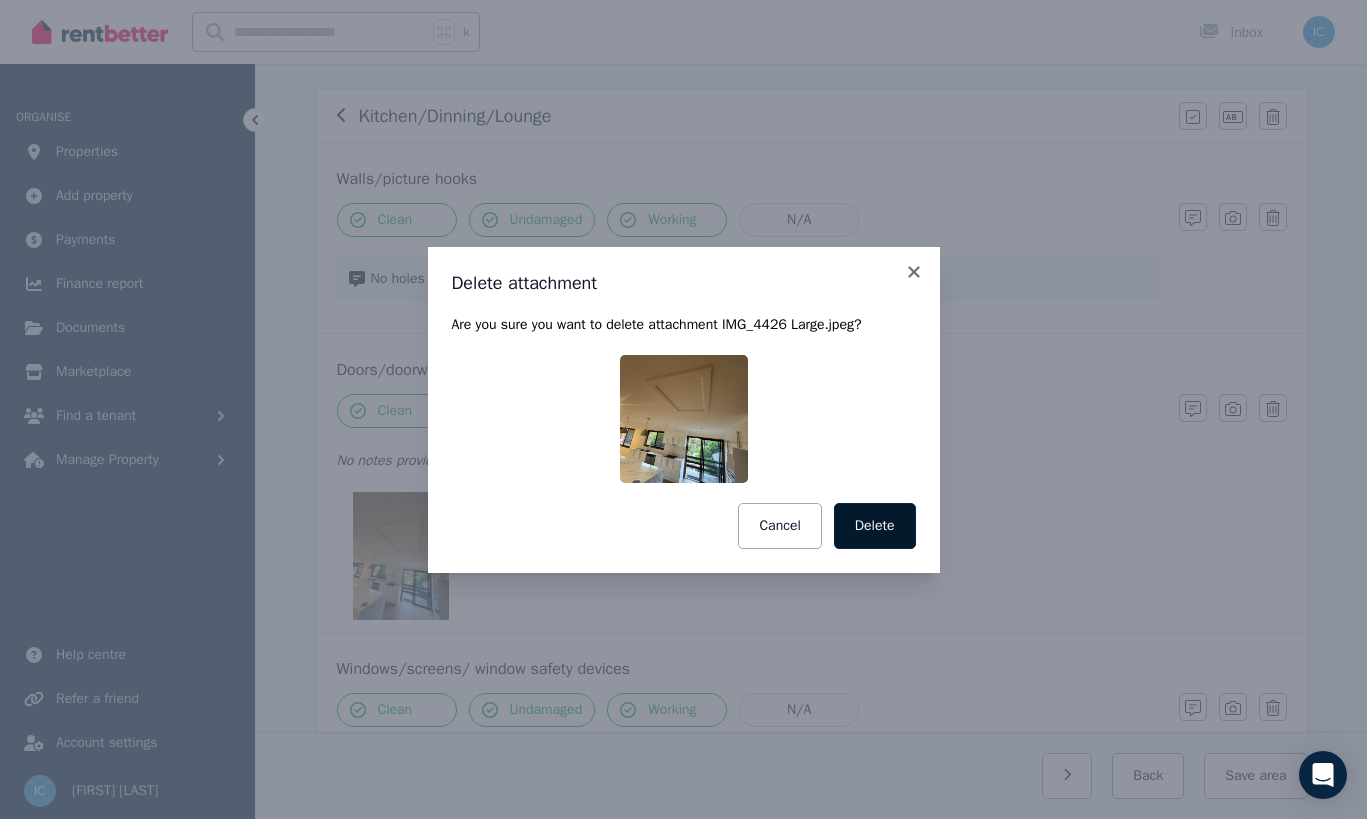 click on "Delete" at bounding box center [875, 526] 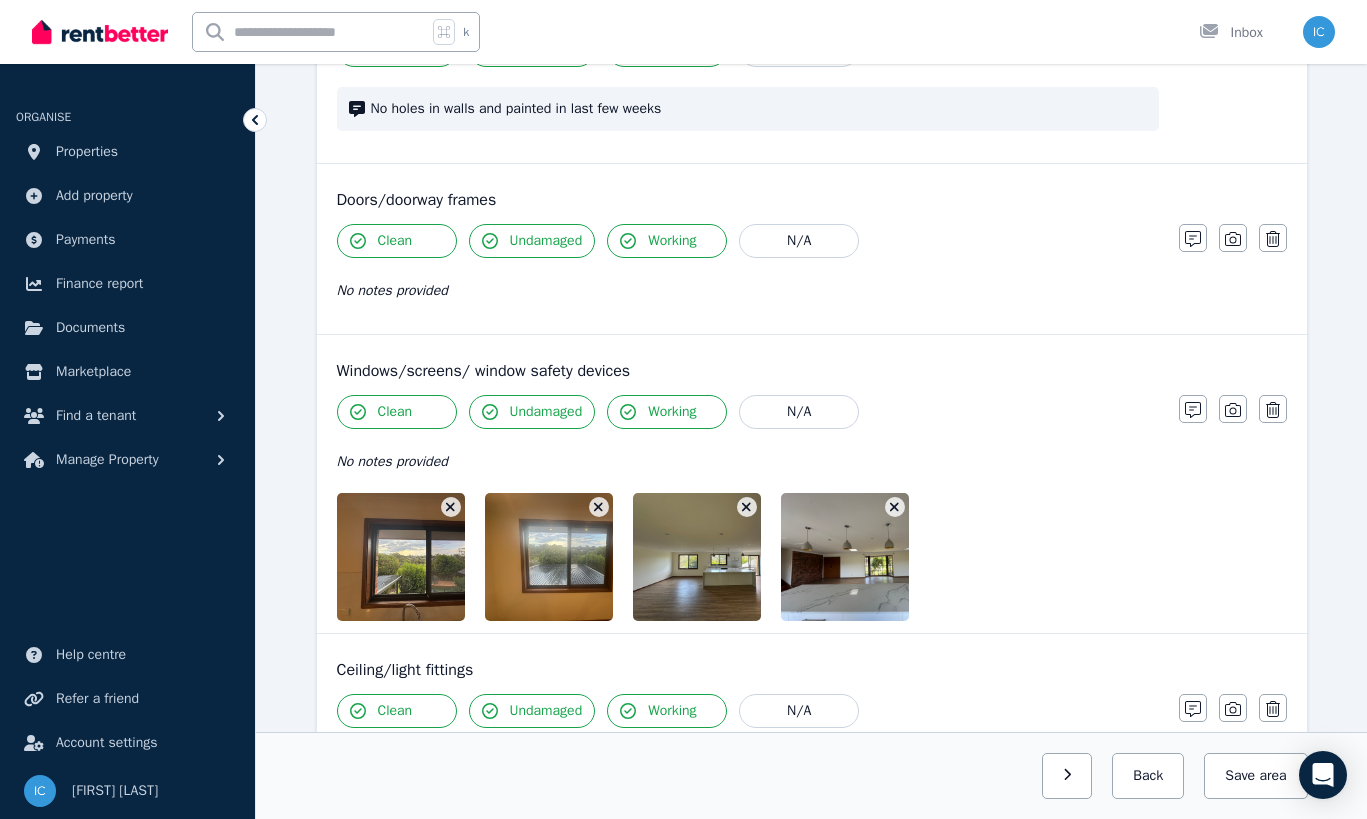 scroll, scrollTop: 360, scrollLeft: 0, axis: vertical 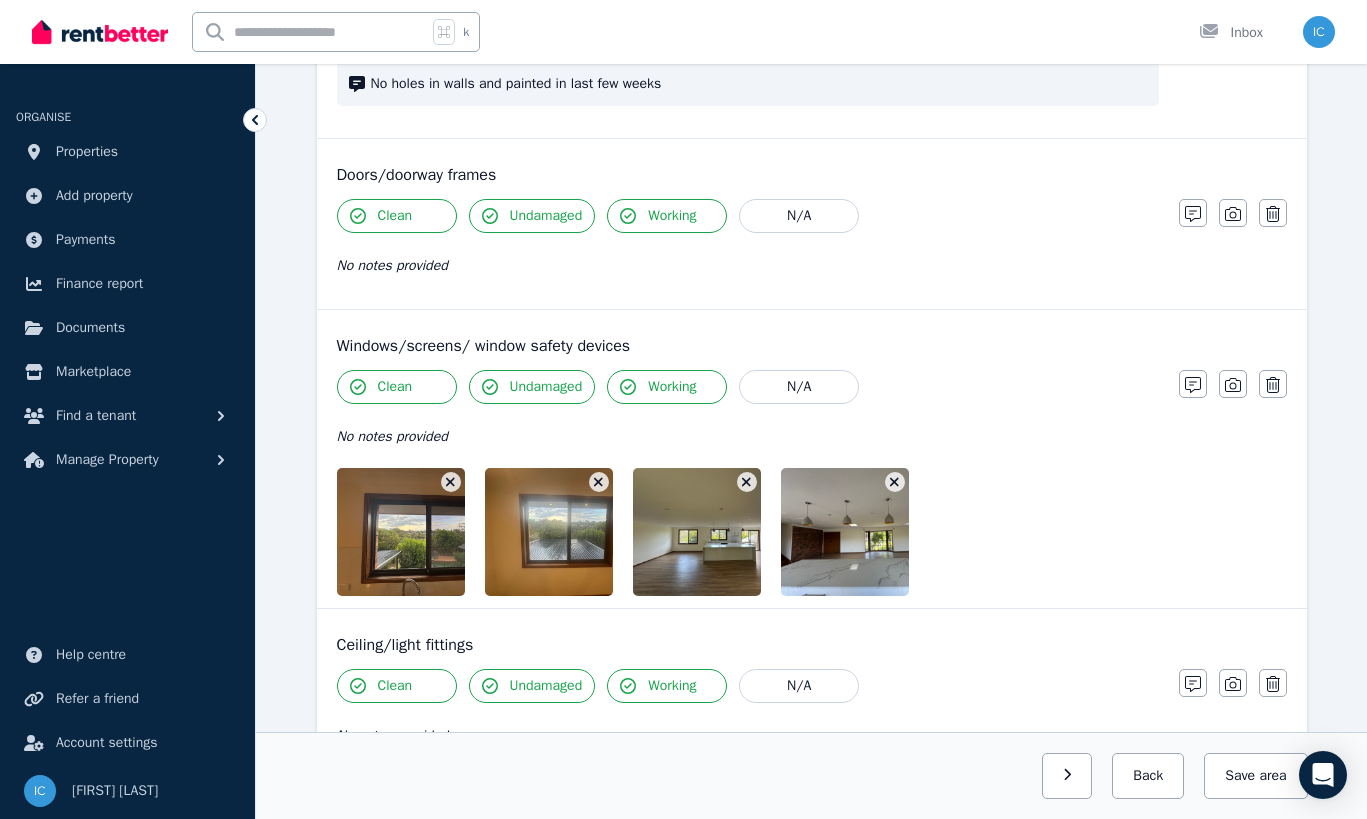 click 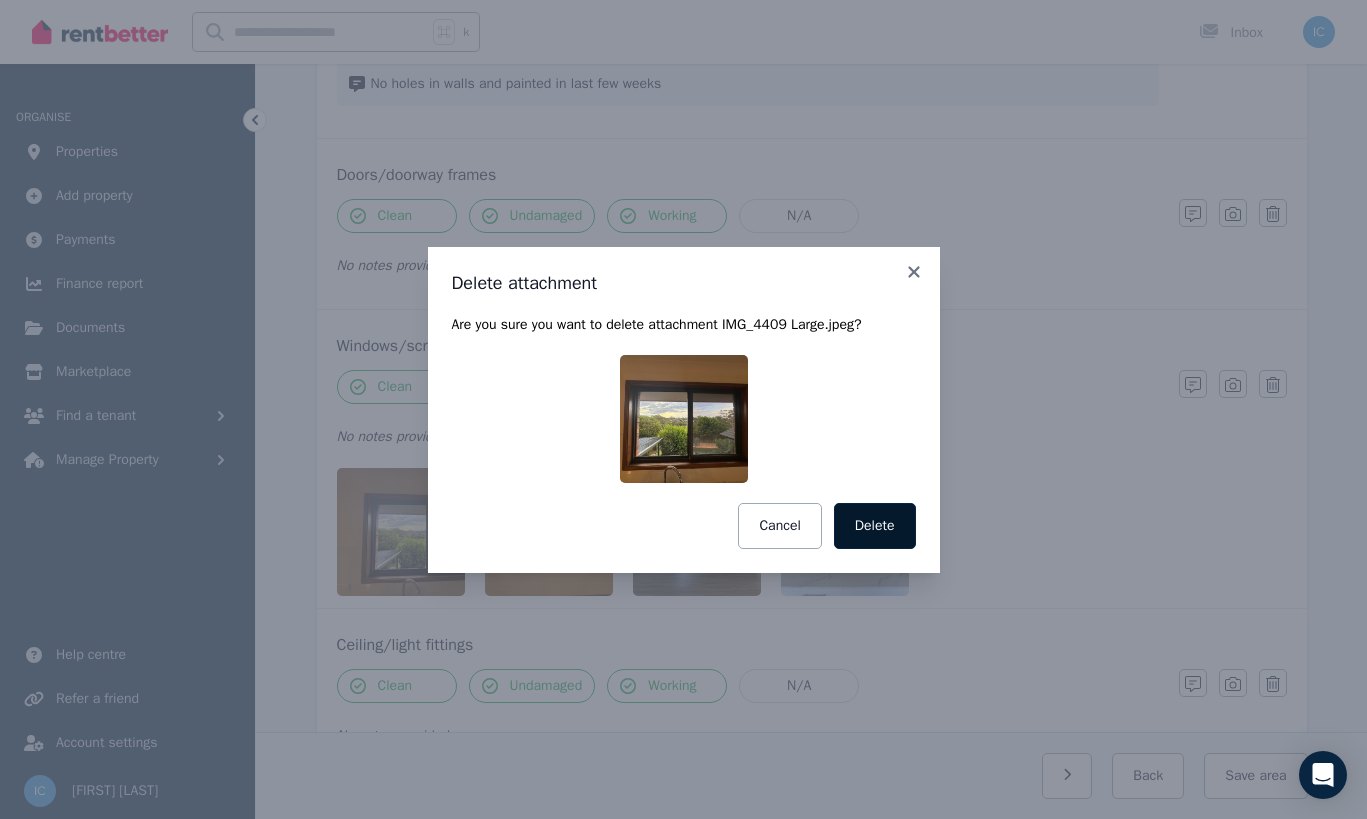 click on "Delete" at bounding box center (875, 526) 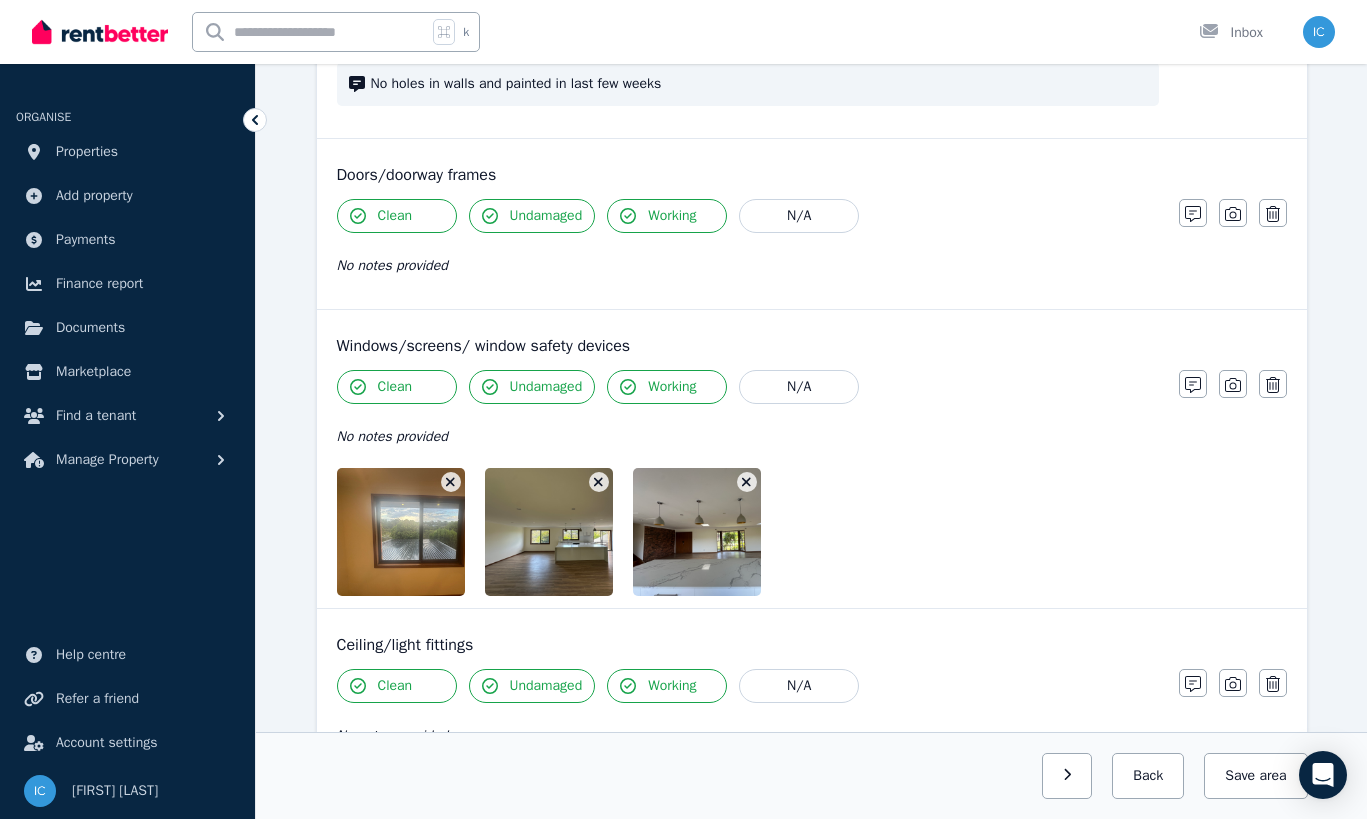 click 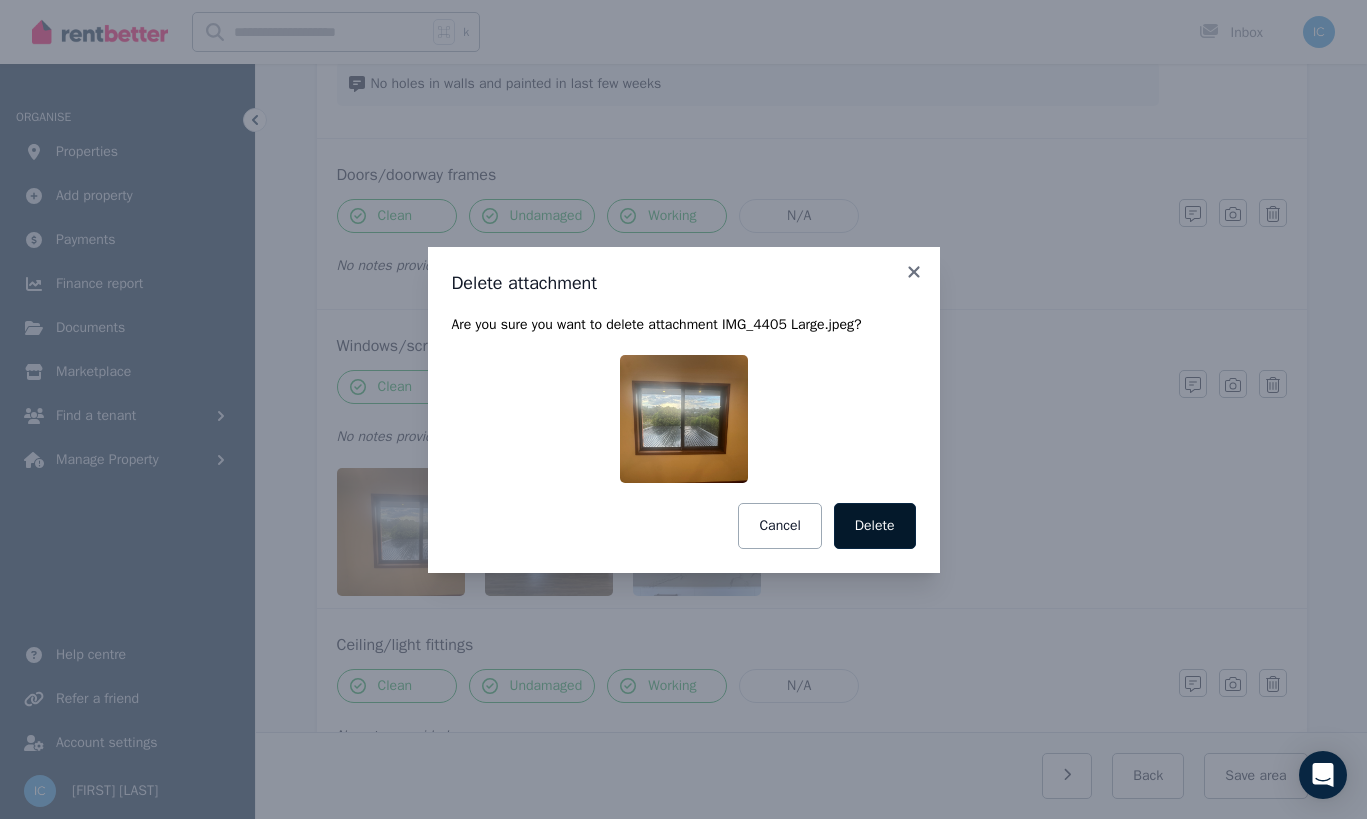 click on "Delete" at bounding box center [875, 526] 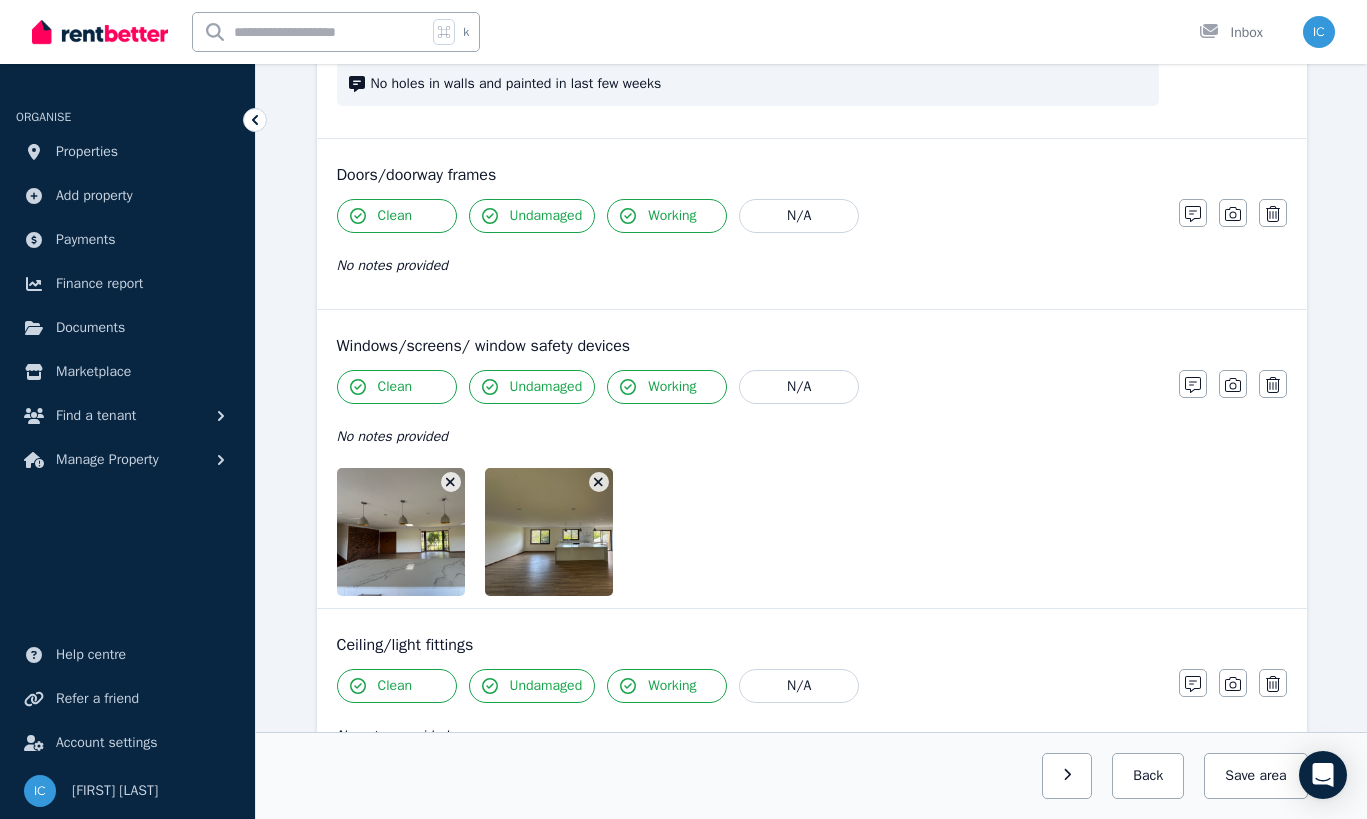 click 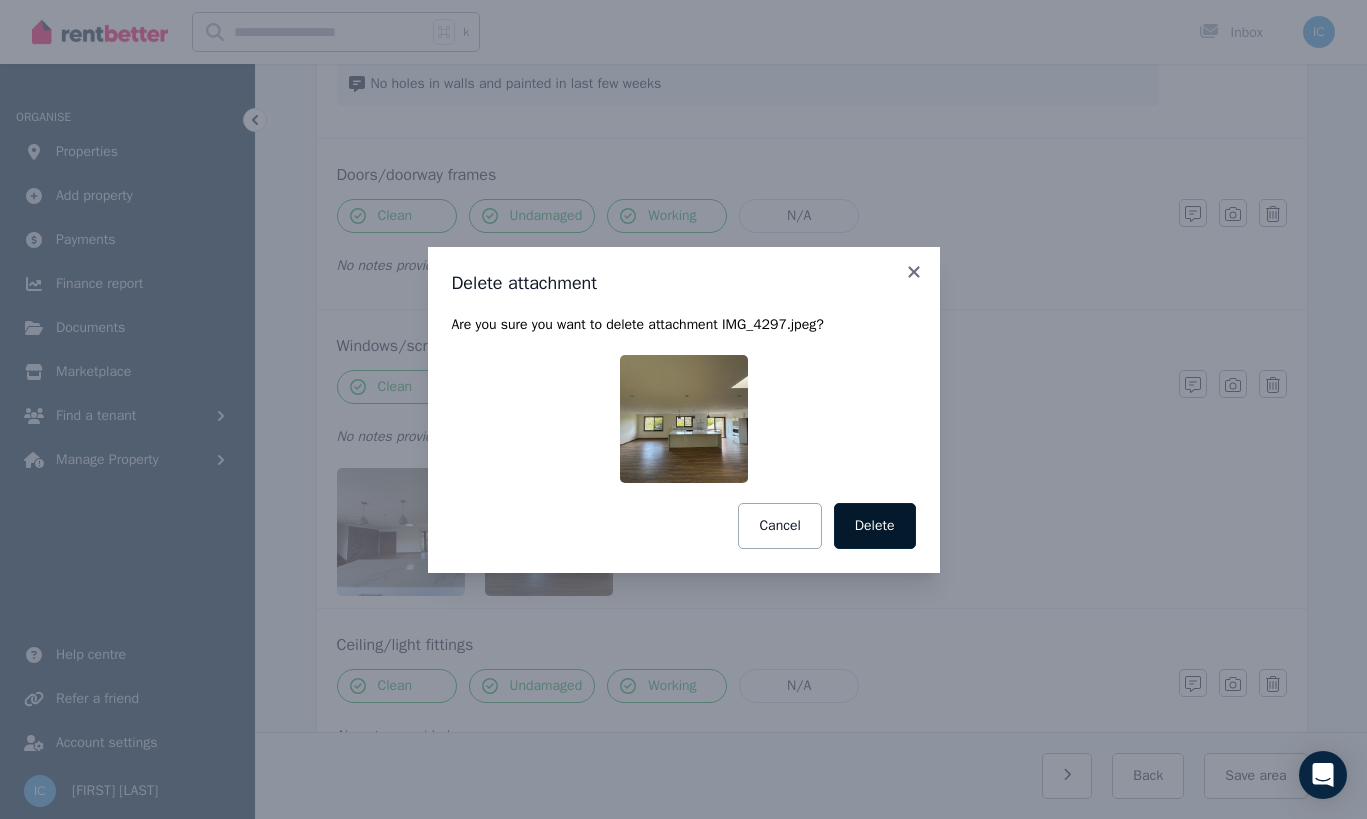 click on "Delete" at bounding box center [875, 526] 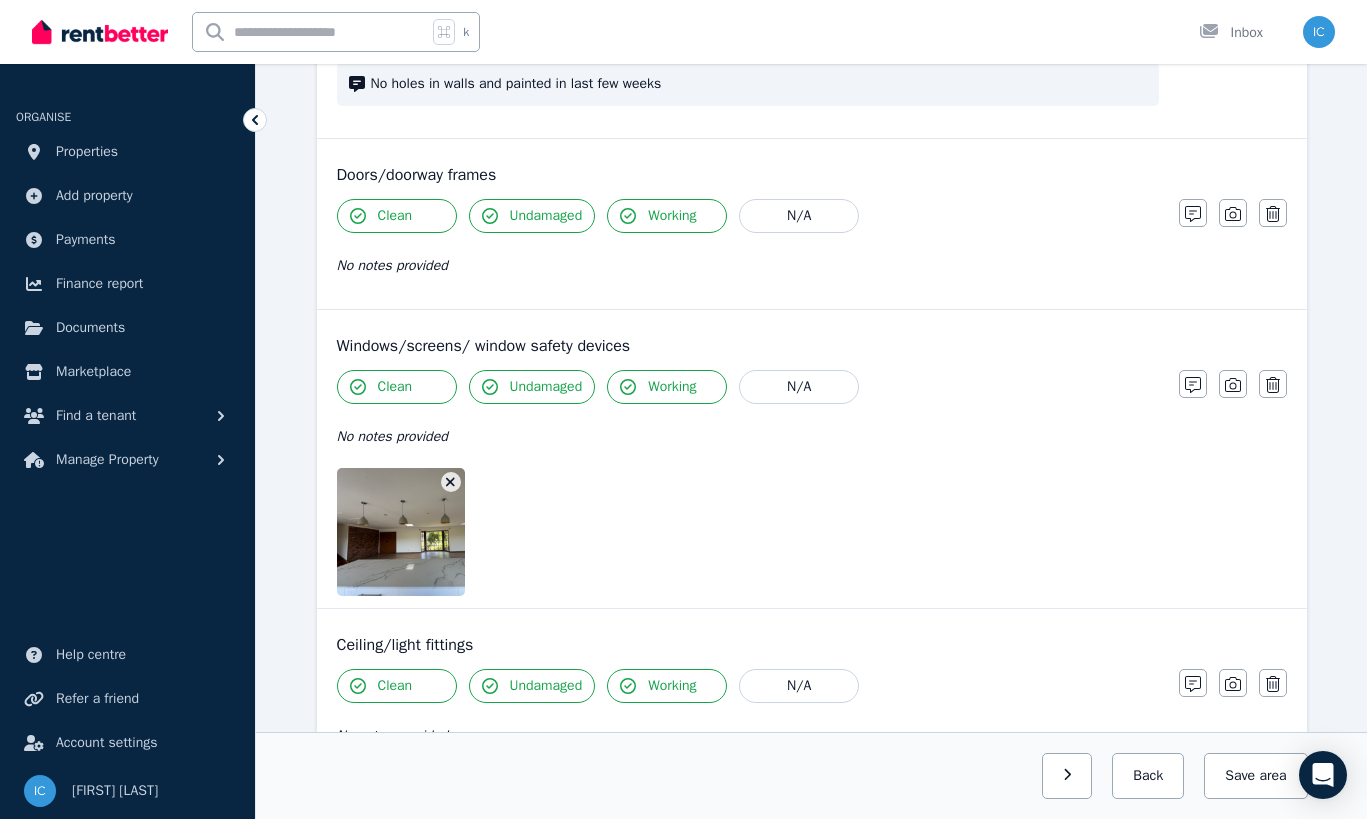 click 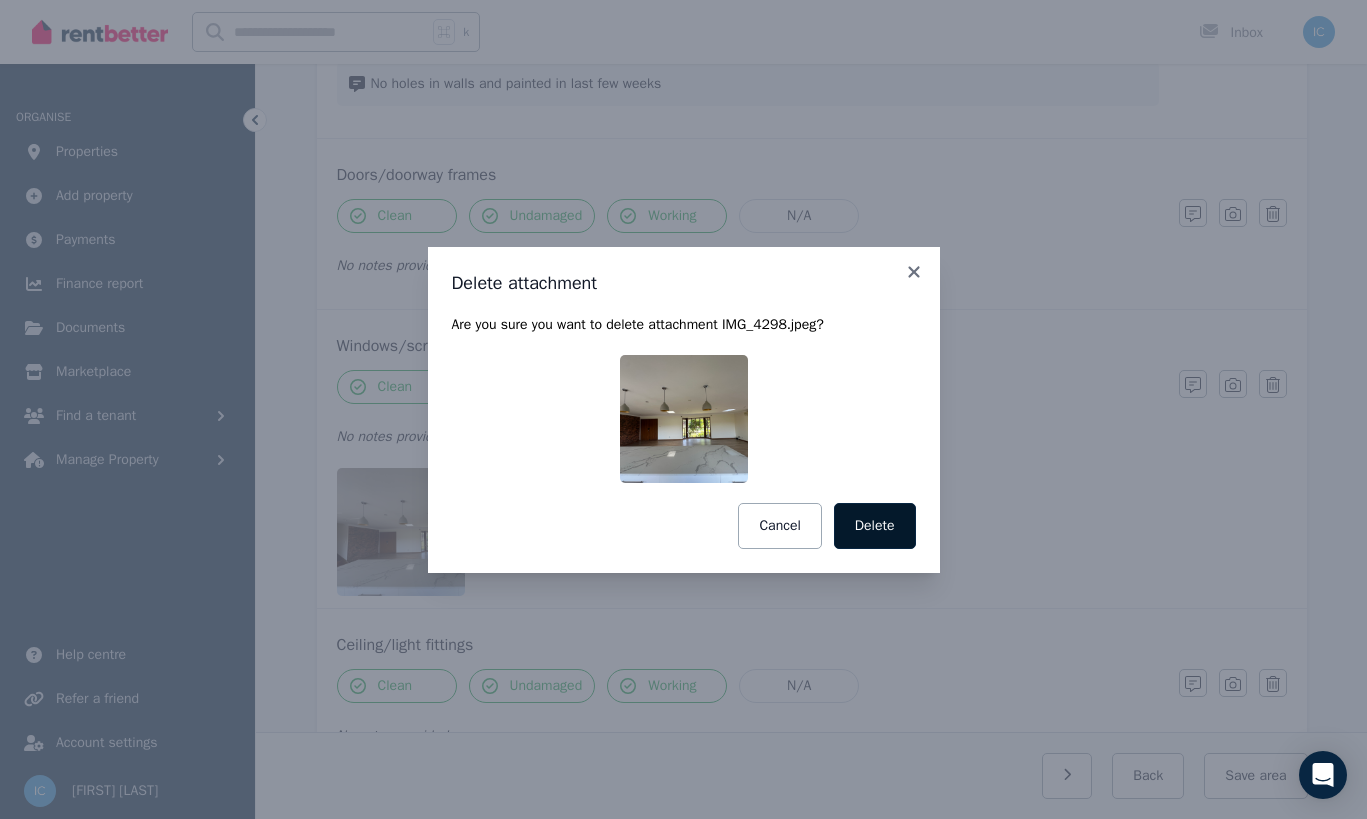 click on "Delete" at bounding box center (875, 526) 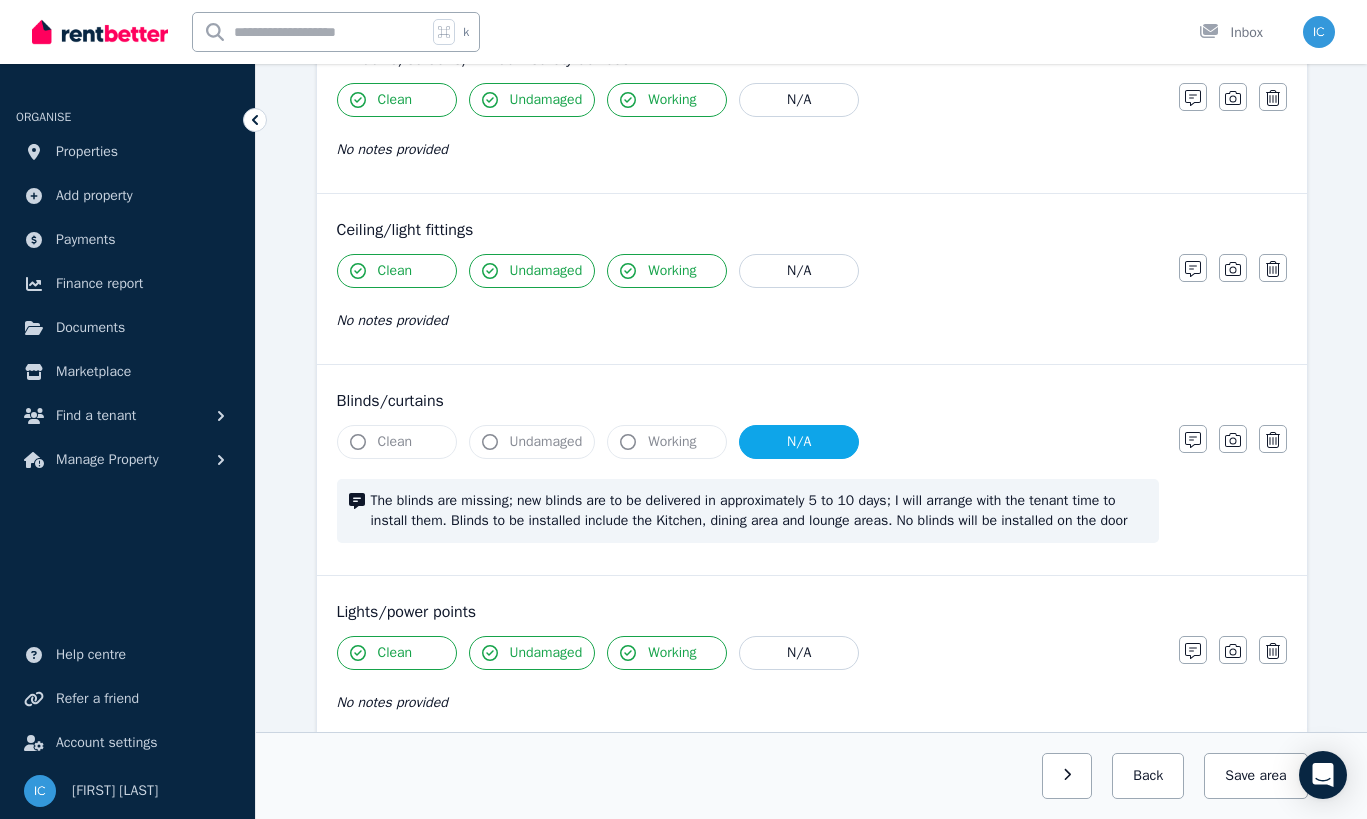 scroll, scrollTop: 650, scrollLeft: 0, axis: vertical 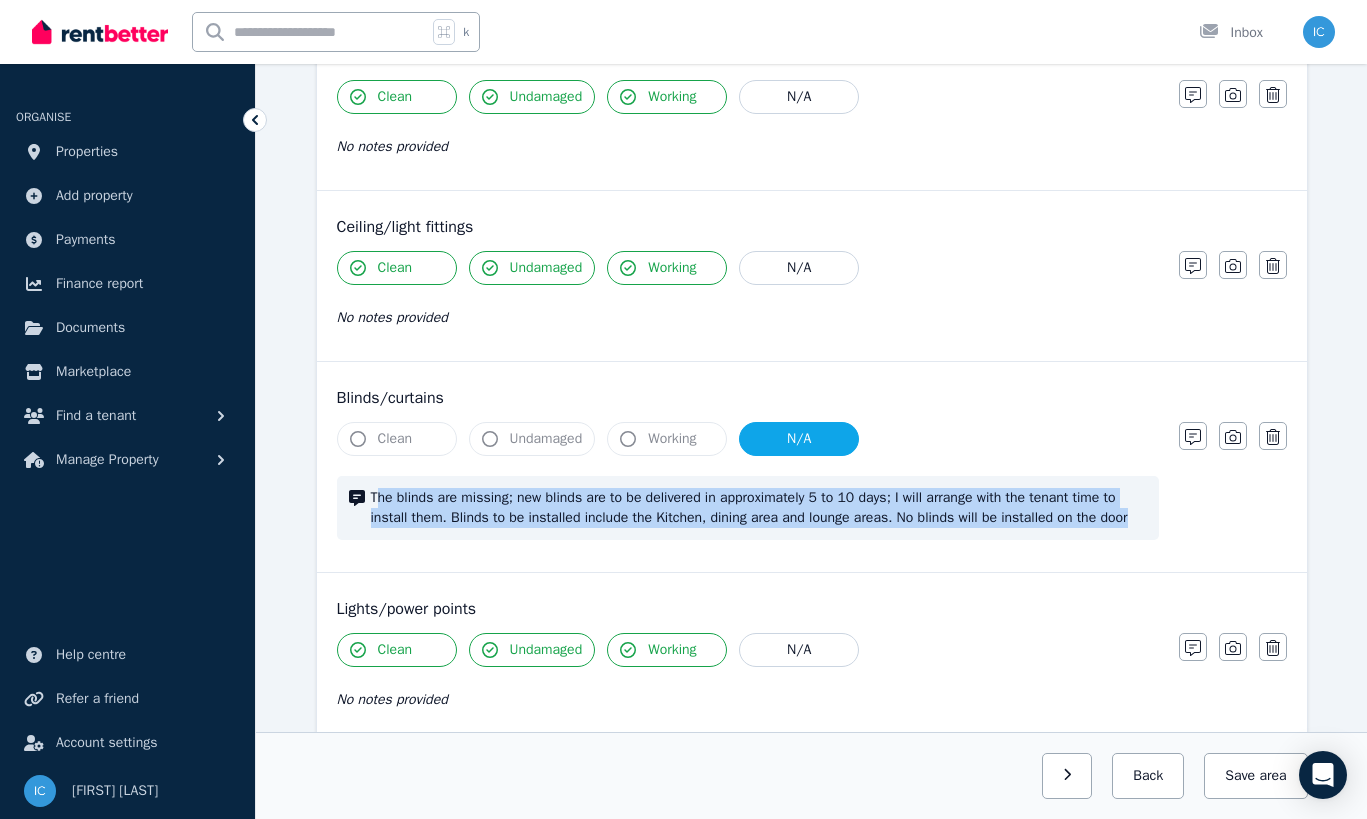 drag, startPoint x: 480, startPoint y: 538, endPoint x: 381, endPoint y: 493, distance: 108.74741 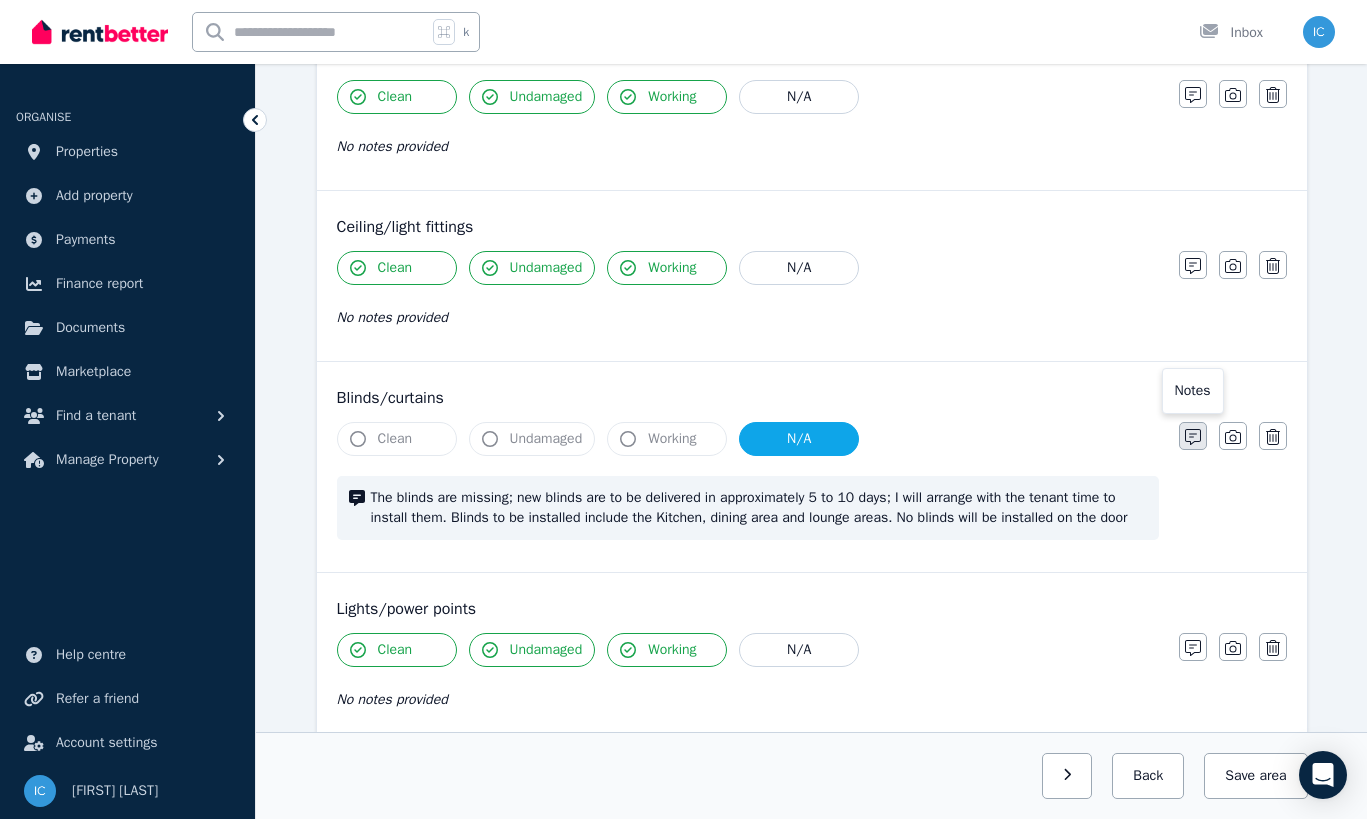 click 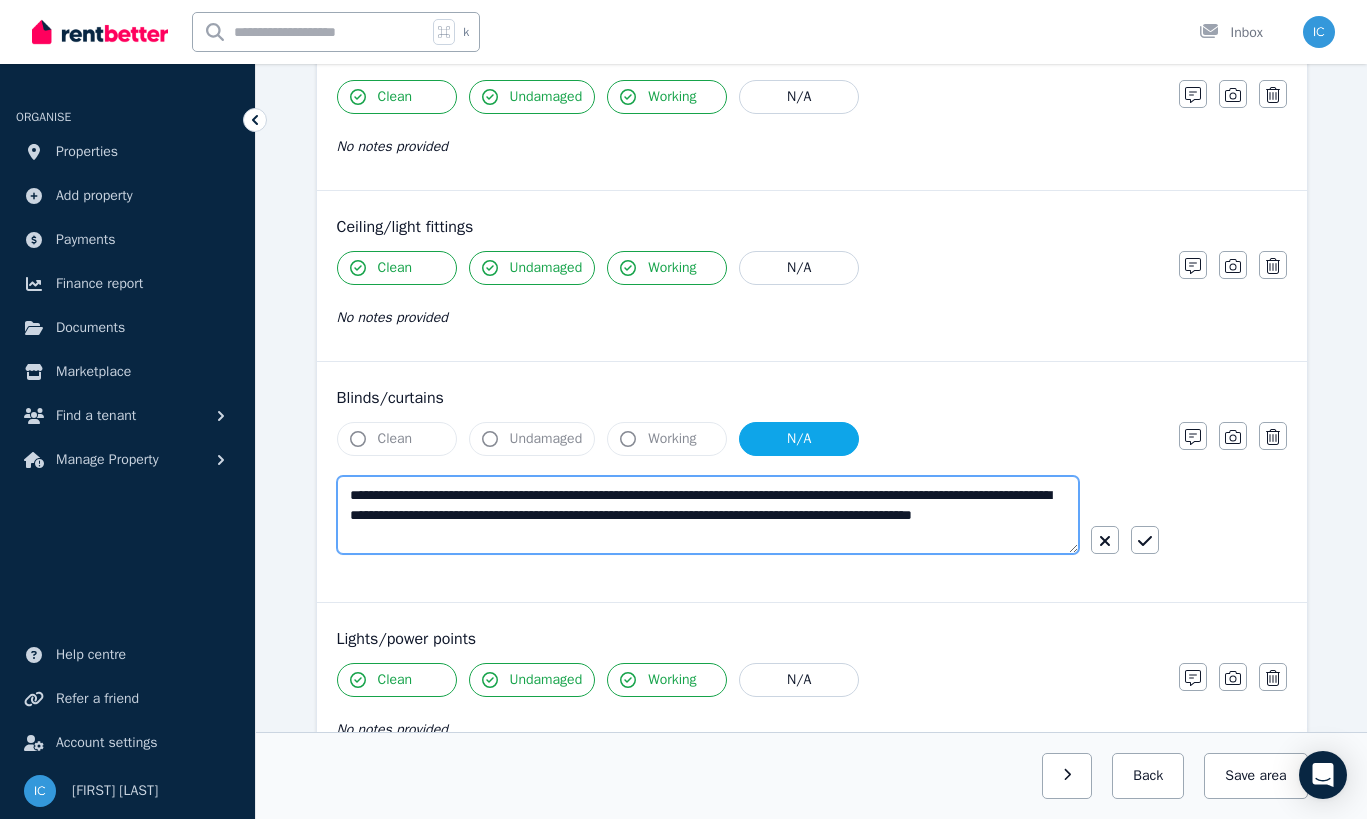 click on "**********" at bounding box center [708, 515] 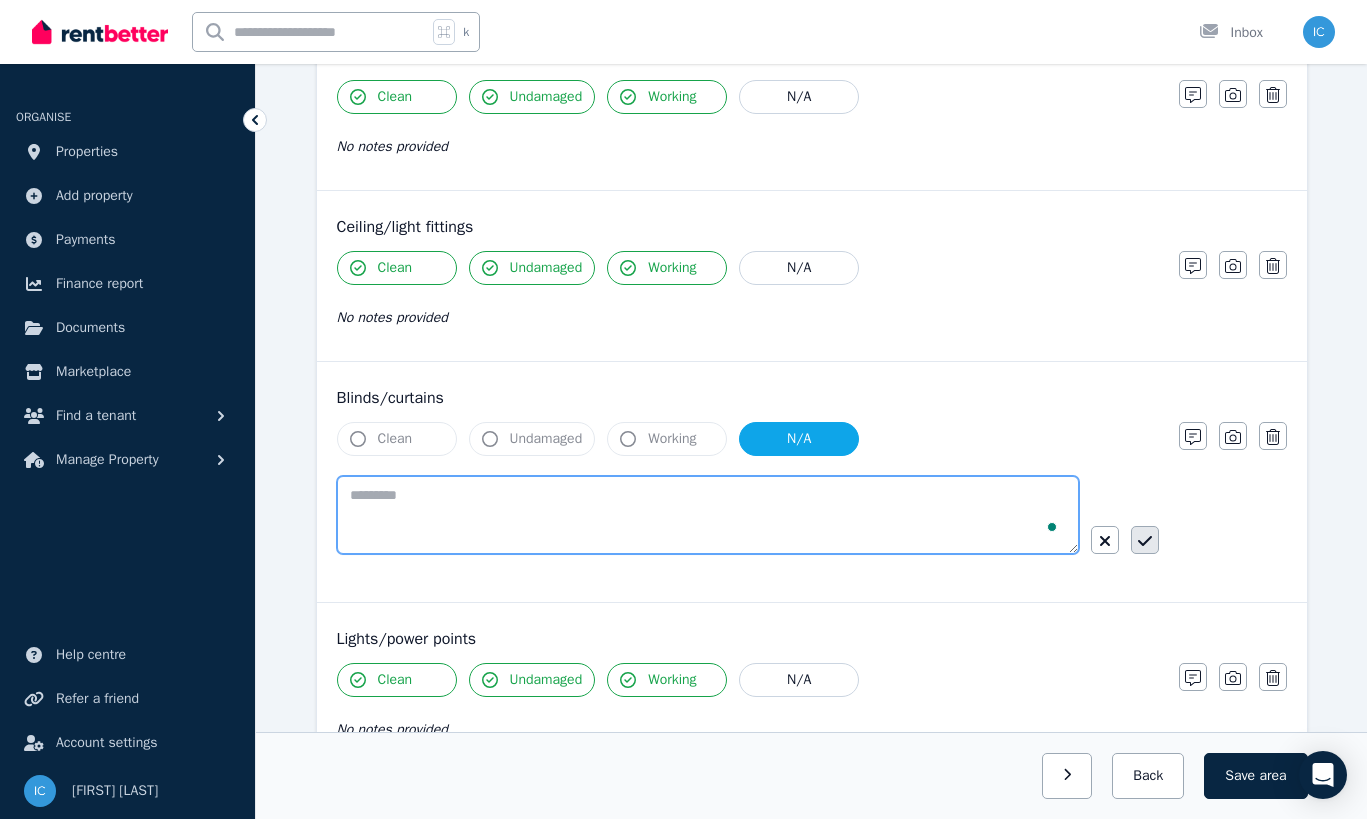type 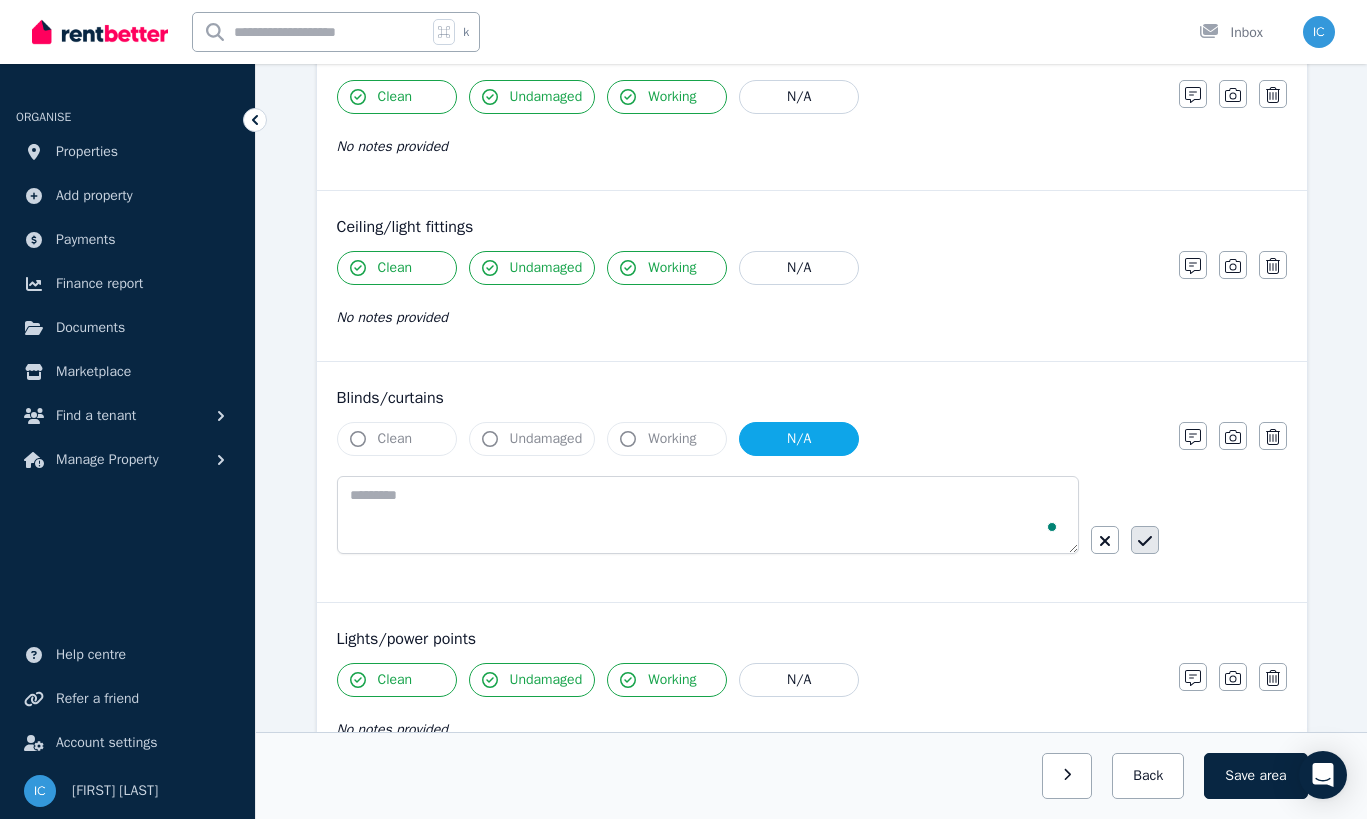 click 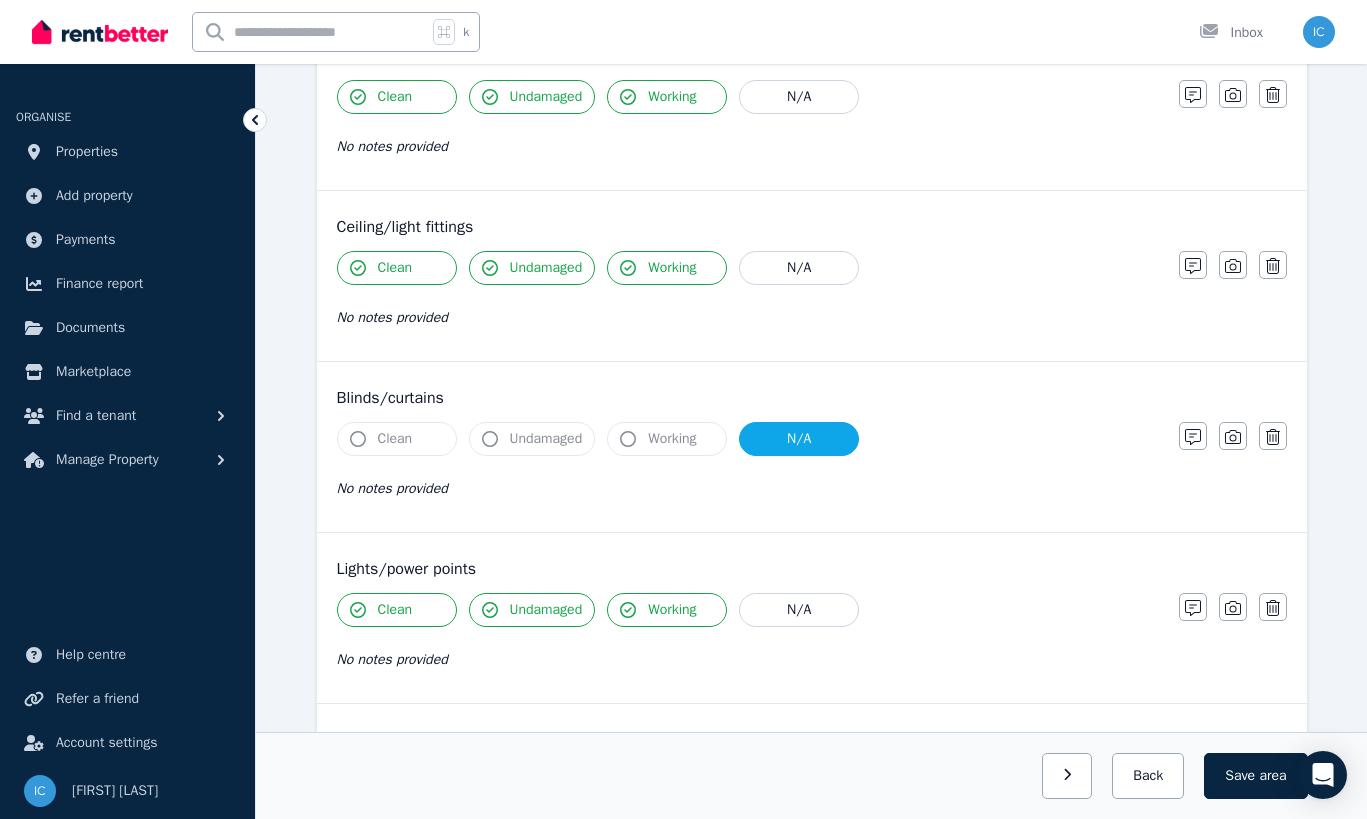 click on "Working" at bounding box center [672, 439] 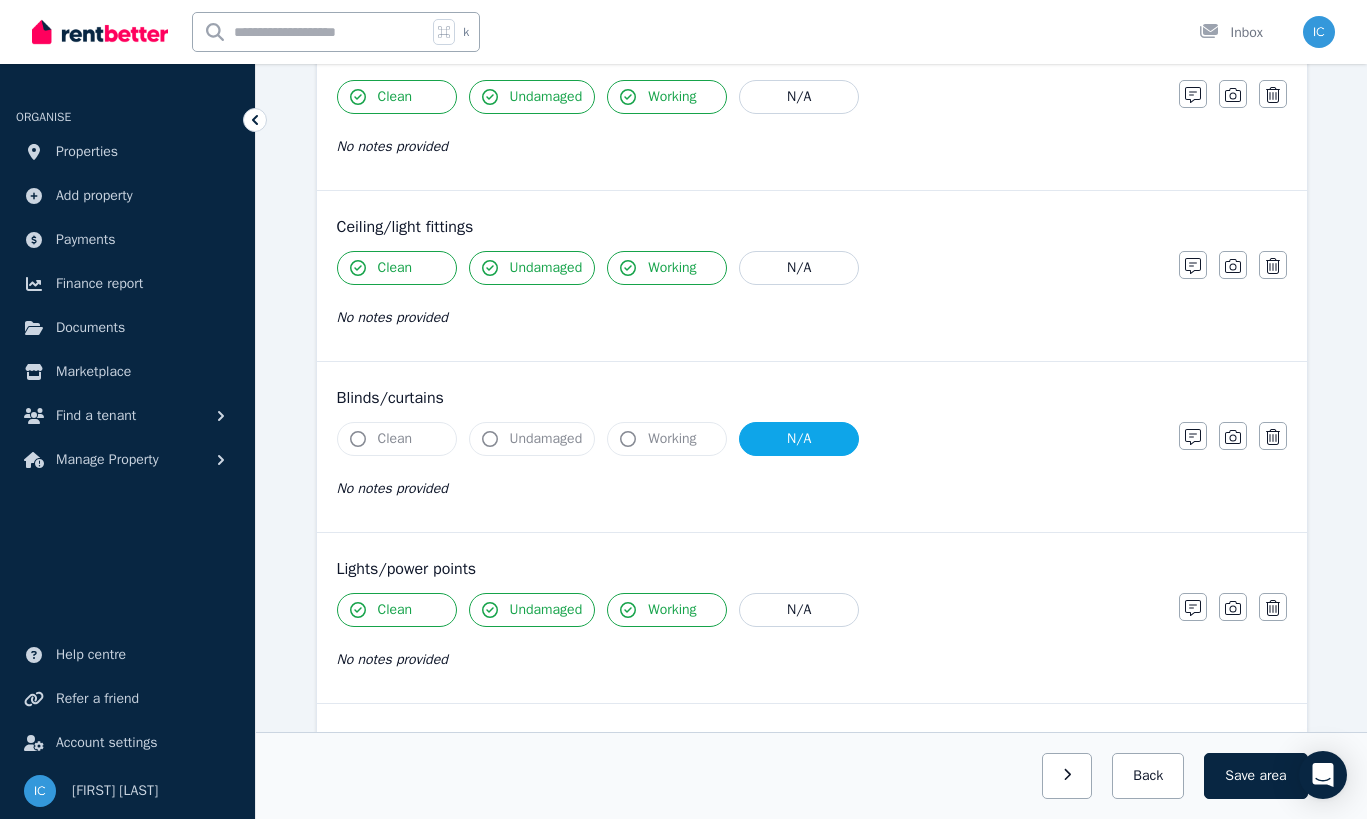 click on "Clean" at bounding box center [397, 439] 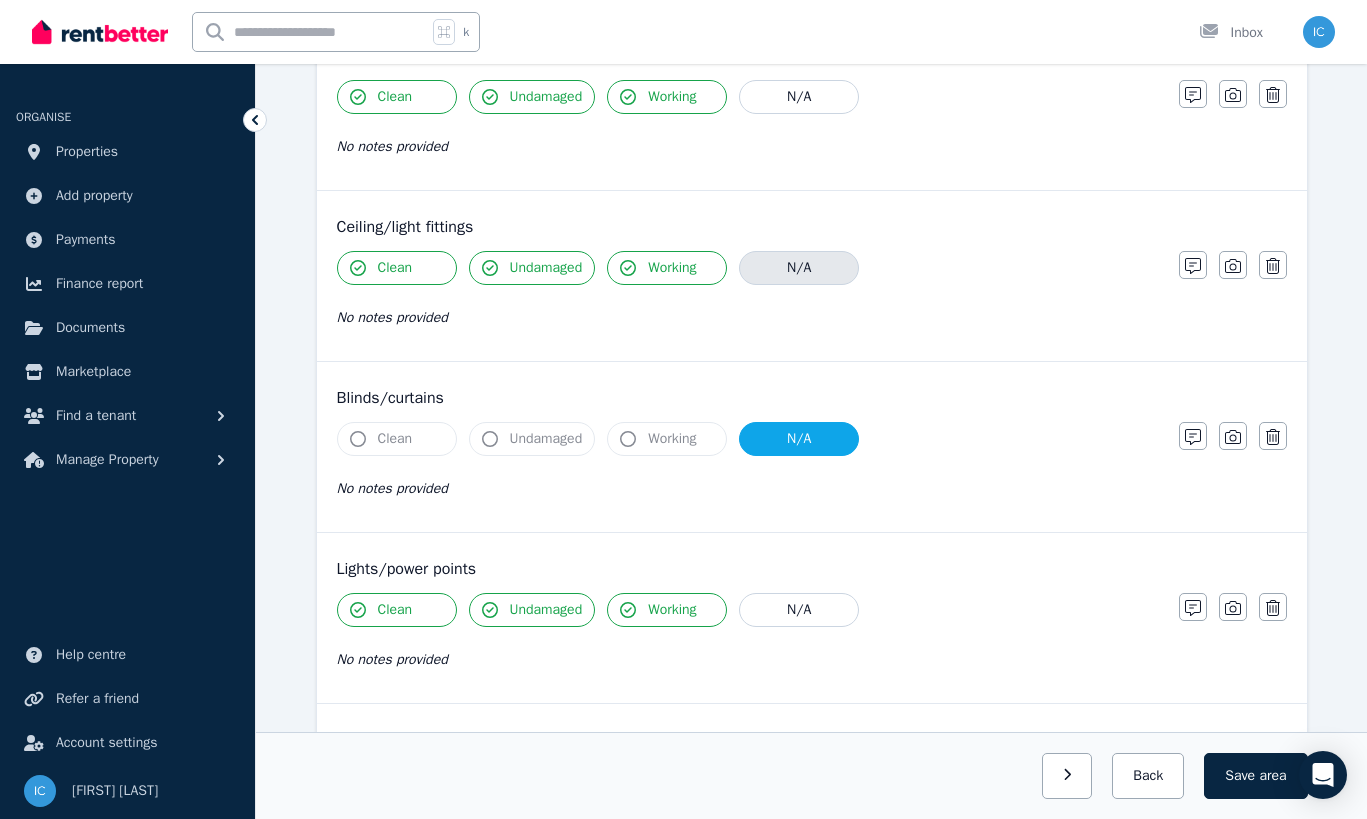 click on "N/A" at bounding box center (799, 268) 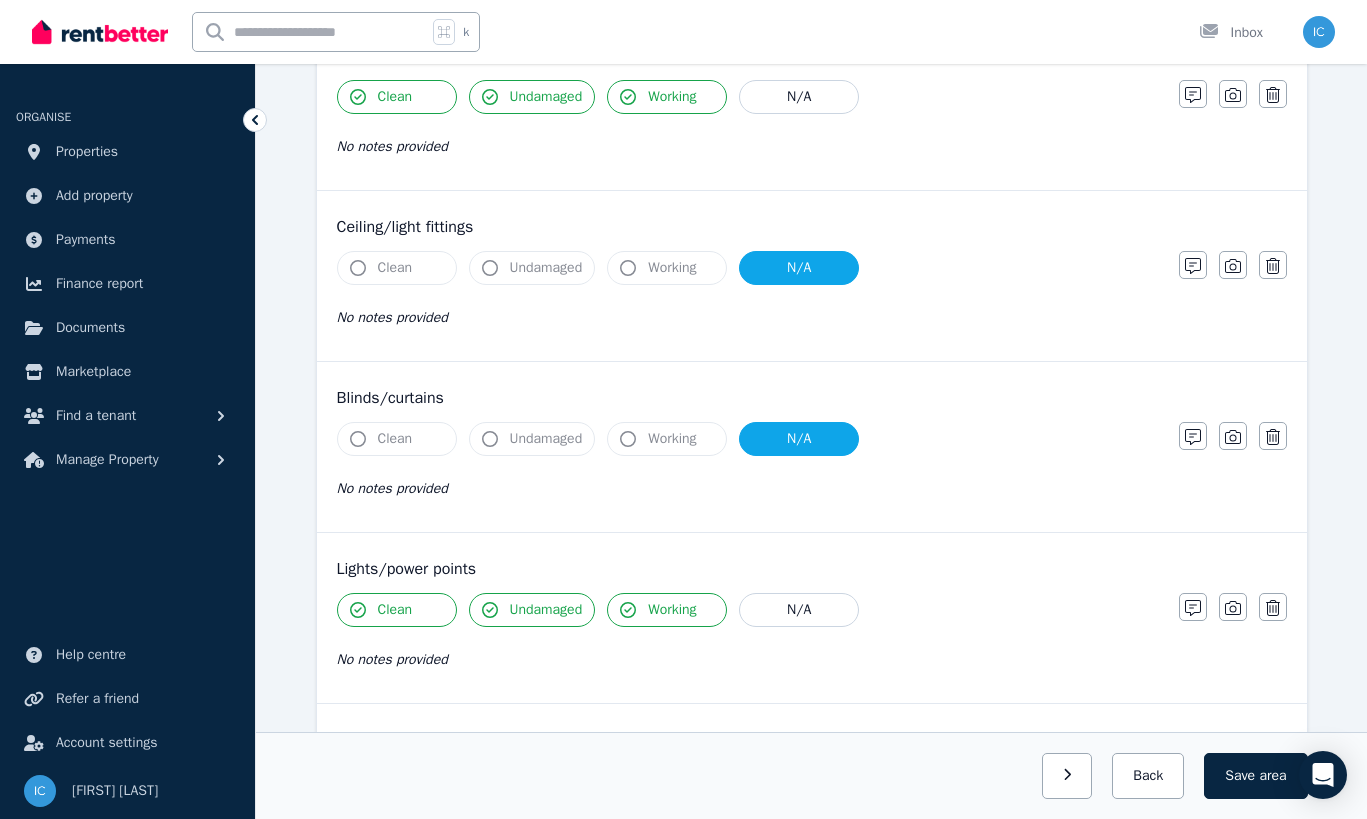 click on "N/A" at bounding box center [799, 268] 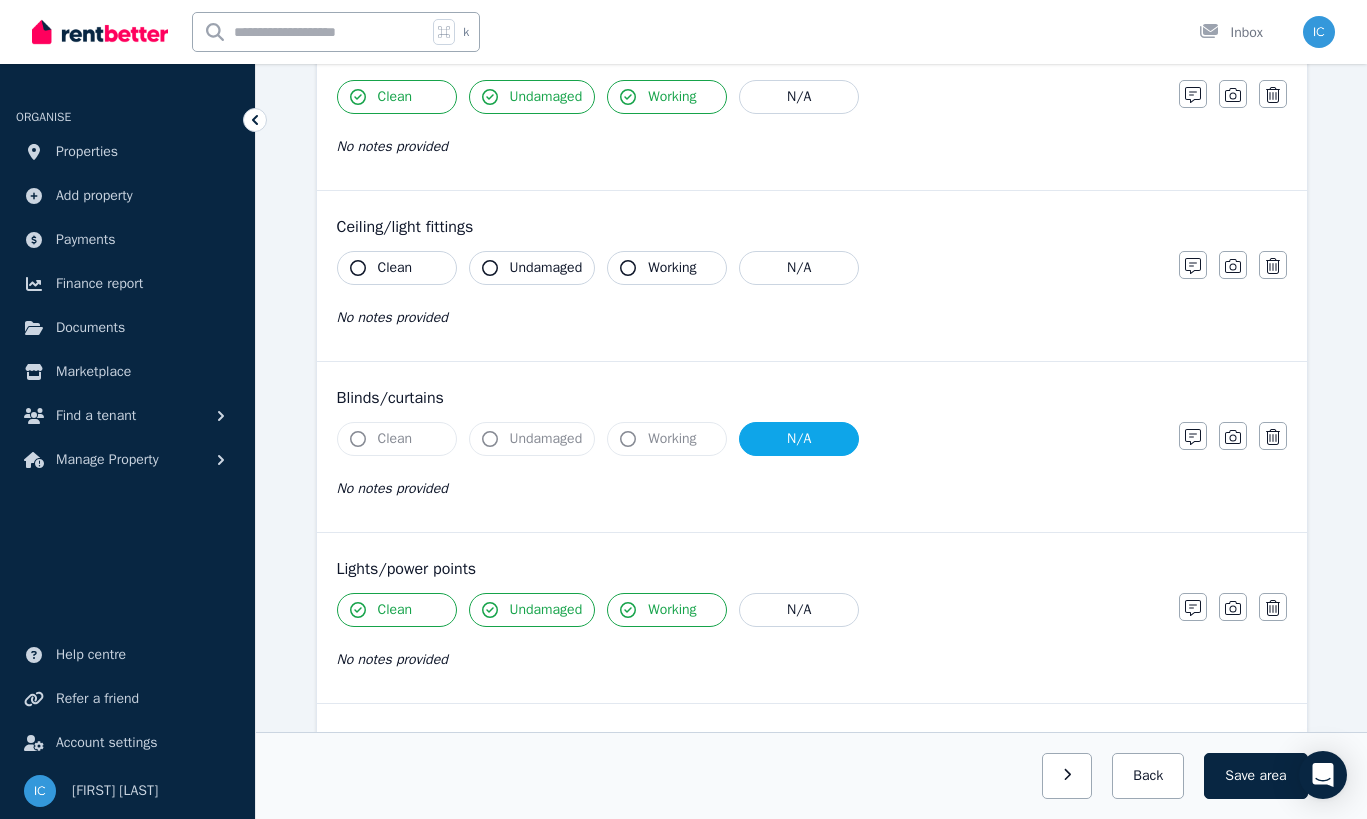 click on "Clean" at bounding box center [397, 268] 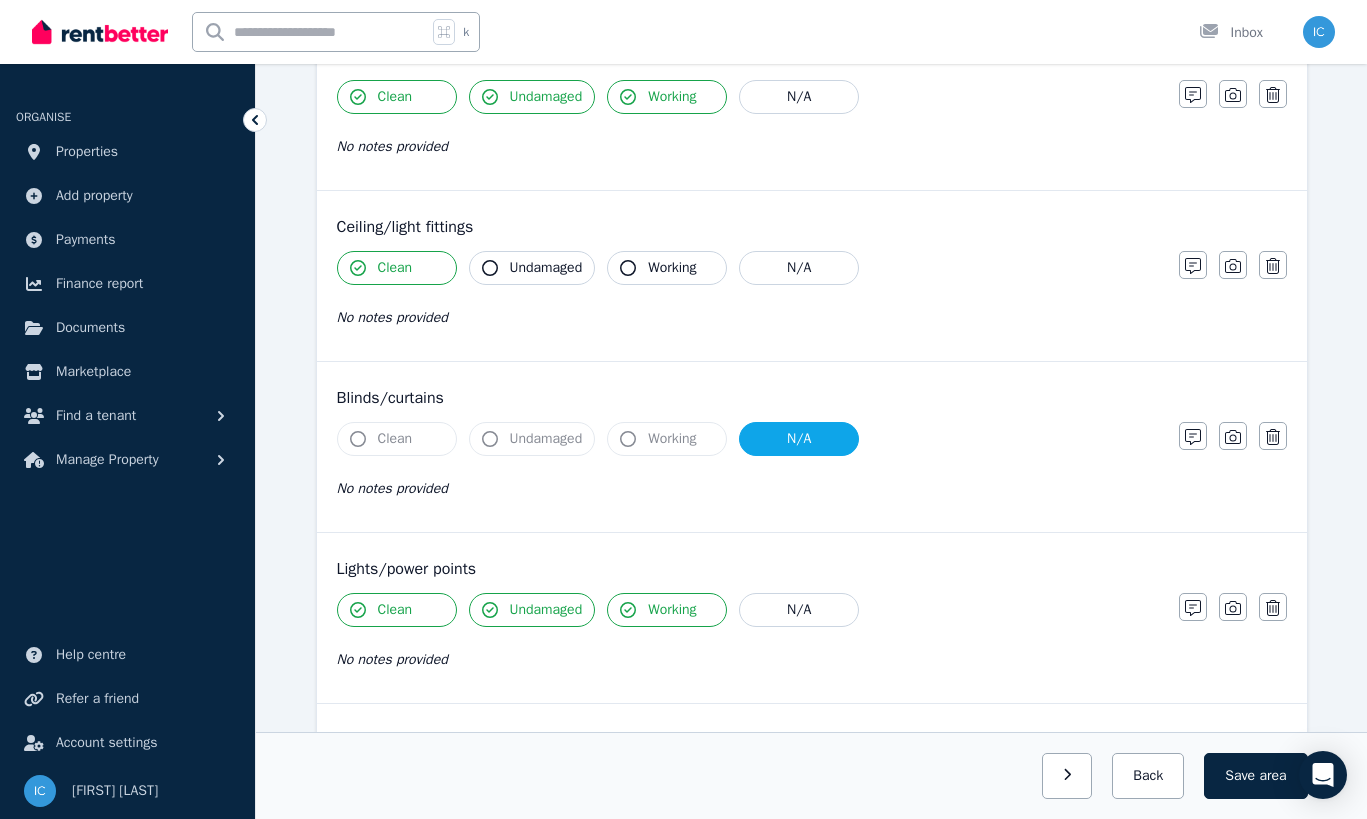 click on "Undamaged" at bounding box center [546, 268] 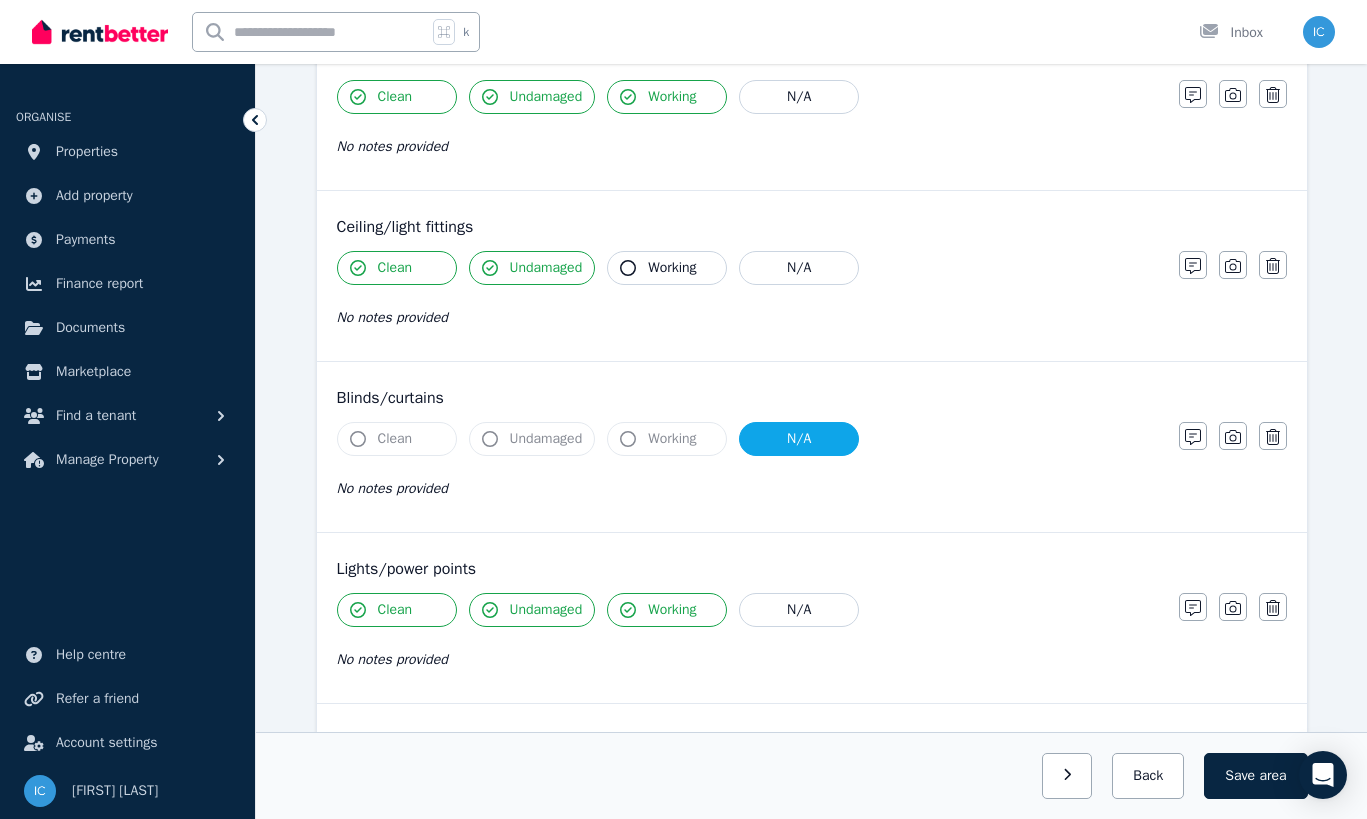 click on "Working" at bounding box center [667, 268] 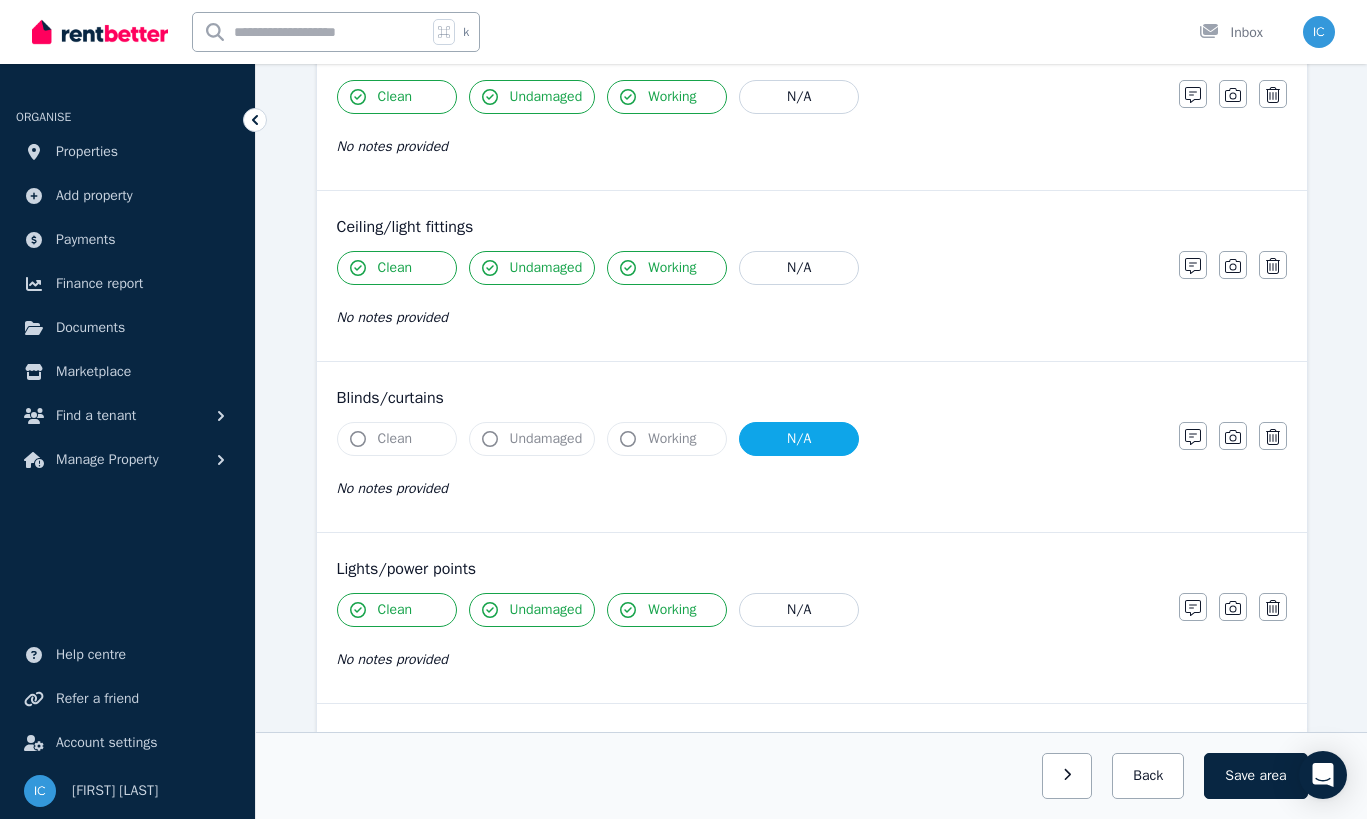 click on "N/A" at bounding box center (799, 439) 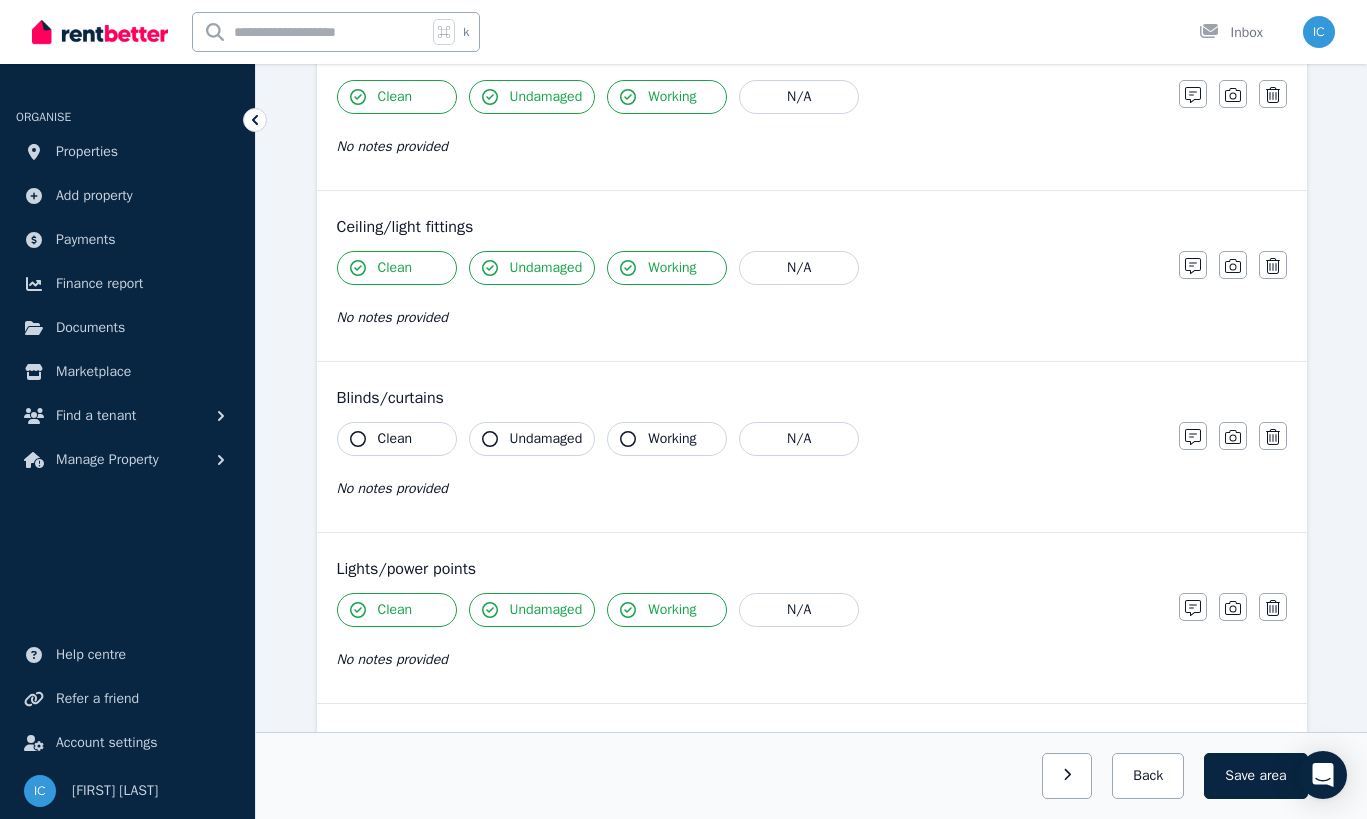 click on "Clean" at bounding box center [397, 439] 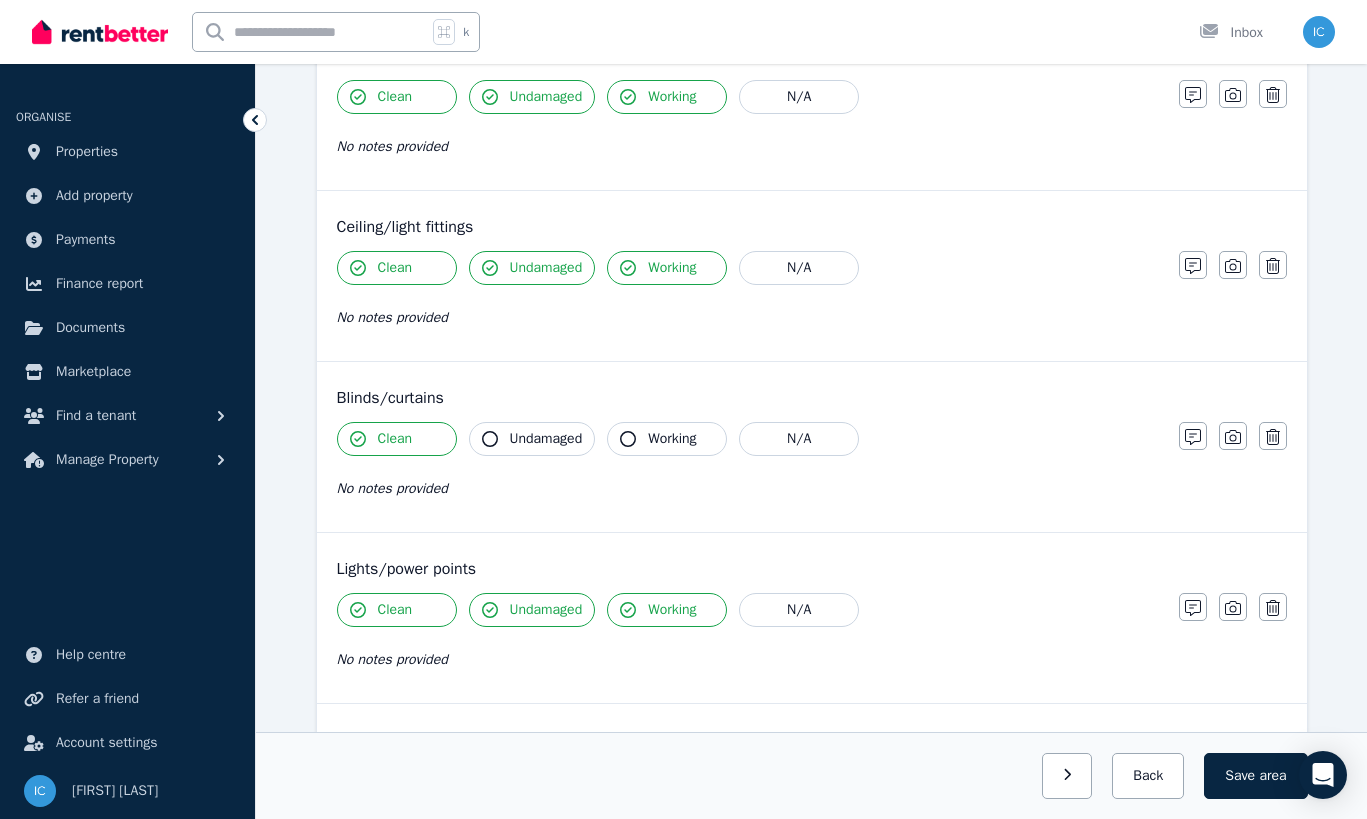click on "Undamaged" at bounding box center (546, 439) 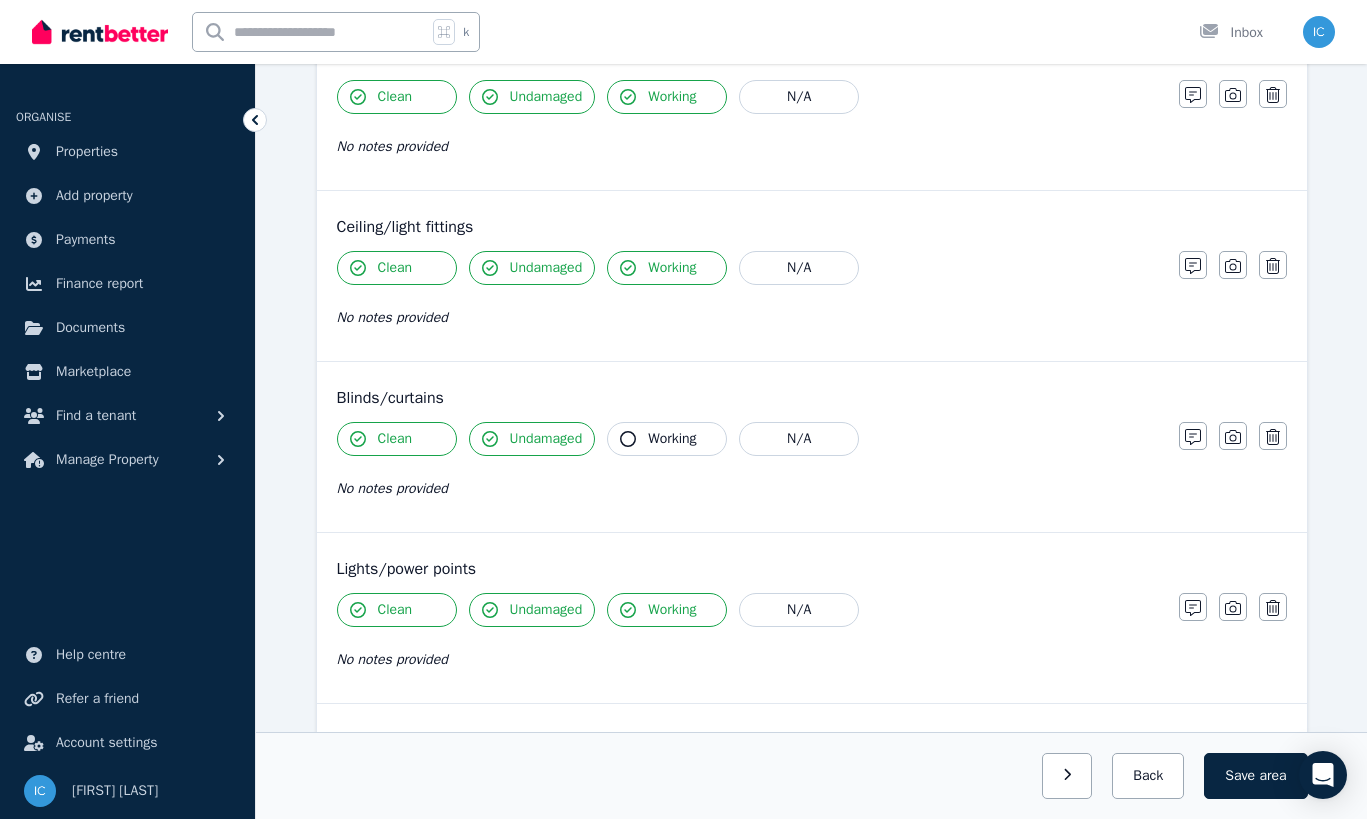 click on "Working" at bounding box center [672, 439] 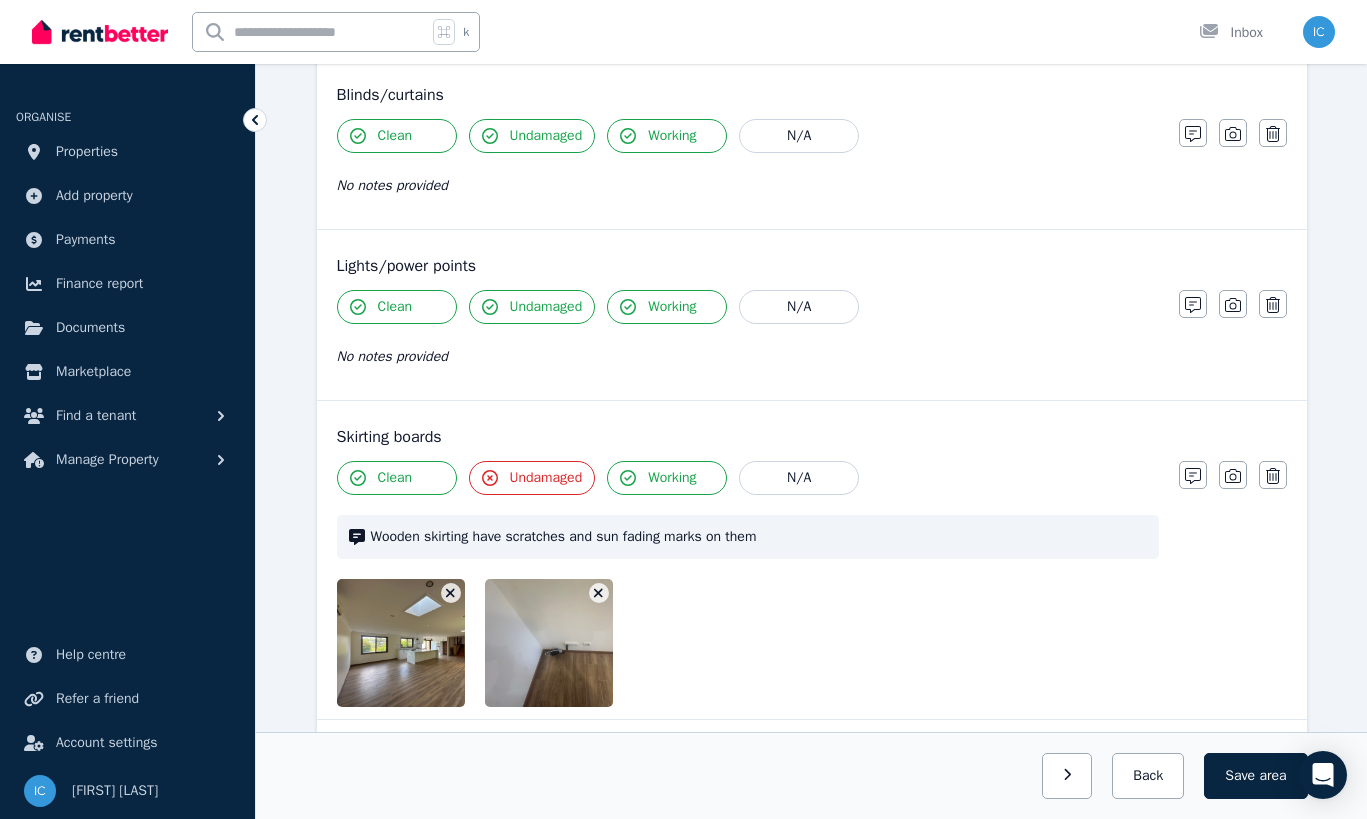 scroll, scrollTop: 955, scrollLeft: 0, axis: vertical 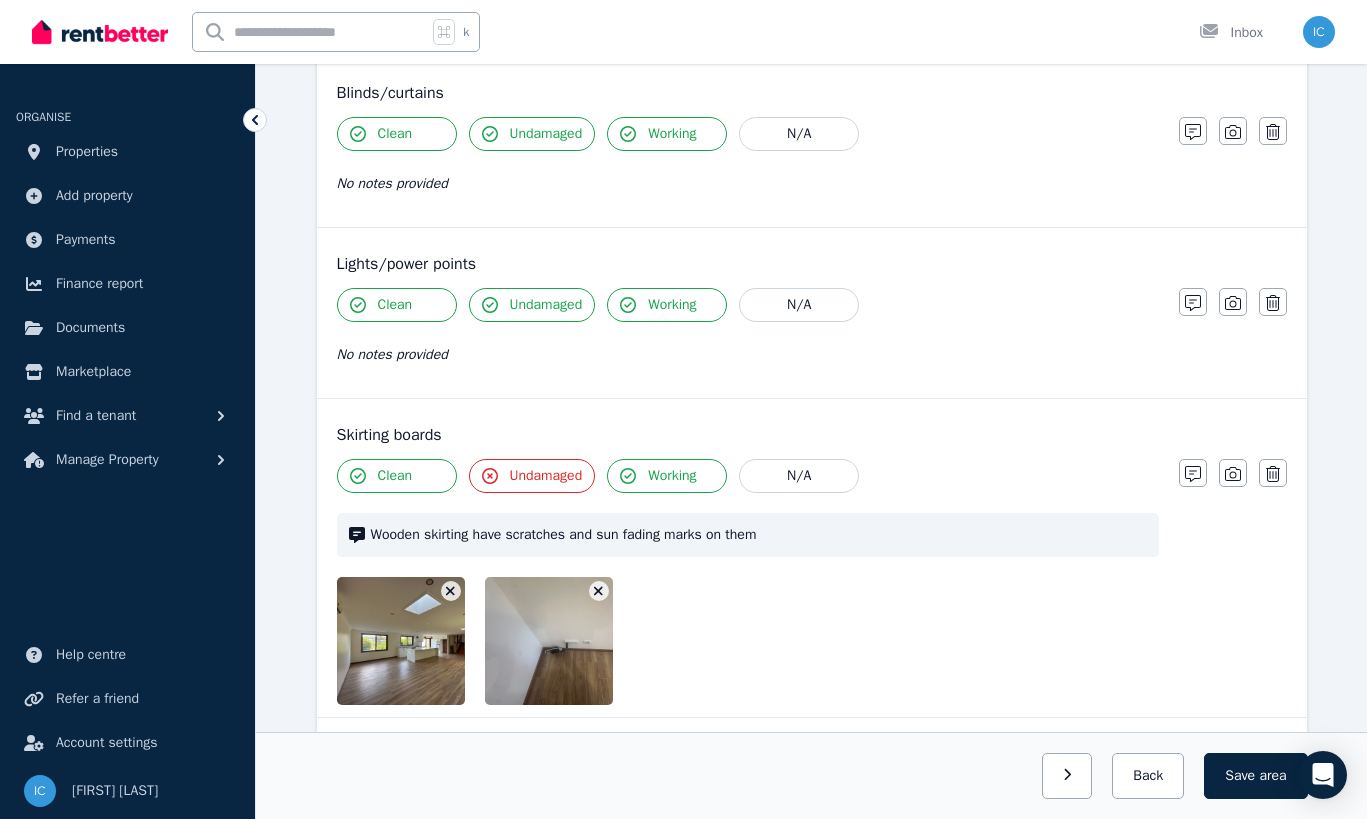 click 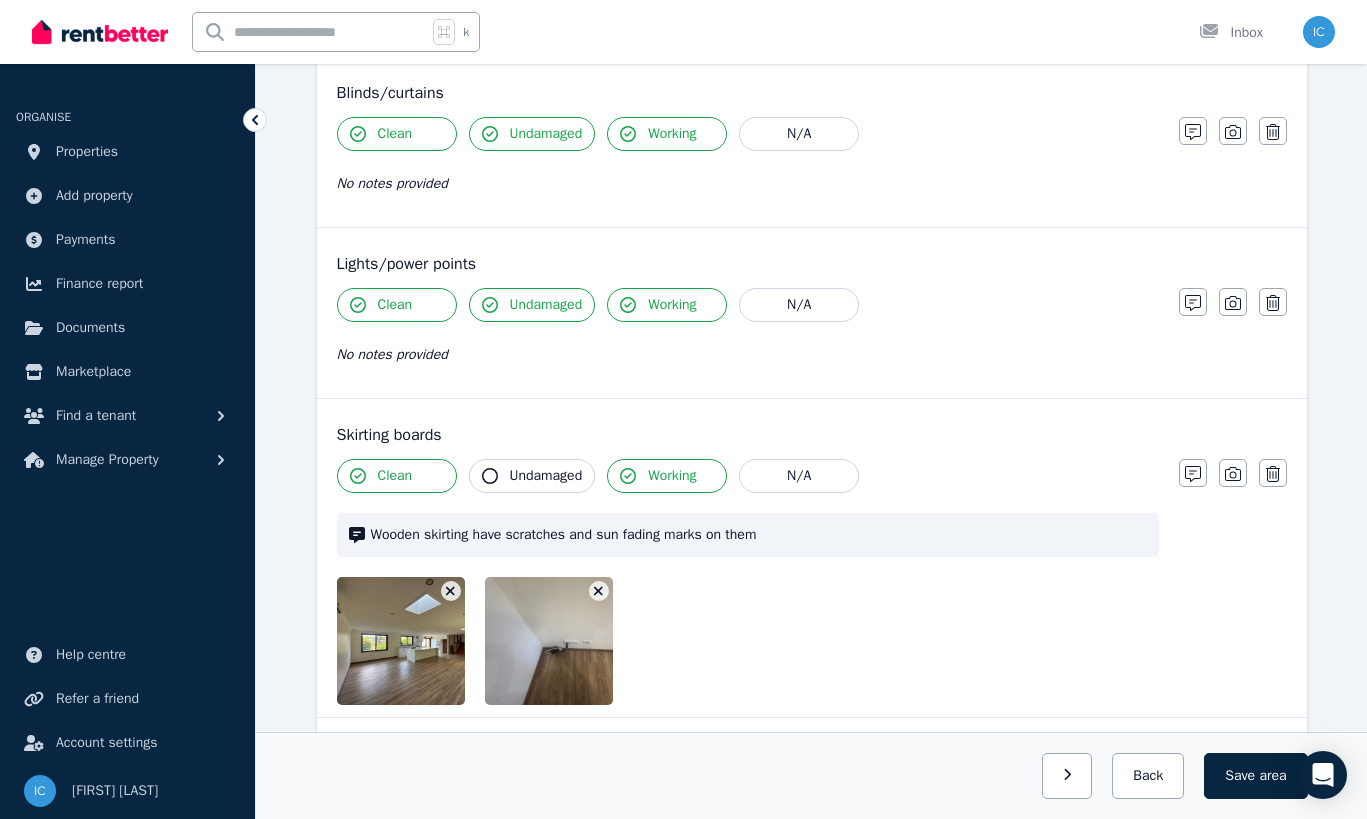 click 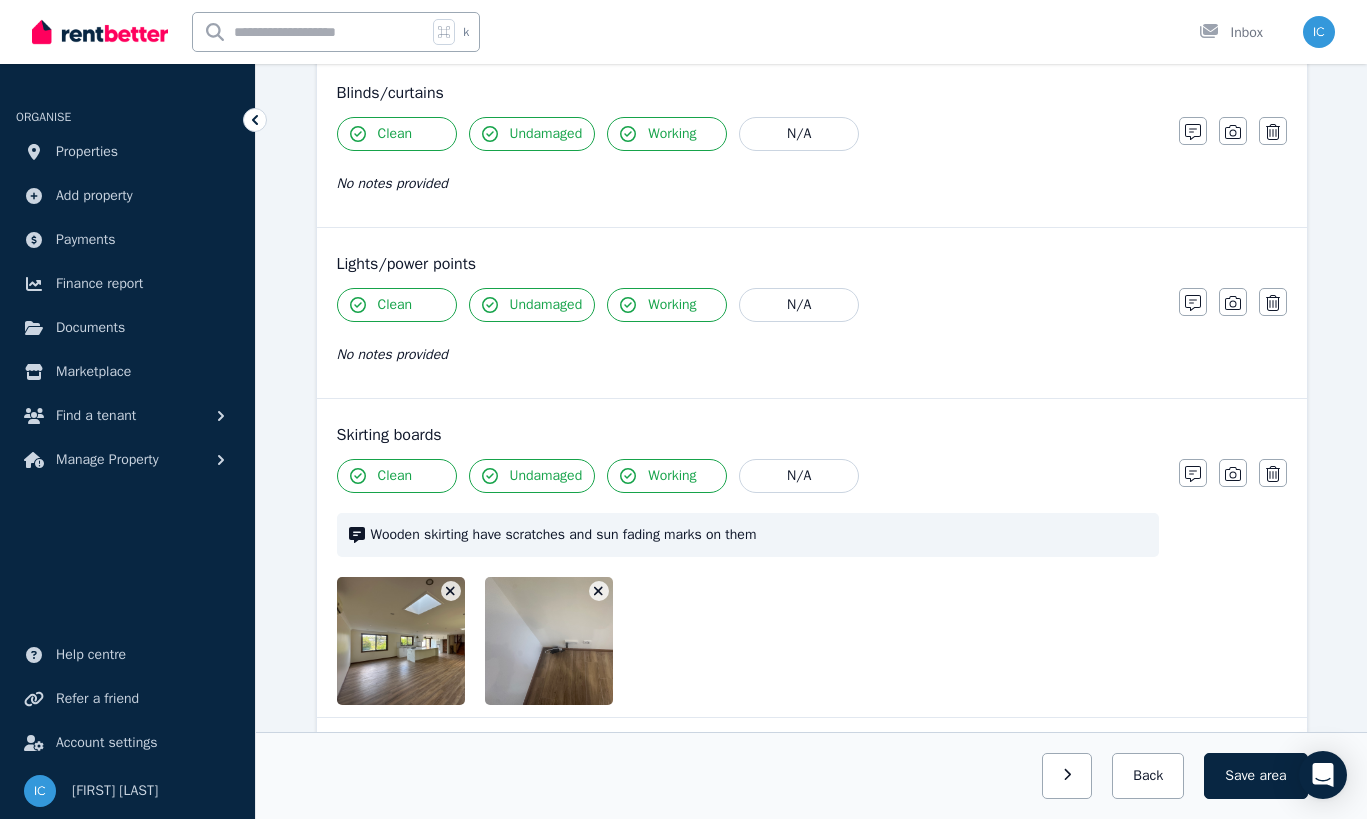 click 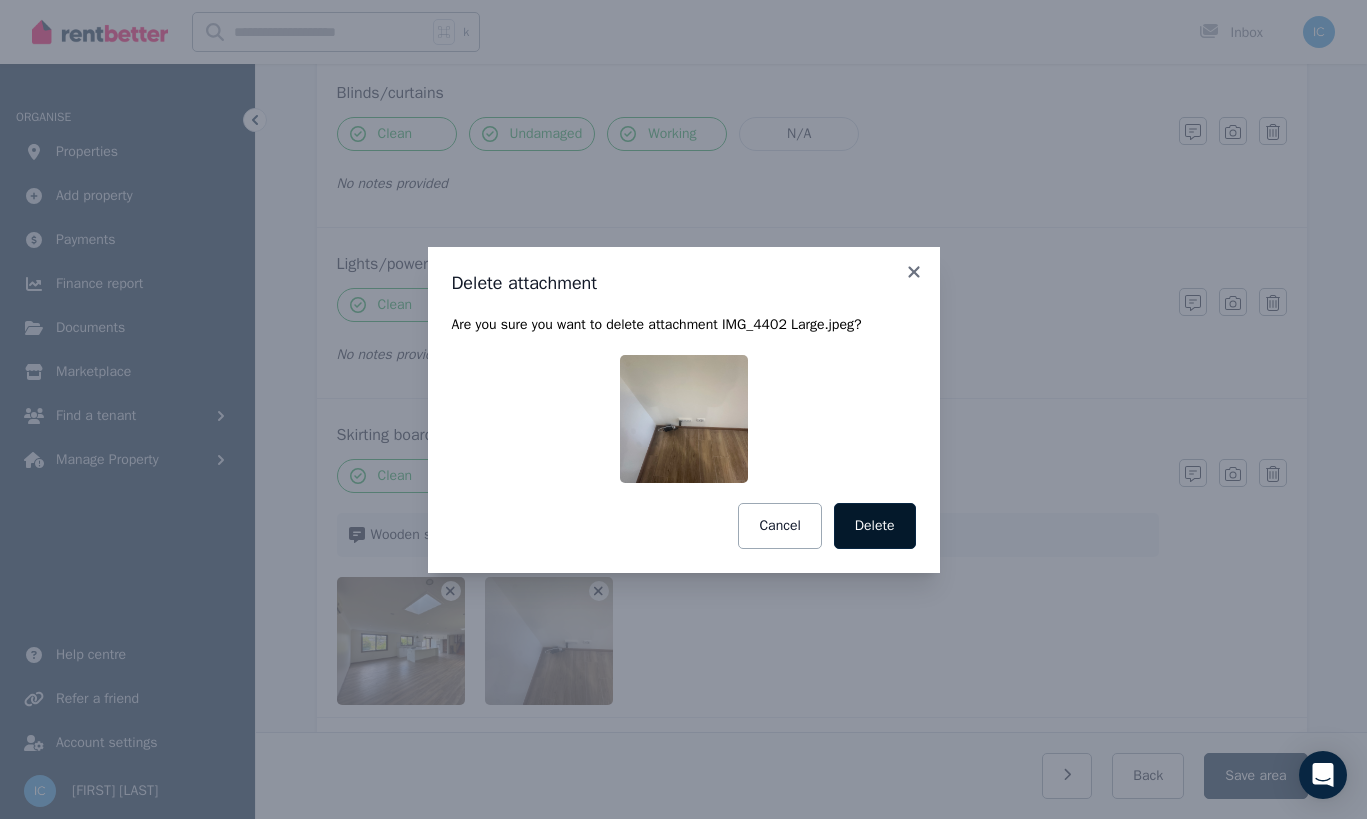 click on "Delete" at bounding box center (875, 526) 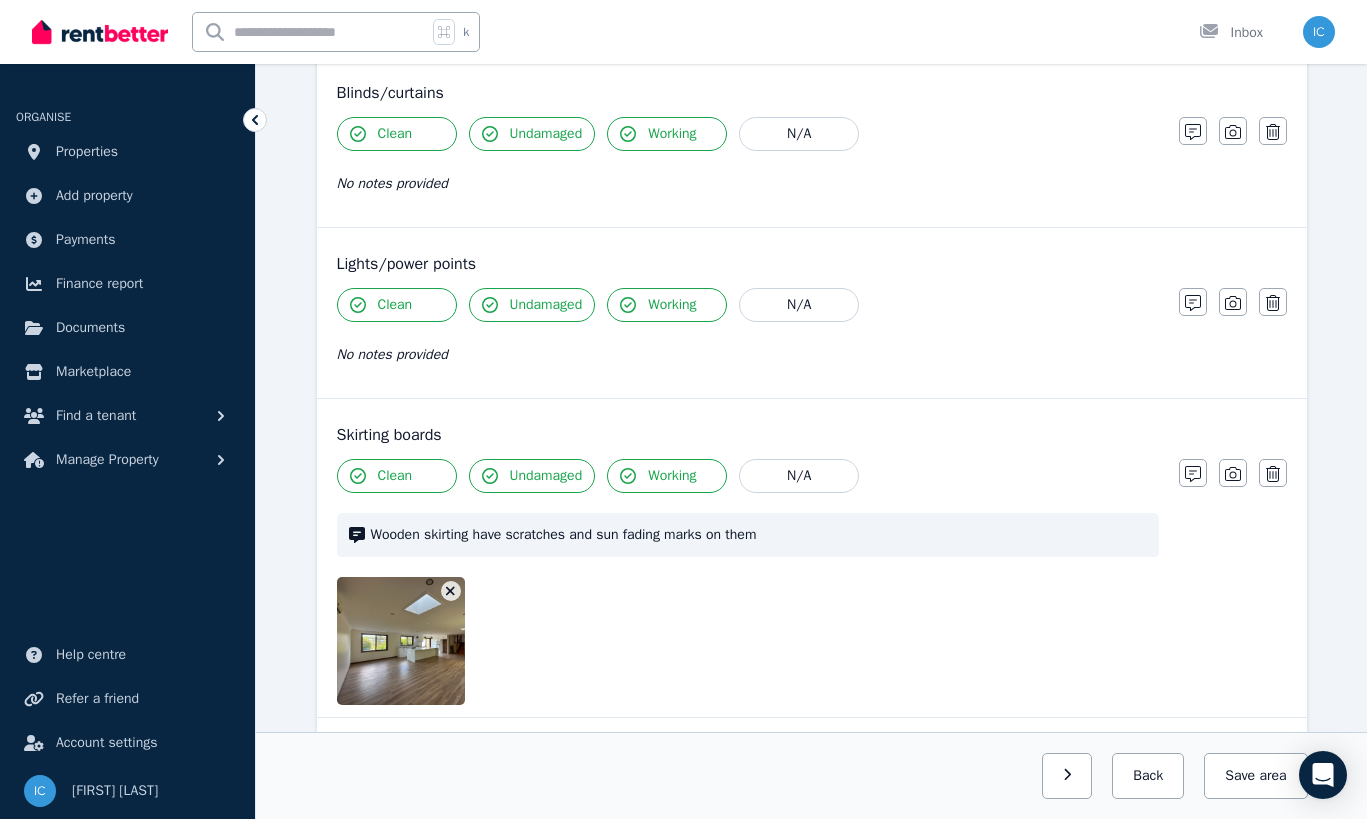 click 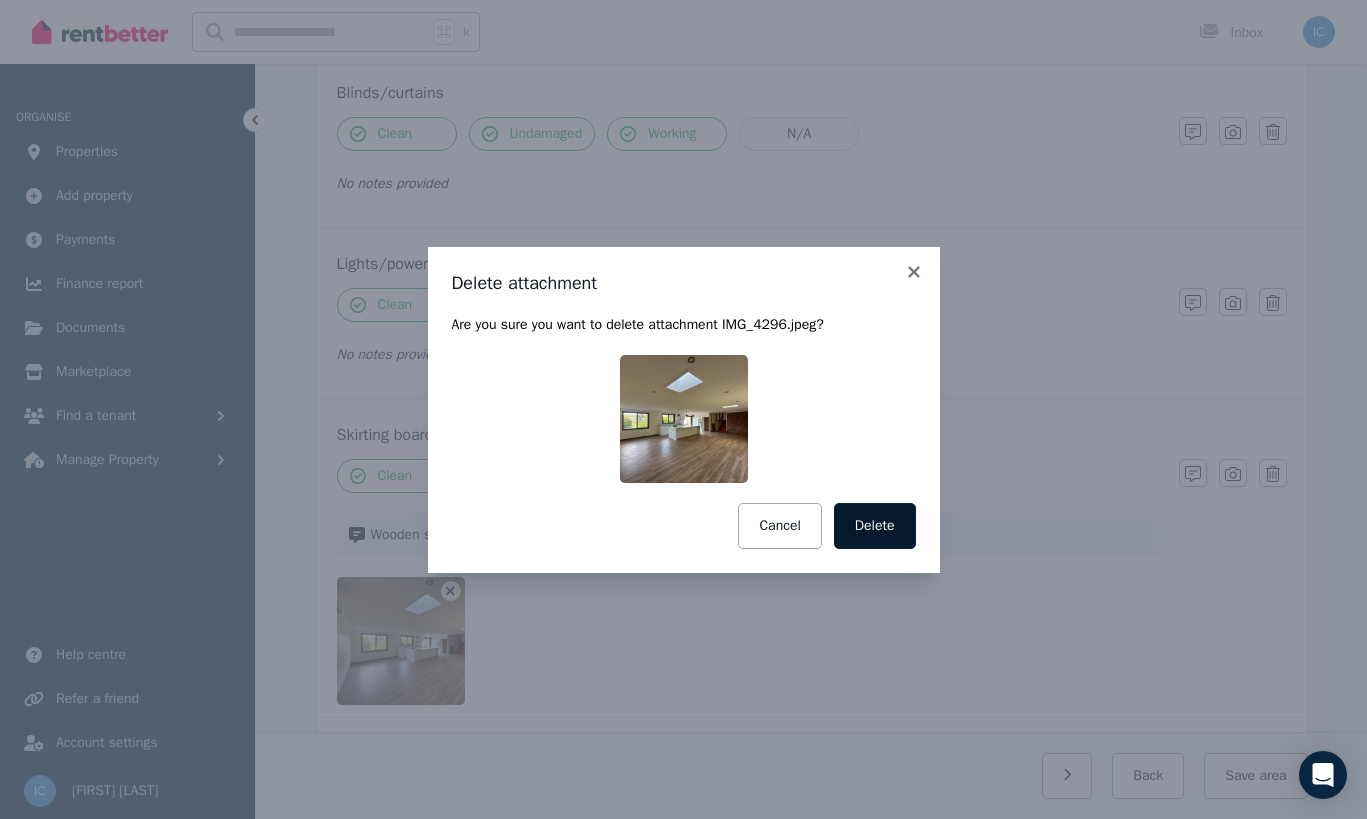 click on "Delete" at bounding box center (875, 526) 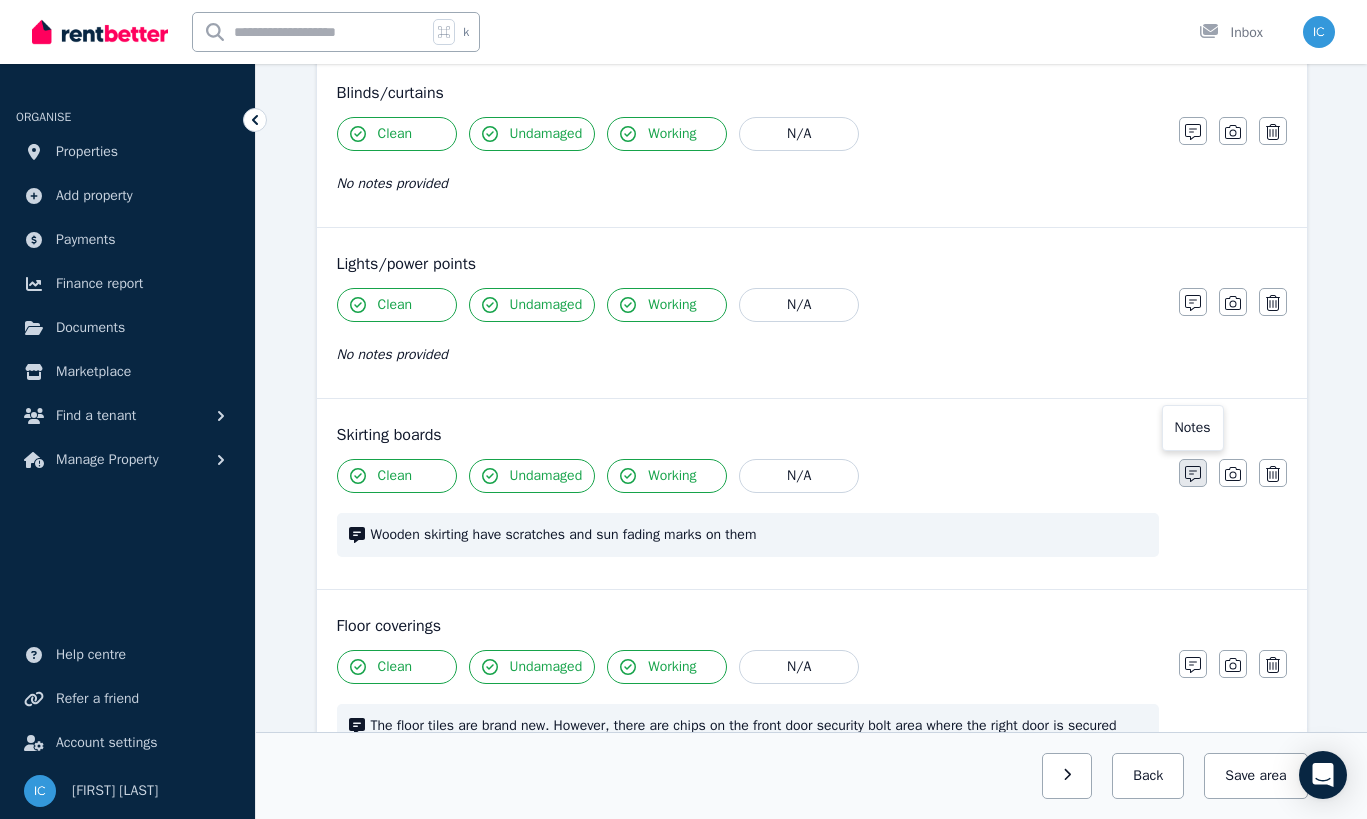 click 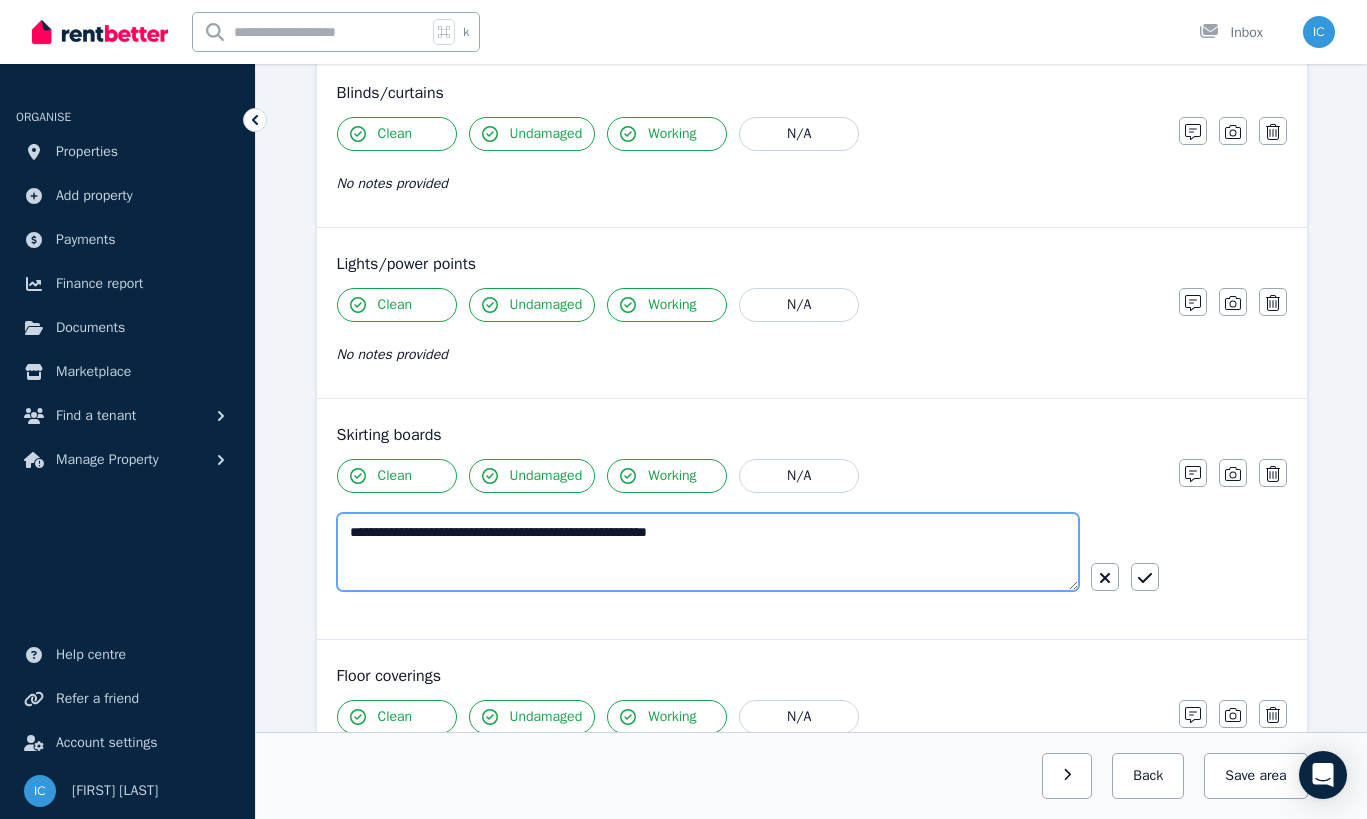click on "**********" at bounding box center (708, 552) 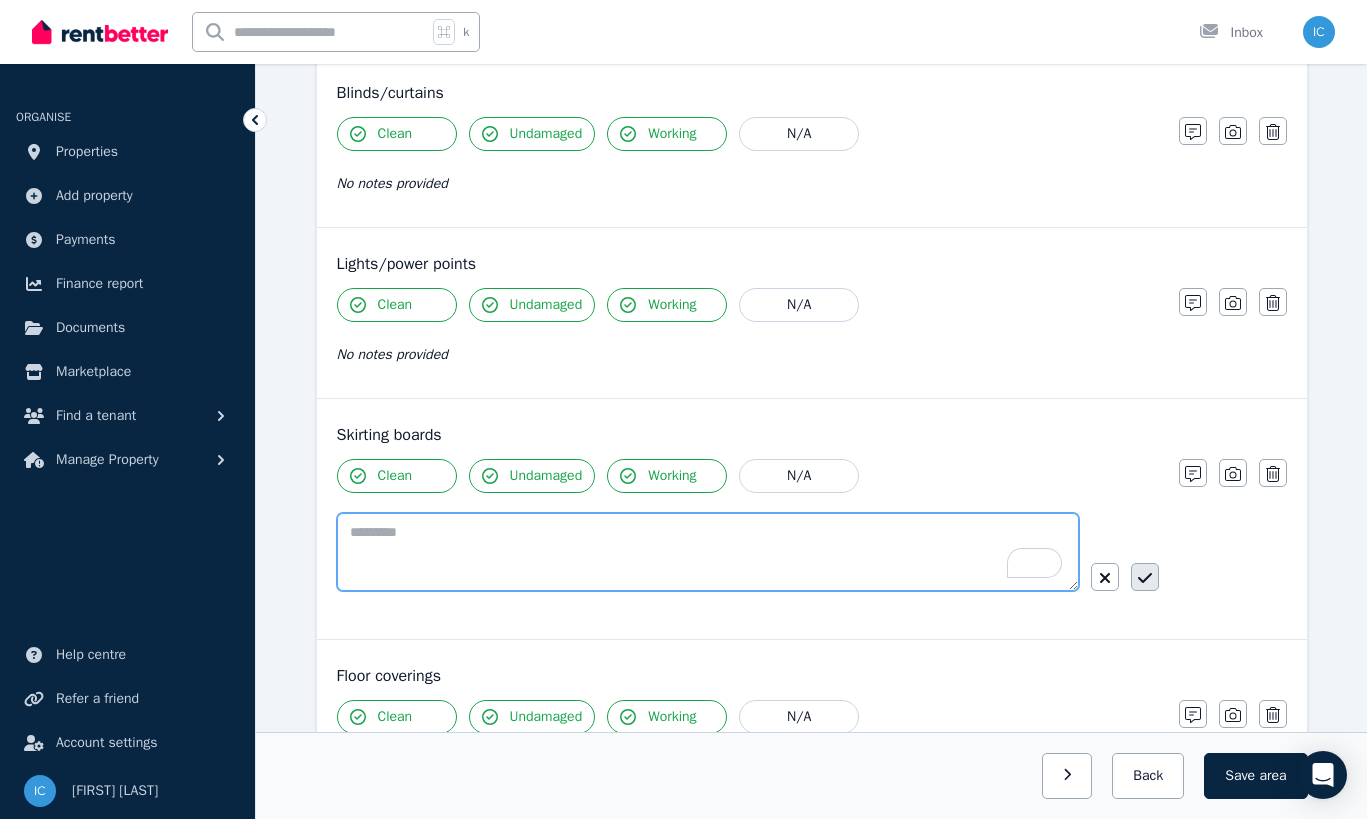 type 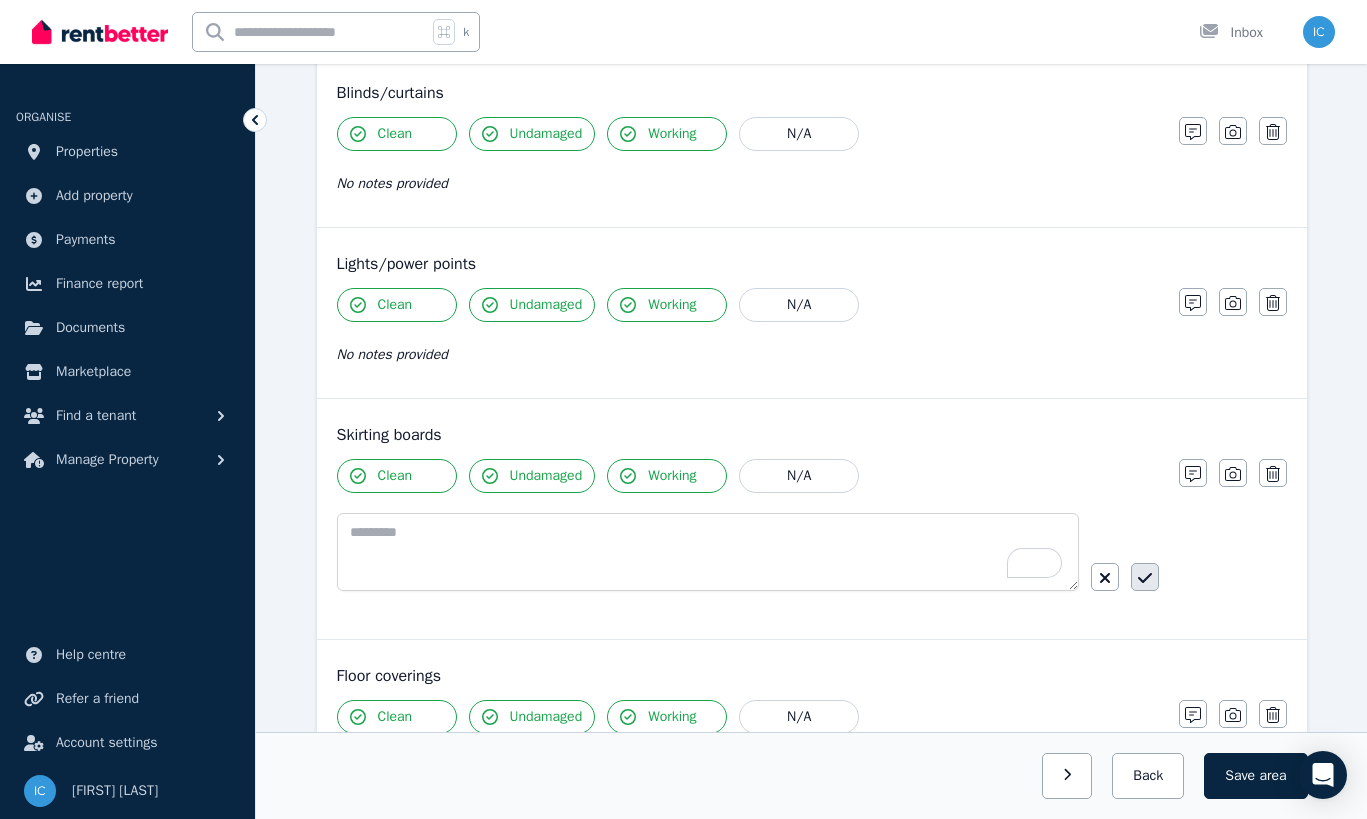 click at bounding box center [1145, 577] 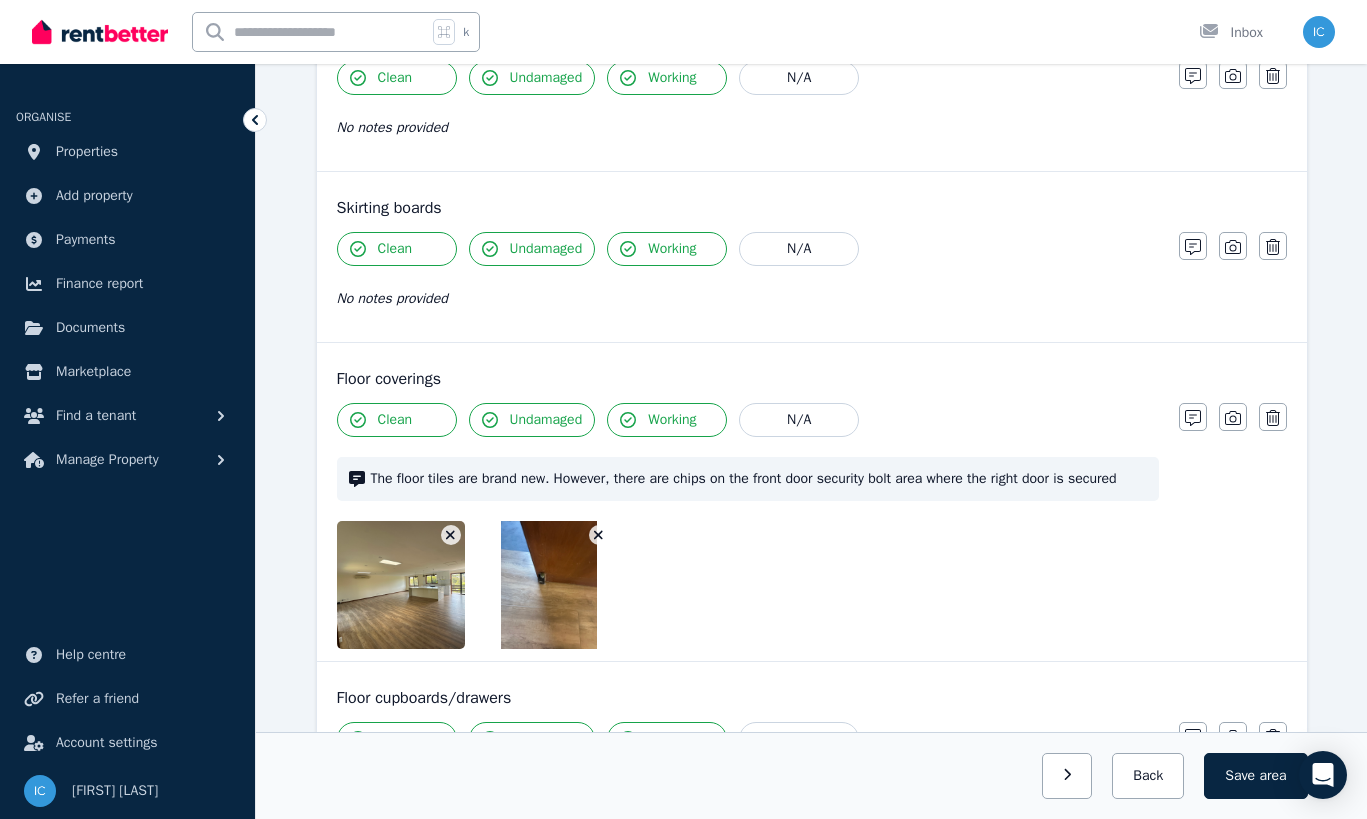 scroll, scrollTop: 1183, scrollLeft: 0, axis: vertical 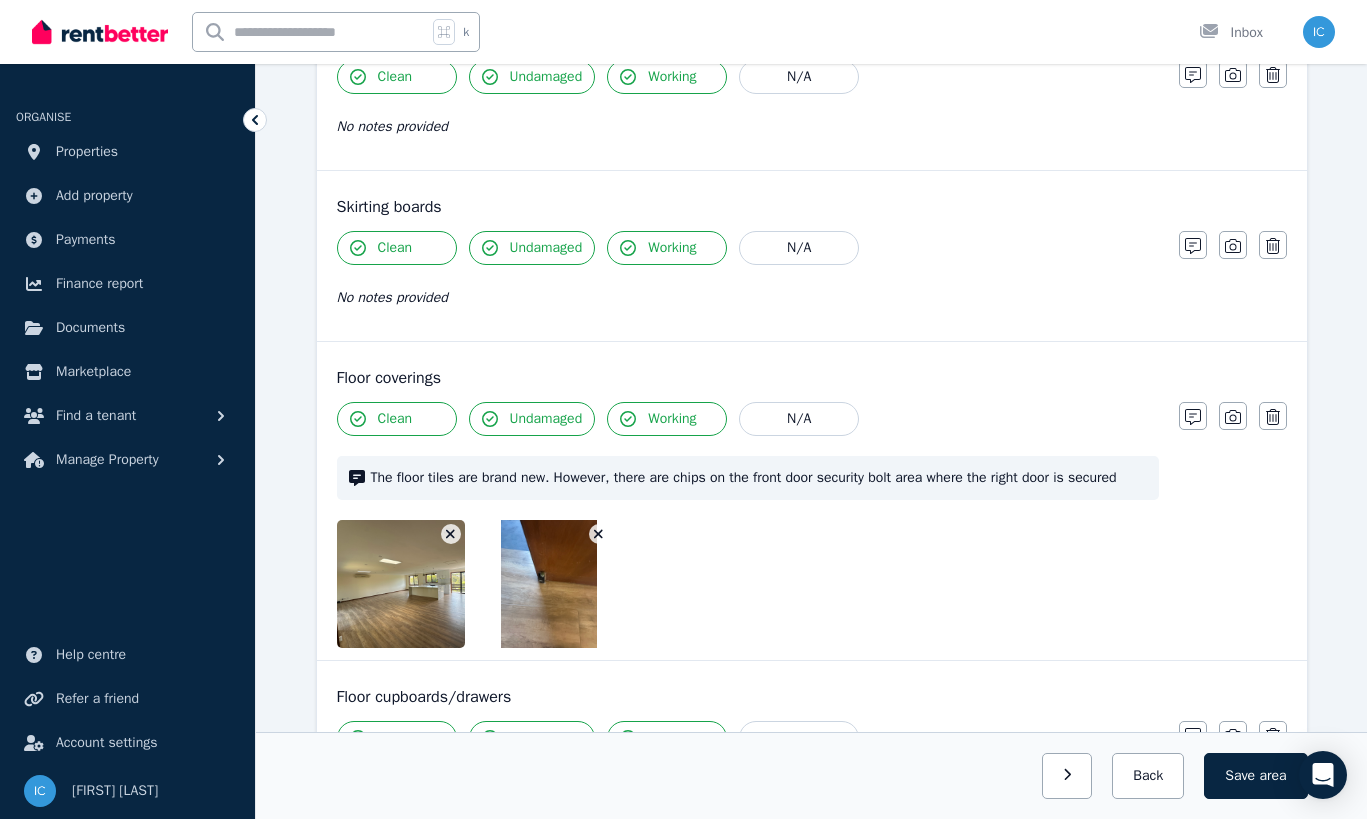 click on "The floor tiles are brand new. However, there are chips on the front door security bolt area where the right door is secured" at bounding box center [759, 478] 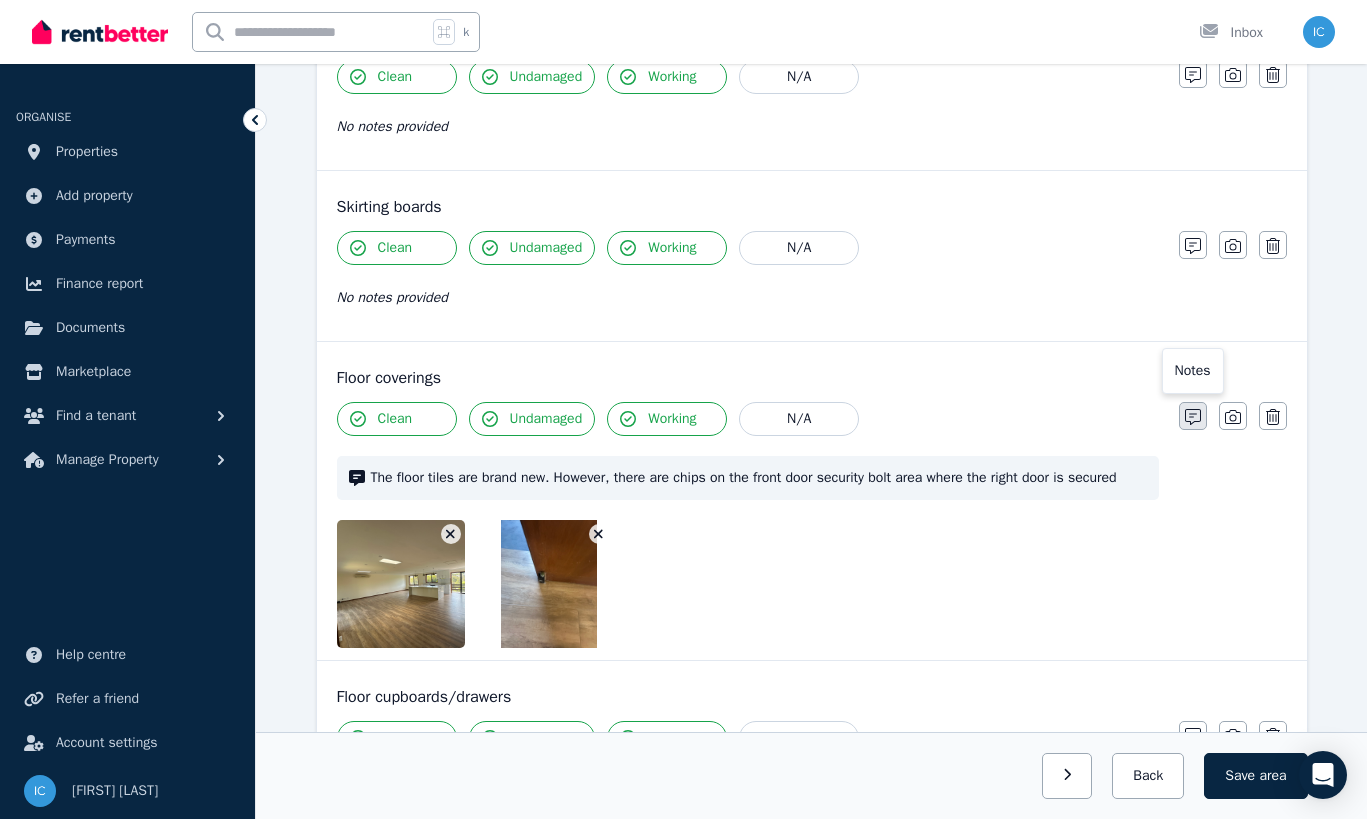 click 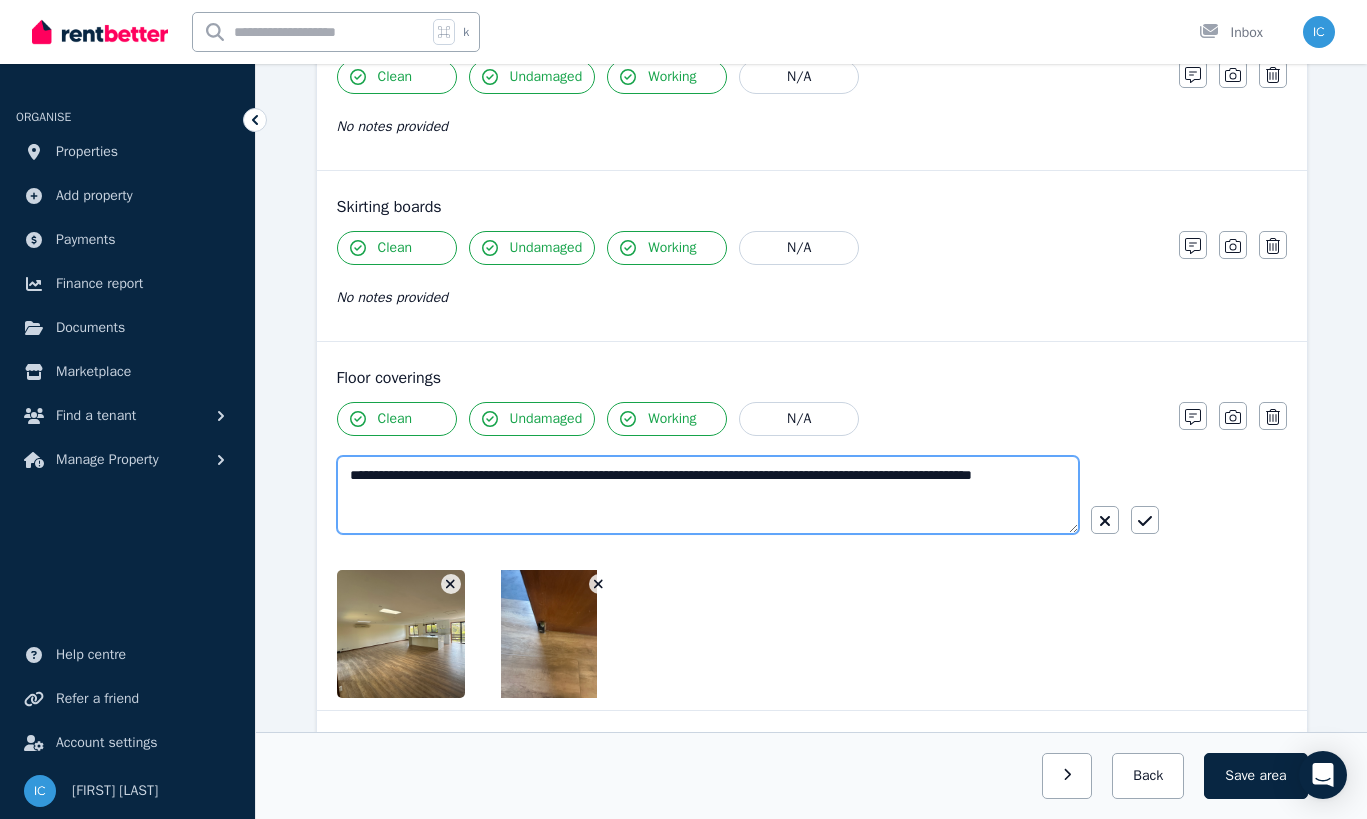 click on "**********" at bounding box center [708, 495] 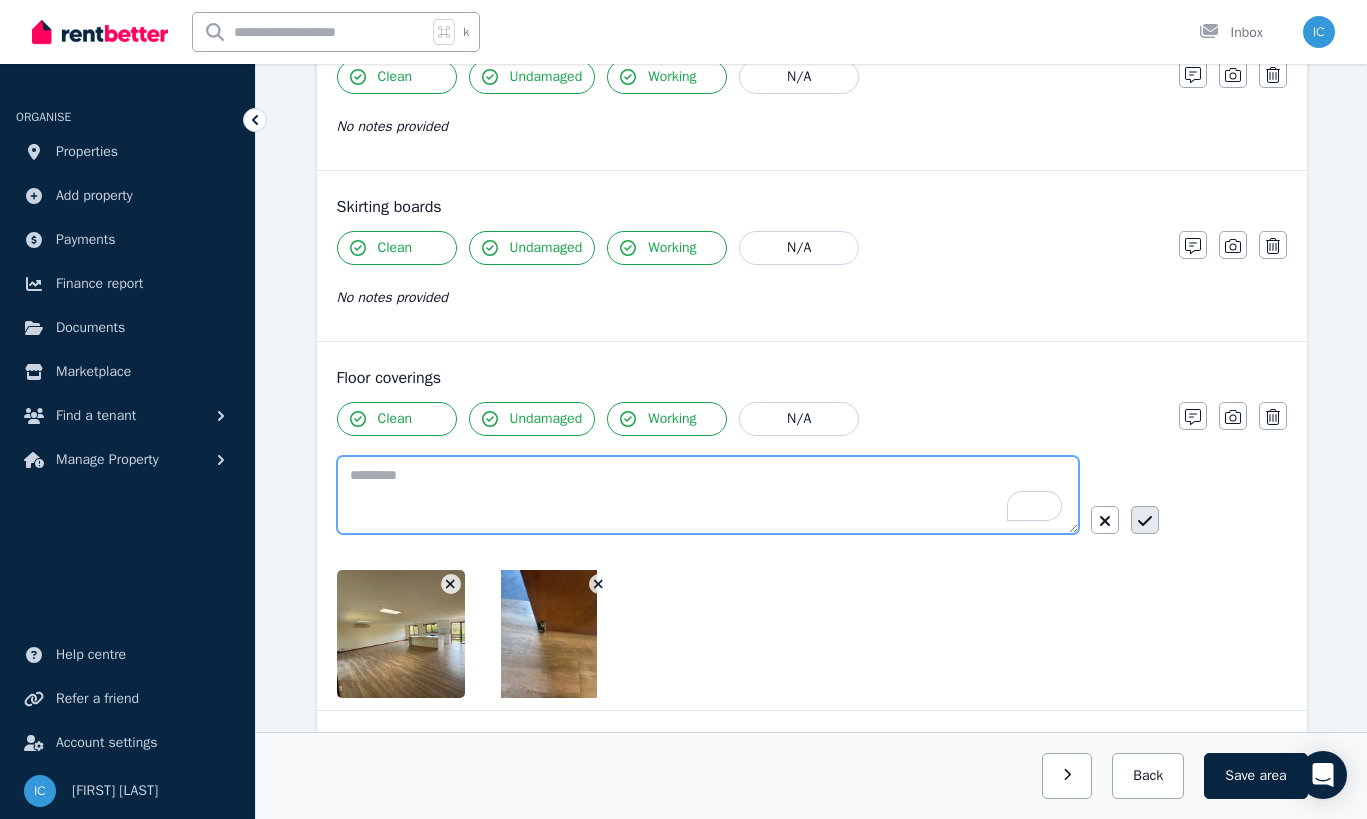 type 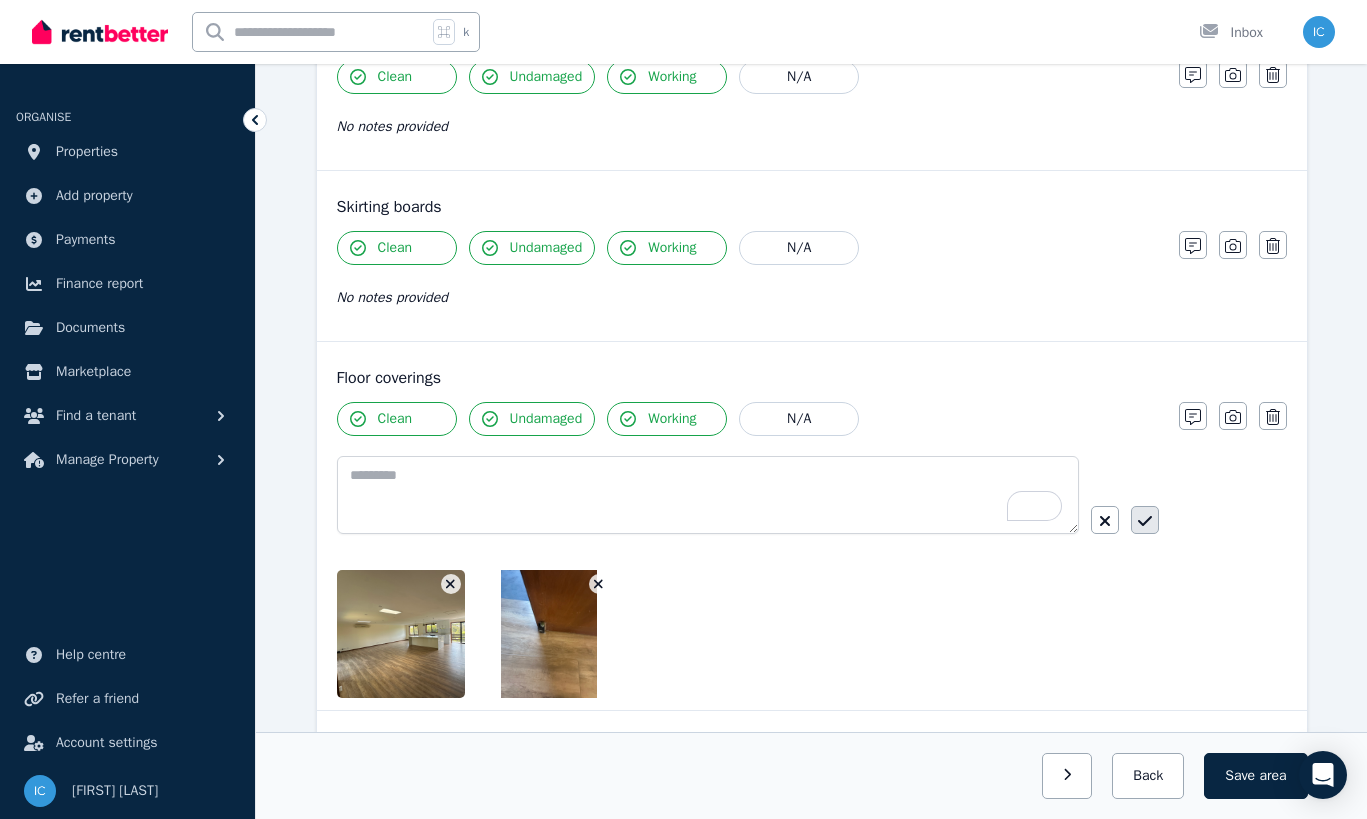 click at bounding box center [1145, 520] 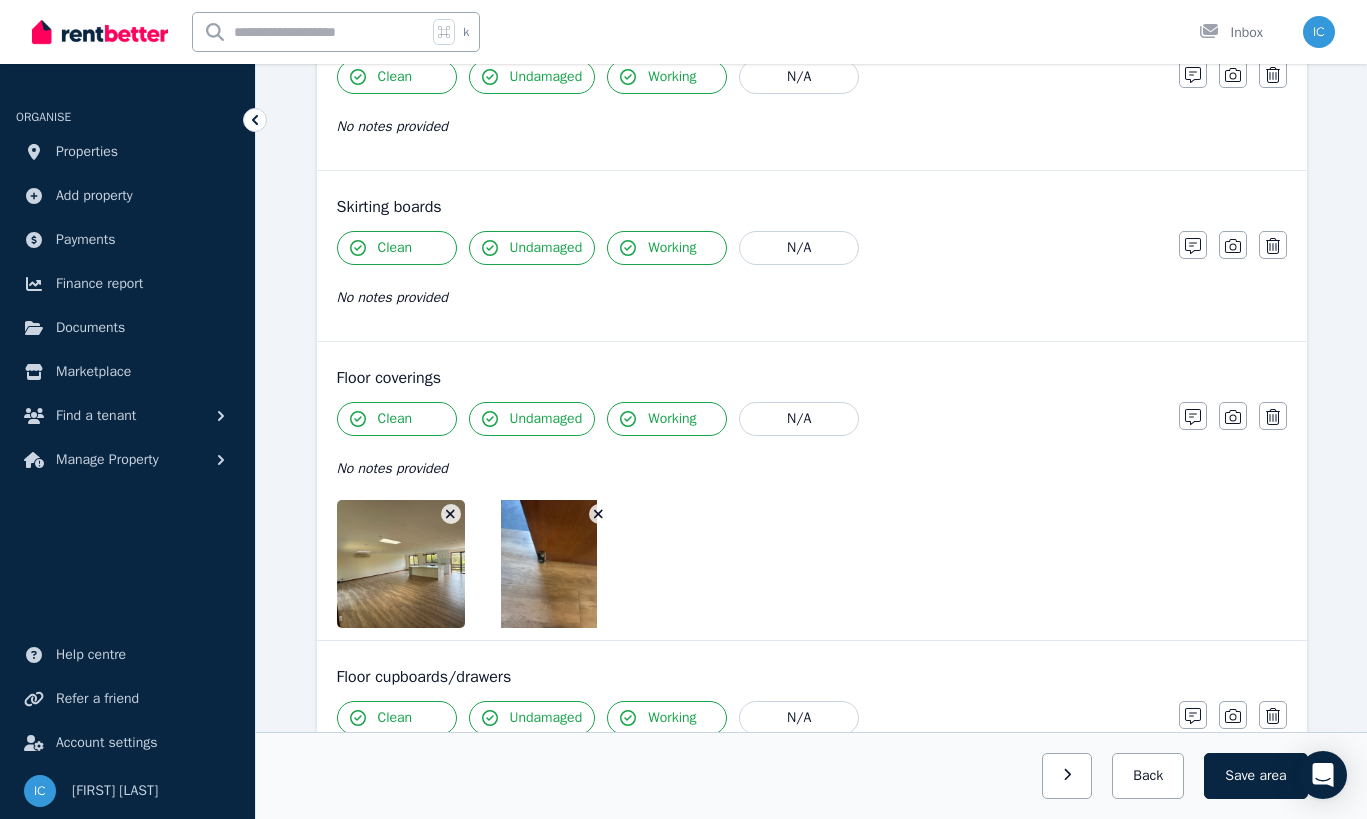 click 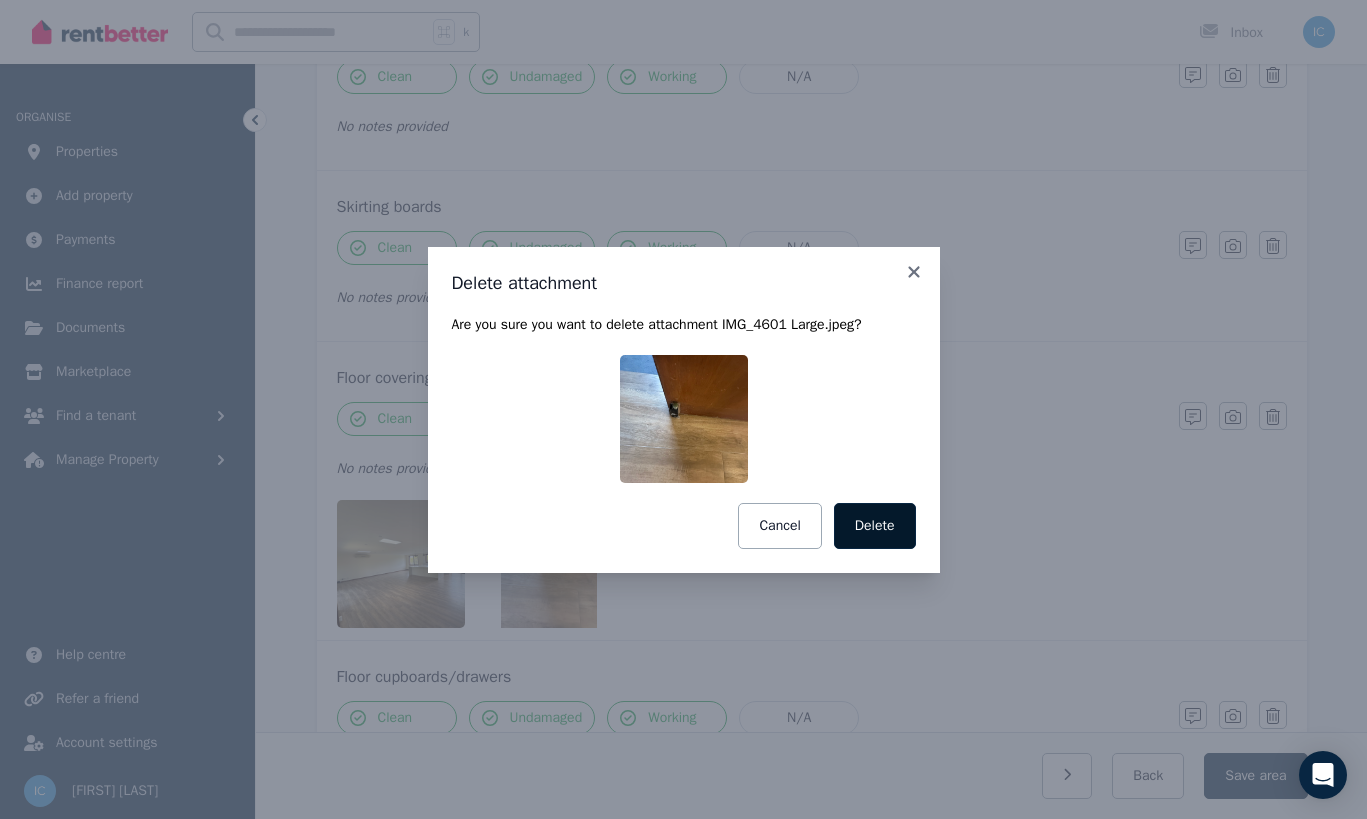 click on "Delete" at bounding box center (875, 526) 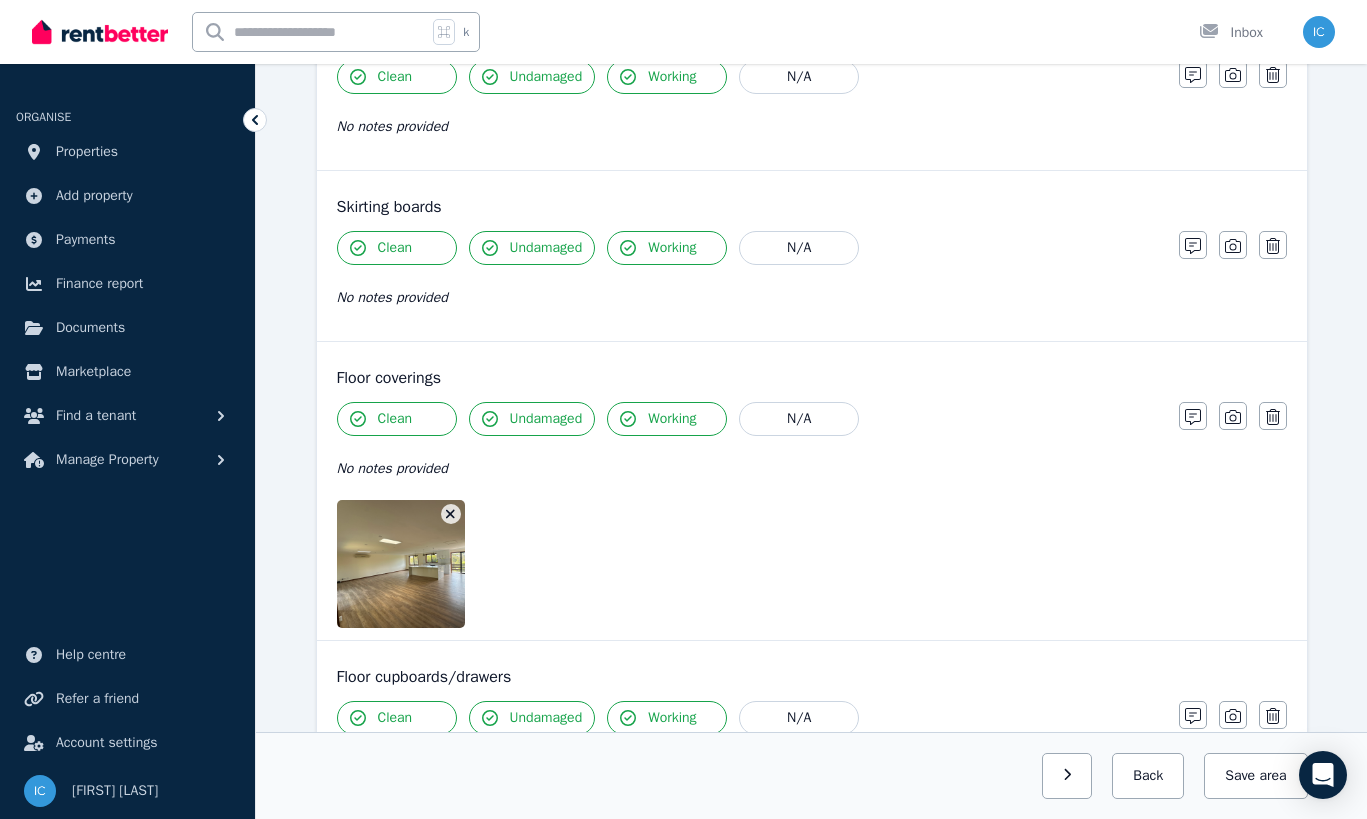 click at bounding box center (451, 514) 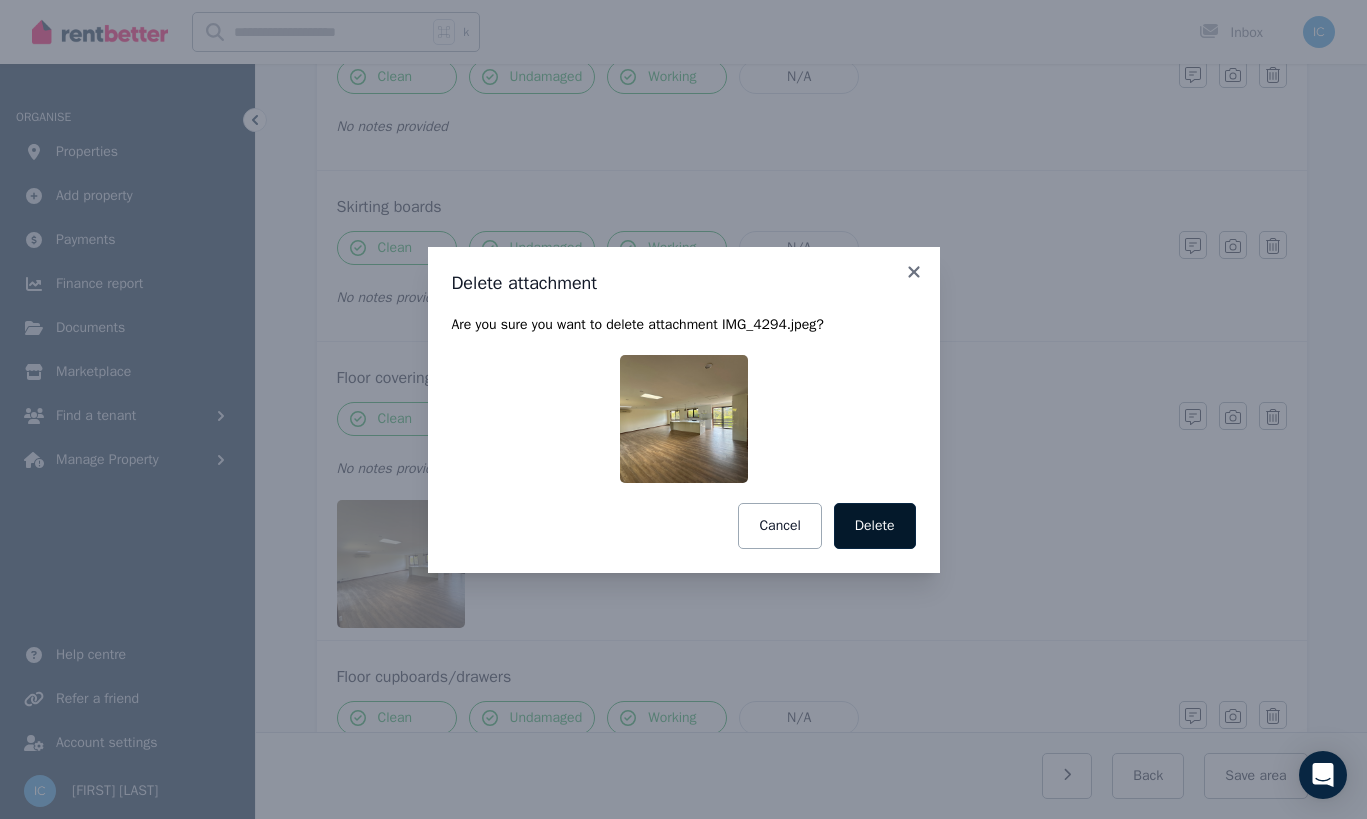 click on "Delete" at bounding box center (875, 526) 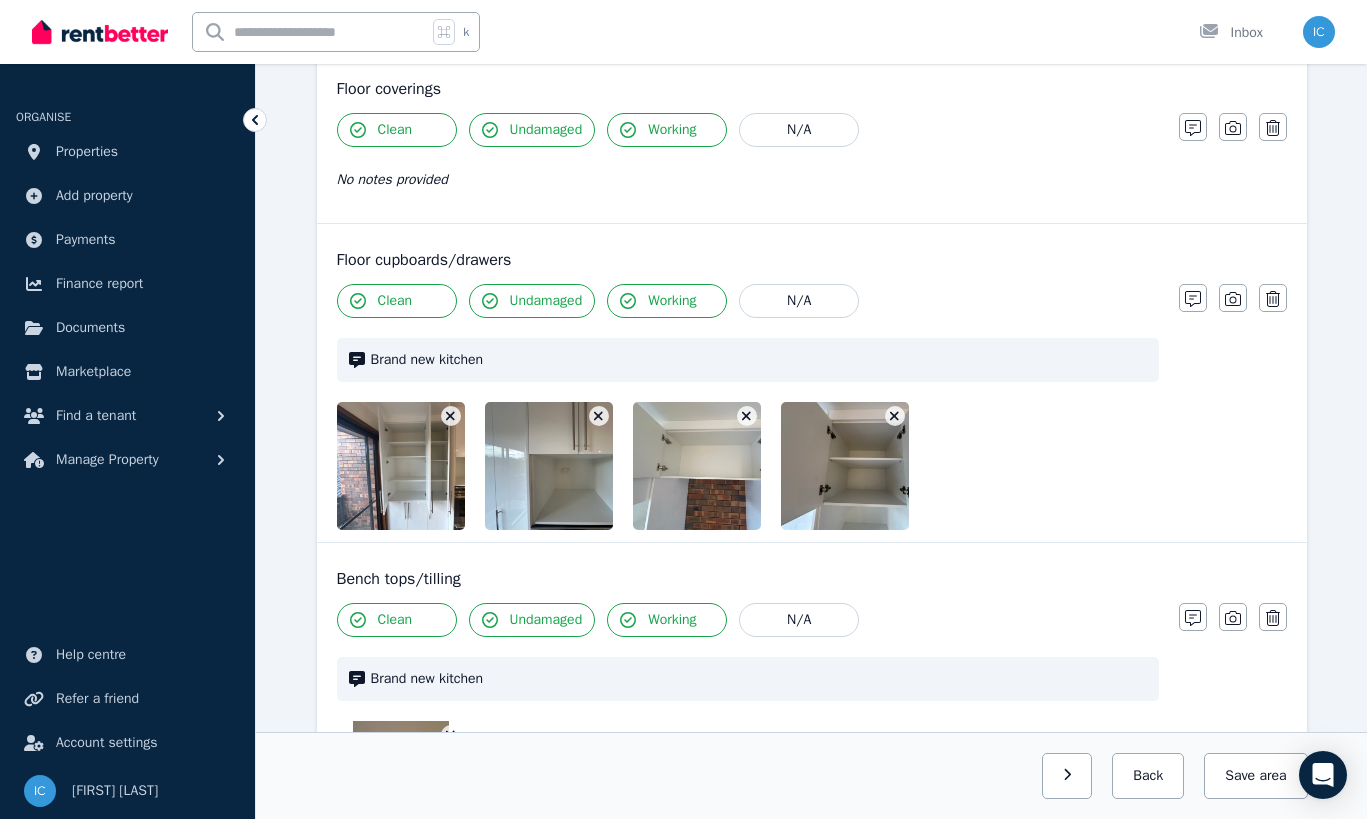 scroll, scrollTop: 1479, scrollLeft: 0, axis: vertical 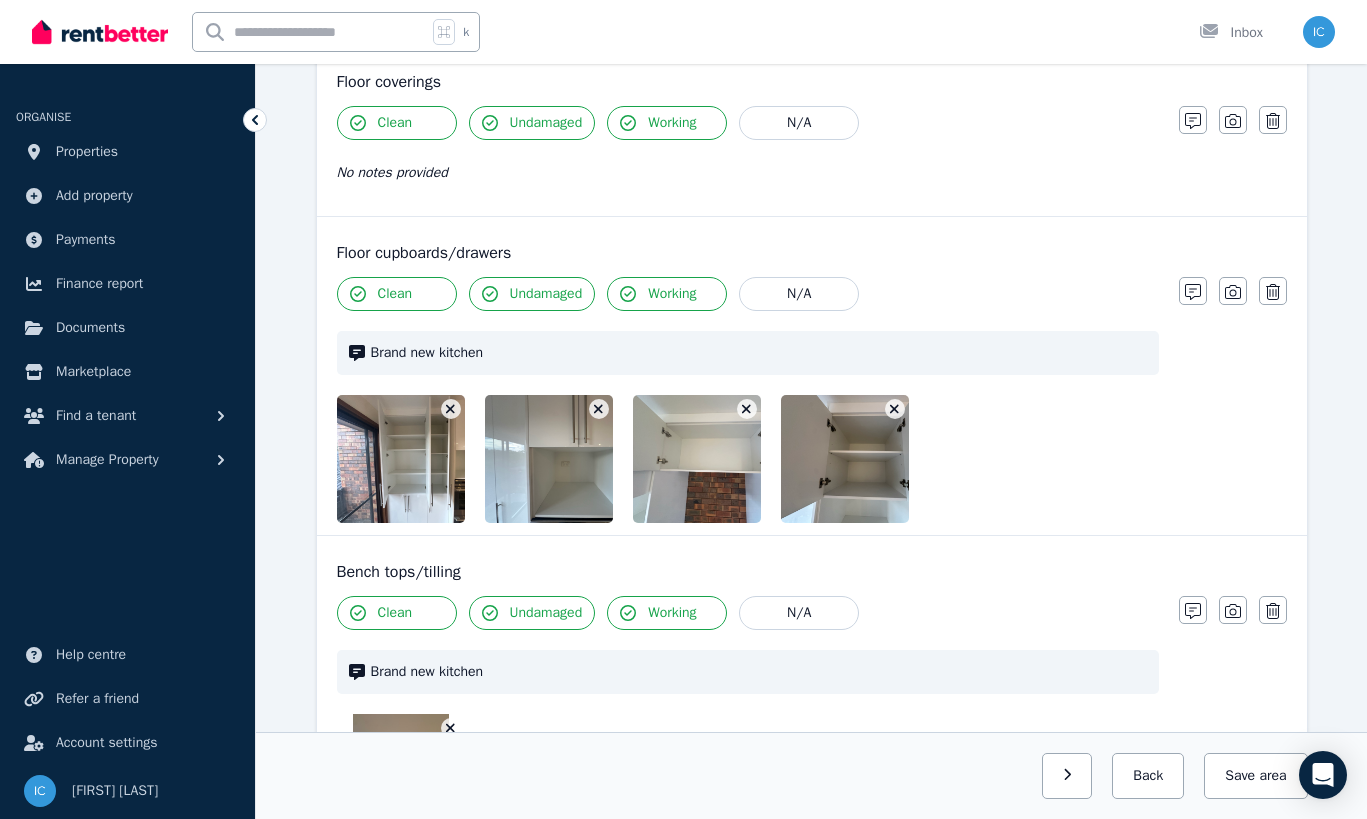 click 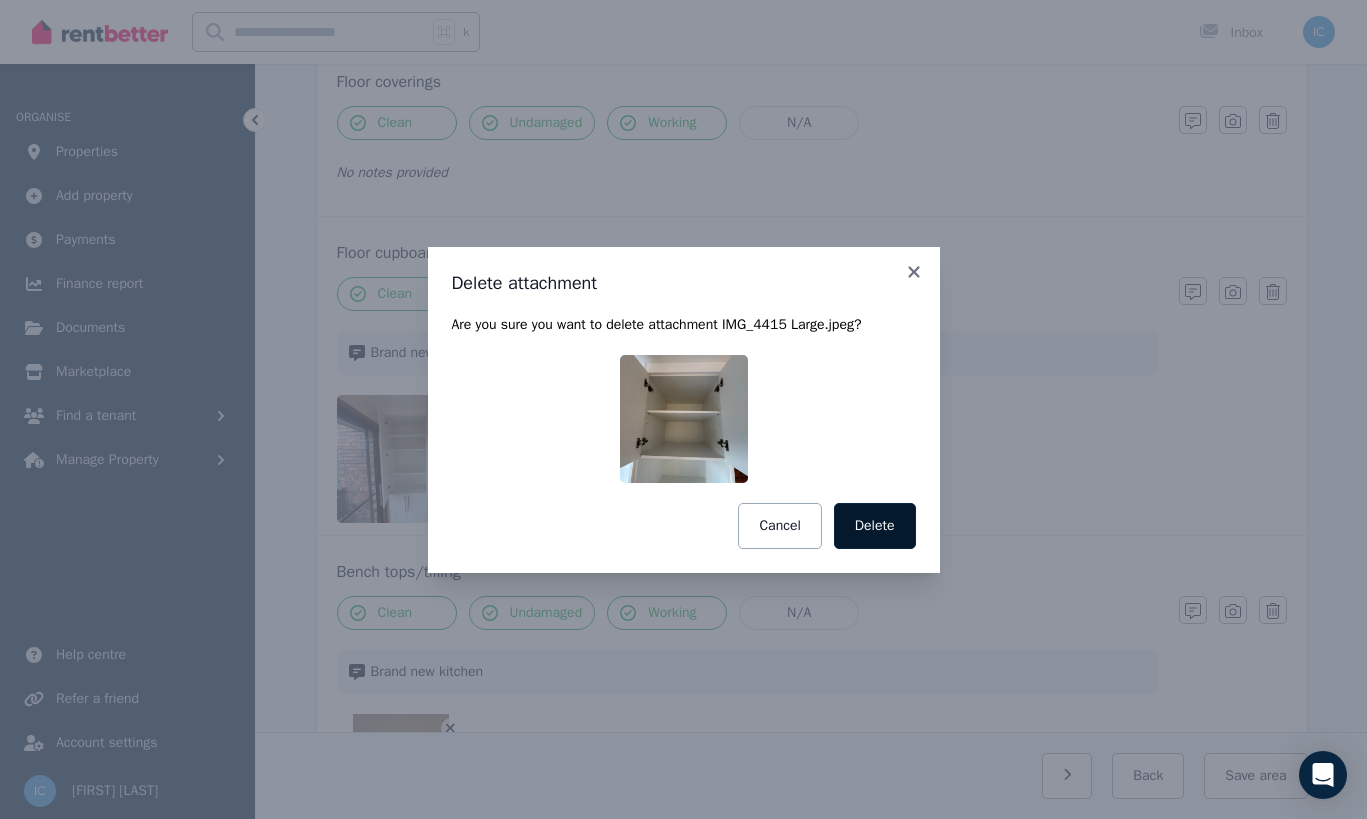 click on "Delete" at bounding box center (875, 526) 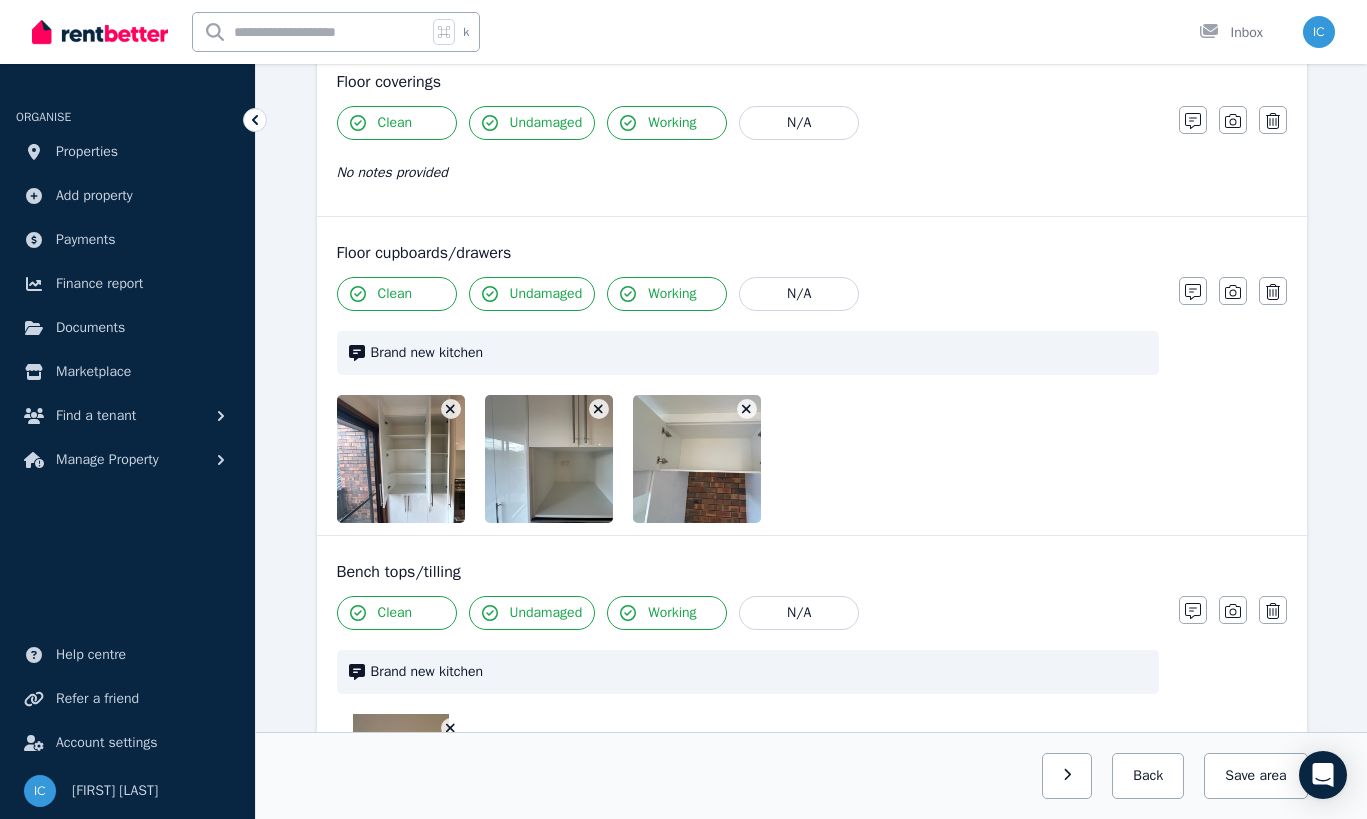 click at bounding box center [718, 459] 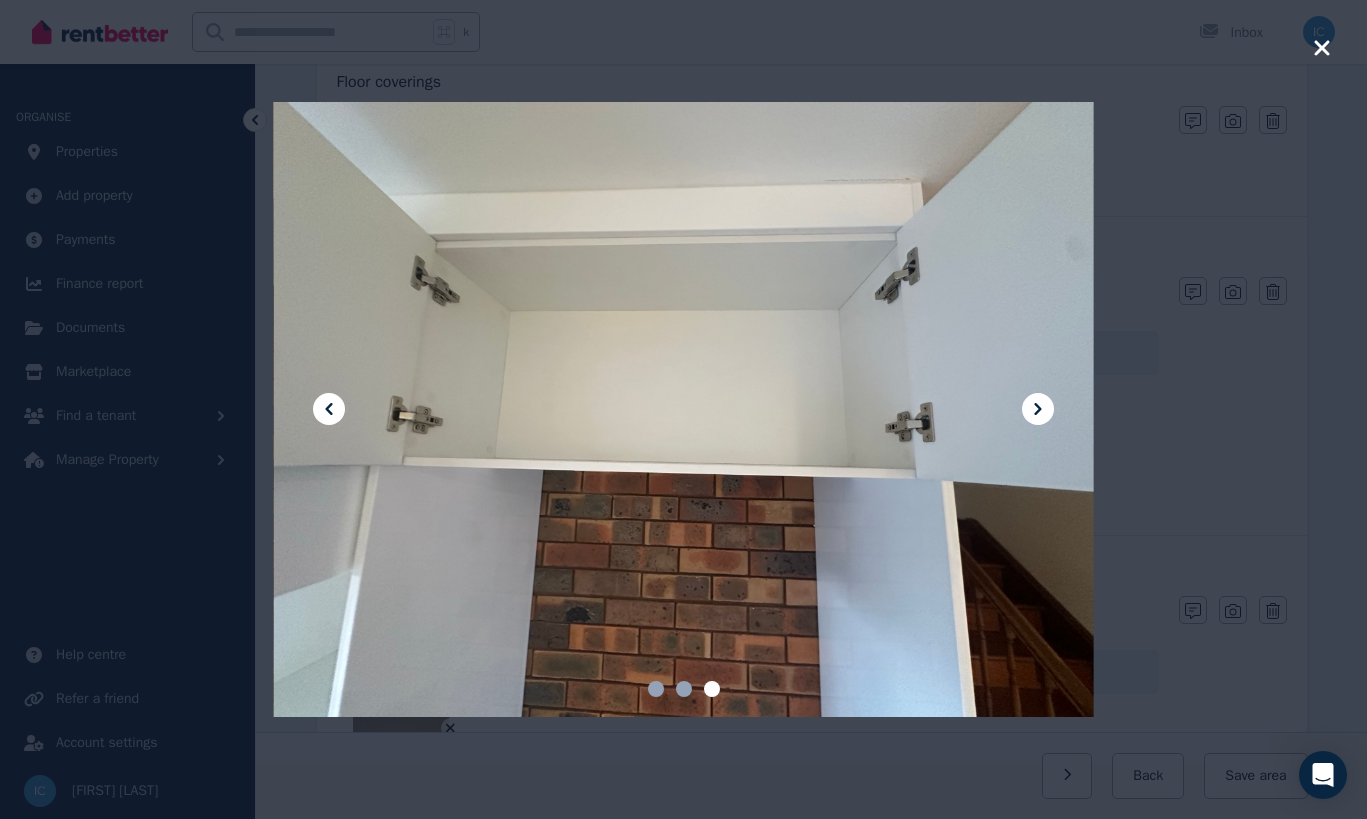 click 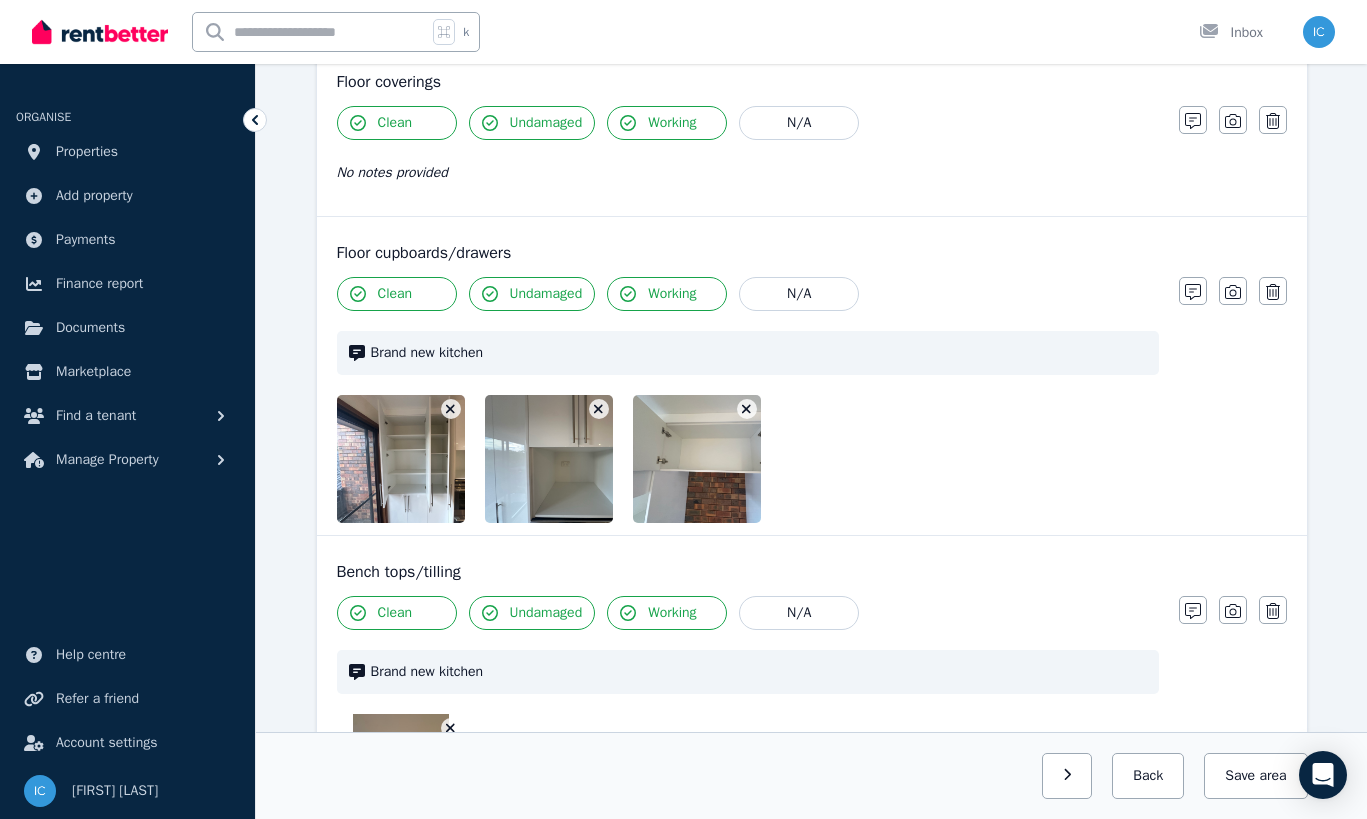 click 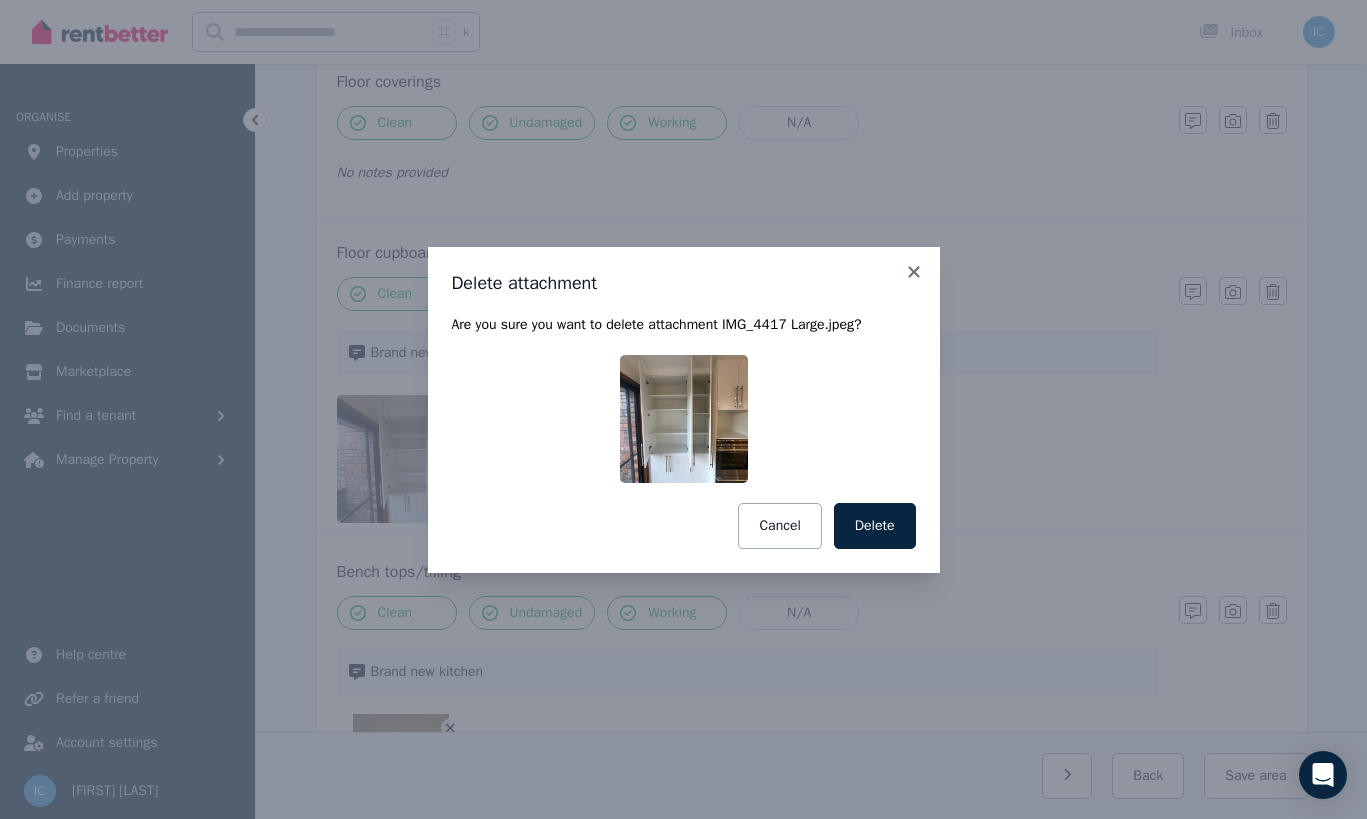 click on "Delete attachment Are you sure you want to delete   attachment   IMG_4417 Large.jpeg ? Cancel Delete" at bounding box center [684, 410] 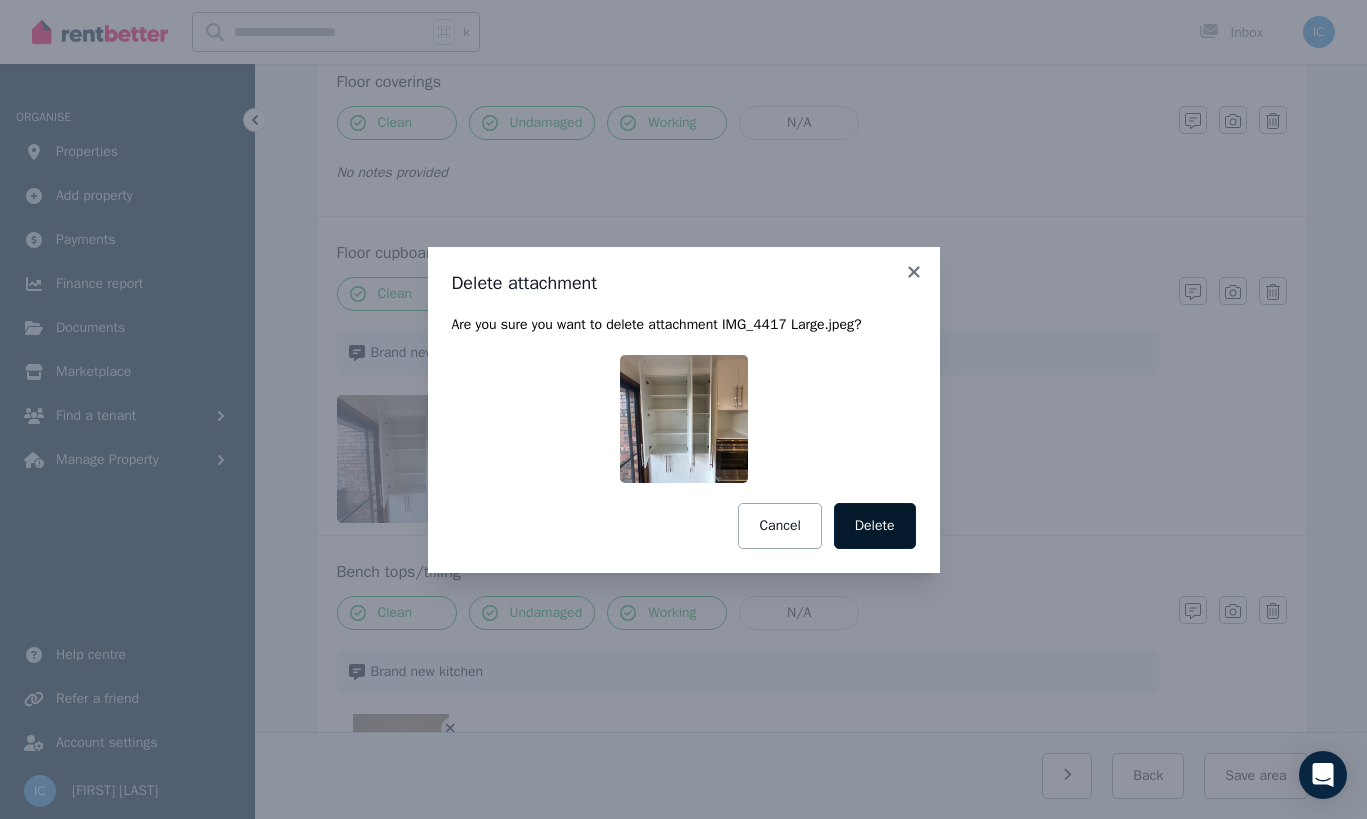 click on "Delete" at bounding box center (875, 526) 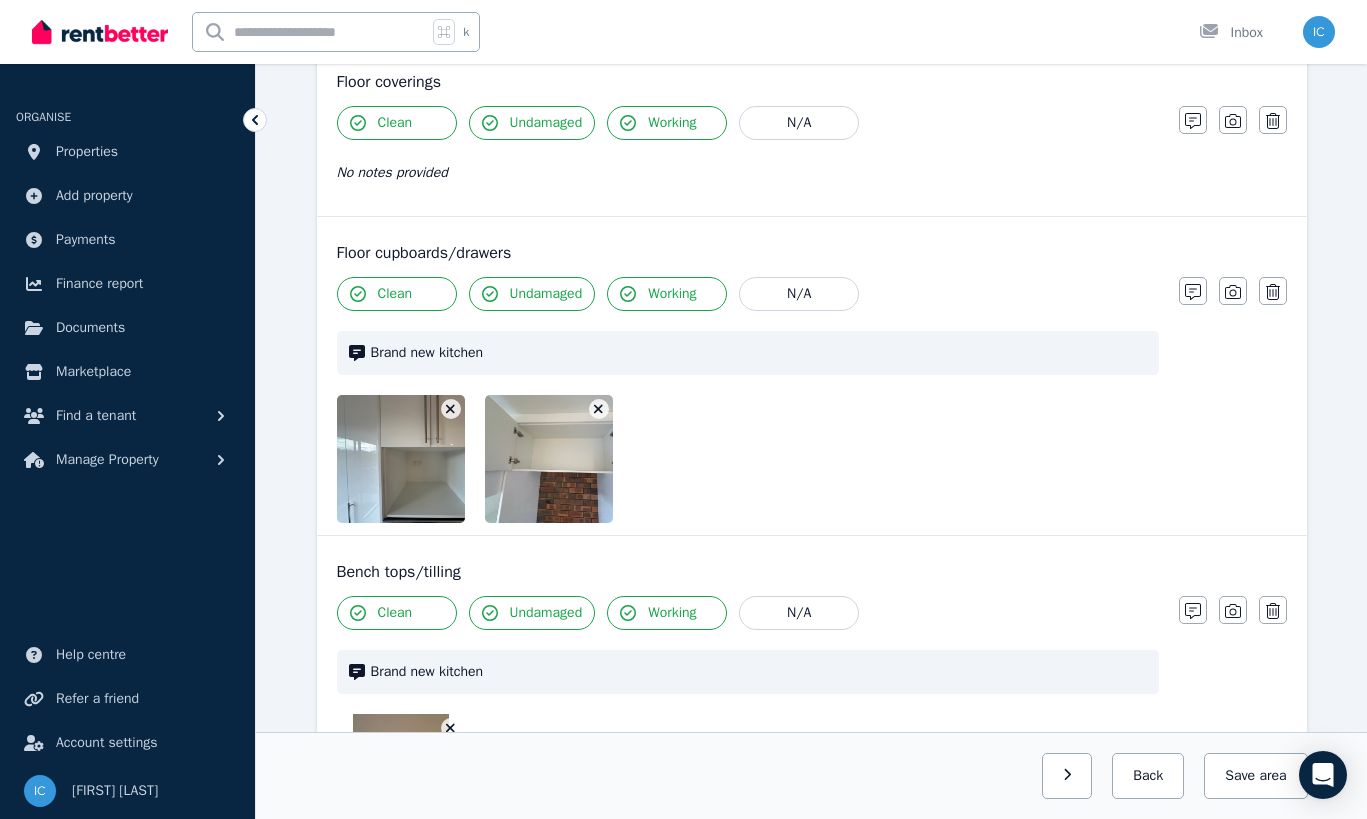 click 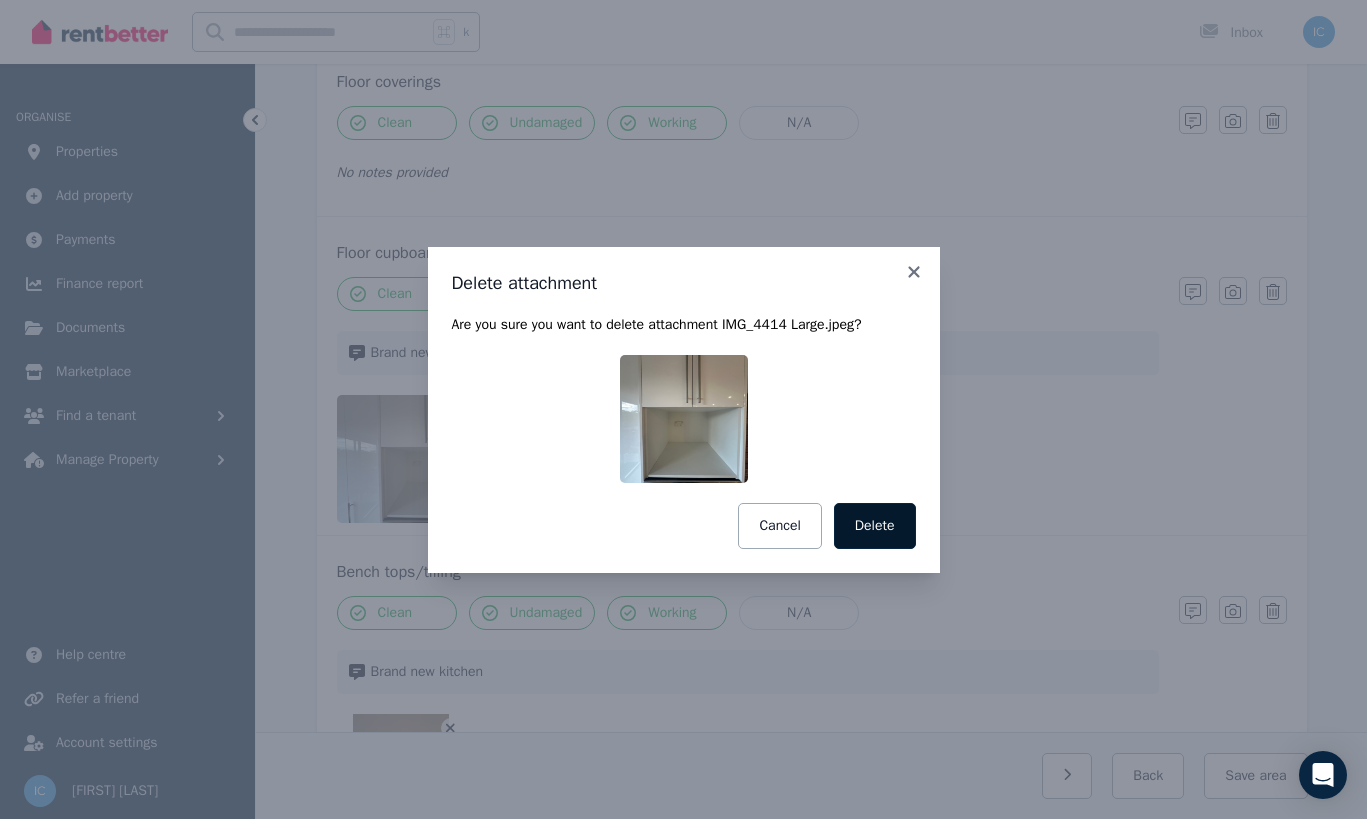 click on "Delete" at bounding box center [875, 526] 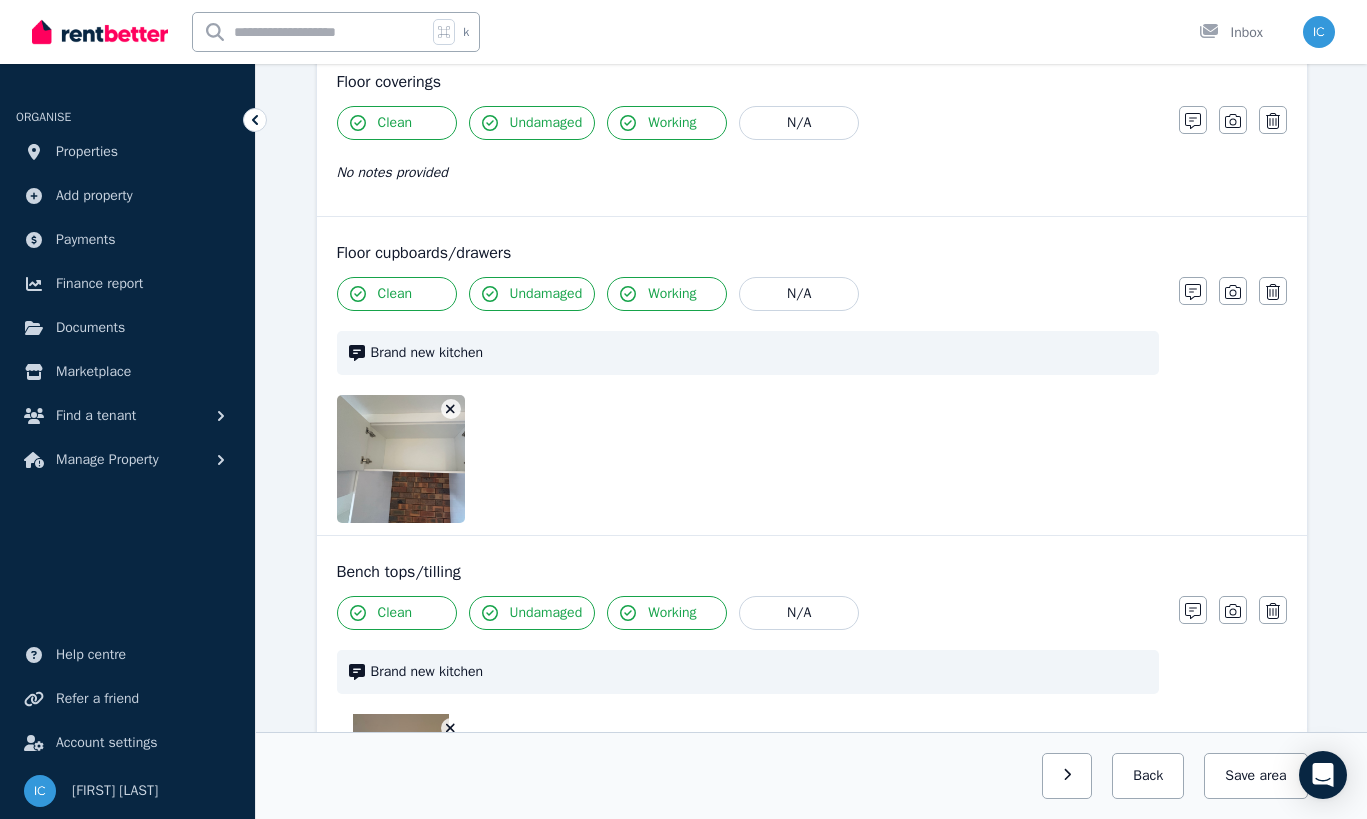 click 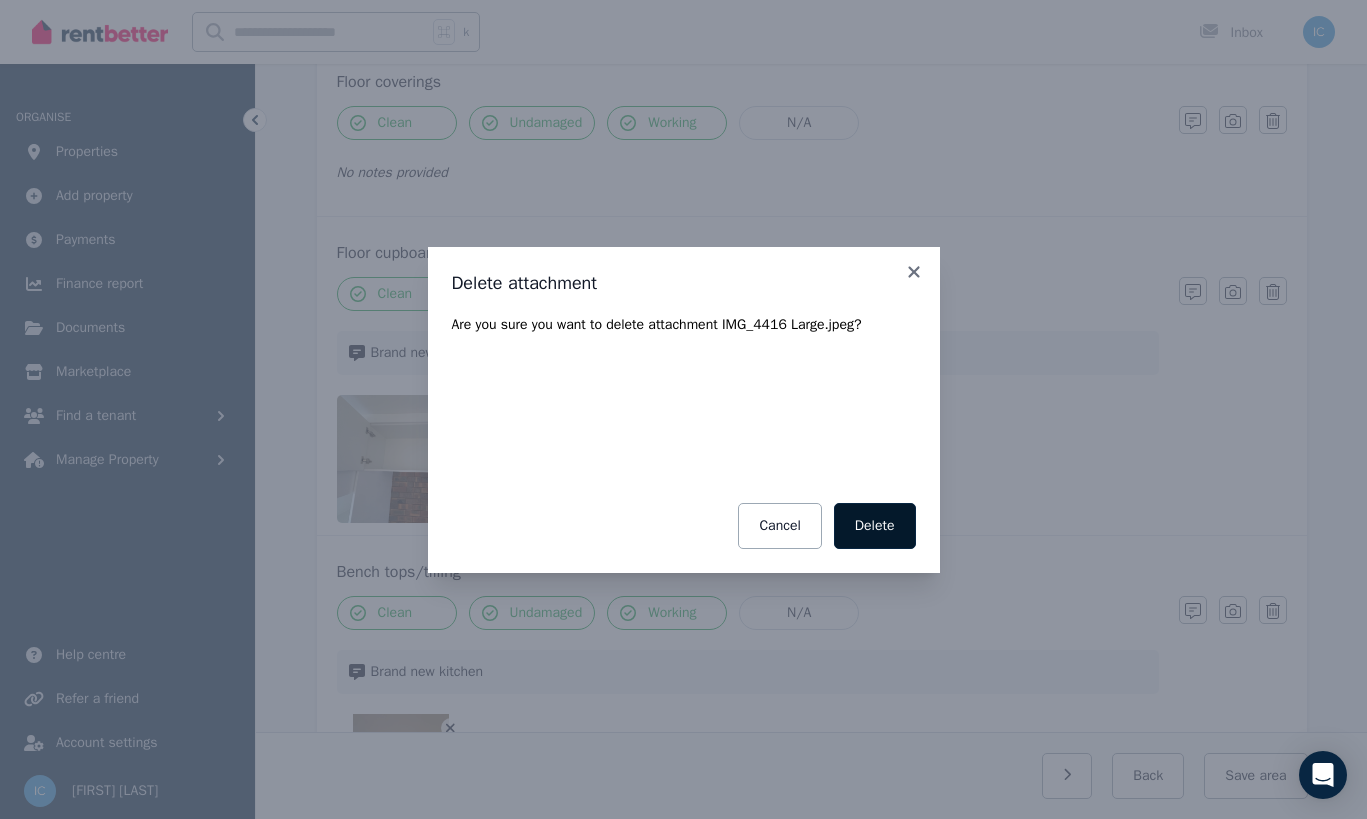 click on "Delete" at bounding box center (875, 526) 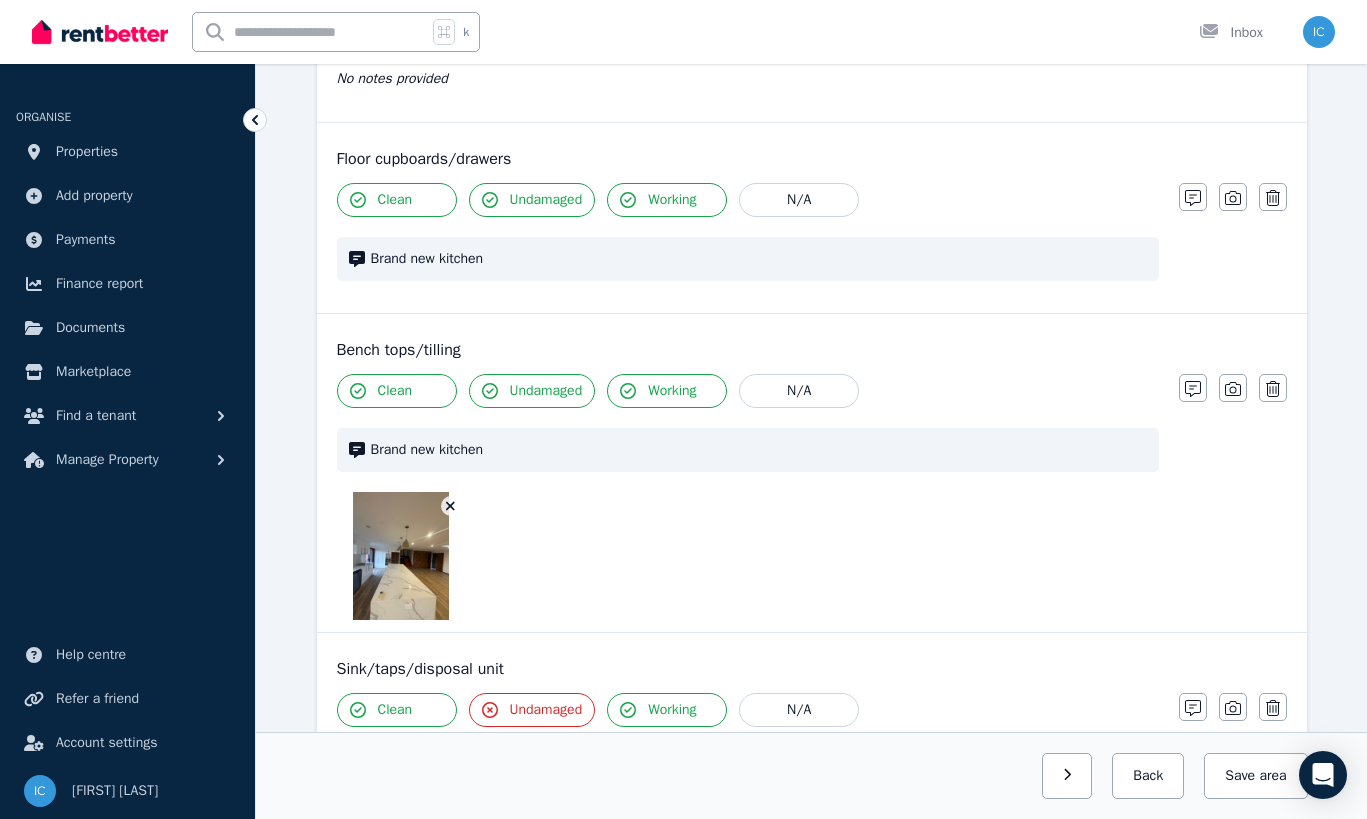 scroll, scrollTop: 1579, scrollLeft: 0, axis: vertical 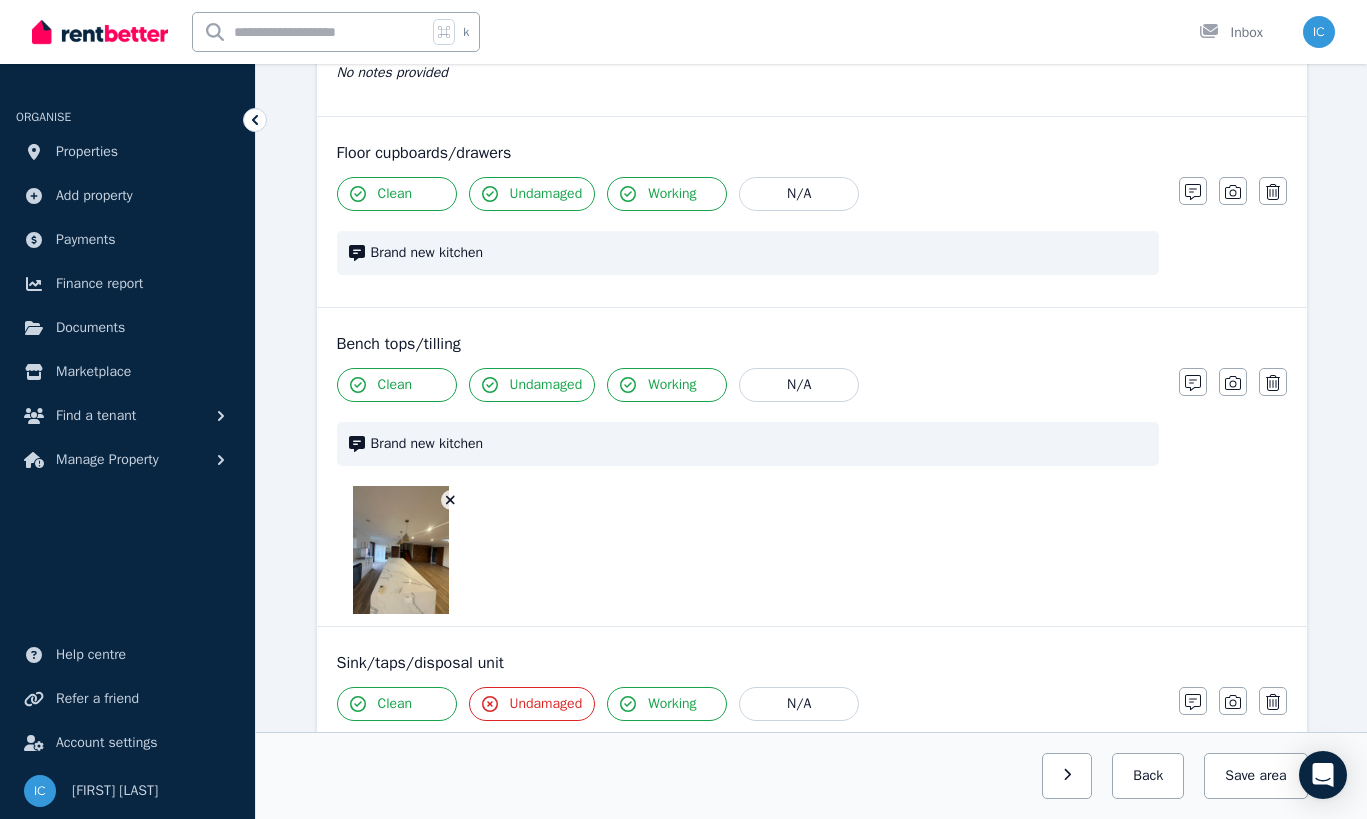 click on "Brand new kitchen" at bounding box center [759, 253] 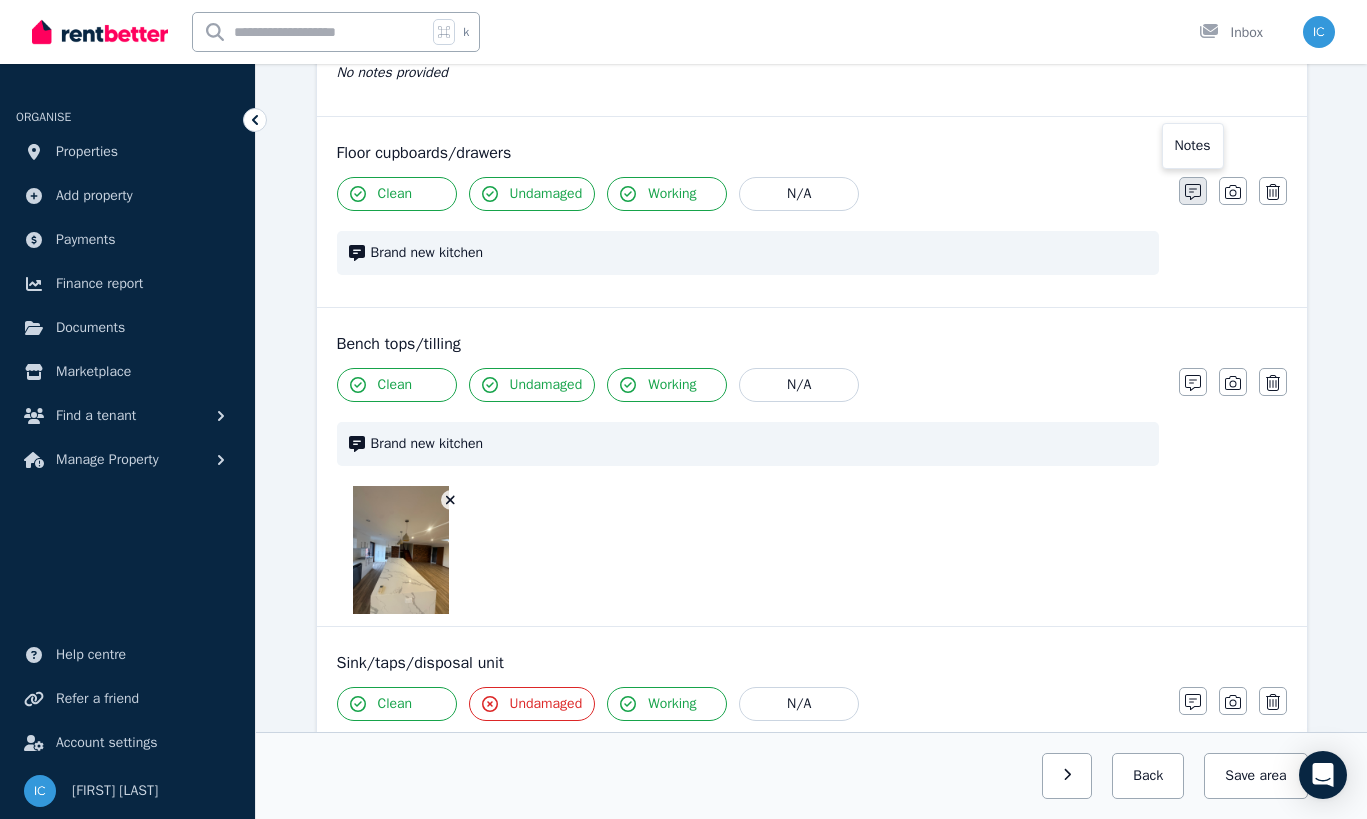 click 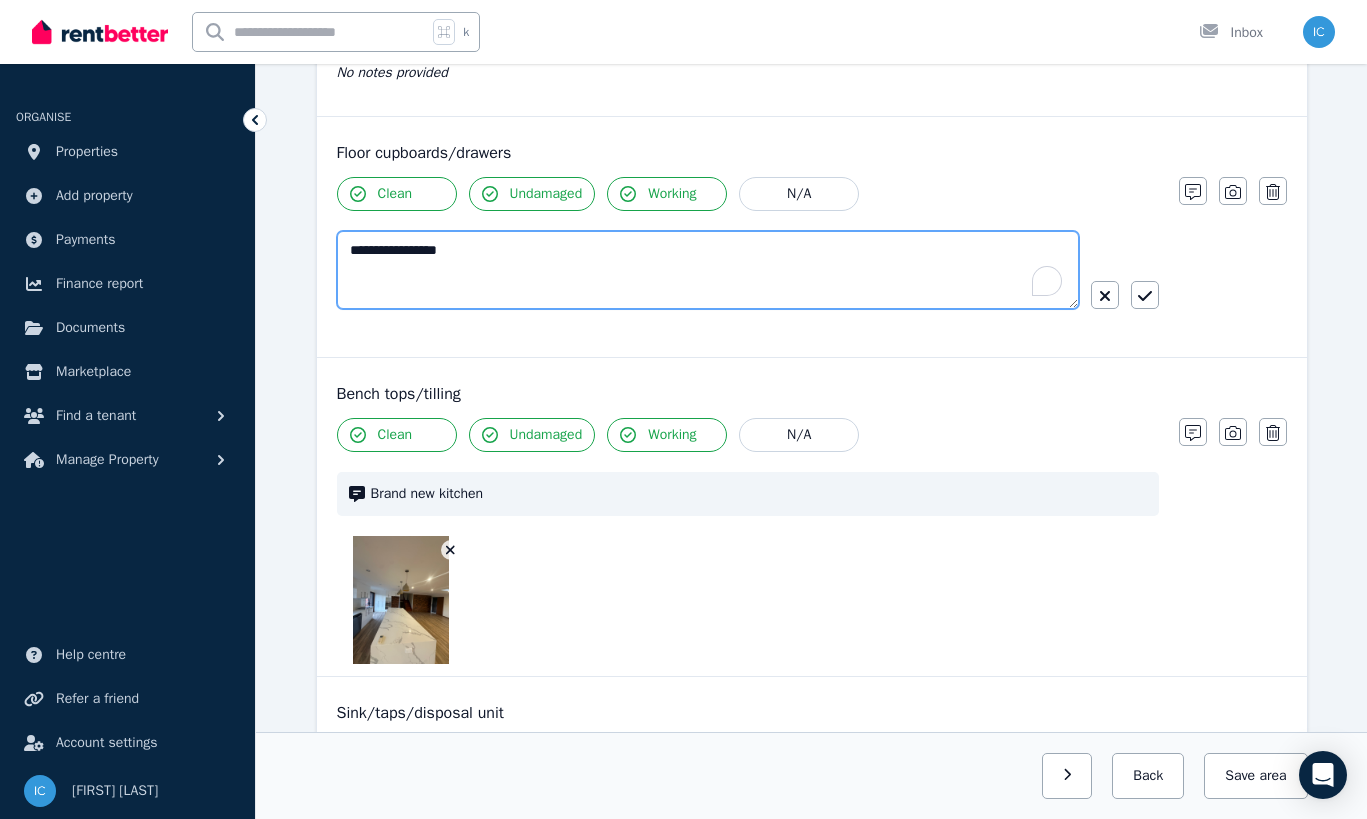 click on "**********" at bounding box center [708, 270] 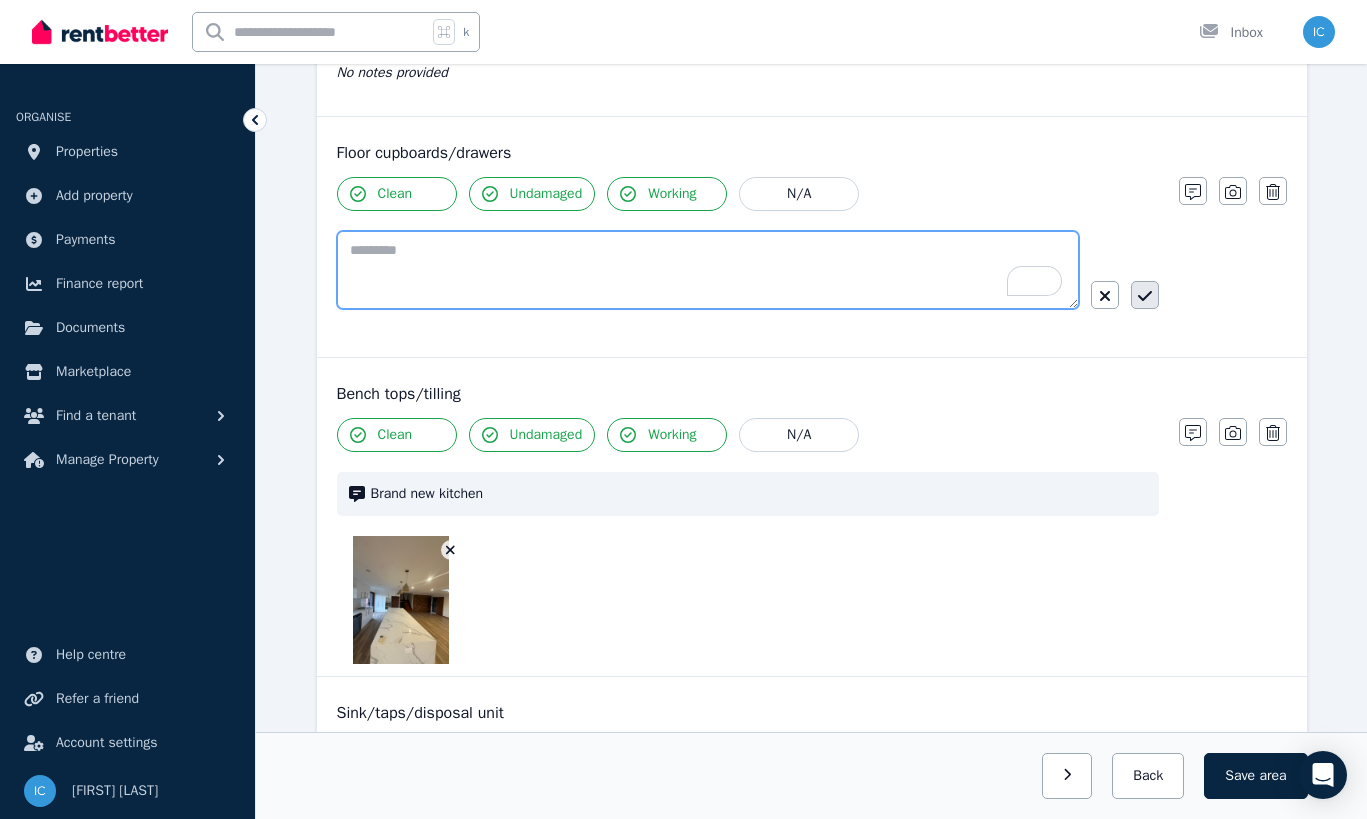 type 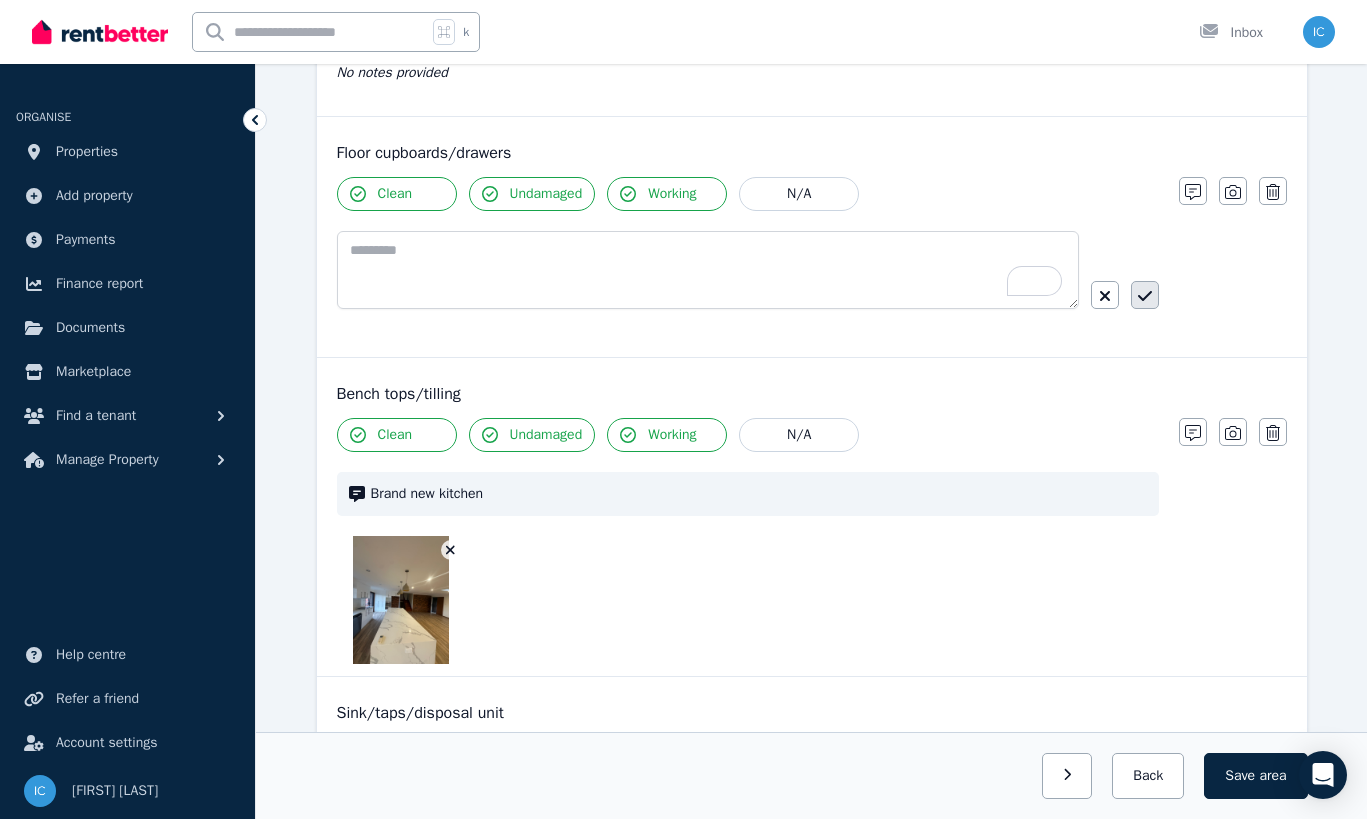 click 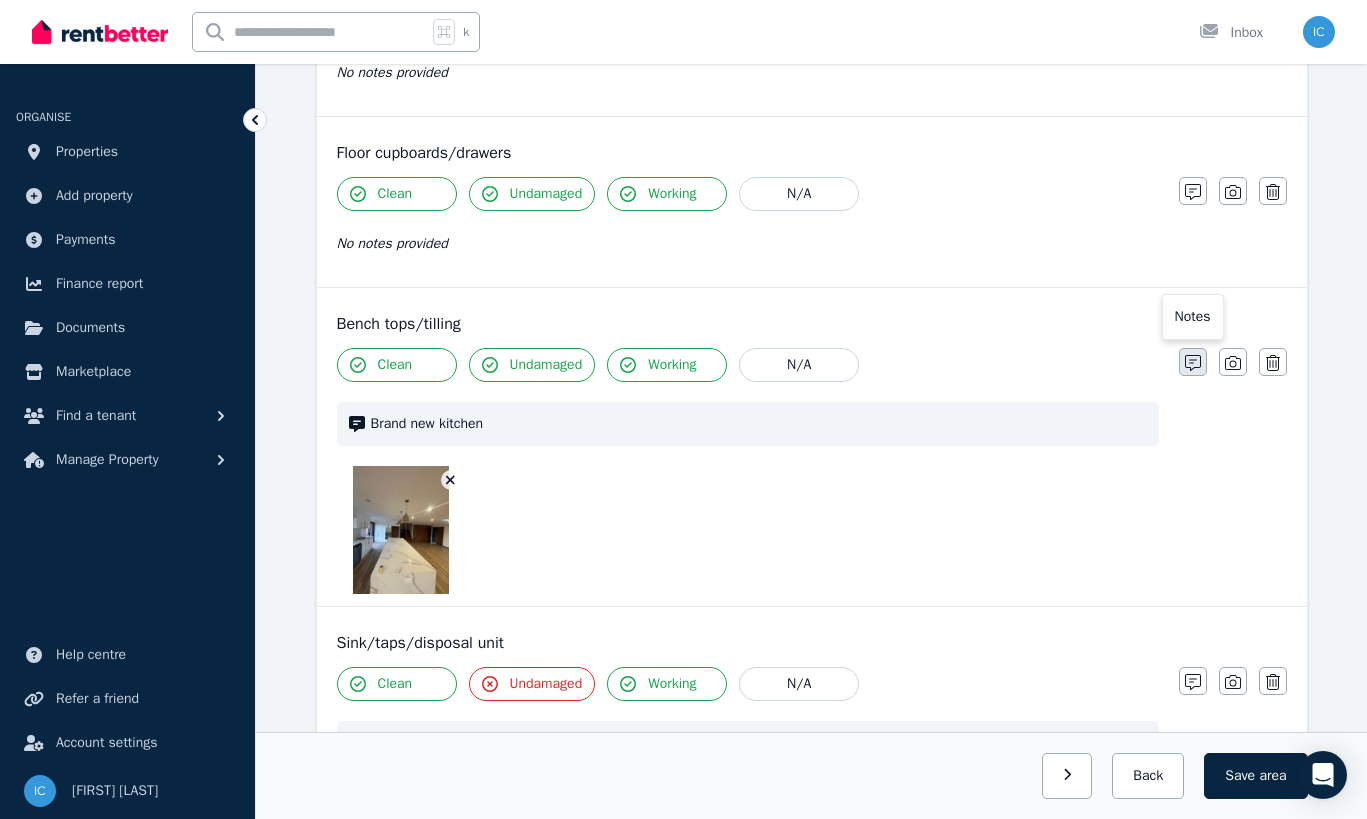 click at bounding box center (1193, 362) 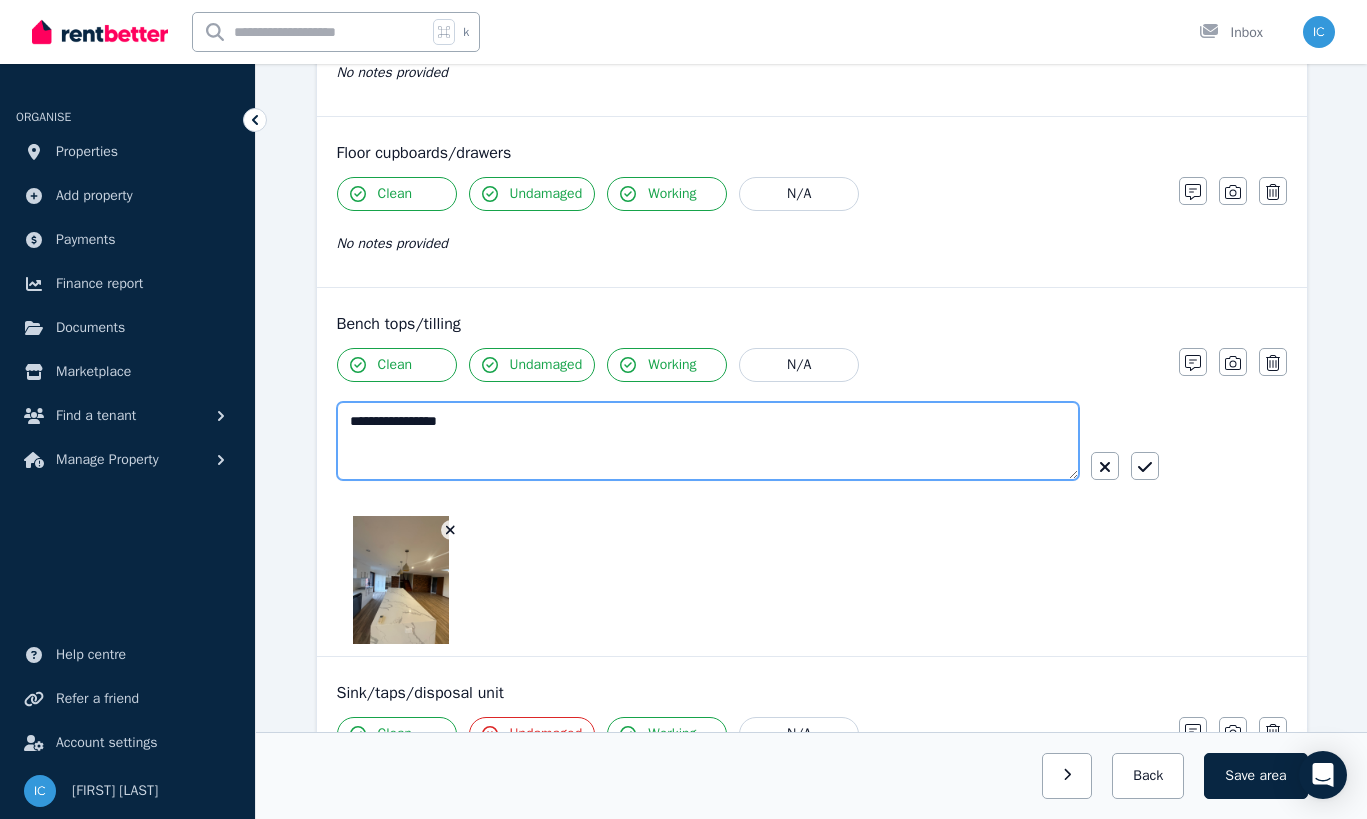 click on "**********" at bounding box center [708, 441] 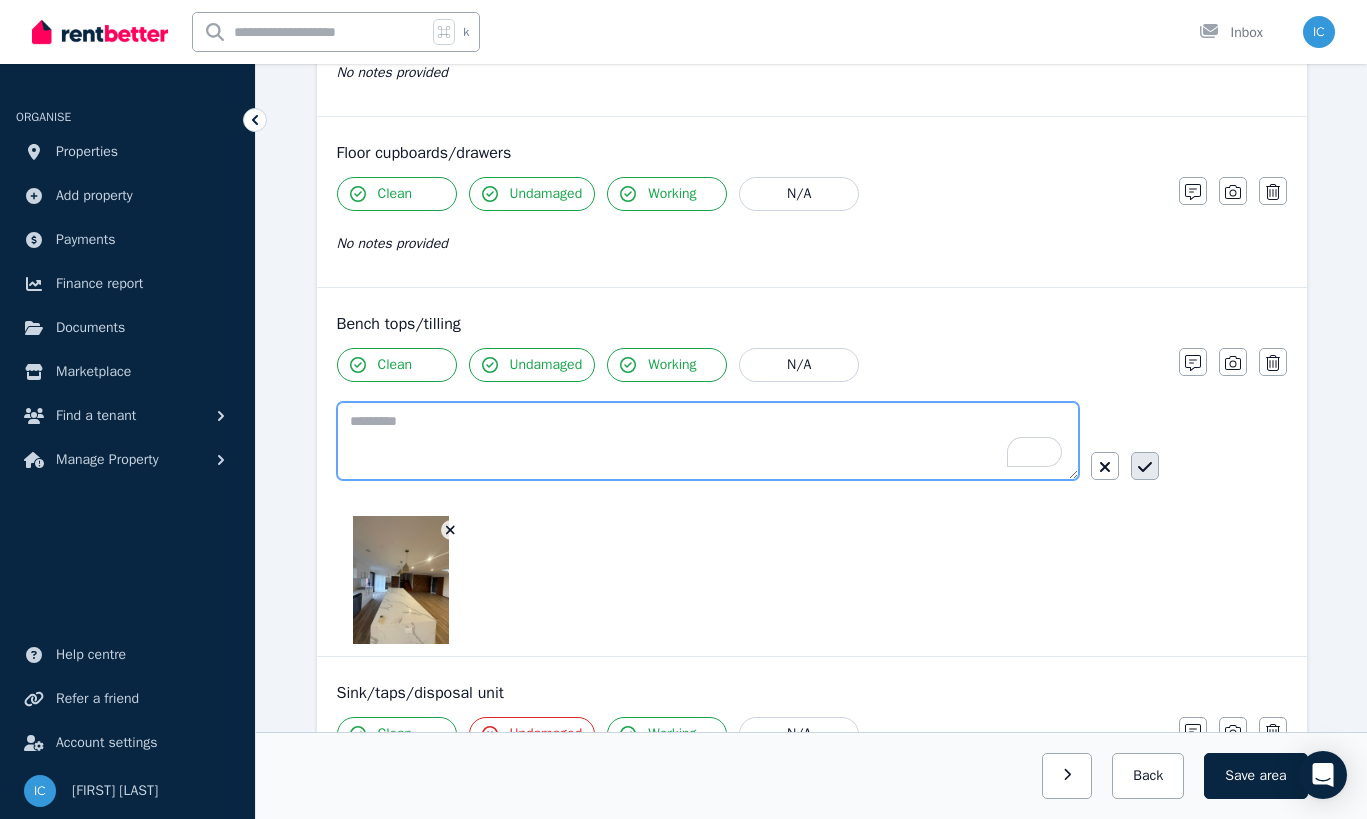type 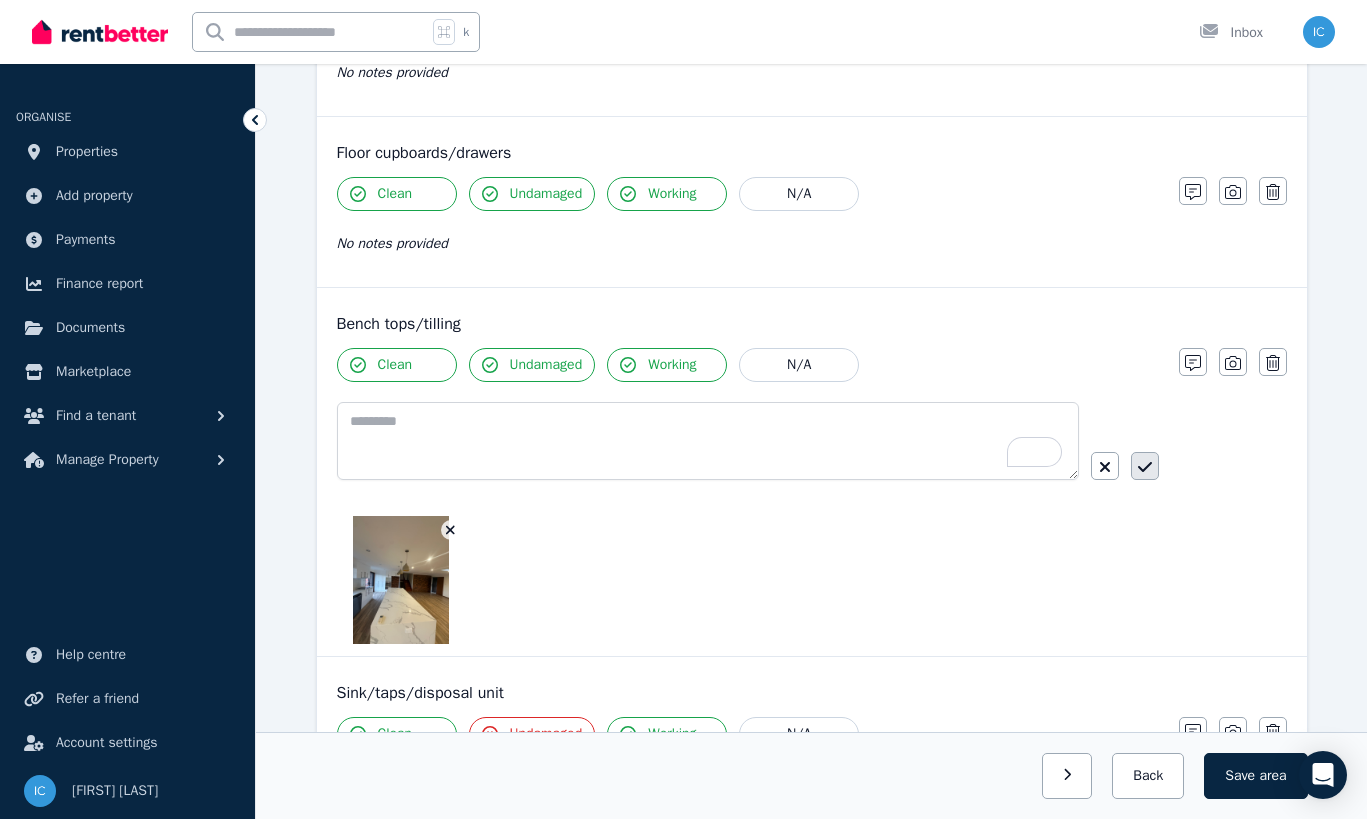 click 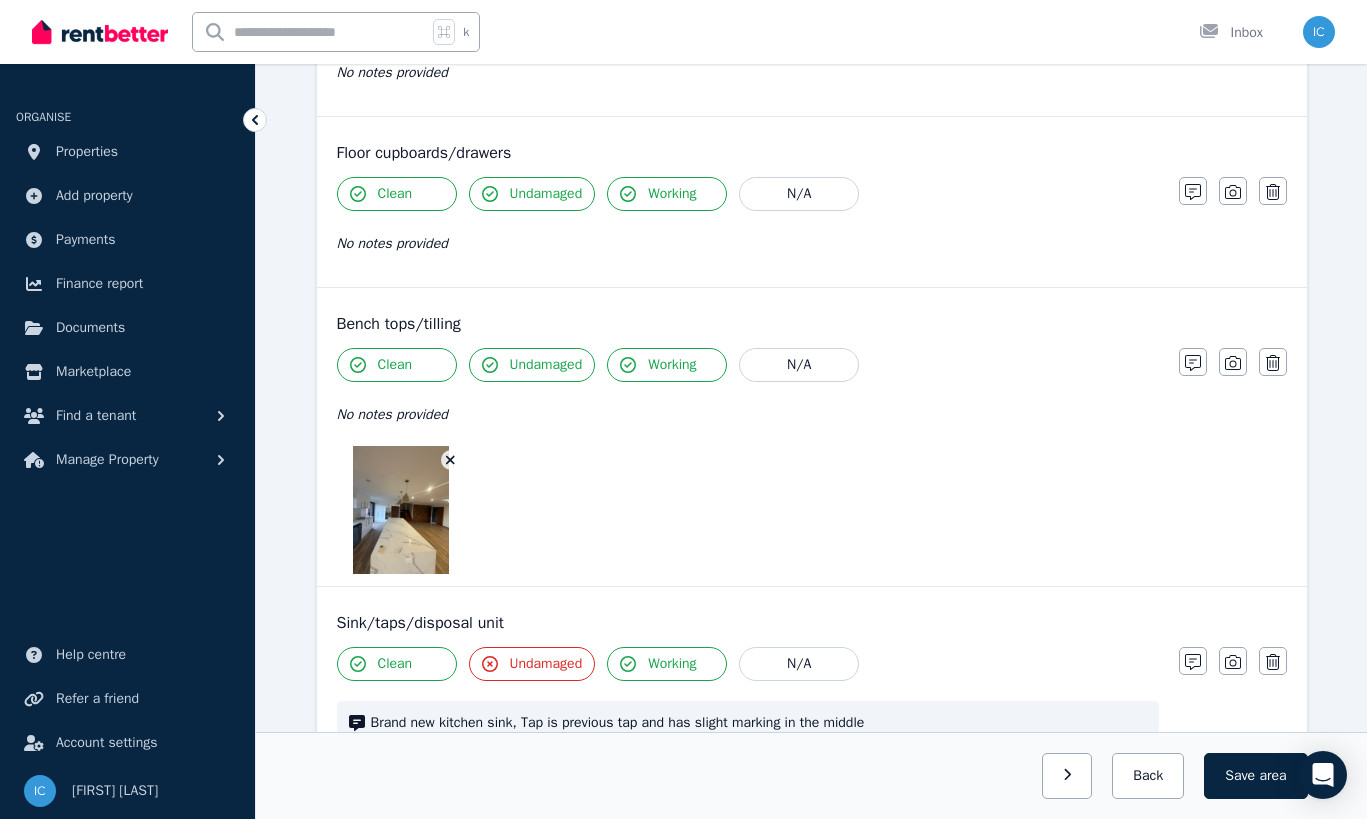 click 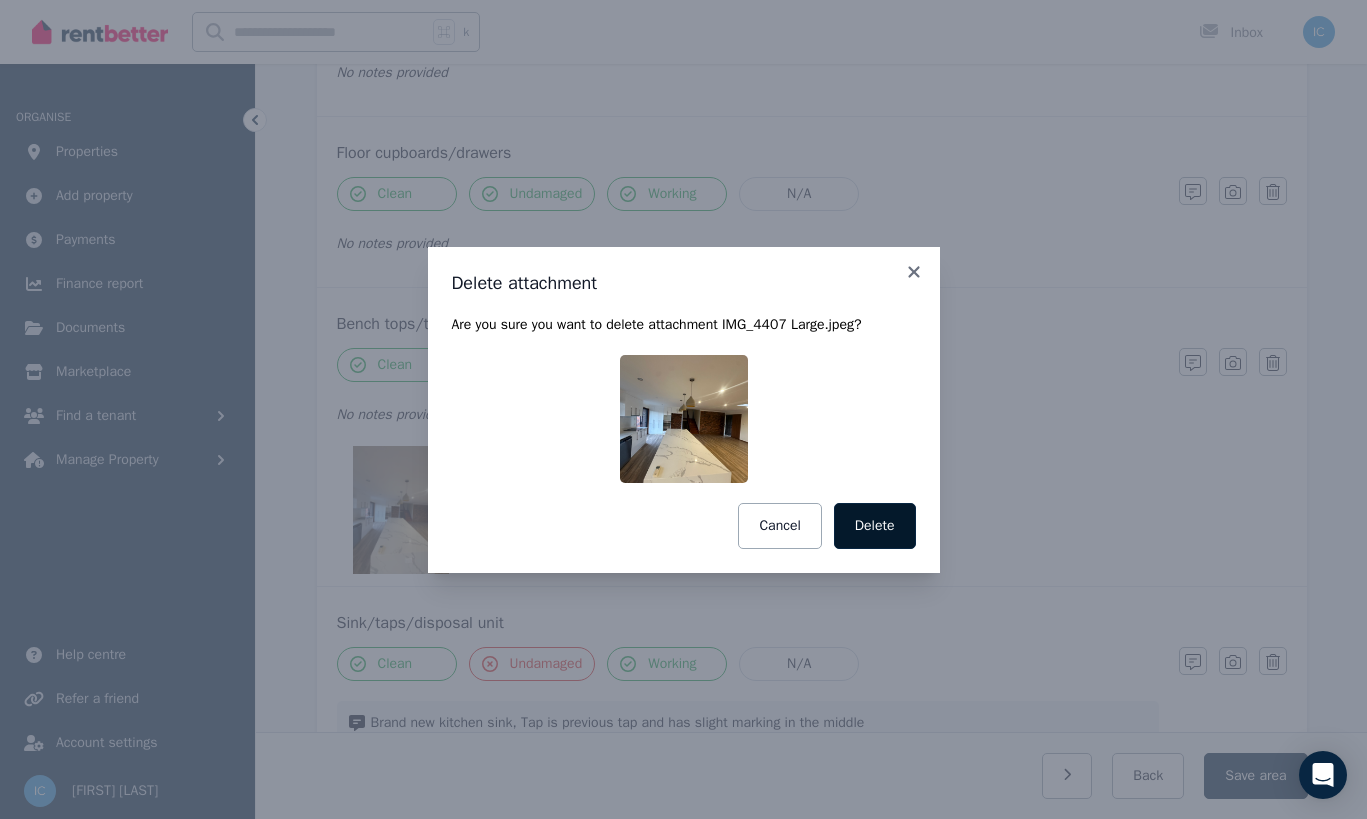 click on "Delete" at bounding box center (875, 526) 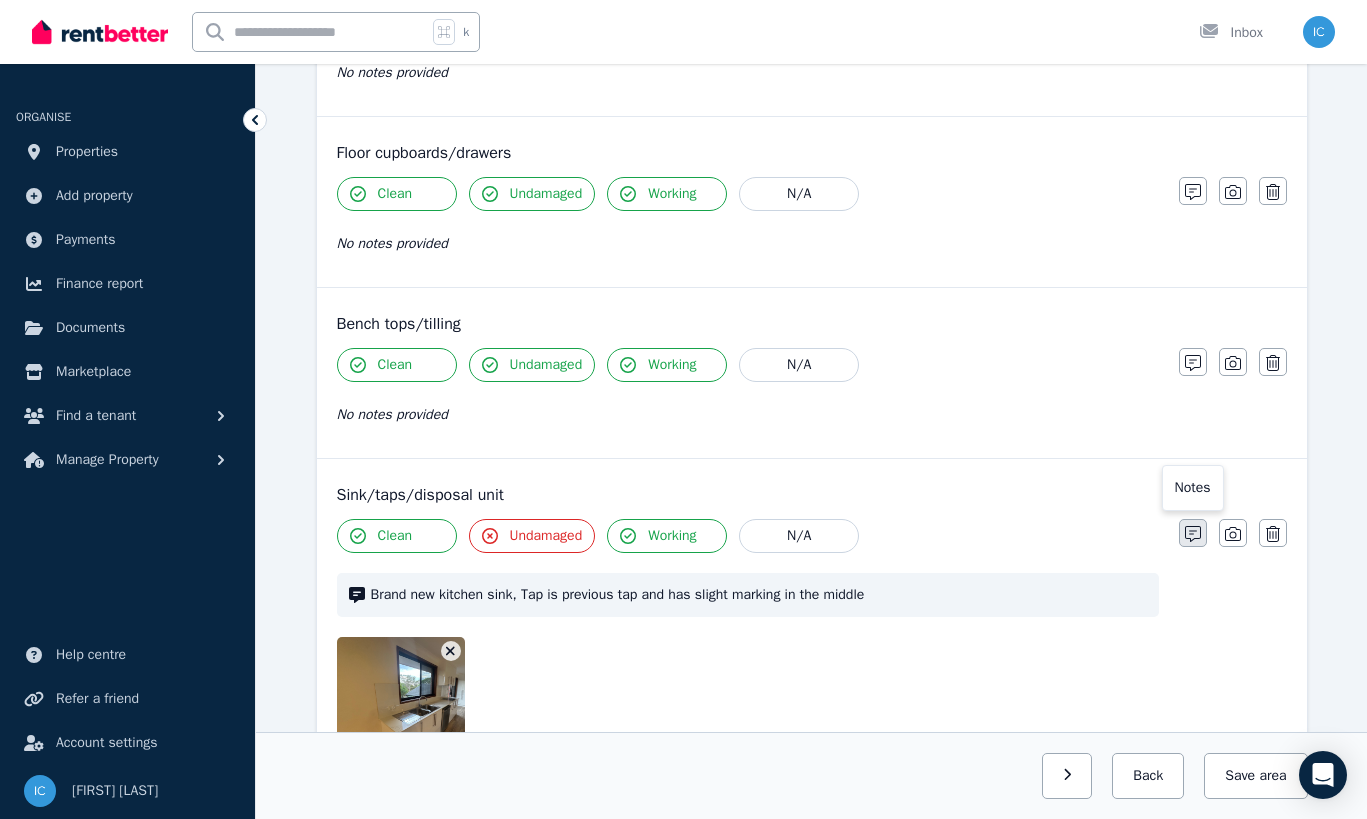 click at bounding box center [1193, 533] 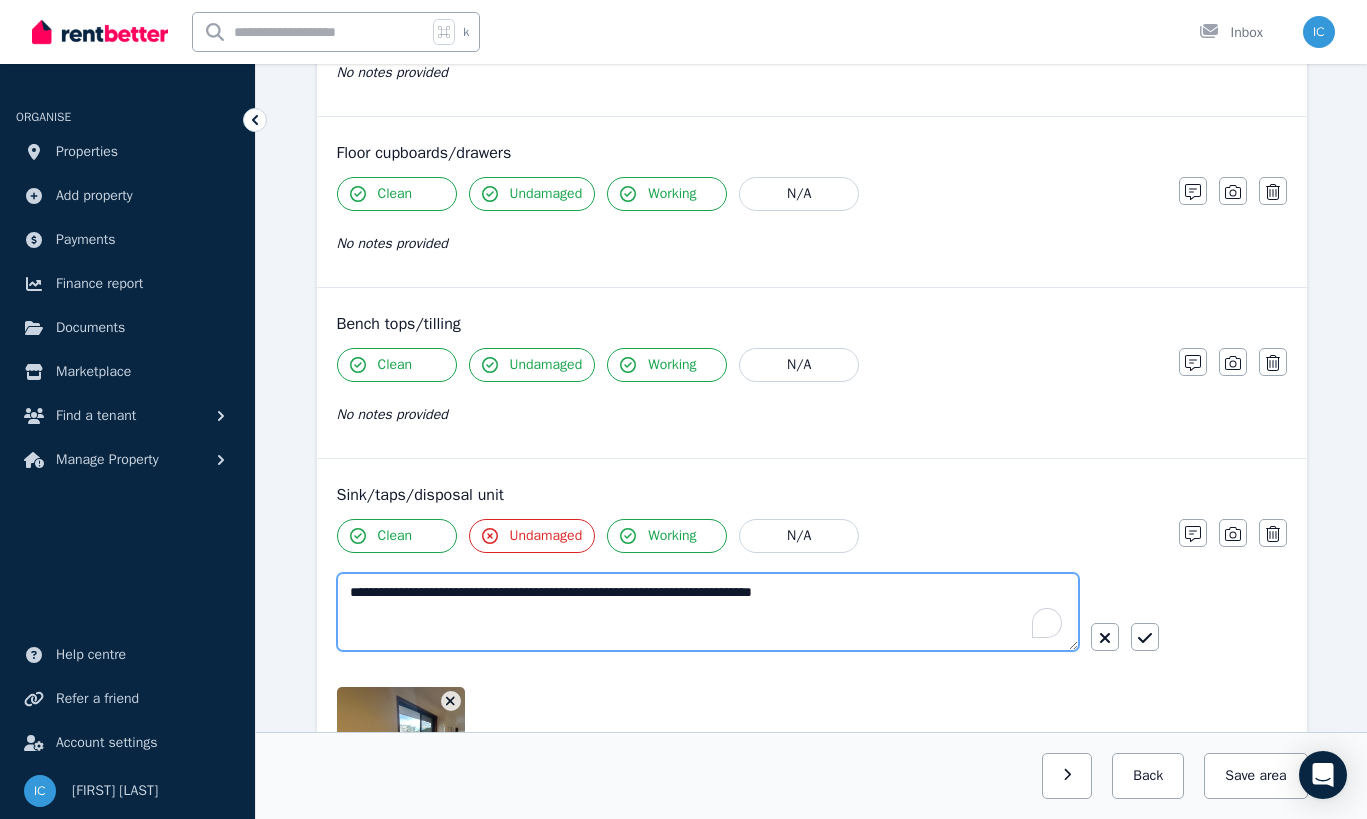click on "**********" at bounding box center (708, 612) 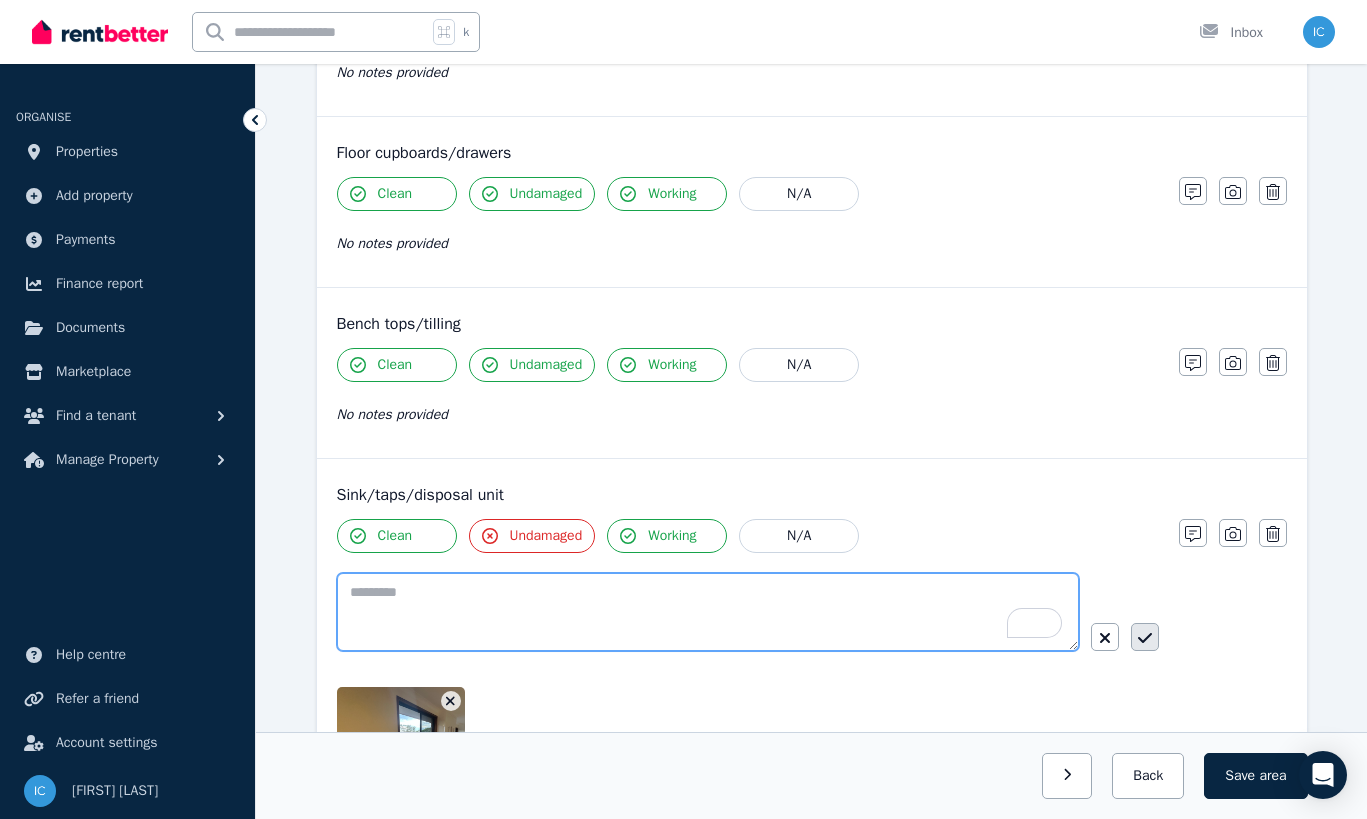 type 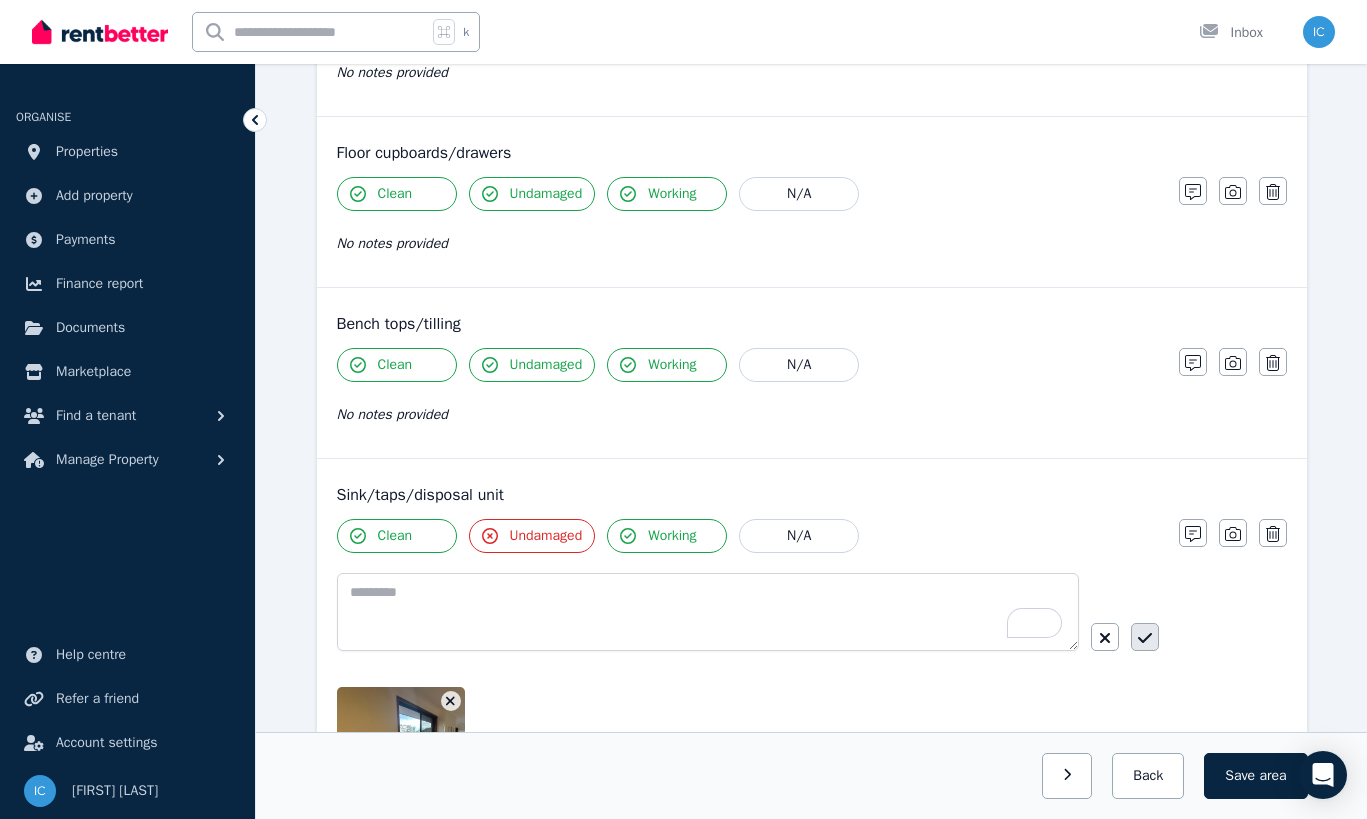 click 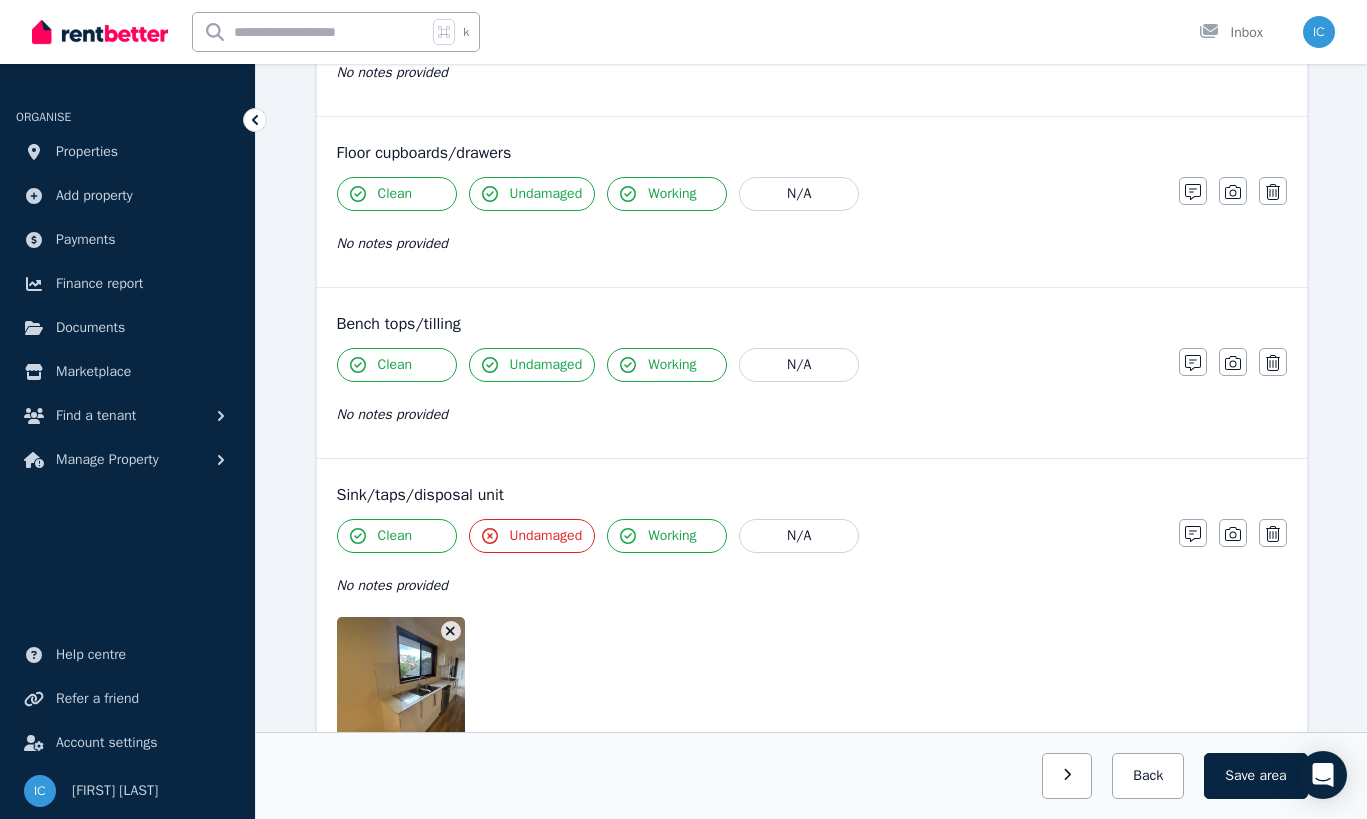 click 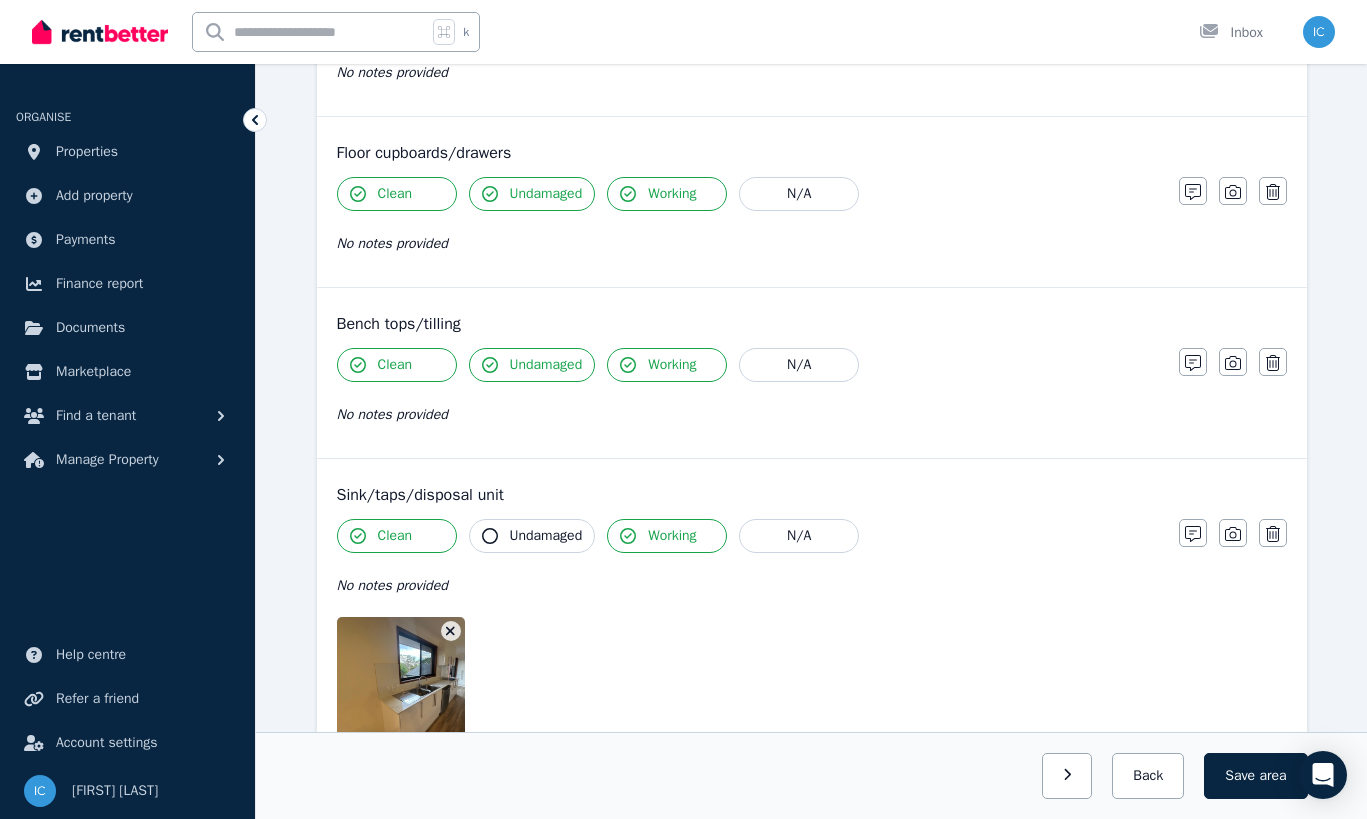 click on "Undamaged" at bounding box center [532, 536] 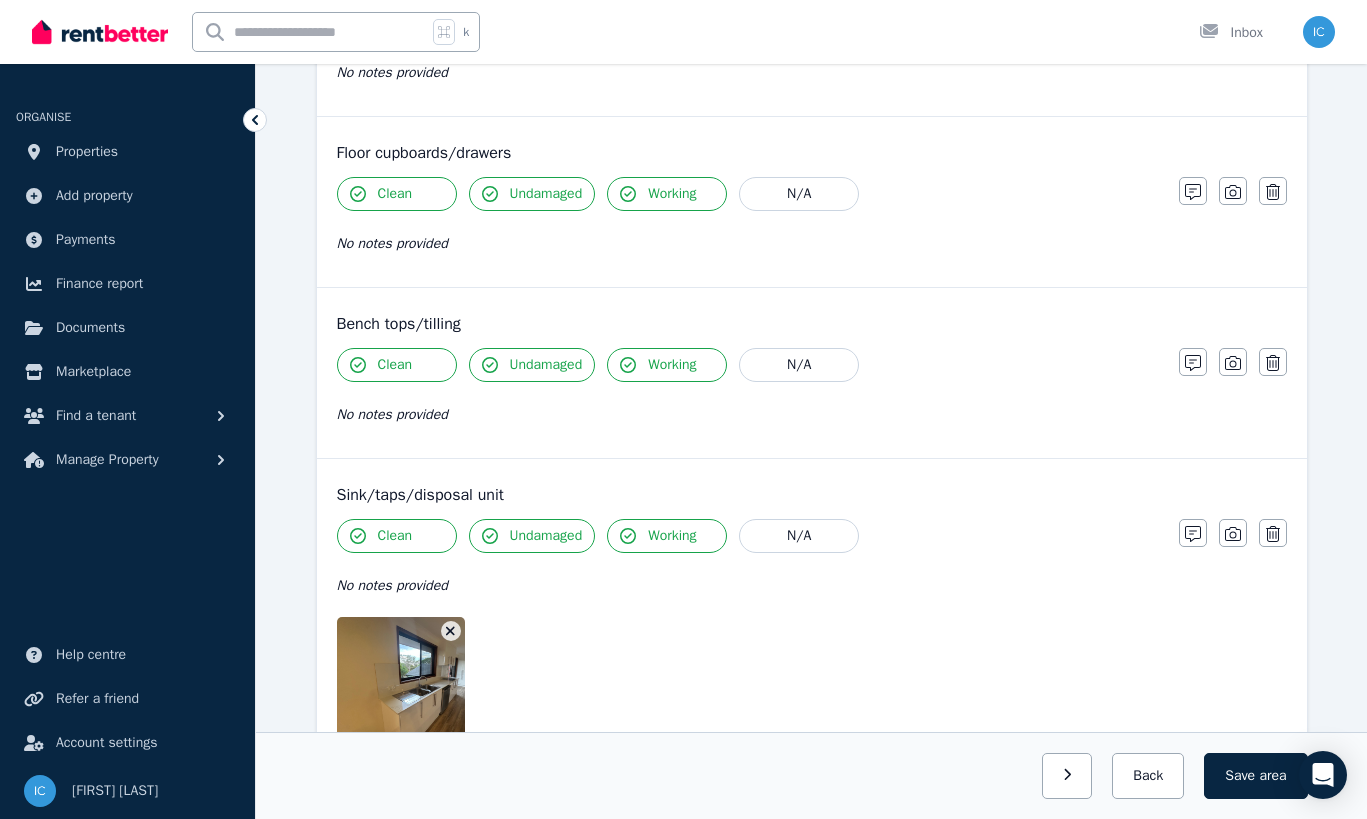 click 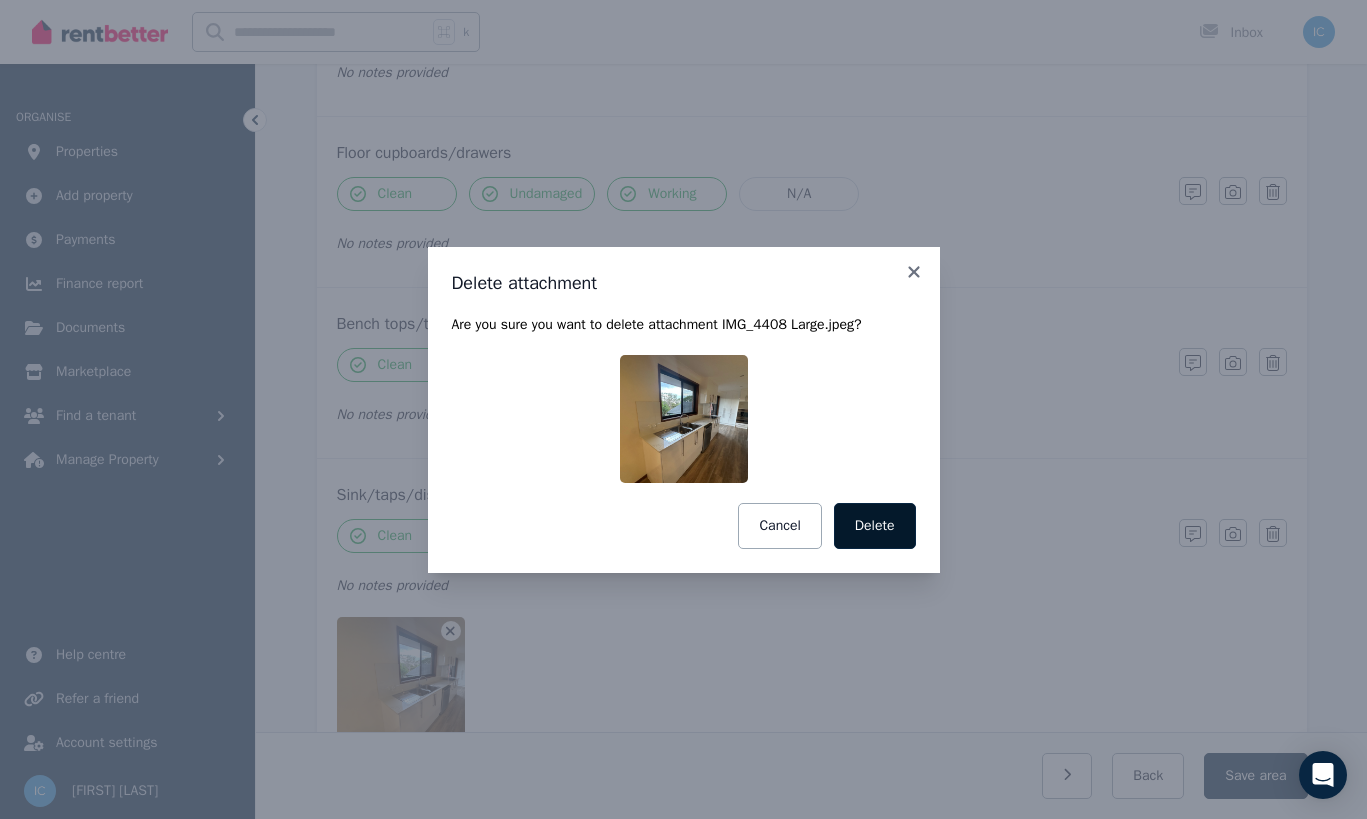 click on "Delete" at bounding box center [875, 526] 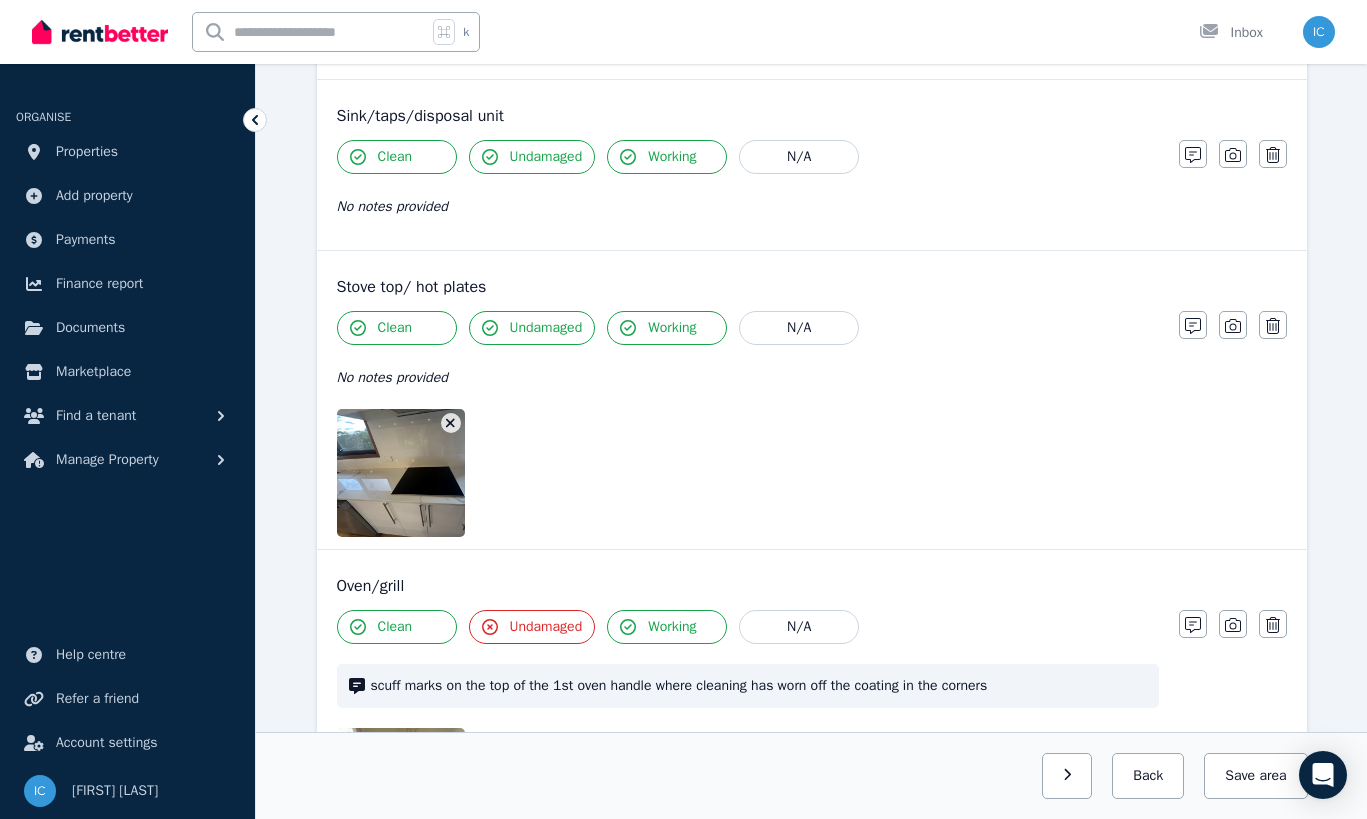 scroll, scrollTop: 2003, scrollLeft: 0, axis: vertical 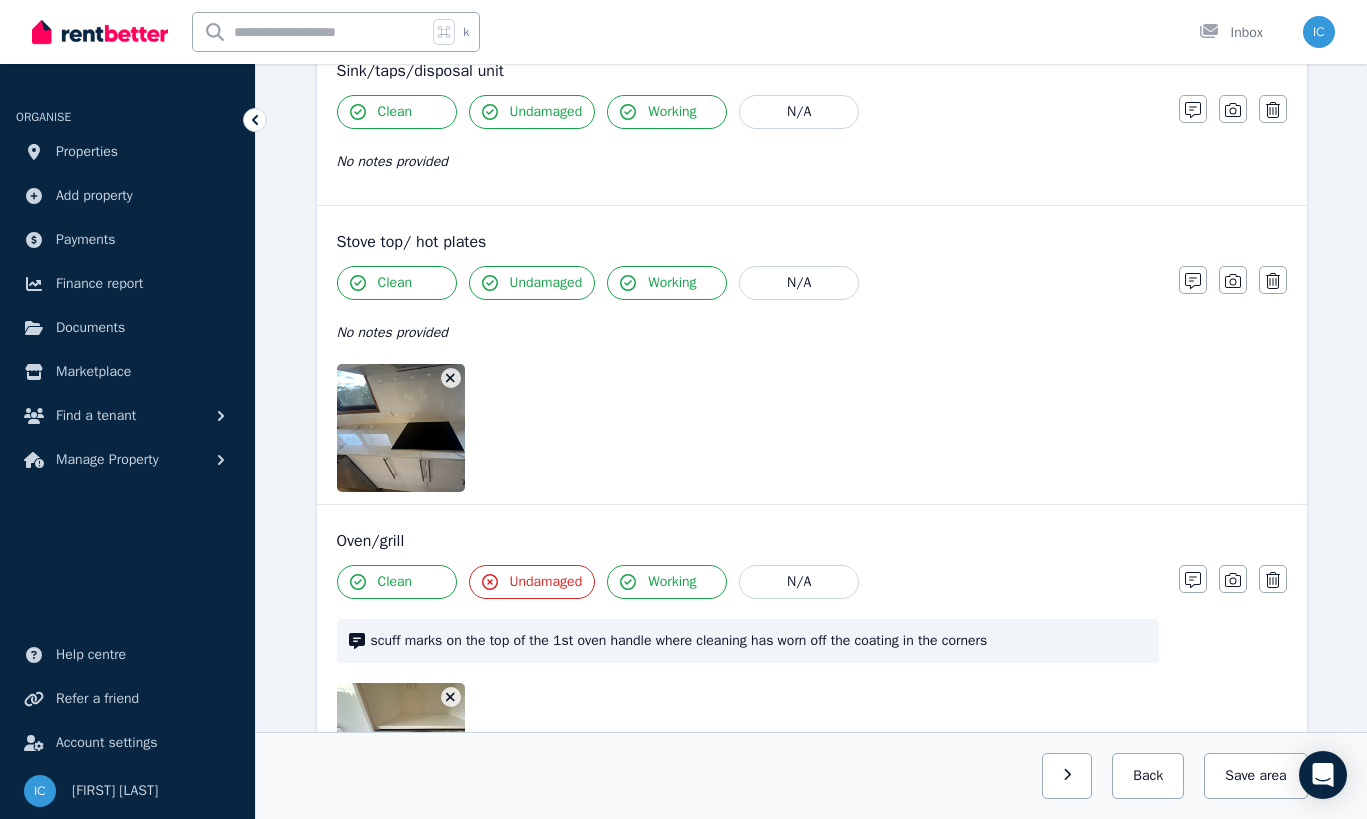 click 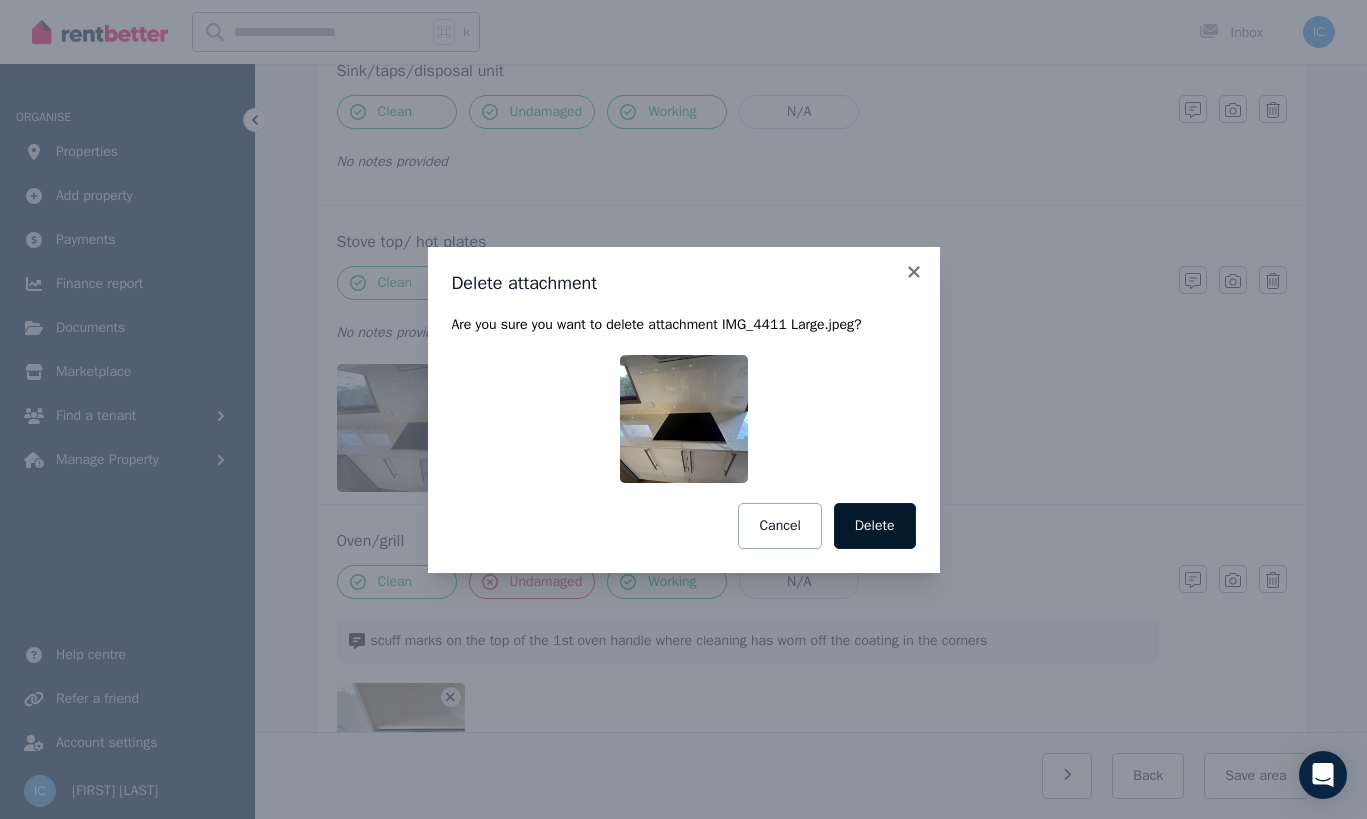 click on "Delete" at bounding box center [875, 526] 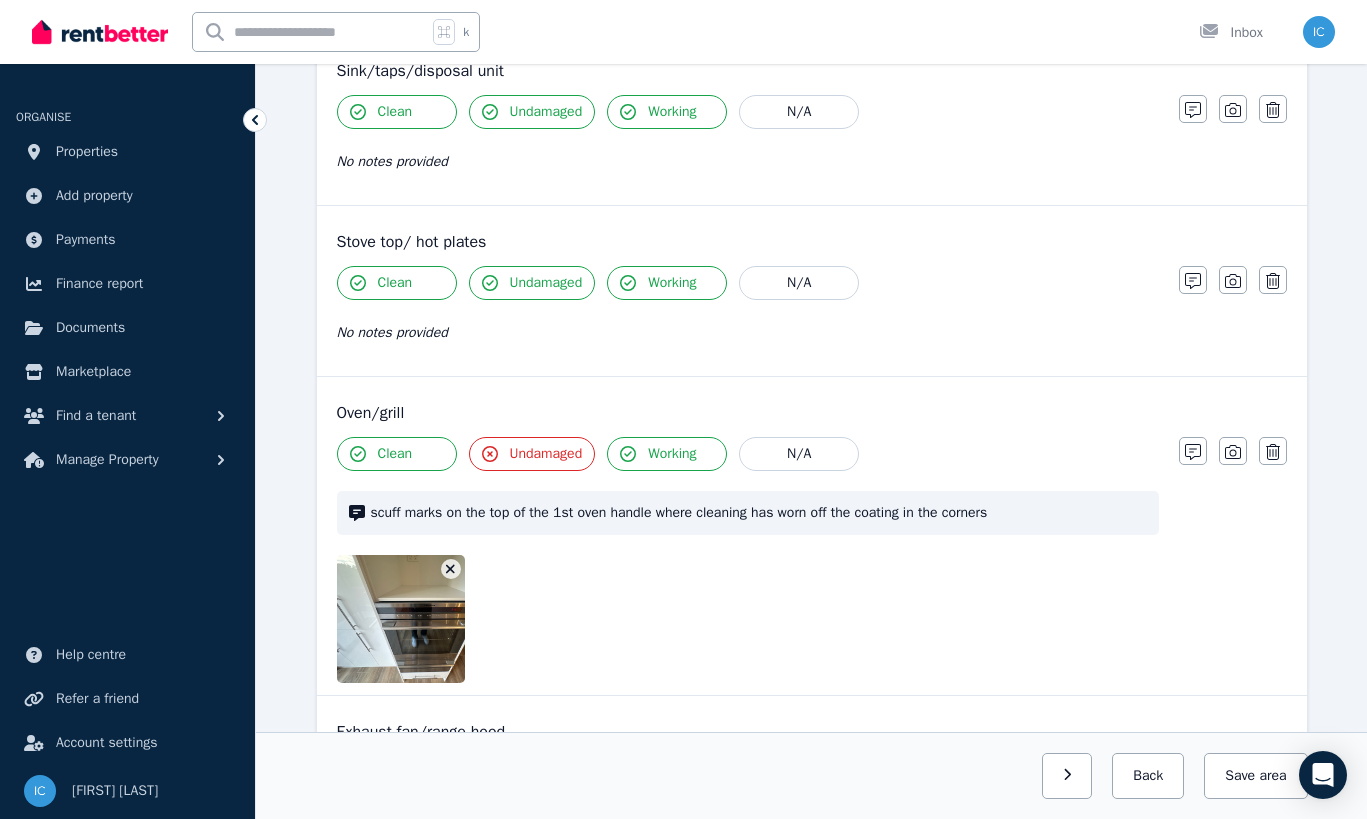 click on "scuff marks on the top of the 1st oven handle where cleaning has worn off the coating in the corners" at bounding box center [759, 513] 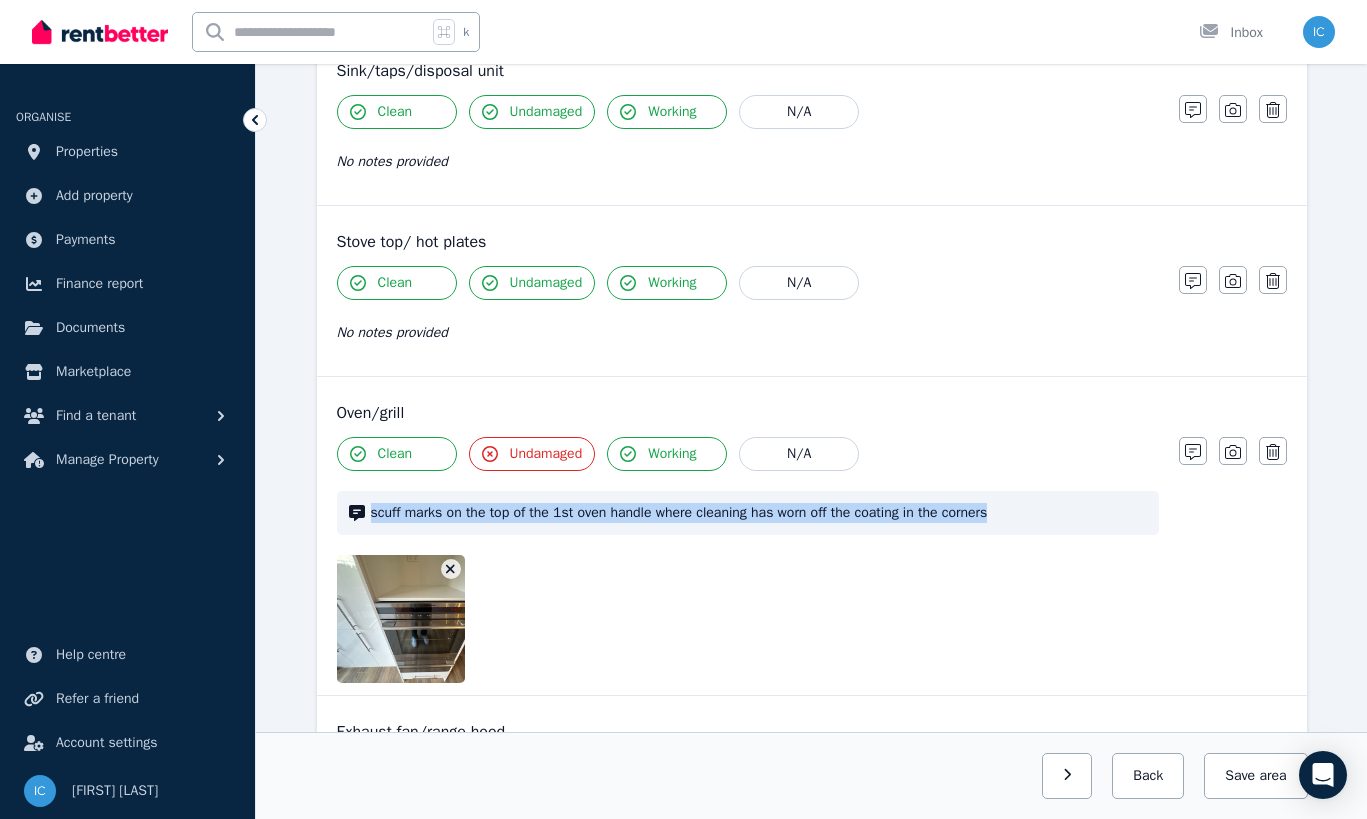 drag, startPoint x: 1054, startPoint y: 515, endPoint x: 660, endPoint y: 486, distance: 395.06583 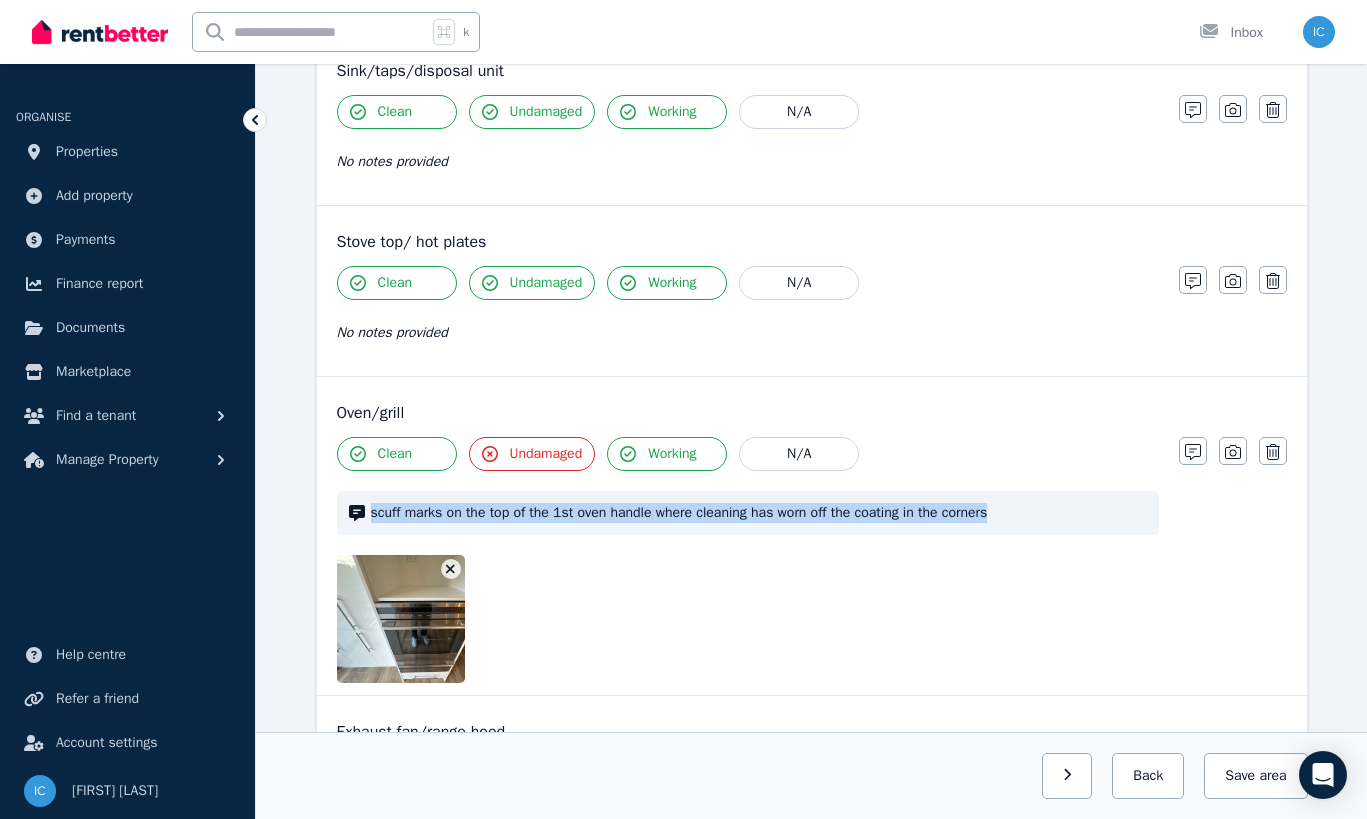 click on "Clean Undamaged Working N/A scuff marks on the top of the 1st oven handle where cleaning has worn off the coating in the corners" at bounding box center (748, 560) 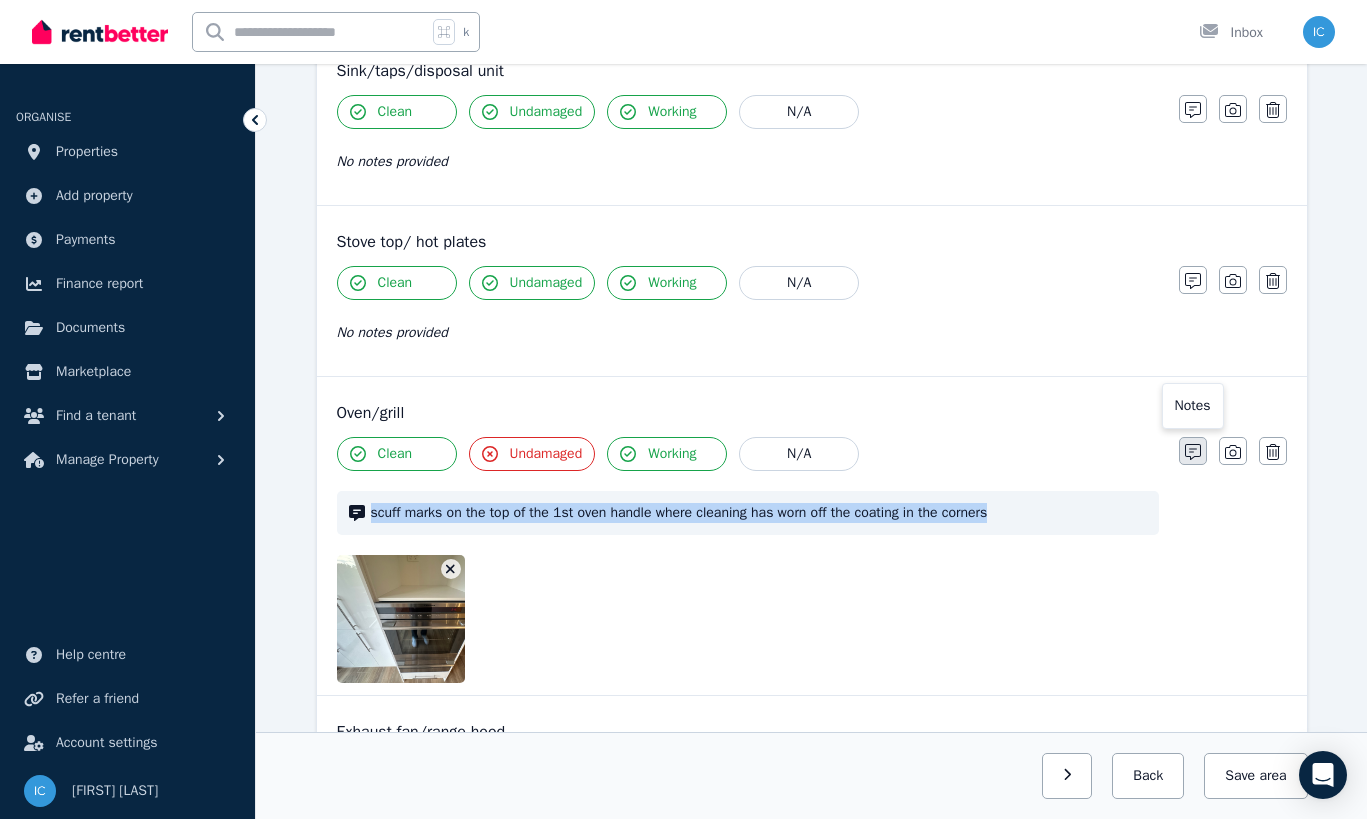 click 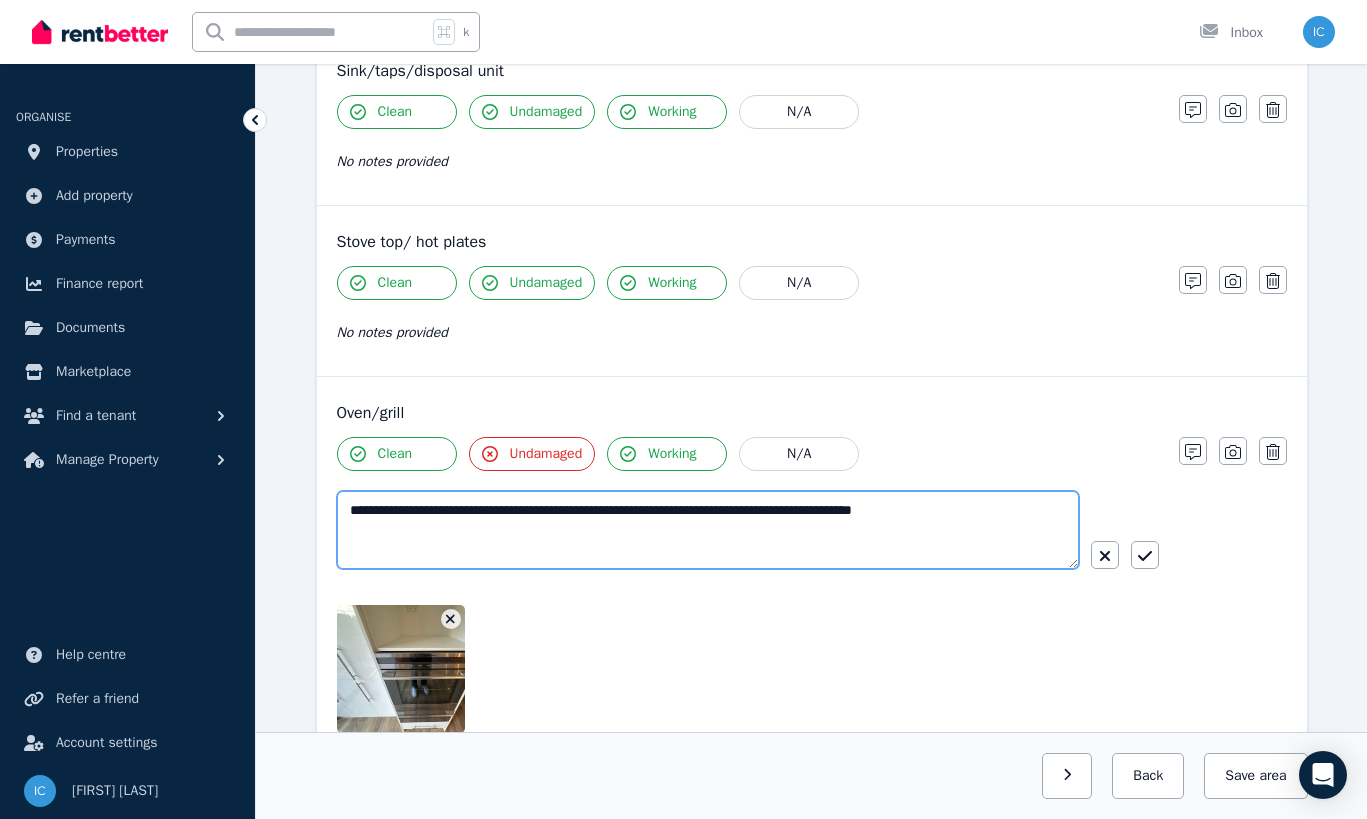 click on "**********" at bounding box center [708, 530] 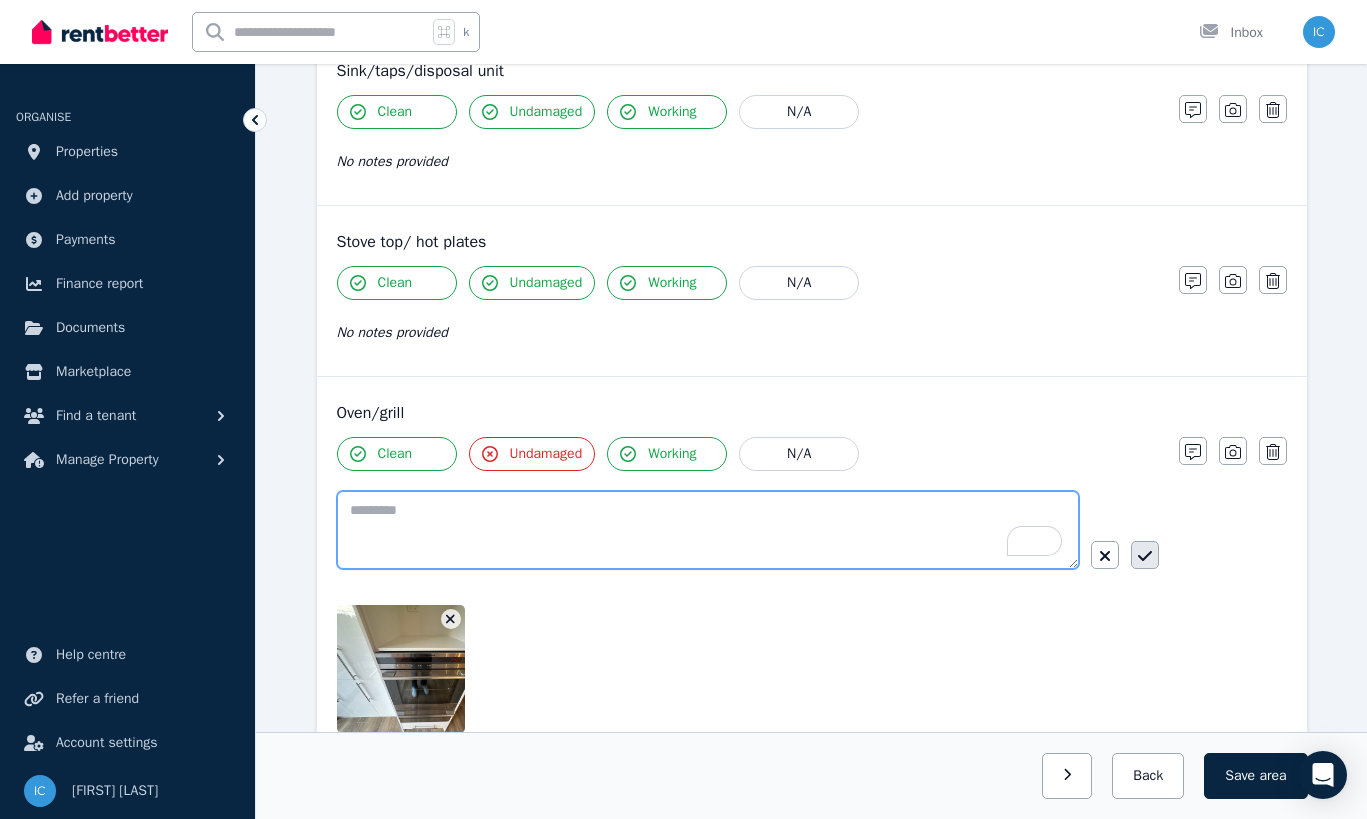 type 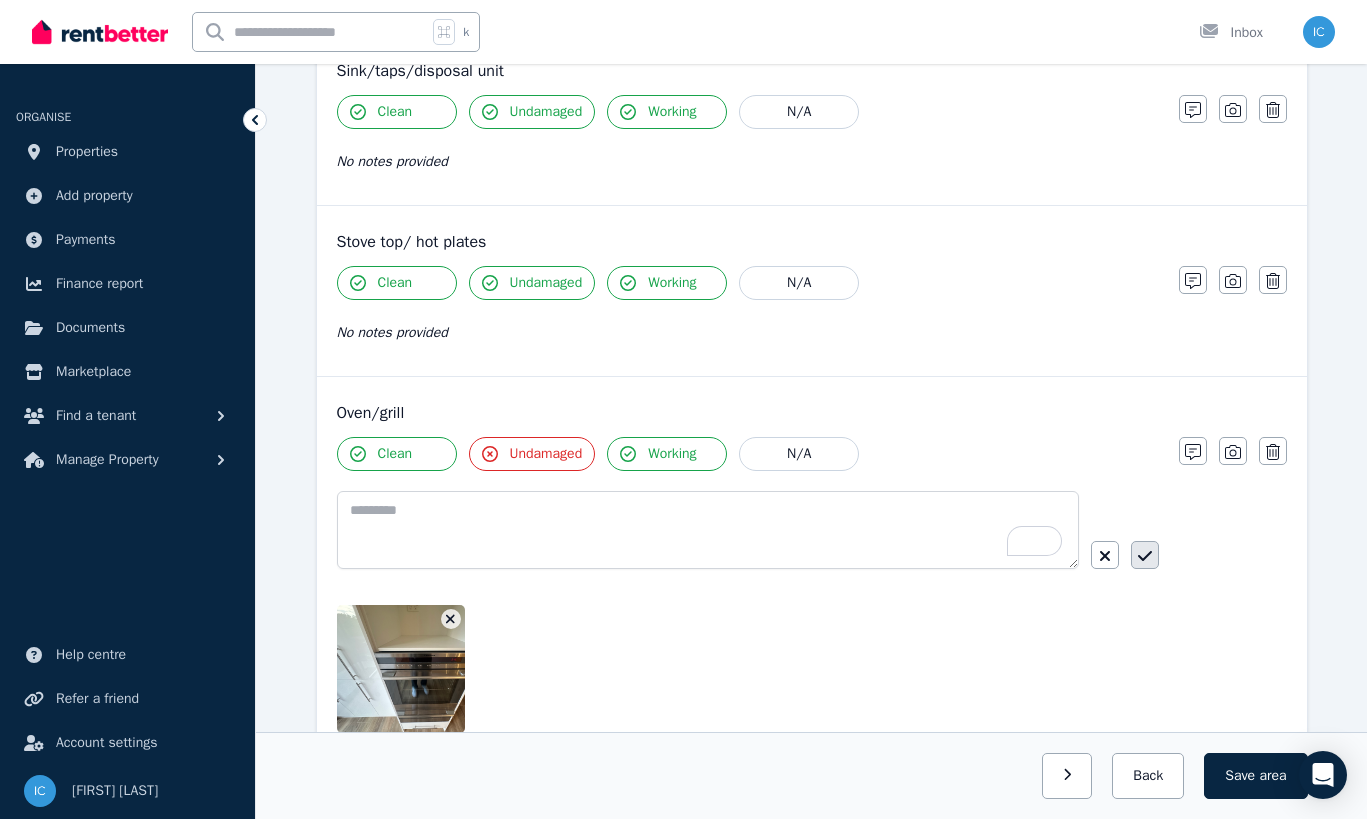 click at bounding box center [1145, 555] 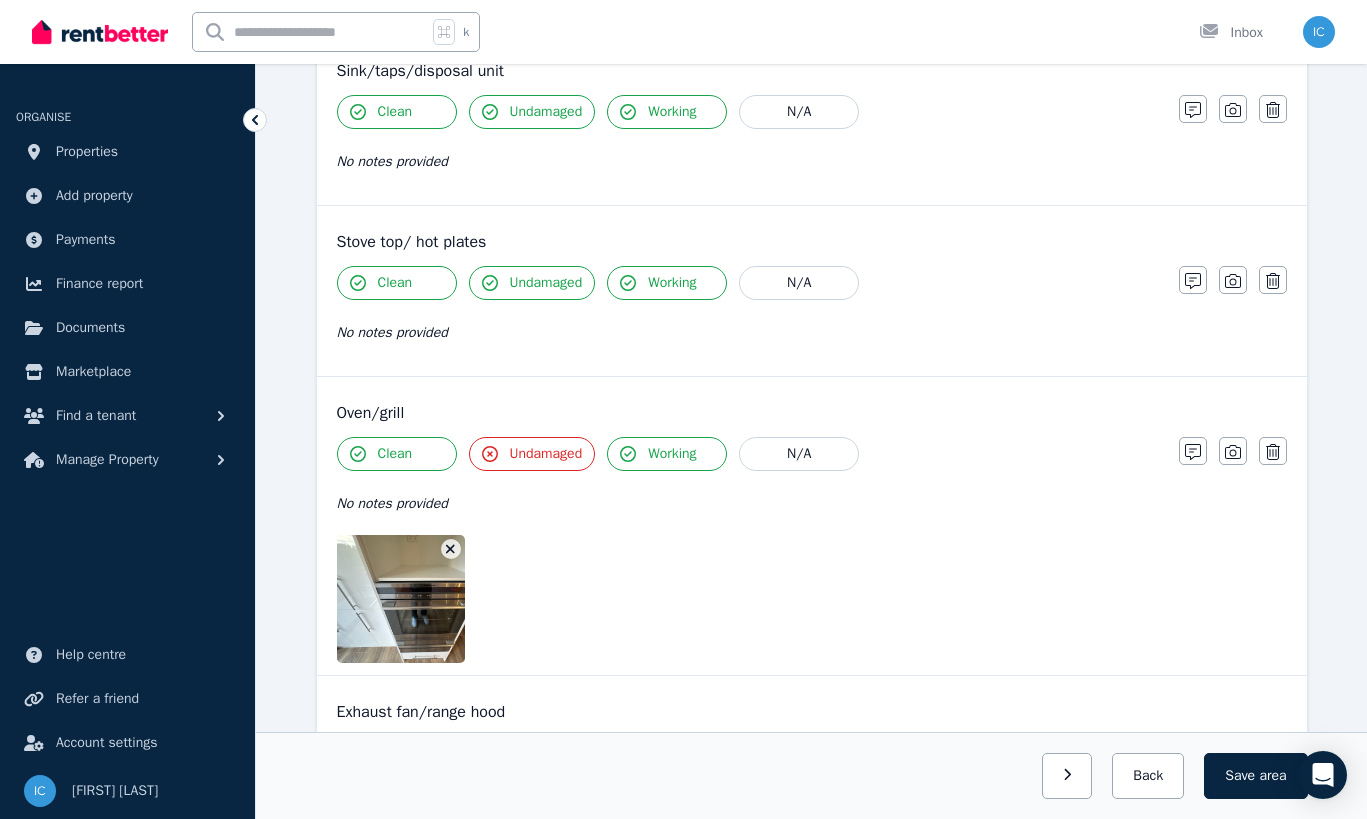 click on "Undamaged" at bounding box center (546, 454) 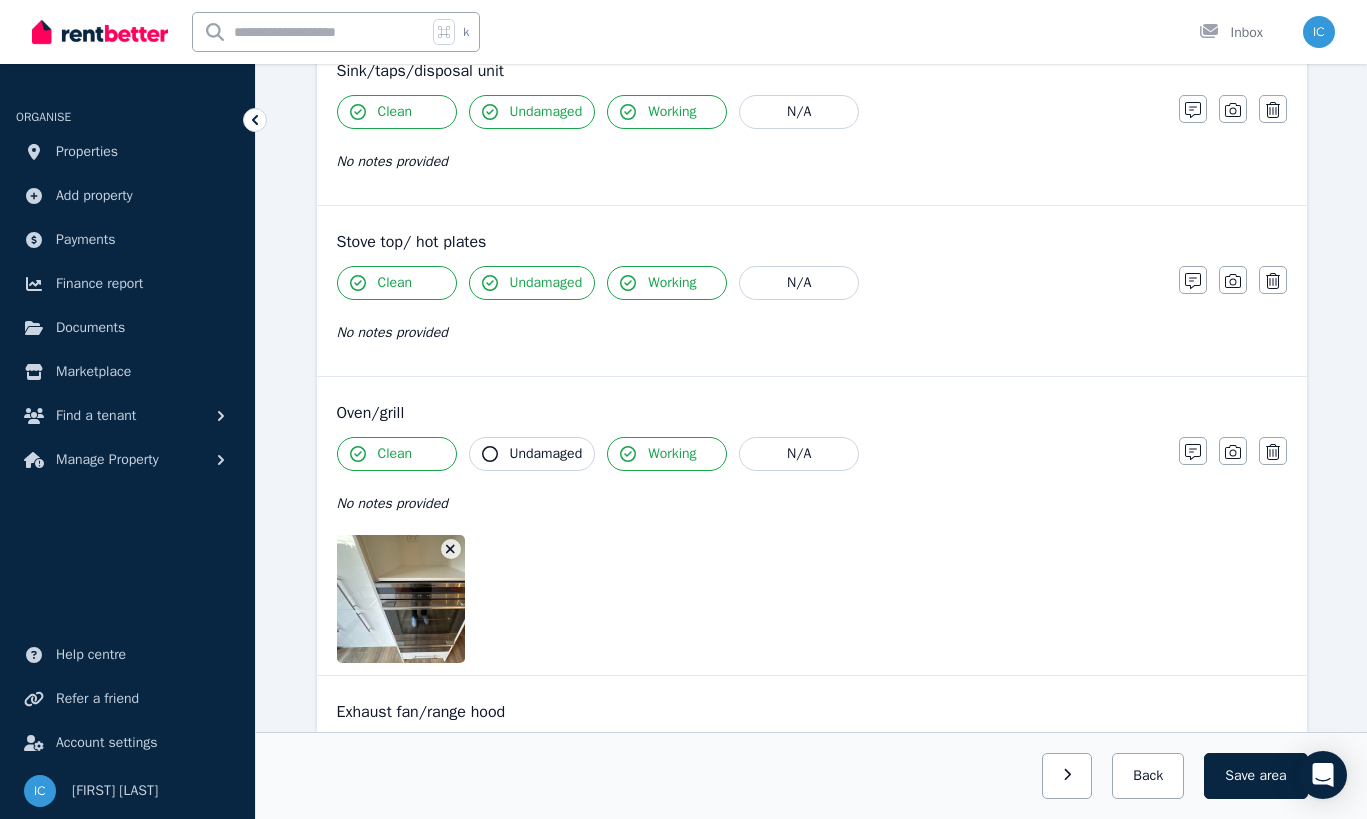 click on "Undamaged" at bounding box center [546, 454] 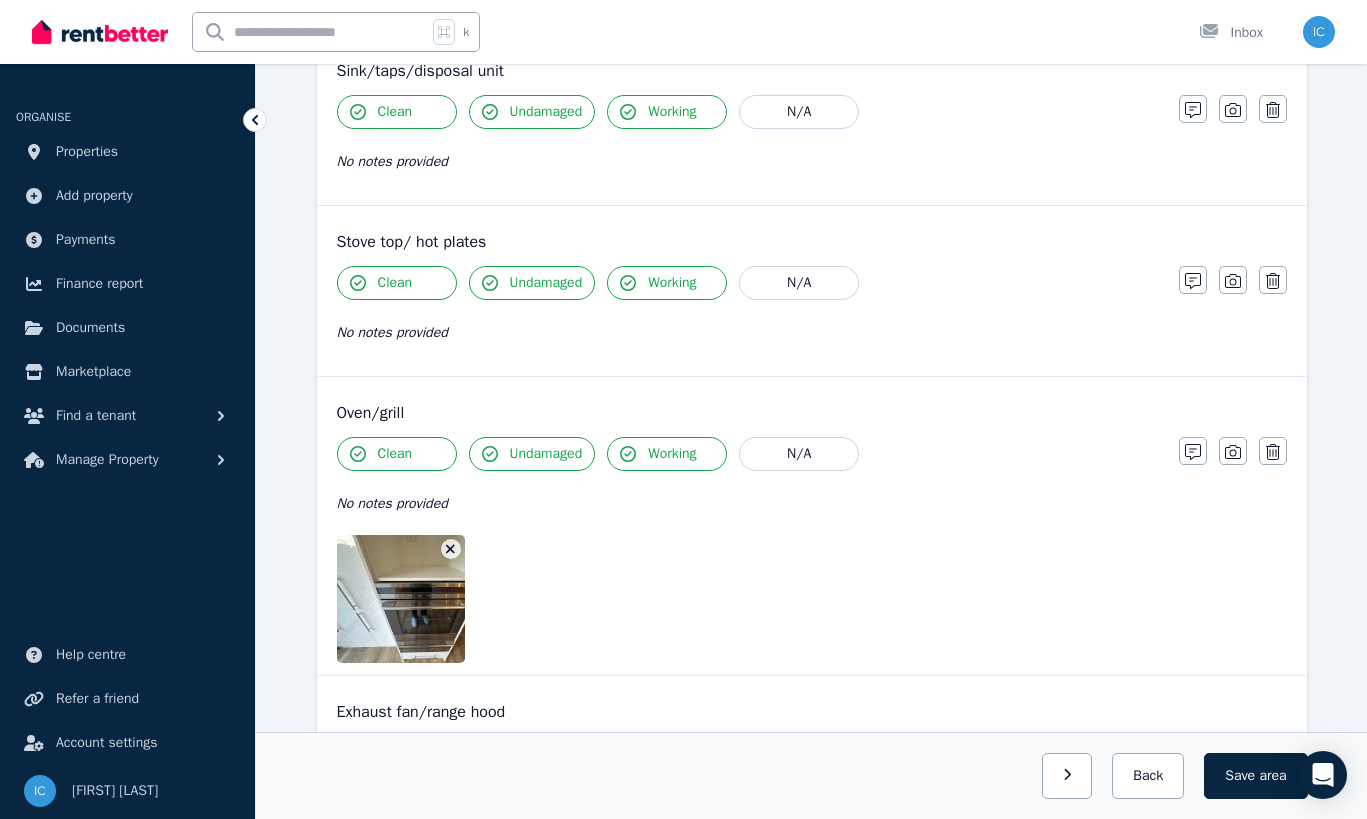 click at bounding box center (451, 549) 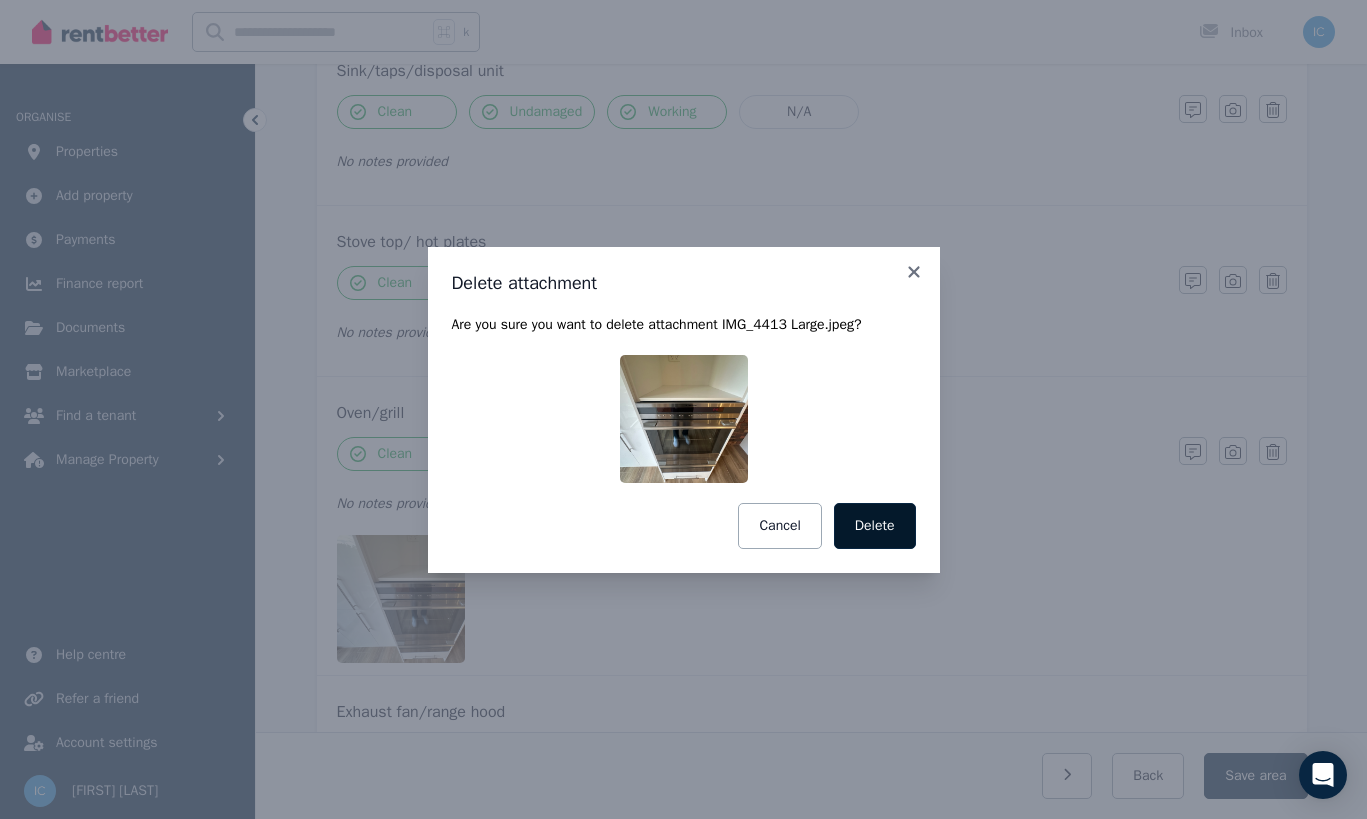 click on "Delete" at bounding box center (875, 526) 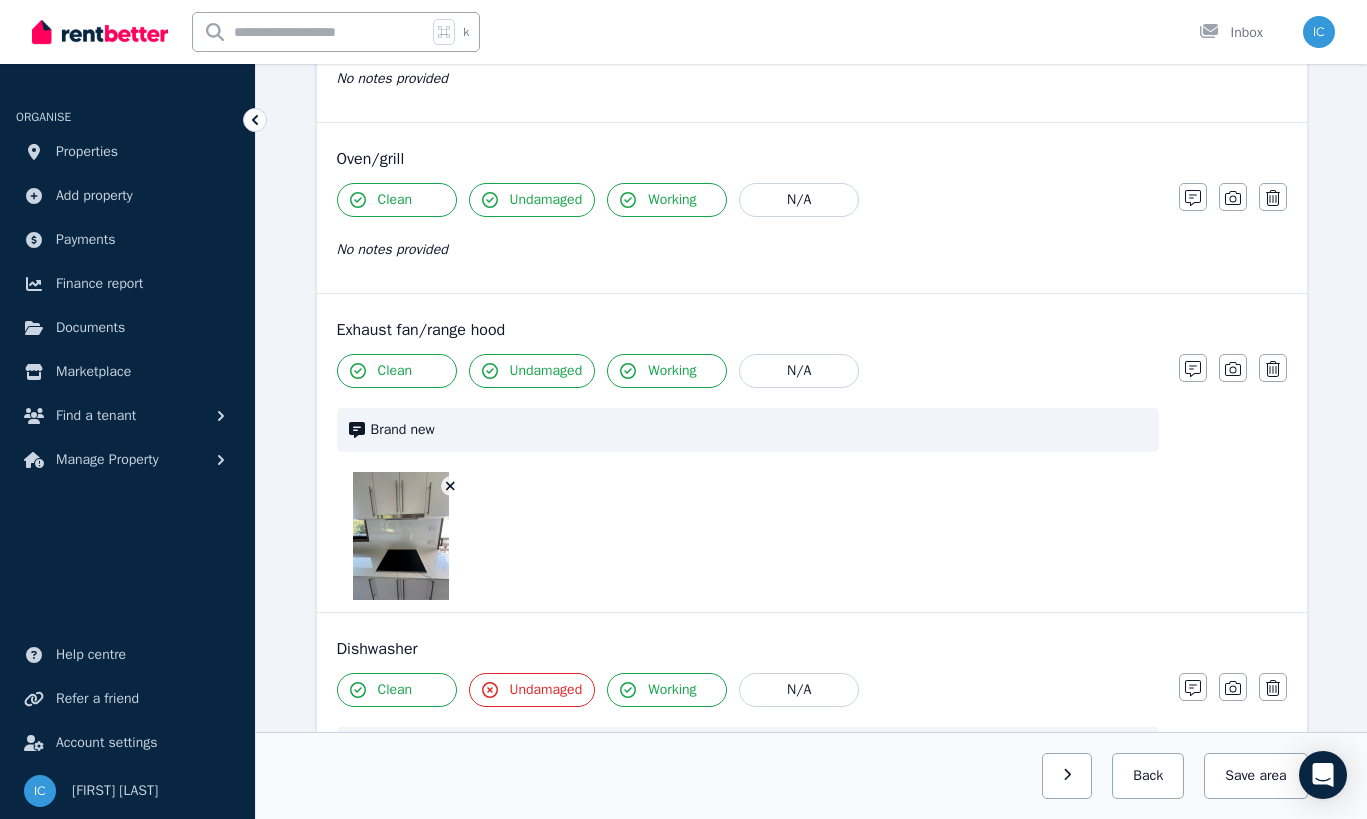 scroll, scrollTop: 2358, scrollLeft: 0, axis: vertical 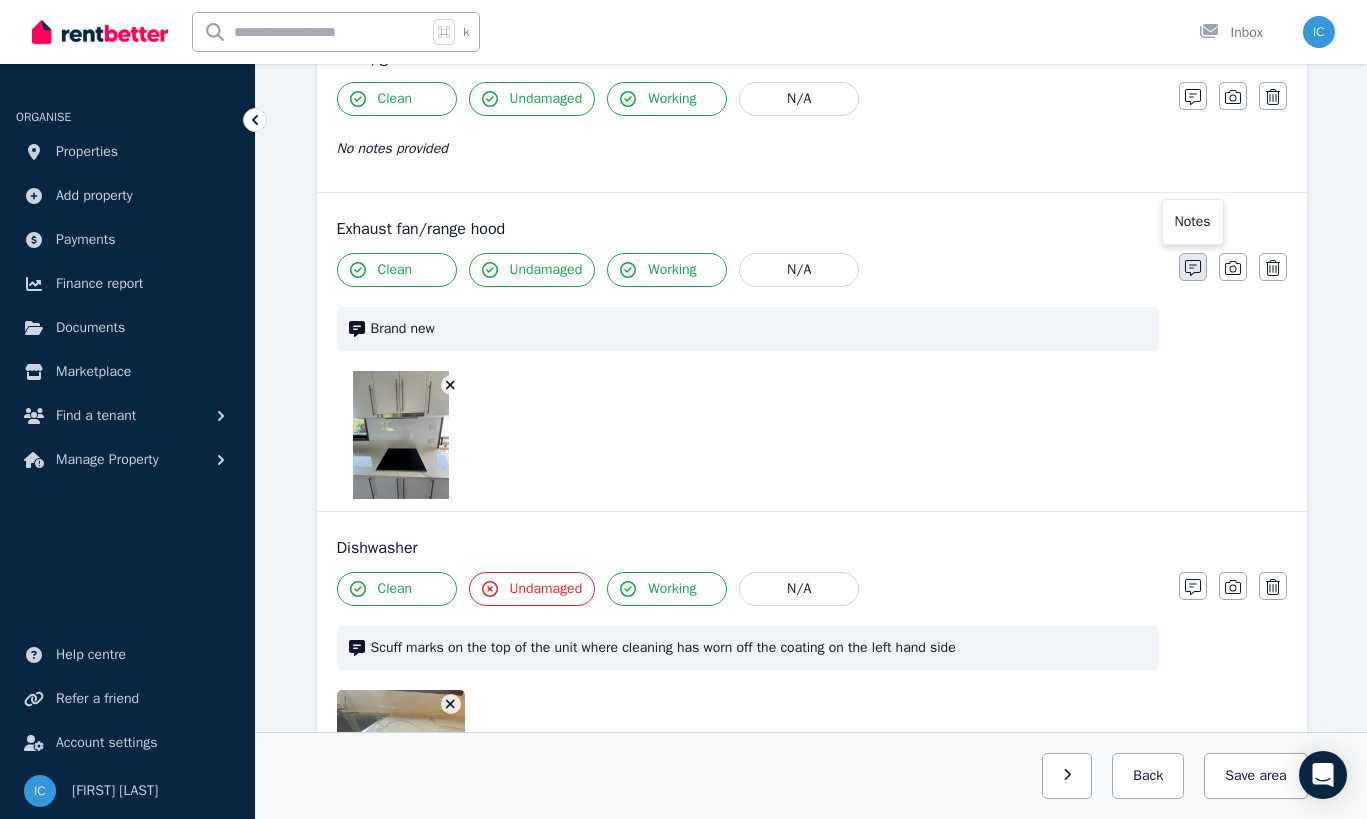 click 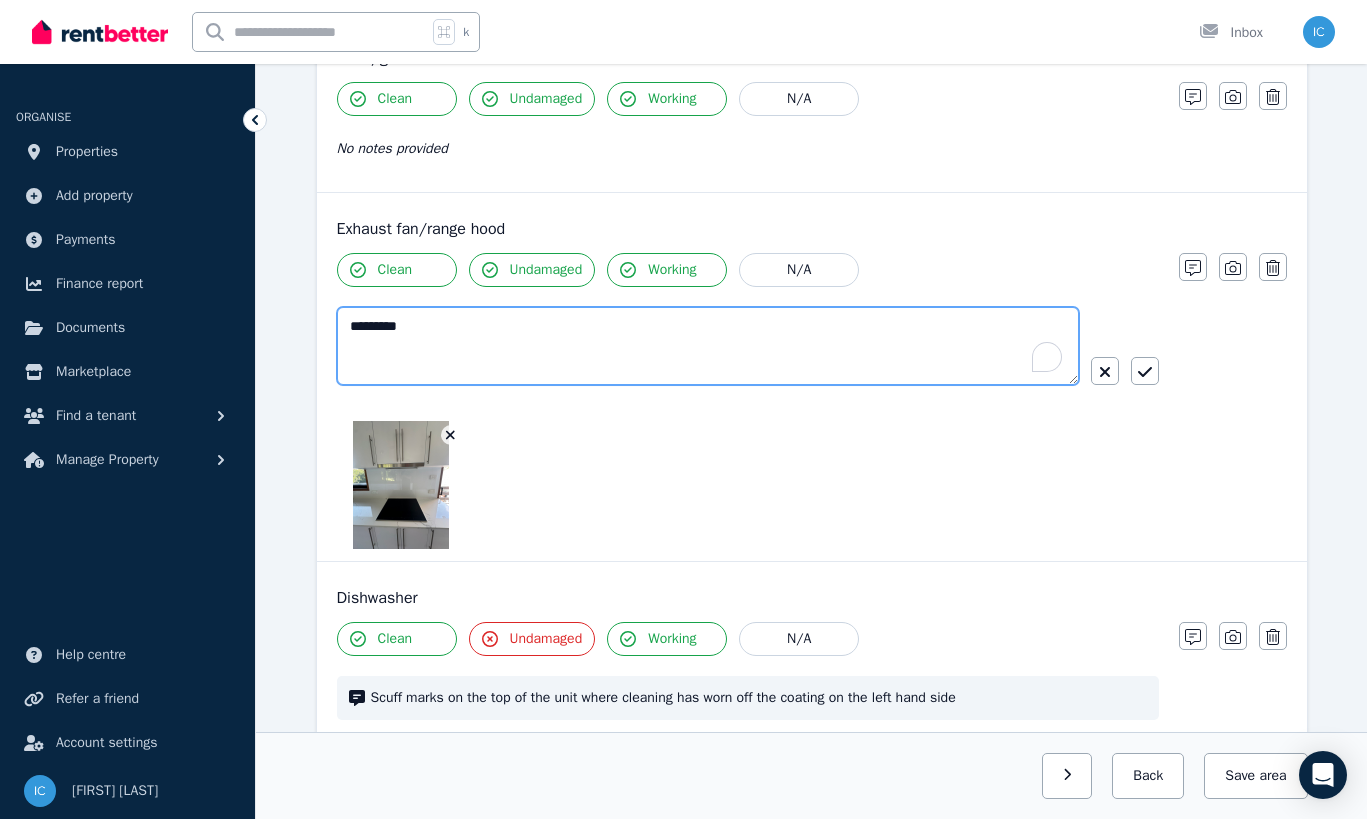 click on "*********" at bounding box center [708, 346] 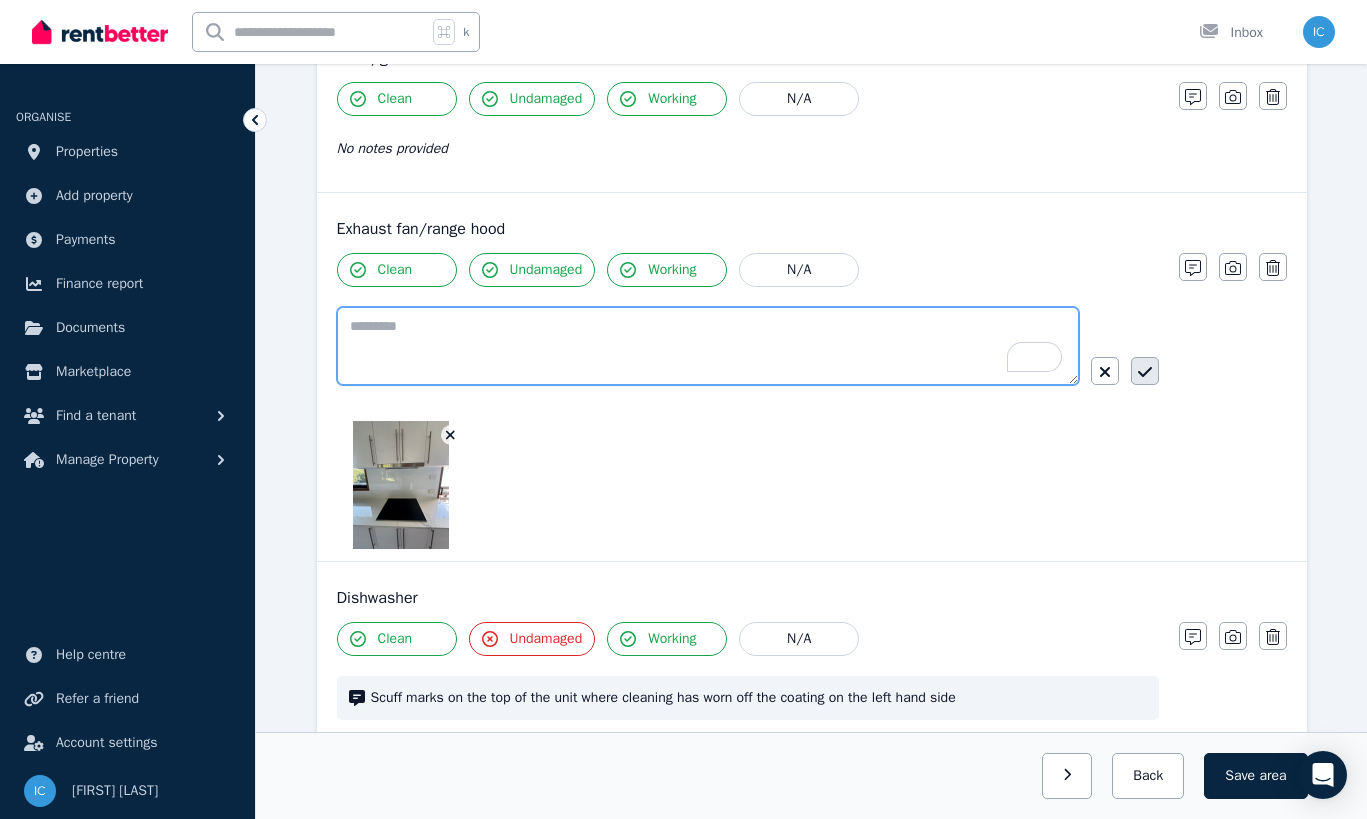 type 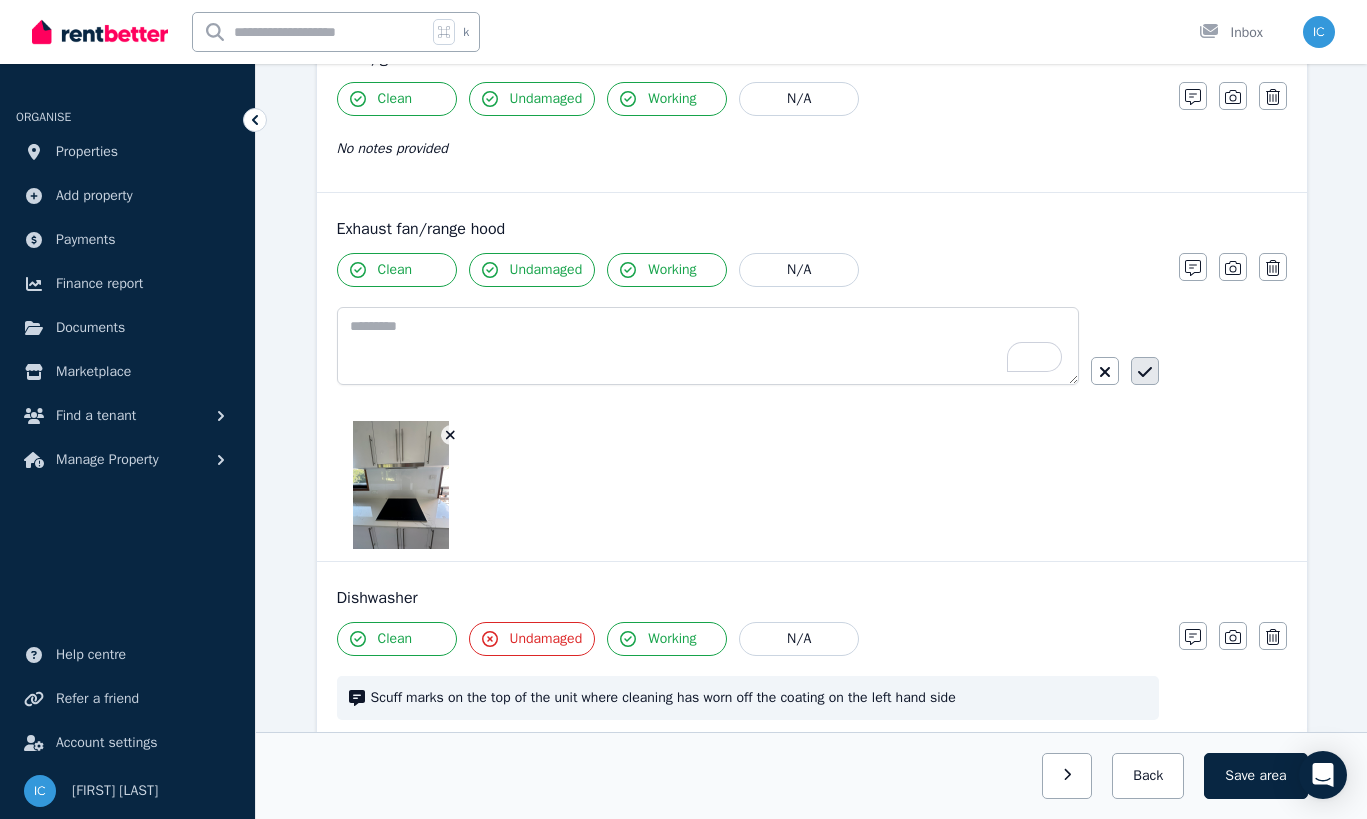 click 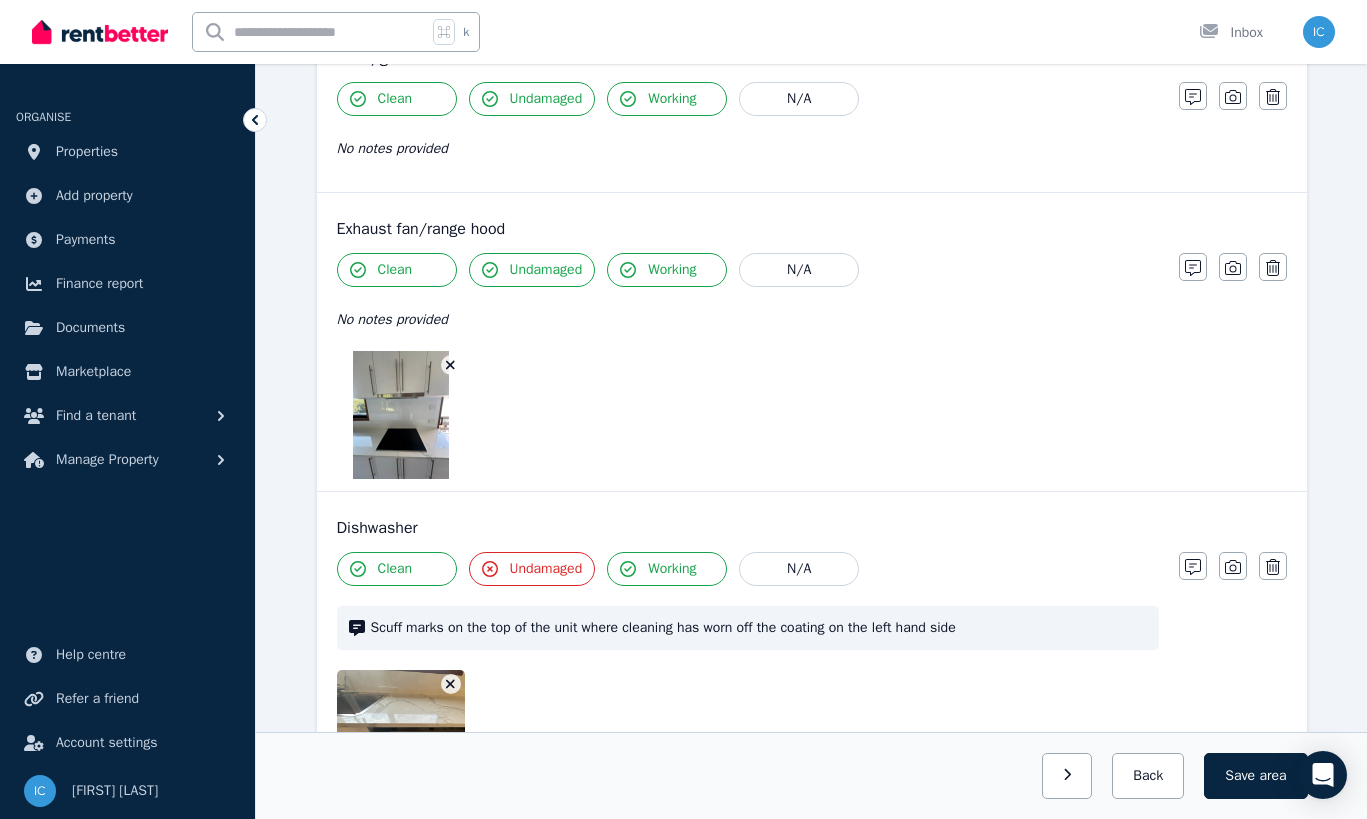 click 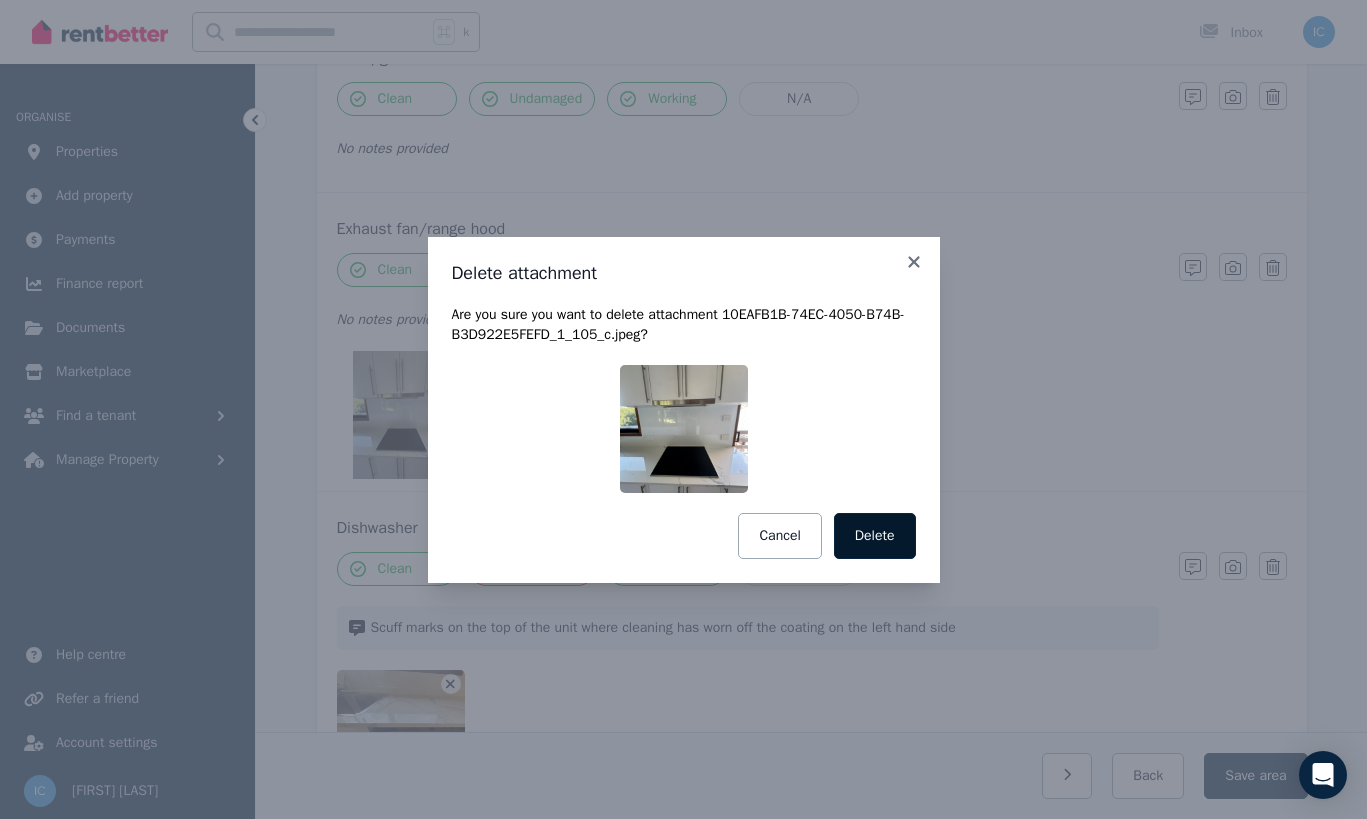 click on "Delete" at bounding box center (875, 536) 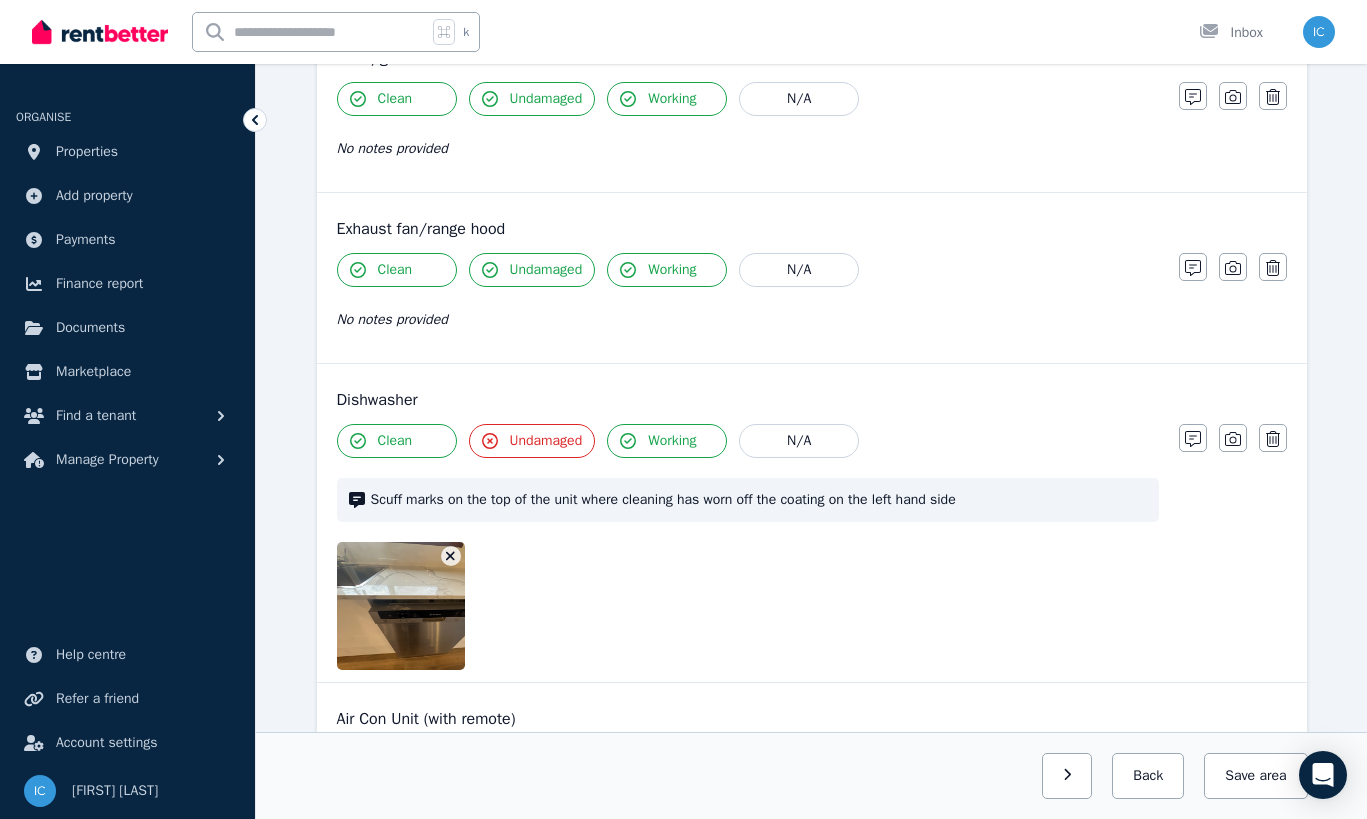 click on "Scuff marks on the top of the unit where cleaning has worn off the coating on the left hand side" at bounding box center (759, 500) 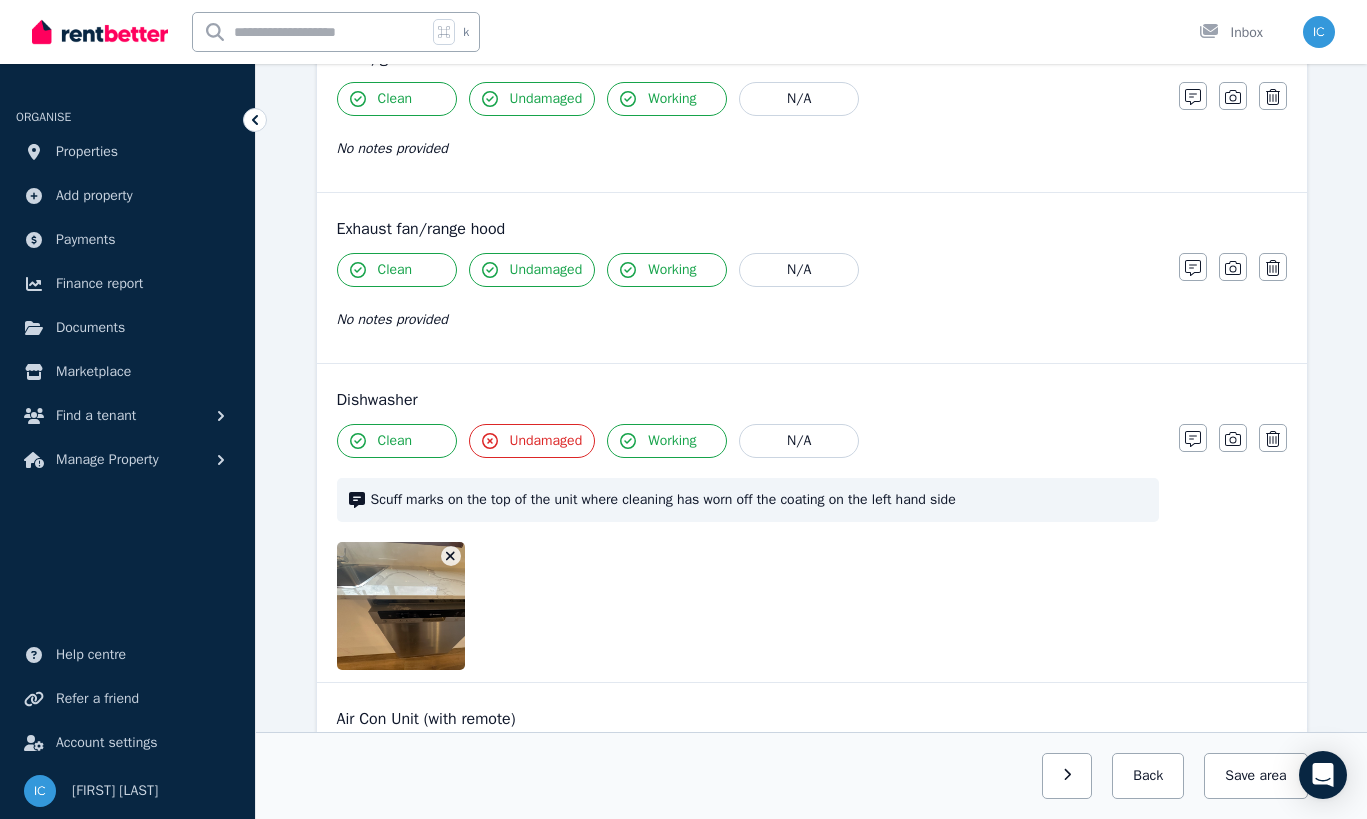 click on "Undamaged" at bounding box center (532, 441) 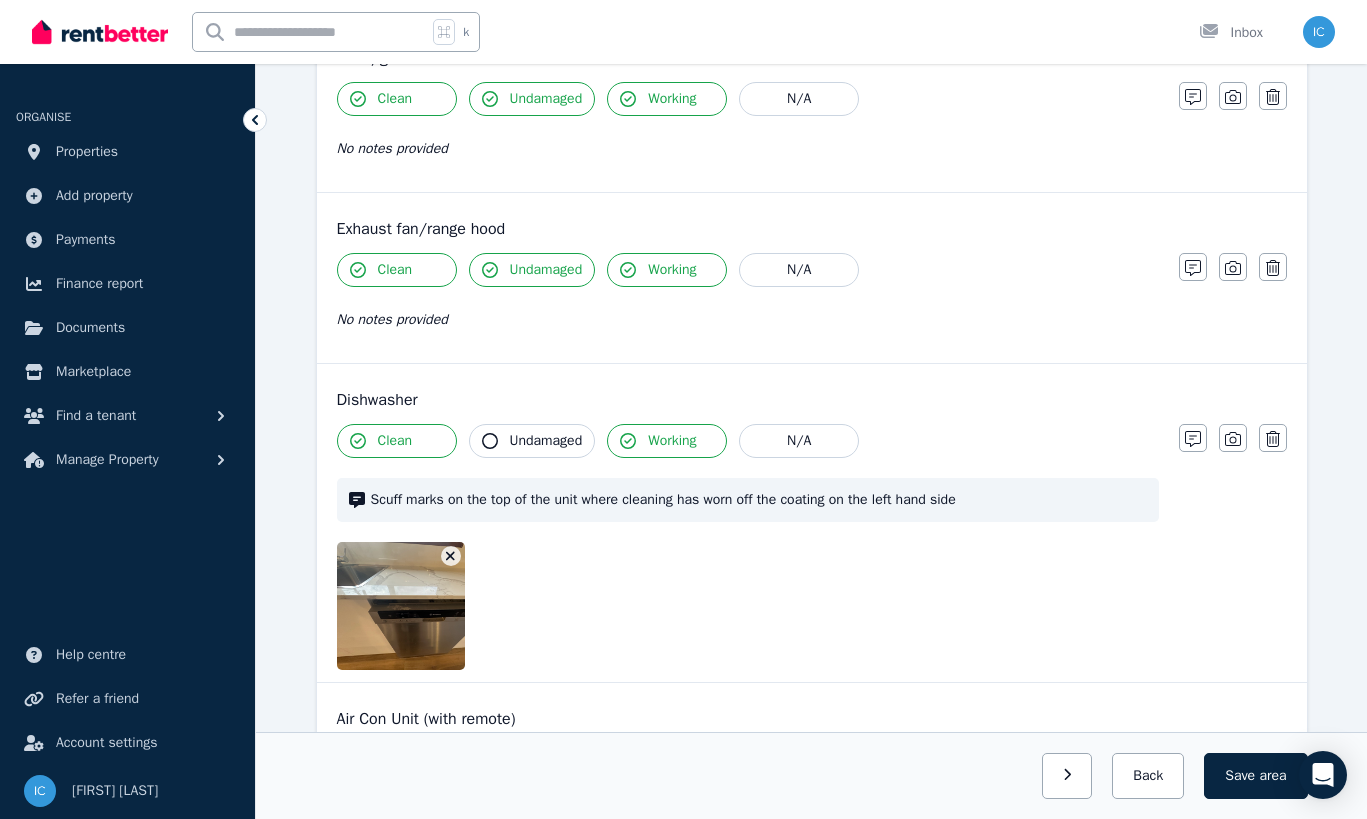 click on "Undamaged" at bounding box center [546, 441] 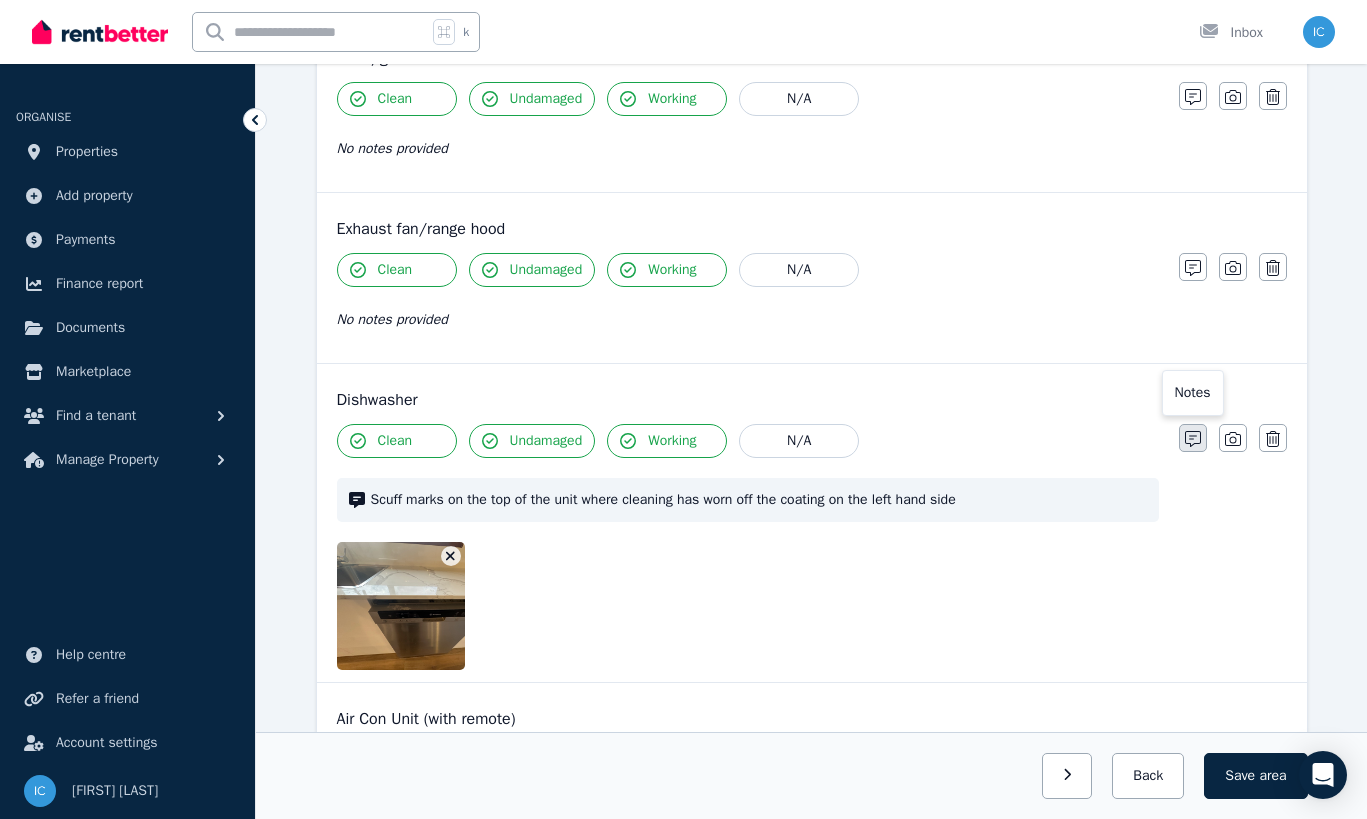 click at bounding box center [1193, 438] 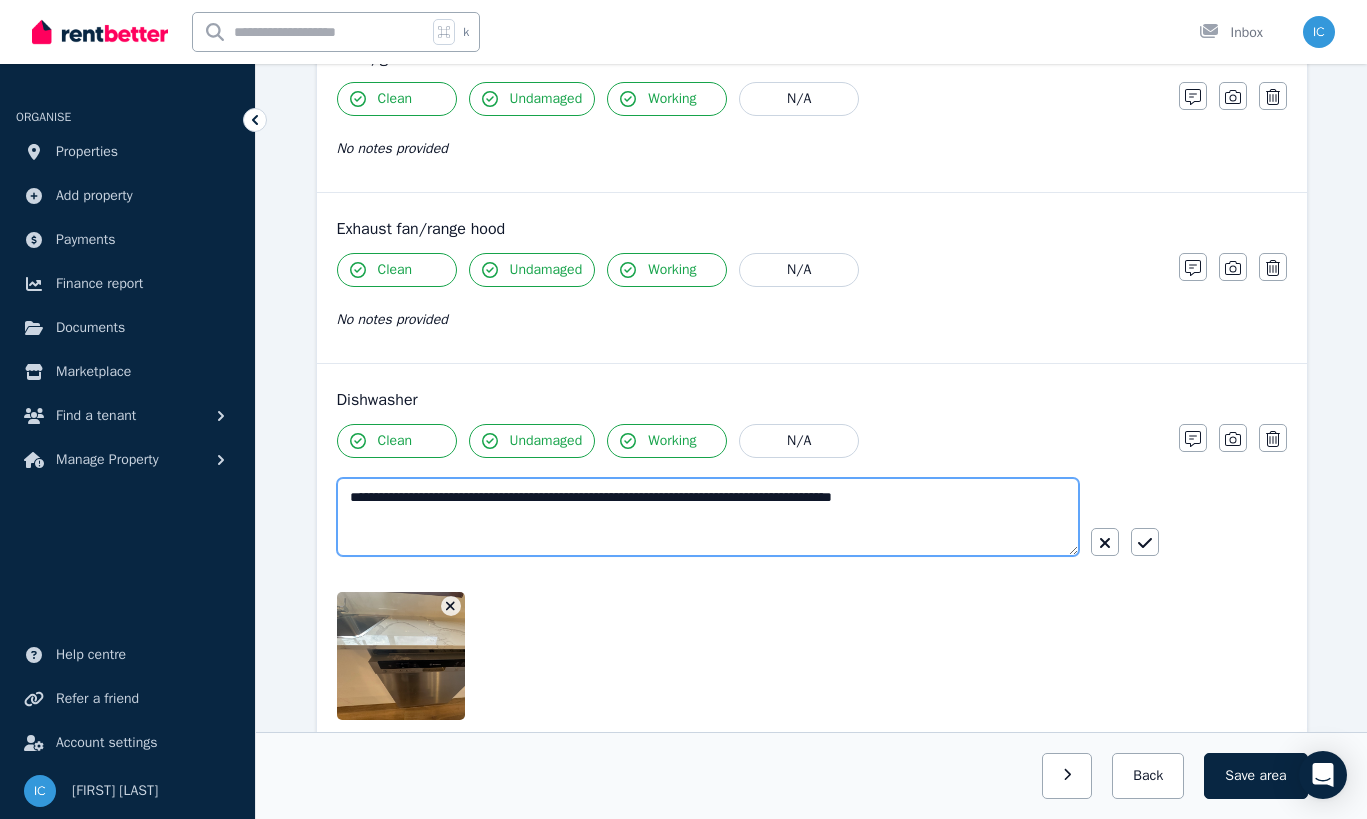 click on "**********" at bounding box center [708, 517] 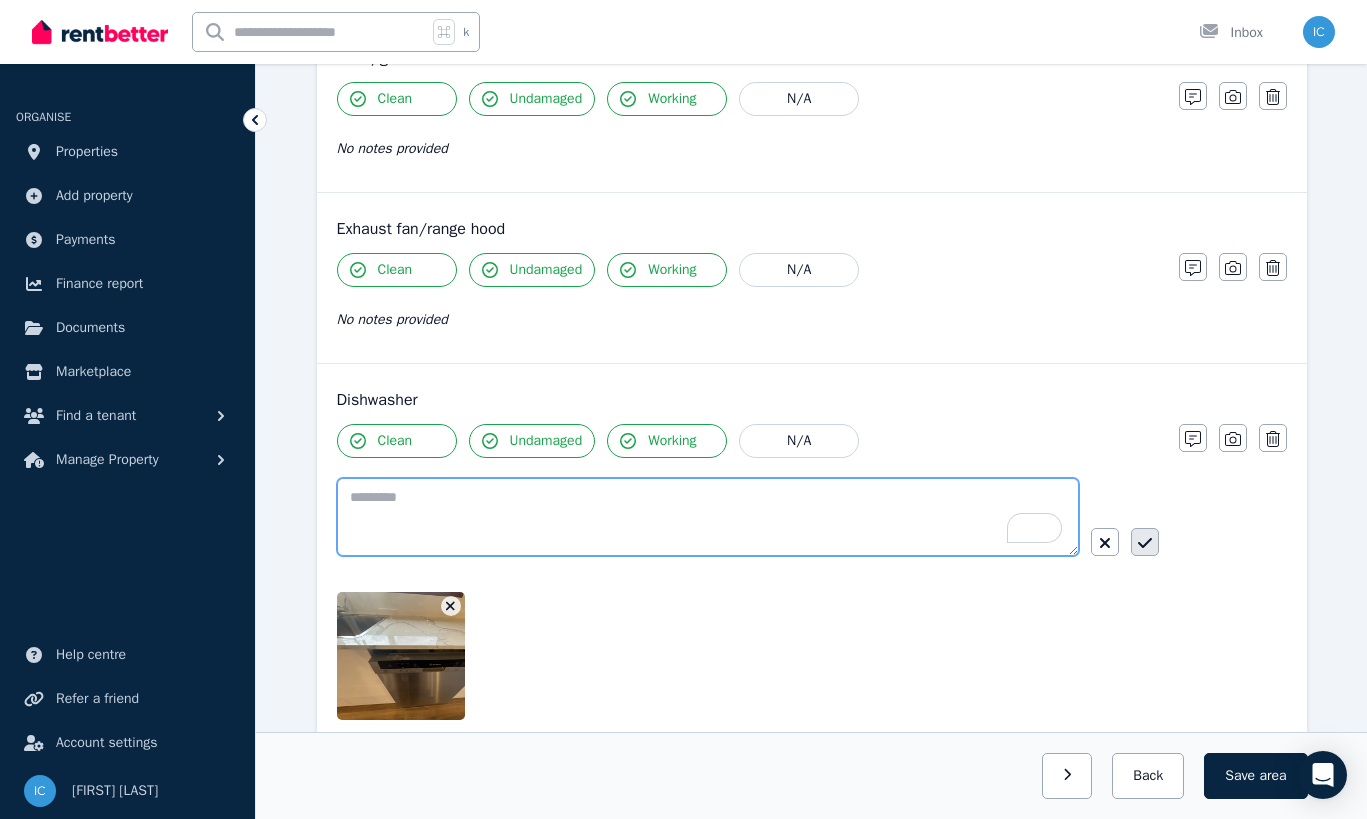 type 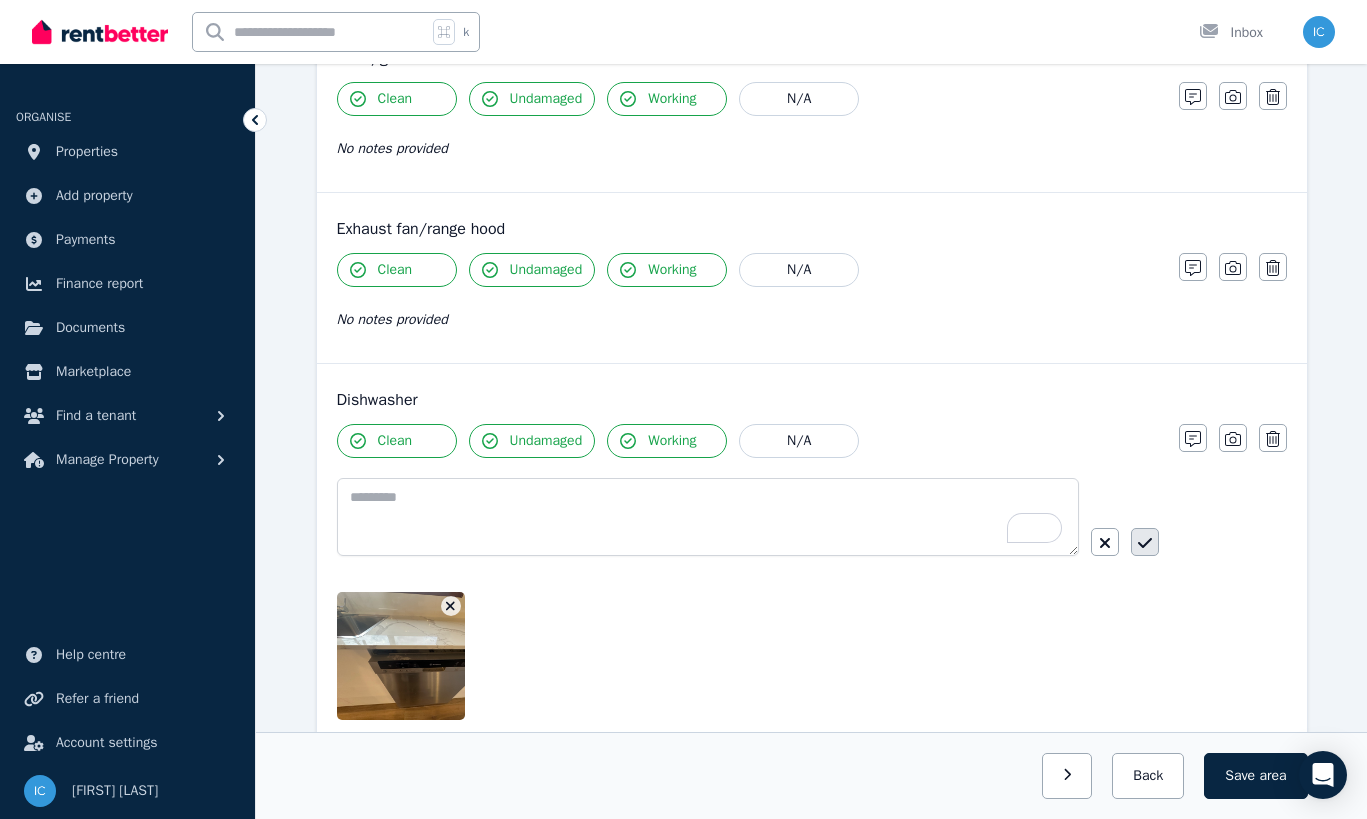 click 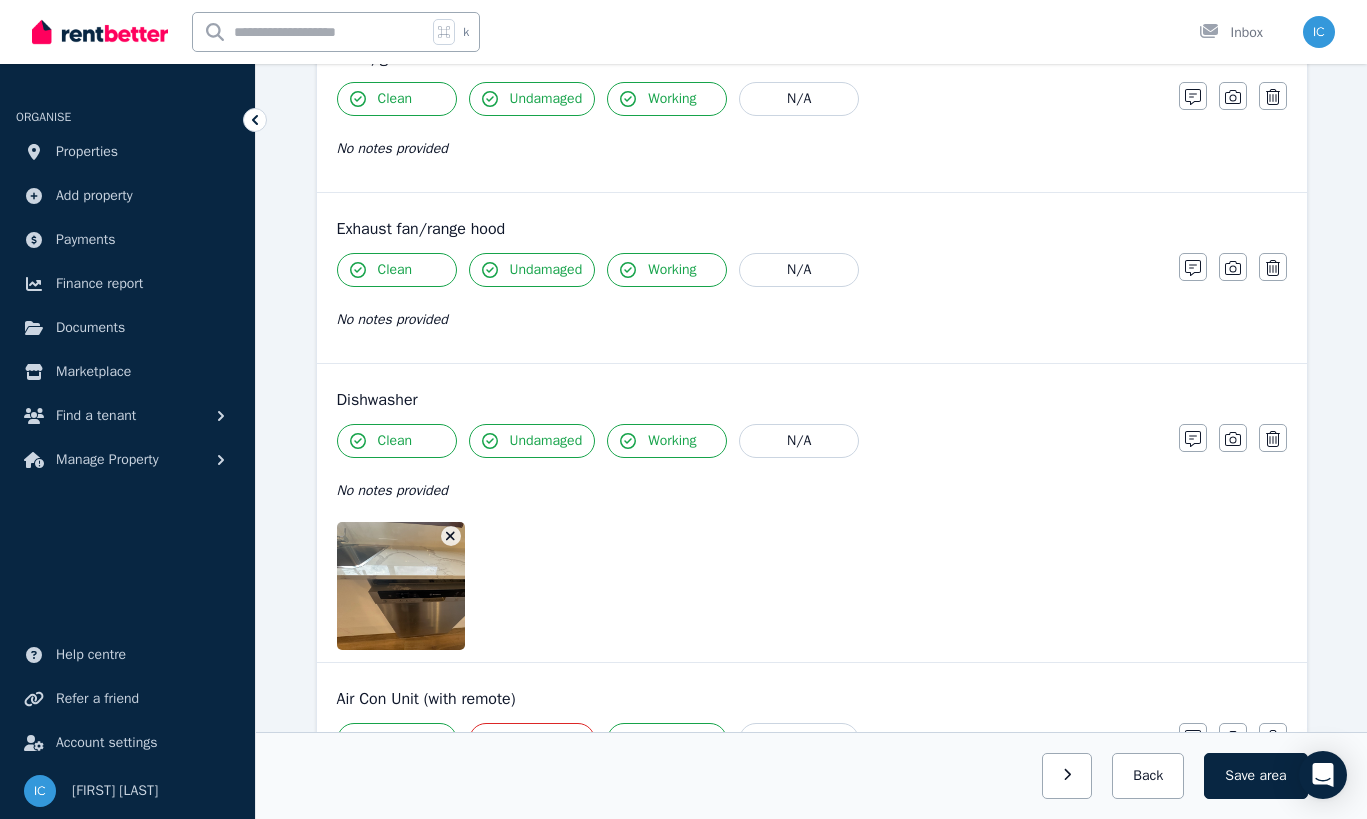click at bounding box center [451, 536] 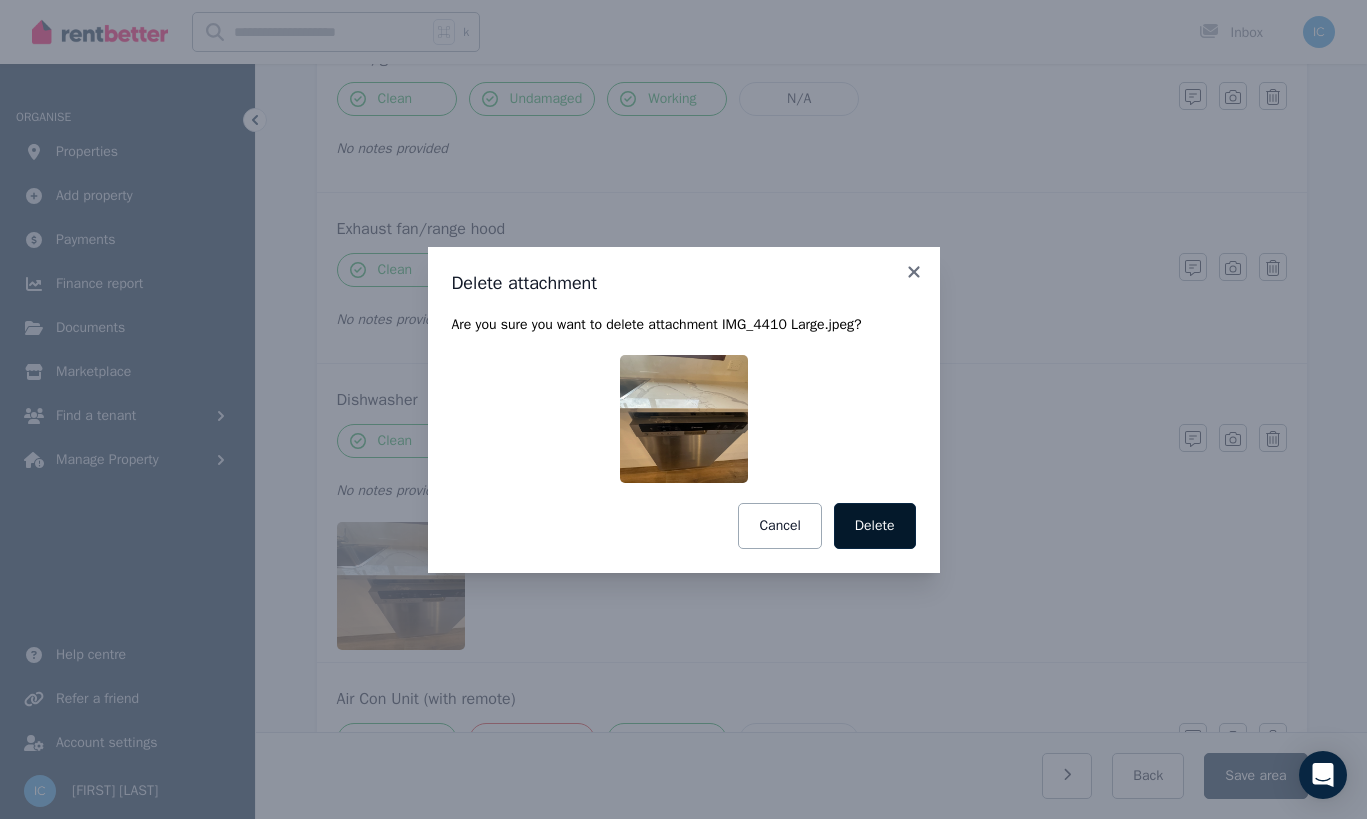 click on "Delete" at bounding box center (875, 526) 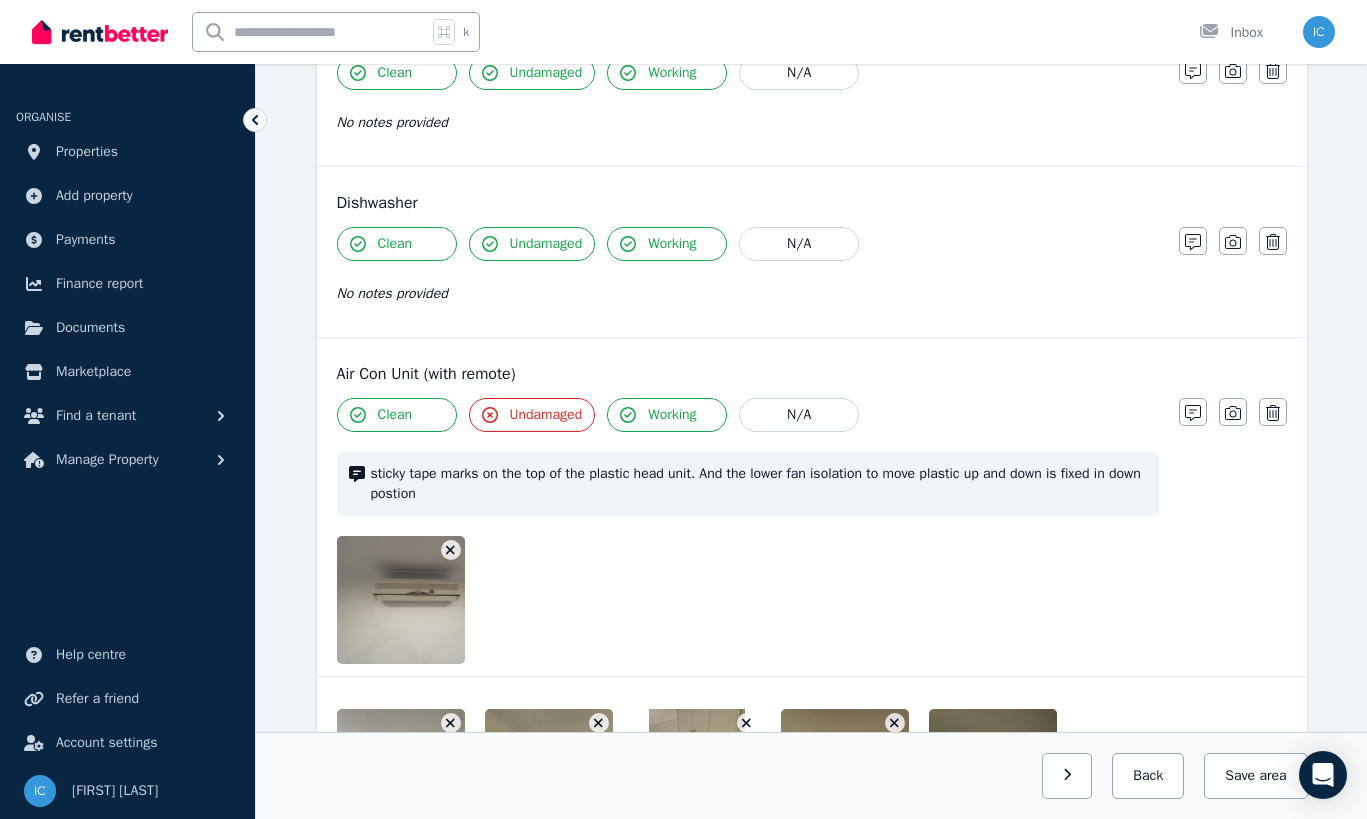 scroll, scrollTop: 2559, scrollLeft: 0, axis: vertical 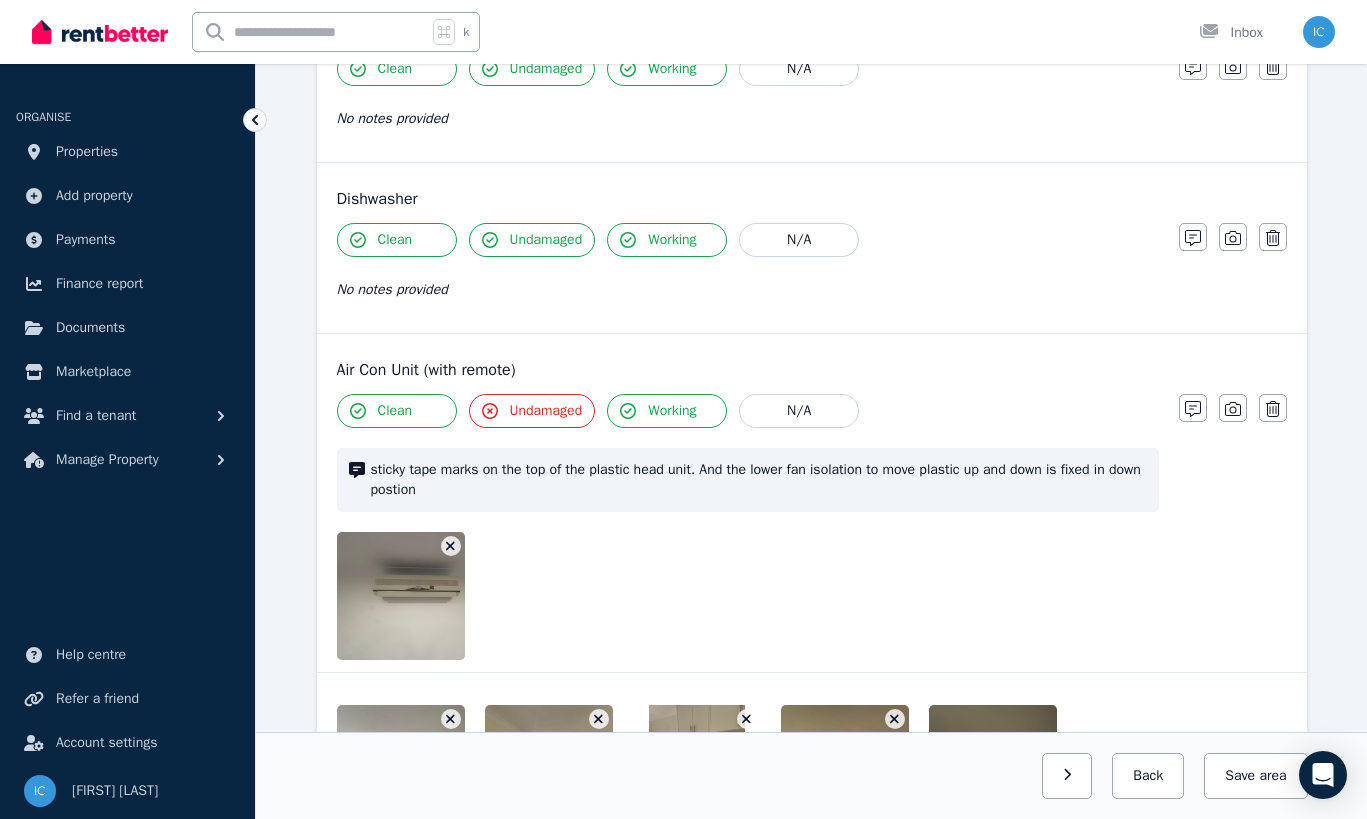 click 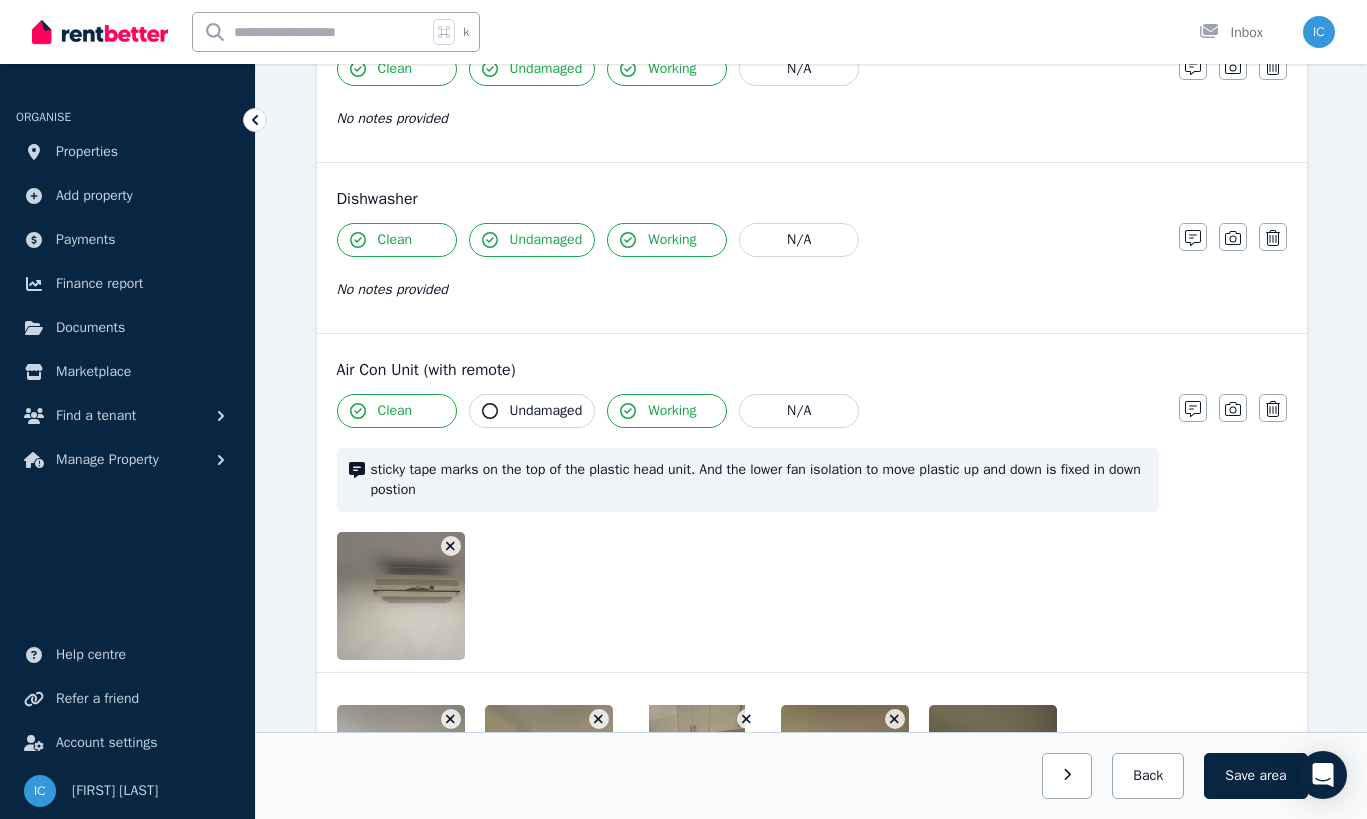 click 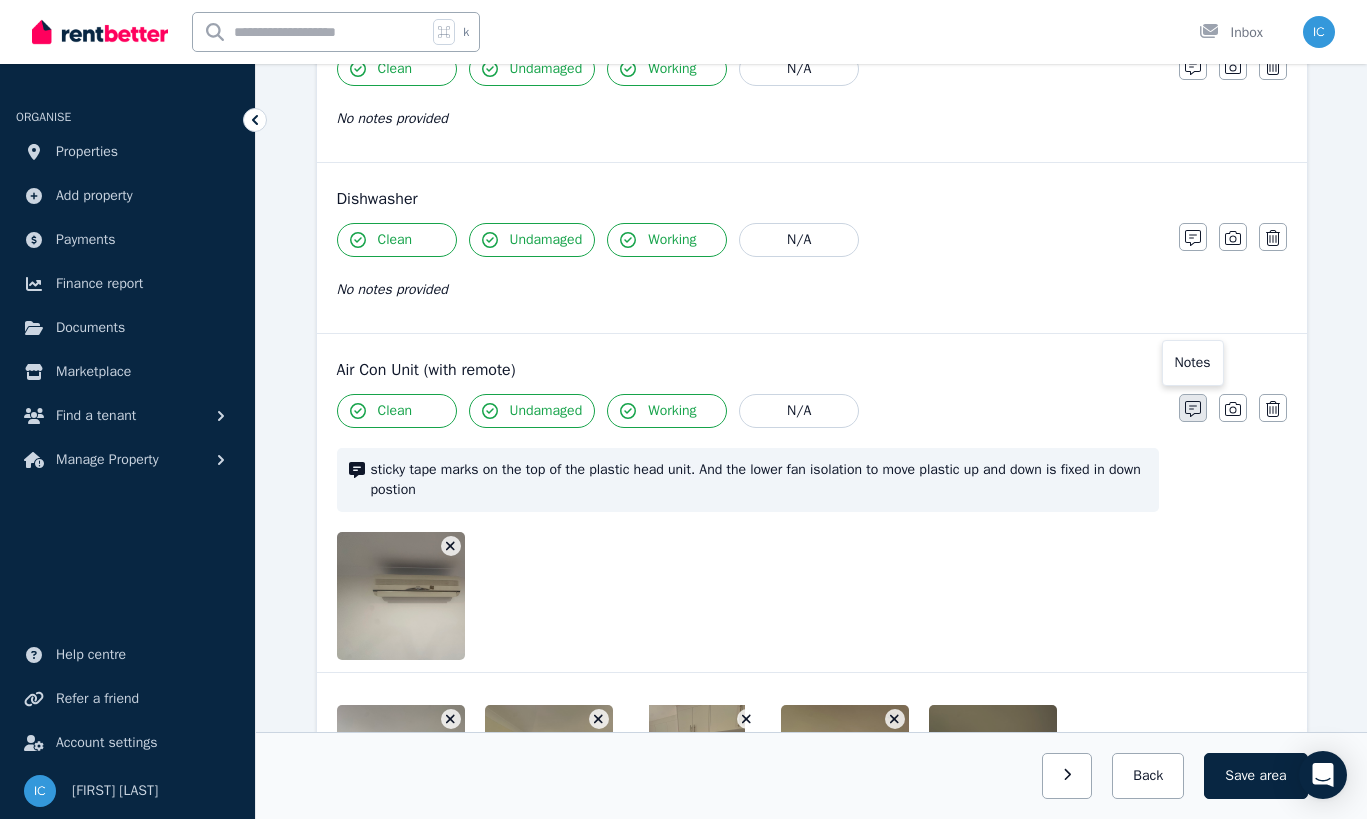 click 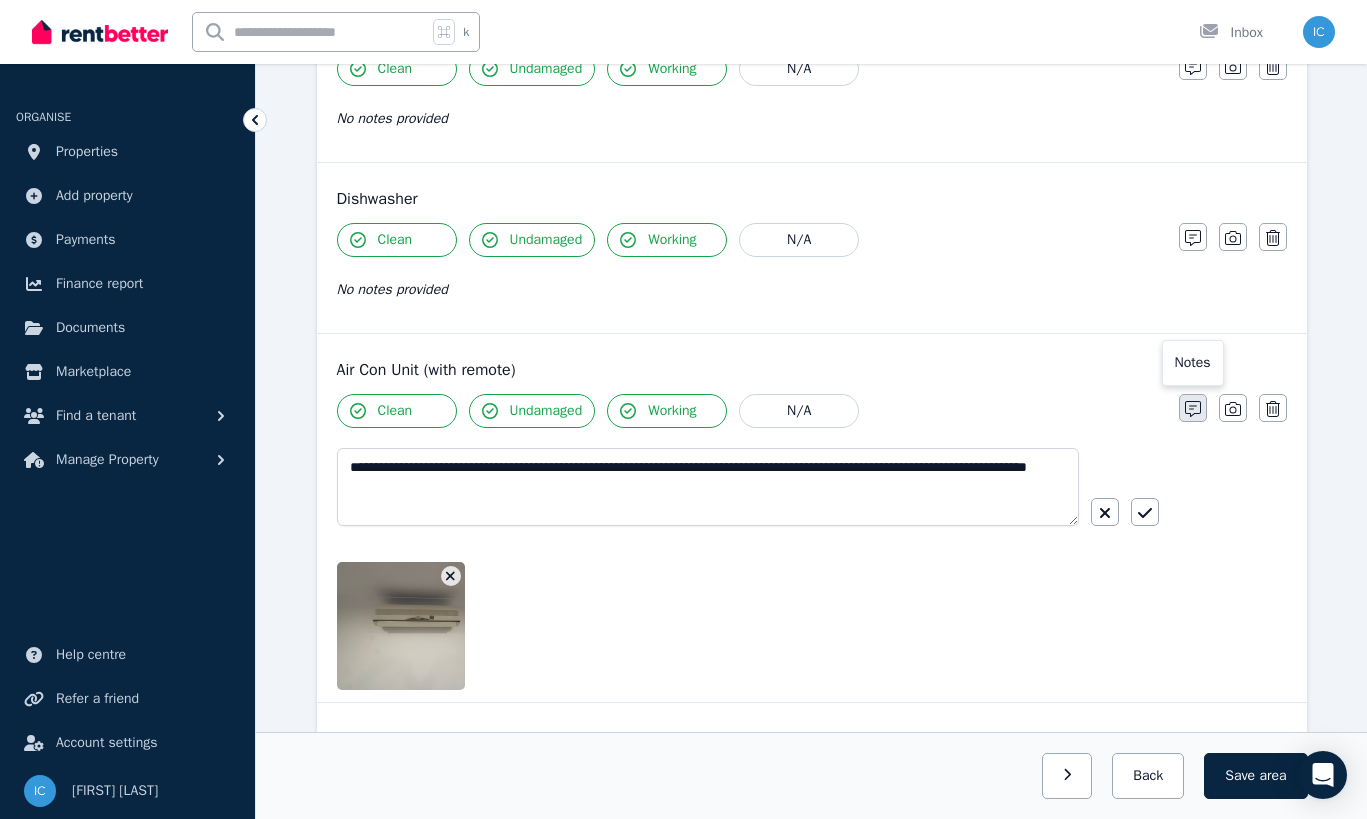 scroll, scrollTop: 2589, scrollLeft: 0, axis: vertical 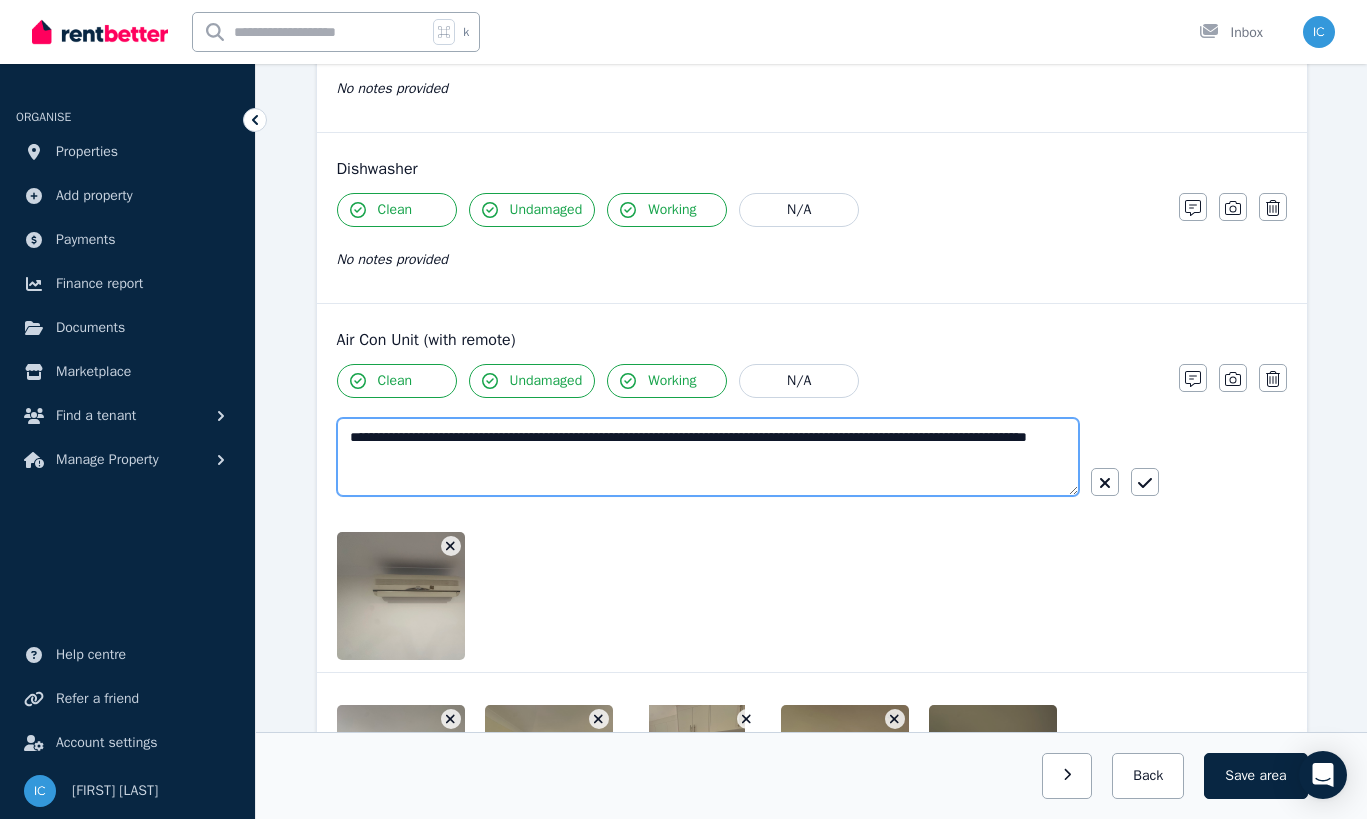 click on "**********" at bounding box center (708, 457) 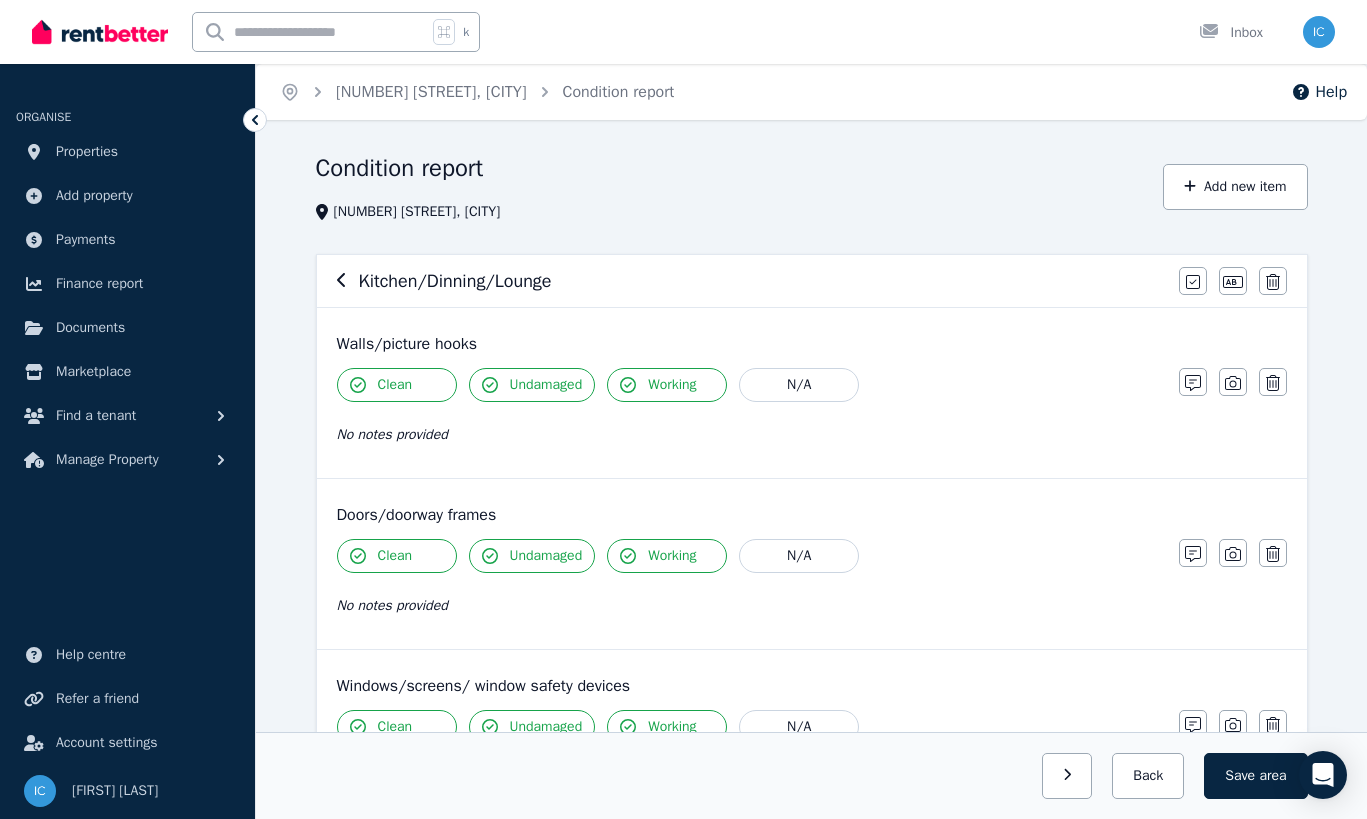 scroll, scrollTop: 62, scrollLeft: 0, axis: vertical 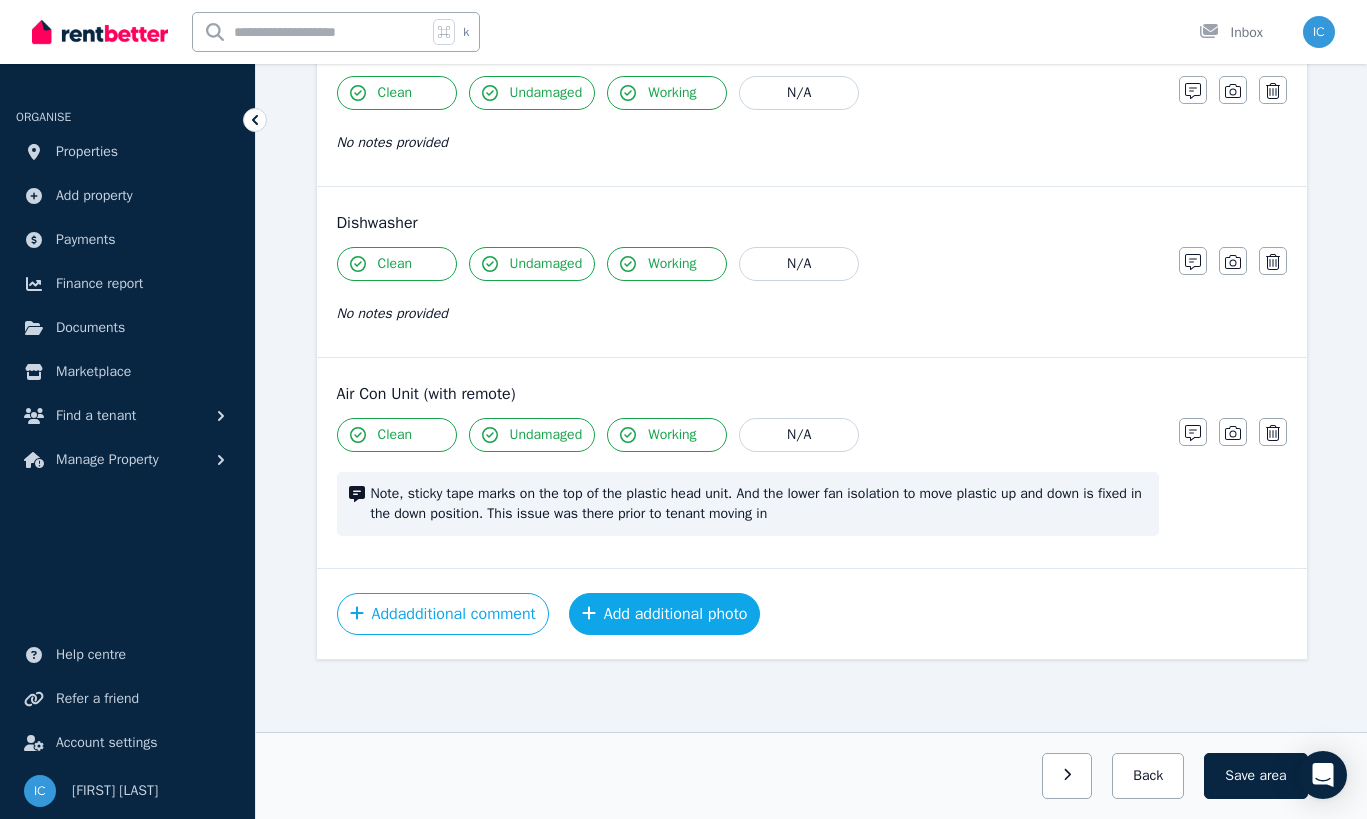 click on "Add additional photo" at bounding box center [665, 614] 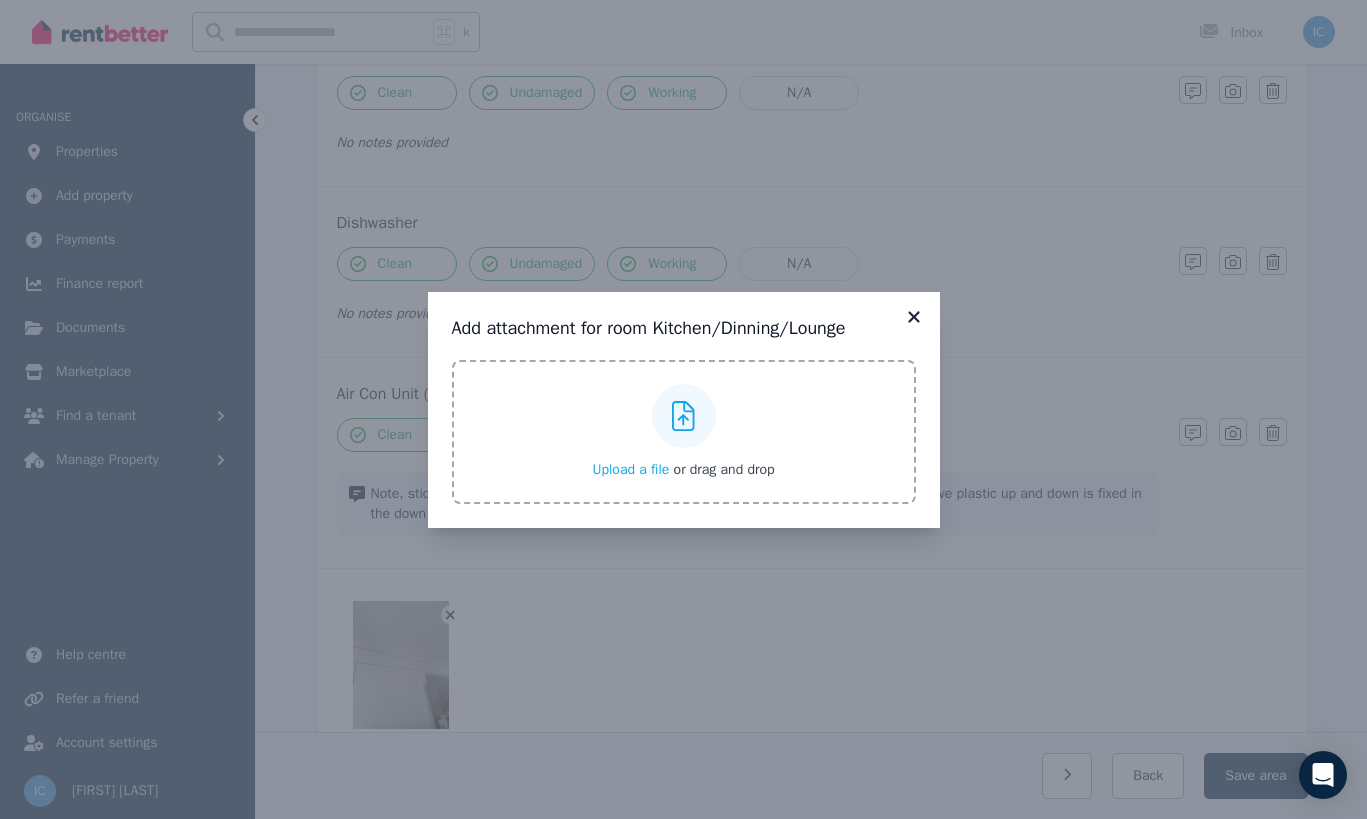 click 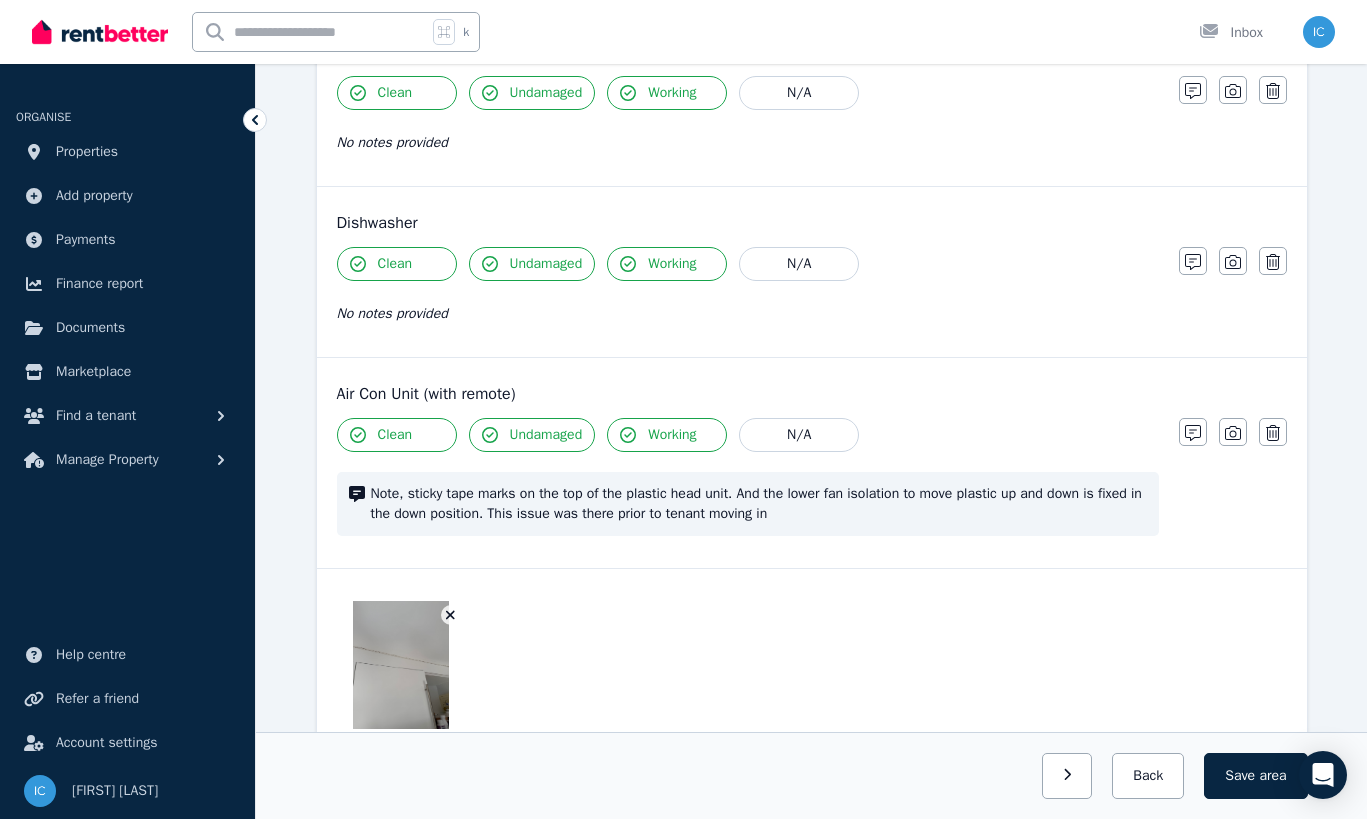 scroll, scrollTop: 2663, scrollLeft: 0, axis: vertical 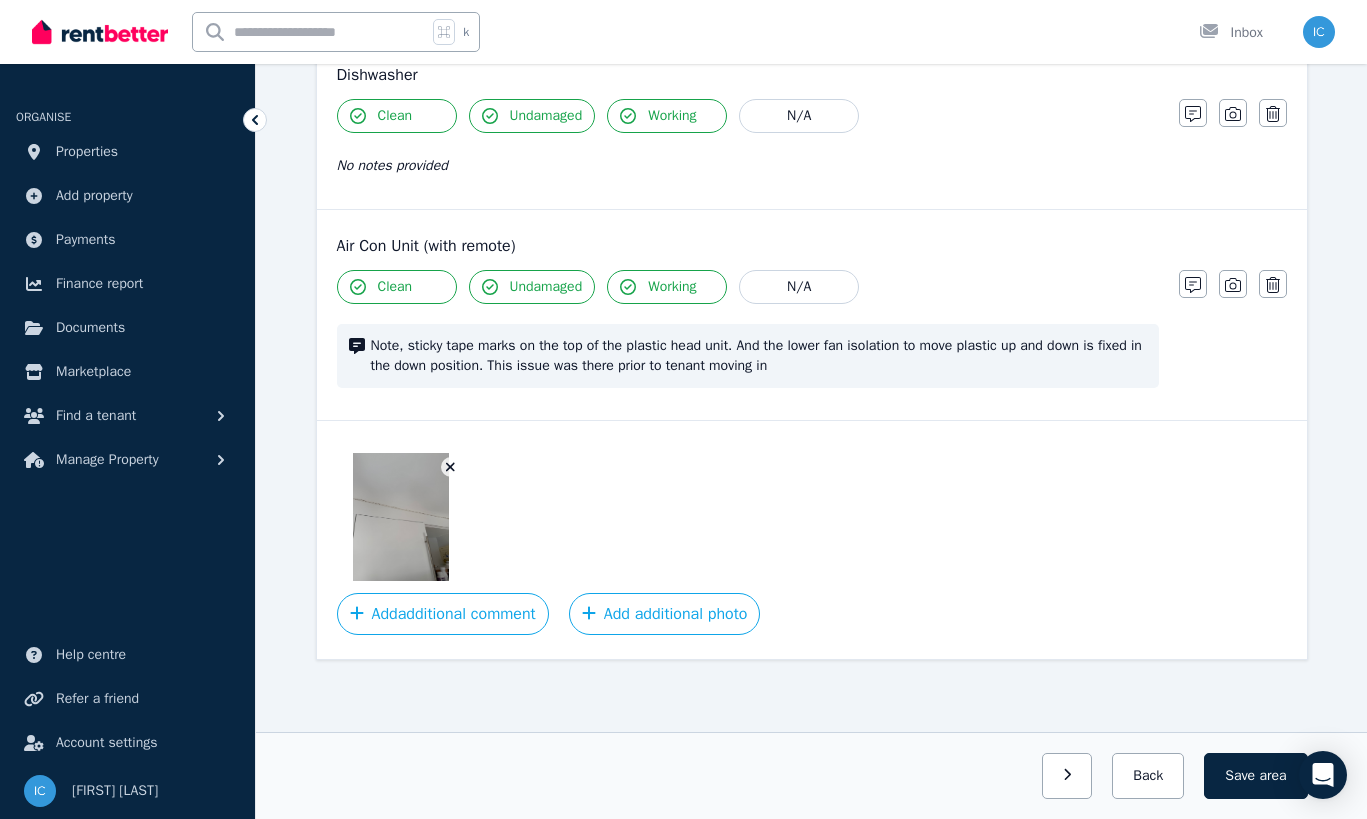 click at bounding box center (812, 517) 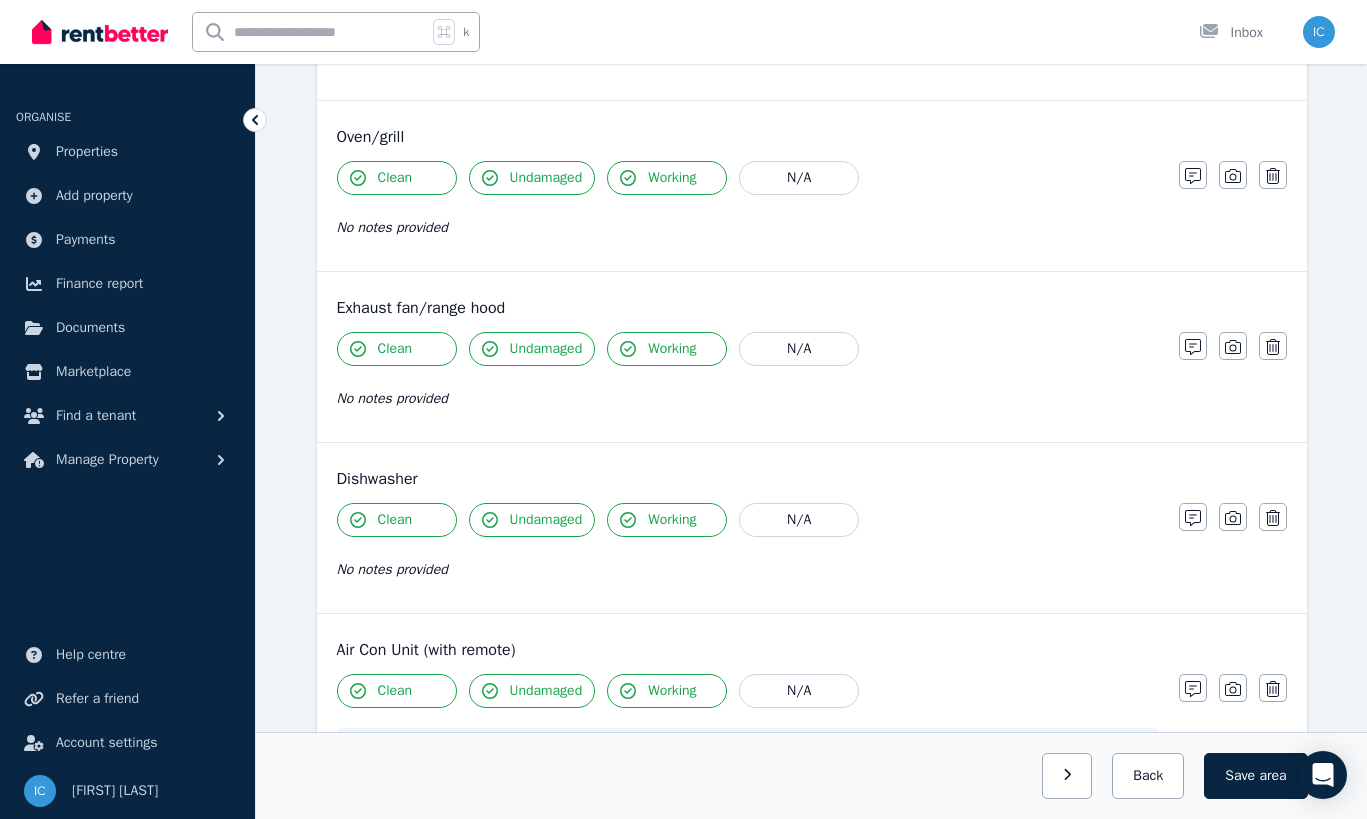 scroll, scrollTop: 2663, scrollLeft: 0, axis: vertical 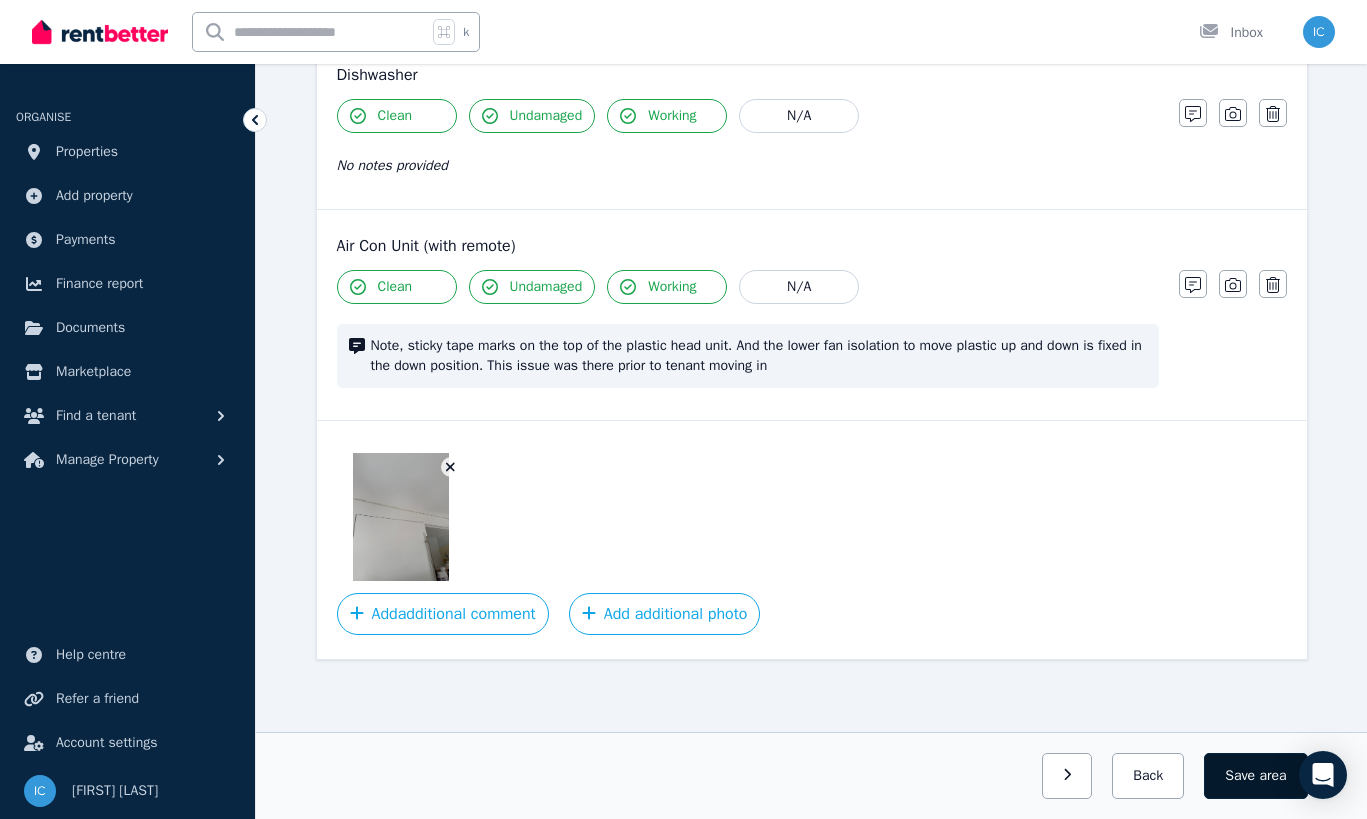 click on "Save   area" at bounding box center [1255, 776] 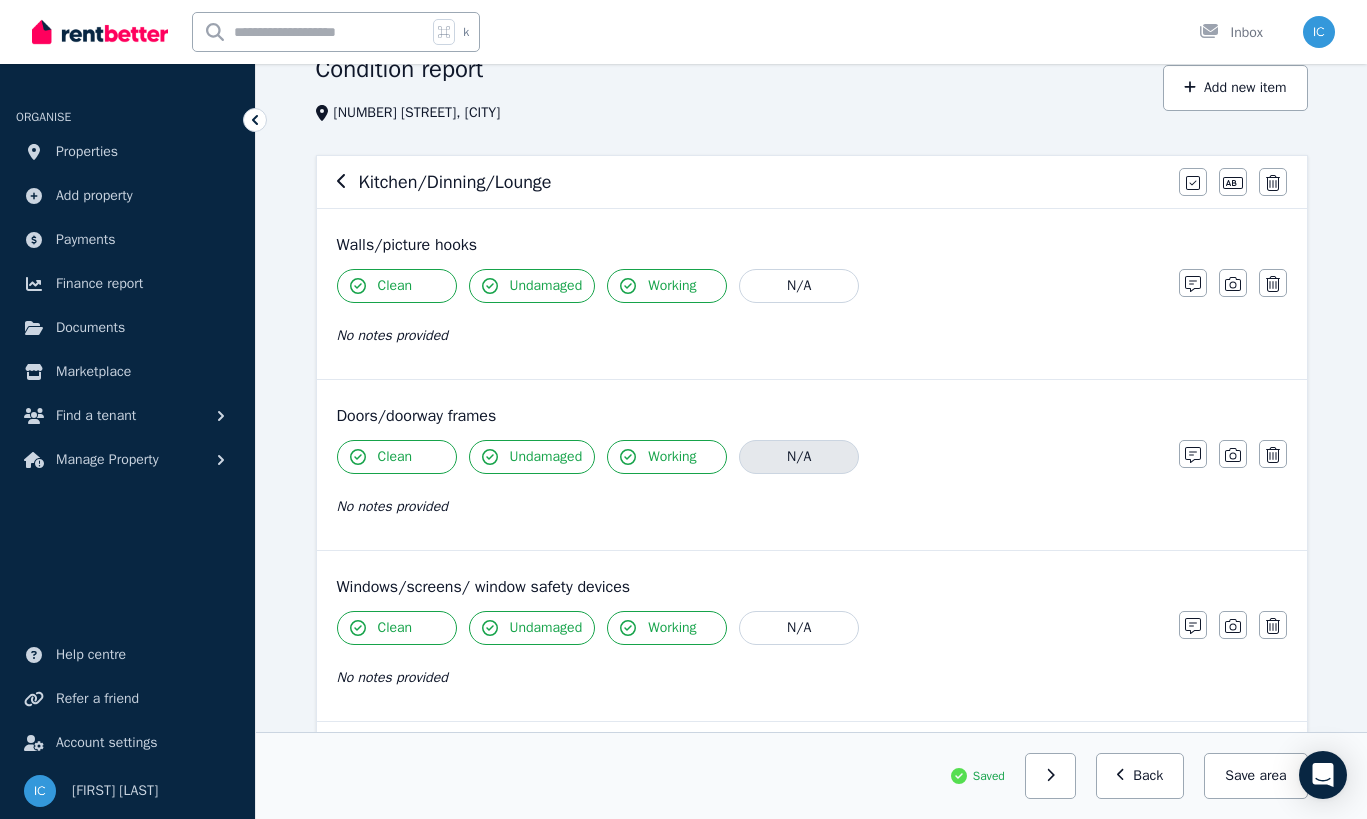 scroll, scrollTop: 98, scrollLeft: 0, axis: vertical 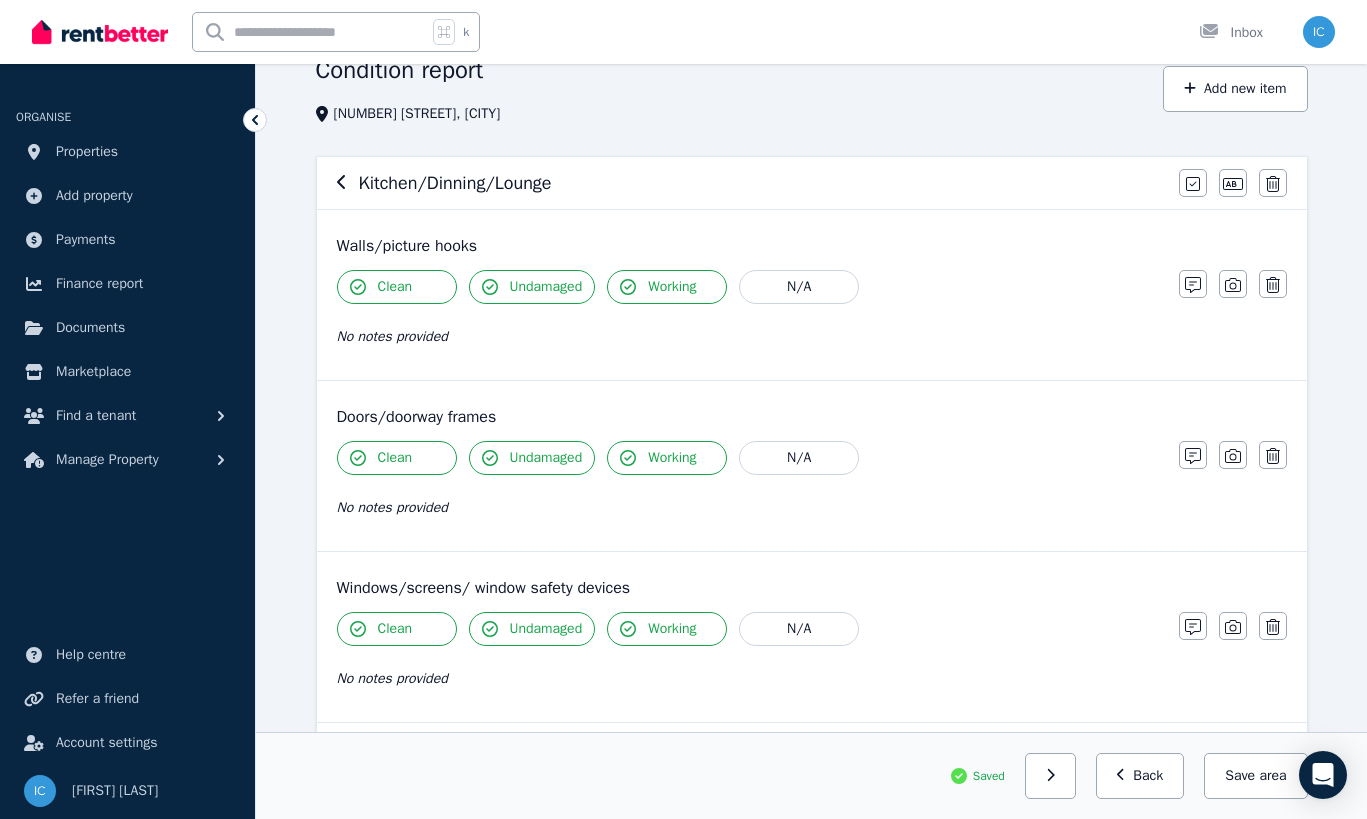 click on "Clean" at bounding box center (397, 287) 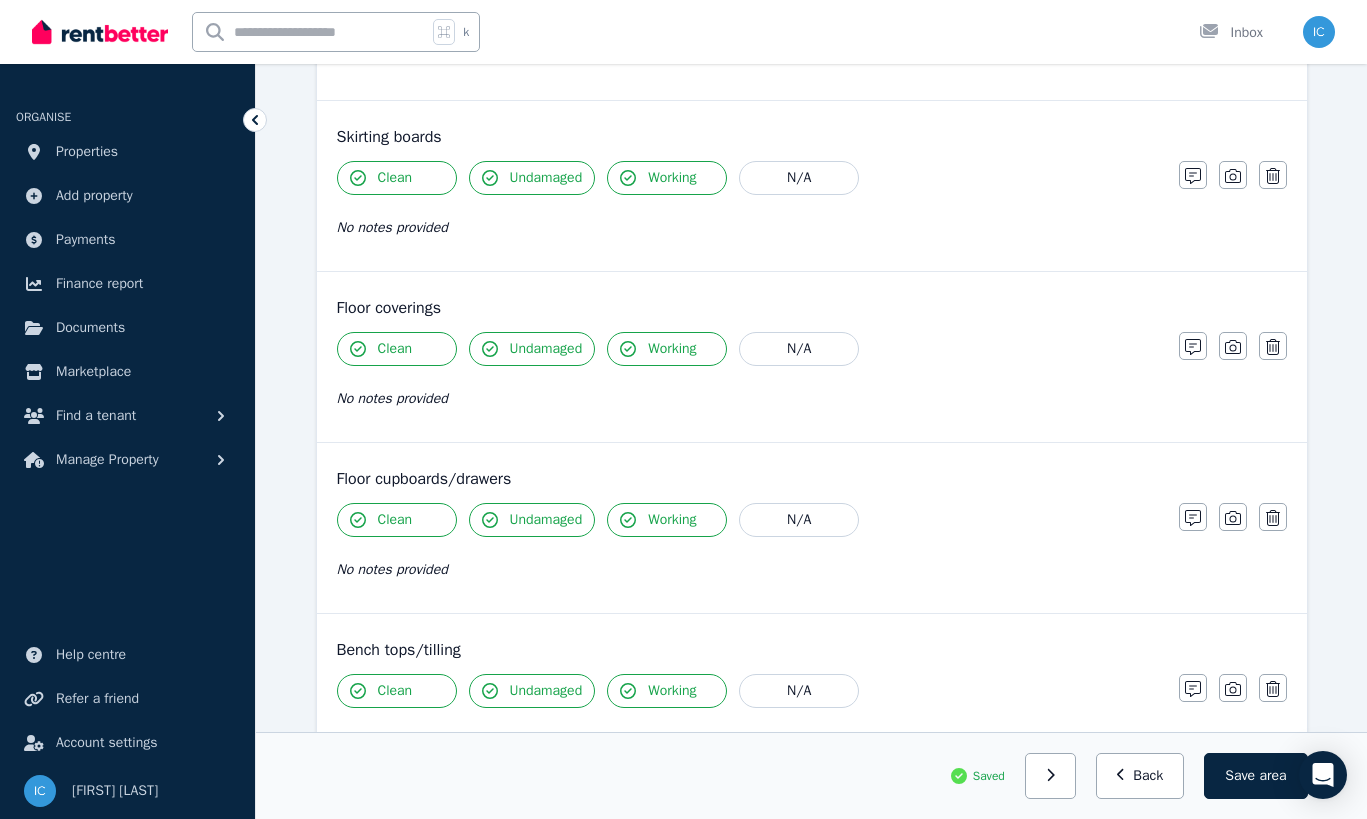 scroll, scrollTop: 1234, scrollLeft: 0, axis: vertical 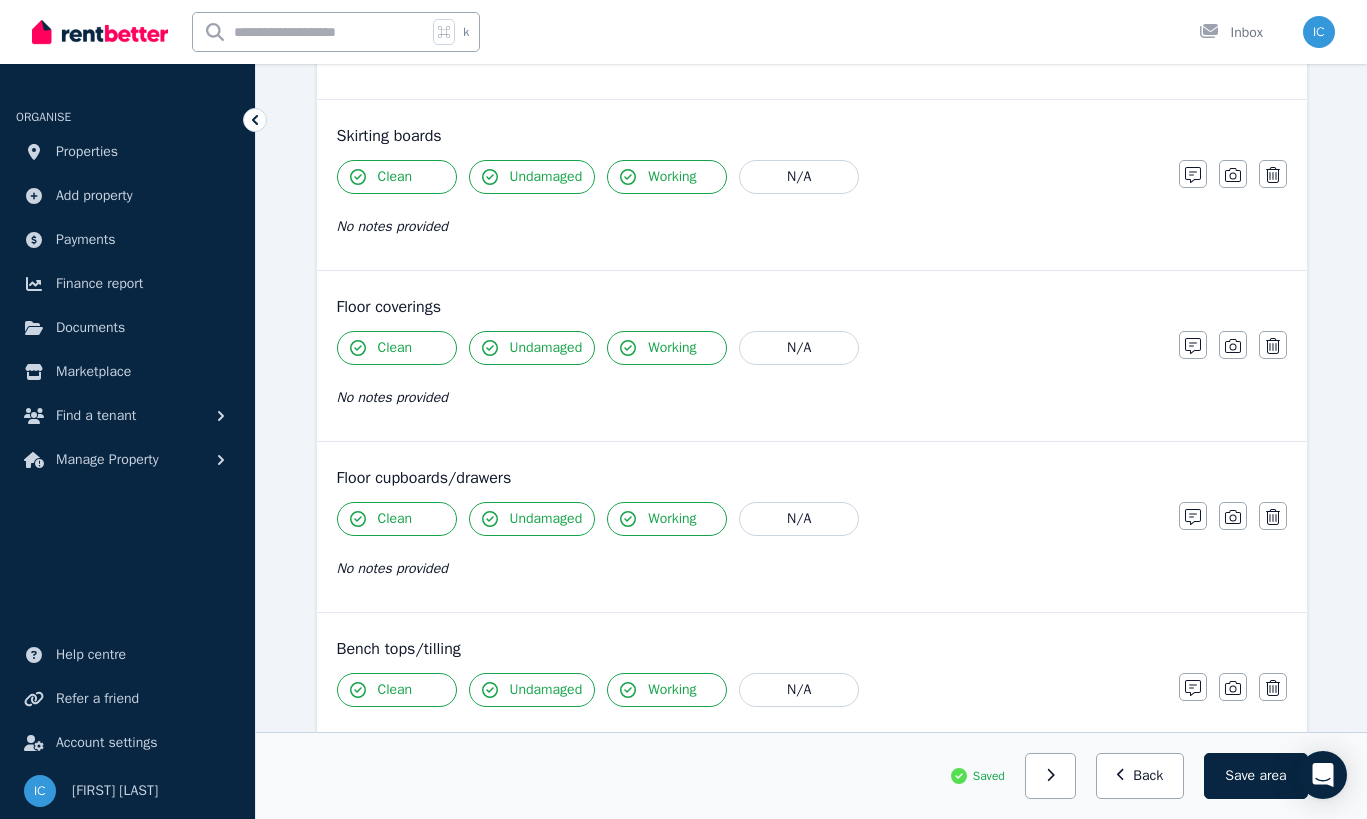 click on "Clean" at bounding box center [395, 348] 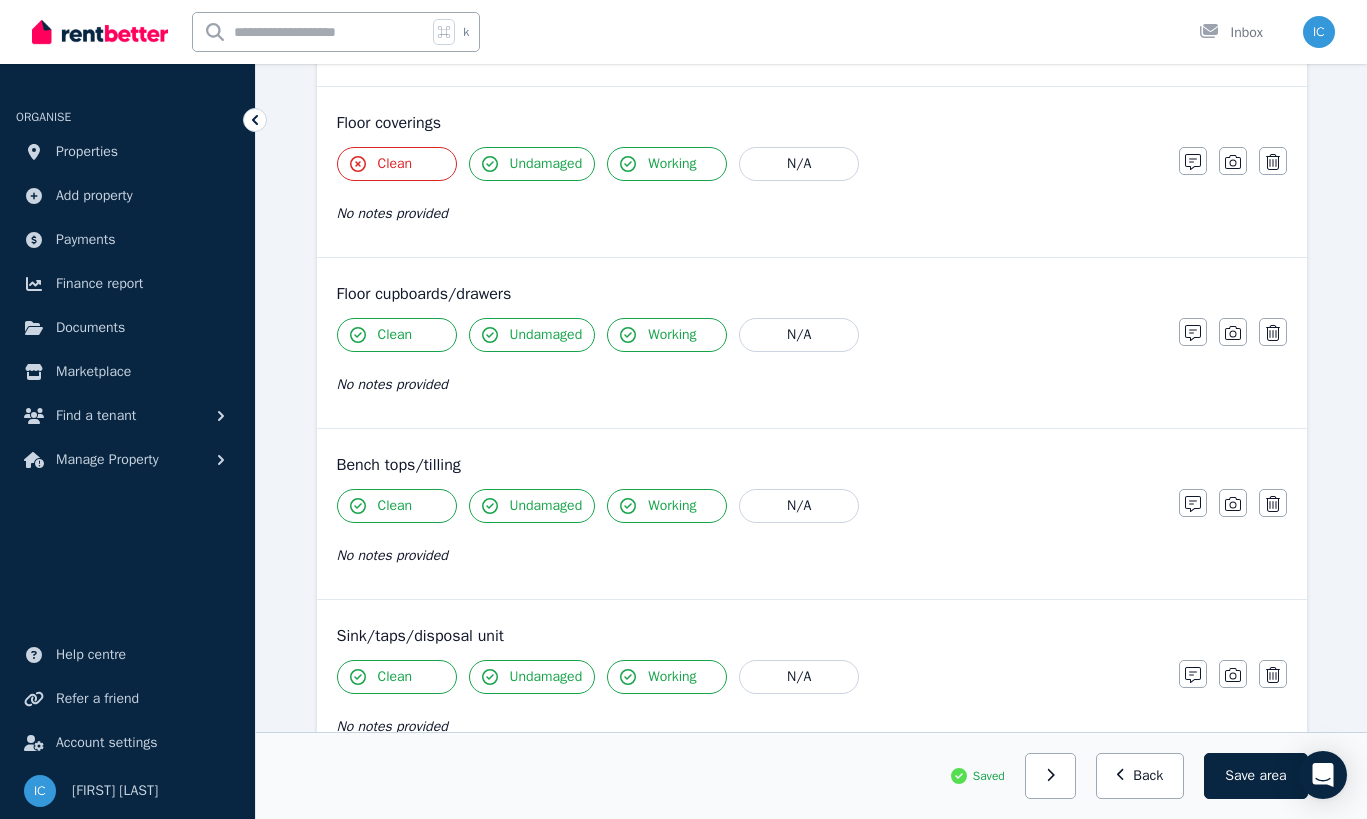 scroll, scrollTop: 1422, scrollLeft: 0, axis: vertical 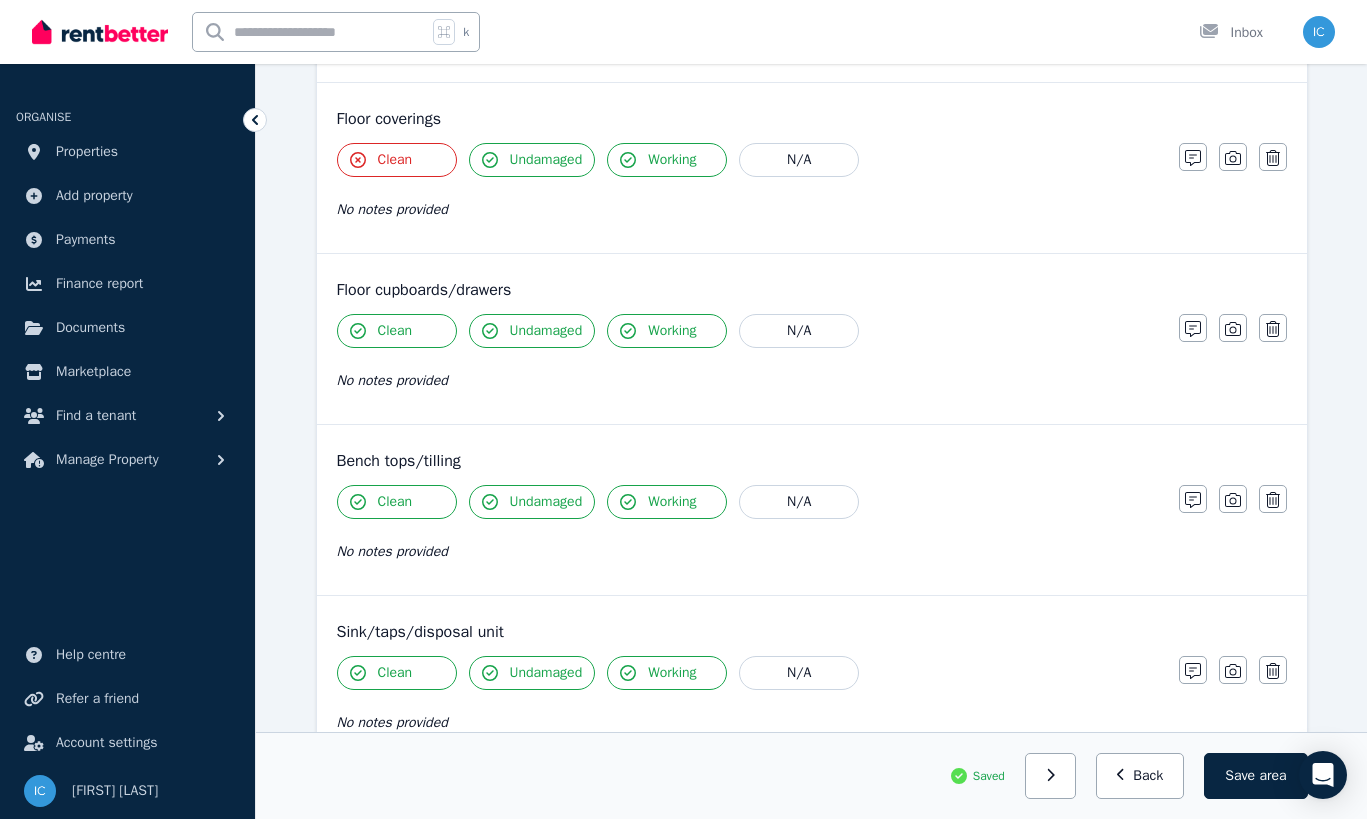 click on "Clean" at bounding box center (395, 502) 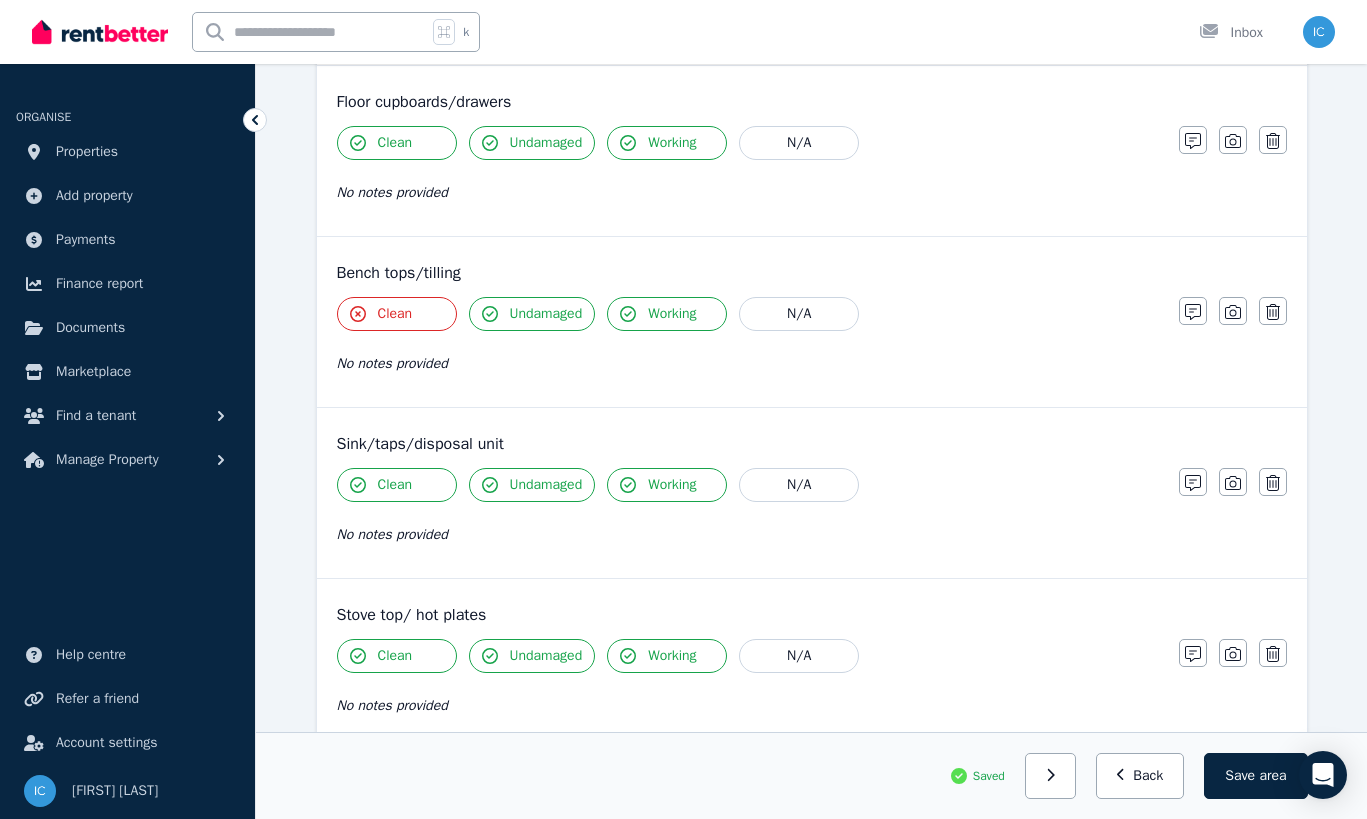 scroll, scrollTop: 1618, scrollLeft: 0, axis: vertical 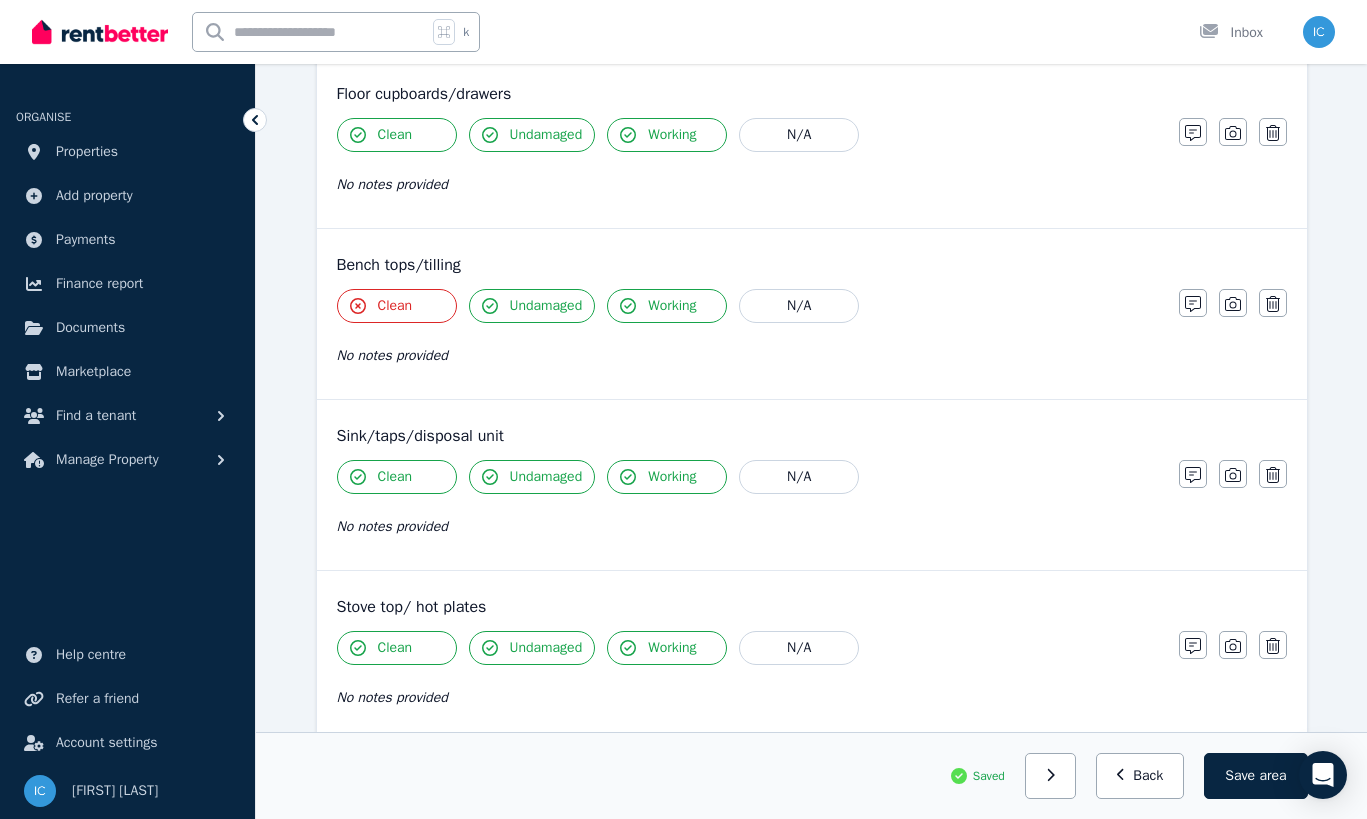 click on "Clean" at bounding box center (395, 477) 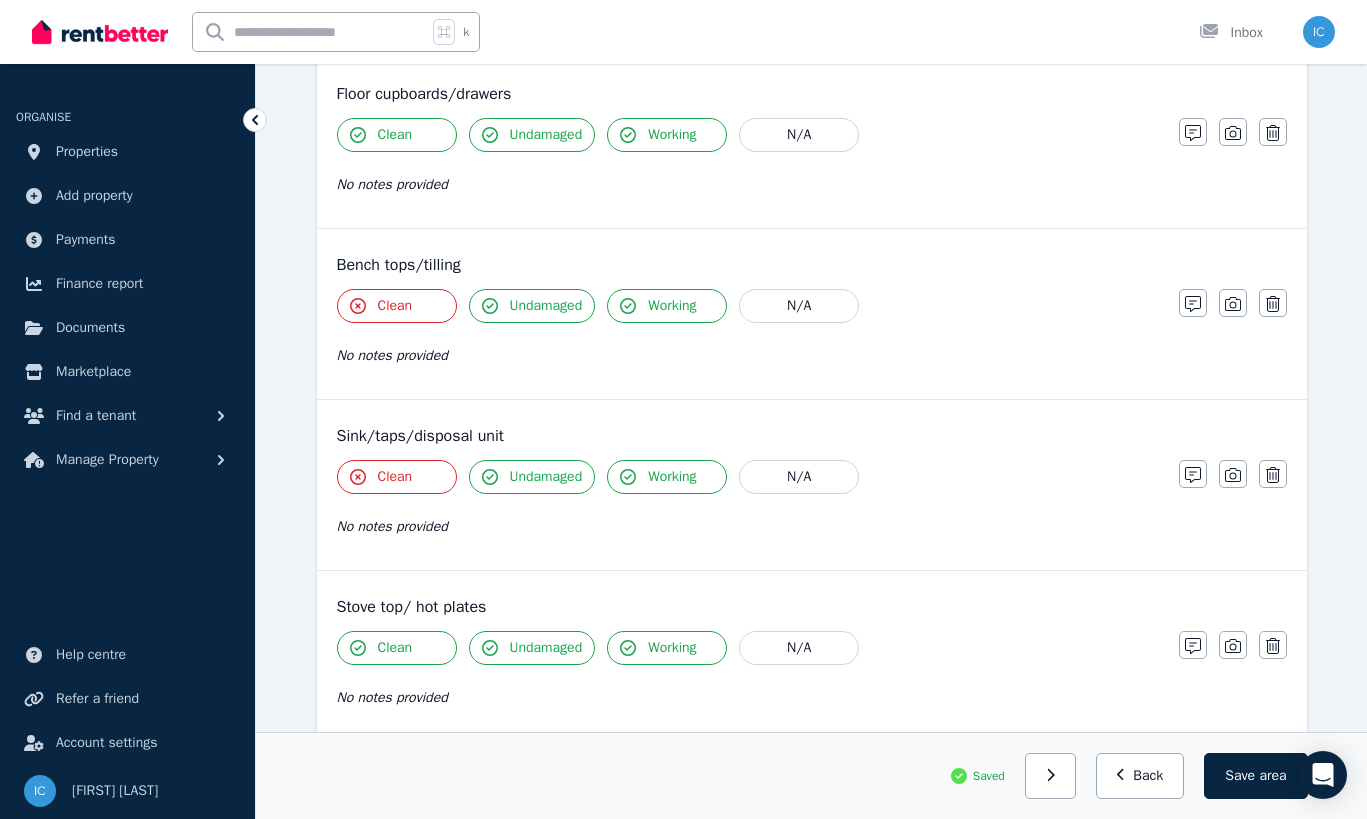 click on "Clean" at bounding box center (395, 648) 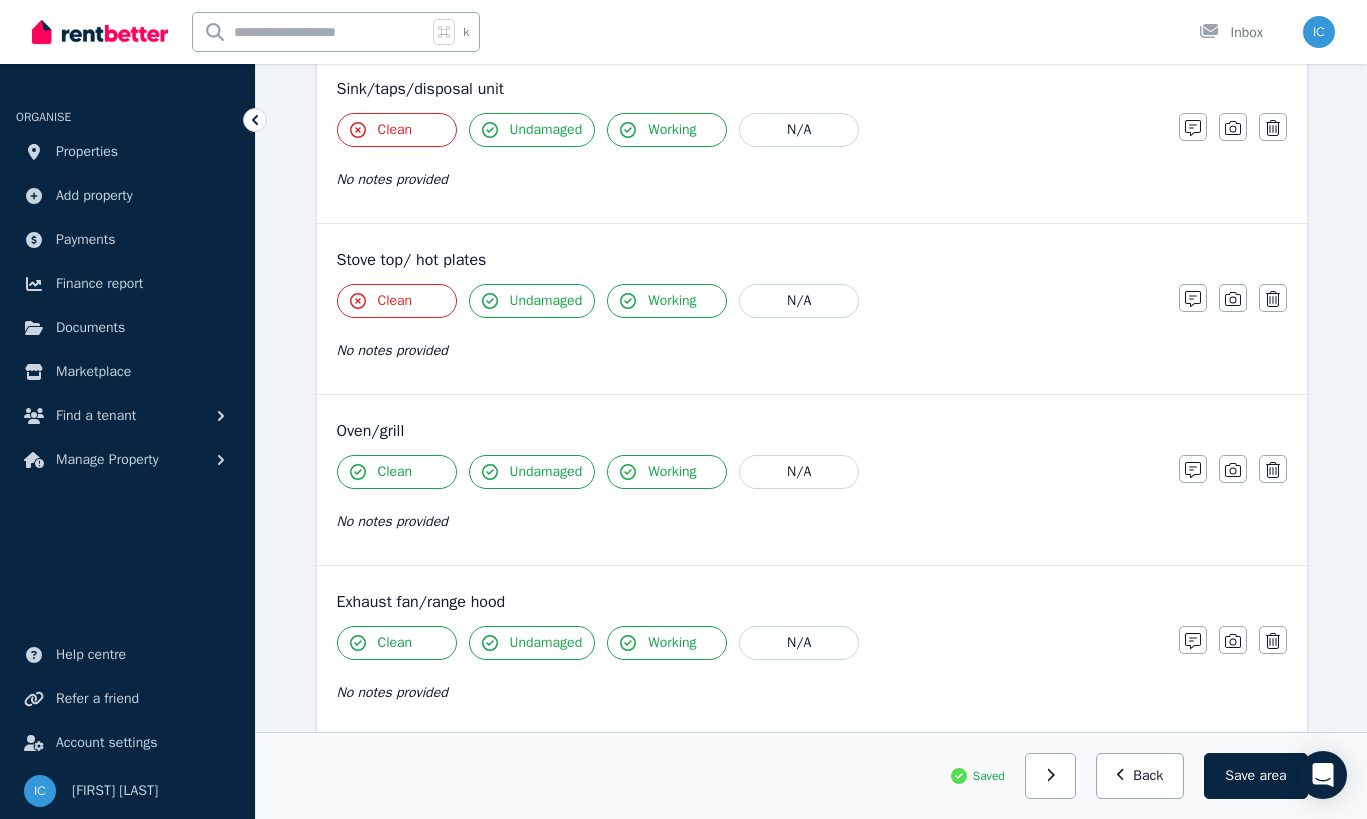 scroll, scrollTop: 1970, scrollLeft: 0, axis: vertical 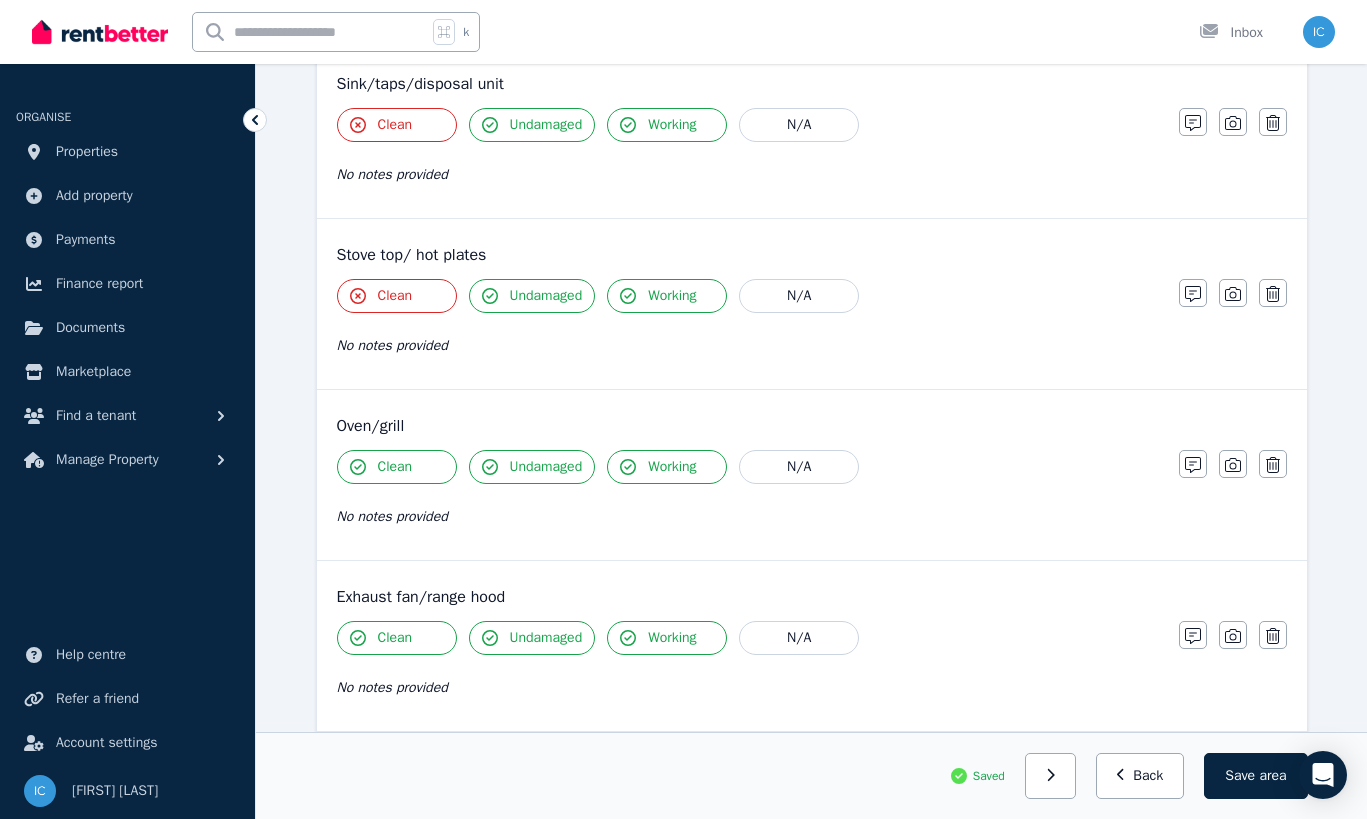 click on "Clean" at bounding box center [395, 467] 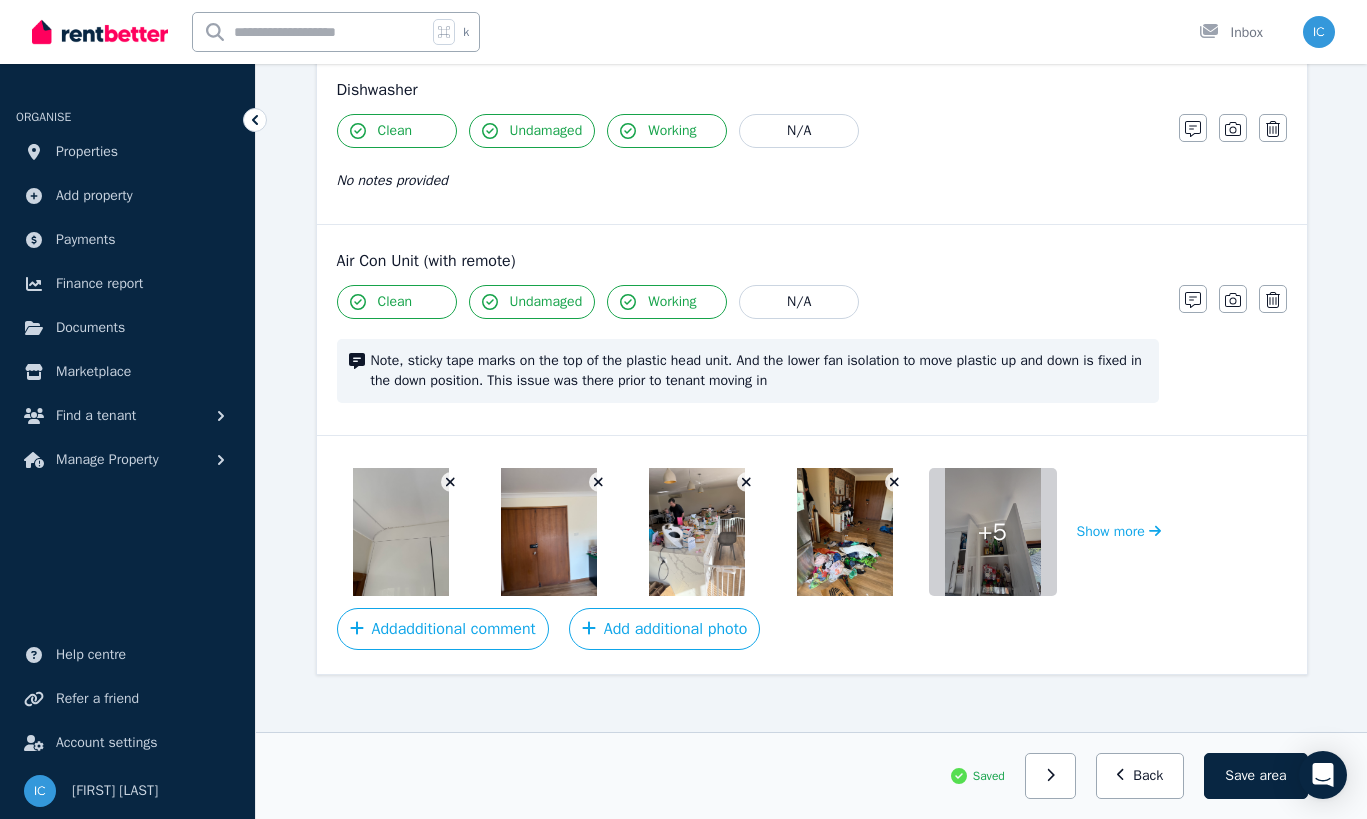 scroll, scrollTop: 2663, scrollLeft: 0, axis: vertical 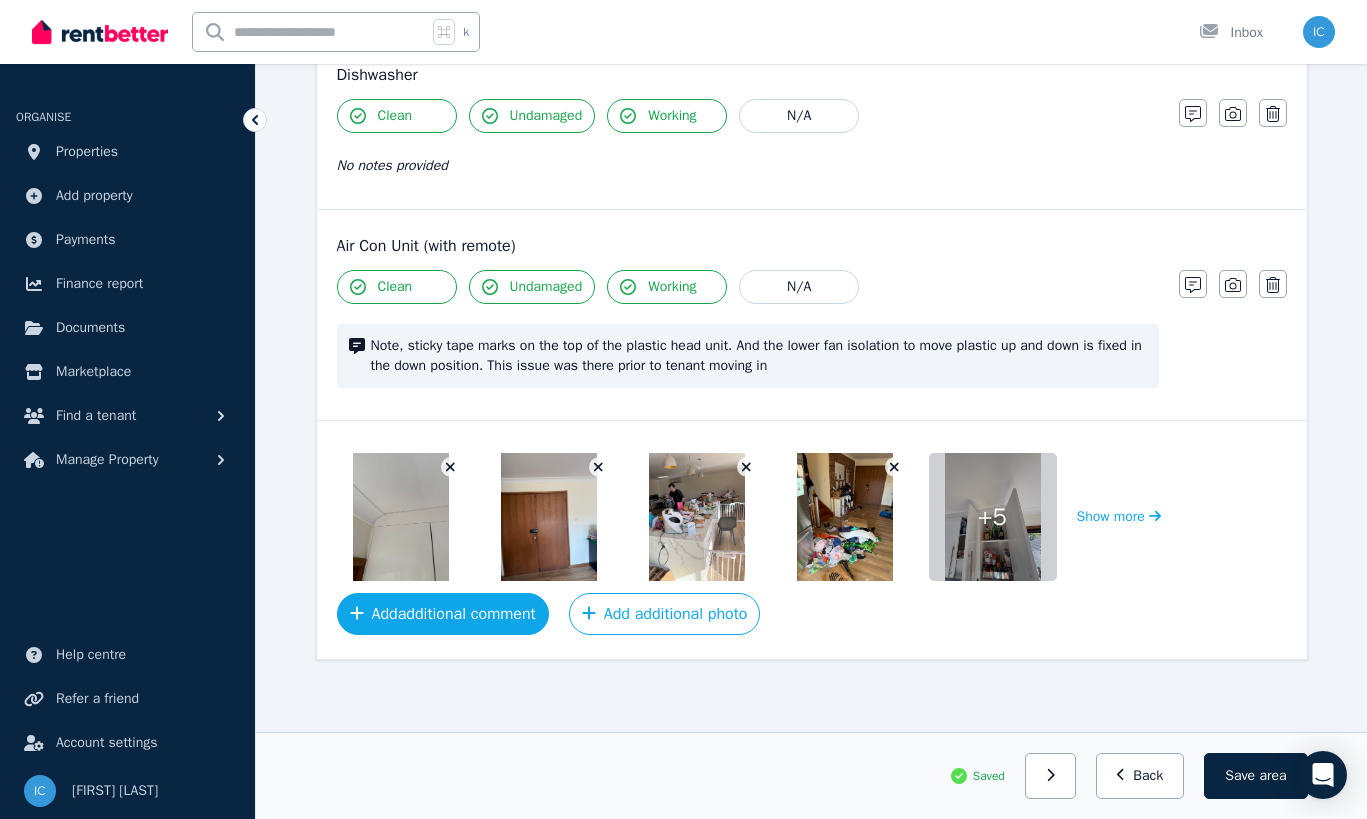 click on "Add  additional comment" at bounding box center (443, 614) 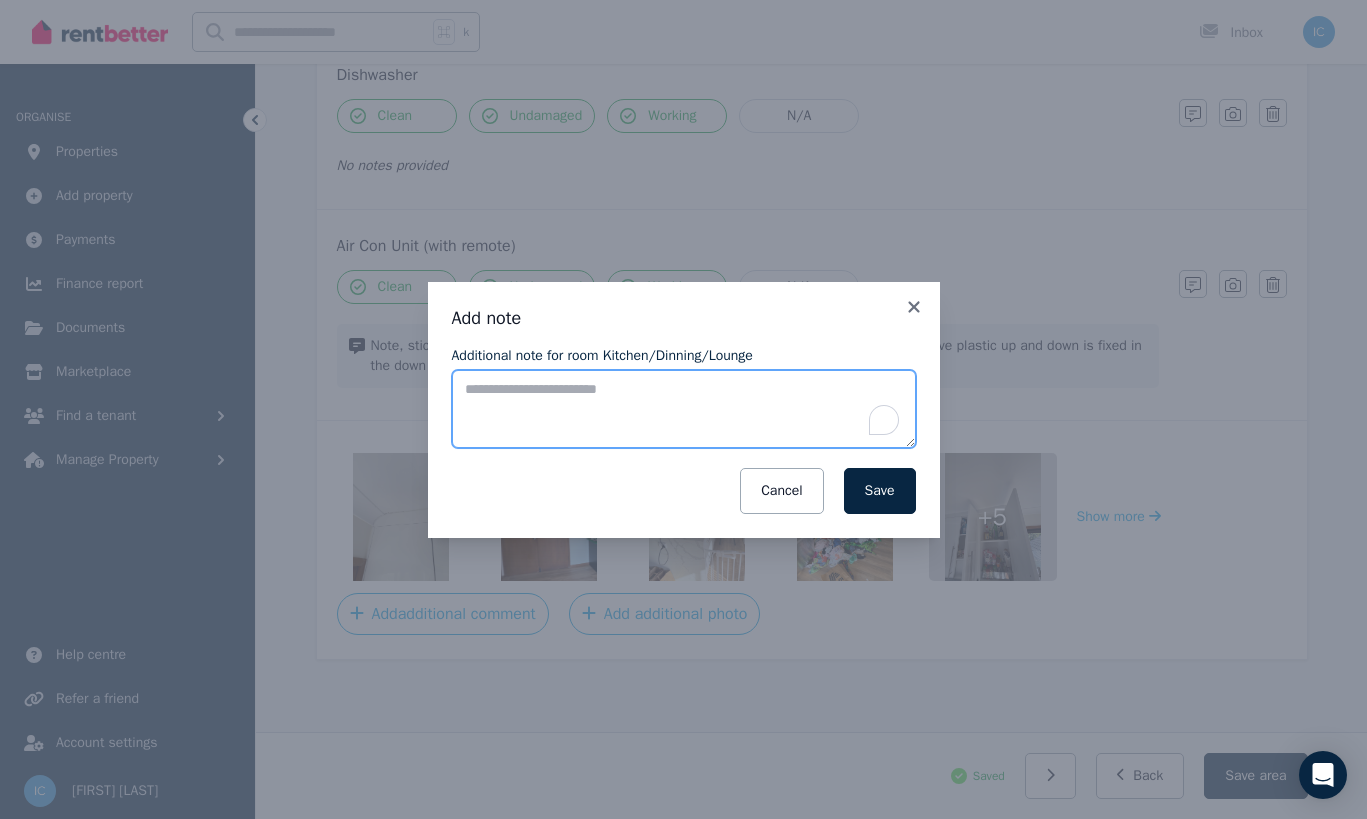 click on "Additional note for room Kitchen/Dinning/Lounge" at bounding box center (684, 409) 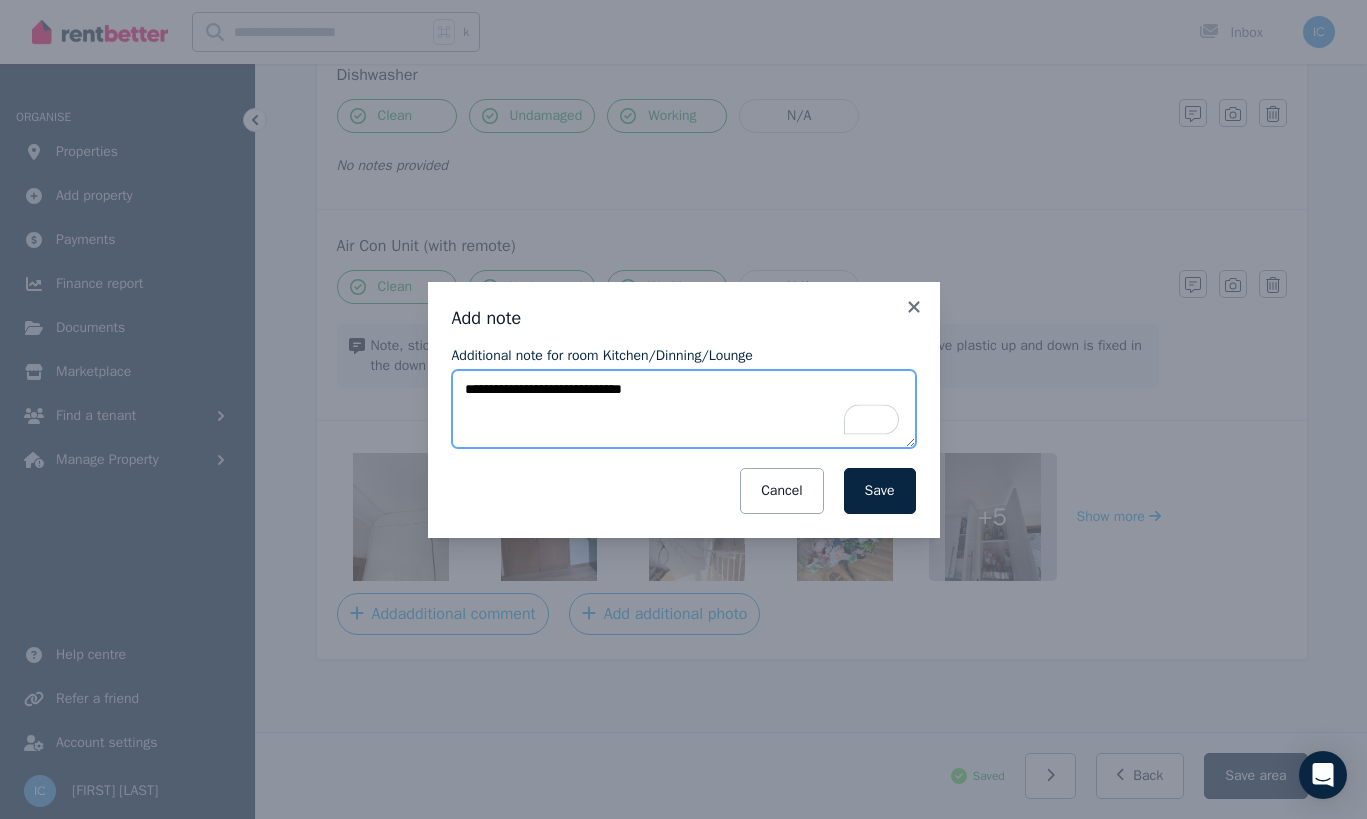 click on "**********" at bounding box center (684, 409) 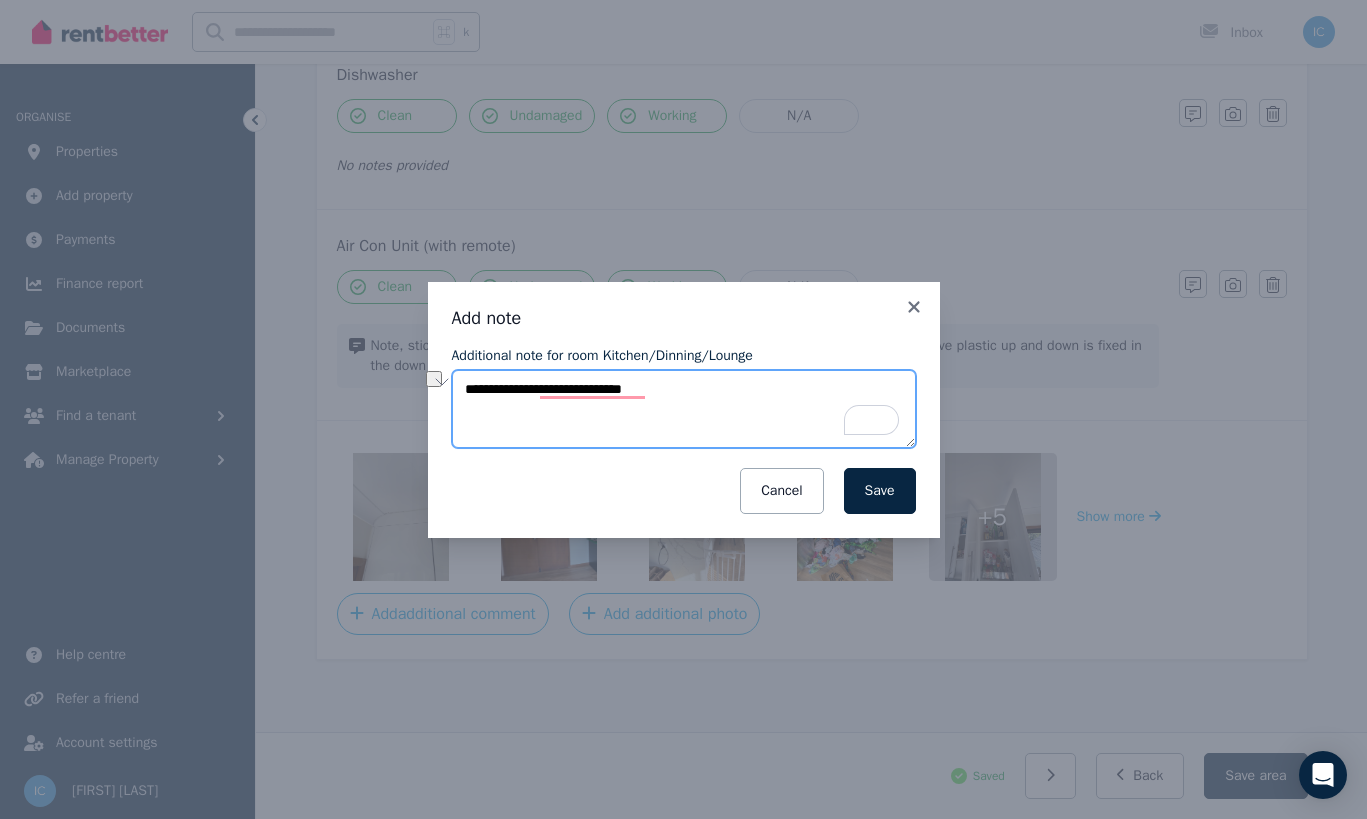 click on "**********" at bounding box center [684, 409] 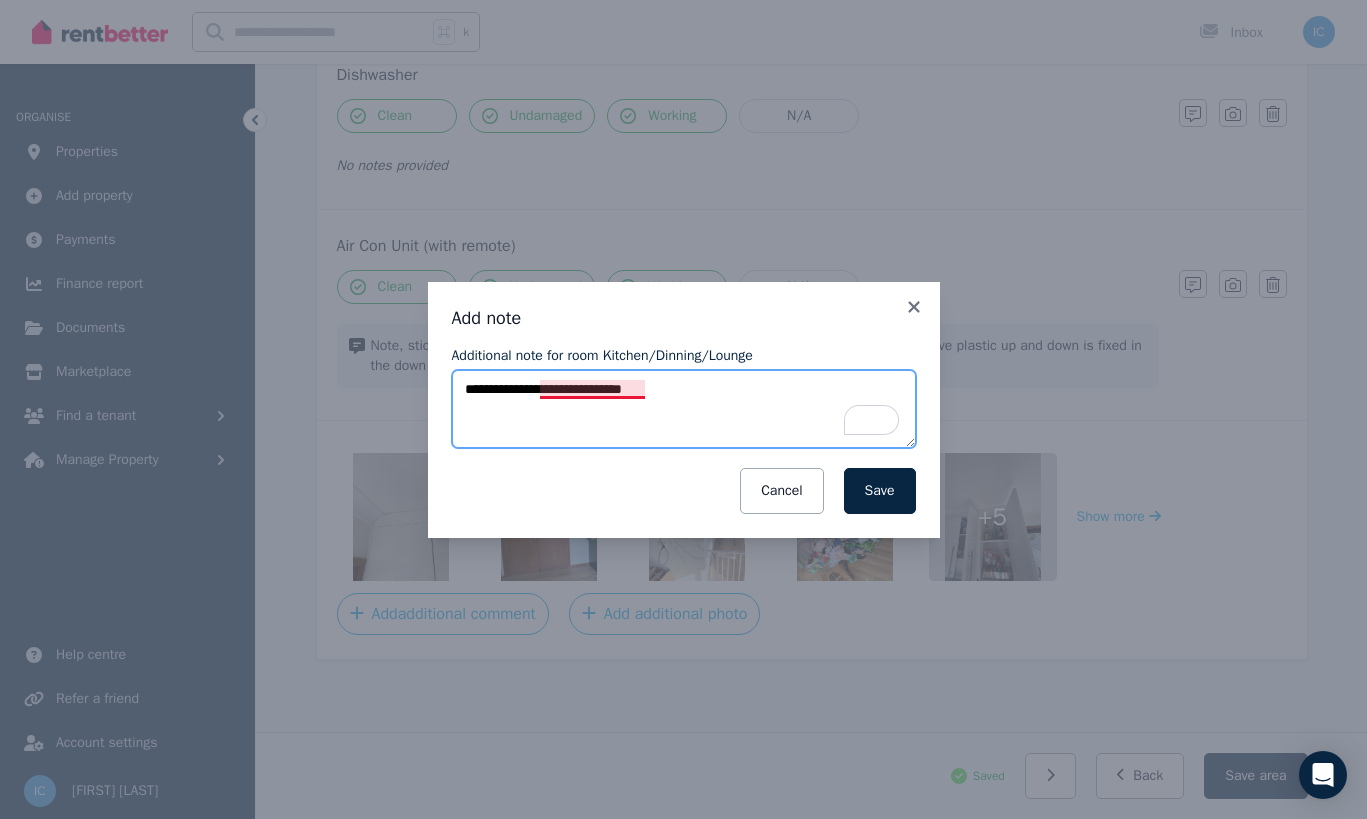 paste on "***" 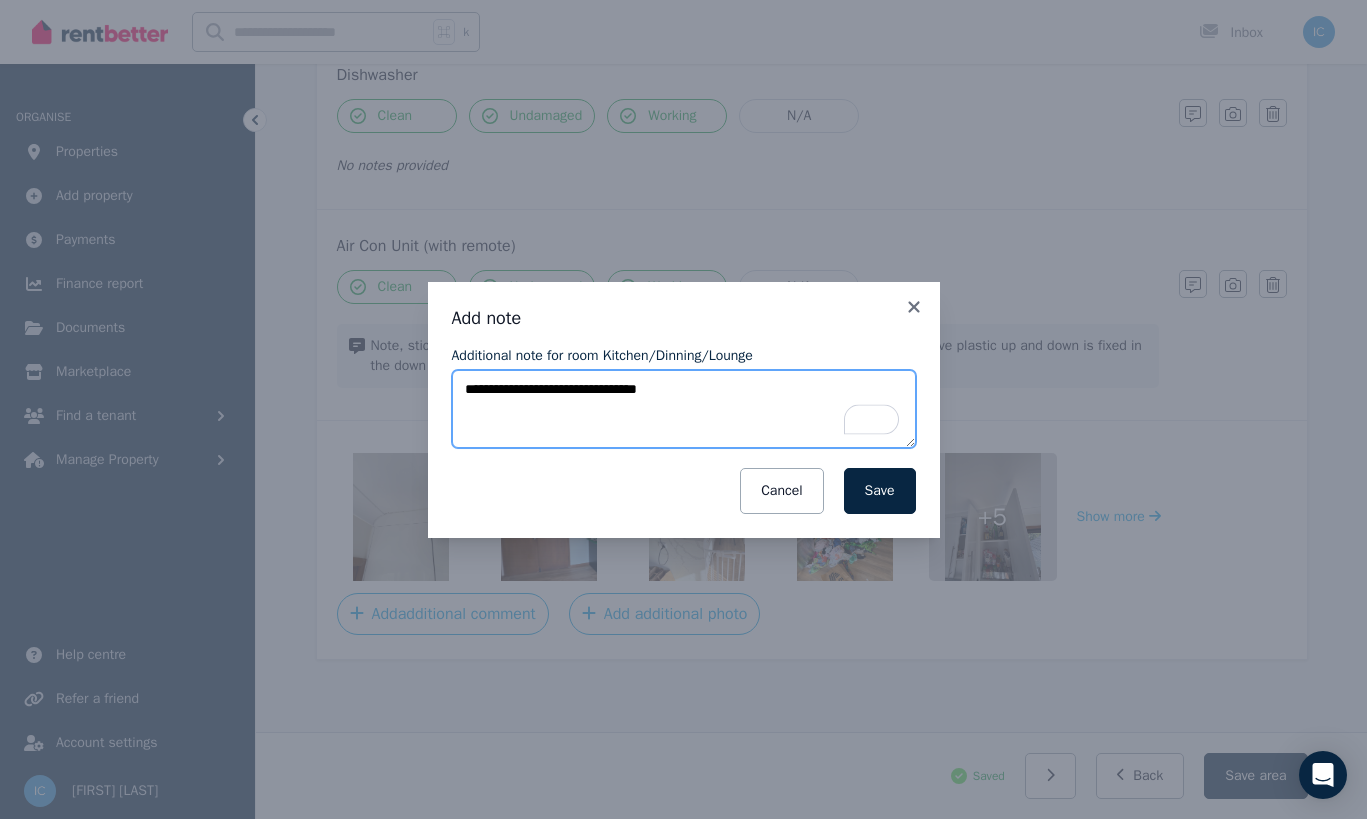click on "**********" at bounding box center [684, 409] 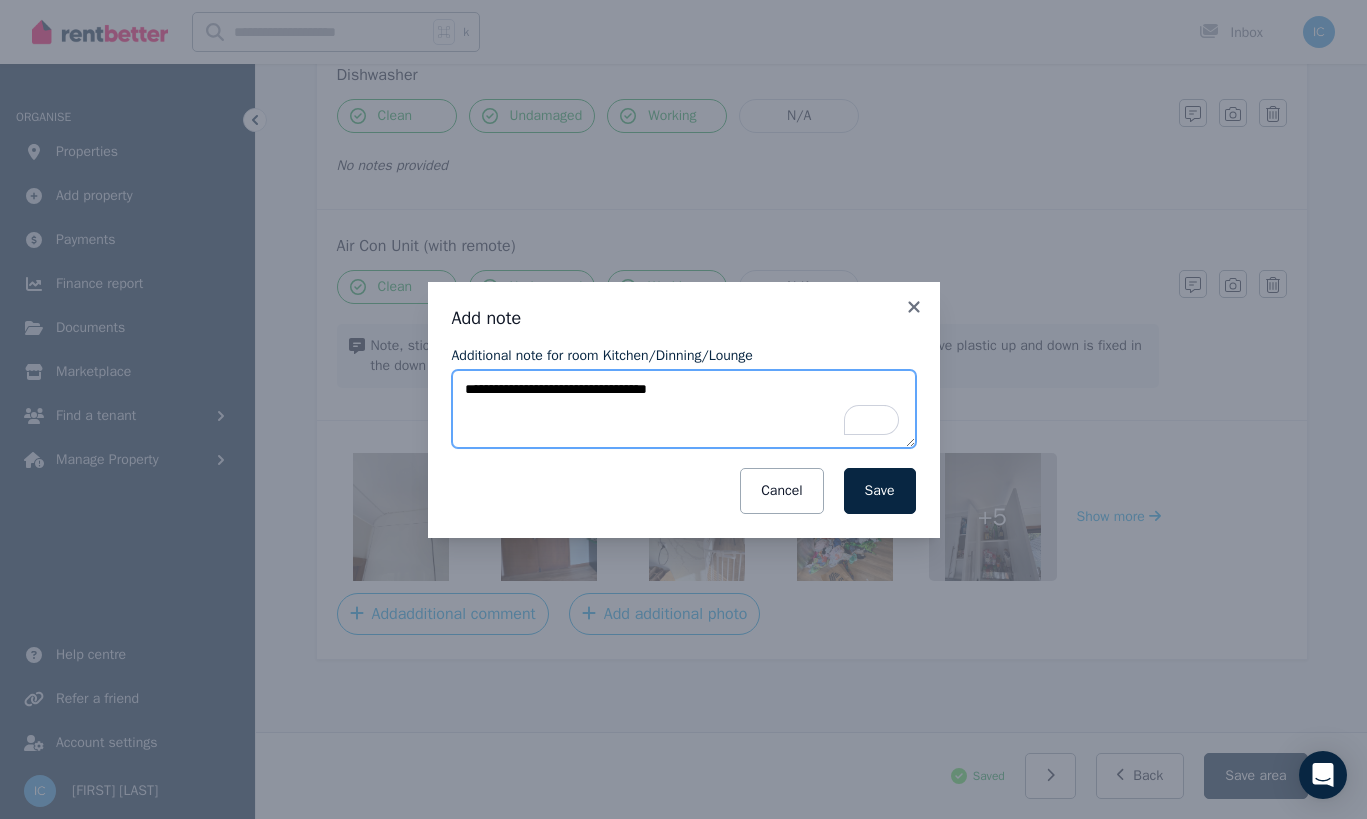 click on "**********" at bounding box center (684, 409) 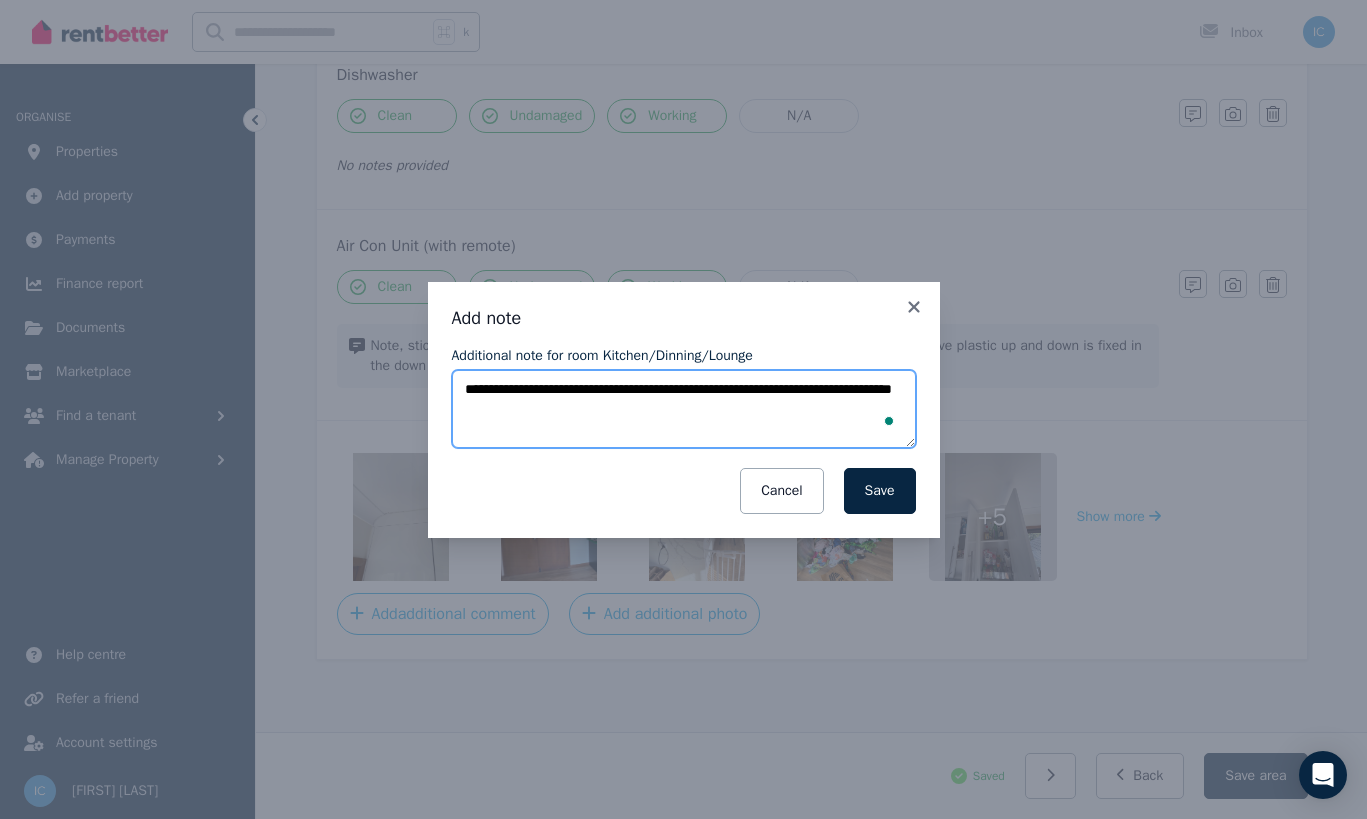 click on "**********" at bounding box center [684, 409] 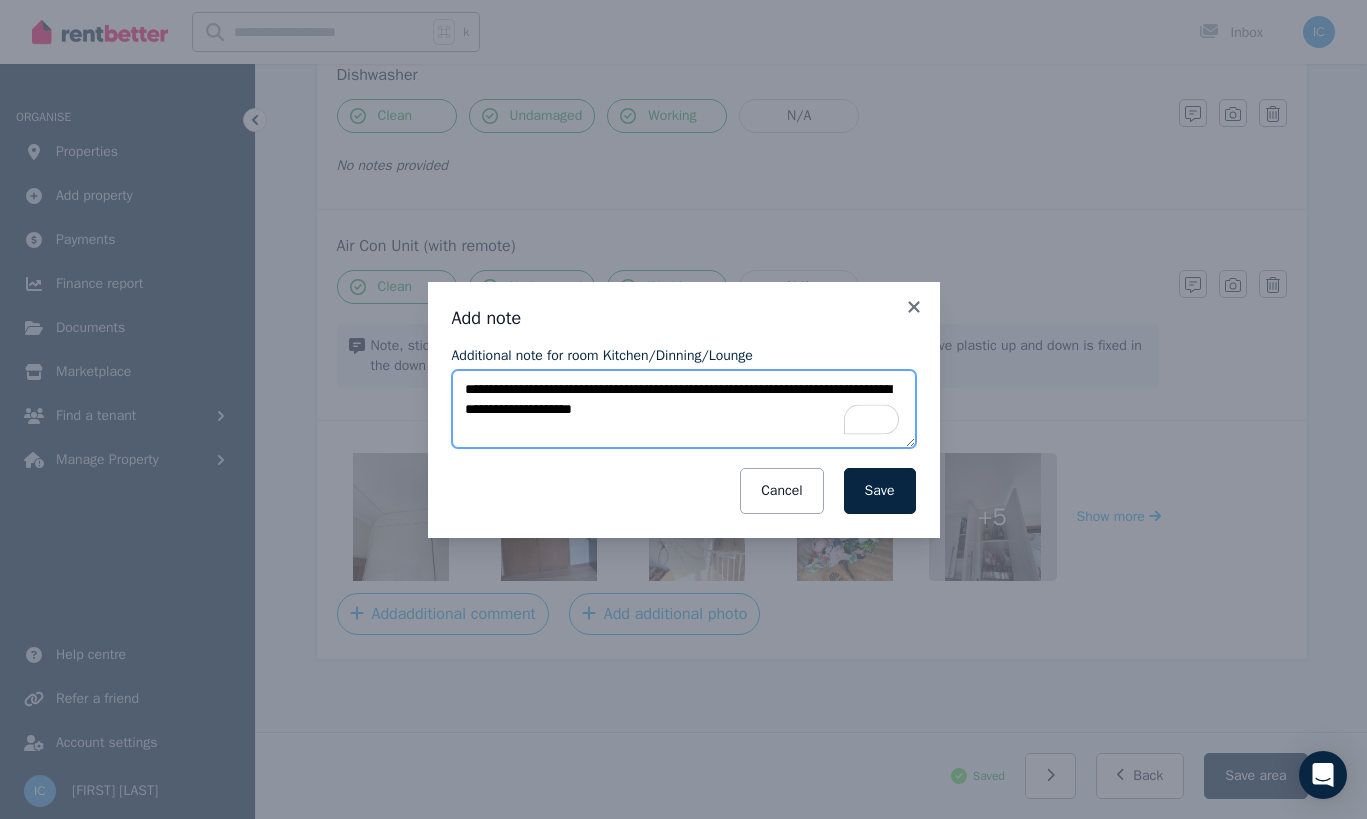 click on "**********" at bounding box center [684, 409] 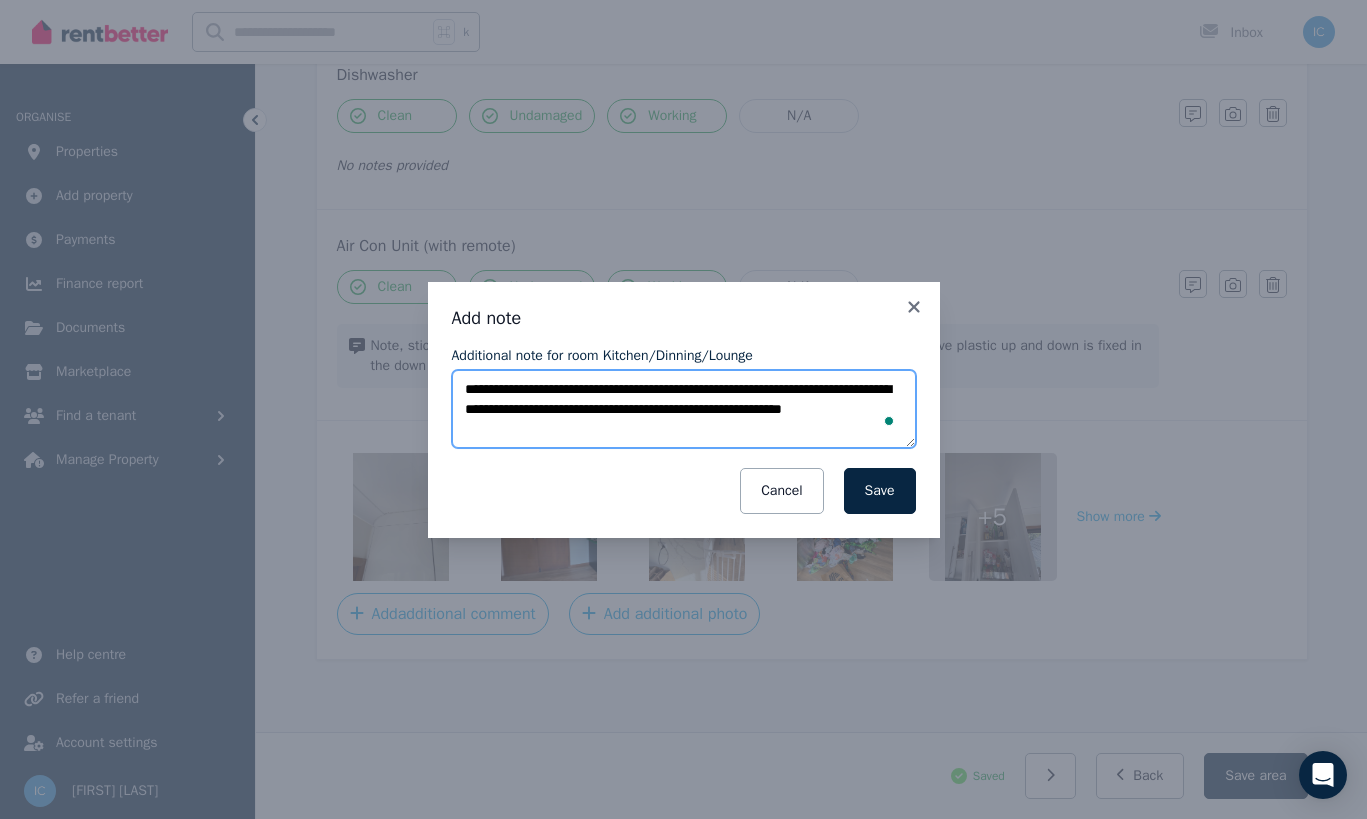 click on "**********" at bounding box center [684, 409] 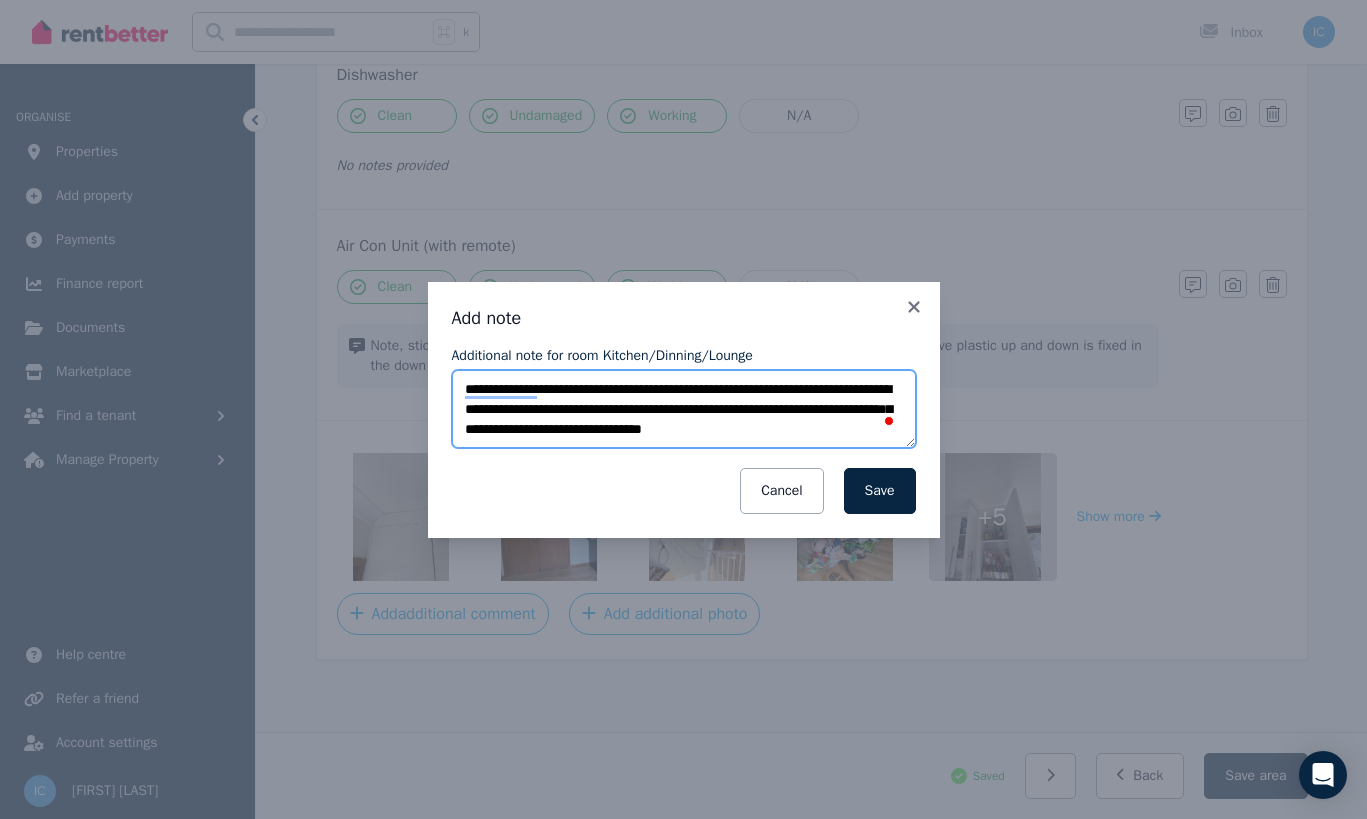scroll, scrollTop: 10, scrollLeft: 0, axis: vertical 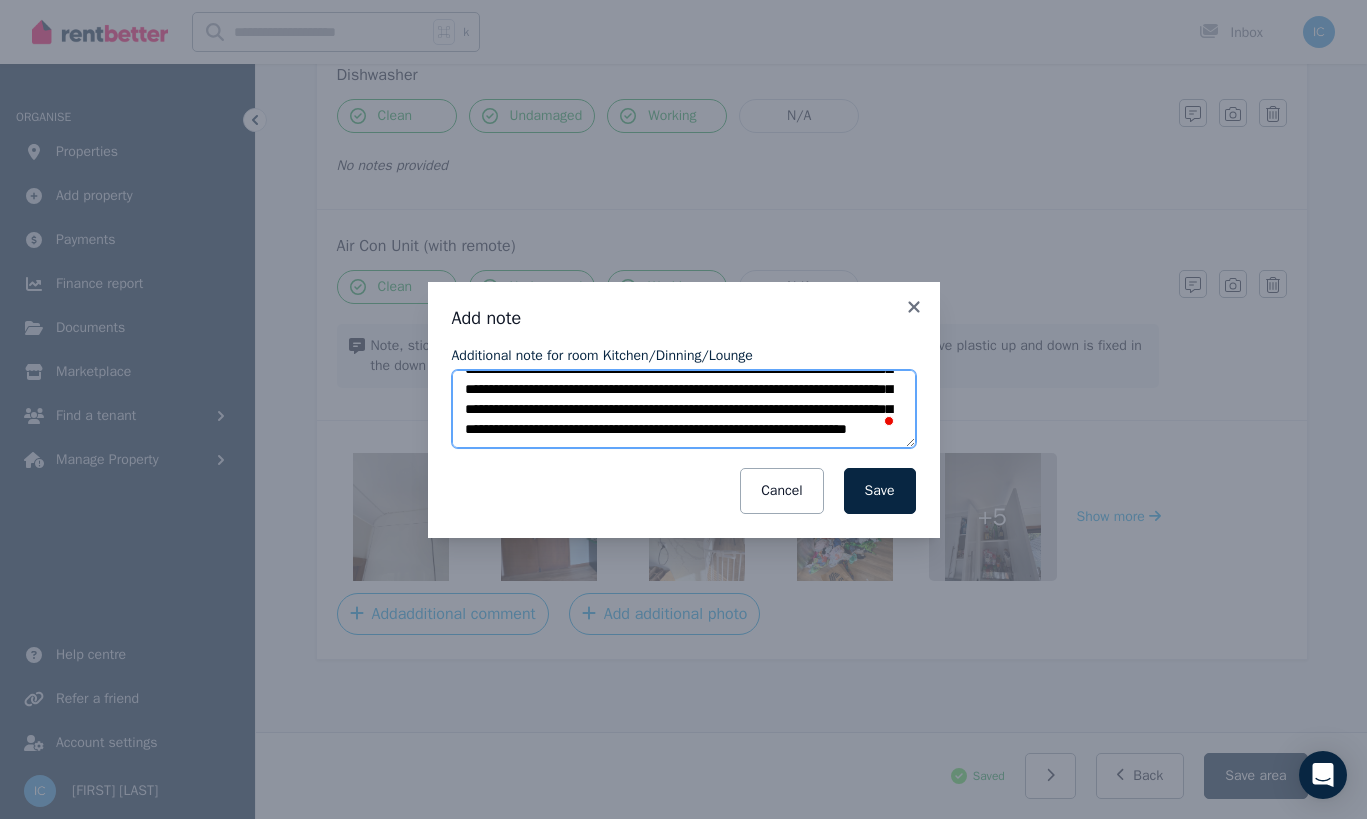 click on "**********" at bounding box center [684, 409] 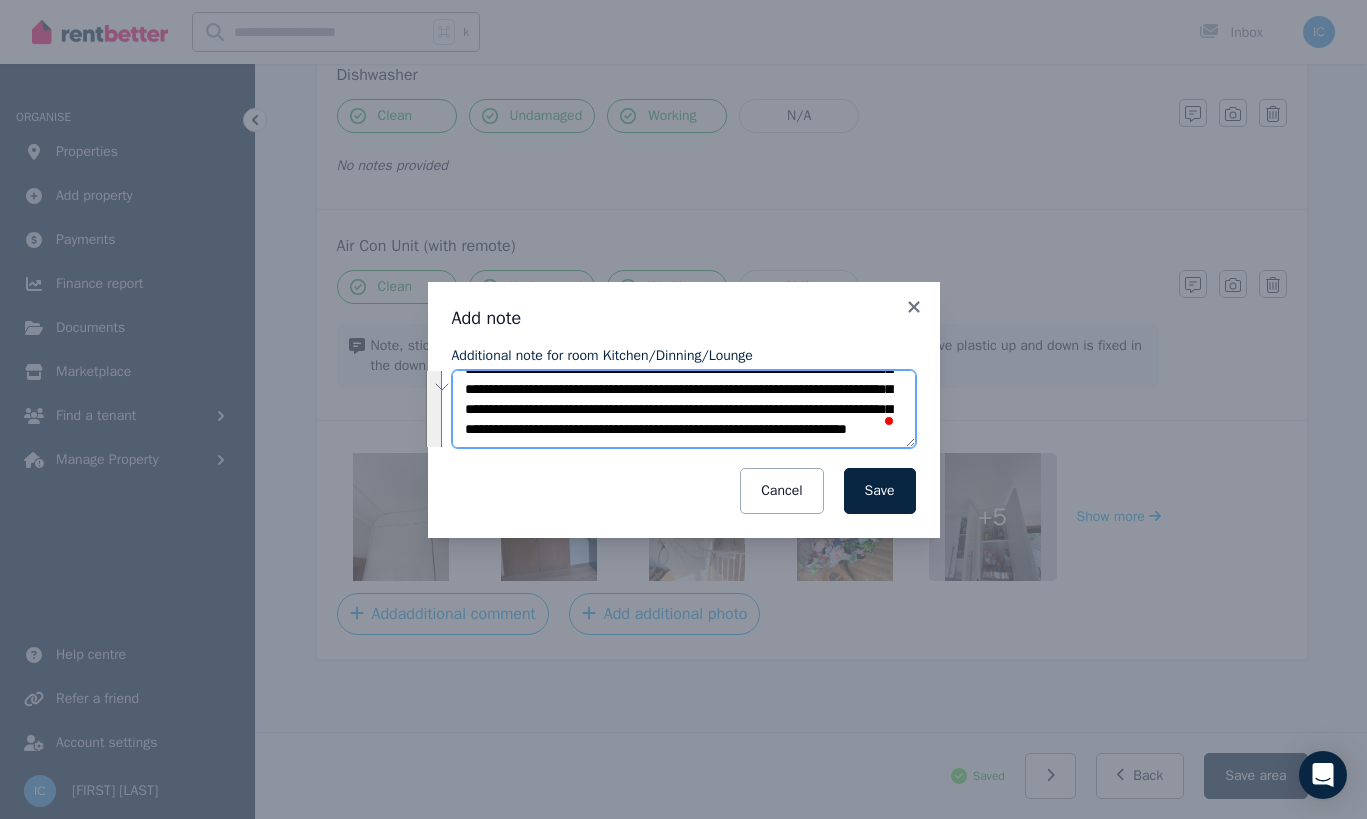 click on "**********" at bounding box center [684, 409] 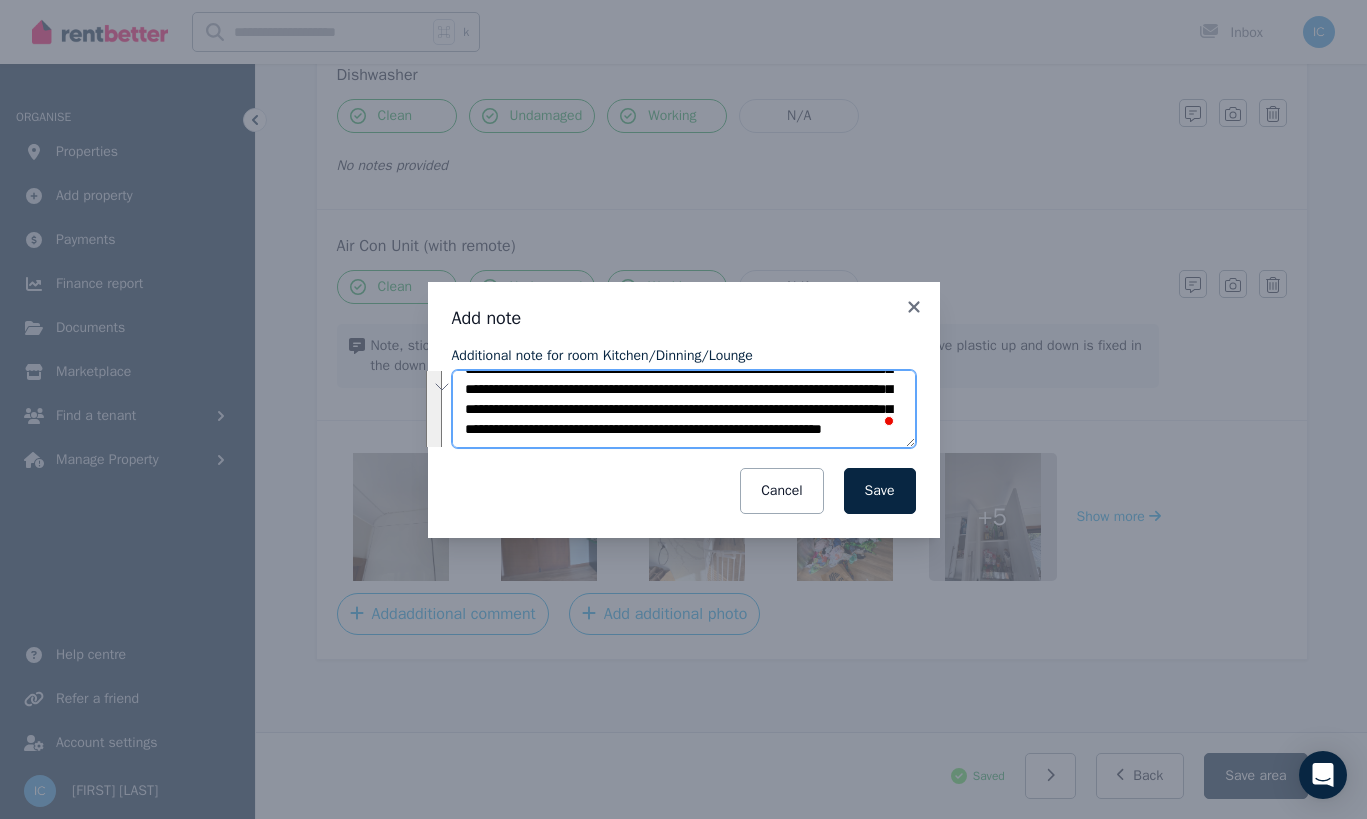 scroll, scrollTop: 70, scrollLeft: 0, axis: vertical 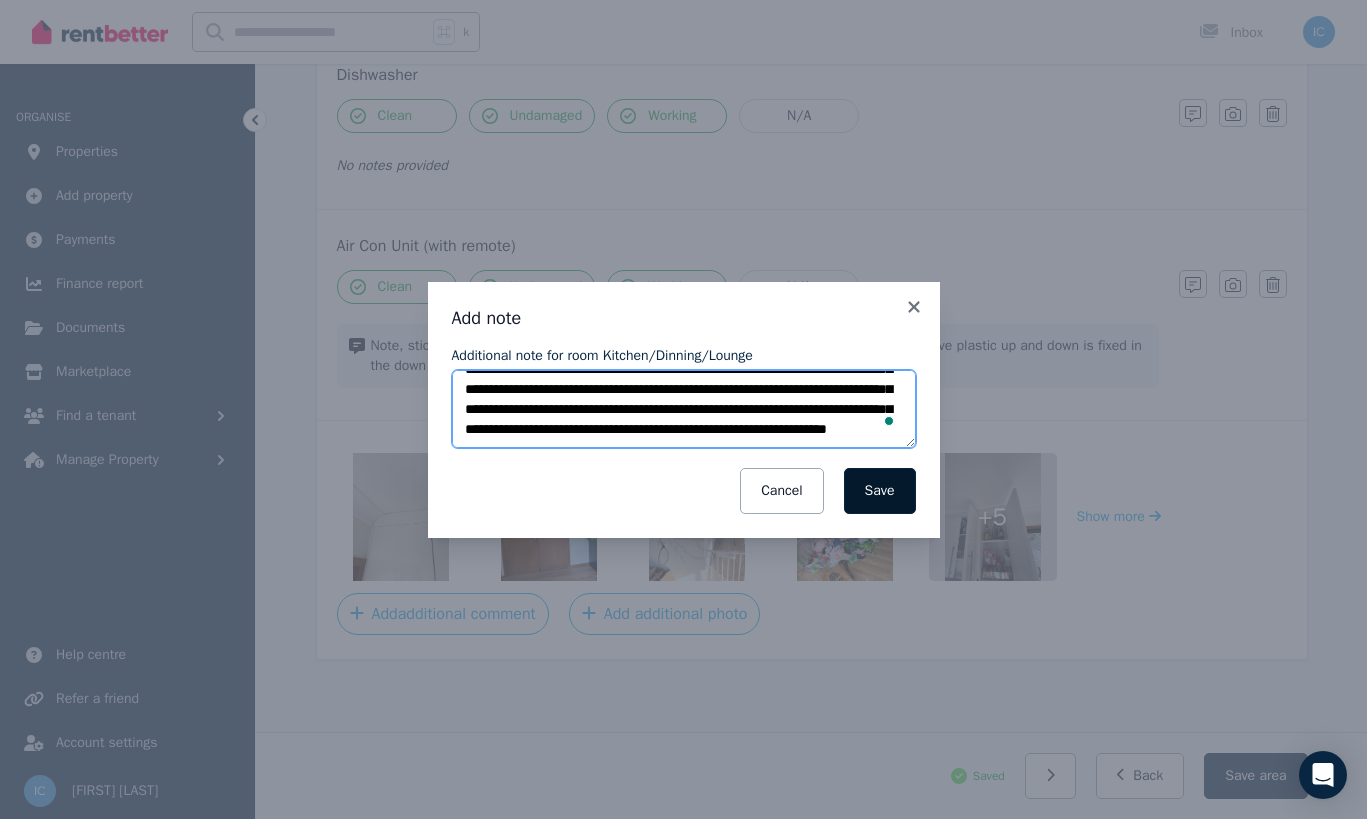 type on "**********" 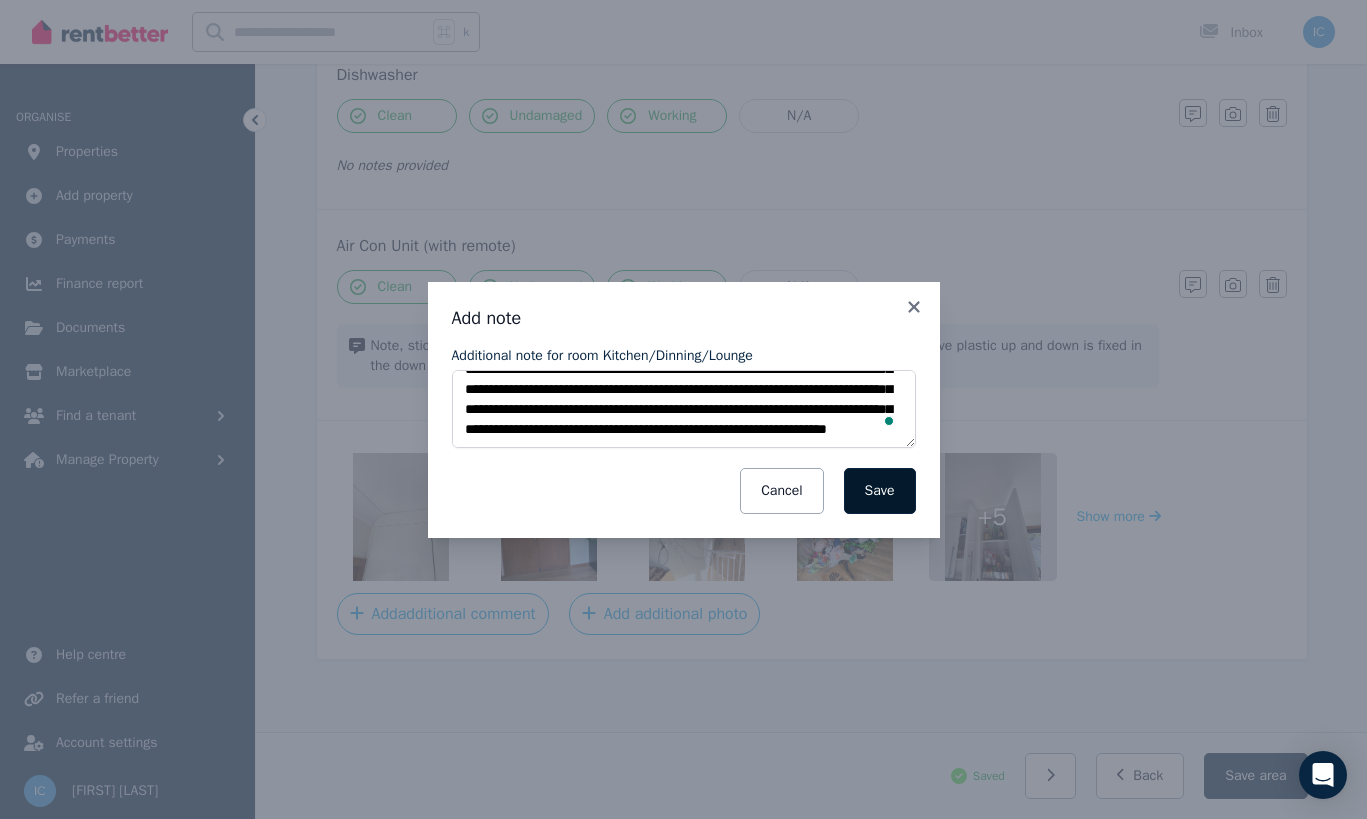 click on "Save" at bounding box center (880, 491) 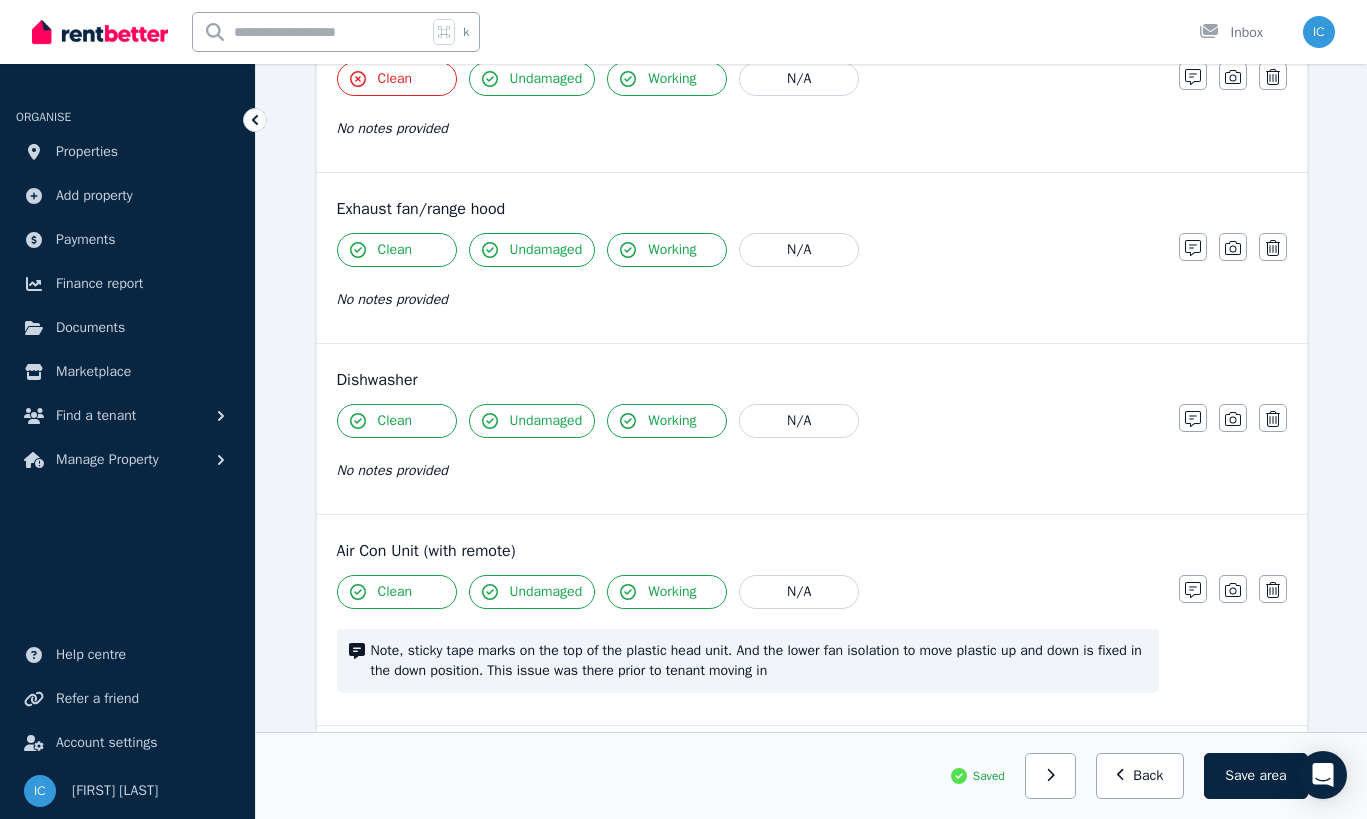 scroll, scrollTop: 2747, scrollLeft: 0, axis: vertical 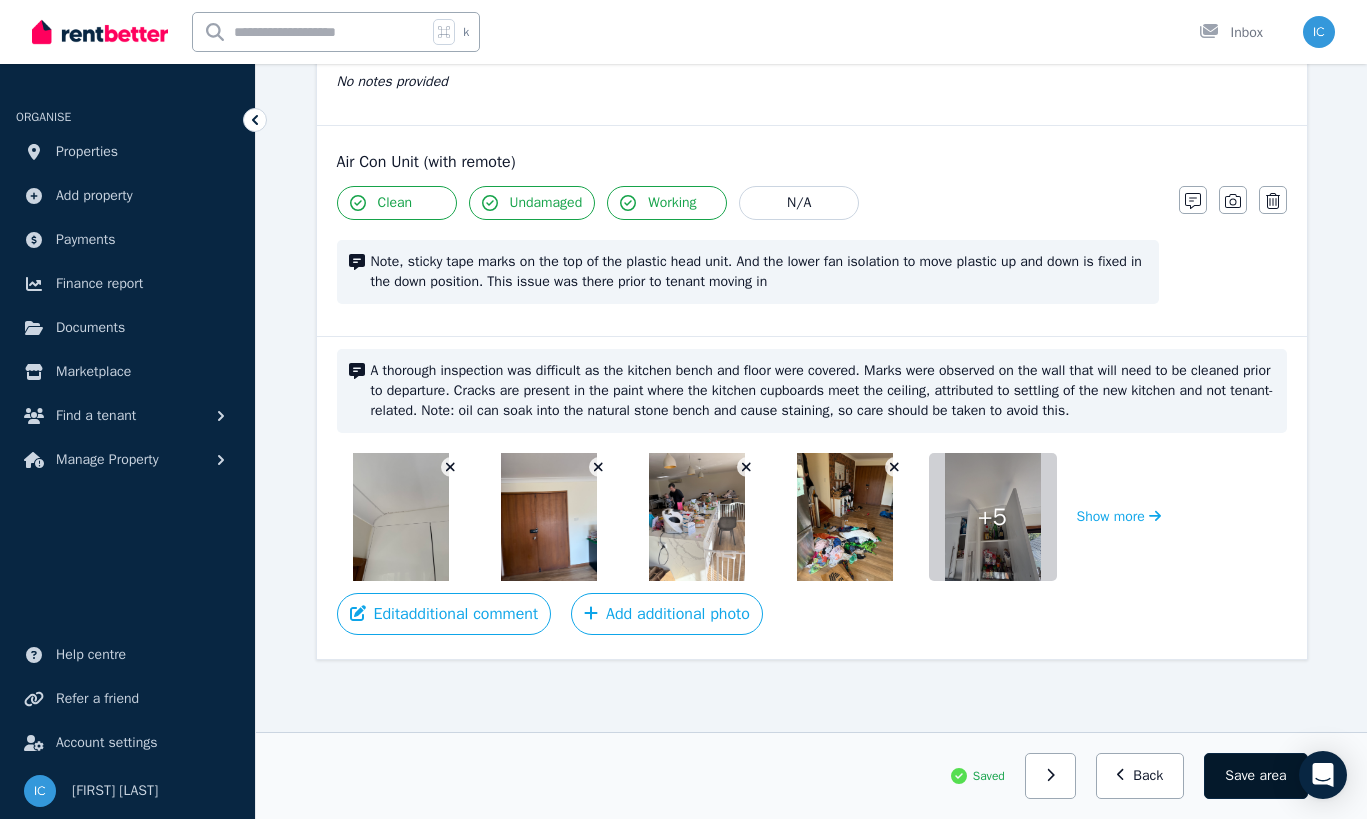 click on "area" at bounding box center (1272, 776) 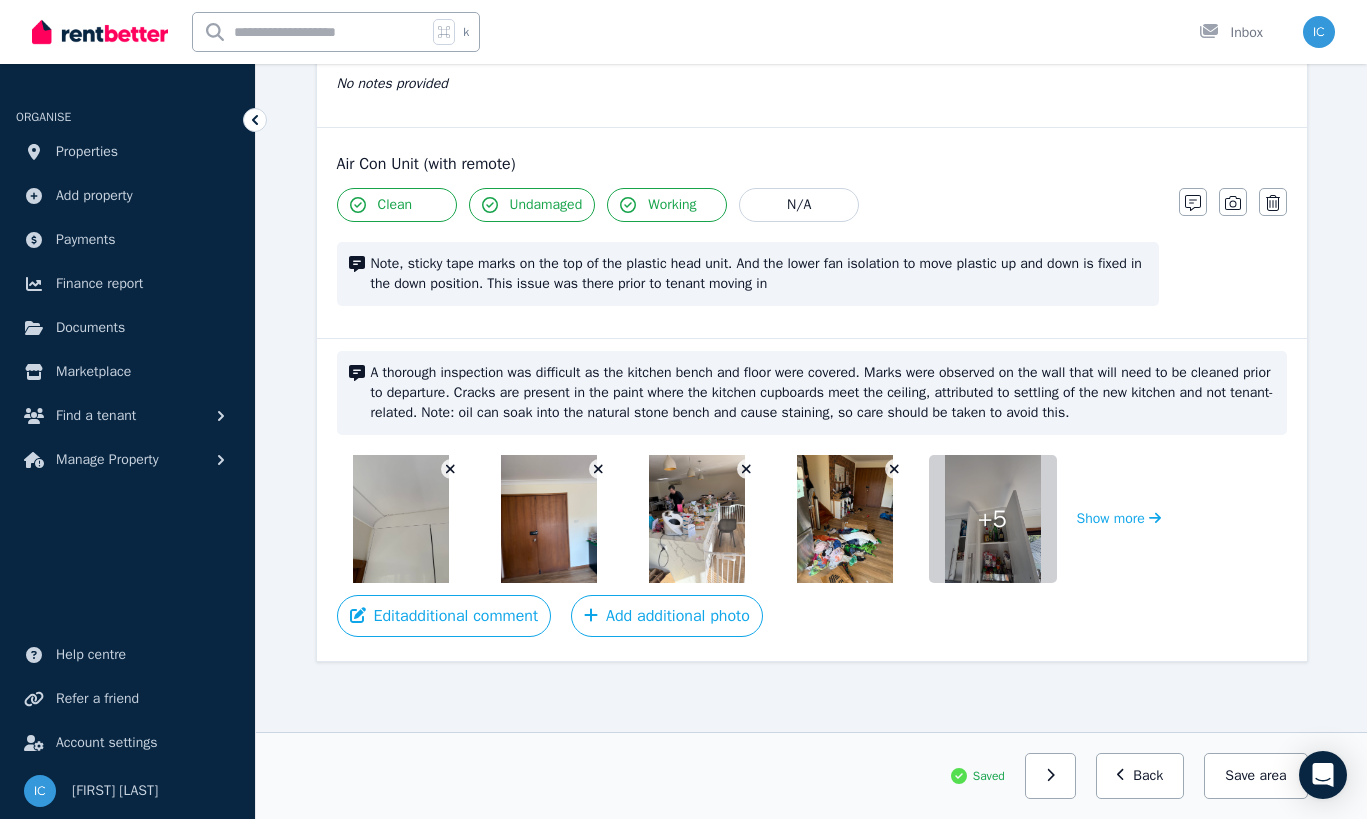 scroll, scrollTop: 2747, scrollLeft: 0, axis: vertical 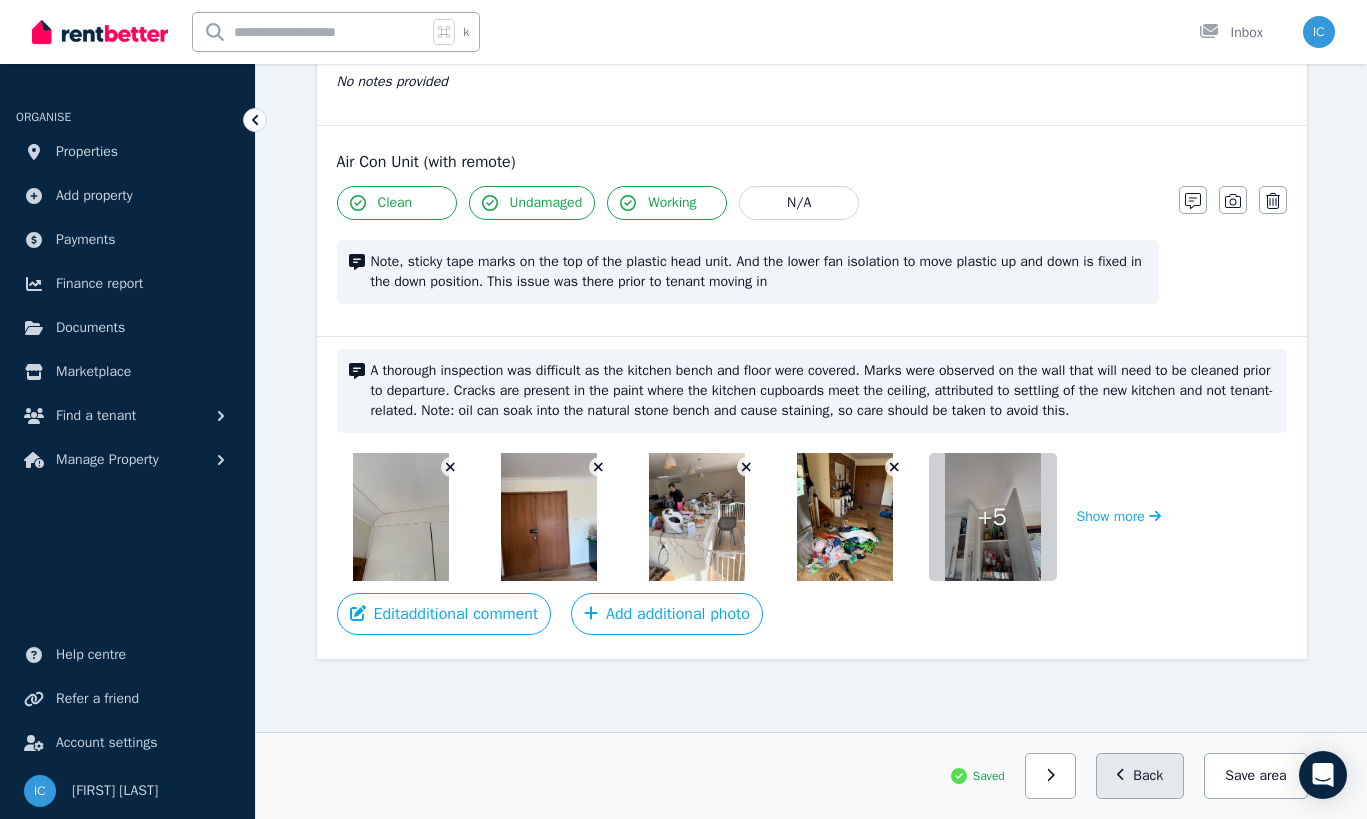 click 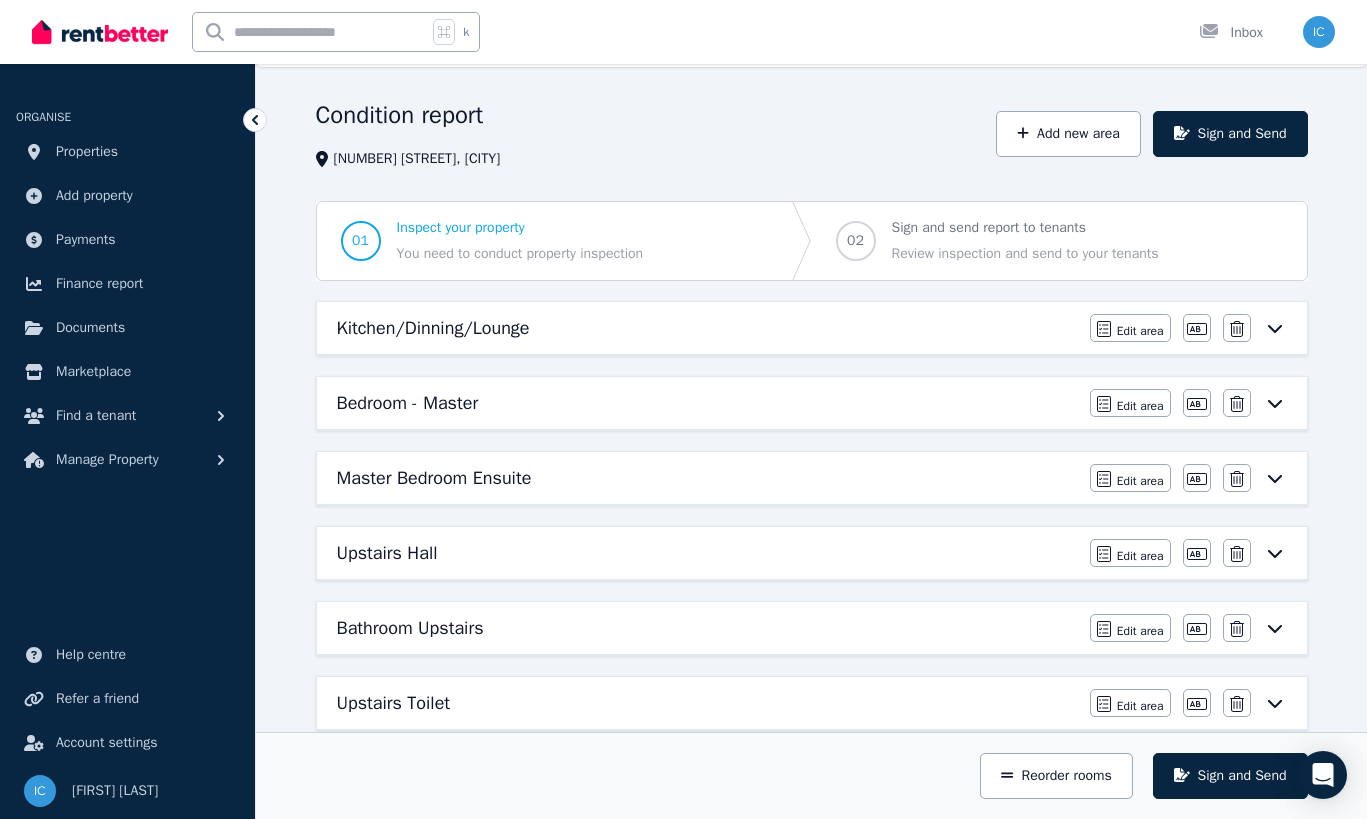 scroll, scrollTop: 50, scrollLeft: 0, axis: vertical 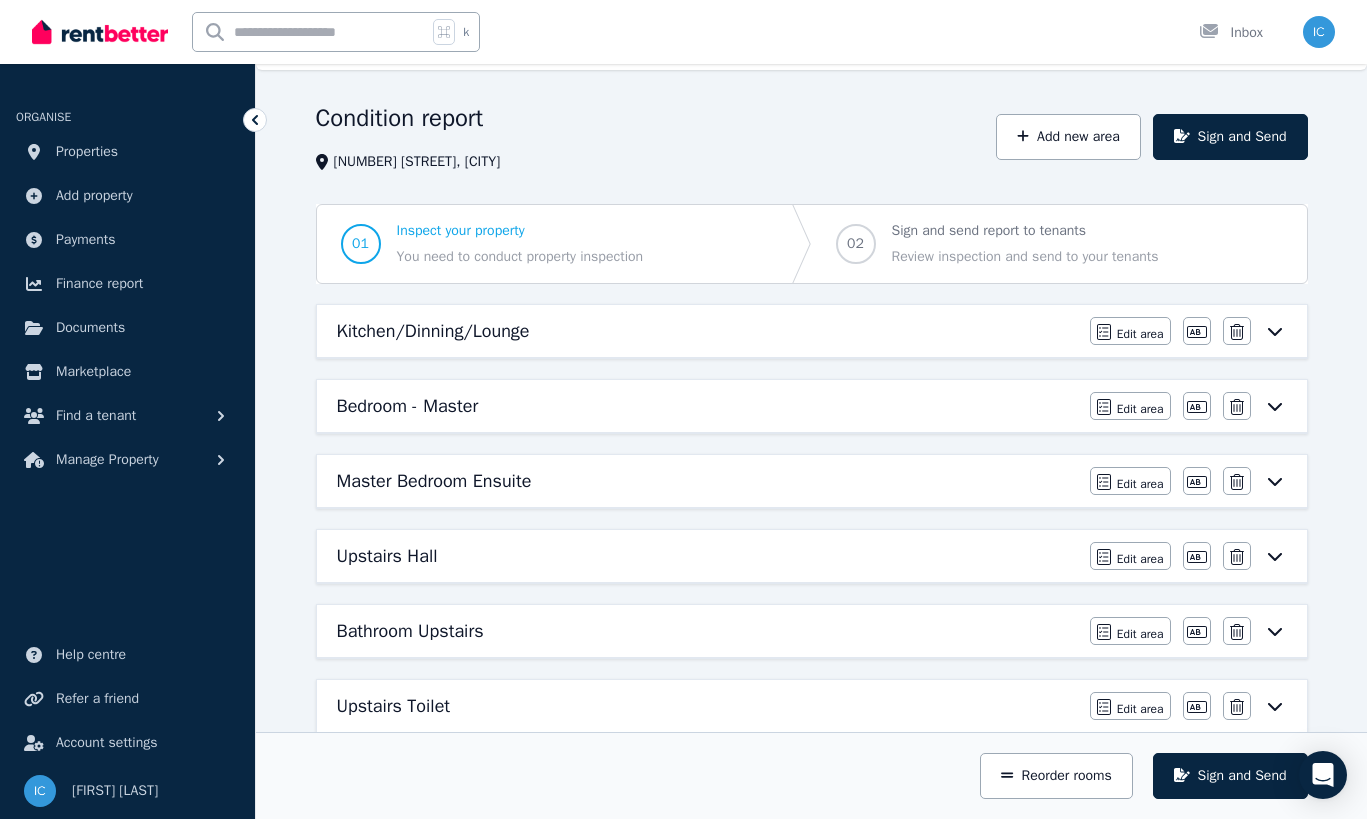 click on "Bedroom - Master" at bounding box center (707, 406) 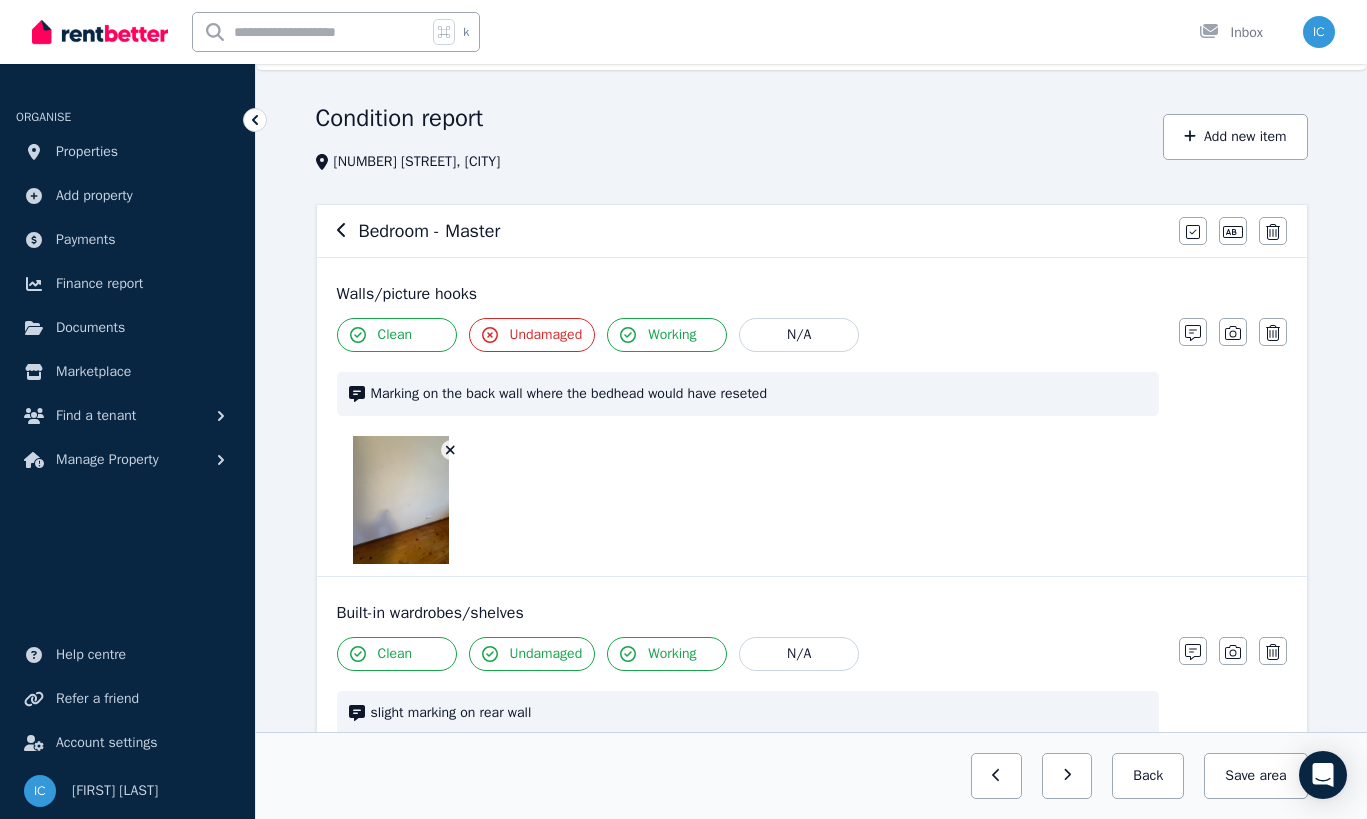 scroll, scrollTop: 0, scrollLeft: 0, axis: both 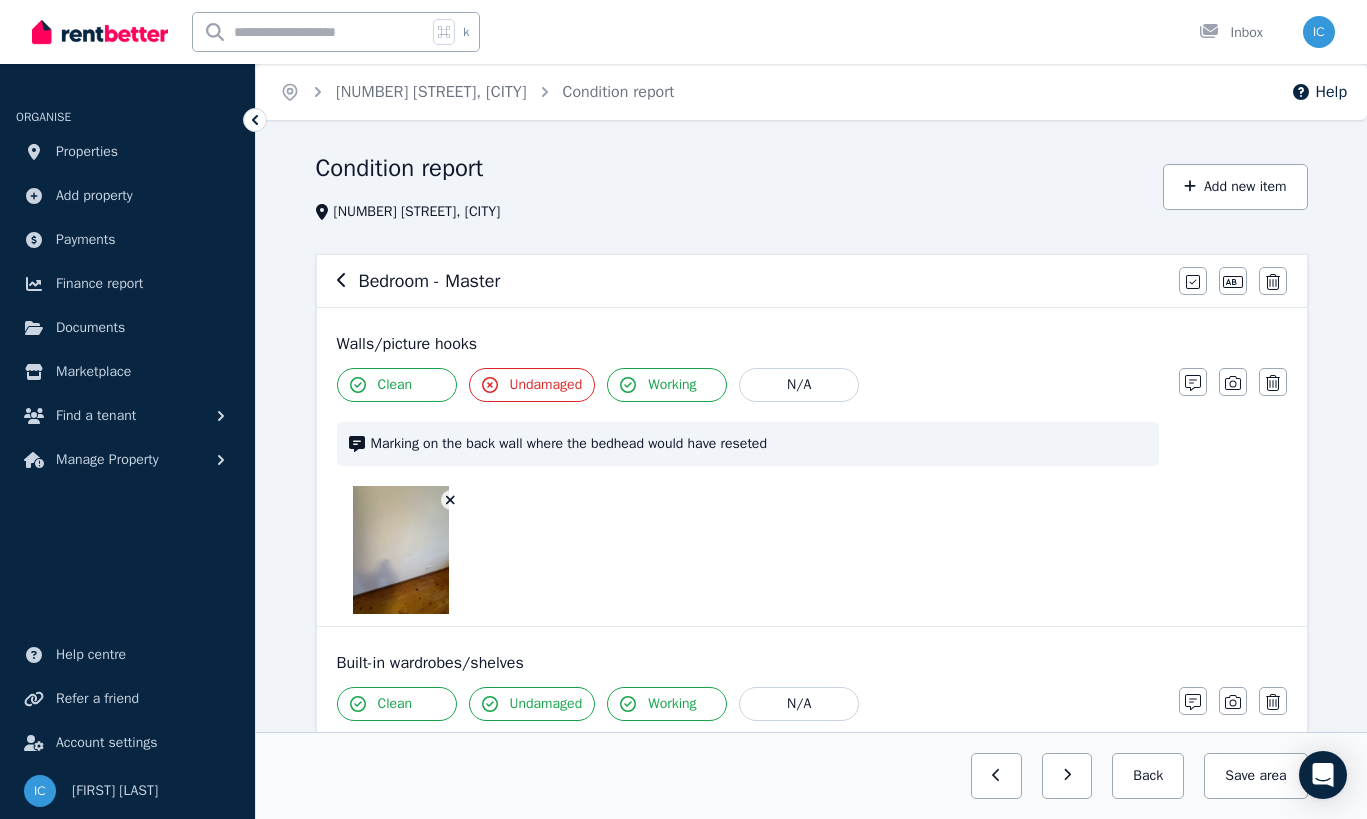 click 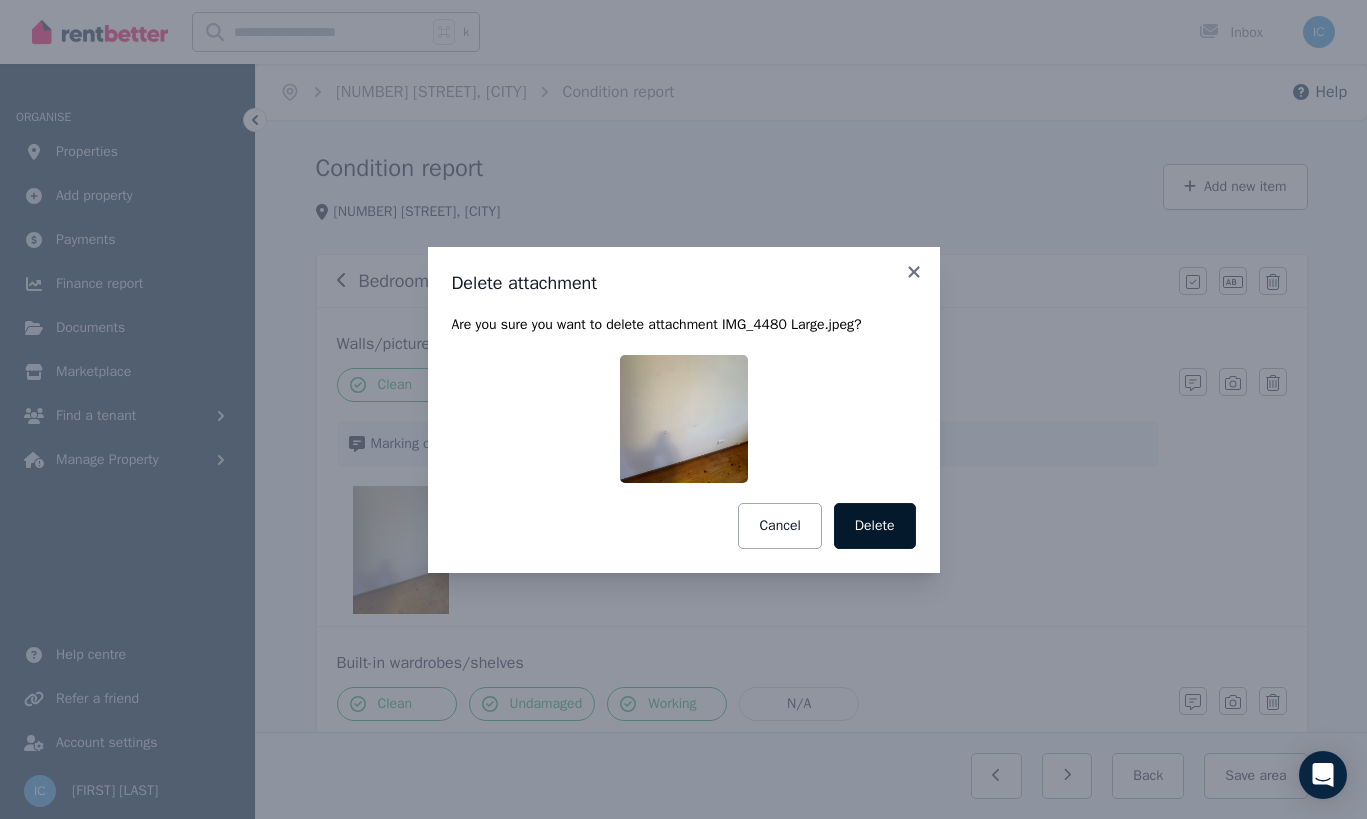 click on "Delete" at bounding box center [875, 526] 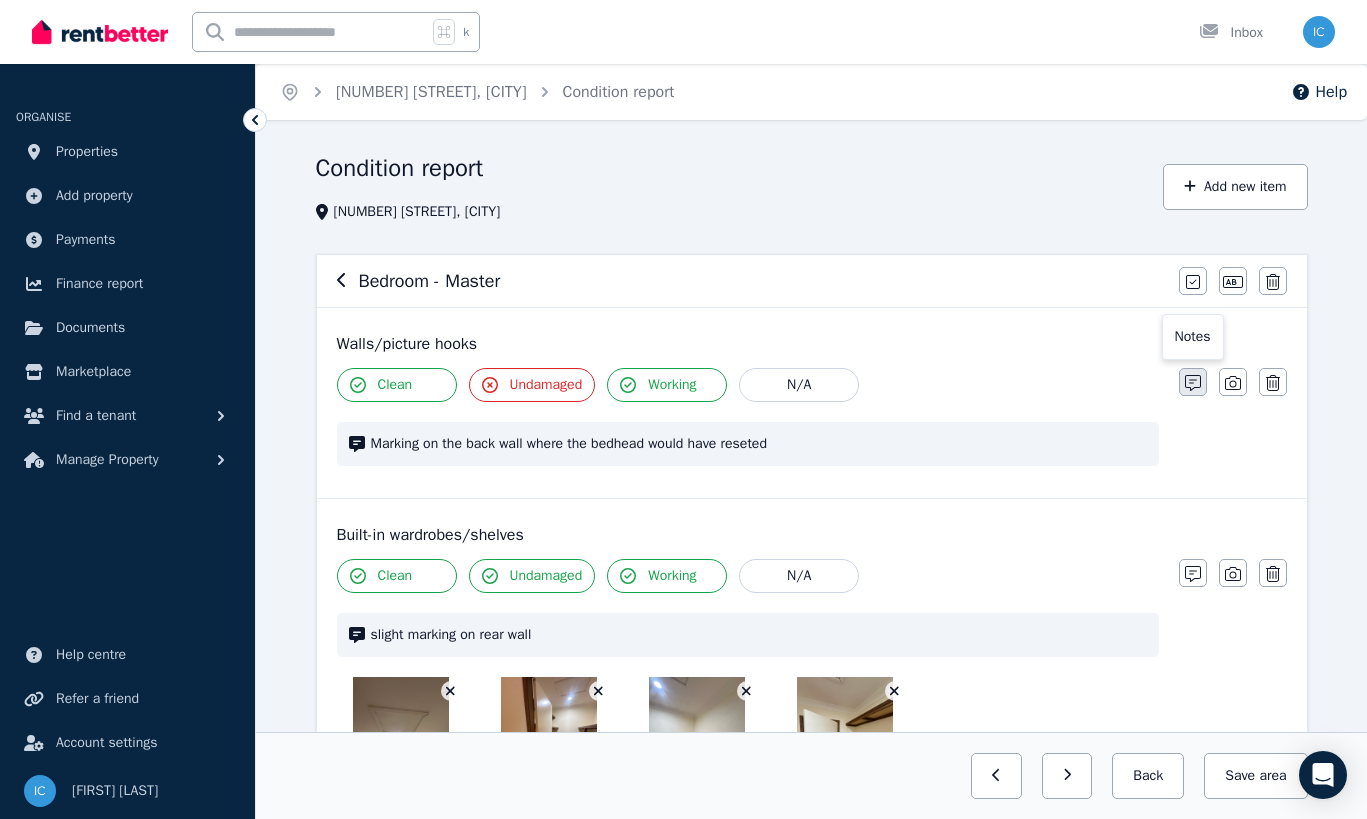 click 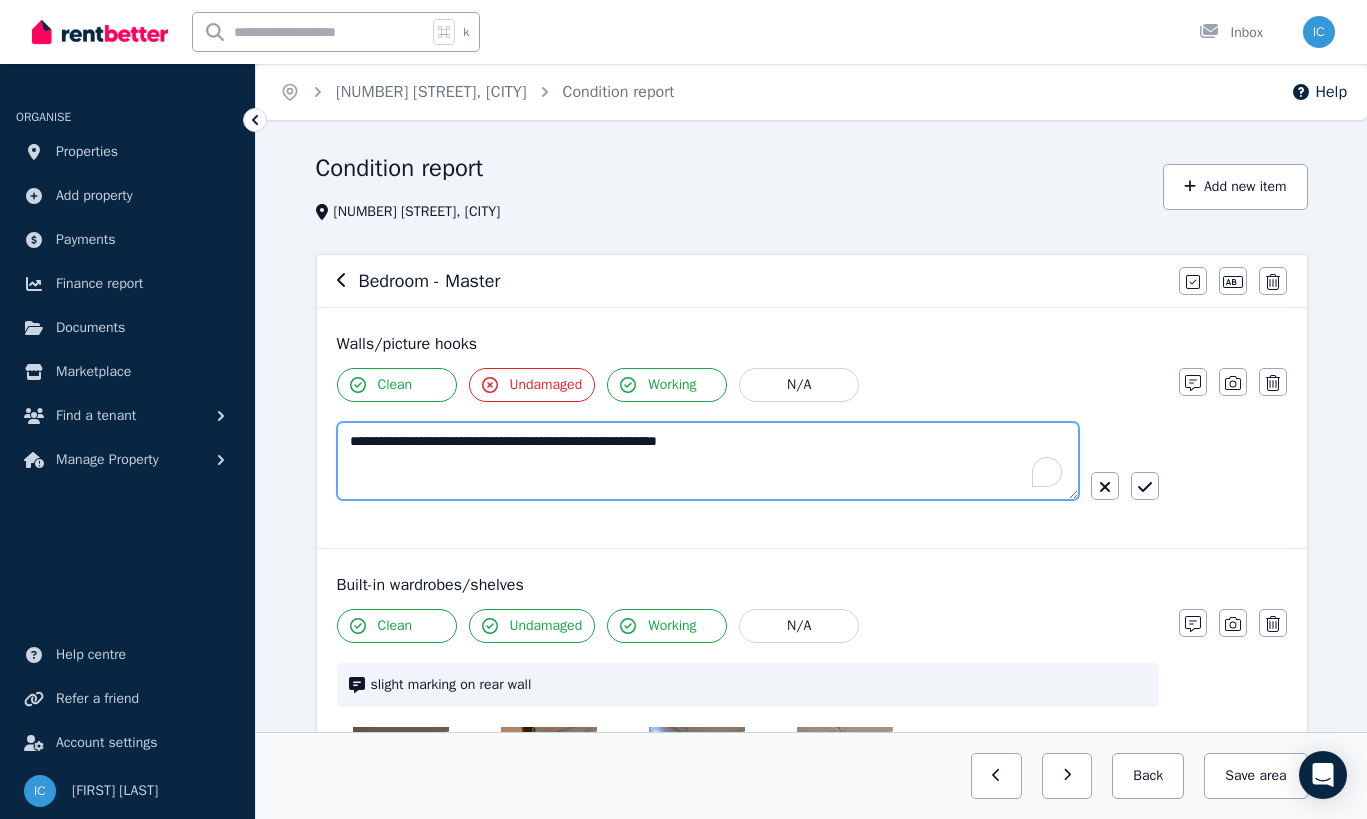 click on "**********" at bounding box center [708, 461] 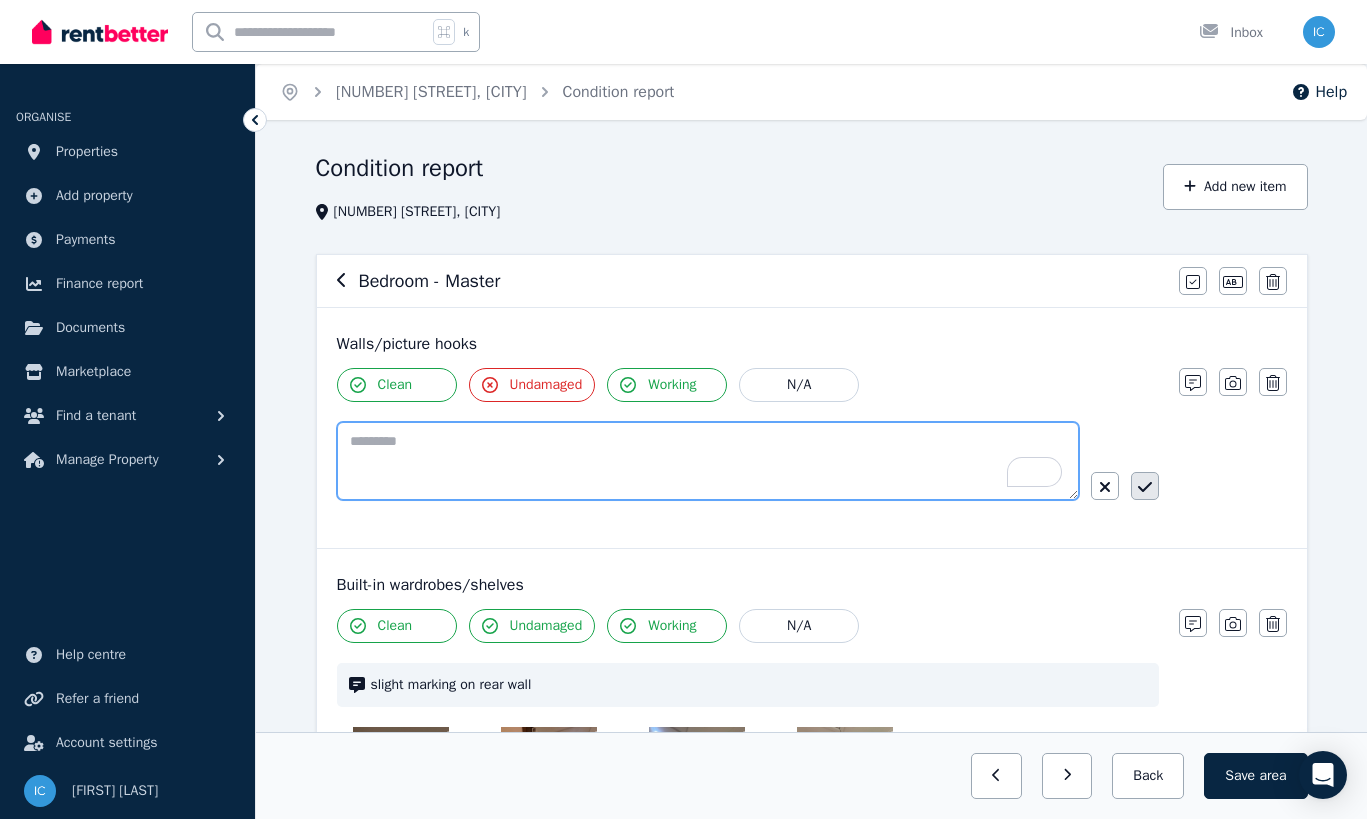 type 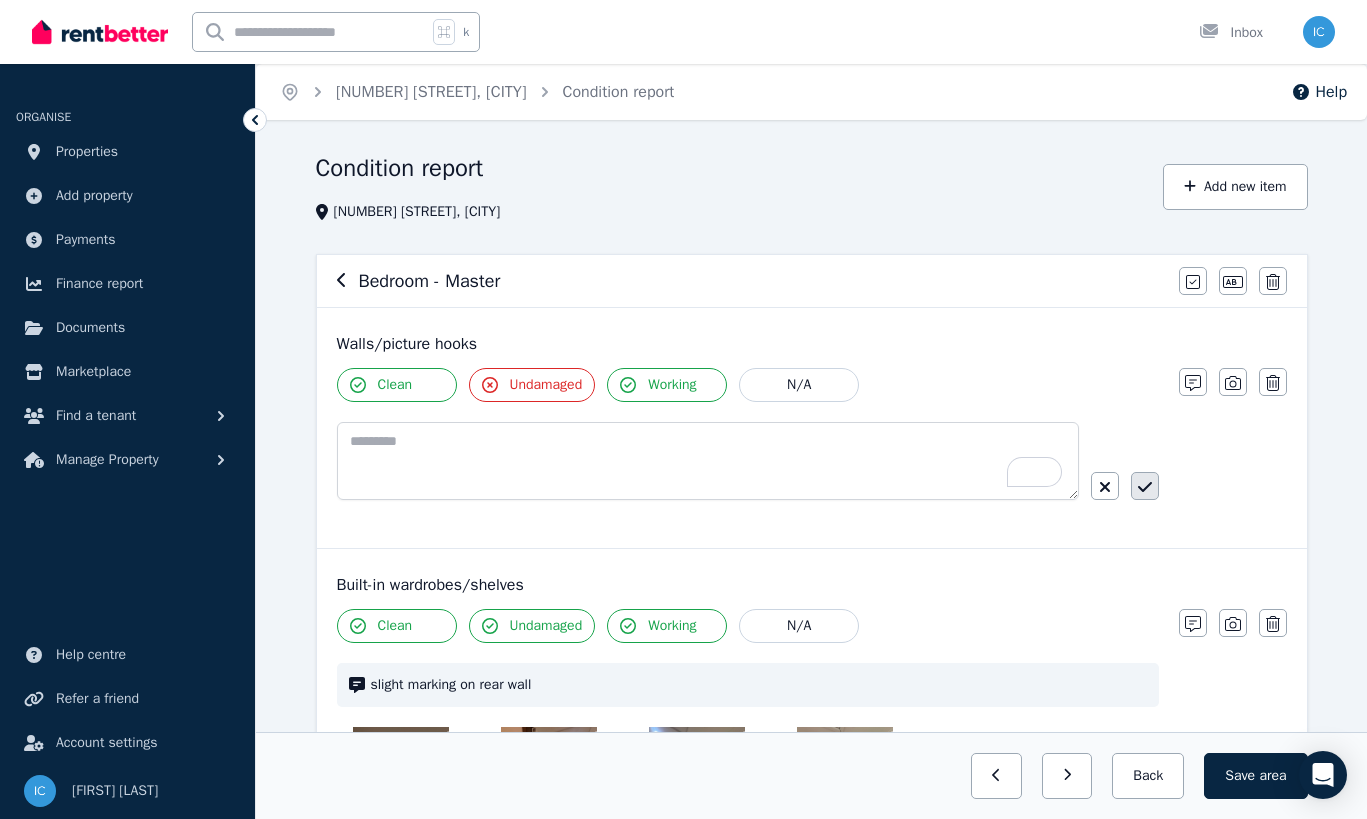 click 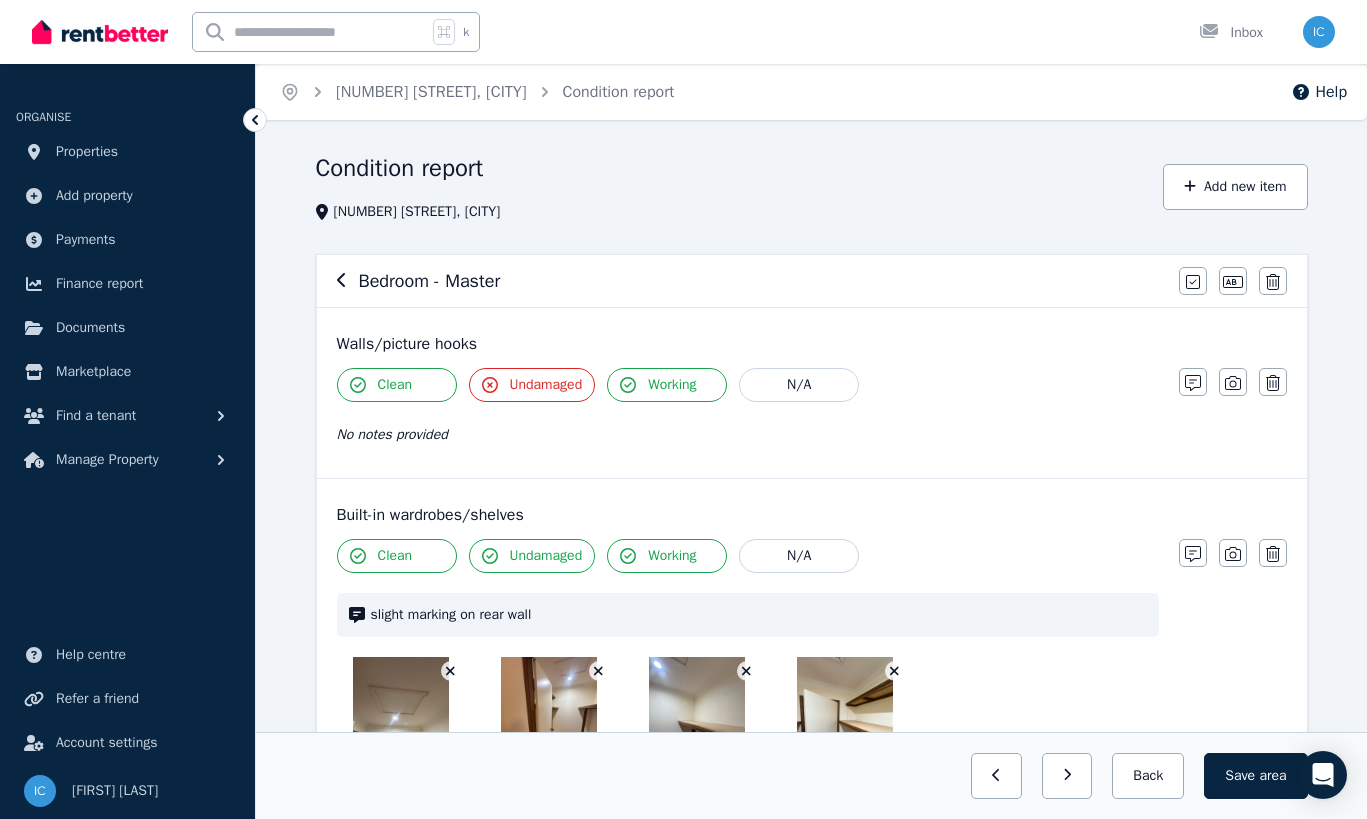 click on "Undamaged" at bounding box center [546, 385] 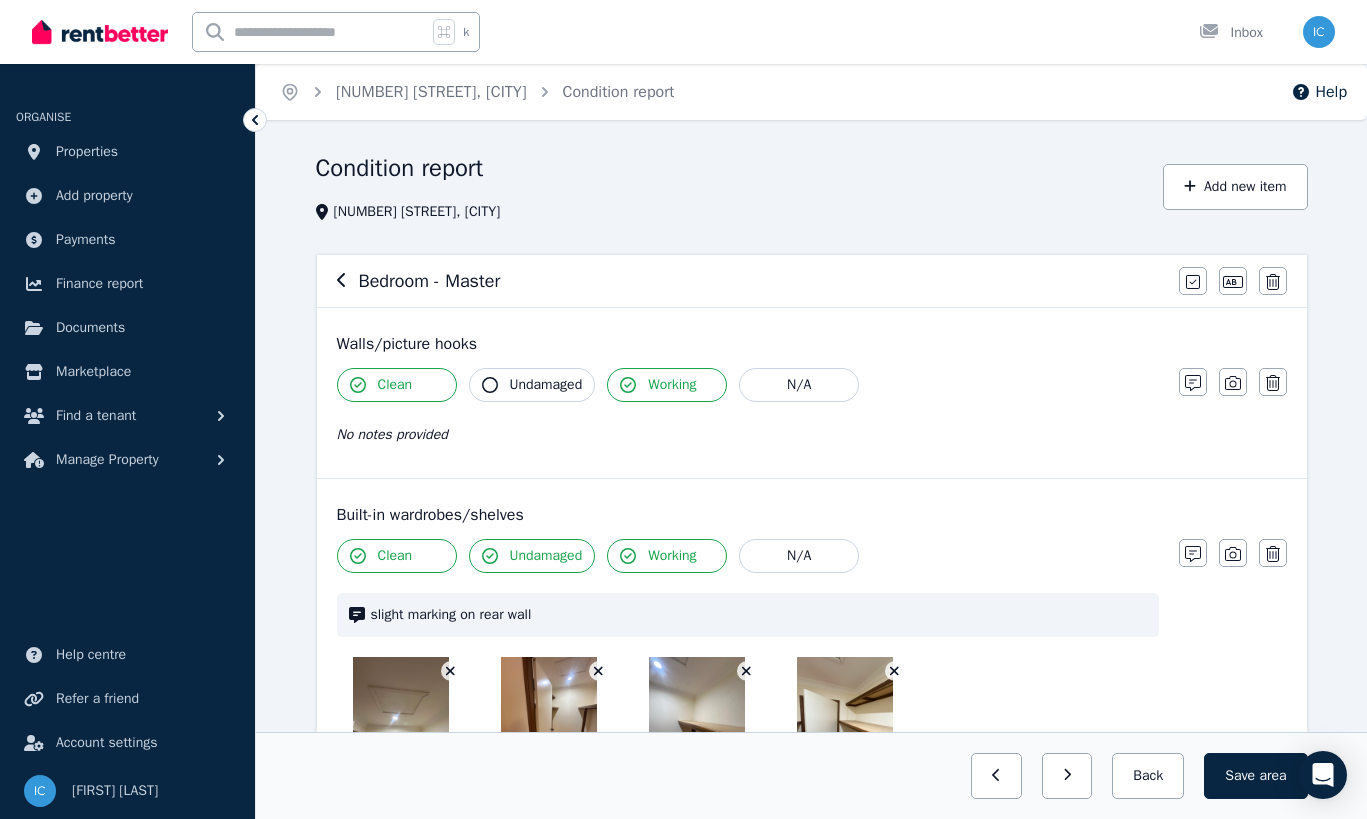 click on "Undamaged" at bounding box center [546, 385] 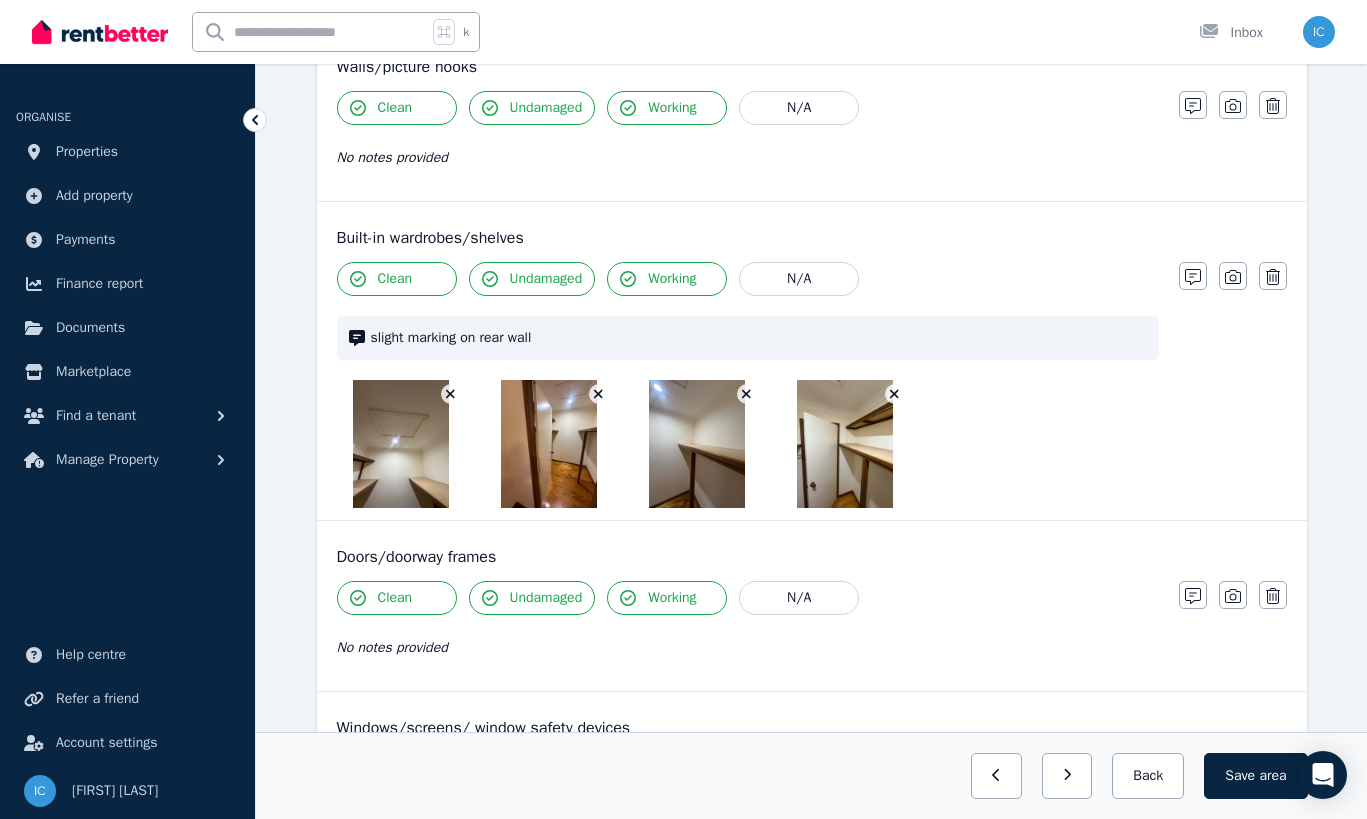 scroll, scrollTop: 329, scrollLeft: 0, axis: vertical 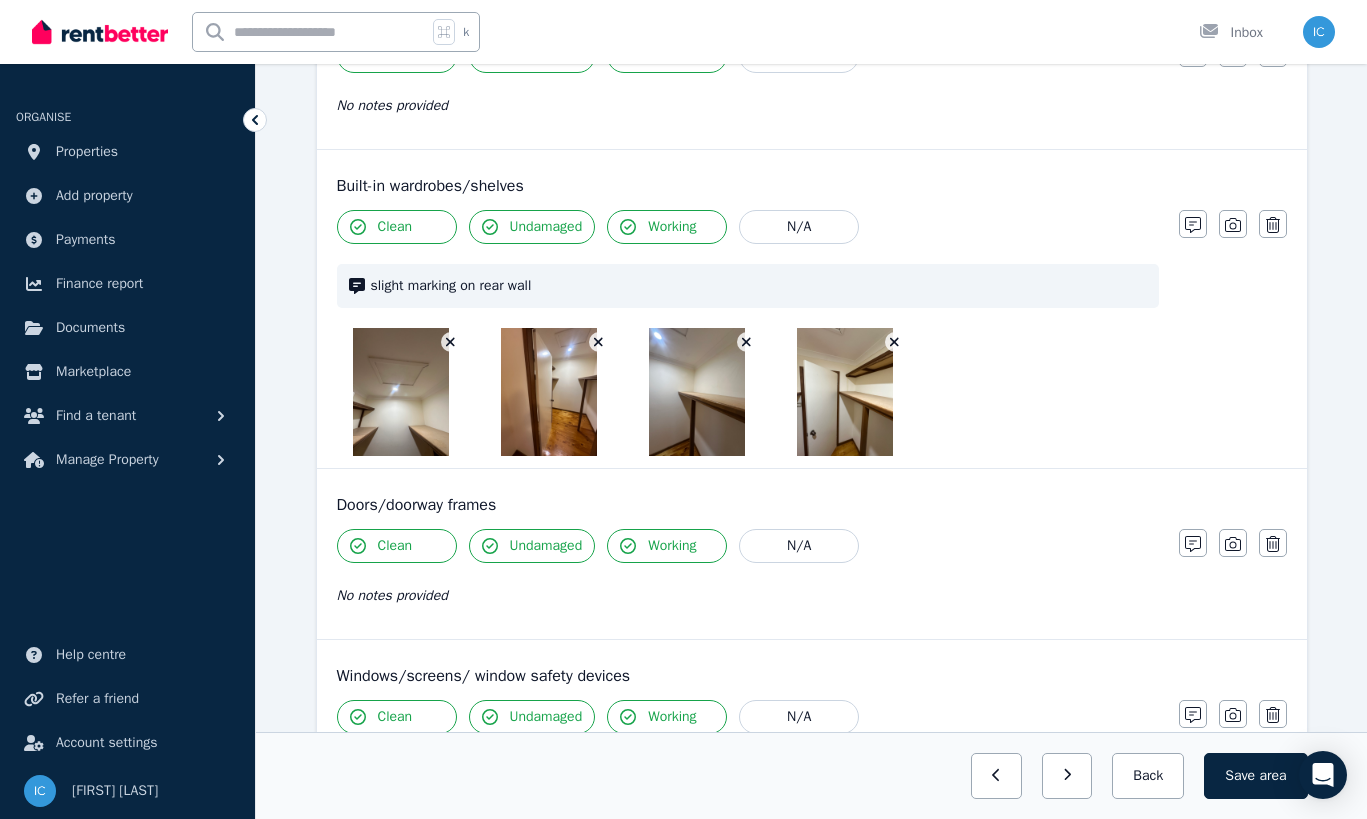 click 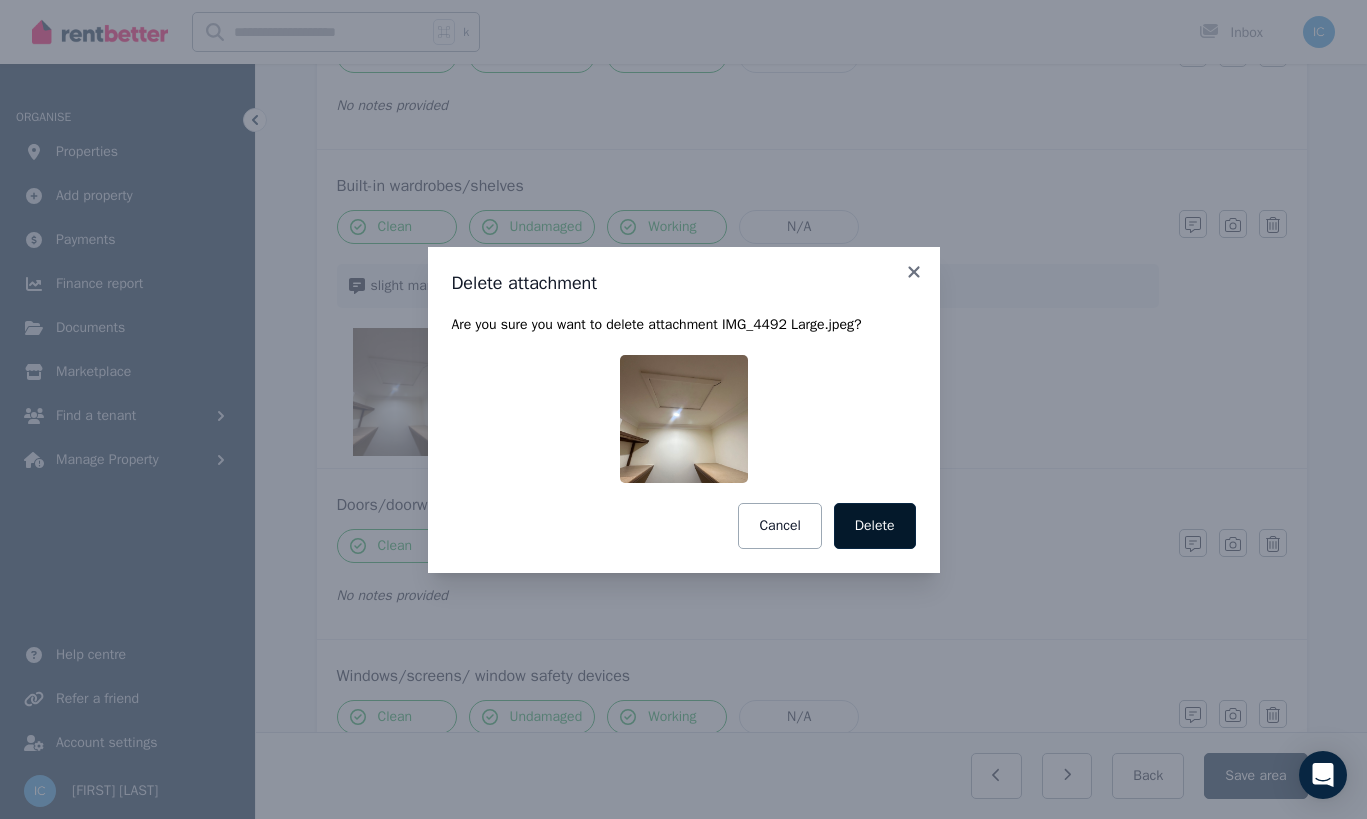 click on "Delete" at bounding box center (875, 526) 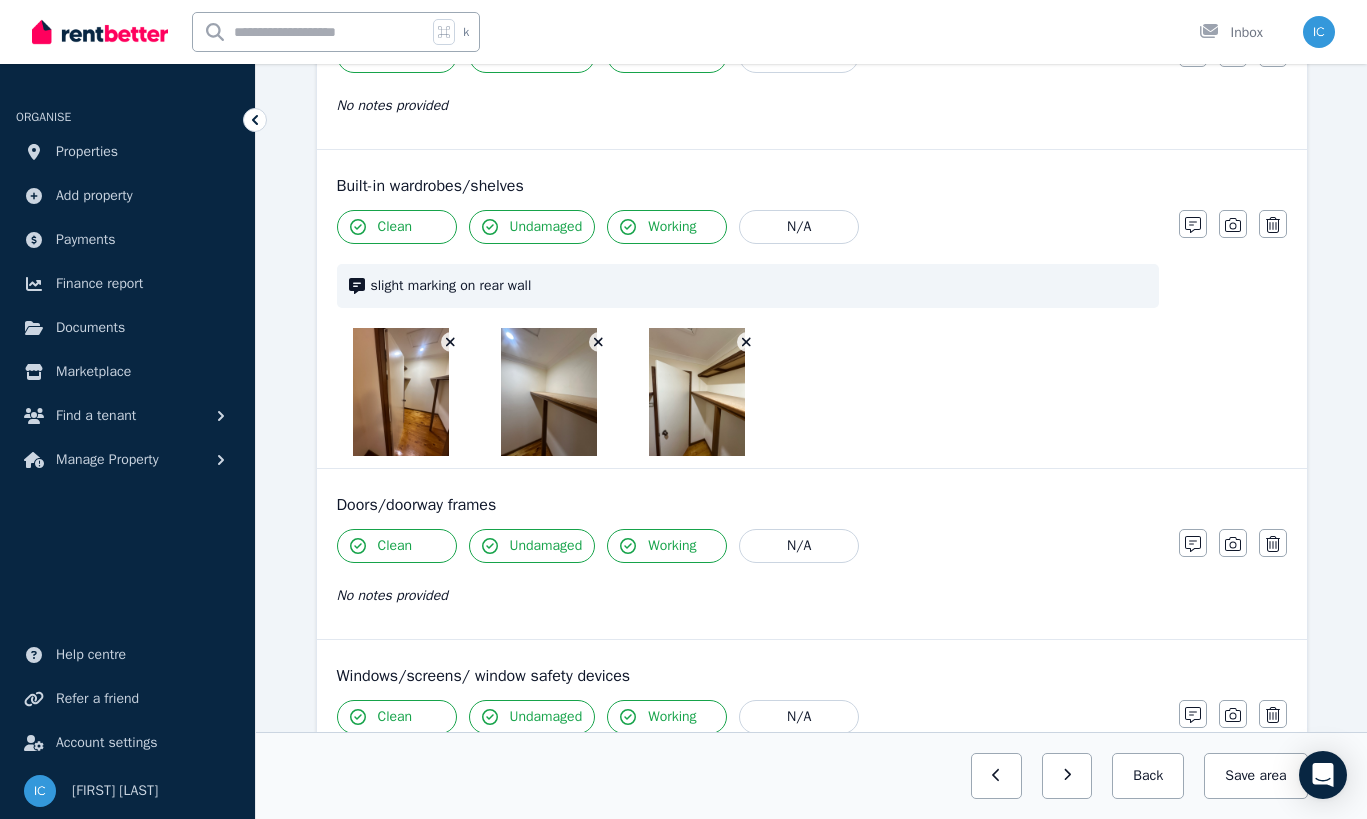 click 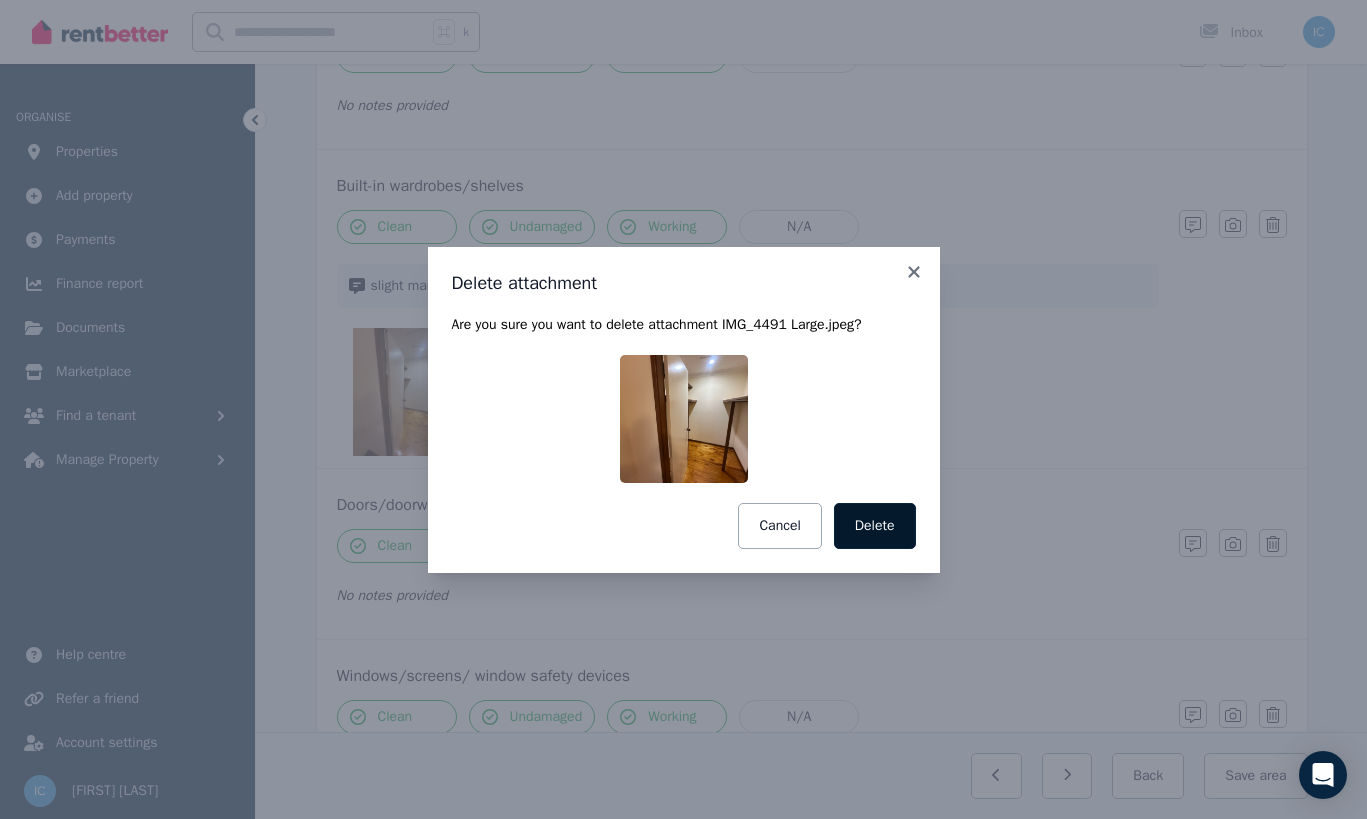 click on "Delete" at bounding box center [875, 526] 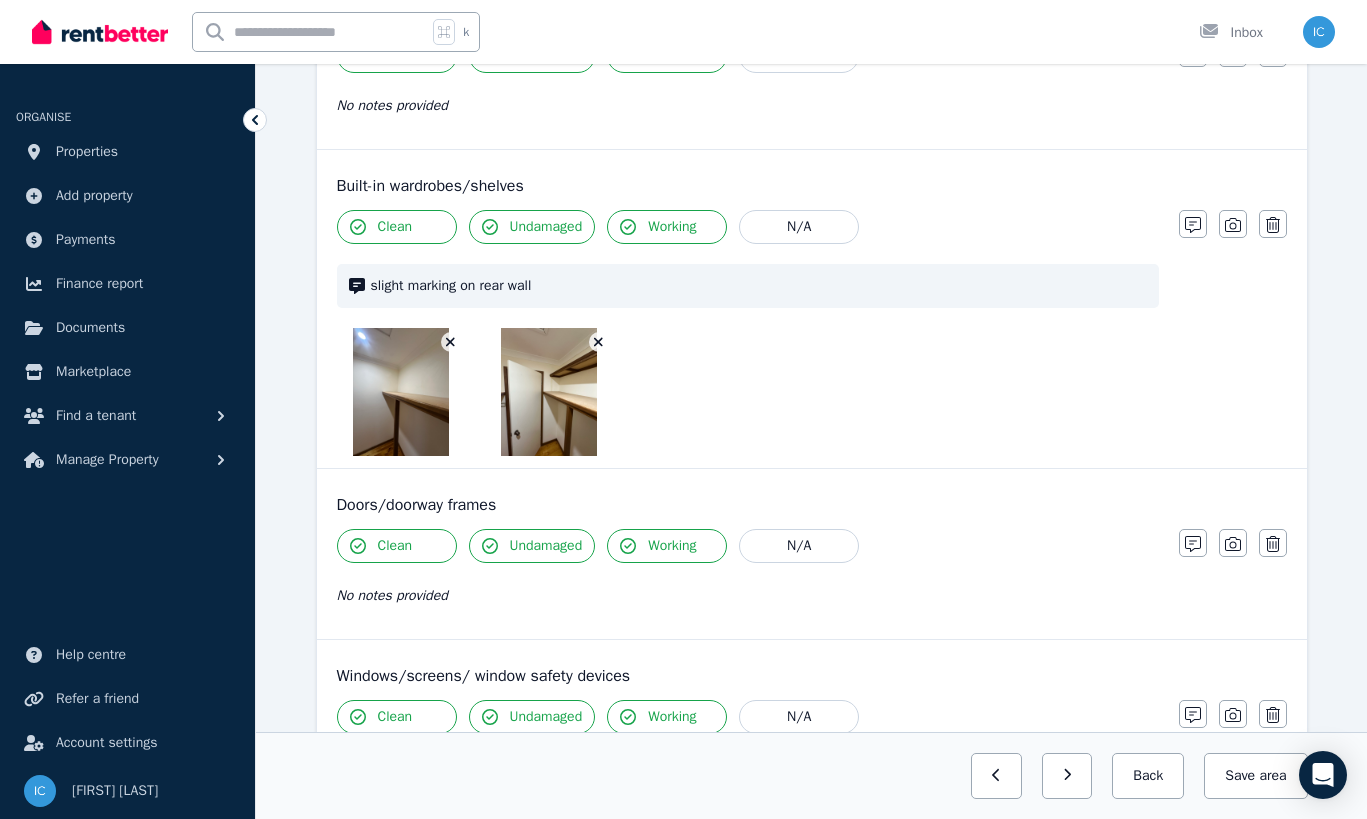 click at bounding box center [451, 342] 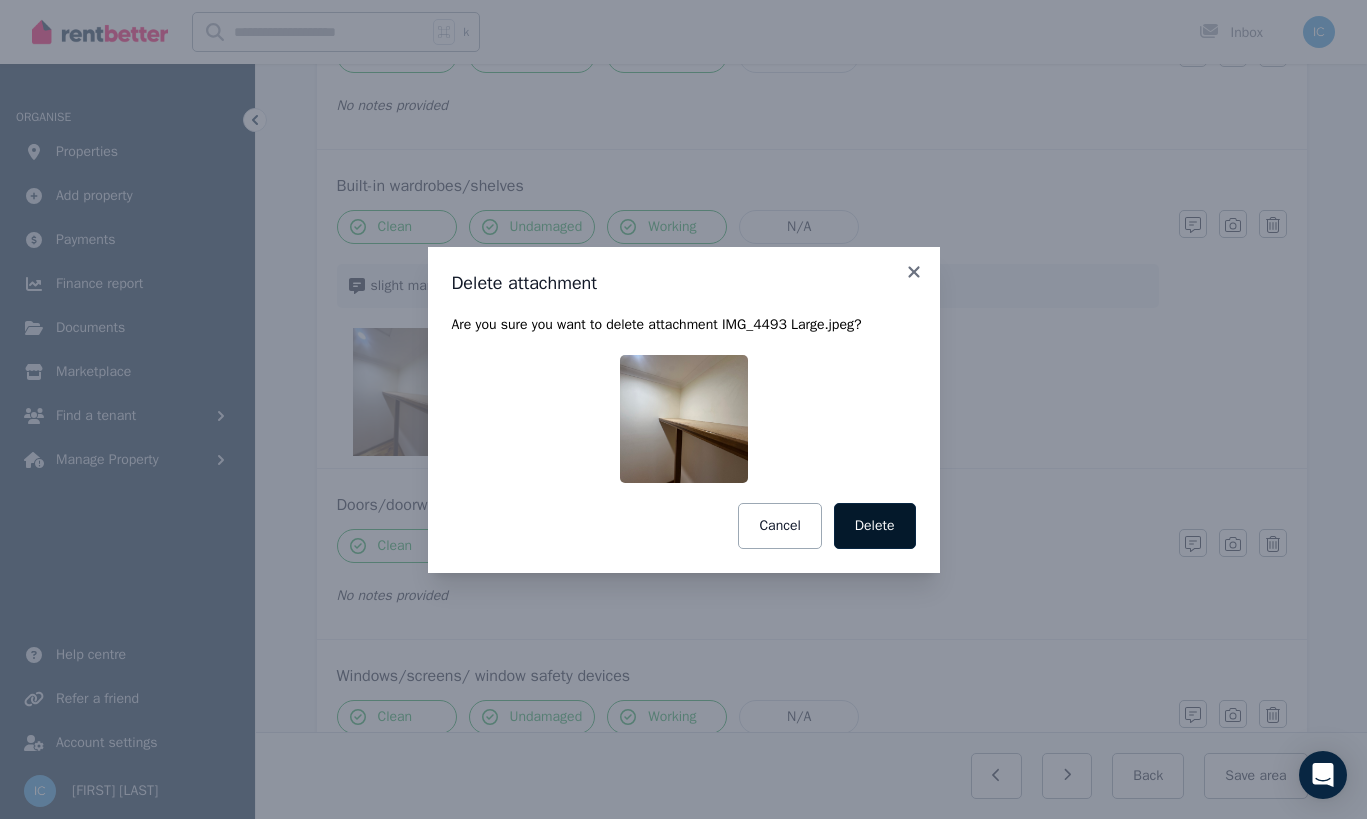 click on "Delete" at bounding box center (875, 526) 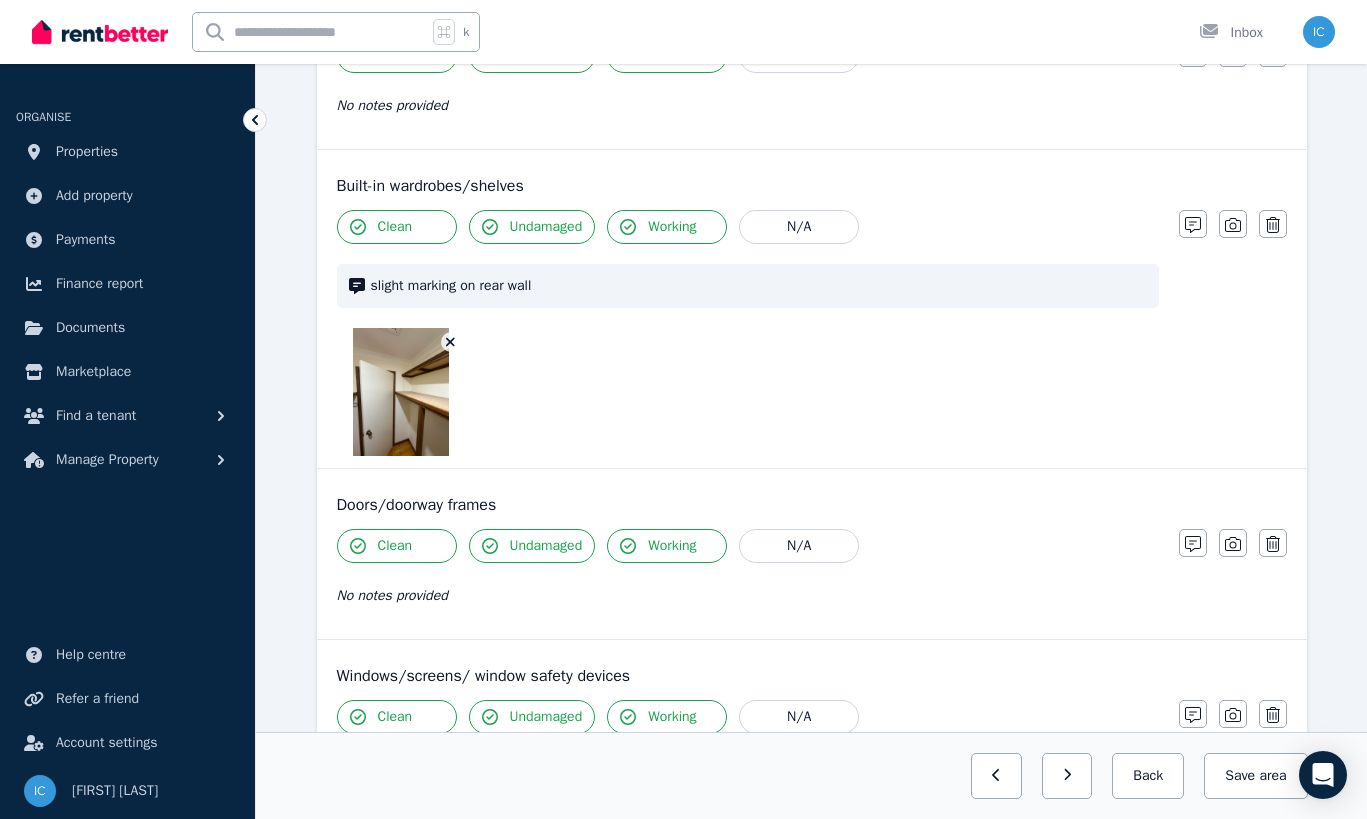 click 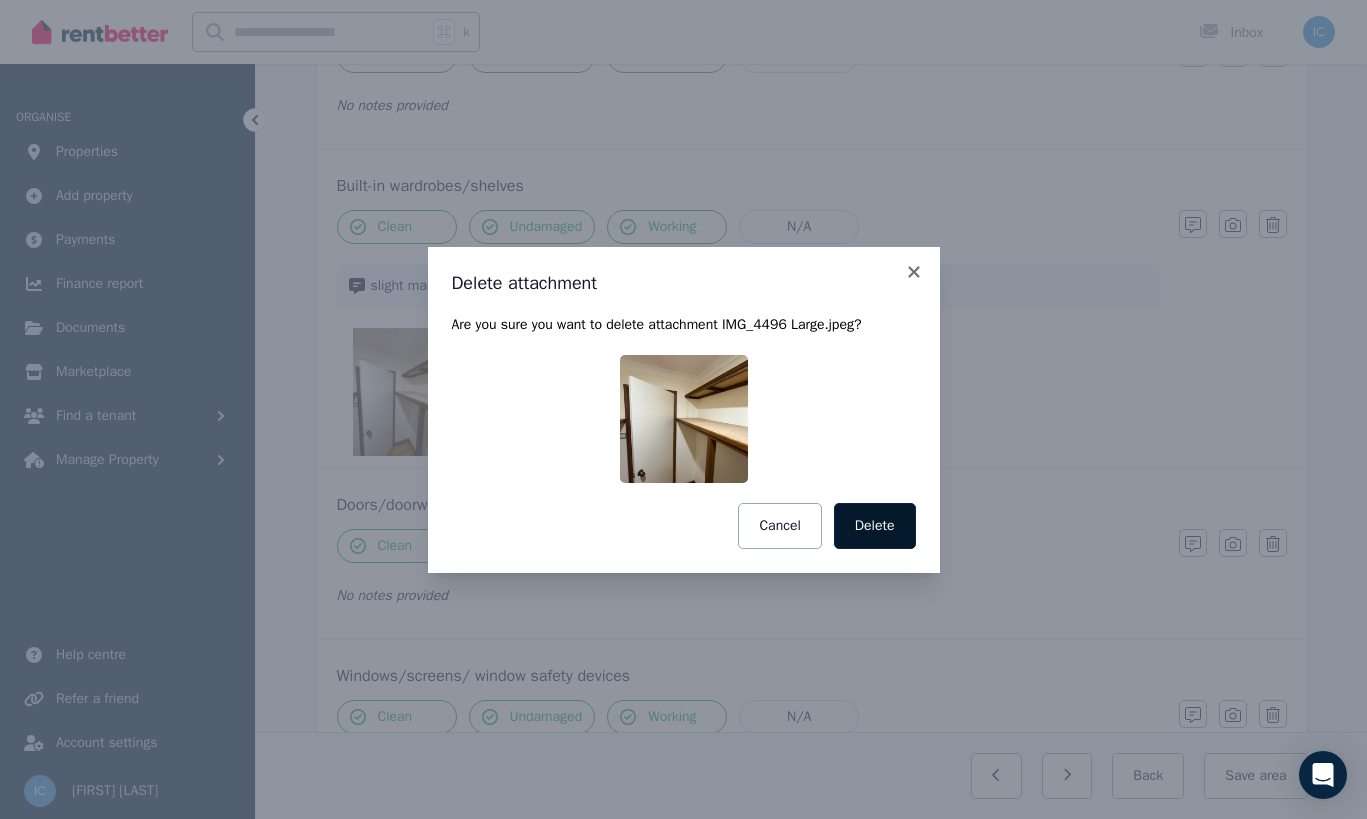 click on "Delete" at bounding box center (875, 526) 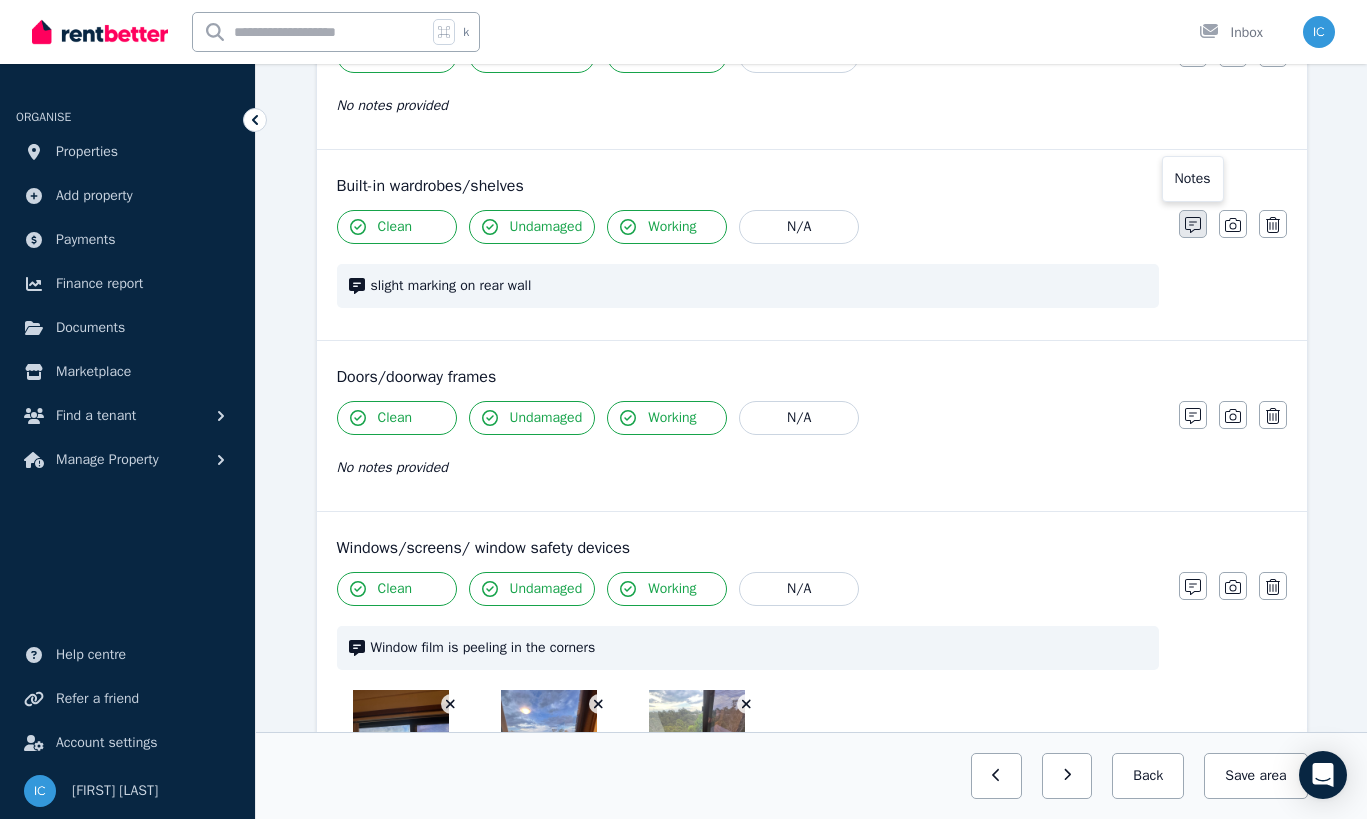click 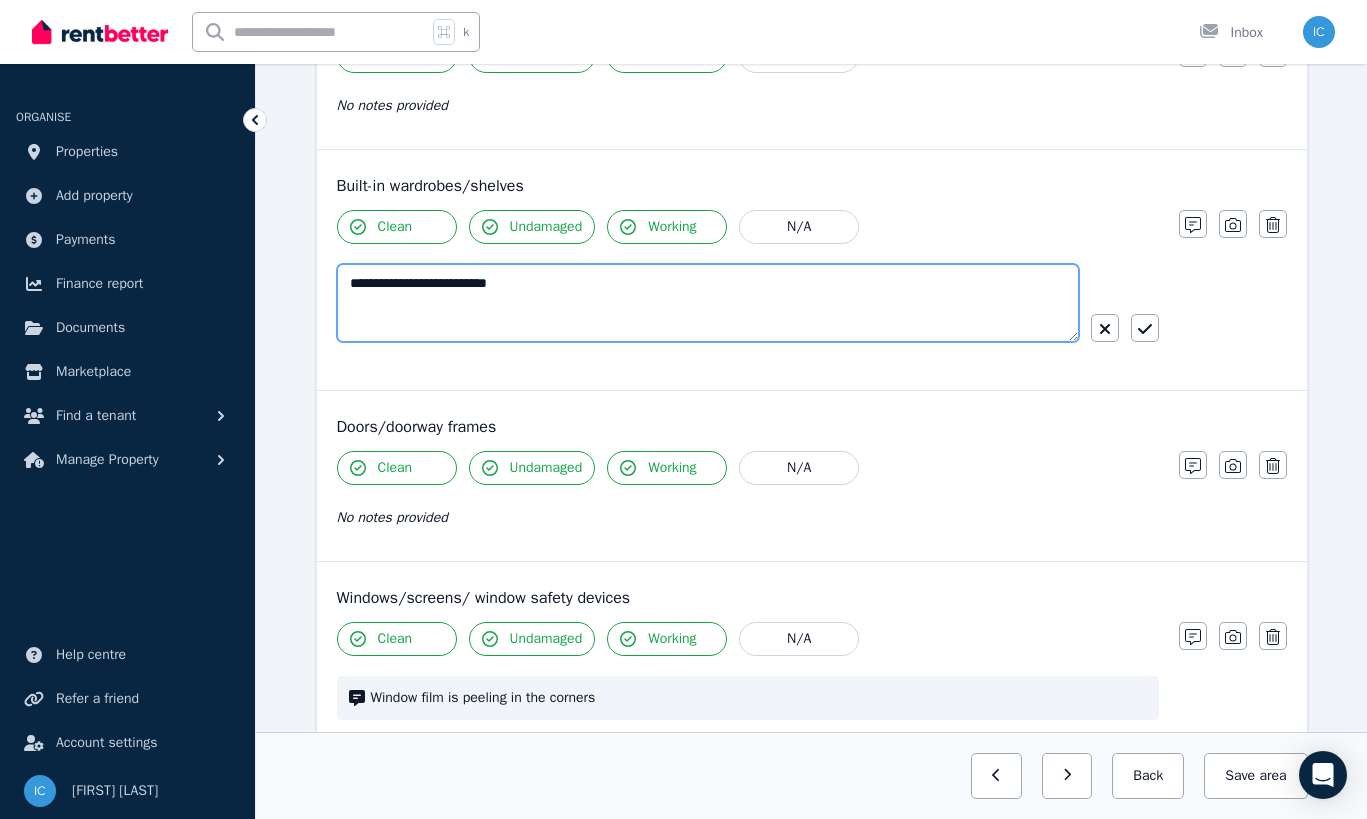 click on "**********" at bounding box center [708, 303] 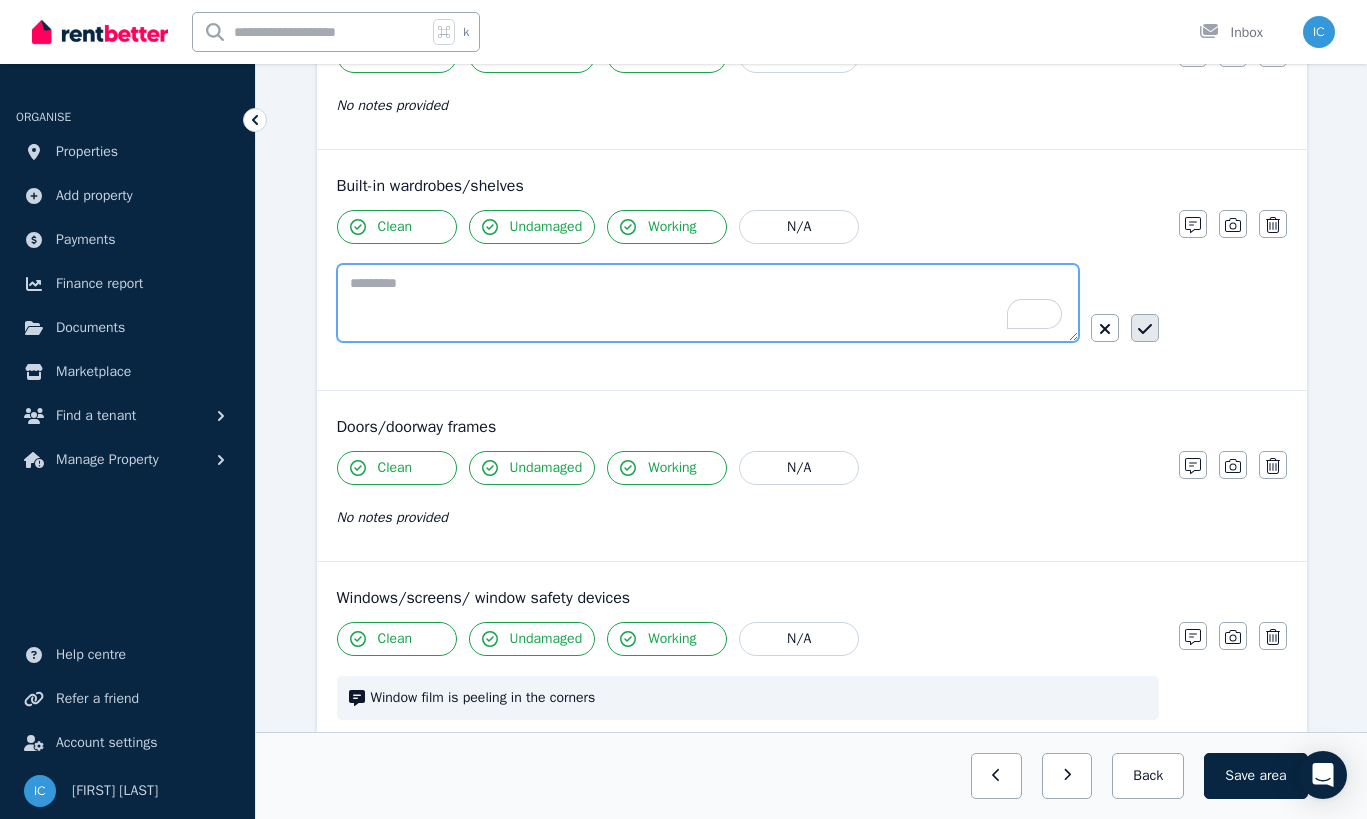 type 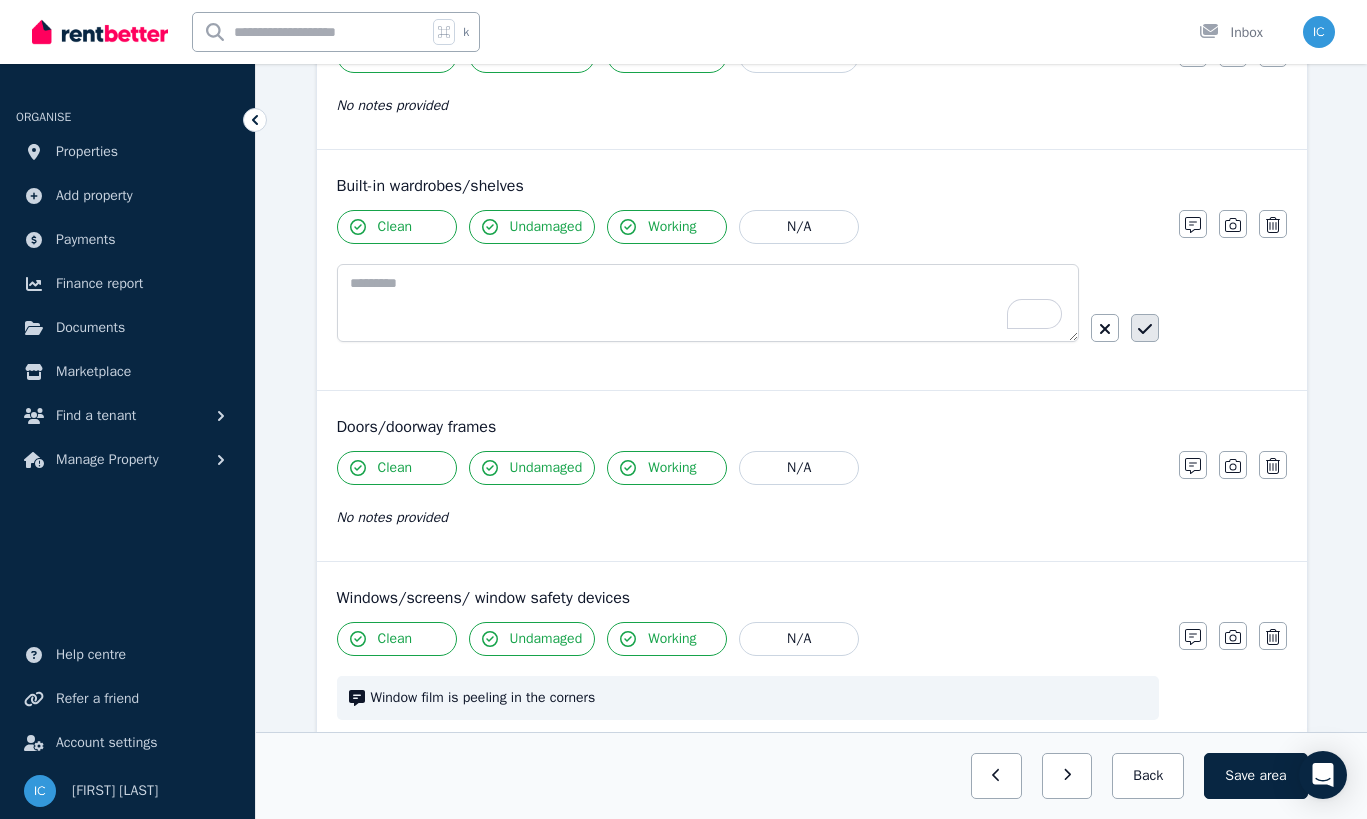 click 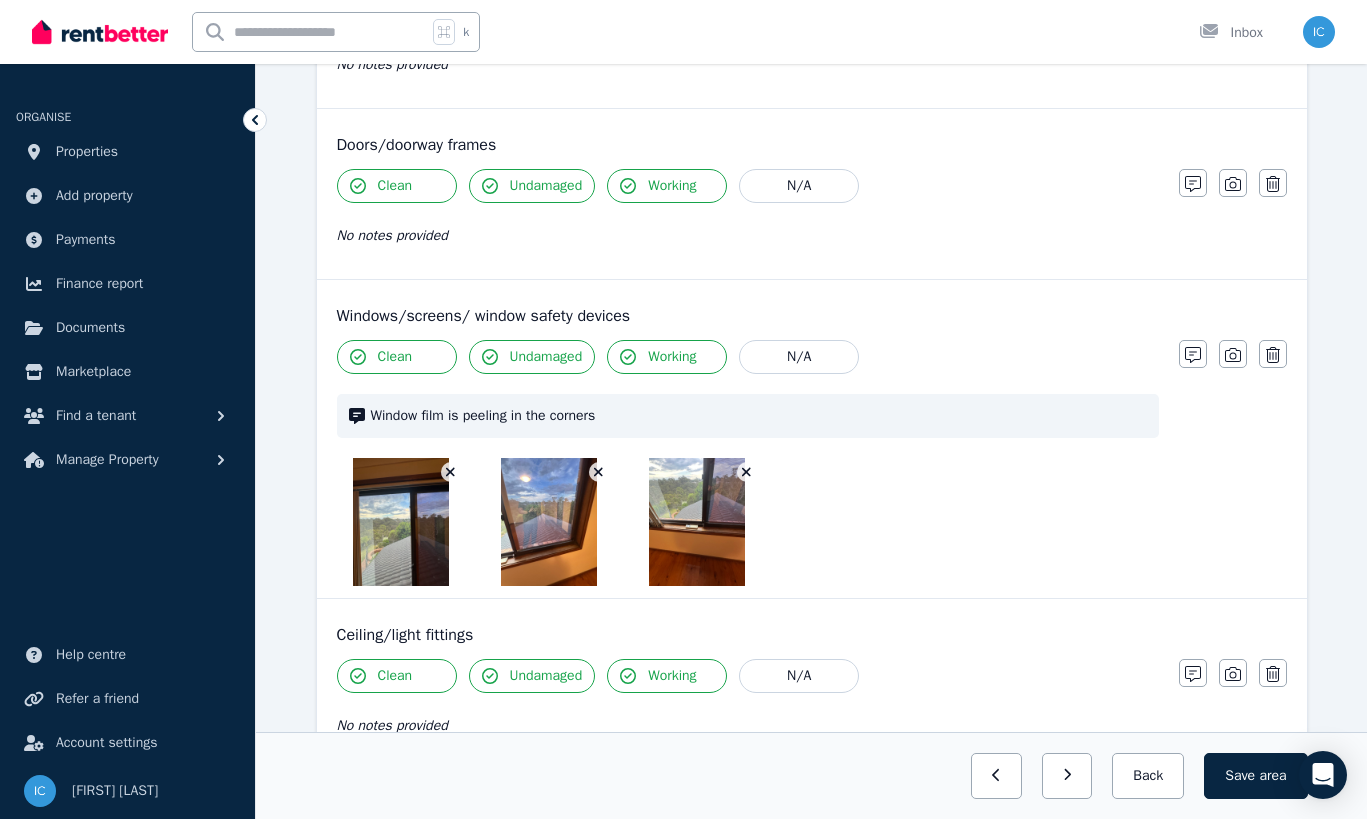 scroll, scrollTop: 543, scrollLeft: 0, axis: vertical 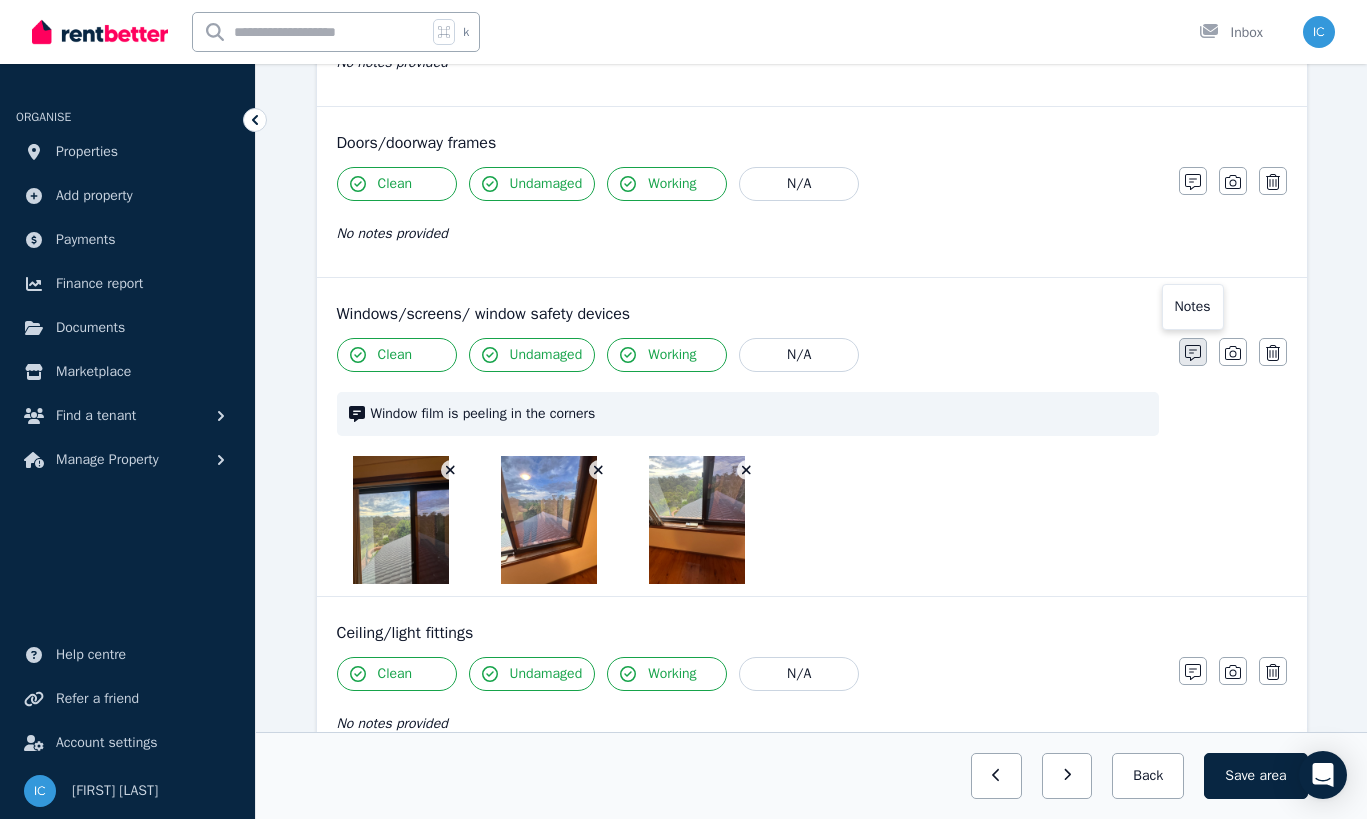 click 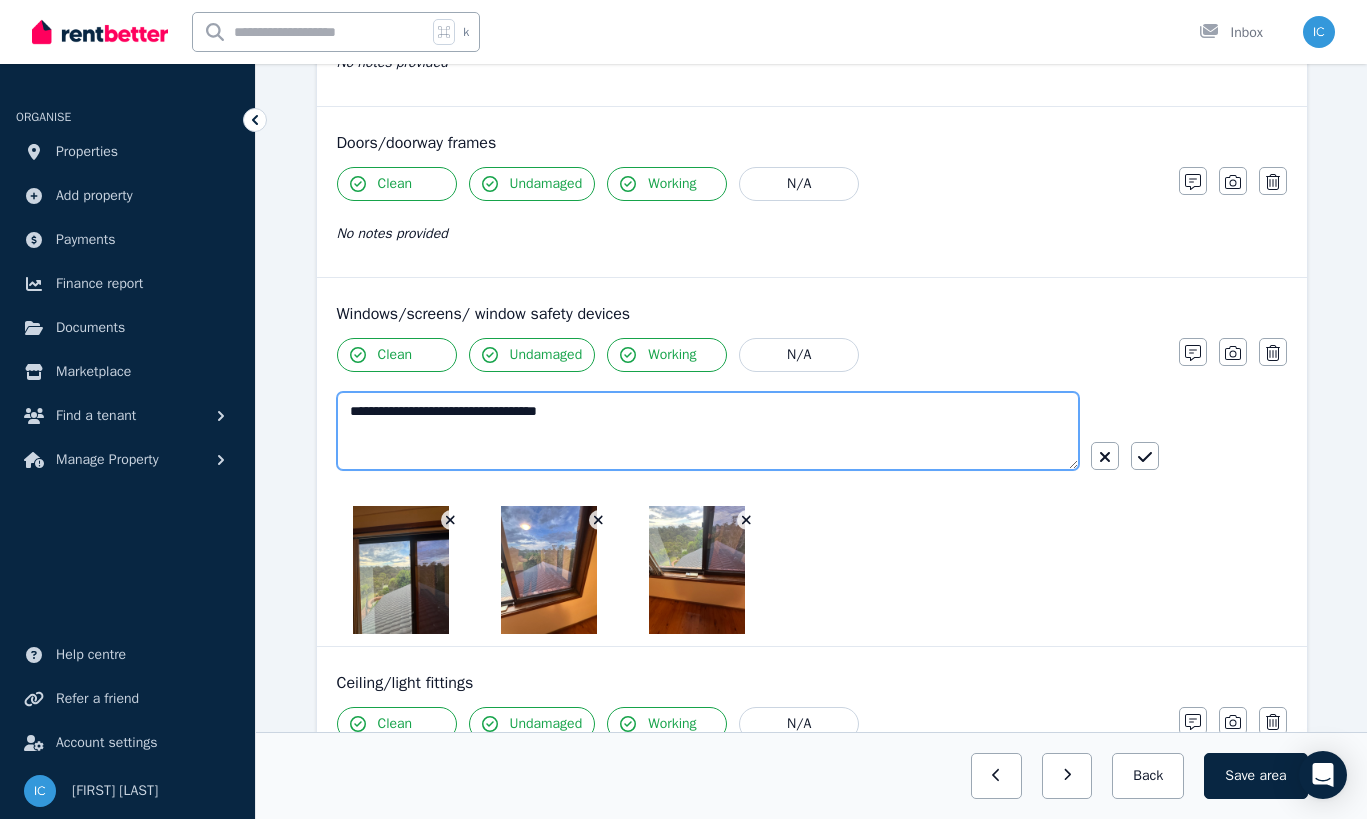 click on "**********" at bounding box center (708, 431) 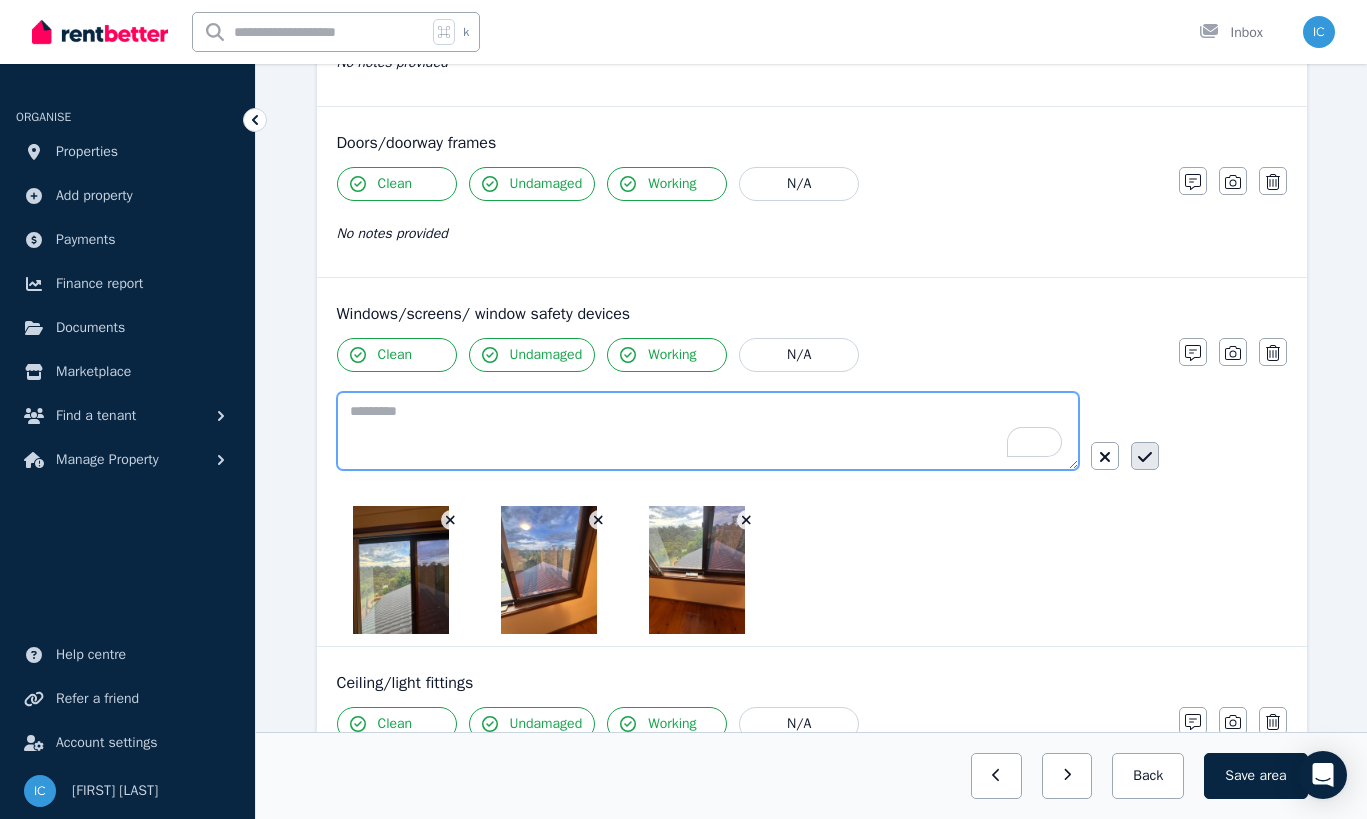 type 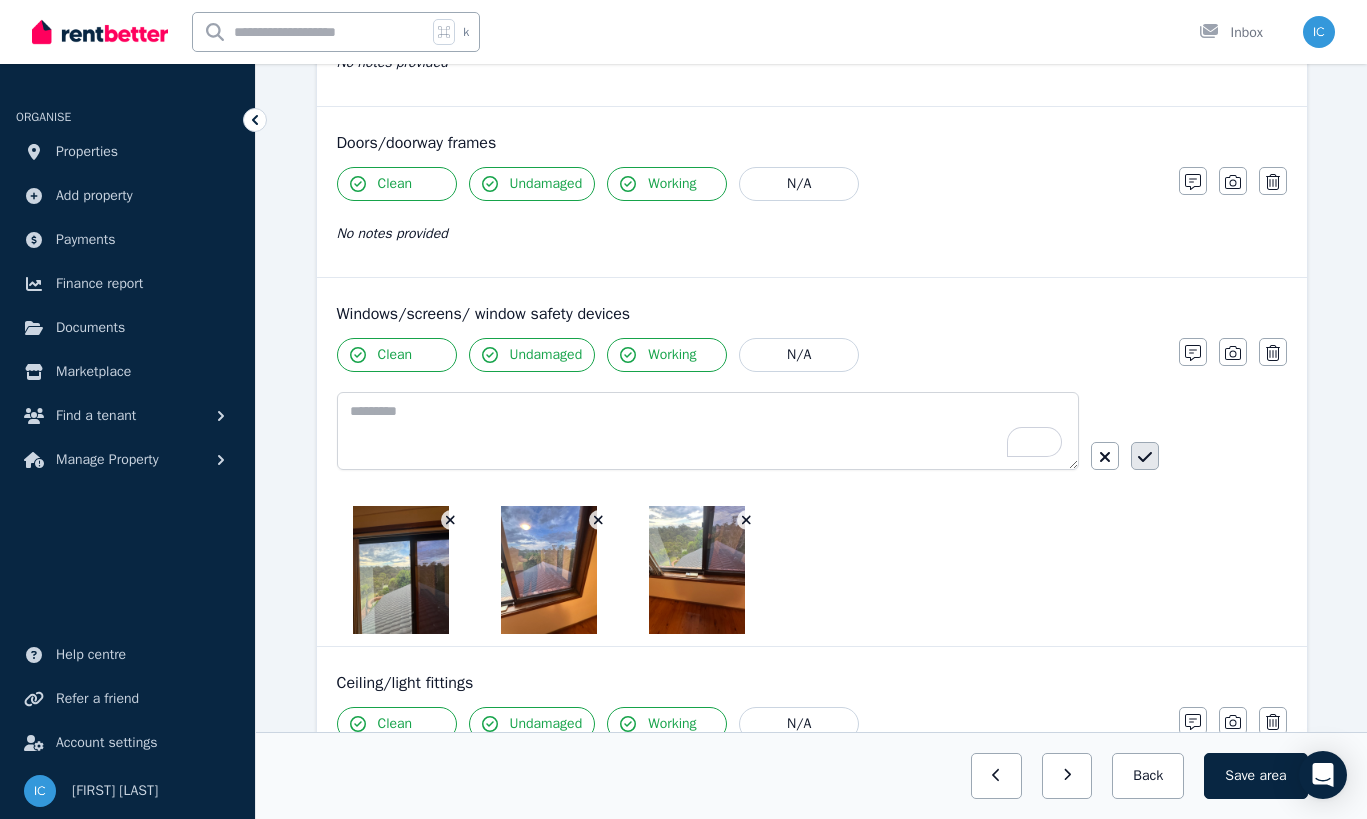 click 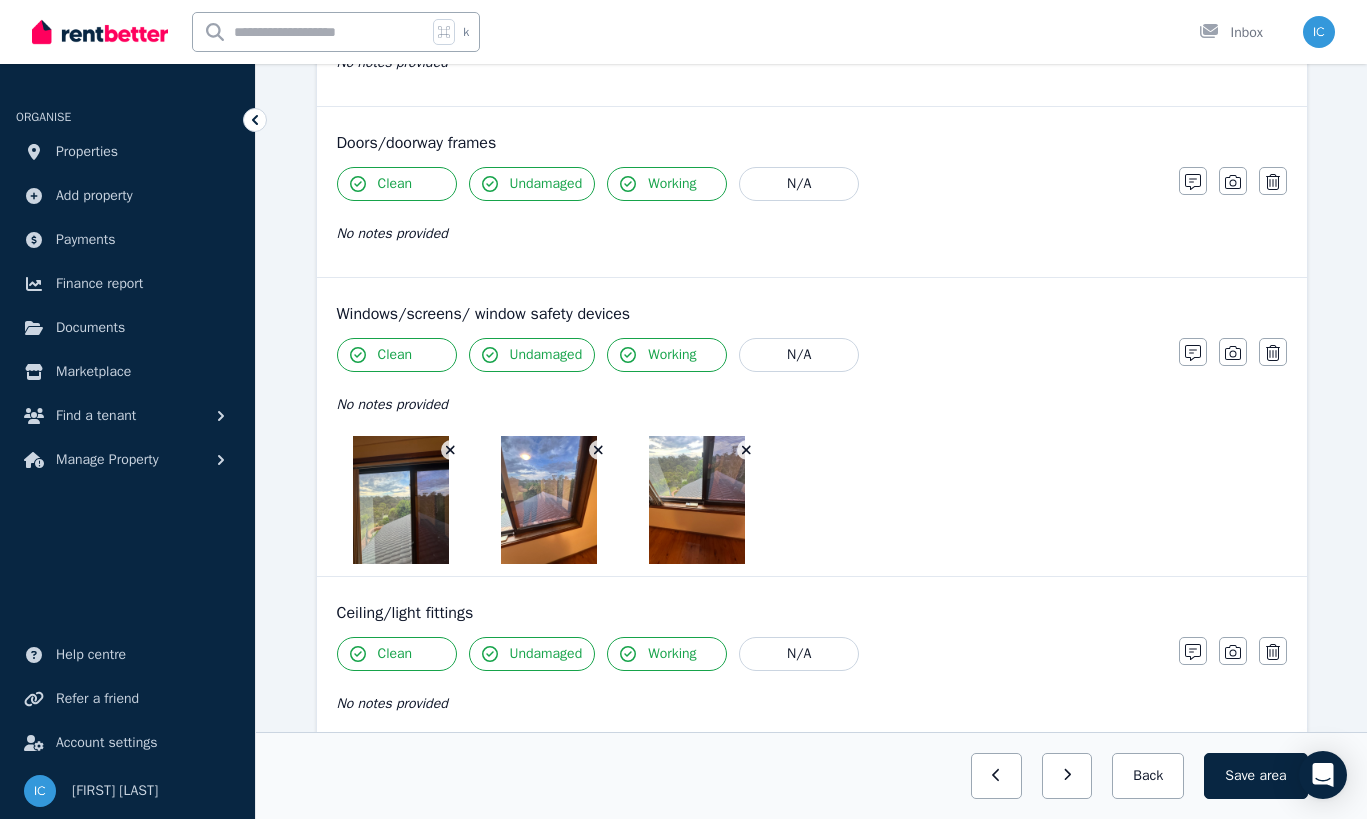 click 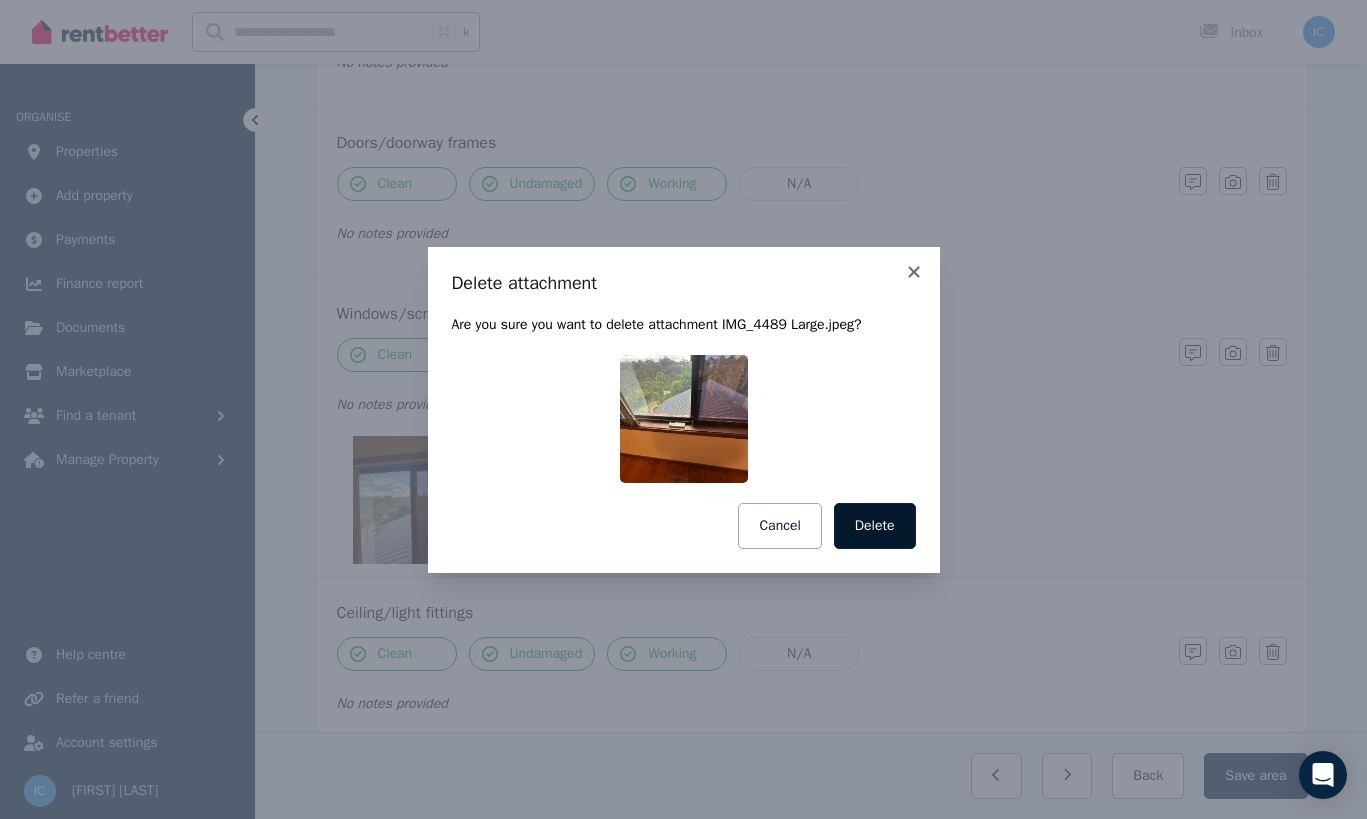 click on "Delete" at bounding box center (875, 526) 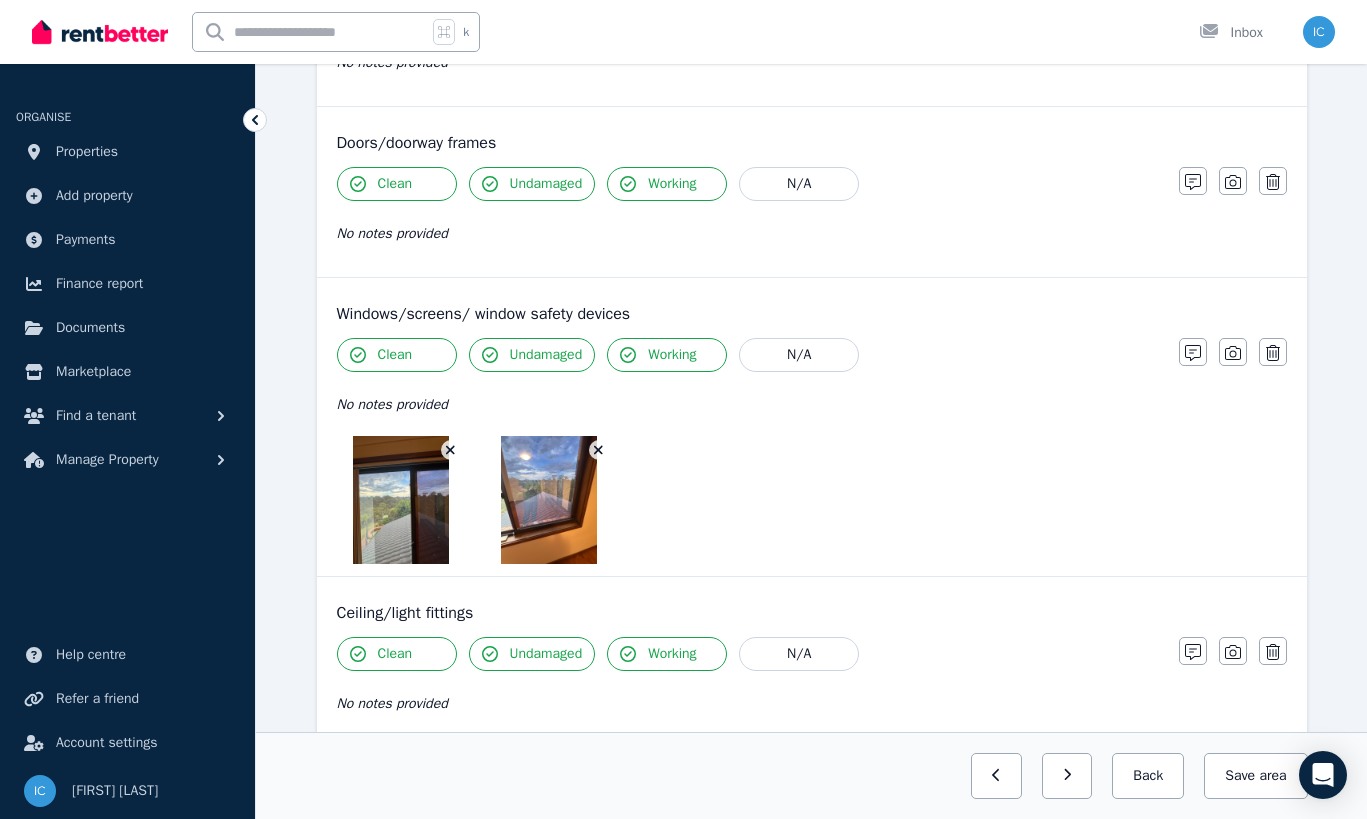 click at bounding box center (599, 450) 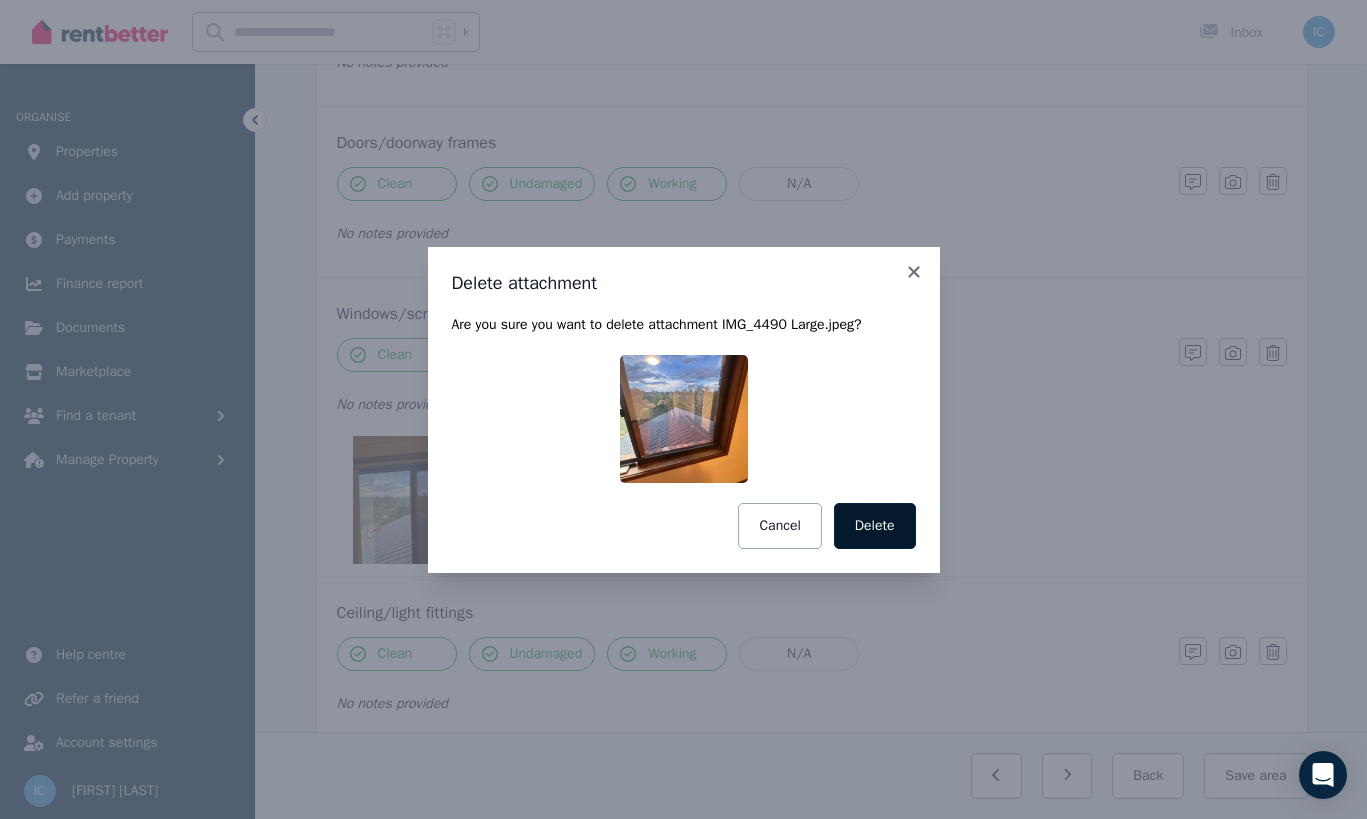 click on "Delete" at bounding box center [875, 526] 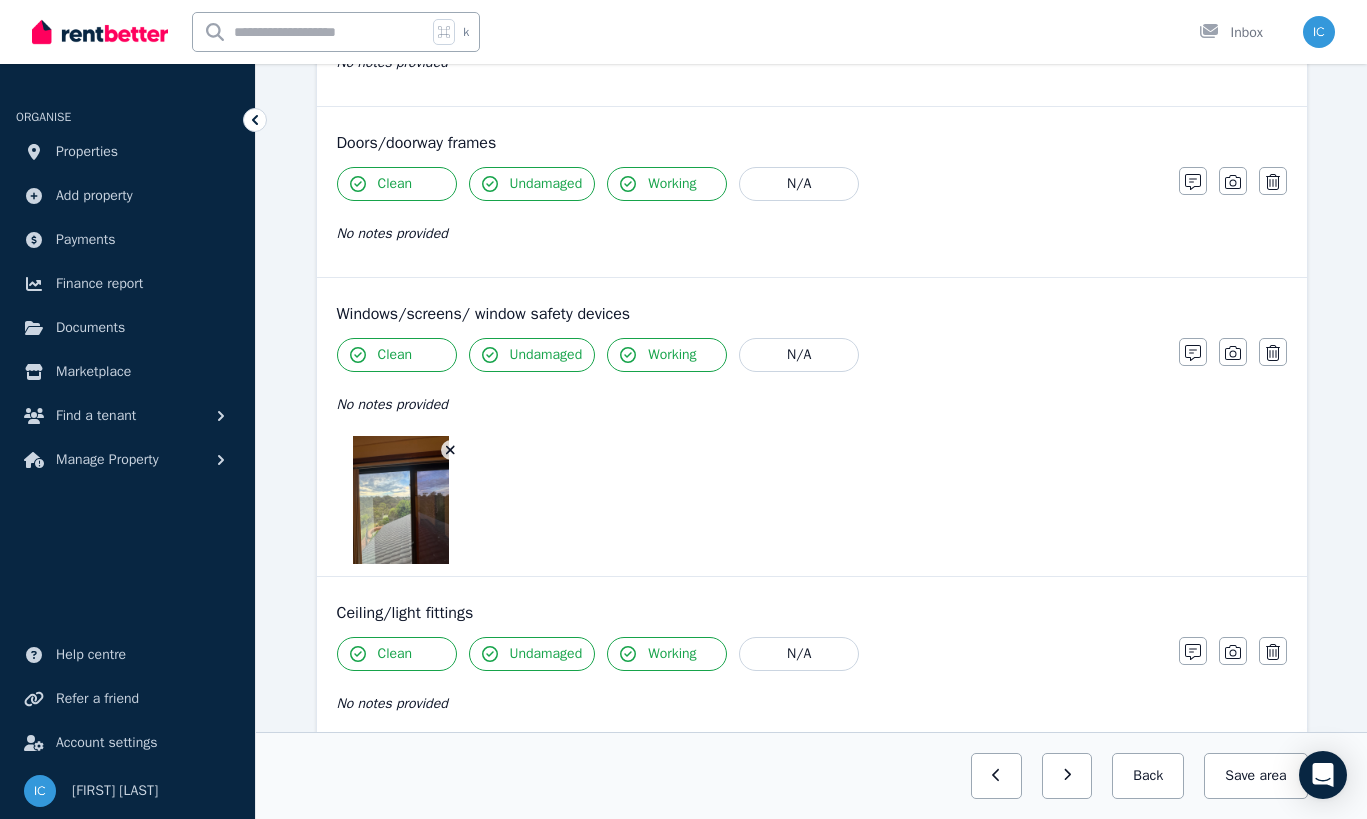 click 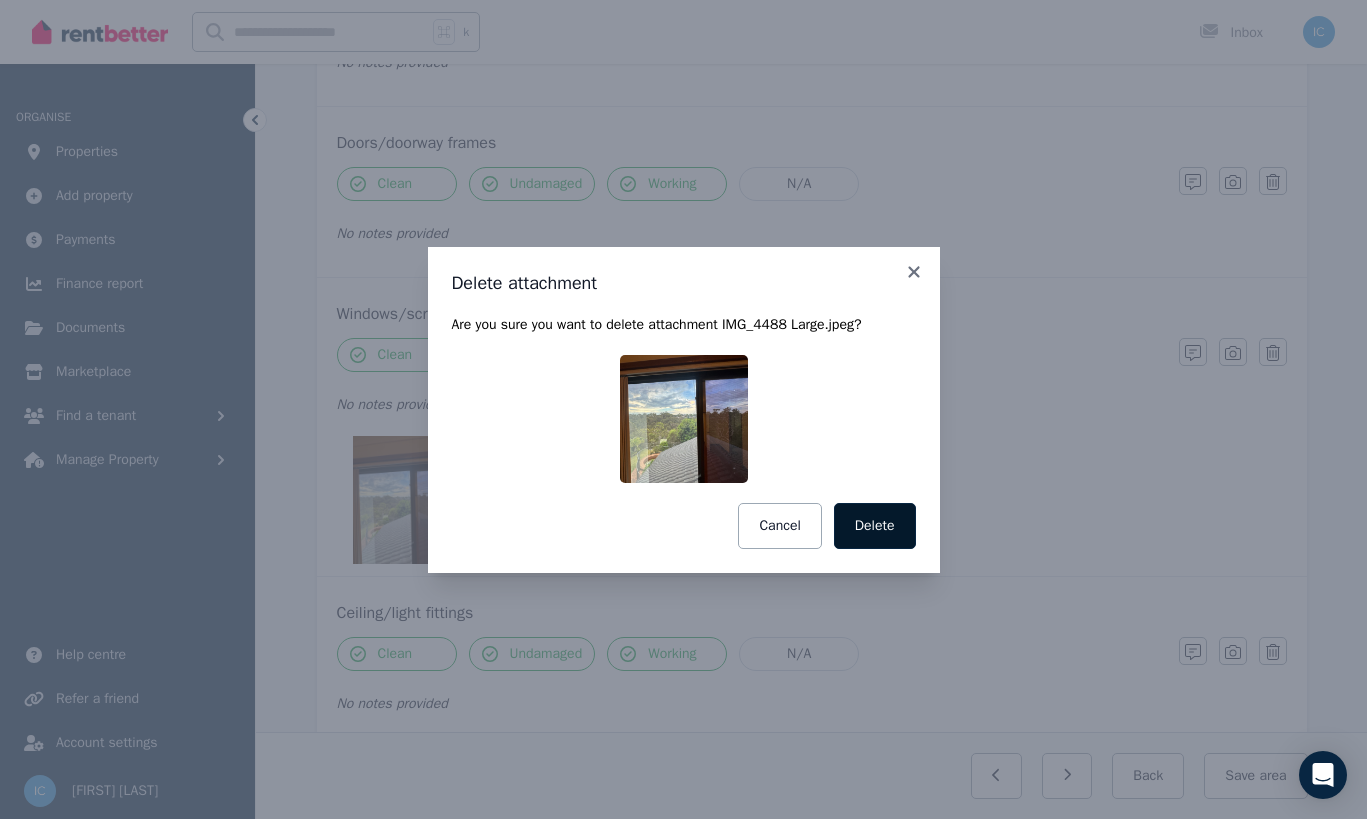 click on "Delete" at bounding box center (875, 526) 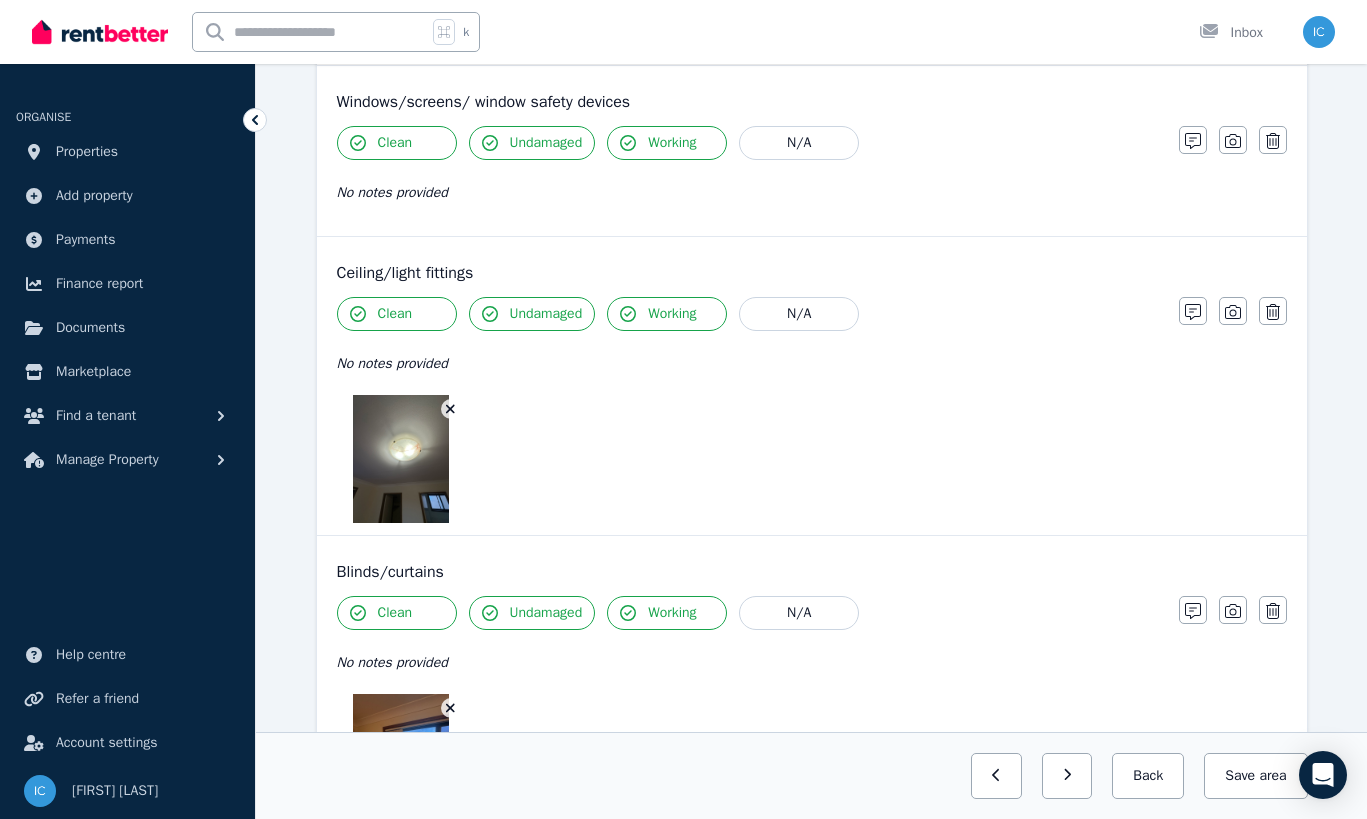 scroll, scrollTop: 759, scrollLeft: 0, axis: vertical 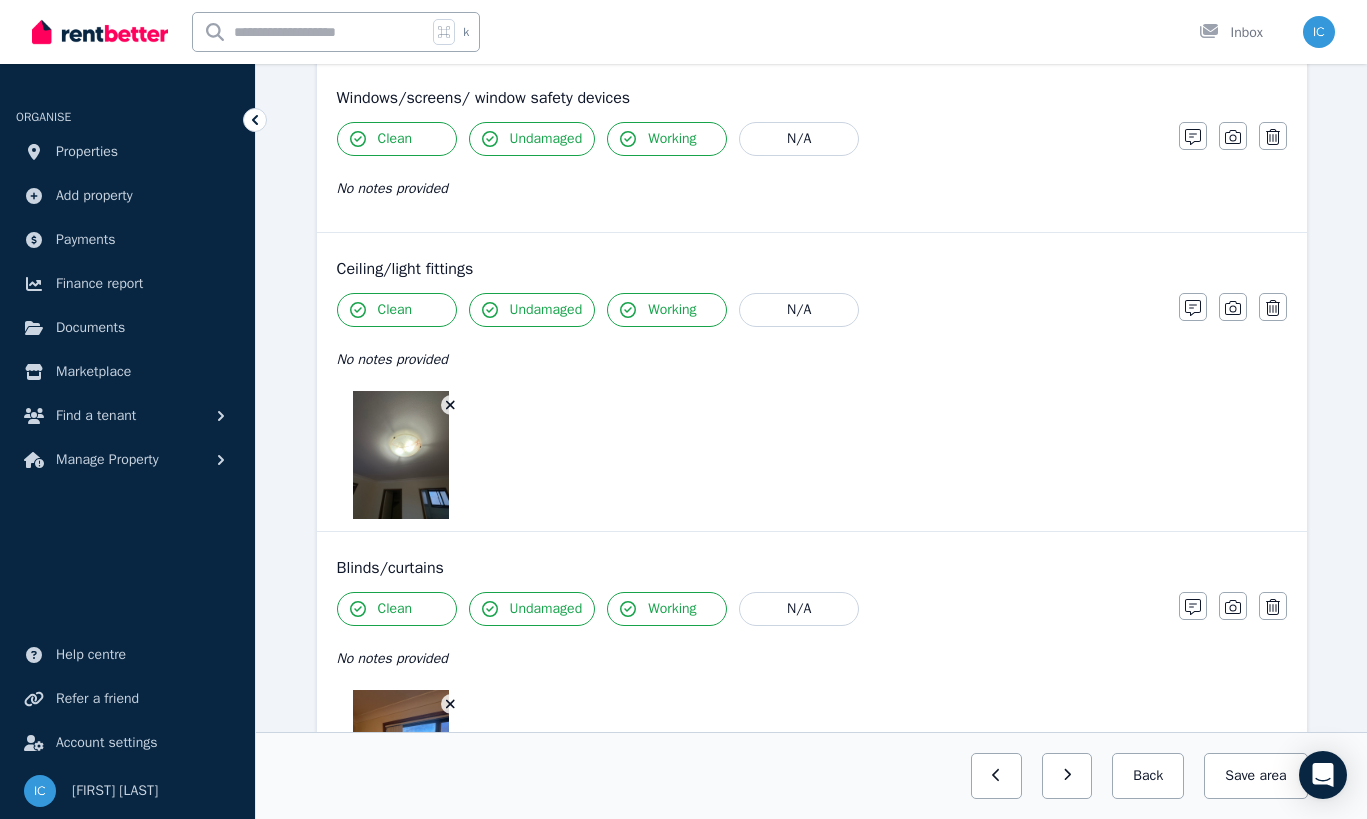 click 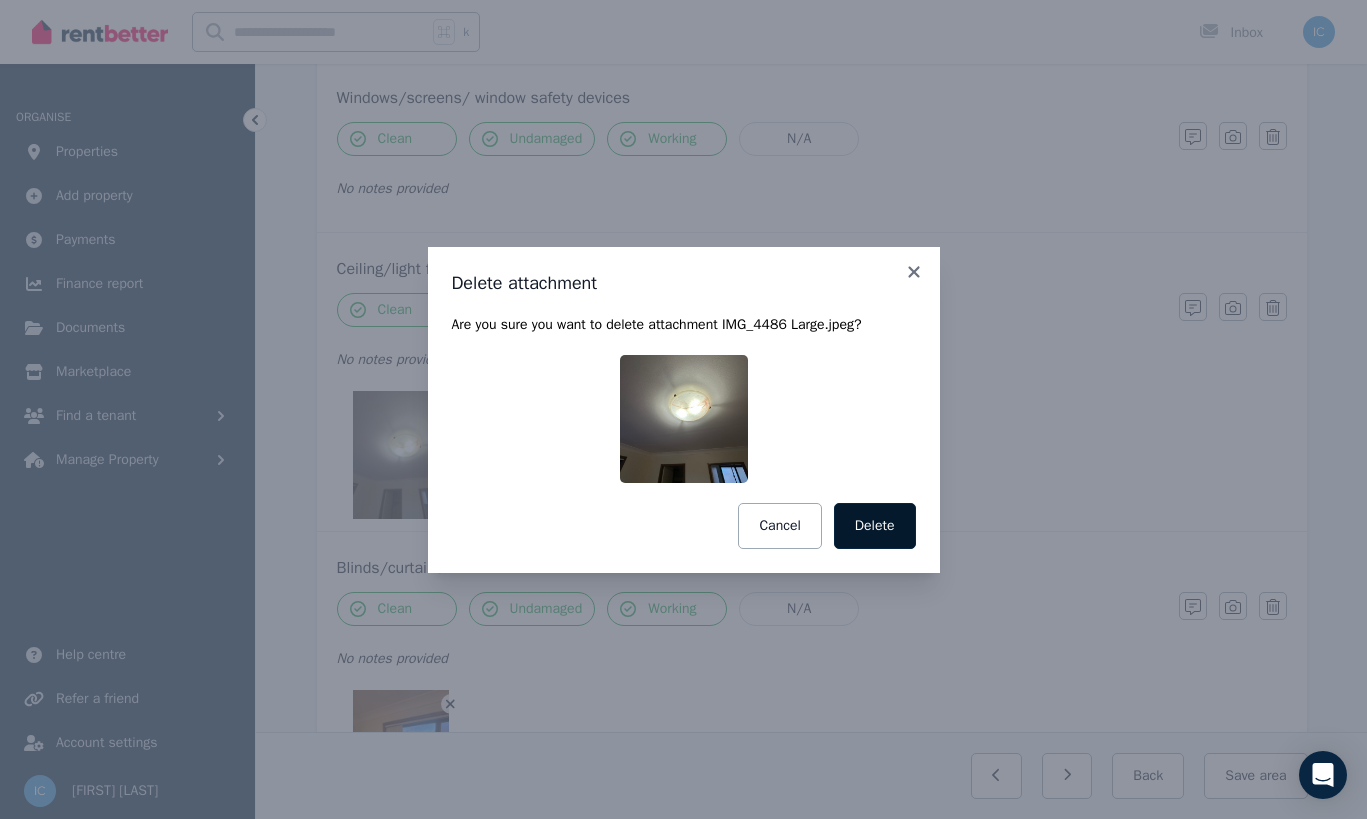 click on "Delete" at bounding box center [875, 526] 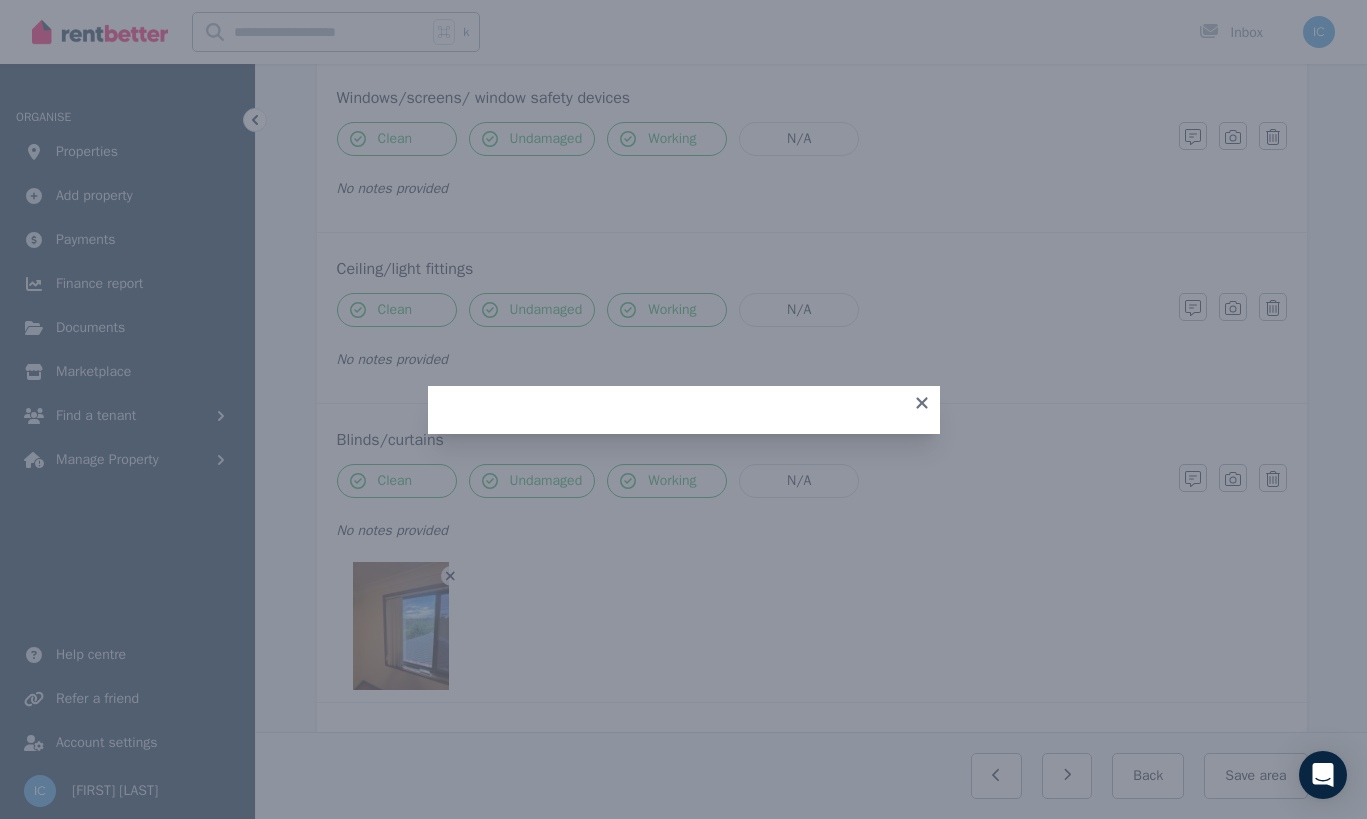 scroll, scrollTop: 764, scrollLeft: 0, axis: vertical 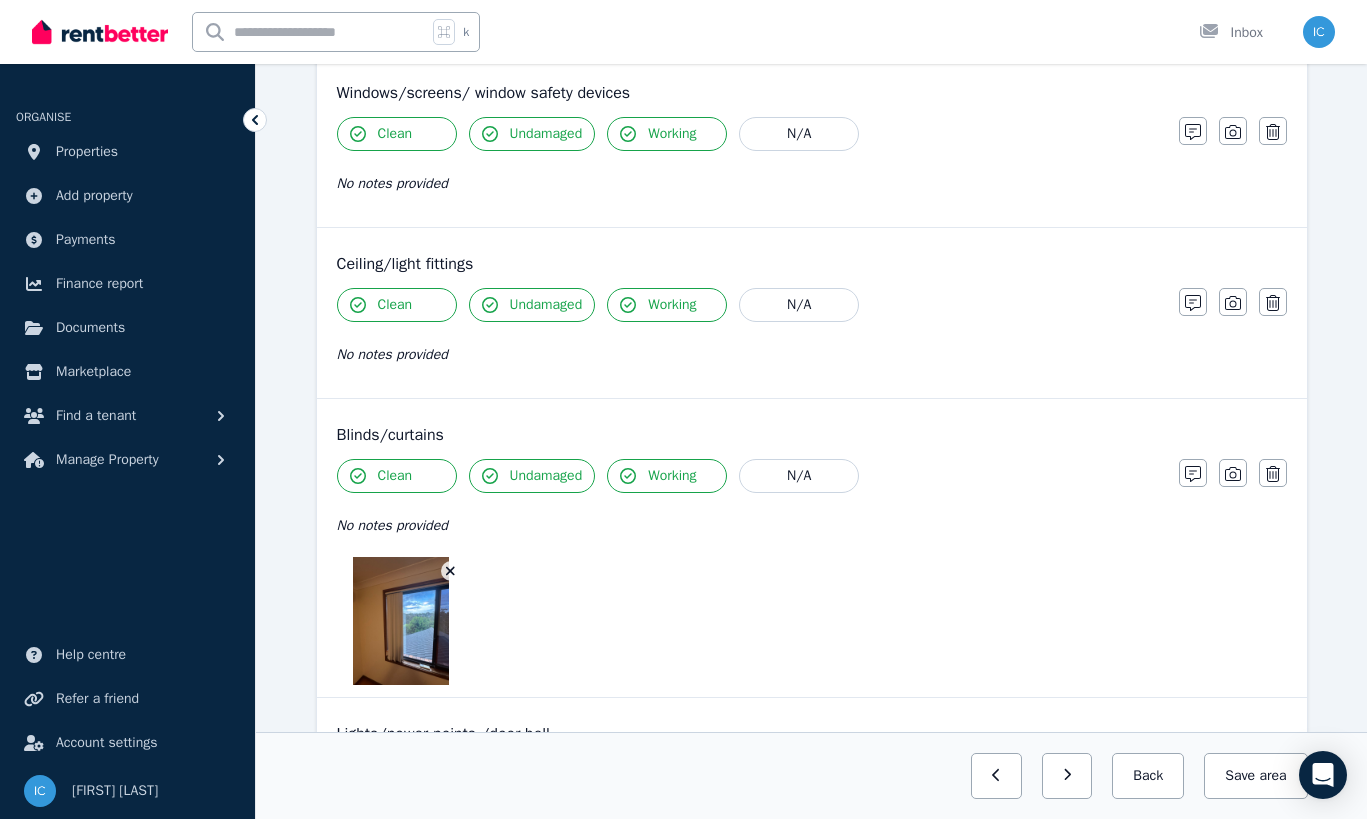click 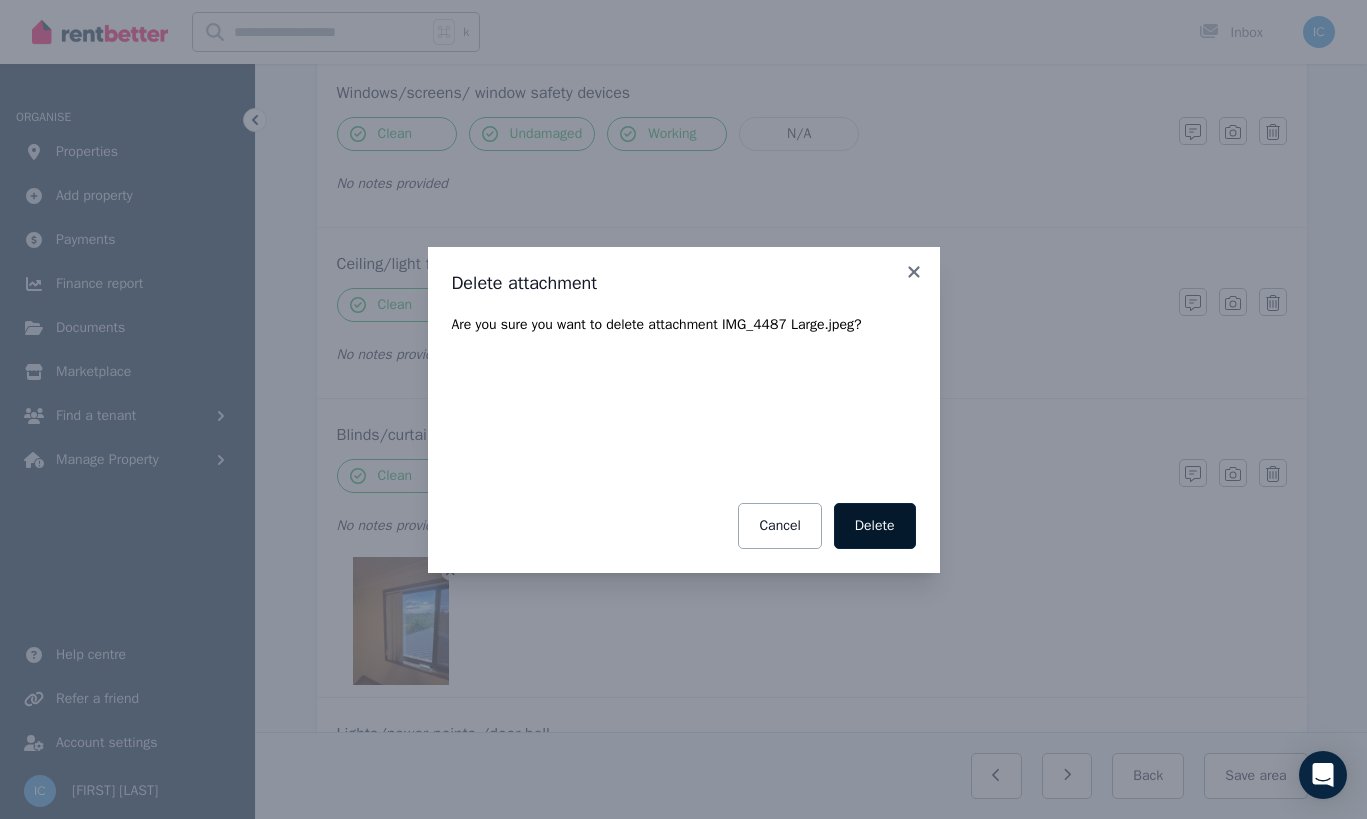 click on "Delete" at bounding box center (875, 526) 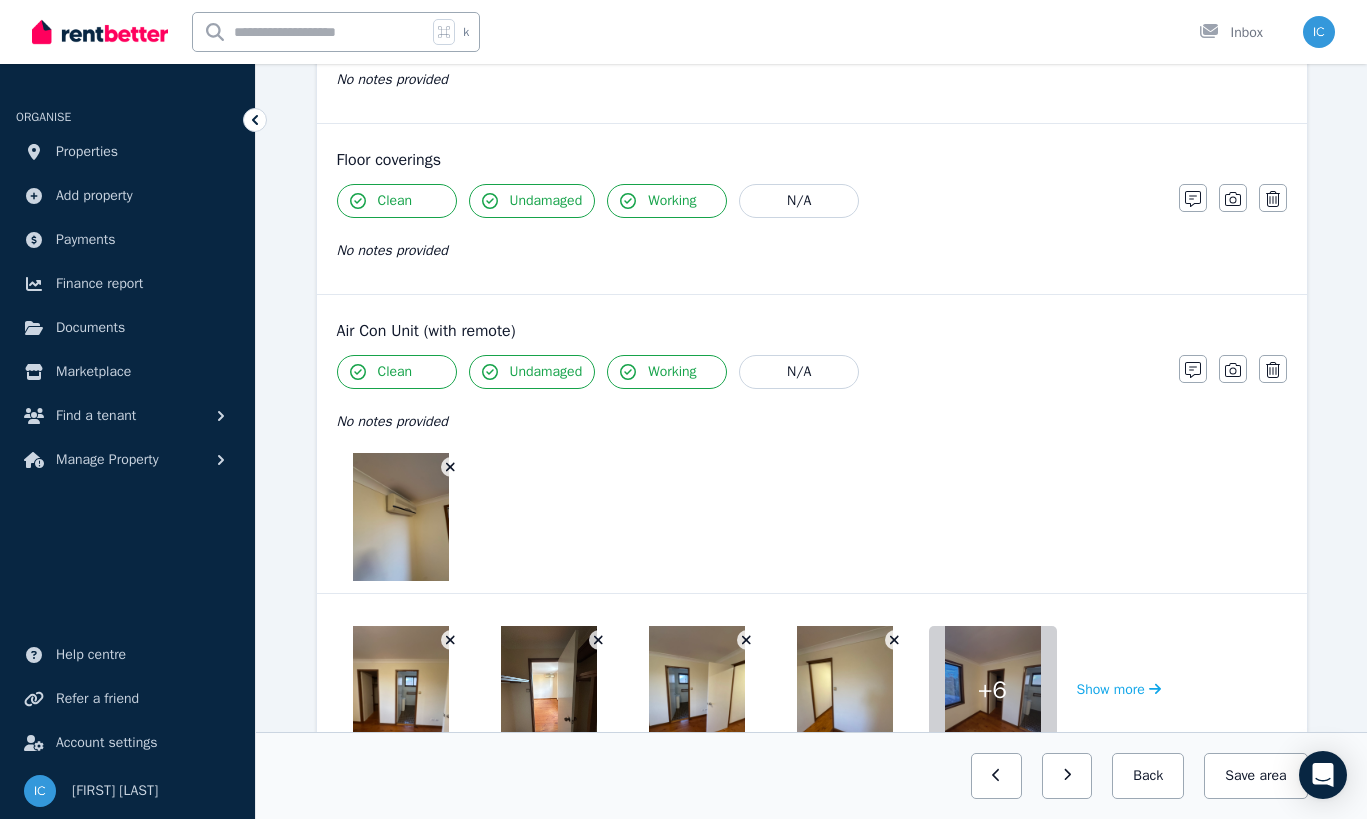 scroll, scrollTop: 1556, scrollLeft: 0, axis: vertical 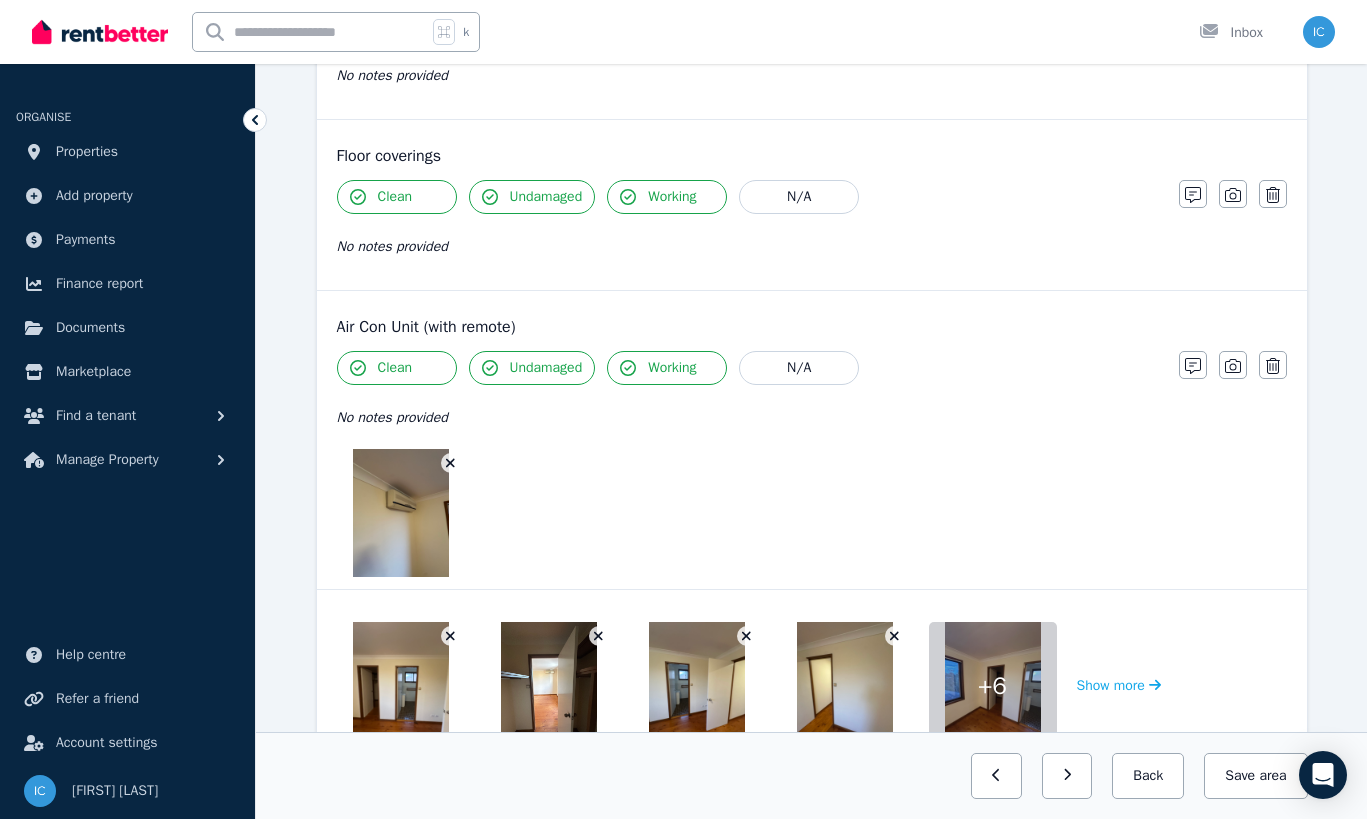 click 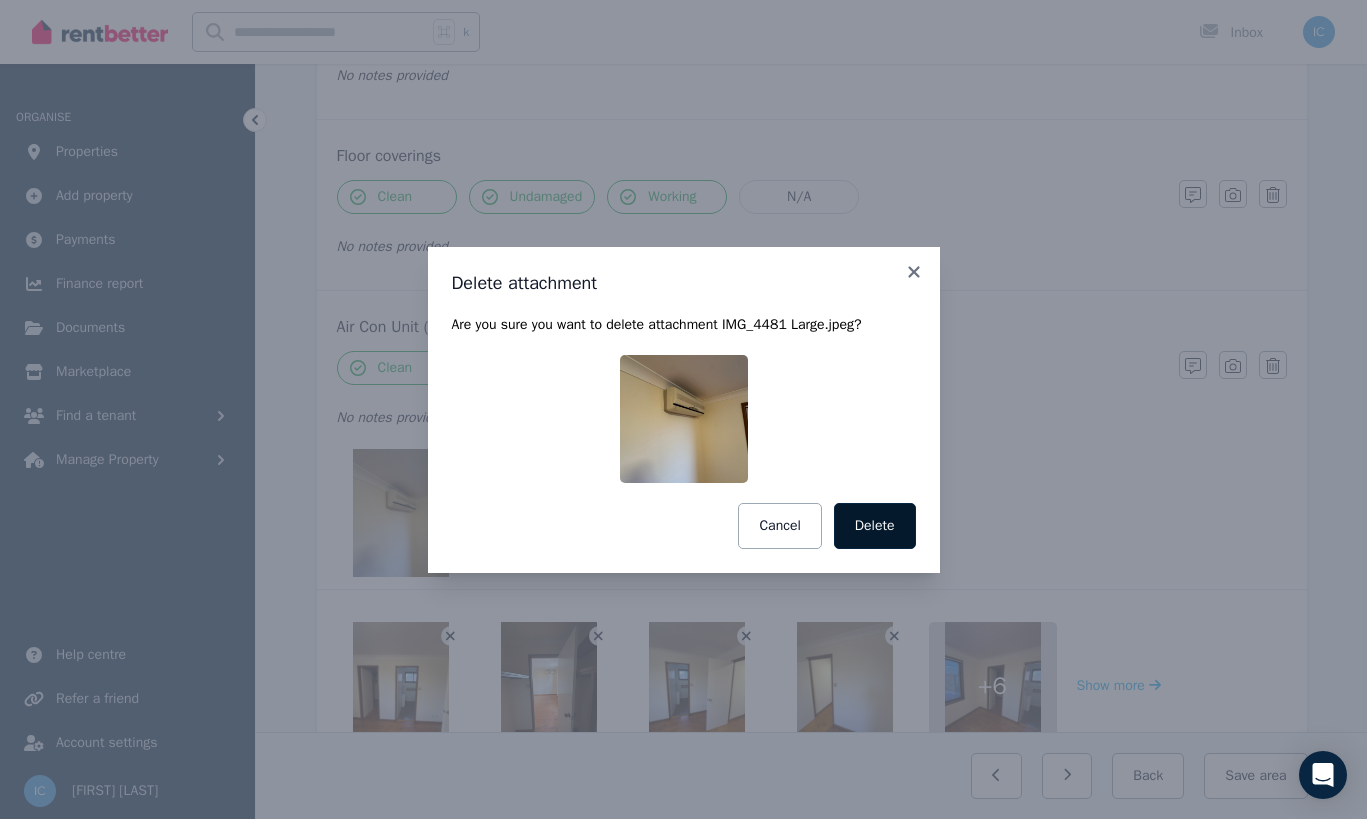 click on "Delete" at bounding box center [875, 526] 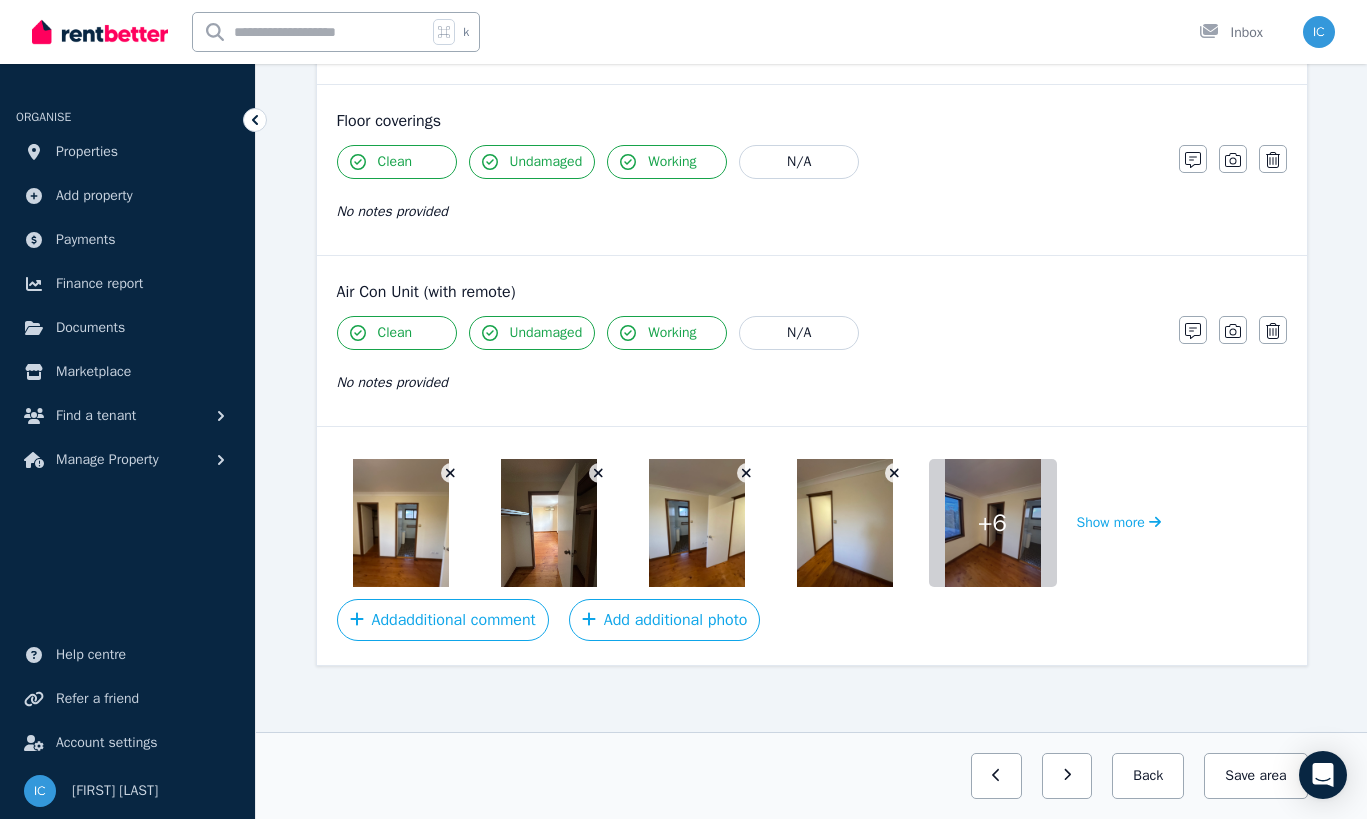 scroll, scrollTop: 1597, scrollLeft: 0, axis: vertical 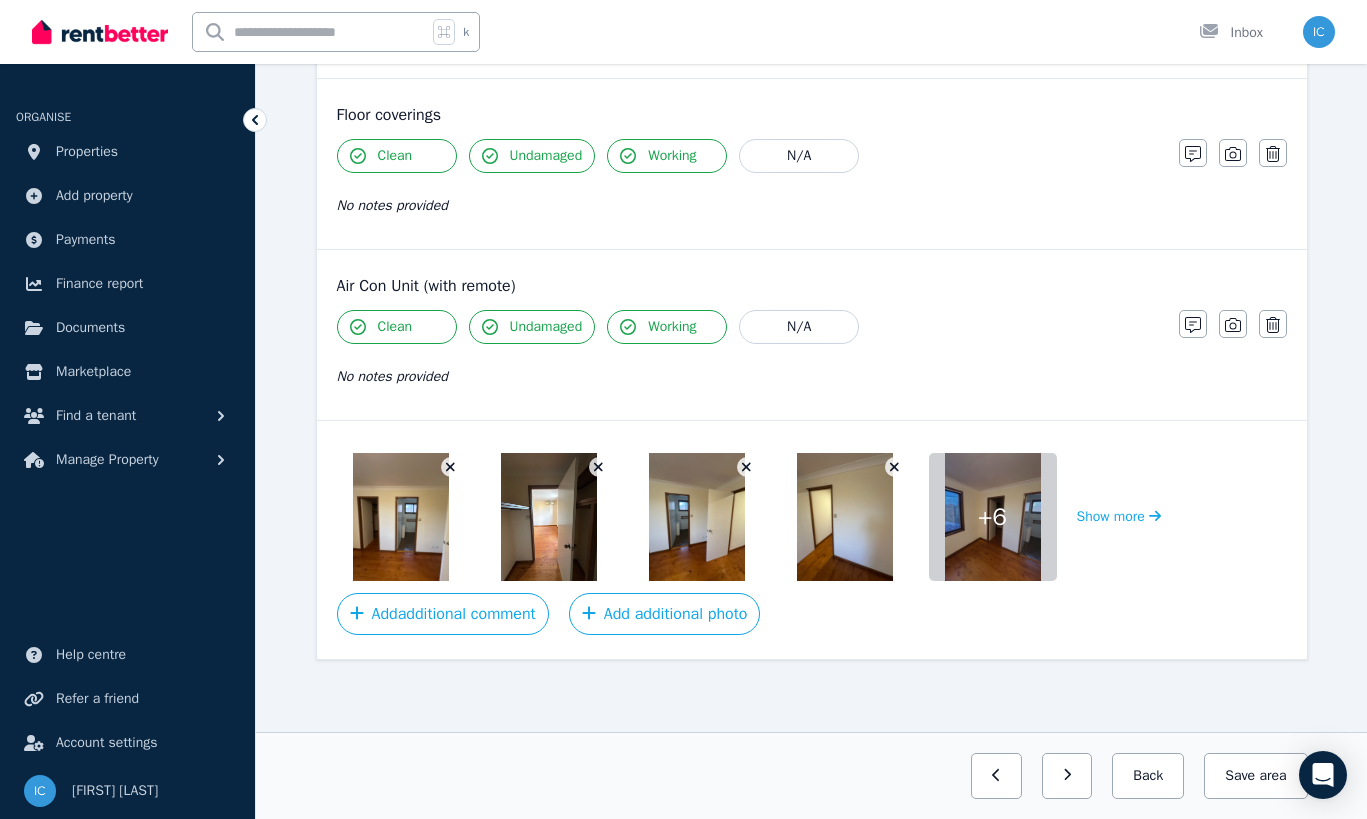 click at bounding box center (401, 517) 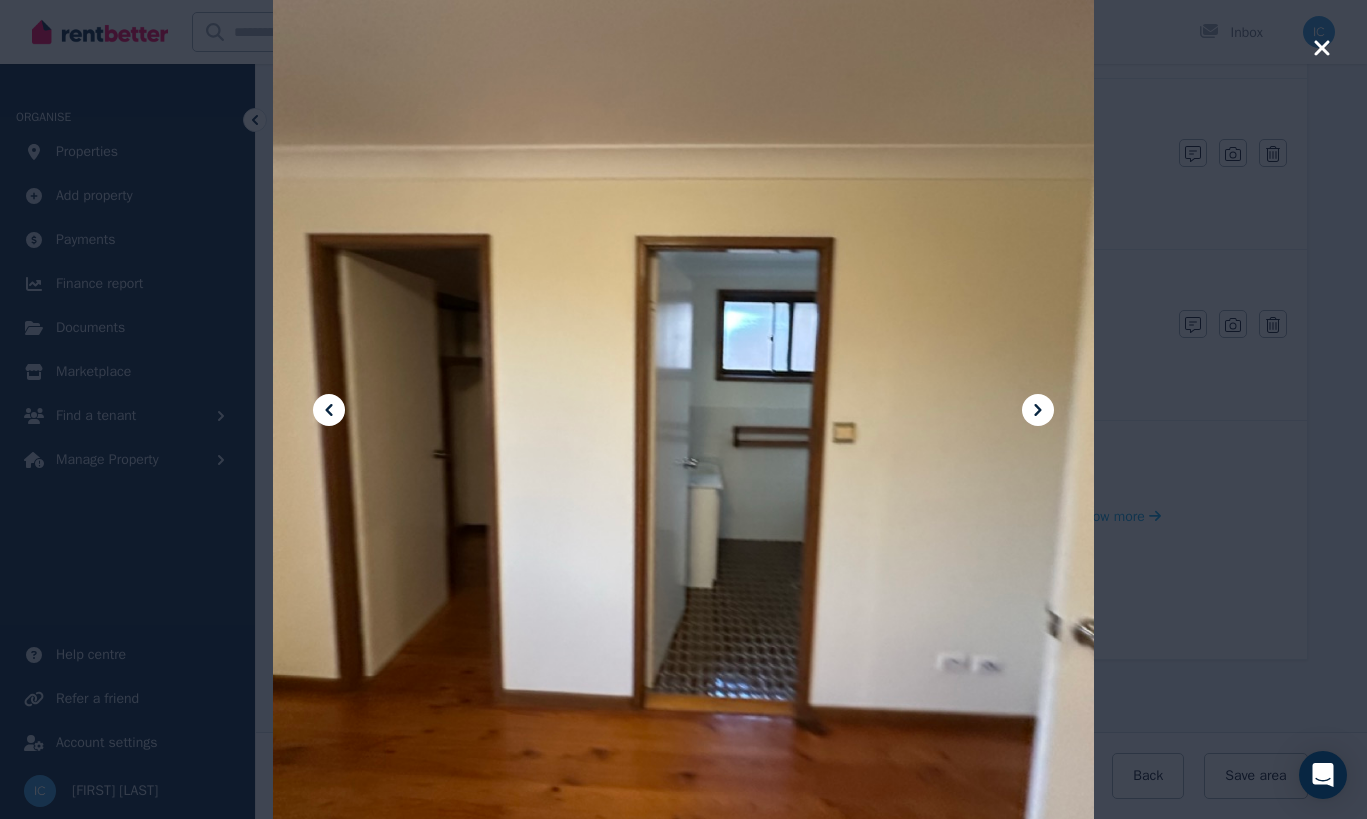 click 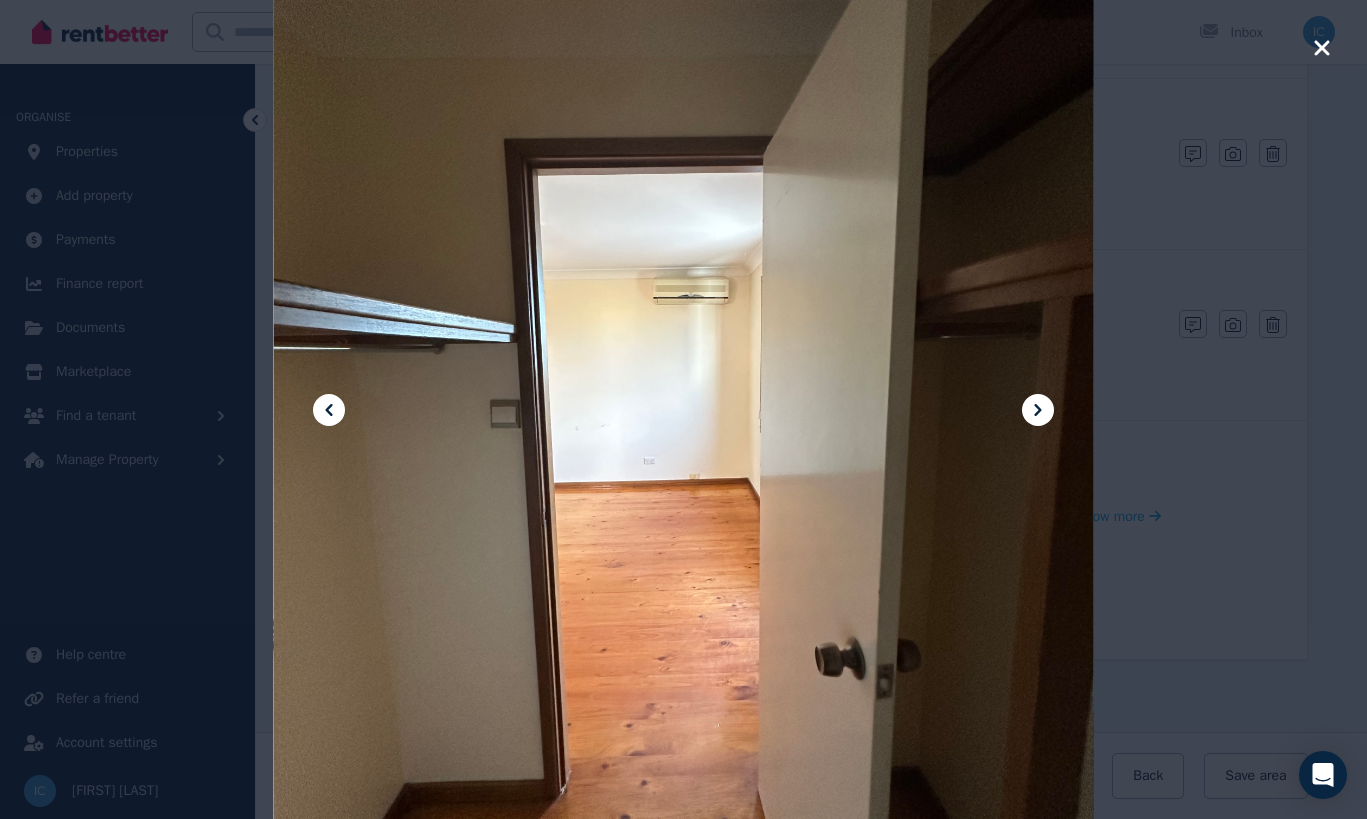click 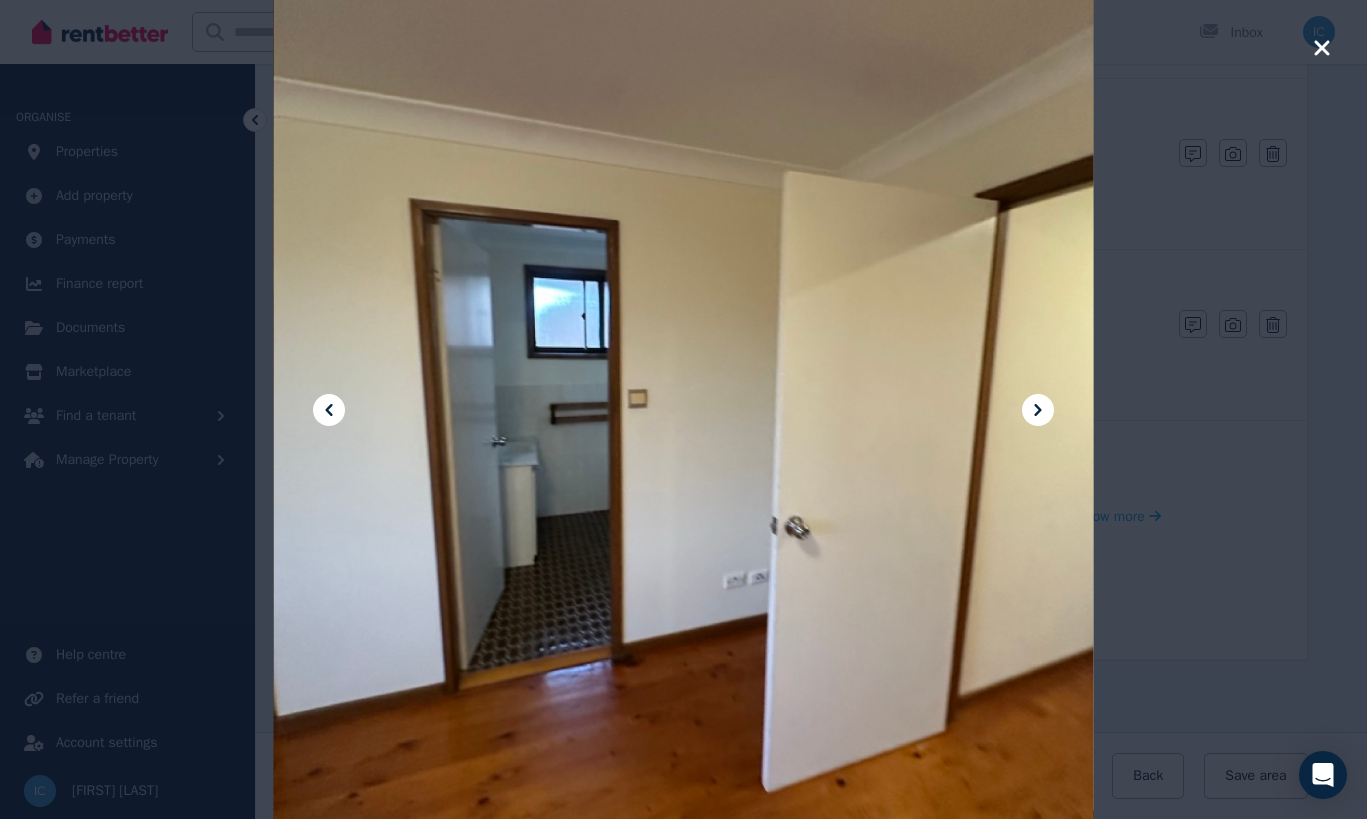 click 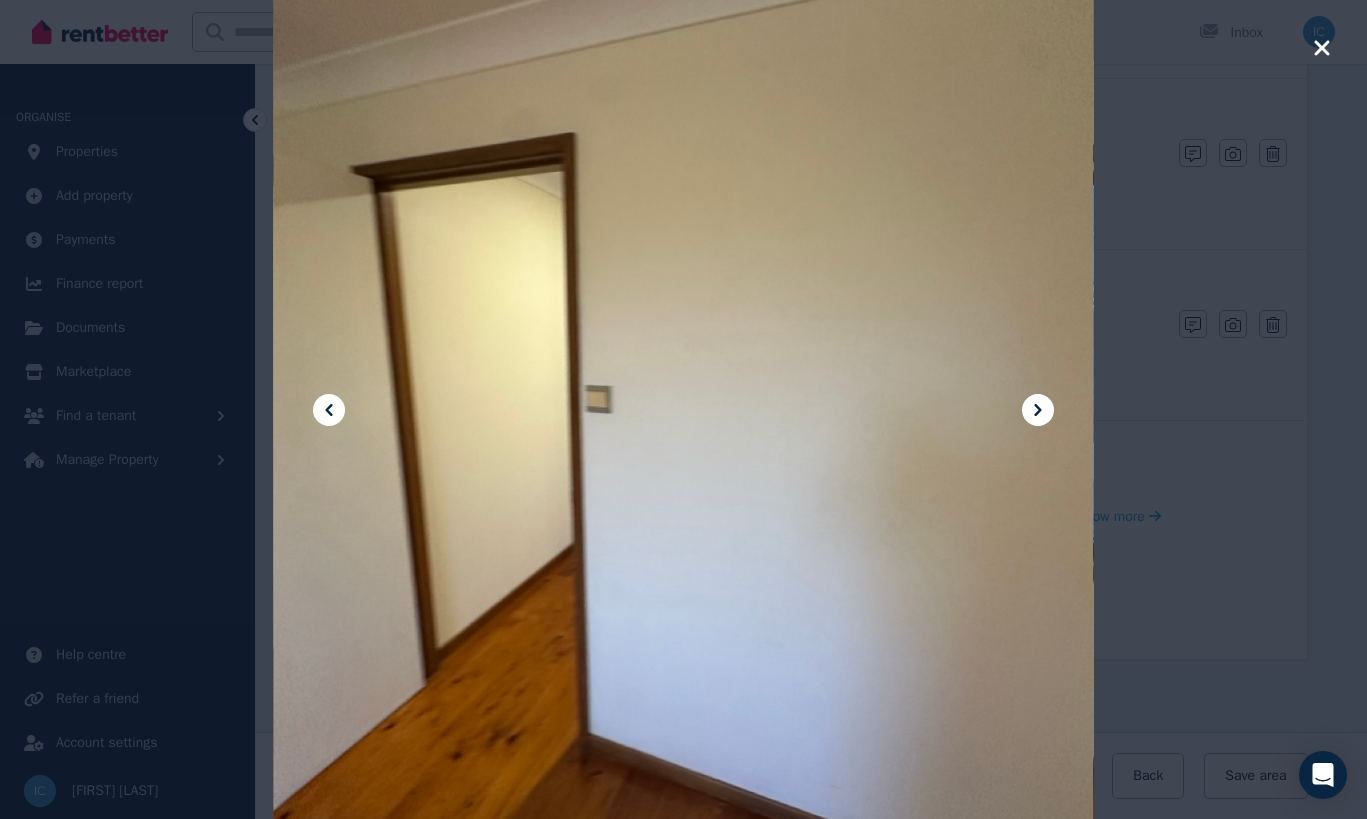 click 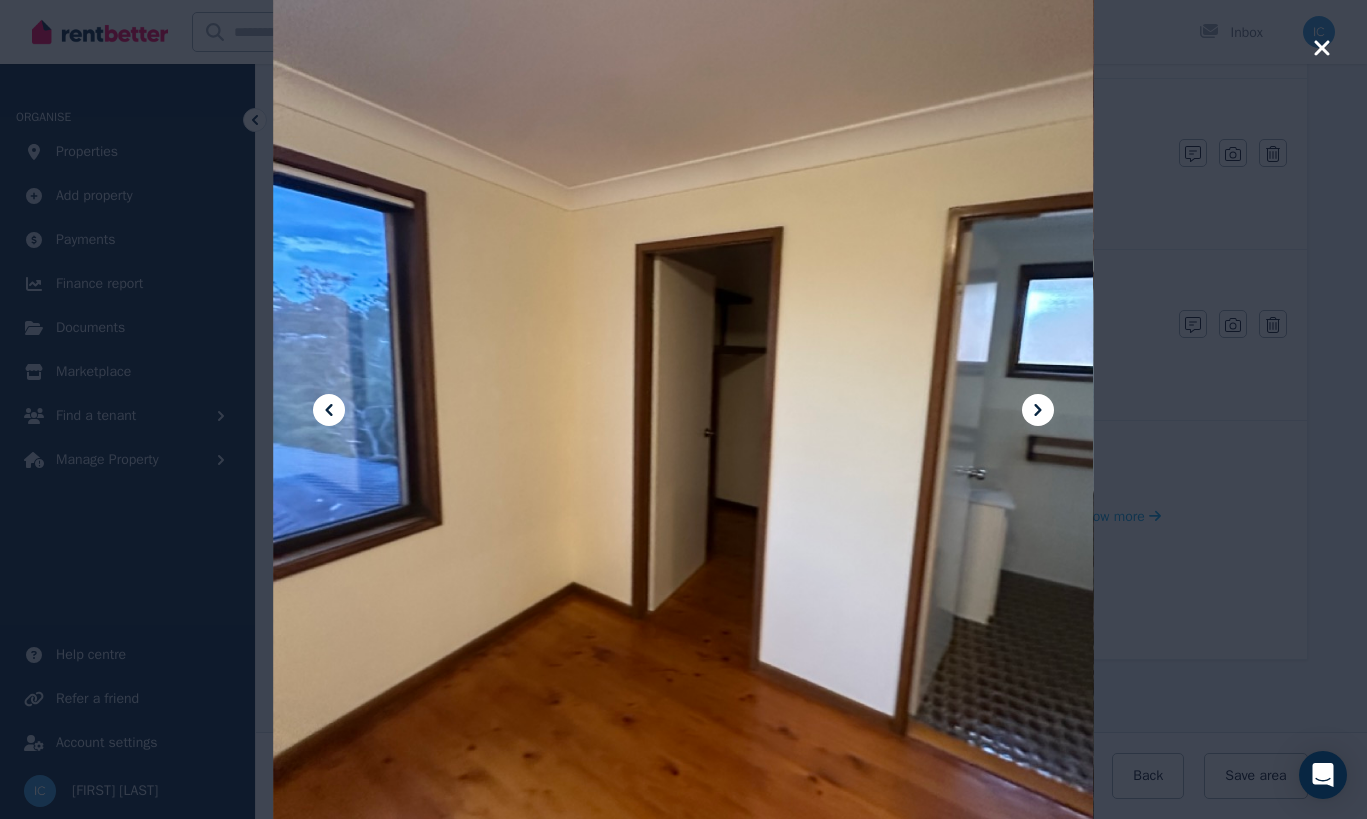 click 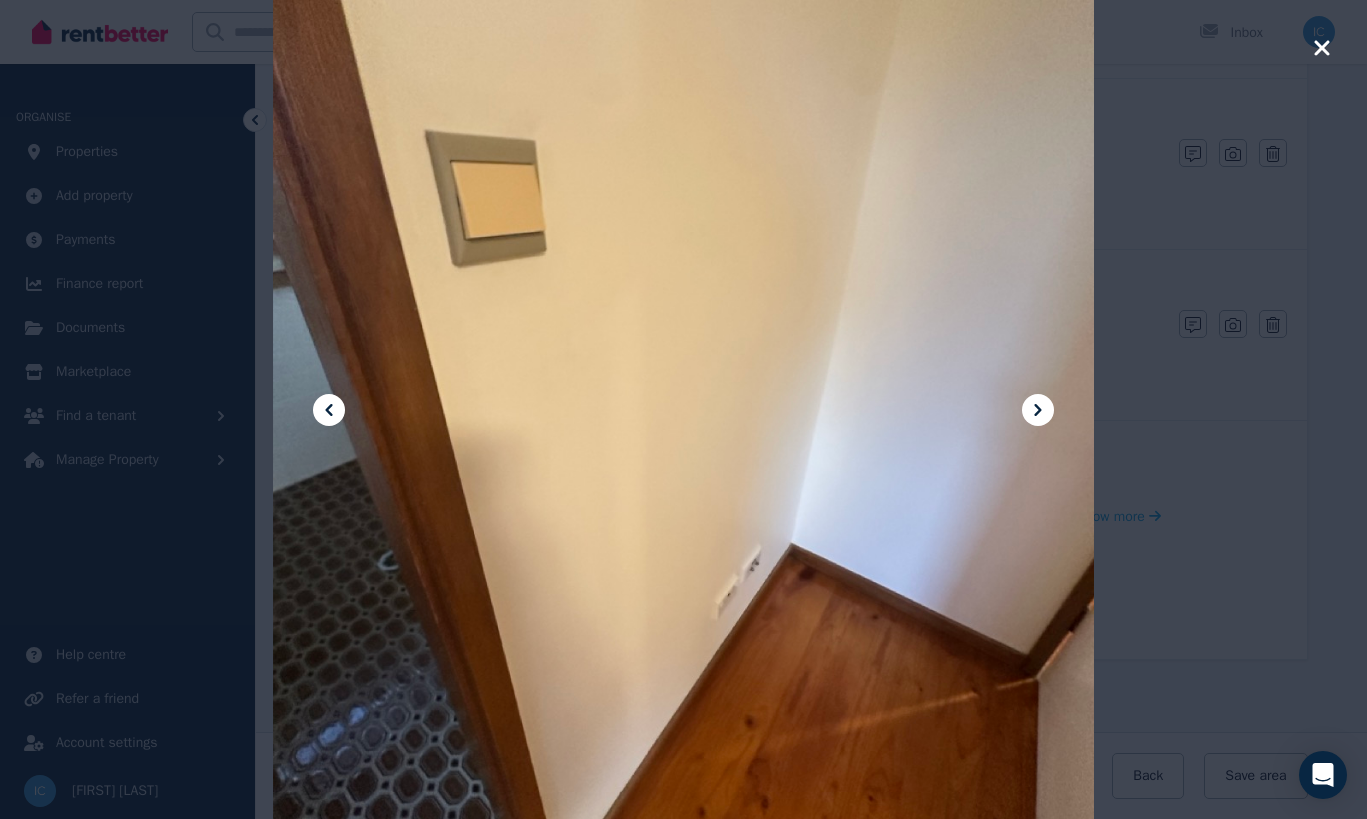 click 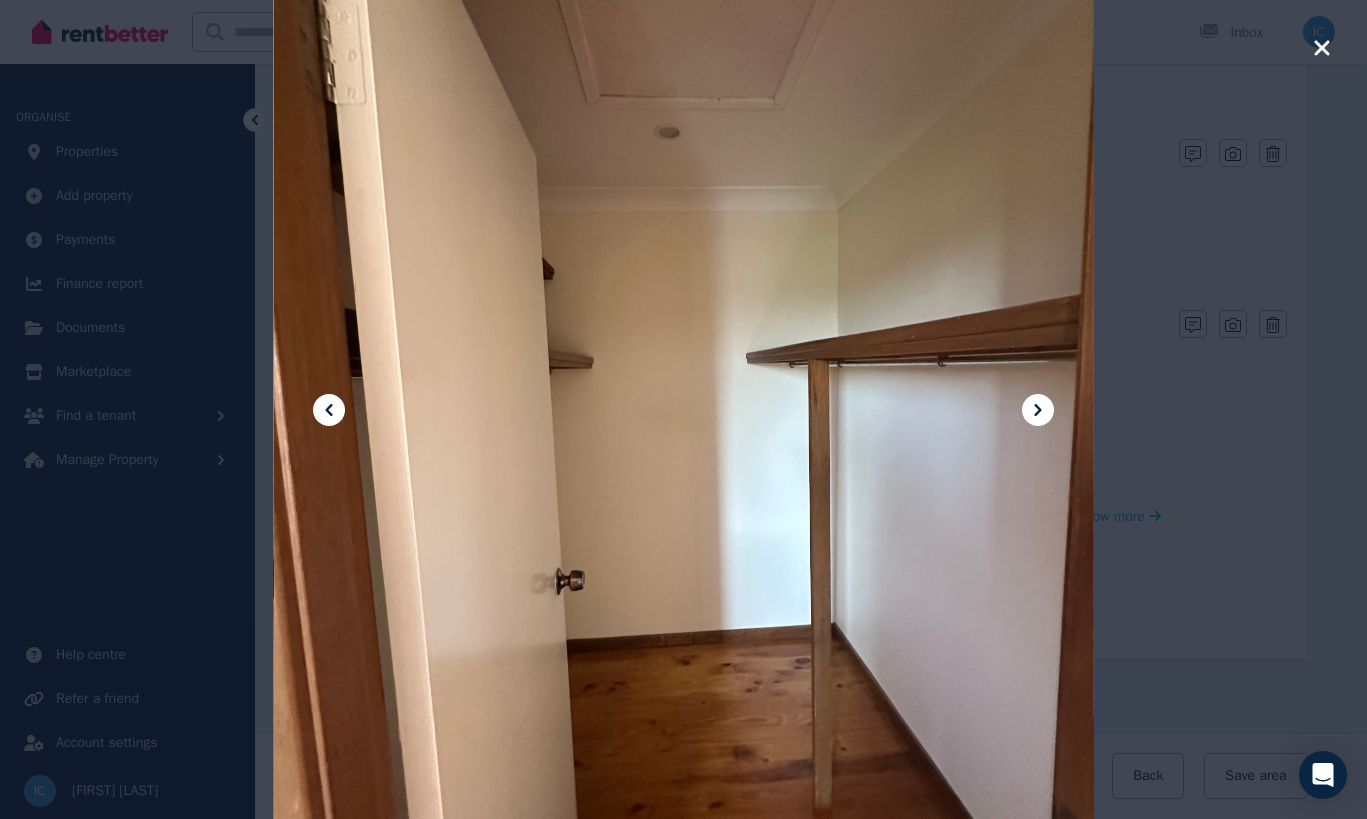 click 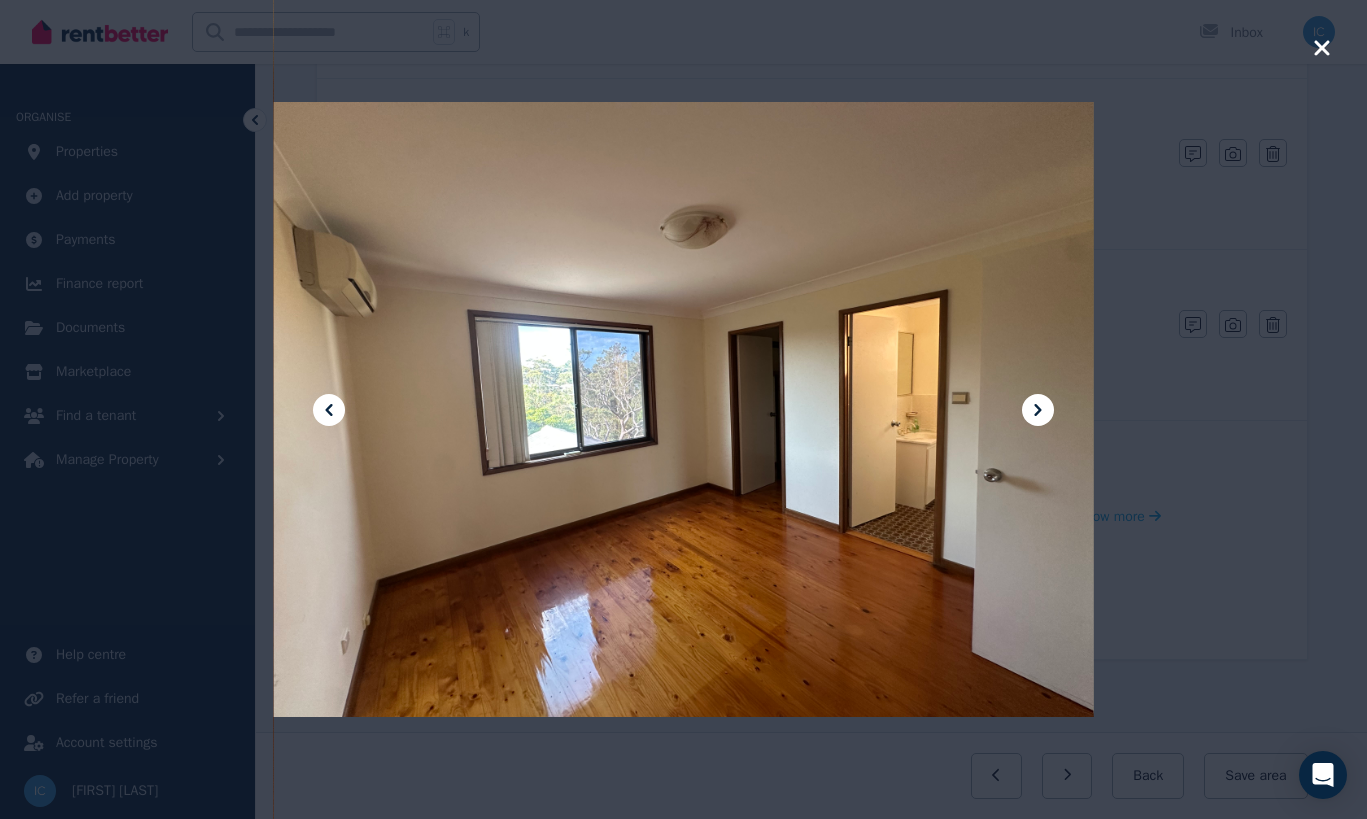 click 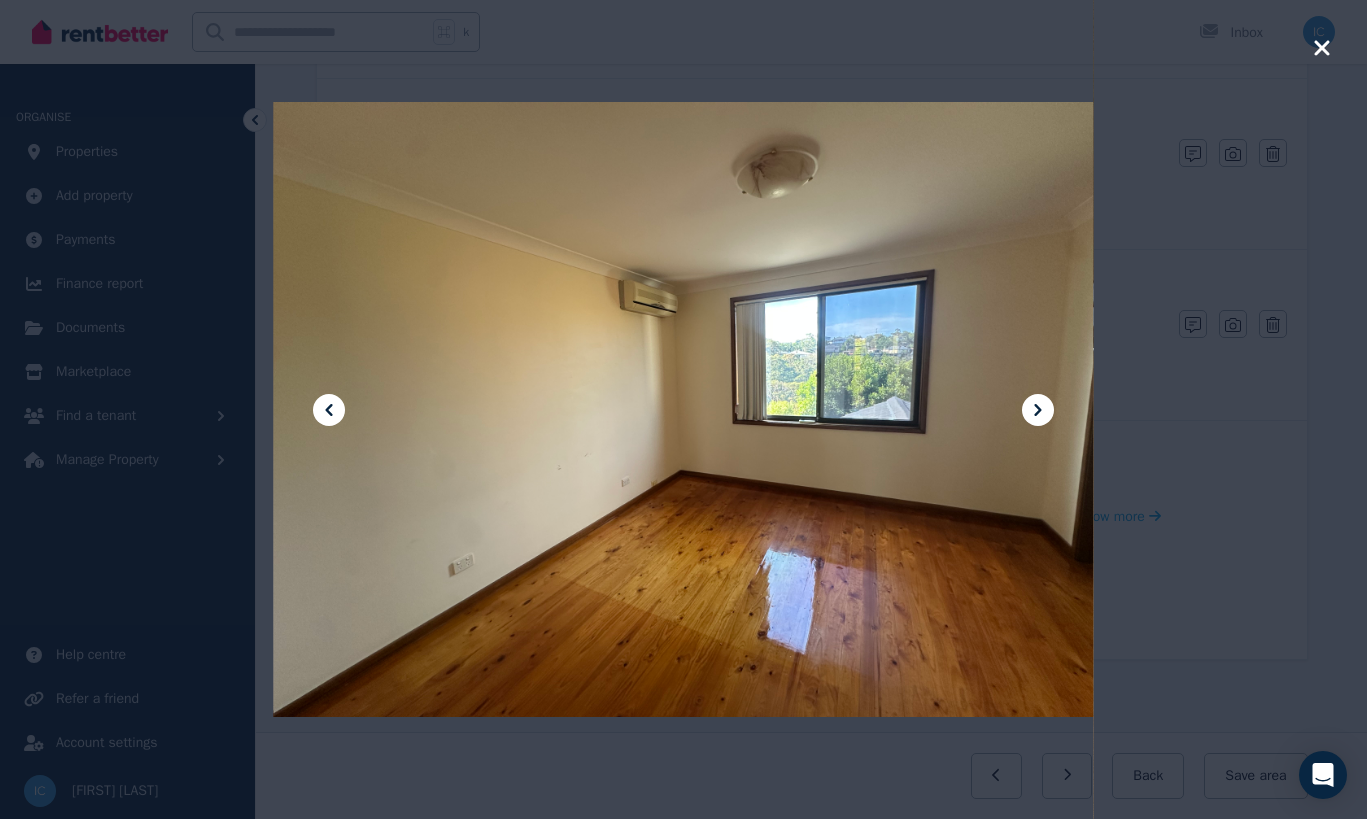 click 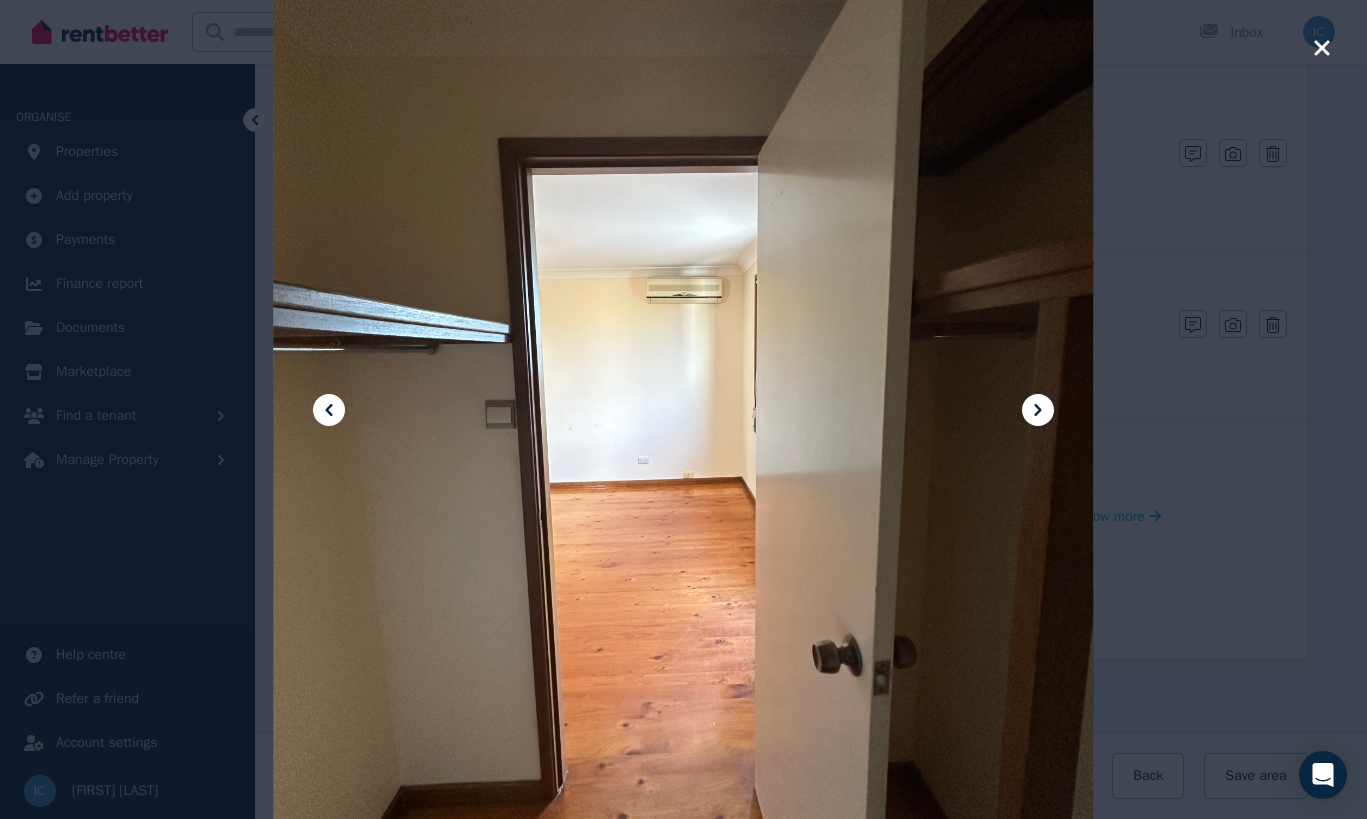 click 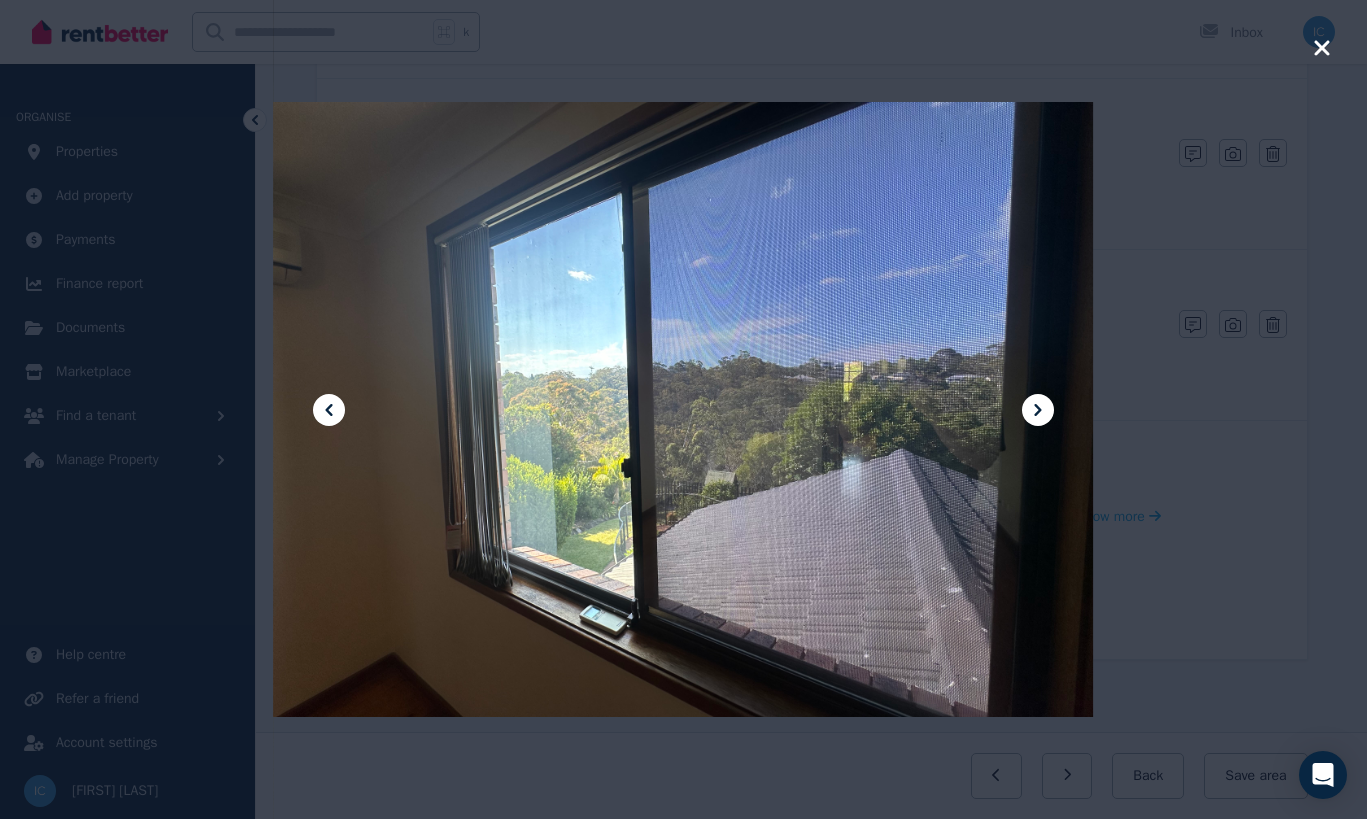 click 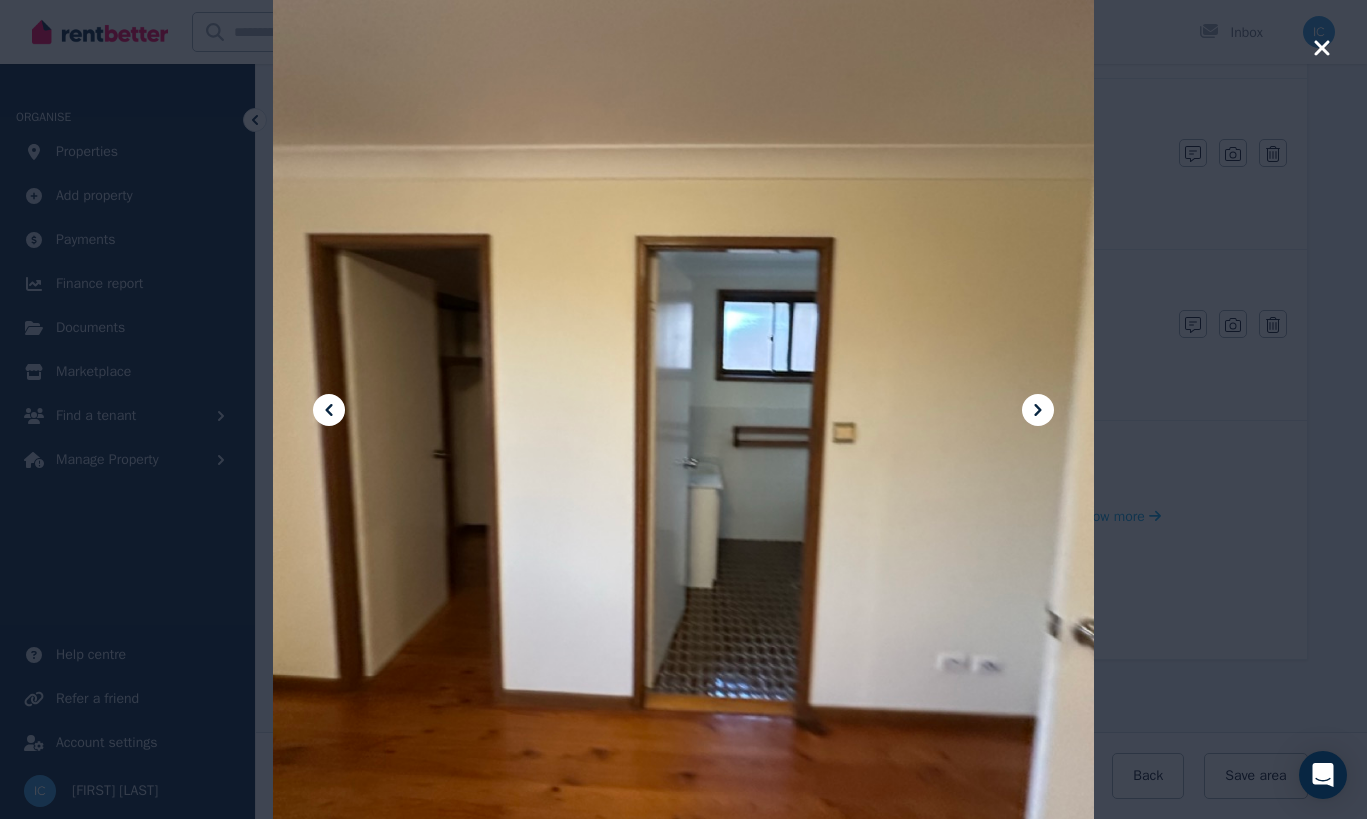 click 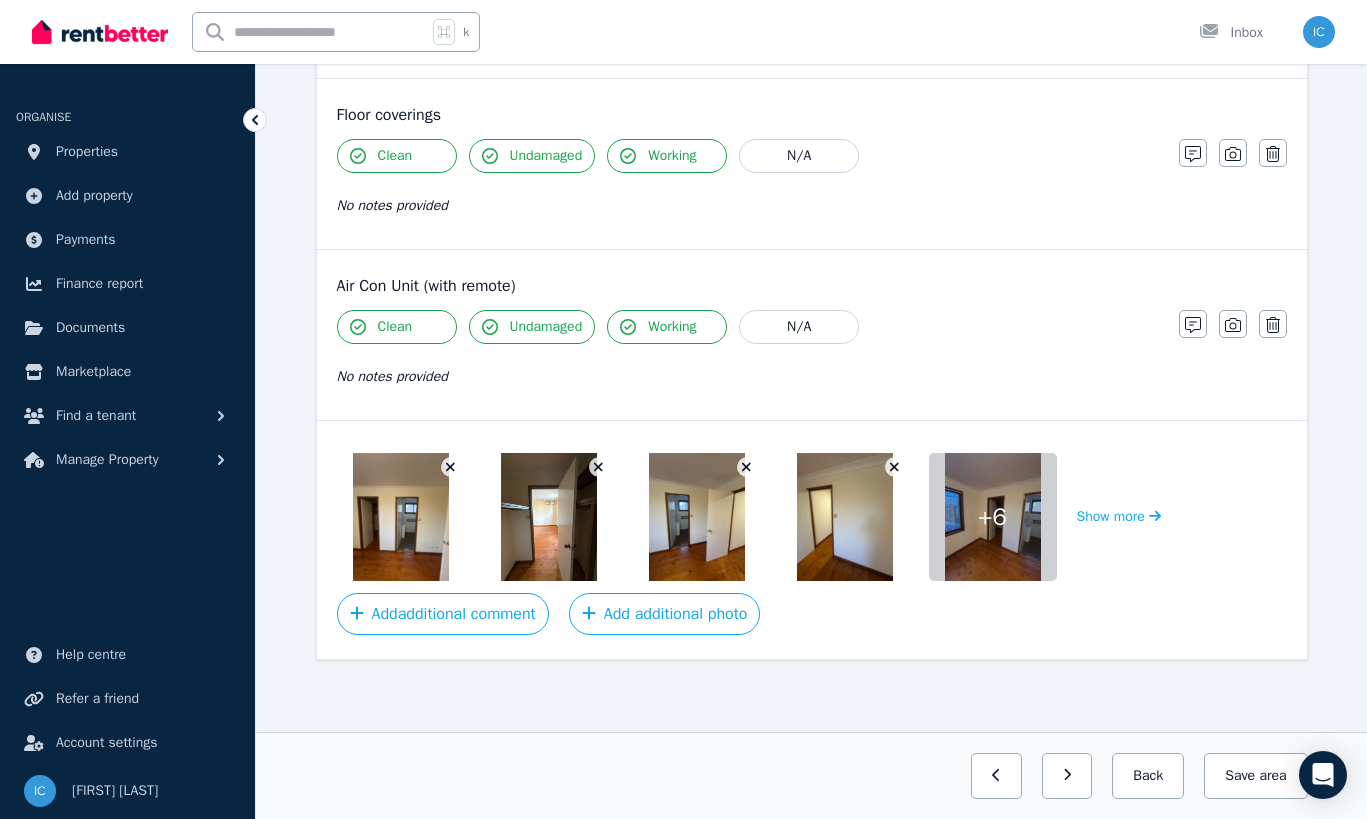 click 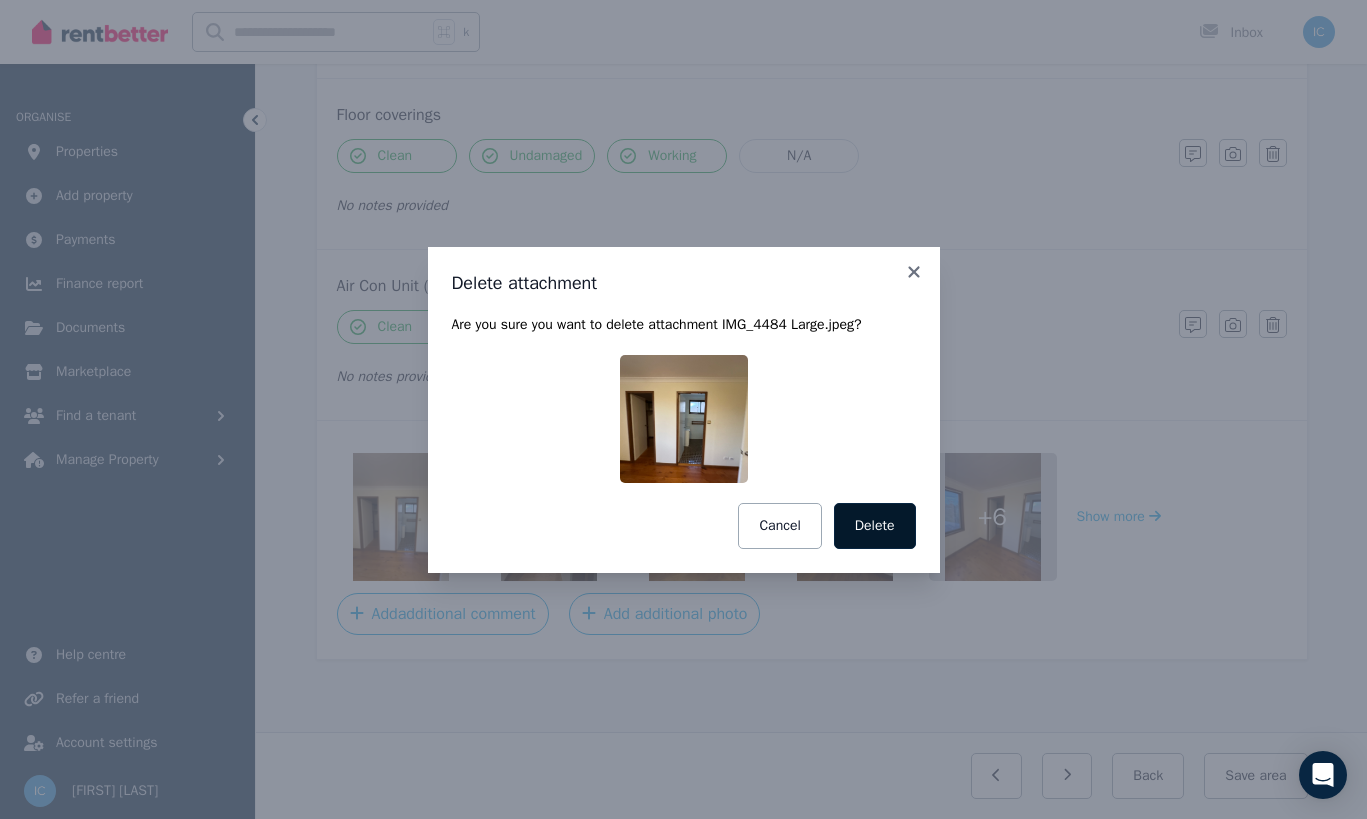 click on "Delete" at bounding box center (875, 526) 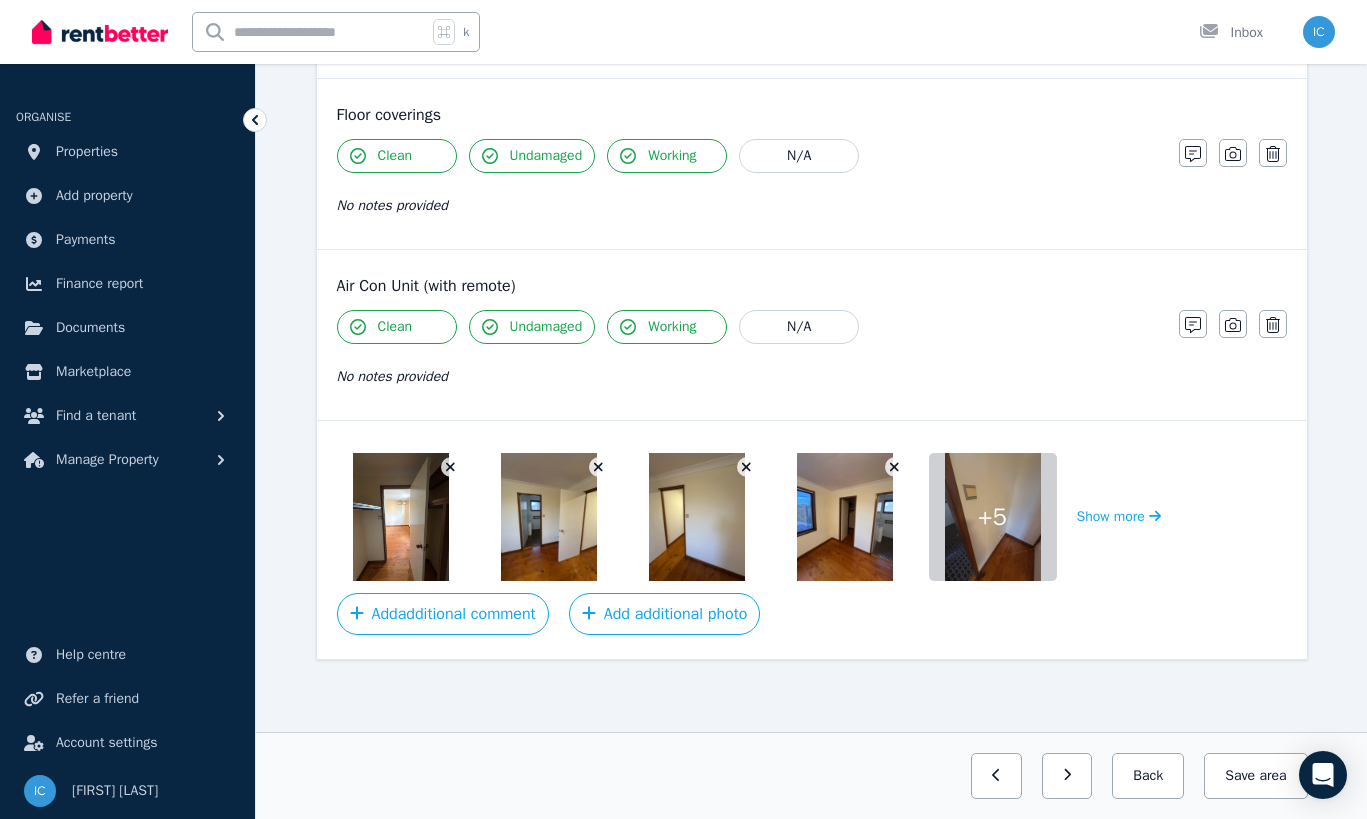 click 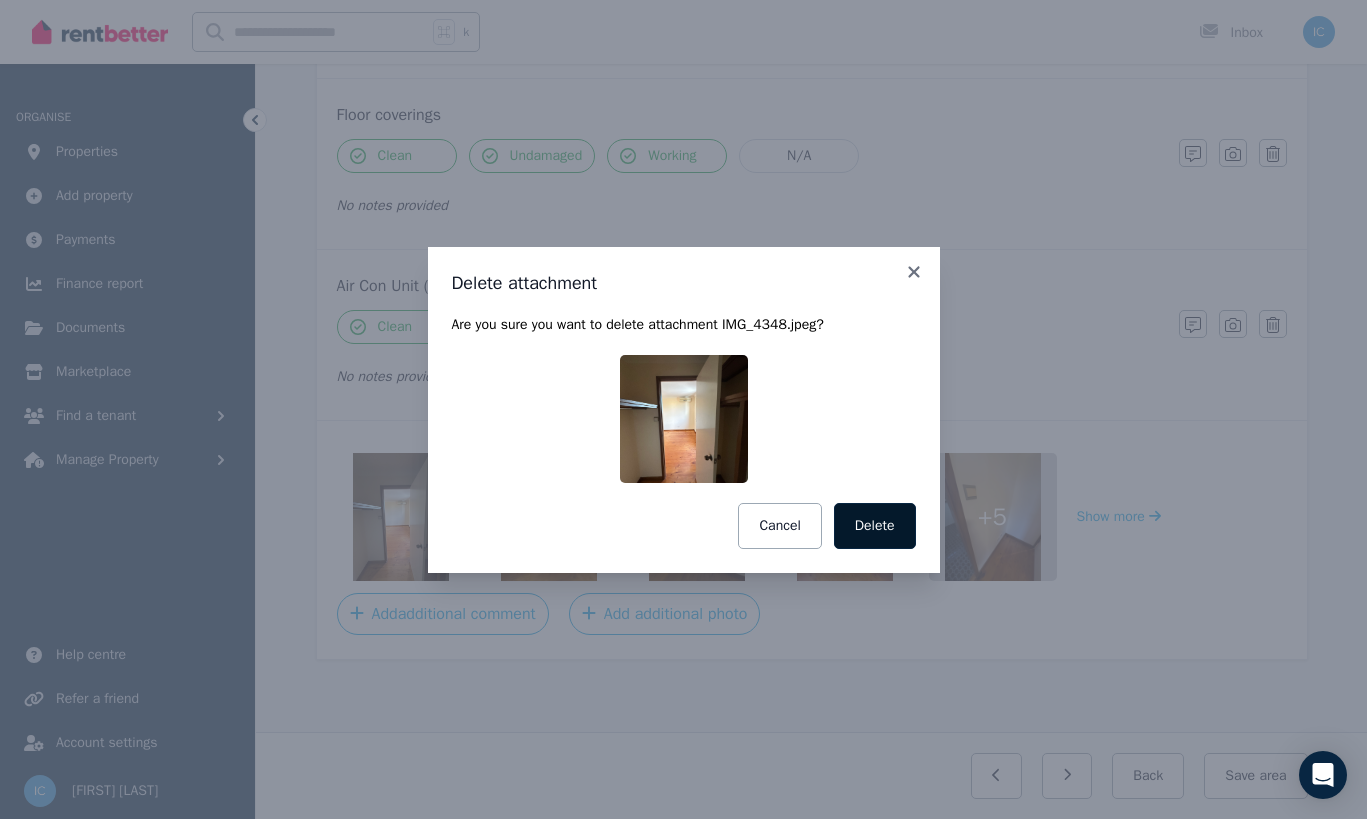 click on "Delete" at bounding box center [875, 526] 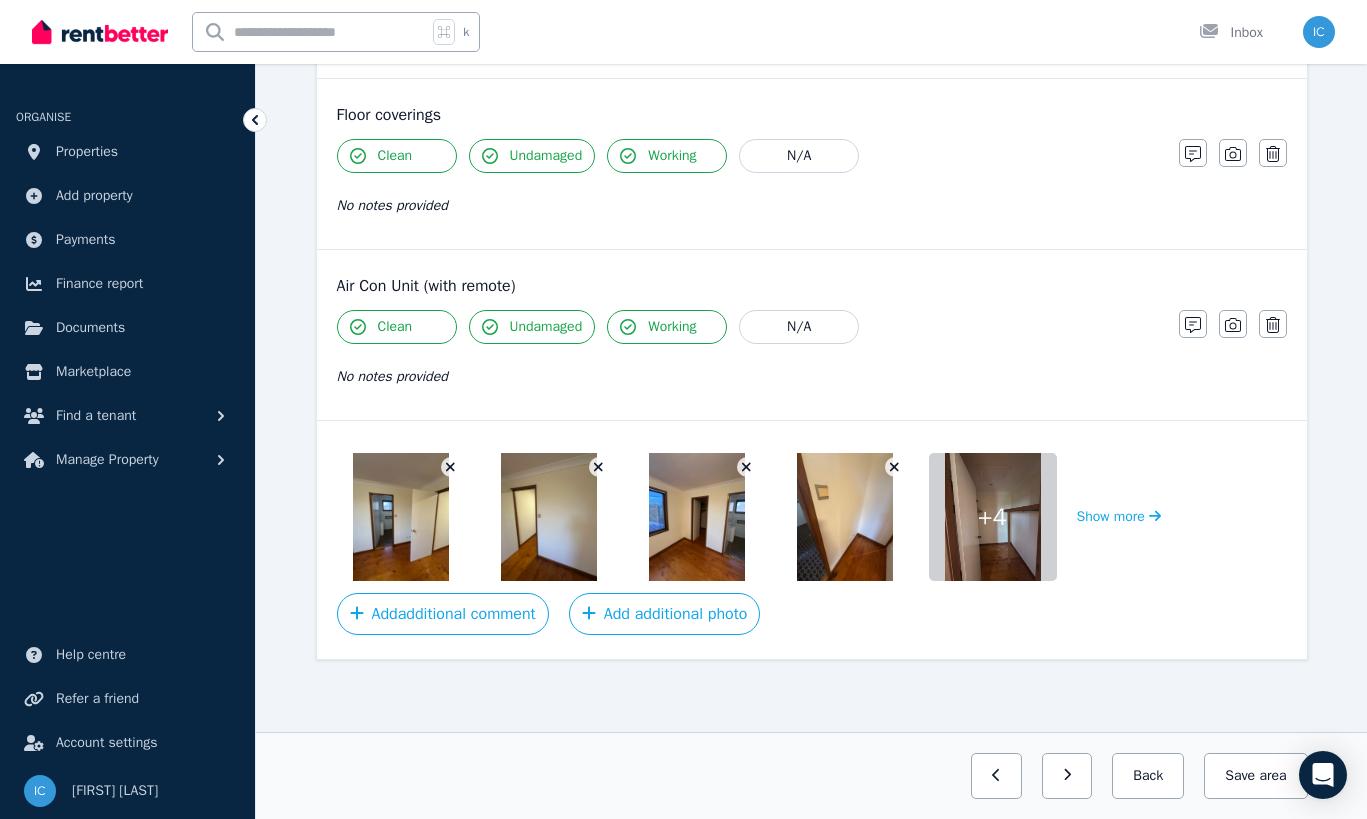 click 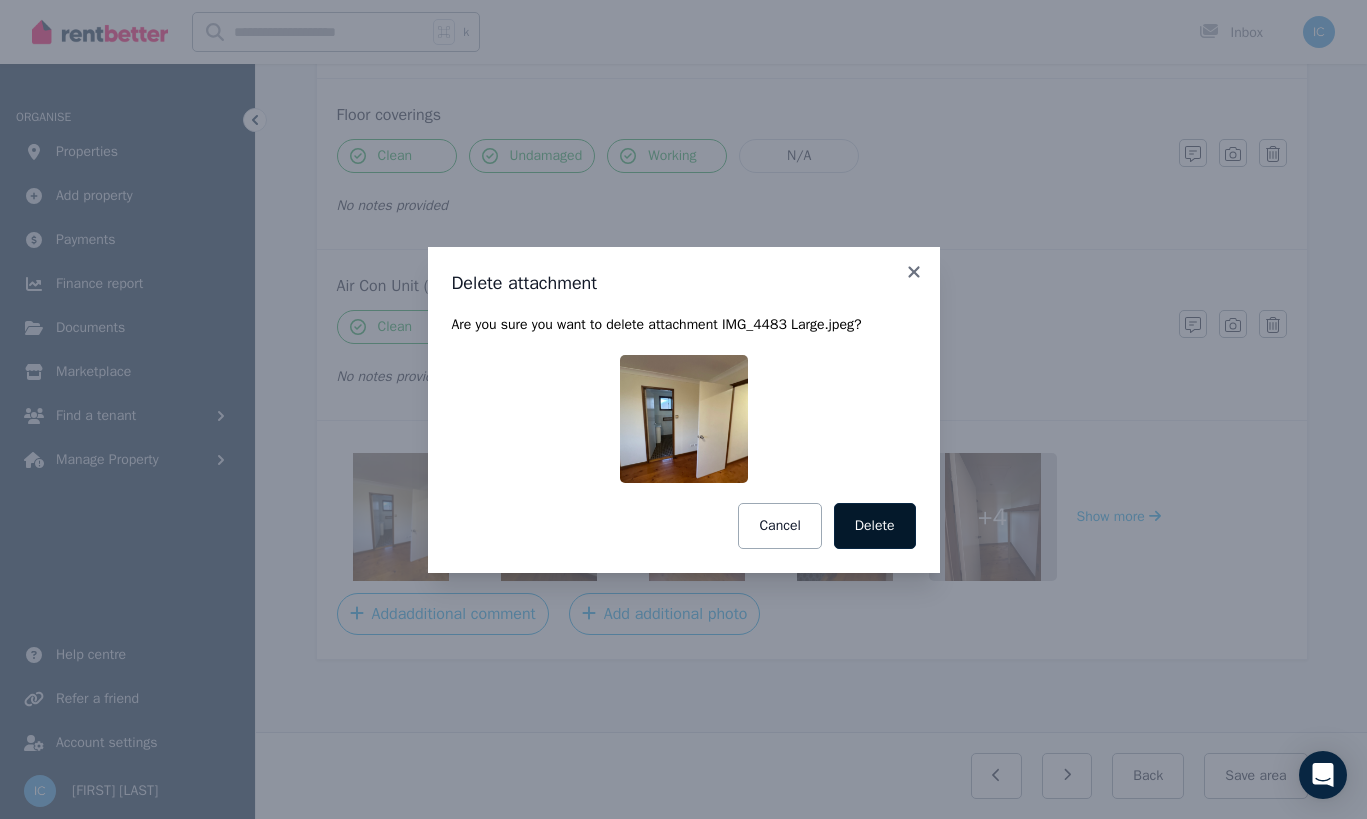 click on "Delete" at bounding box center [875, 526] 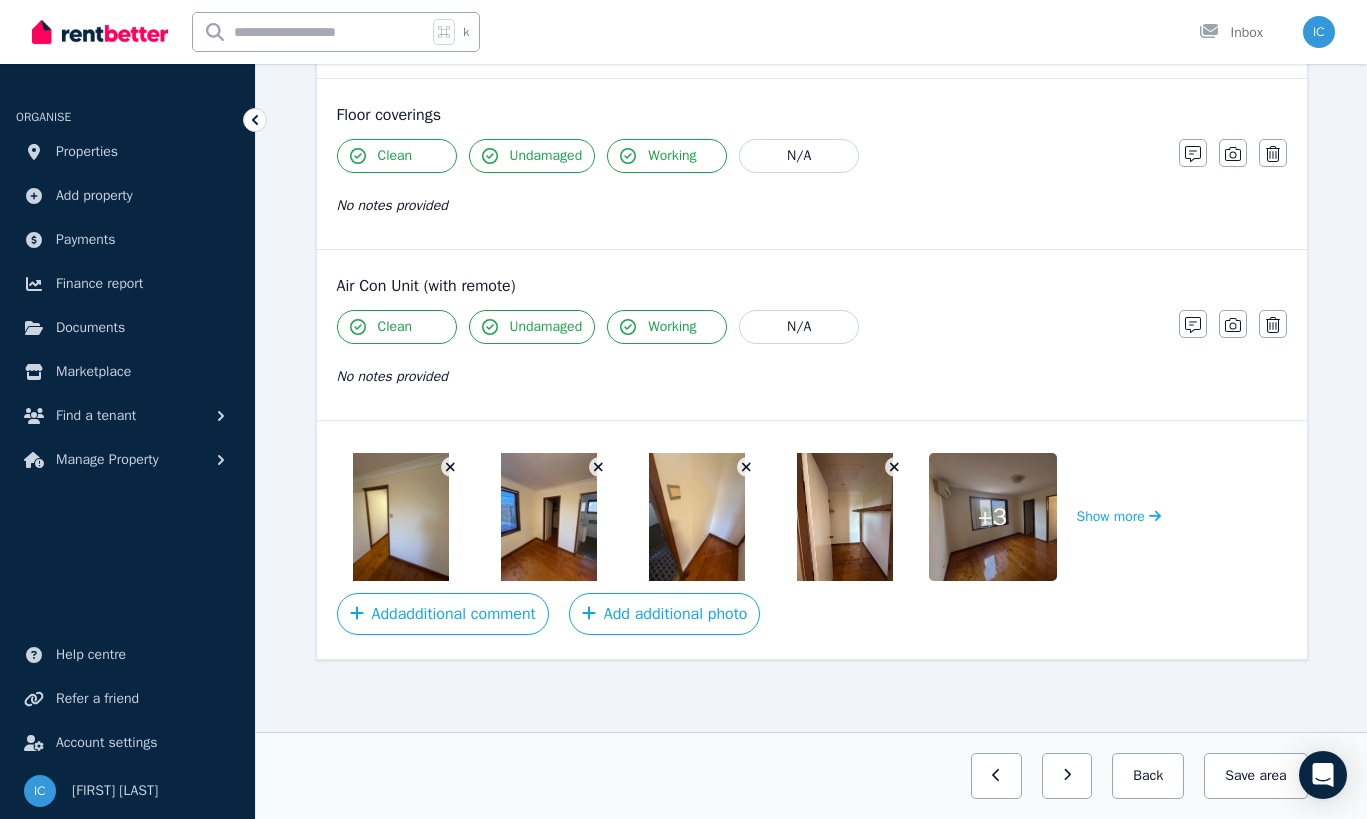 click 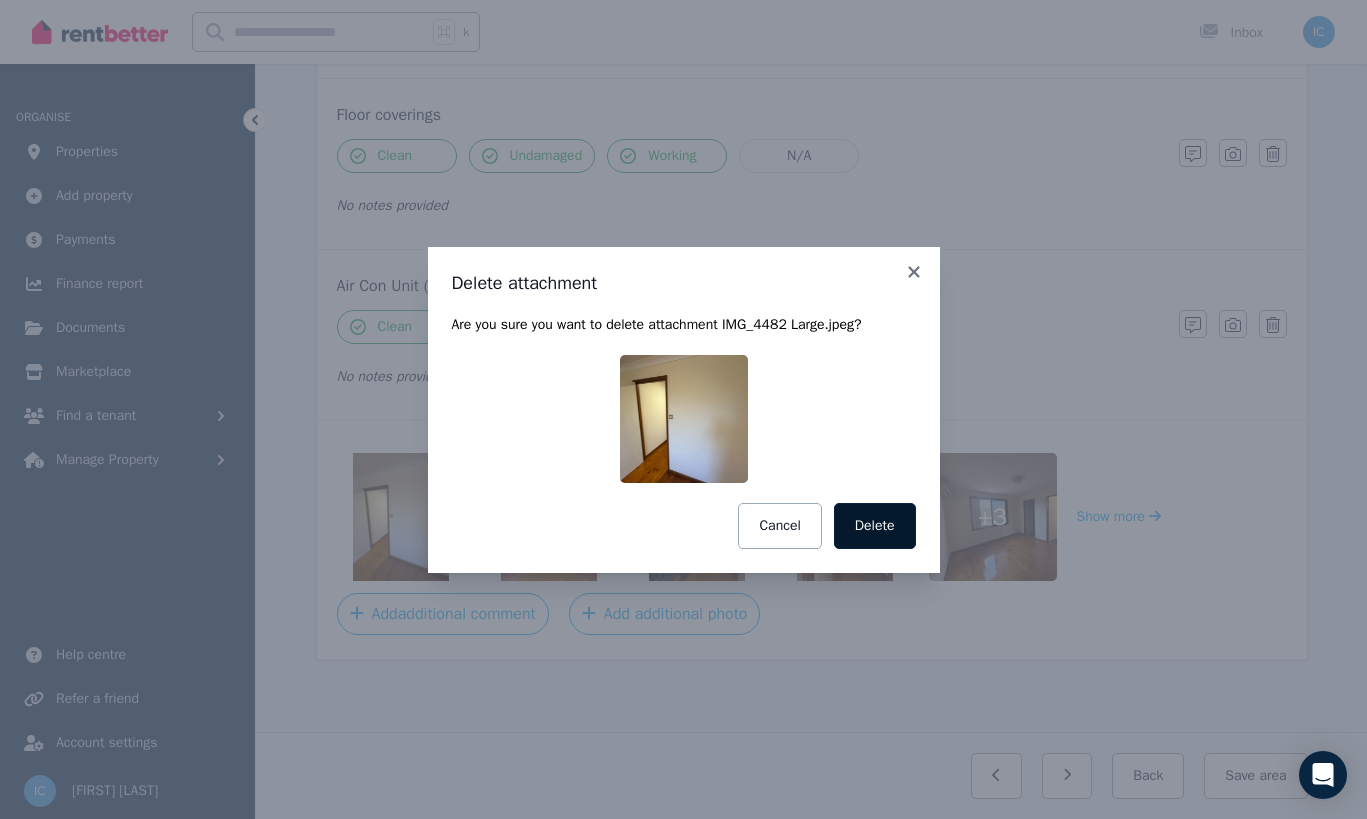 click on "Delete" at bounding box center (875, 526) 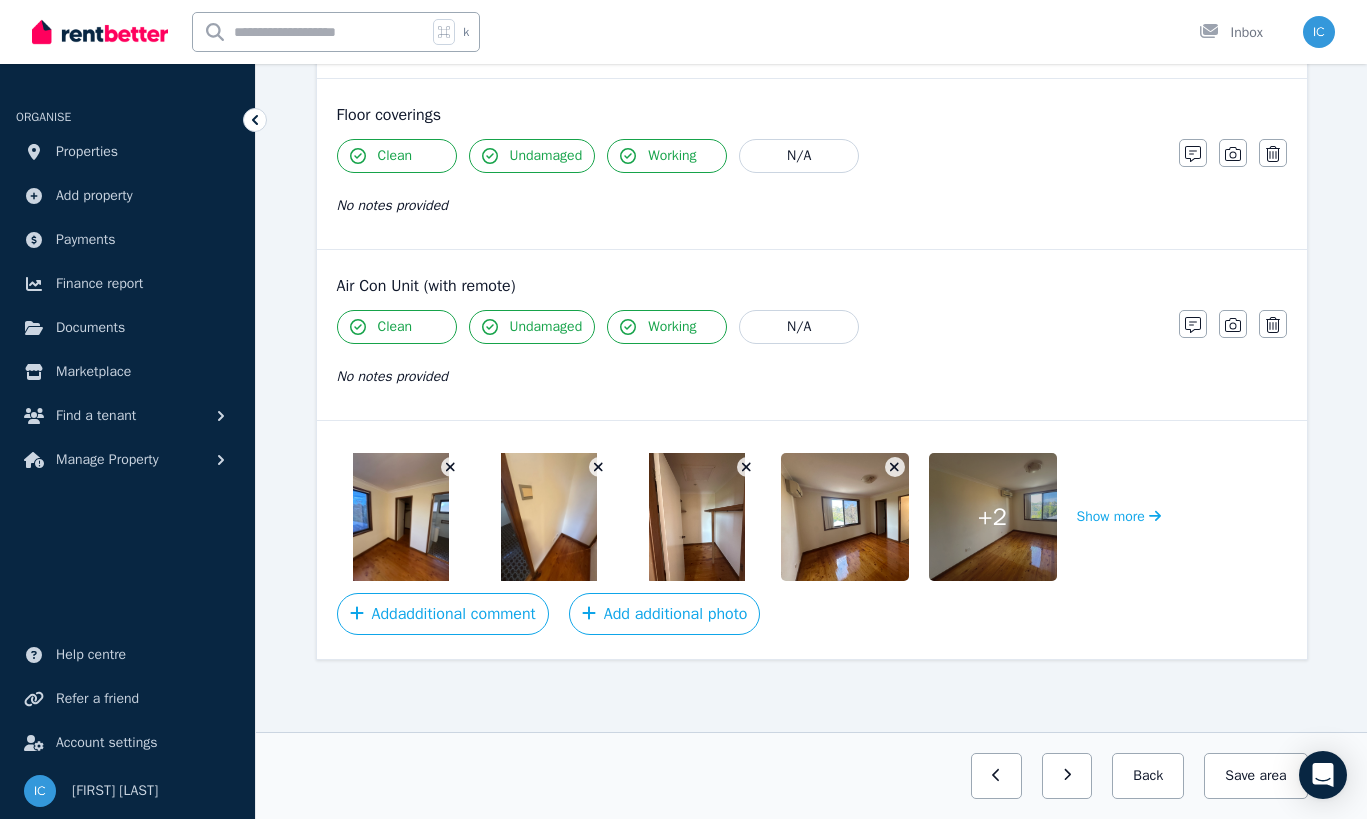 click 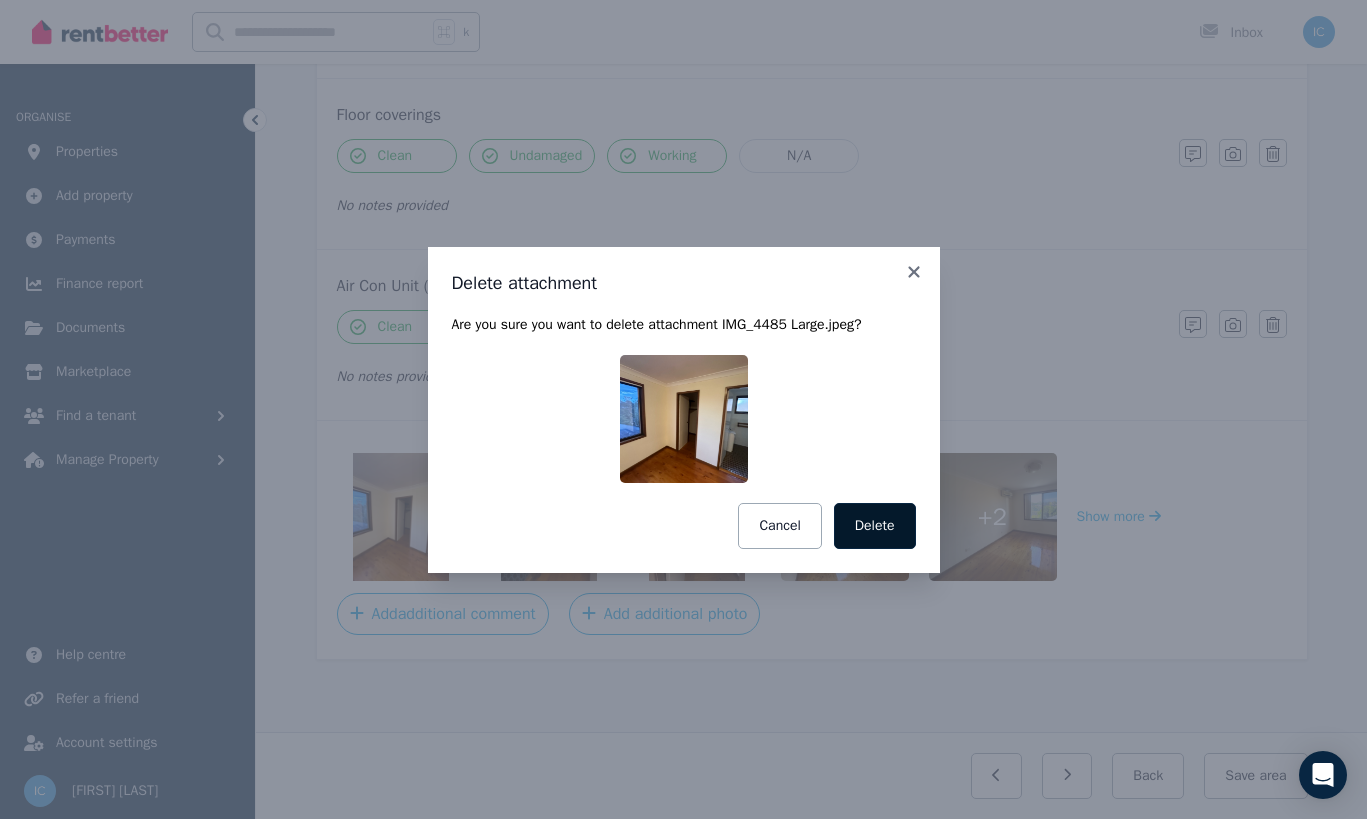 click on "Delete" at bounding box center (875, 526) 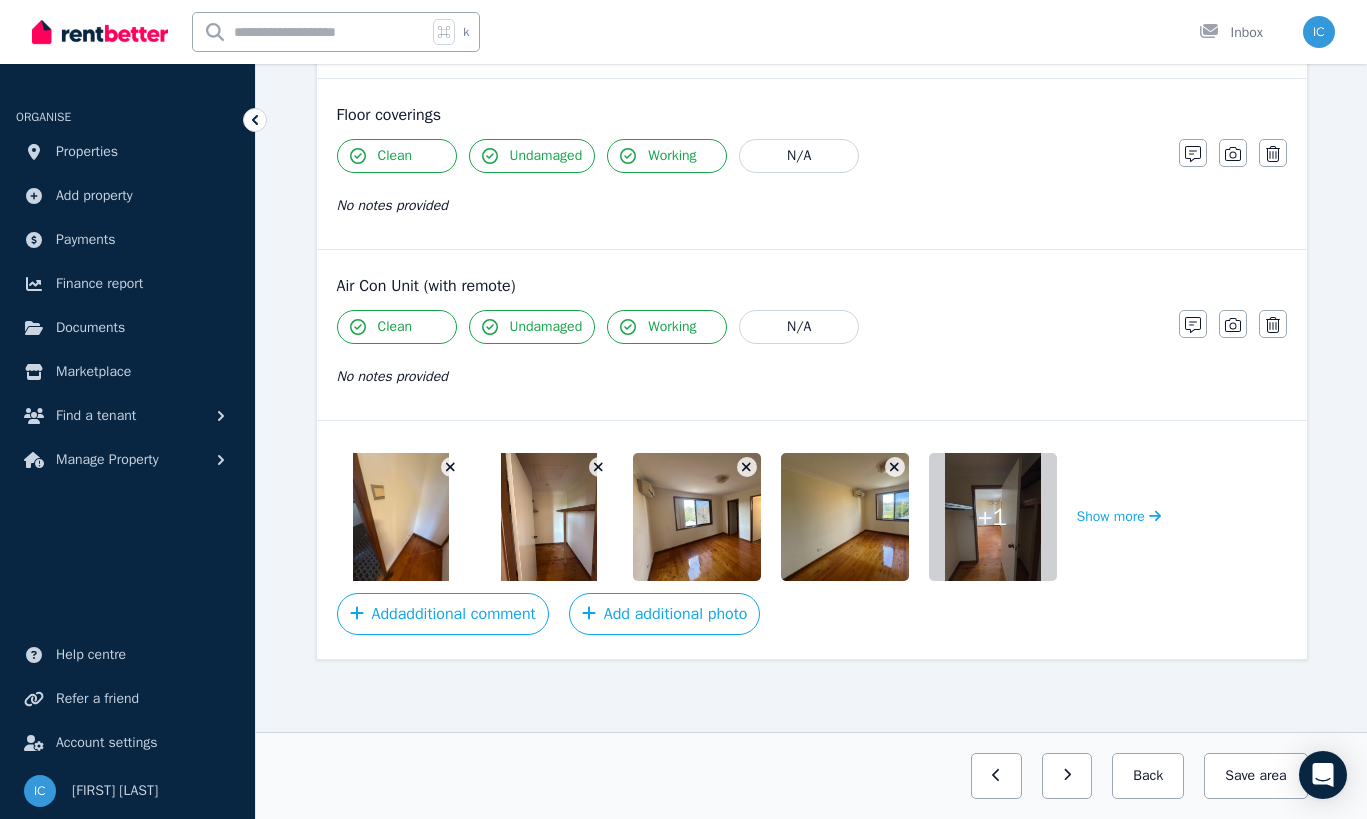 click 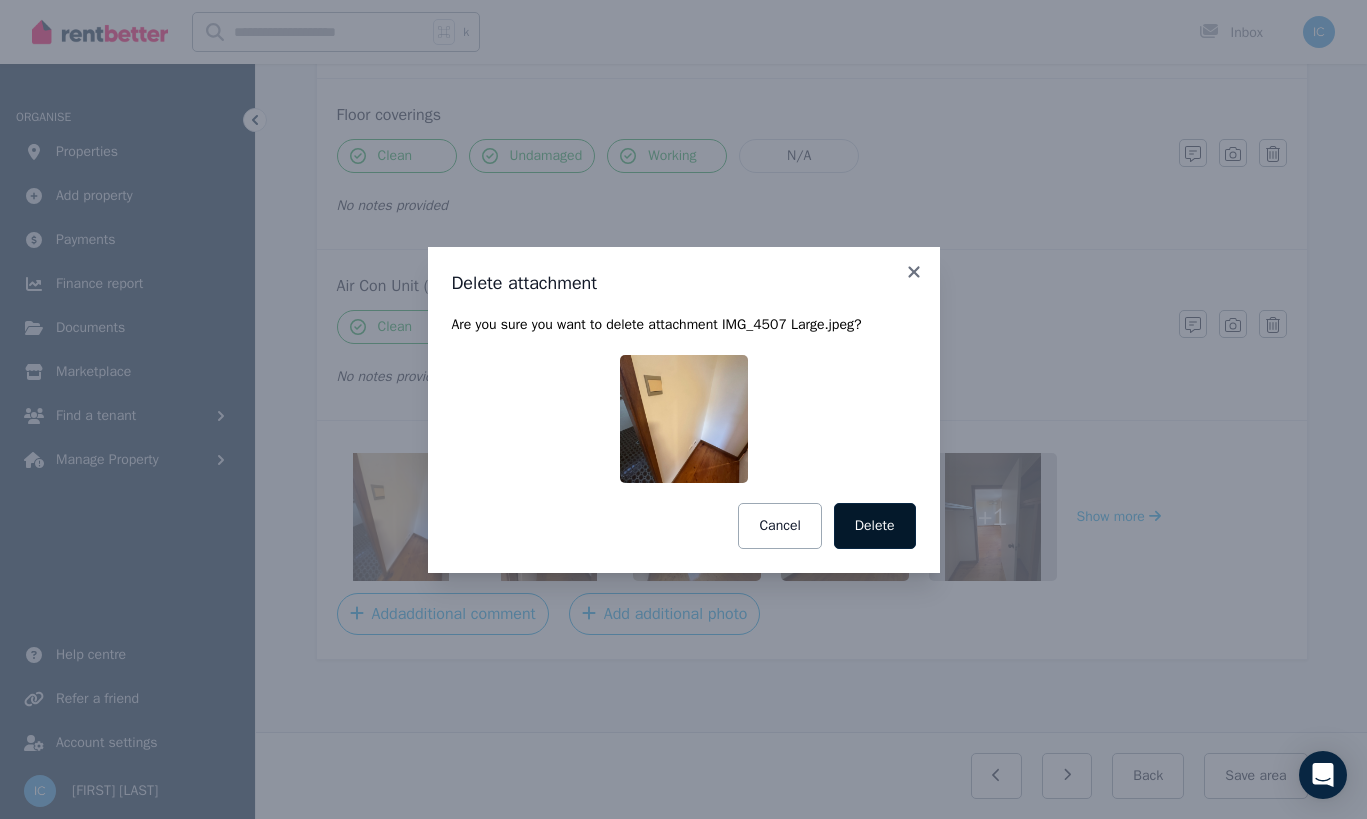 click on "Delete" at bounding box center [875, 526] 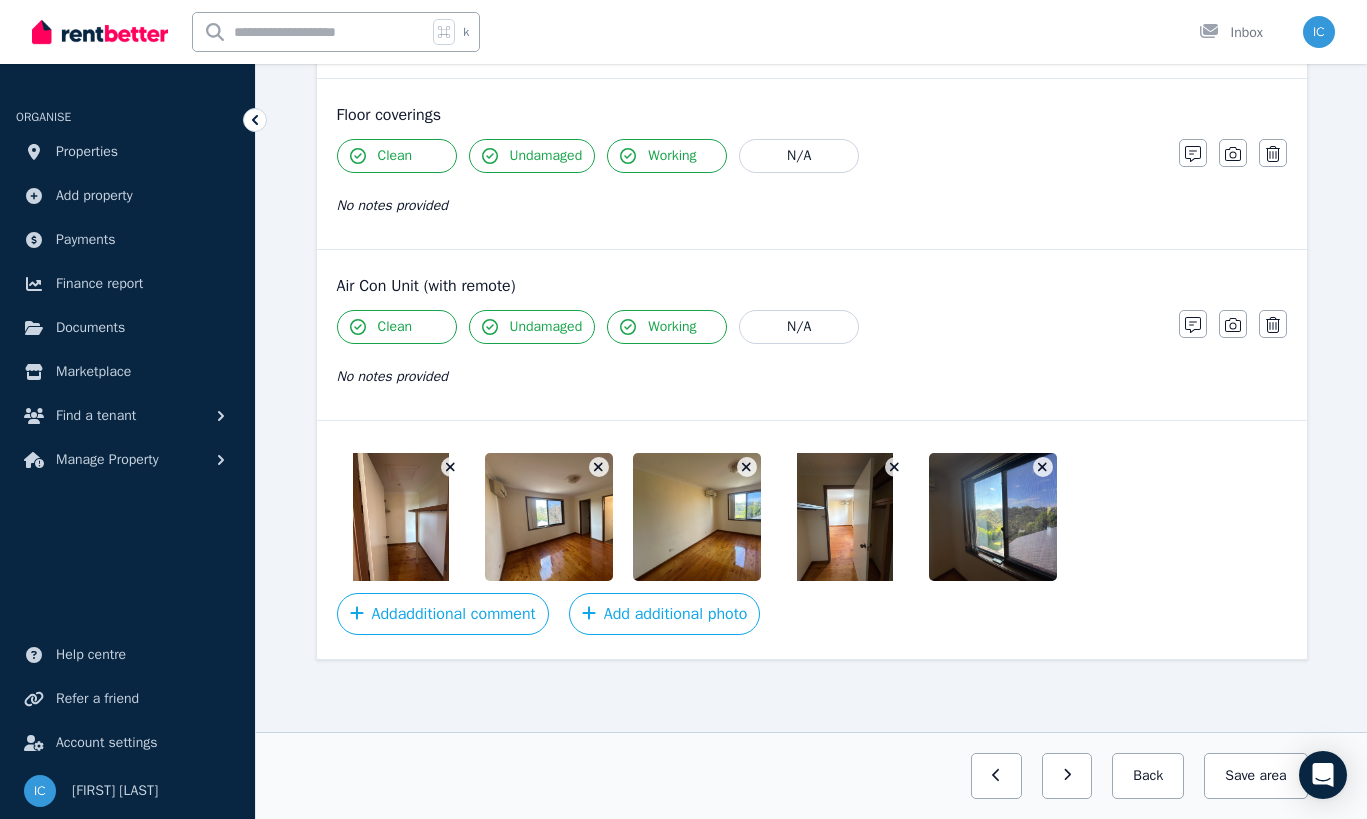 click 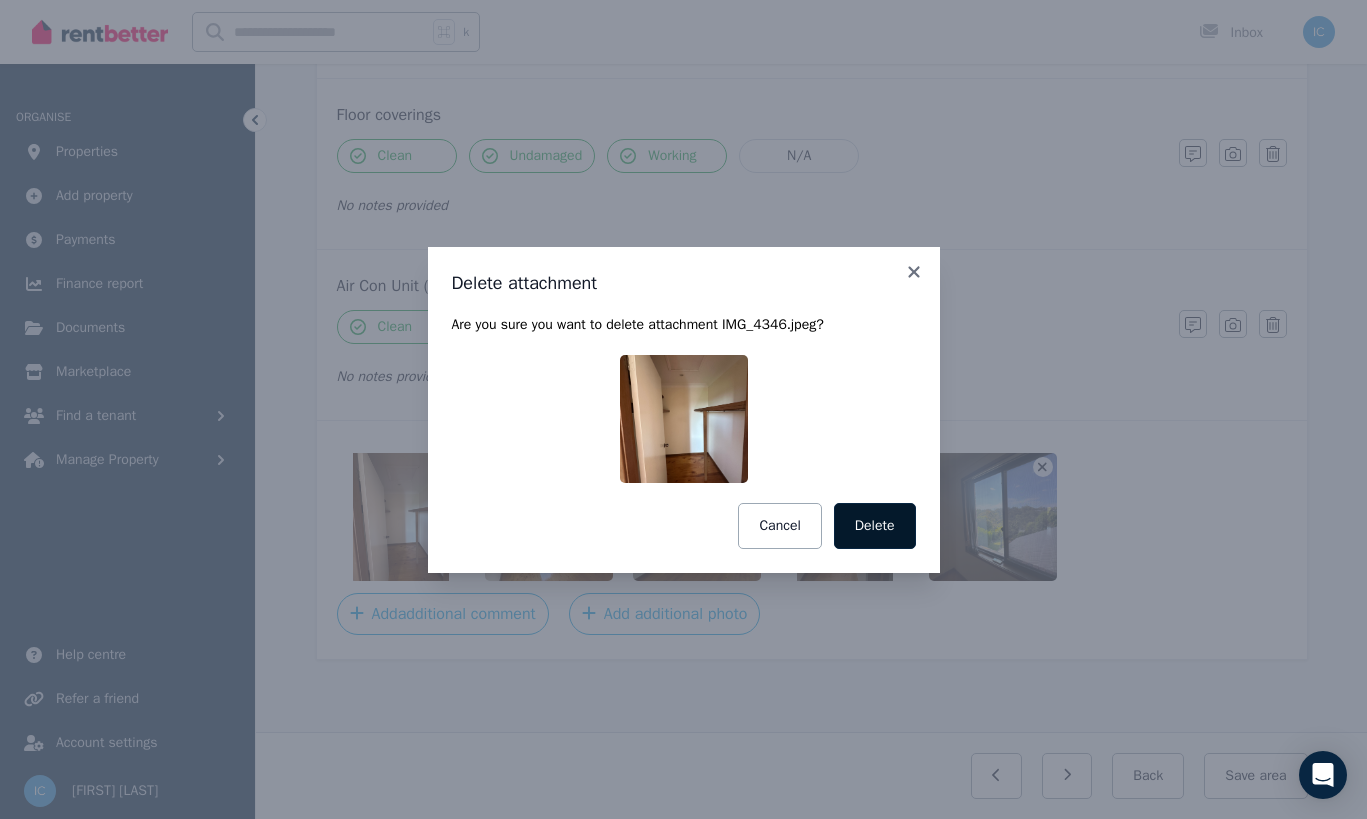 click on "Delete" at bounding box center [875, 526] 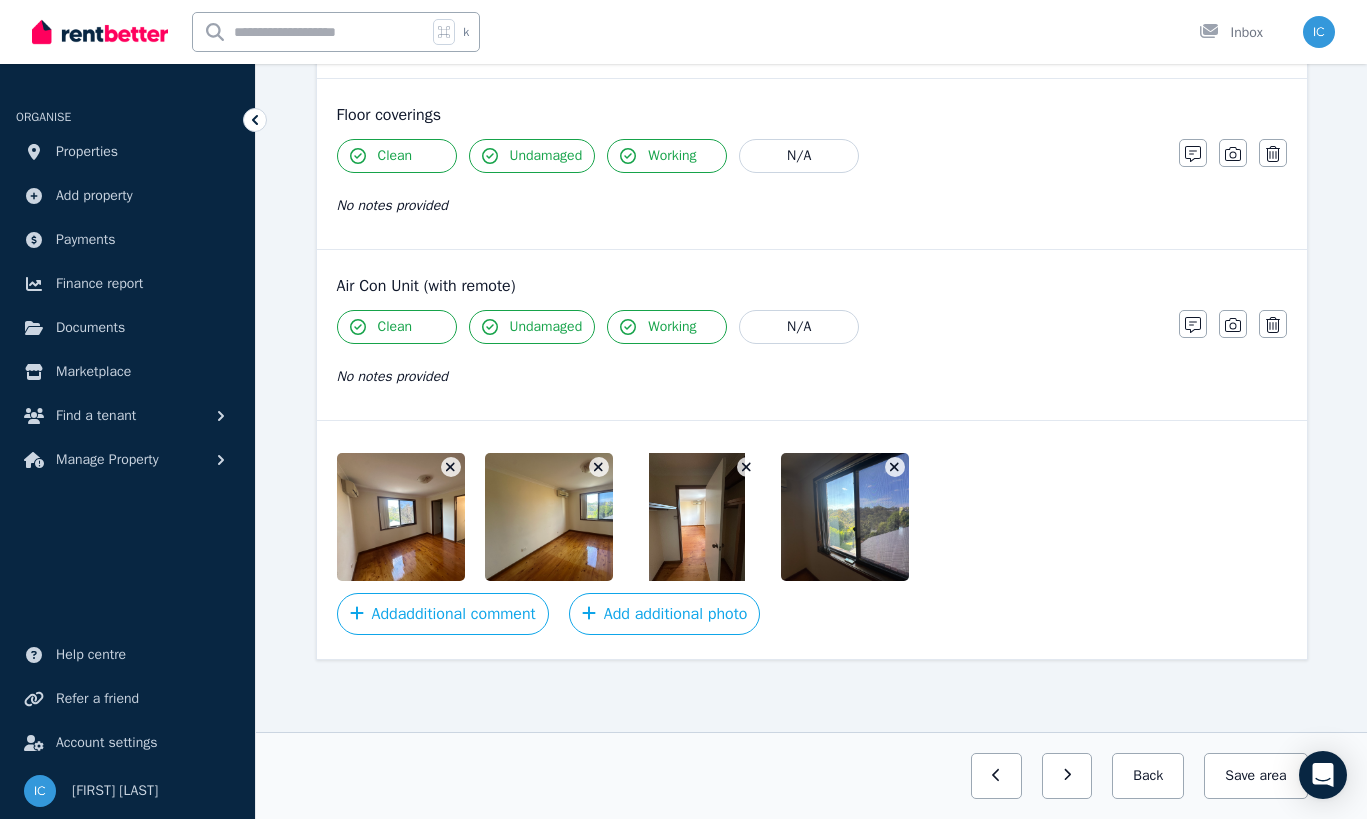 click 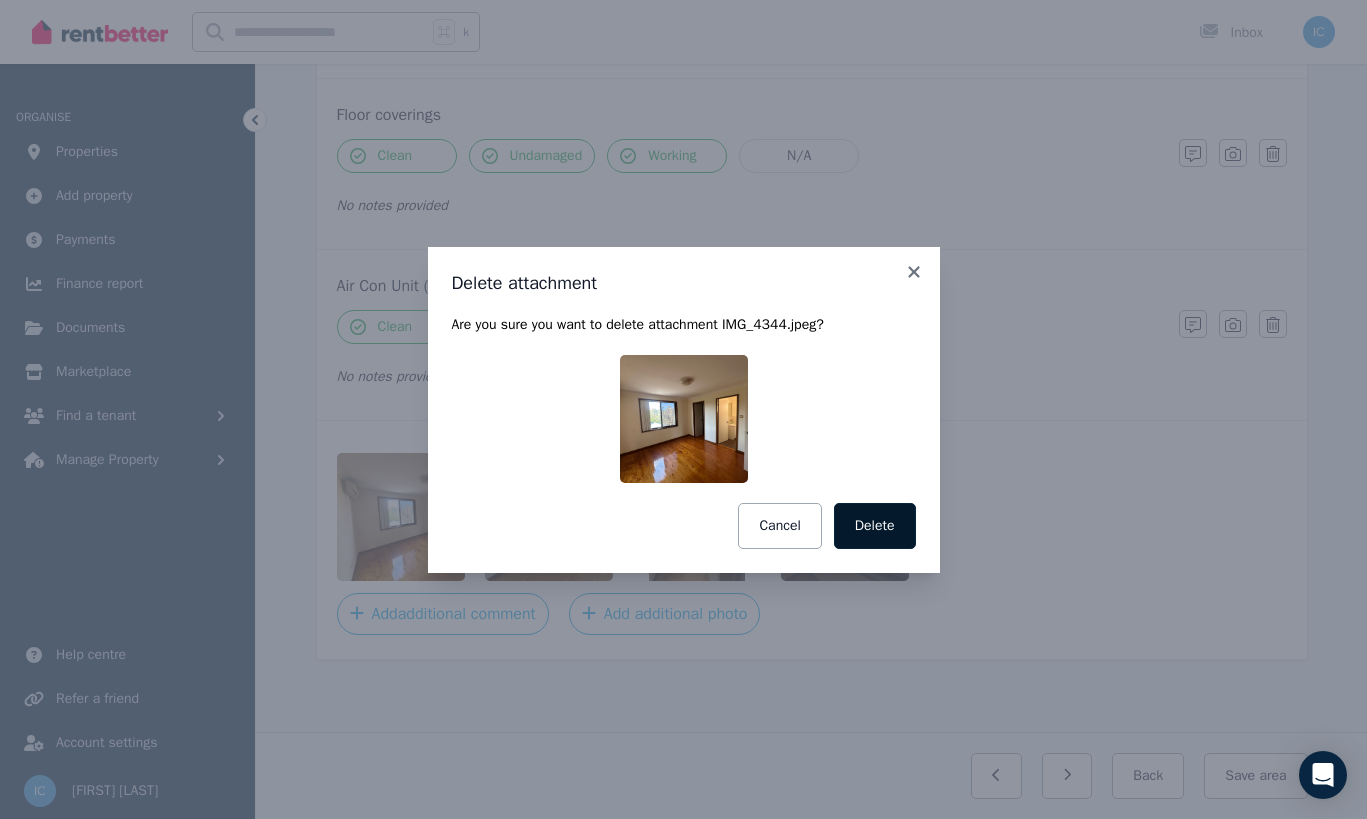 click on "Delete" at bounding box center [875, 526] 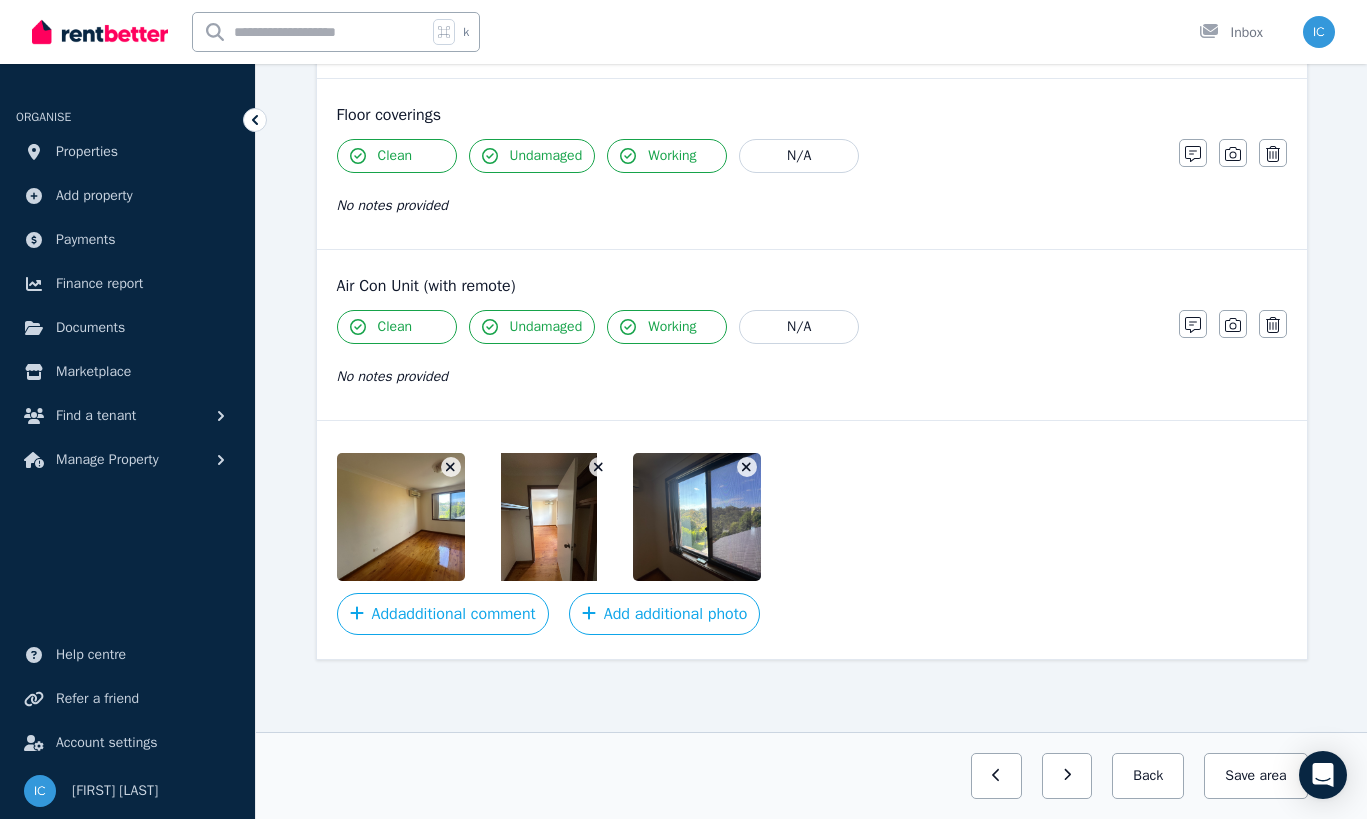 click 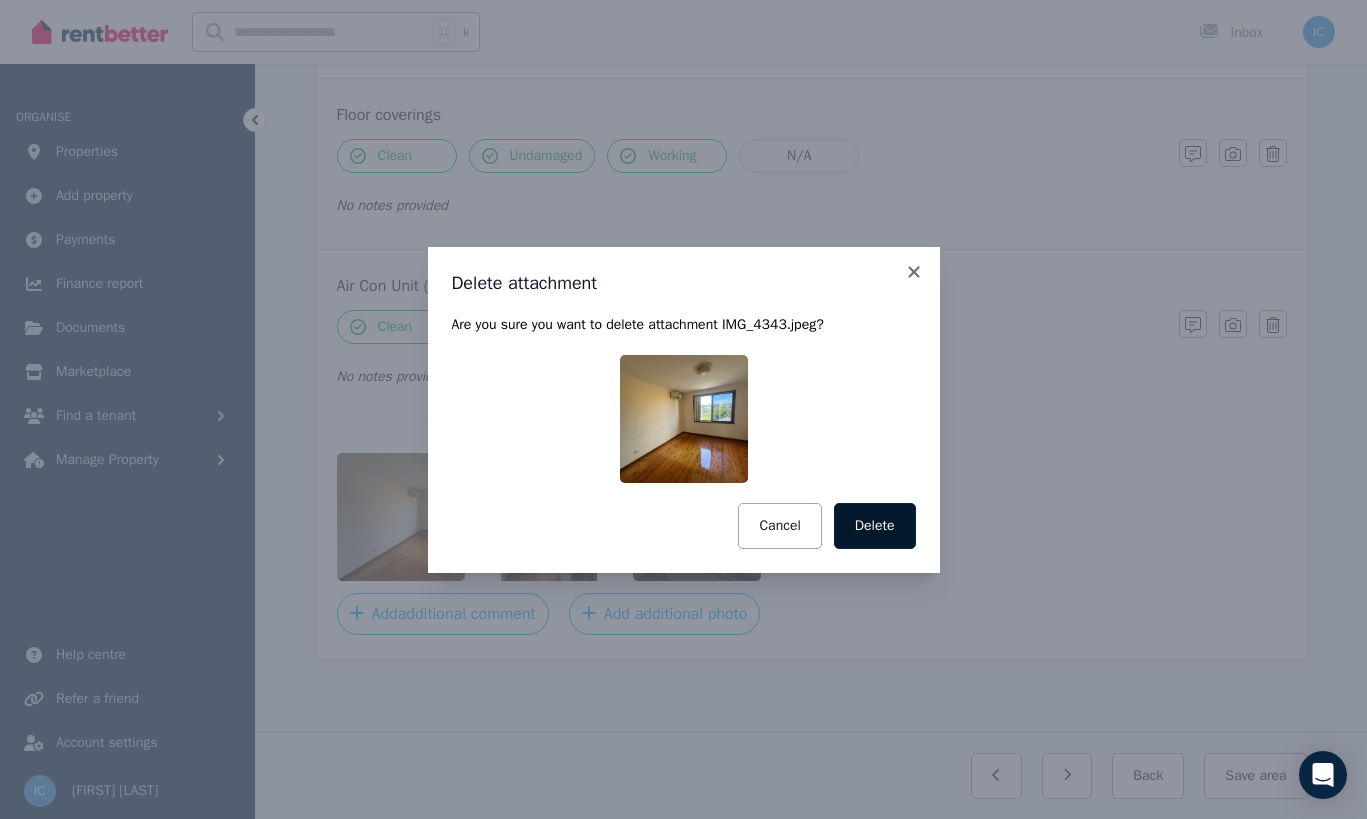 click on "Delete" at bounding box center (875, 526) 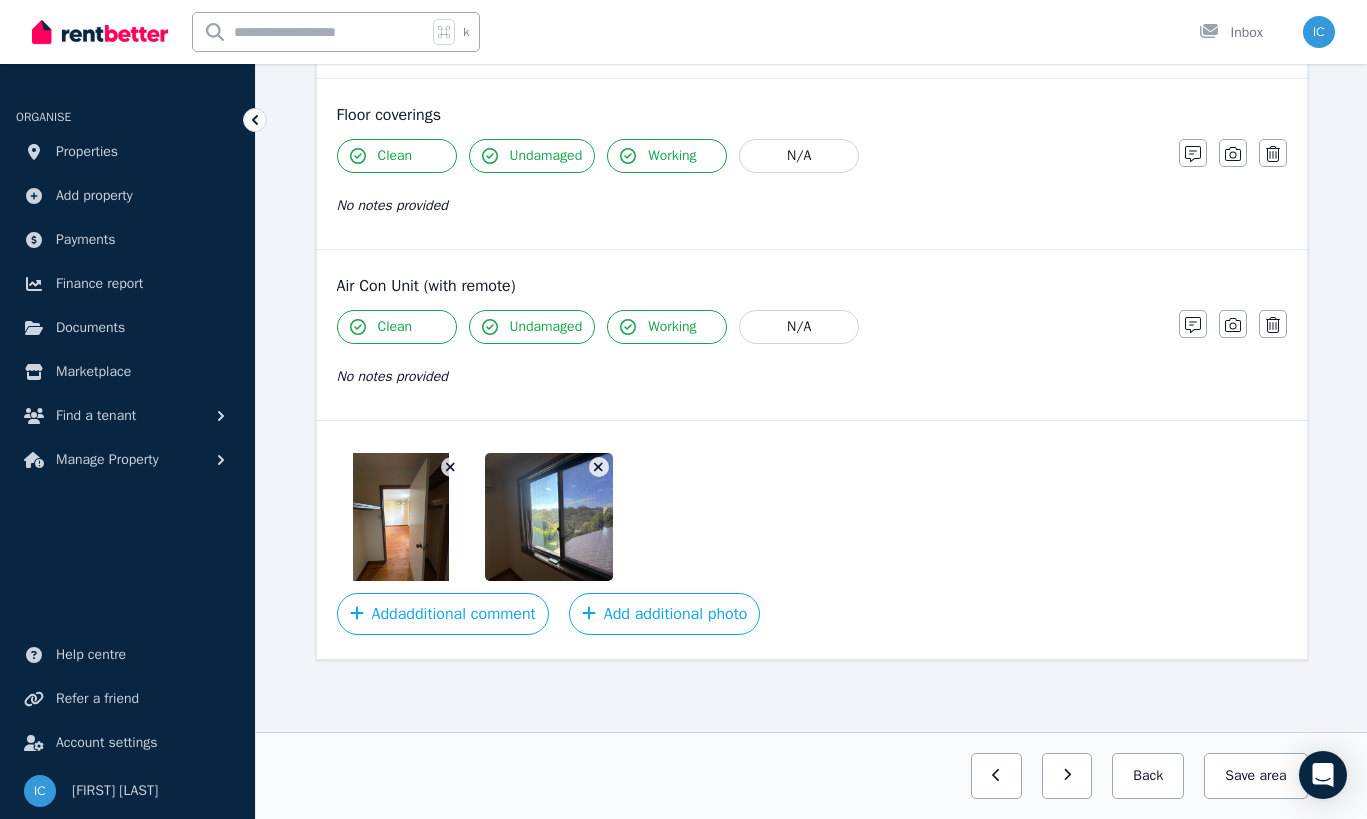 click 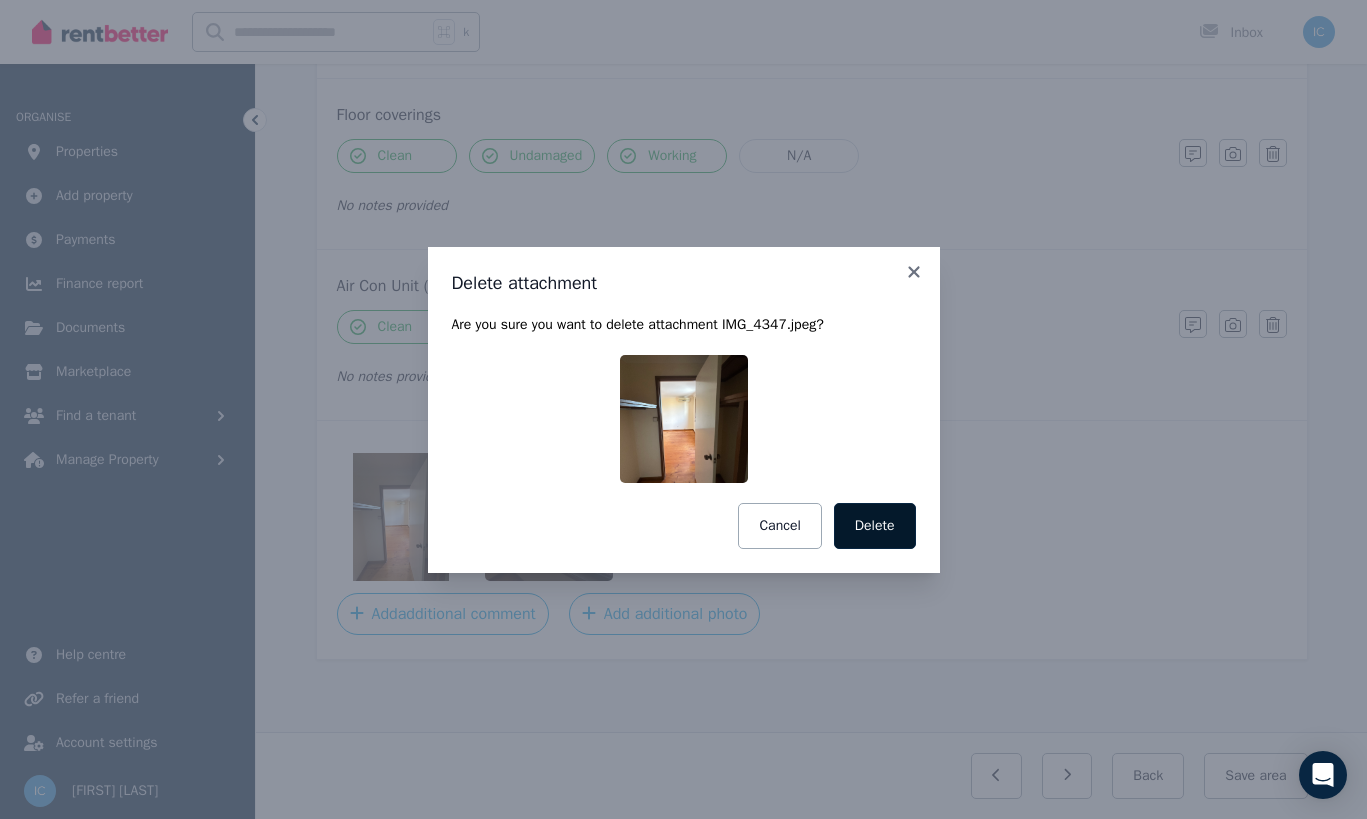 click on "Delete" at bounding box center [875, 526] 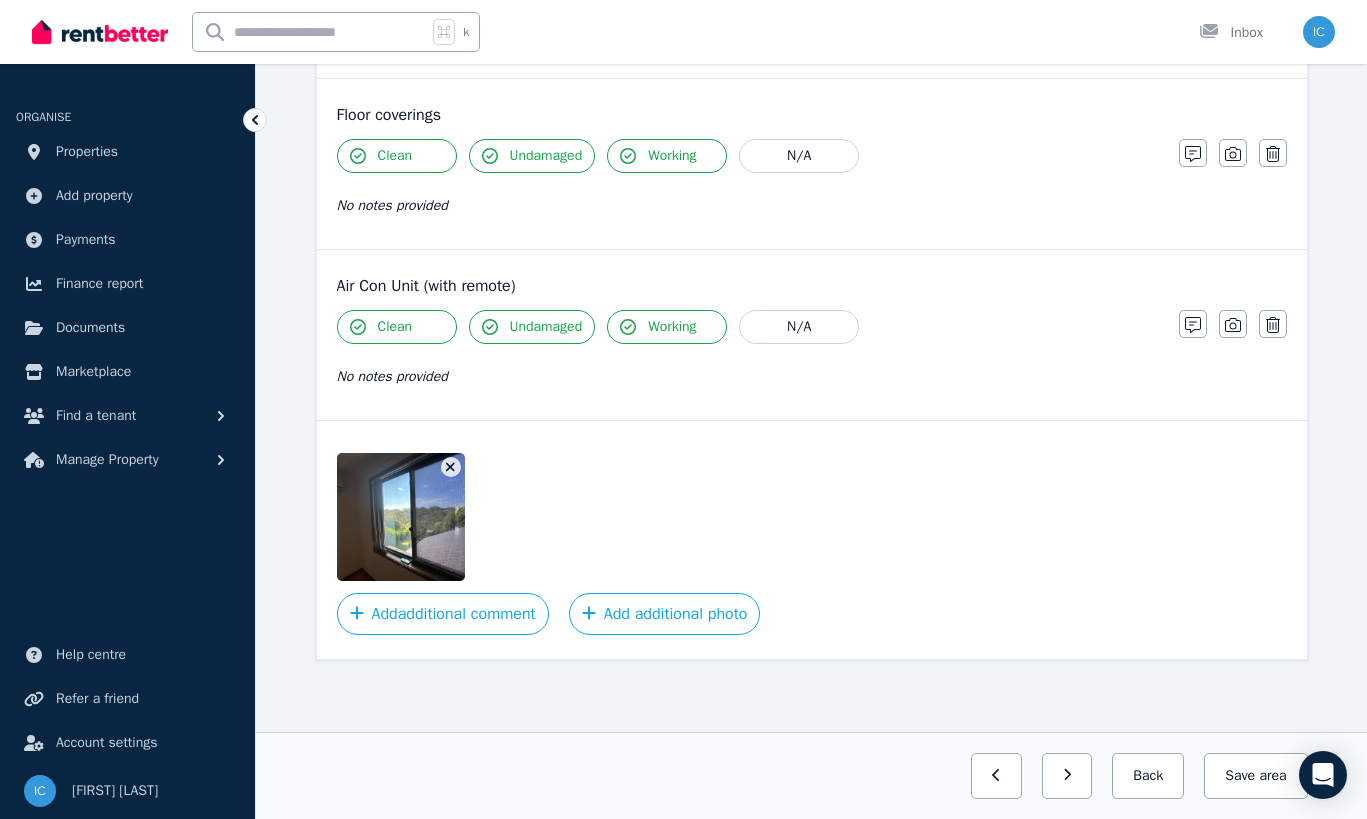 click at bounding box center (451, 467) 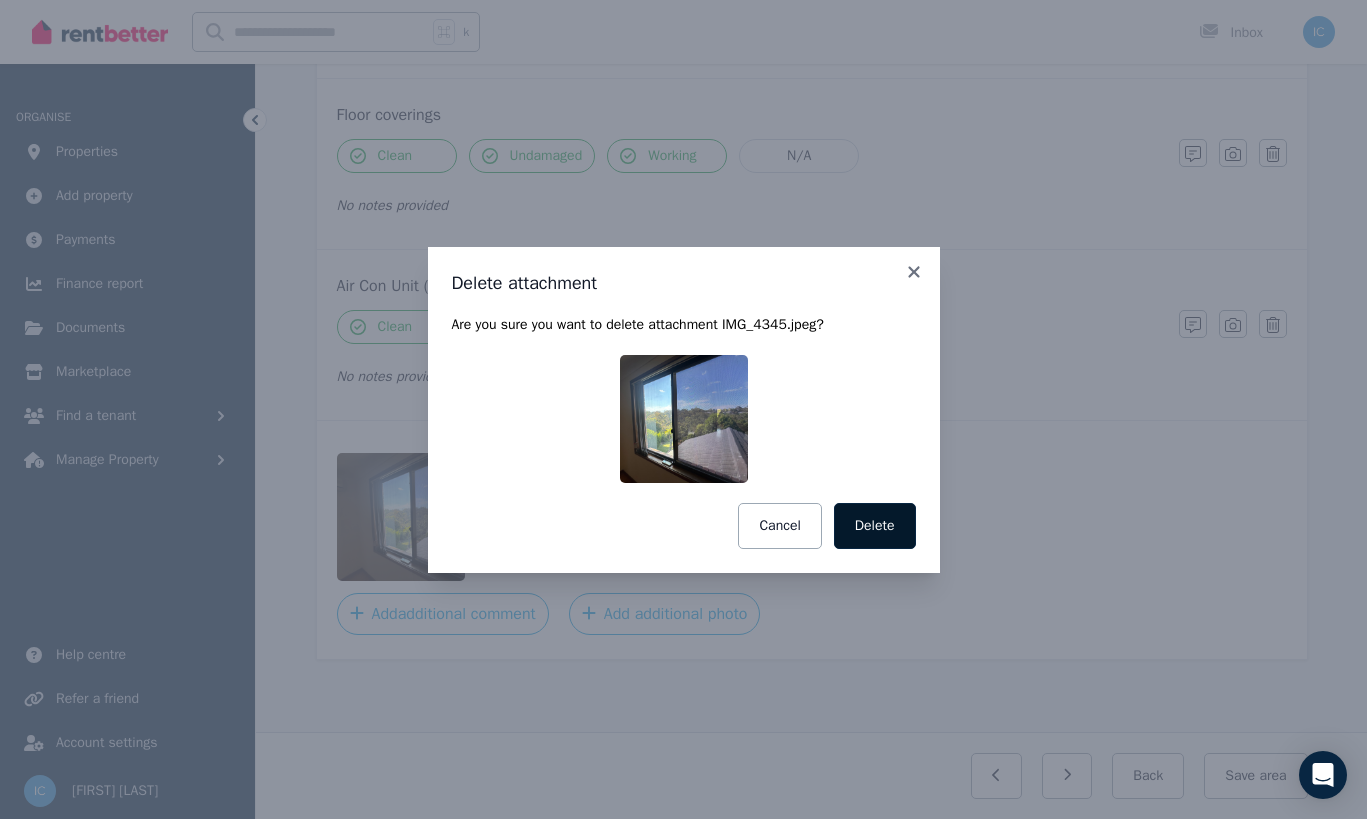 click on "Delete" at bounding box center [875, 526] 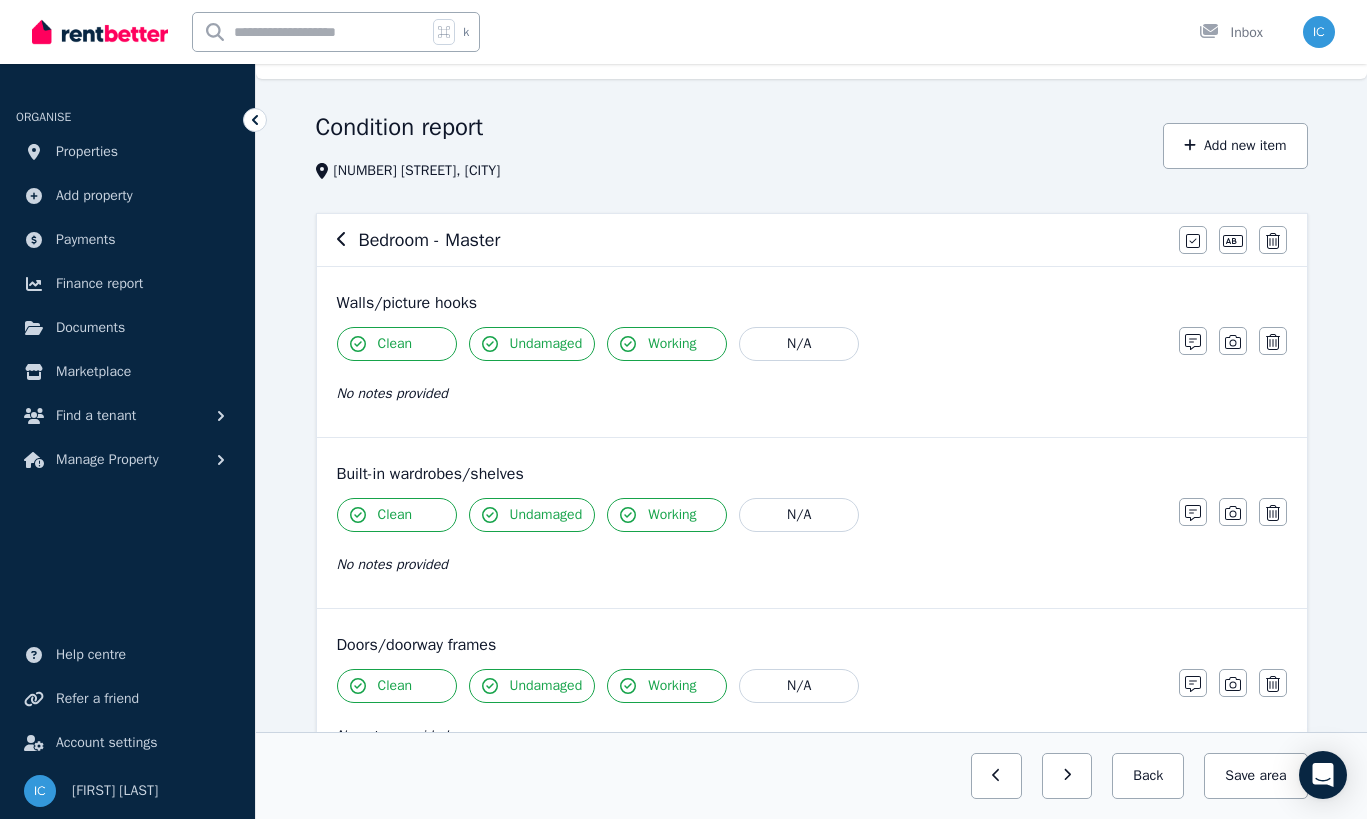scroll, scrollTop: 38, scrollLeft: 0, axis: vertical 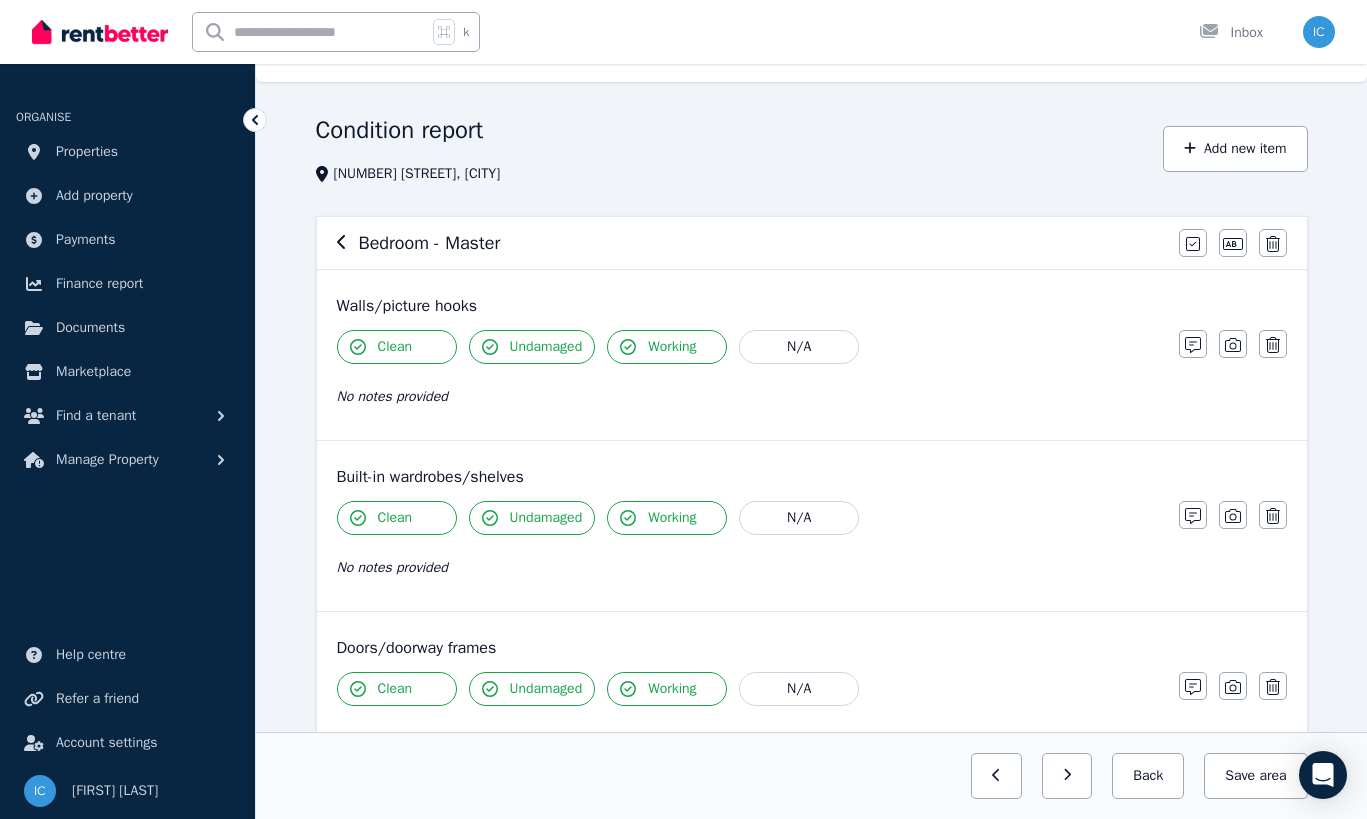click on "Walls/picture hooks Clean Undamaged Working N/A No notes provided Notes Photo Delete" at bounding box center (812, 355) 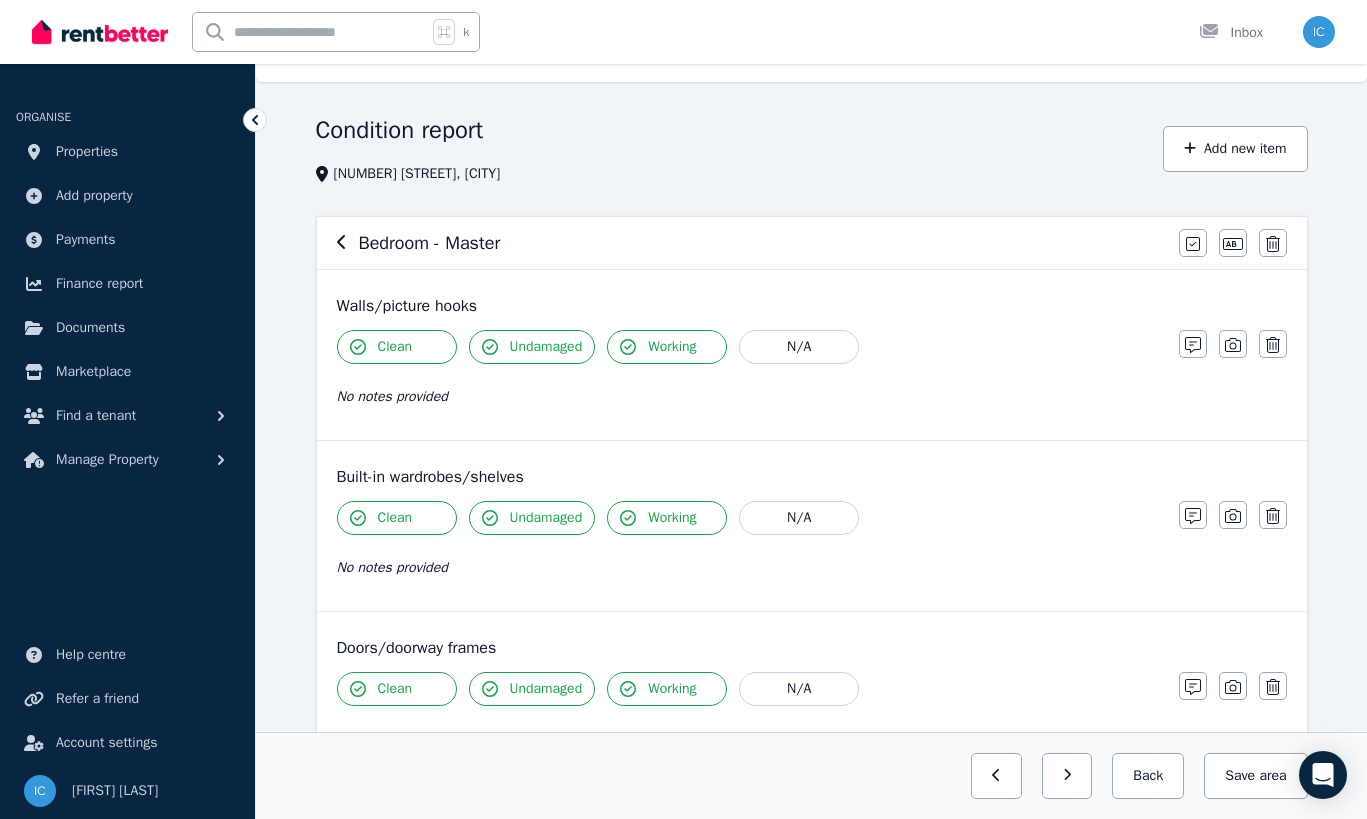 click on "Clean" at bounding box center (395, 347) 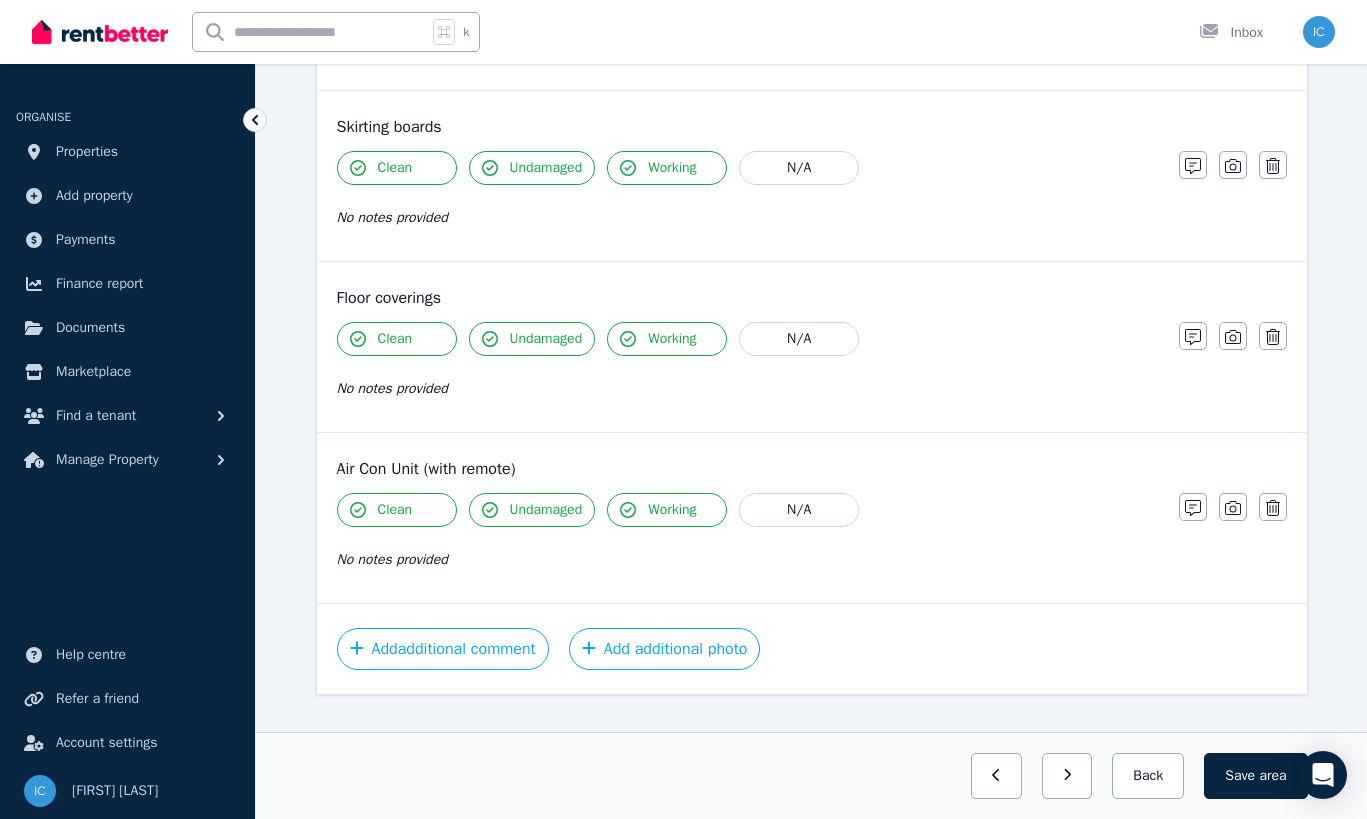 scroll, scrollTop: 1449, scrollLeft: 0, axis: vertical 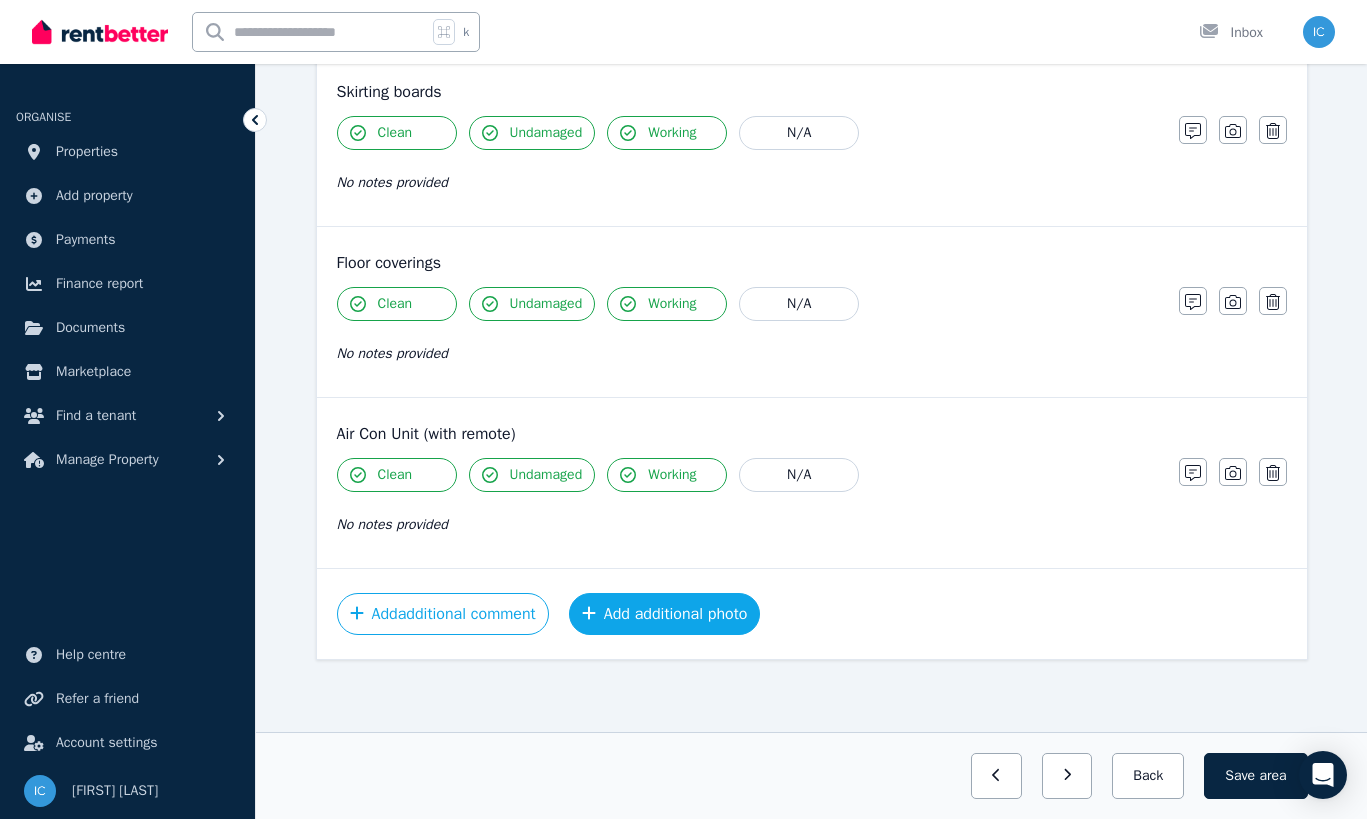 click on "Add additional photo" at bounding box center [665, 614] 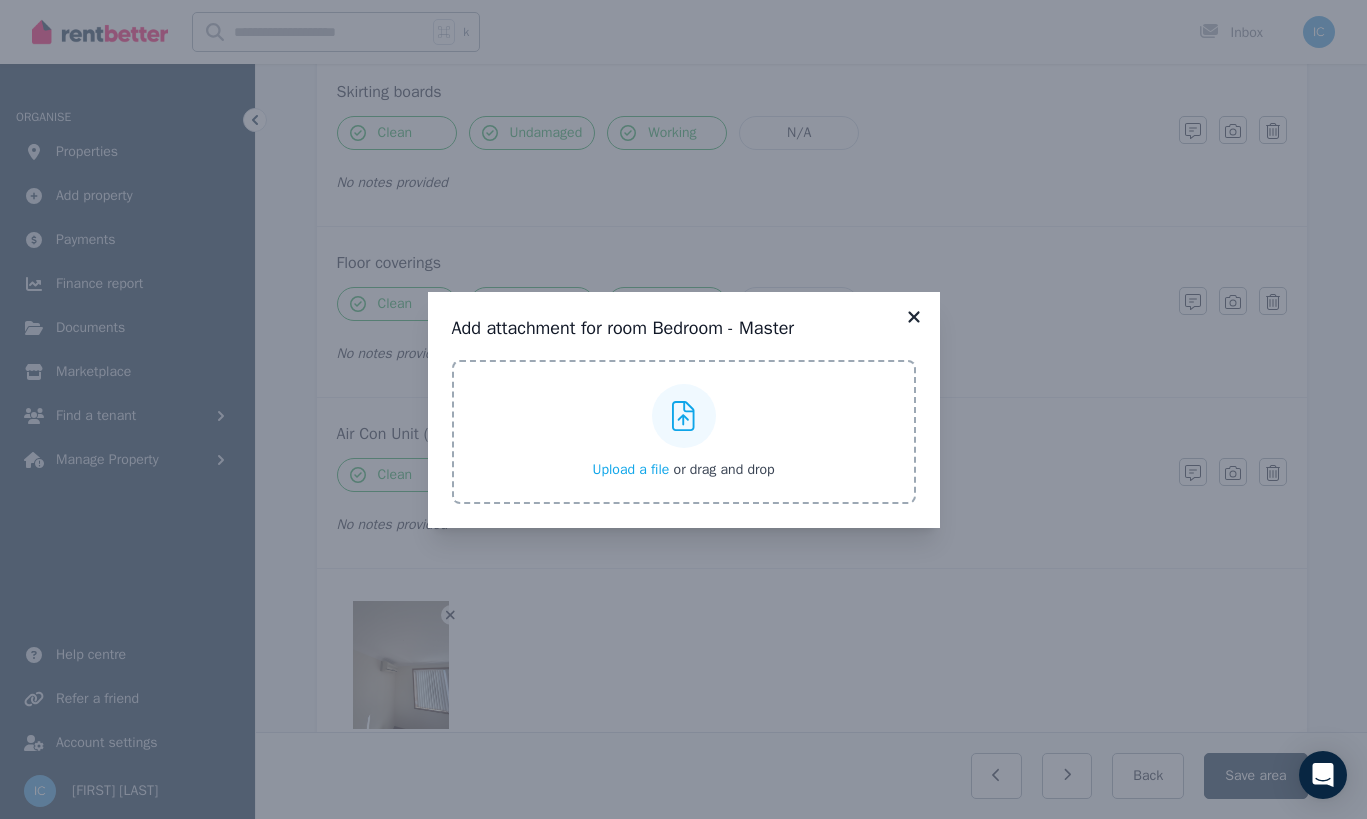 click 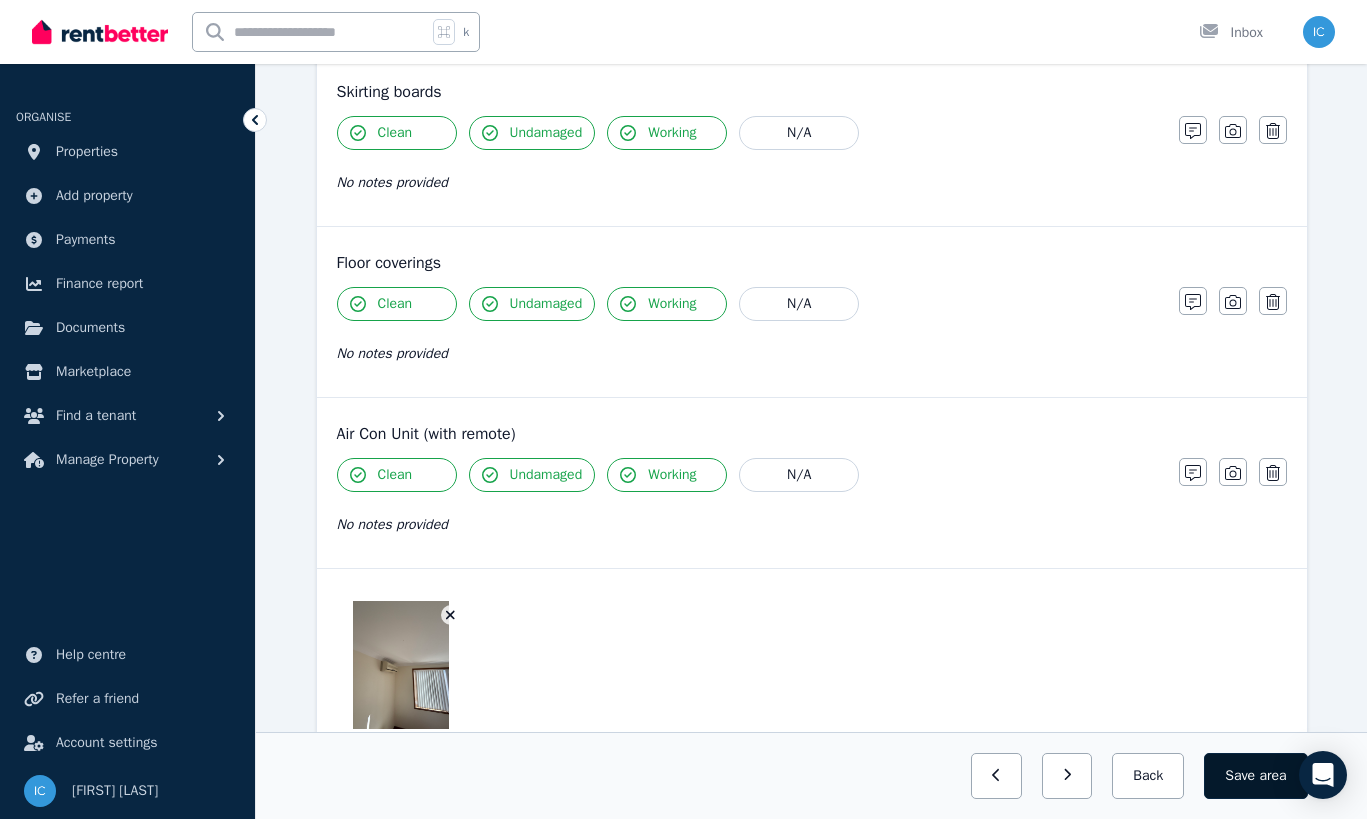 click on "Save   area" at bounding box center [1255, 776] 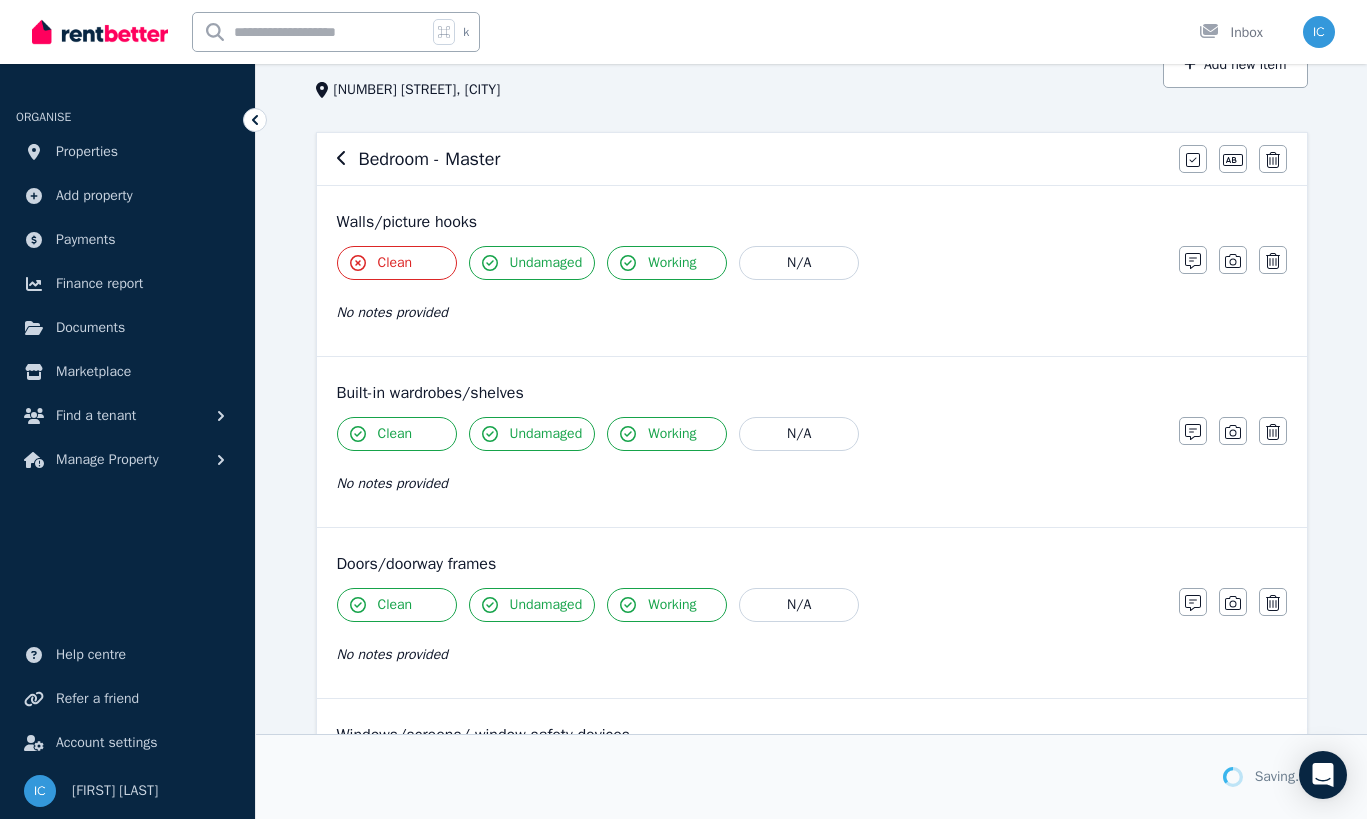 scroll, scrollTop: 0, scrollLeft: 0, axis: both 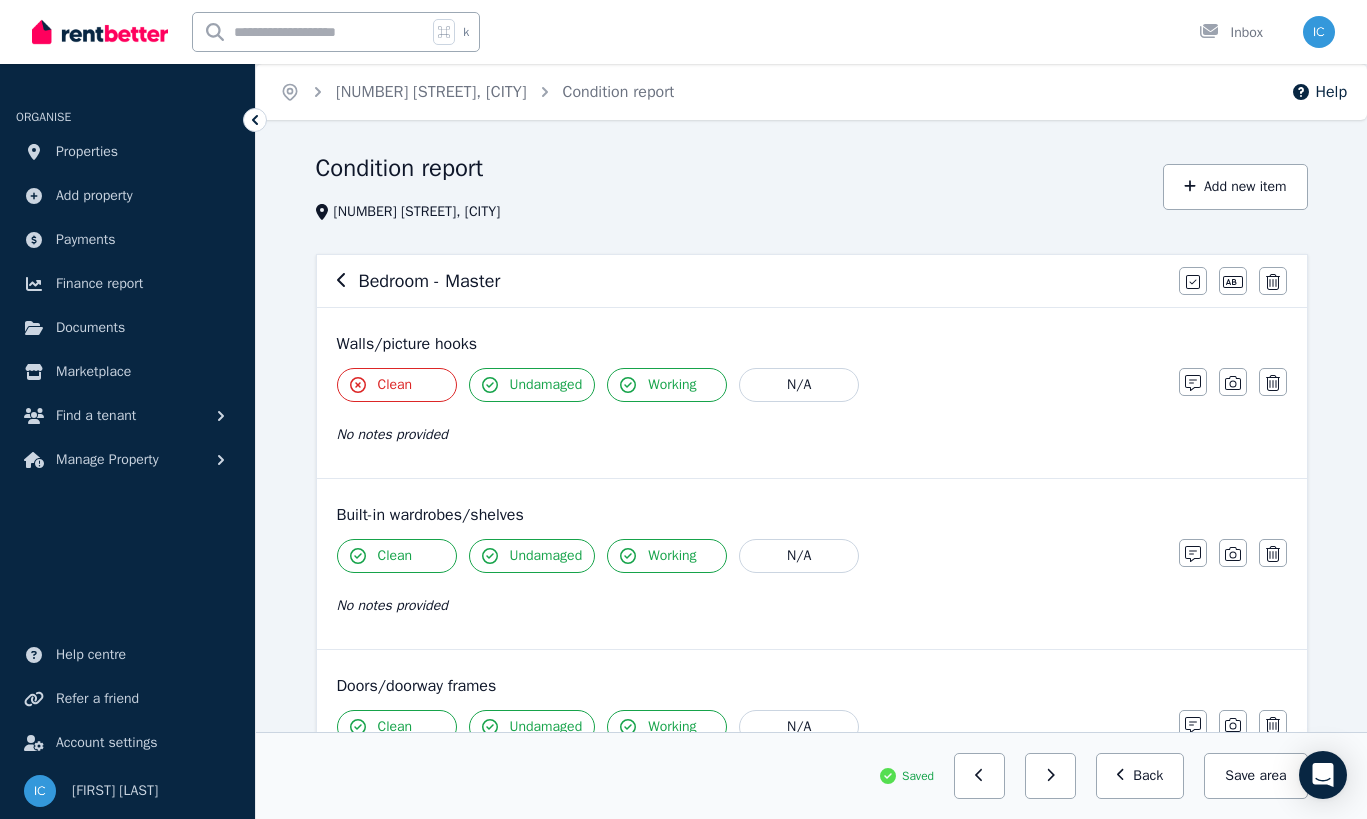 click 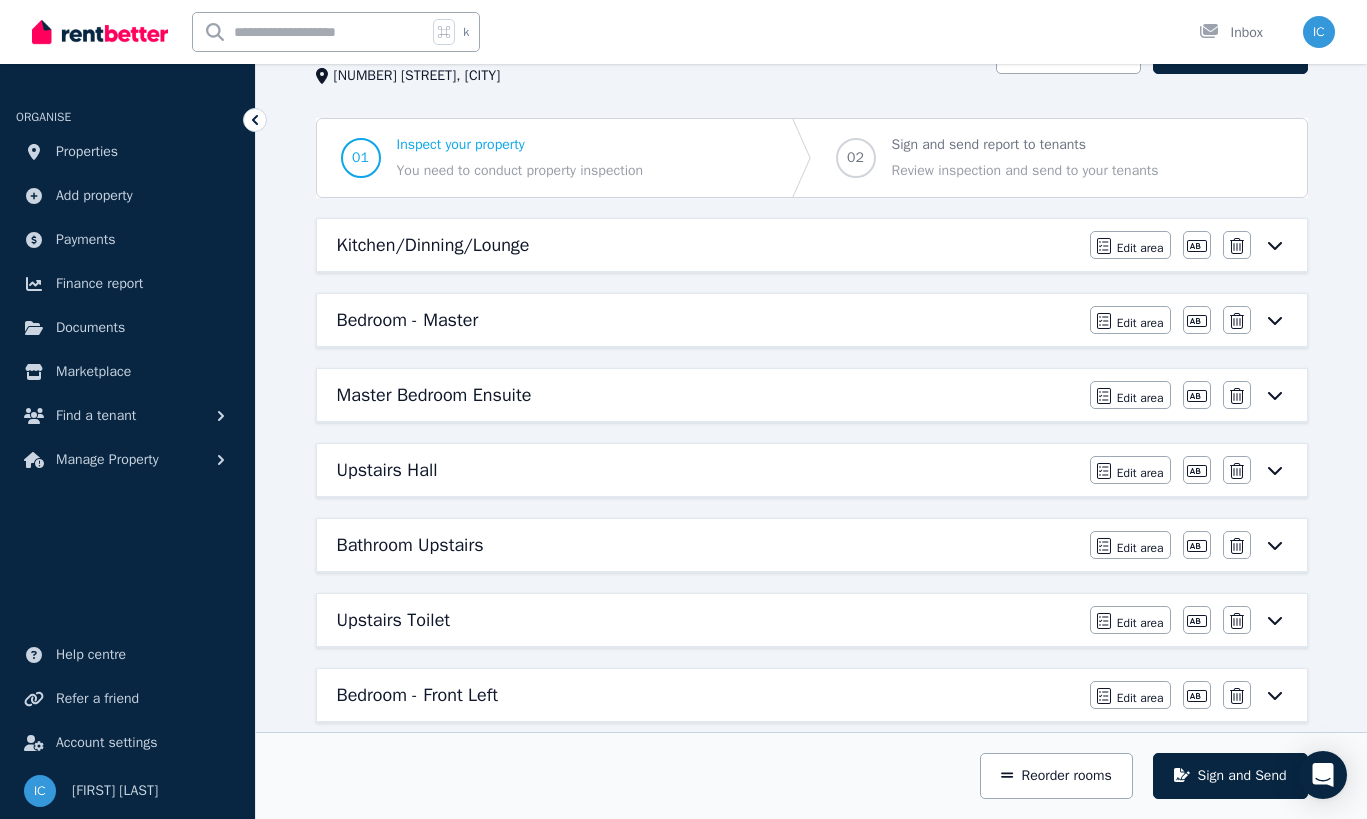 scroll, scrollTop: 147, scrollLeft: 0, axis: vertical 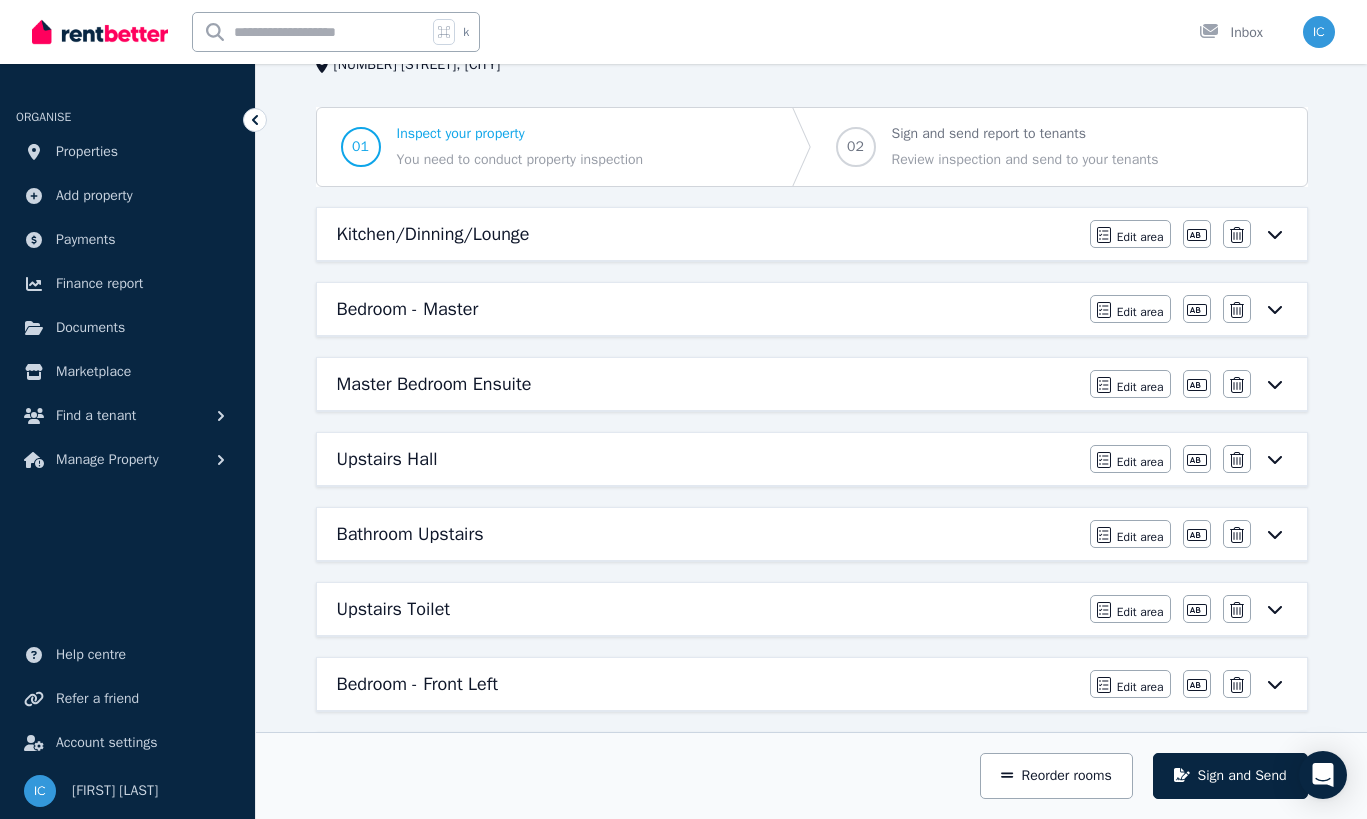 click on "Master Bedroom Ensuite" at bounding box center (707, 384) 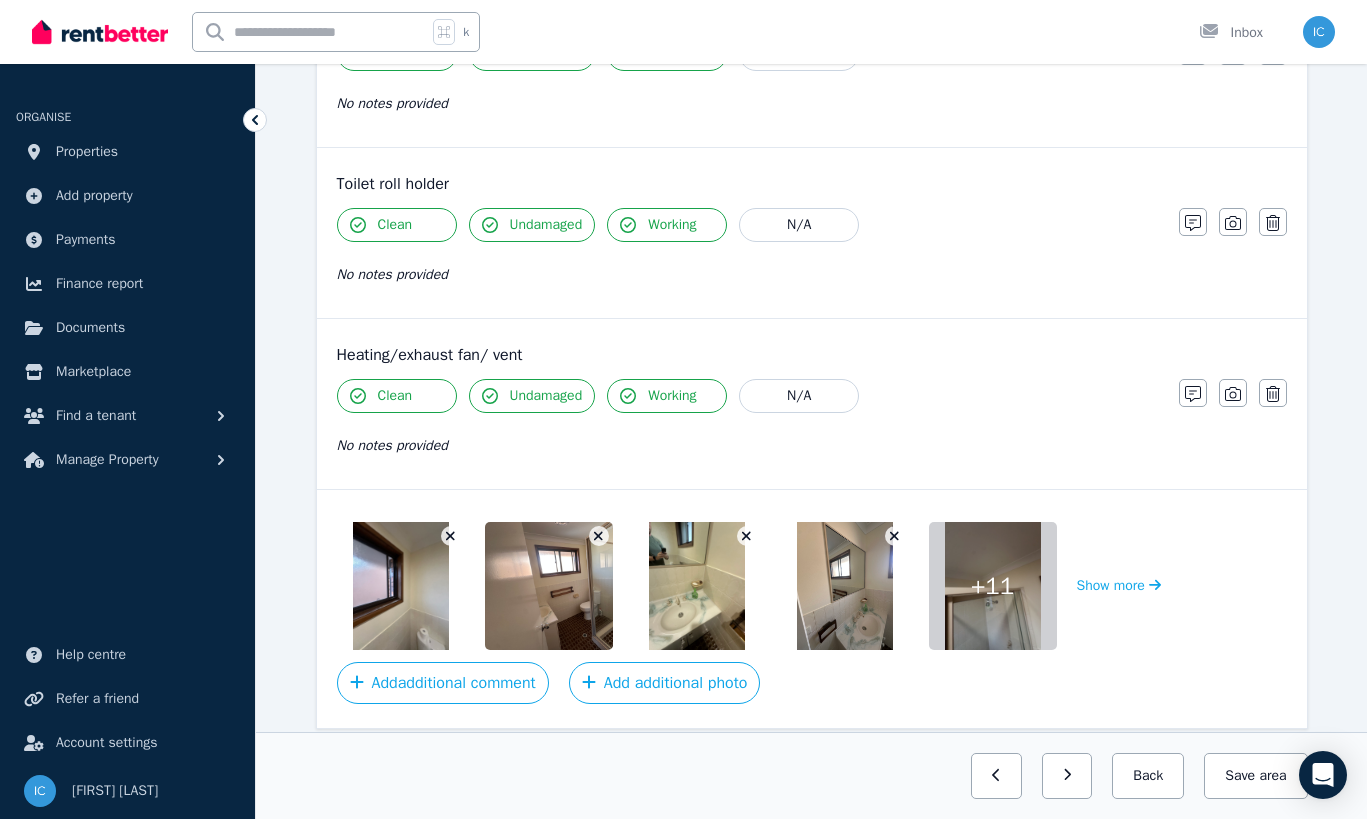 scroll, scrollTop: 2452, scrollLeft: 0, axis: vertical 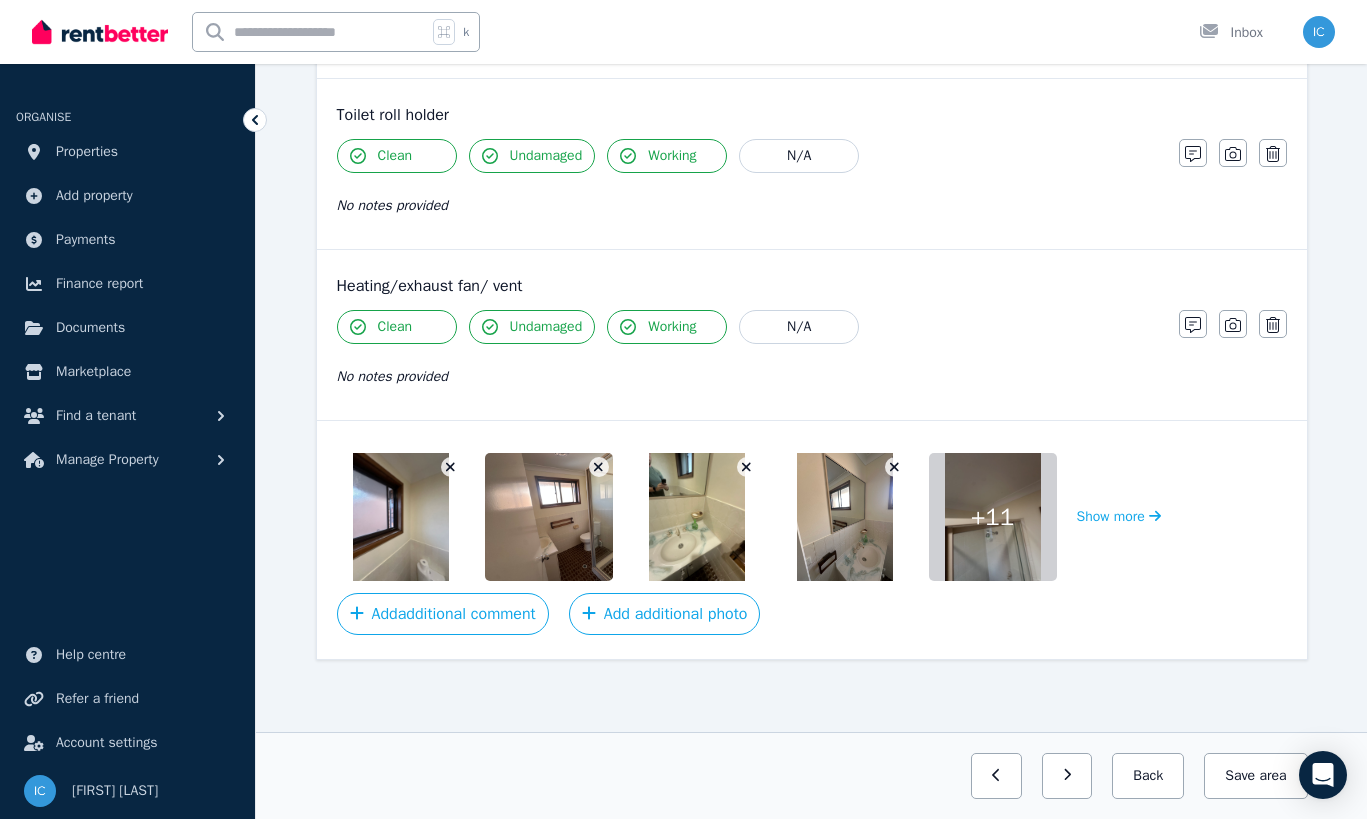 click at bounding box center (401, 517) 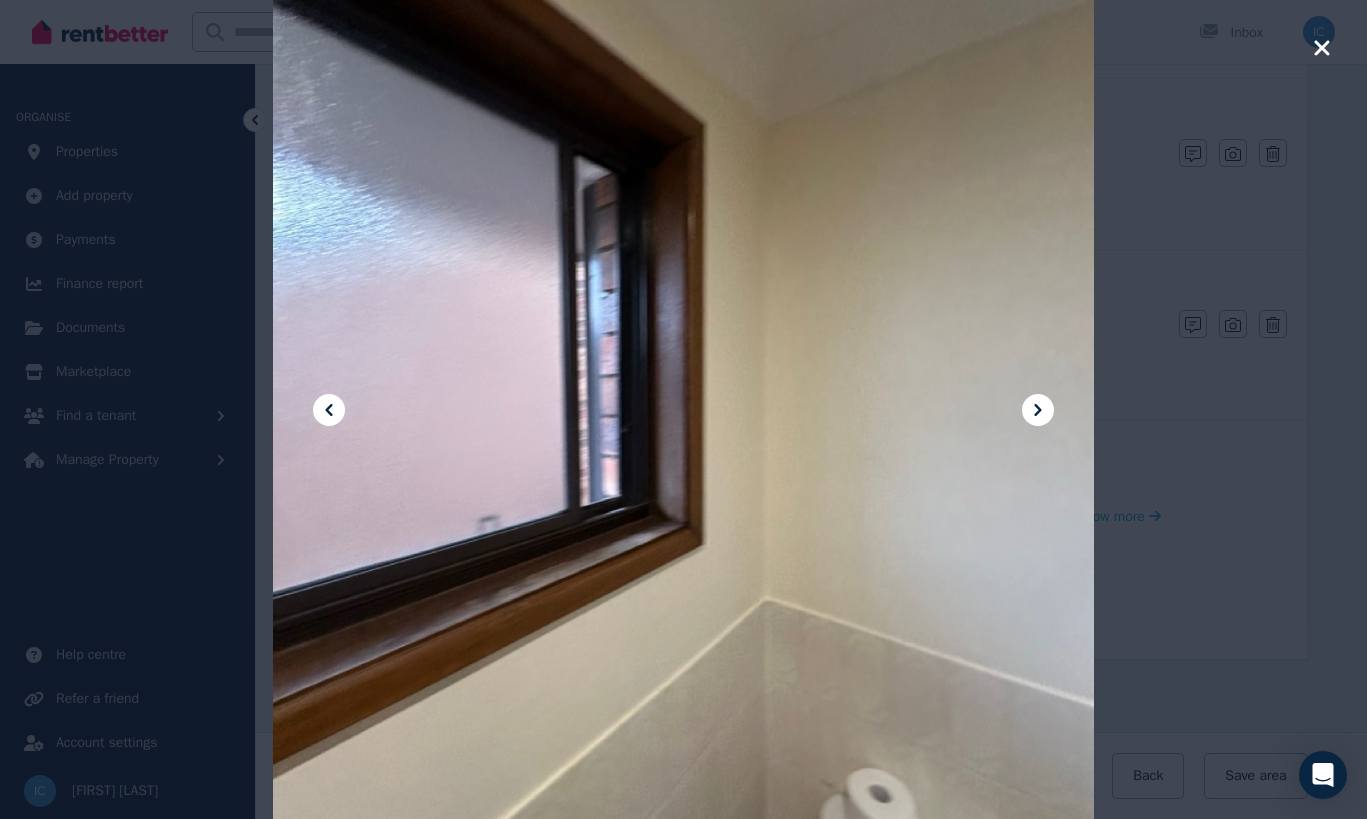 click 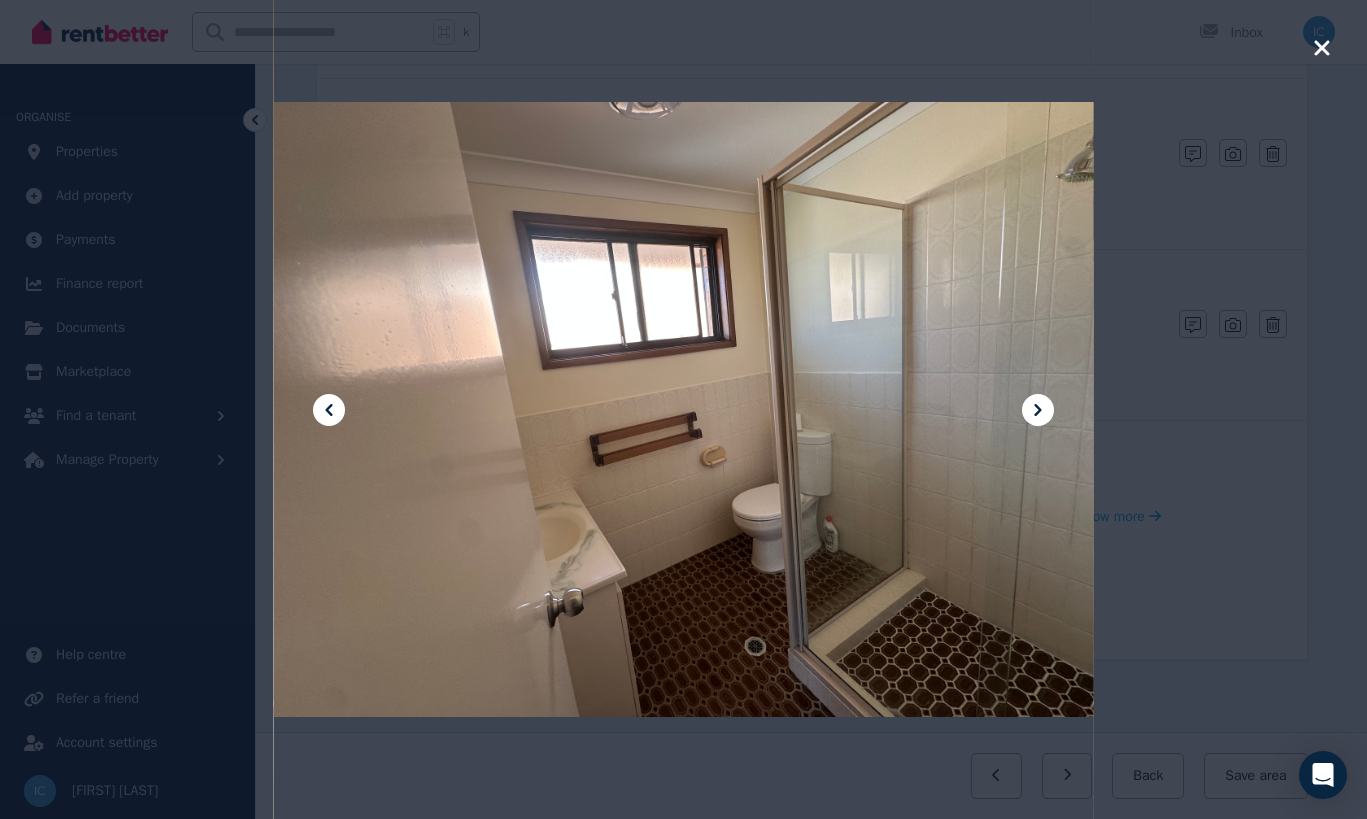 click 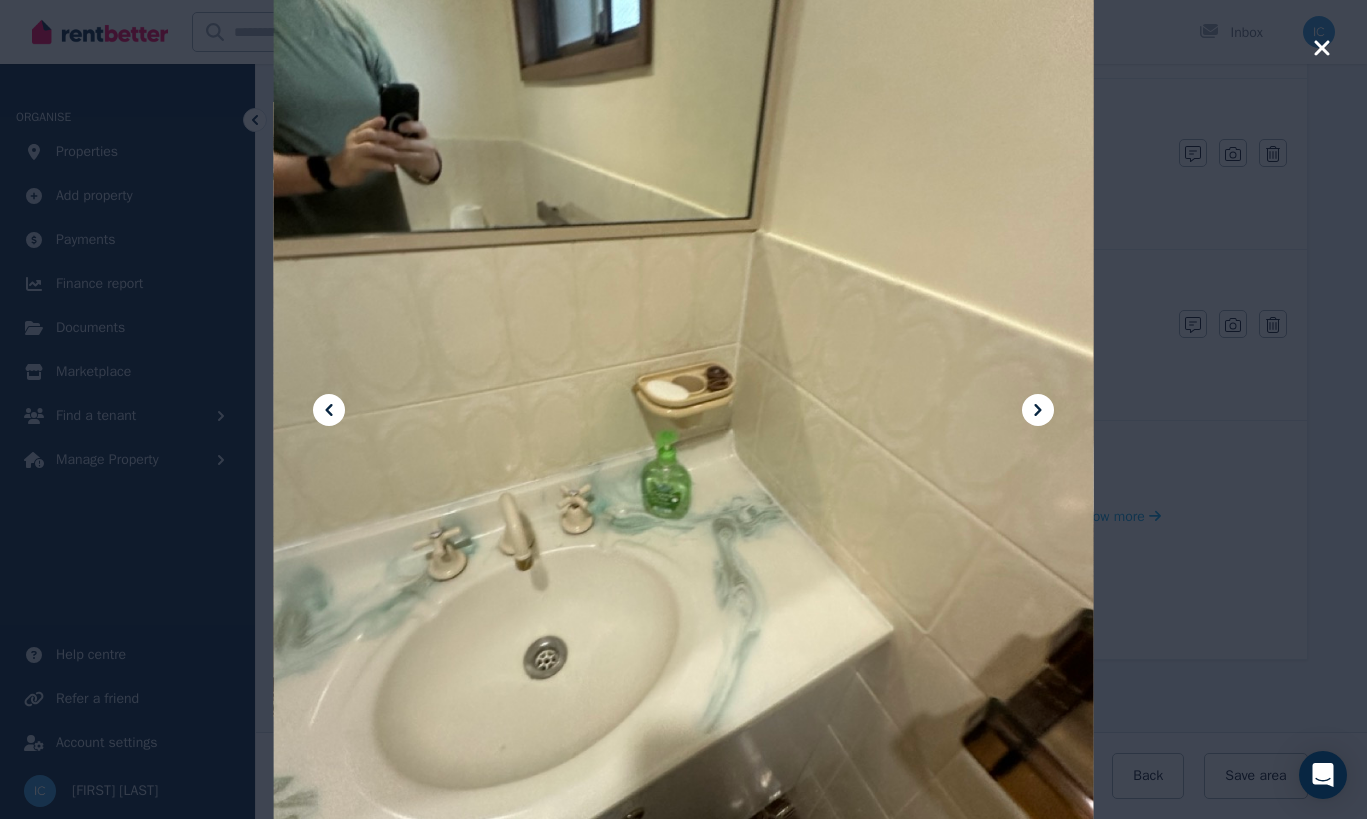 click 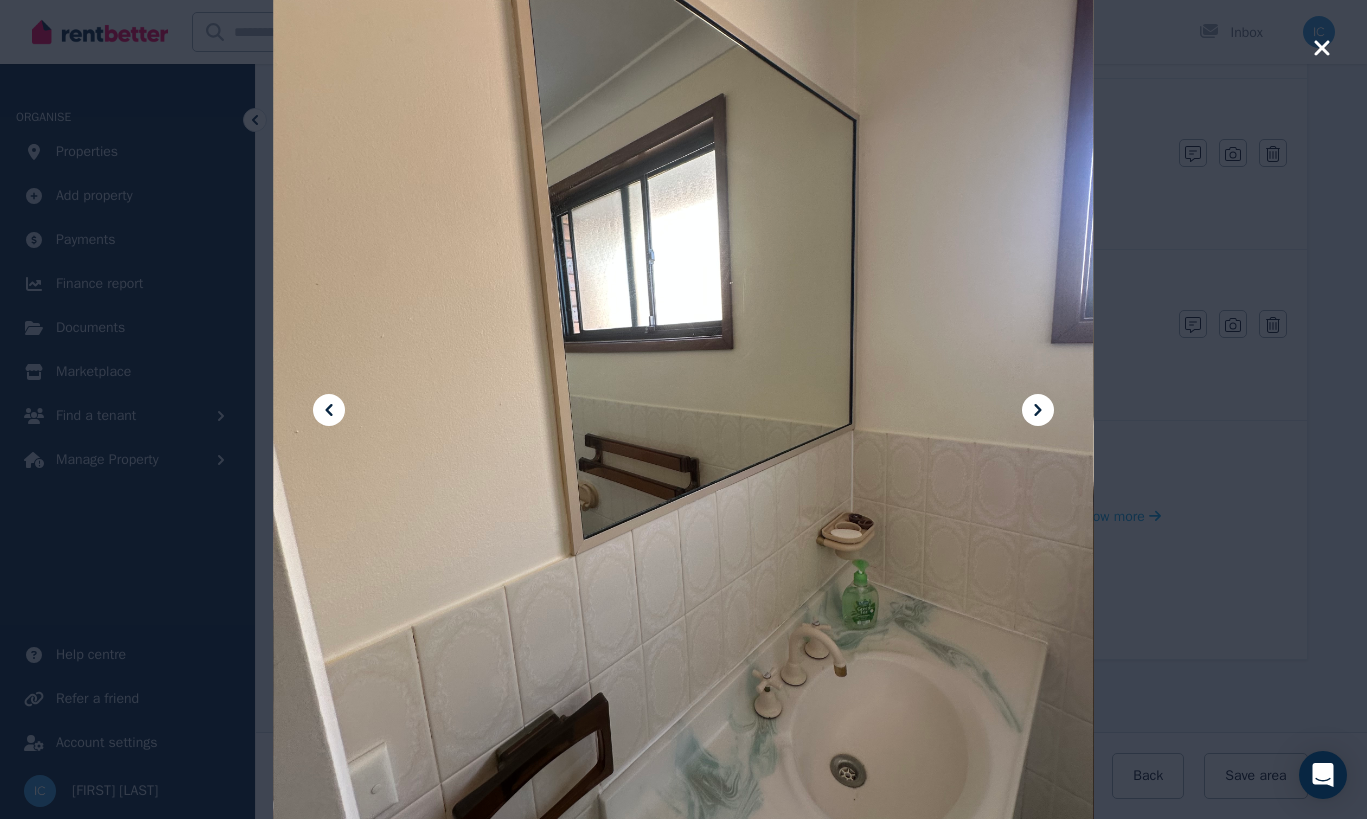 click 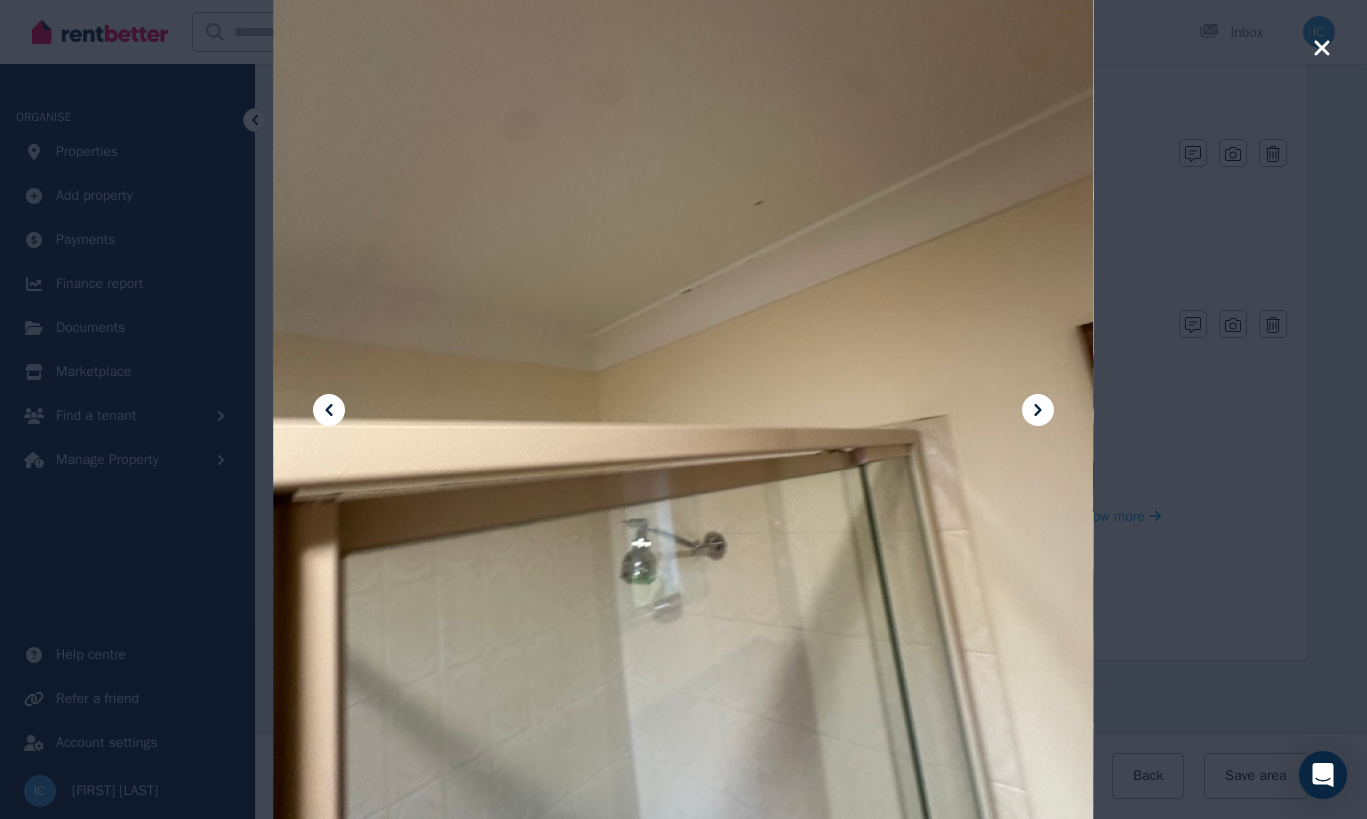 click 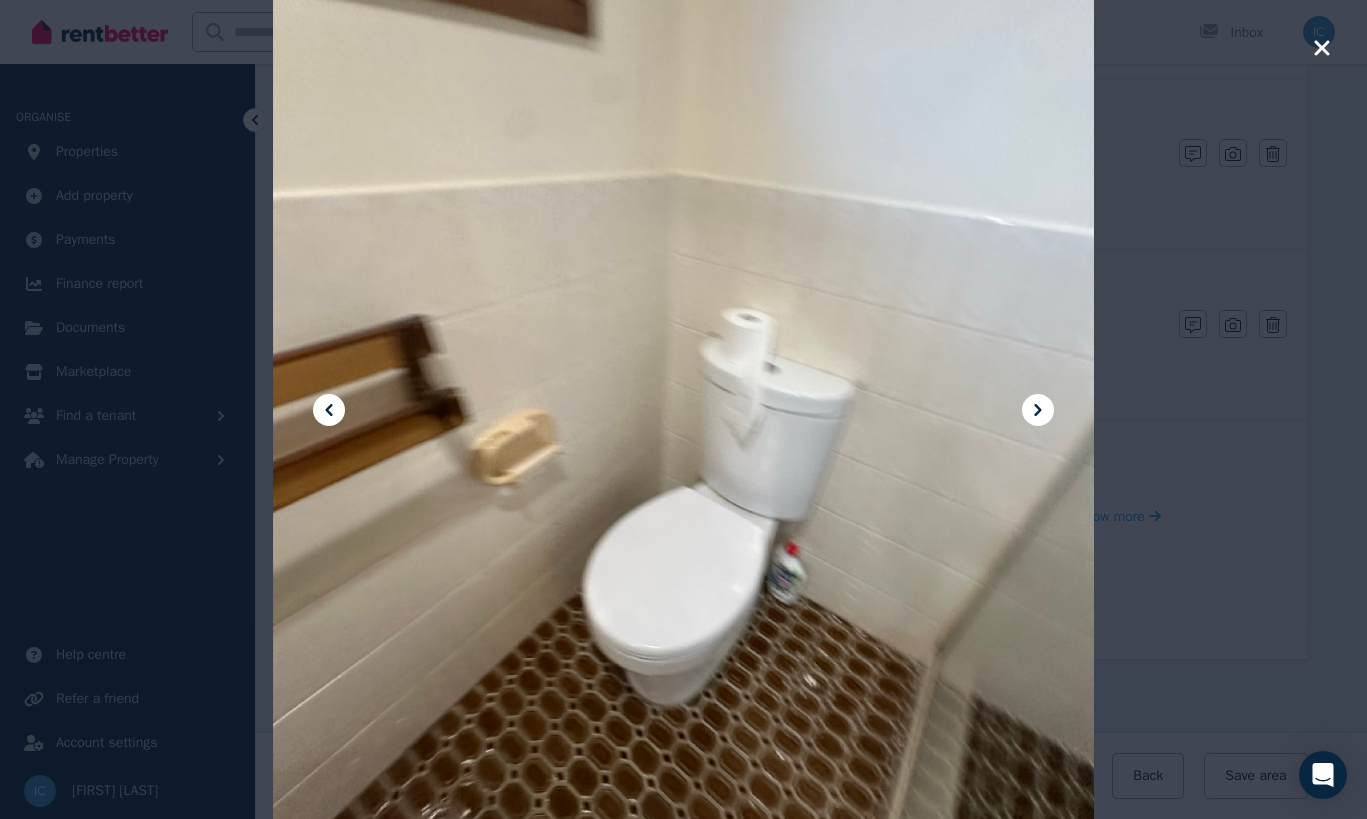 click 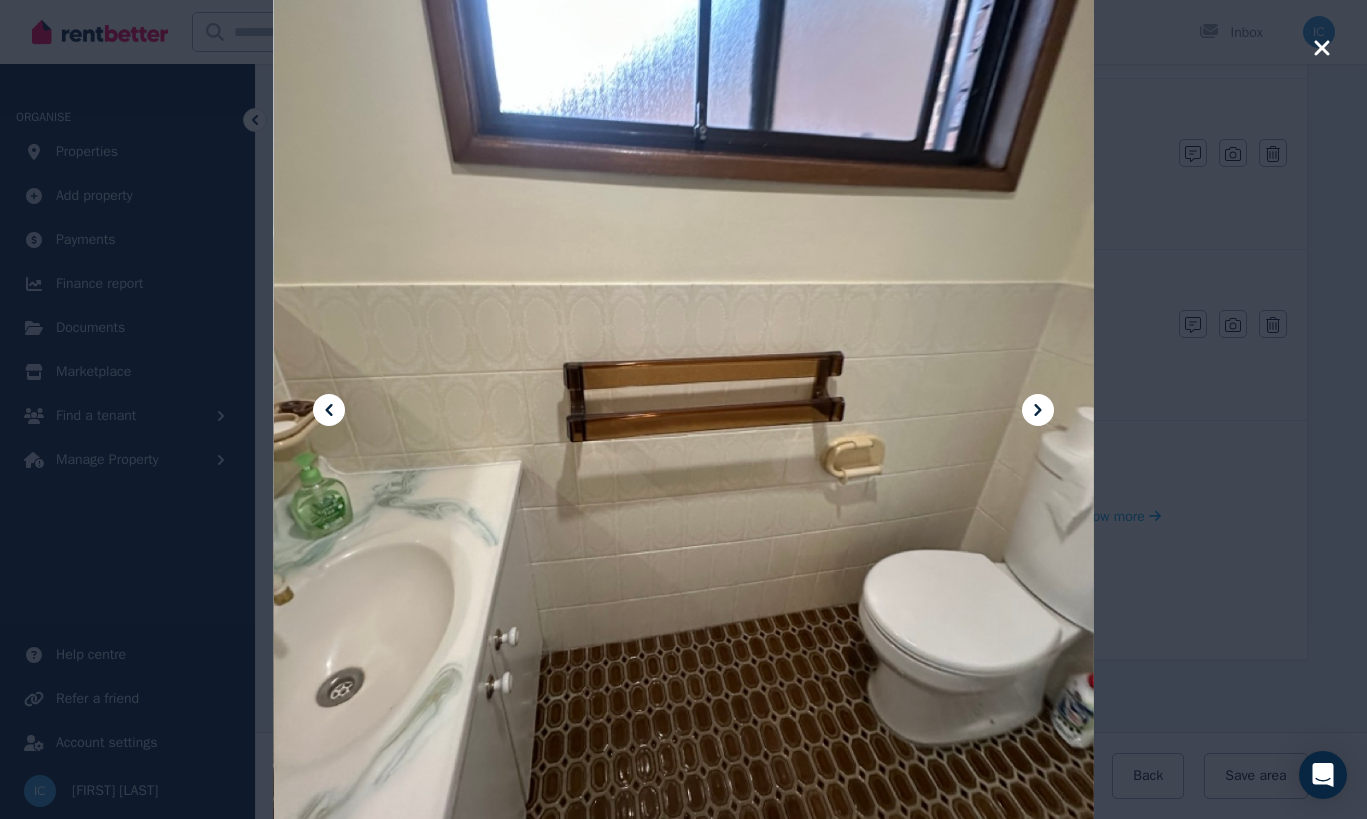click 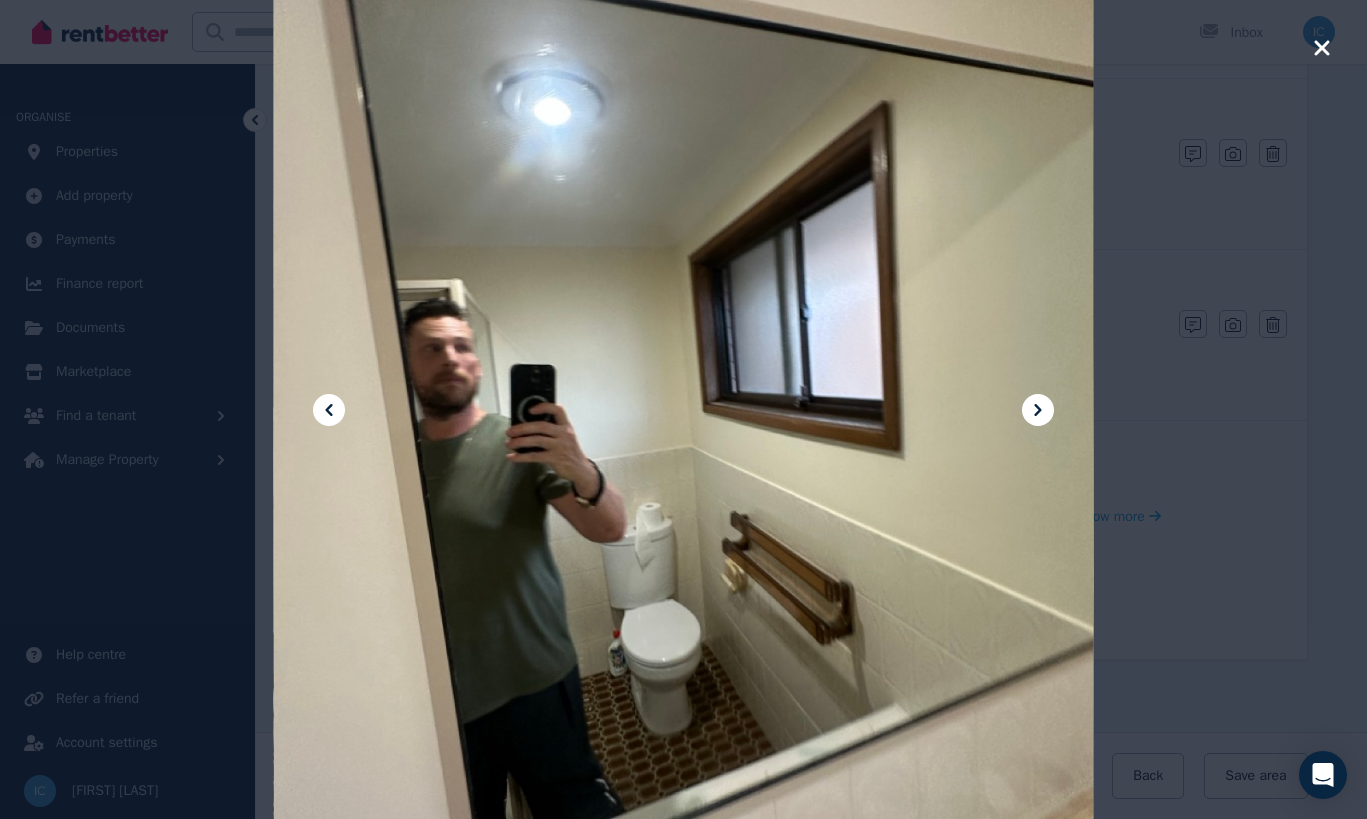 click 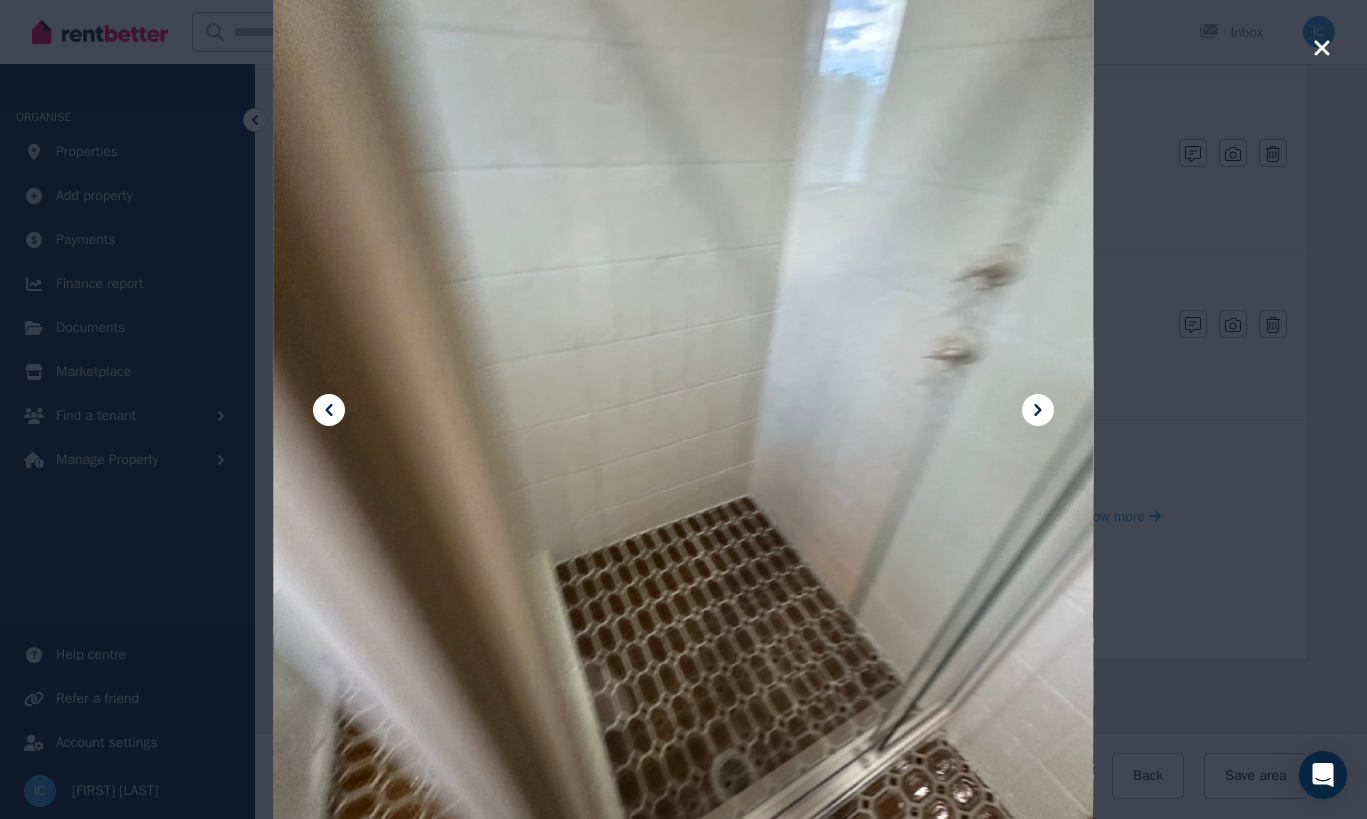 click 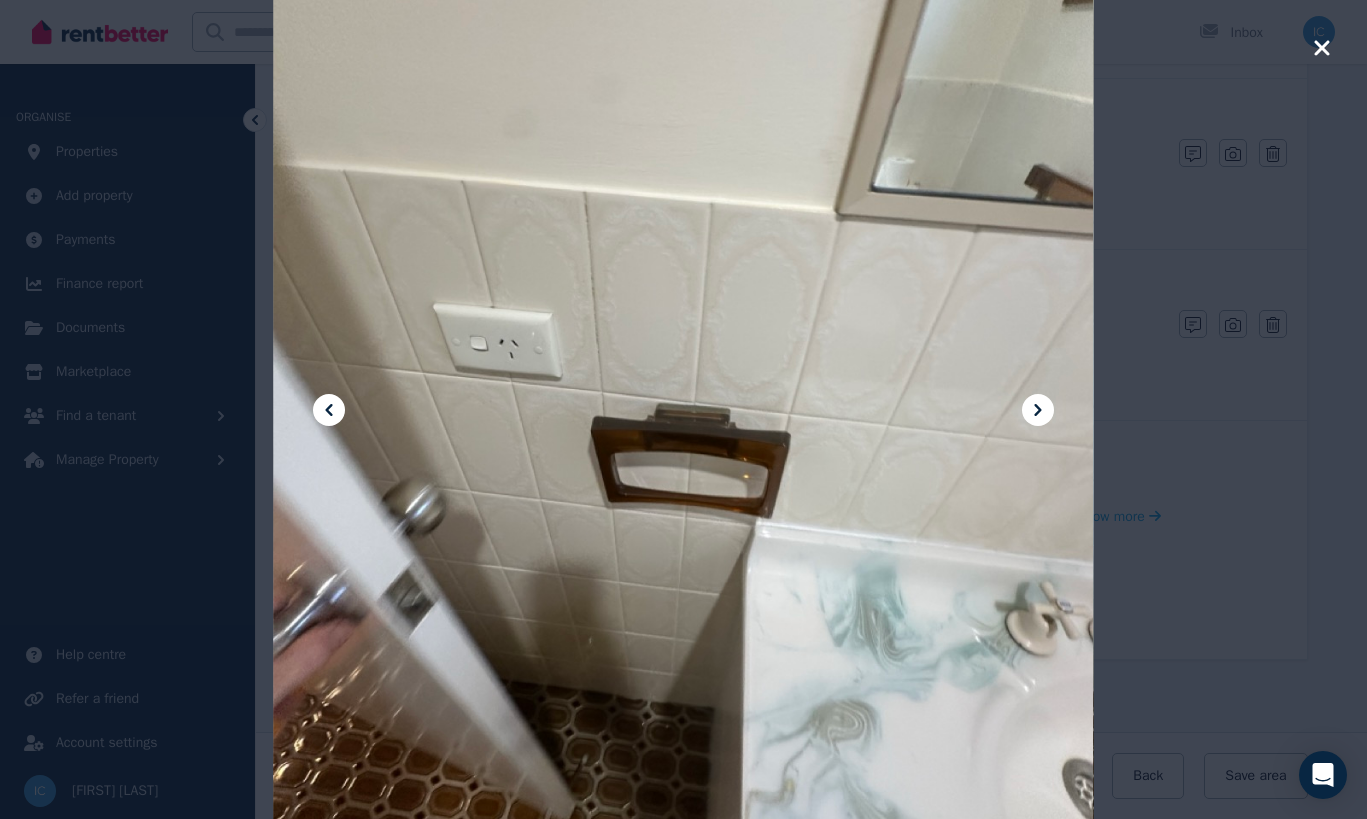 click 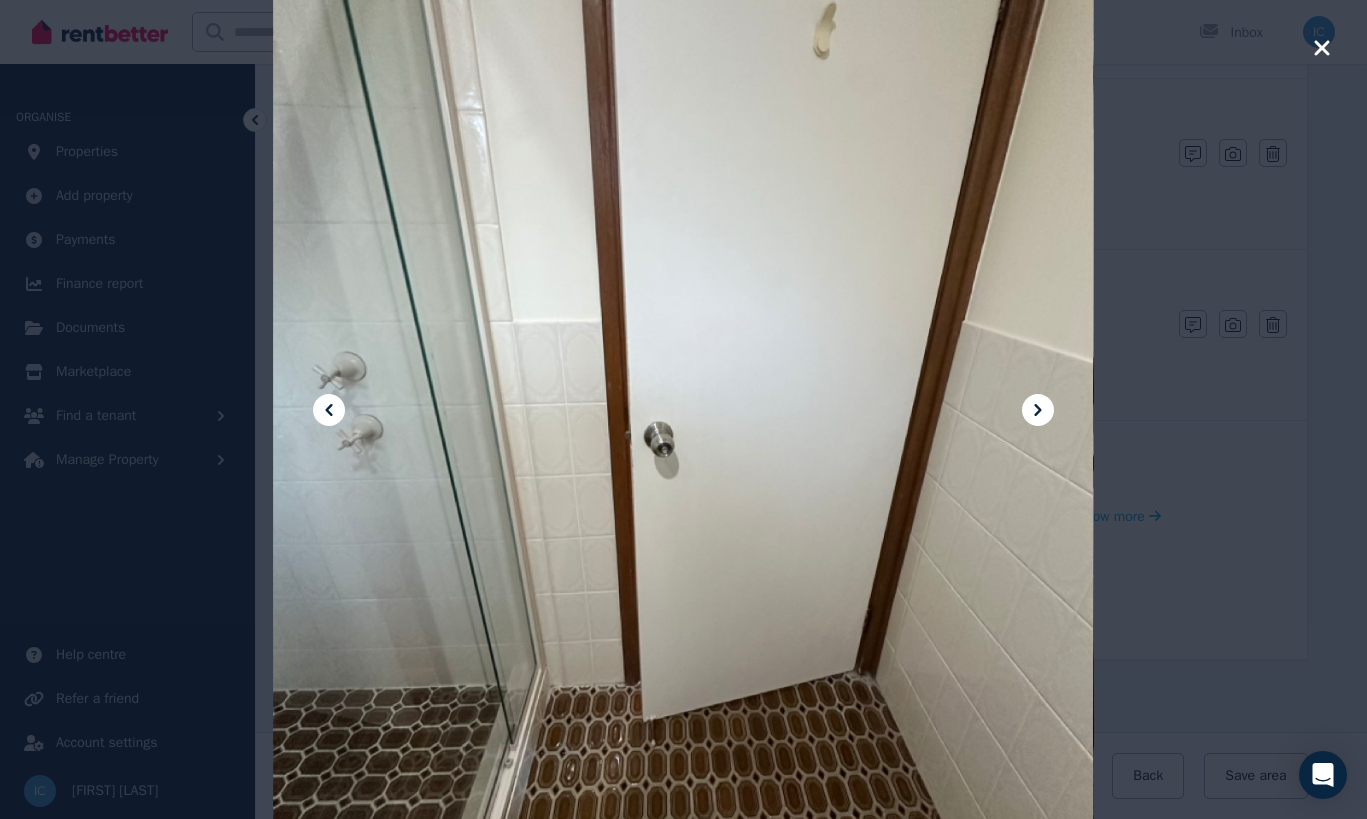 click 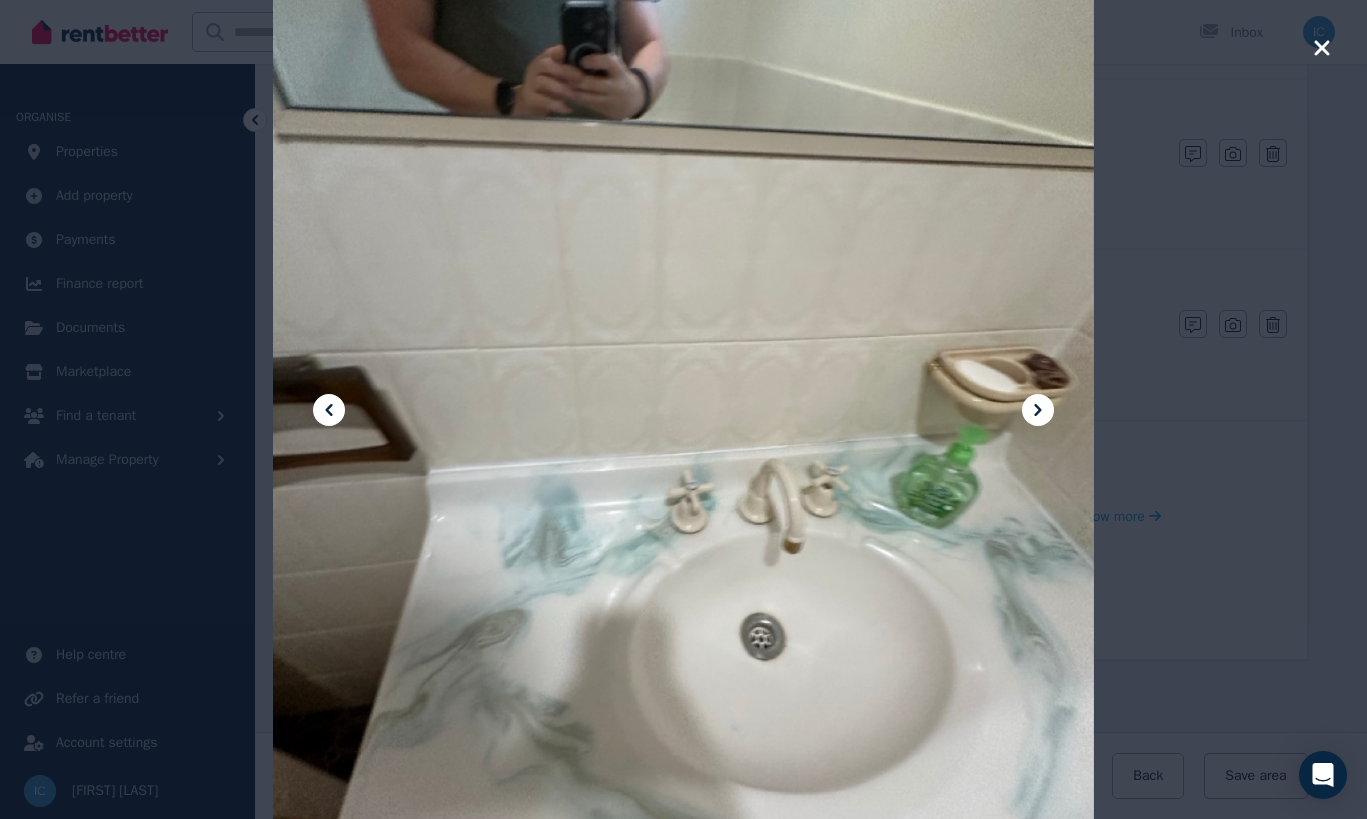 click 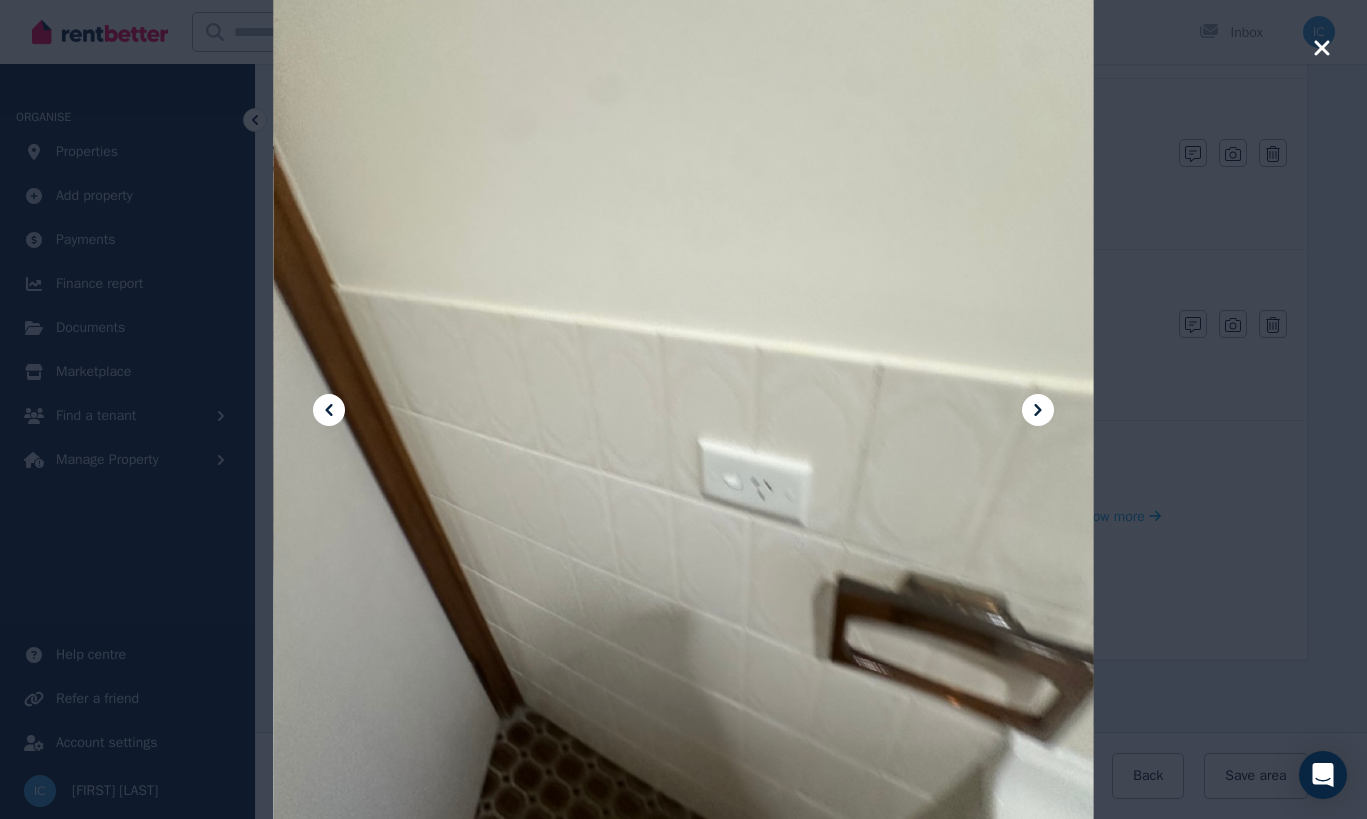 click 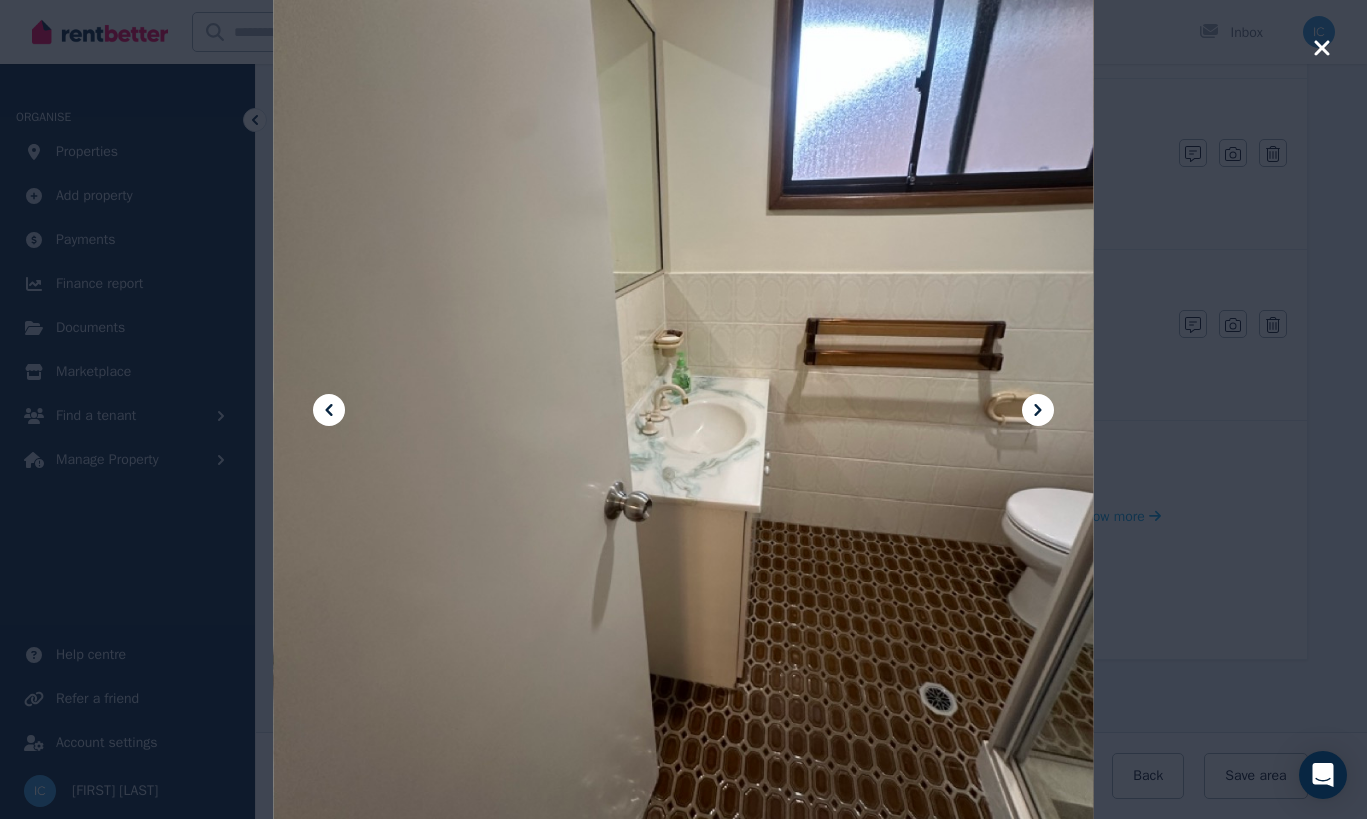 click 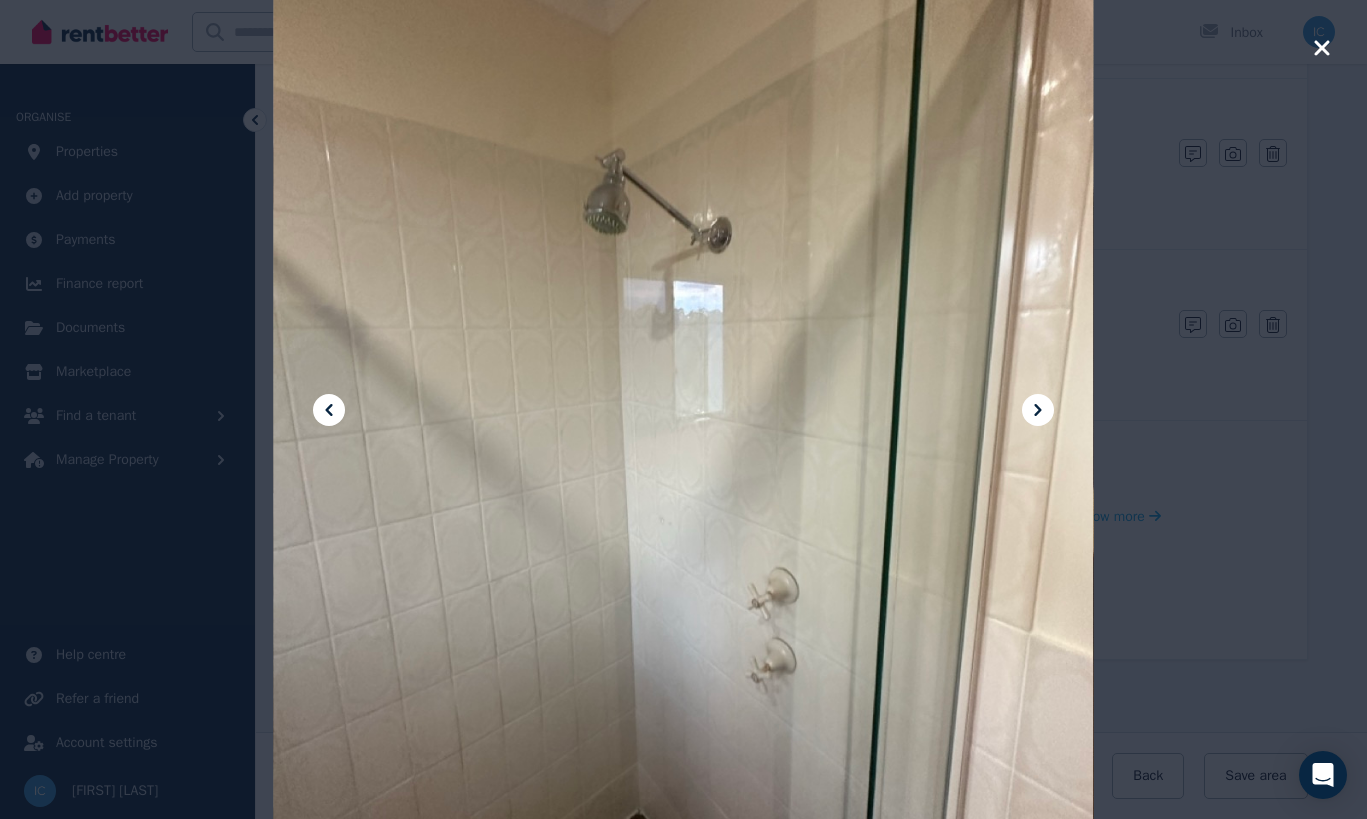 click 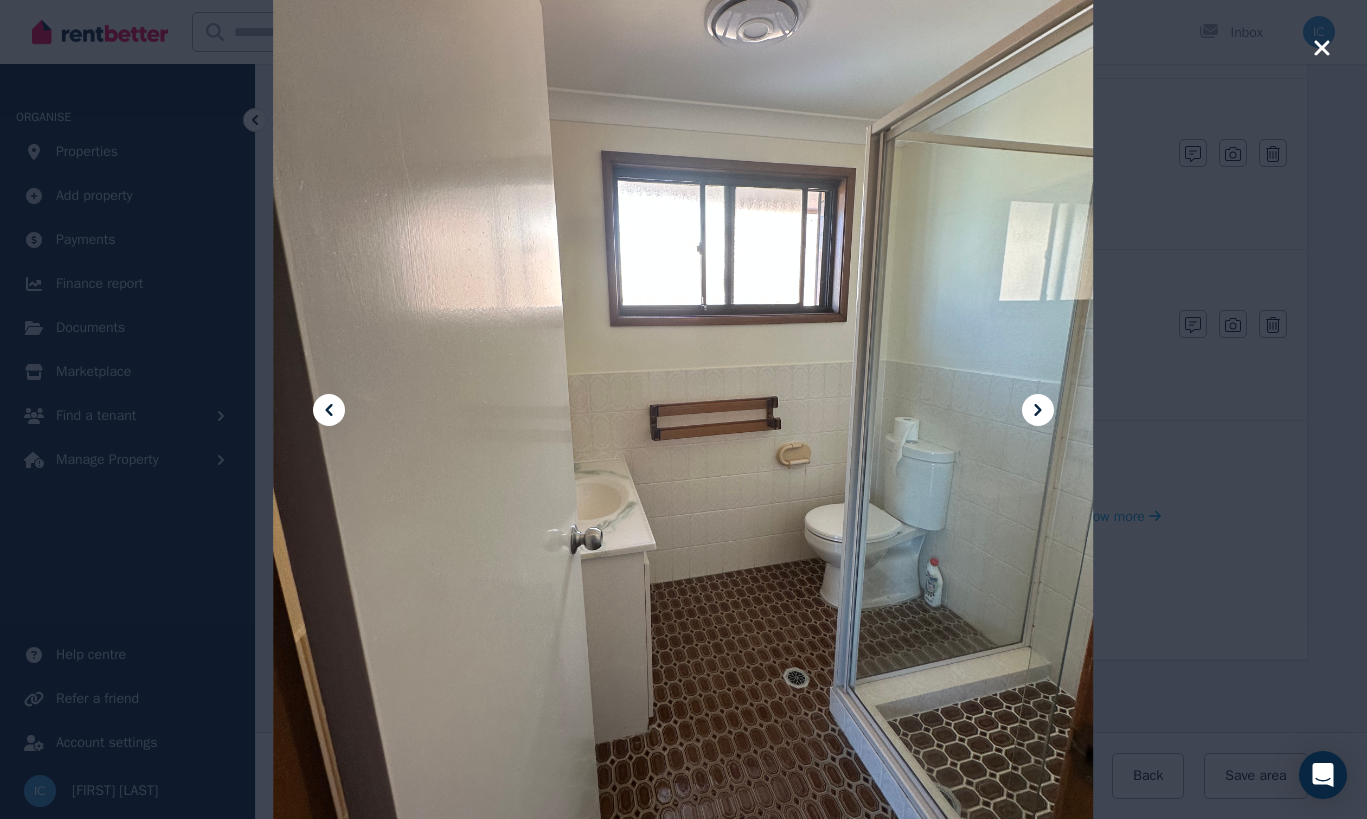 click 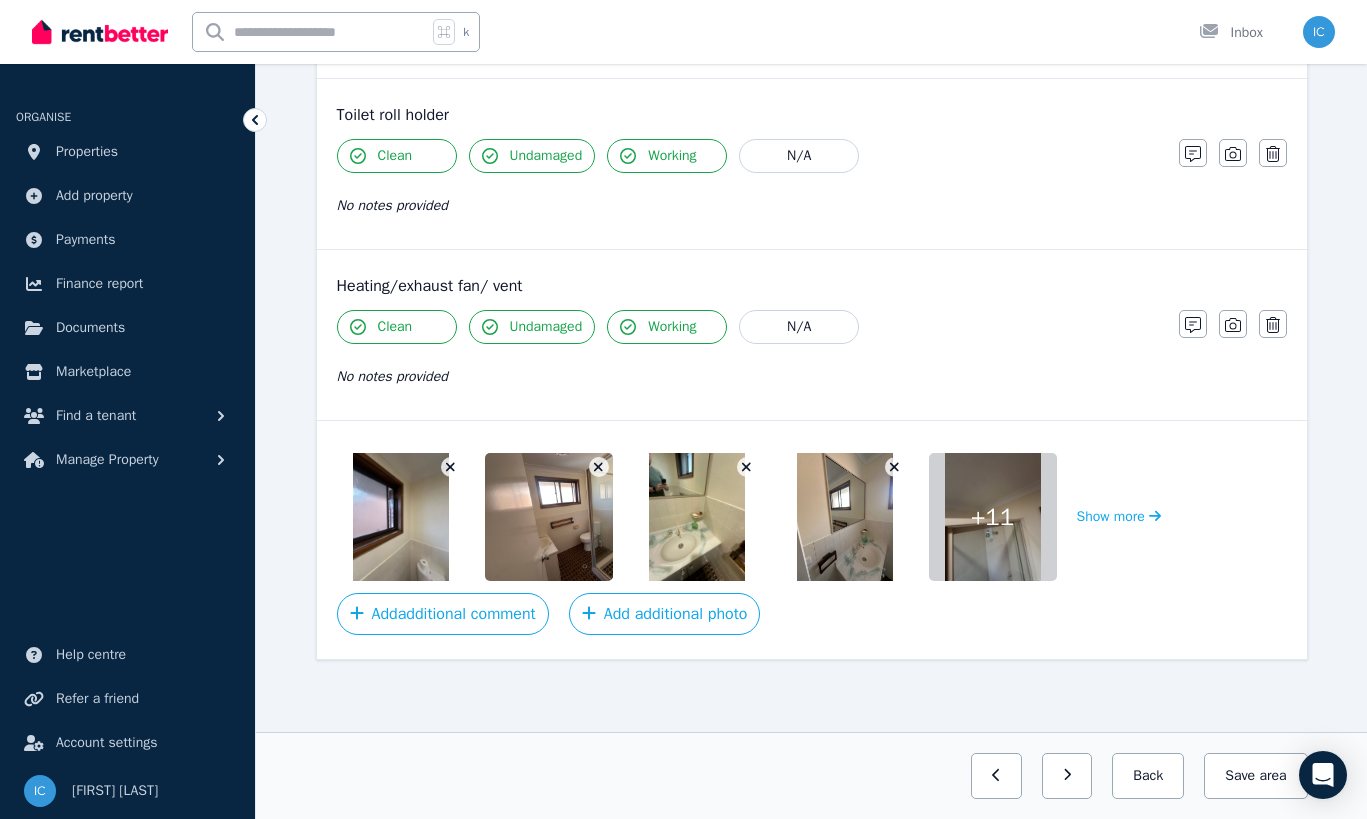 click 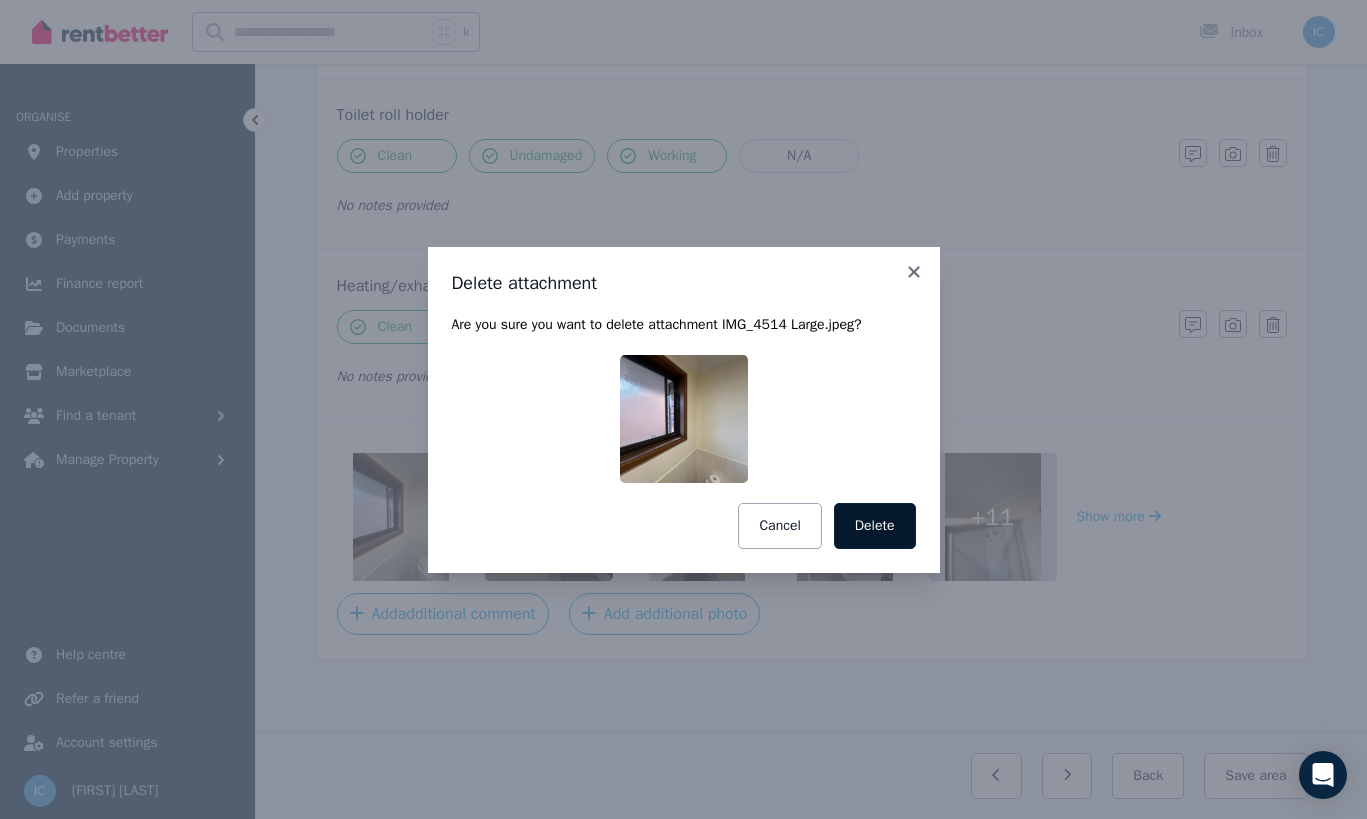 click on "Delete" at bounding box center [875, 526] 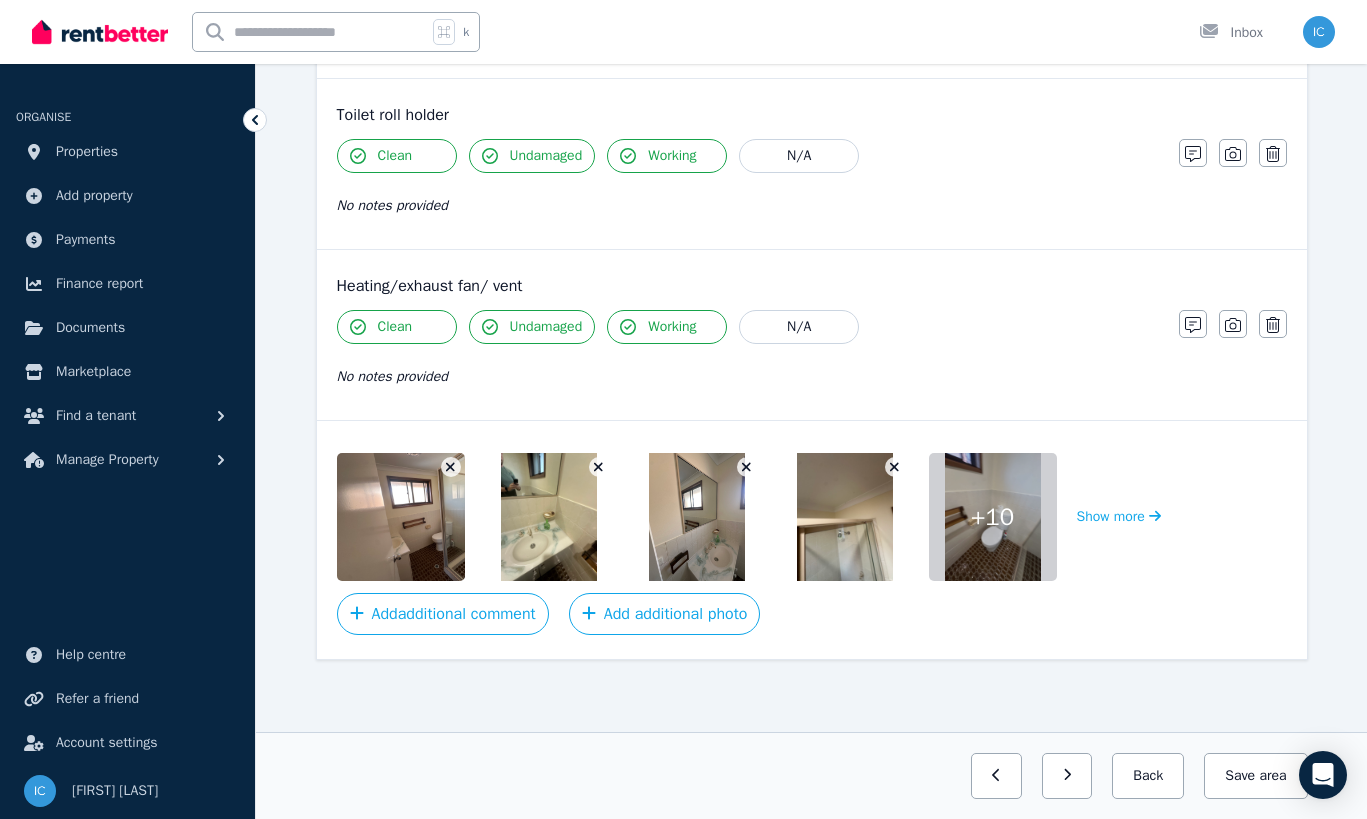 click 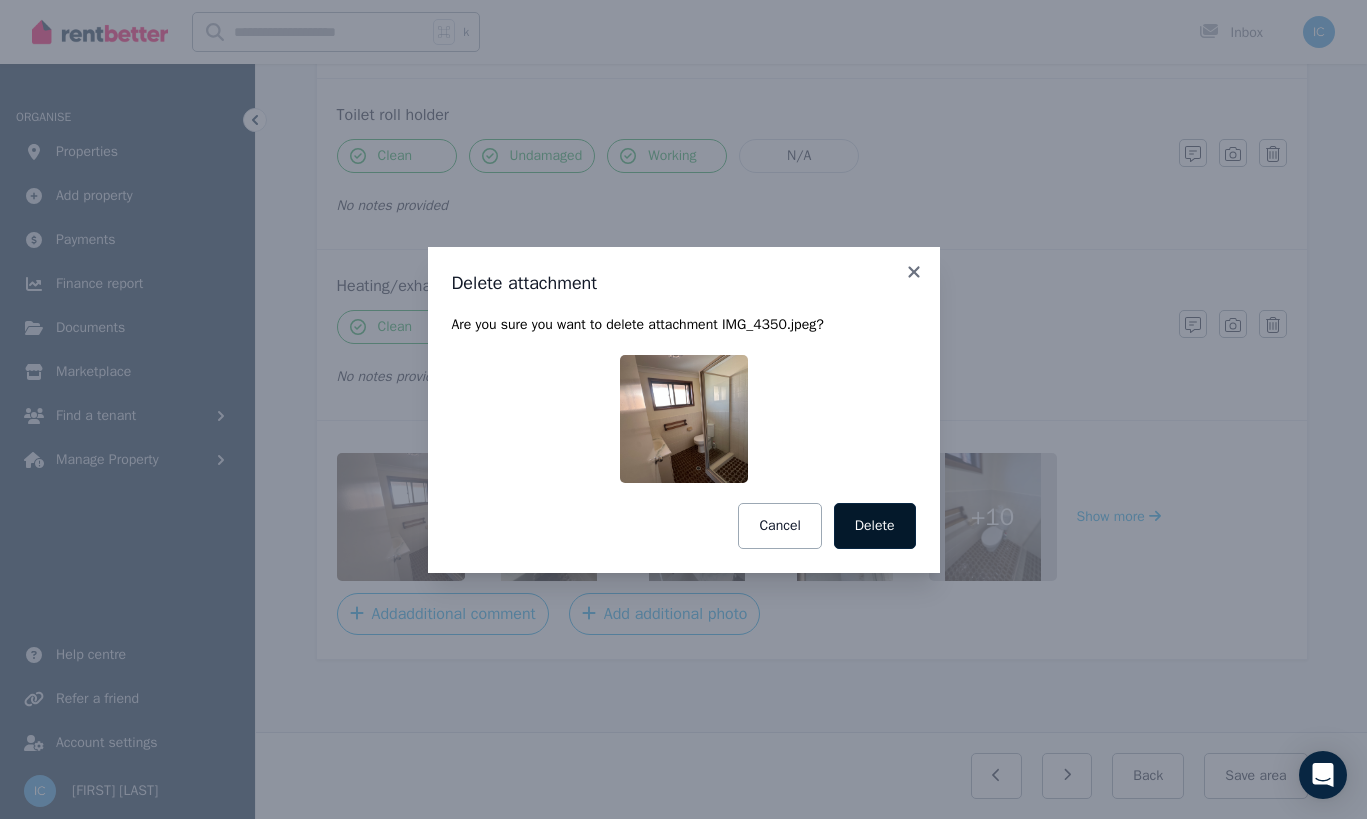click on "Delete" at bounding box center [875, 526] 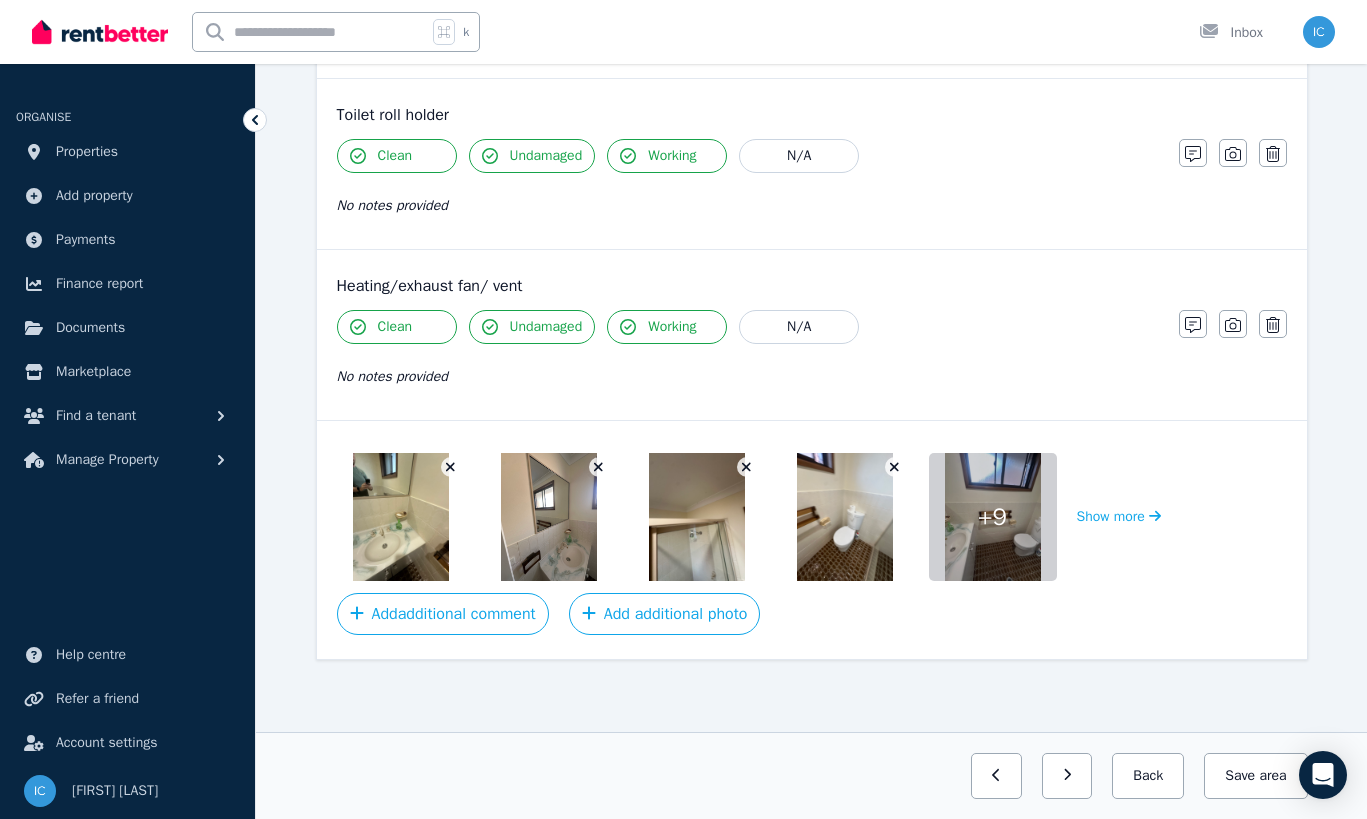 click 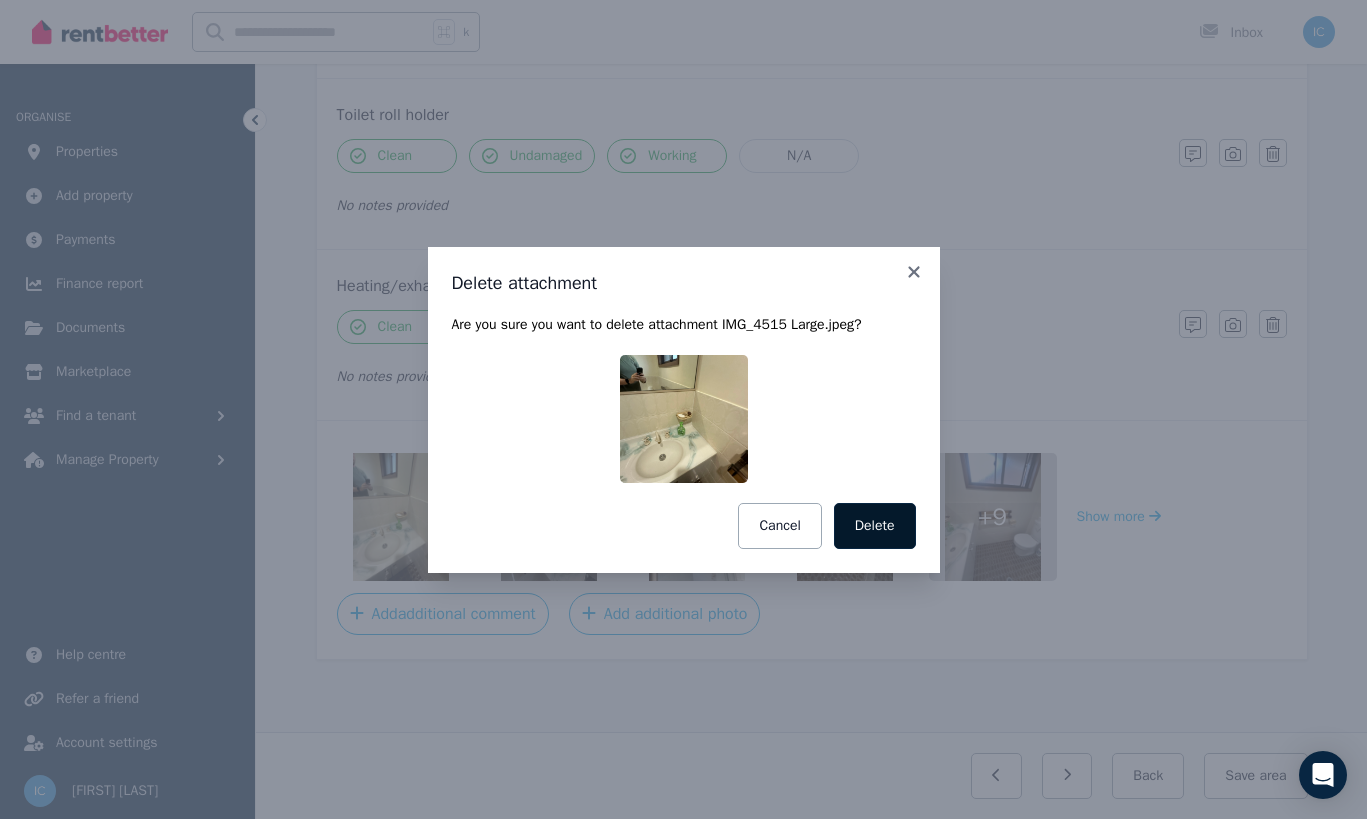 click on "Delete" at bounding box center [875, 526] 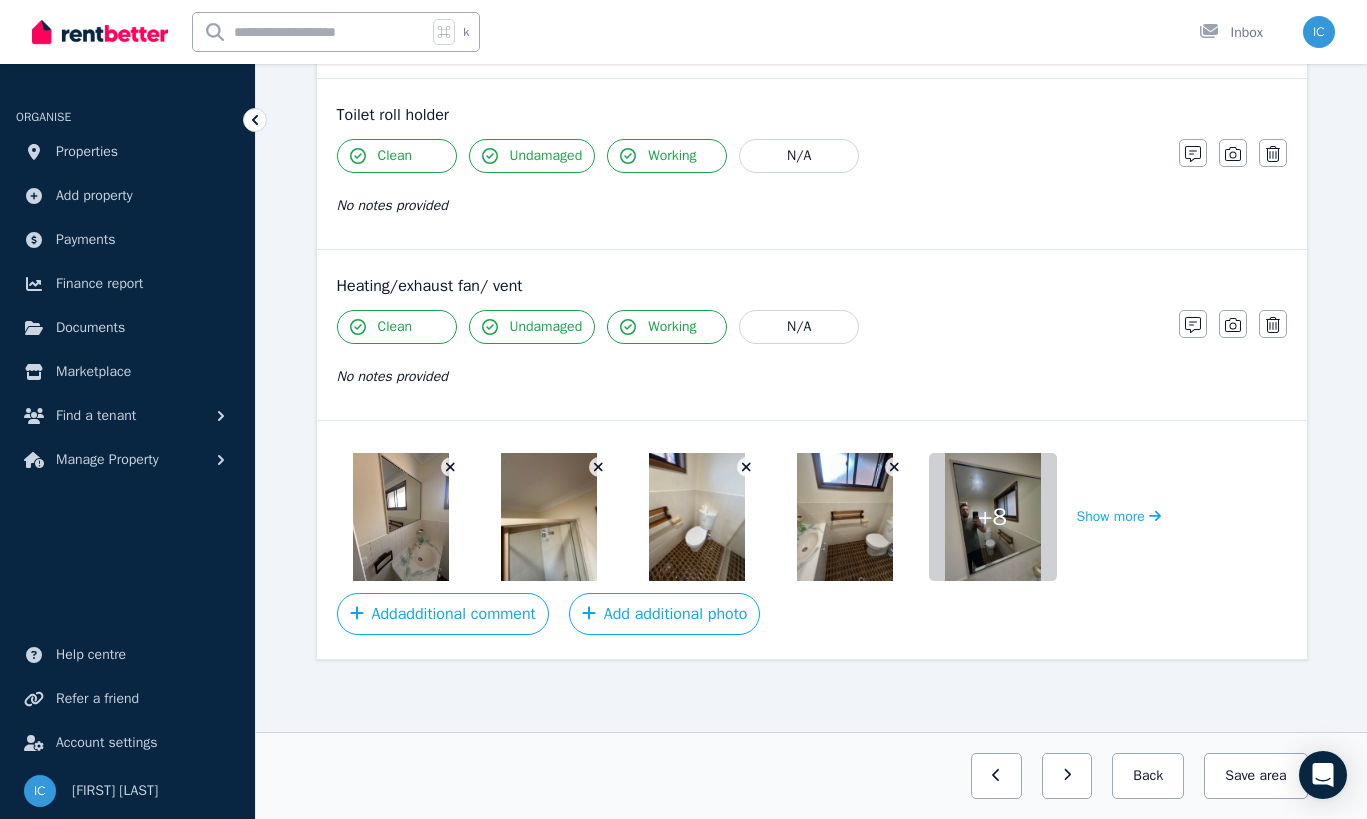 click at bounding box center (451, 467) 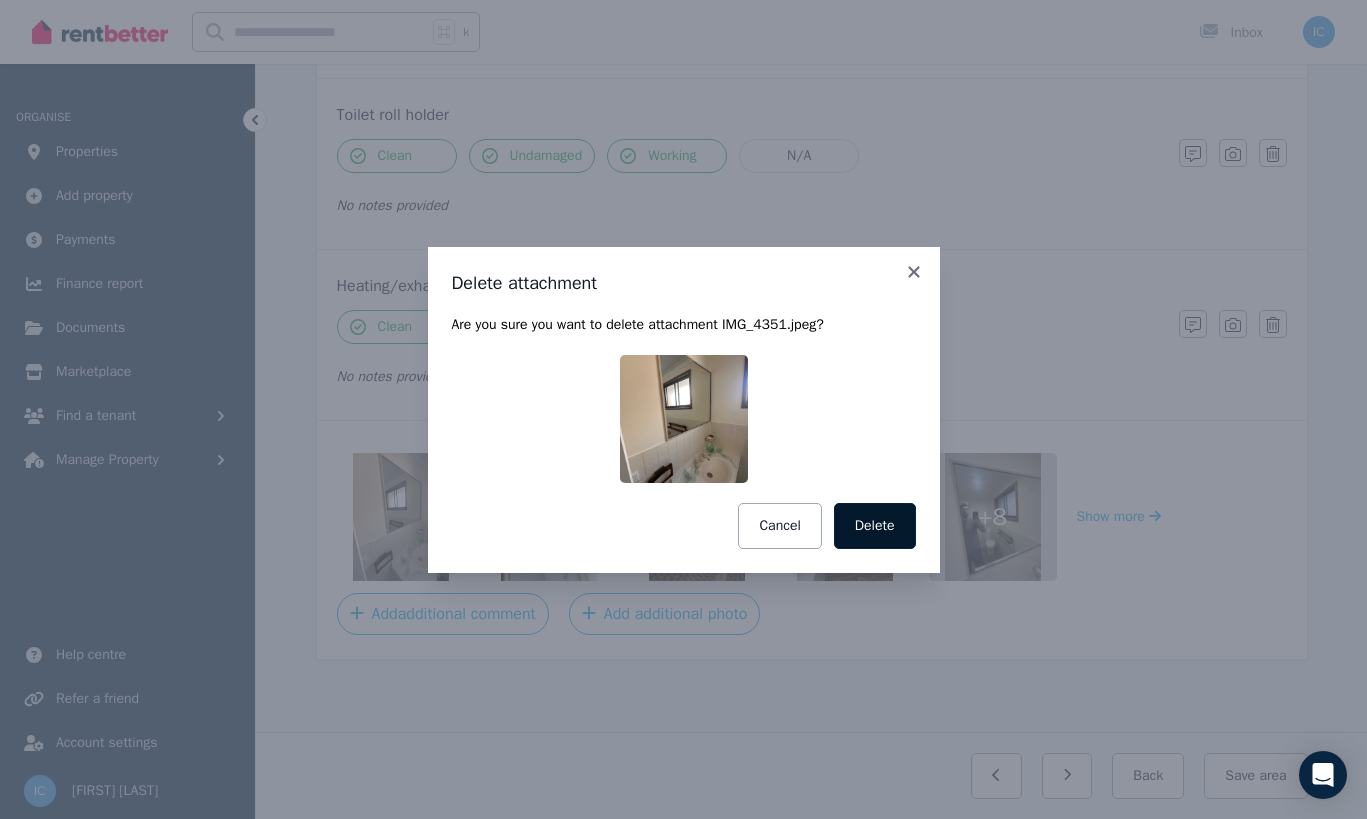 click on "Delete" at bounding box center [875, 526] 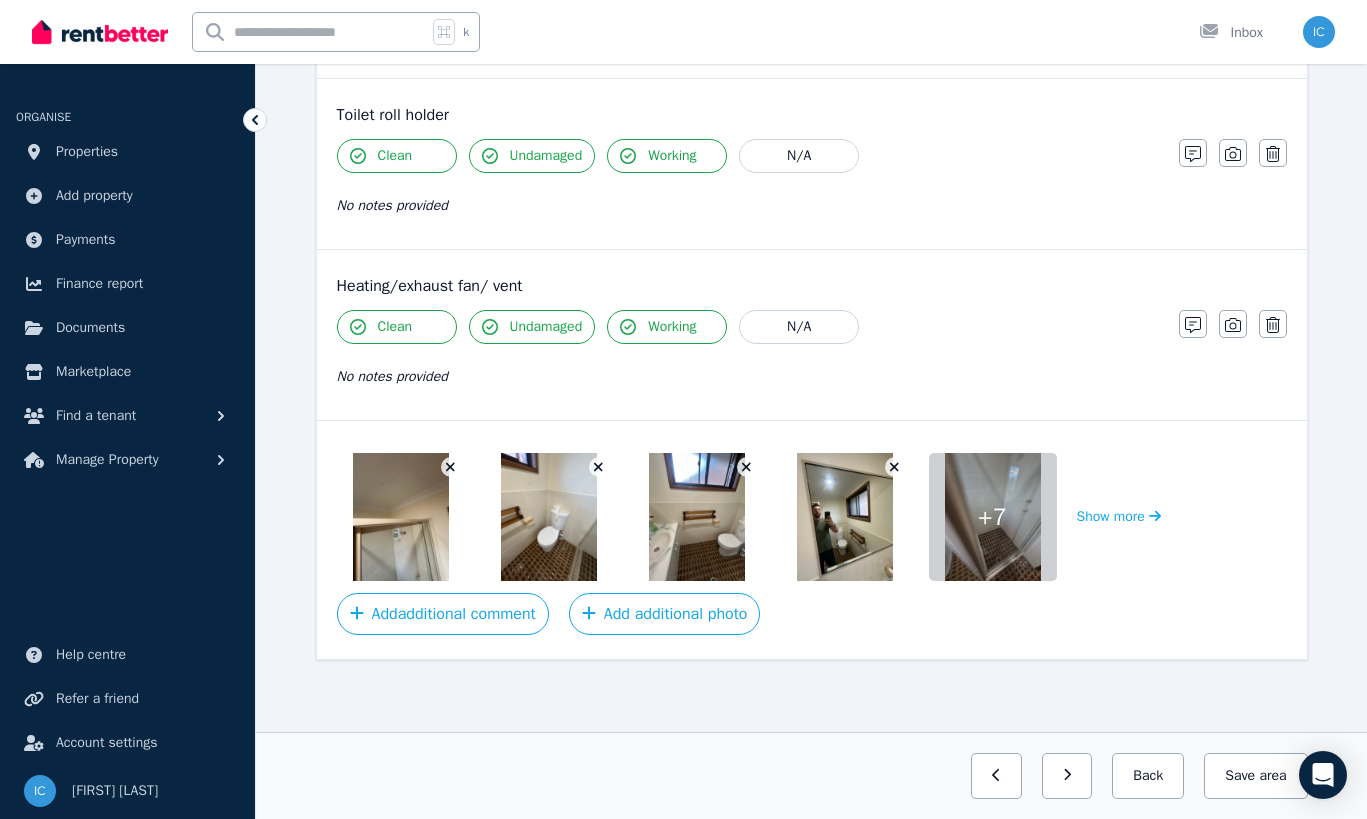 click 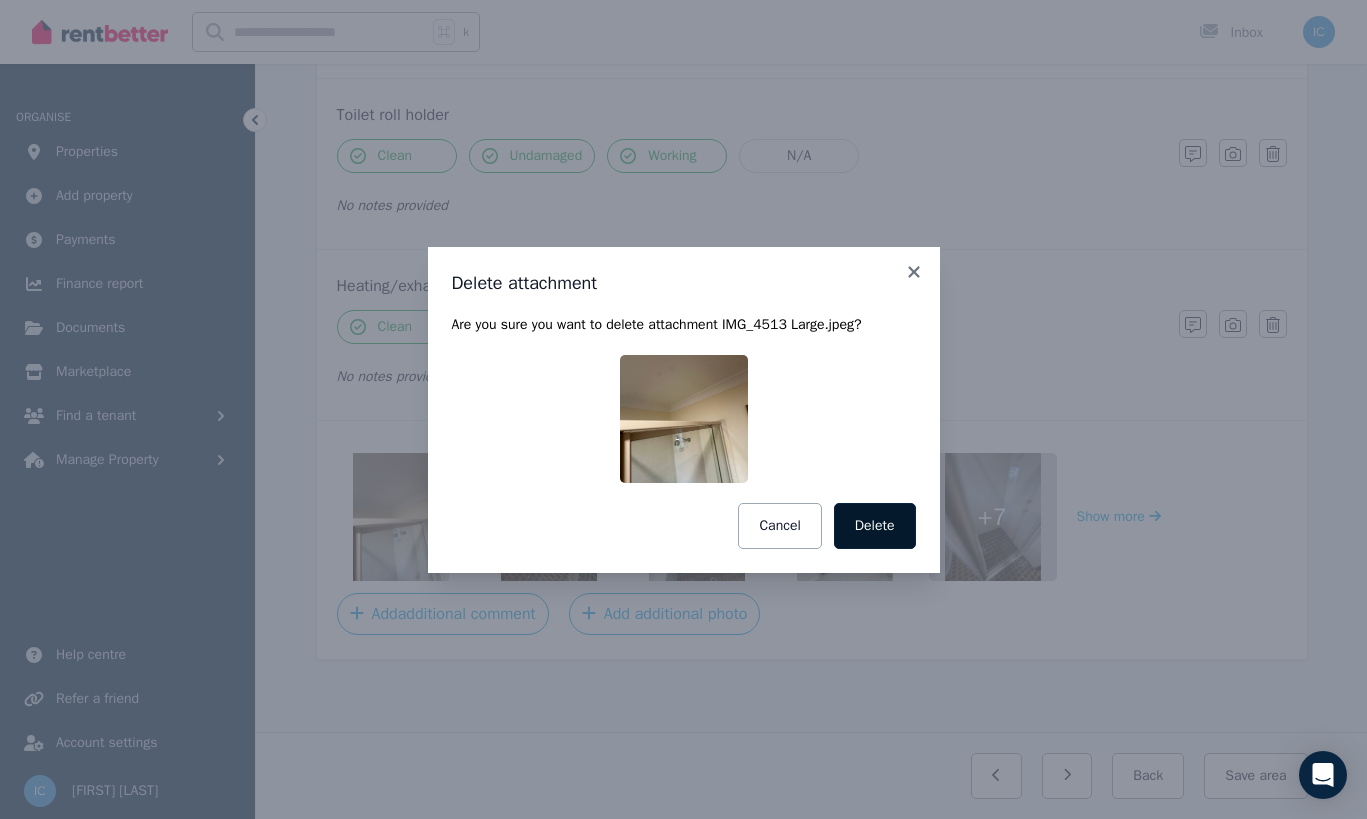 click on "Delete" at bounding box center [875, 526] 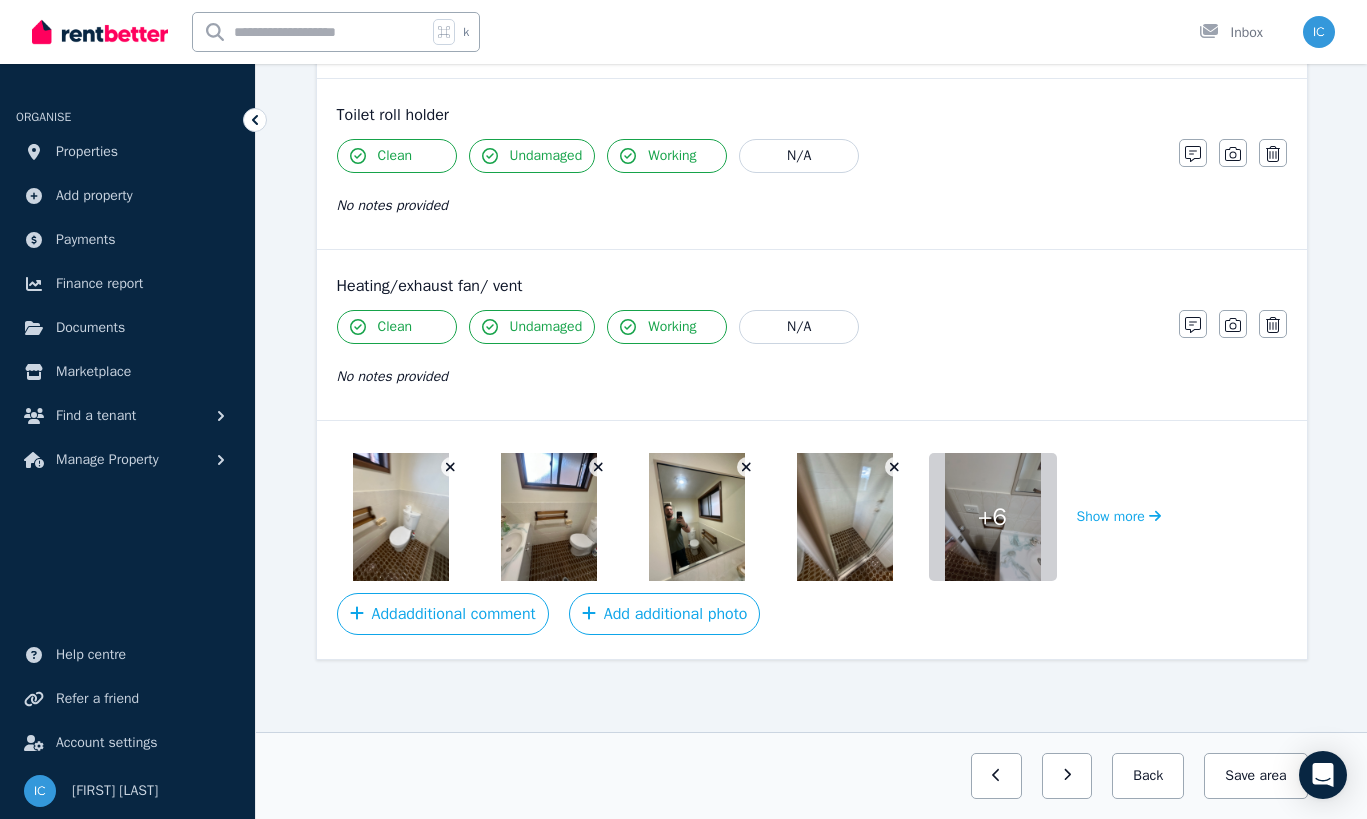 click 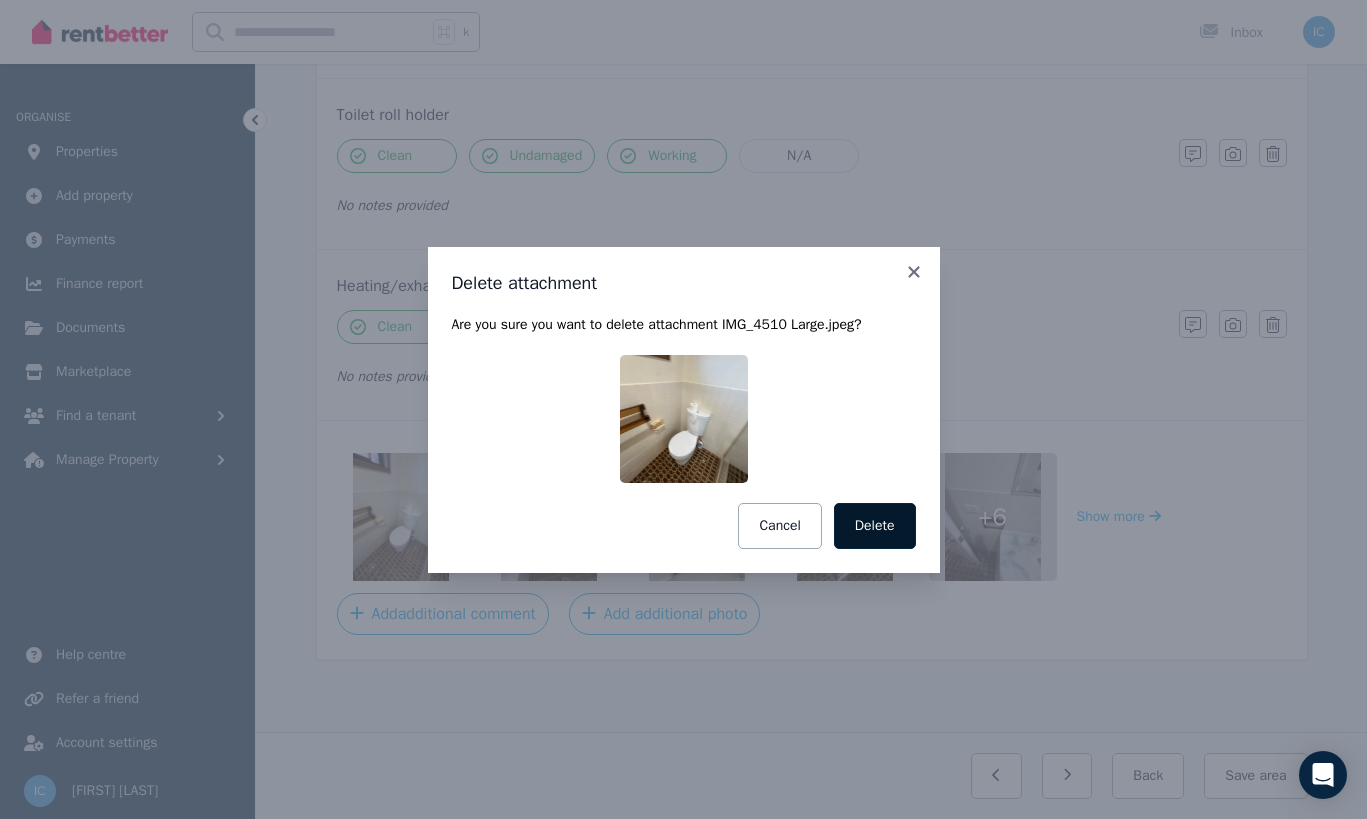 click on "Delete" at bounding box center [875, 526] 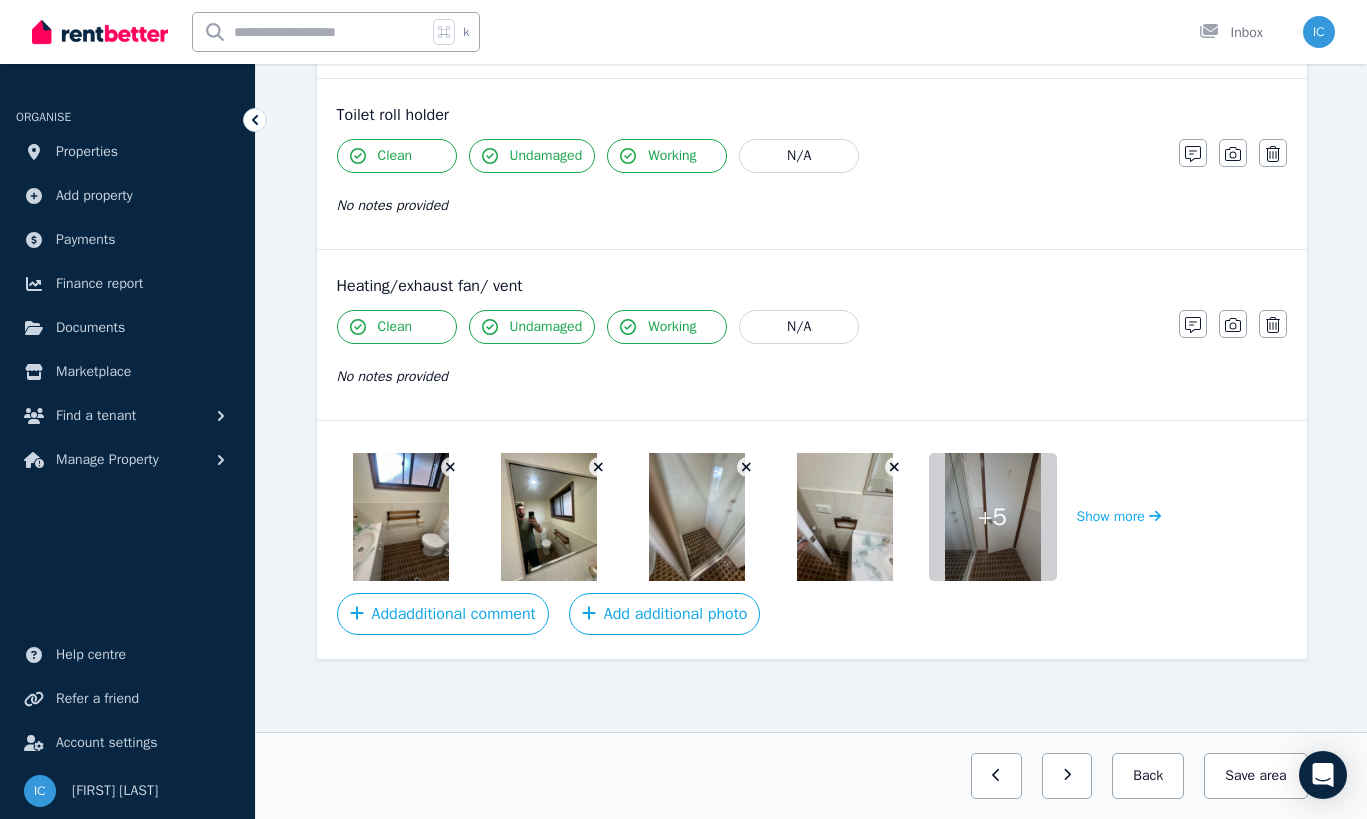 click 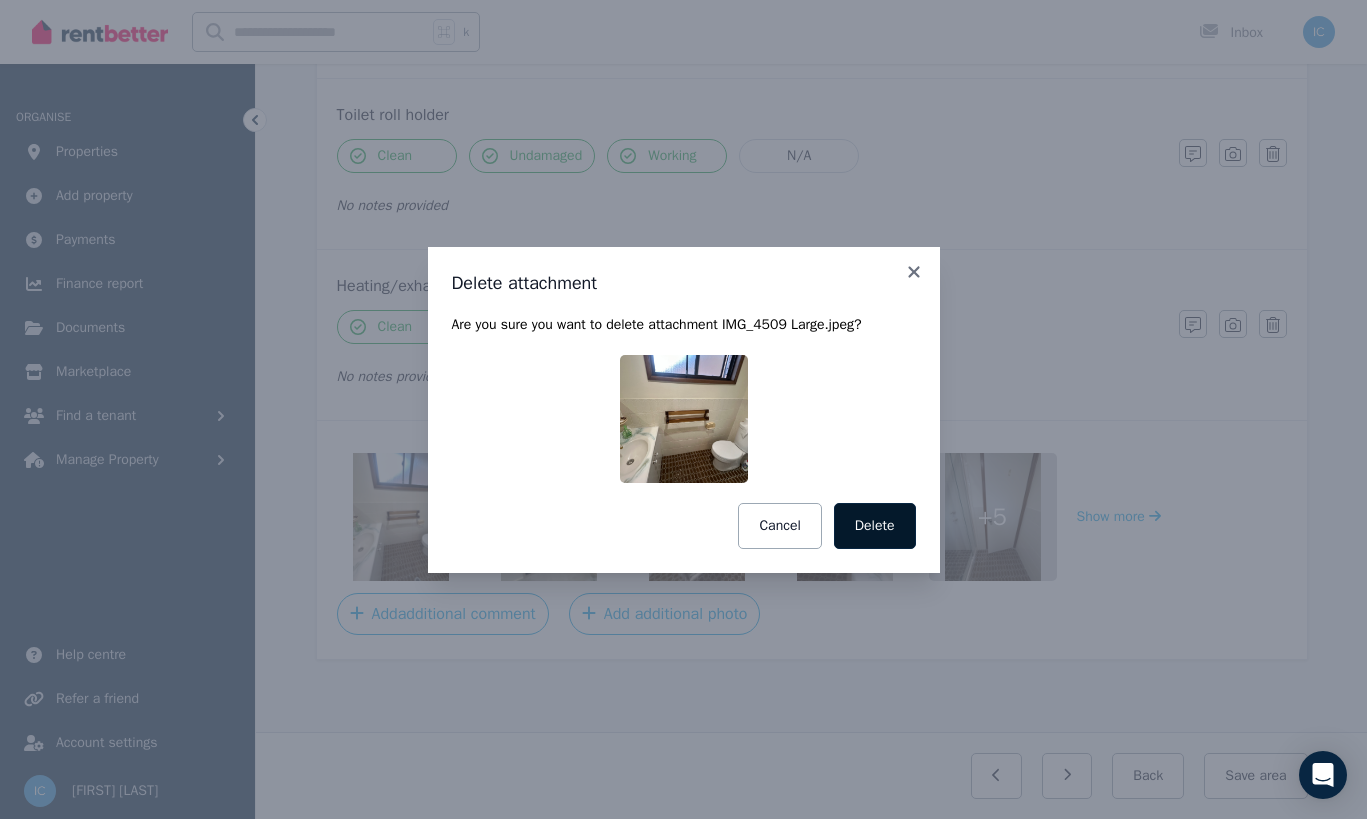 click on "Delete" at bounding box center [875, 526] 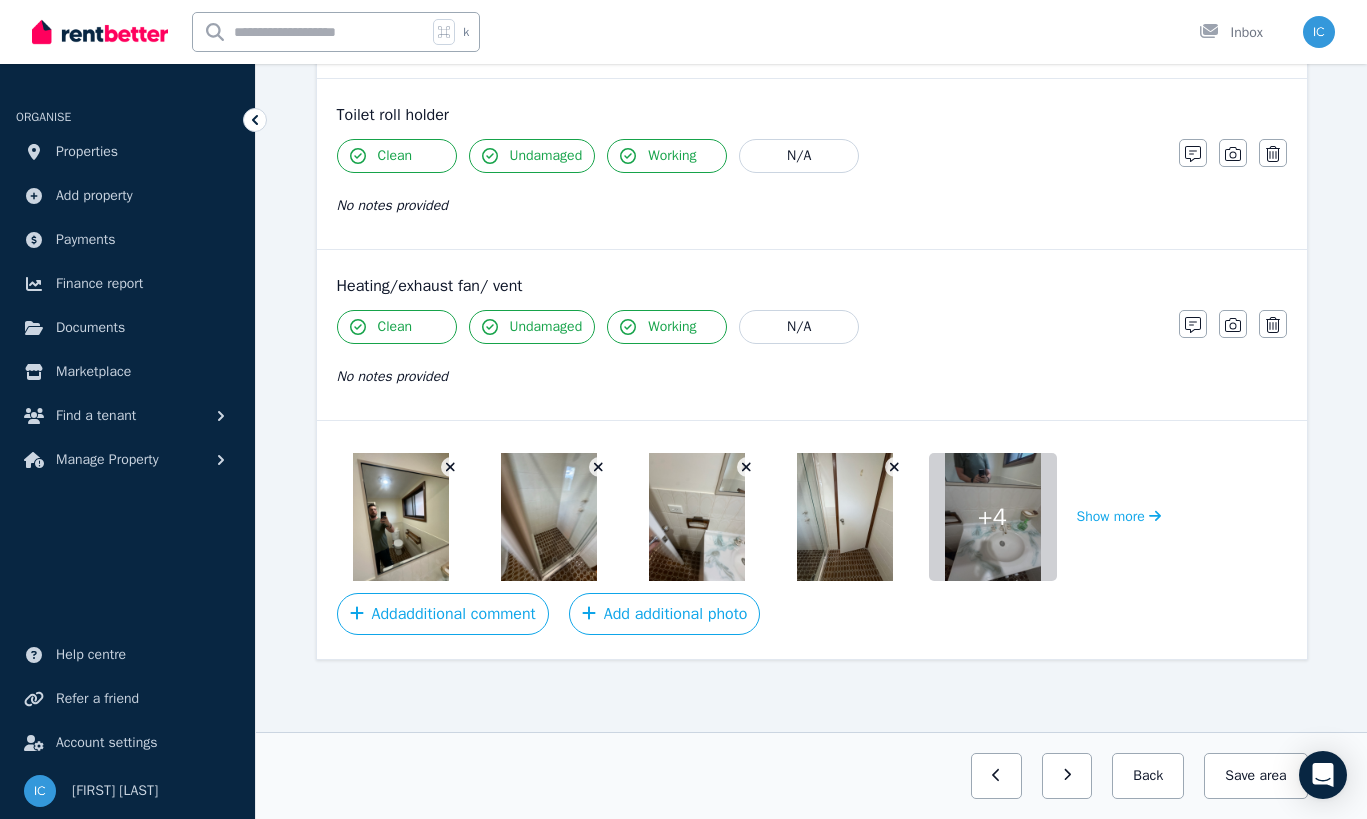 click 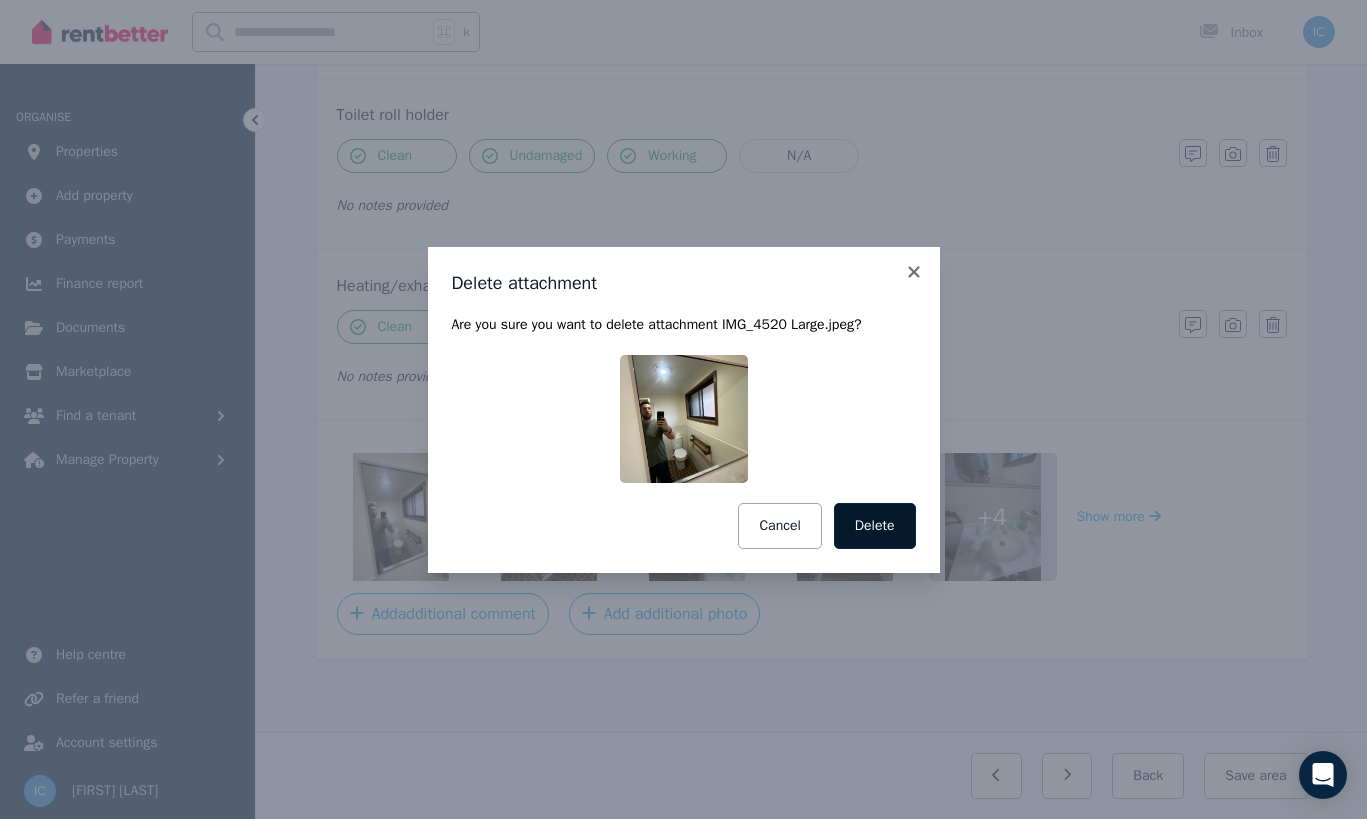 click on "Delete" at bounding box center [875, 526] 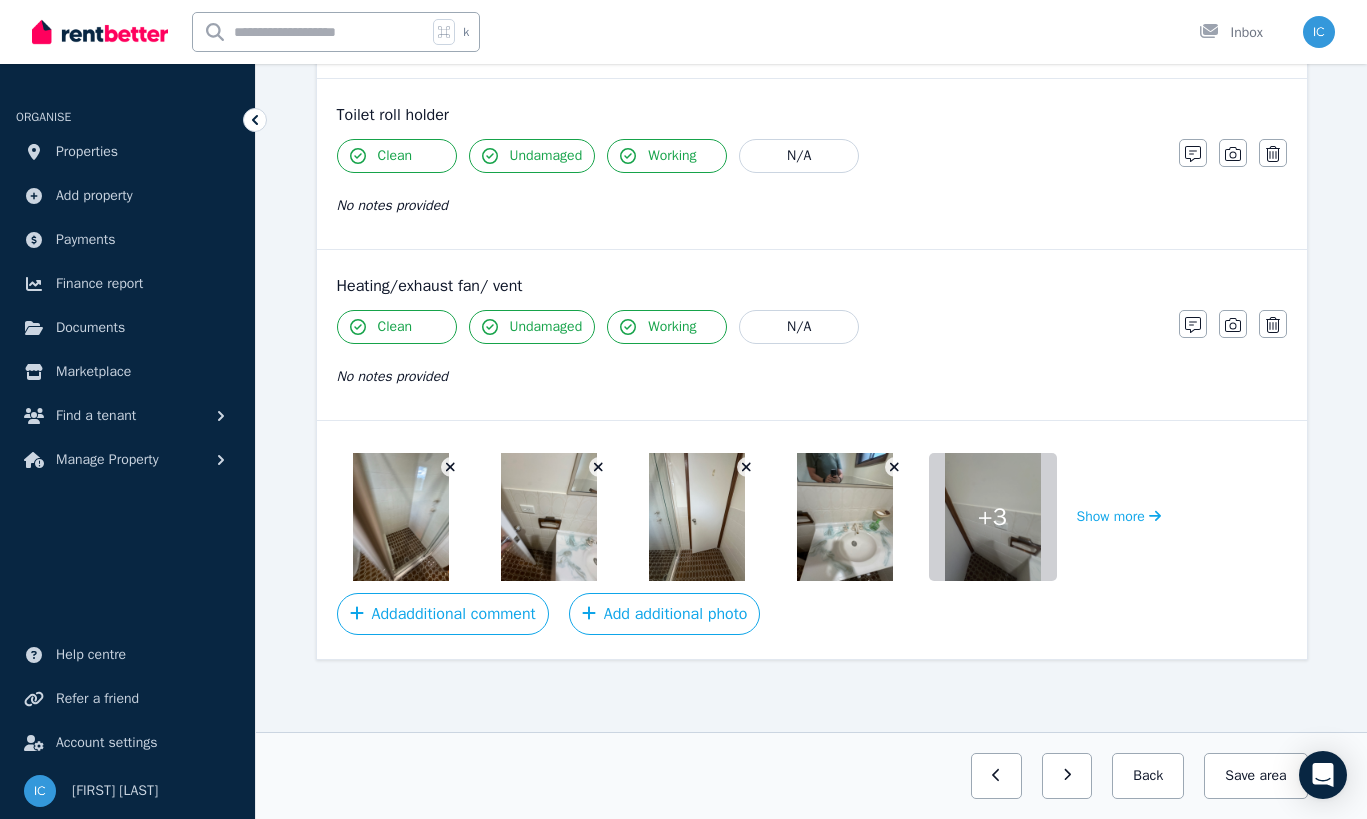click 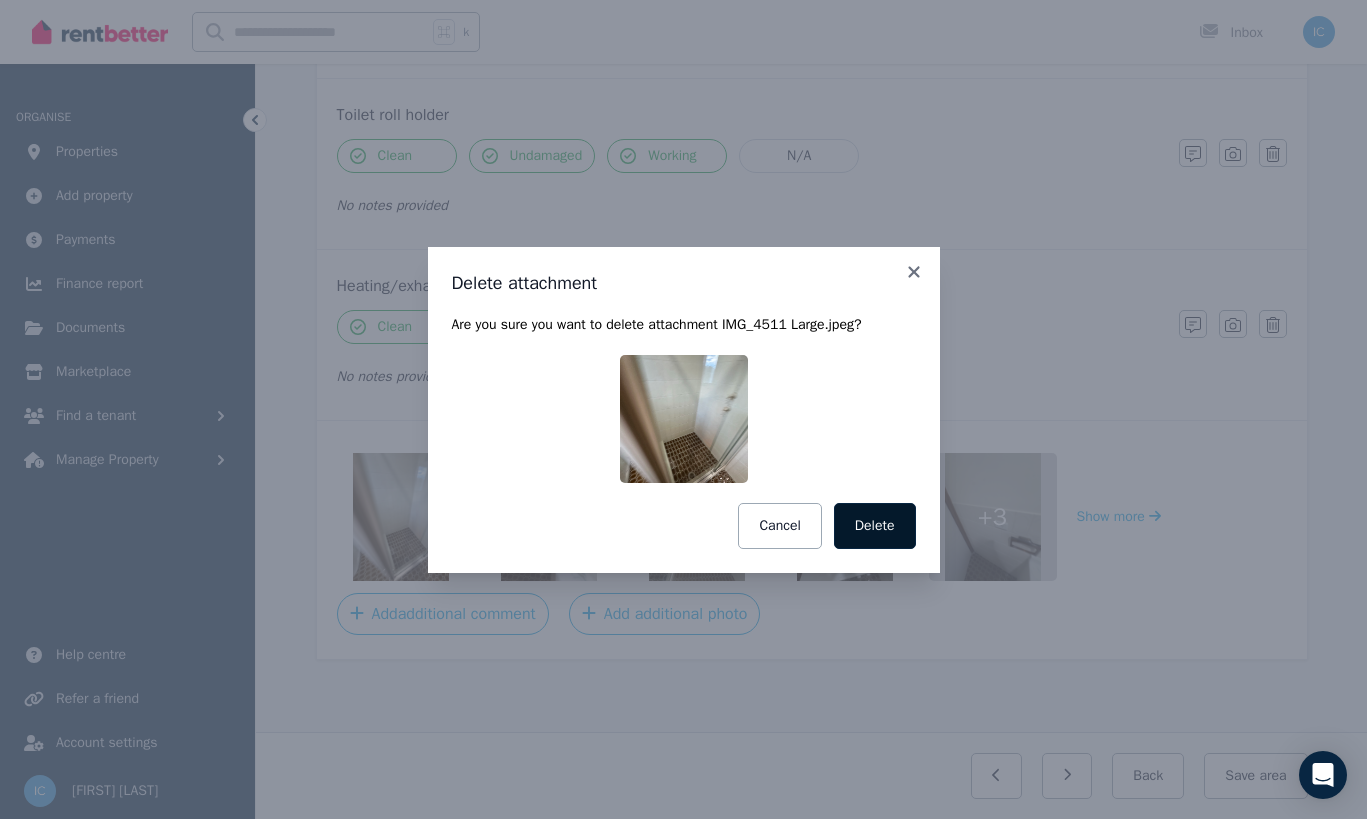 click on "Delete" at bounding box center (875, 526) 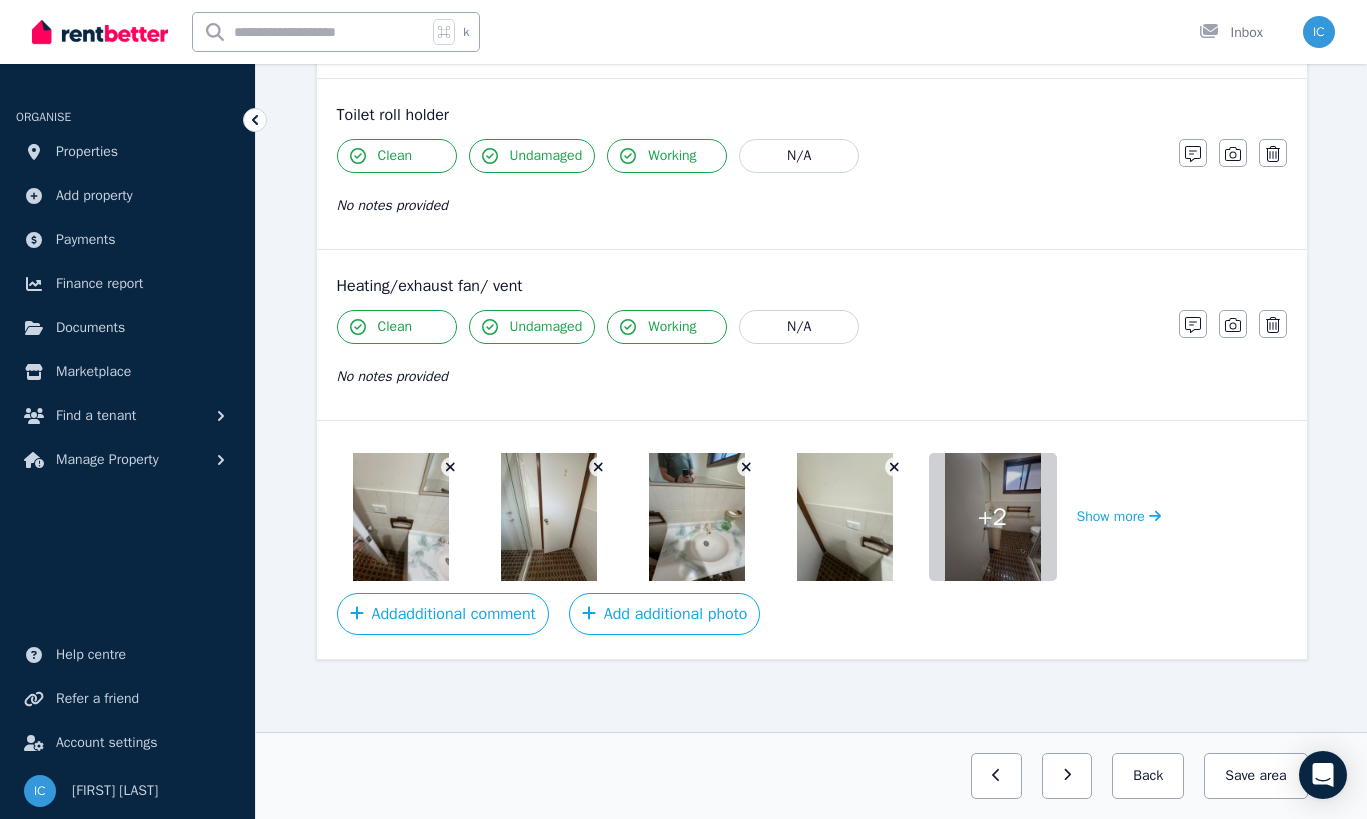 click 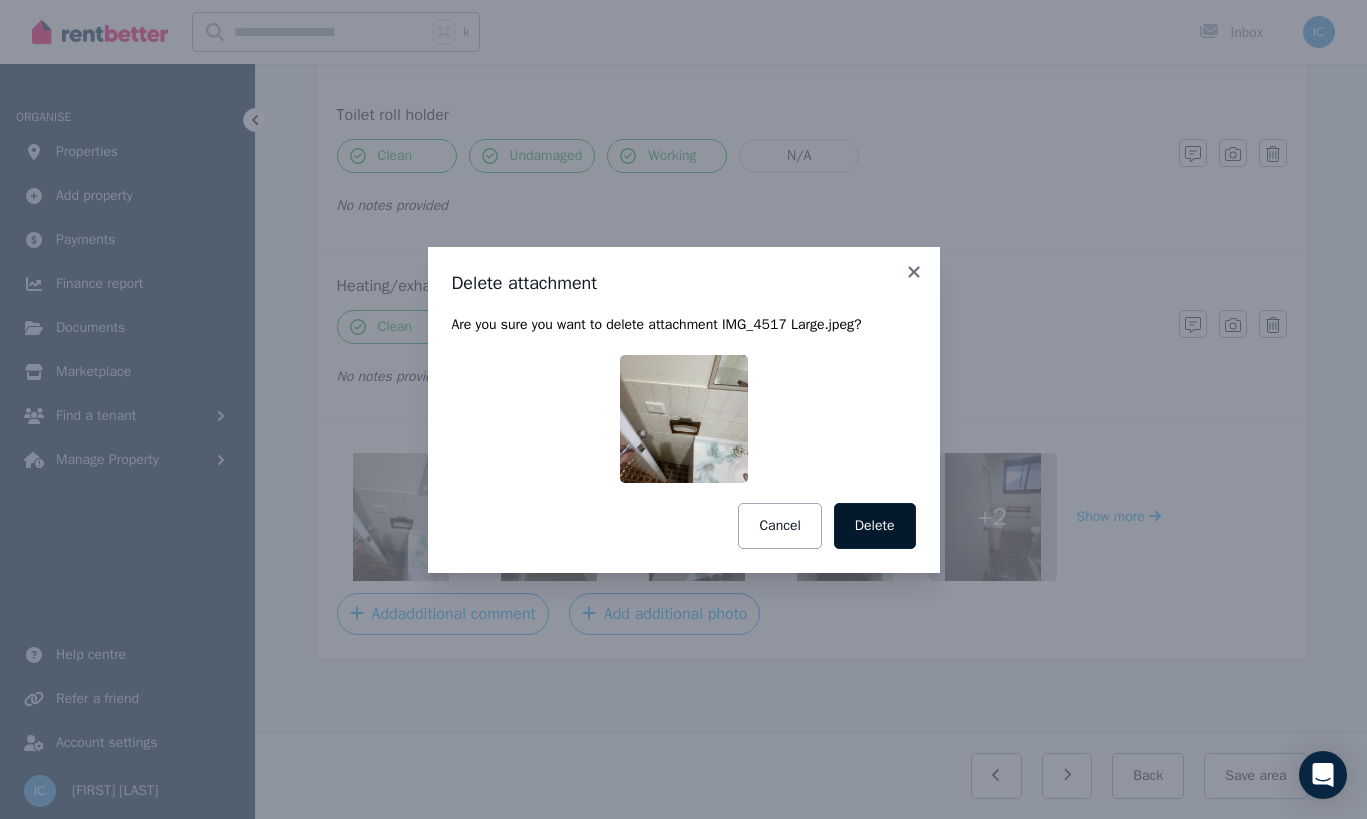 click on "Delete" at bounding box center (875, 526) 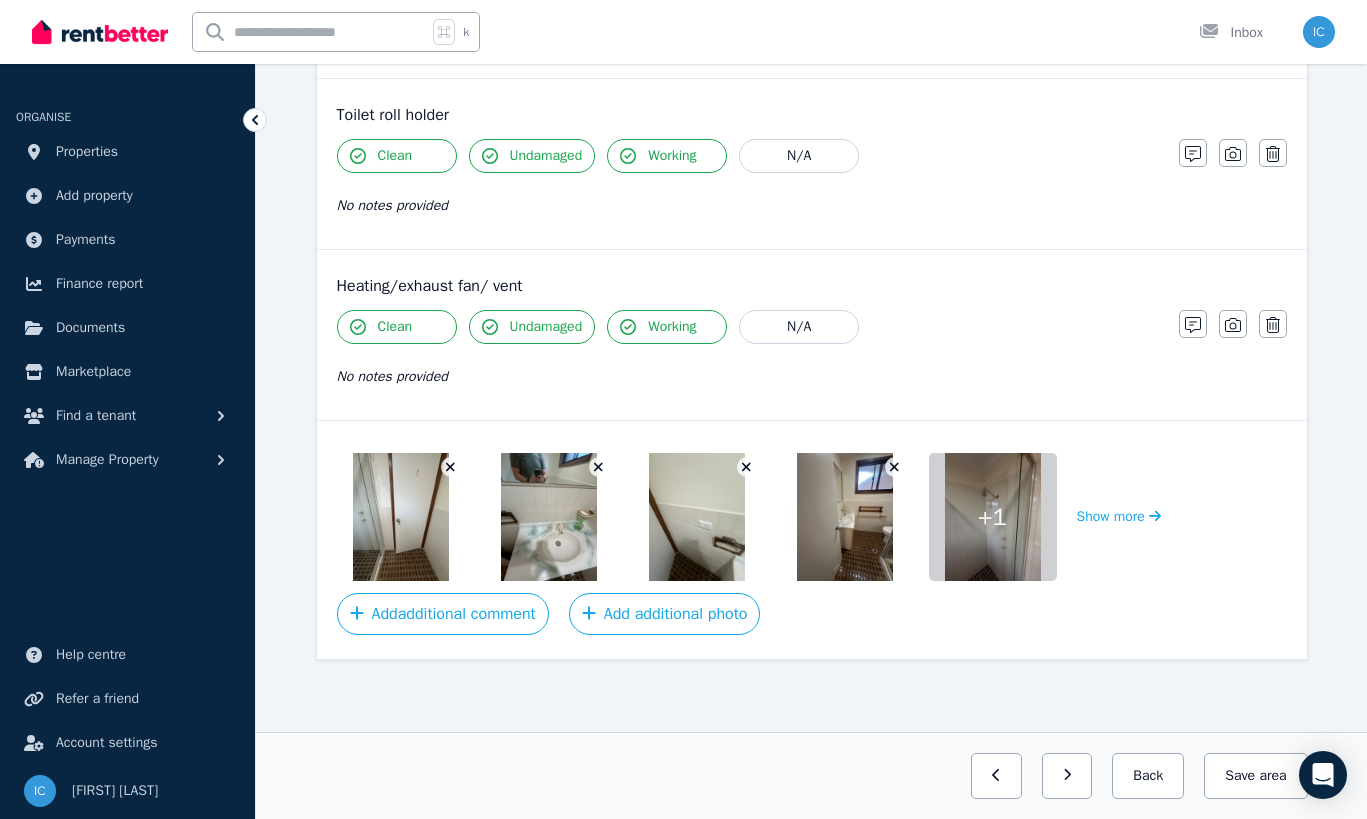 click 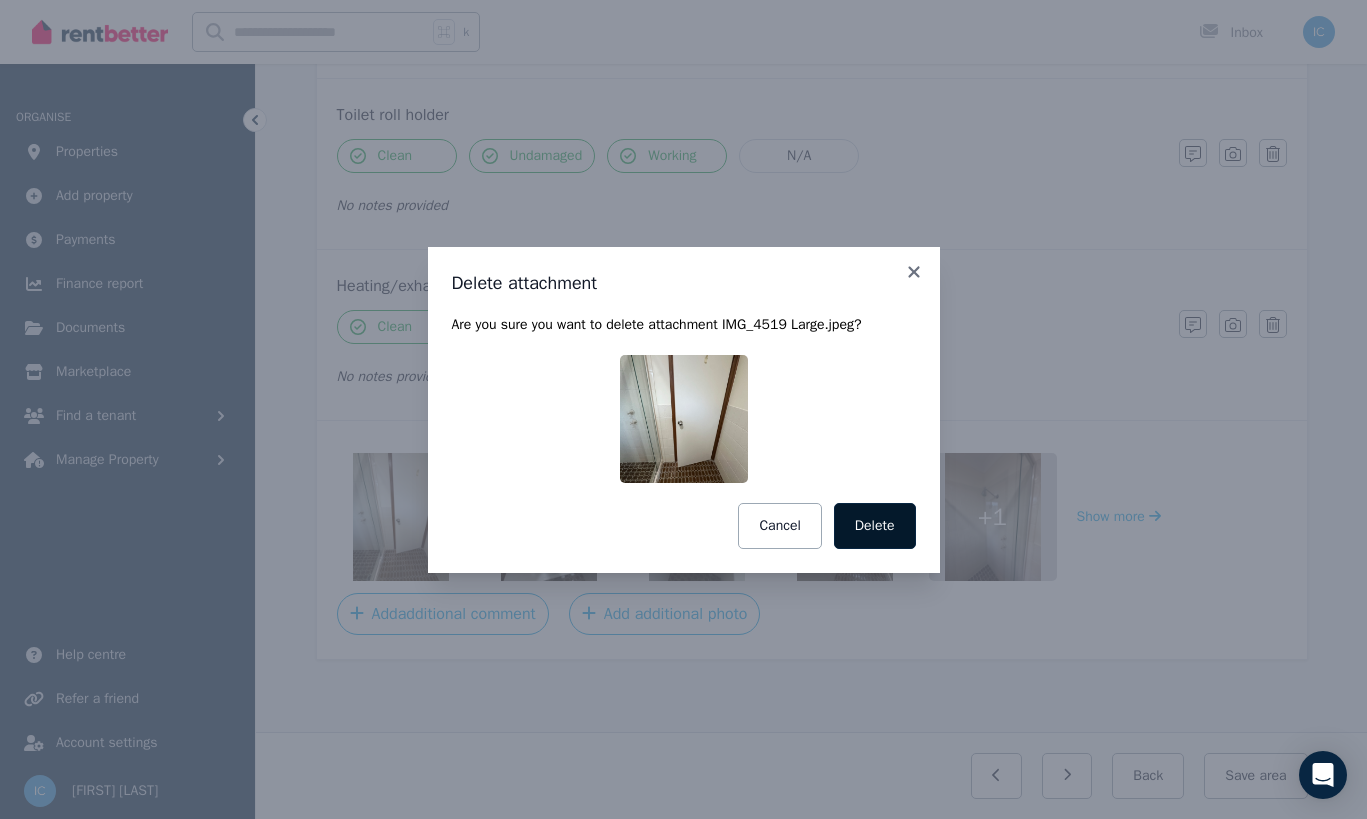 click on "Delete" at bounding box center (875, 526) 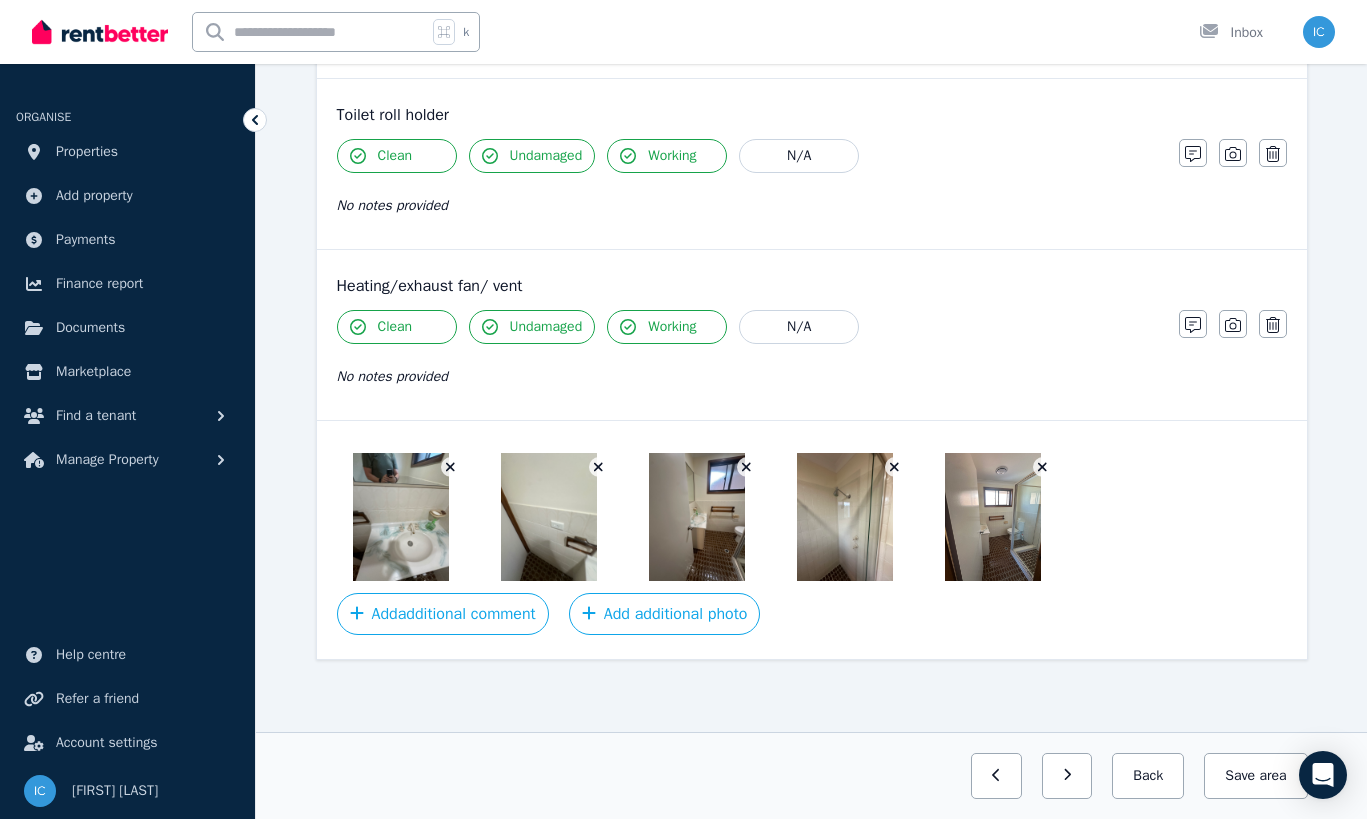 click 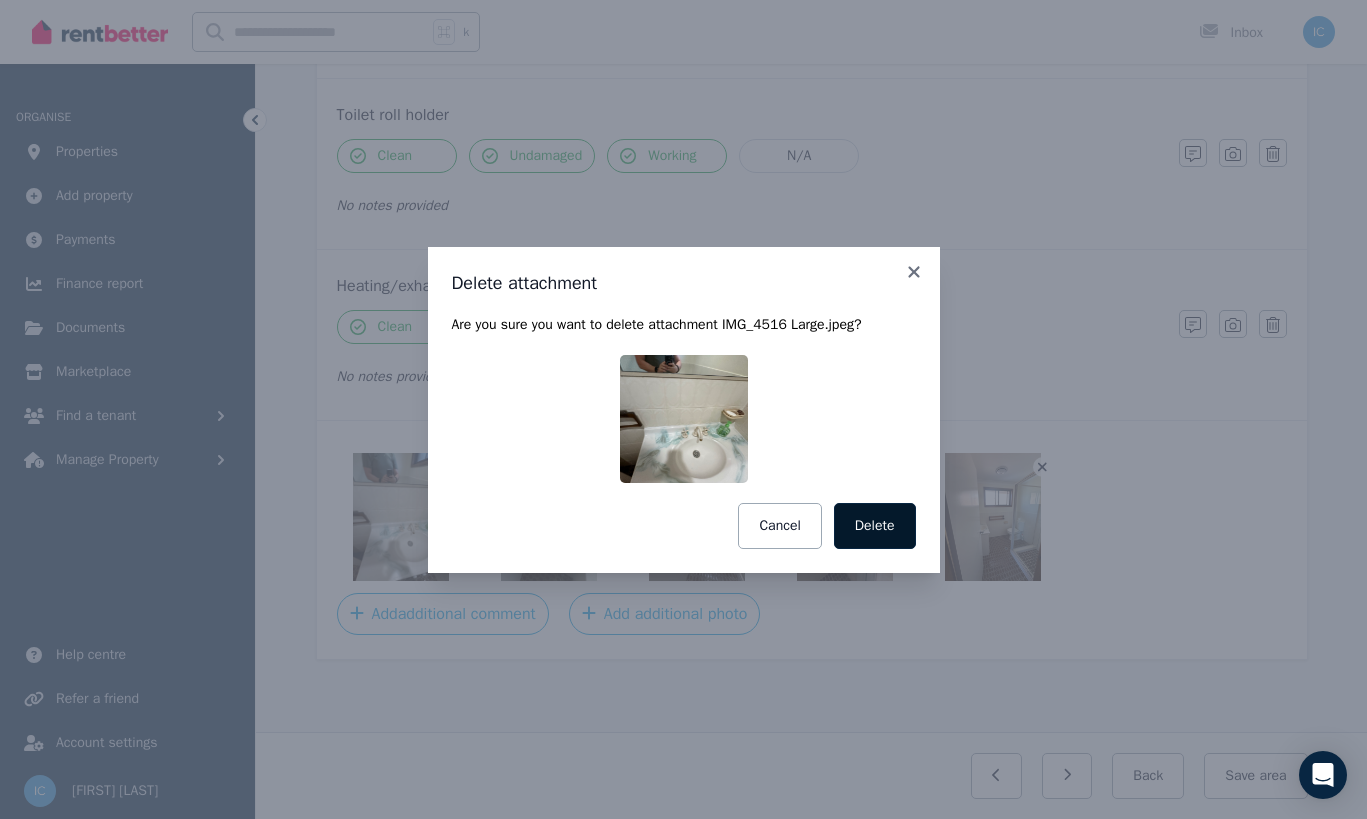 click on "Delete" at bounding box center (875, 526) 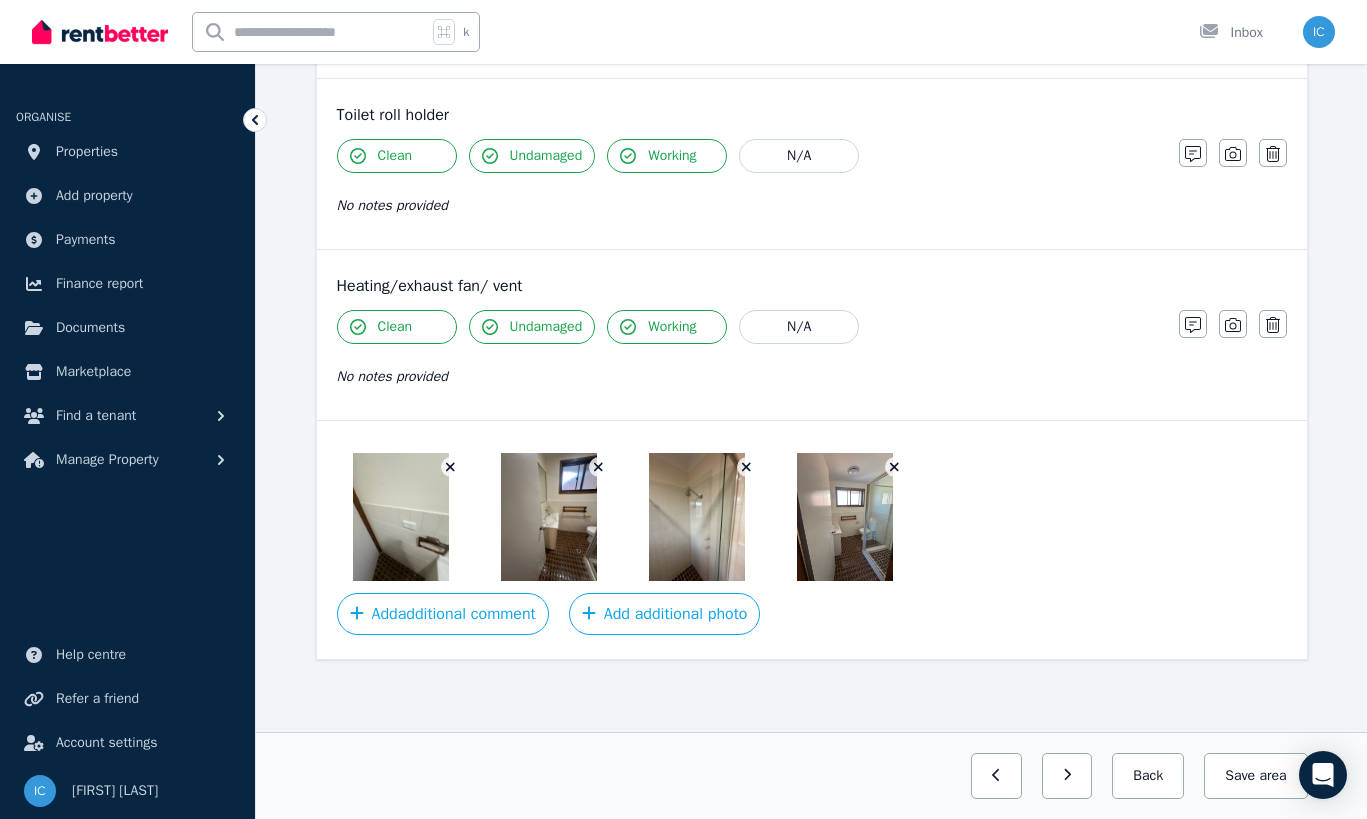 click 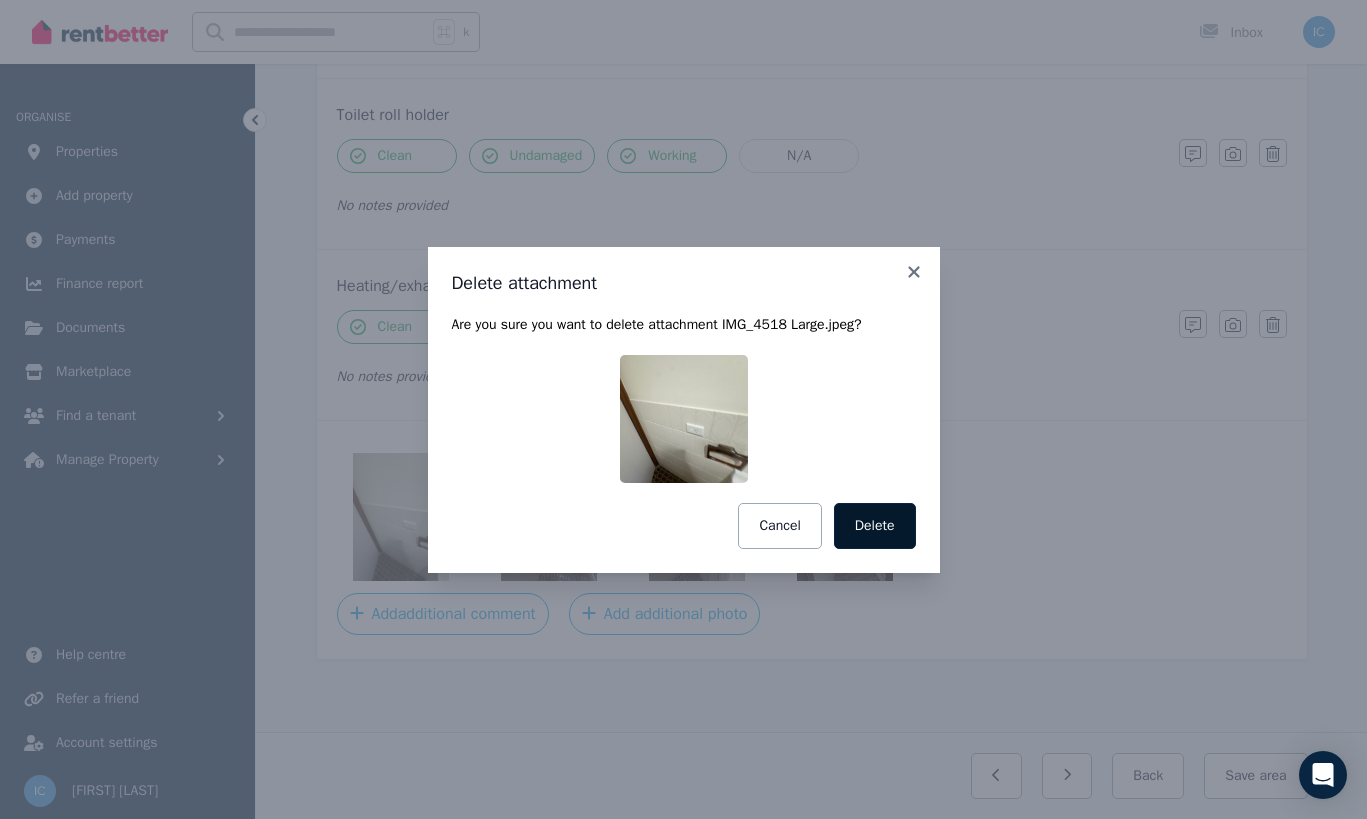 click on "Delete" at bounding box center (875, 526) 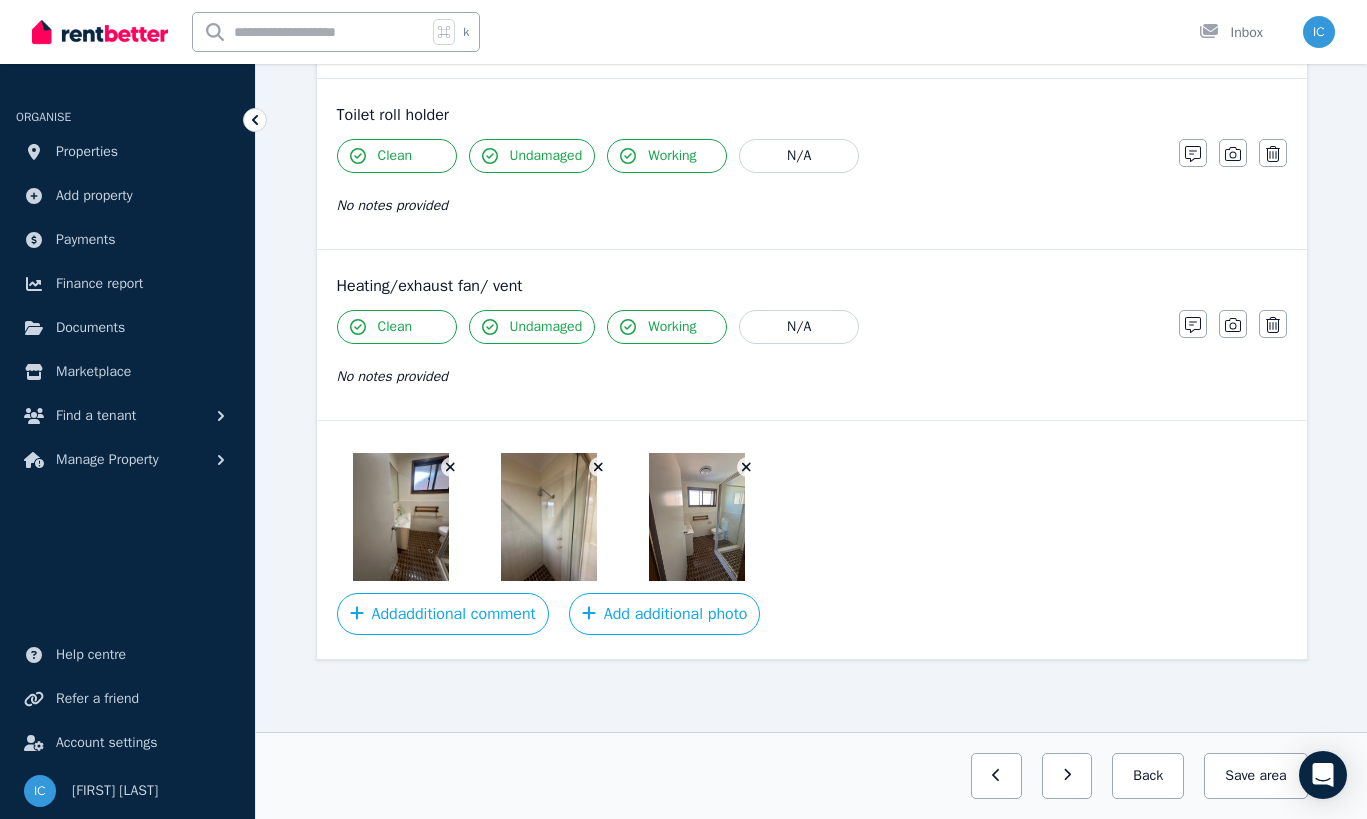 click at bounding box center [451, 467] 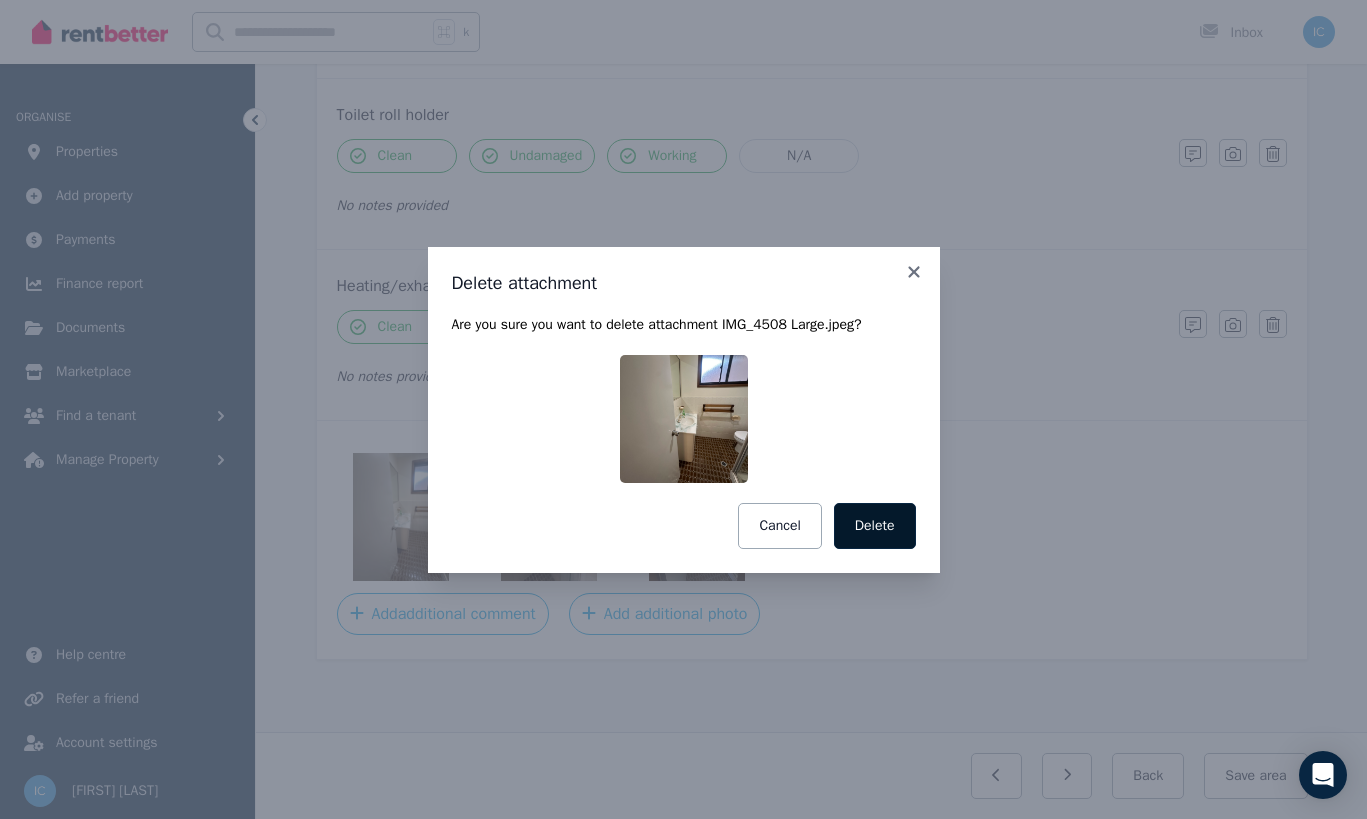 click on "Delete" at bounding box center [875, 526] 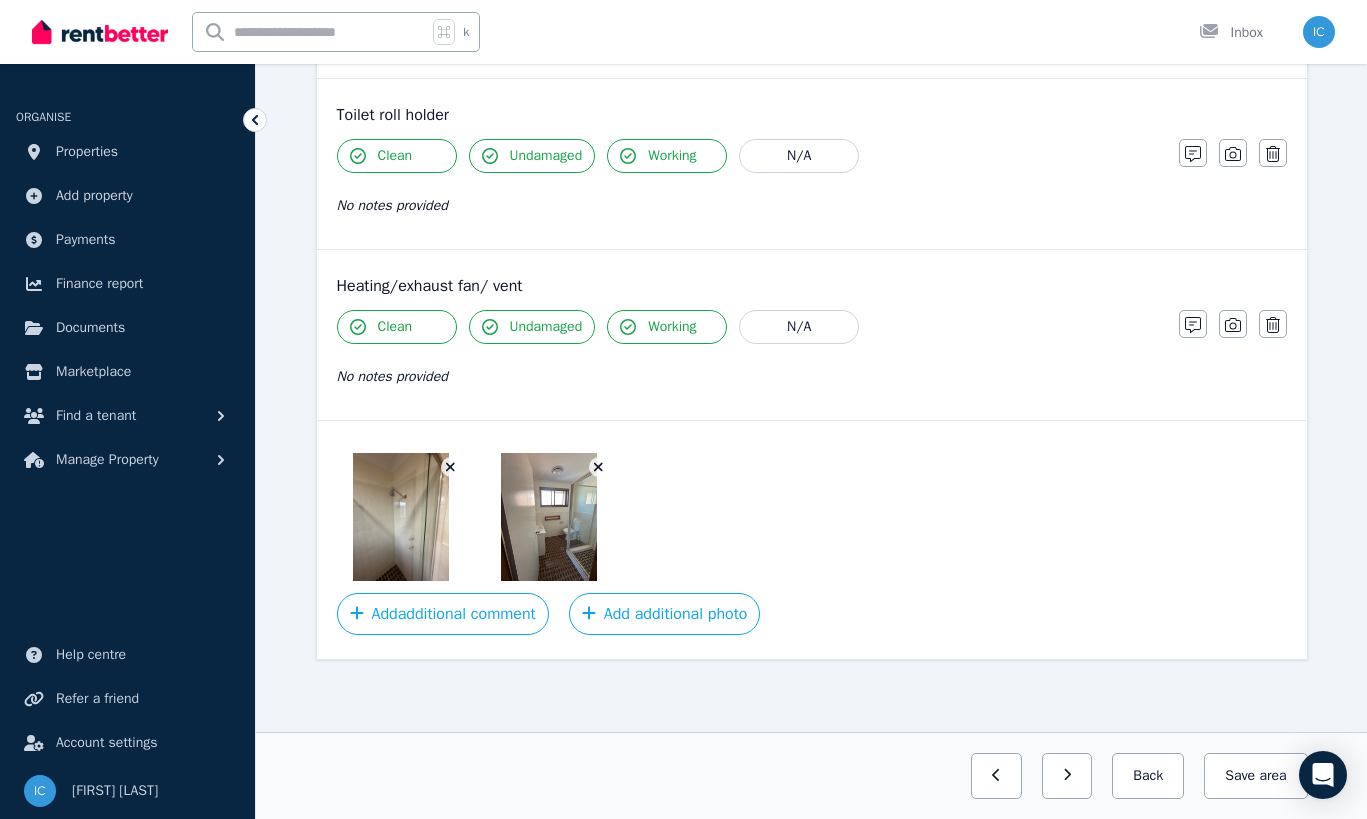 click 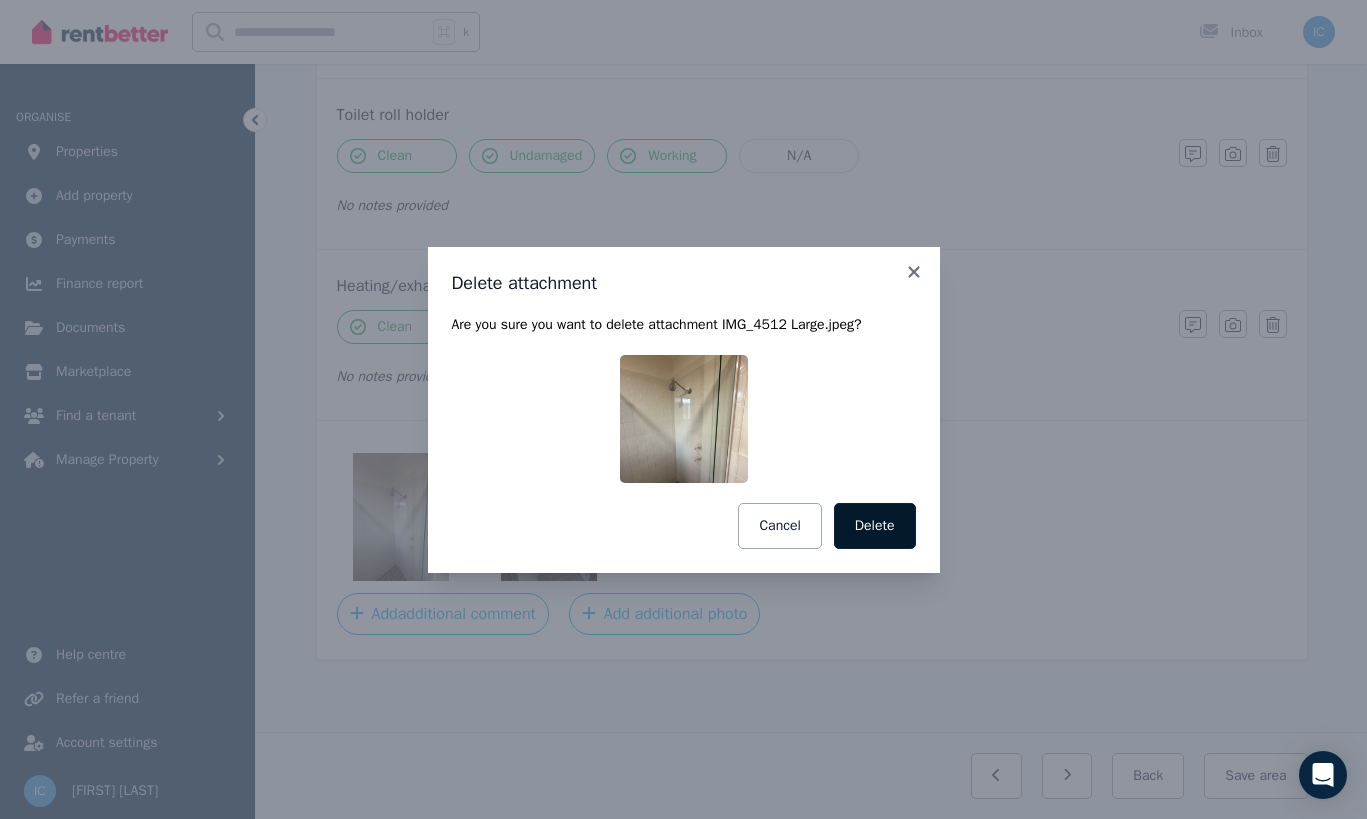 click on "Delete" at bounding box center [875, 526] 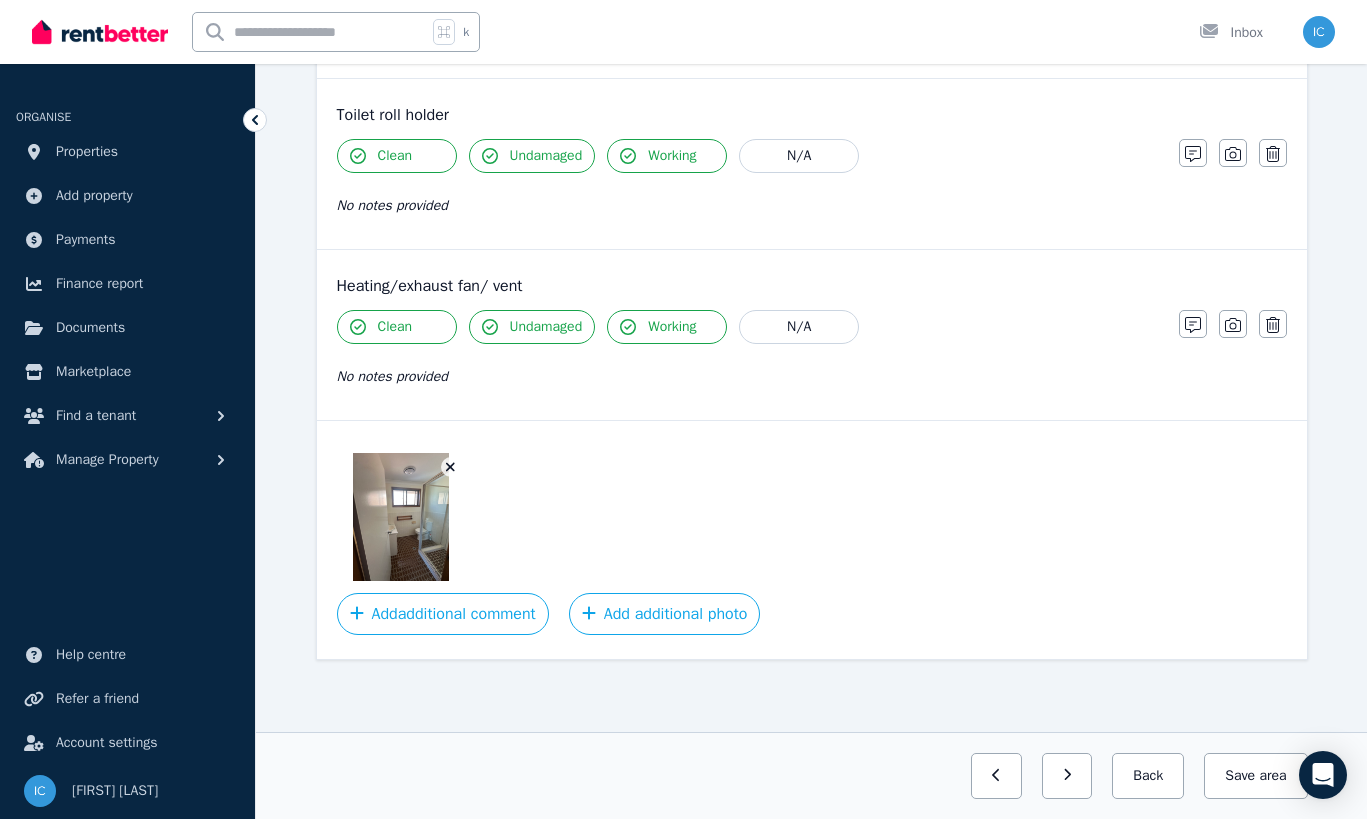 click 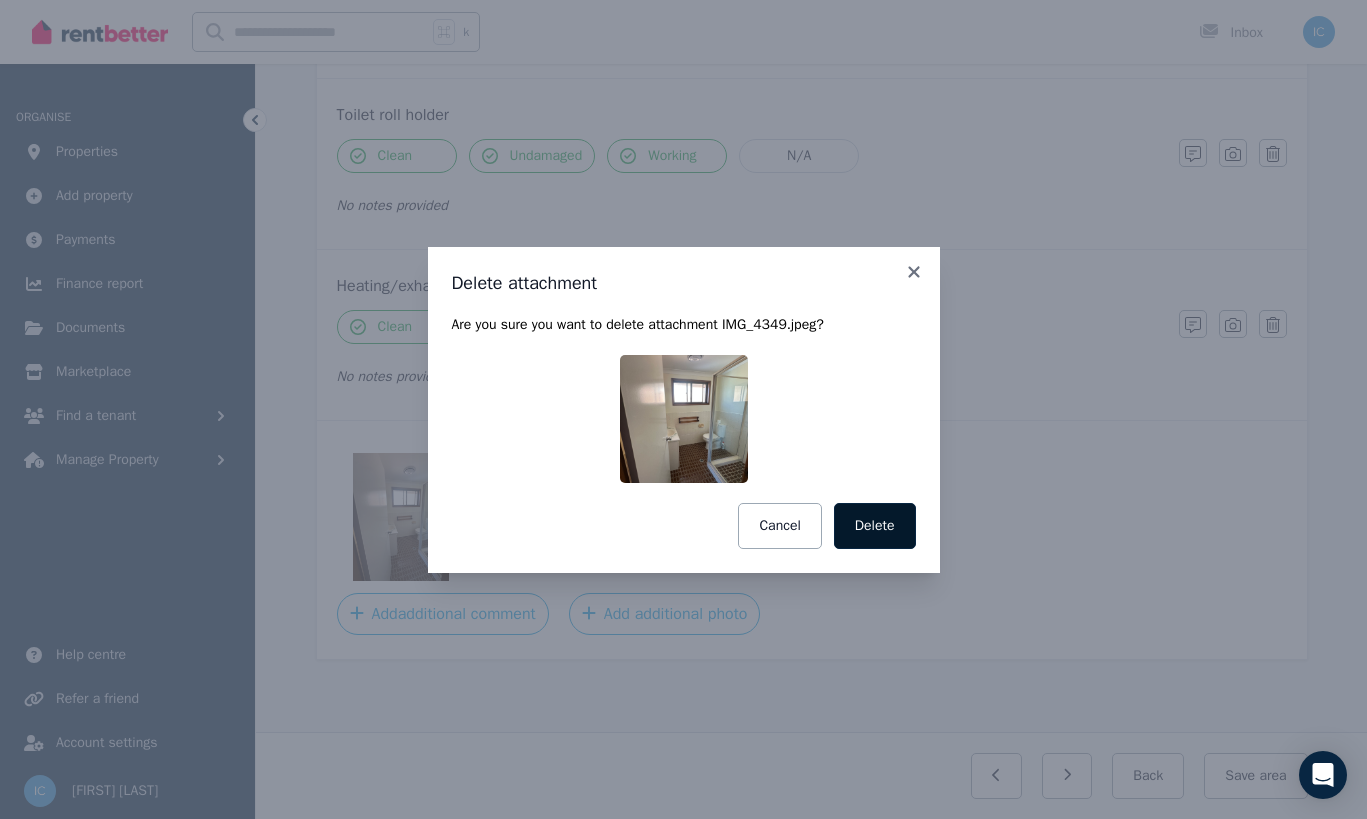 click on "Delete" at bounding box center (875, 526) 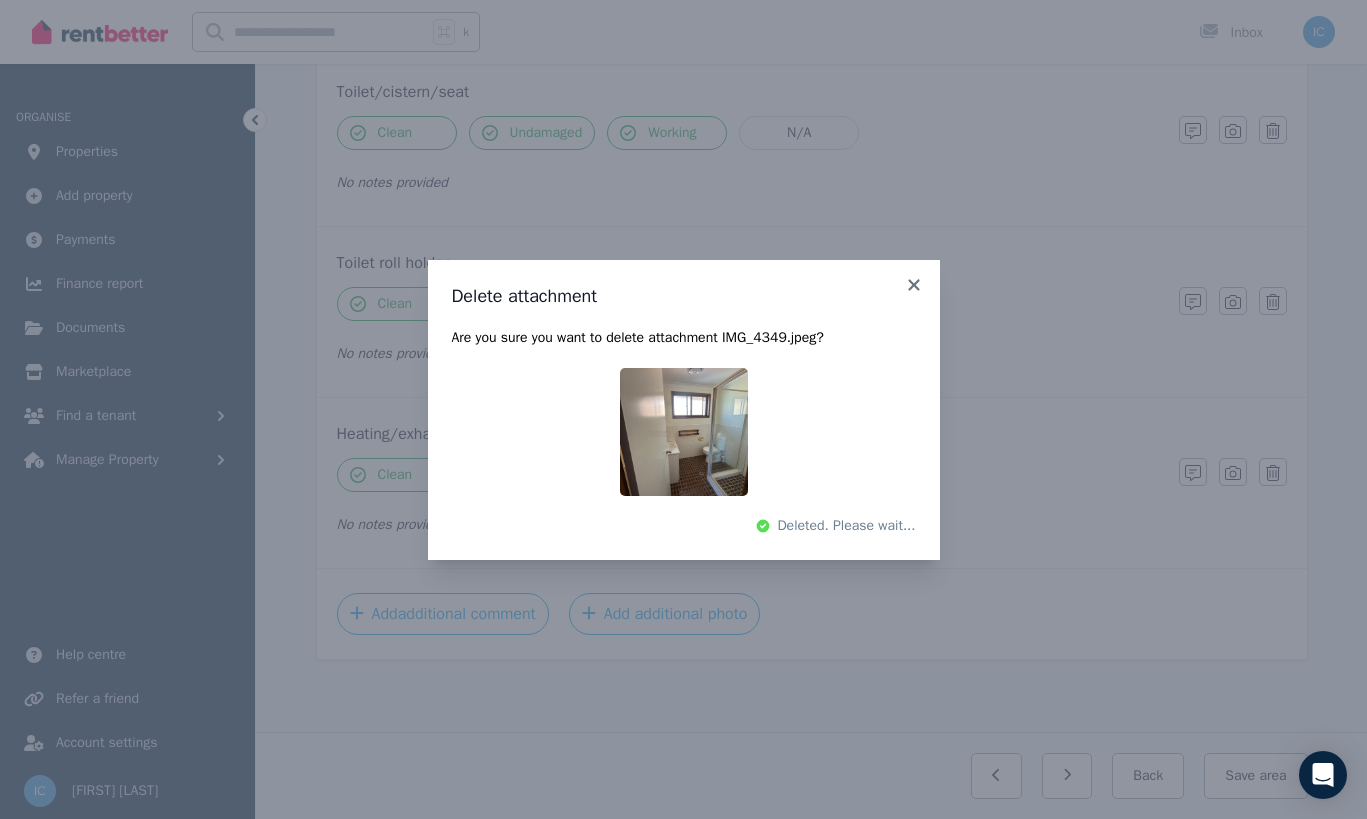 scroll, scrollTop: 2304, scrollLeft: 0, axis: vertical 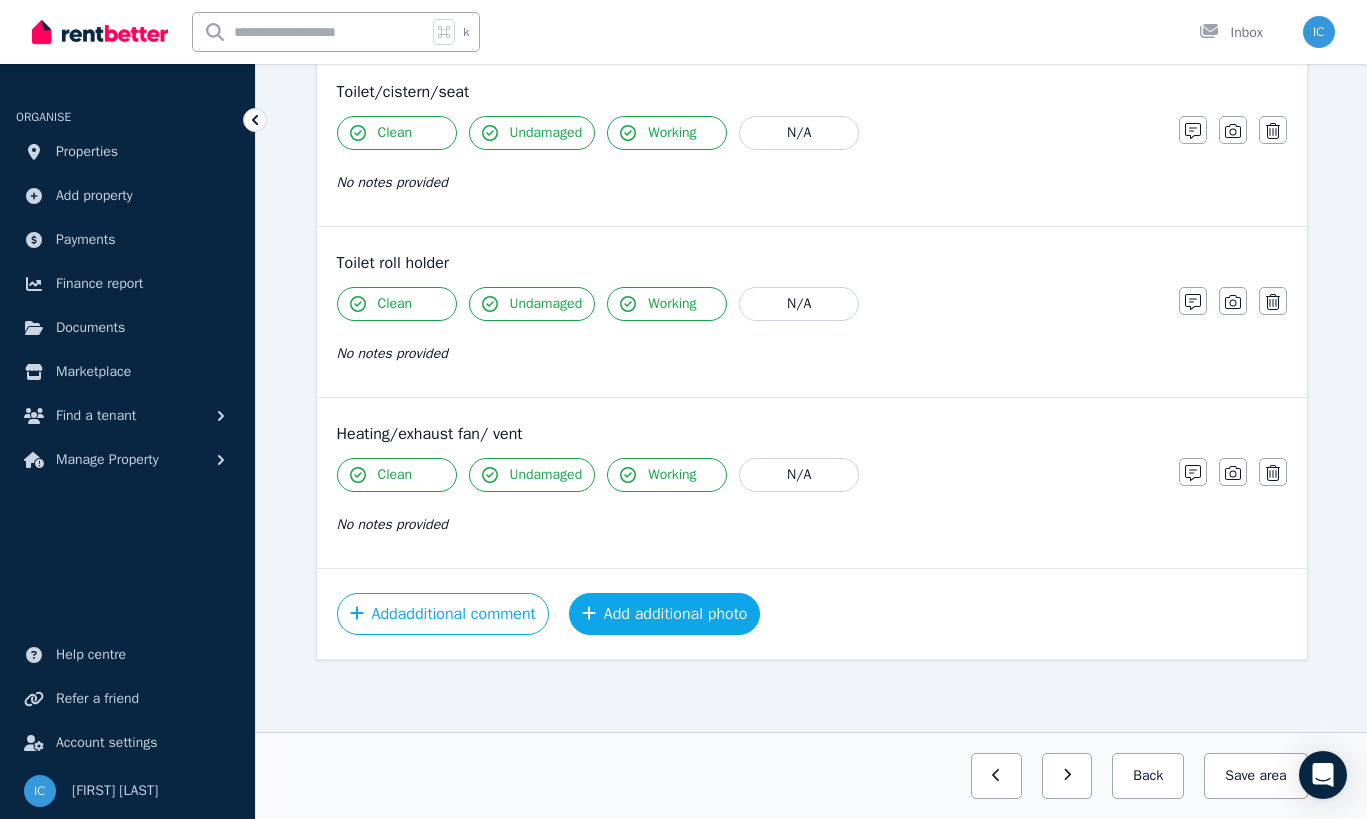 click on "Add additional photo" at bounding box center (665, 614) 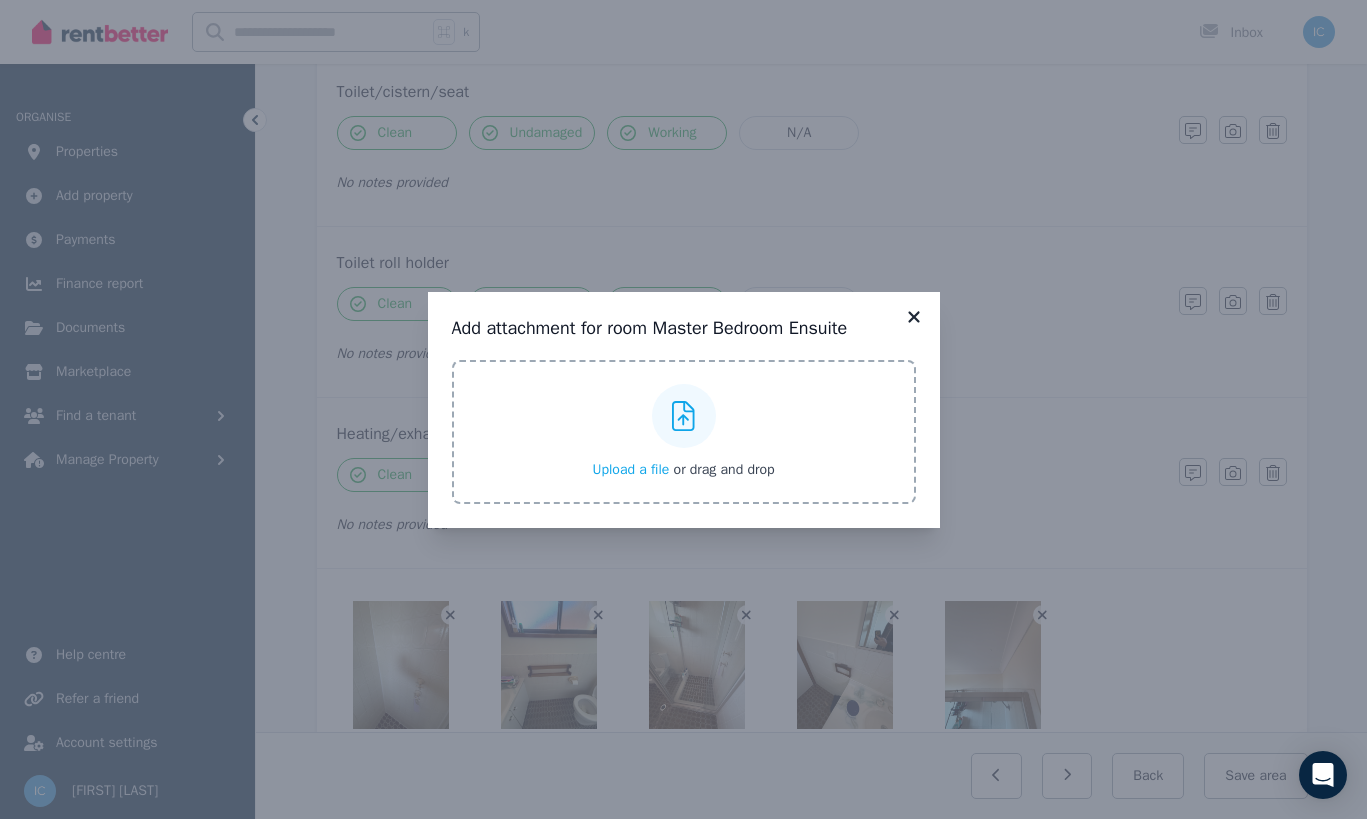 click 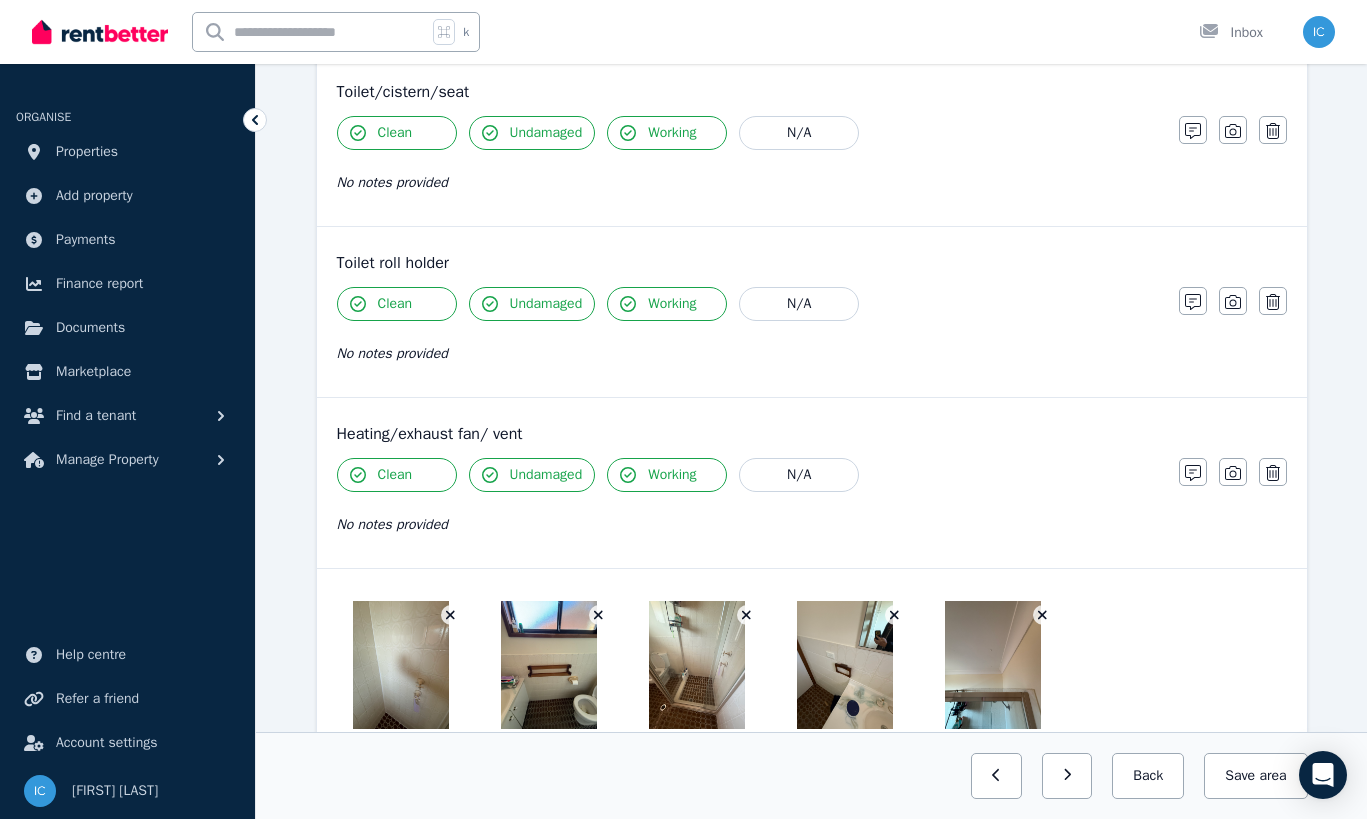 scroll, scrollTop: 2452, scrollLeft: 0, axis: vertical 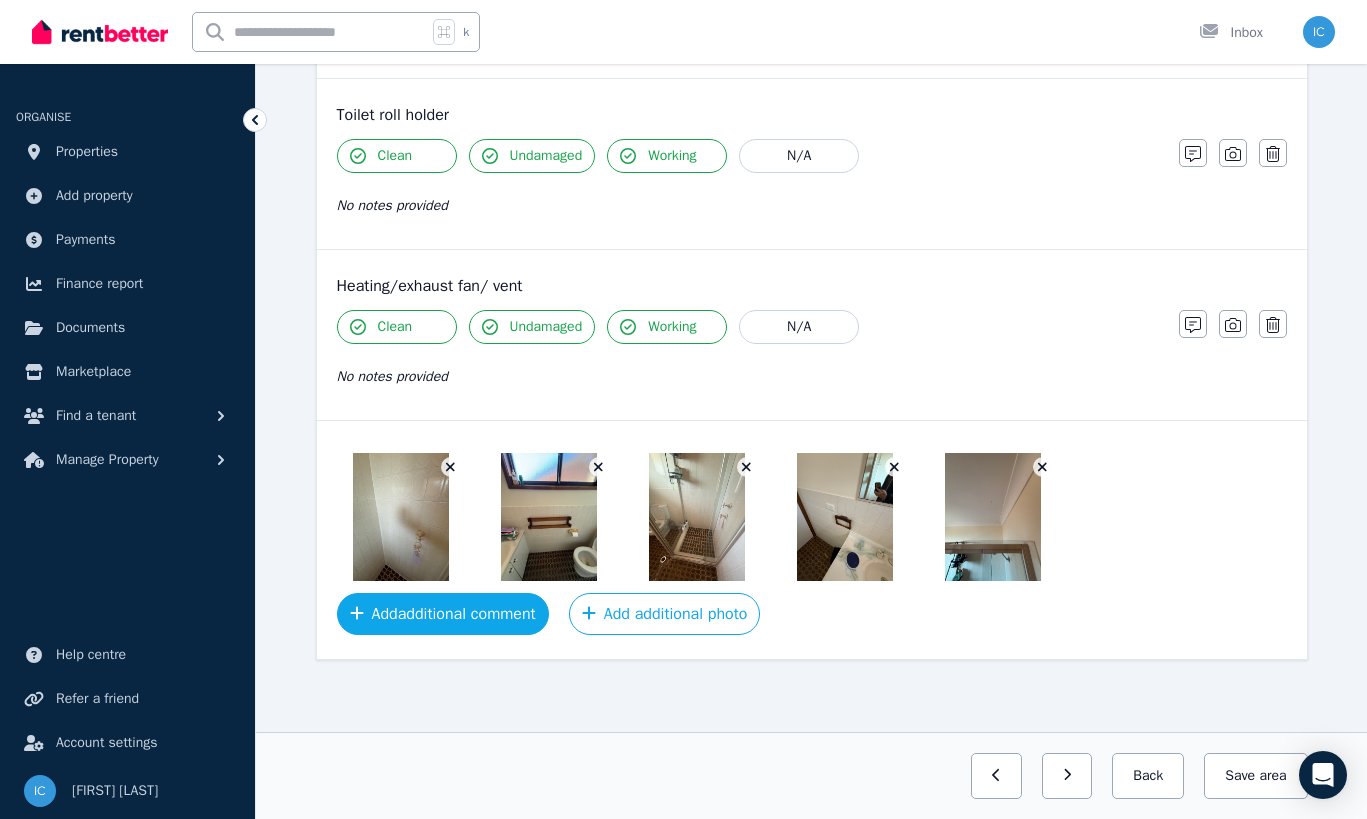 click on "Add  additional comment" at bounding box center [443, 614] 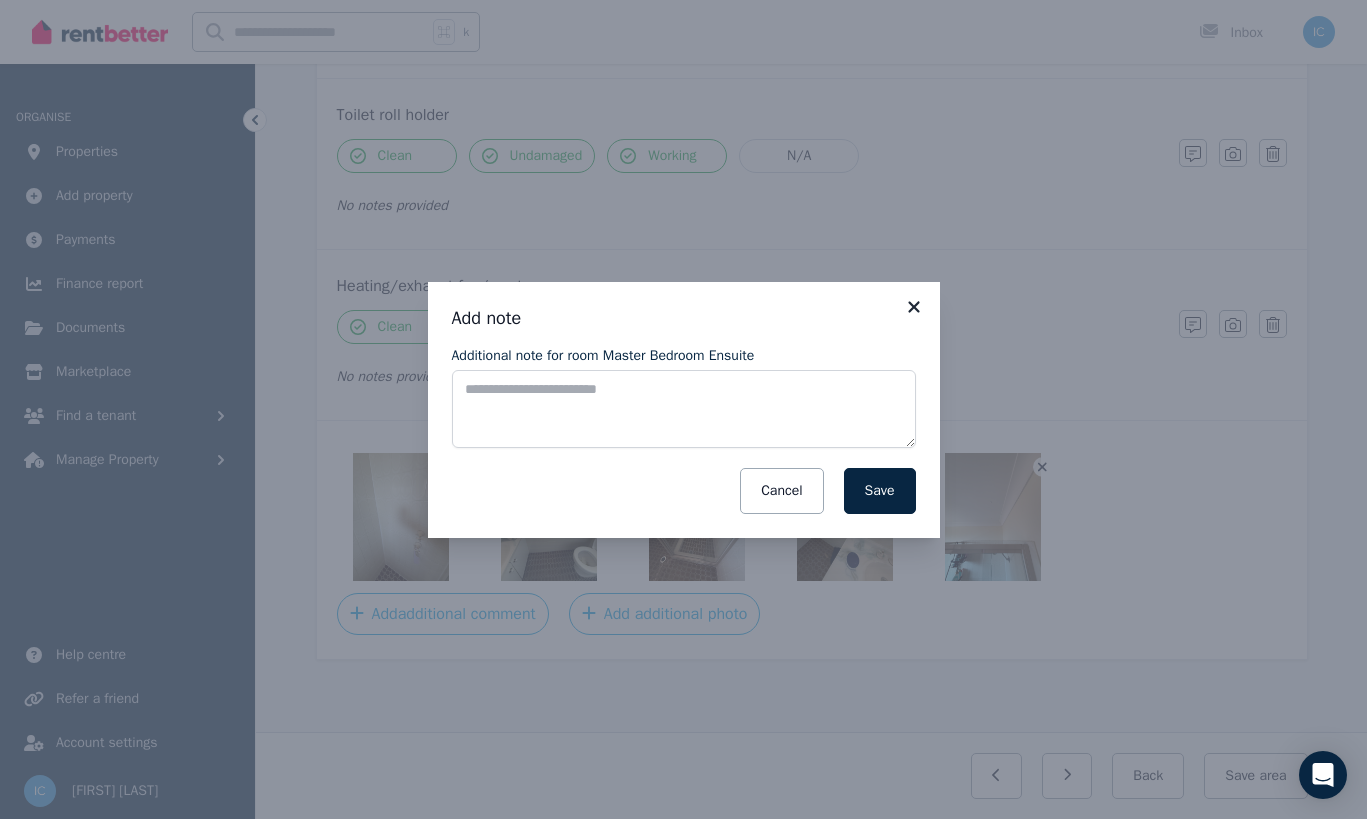 click 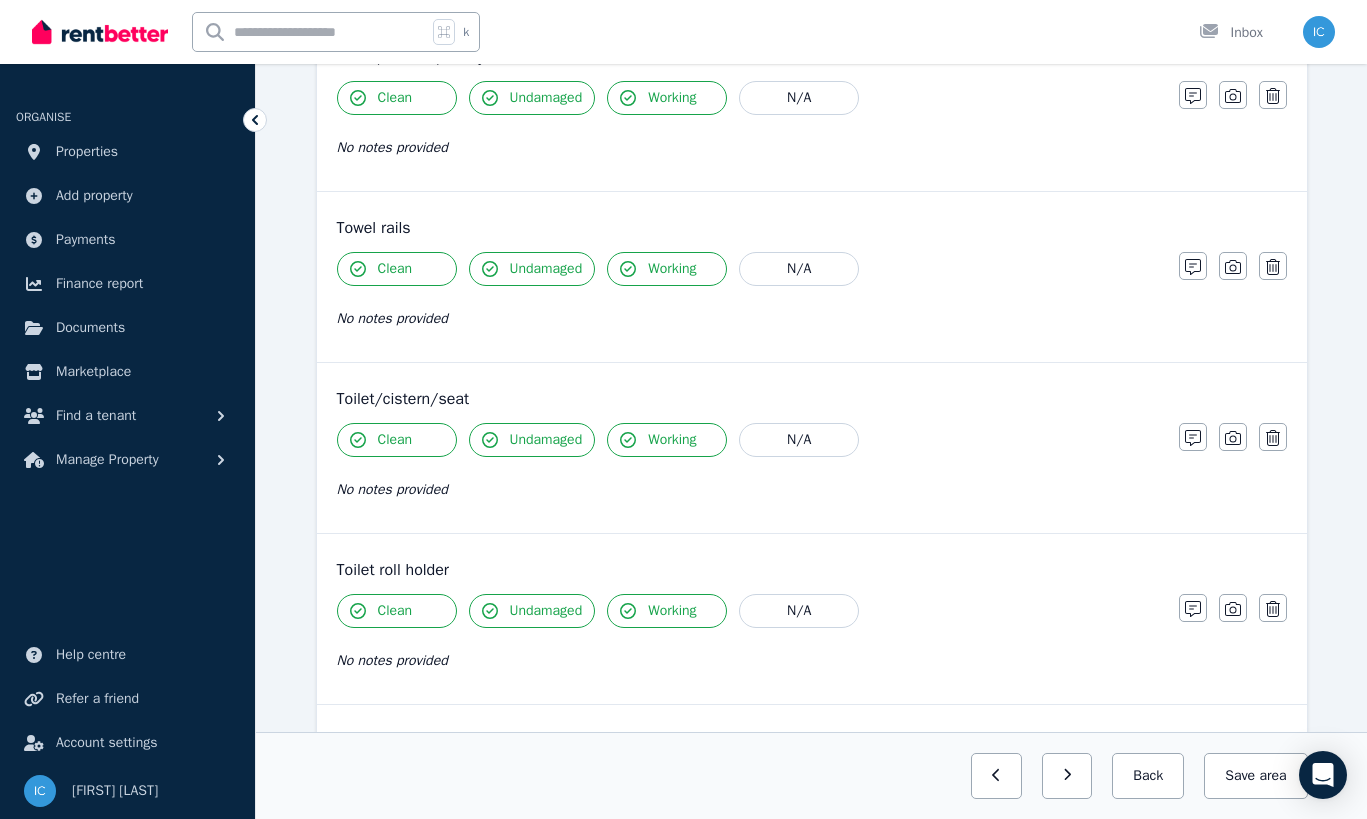 scroll, scrollTop: 1998, scrollLeft: 0, axis: vertical 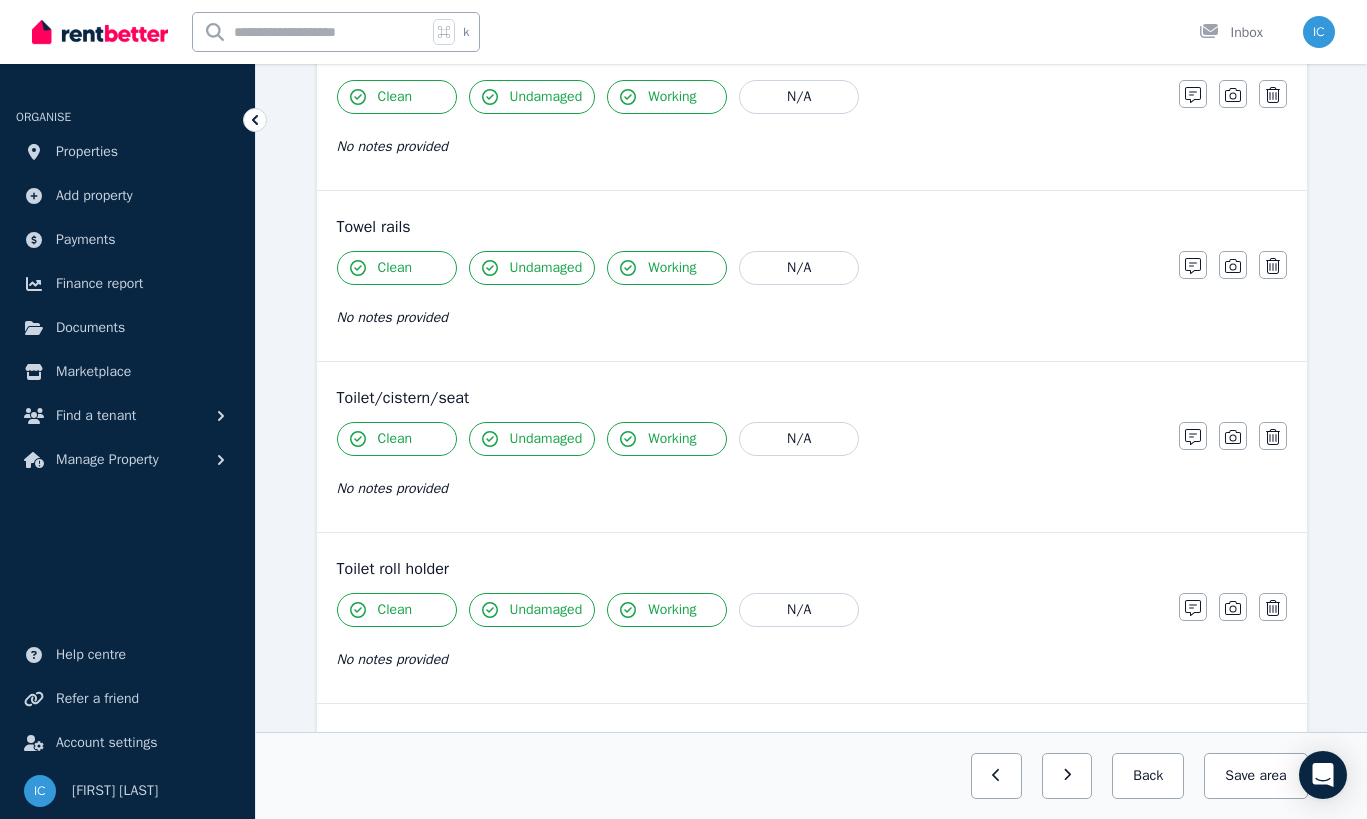 click on "Clean" at bounding box center (397, 439) 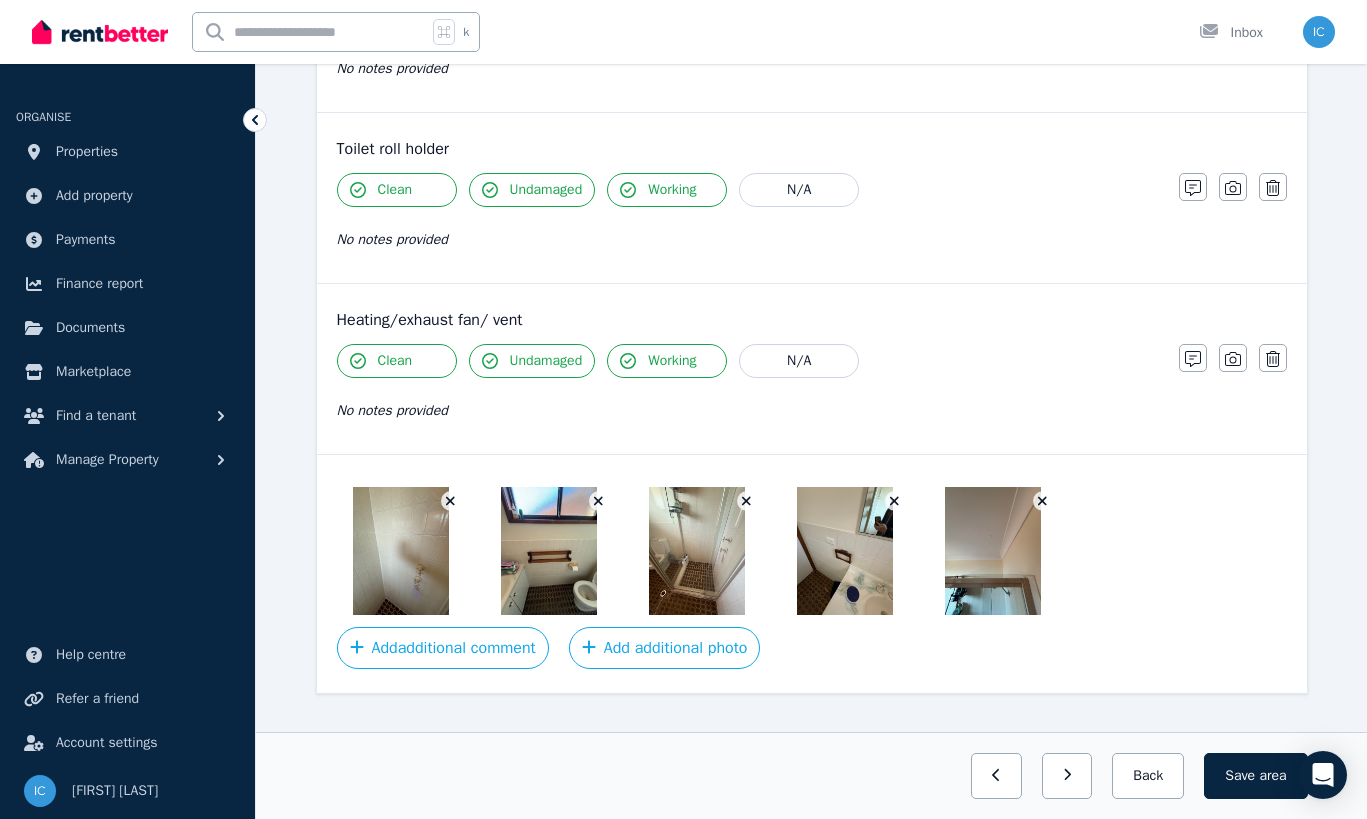 scroll, scrollTop: 2452, scrollLeft: 0, axis: vertical 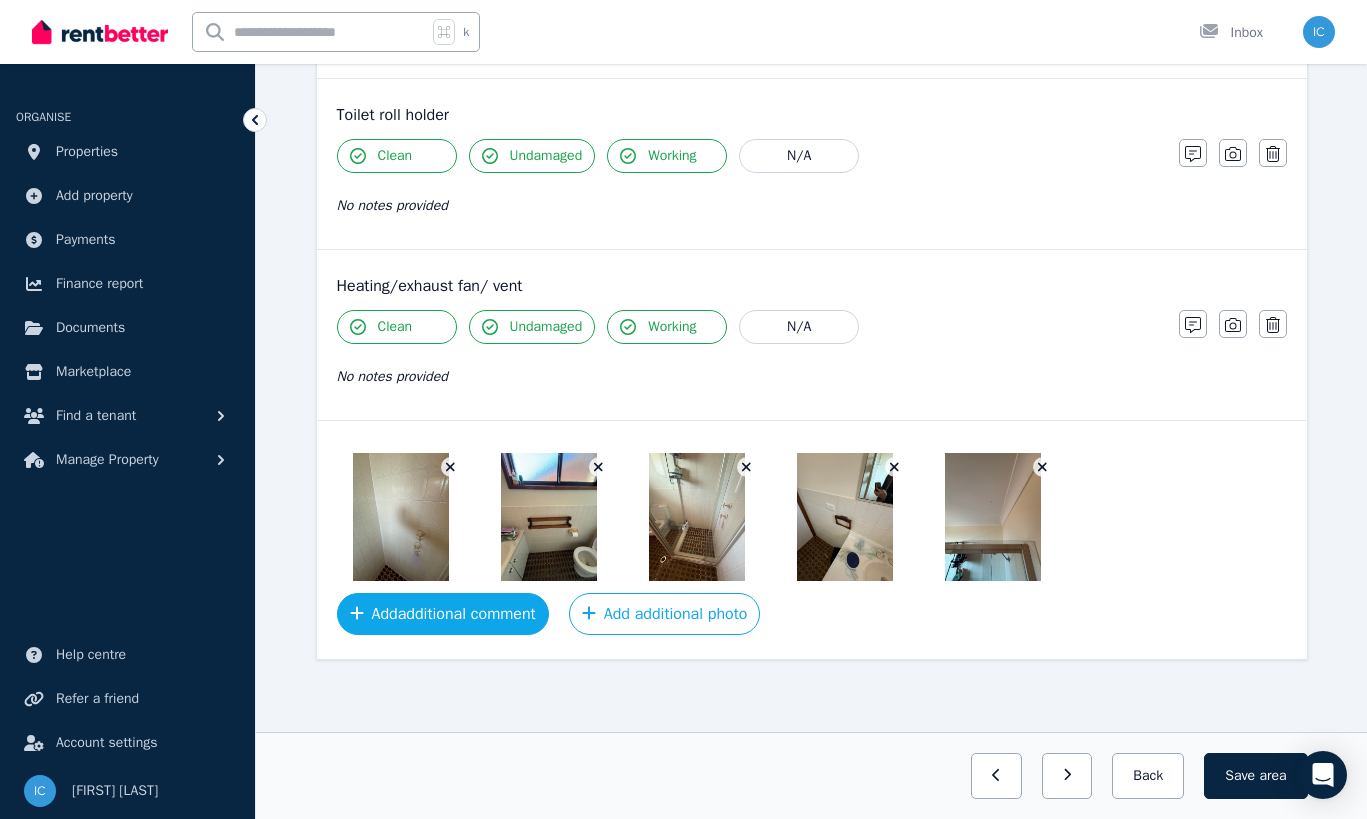 click on "Add  additional comment" at bounding box center [443, 614] 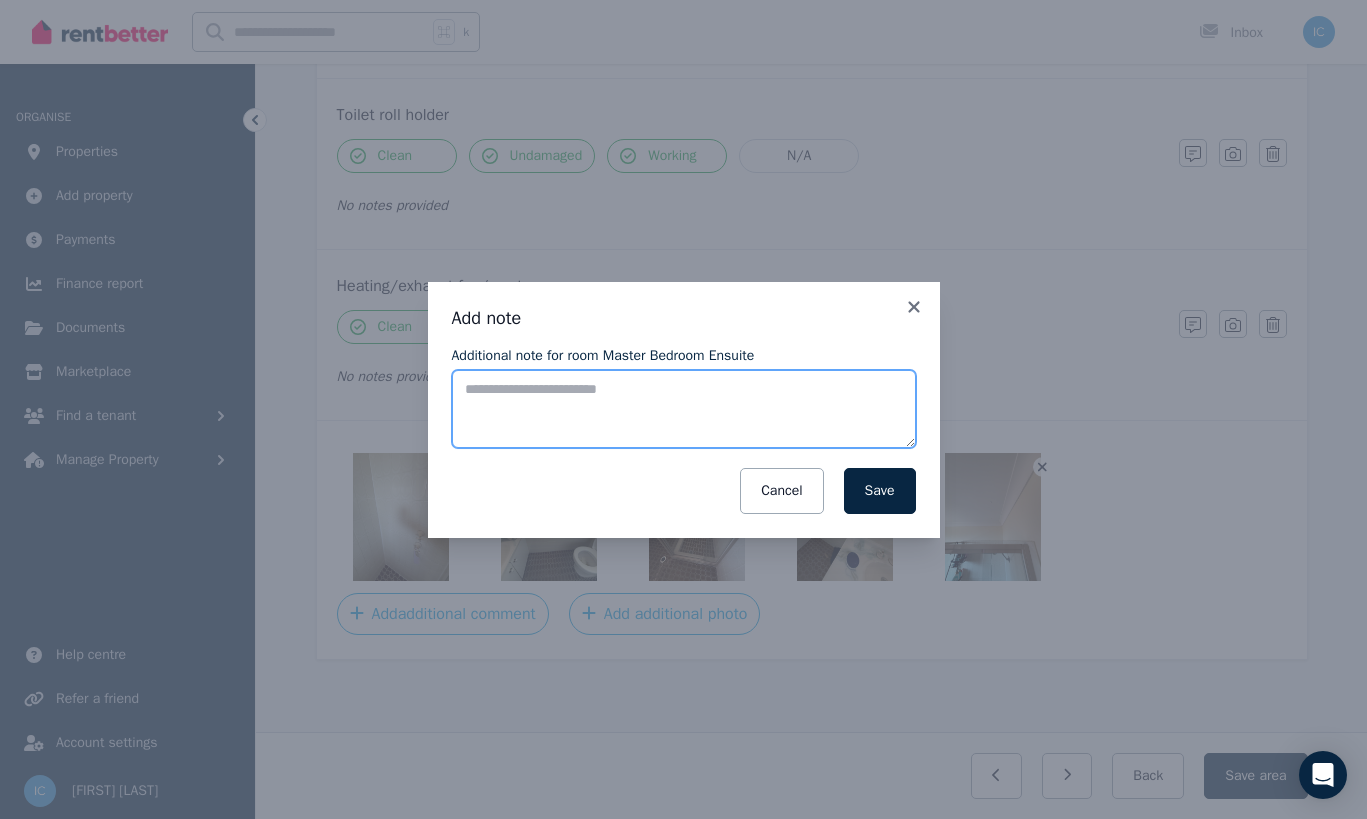 click on "Additional note for room Master Bedroom Ensuite" at bounding box center [684, 409] 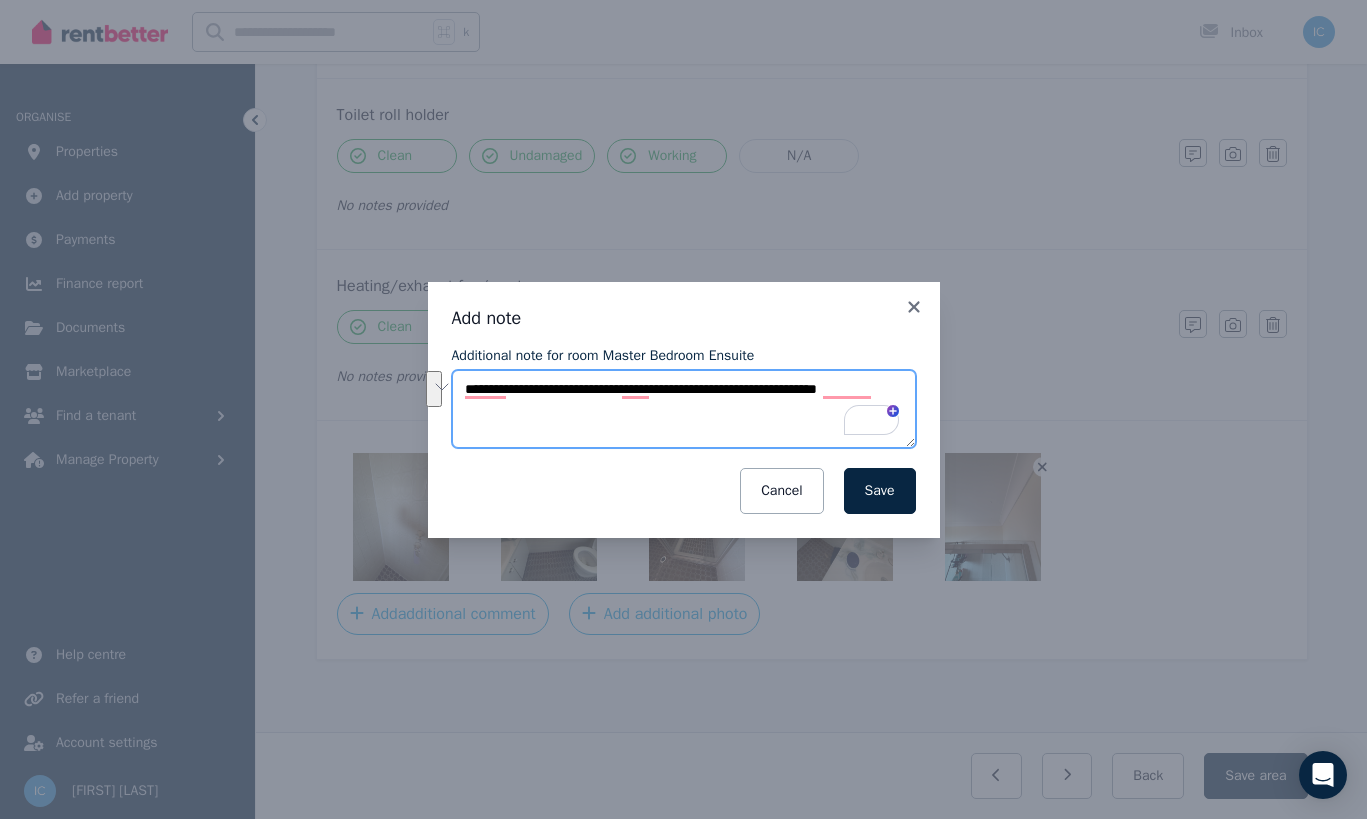 click on "**********" at bounding box center (684, 409) 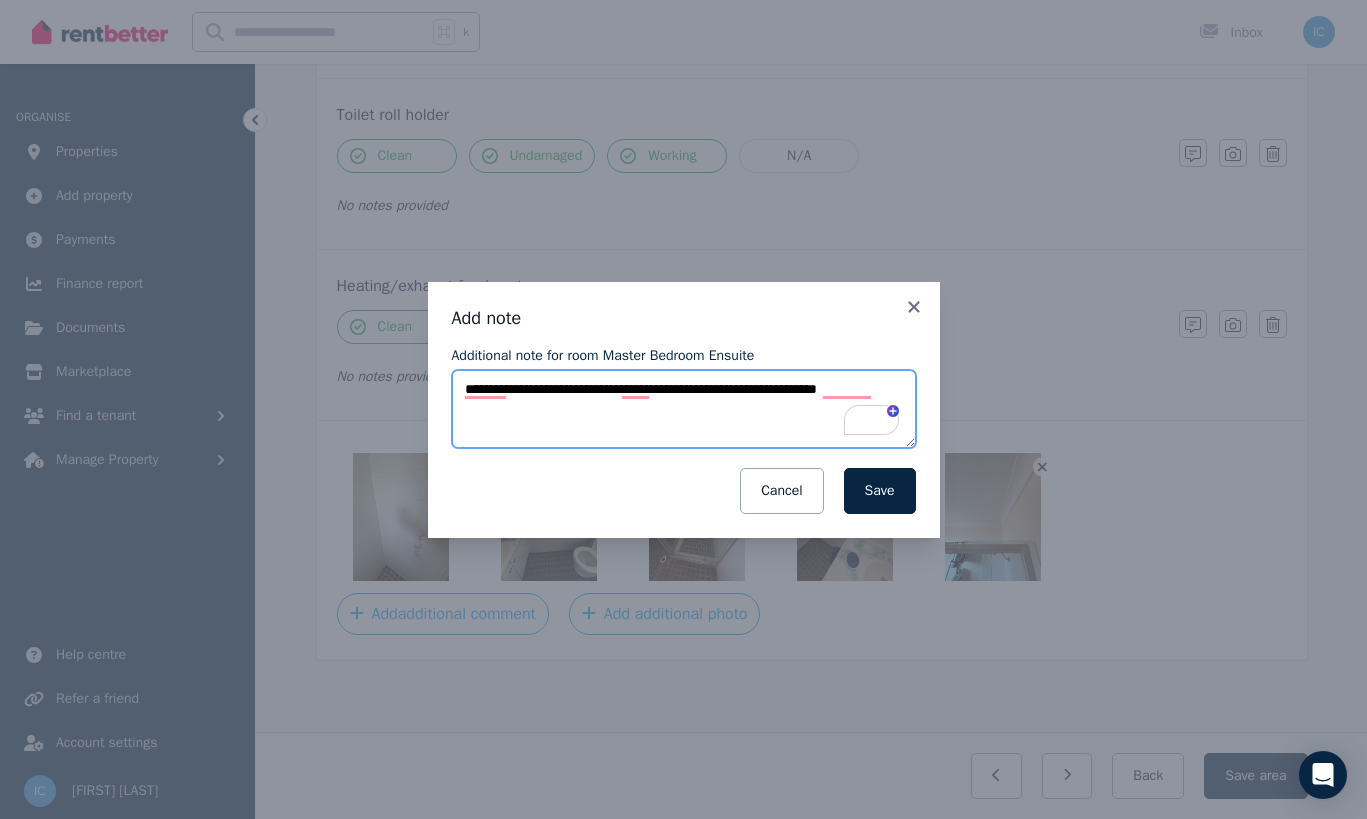 paste on "**********" 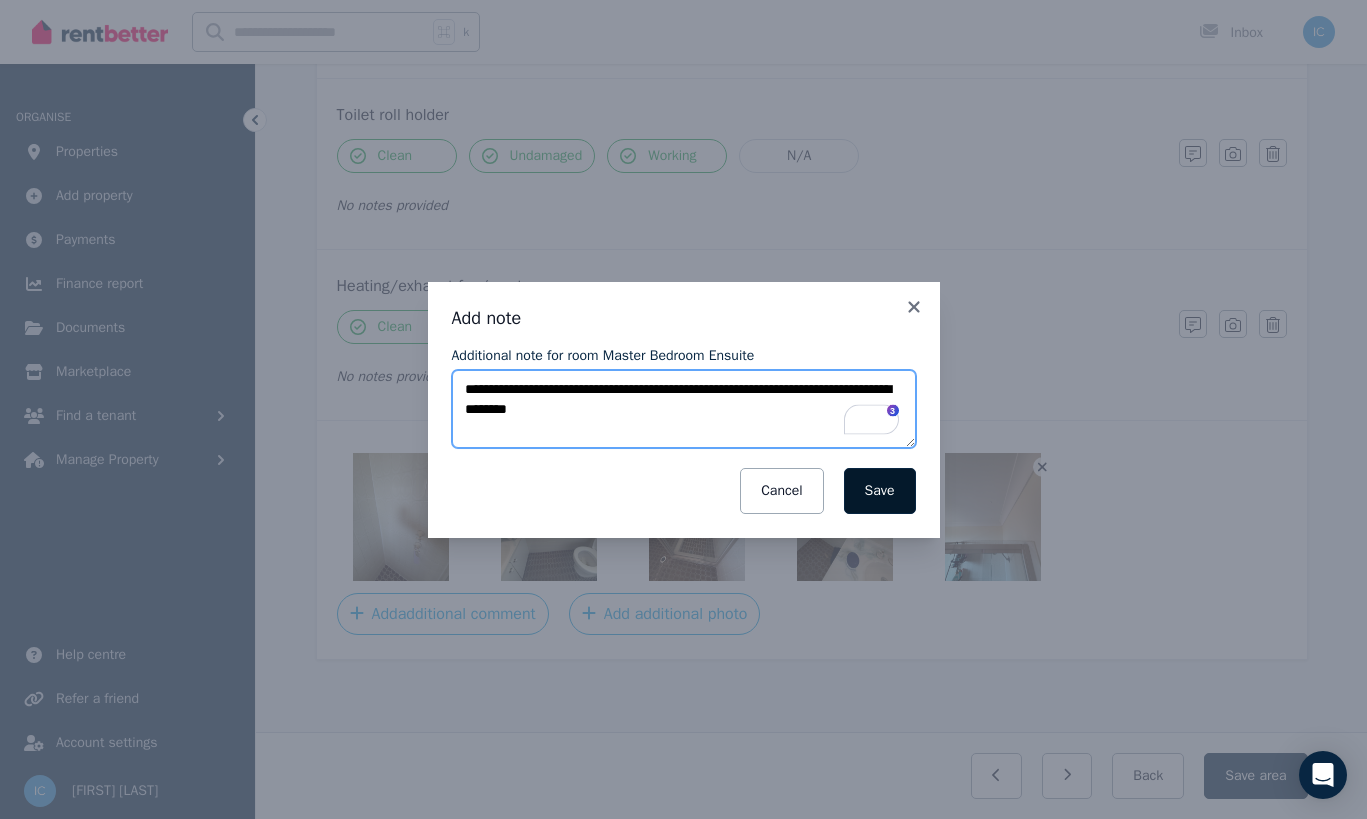 type on "**********" 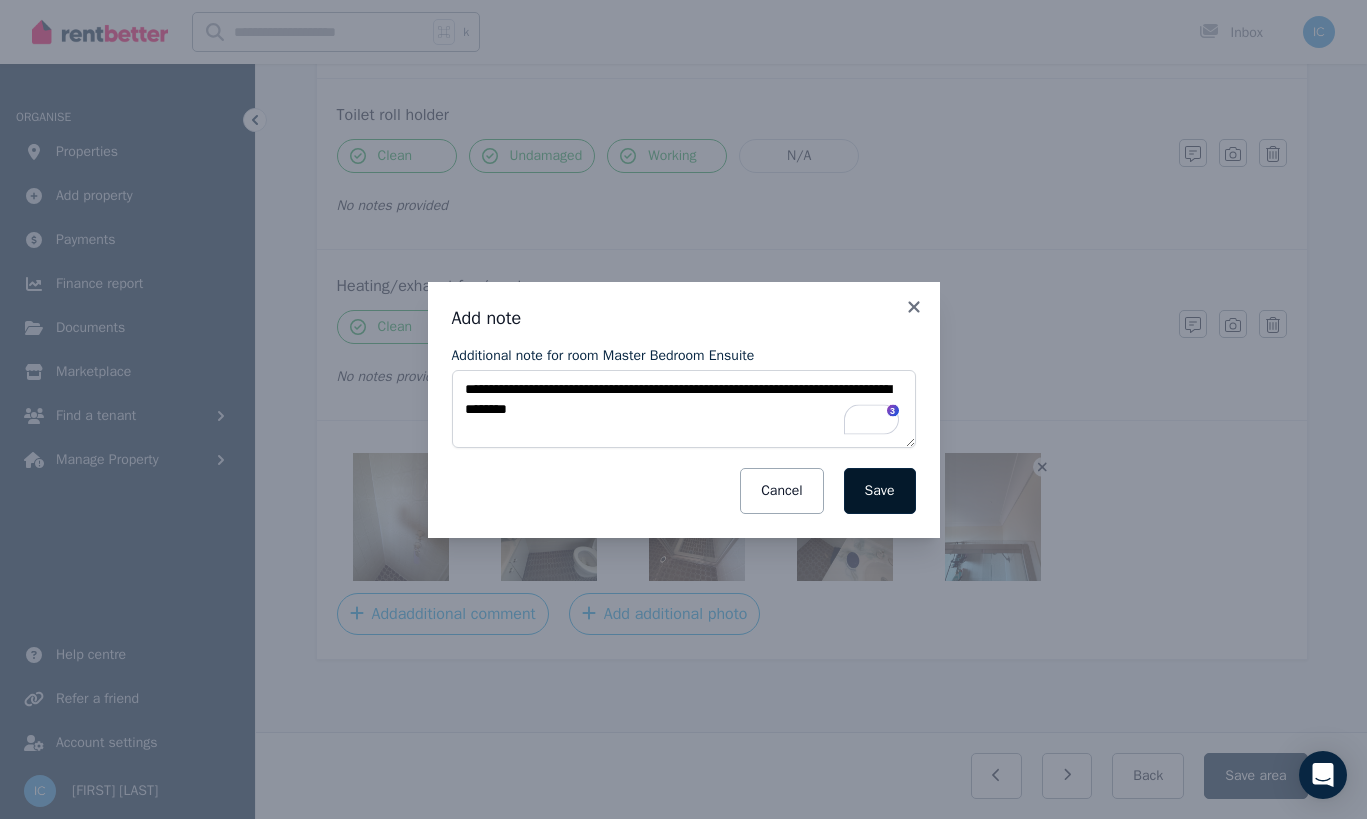 click on "Save" at bounding box center (880, 491) 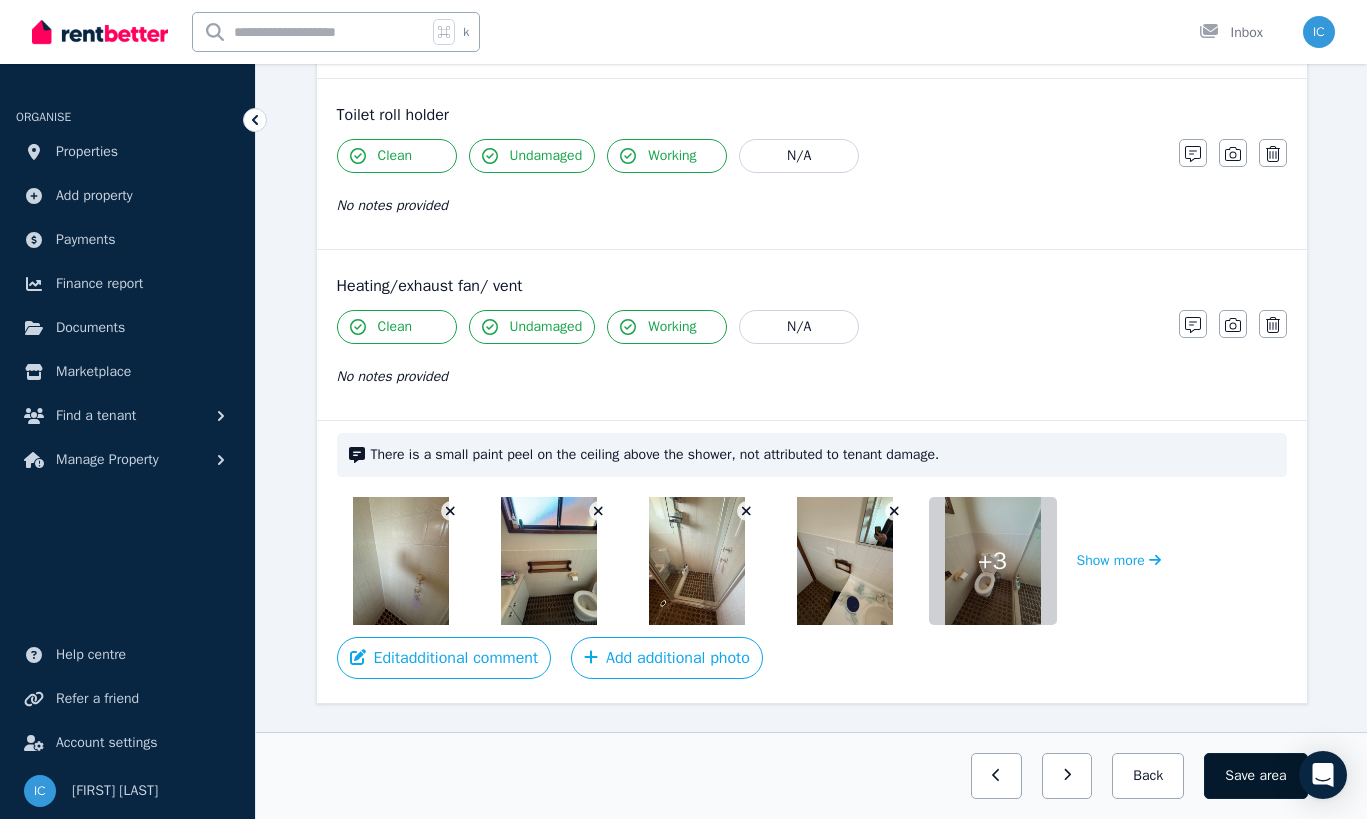 click on "area" at bounding box center [1272, 776] 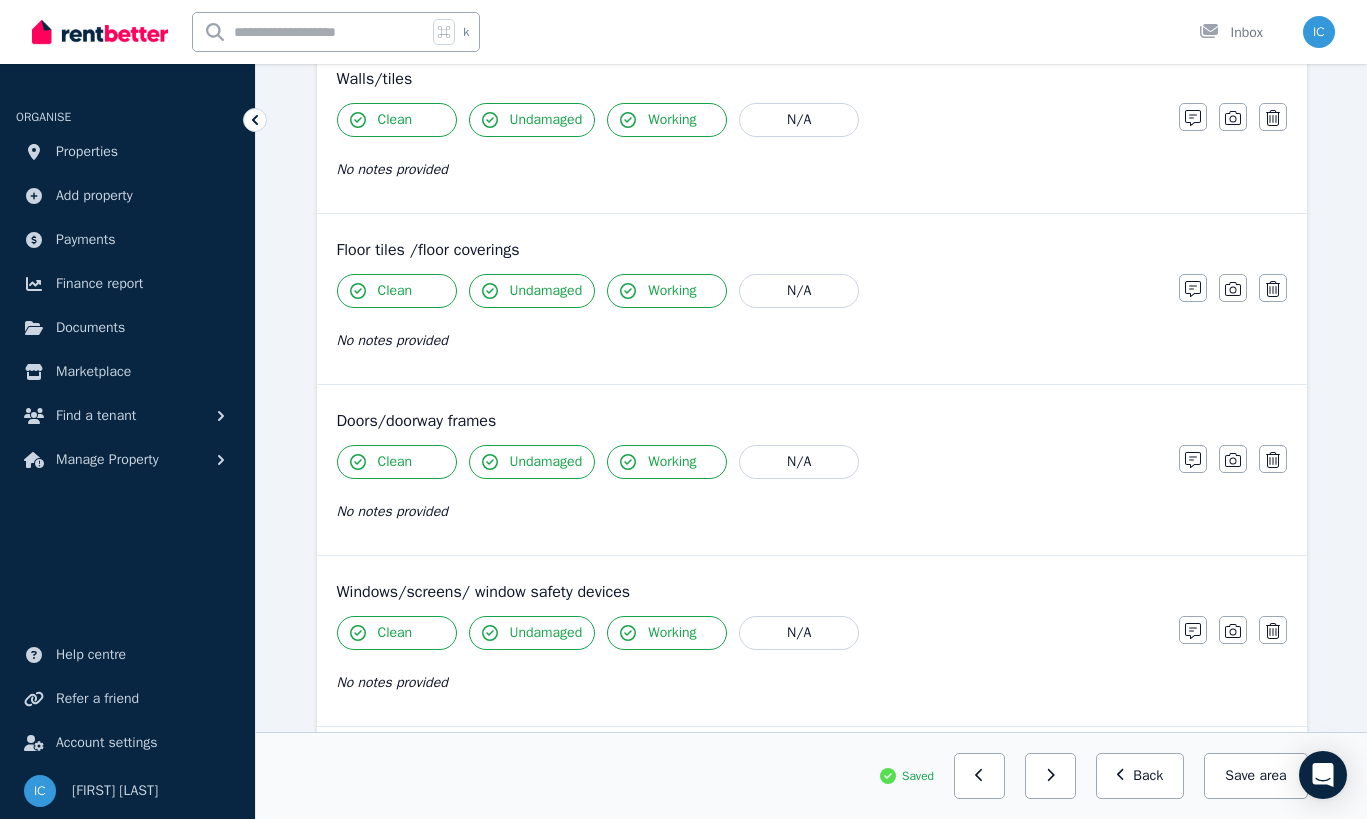 scroll, scrollTop: 0, scrollLeft: 0, axis: both 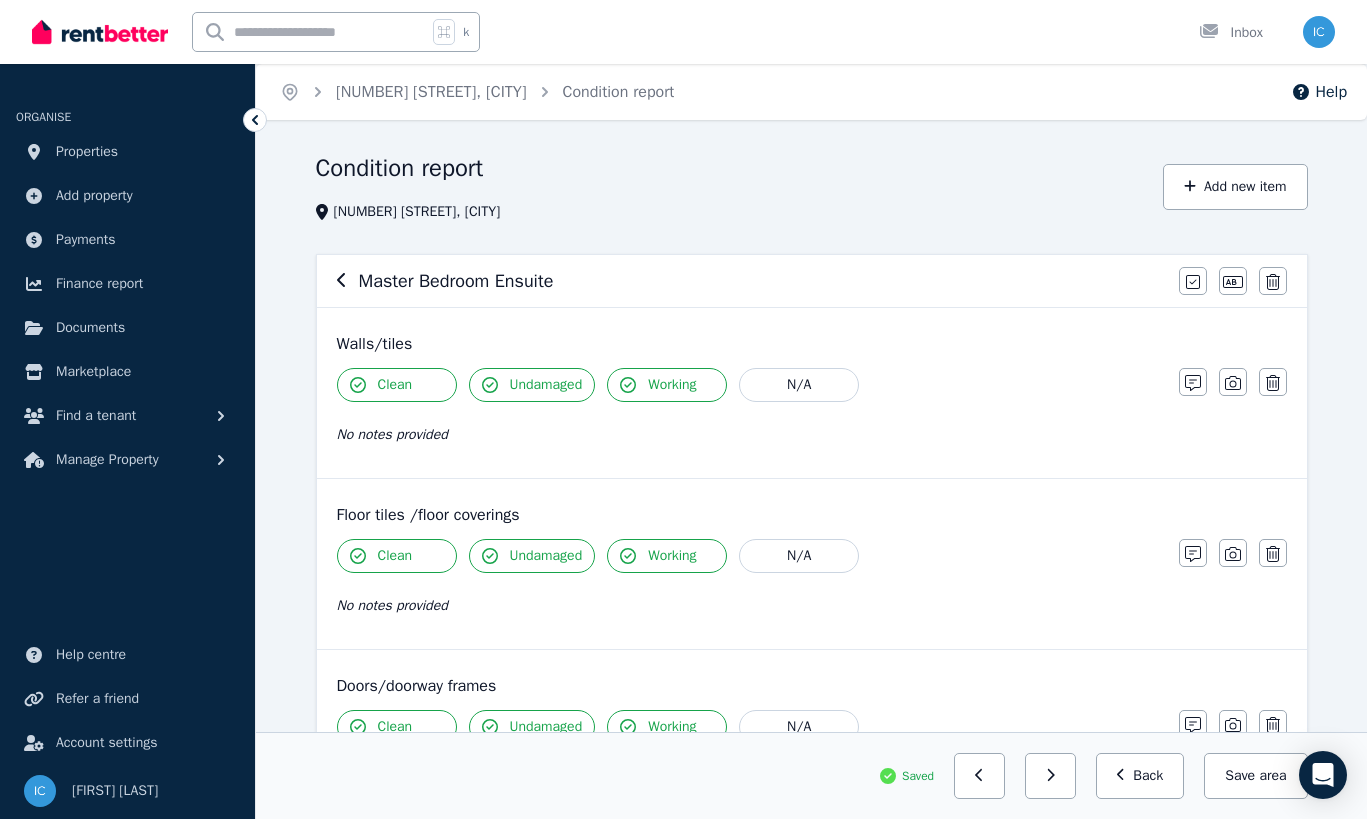 click 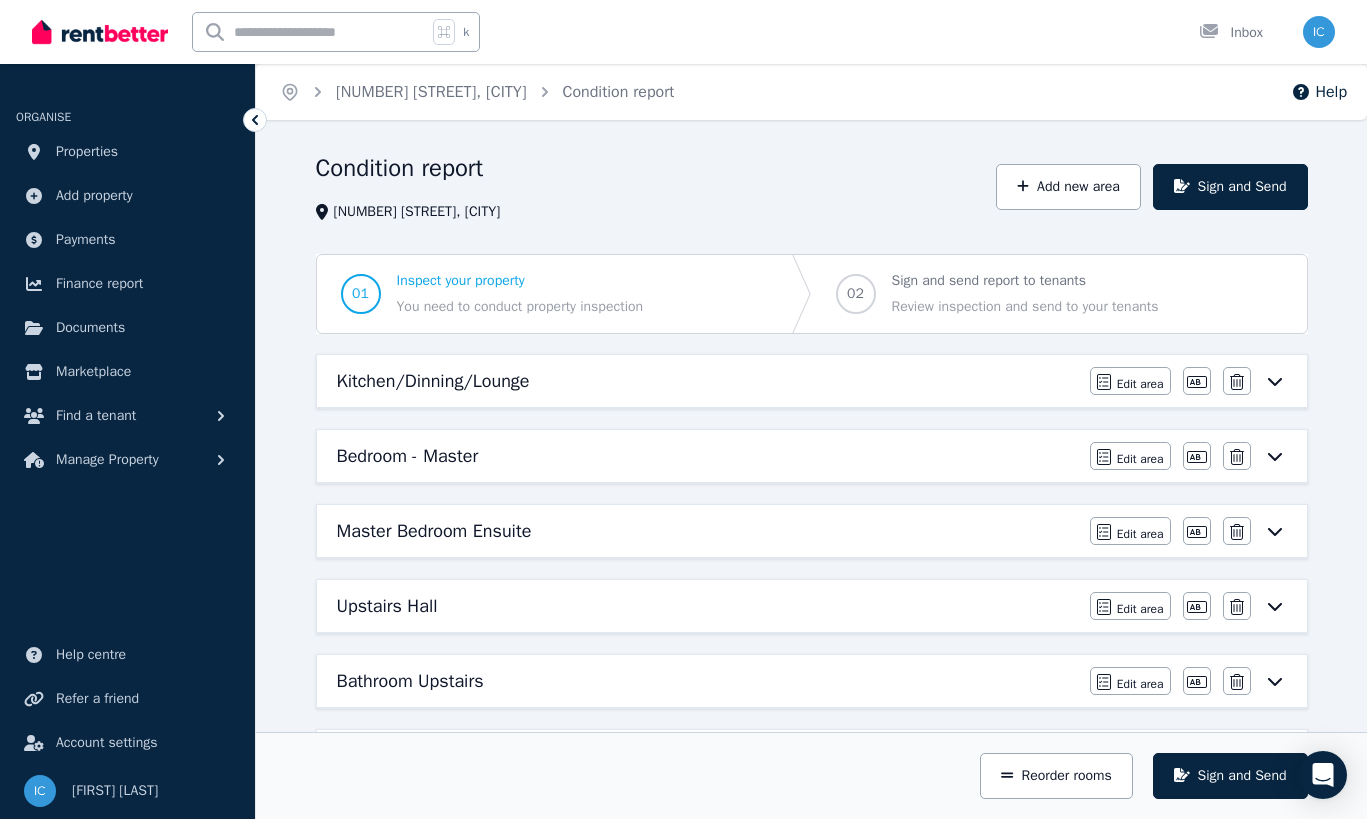 click on "Bedroom - Master" at bounding box center (707, 456) 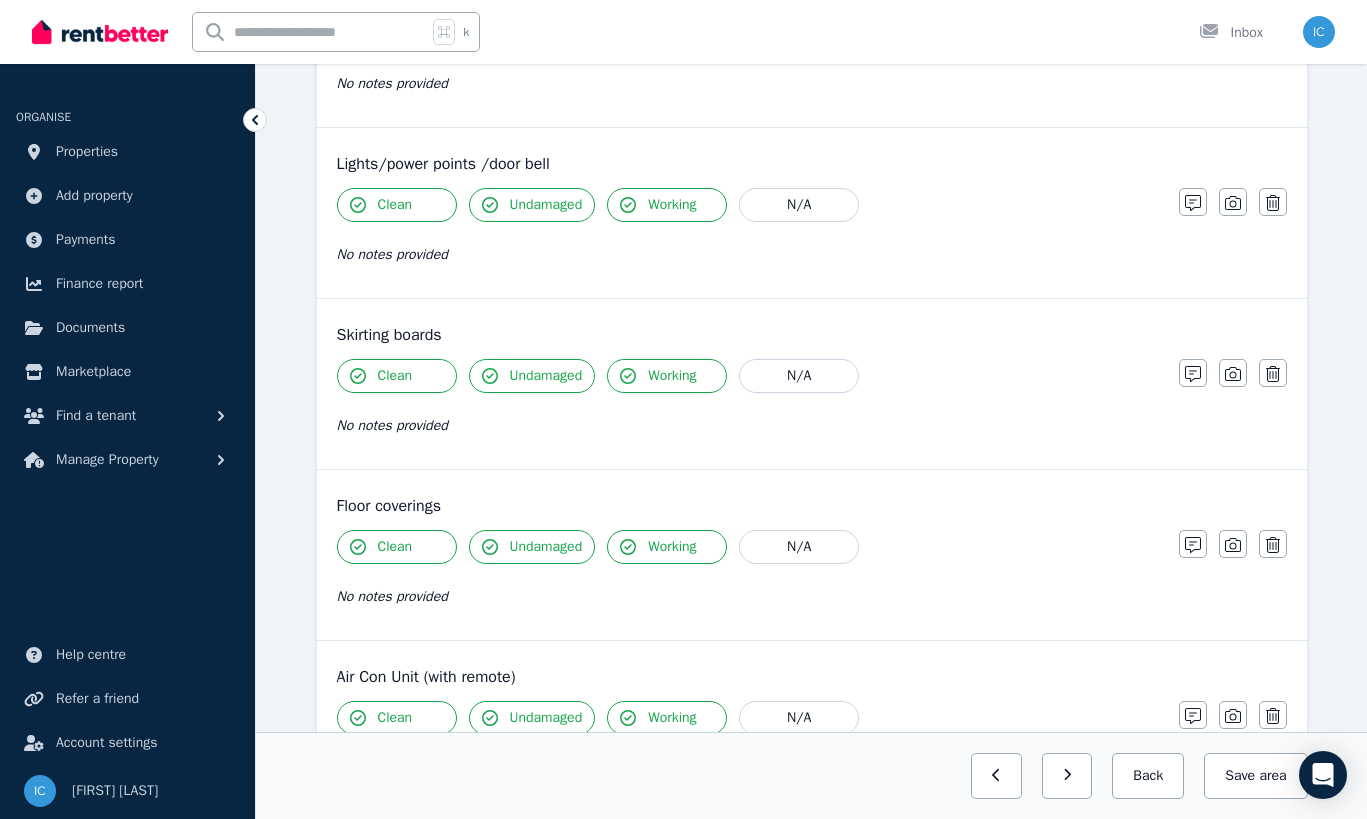 scroll, scrollTop: 1597, scrollLeft: 0, axis: vertical 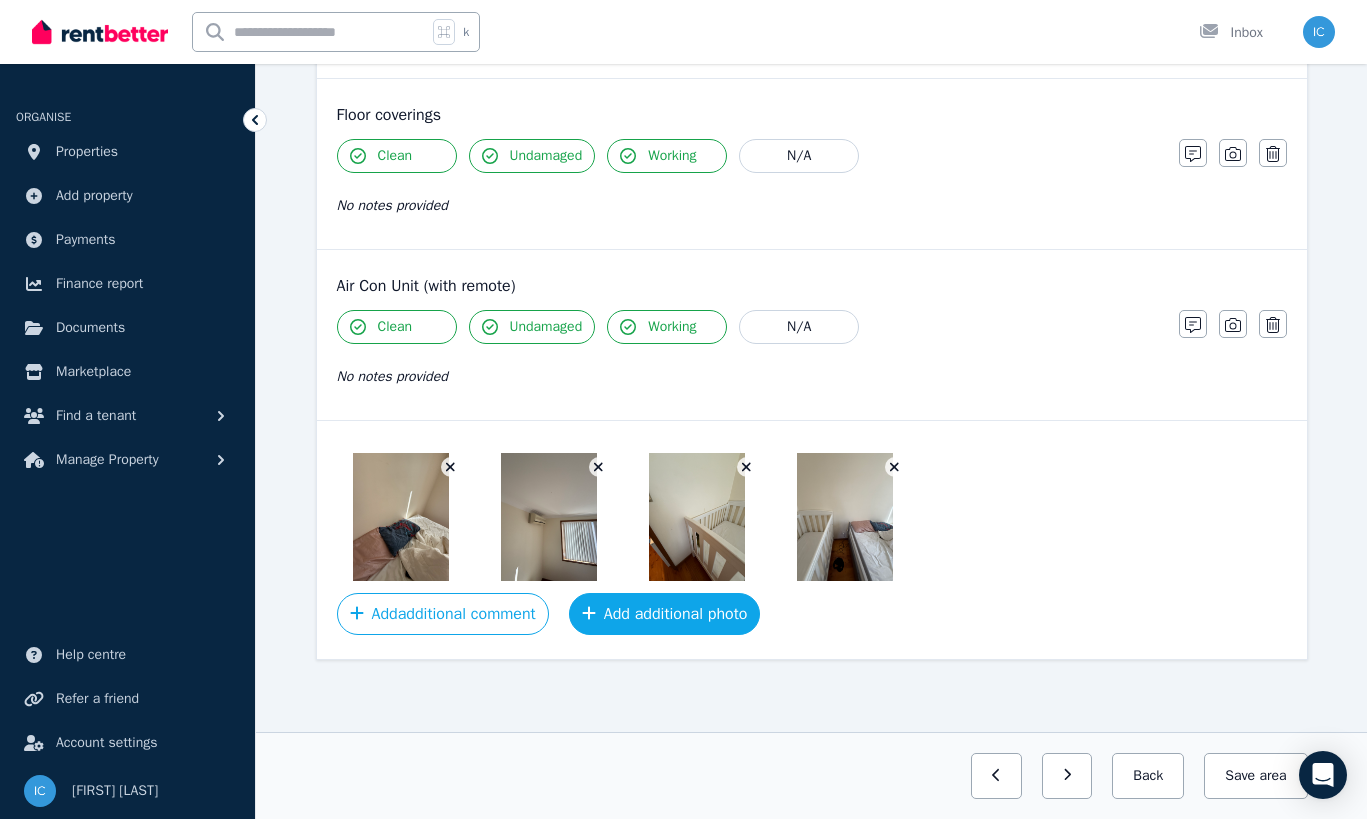 click on "Add additional photo" at bounding box center [665, 614] 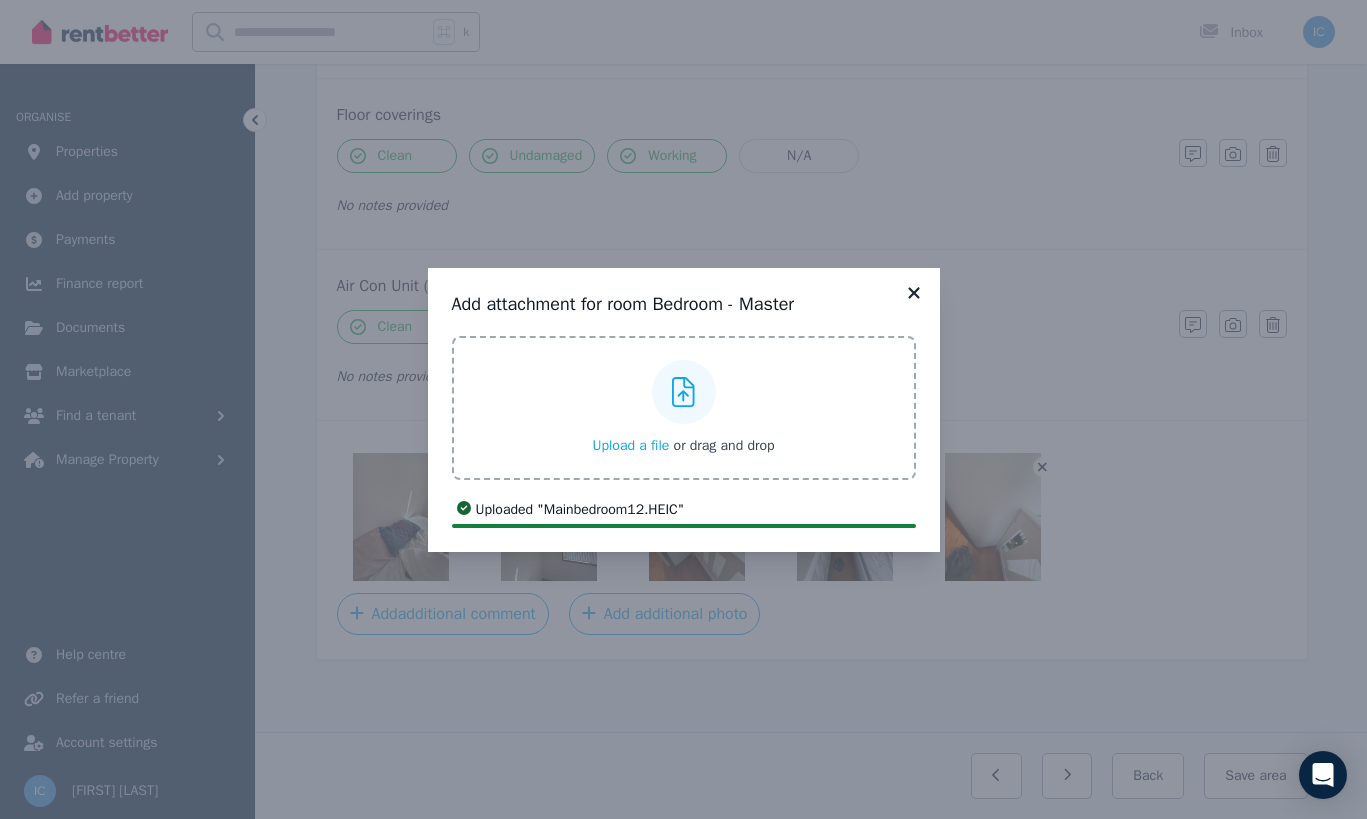 click 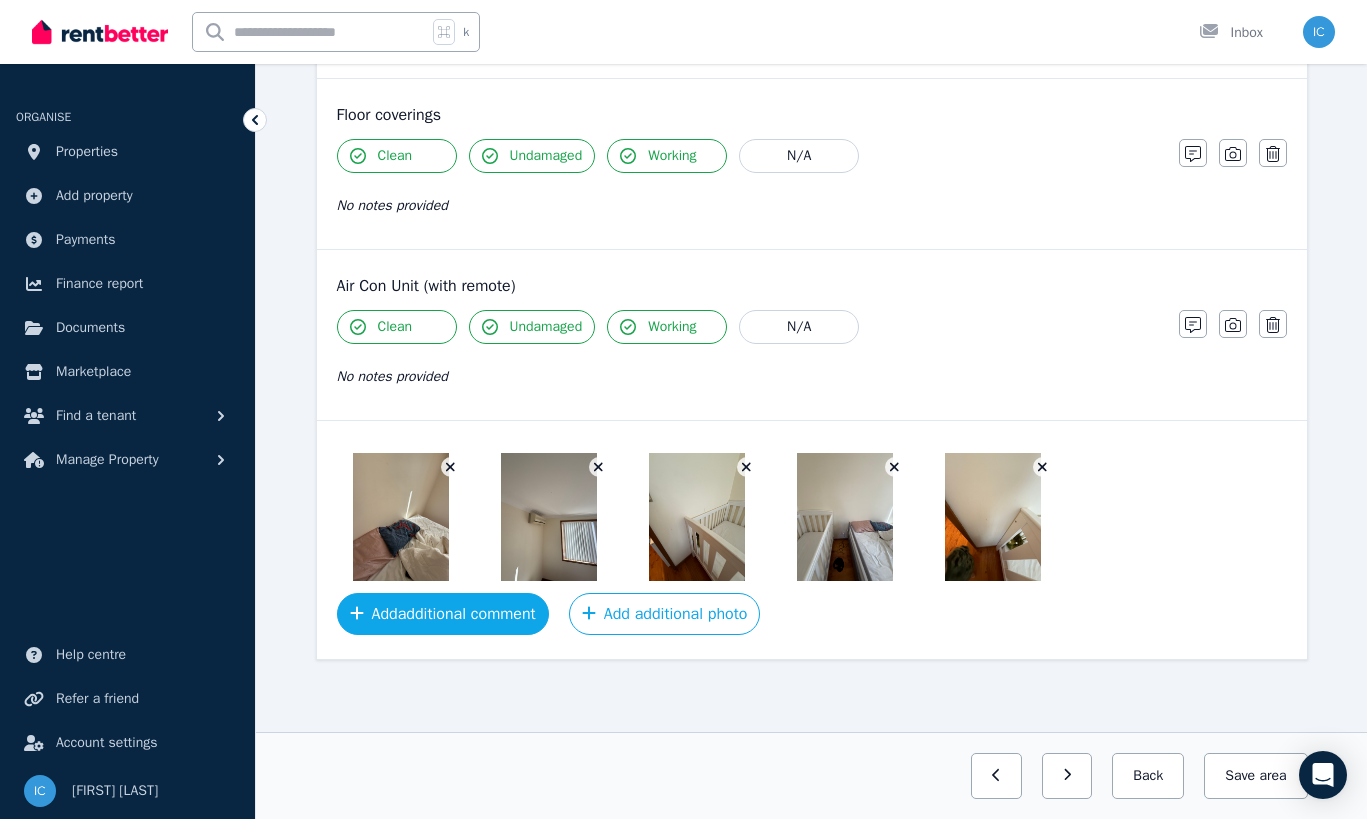 click on "Add  additional comment" at bounding box center [443, 614] 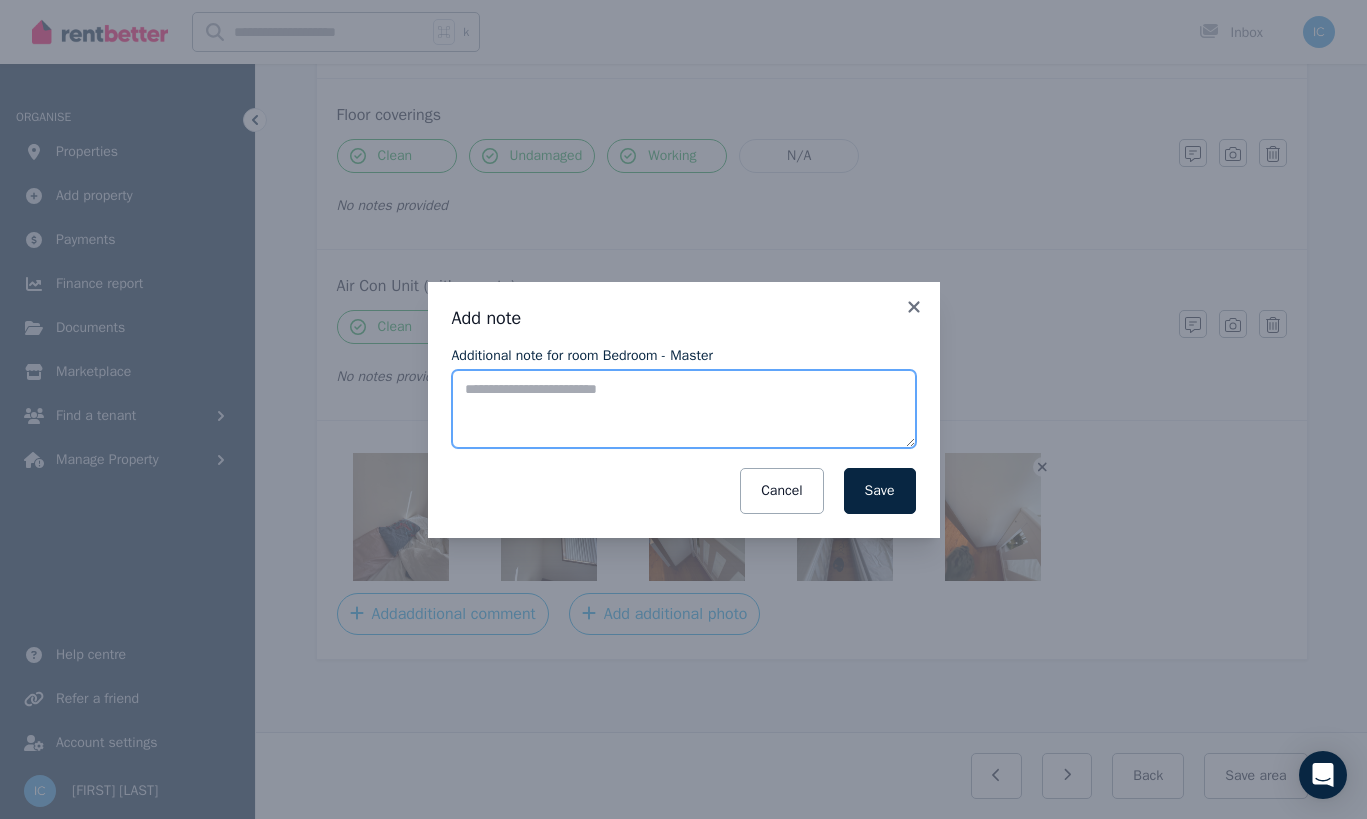 click on "Additional note for room Bedroom - Master" at bounding box center [684, 409] 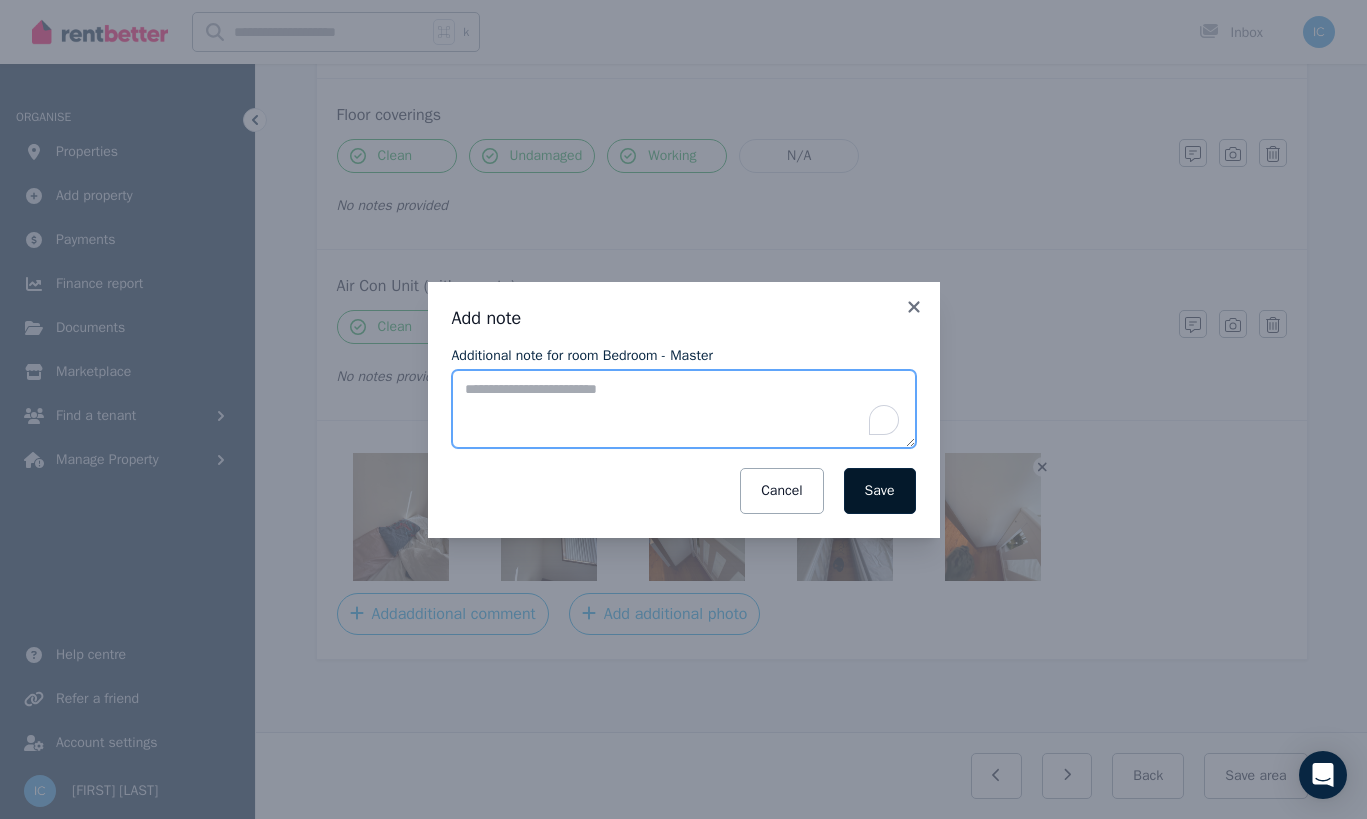 paste on "**********" 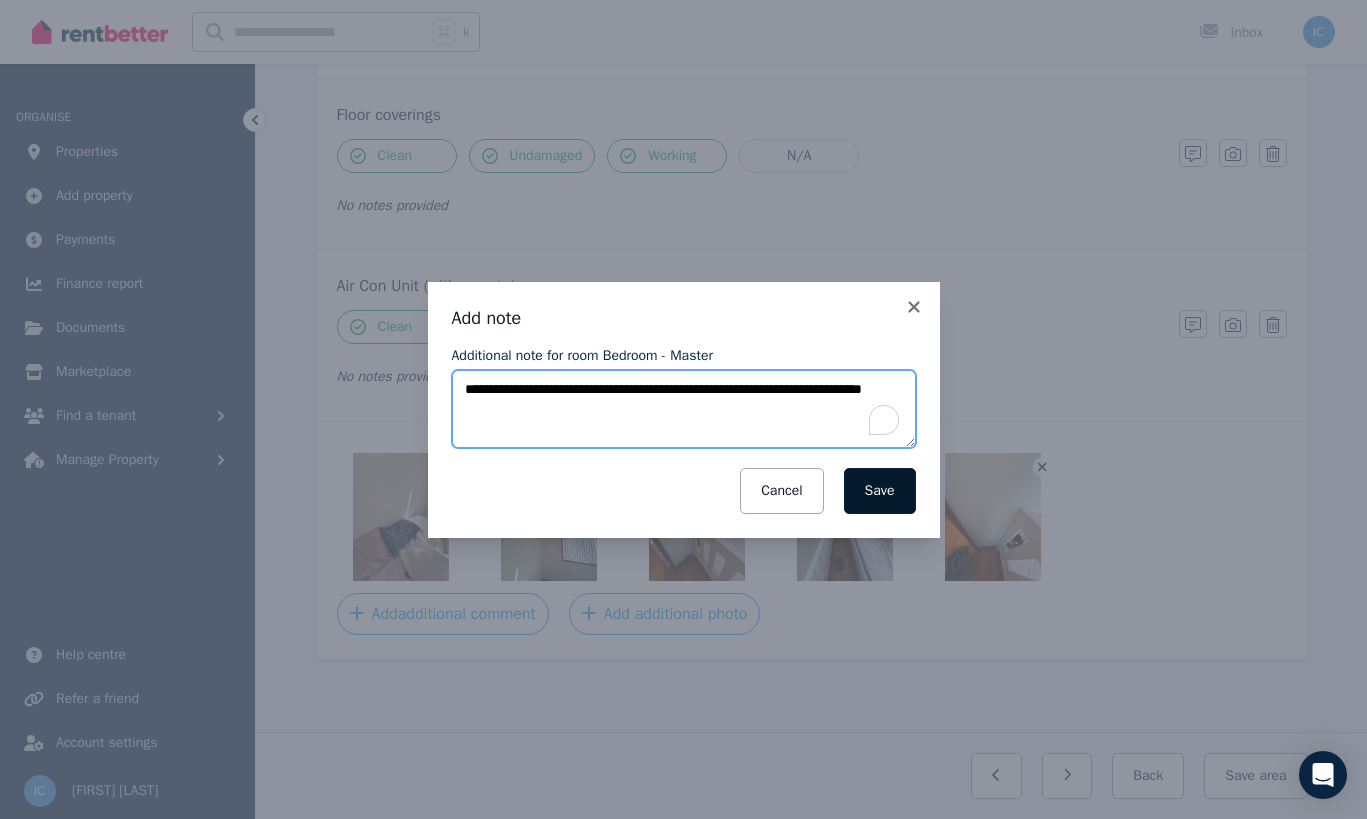 type on "**********" 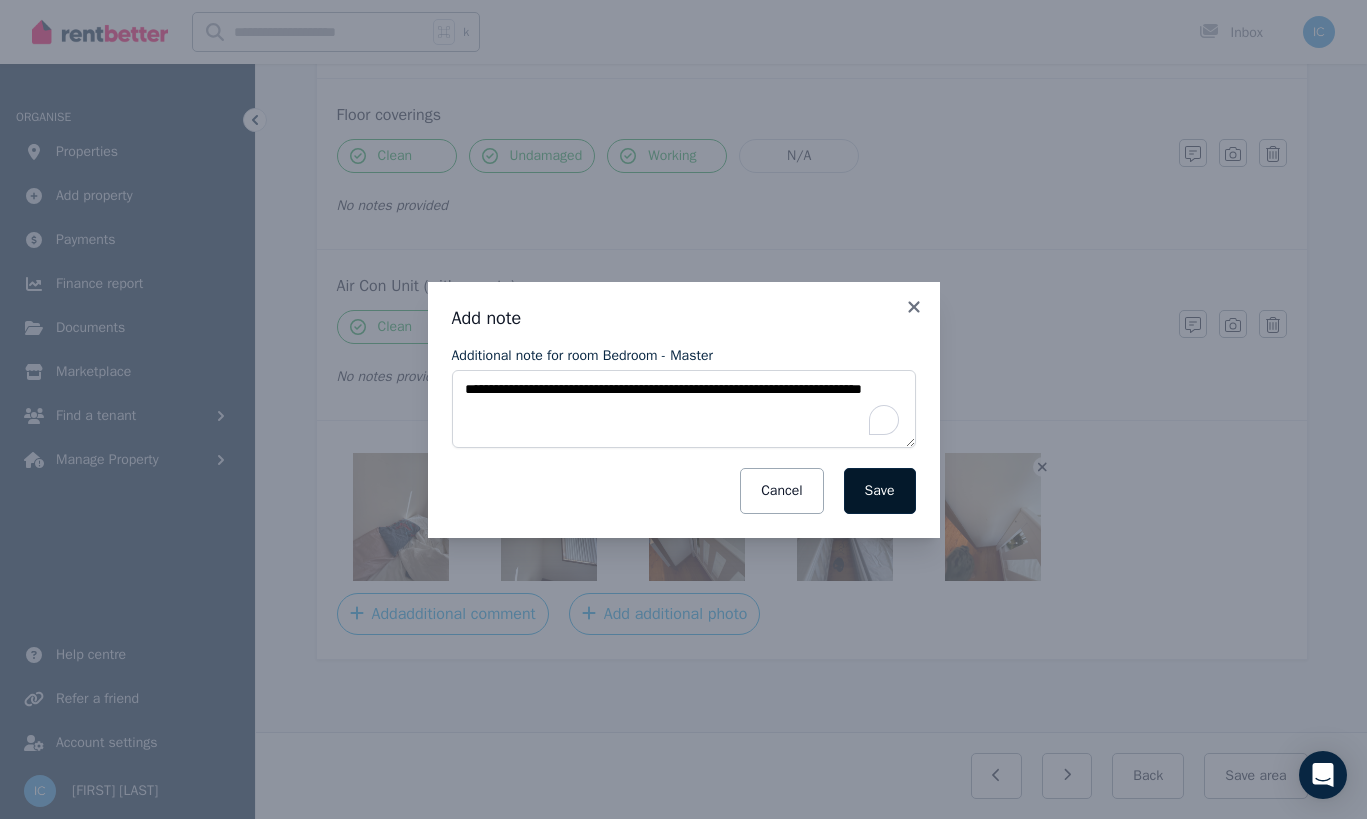 click on "Save" at bounding box center [880, 491] 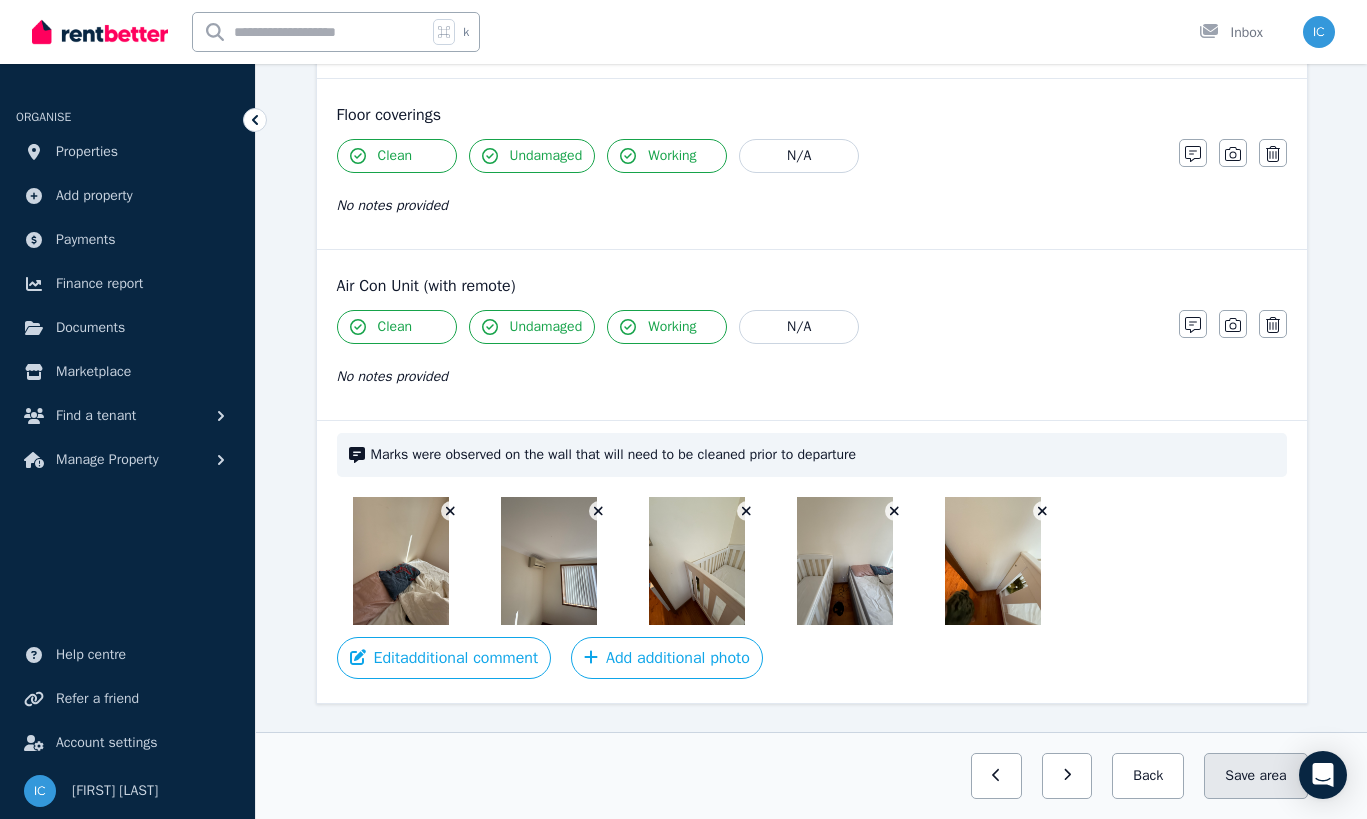 click on "Save   area" at bounding box center [1255, 776] 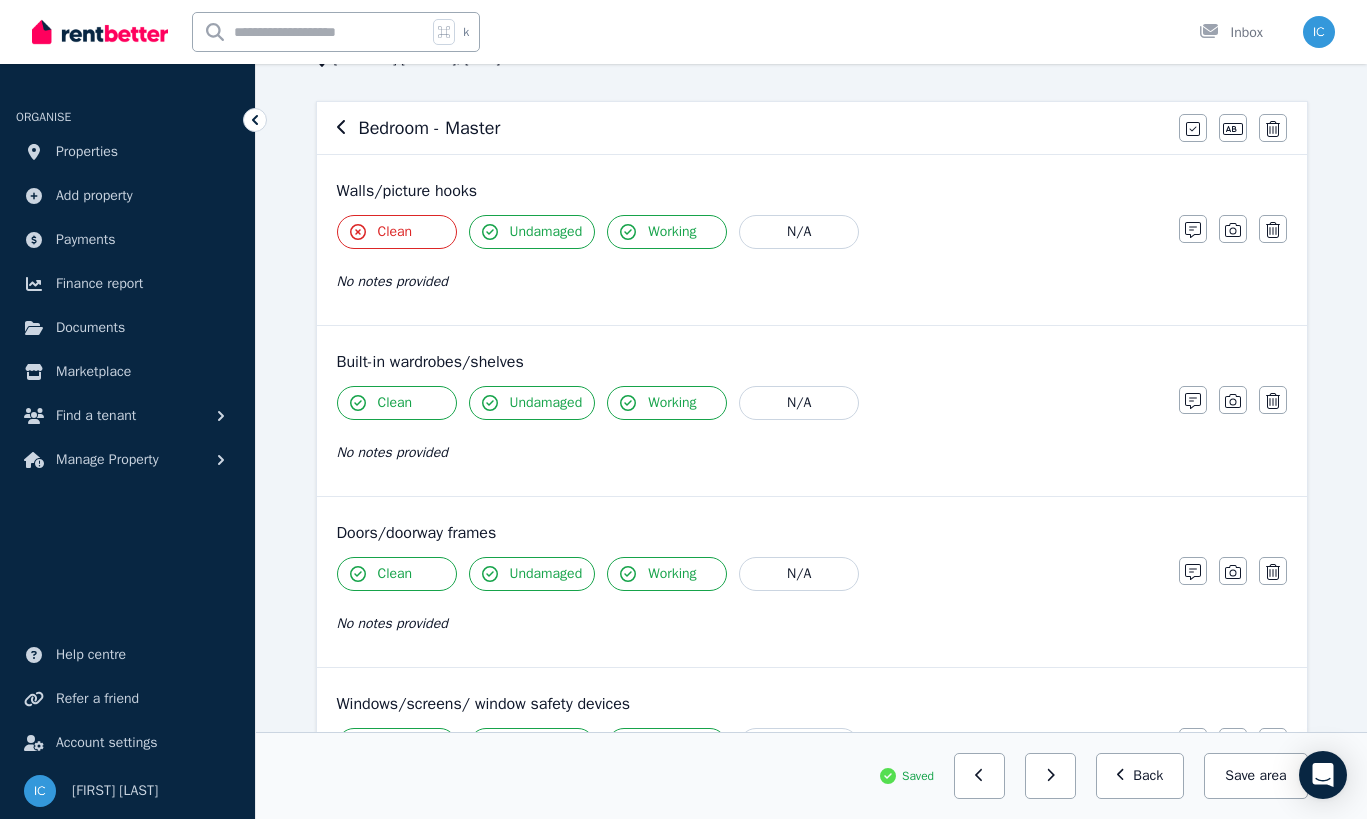 scroll, scrollTop: 0, scrollLeft: 0, axis: both 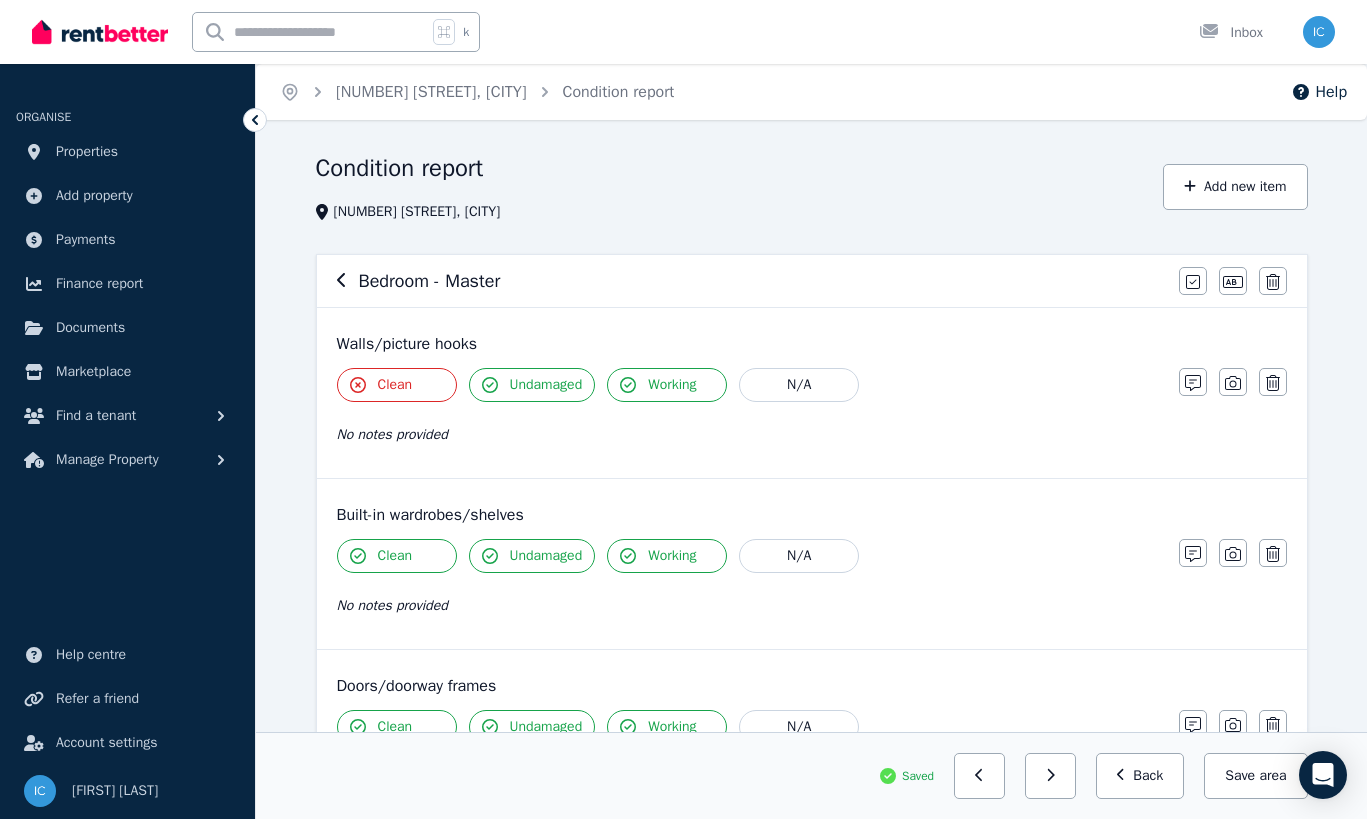 click 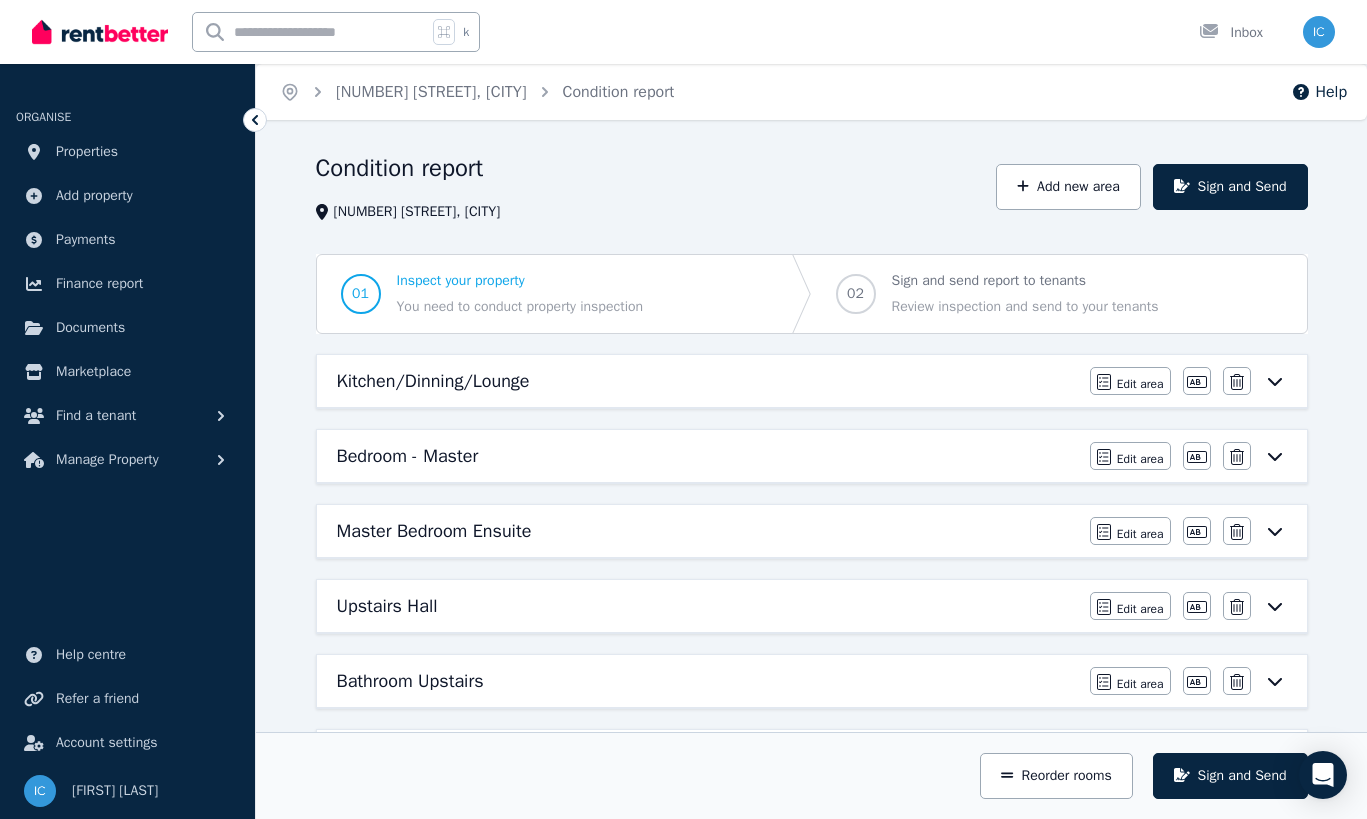 scroll, scrollTop: 0, scrollLeft: 0, axis: both 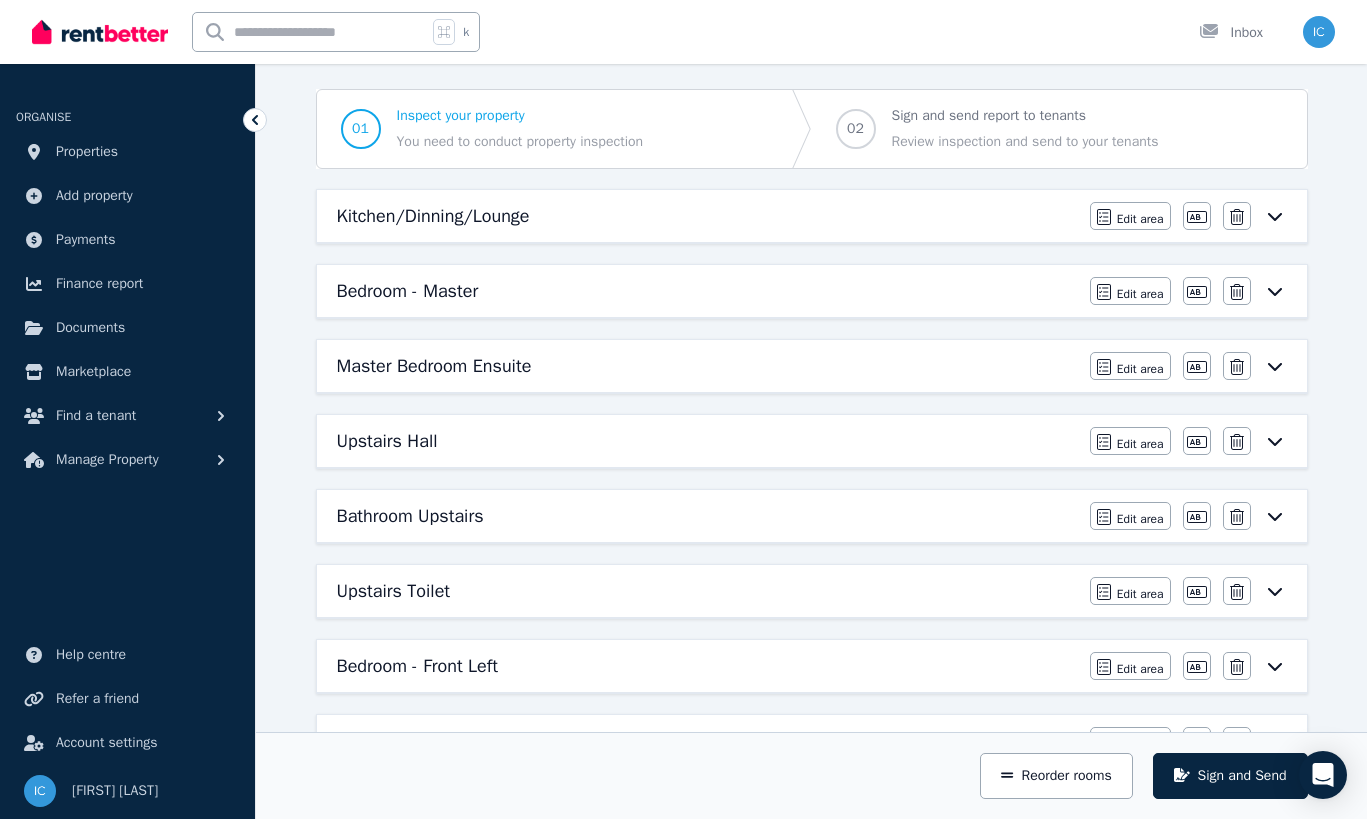 click on "Upstairs Hall" at bounding box center (707, 441) 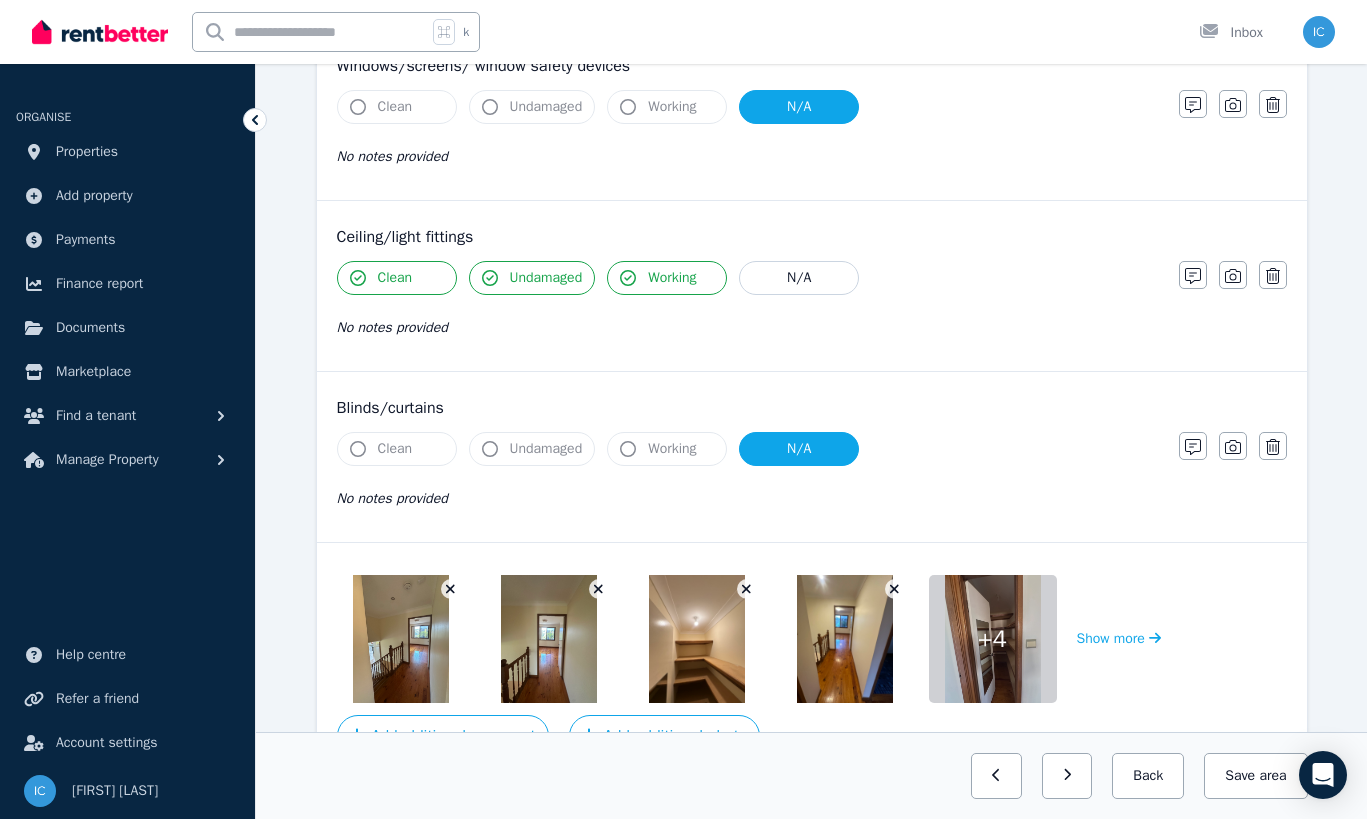 scroll, scrollTop: 742, scrollLeft: 0, axis: vertical 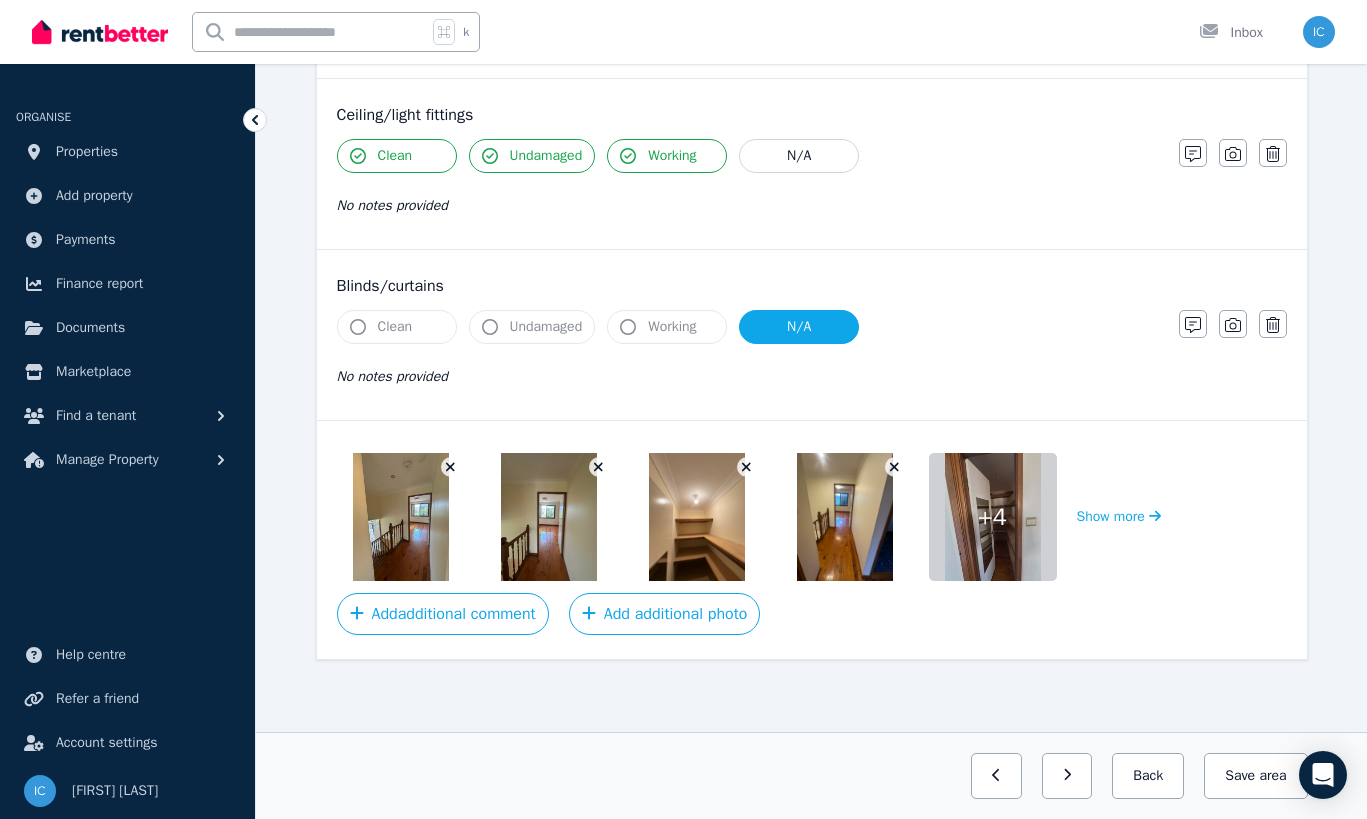 click 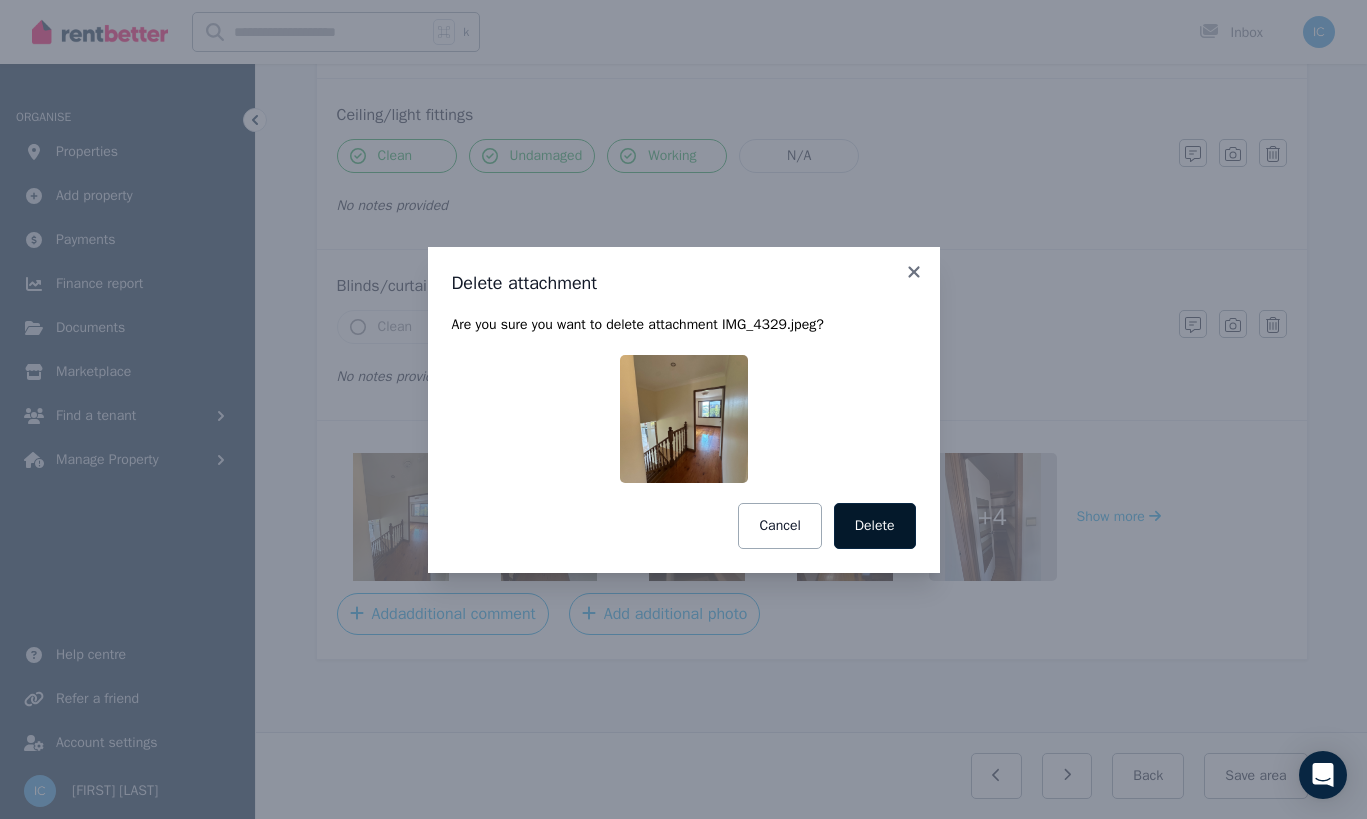 click on "Delete" at bounding box center [875, 526] 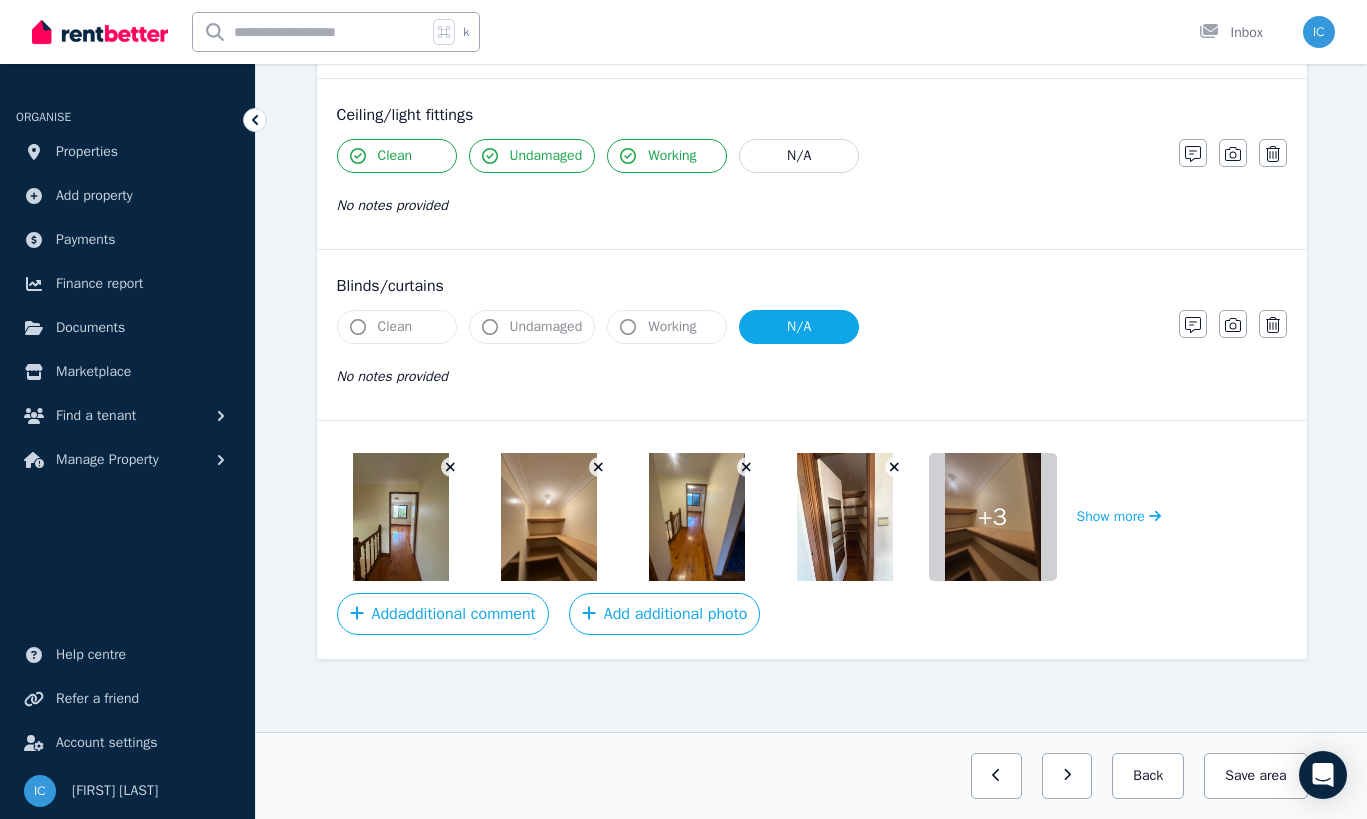 click 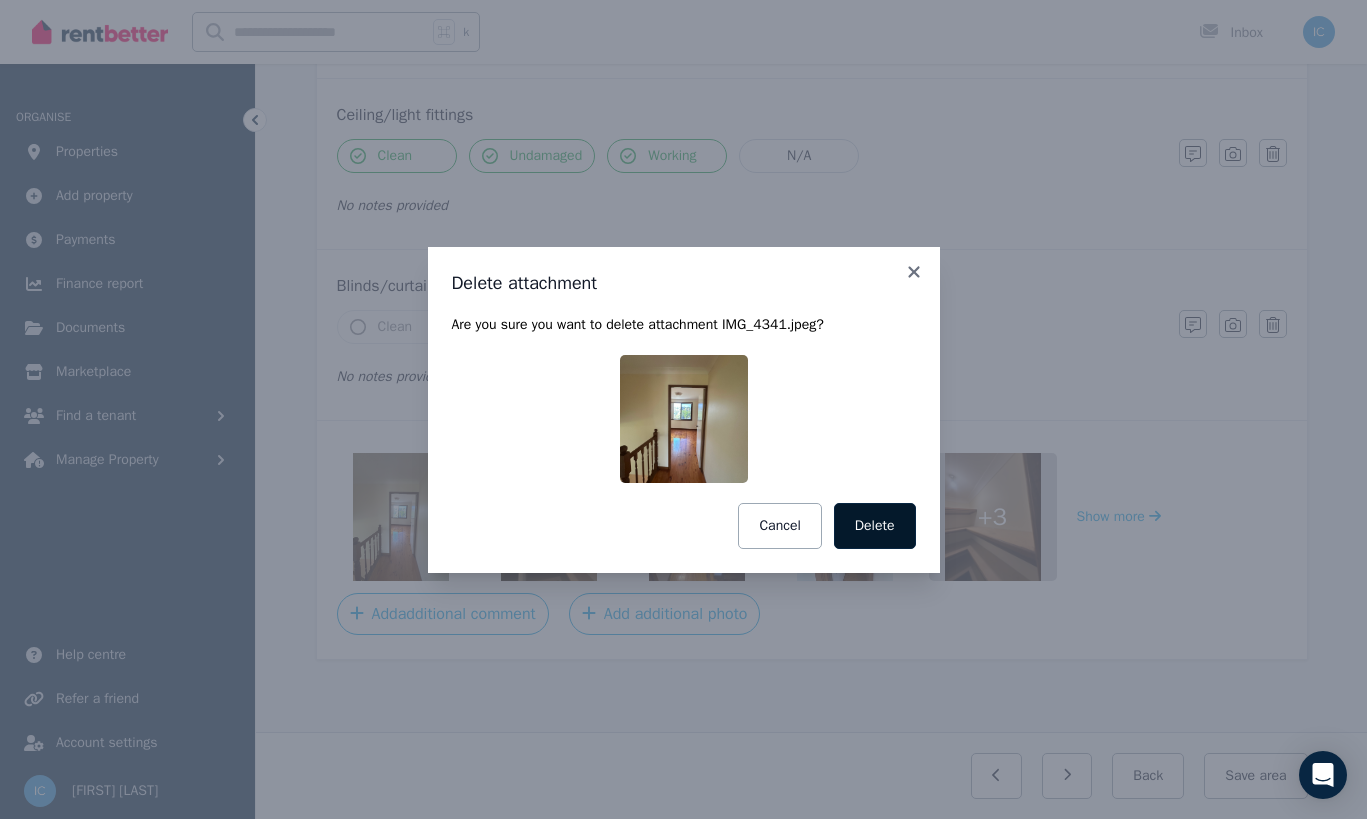 click on "Delete" at bounding box center [875, 526] 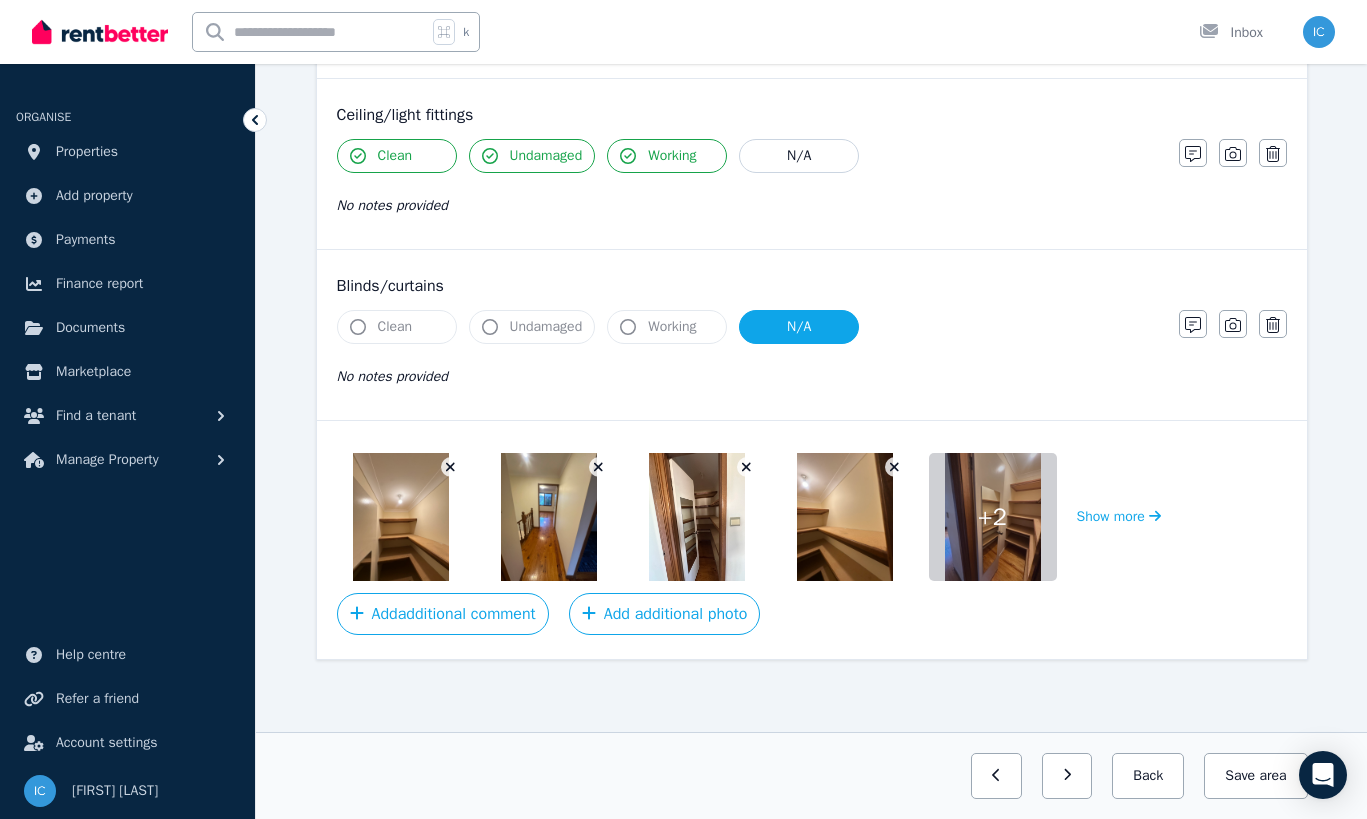 click 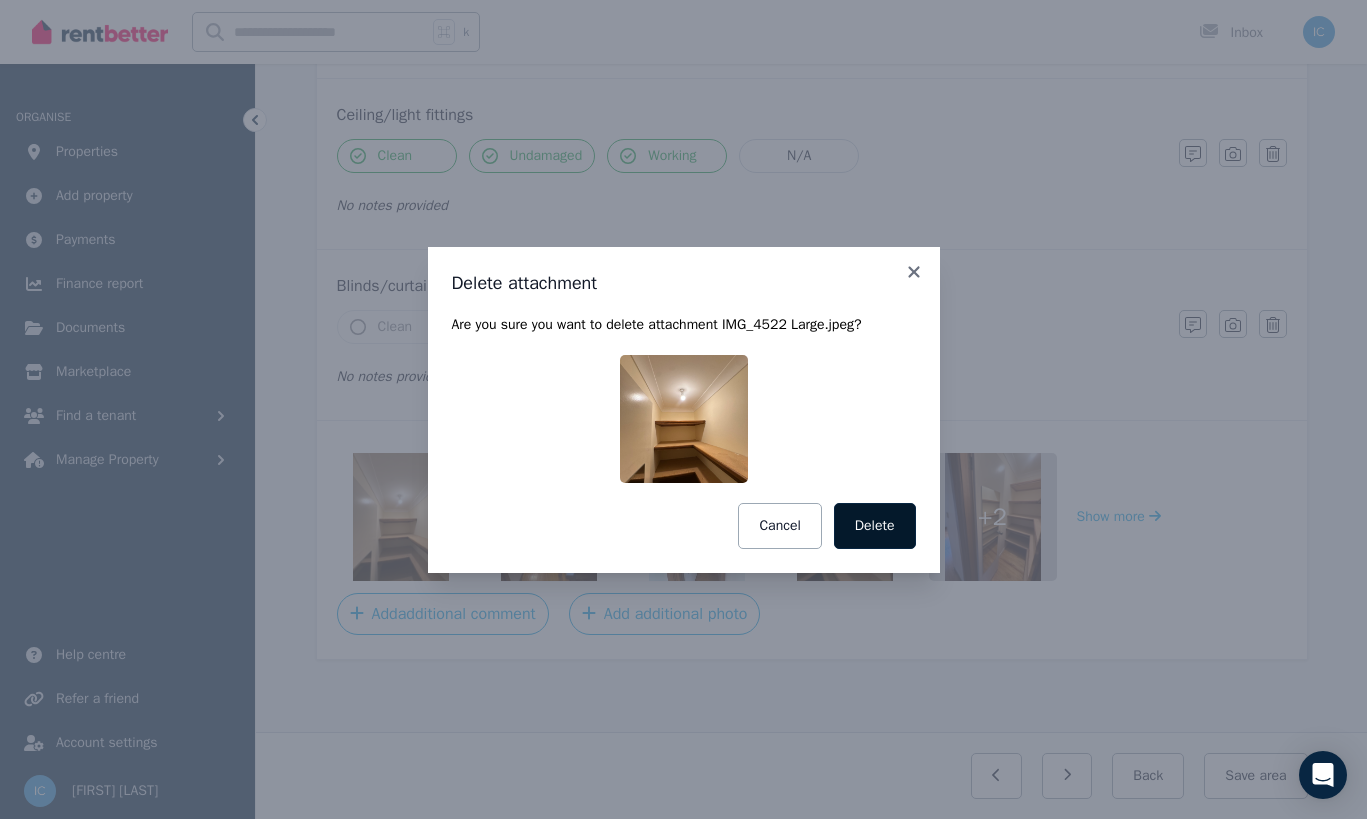 click on "Delete" at bounding box center [875, 526] 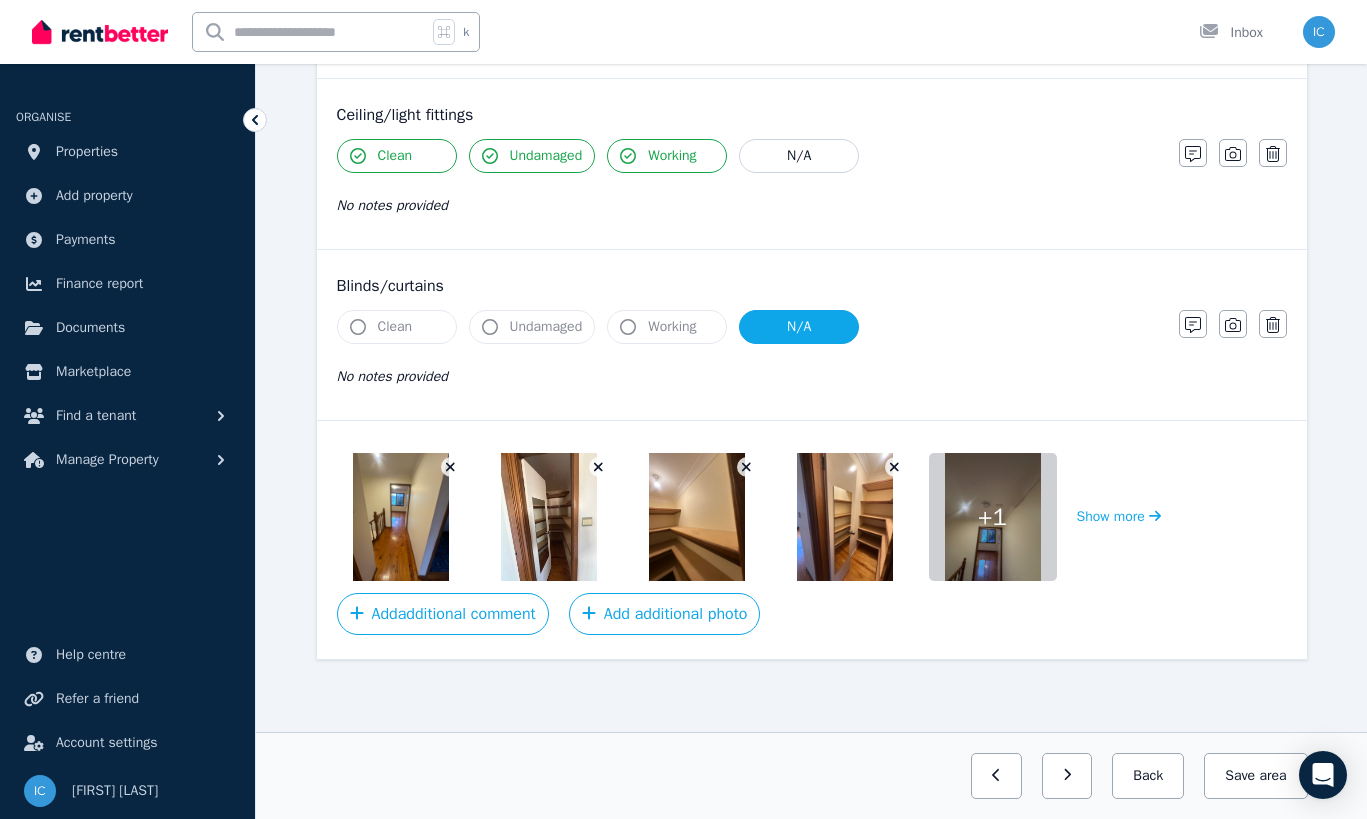 click 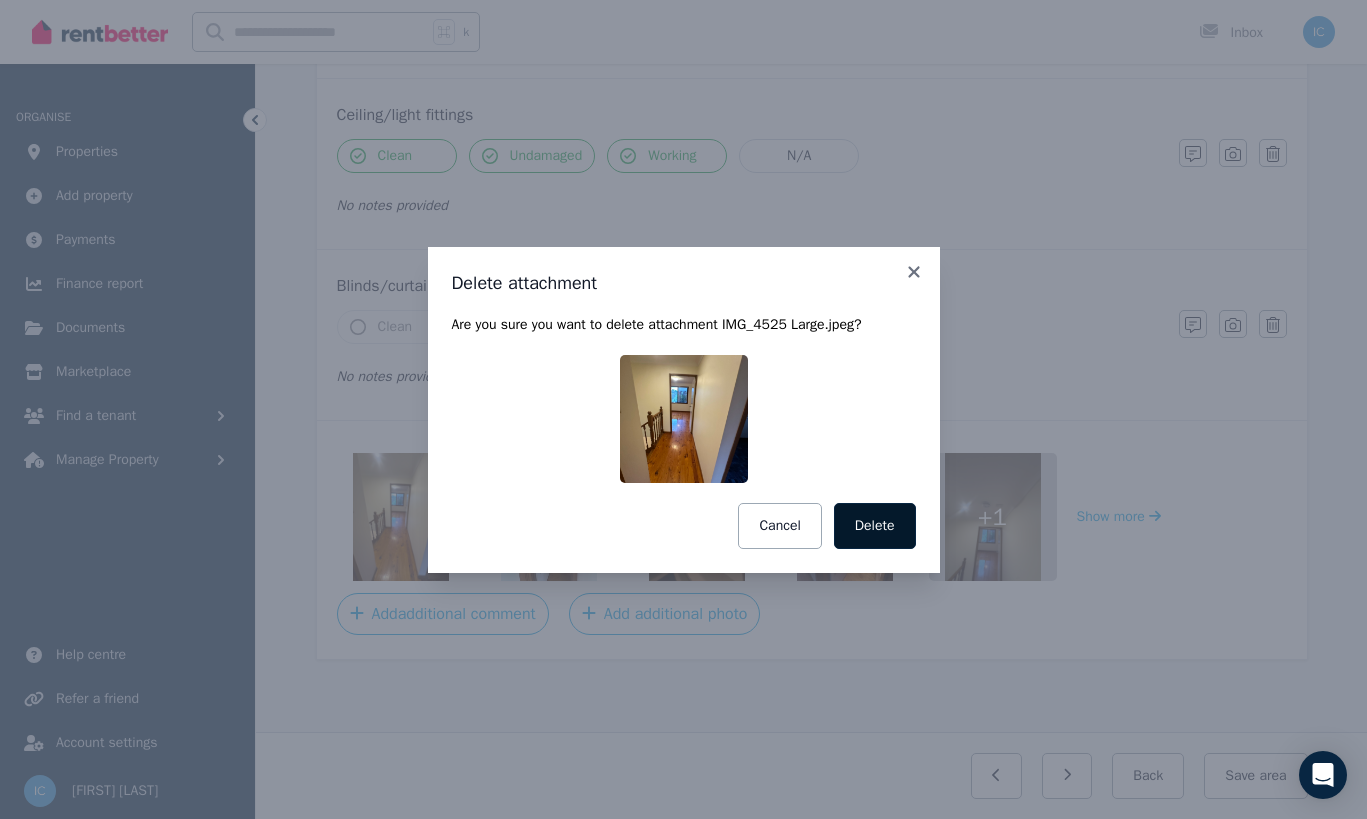 click on "Delete" at bounding box center (875, 526) 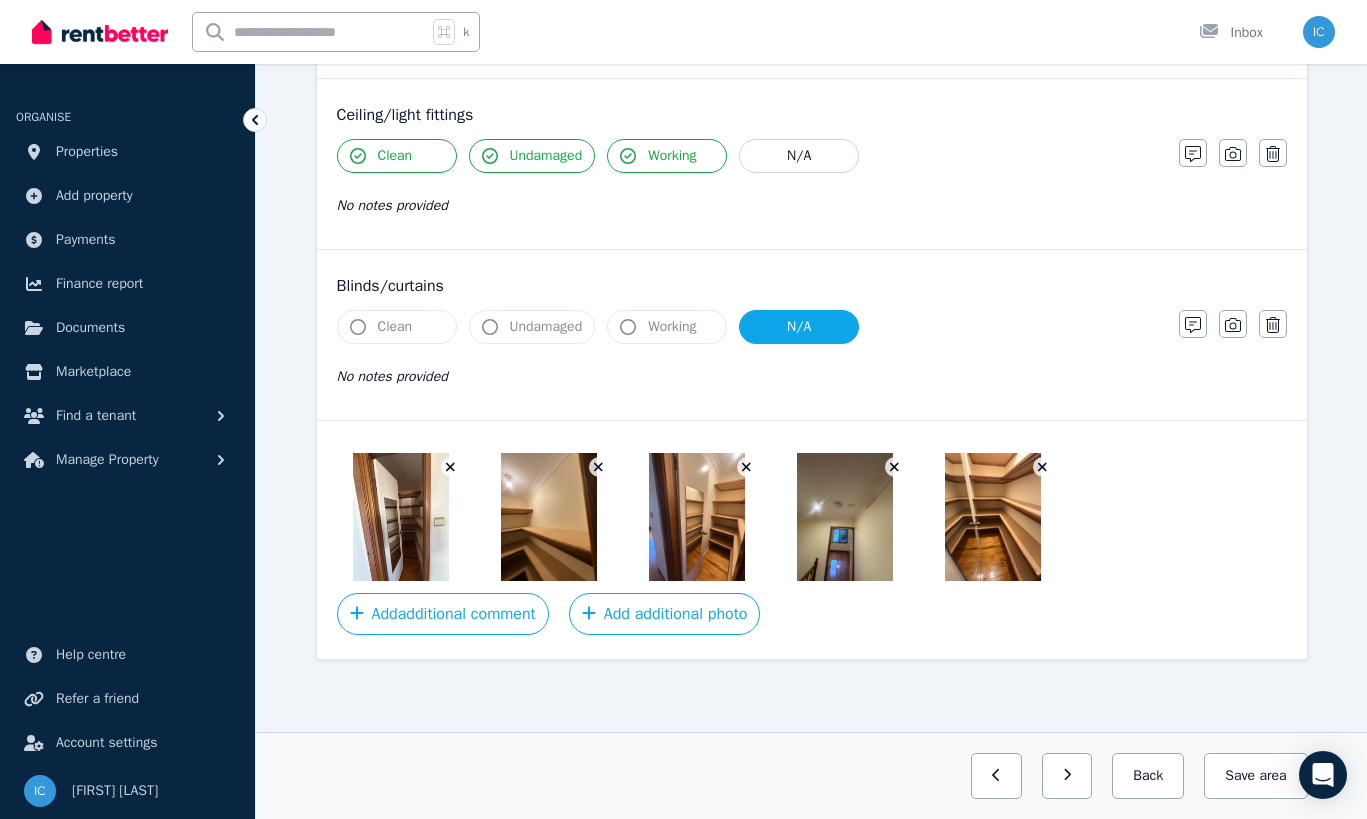click 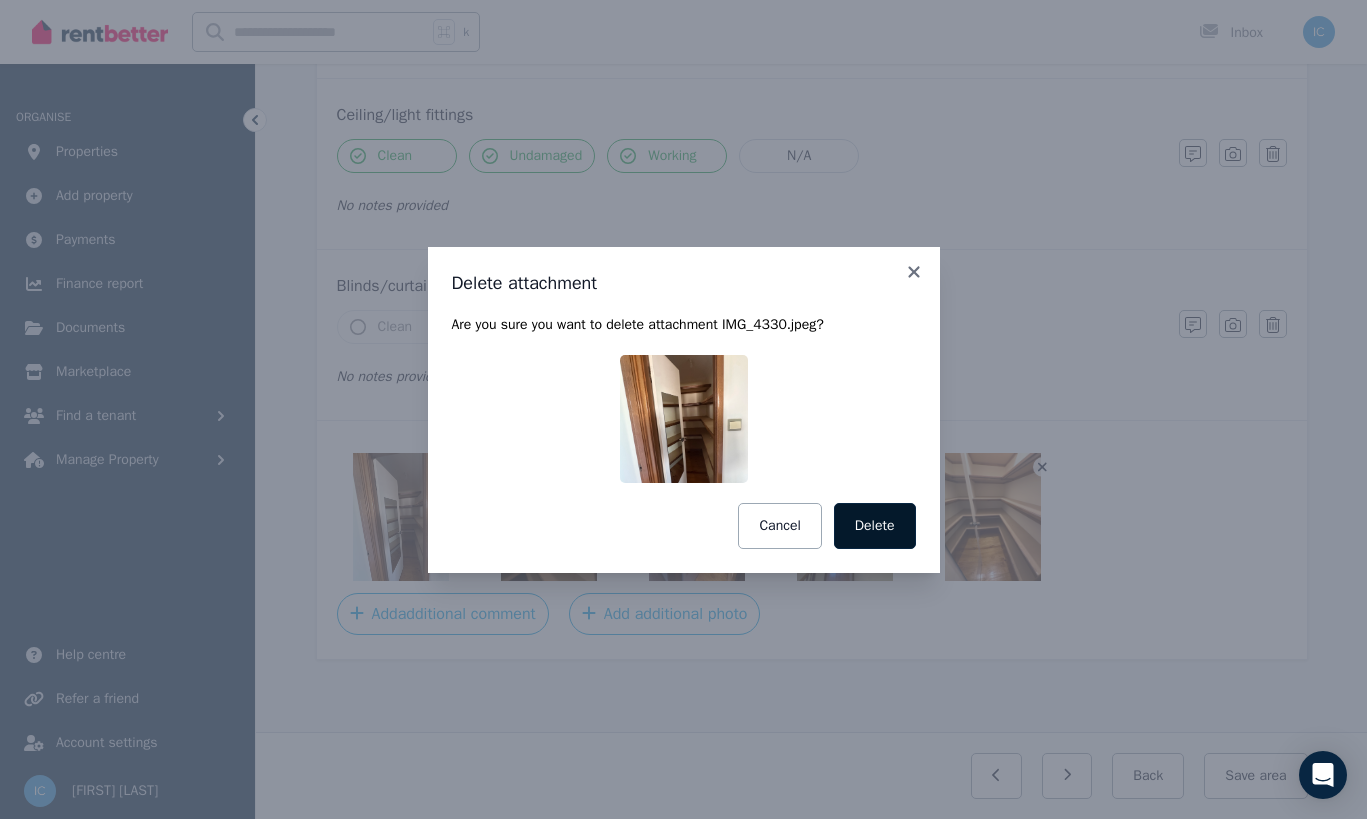 click on "Delete" at bounding box center [875, 526] 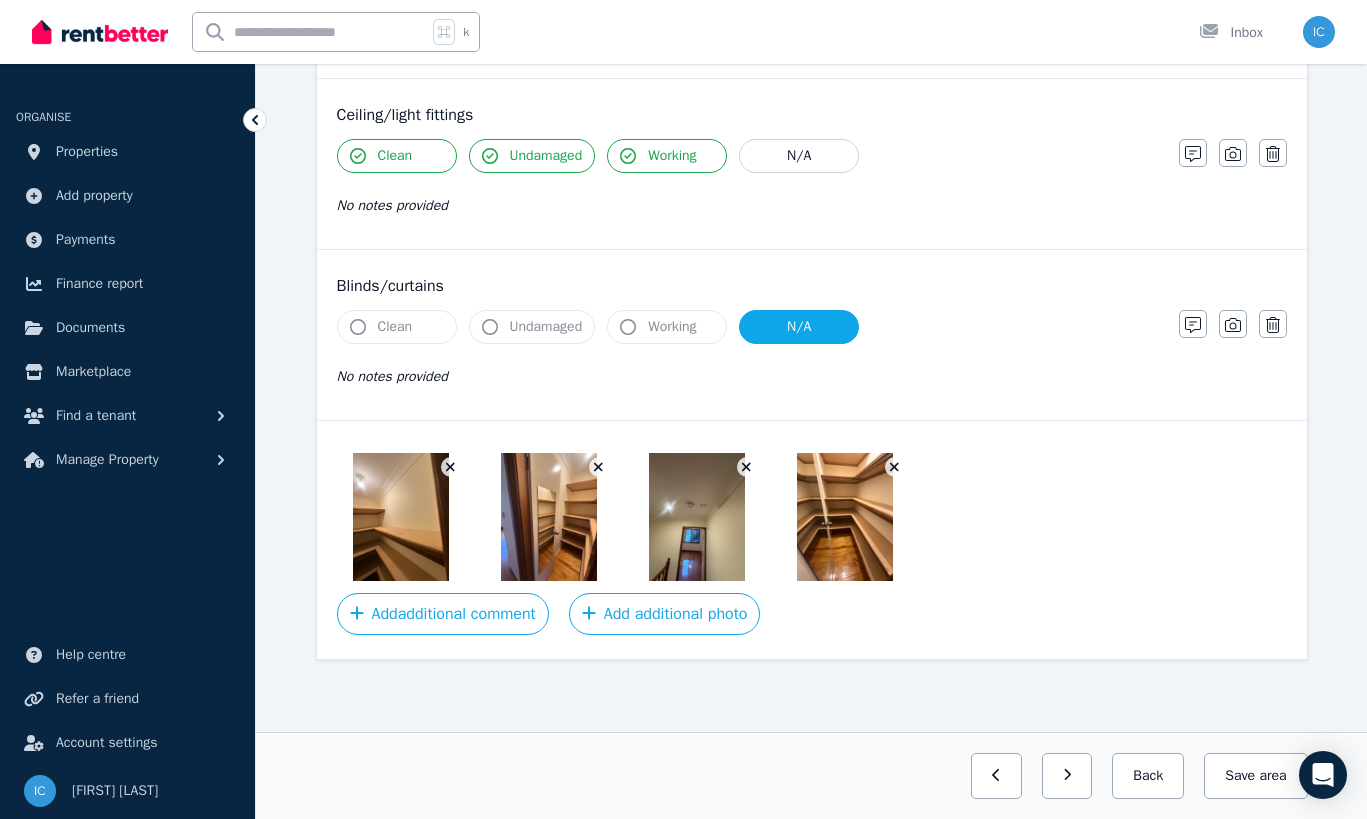 click 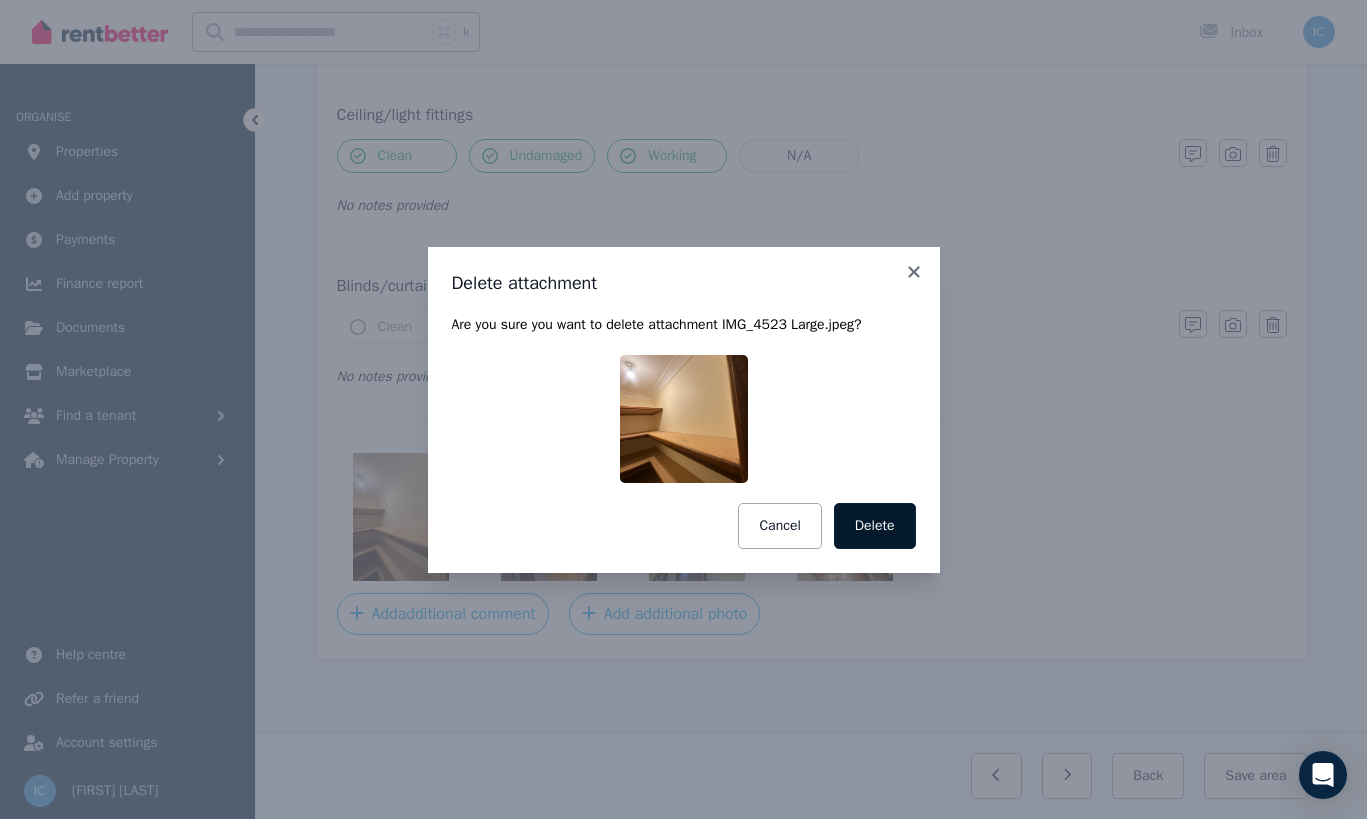 click on "Delete" at bounding box center [875, 526] 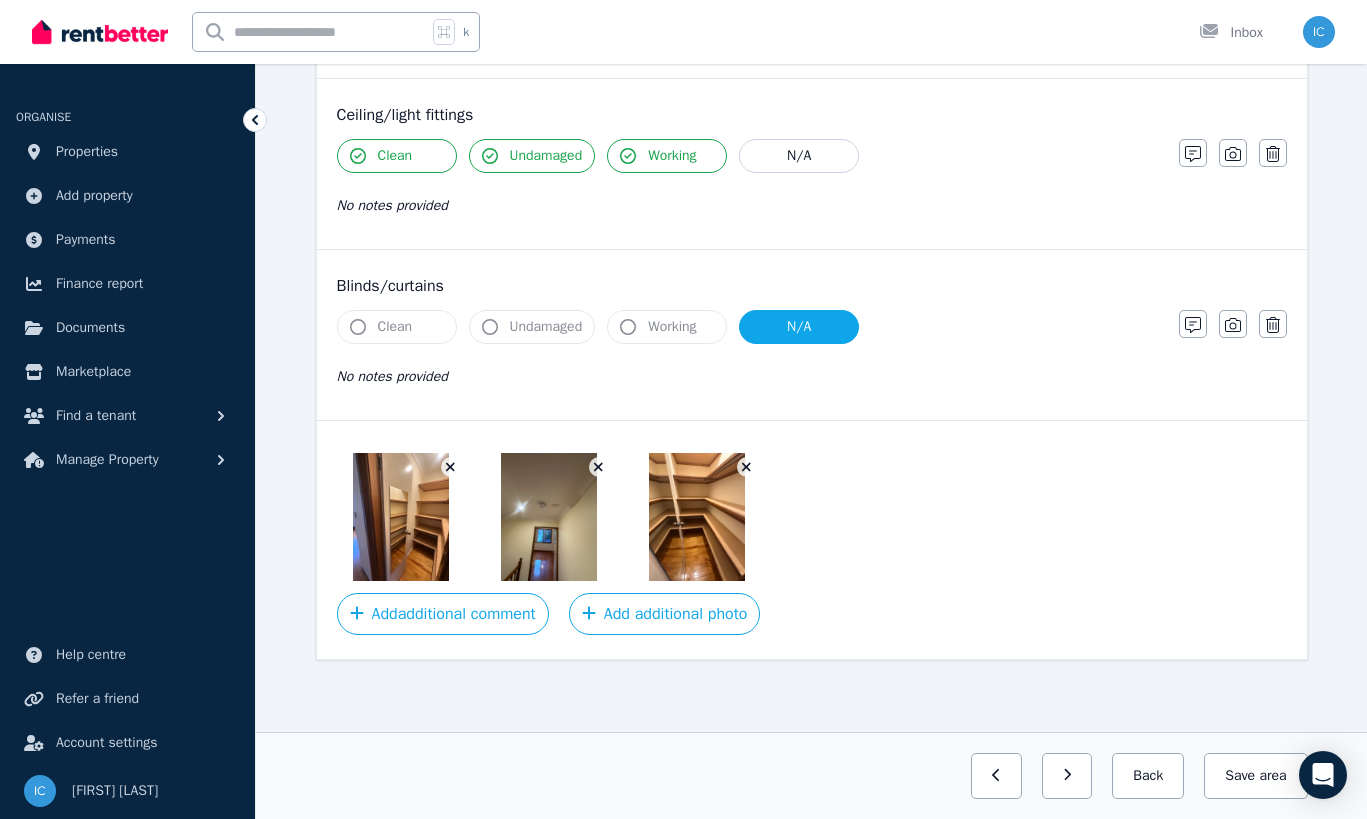 click at bounding box center [451, 467] 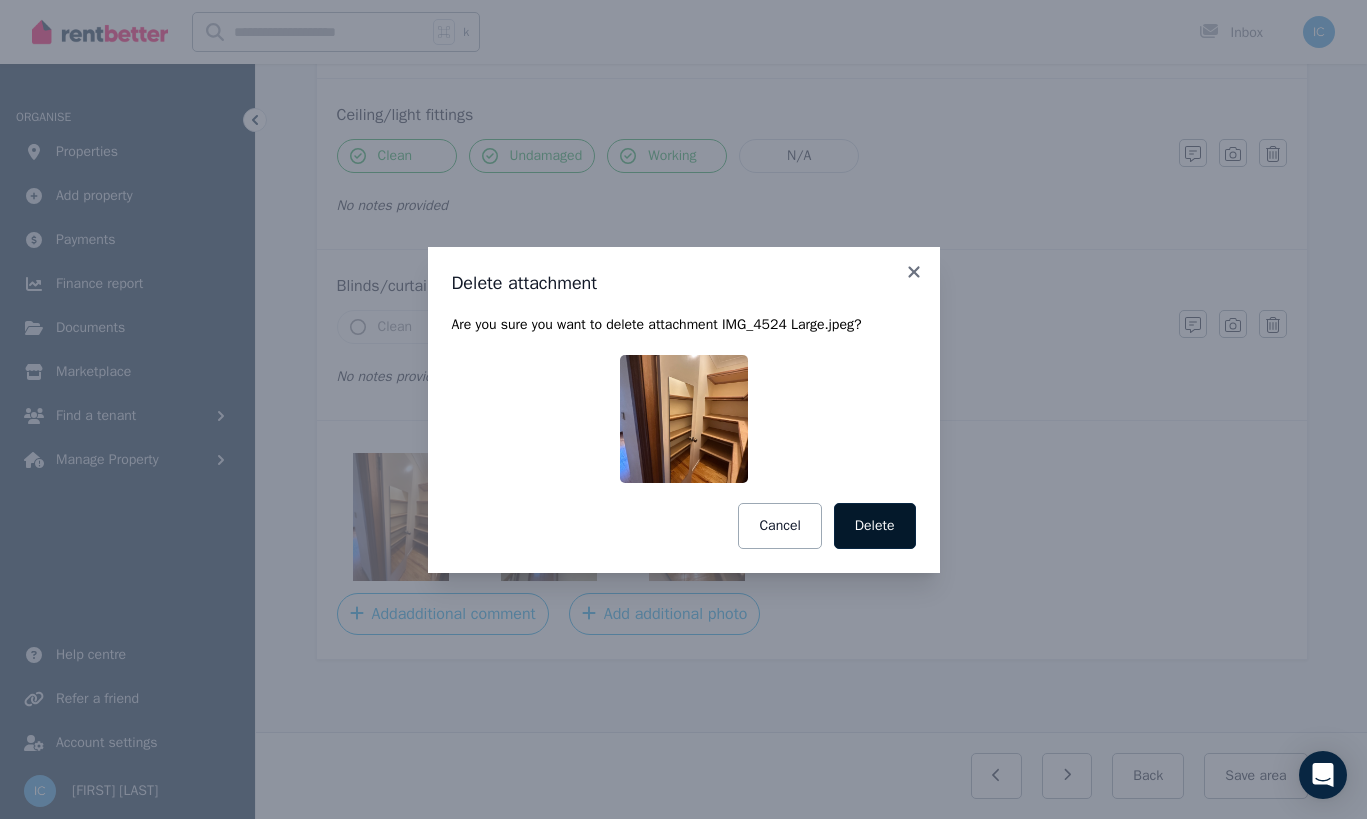 click on "Delete" at bounding box center (875, 526) 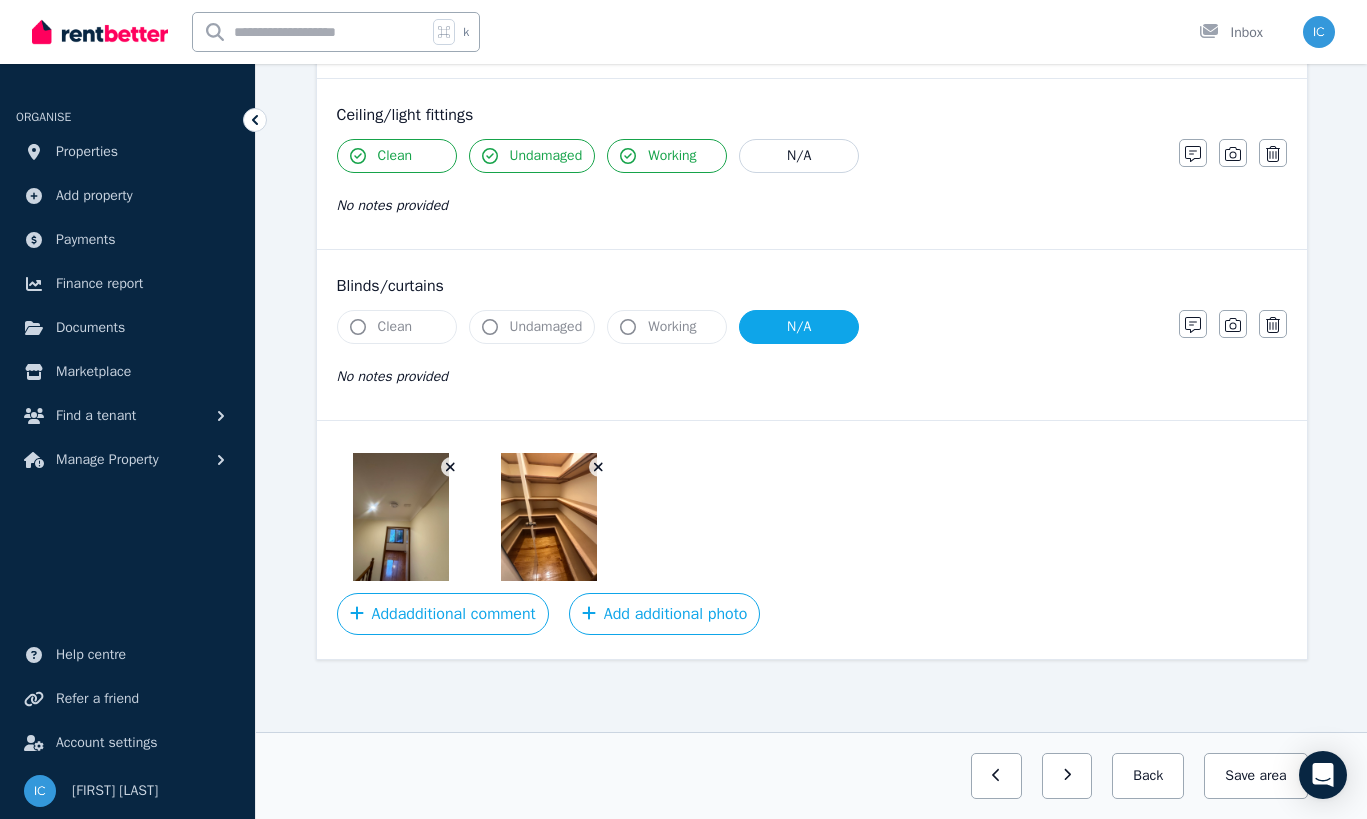 click 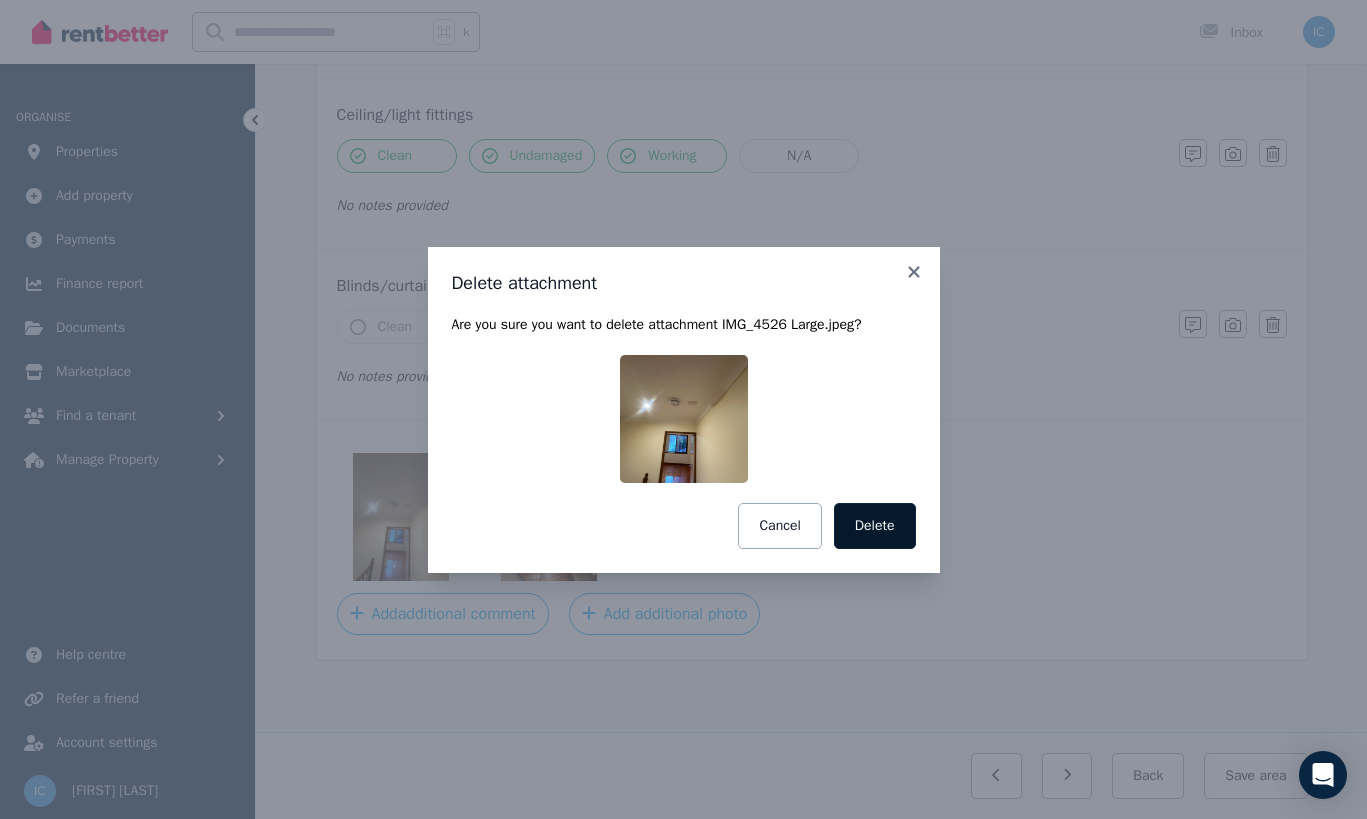 click on "Delete" at bounding box center [875, 526] 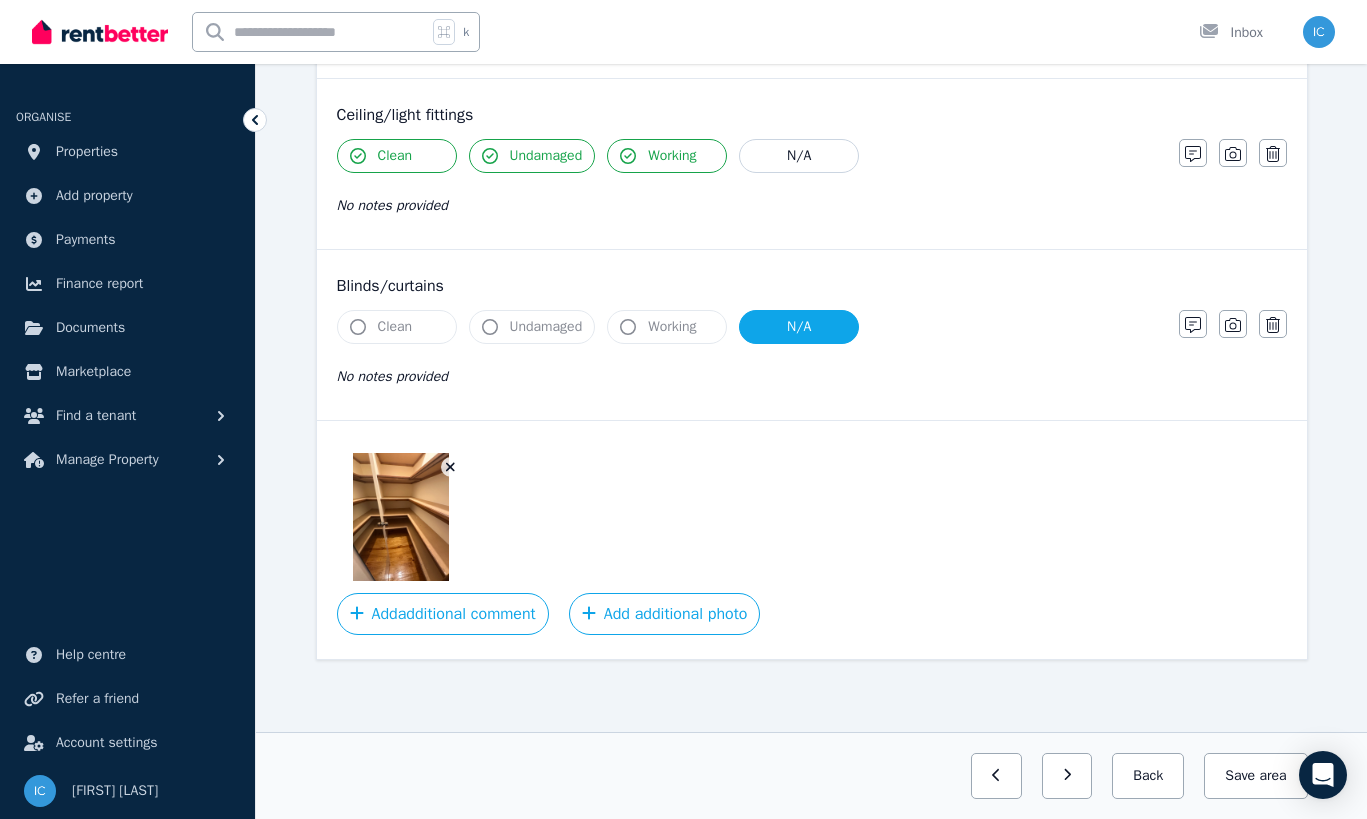 click 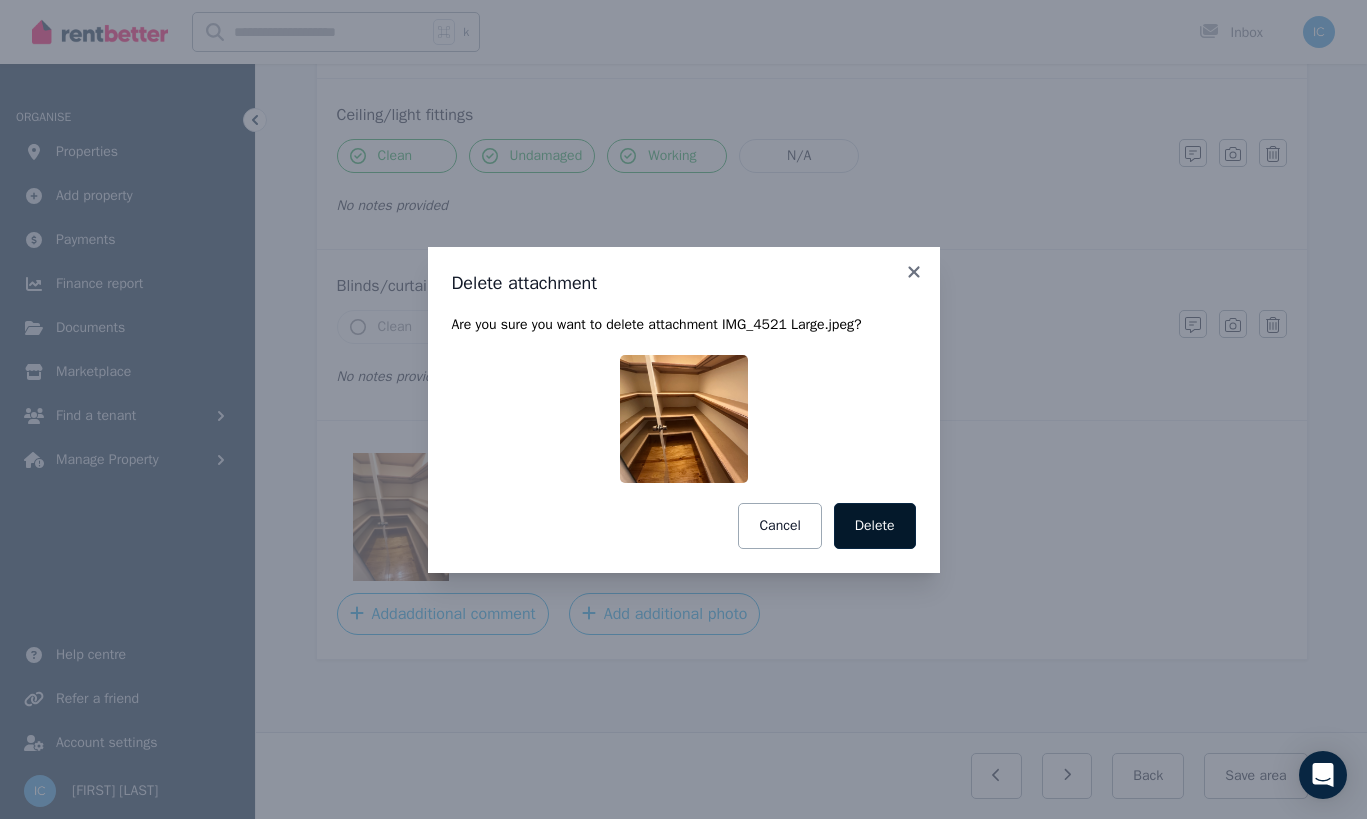 click on "Delete" at bounding box center [875, 526] 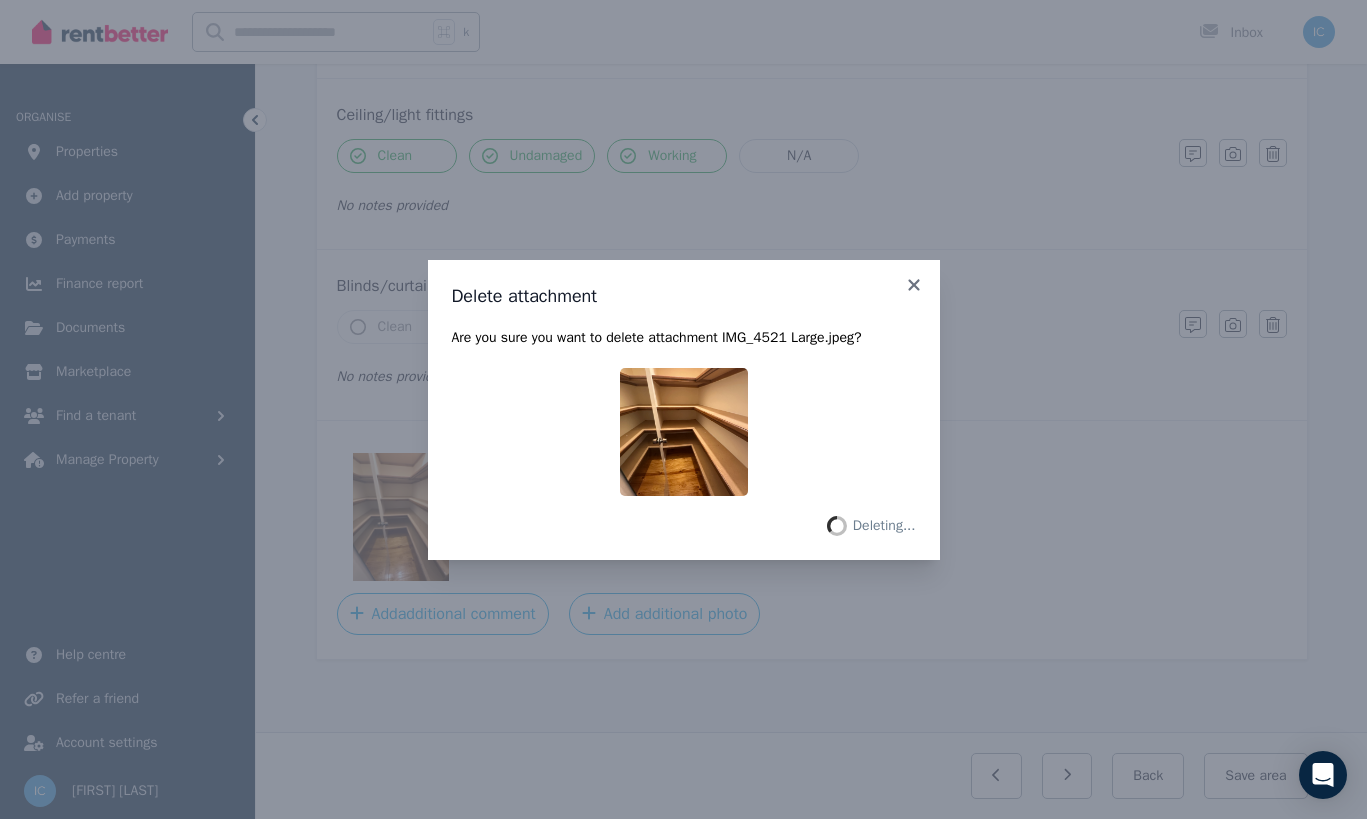 scroll, scrollTop: 594, scrollLeft: 0, axis: vertical 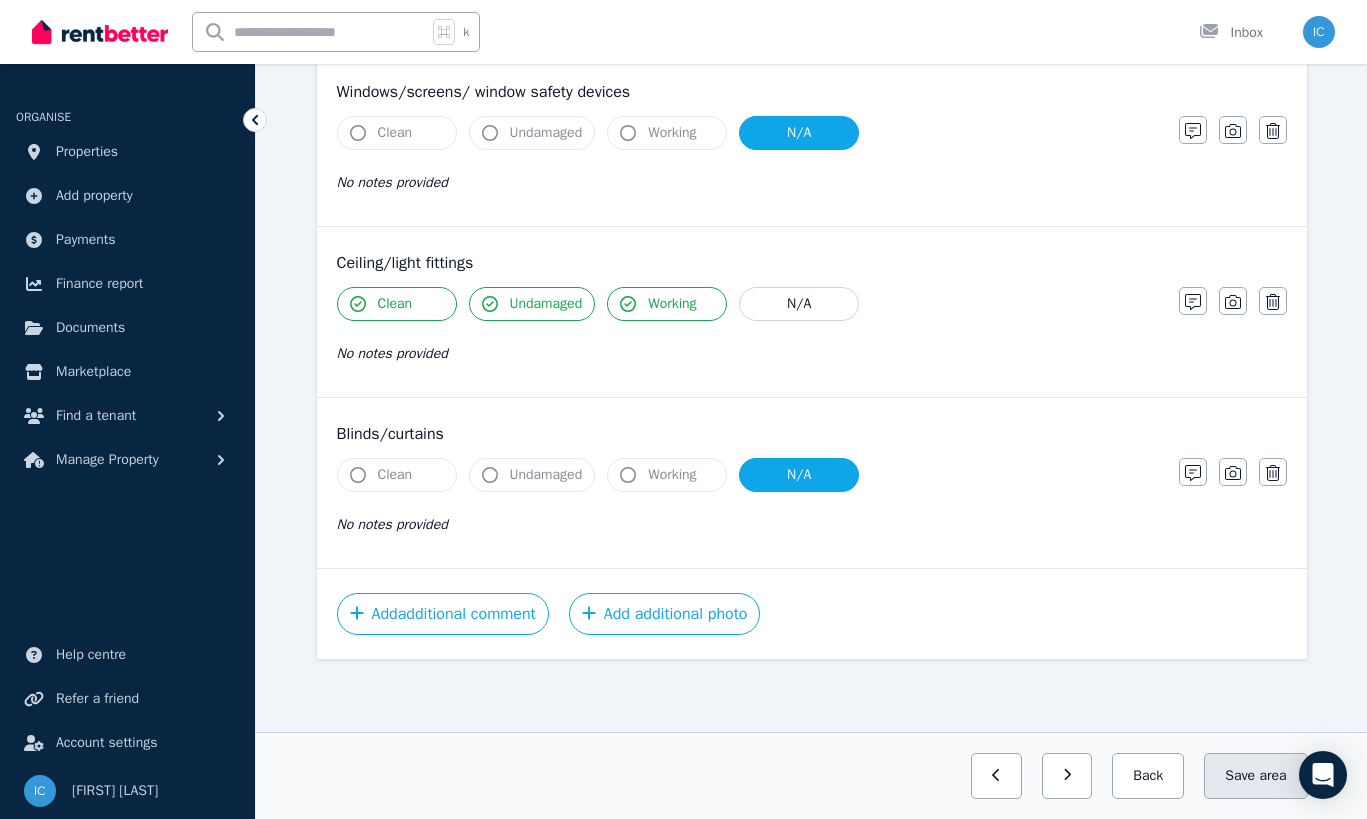 click on "Save   area" at bounding box center (1255, 776) 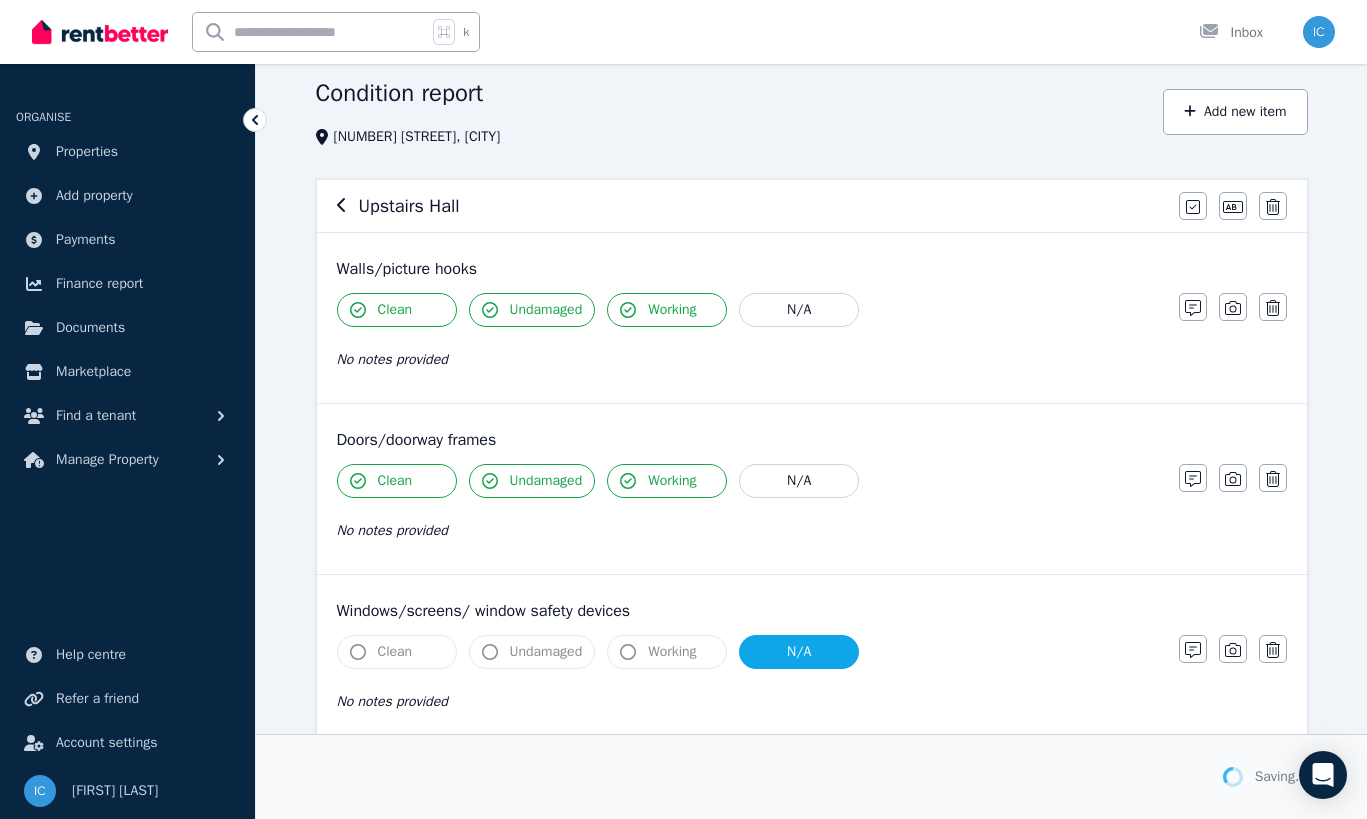 scroll, scrollTop: 0, scrollLeft: 0, axis: both 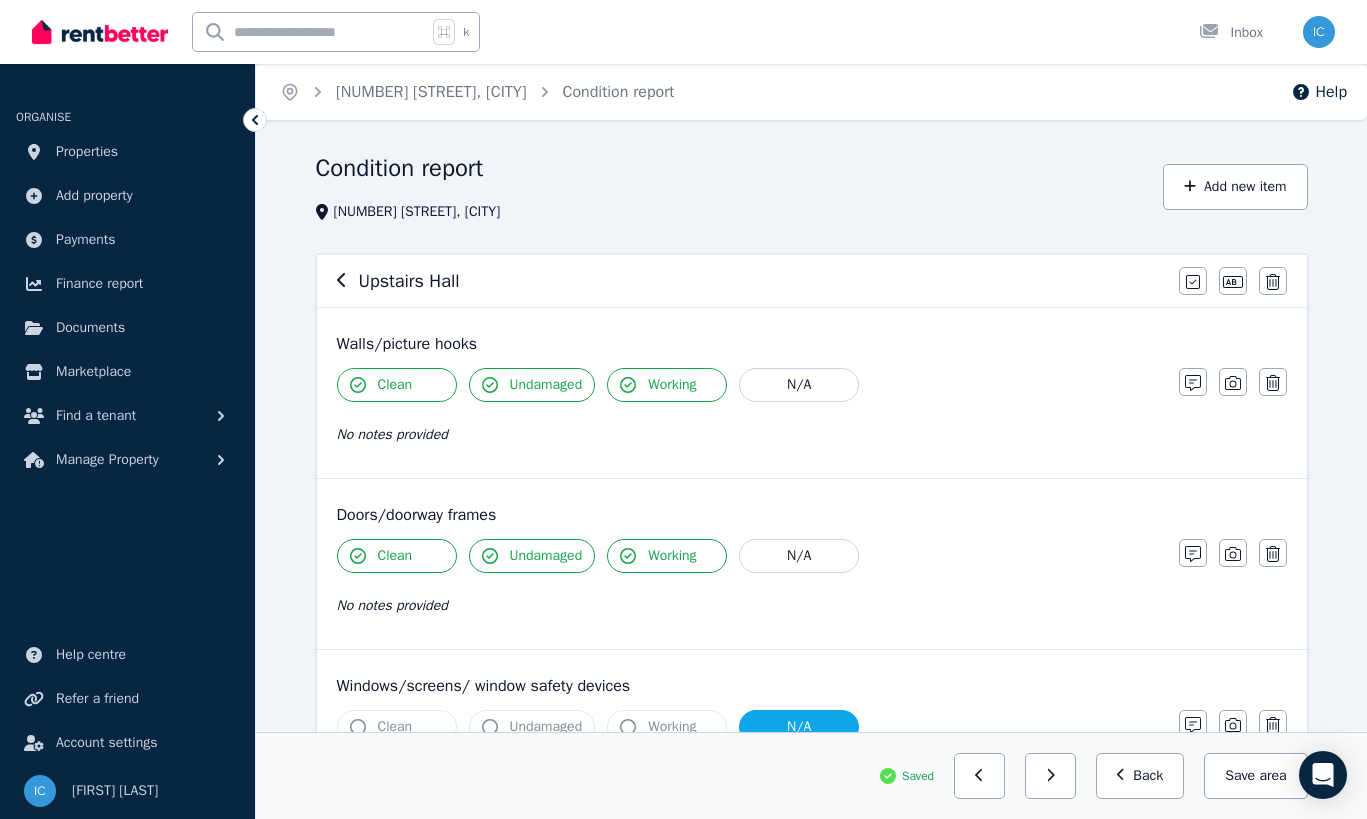 click 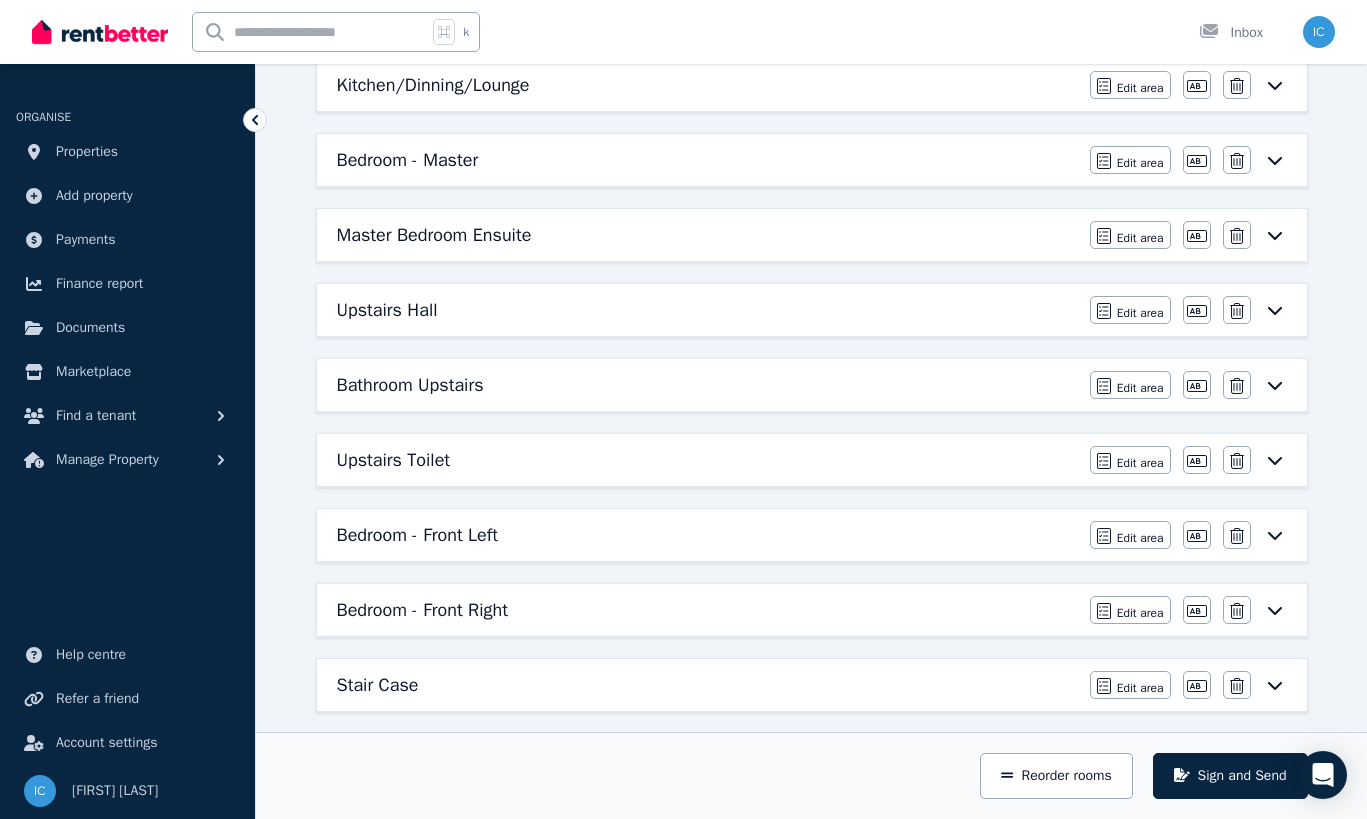 scroll, scrollTop: 240, scrollLeft: 0, axis: vertical 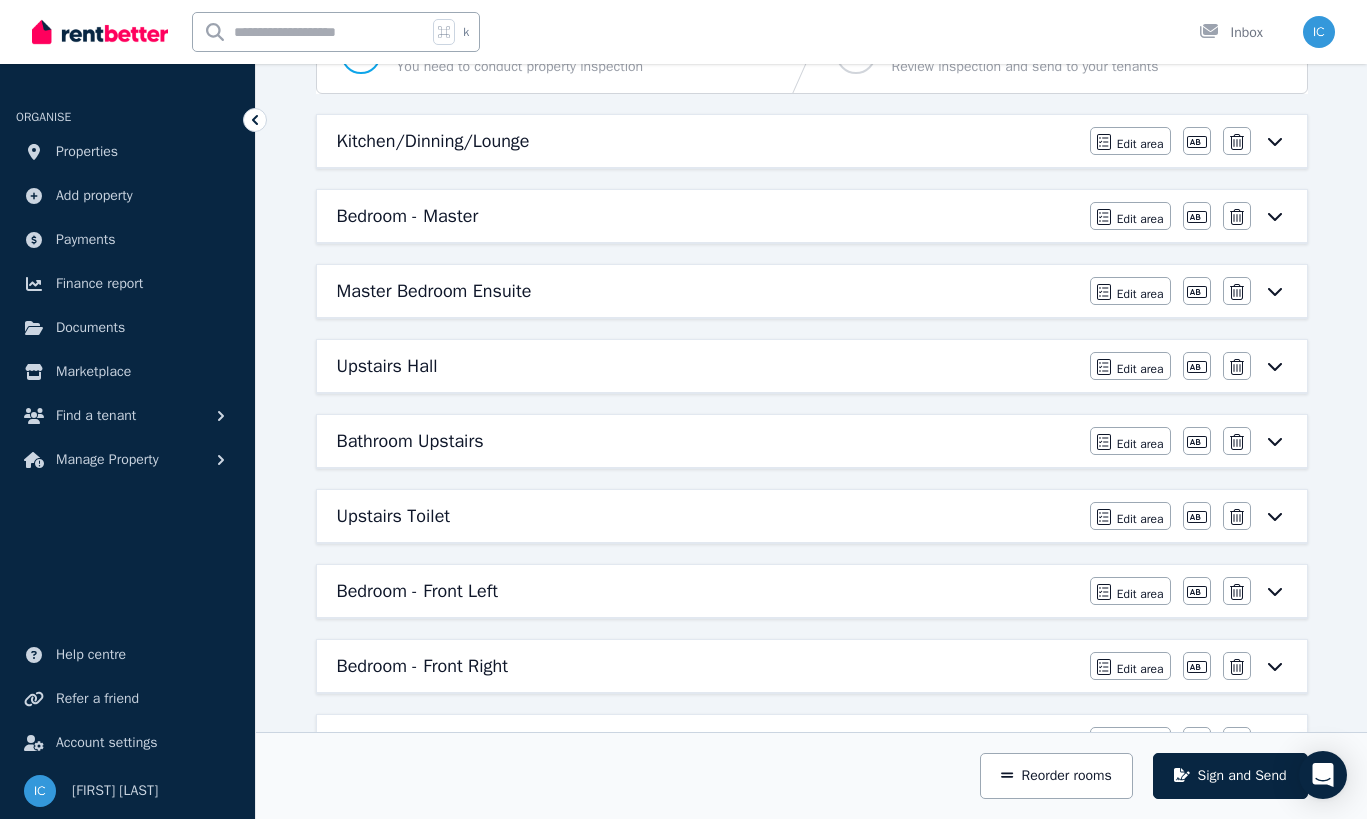 click on "Upstairs Hall" at bounding box center (707, 366) 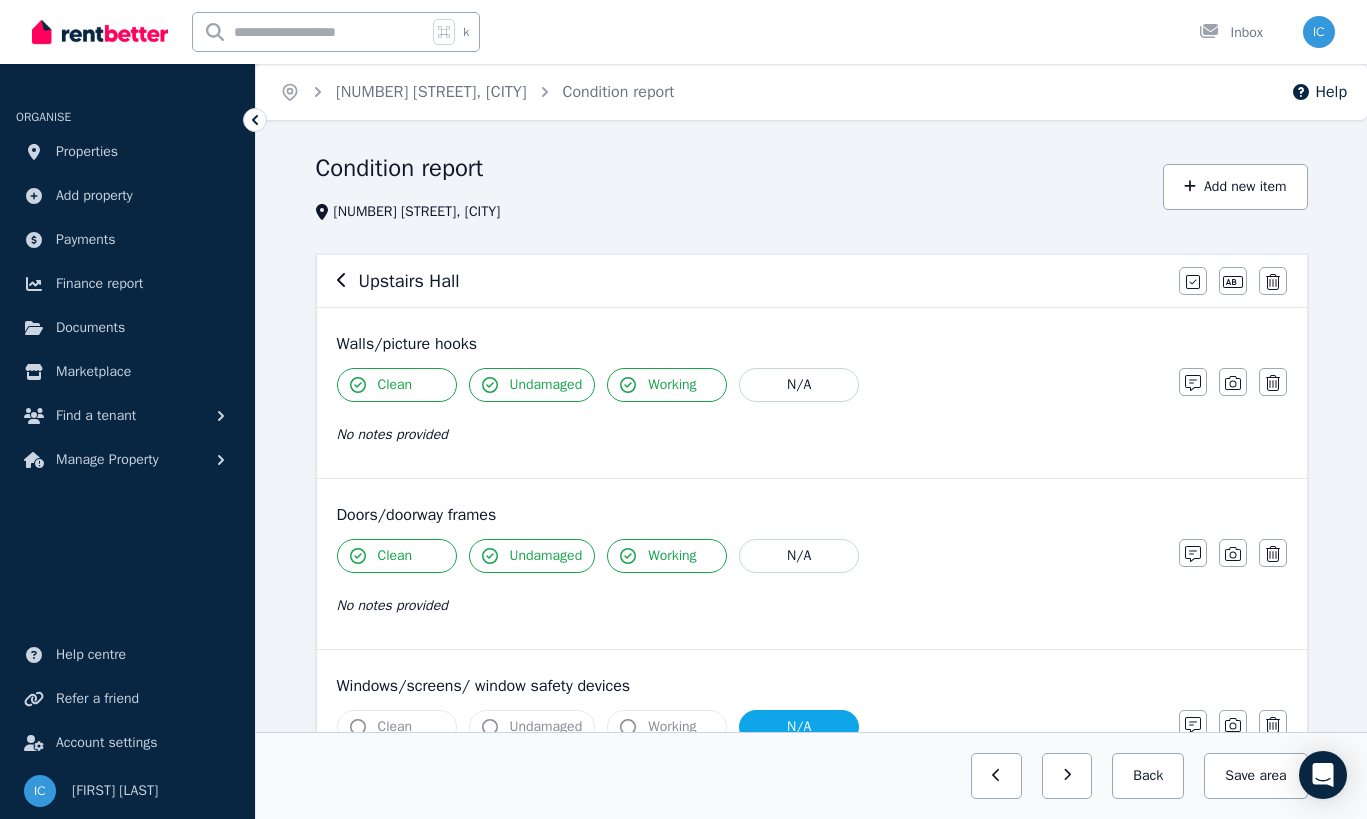 scroll, scrollTop: 594, scrollLeft: 0, axis: vertical 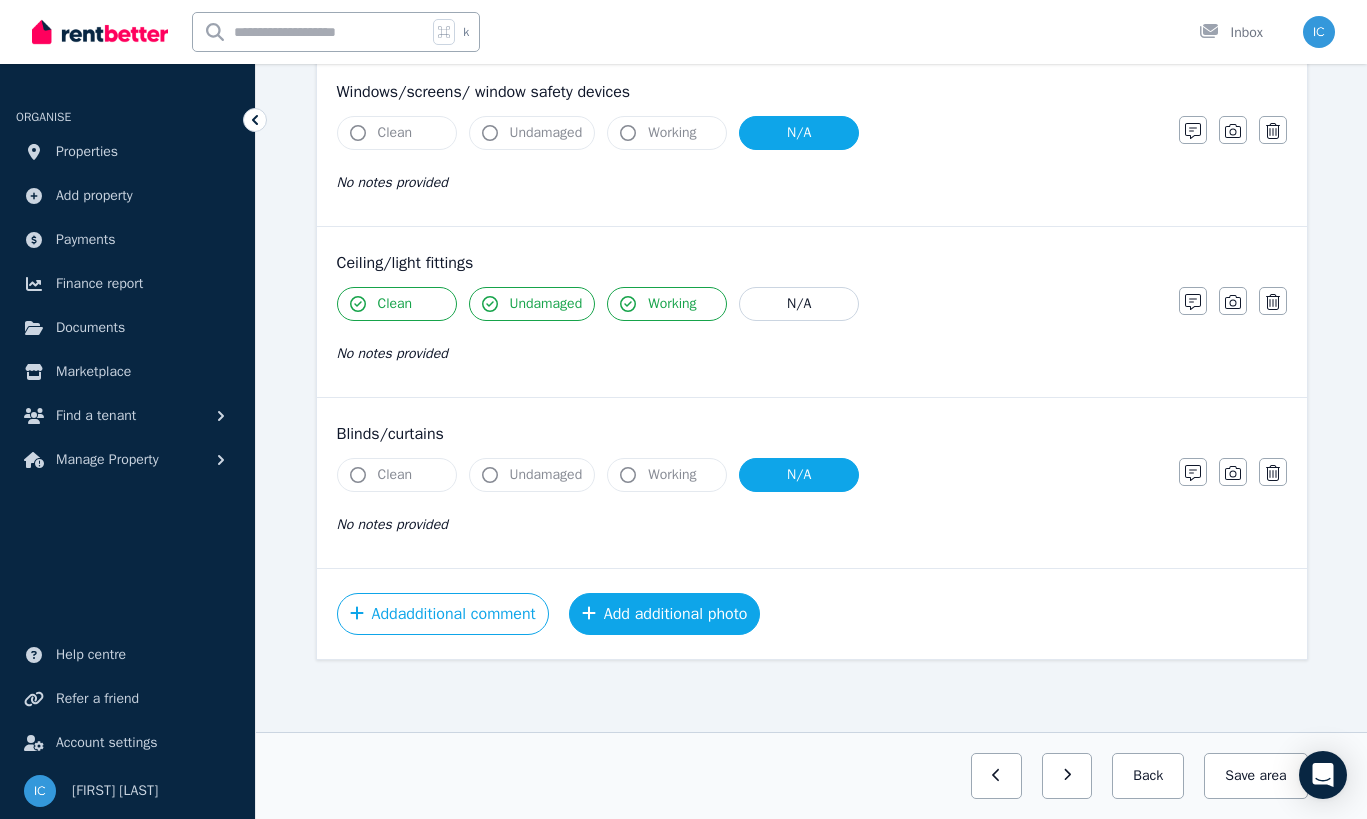 click on "Add additional photo" at bounding box center [665, 614] 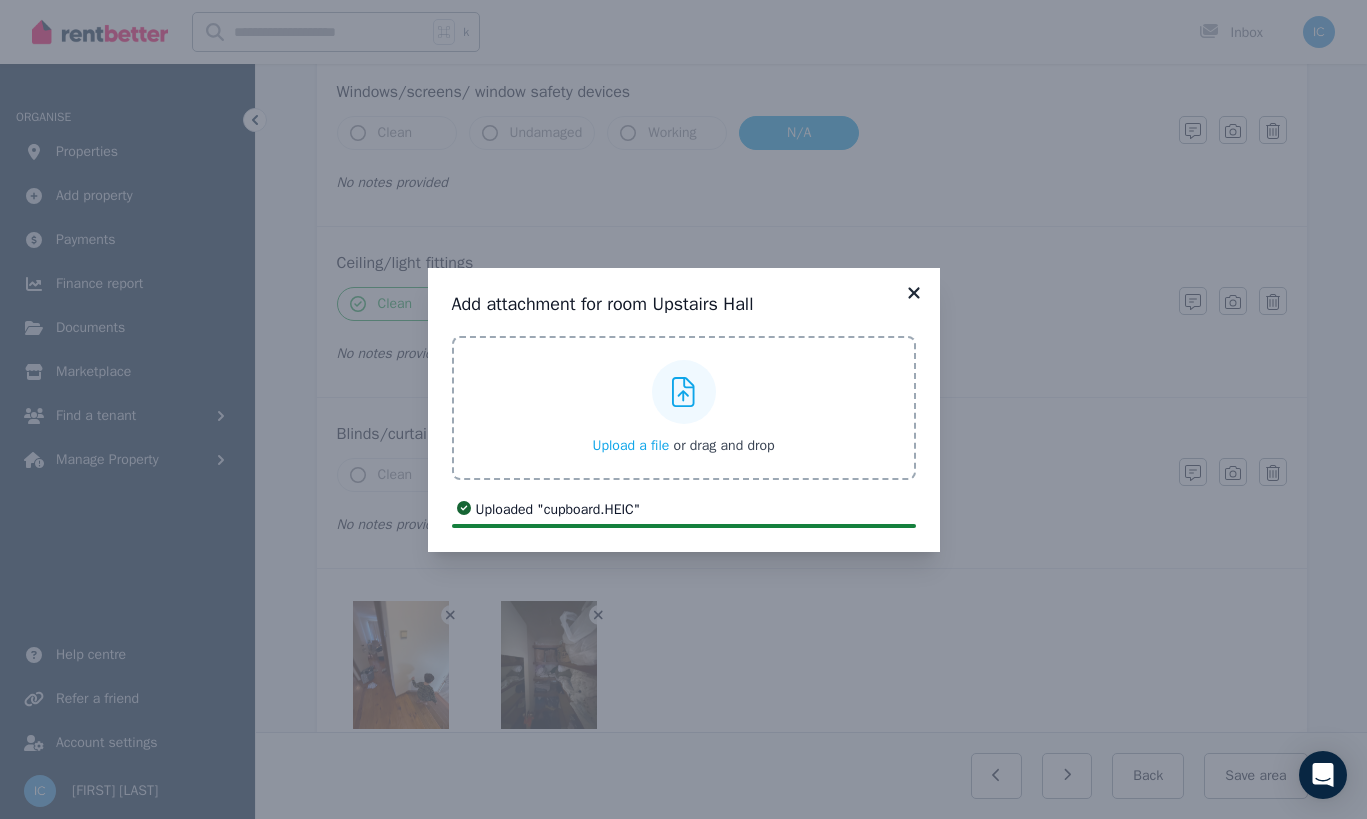 click 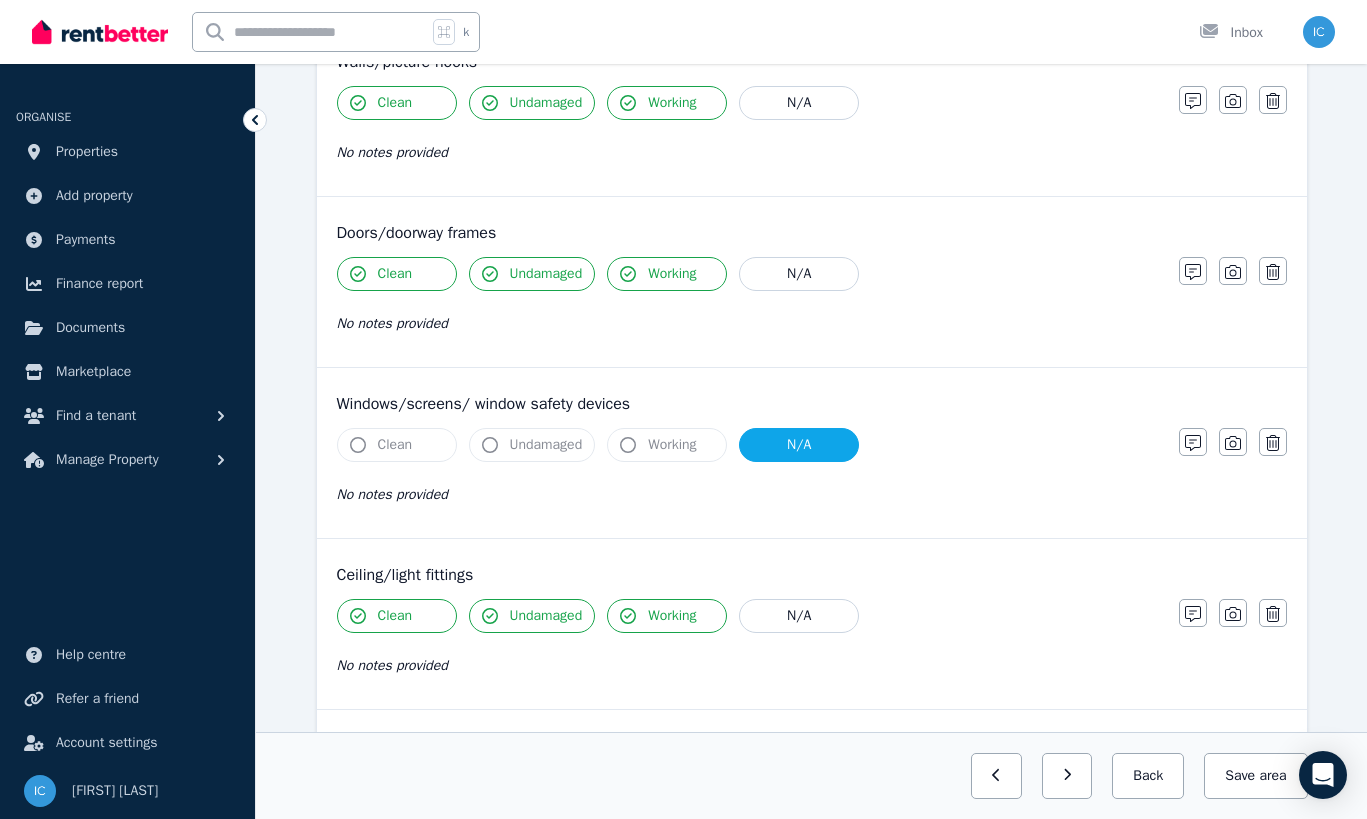 scroll, scrollTop: 742, scrollLeft: 0, axis: vertical 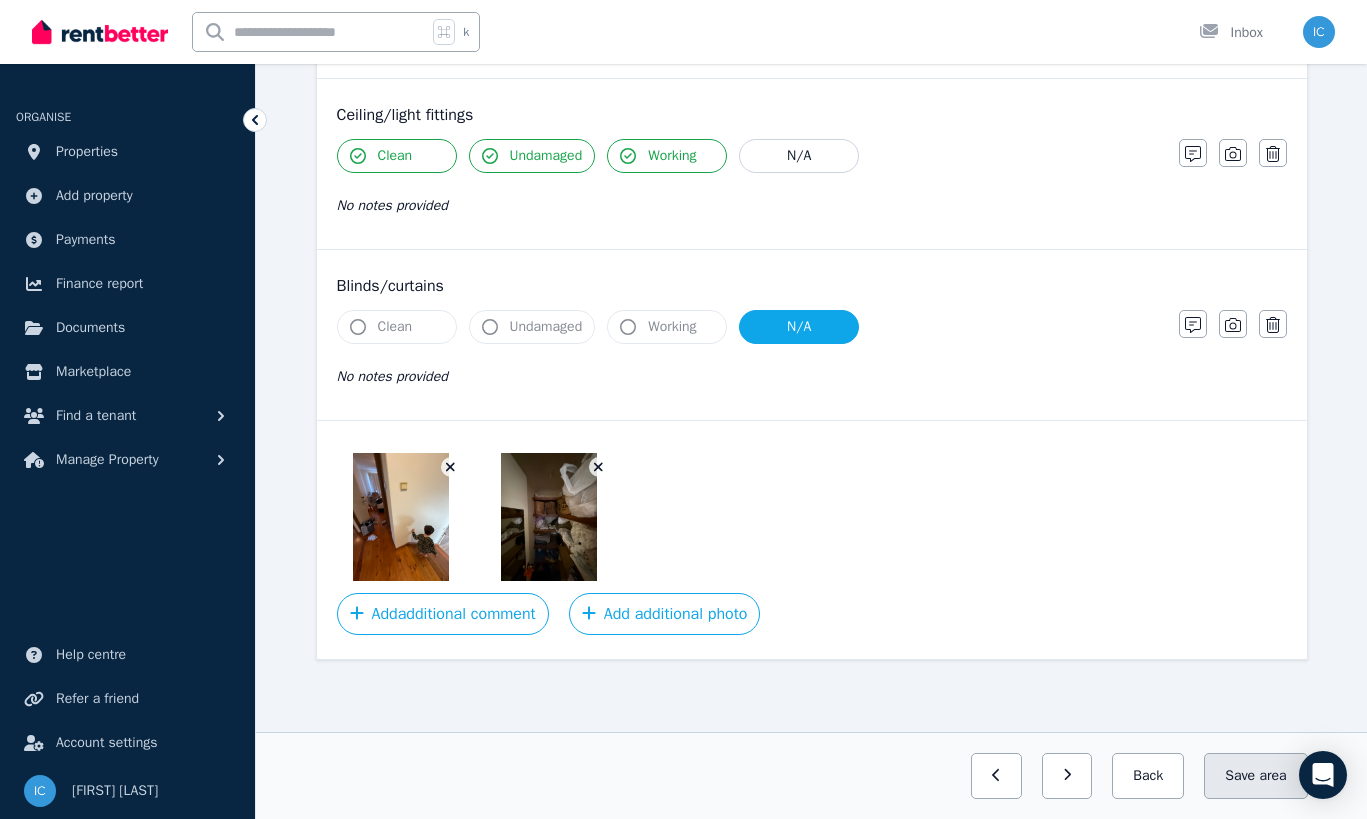 click on "Save   area" at bounding box center [1255, 776] 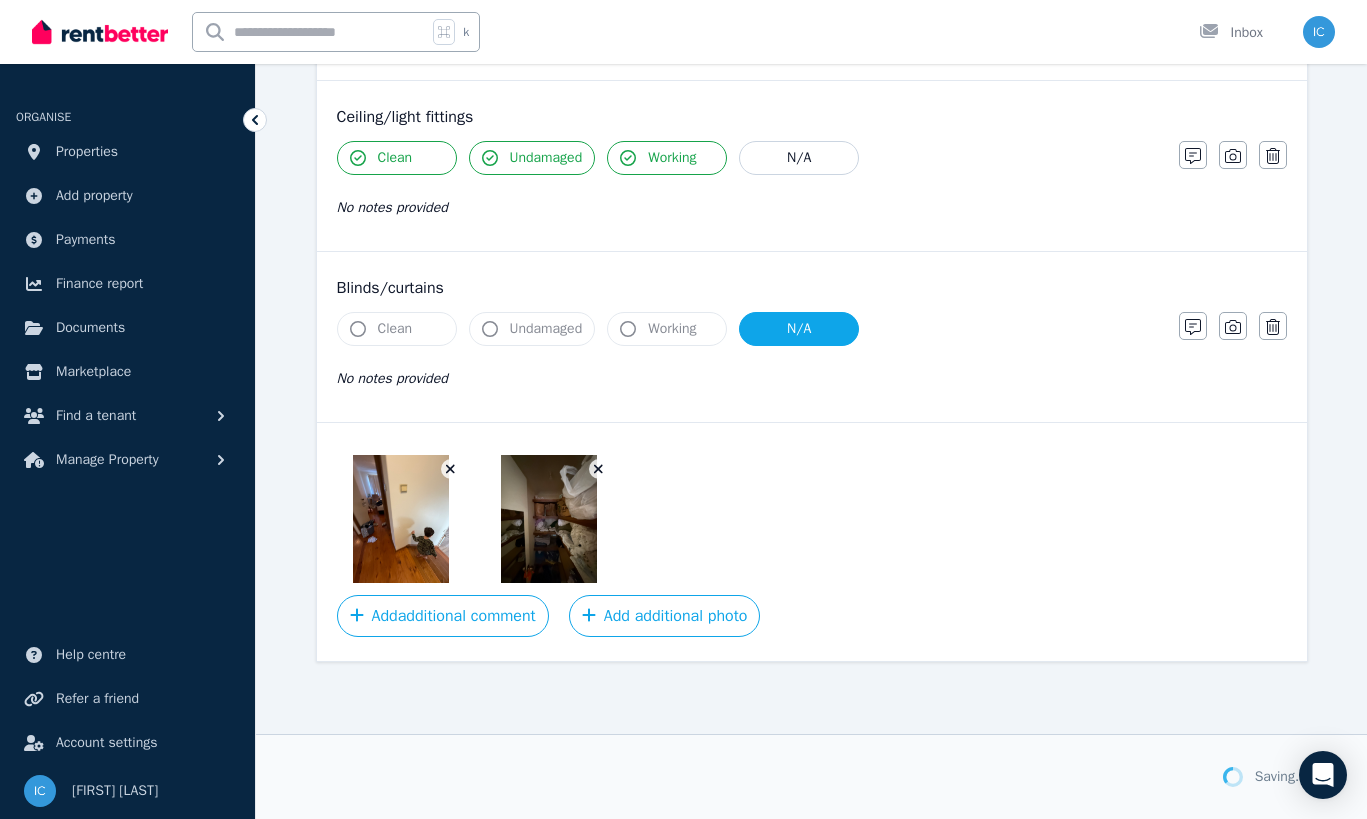 scroll, scrollTop: 0, scrollLeft: 0, axis: both 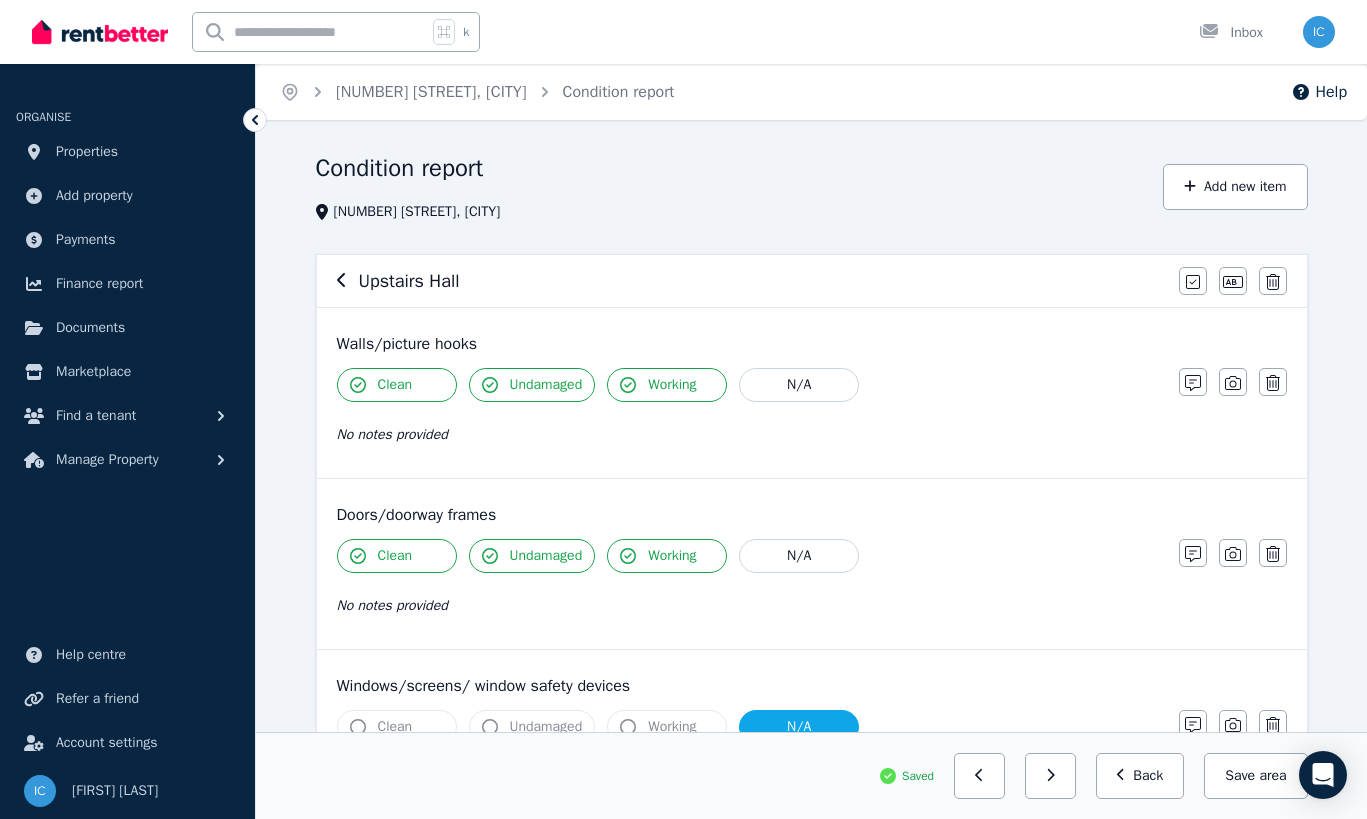 click 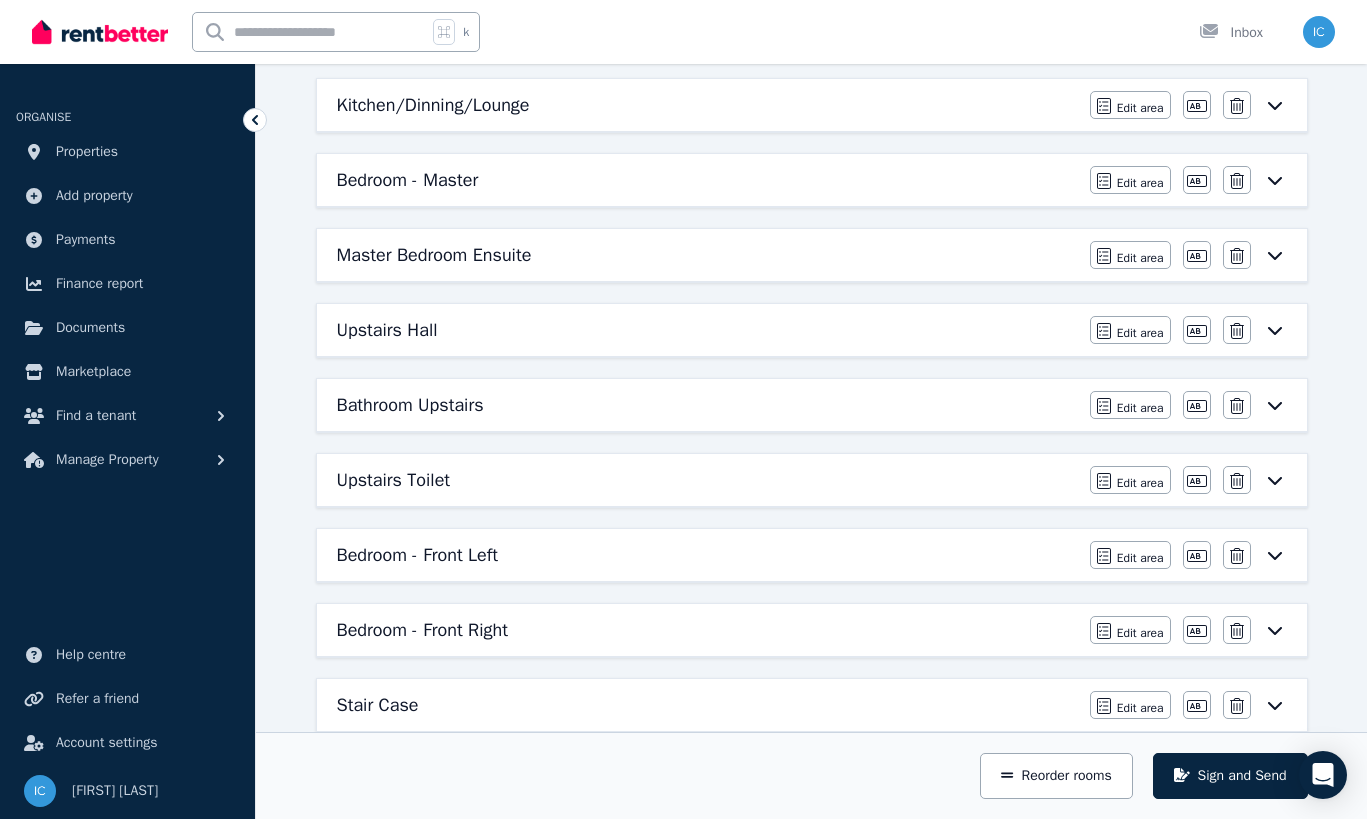 scroll, scrollTop: 278, scrollLeft: 0, axis: vertical 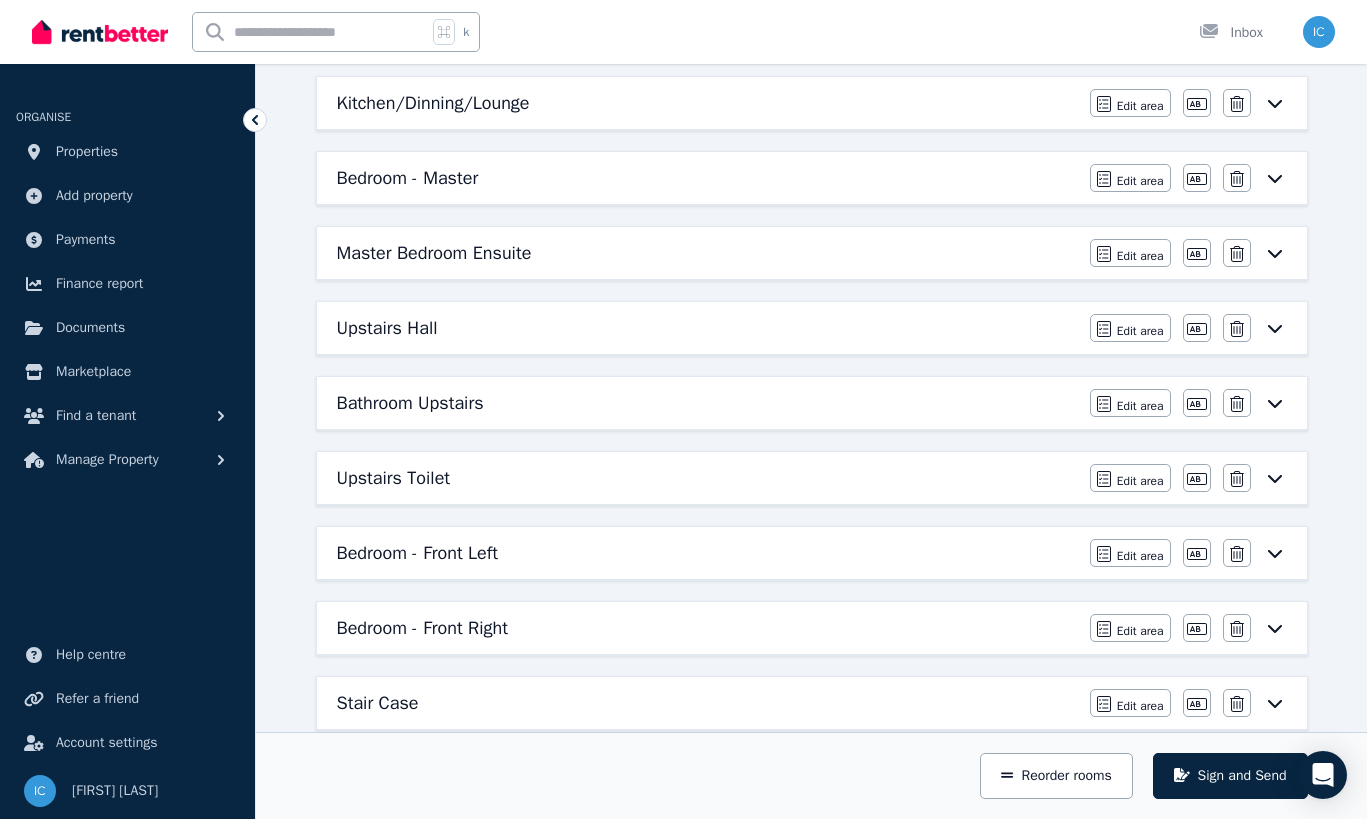 click on "Bathroom Upstairs" at bounding box center (707, 403) 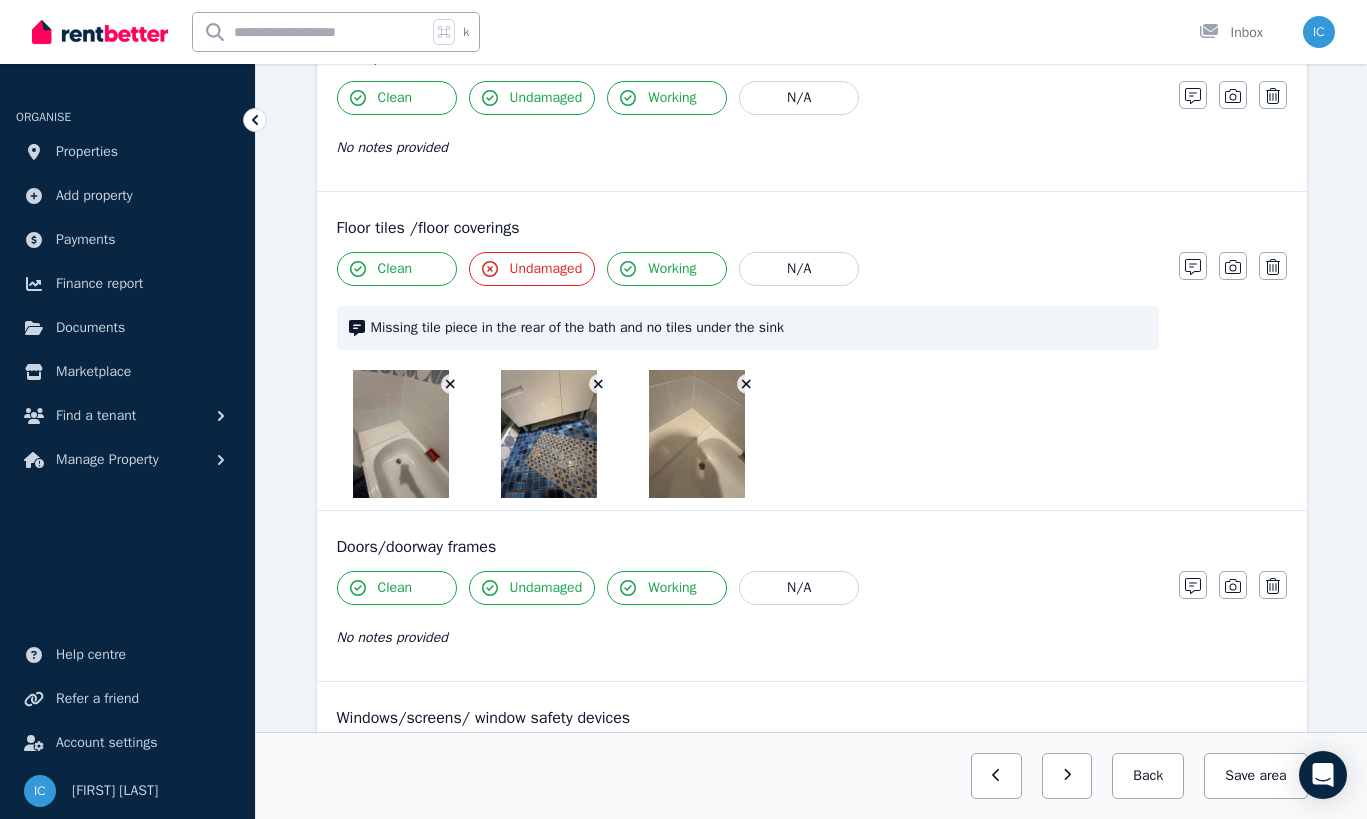 scroll, scrollTop: 316, scrollLeft: 0, axis: vertical 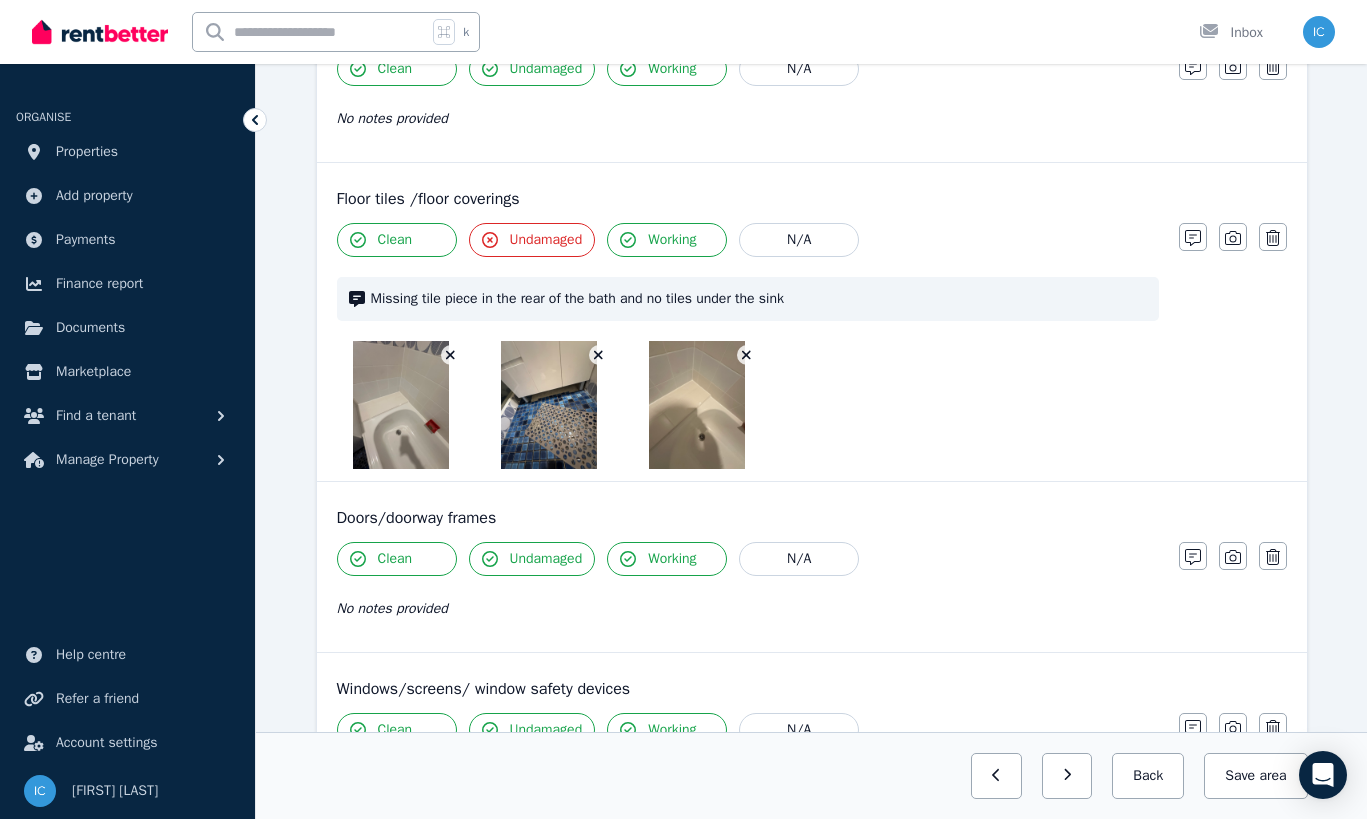 click 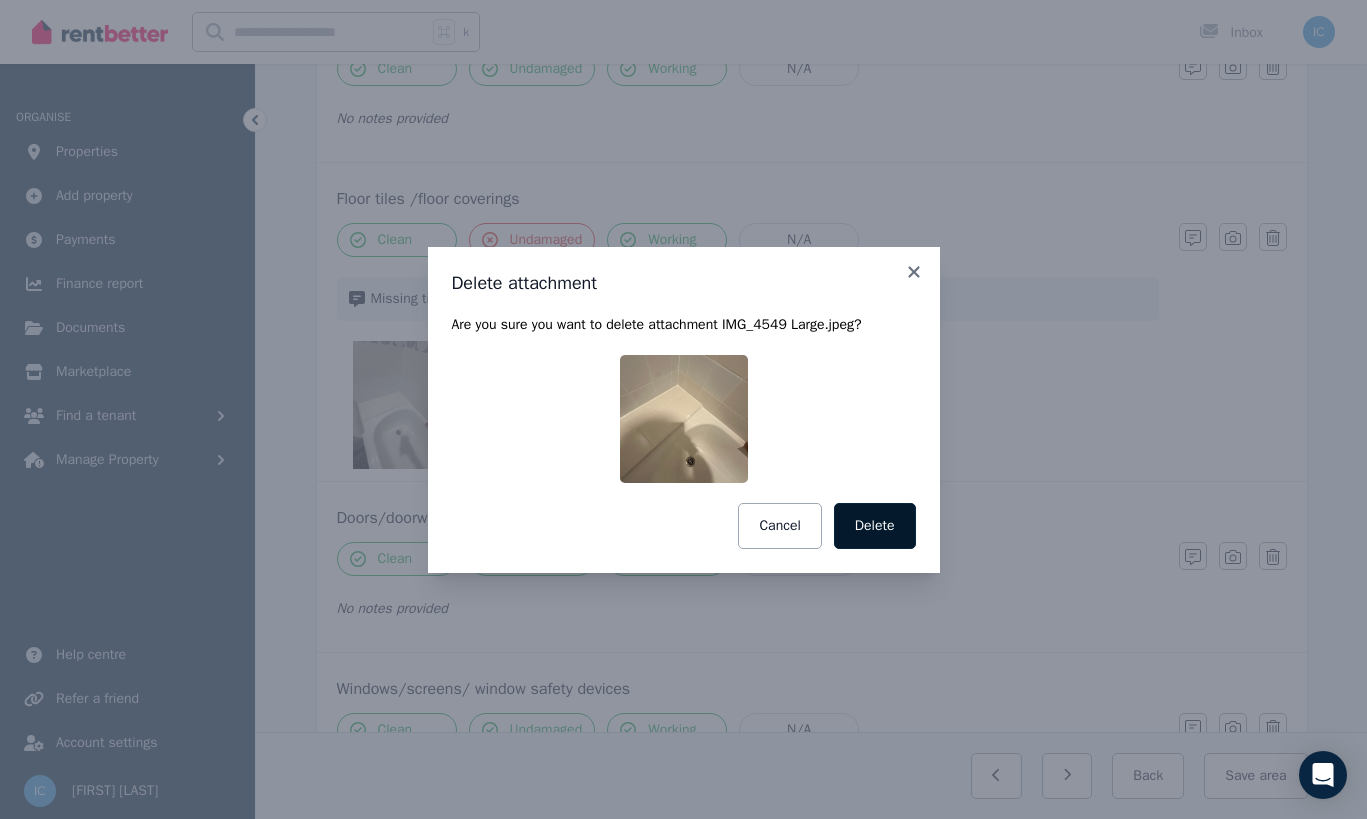 click on "Delete" at bounding box center (875, 526) 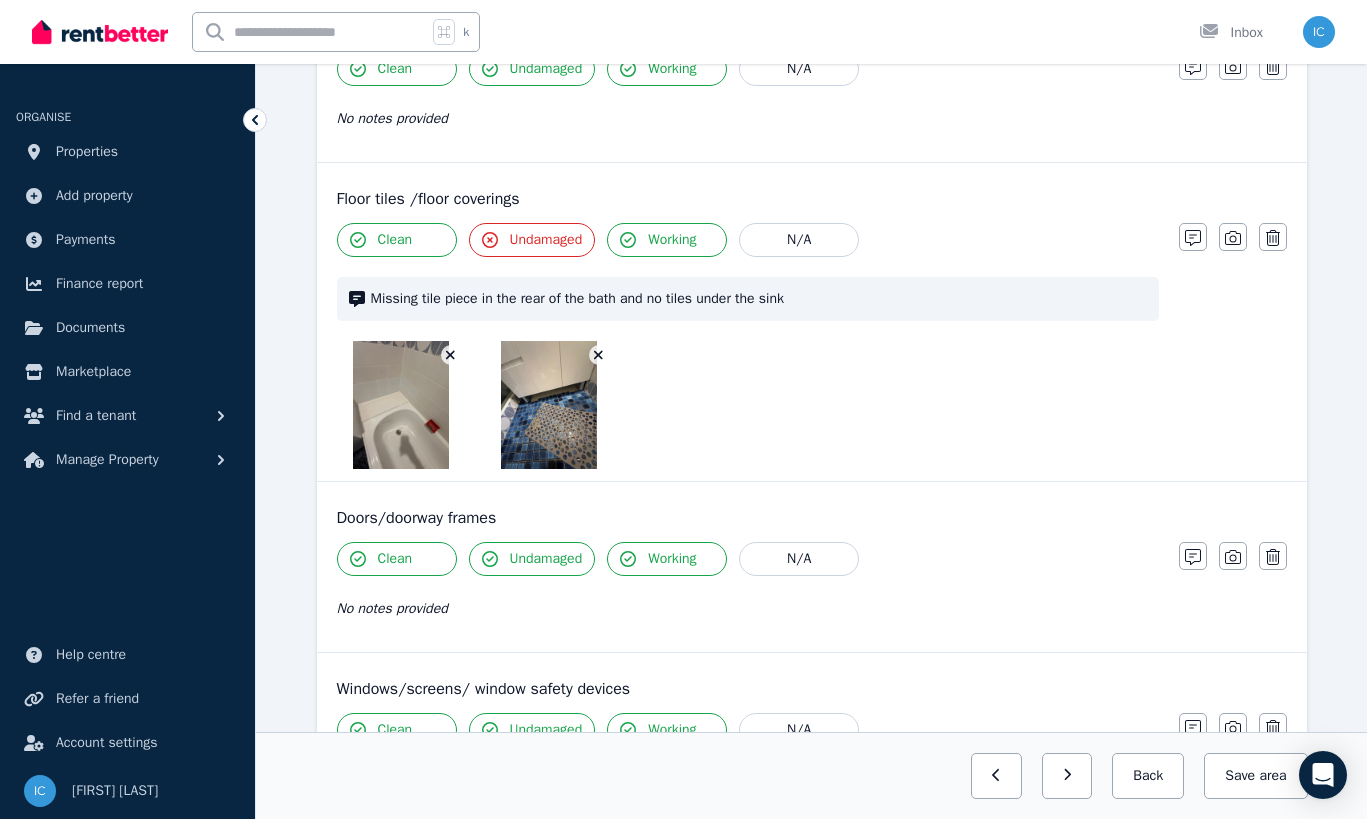 click 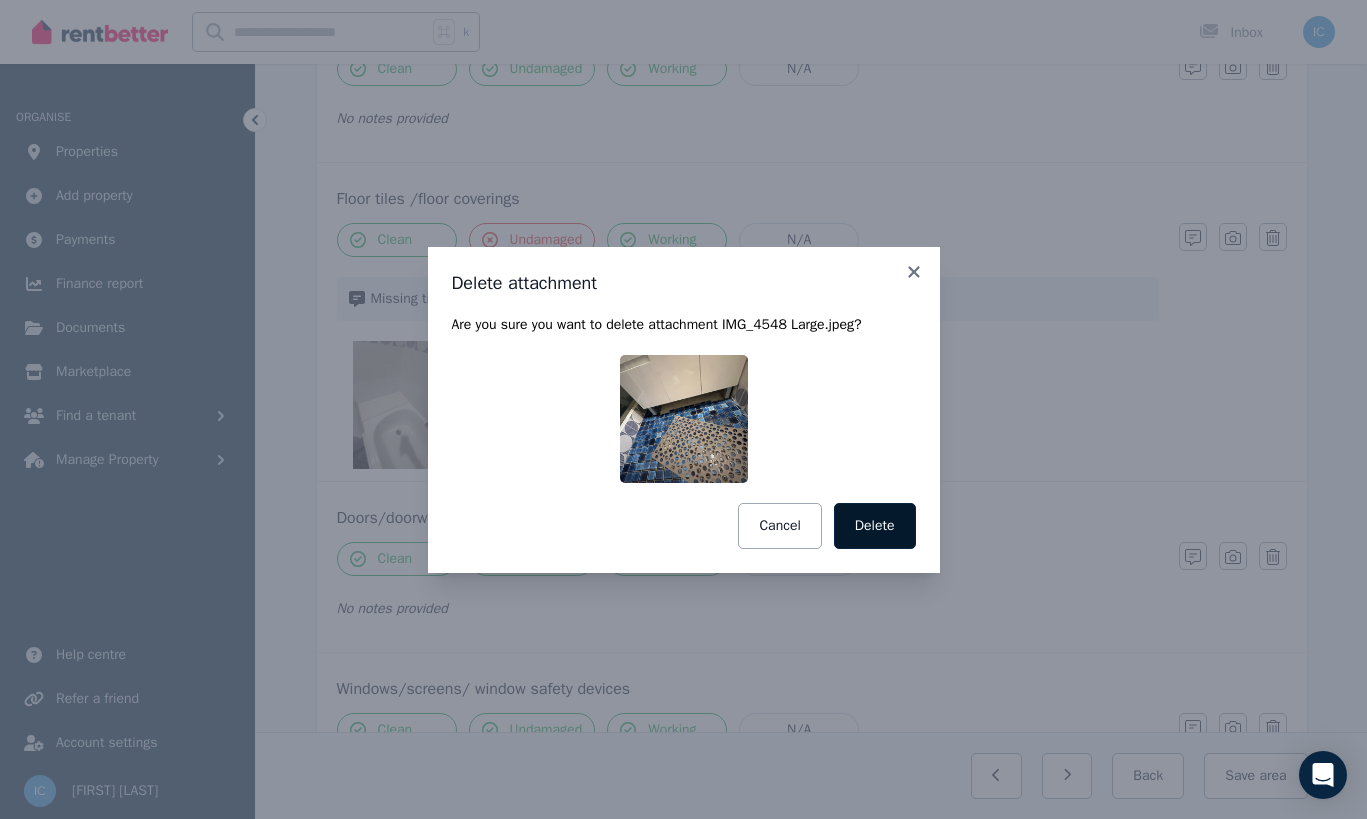click on "Delete" at bounding box center (875, 526) 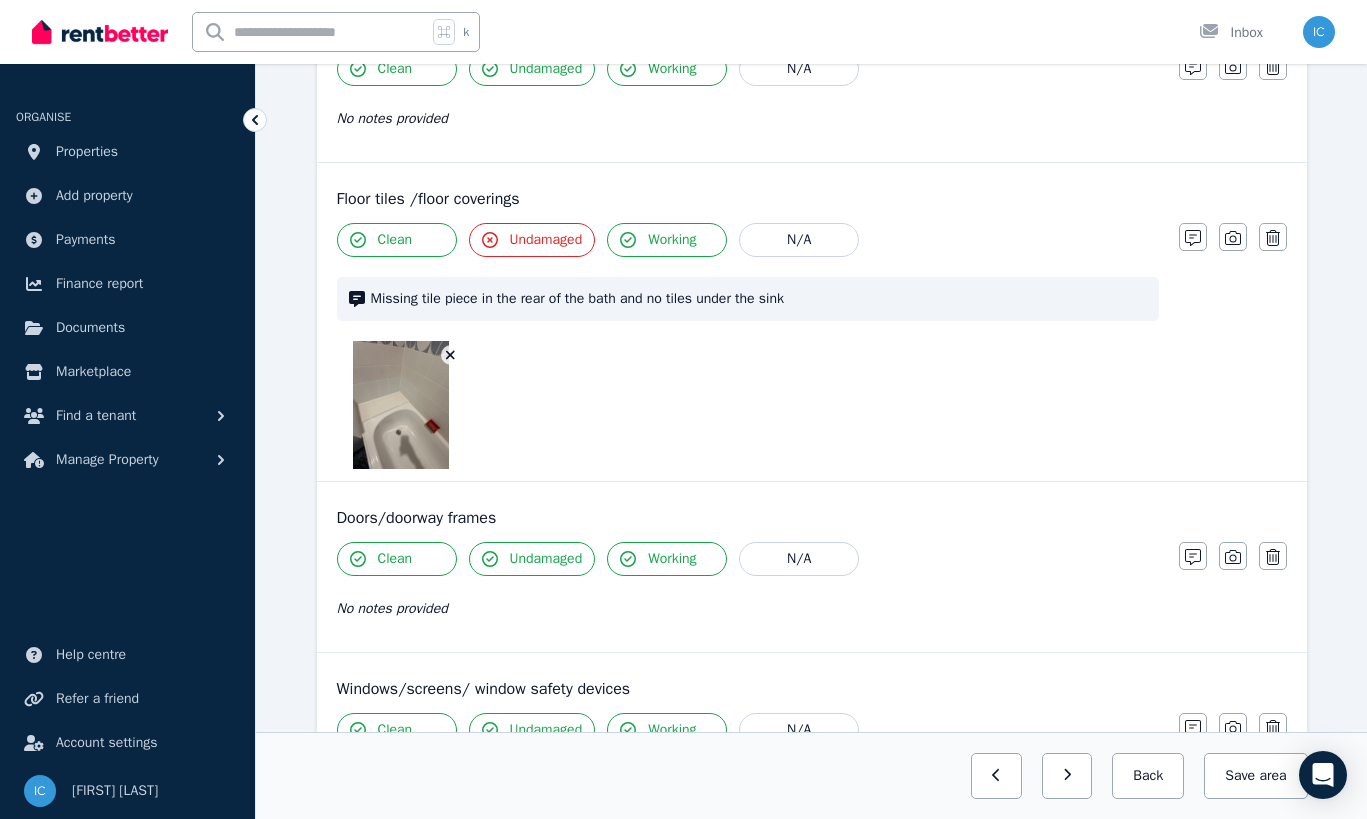 click 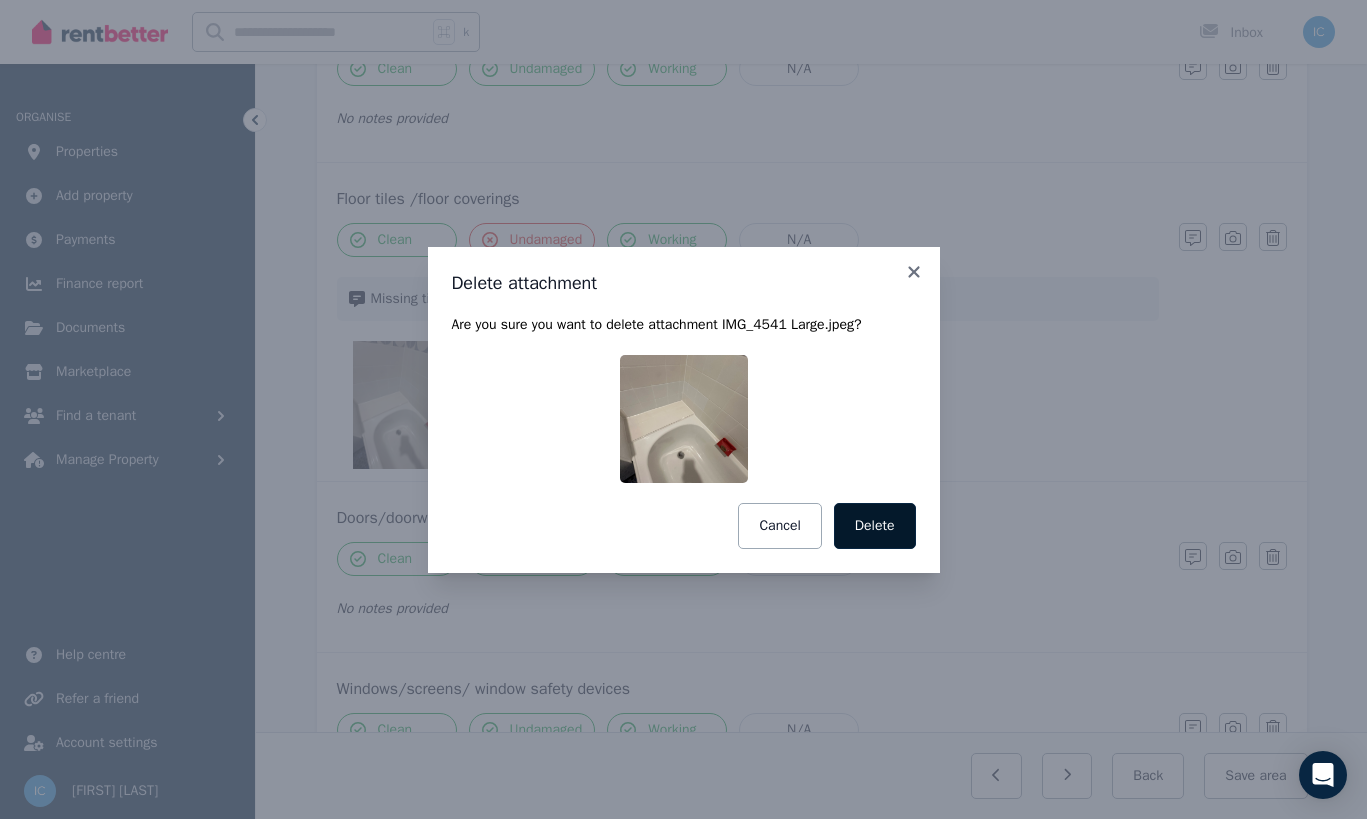click on "Delete" at bounding box center [875, 526] 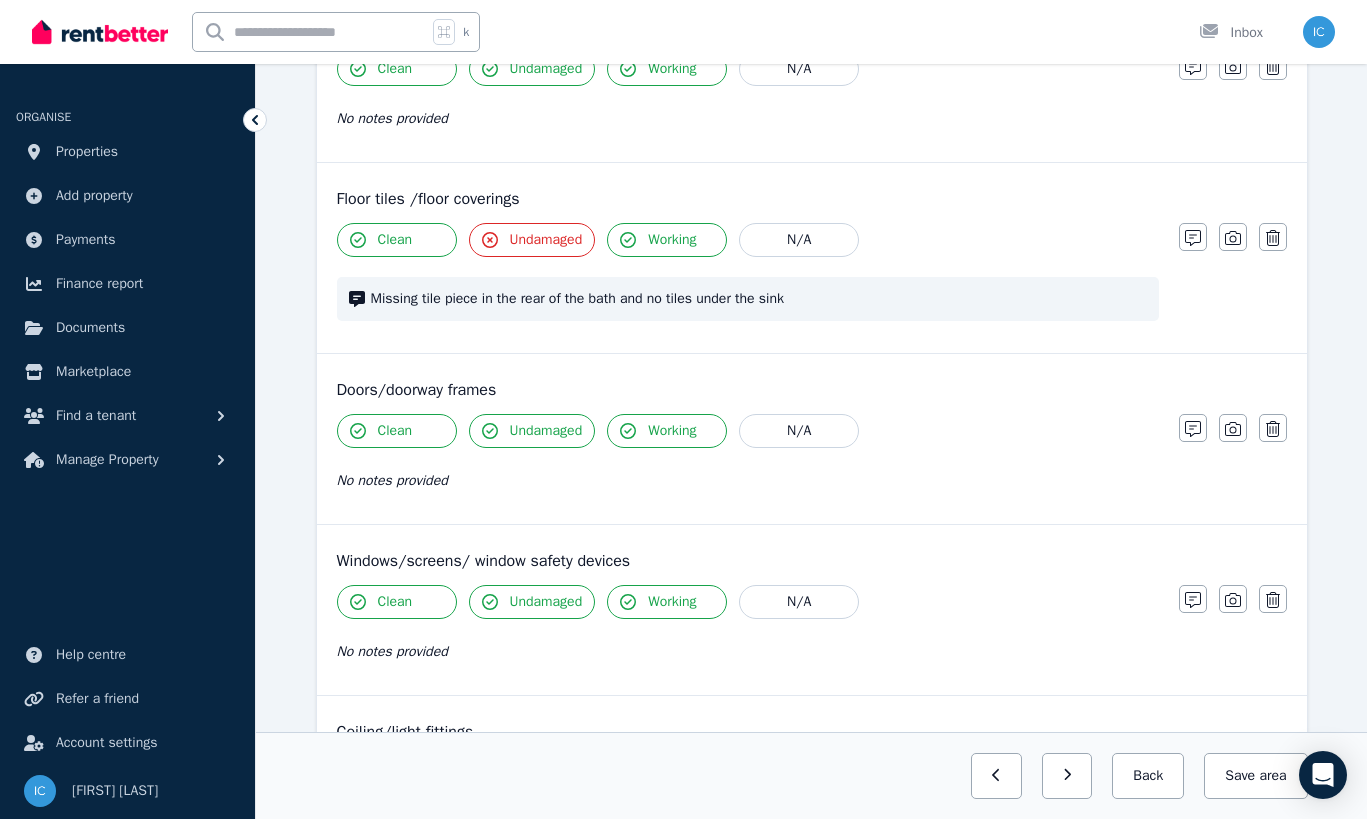click on "Undamaged" at bounding box center [546, 240] 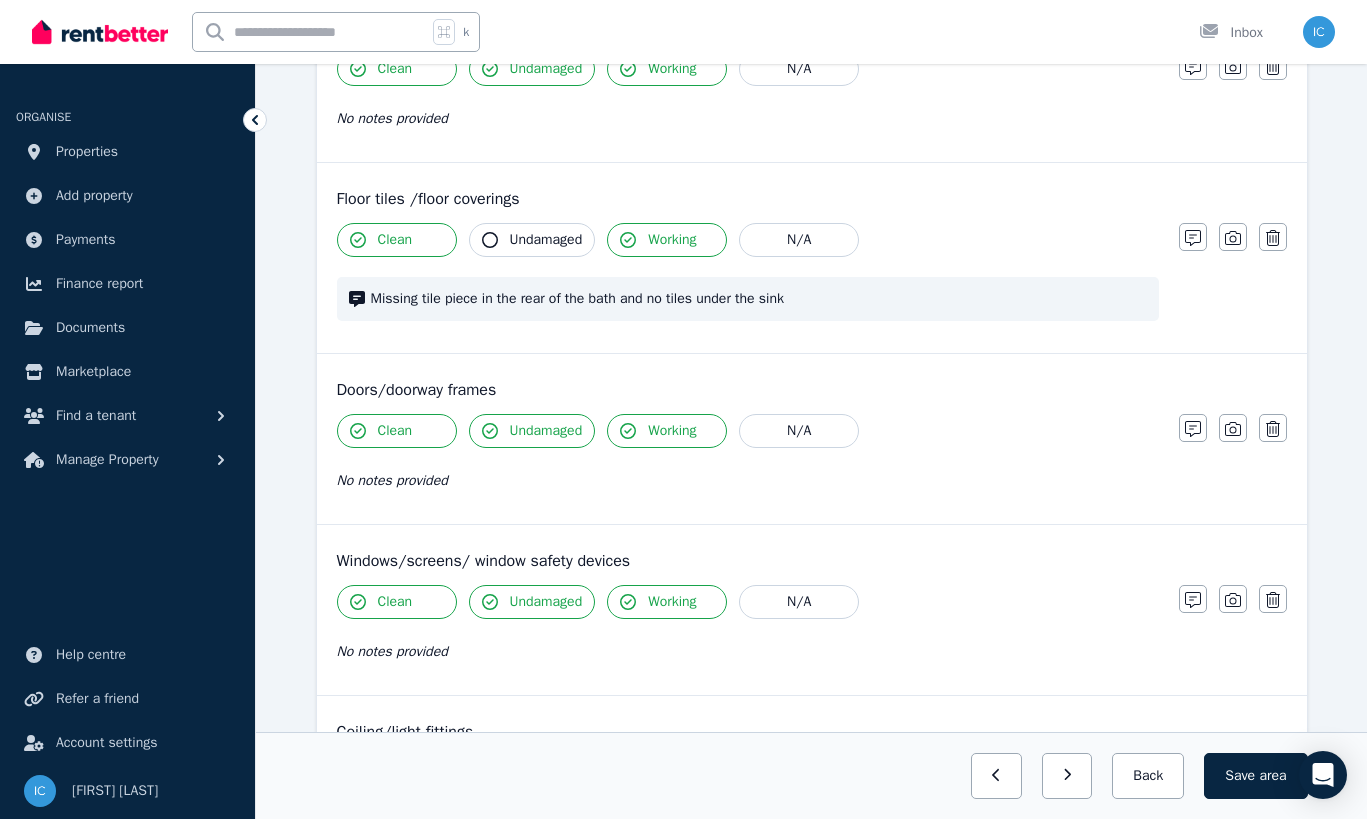 click on "Undamaged" at bounding box center (546, 240) 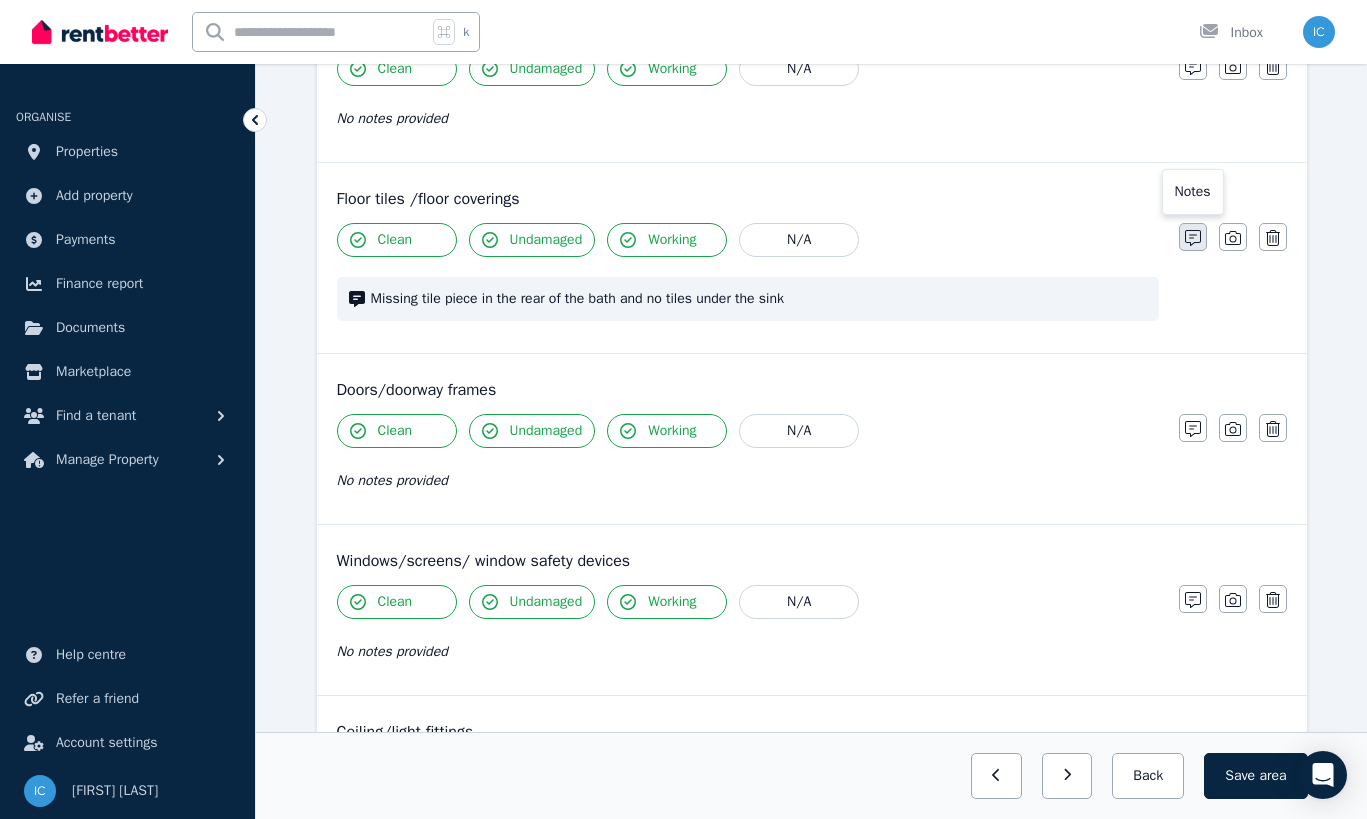 click at bounding box center (1193, 237) 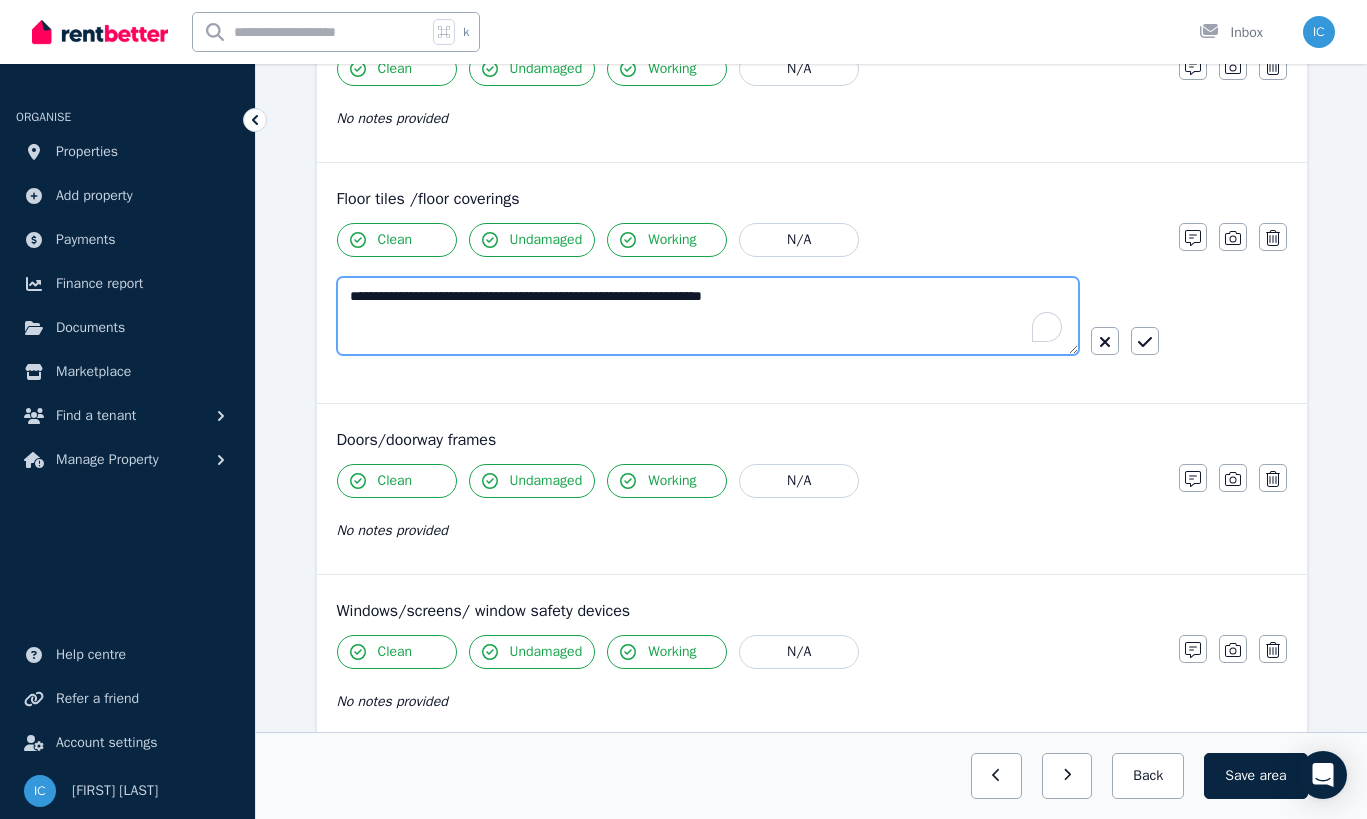 click on "**********" at bounding box center [708, 316] 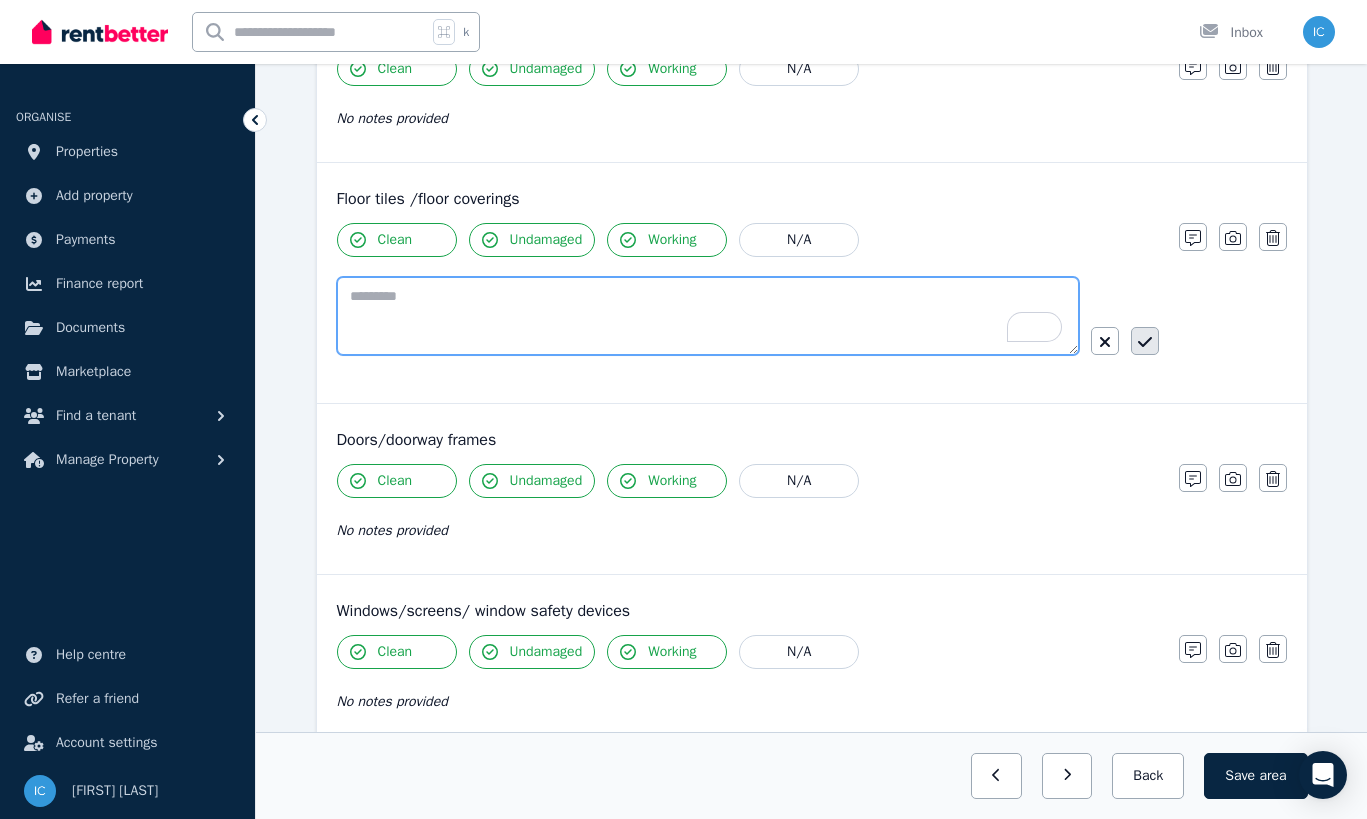 type 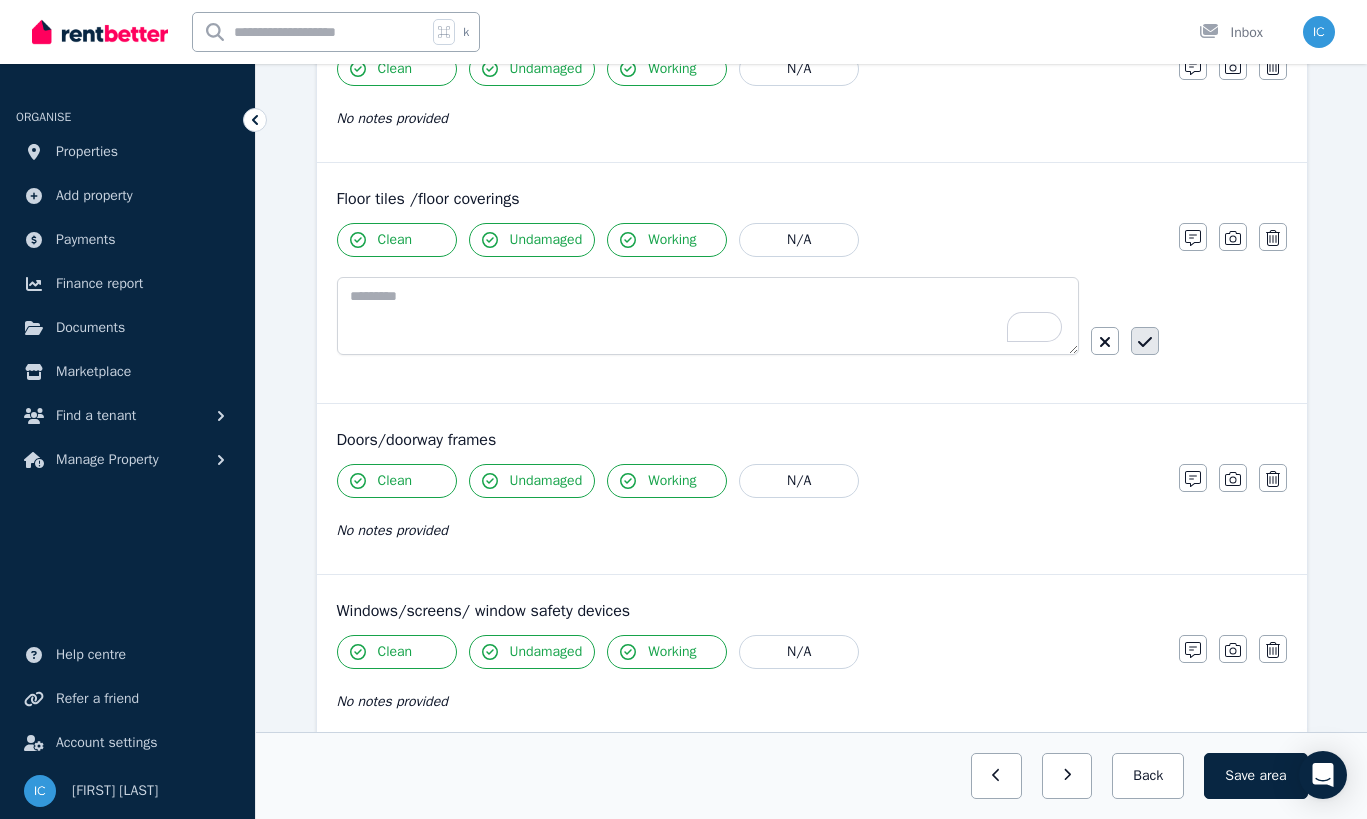click at bounding box center (1145, 341) 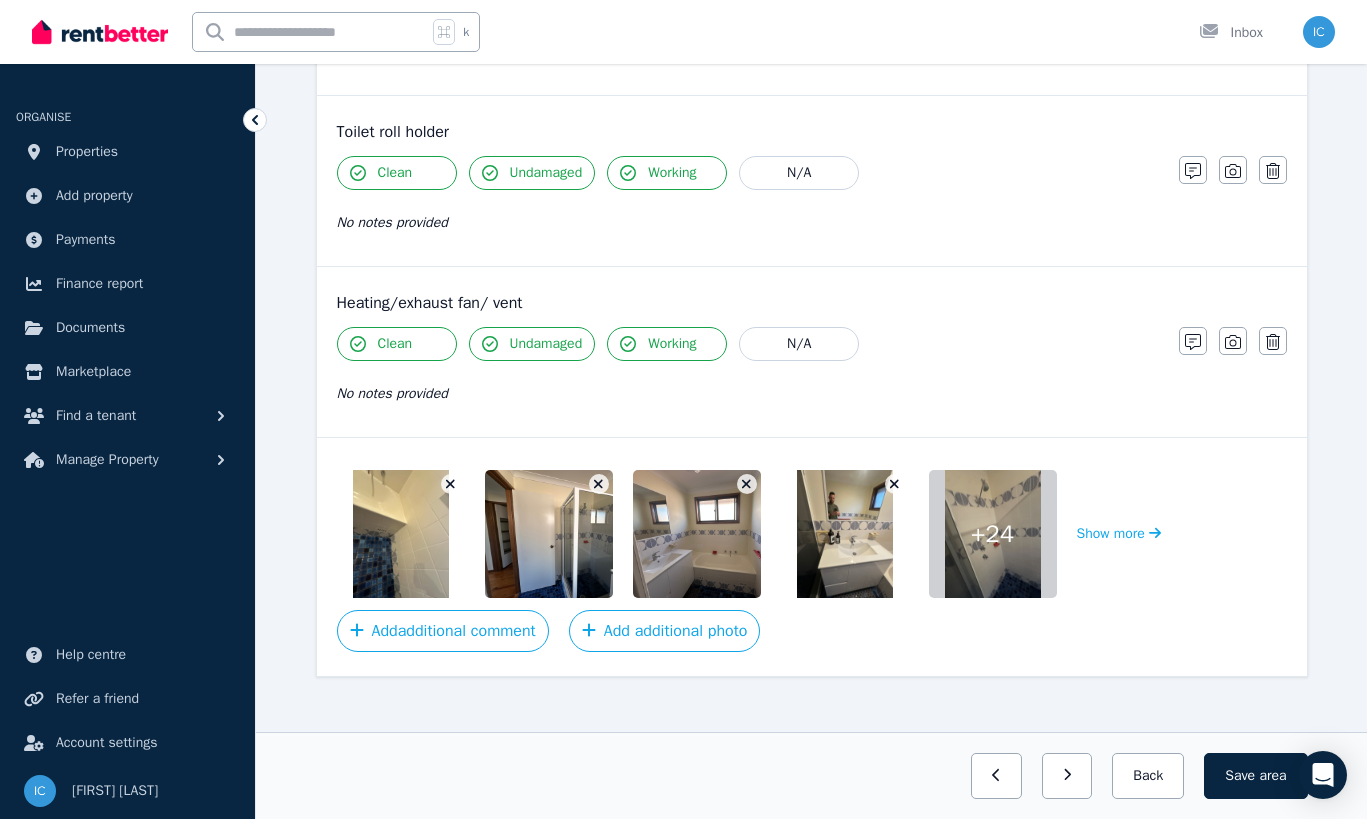 scroll, scrollTop: 2434, scrollLeft: 0, axis: vertical 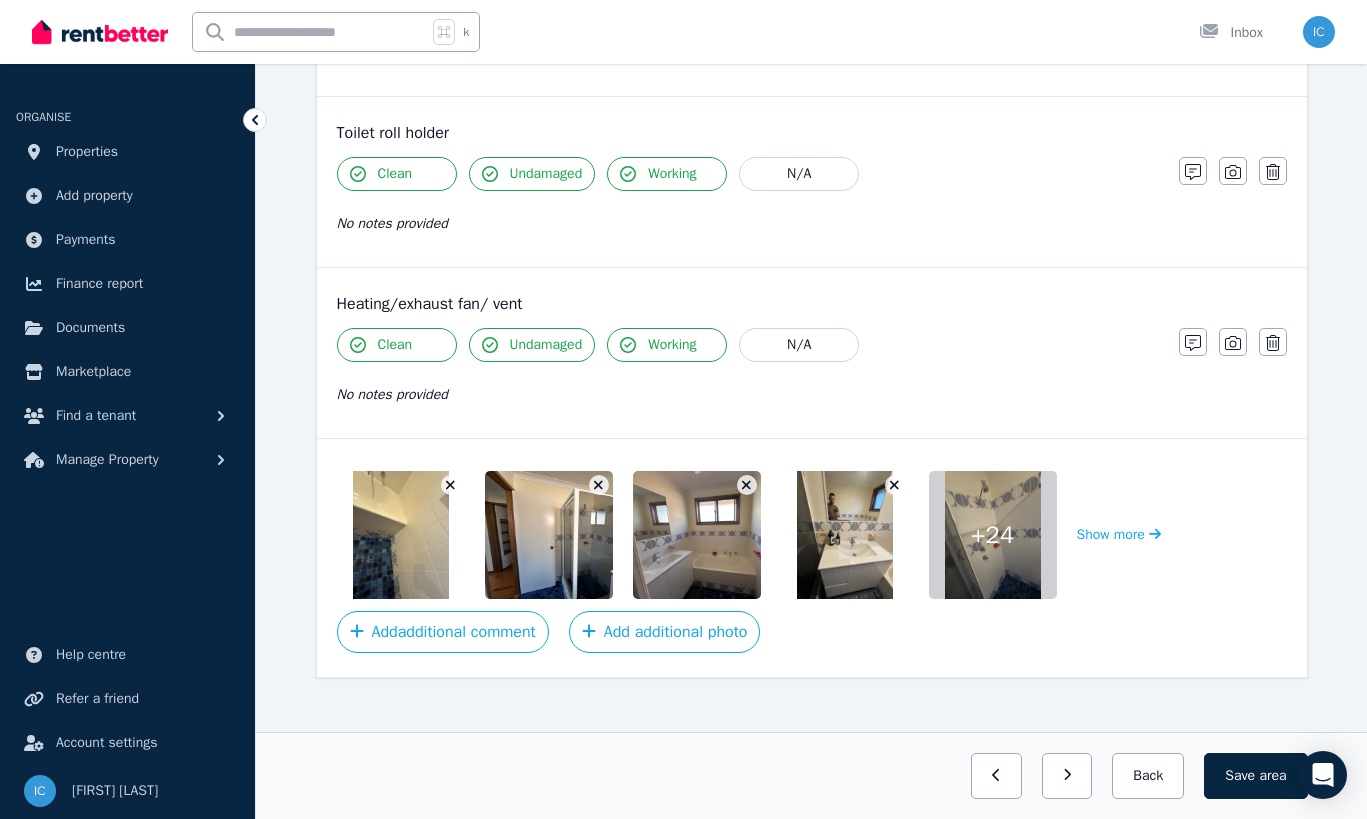 click at bounding box center (451, 485) 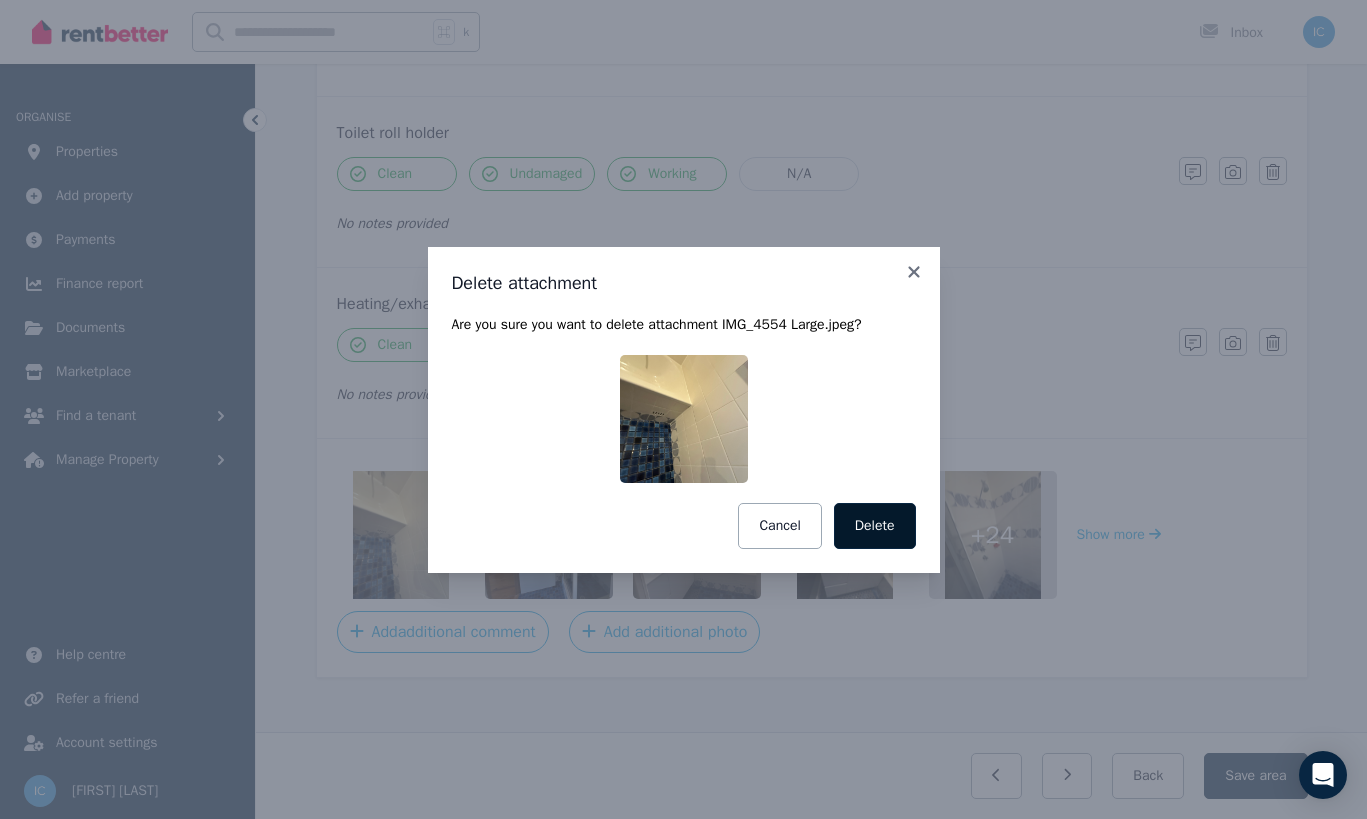 click on "Delete" at bounding box center (875, 526) 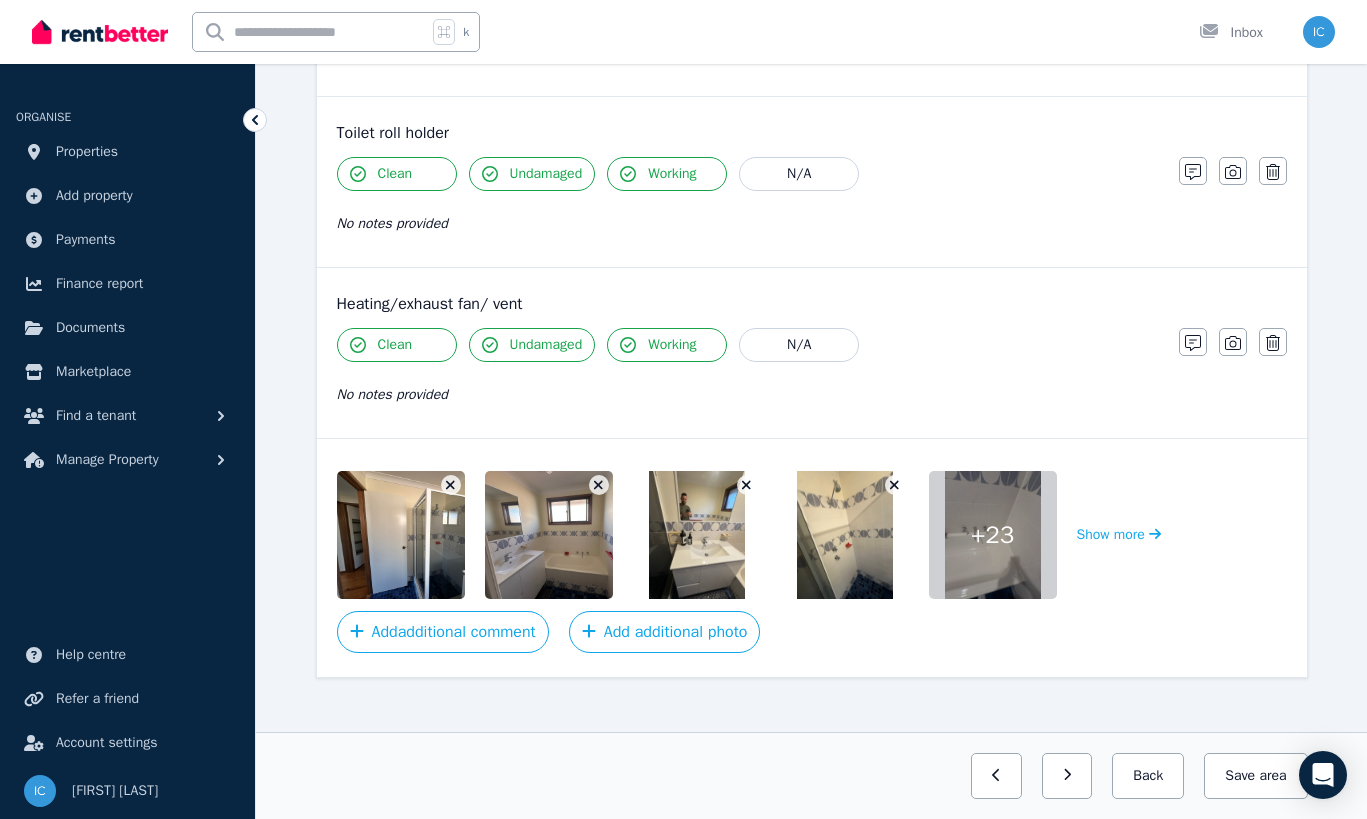 click 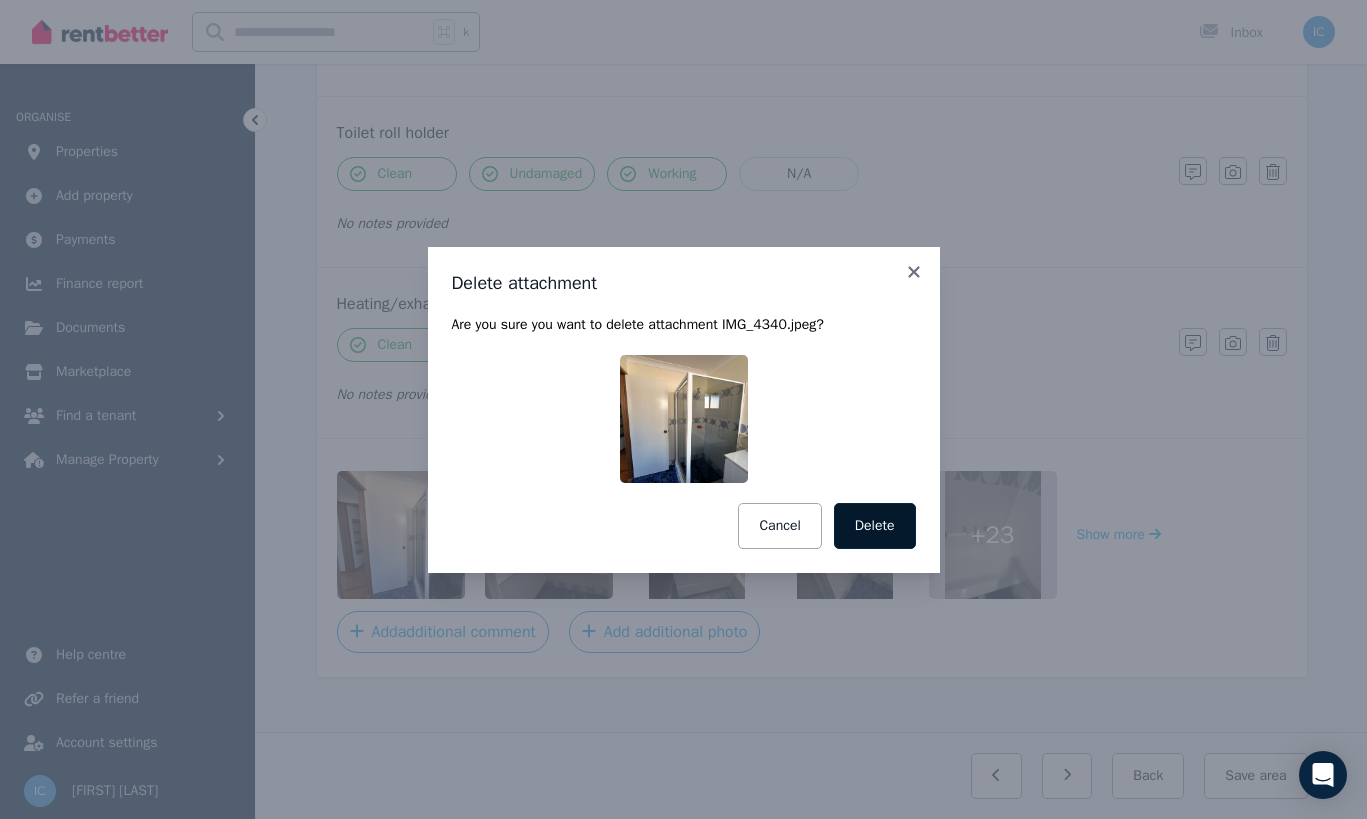 click on "Delete" at bounding box center (875, 526) 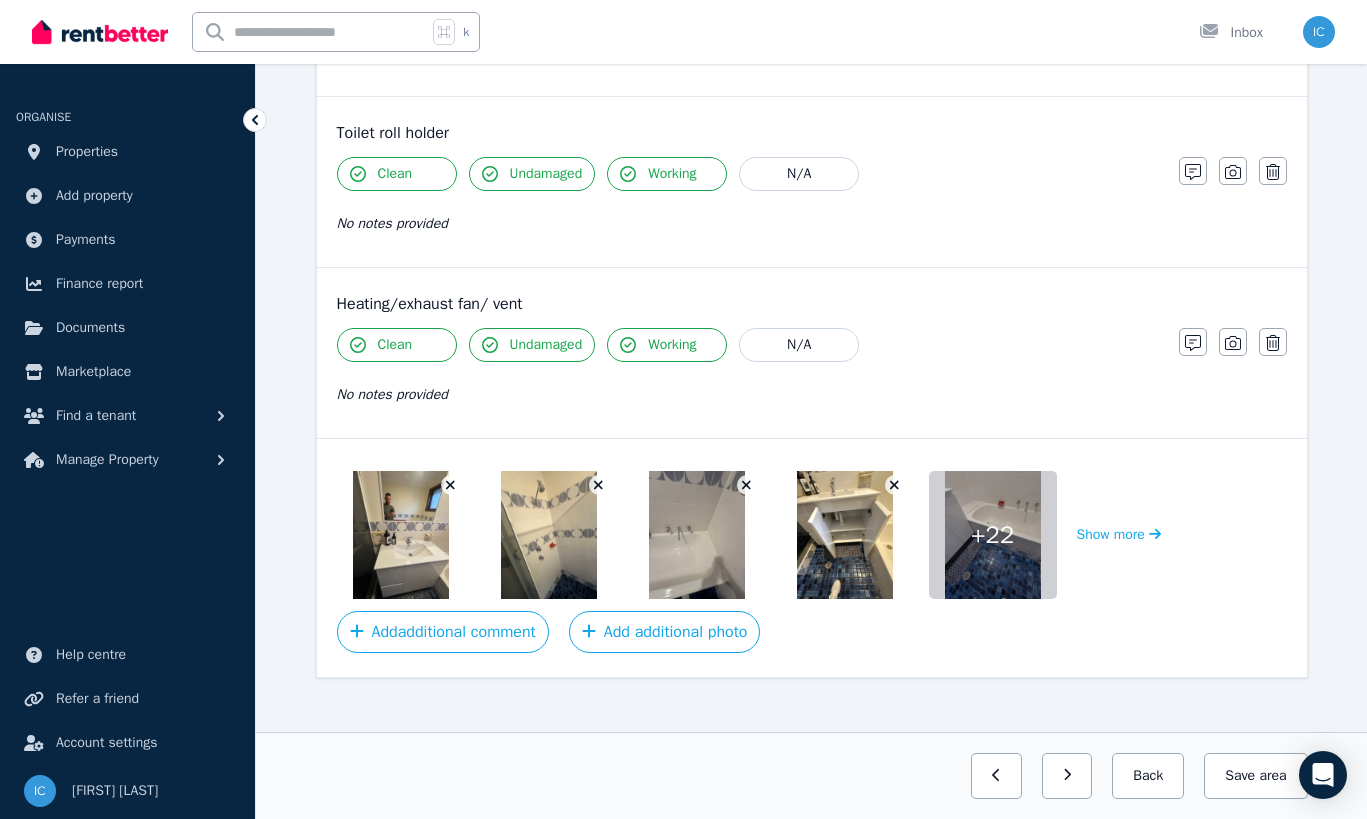 click 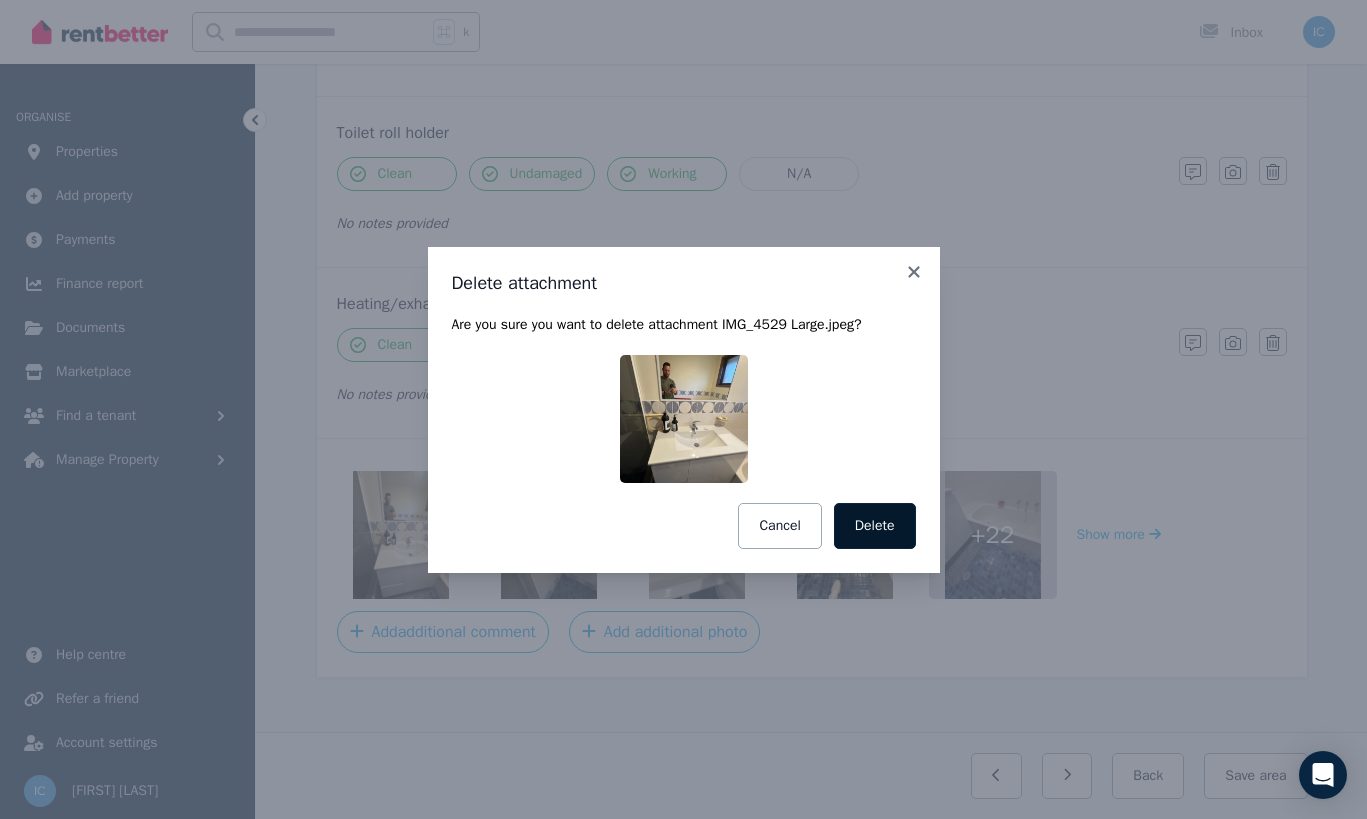 click on "Delete" at bounding box center [875, 526] 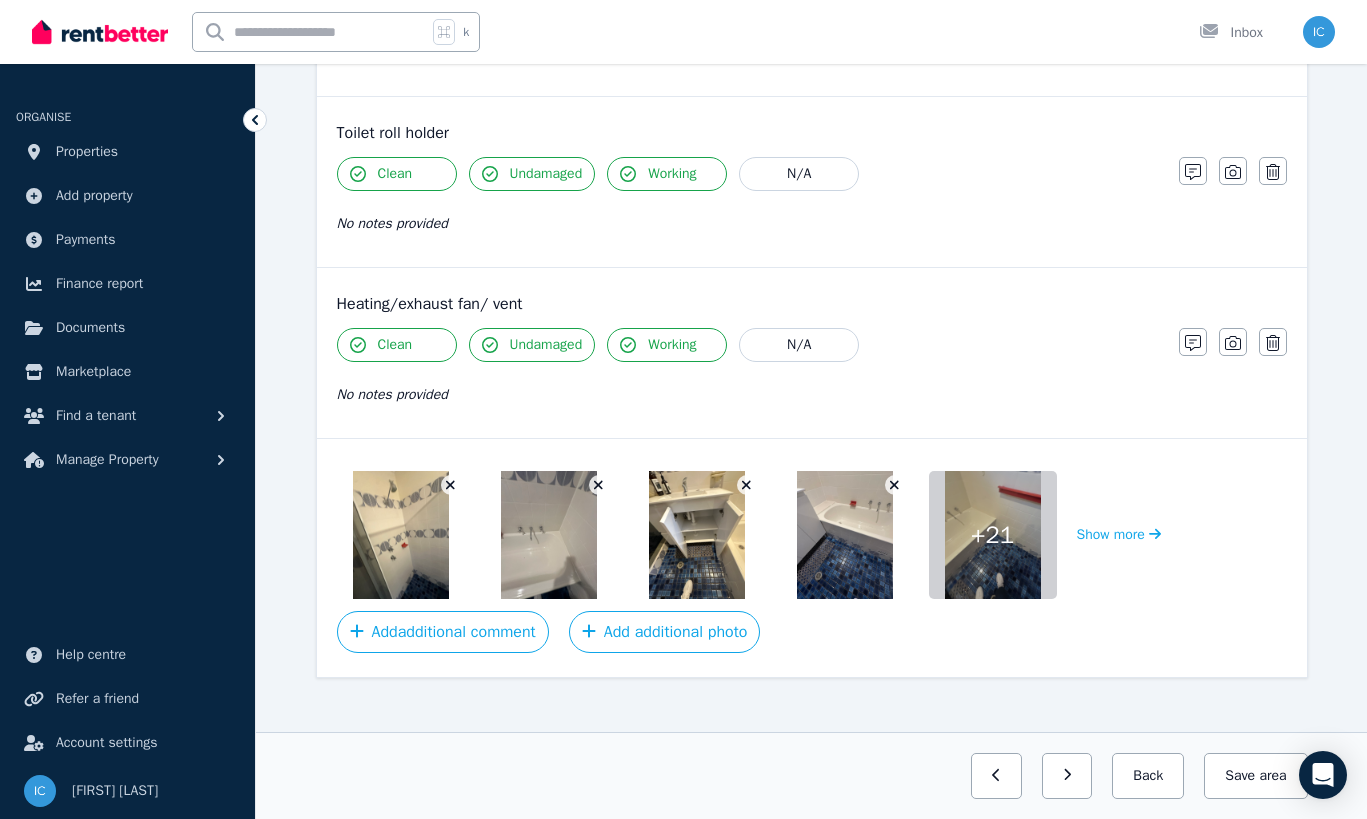 click 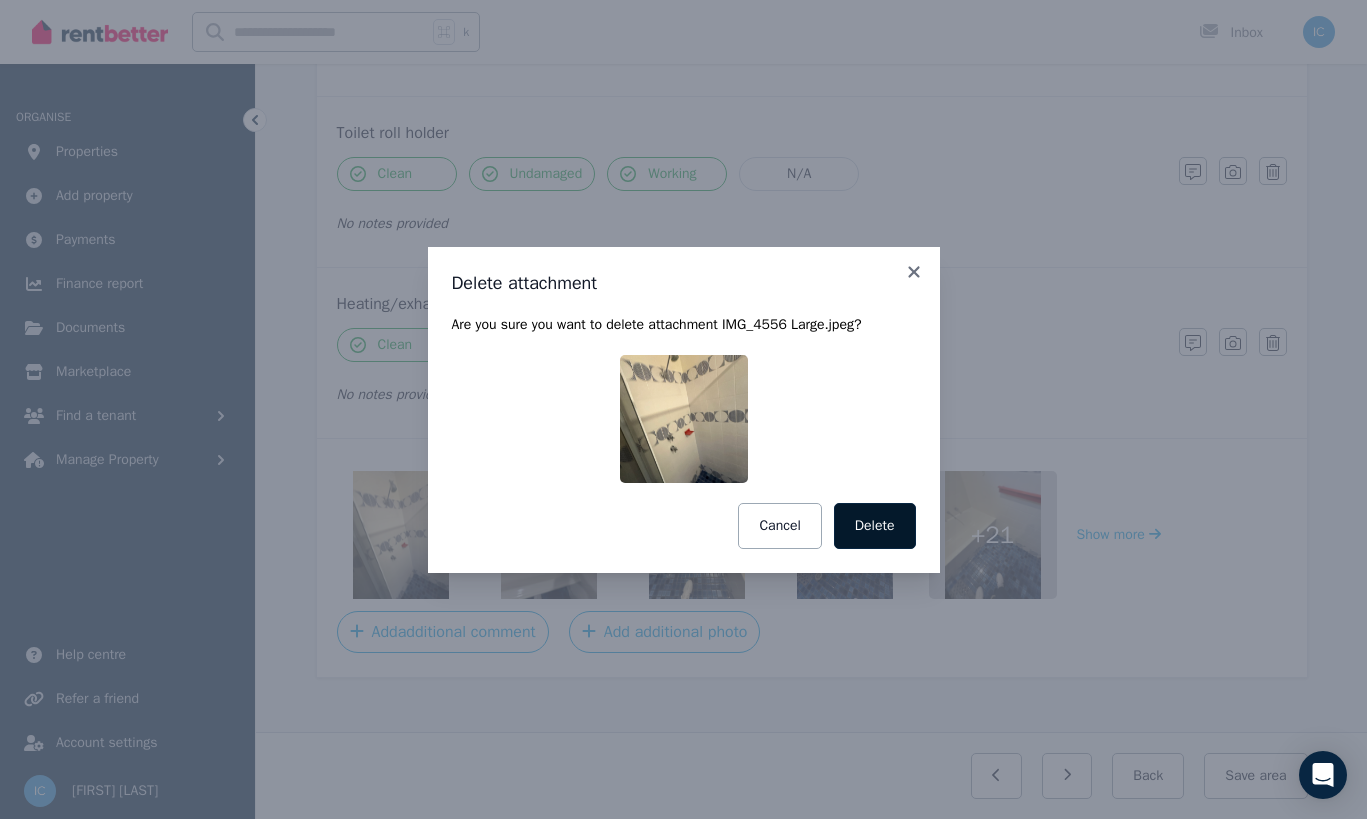 click on "Delete" at bounding box center [875, 526] 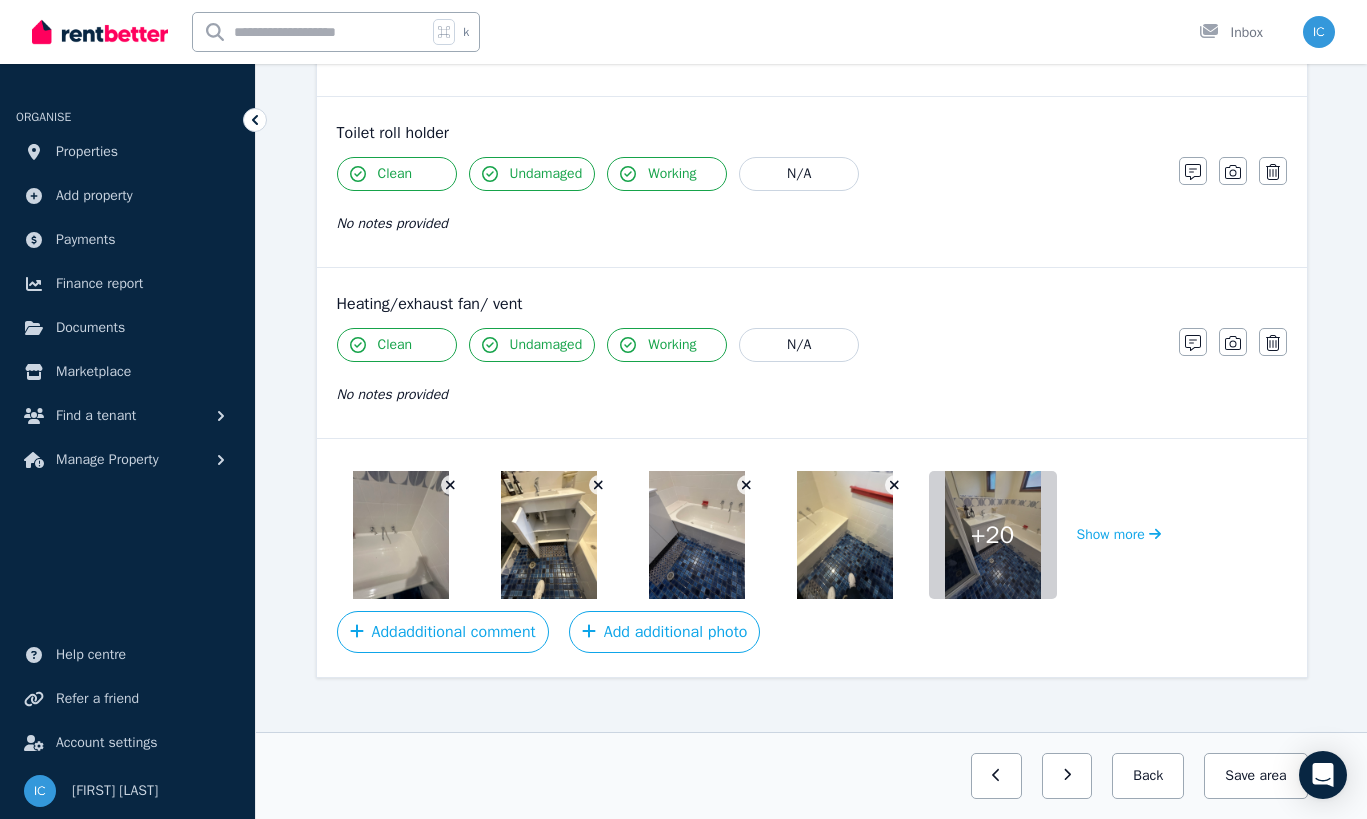 click 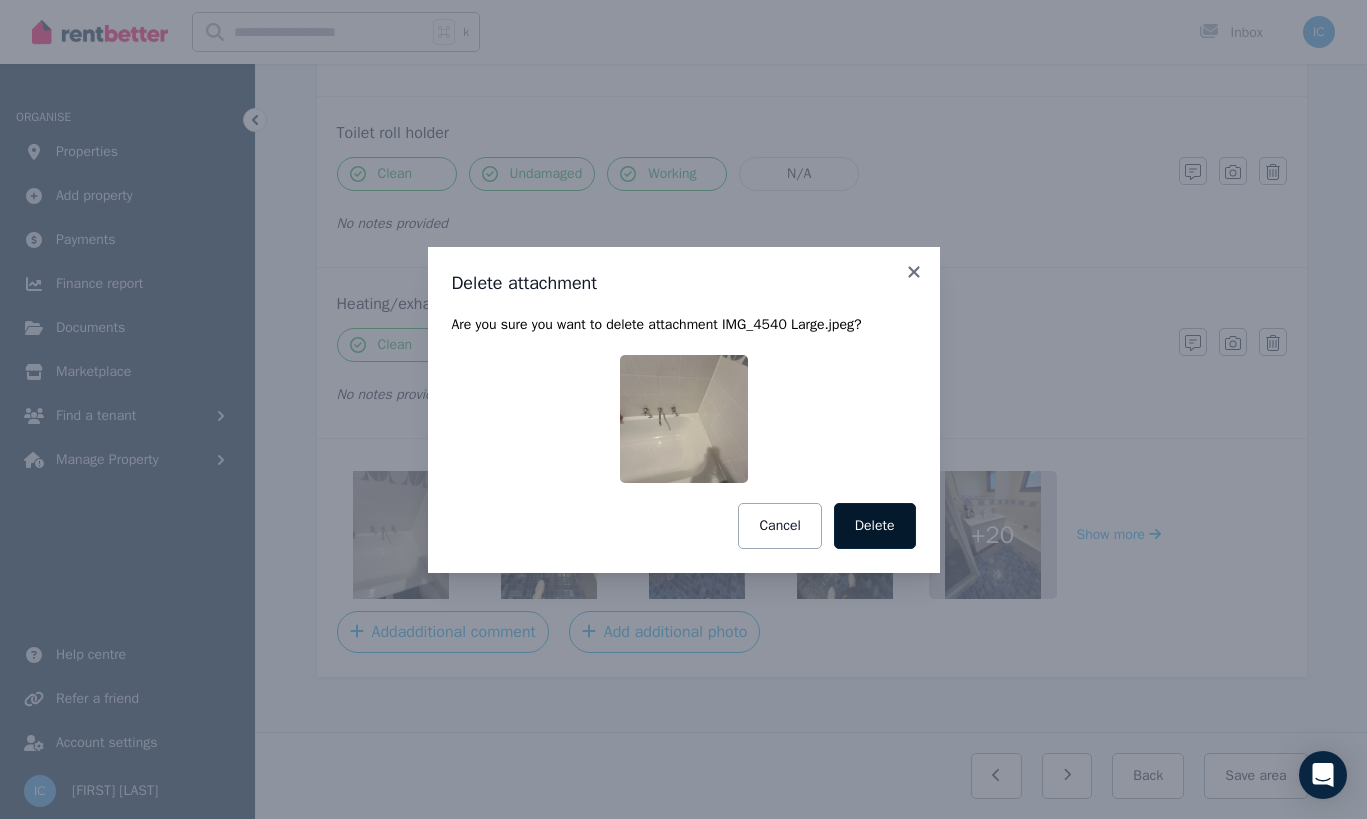 click on "Delete" at bounding box center [875, 526] 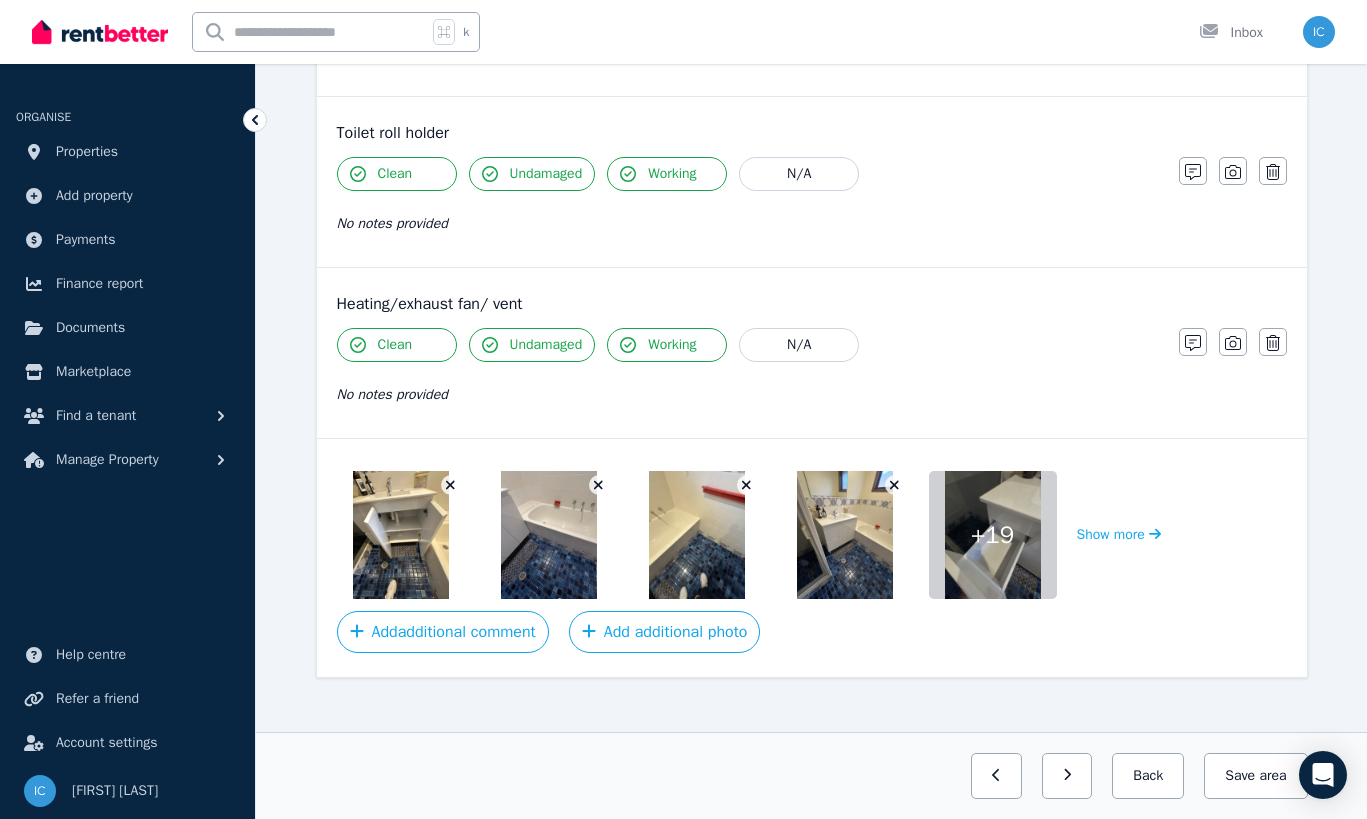 click 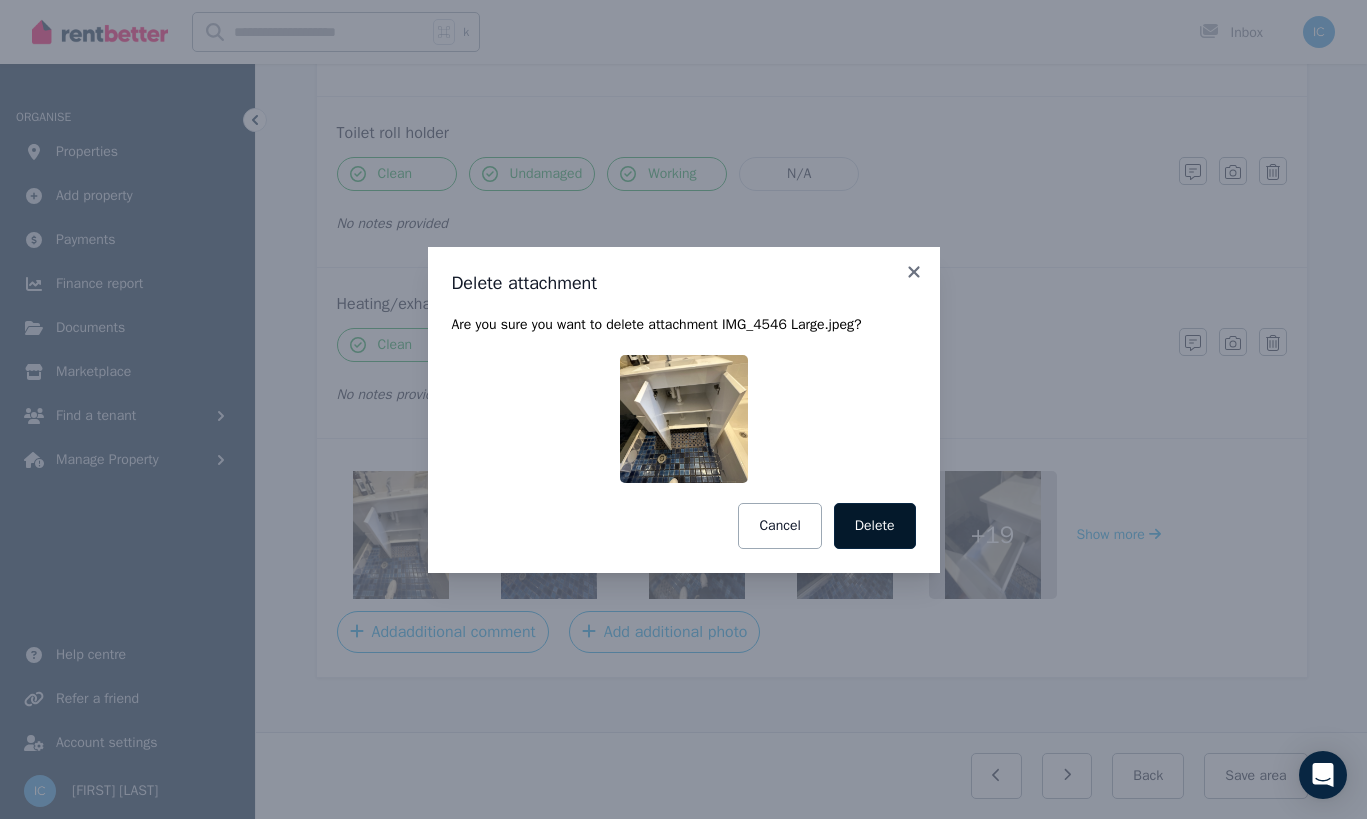 click on "Delete" at bounding box center [875, 526] 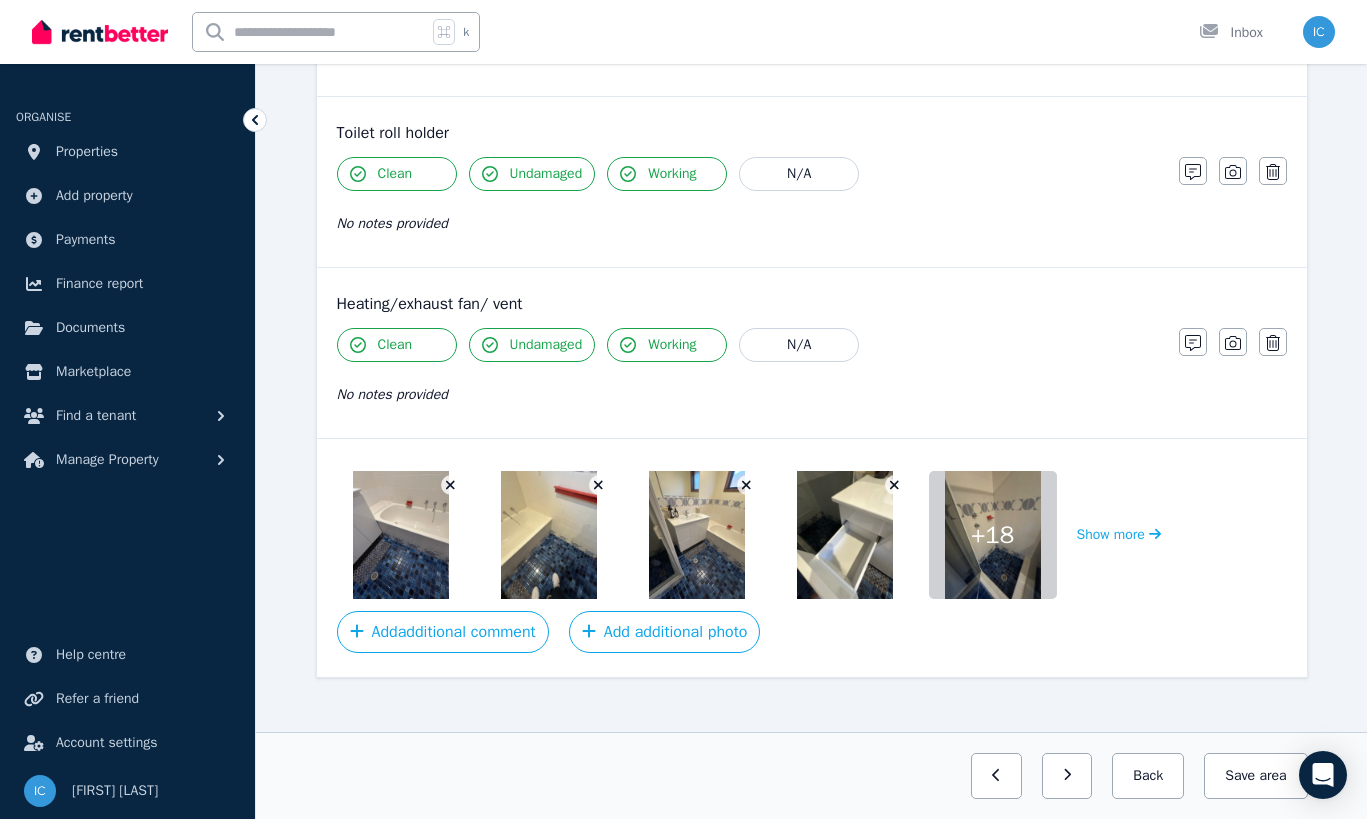 click 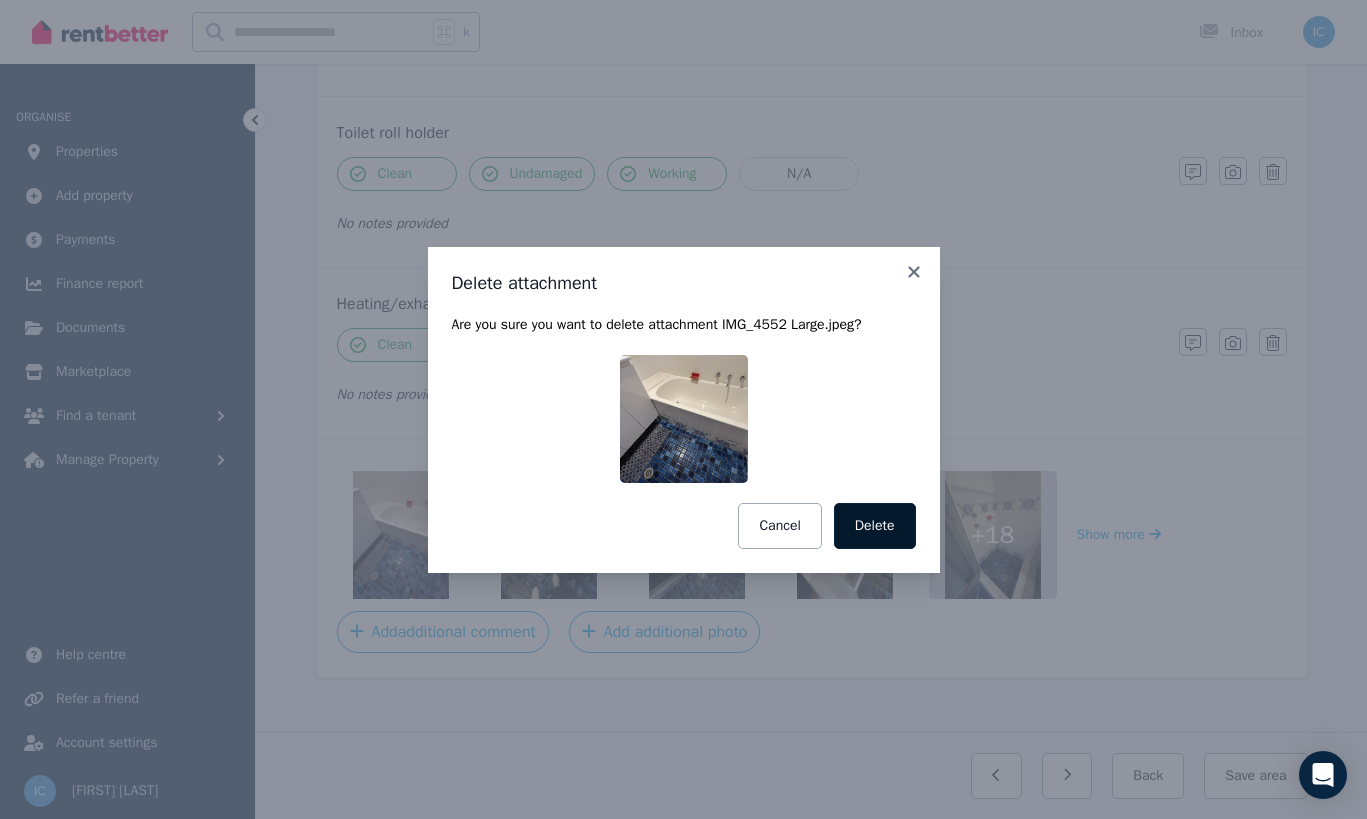 click on "Delete" at bounding box center [875, 526] 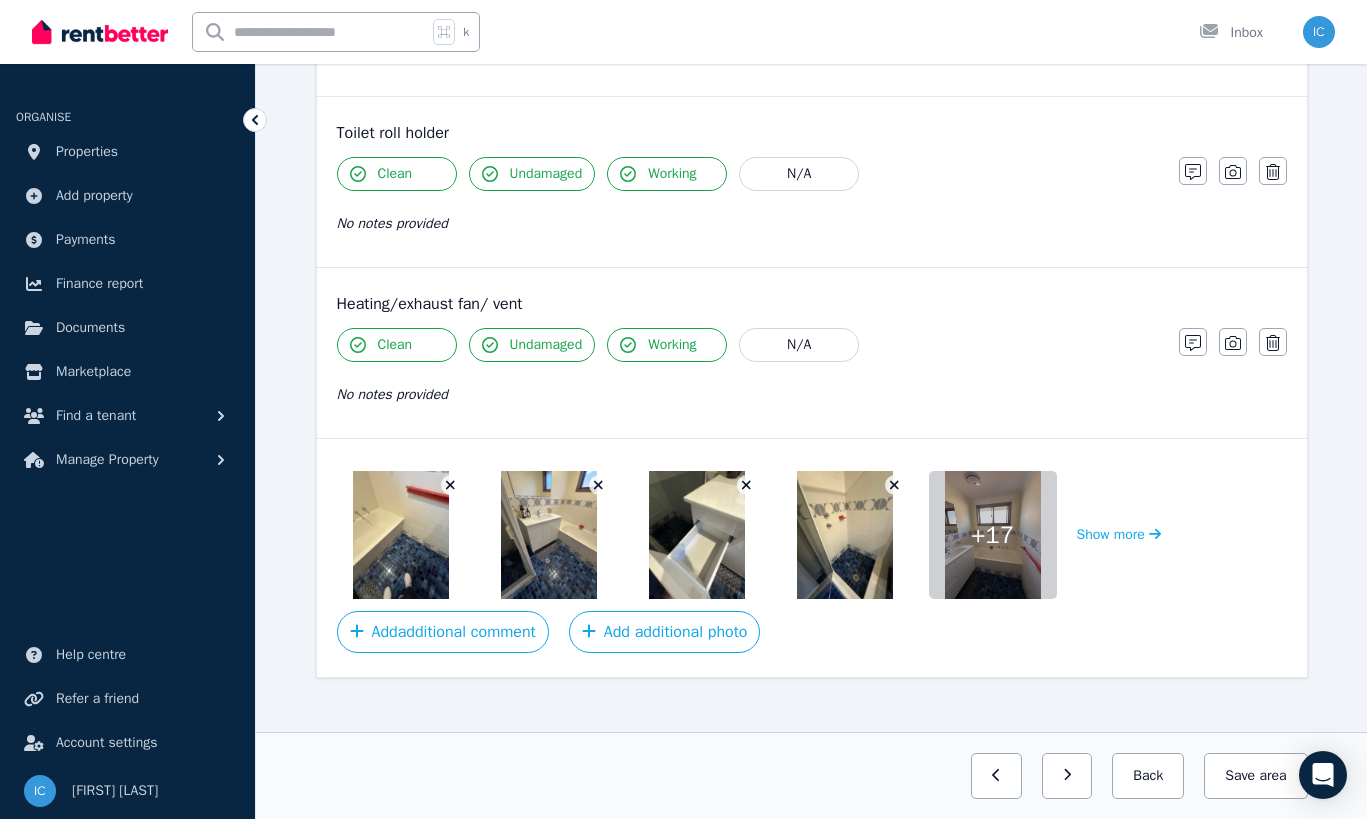 click 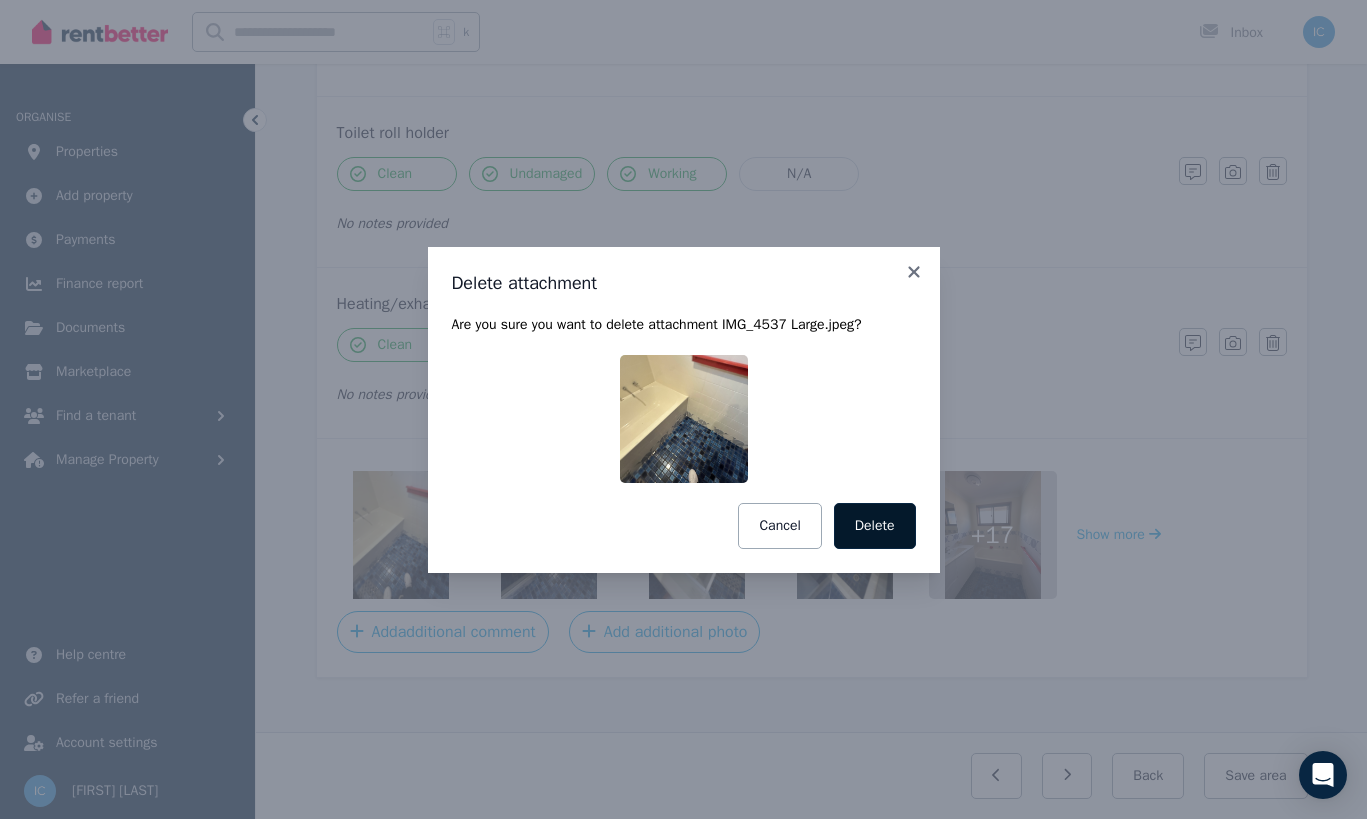 click on "Delete" at bounding box center [875, 526] 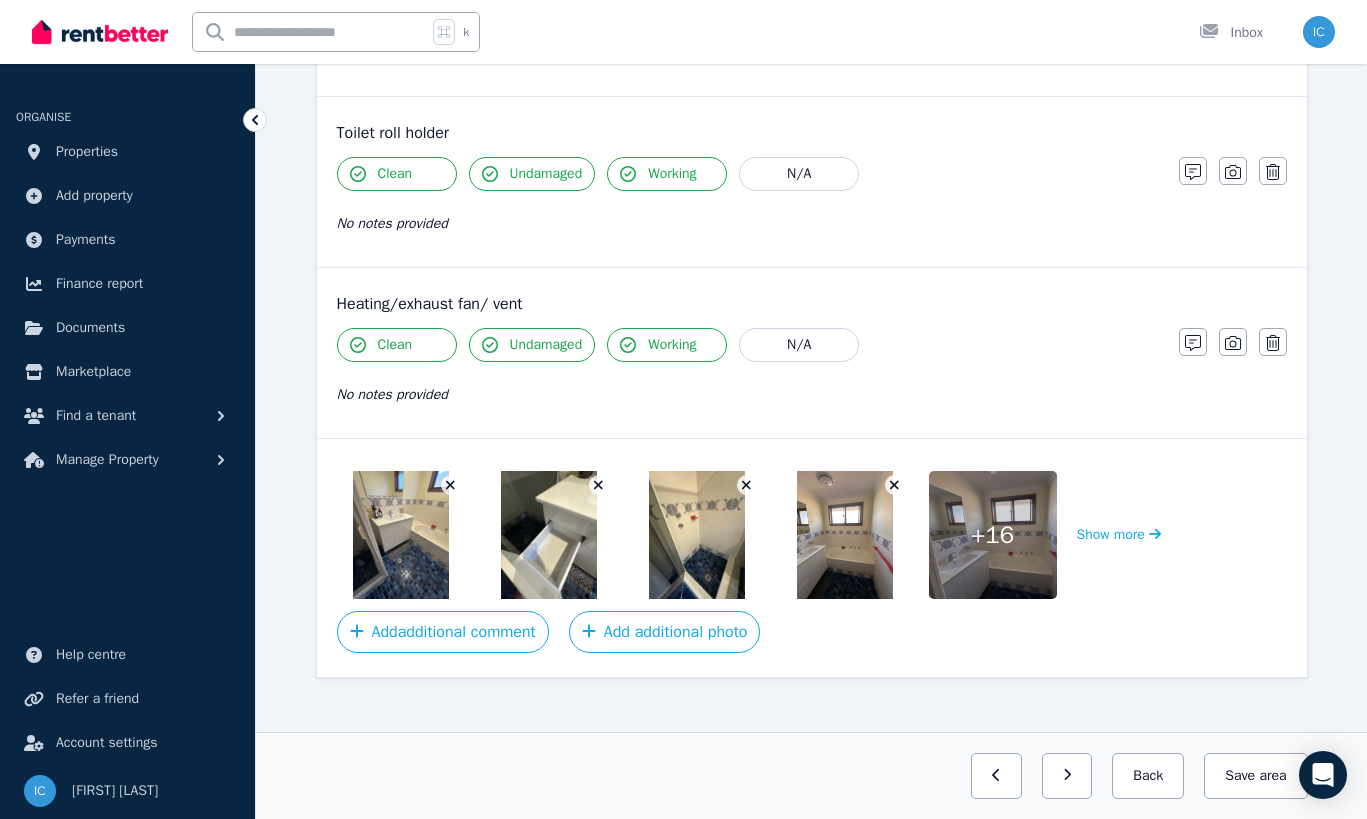 click 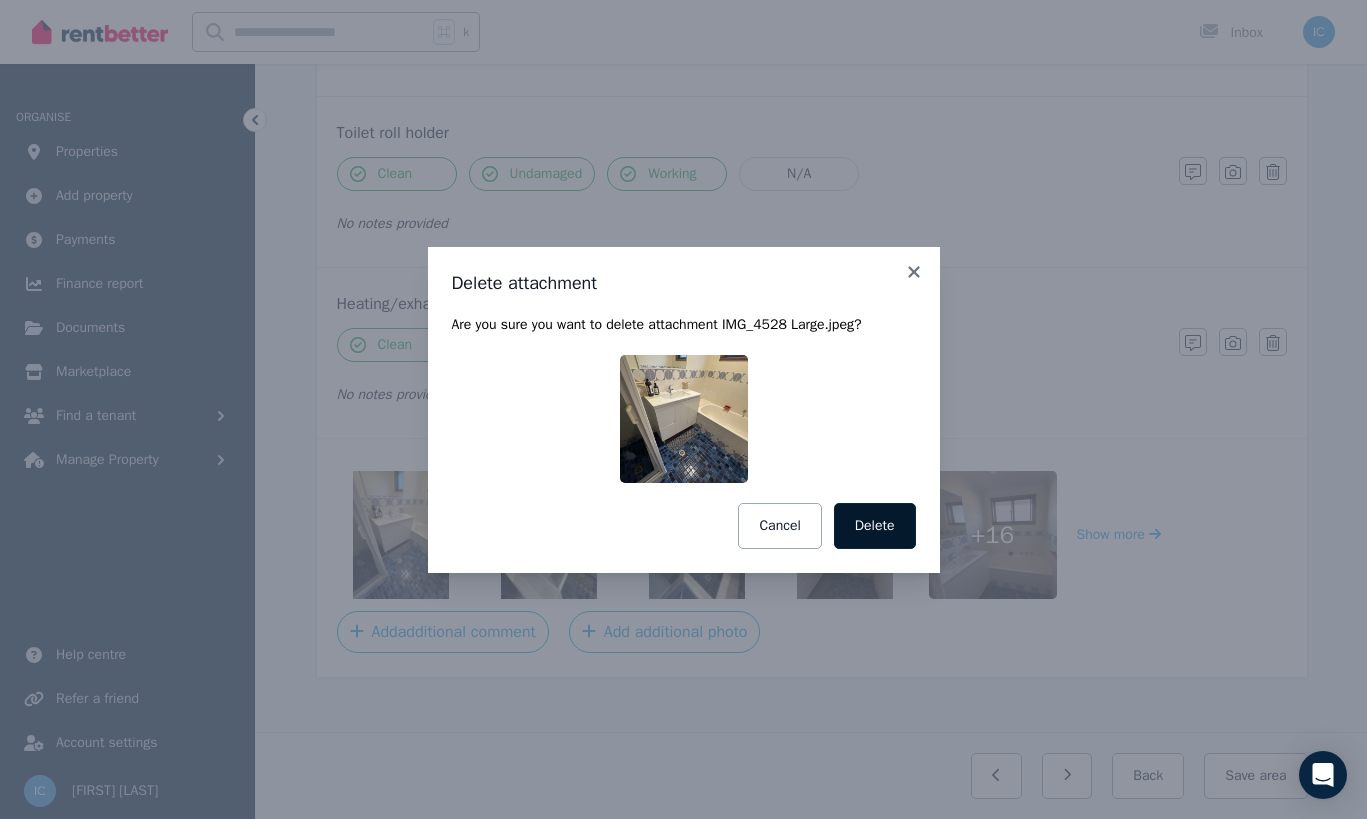 click on "Delete" at bounding box center (875, 526) 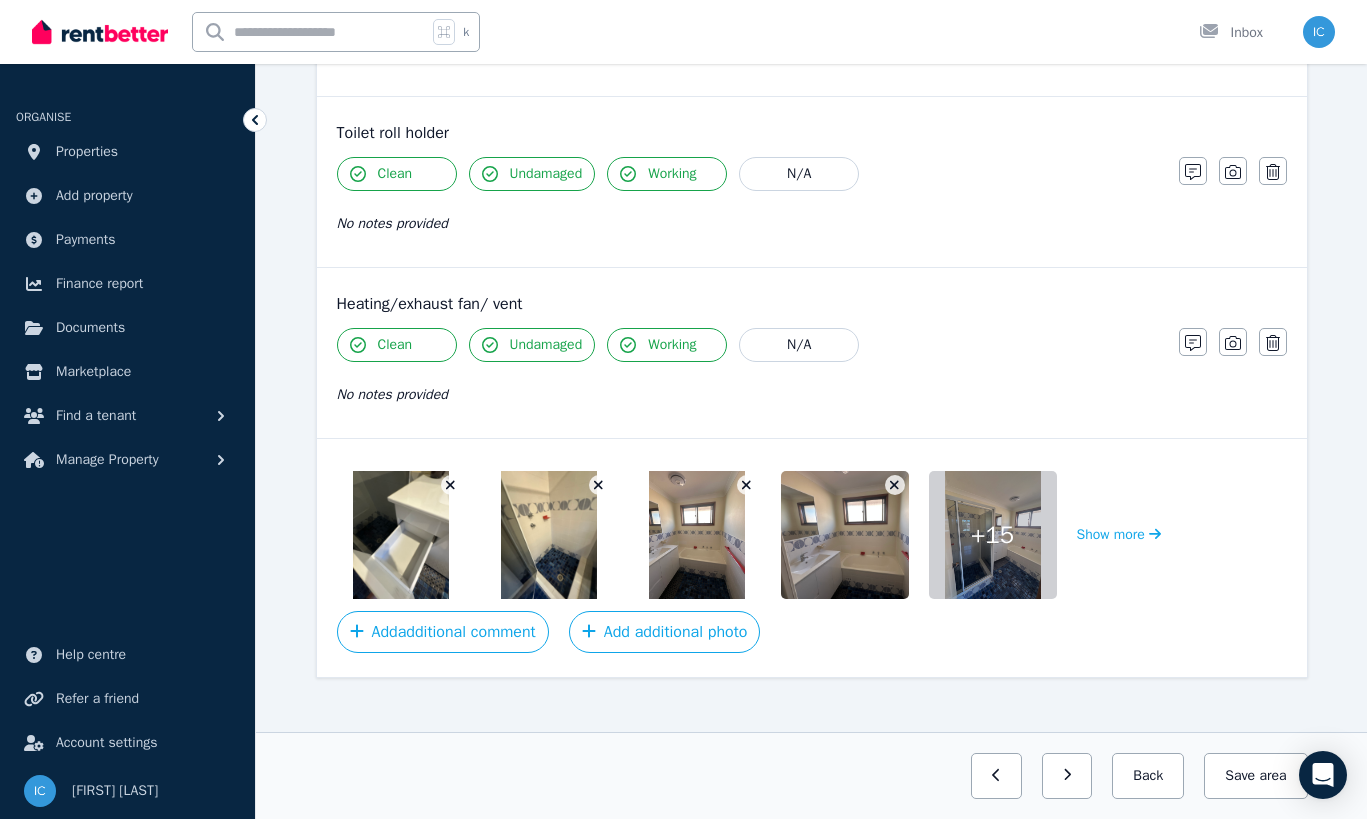 click 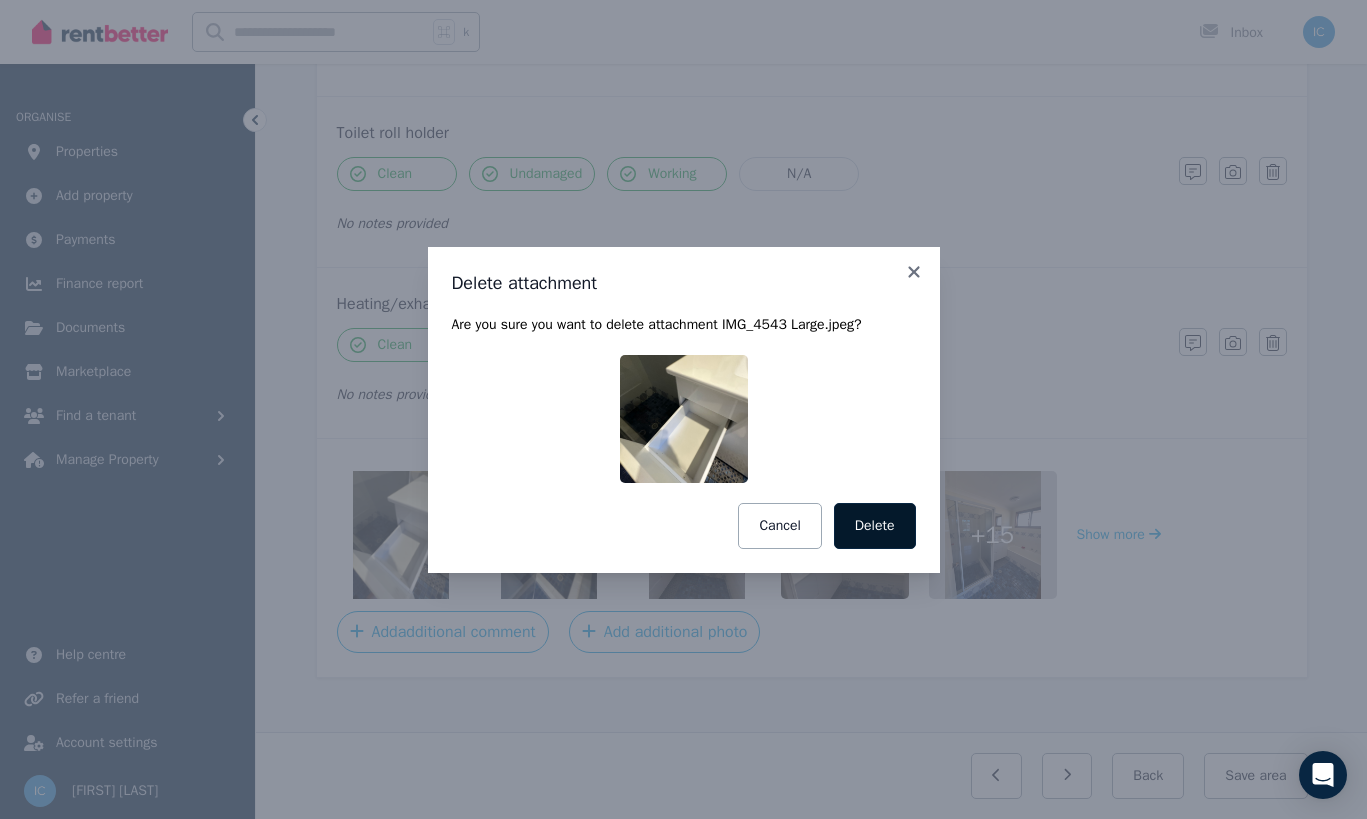 click on "Delete" at bounding box center (875, 526) 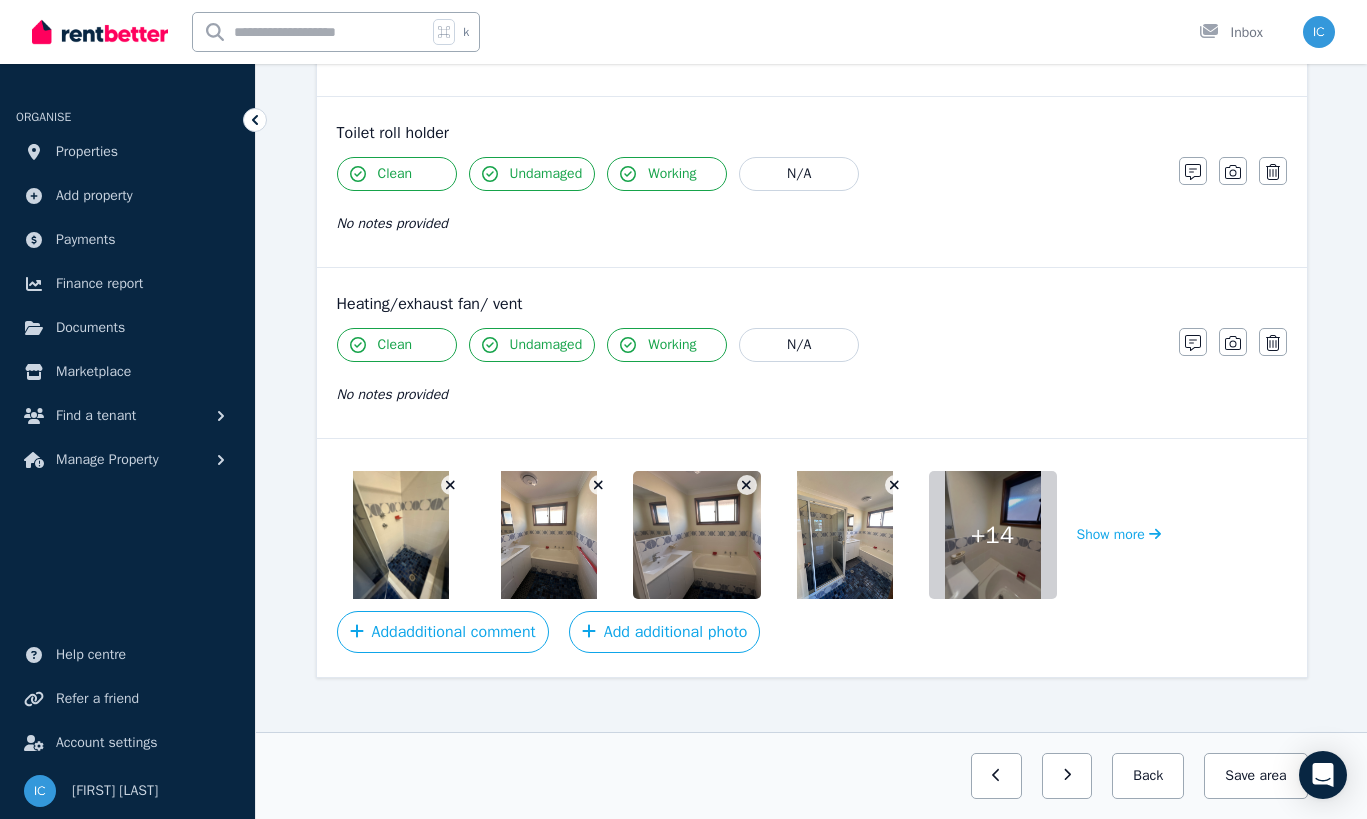 click 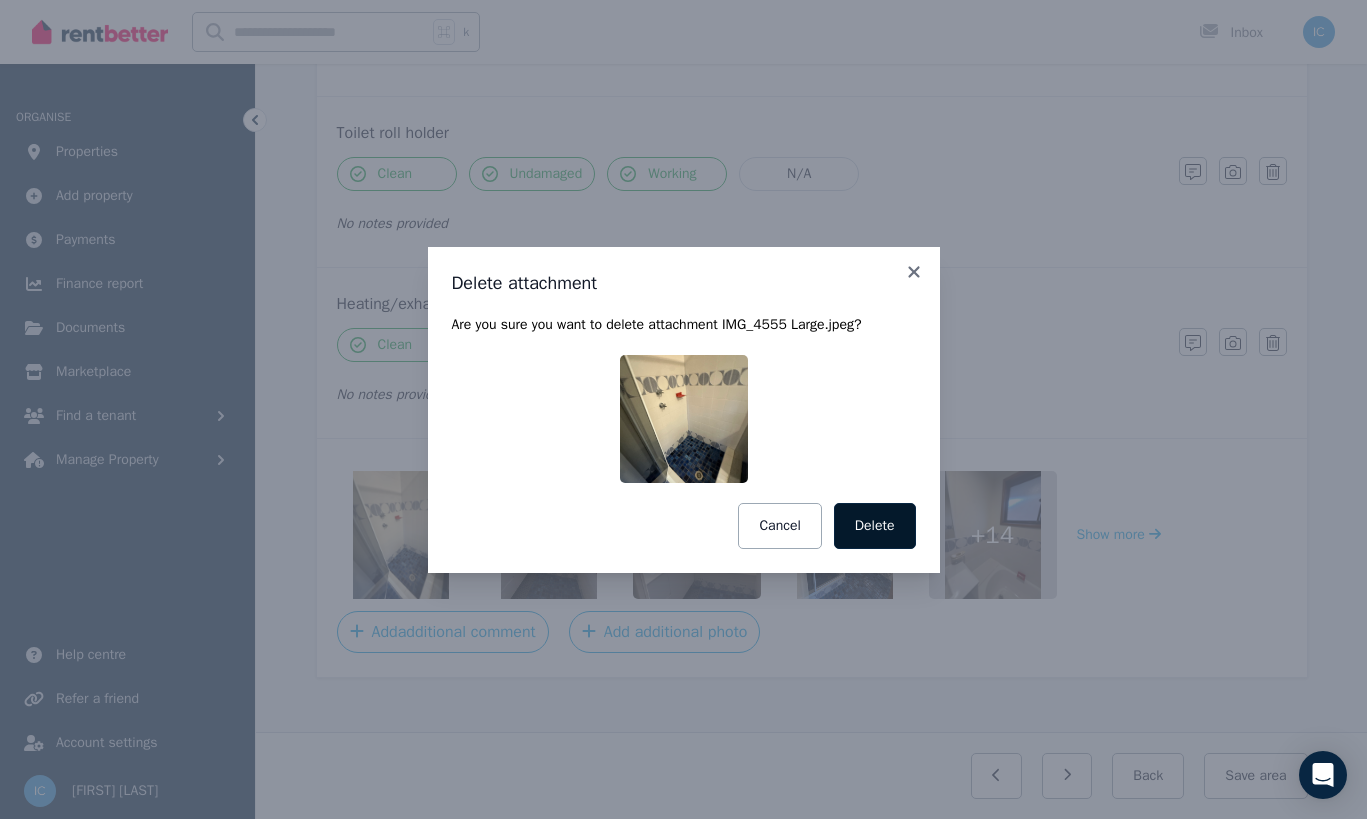 click on "Delete" at bounding box center (875, 526) 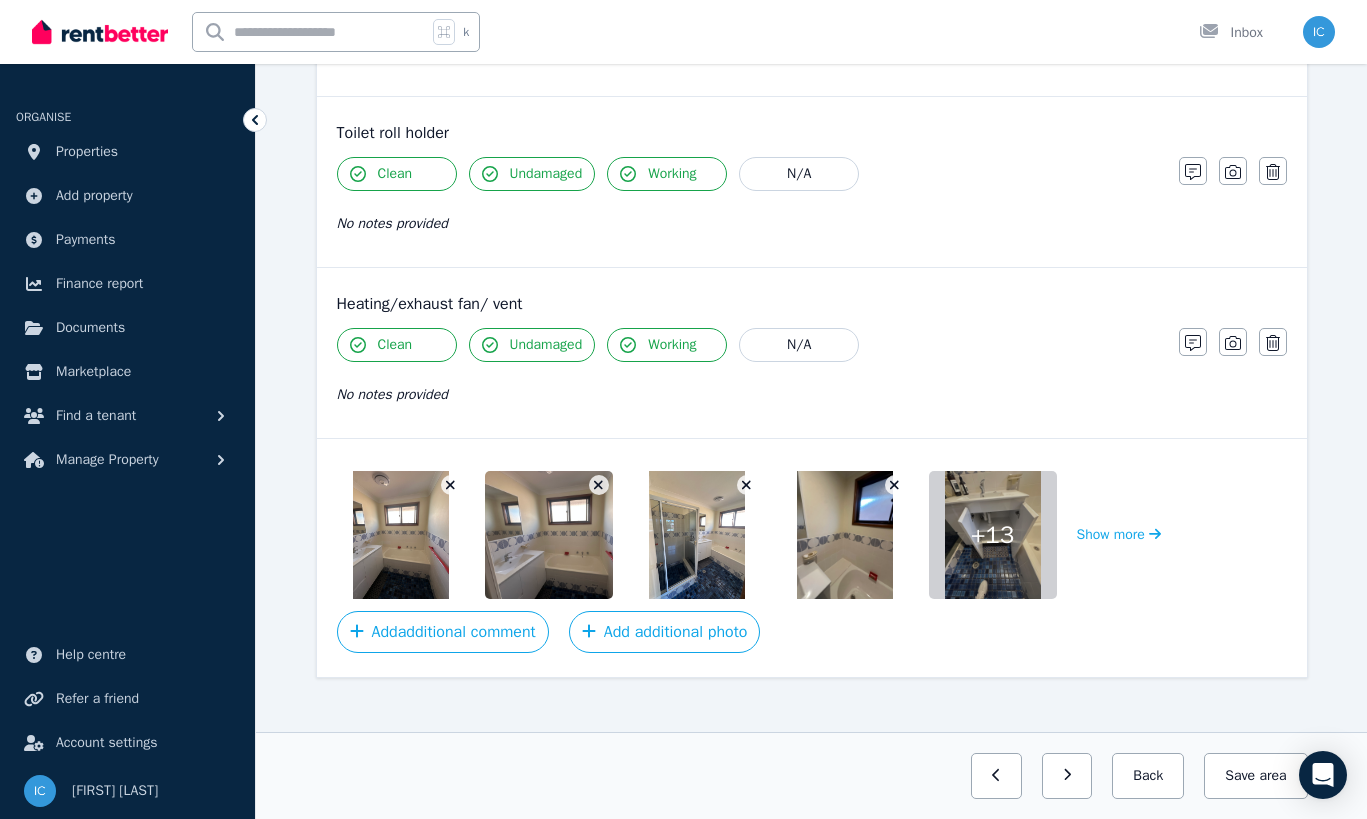 click 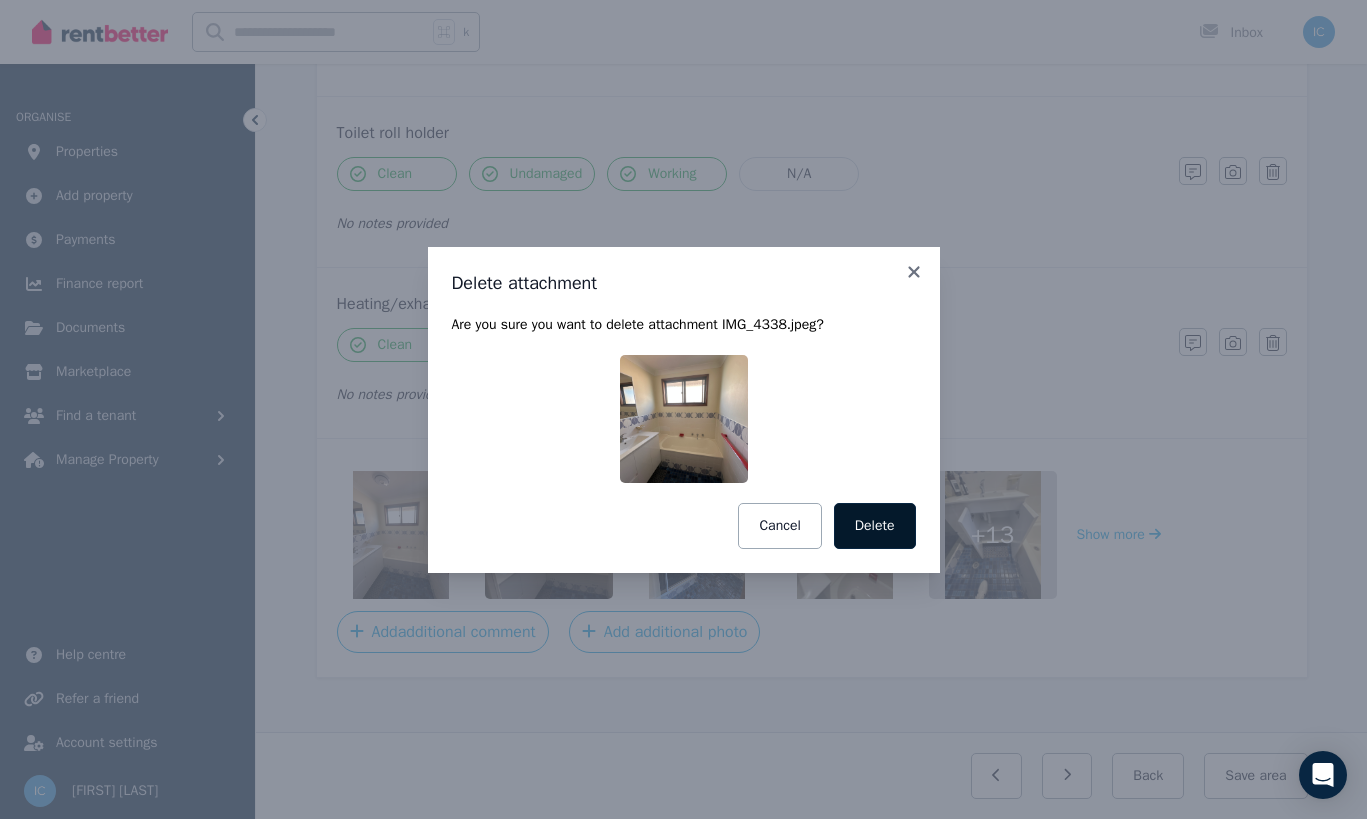 click on "Delete" at bounding box center [875, 526] 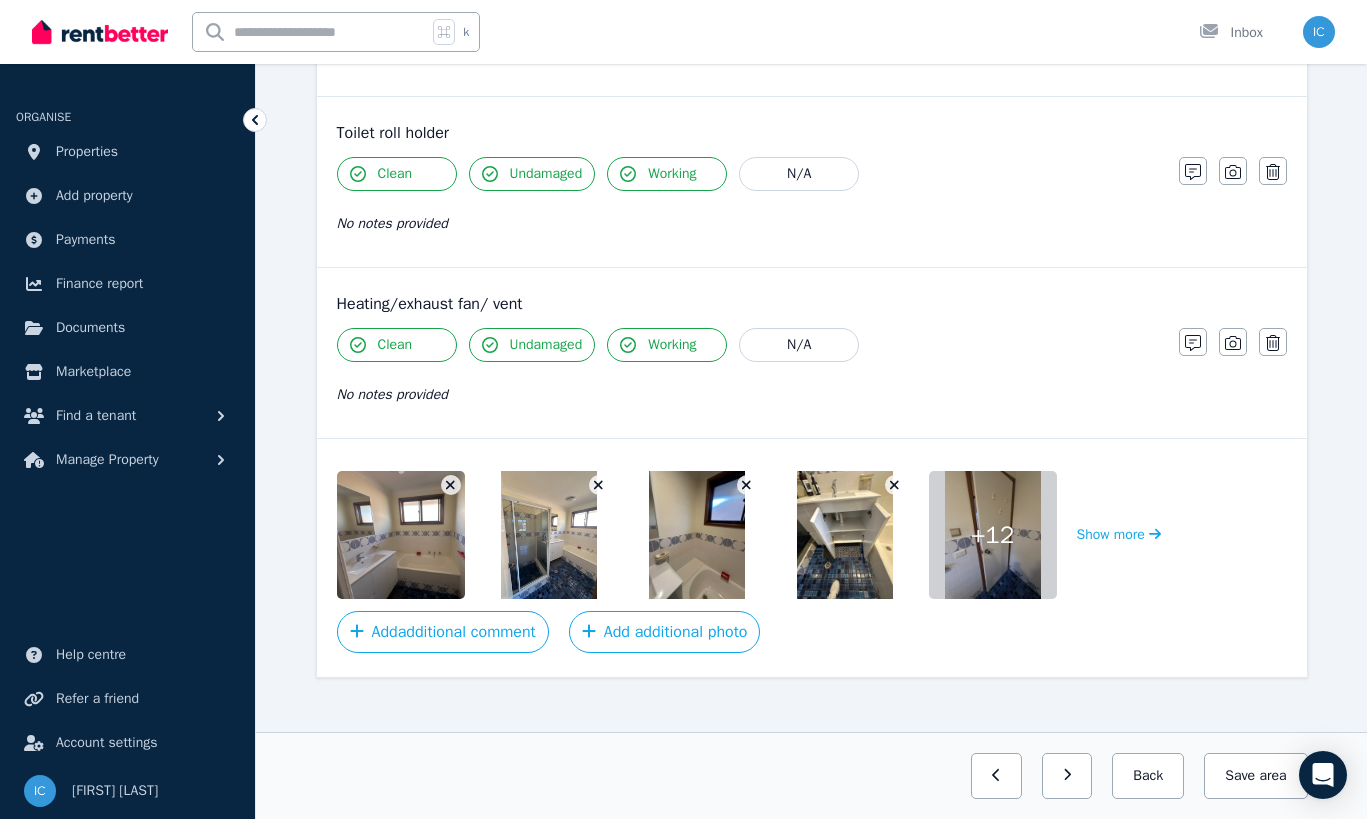 click 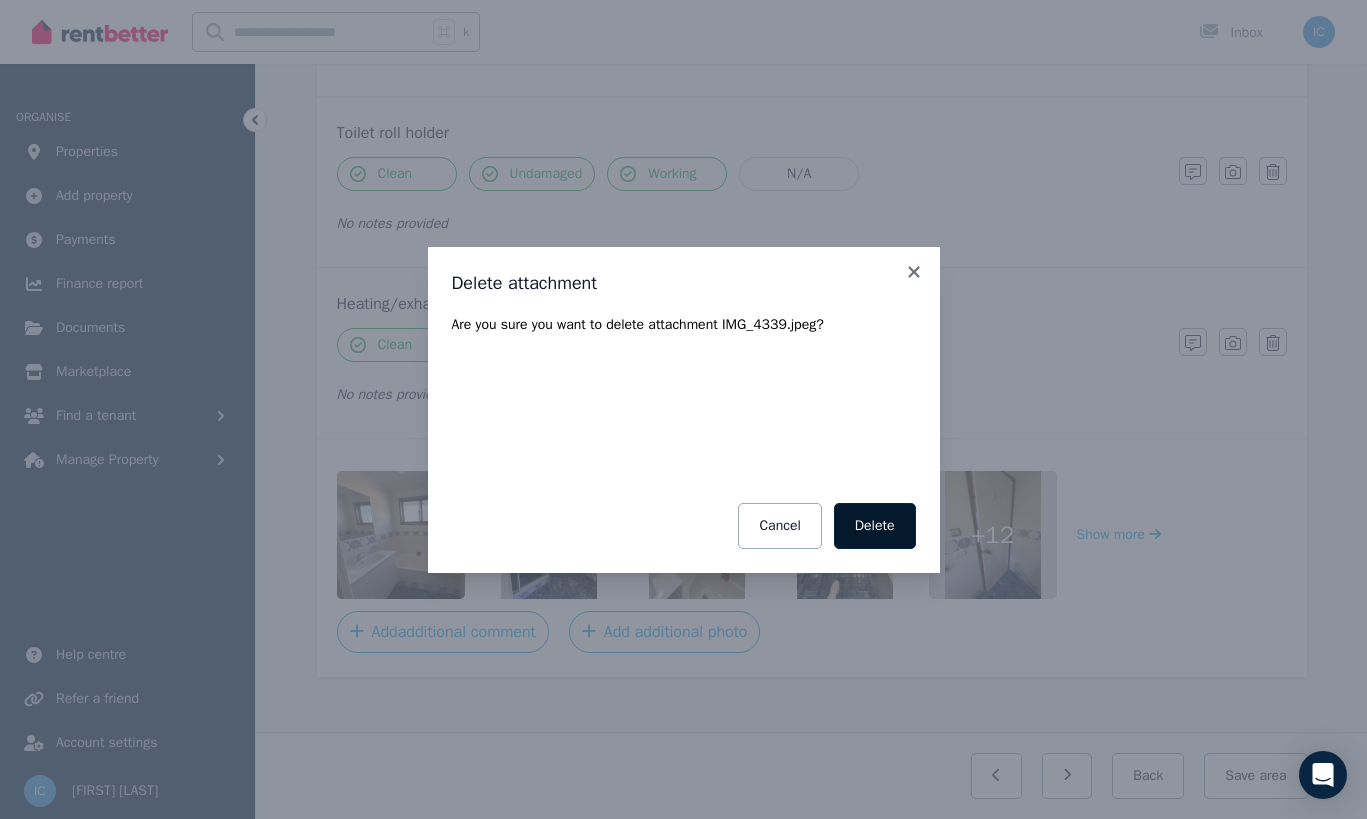 click on "Delete" at bounding box center (875, 526) 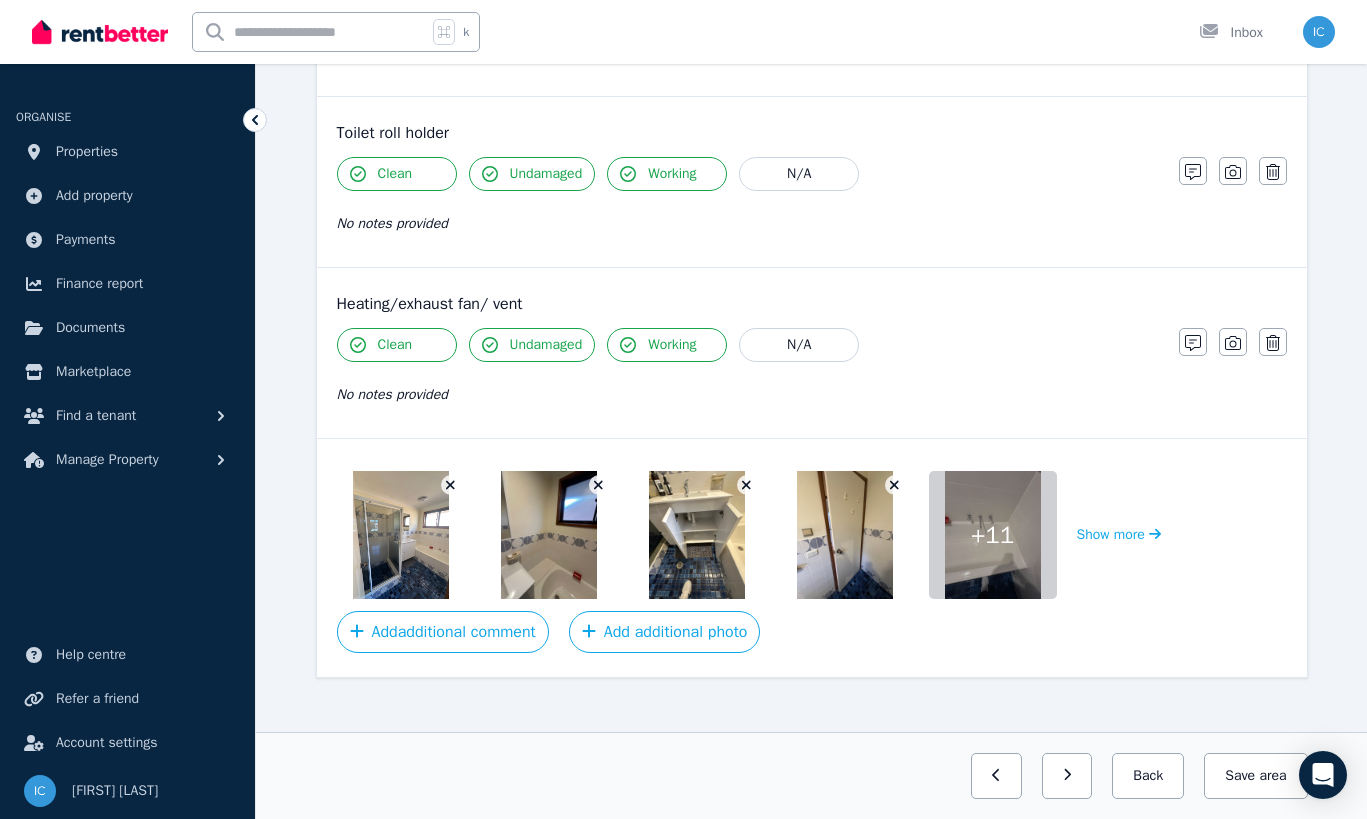 click at bounding box center (451, 485) 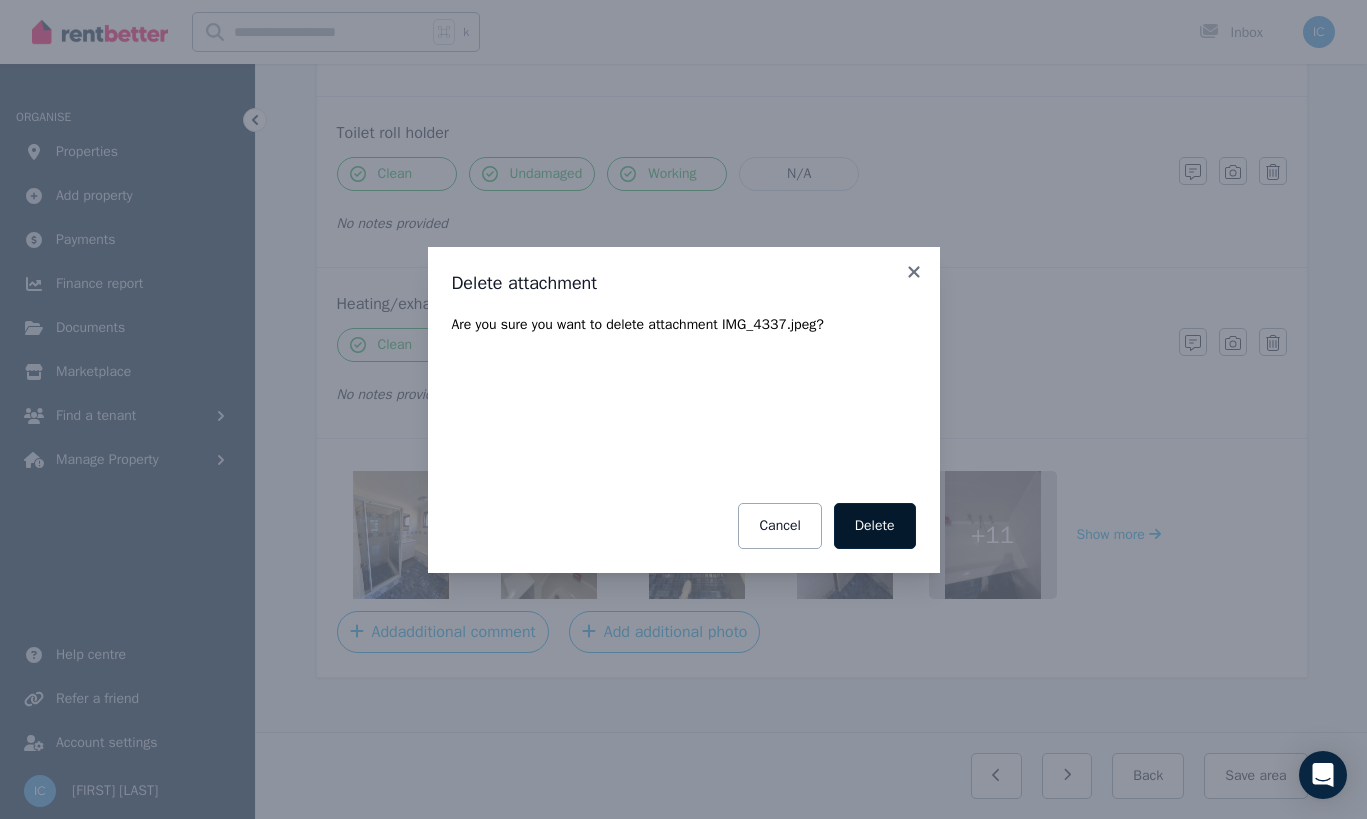 click on "Delete" at bounding box center [875, 526] 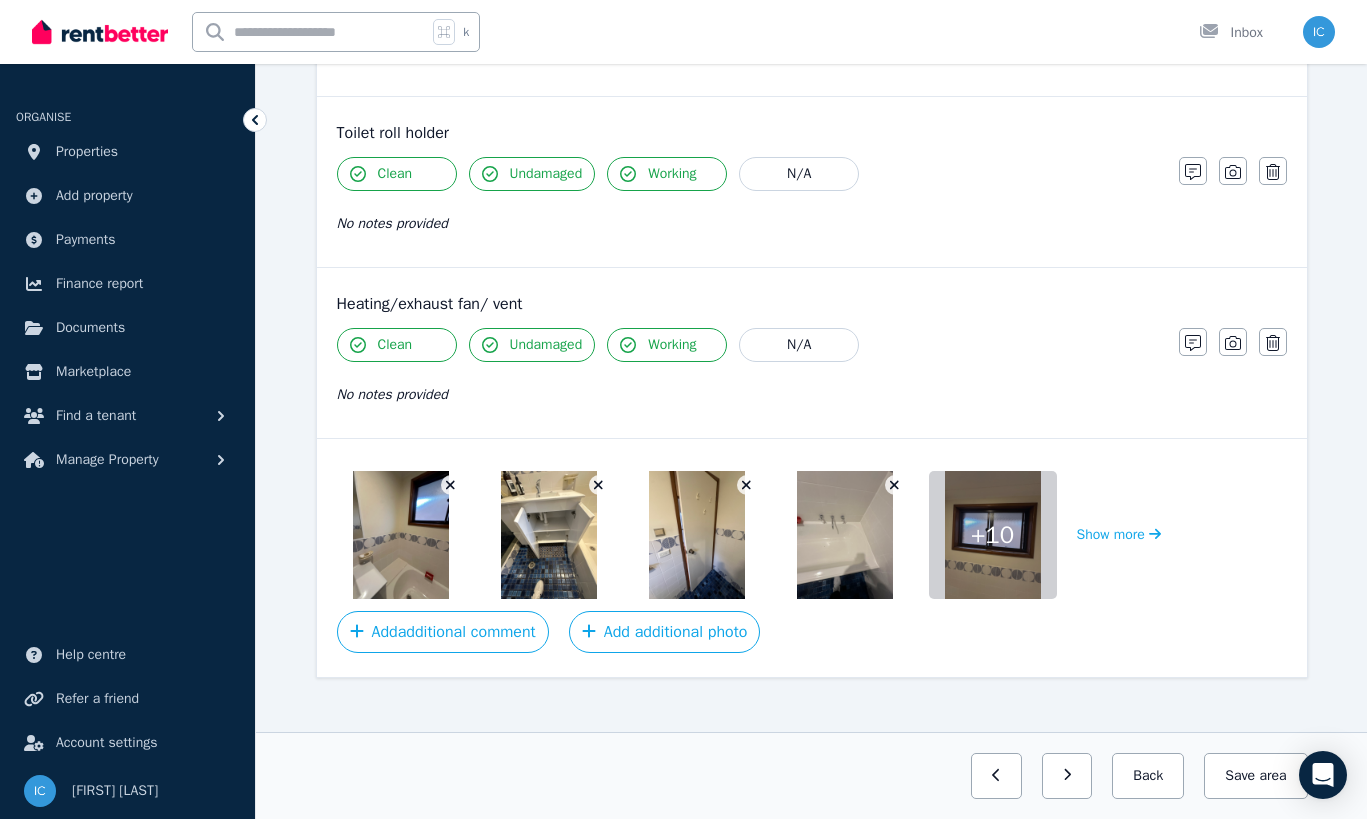 click 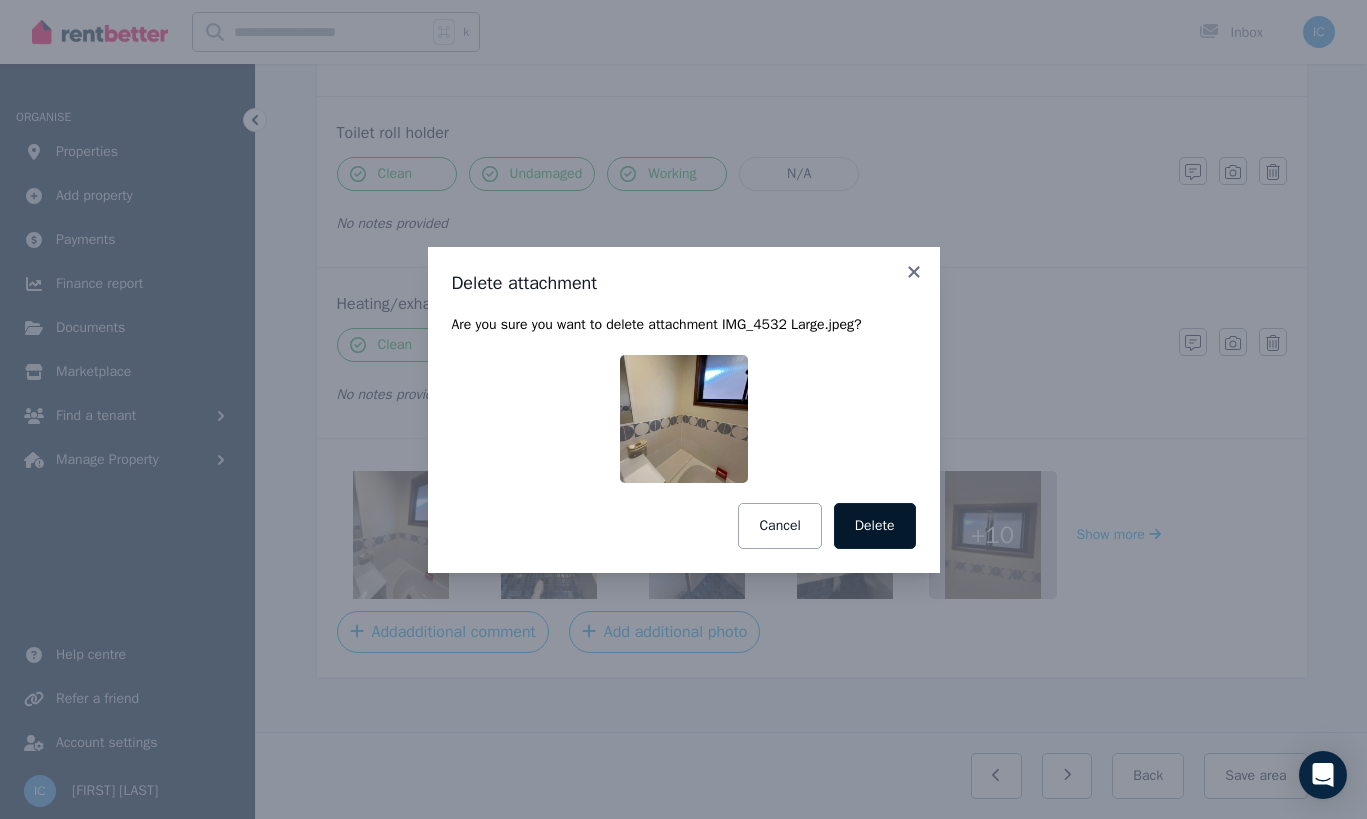 click on "Delete" at bounding box center [875, 526] 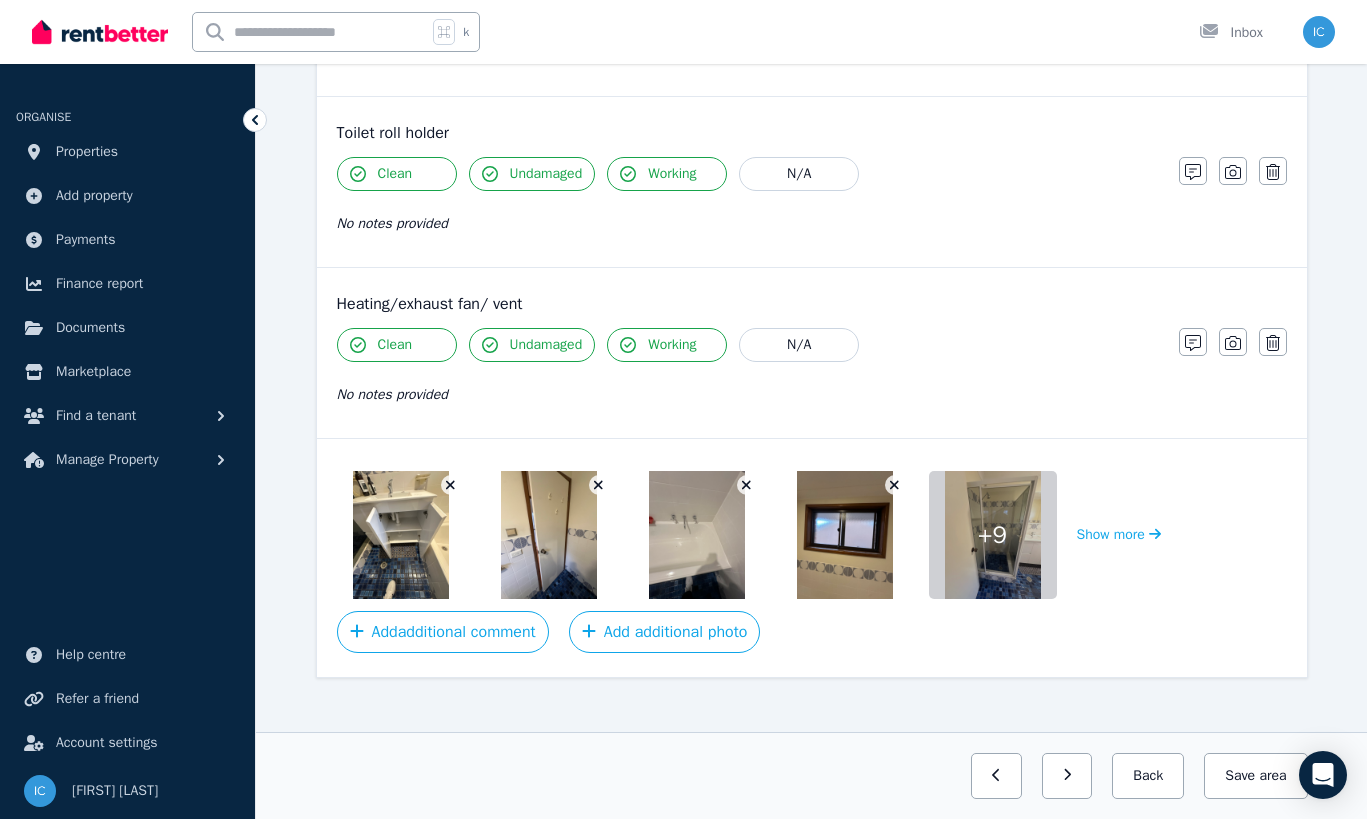 click 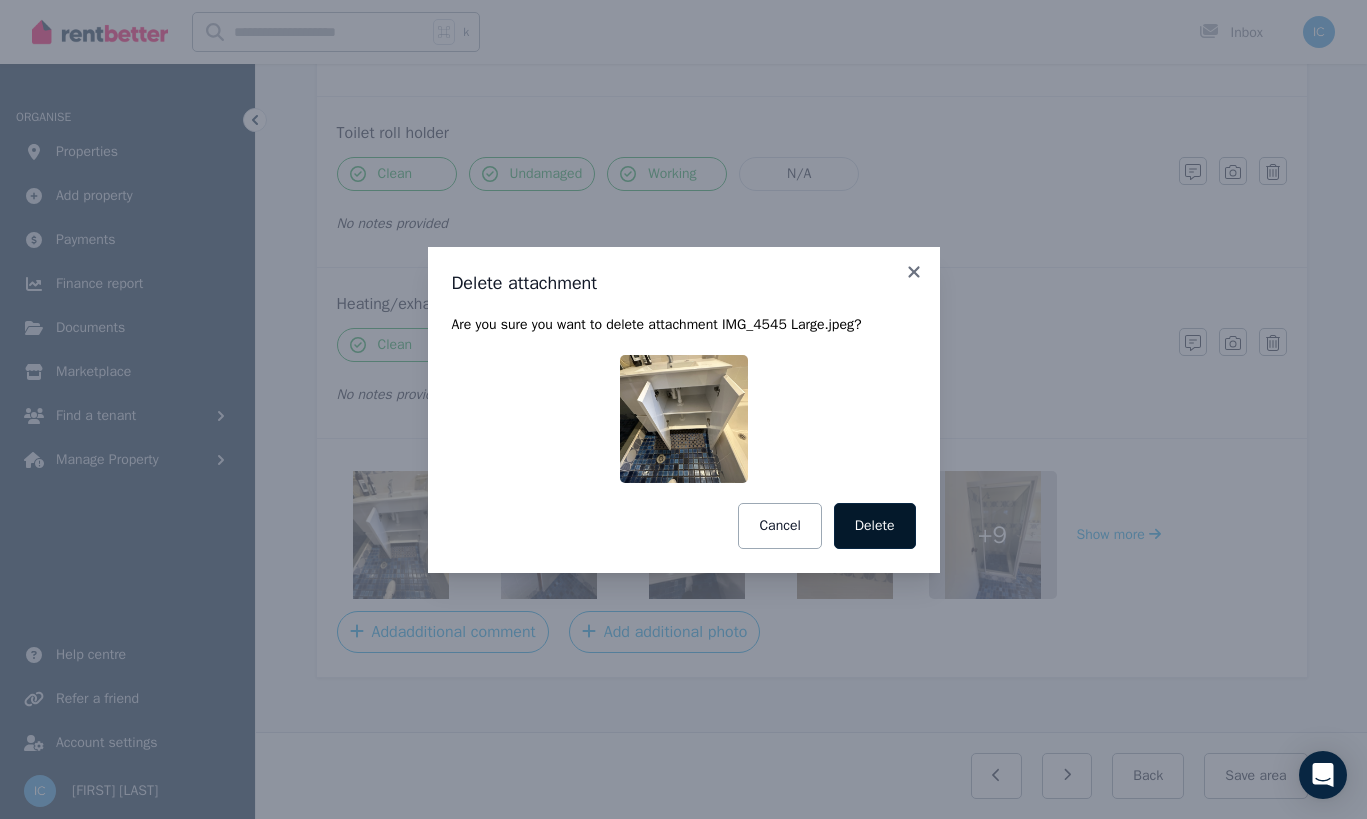 click on "Delete" at bounding box center [875, 526] 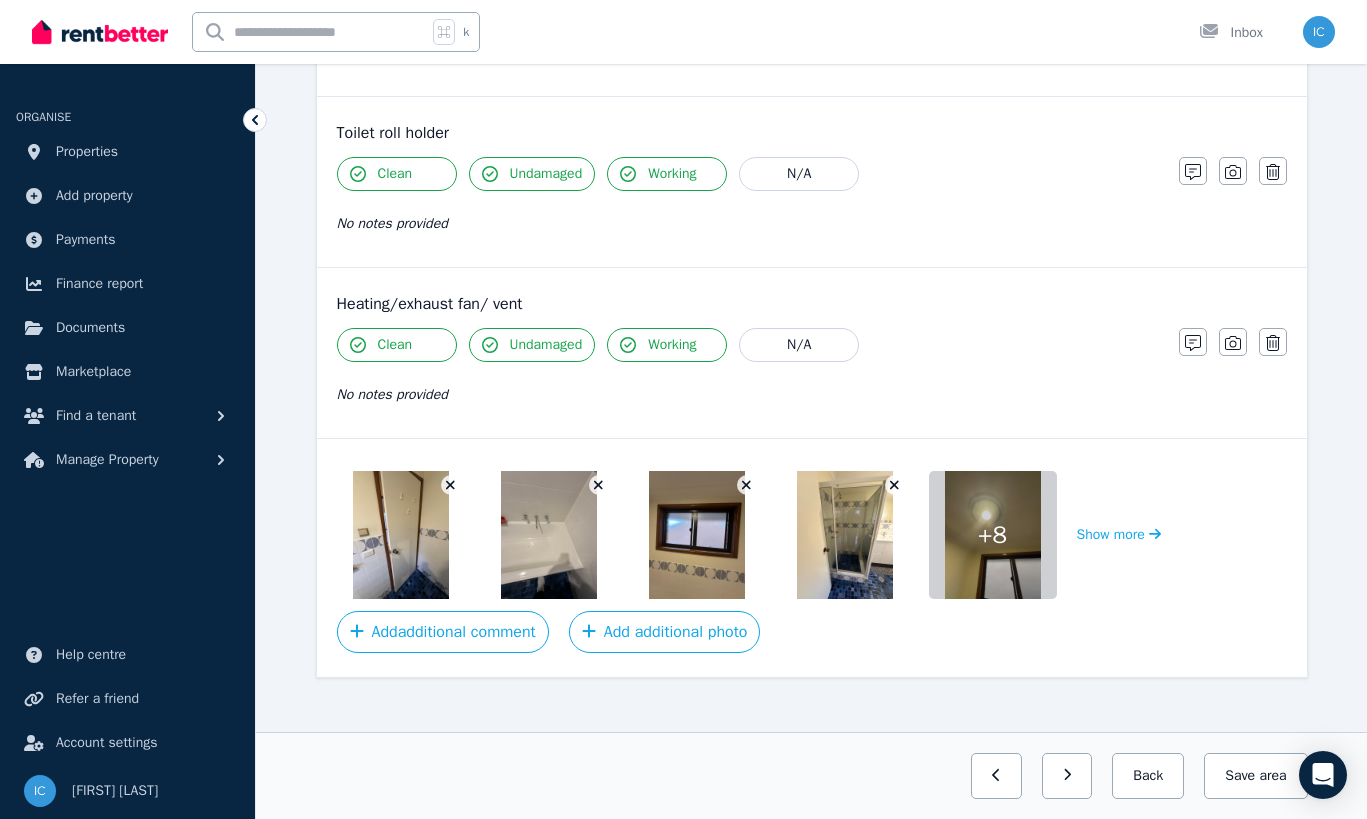 click 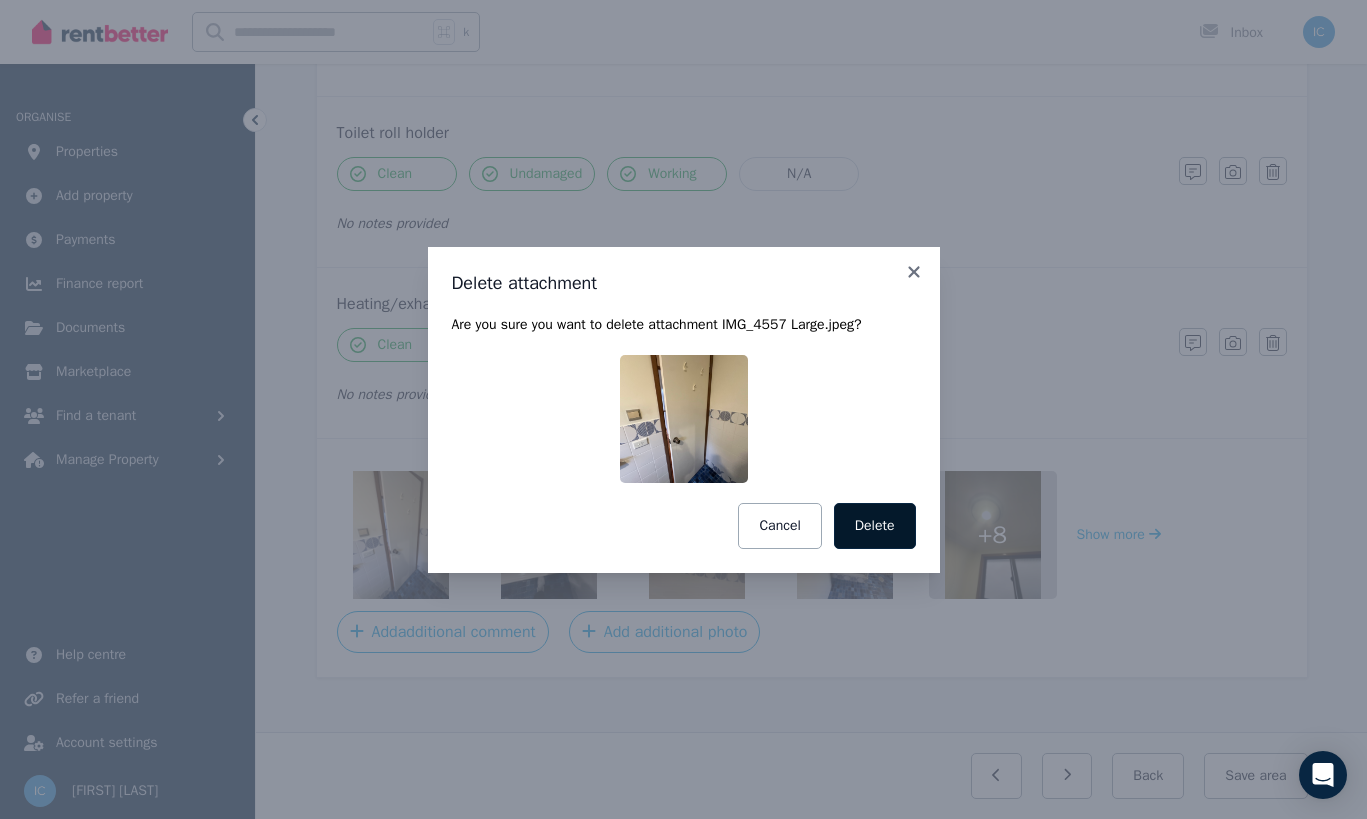 click on "Delete" at bounding box center (875, 526) 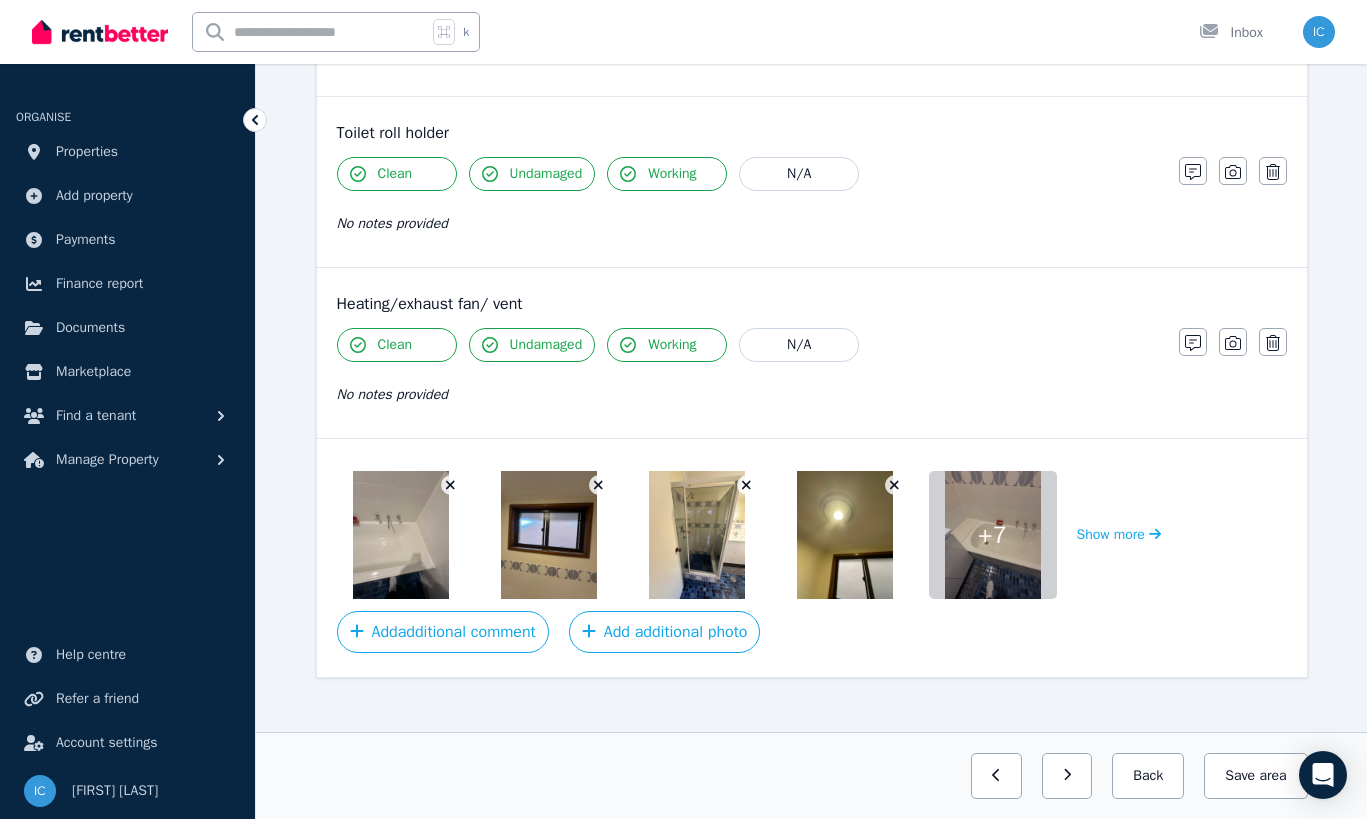 click 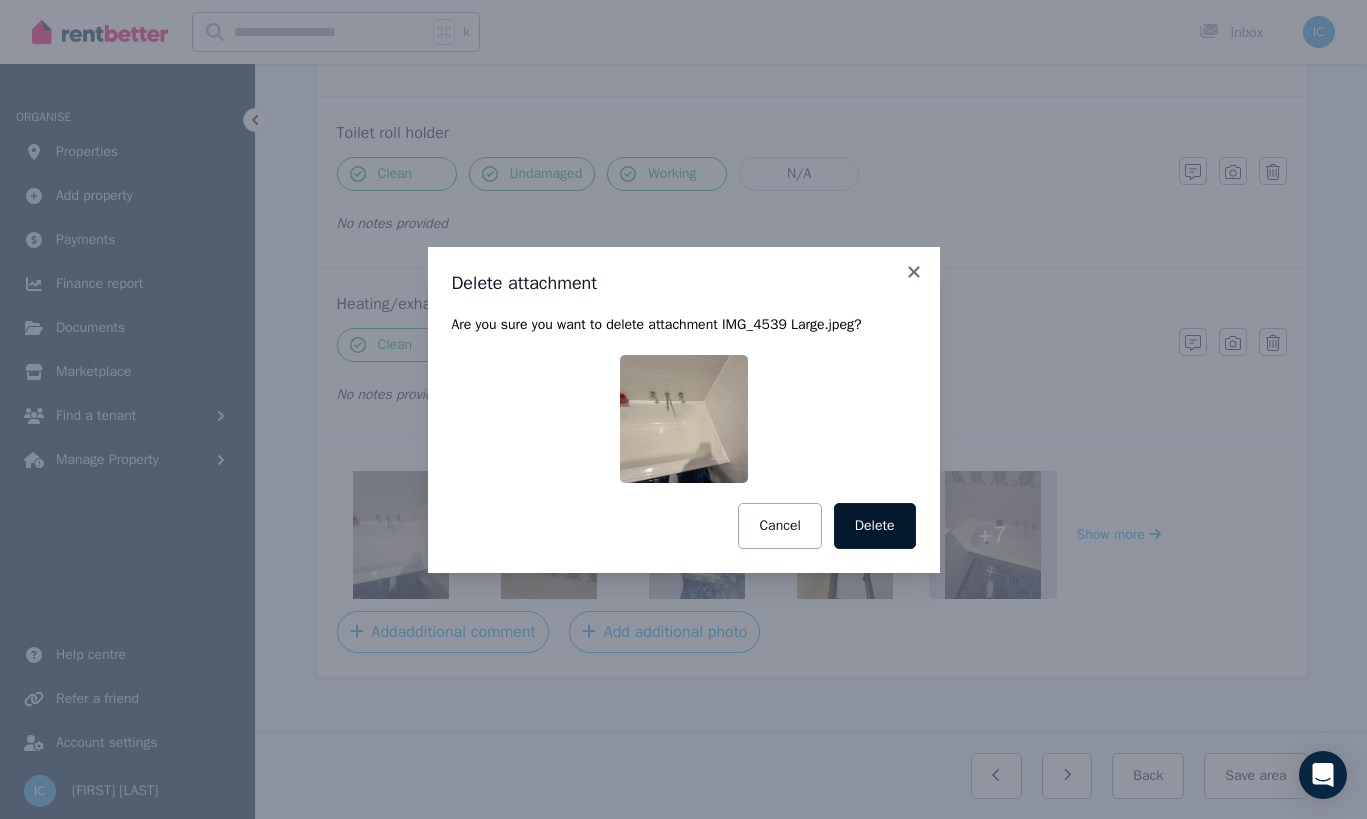click on "Delete" at bounding box center [875, 526] 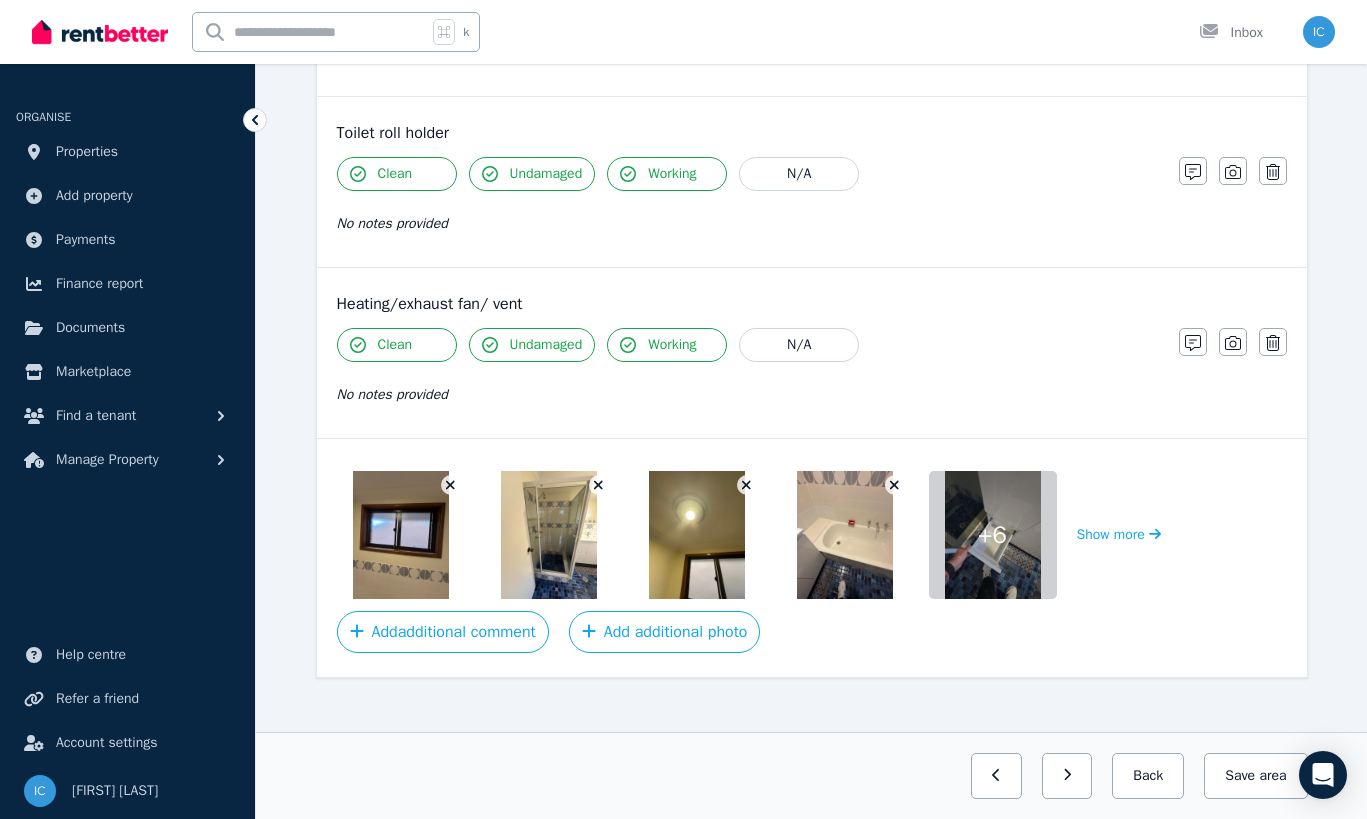 click 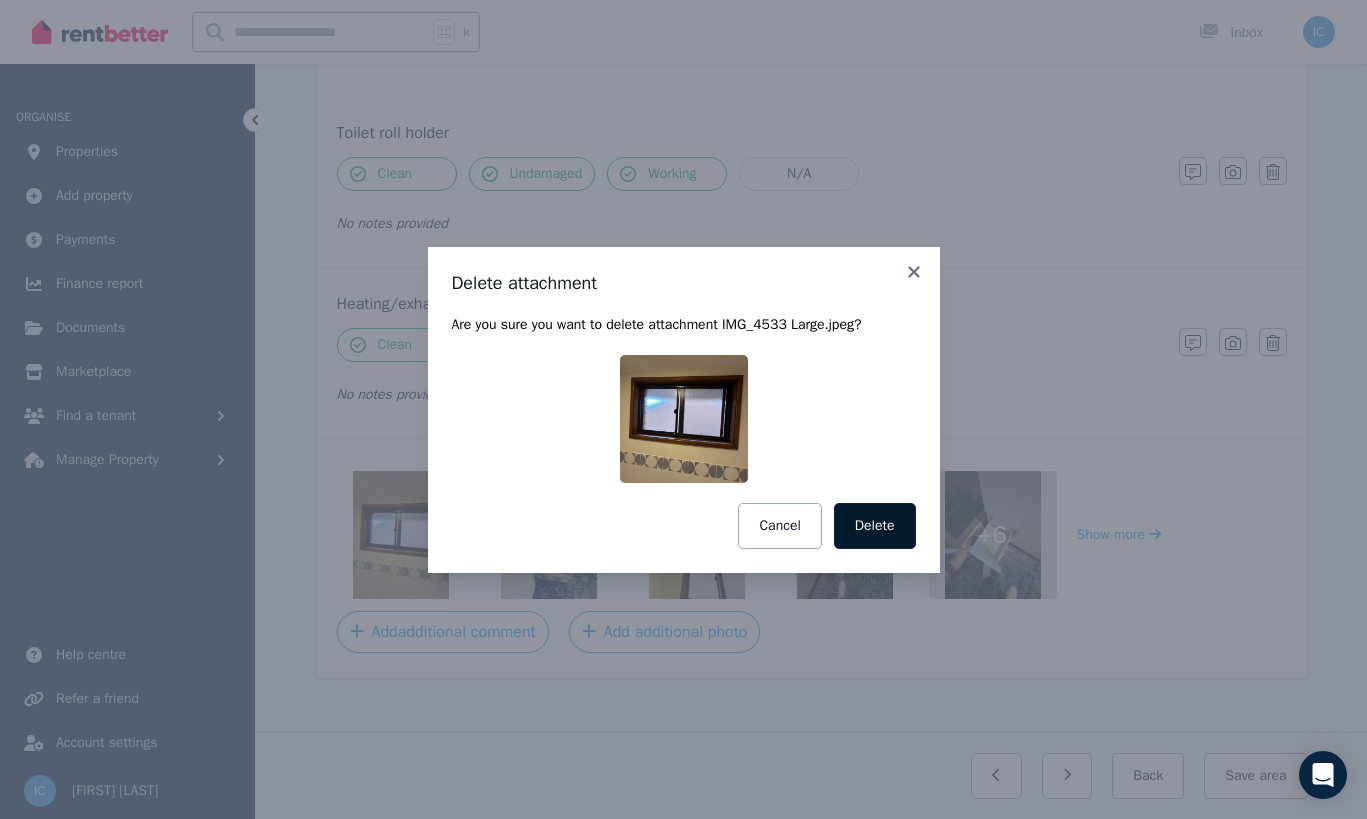 click on "Delete" at bounding box center (875, 526) 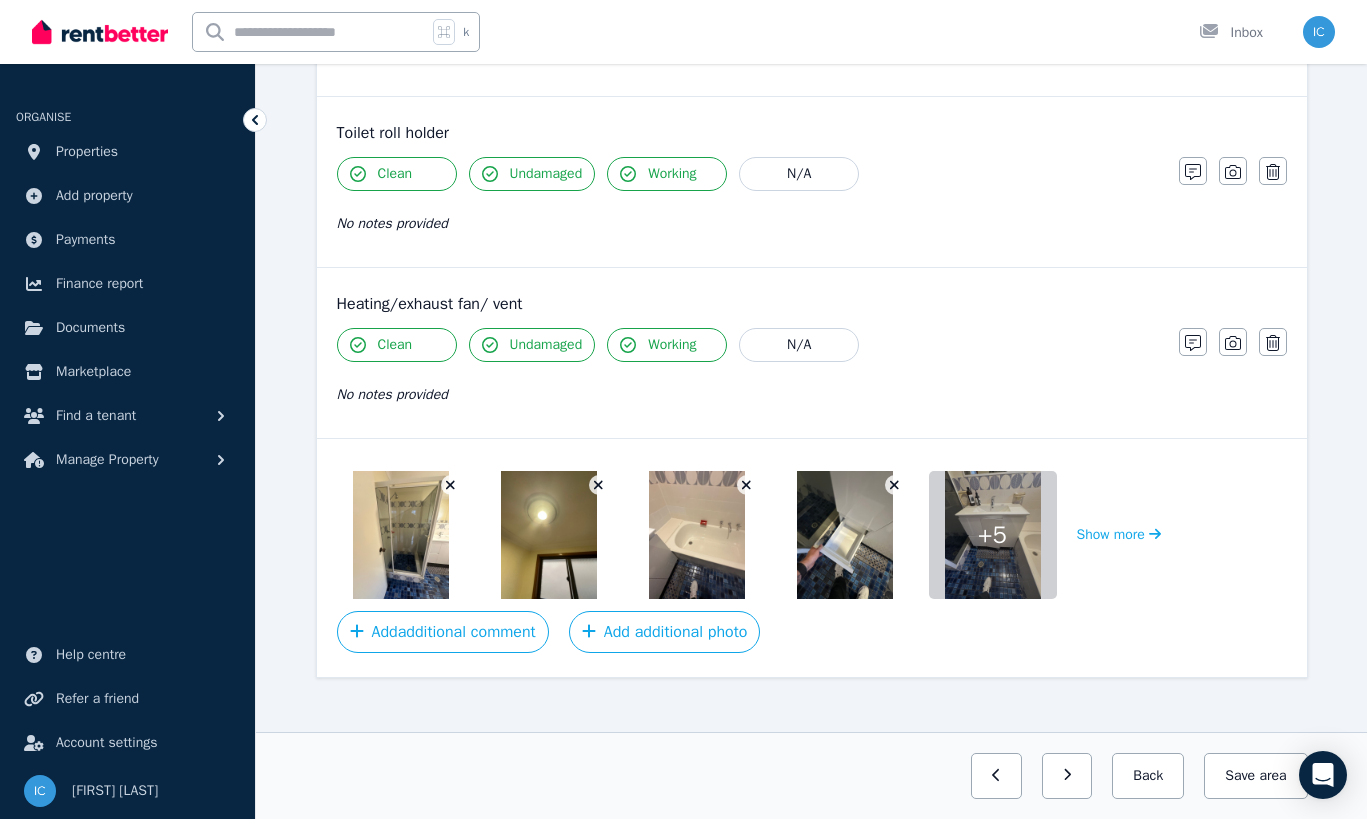 click 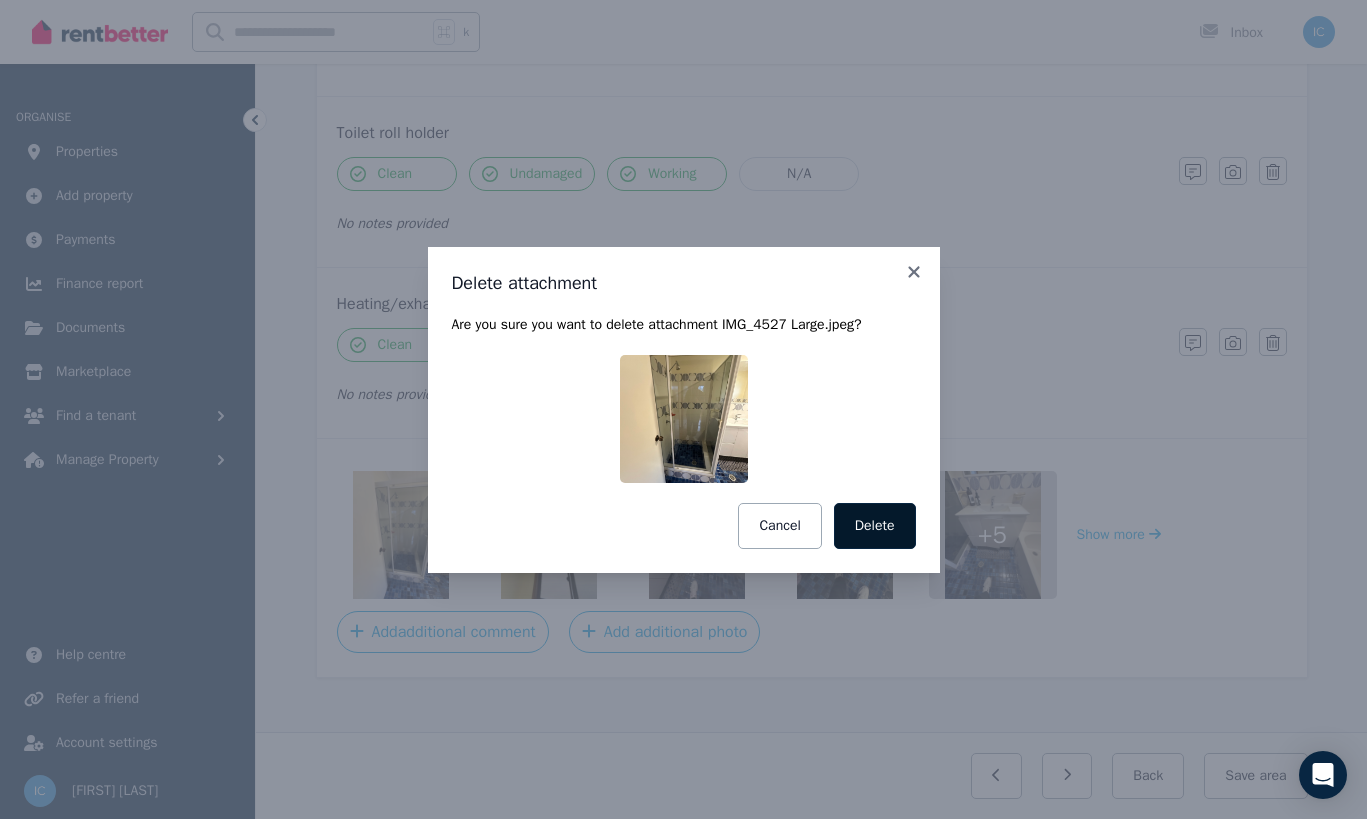 click on "Delete" at bounding box center [875, 526] 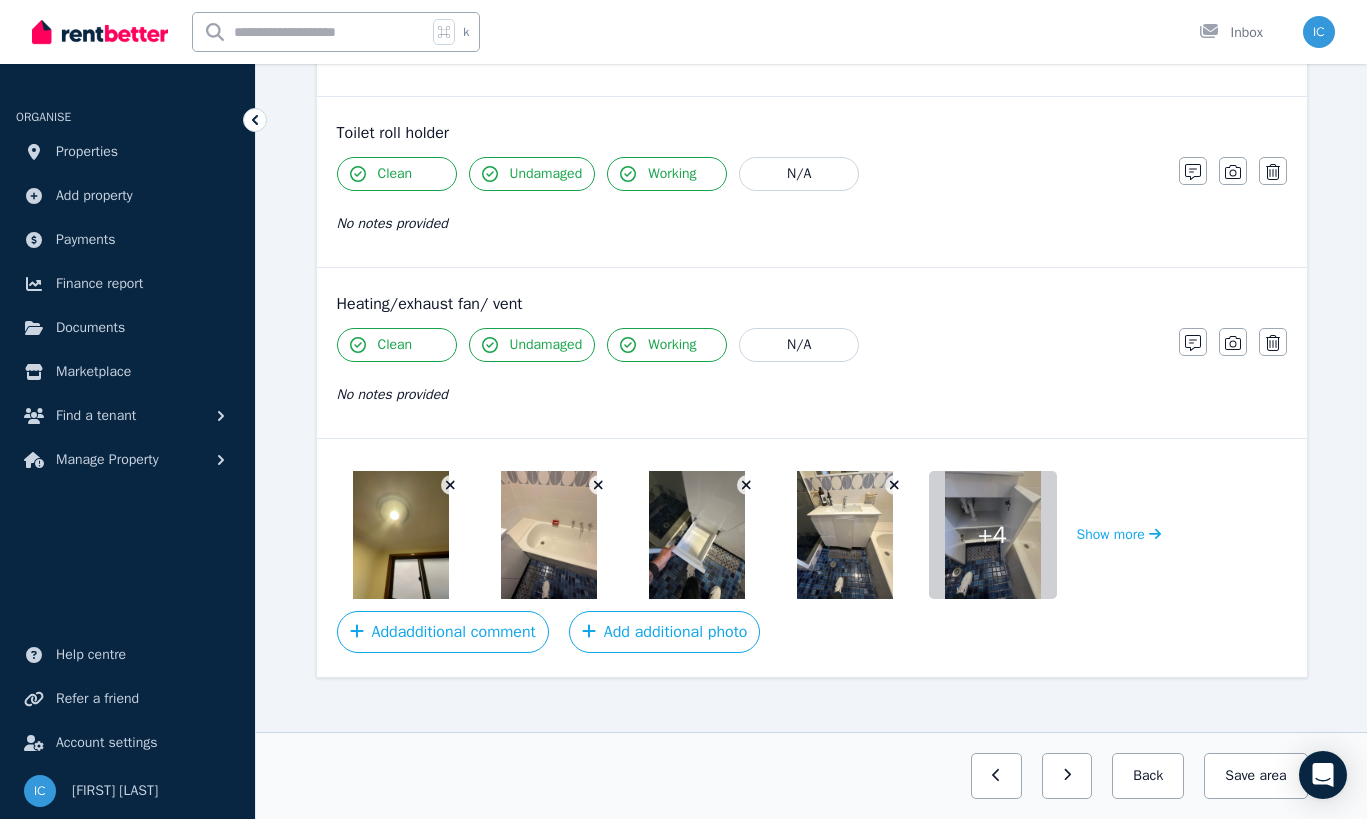 click 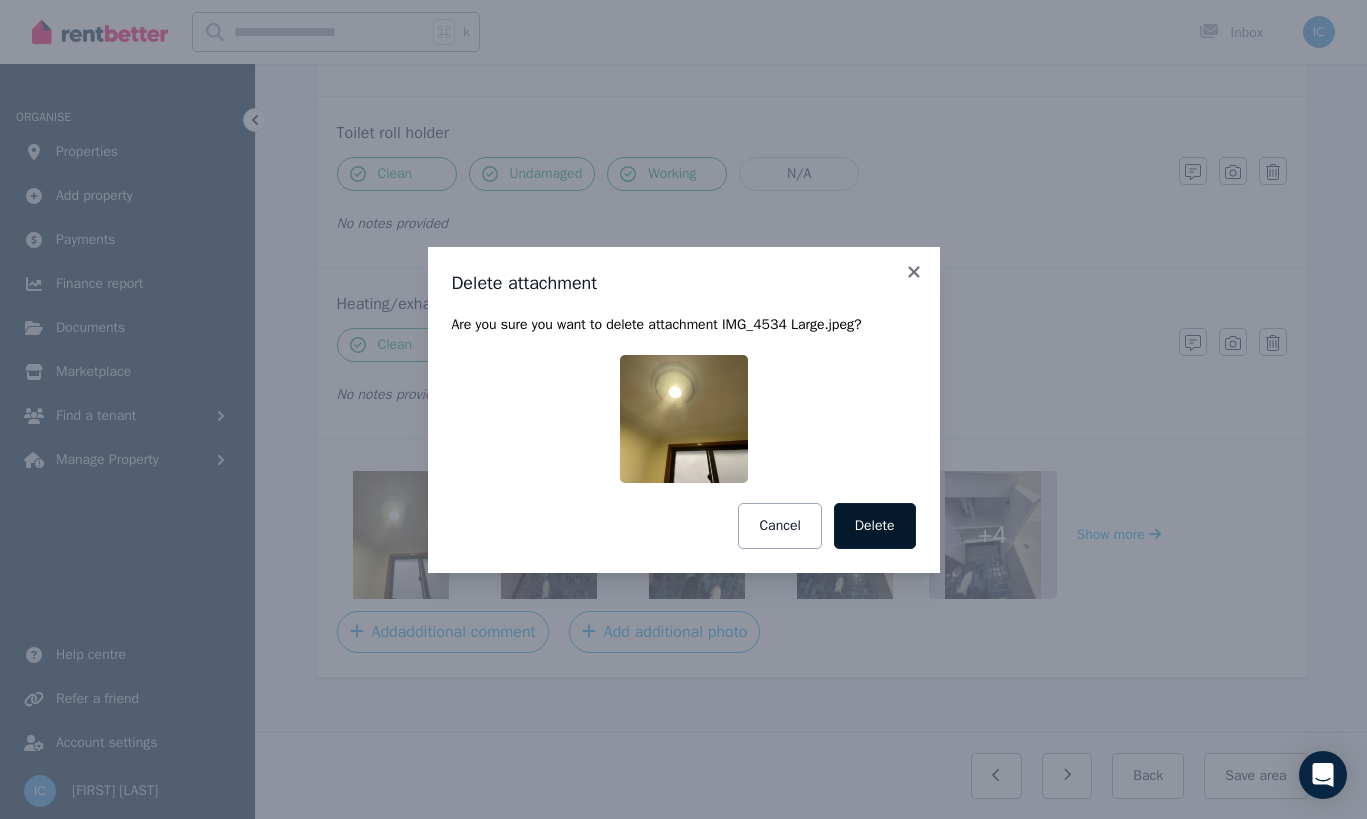 click on "Delete" at bounding box center (875, 526) 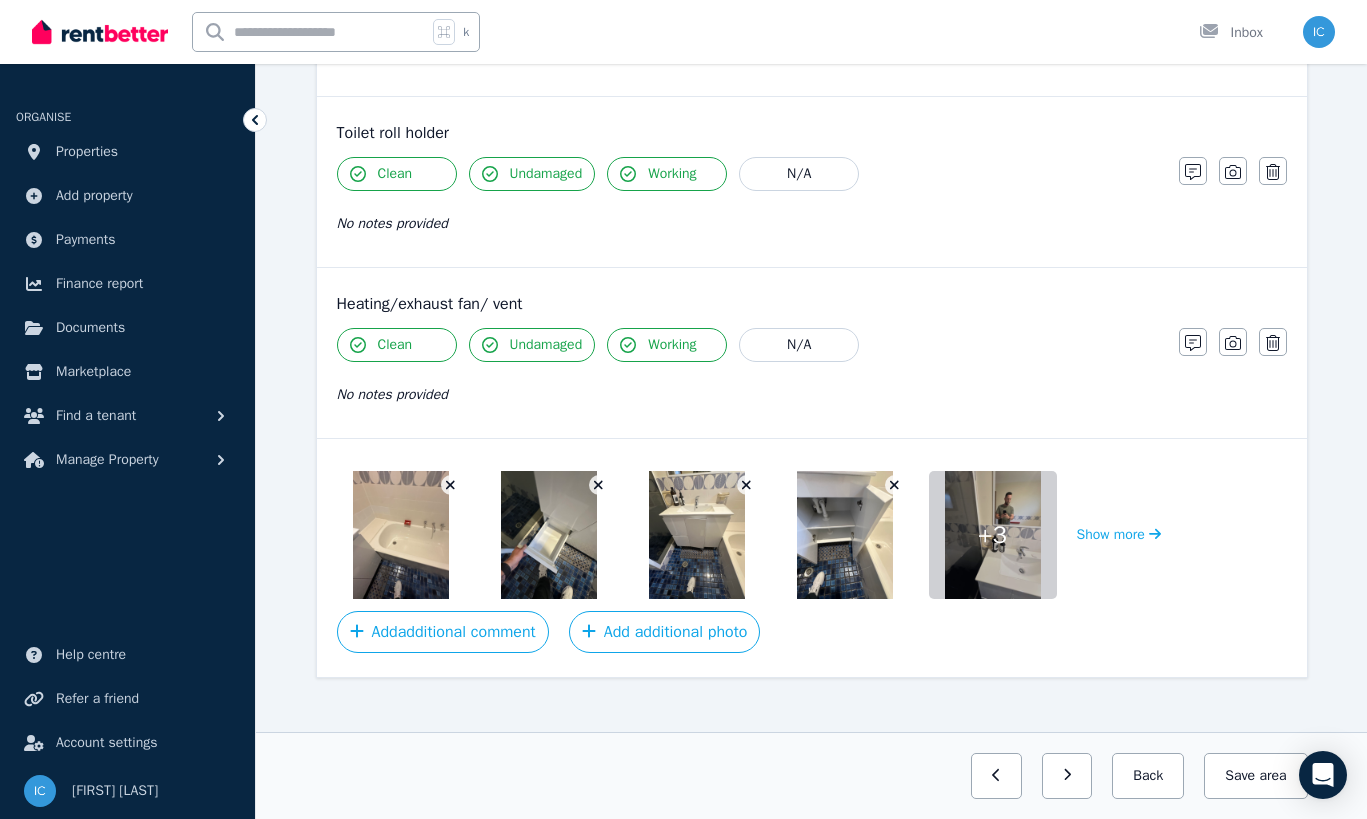 click 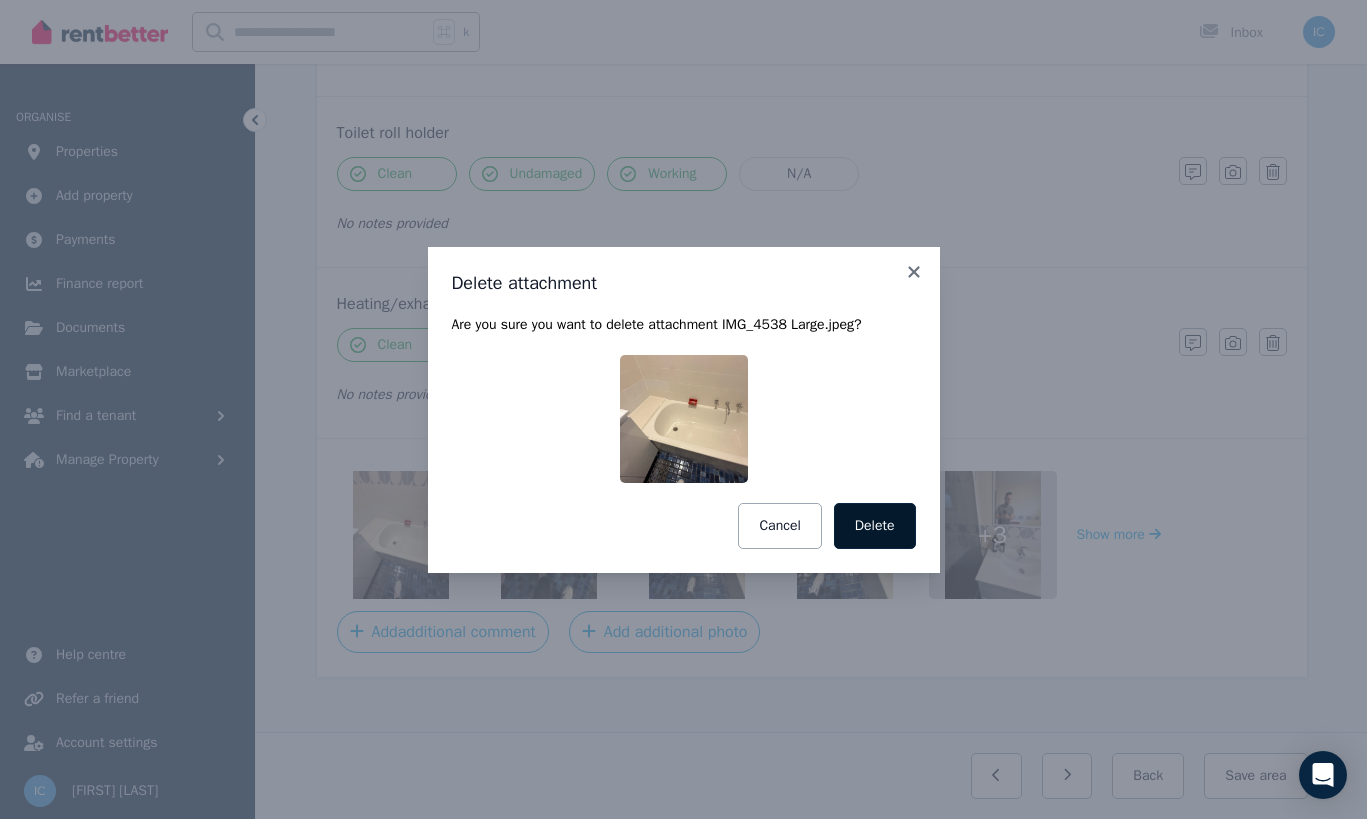 click on "Delete" at bounding box center (875, 526) 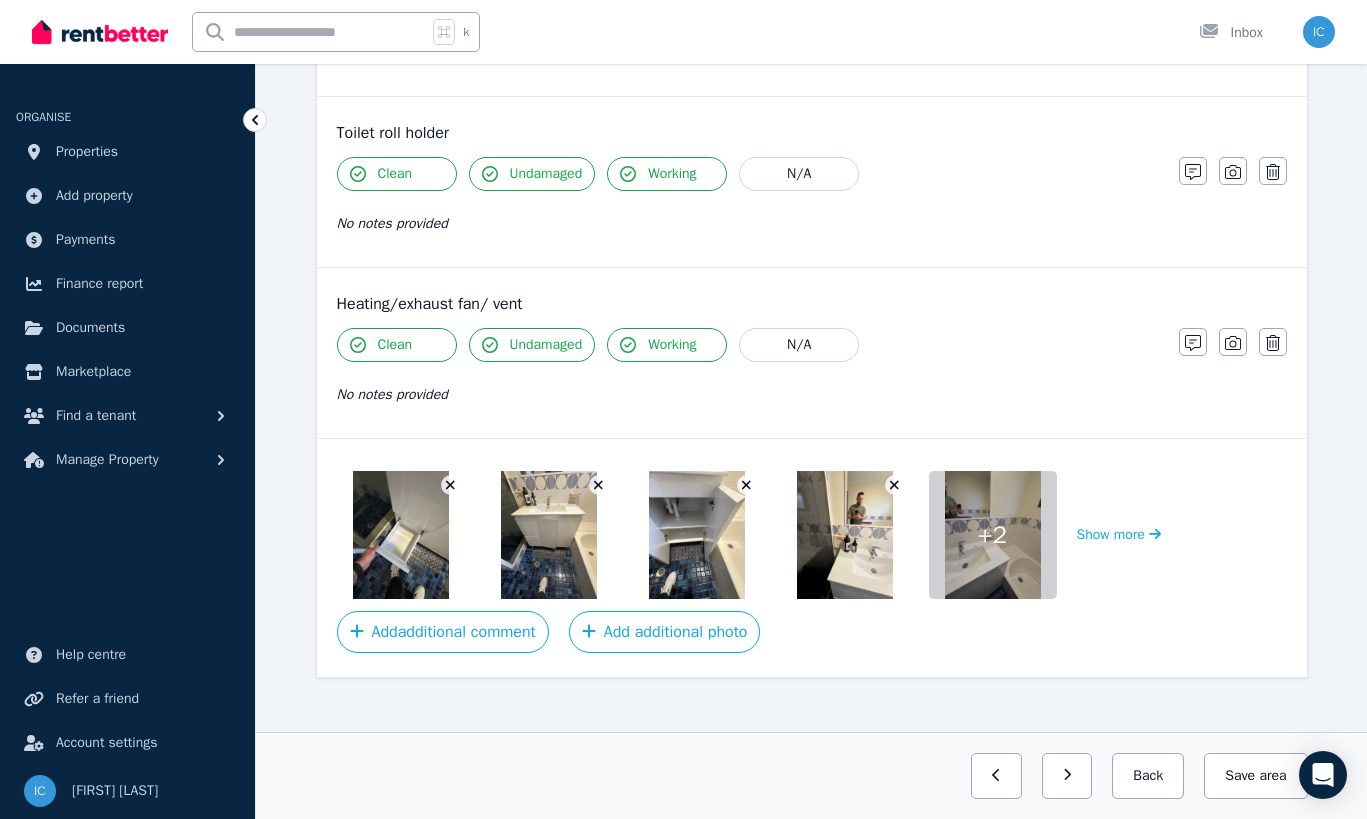 click 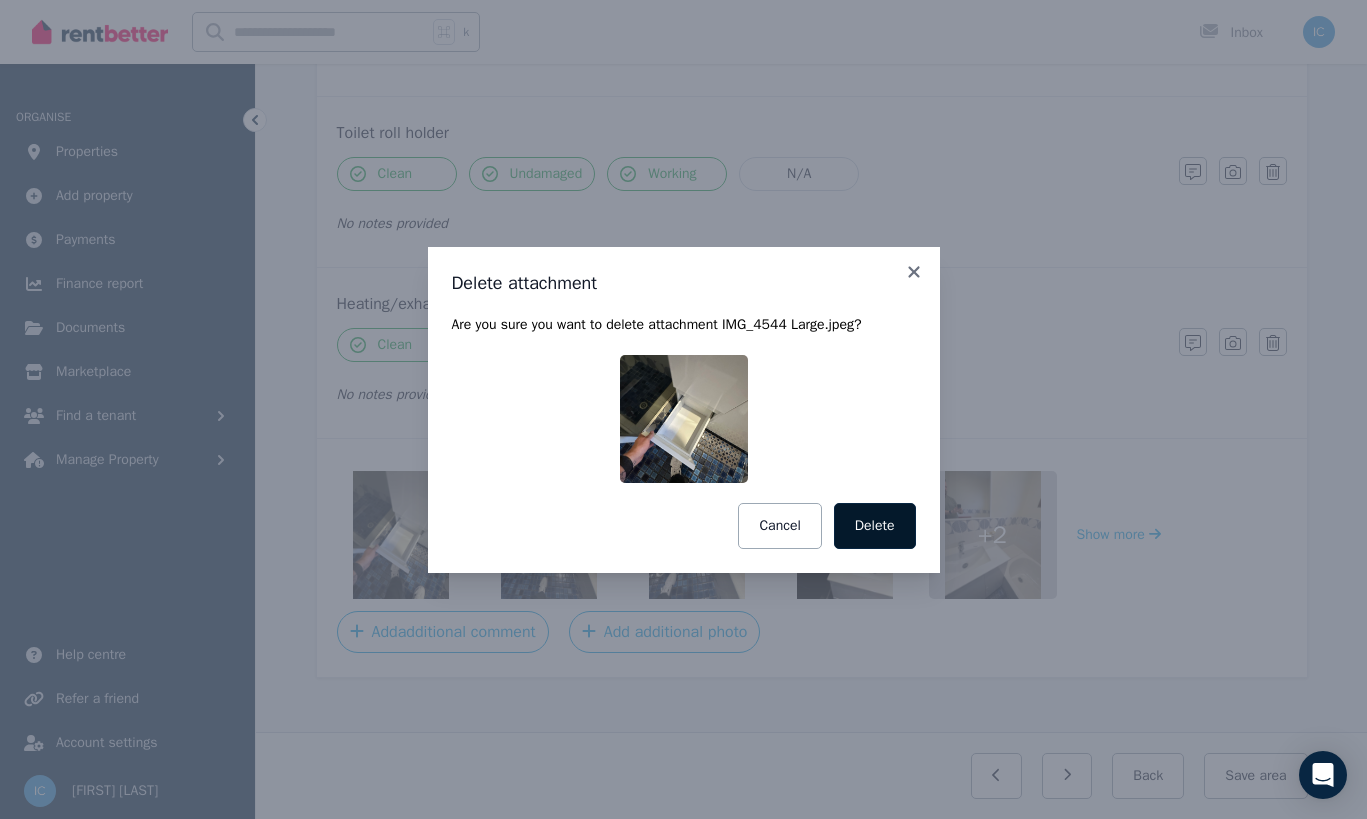 click on "Delete" at bounding box center (875, 526) 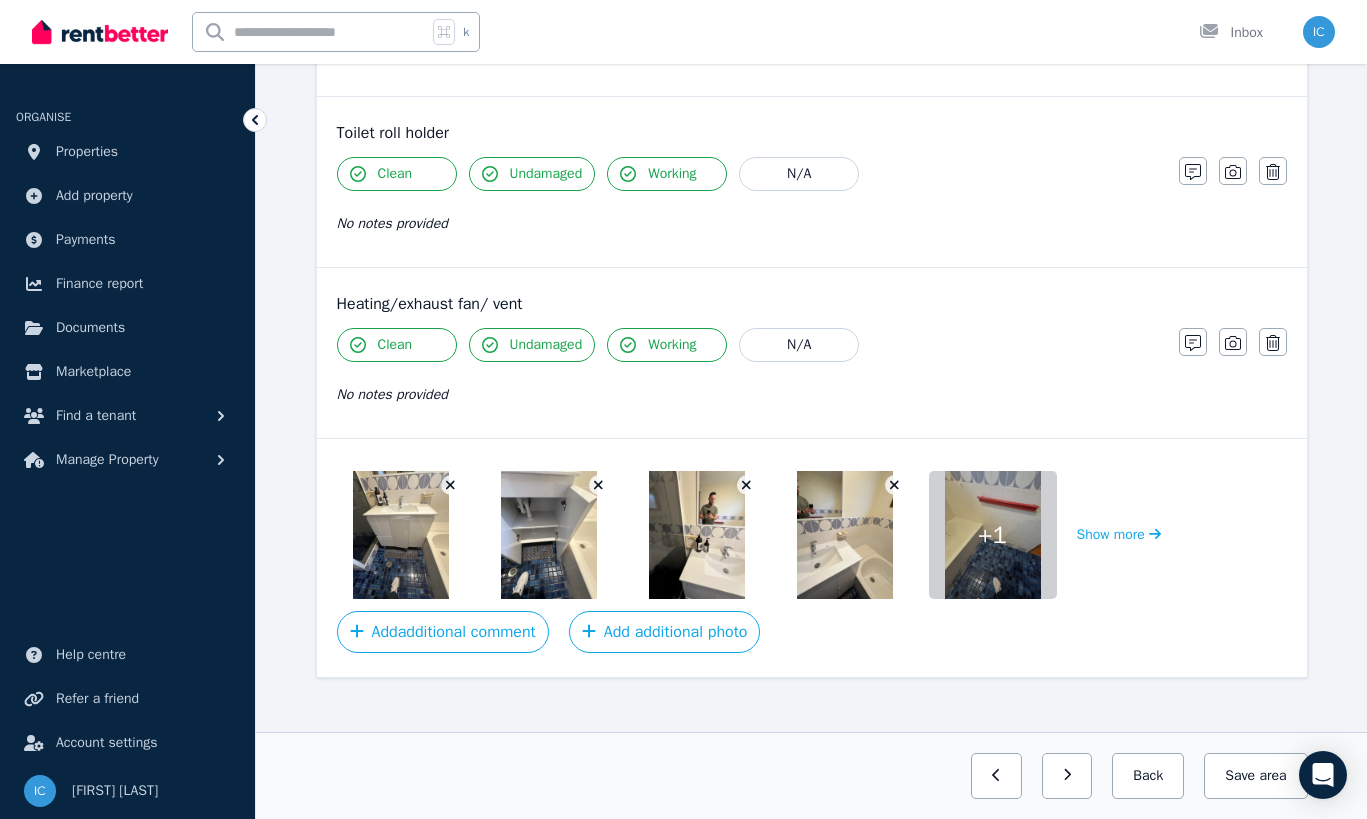 click at bounding box center [451, 485] 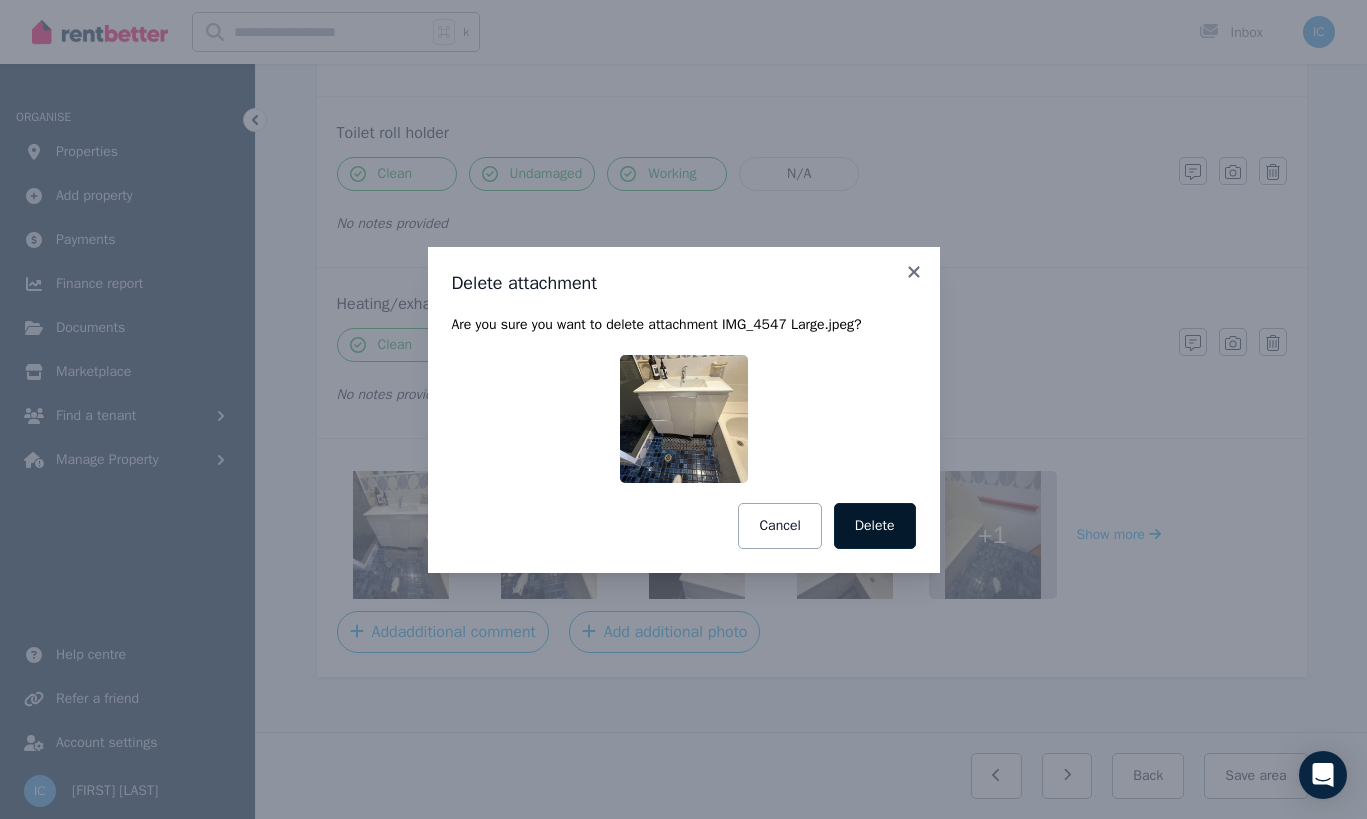 click on "Delete" at bounding box center [875, 526] 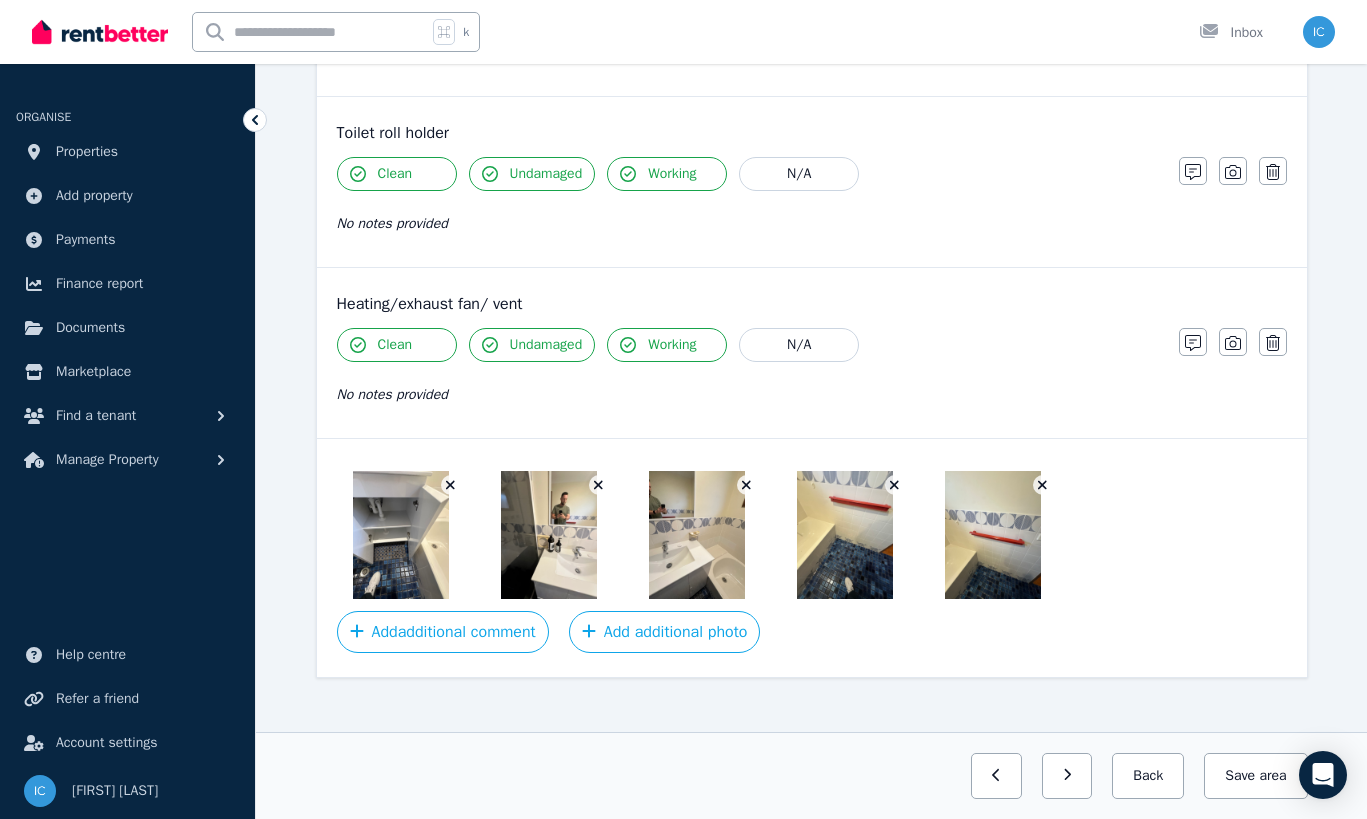 click at bounding box center [451, 485] 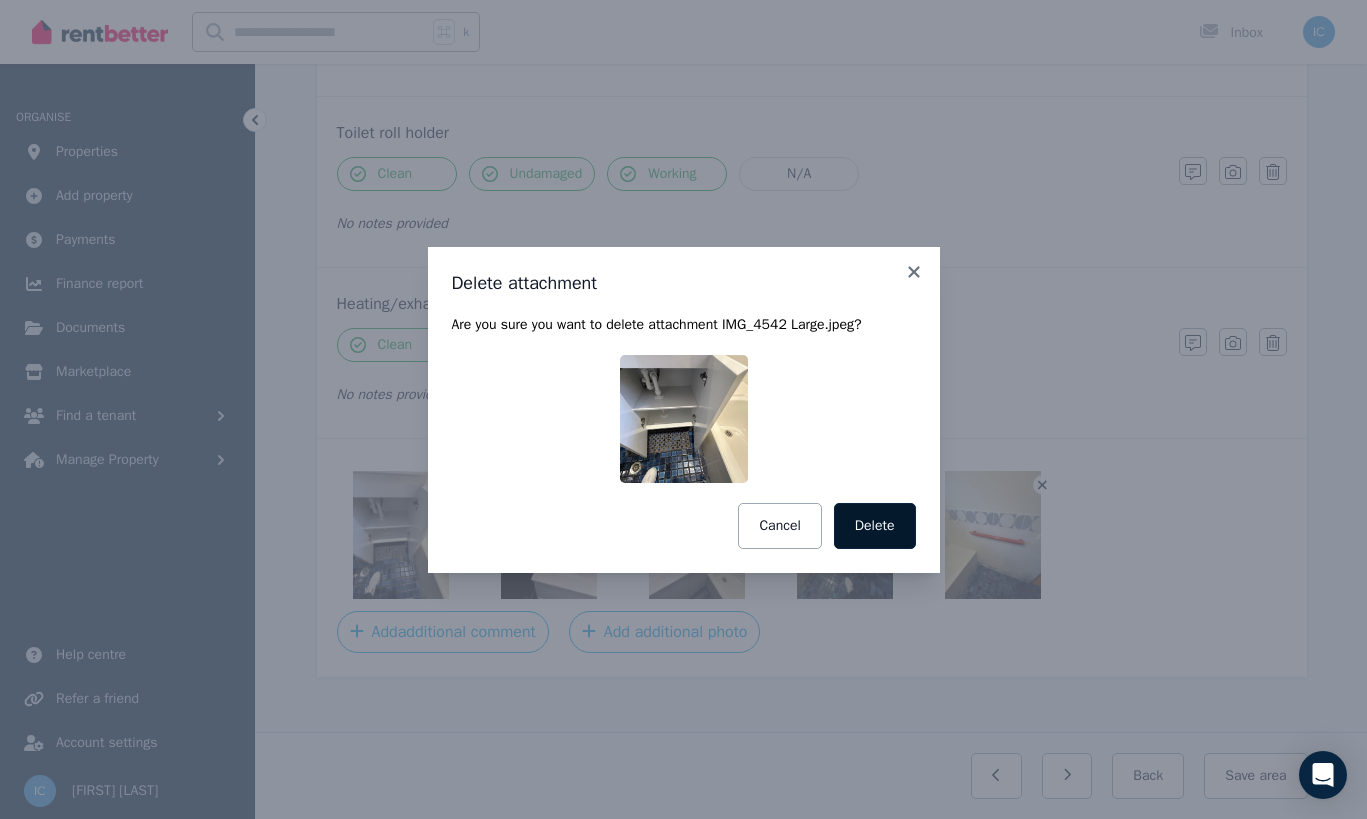 click on "Delete" at bounding box center [875, 526] 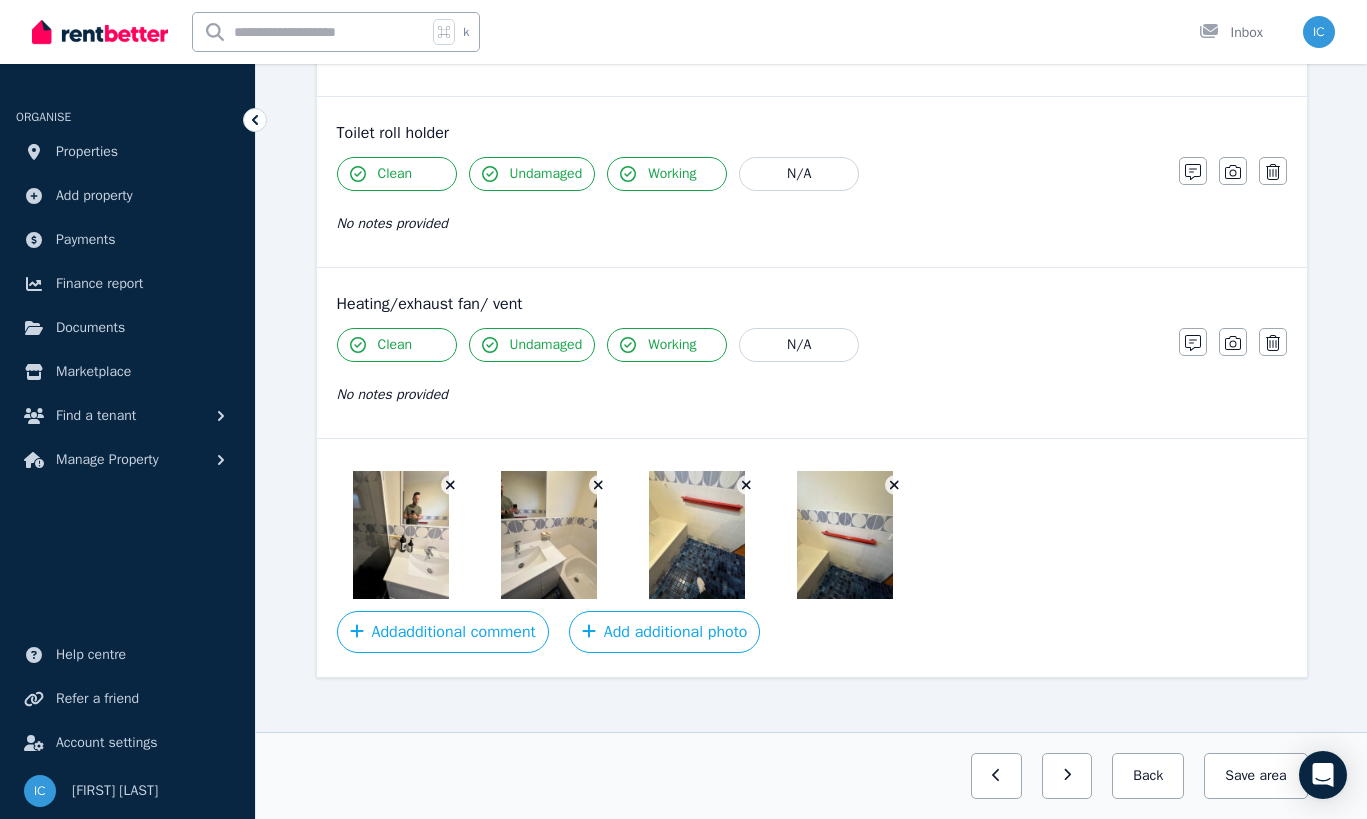 click 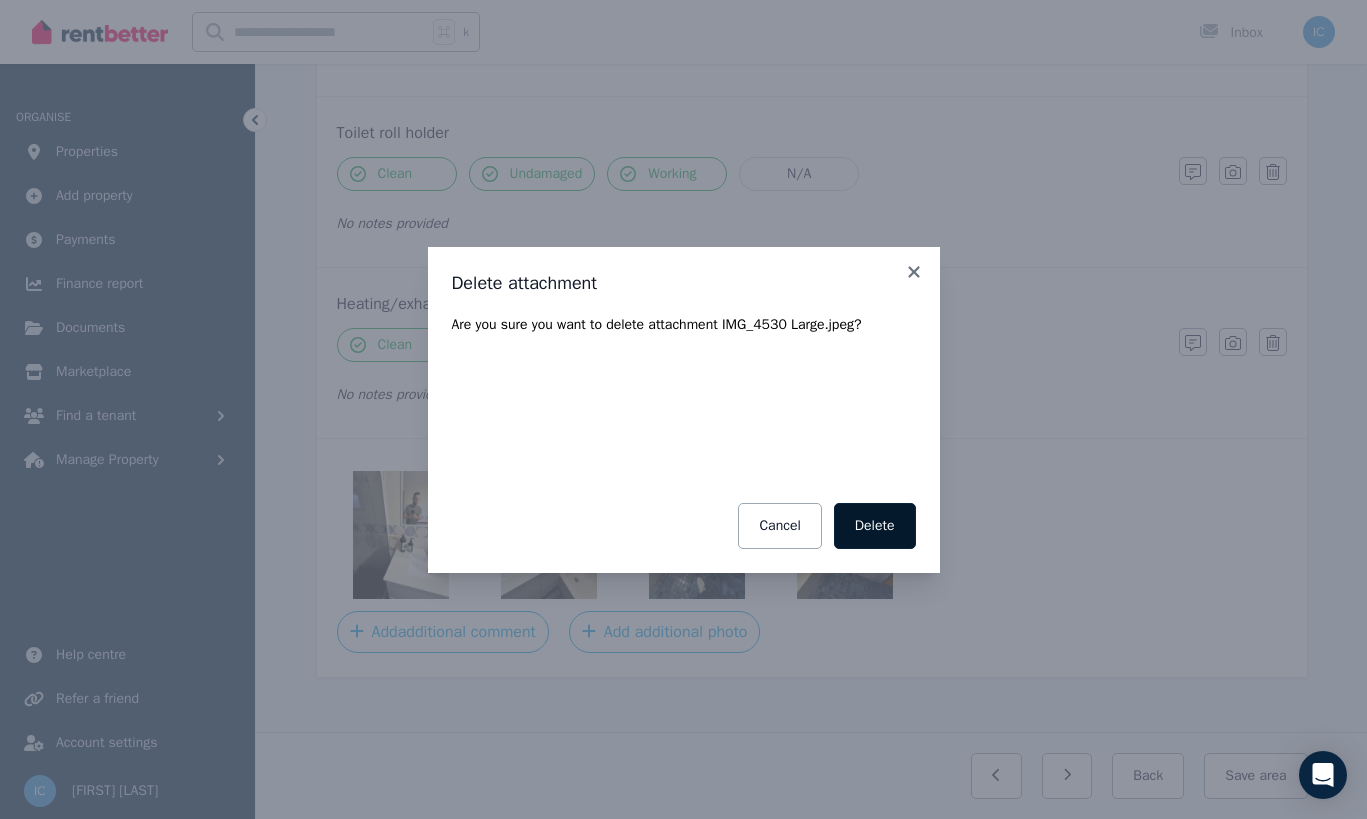 click on "Delete" at bounding box center (875, 526) 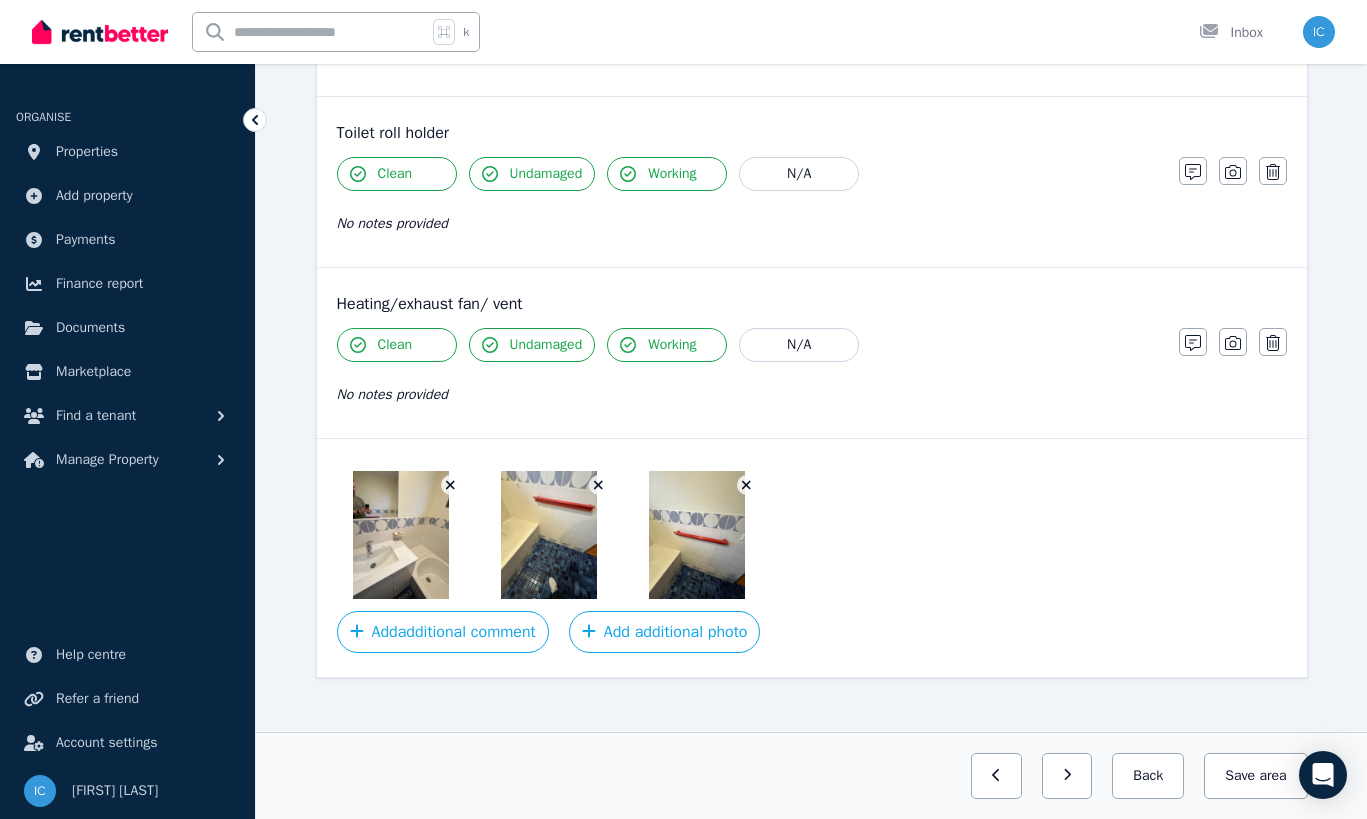 click 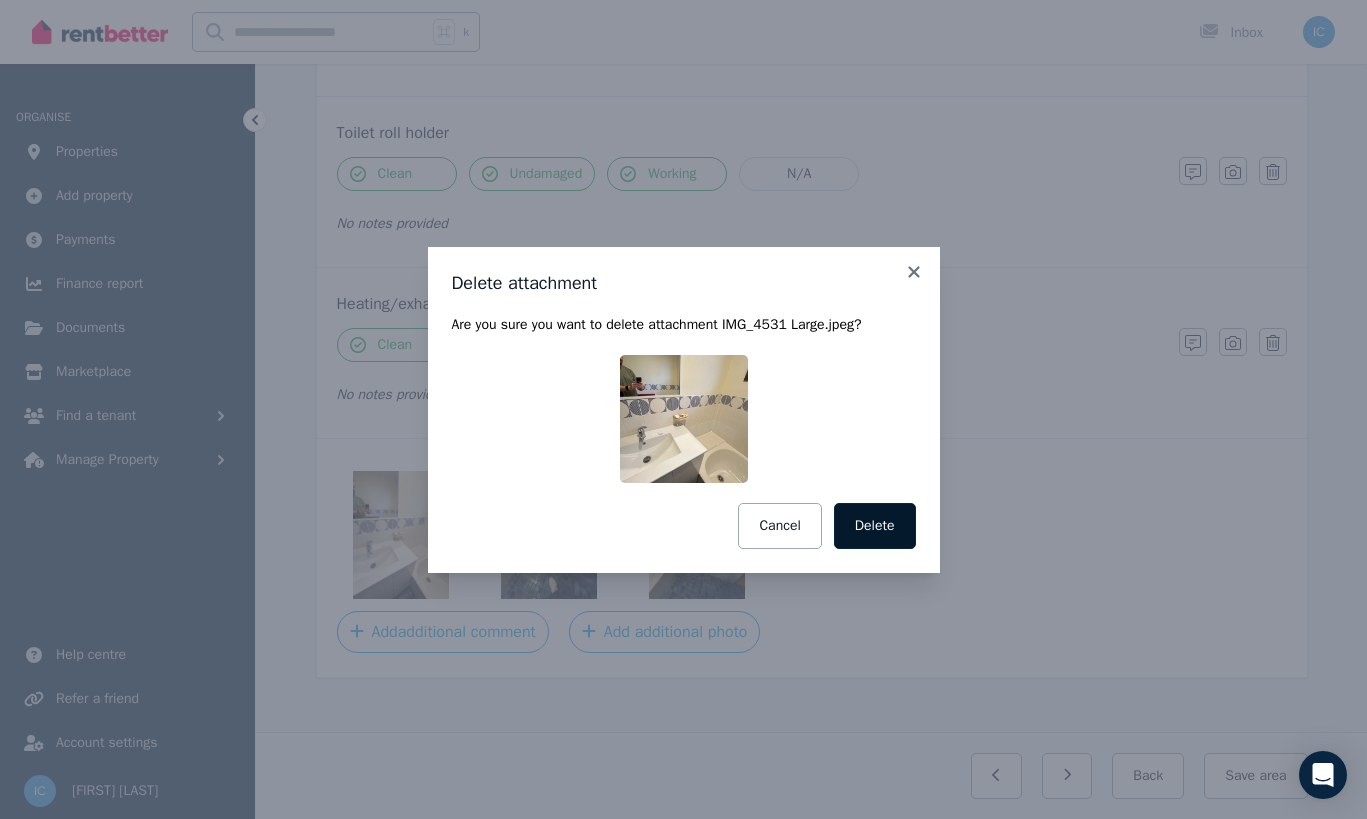 click on "Delete" at bounding box center [875, 526] 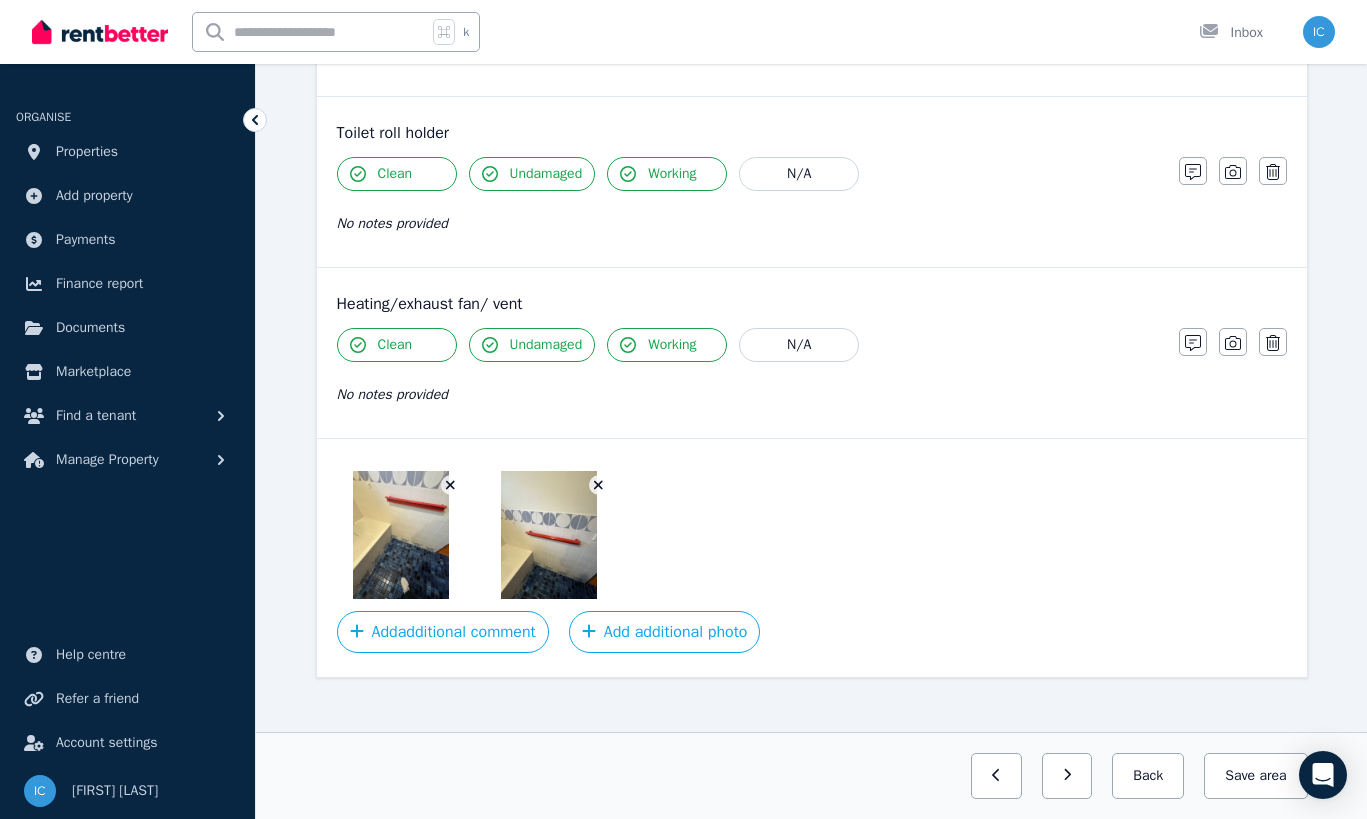 click at bounding box center [451, 485] 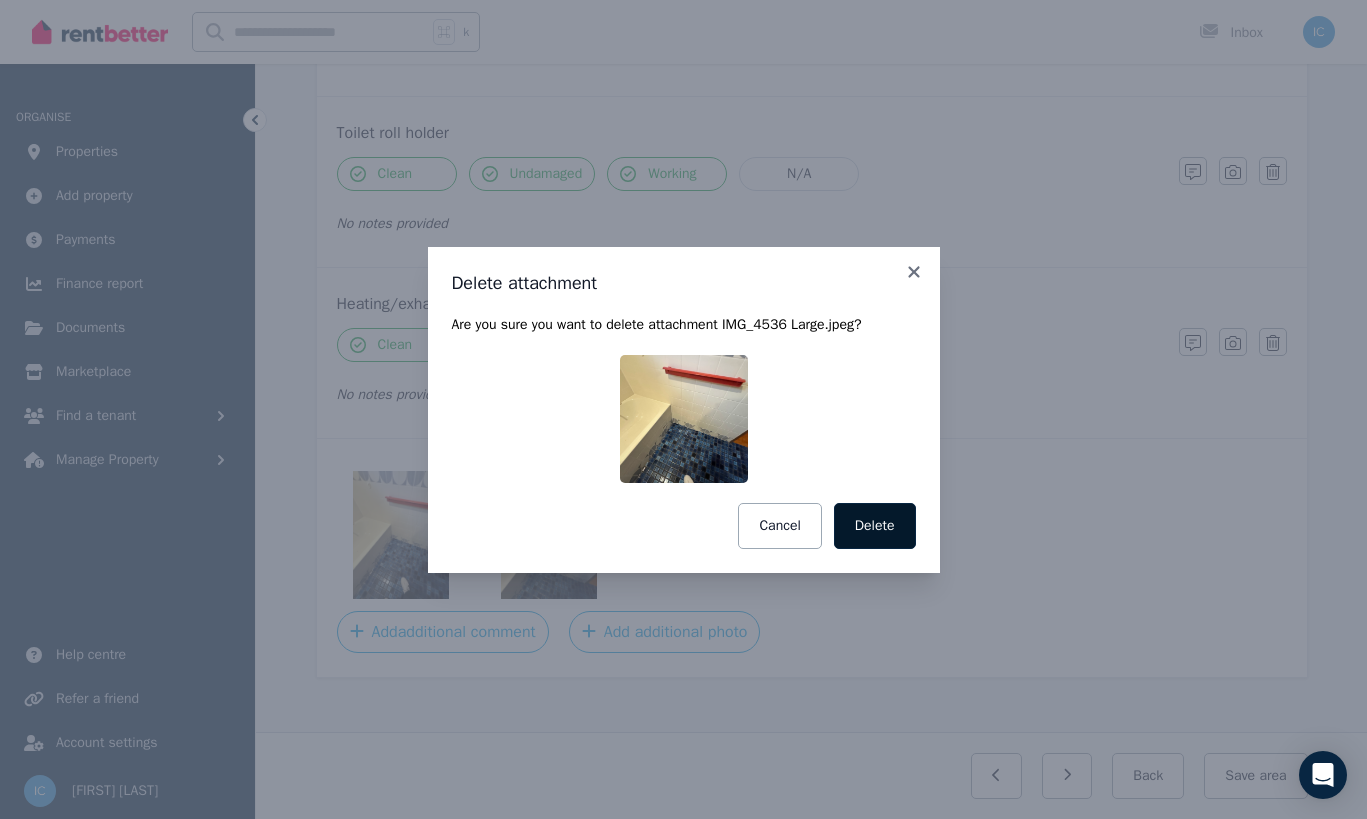 click on "Delete" at bounding box center [875, 526] 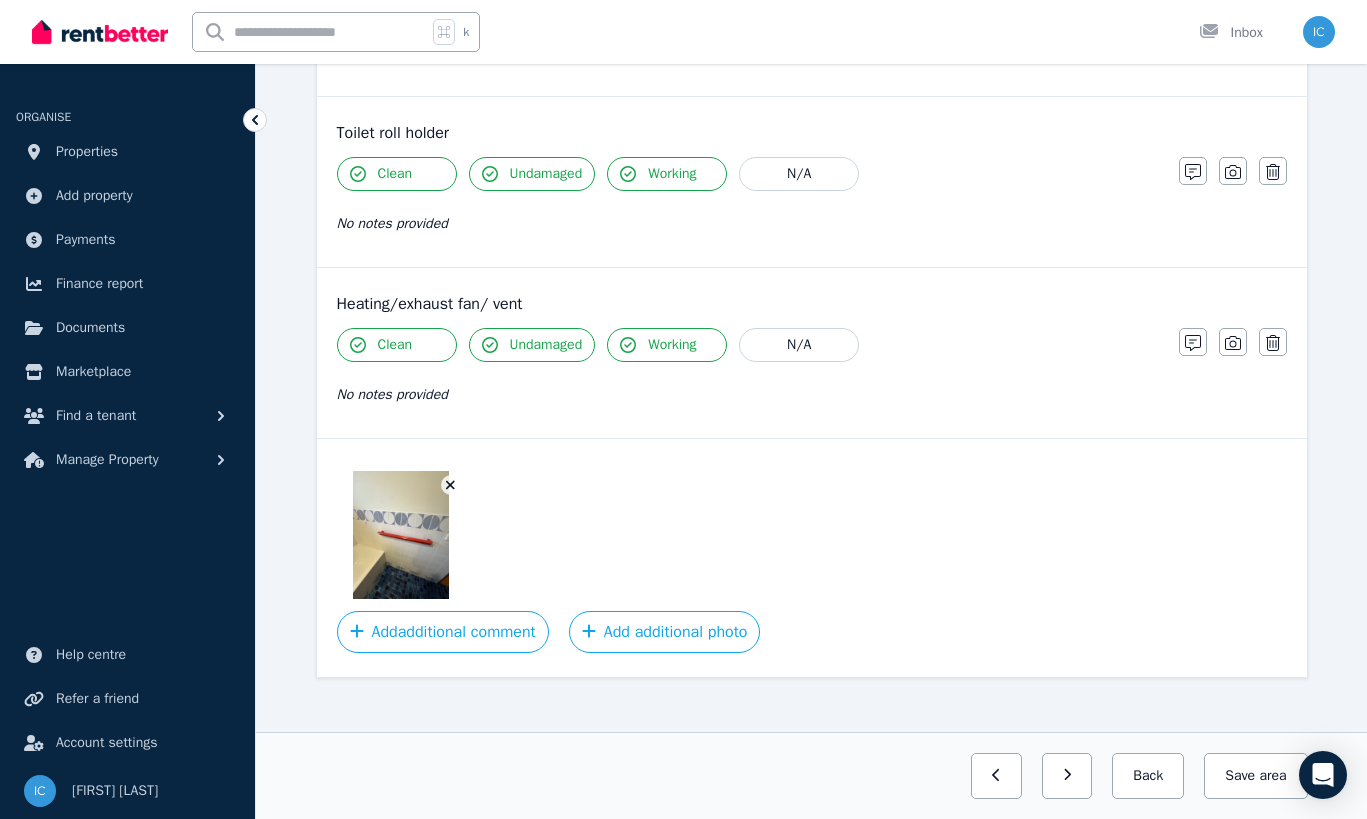 click 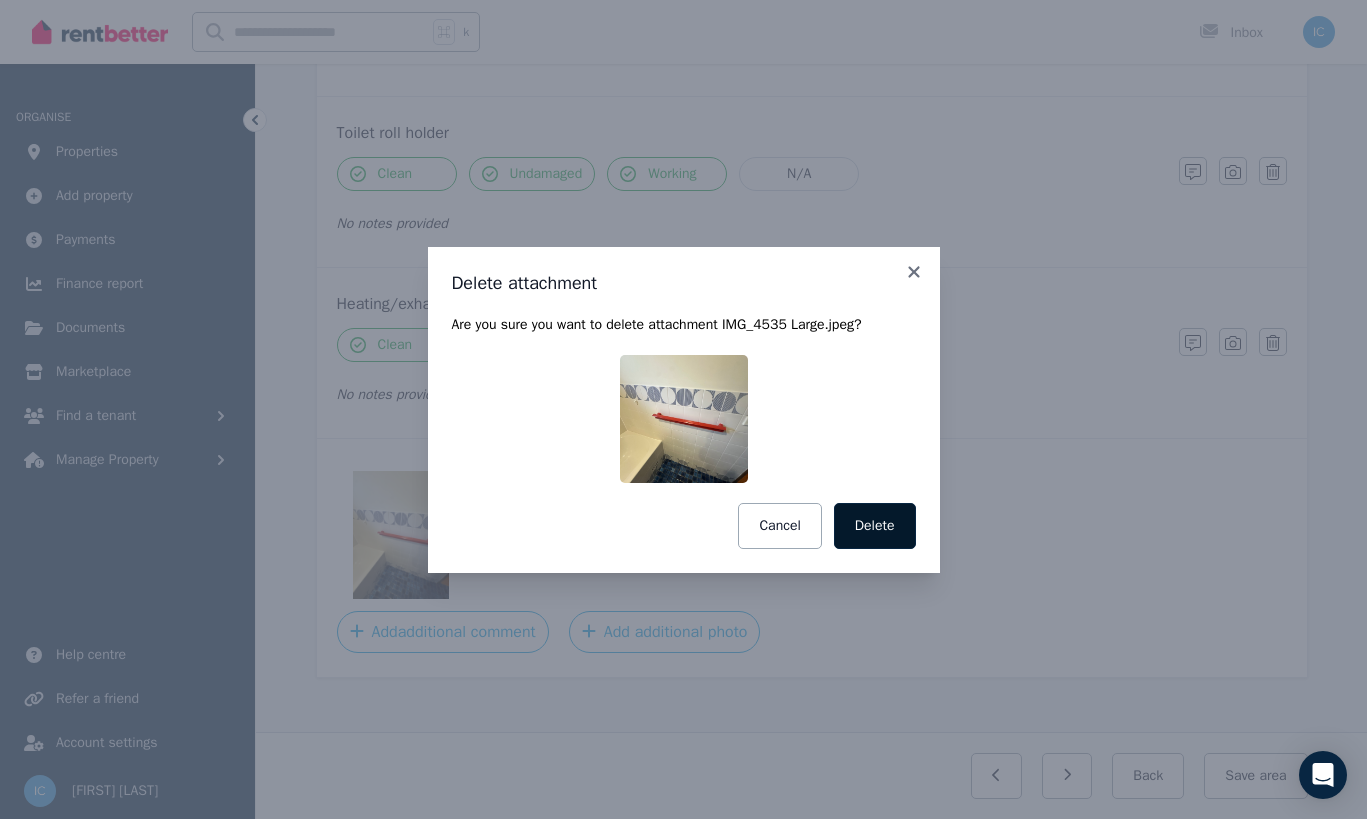 click on "Delete" at bounding box center [875, 526] 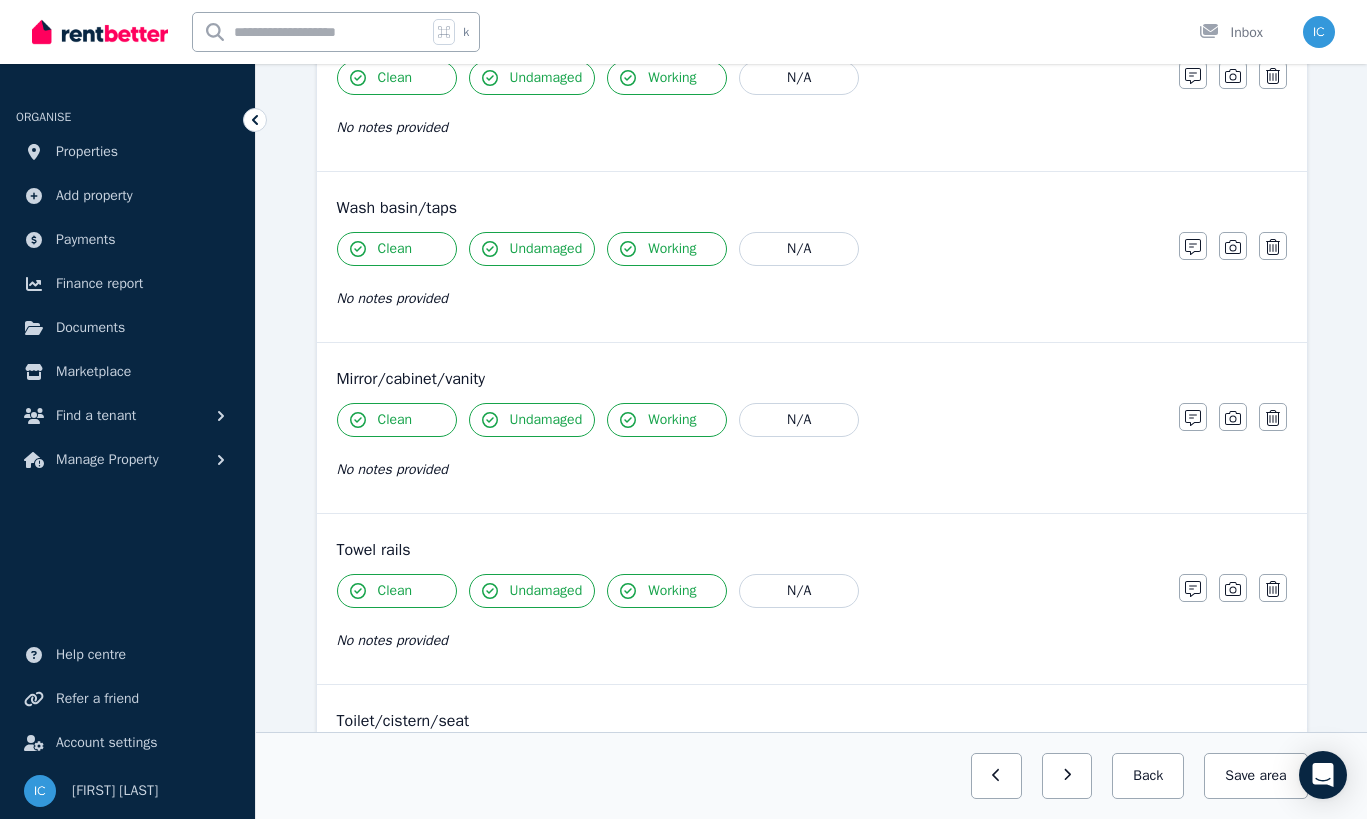 scroll, scrollTop: 1537, scrollLeft: 0, axis: vertical 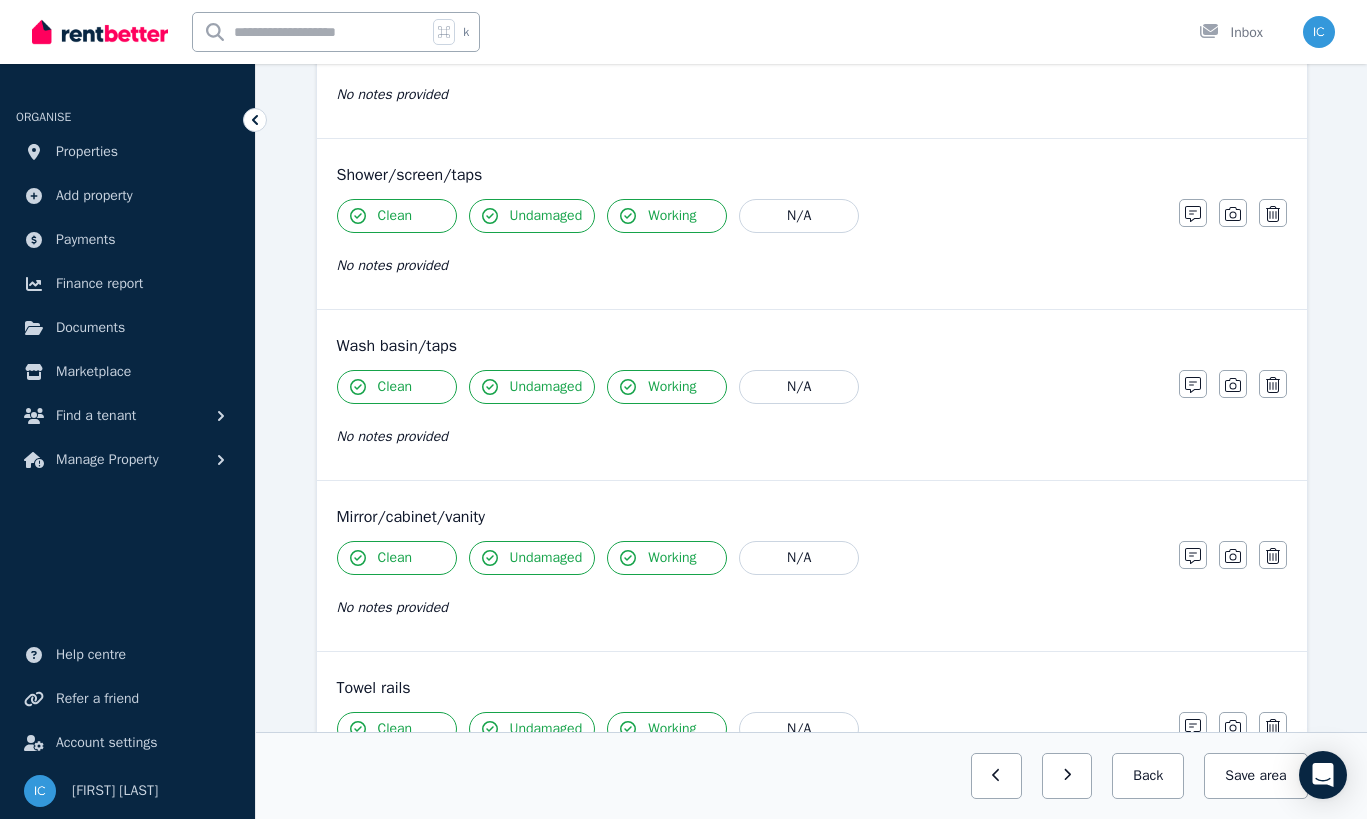 click on "Undamaged" at bounding box center [532, 558] 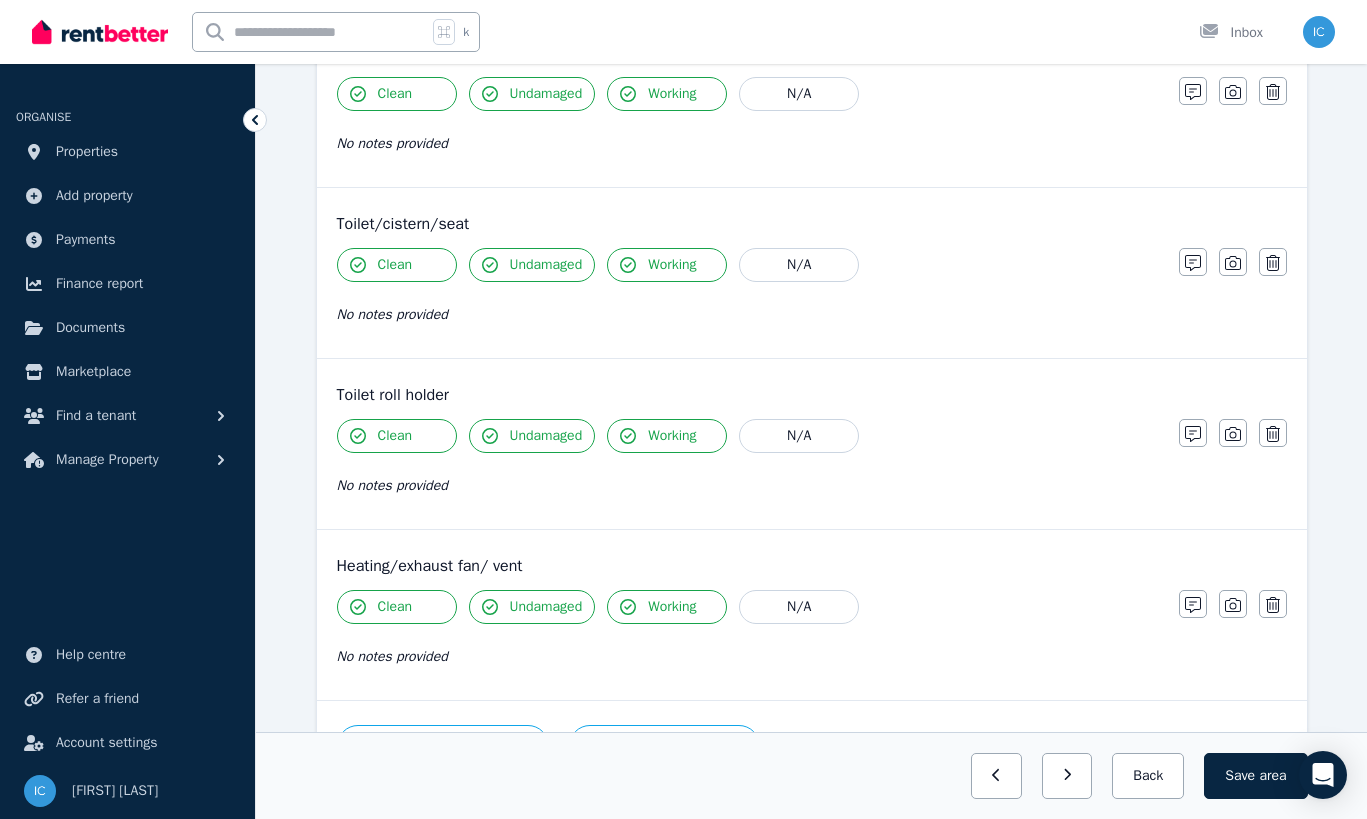 scroll, scrollTop: 2304, scrollLeft: 0, axis: vertical 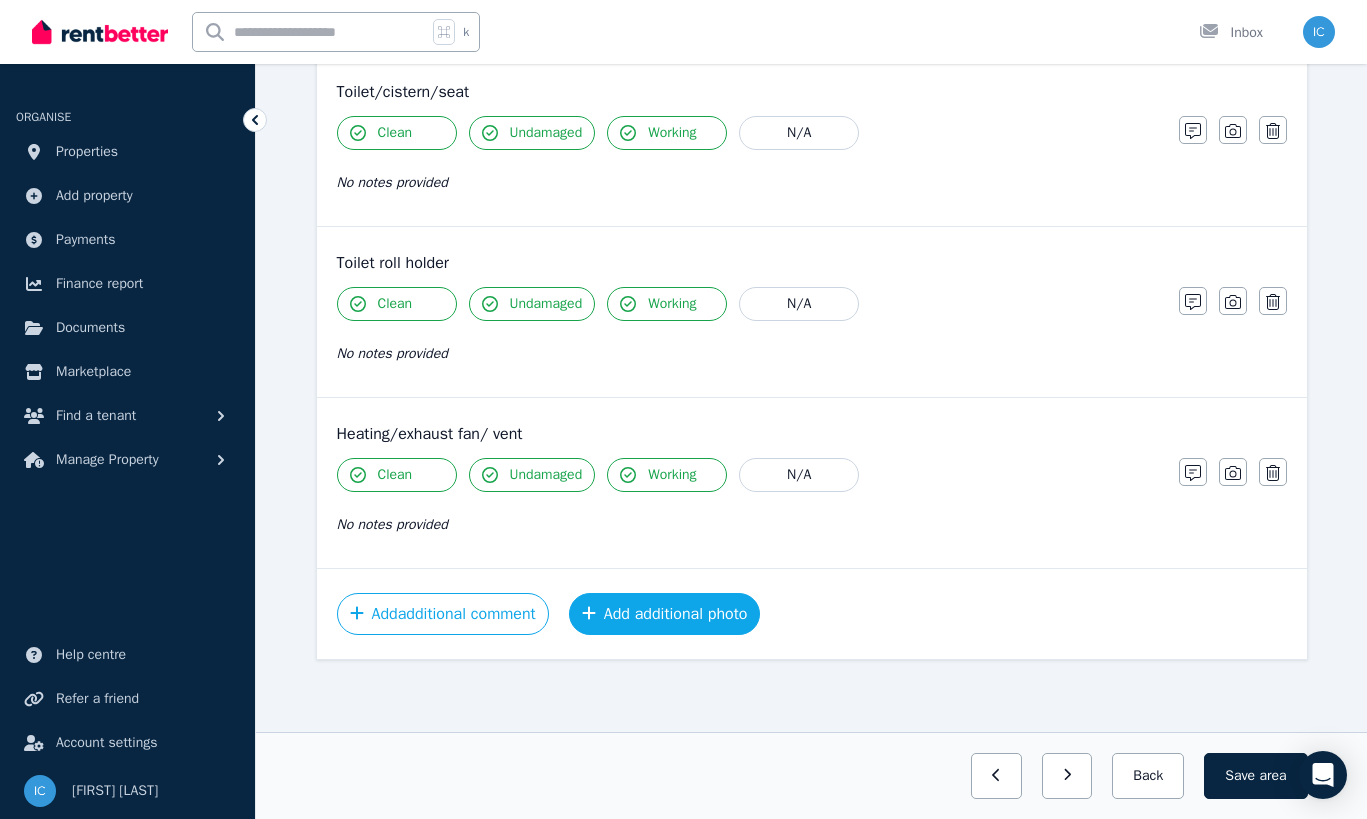 click on "Add additional photo" at bounding box center [665, 614] 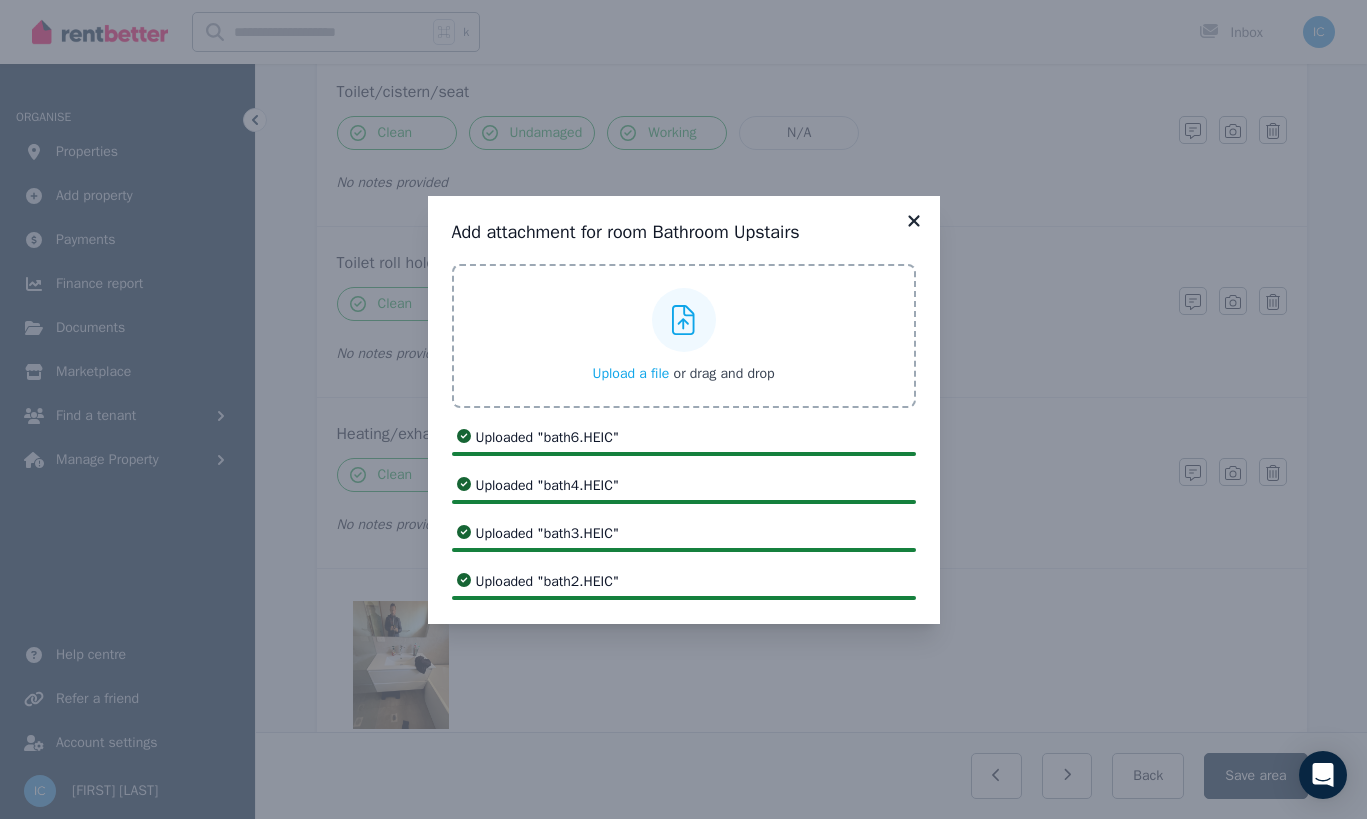 click 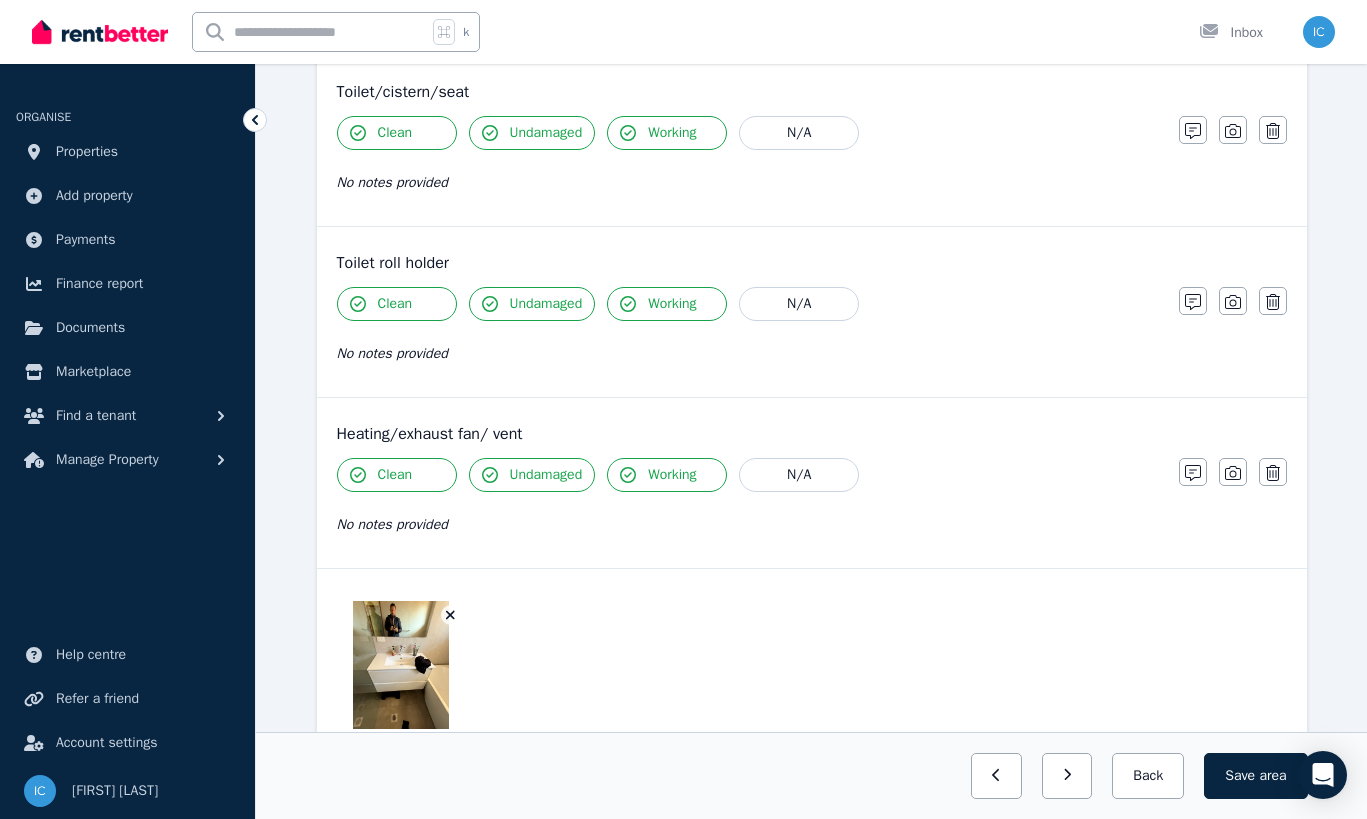 scroll, scrollTop: 2452, scrollLeft: 0, axis: vertical 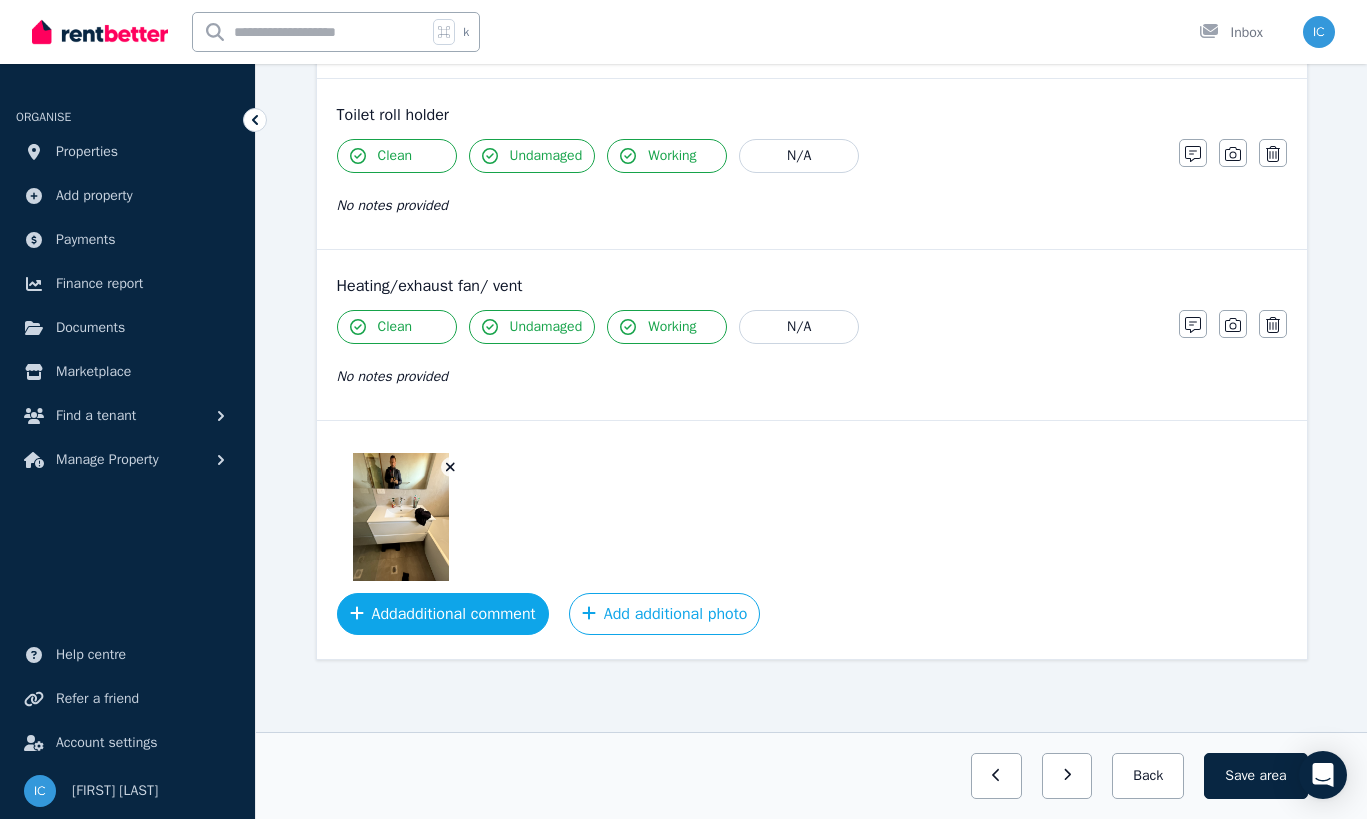 drag, startPoint x: 477, startPoint y: 614, endPoint x: 484, endPoint y: 603, distance: 13.038404 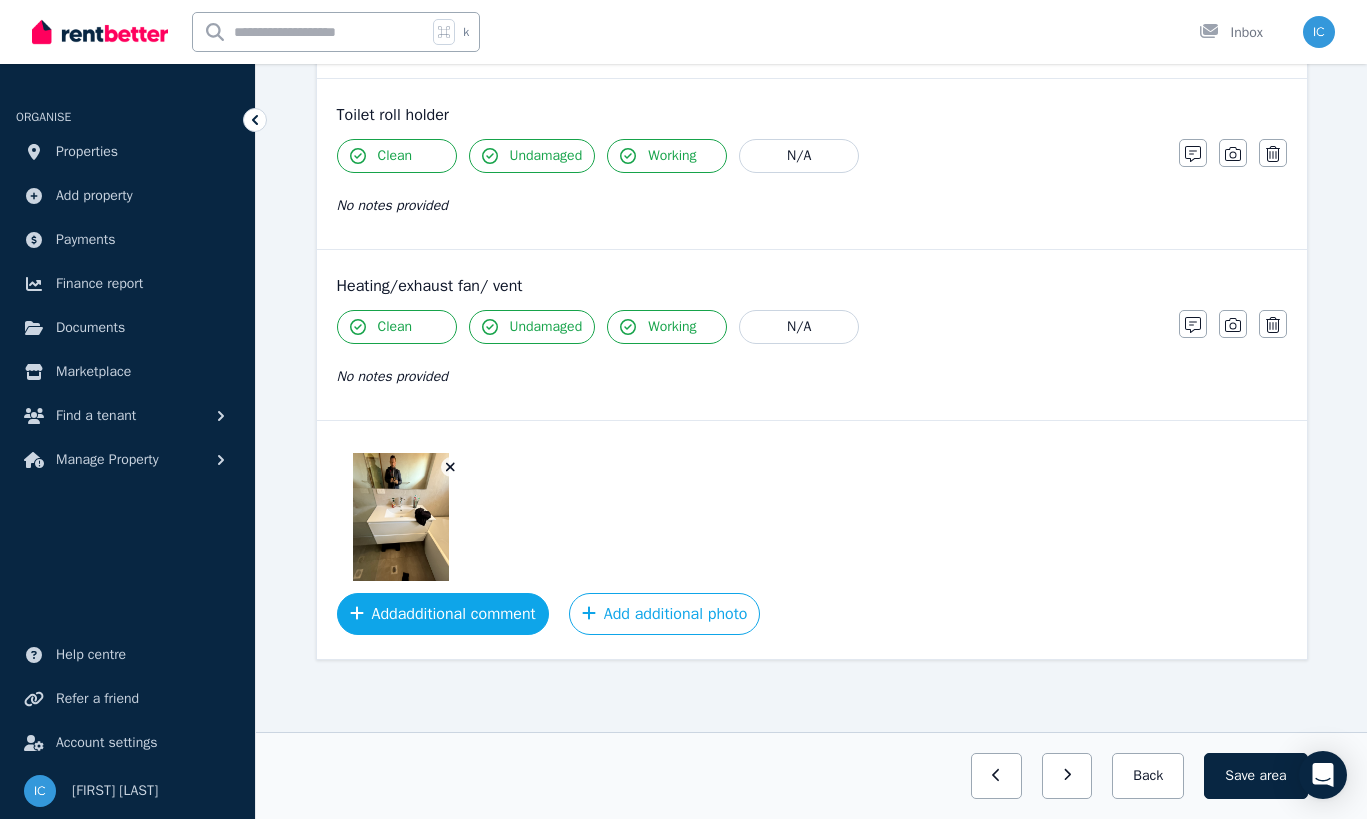 click on "Add  additional comment" at bounding box center (443, 614) 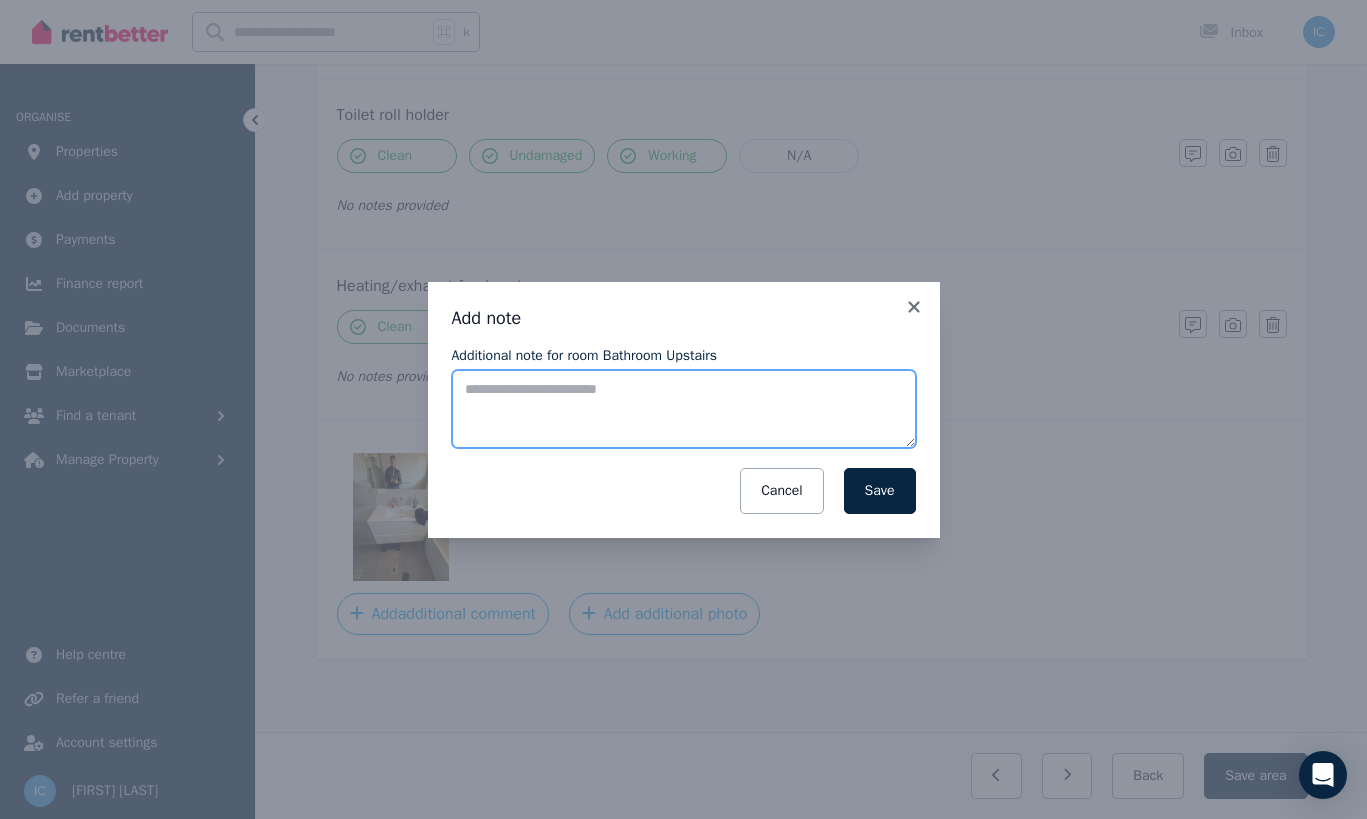 click on "Additional note for room Bathroom Upstairs" at bounding box center [684, 409] 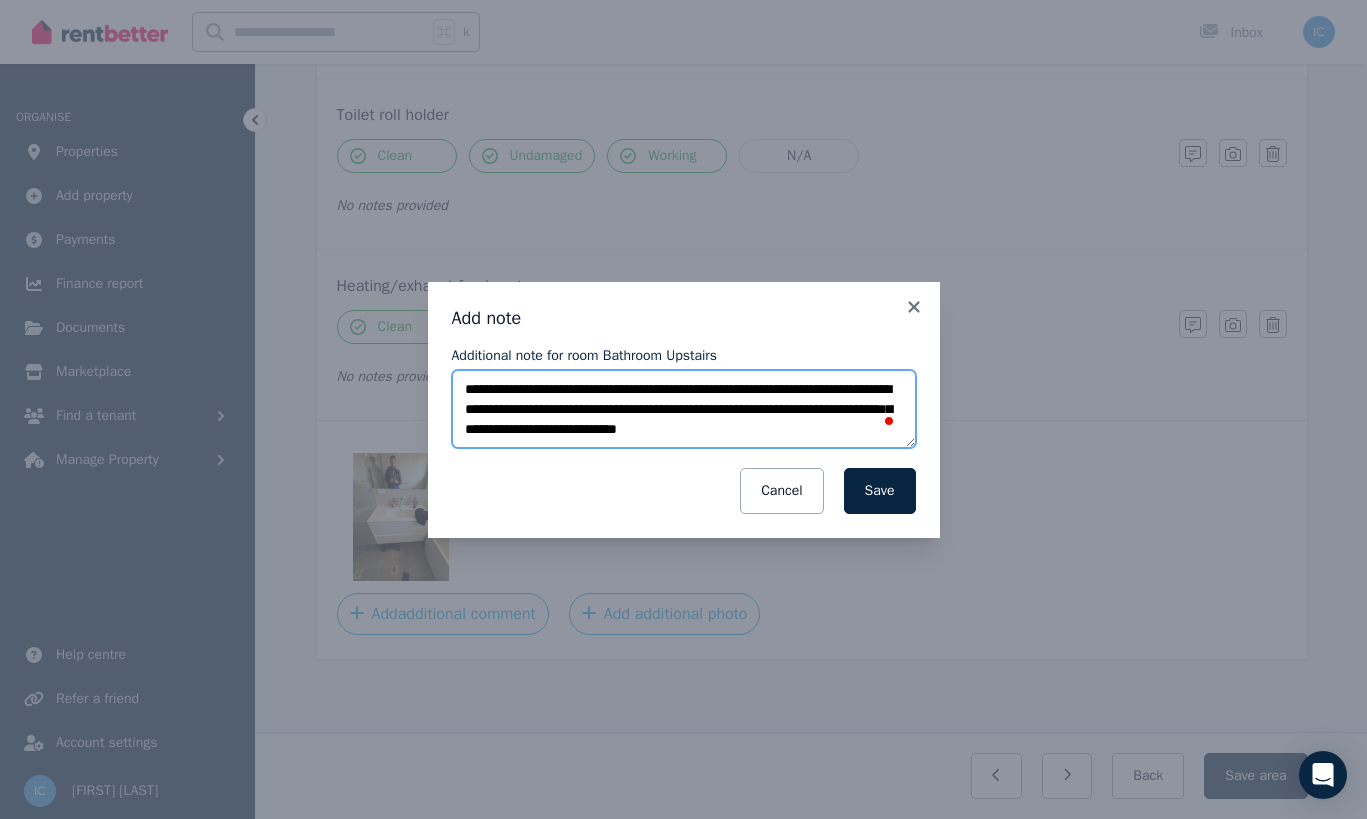 scroll, scrollTop: 10, scrollLeft: 0, axis: vertical 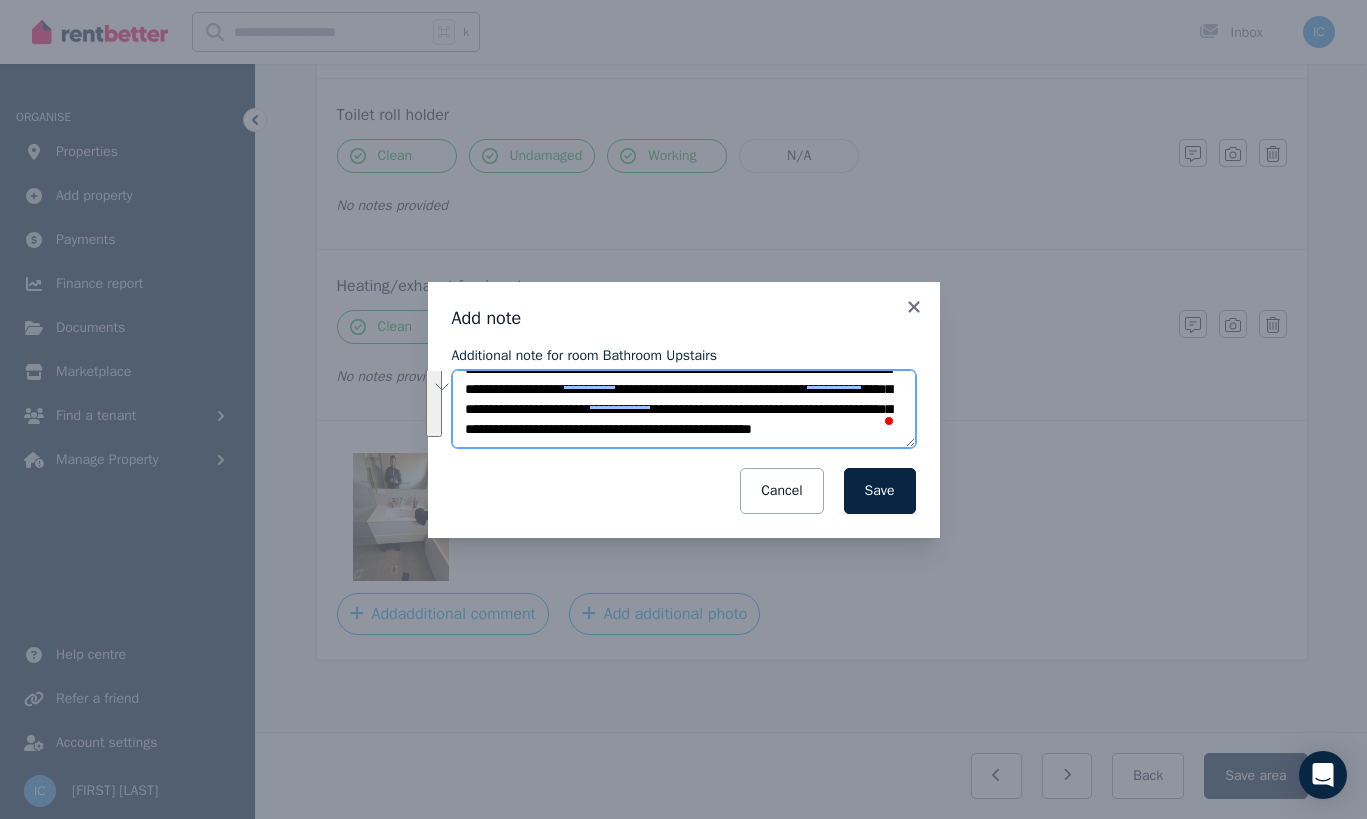 click on "**********" at bounding box center (684, 409) 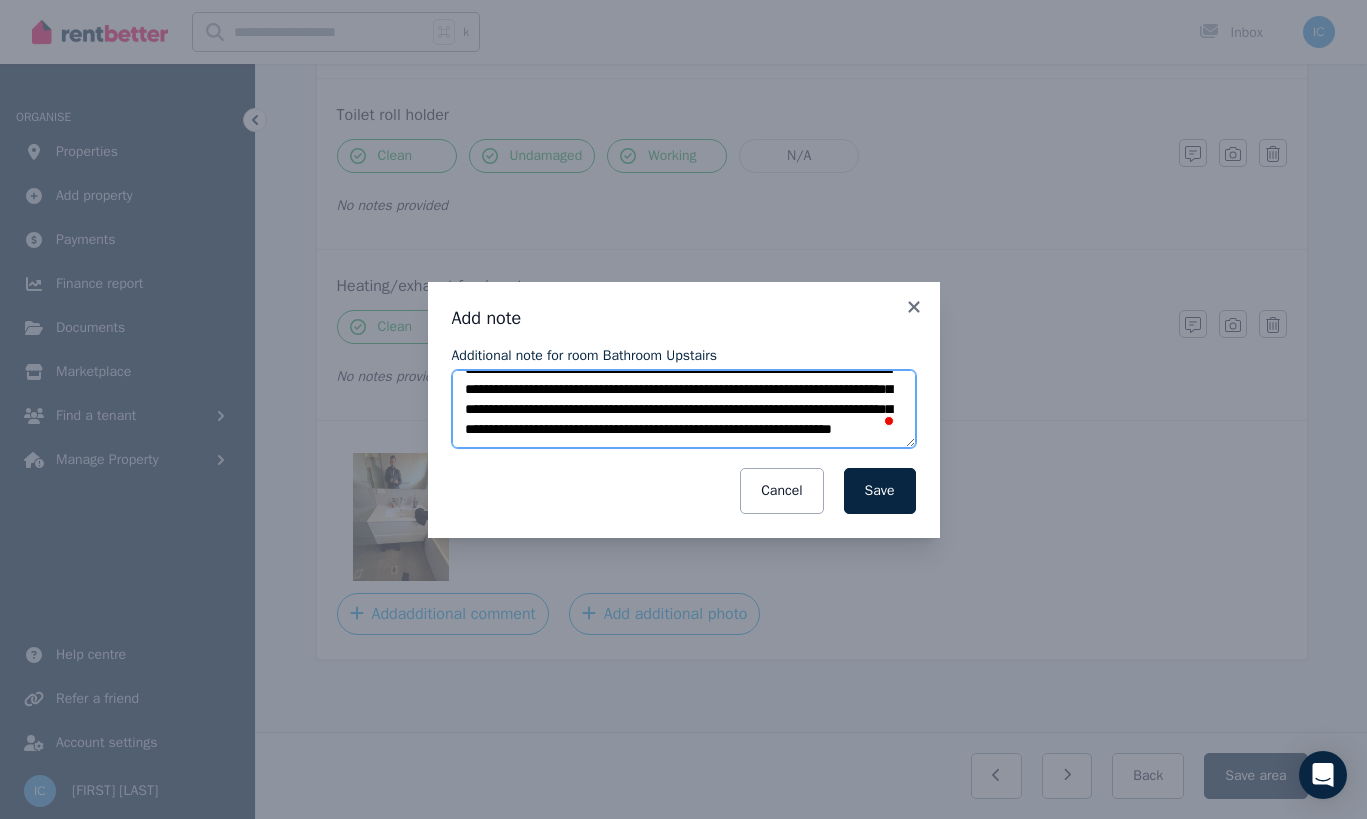scroll, scrollTop: 50, scrollLeft: 0, axis: vertical 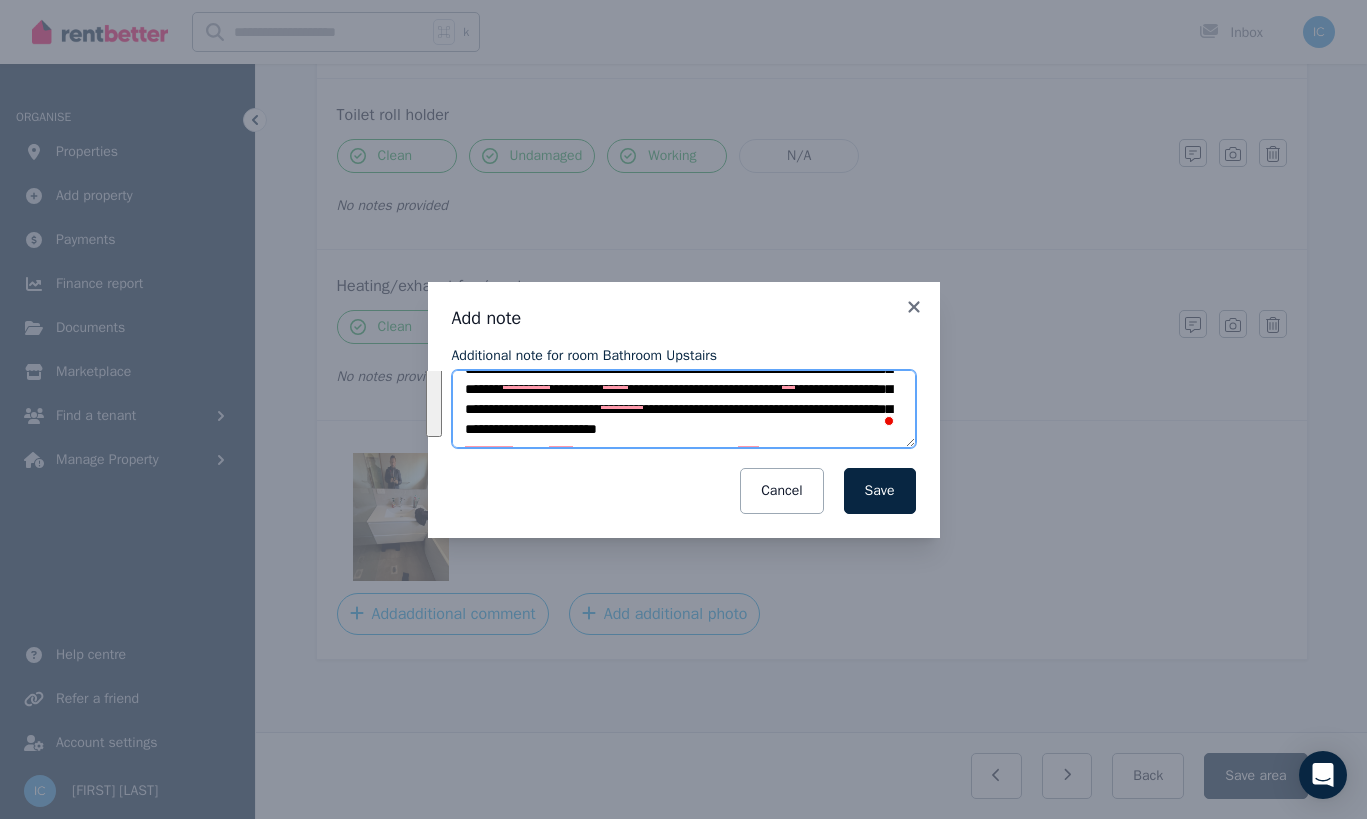 click on "**********" at bounding box center (684, 409) 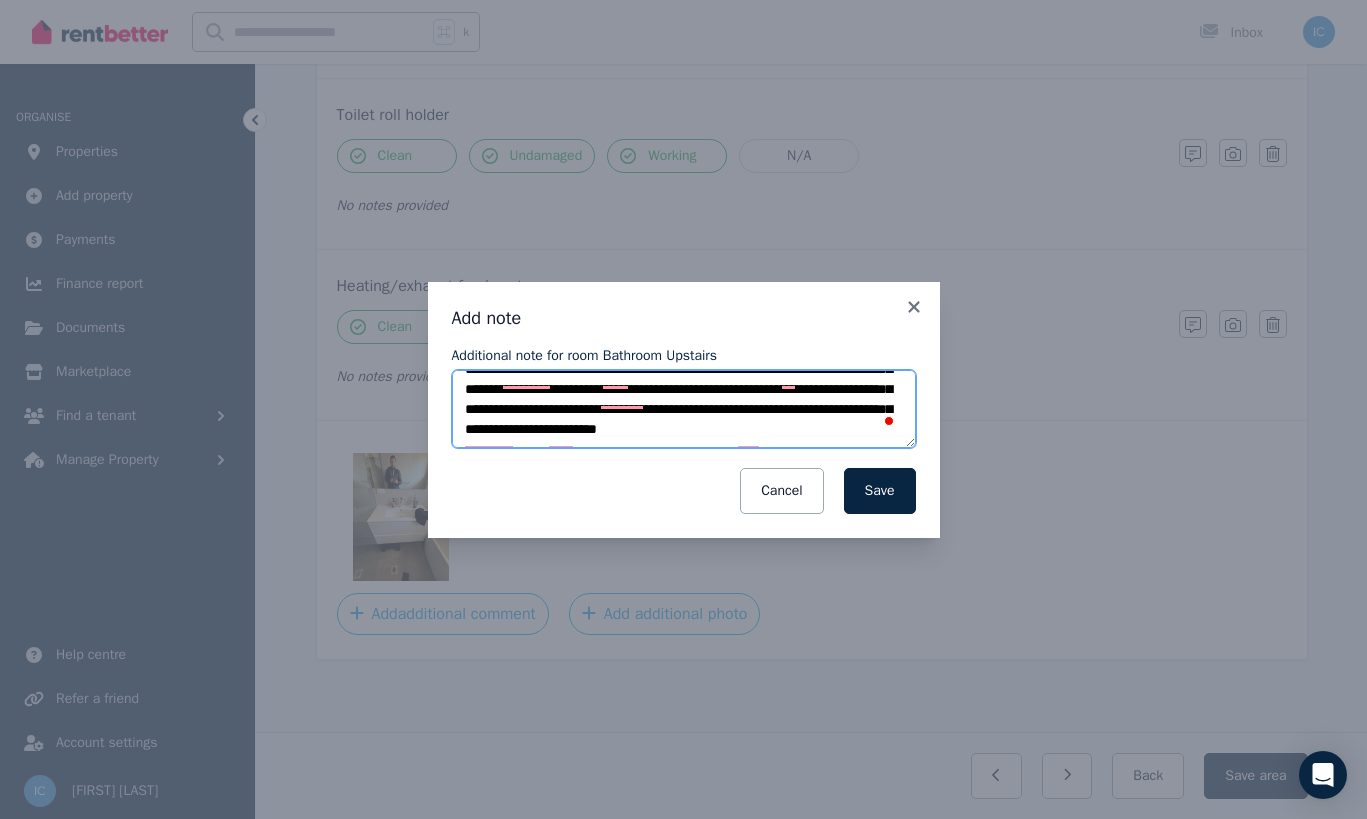 paste on "**********" 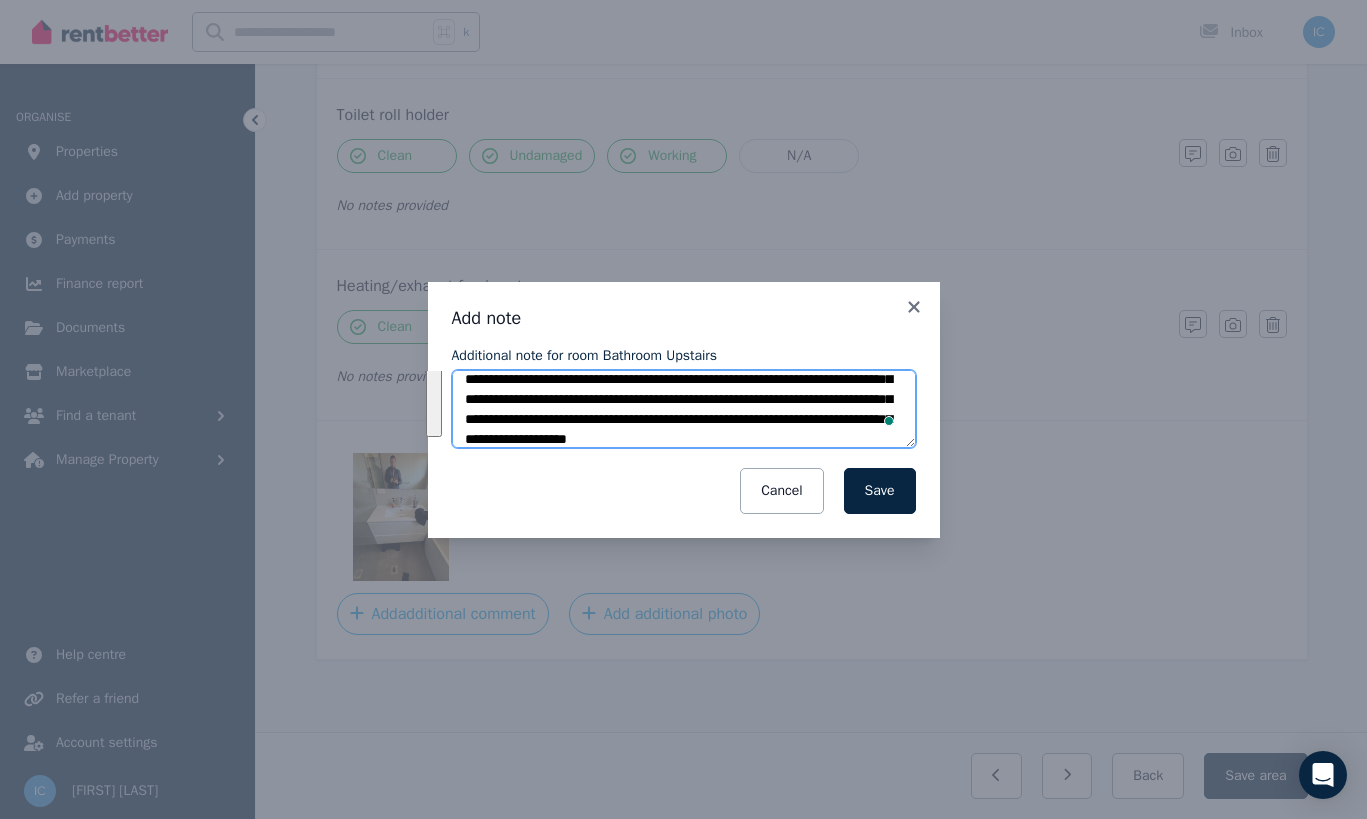 scroll, scrollTop: 110, scrollLeft: 0, axis: vertical 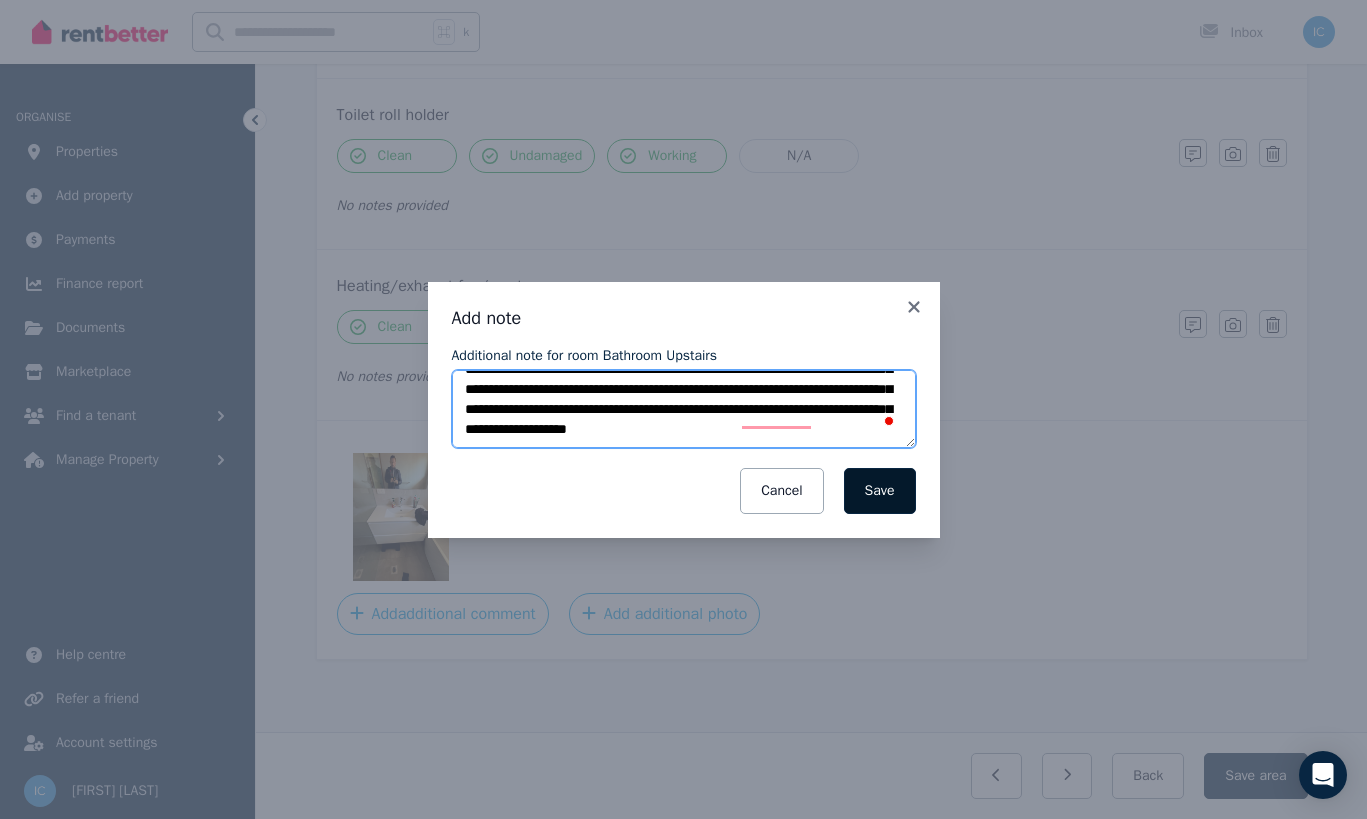type on "**********" 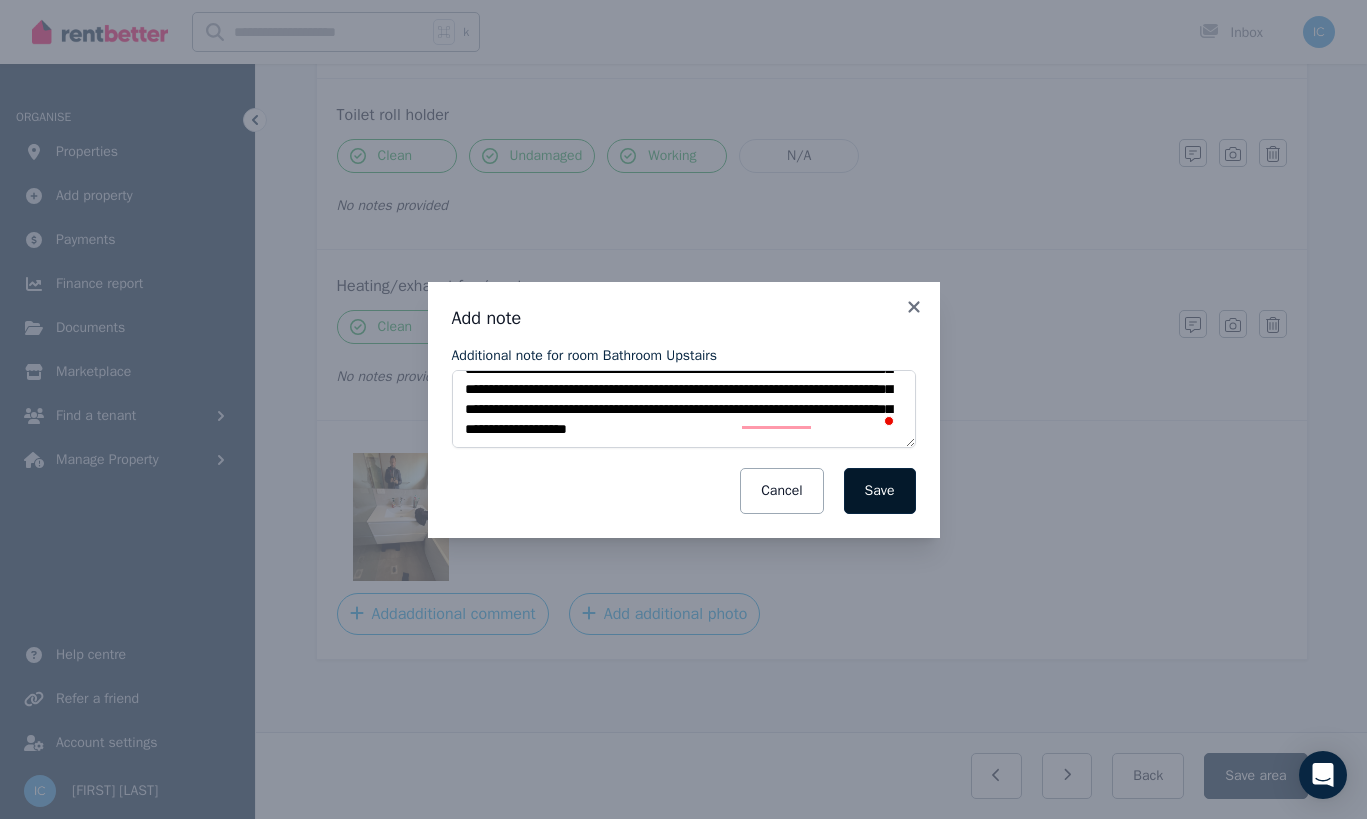 click on "Save" at bounding box center [880, 491] 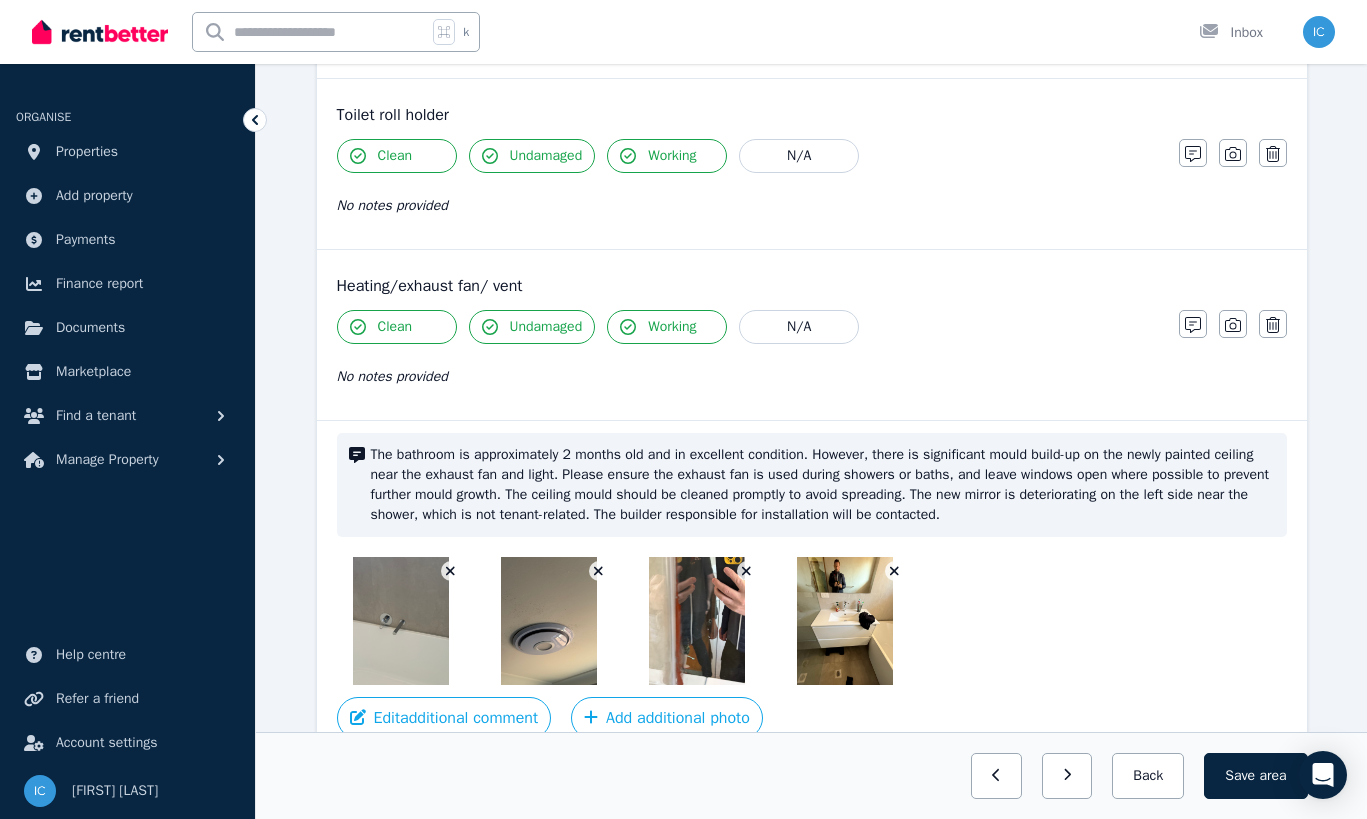 scroll, scrollTop: 2556, scrollLeft: 0, axis: vertical 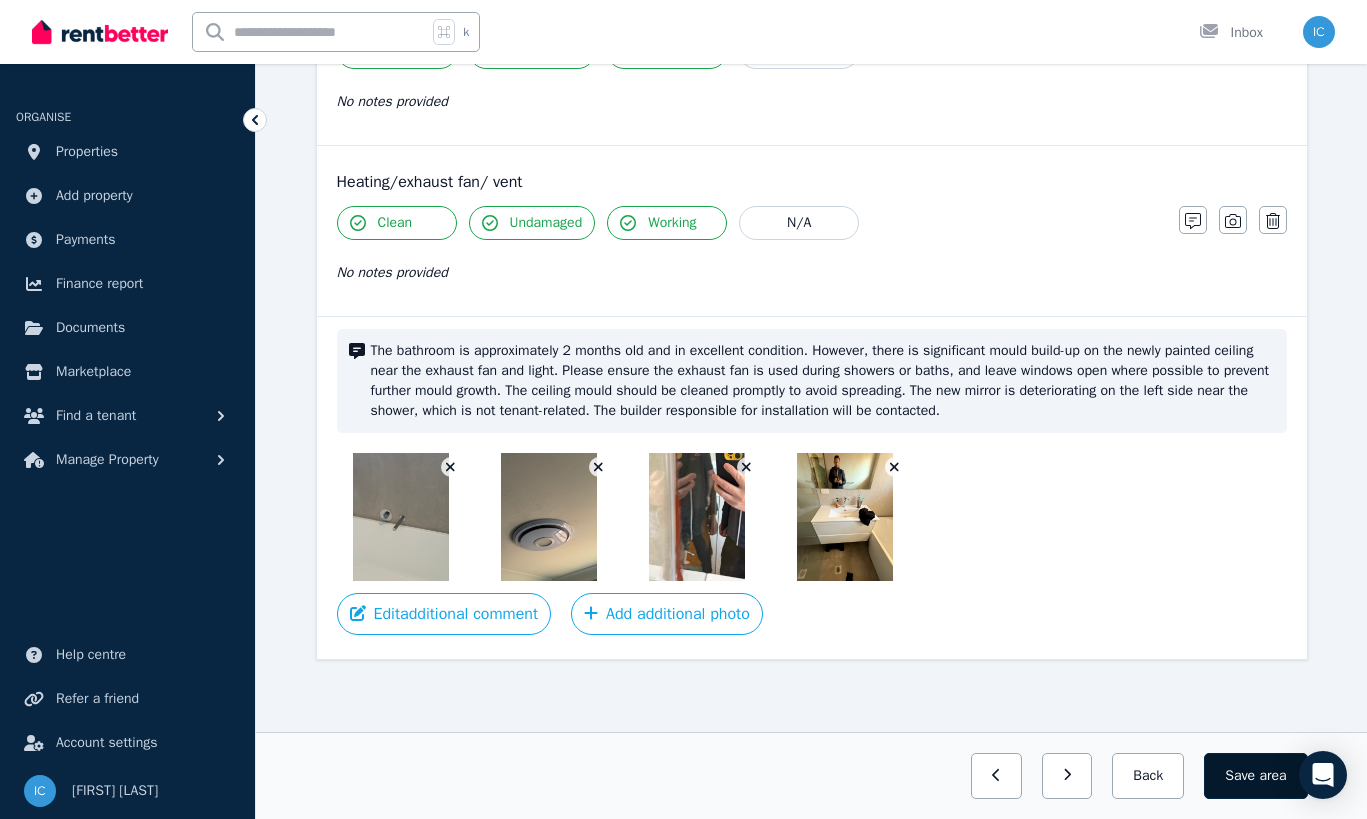click on "Save   area" at bounding box center [1255, 776] 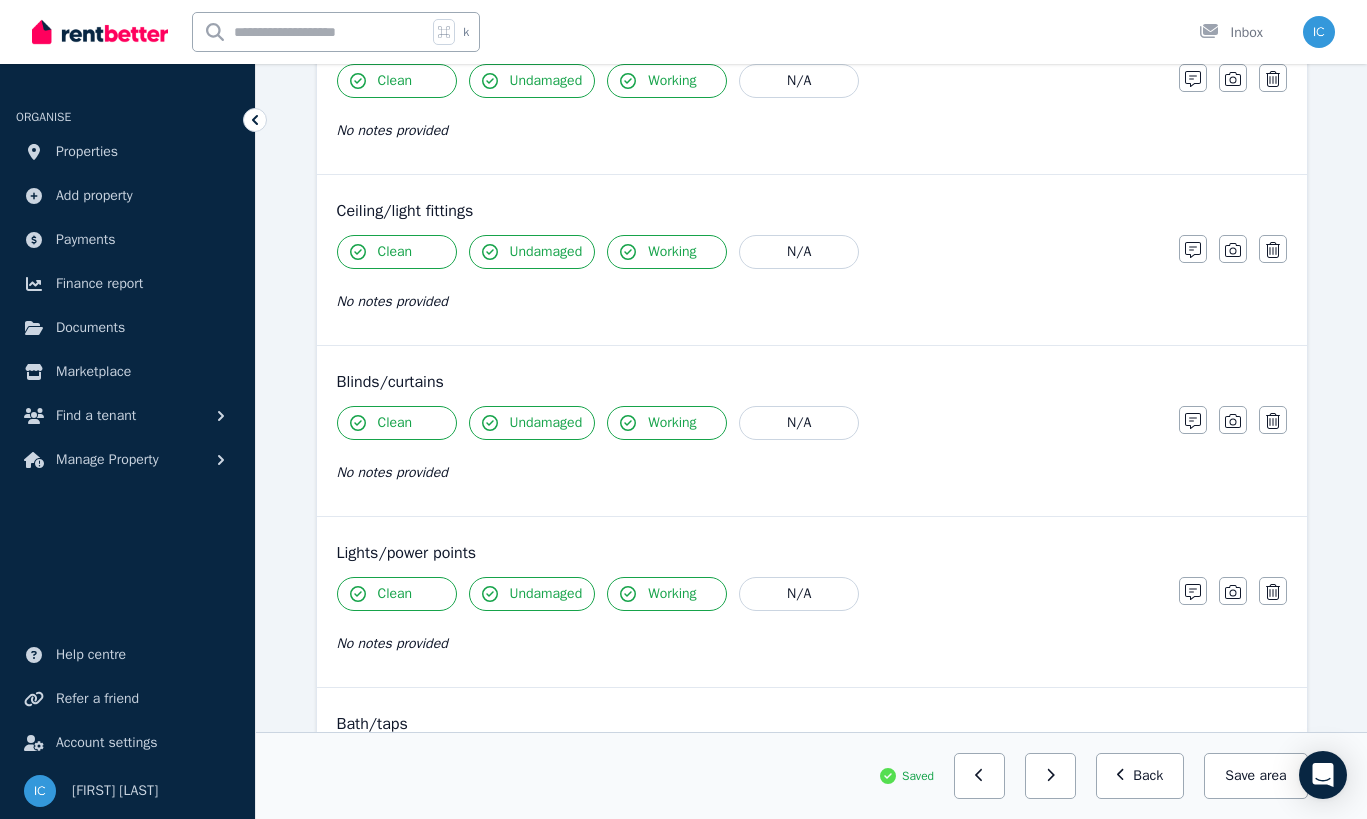 scroll, scrollTop: 819, scrollLeft: 0, axis: vertical 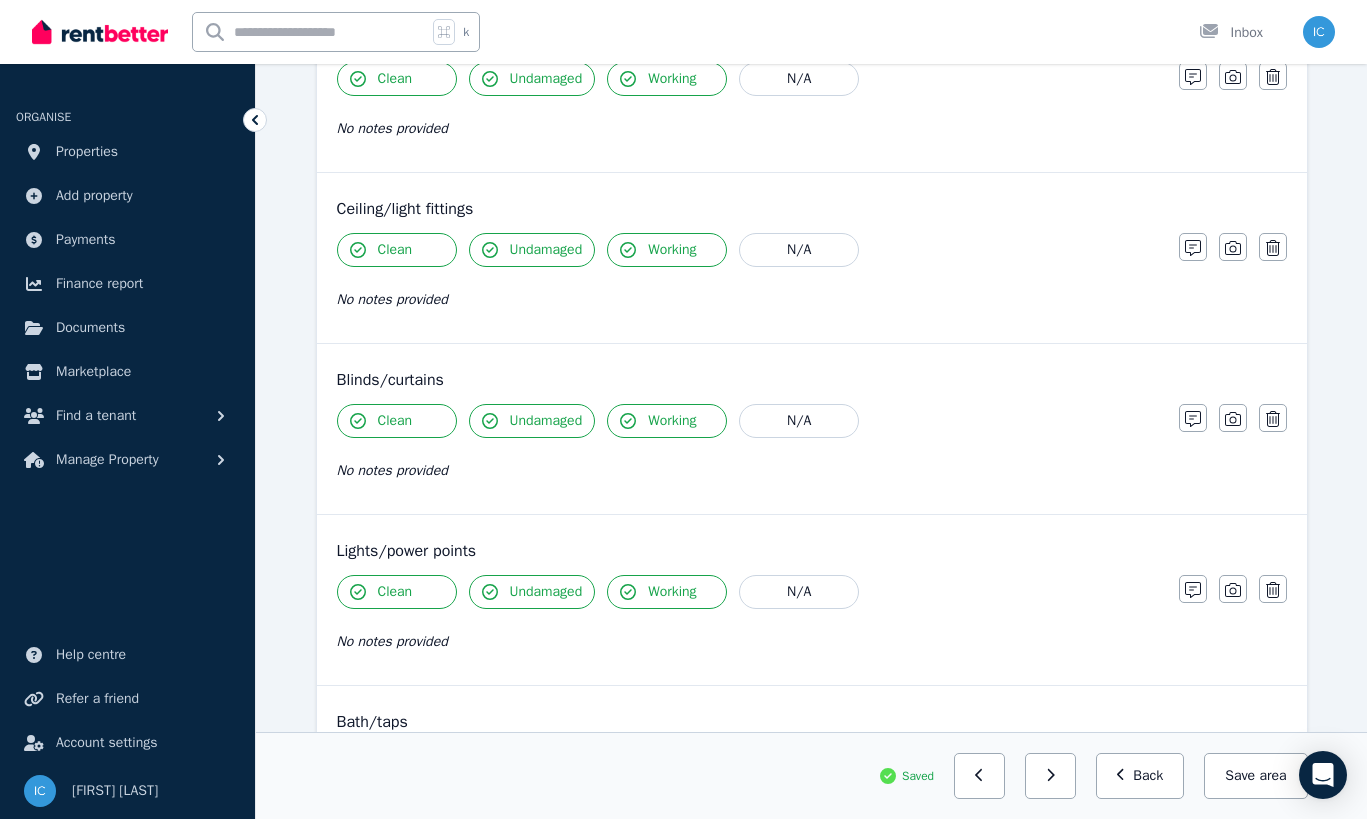 click on "Clean" at bounding box center (397, 250) 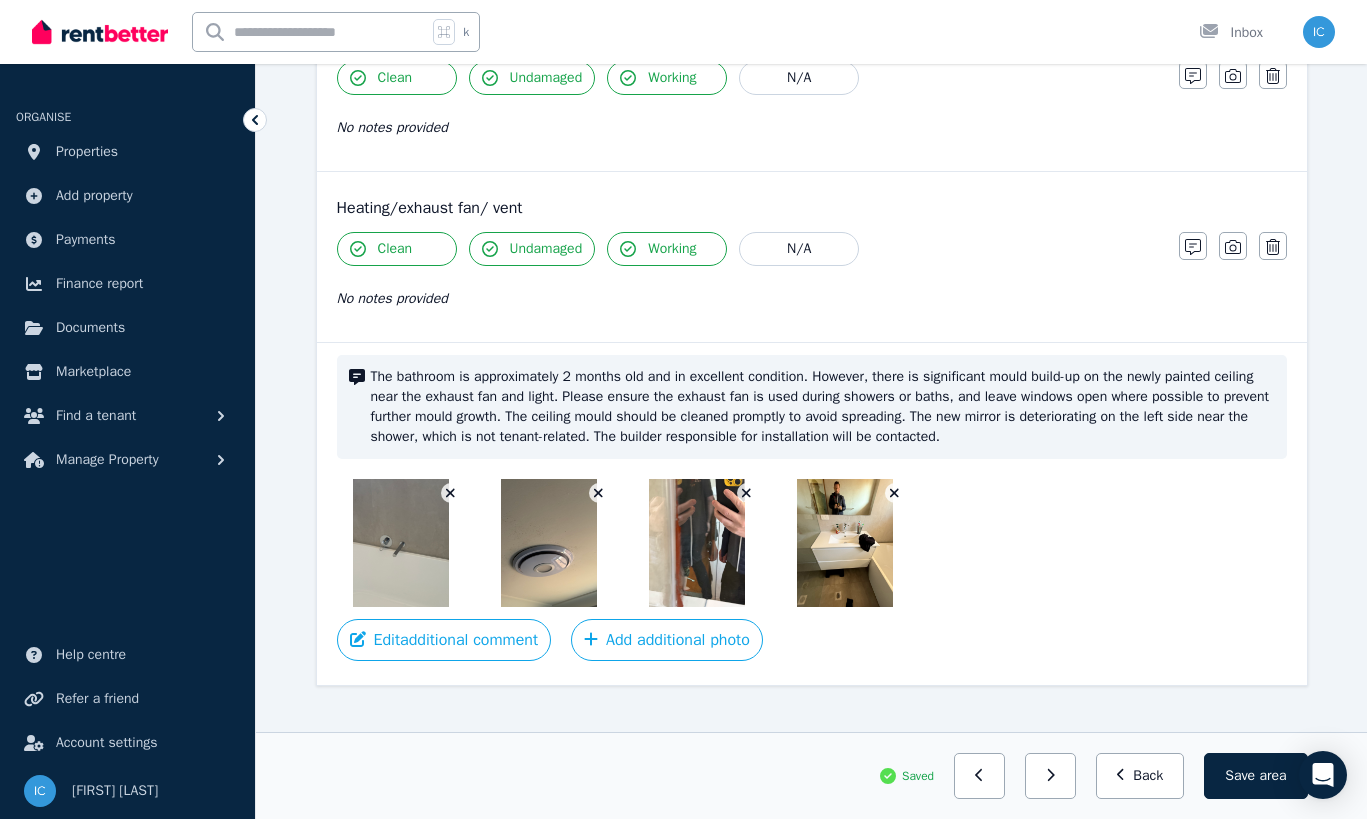 scroll, scrollTop: 2556, scrollLeft: 0, axis: vertical 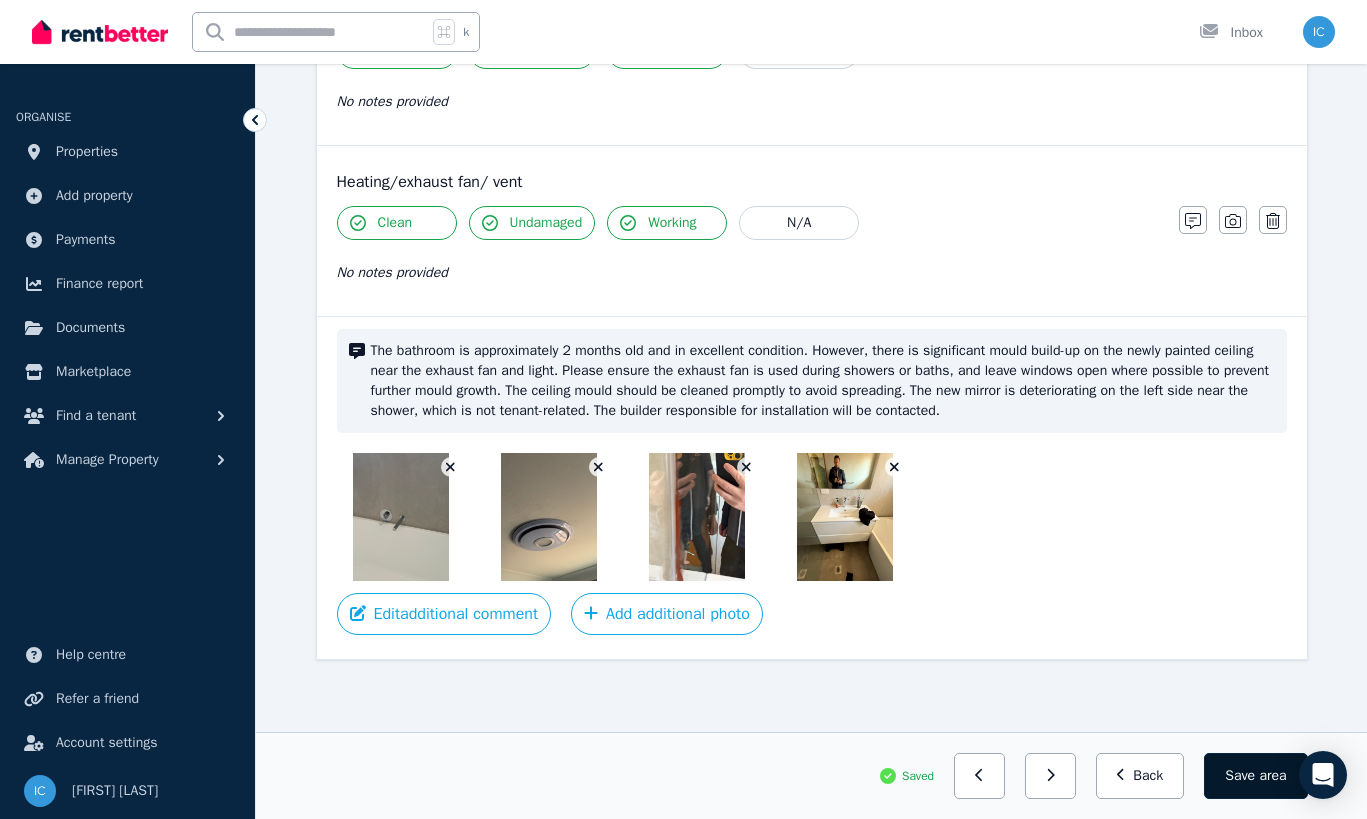 click on "Save   area" at bounding box center (1255, 776) 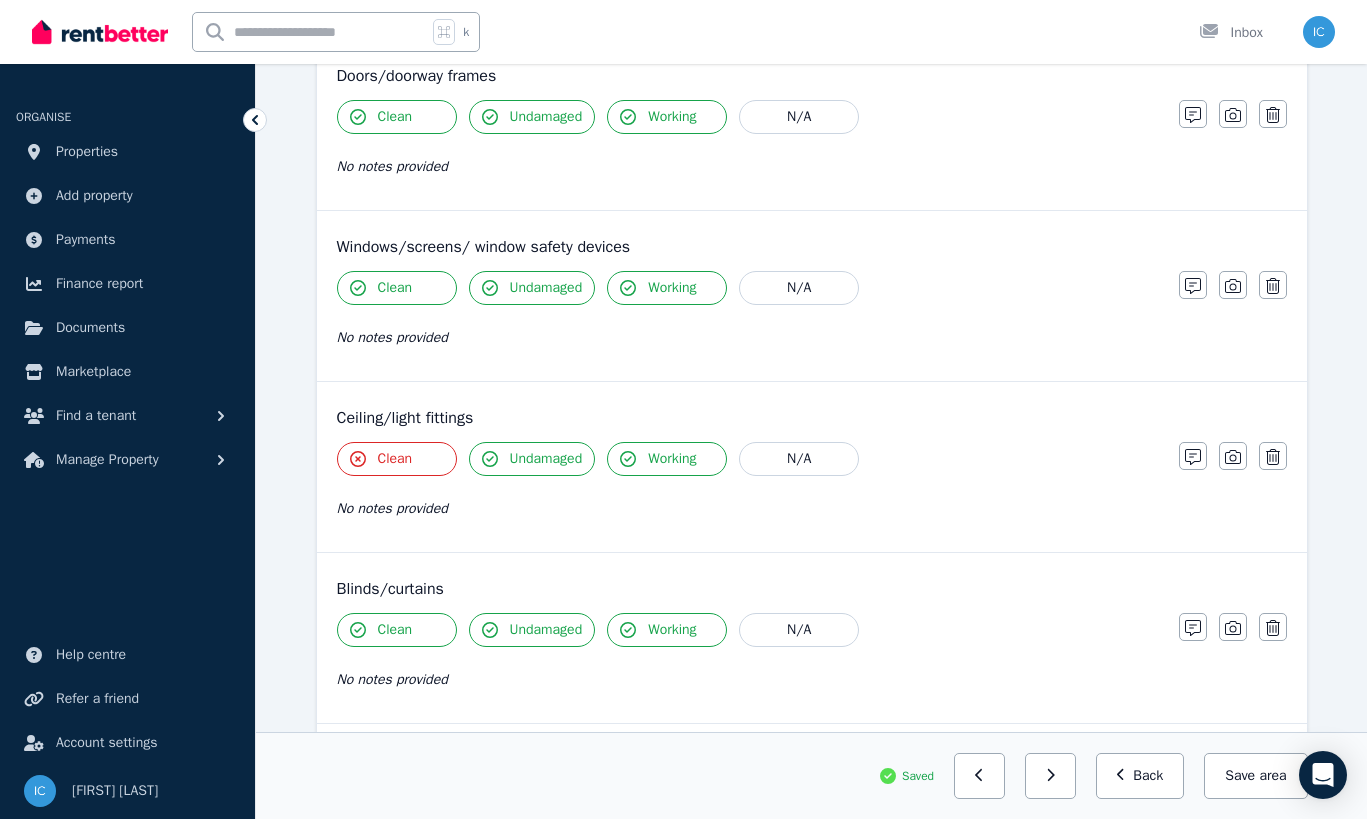 scroll, scrollTop: 0, scrollLeft: 0, axis: both 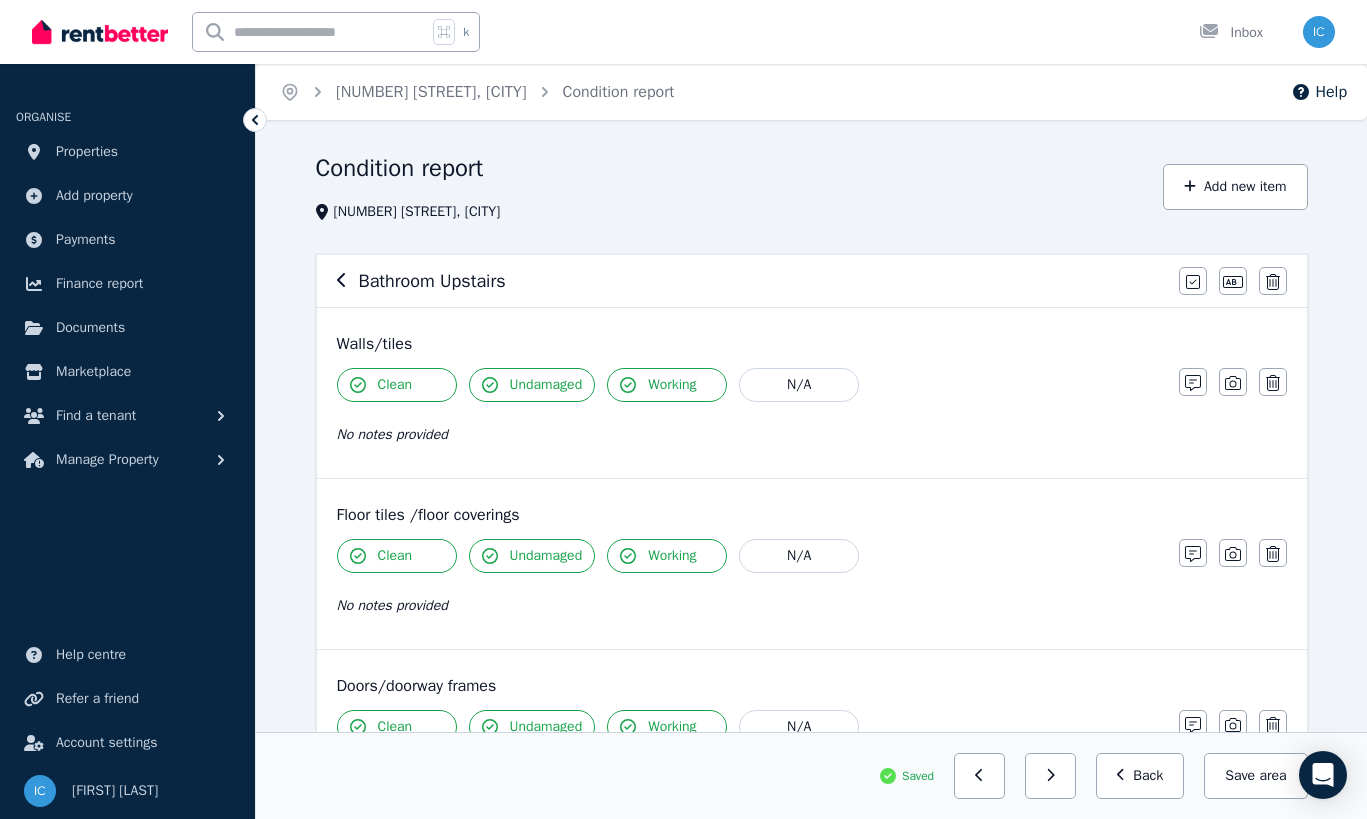 click 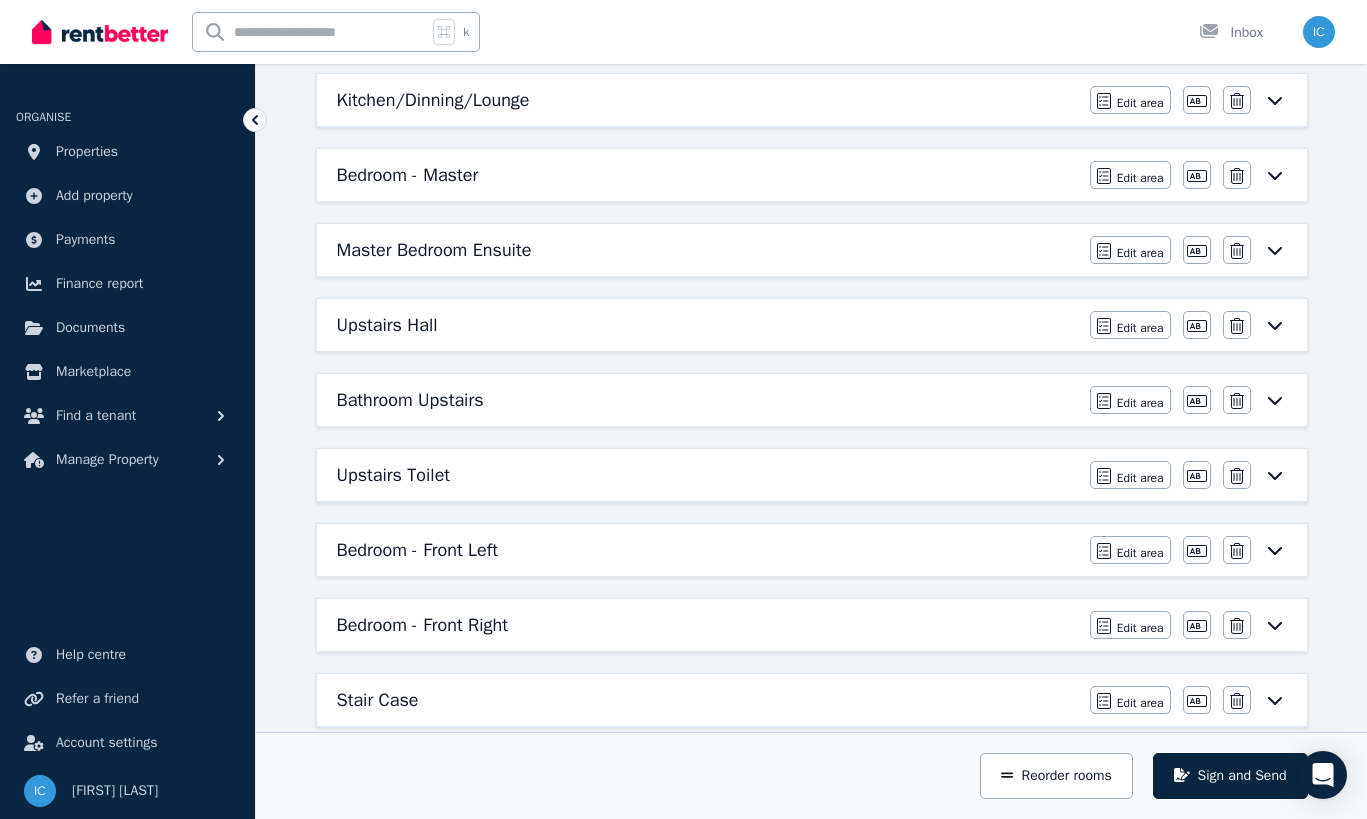 scroll, scrollTop: 285, scrollLeft: 0, axis: vertical 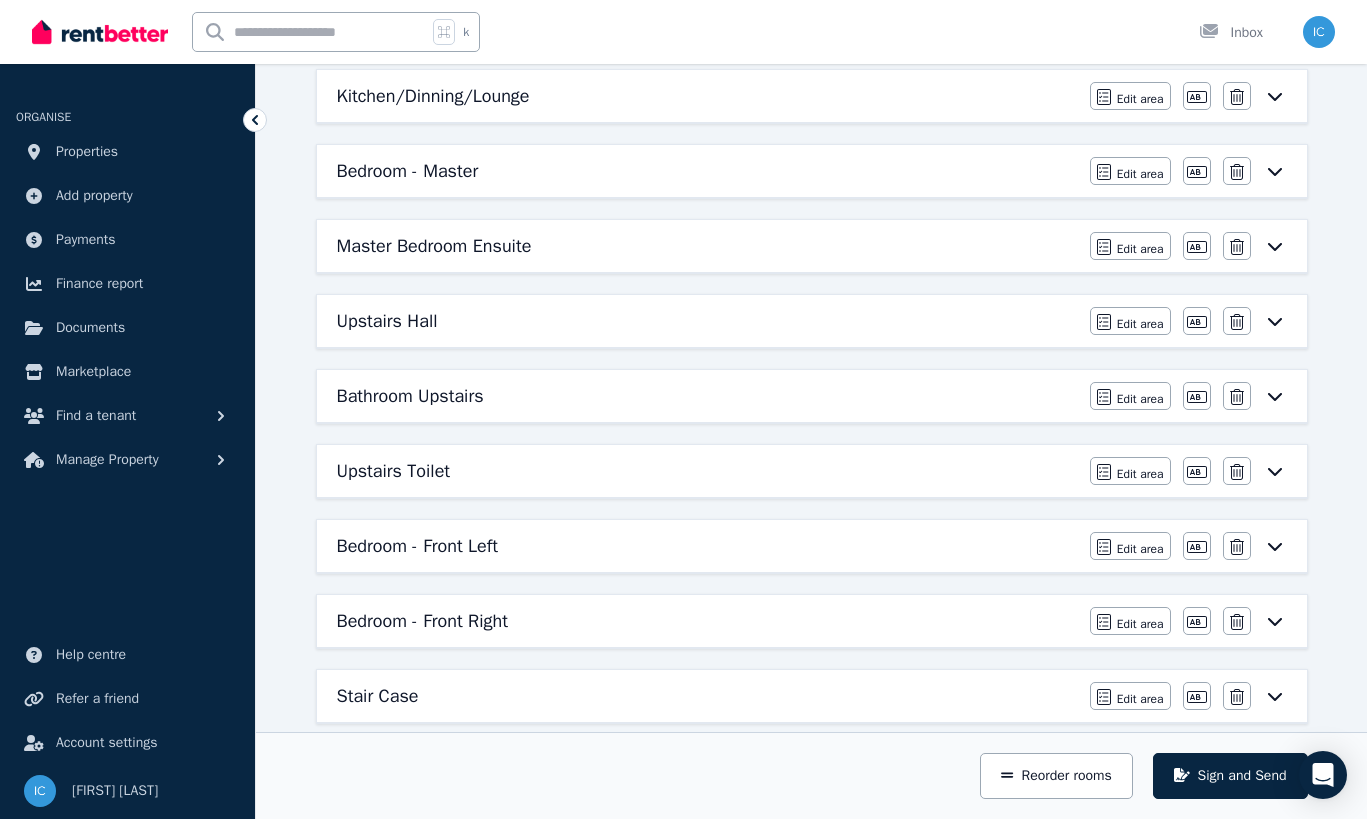 click on "Upstairs Toilet" at bounding box center (707, 471) 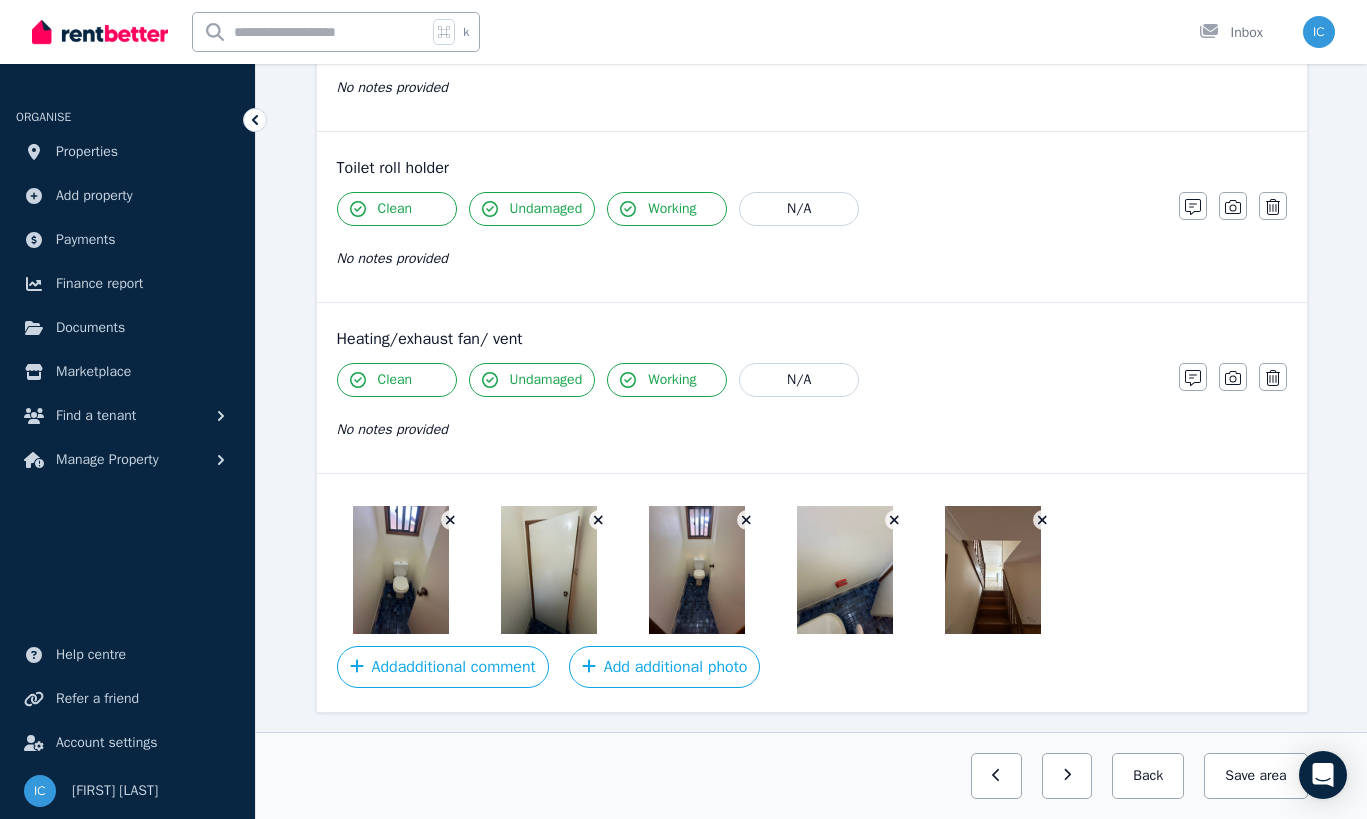 scroll, scrollTop: 1374, scrollLeft: 0, axis: vertical 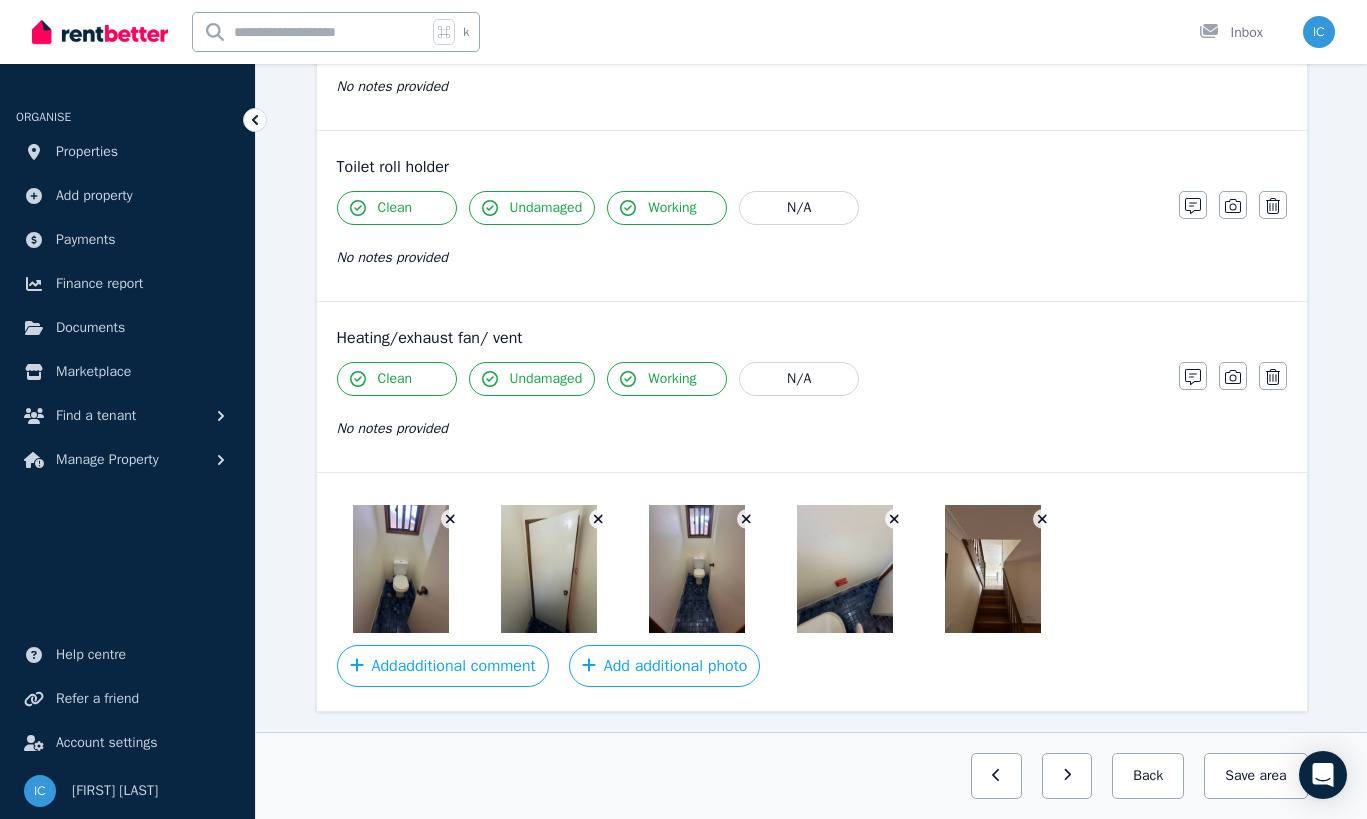 click 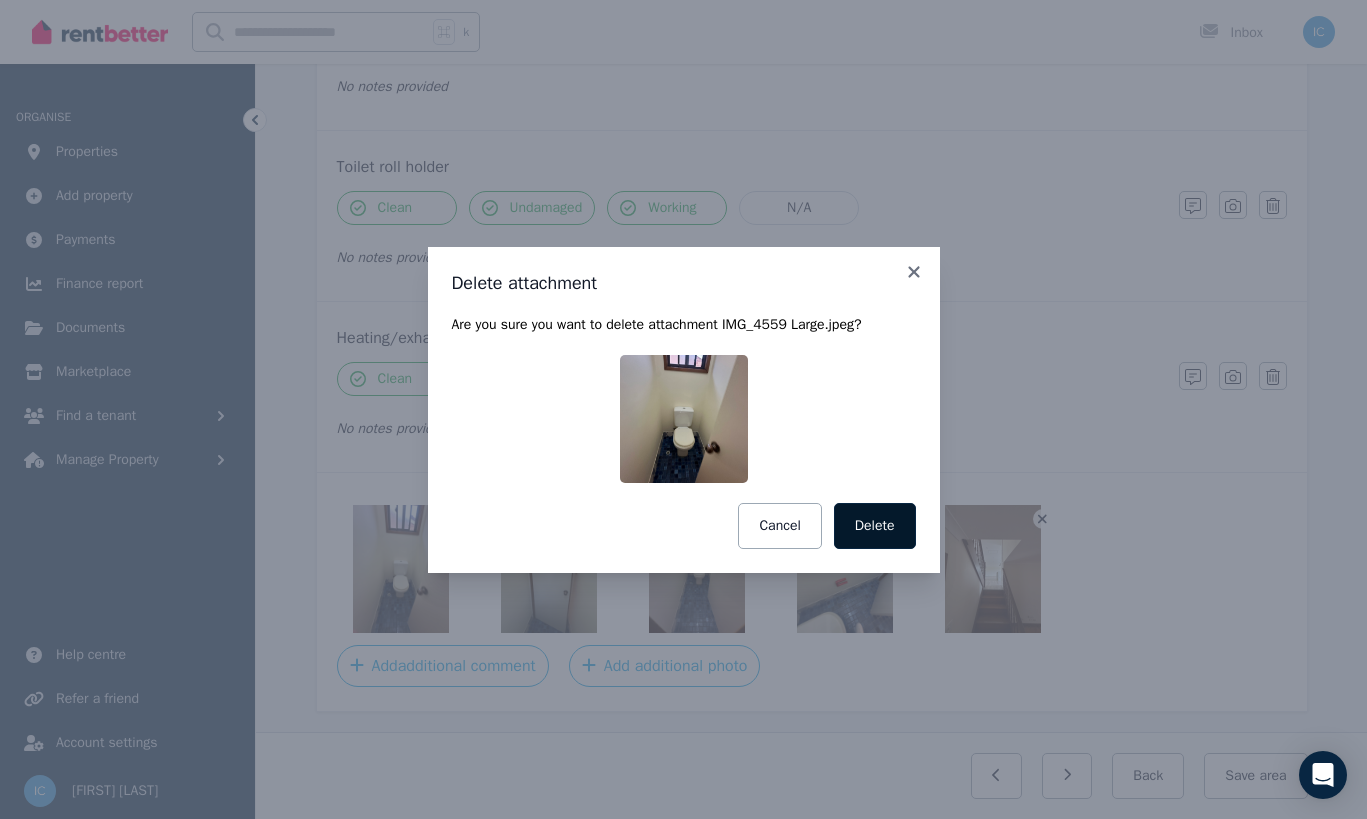 click on "Delete" at bounding box center [875, 526] 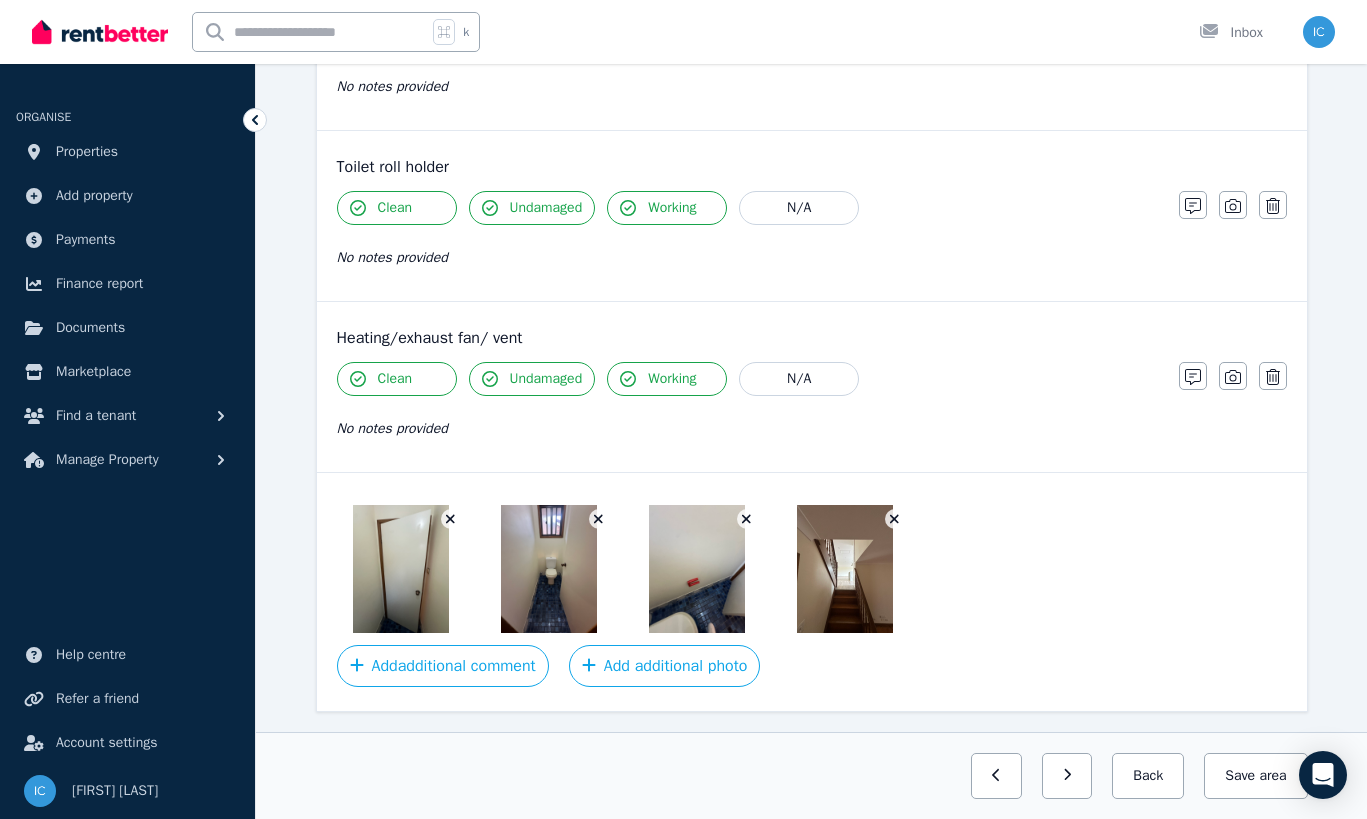 click 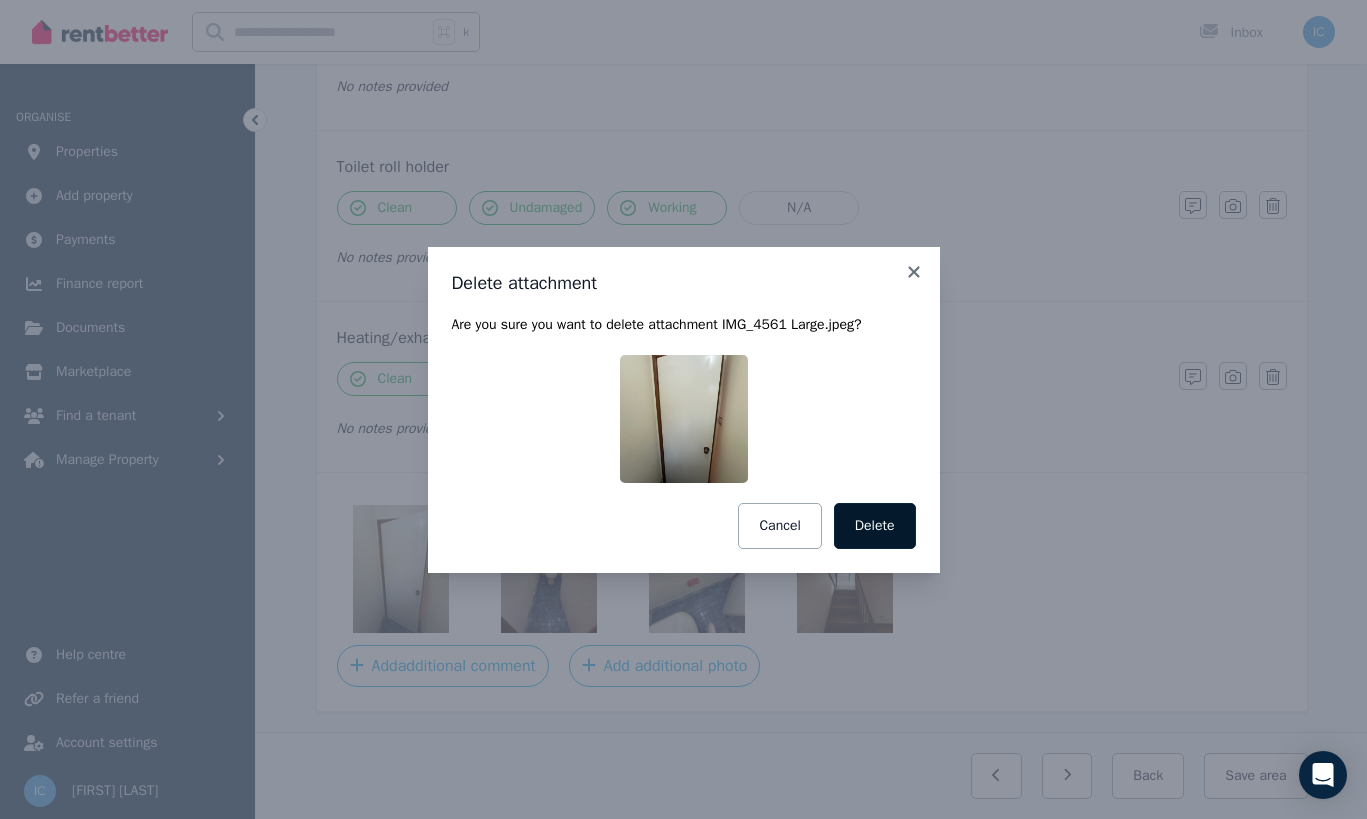 click on "Delete" at bounding box center (875, 526) 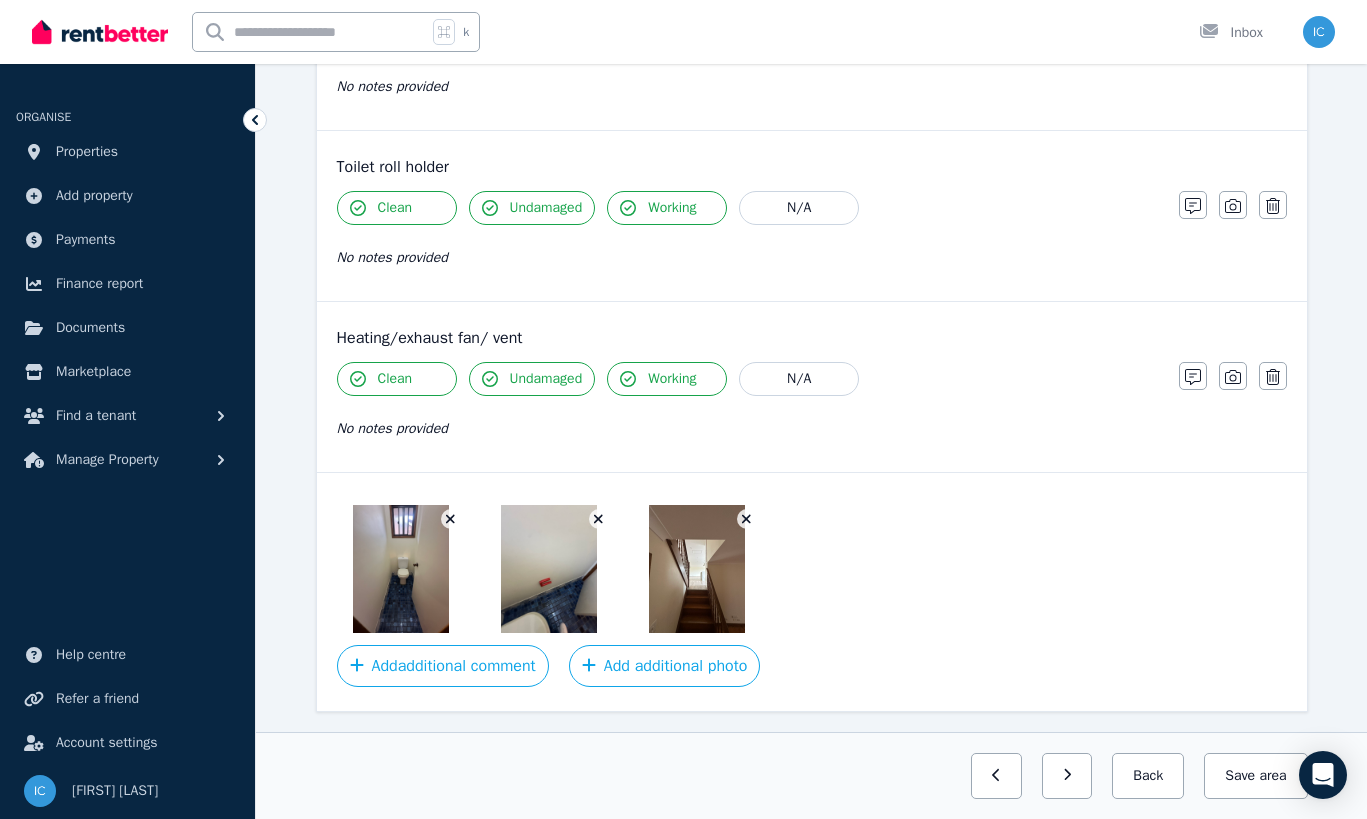 click 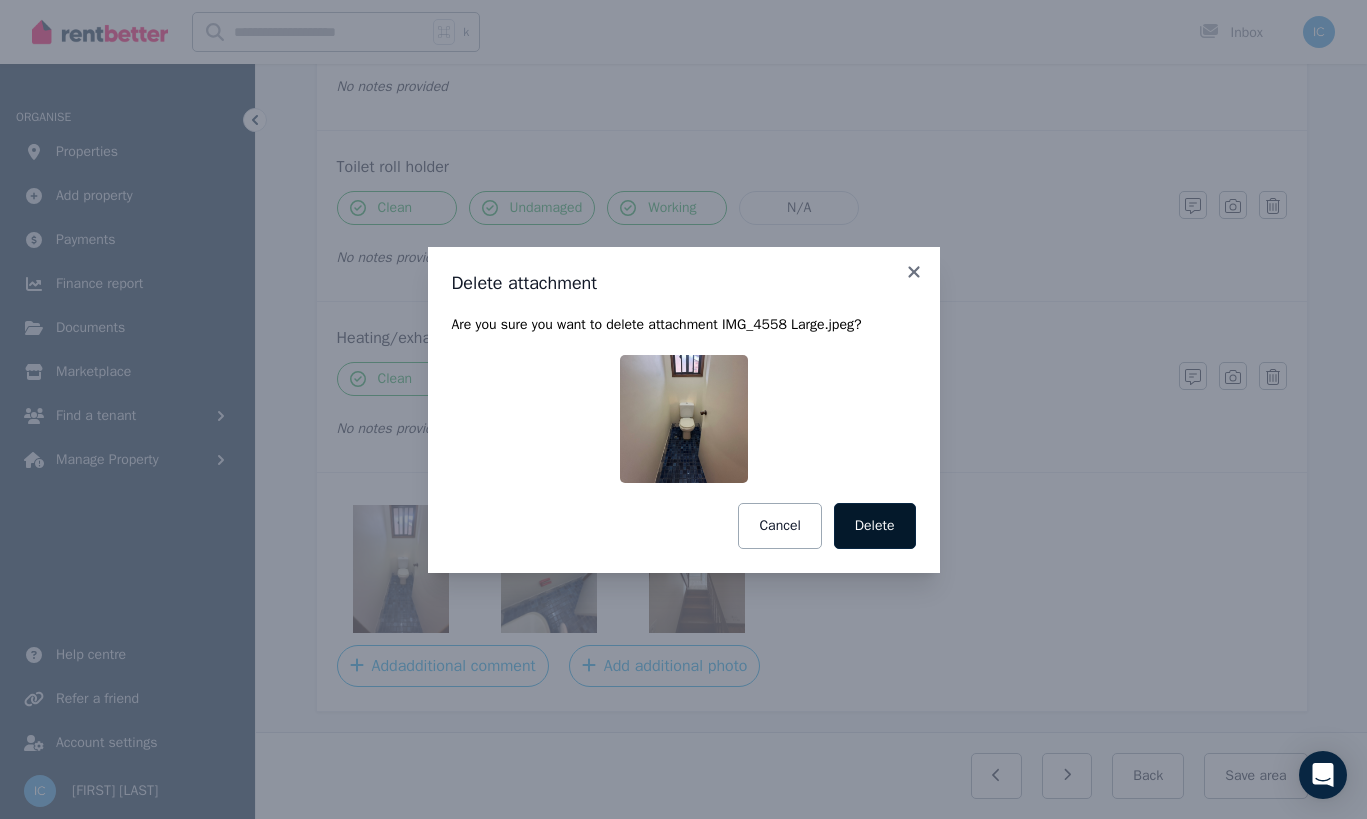 click on "Delete" at bounding box center [875, 526] 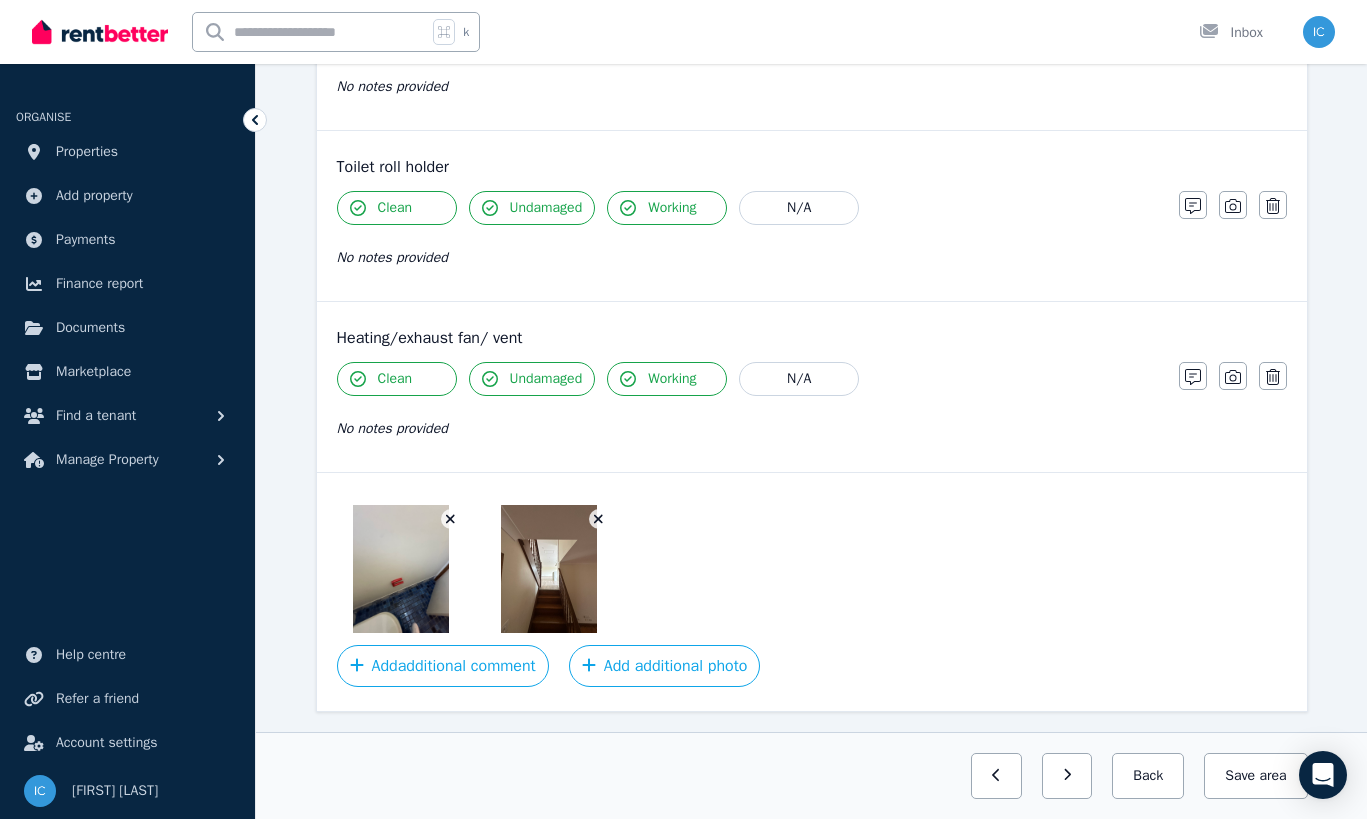 click 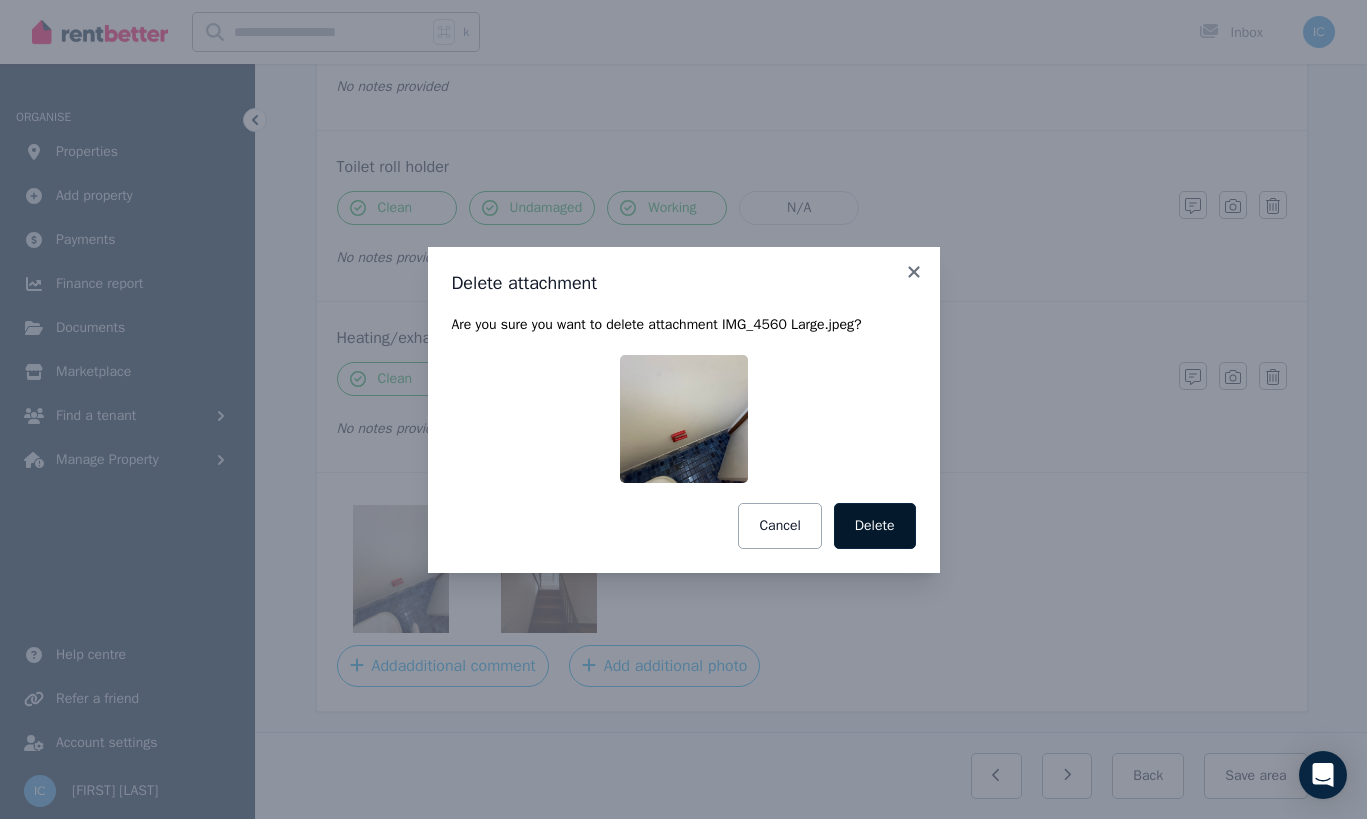 click on "Delete" at bounding box center (875, 526) 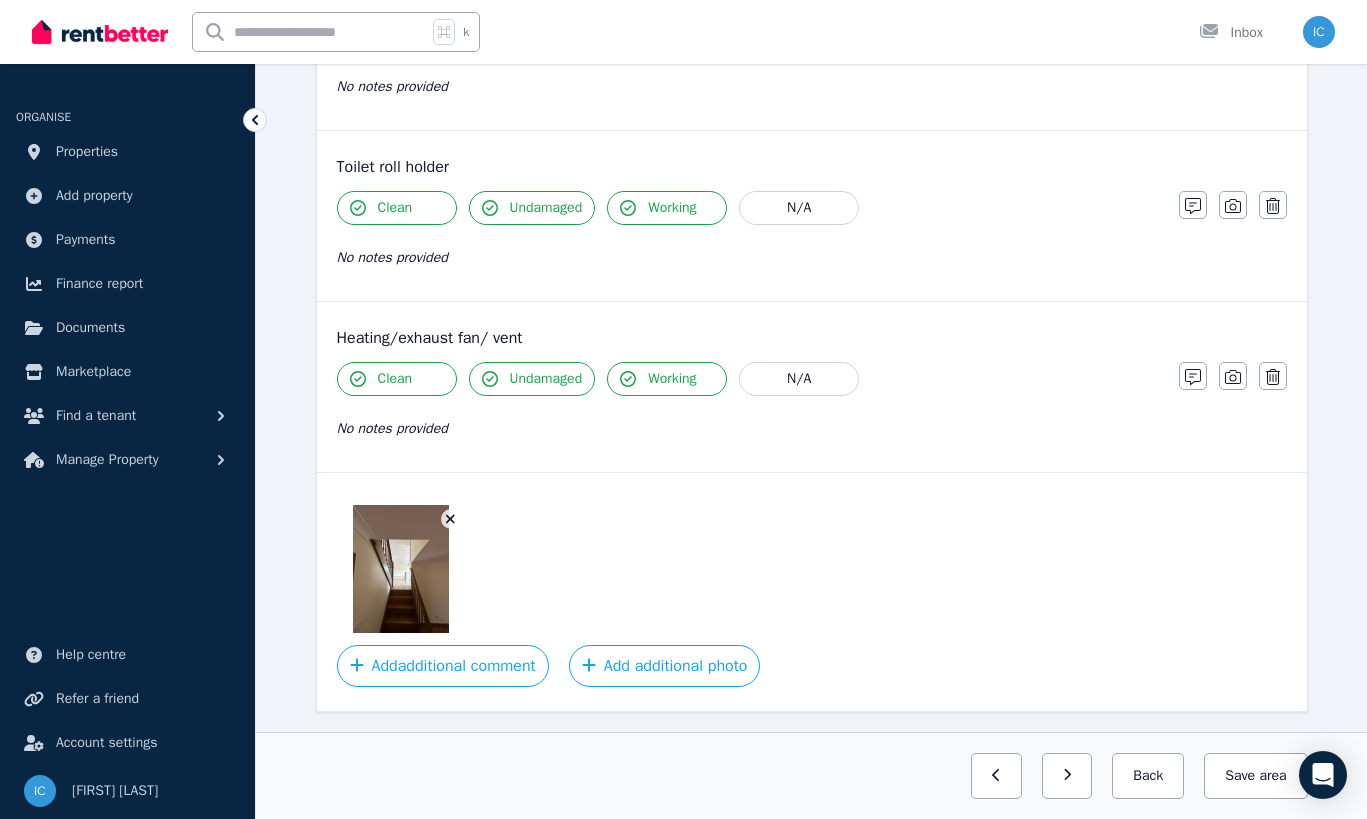 click 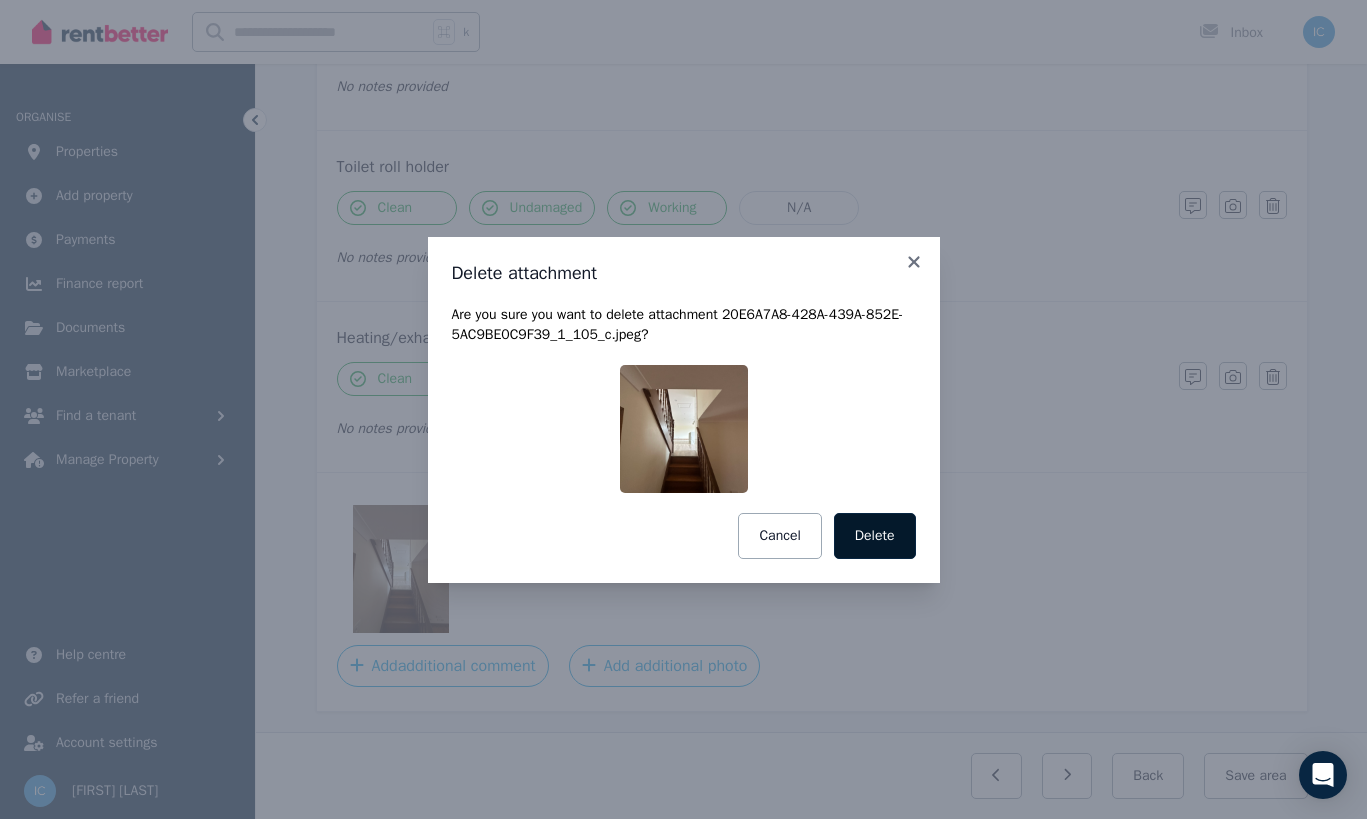 click on "Delete" at bounding box center (875, 536) 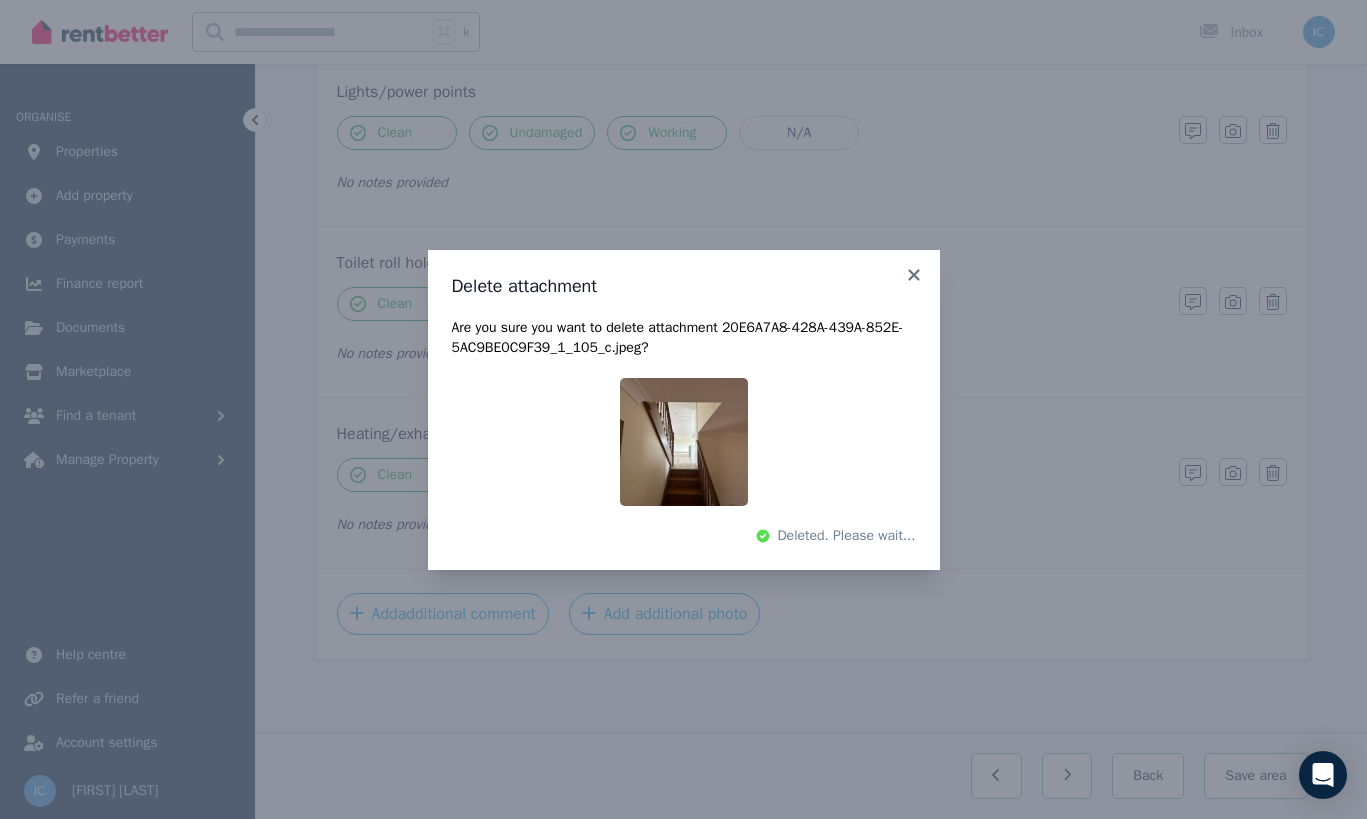 scroll, scrollTop: 1278, scrollLeft: 0, axis: vertical 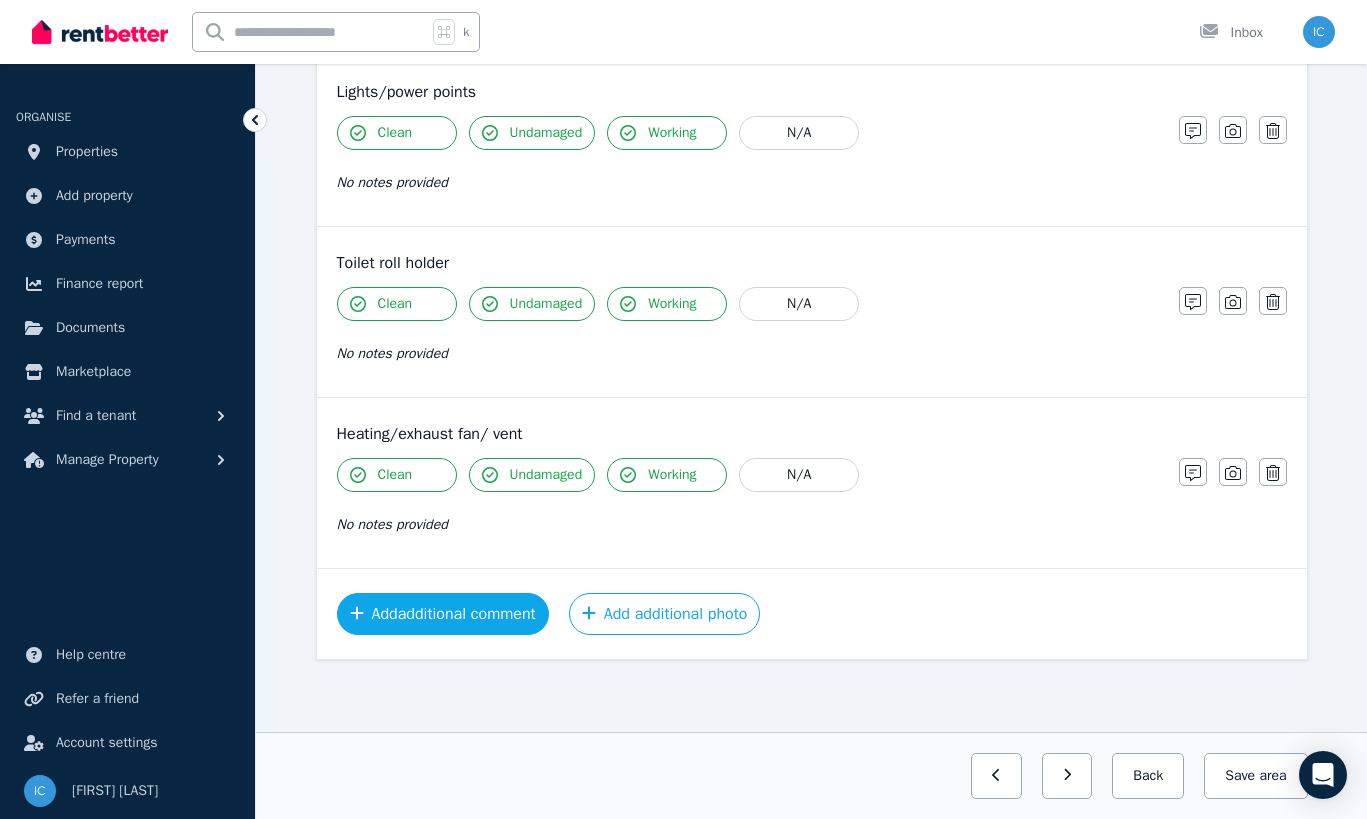 click on "Add  additional comment" at bounding box center (443, 614) 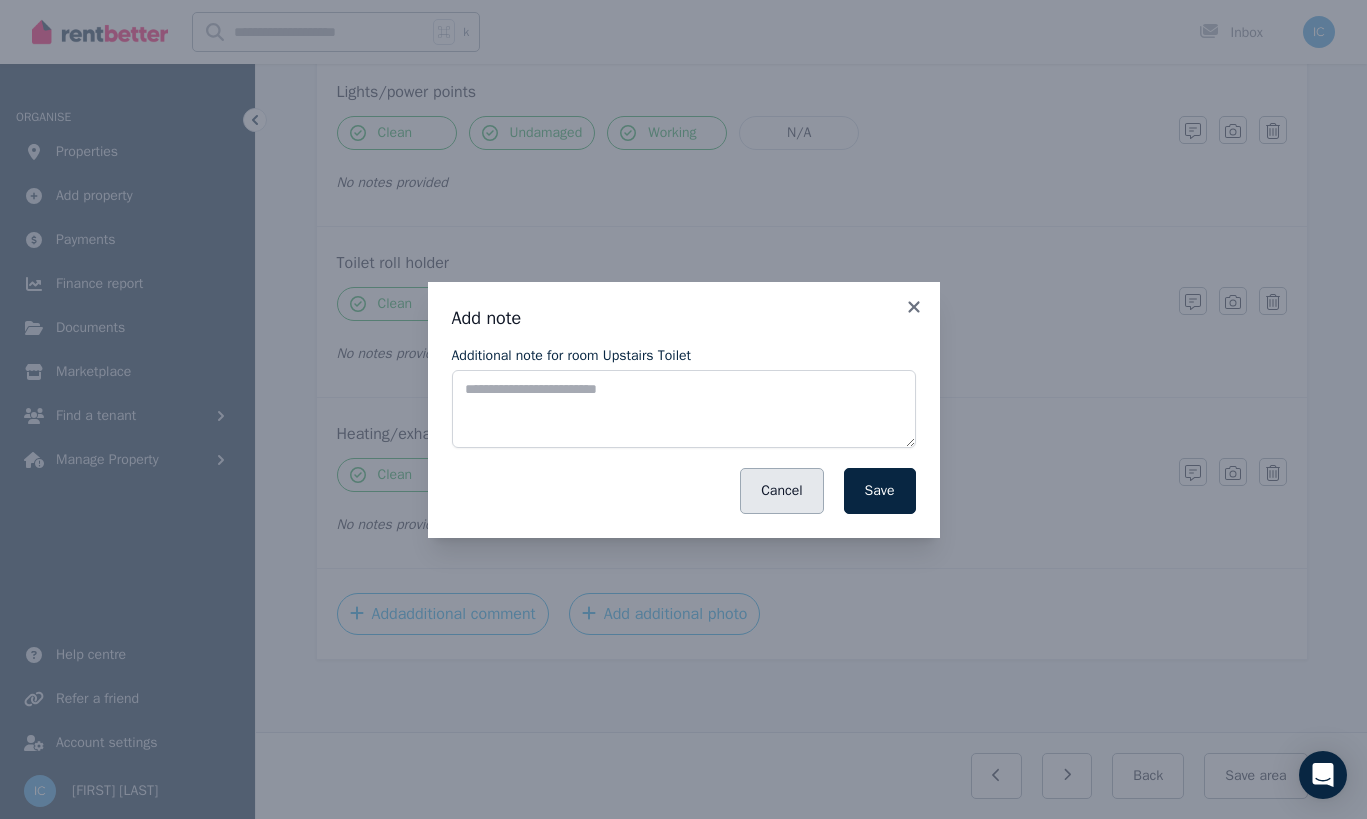 click on "Cancel" at bounding box center (781, 491) 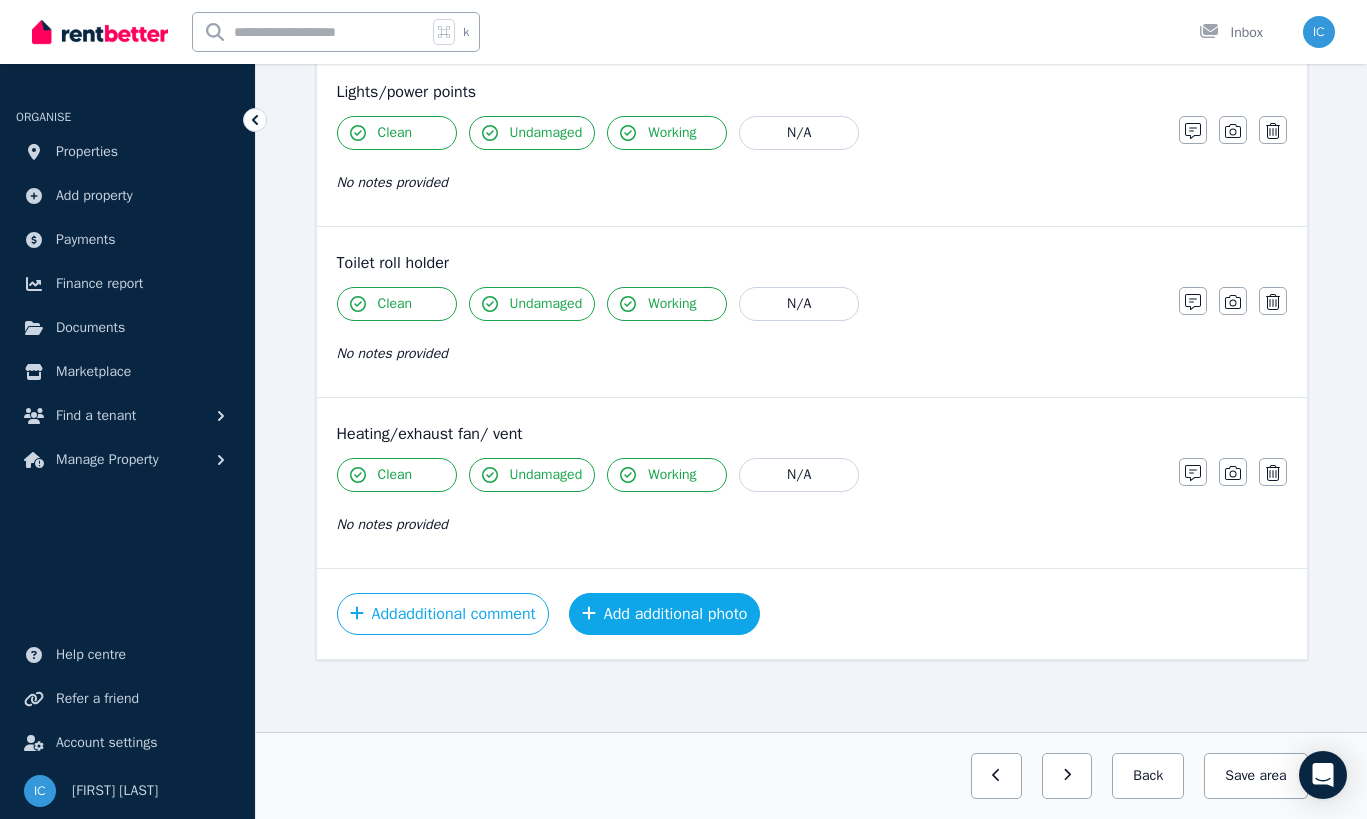 click on "Add additional photo" at bounding box center [665, 614] 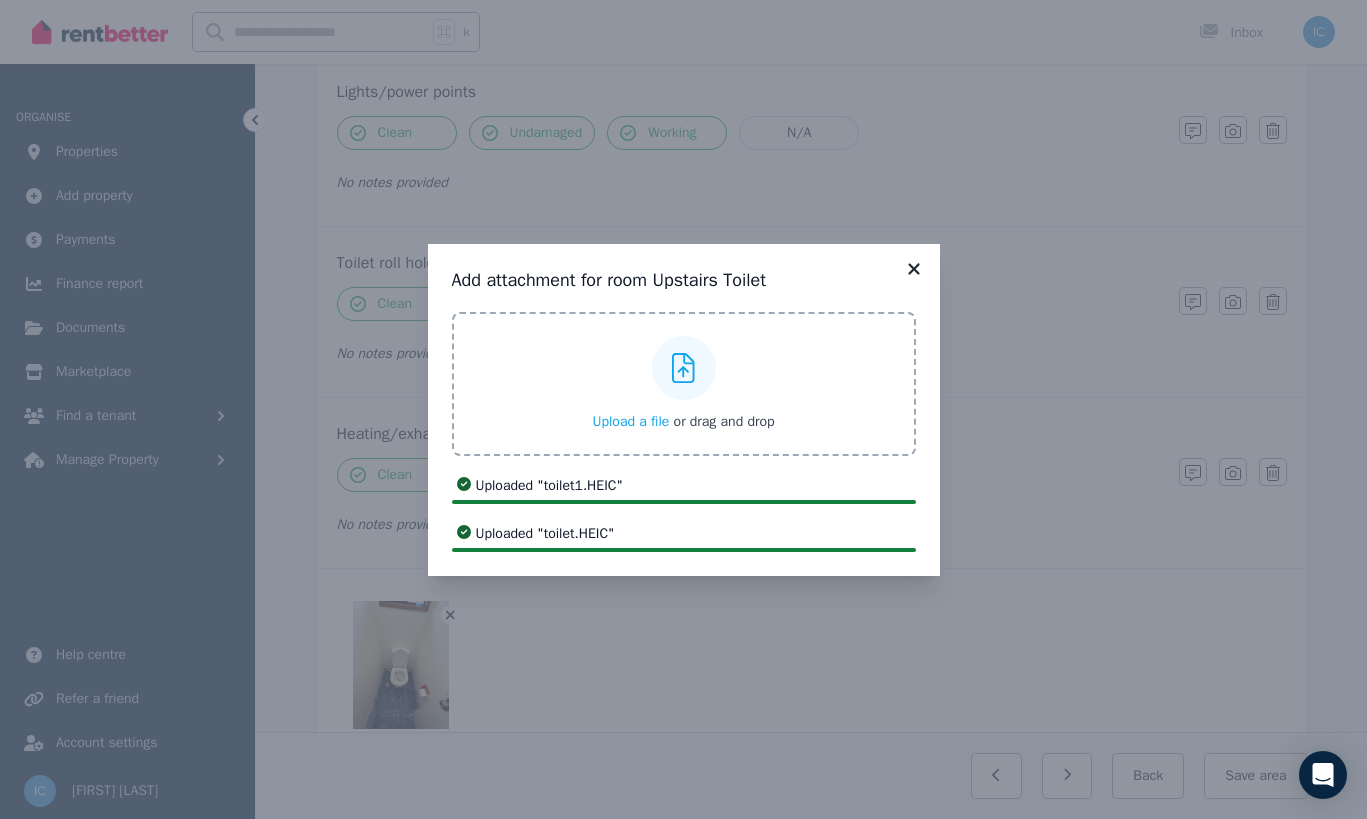 click 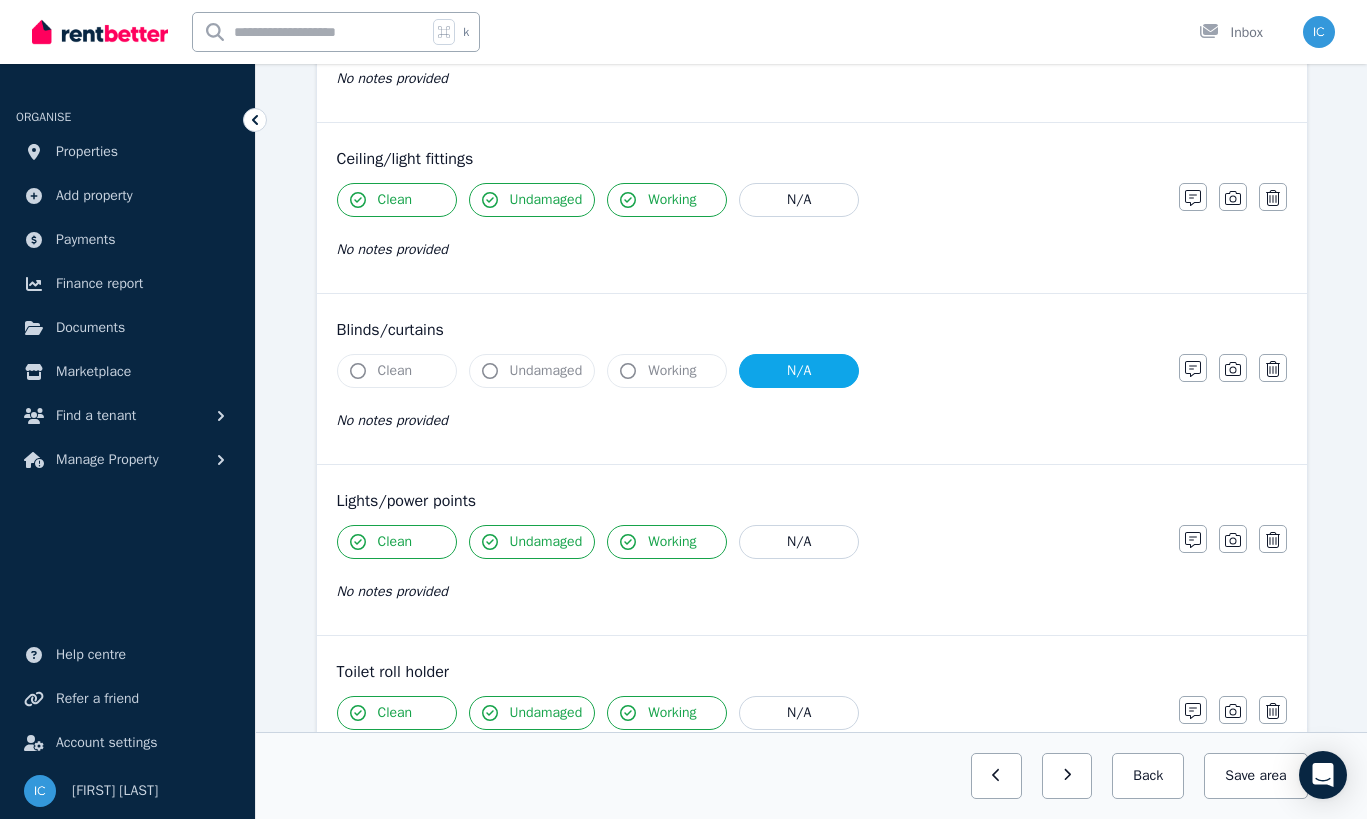 scroll, scrollTop: 1426, scrollLeft: 0, axis: vertical 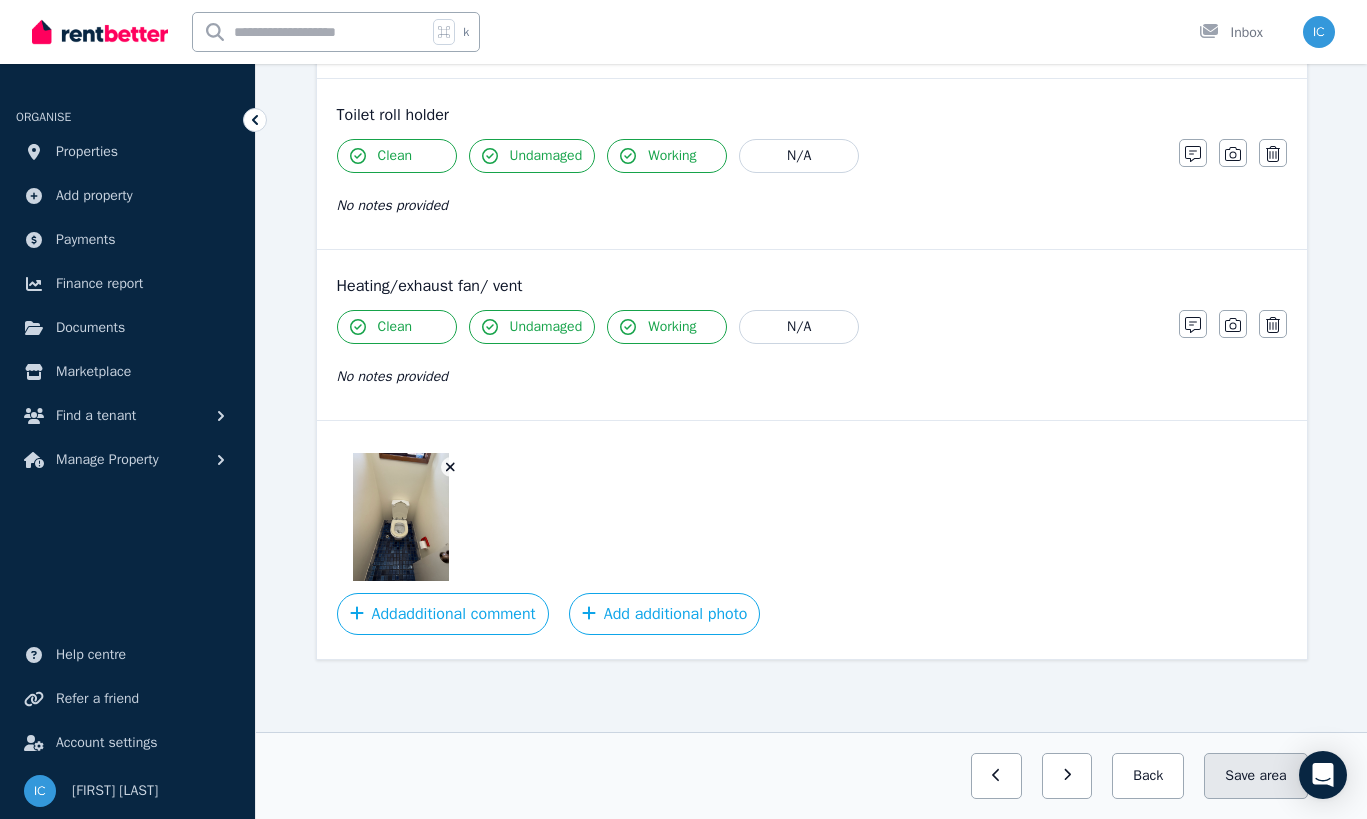 click on "Save   area" at bounding box center [1255, 776] 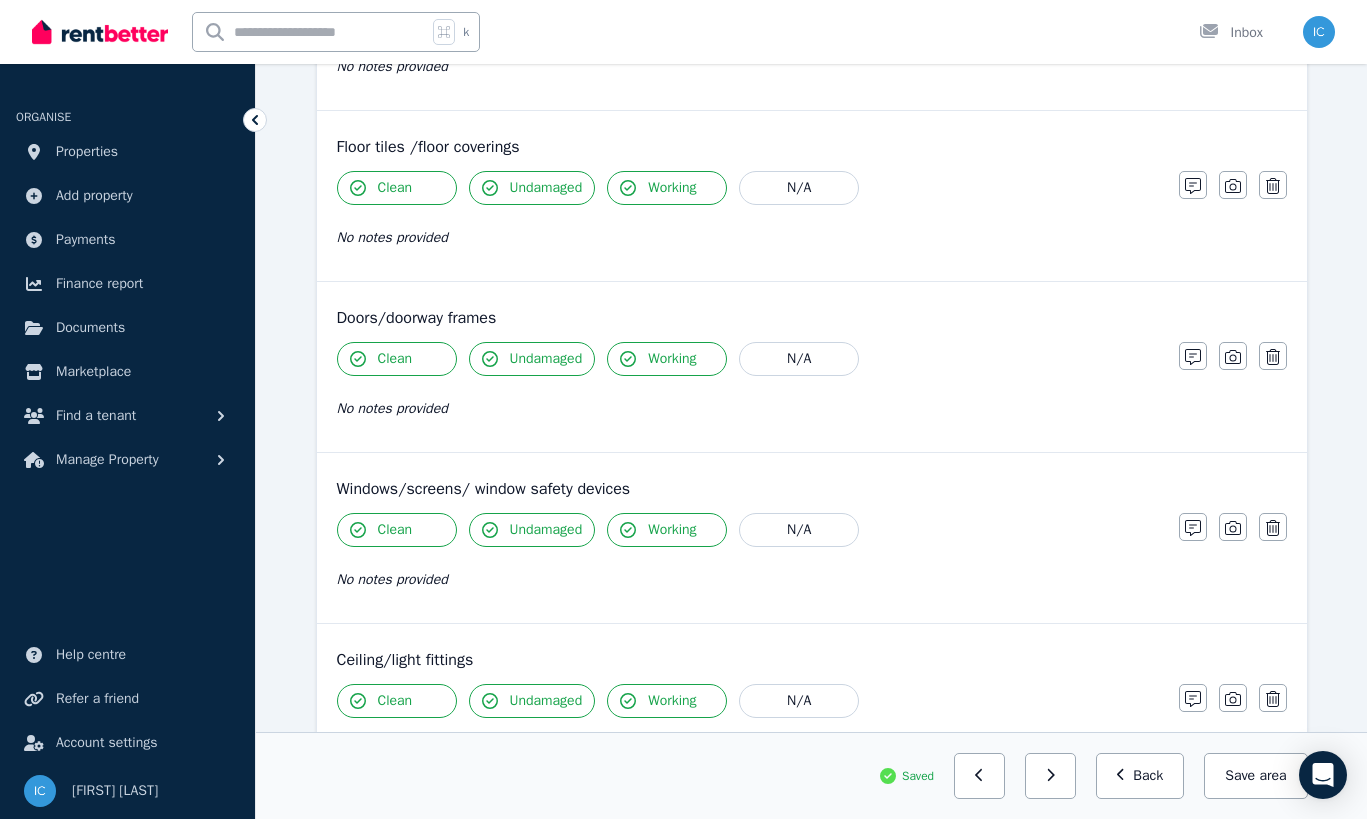 scroll, scrollTop: 83, scrollLeft: 0, axis: vertical 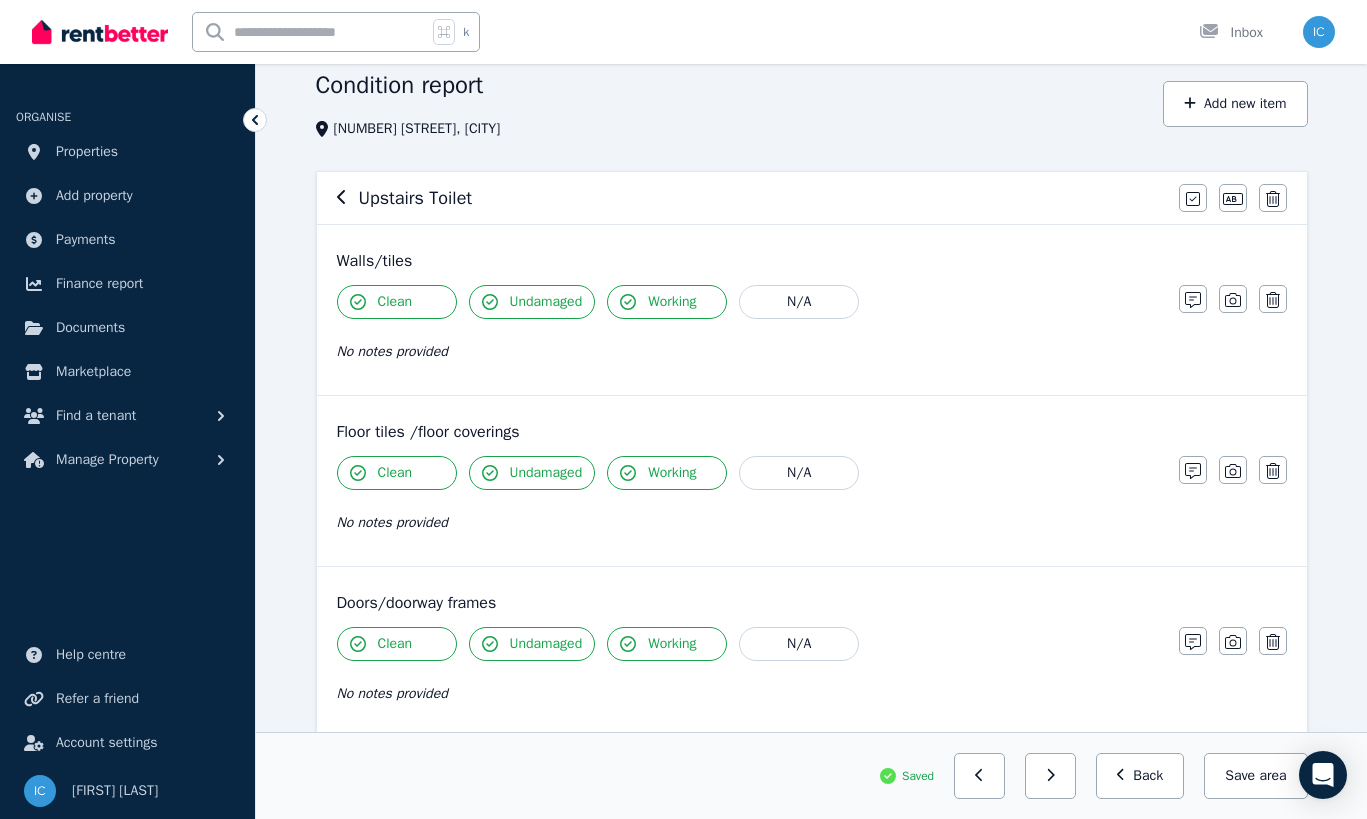 click 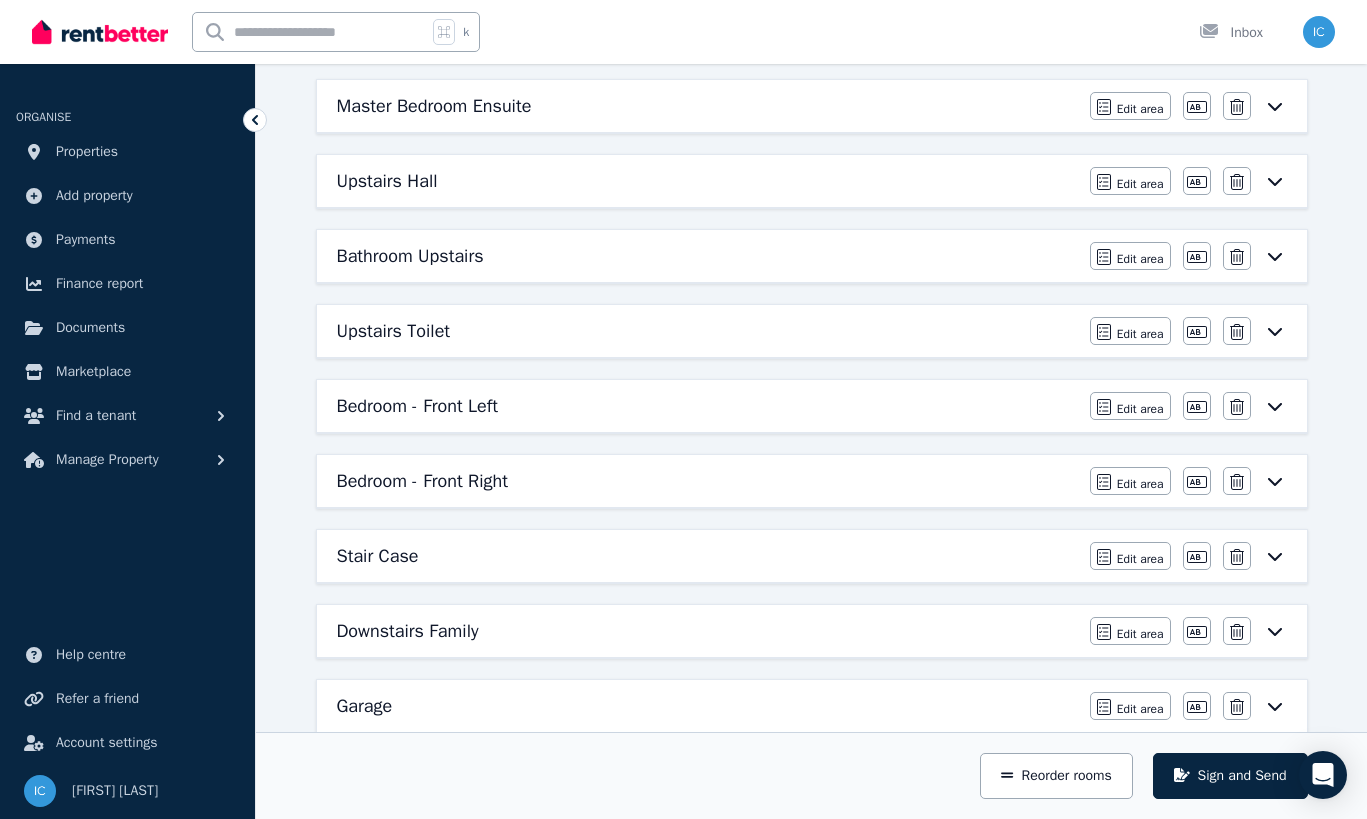 scroll, scrollTop: 427, scrollLeft: 0, axis: vertical 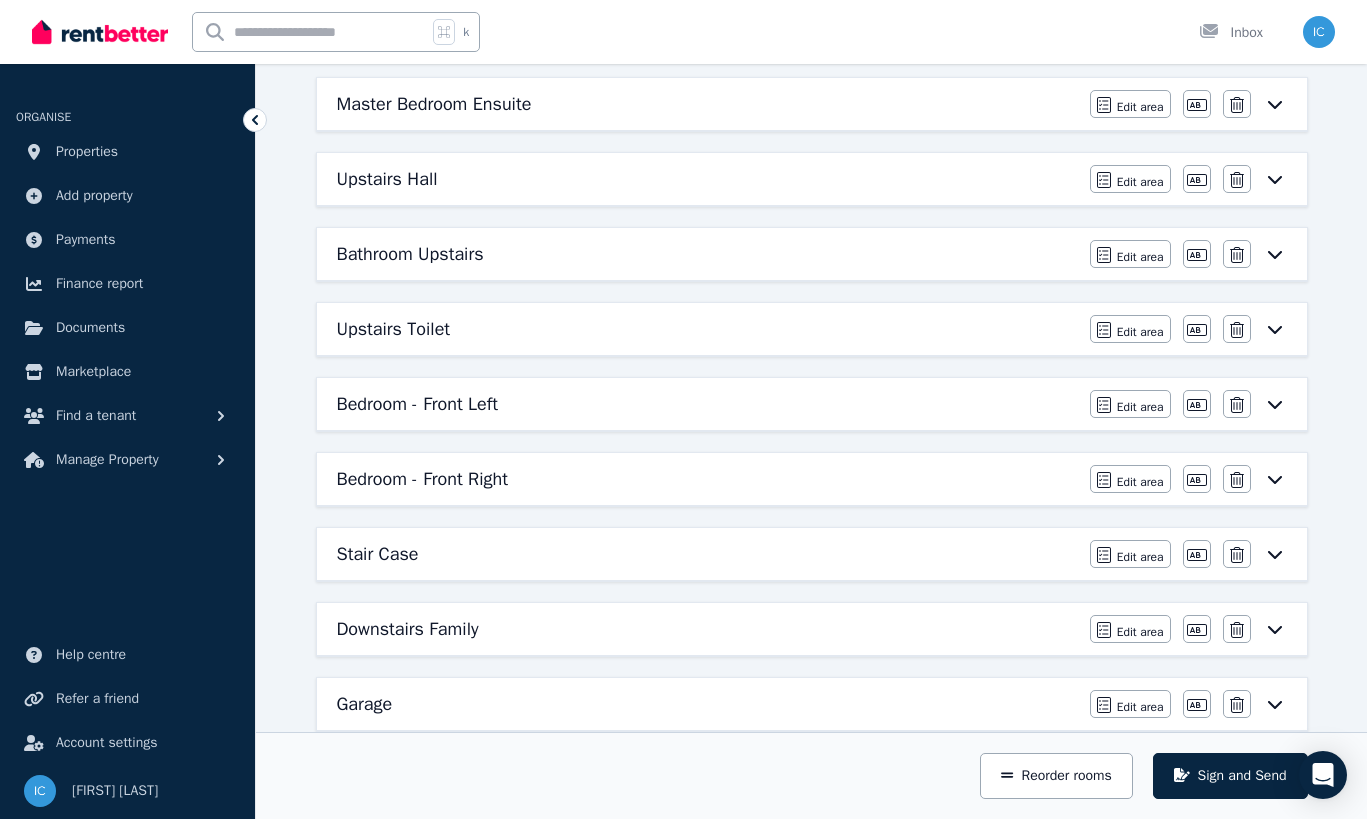 click on "Bedroom - Front Left" at bounding box center [707, 404] 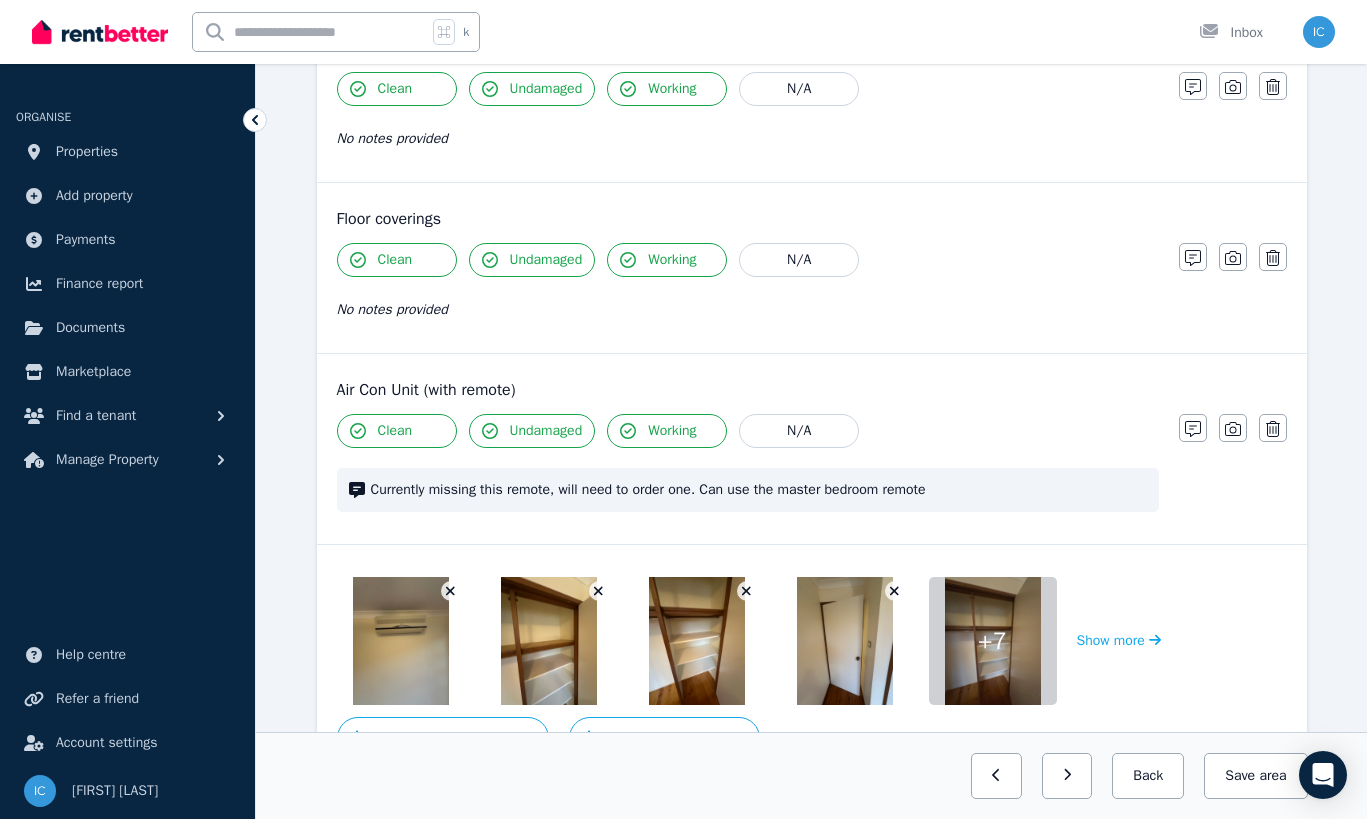 scroll, scrollTop: 1617, scrollLeft: 0, axis: vertical 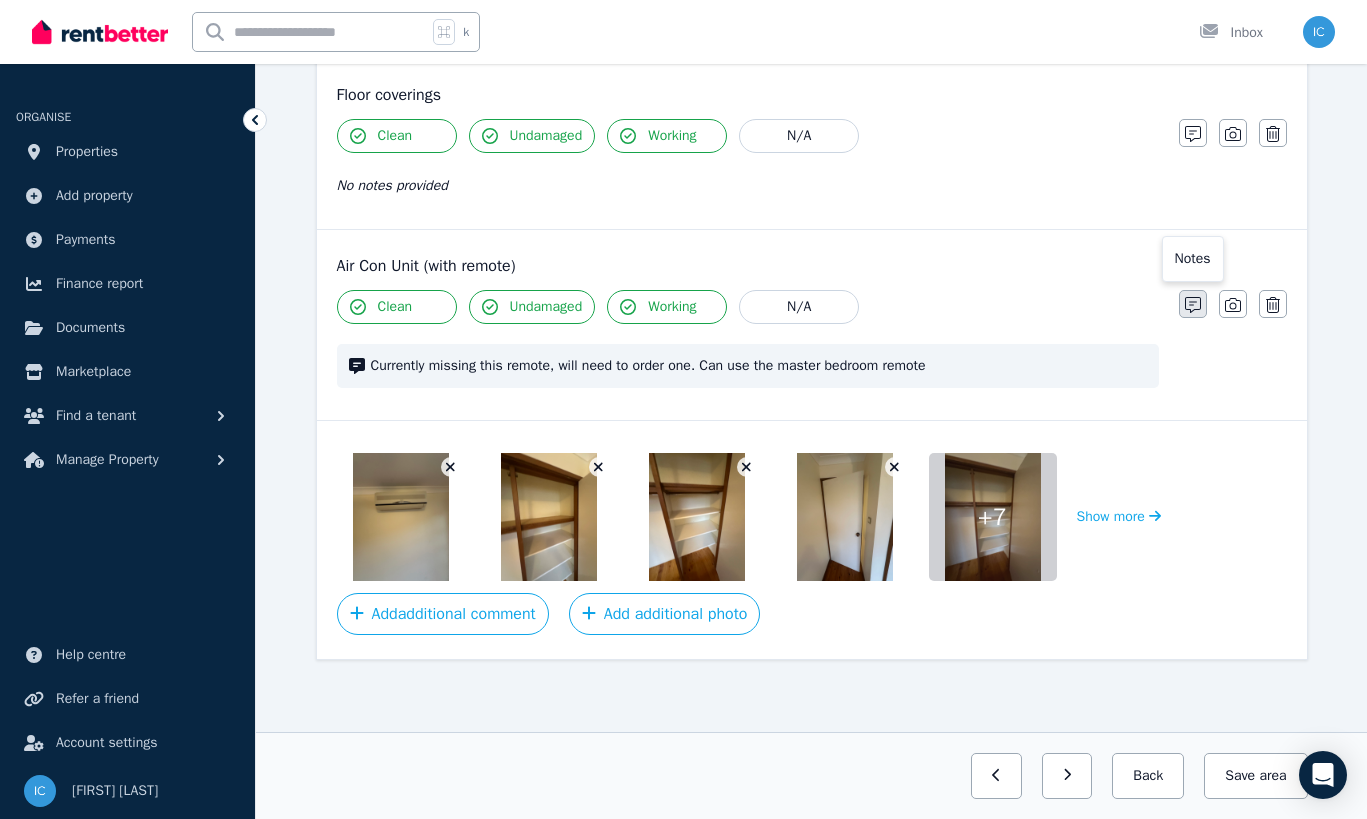 click 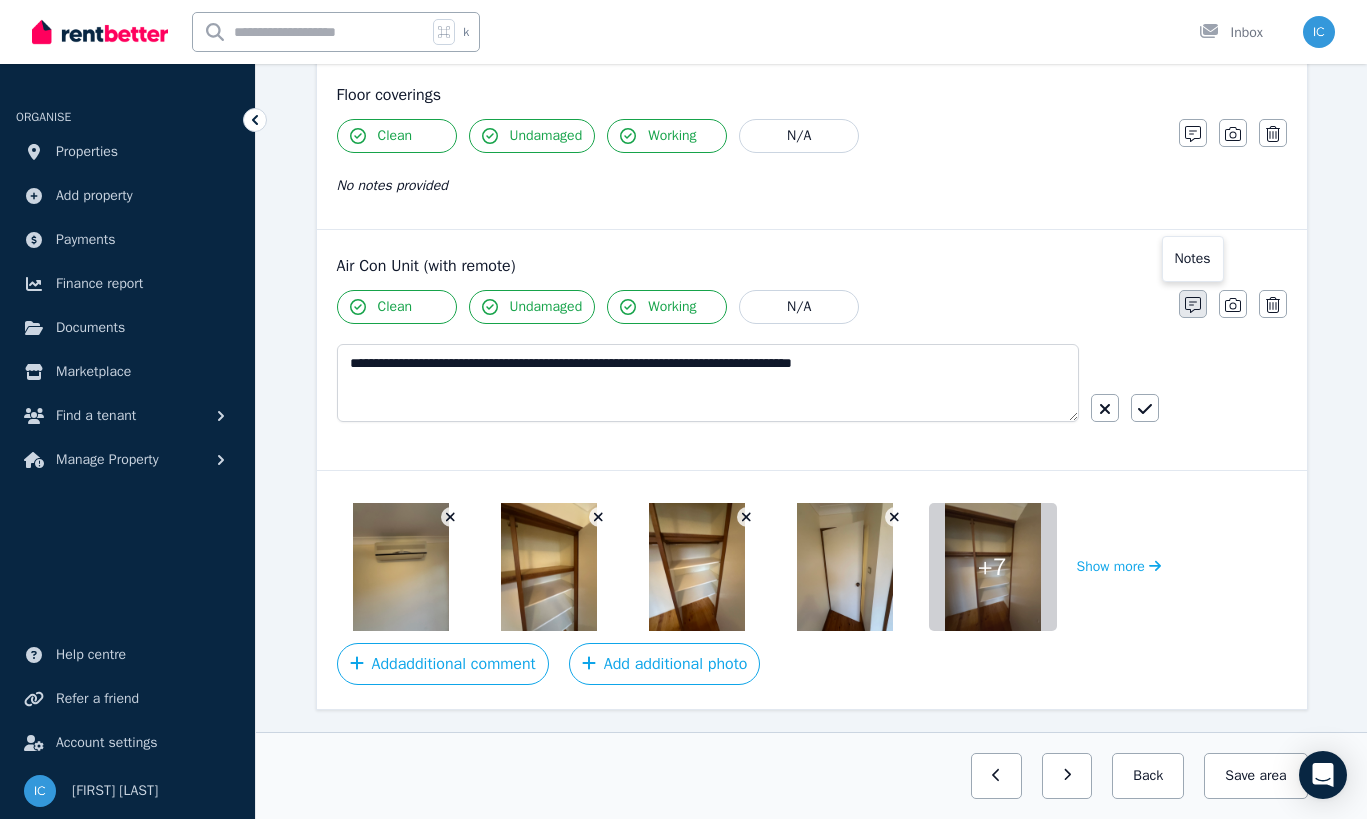 scroll, scrollTop: 1667, scrollLeft: 0, axis: vertical 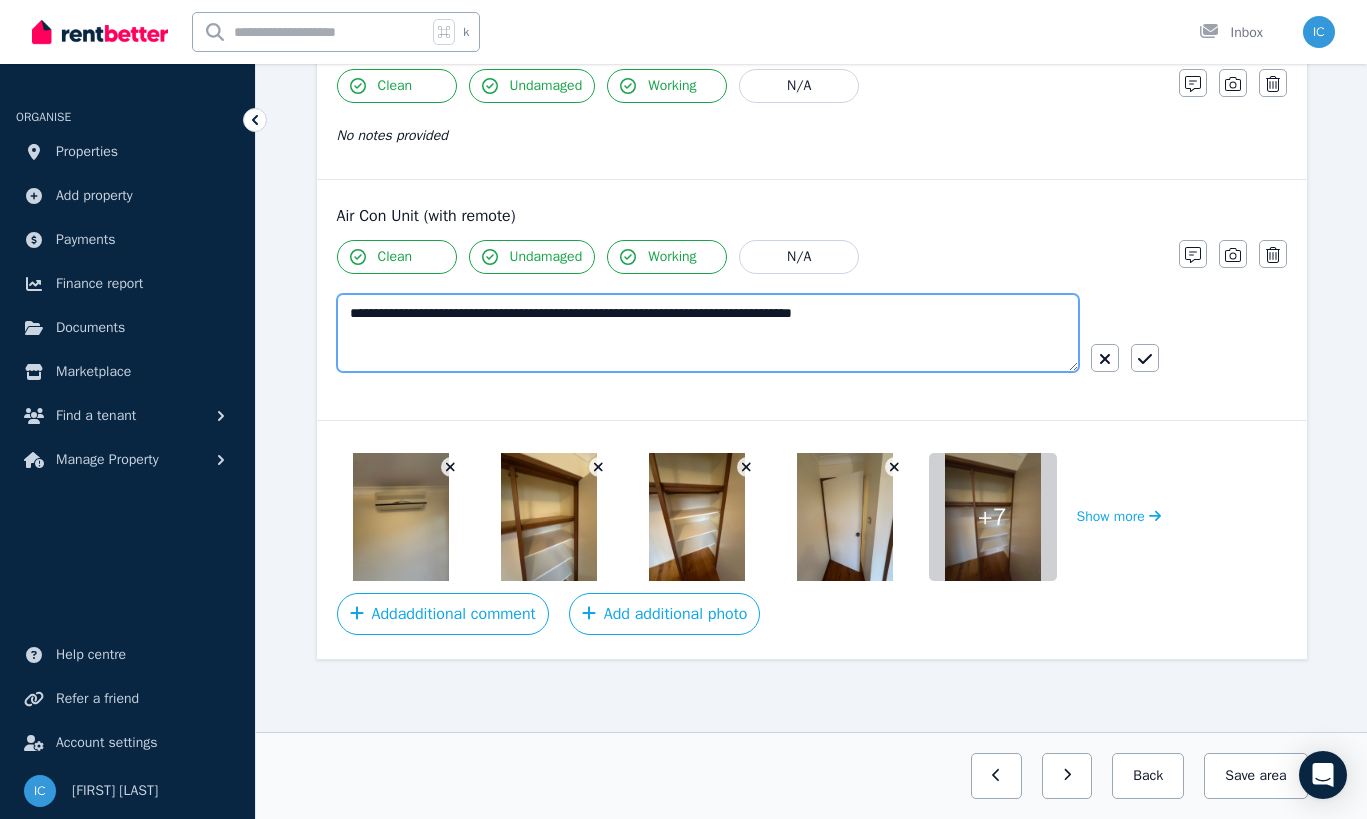 click on "**********" at bounding box center (708, 333) 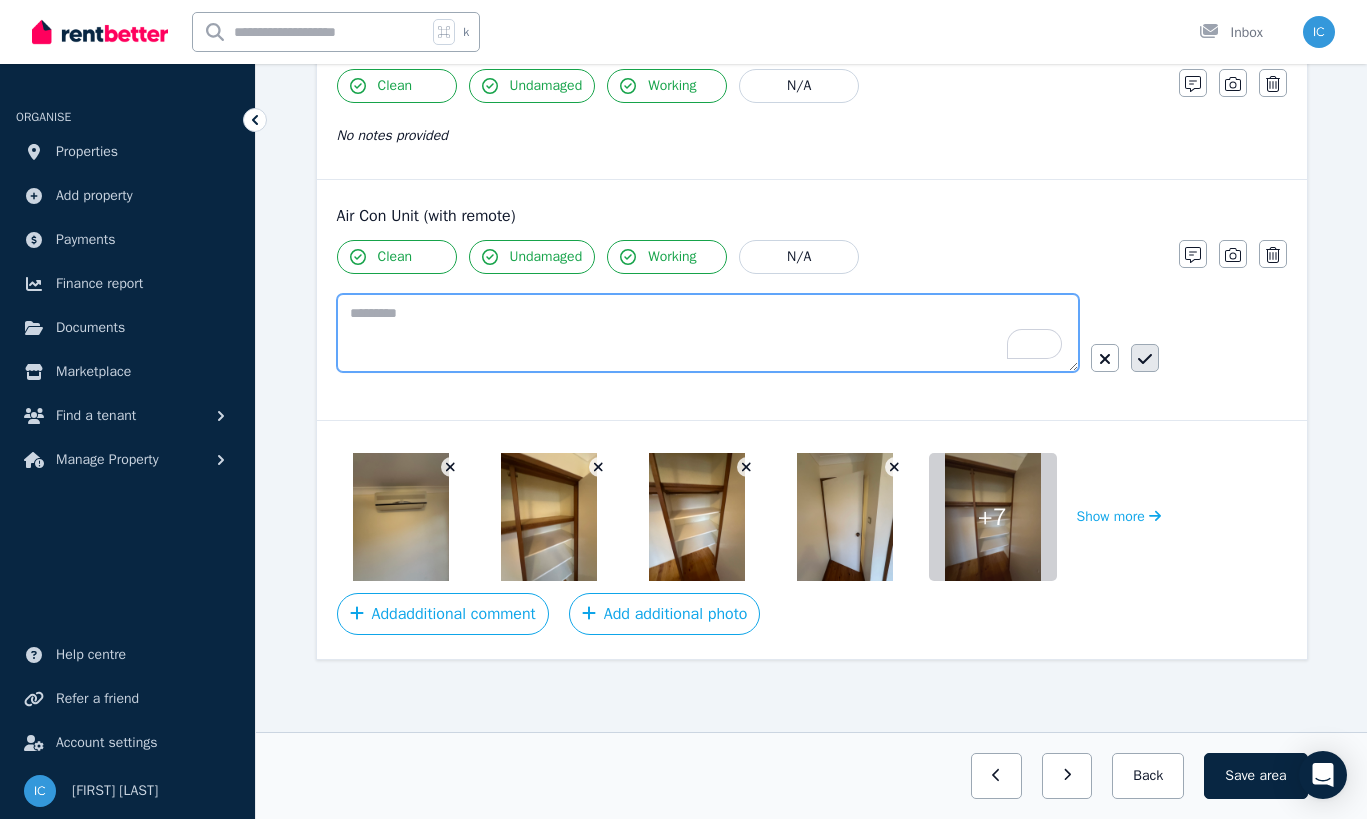 type 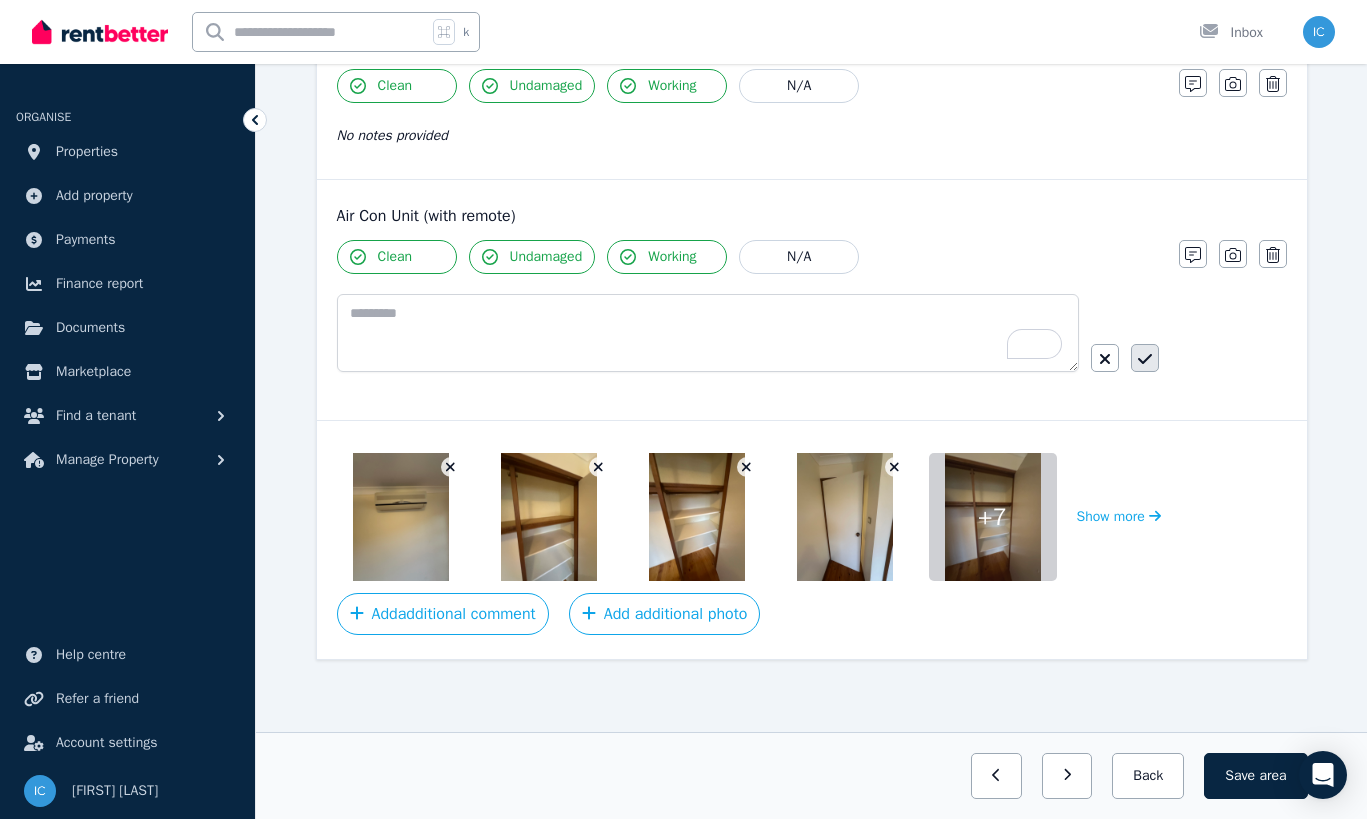 click 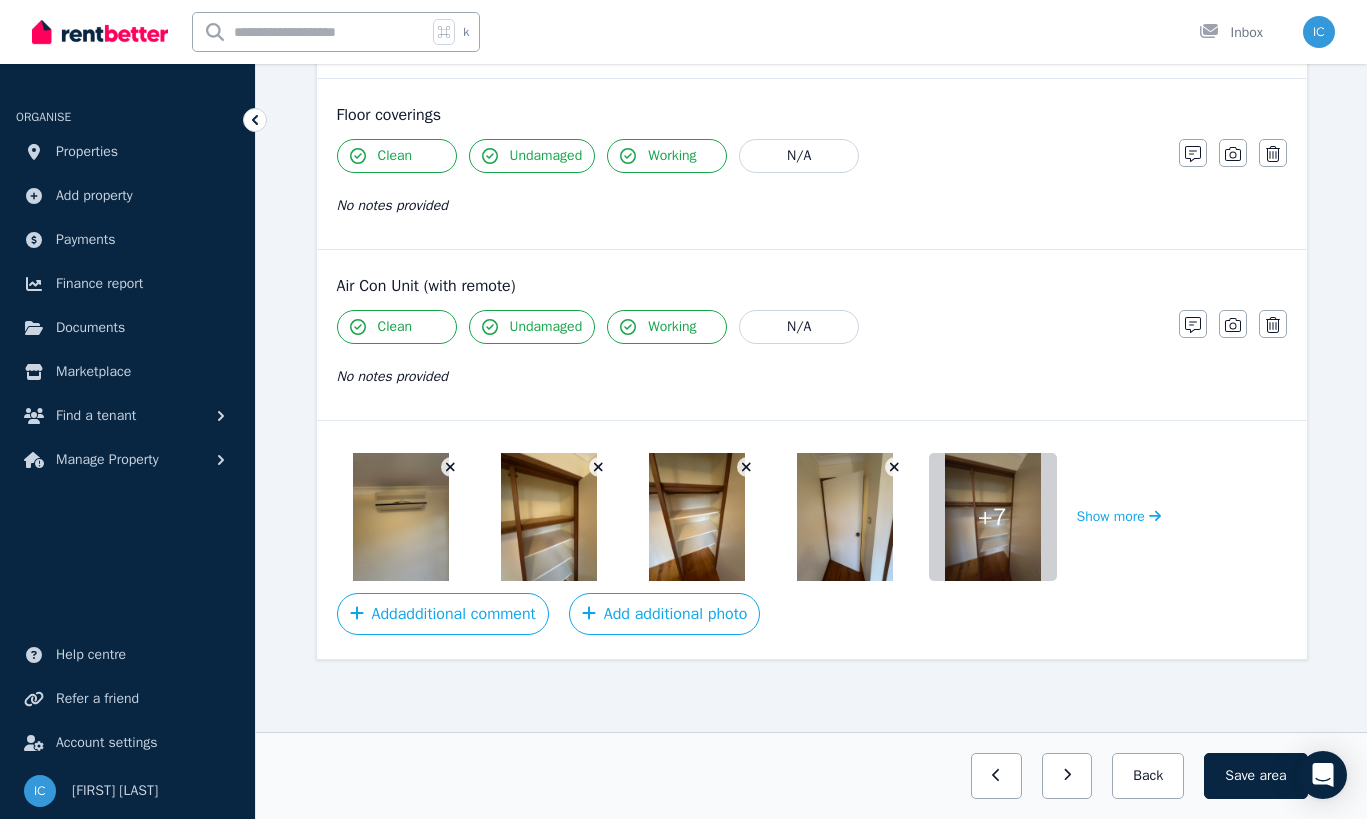 click 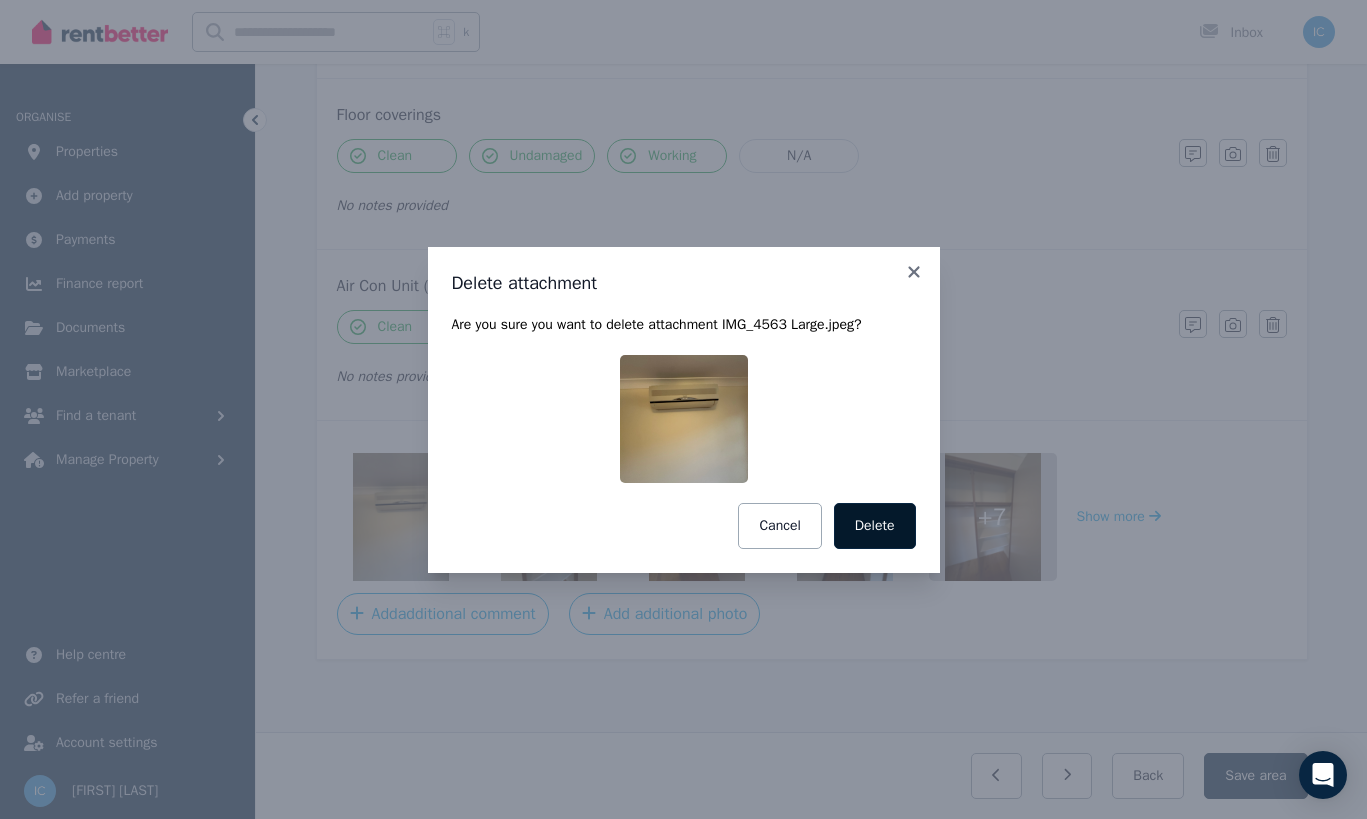 click on "Delete" at bounding box center [875, 526] 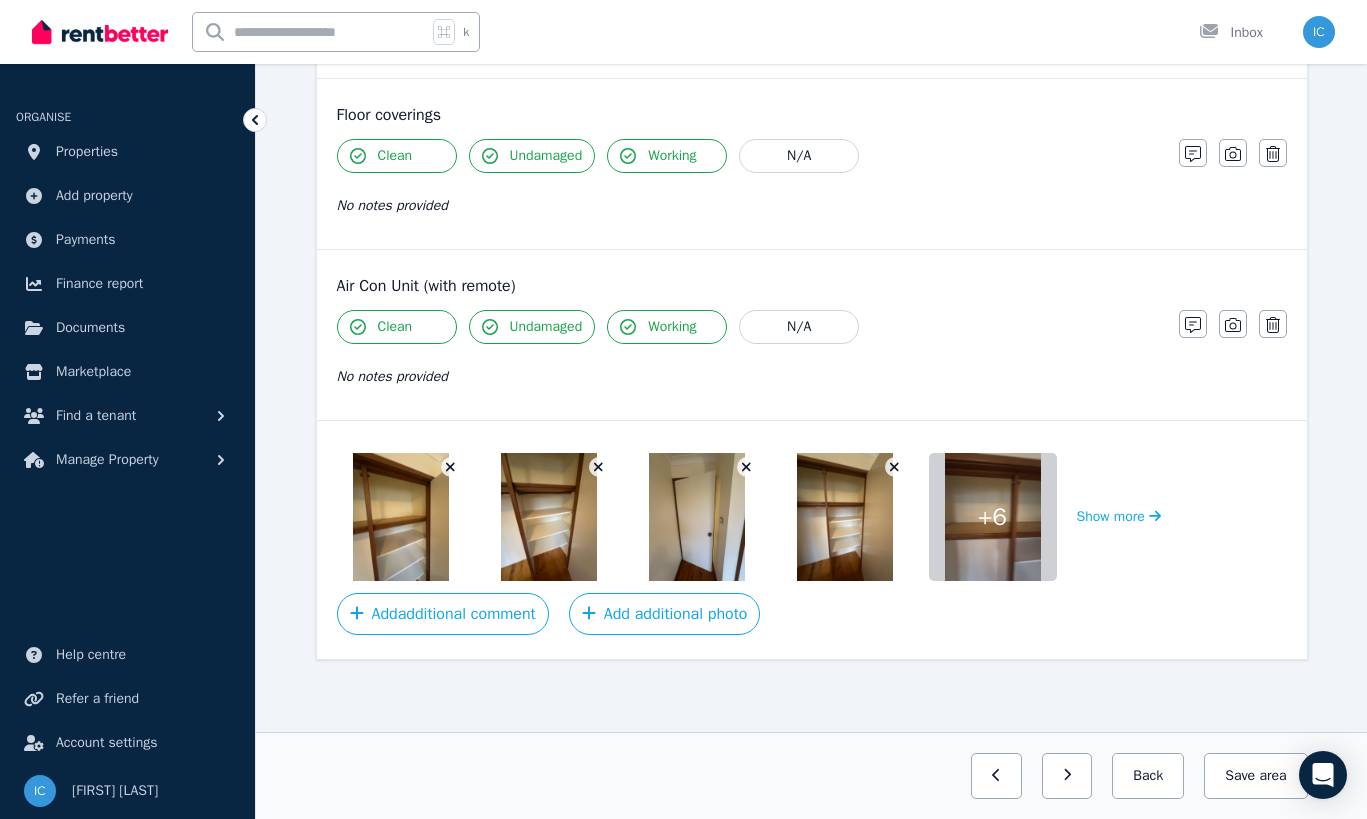 click 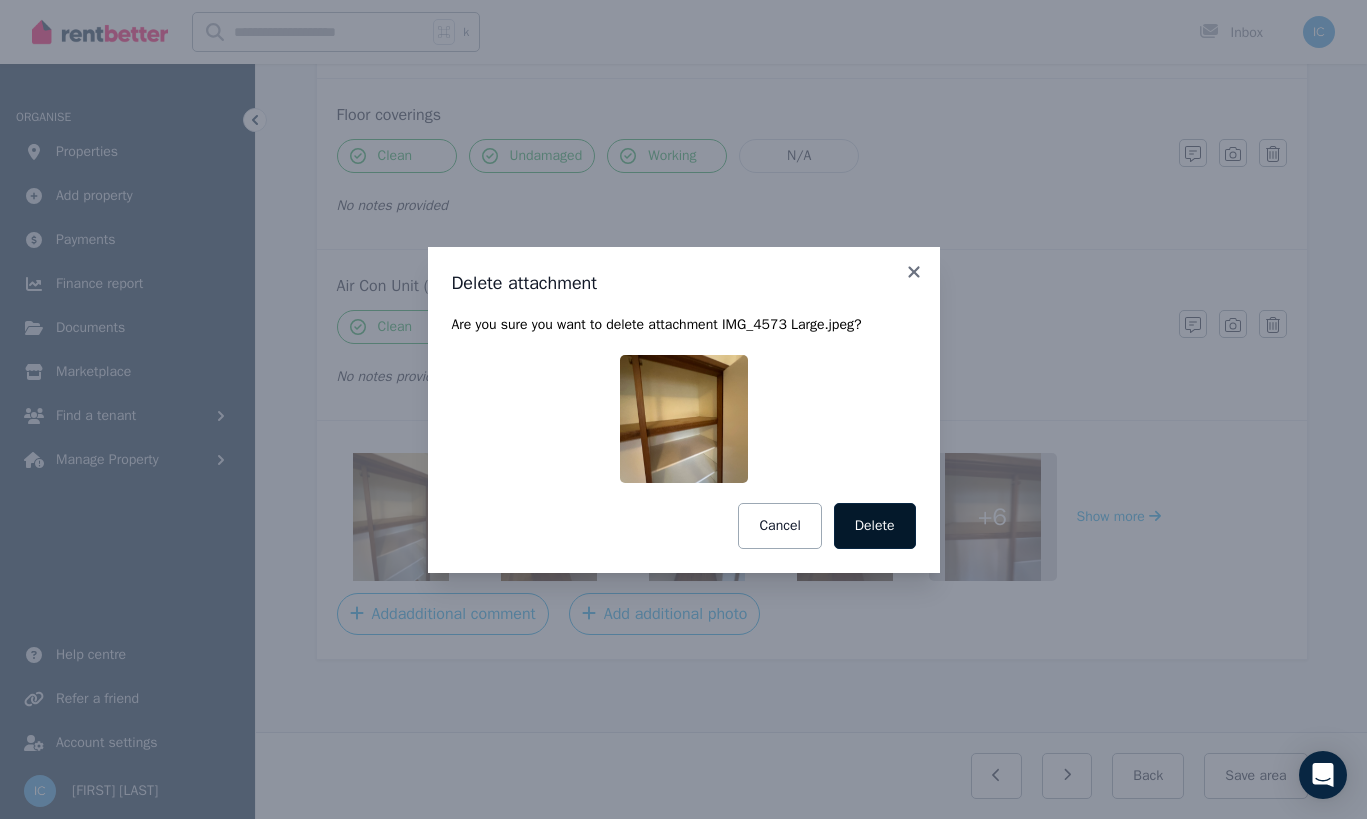 click on "Delete" at bounding box center (875, 526) 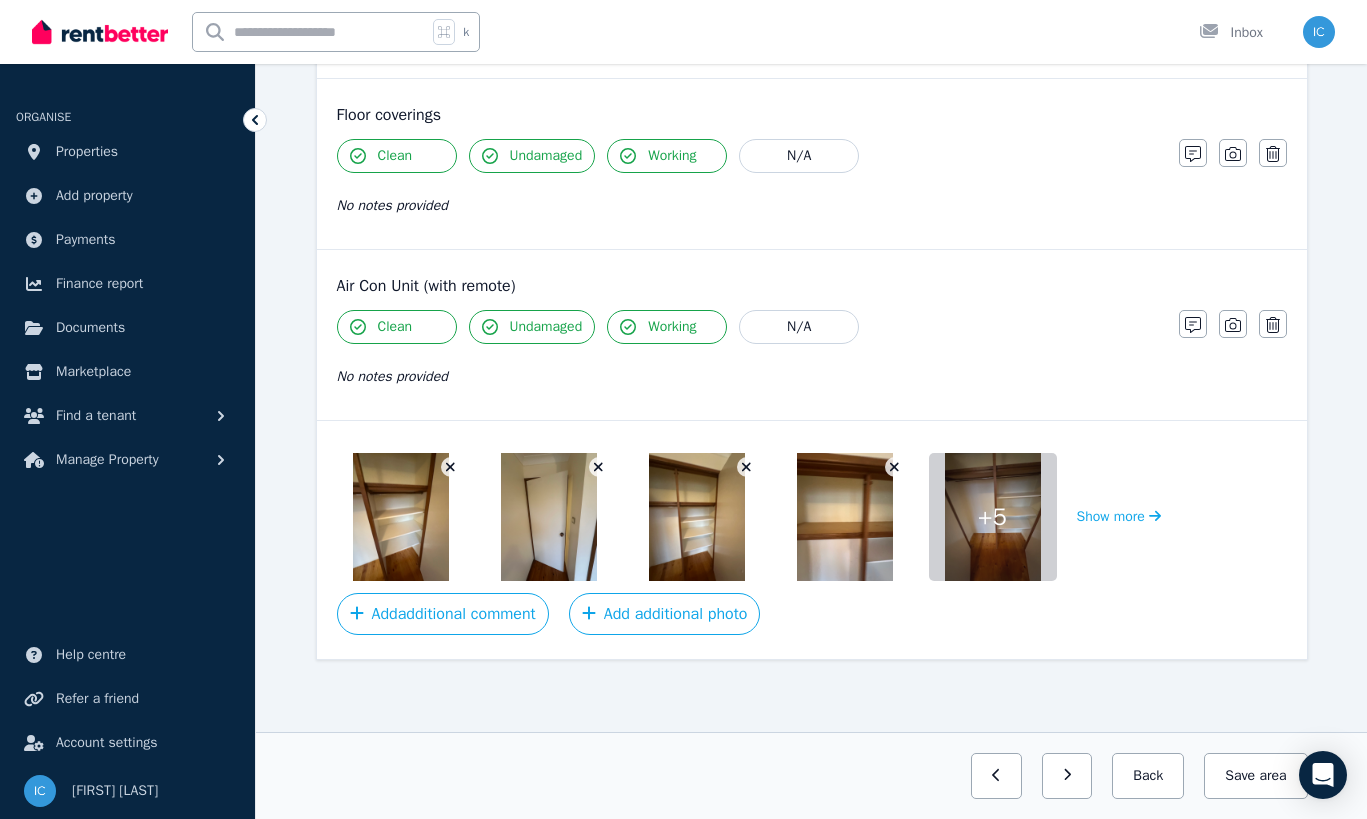 click 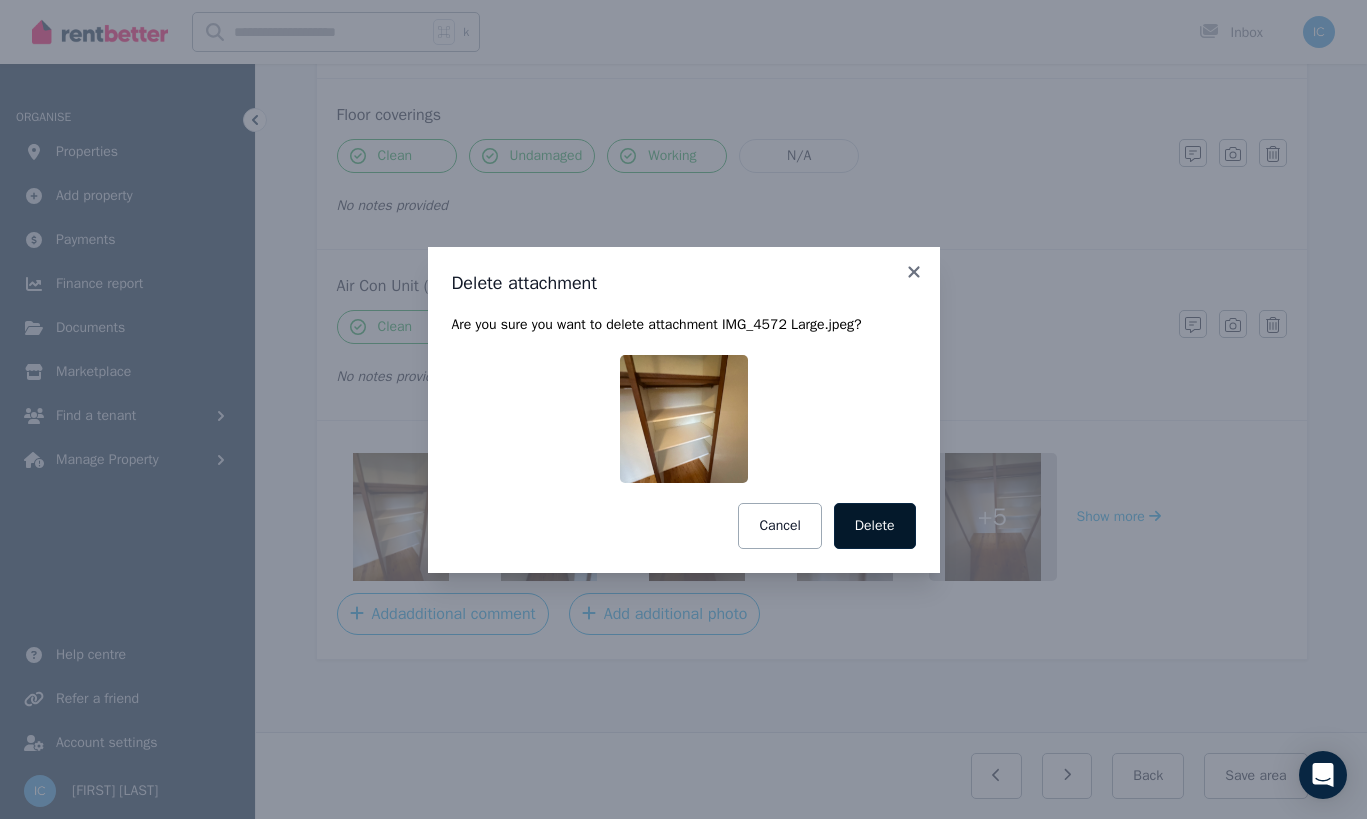 click on "Delete" at bounding box center [875, 526] 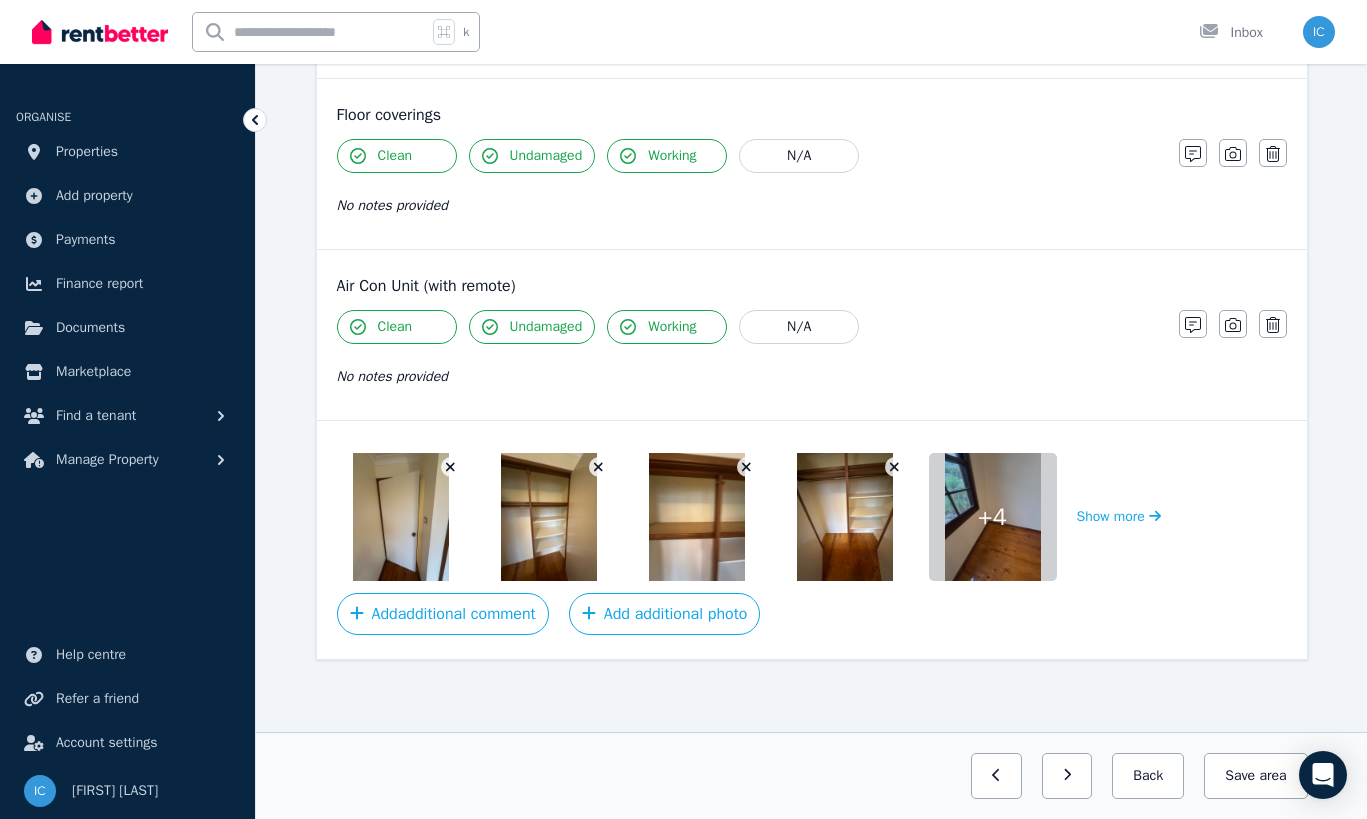 click 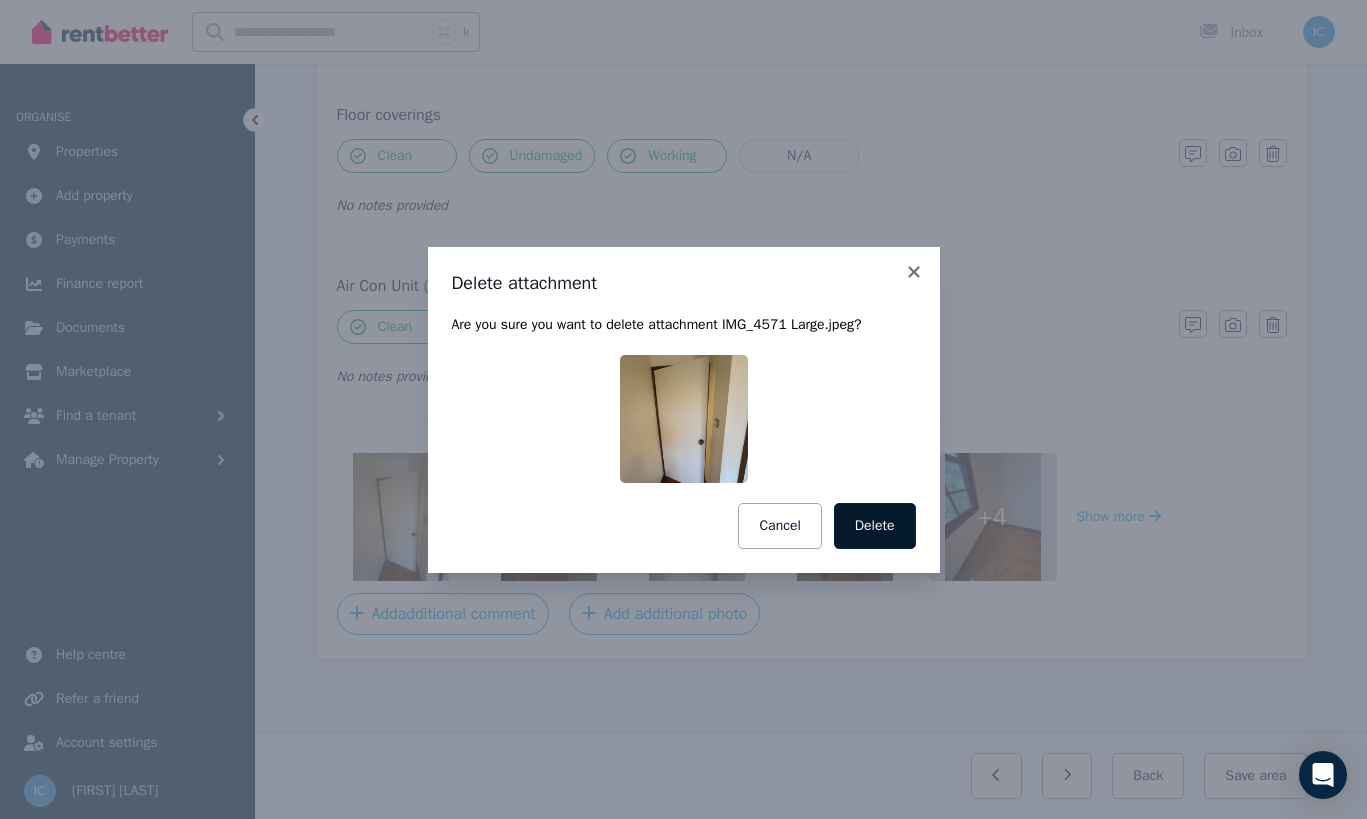click on "Delete" at bounding box center [875, 526] 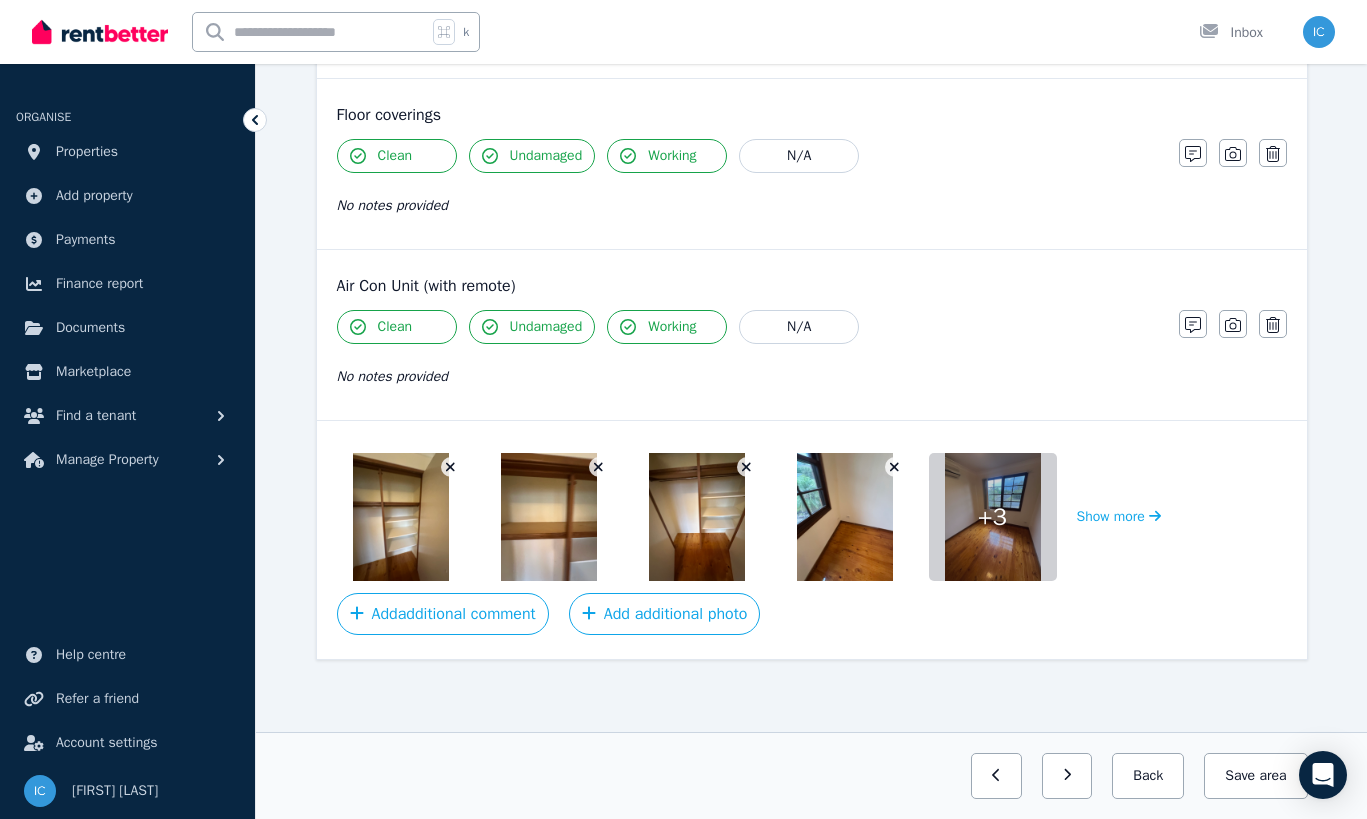 click 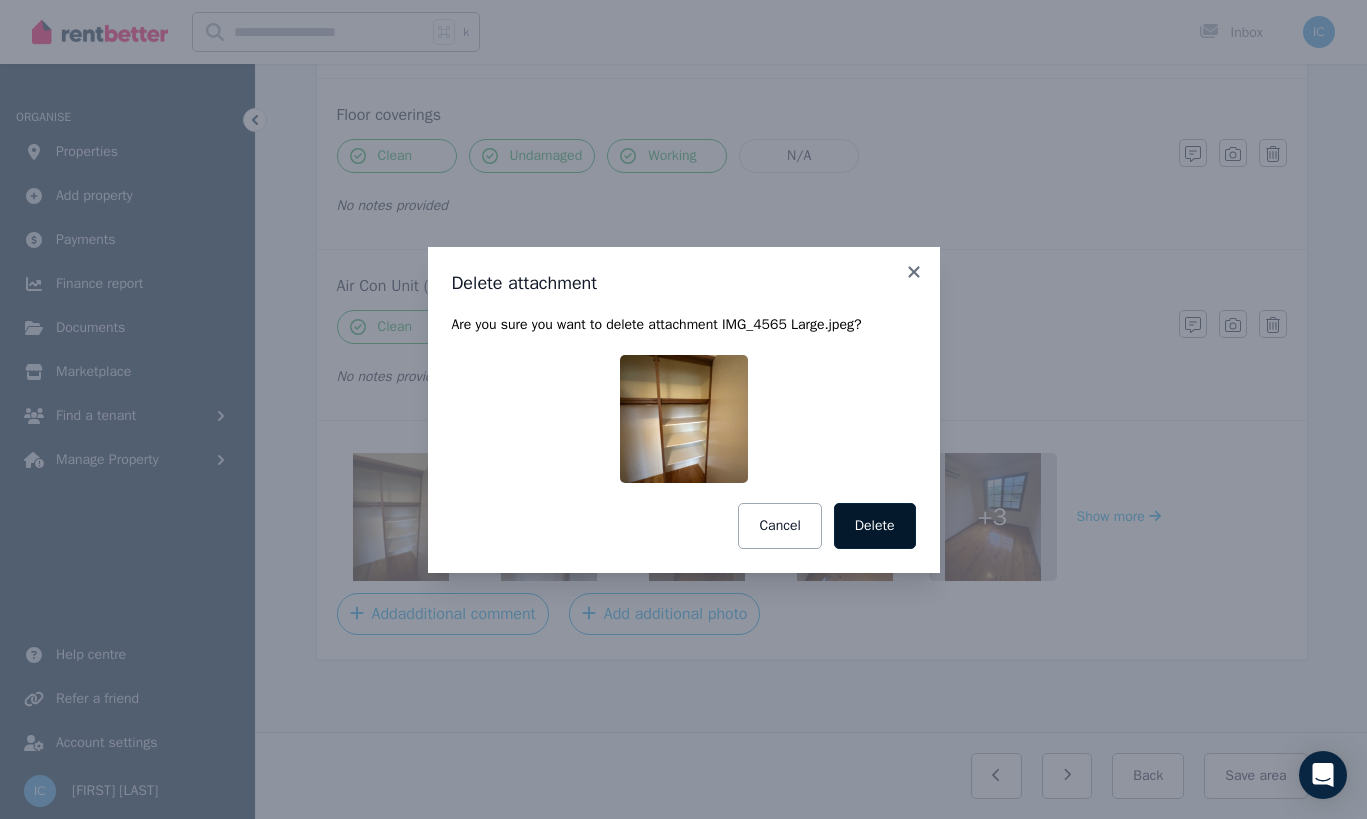 click on "Delete" at bounding box center [875, 526] 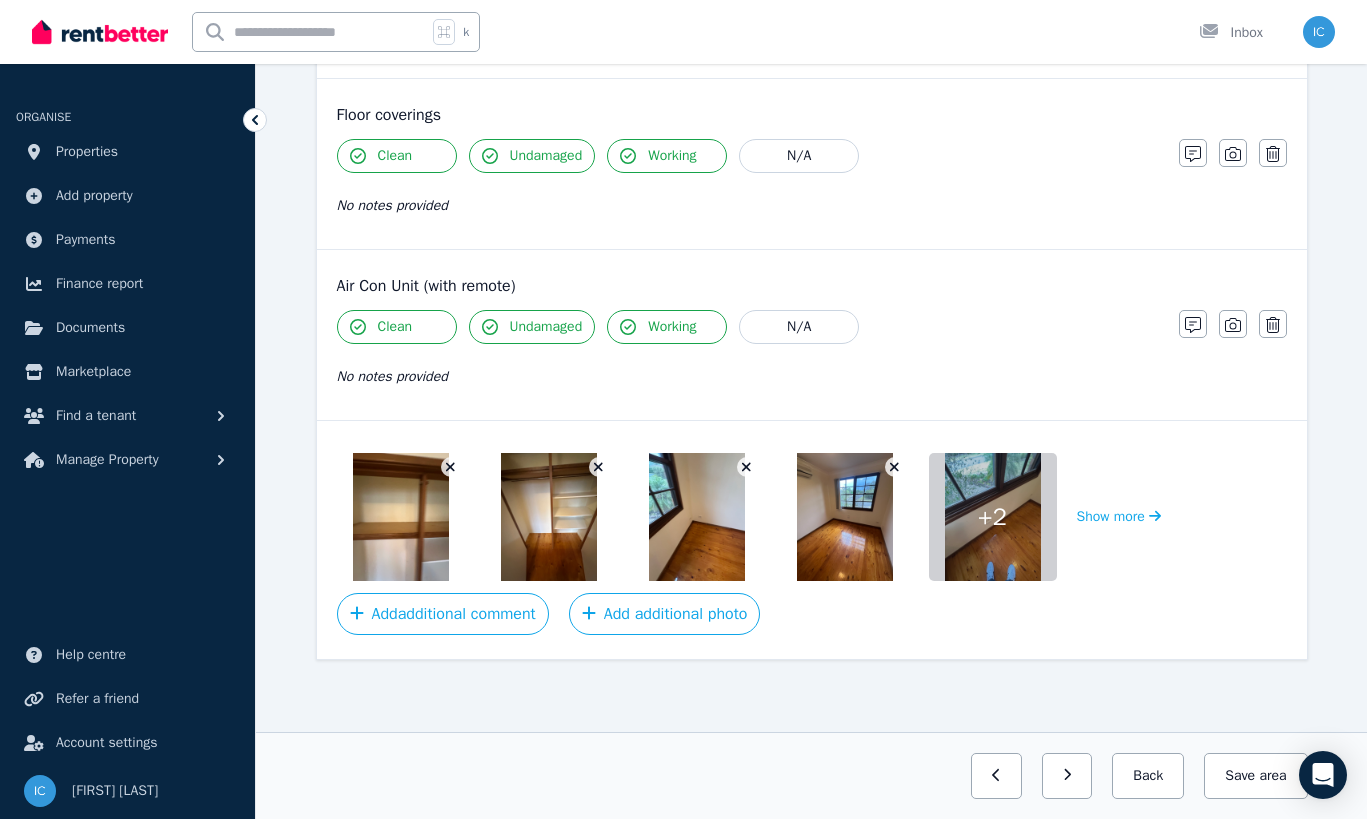 click 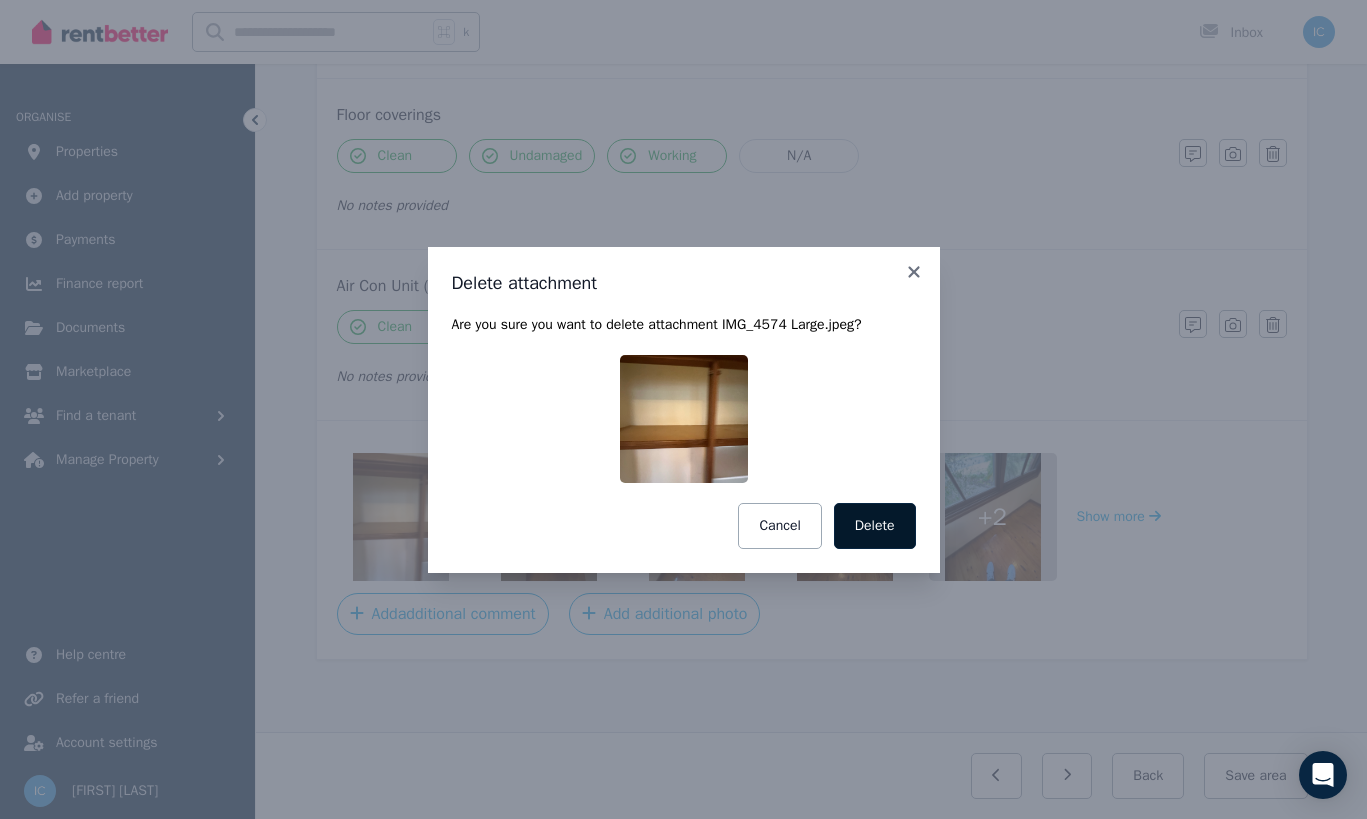 click on "Delete" at bounding box center [875, 526] 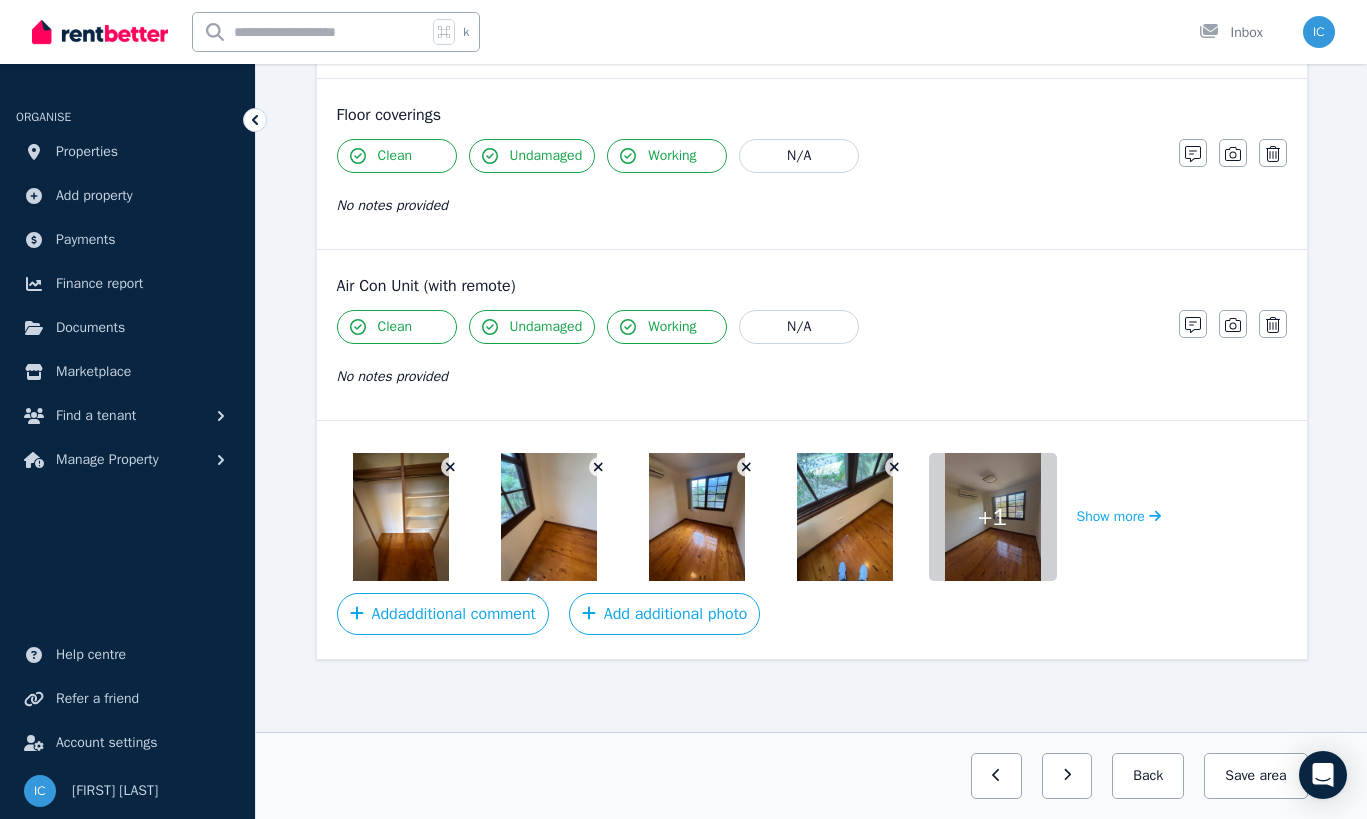 click 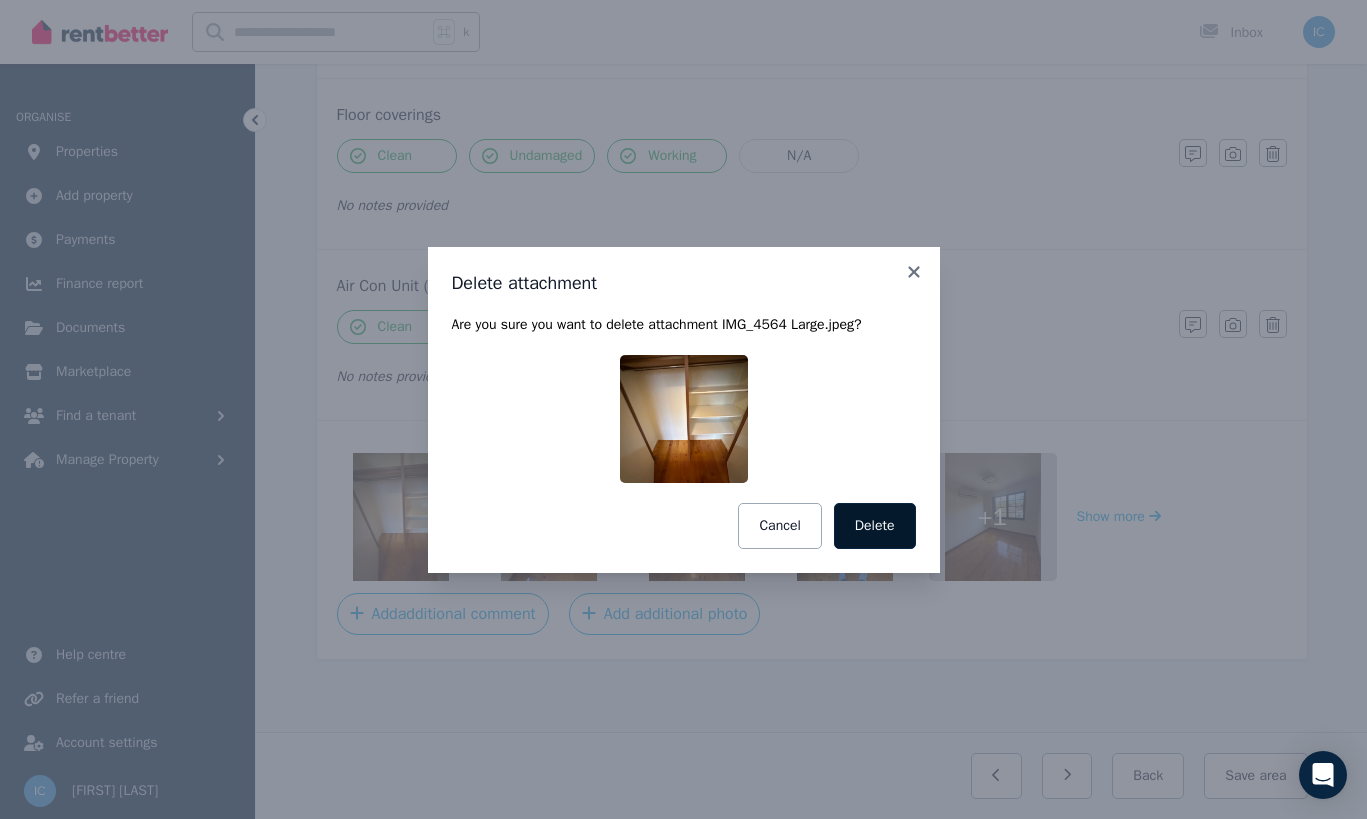 click on "Delete" at bounding box center [875, 526] 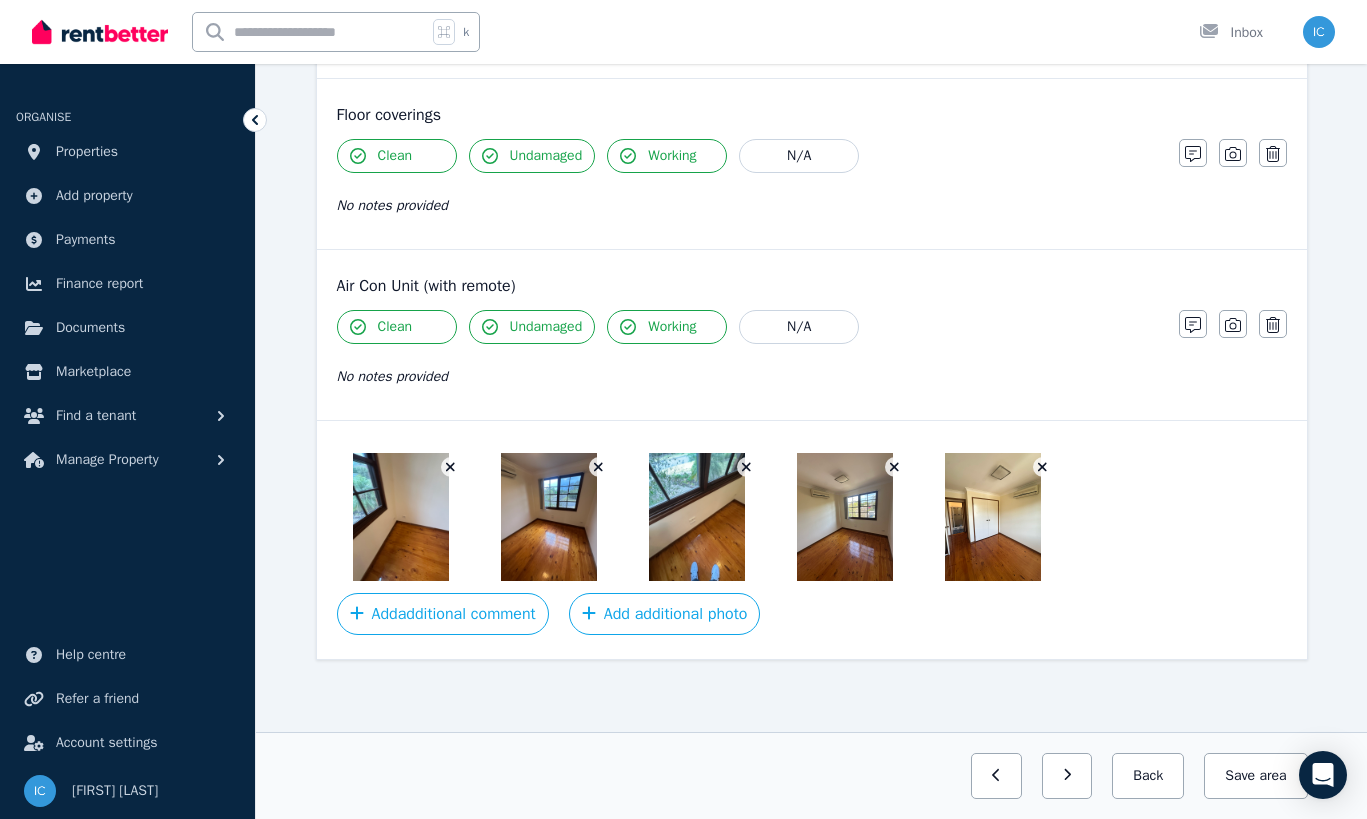 click 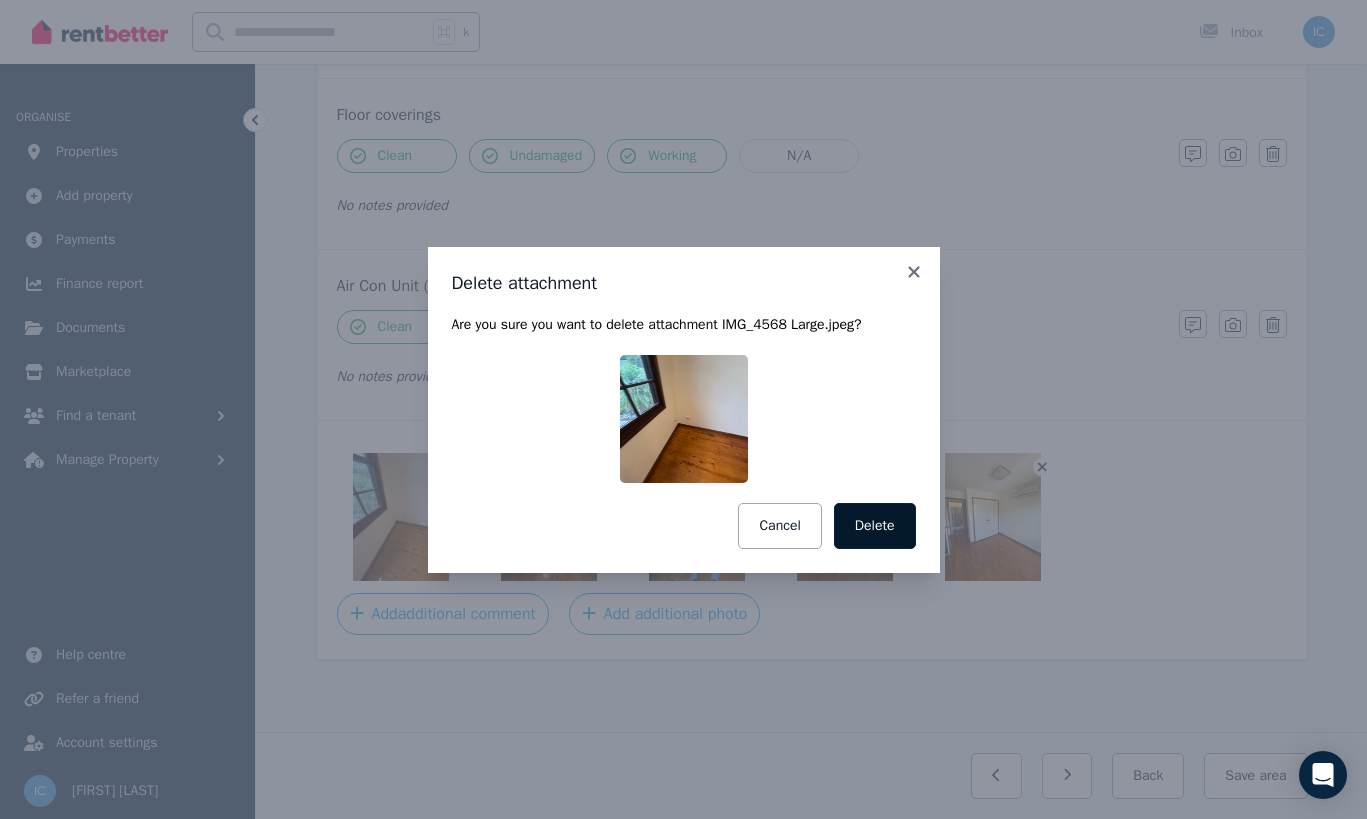 click on "Delete" at bounding box center [875, 526] 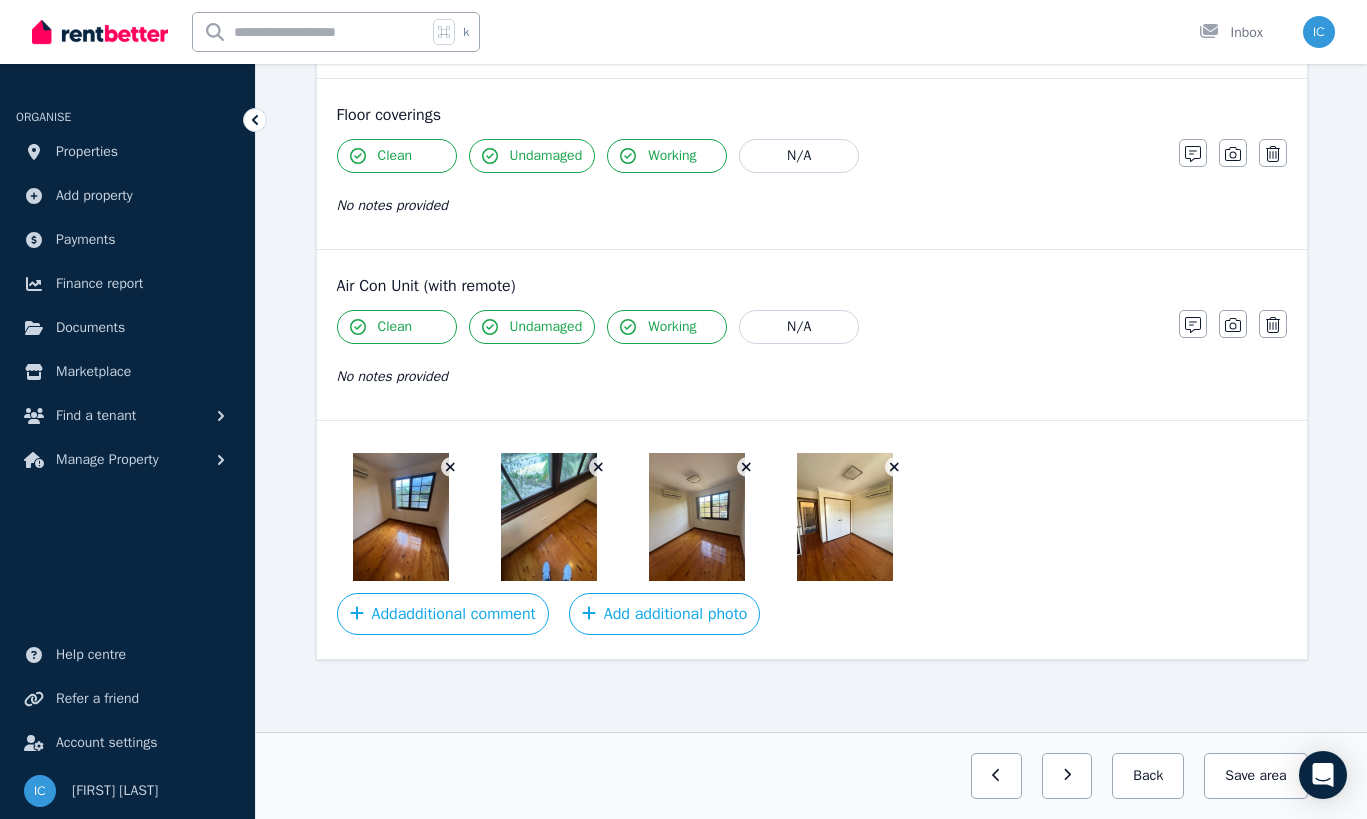 click 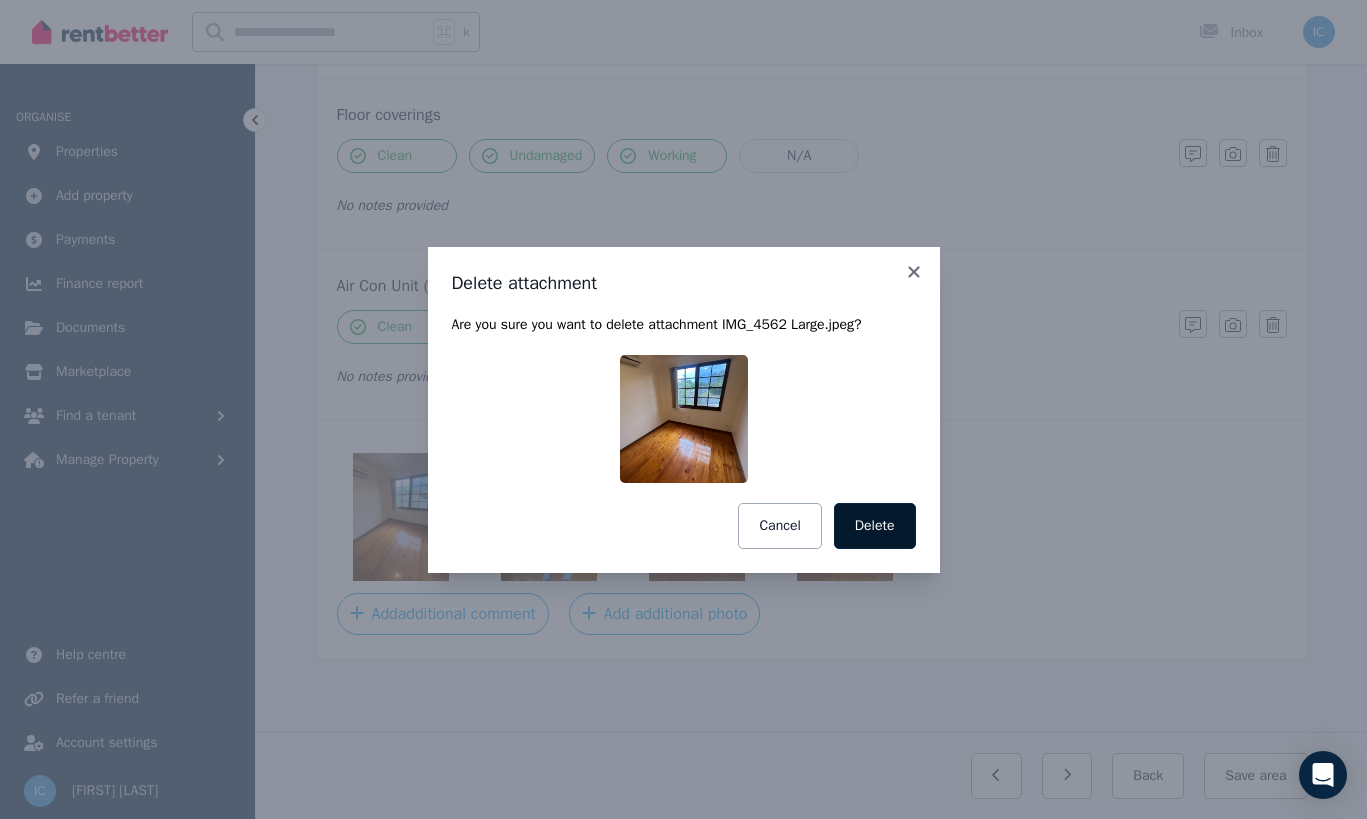 click on "Delete" at bounding box center (875, 526) 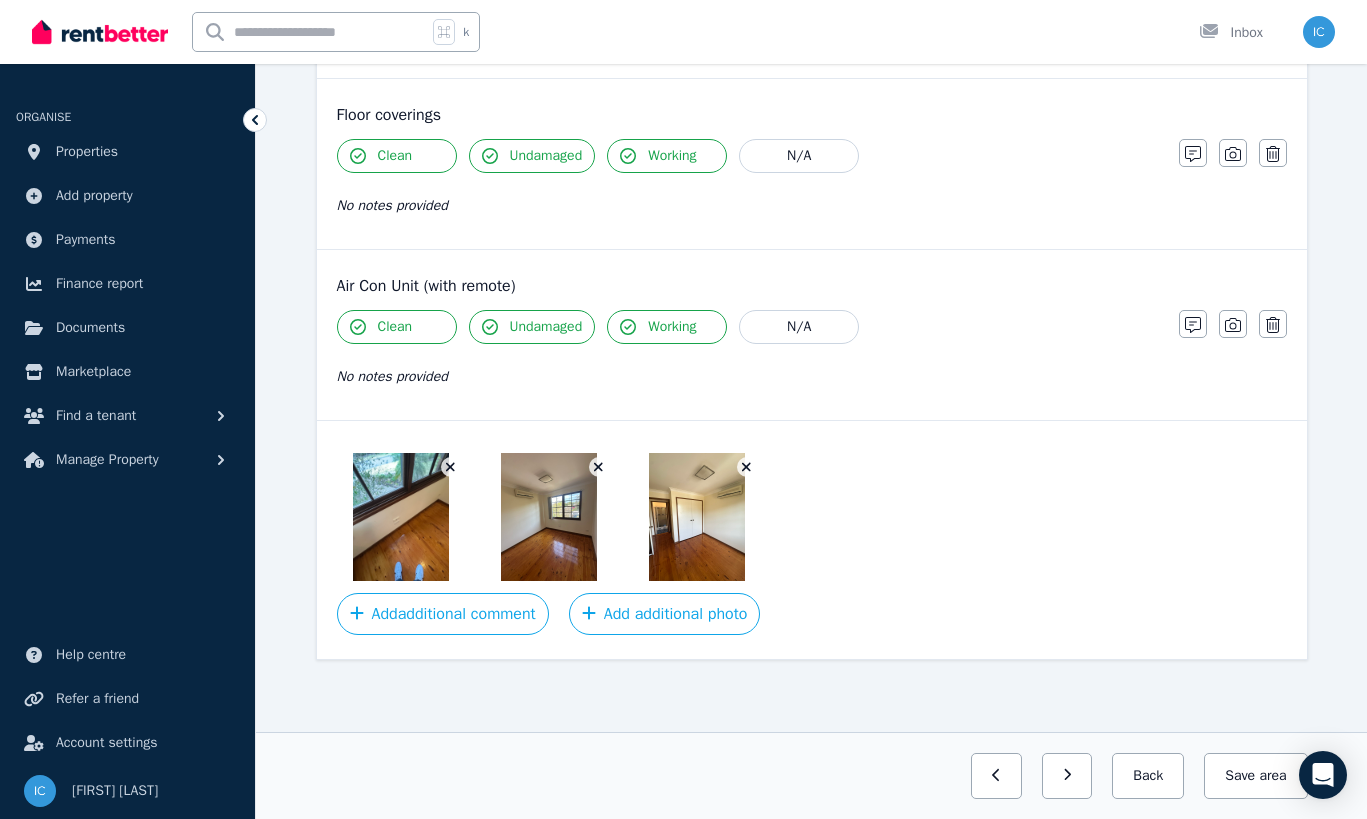 click 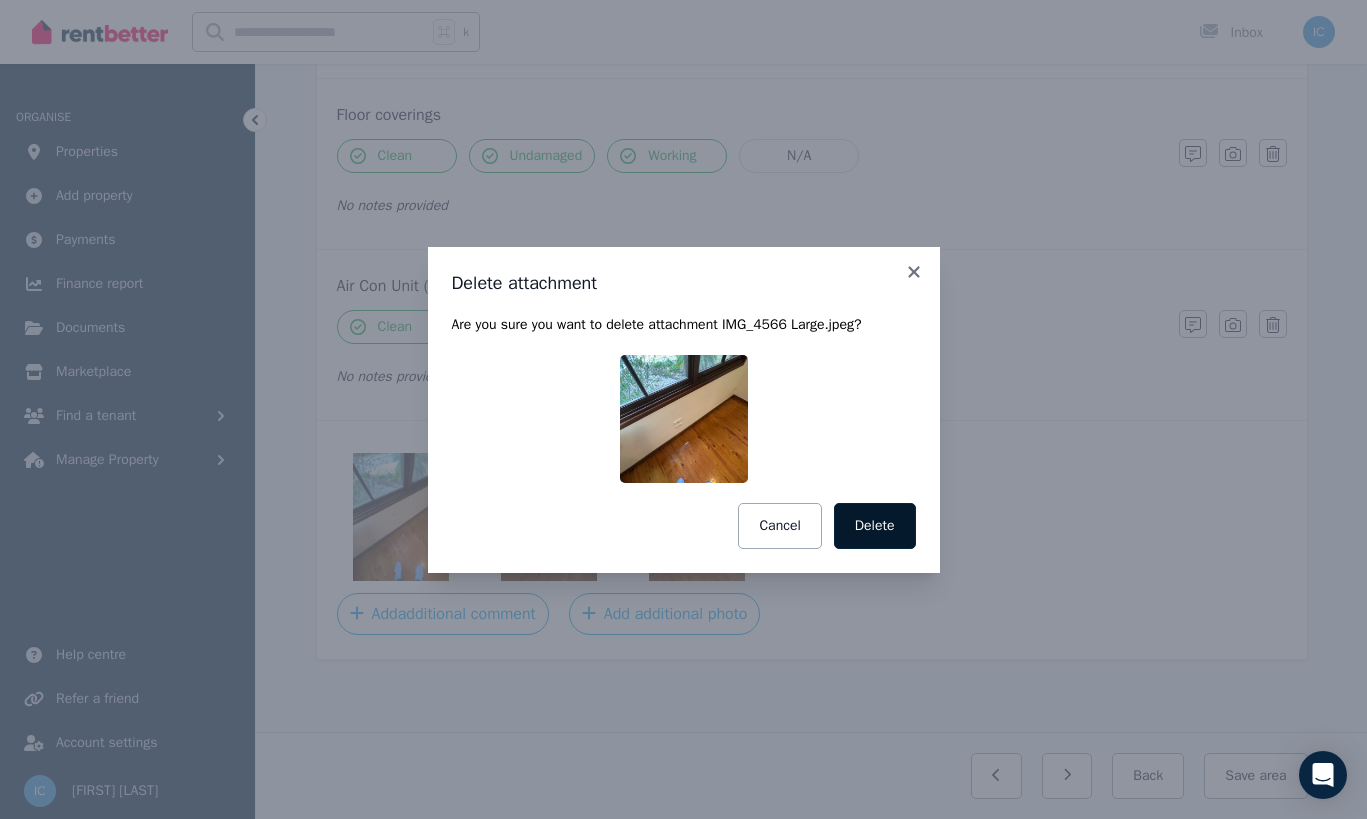 click on "Delete" at bounding box center (875, 526) 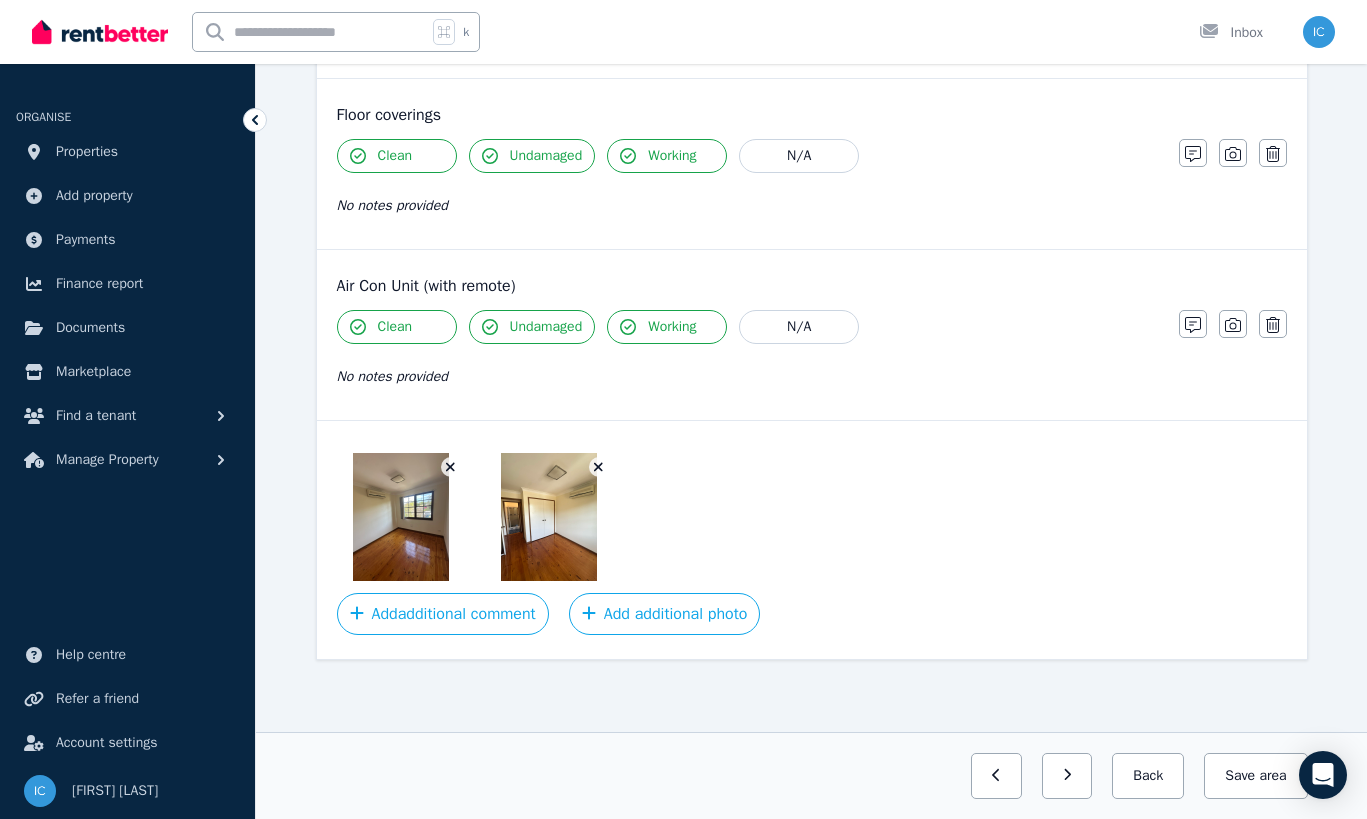 click at bounding box center [451, 467] 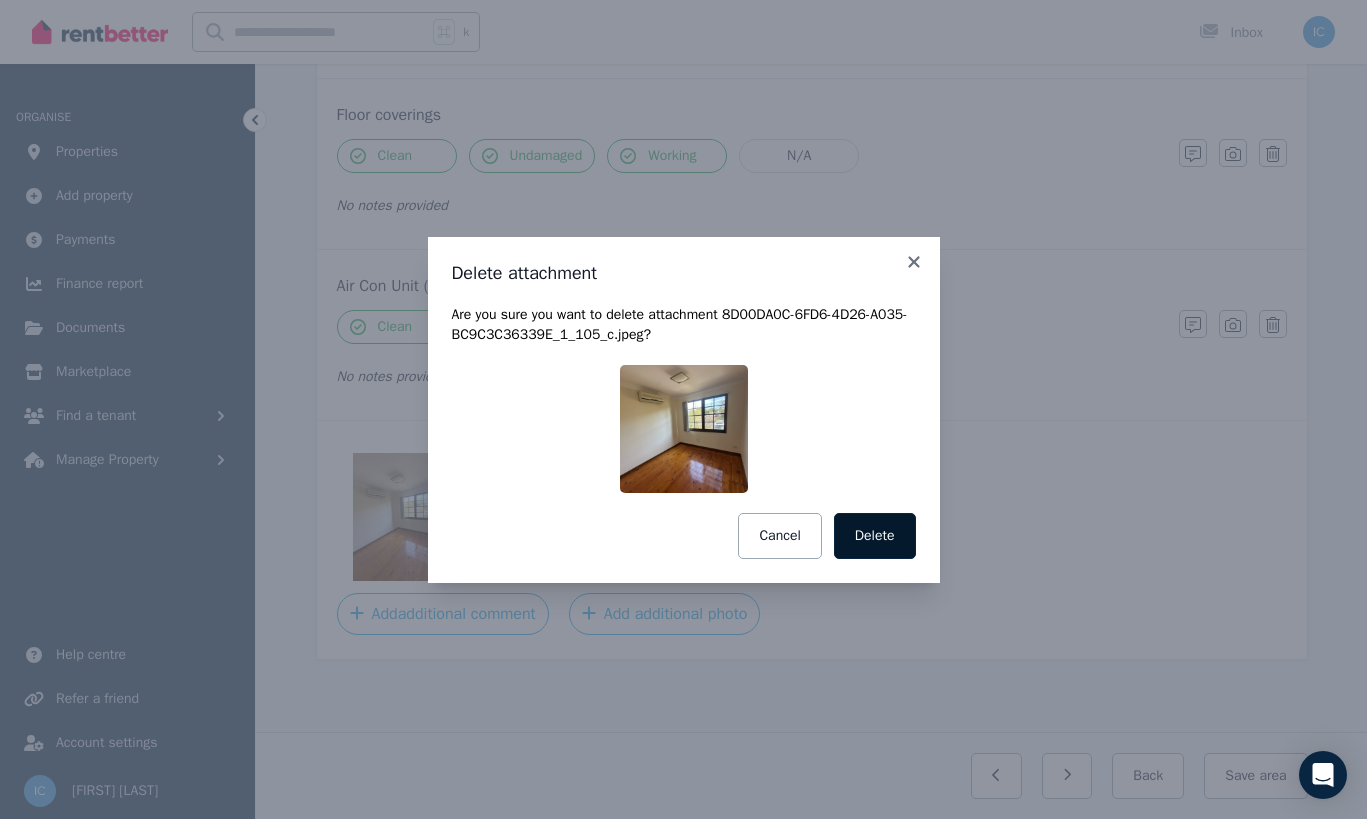 click on "Delete" at bounding box center (875, 536) 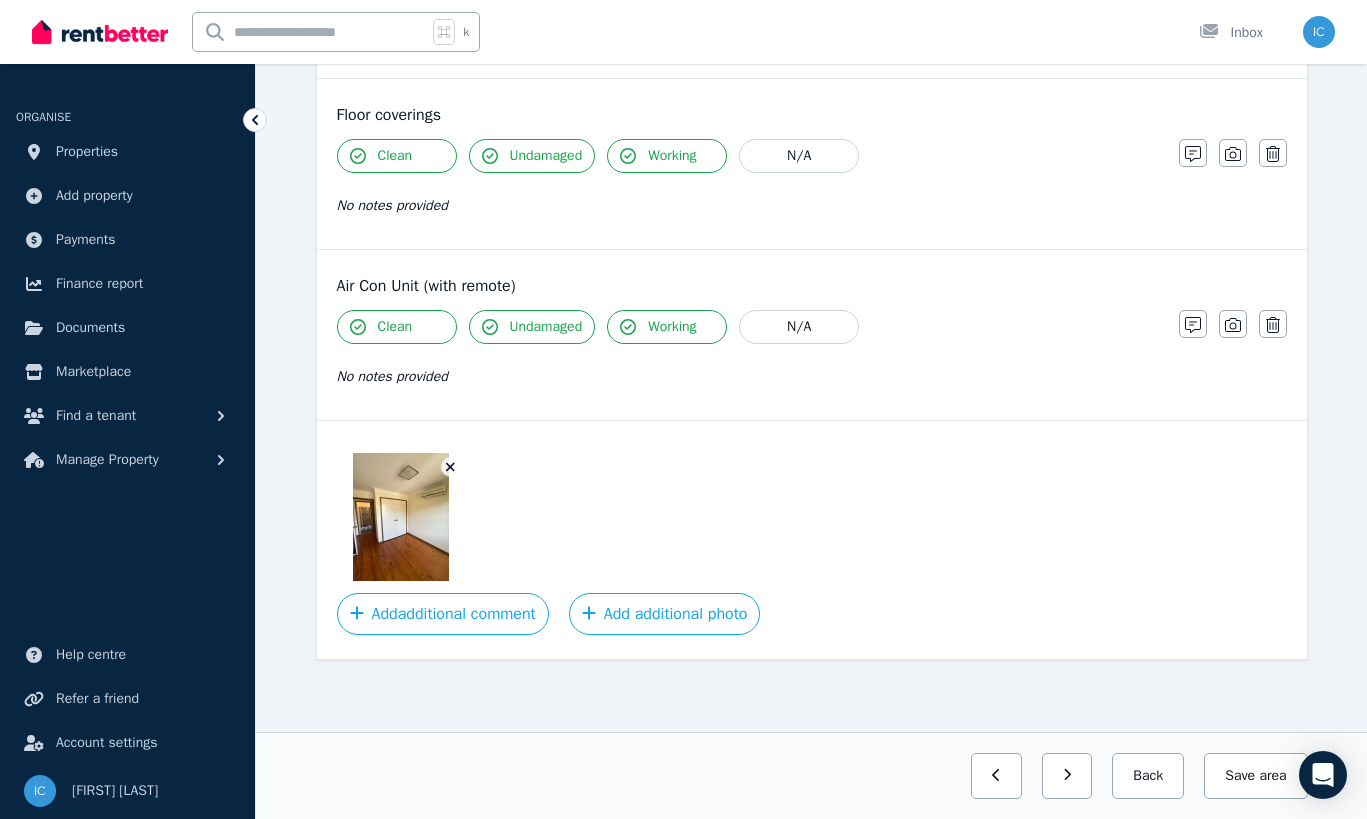 click 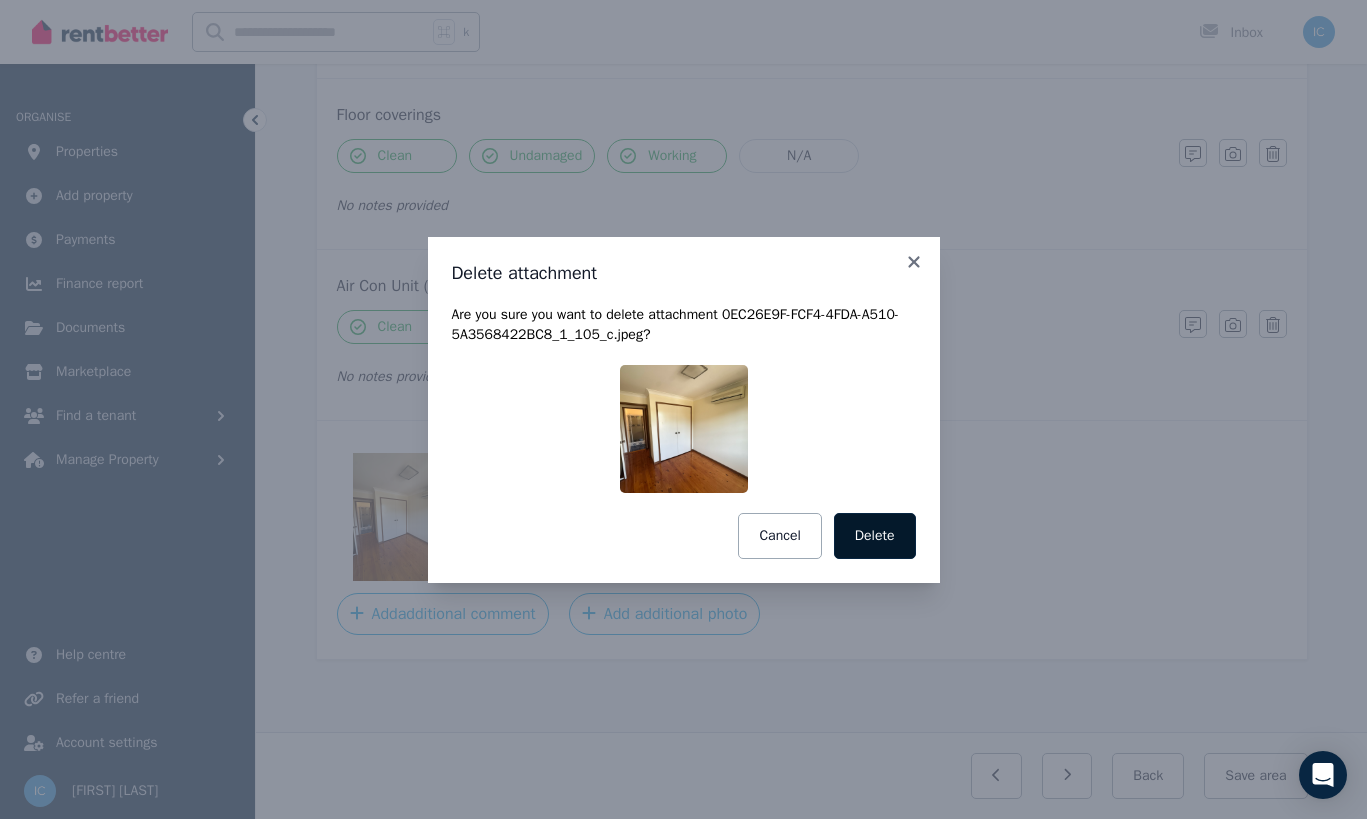click on "Delete" at bounding box center [875, 536] 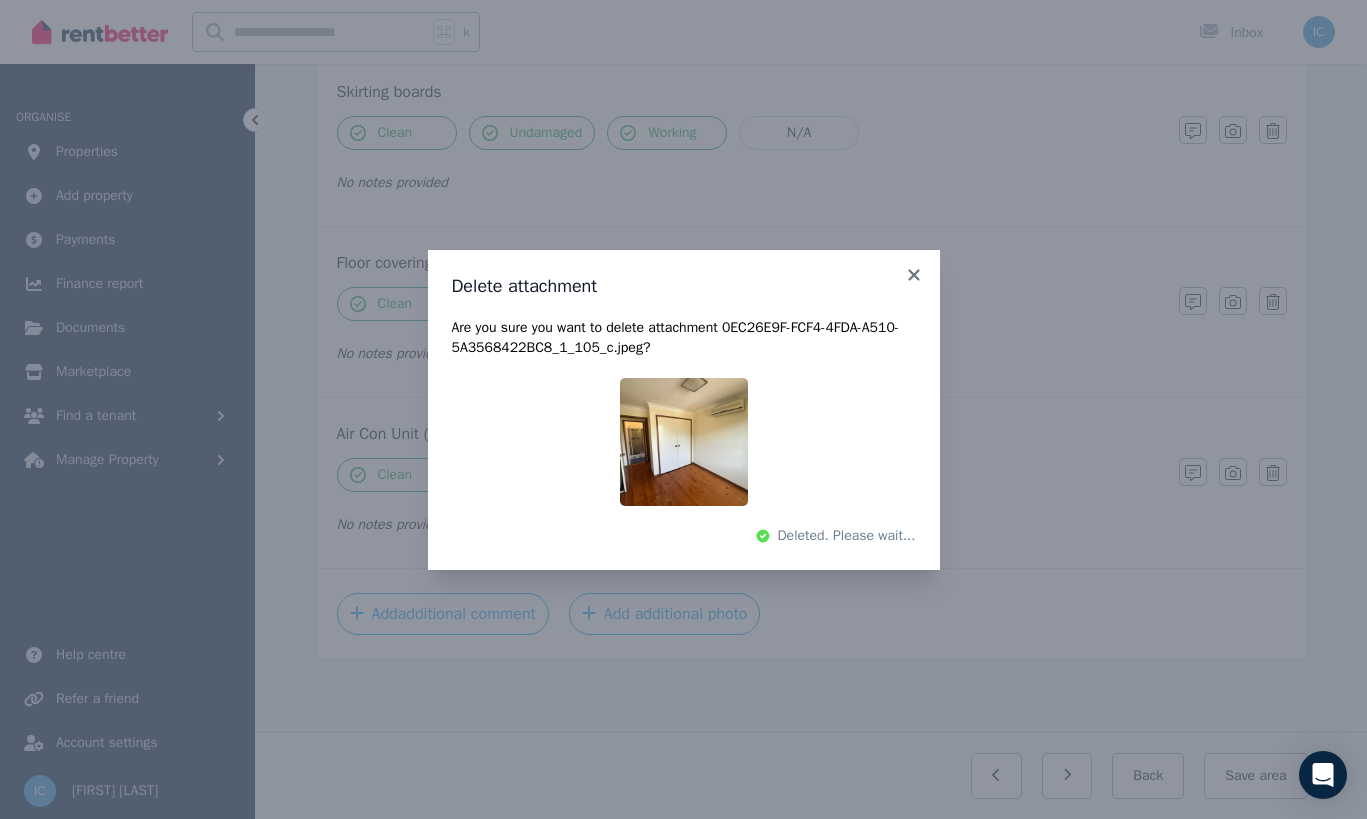 scroll, scrollTop: 1449, scrollLeft: 0, axis: vertical 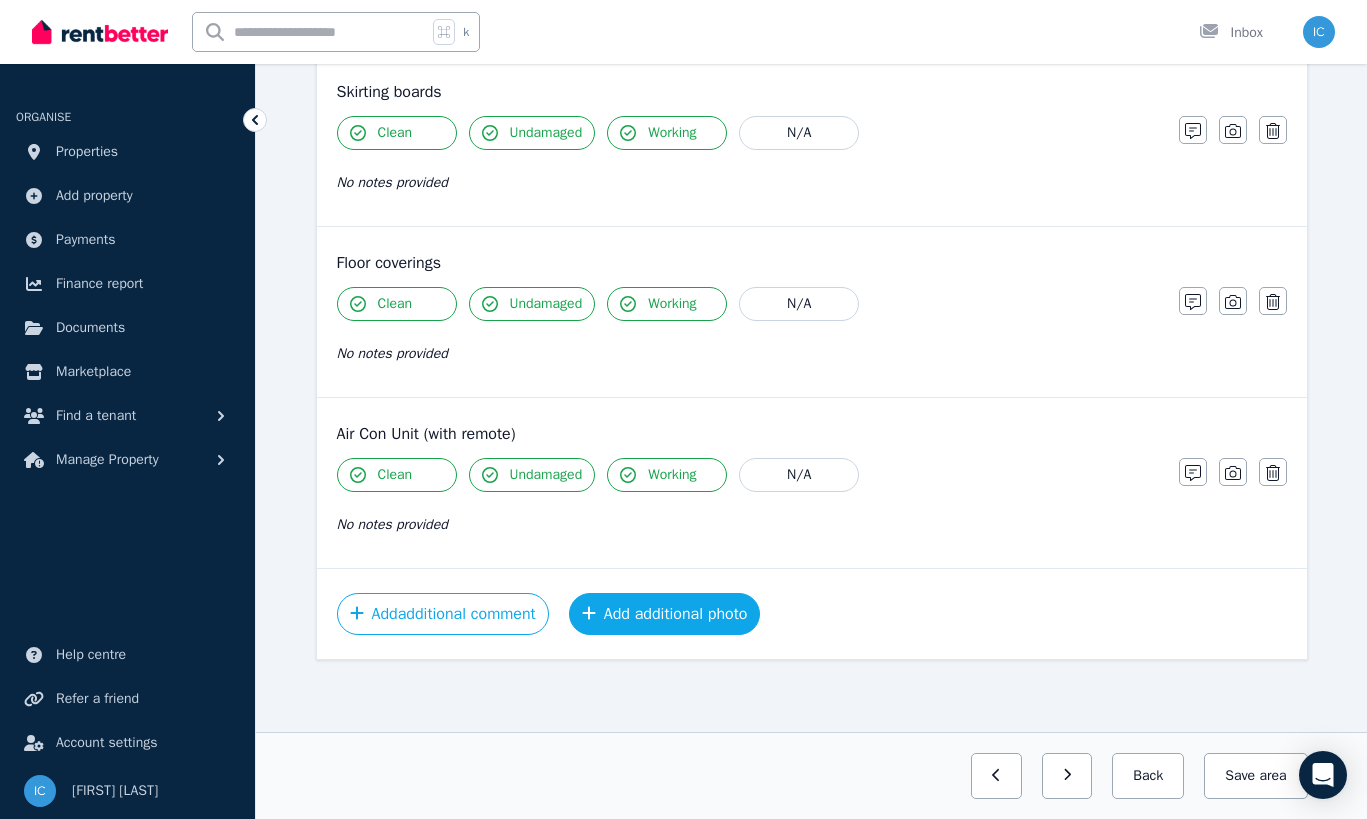 click on "Add additional photo" at bounding box center [665, 614] 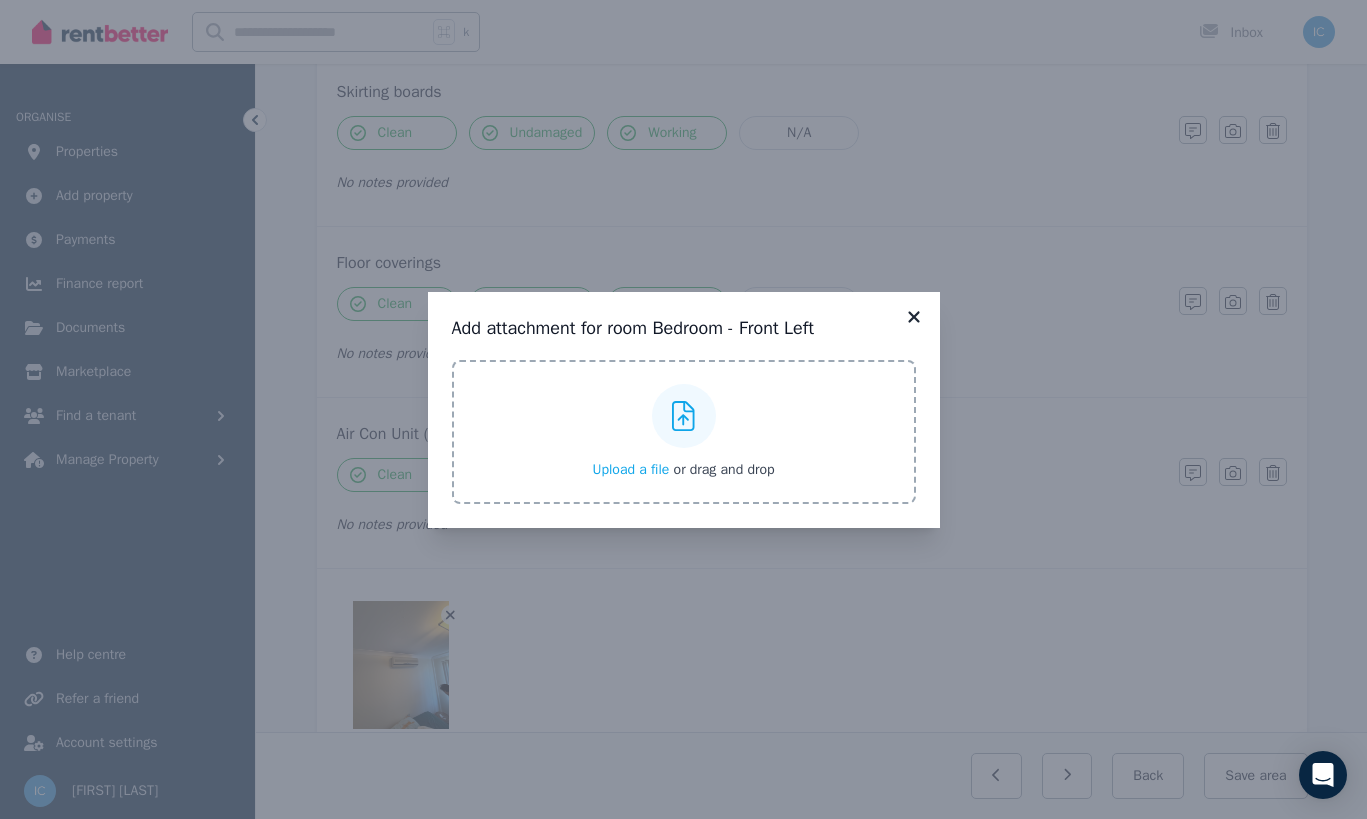 click 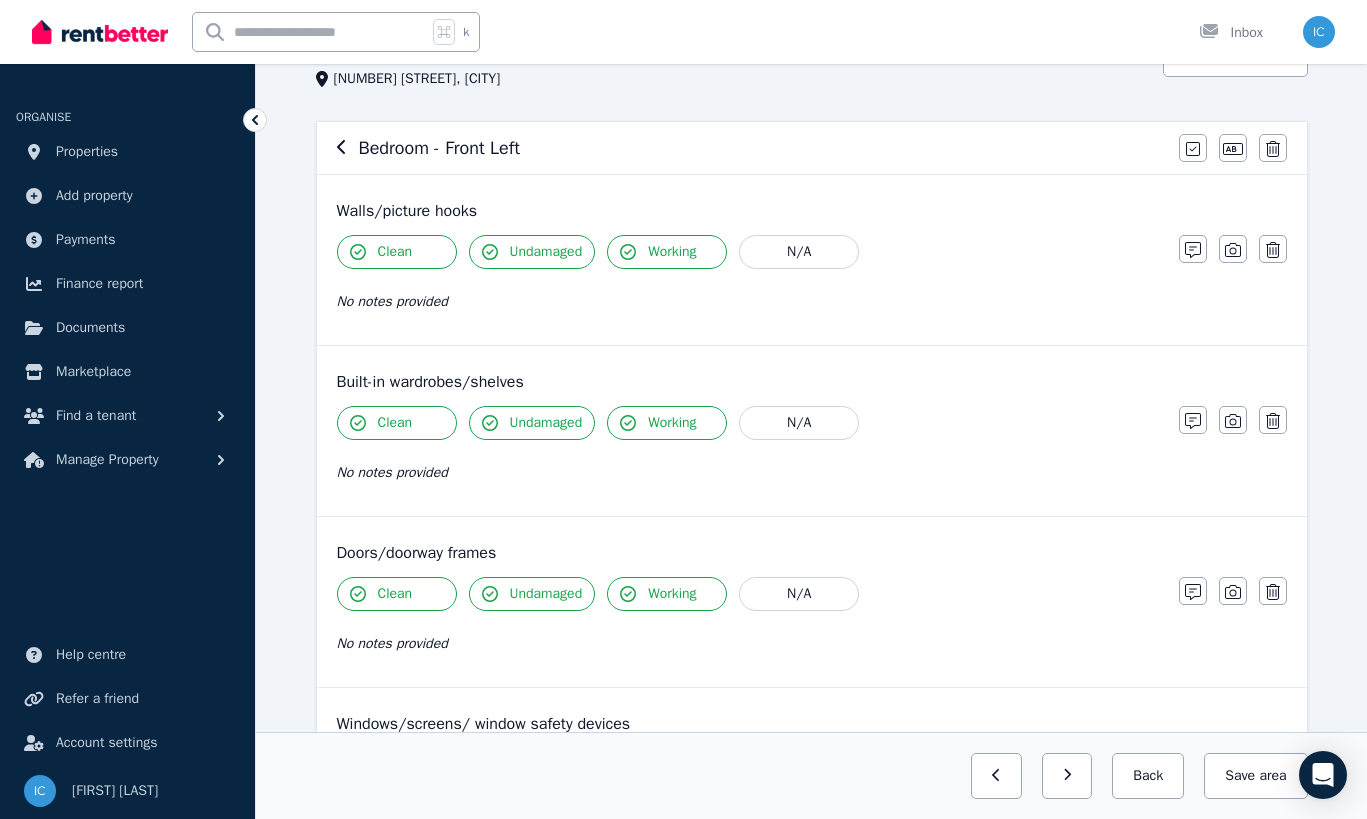 scroll, scrollTop: 129, scrollLeft: 0, axis: vertical 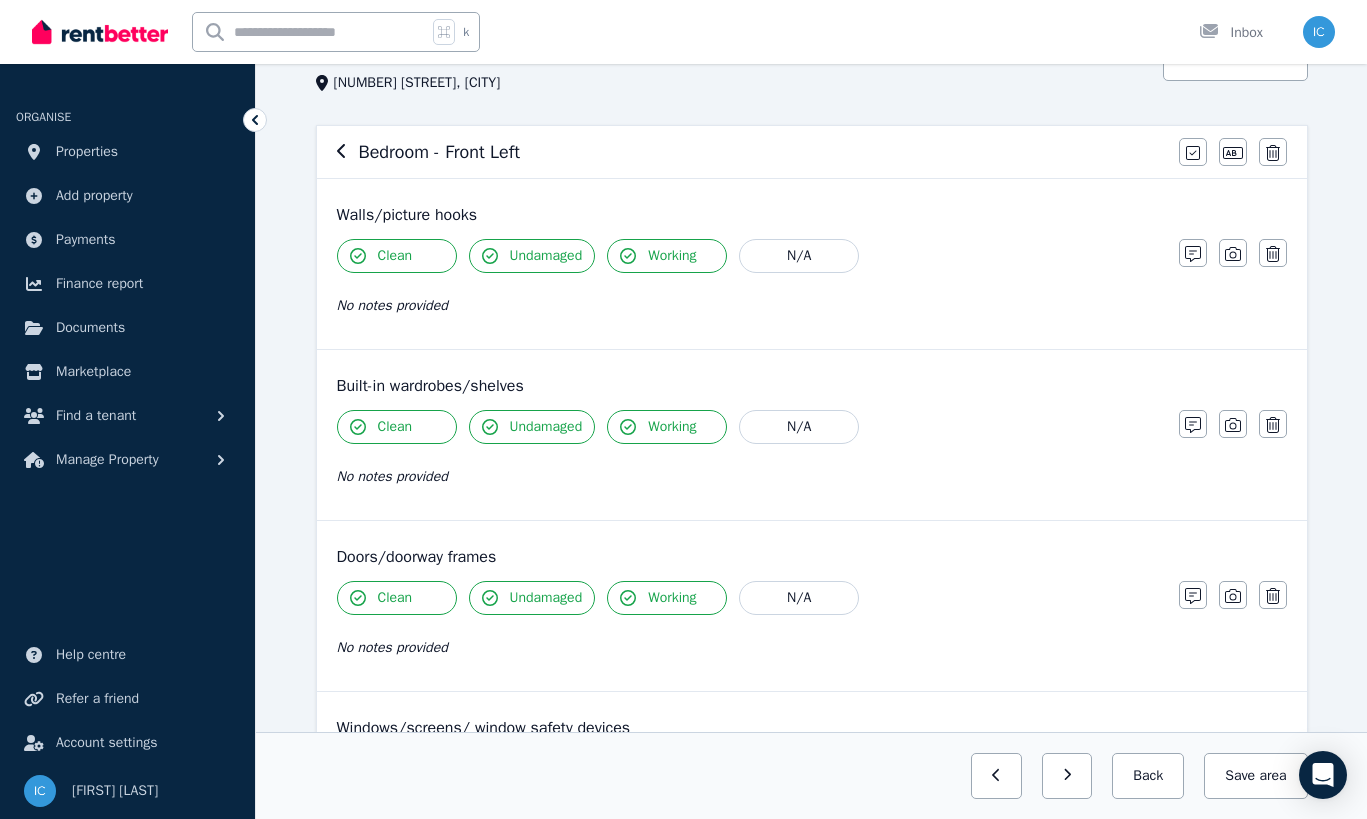 click on "Undamaged" at bounding box center (546, 256) 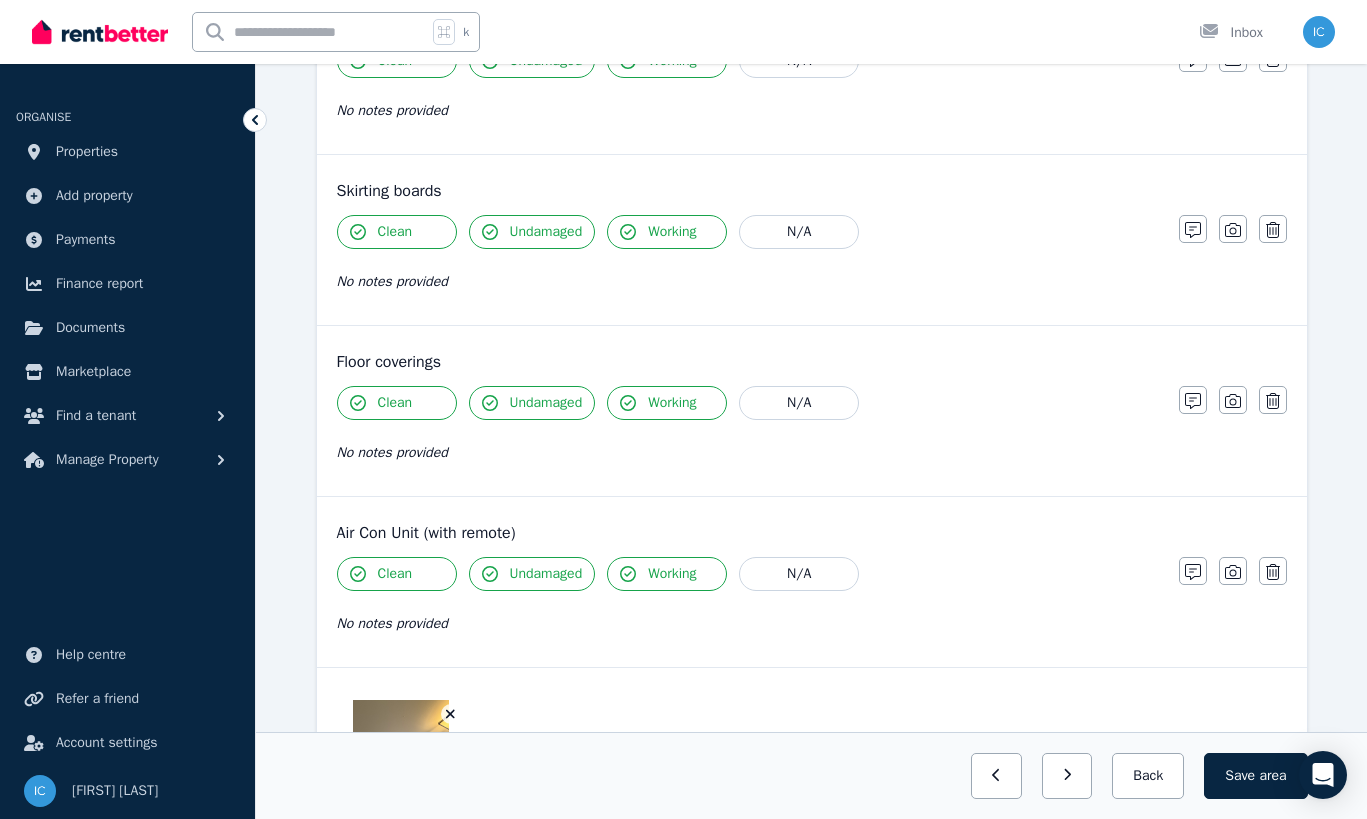 scroll, scrollTop: 1597, scrollLeft: 0, axis: vertical 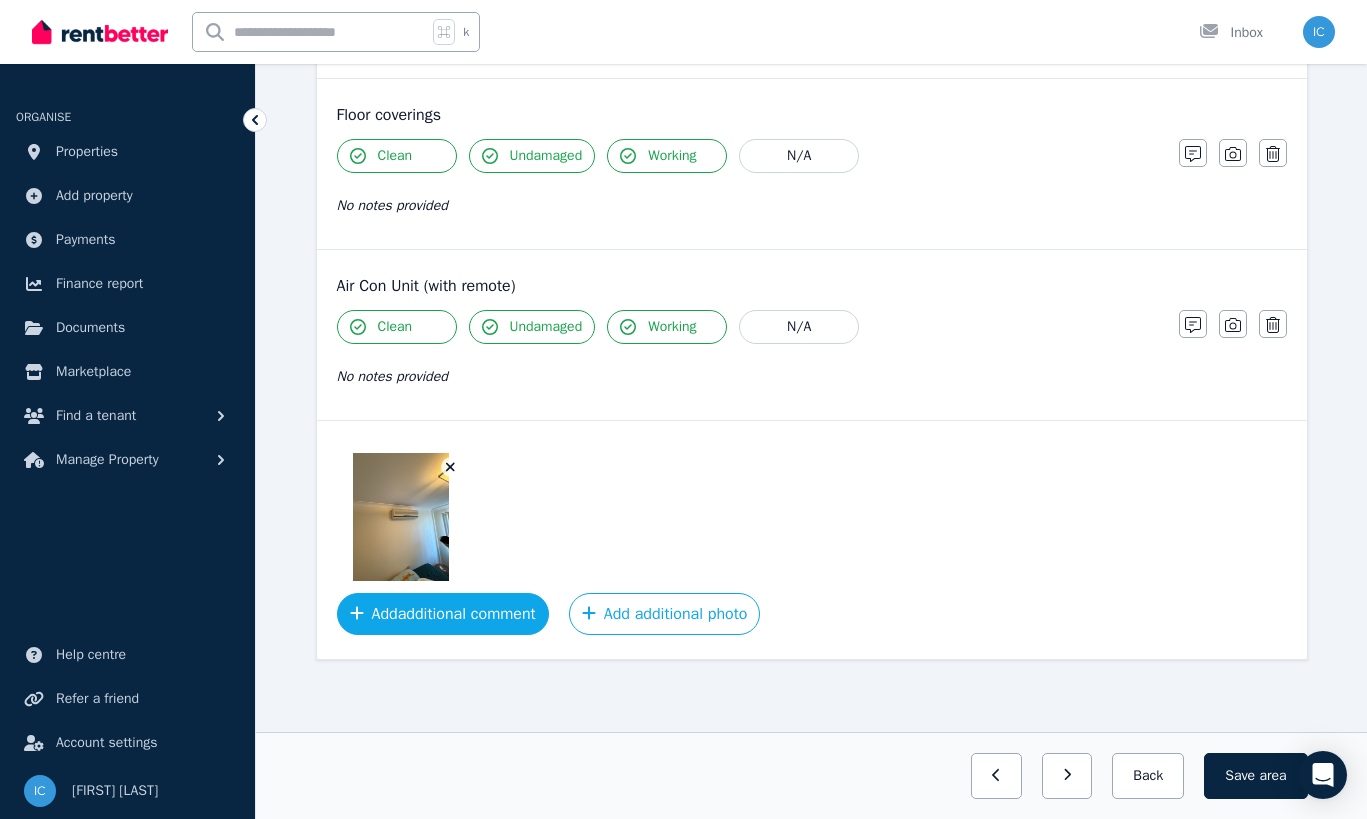 click on "Add  additional comment" at bounding box center [443, 614] 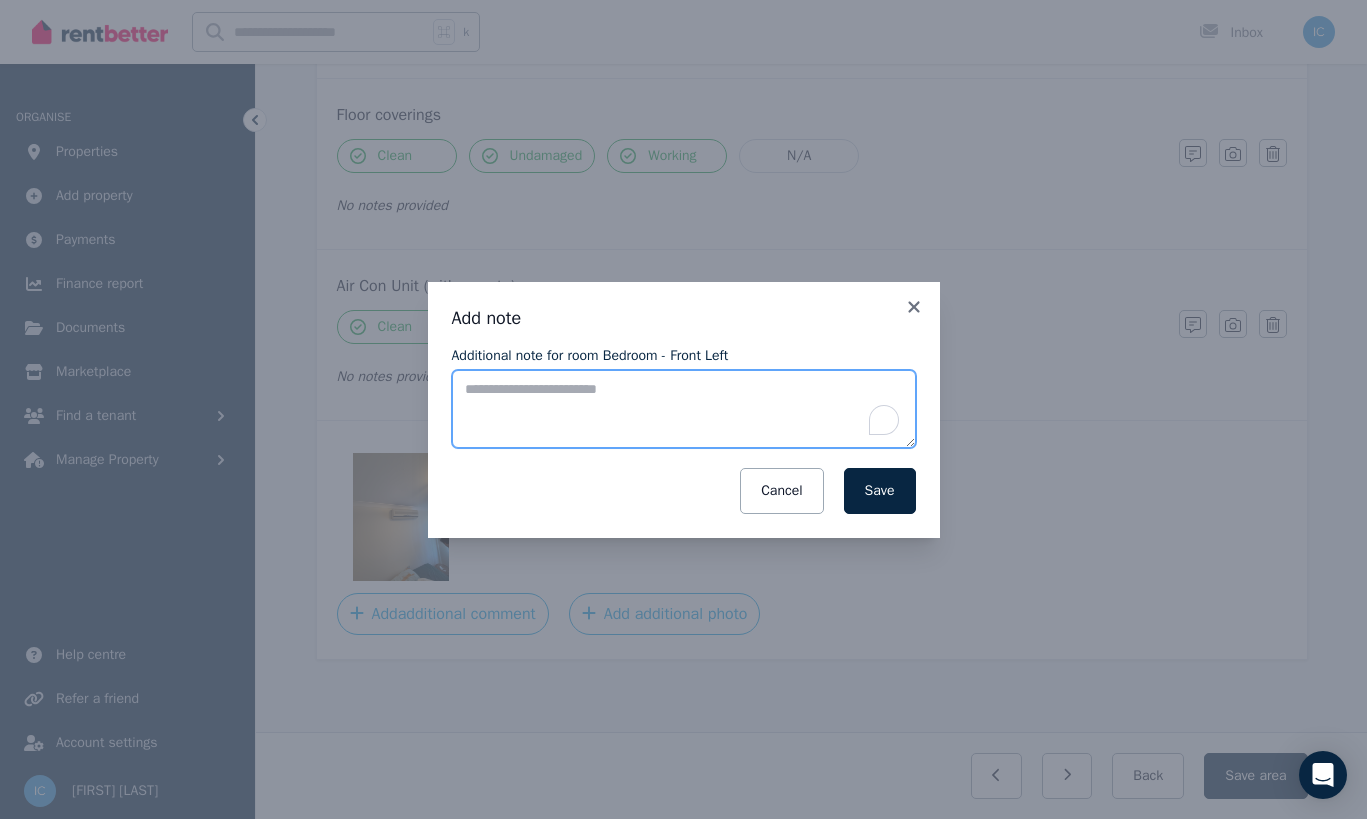 click on "Additional note for room Bedroom - Front Left" at bounding box center (684, 409) 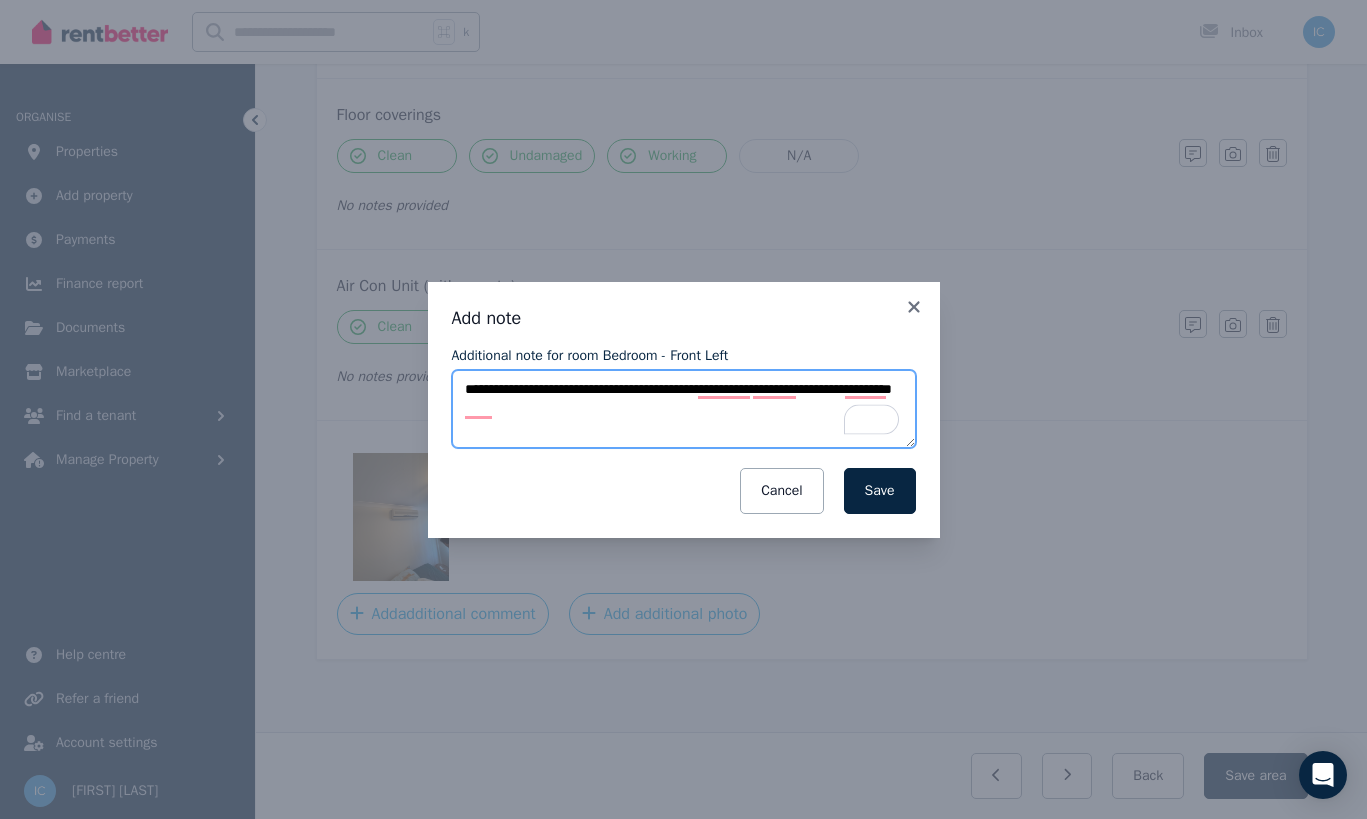 click on "**********" at bounding box center [684, 409] 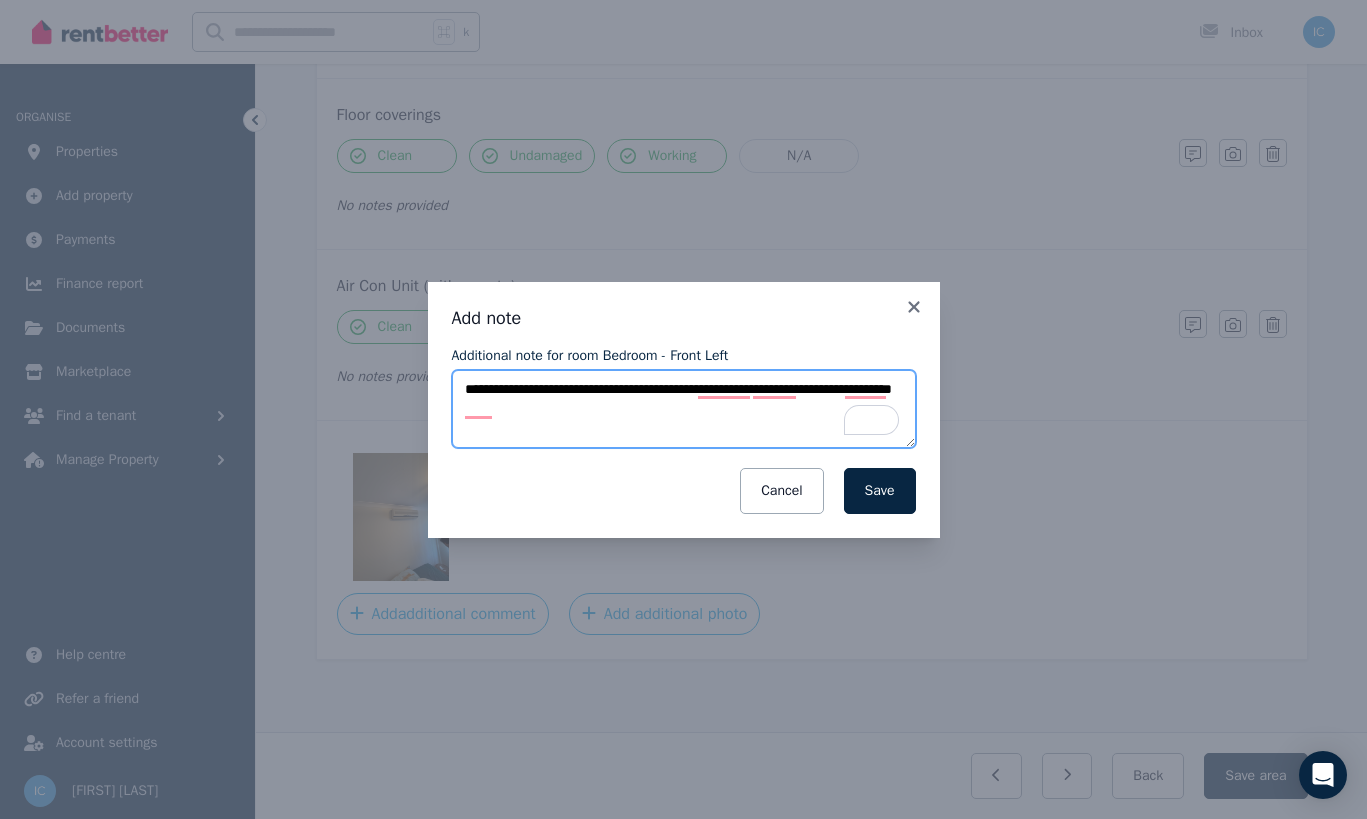 click on "**********" at bounding box center [684, 409] 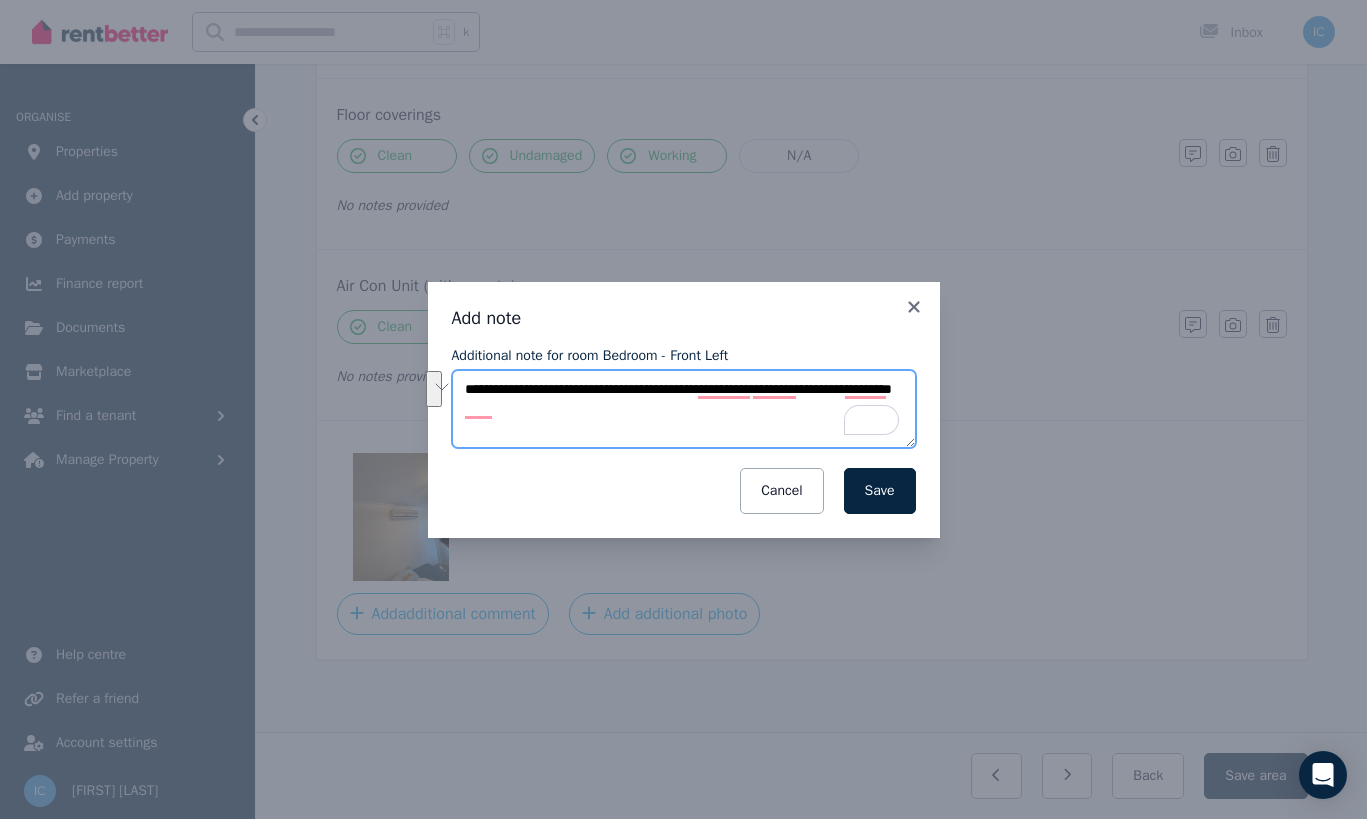 click on "**********" at bounding box center [684, 409] 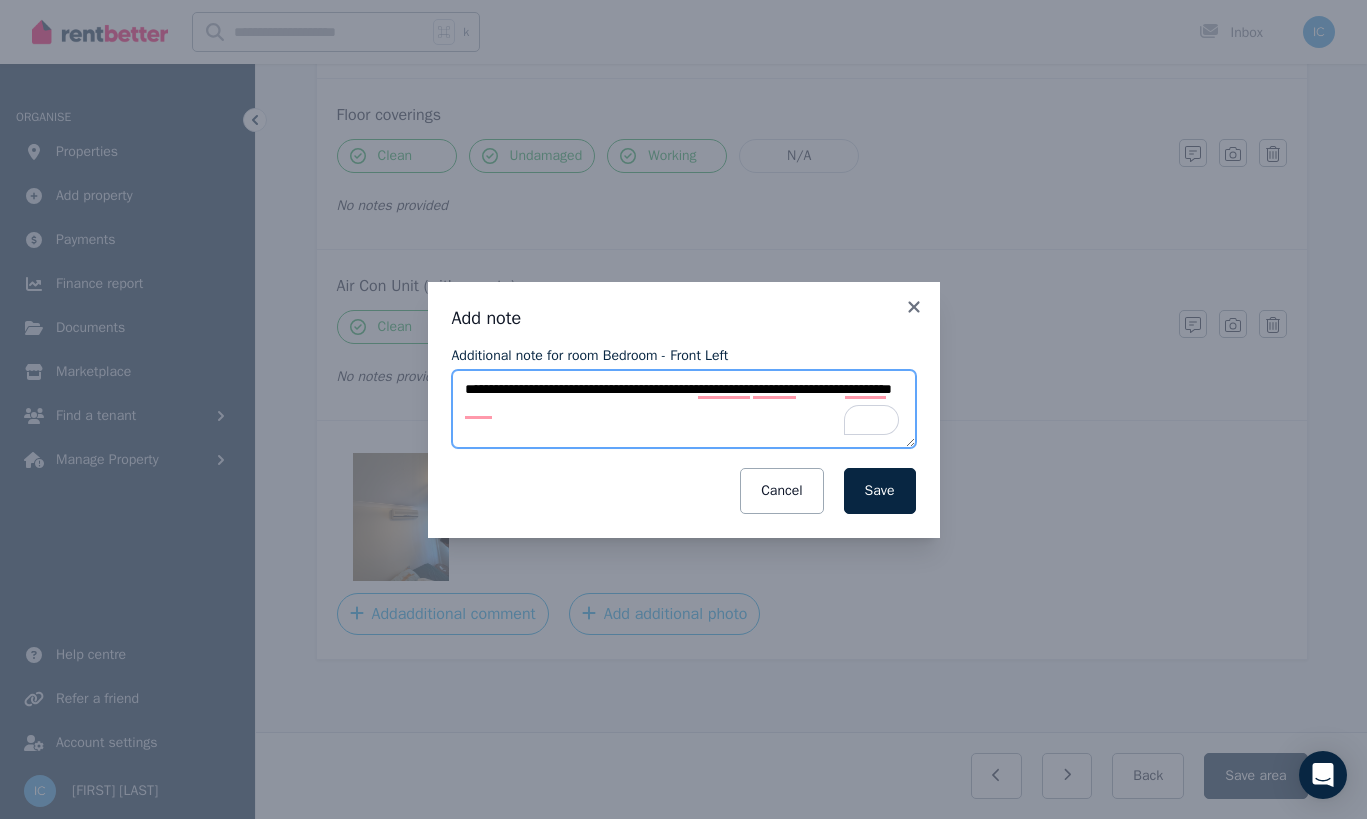 paste on "**********" 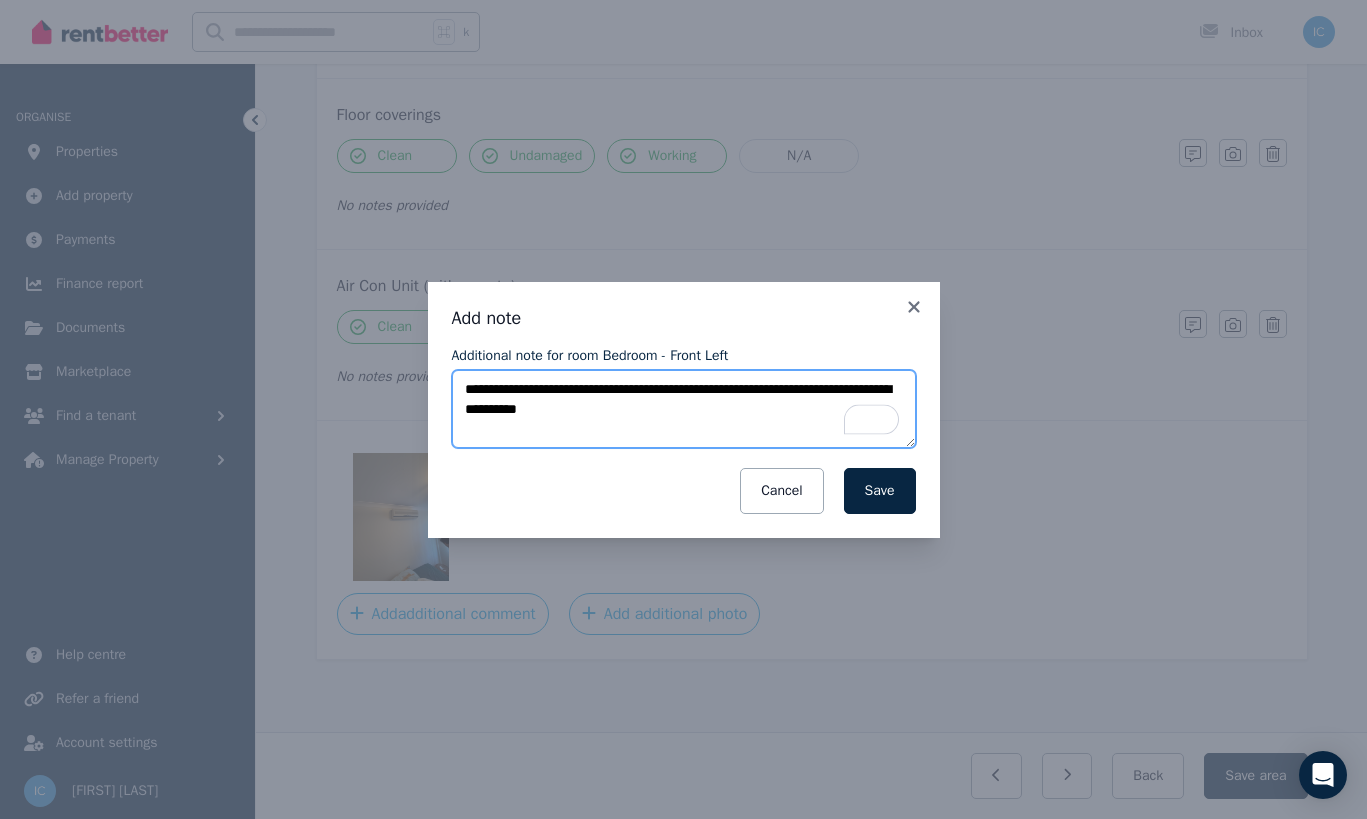 click on "**********" at bounding box center [684, 409] 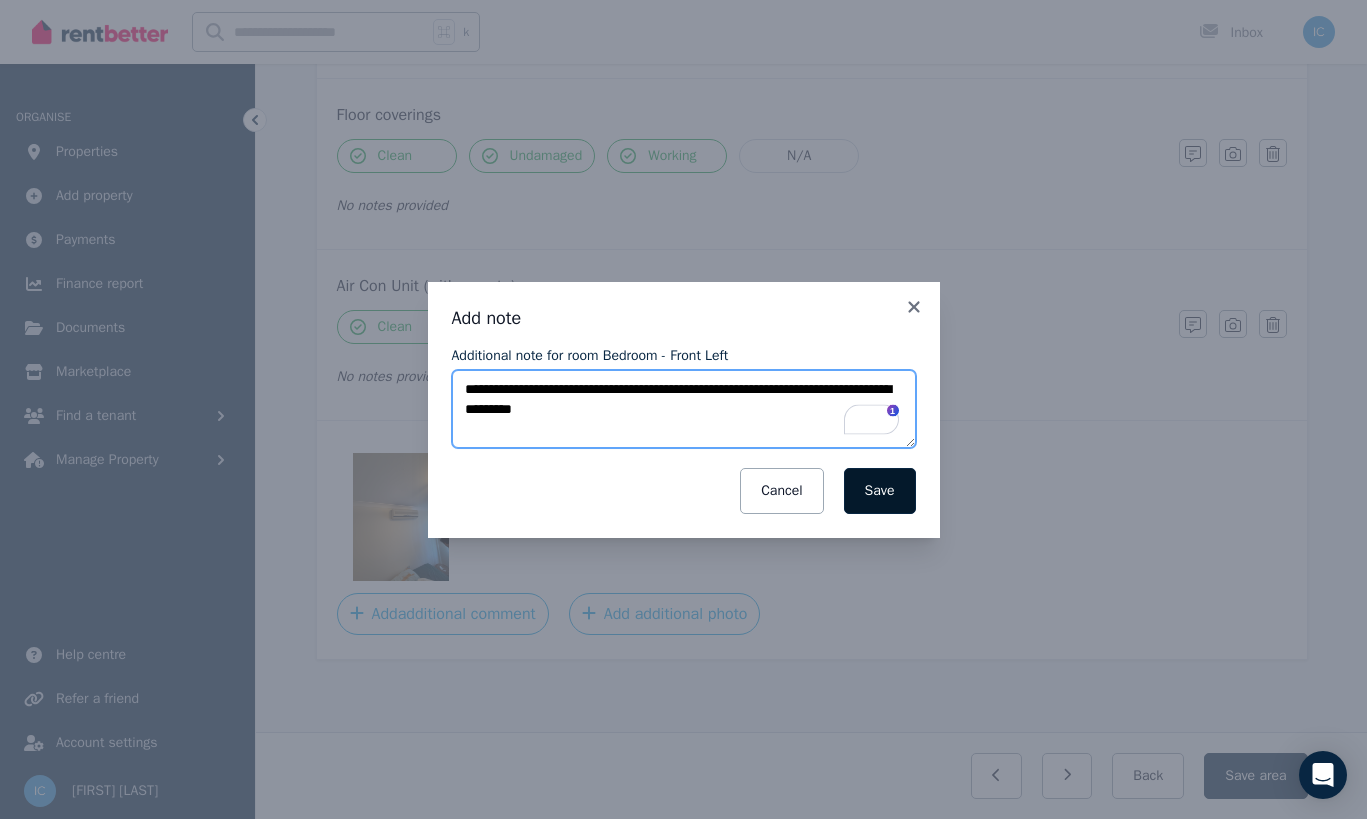 type on "**********" 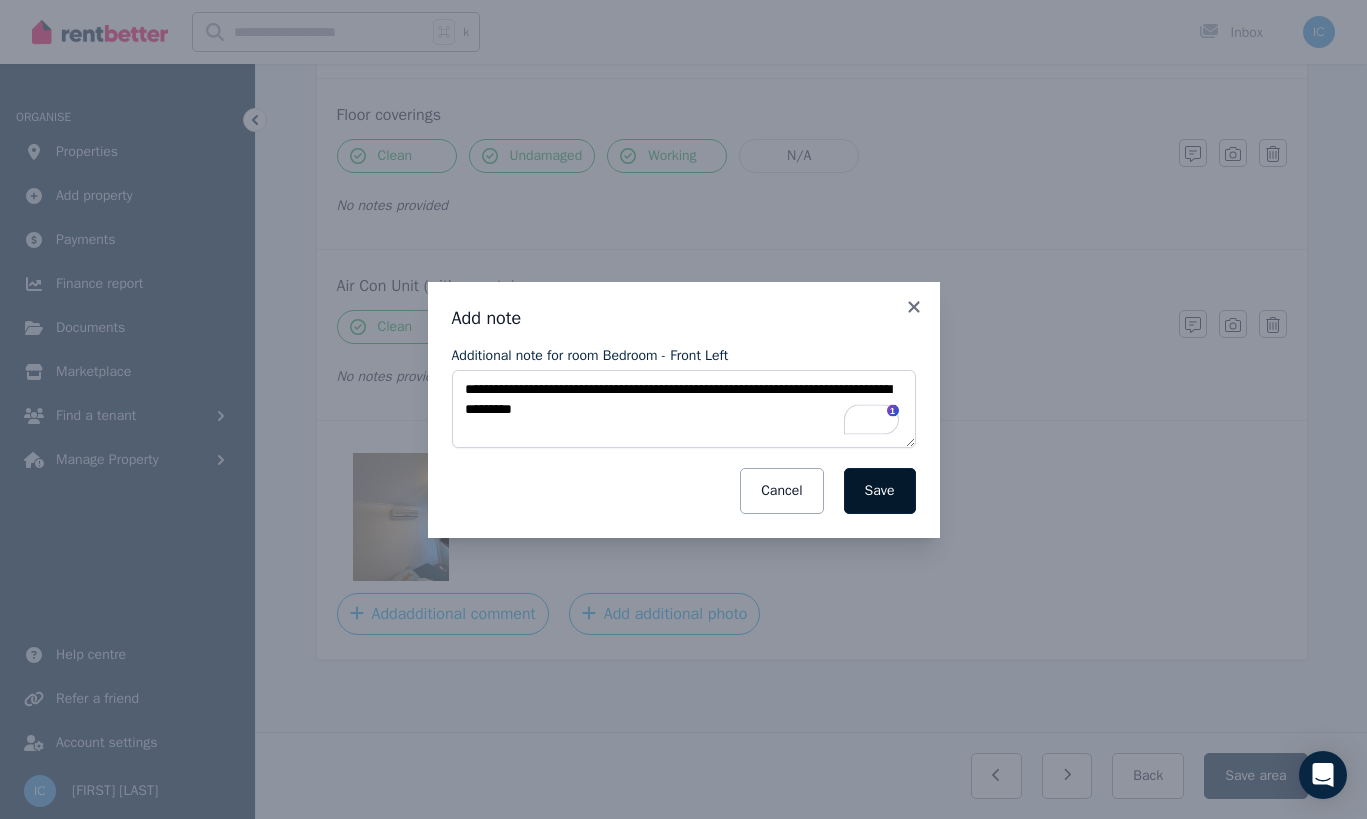 click on "Save" at bounding box center [880, 491] 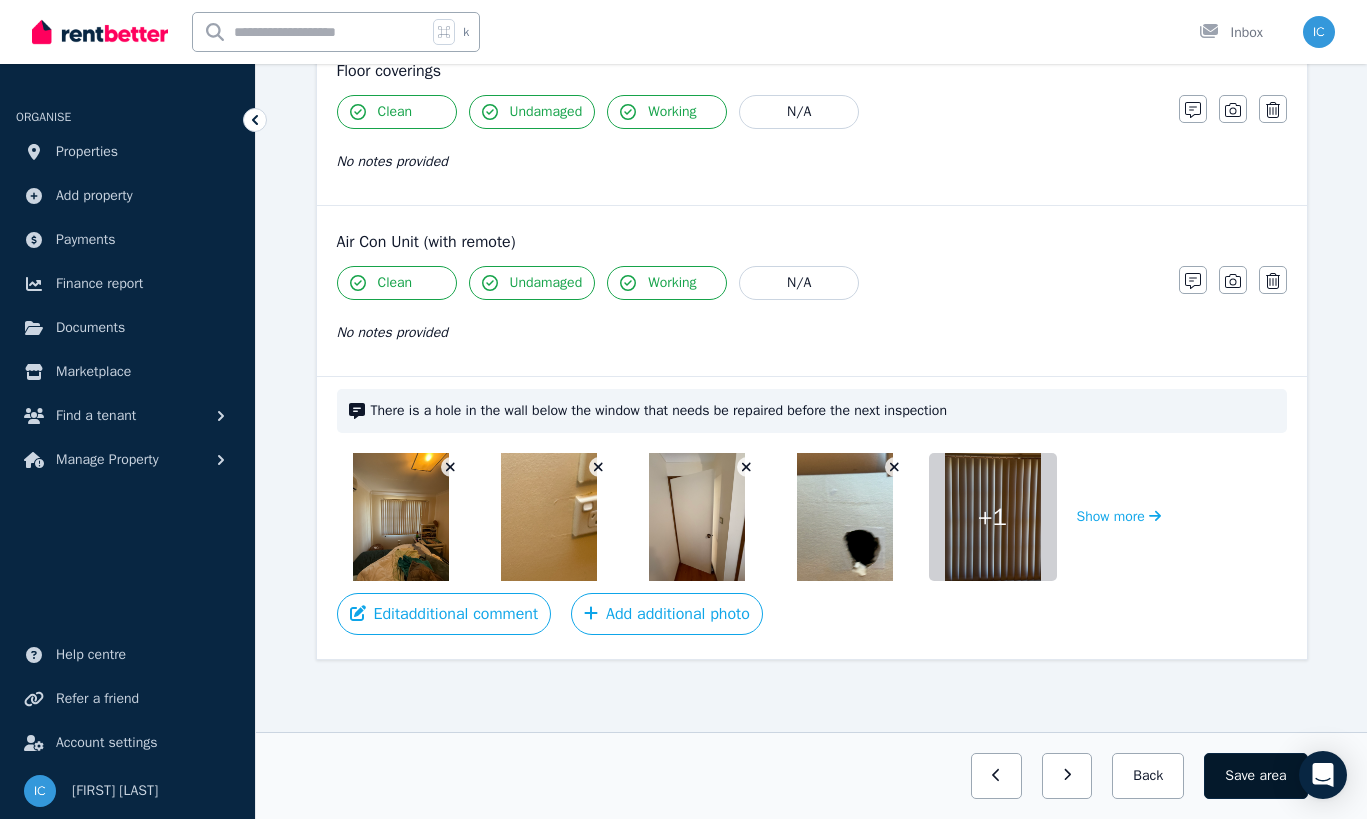 click on "Save   area" at bounding box center (1255, 776) 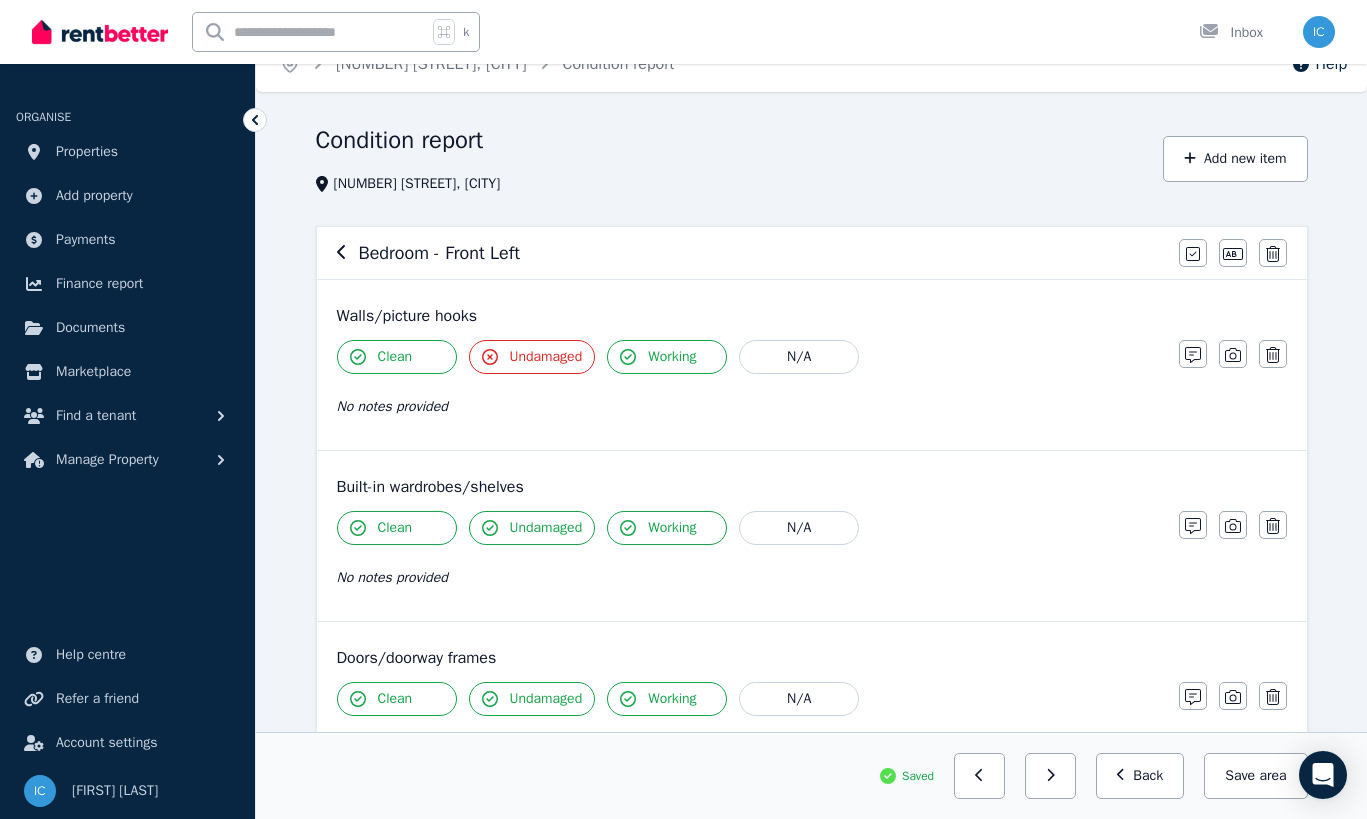 scroll, scrollTop: 0, scrollLeft: 0, axis: both 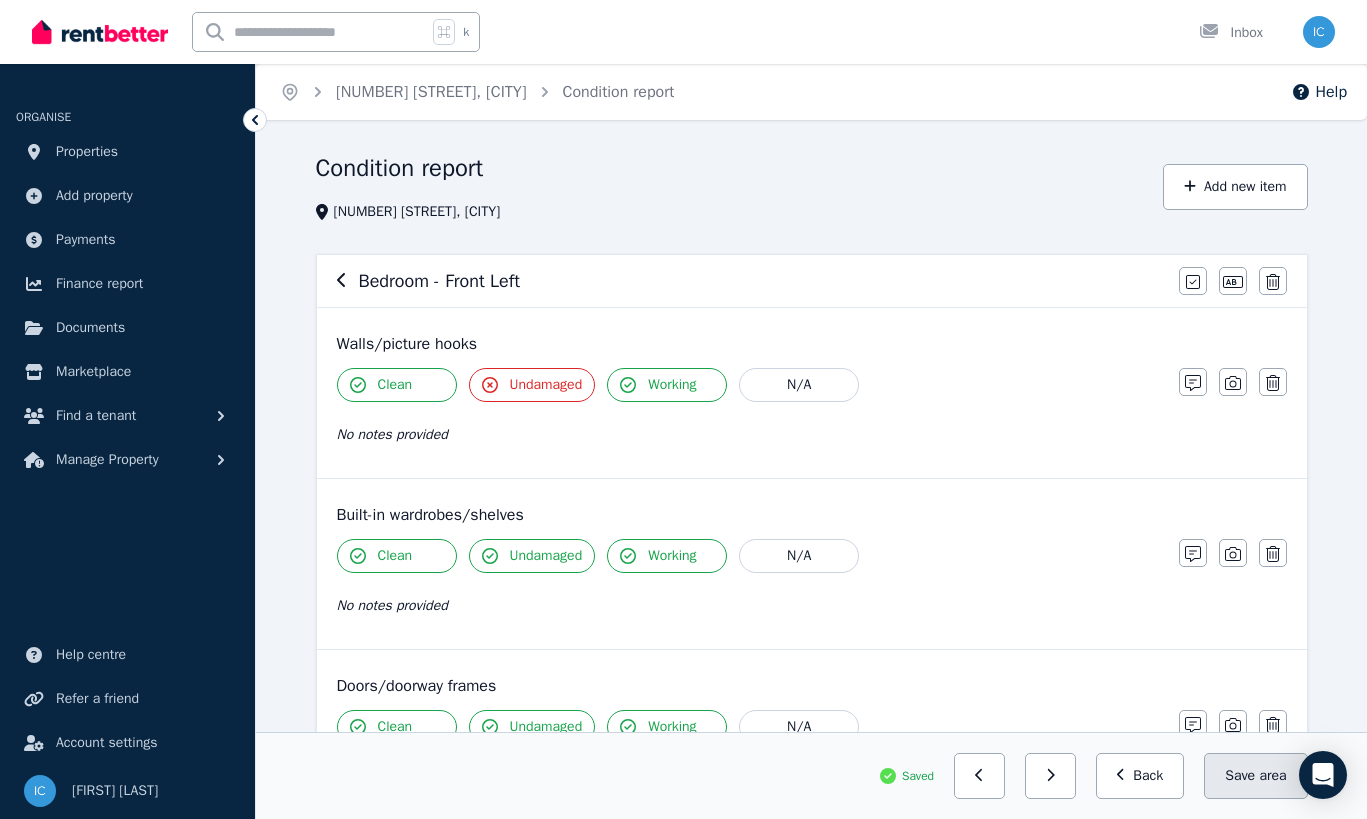 click on "Save   area" at bounding box center (1255, 776) 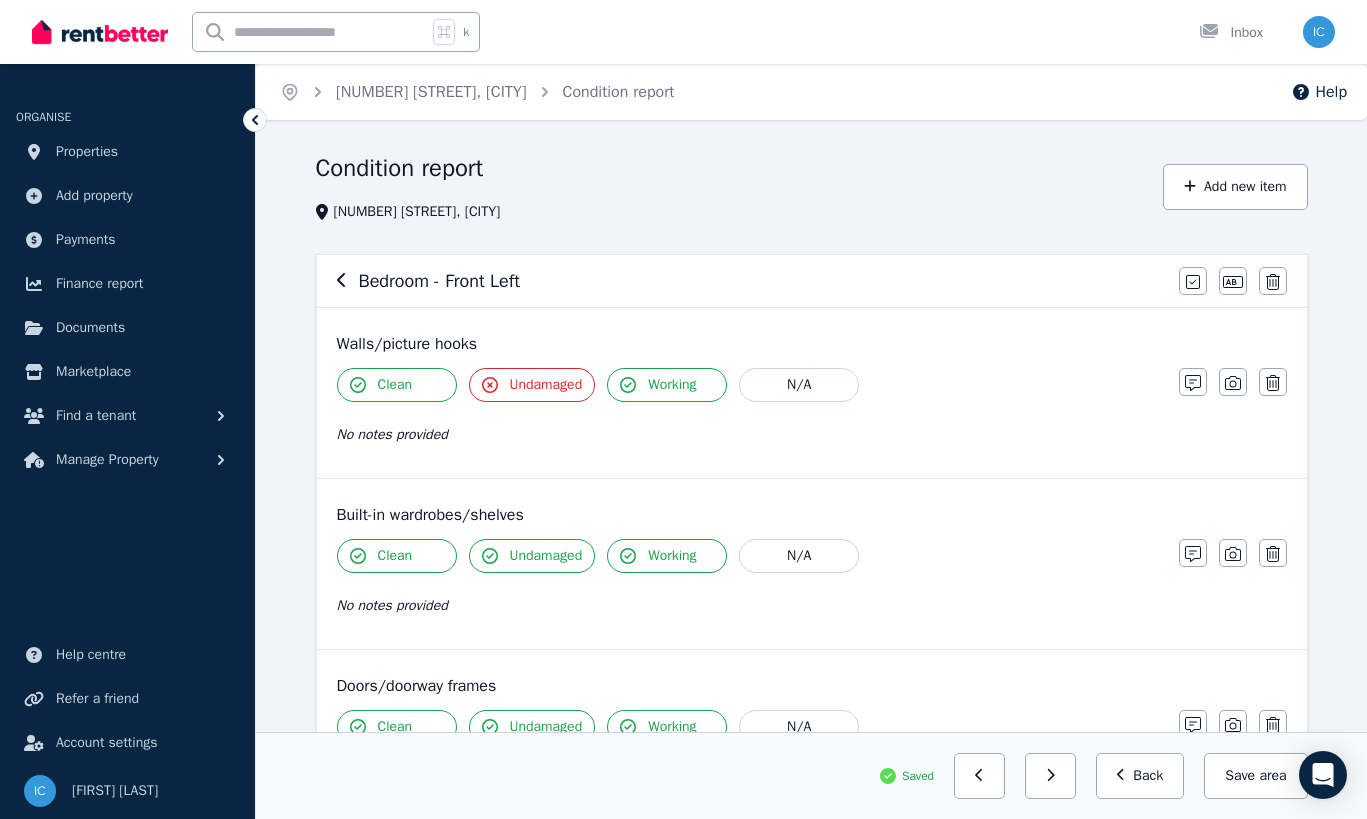 click 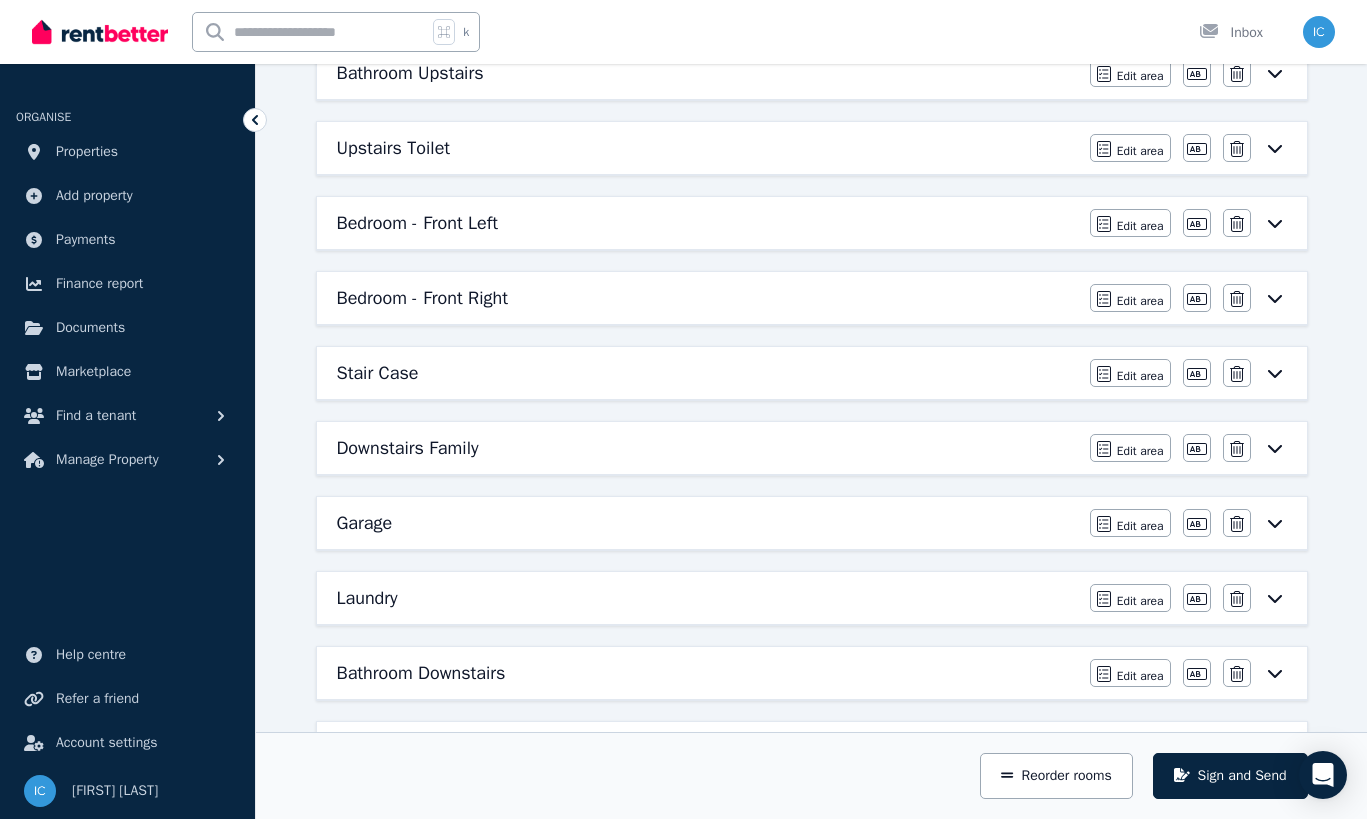 scroll, scrollTop: 611, scrollLeft: 0, axis: vertical 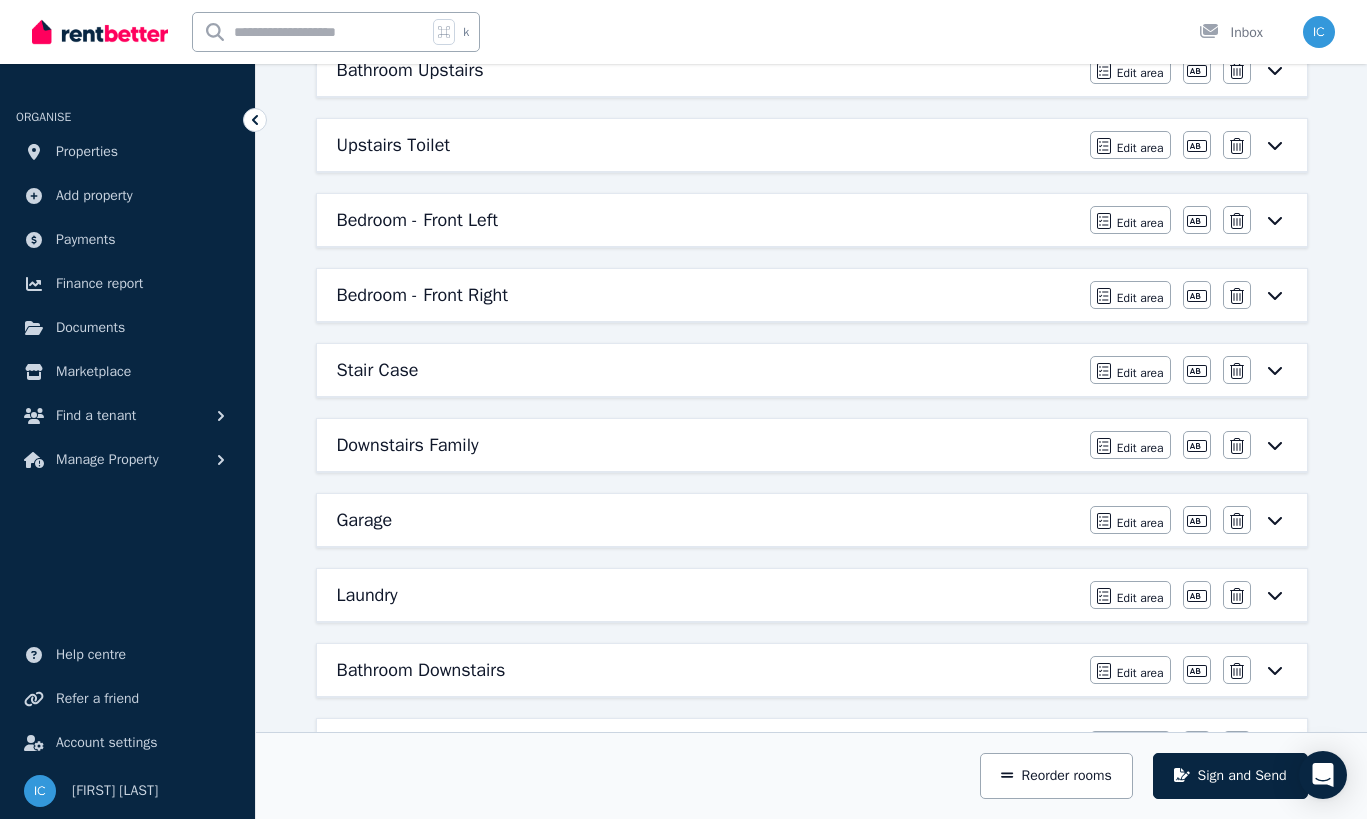 click on "Bedroom - Front Right" at bounding box center (707, 295) 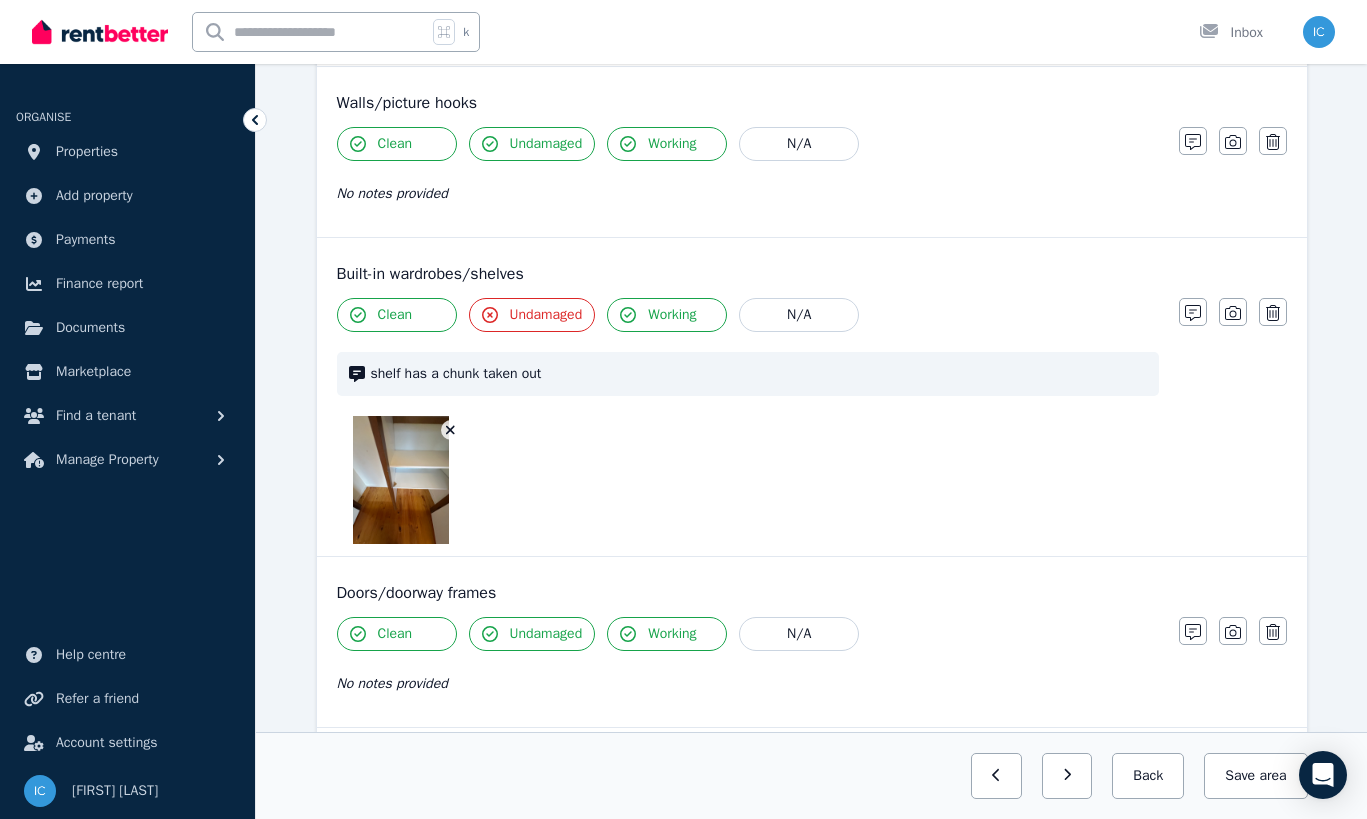 scroll, scrollTop: 346, scrollLeft: 0, axis: vertical 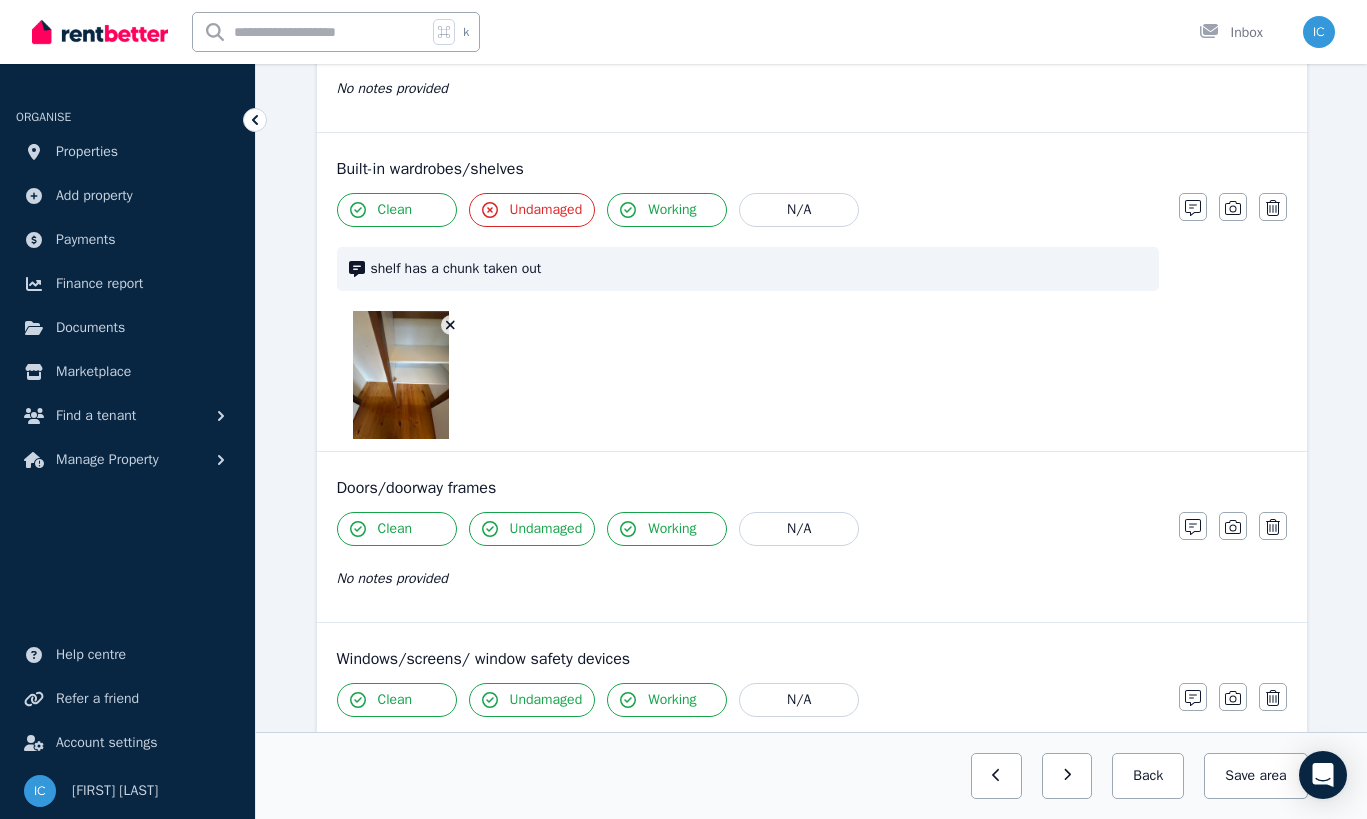 click at bounding box center (401, 375) 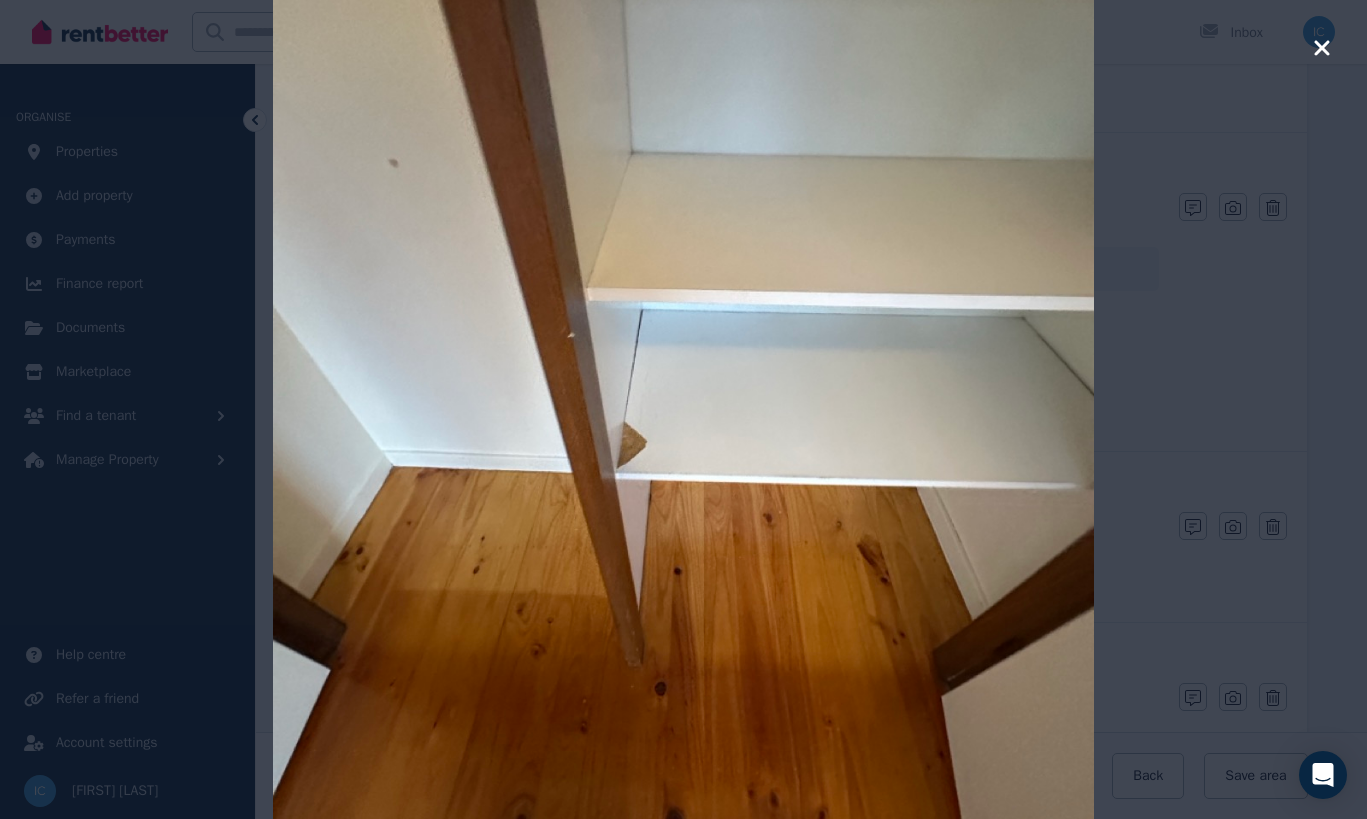 click 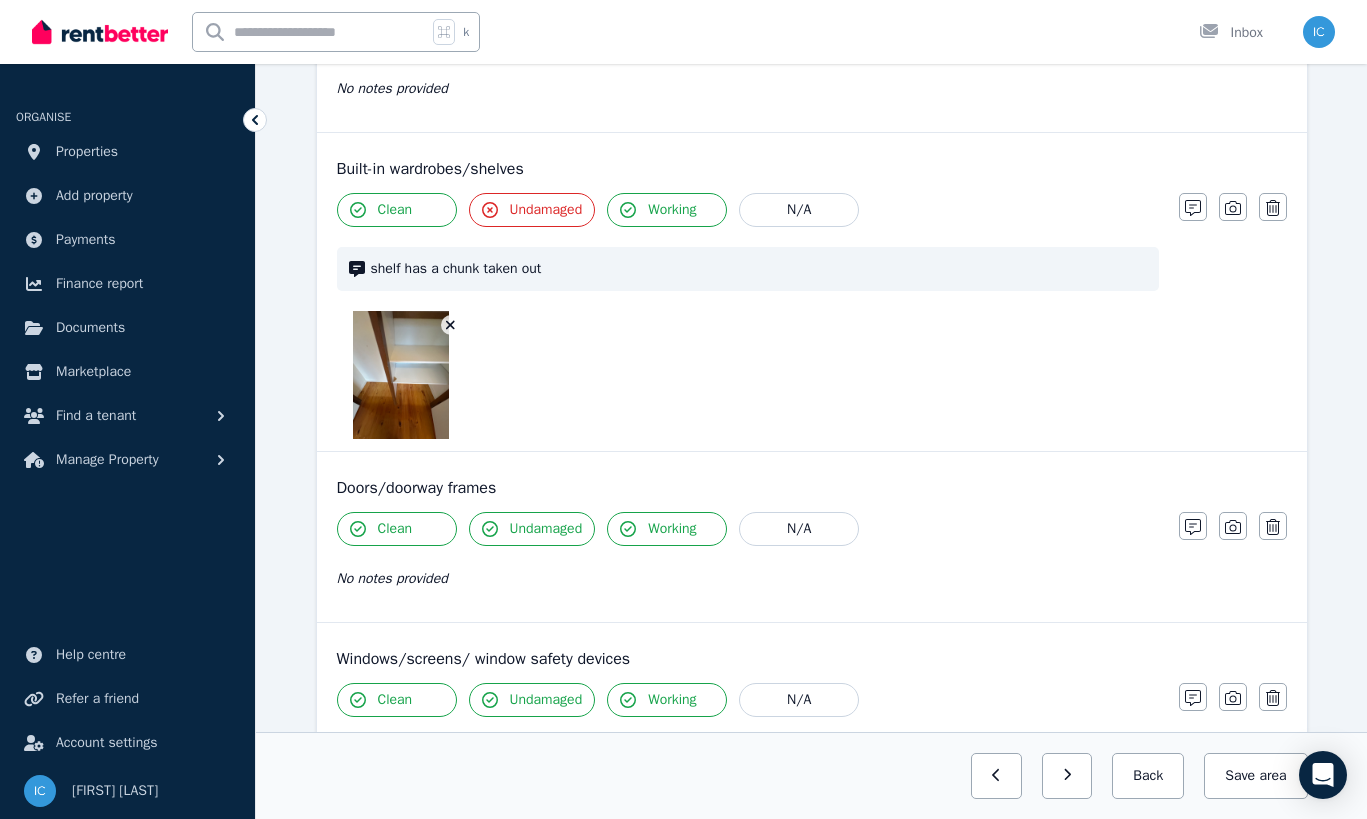 click 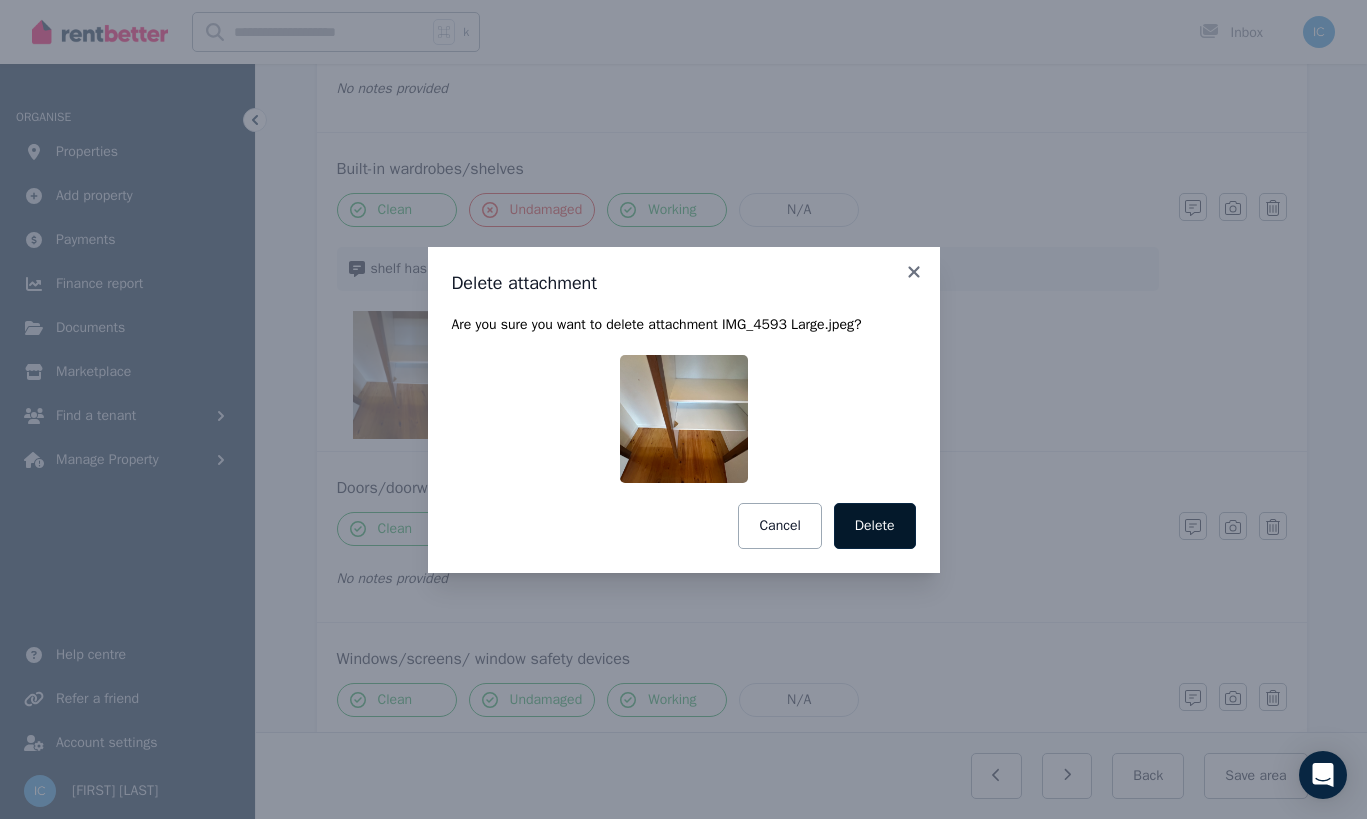 click on "Delete" at bounding box center (875, 526) 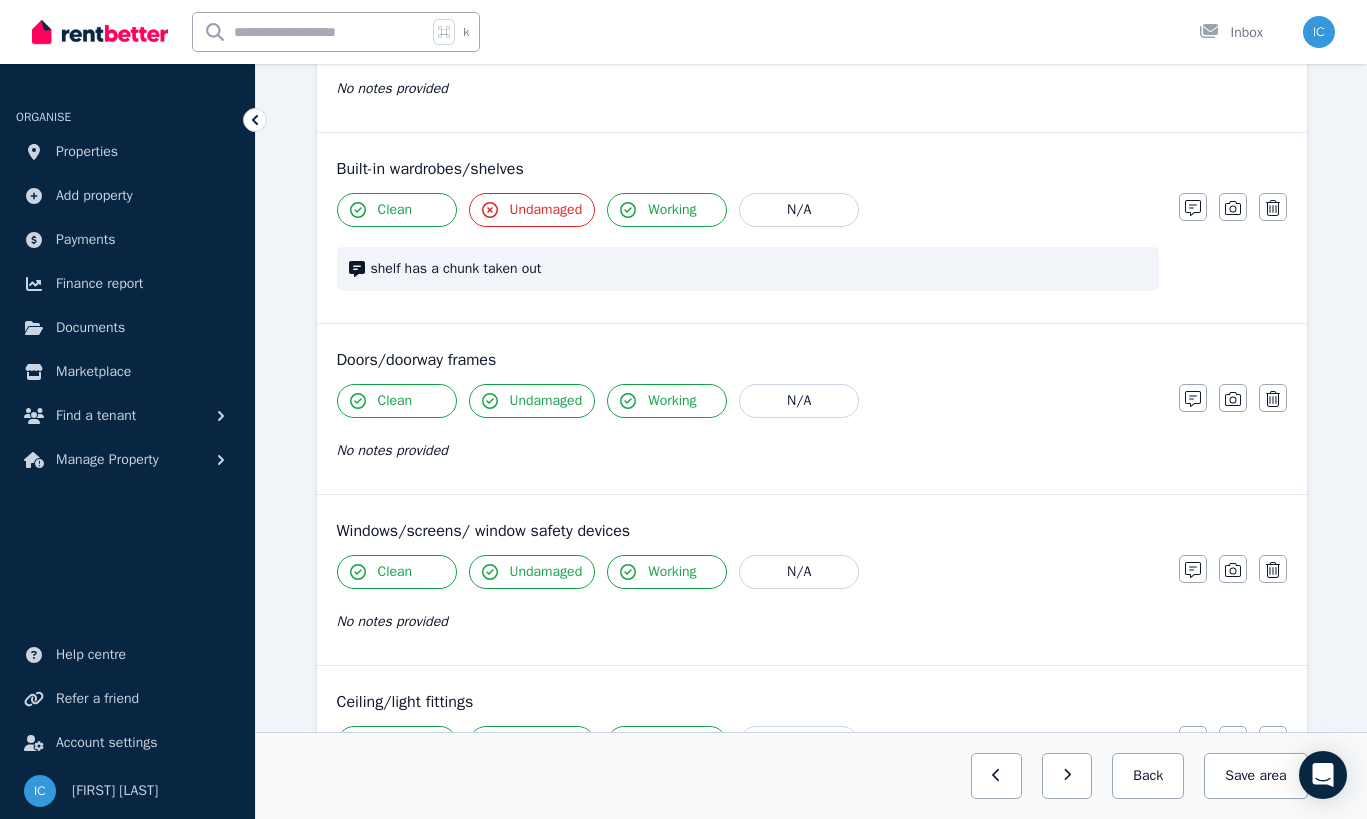click 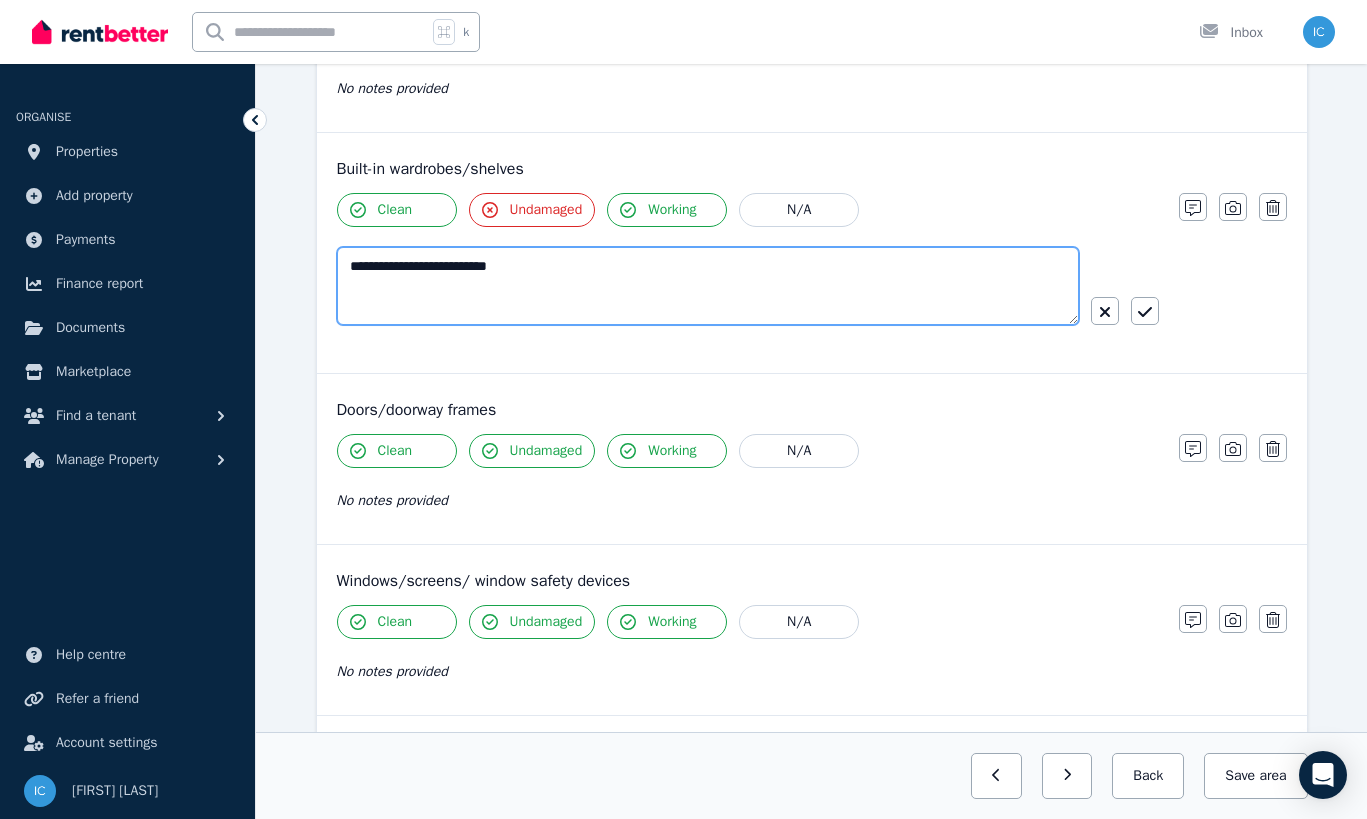 click on "**********" at bounding box center [708, 286] 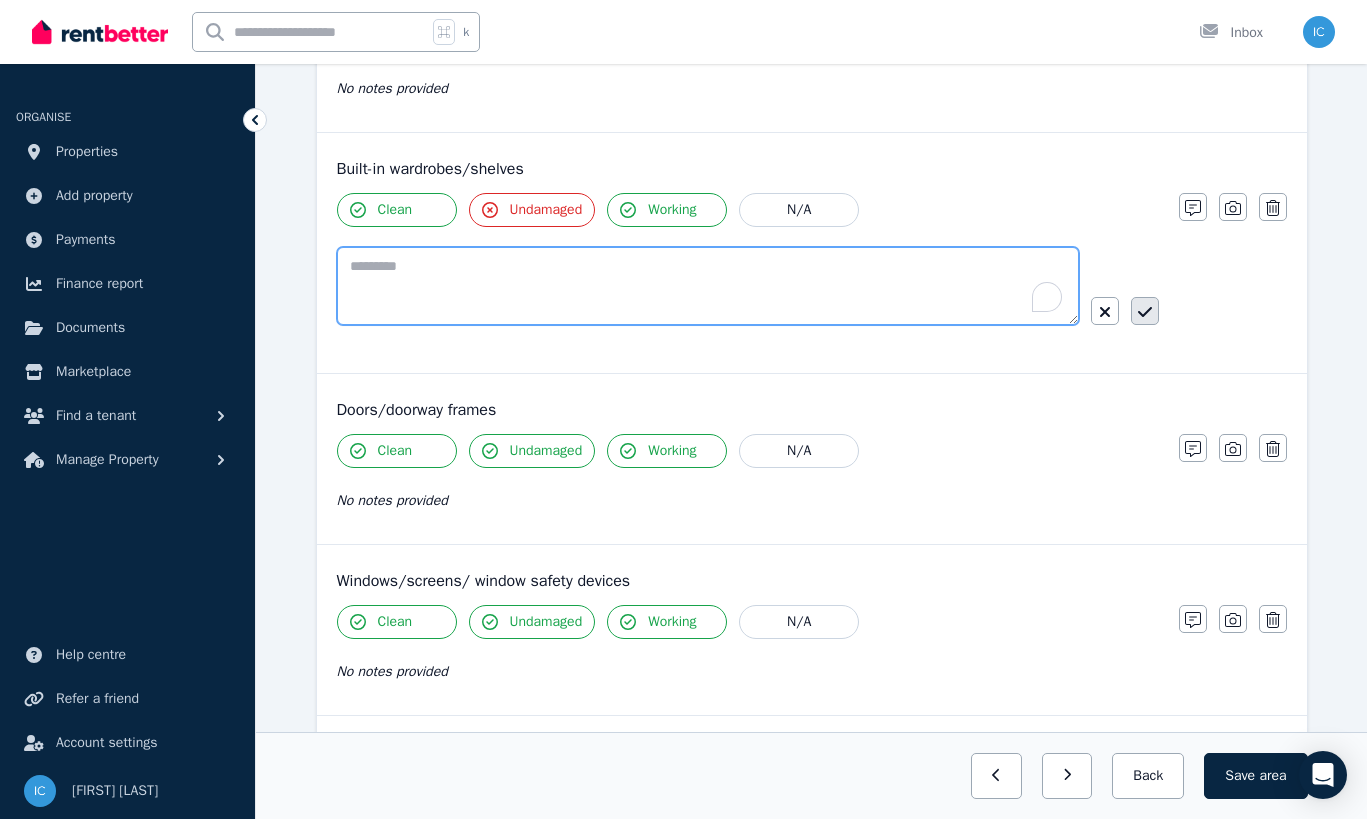 type 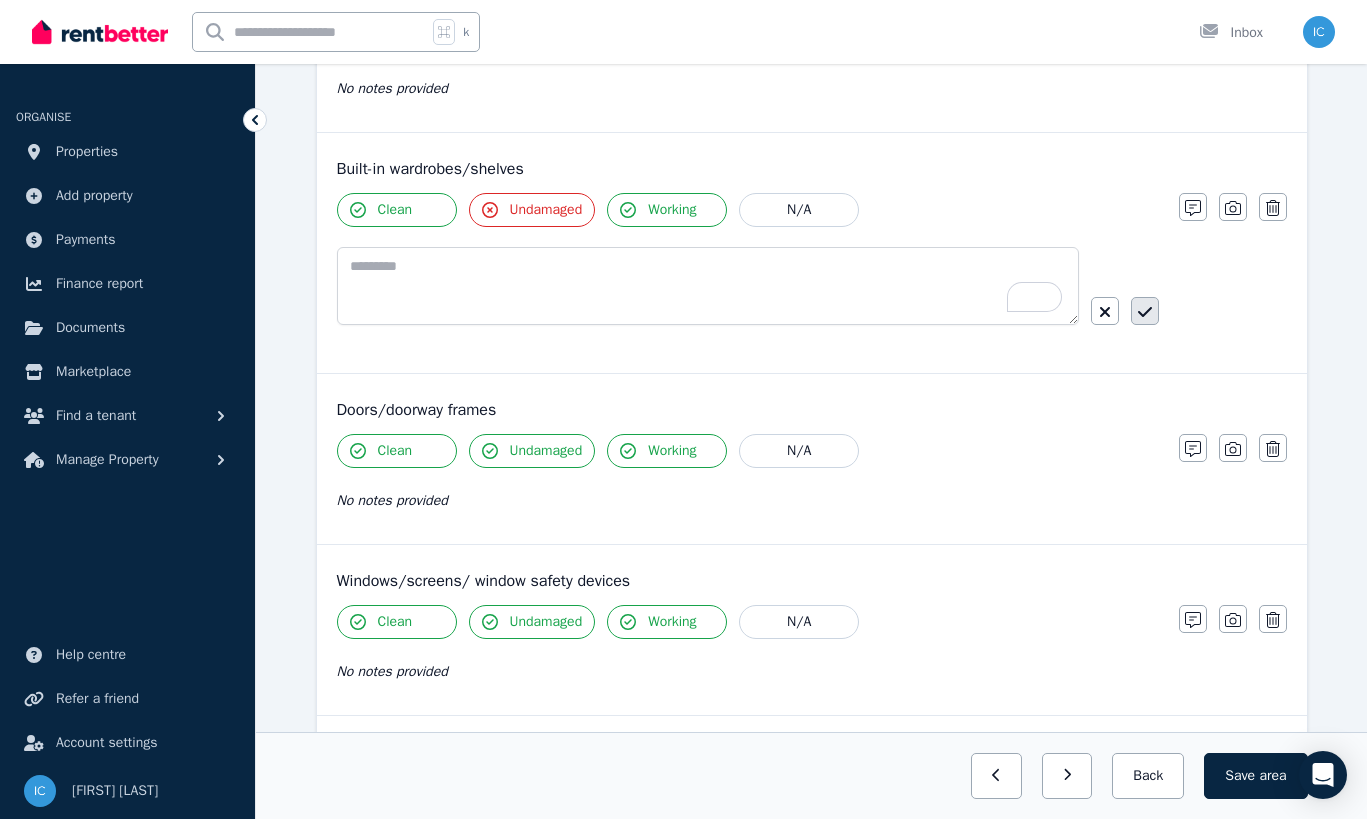 click 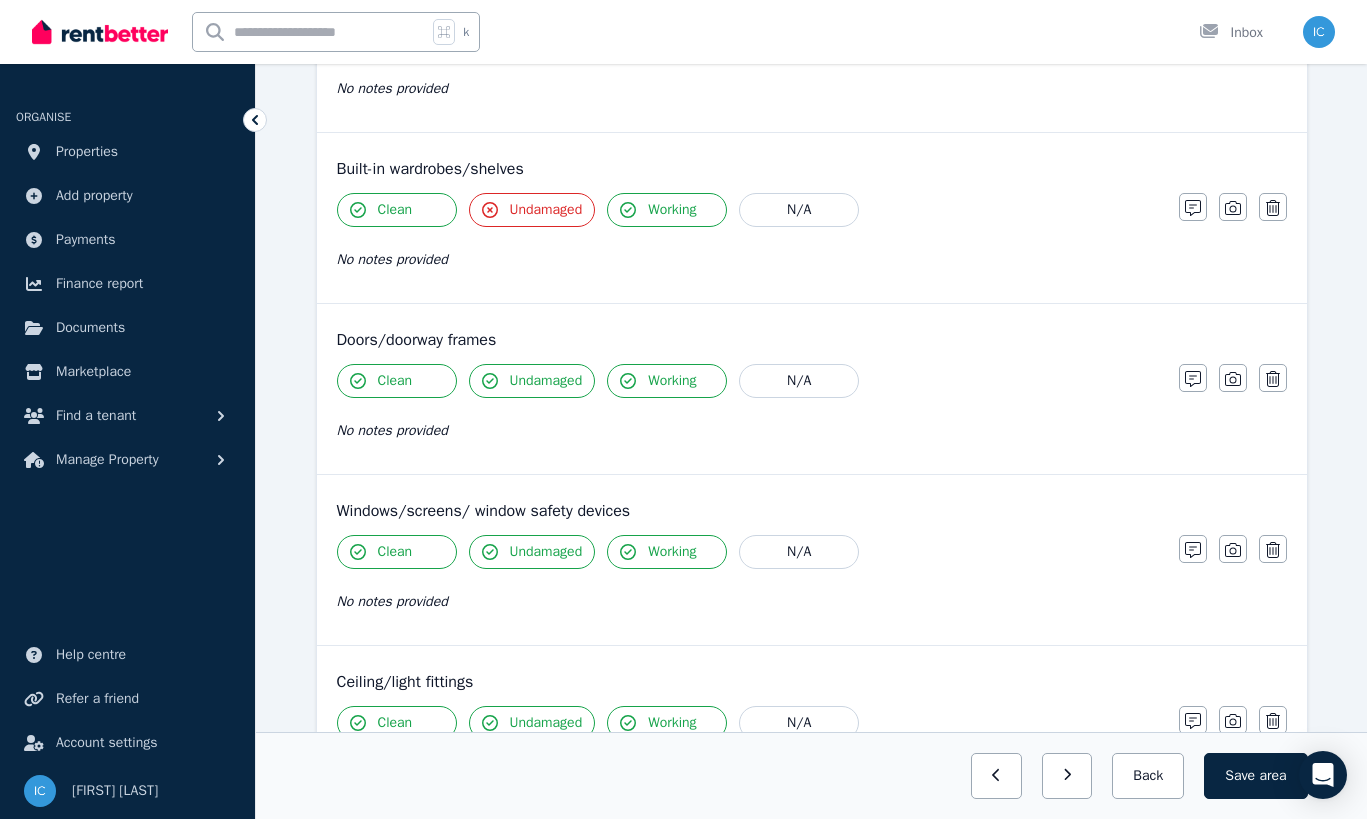 click on "Undamaged" at bounding box center (546, 210) 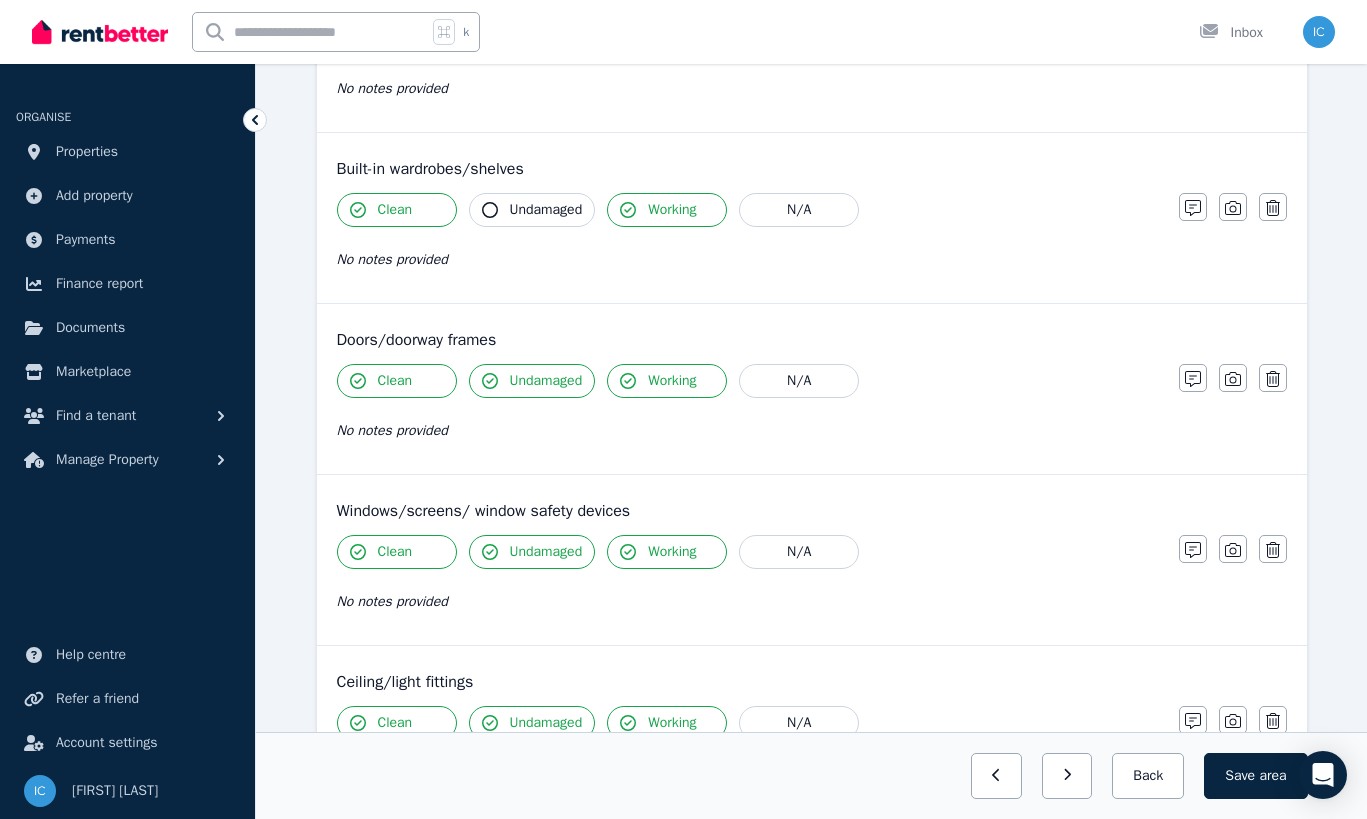 click on "Undamaged" at bounding box center [546, 210] 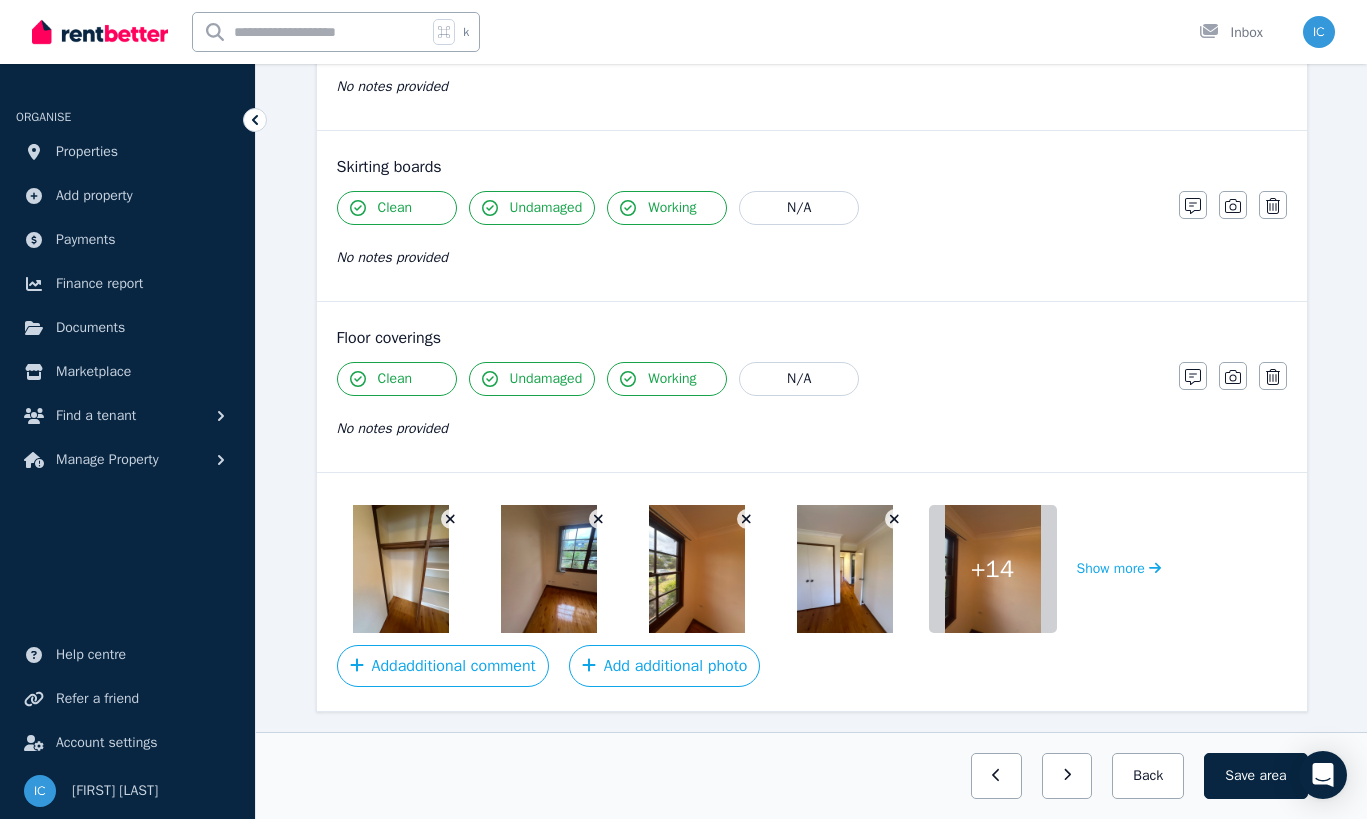 scroll, scrollTop: 1426, scrollLeft: 0, axis: vertical 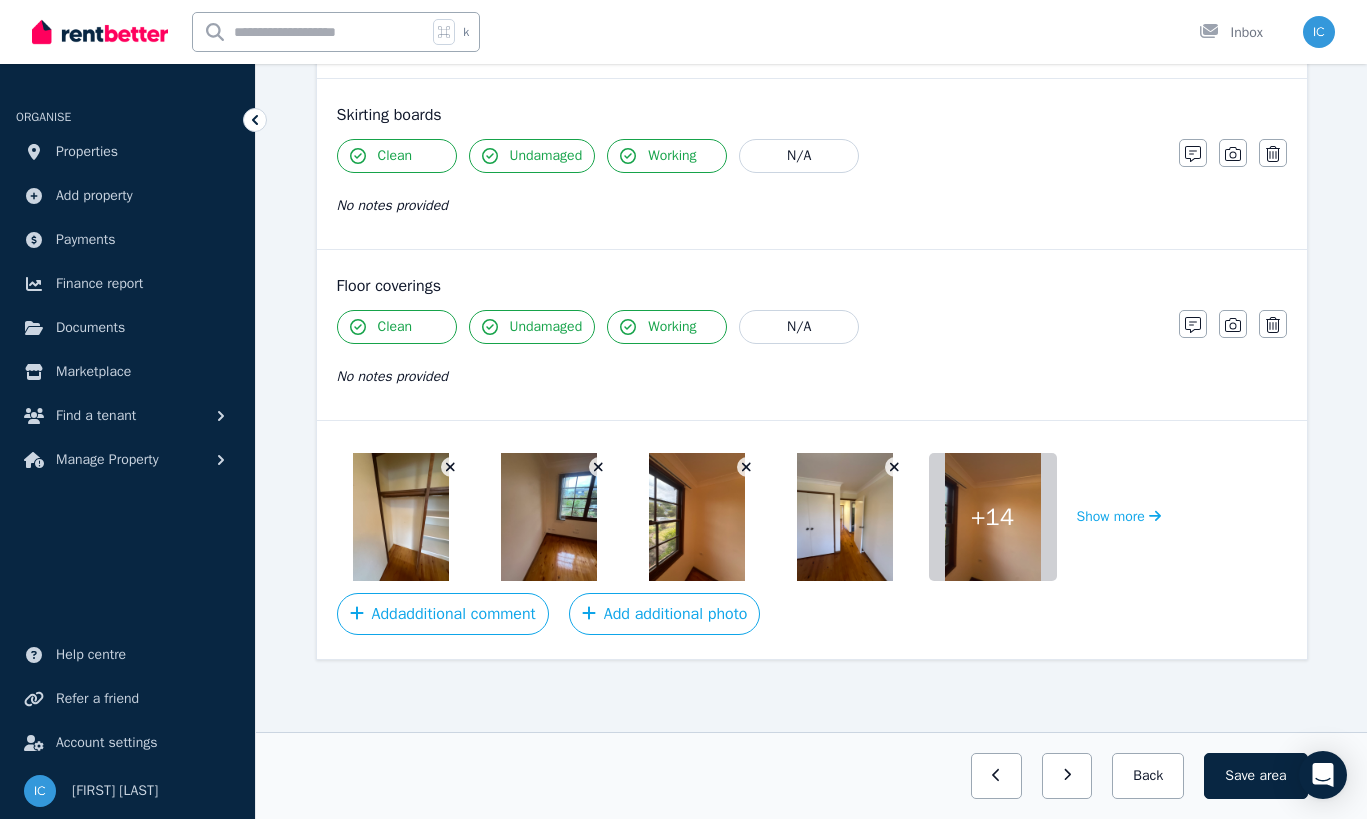 click 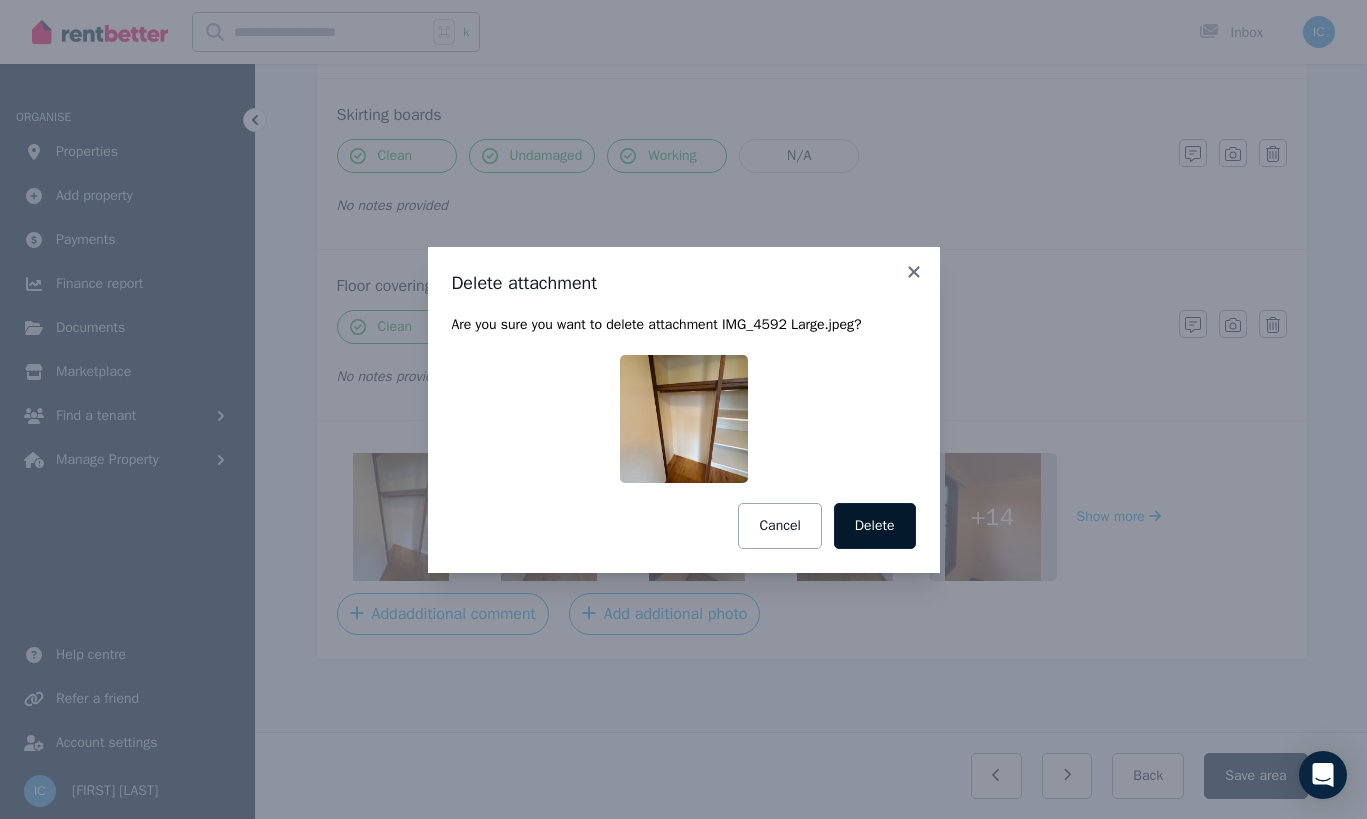 click on "Delete" at bounding box center (875, 526) 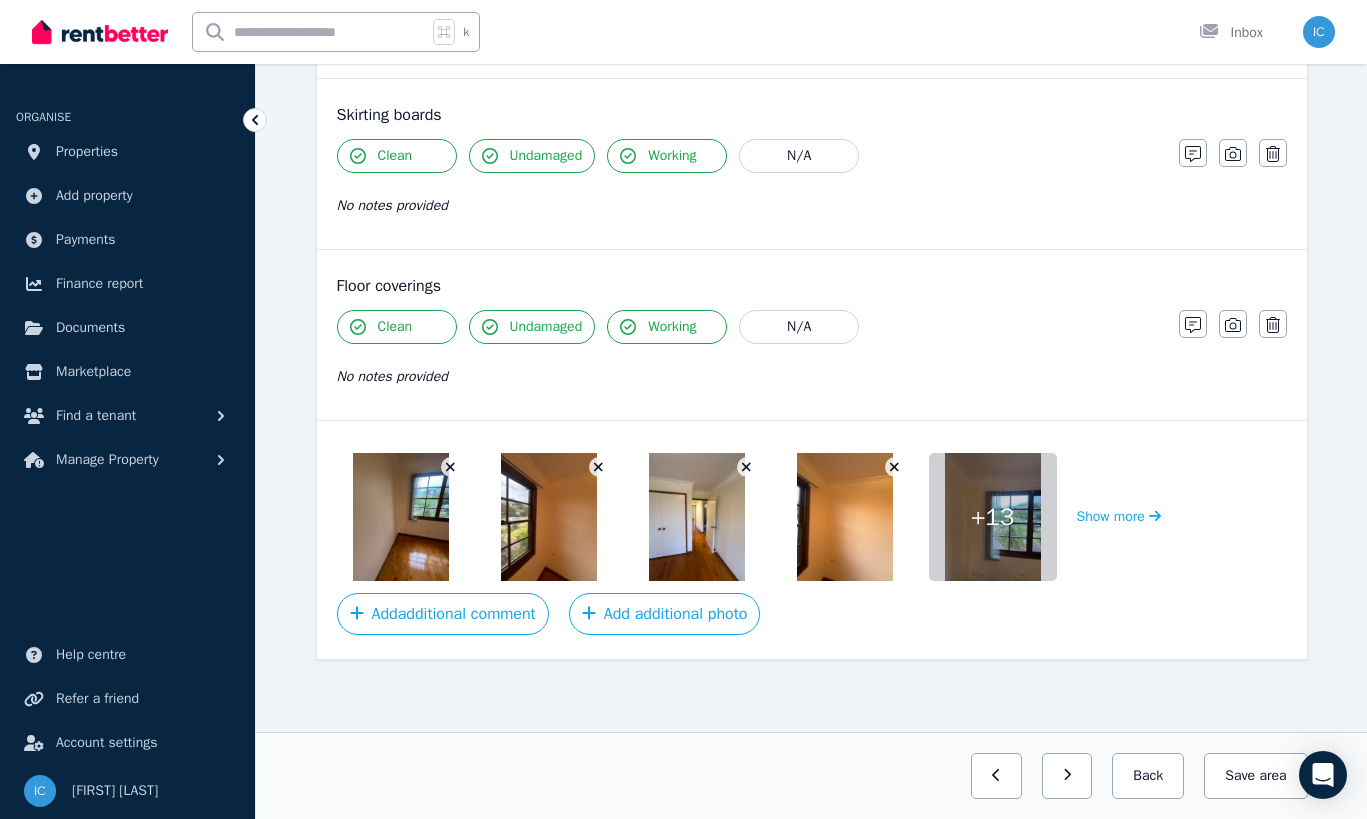 click 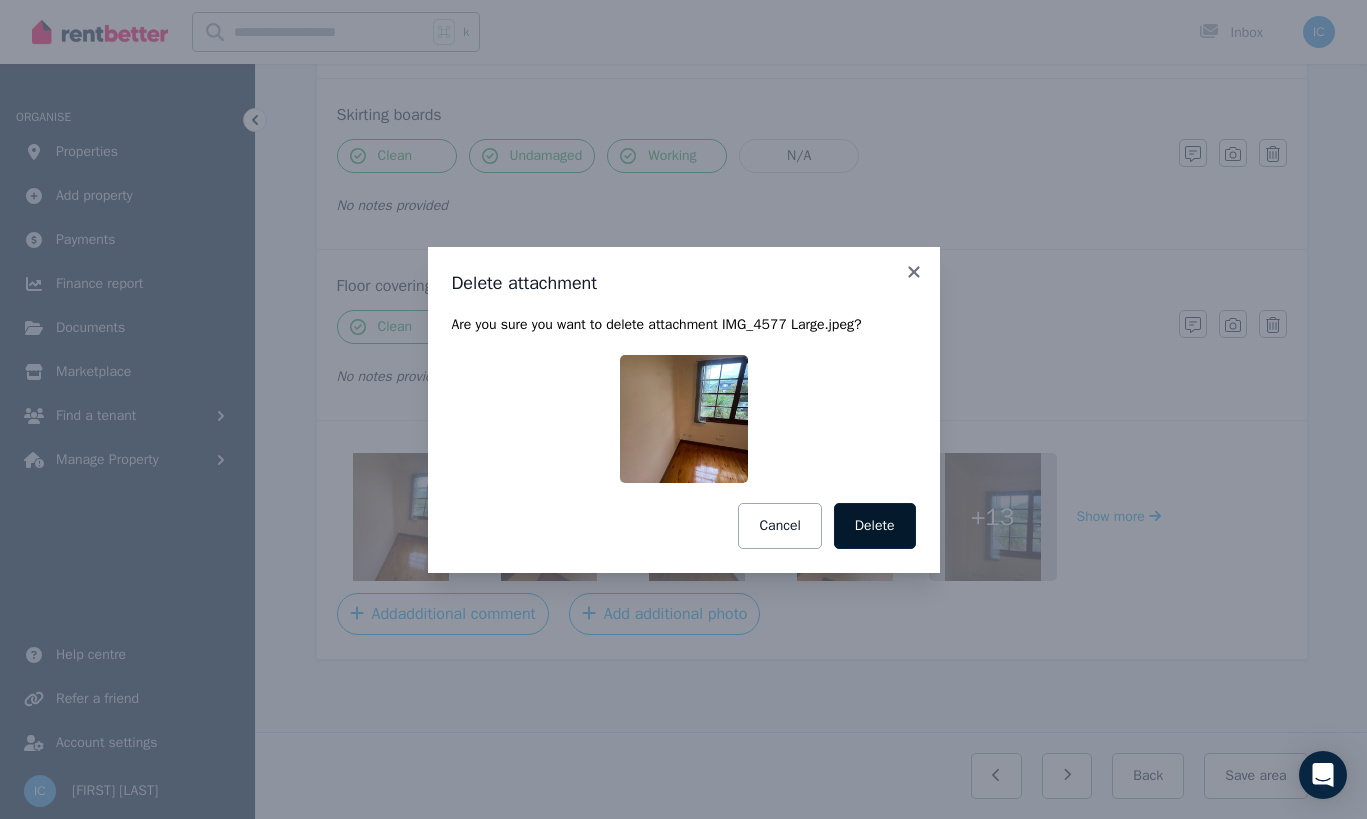 click on "Delete" at bounding box center [875, 526] 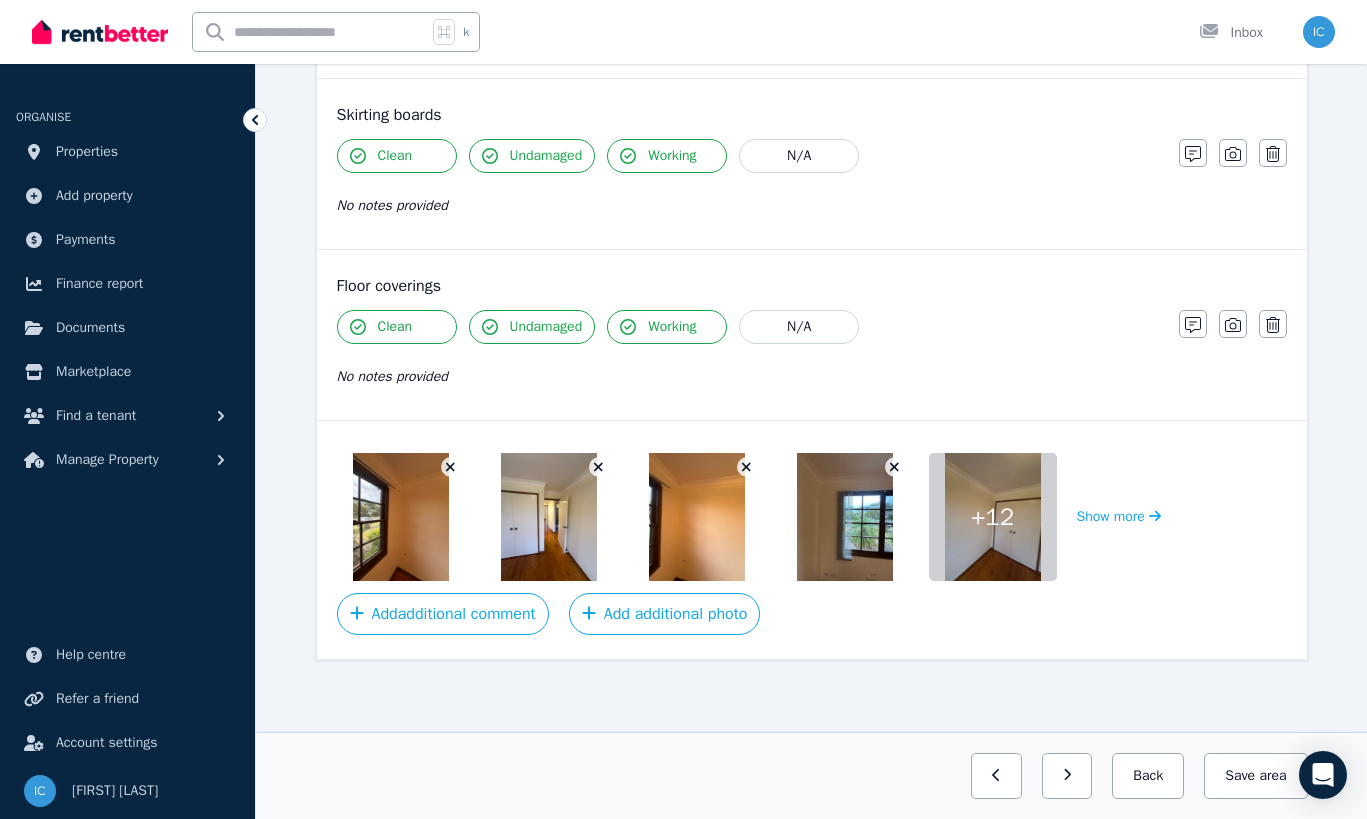 click 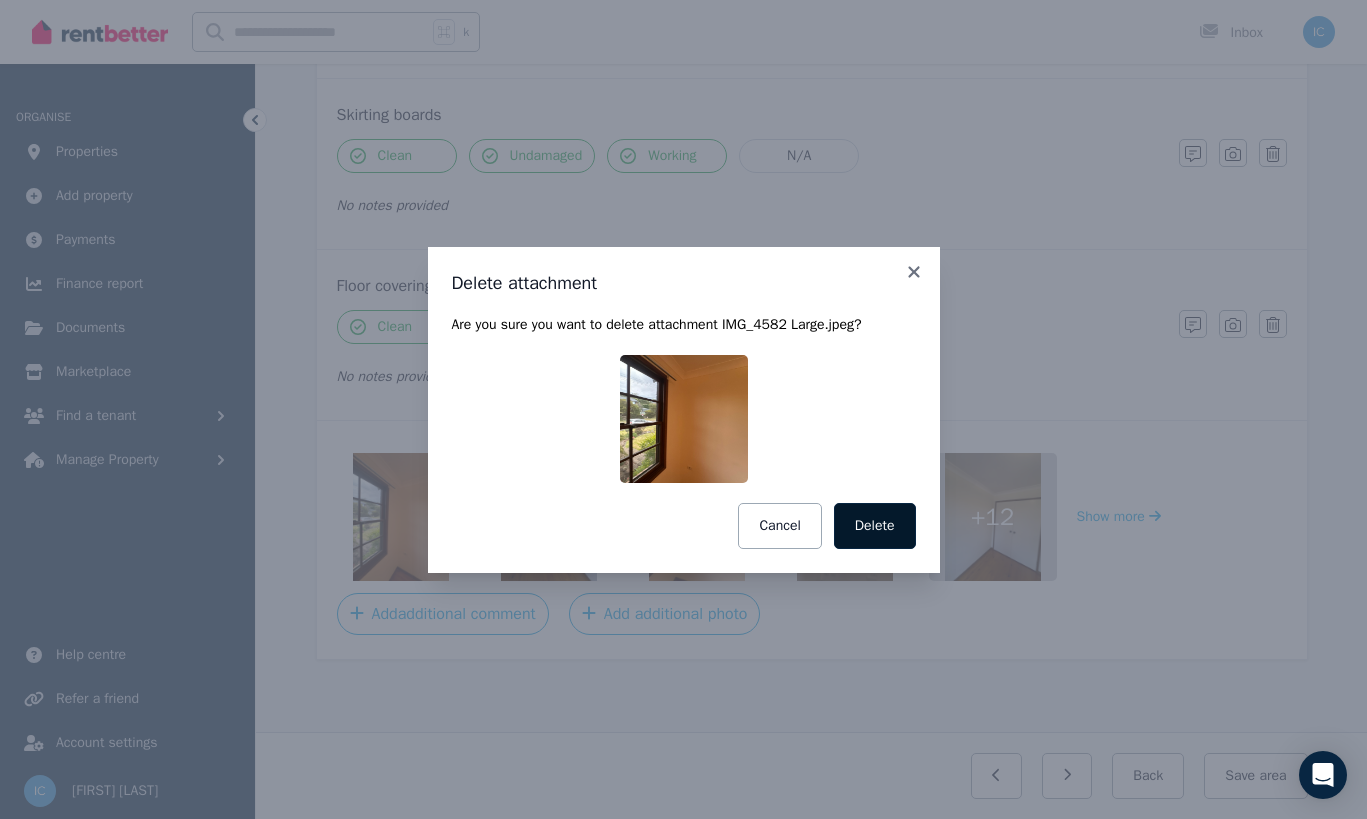 click on "Delete" at bounding box center [875, 526] 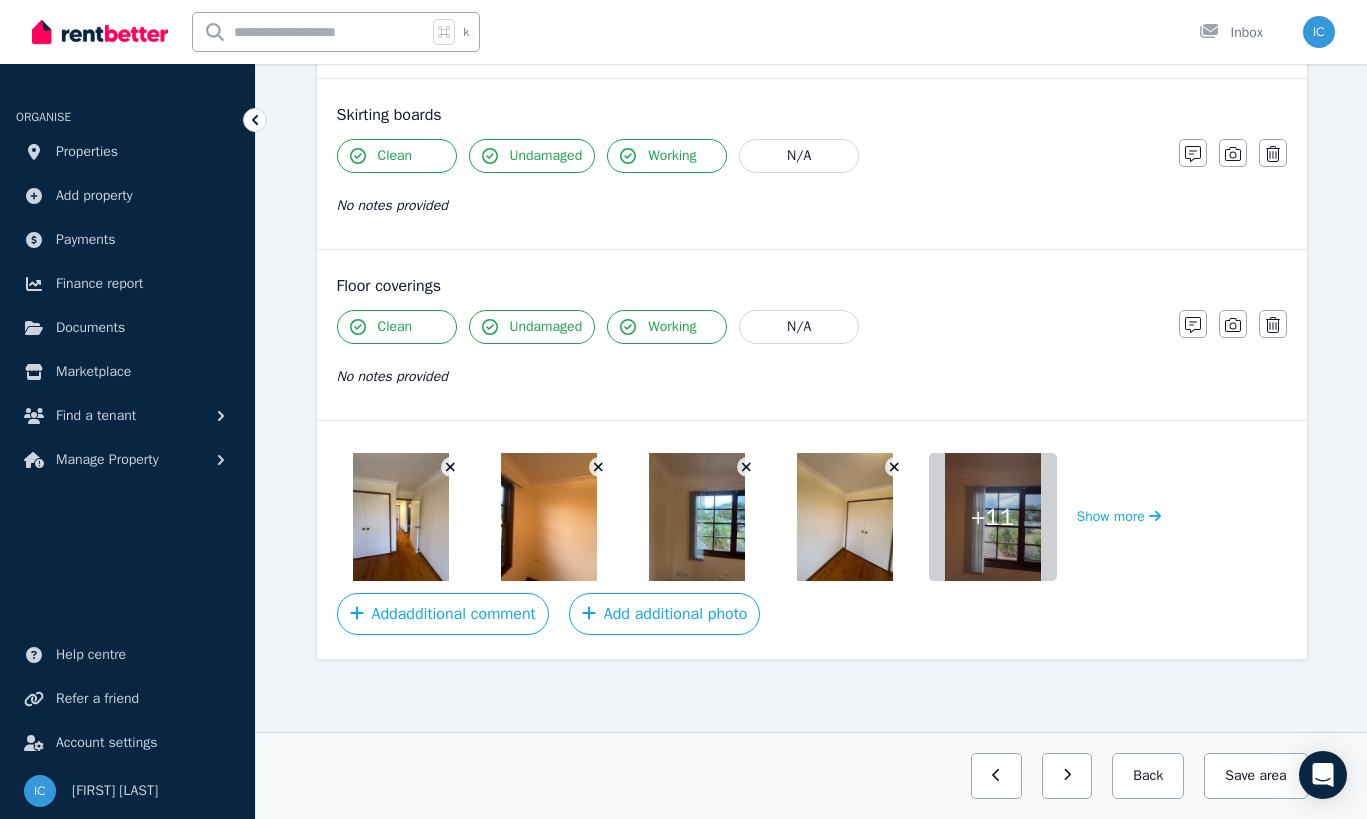 click at bounding box center (451, 467) 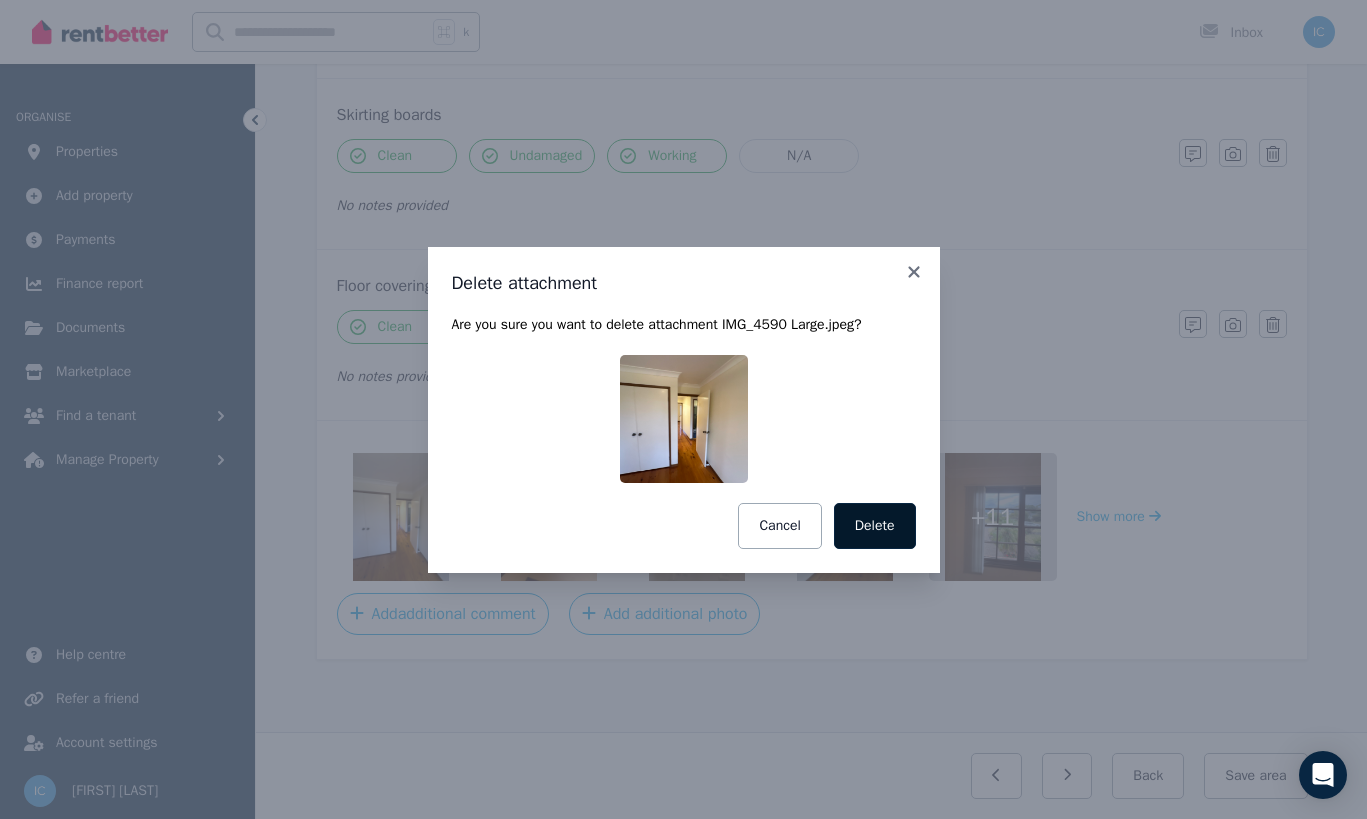 click on "Delete" at bounding box center (875, 526) 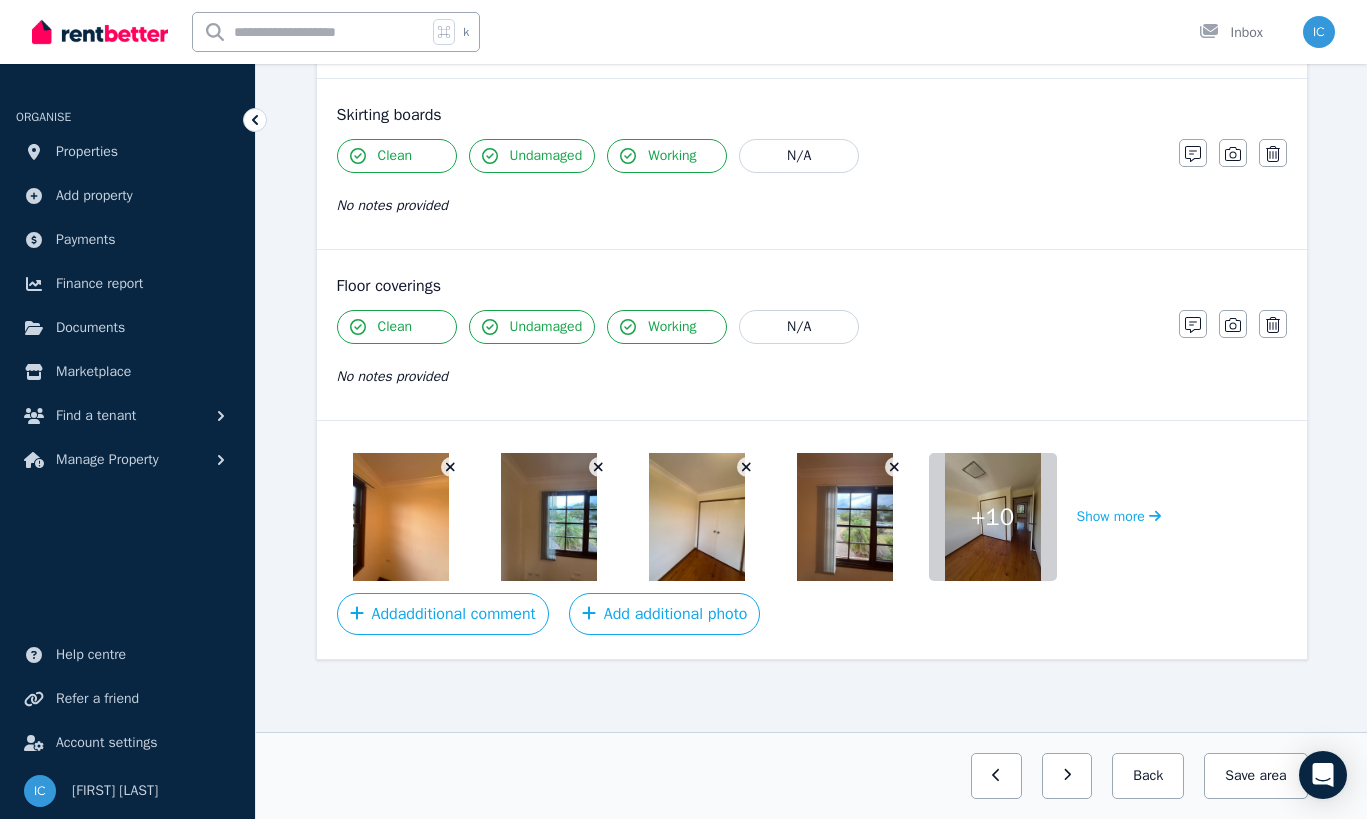 click 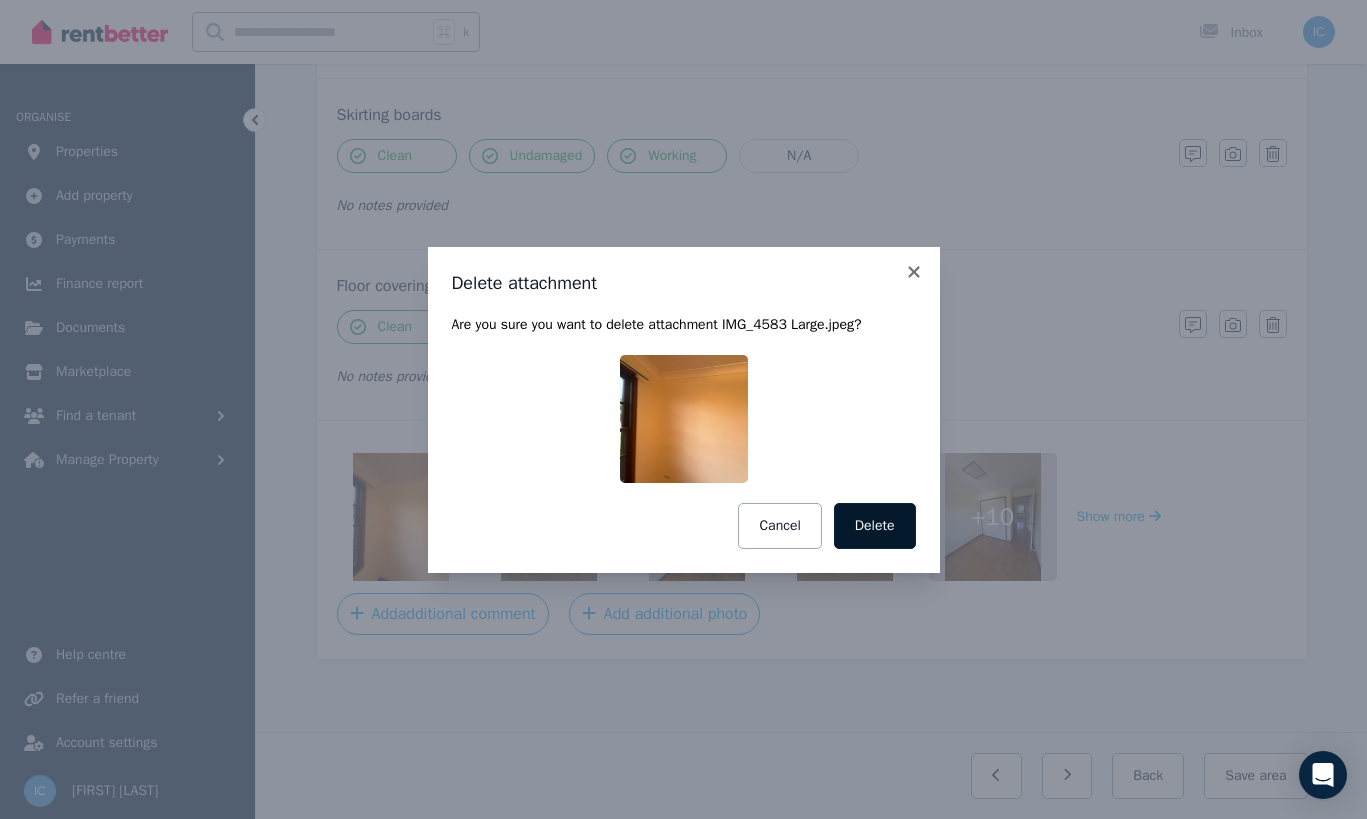 click on "Delete" at bounding box center (875, 526) 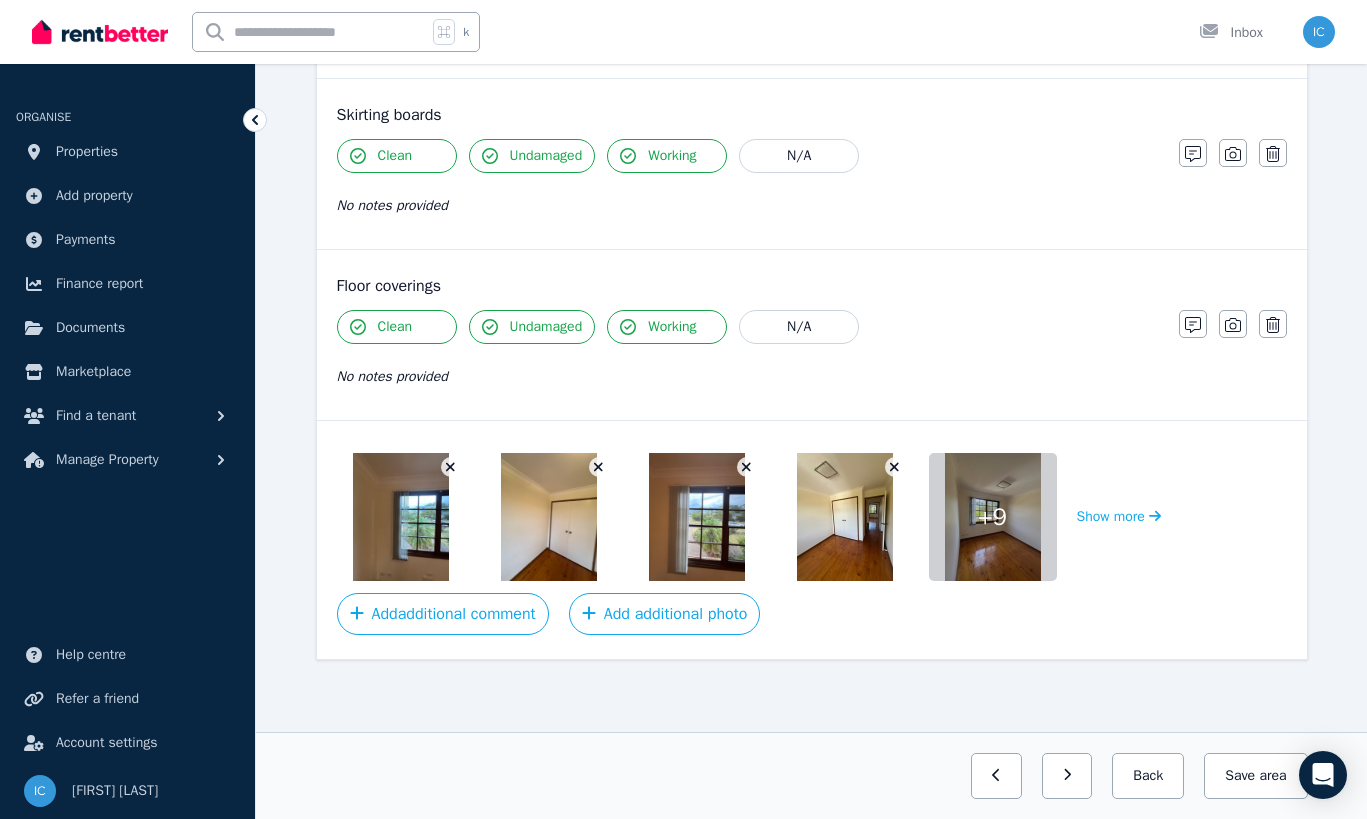 click 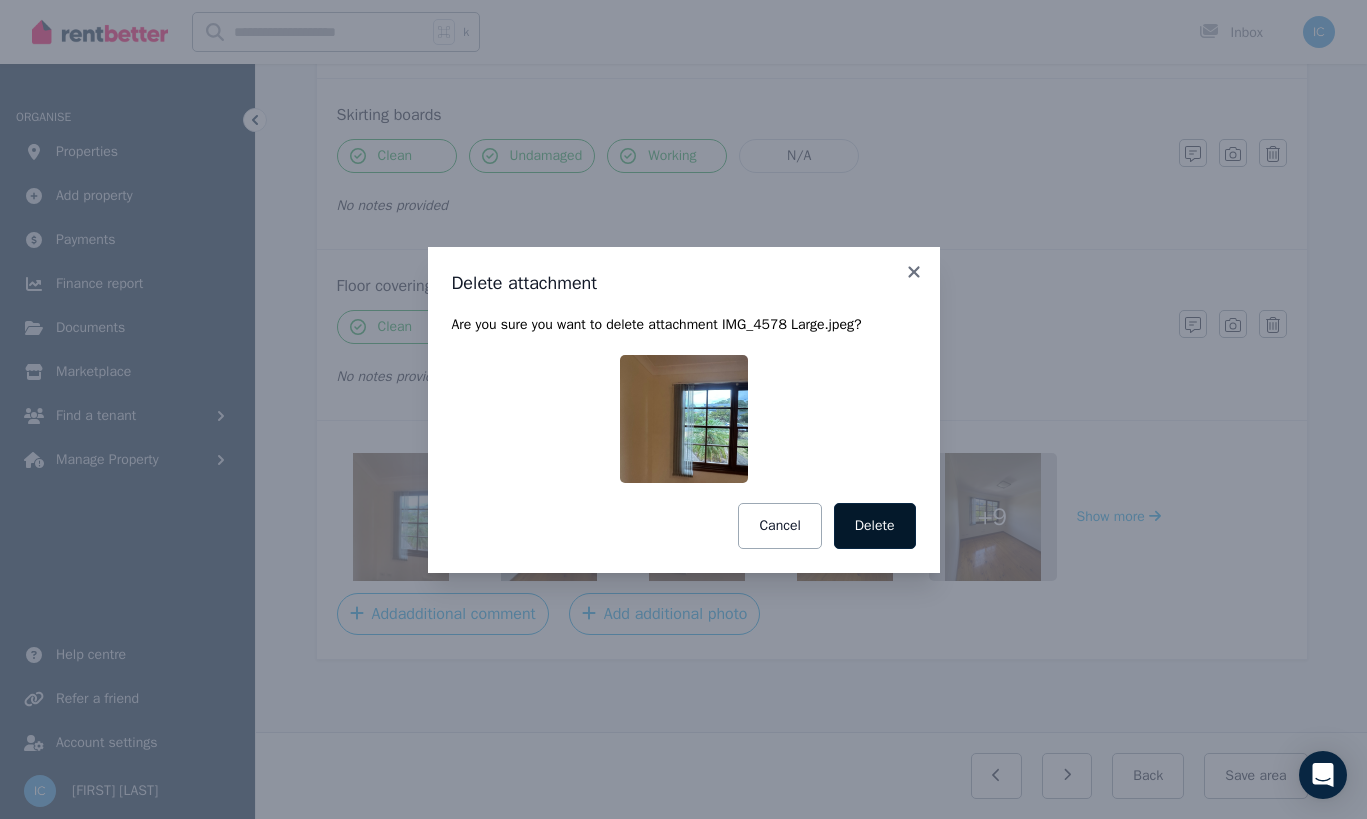 click on "Delete" at bounding box center (875, 526) 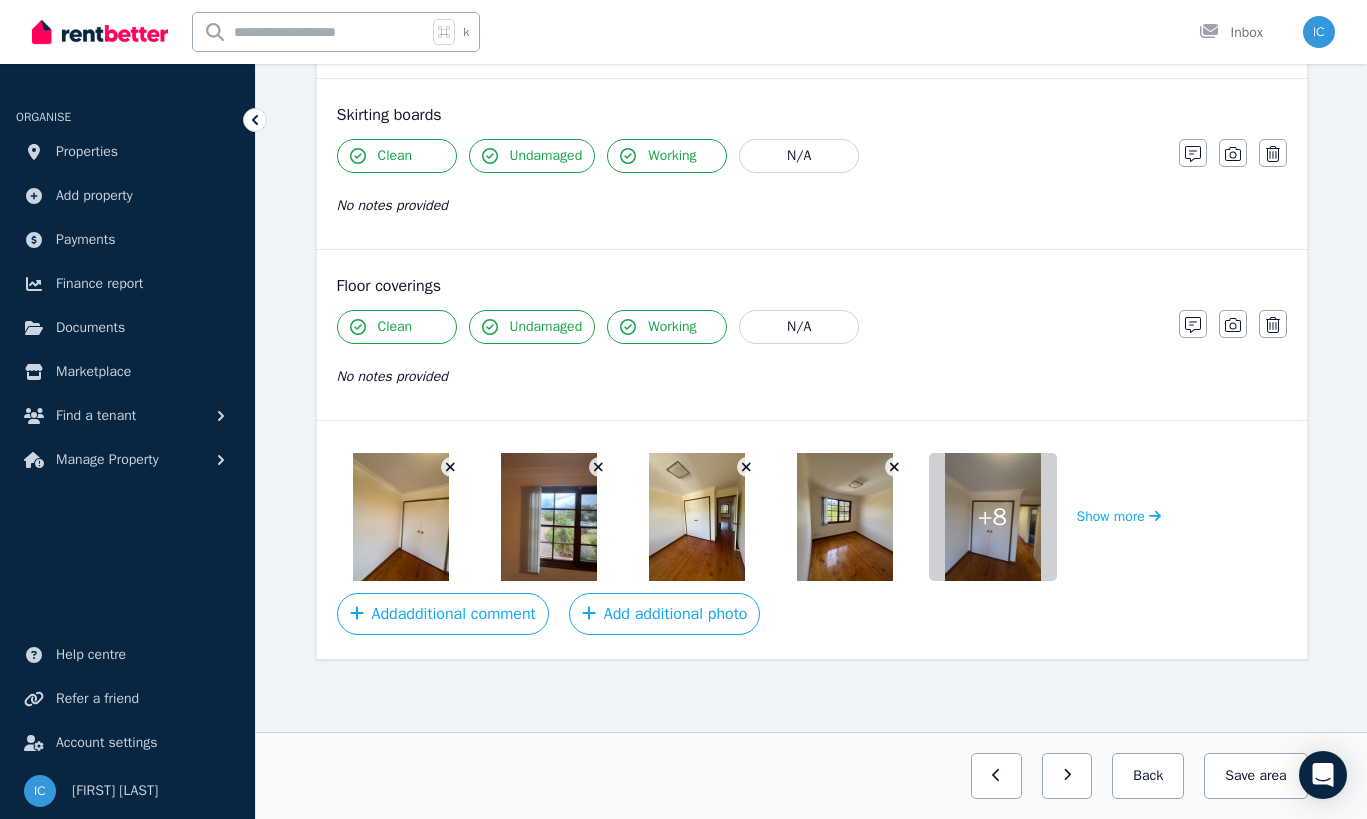 click 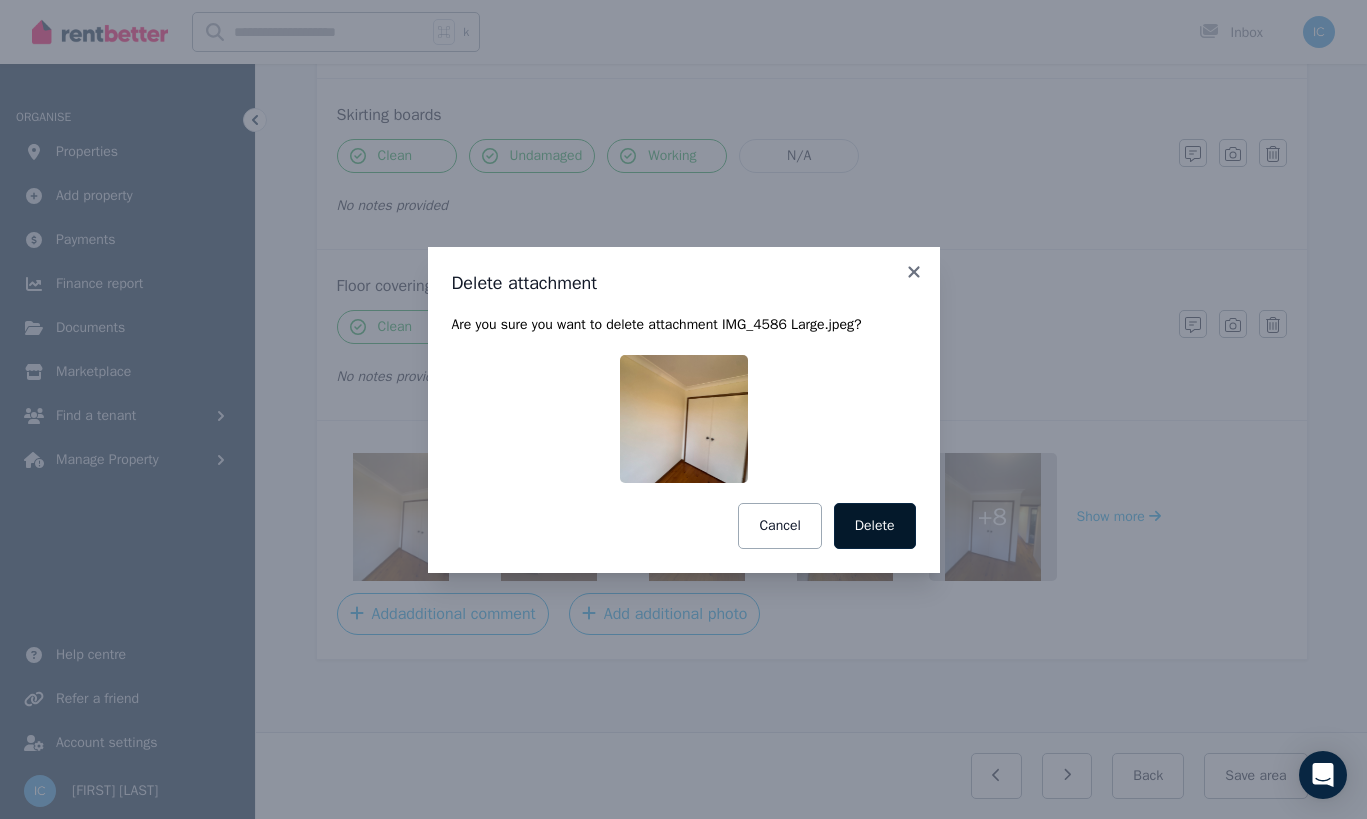 click on "Delete" at bounding box center [875, 526] 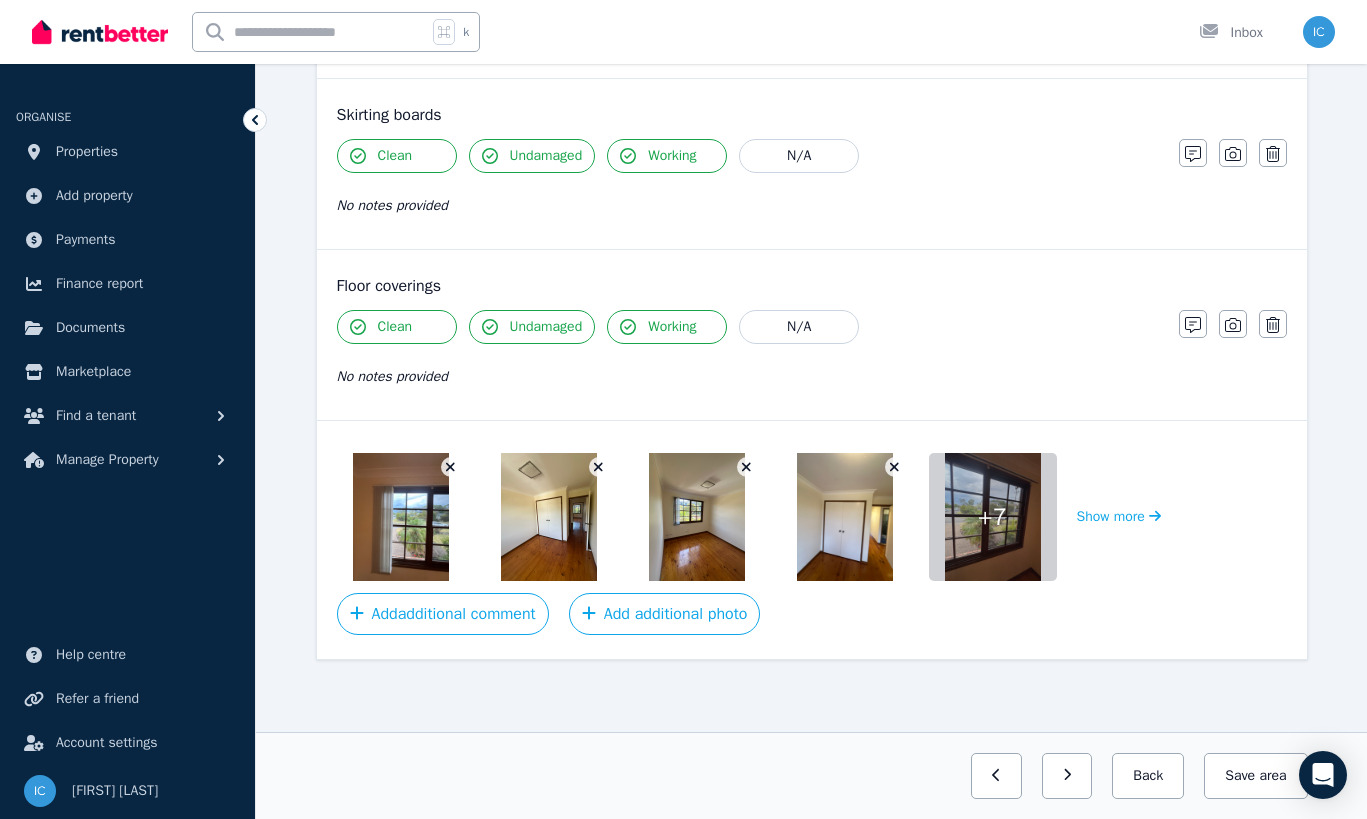 click at bounding box center [451, 467] 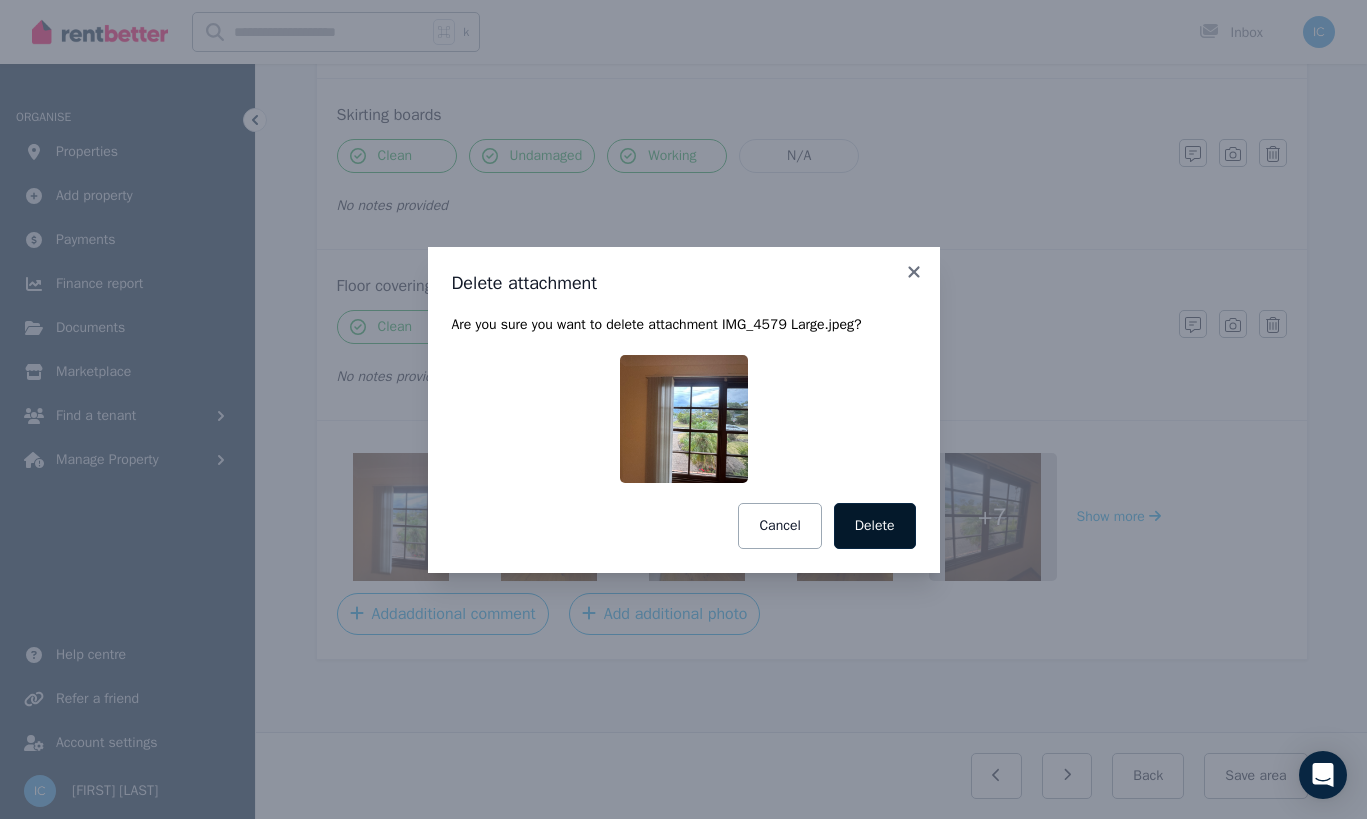 click on "Delete" at bounding box center [875, 526] 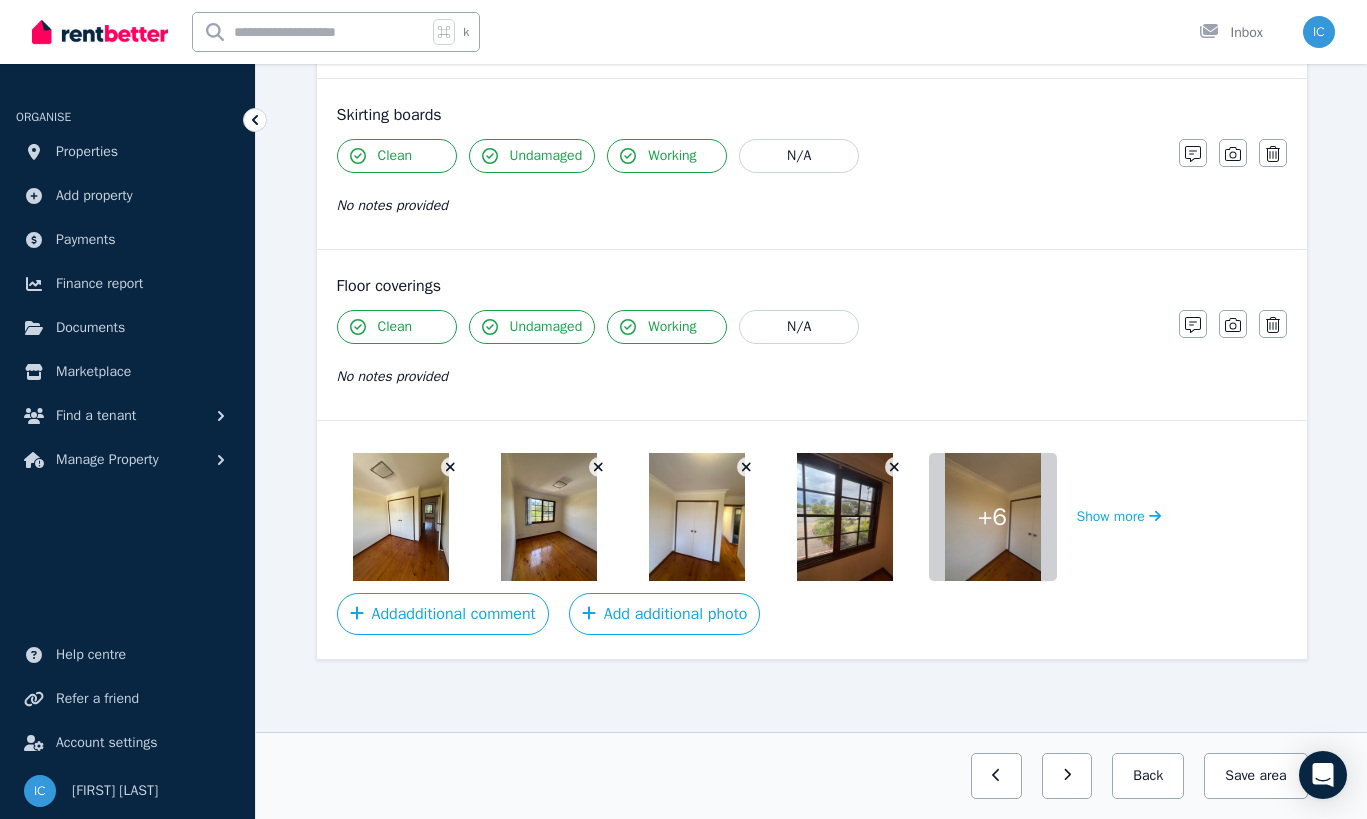 click 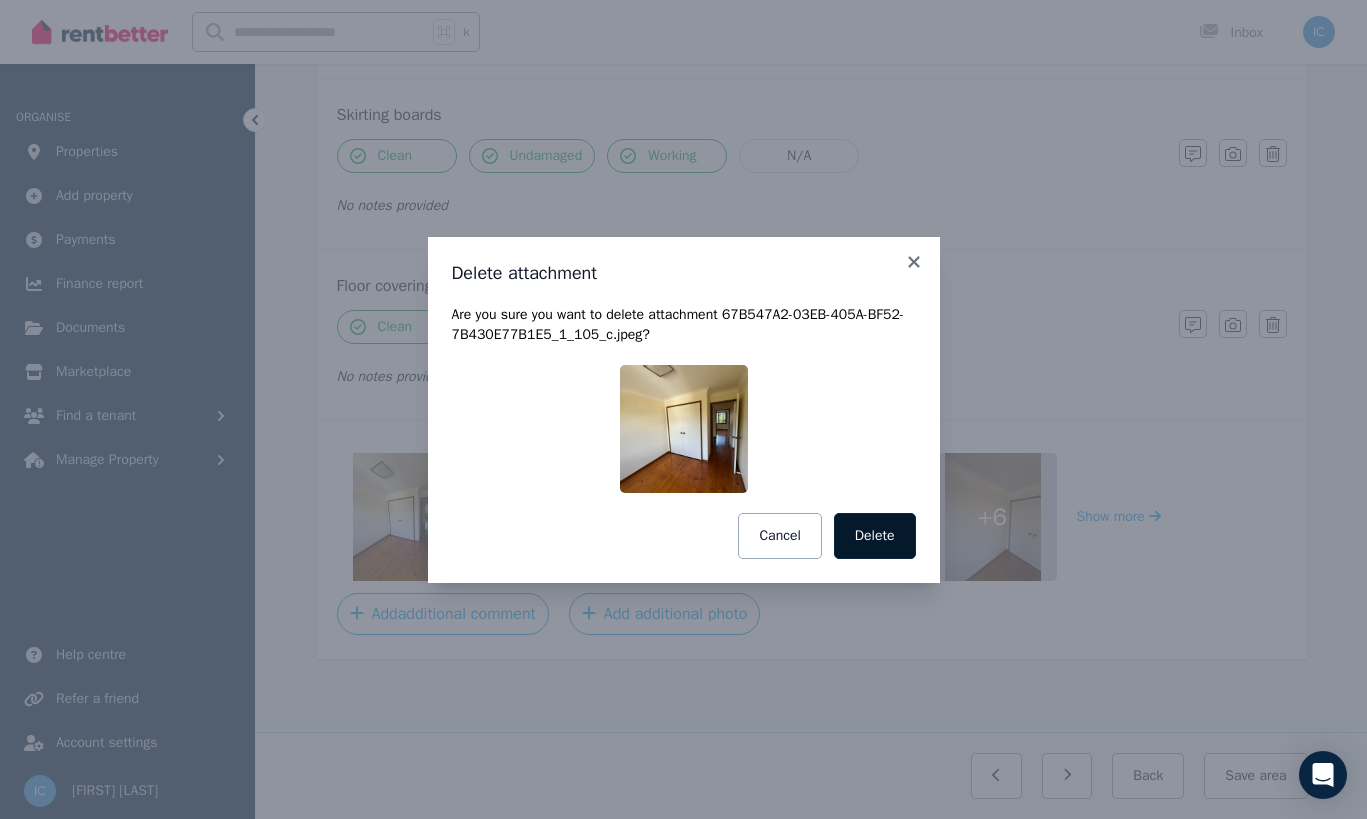 click on "Delete" at bounding box center (875, 536) 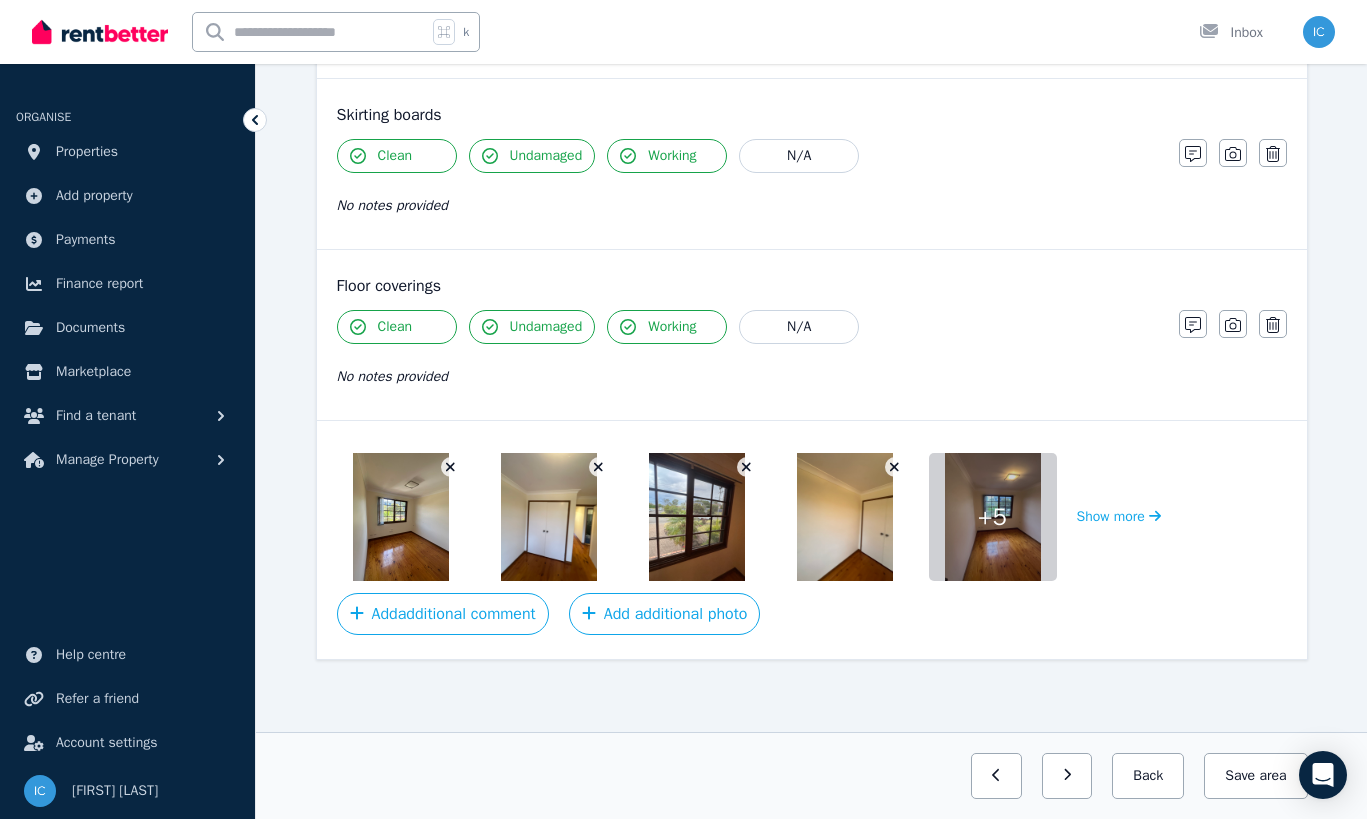 click 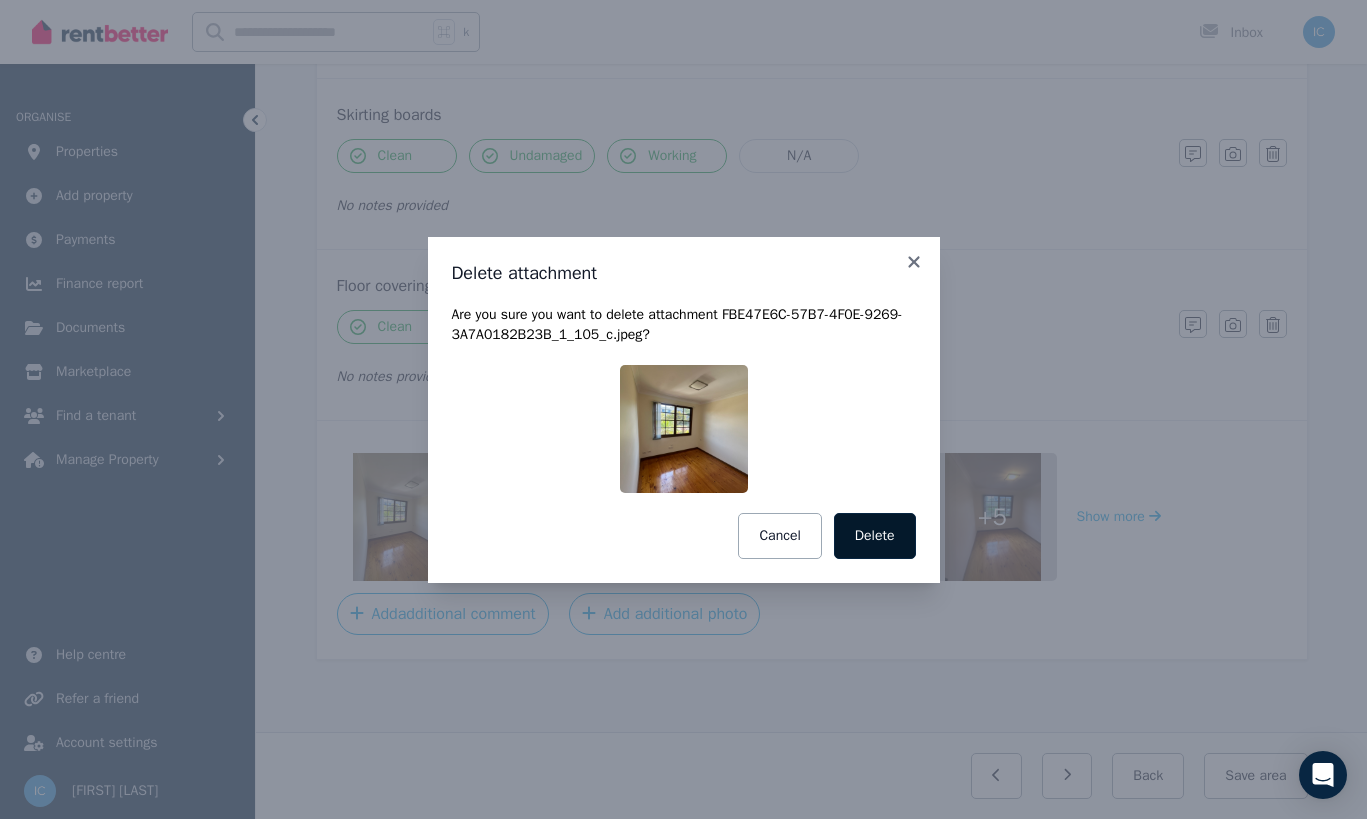click on "Delete" at bounding box center [875, 536] 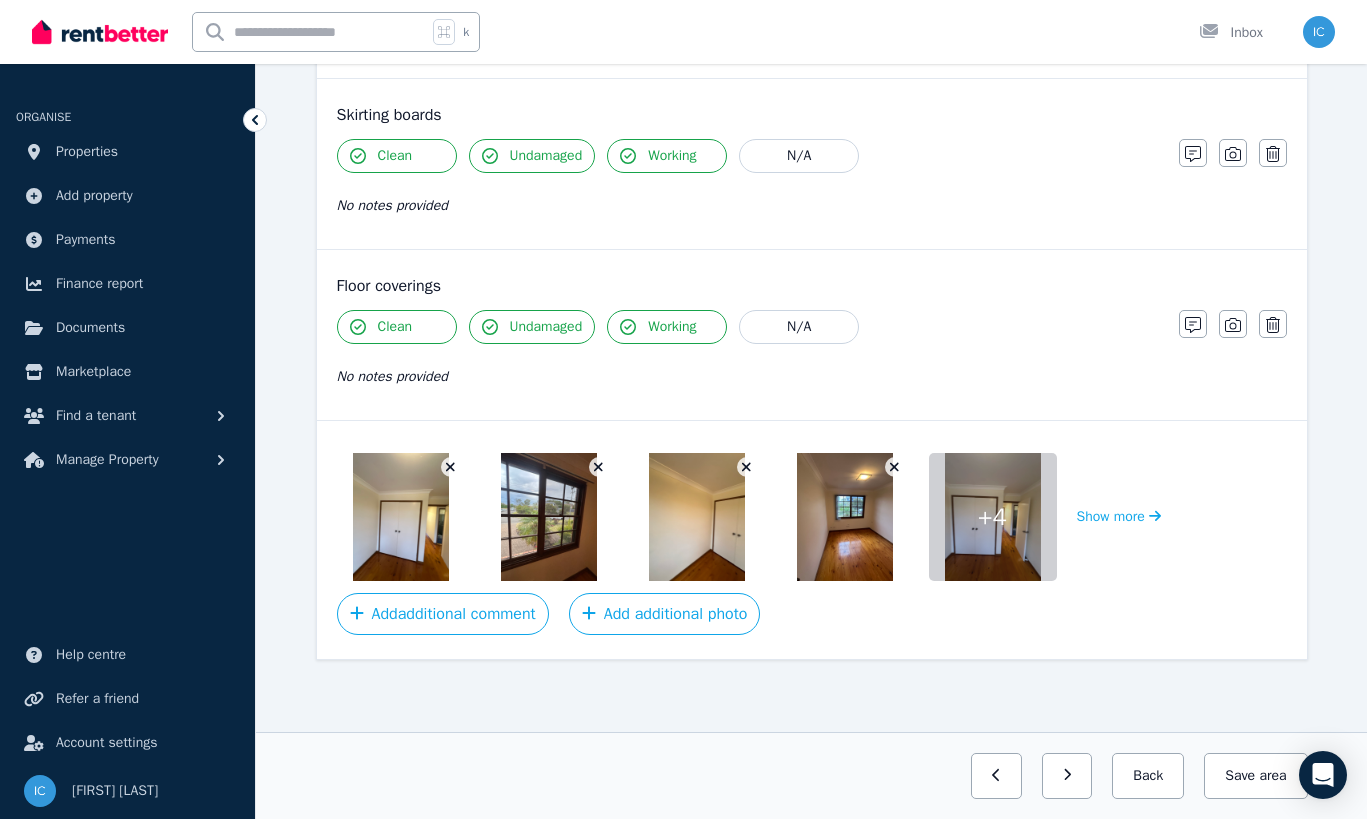 click 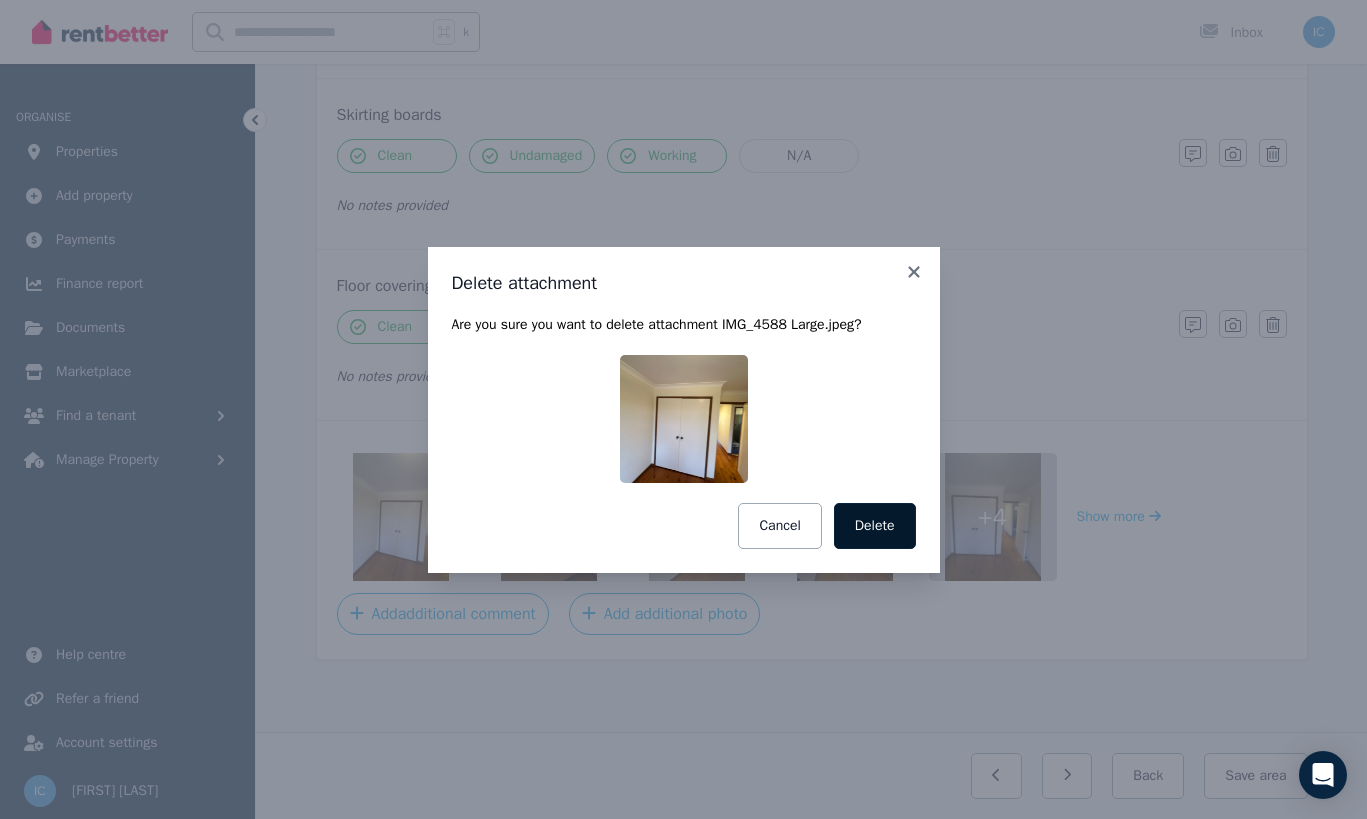 click on "Delete" at bounding box center [875, 526] 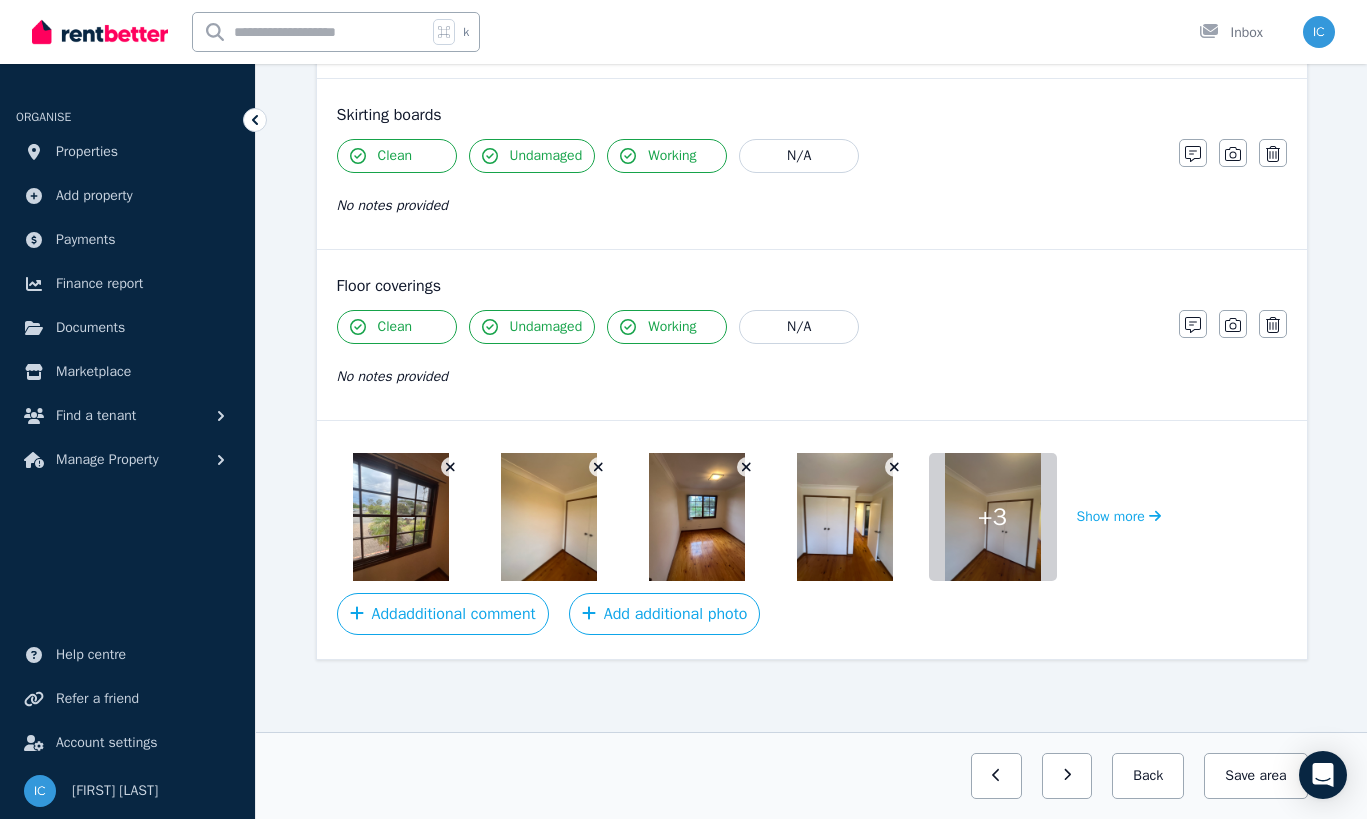 click 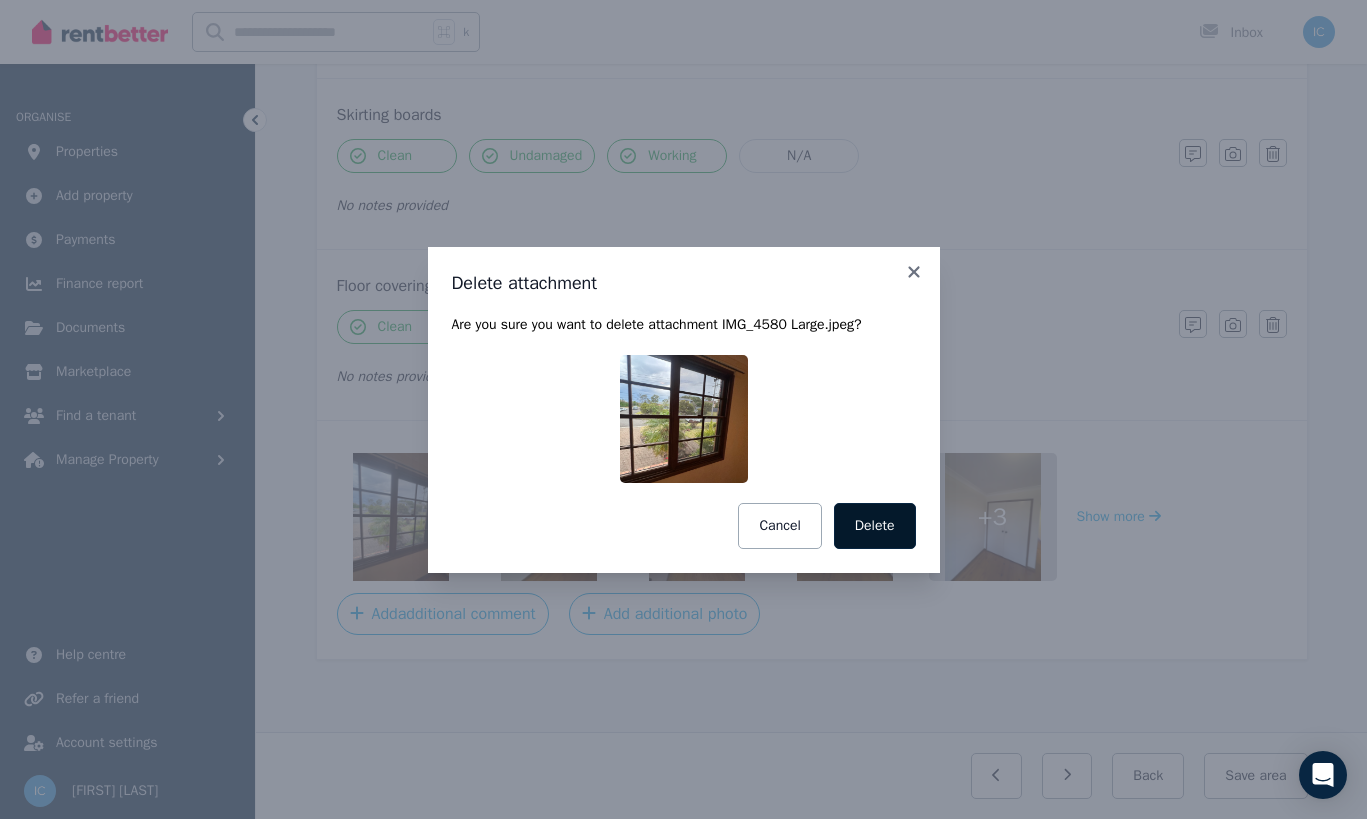 click on "Delete" at bounding box center (875, 526) 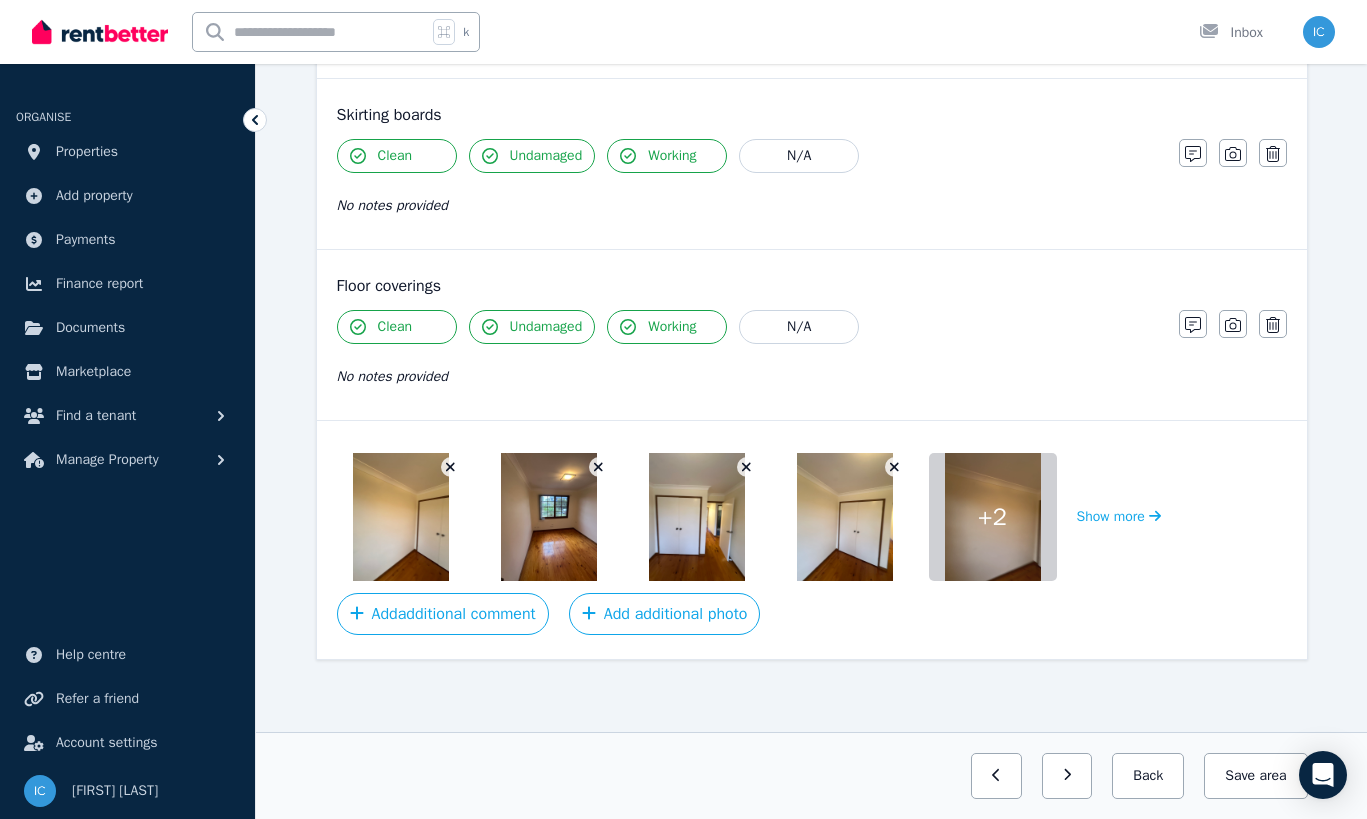 click 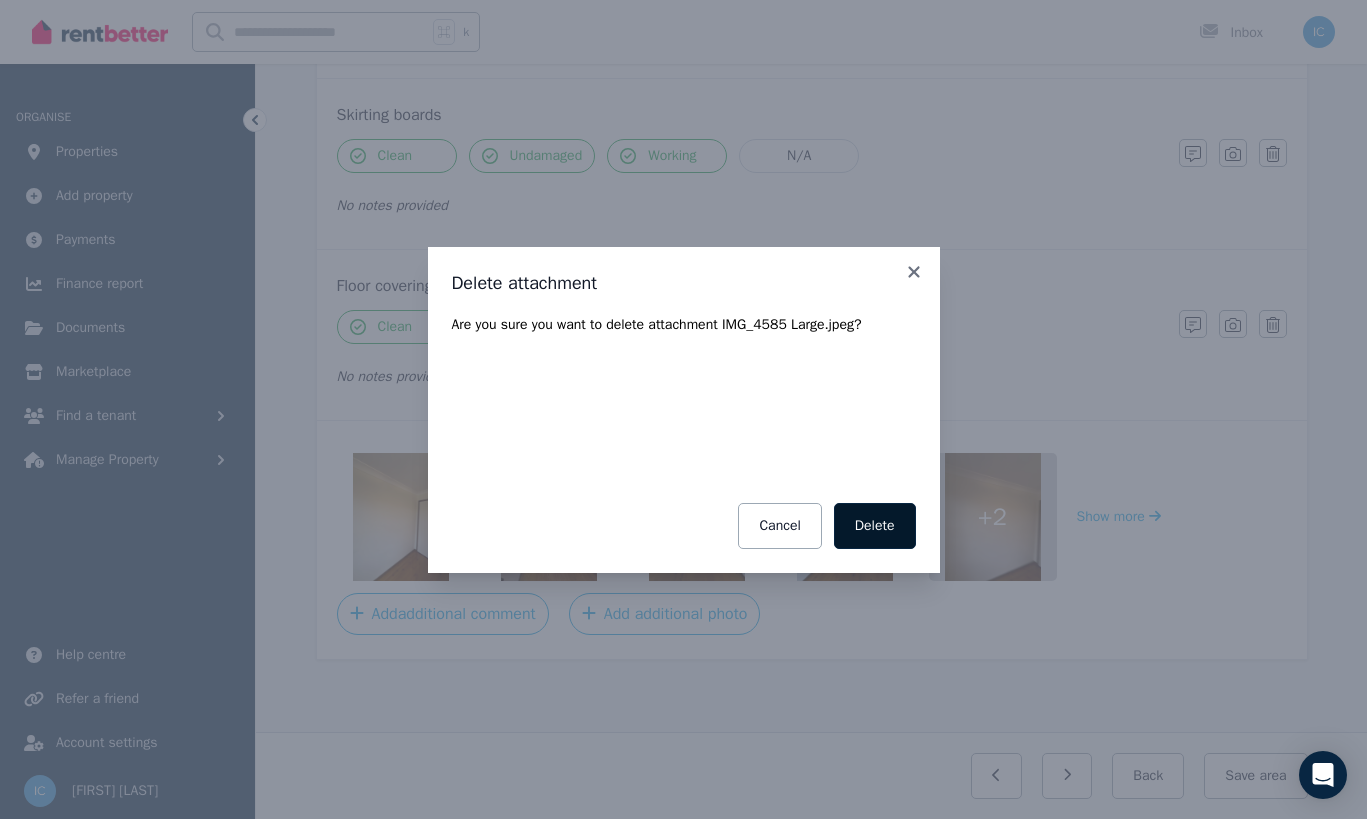 click on "Delete" at bounding box center (875, 526) 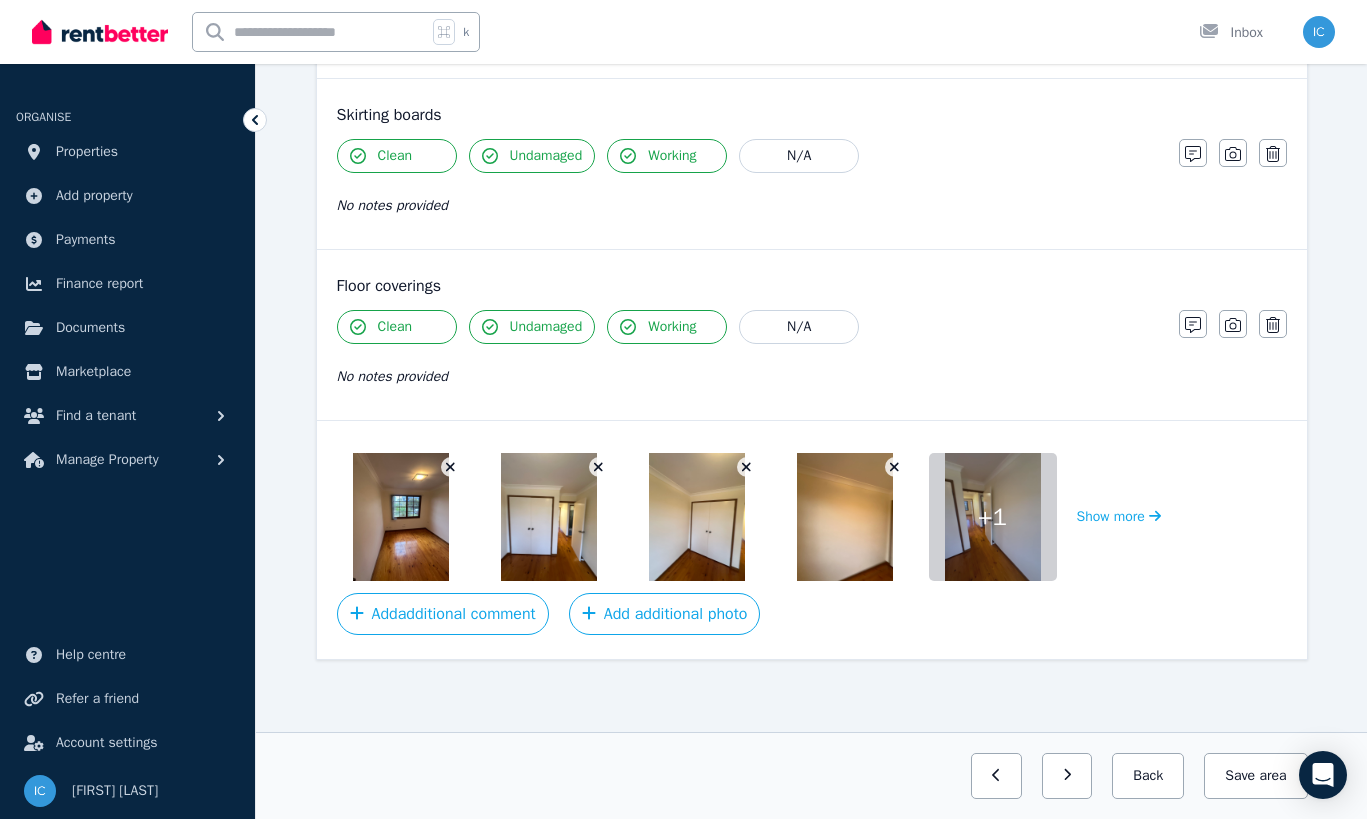 click at bounding box center [451, 467] 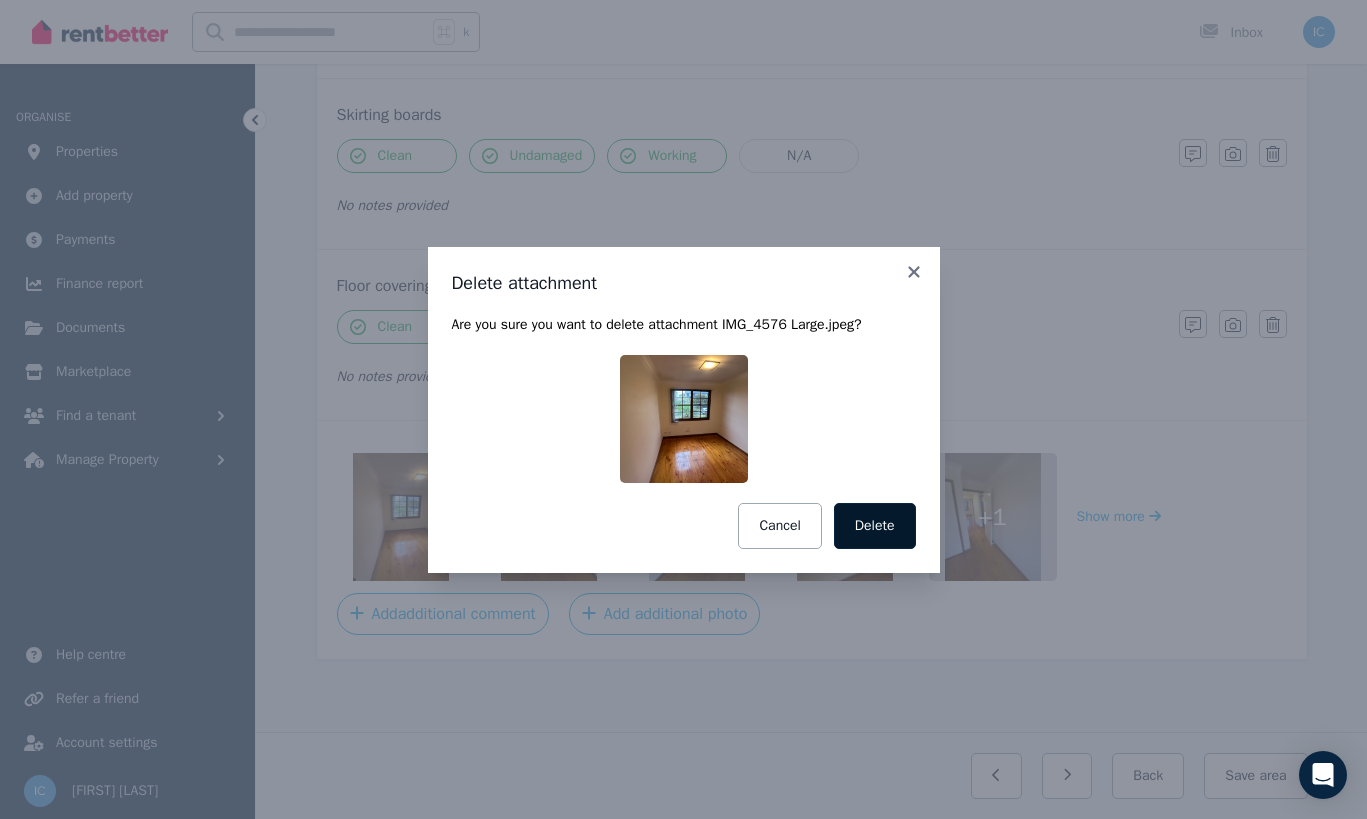 click on "Delete" at bounding box center (875, 526) 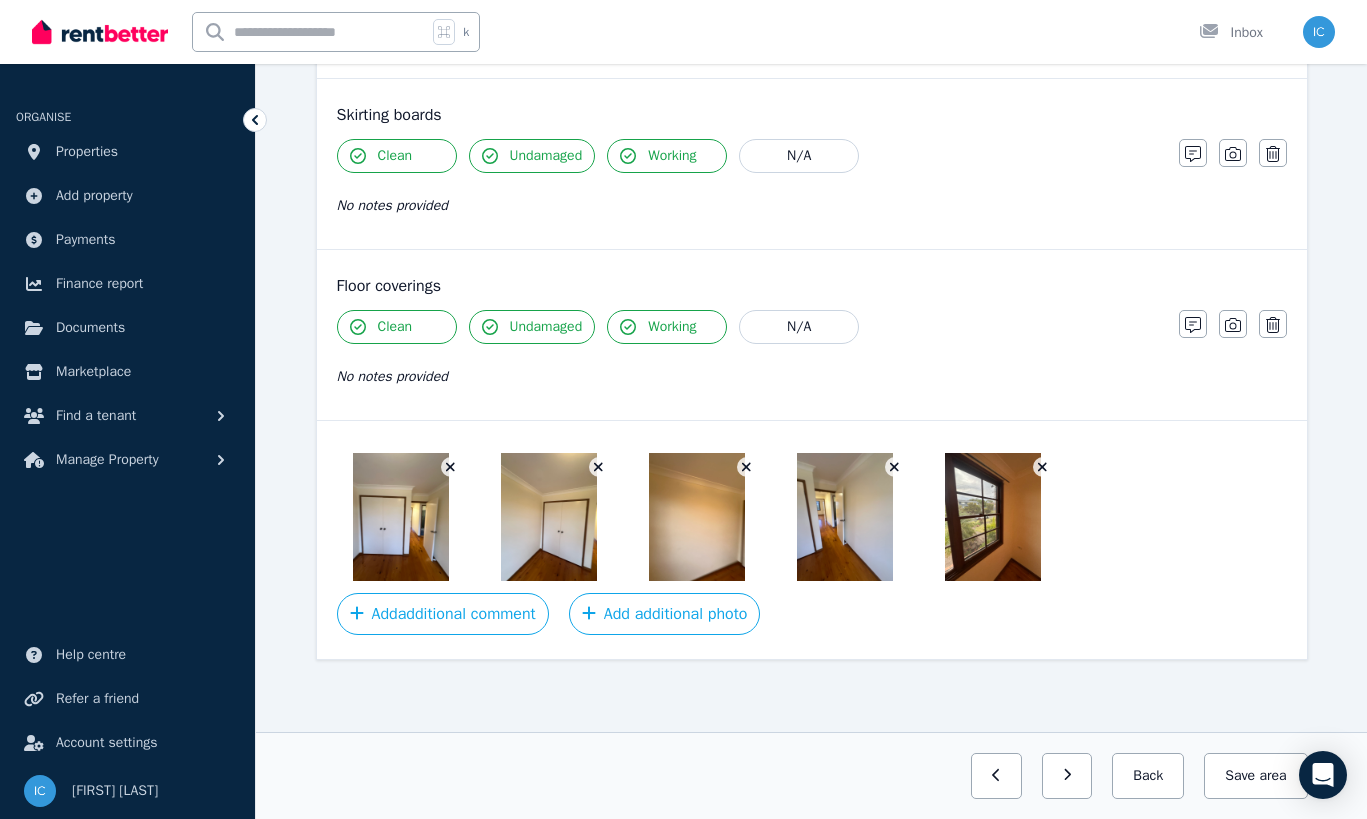 click 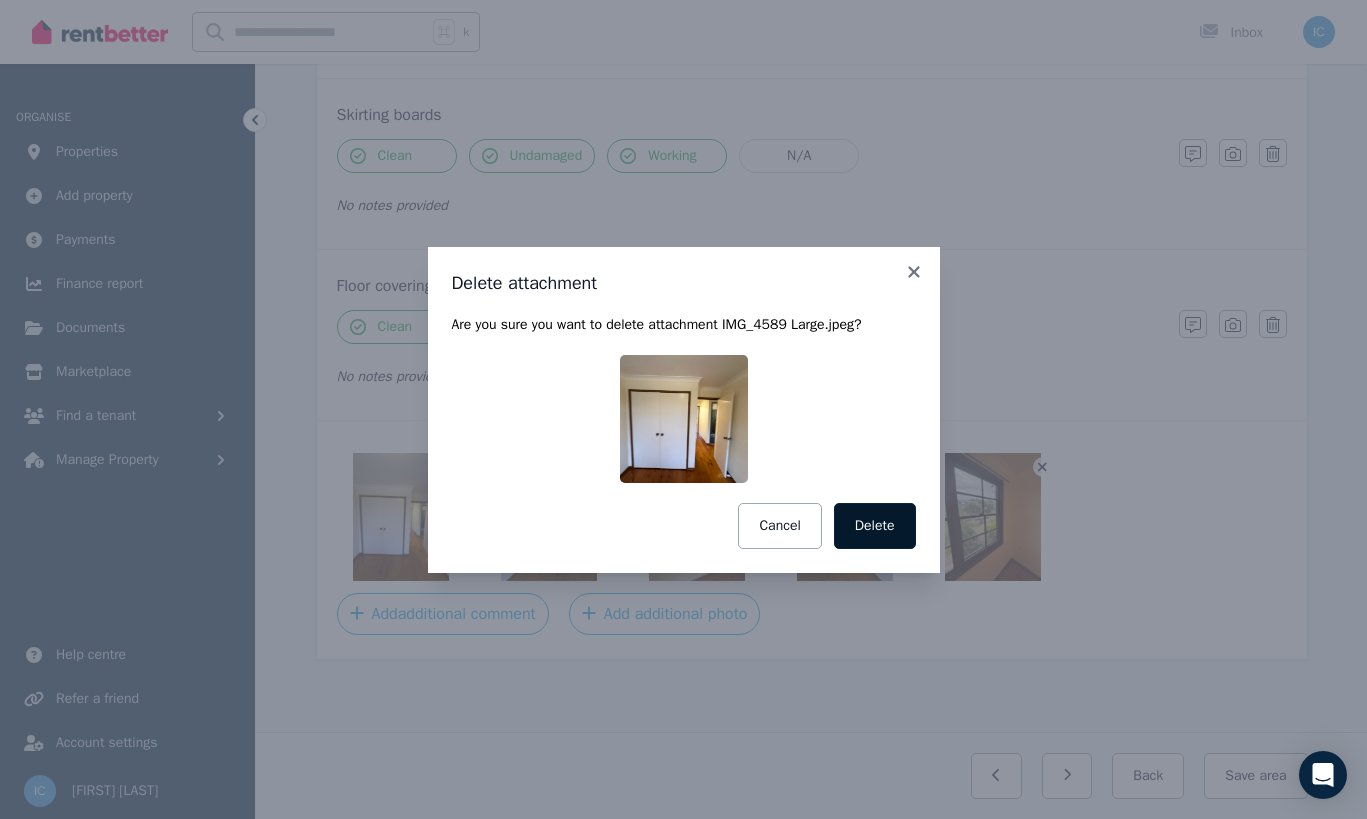 click on "Delete" at bounding box center [875, 526] 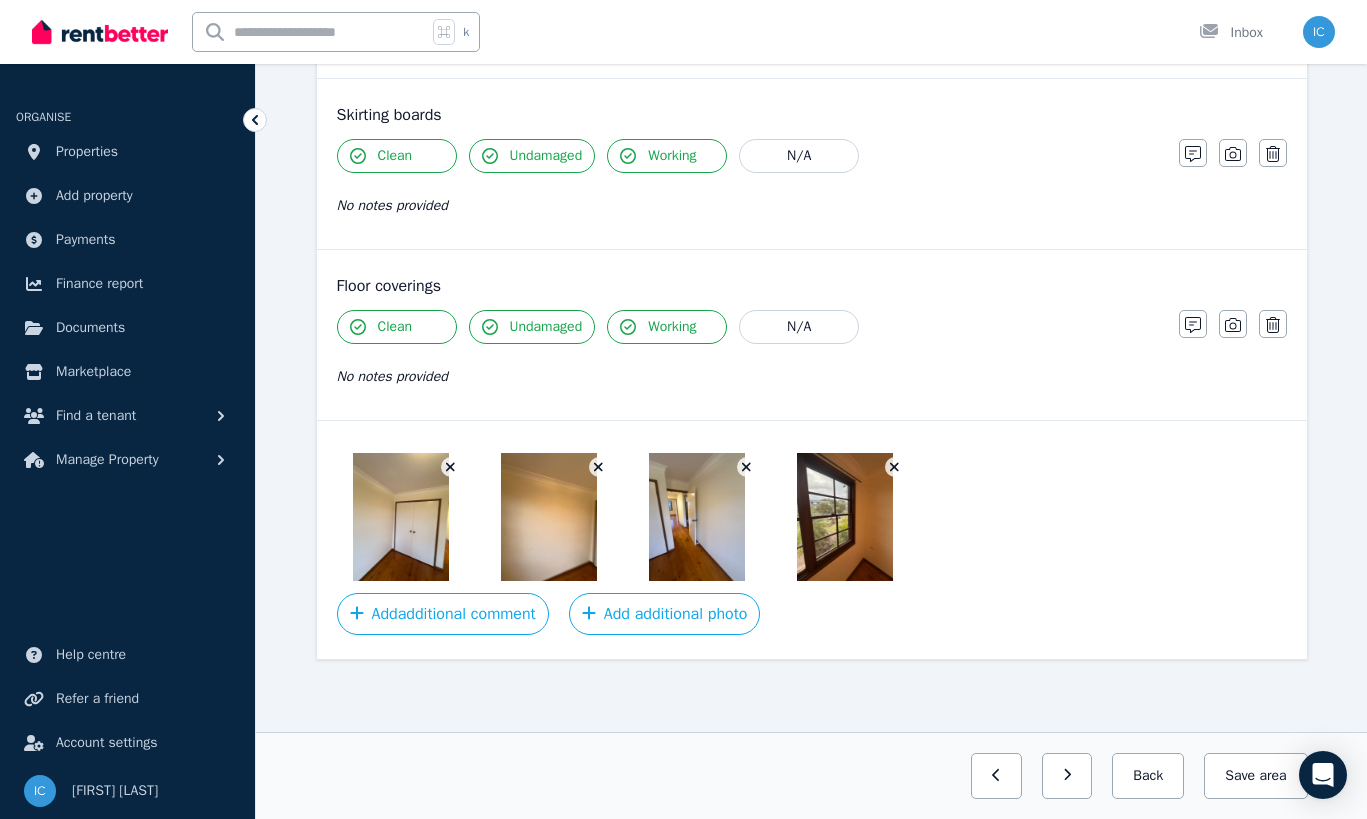 click at bounding box center (451, 467) 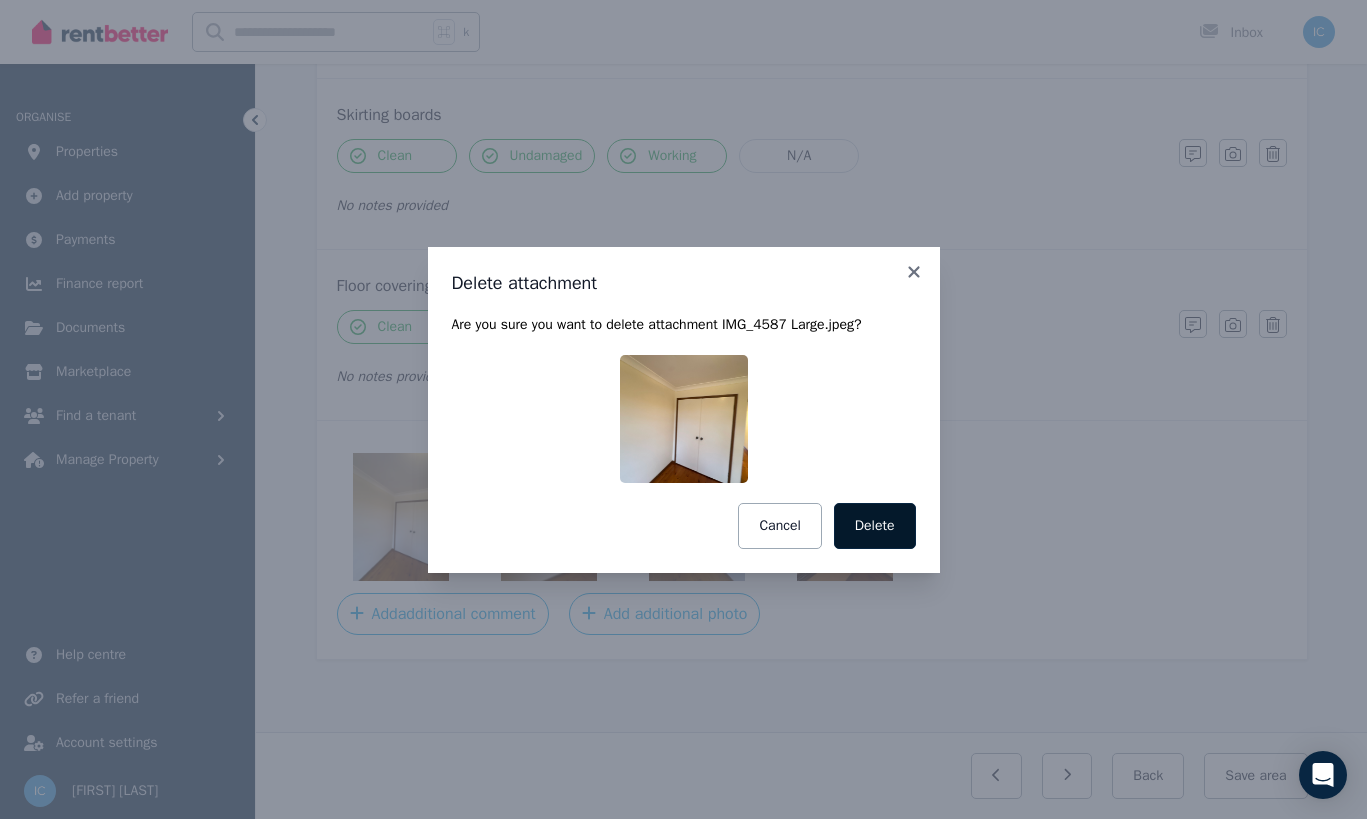 click on "Delete" at bounding box center [875, 526] 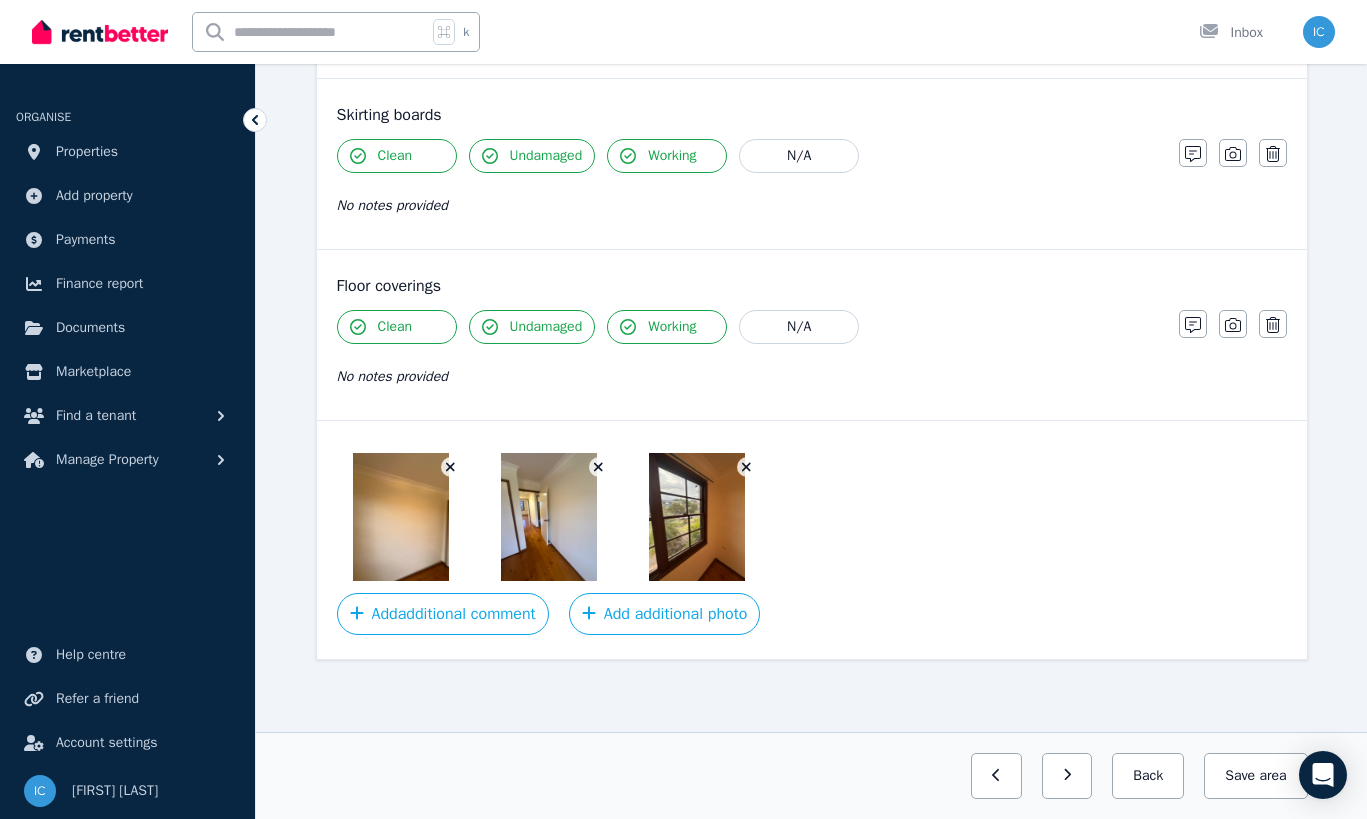 click 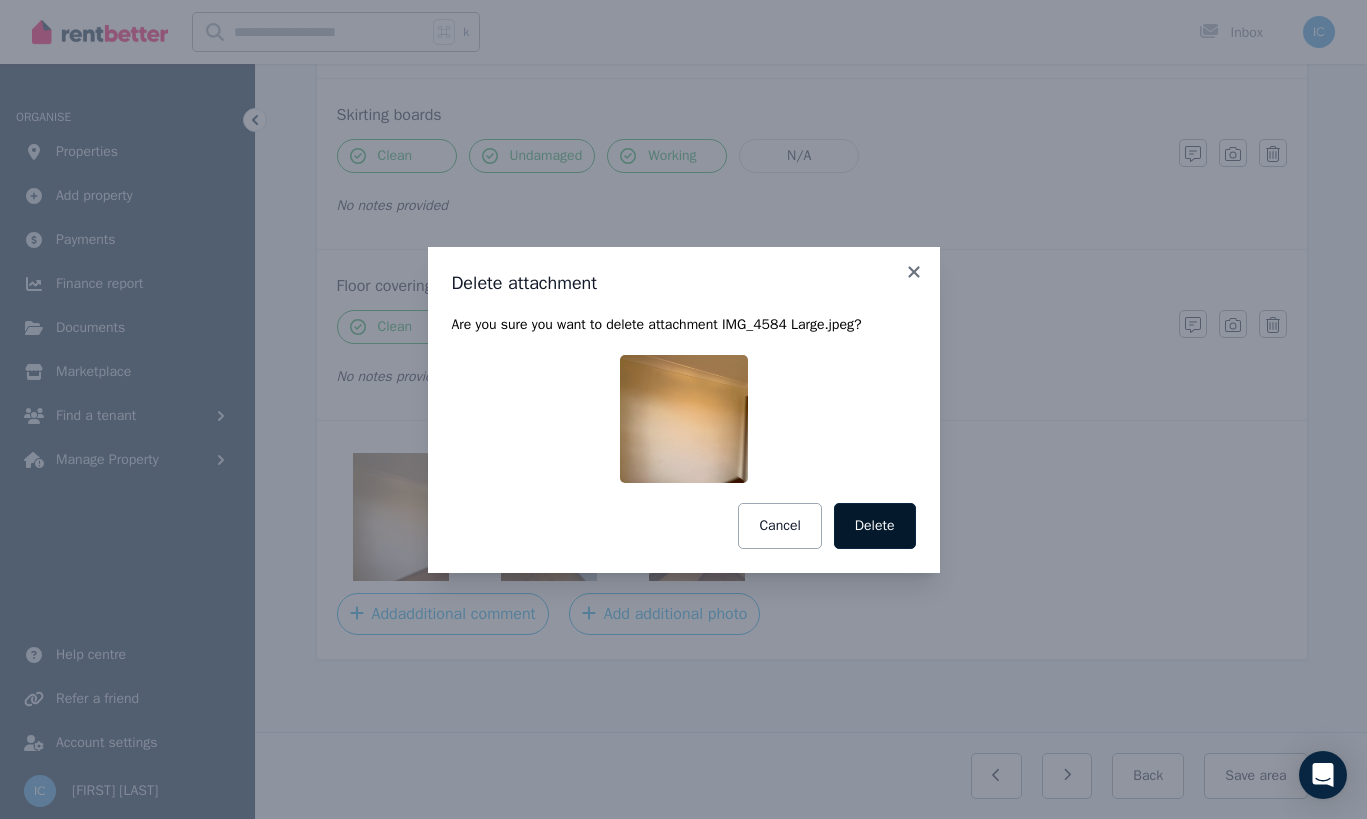 click on "Delete" at bounding box center [875, 526] 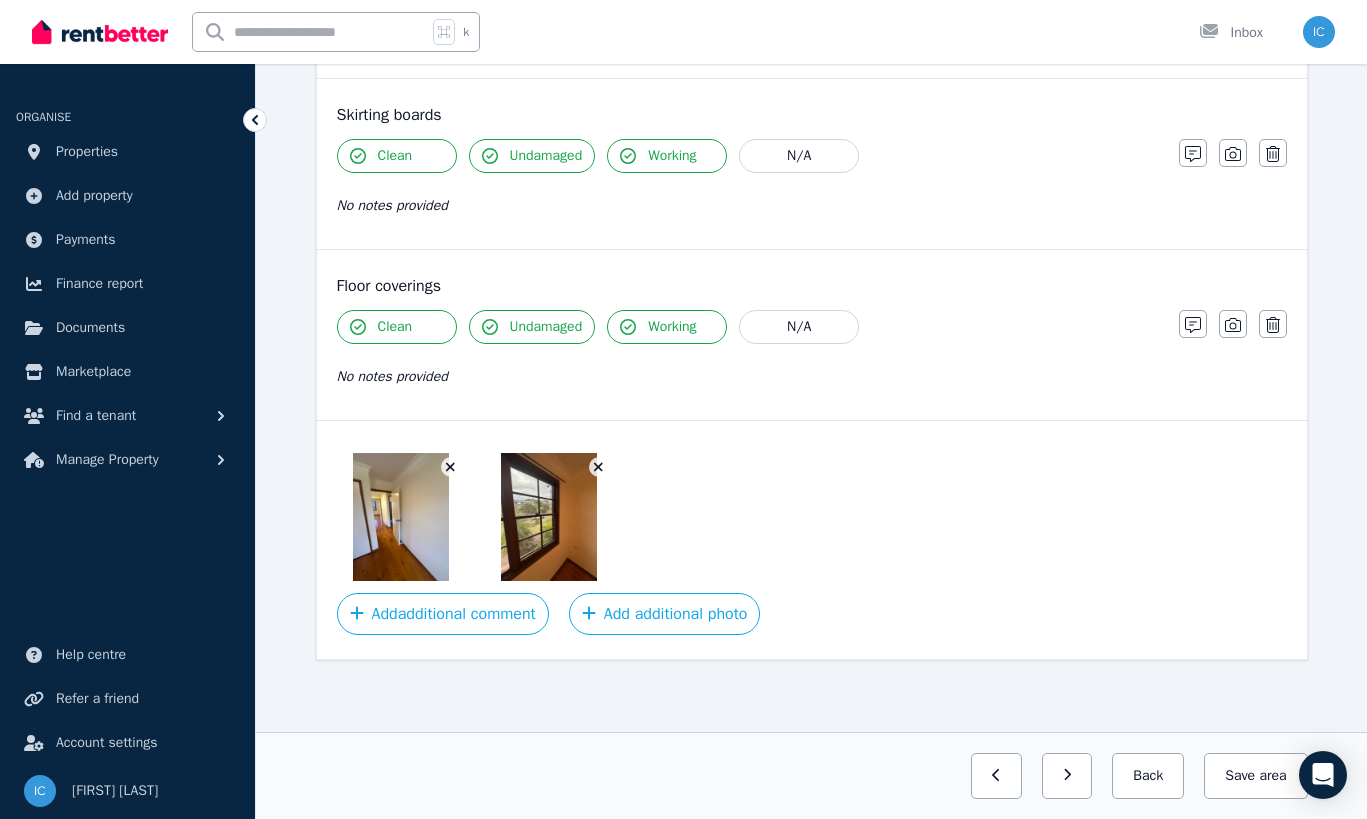 click 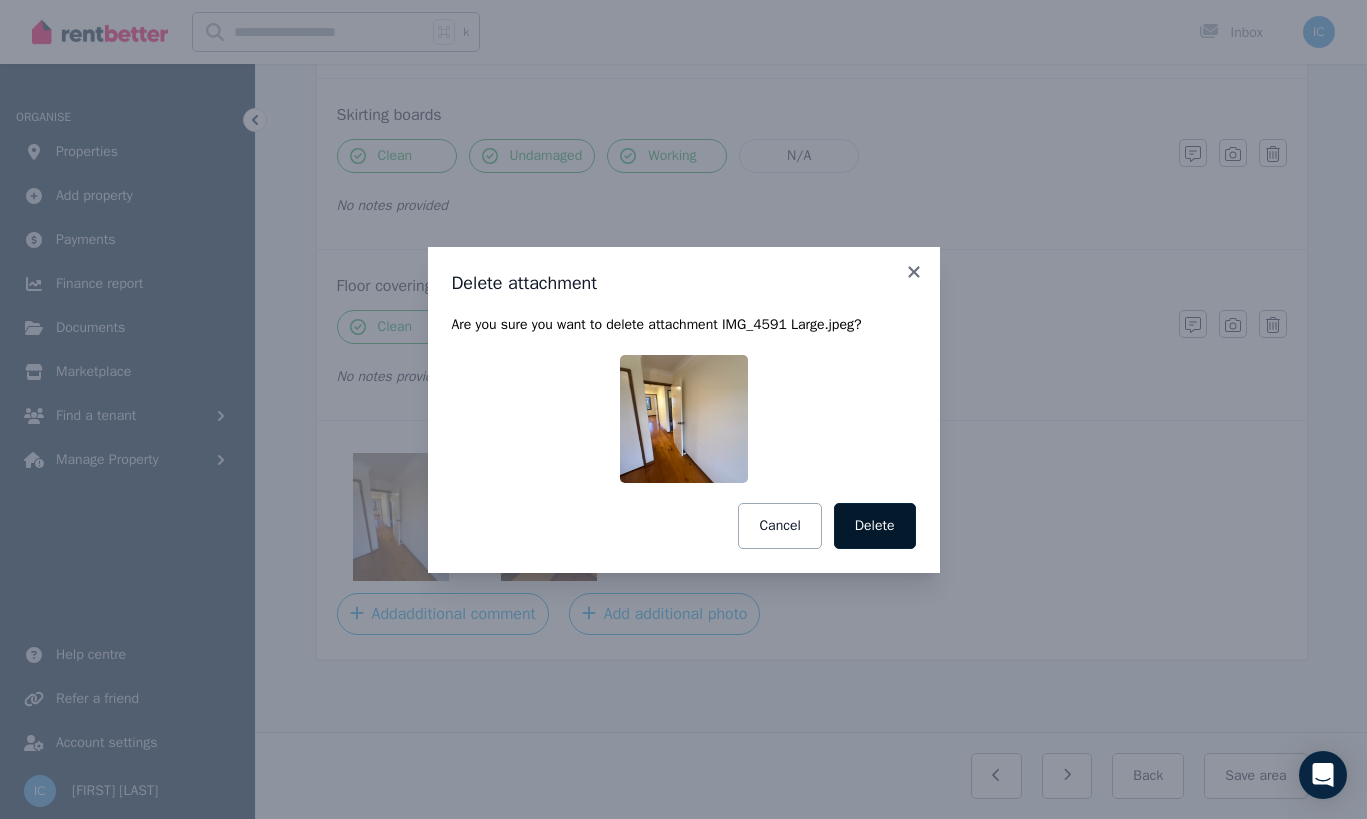 click on "Delete" at bounding box center [875, 526] 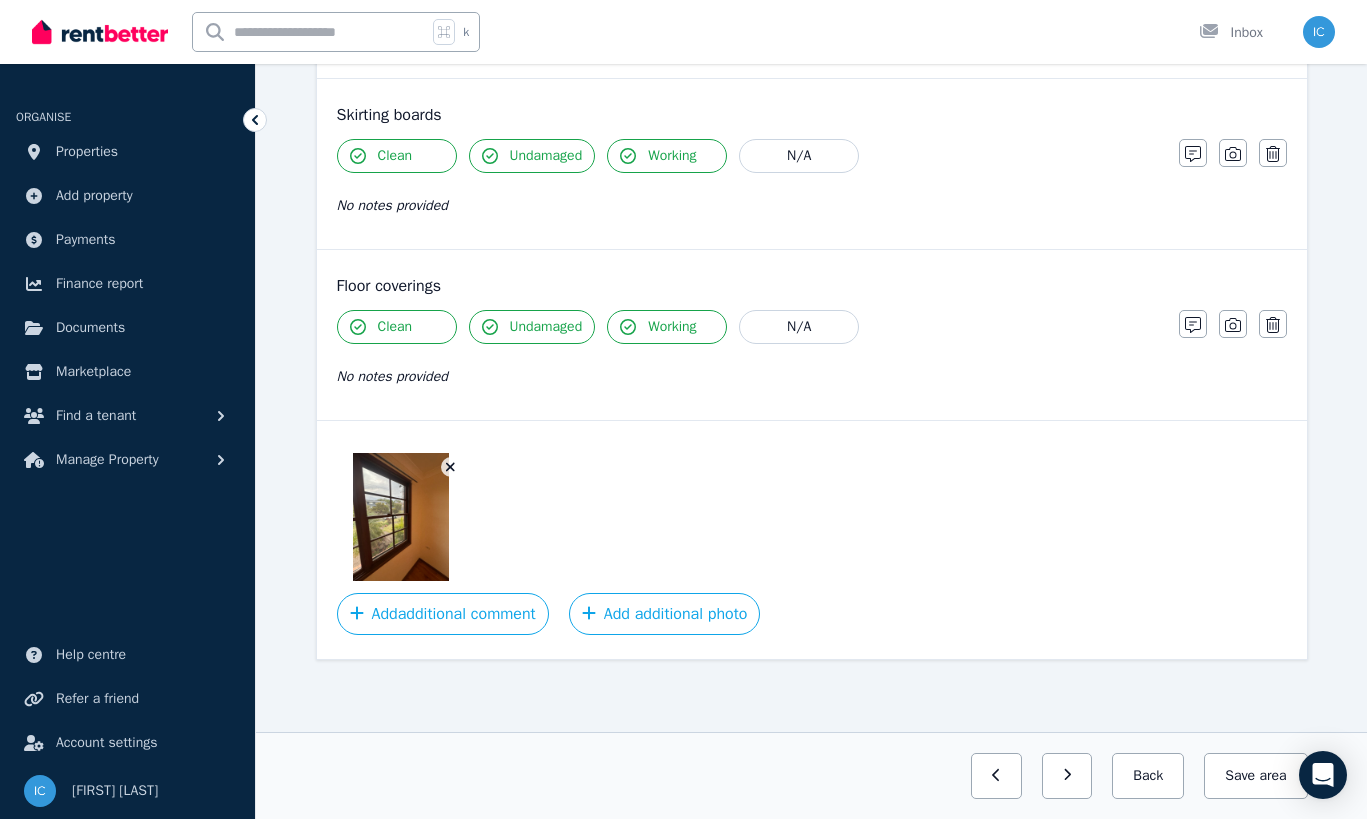 click 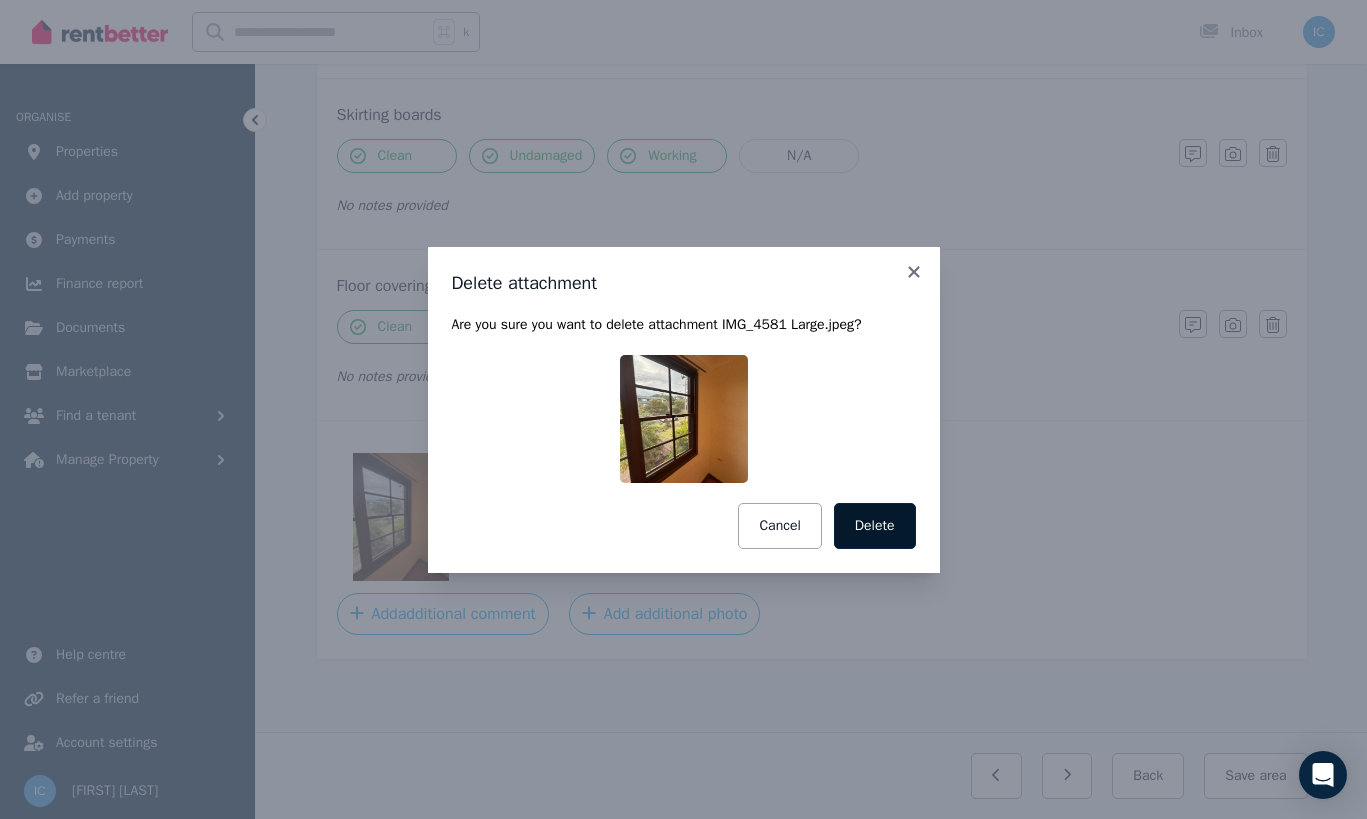 click on "Delete" at bounding box center [875, 526] 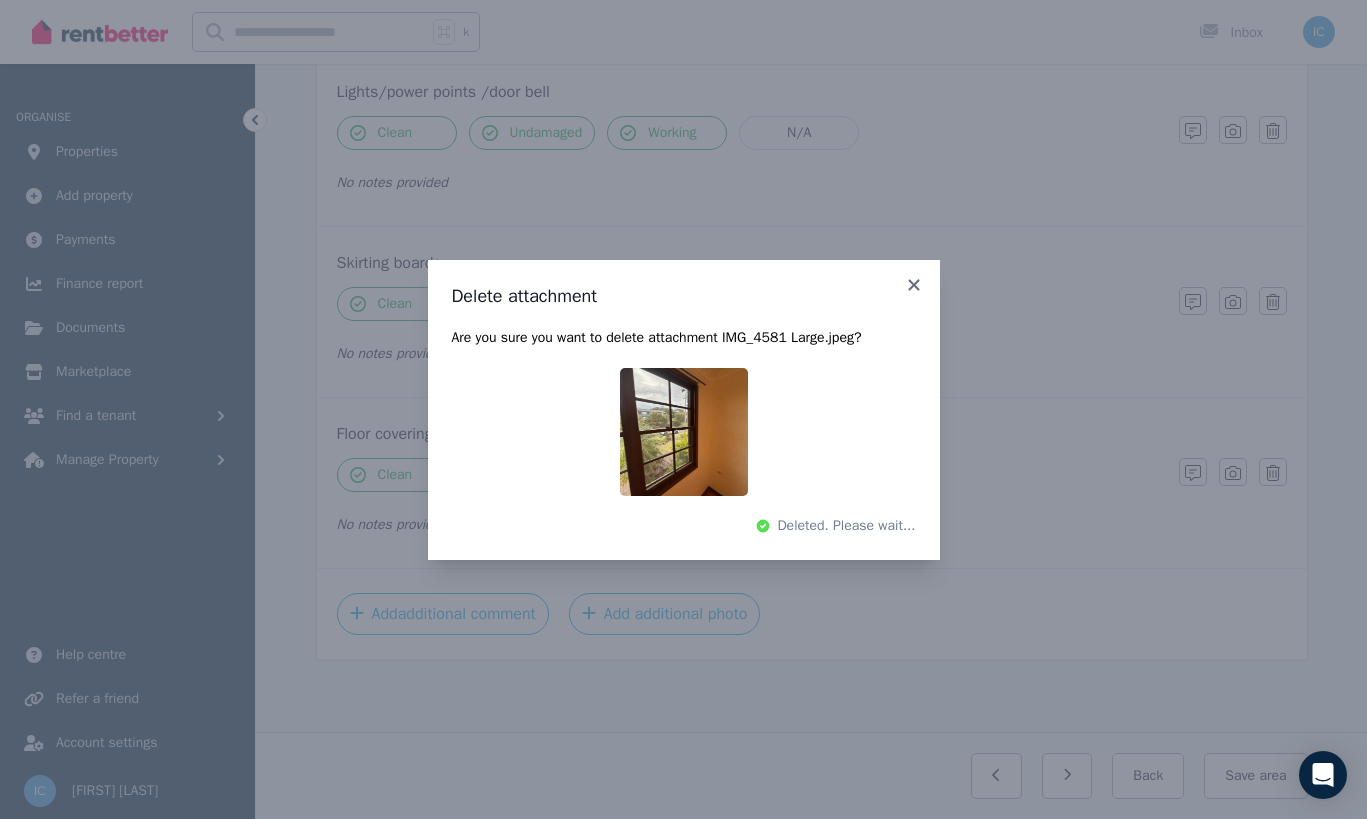 scroll, scrollTop: 1278, scrollLeft: 0, axis: vertical 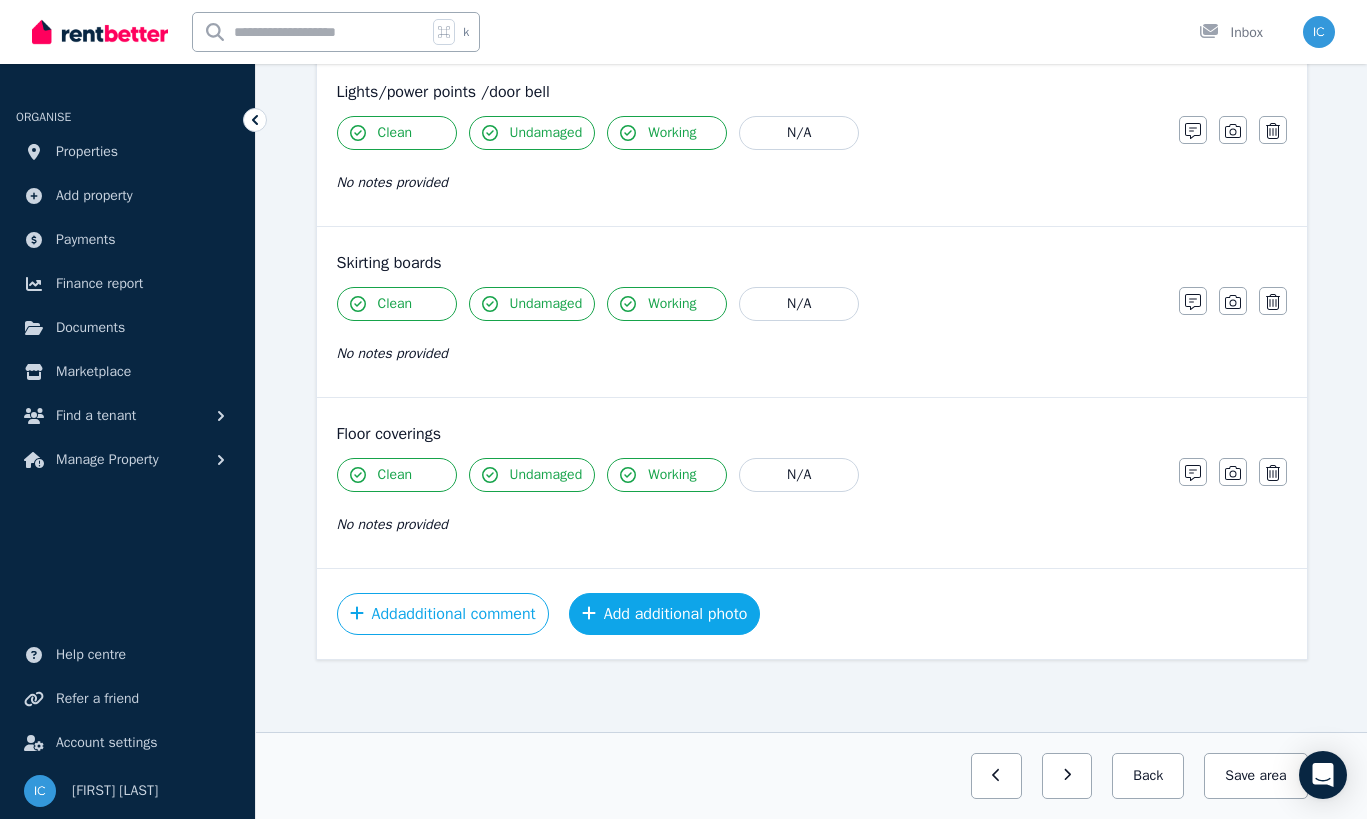 click on "Add additional photo" at bounding box center (665, 614) 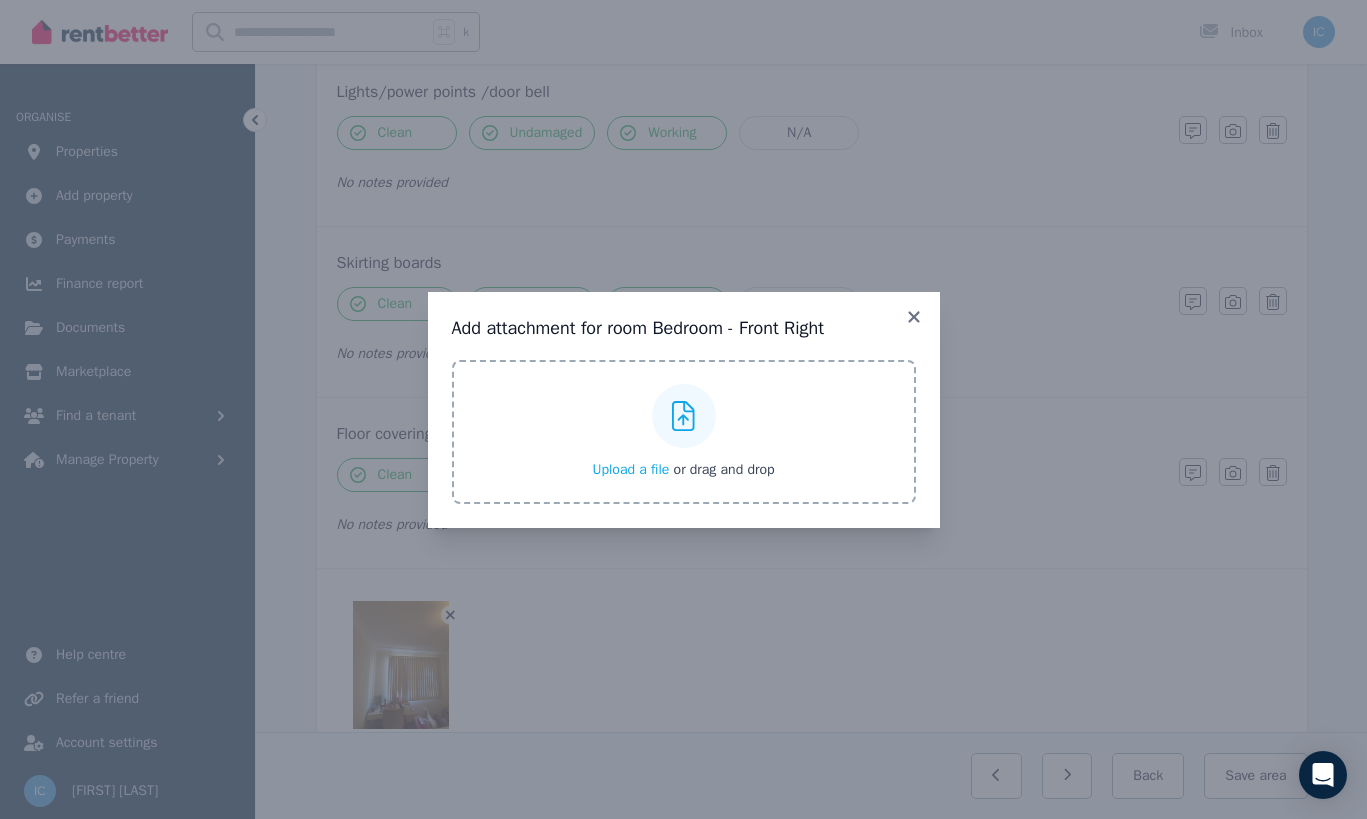 click on "Add attachment for room Bedroom - Front Right" at bounding box center [684, 328] 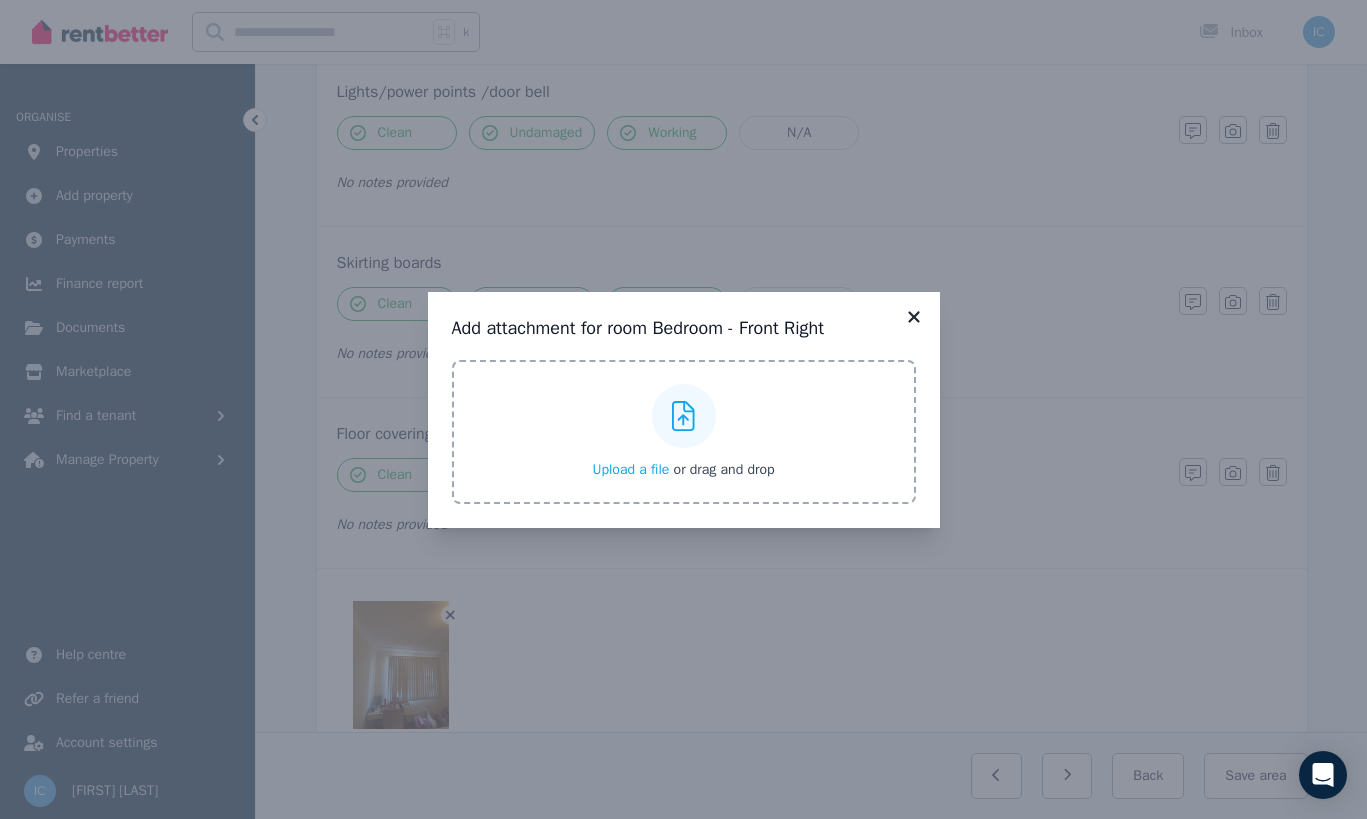 click 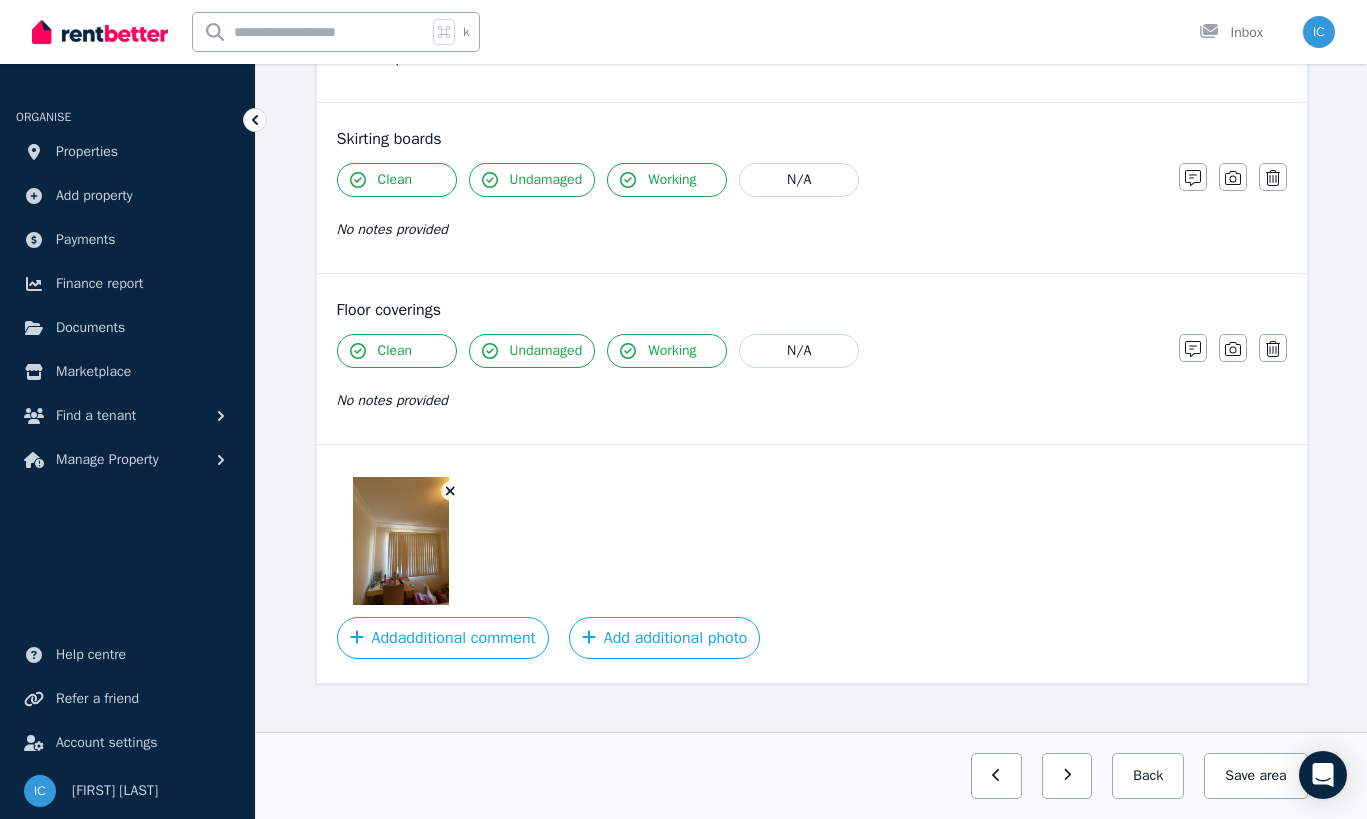 scroll, scrollTop: 1426, scrollLeft: 0, axis: vertical 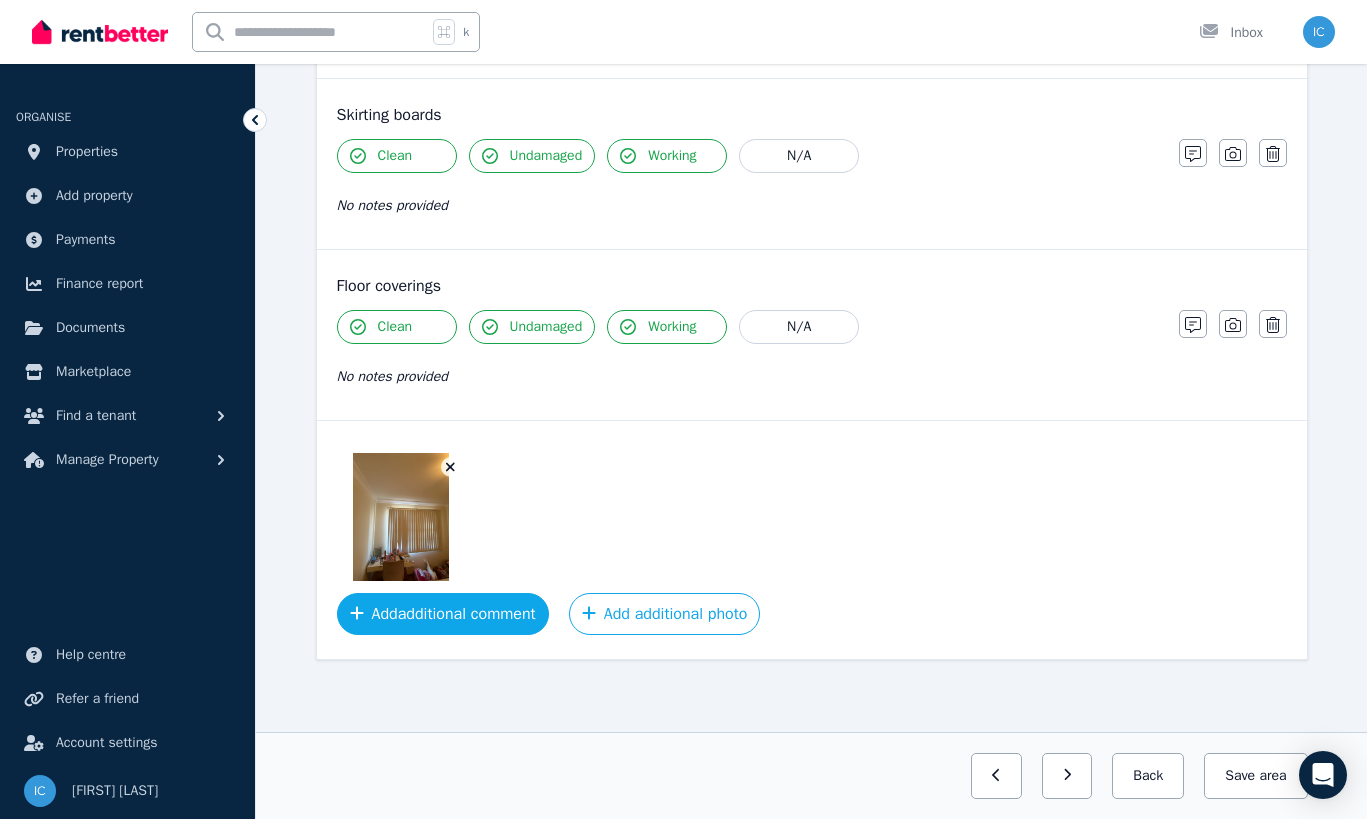 click on "Add  additional comment" at bounding box center [443, 614] 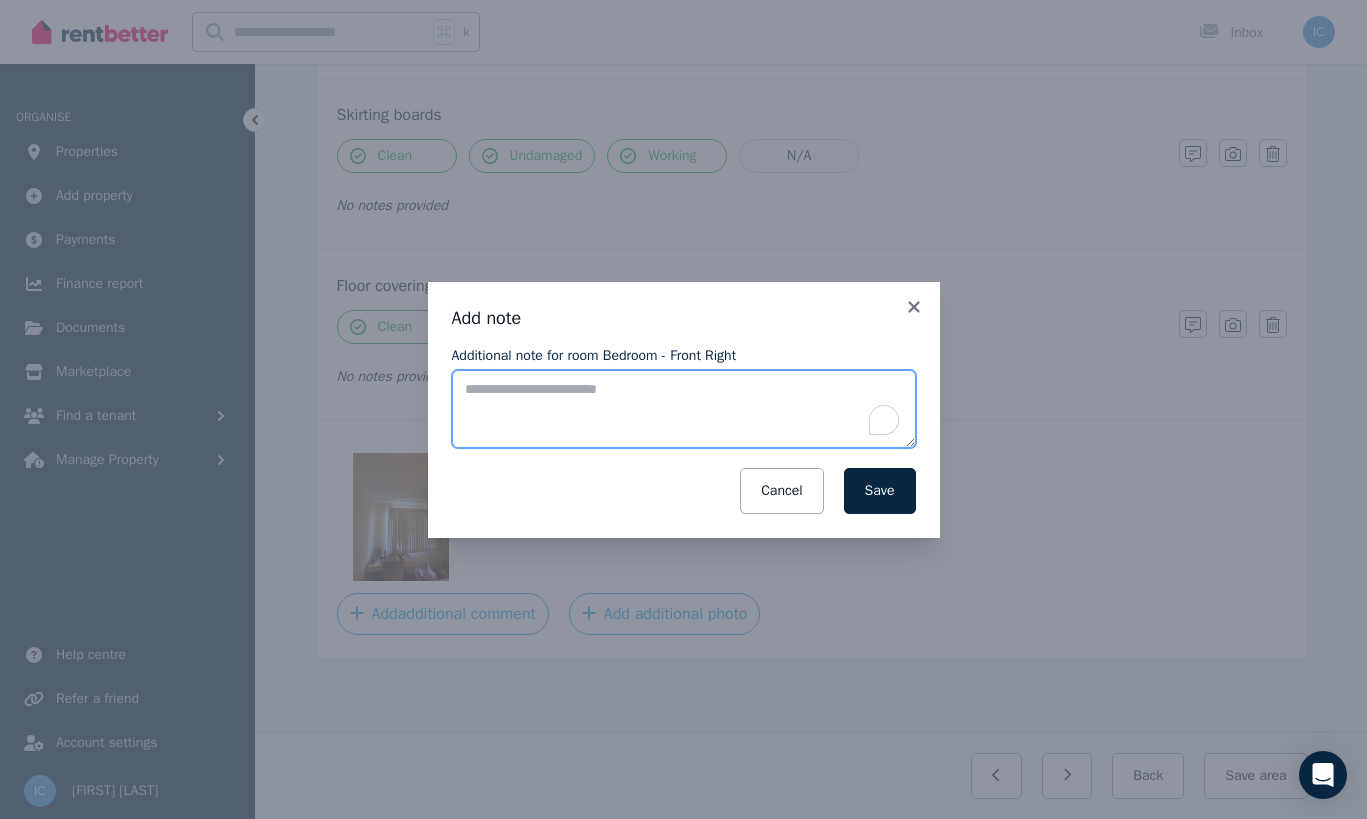 click on "Additional note for room Bedroom - Front Right" at bounding box center [684, 409] 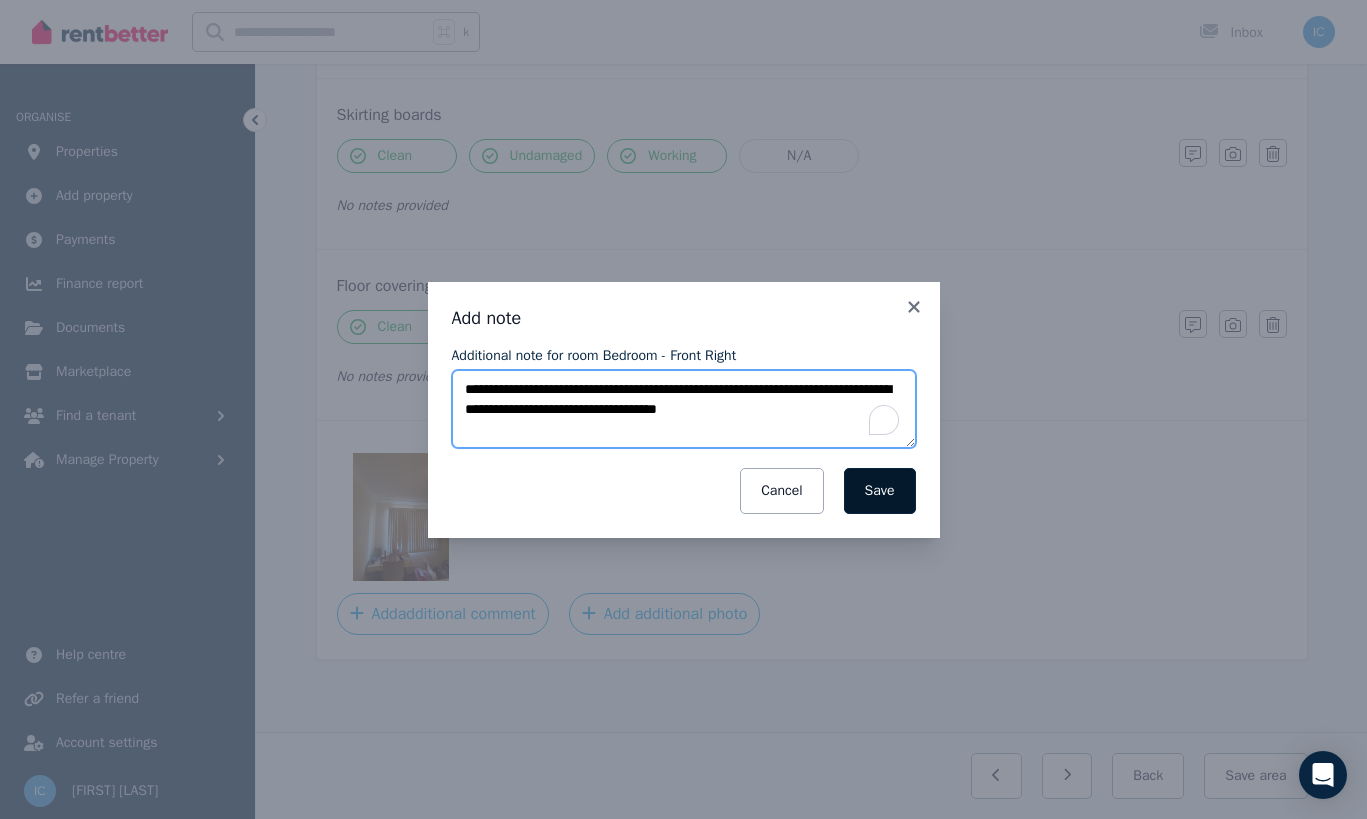 type on "**********" 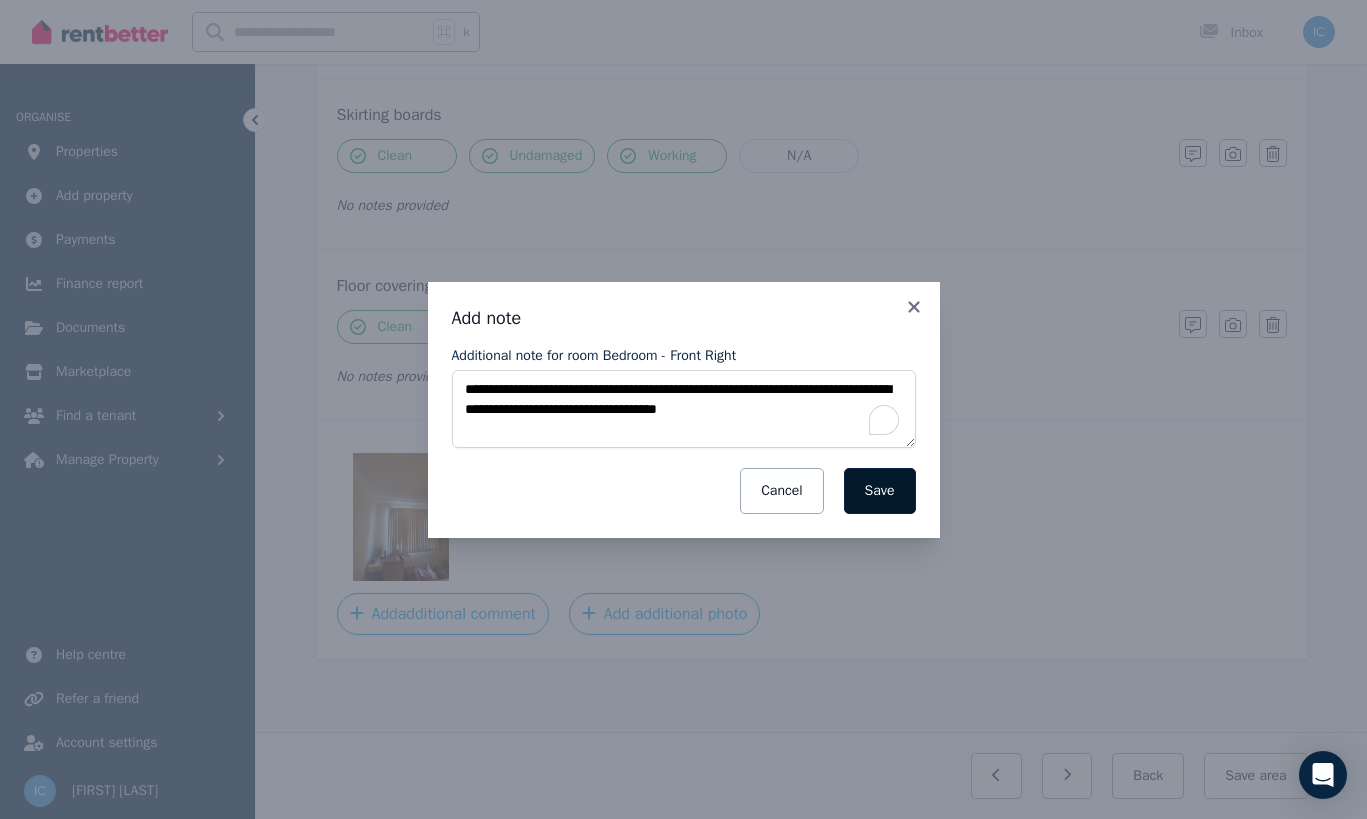 click on "Save" at bounding box center (880, 491) 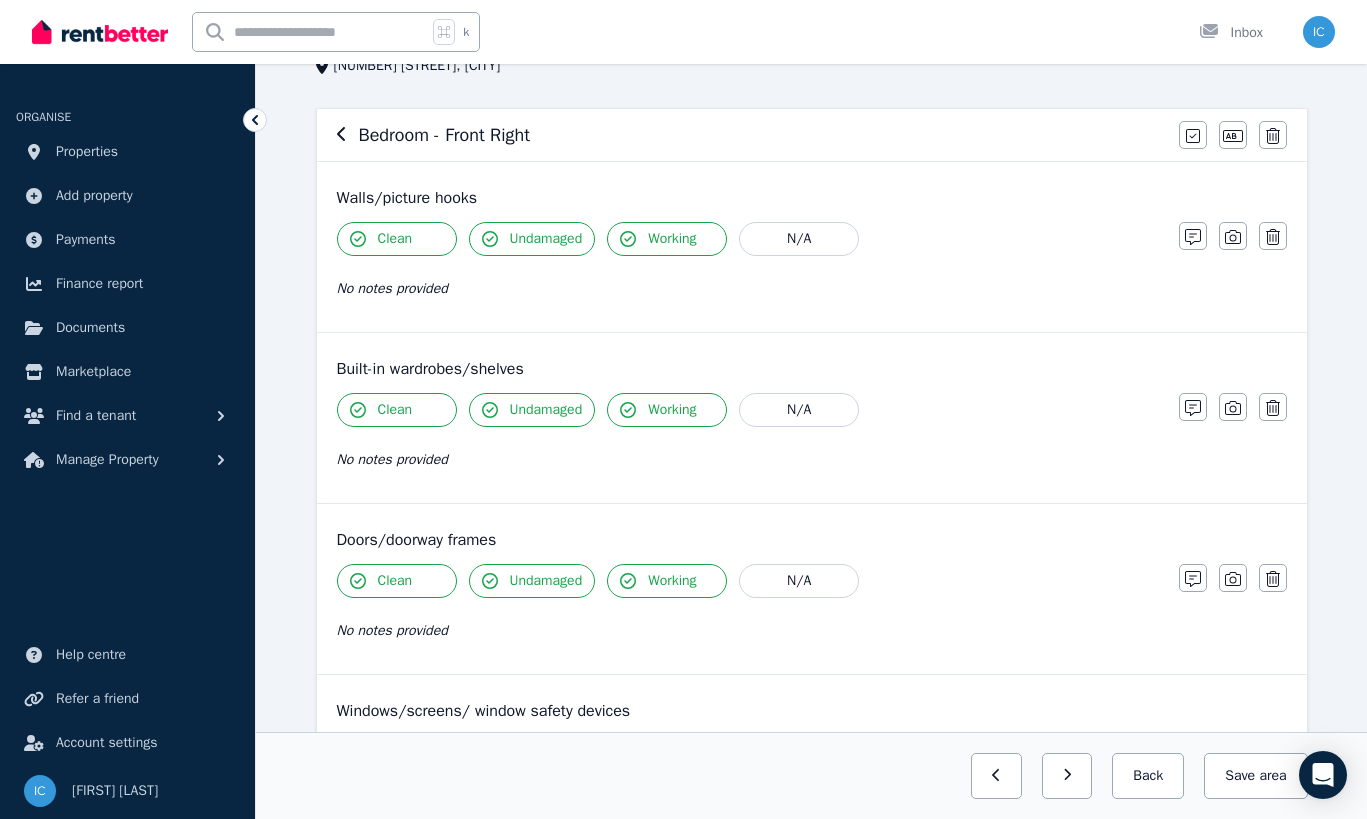 scroll, scrollTop: 138, scrollLeft: 0, axis: vertical 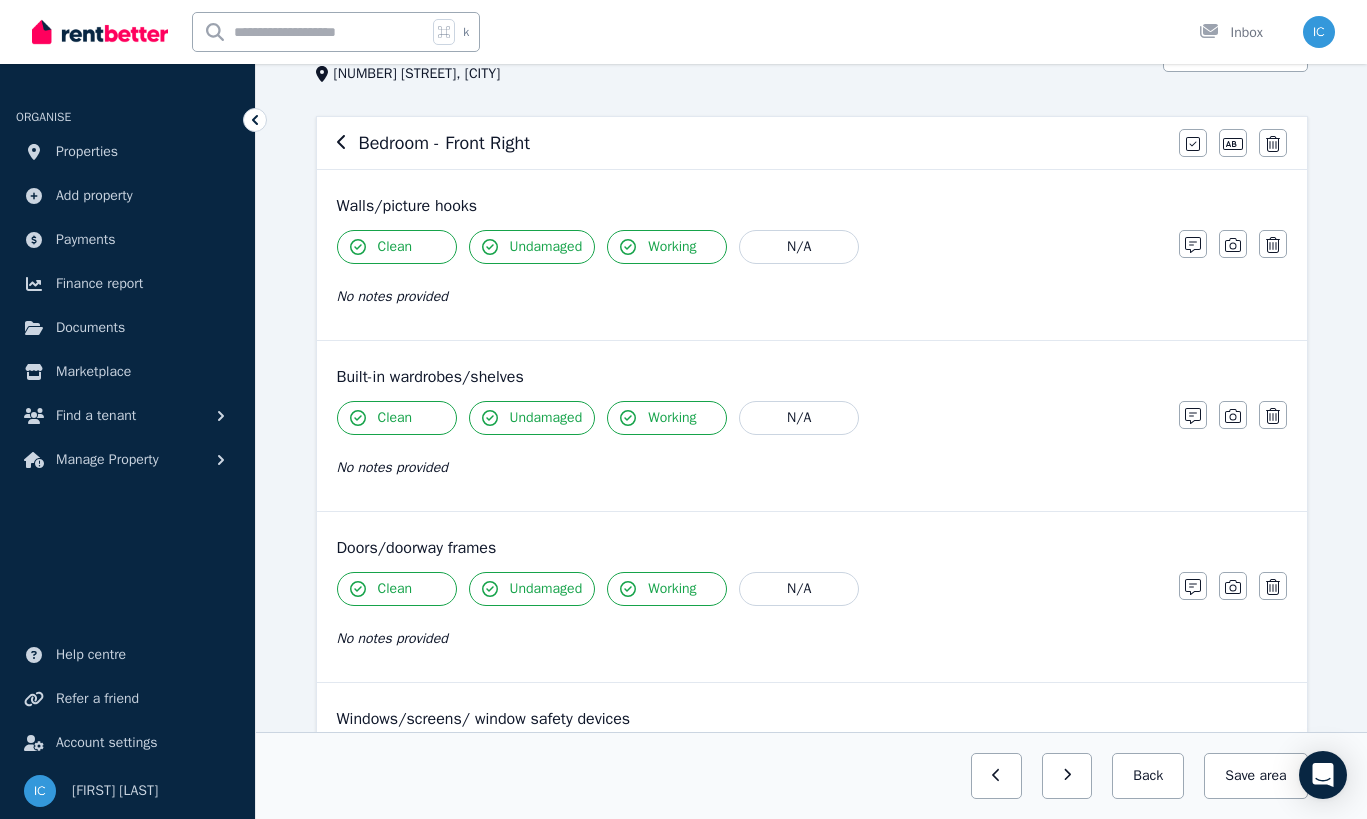 click on "Clean" at bounding box center [397, 247] 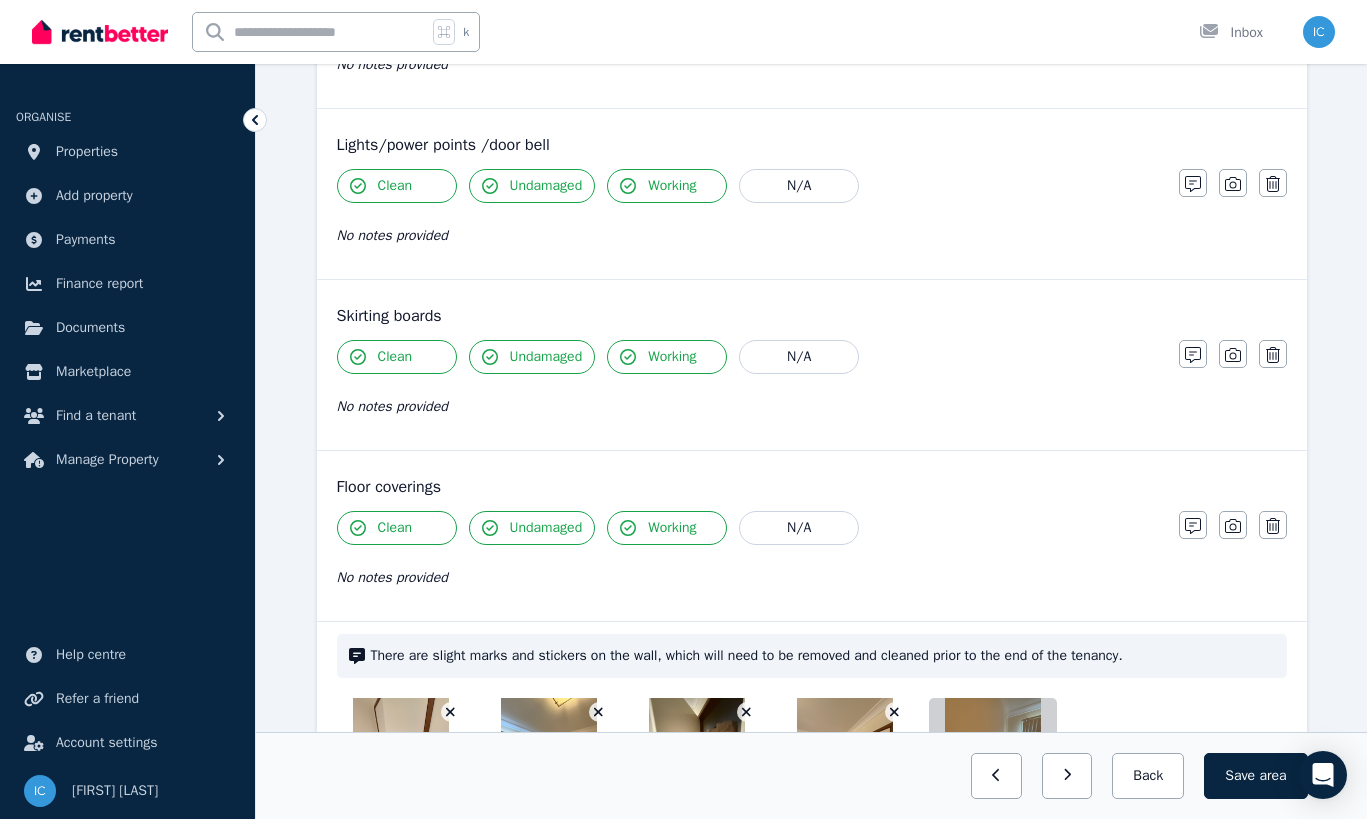scroll, scrollTop: 1470, scrollLeft: 0, axis: vertical 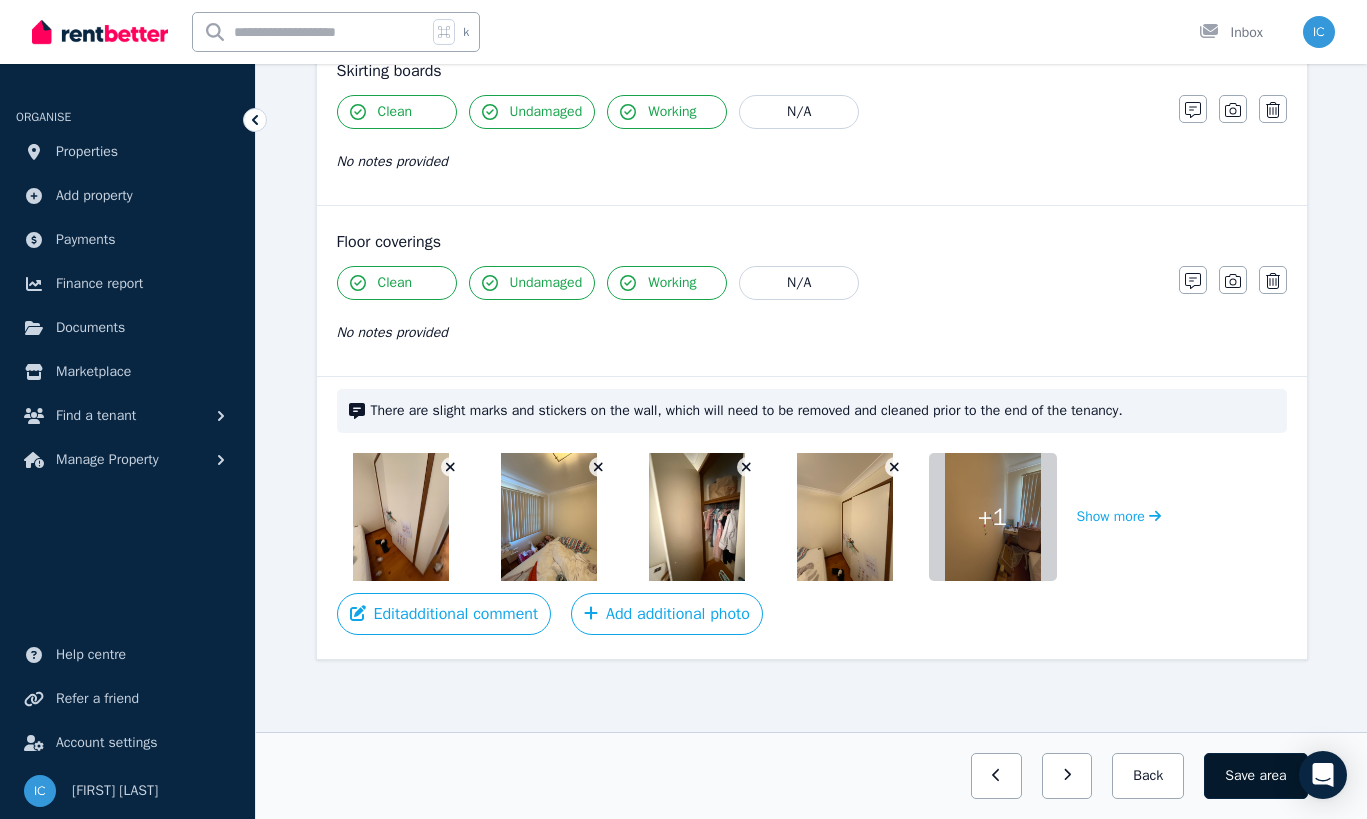 click on "Save   area" at bounding box center (1255, 776) 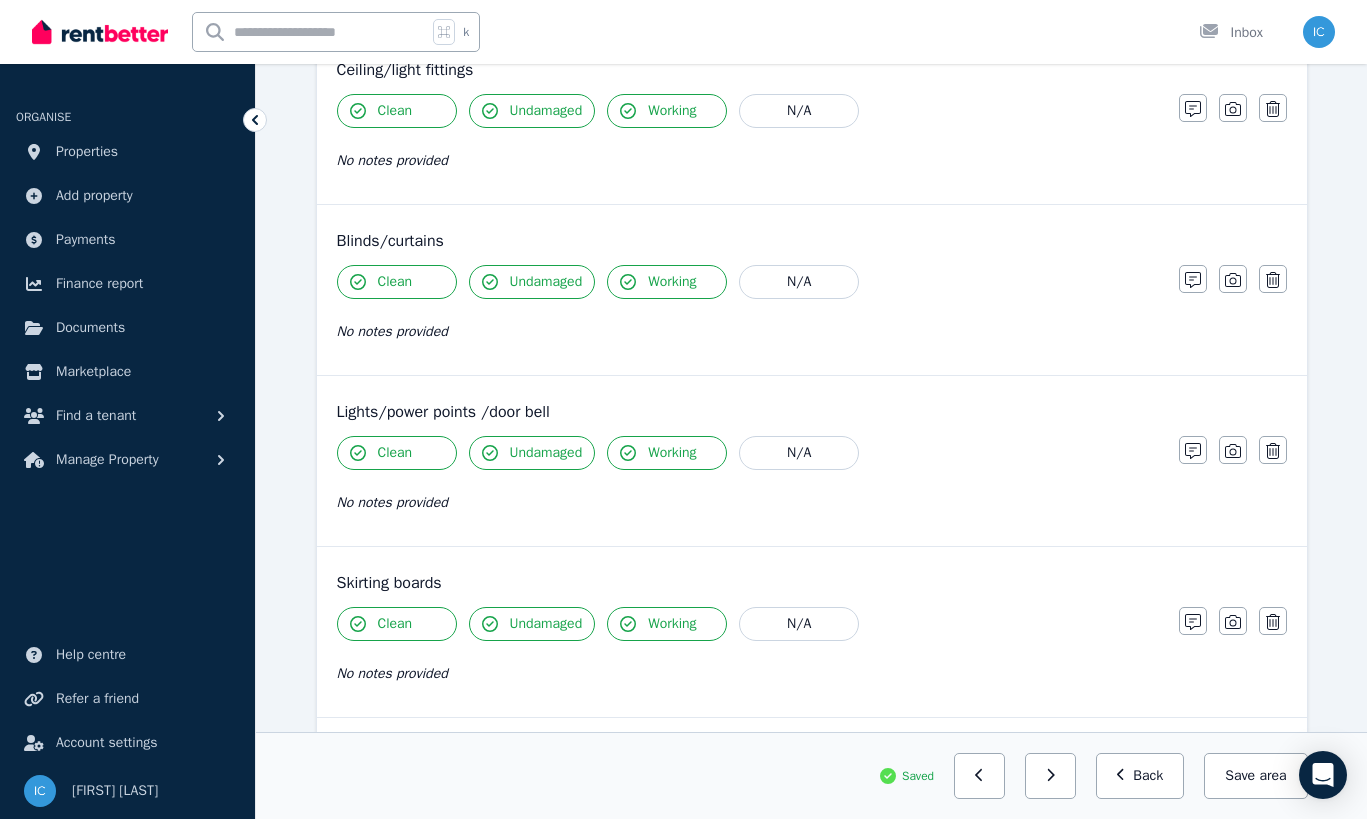 scroll, scrollTop: 0, scrollLeft: 0, axis: both 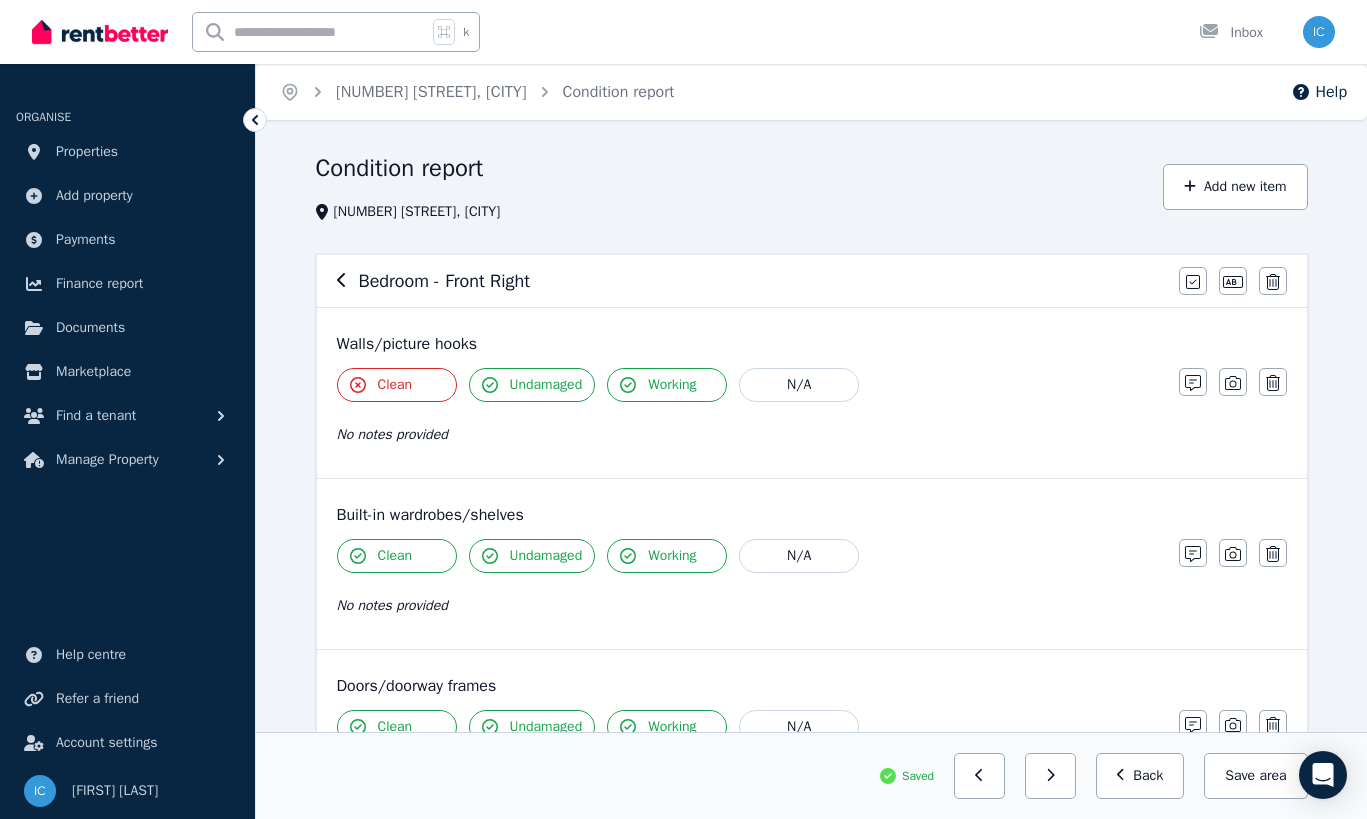 click on "Bedroom - Front Right" at bounding box center (752, 281) 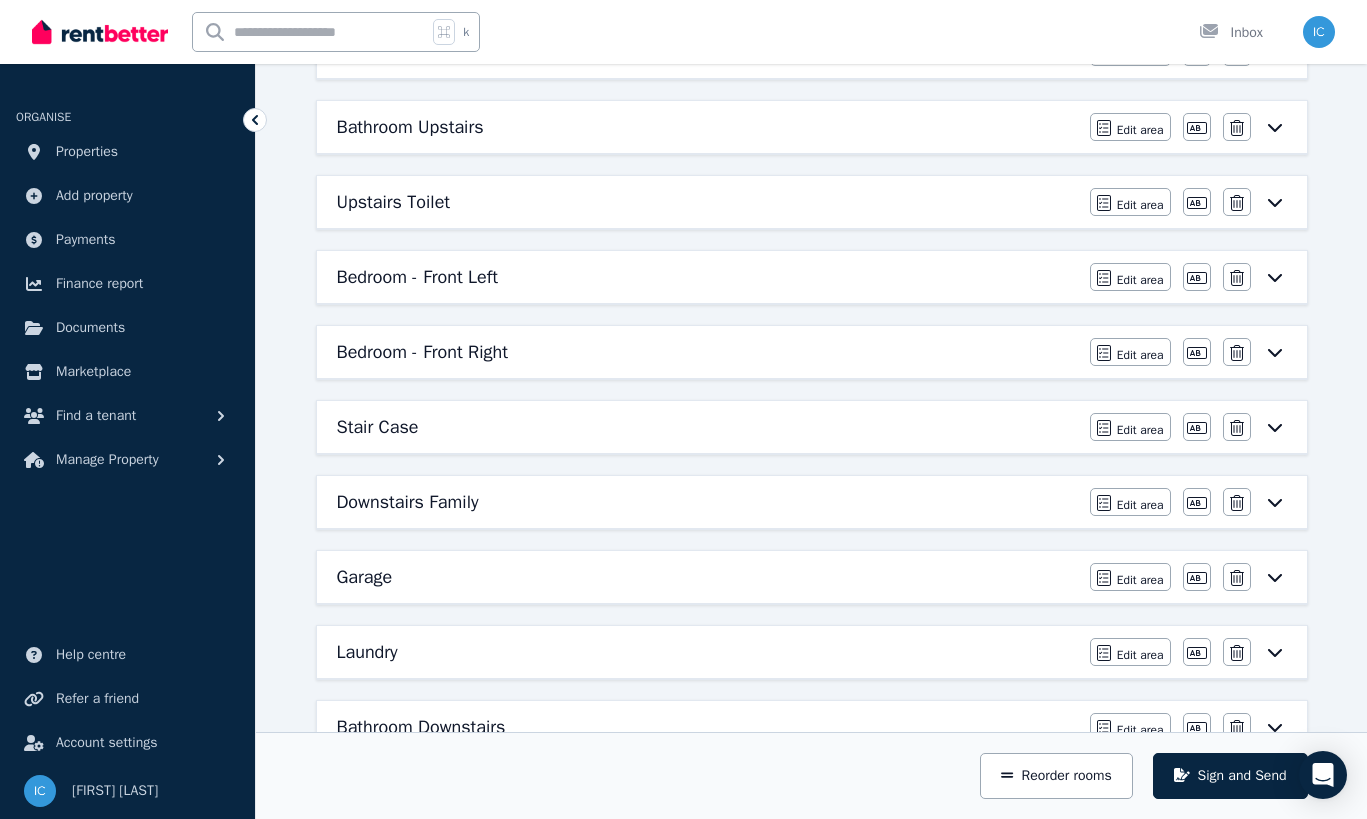scroll, scrollTop: 558, scrollLeft: 0, axis: vertical 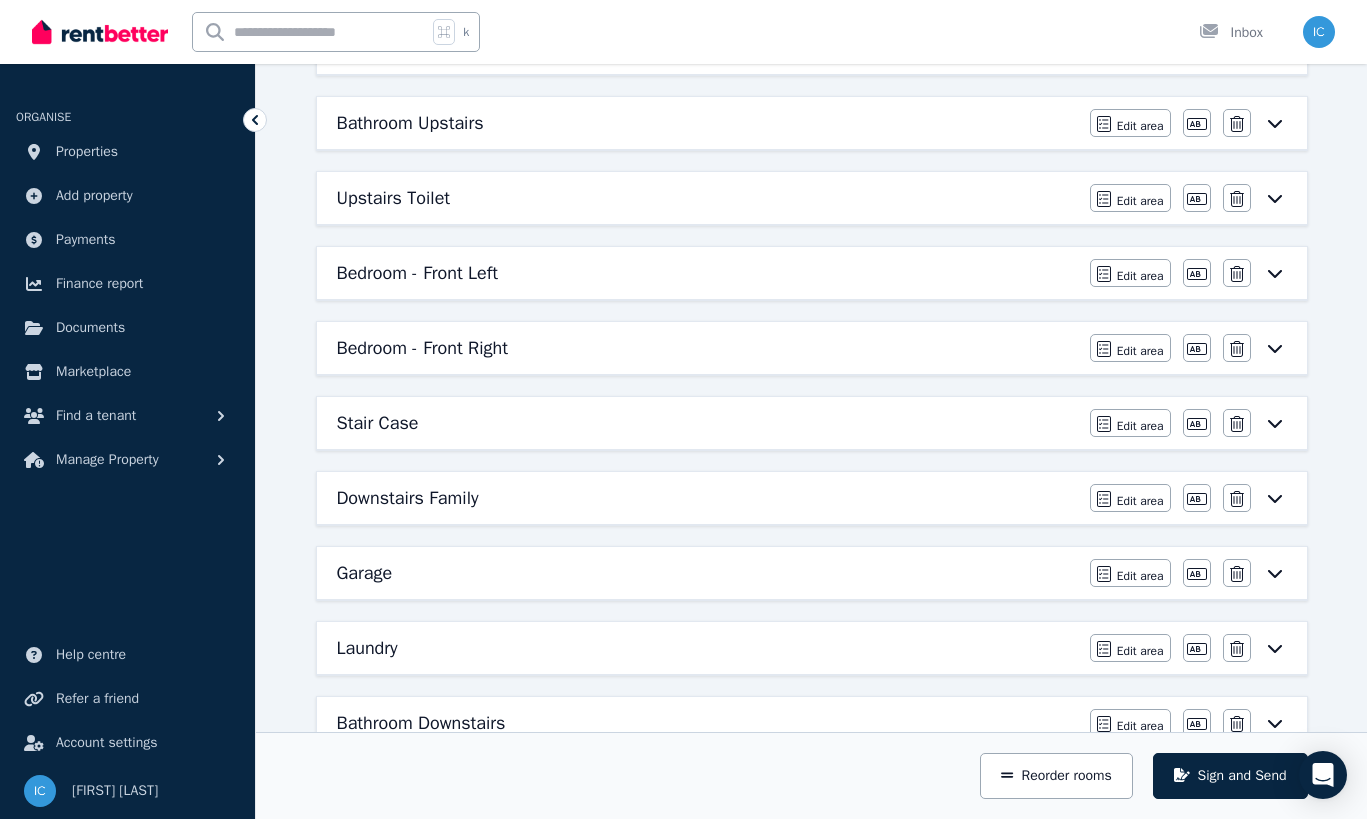 click on "Stair Case" at bounding box center (707, 423) 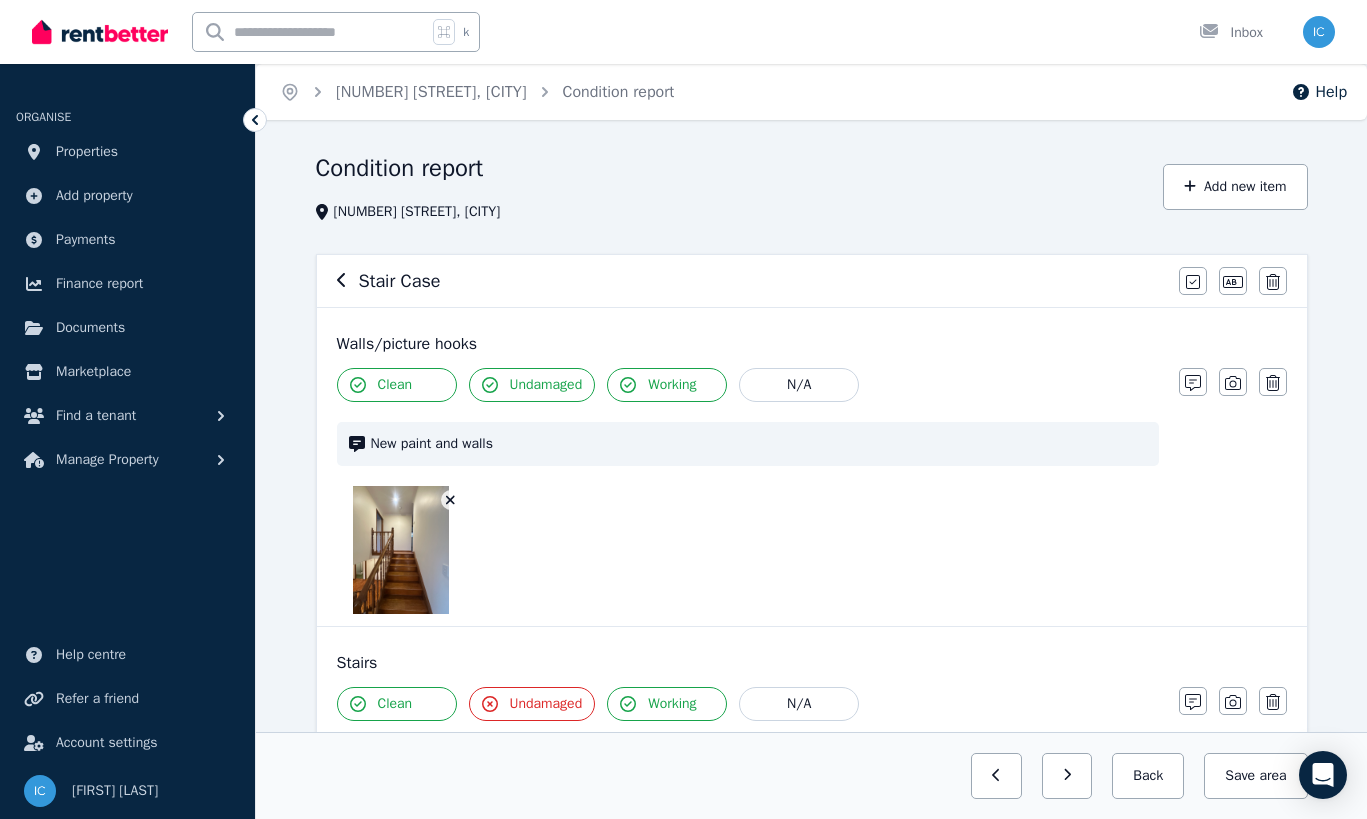 scroll, scrollTop: 377, scrollLeft: 0, axis: vertical 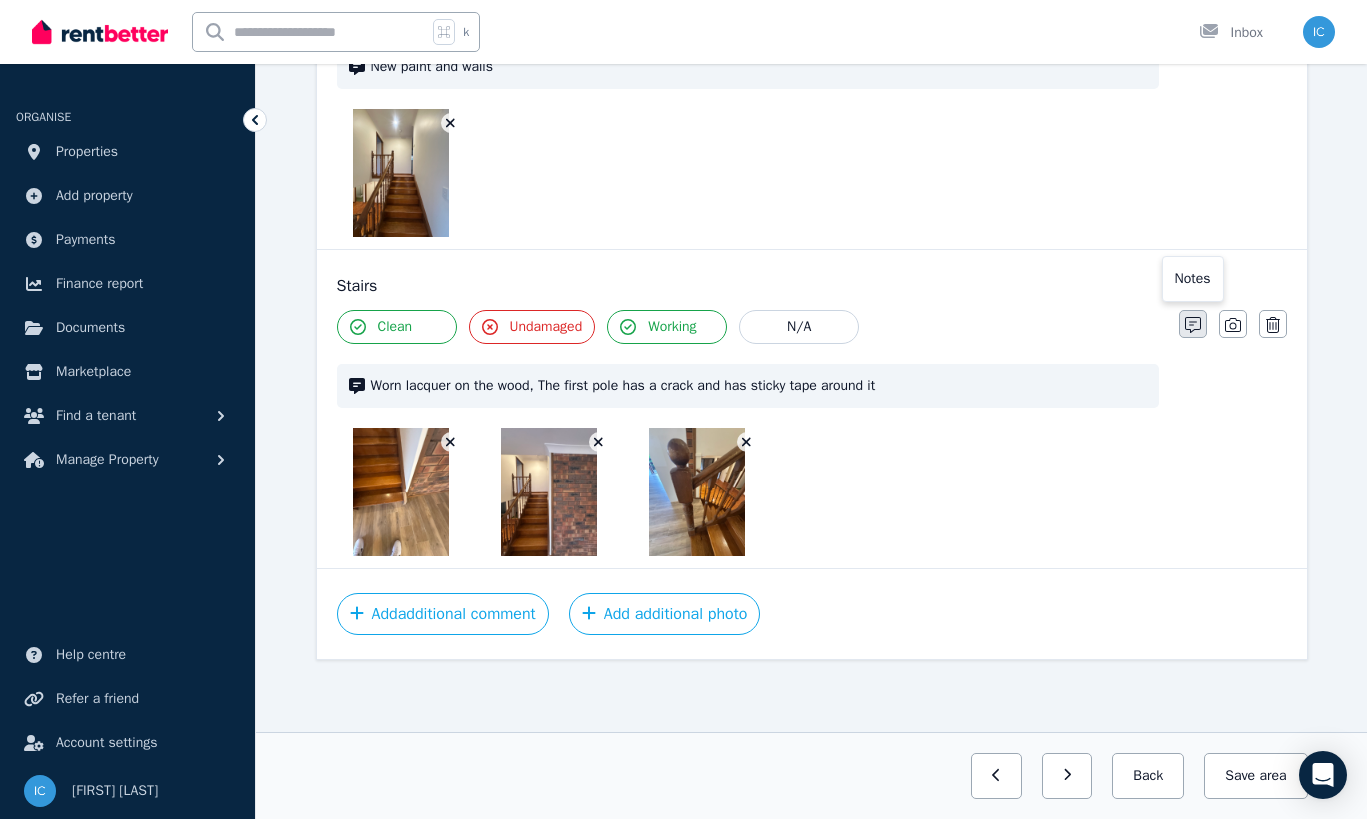 click at bounding box center [1193, 324] 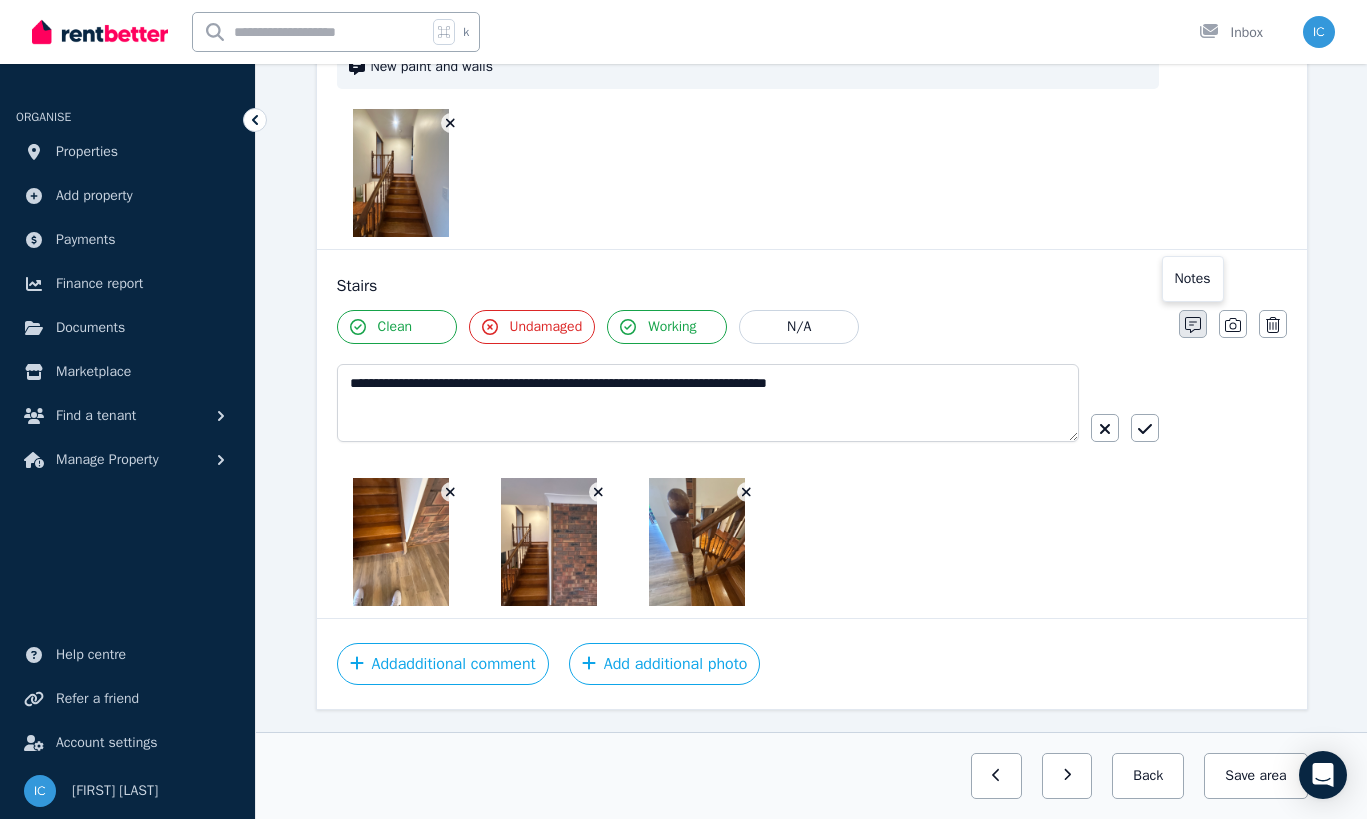 scroll, scrollTop: 427, scrollLeft: 0, axis: vertical 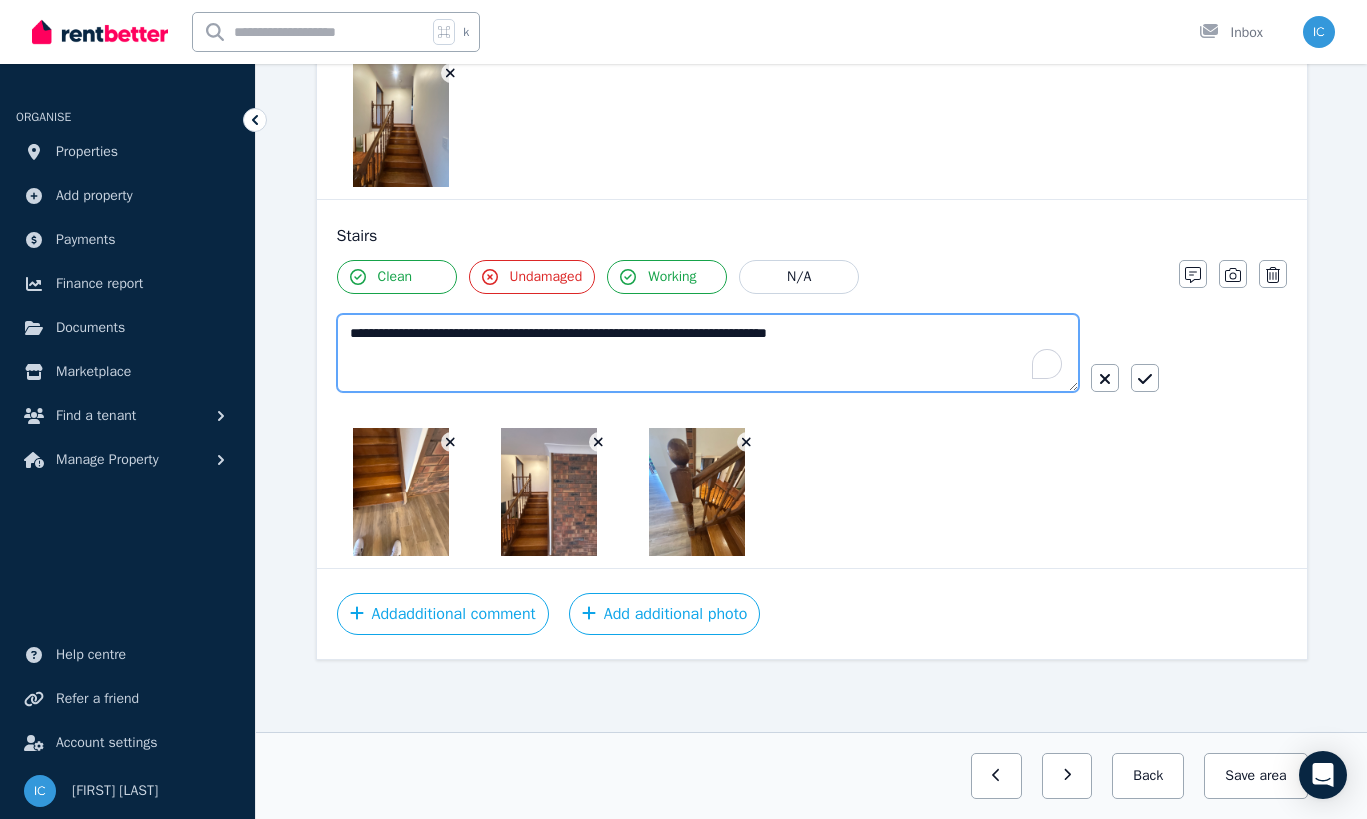 click on "**********" at bounding box center (708, 353) 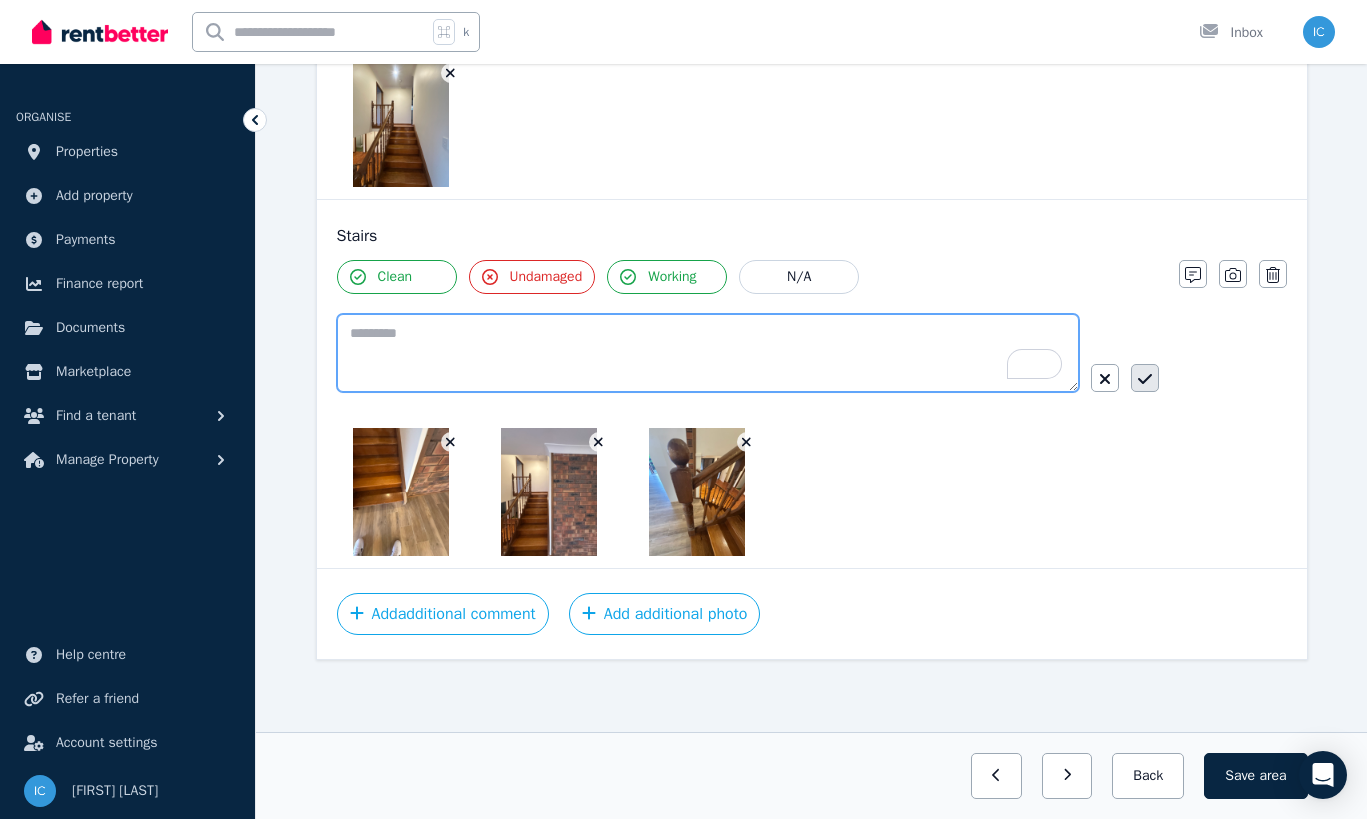 type 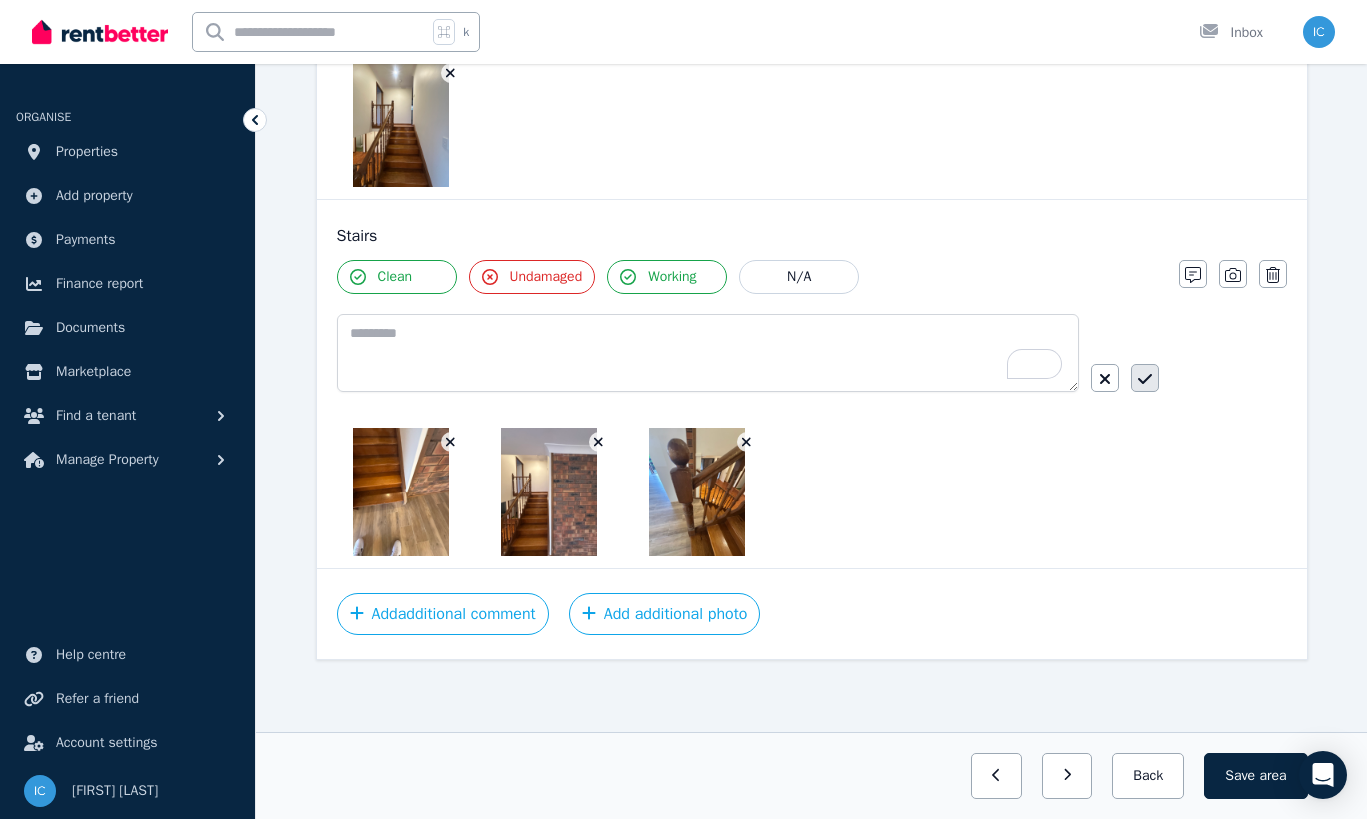 click 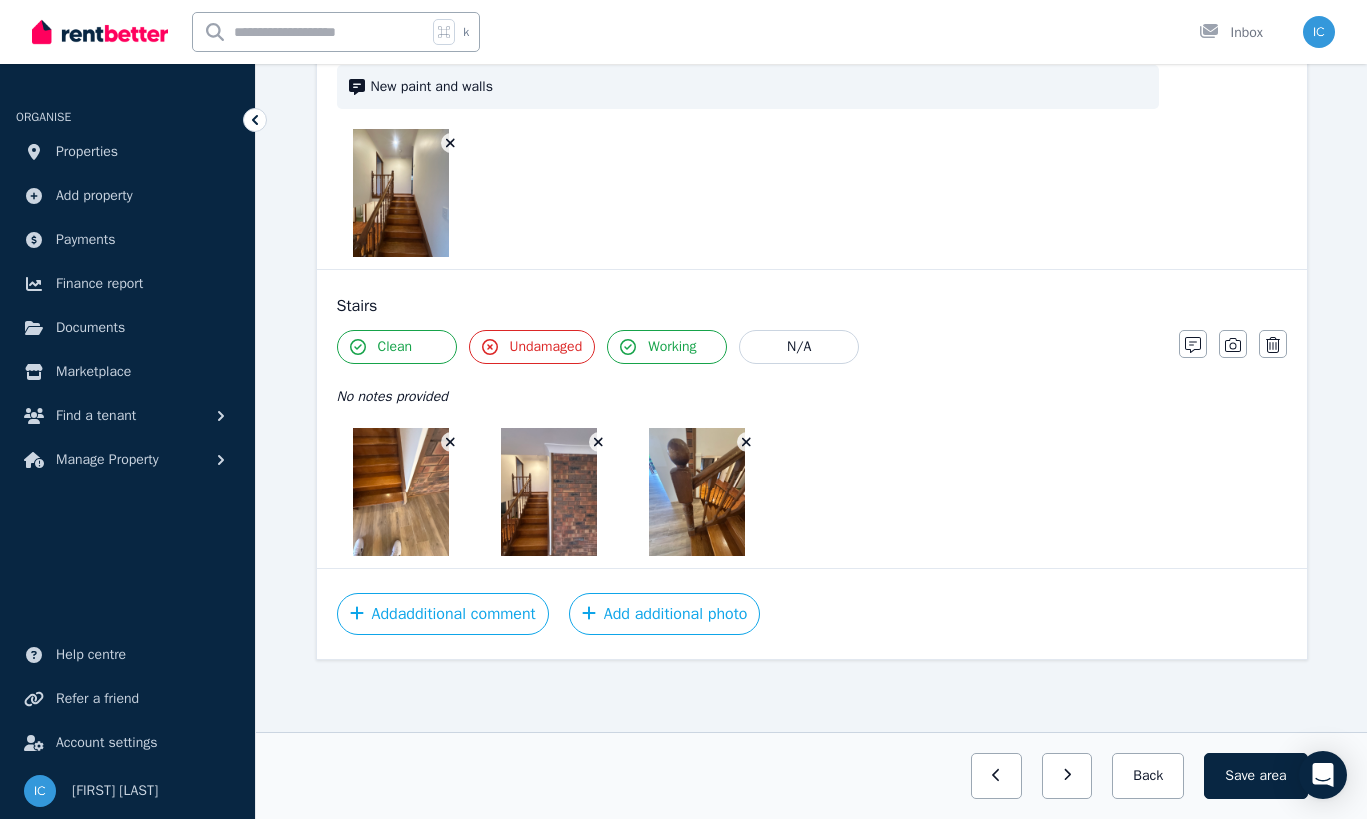 click 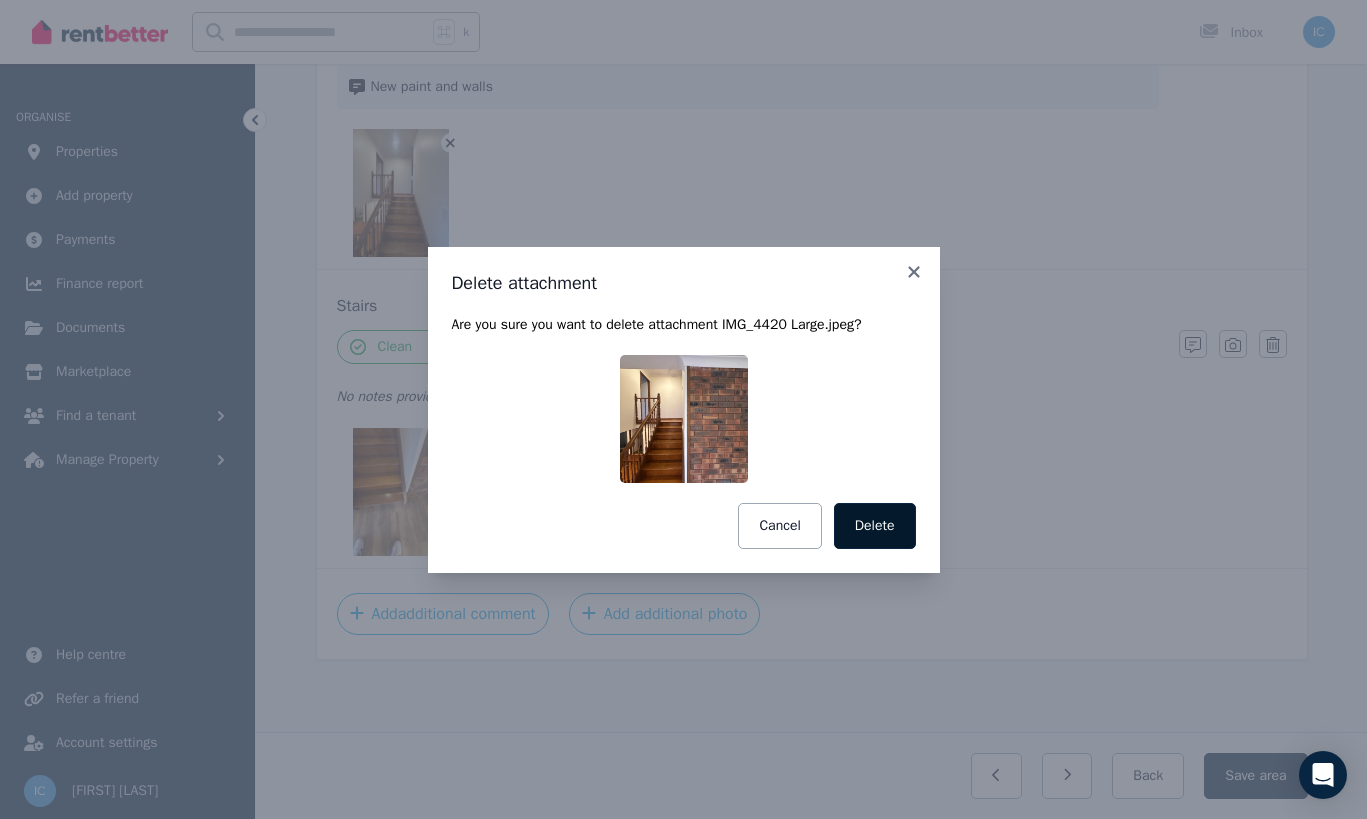 click on "Delete" at bounding box center (875, 526) 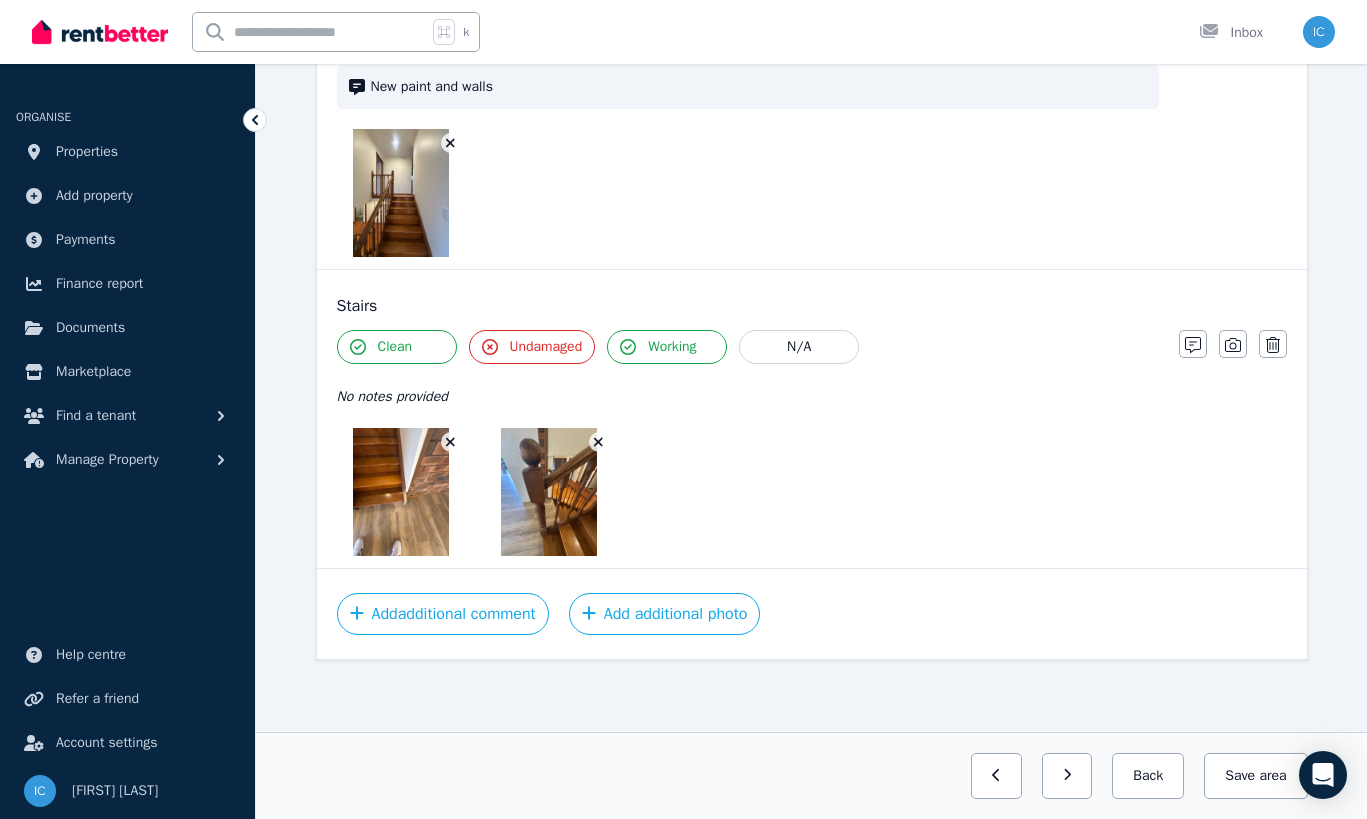 click 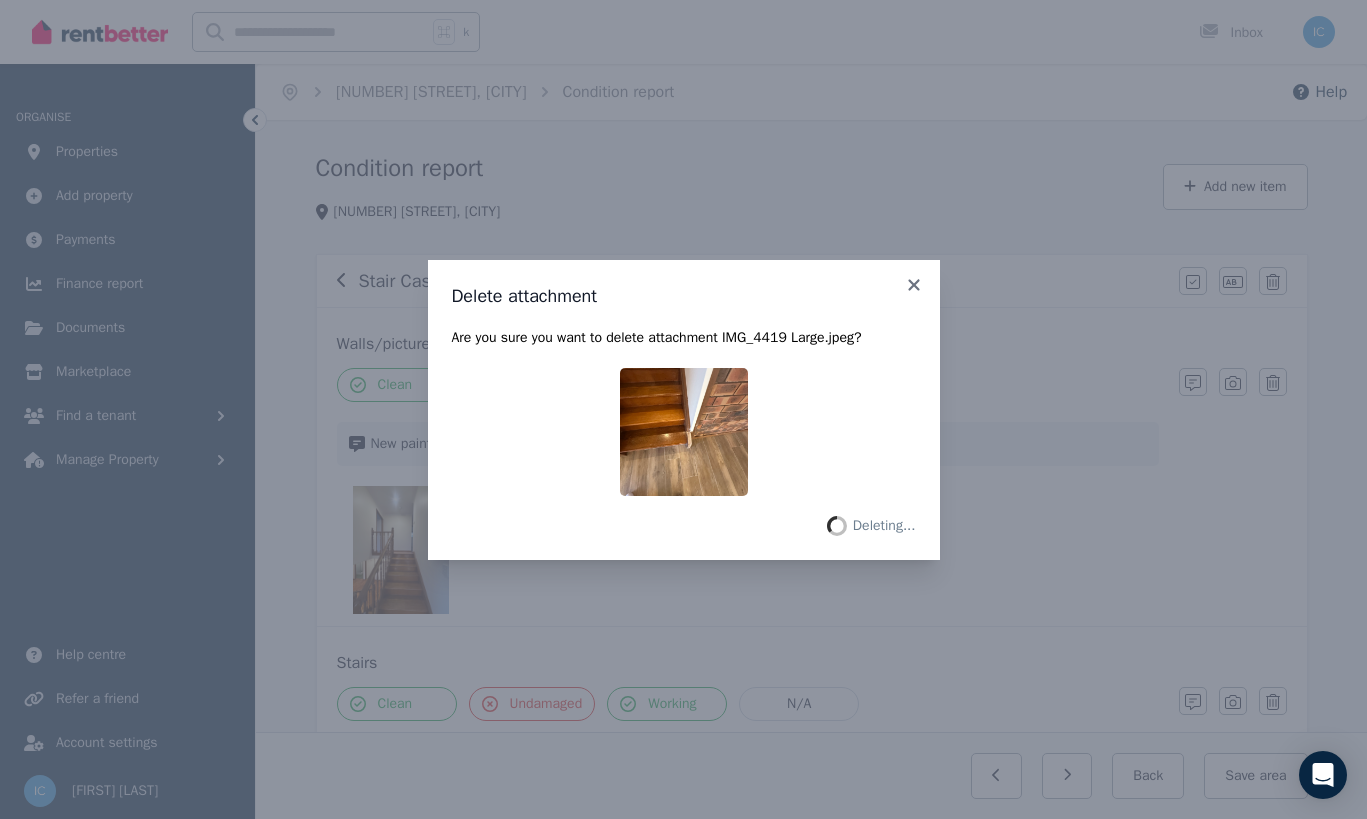 scroll, scrollTop: 357, scrollLeft: 0, axis: vertical 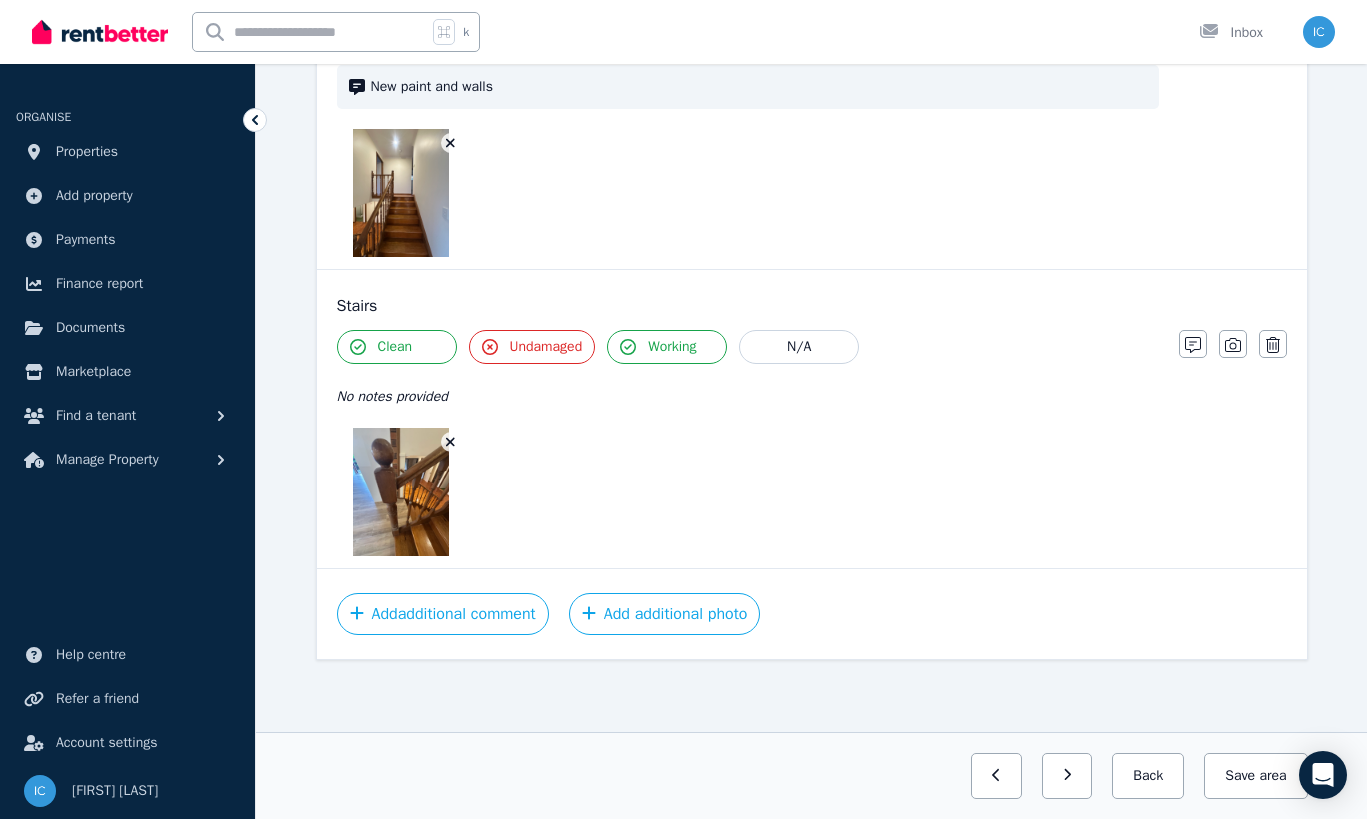 click 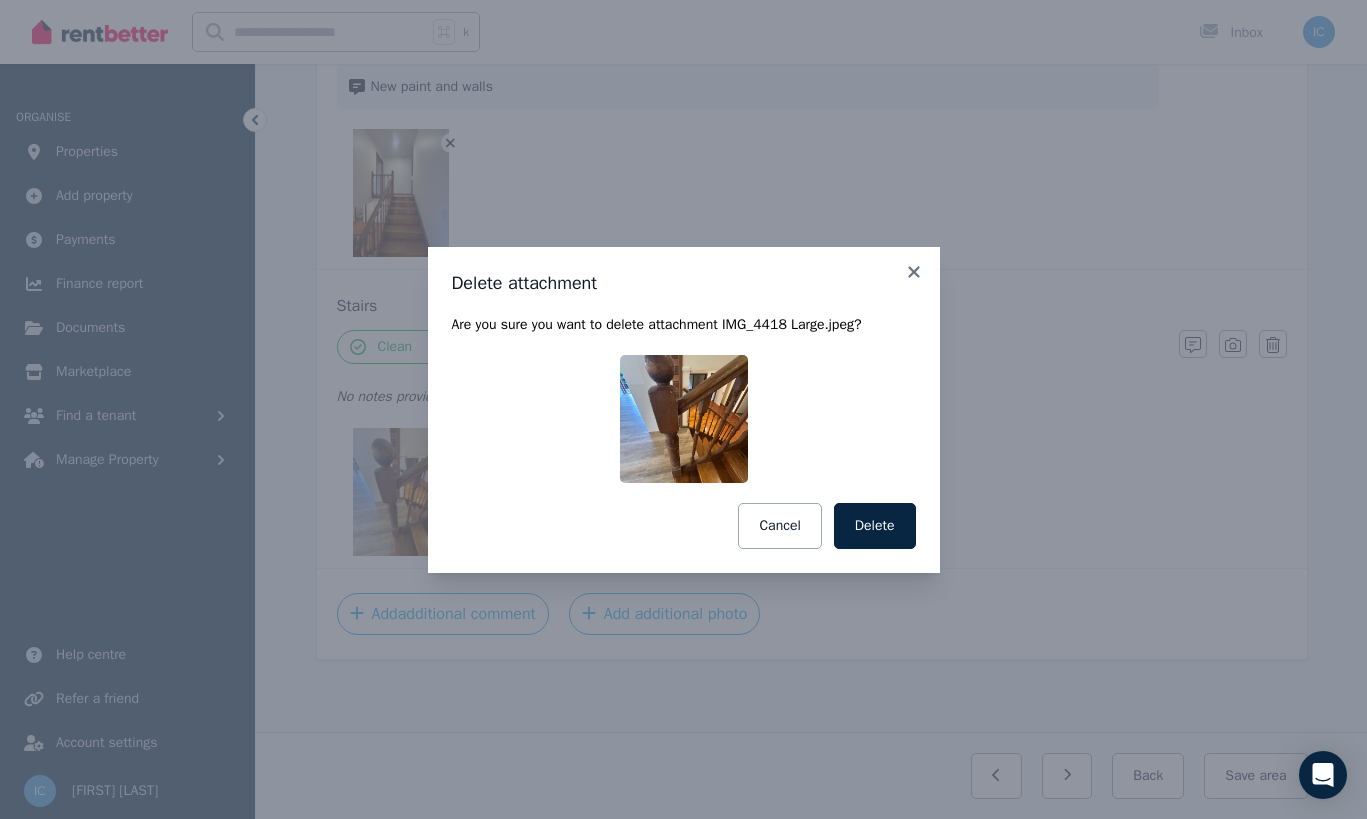 click on "Delete attachment Are you sure you want to delete   attachment   IMG_4418 Large.jpeg ? Cancel Delete" at bounding box center [684, 410] 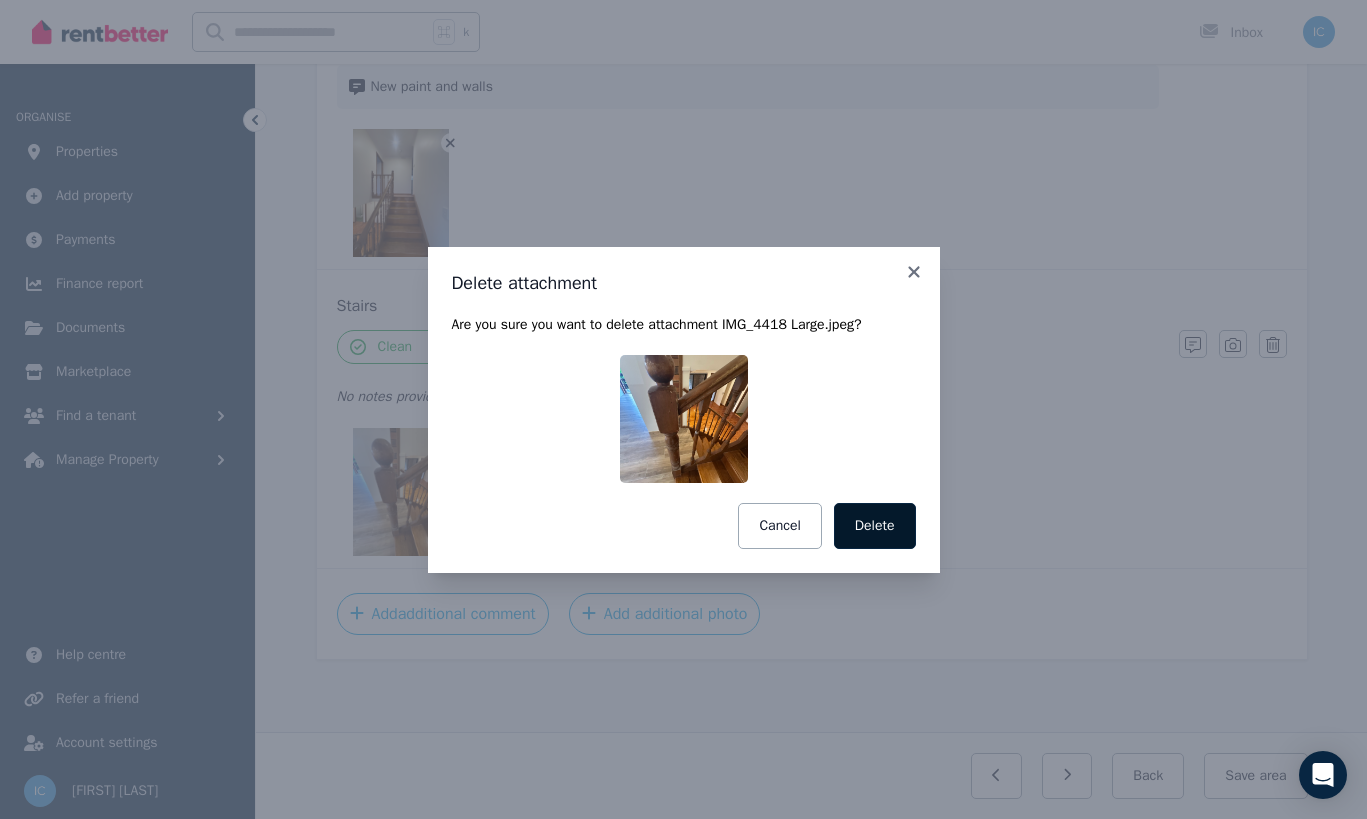 click on "Delete" at bounding box center (875, 526) 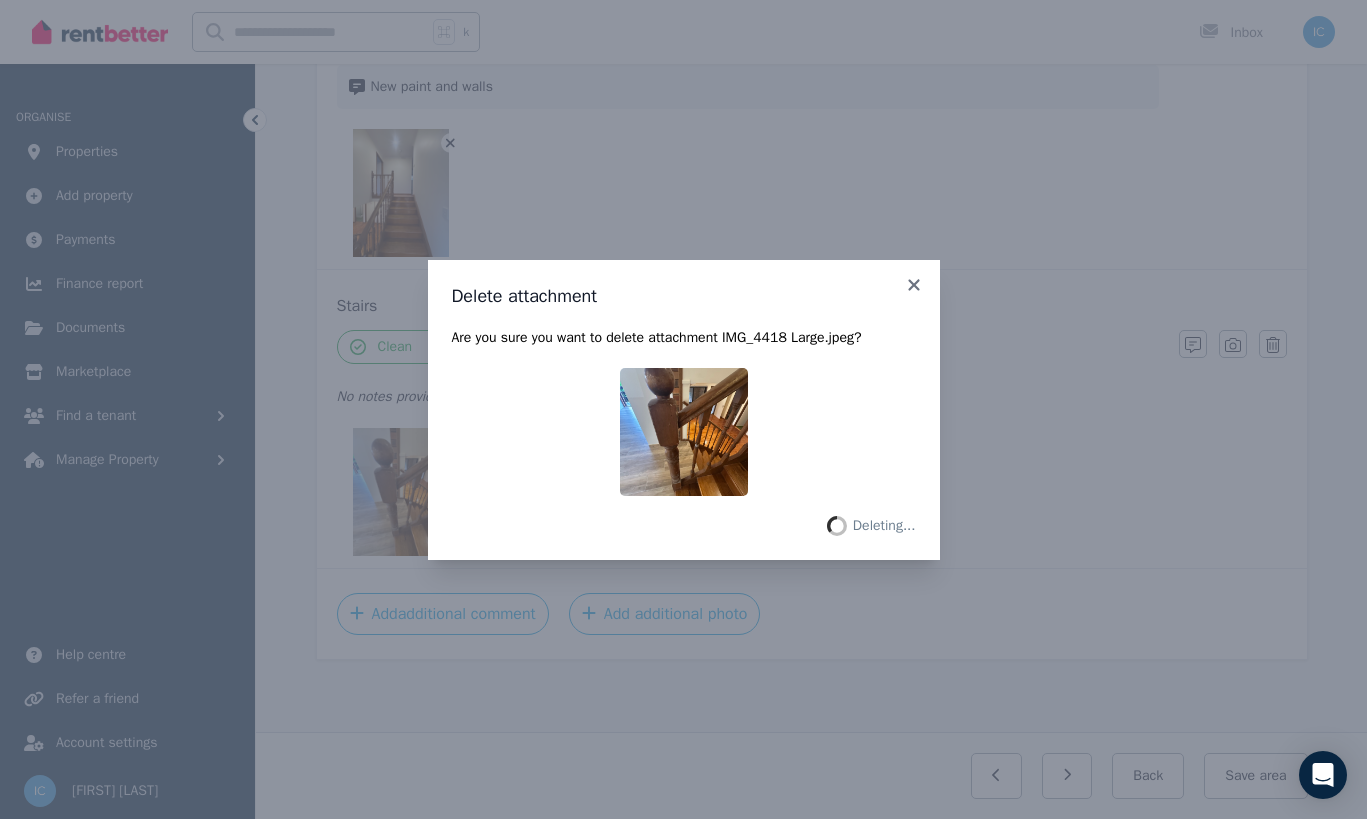 scroll, scrollTop: 229, scrollLeft: 0, axis: vertical 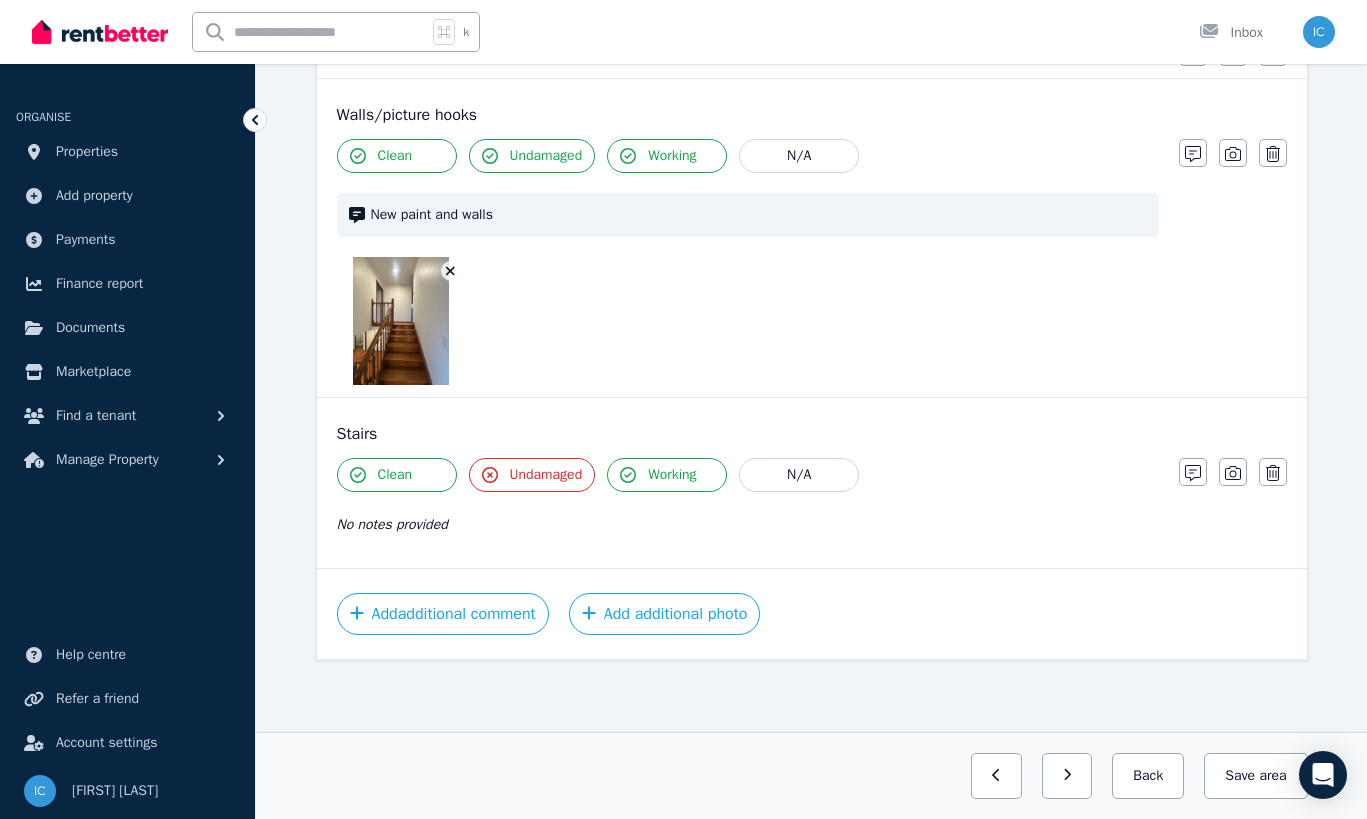 click on "Undamaged" at bounding box center [546, 475] 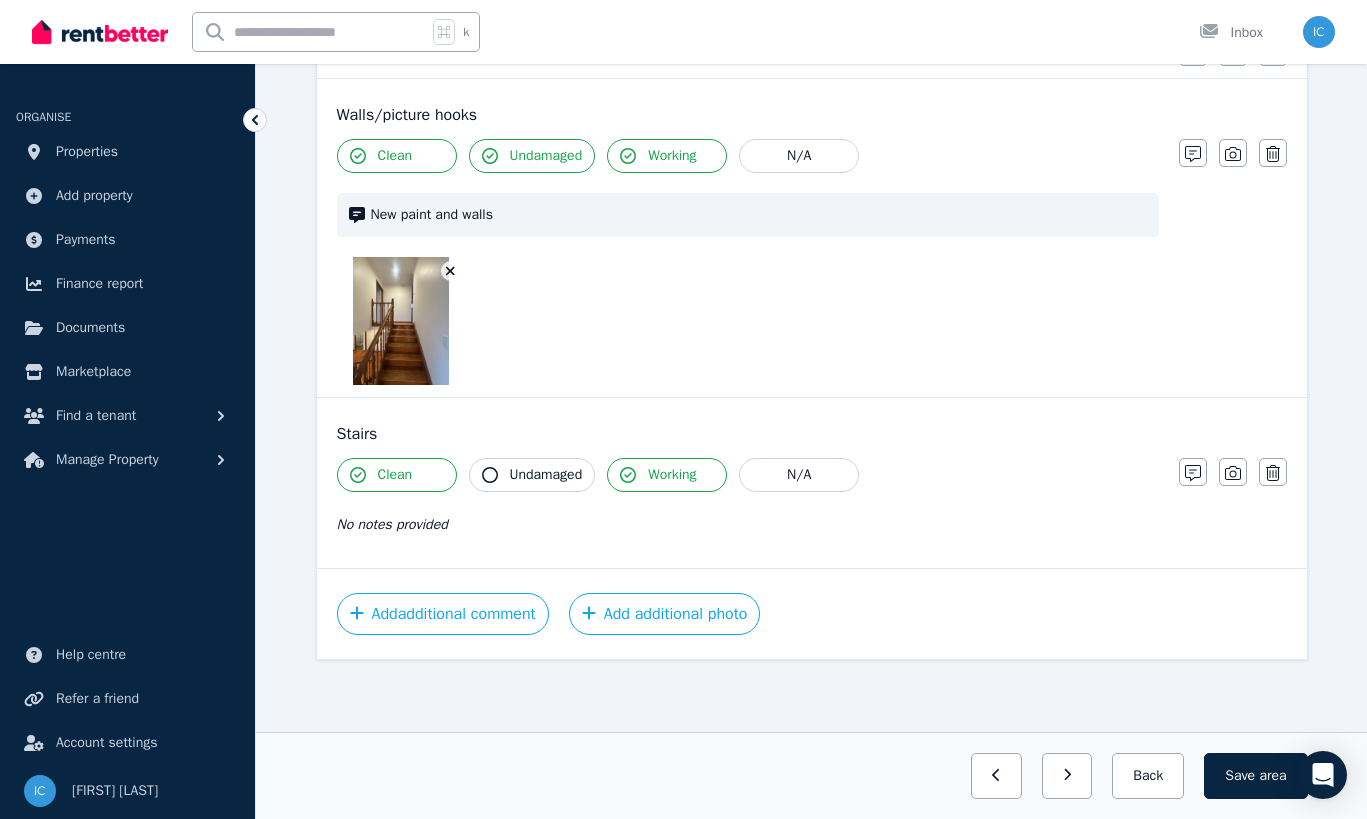 click on "Undamaged" at bounding box center (546, 475) 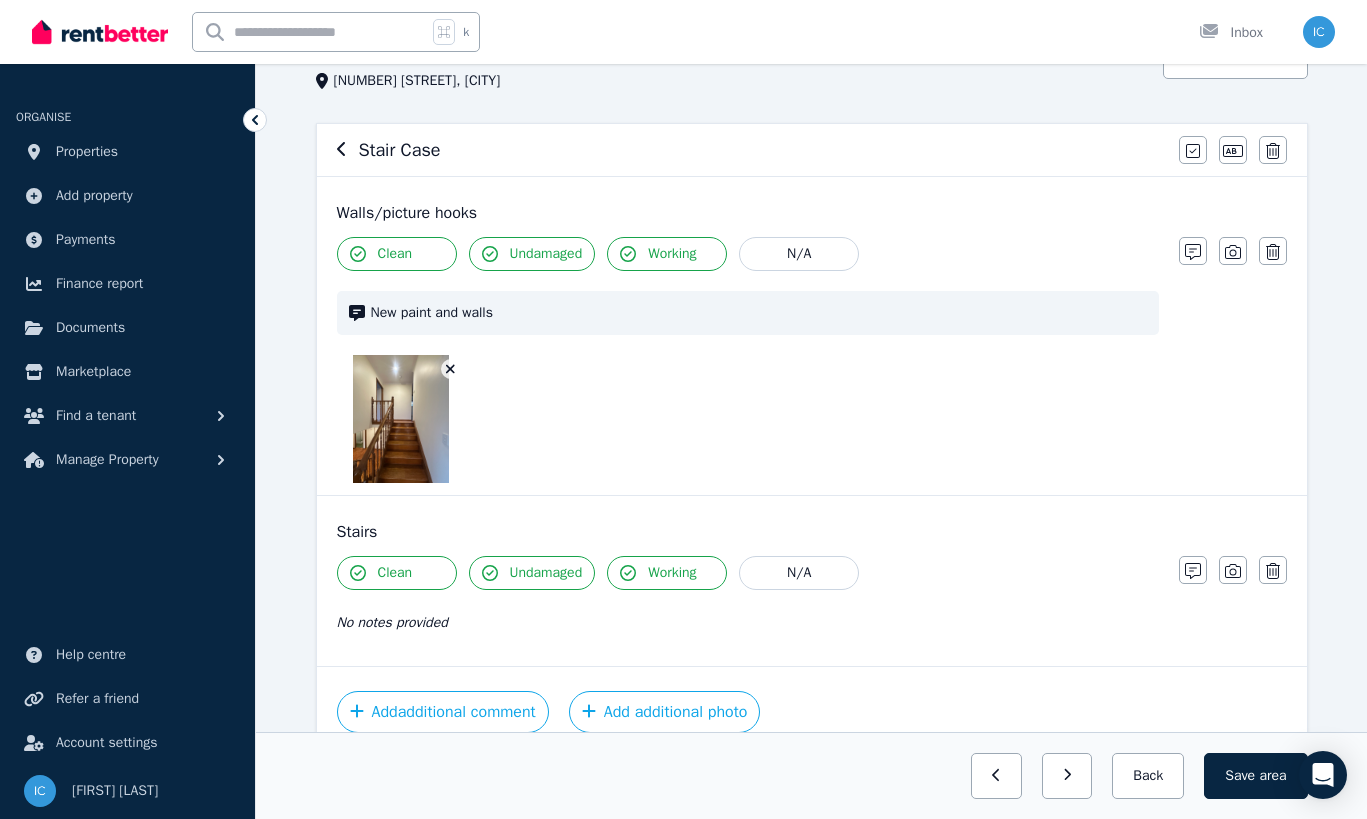 scroll, scrollTop: 117, scrollLeft: 0, axis: vertical 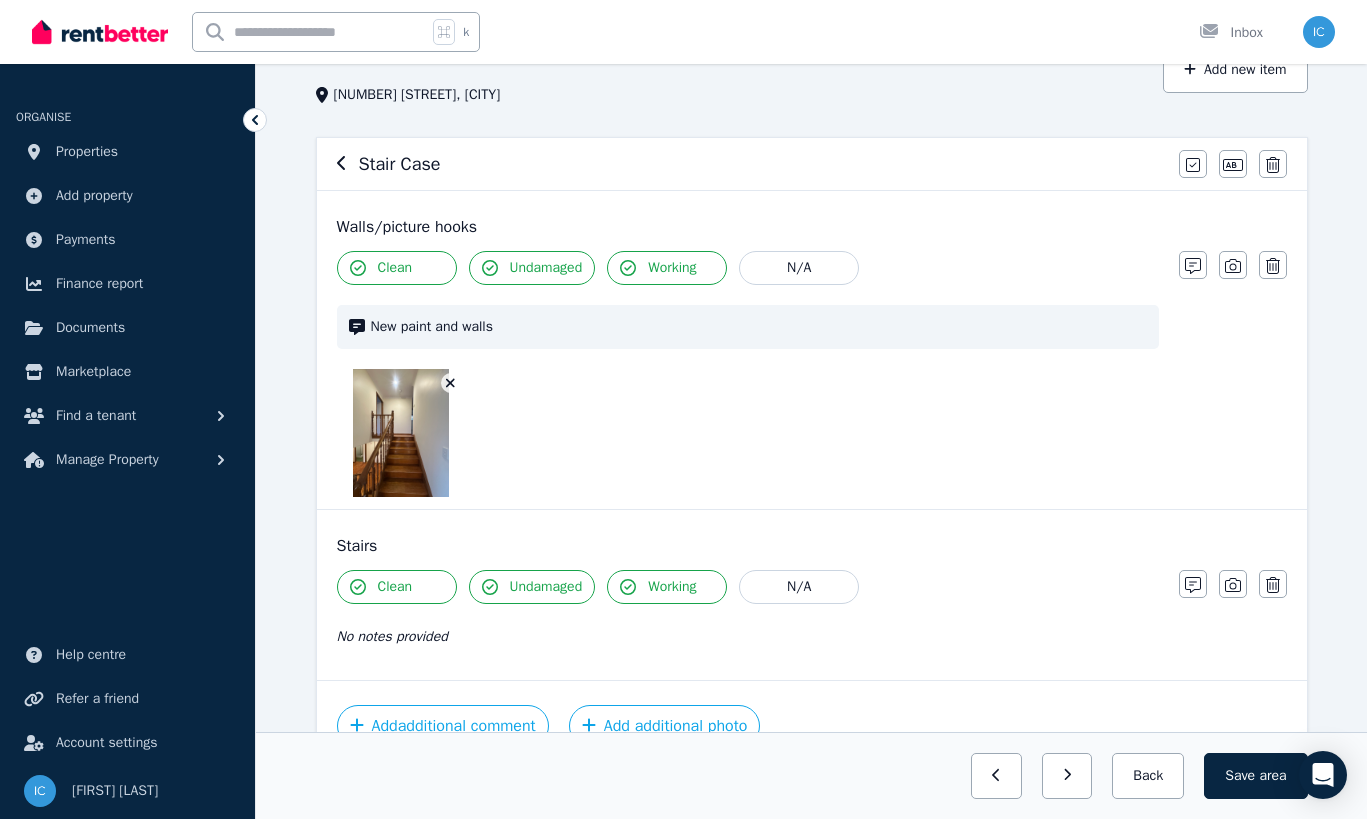 click 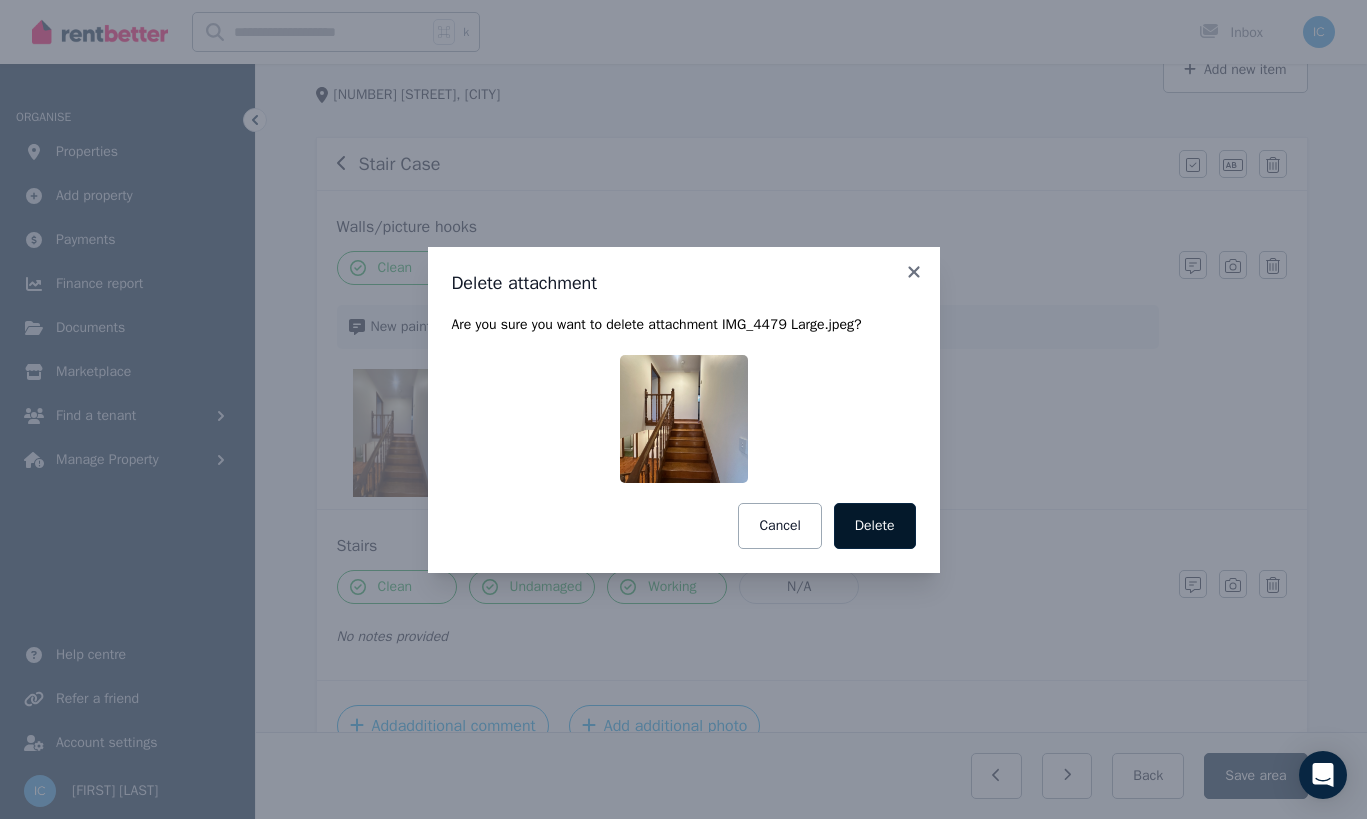 click on "Delete" at bounding box center (875, 526) 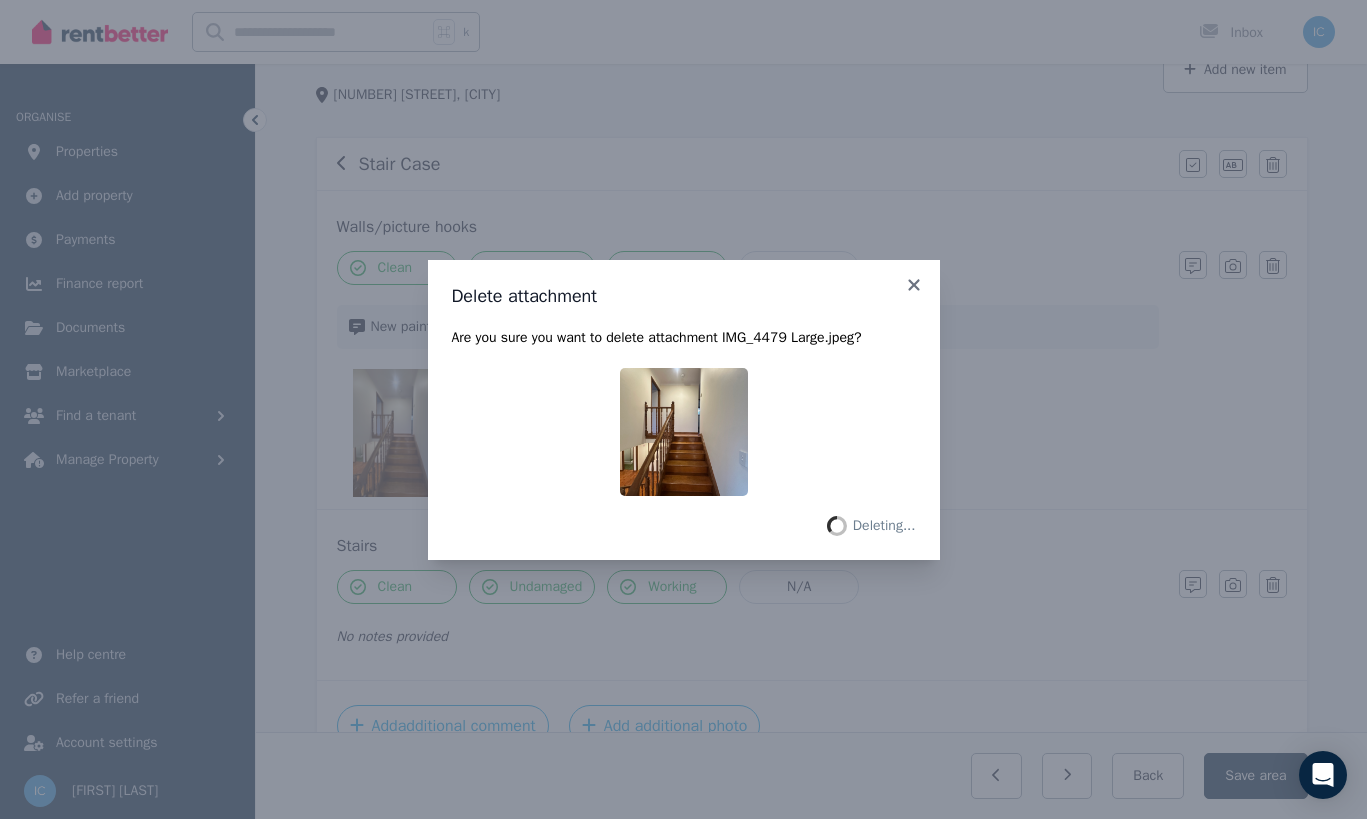 scroll, scrollTop: 101, scrollLeft: 0, axis: vertical 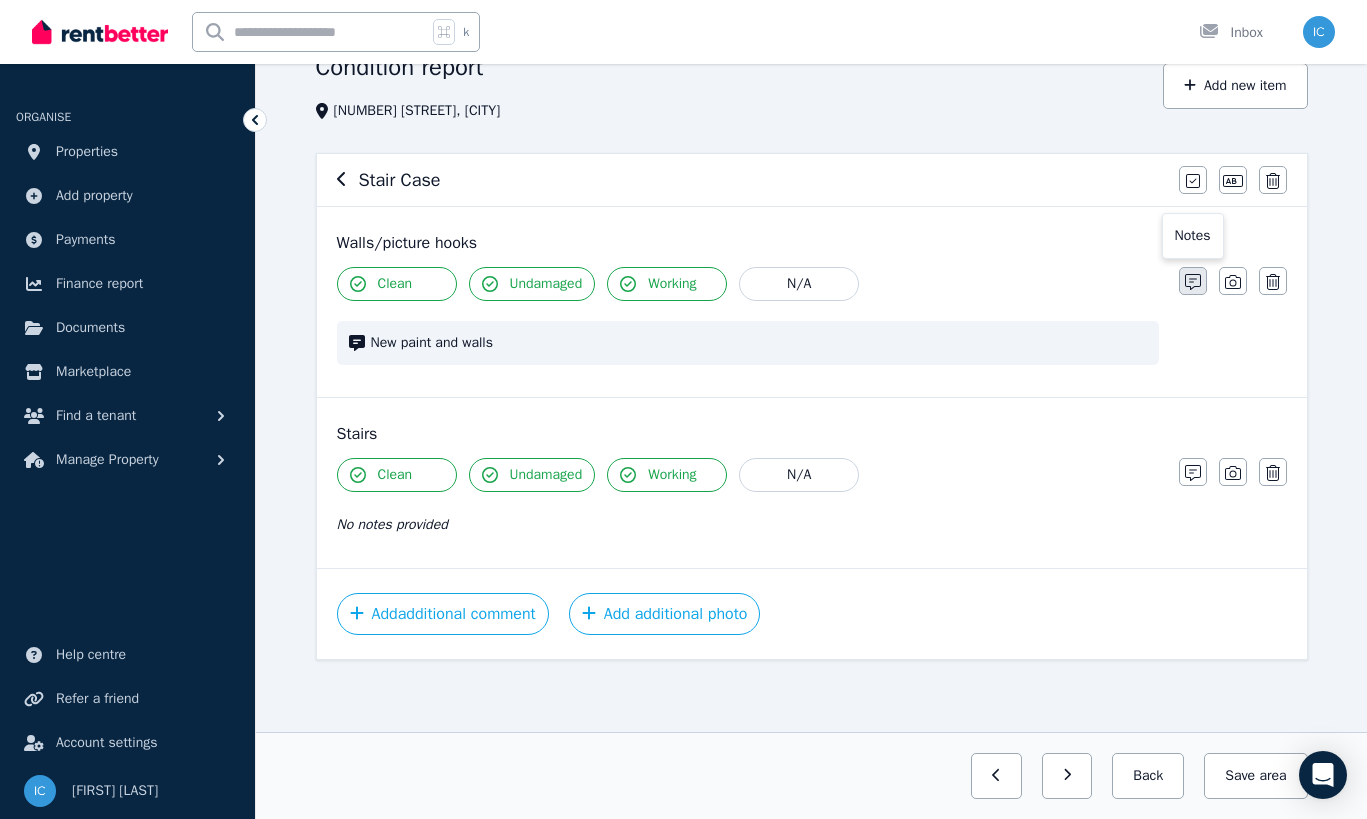 click at bounding box center (1193, 281) 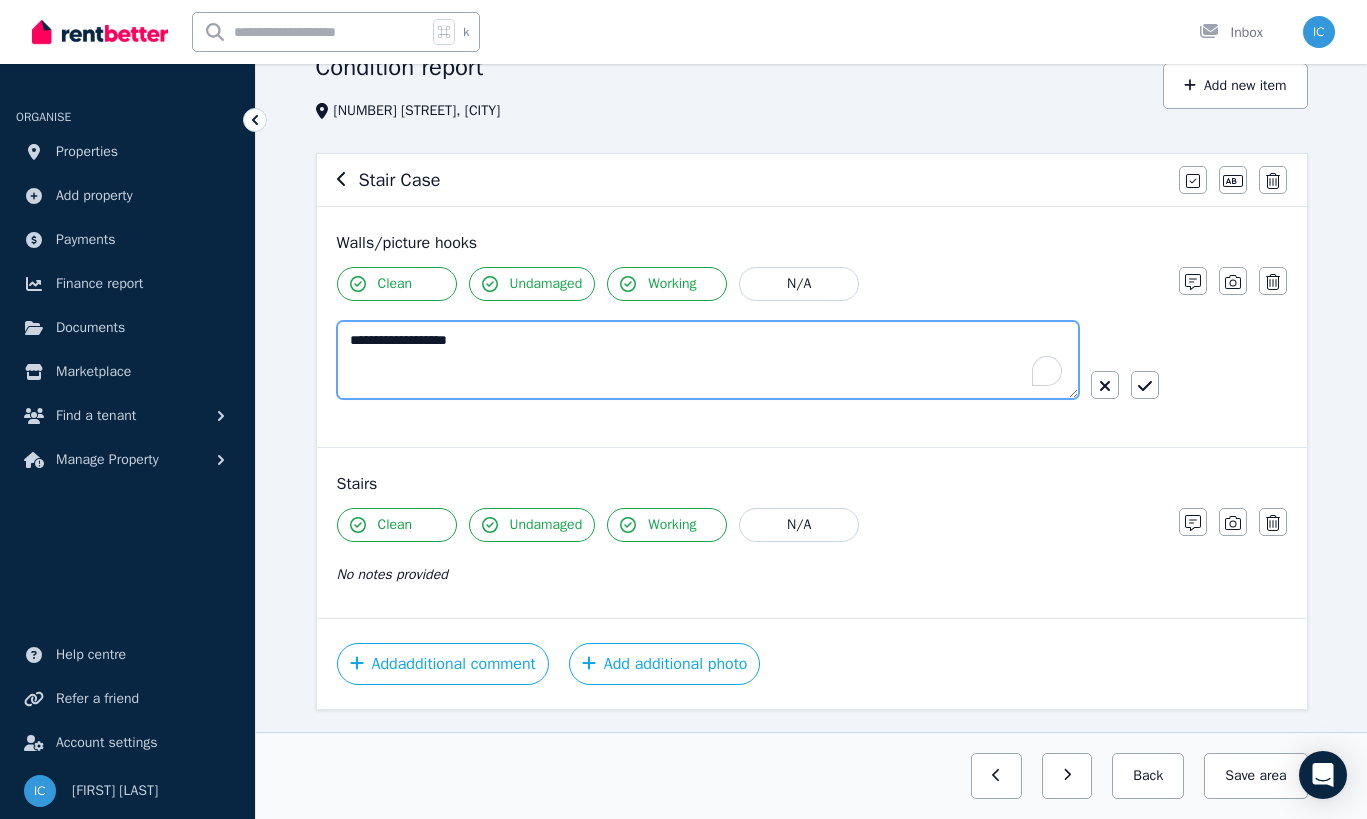 click on "**********" at bounding box center (708, 360) 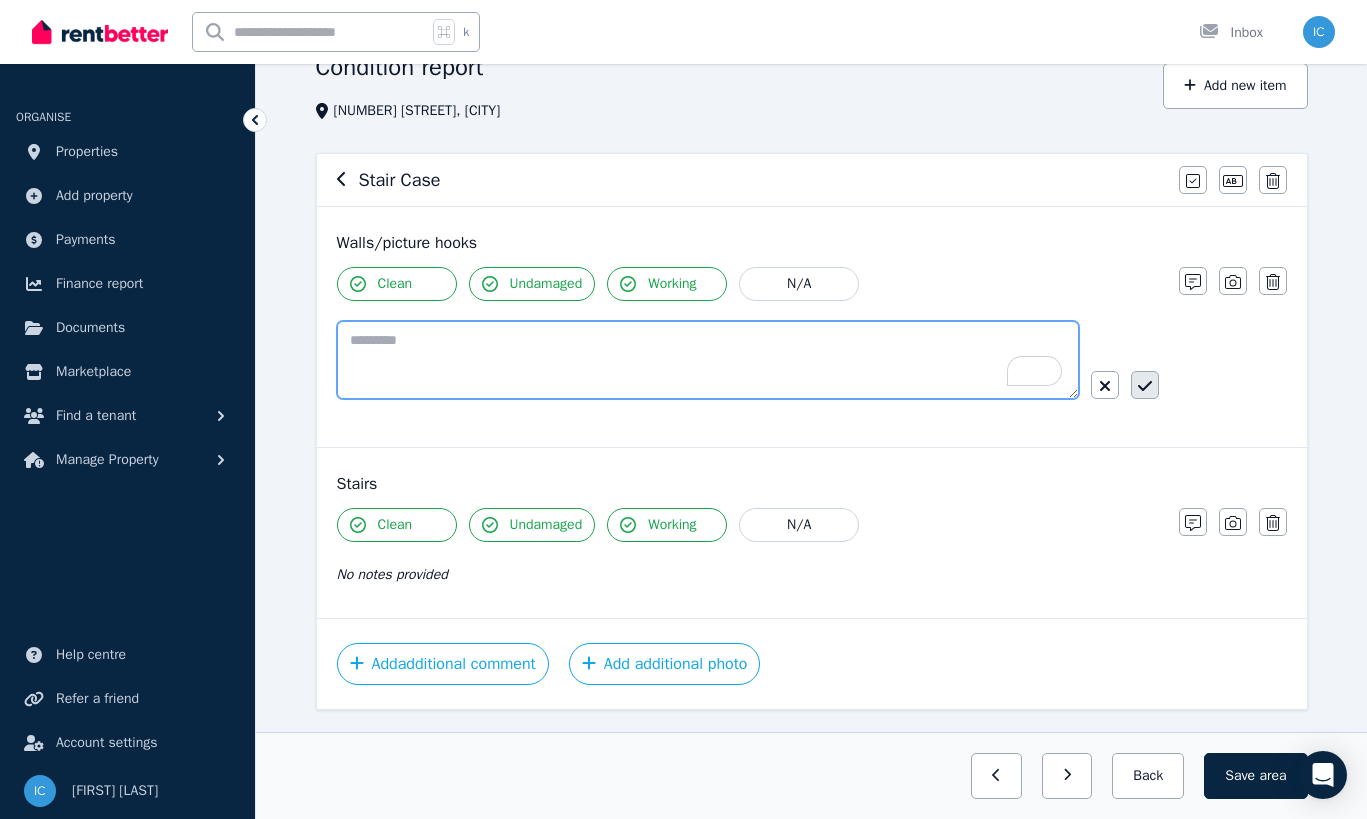 type 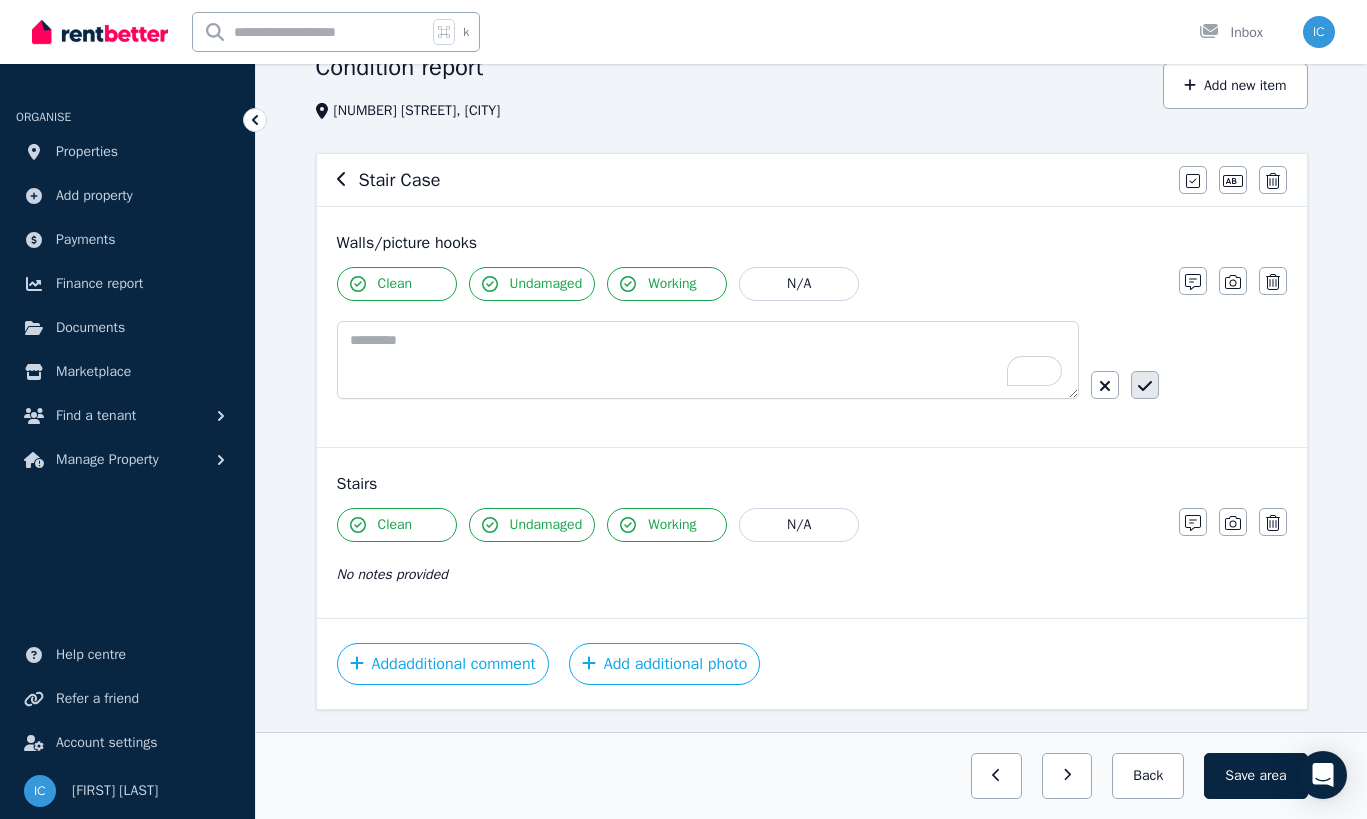 click 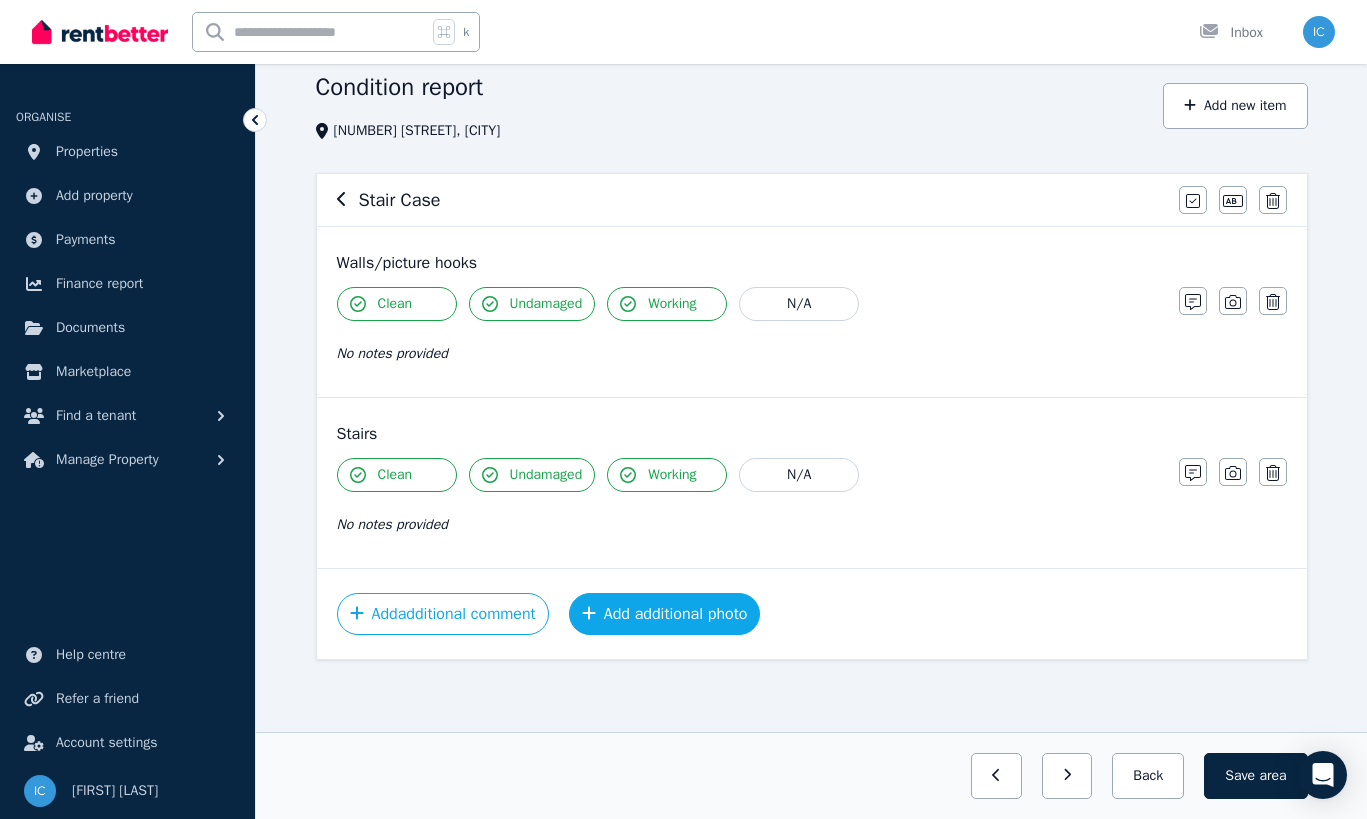 click on "Add additional photo" at bounding box center (665, 614) 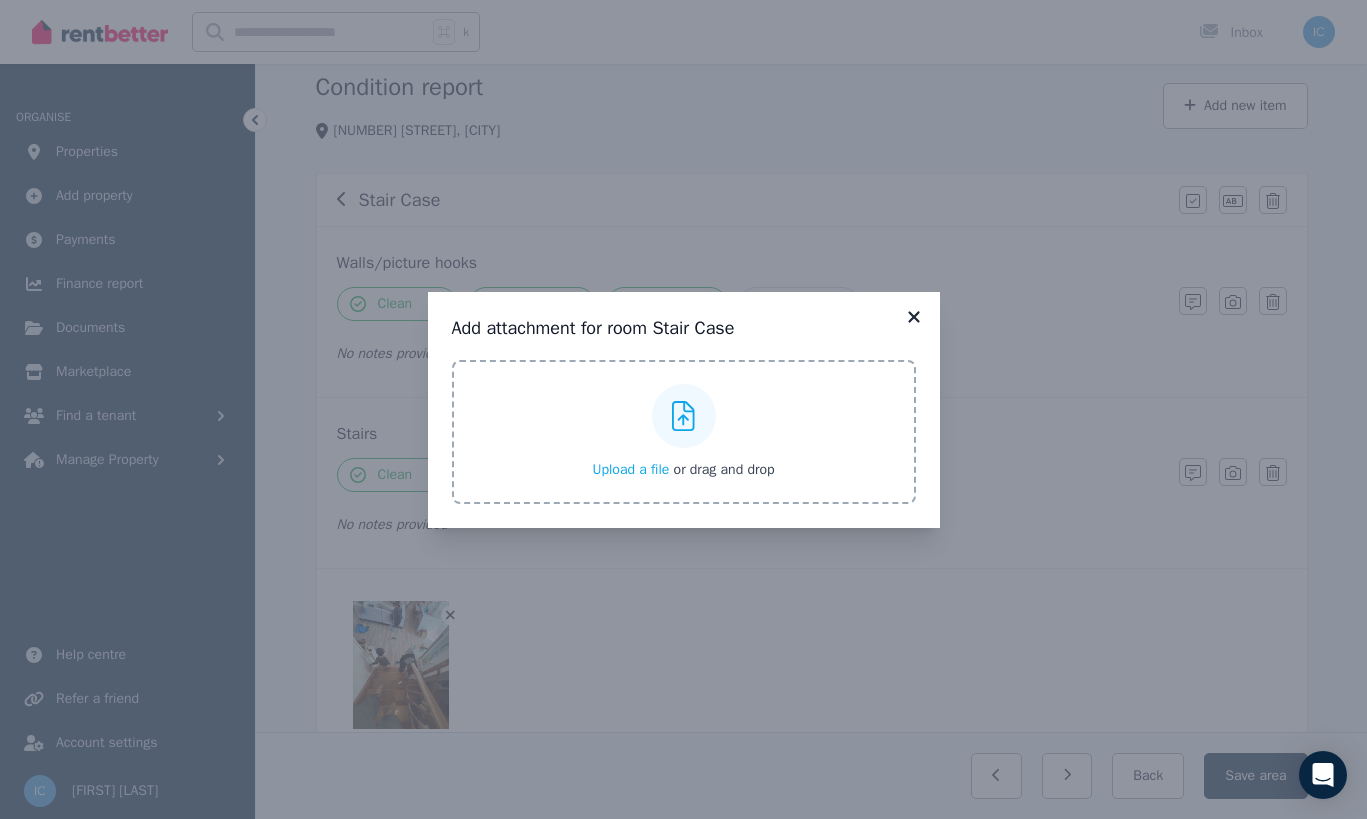 click 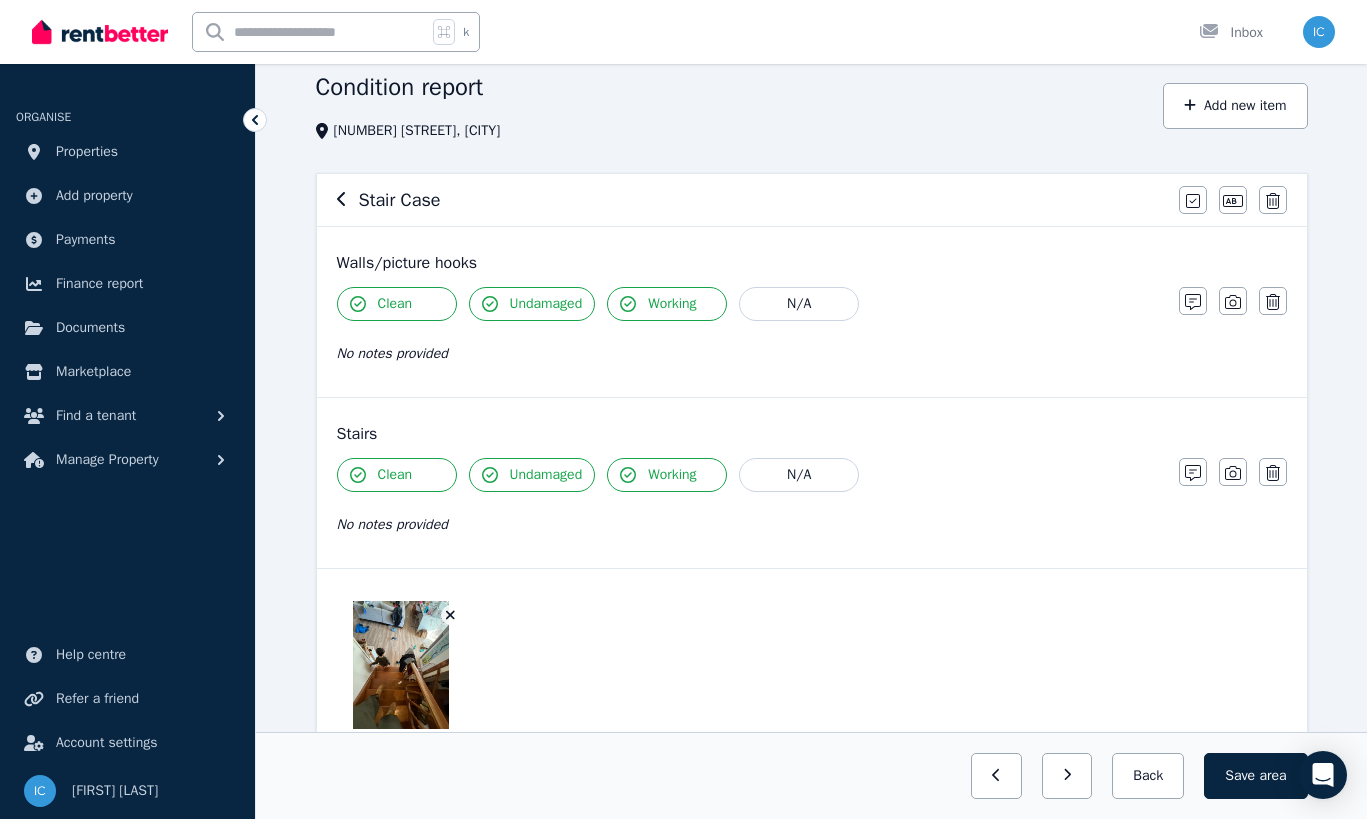 scroll, scrollTop: 229, scrollLeft: 0, axis: vertical 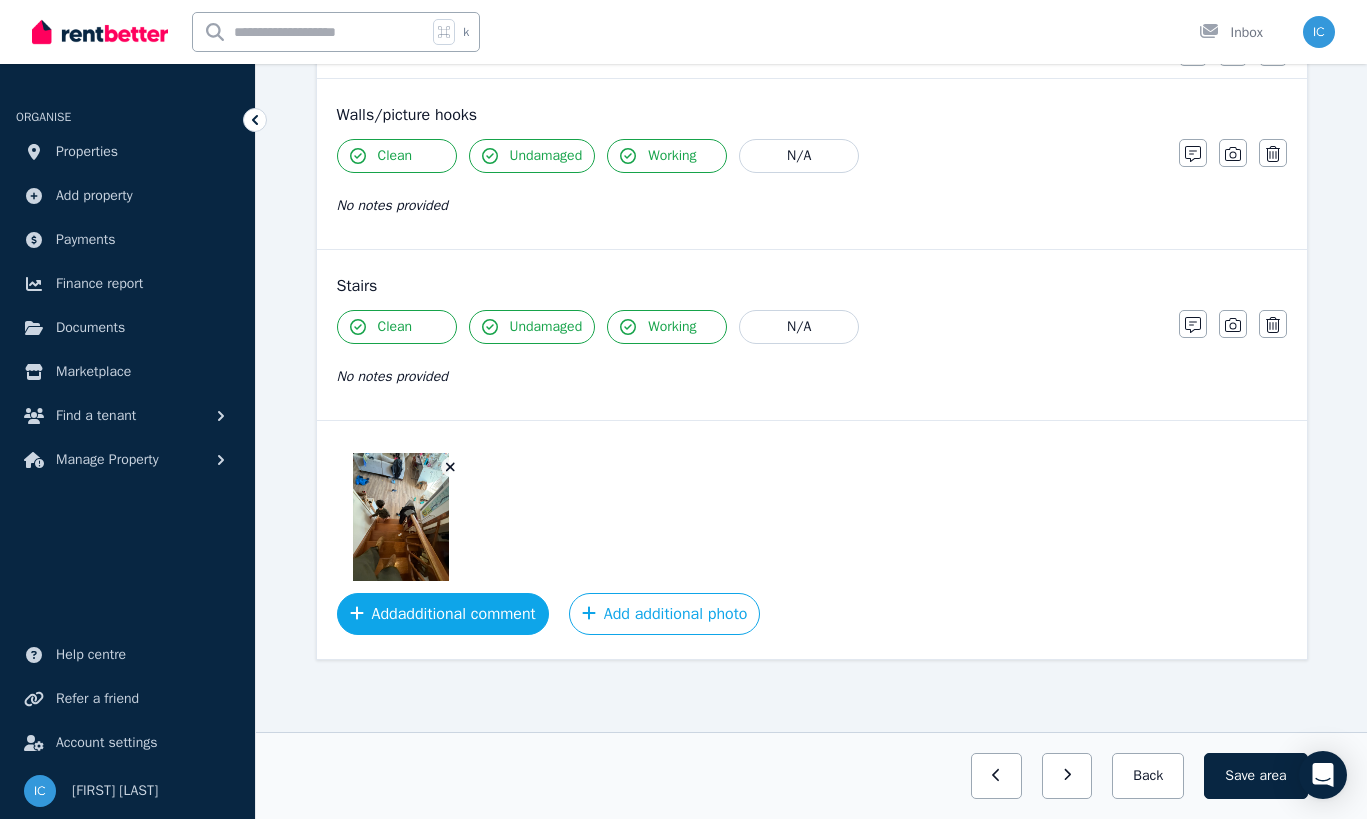 click on "Add  additional comment" at bounding box center [443, 614] 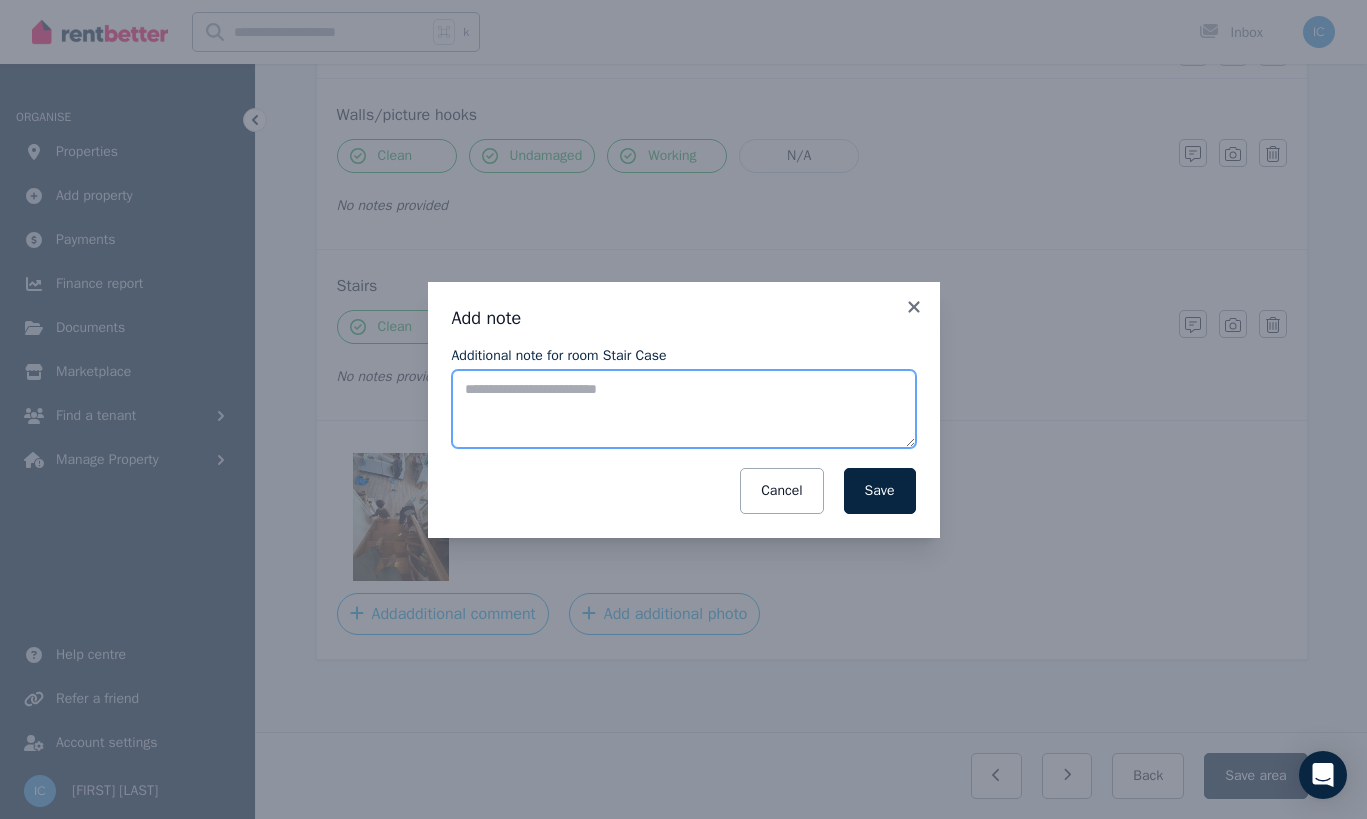 click on "Additional note for room Stair Case" at bounding box center (684, 409) 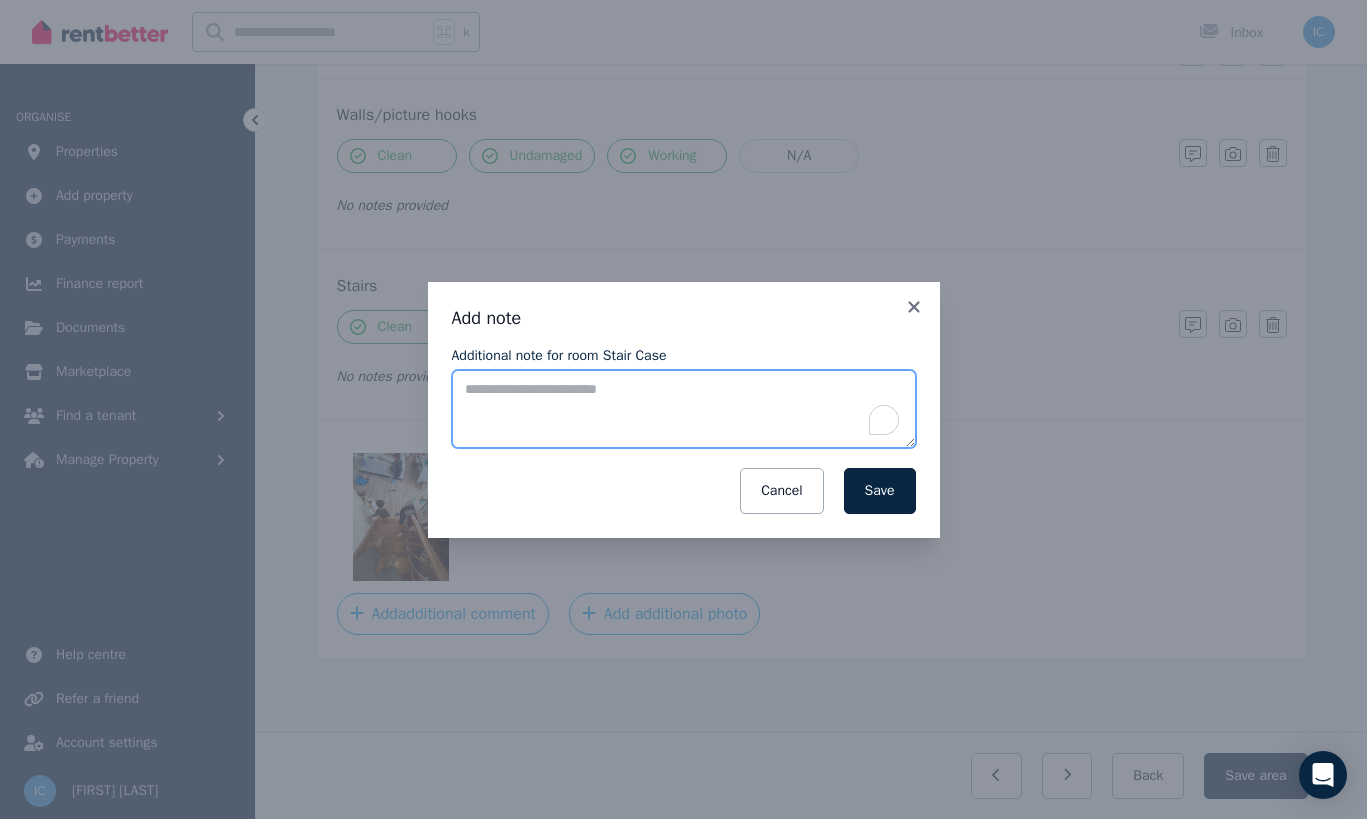 paste on "**********" 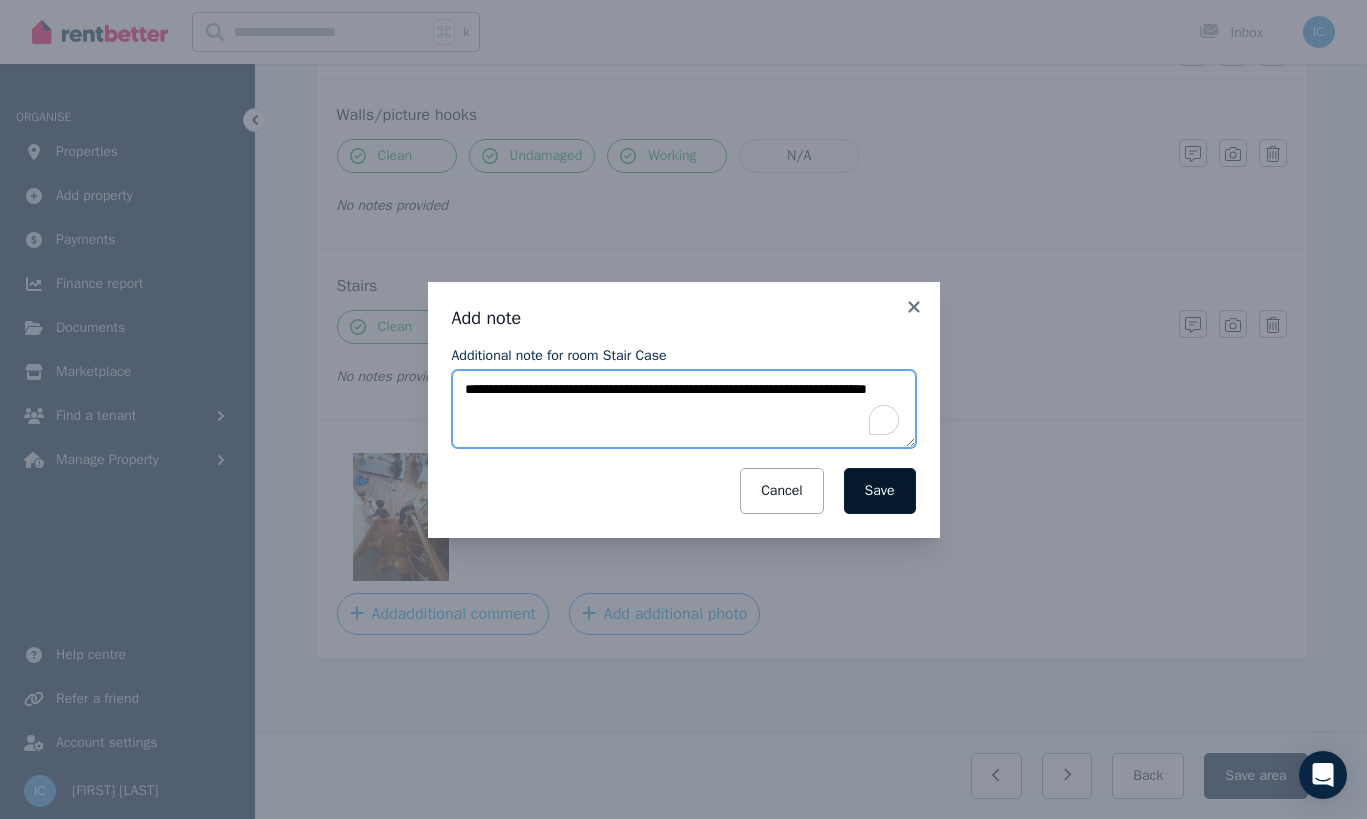 type on "**********" 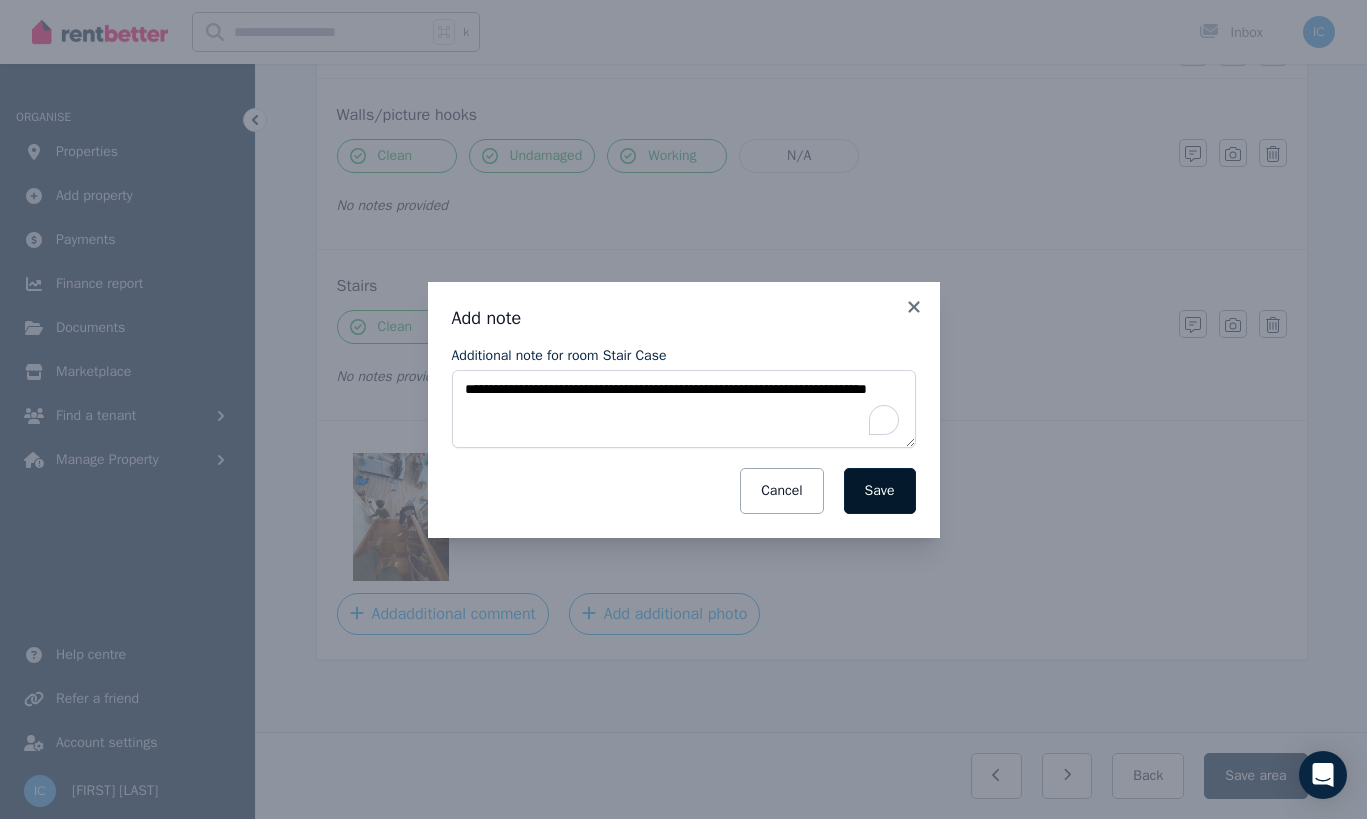 click on "Save" at bounding box center (880, 491) 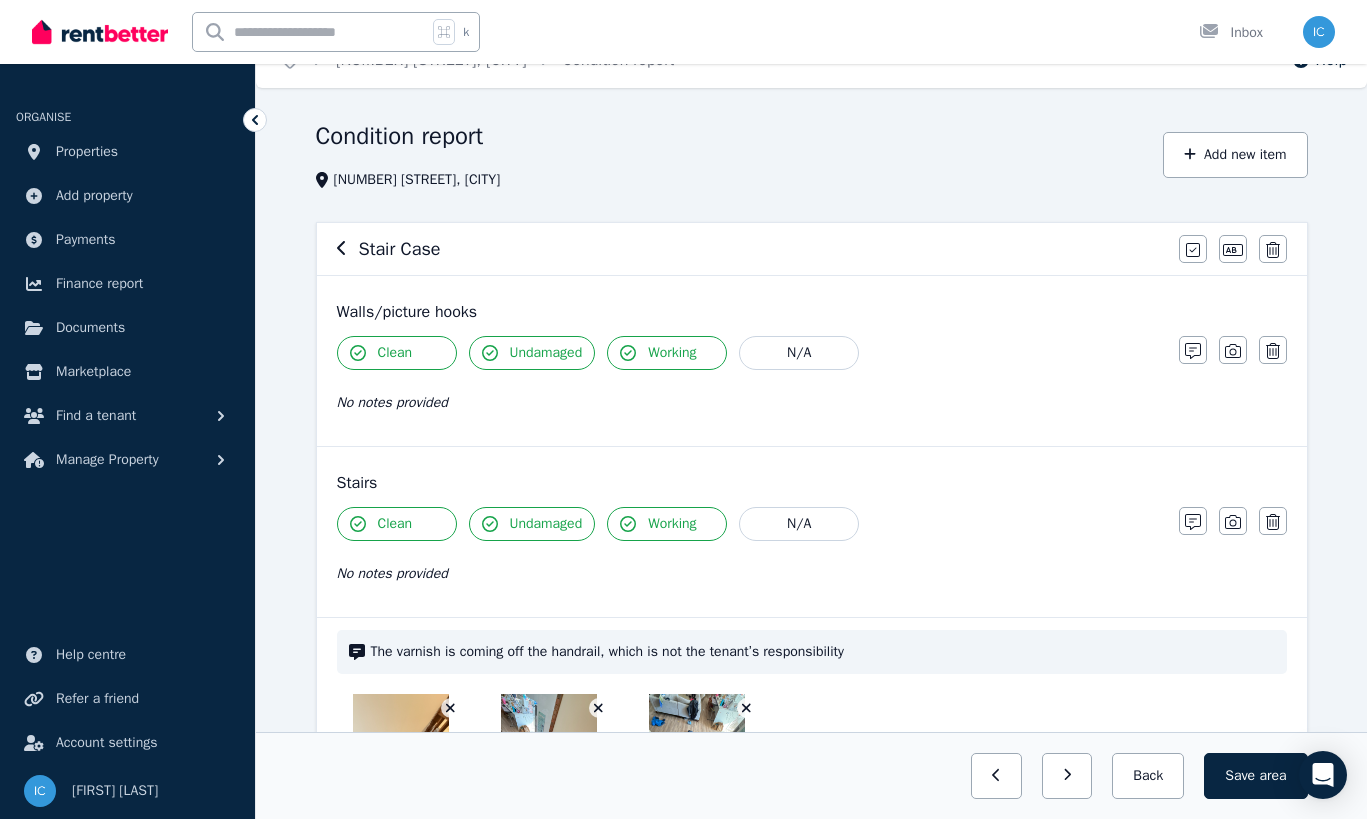 scroll, scrollTop: 0, scrollLeft: 0, axis: both 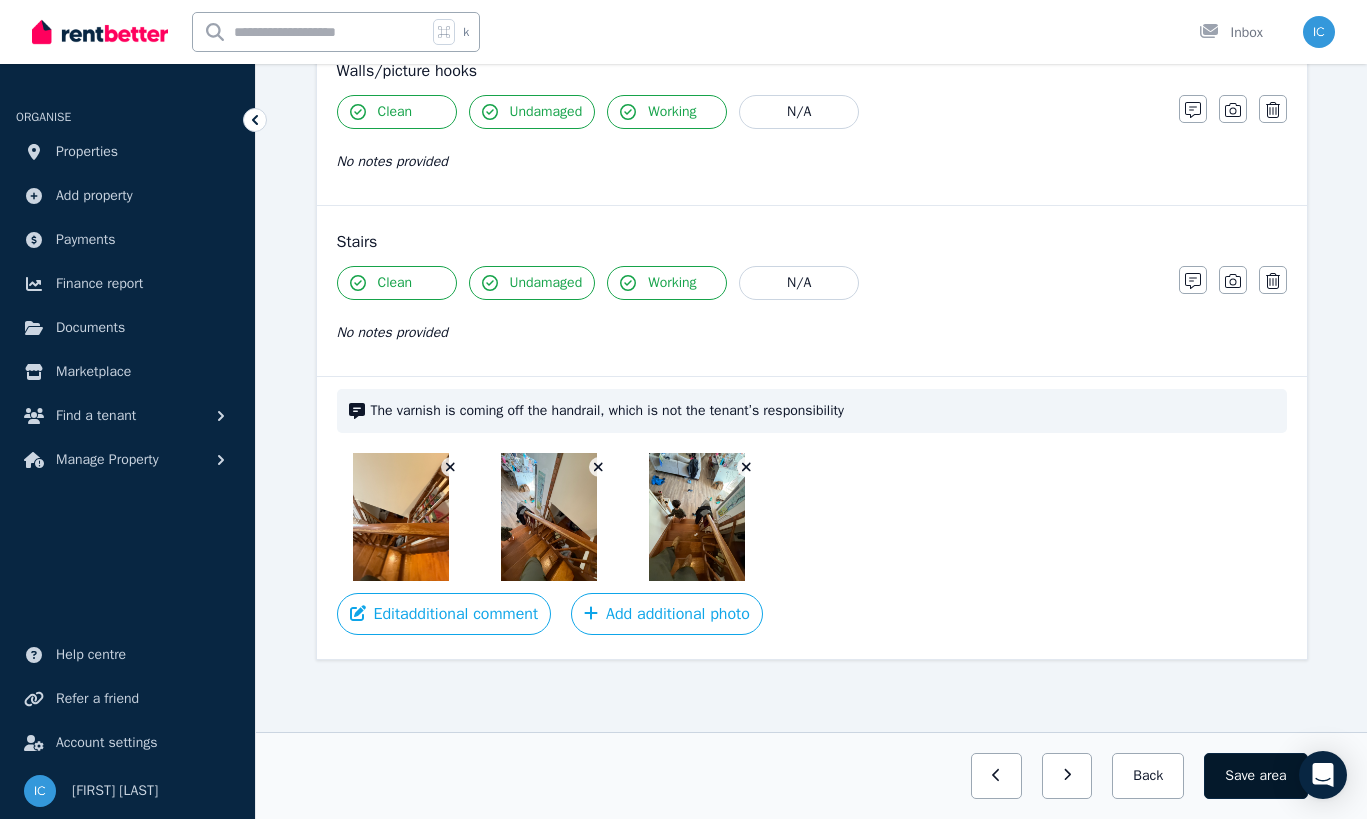click on "Save   area" at bounding box center (1255, 776) 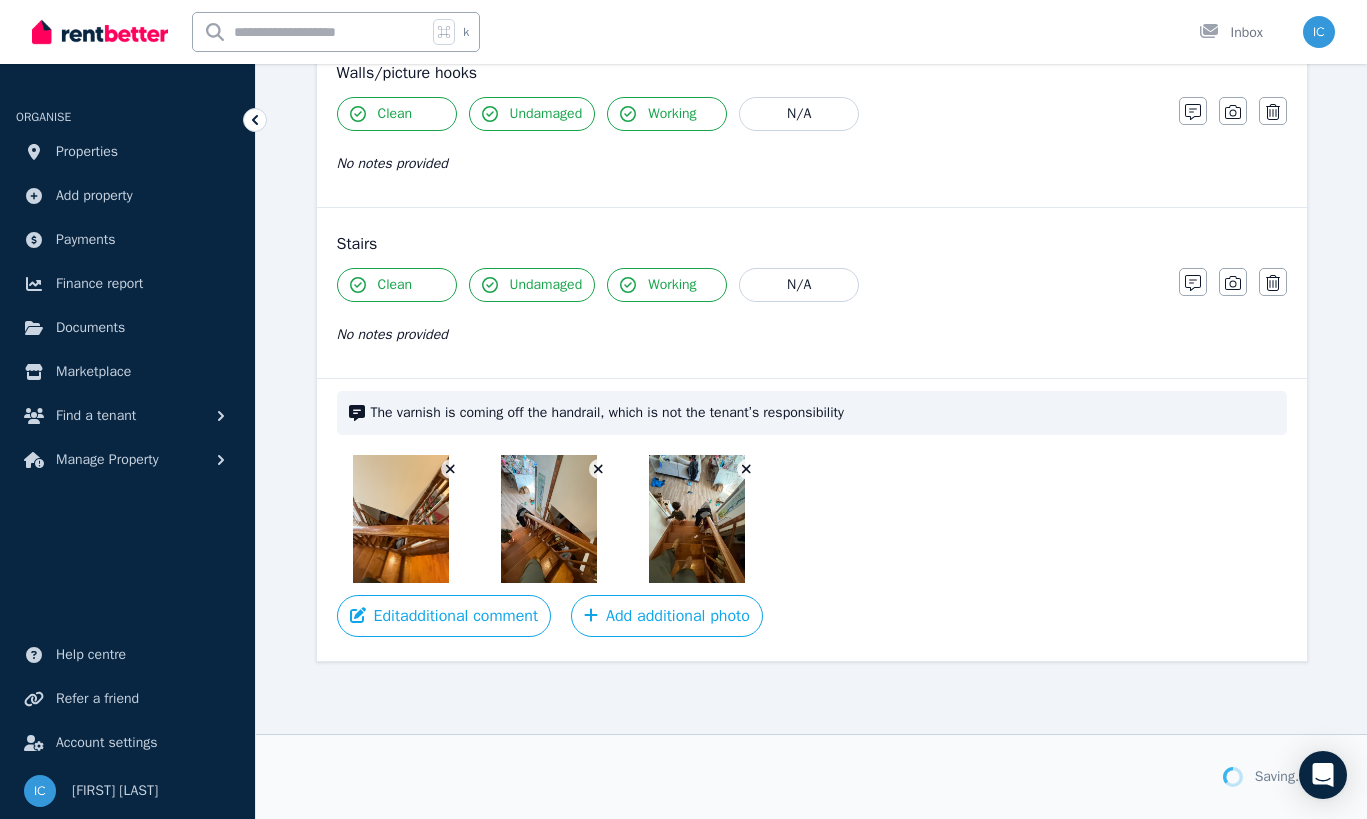 scroll, scrollTop: 0, scrollLeft: 0, axis: both 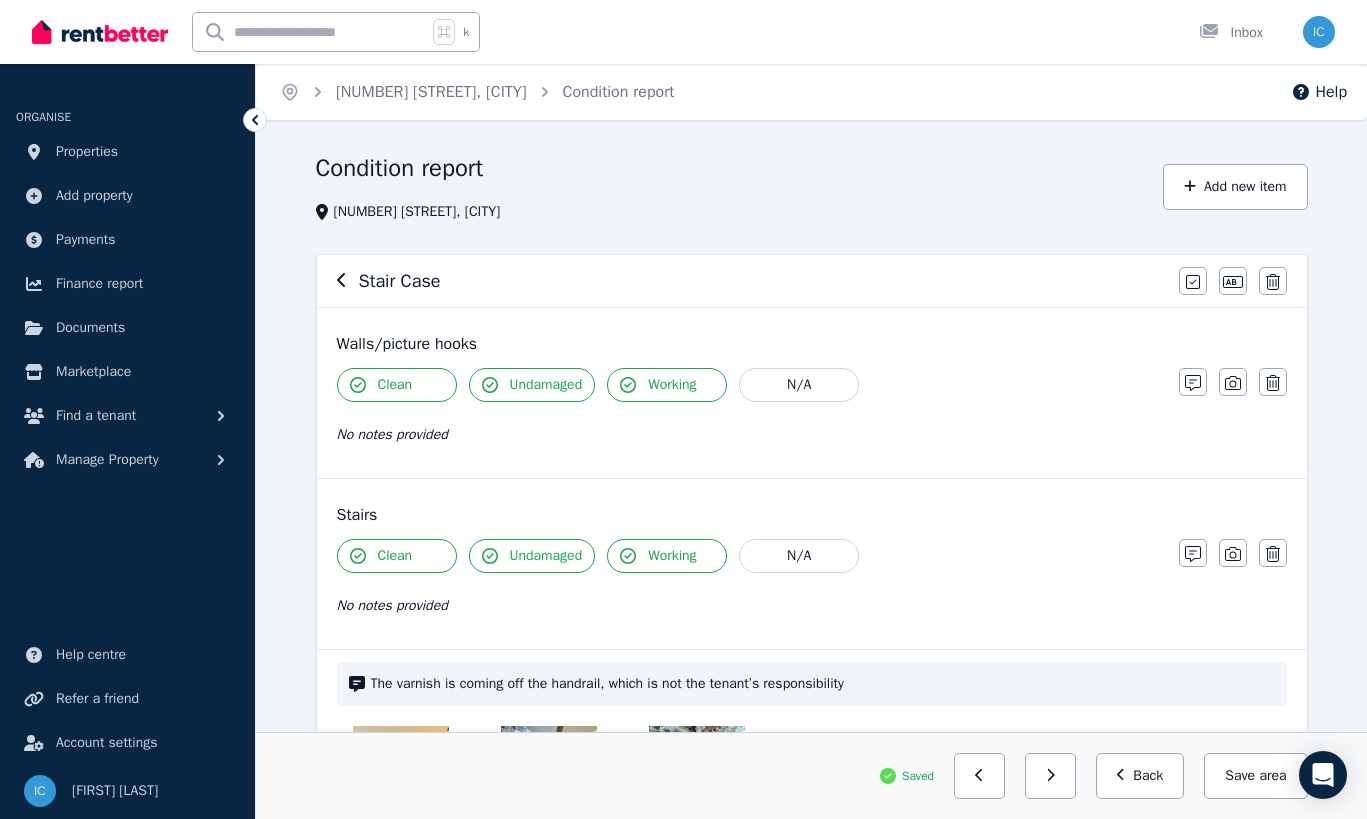 click on "Stair Case Mark all items as good Edit name Delete" at bounding box center (812, 281) 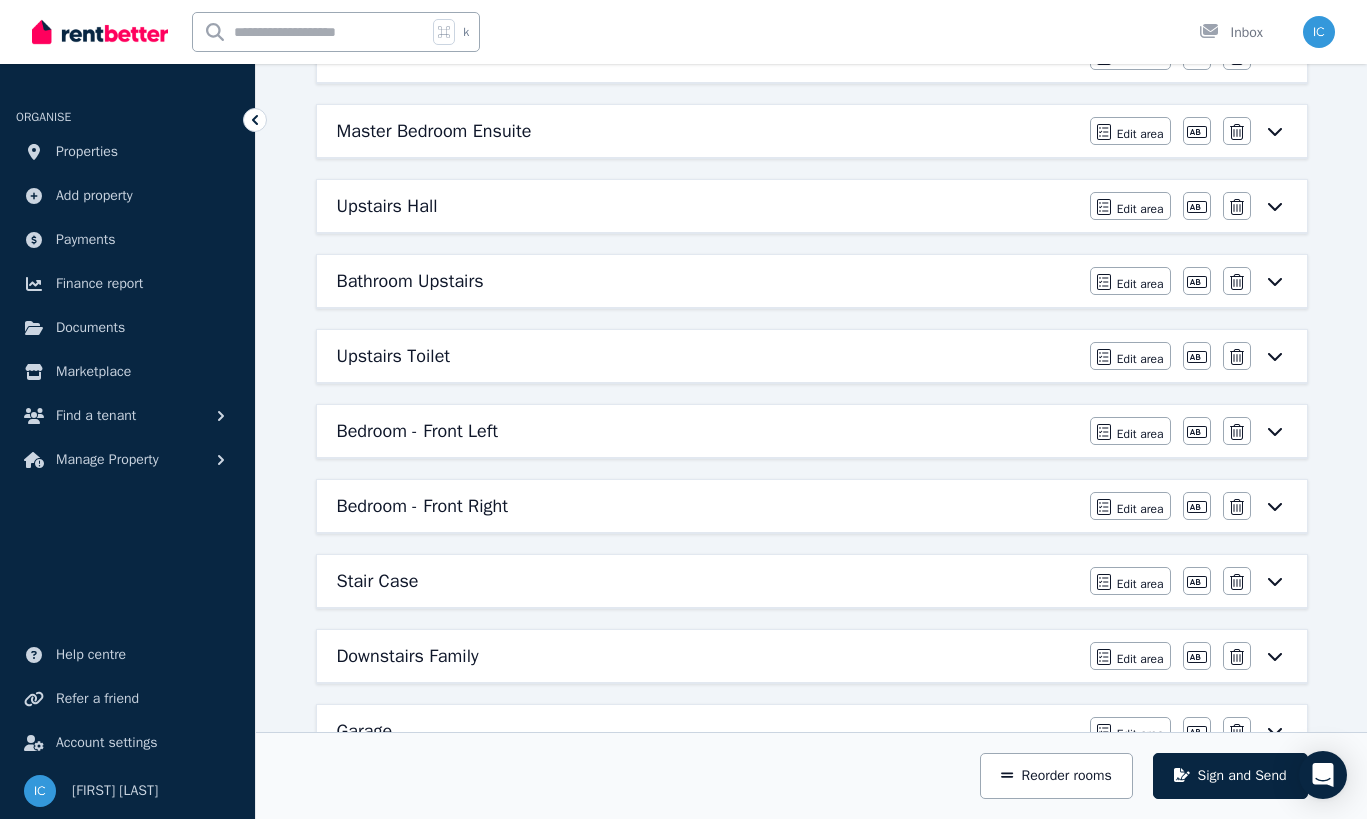 scroll, scrollTop: 713, scrollLeft: 0, axis: vertical 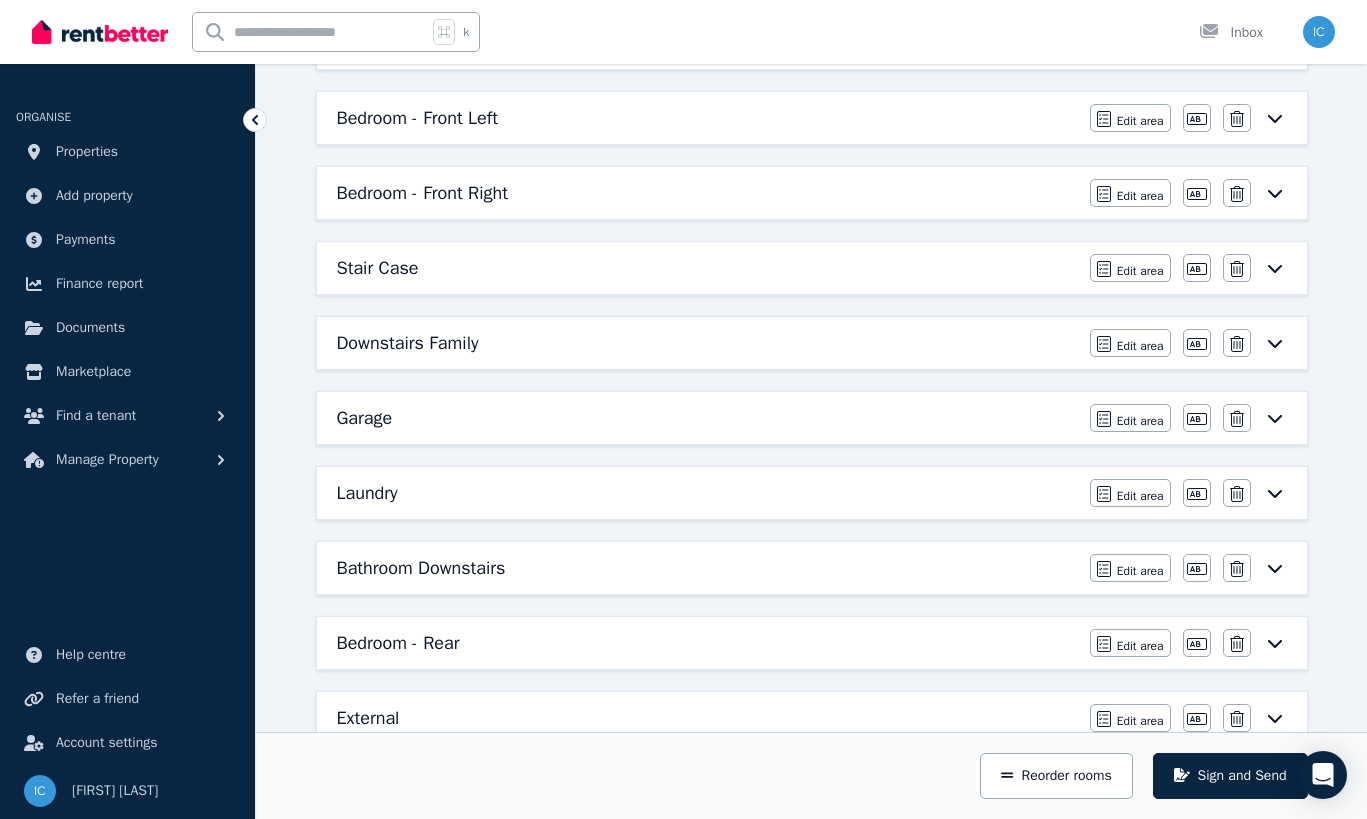 click on "Downstairs Family" at bounding box center (707, 343) 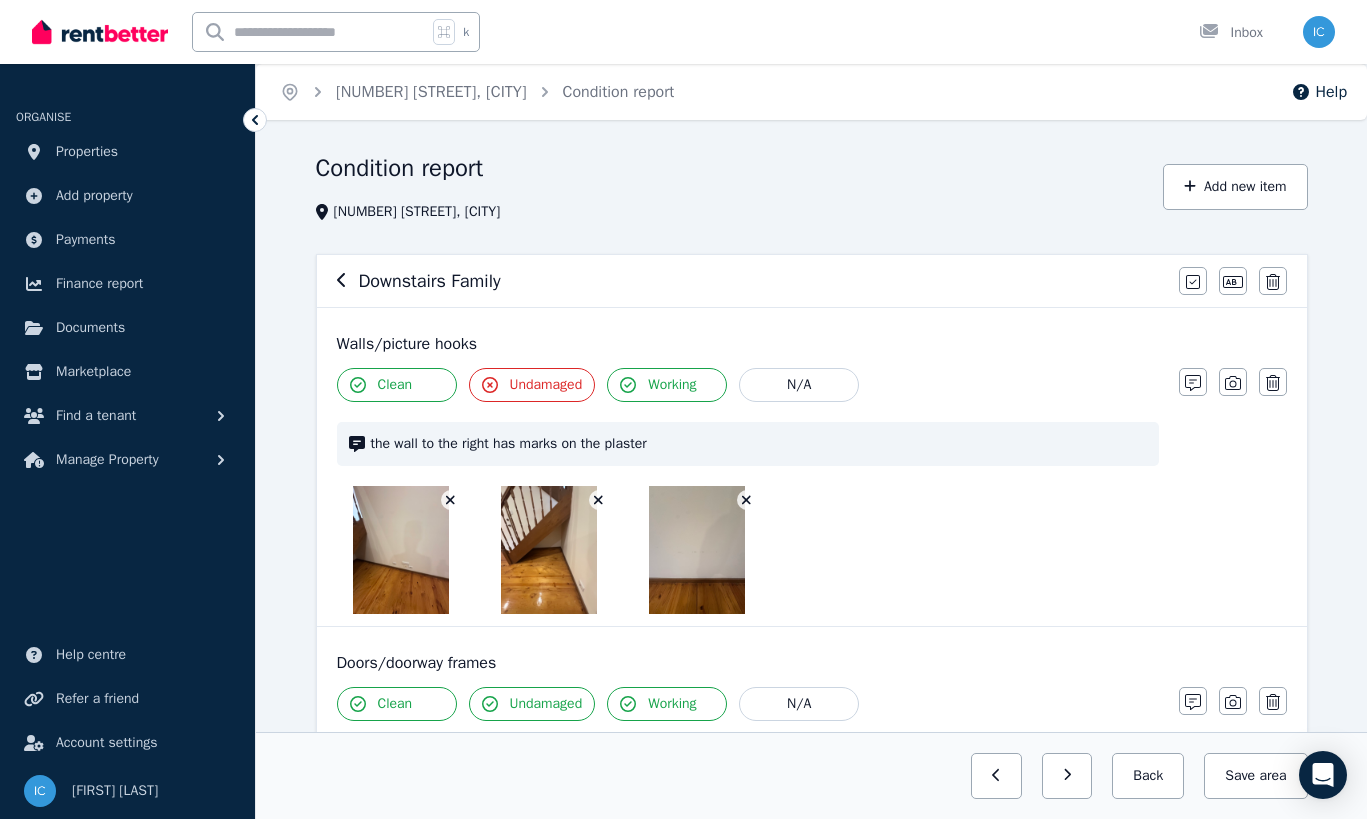 click on "Undamaged" at bounding box center [546, 385] 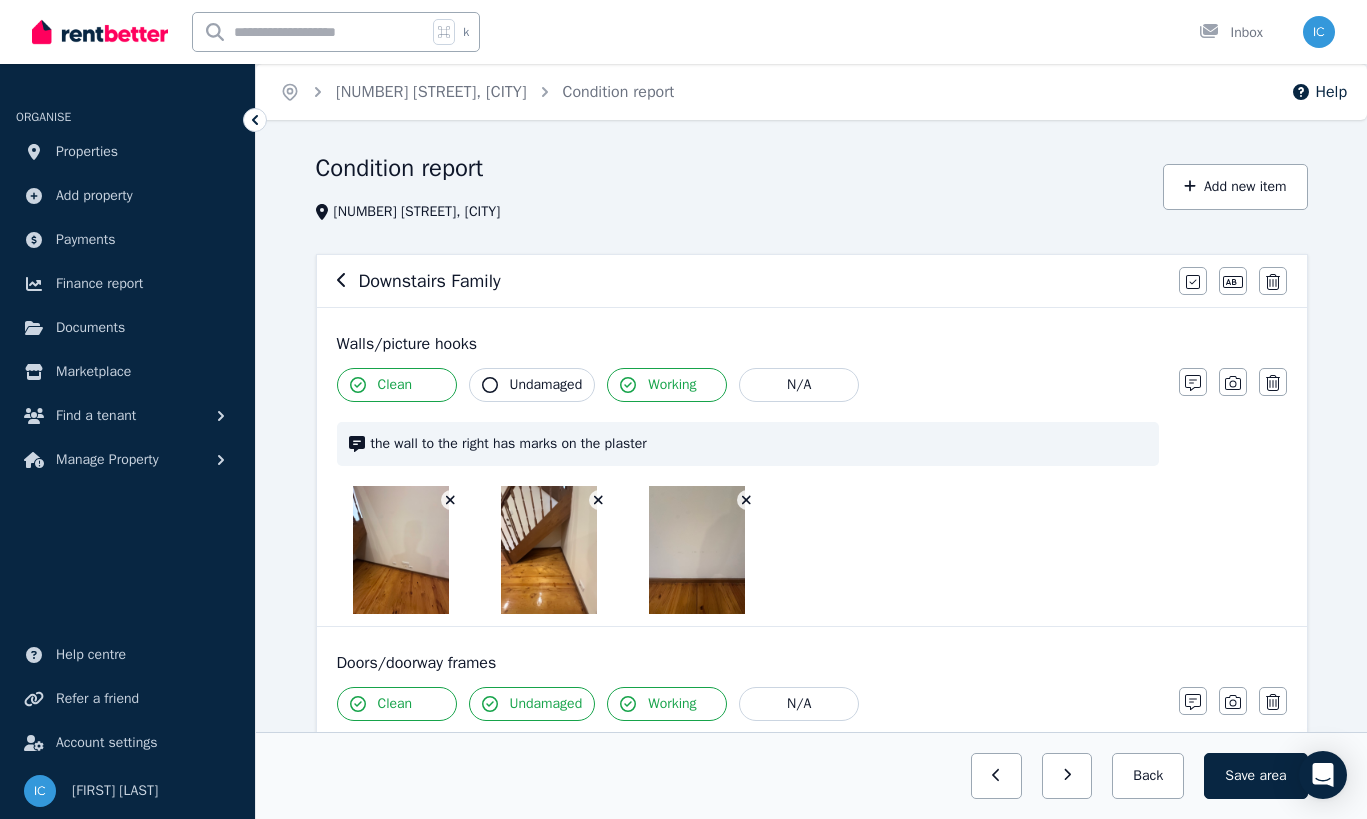click on "Undamaged" at bounding box center (546, 385) 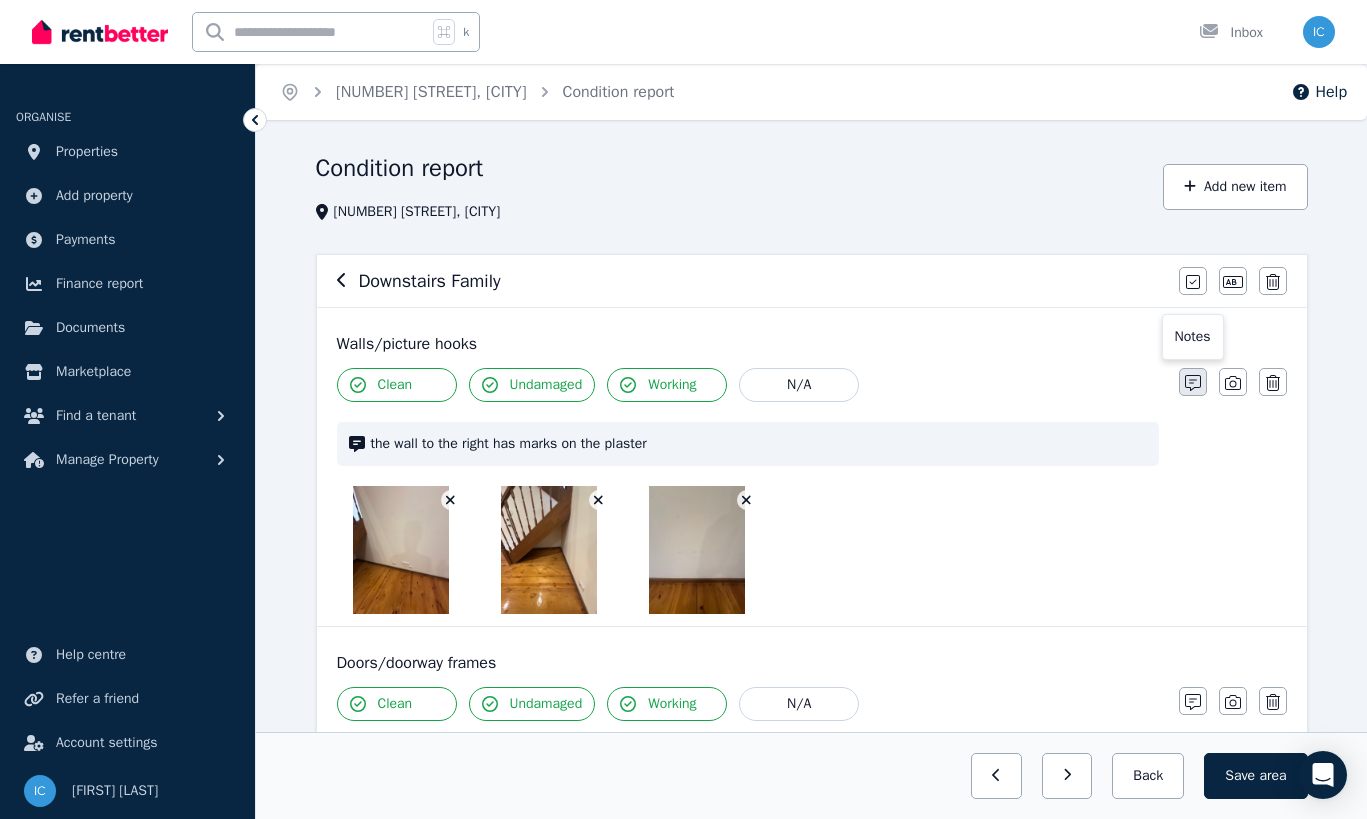 click 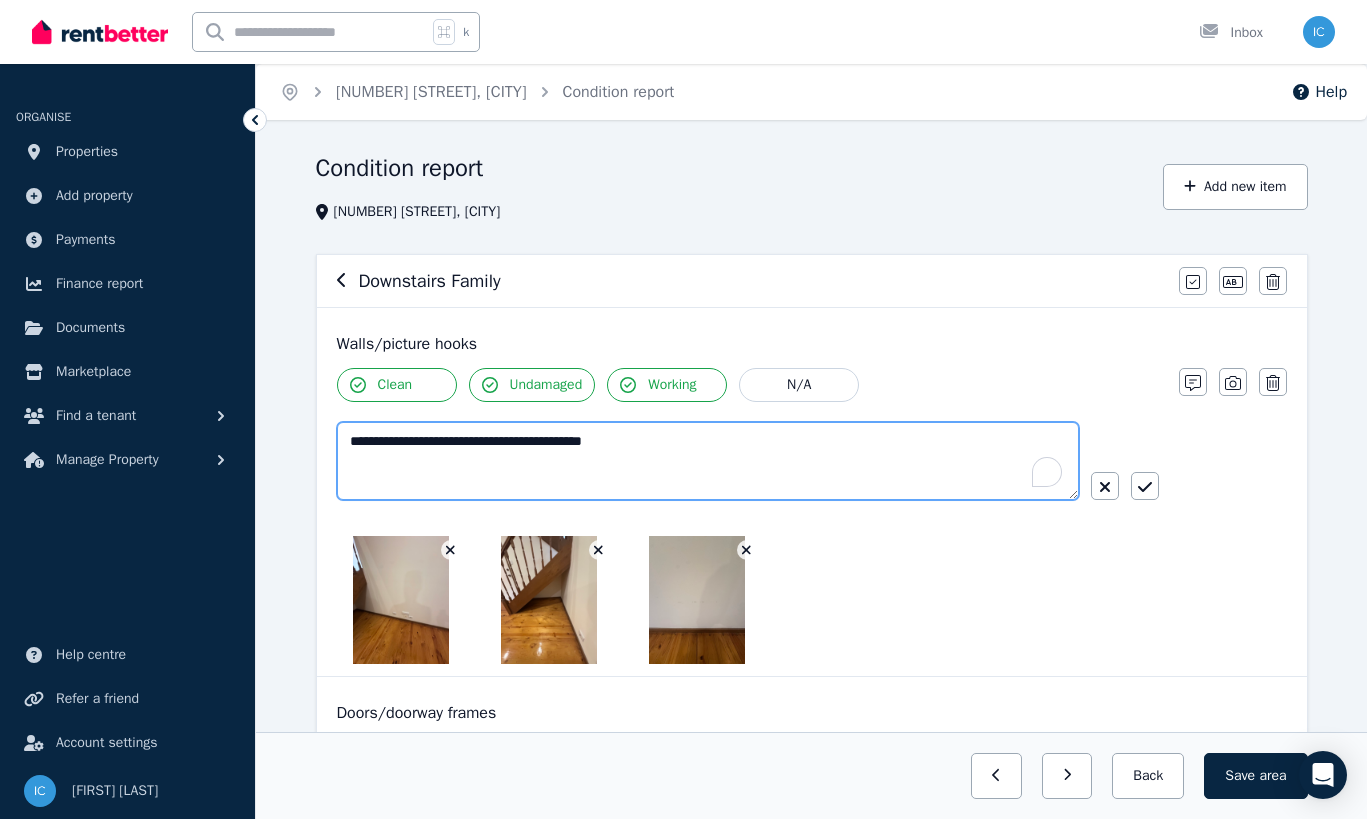 click on "**********" at bounding box center (708, 461) 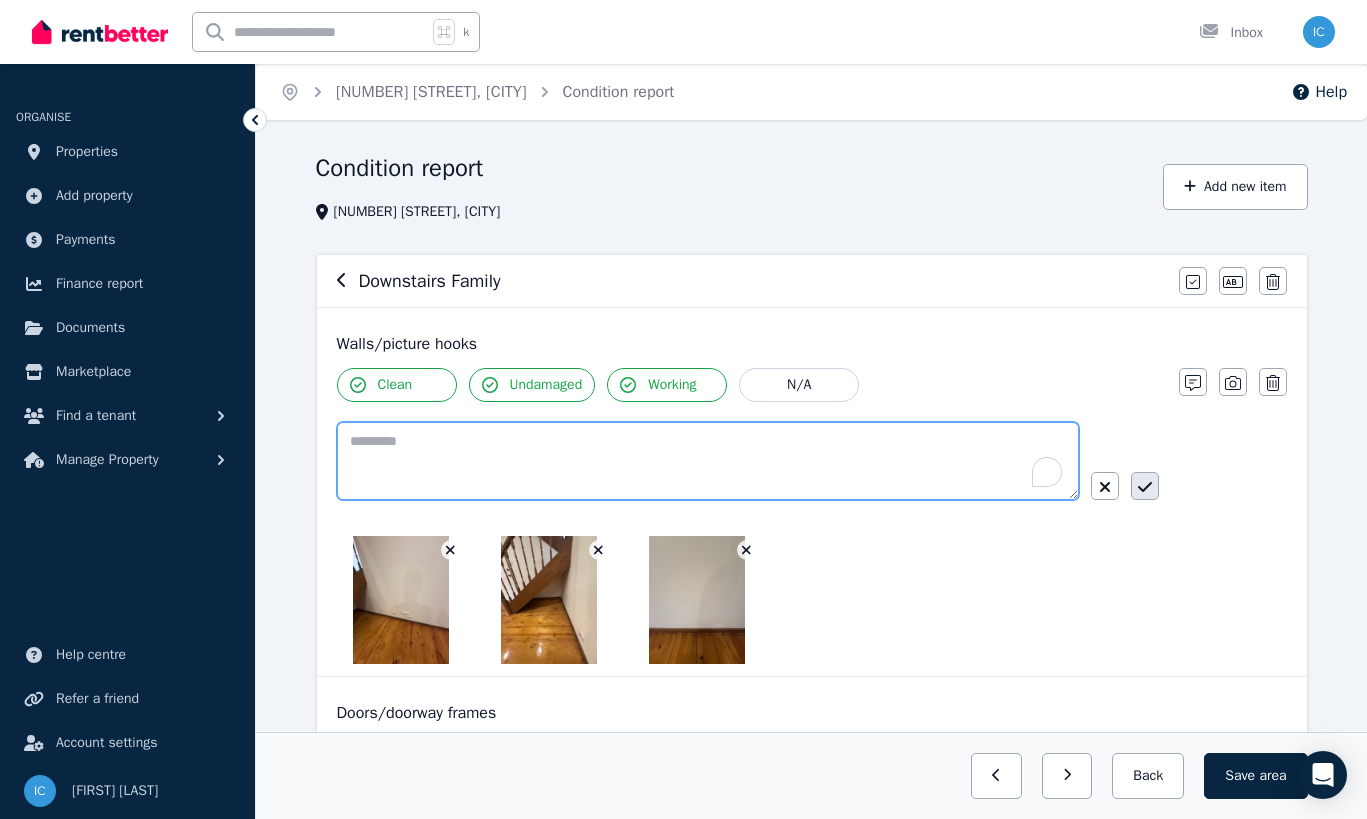 type 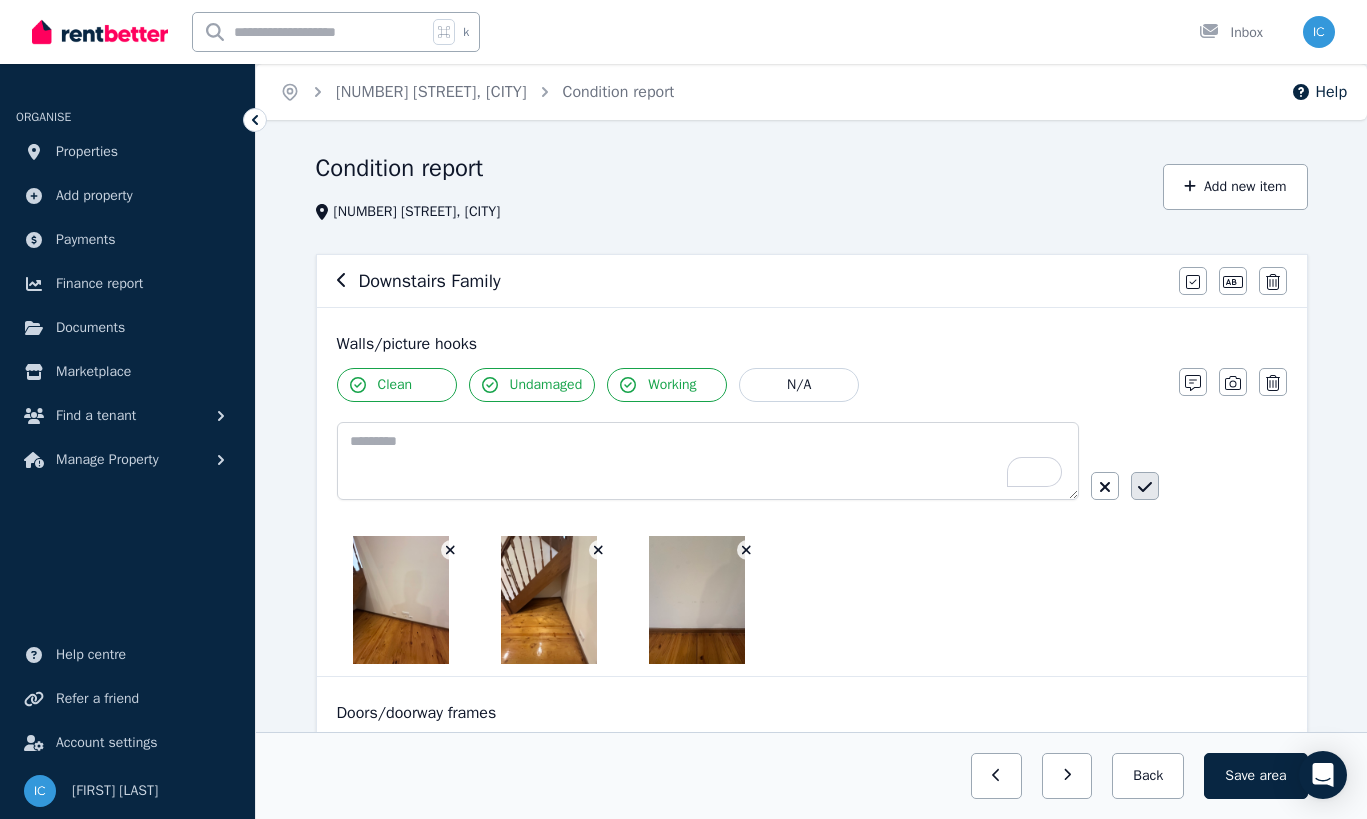 click 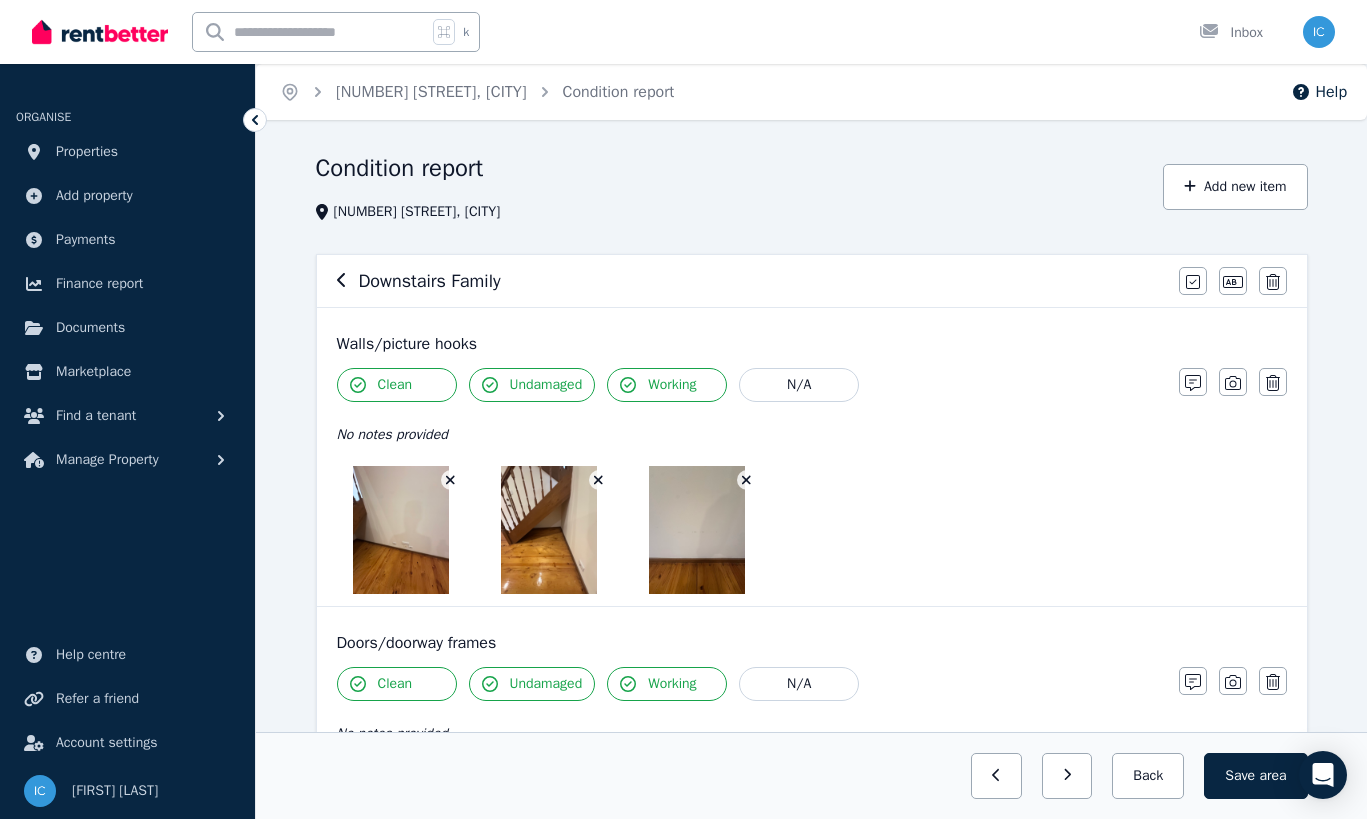 click 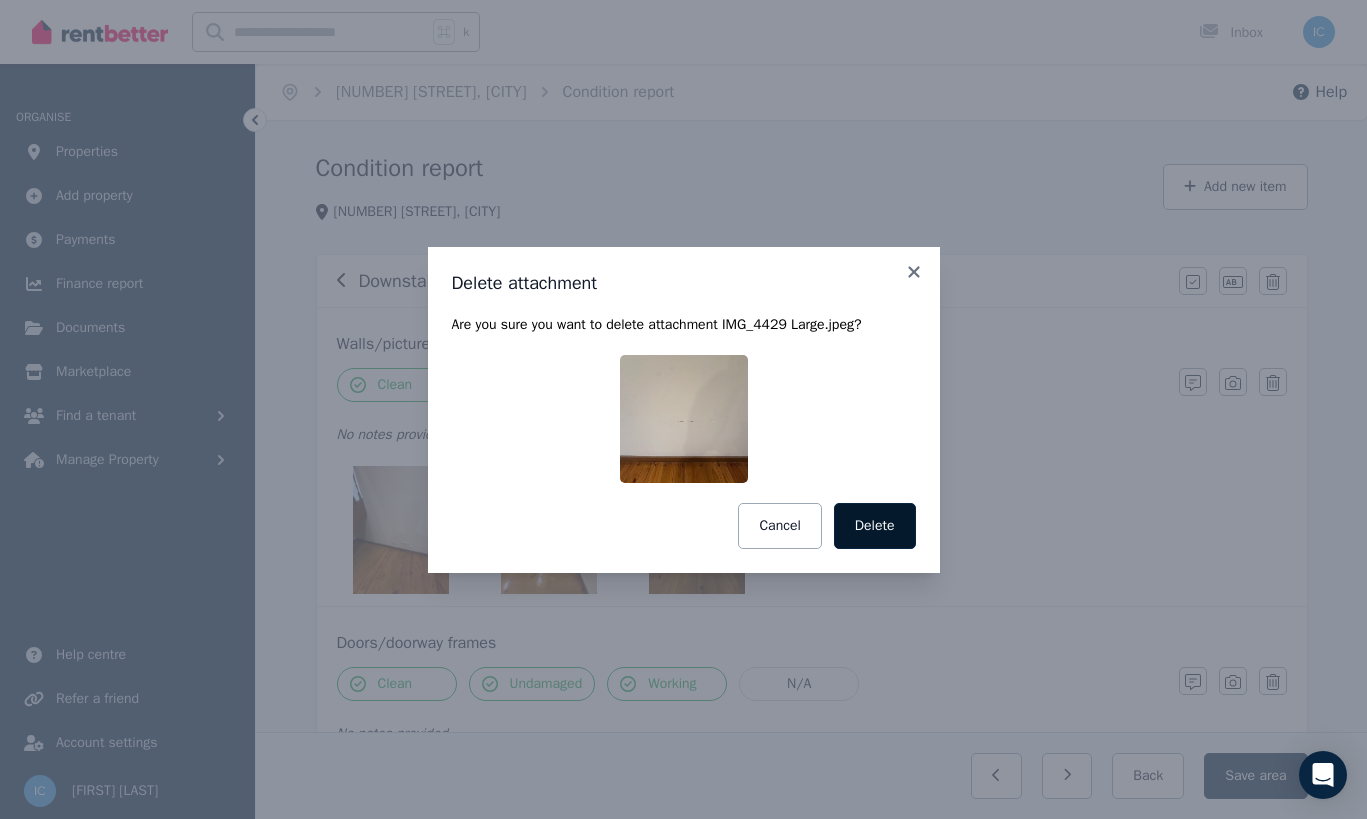 click on "Delete" at bounding box center [875, 526] 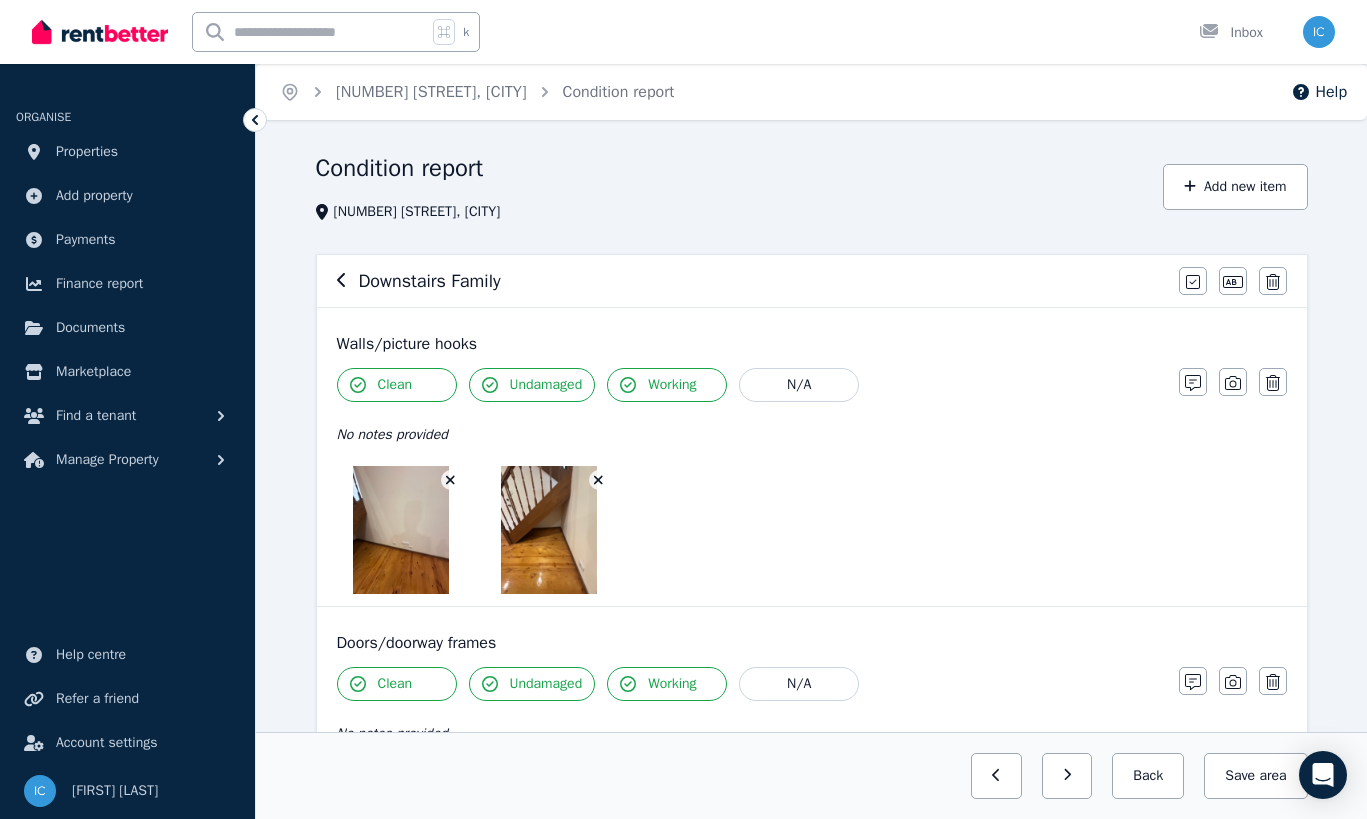 click at bounding box center (599, 480) 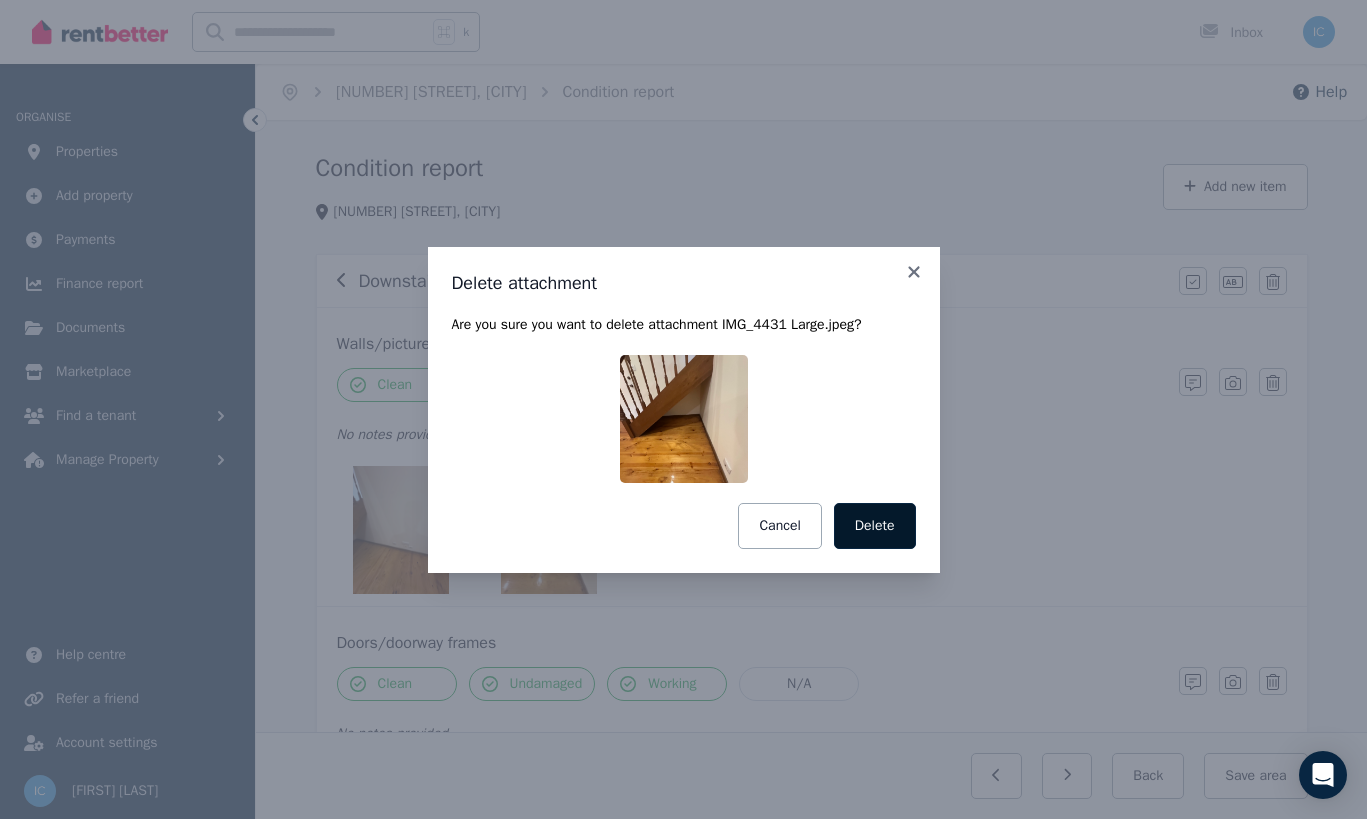 click on "Delete" at bounding box center [875, 526] 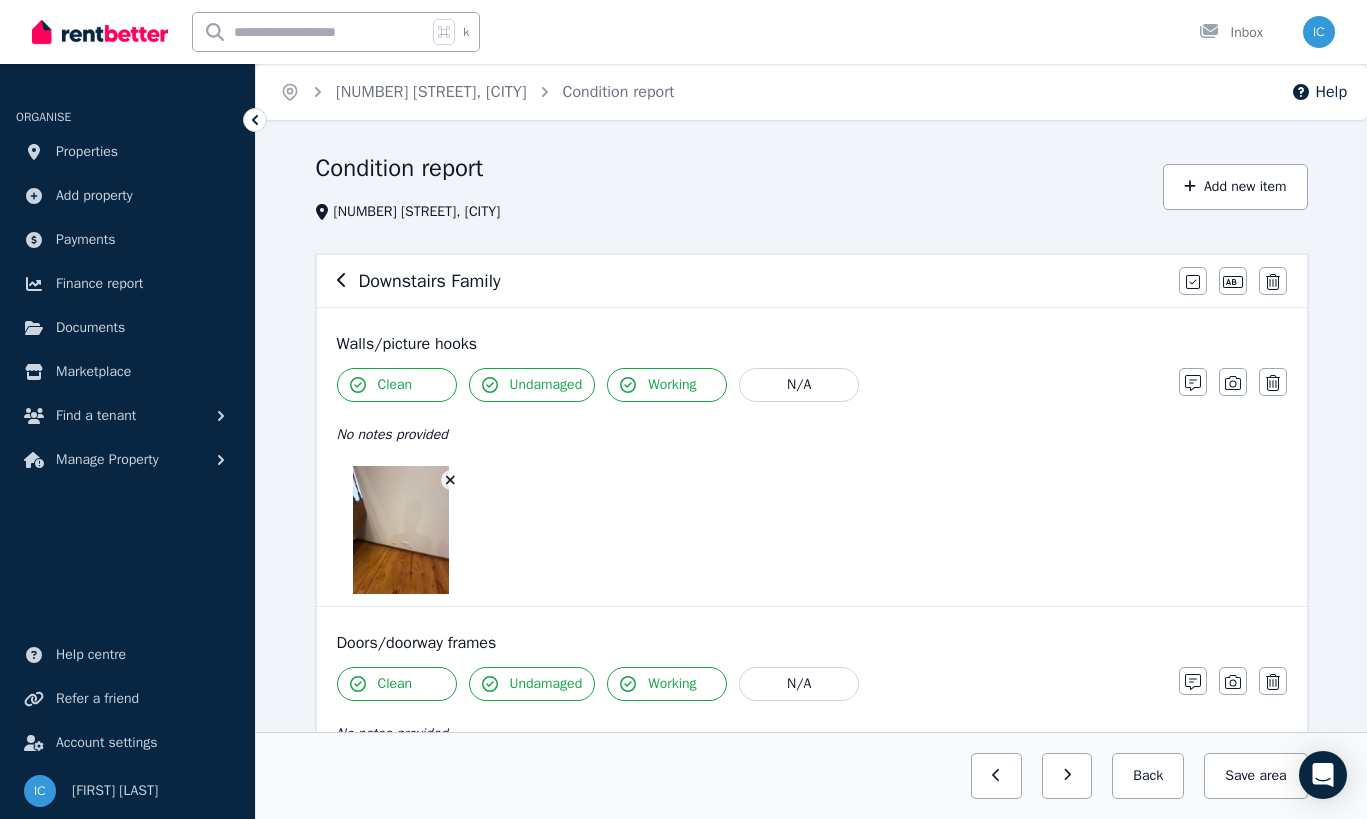 click 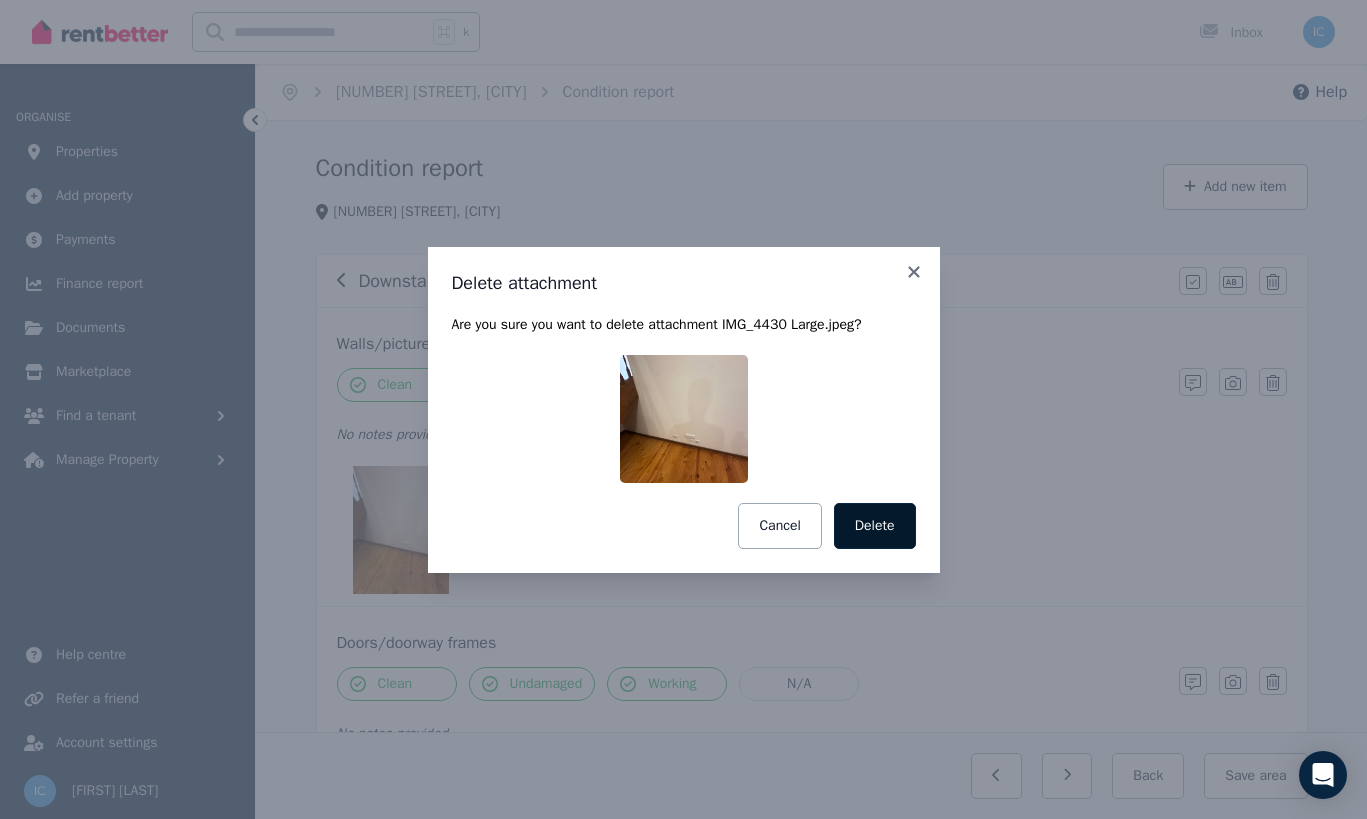 click on "Delete" at bounding box center [875, 526] 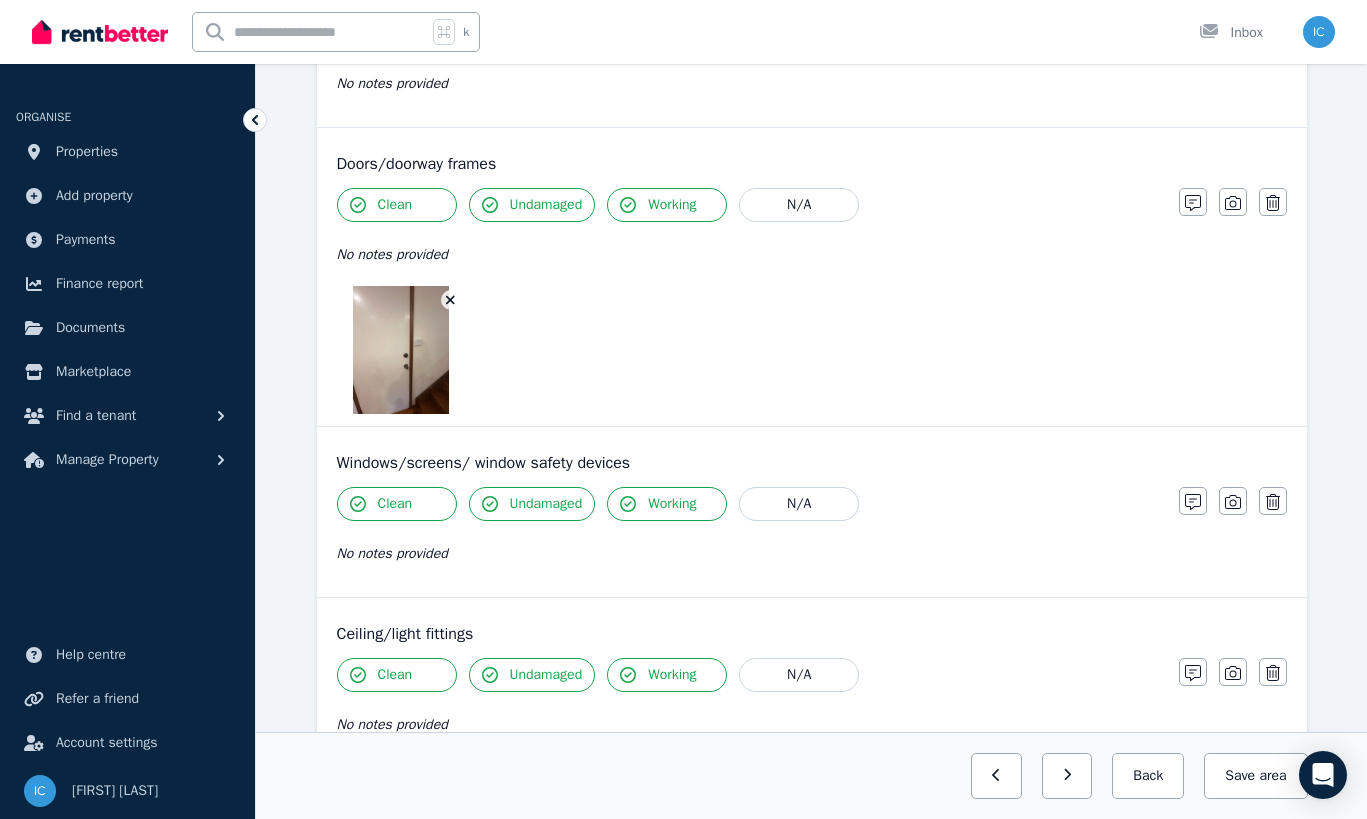 scroll, scrollTop: 489, scrollLeft: 0, axis: vertical 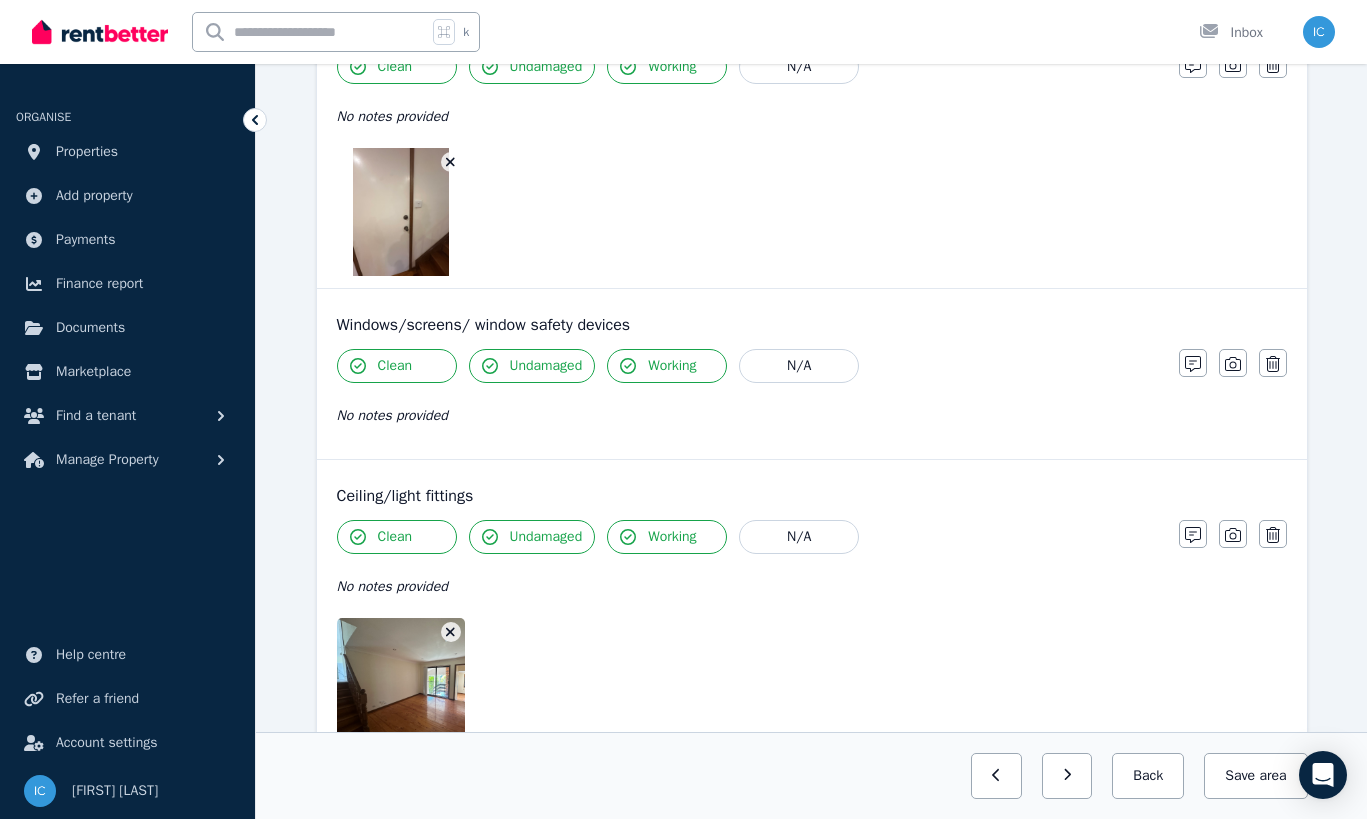 click 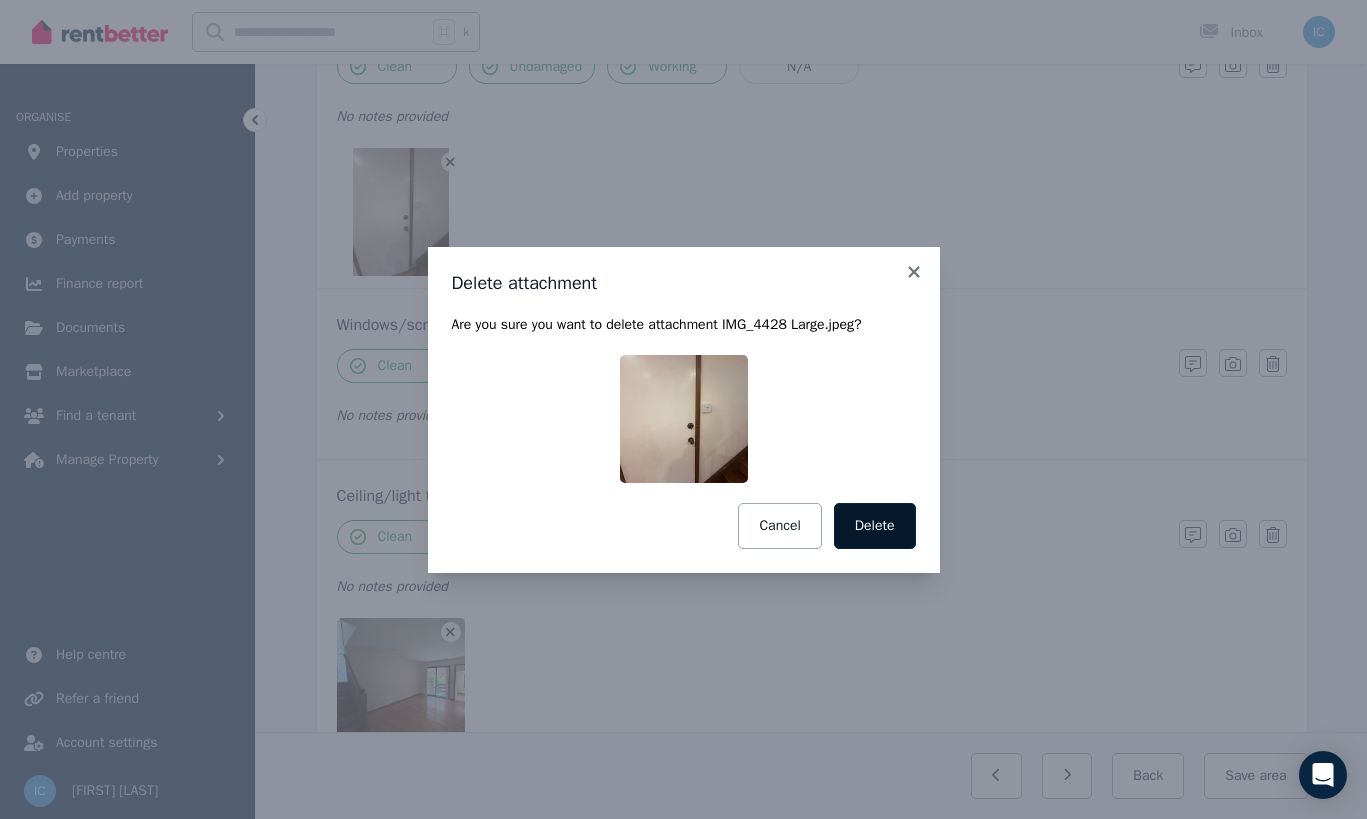 click on "Delete" at bounding box center (875, 526) 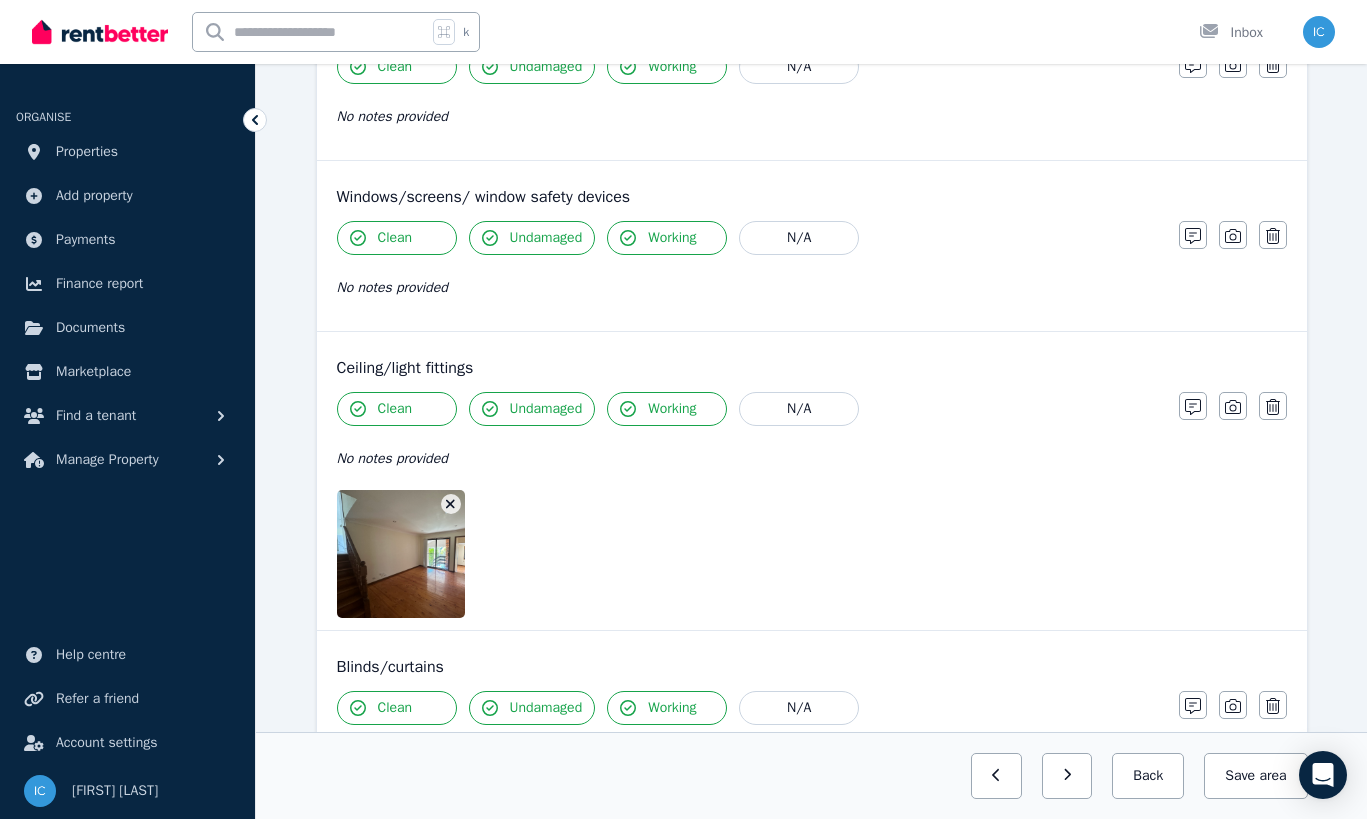 click 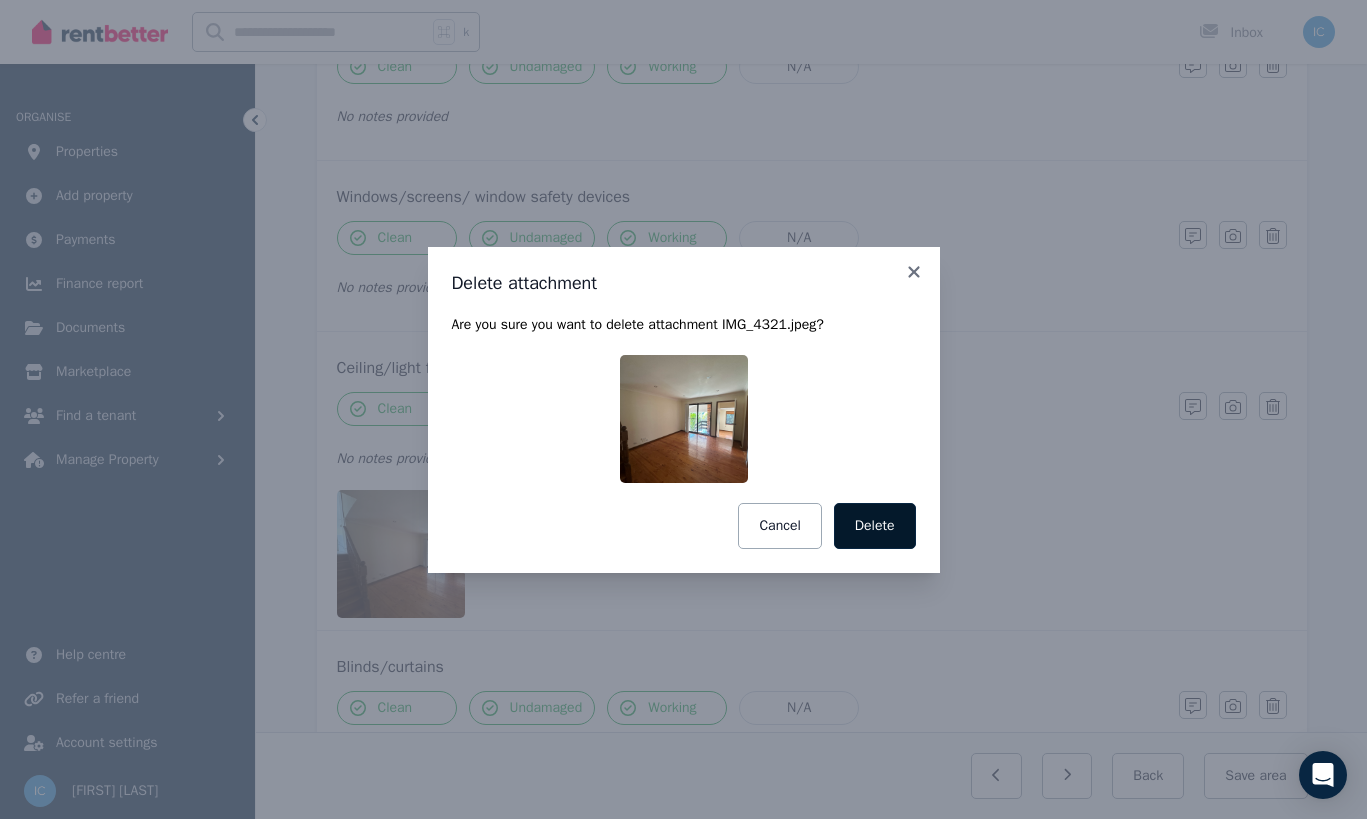 click on "Delete" at bounding box center [875, 526] 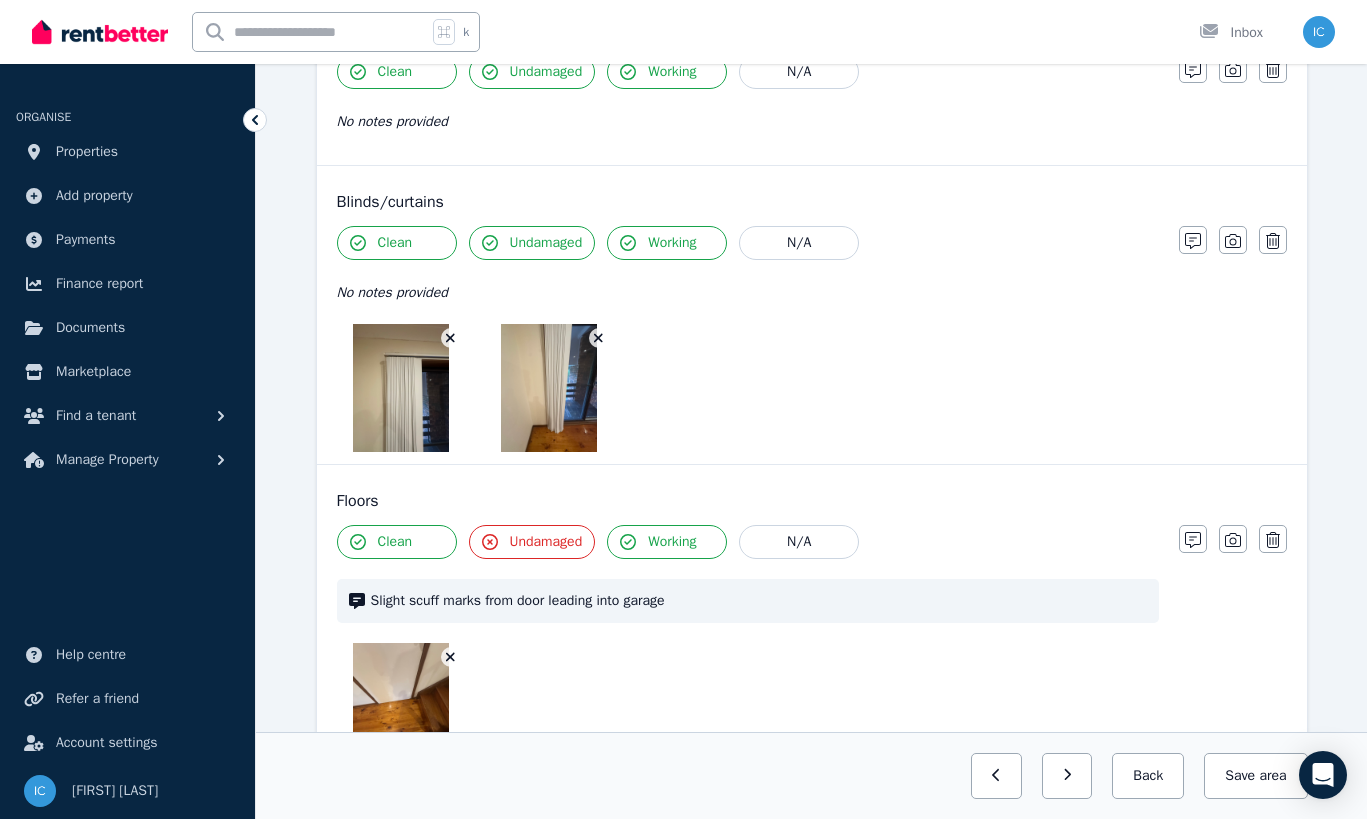 scroll, scrollTop: 842, scrollLeft: 0, axis: vertical 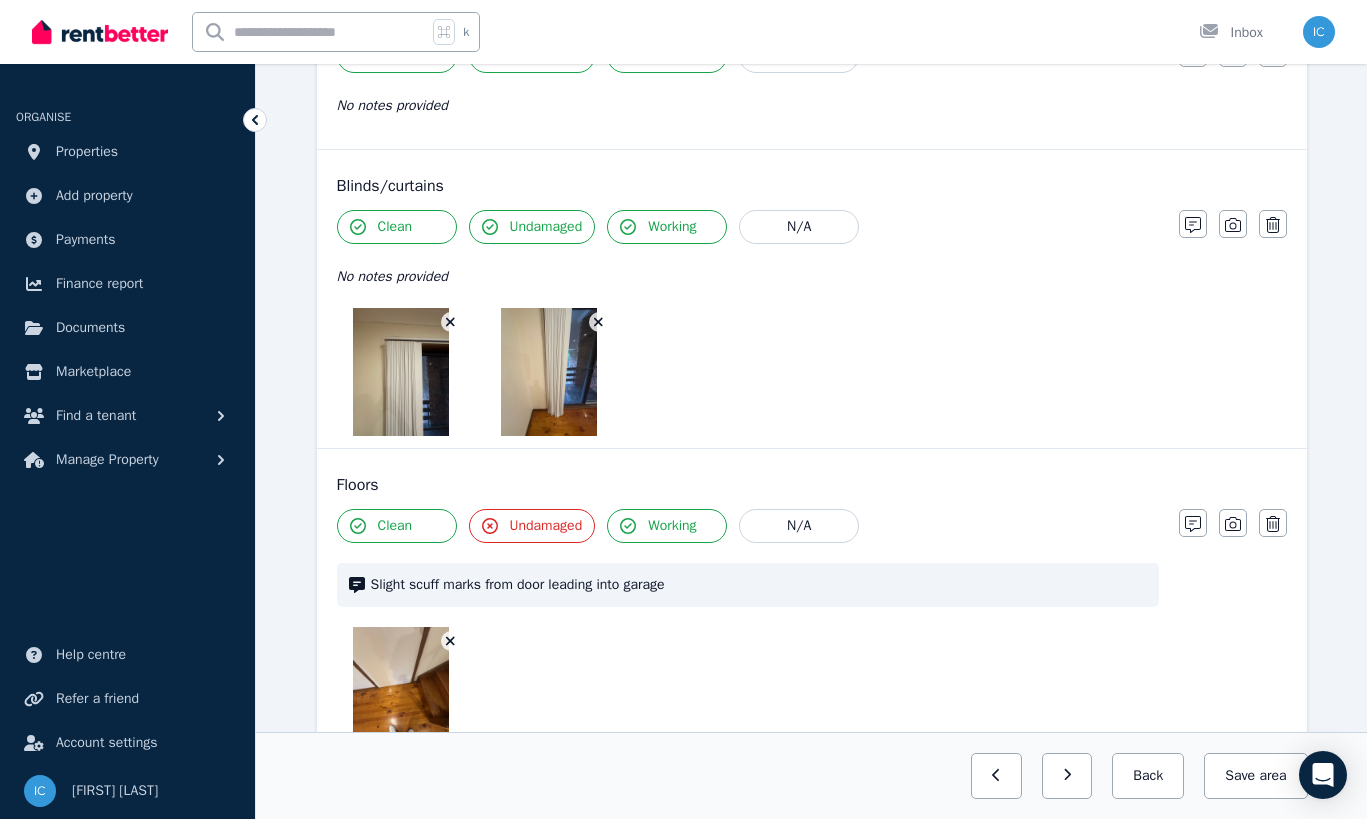 click 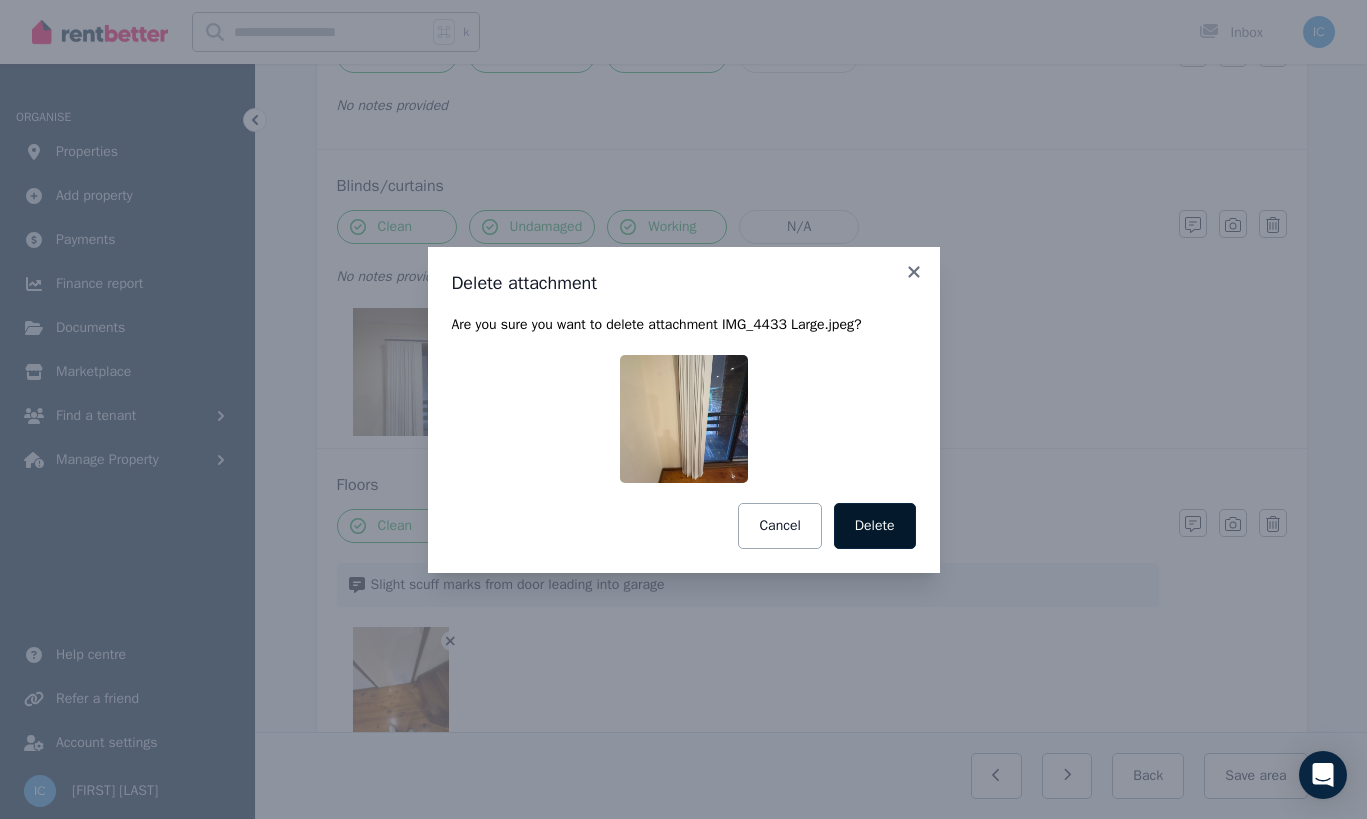 click on "Delete" at bounding box center [875, 526] 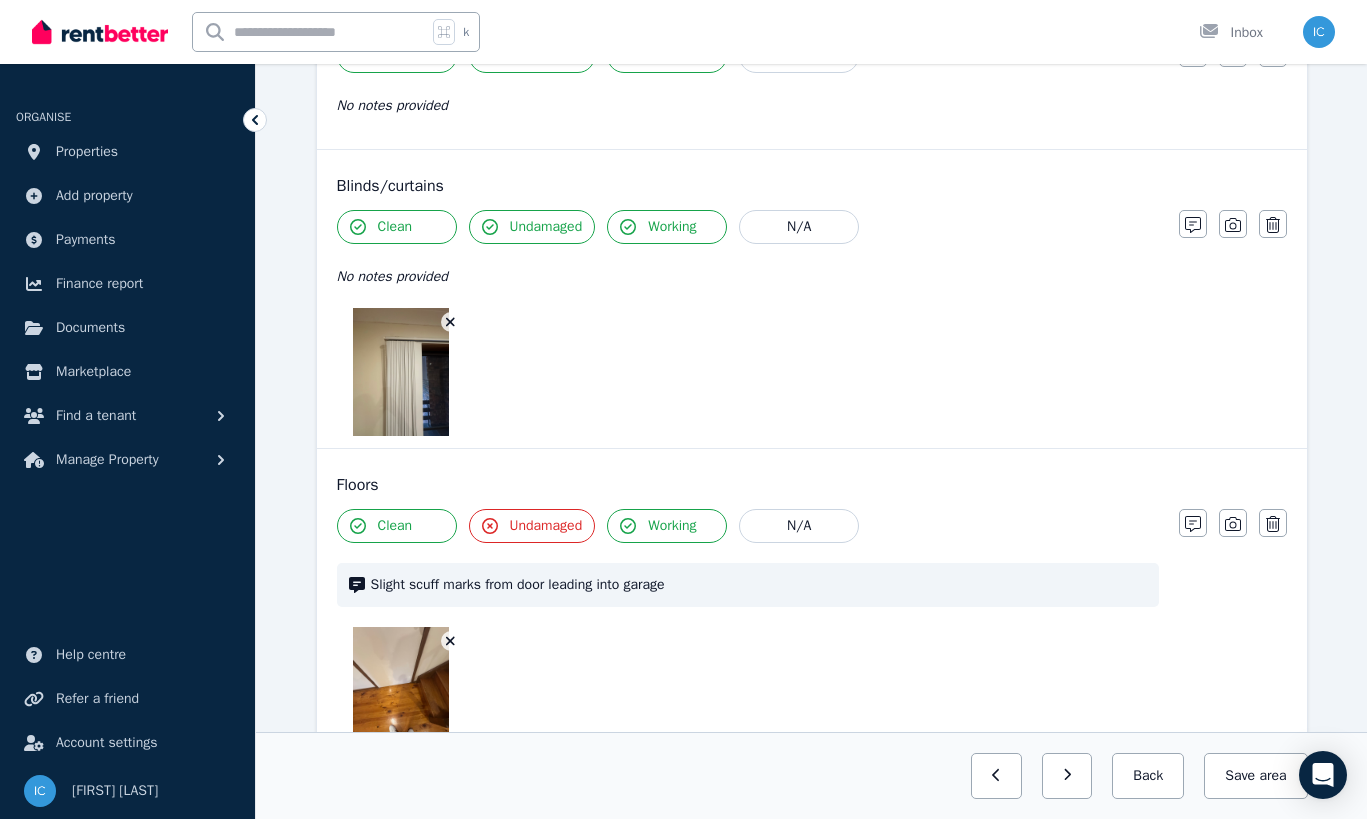 click 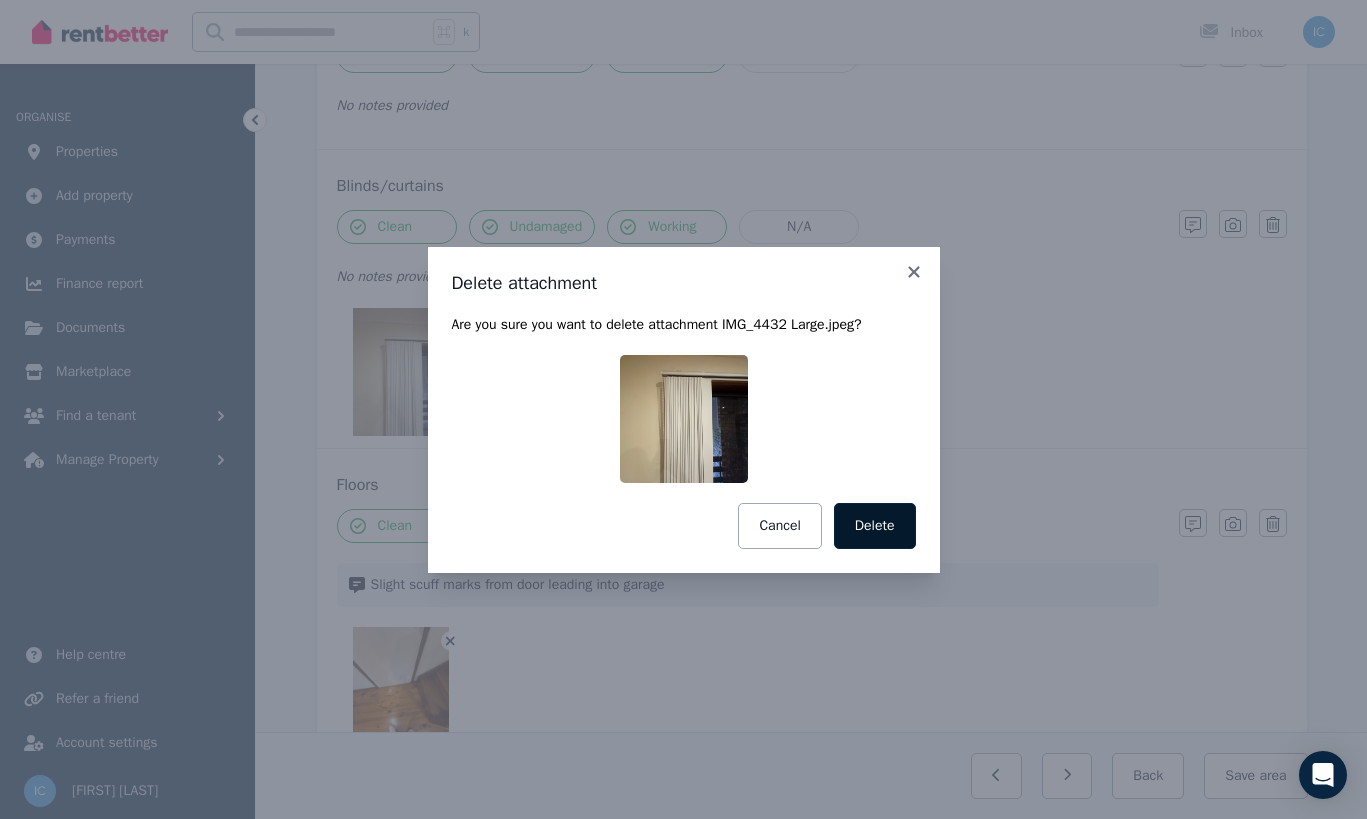 click on "Delete" at bounding box center [875, 526] 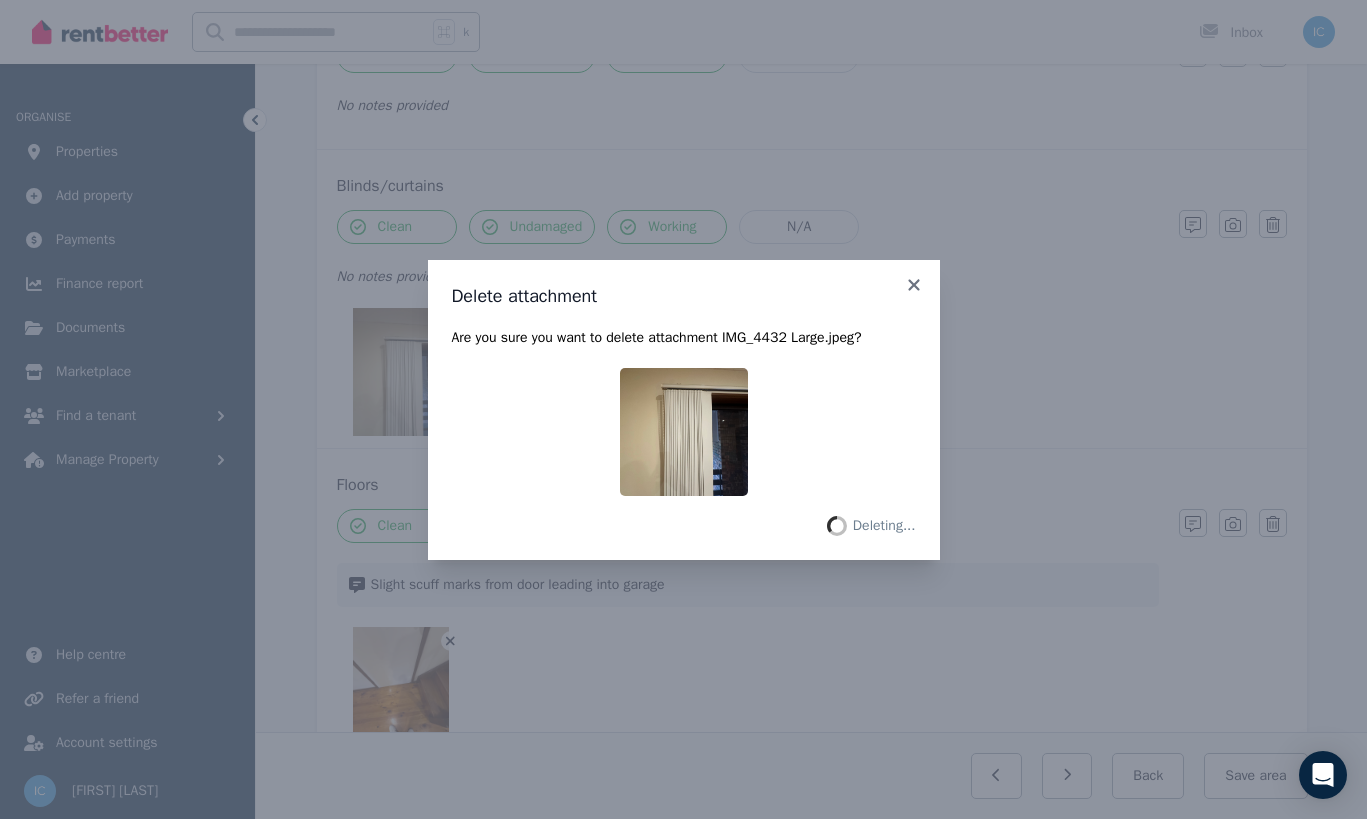 scroll, scrollTop: 714, scrollLeft: 0, axis: vertical 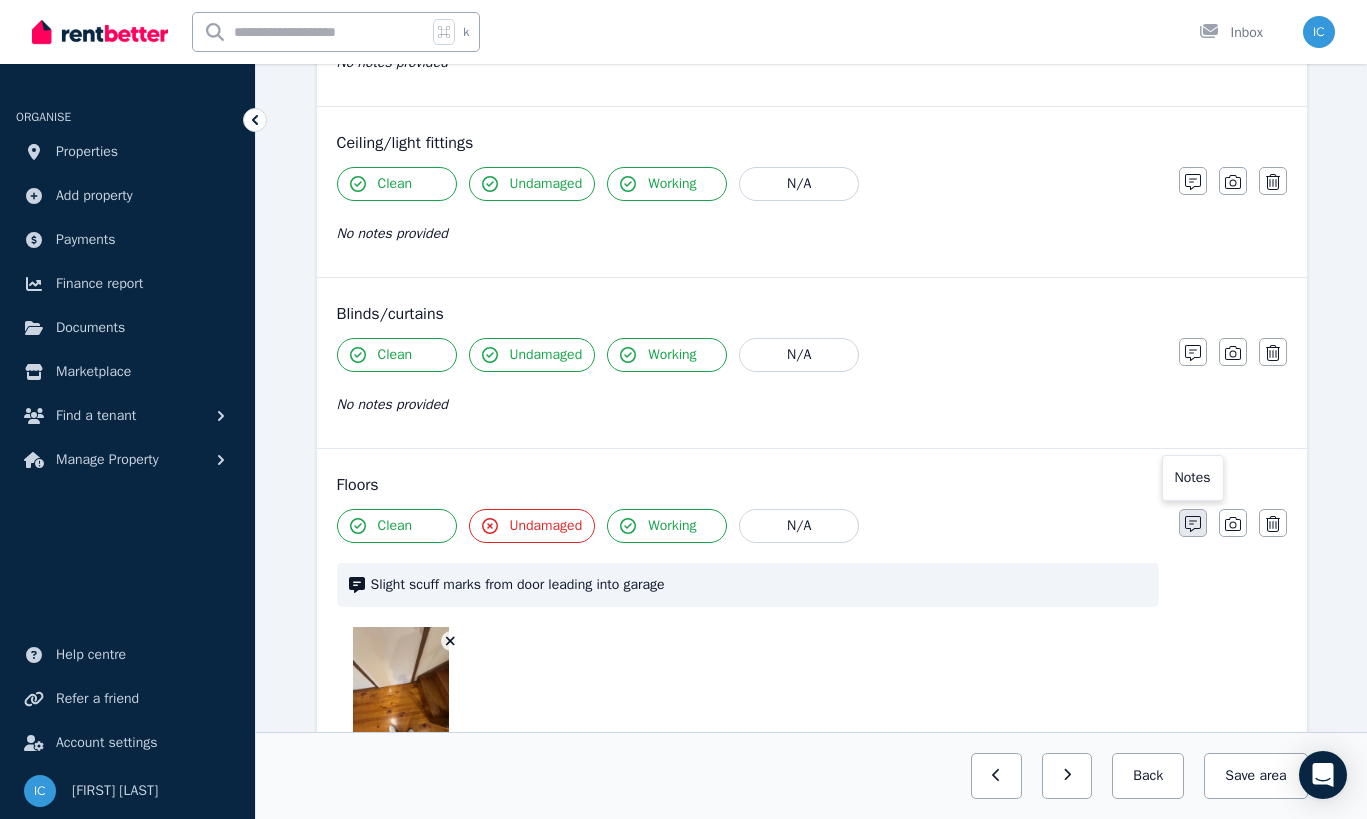 click 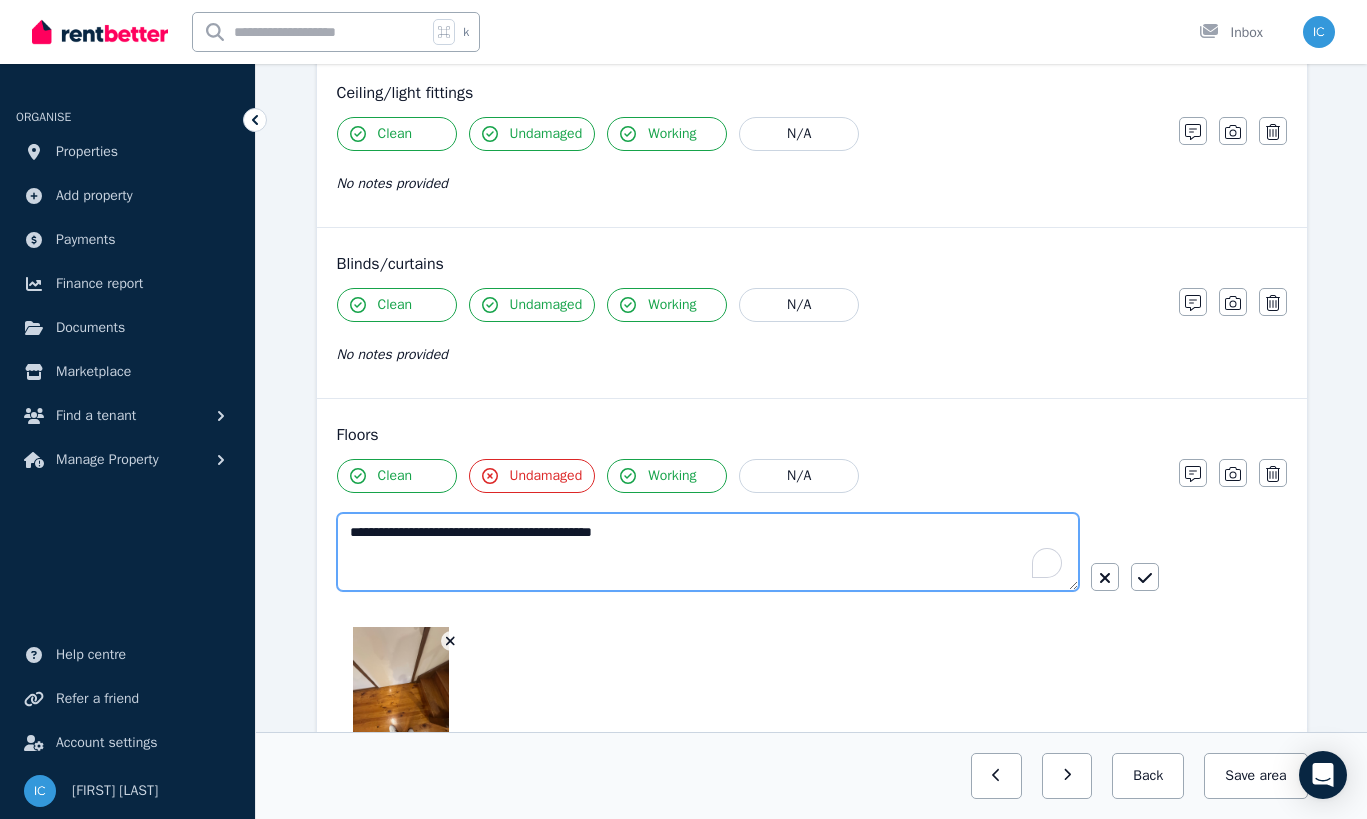 click on "**********" at bounding box center (708, 552) 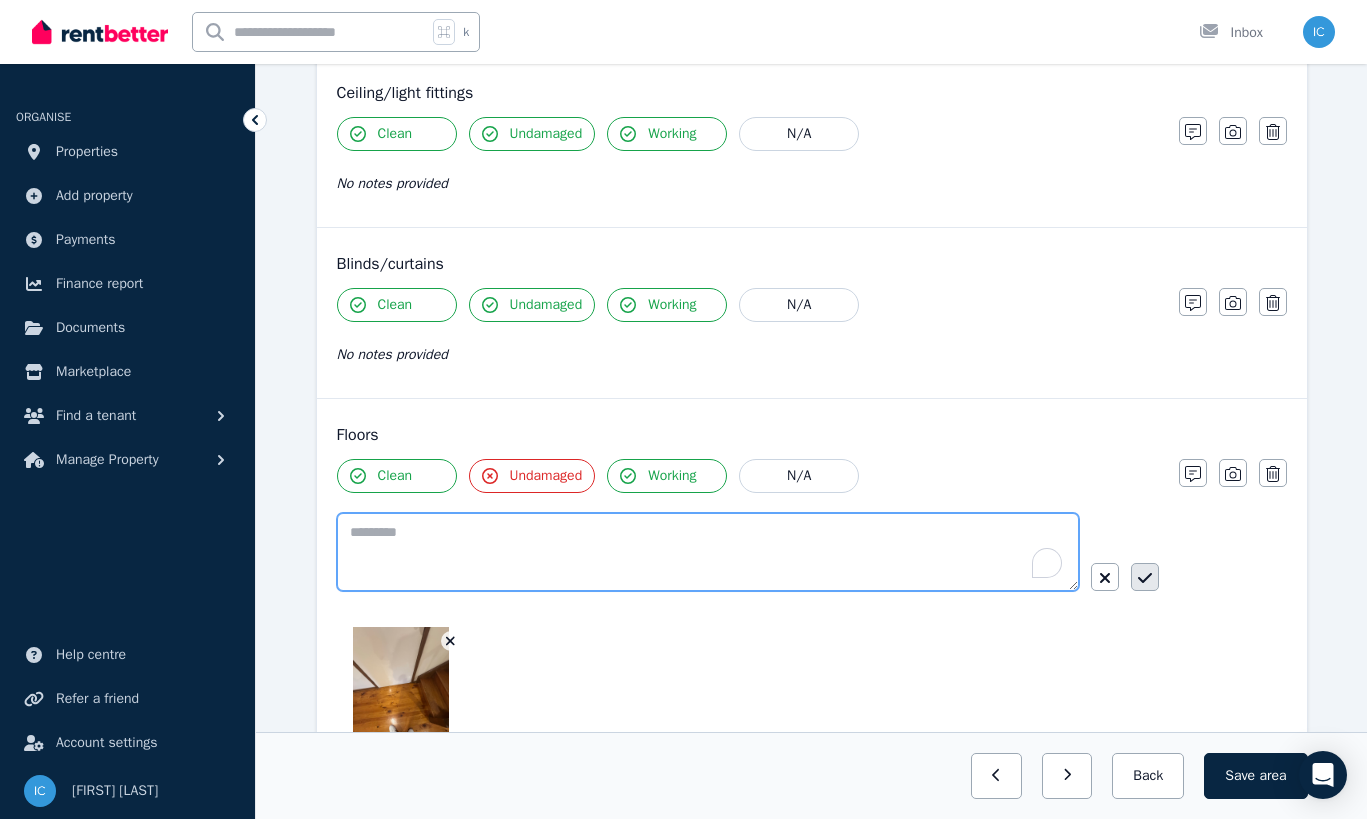 type 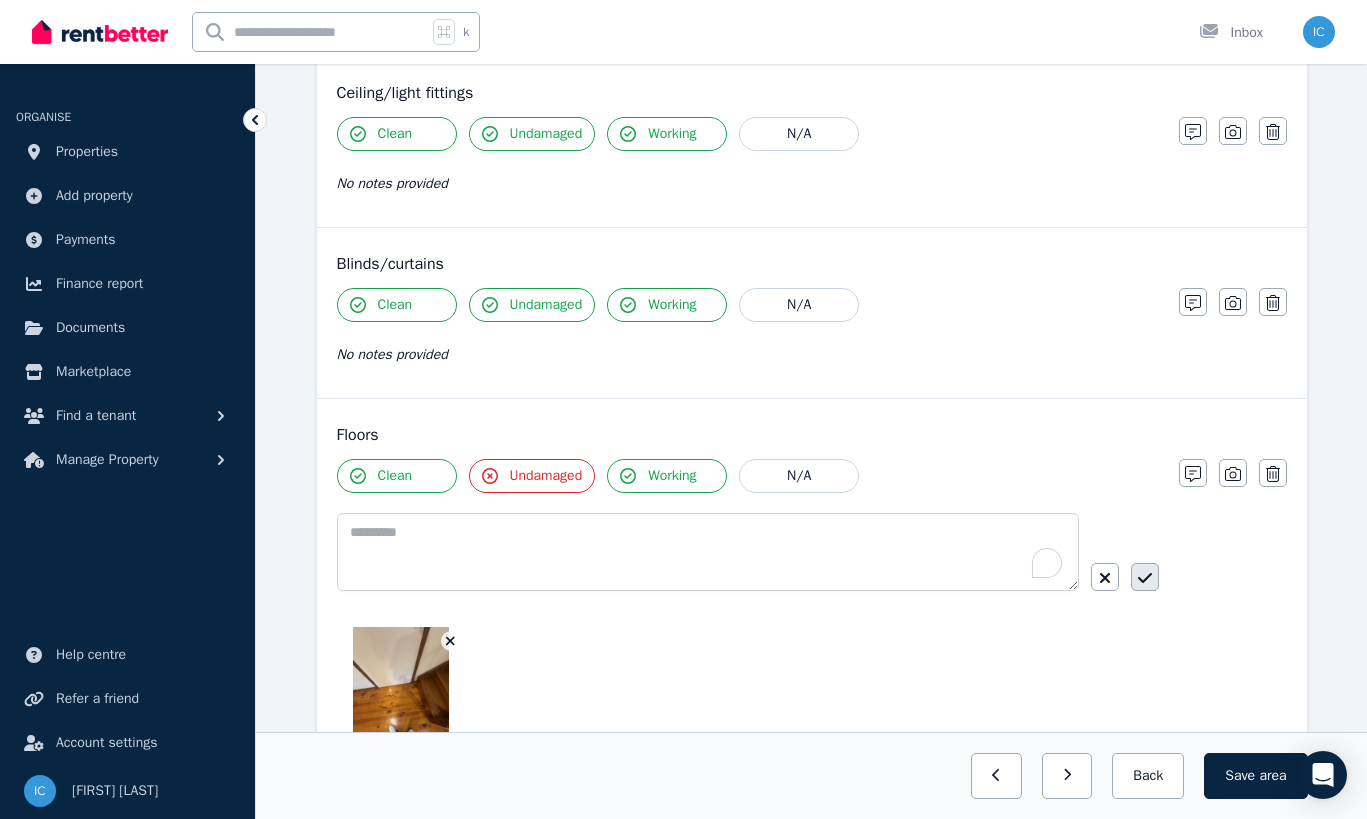 click 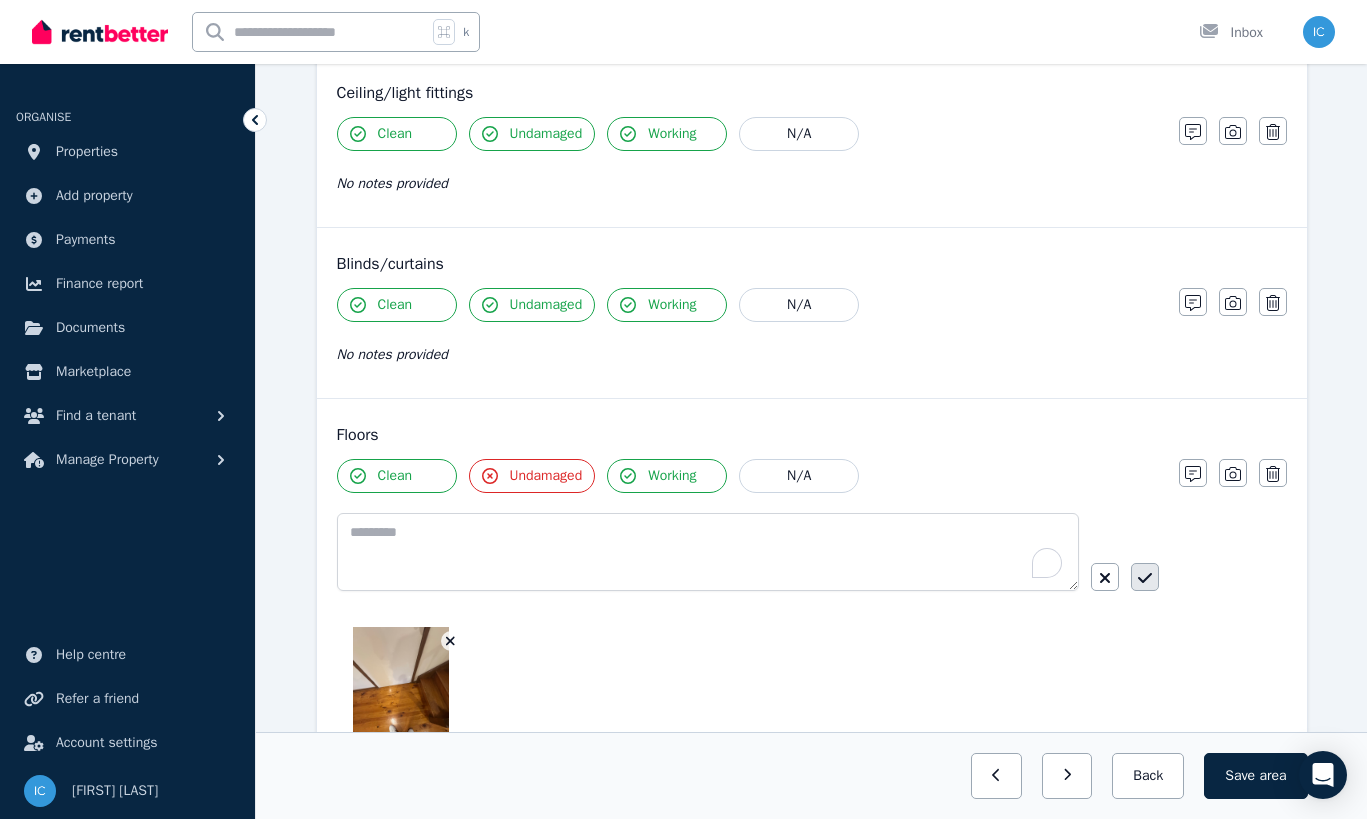 scroll, scrollTop: 694, scrollLeft: 0, axis: vertical 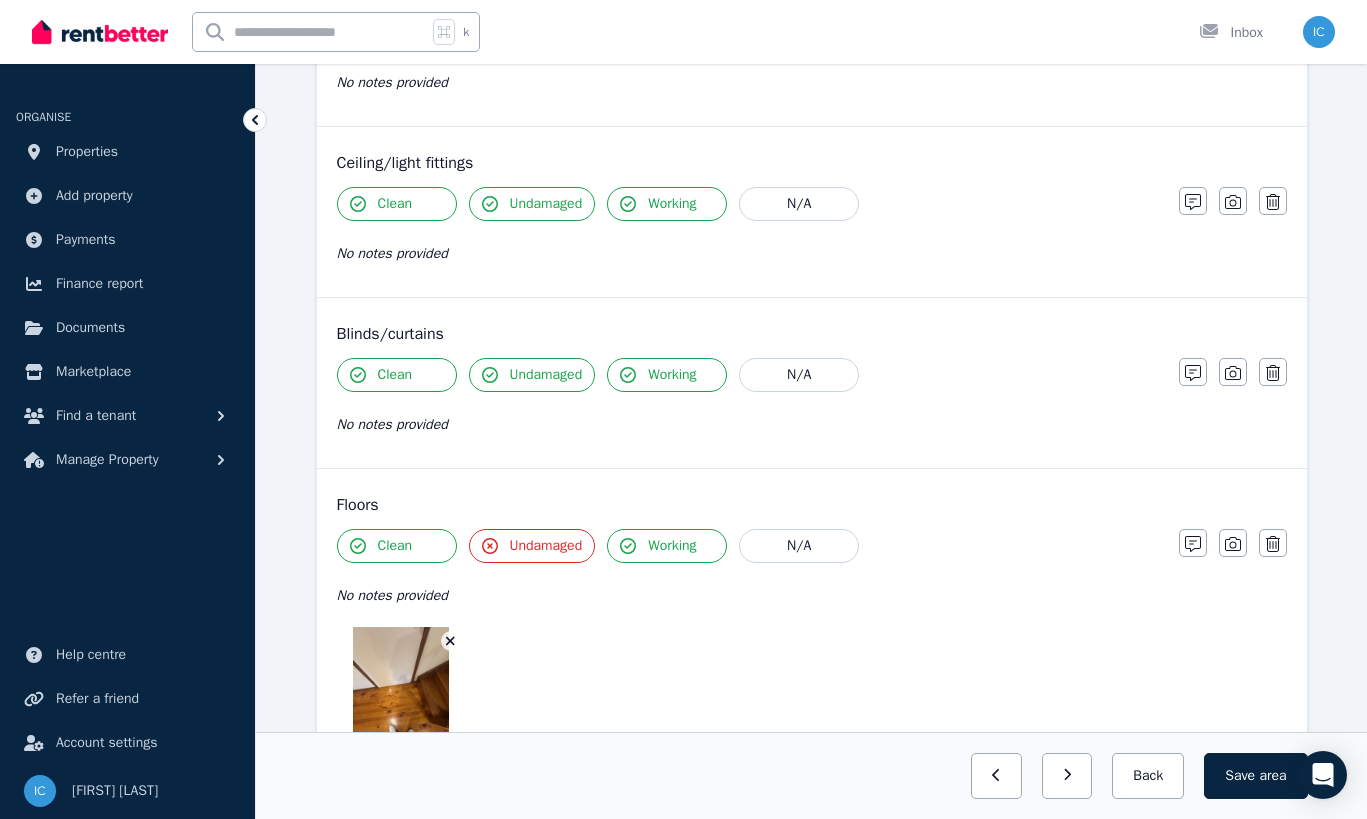 click on "Undamaged" at bounding box center [546, 546] 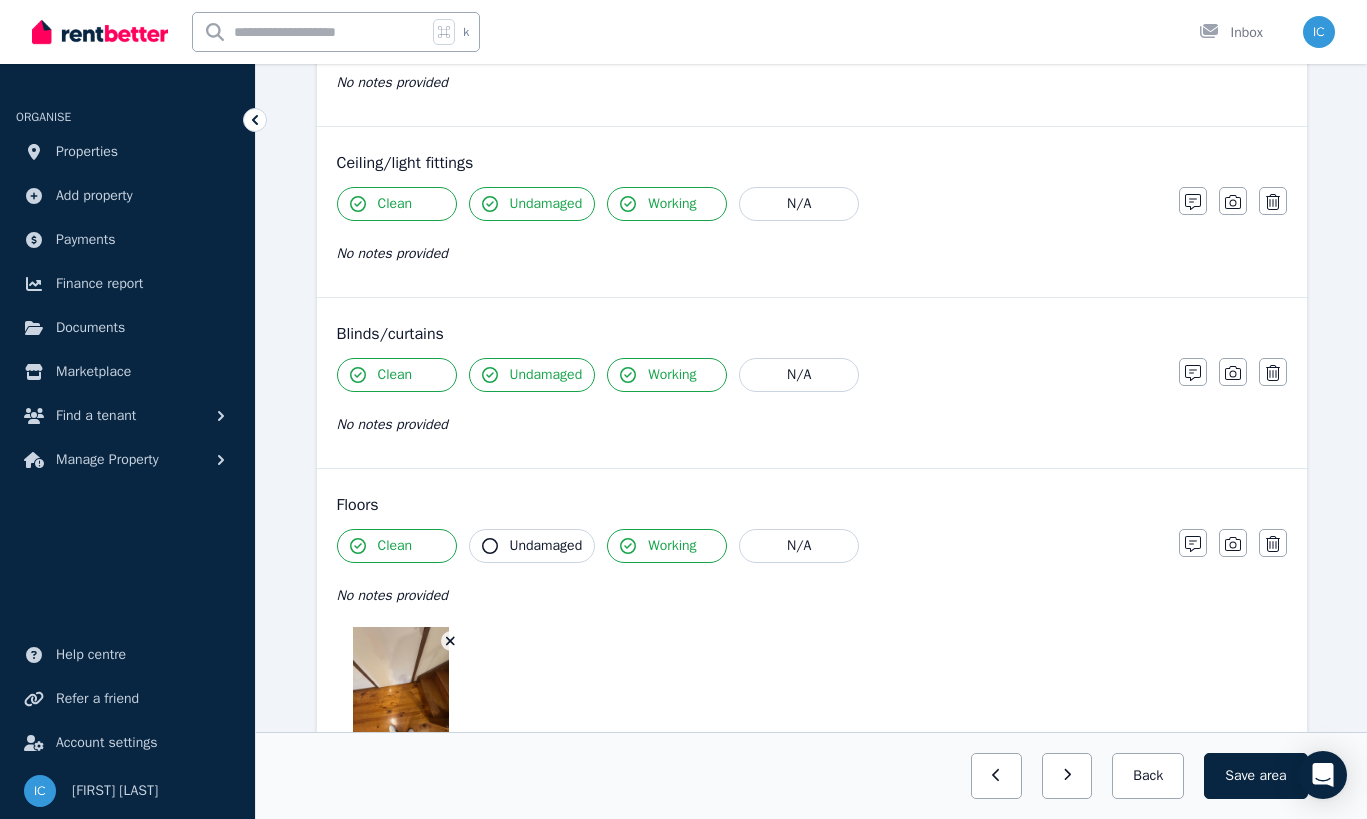 click on "Undamaged" at bounding box center (546, 546) 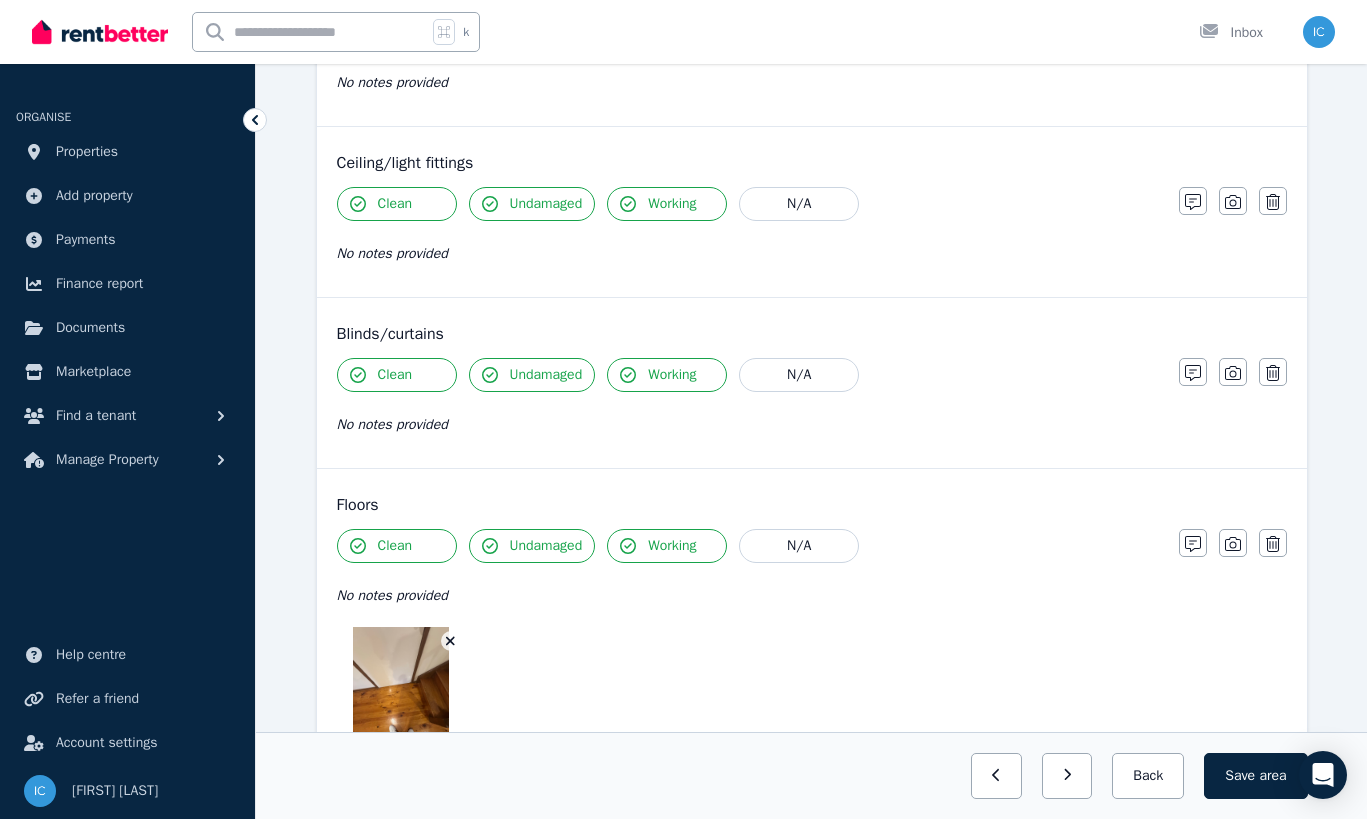 click 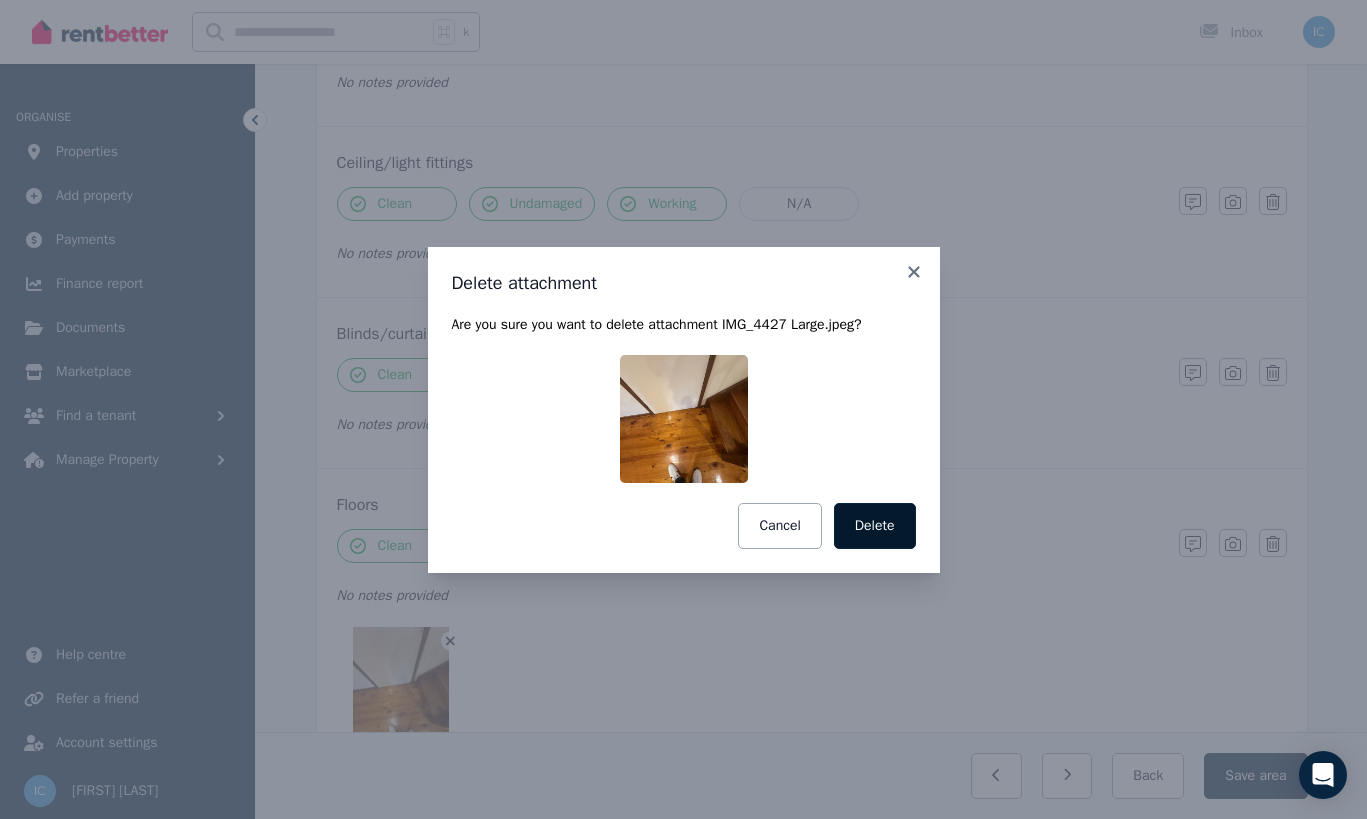 click on "Delete" at bounding box center (875, 526) 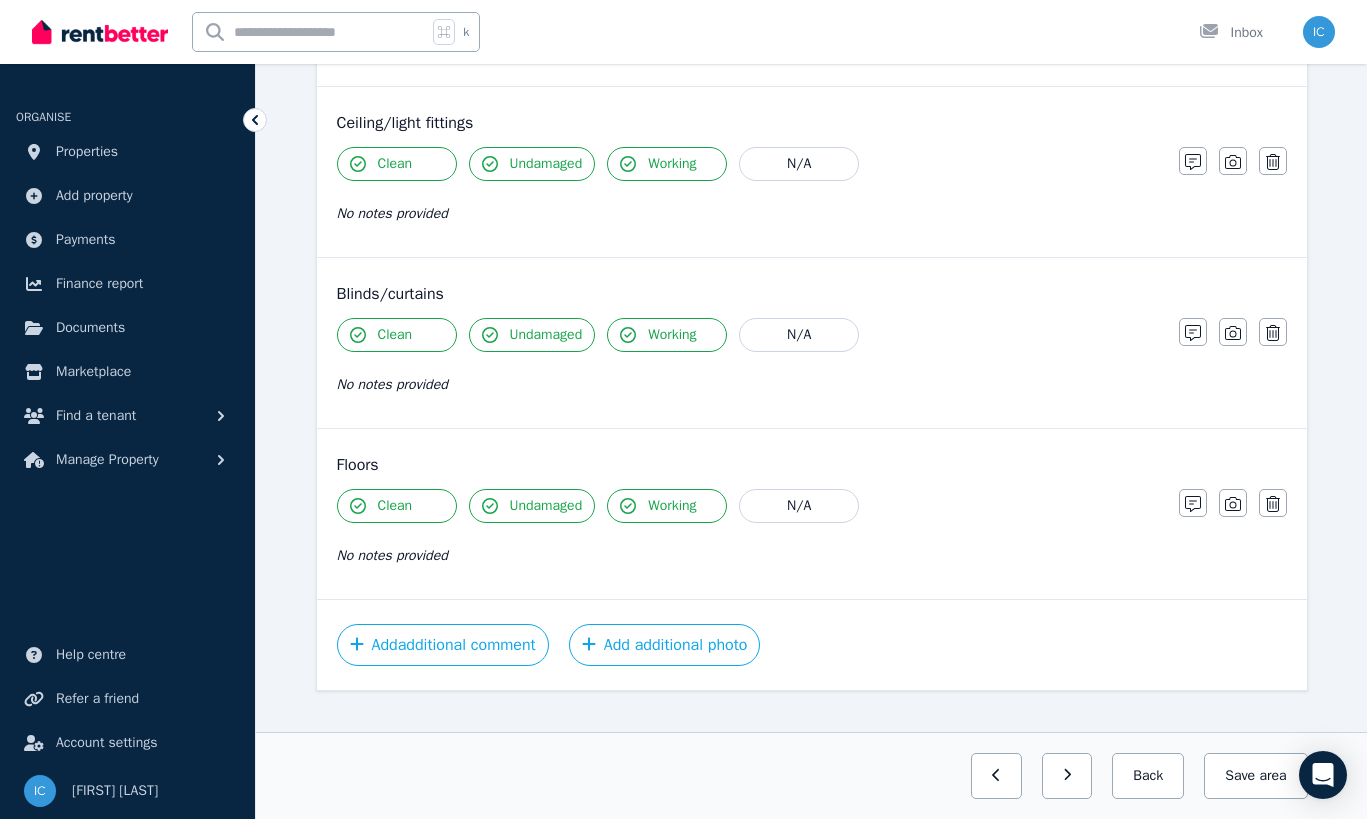 scroll, scrollTop: 765, scrollLeft: 0, axis: vertical 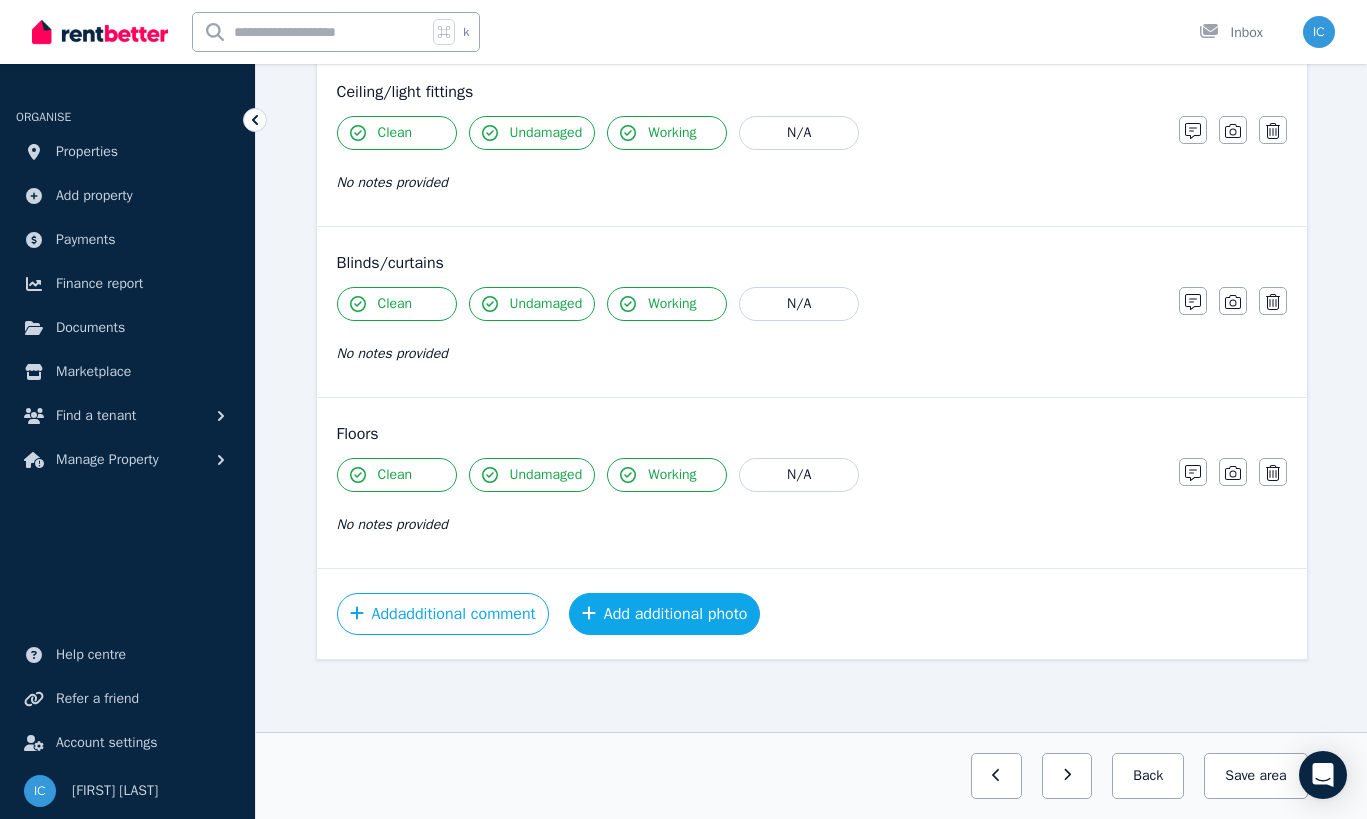 click on "Add additional photo" at bounding box center [665, 614] 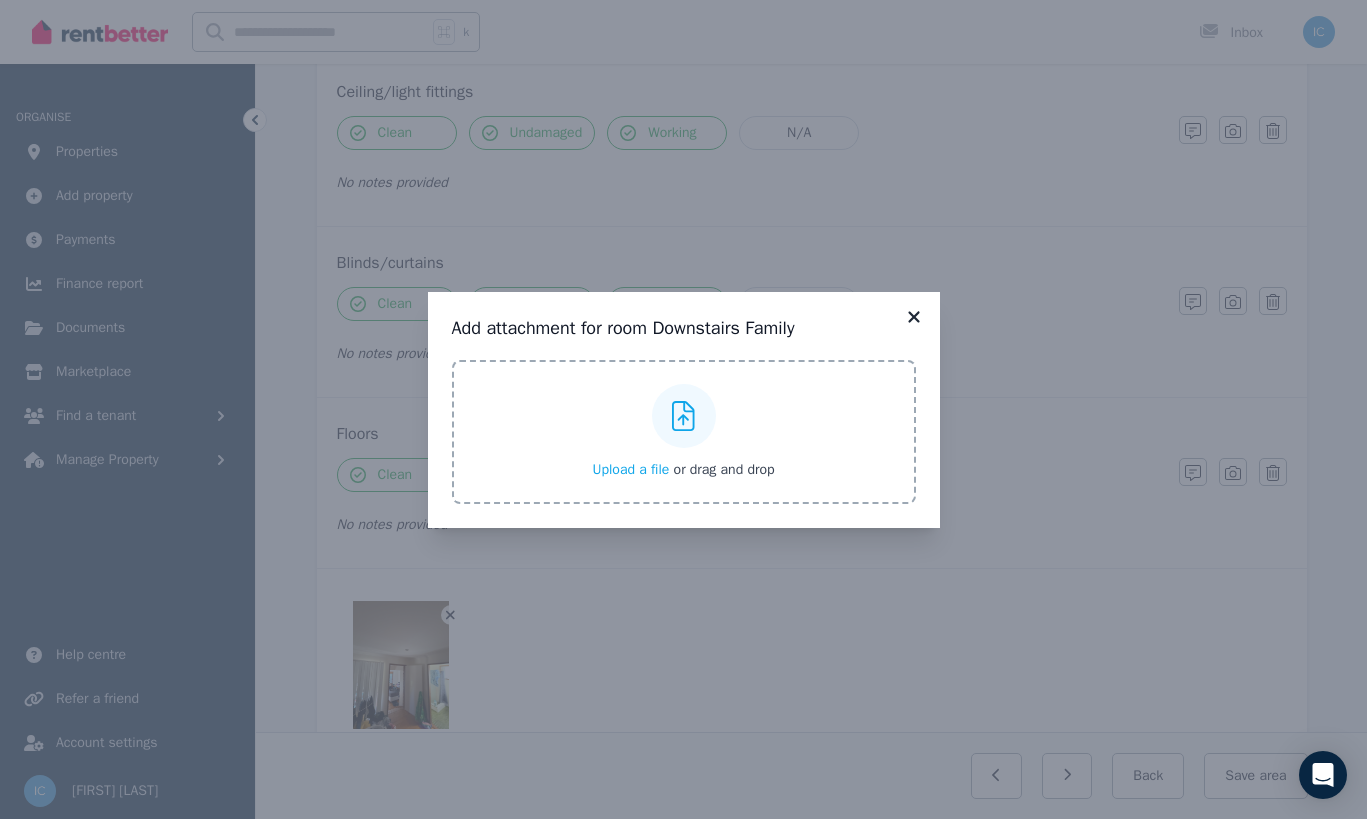 click 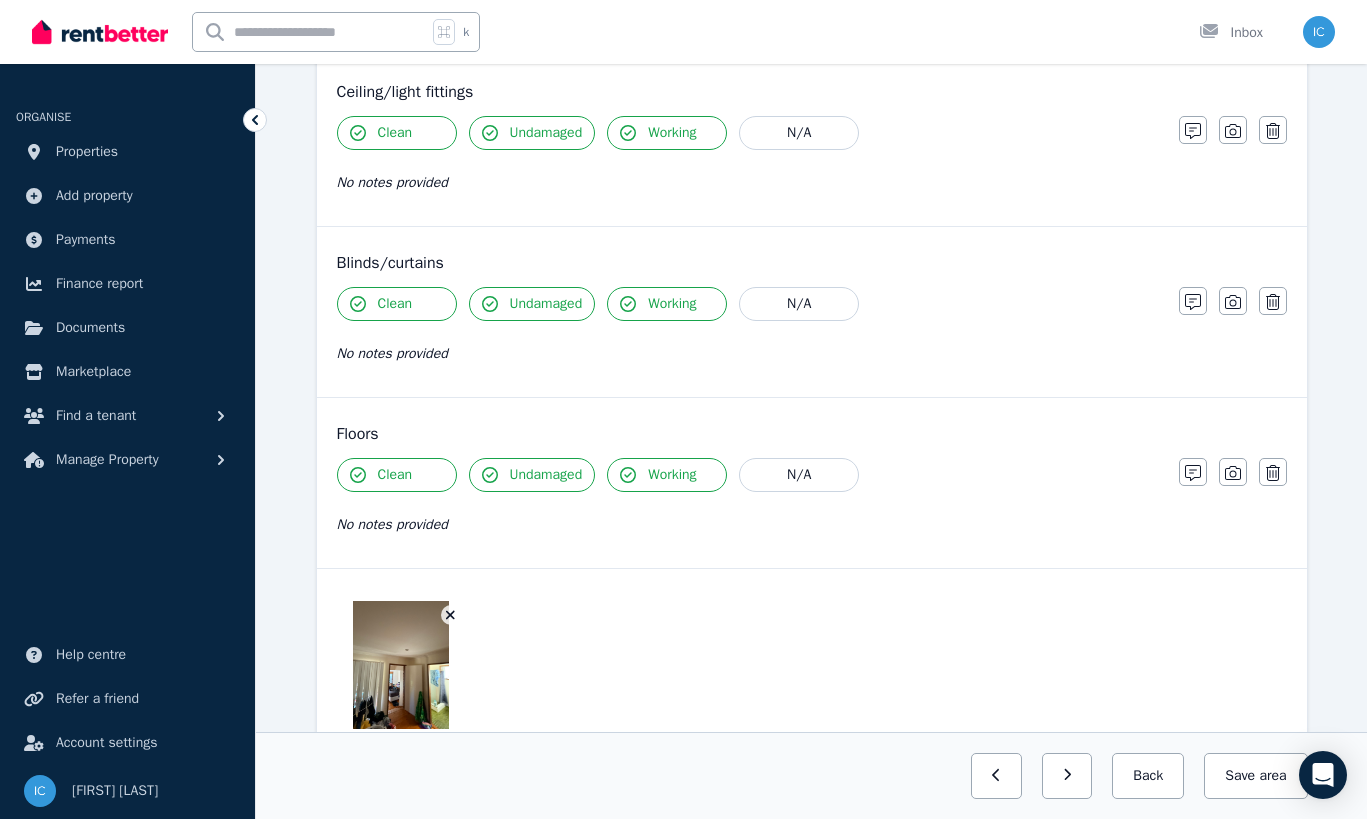 scroll, scrollTop: 913, scrollLeft: 0, axis: vertical 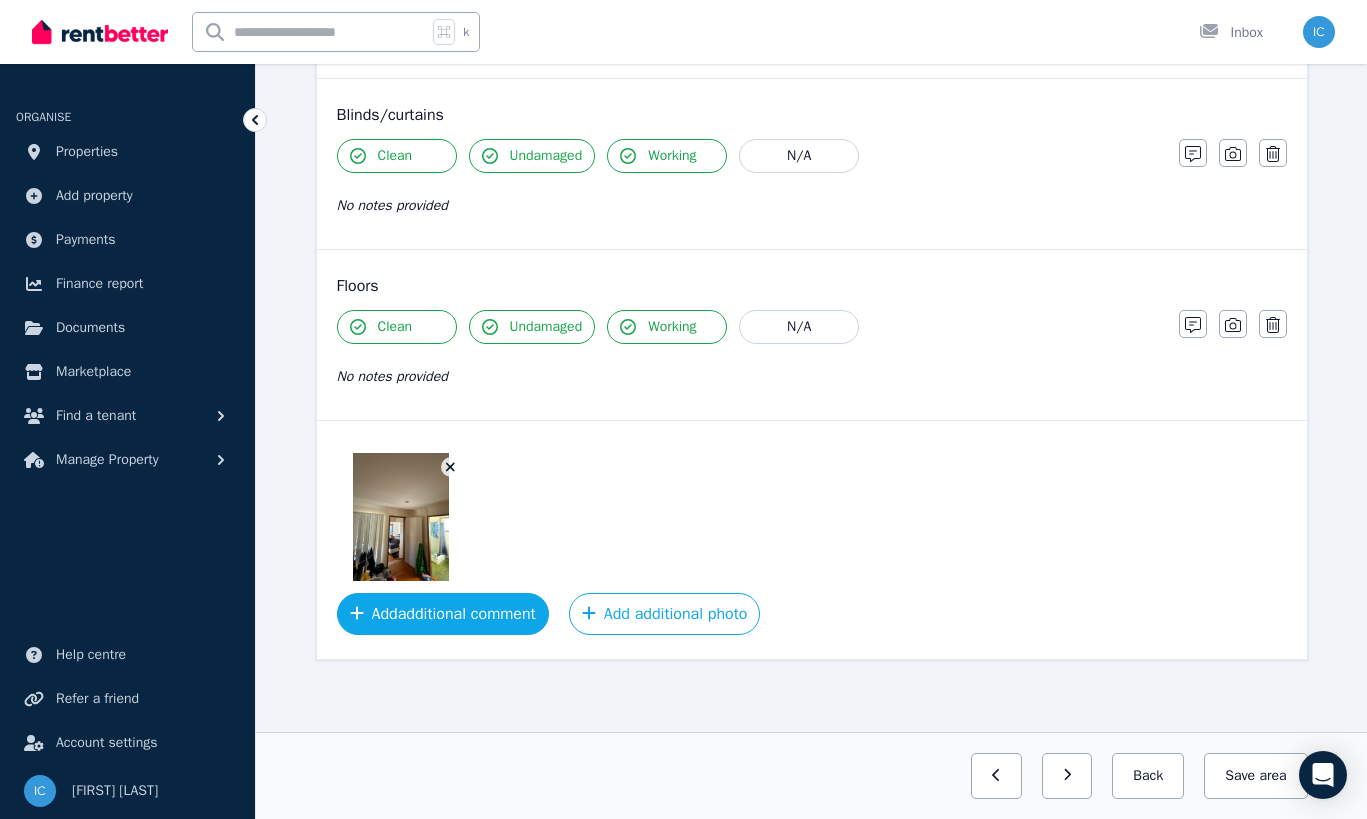 click on "Add  additional comment" at bounding box center [443, 614] 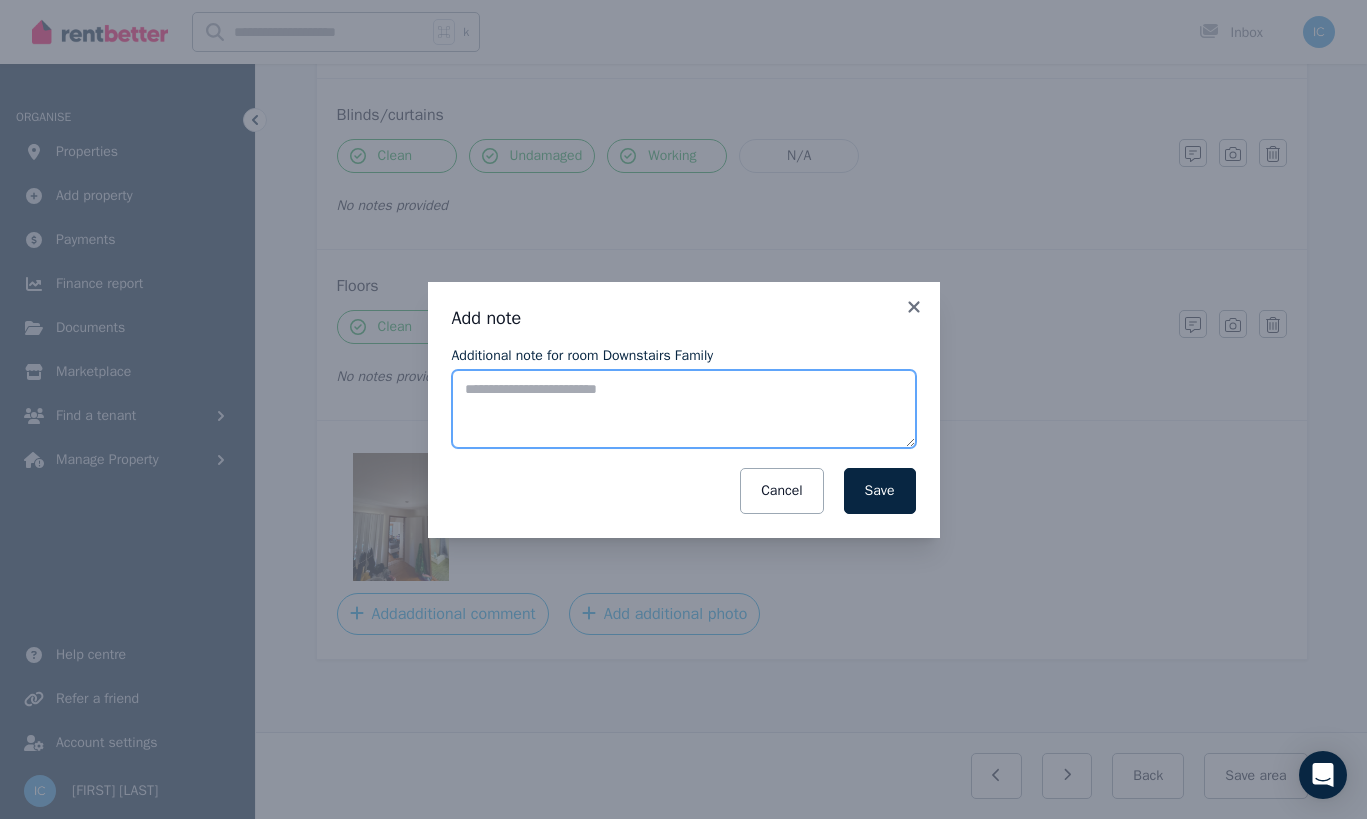 click on "Additional note for room Downstairs Family" at bounding box center (684, 409) 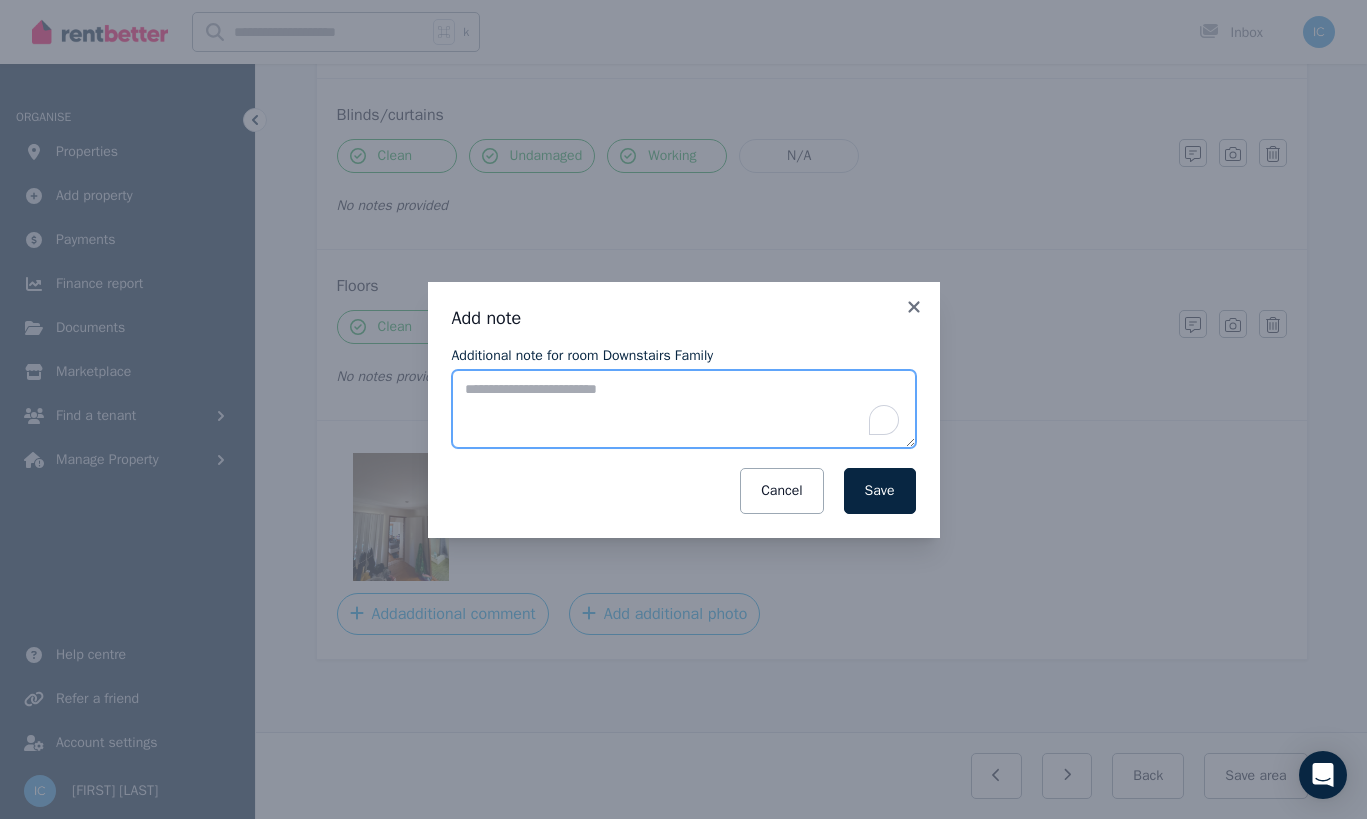 paste on "**********" 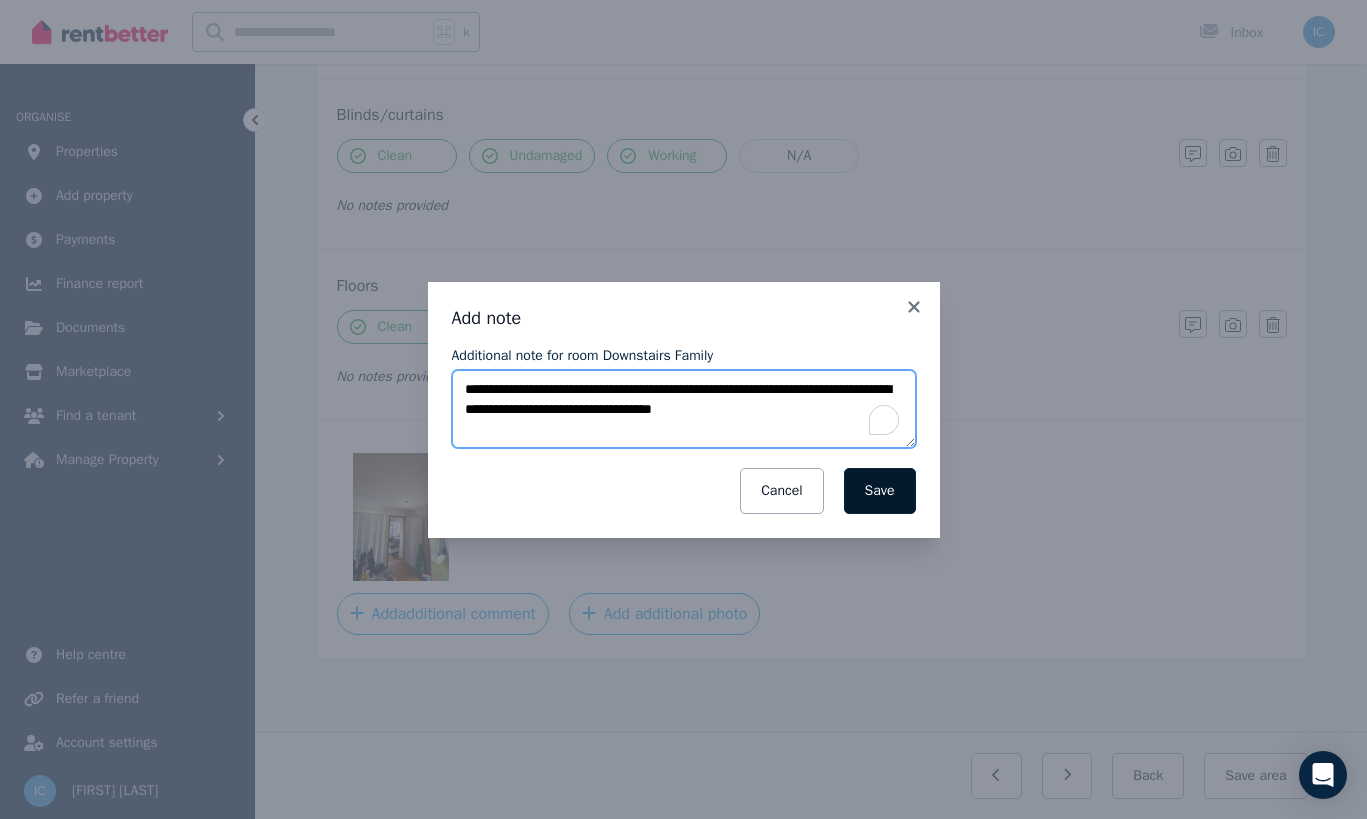 type on "**********" 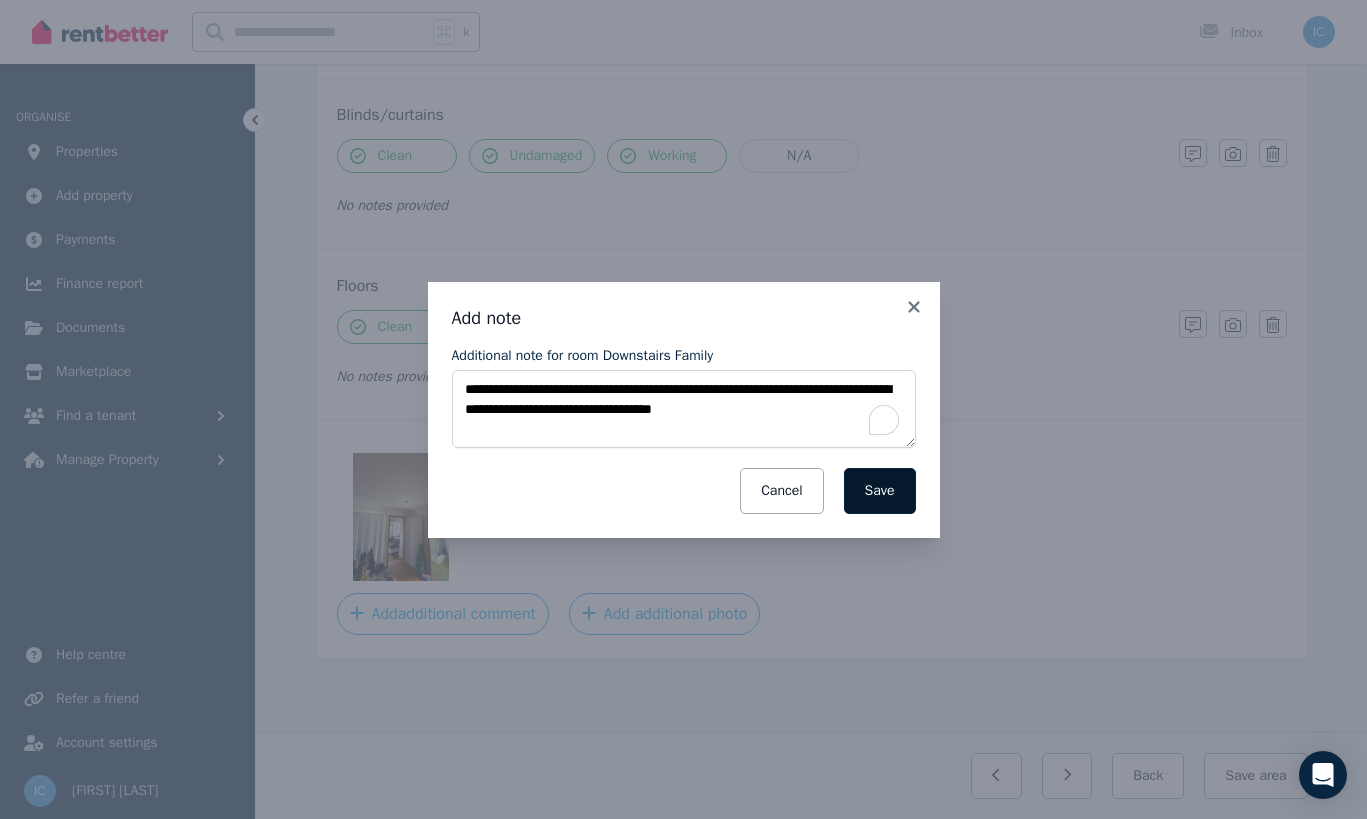 click on "Save" at bounding box center (880, 491) 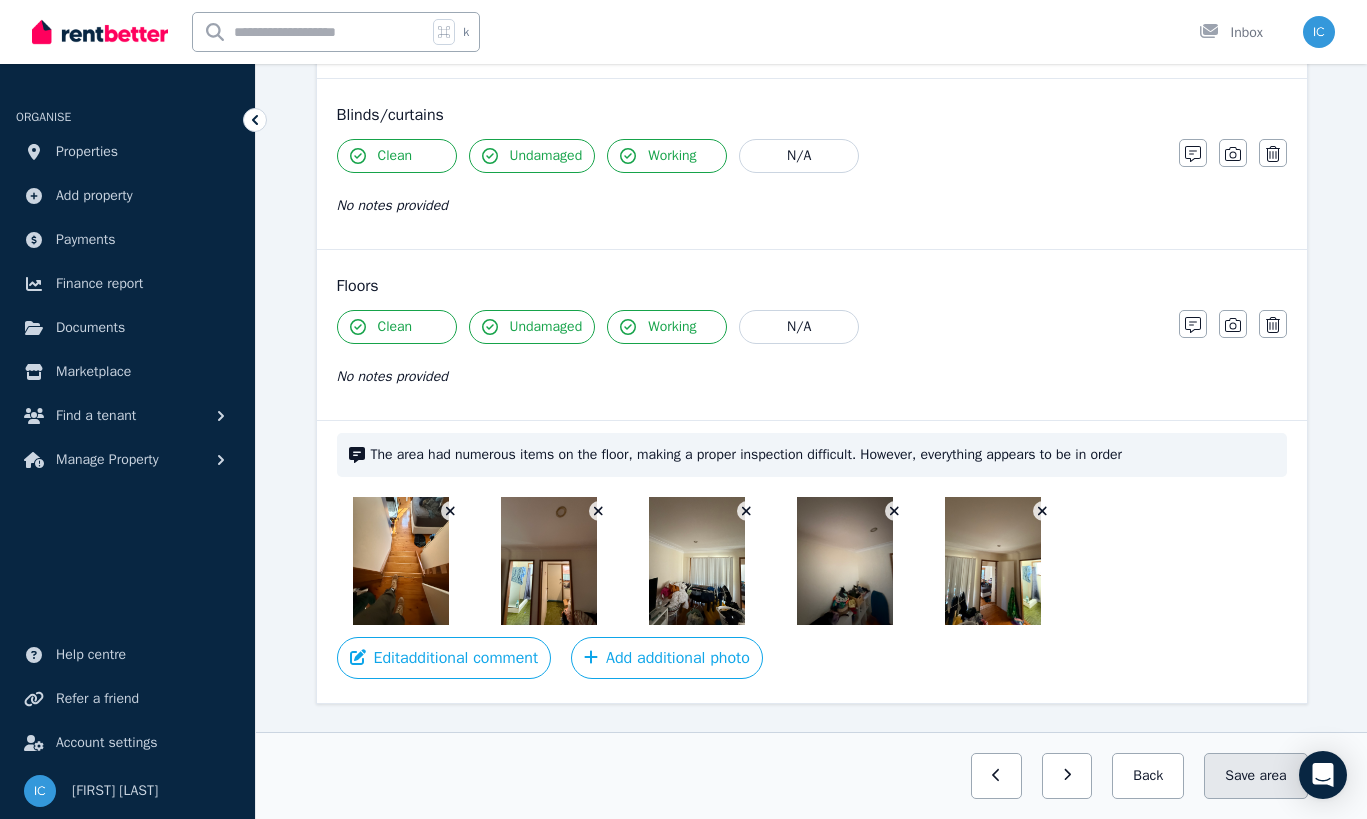 click on "Save   area" at bounding box center (1255, 776) 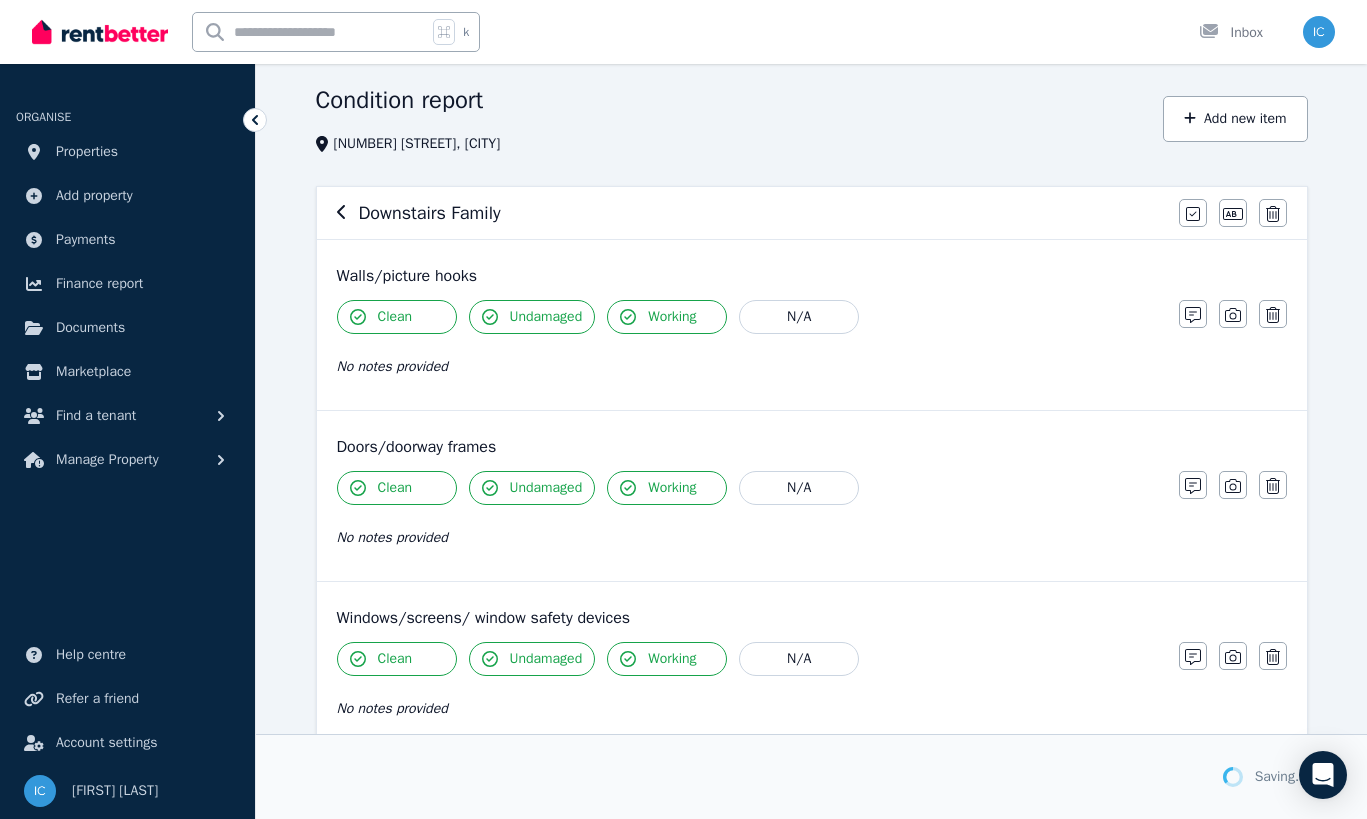scroll, scrollTop: 0, scrollLeft: 0, axis: both 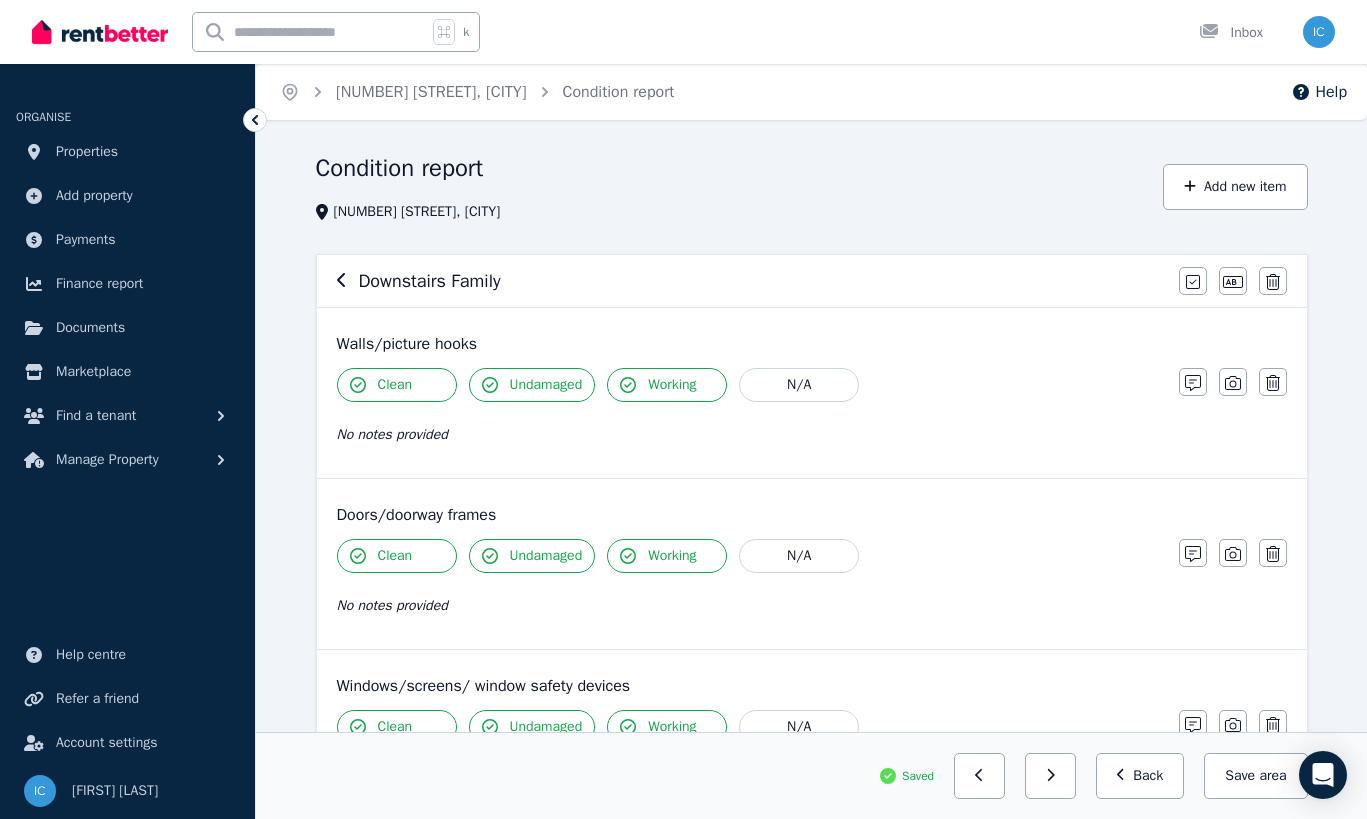 click 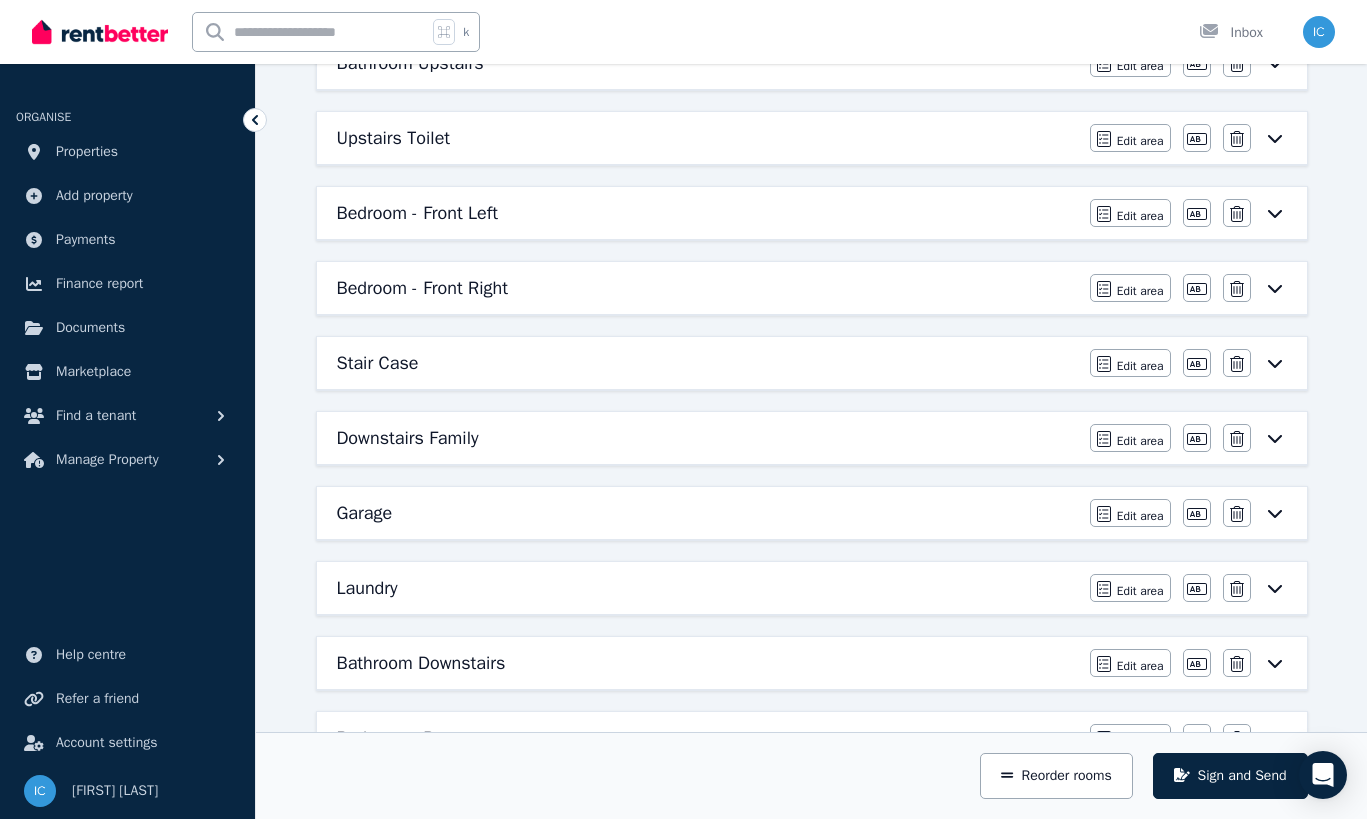 scroll, scrollTop: 624, scrollLeft: 0, axis: vertical 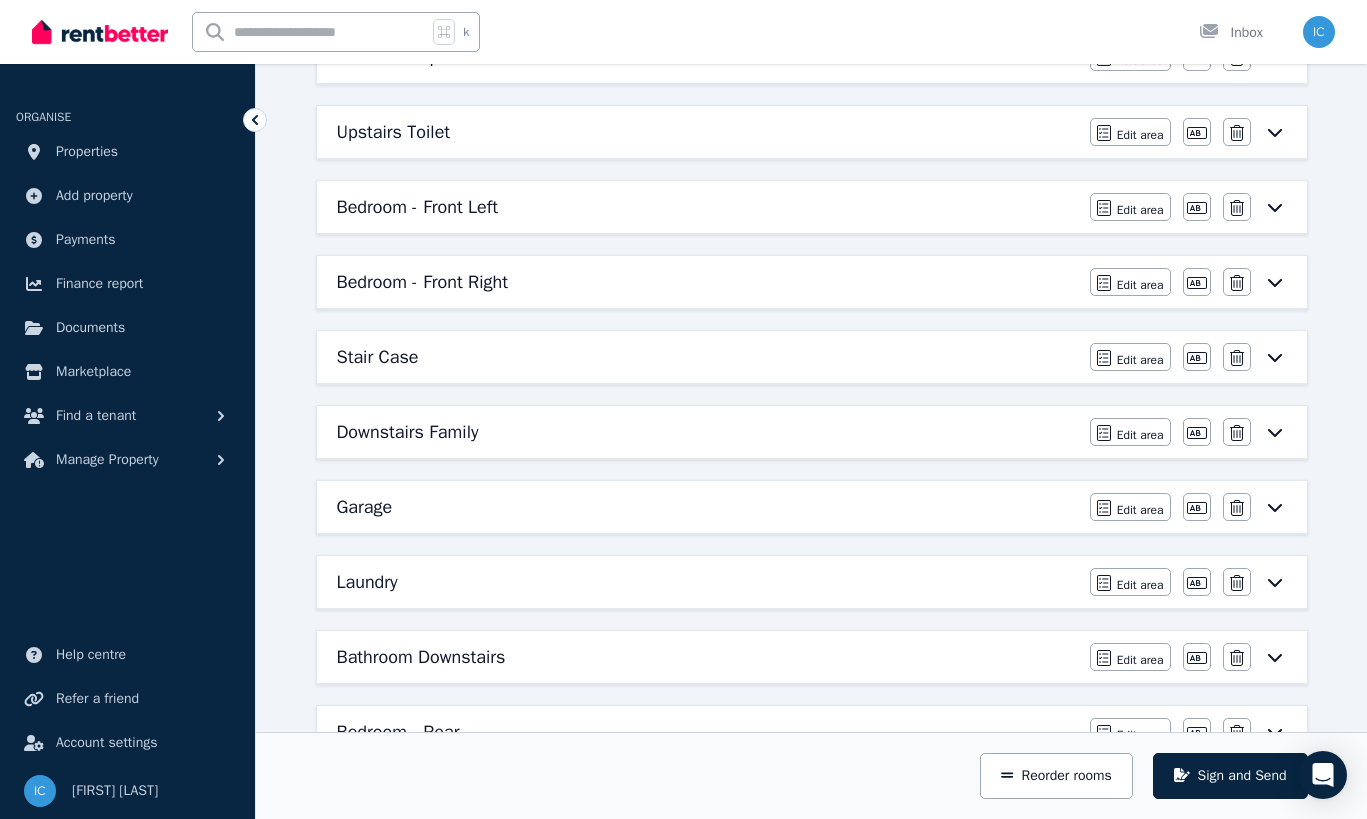 click on "Garage" at bounding box center [707, 507] 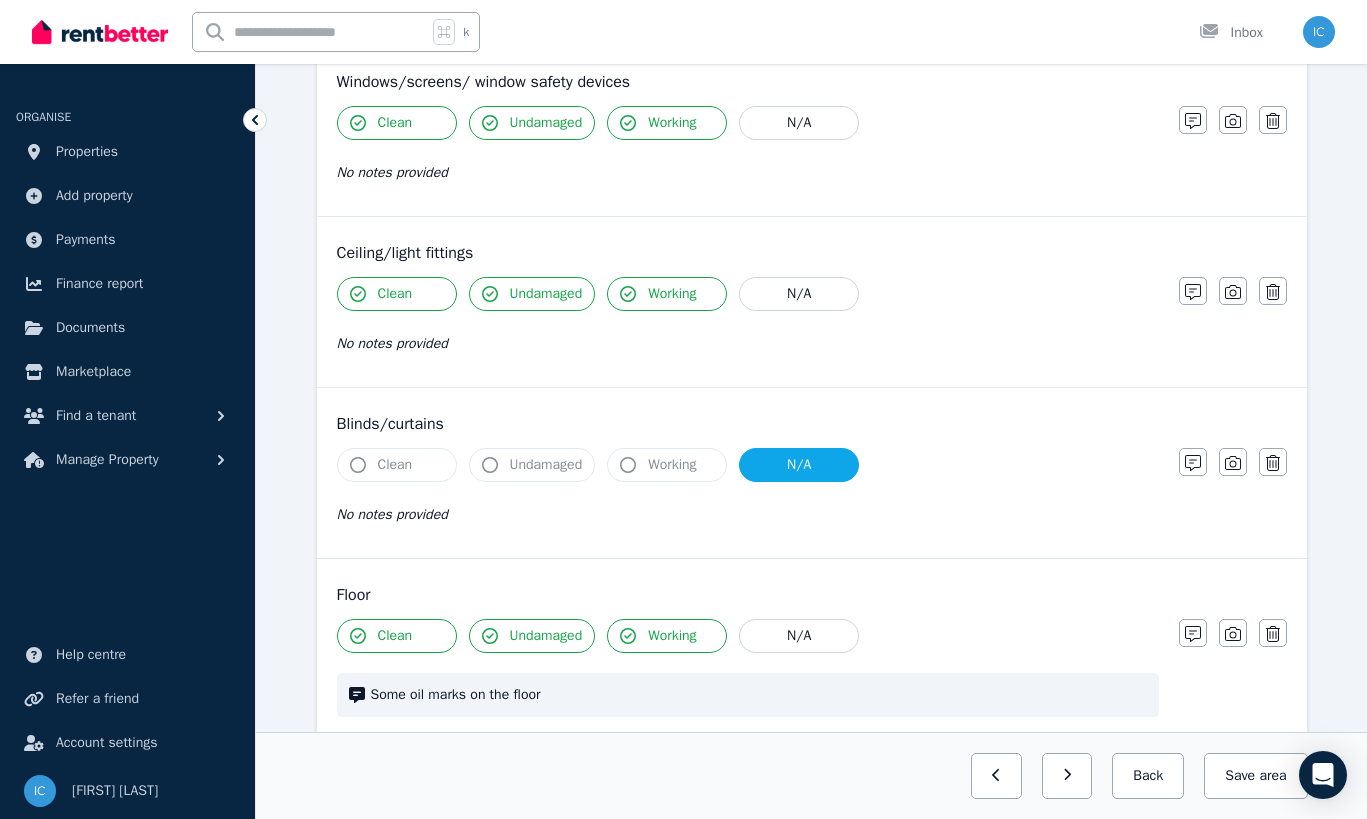 scroll, scrollTop: 0, scrollLeft: 0, axis: both 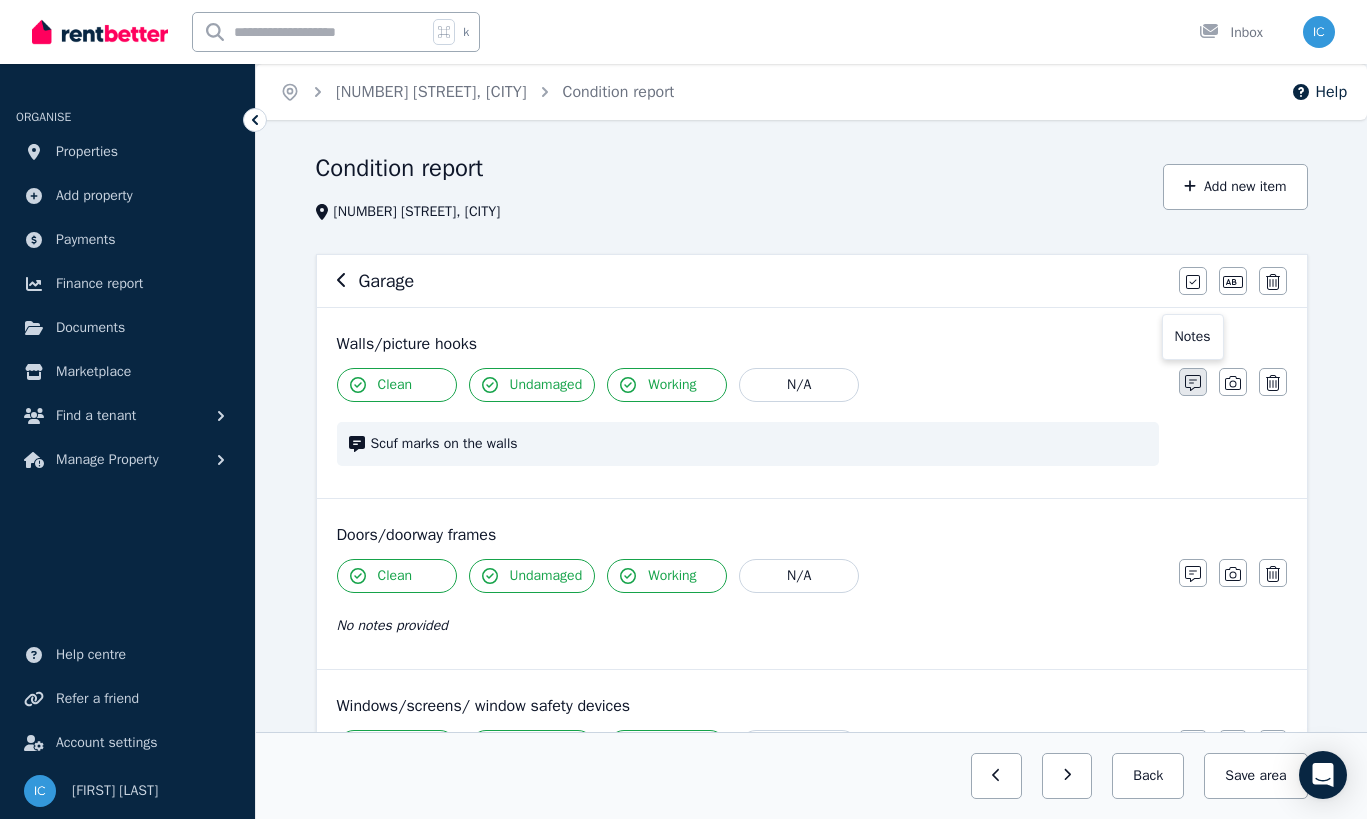 click 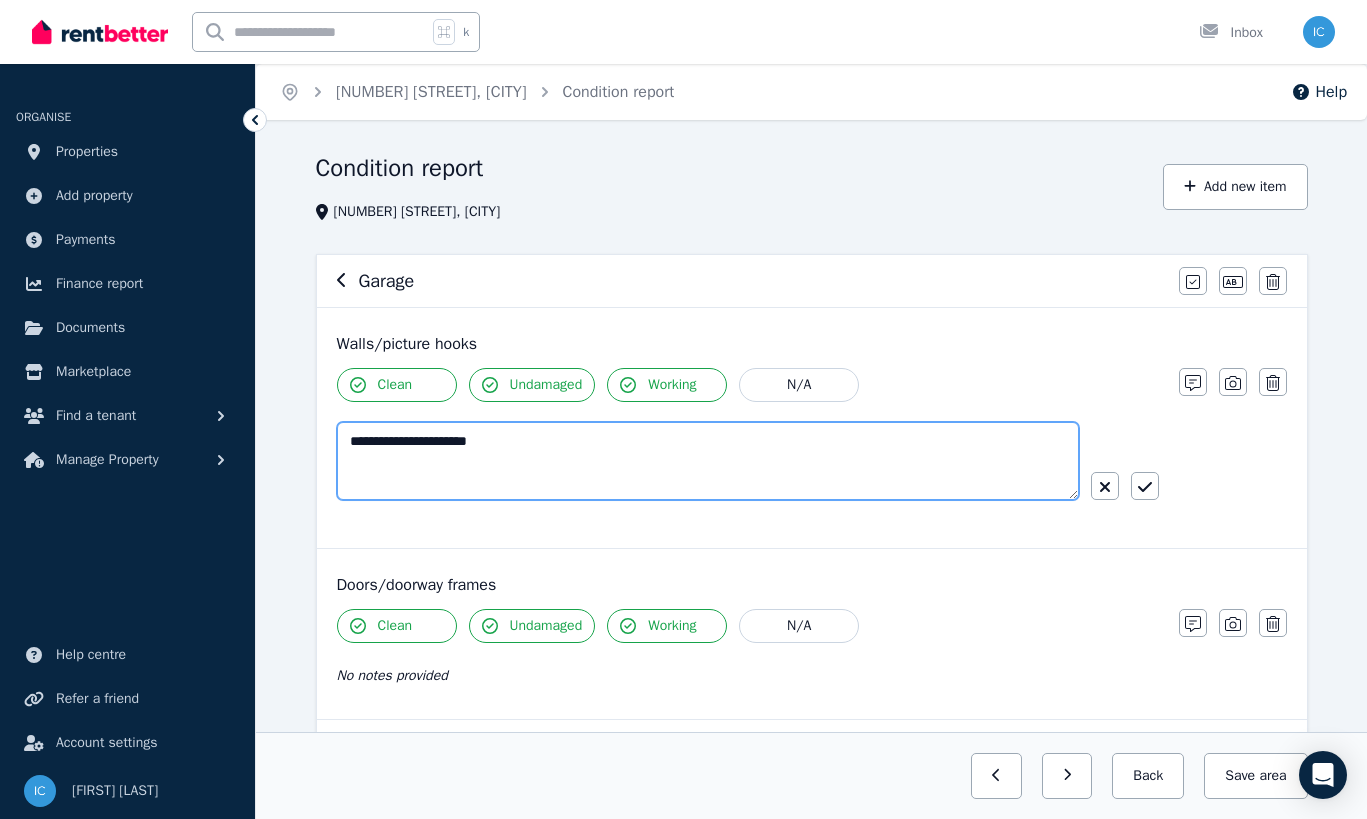 click on "**********" at bounding box center [708, 461] 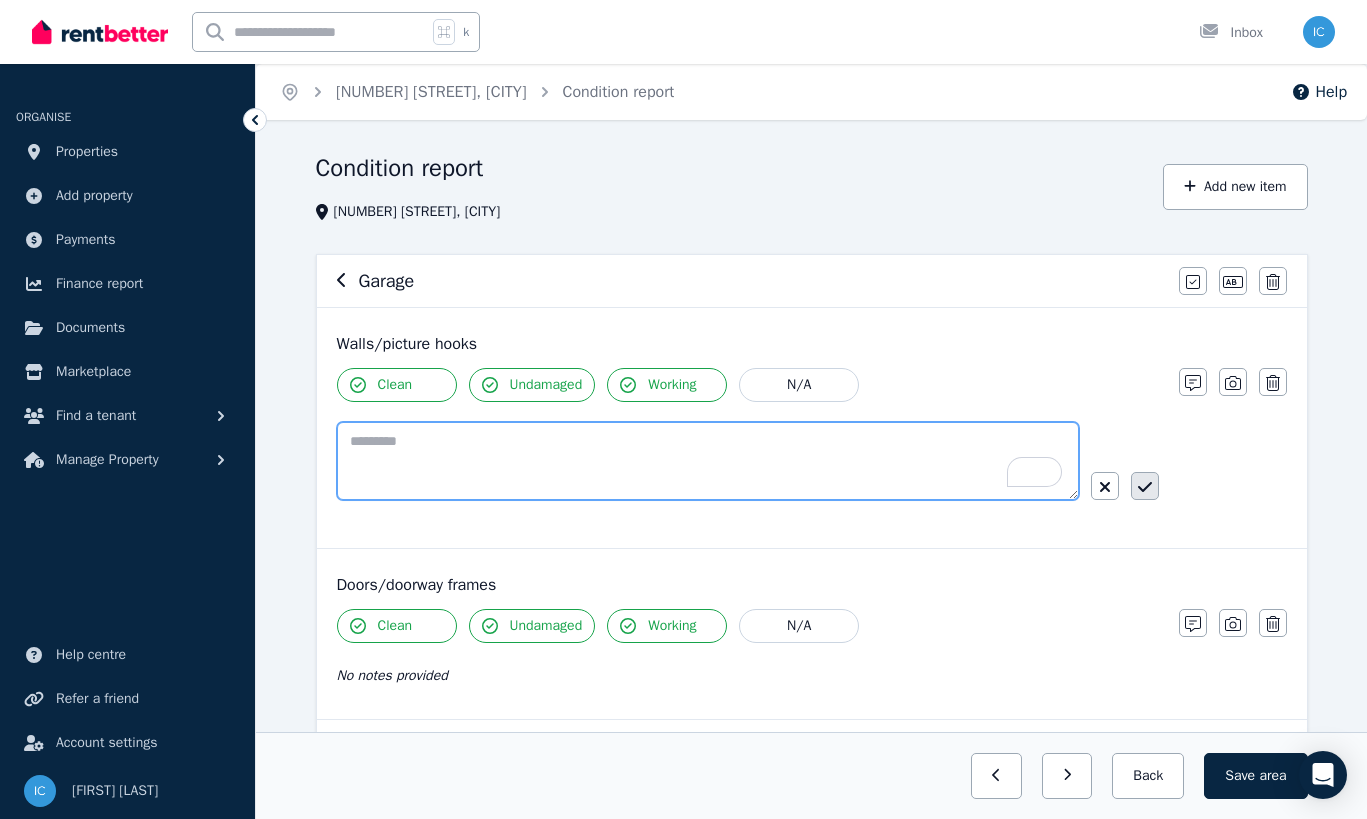 type 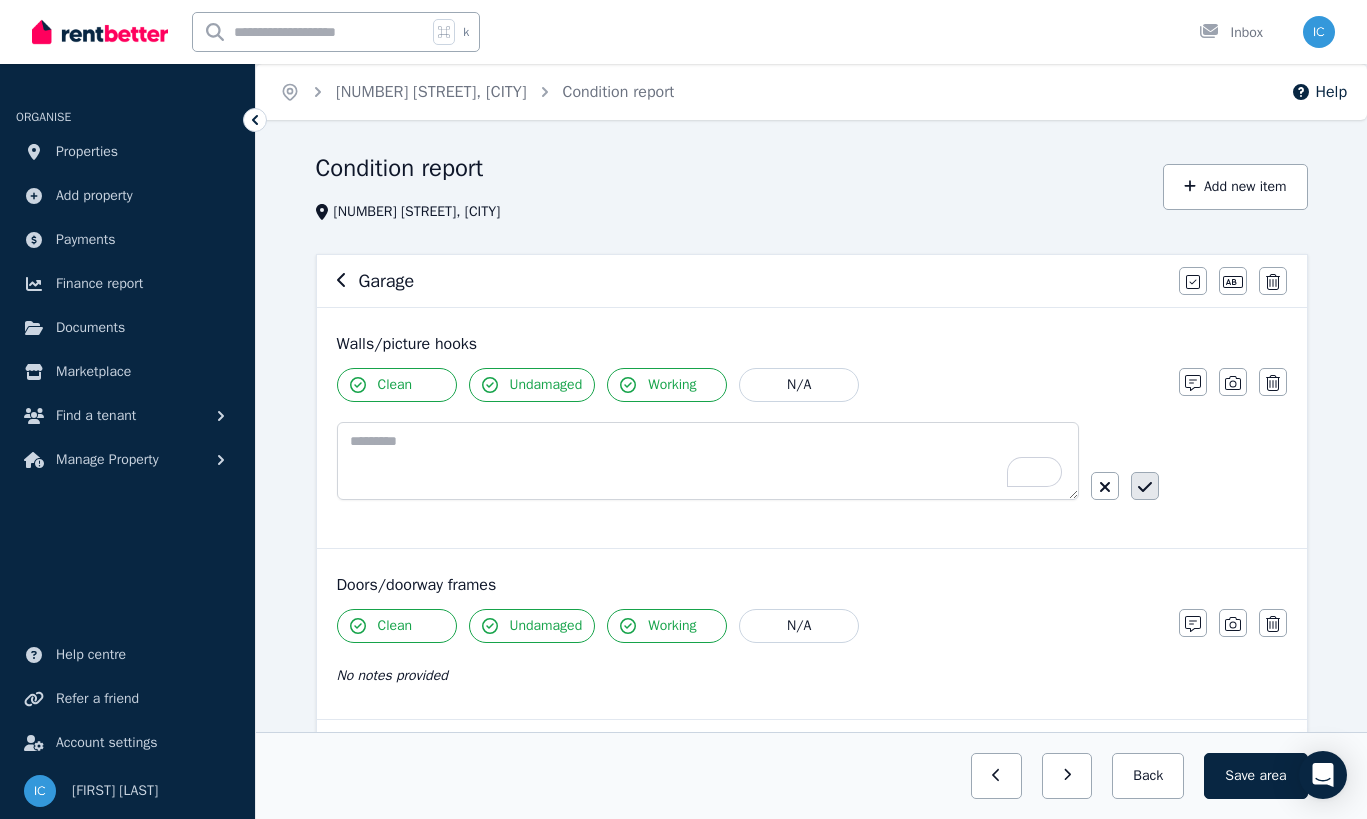 click 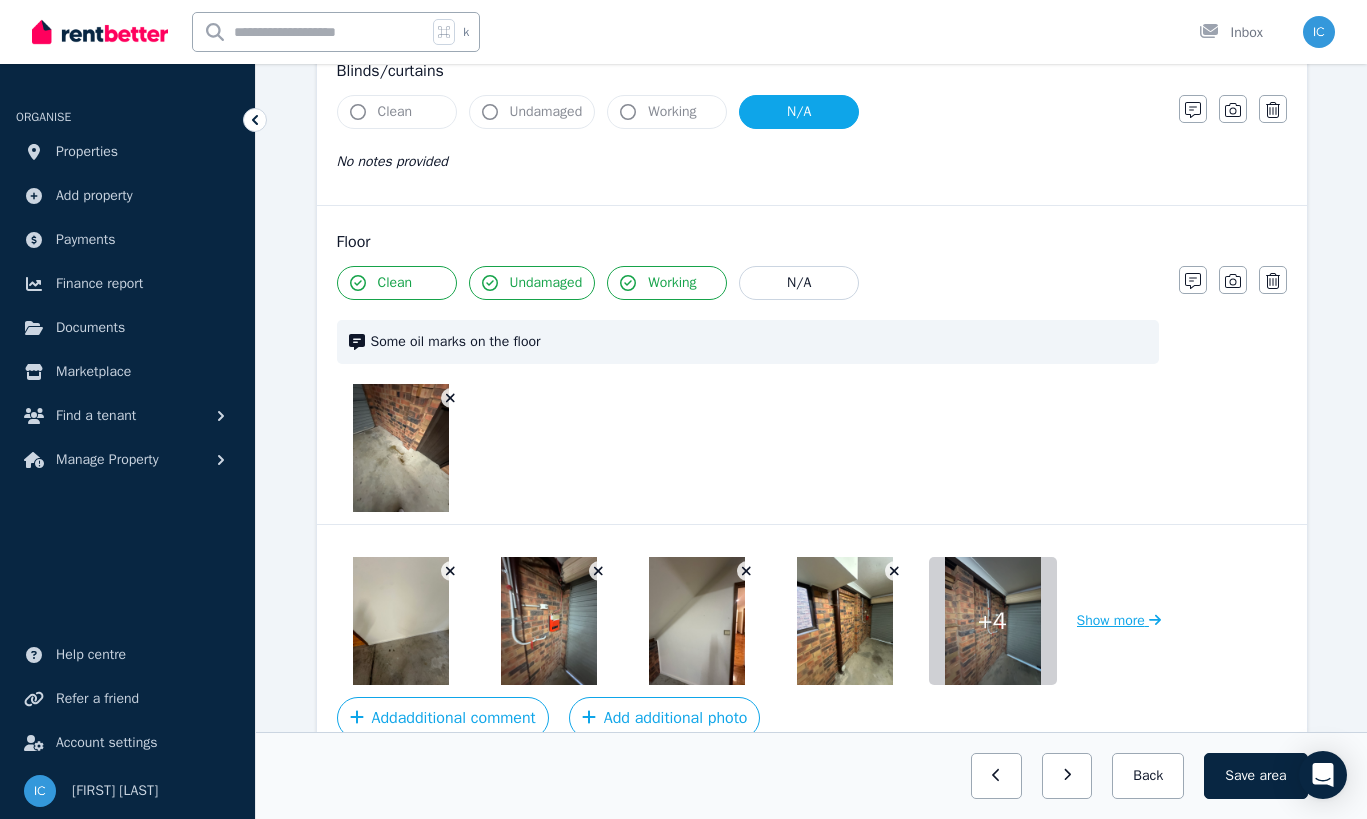 scroll, scrollTop: 1030, scrollLeft: 0, axis: vertical 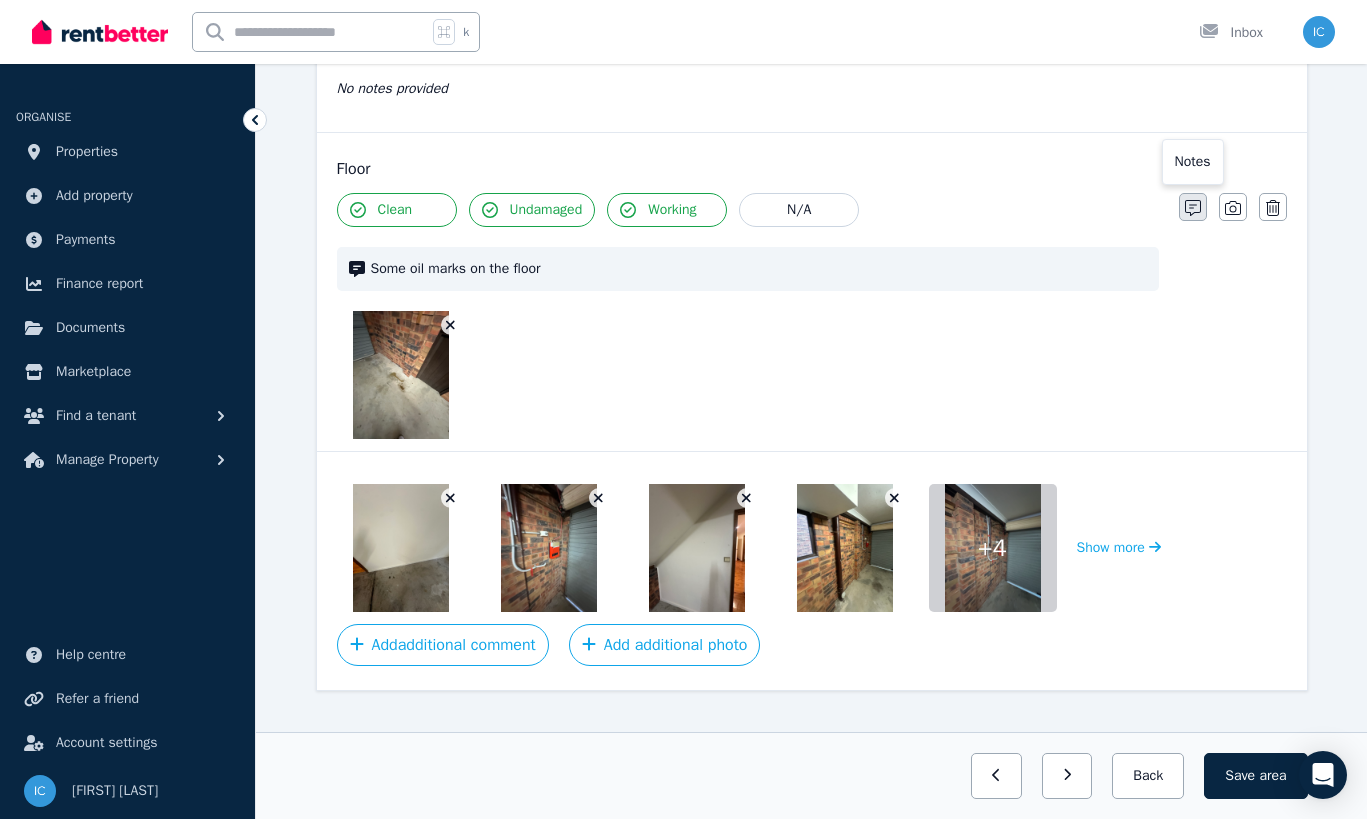 click 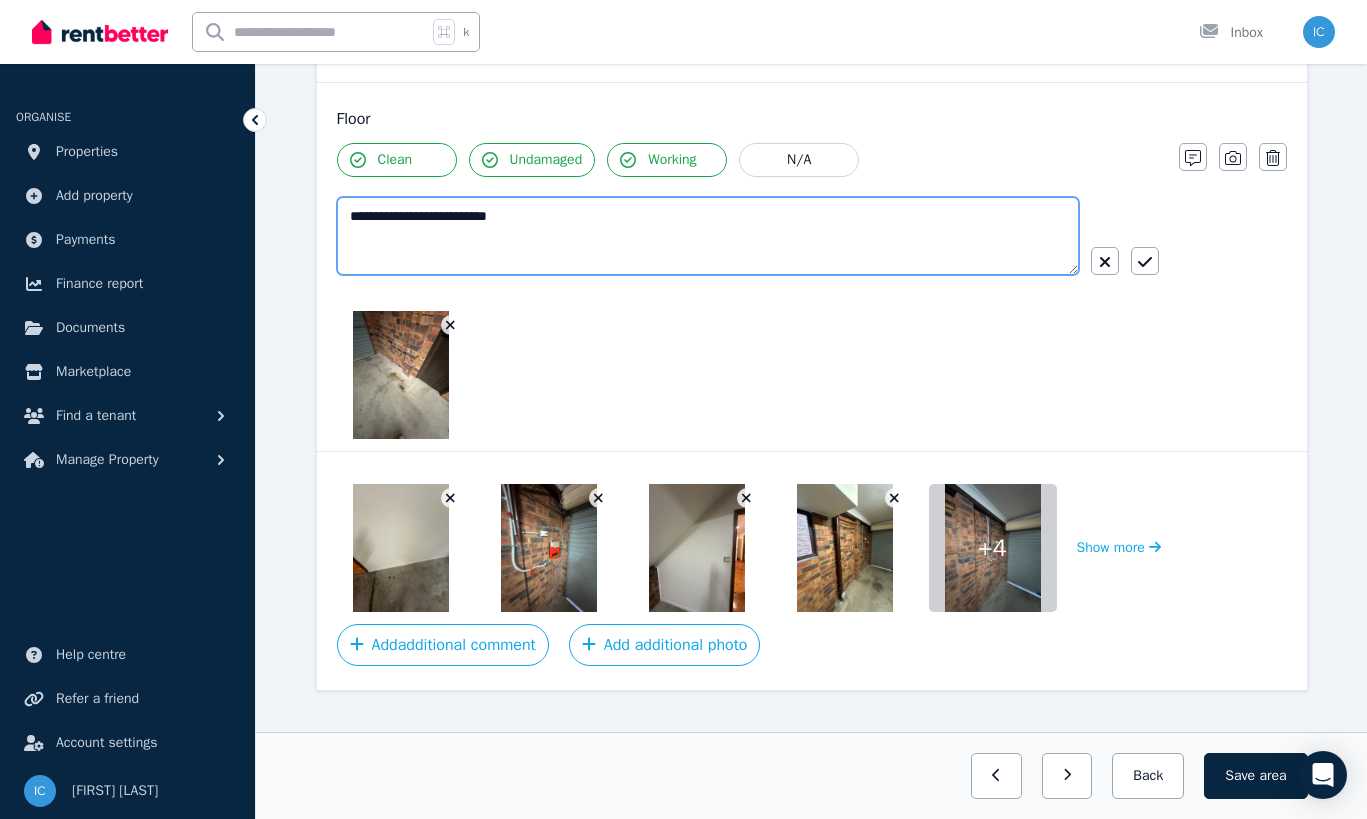 click on "**********" at bounding box center [708, 236] 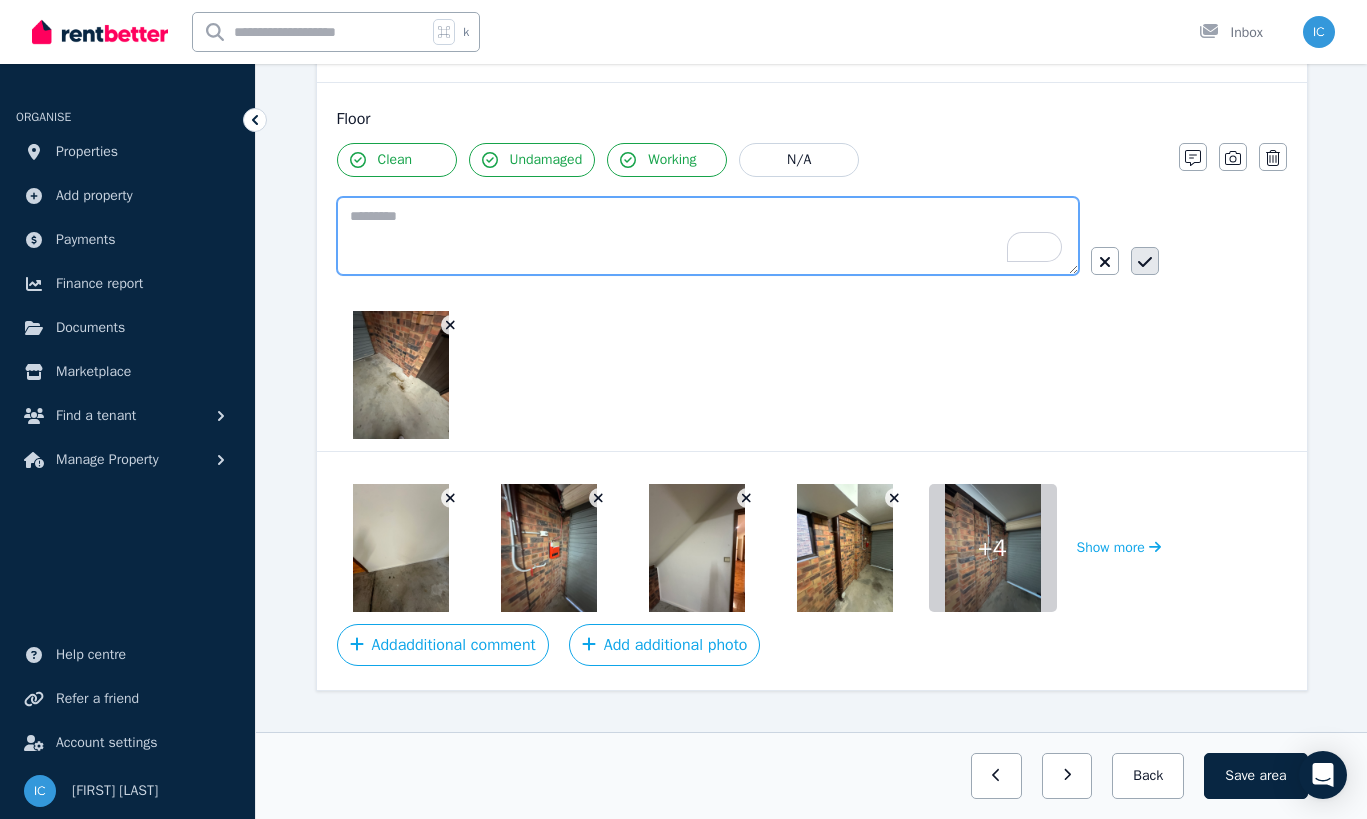 type 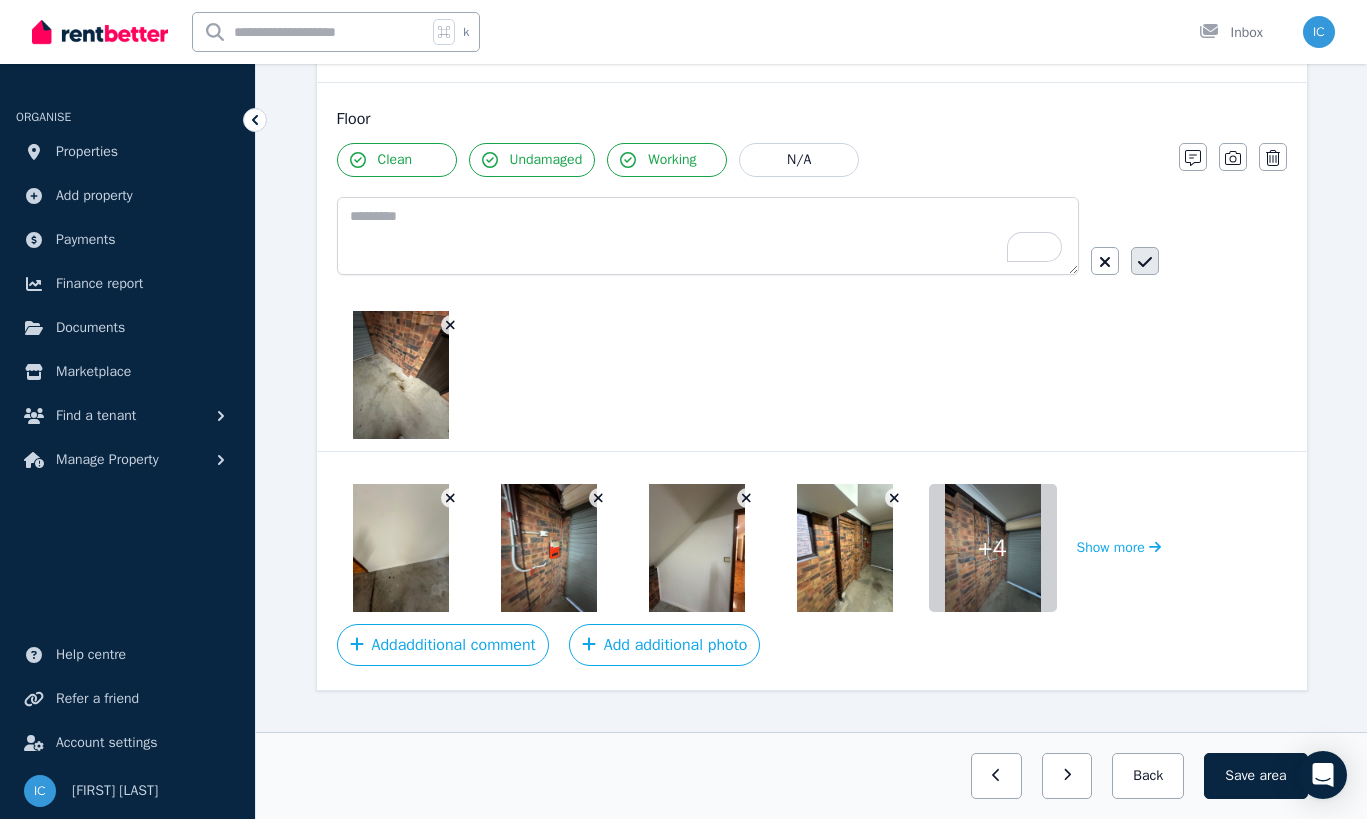 click 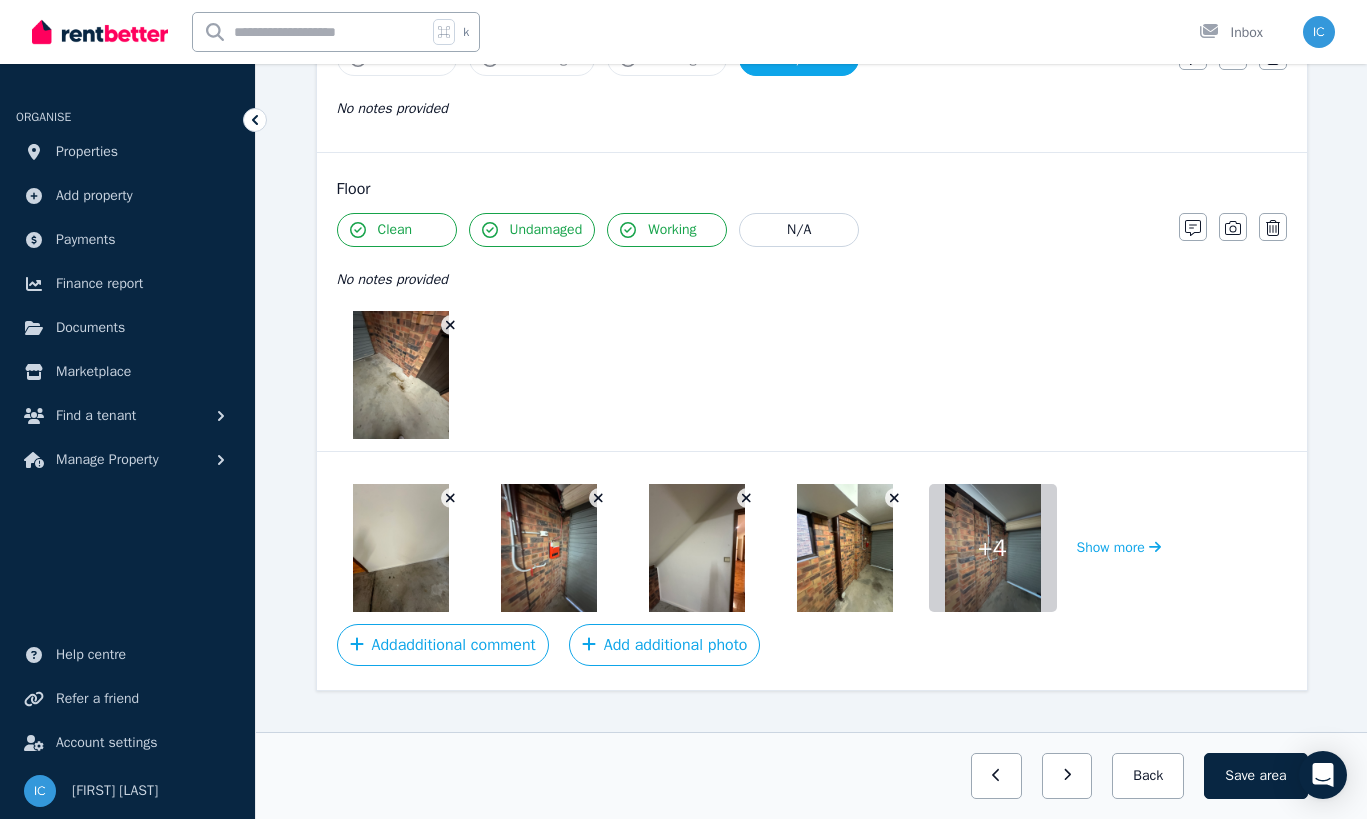 click 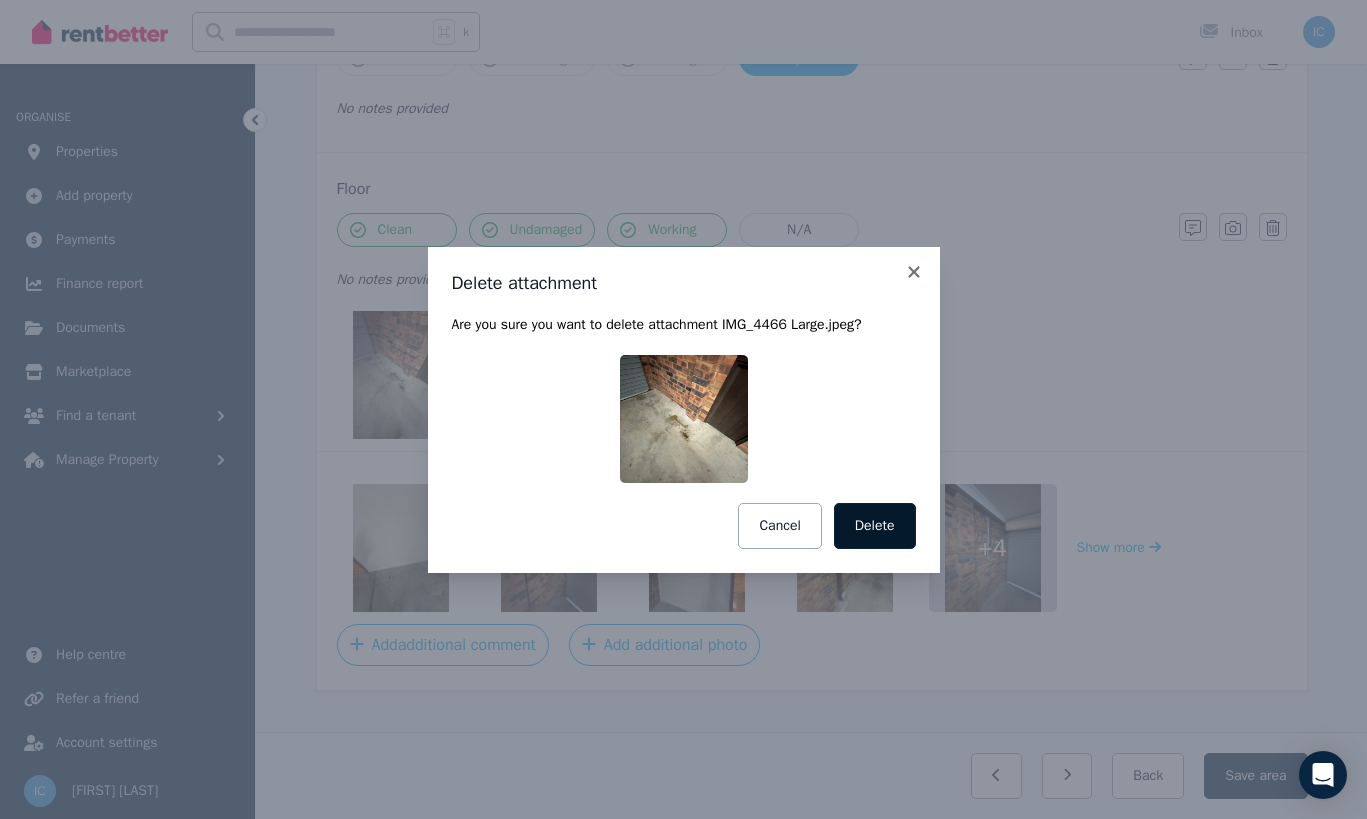 click on "Delete" at bounding box center [875, 526] 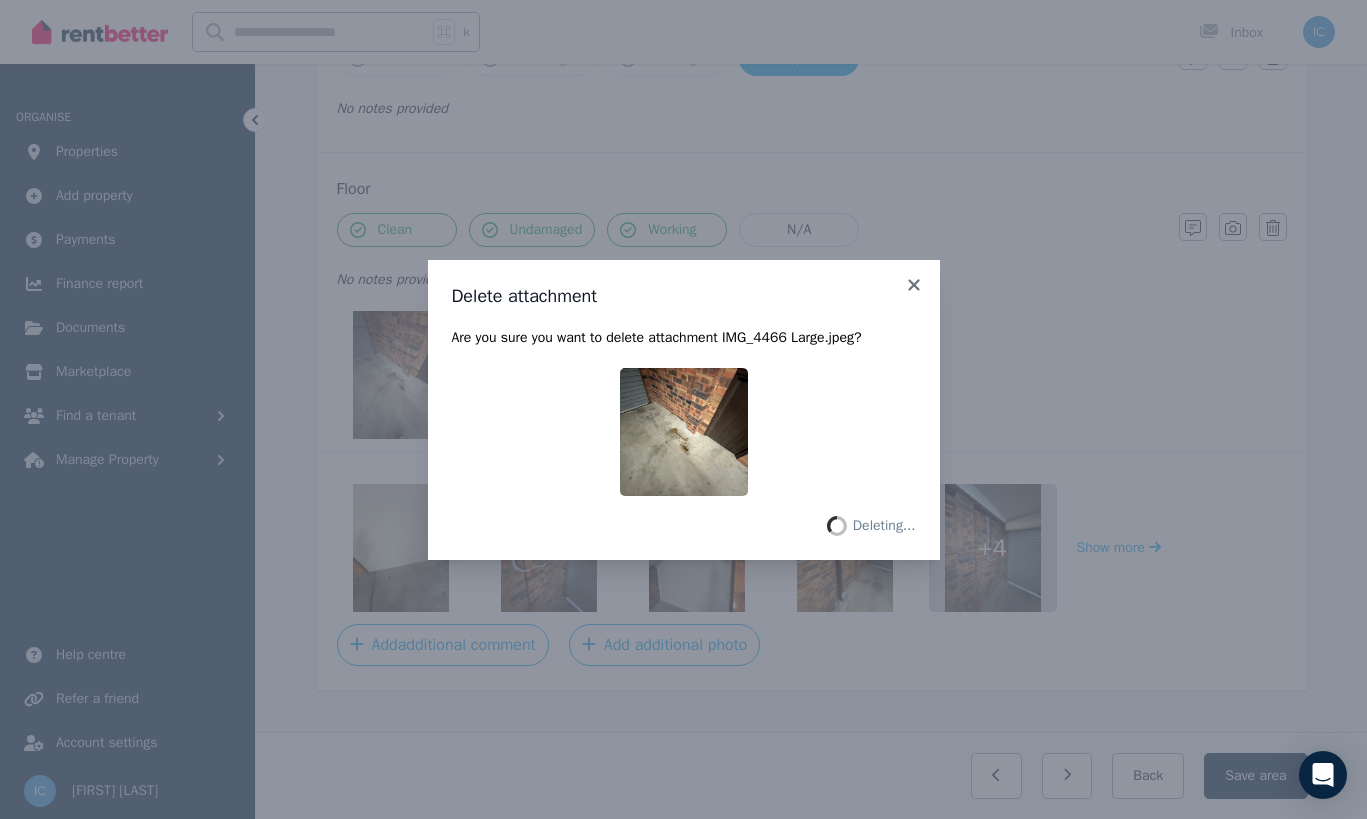 scroll, scrollTop: 882, scrollLeft: 0, axis: vertical 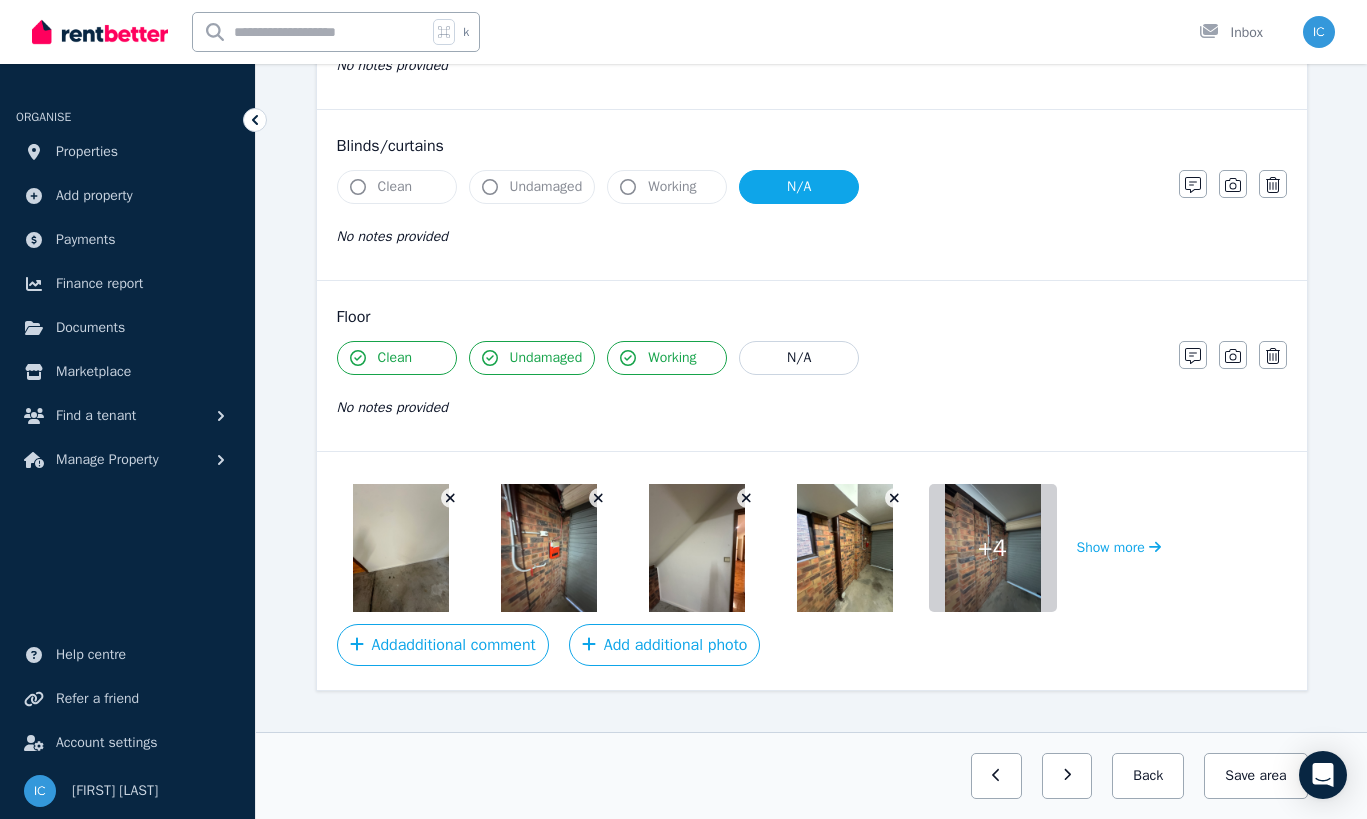 click 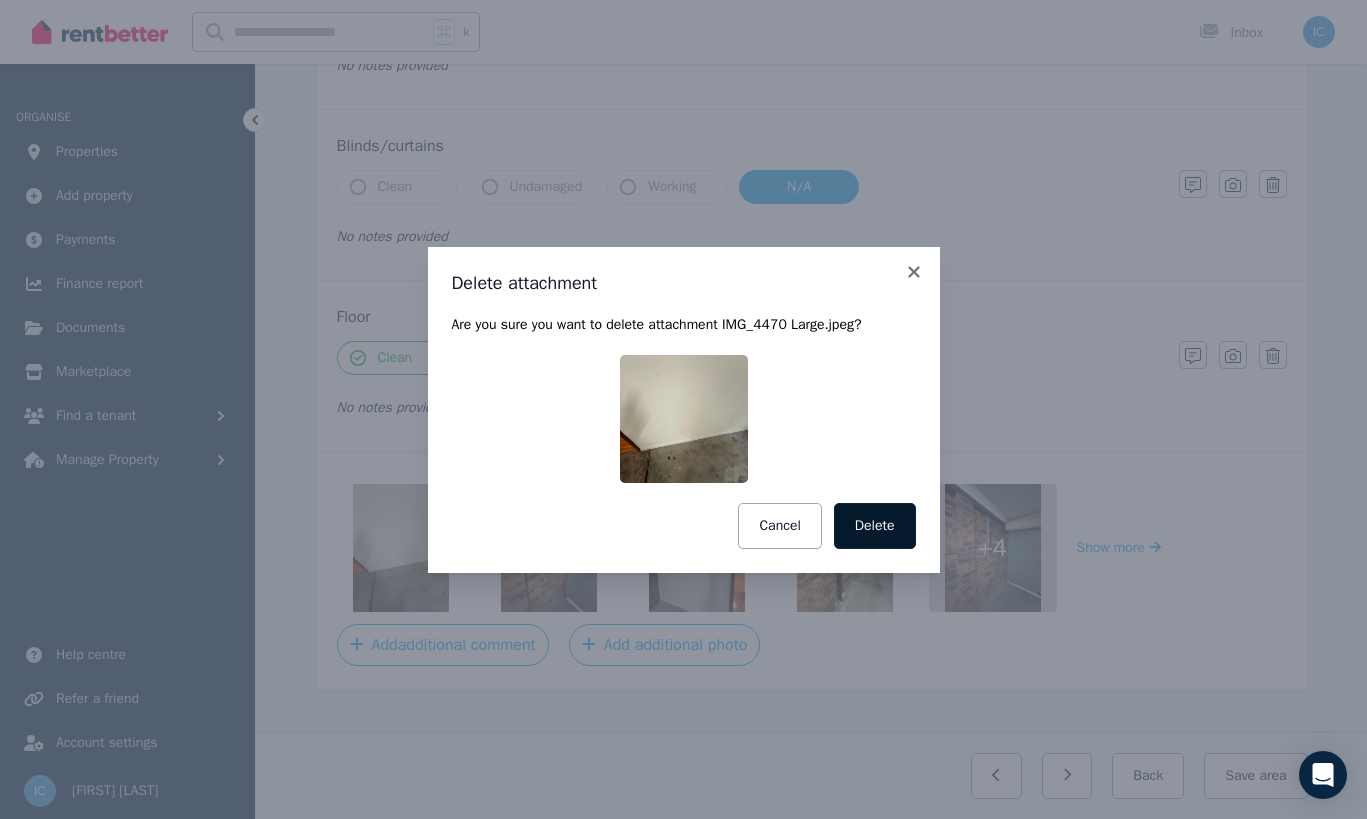 click on "Delete" at bounding box center [875, 526] 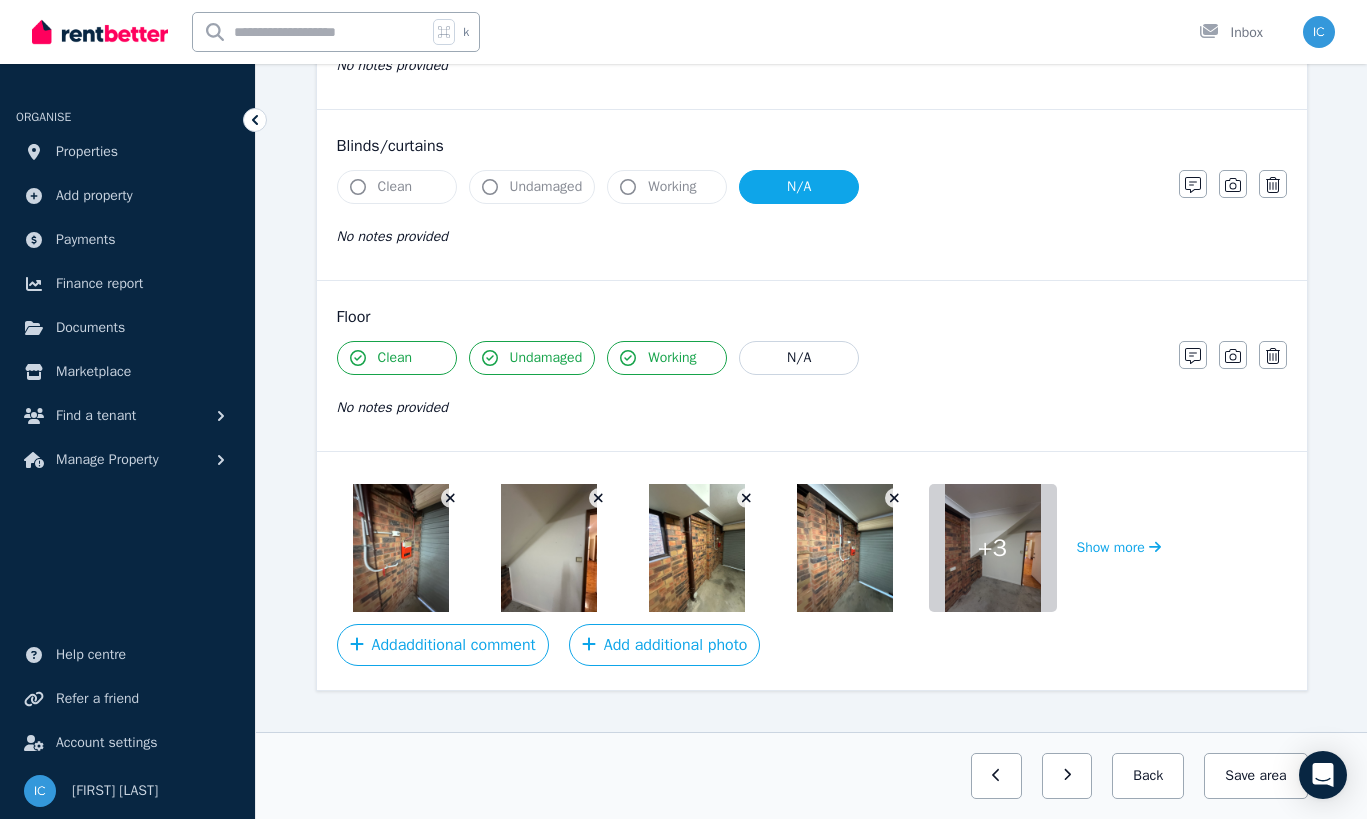 click 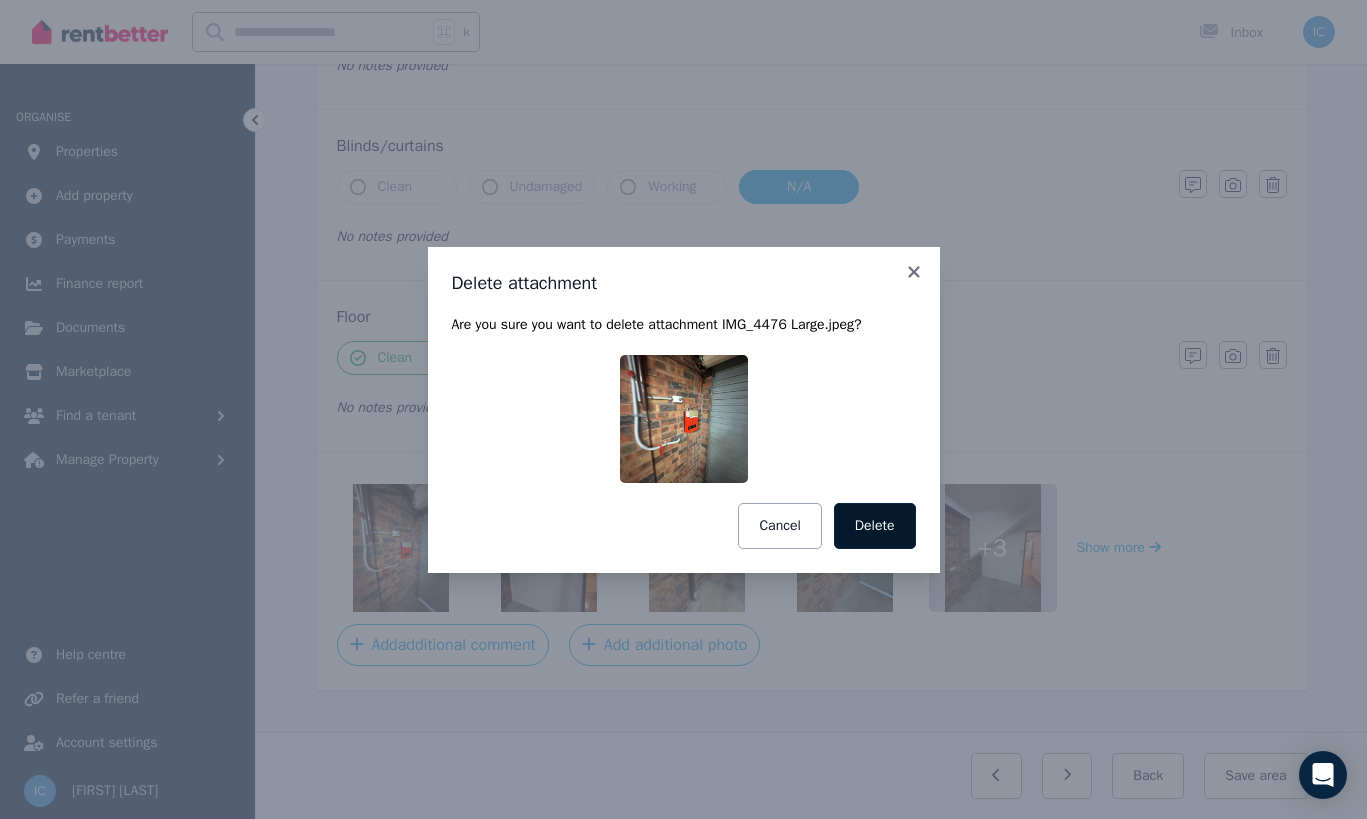 click on "Delete" at bounding box center (875, 526) 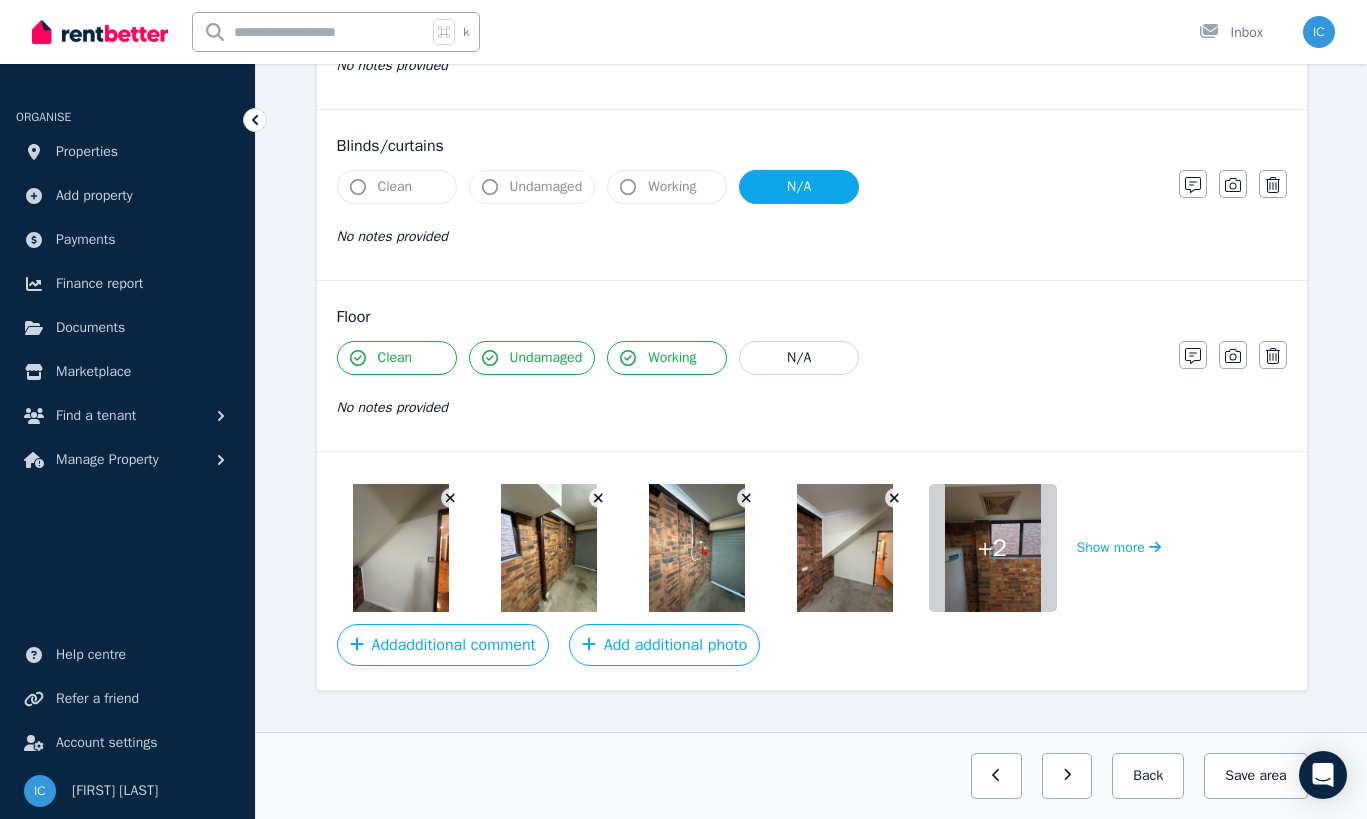 click at bounding box center [451, 498] 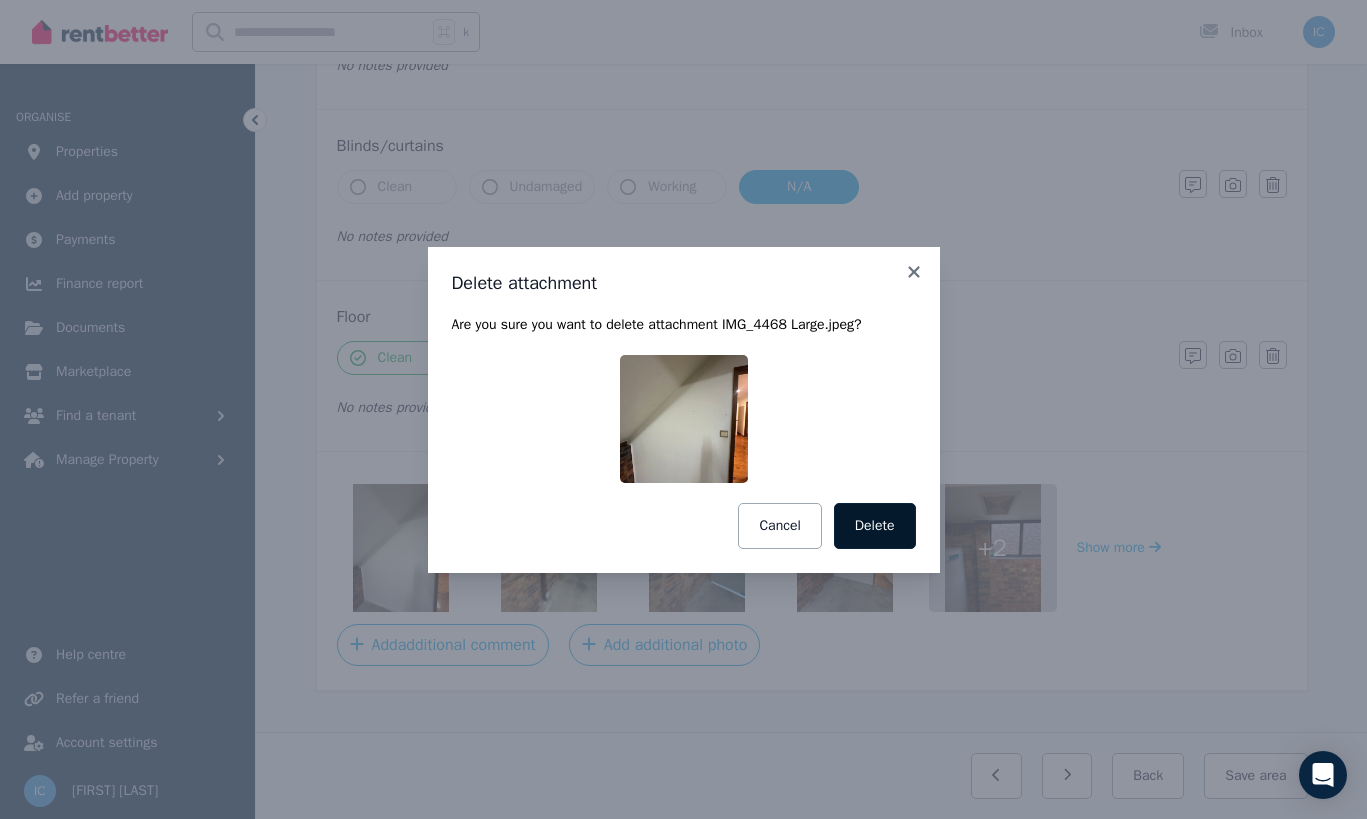 click on "Delete" at bounding box center [875, 526] 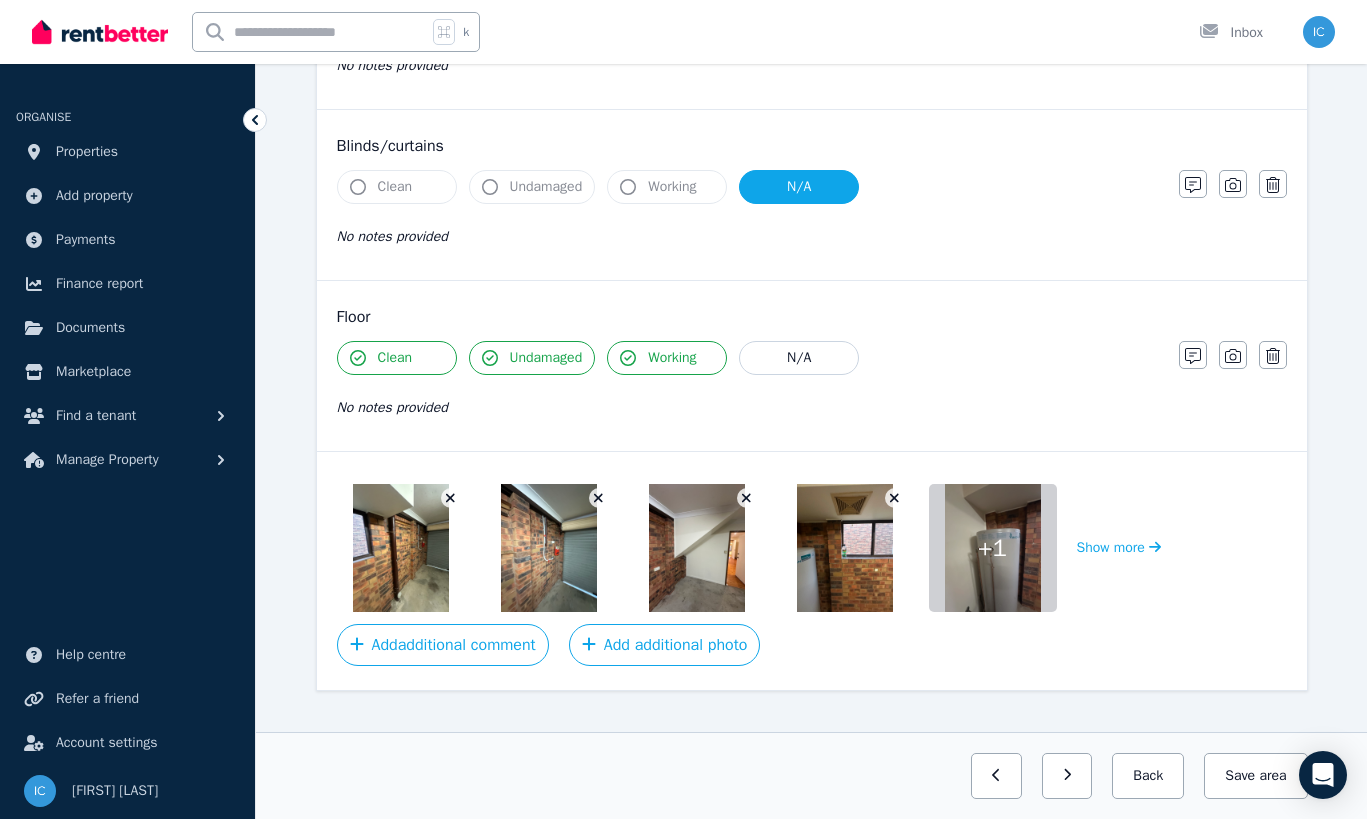 click 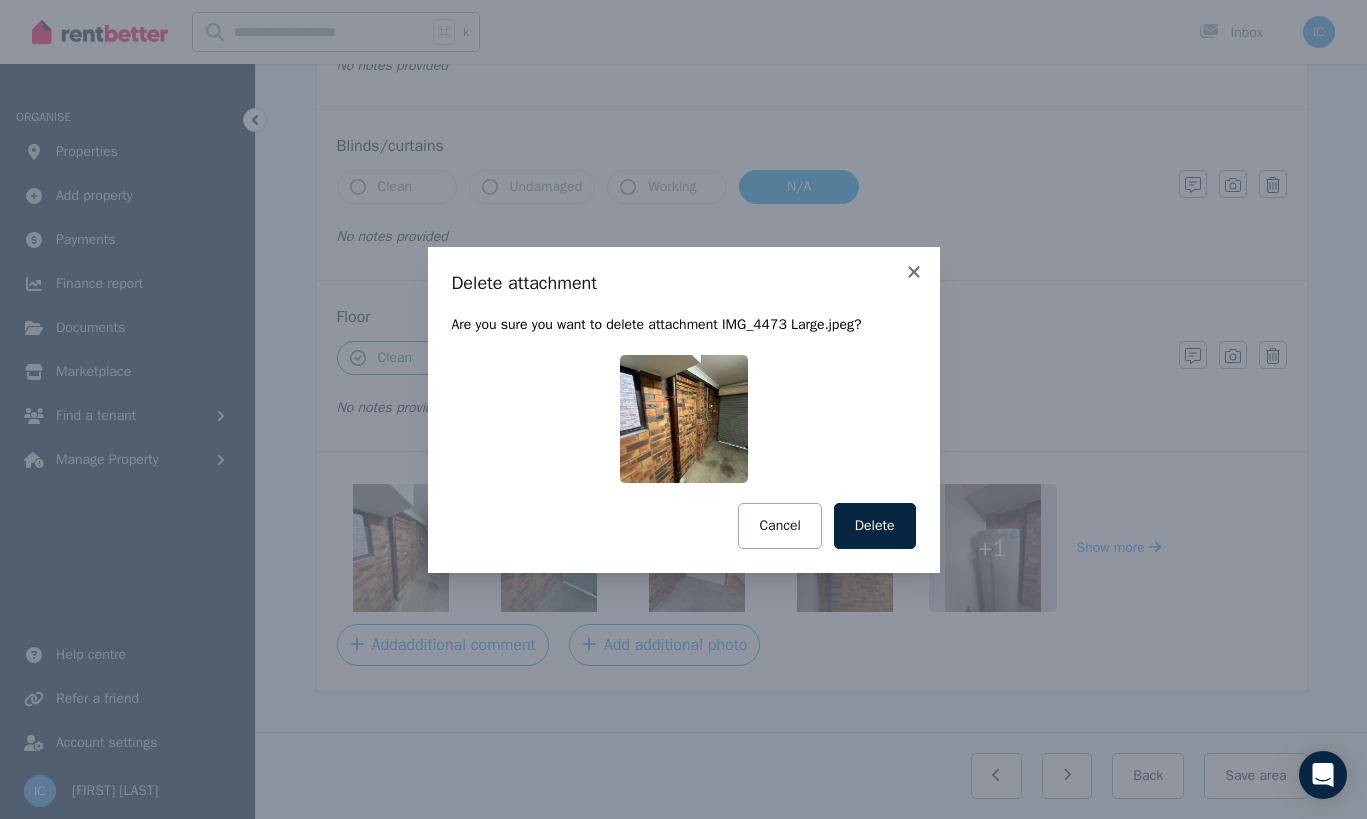 click on "Delete attachment Are you sure you want to delete   attachment   IMG_4473 Large.jpeg ? Cancel Delete" at bounding box center (684, 410) 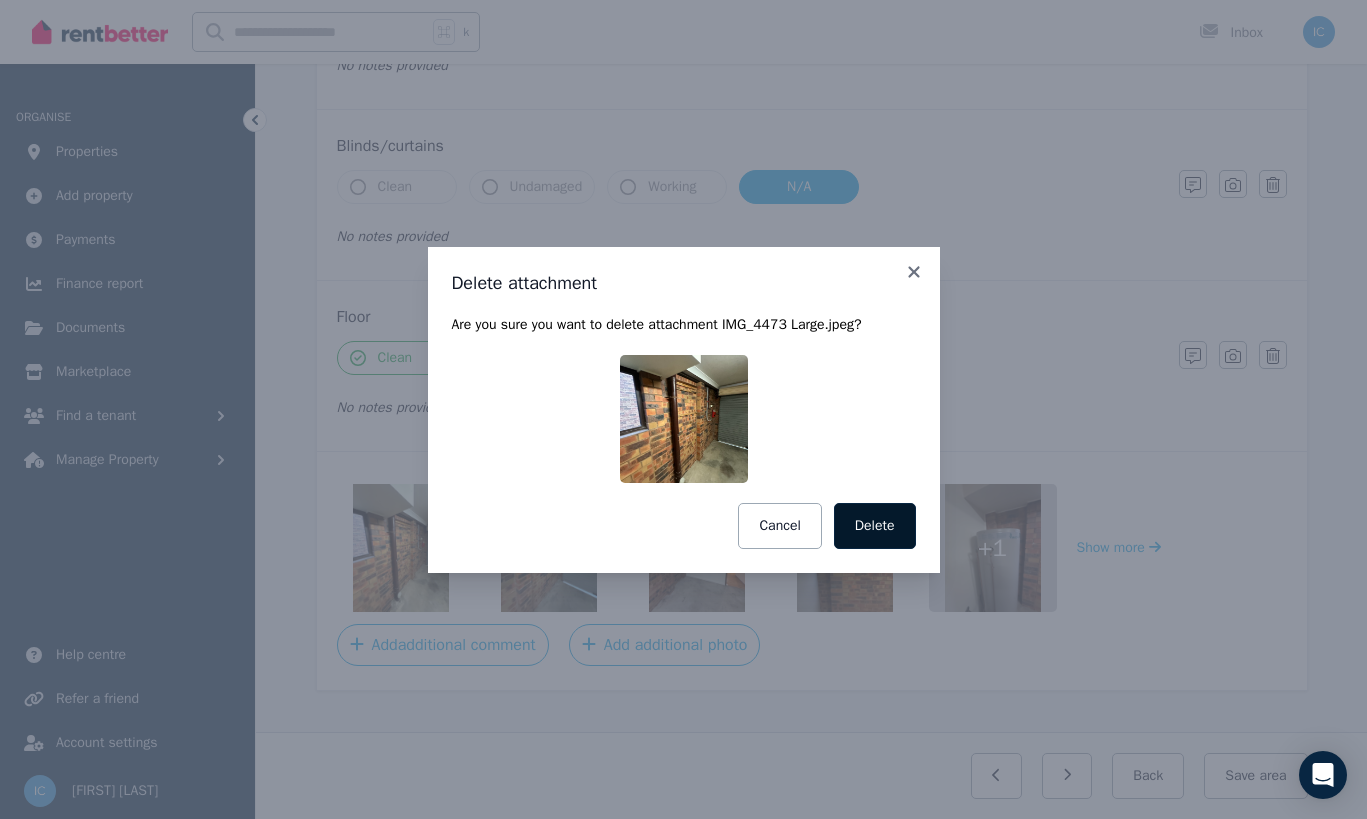 click on "Delete" at bounding box center [875, 526] 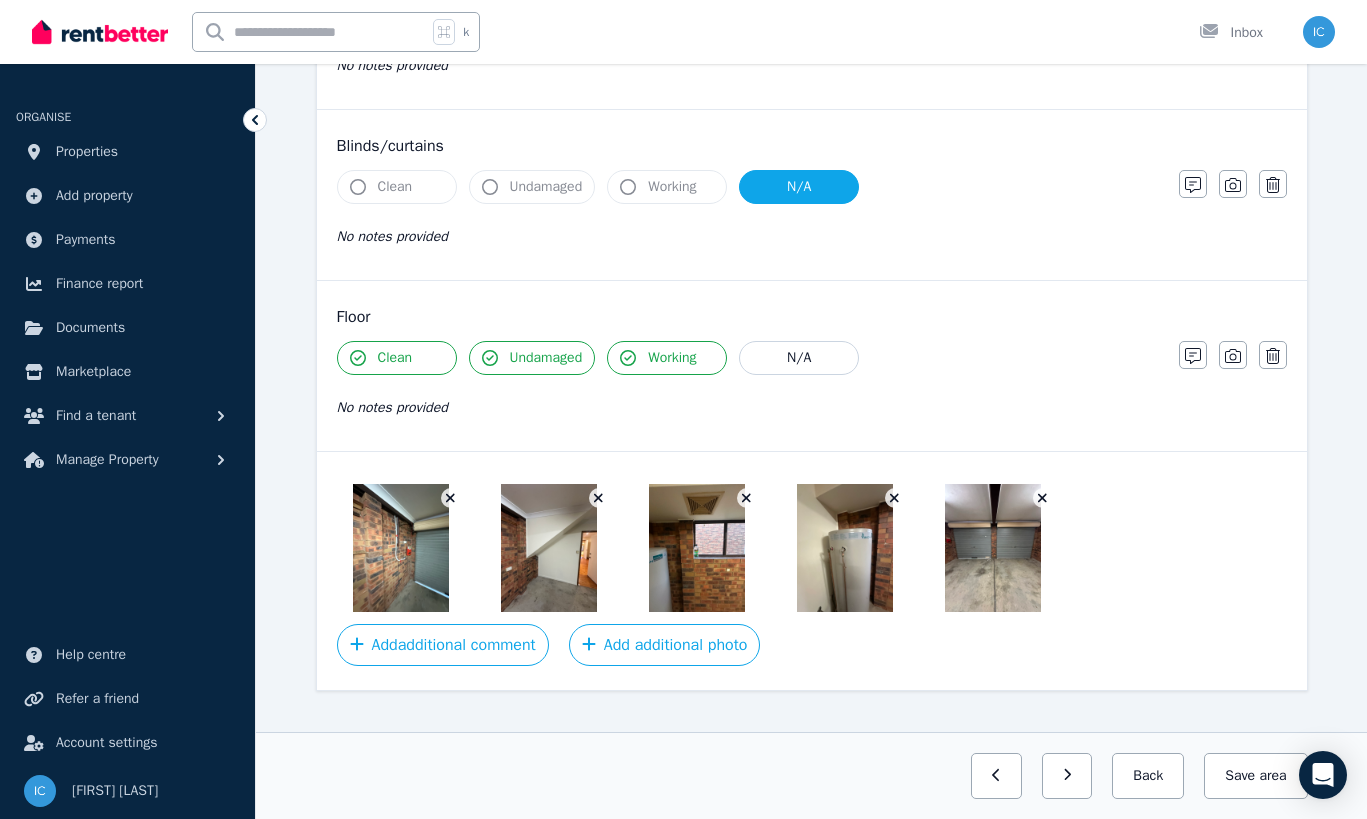 click 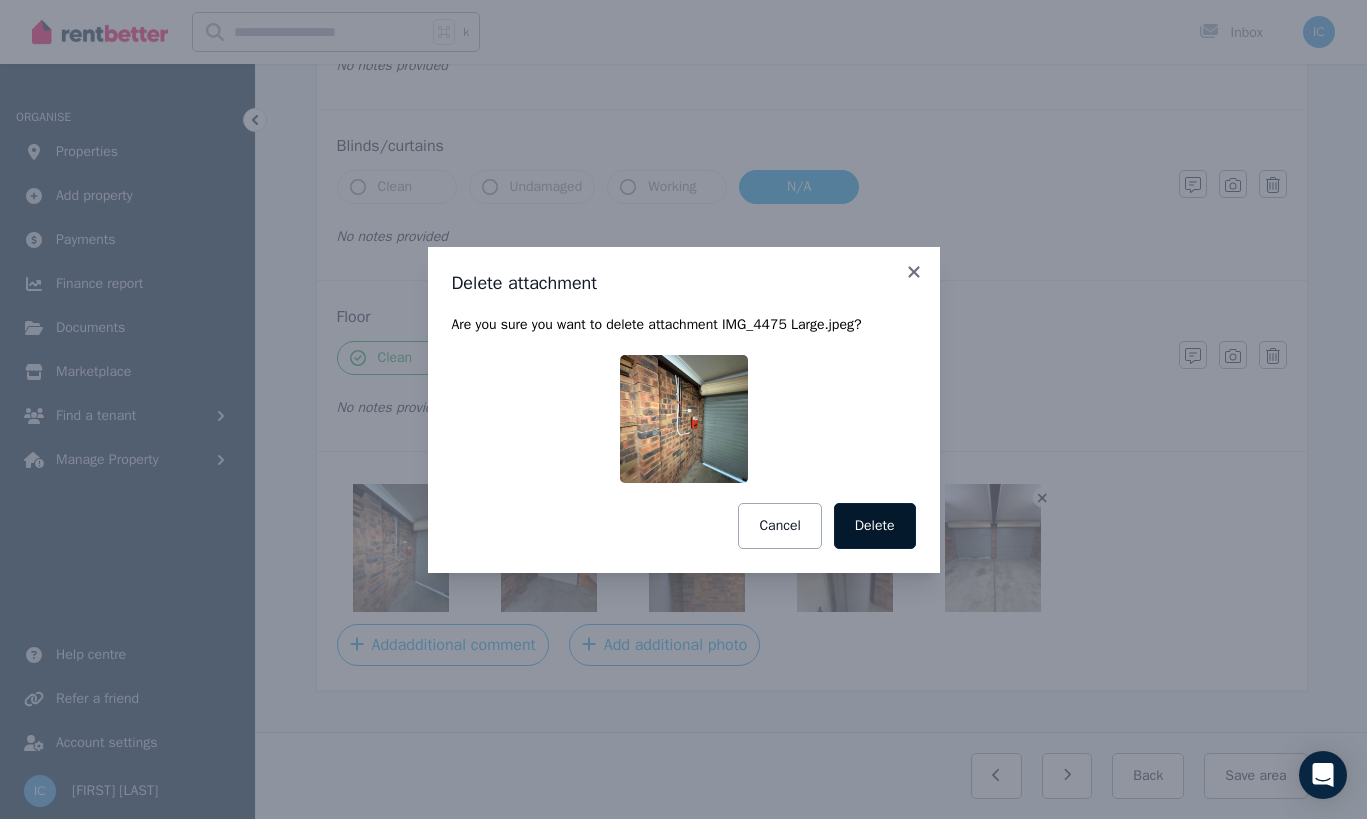 click on "Delete" at bounding box center [875, 526] 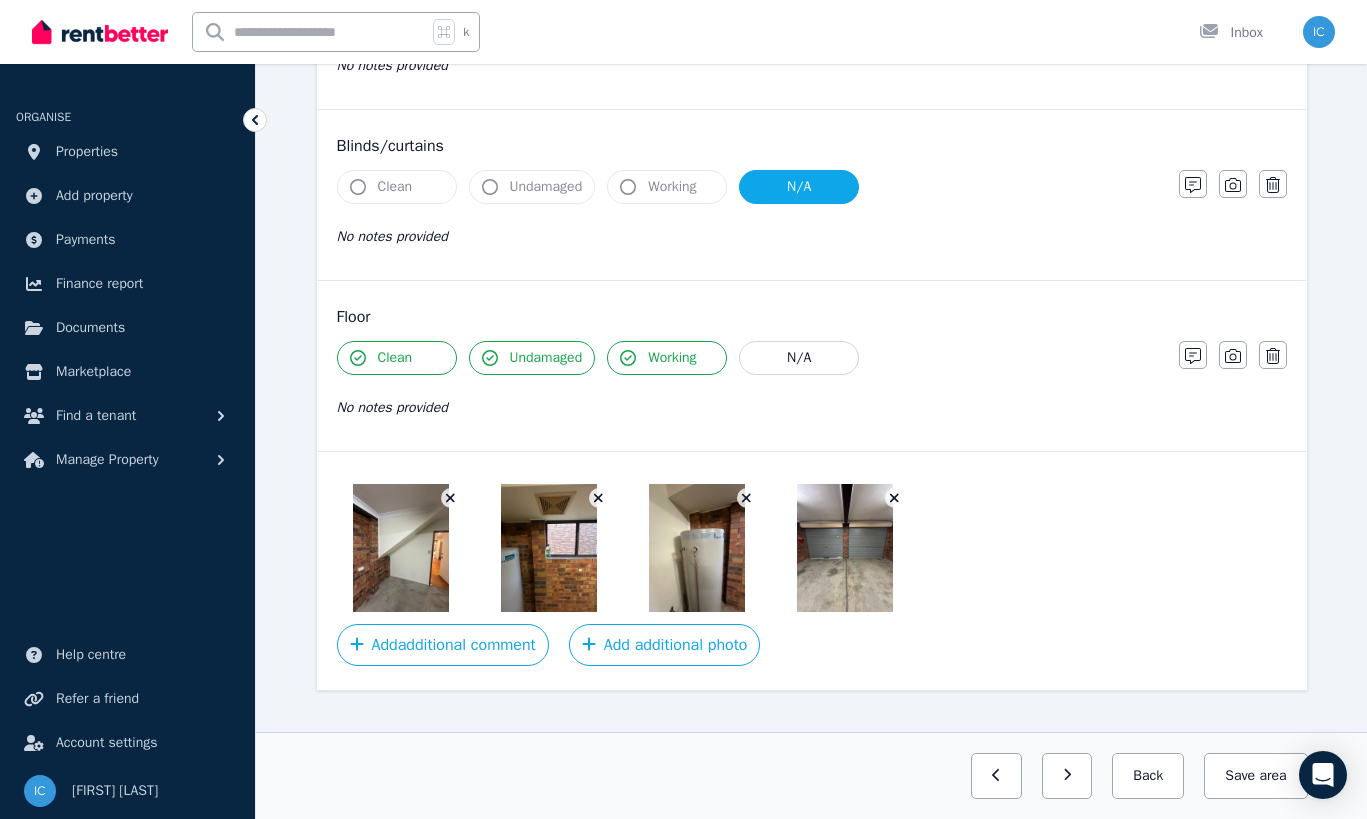 click 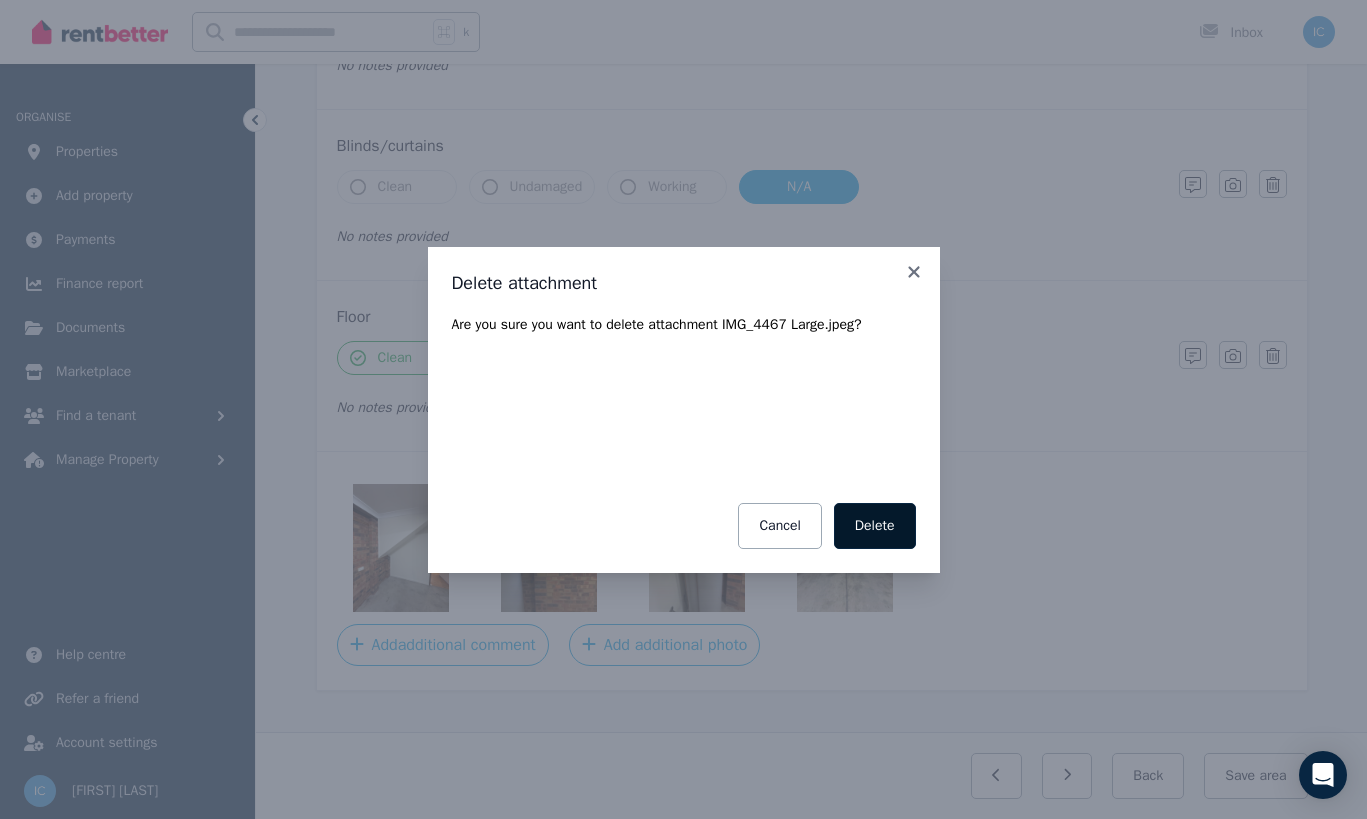 click on "Delete" at bounding box center [875, 526] 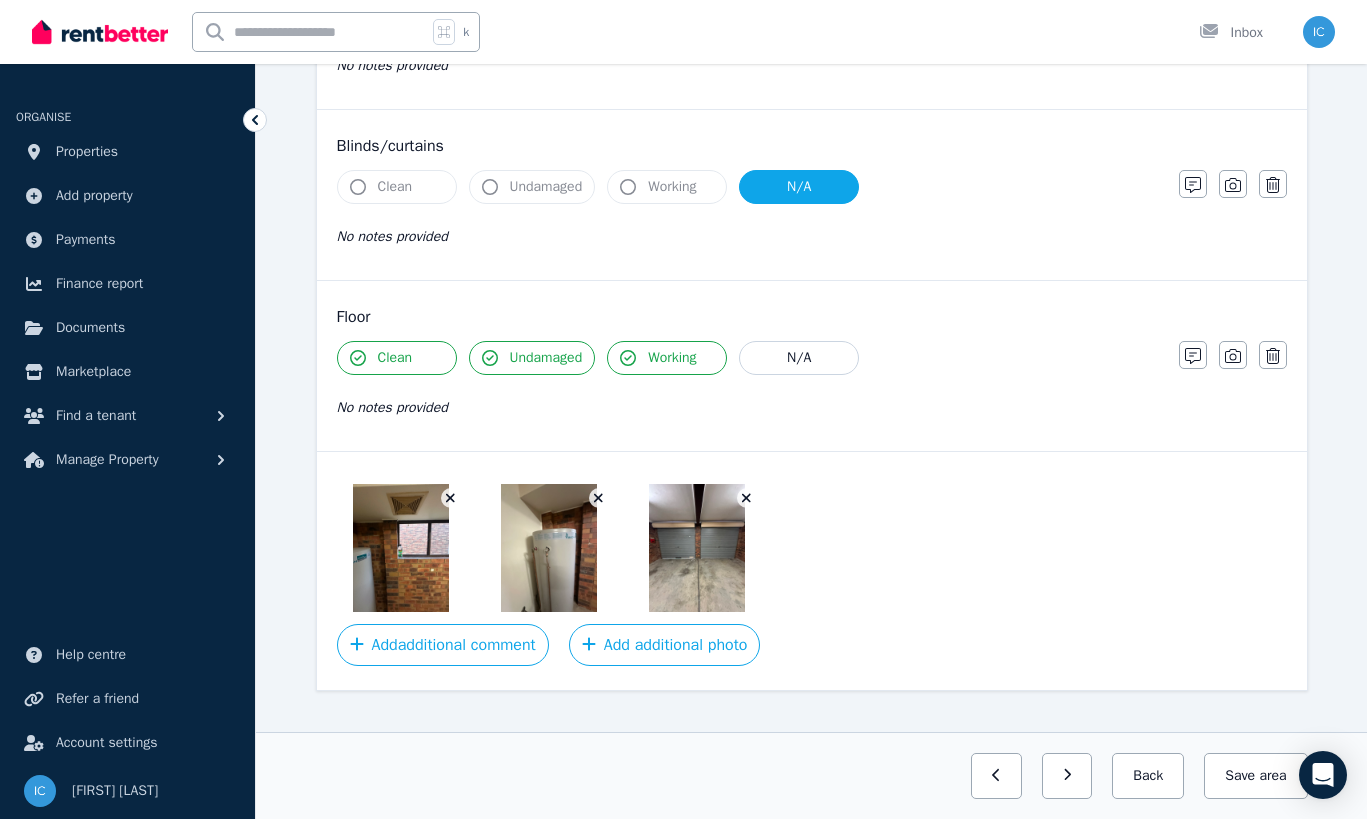 click 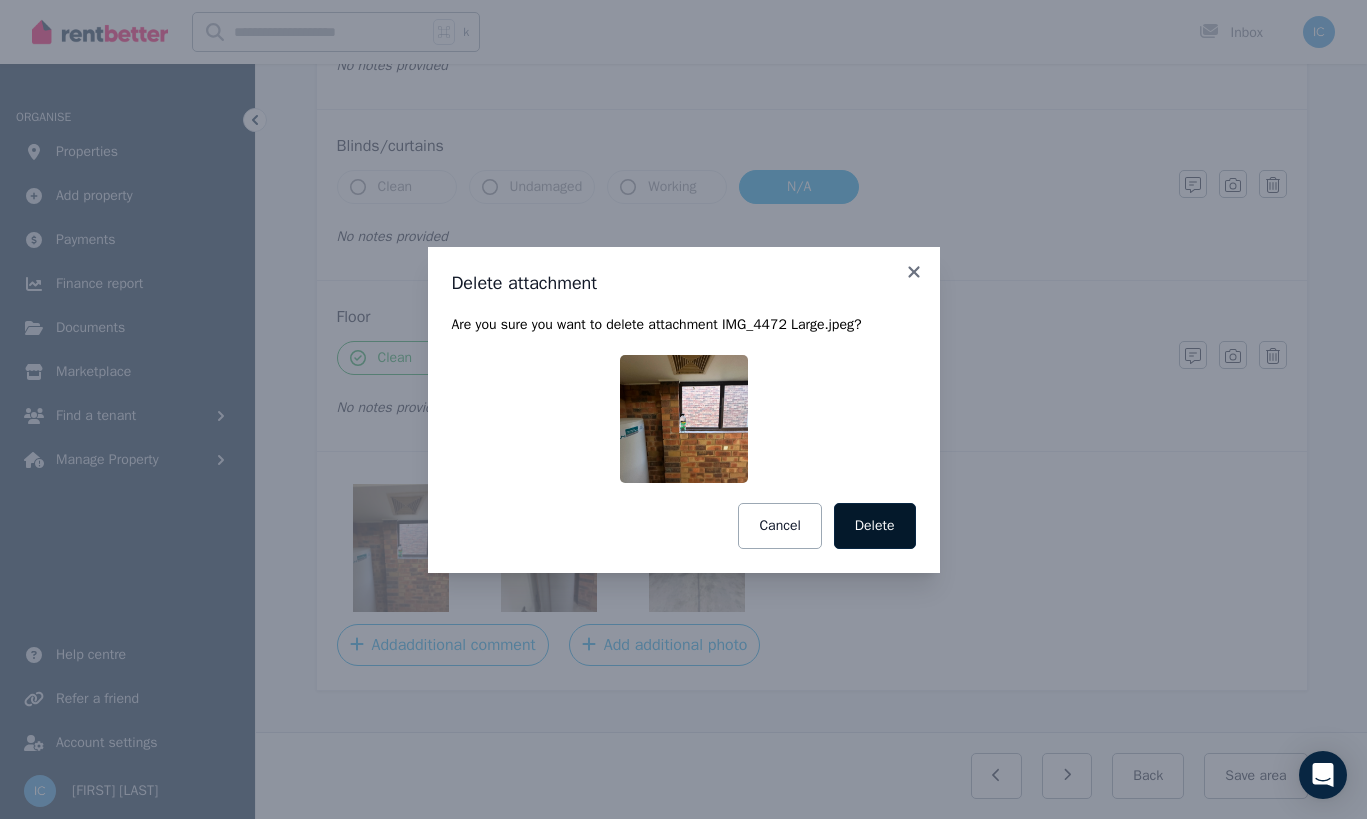 click on "Delete" at bounding box center (875, 526) 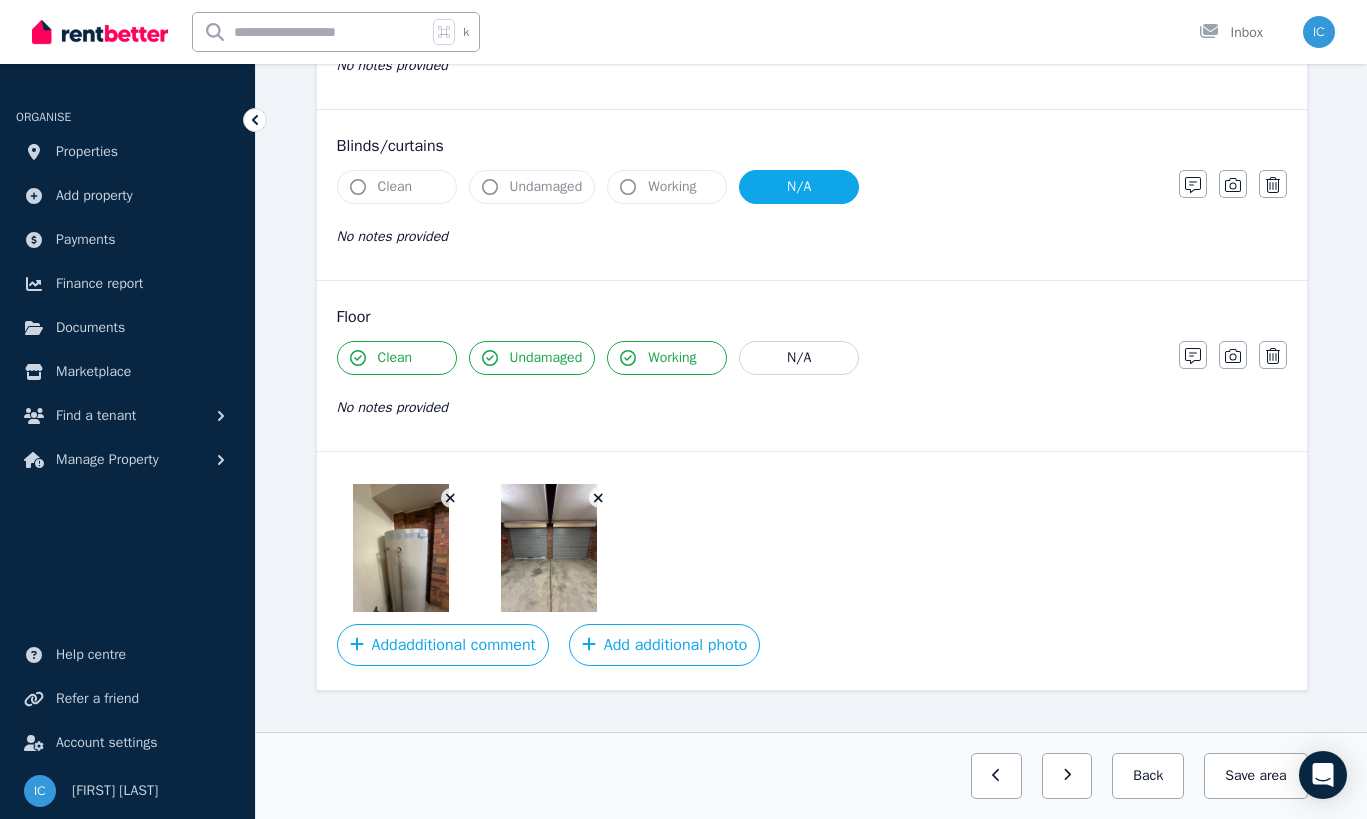 click at bounding box center (451, 498) 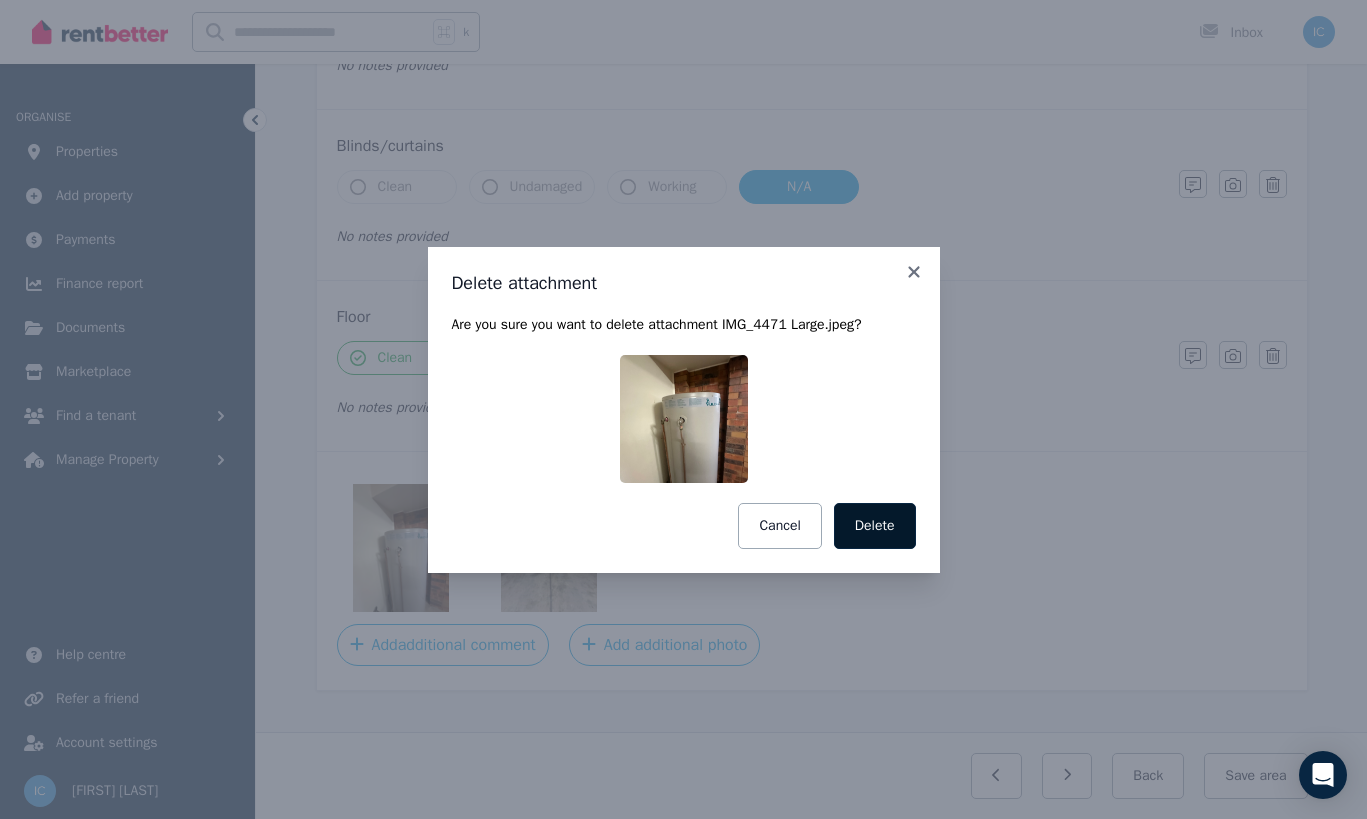 click on "Delete" at bounding box center (875, 526) 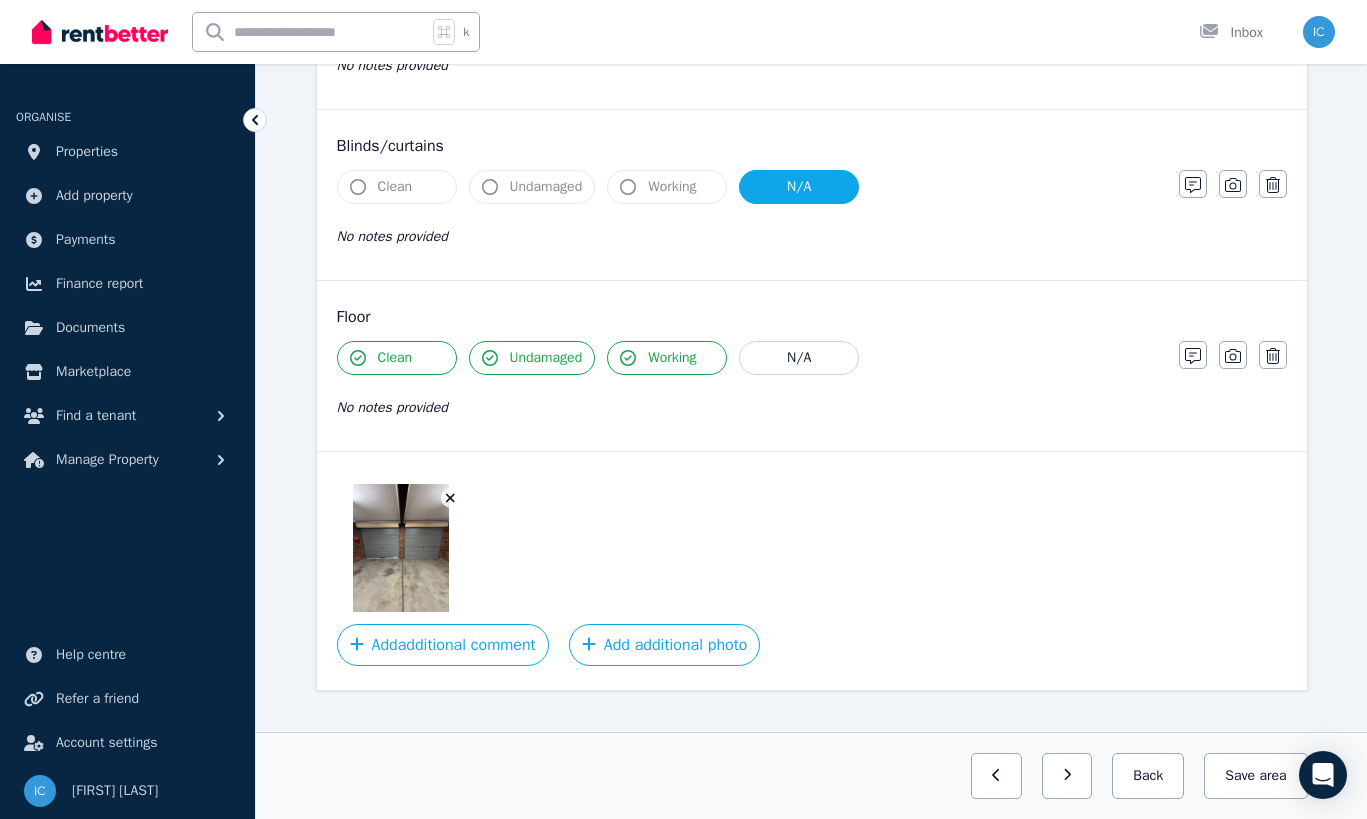 click 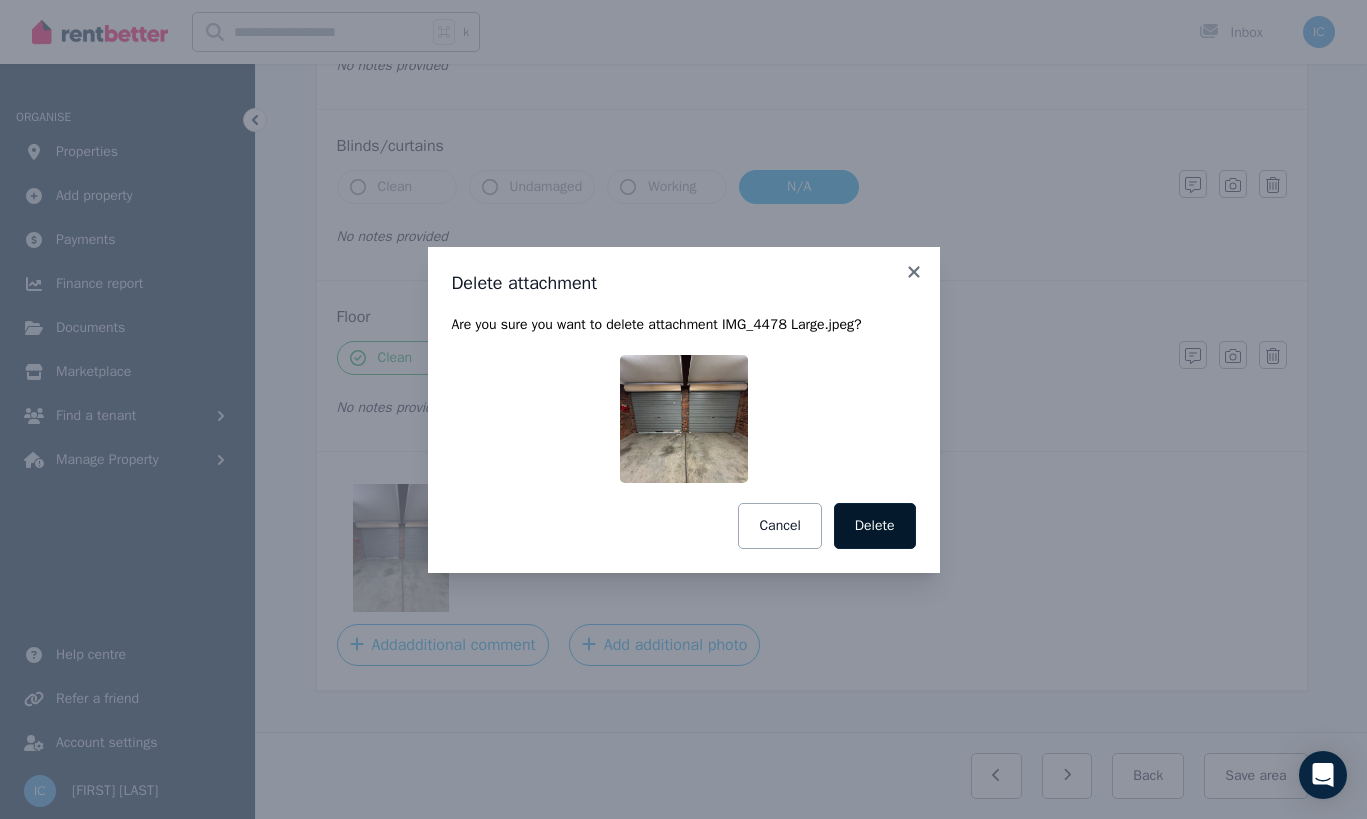 click on "Delete" at bounding box center (875, 526) 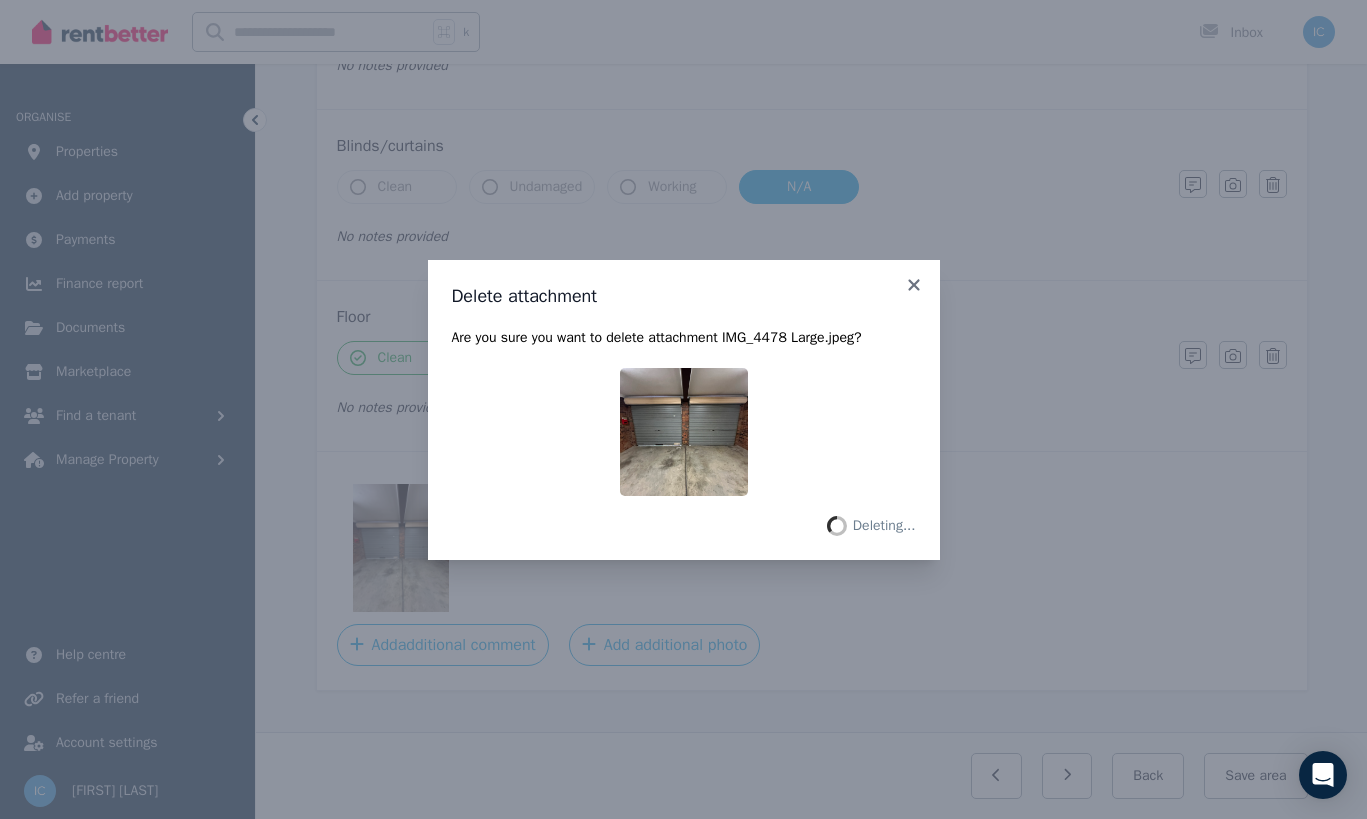 scroll, scrollTop: 765, scrollLeft: 0, axis: vertical 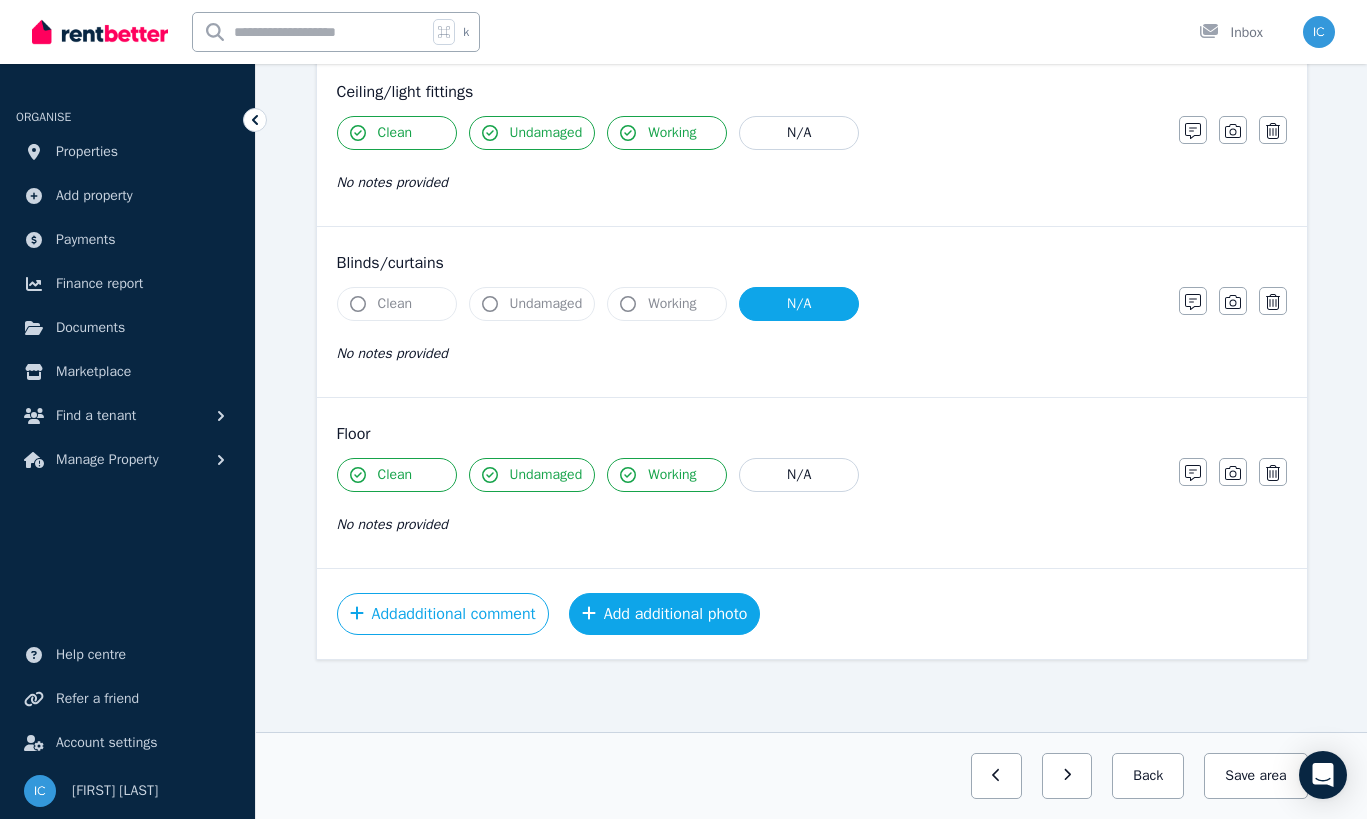 click on "Add additional photo" at bounding box center (665, 614) 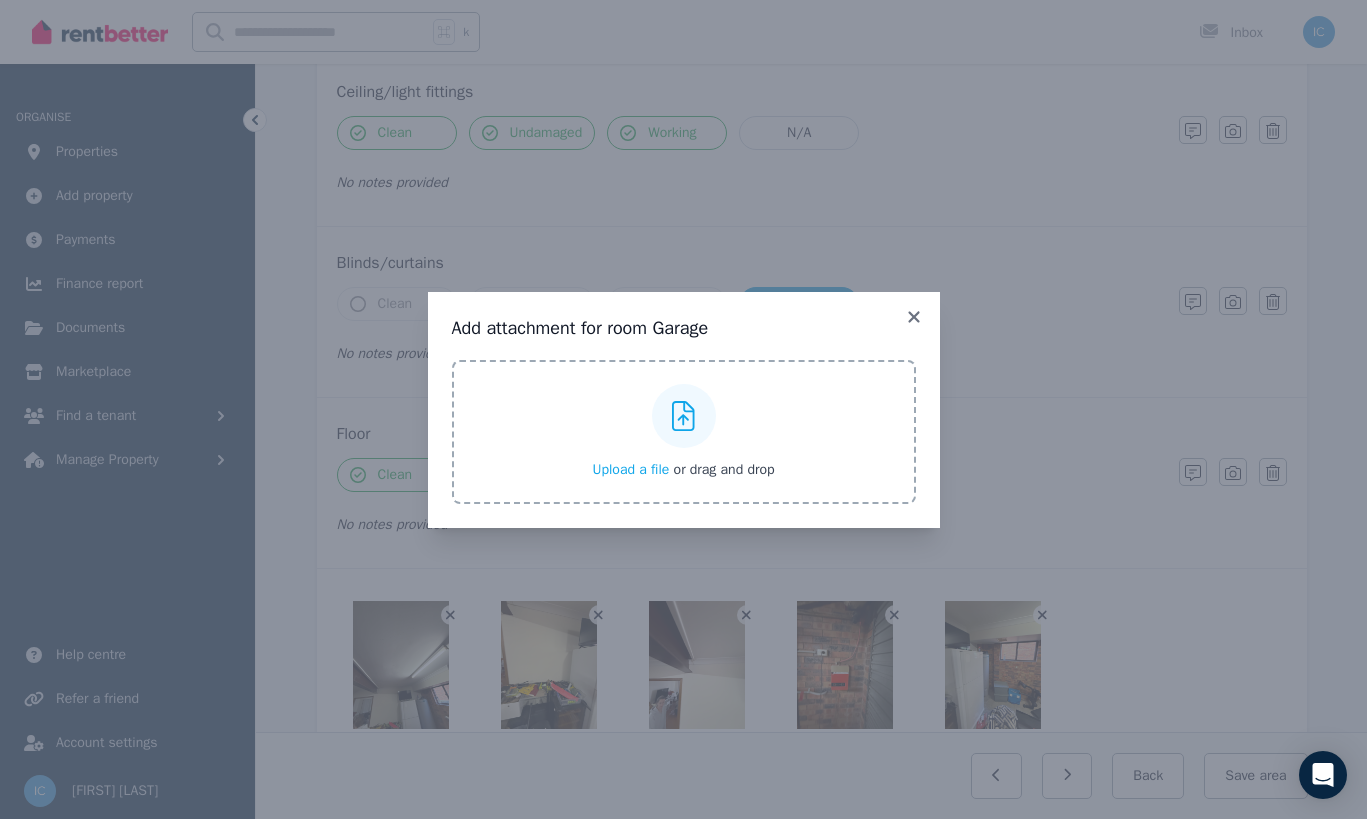 click on "Add attachment for room Garage Upload a file   or drag and drop Uploaded   " garage4.HEIC " Uploaded   " garage3.HEIC " Uploaded   " garage2.HEIC " Uploaded   " garage1.HEIC " Uploaded   " garage.HEIC "" at bounding box center [684, 410] 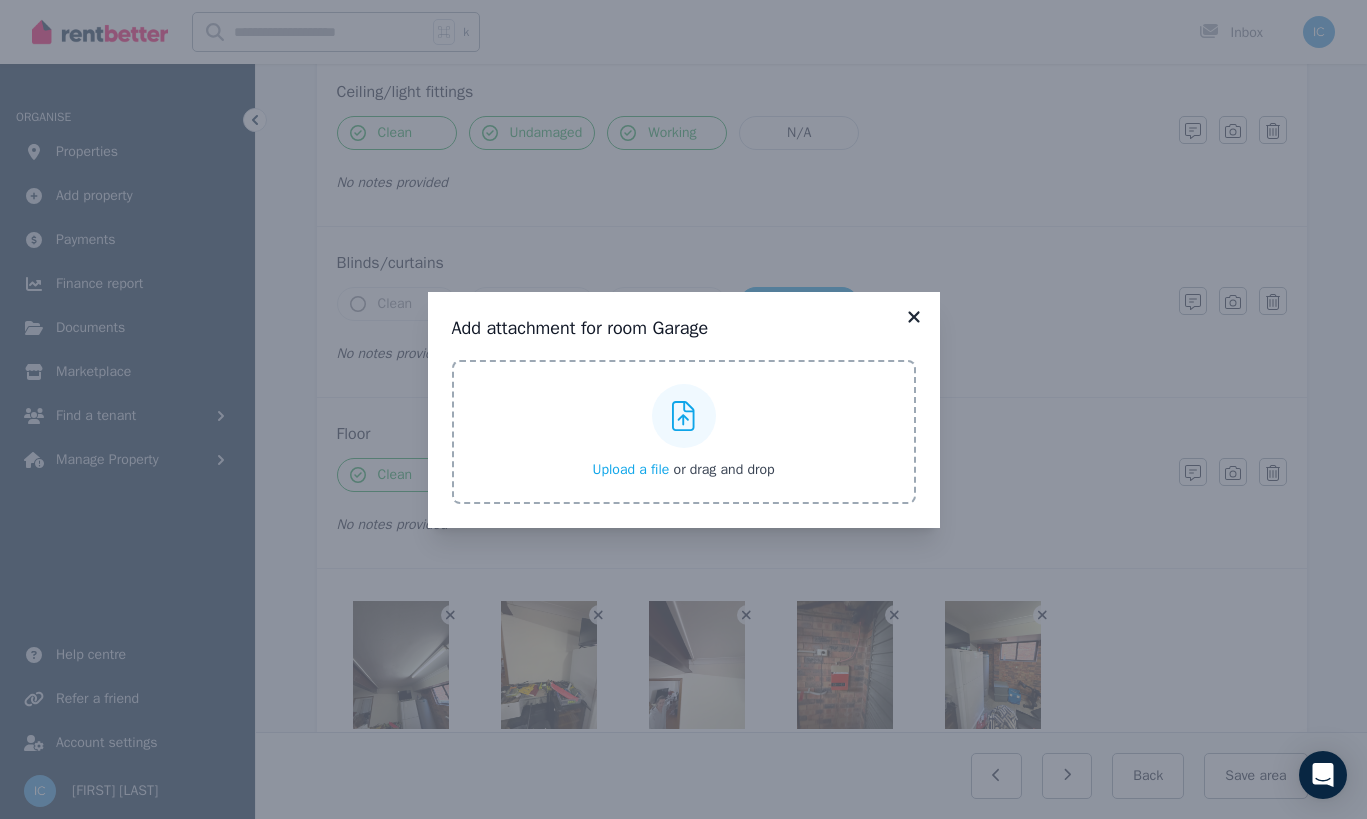 click 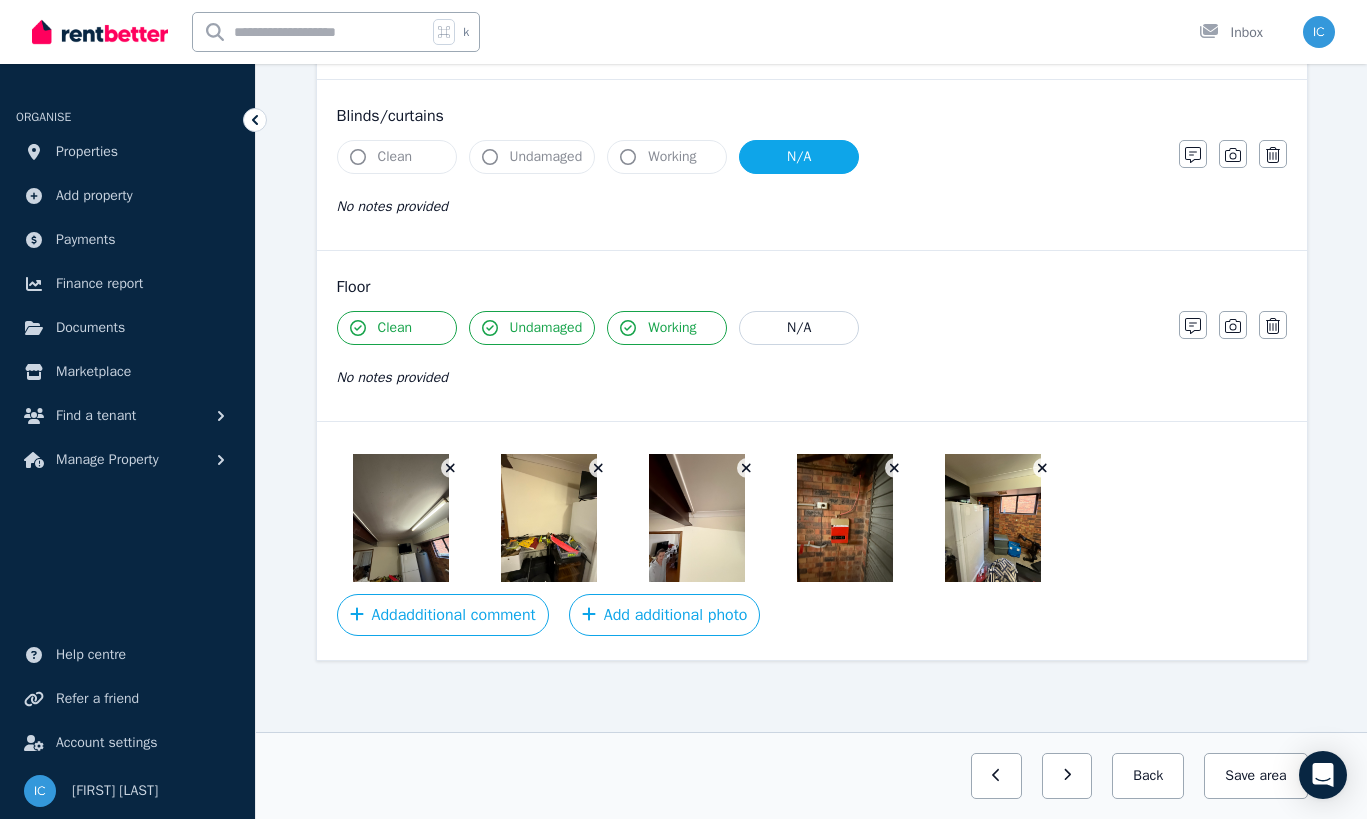 scroll, scrollTop: 913, scrollLeft: 0, axis: vertical 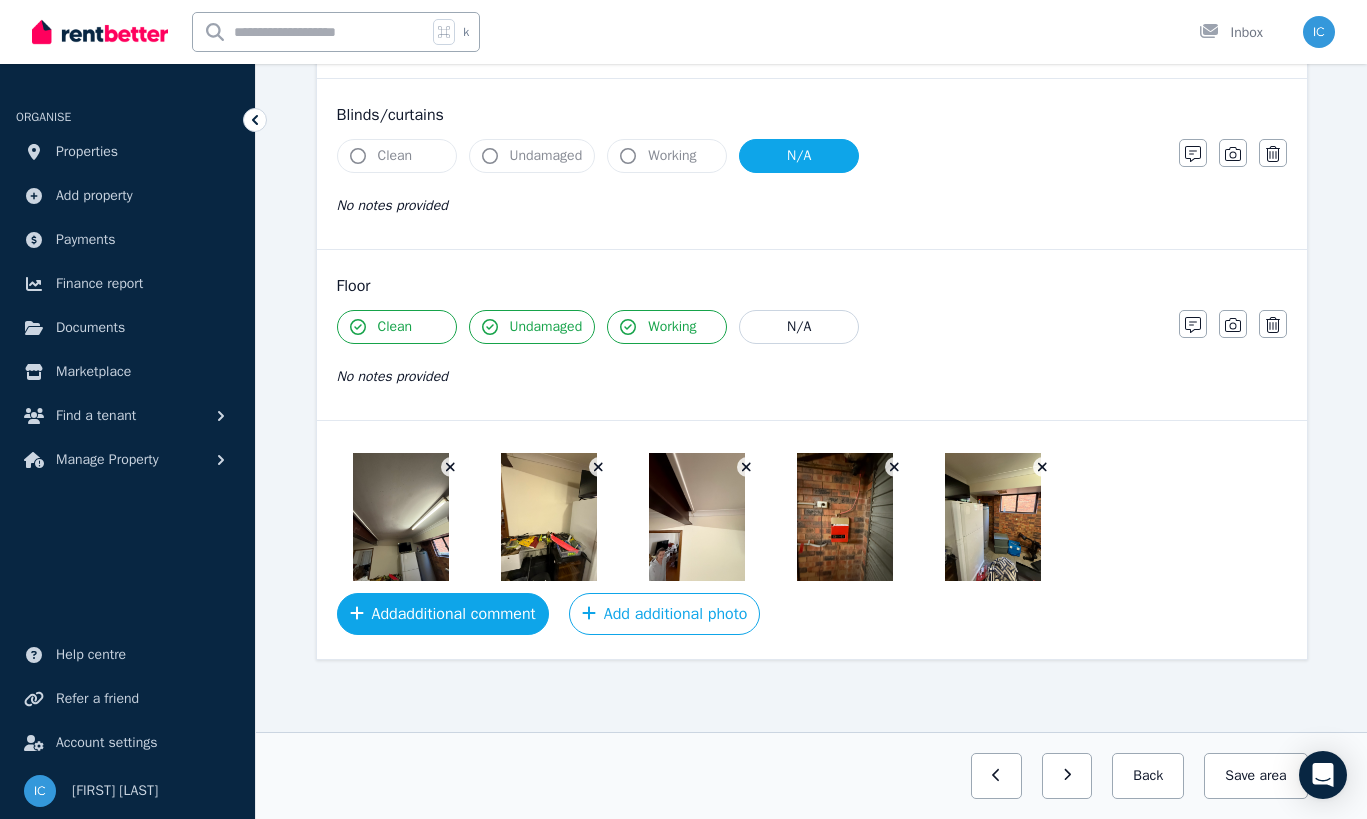 click on "Add  additional comment" at bounding box center (443, 614) 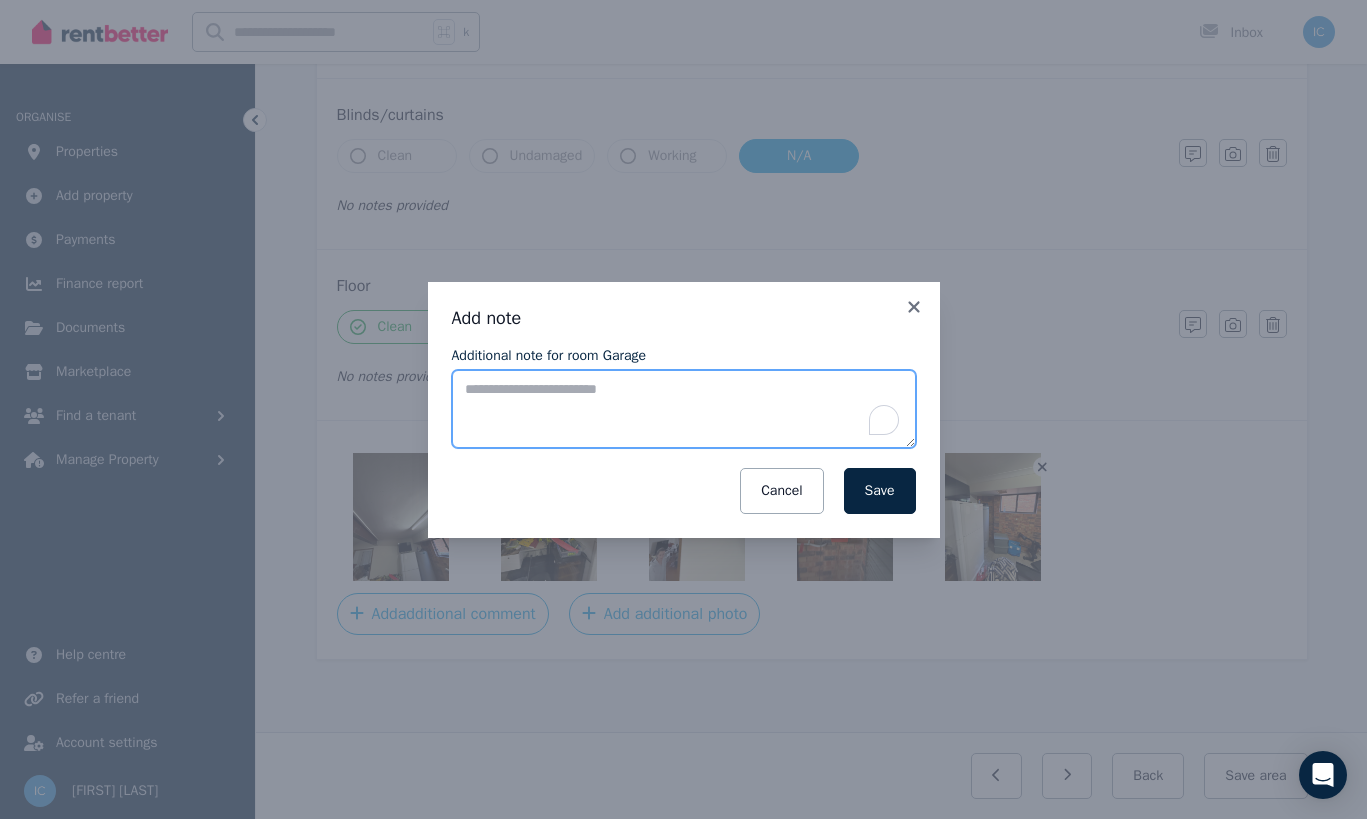 click on "Additional note for room Garage" at bounding box center (684, 409) 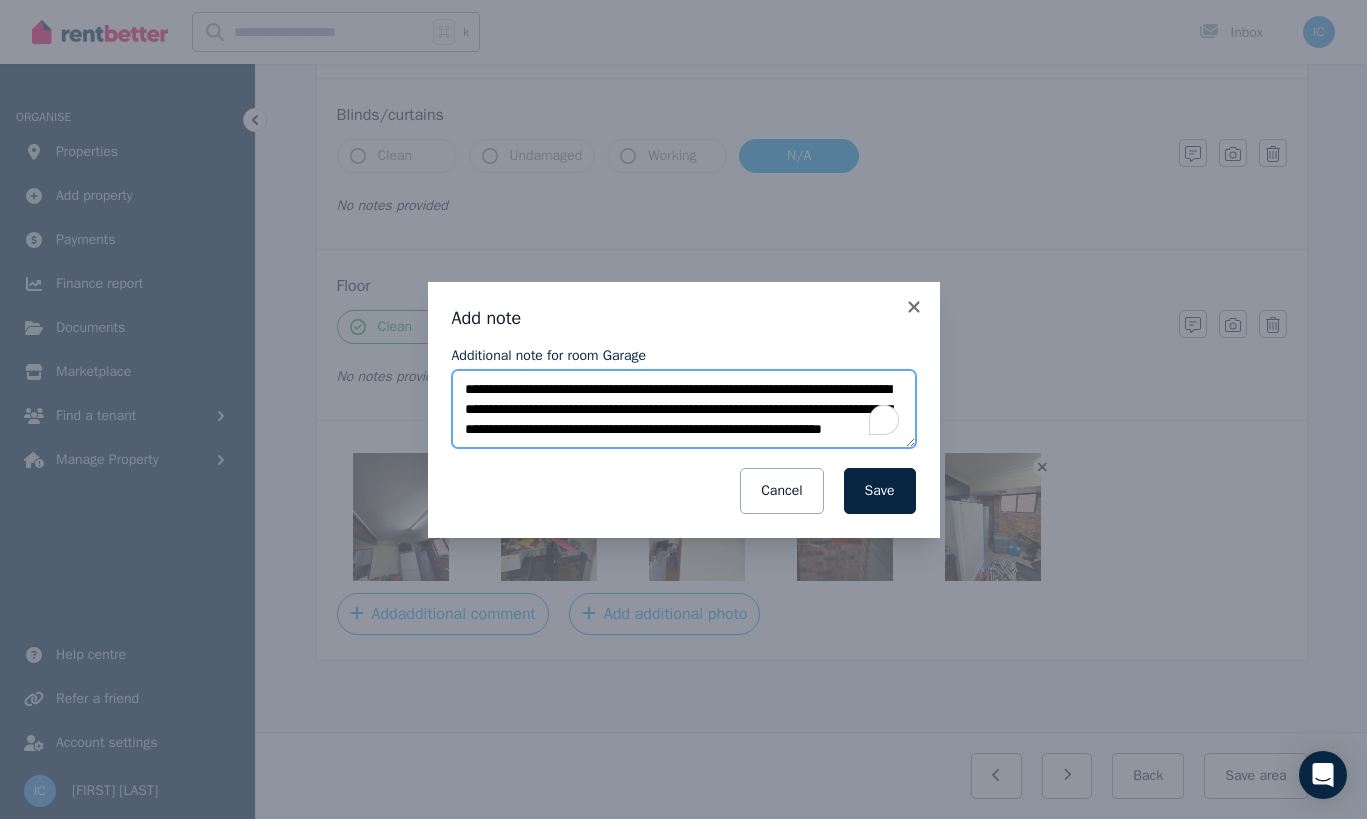 scroll, scrollTop: 10, scrollLeft: 0, axis: vertical 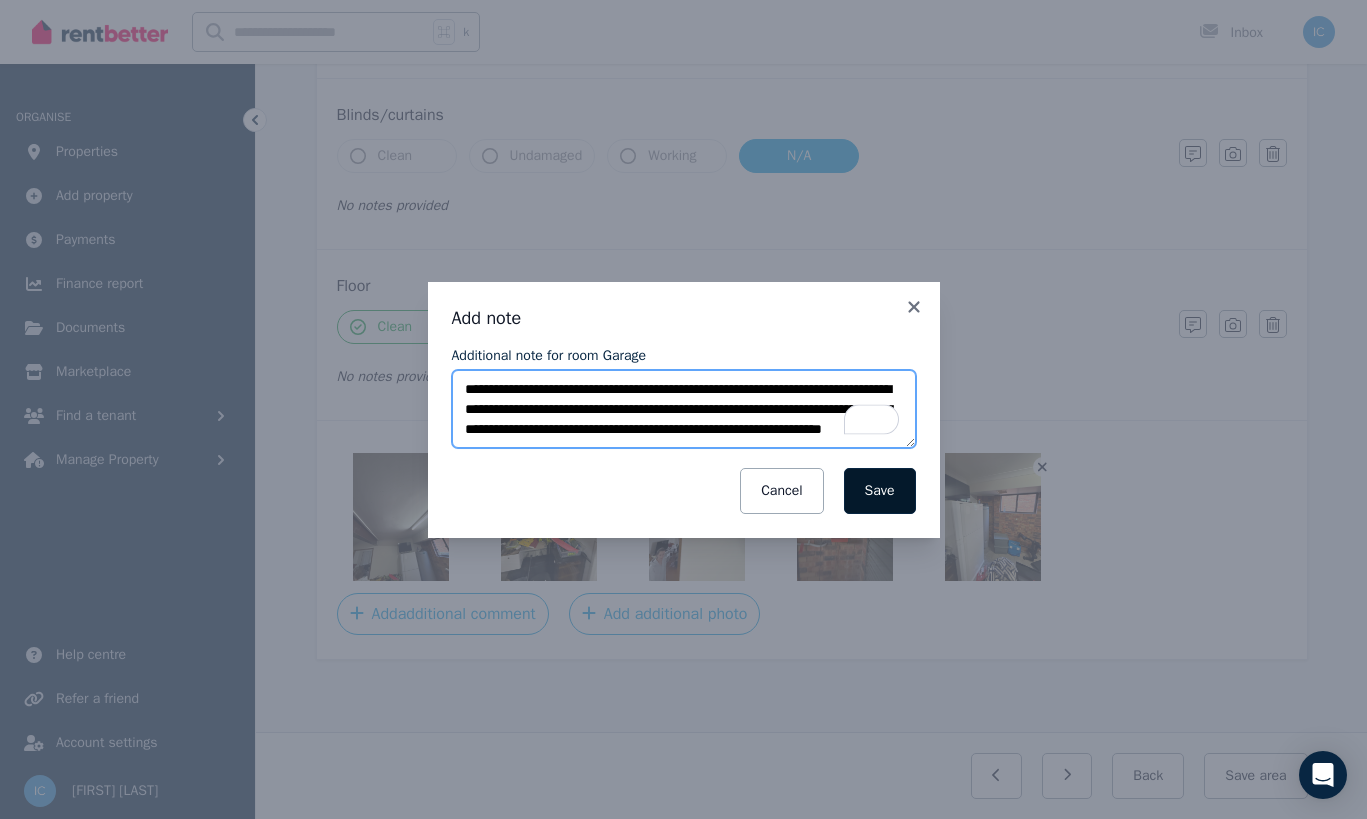 type on "**********" 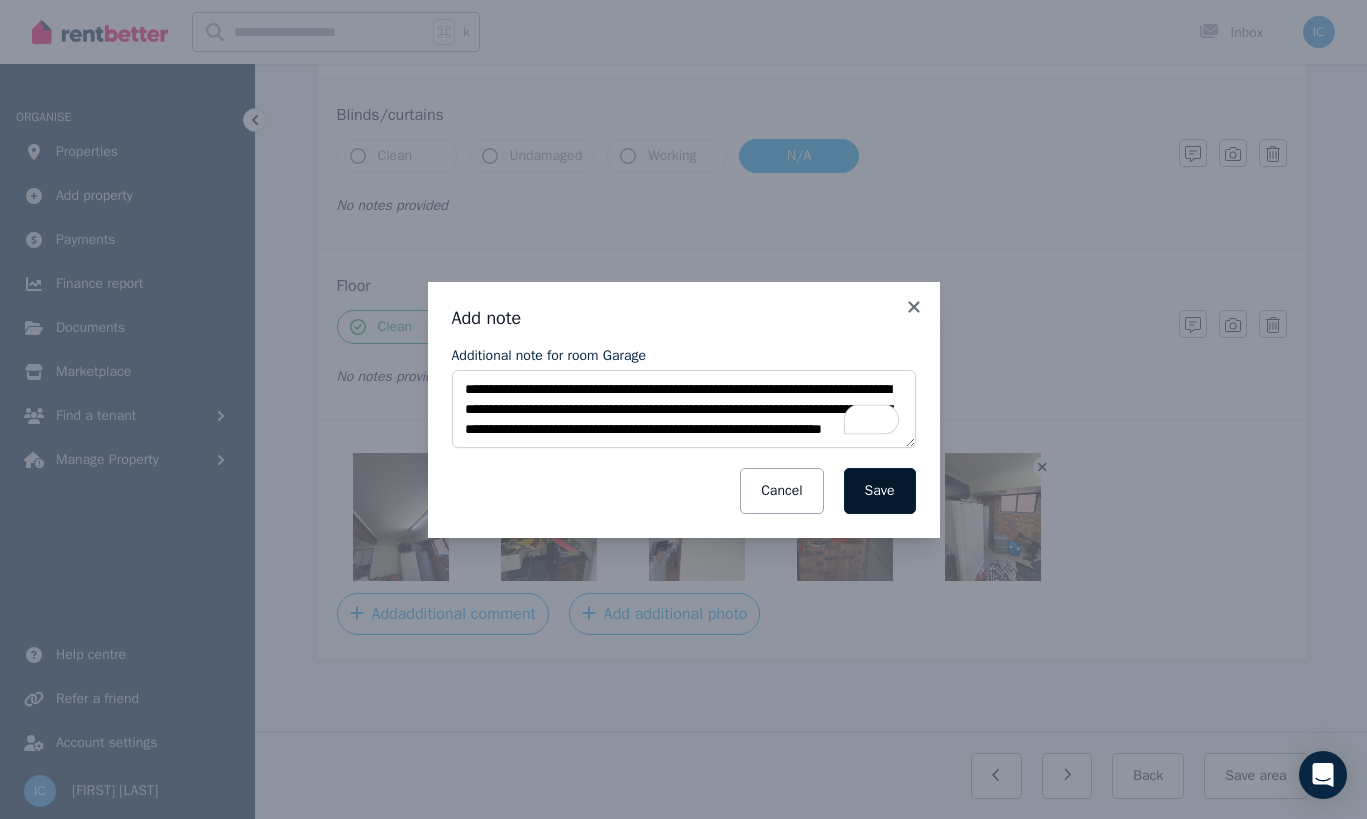 click on "Save" at bounding box center (880, 491) 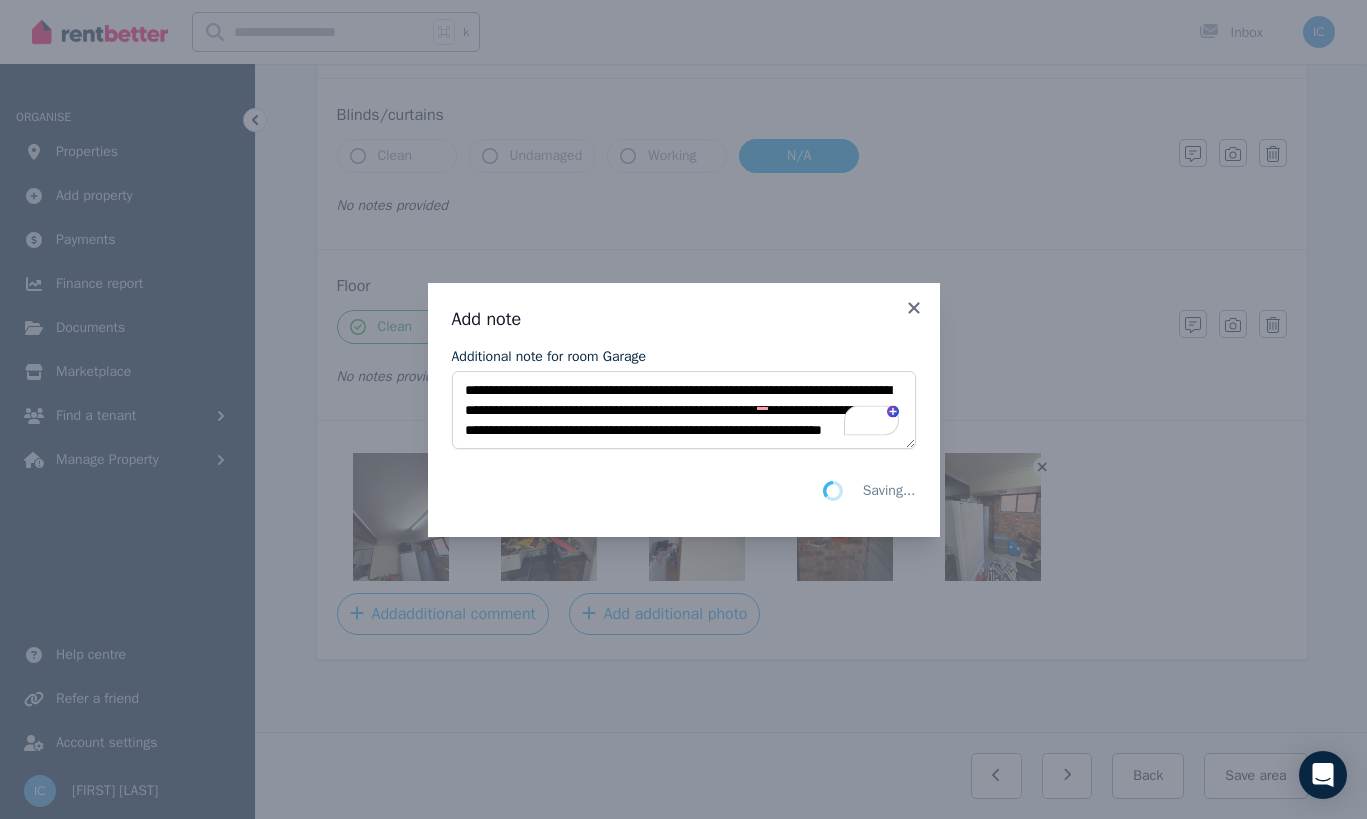 scroll, scrollTop: 0, scrollLeft: 0, axis: both 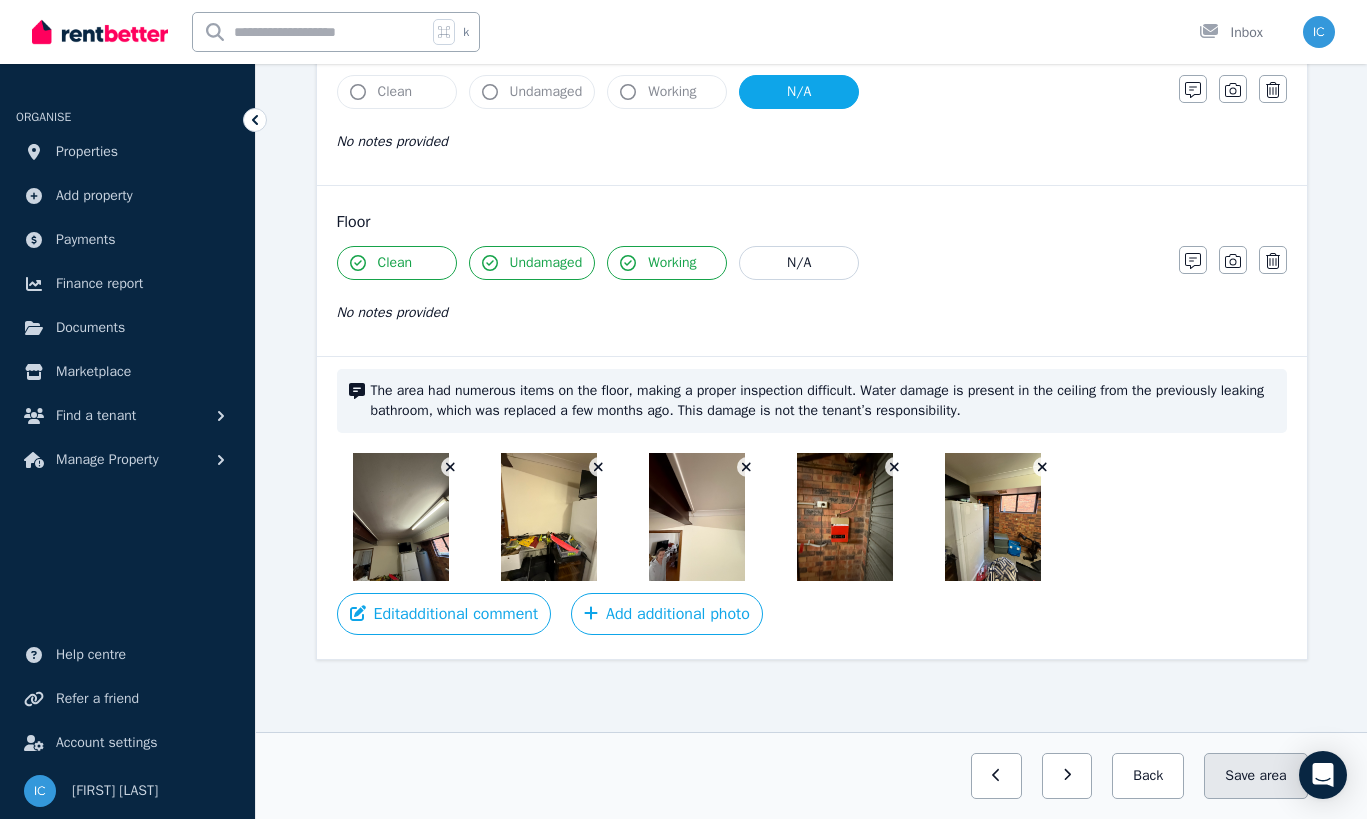click on "Save   area" at bounding box center [1255, 776] 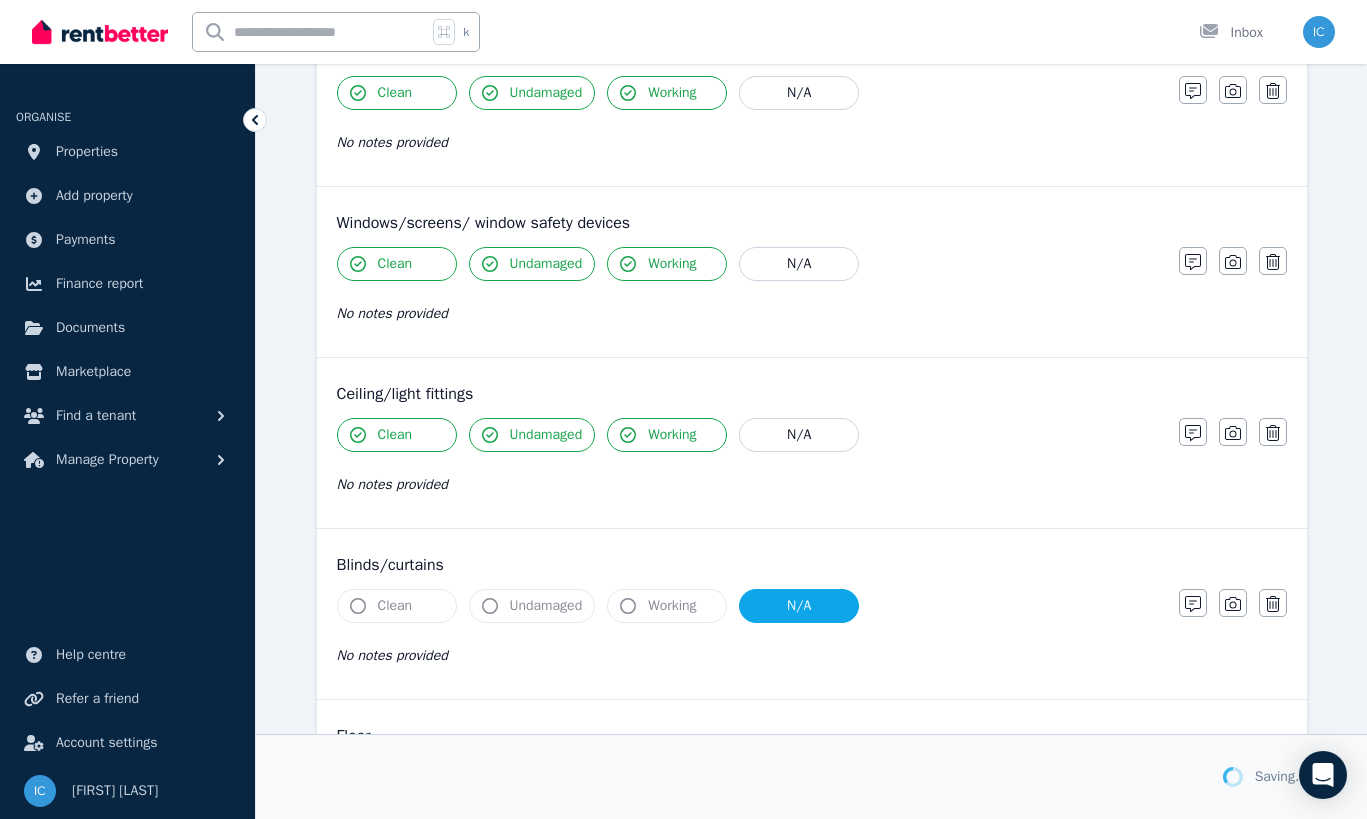 scroll, scrollTop: 0, scrollLeft: 0, axis: both 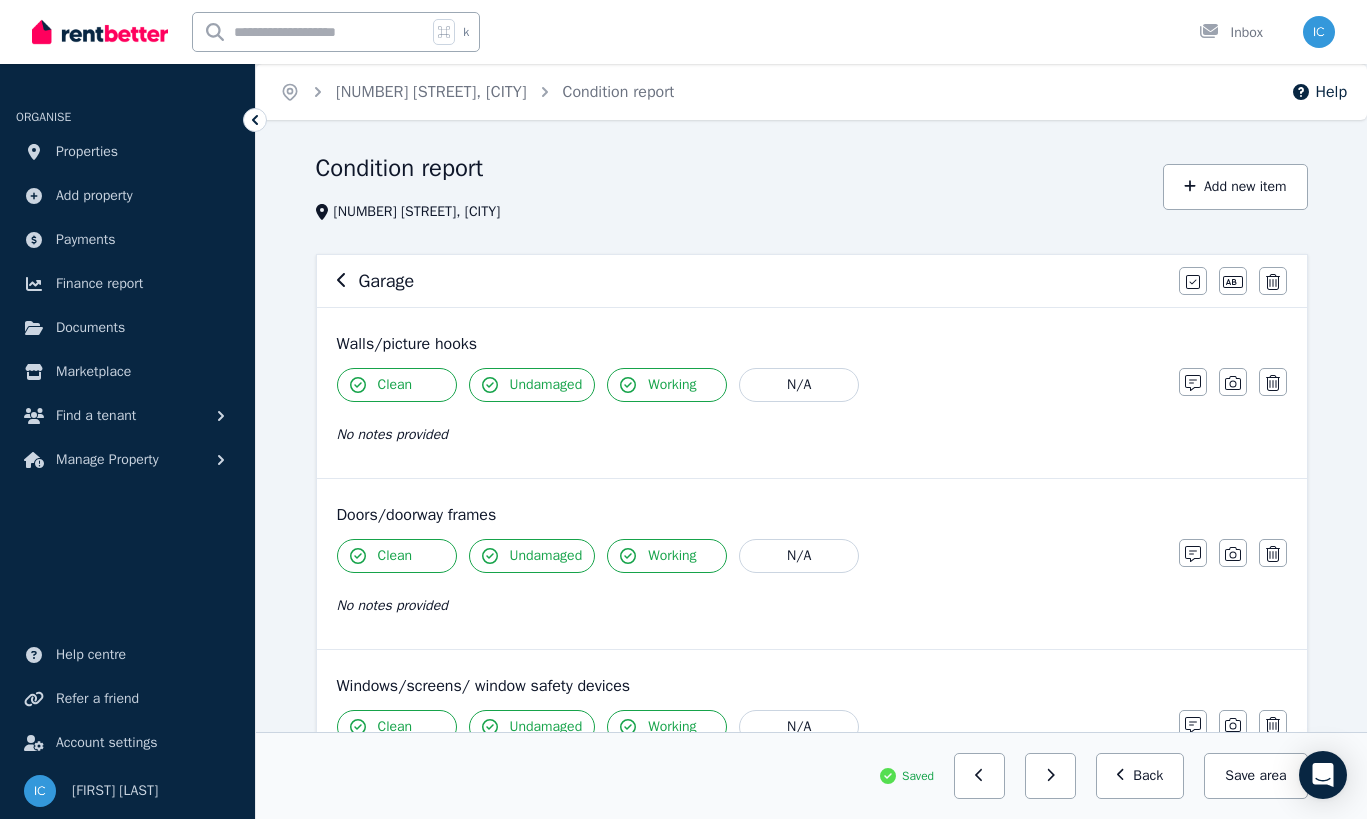 click 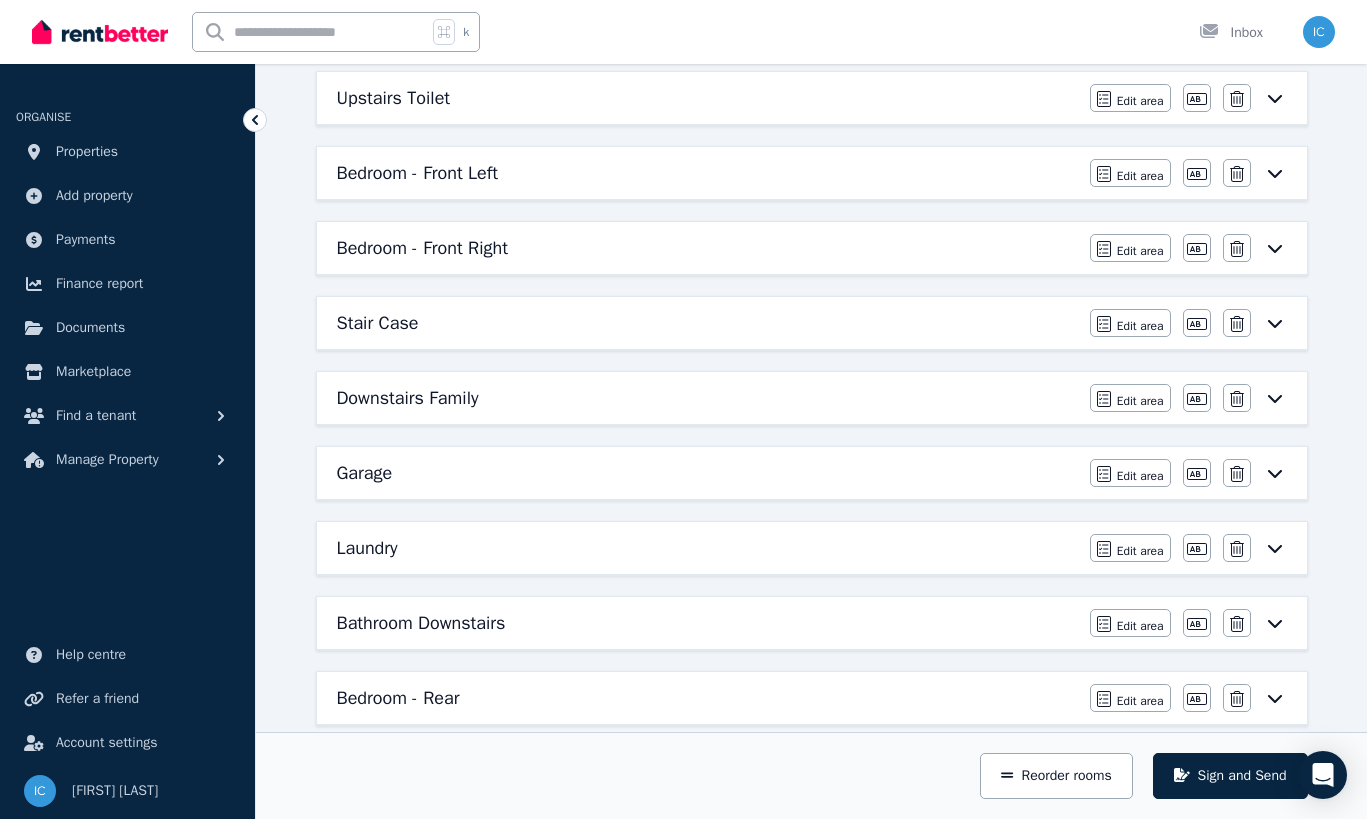 scroll, scrollTop: 663, scrollLeft: 0, axis: vertical 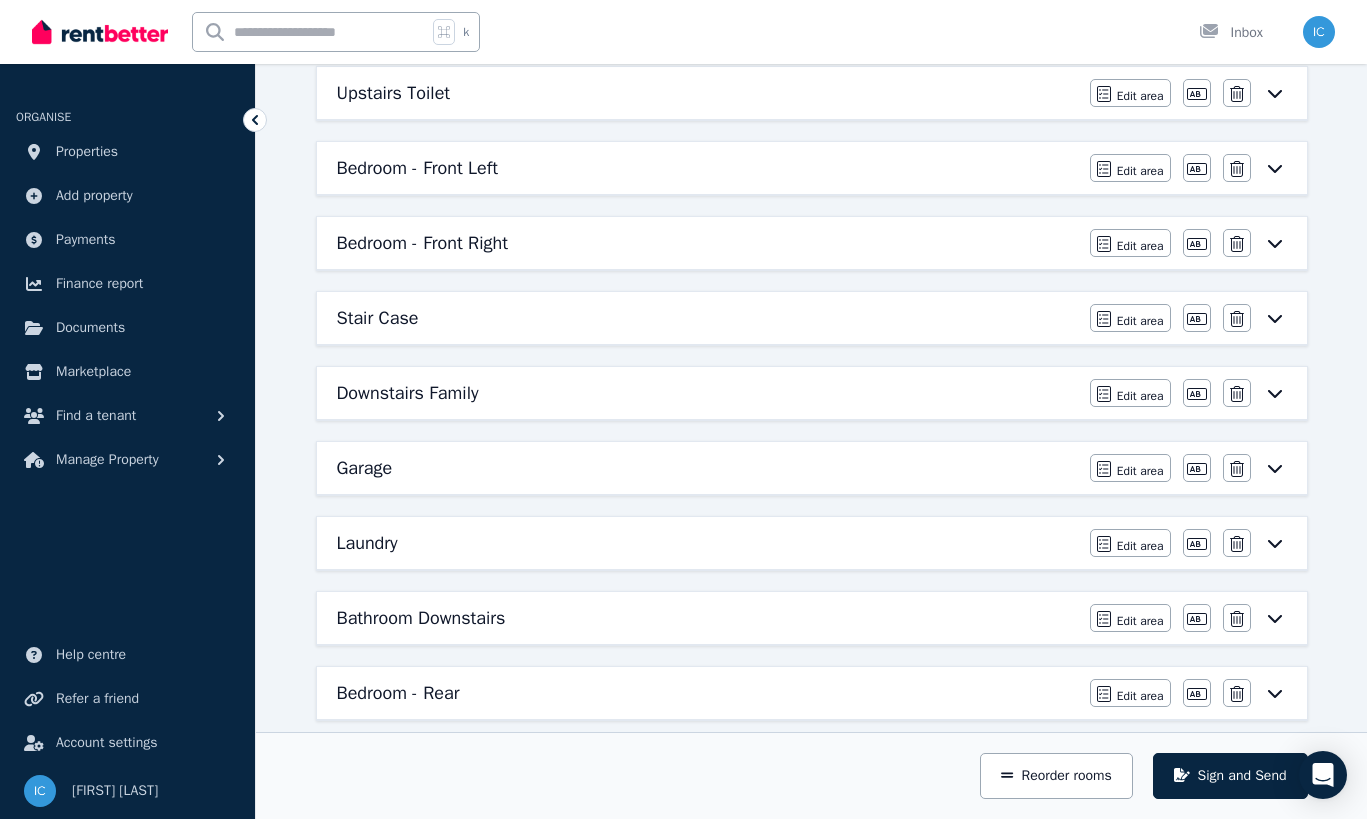 click on "Laundry" at bounding box center [707, 543] 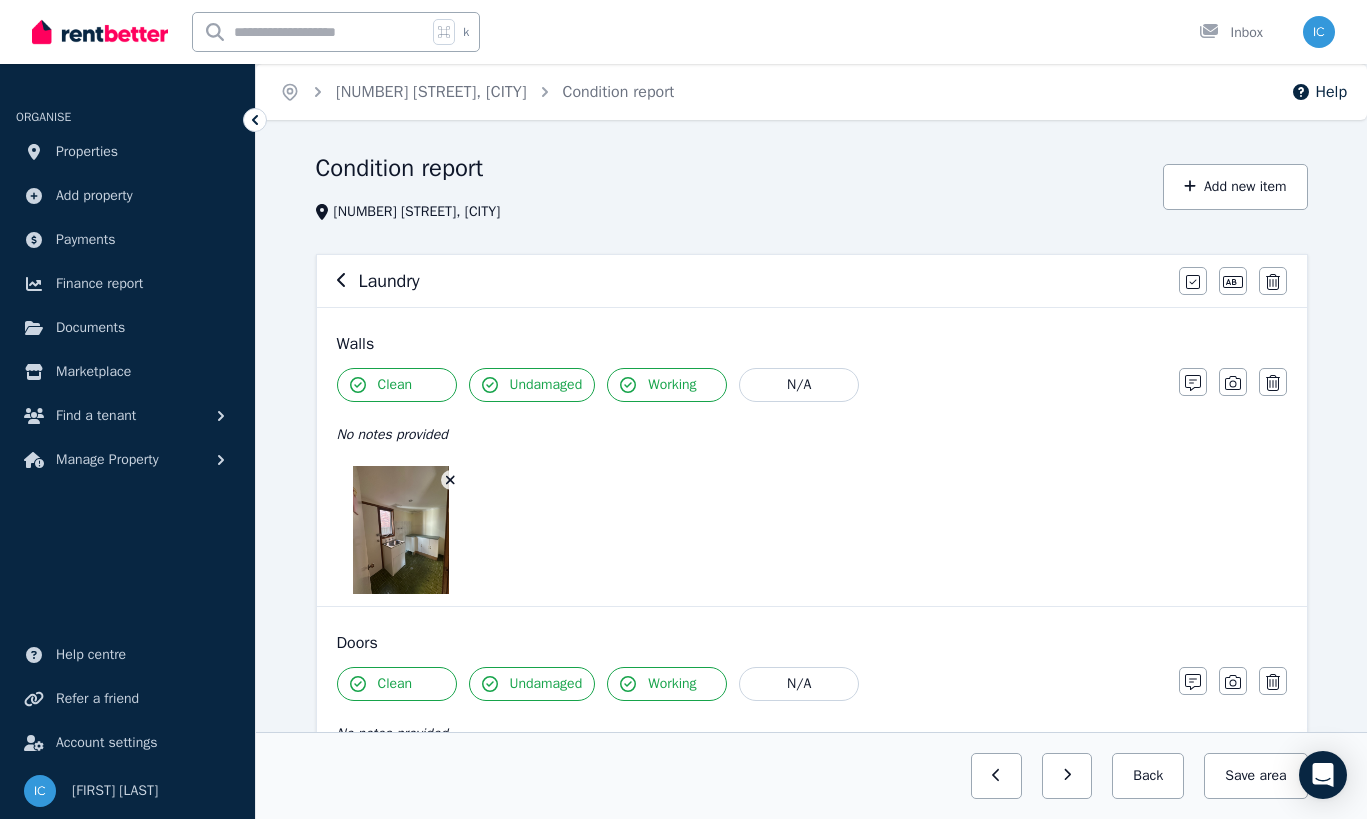 click 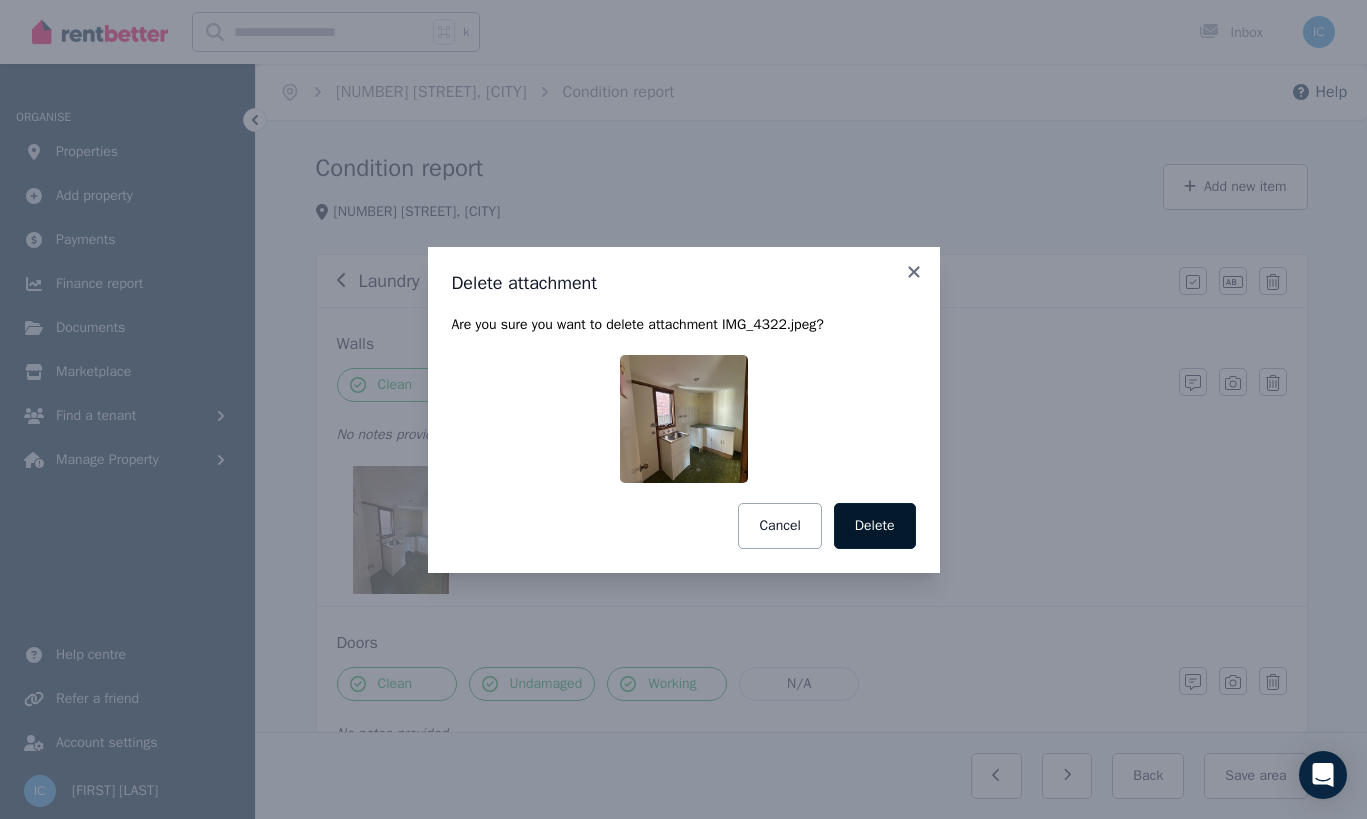 click on "Delete" at bounding box center [875, 526] 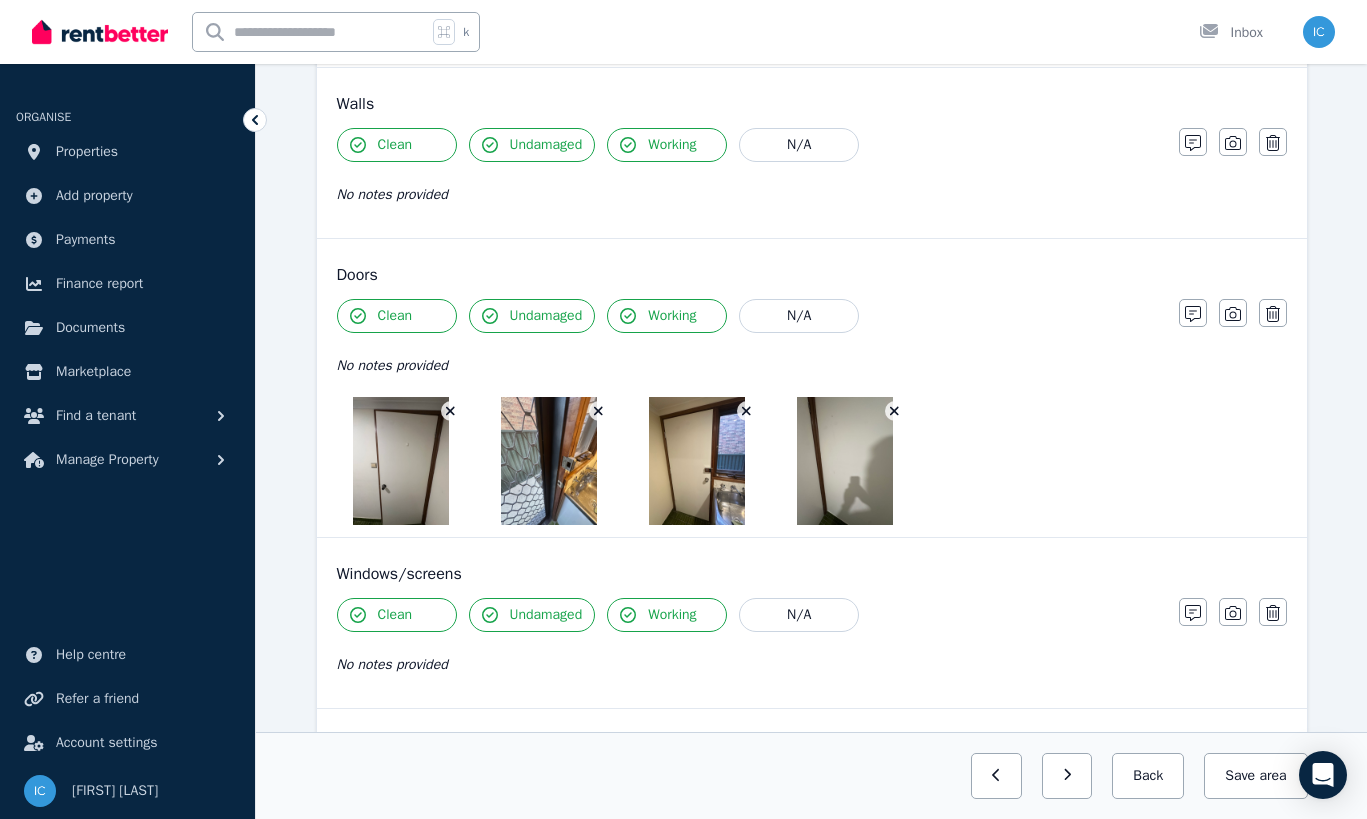 scroll, scrollTop: 331, scrollLeft: 0, axis: vertical 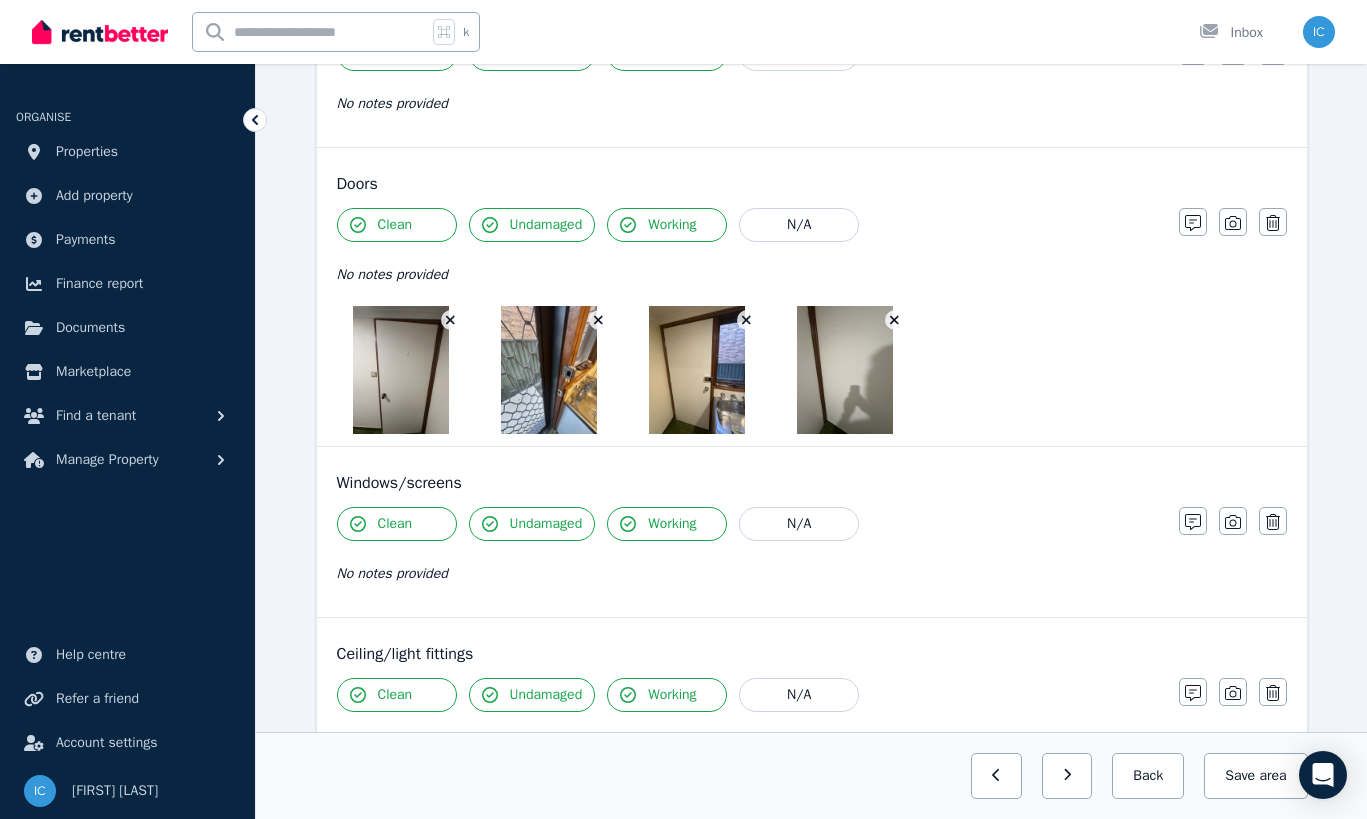 click 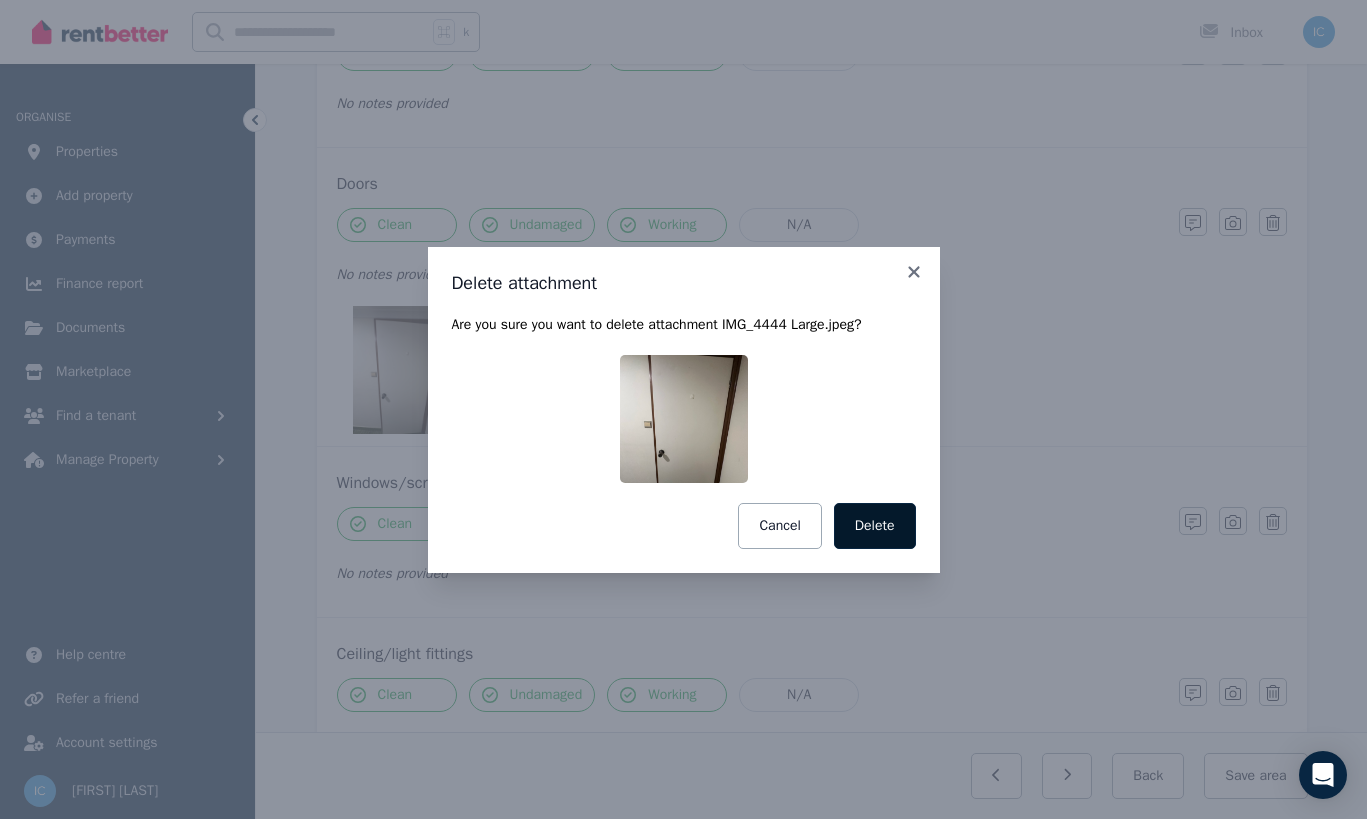 click on "Delete" at bounding box center (875, 526) 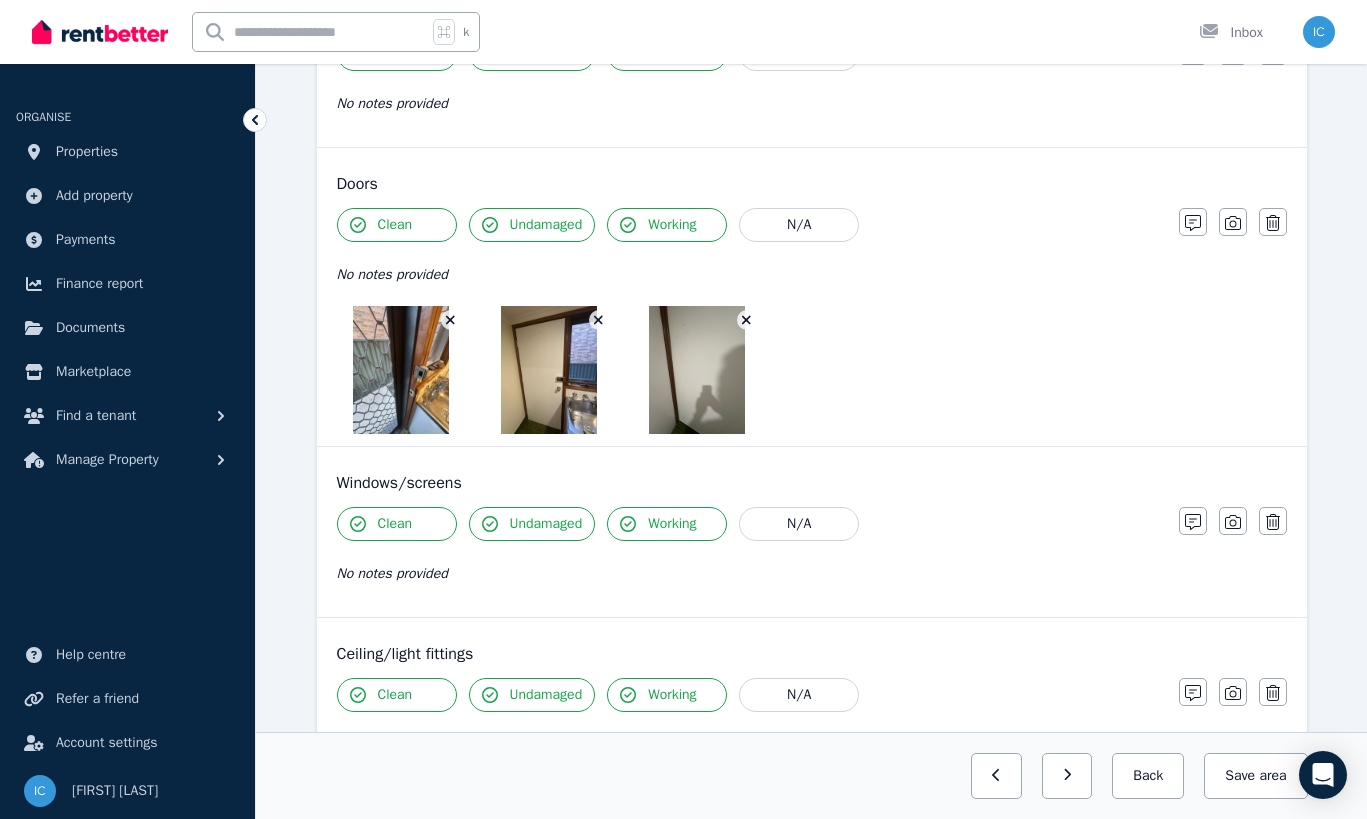 click 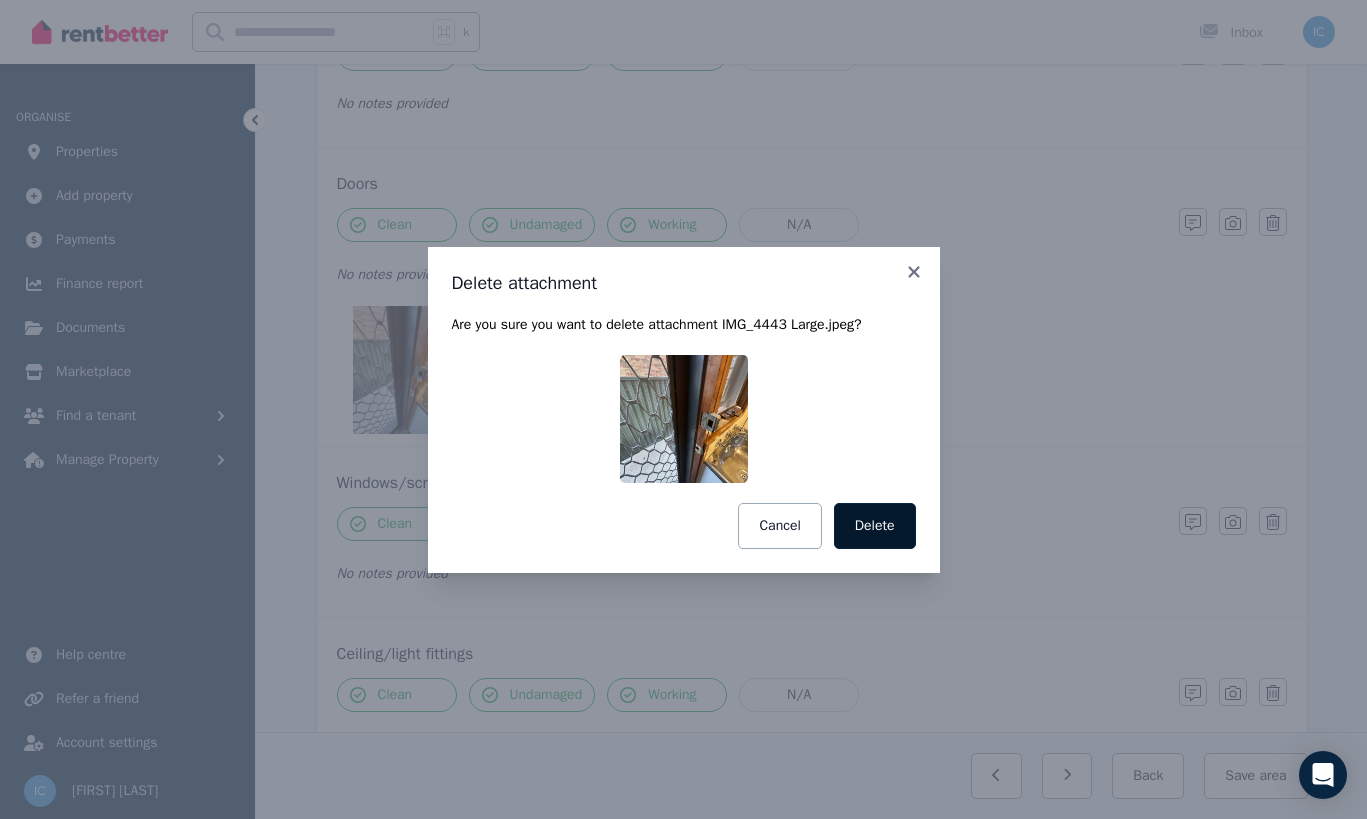 click on "Delete" at bounding box center (875, 526) 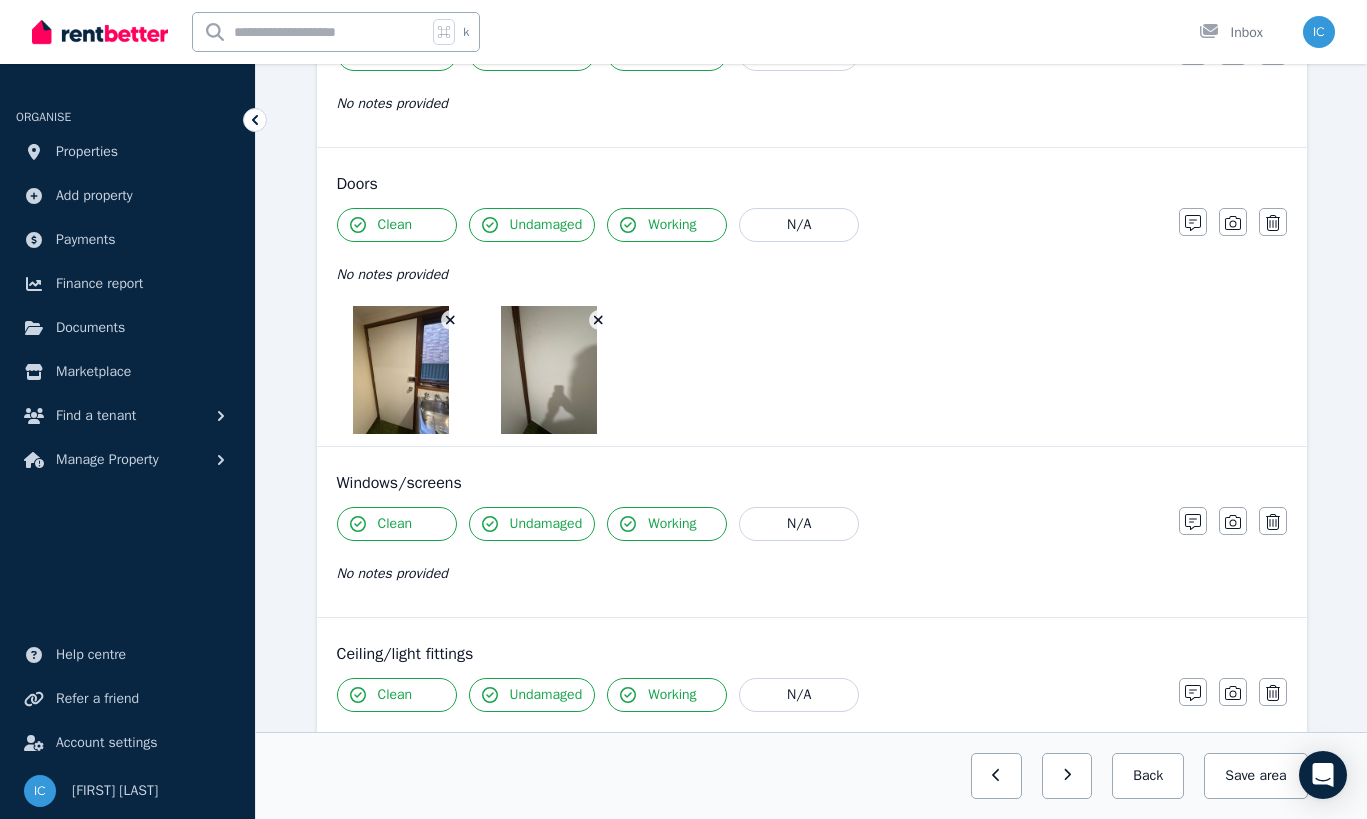 click at bounding box center [451, 320] 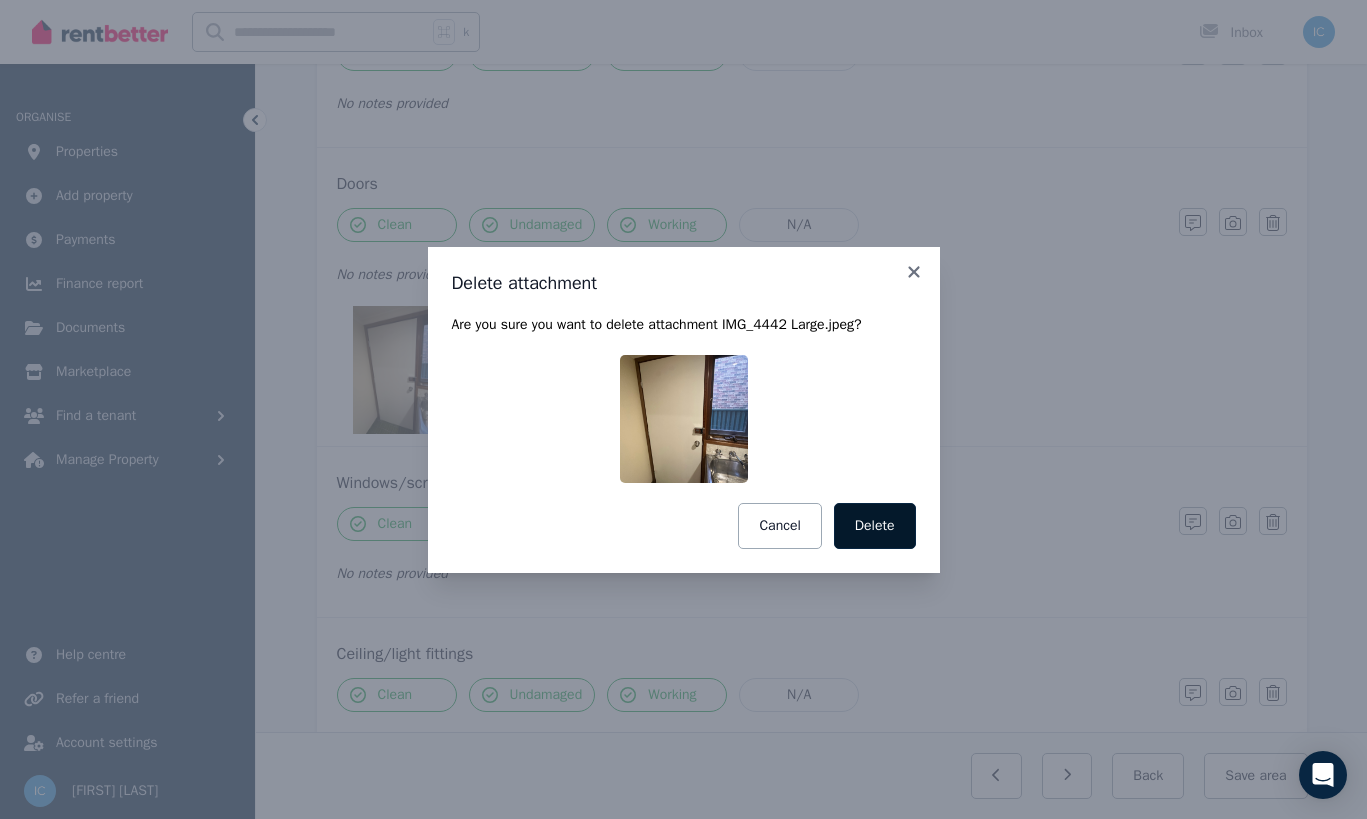 click on "Delete" at bounding box center [875, 526] 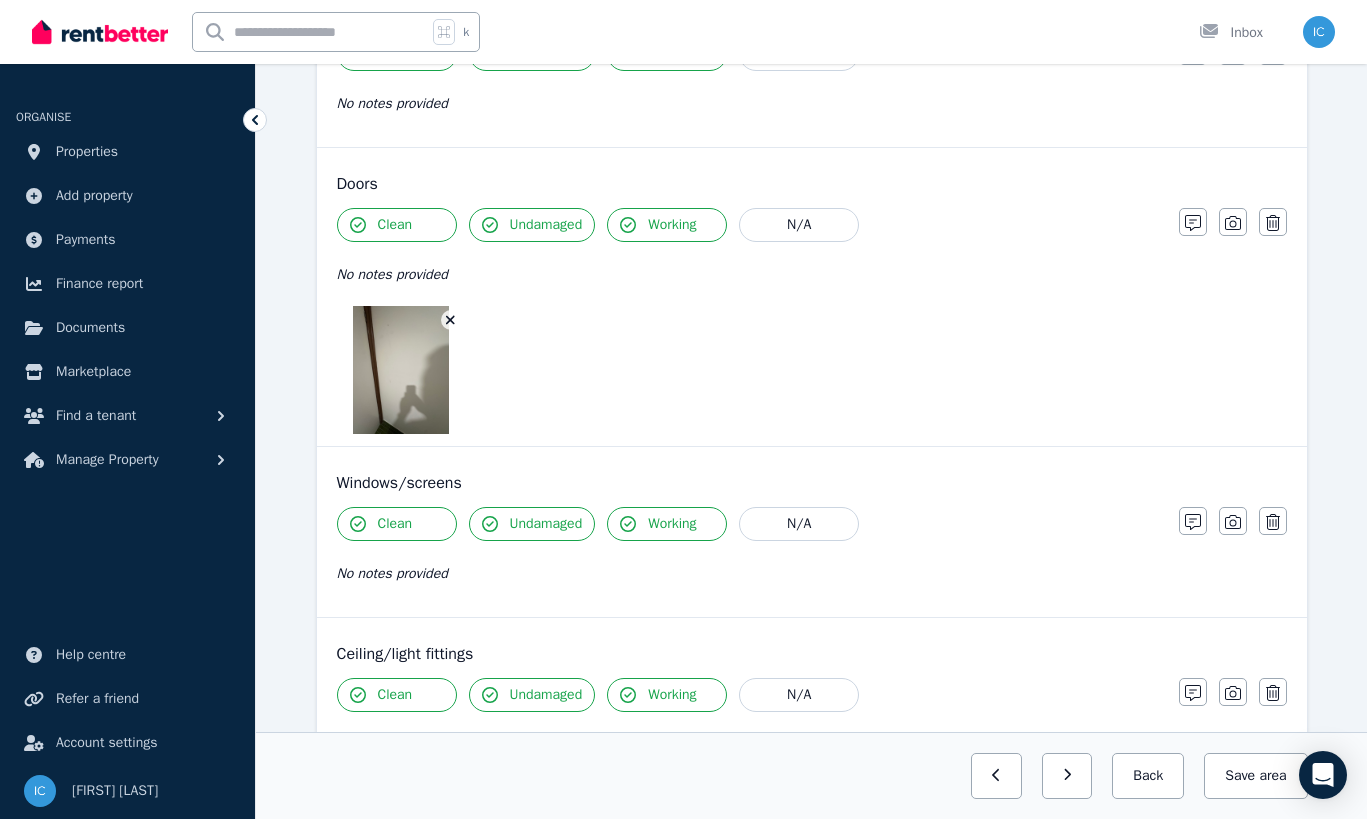 click 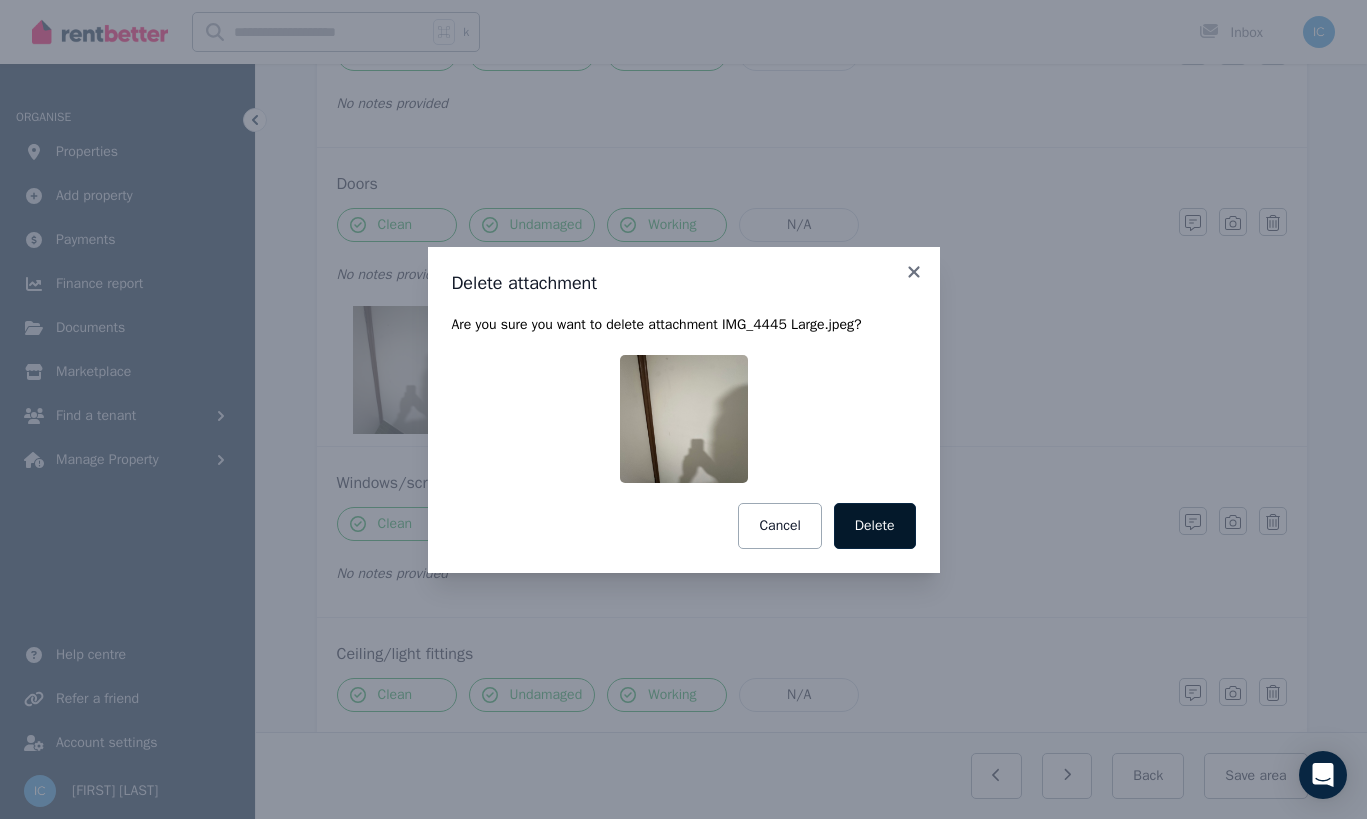 click on "Delete" at bounding box center [875, 526] 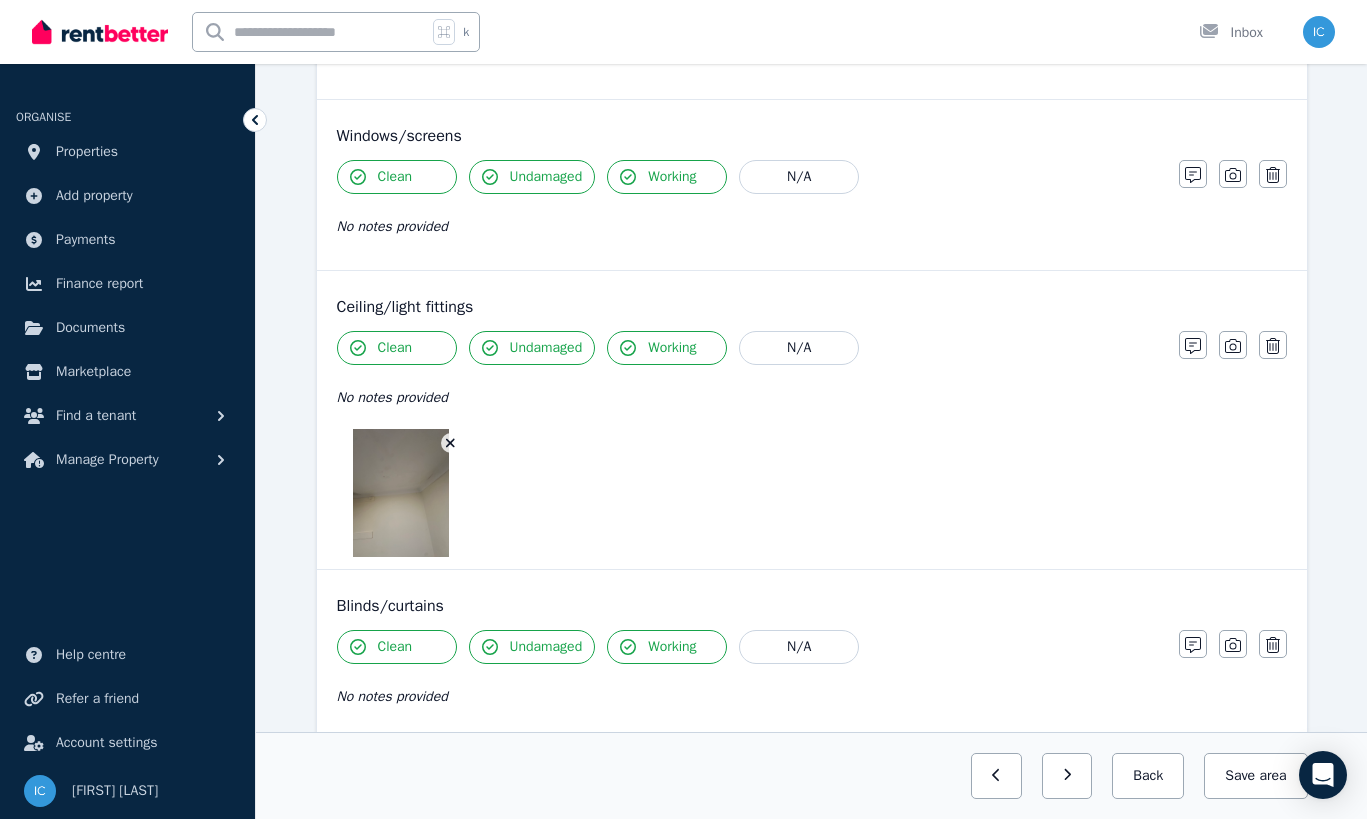 scroll, scrollTop: 644, scrollLeft: 0, axis: vertical 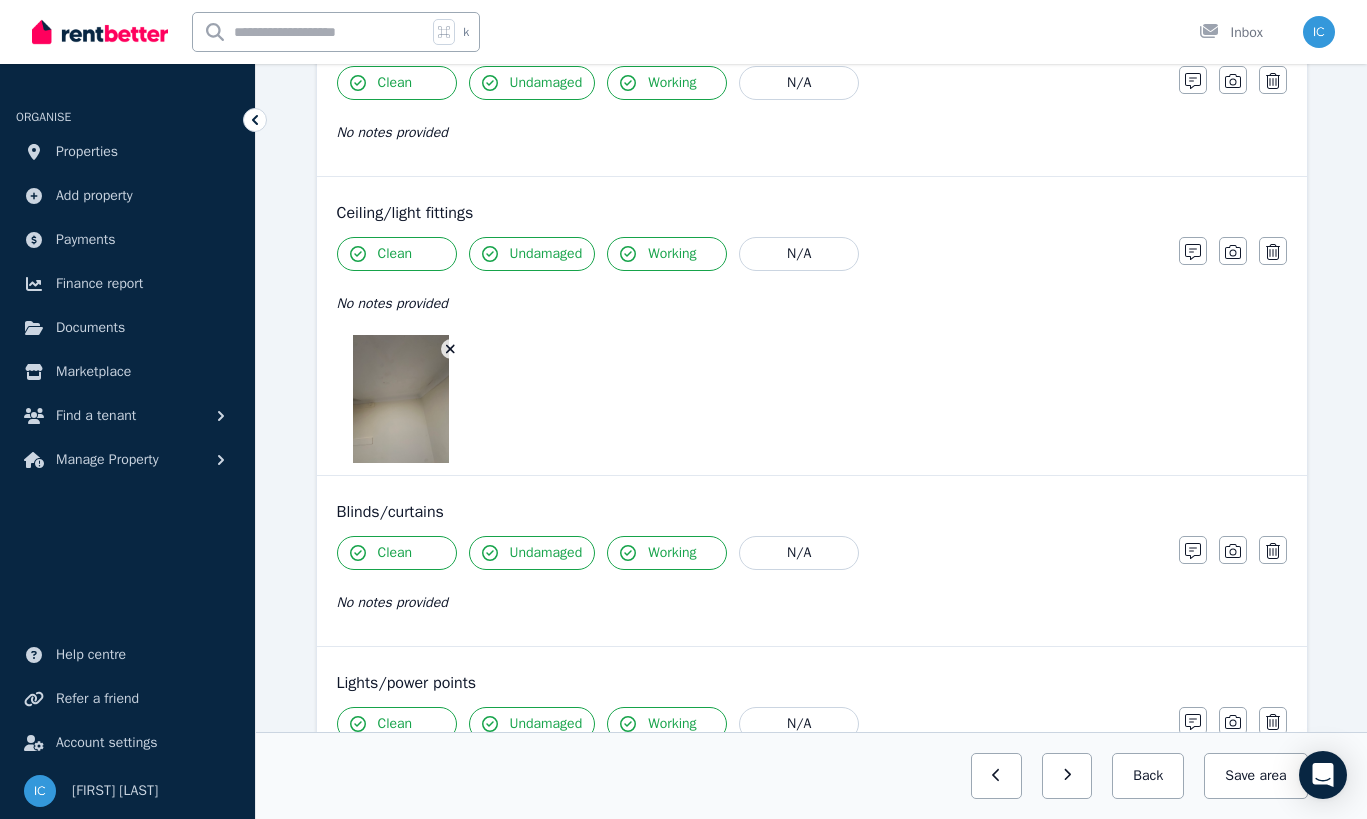 click 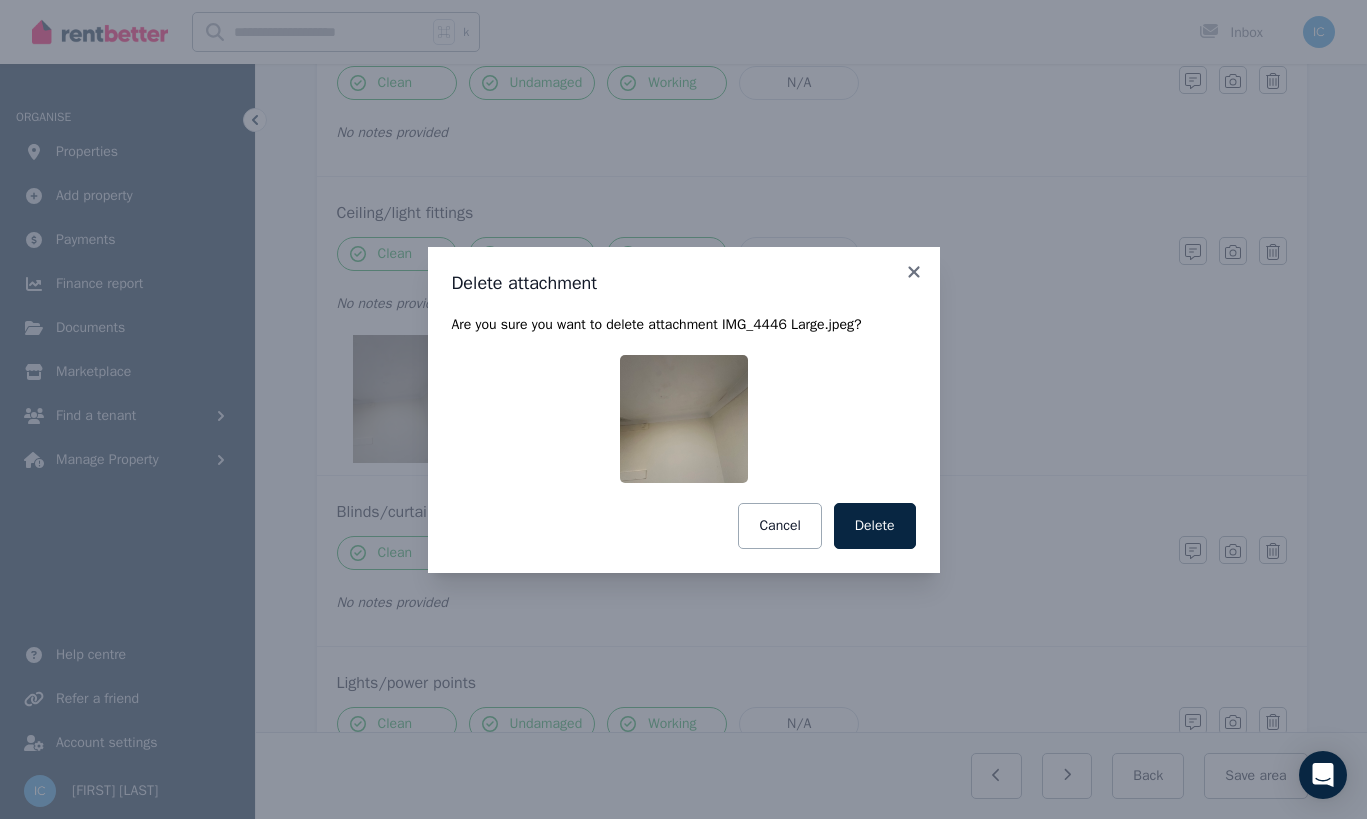 click on "Delete attachment Are you sure you want to delete   attachment   IMG_4446 Large.jpeg ? Cancel Delete" at bounding box center (684, 410) 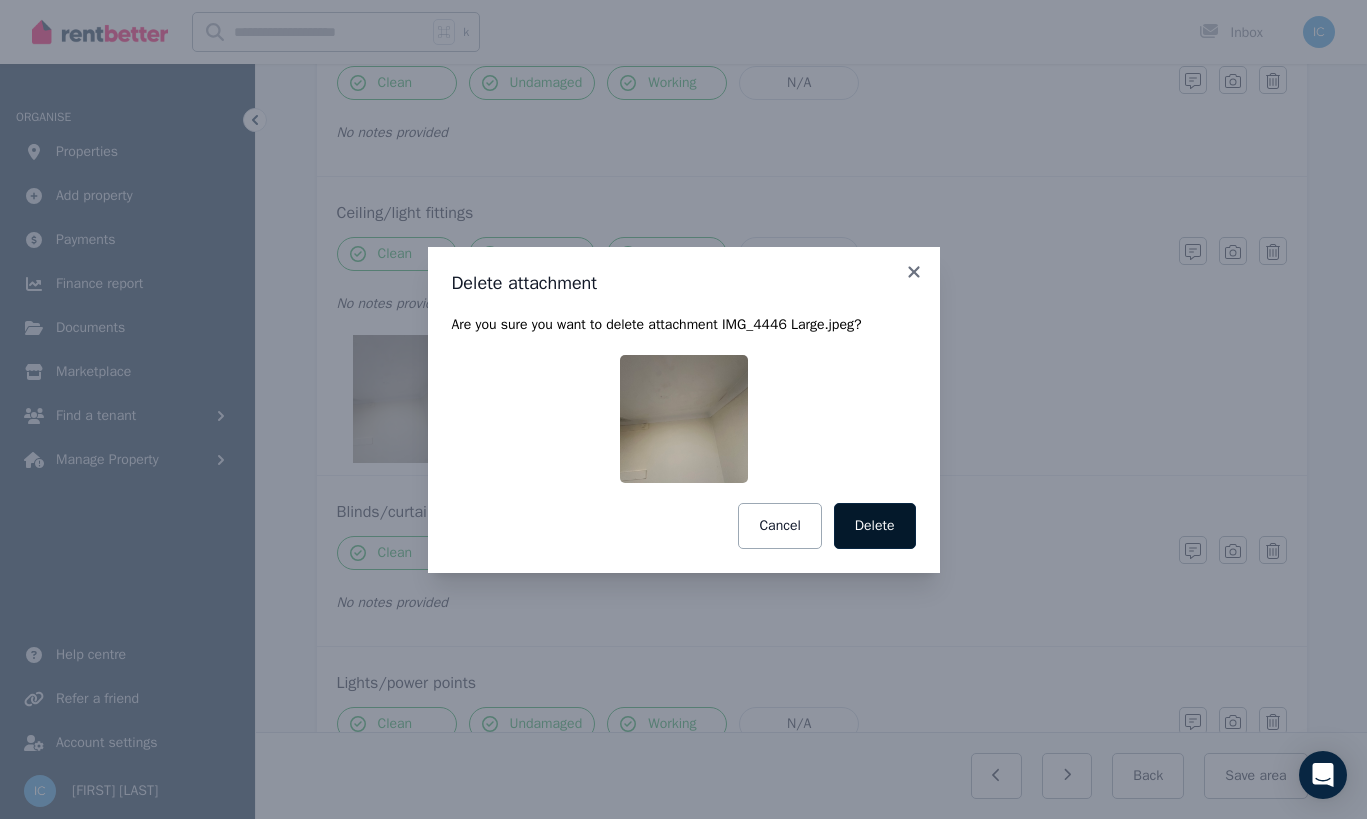 click on "Delete" at bounding box center (875, 526) 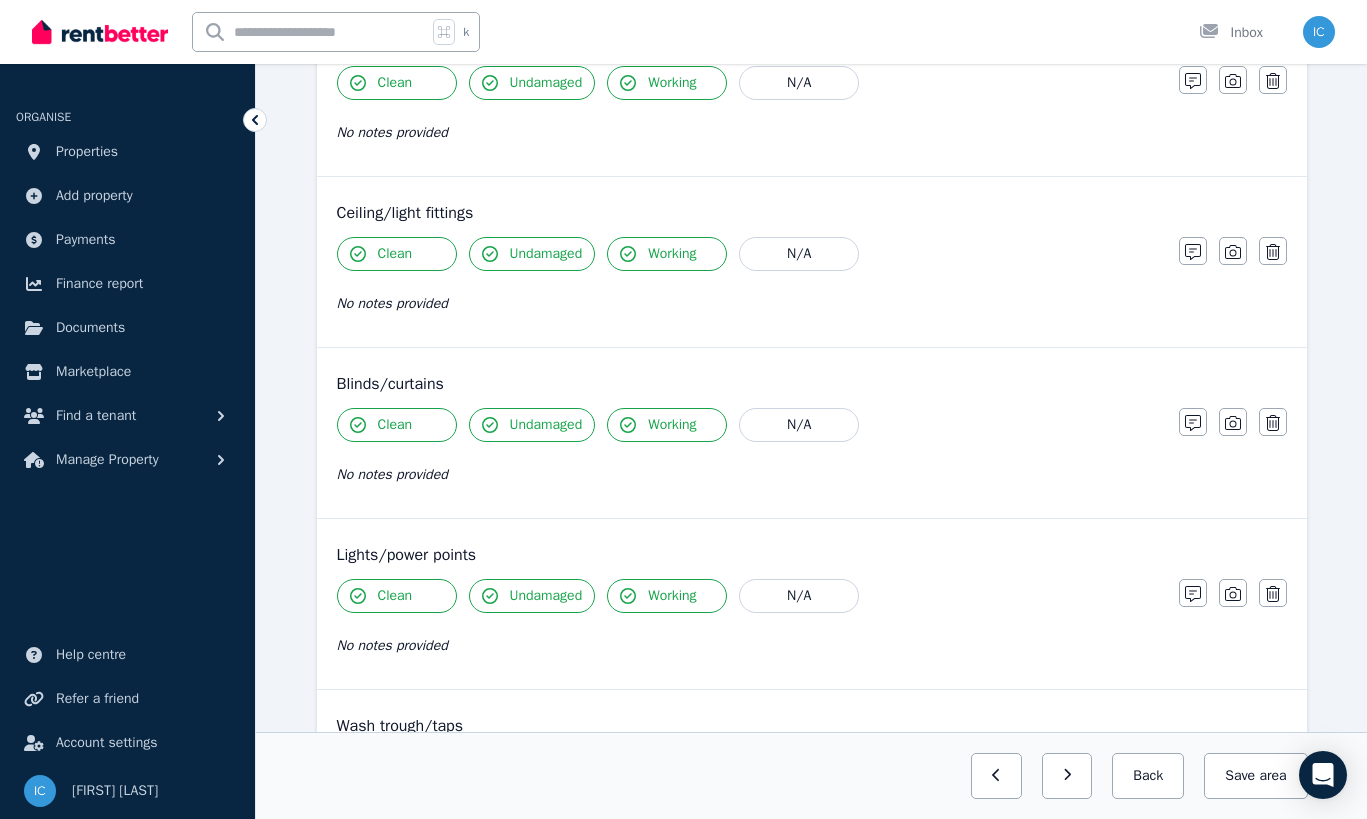 click on "Clean" at bounding box center [395, 254] 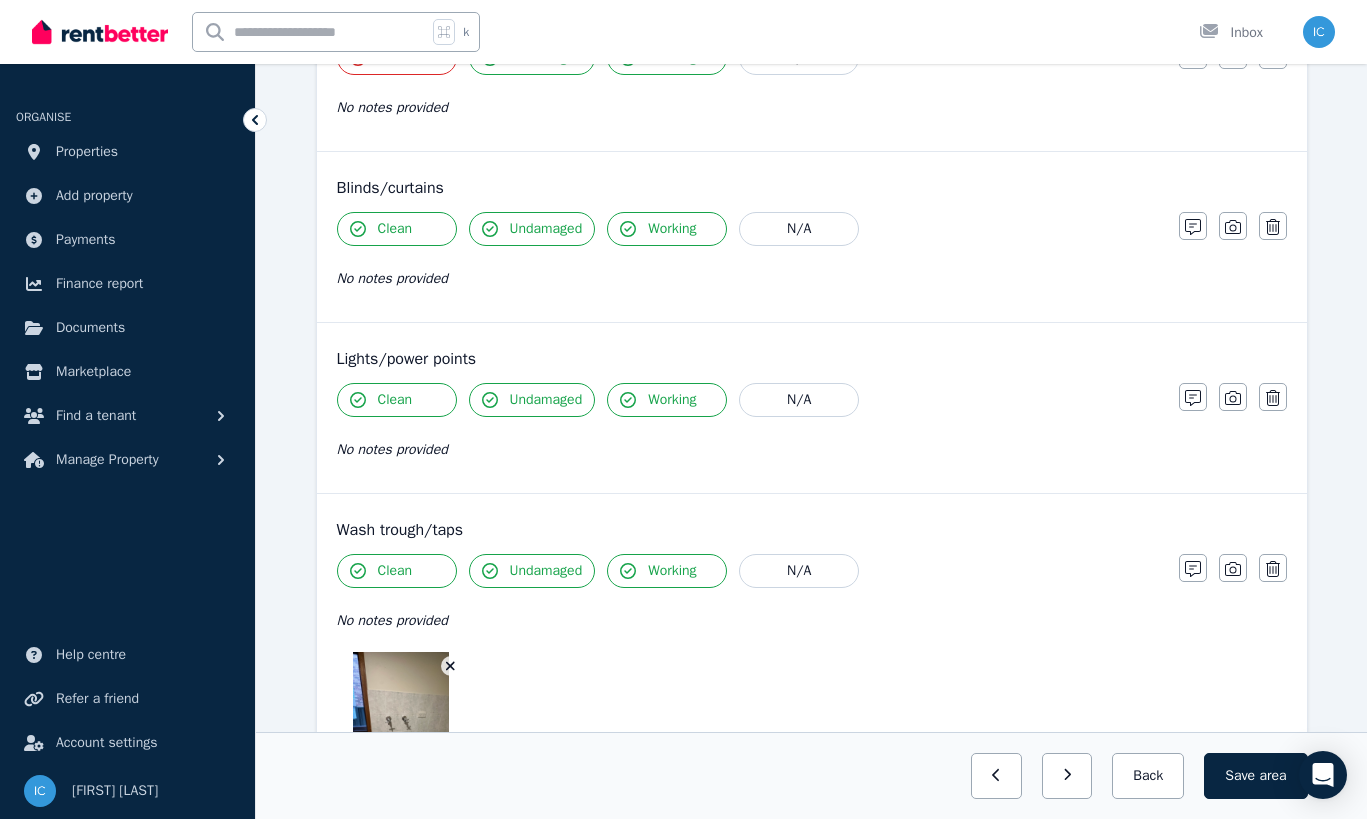scroll, scrollTop: 846, scrollLeft: 0, axis: vertical 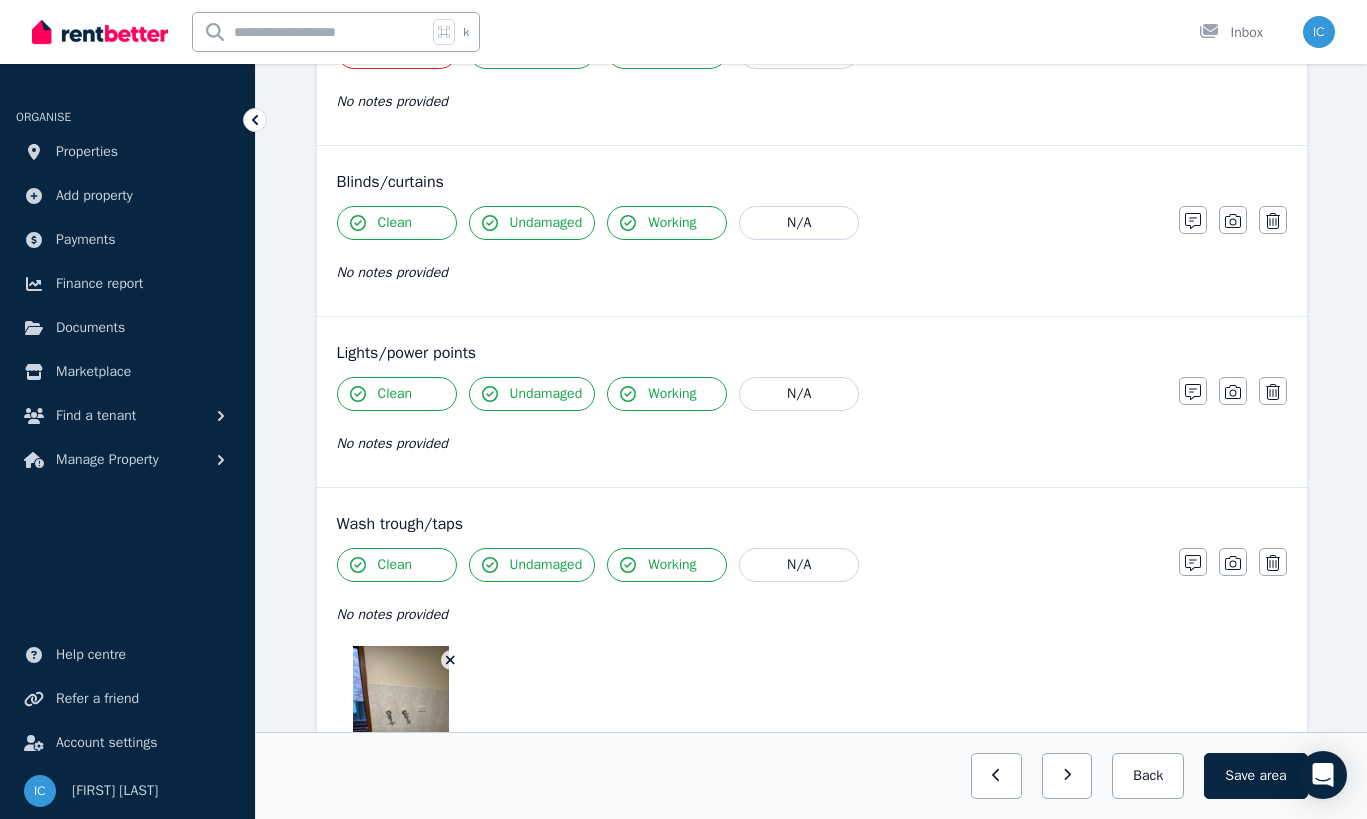 click on "Clean" at bounding box center (395, 565) 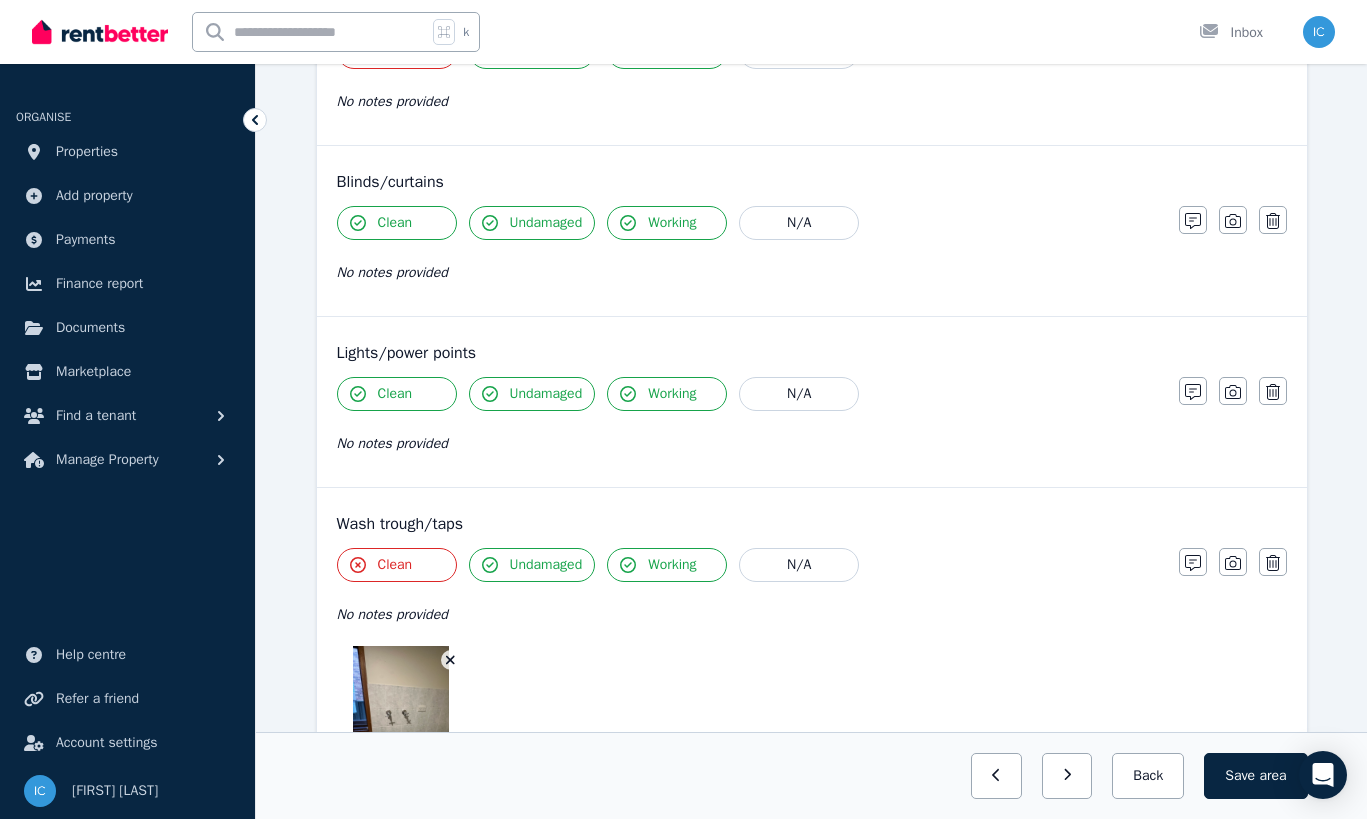 click 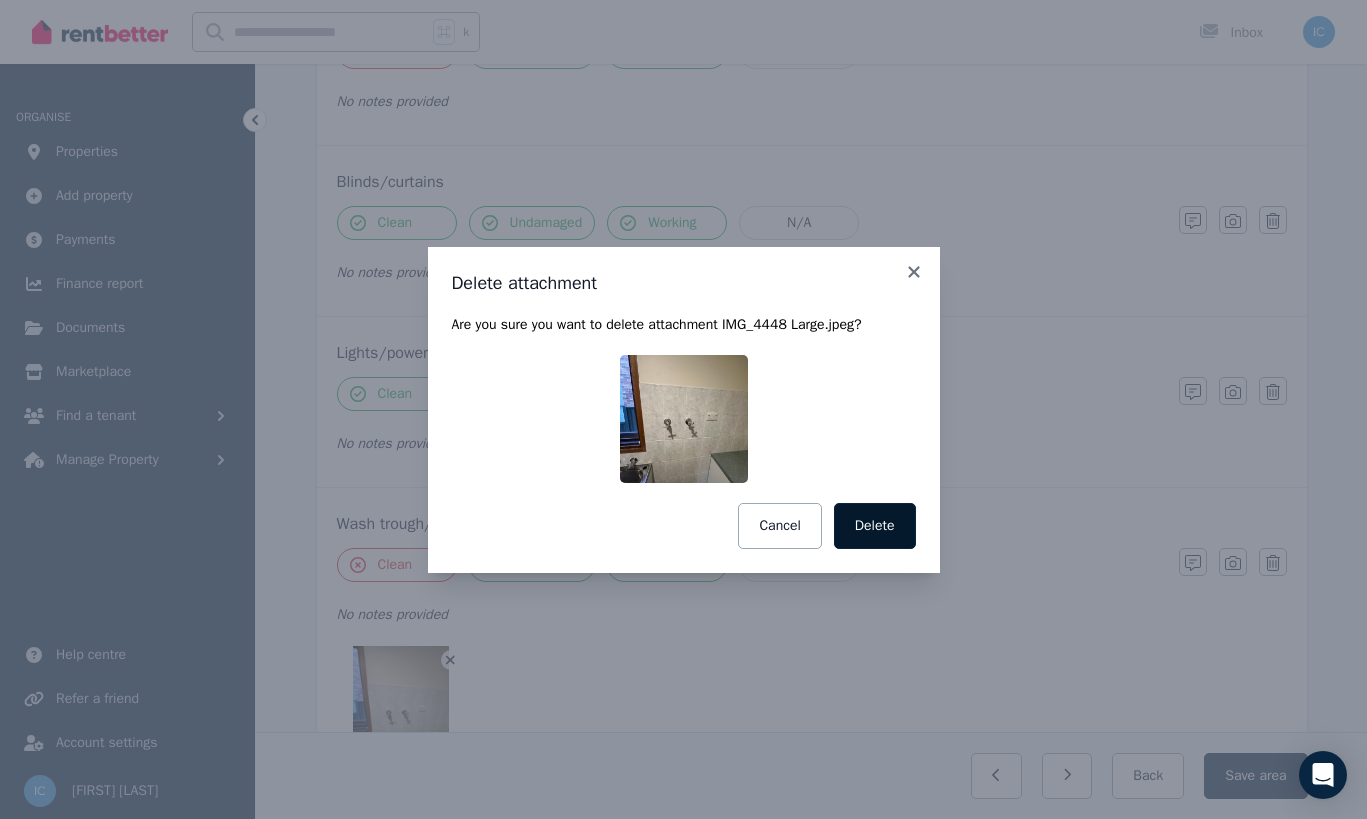 click on "Delete" at bounding box center [875, 526] 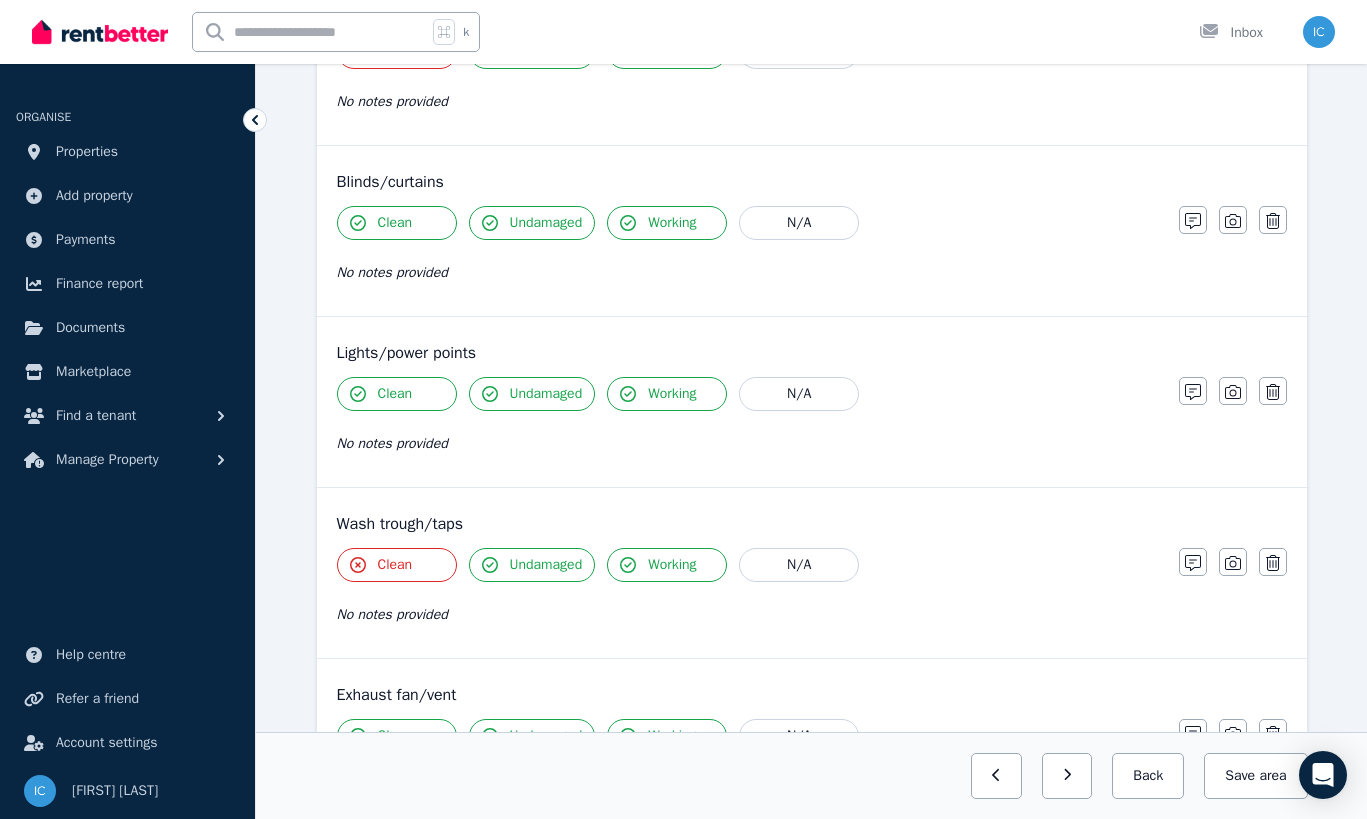 click on "Clean" at bounding box center (395, 565) 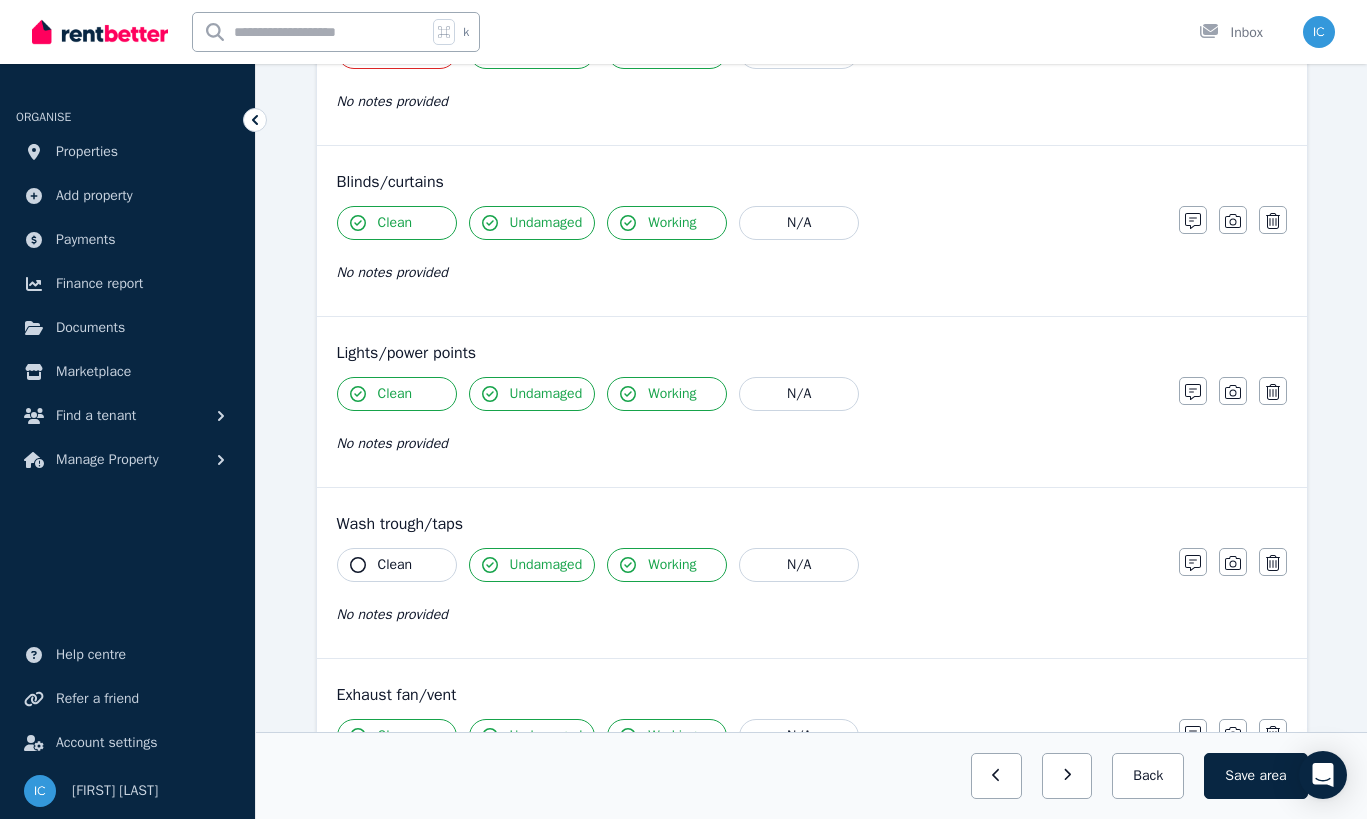 click on "Clean" at bounding box center [397, 565] 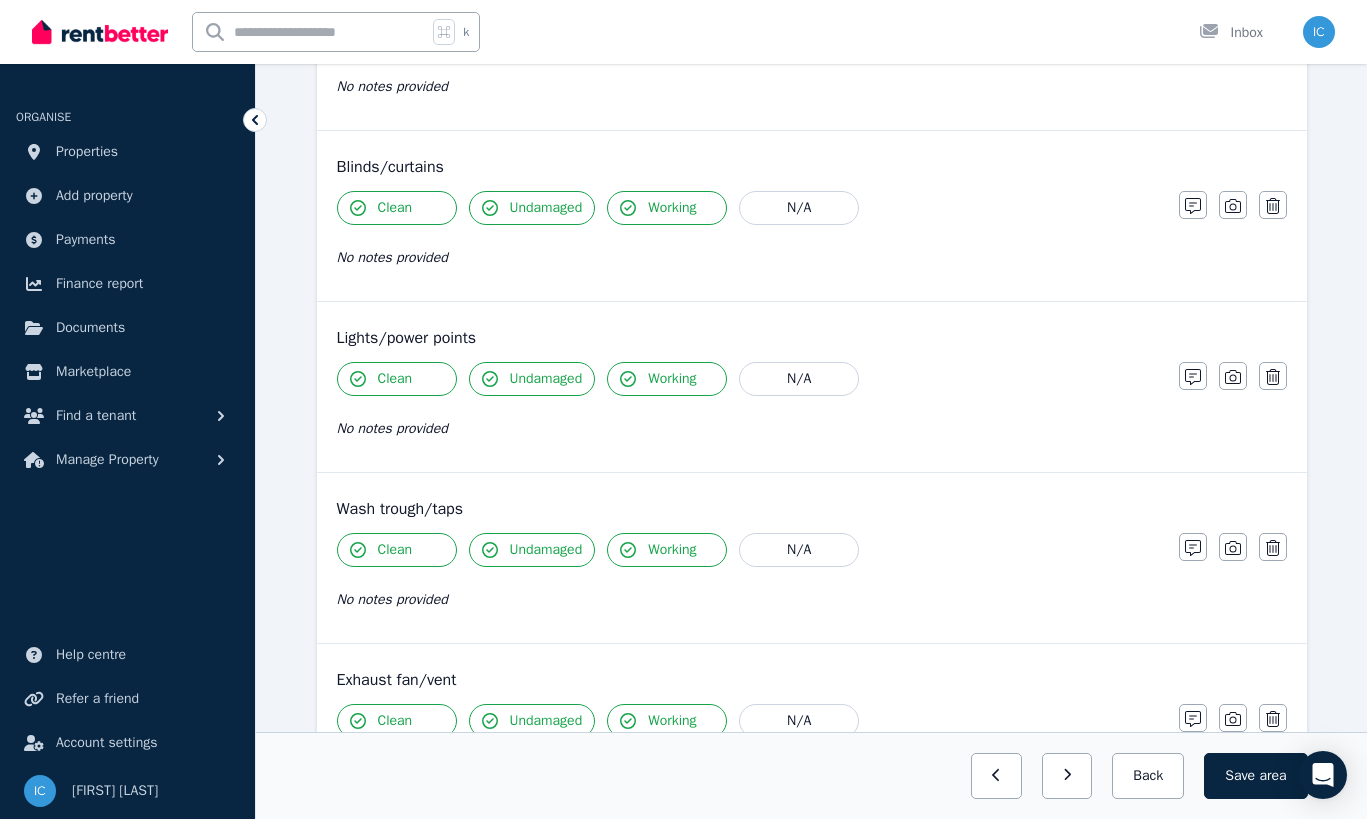 scroll, scrollTop: 1190, scrollLeft: 0, axis: vertical 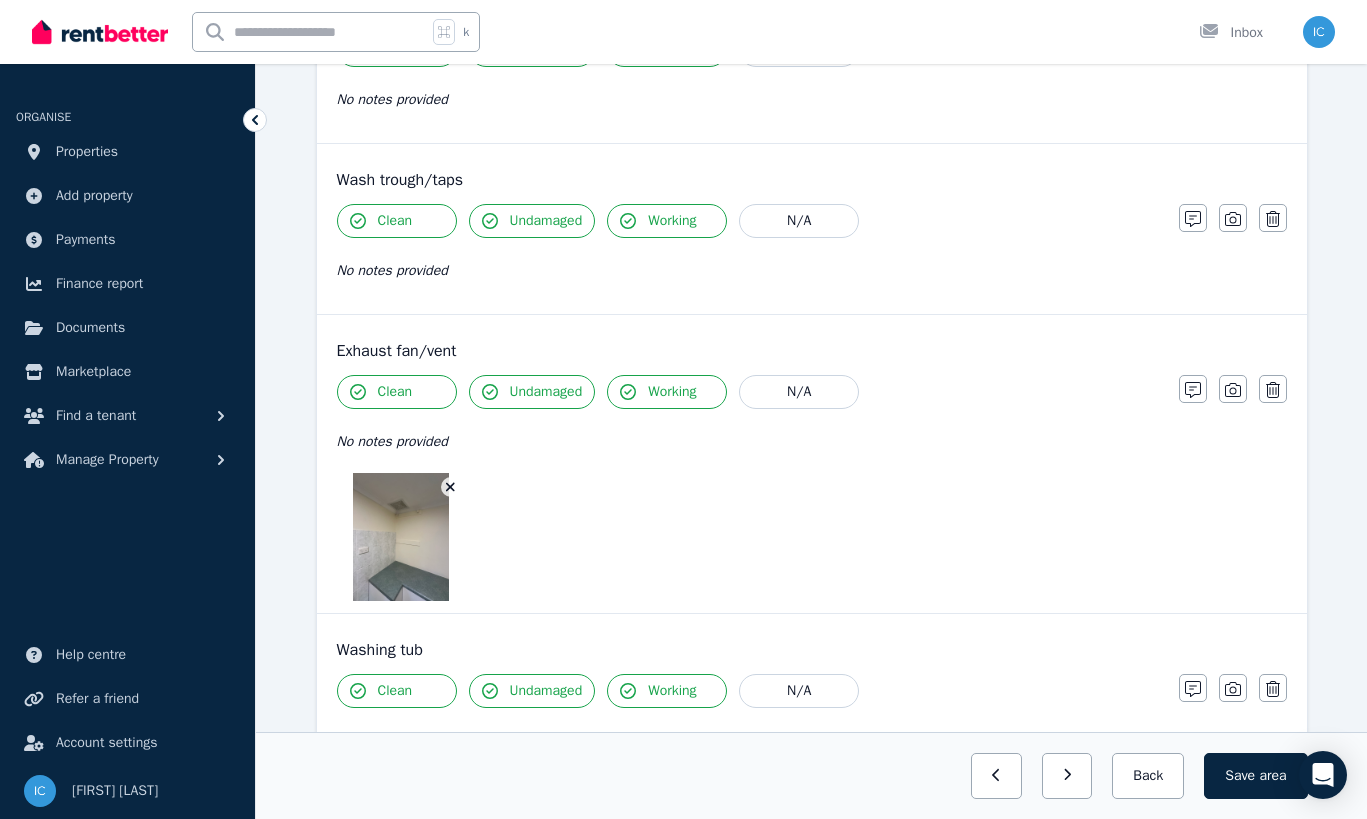 click at bounding box center [451, 487] 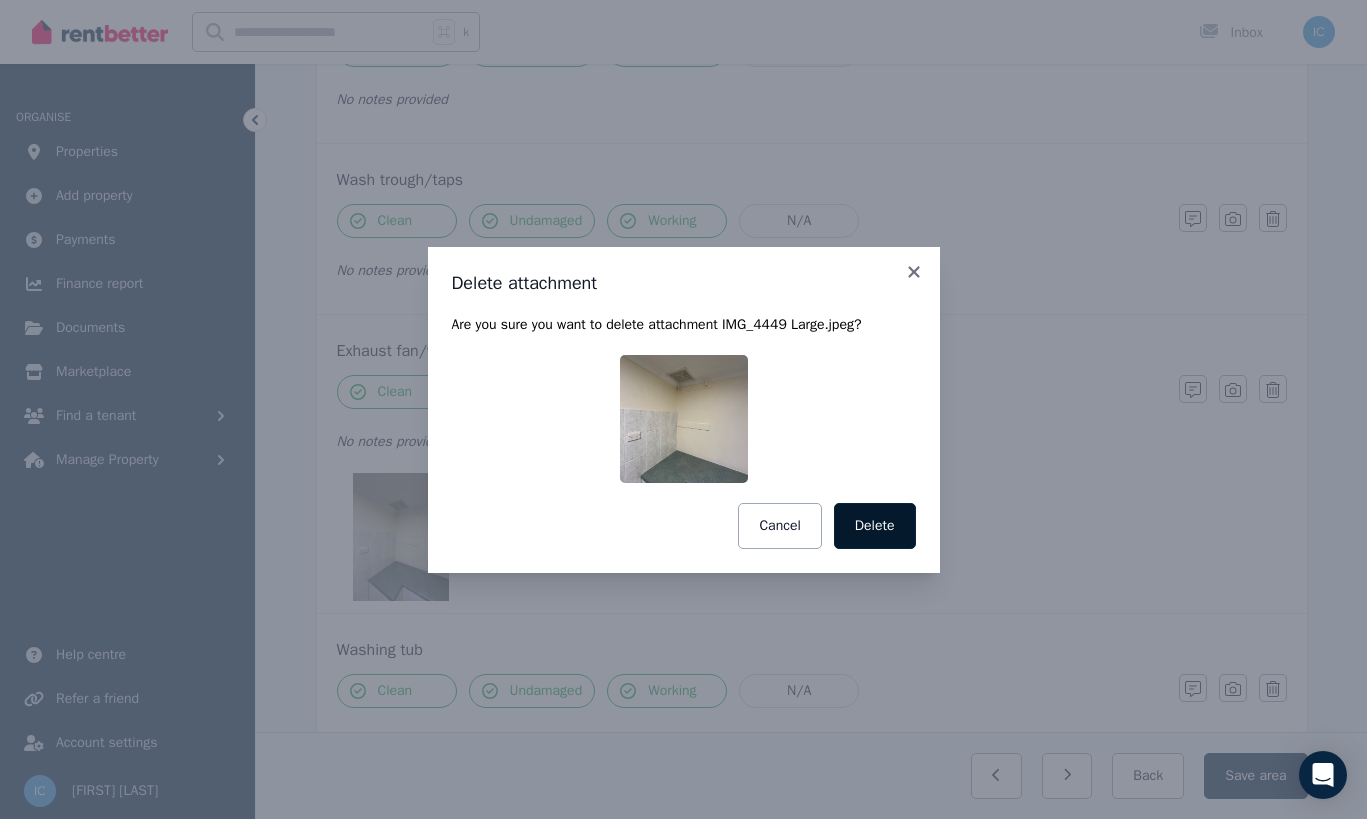 click on "Delete" at bounding box center [875, 526] 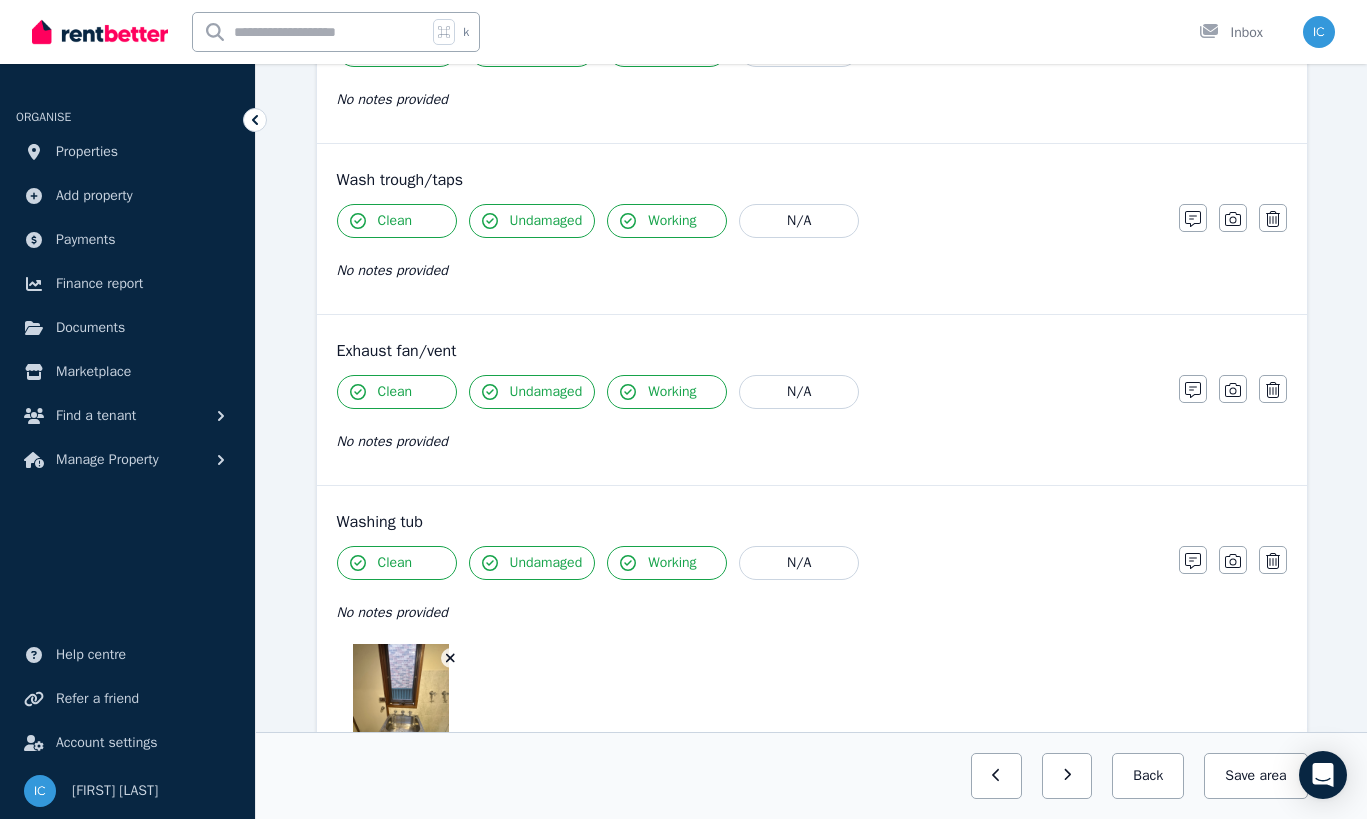 click 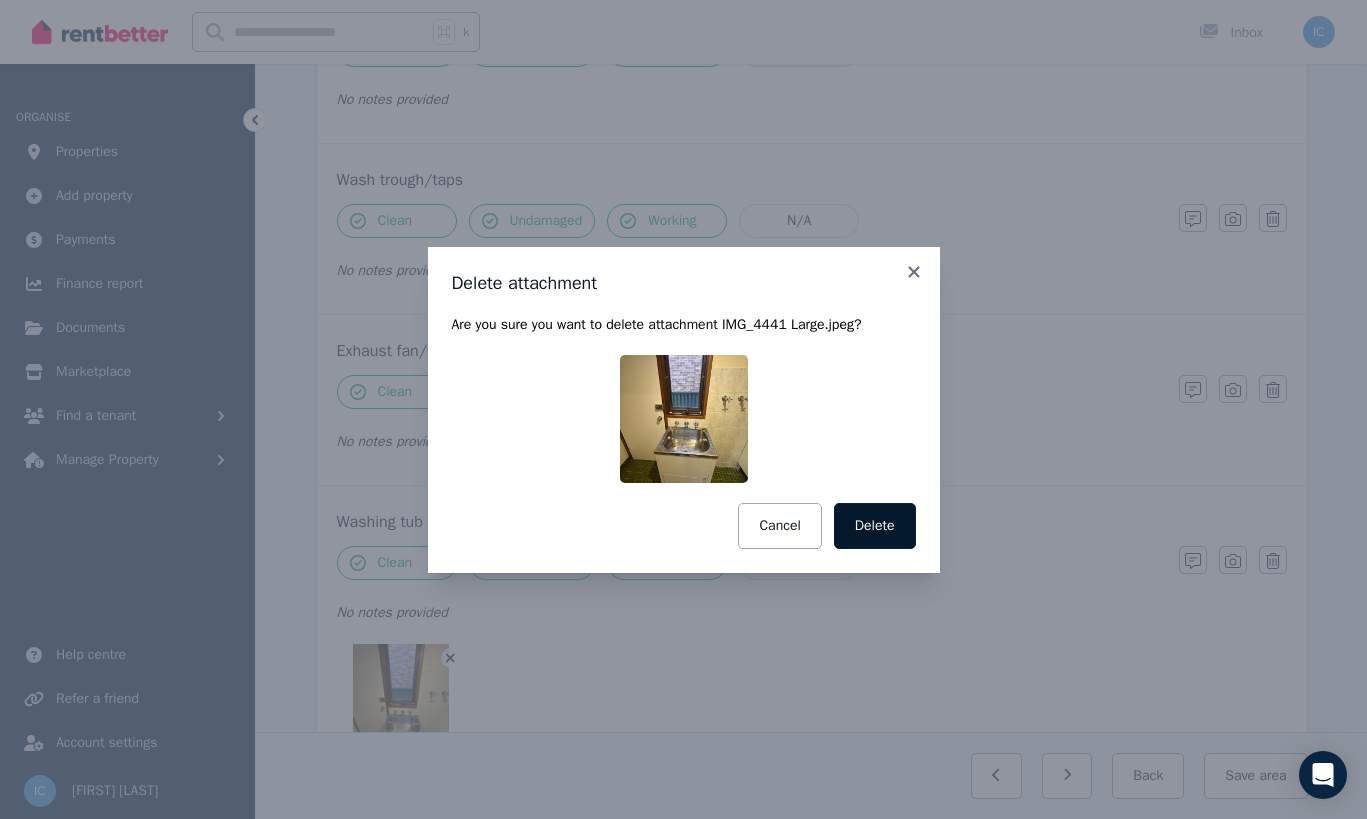 click on "Delete" at bounding box center (875, 526) 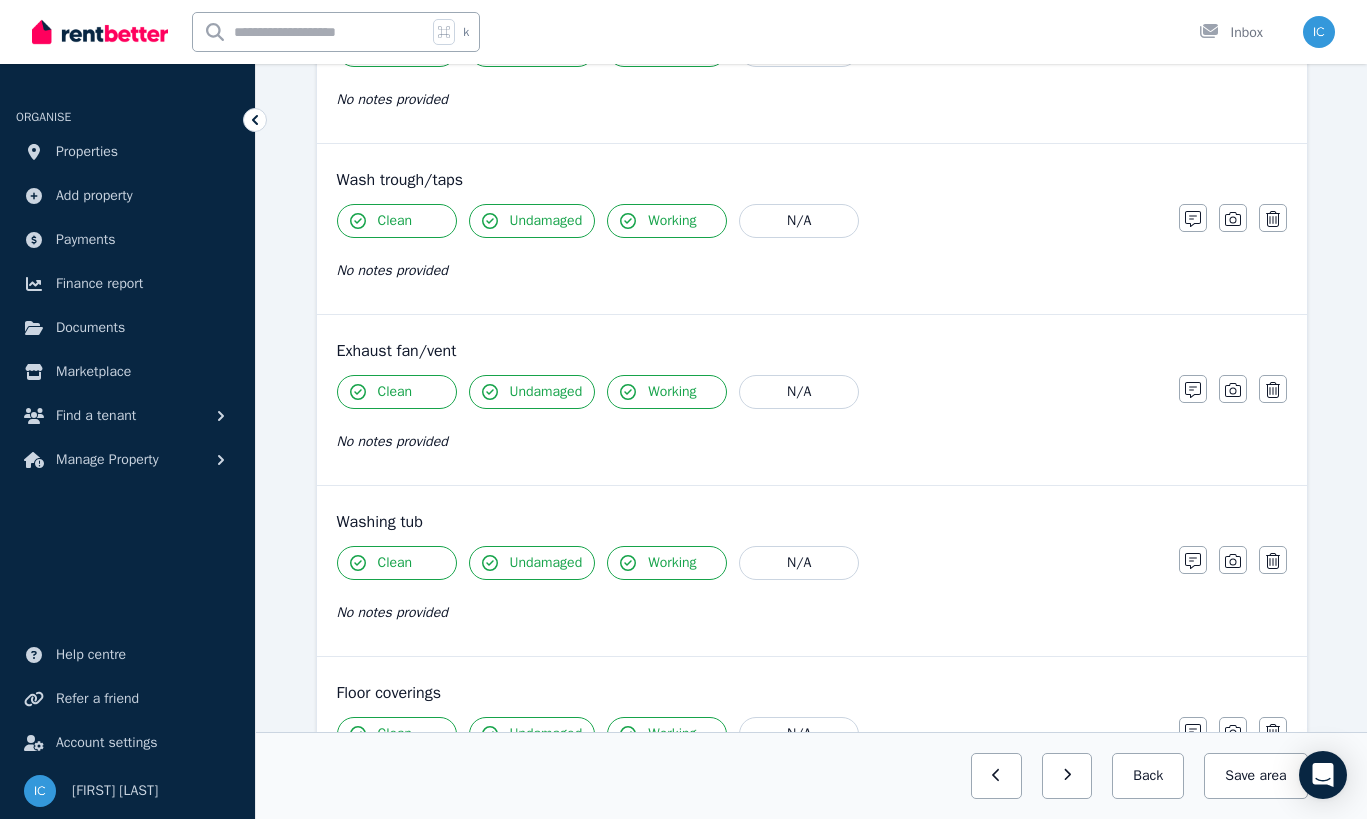 click on "Clean" at bounding box center [395, 563] 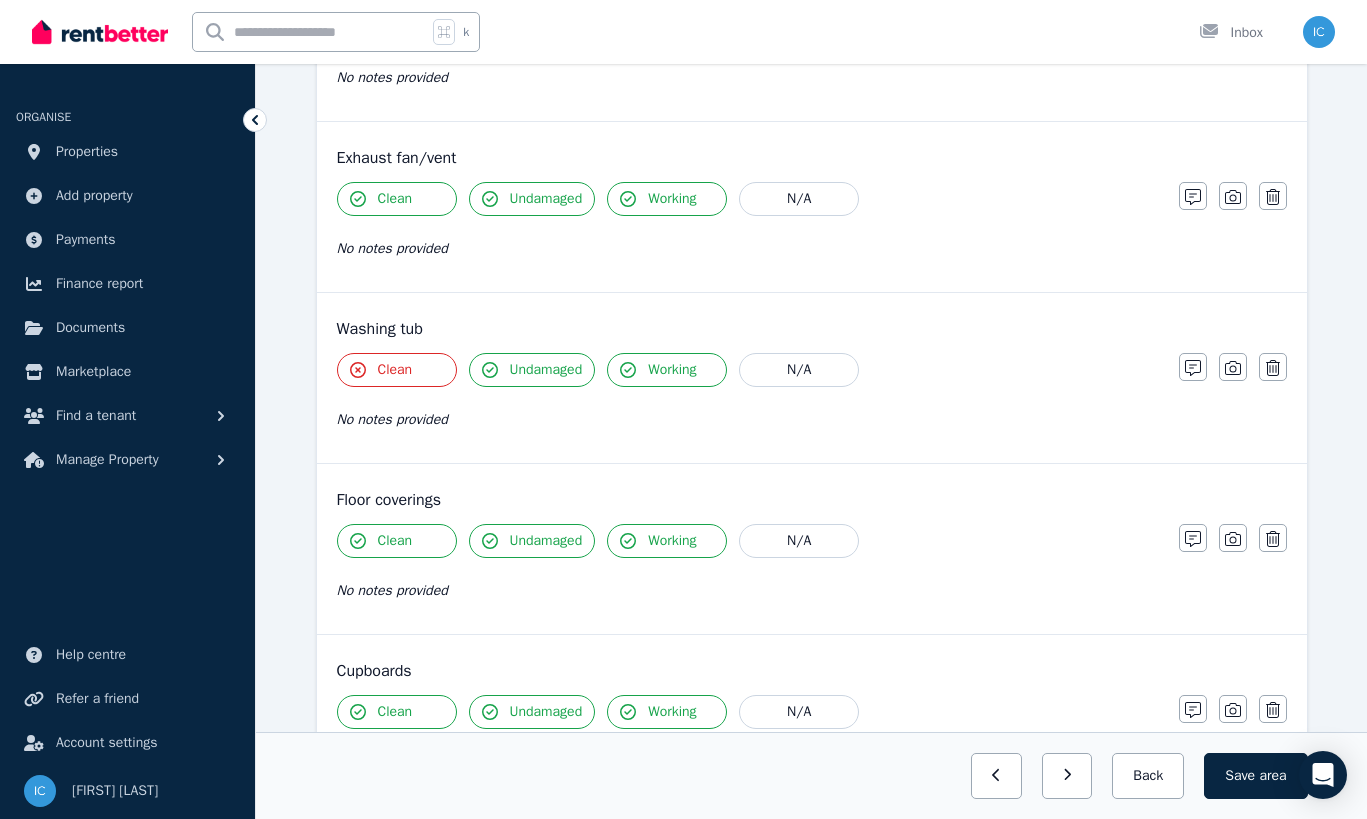 scroll, scrollTop: 1401, scrollLeft: 0, axis: vertical 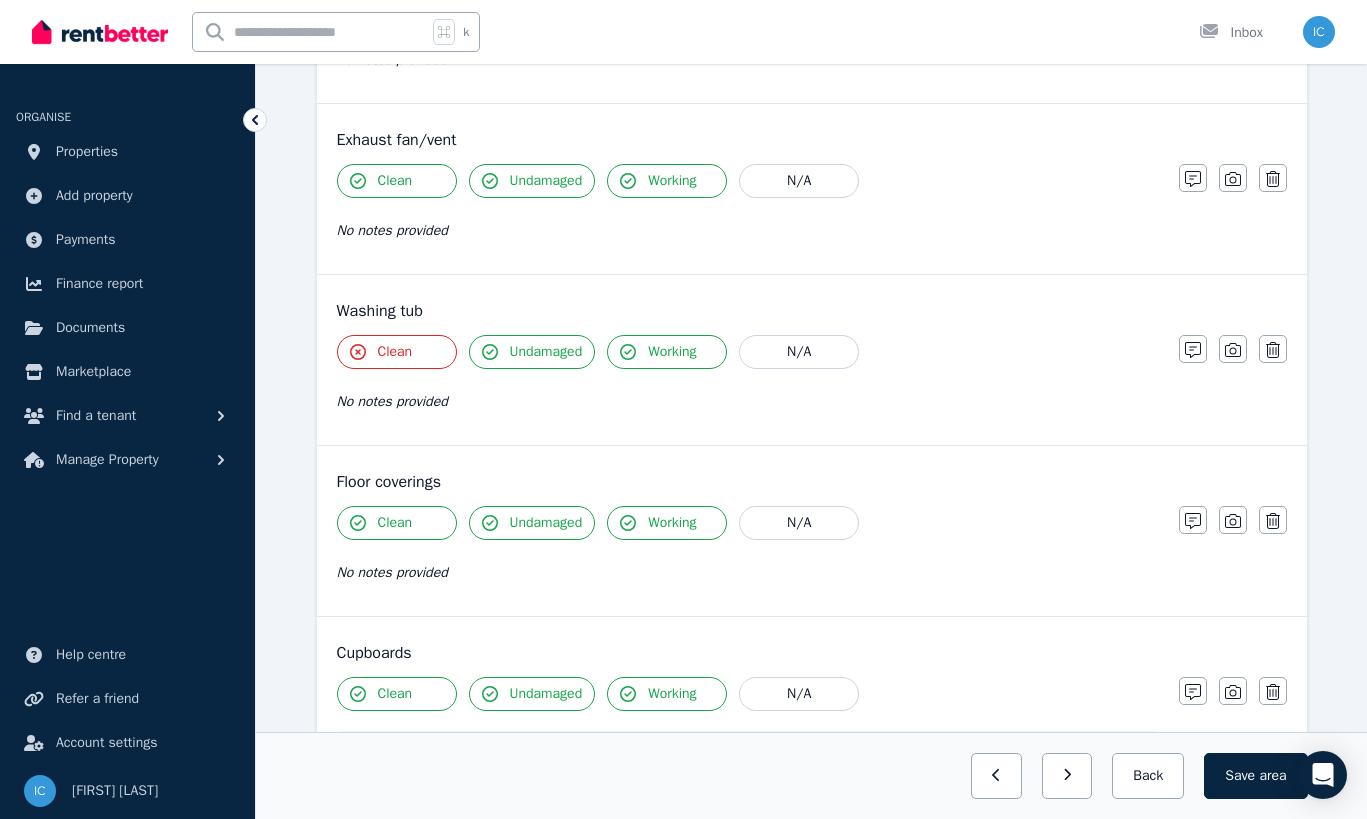 click on "Clean" at bounding box center [397, 523] 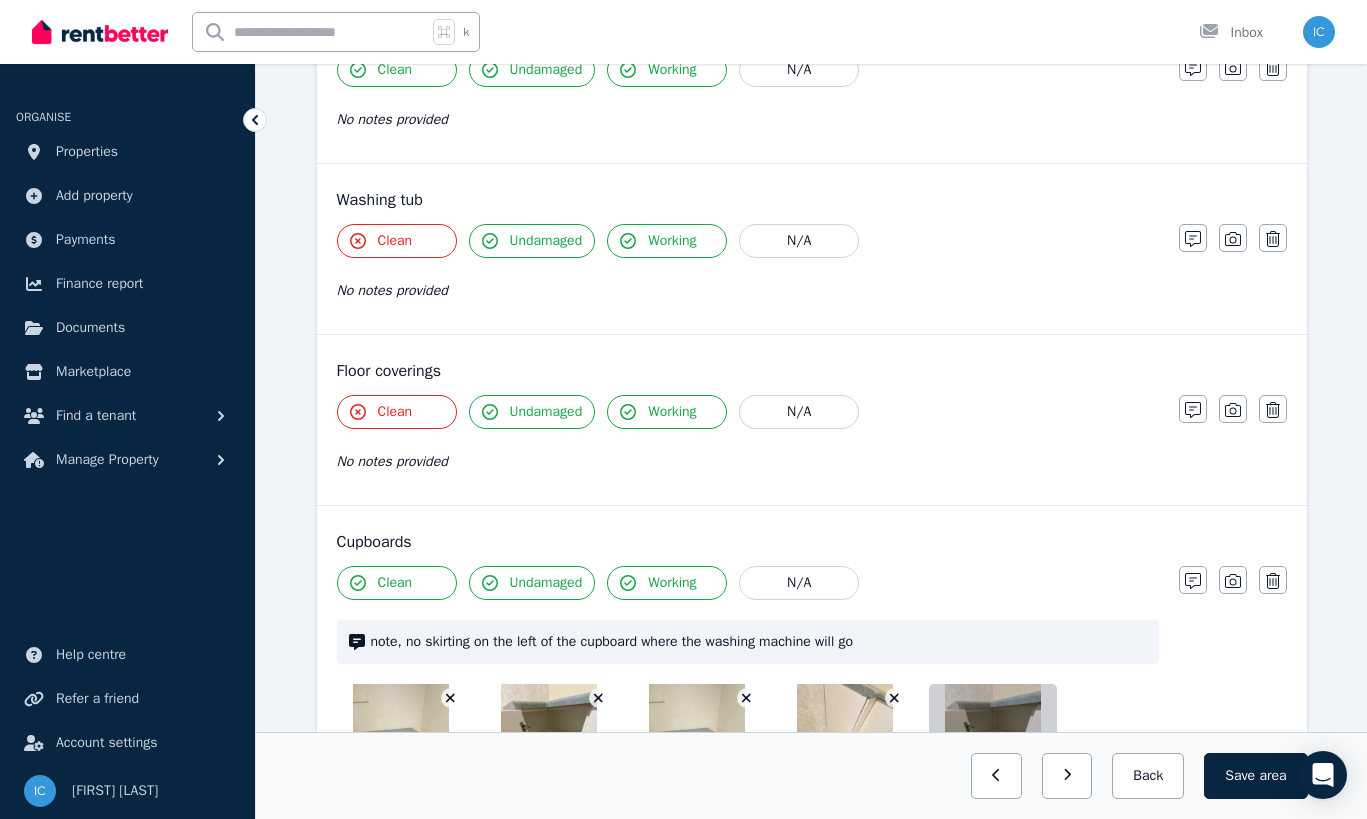 scroll, scrollTop: 1728, scrollLeft: 0, axis: vertical 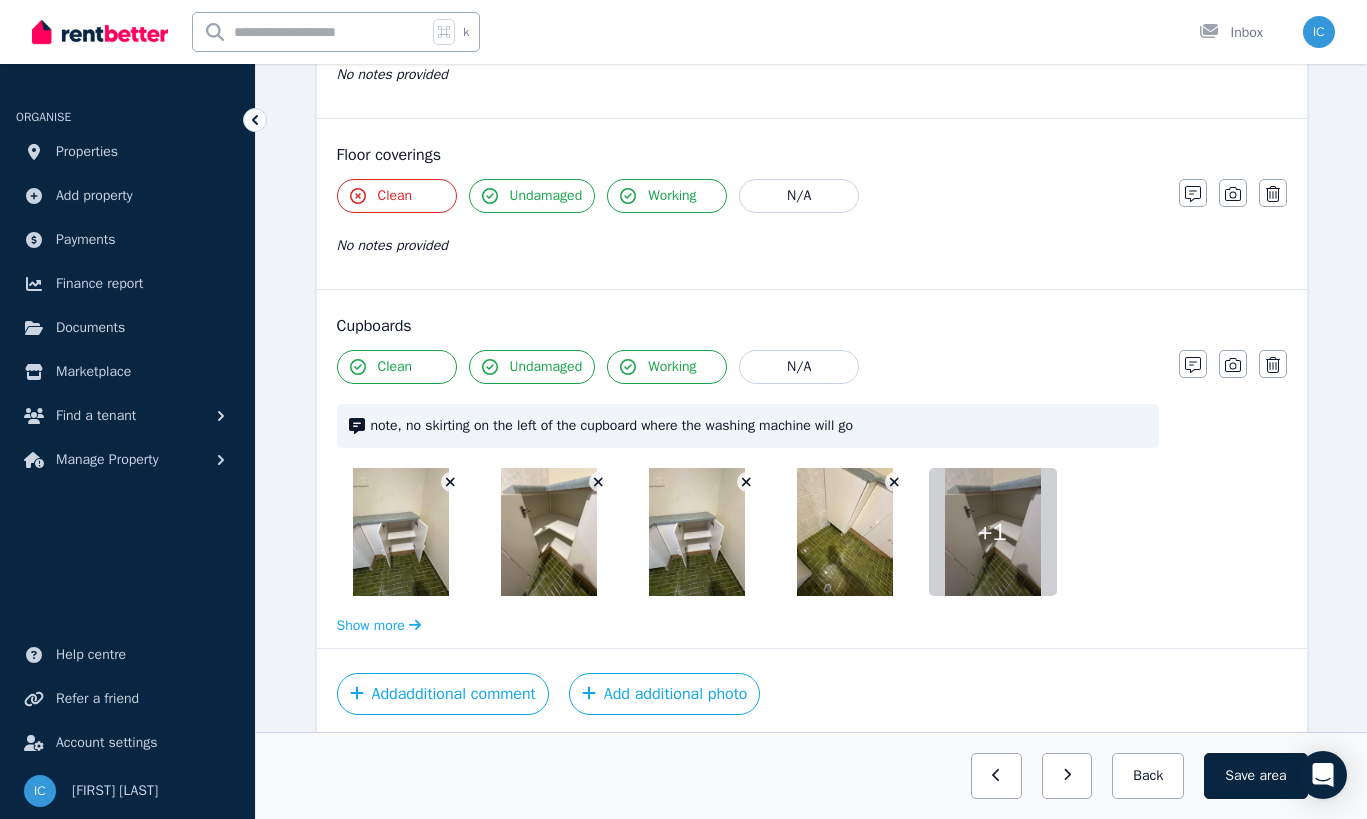 click on "note, no skirting on the left of the cupboard where the washing machine will go" at bounding box center [748, 426] 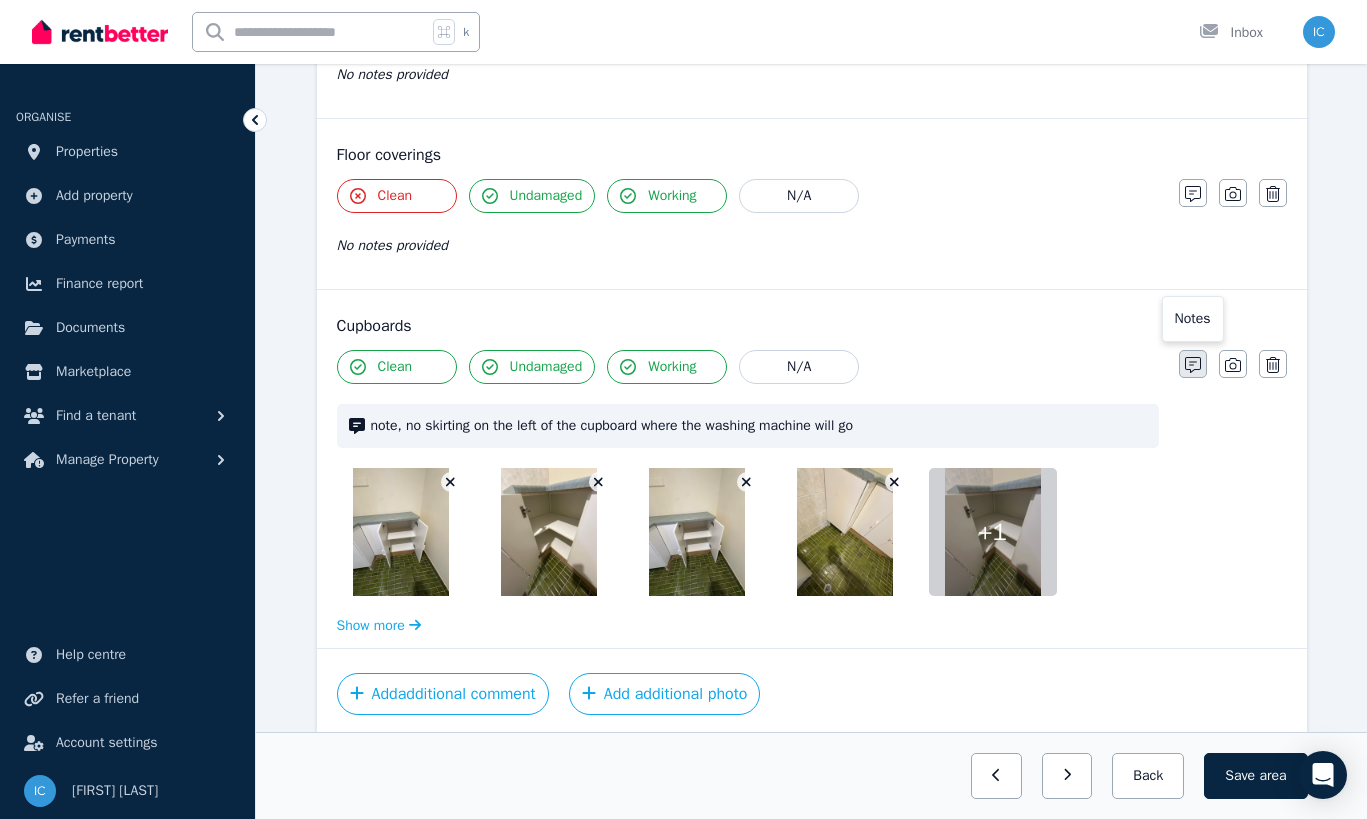 click 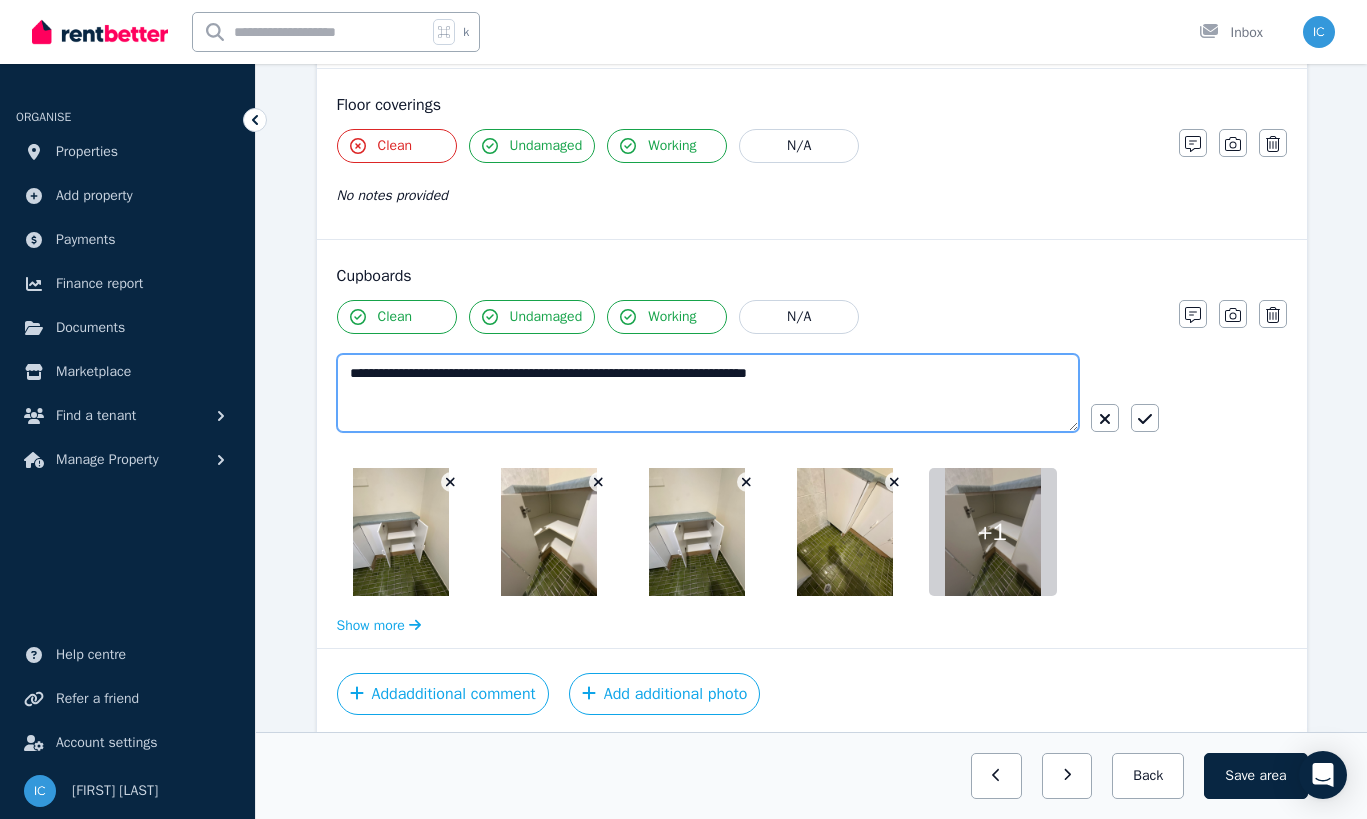 click on "**********" at bounding box center [708, 393] 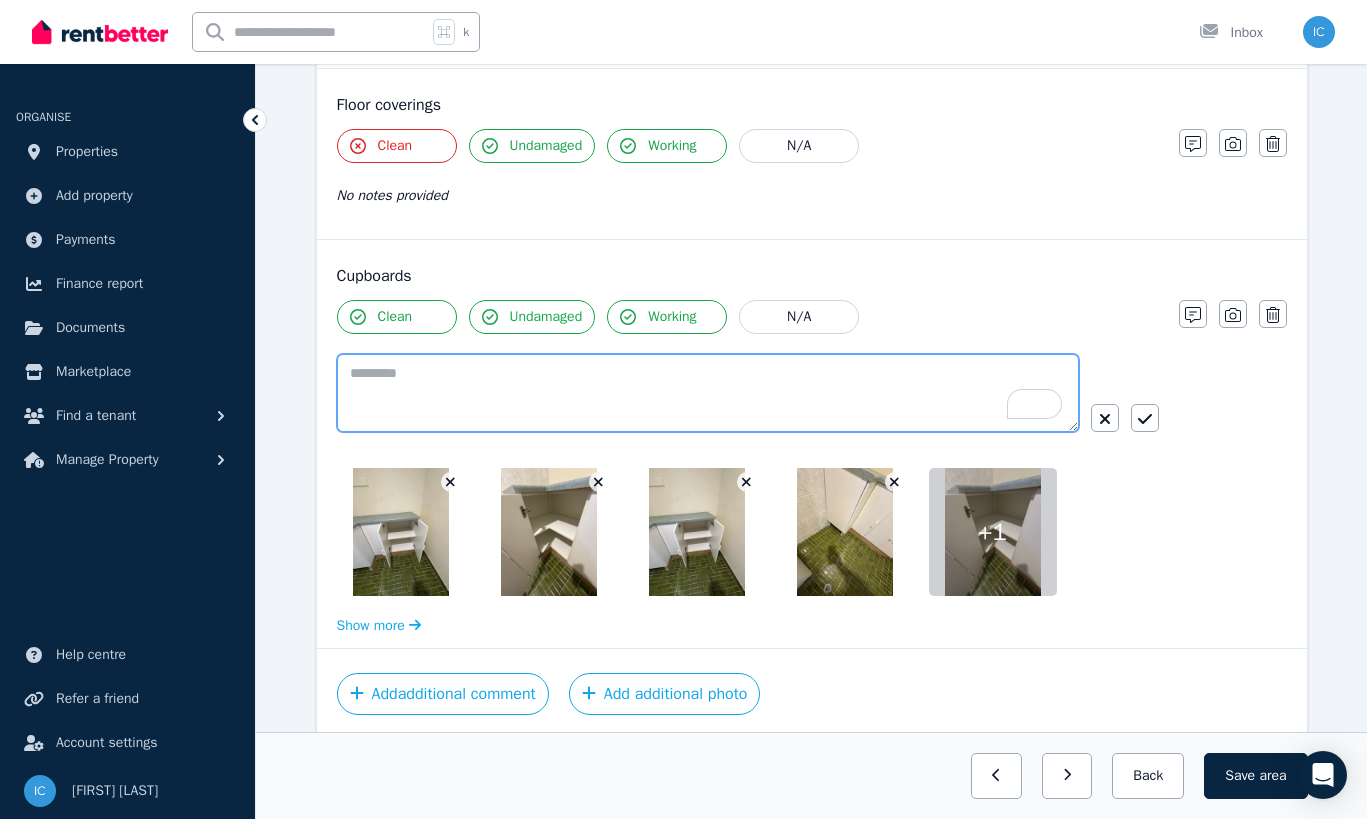 type 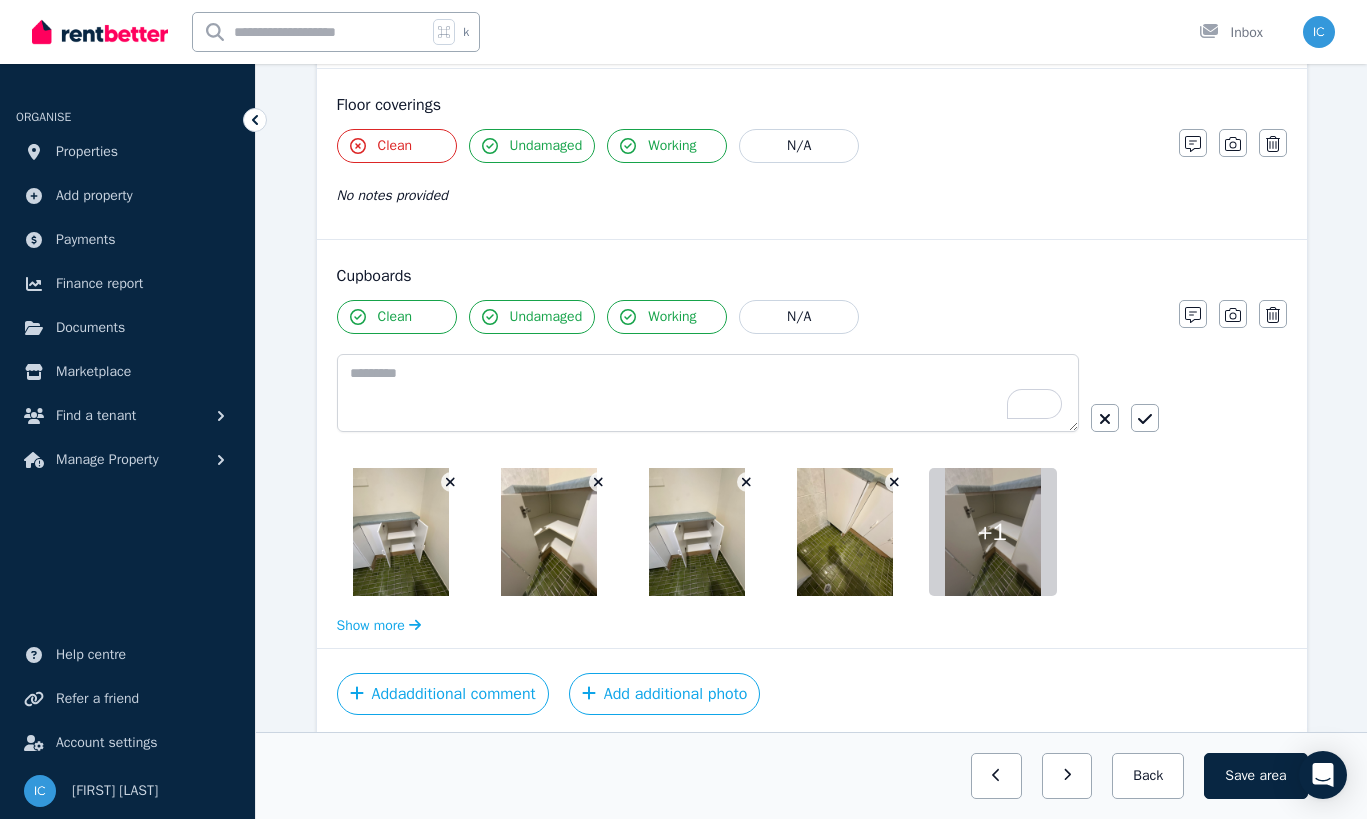 click on "Clean Undamaged Working N/A + 1 Show more   Notes Photo Delete" at bounding box center (812, 468) 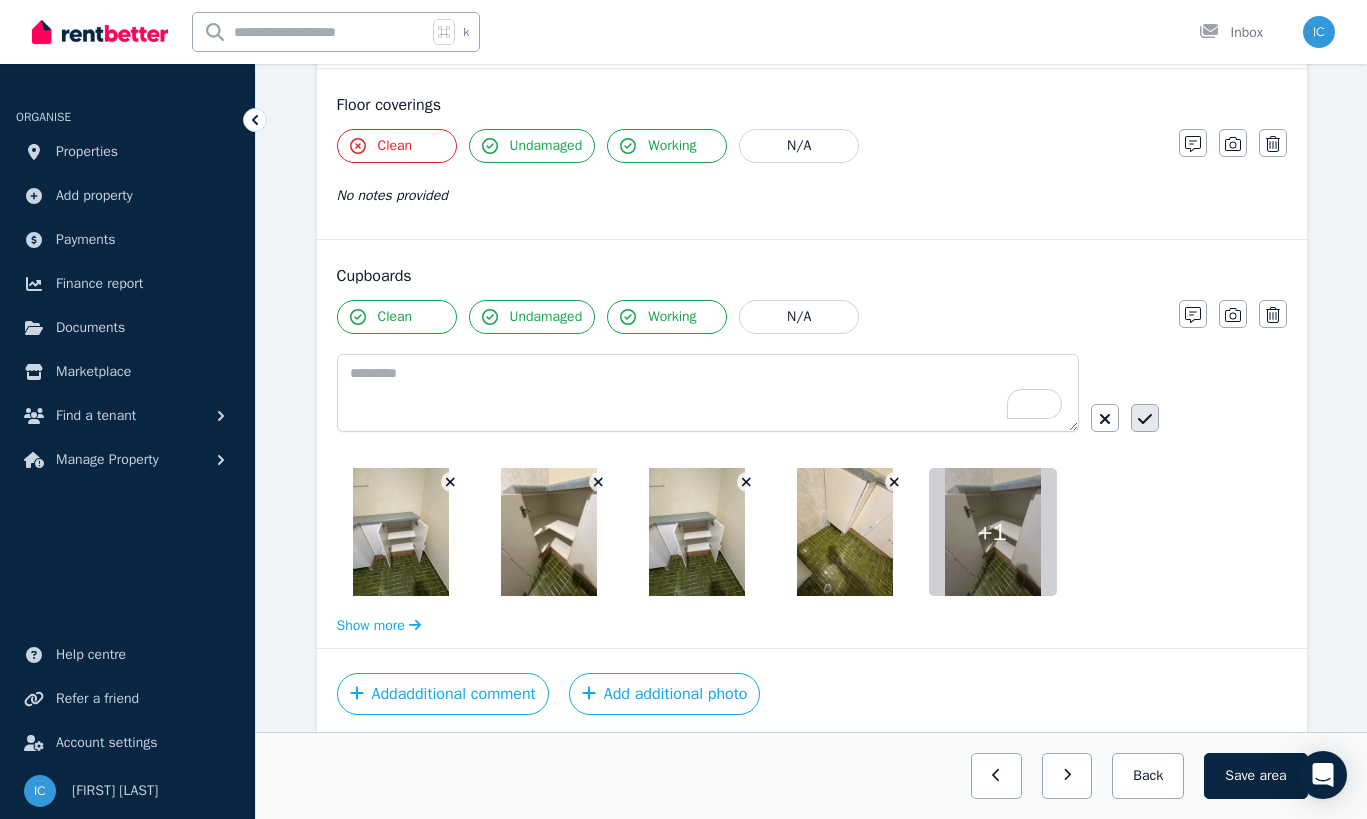 click at bounding box center (1145, 418) 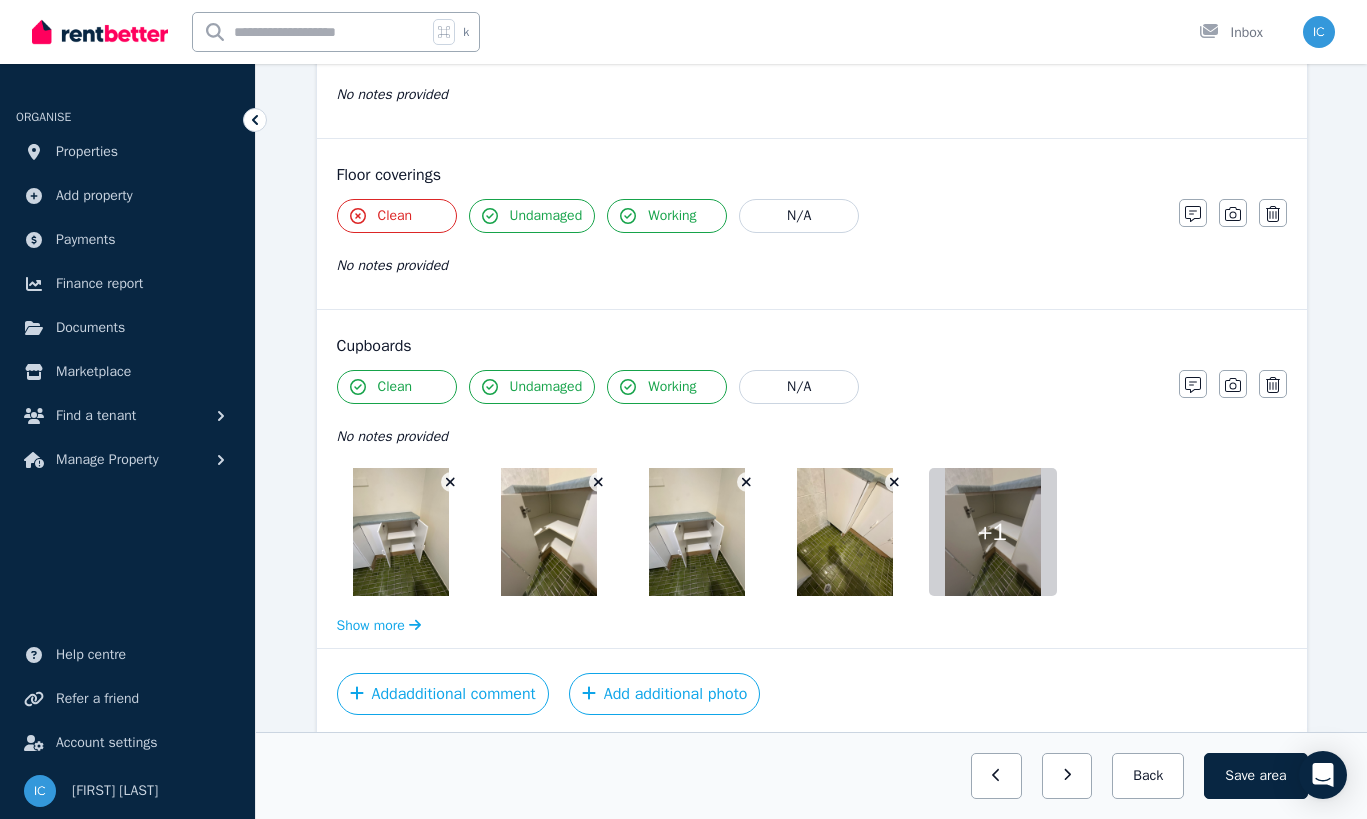 click 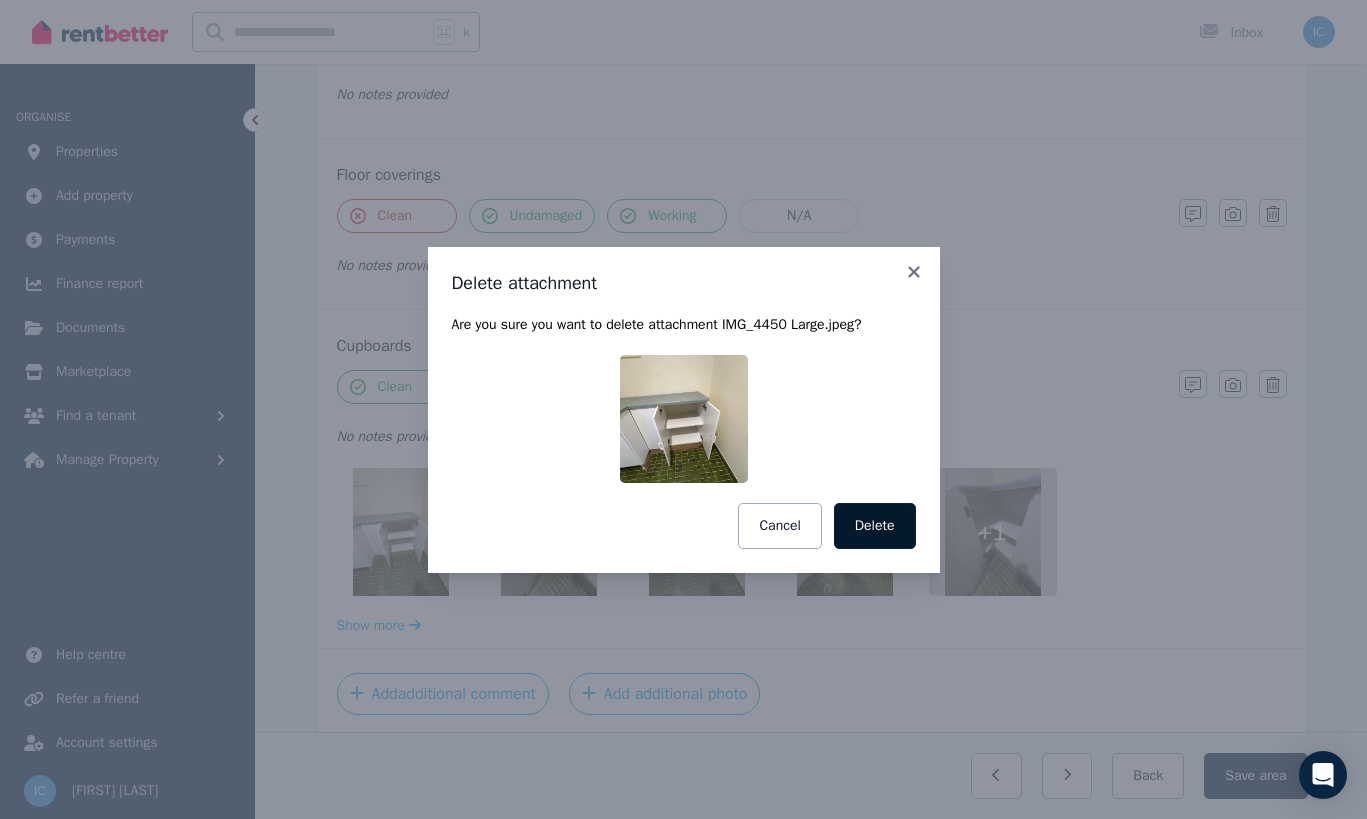 click on "Delete" at bounding box center (875, 526) 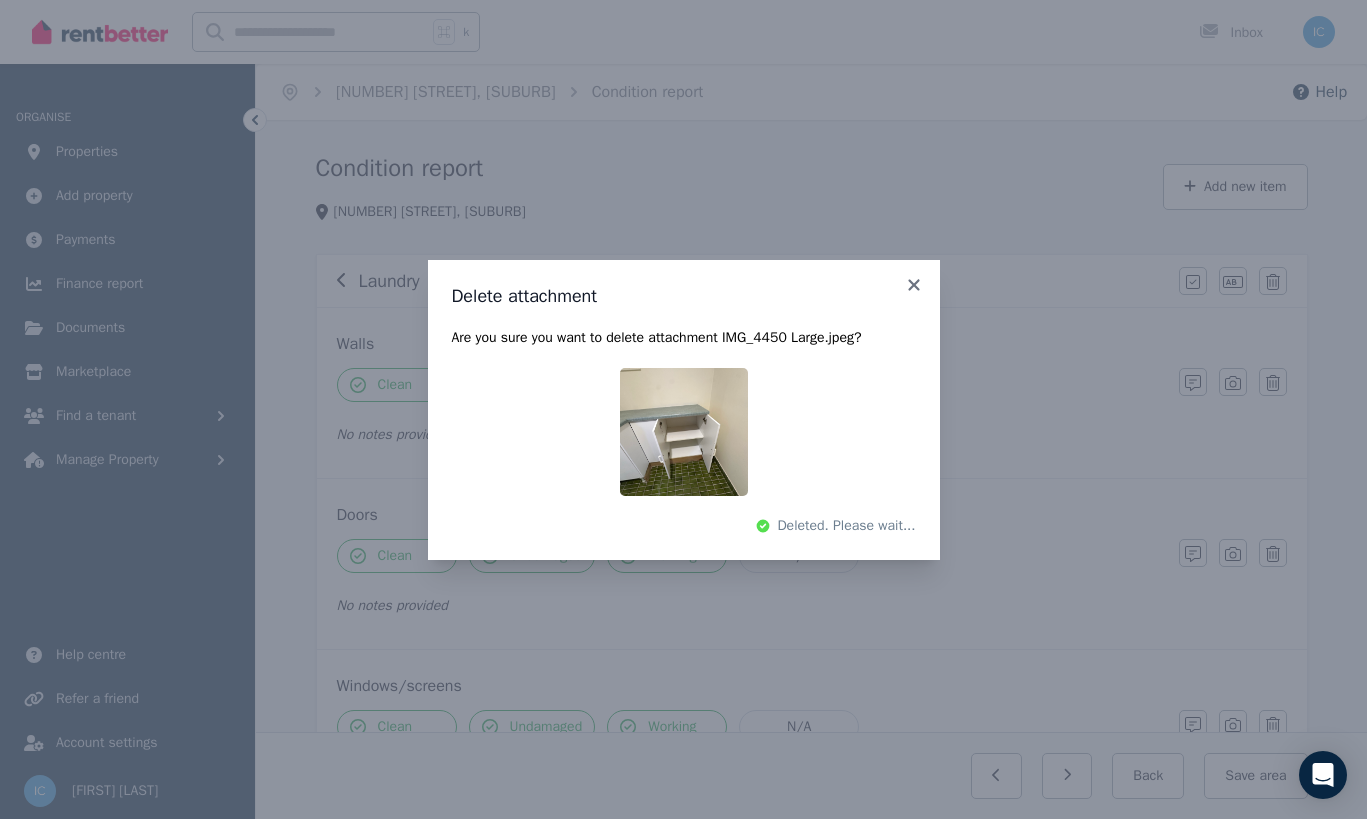 scroll, scrollTop: 1668, scrollLeft: 0, axis: vertical 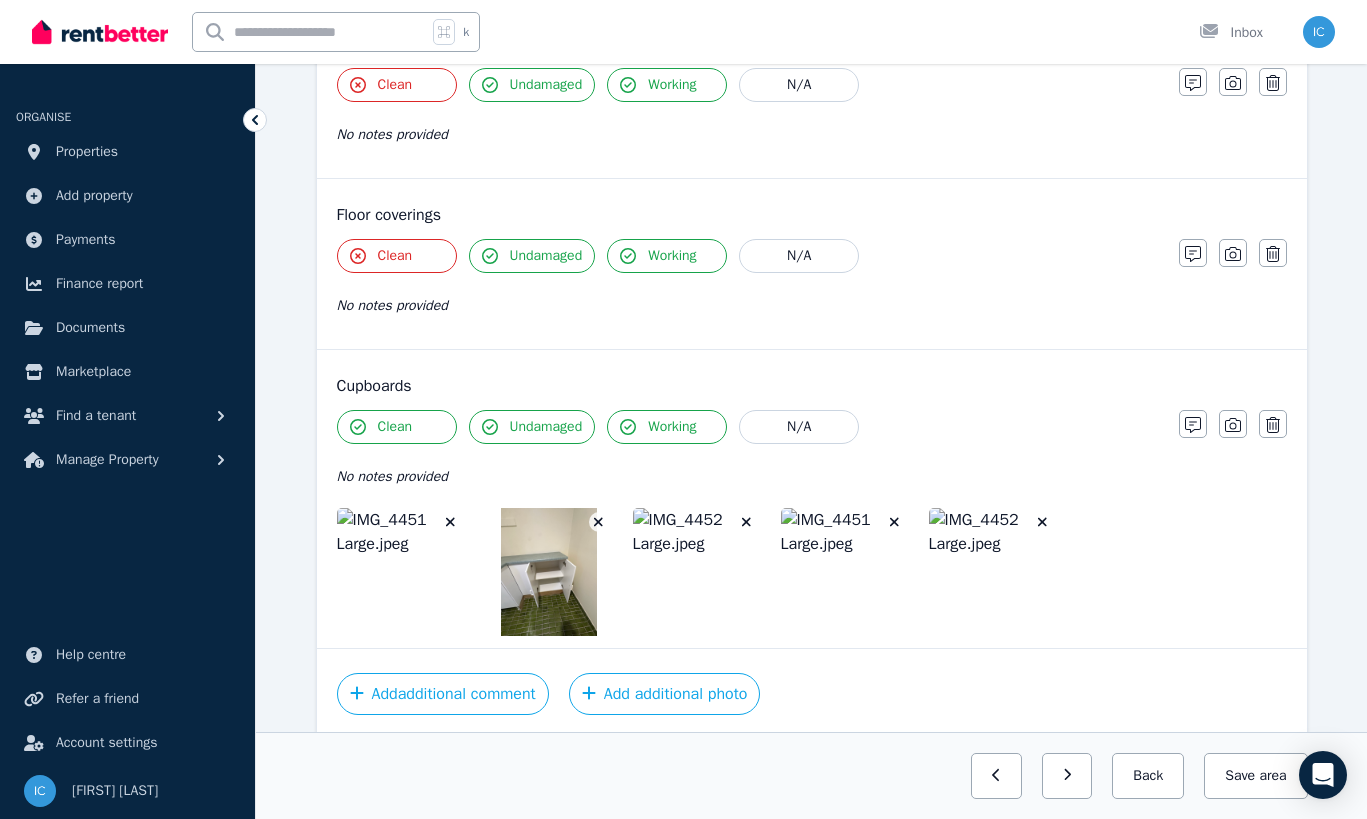 click at bounding box center [451, 522] 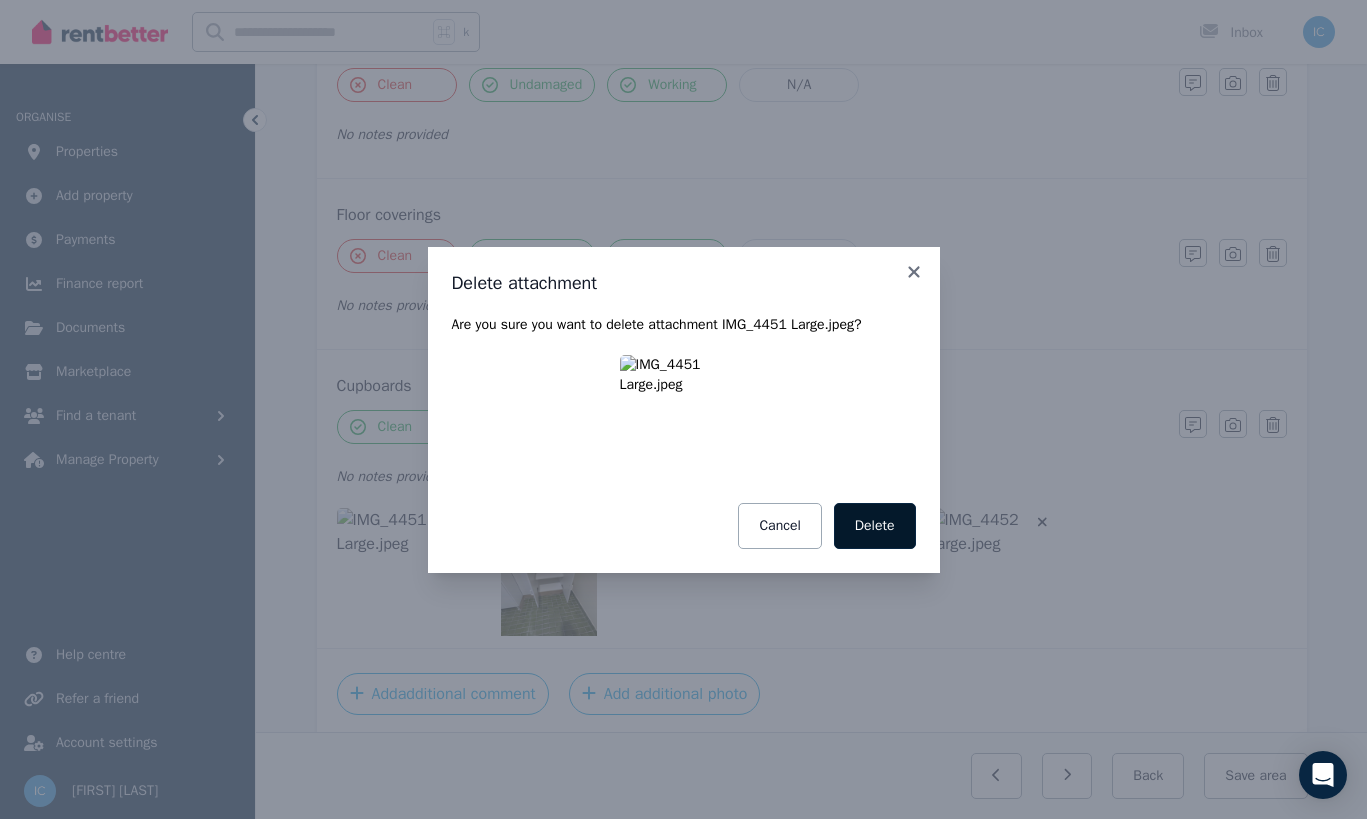 click on "Delete" at bounding box center [875, 526] 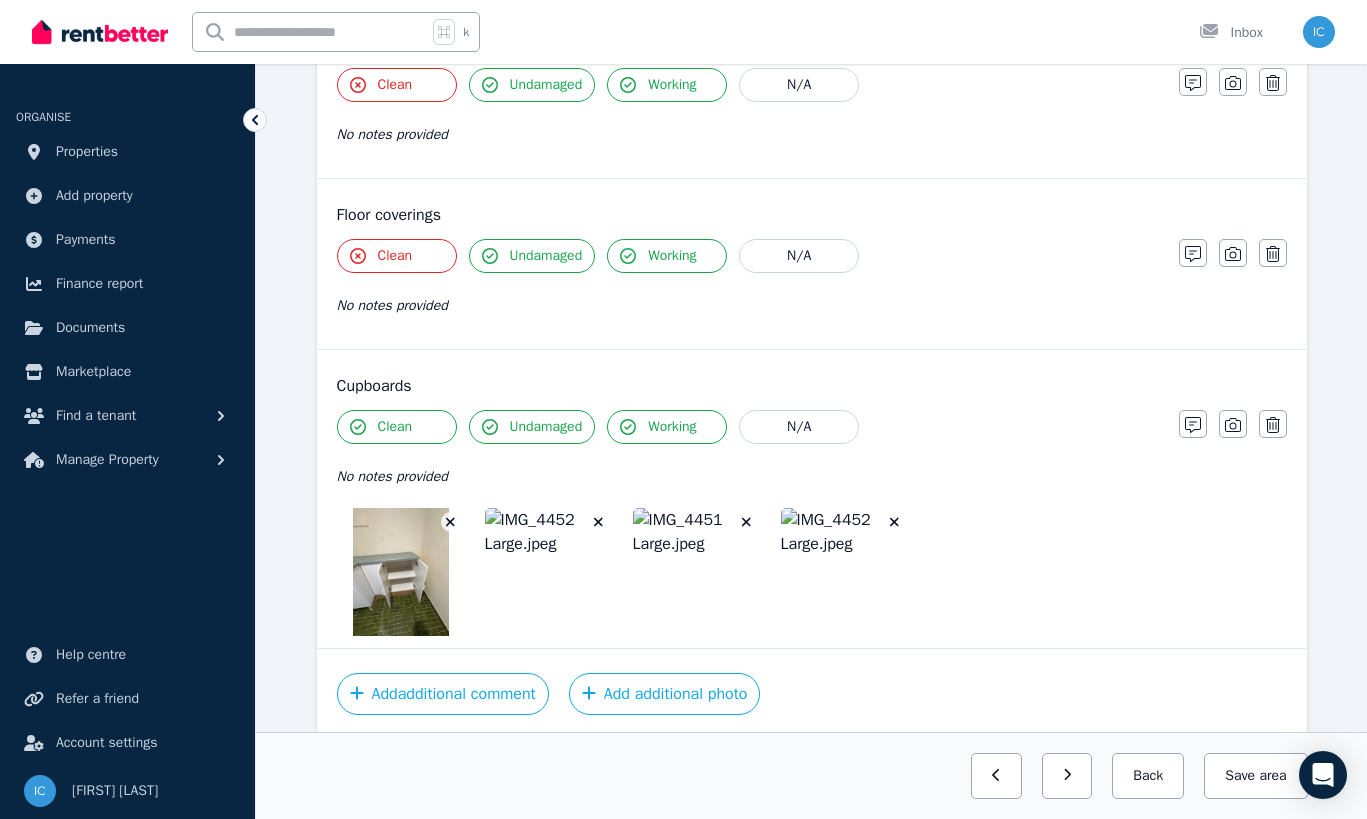 click 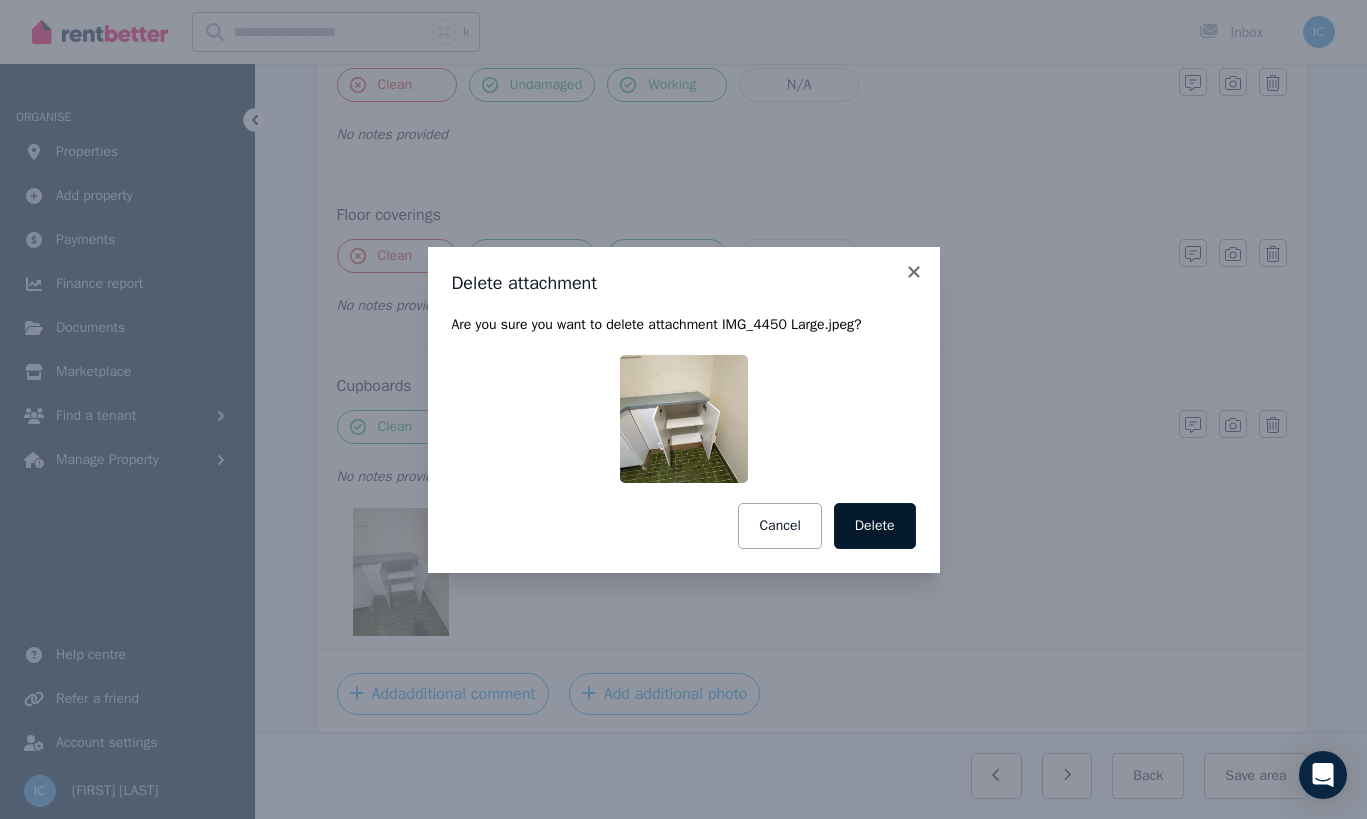 click on "Delete" at bounding box center (875, 526) 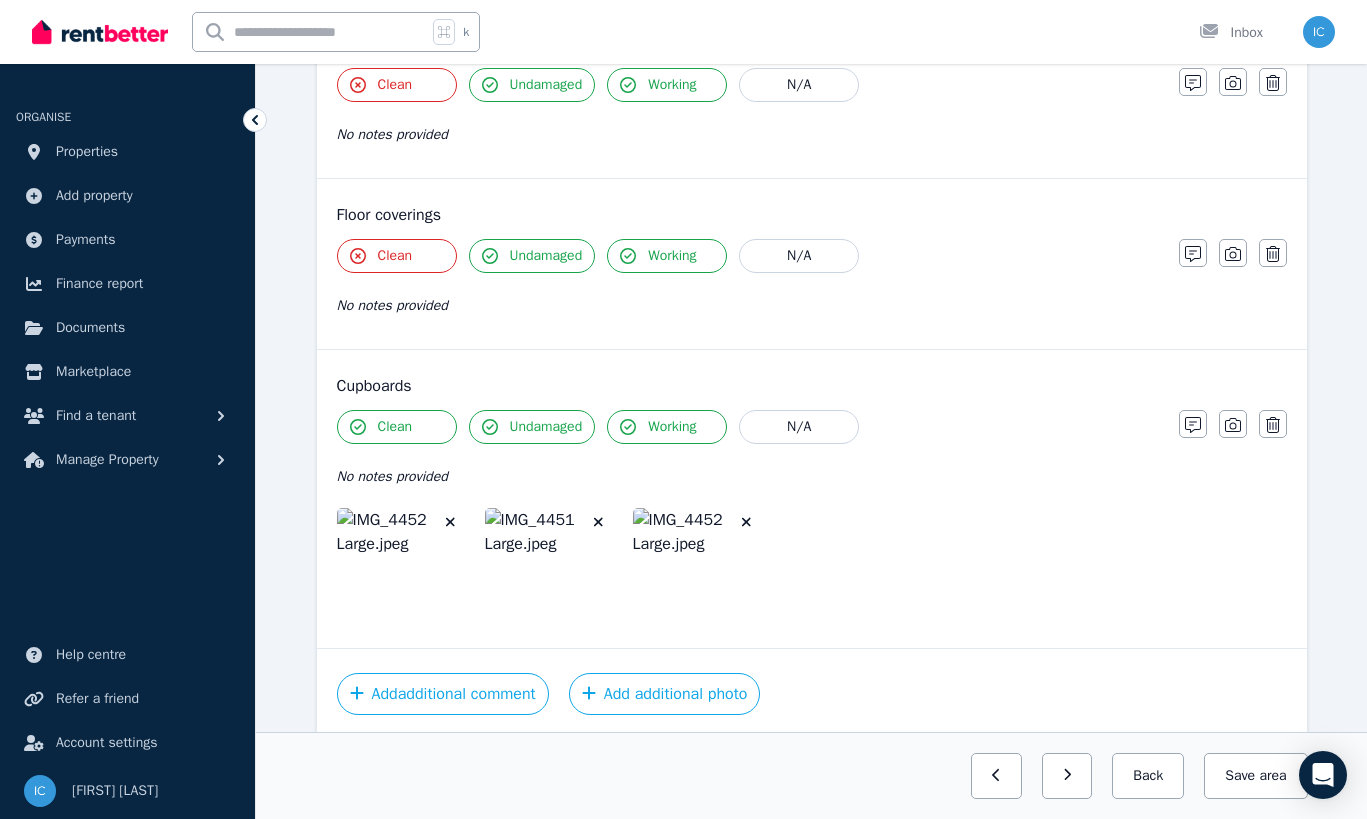 click 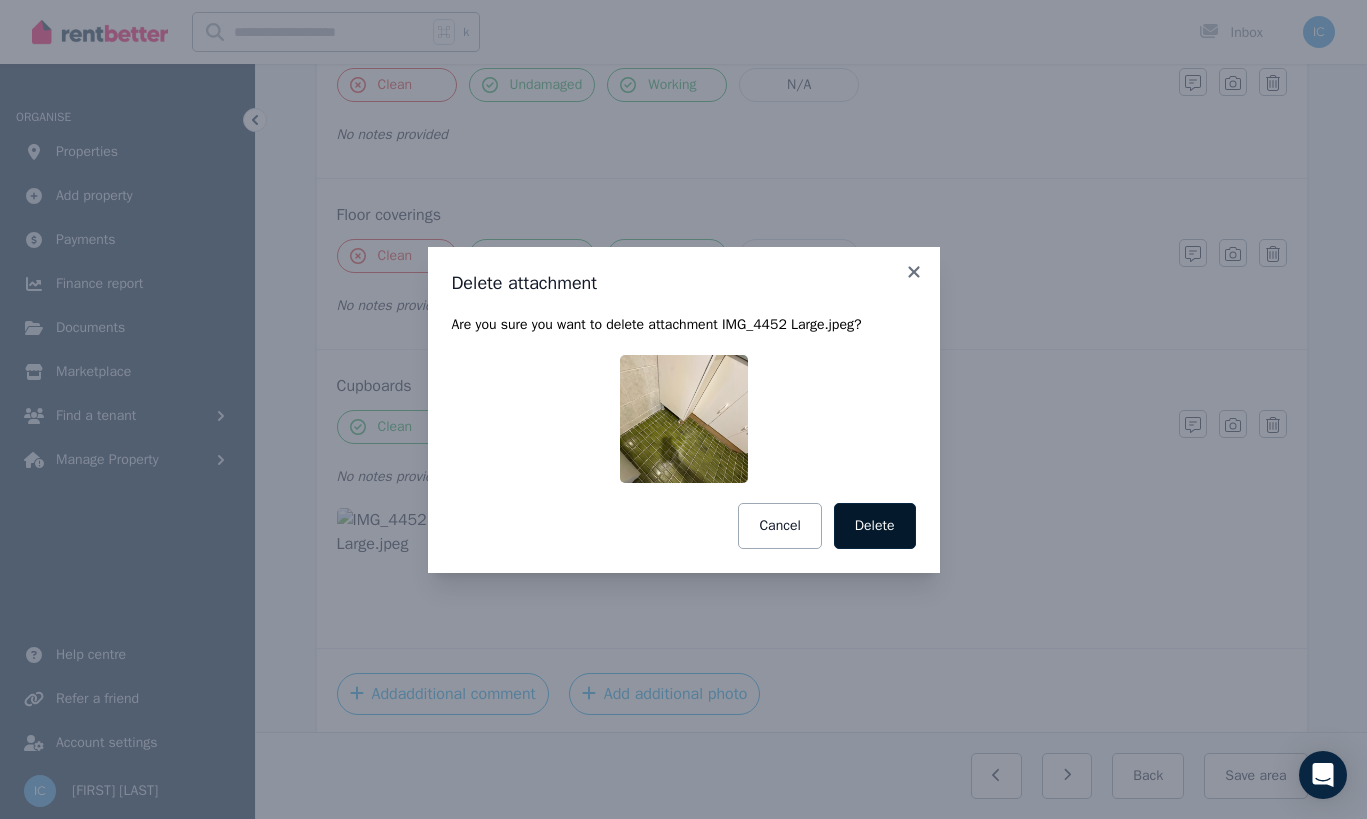 click on "Delete" at bounding box center [875, 526] 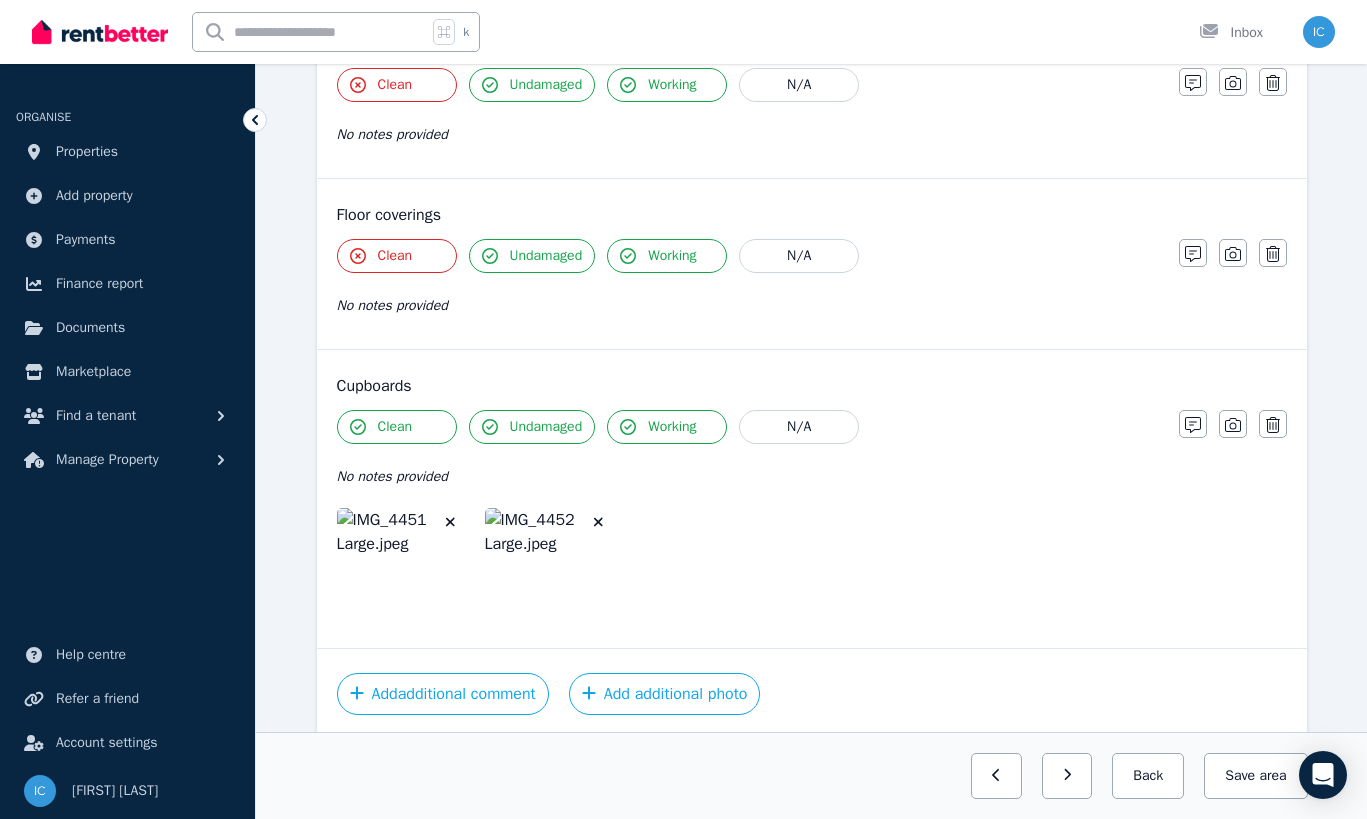 click at bounding box center [451, 522] 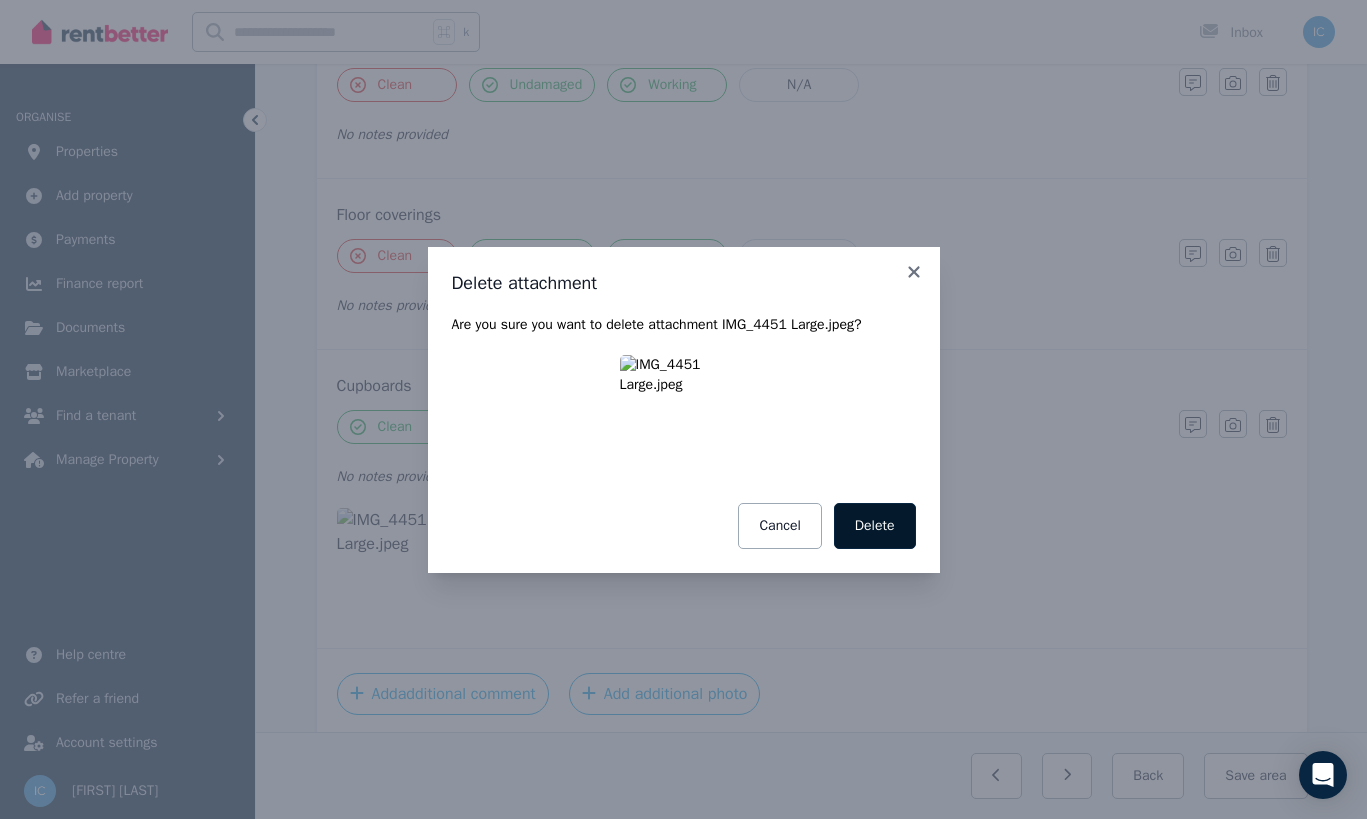 click on "Delete" at bounding box center (875, 526) 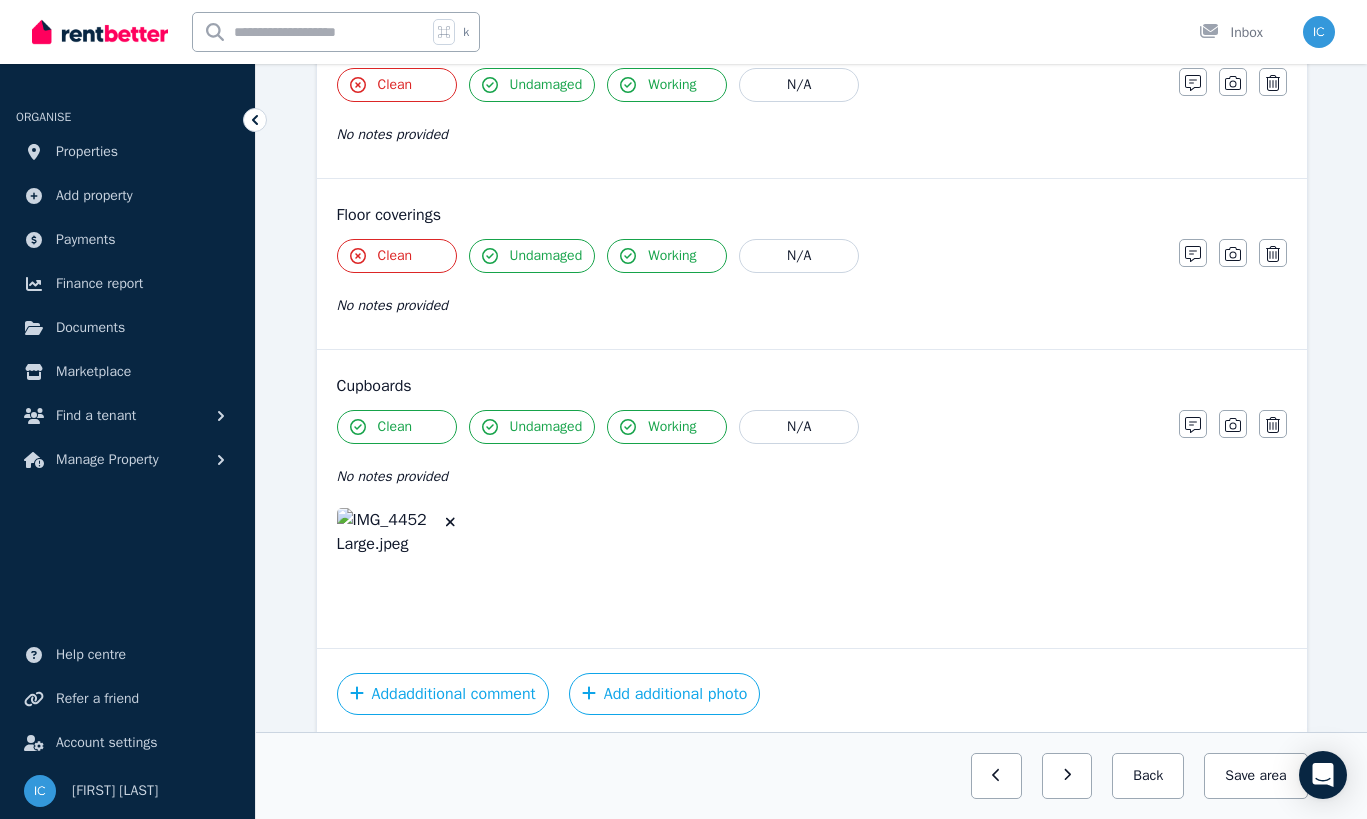 click 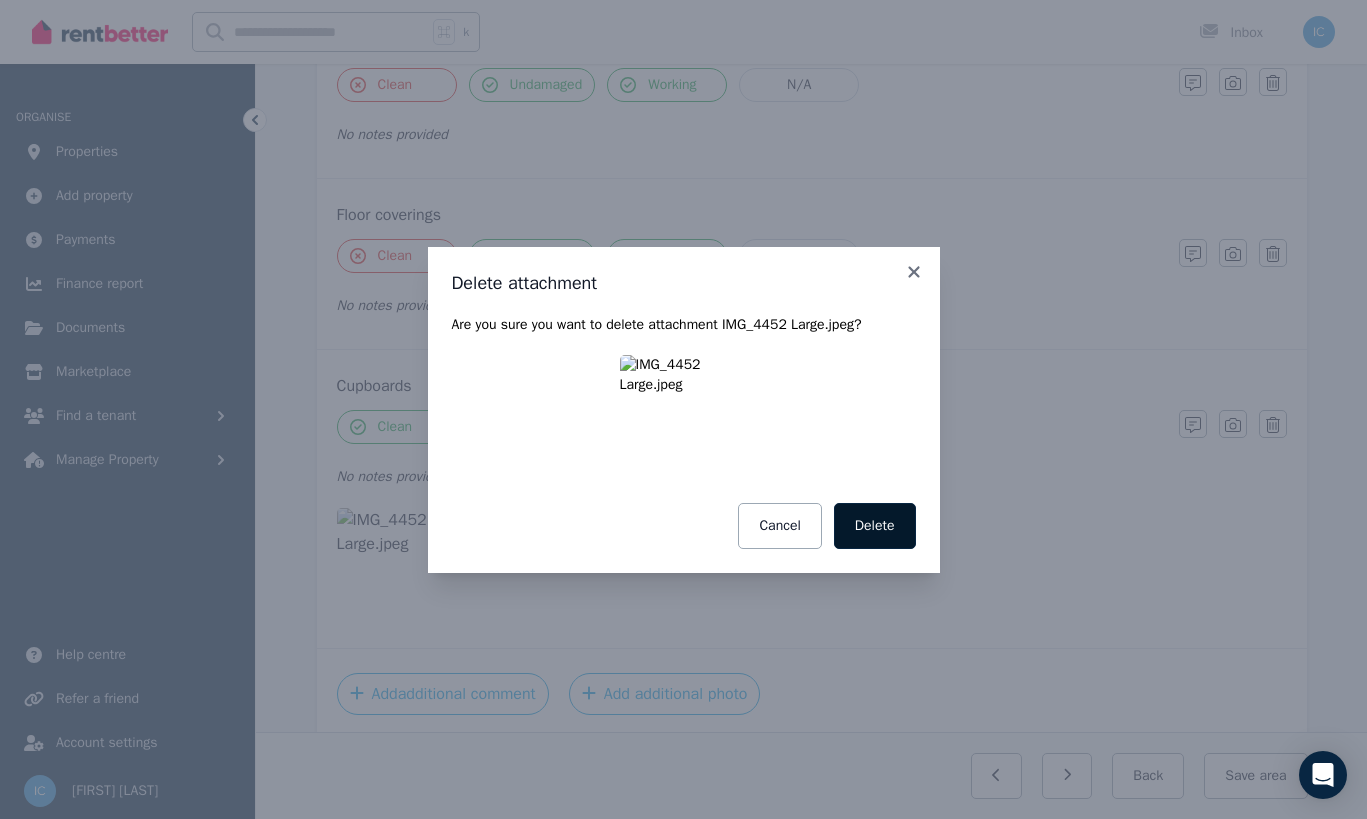 click on "Delete" at bounding box center (875, 526) 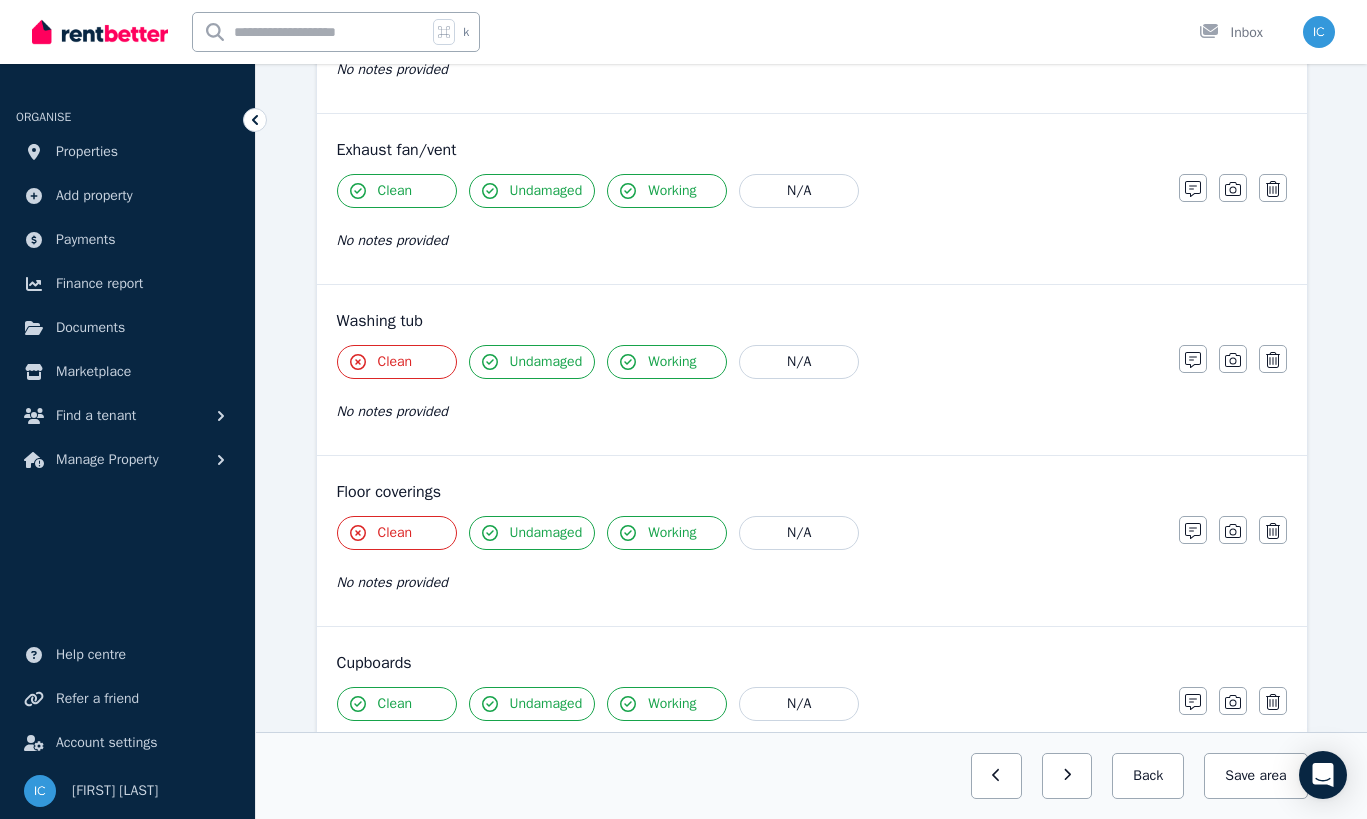 scroll, scrollTop: 1620, scrollLeft: 0, axis: vertical 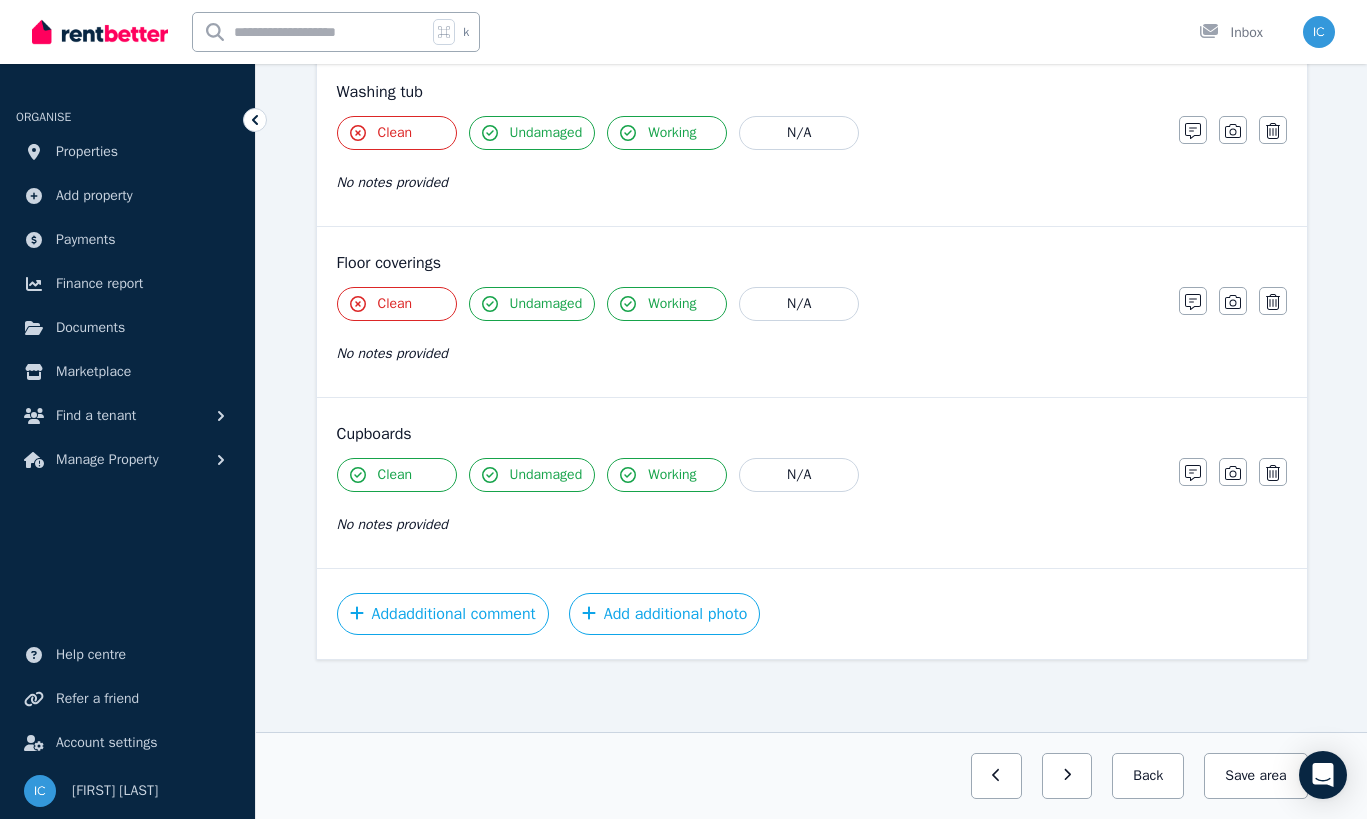 click on "Clean" at bounding box center (397, 475) 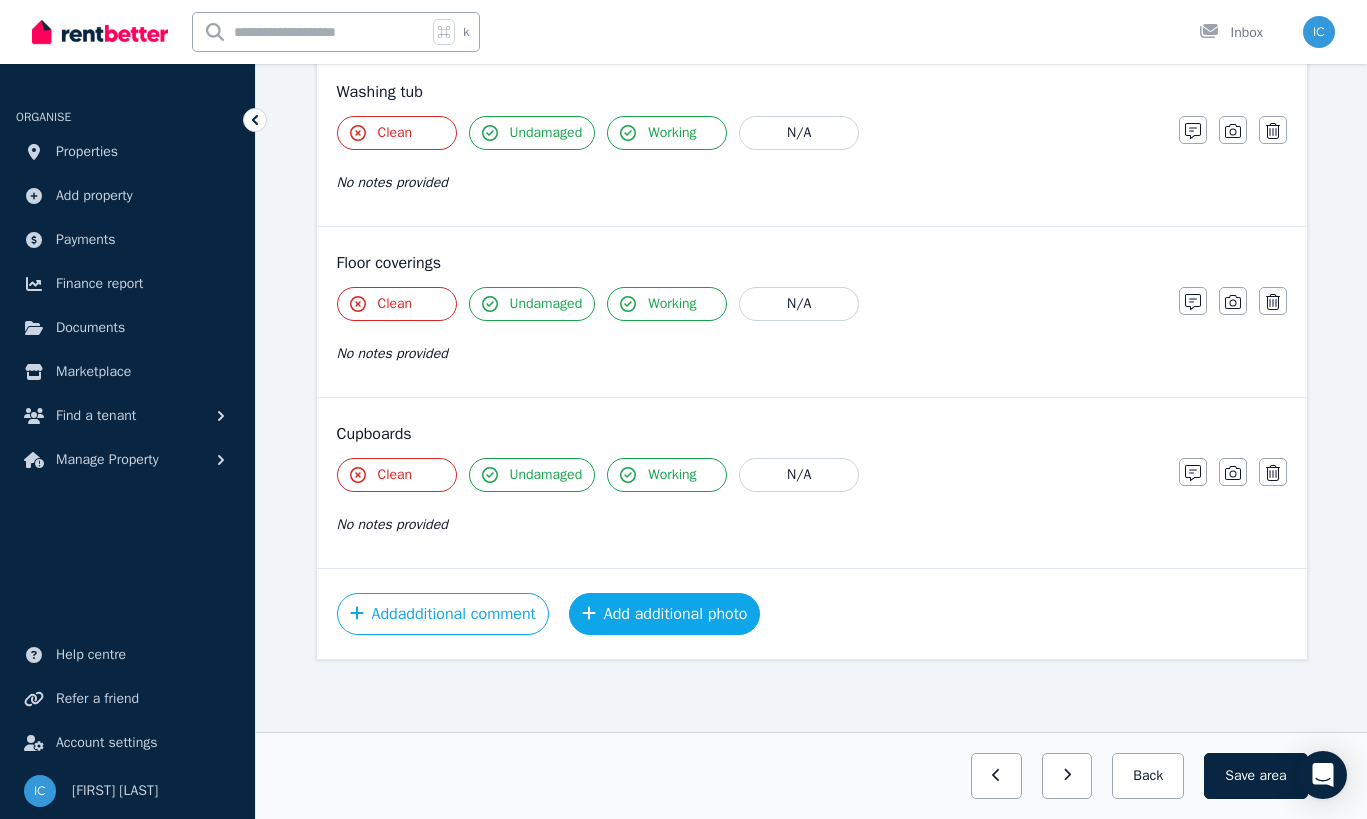 click on "Add additional photo" at bounding box center [665, 614] 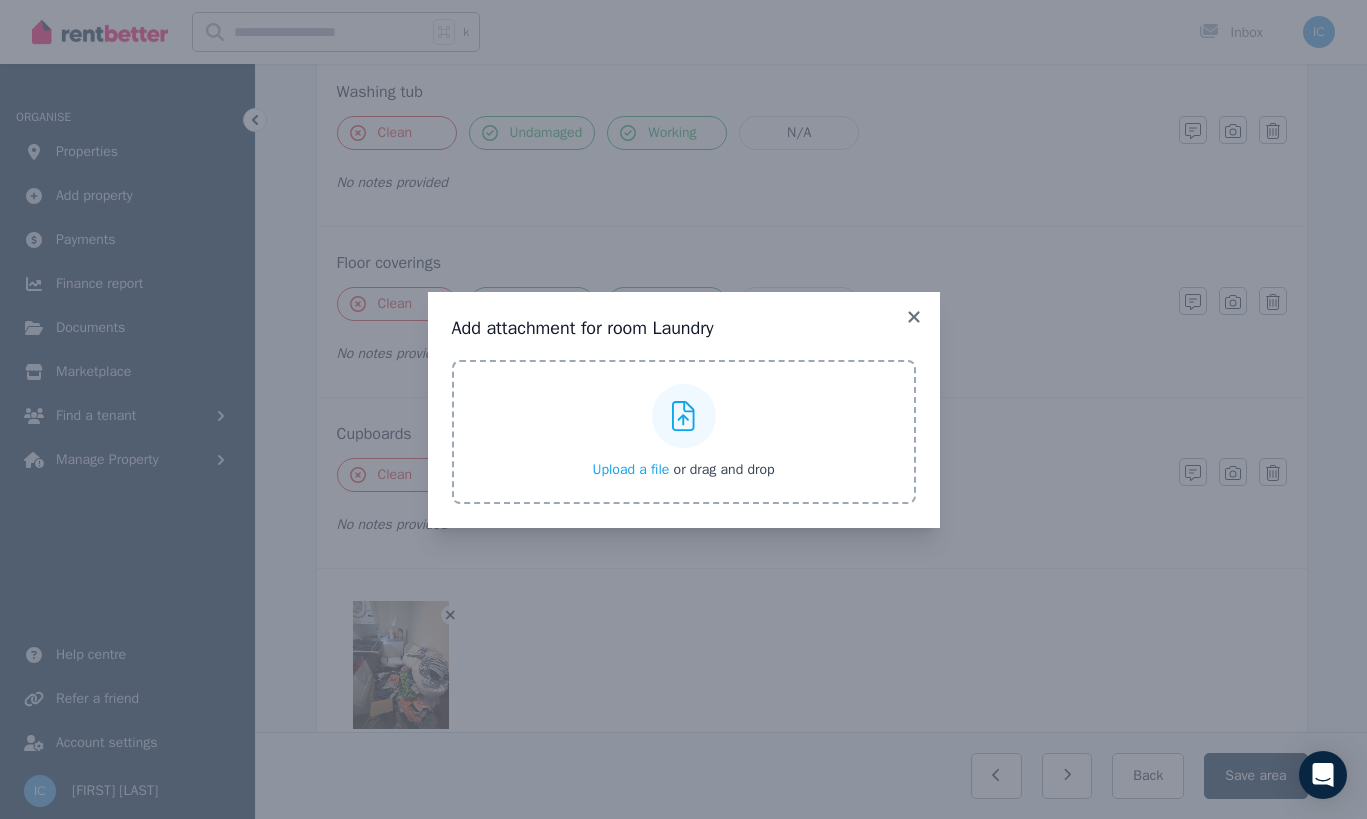 click on "Add attachment for room Laundry" at bounding box center (684, 328) 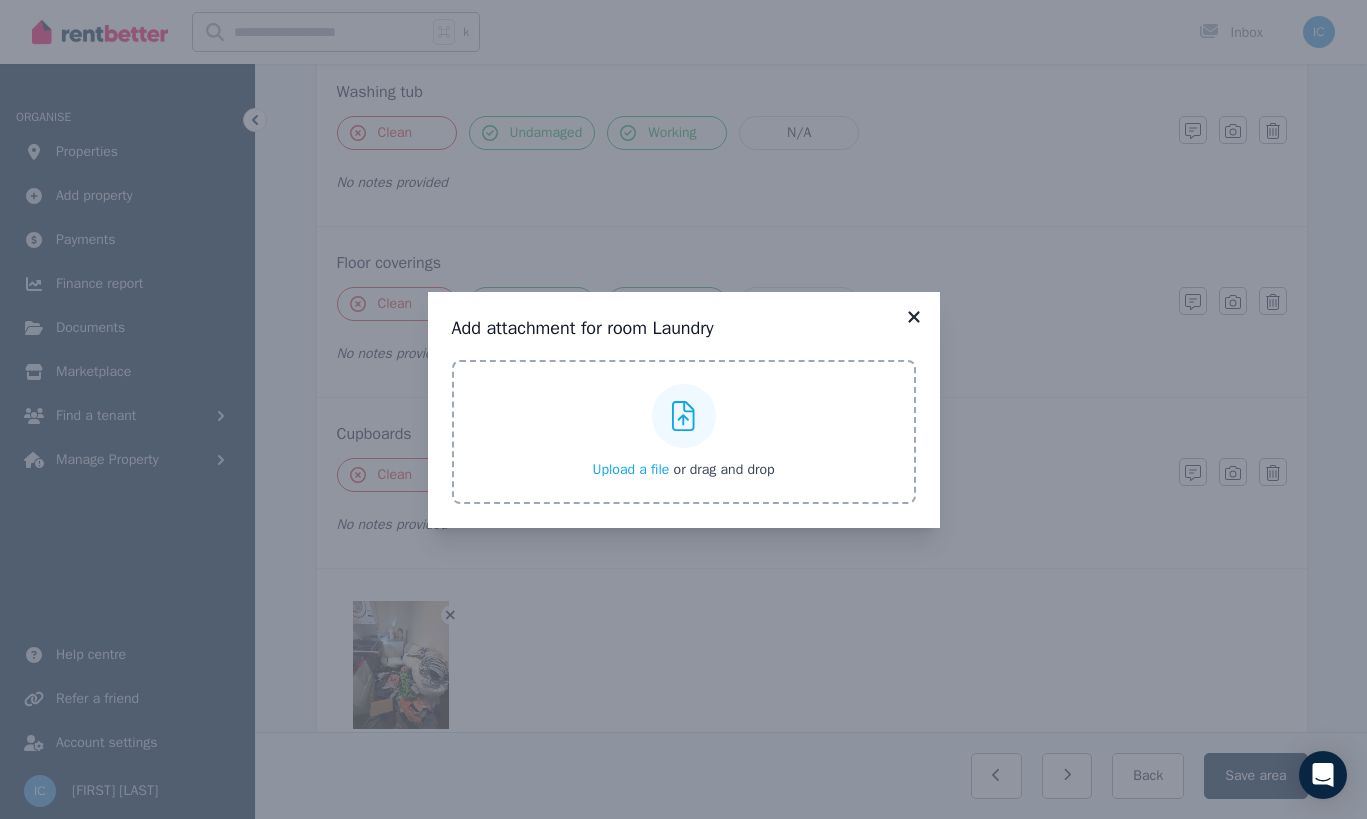 click 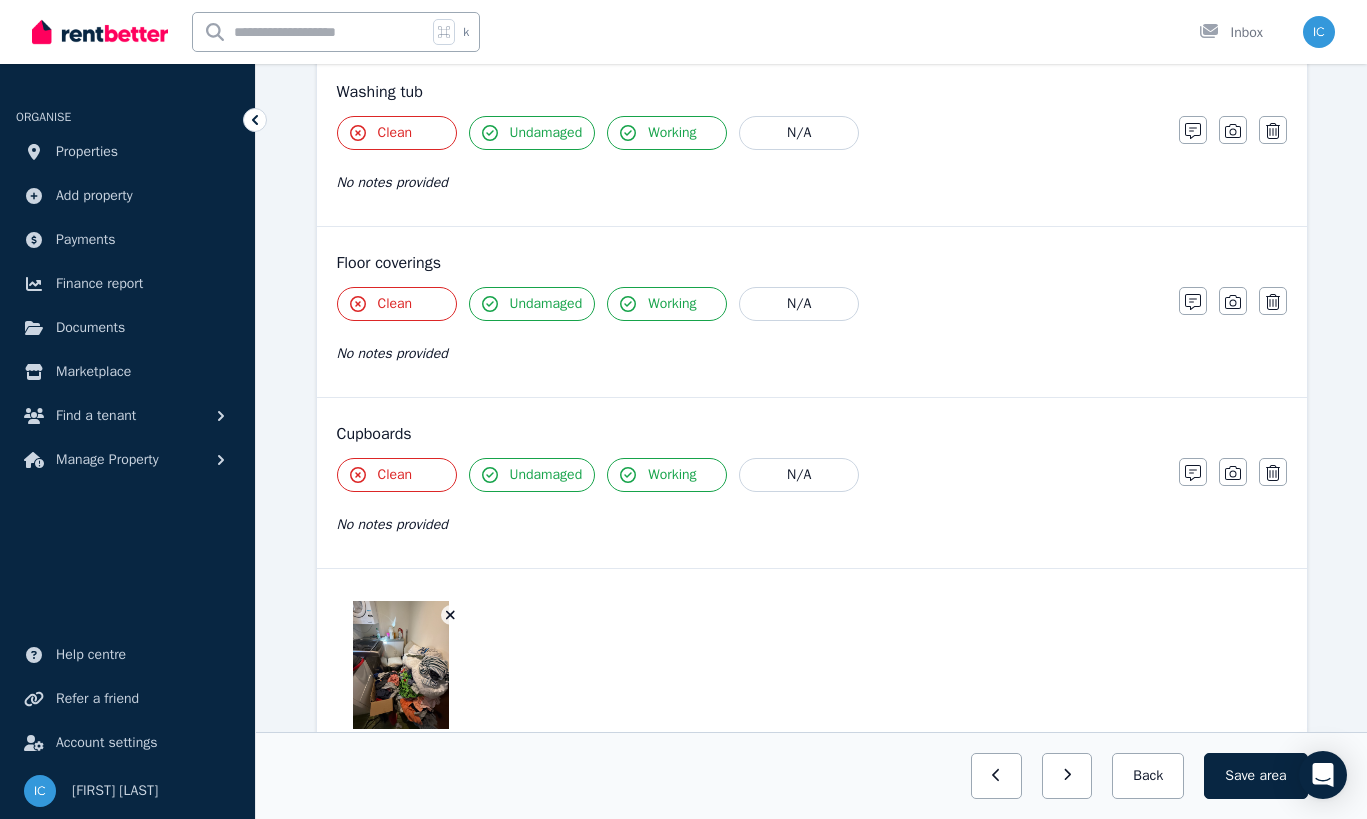 scroll, scrollTop: 1768, scrollLeft: 0, axis: vertical 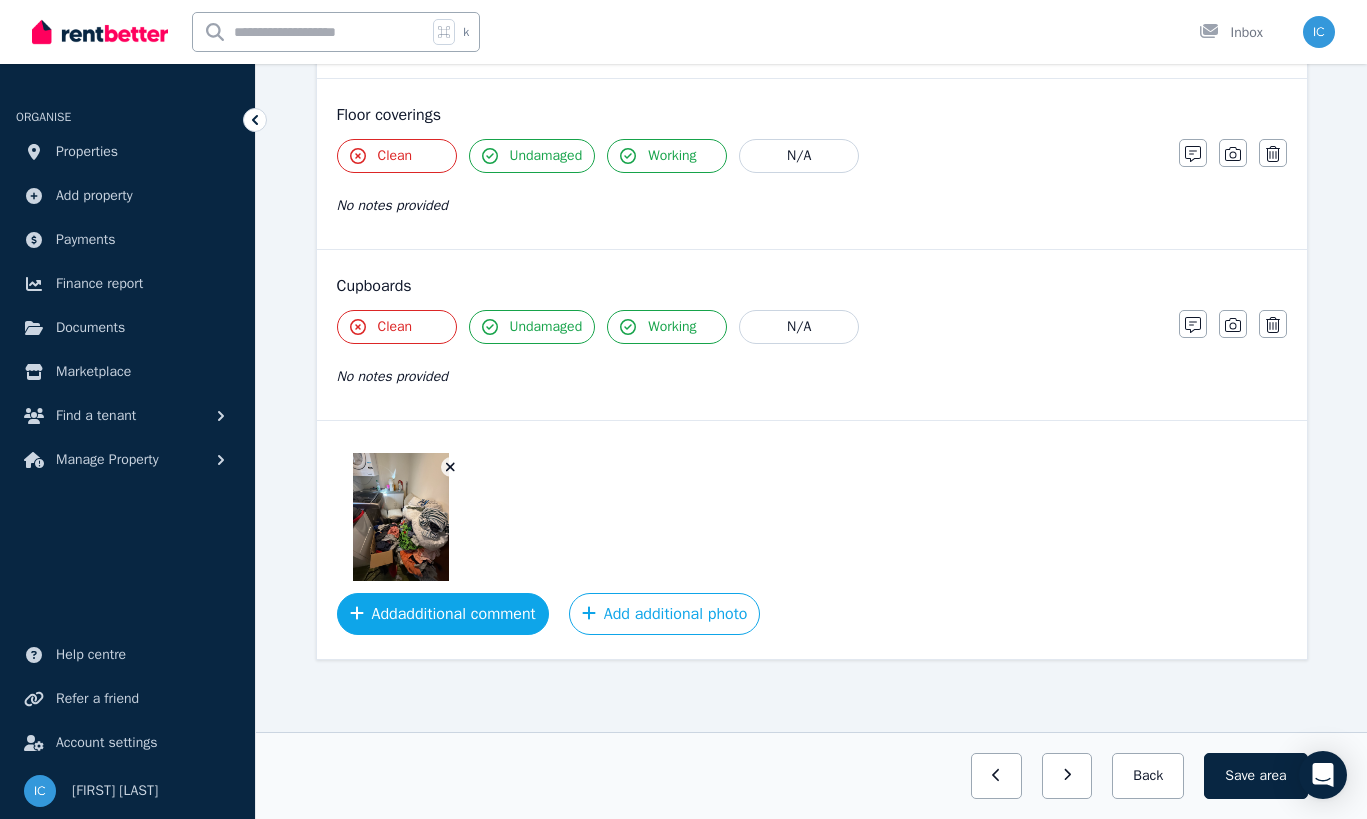 click on "Add  additional comment" at bounding box center [443, 614] 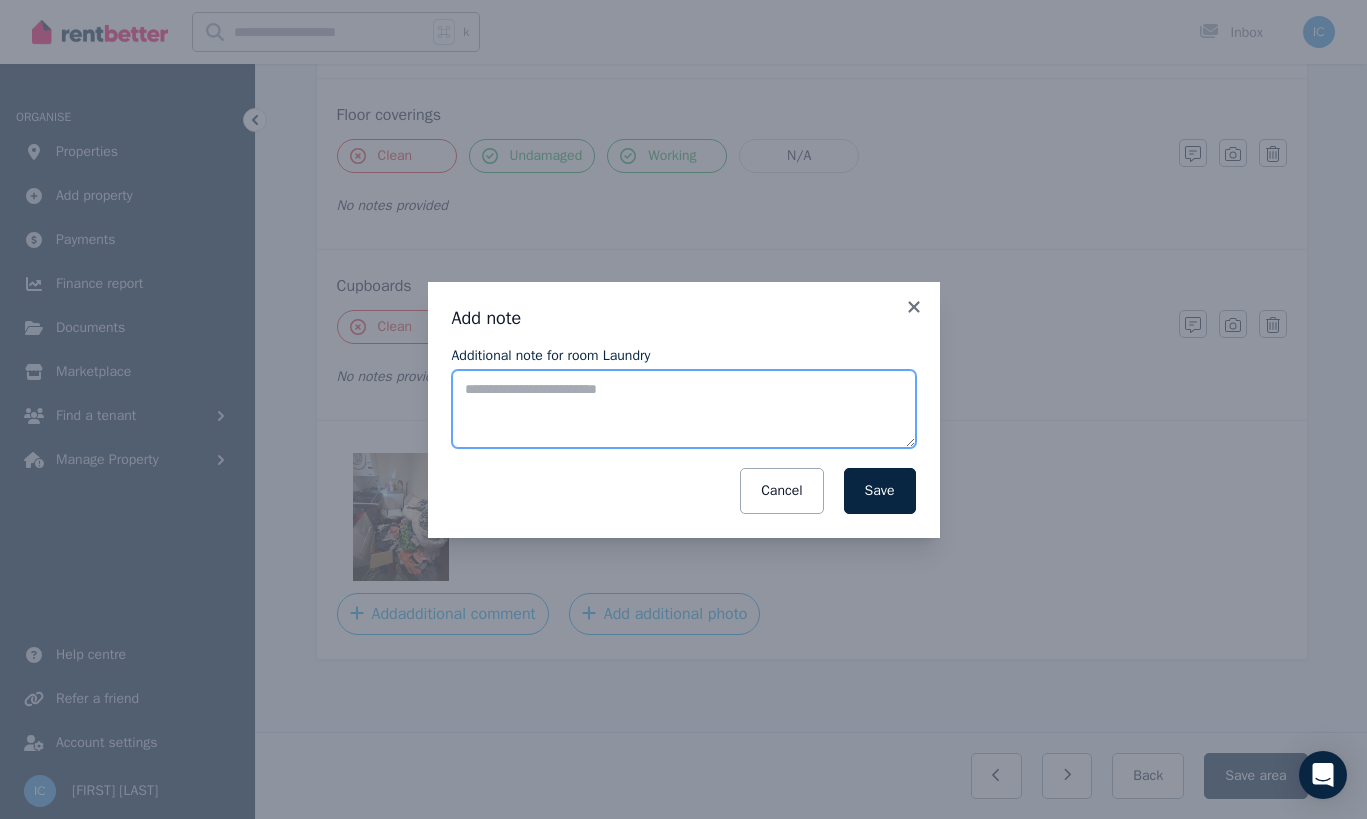 click on "Additional note for room Laundry" at bounding box center [684, 409] 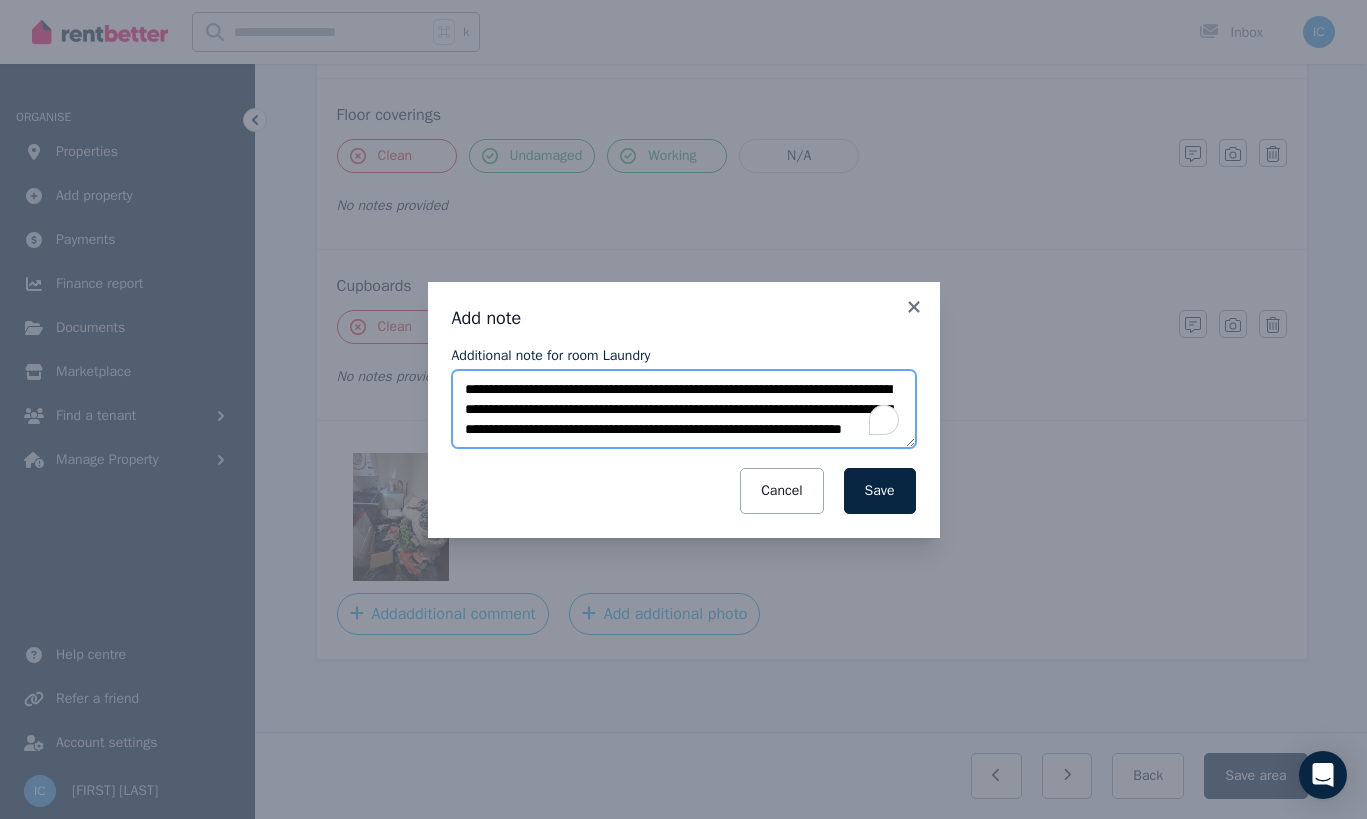 scroll, scrollTop: 10, scrollLeft: 0, axis: vertical 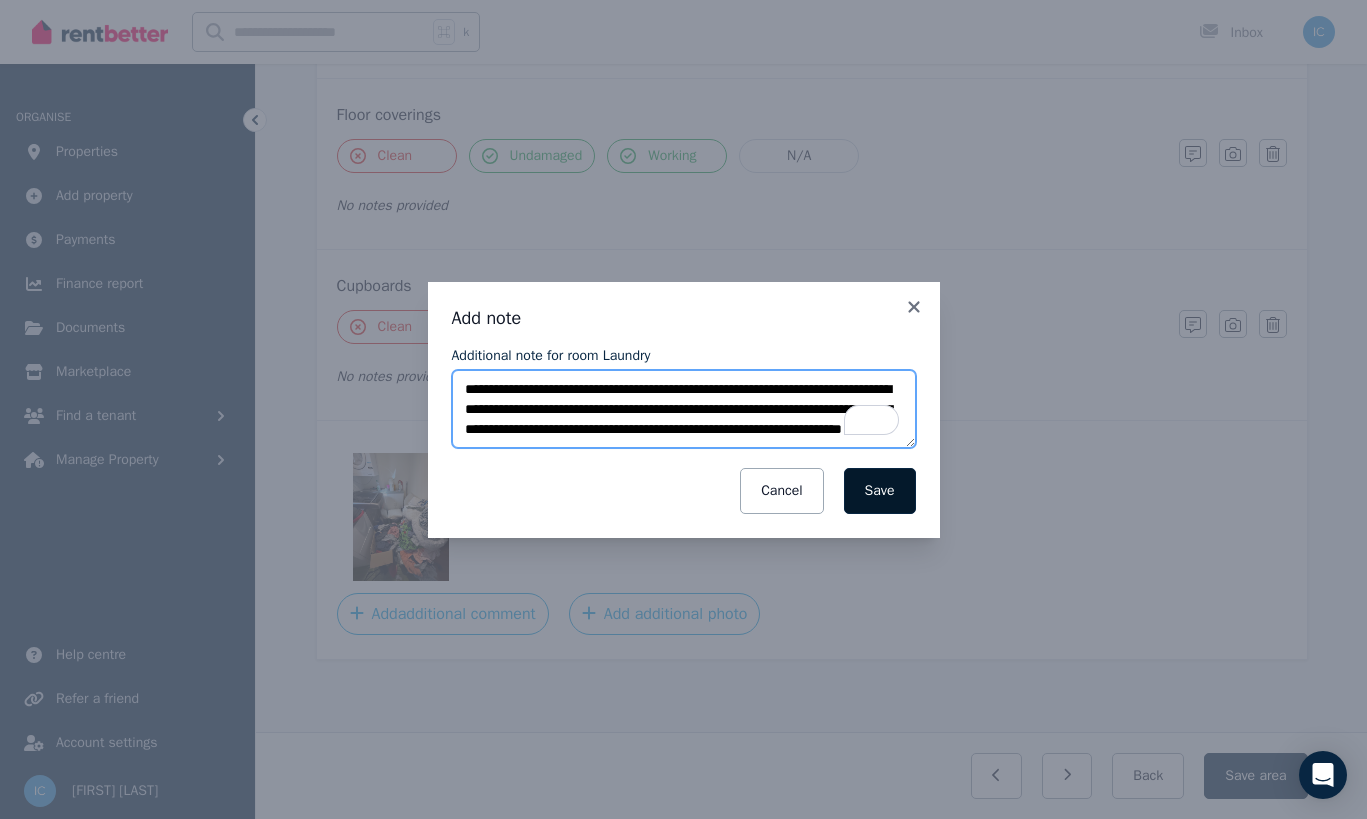 type on "**********" 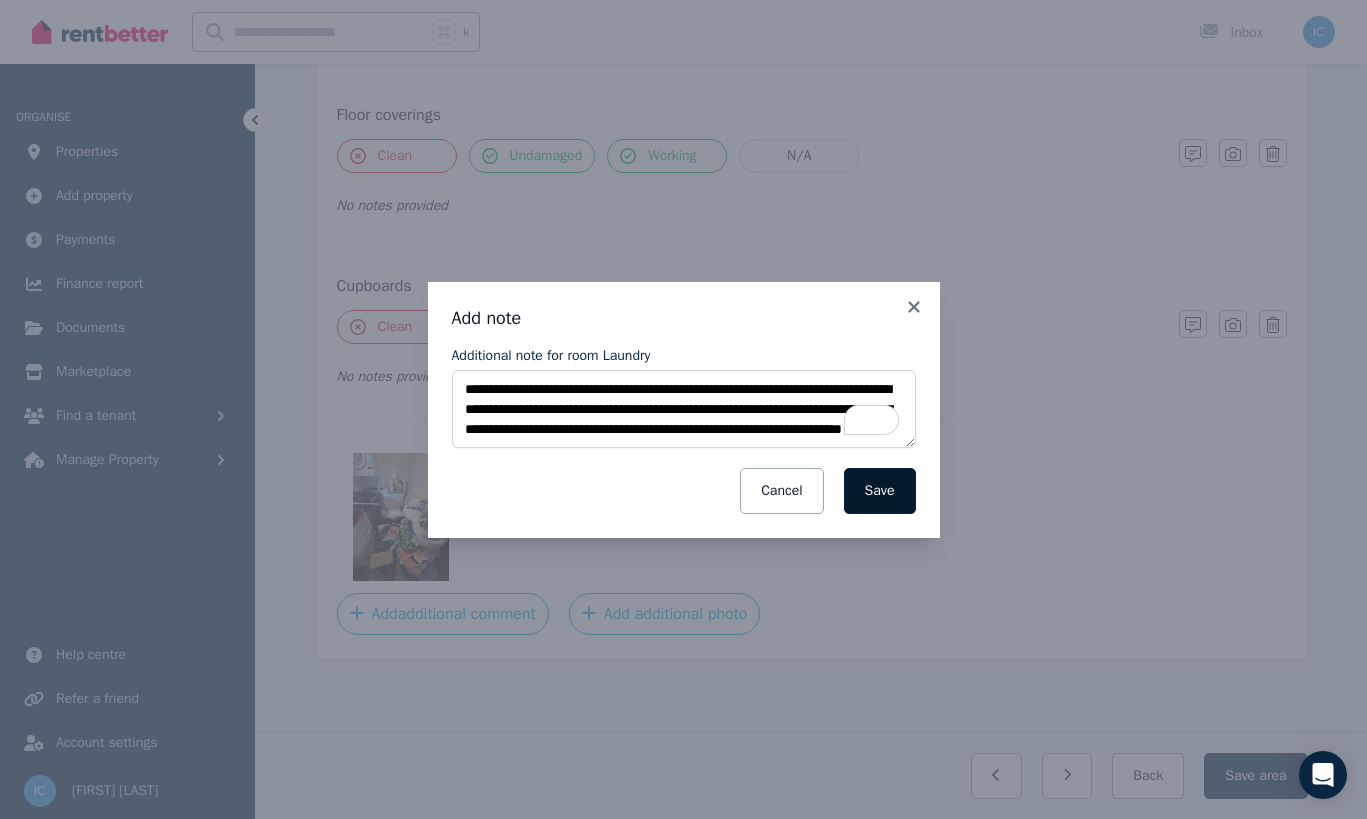 click on "Save" at bounding box center [880, 491] 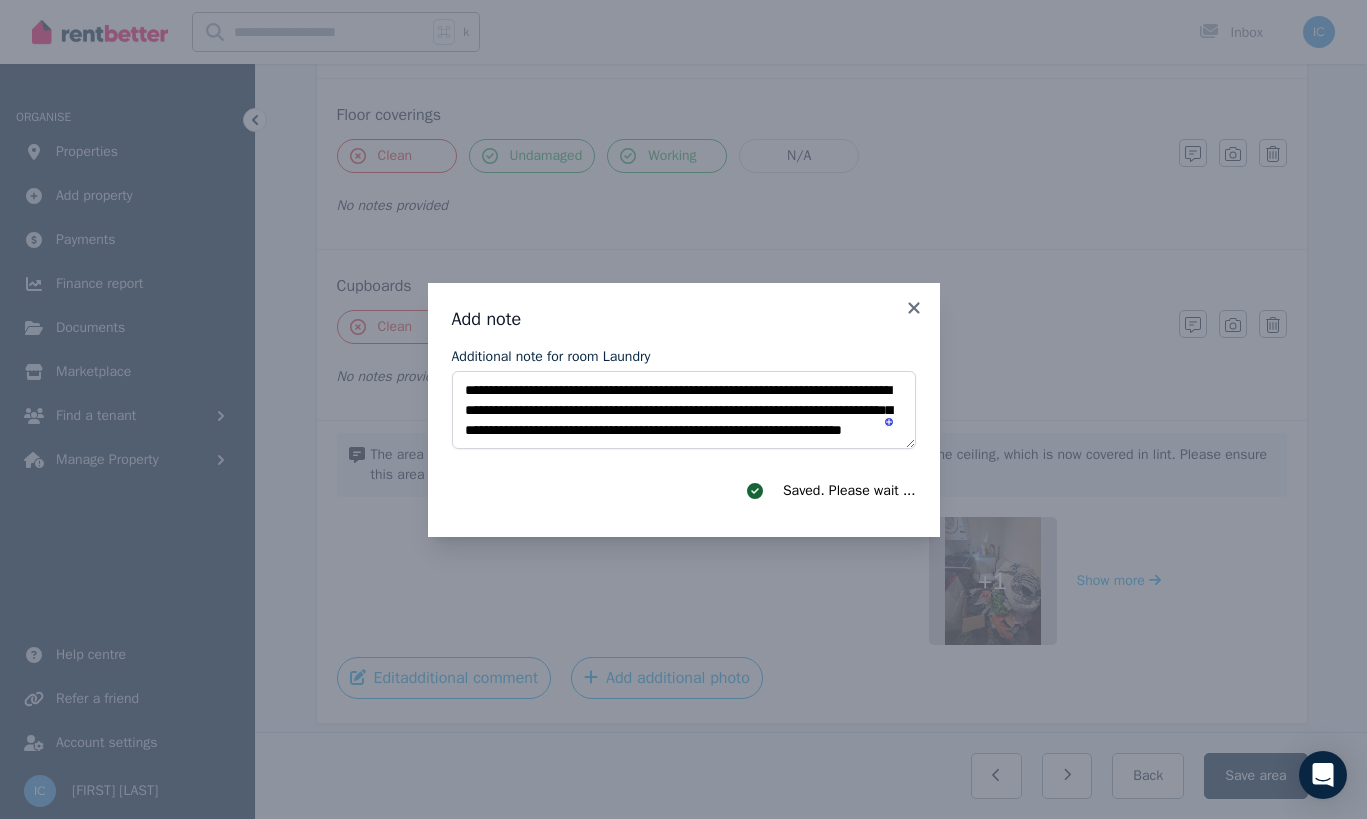 scroll, scrollTop: 10, scrollLeft: 0, axis: vertical 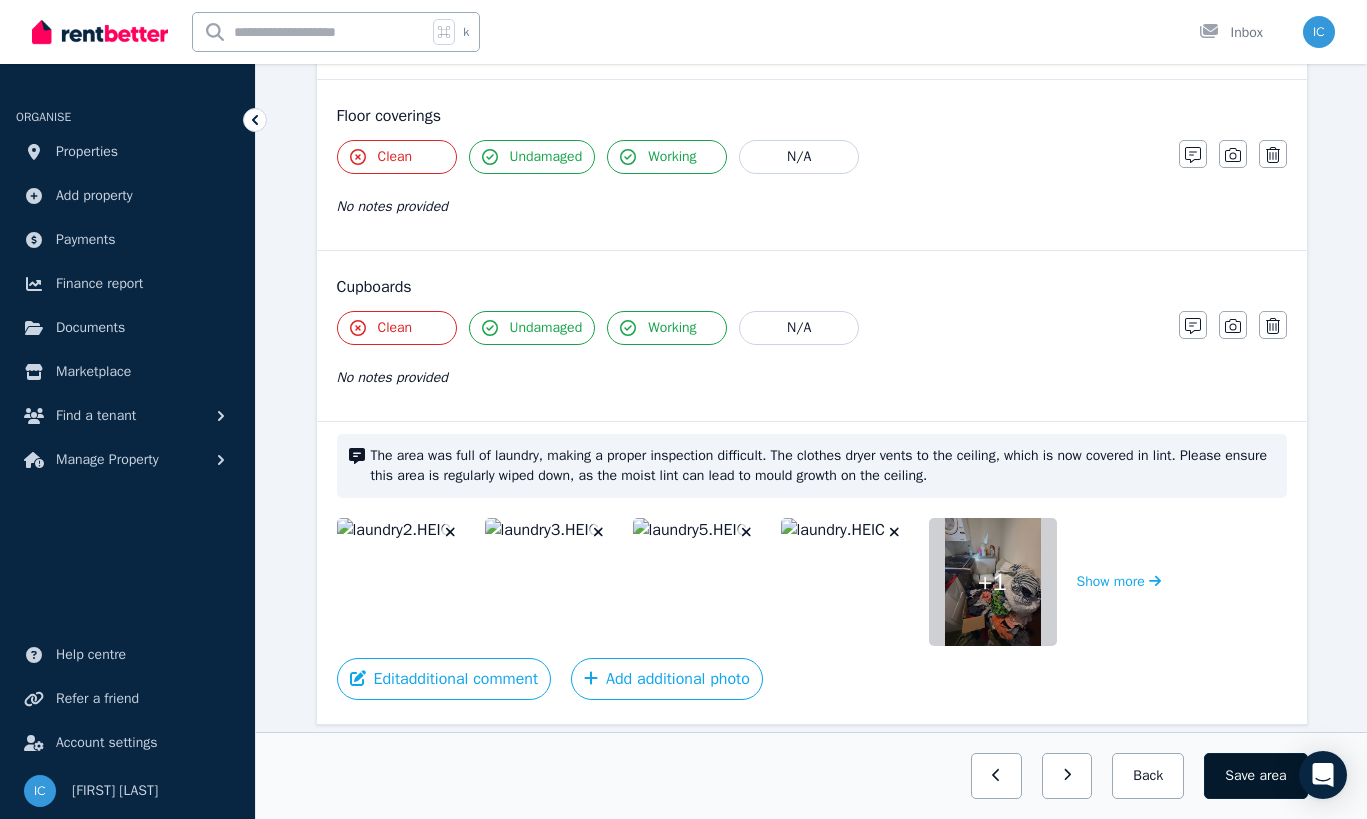click on "Save   area" at bounding box center (1255, 776) 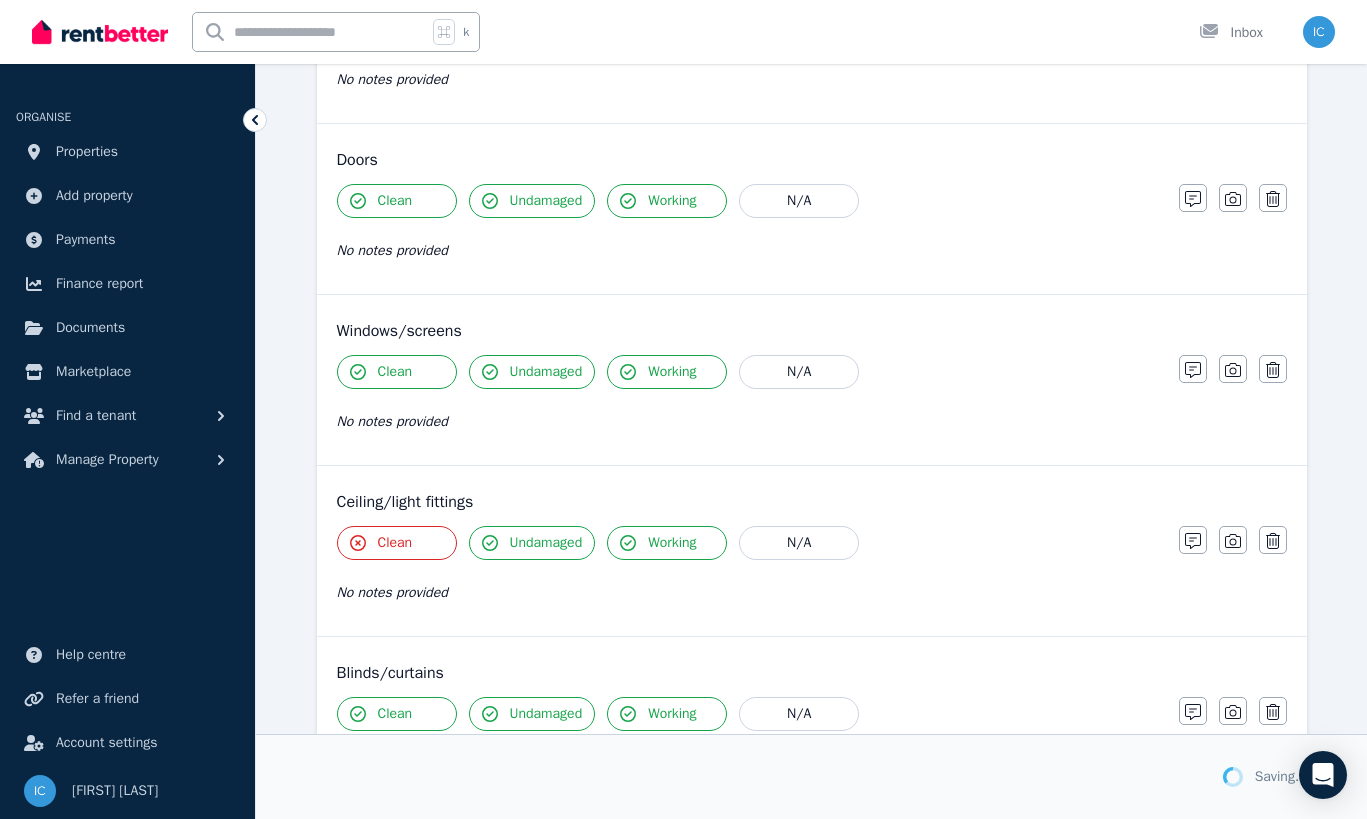 scroll, scrollTop: 0, scrollLeft: 0, axis: both 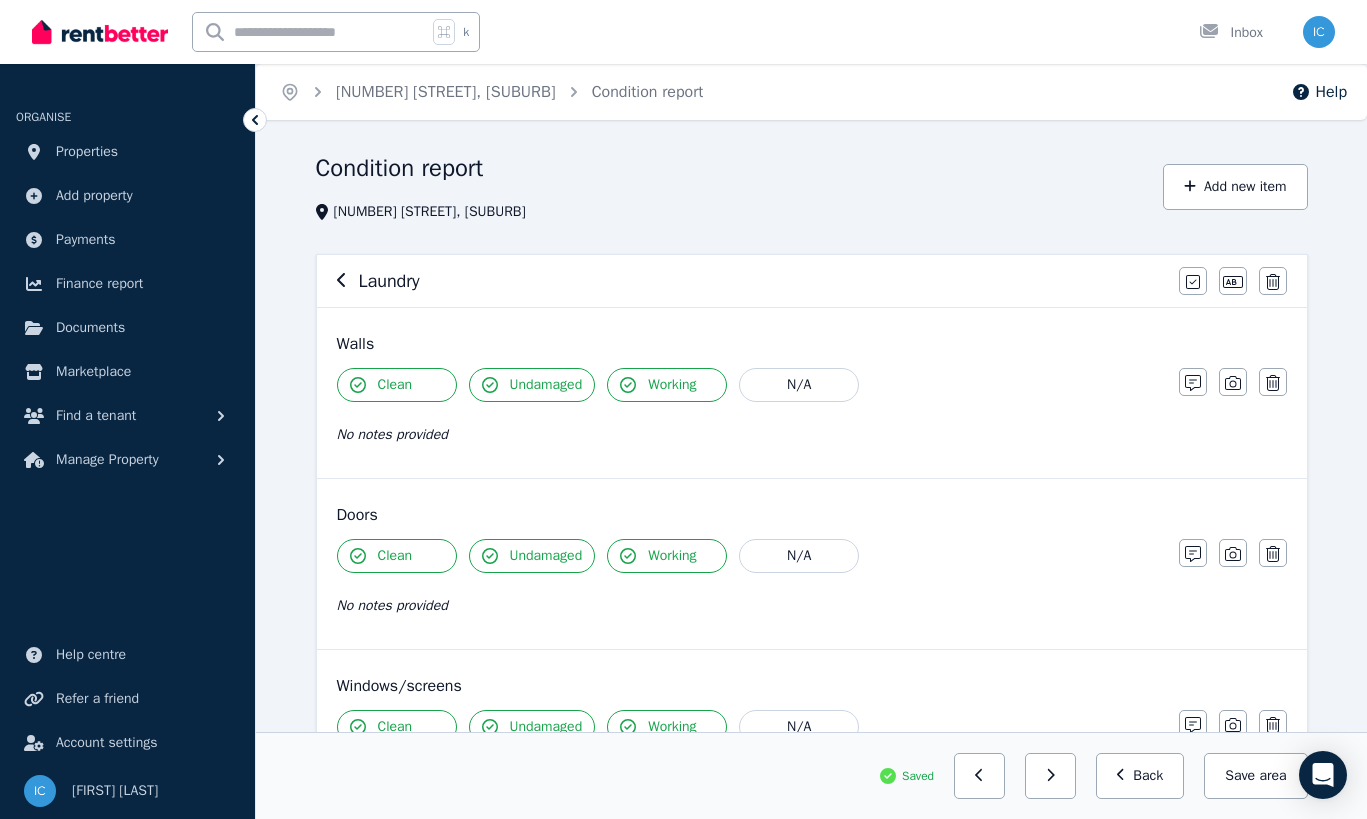 click 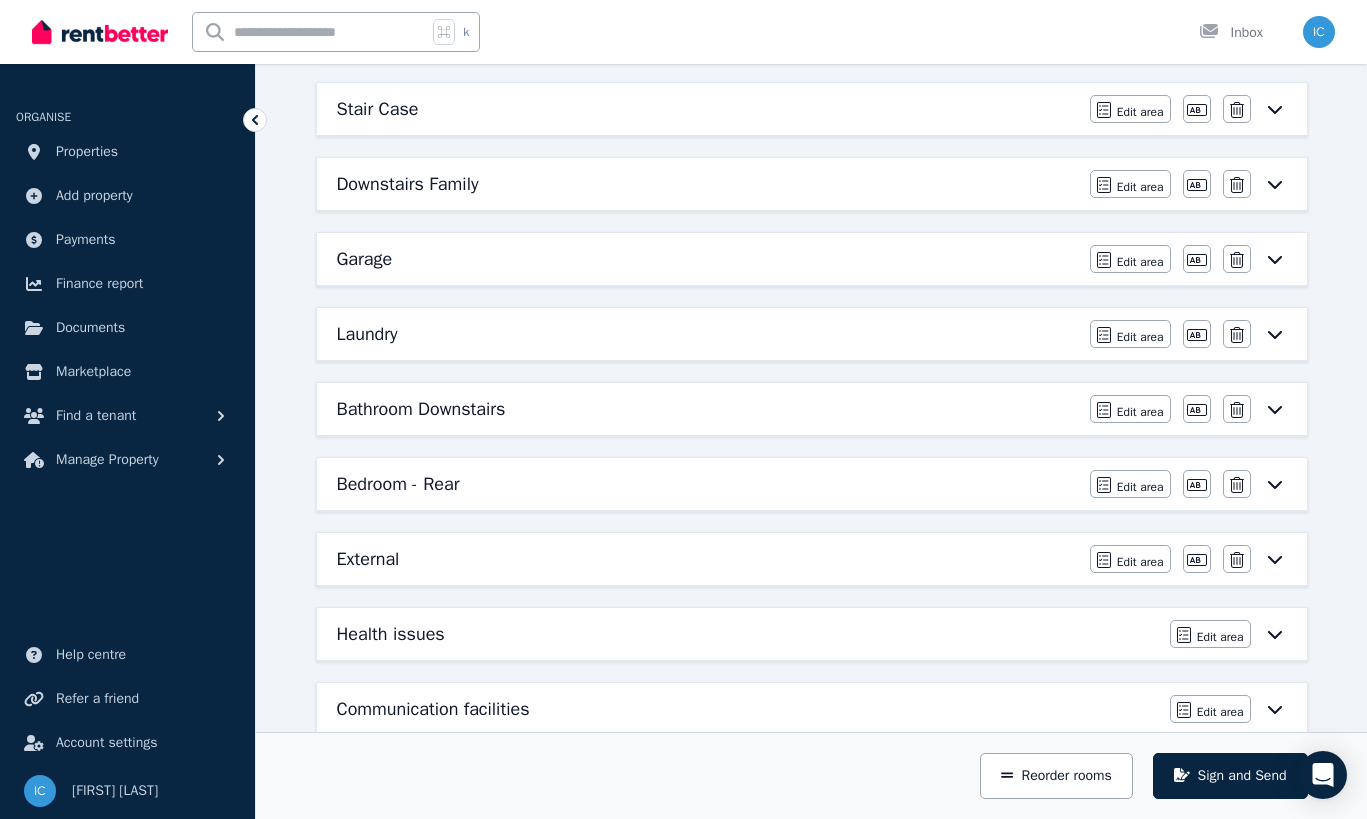 scroll, scrollTop: 875, scrollLeft: 0, axis: vertical 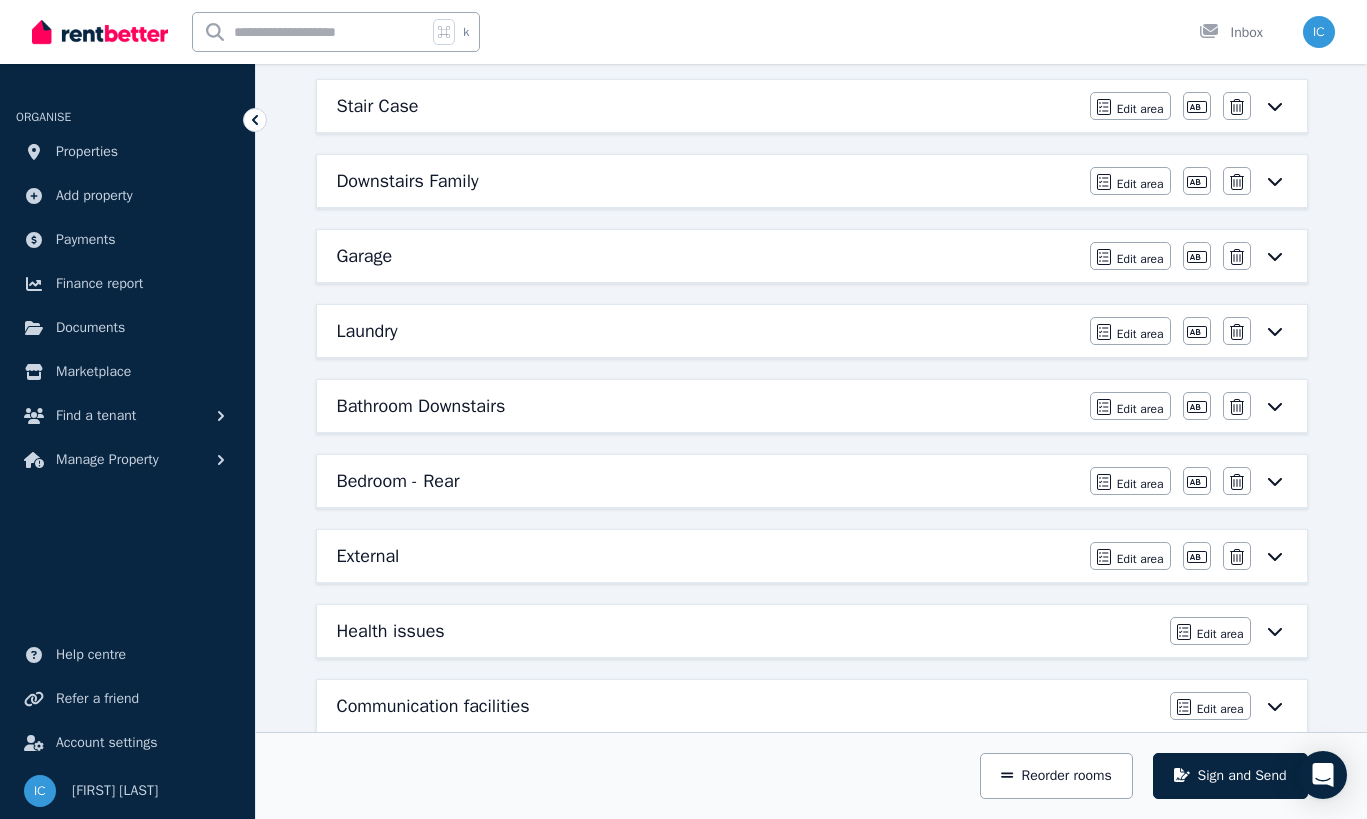 click on "Bathroom Downstairs" at bounding box center (707, 406) 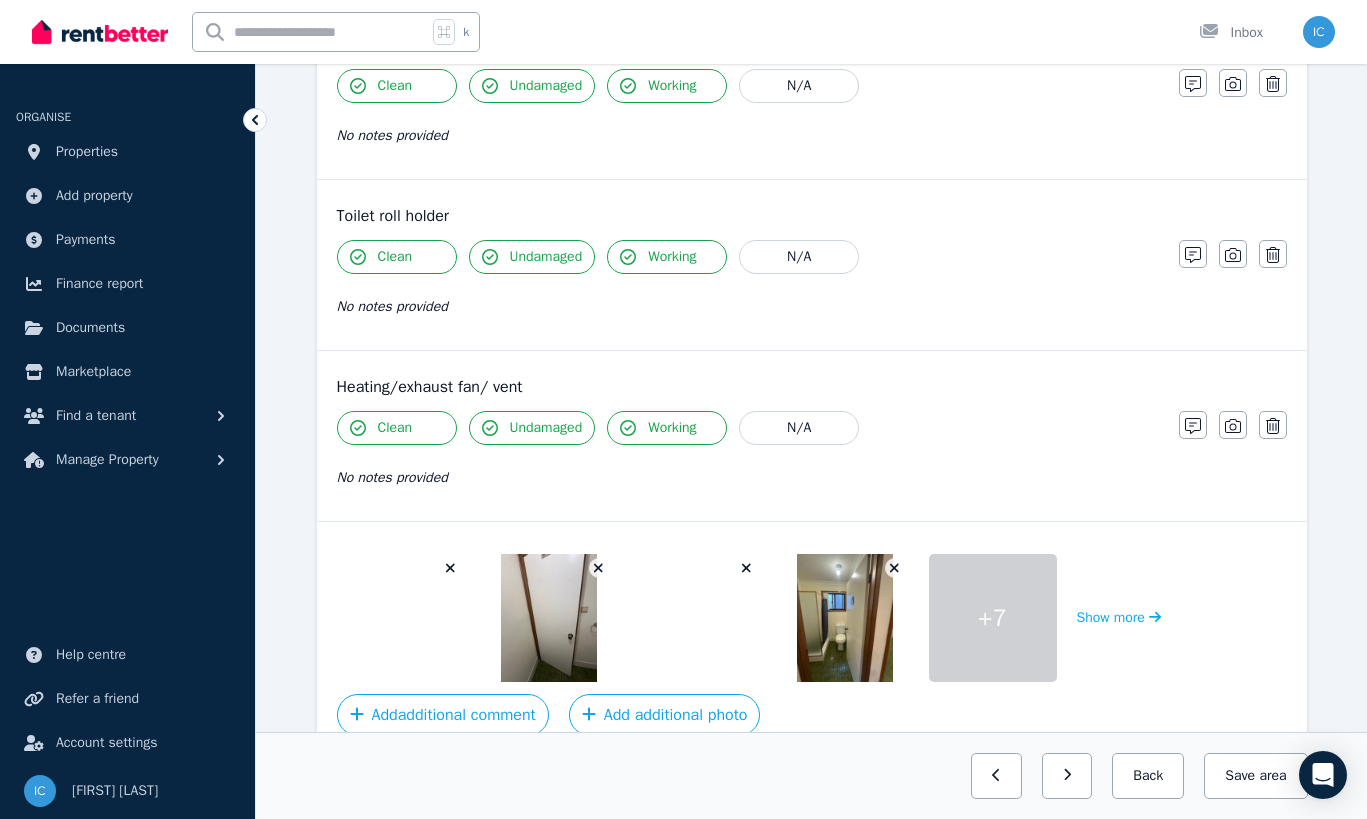 scroll, scrollTop: 2452, scrollLeft: 0, axis: vertical 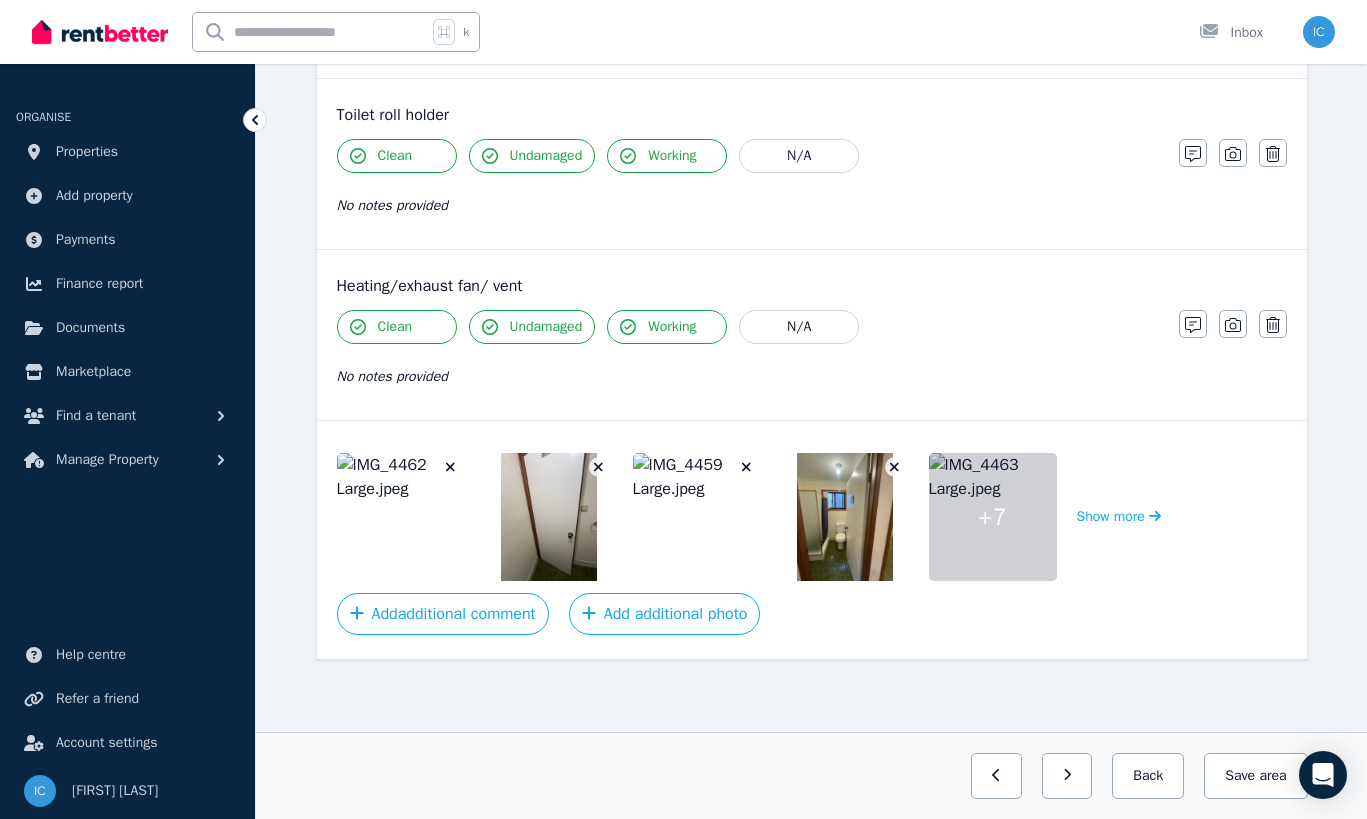 click at bounding box center [401, 517] 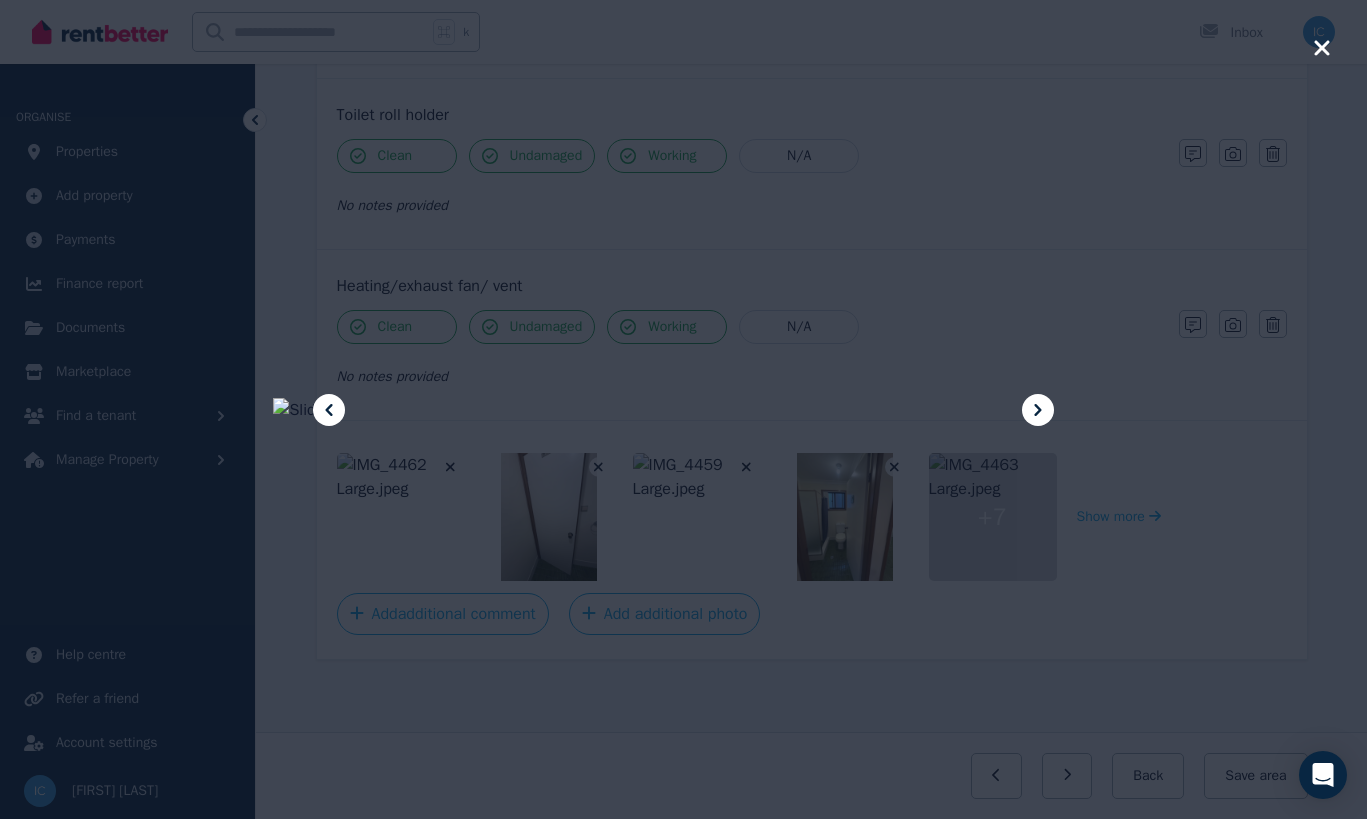 click 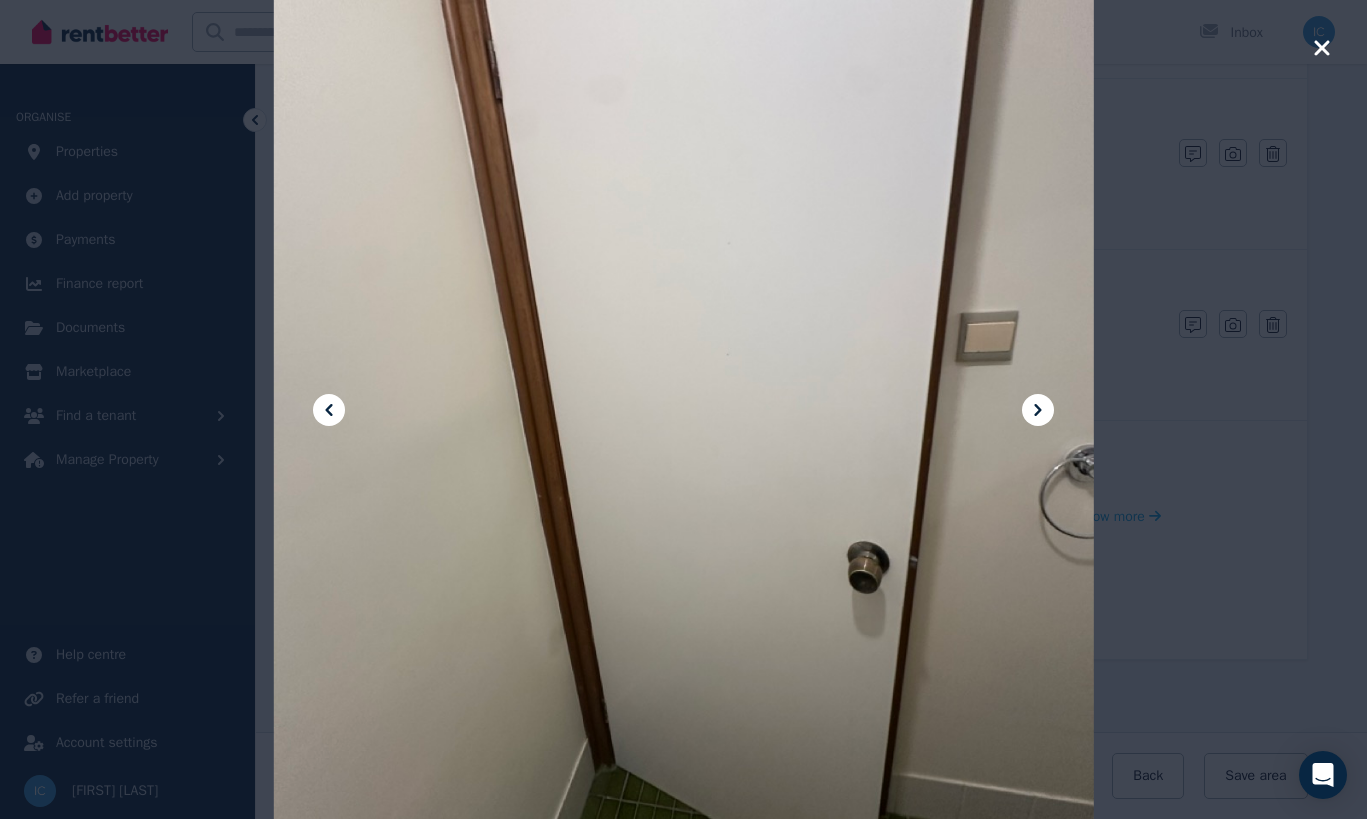 click 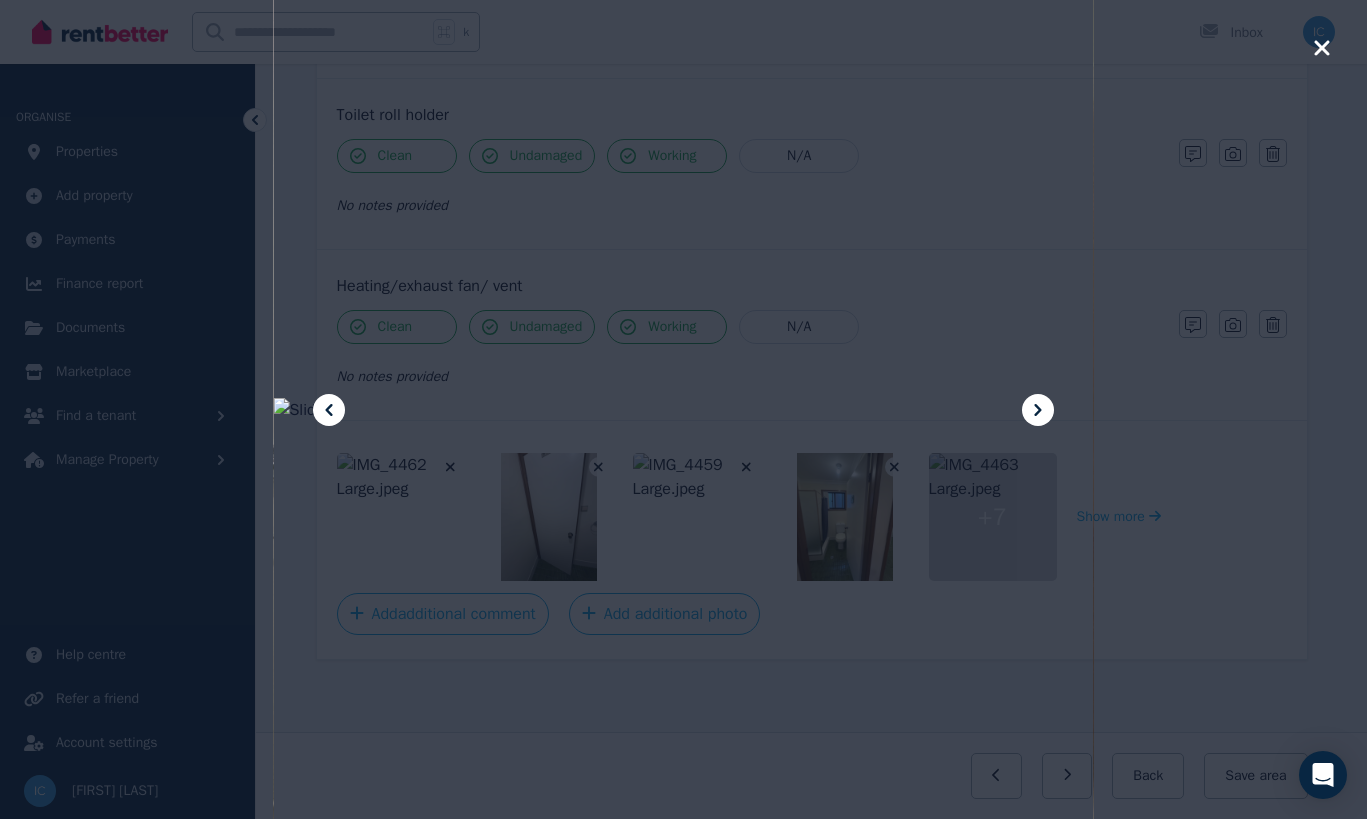 click 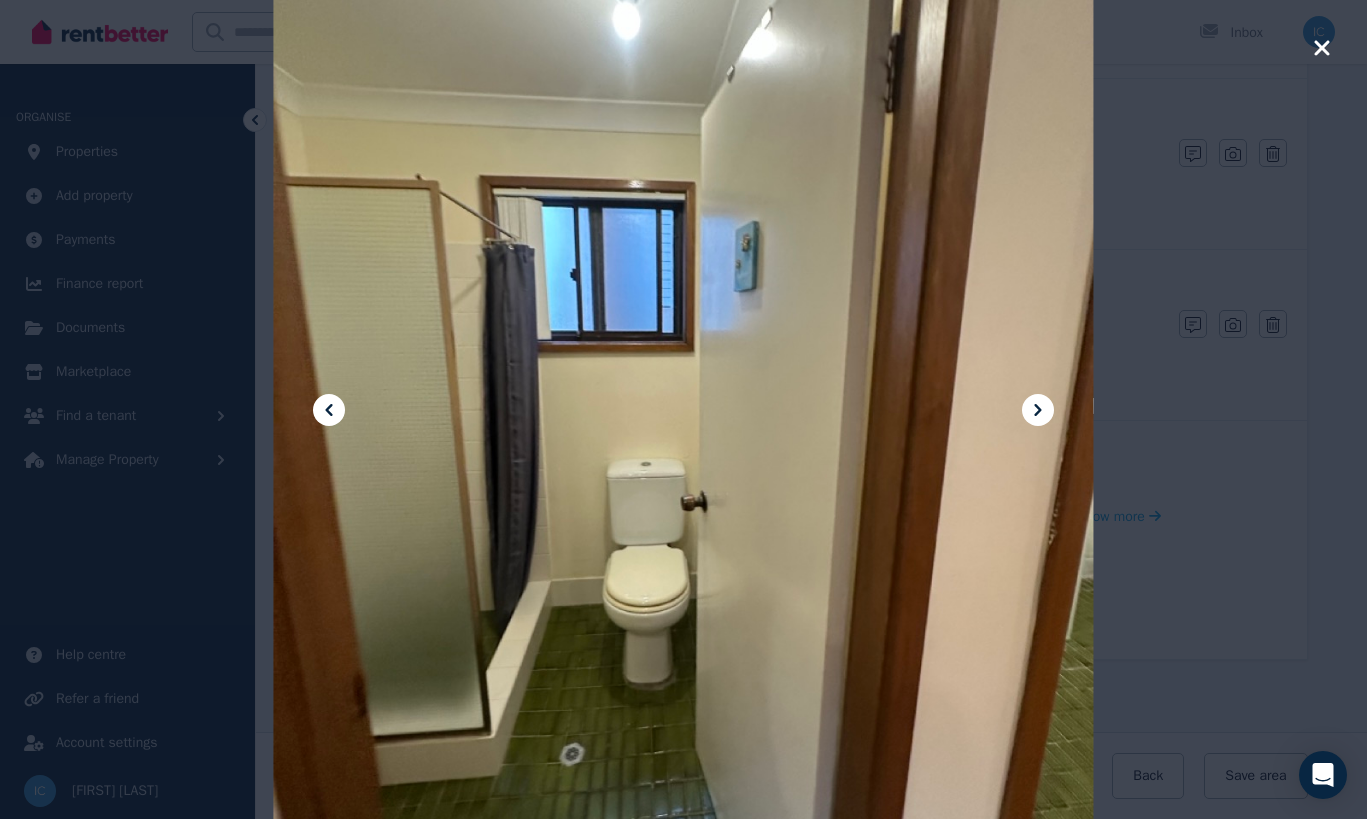 click 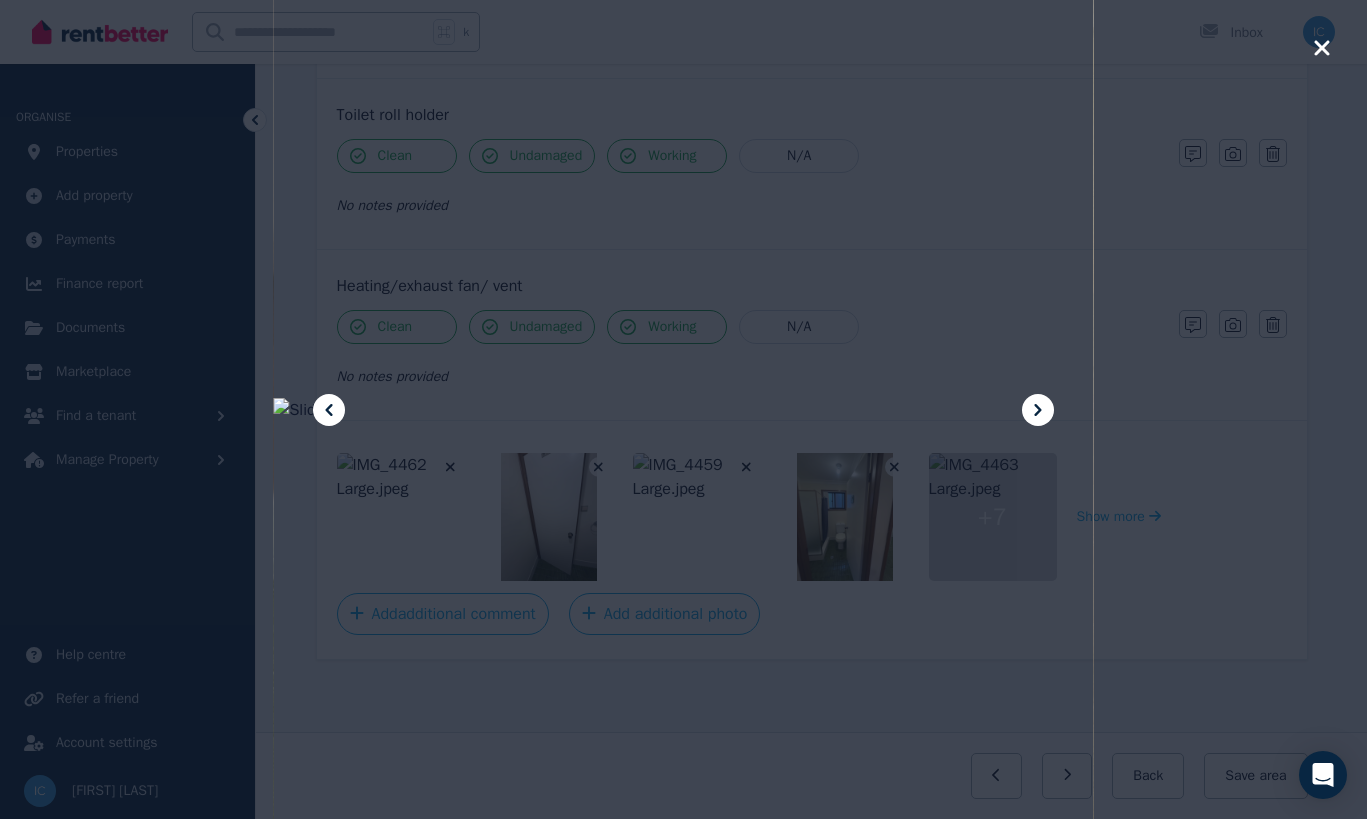 click 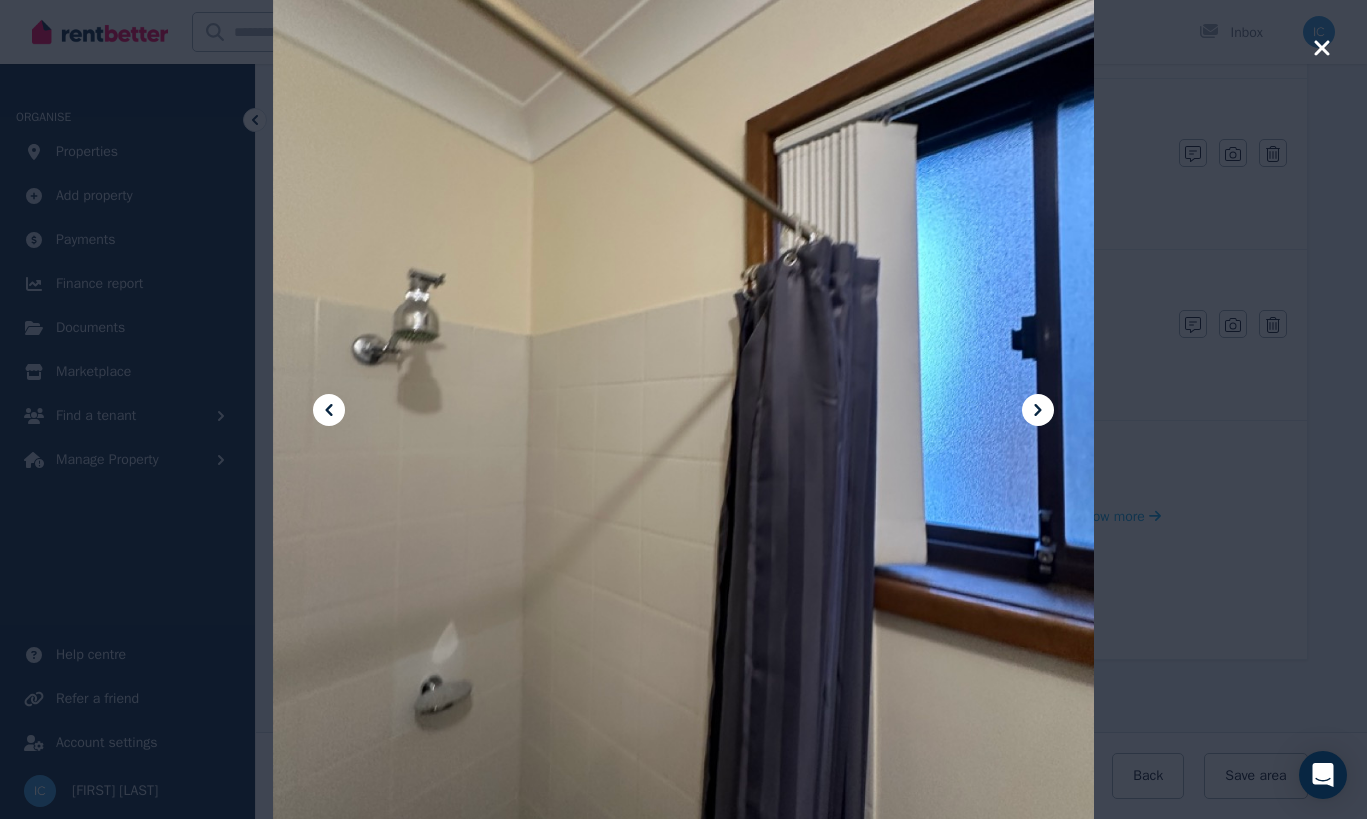 click 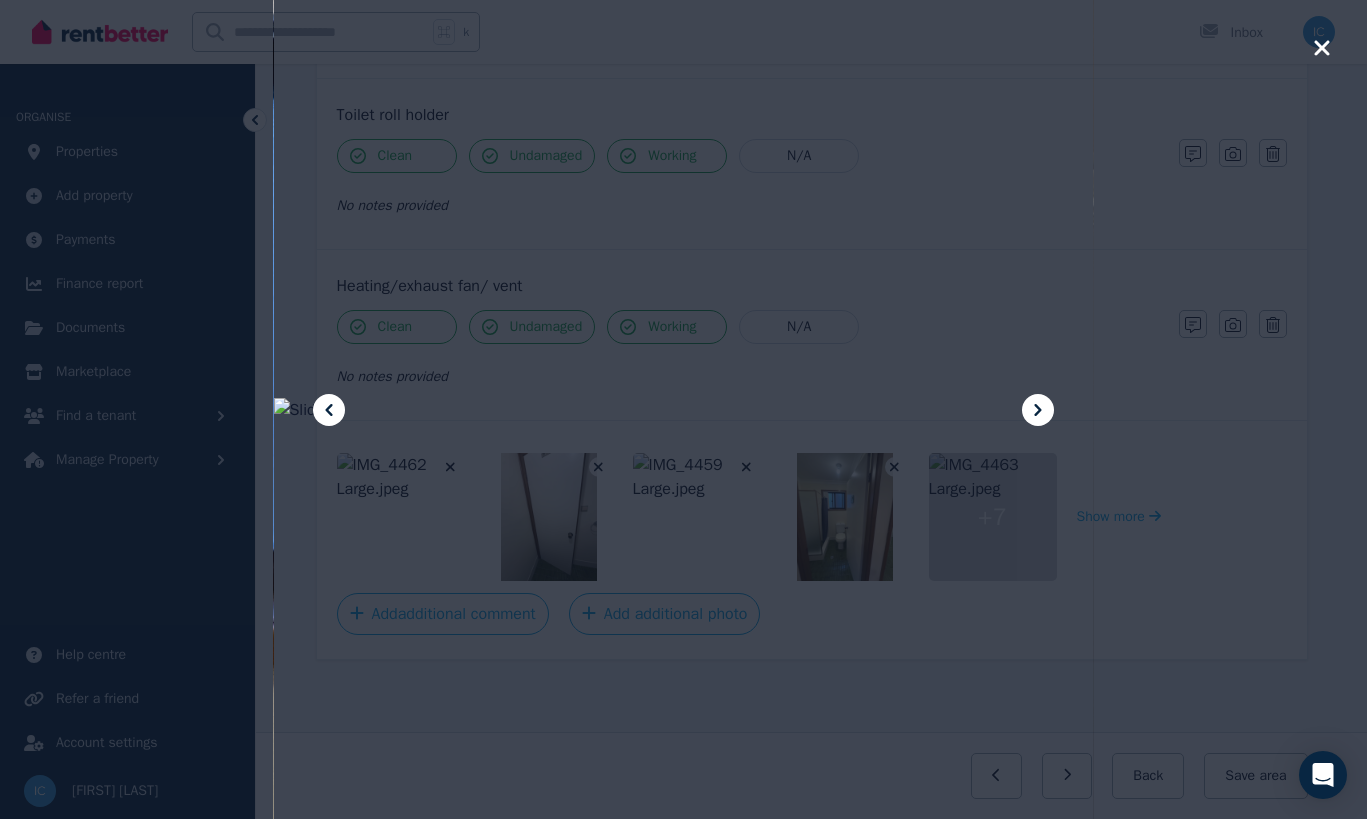 click 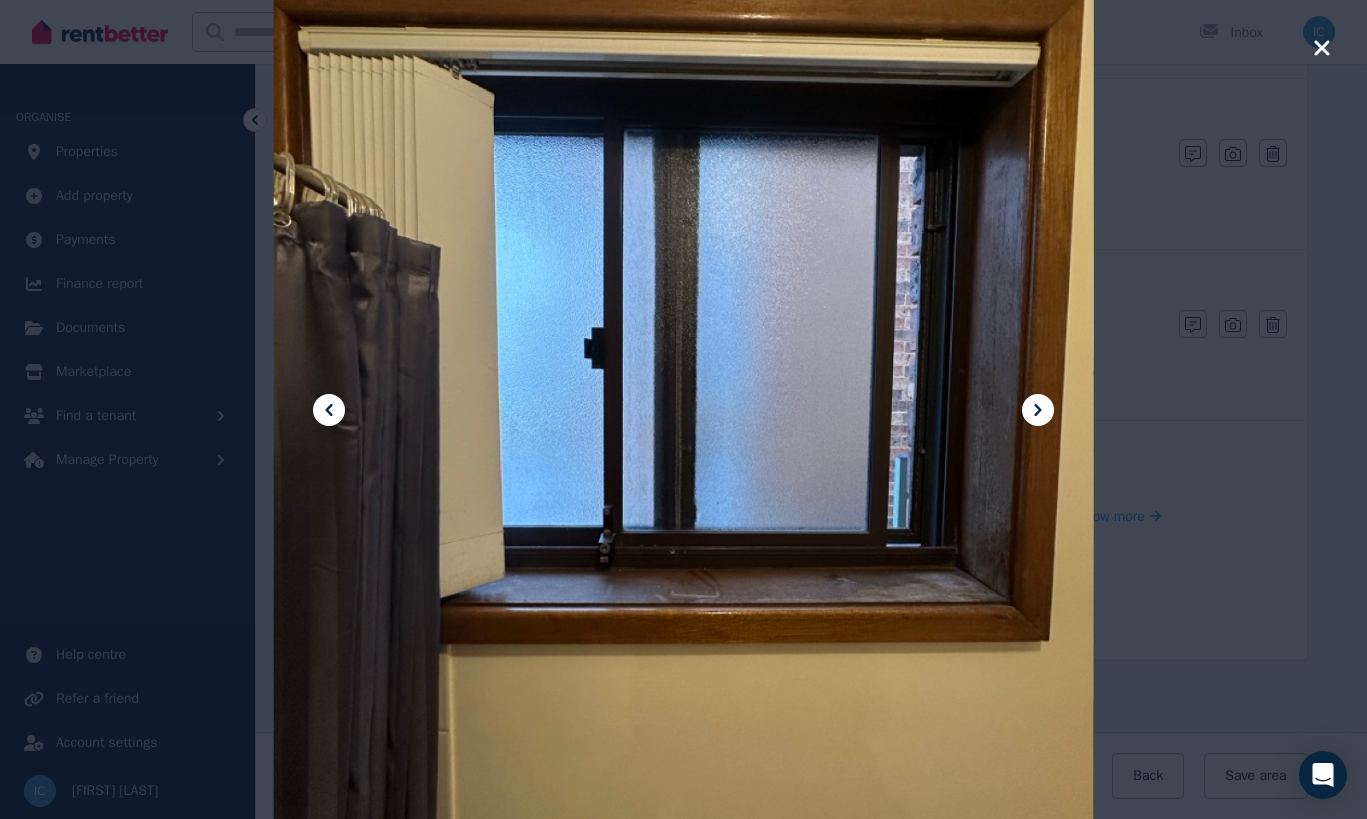 click 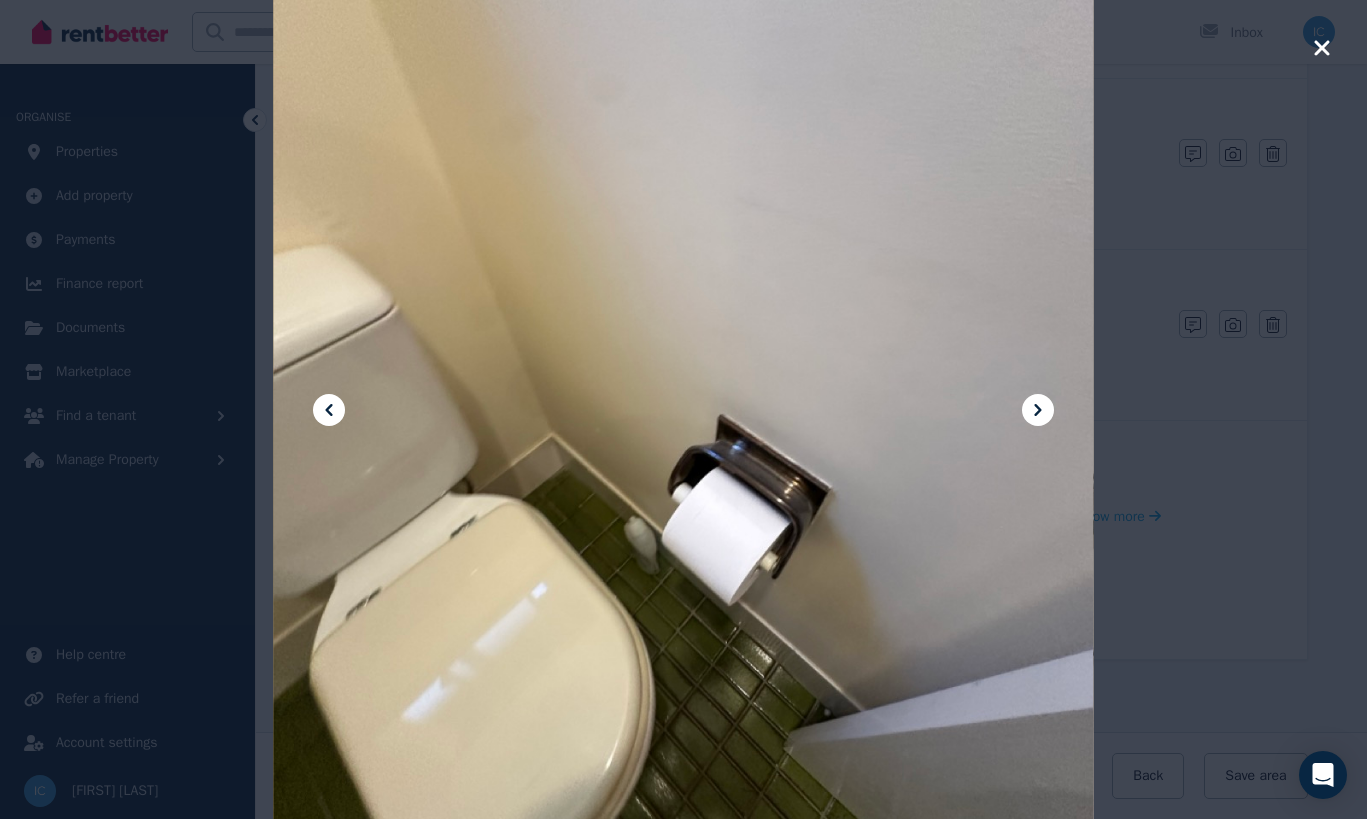 click 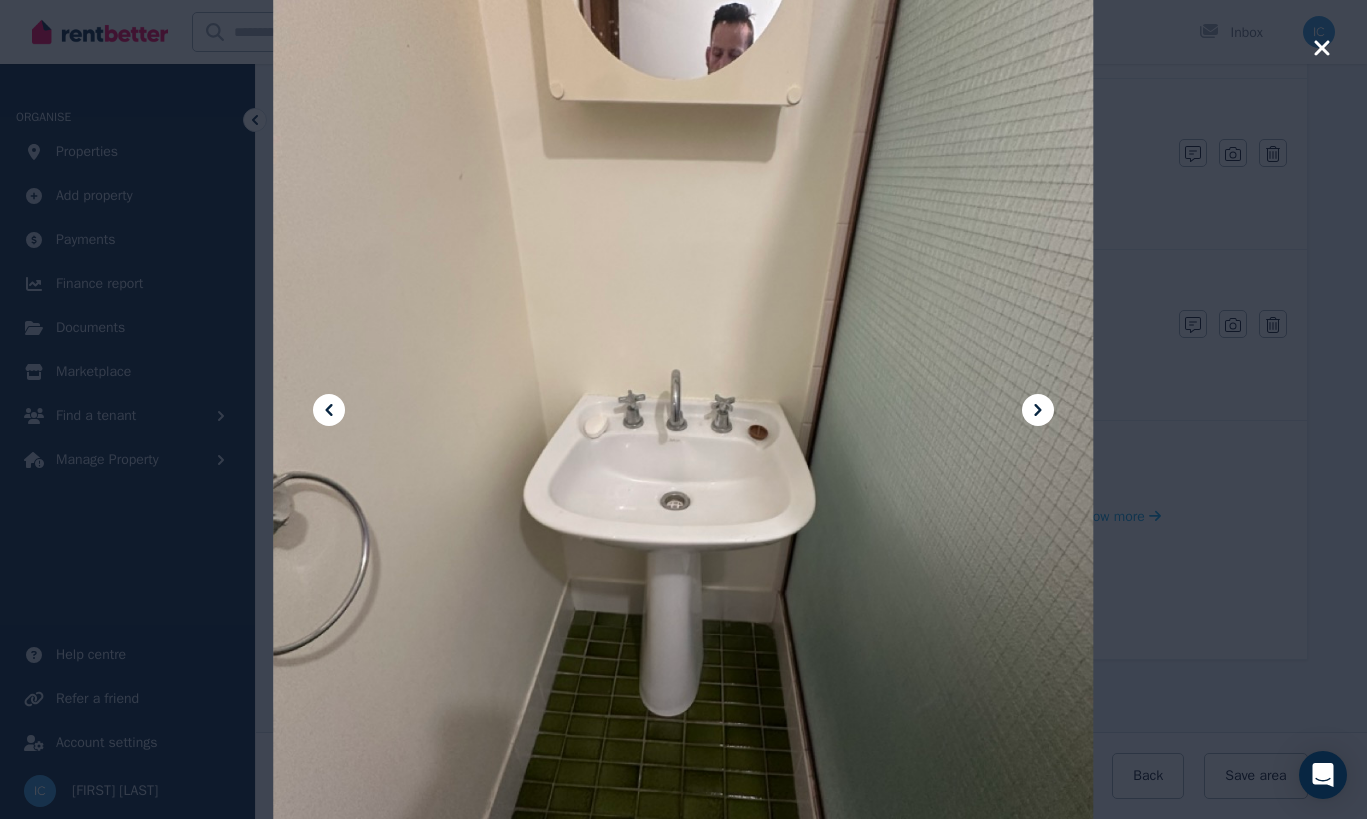 click 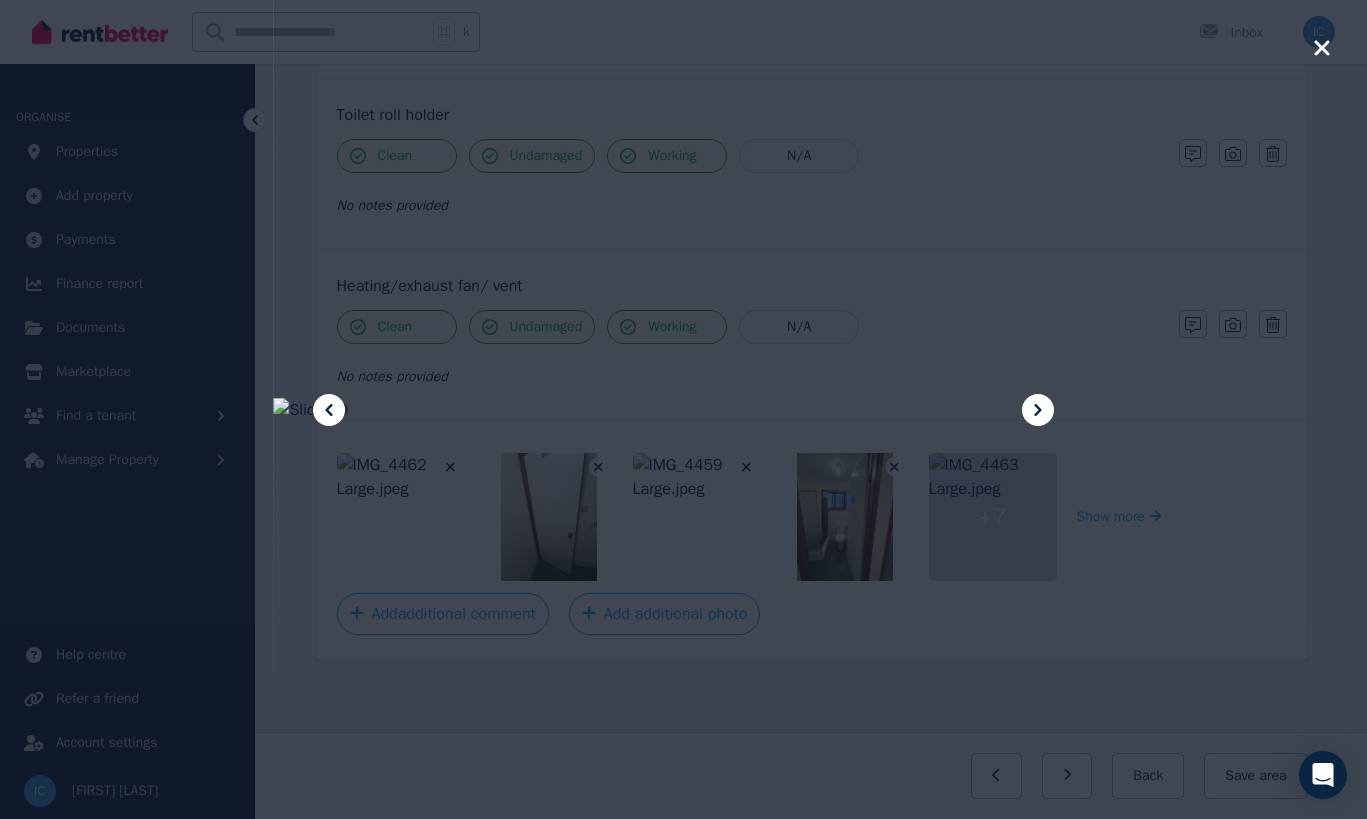 click 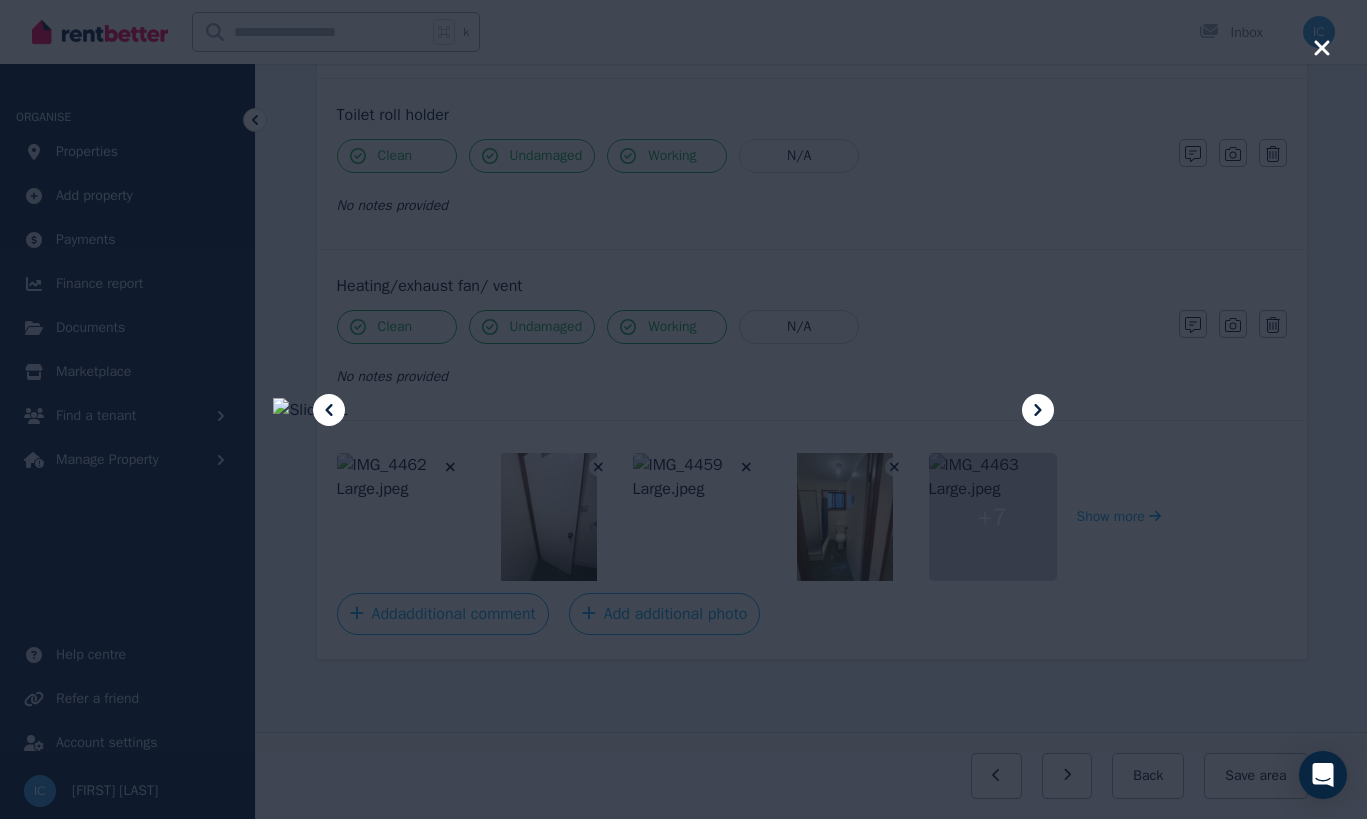 click 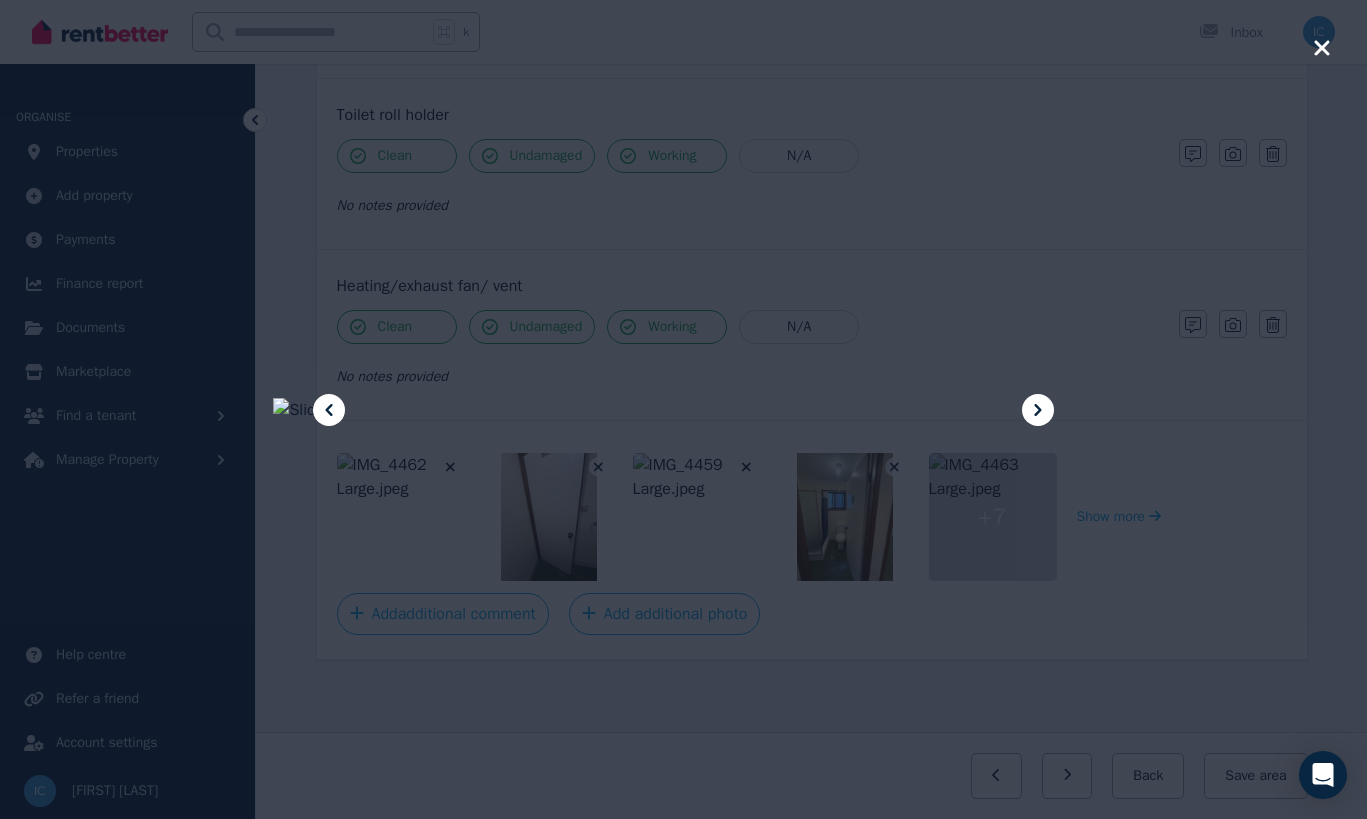 click 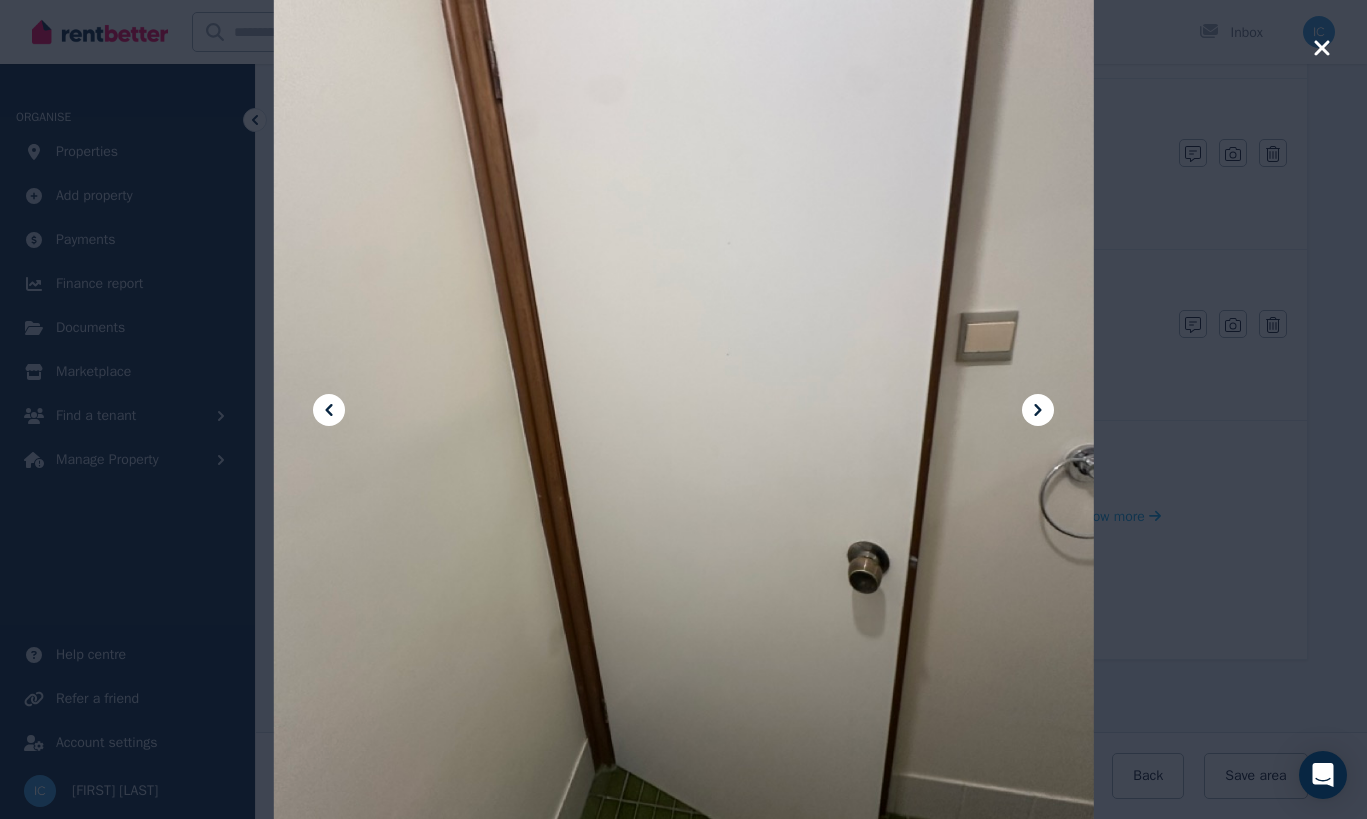 click 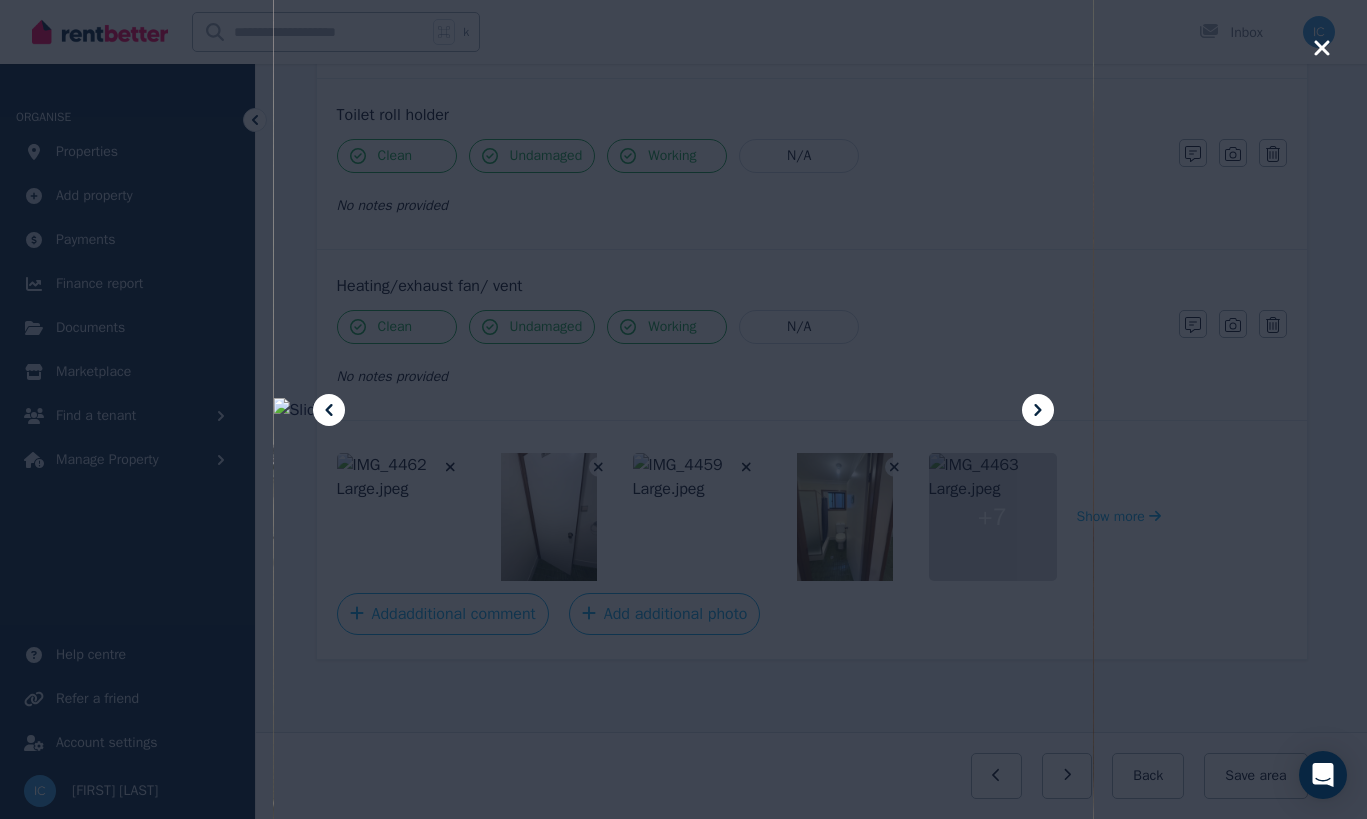 click 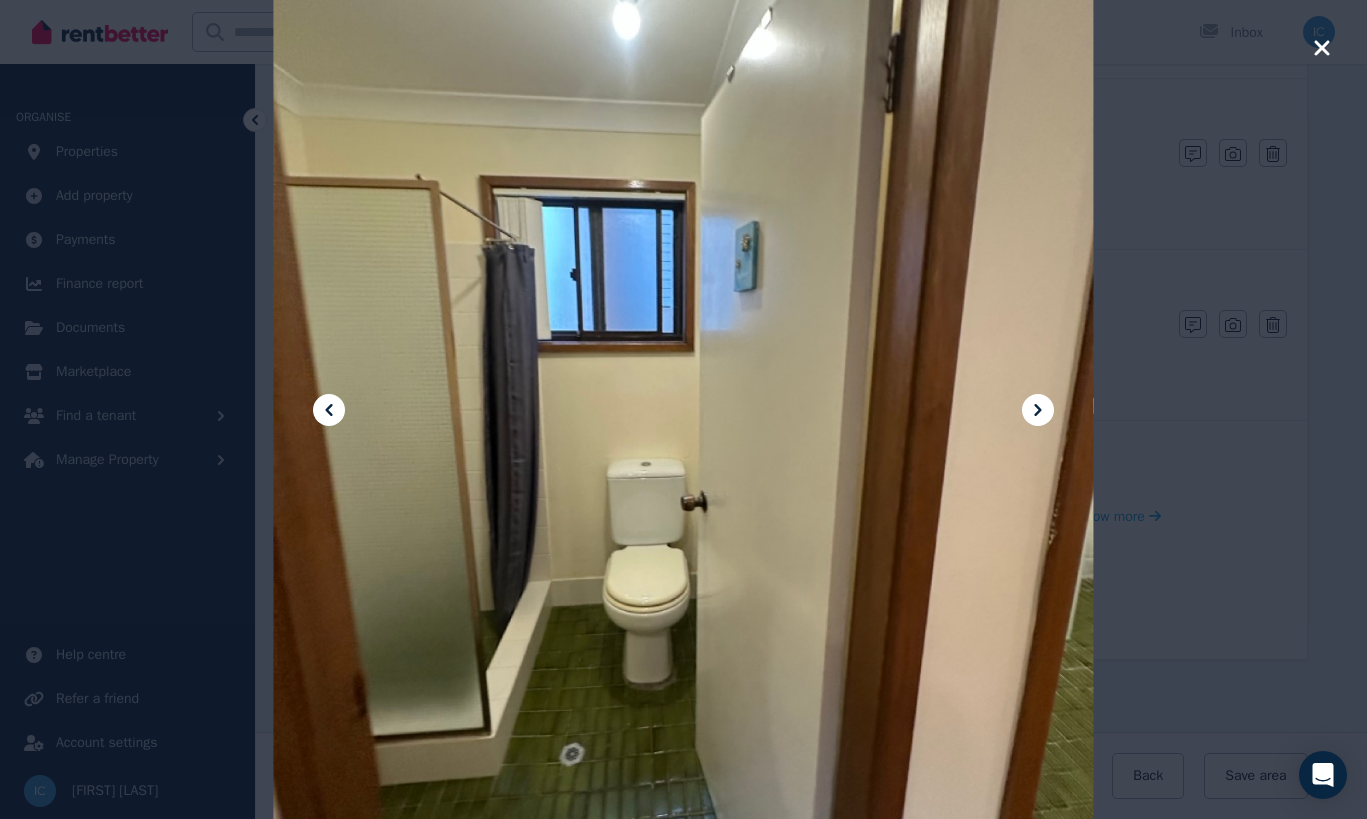 click 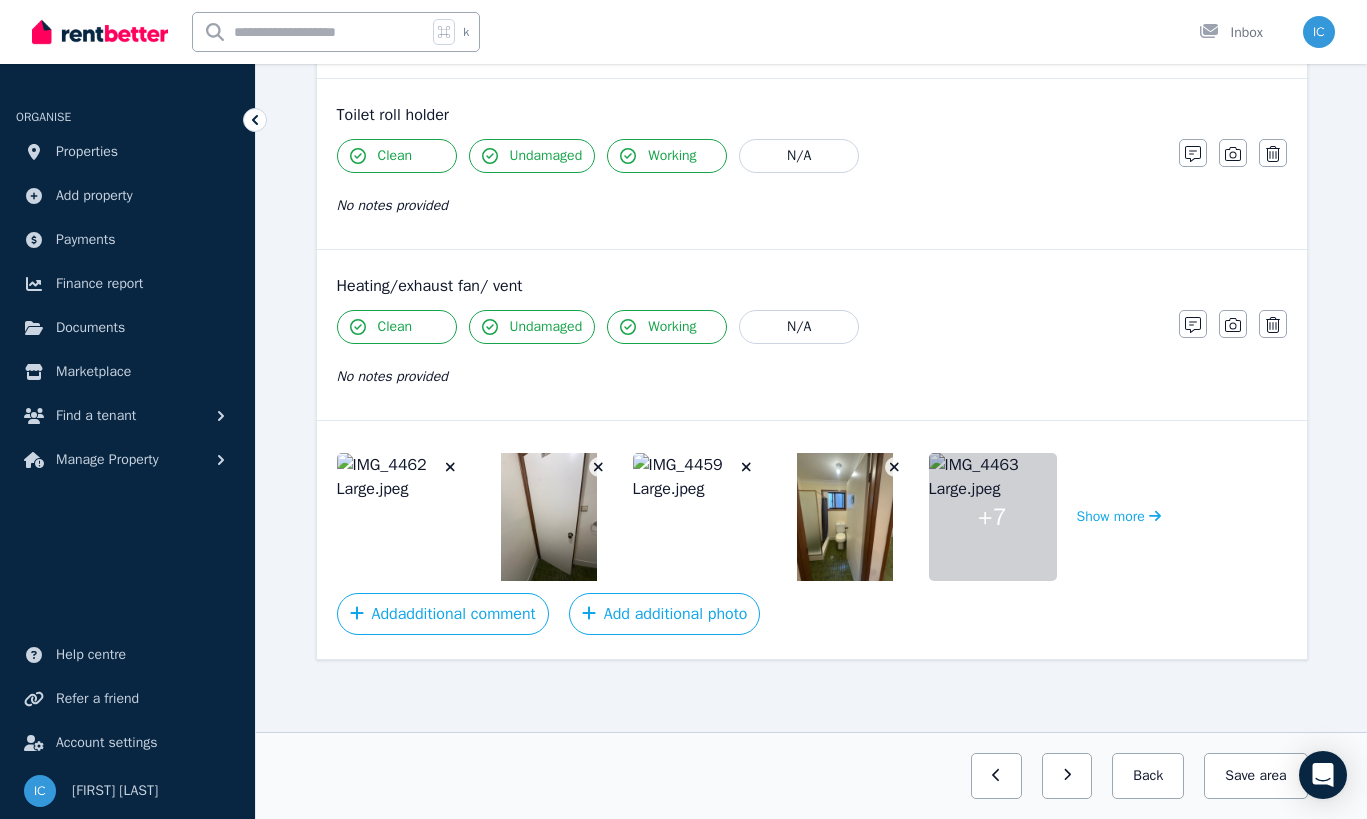 click 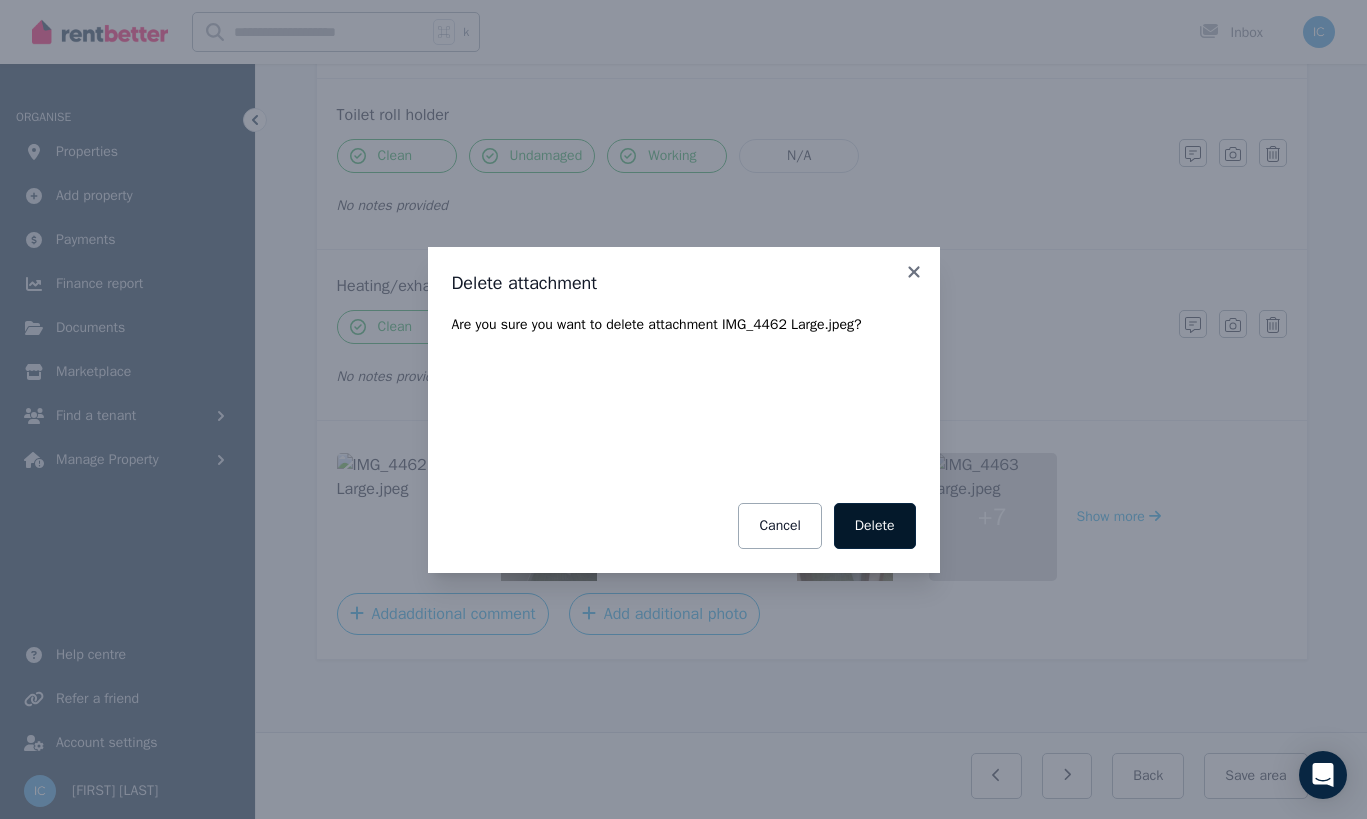 click on "Delete" at bounding box center (875, 526) 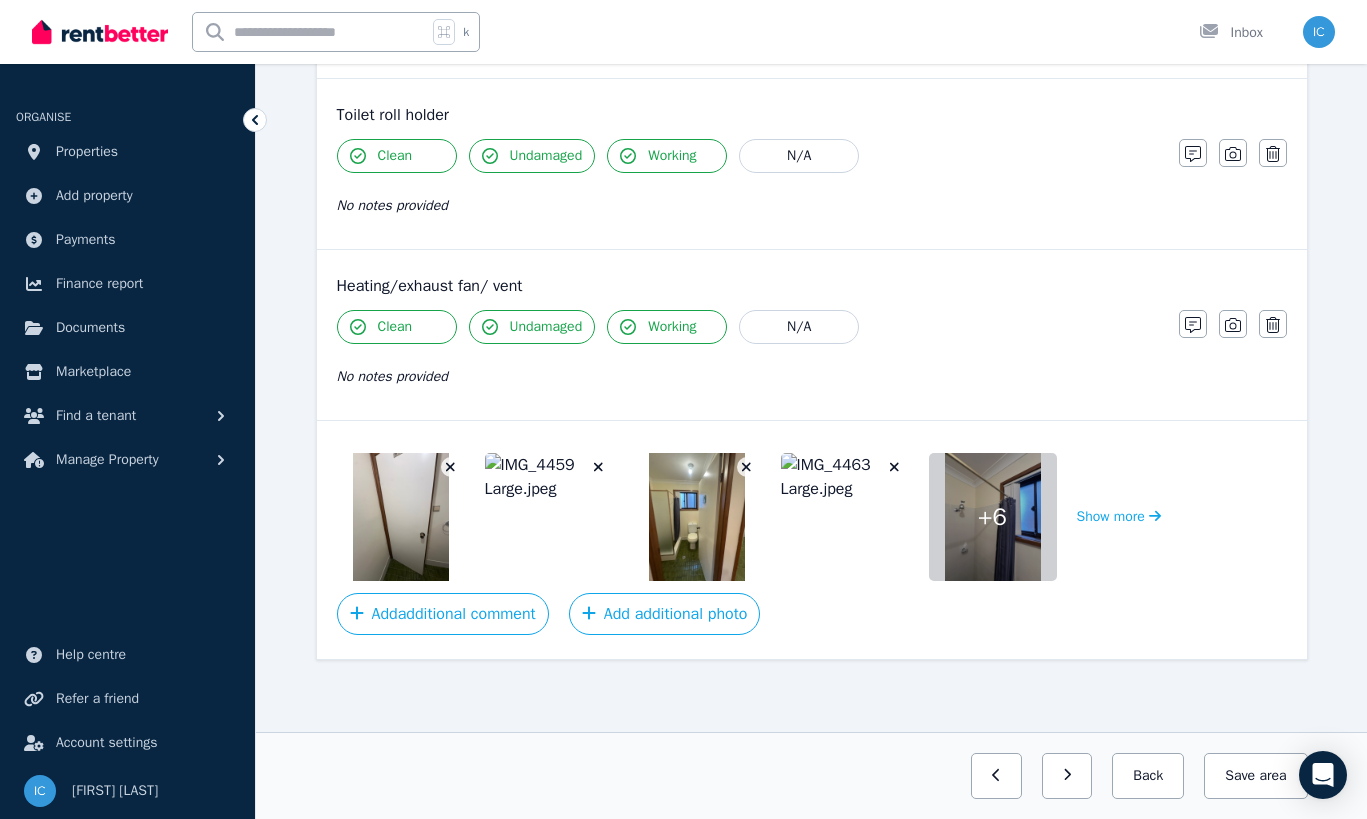 click 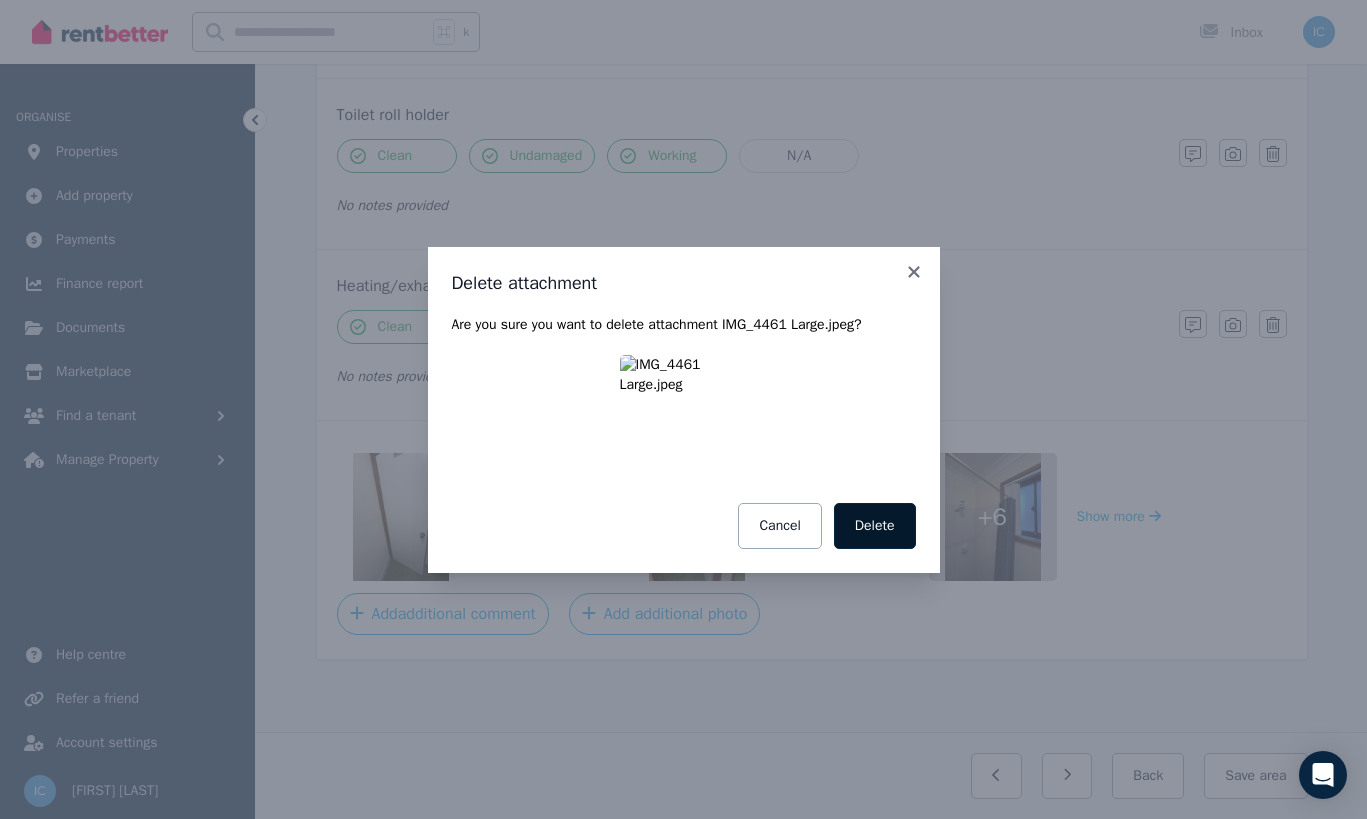 click on "Delete" at bounding box center (875, 526) 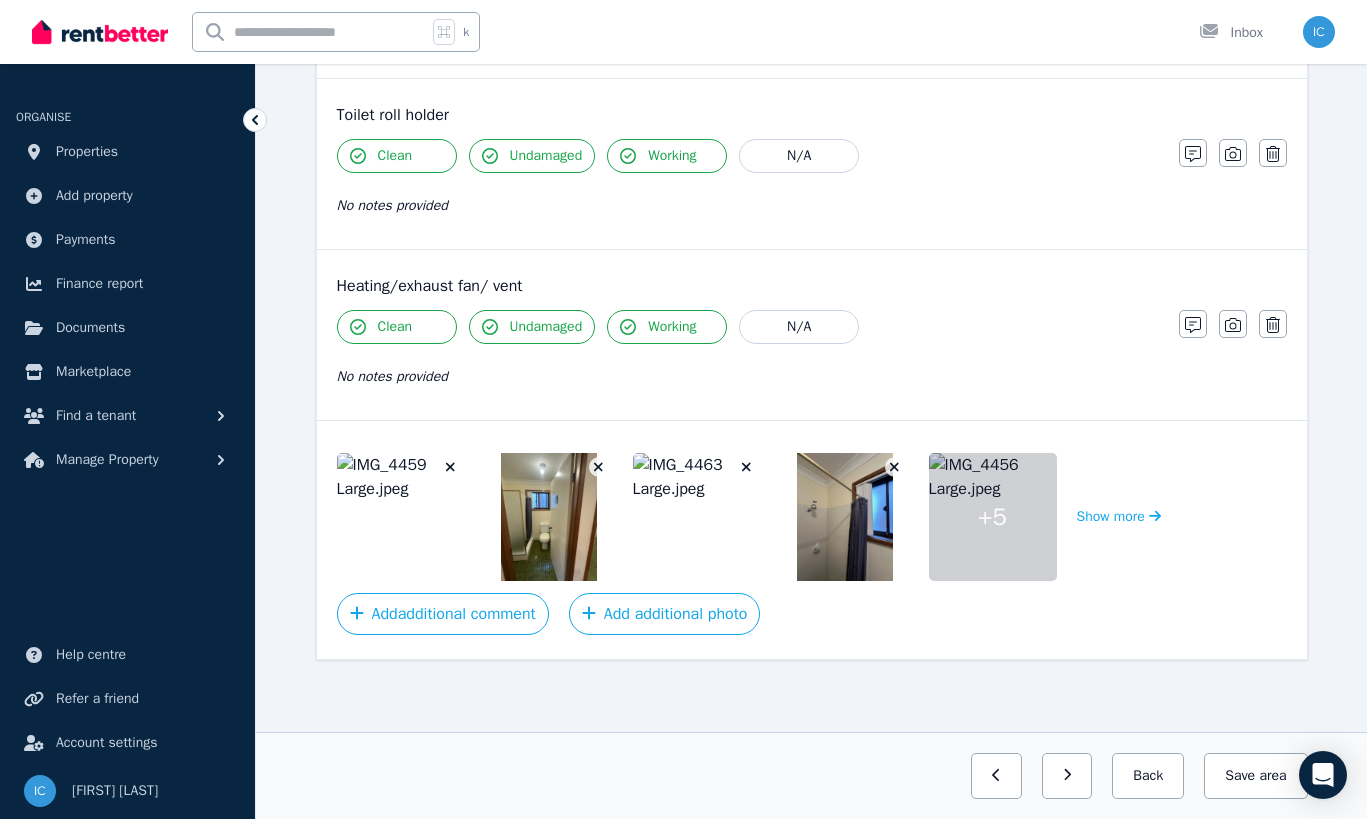 click 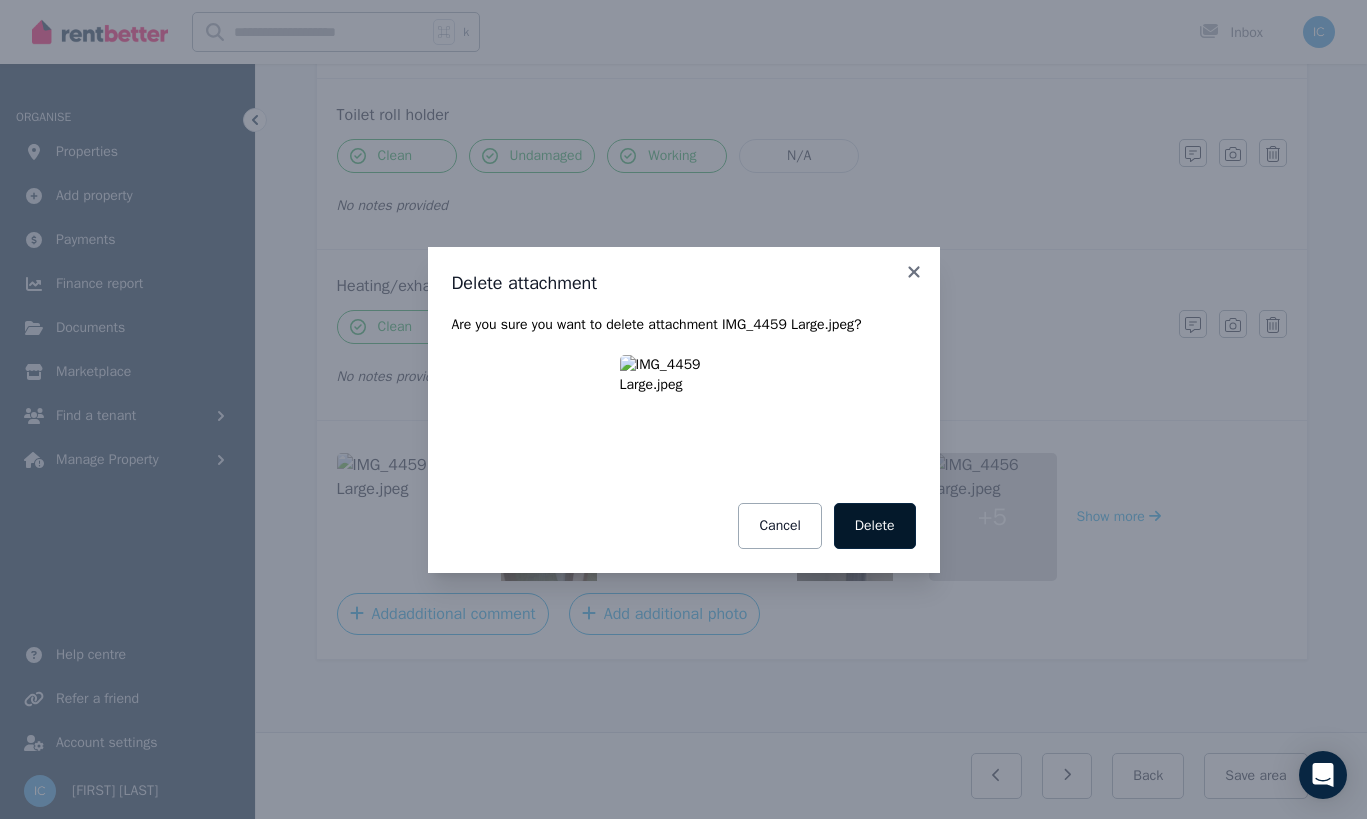 click on "Delete" at bounding box center [875, 526] 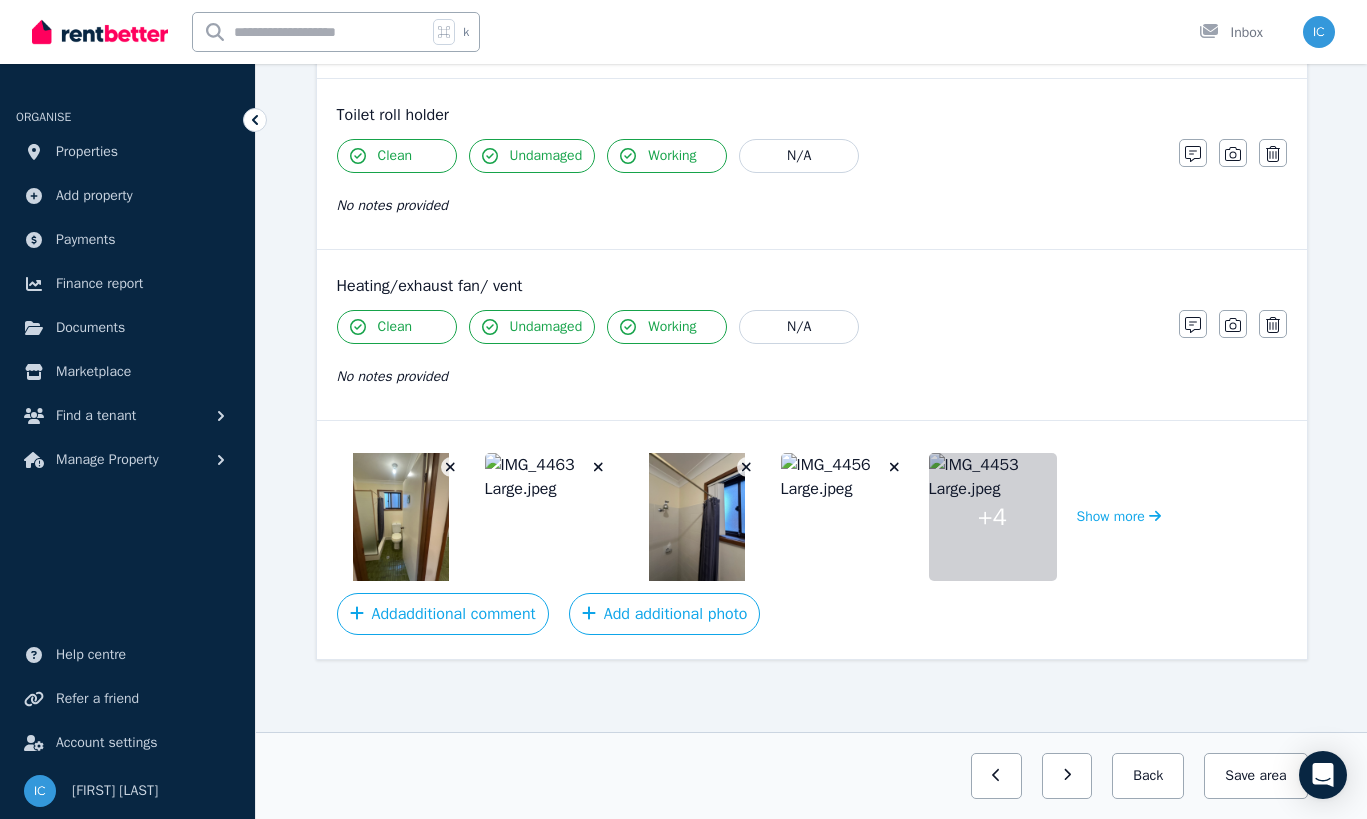 click 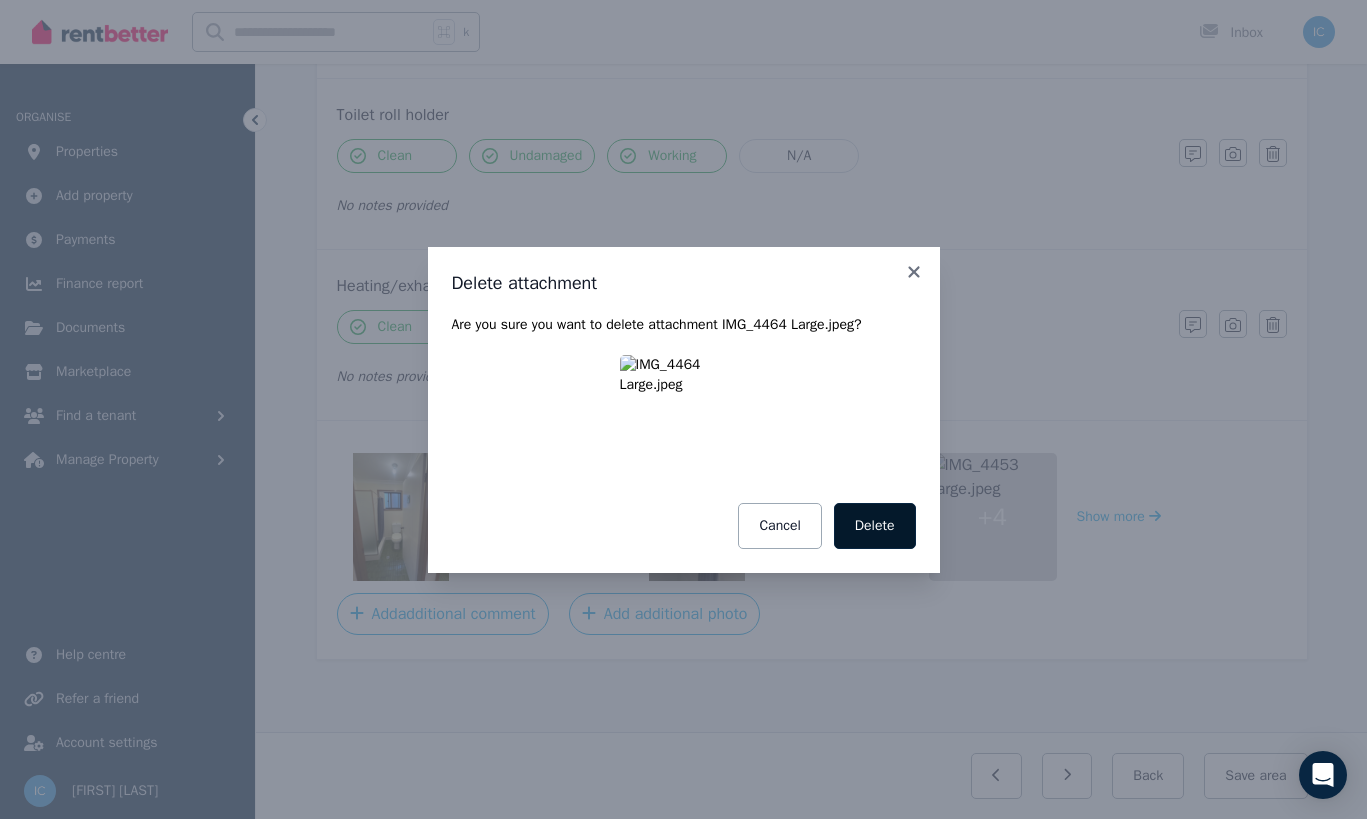 click on "Delete" at bounding box center [875, 526] 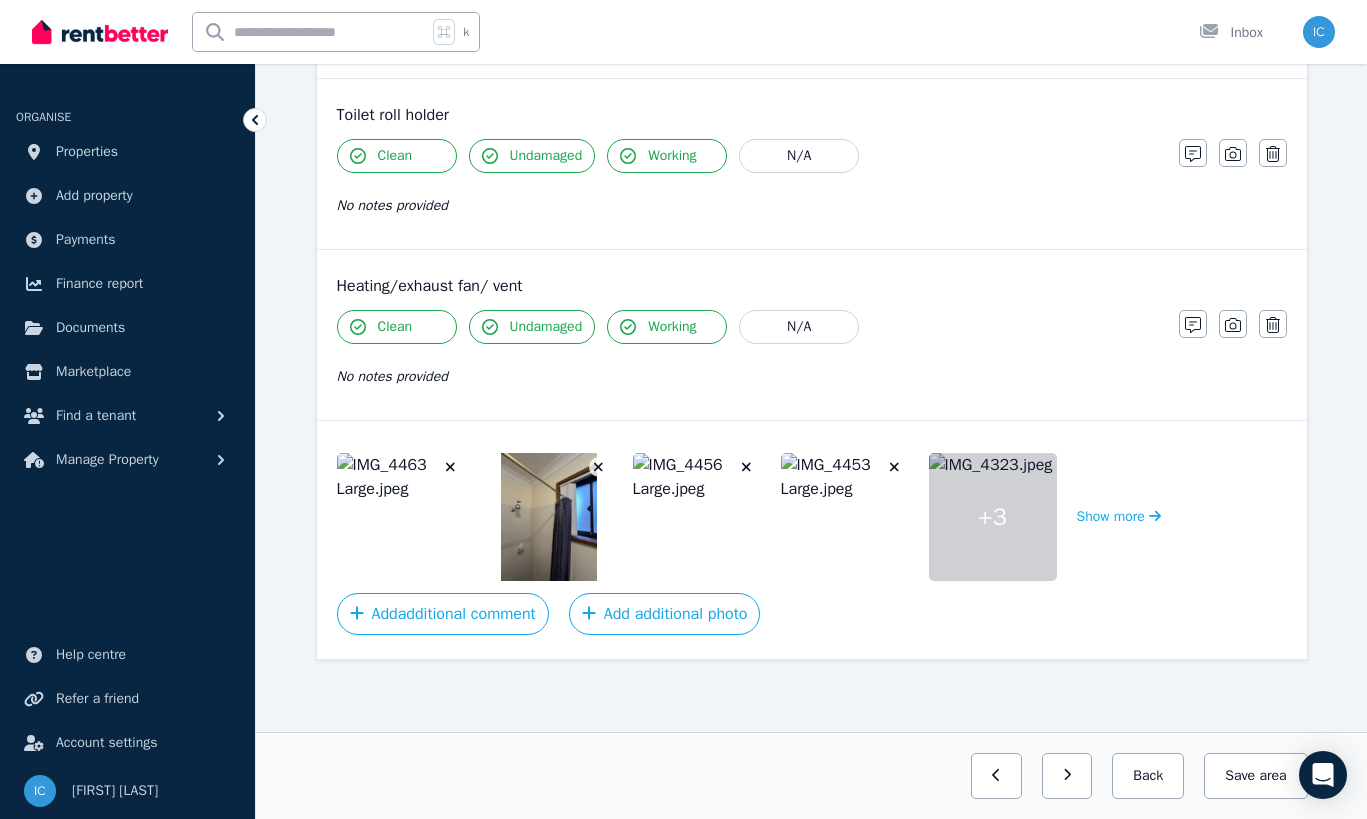 click 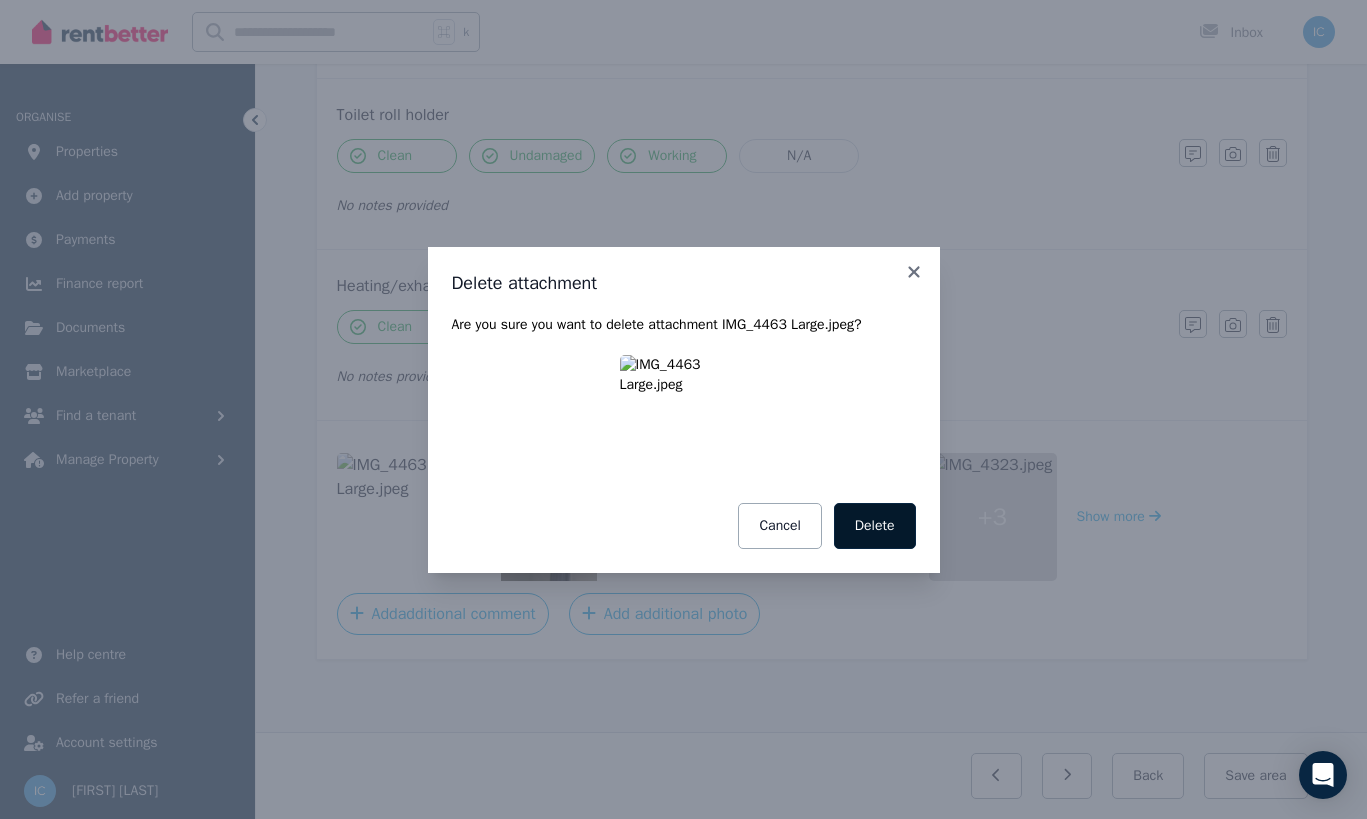 click on "Delete" at bounding box center [875, 526] 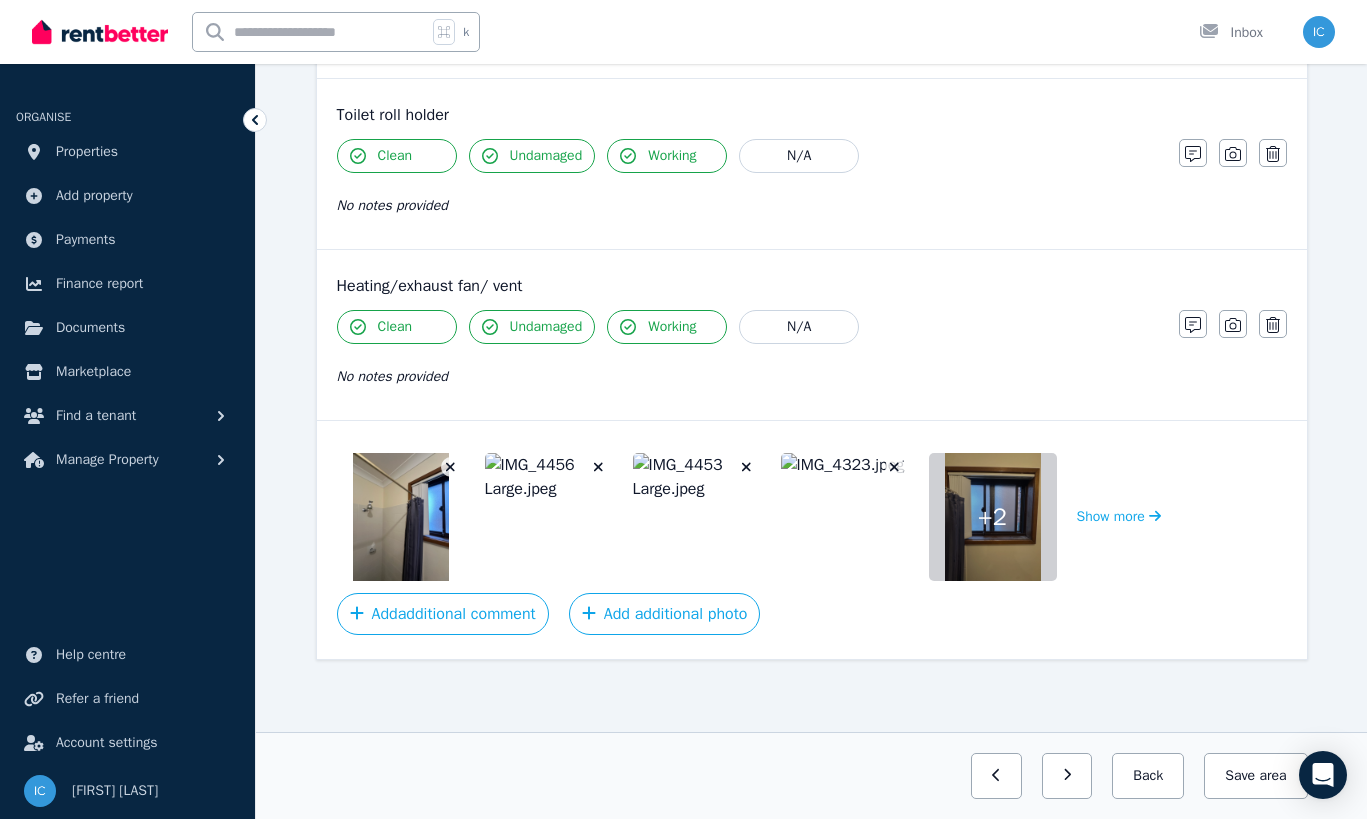 click 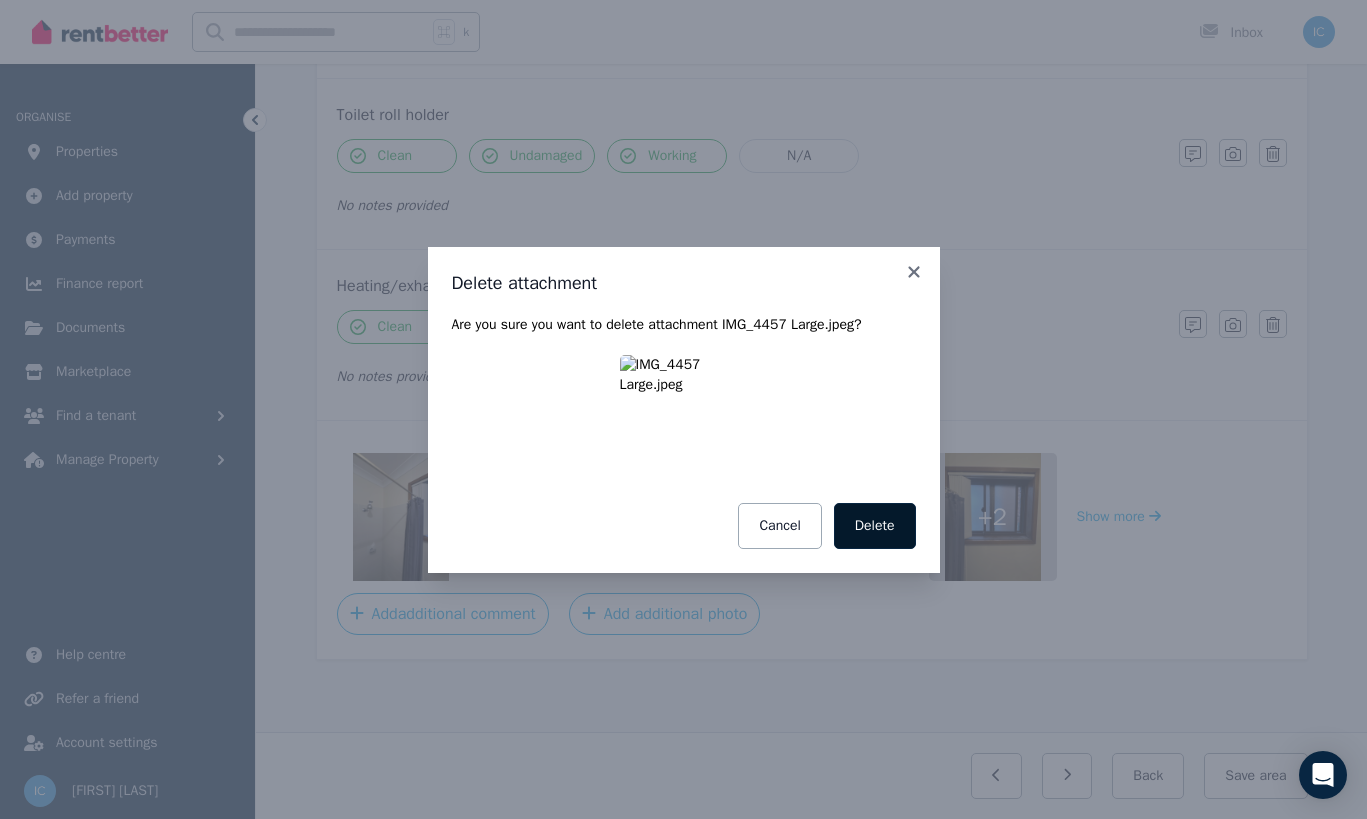 click on "Delete" at bounding box center [875, 526] 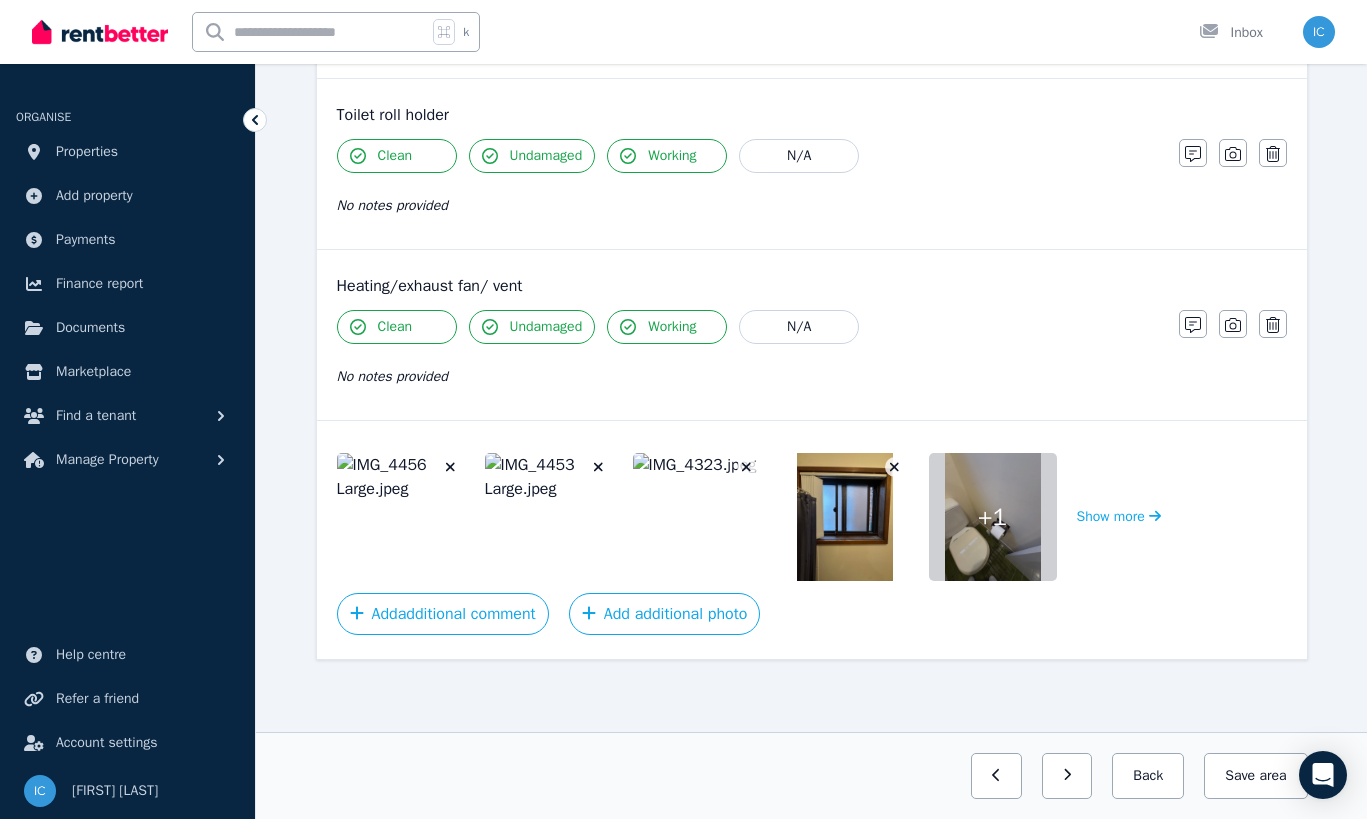 click 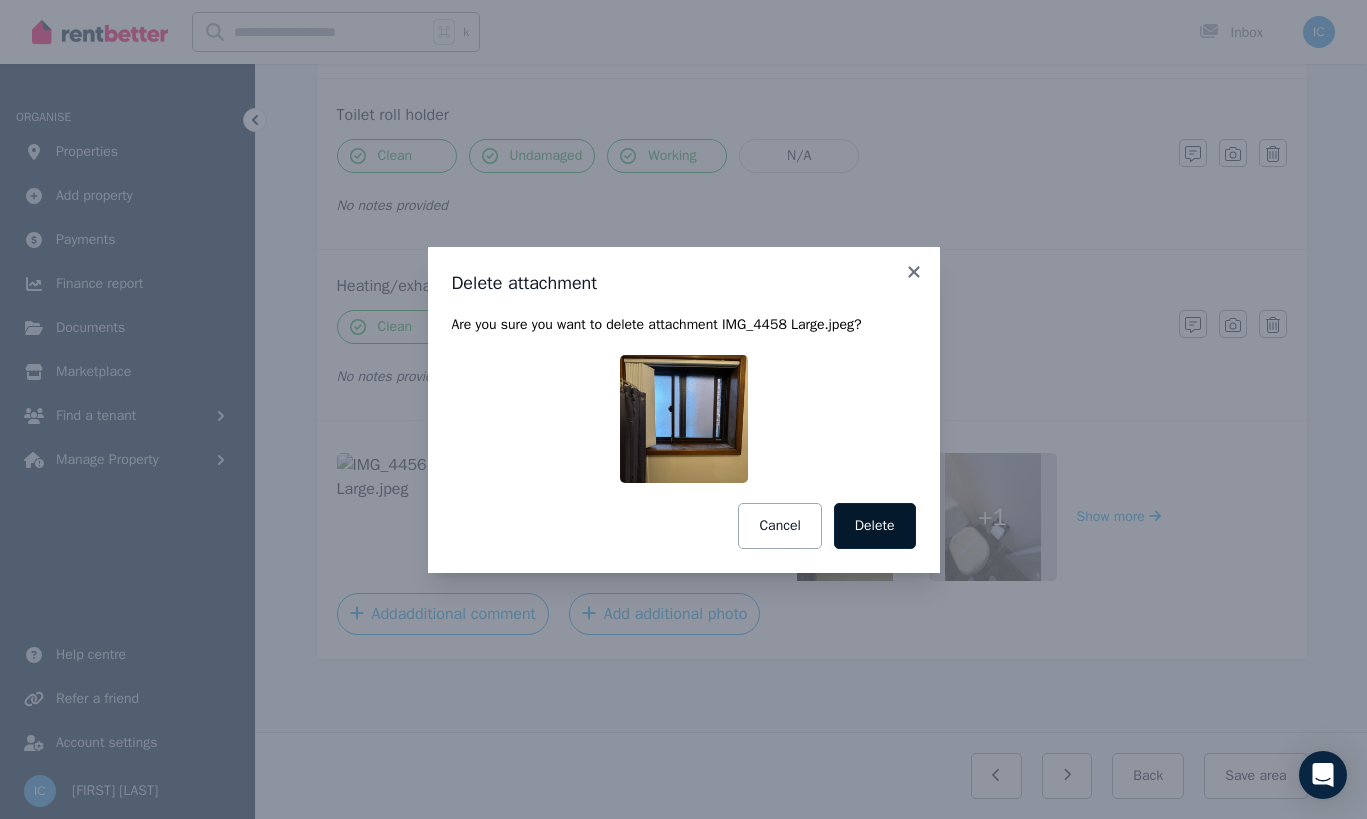 click on "Delete" at bounding box center (875, 526) 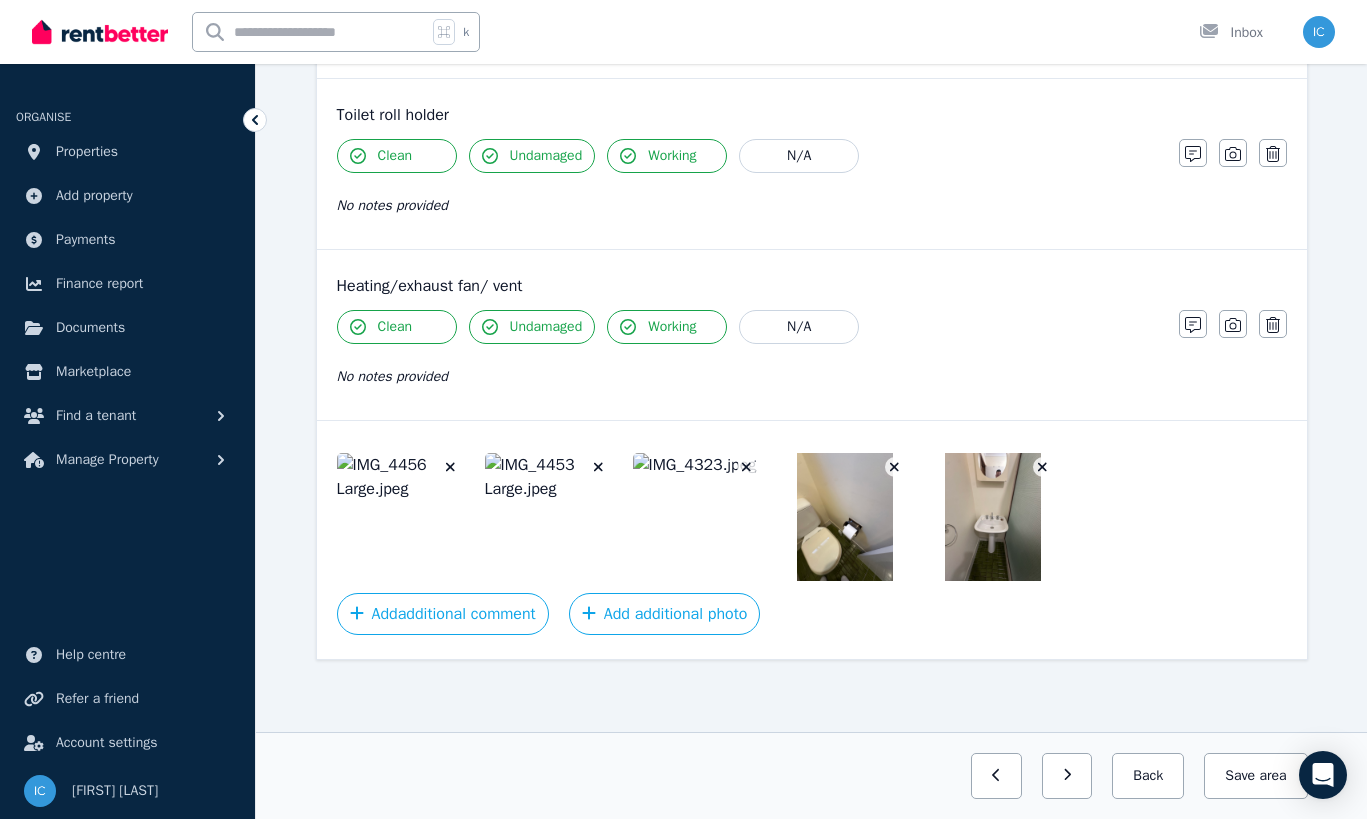 click 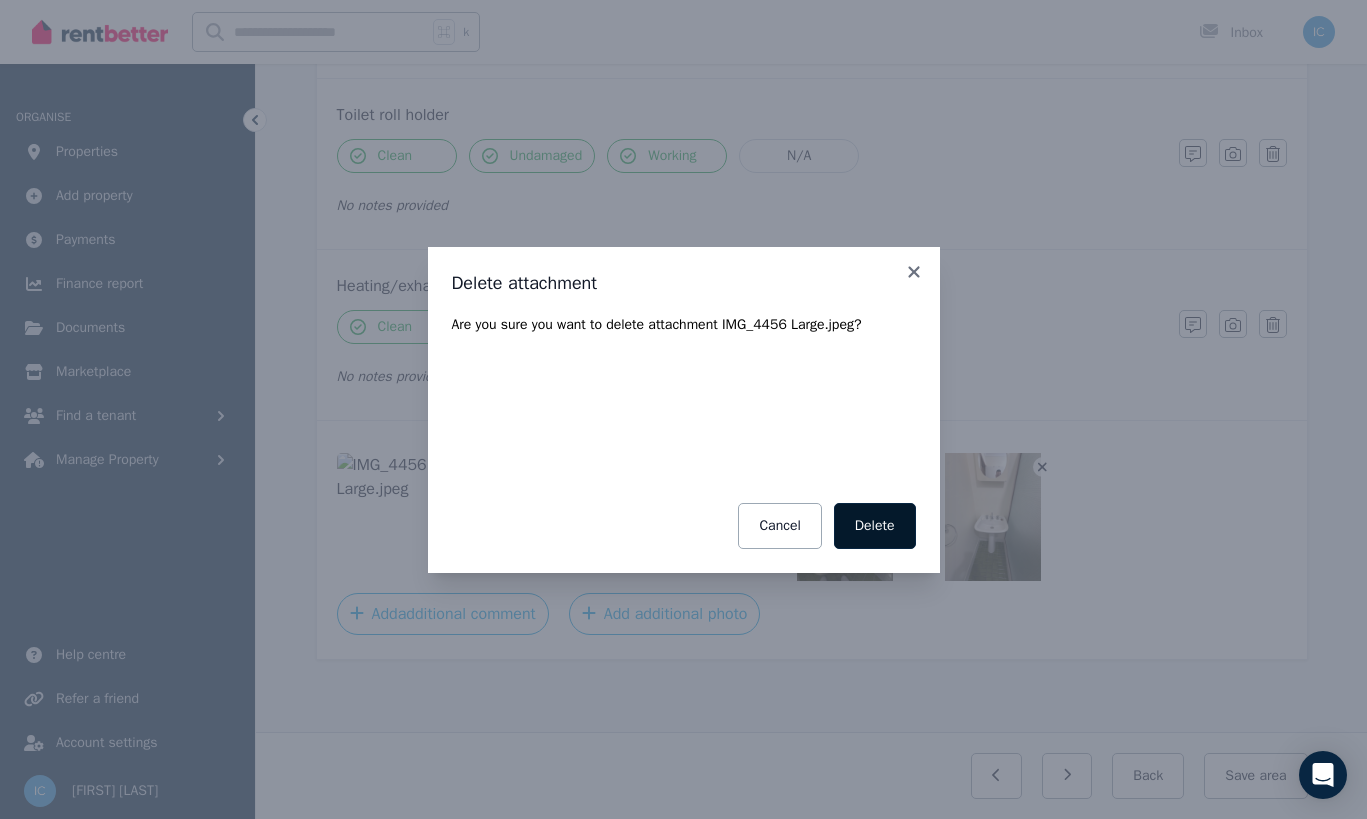 click on "Delete" at bounding box center (875, 526) 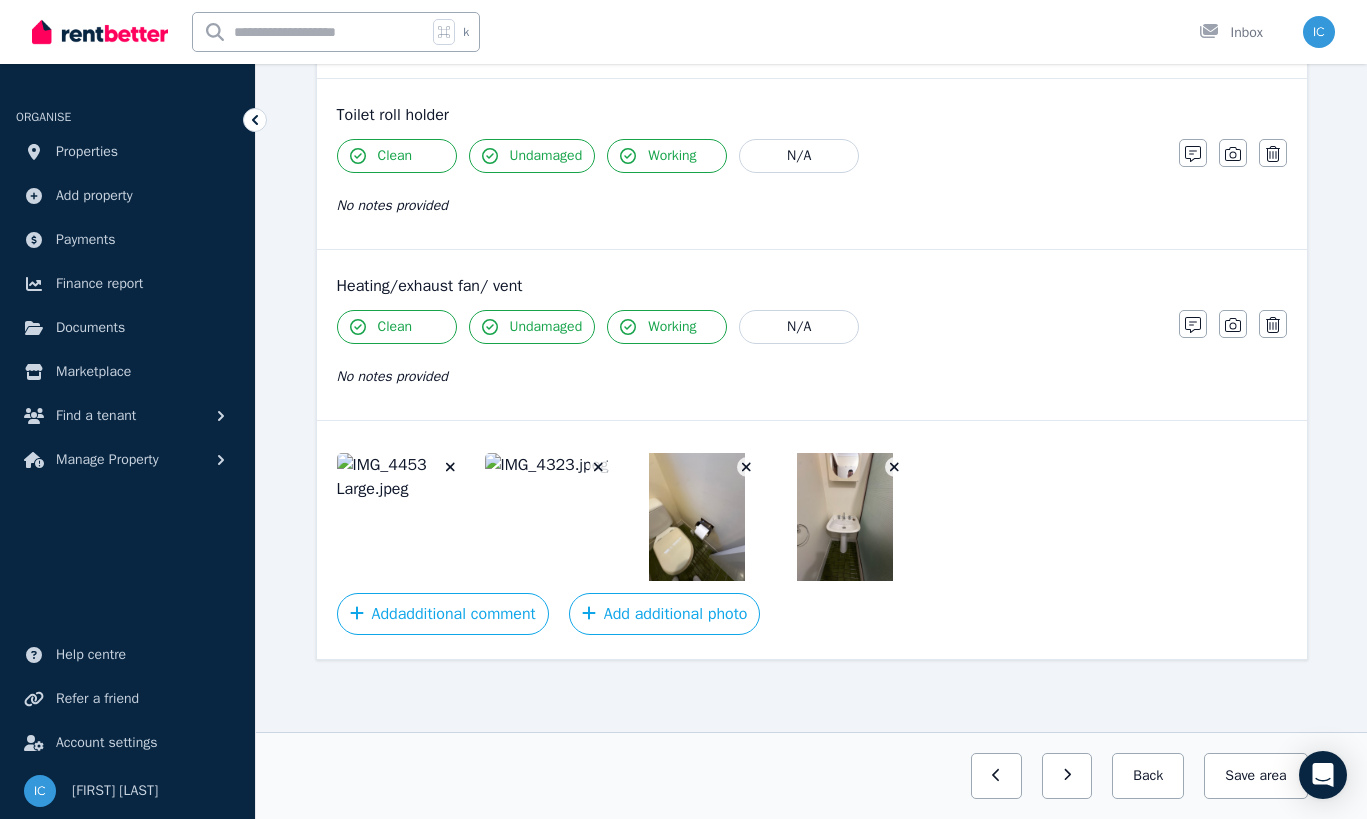 click 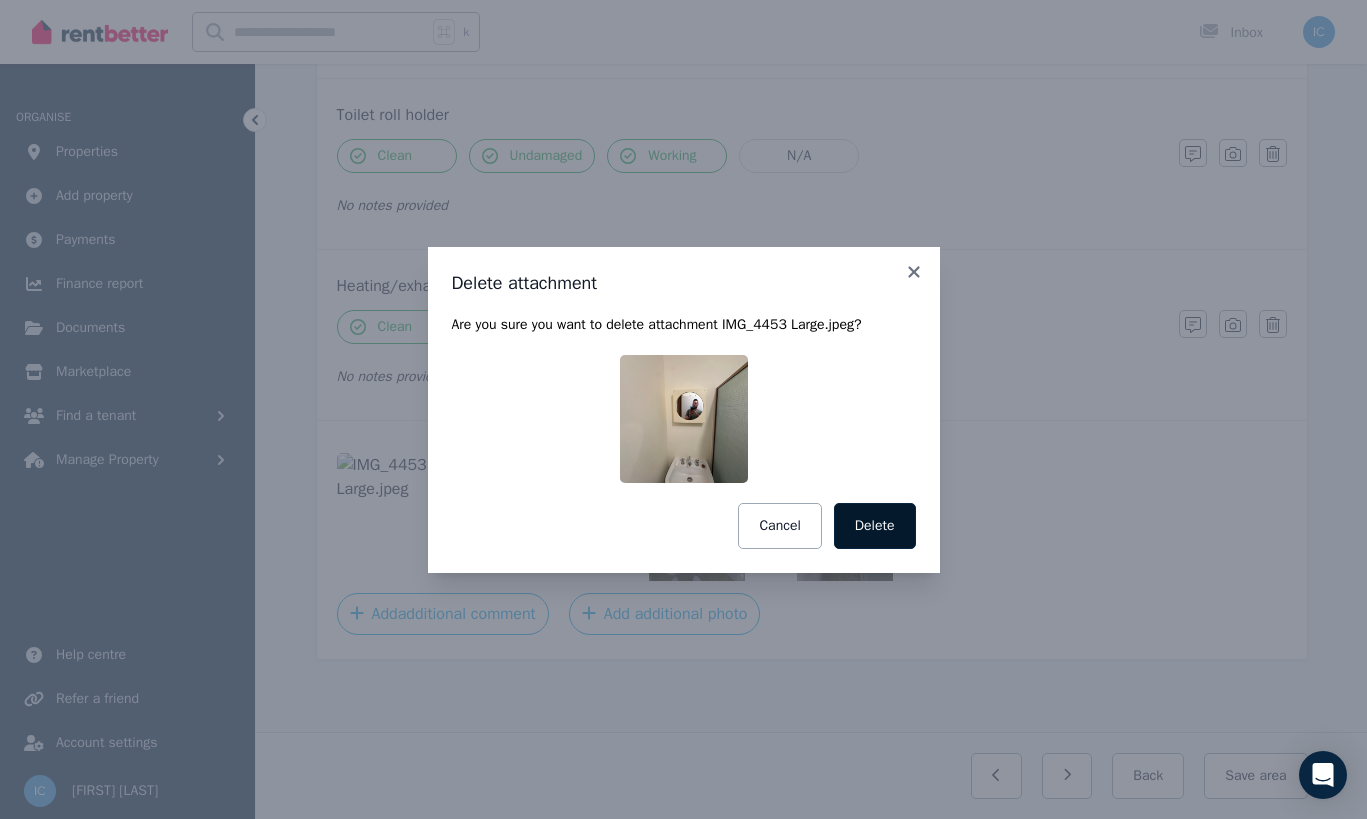 click on "Delete" at bounding box center [875, 526] 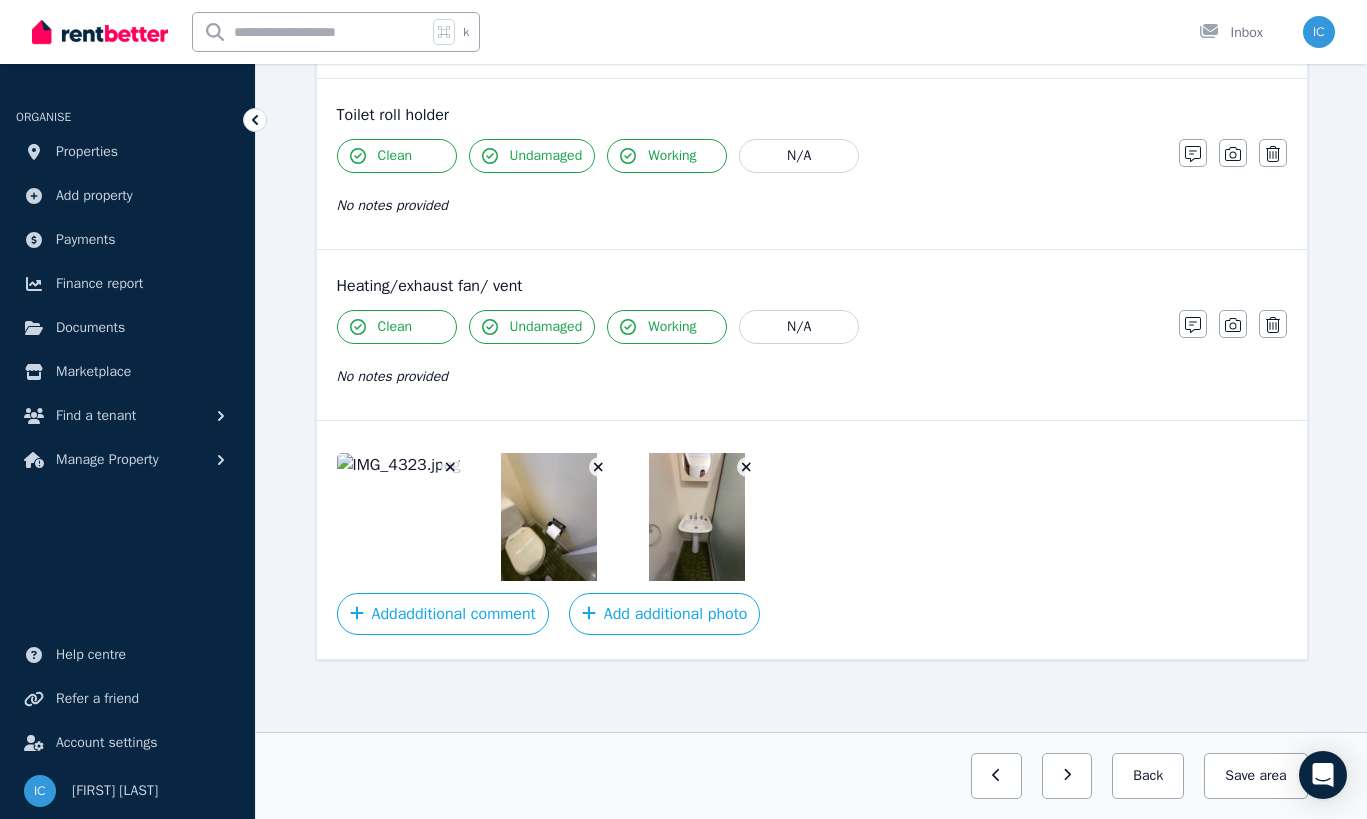 click 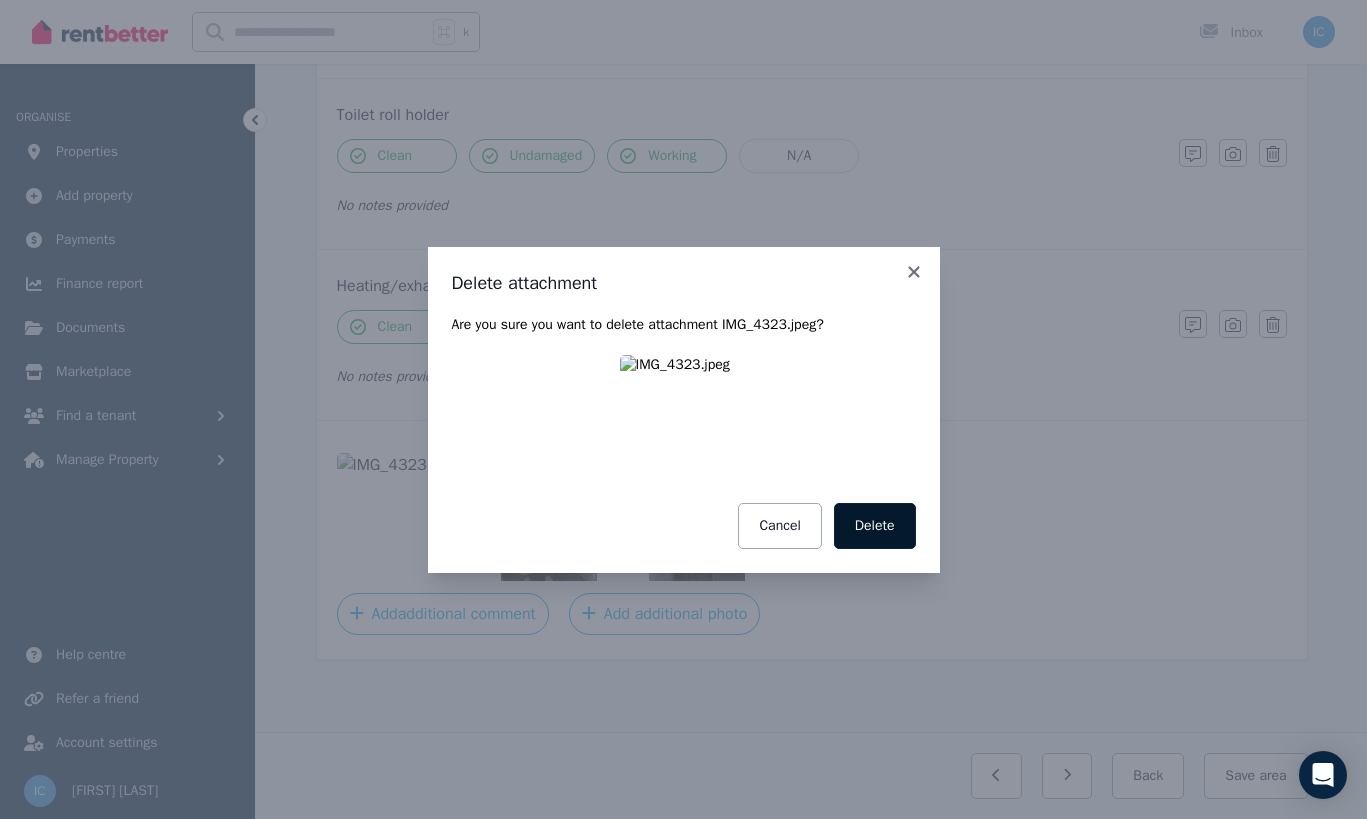 click on "Delete" at bounding box center (875, 526) 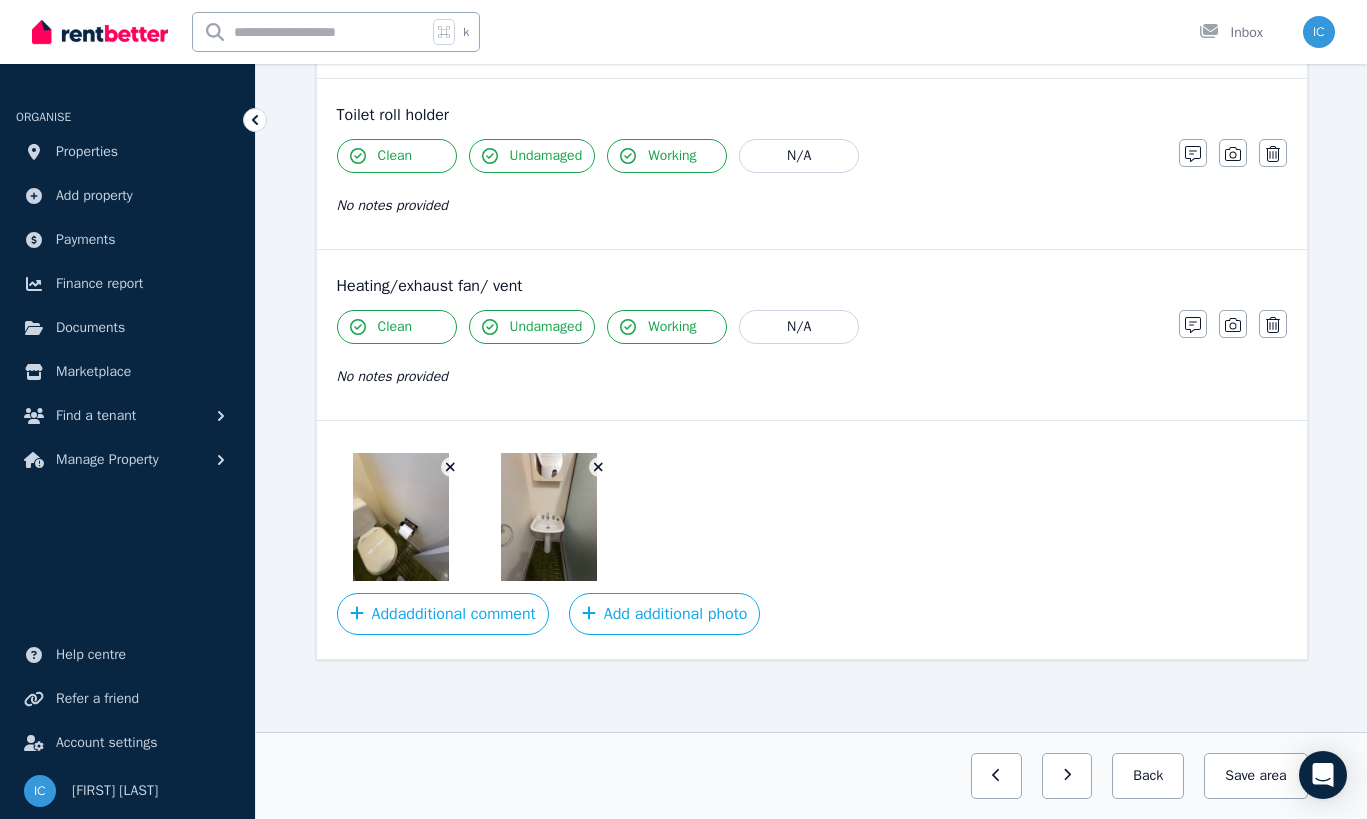 click 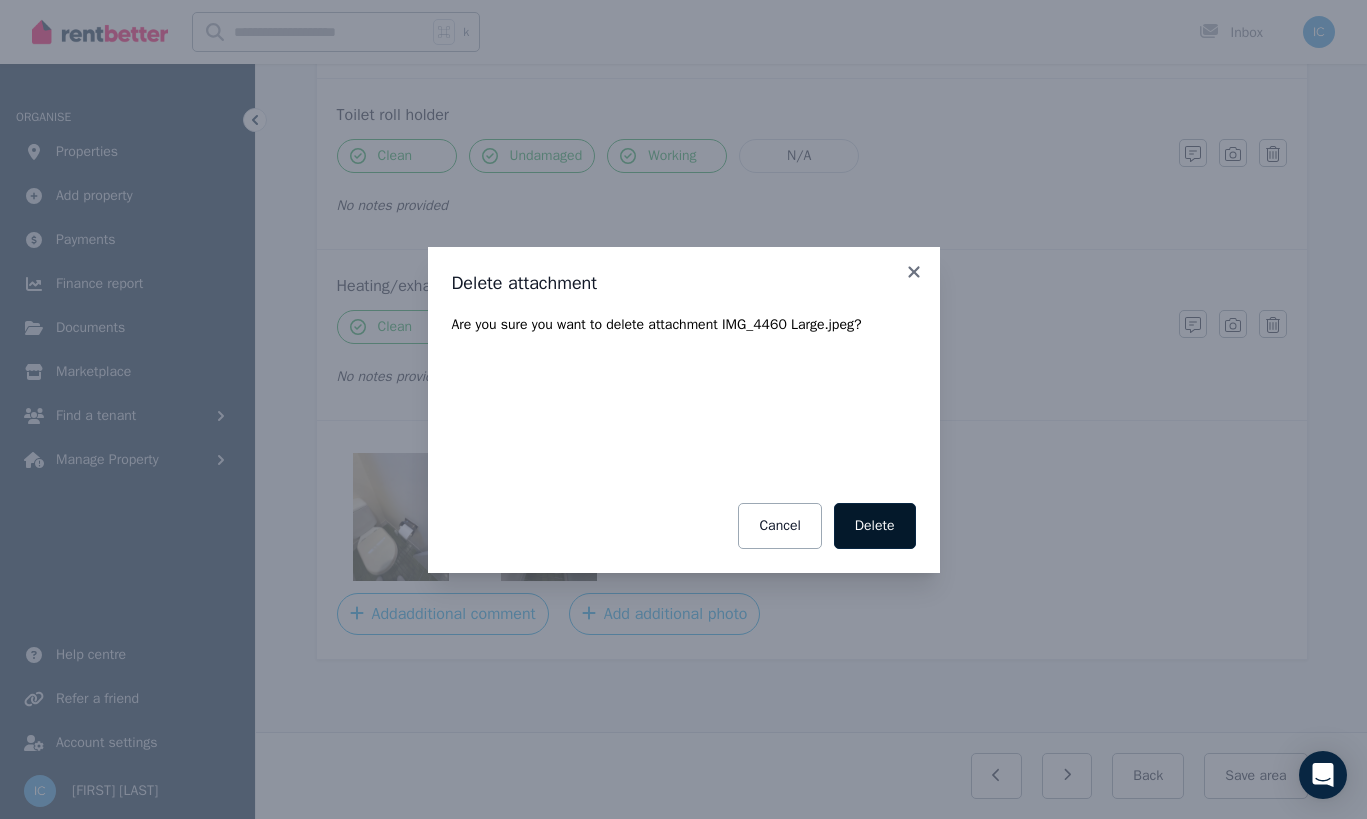 click on "Delete" at bounding box center (875, 526) 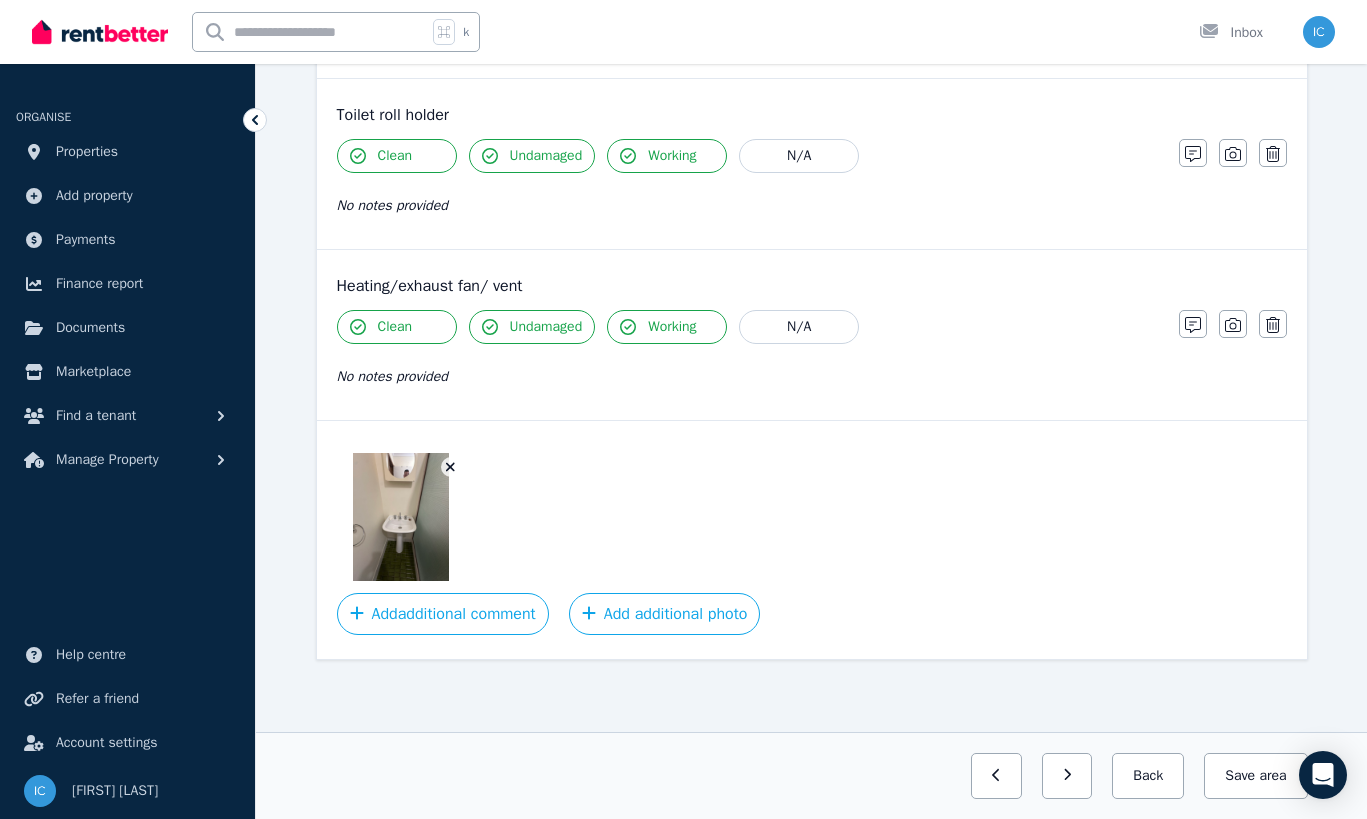 click 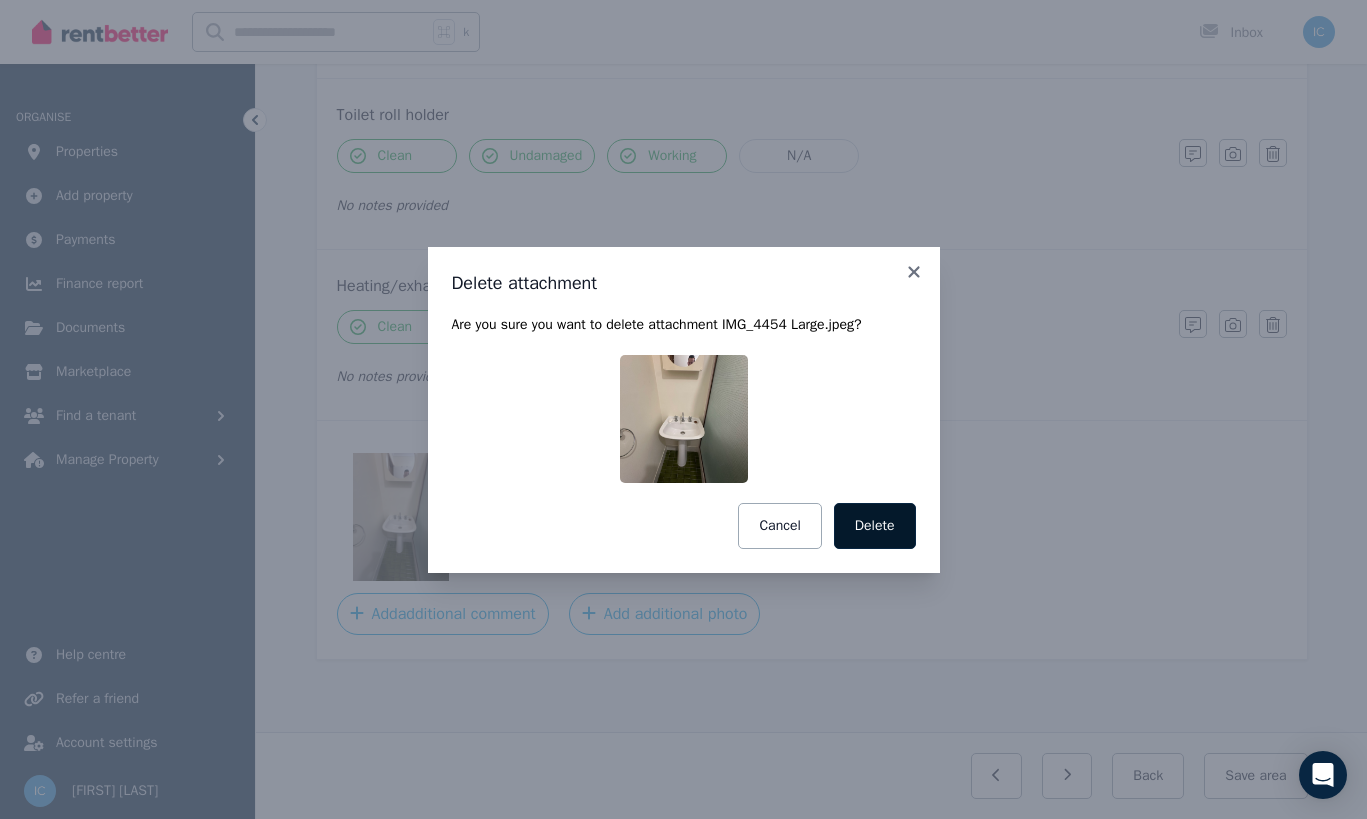 click on "Delete" at bounding box center (875, 526) 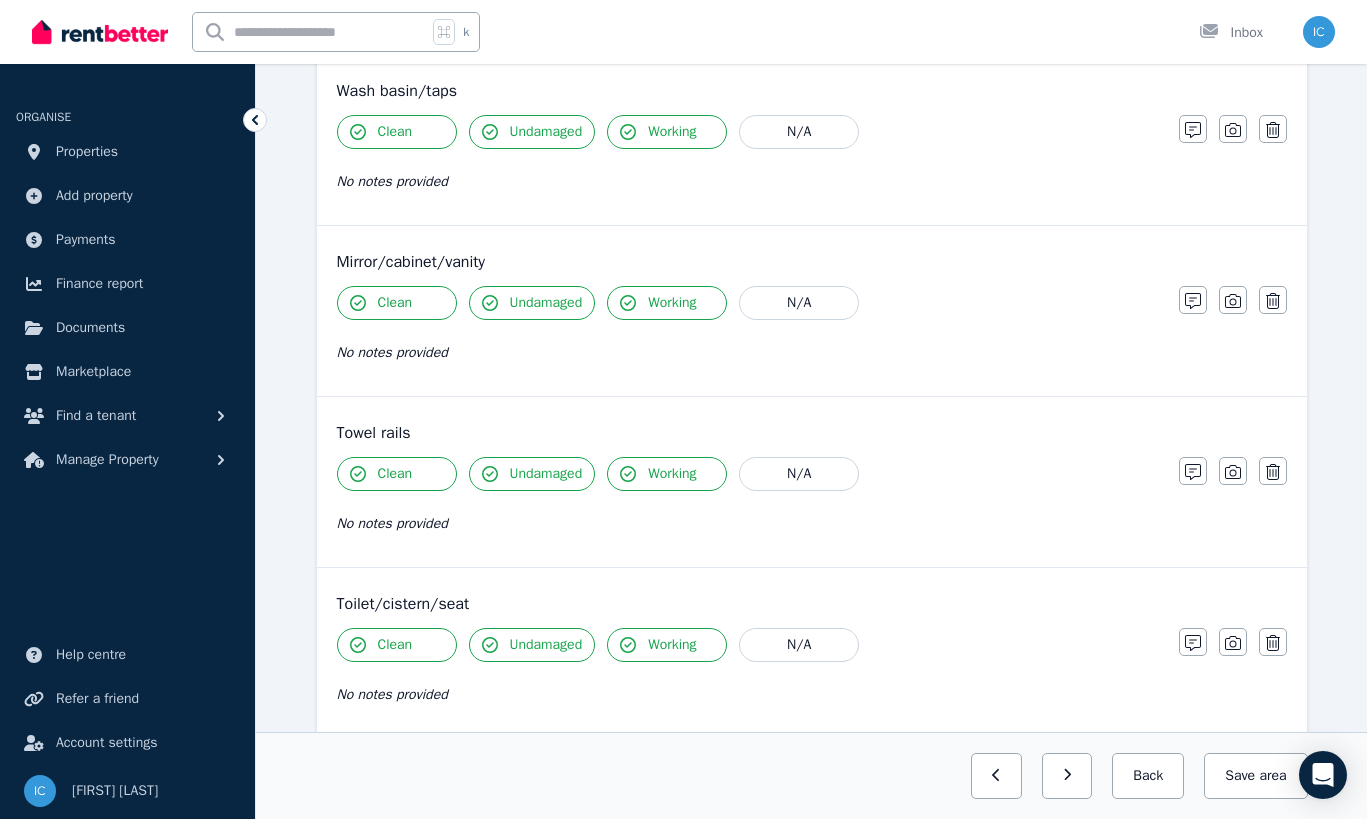 scroll, scrollTop: 2304, scrollLeft: 0, axis: vertical 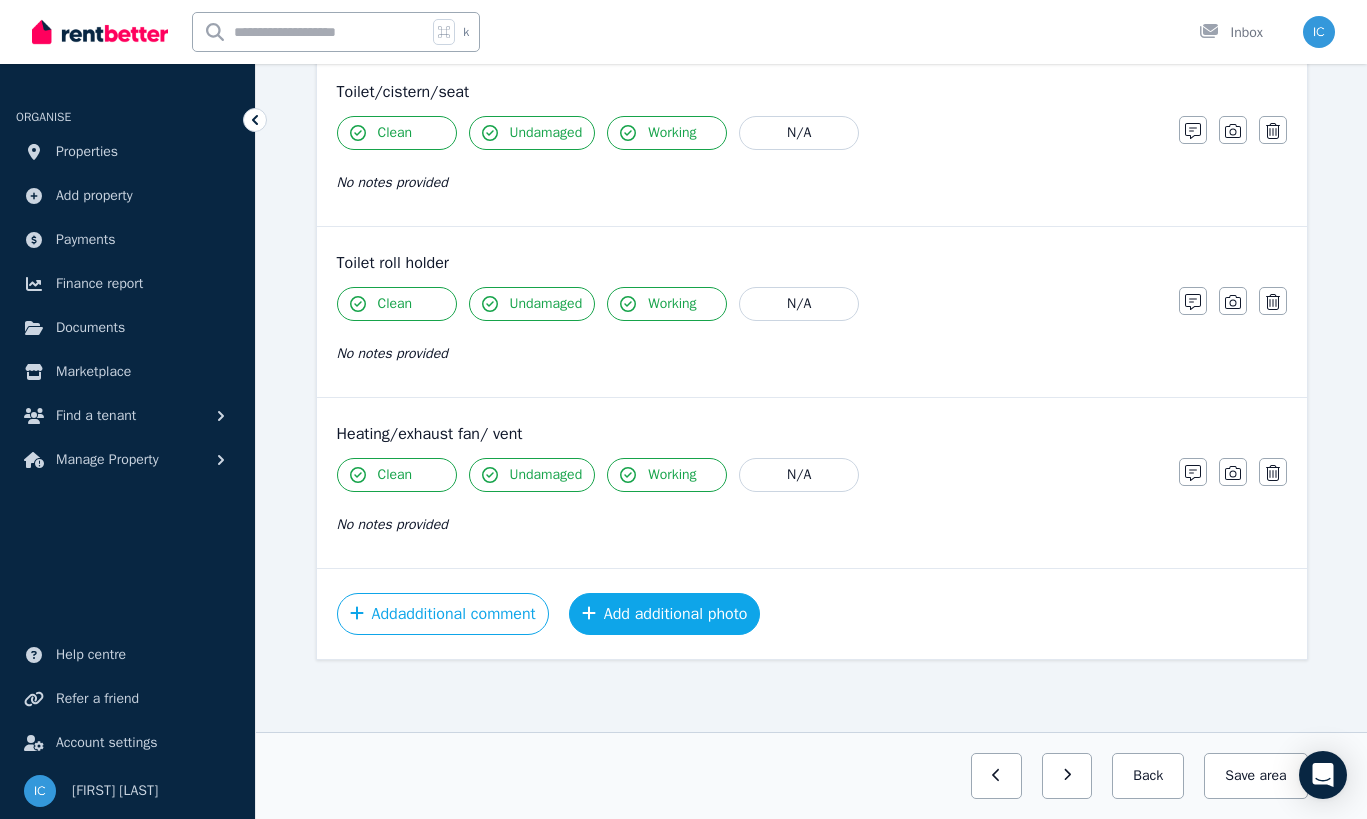 click on "Add additional photo" at bounding box center (665, 614) 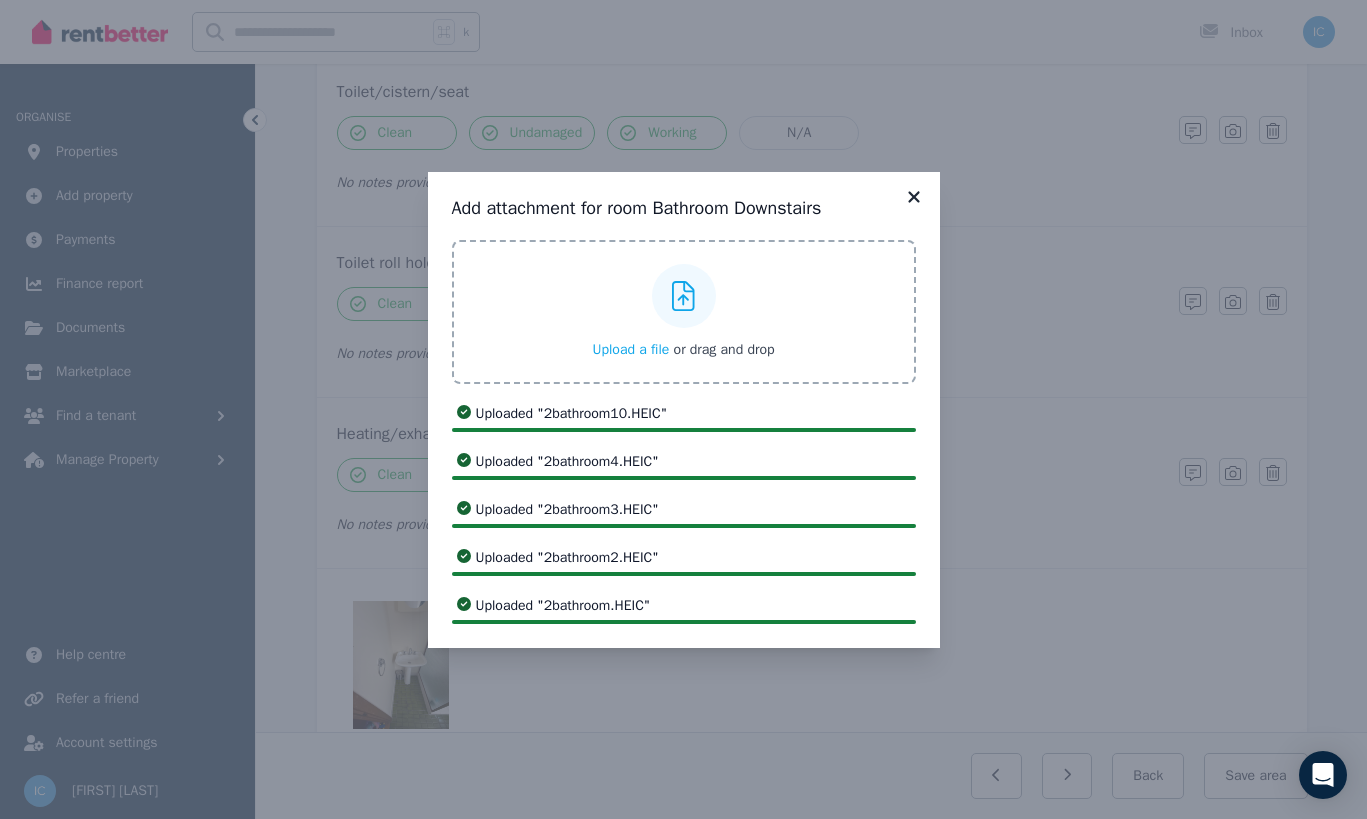 click 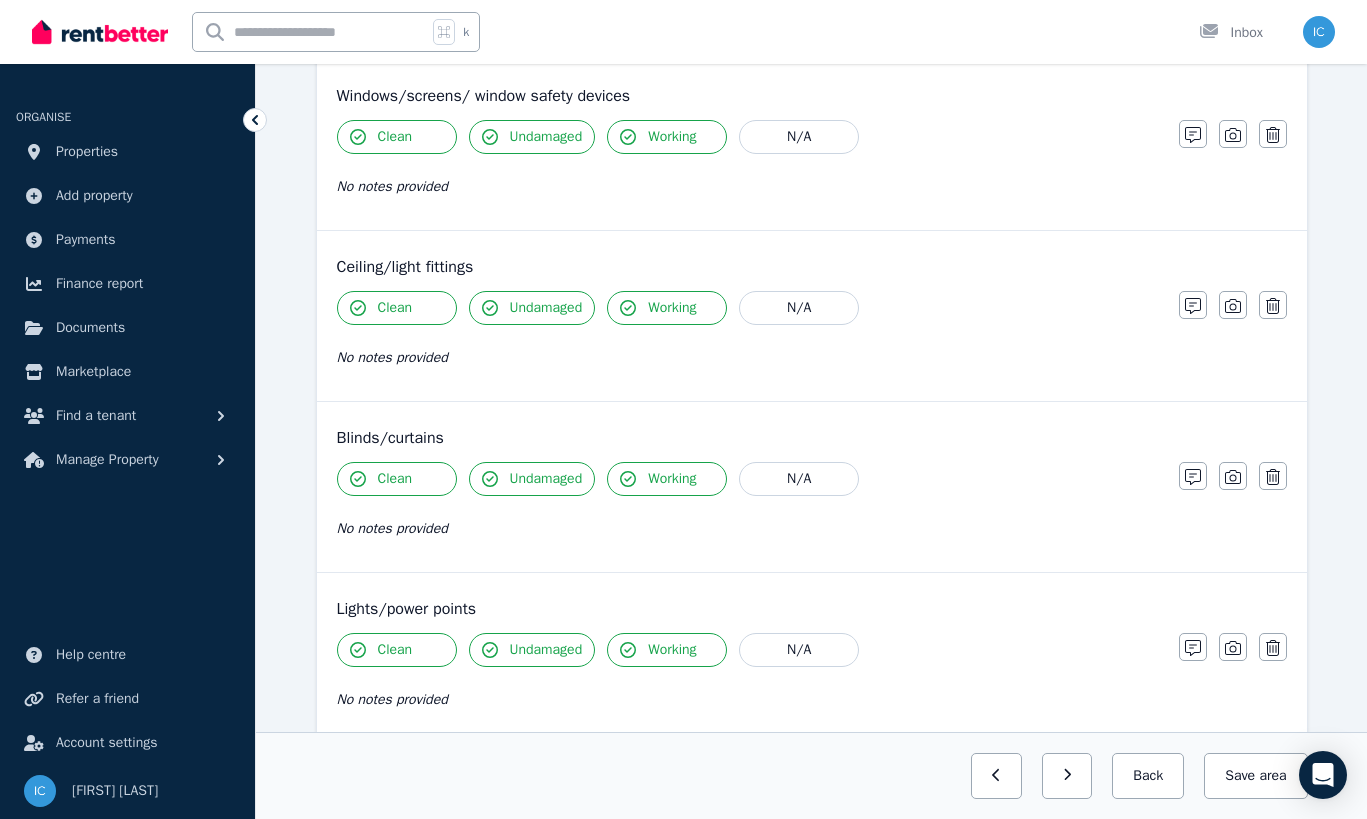 scroll, scrollTop: 563, scrollLeft: 0, axis: vertical 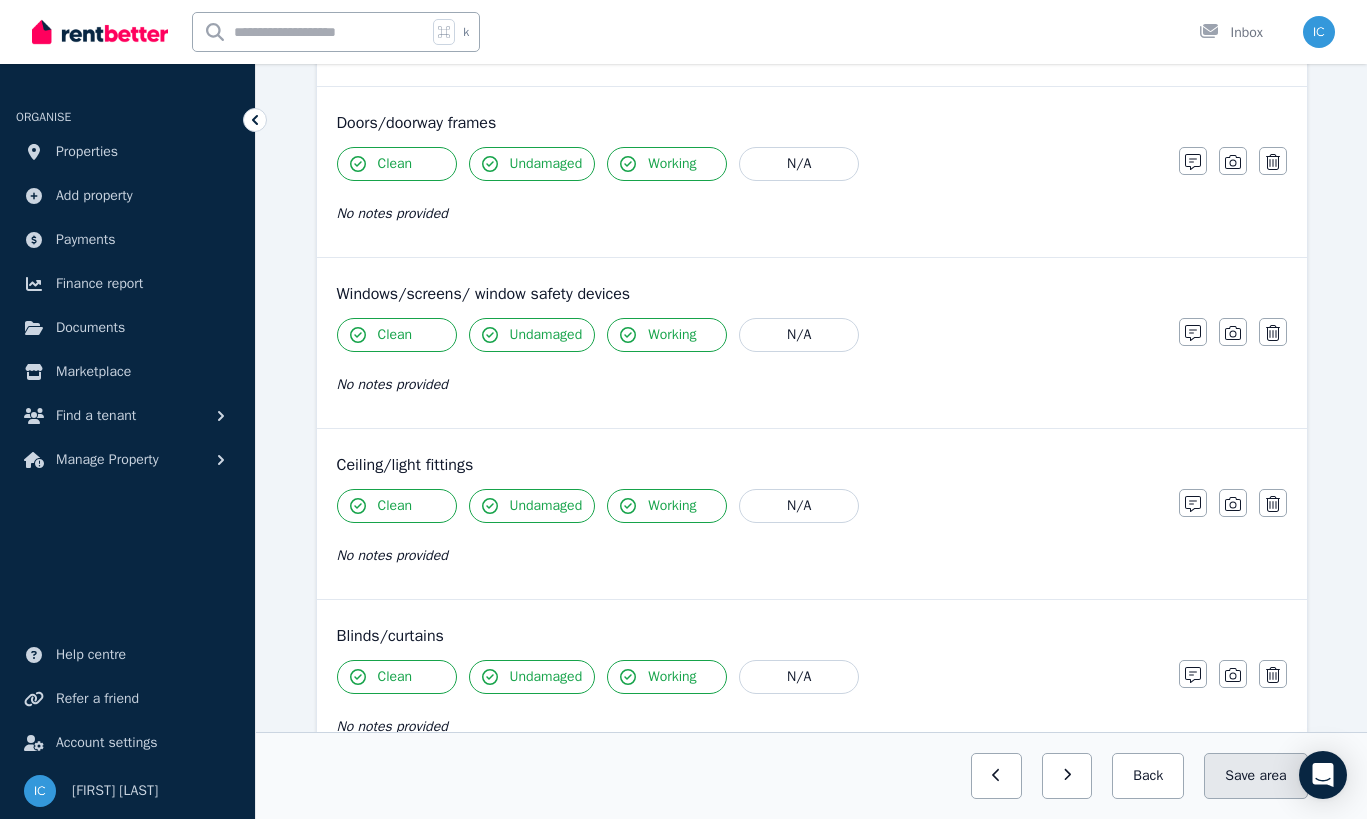 click on "Save   area" at bounding box center [1255, 776] 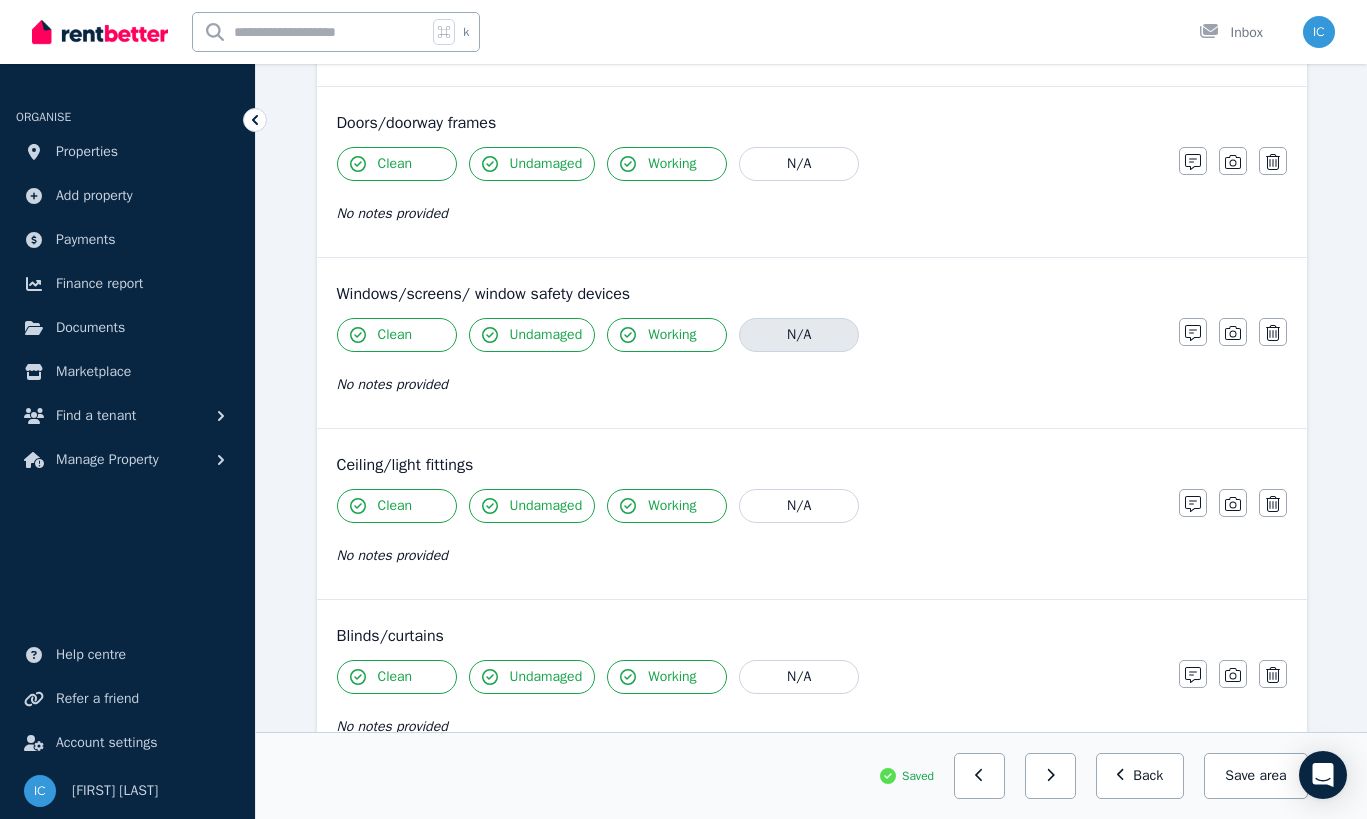 scroll, scrollTop: 0, scrollLeft: 0, axis: both 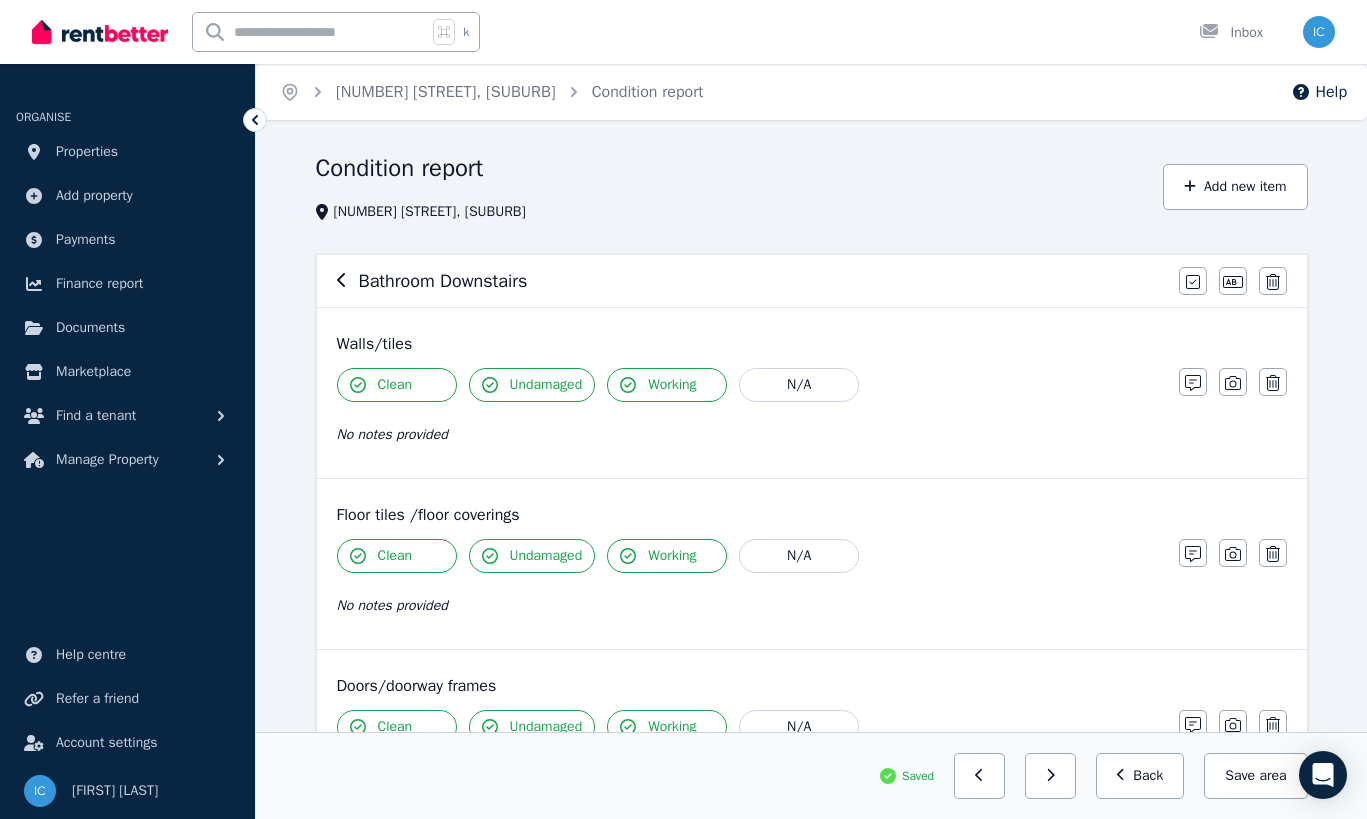 click 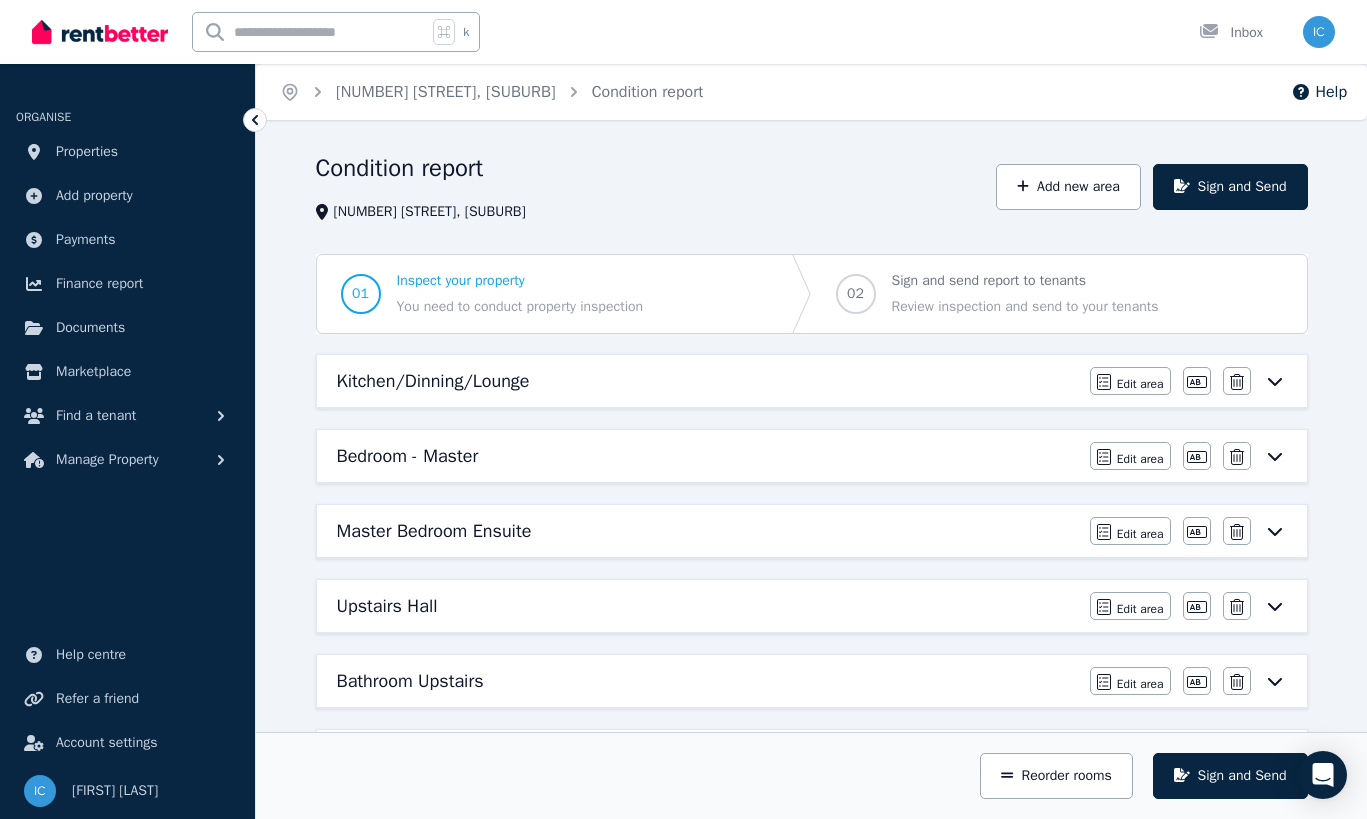 scroll, scrollTop: 988, scrollLeft: 0, axis: vertical 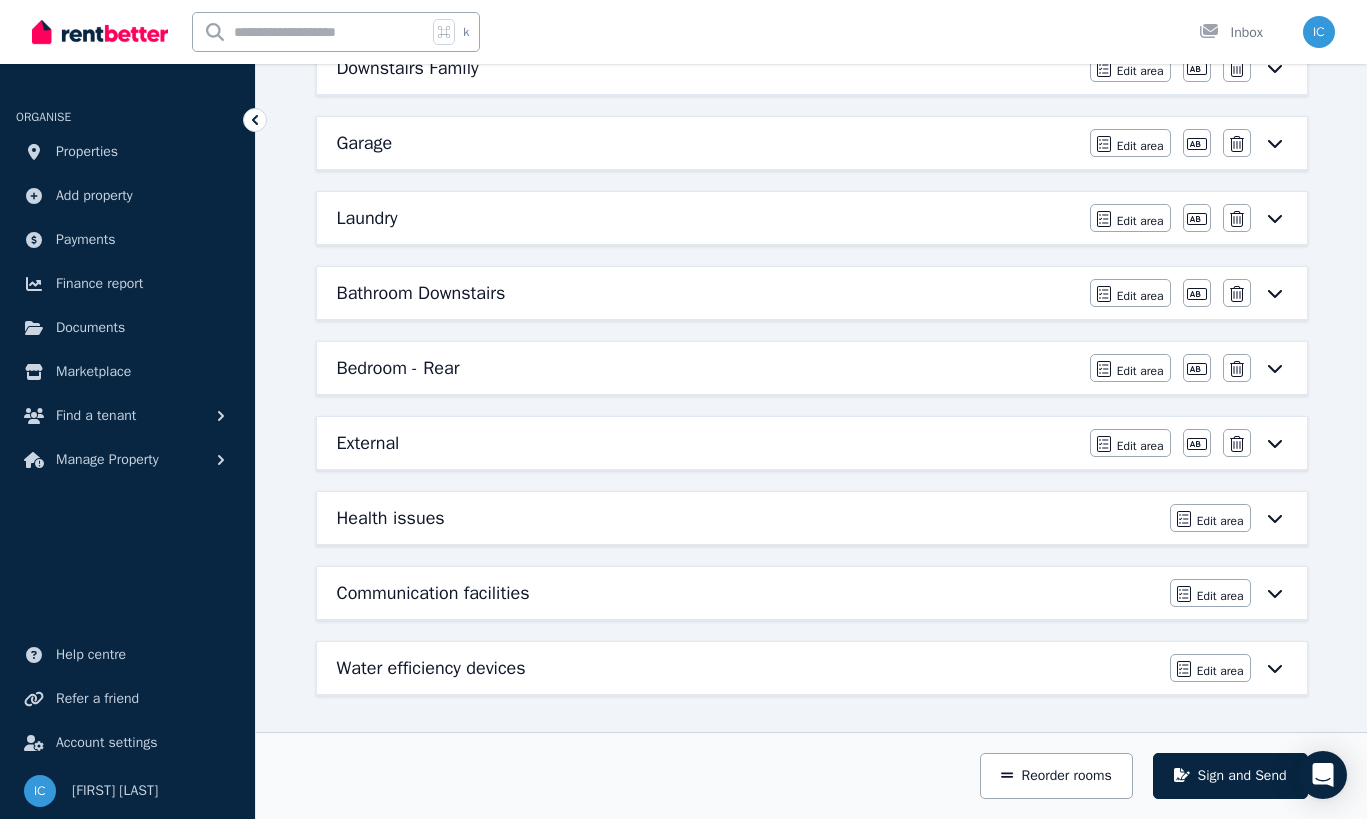 click on "Bedroom - Rear" at bounding box center [707, 368] 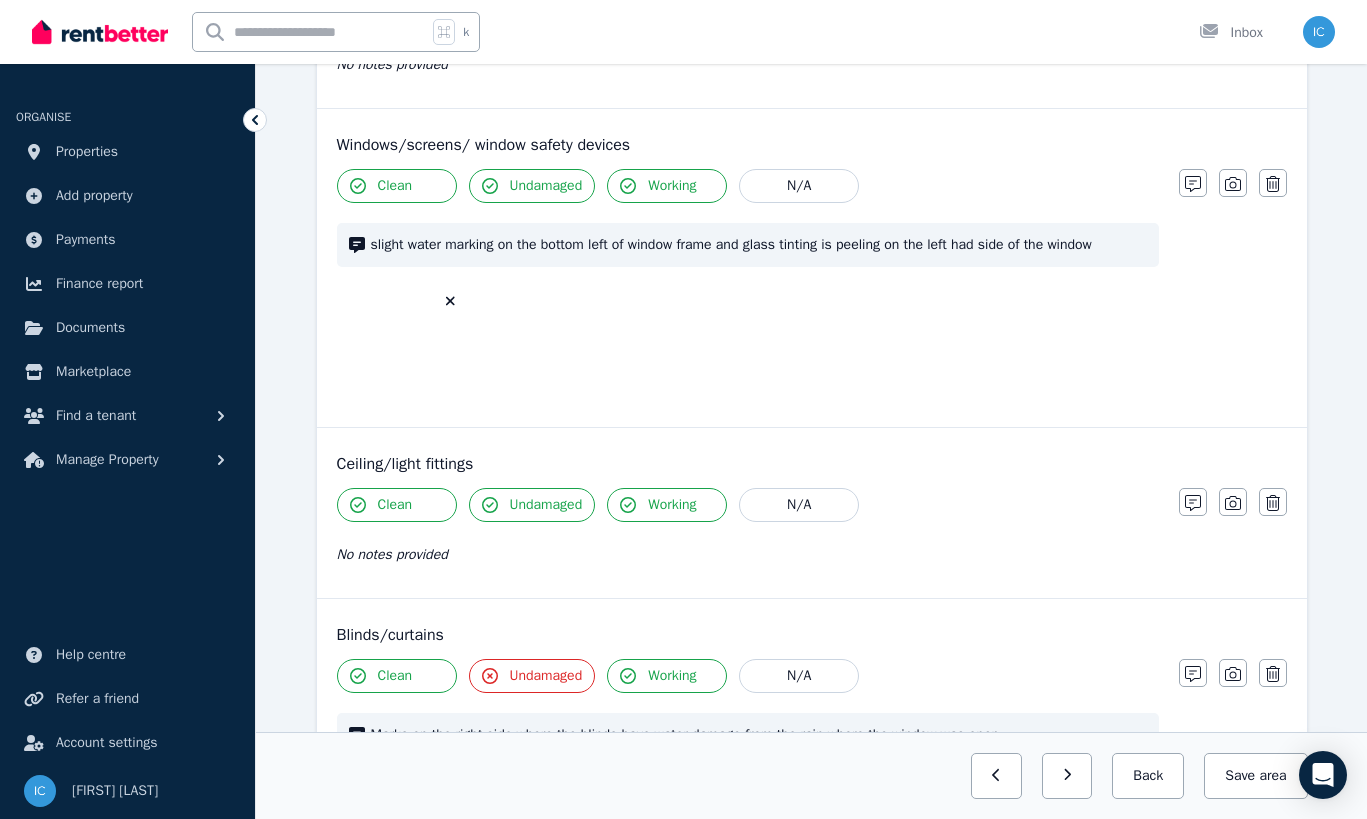 scroll, scrollTop: 0, scrollLeft: 0, axis: both 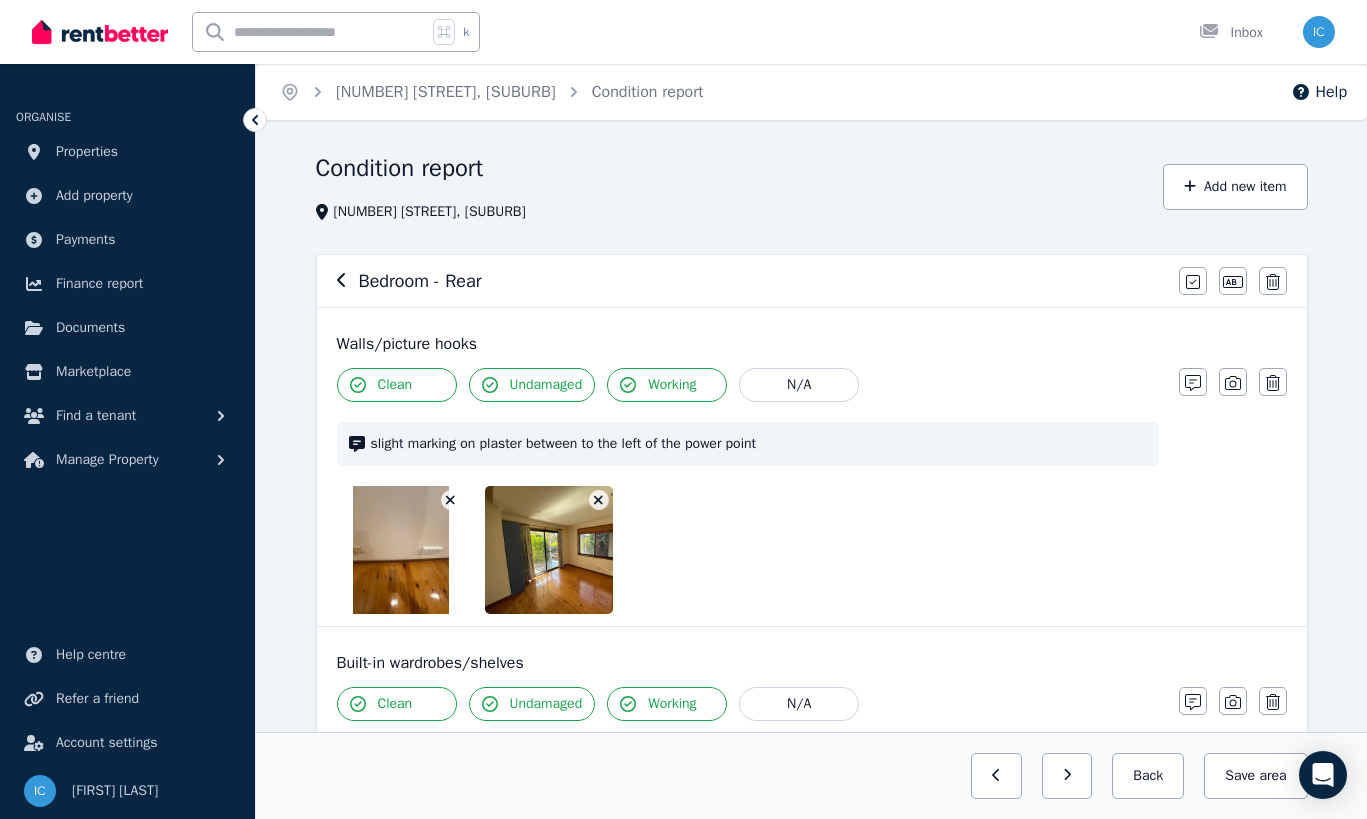 click 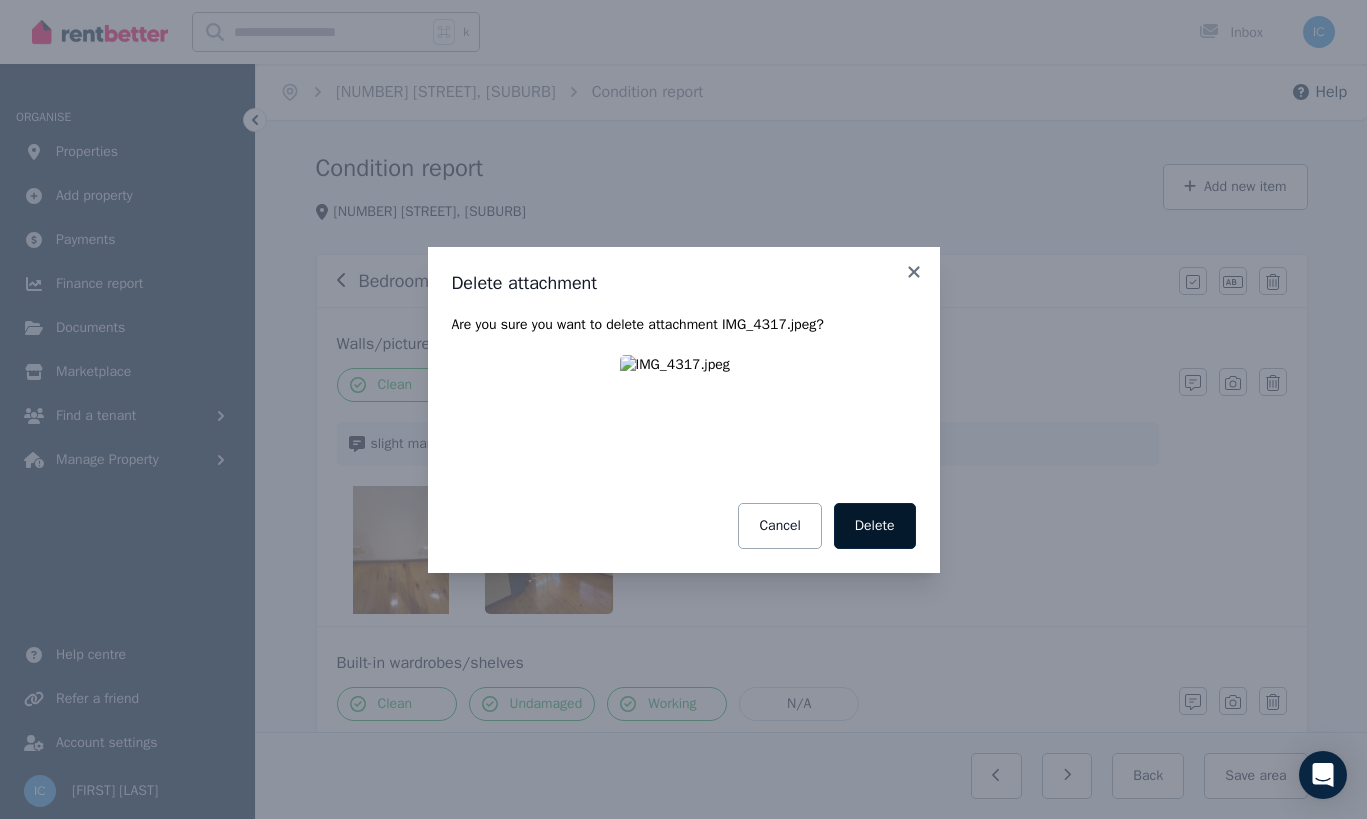 click on "Delete" at bounding box center [875, 526] 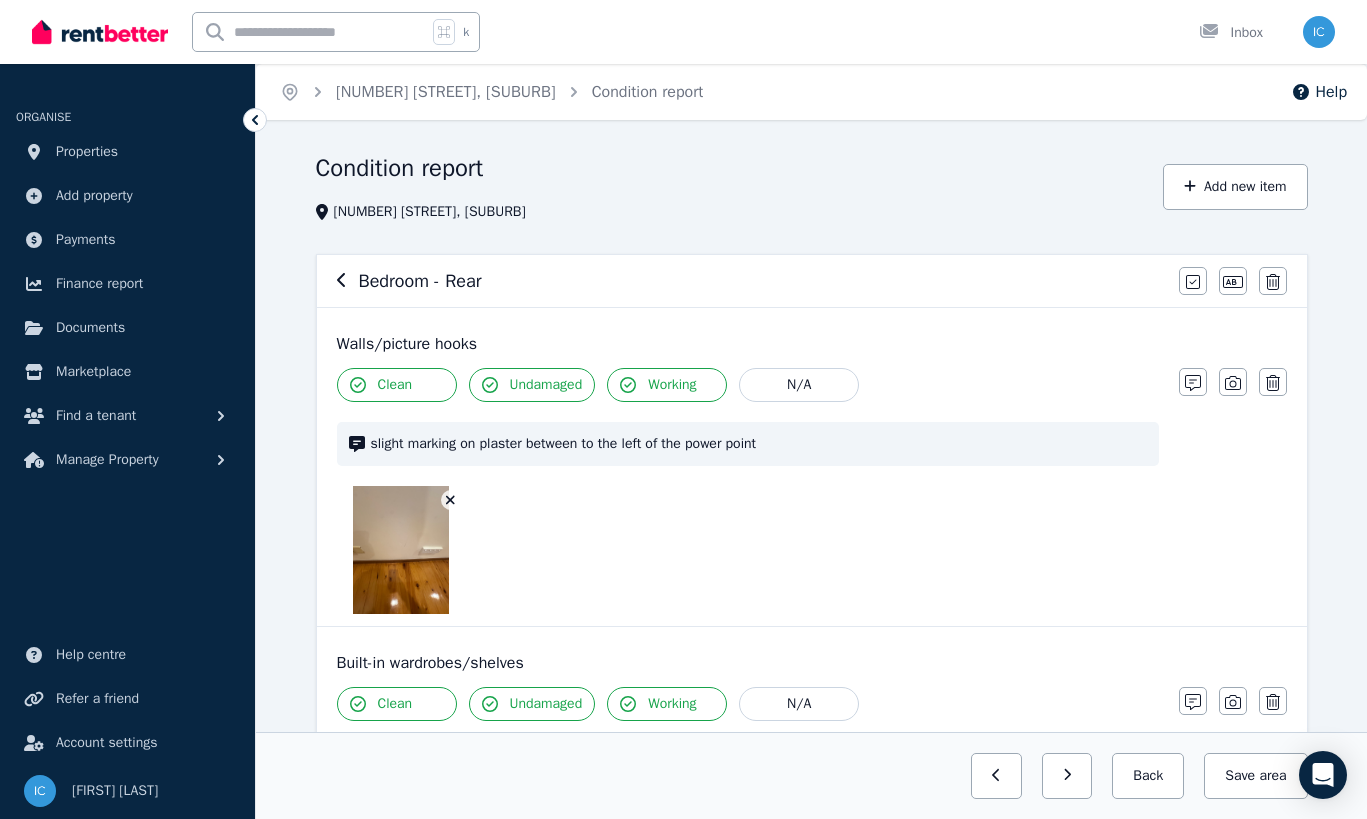 click 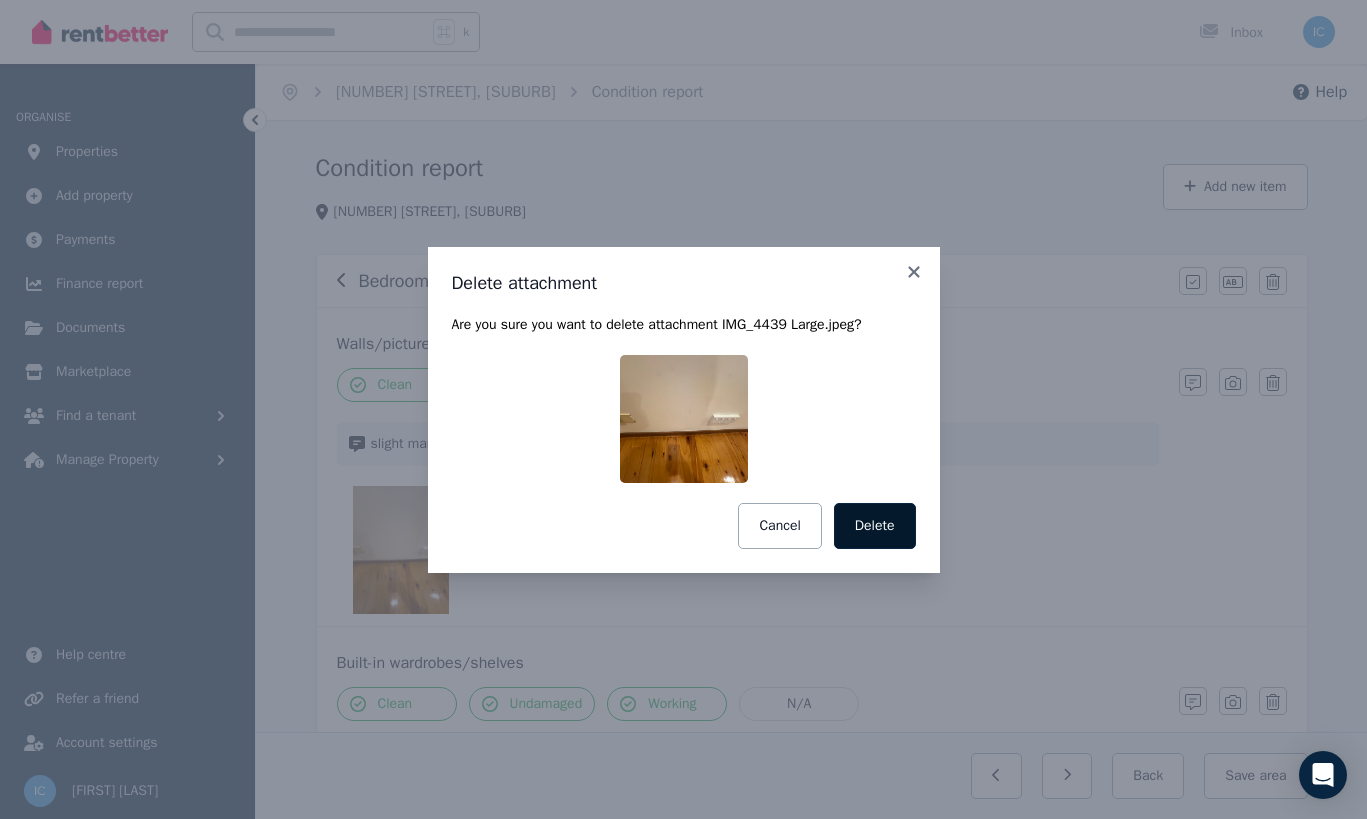 click on "Delete" at bounding box center (875, 526) 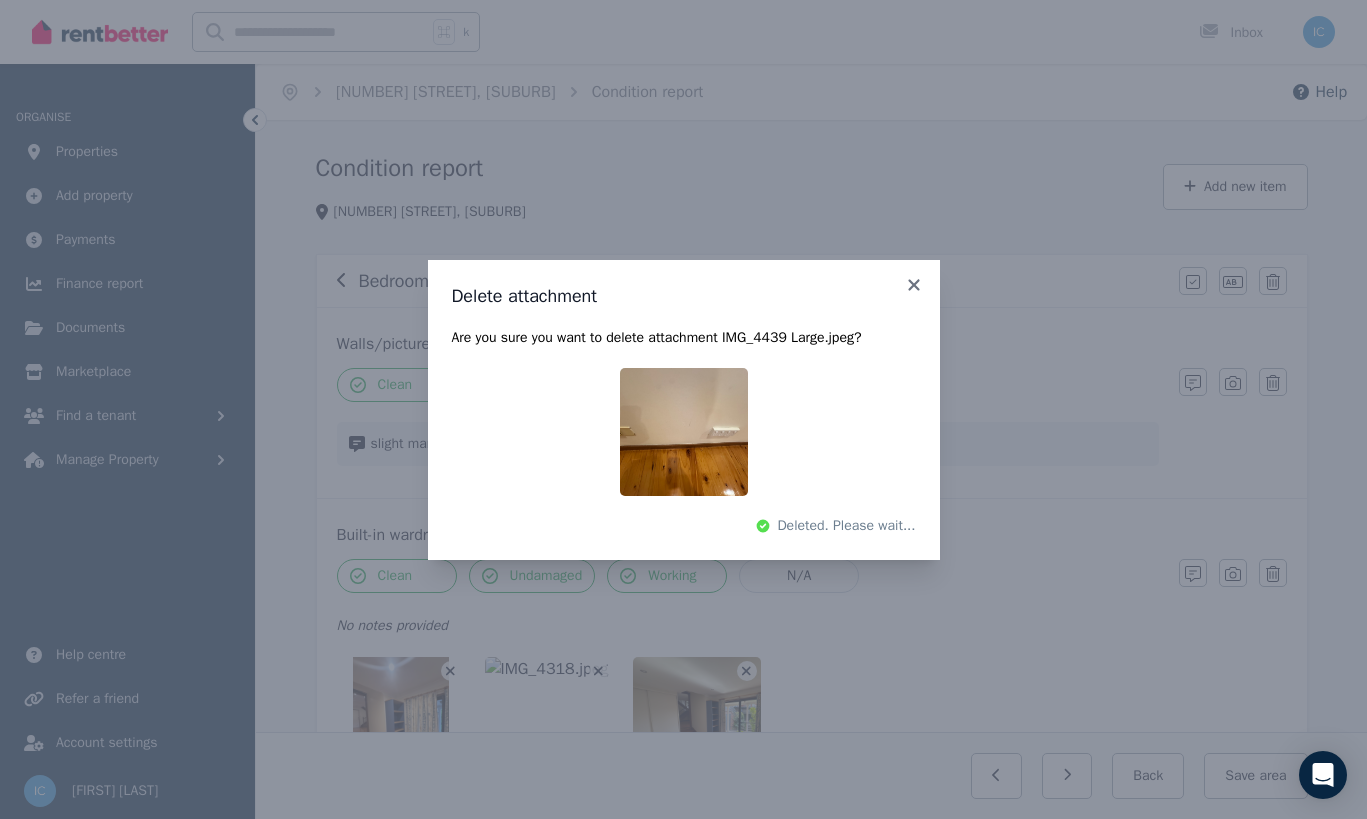click on "Delete attachment Are you sure you want to delete   attachment   IMG_4439 Large.jpeg ? Deleted. Please wait..." at bounding box center (683, 409) 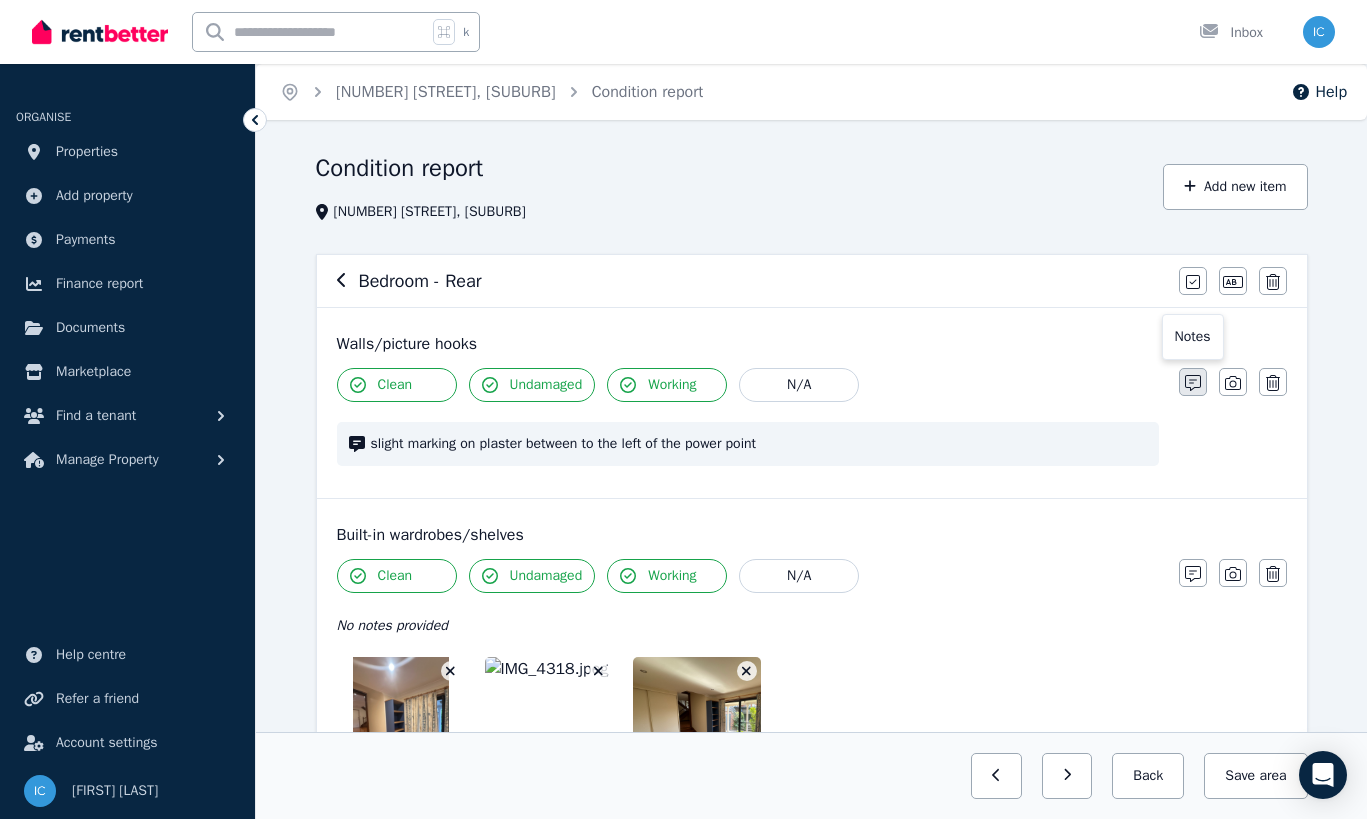 click 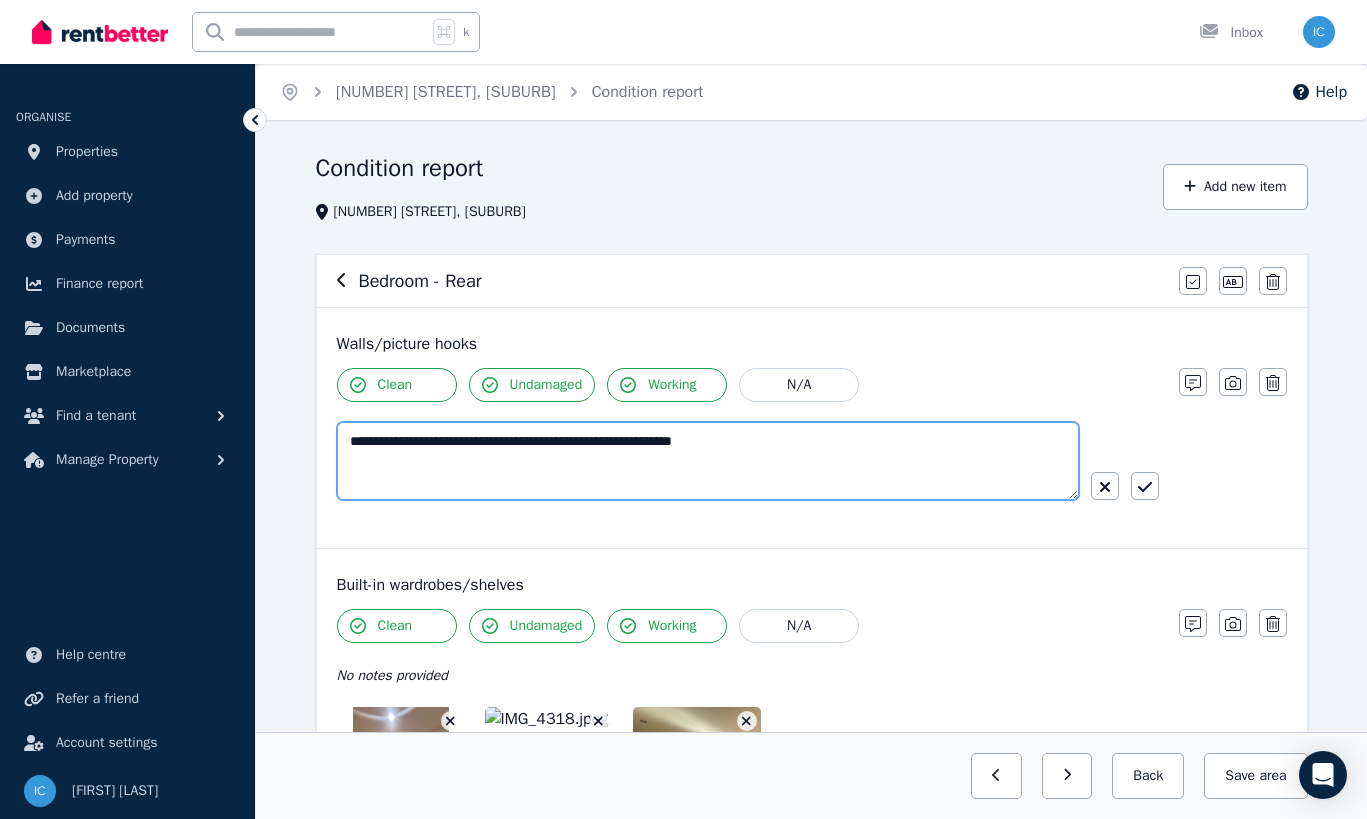 click on "**********" at bounding box center (708, 461) 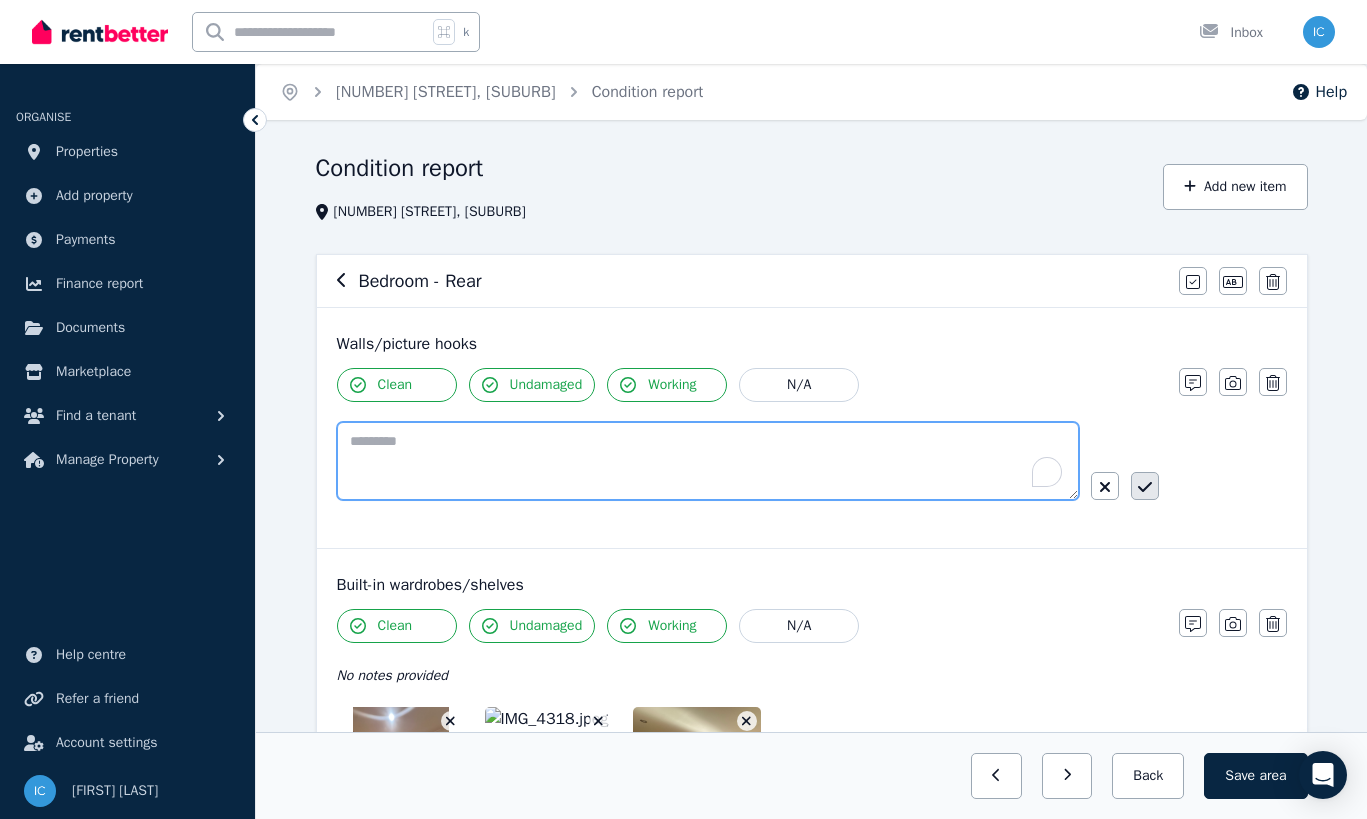 type 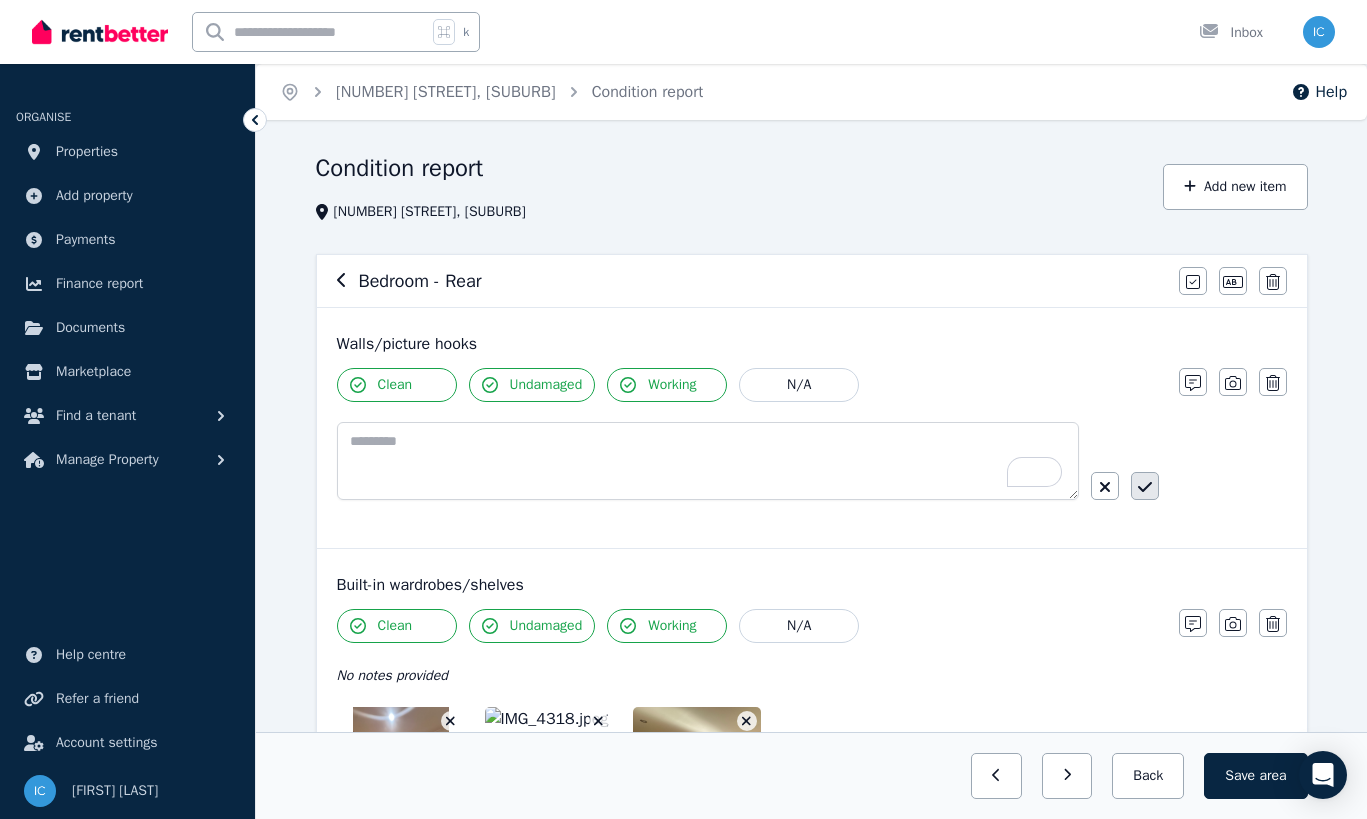 click at bounding box center (1145, 486) 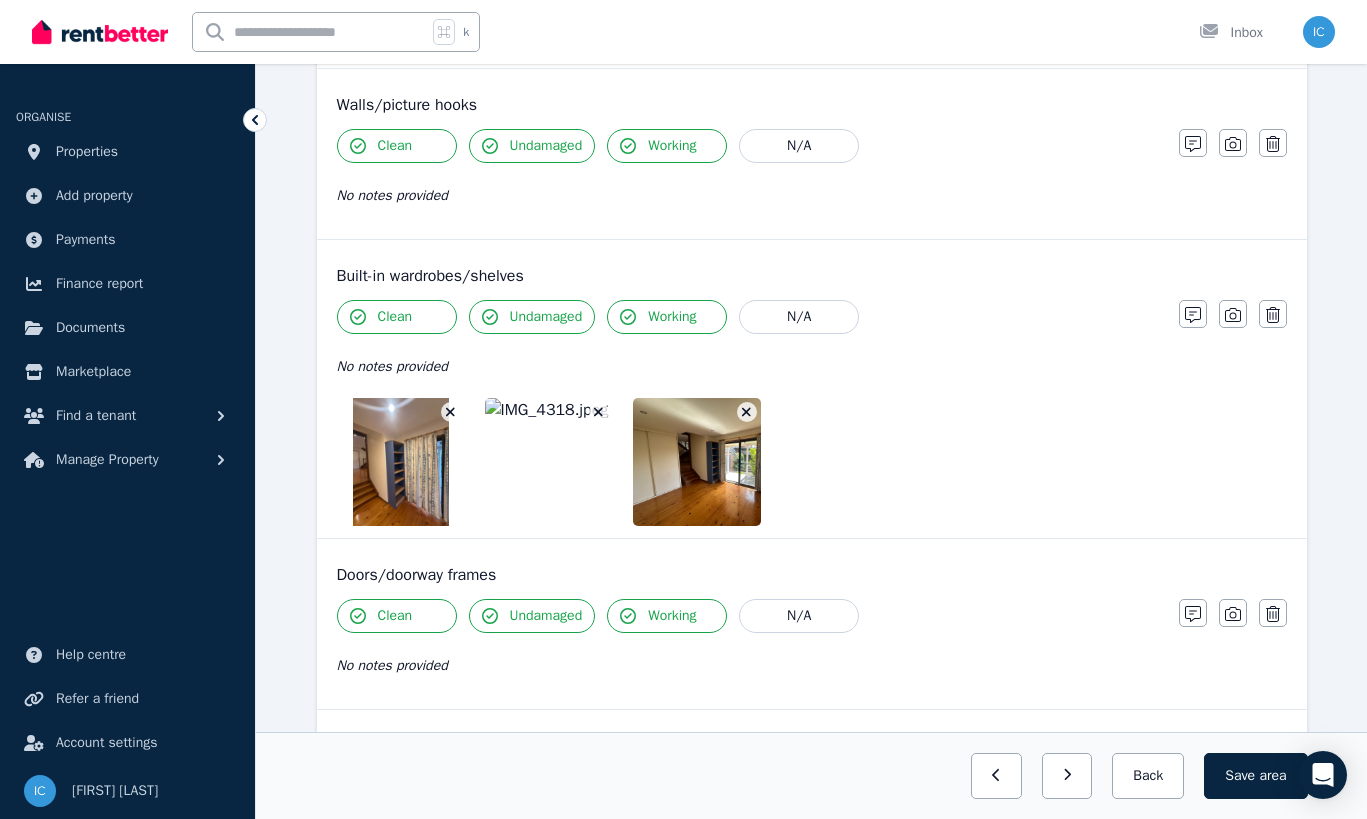 scroll, scrollTop: 310, scrollLeft: 0, axis: vertical 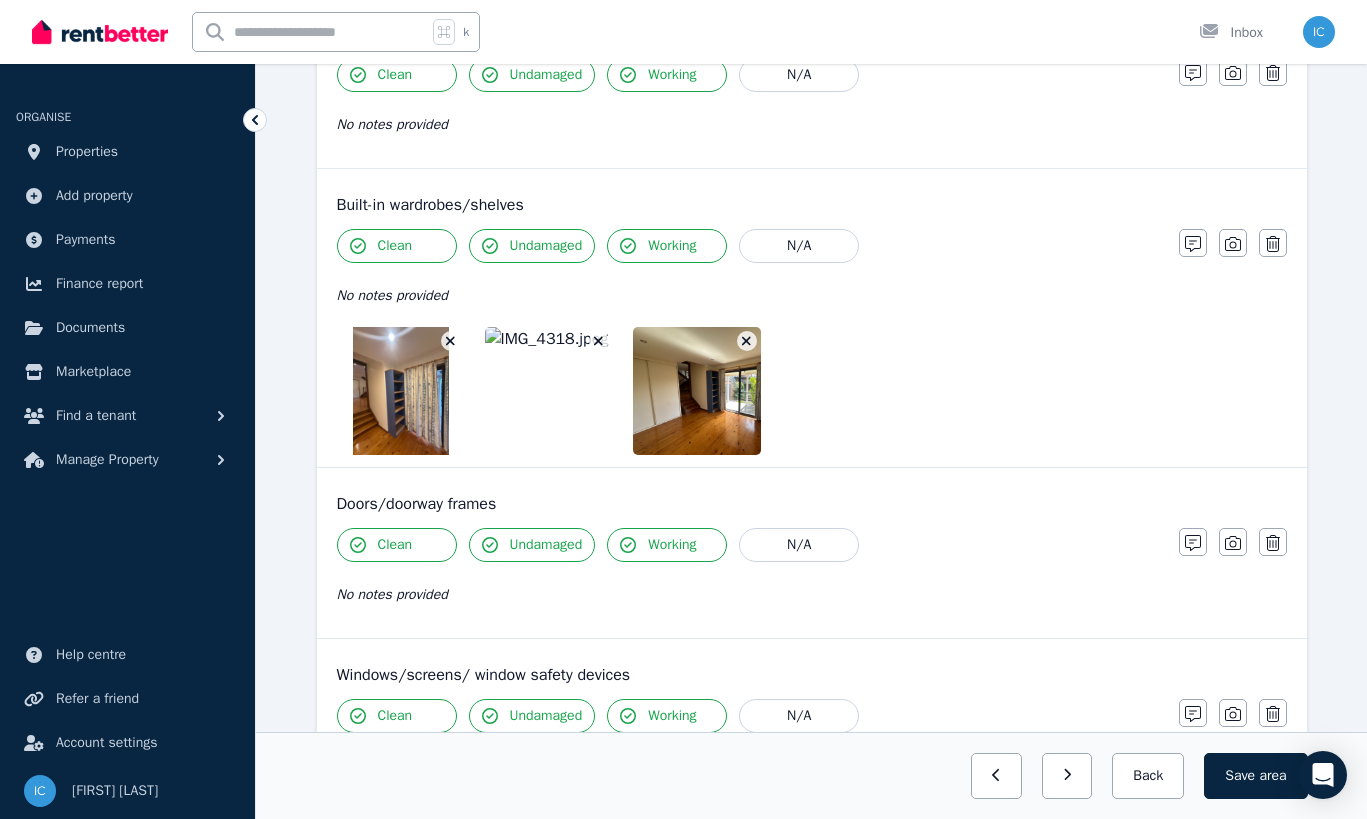 click 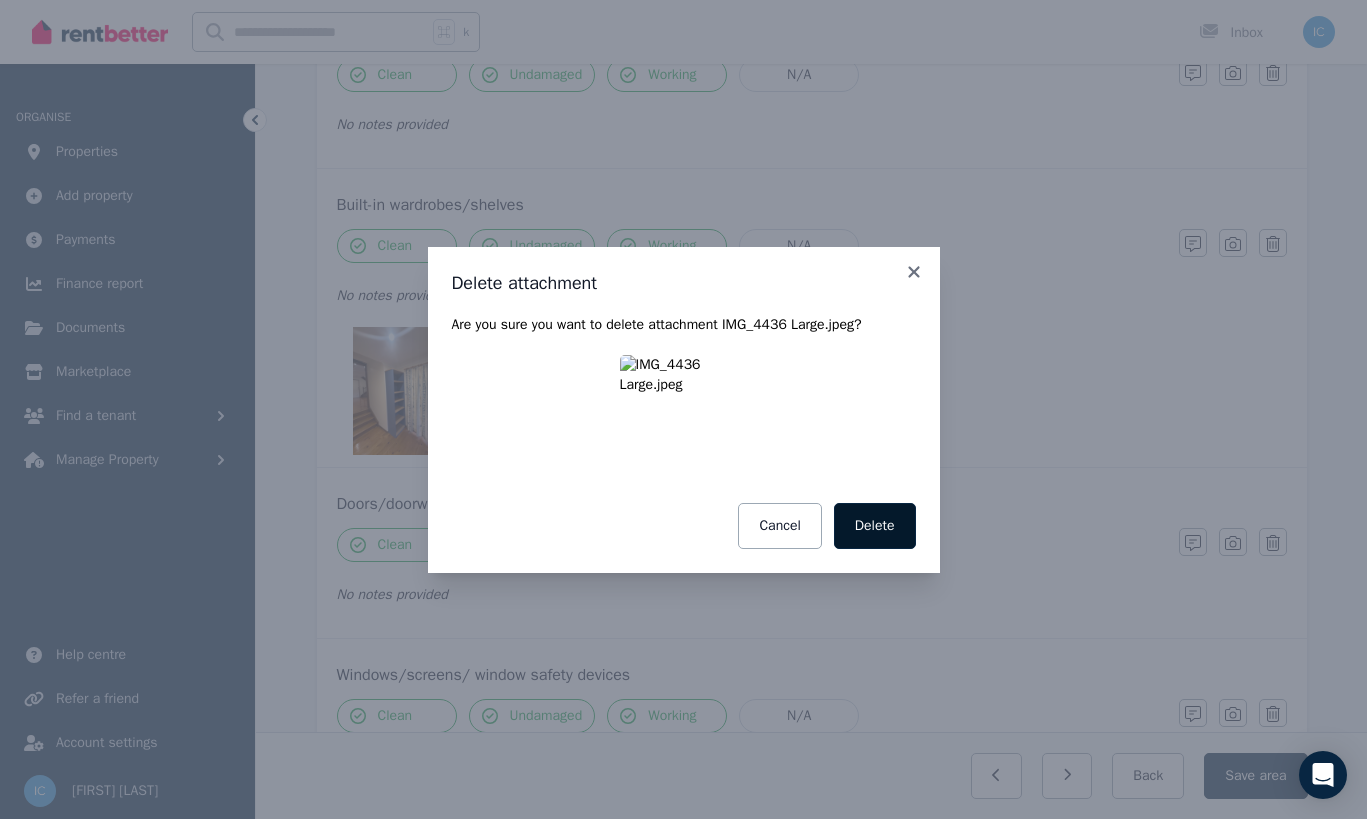 click on "Delete" at bounding box center (875, 526) 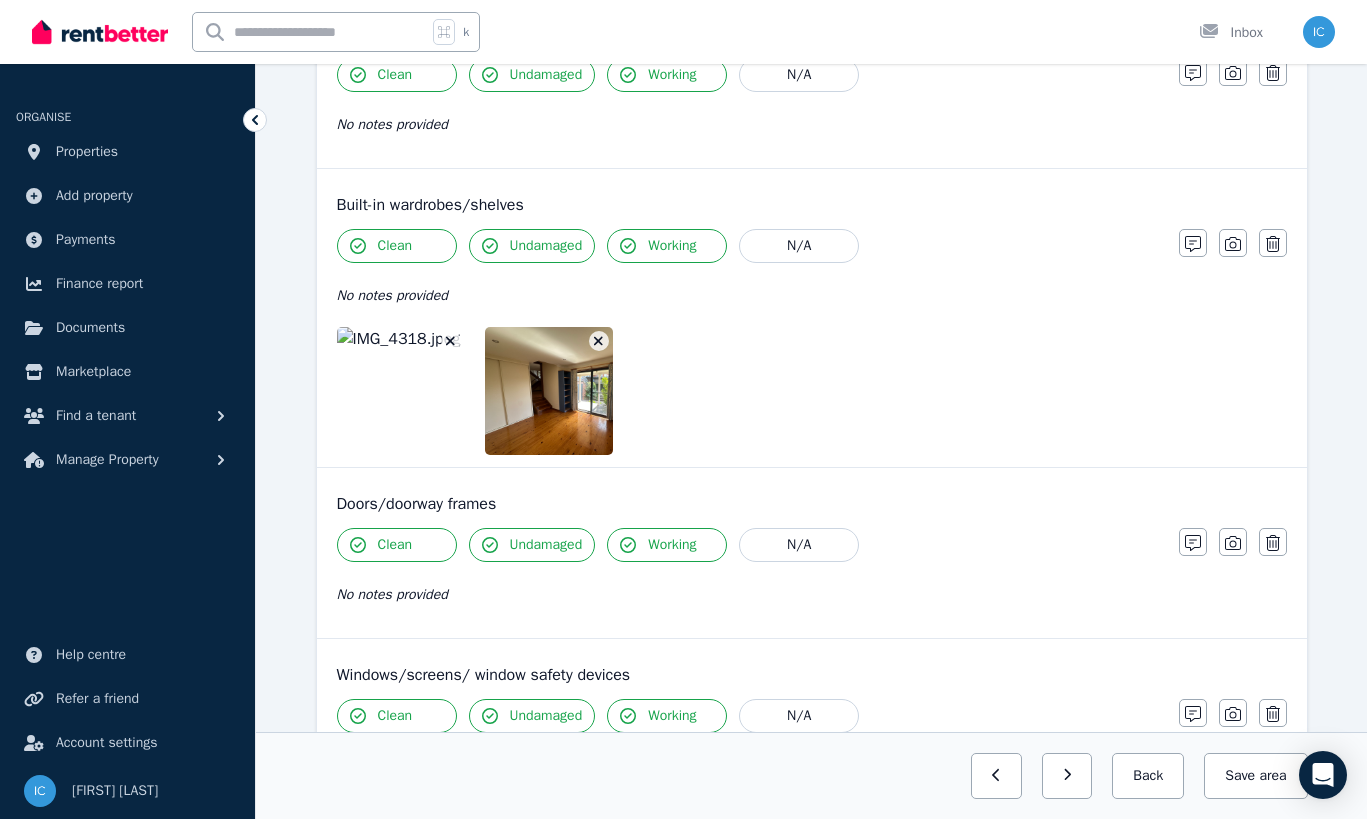 click 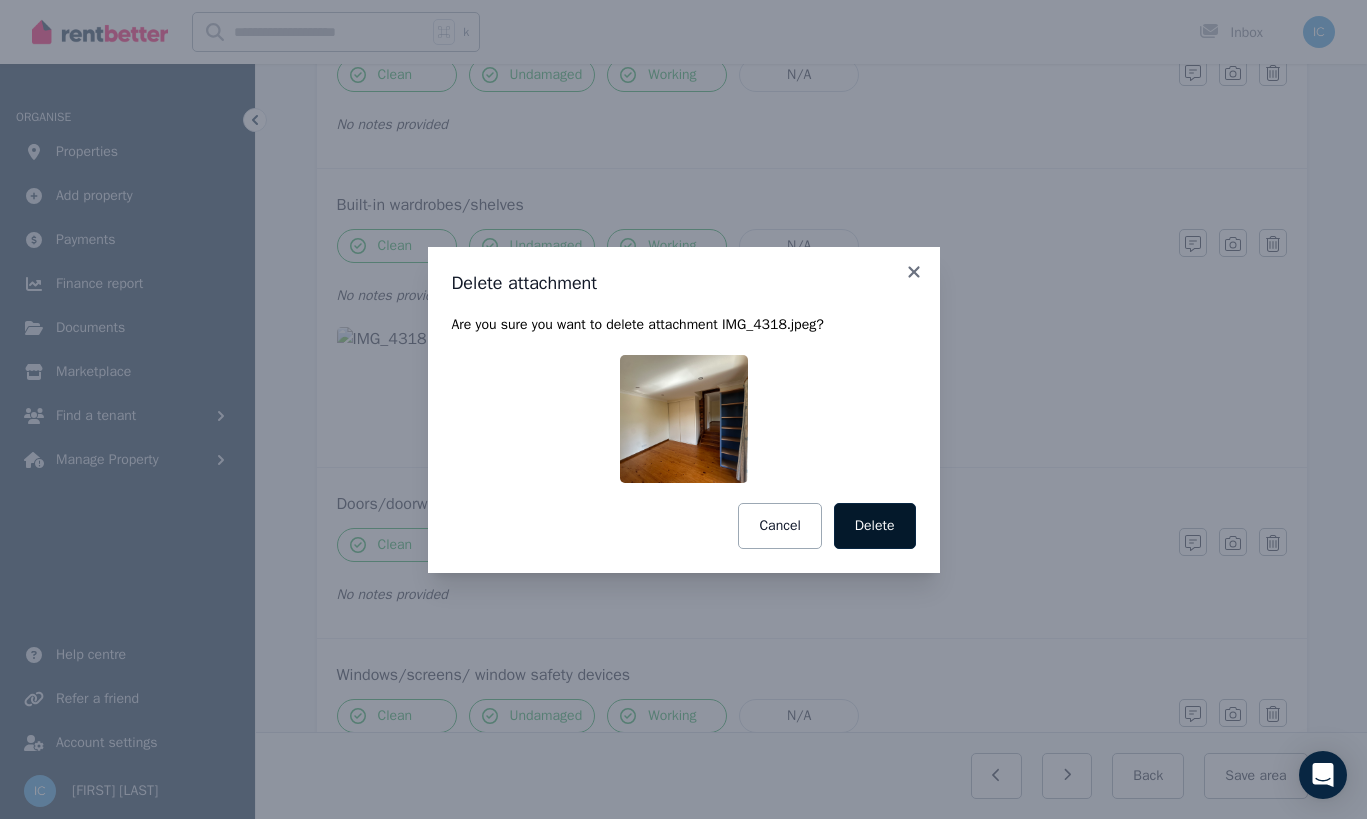 click on "Delete" at bounding box center [875, 526] 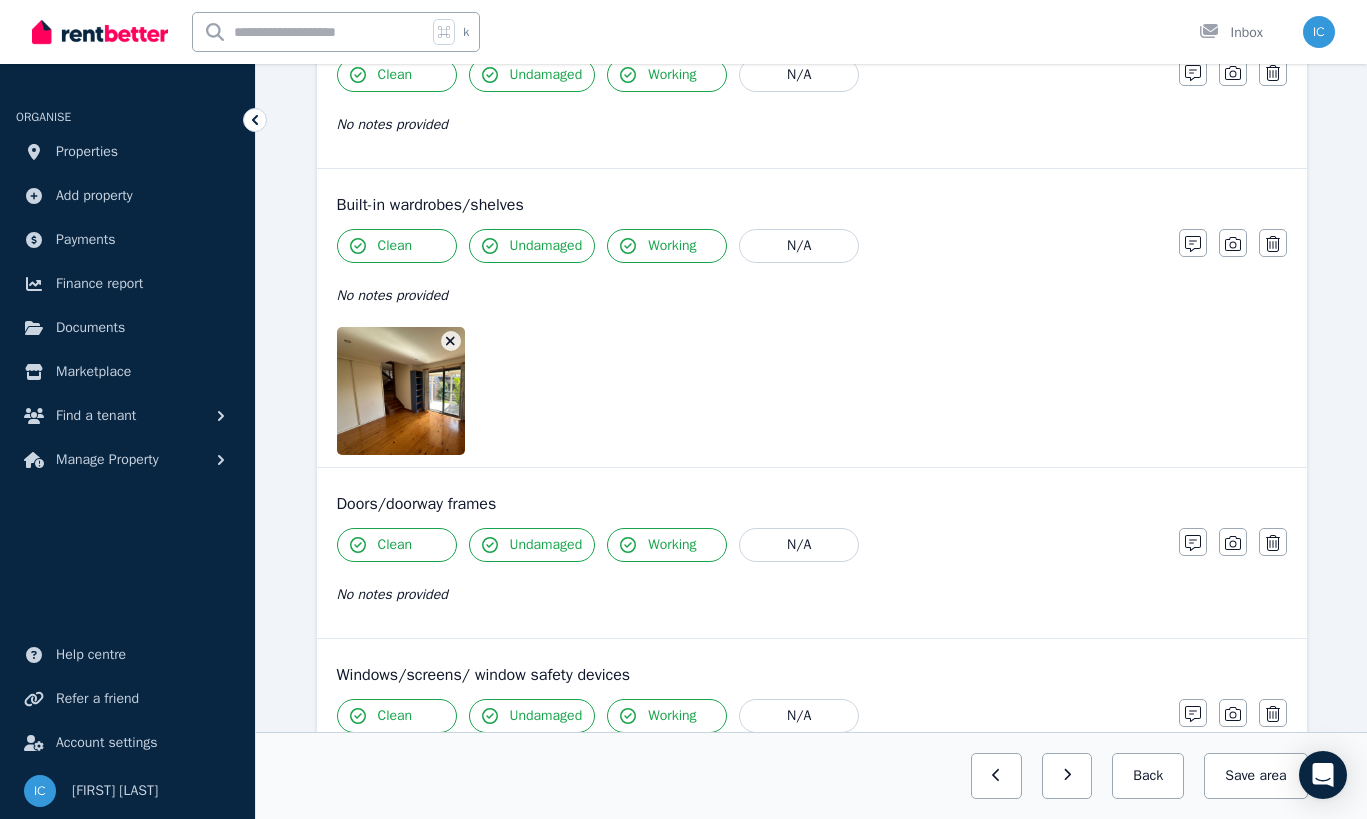 click 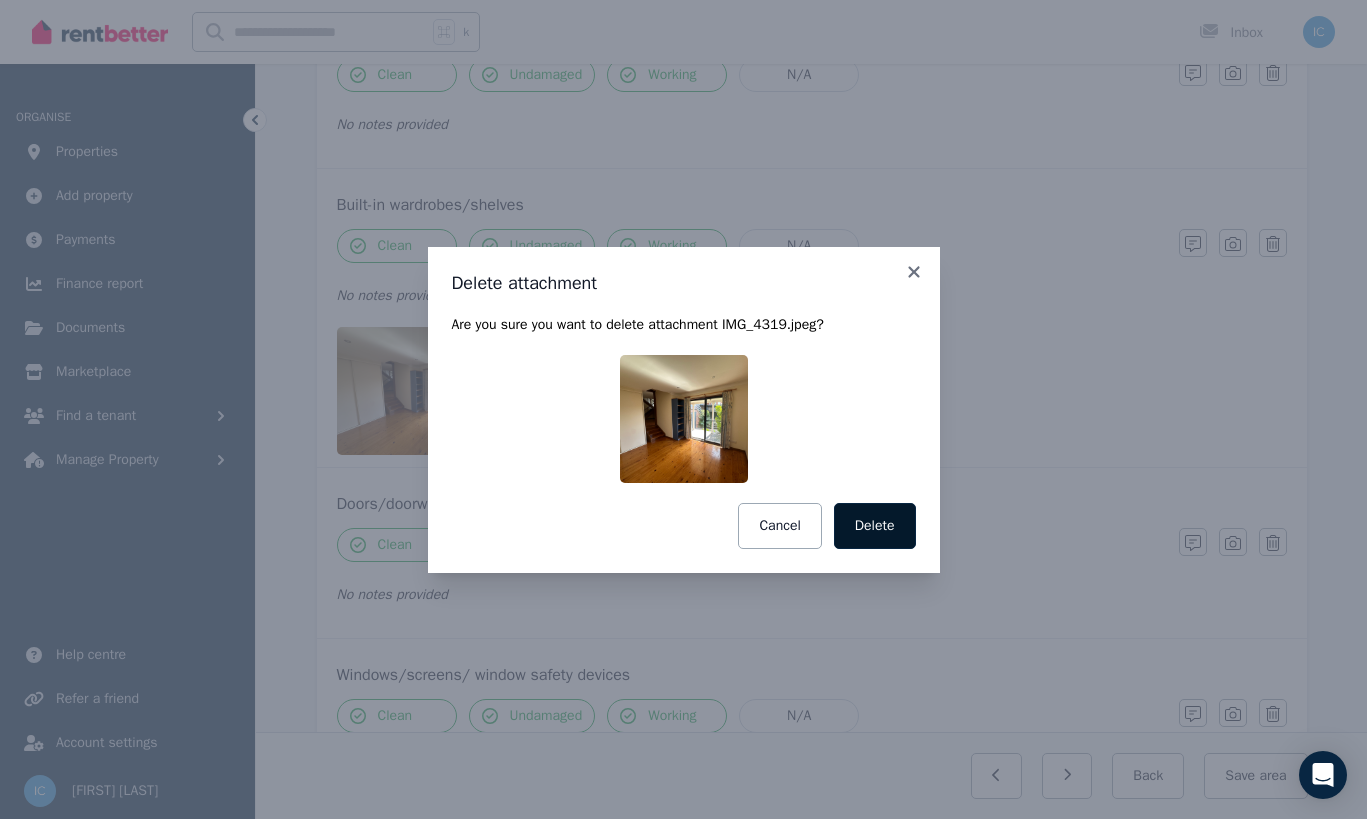 click on "Delete" at bounding box center (875, 526) 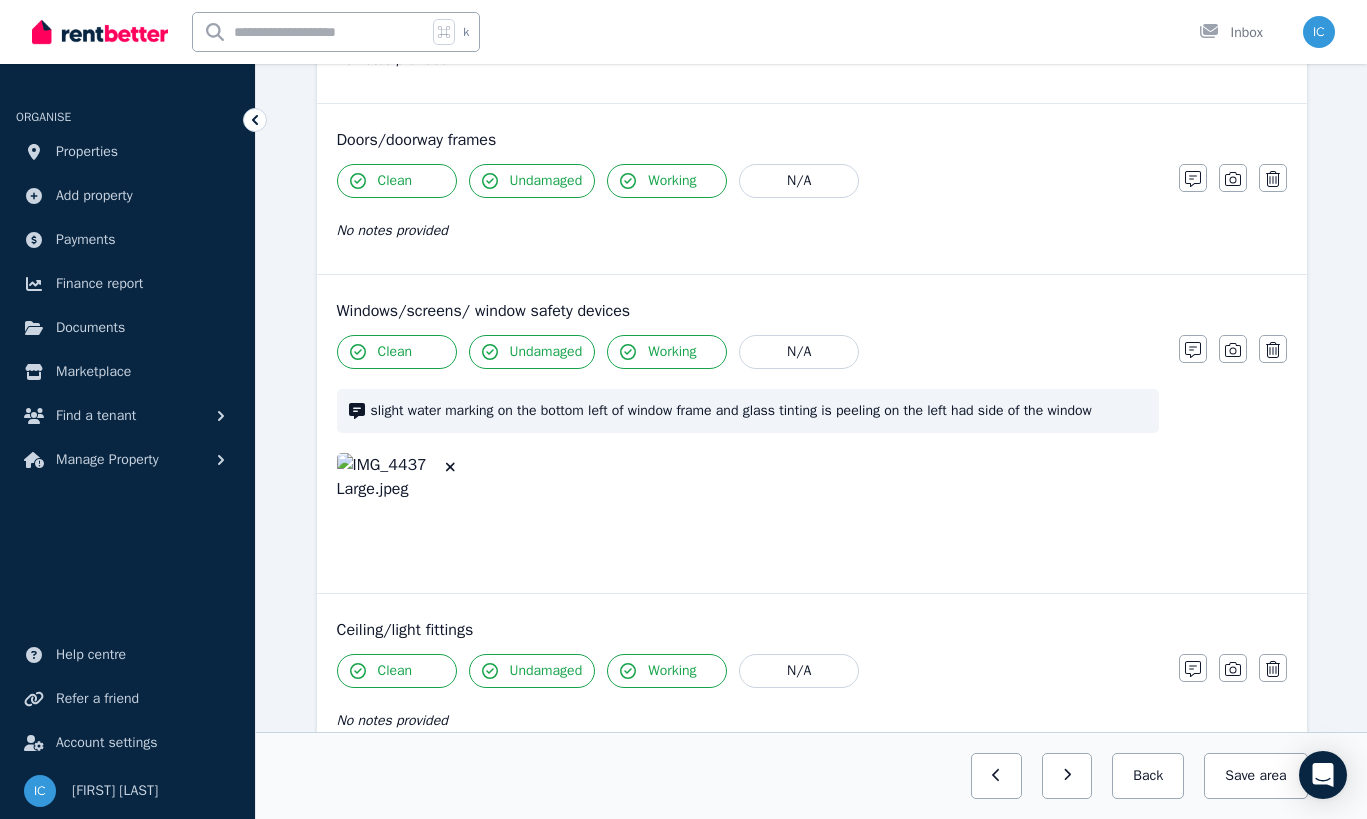 scroll, scrollTop: 556, scrollLeft: 0, axis: vertical 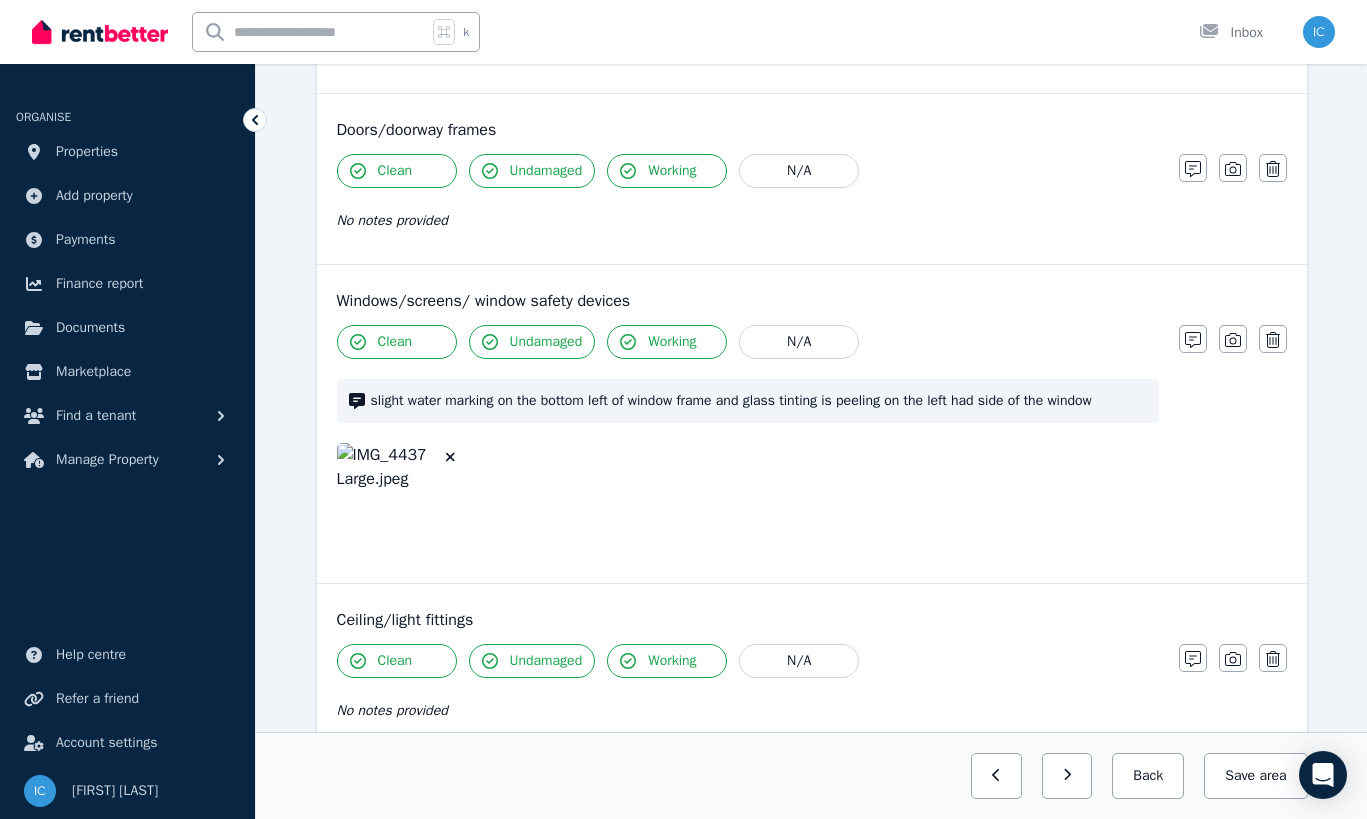 click 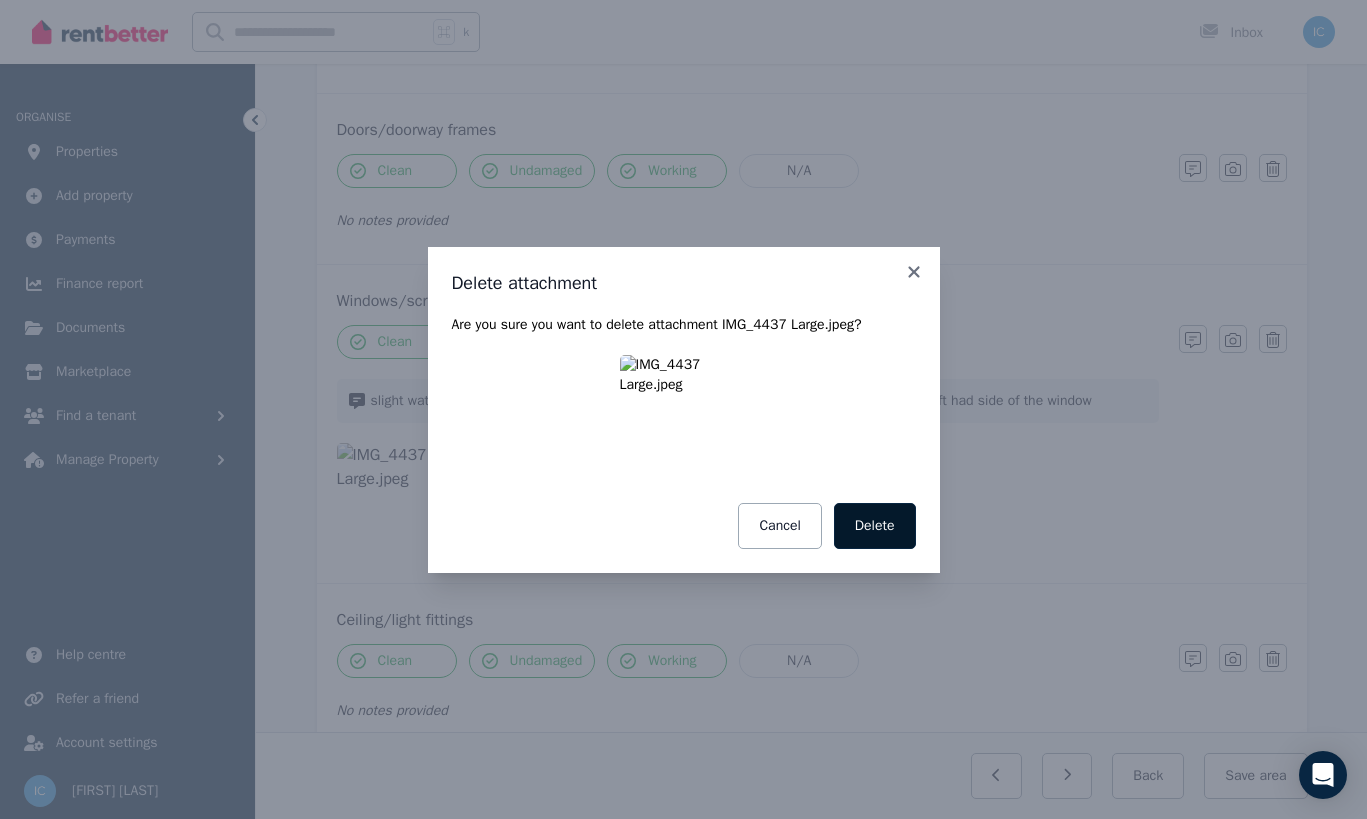 click on "Delete" at bounding box center [875, 526] 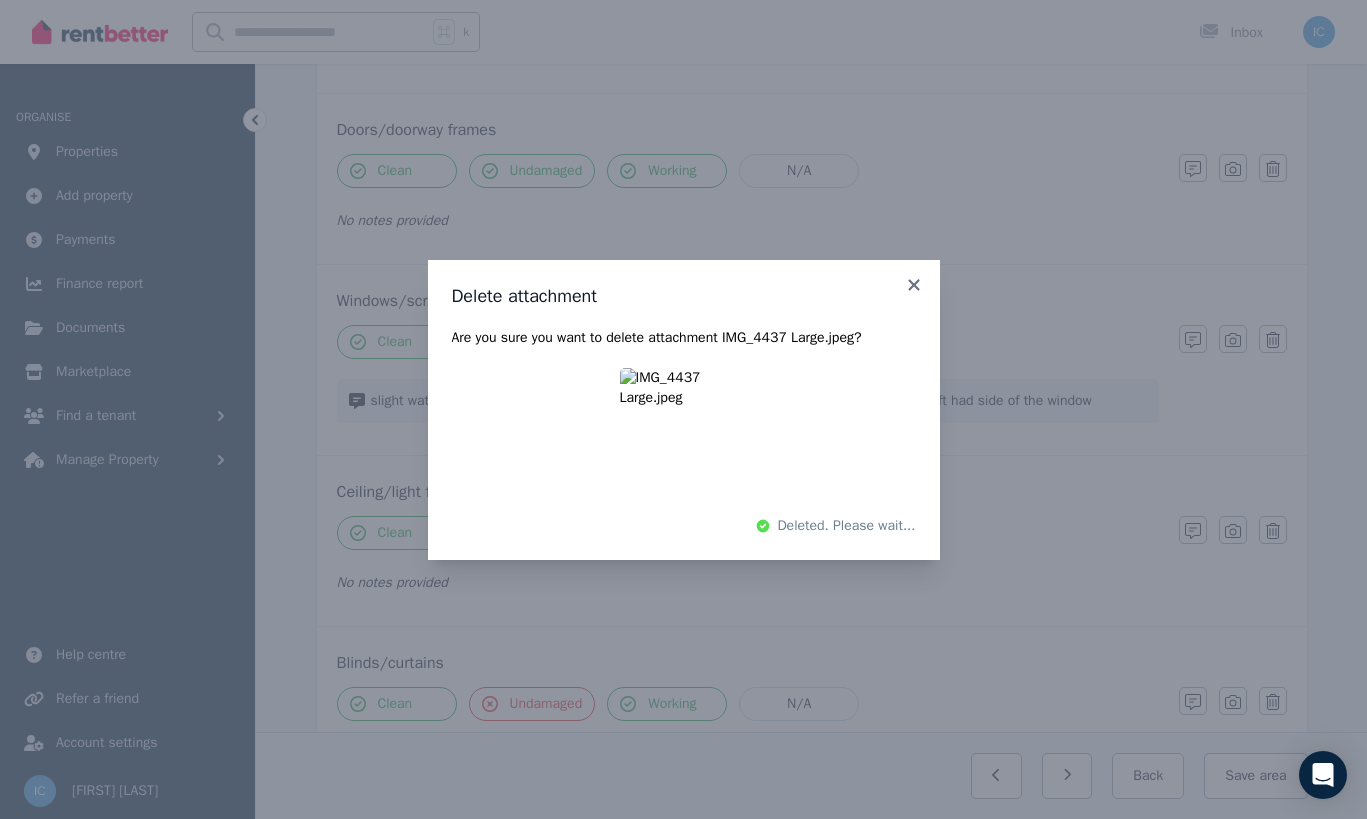 click on "Delete attachment Are you sure you want to delete   attachment   IMG_4437 Large.jpeg ? Deleted. Please wait..." at bounding box center (683, 409) 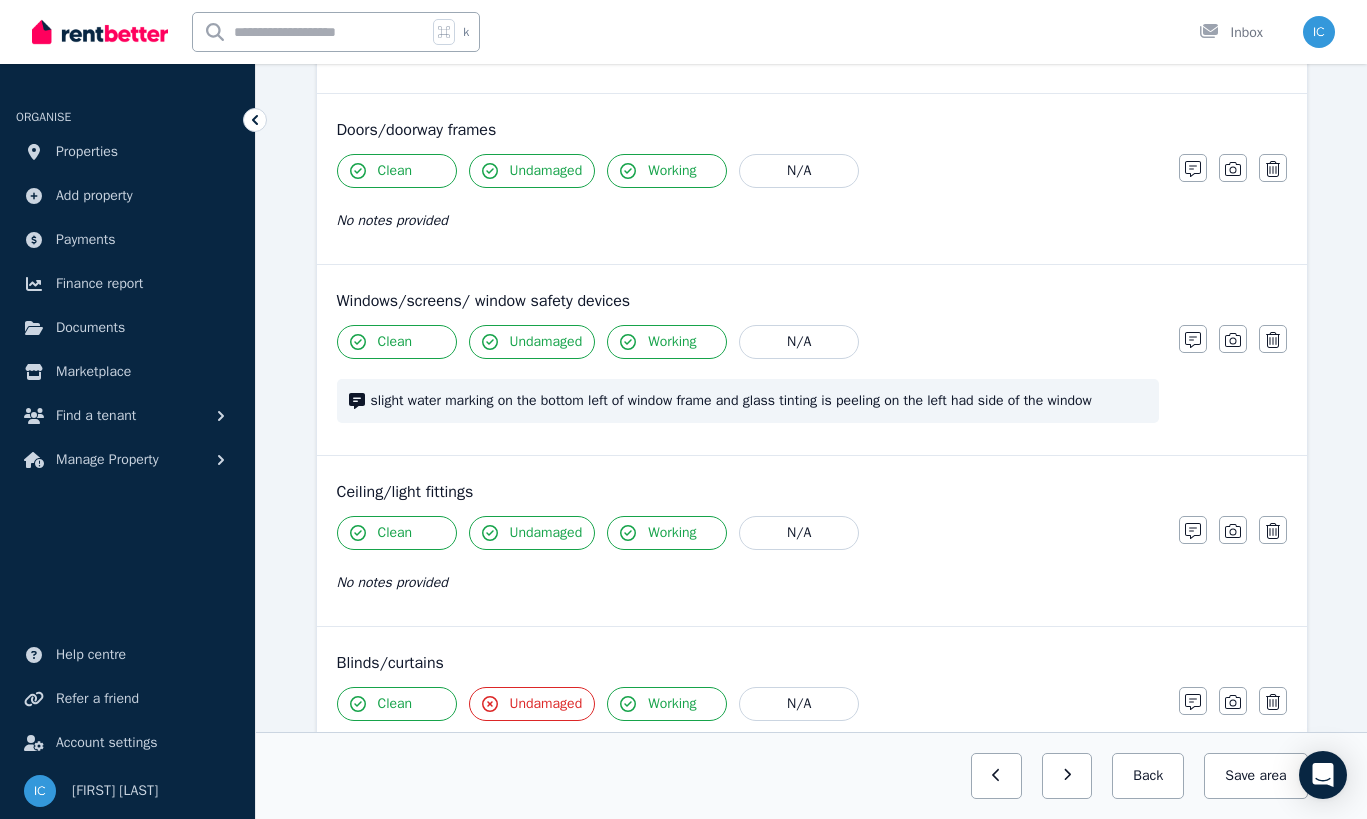 click at bounding box center [1193, 339] 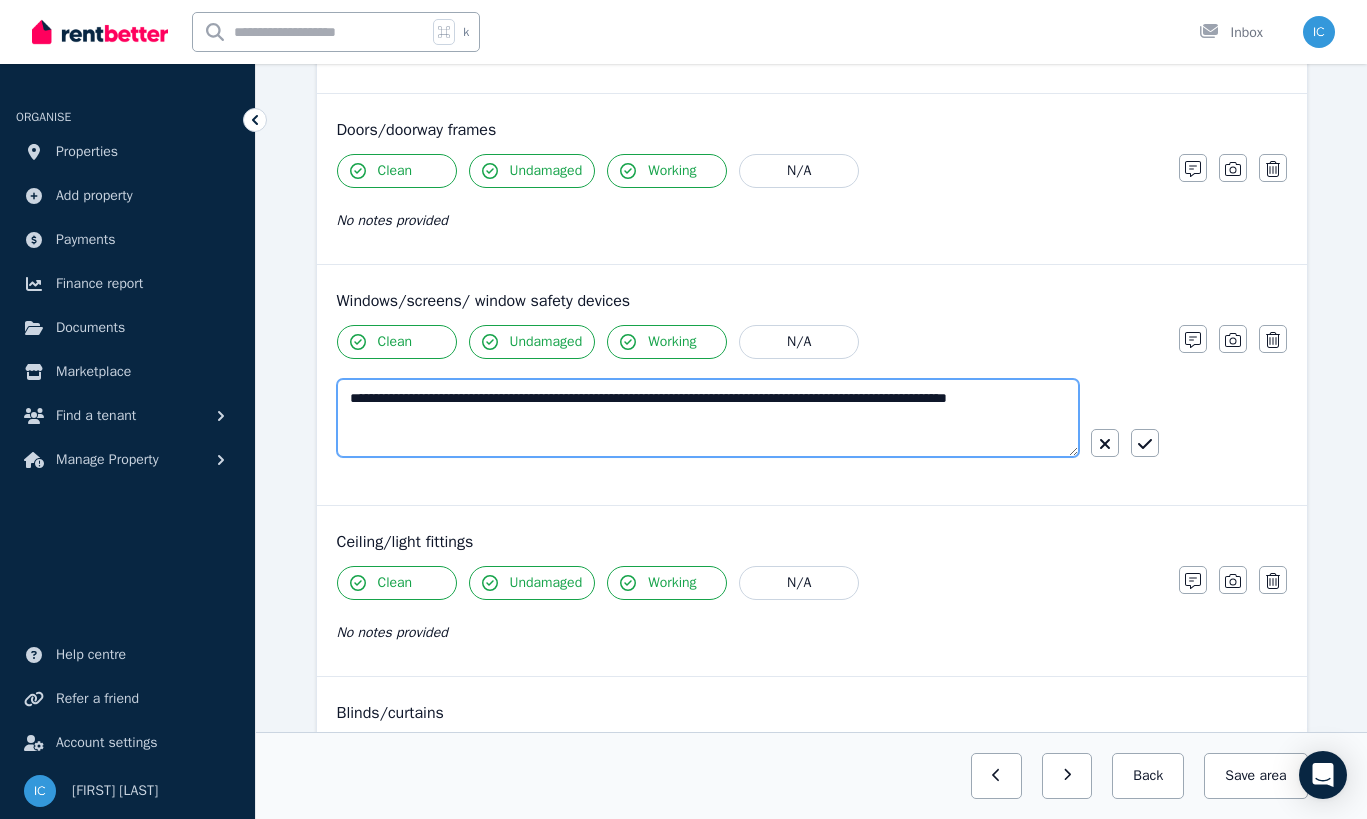 click on "**********" at bounding box center (708, 418) 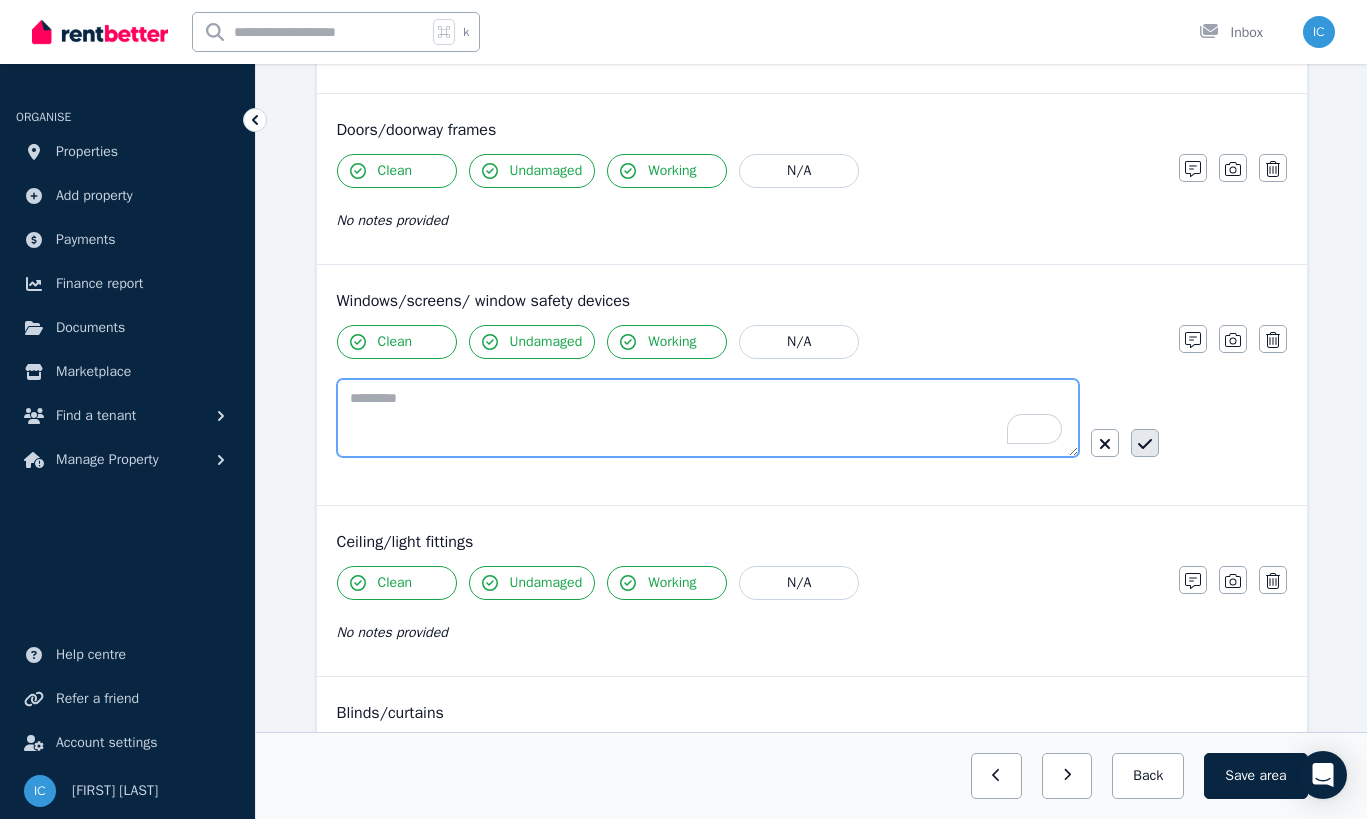 type 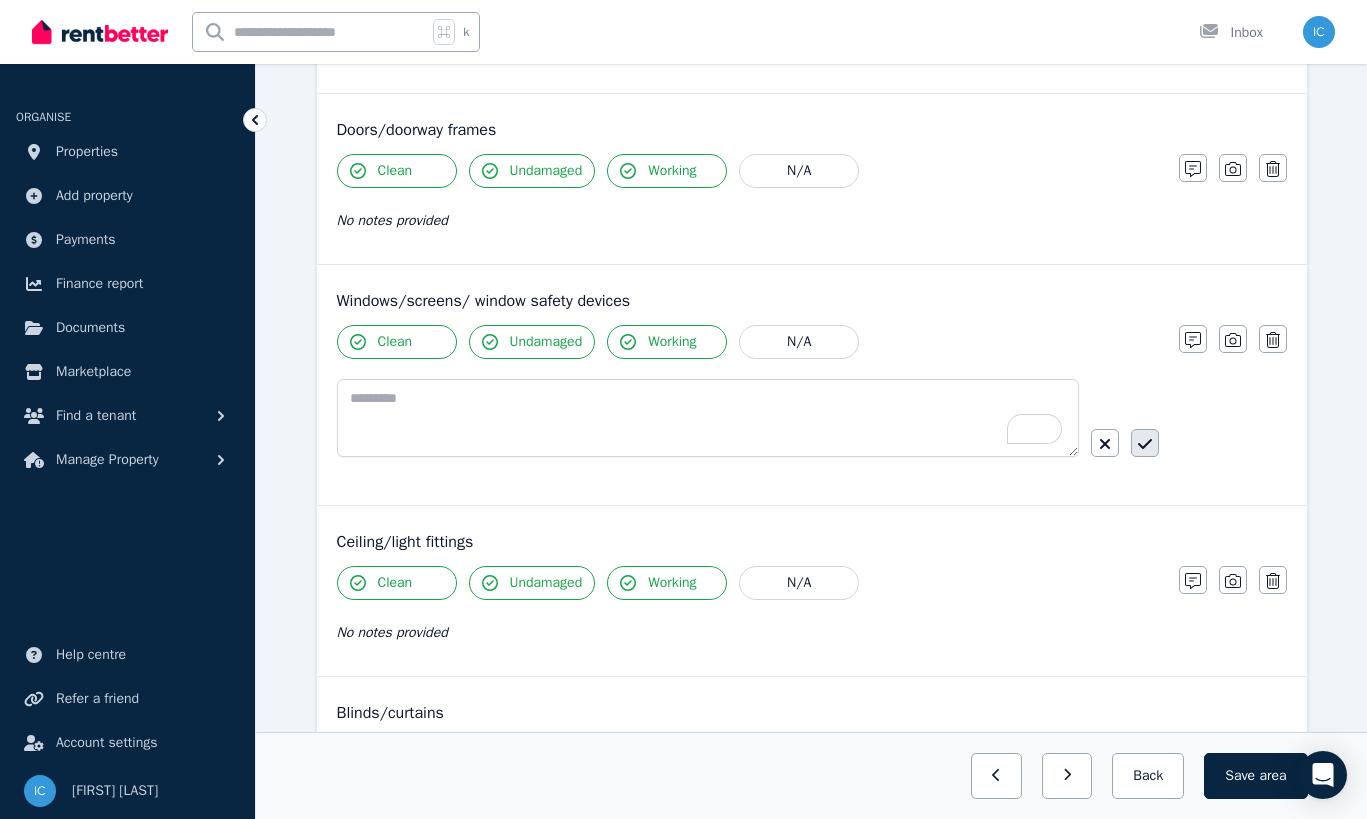 click 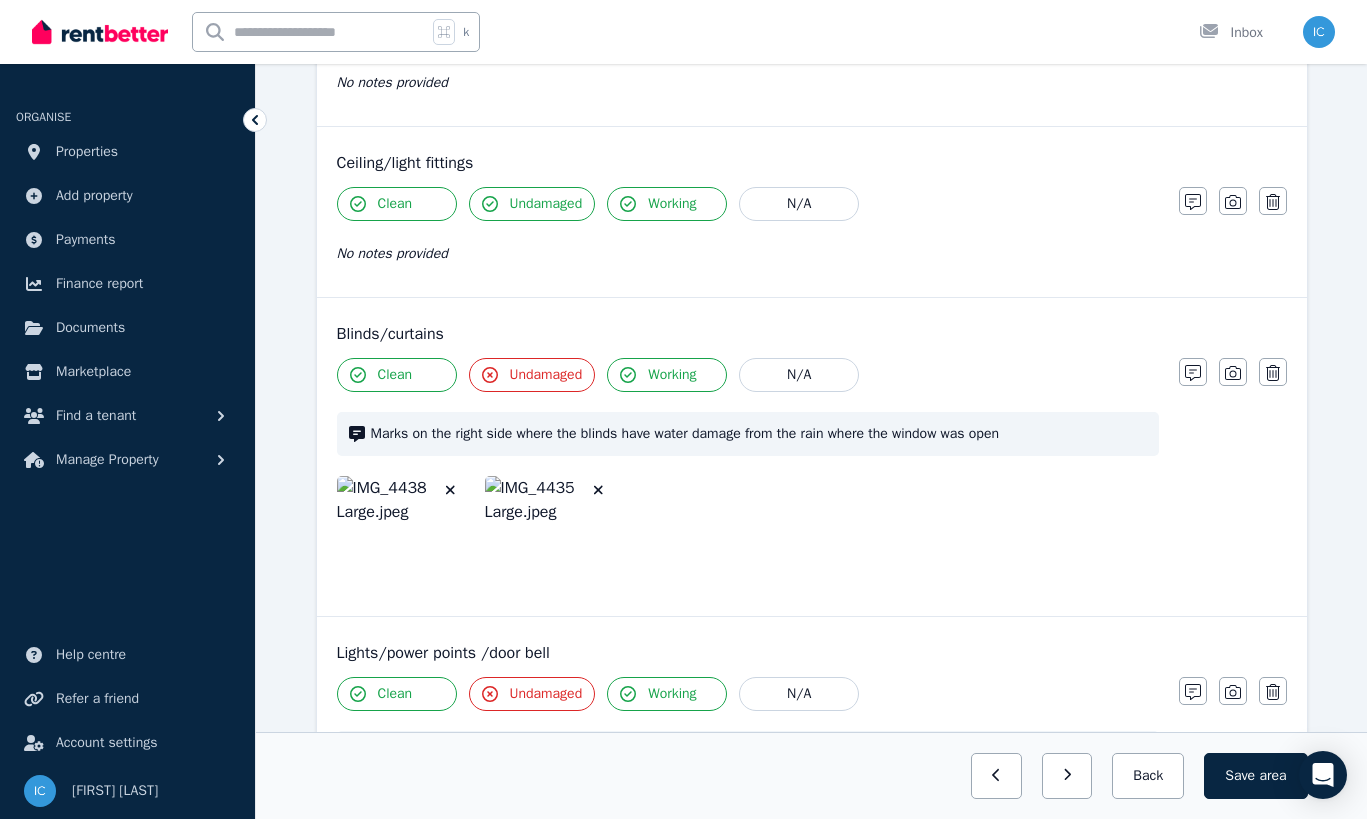 scroll, scrollTop: 870, scrollLeft: 0, axis: vertical 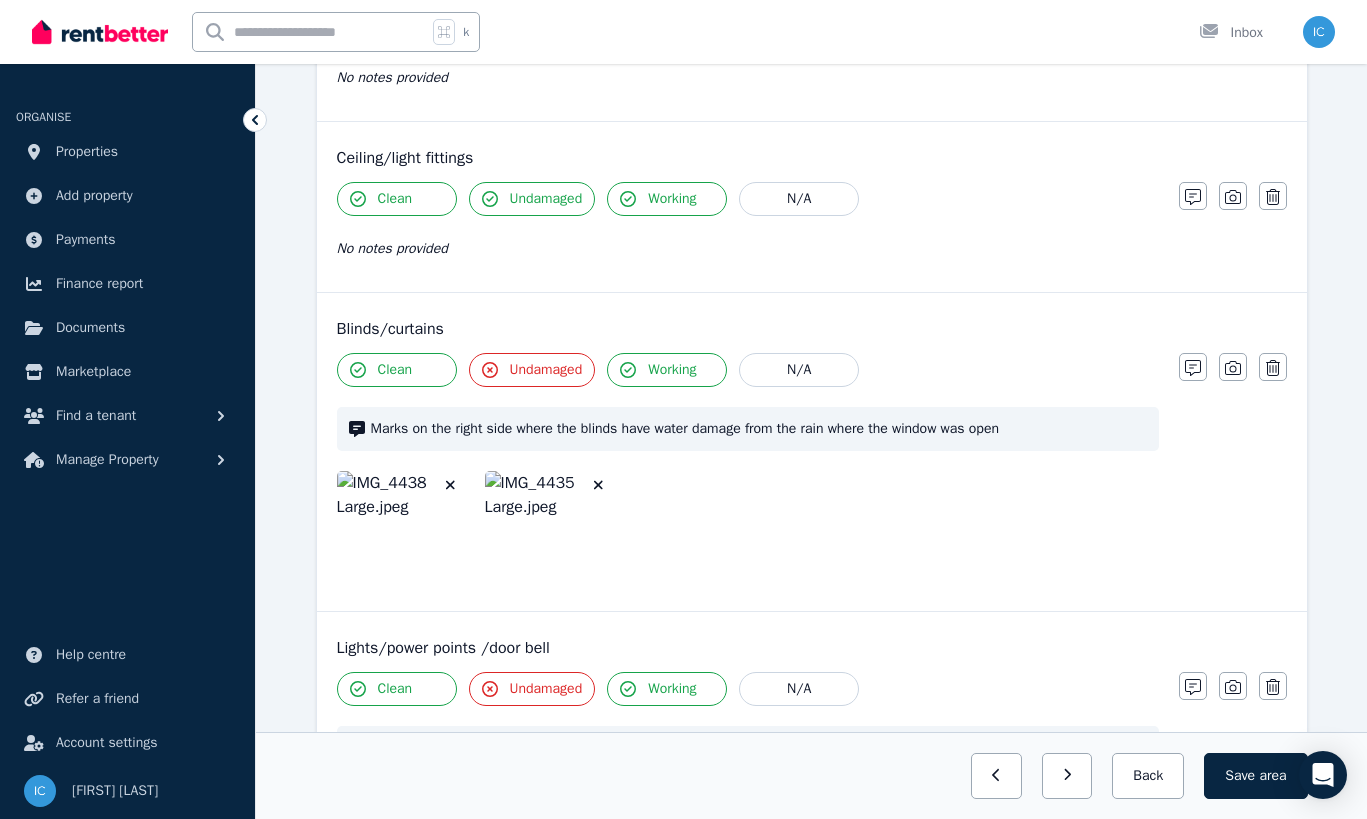 click 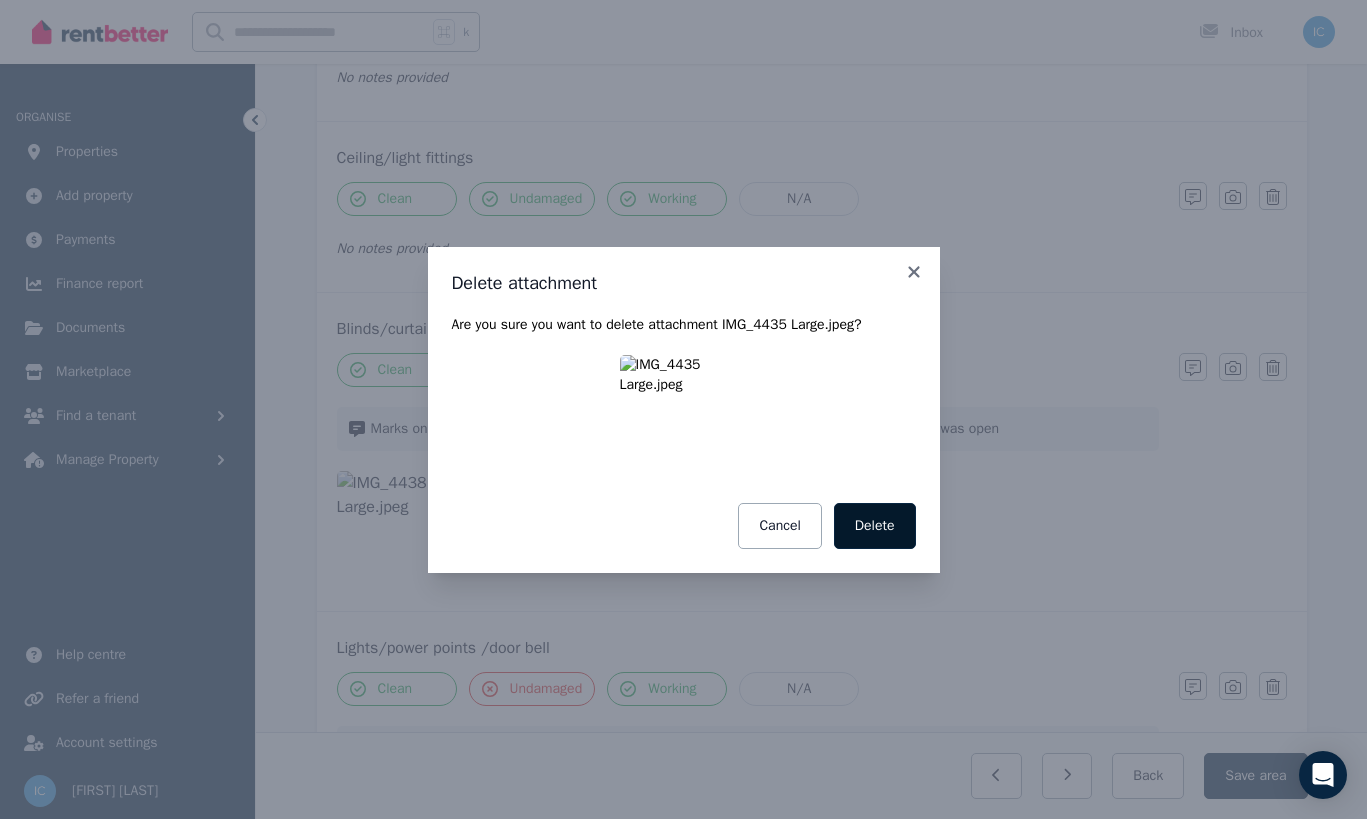 click on "Delete" at bounding box center (875, 526) 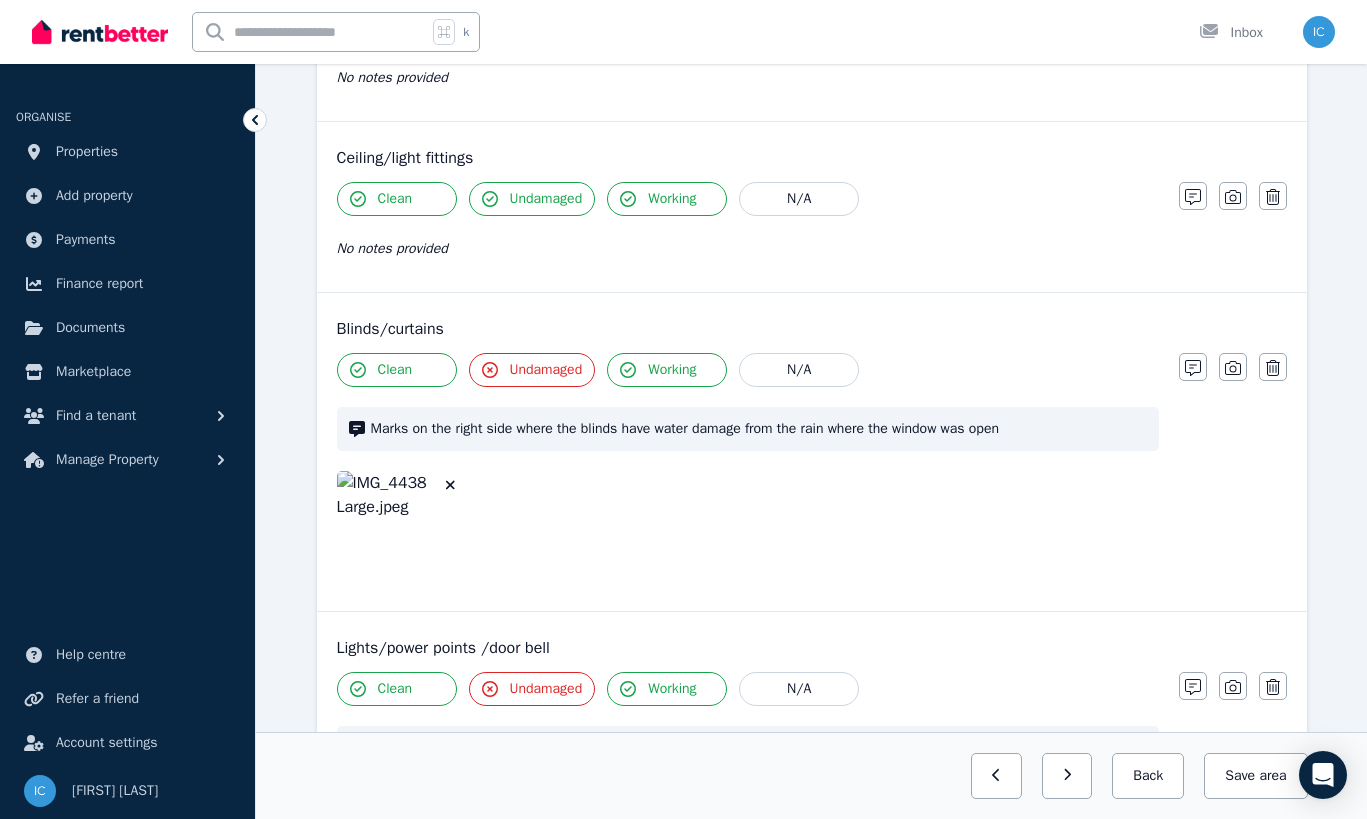 click 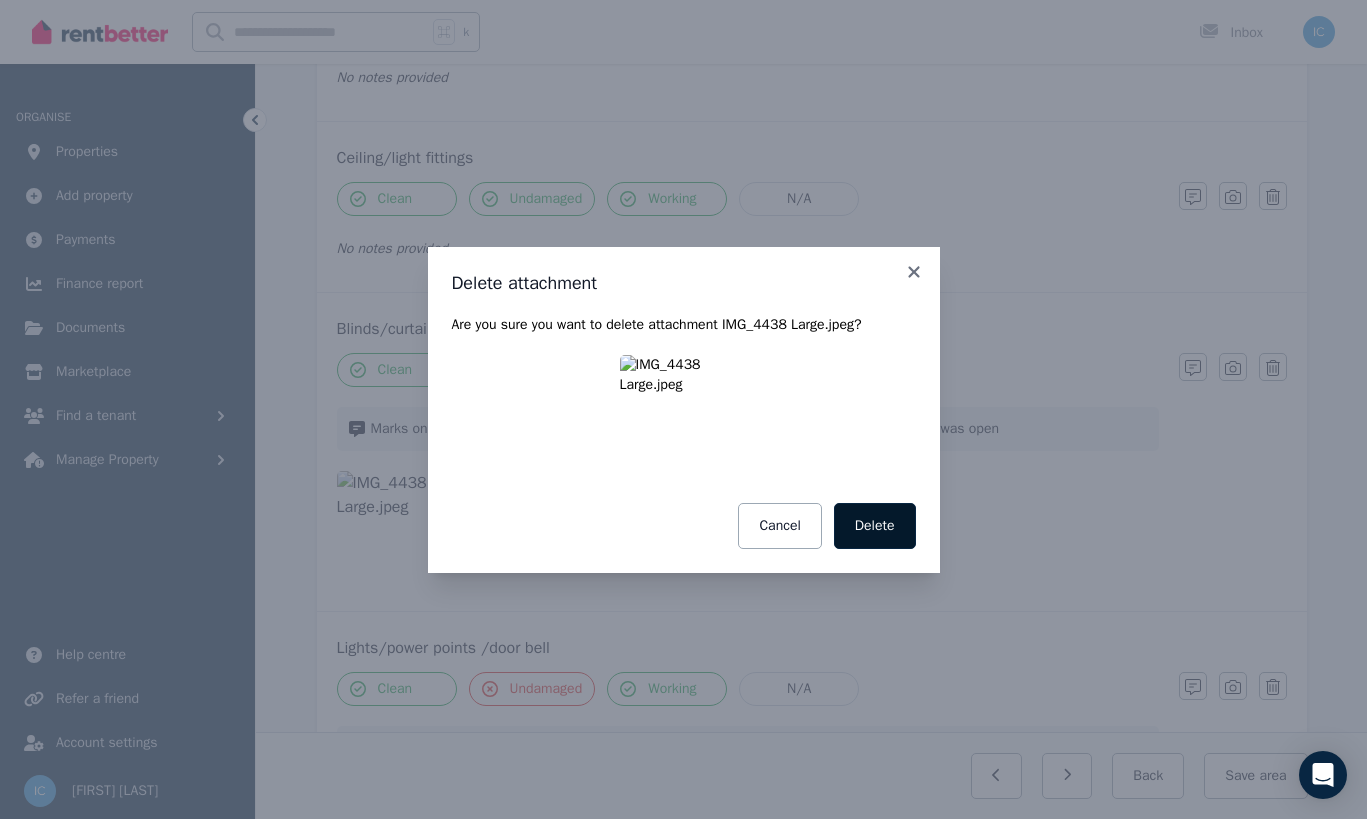 click on "Delete" at bounding box center (875, 526) 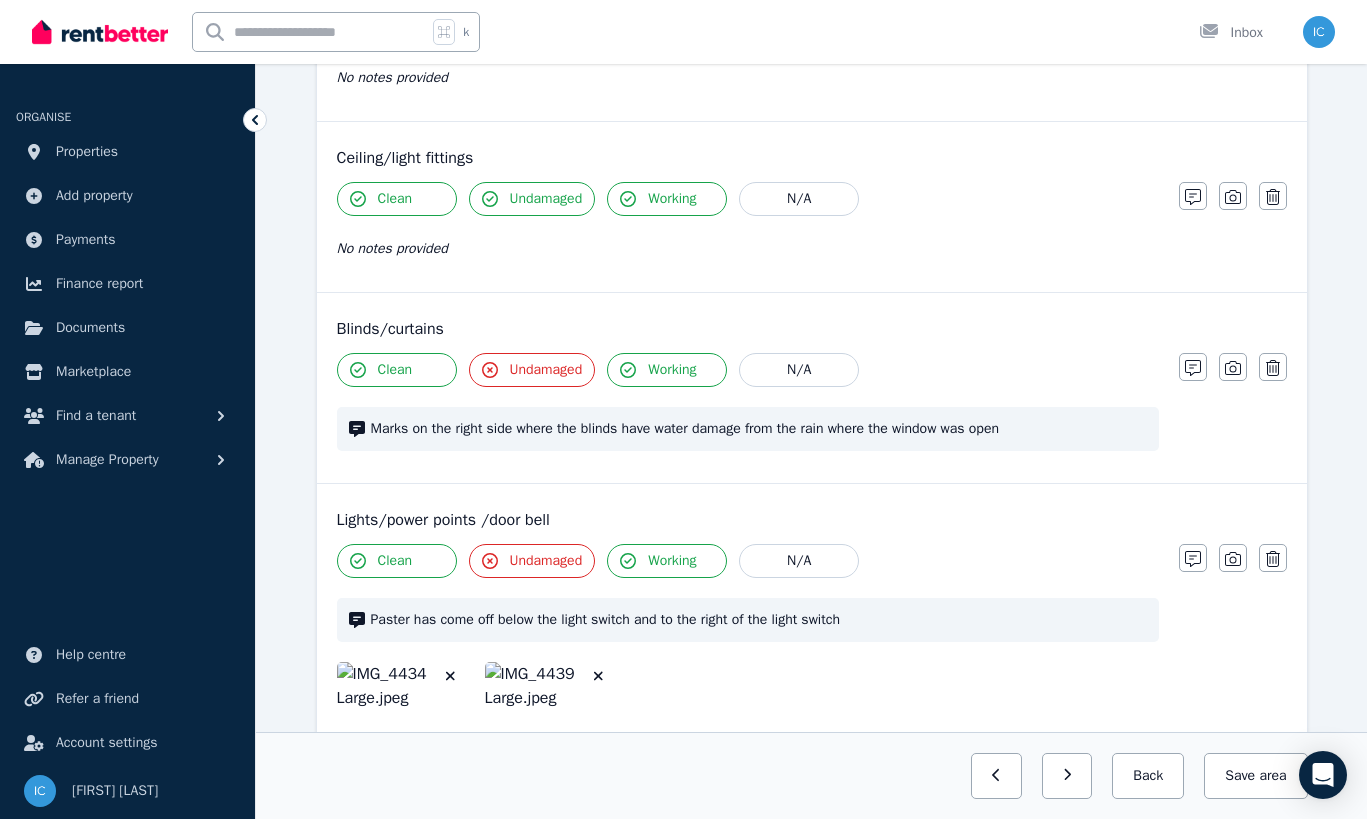 click on "Marks on the right side where the blinds have water damage from the rain where the window was open" at bounding box center [759, 429] 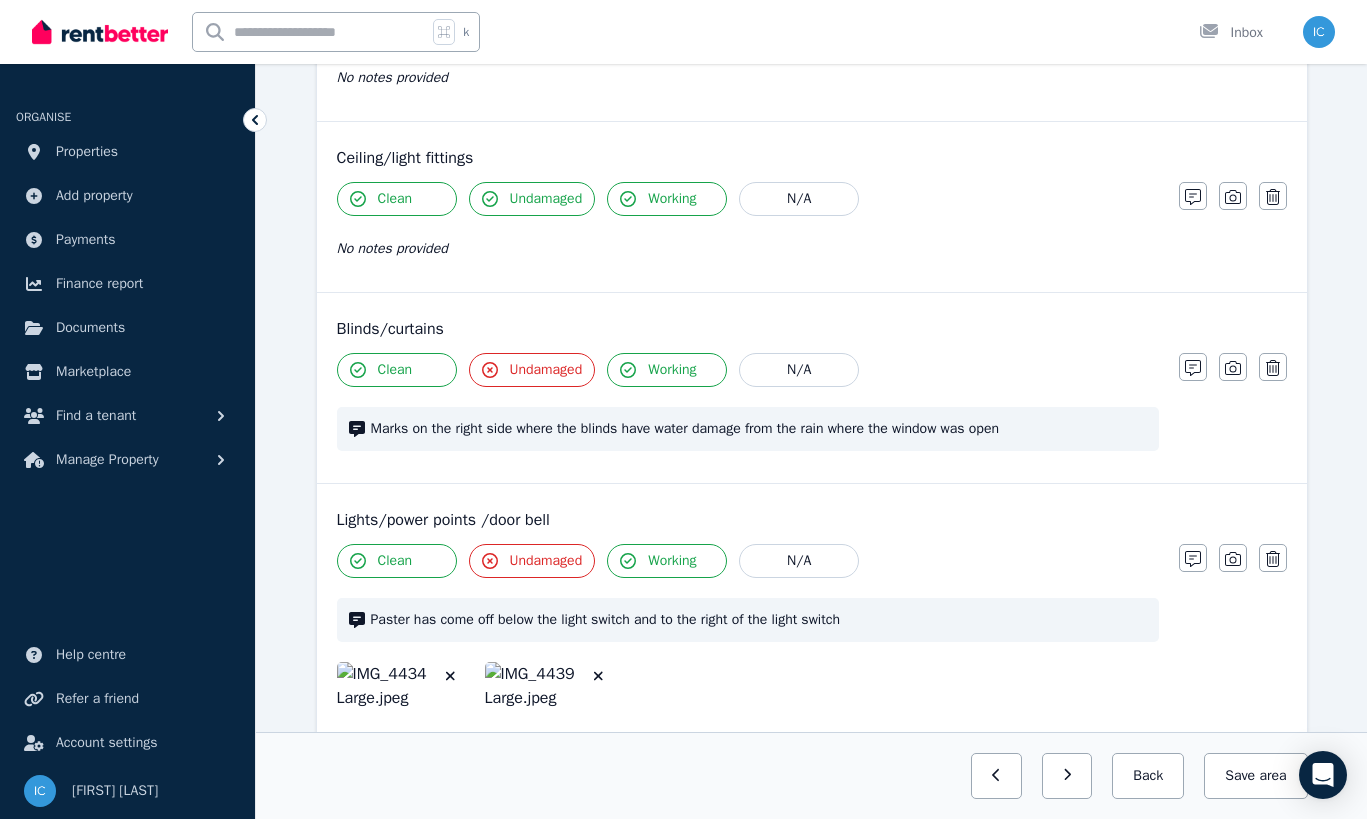 click on "Marks on the right side where the blinds have water damage from the rain where the window was open" at bounding box center (759, 429) 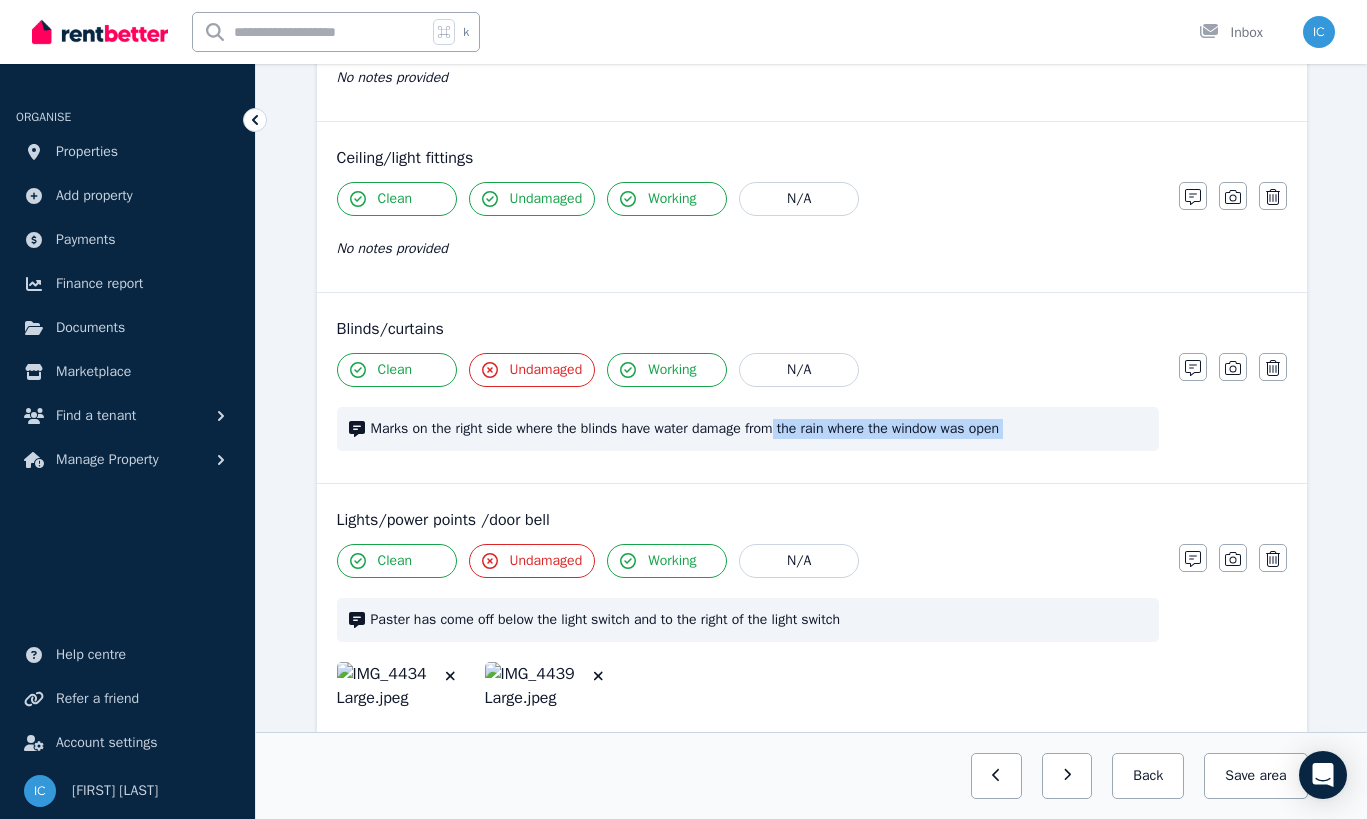 drag, startPoint x: 1068, startPoint y: 423, endPoint x: 790, endPoint y: 420, distance: 278.01617 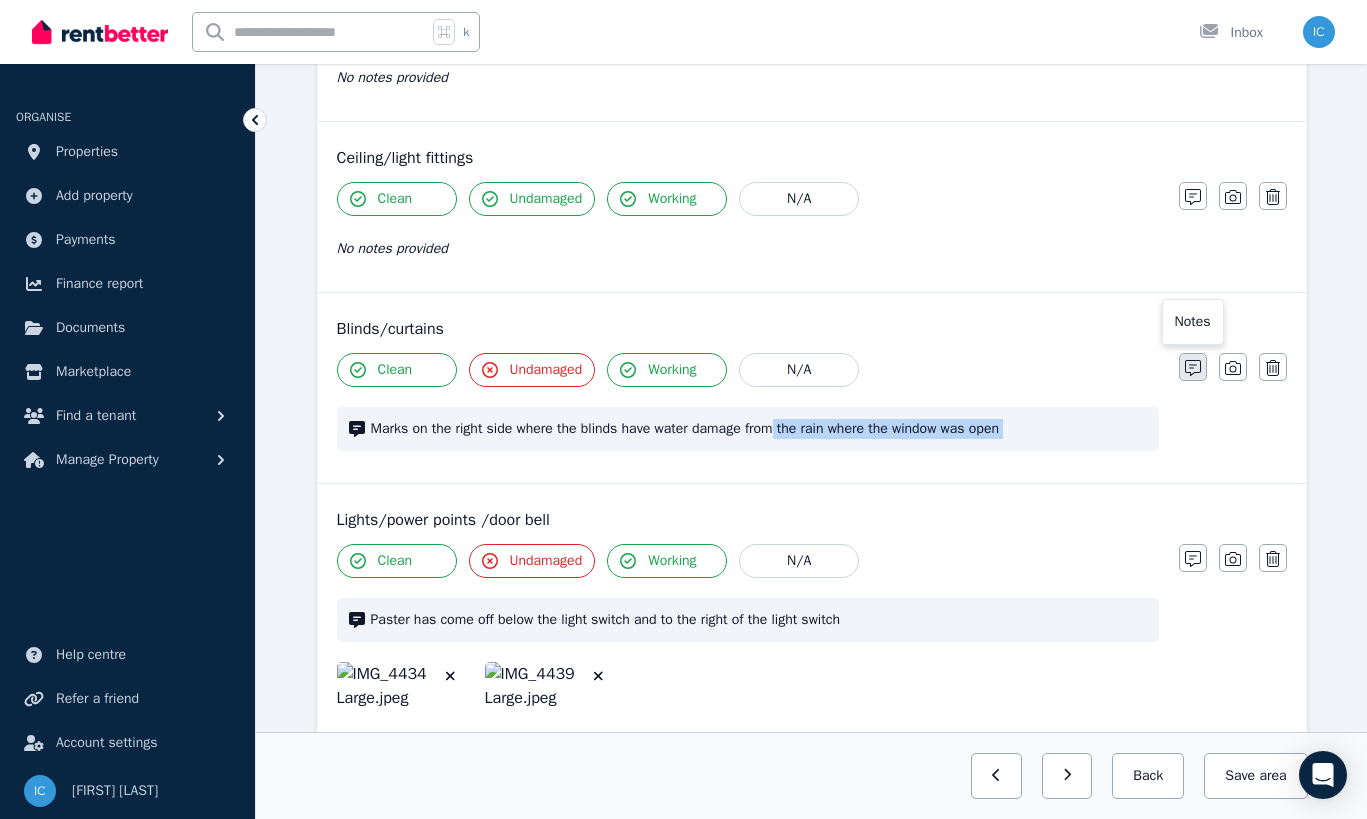click 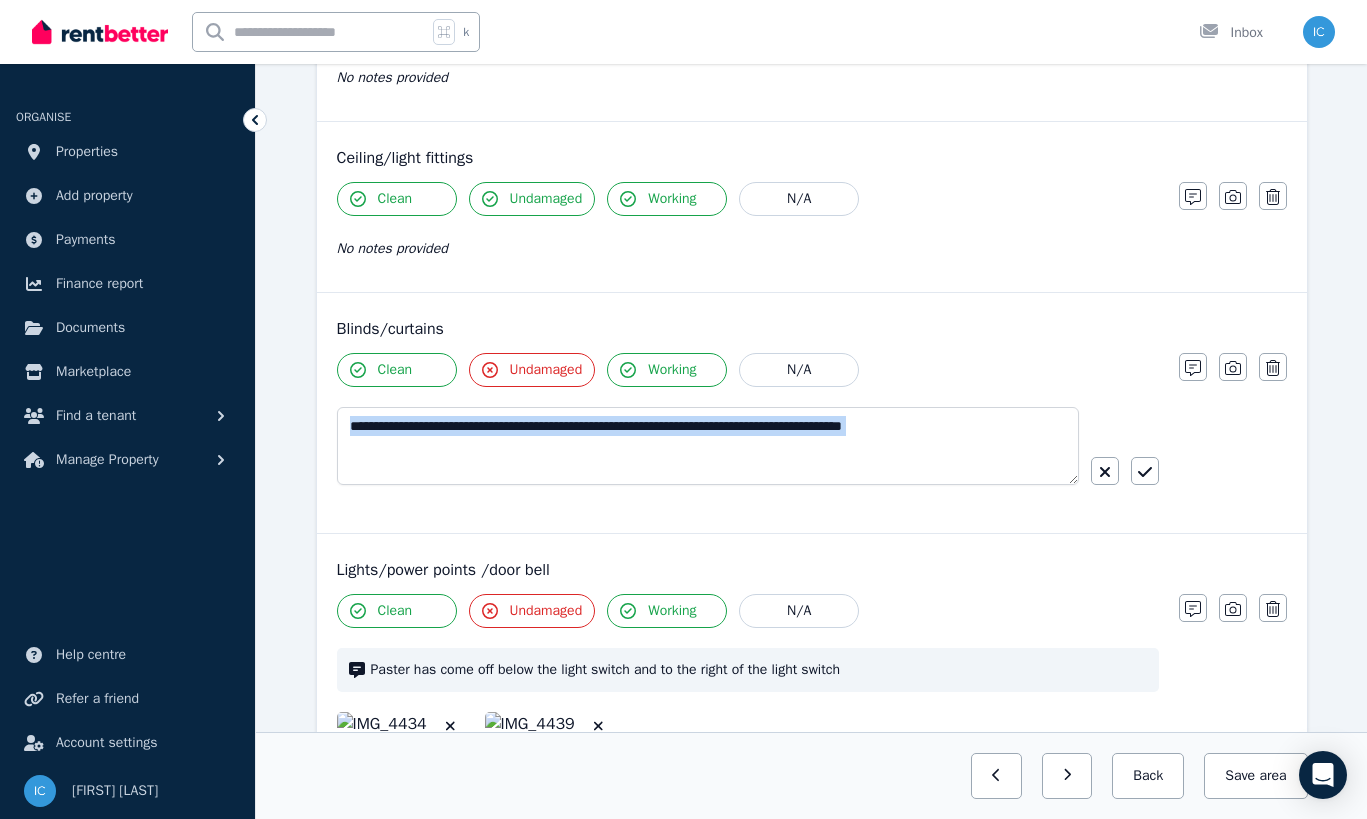 type 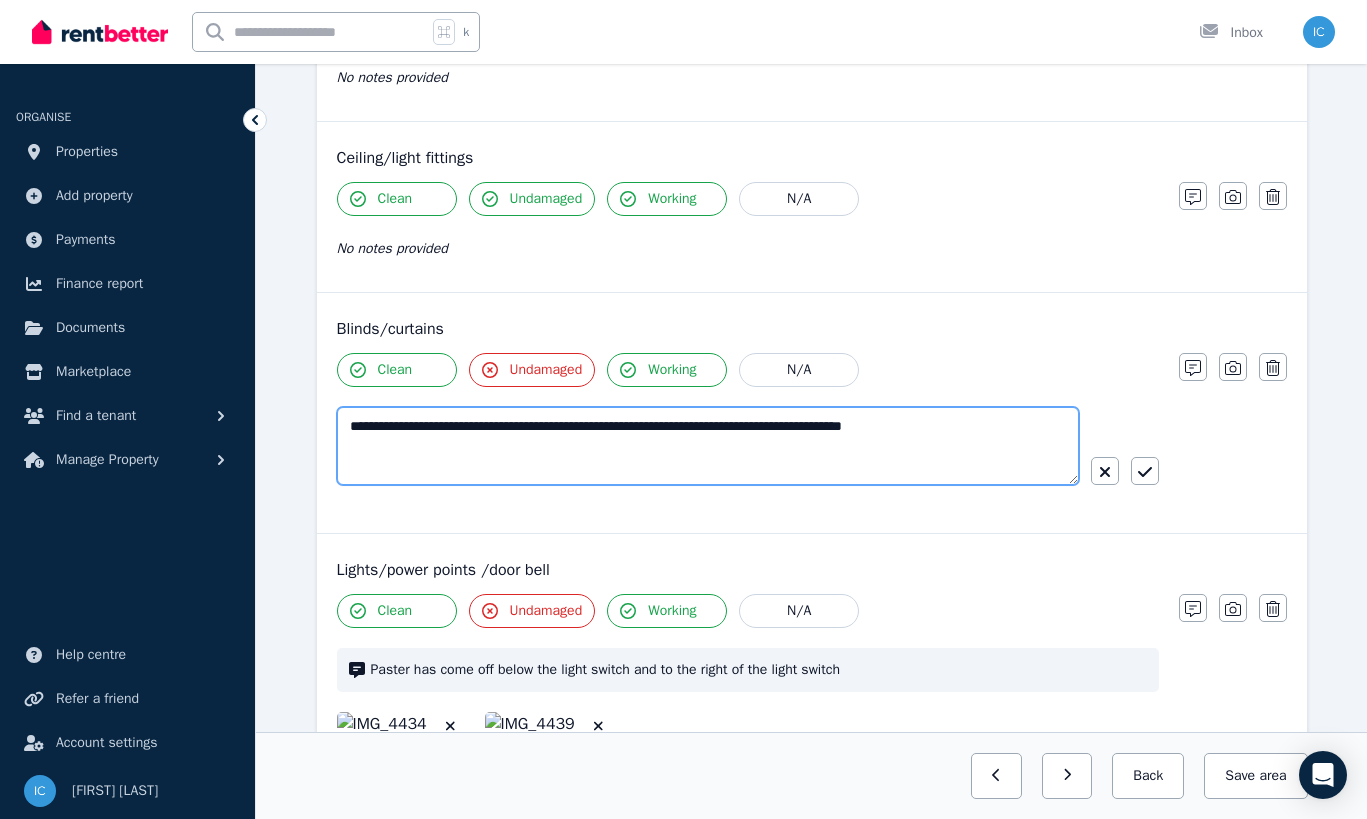 click on "**********" at bounding box center (708, 446) 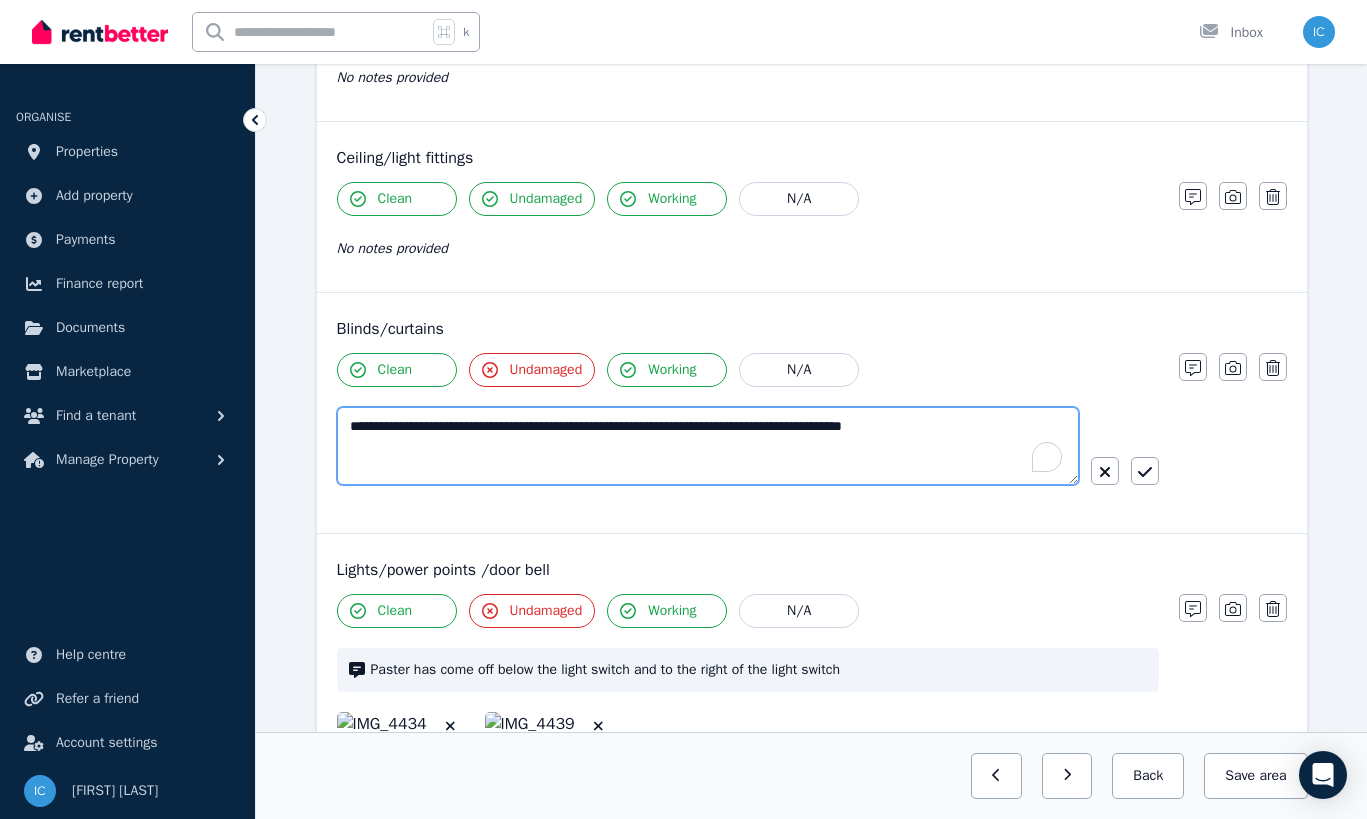 click on "**********" at bounding box center [708, 446] 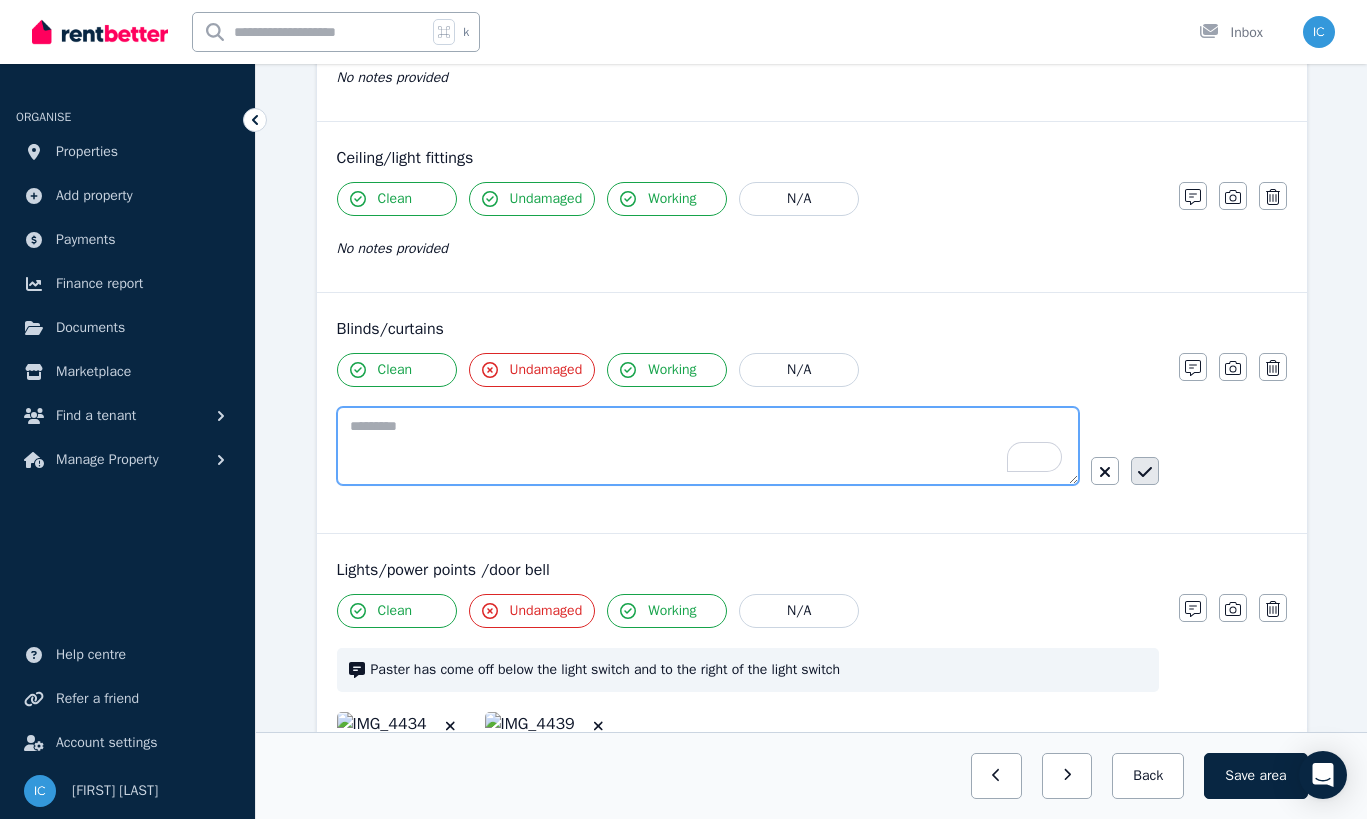 type 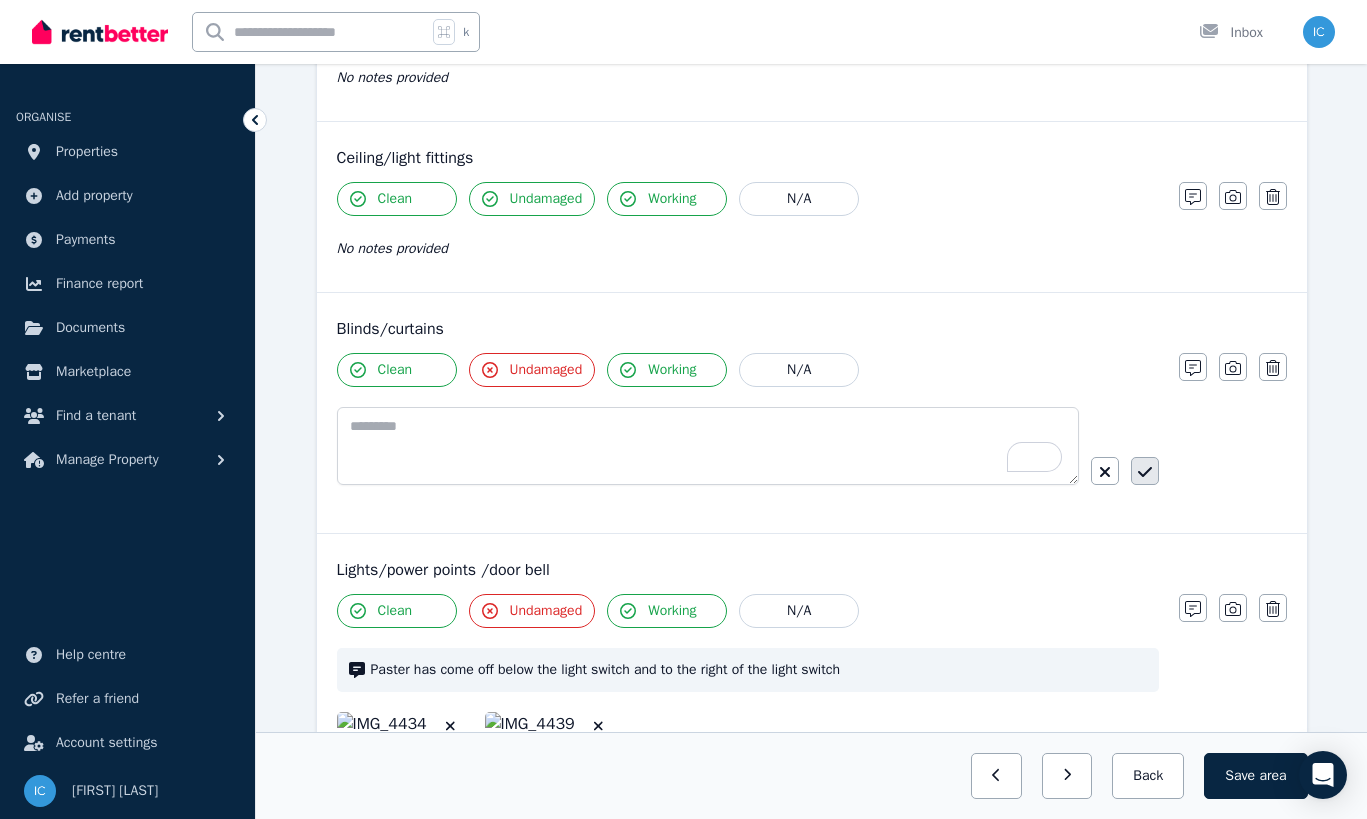 click at bounding box center (1145, 471) 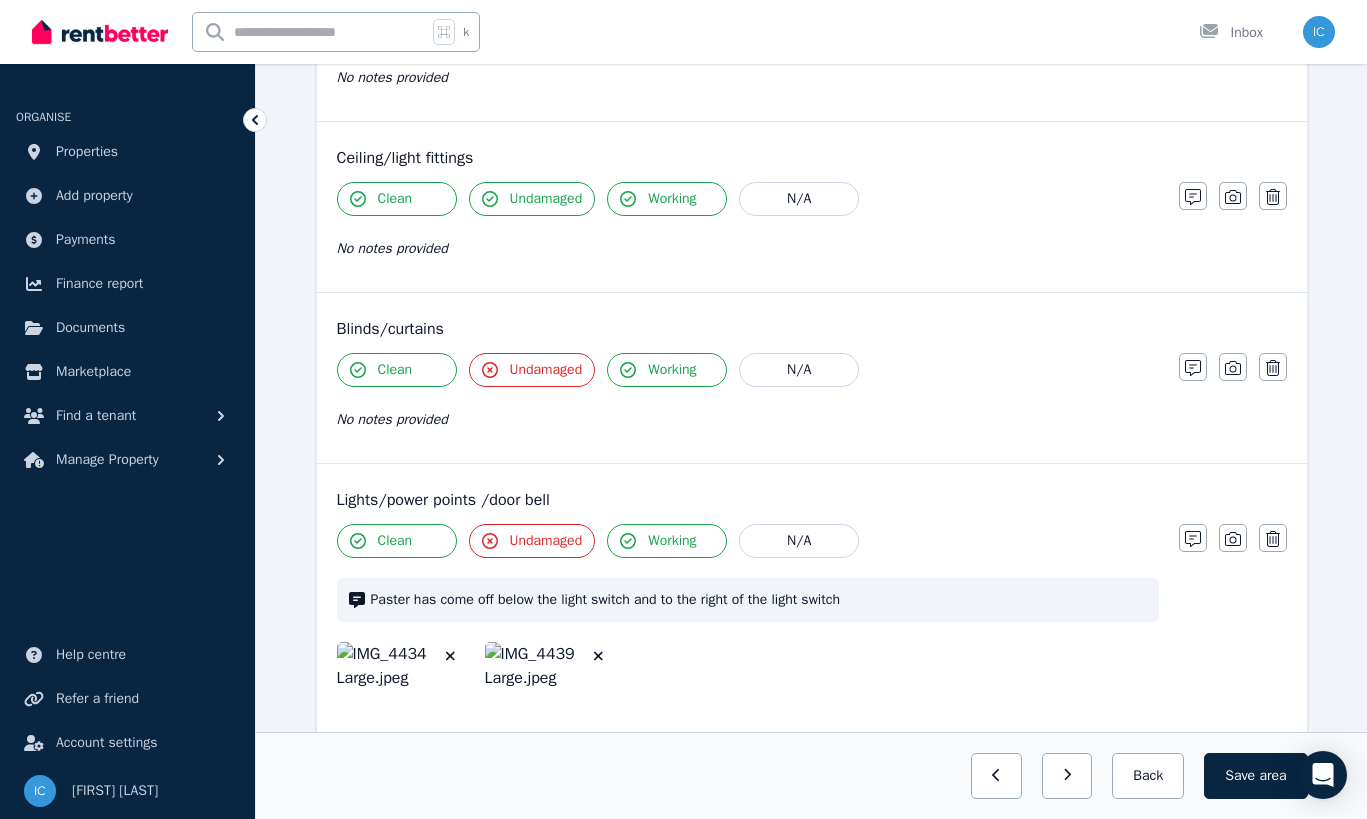 click on "Undamaged" at bounding box center (546, 370) 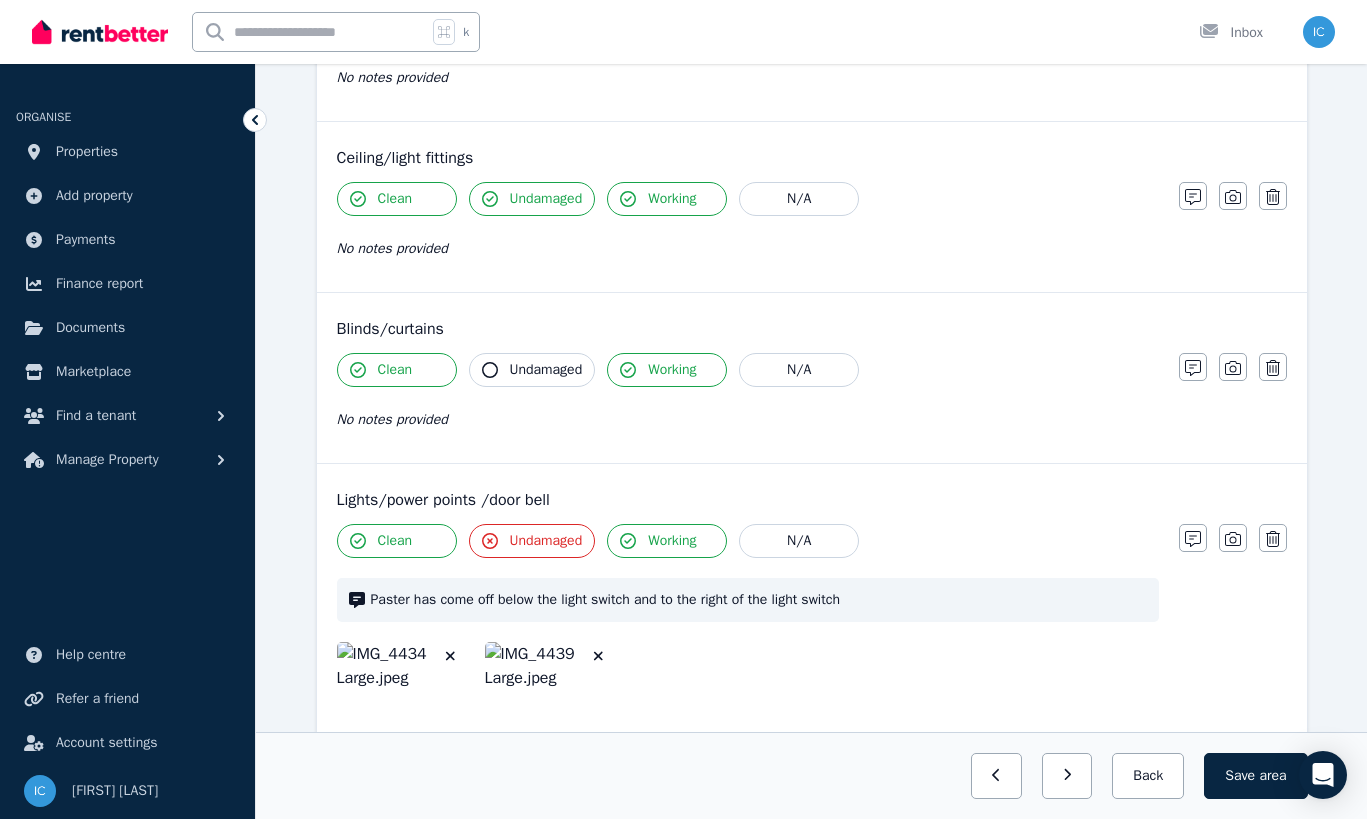 click on "Undamaged" at bounding box center [546, 370] 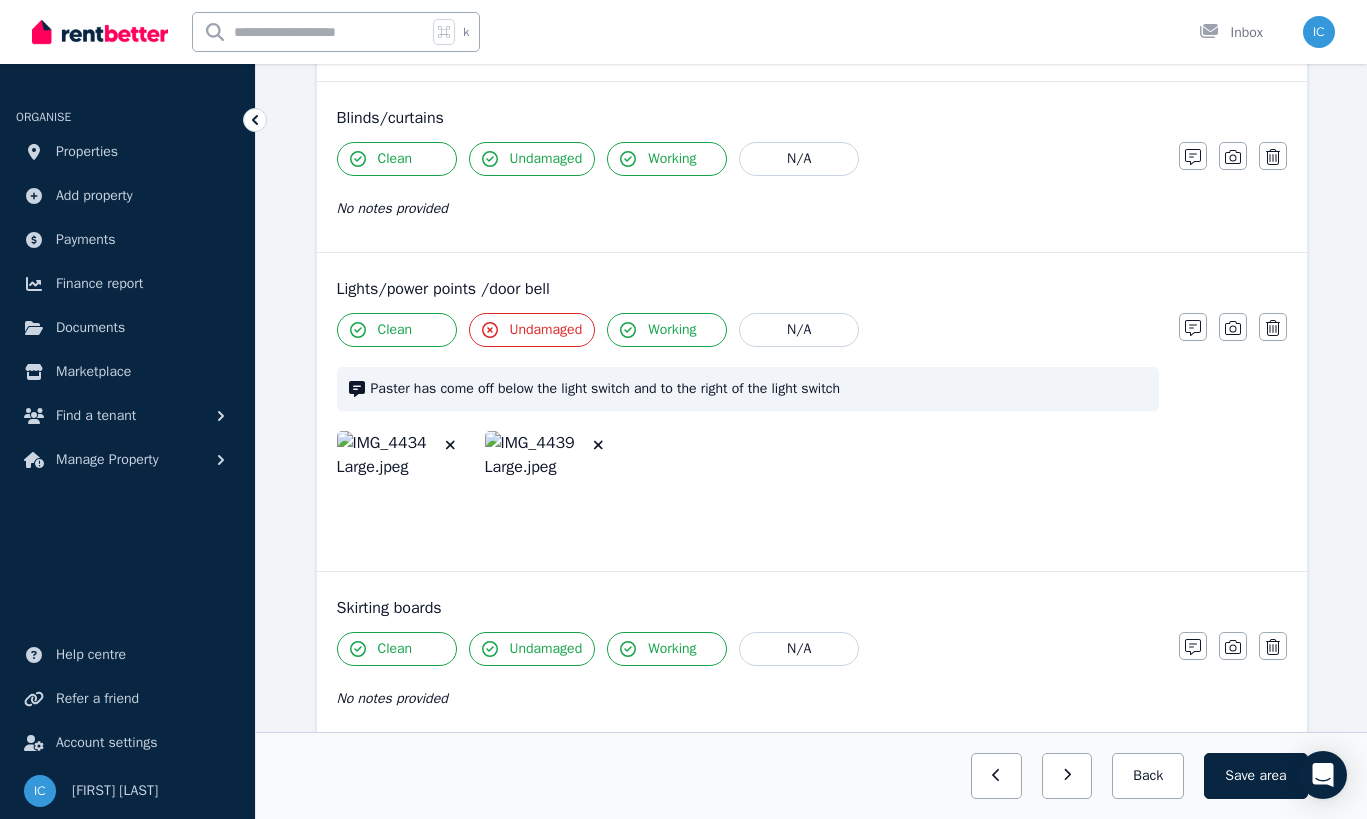 scroll, scrollTop: 1084, scrollLeft: 0, axis: vertical 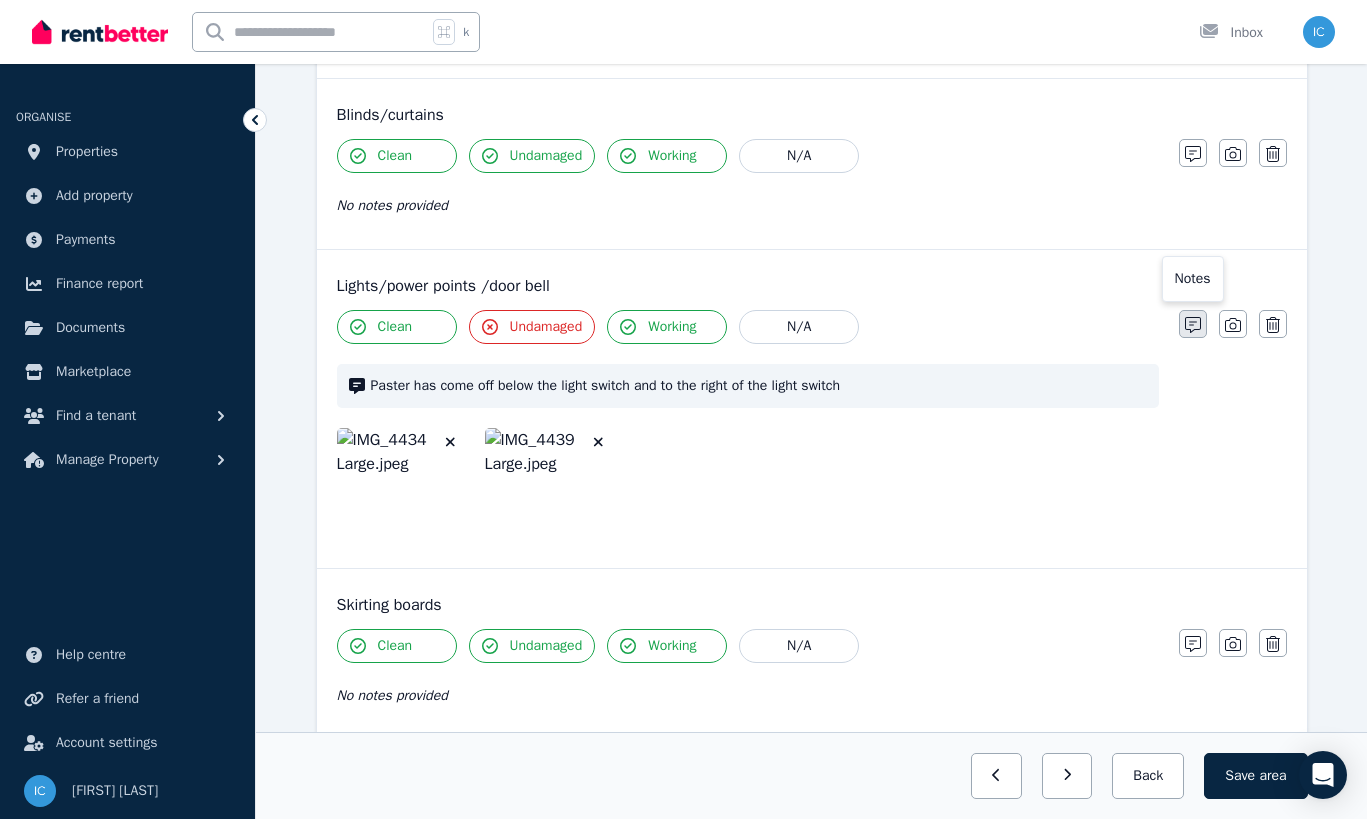click 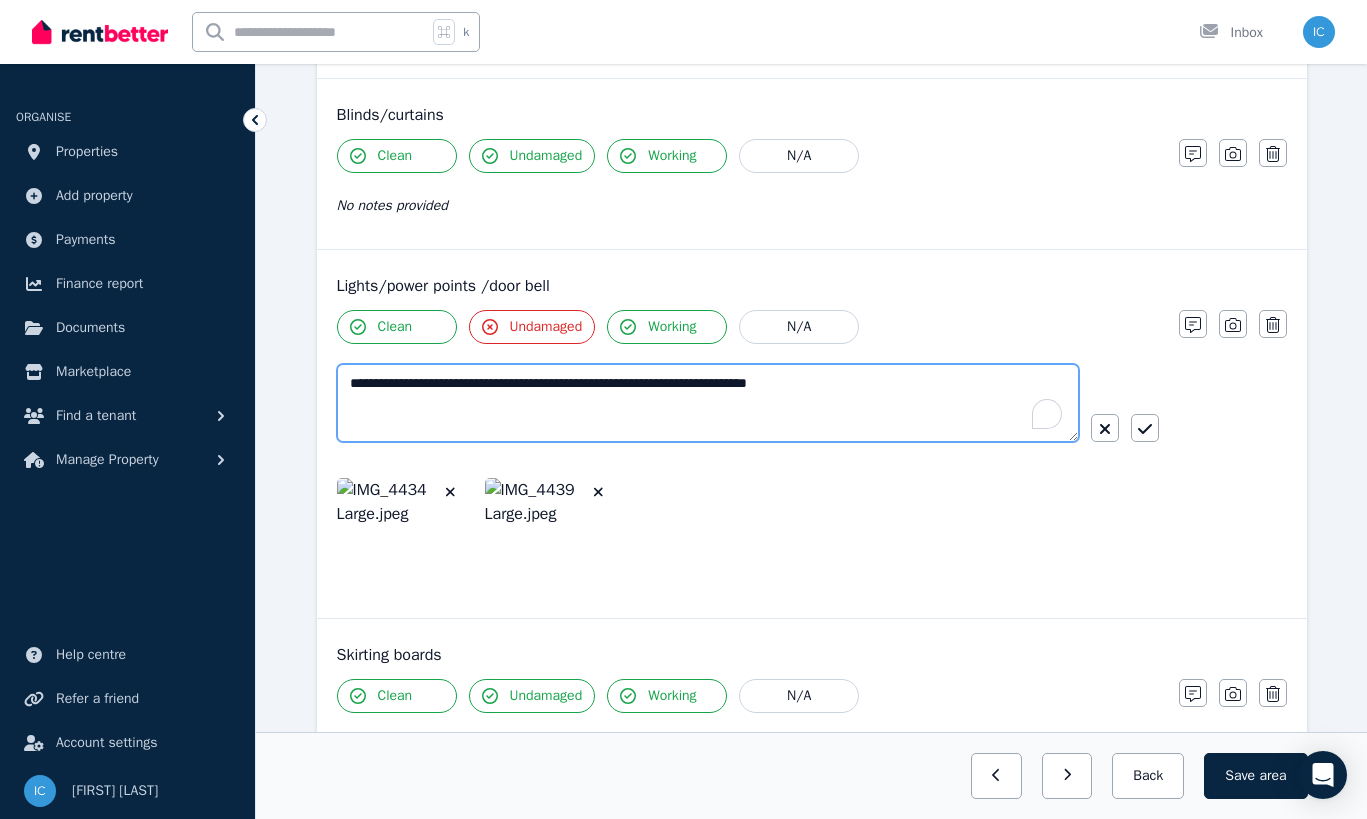 click on "**********" at bounding box center [708, 403] 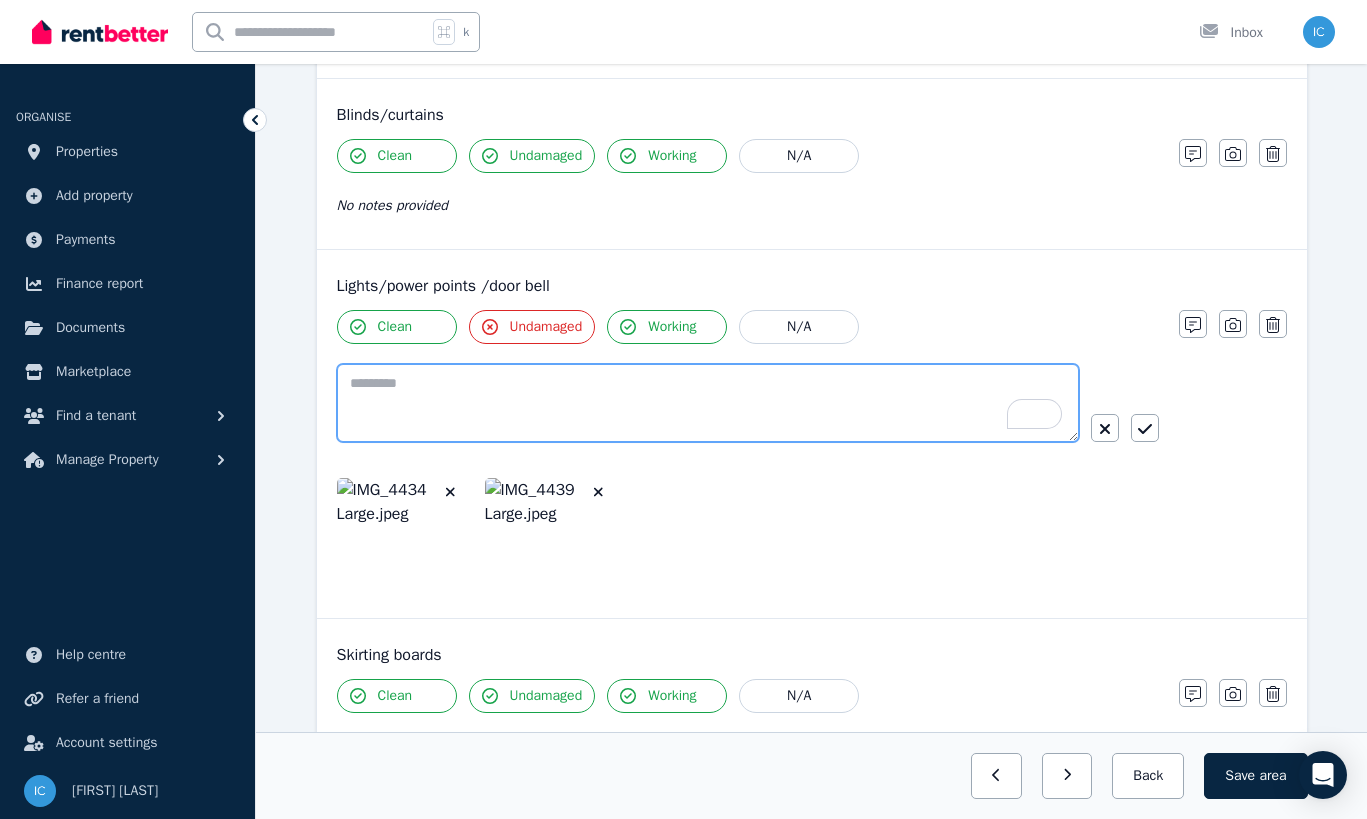 type 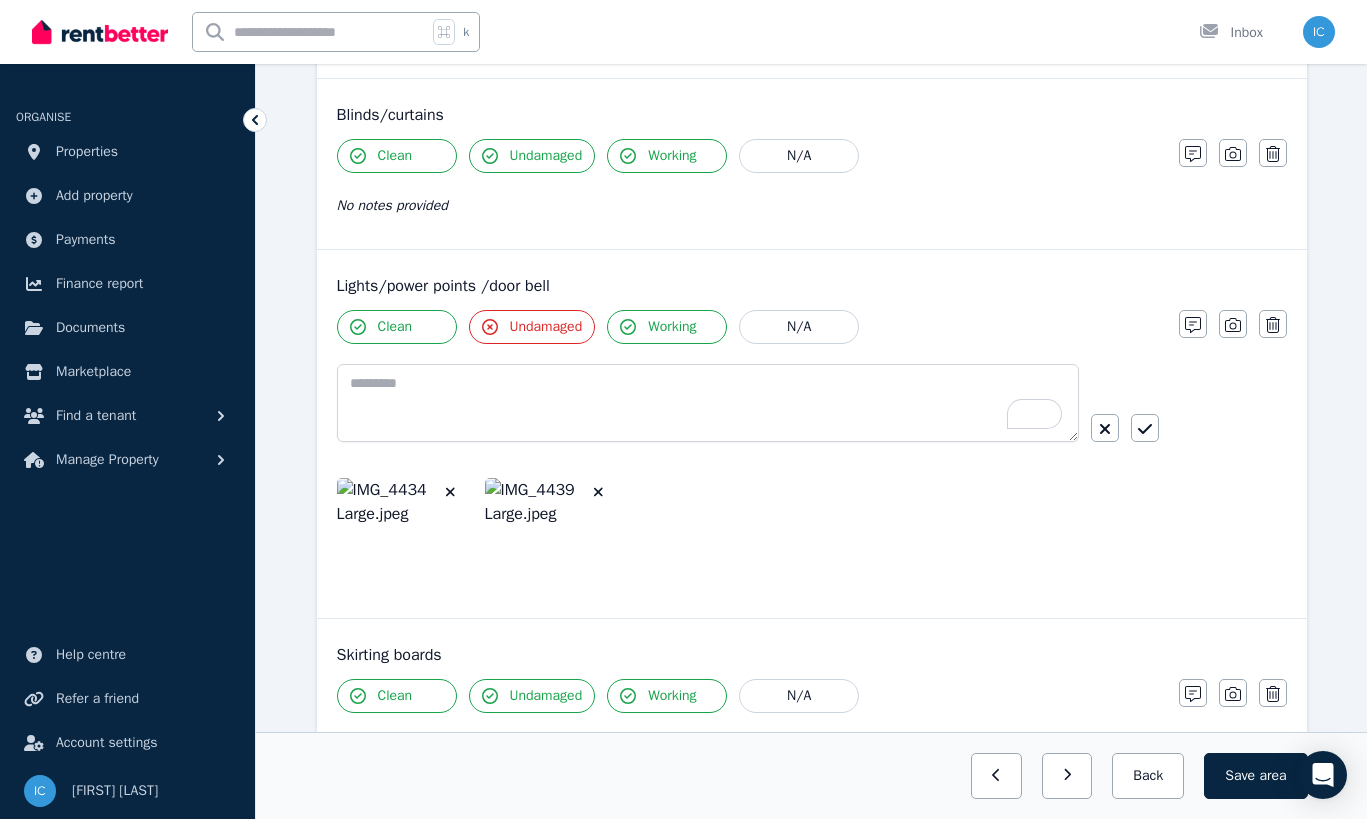 click on "Clean Undamaged Working N/A" at bounding box center [748, 458] 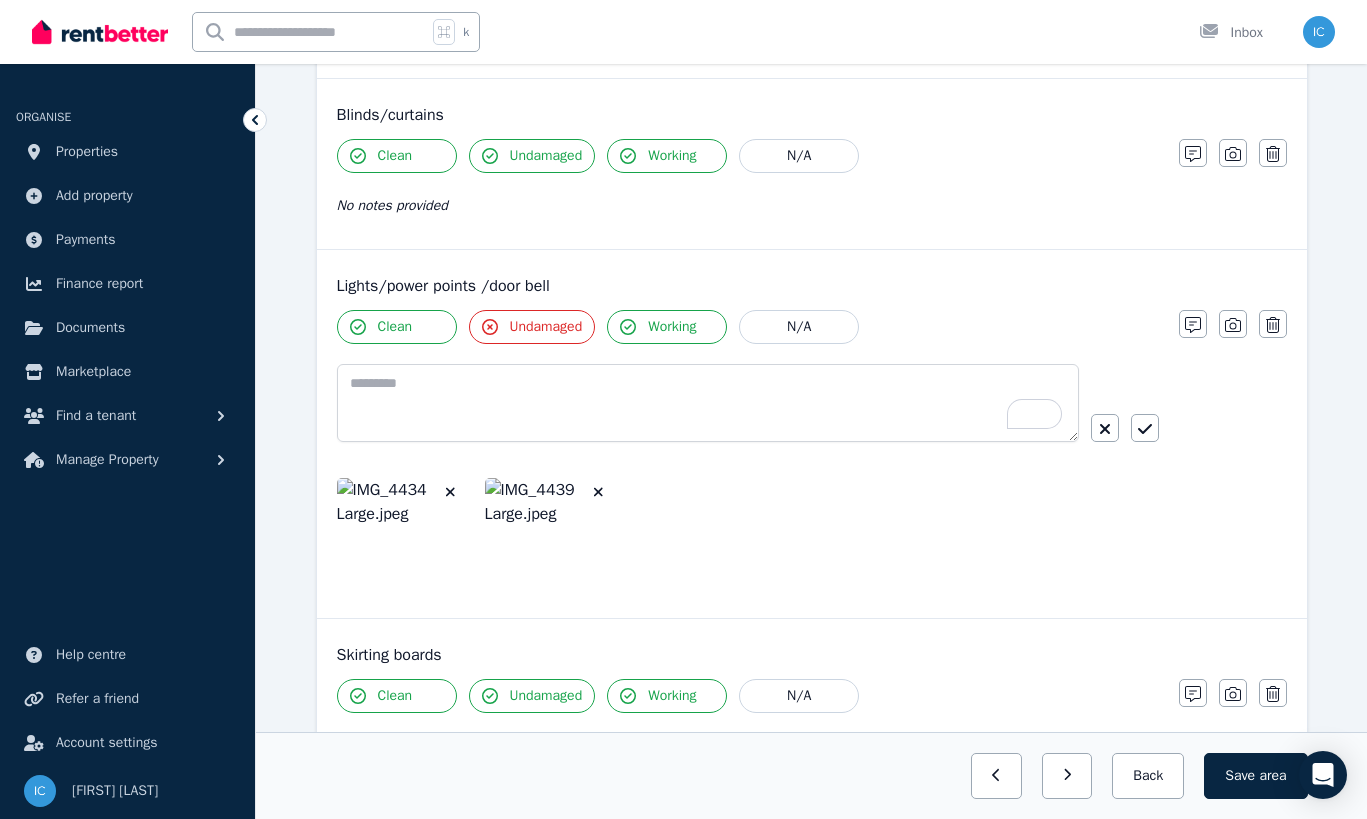 click on "Undamaged" at bounding box center (532, 327) 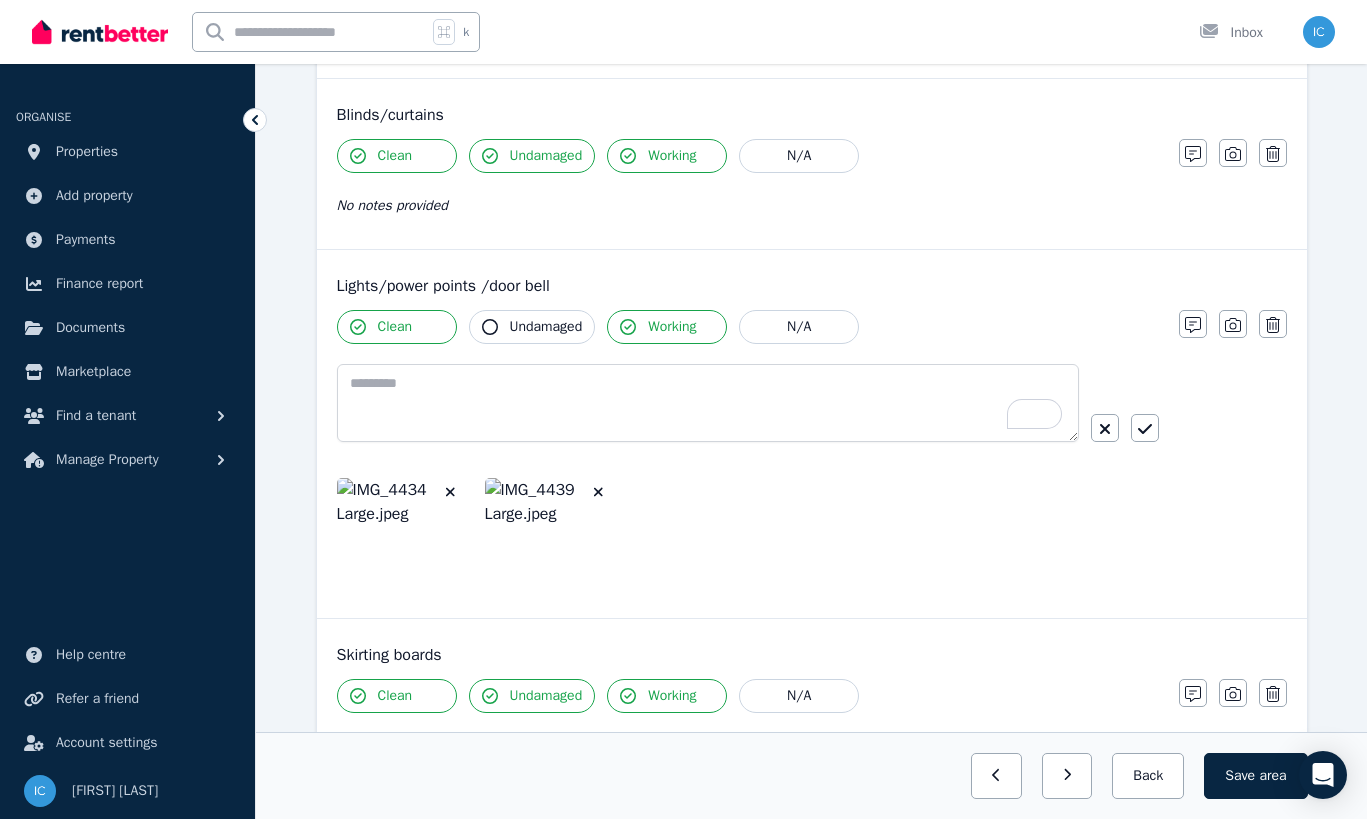 click on "Undamaged" at bounding box center [532, 327] 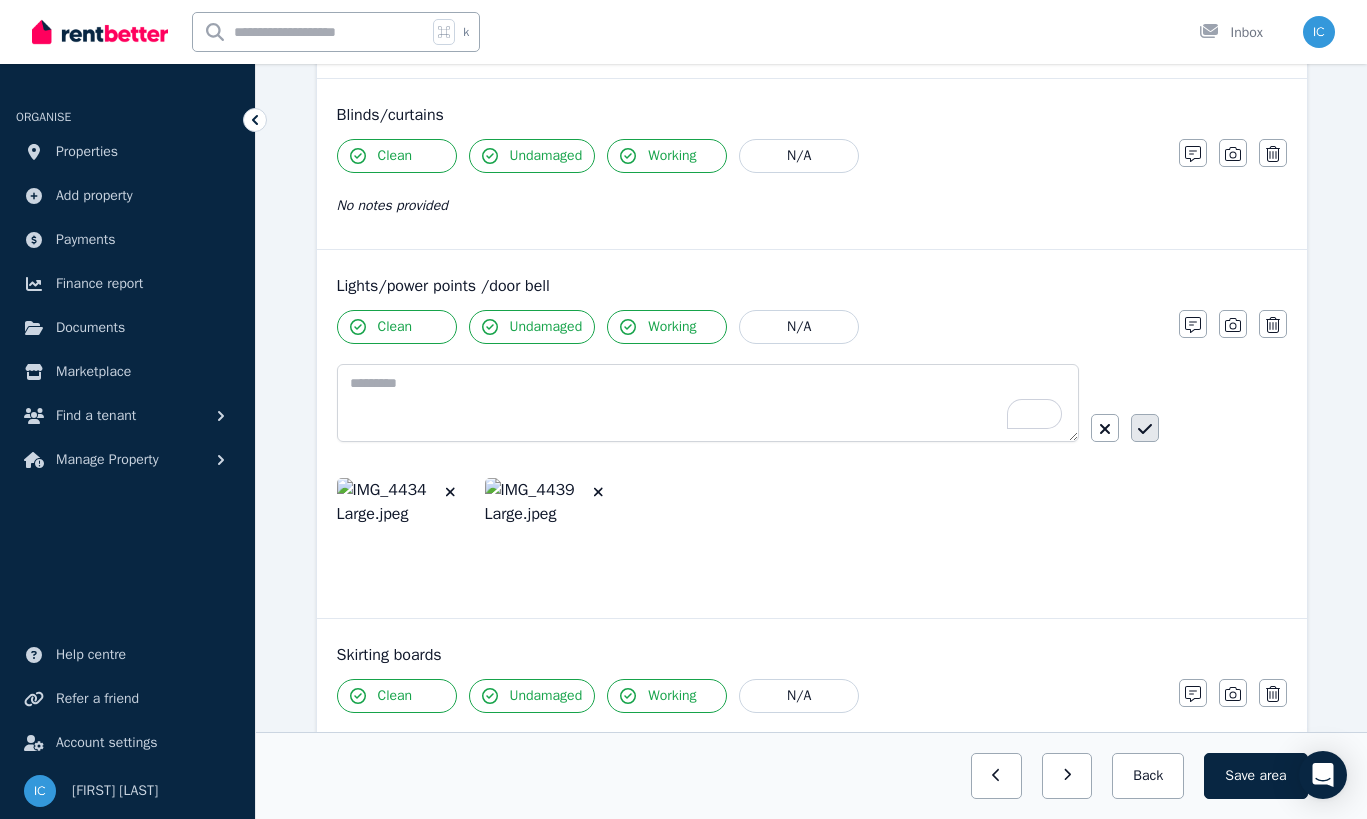 click 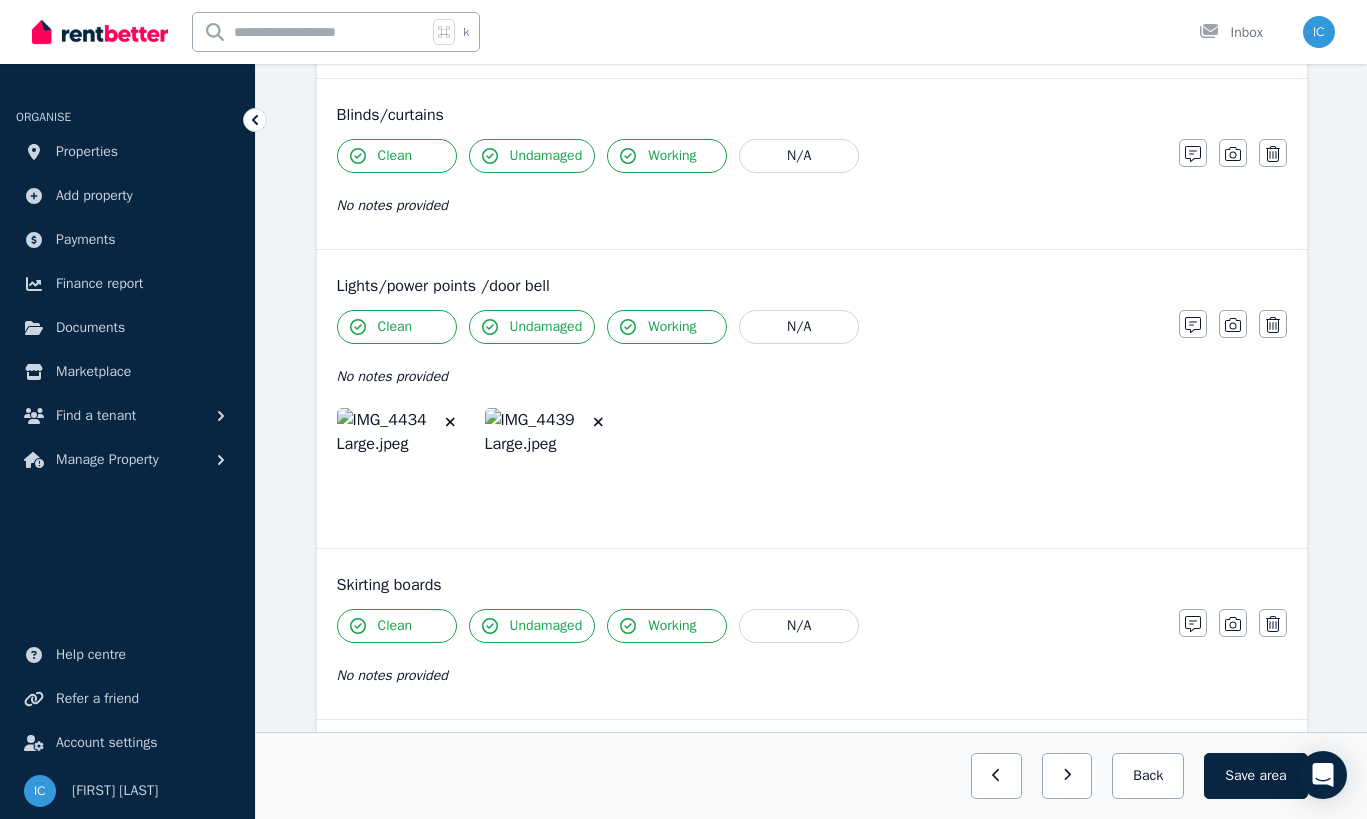 click 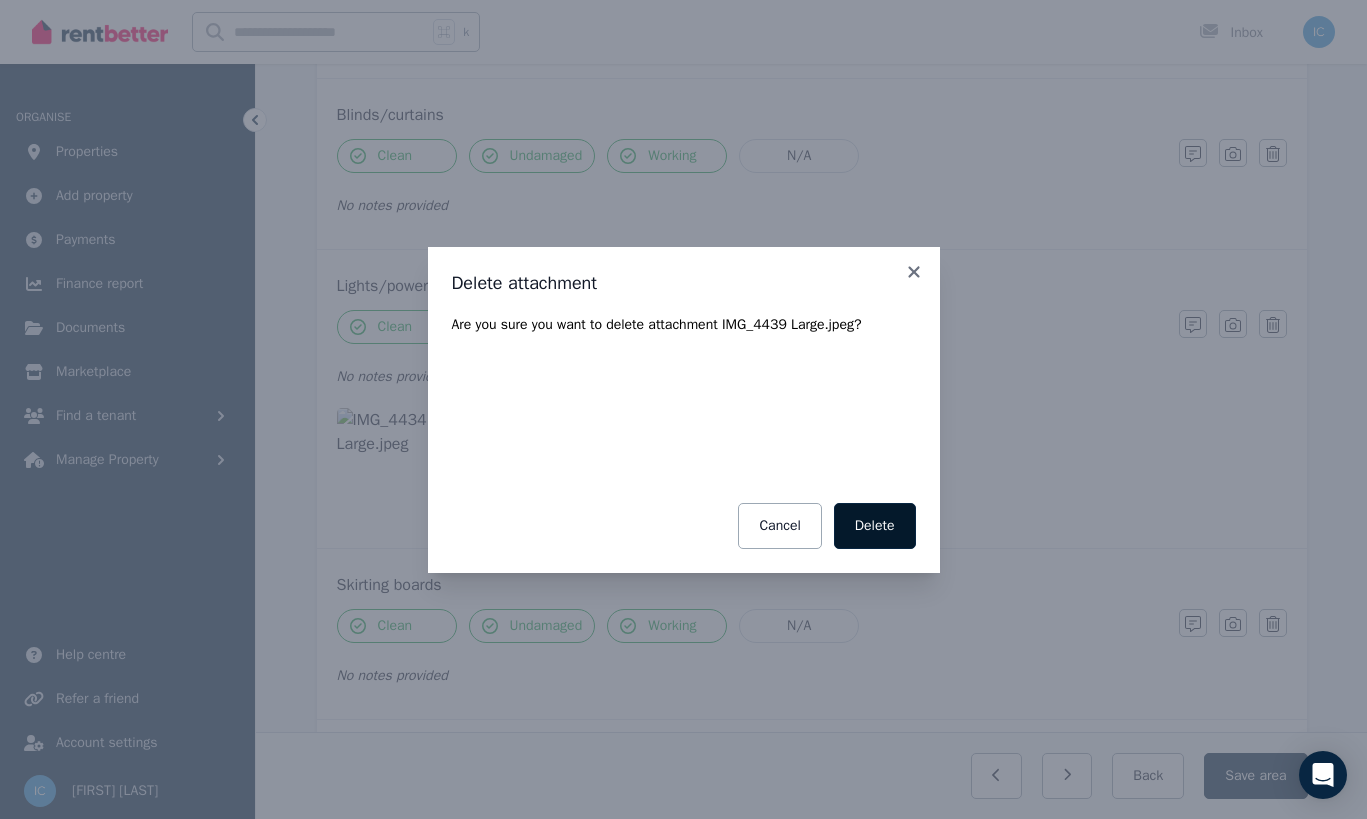 click on "Delete" at bounding box center (875, 526) 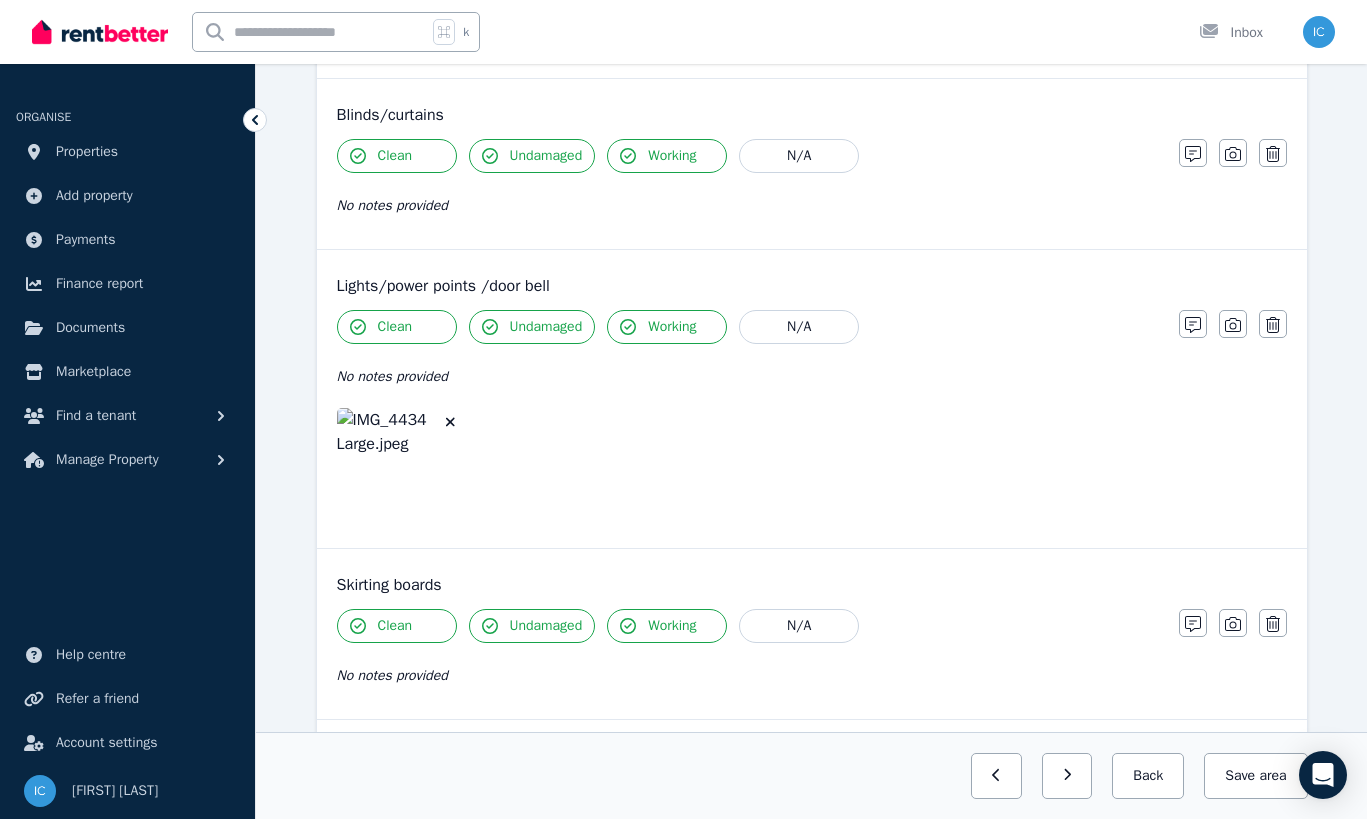 click 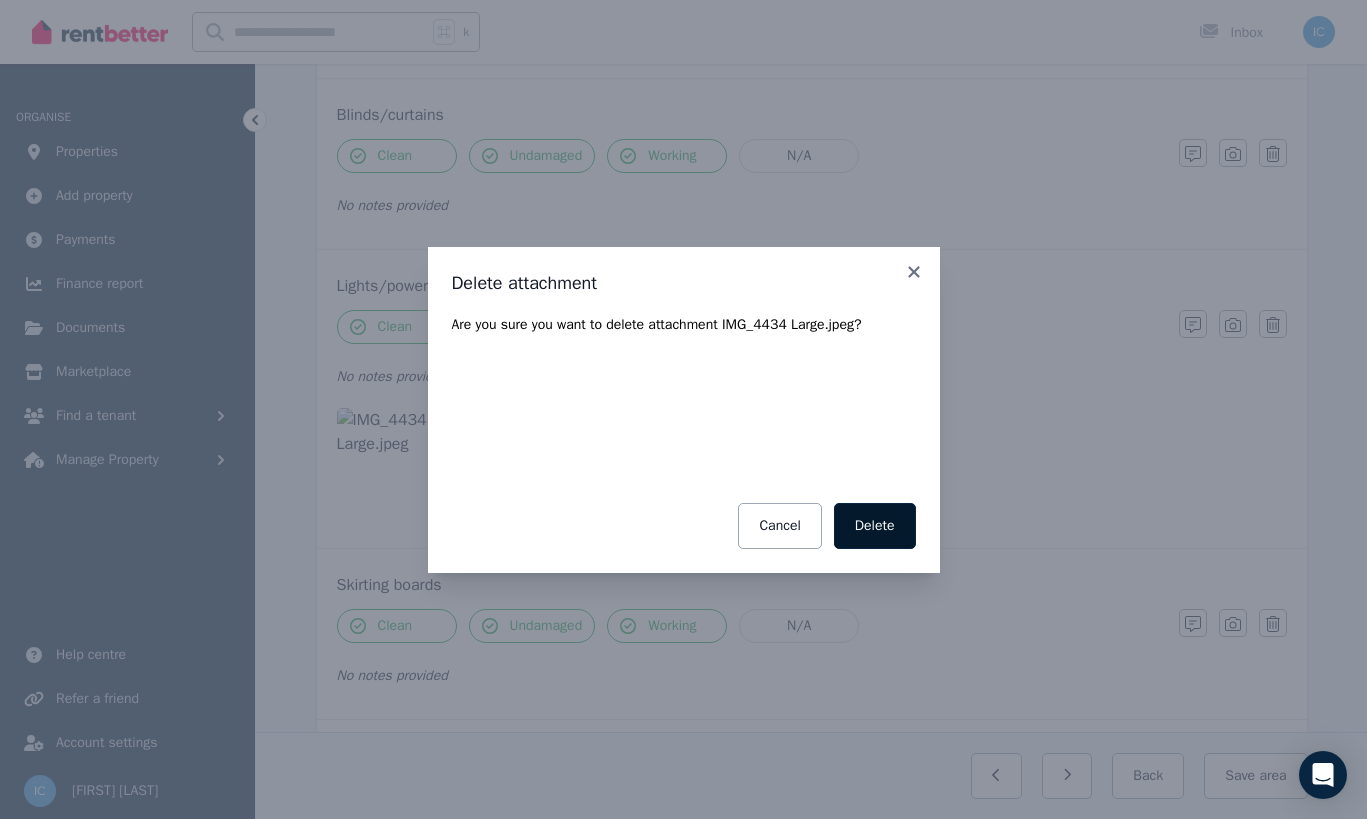 click on "Delete" at bounding box center [875, 526] 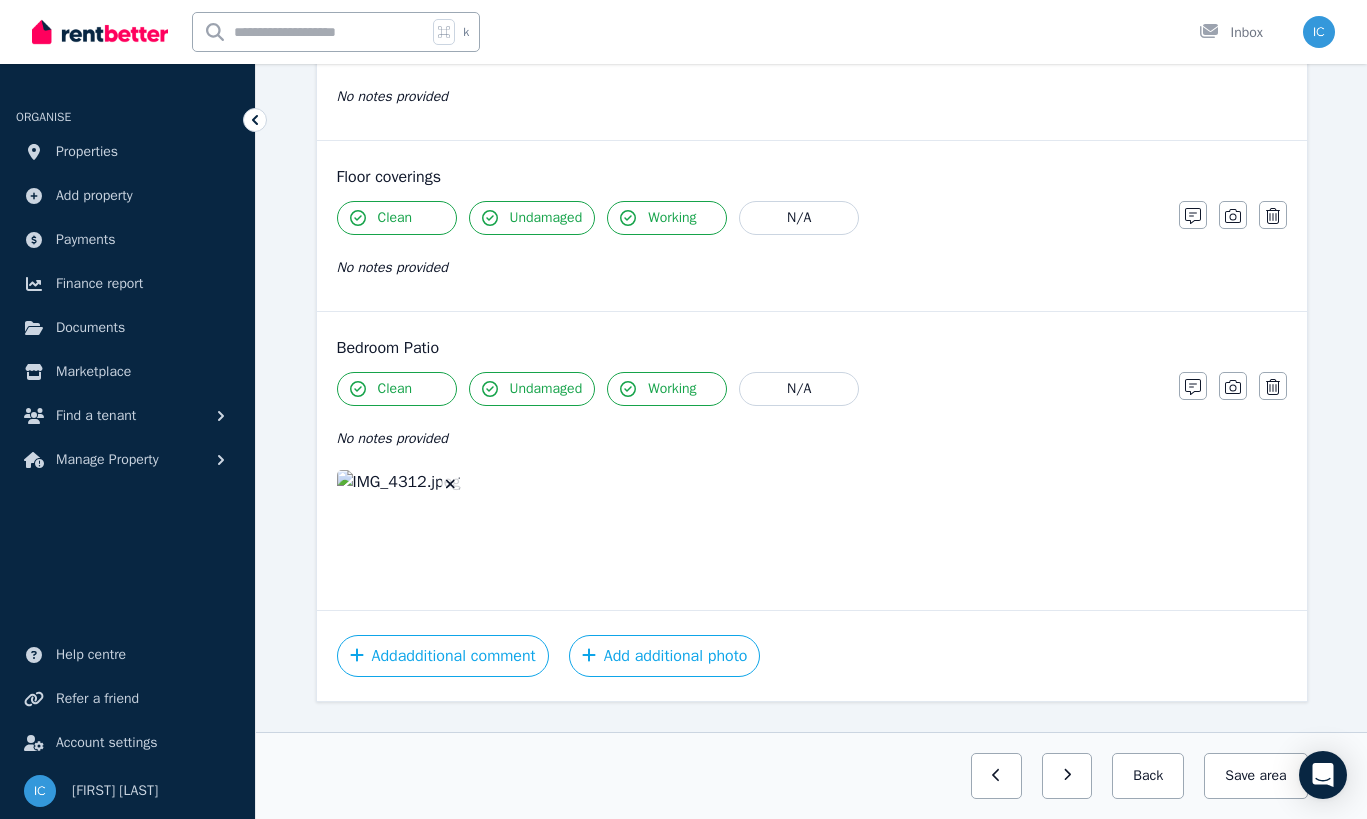 scroll, scrollTop: 1577, scrollLeft: 0, axis: vertical 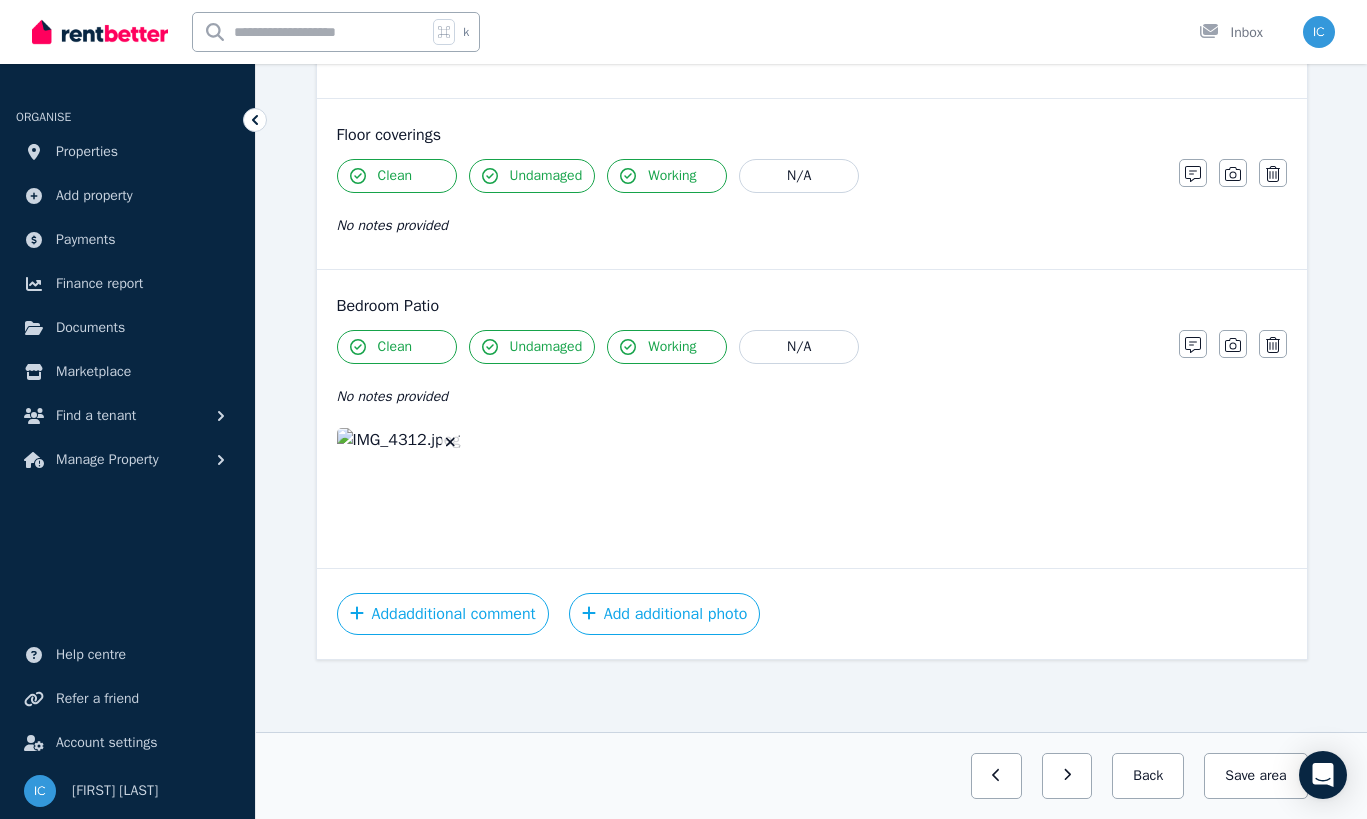 click 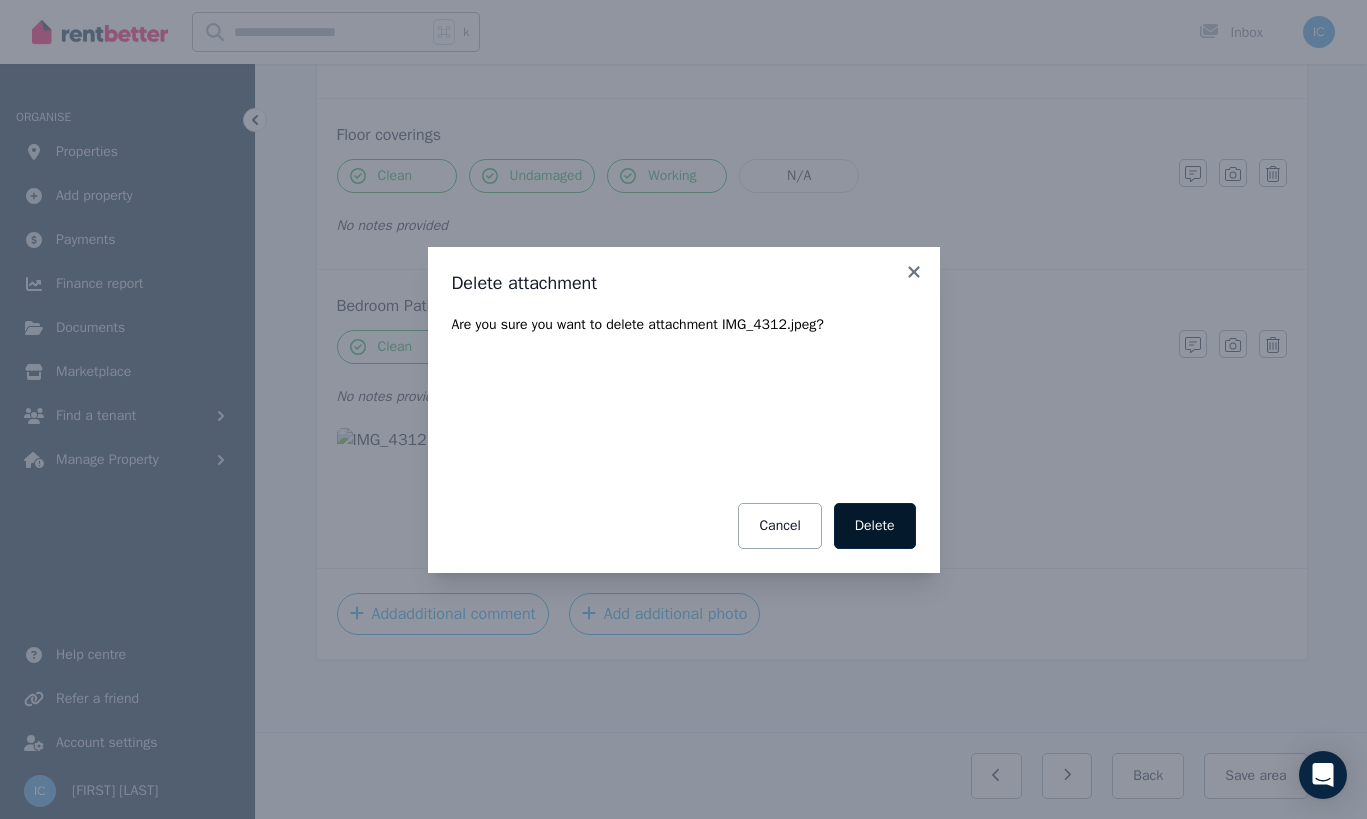 click on "Delete" at bounding box center [875, 526] 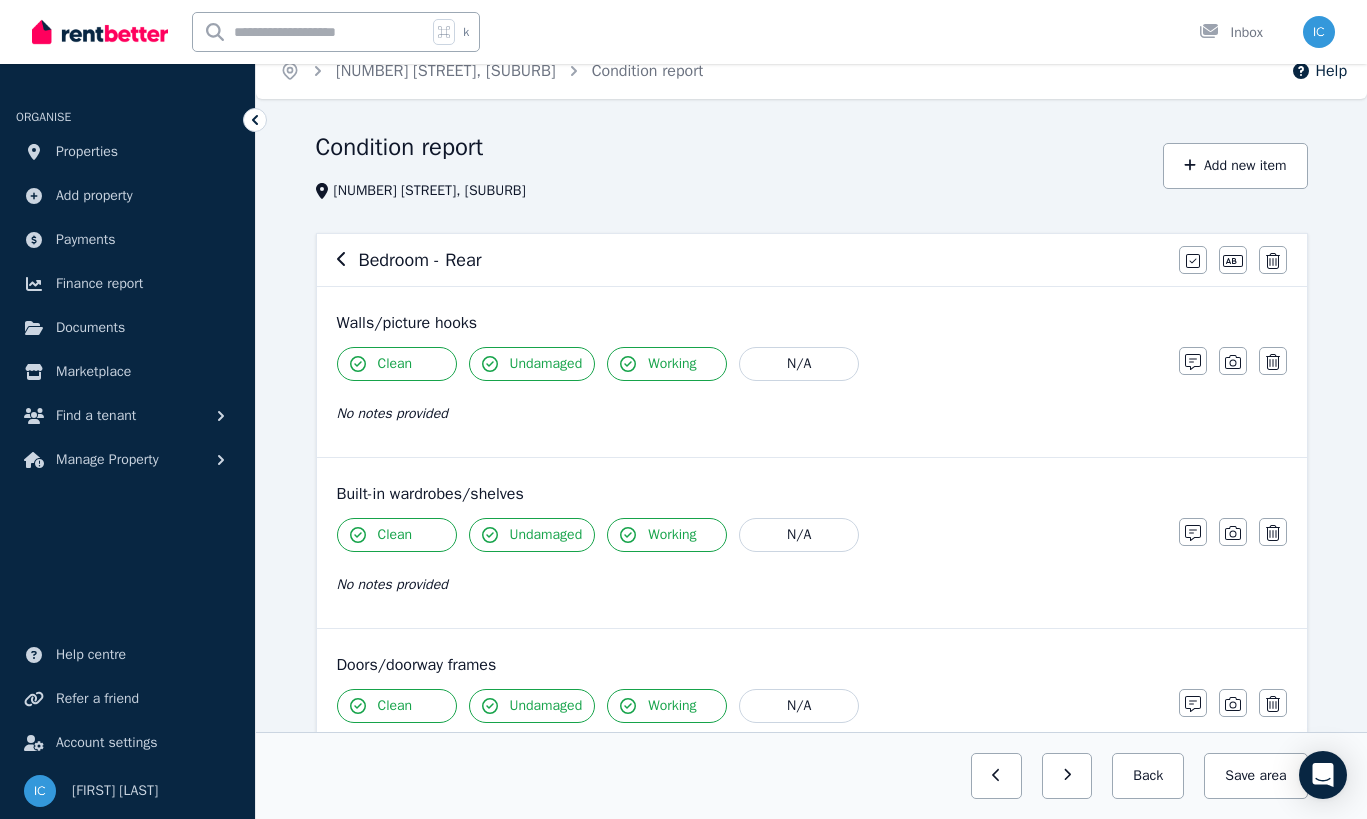 scroll, scrollTop: 14, scrollLeft: 0, axis: vertical 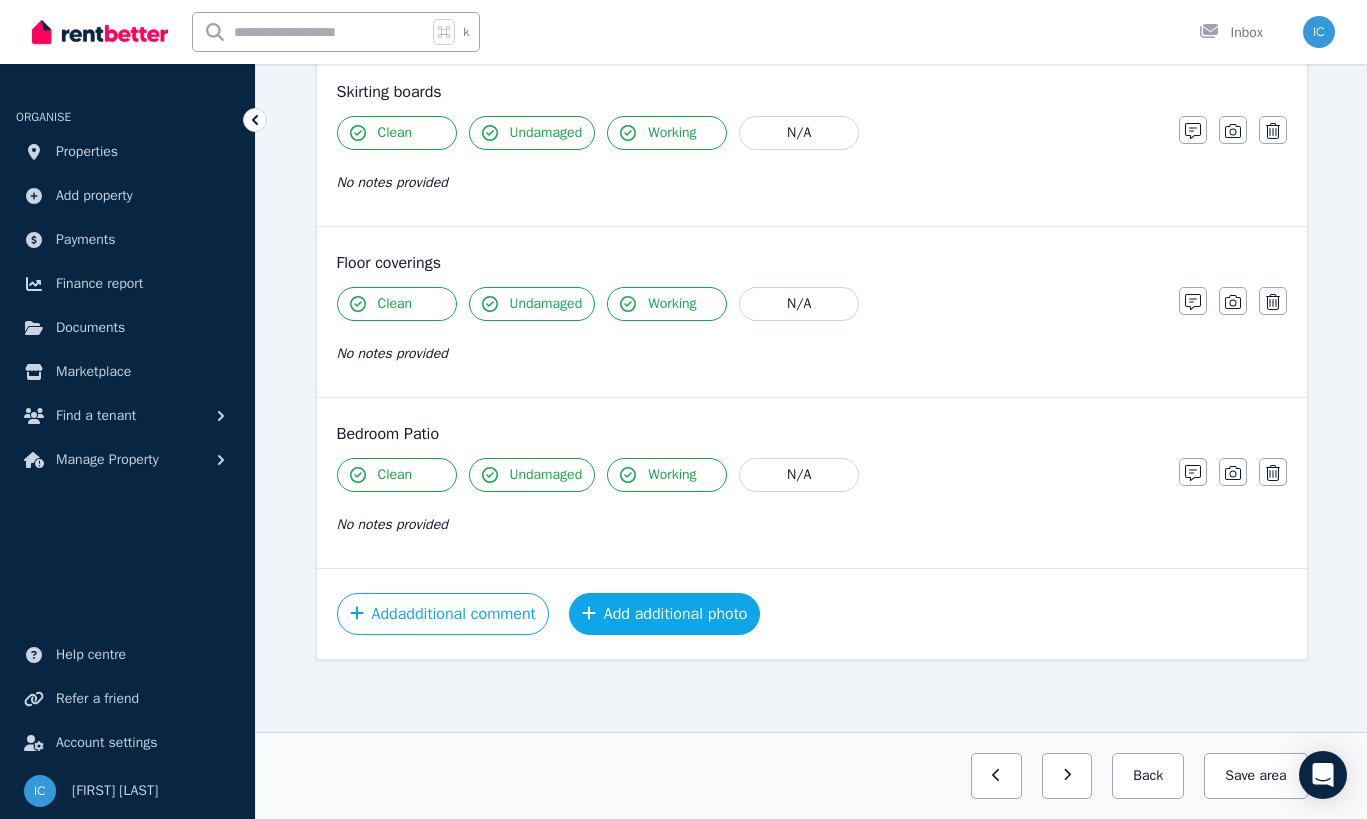click on "Add additional photo" at bounding box center [665, 614] 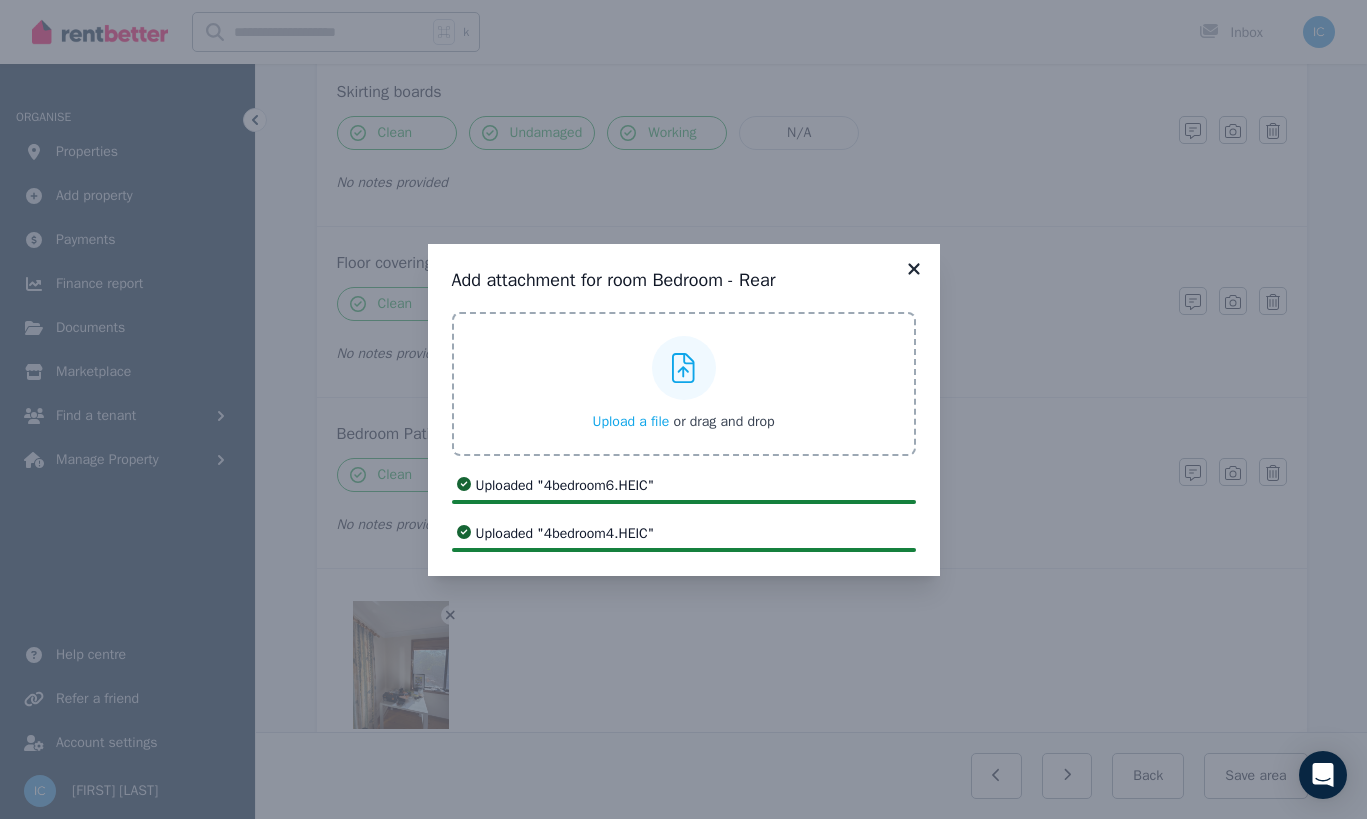 click 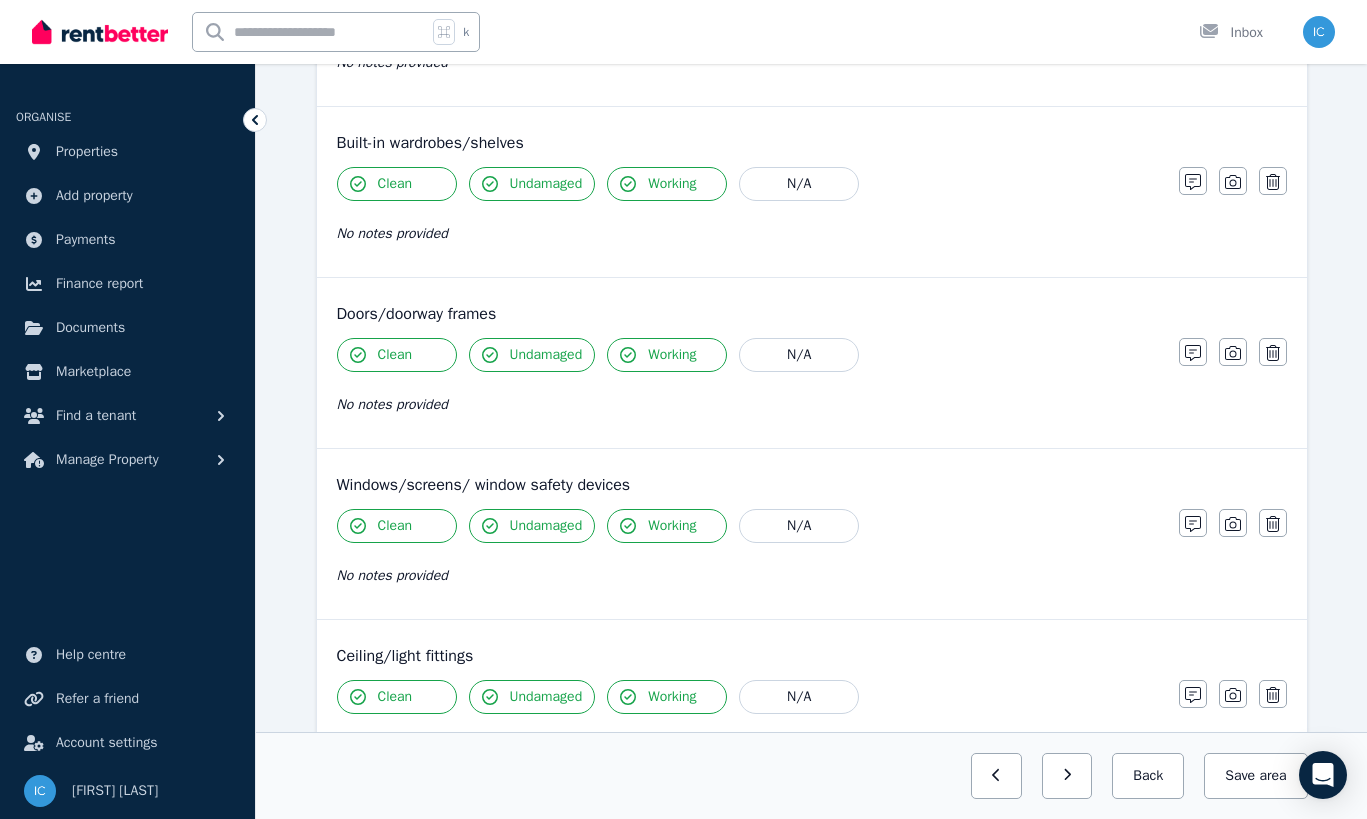 scroll, scrollTop: 0, scrollLeft: 0, axis: both 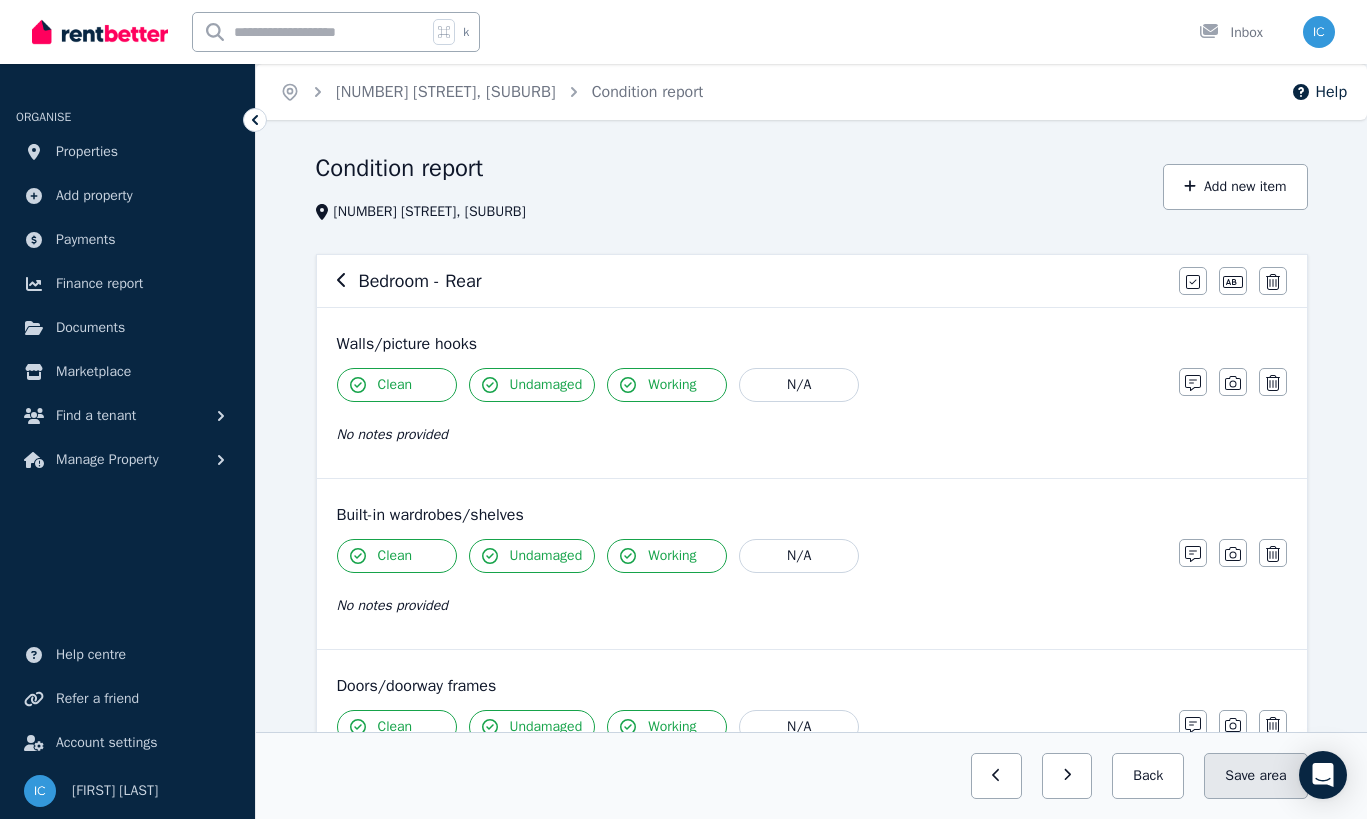 click on "area" at bounding box center [1272, 776] 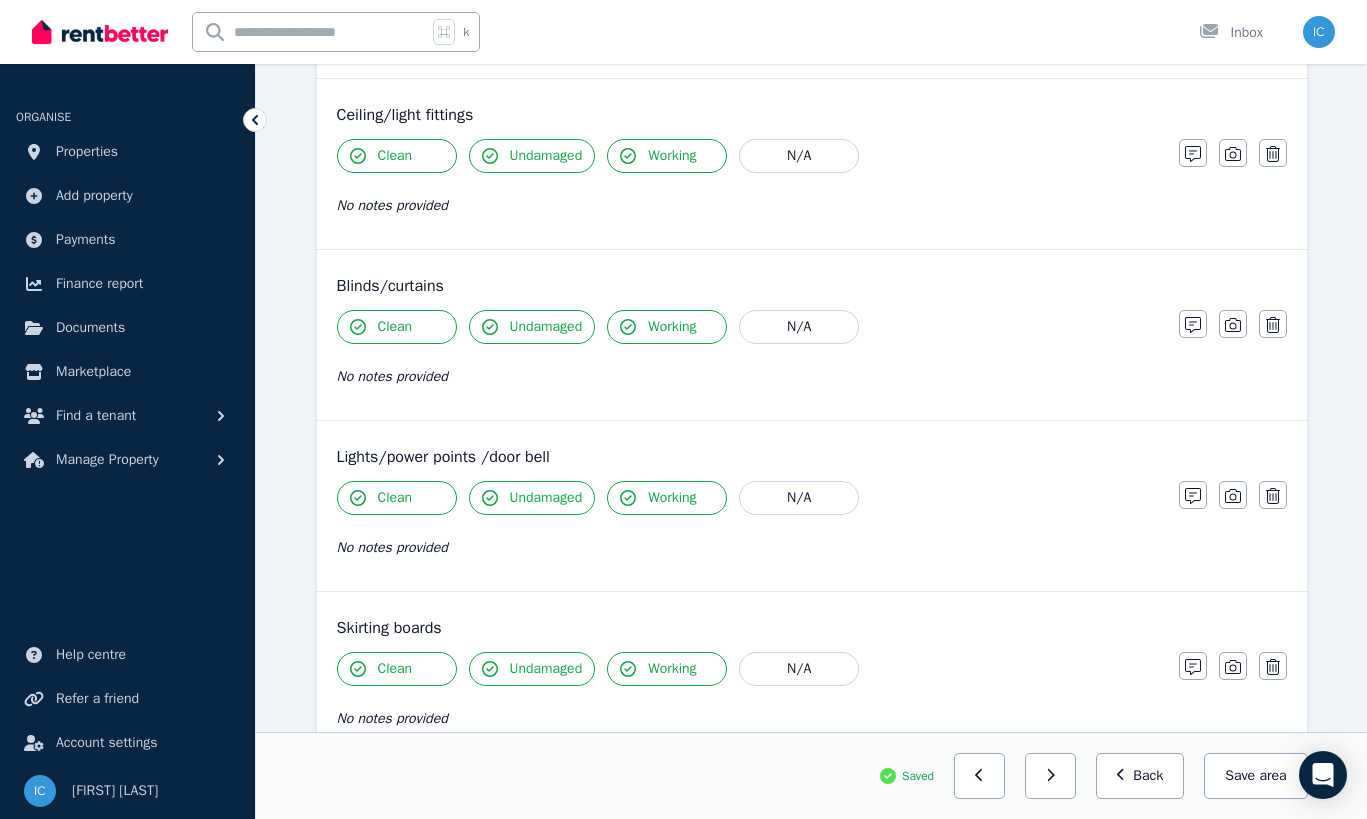 scroll, scrollTop: 812, scrollLeft: 0, axis: vertical 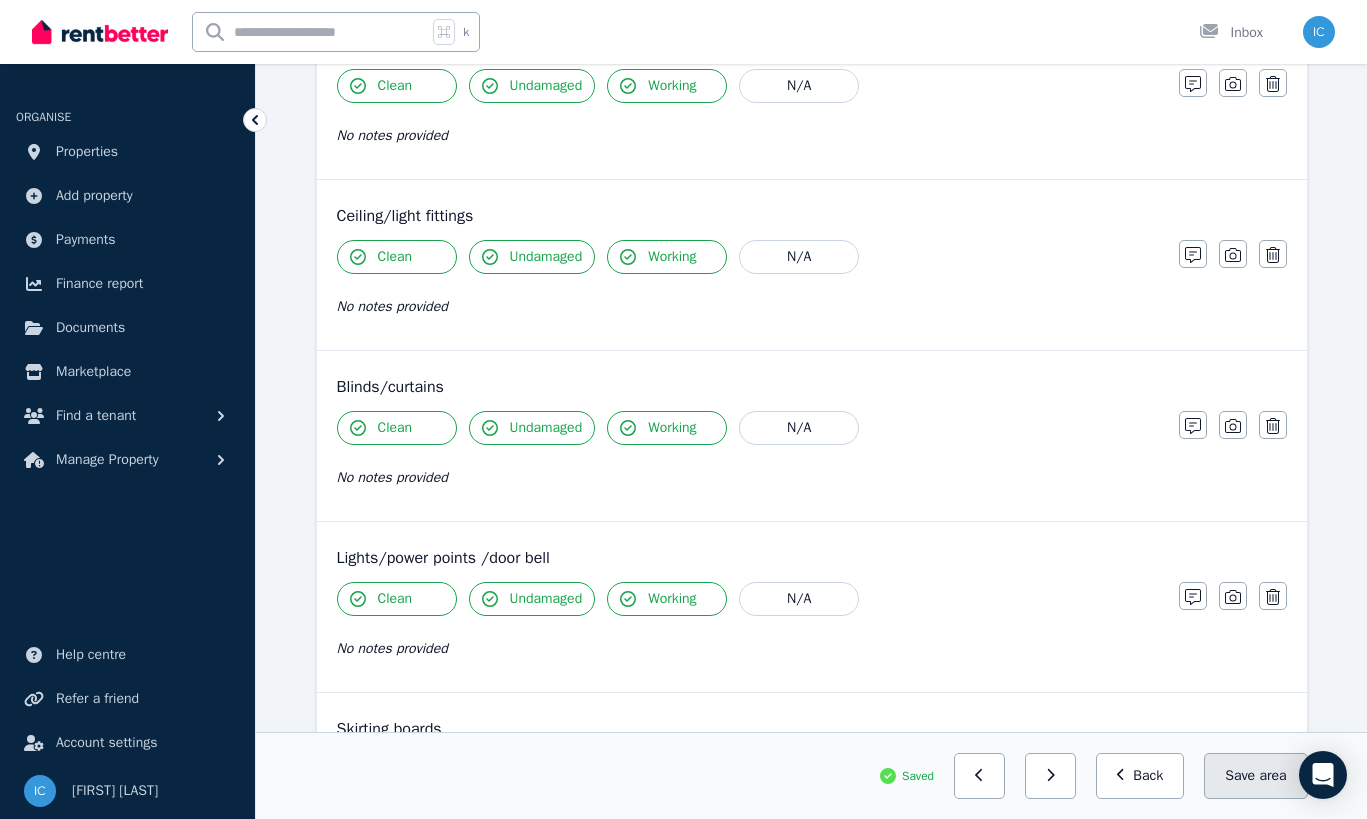 click on "Save   area" at bounding box center (1255, 776) 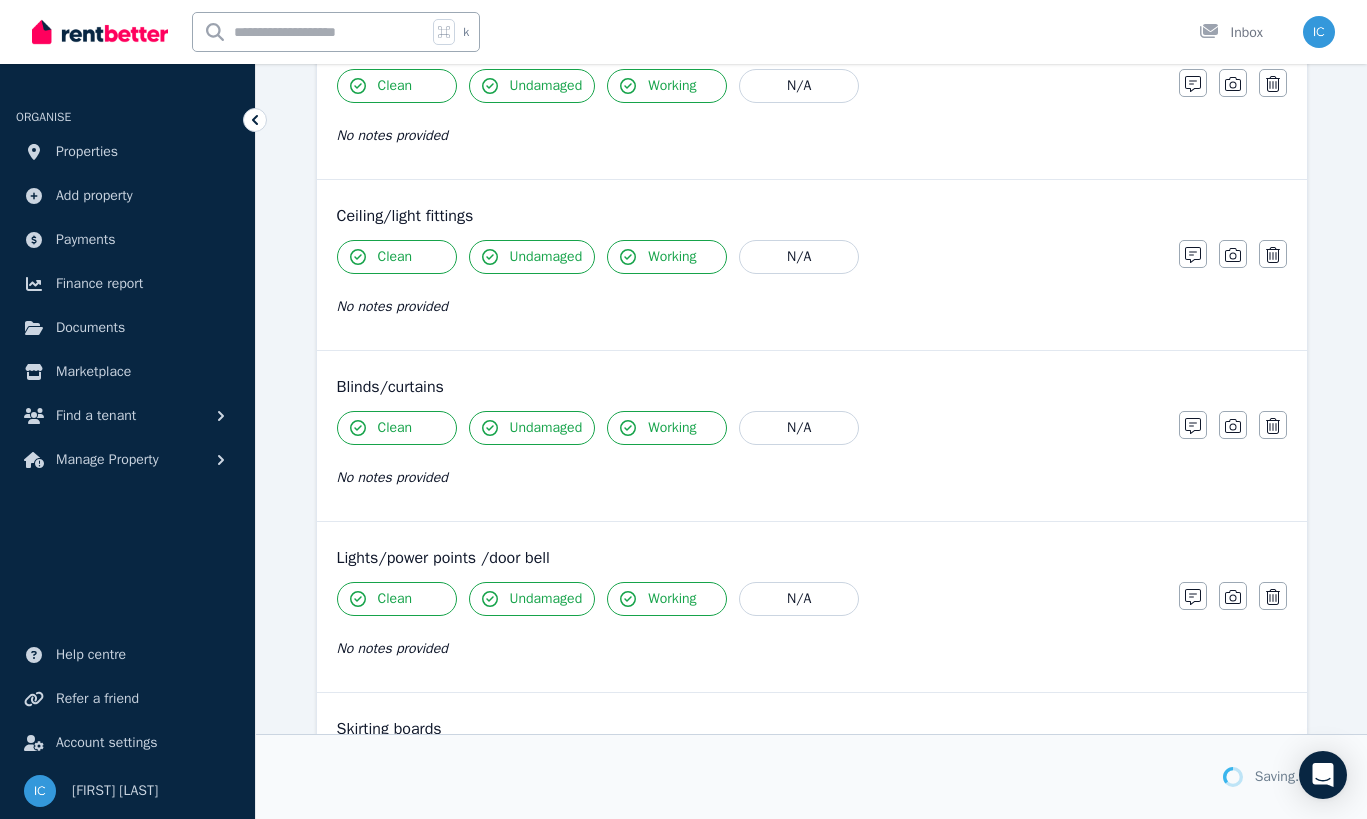 scroll, scrollTop: 0, scrollLeft: 0, axis: both 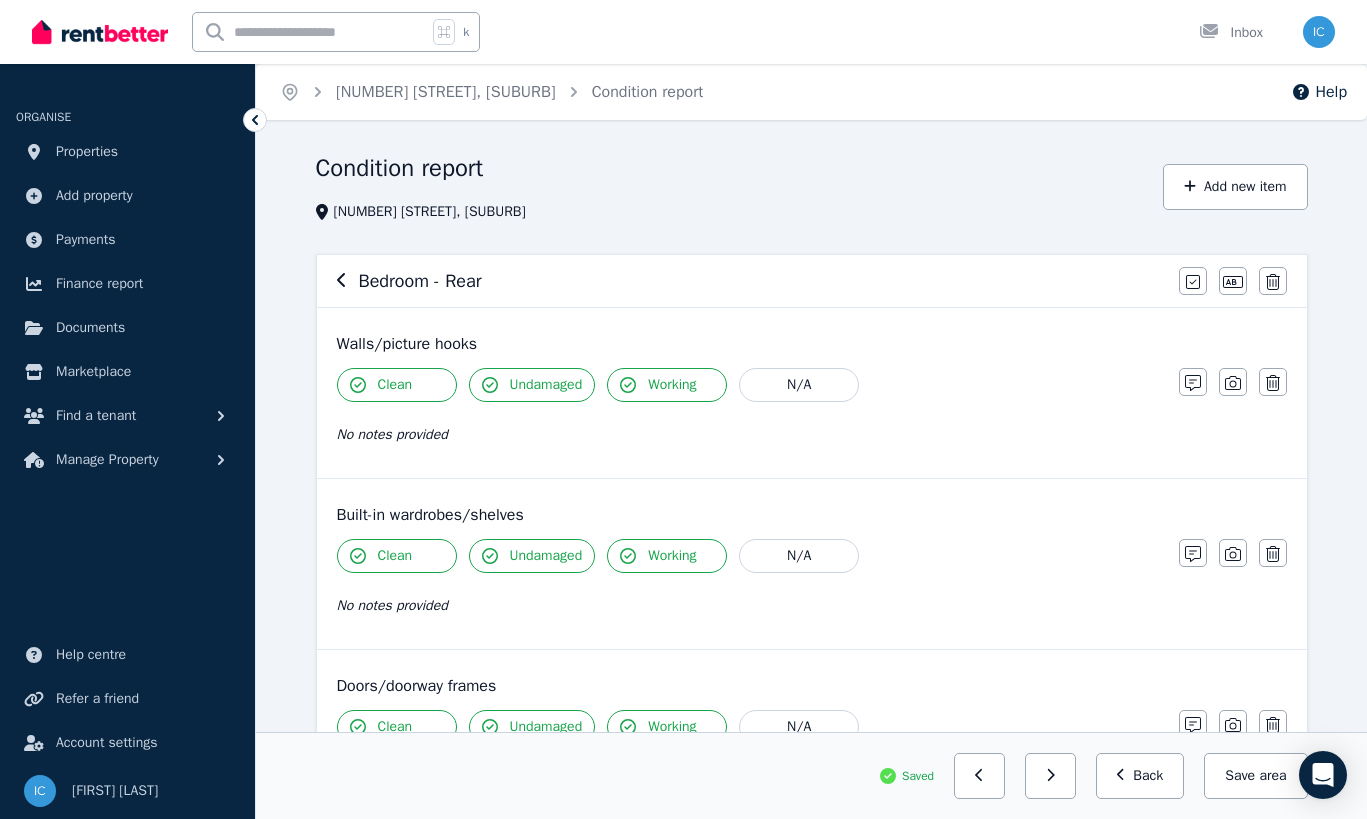 click 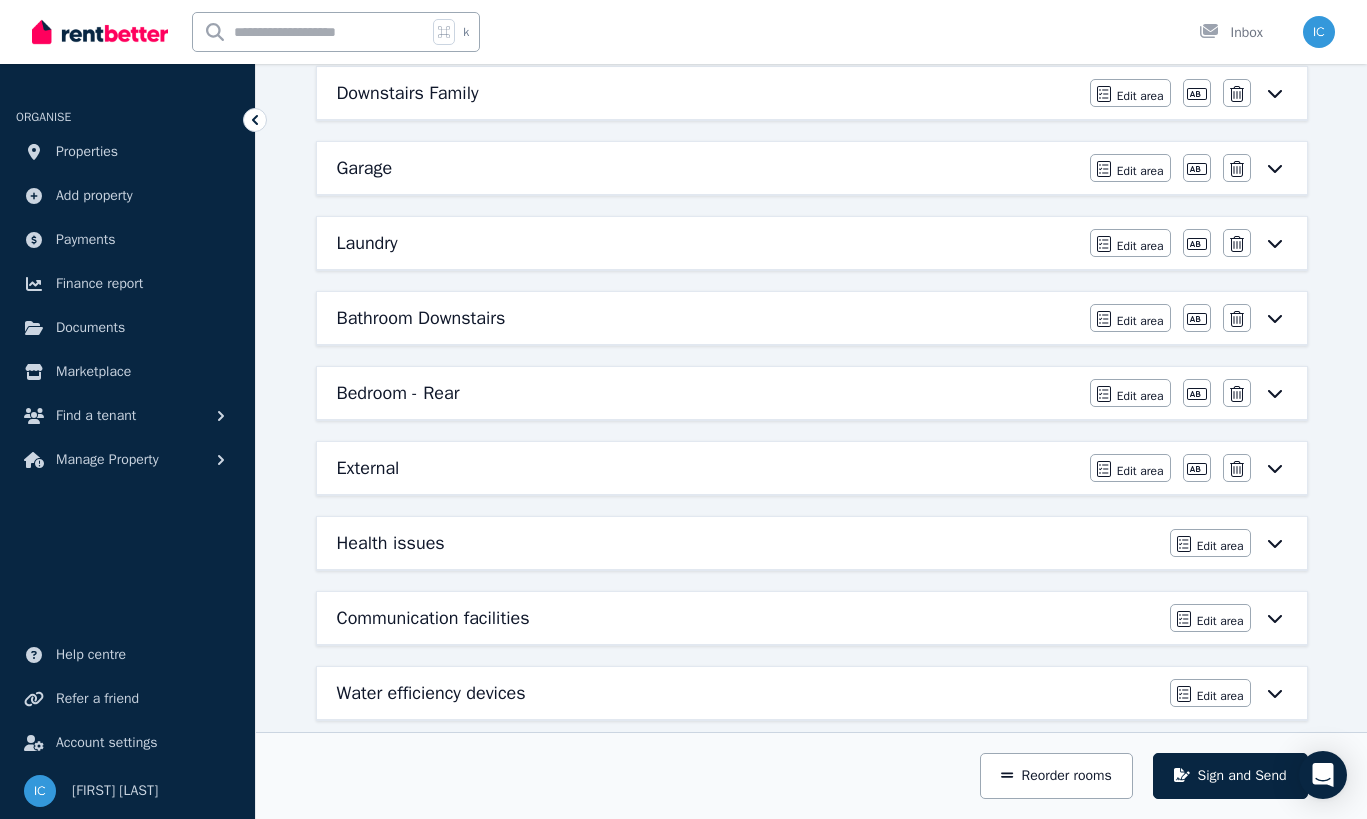 scroll, scrollTop: 988, scrollLeft: 0, axis: vertical 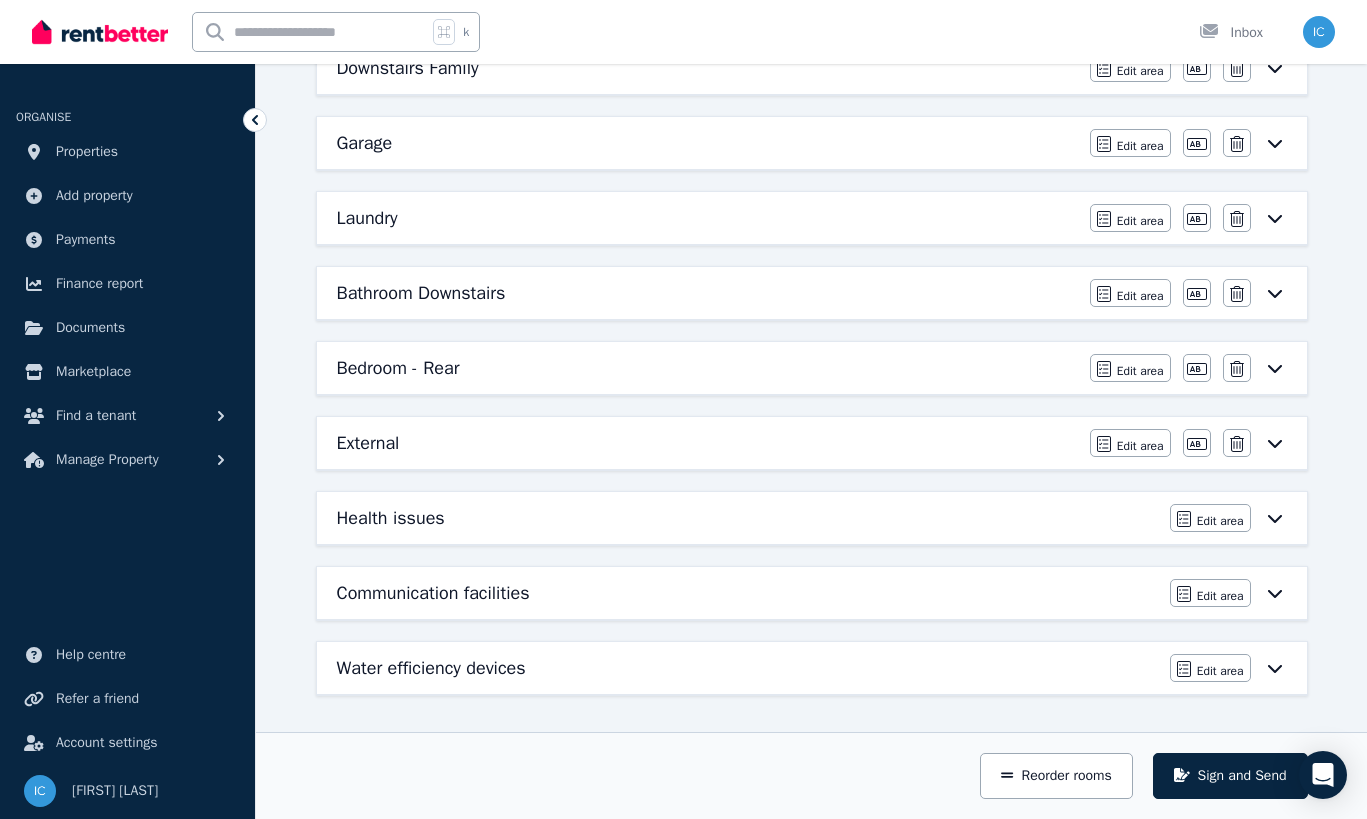 click on "External Edit area Edit area Edit name Delete" at bounding box center [812, 443] 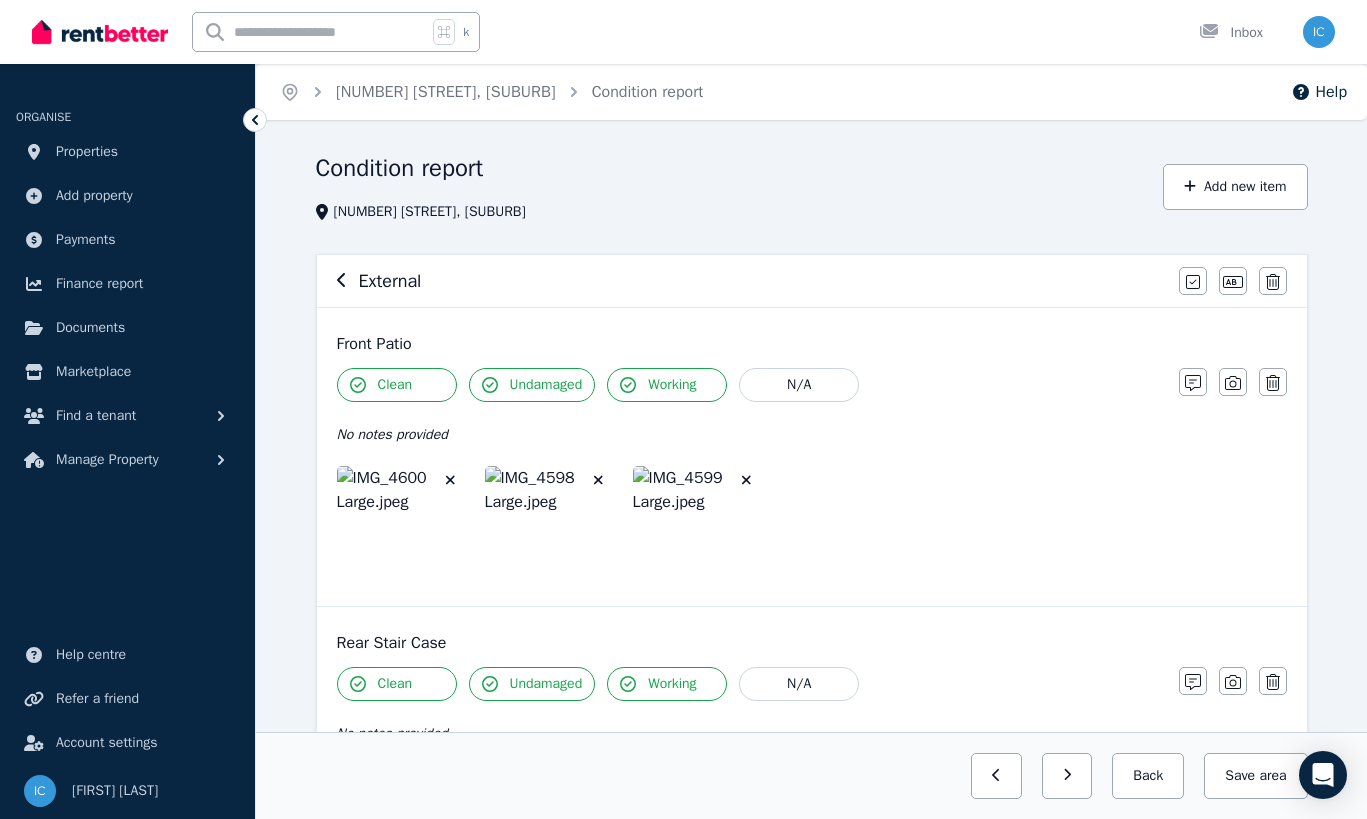 click 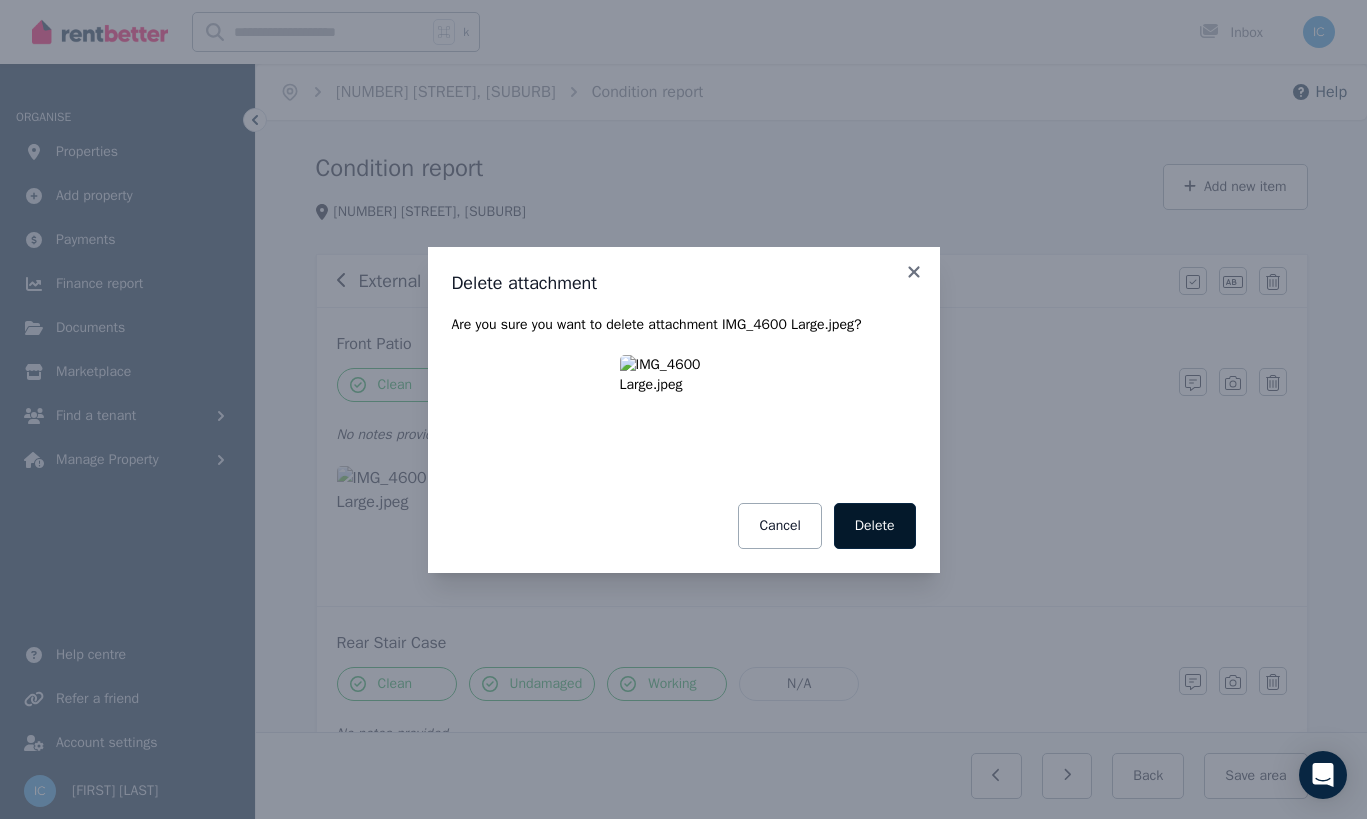 click on "Delete" at bounding box center [875, 526] 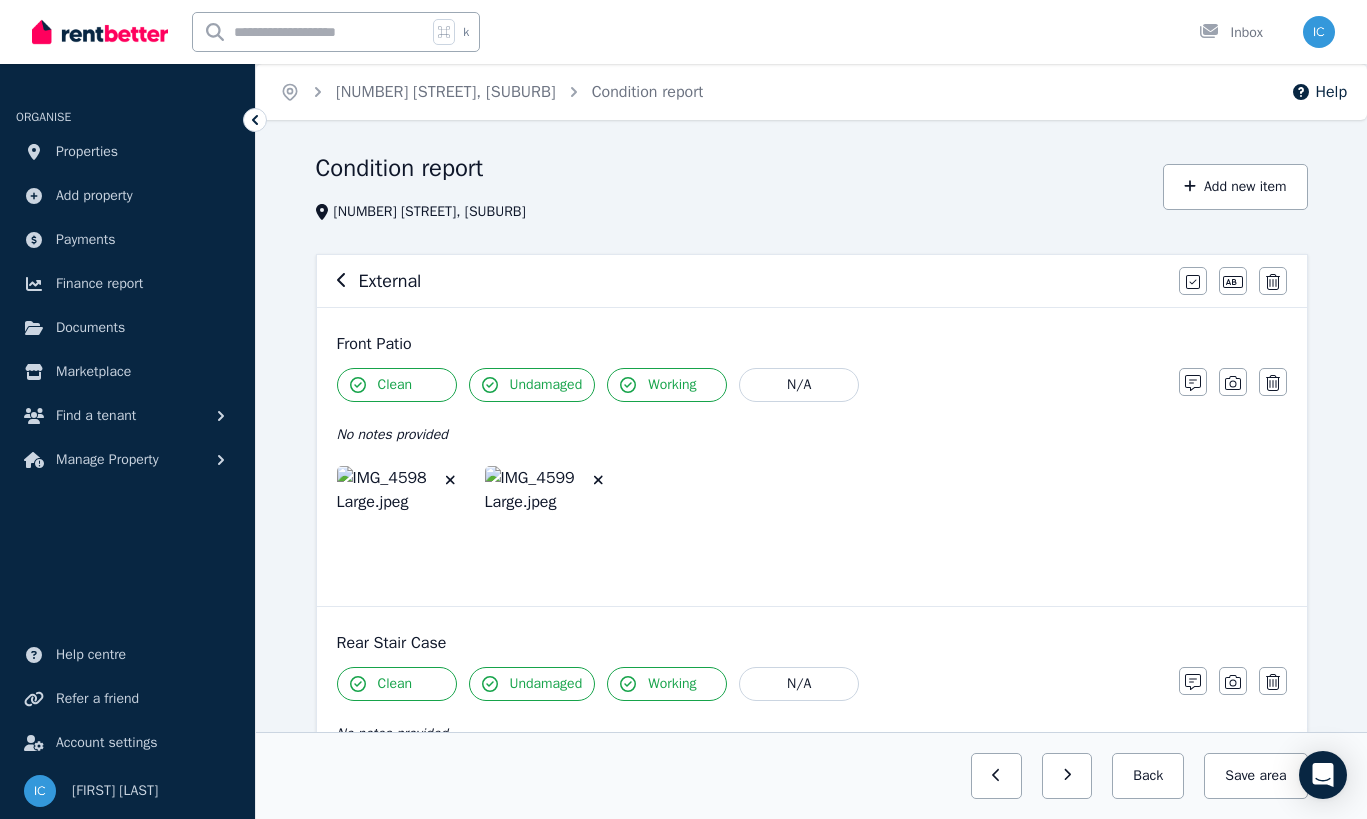 click at bounding box center [451, 480] 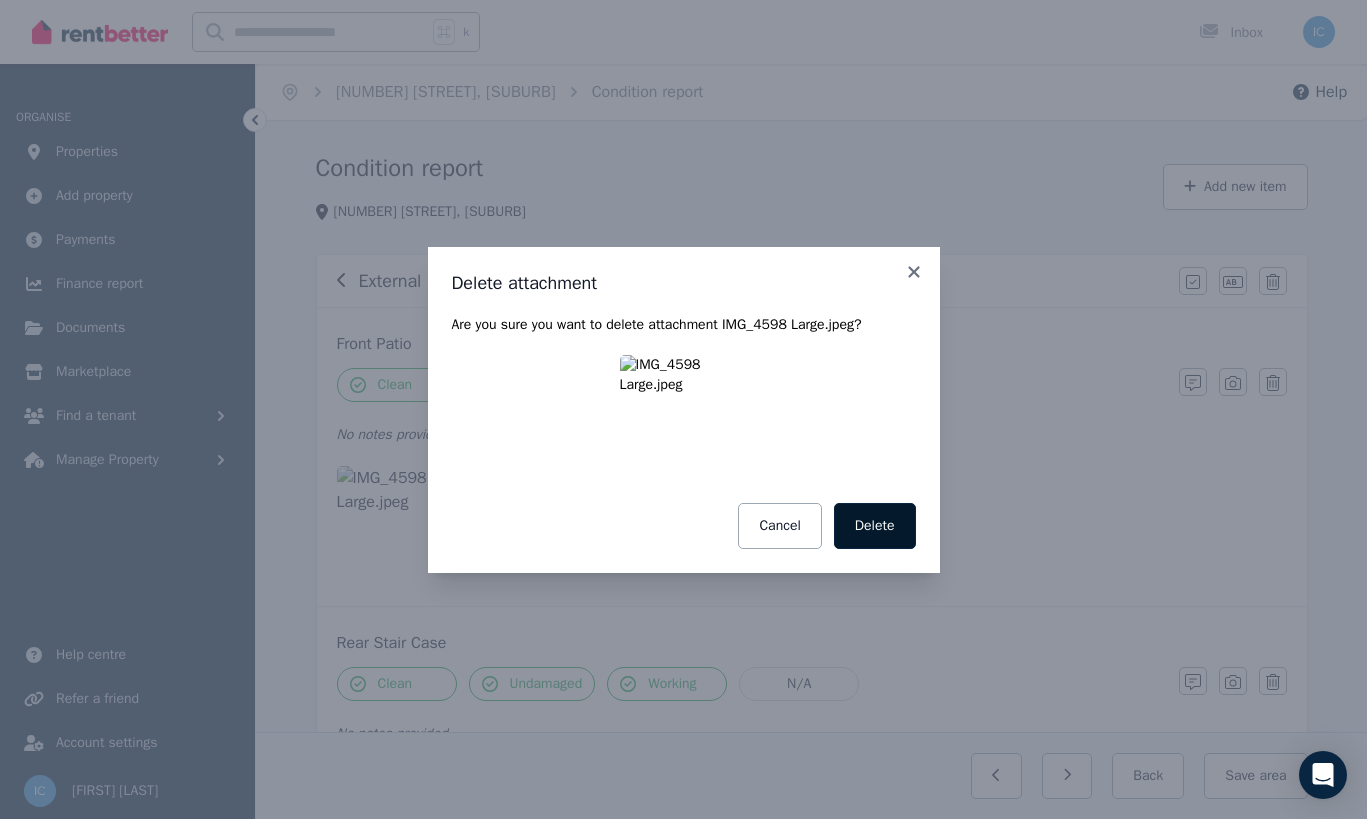 click on "Delete" at bounding box center (875, 526) 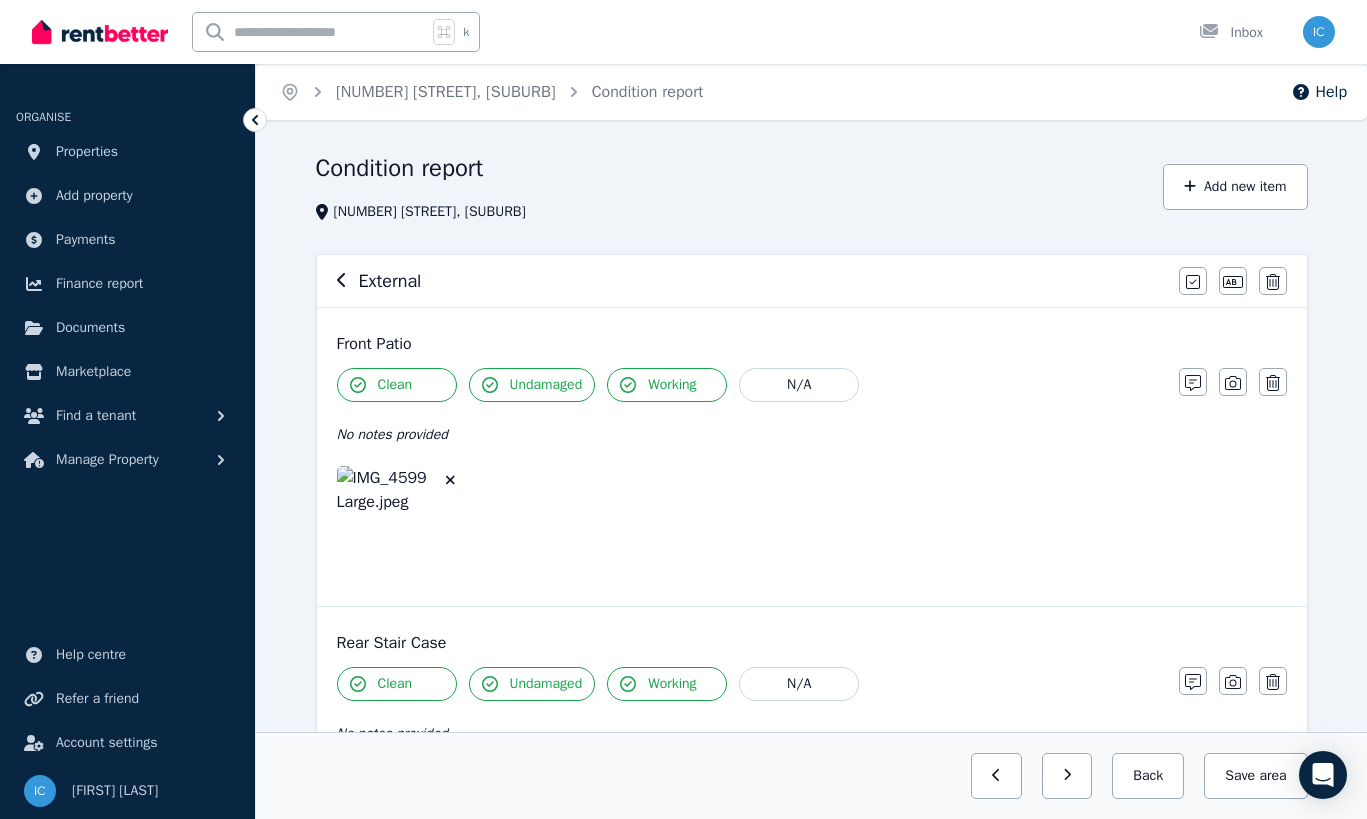 click 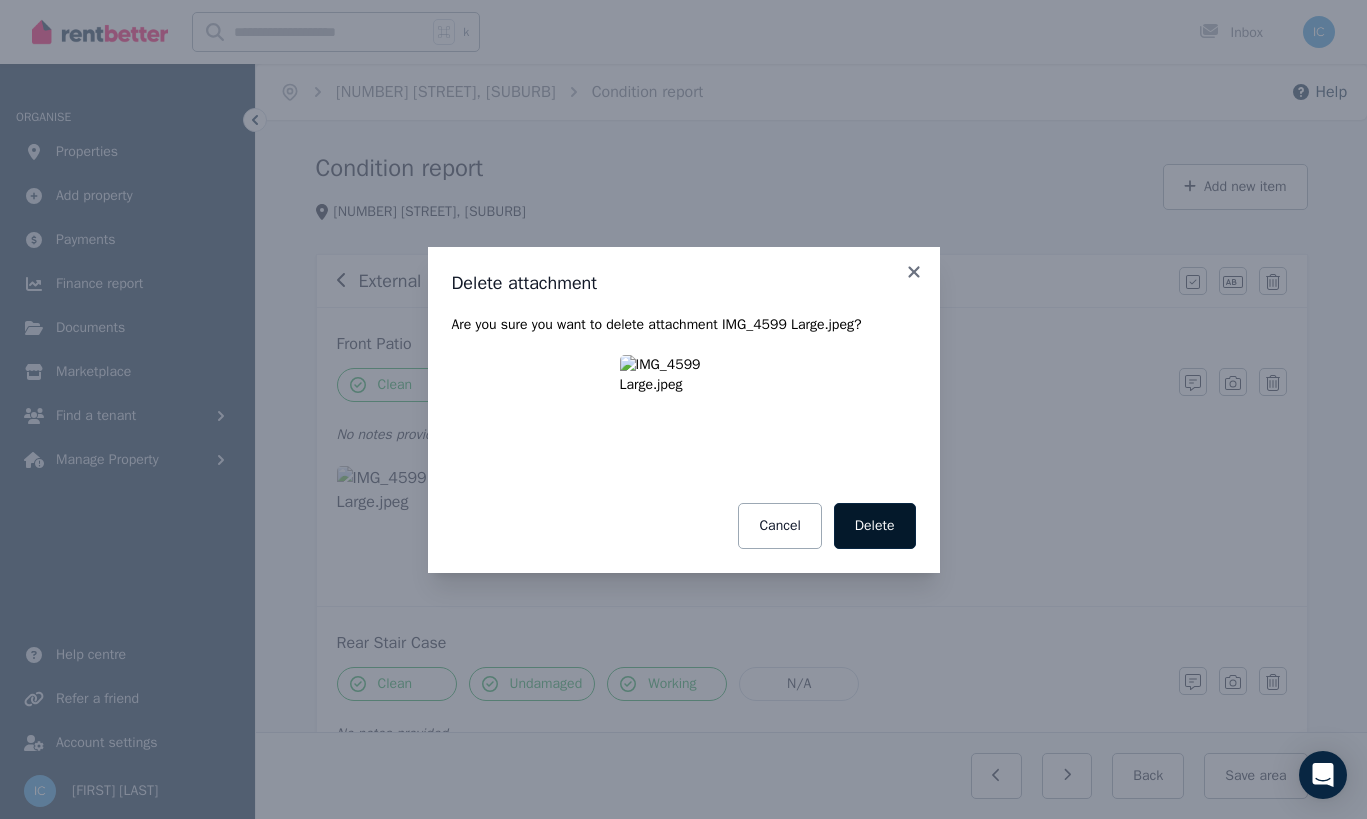 click on "Delete" at bounding box center (875, 526) 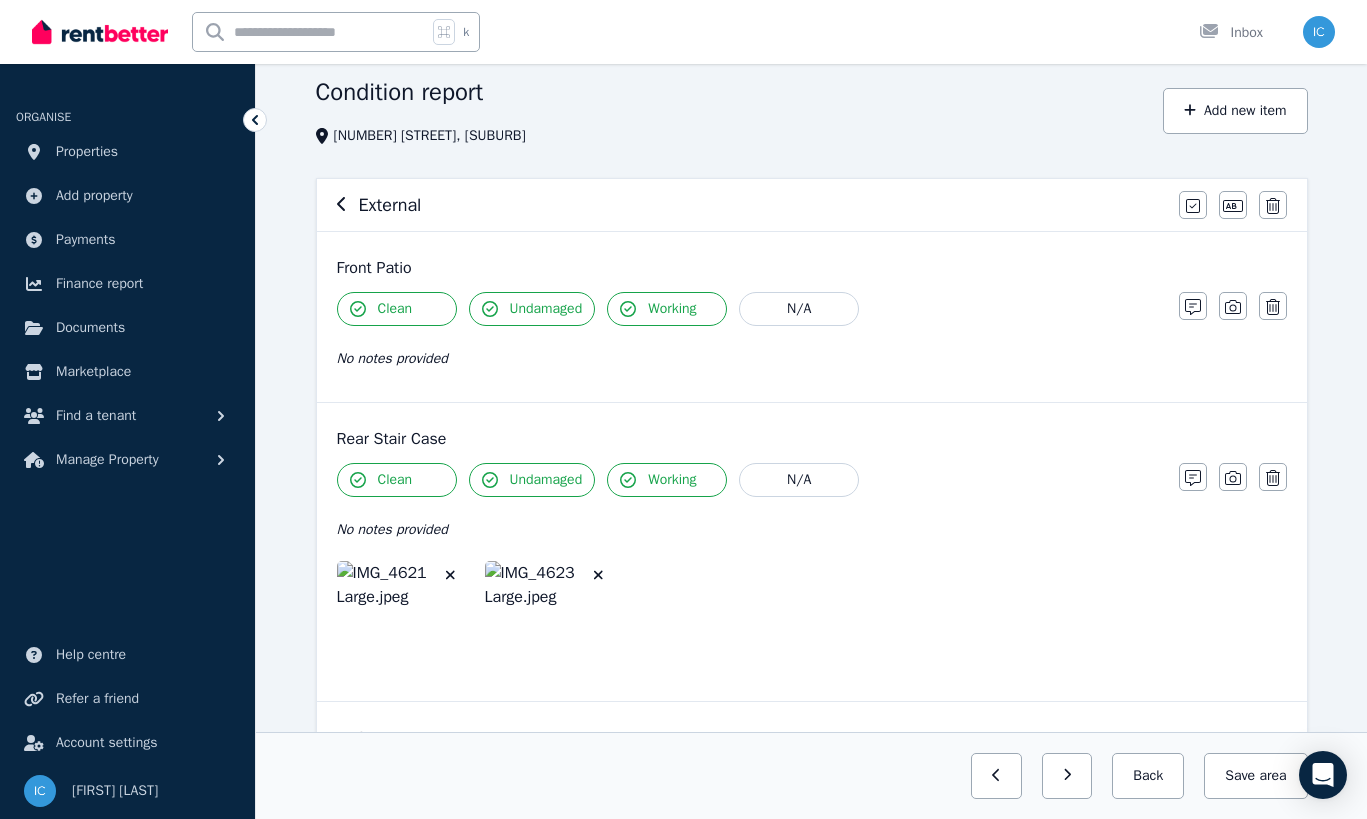 scroll, scrollTop: 78, scrollLeft: 0, axis: vertical 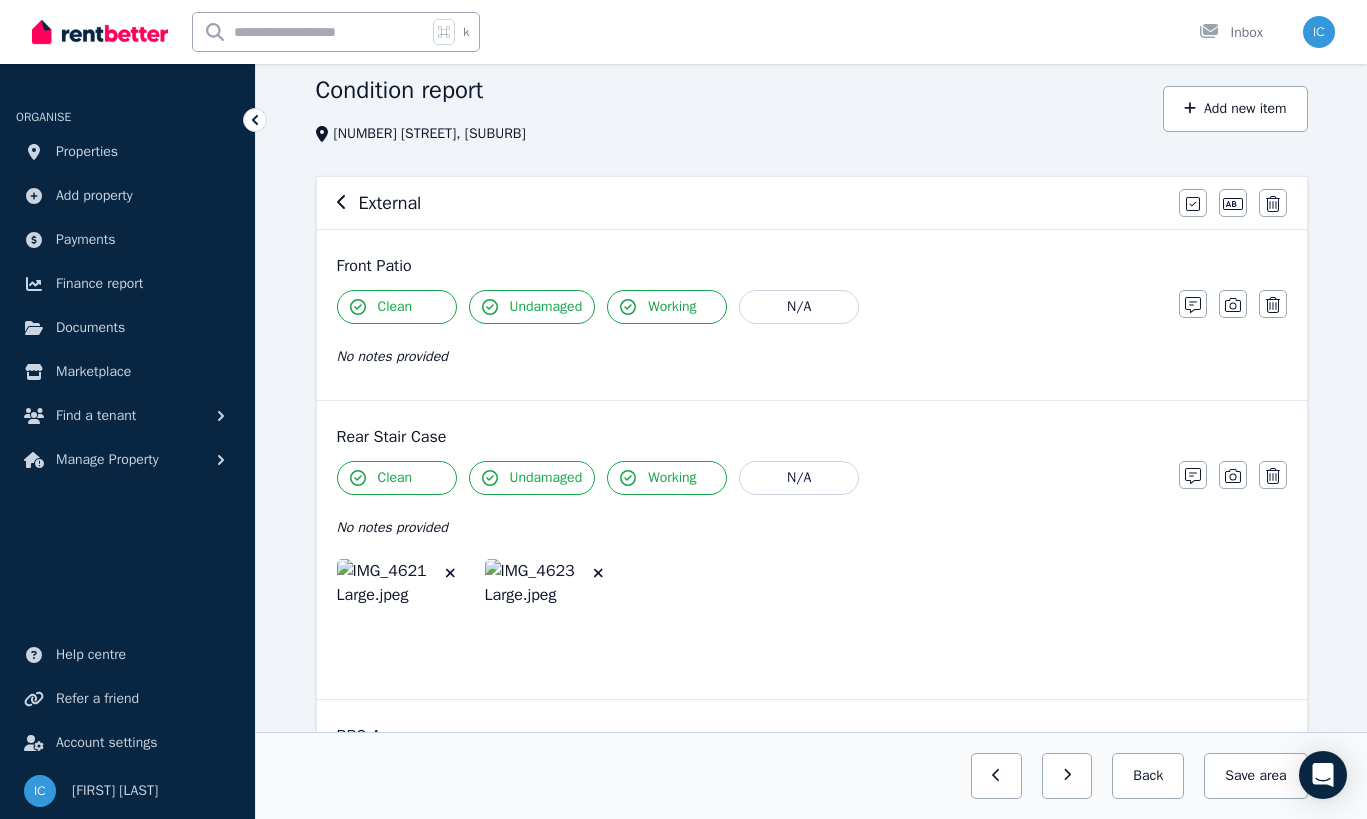 click 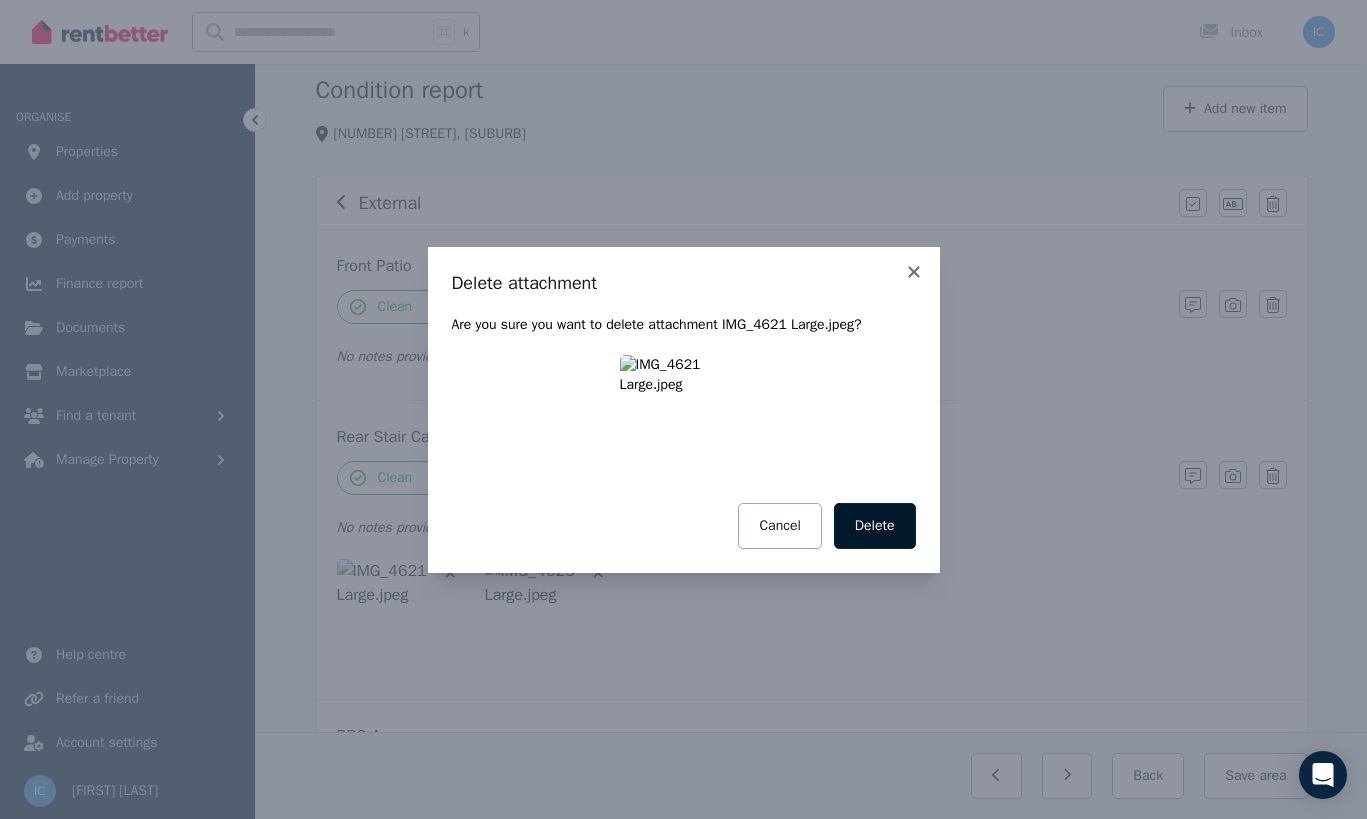 click on "Delete" at bounding box center (875, 526) 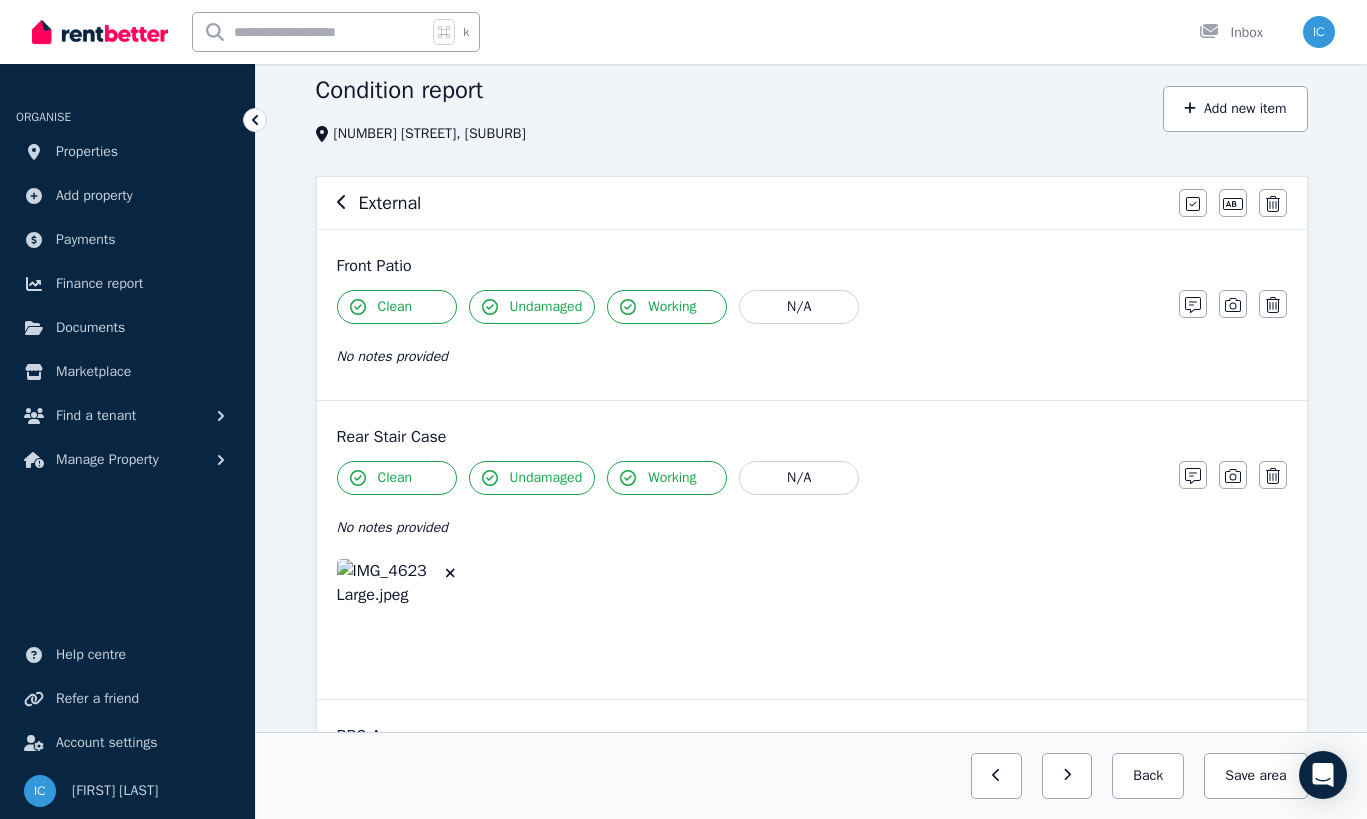 click 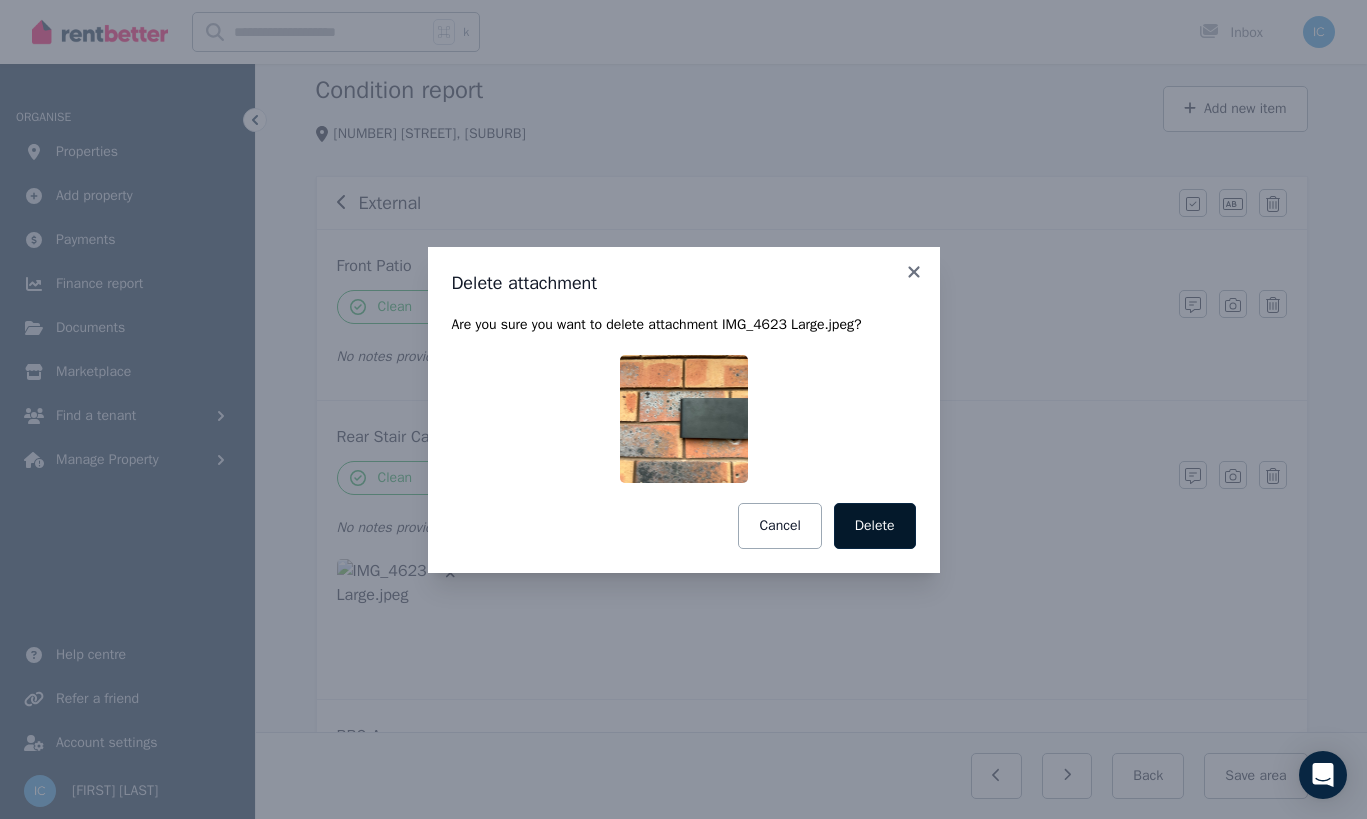 click on "Delete" at bounding box center (875, 526) 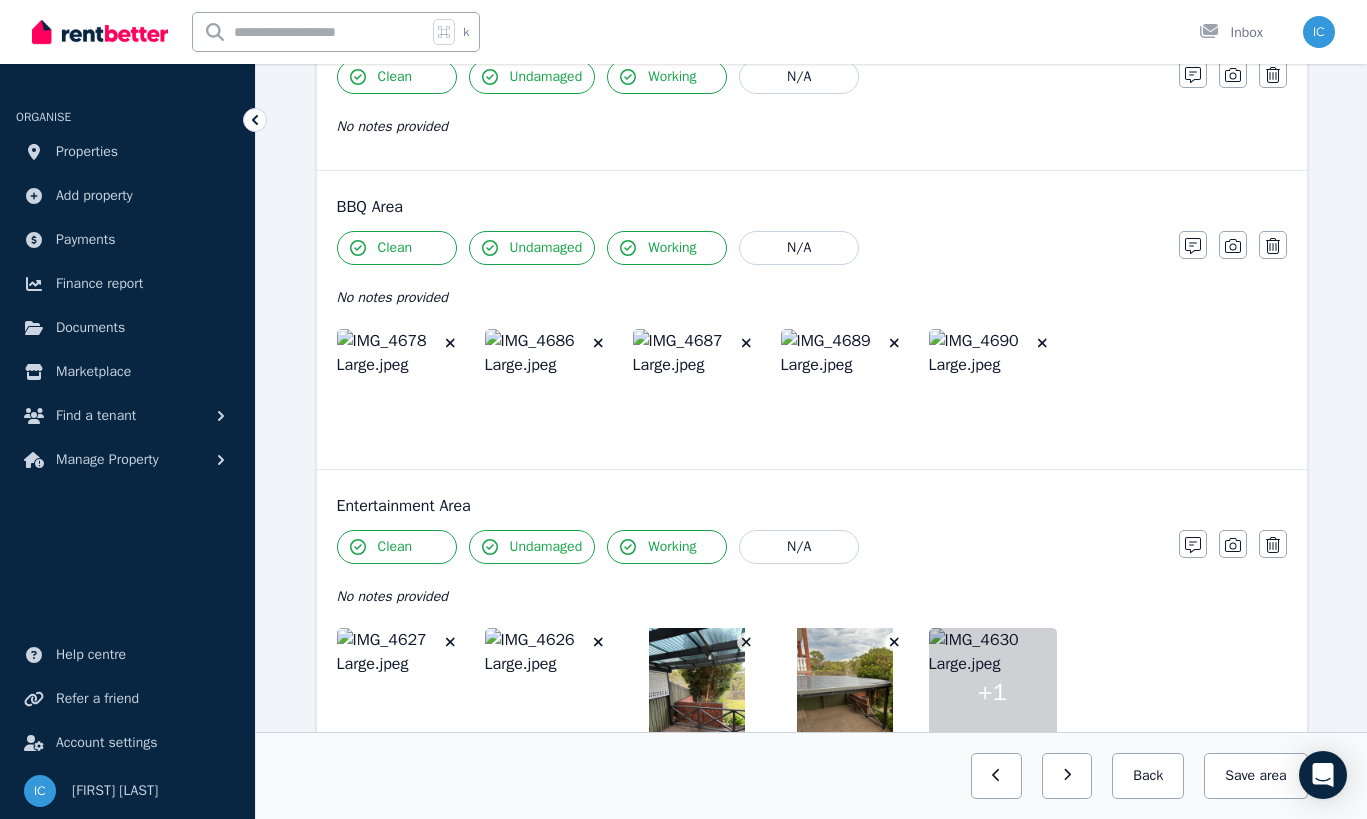 scroll, scrollTop: 514, scrollLeft: 0, axis: vertical 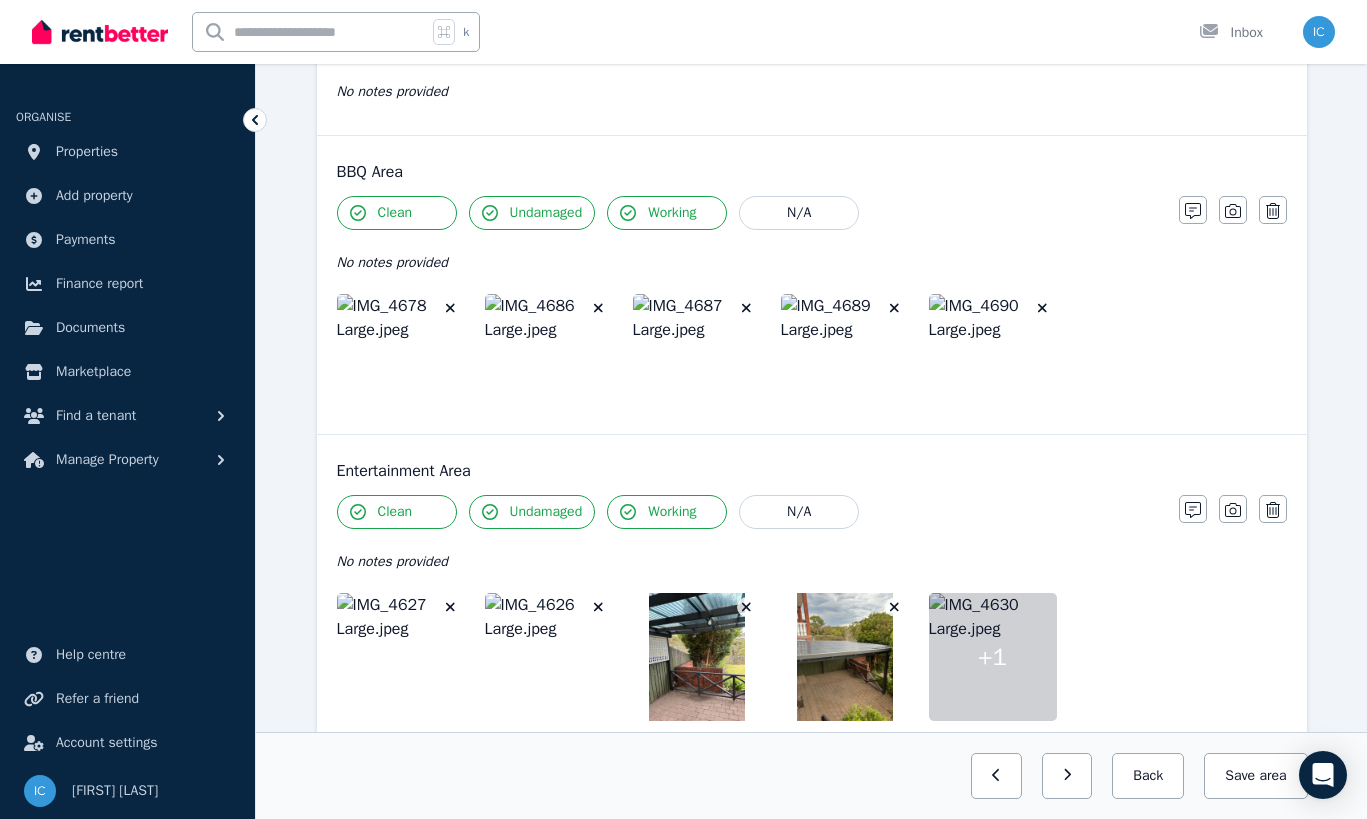 click 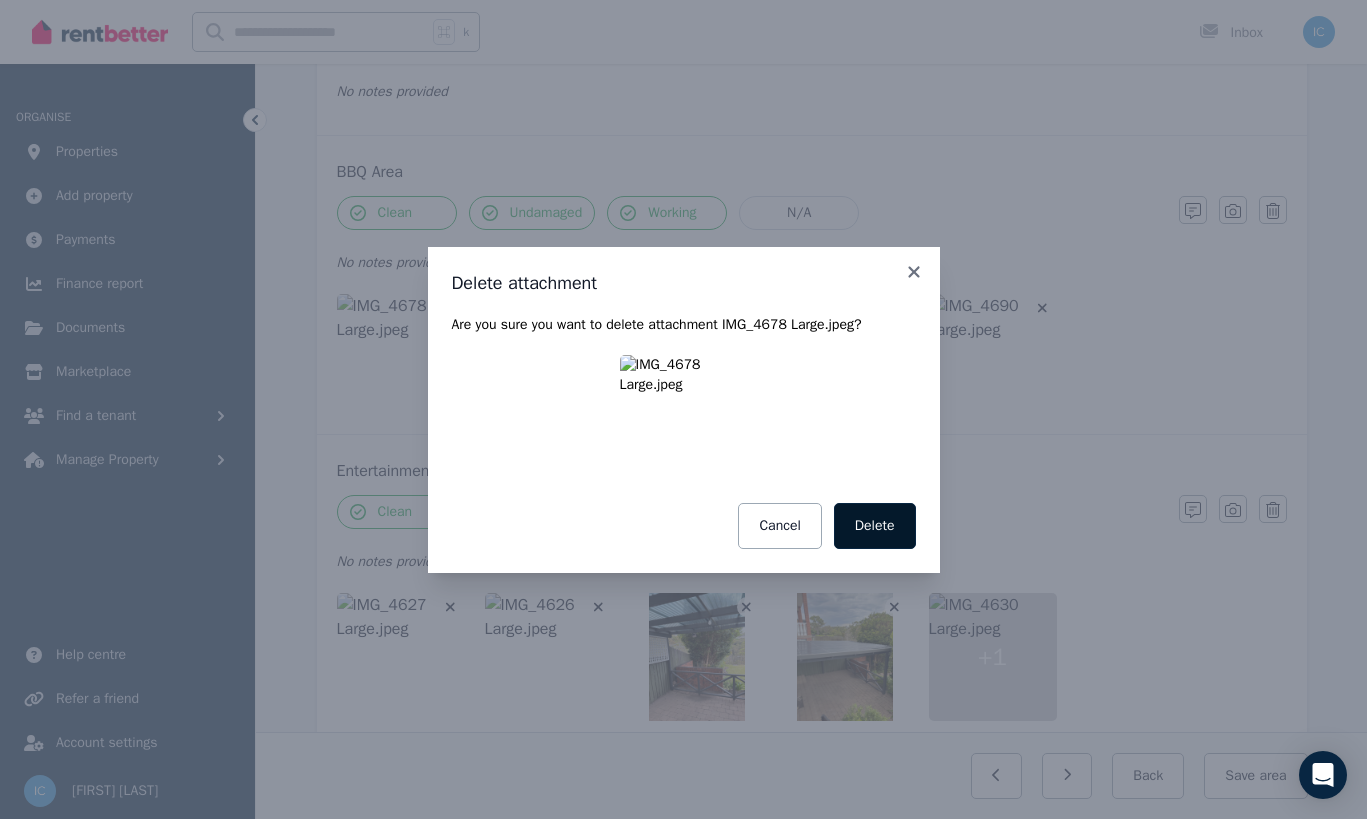 click on "Delete" at bounding box center (875, 526) 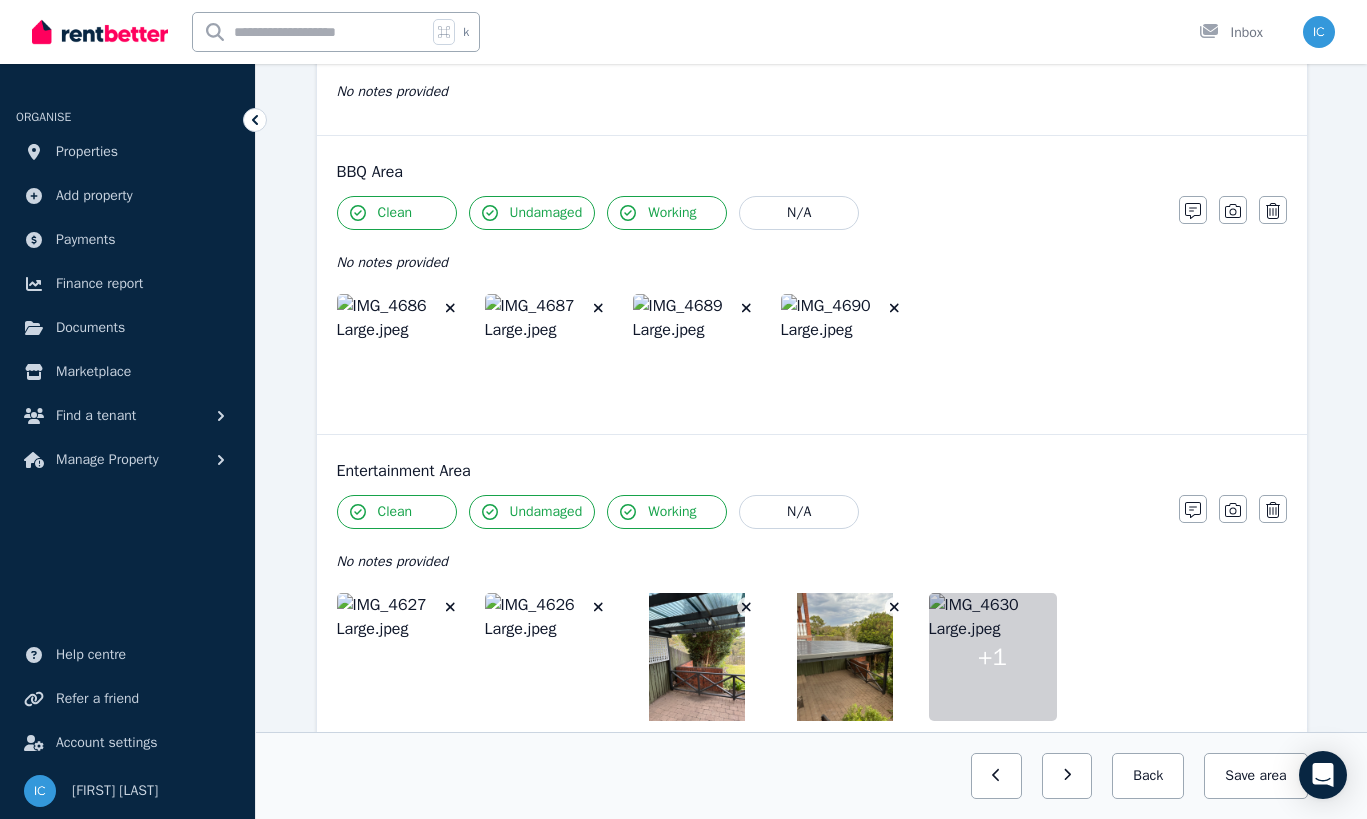 click 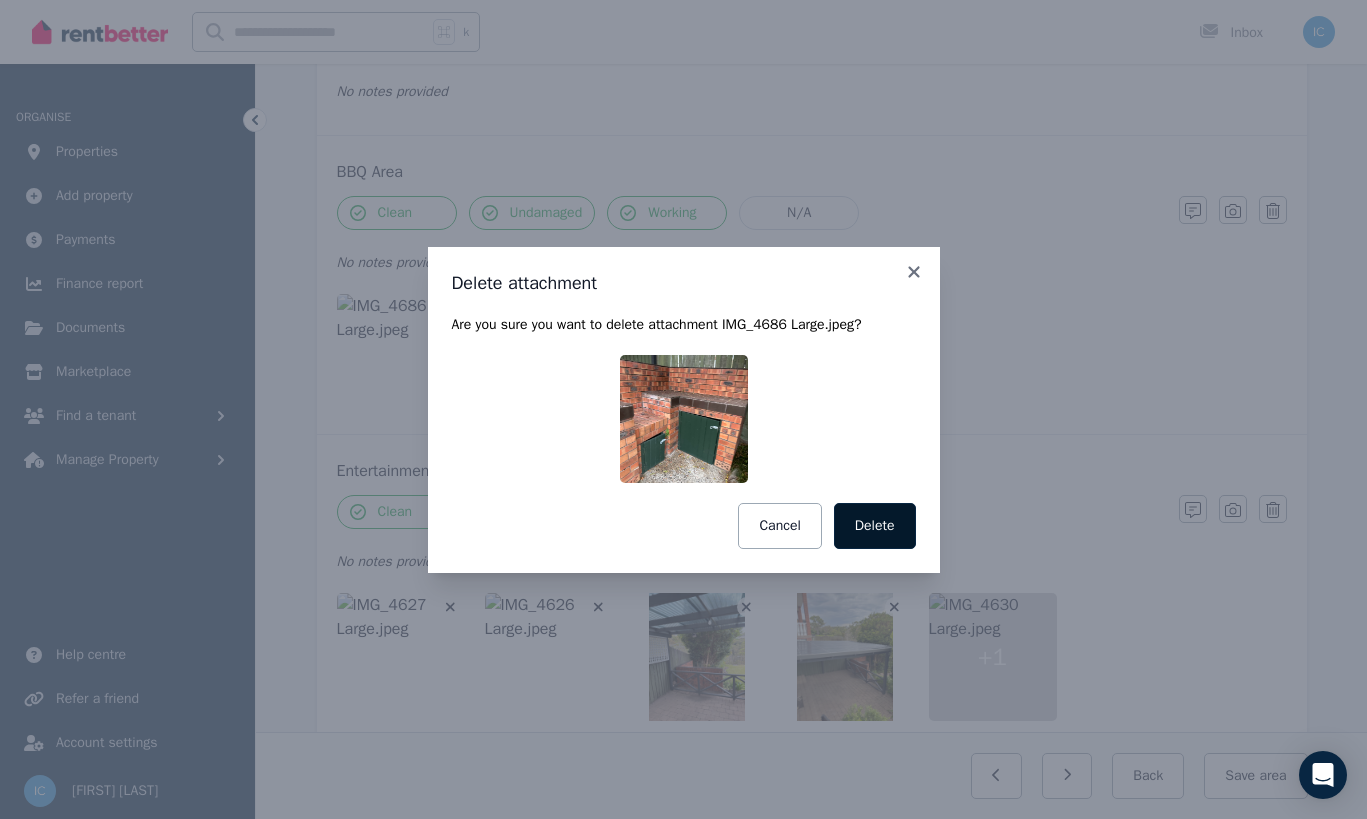 click on "Delete" at bounding box center [875, 526] 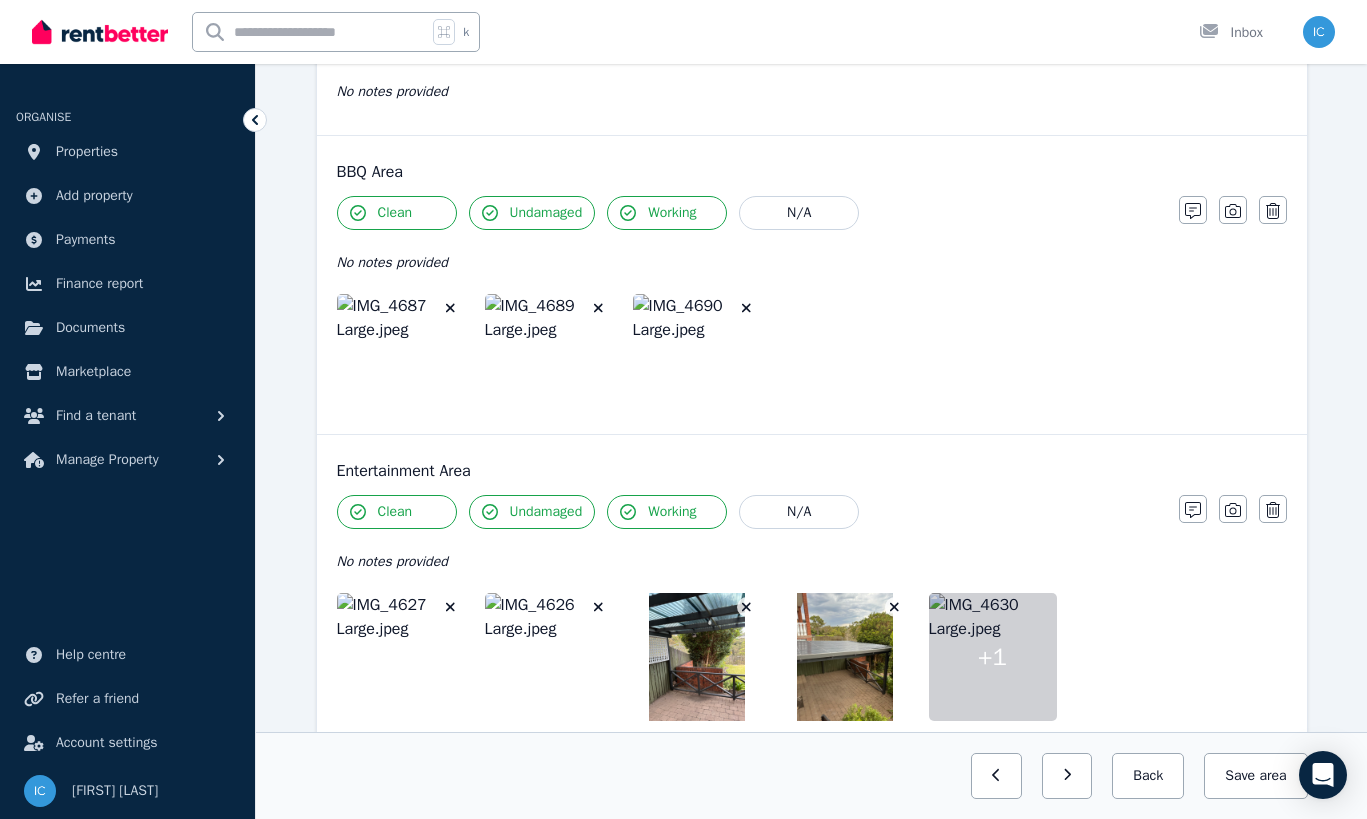 click at bounding box center (451, 308) 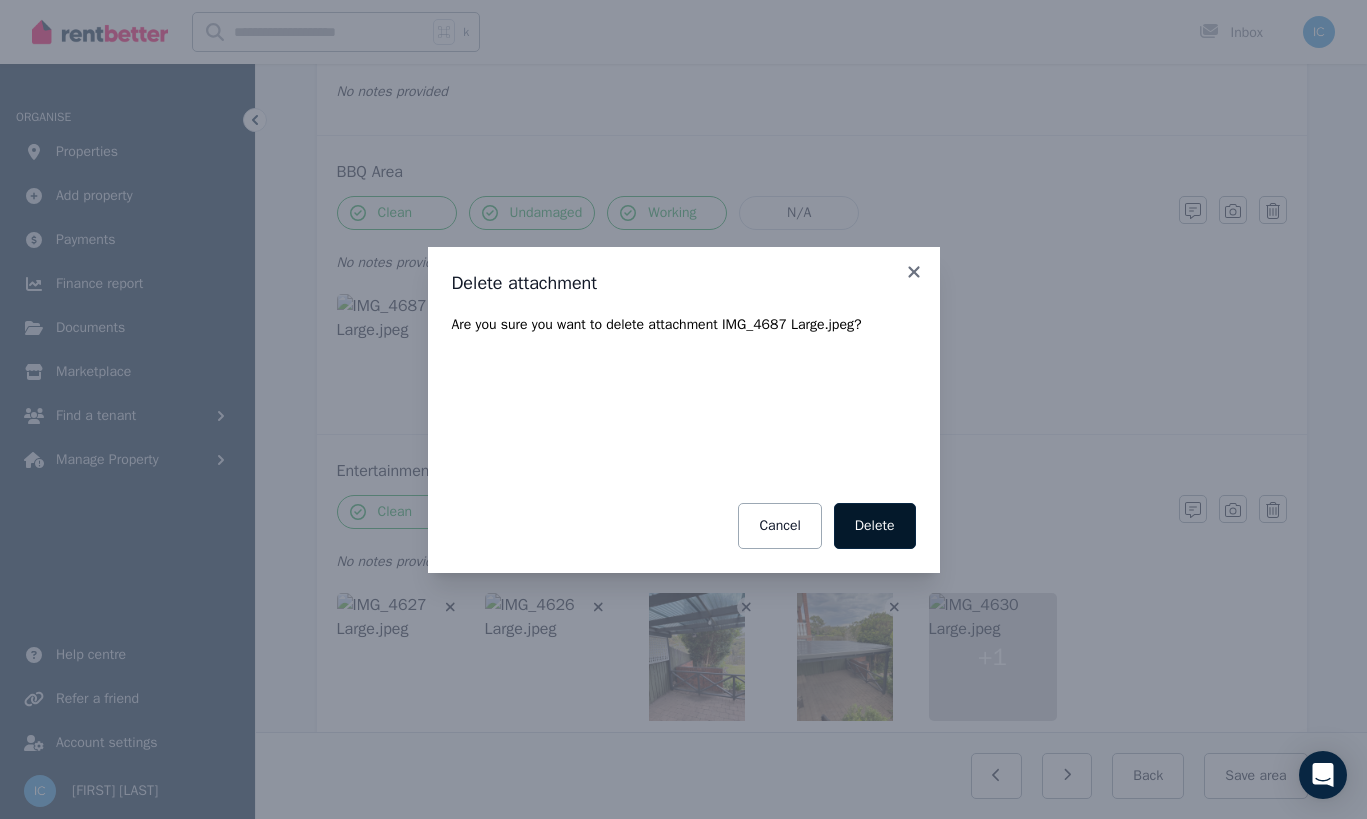 click on "Delete" at bounding box center (875, 526) 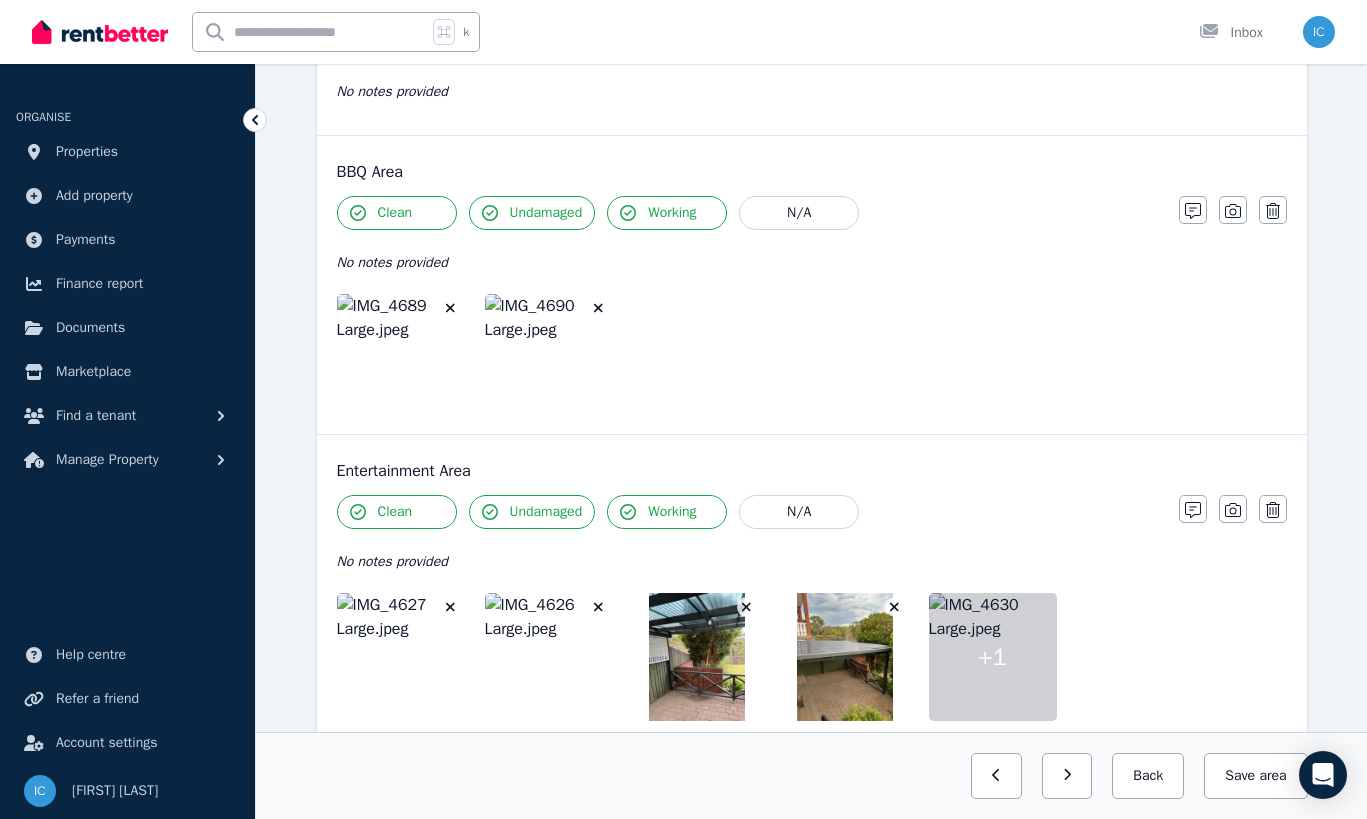 click 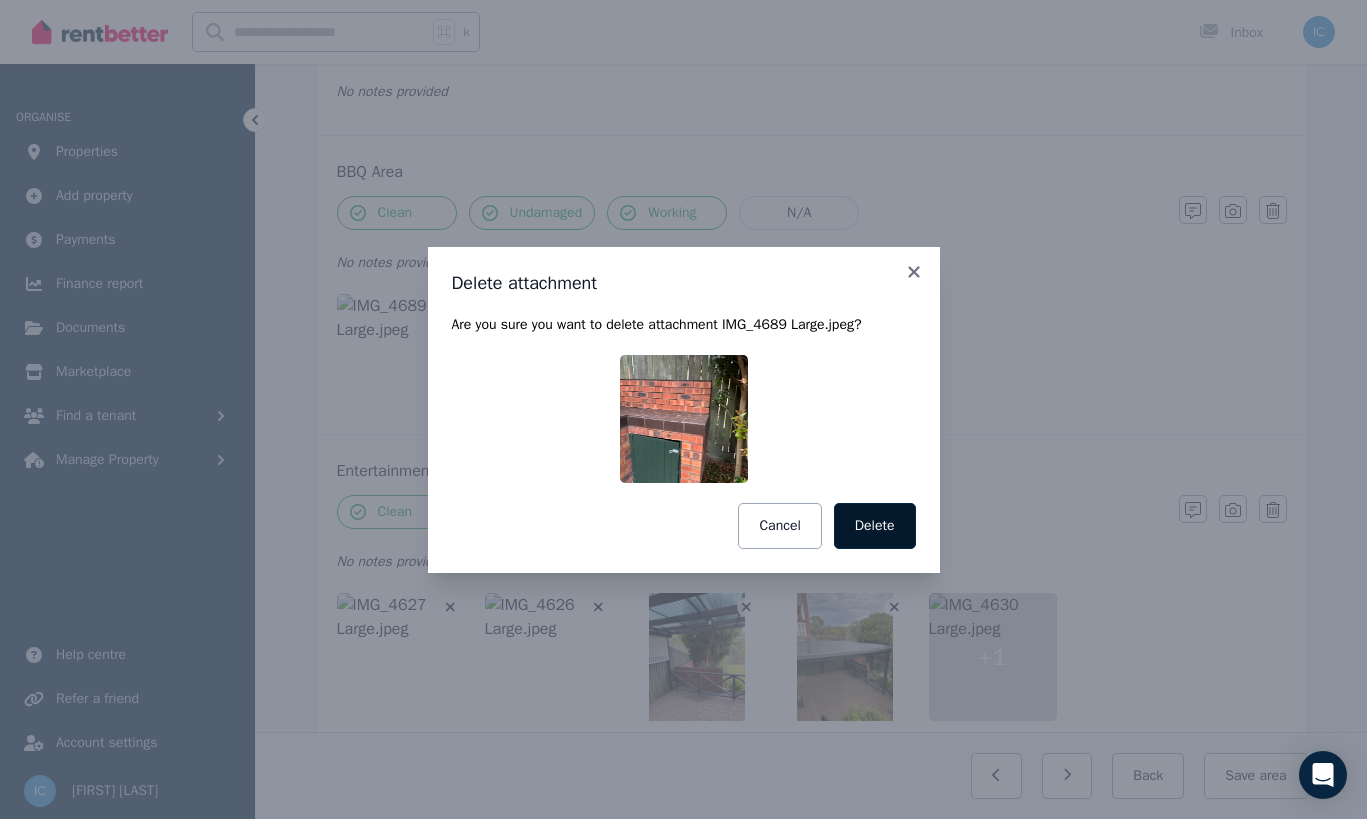 click on "Delete" at bounding box center (875, 526) 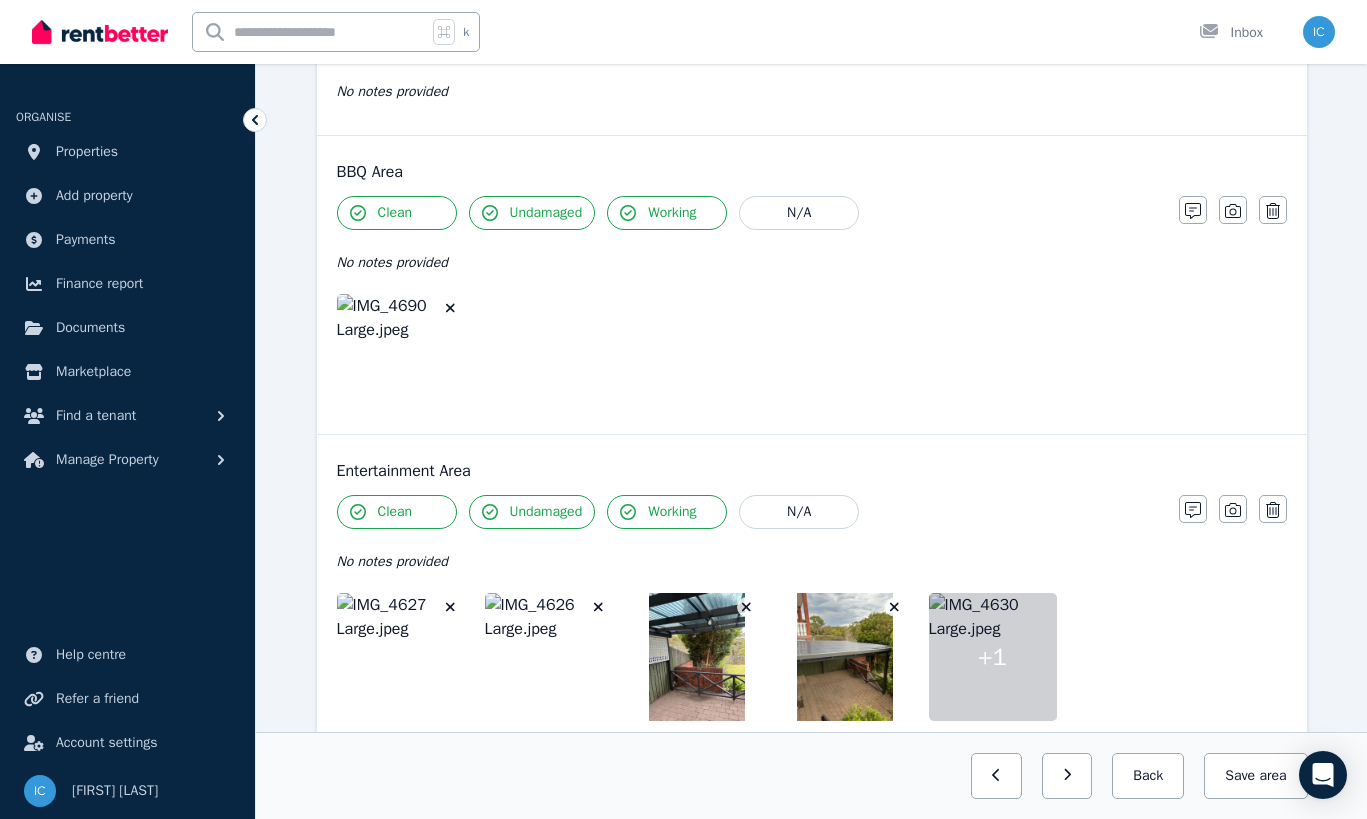 click 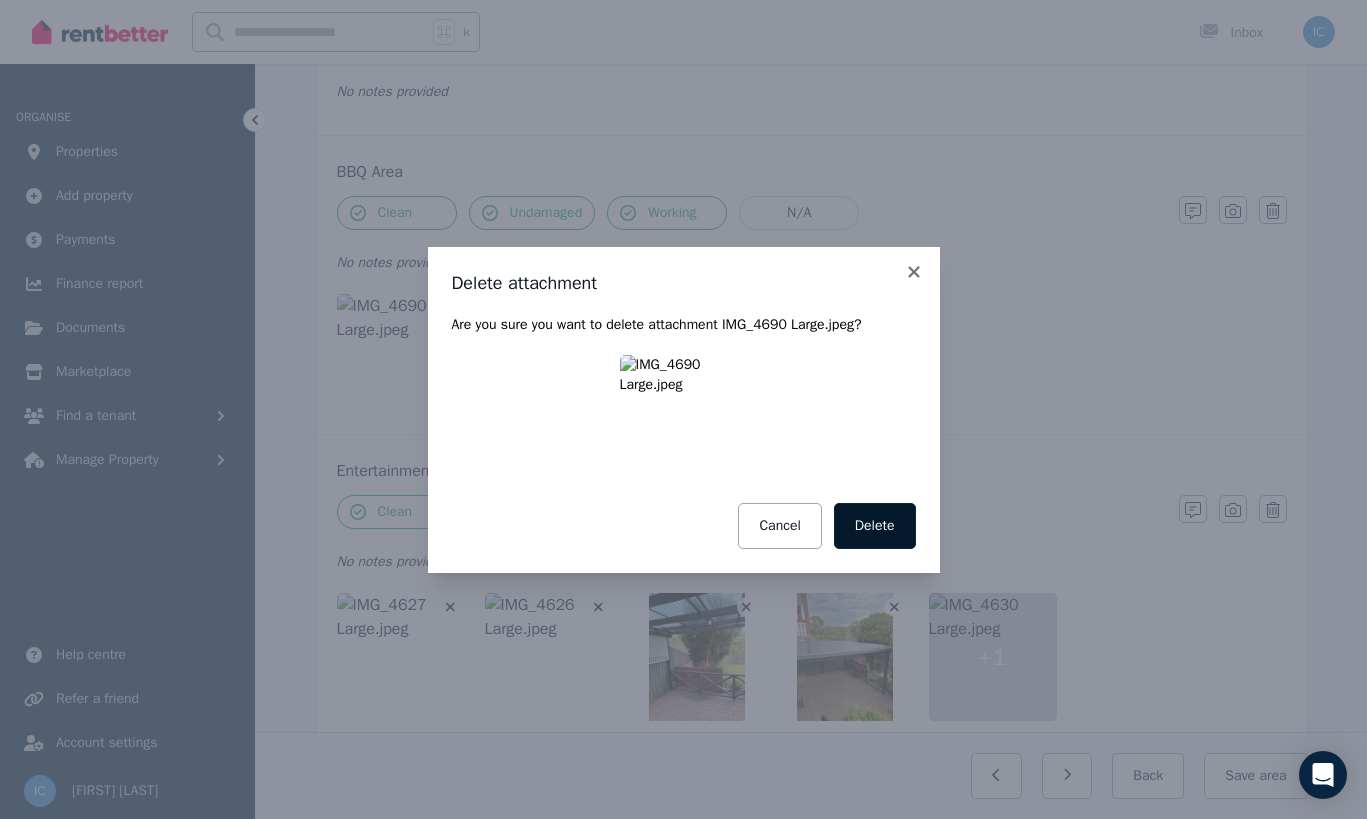 click on "Delete" at bounding box center [875, 526] 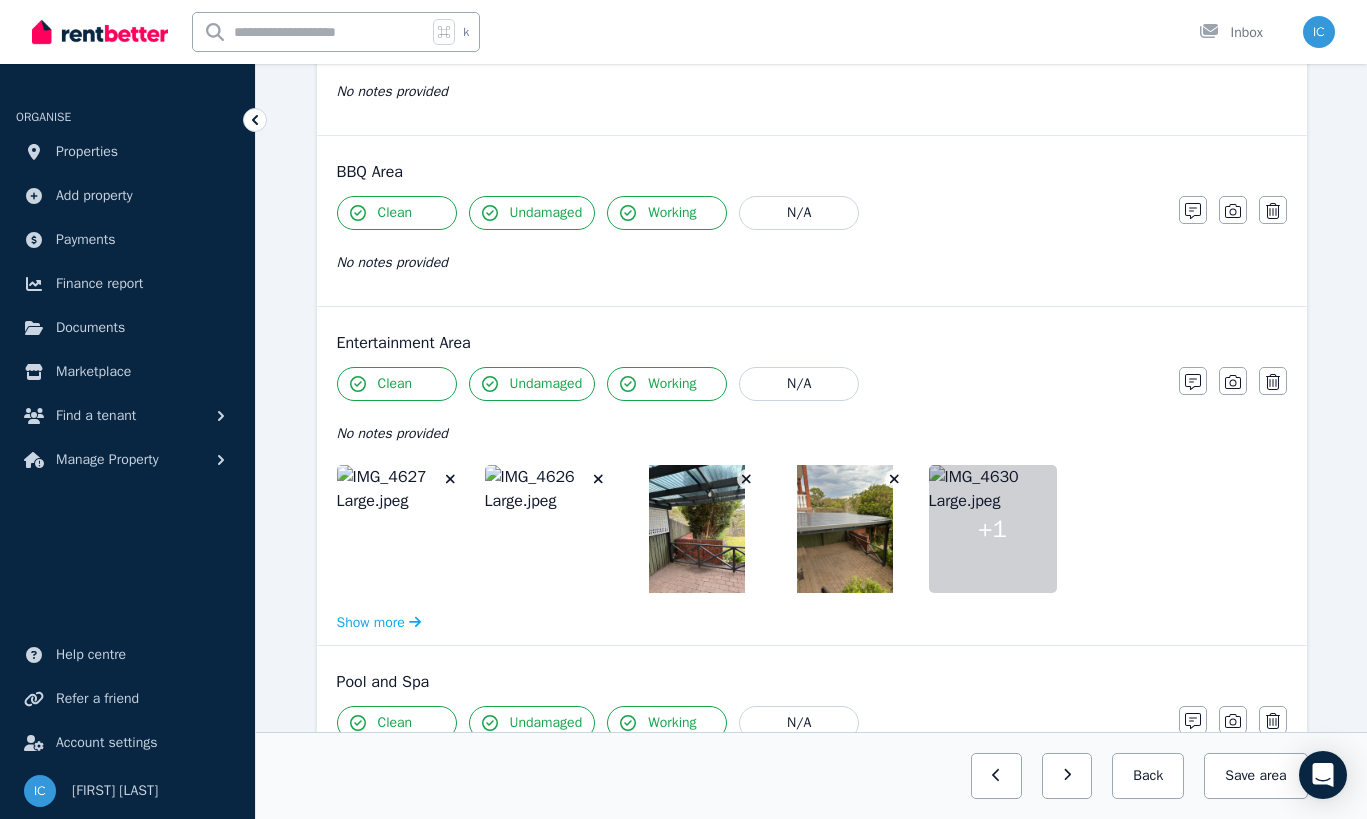 click at bounding box center (401, 529) 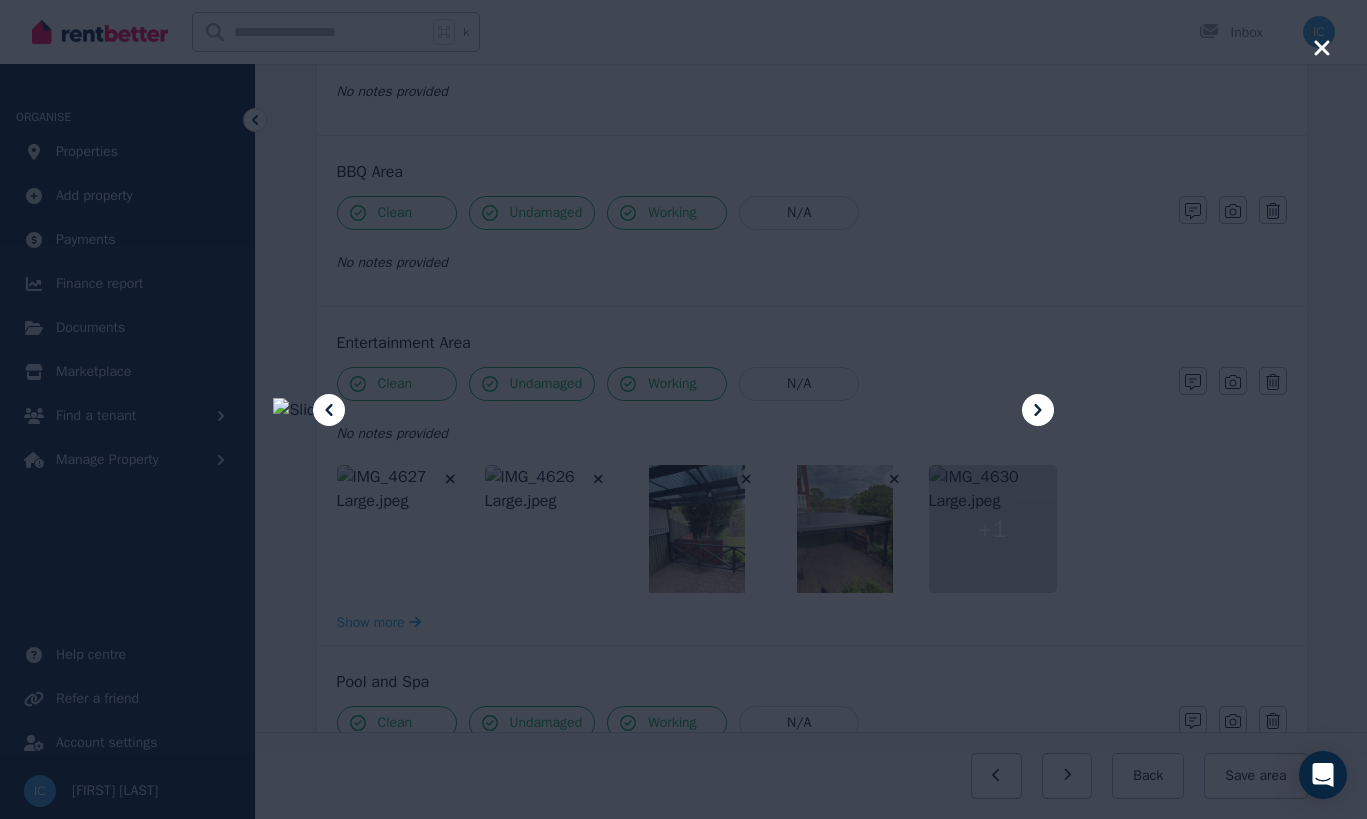 click 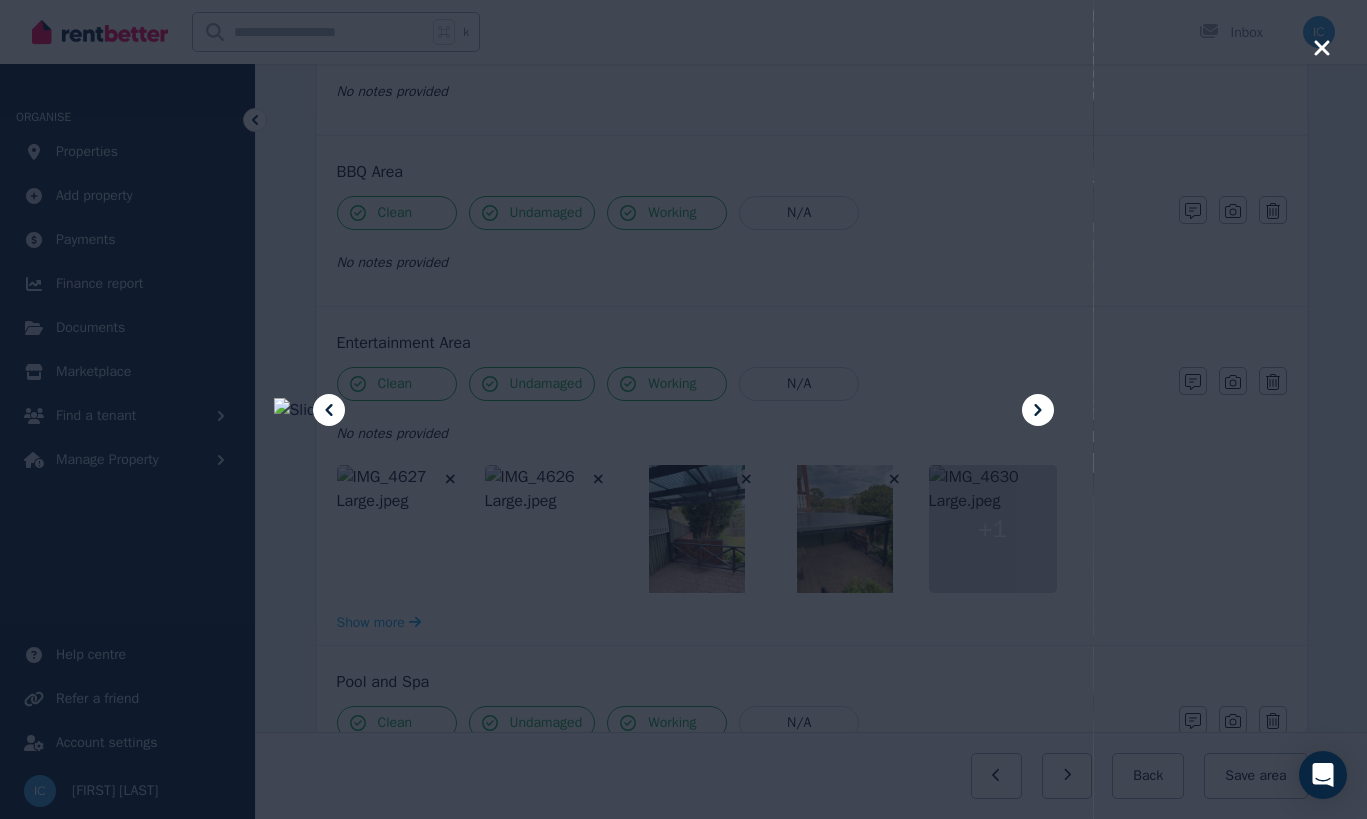 click 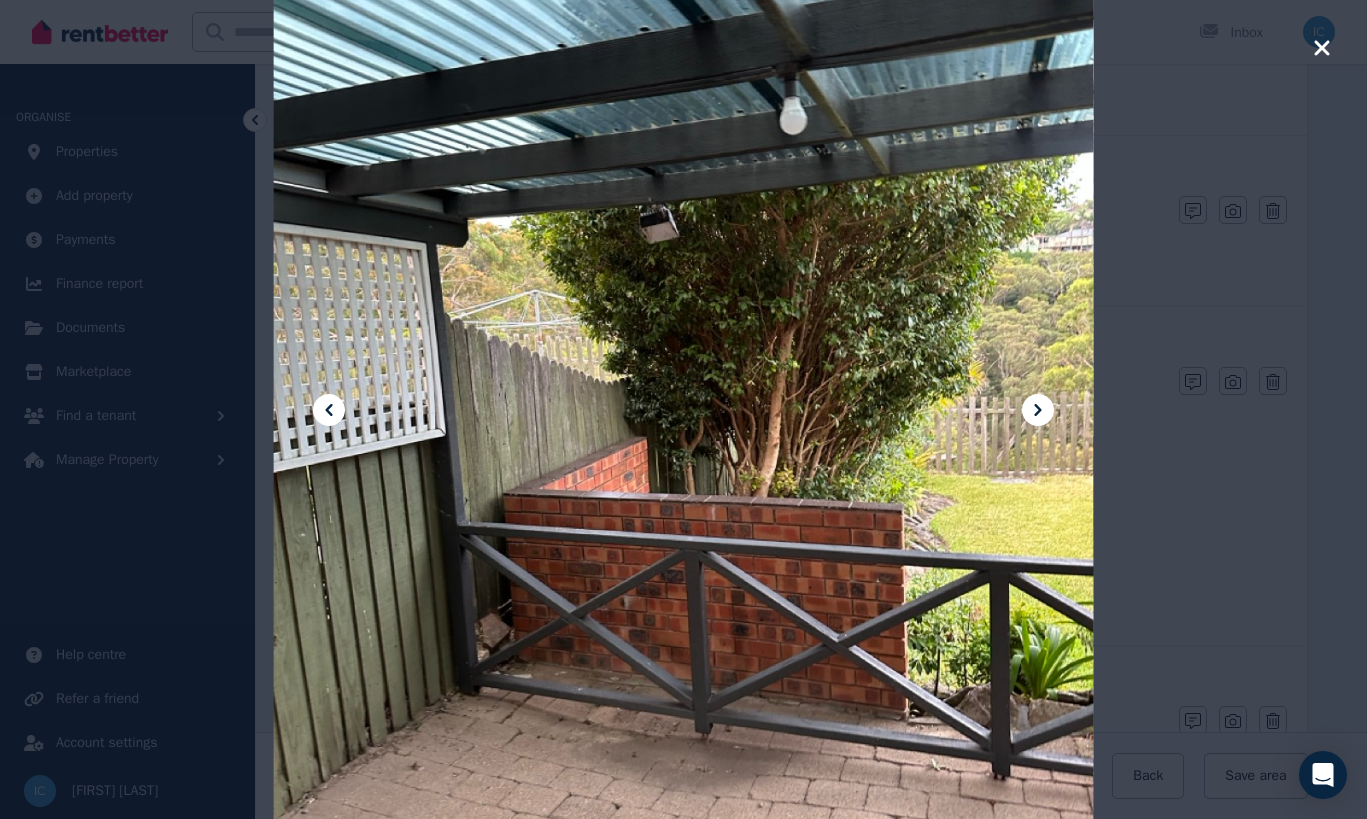 type 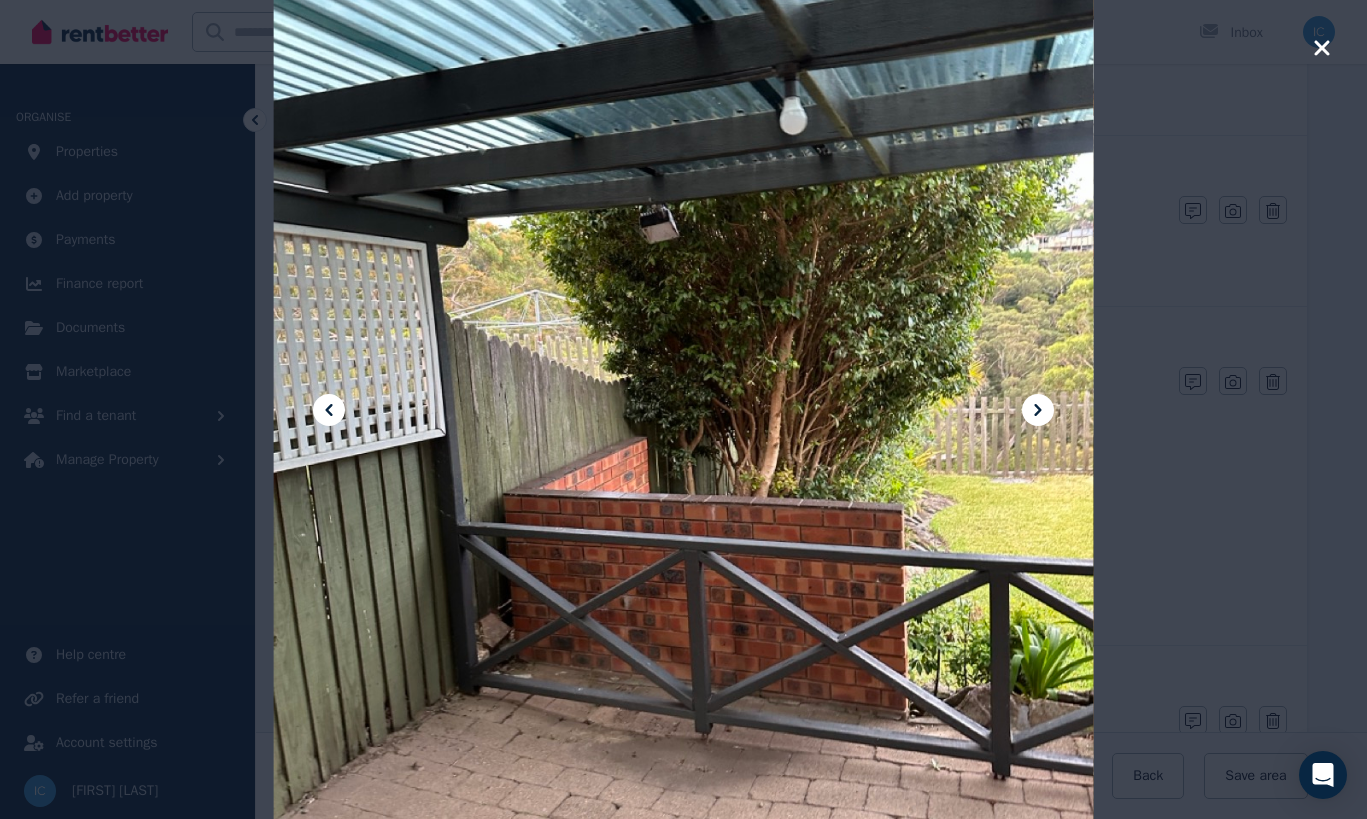 click at bounding box center (1038, 410) 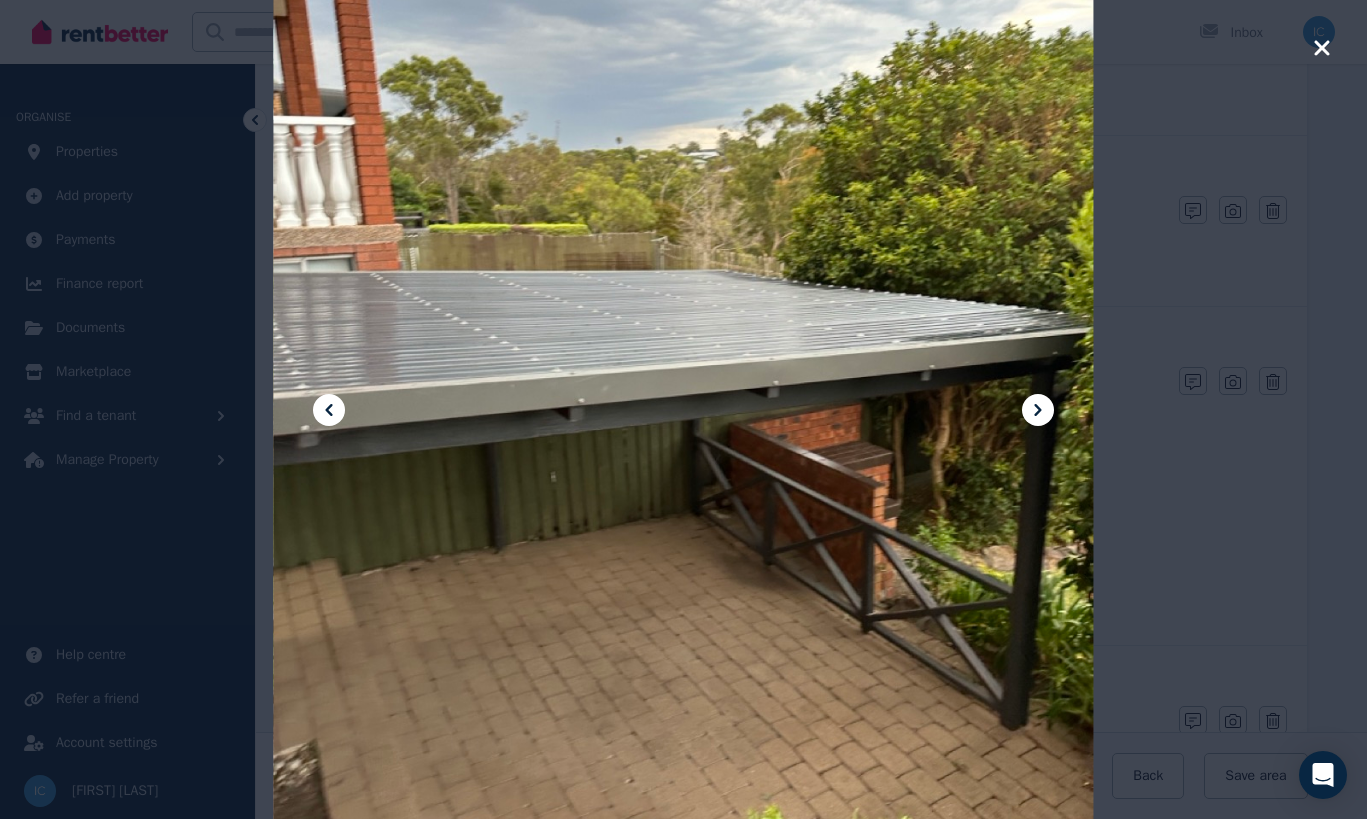 click 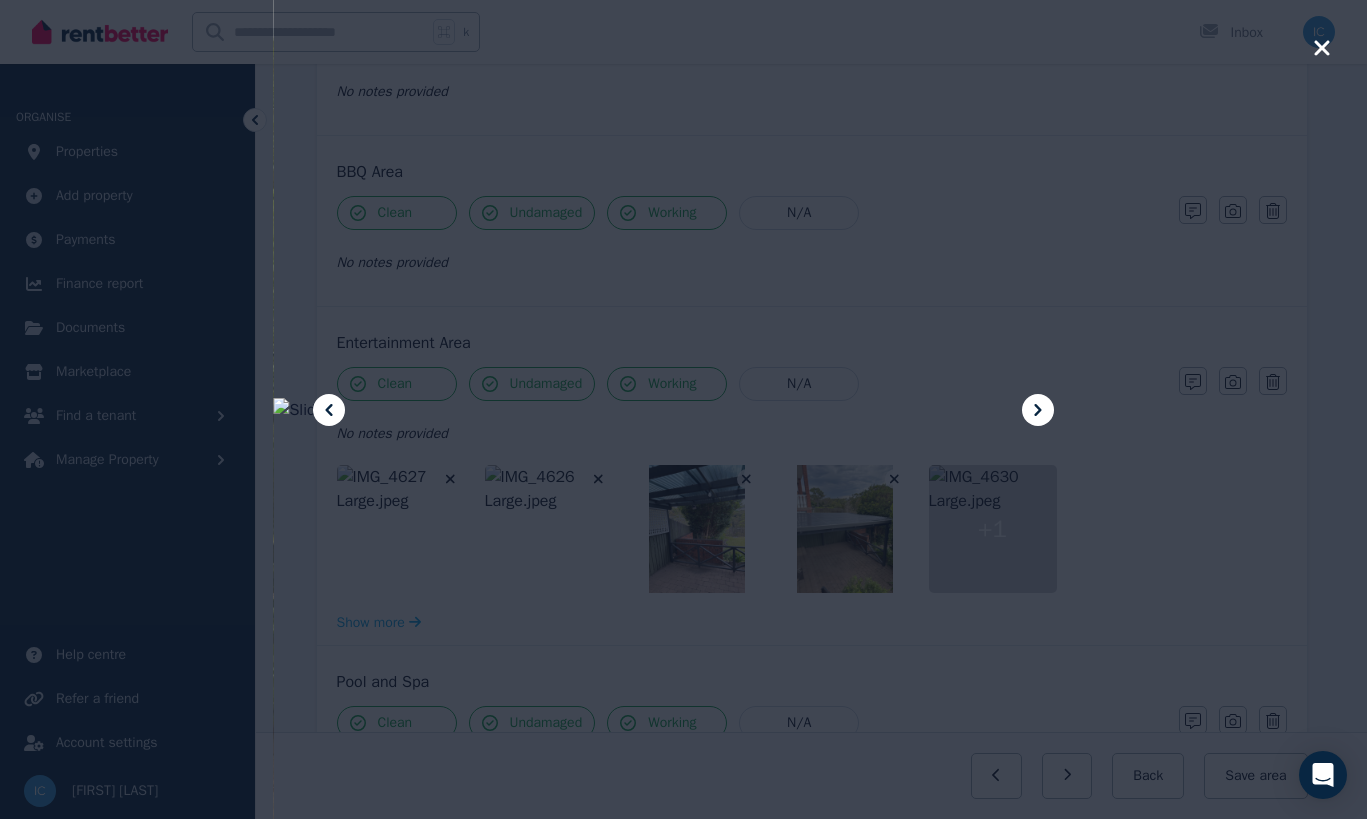 click 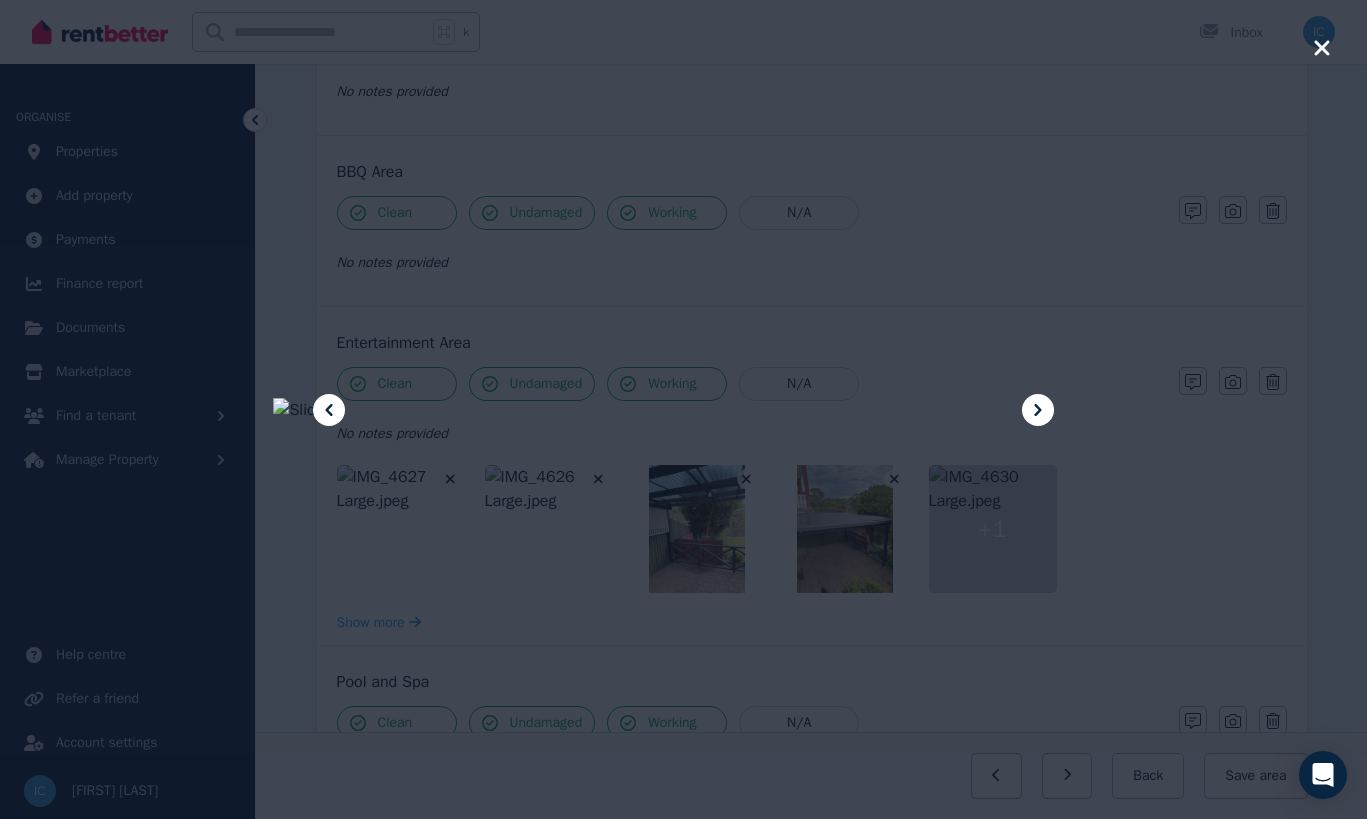 click 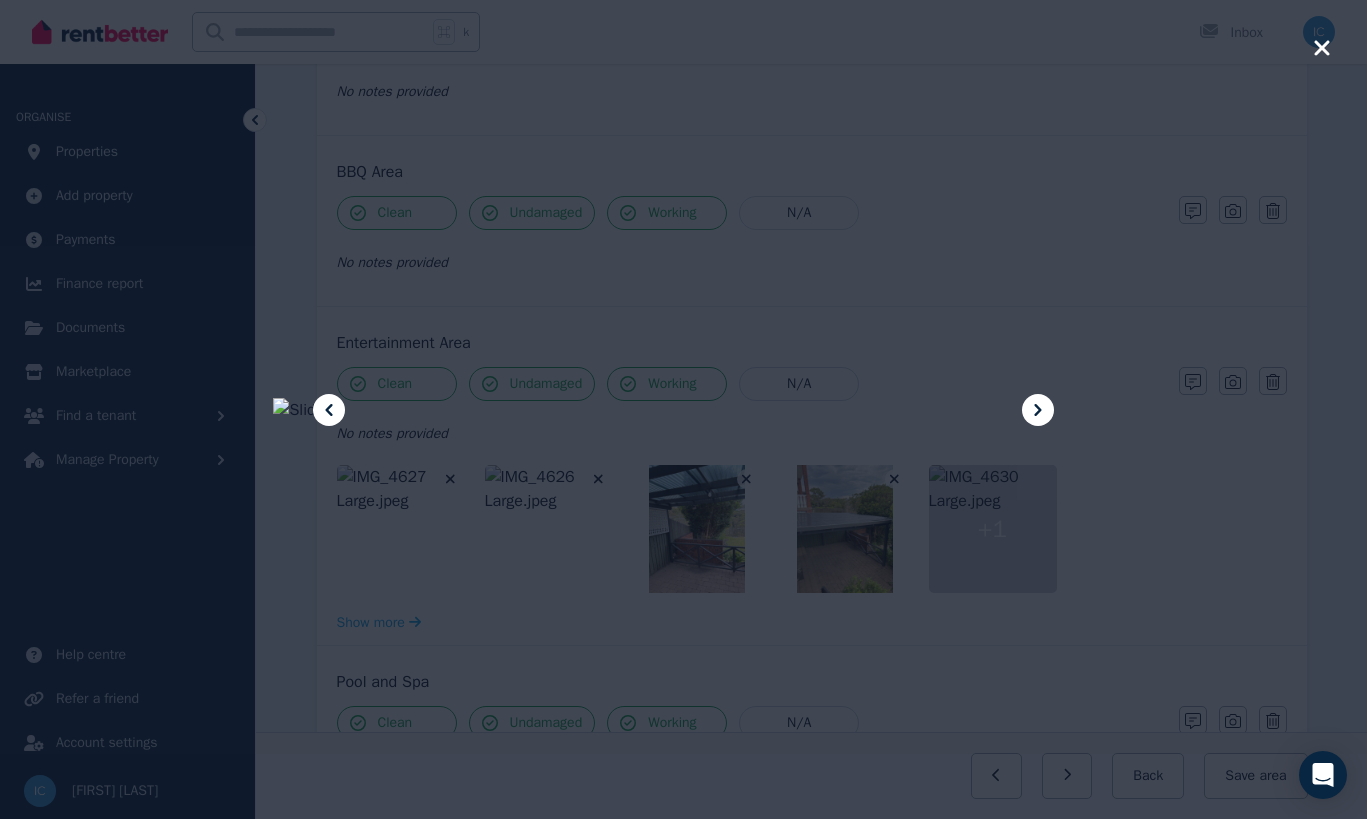 click 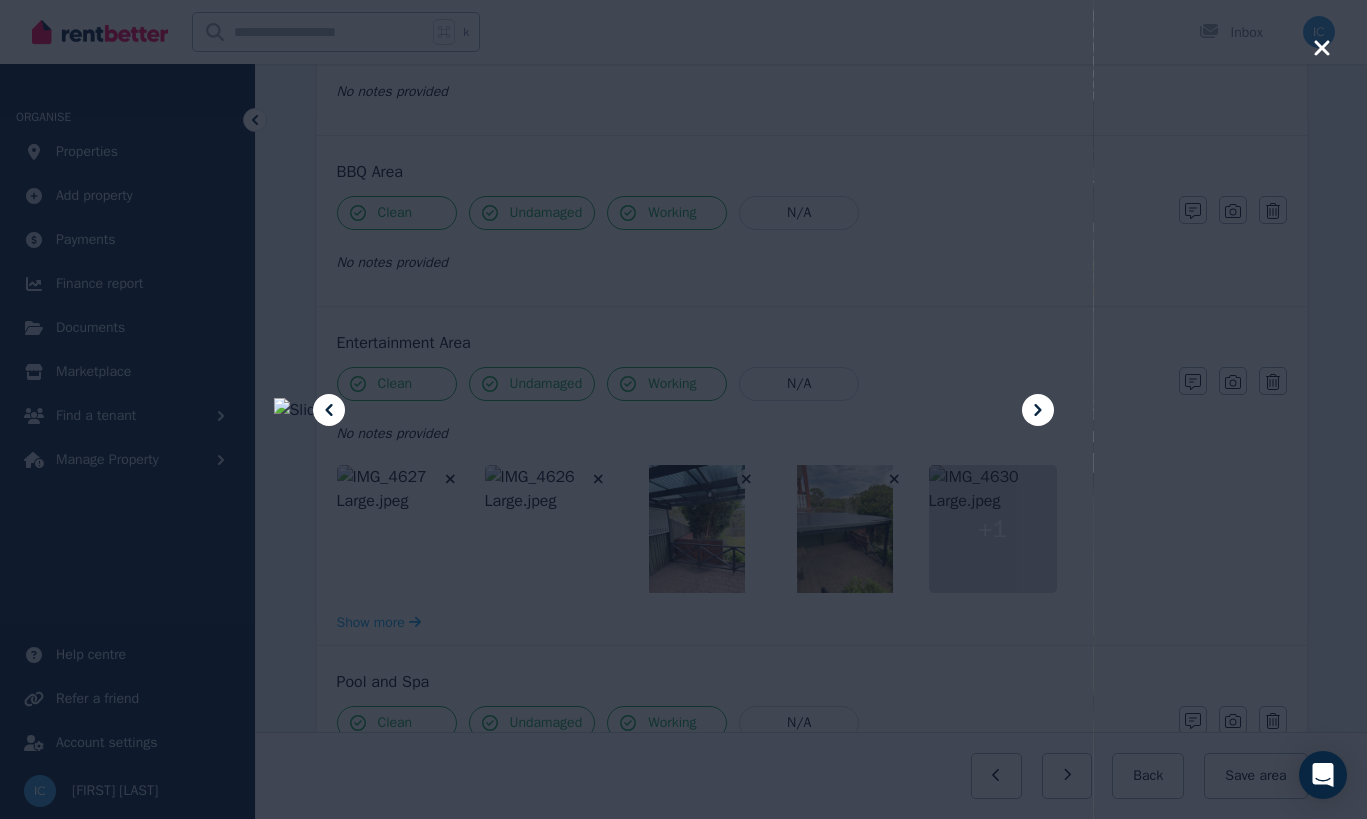 click 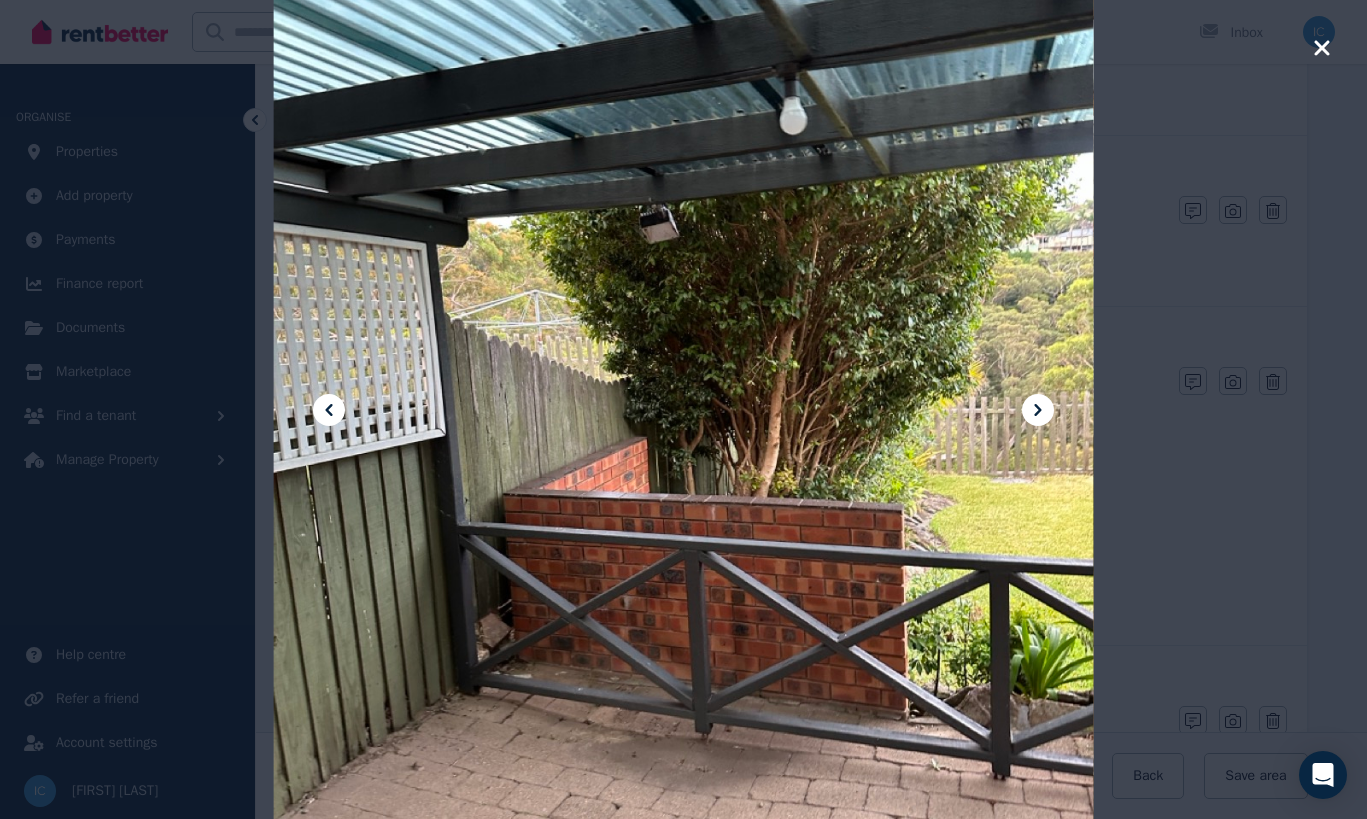 click 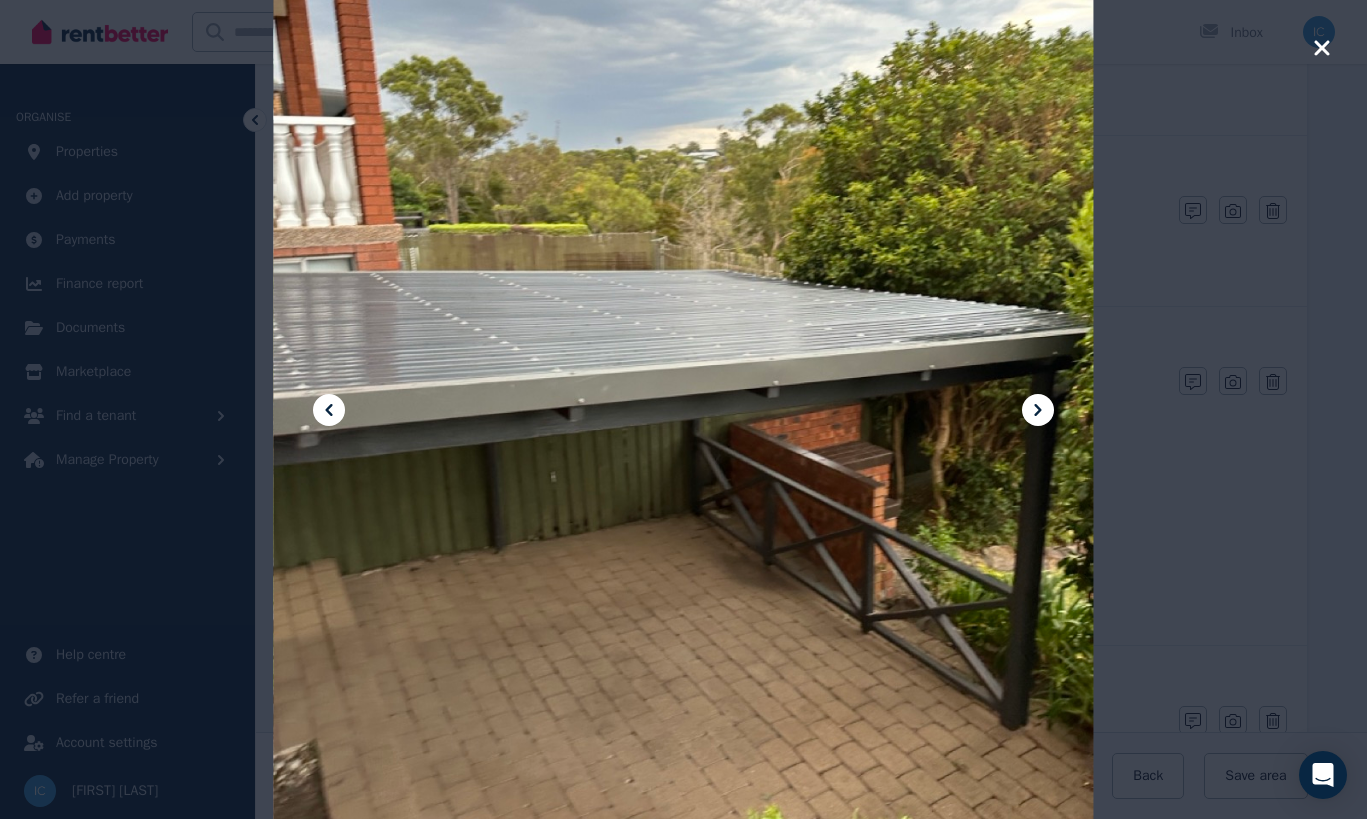 click 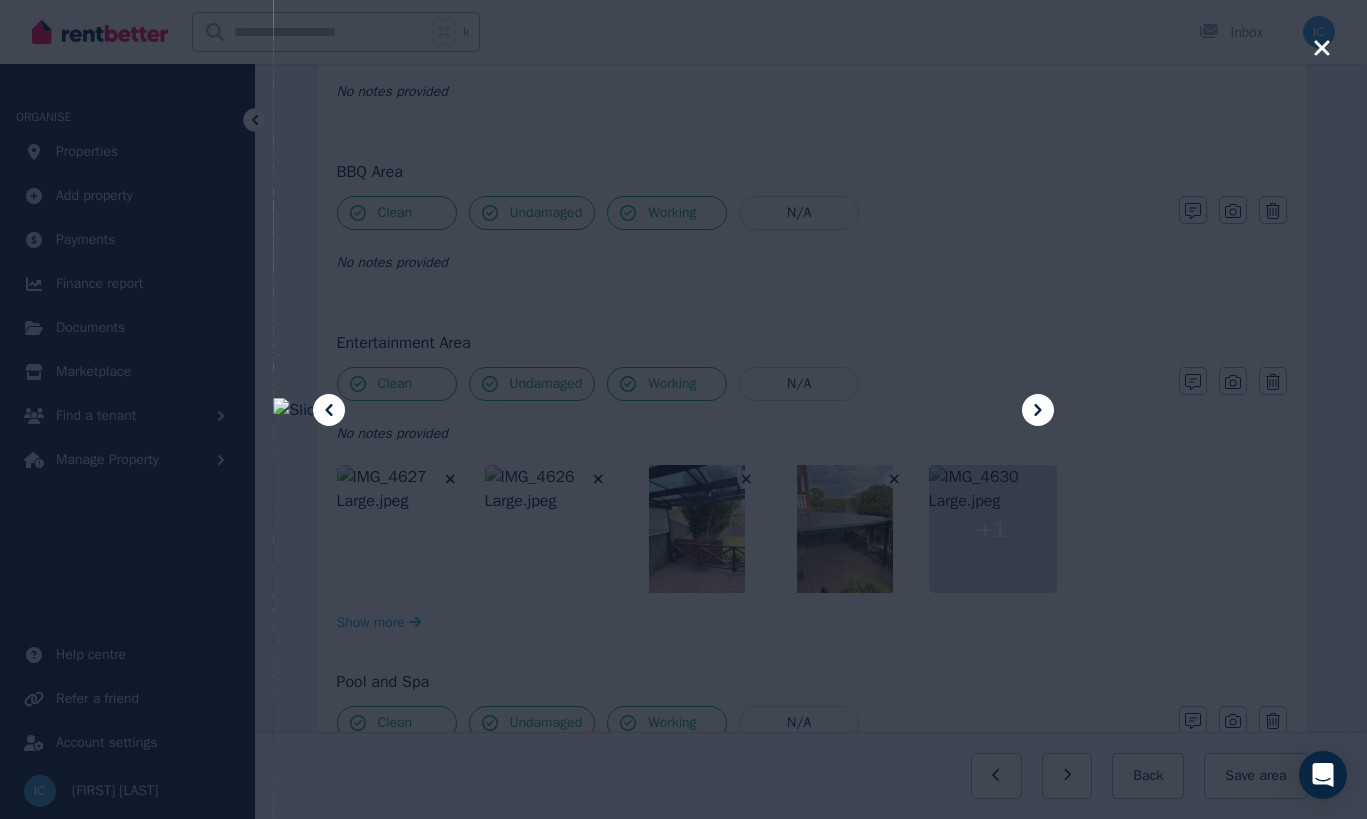 click 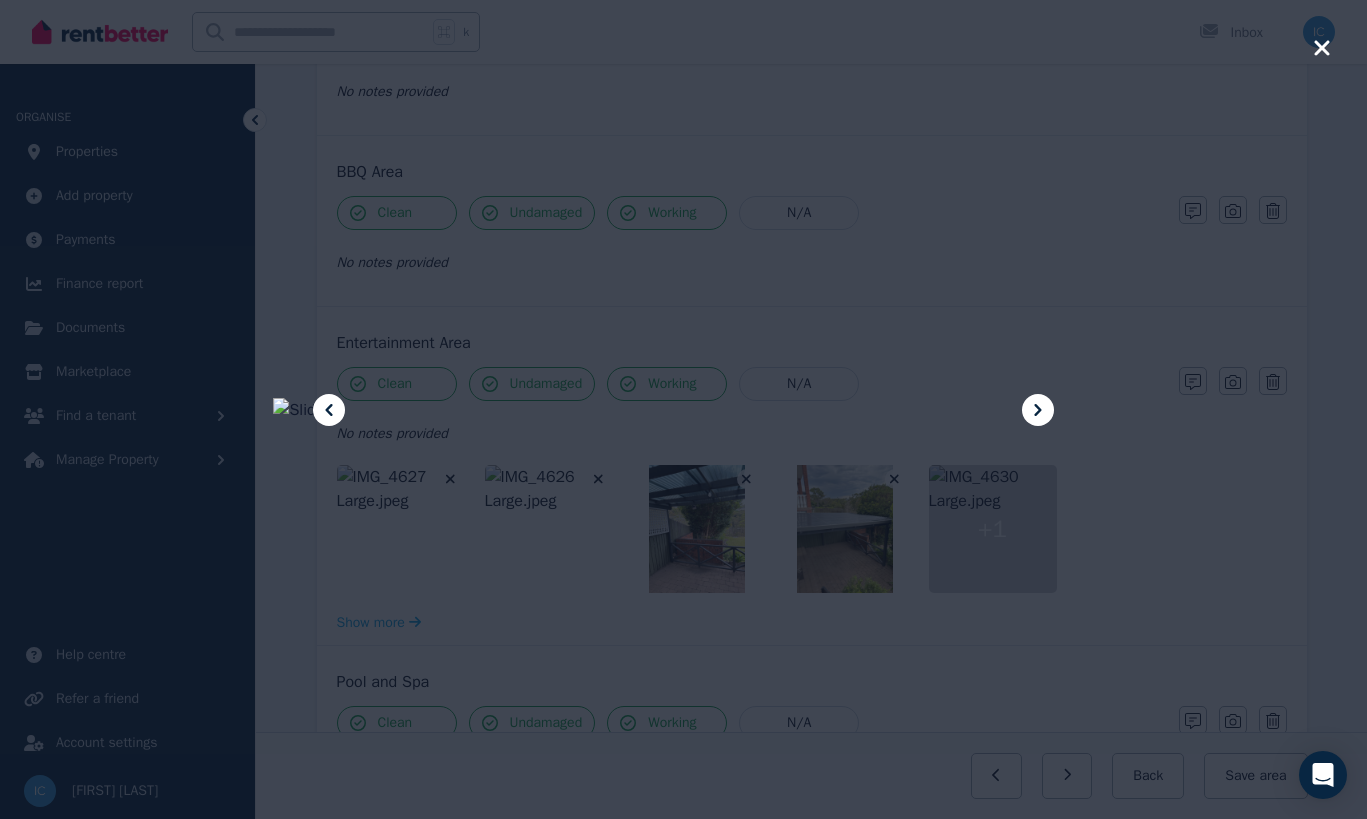 click 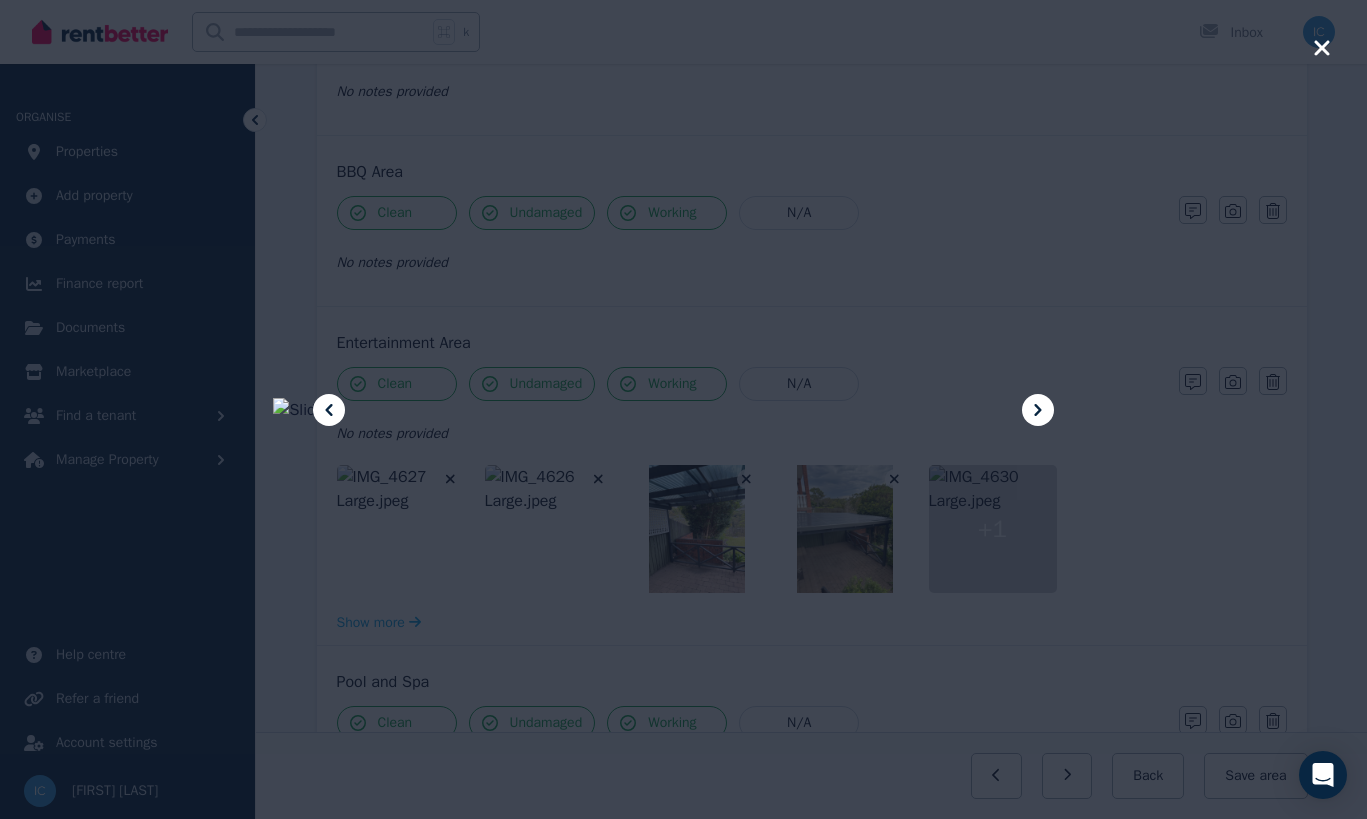click 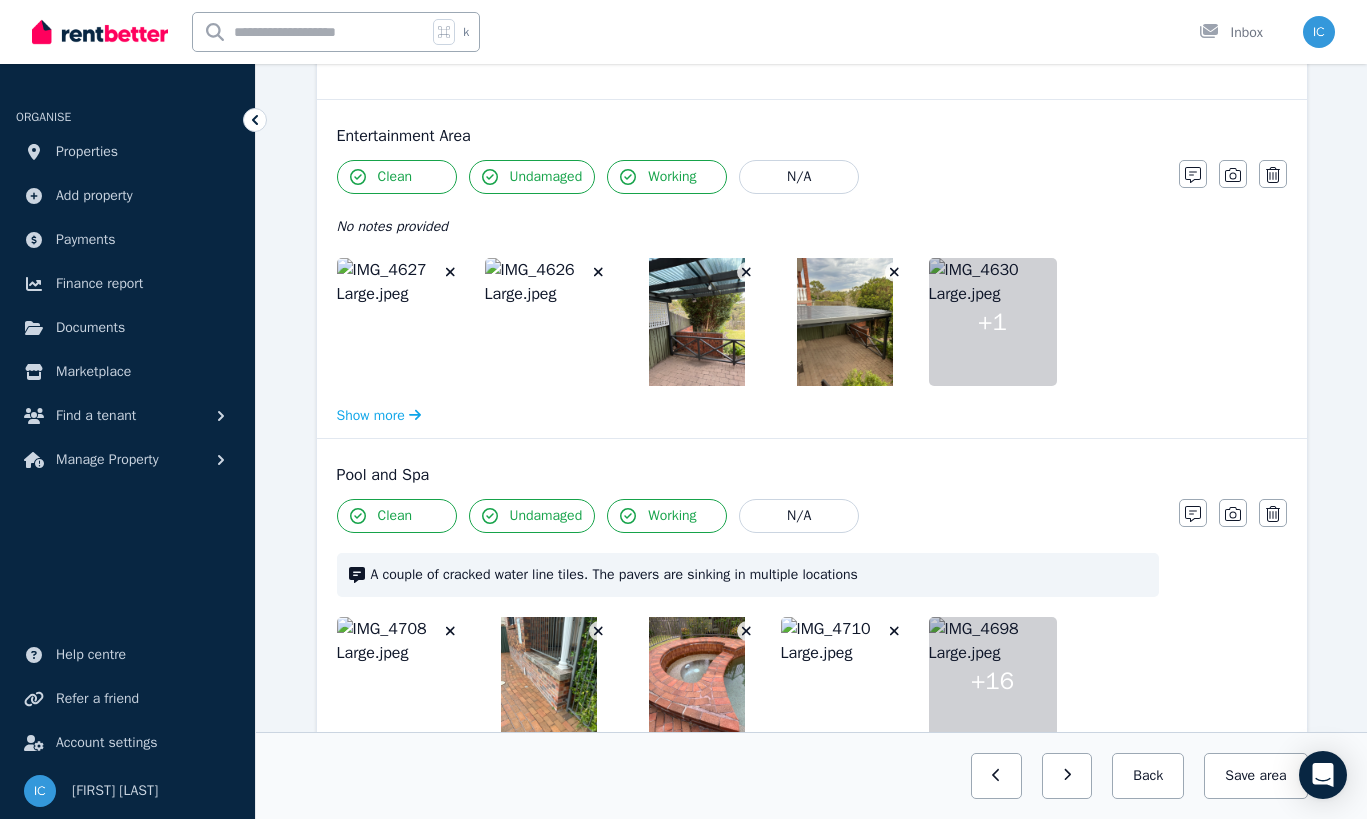 scroll, scrollTop: 807, scrollLeft: 0, axis: vertical 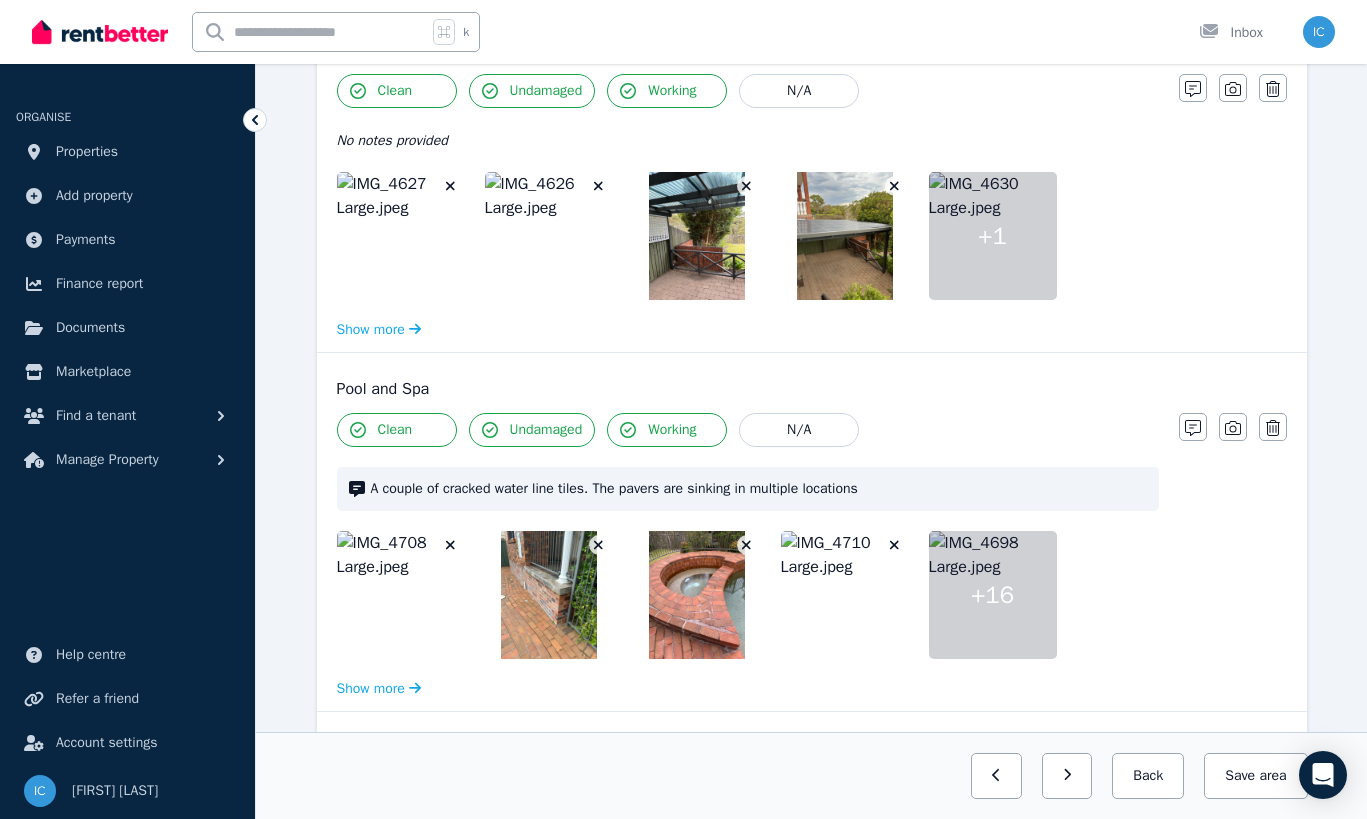 click 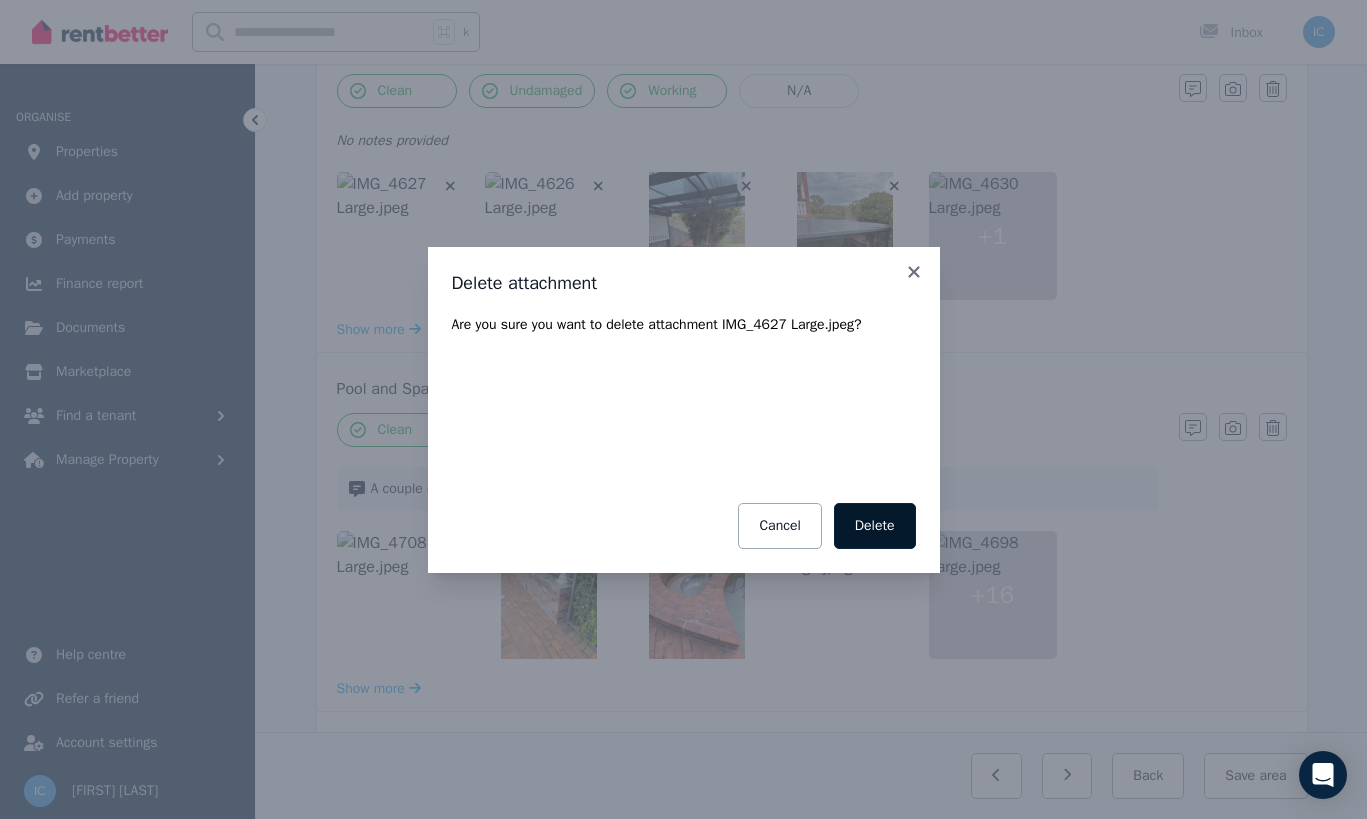 click on "Delete" at bounding box center (875, 526) 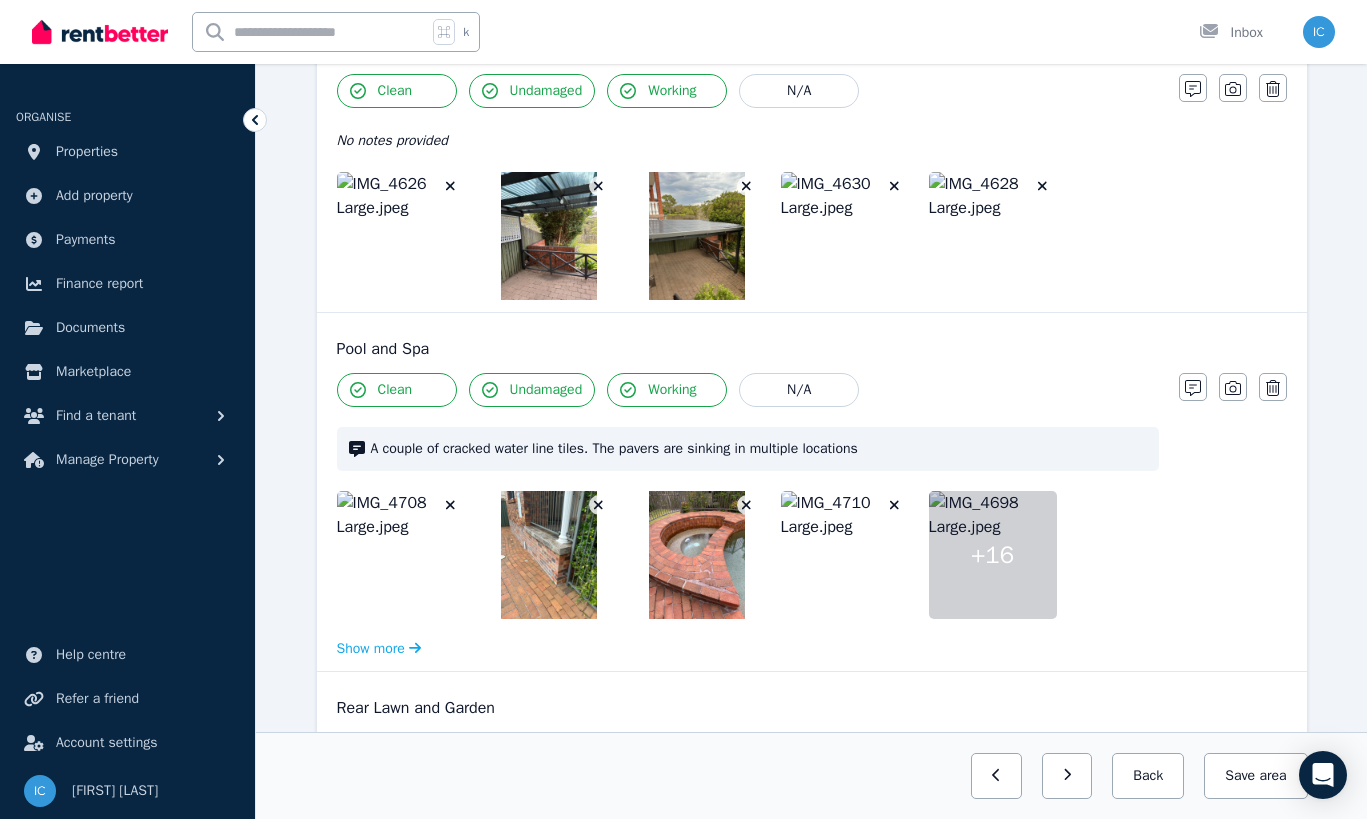 click 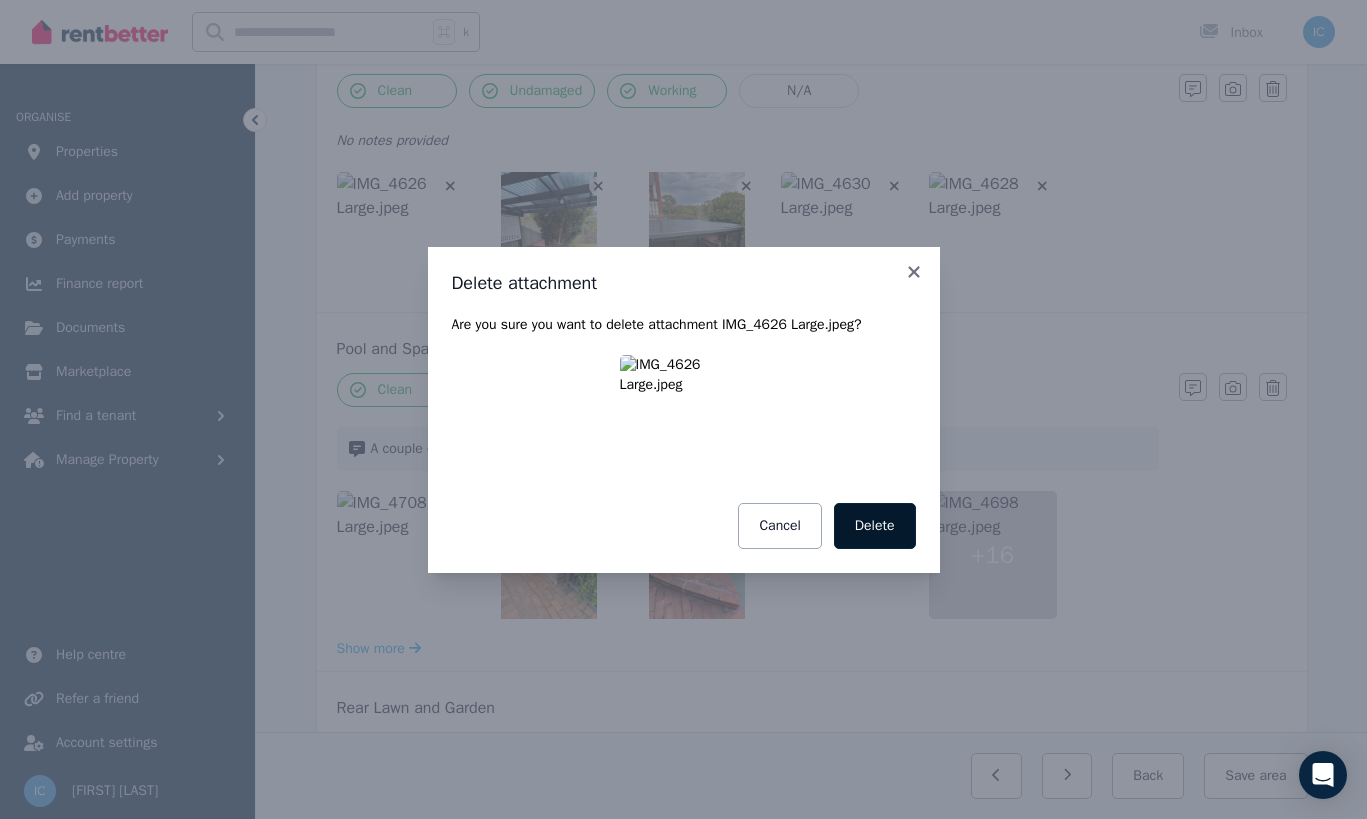 click on "Delete" at bounding box center [875, 526] 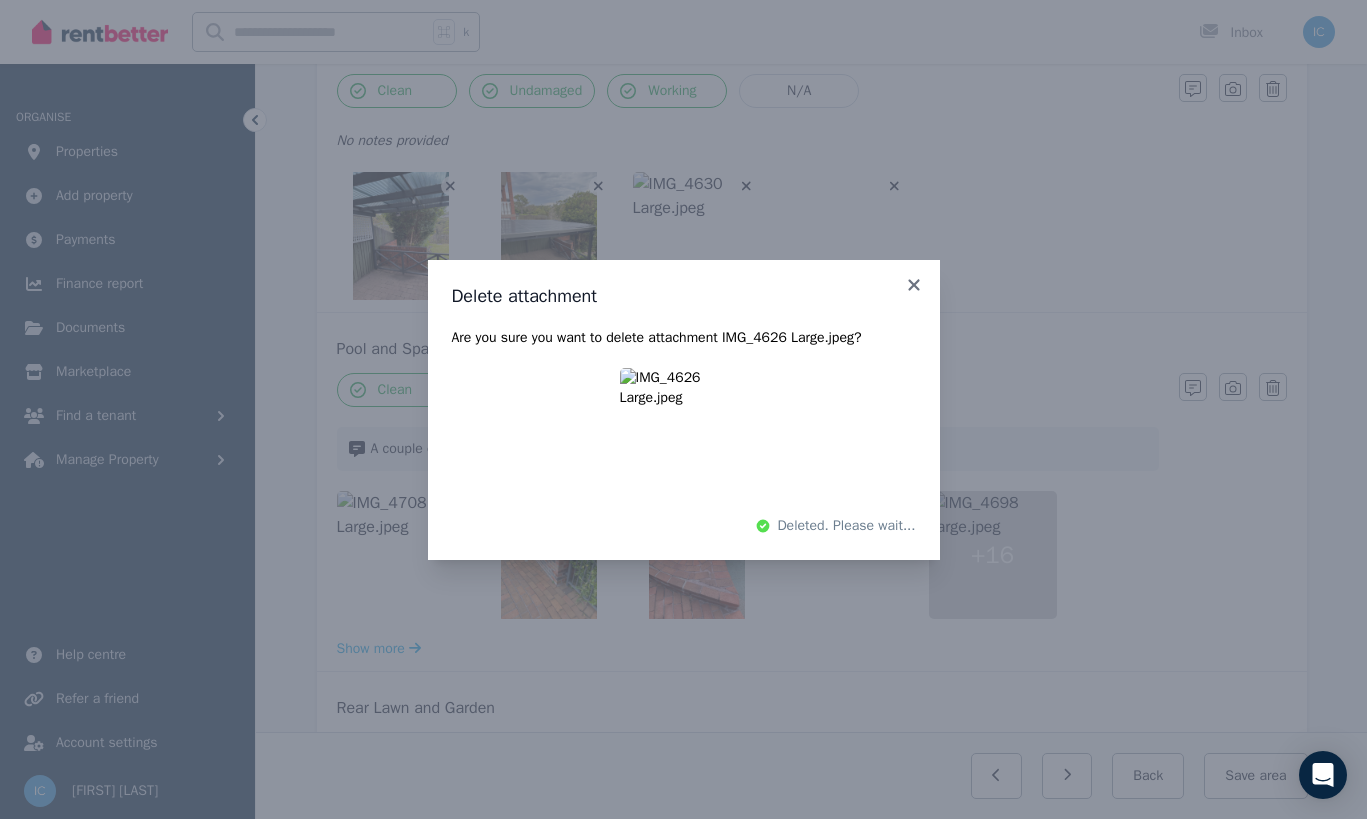 click on "Delete attachment Are you sure you want to delete   attachment   IMG_4626 Large.jpeg ? Deleted. Please wait..." at bounding box center [683, 409] 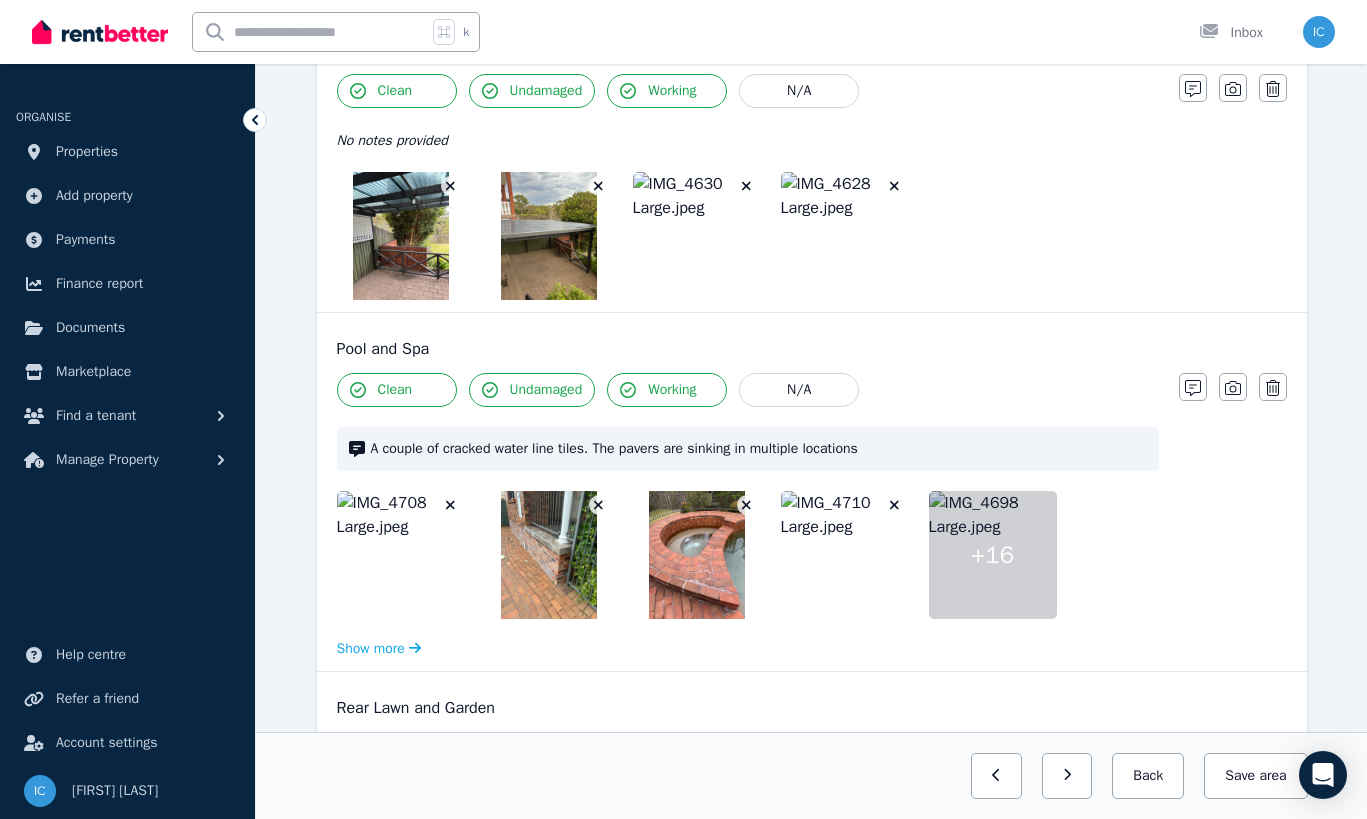 click 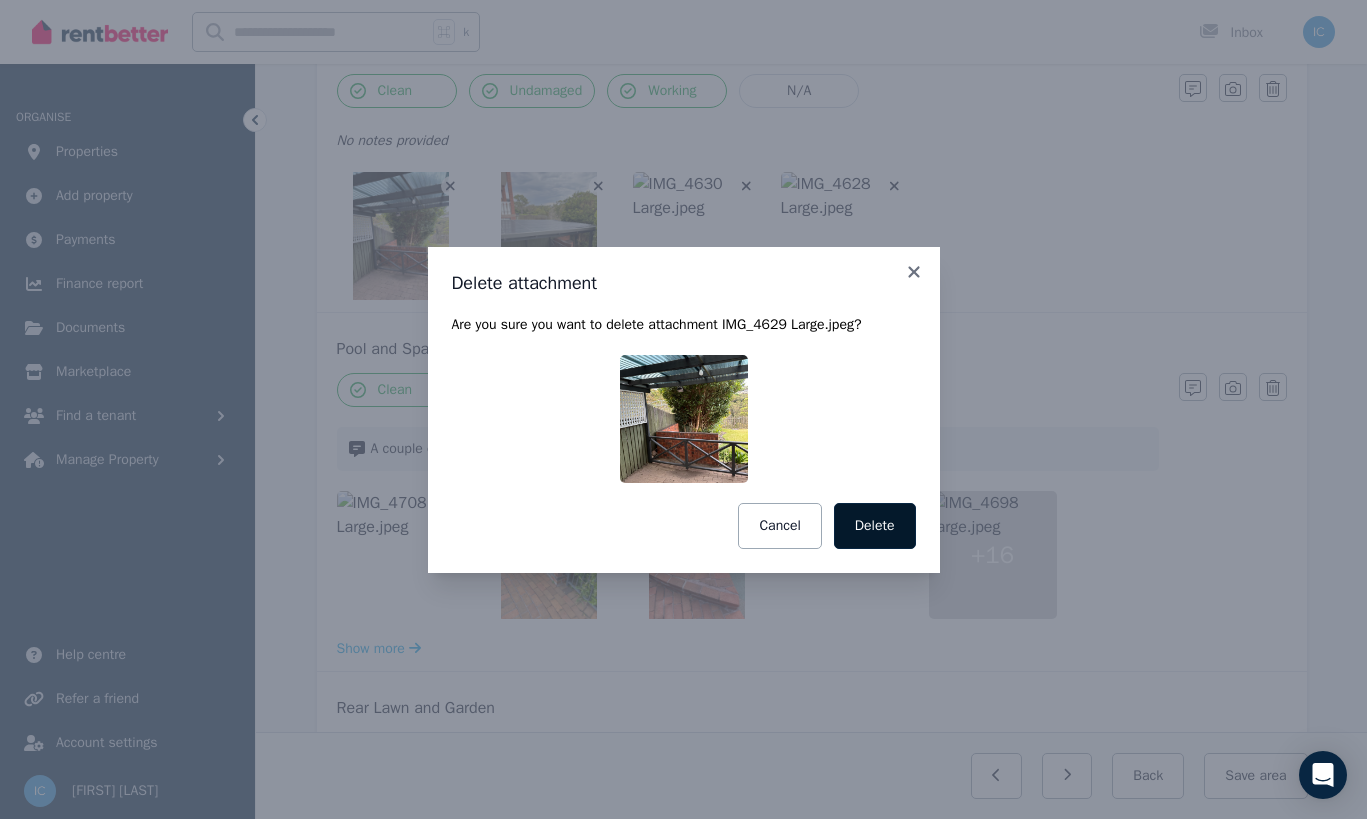 click on "Delete" at bounding box center (875, 526) 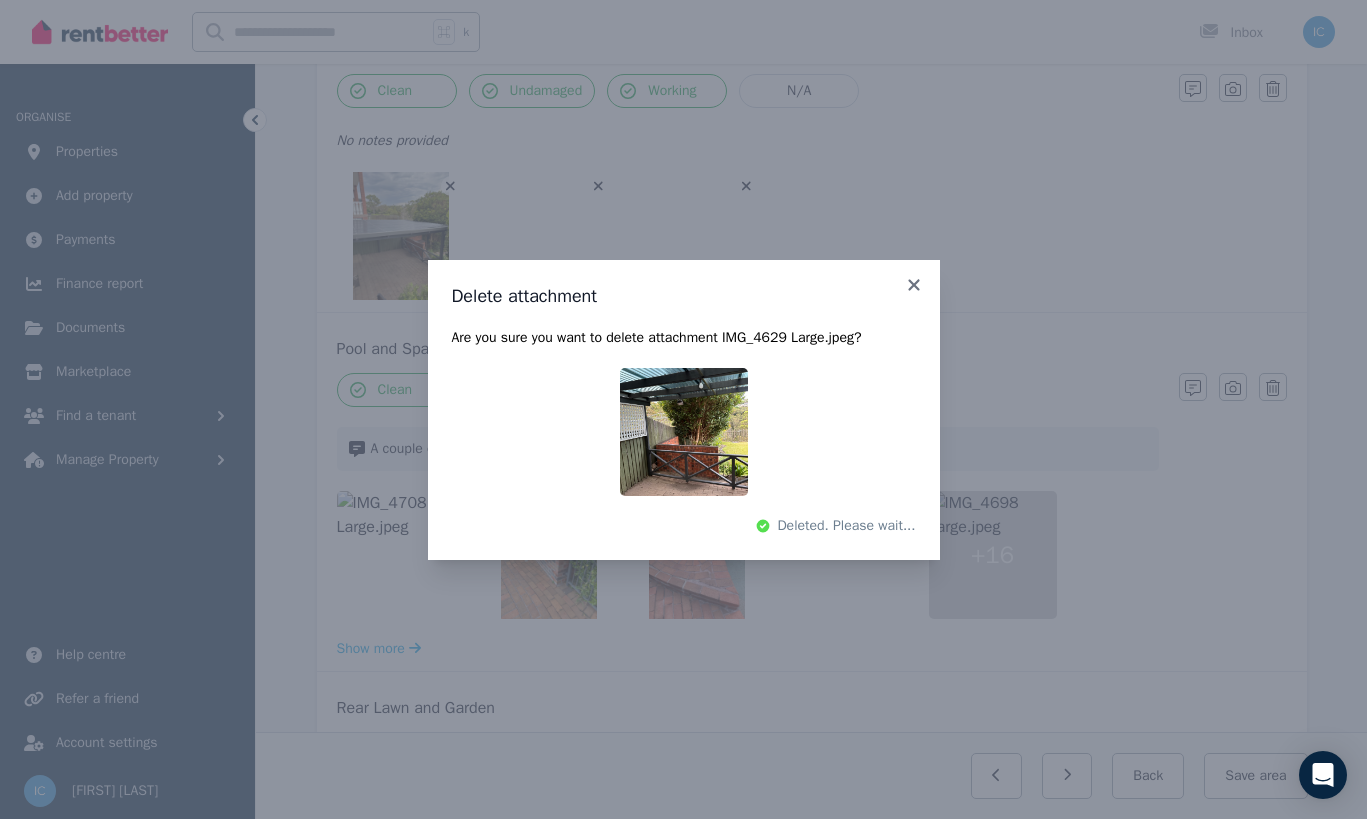 click on "Delete attachment Are you sure you want to delete   attachment   IMG_4629 Large.jpeg ? Deleted. Please wait..." at bounding box center [683, 409] 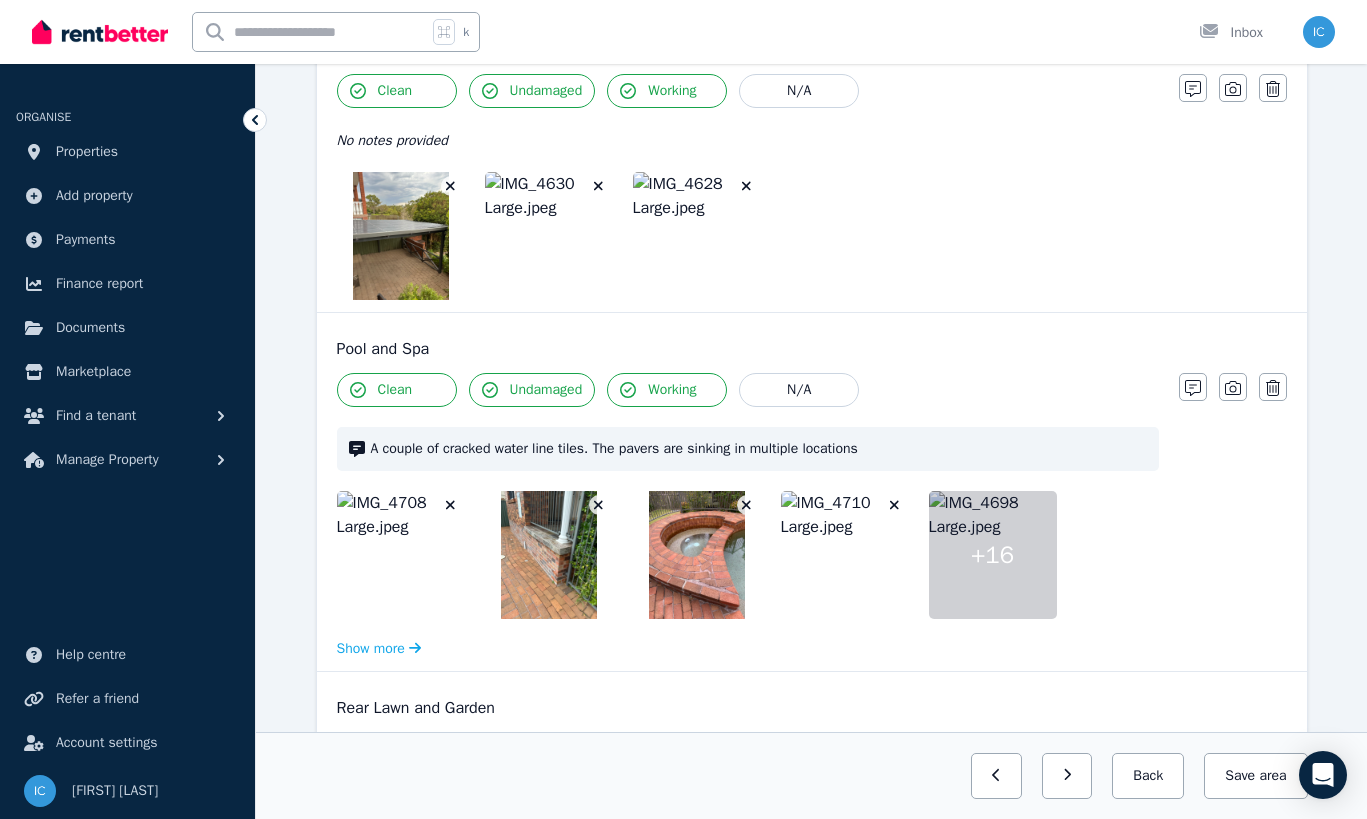 click 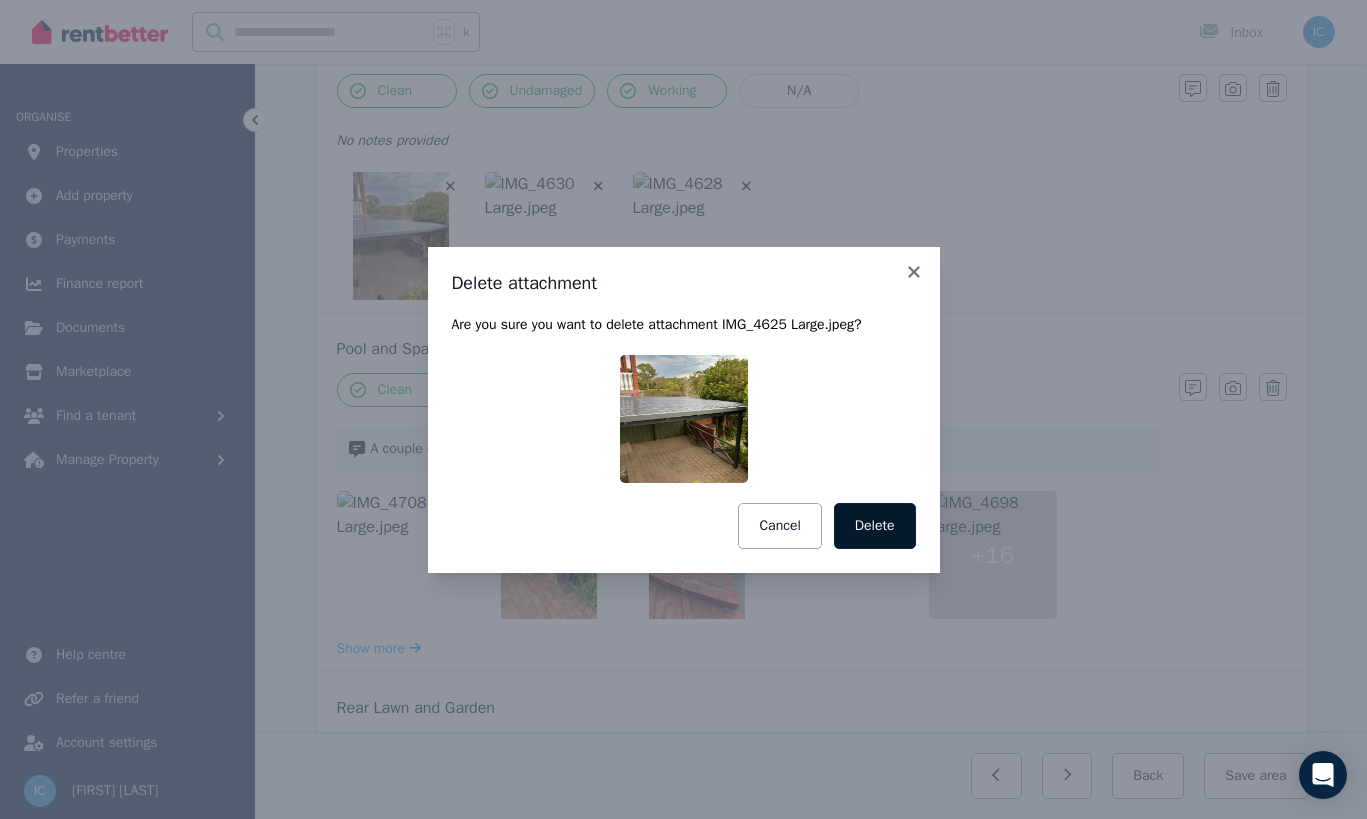 click on "Delete" at bounding box center (875, 526) 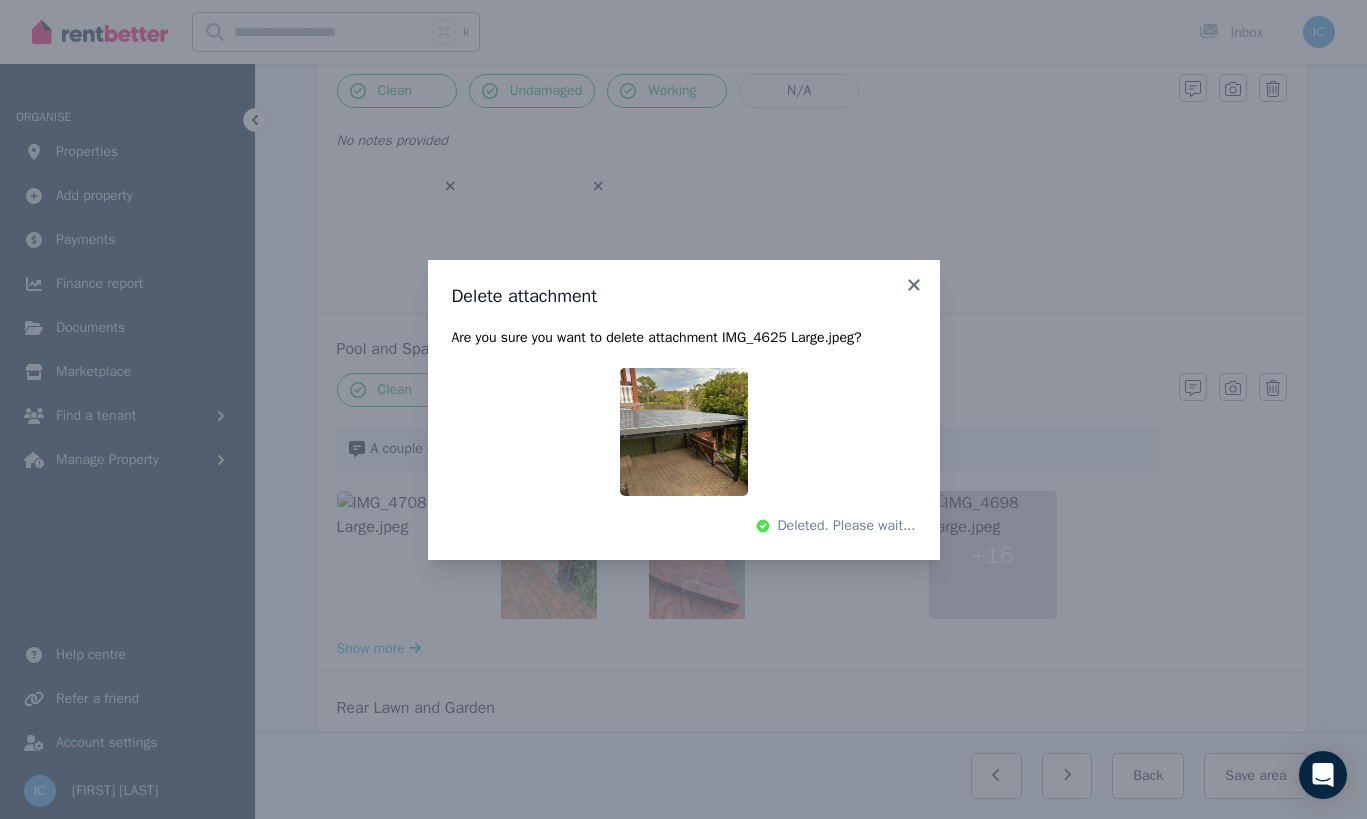 click on "Delete attachment Are you sure you want to delete   attachment   IMG_4625 Large.jpeg ? Deleted. Please wait..." at bounding box center [683, 409] 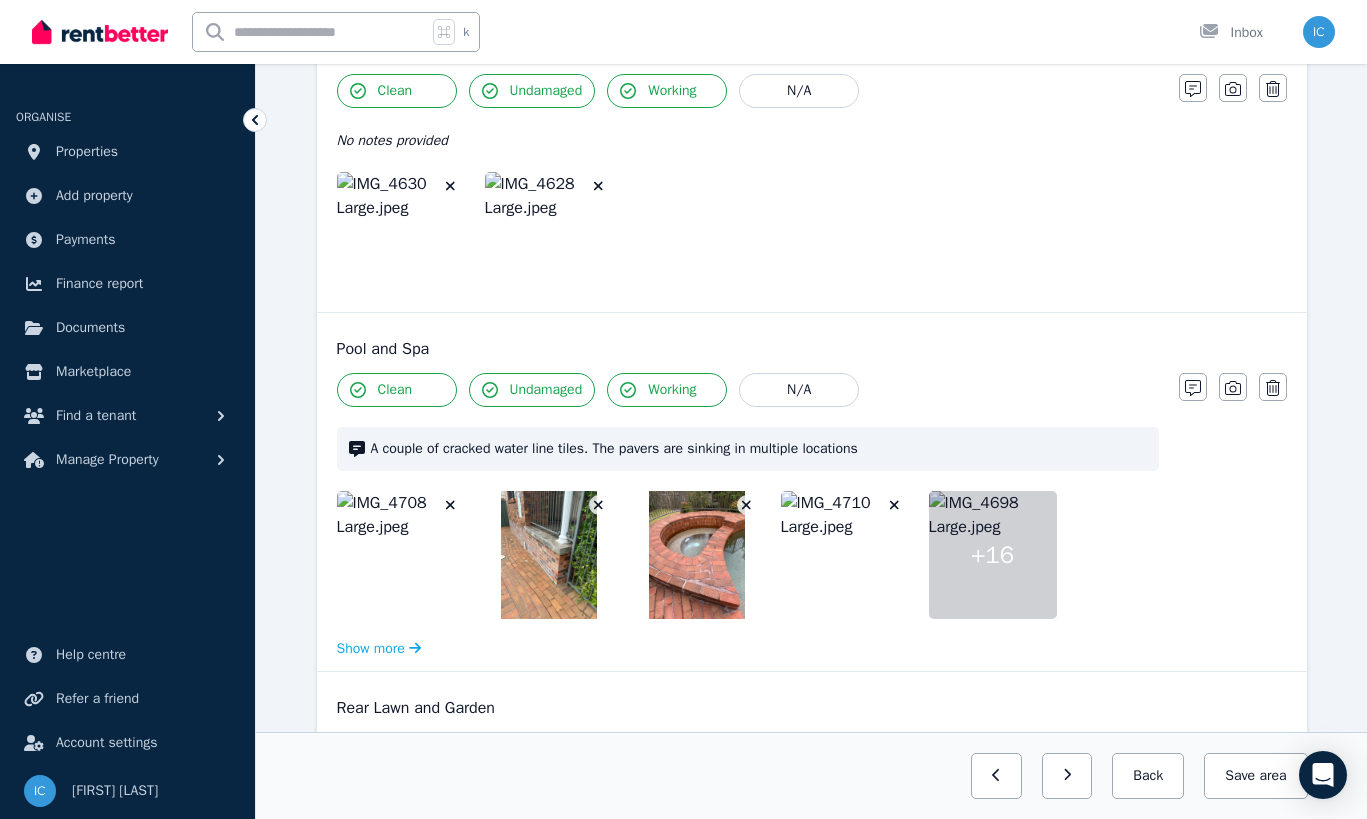 click 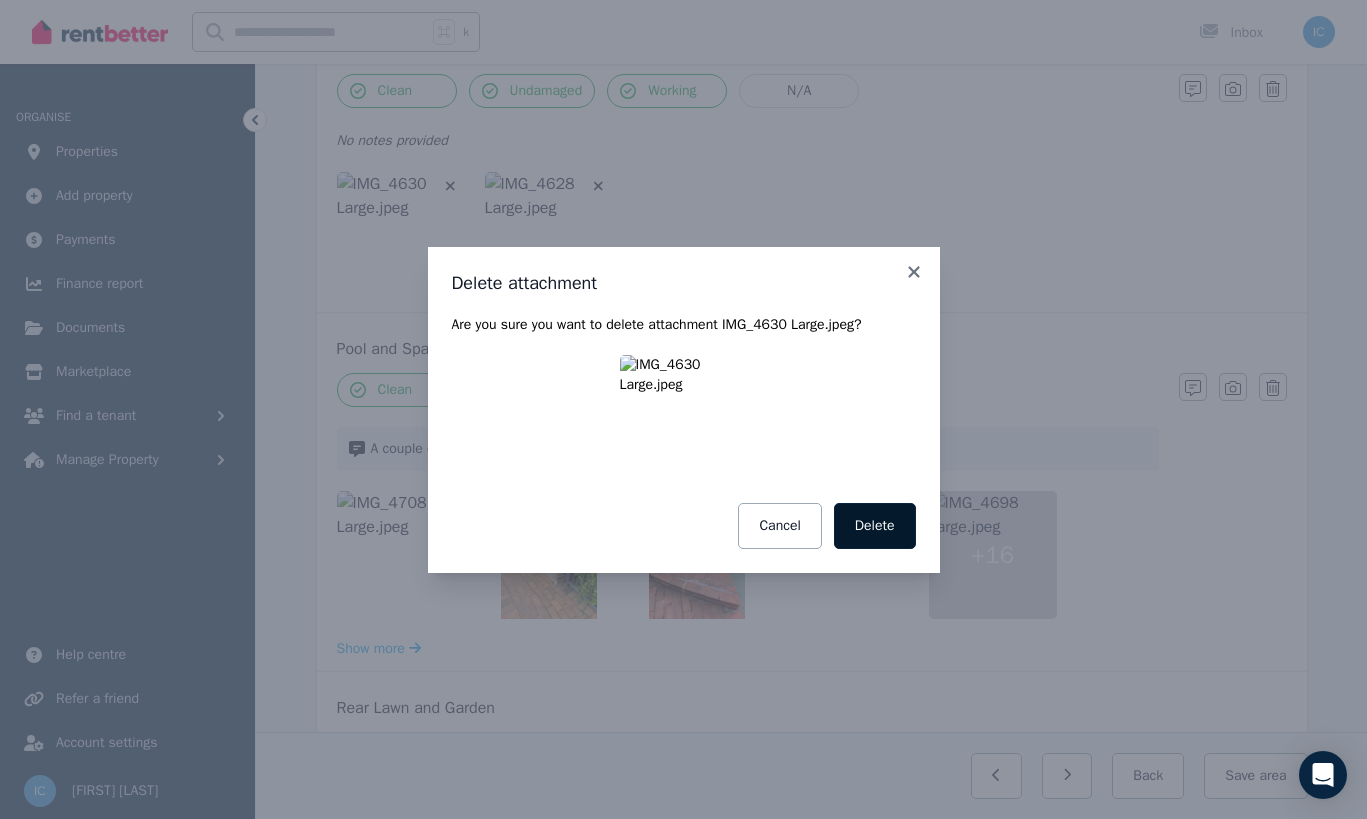 click on "Delete" at bounding box center (875, 526) 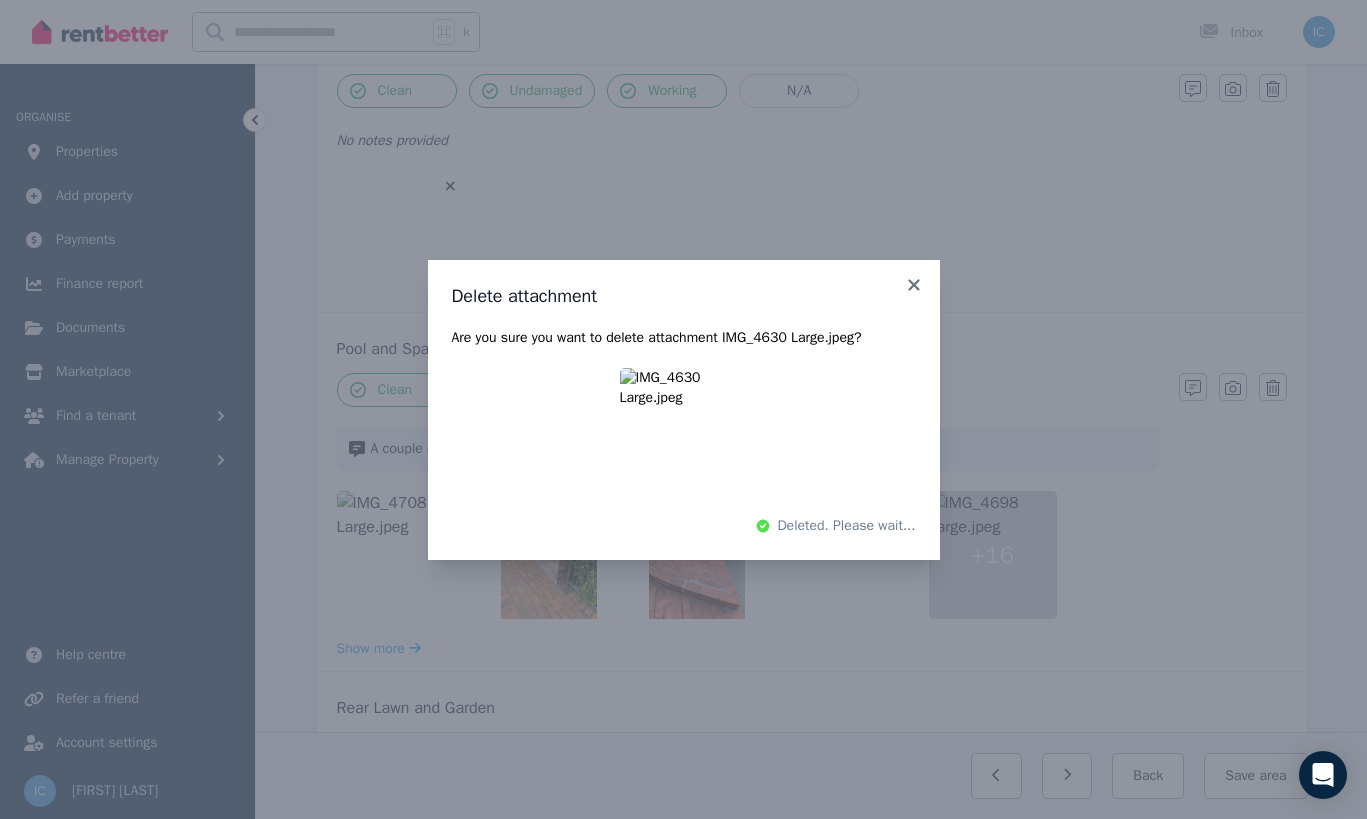 click on "Delete attachment Are you sure you want to delete   attachment   IMG_4630 Large.jpeg ? Deleted. Please wait..." at bounding box center [683, 409] 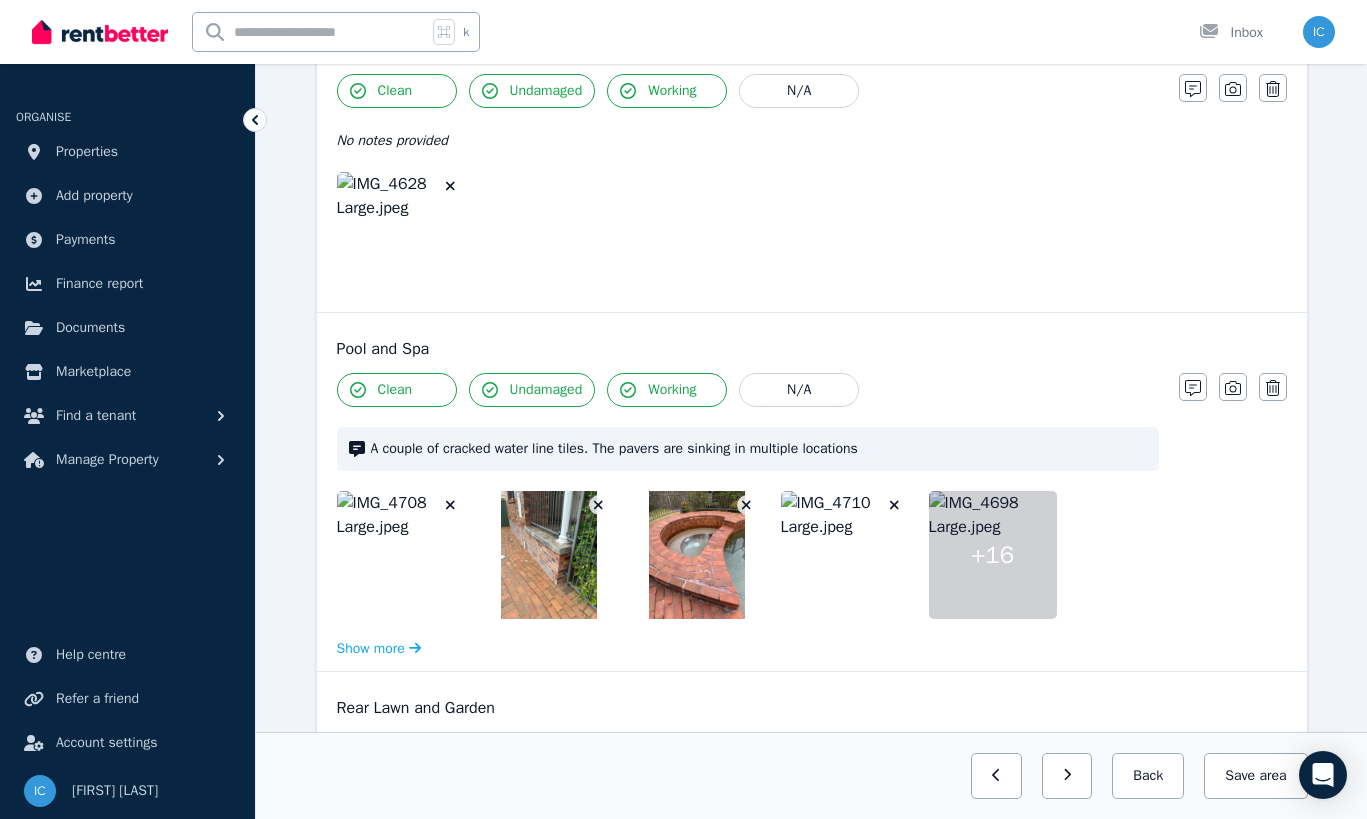 click 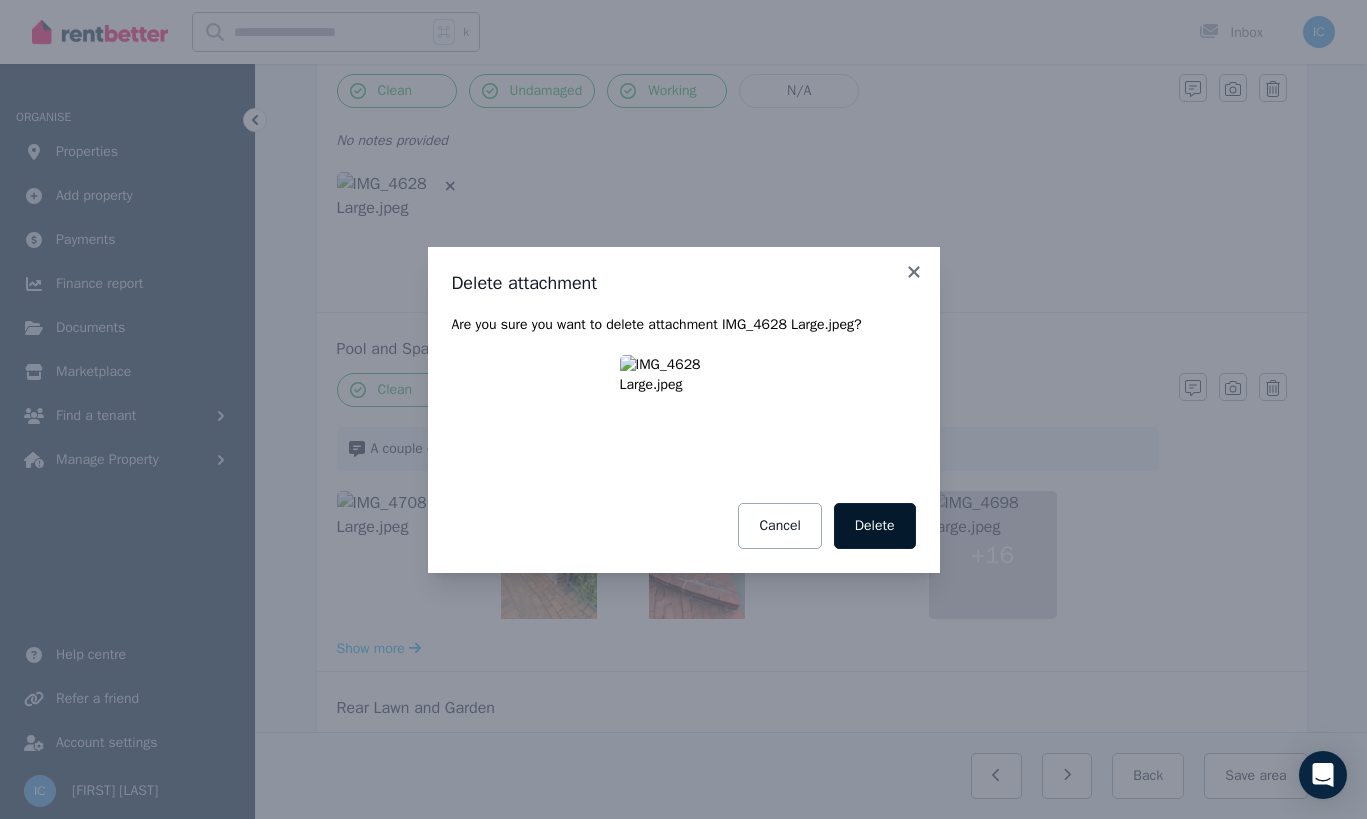 click on "Delete" at bounding box center [875, 526] 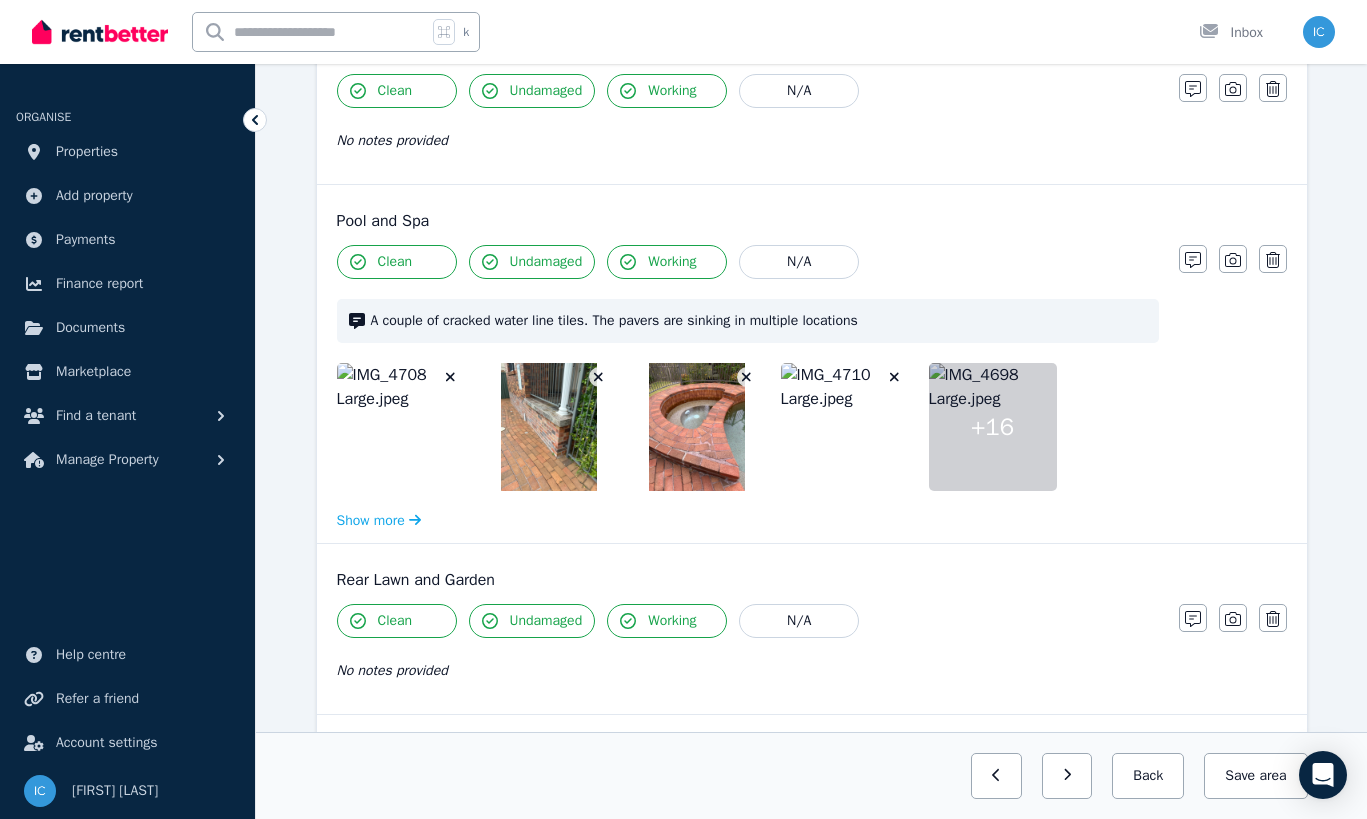click at bounding box center (401, 427) 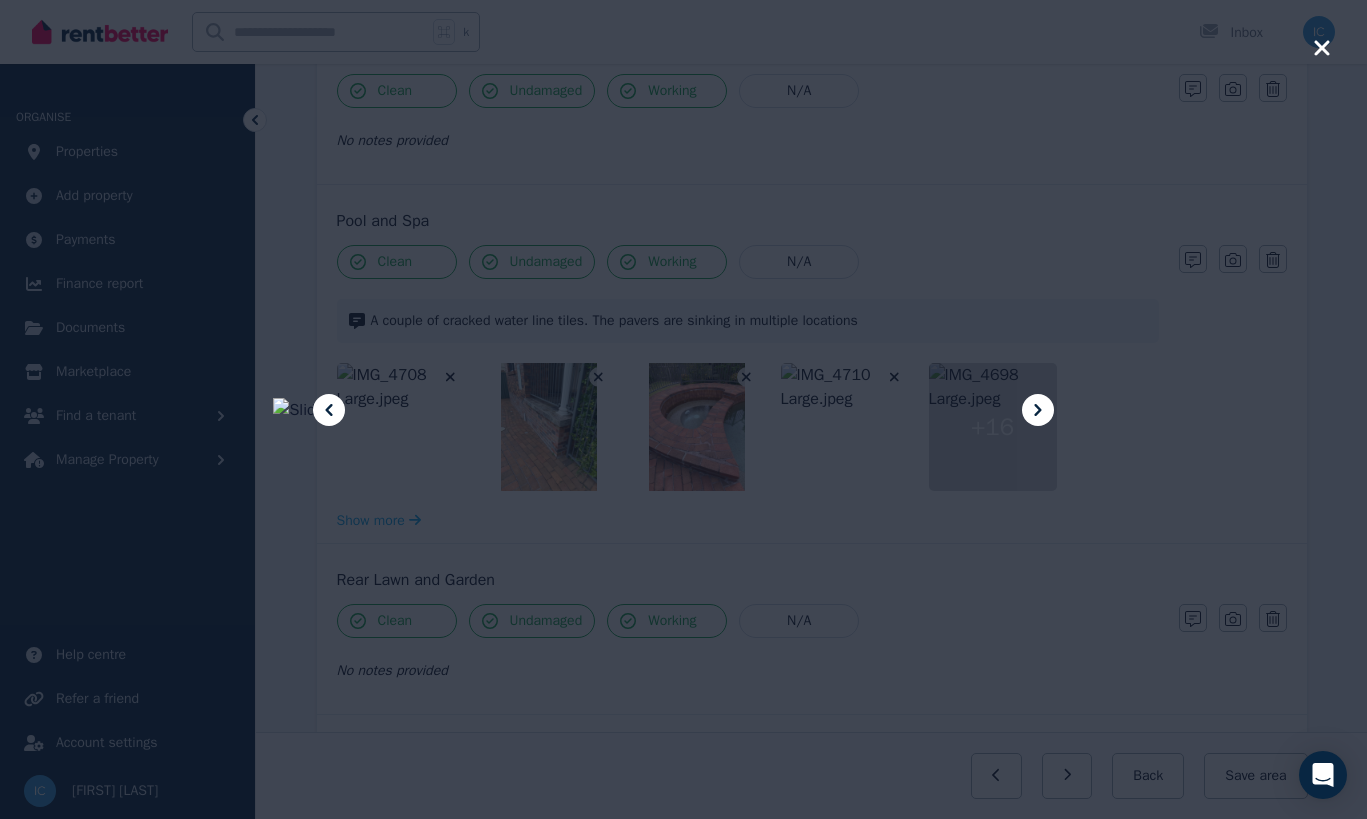 click 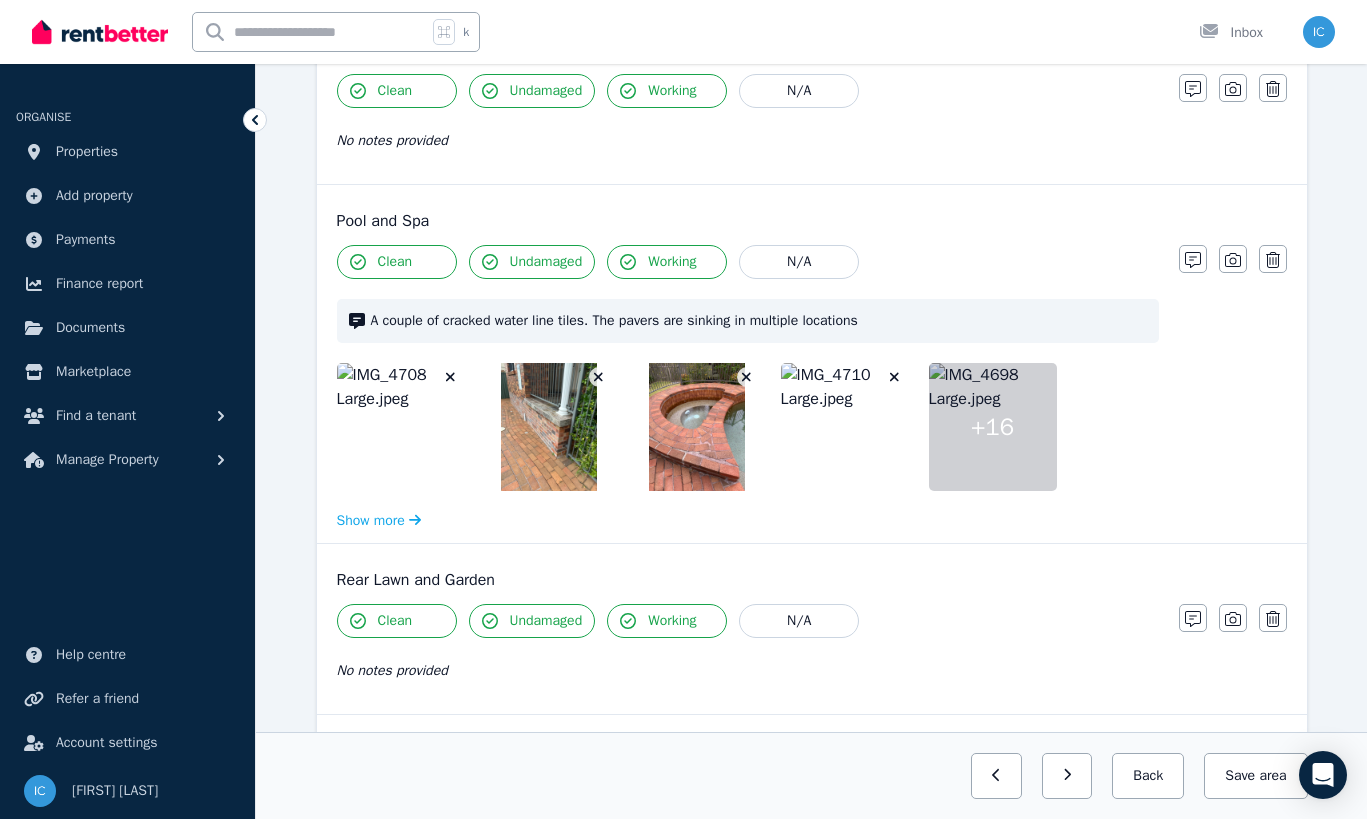 click 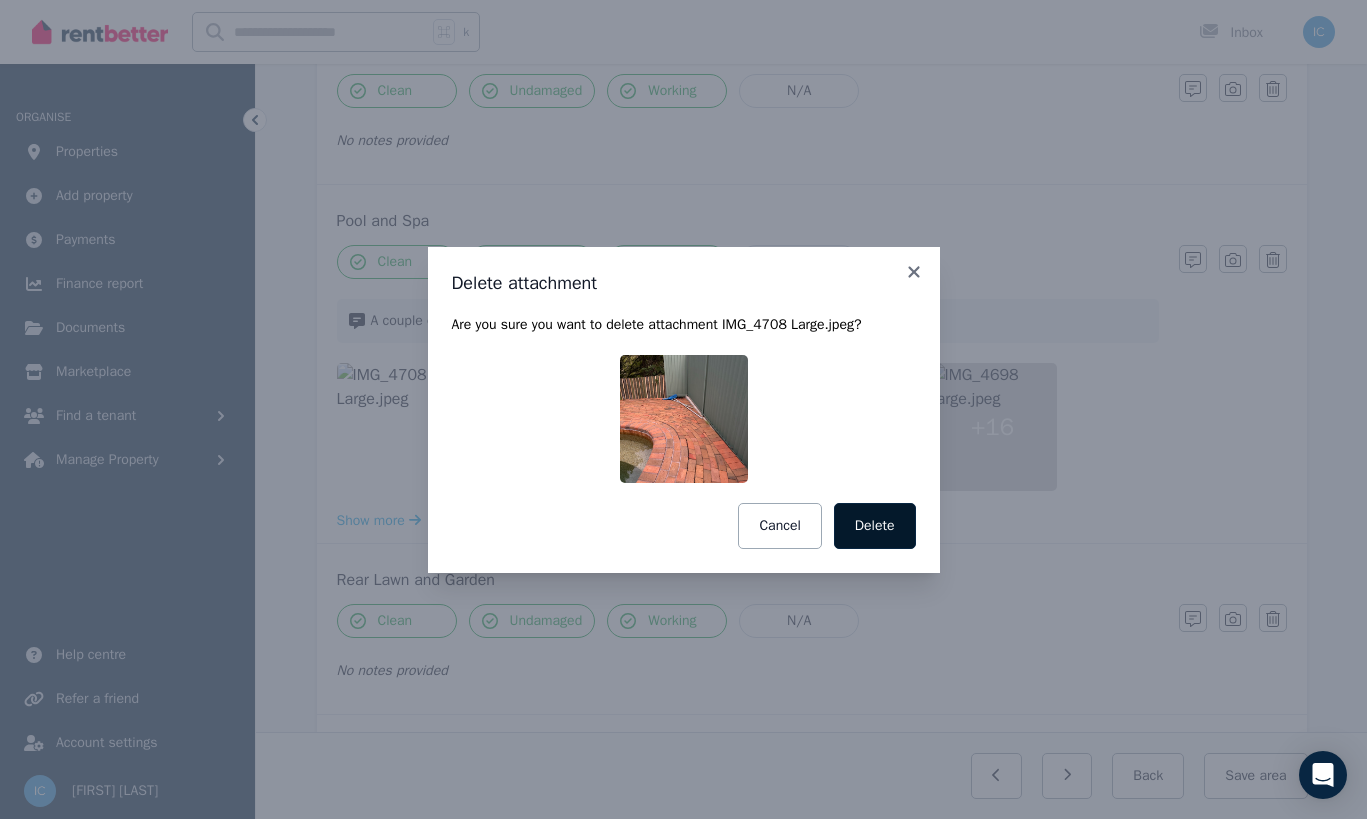 click on "Delete" at bounding box center [875, 526] 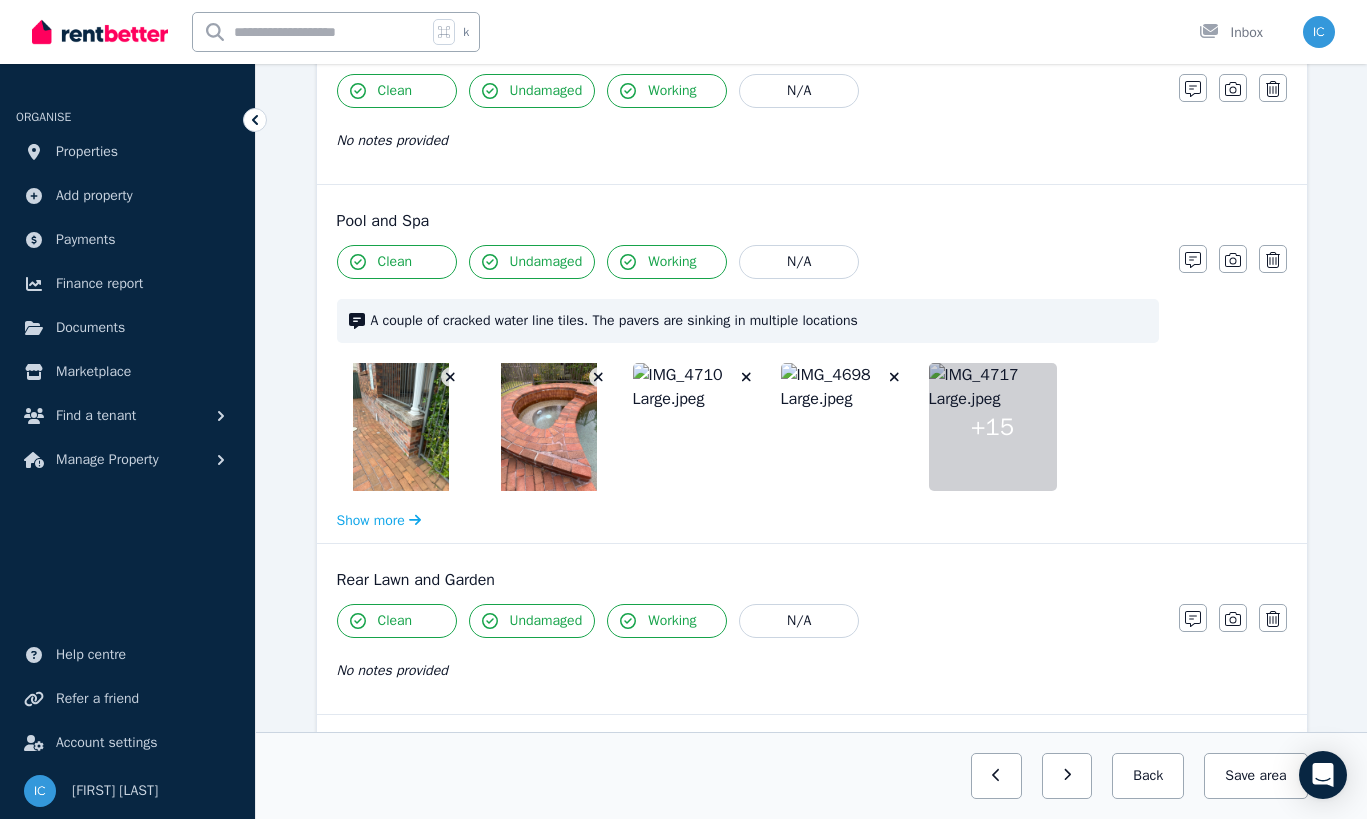 click 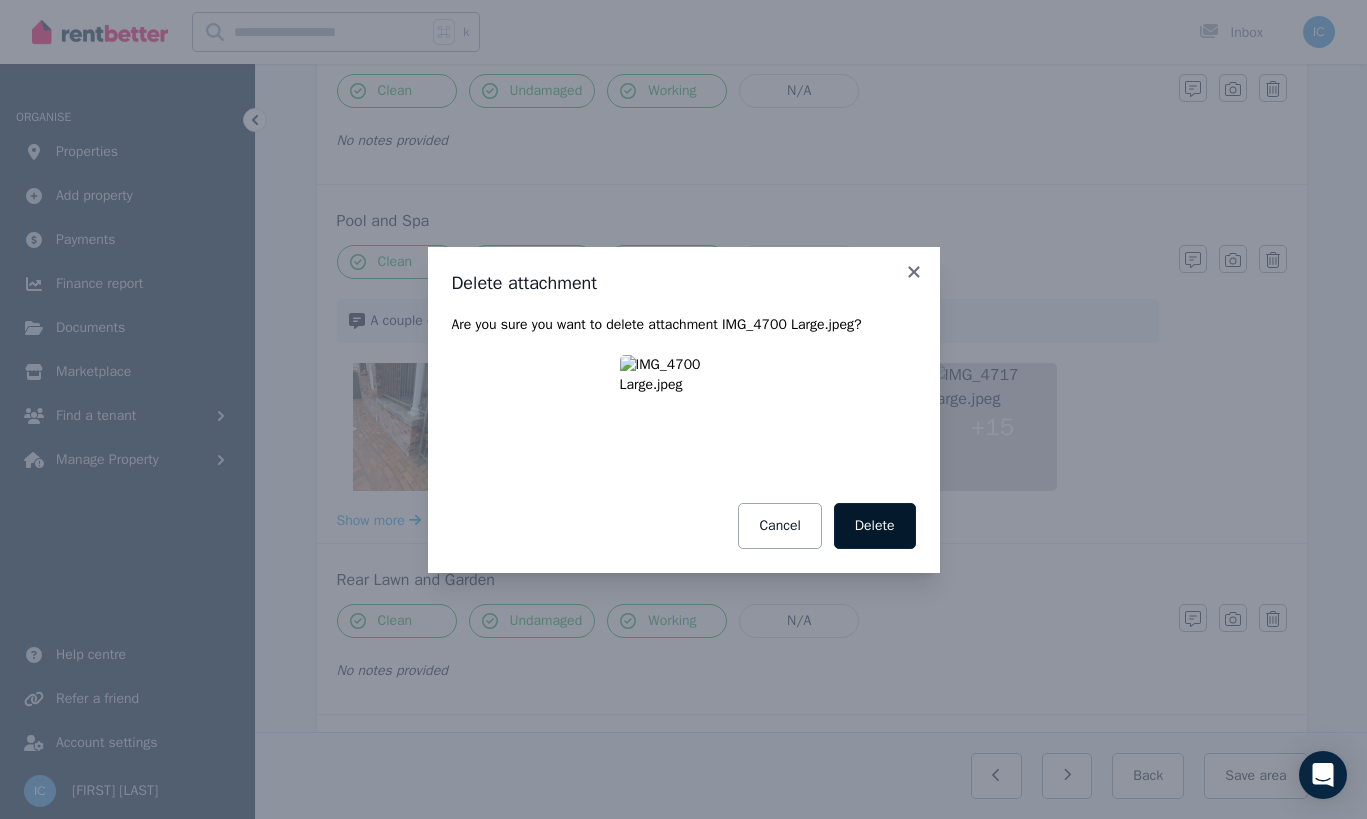 click on "Delete" at bounding box center (875, 526) 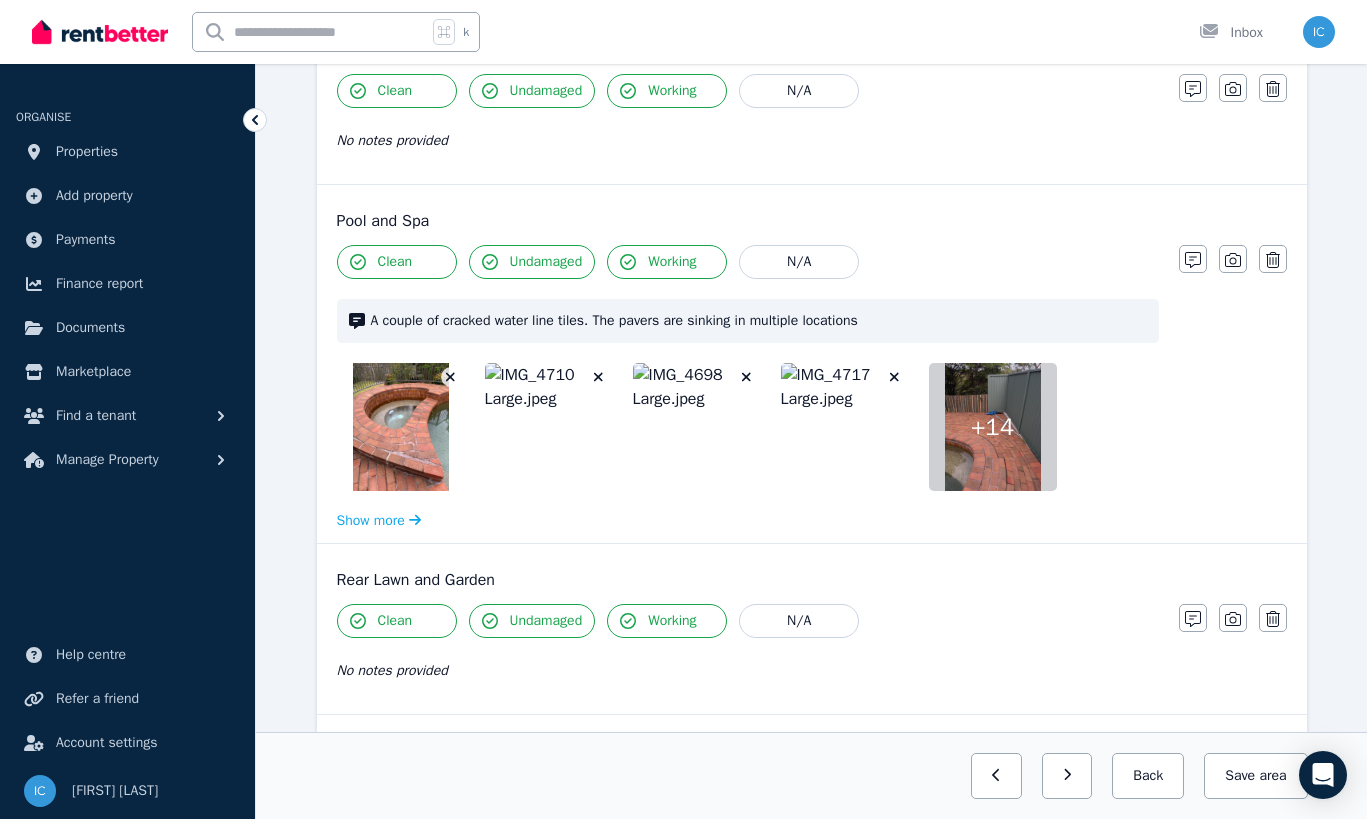 click 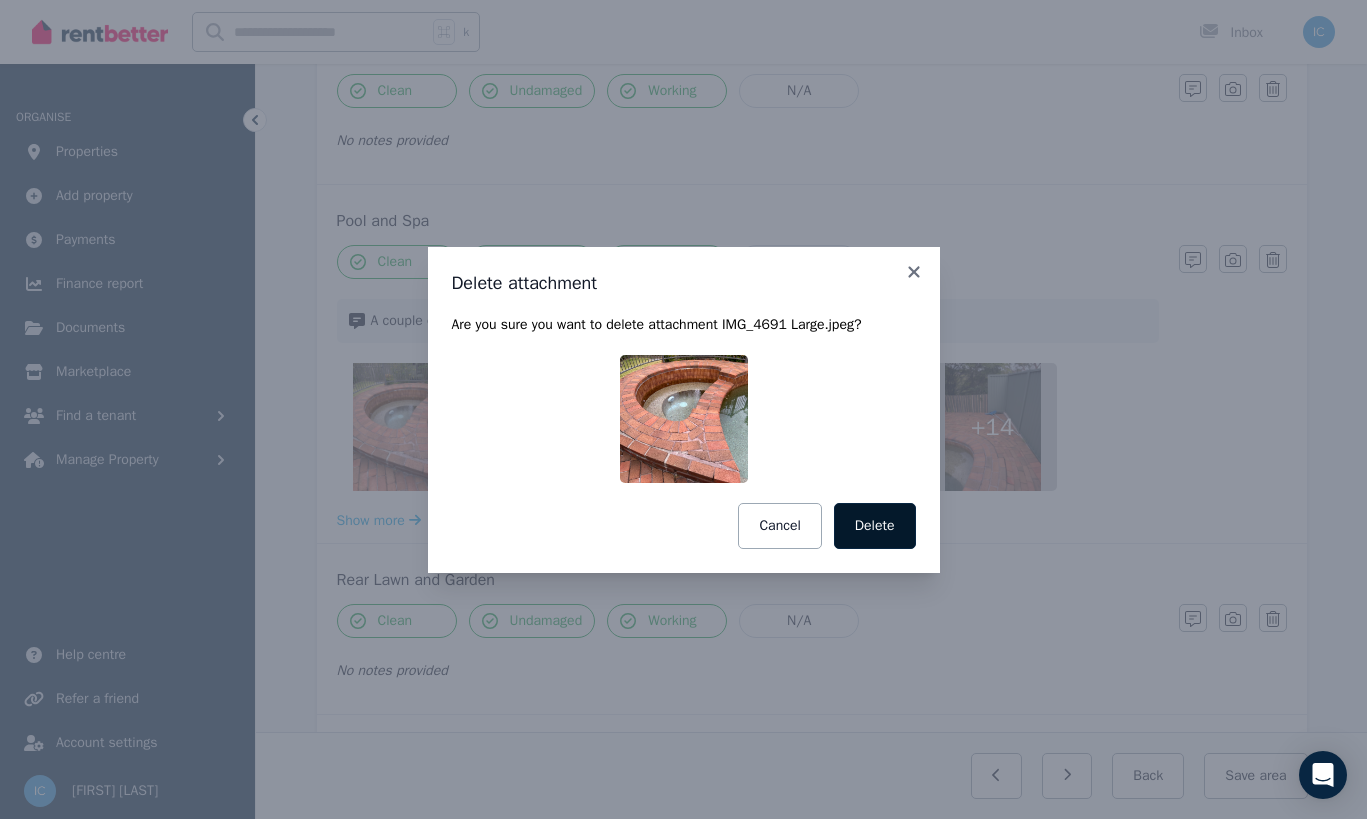 click on "Delete" at bounding box center (875, 526) 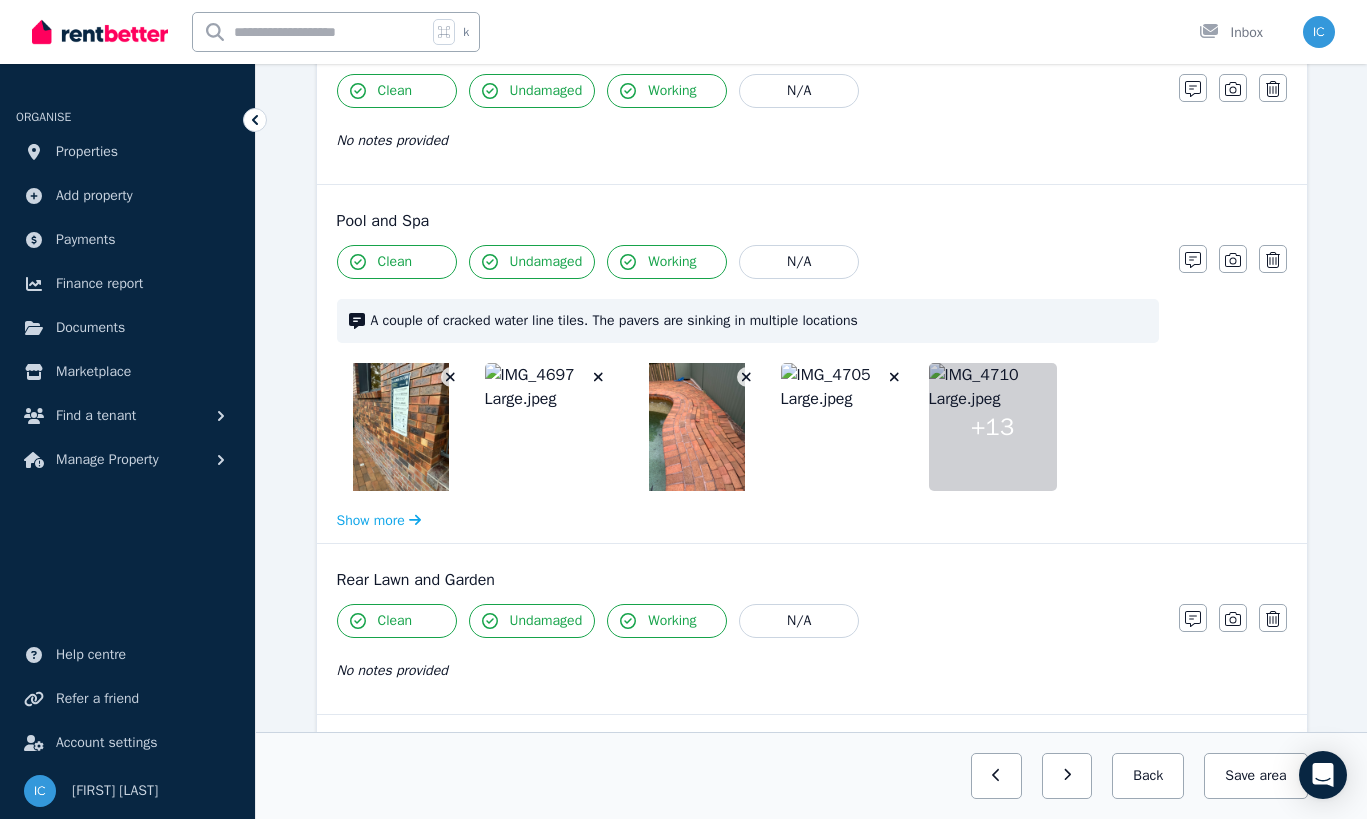 click 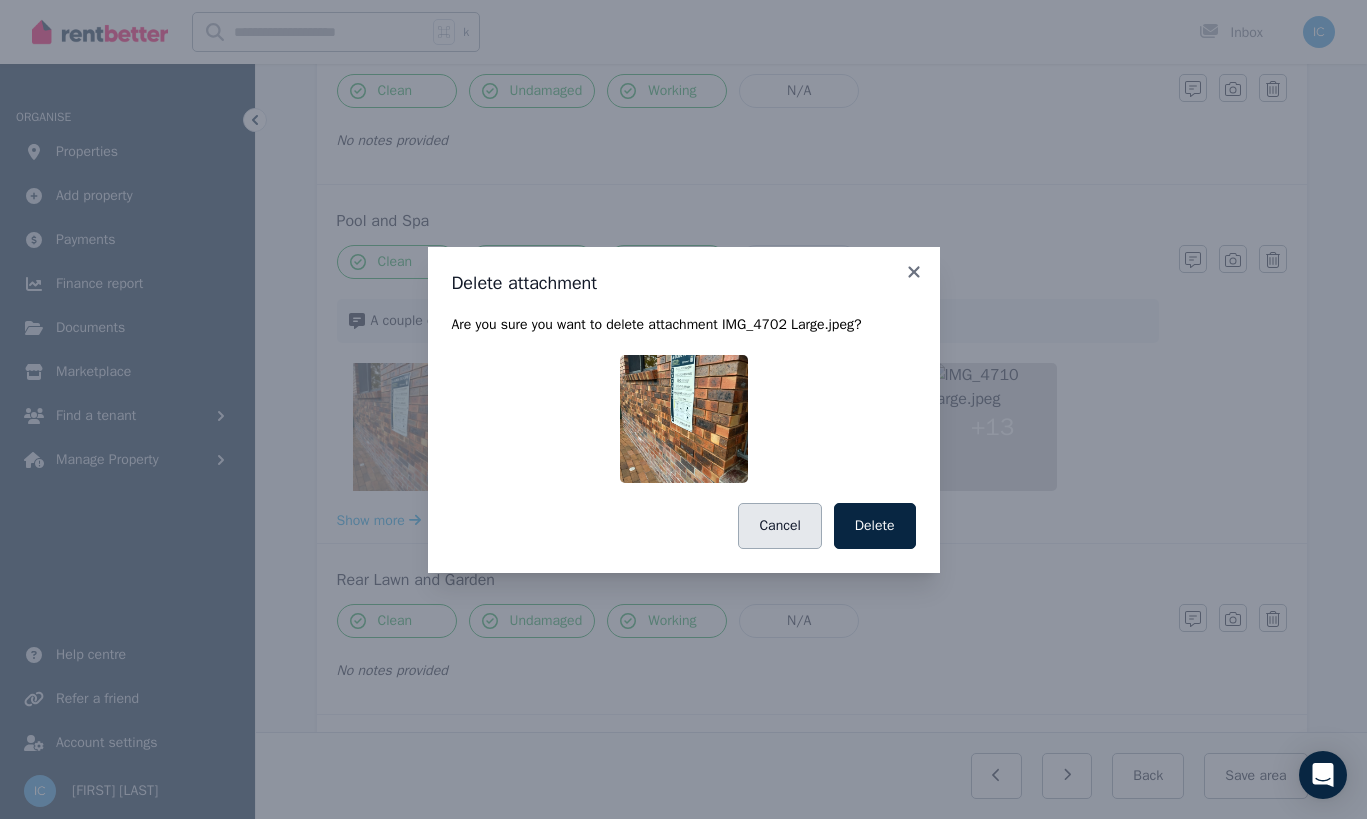 click on "Cancel" at bounding box center (779, 526) 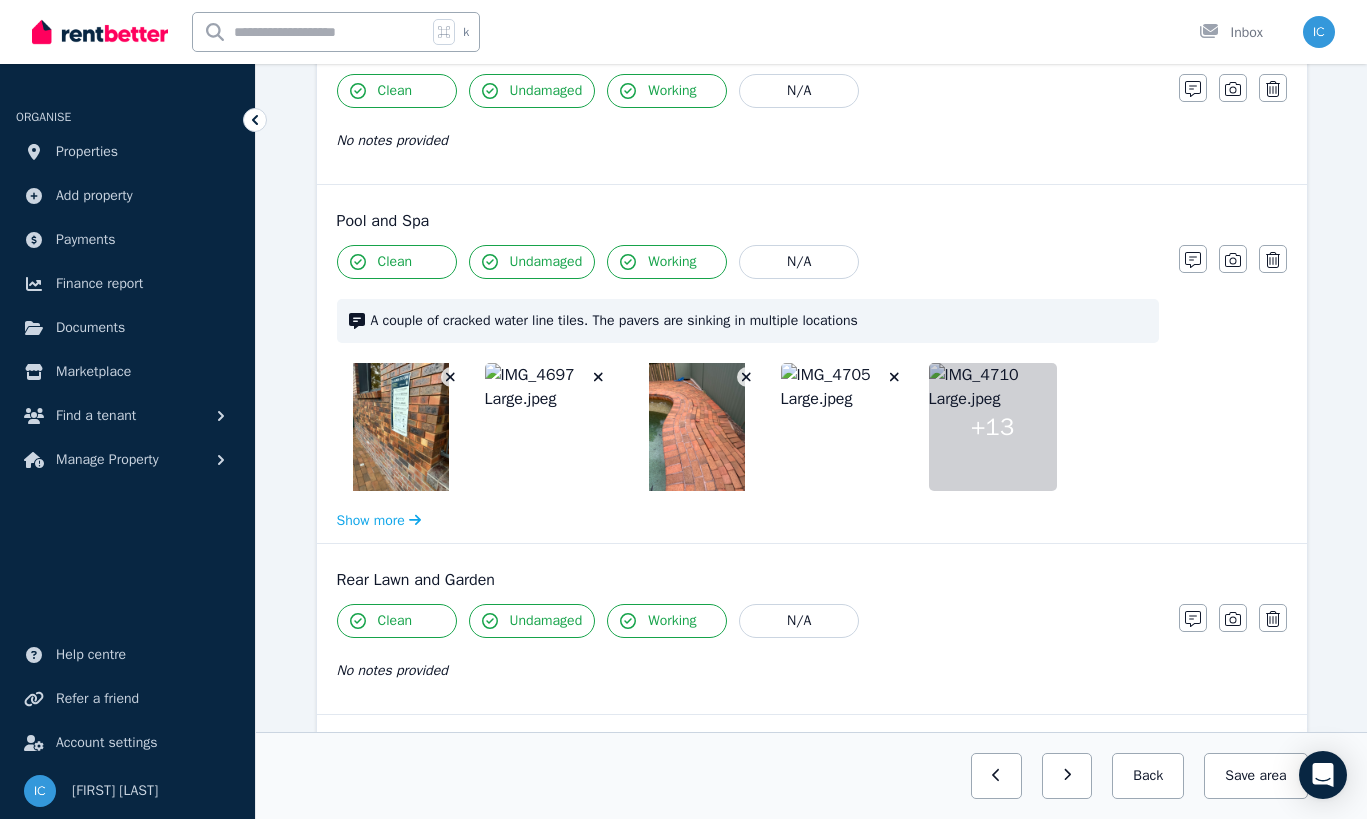 click 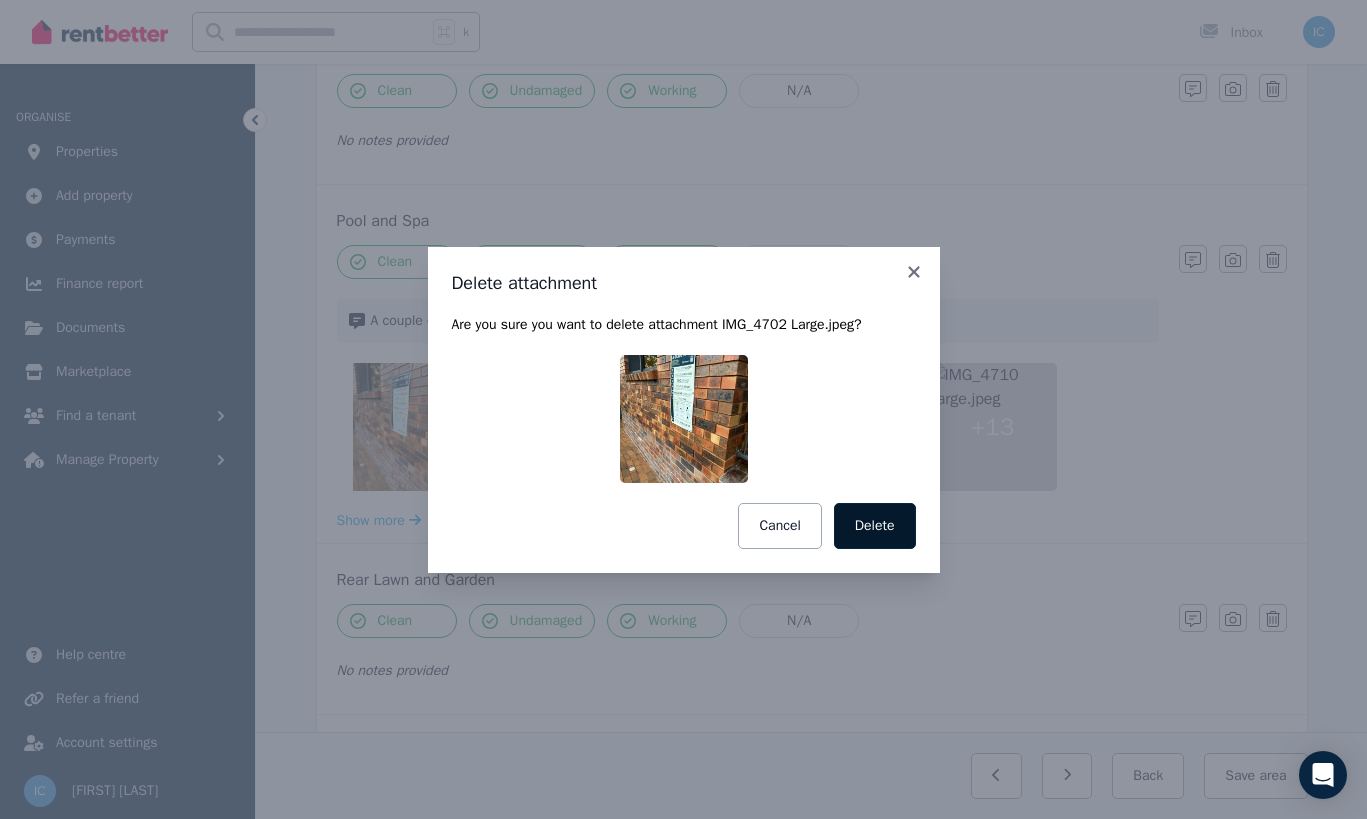 click on "Delete" at bounding box center (875, 526) 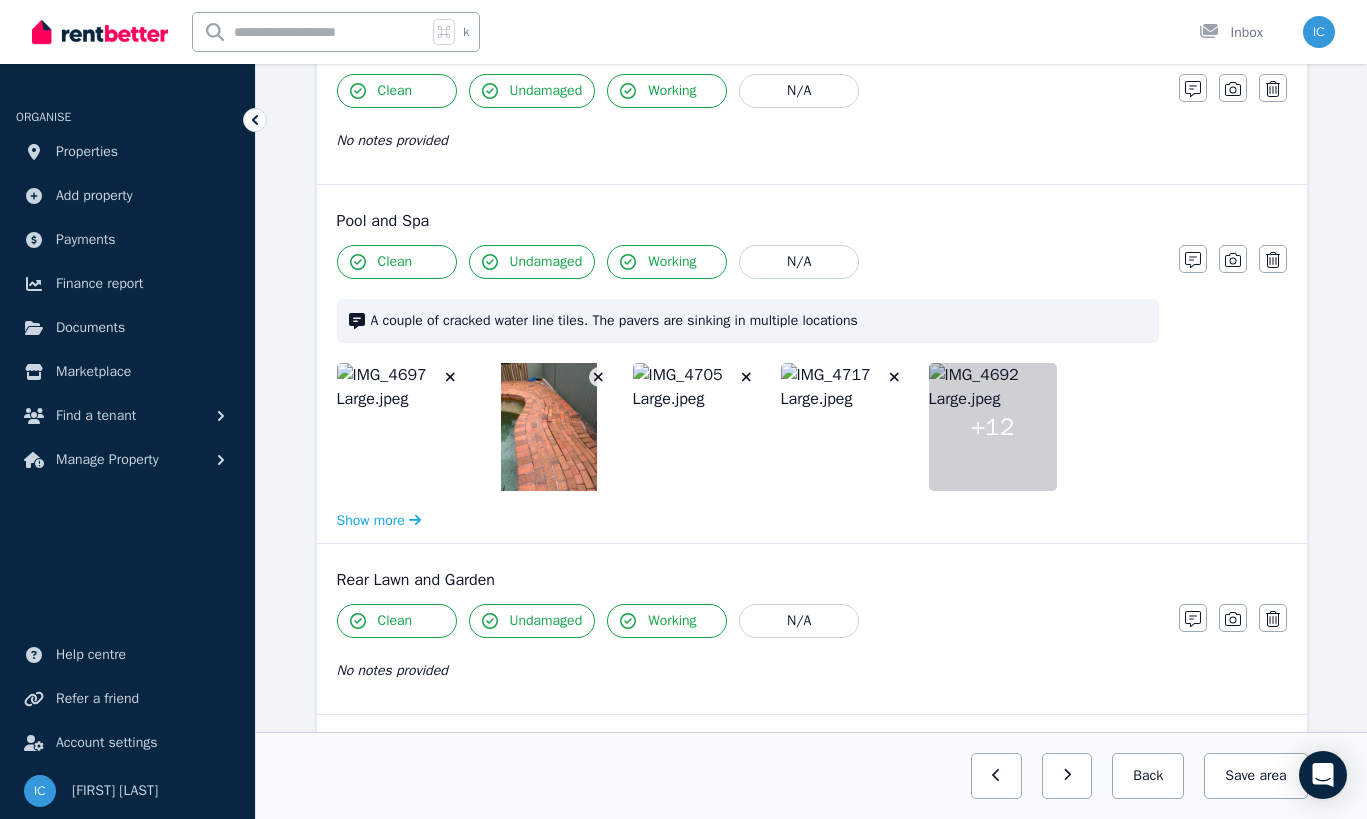 click 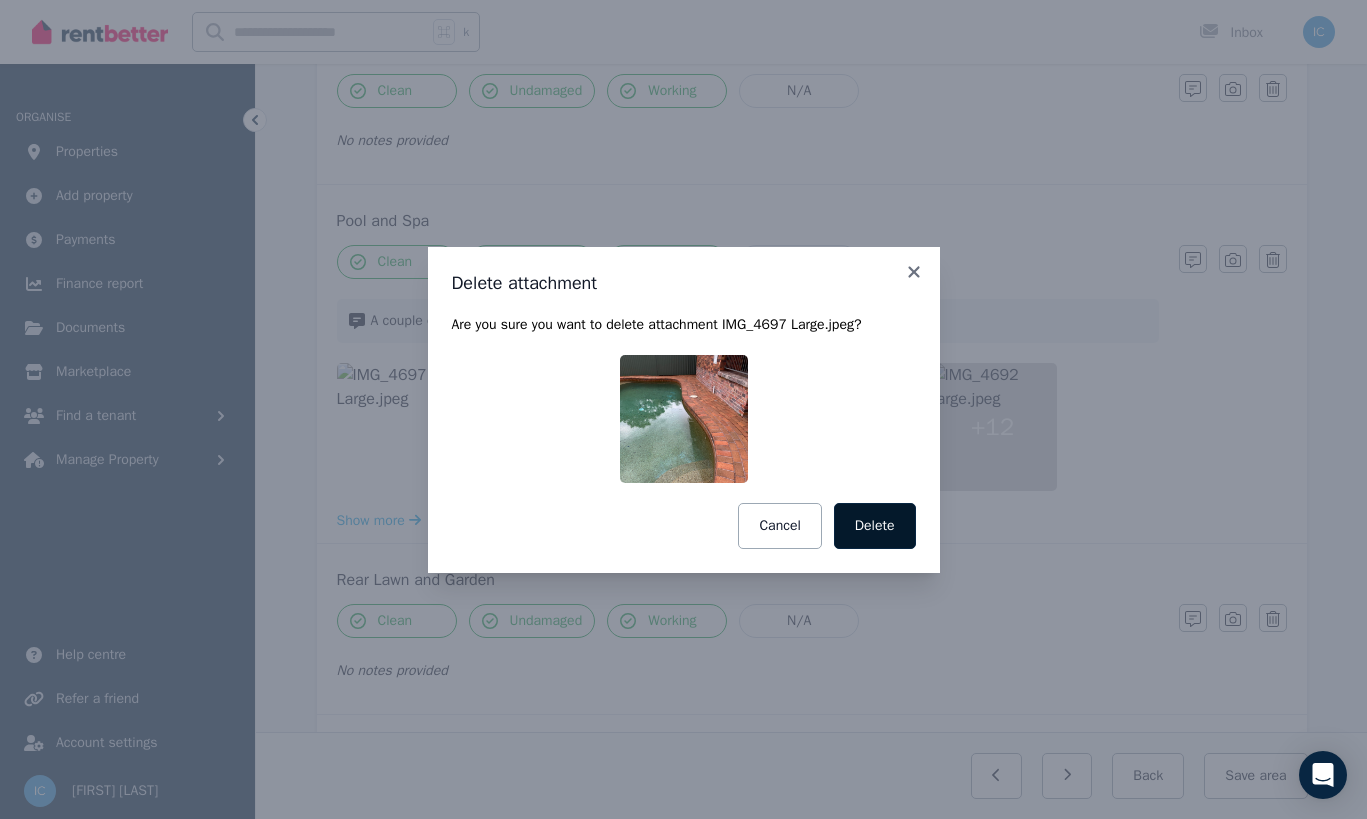 click on "Delete" at bounding box center [875, 526] 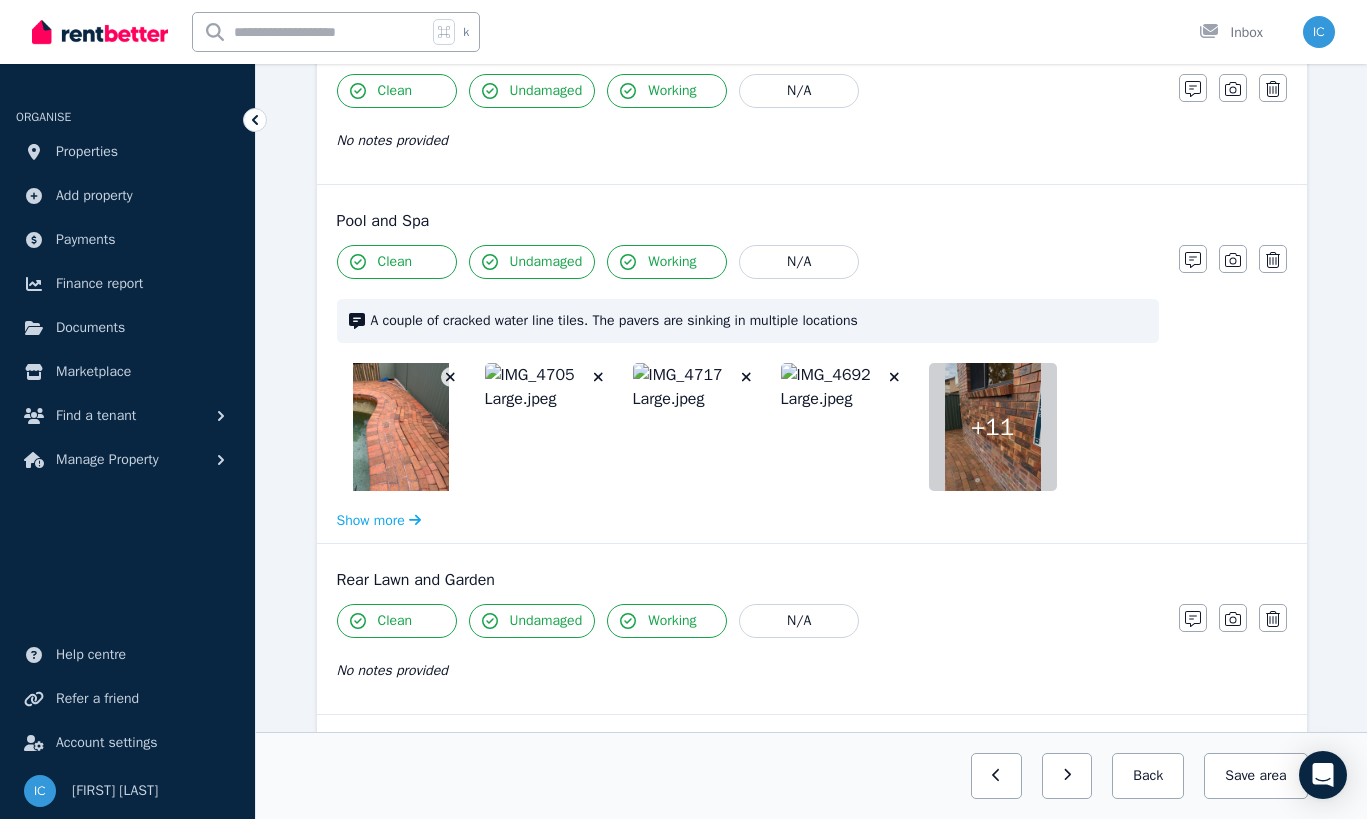 click 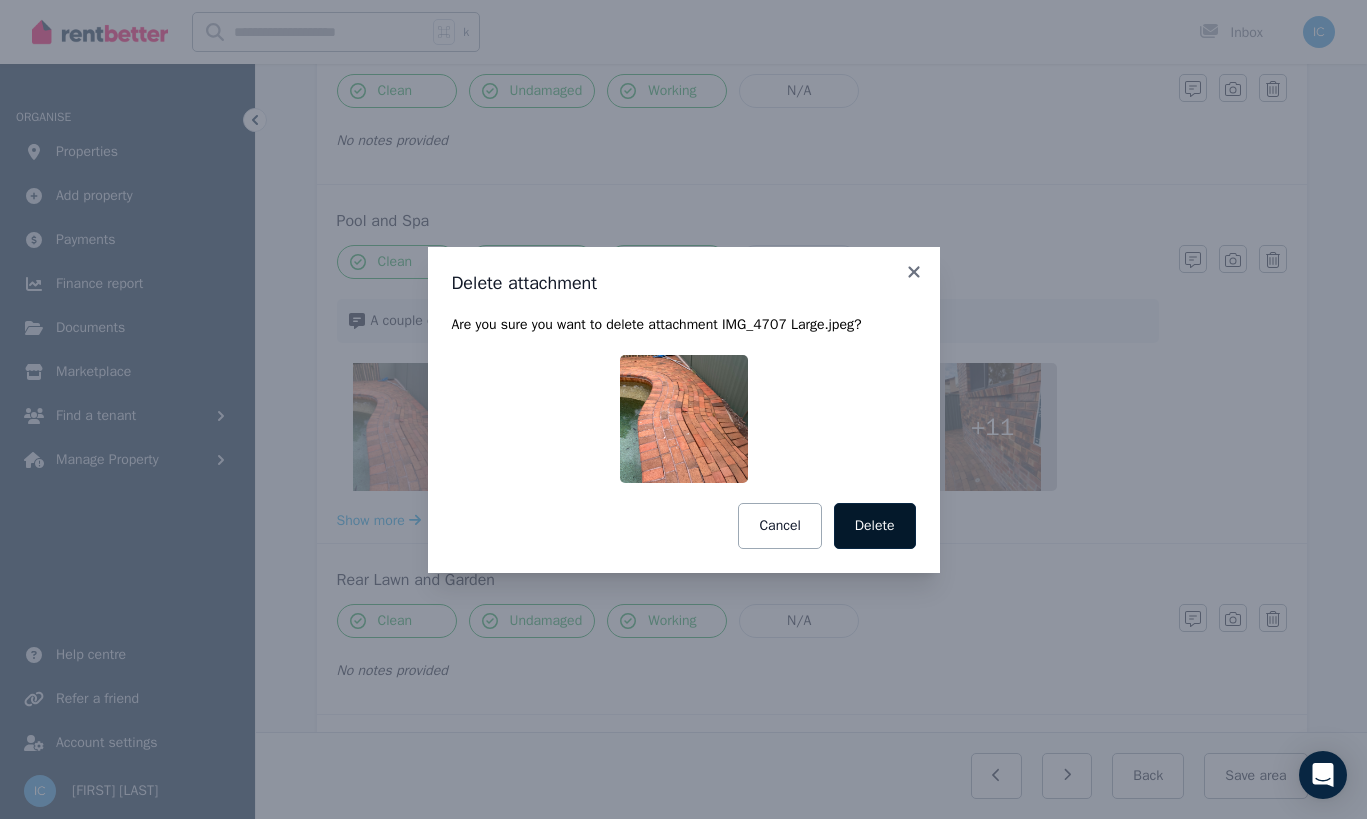 click on "Delete" at bounding box center [875, 526] 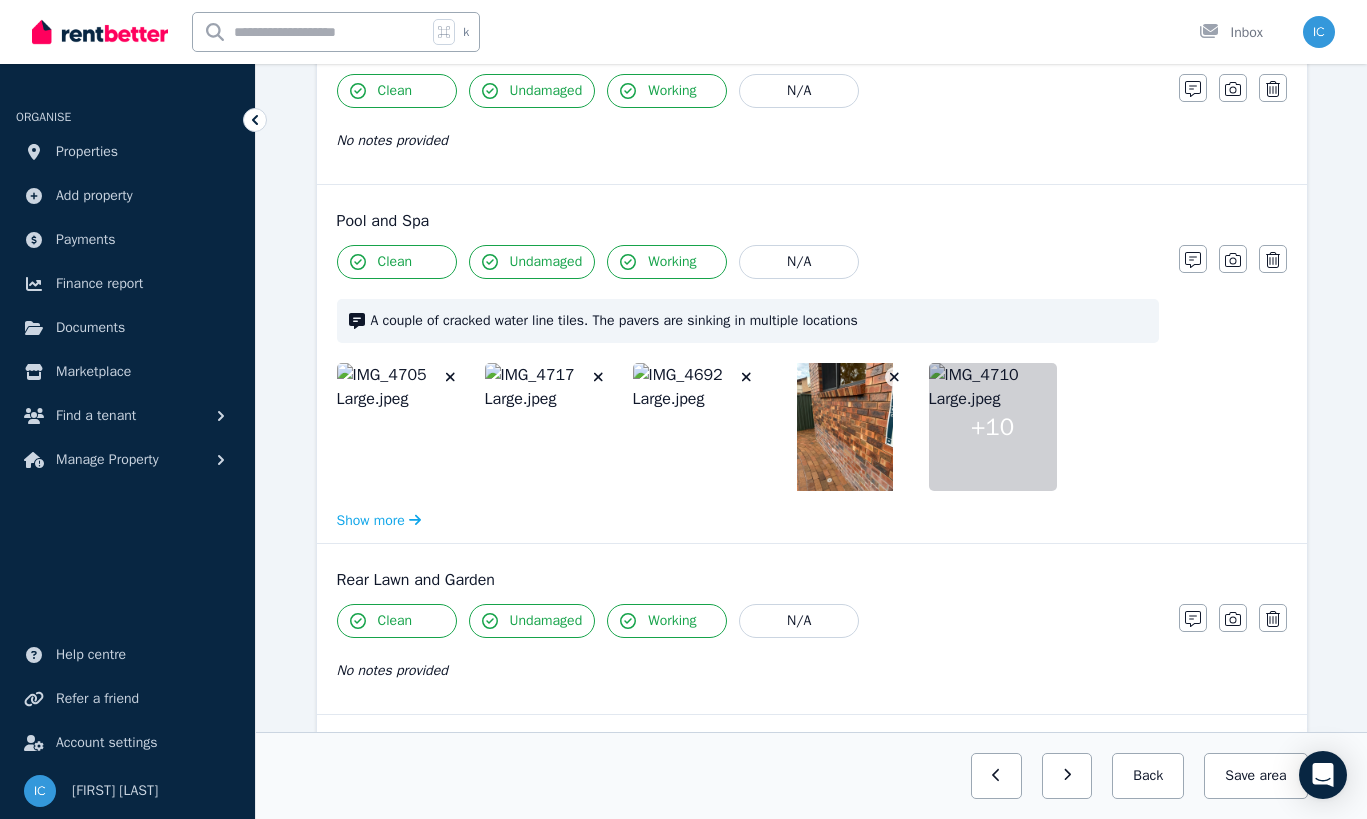 click 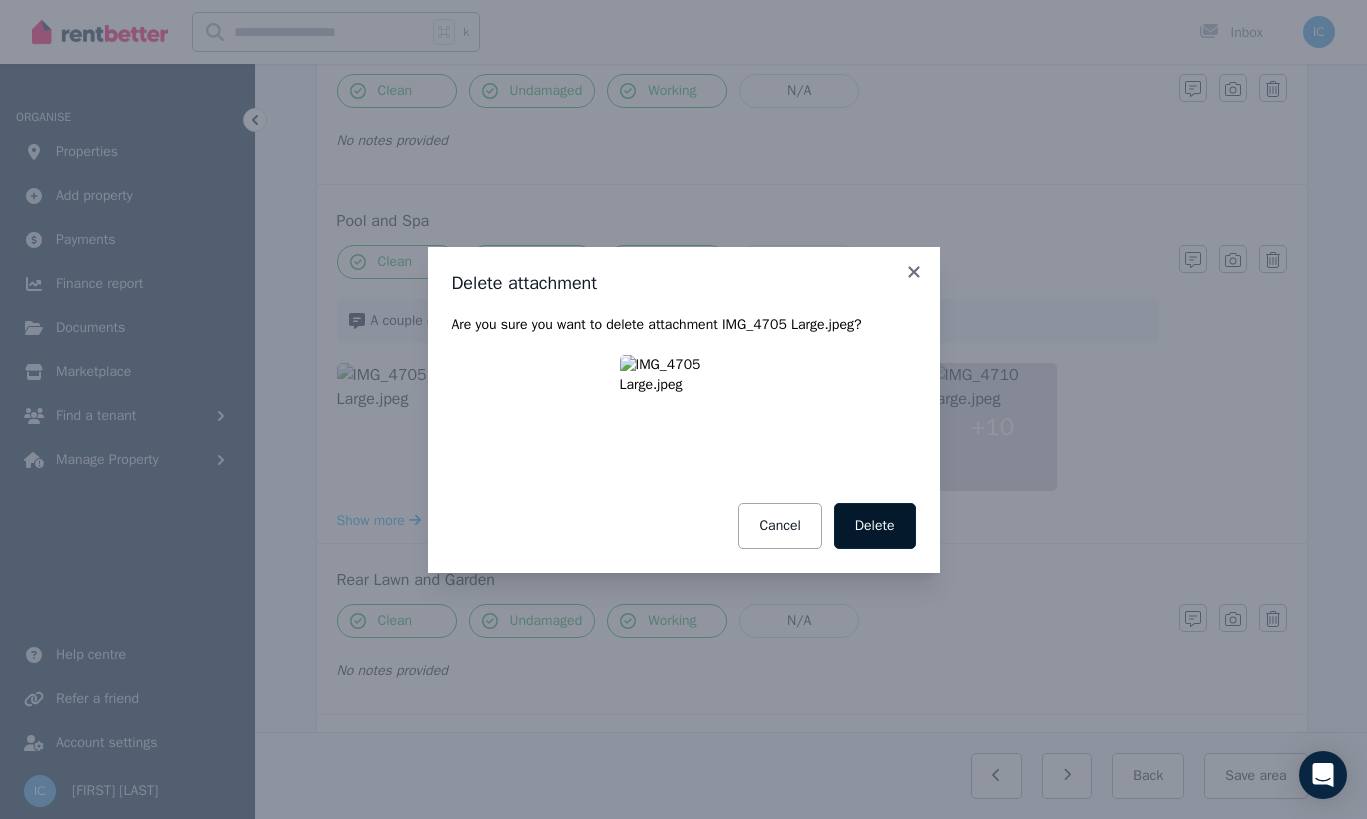 click on "Delete" at bounding box center [875, 526] 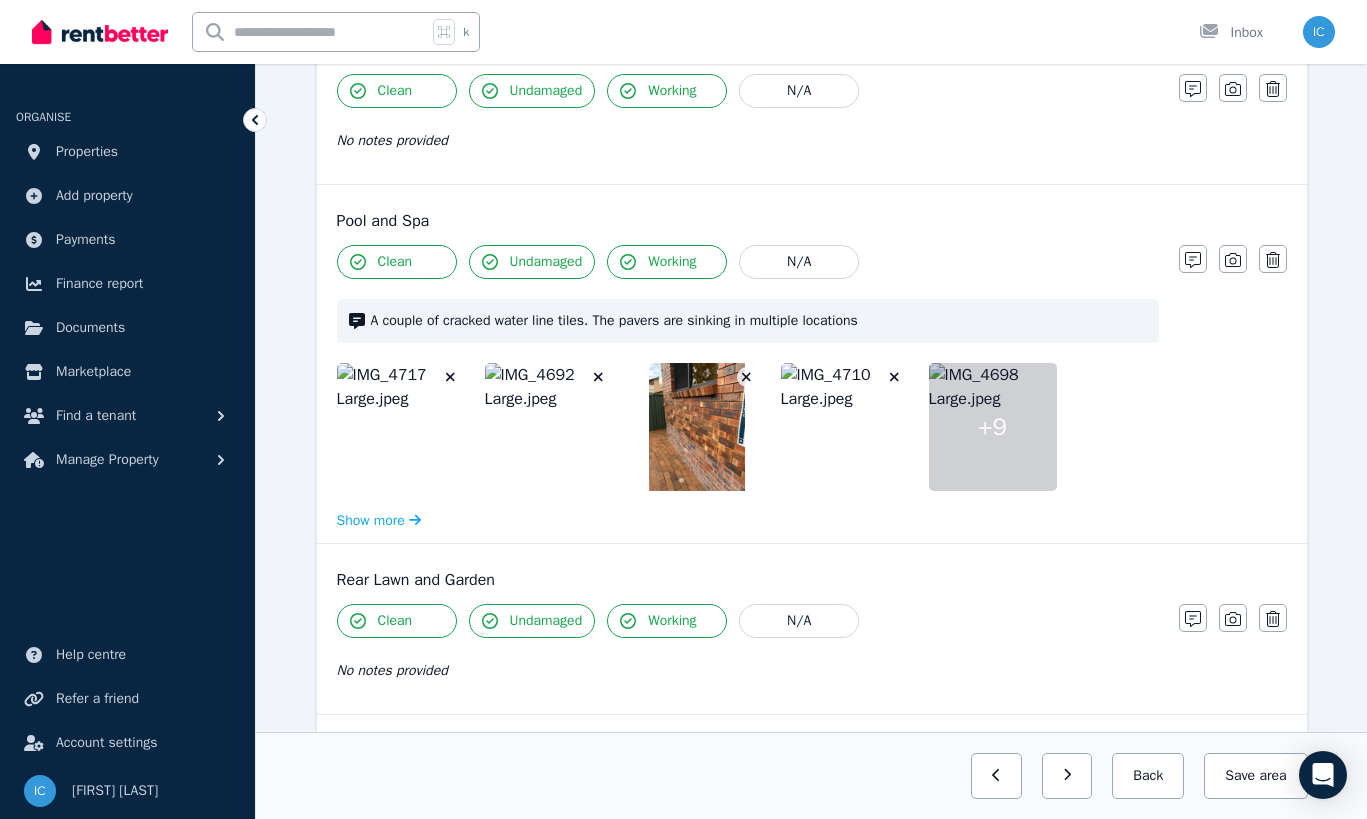 click 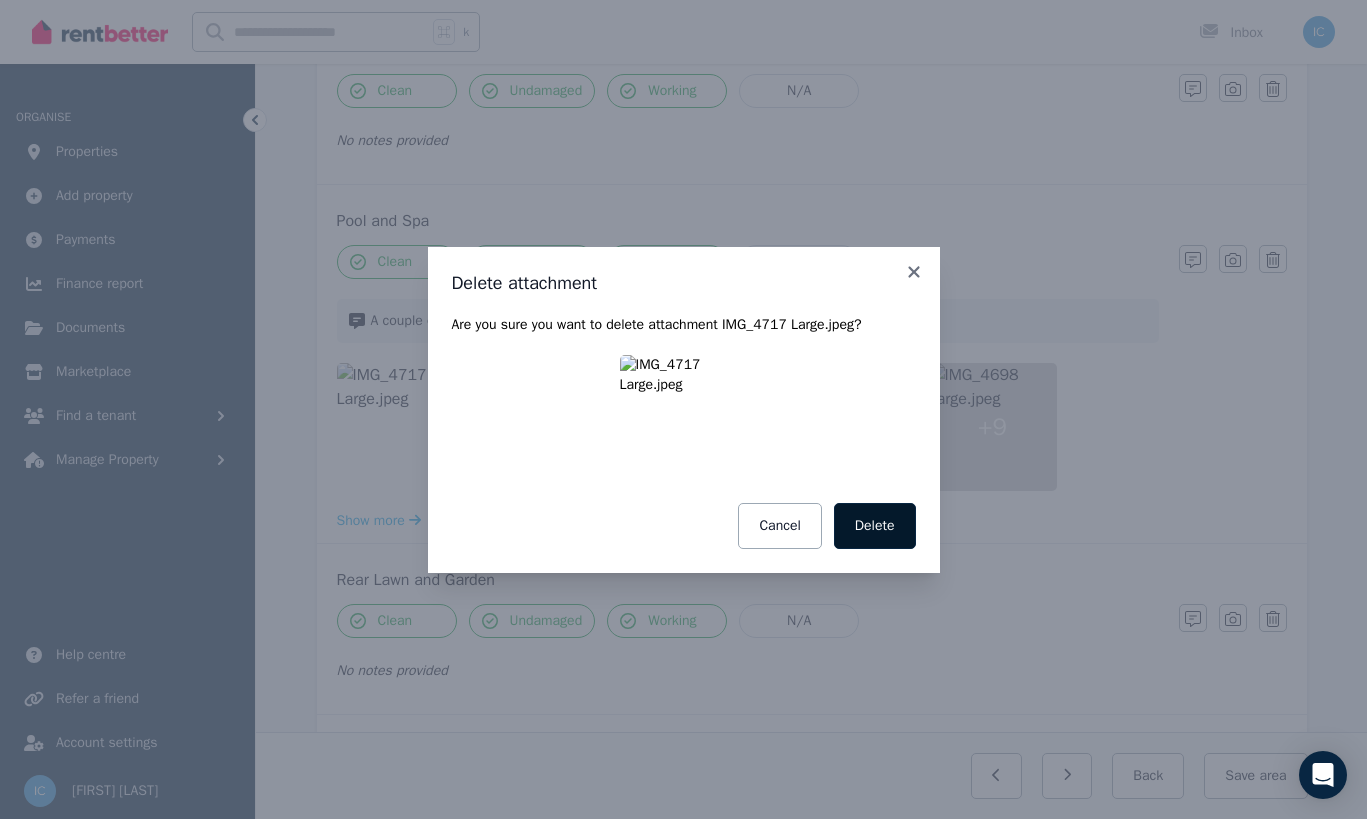 click on "Delete" at bounding box center [875, 526] 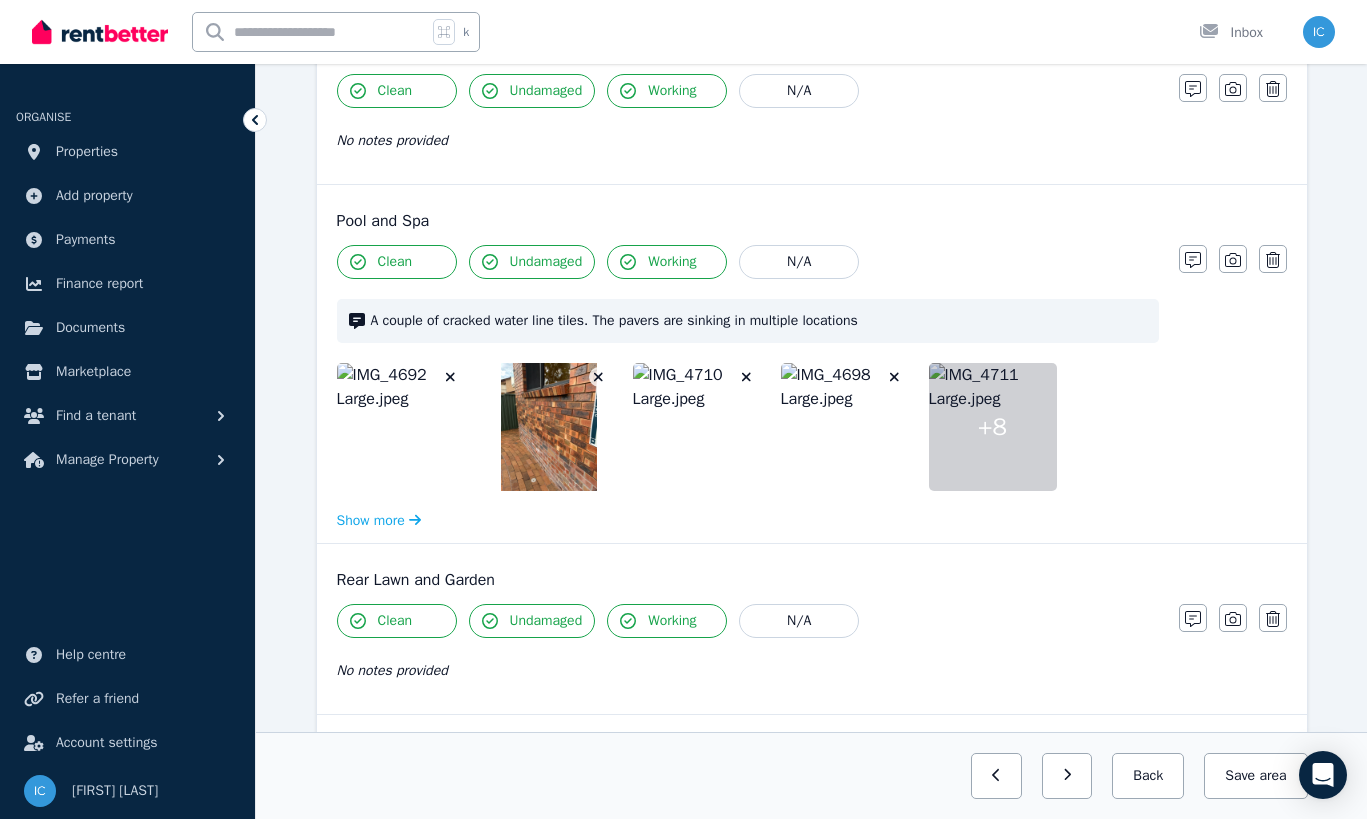click 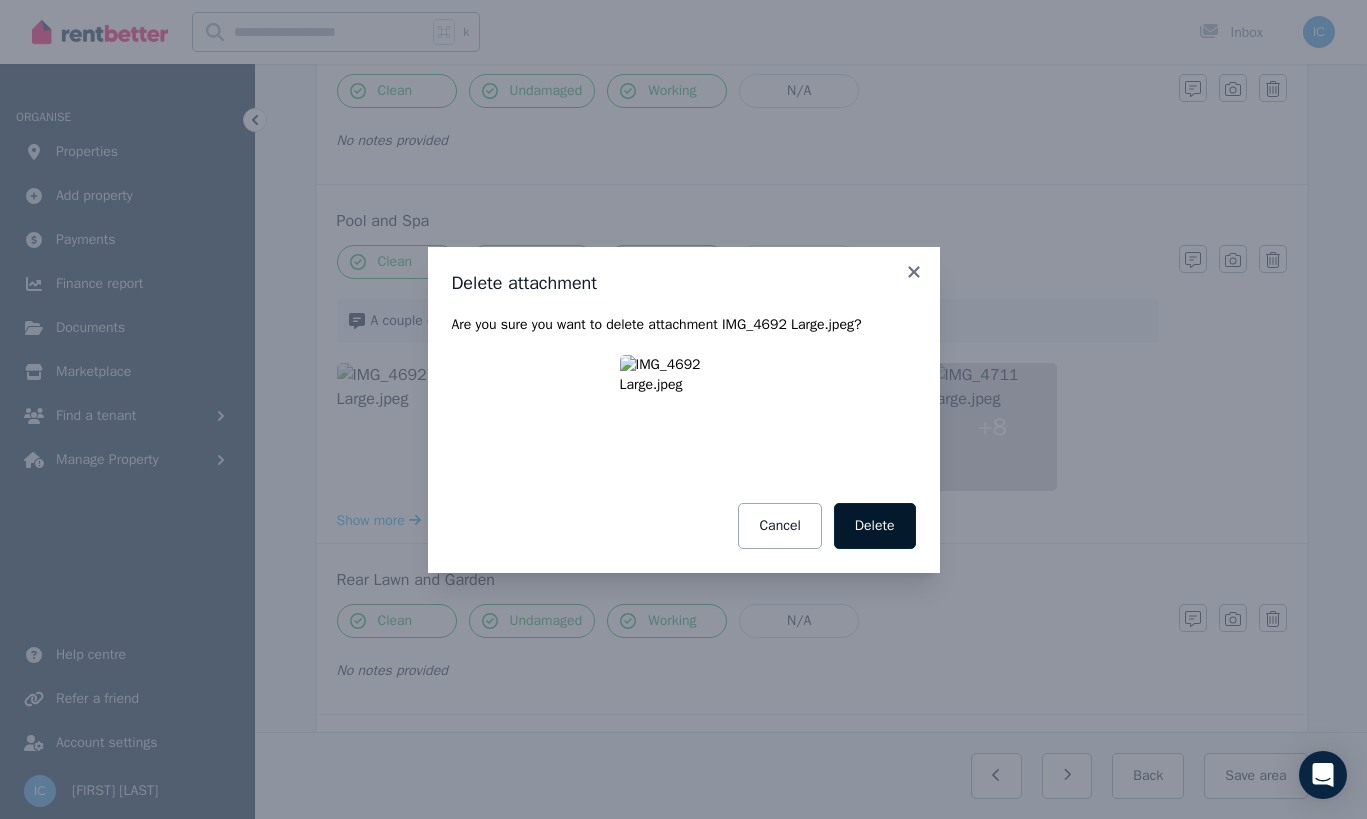 click on "Delete" at bounding box center [875, 526] 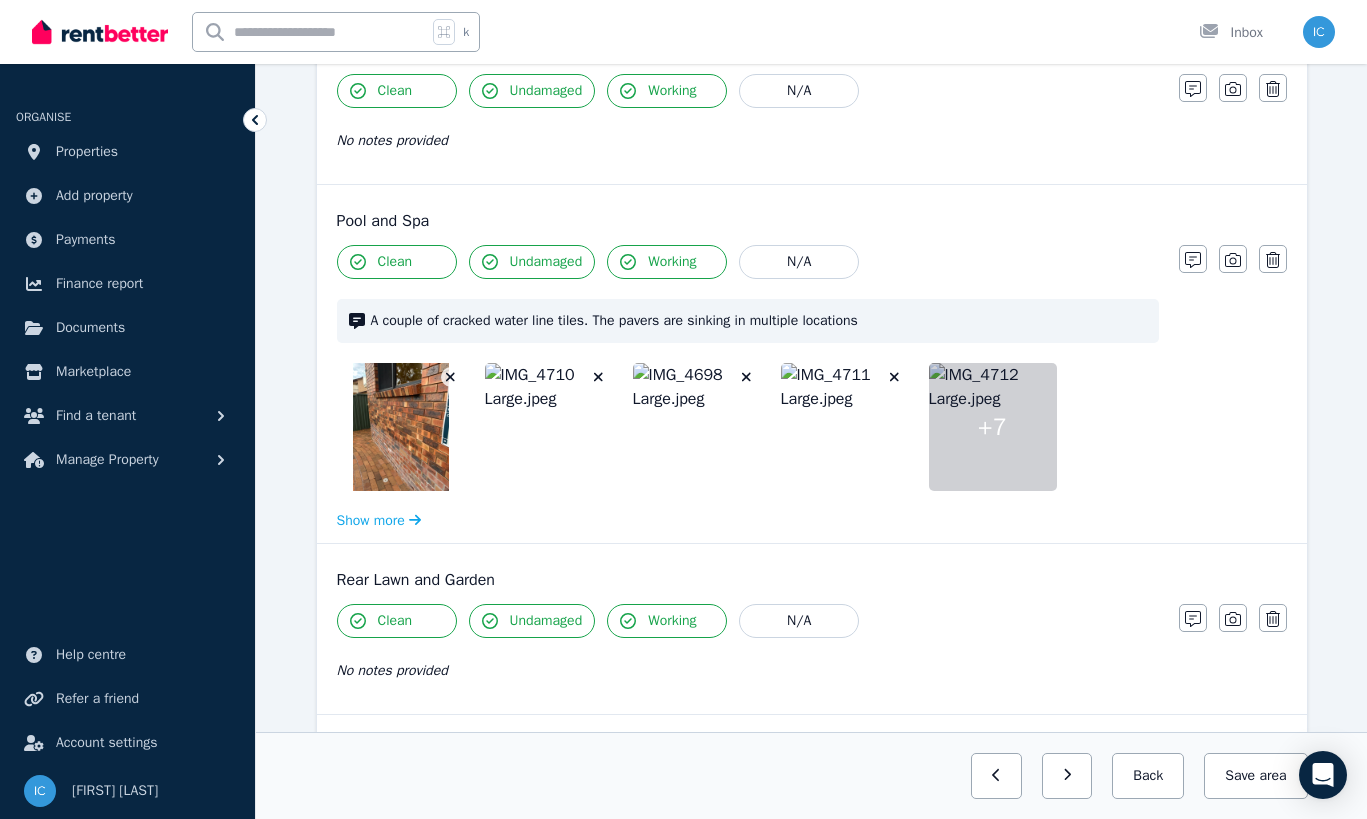 click 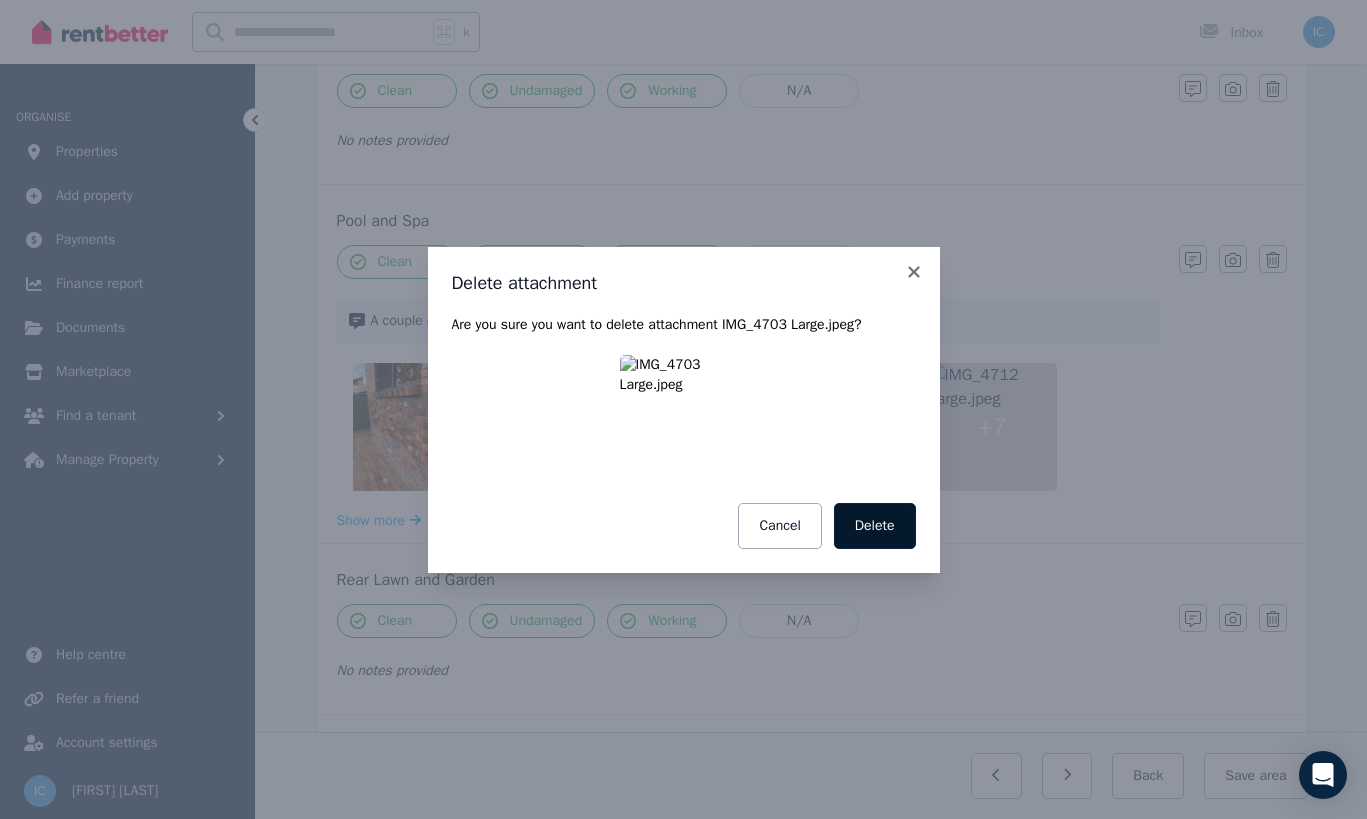 click on "Delete" at bounding box center [875, 526] 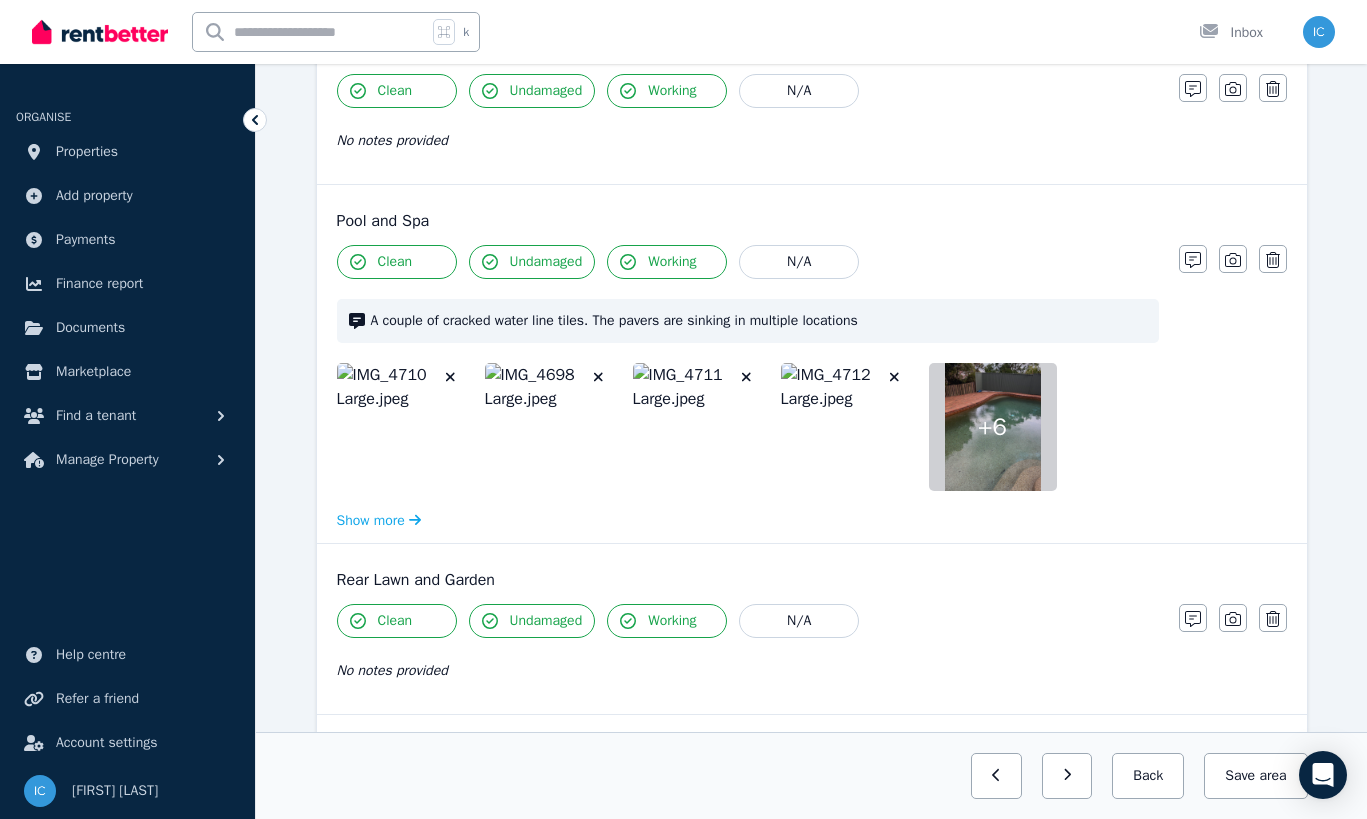 click 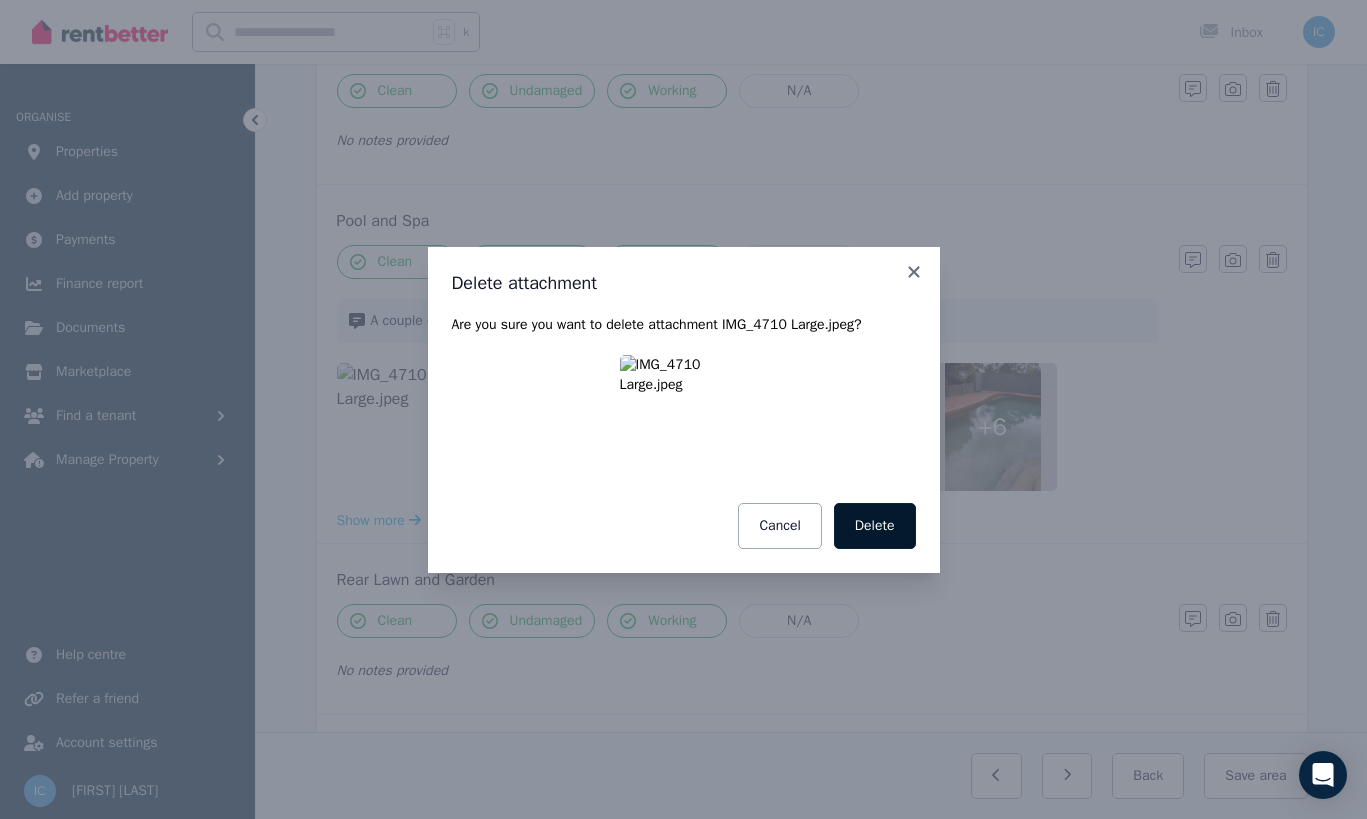 click on "Delete" at bounding box center (875, 526) 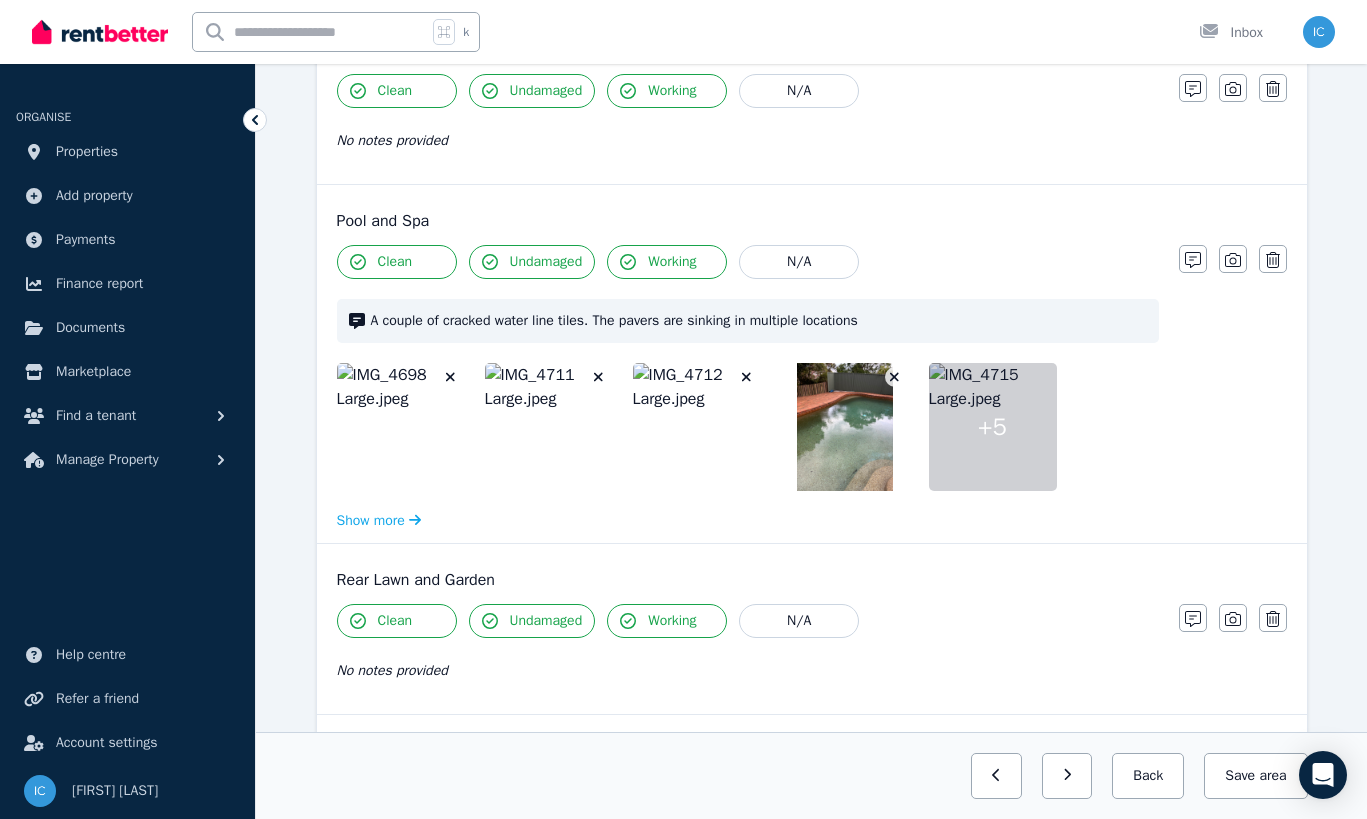 click 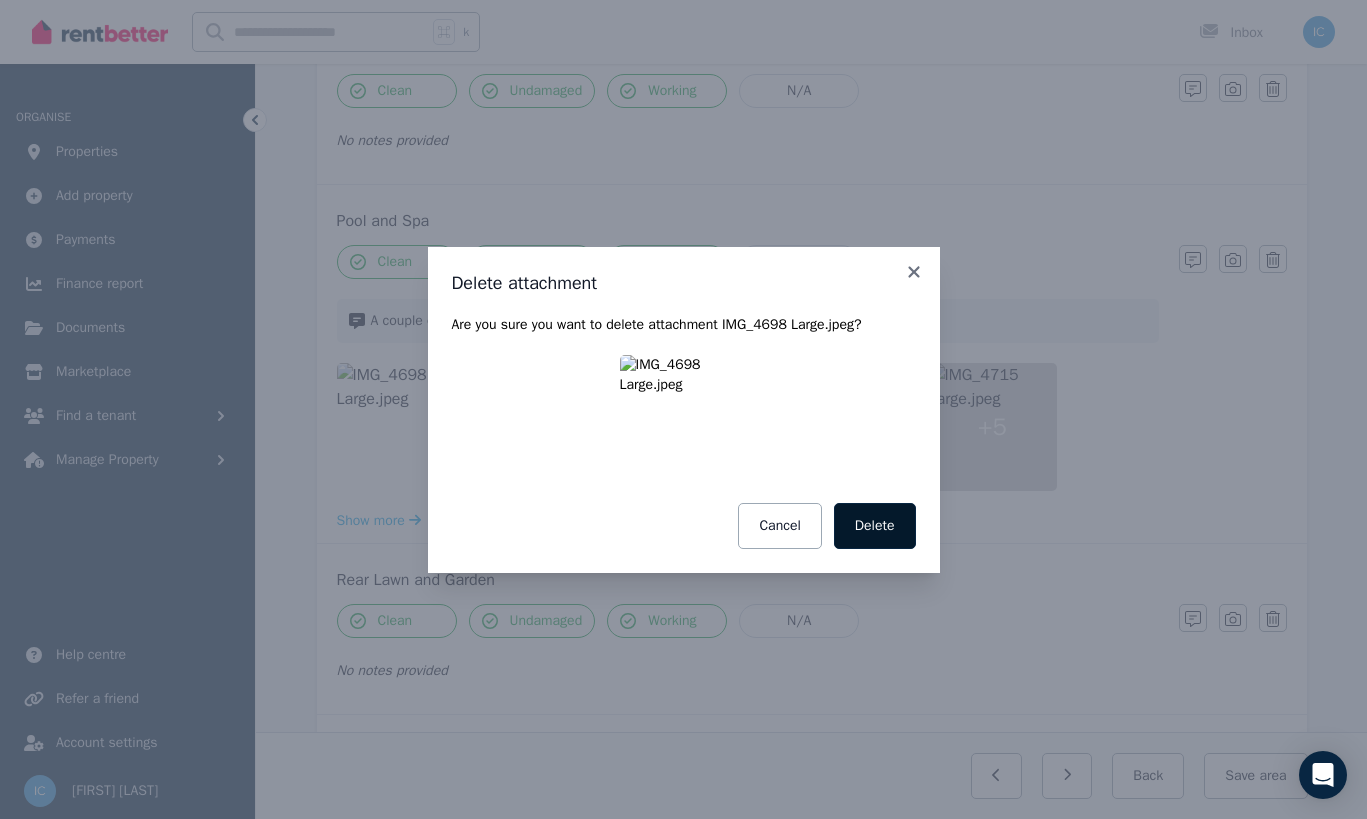 click on "Delete" at bounding box center (875, 526) 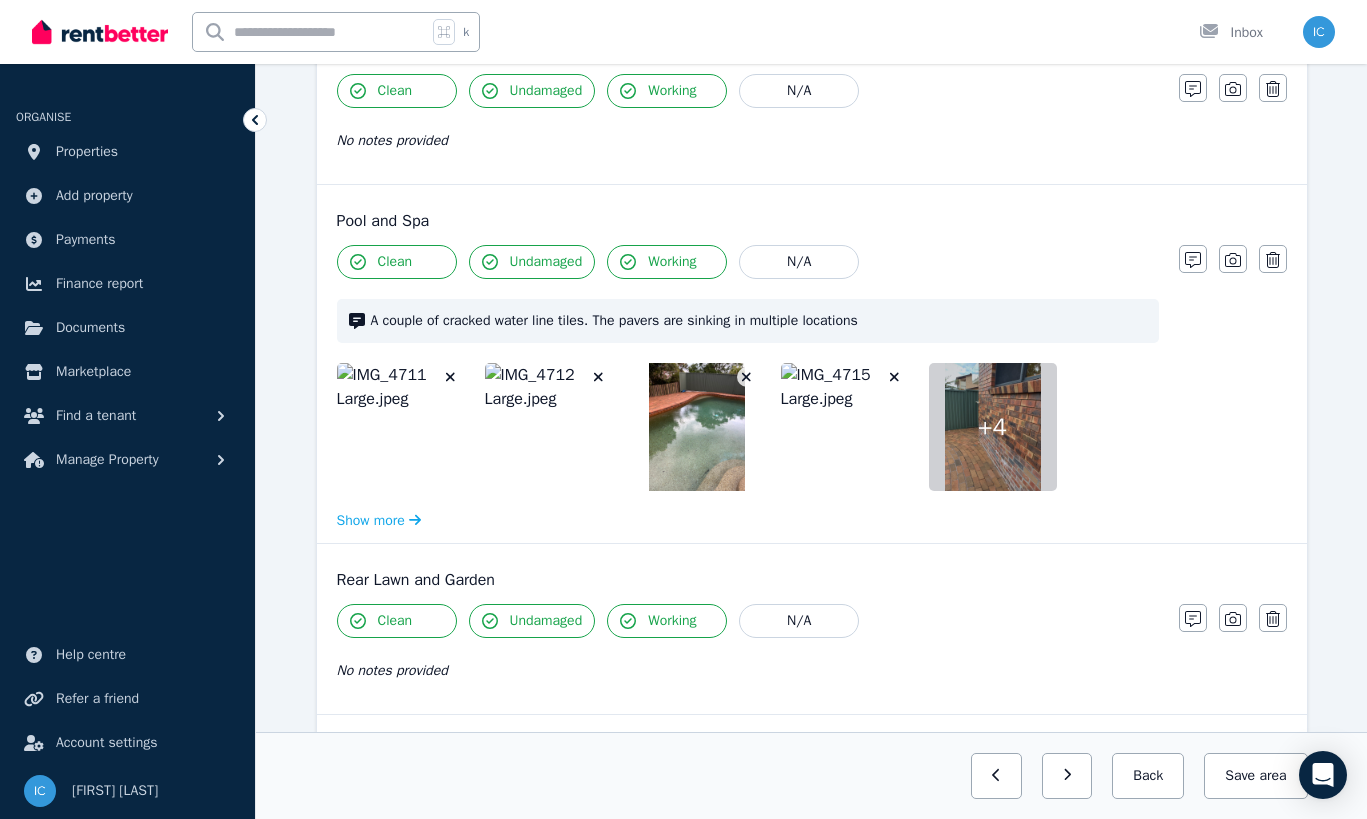 click 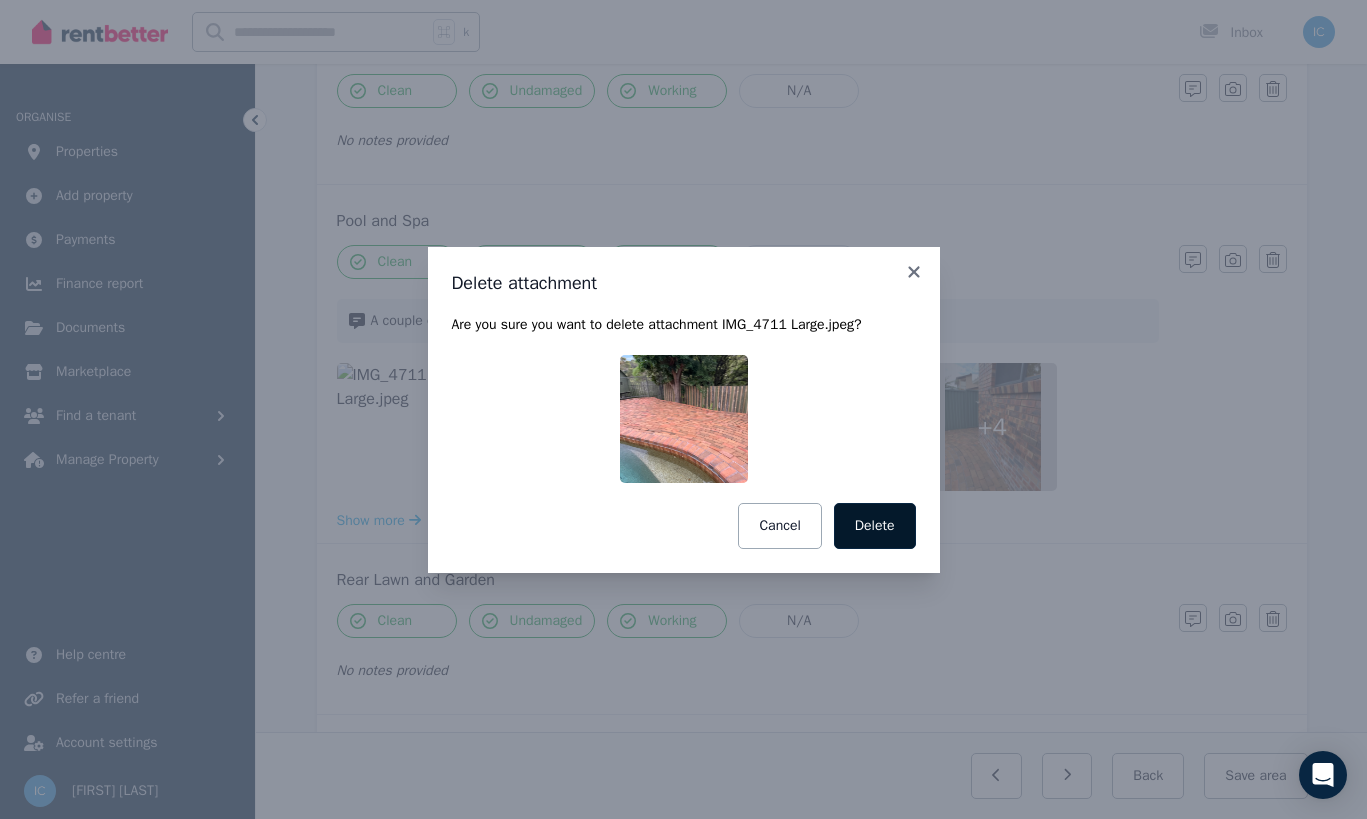 click on "Delete" at bounding box center [875, 526] 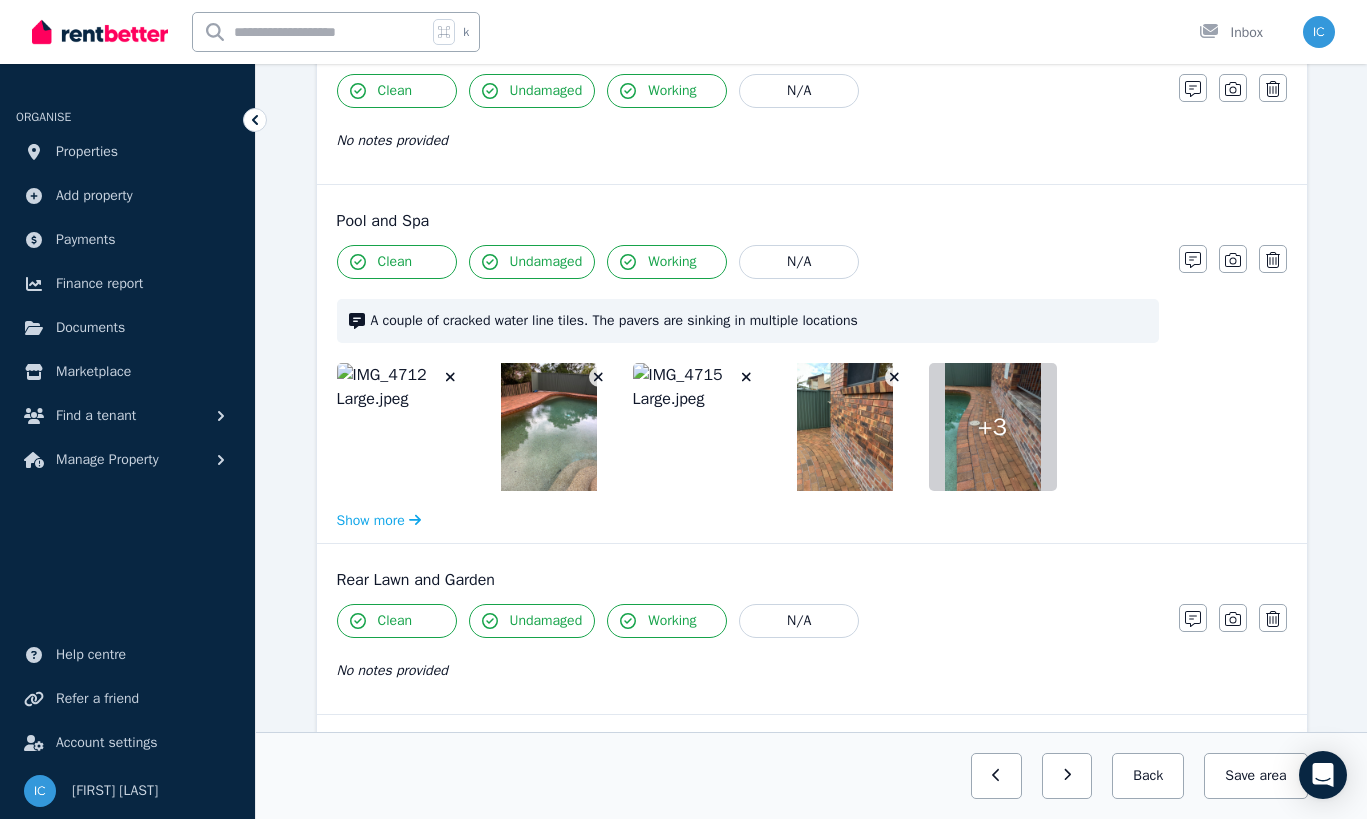 click 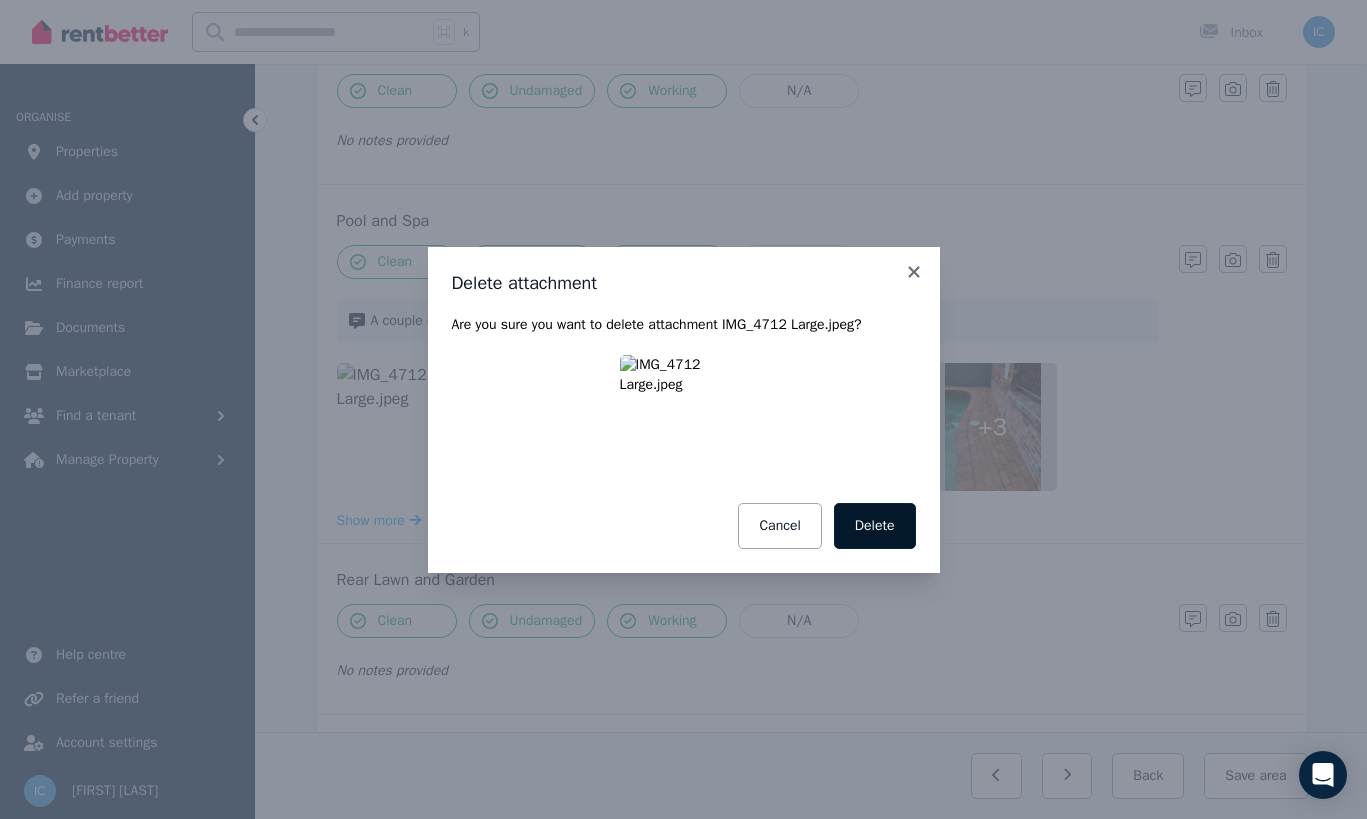 click on "Delete" at bounding box center [875, 526] 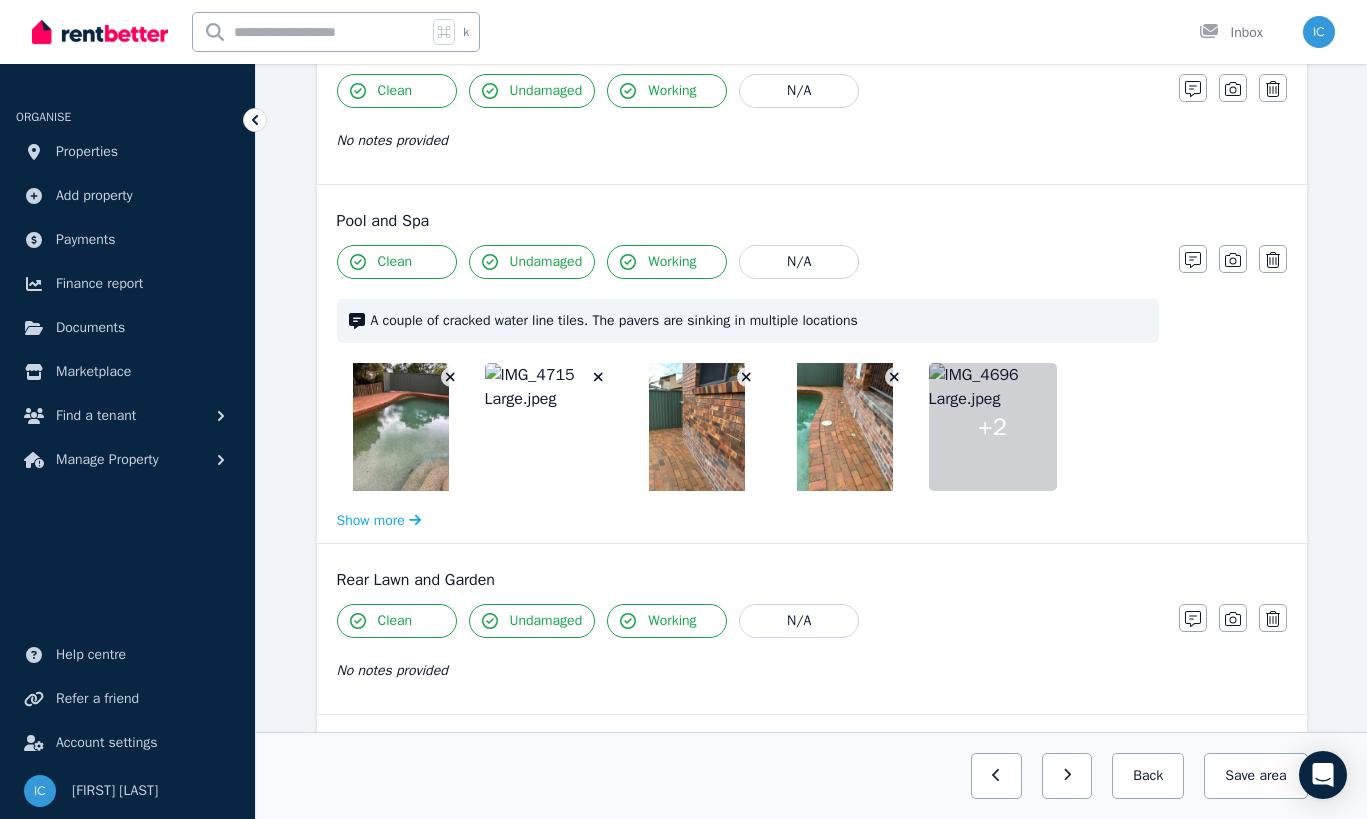 click 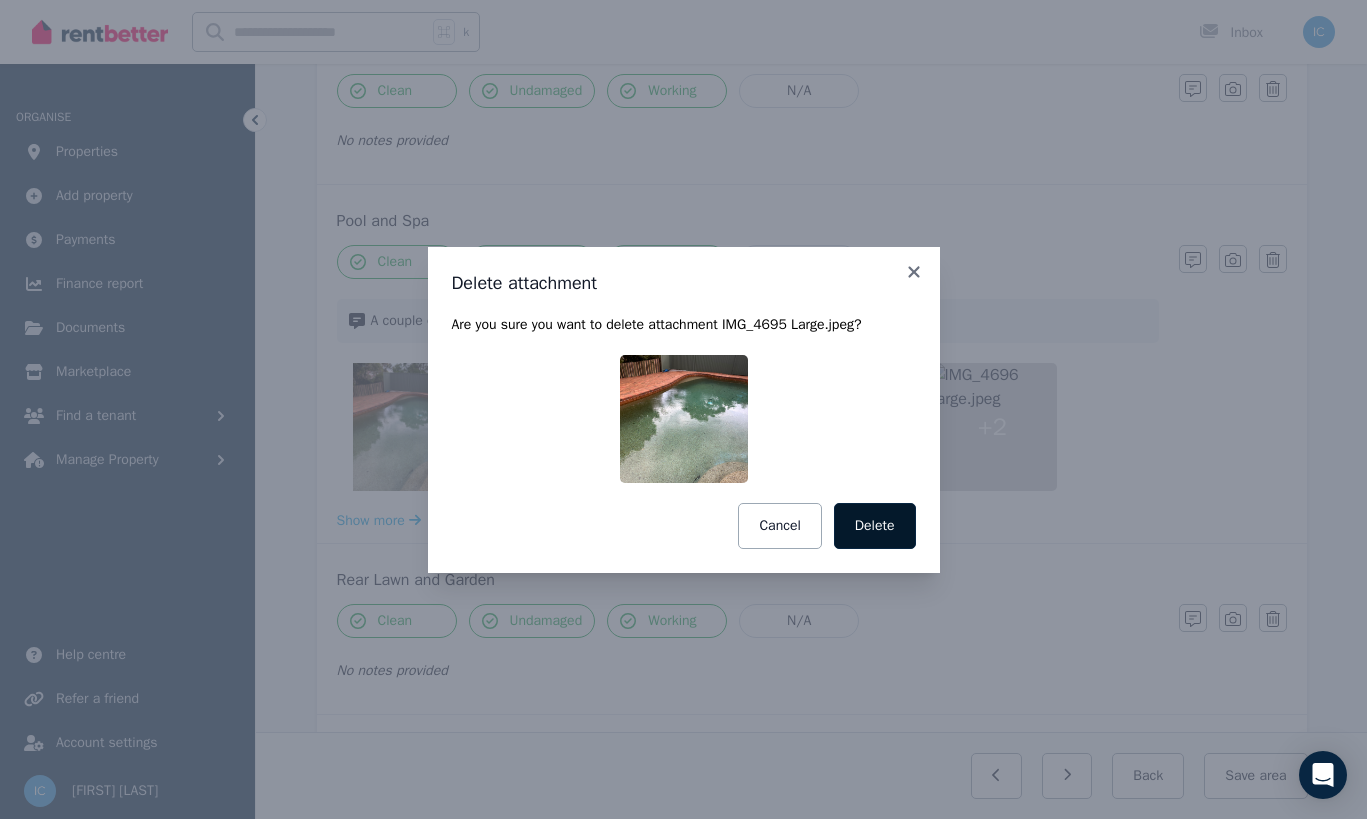 click on "Delete" at bounding box center (875, 526) 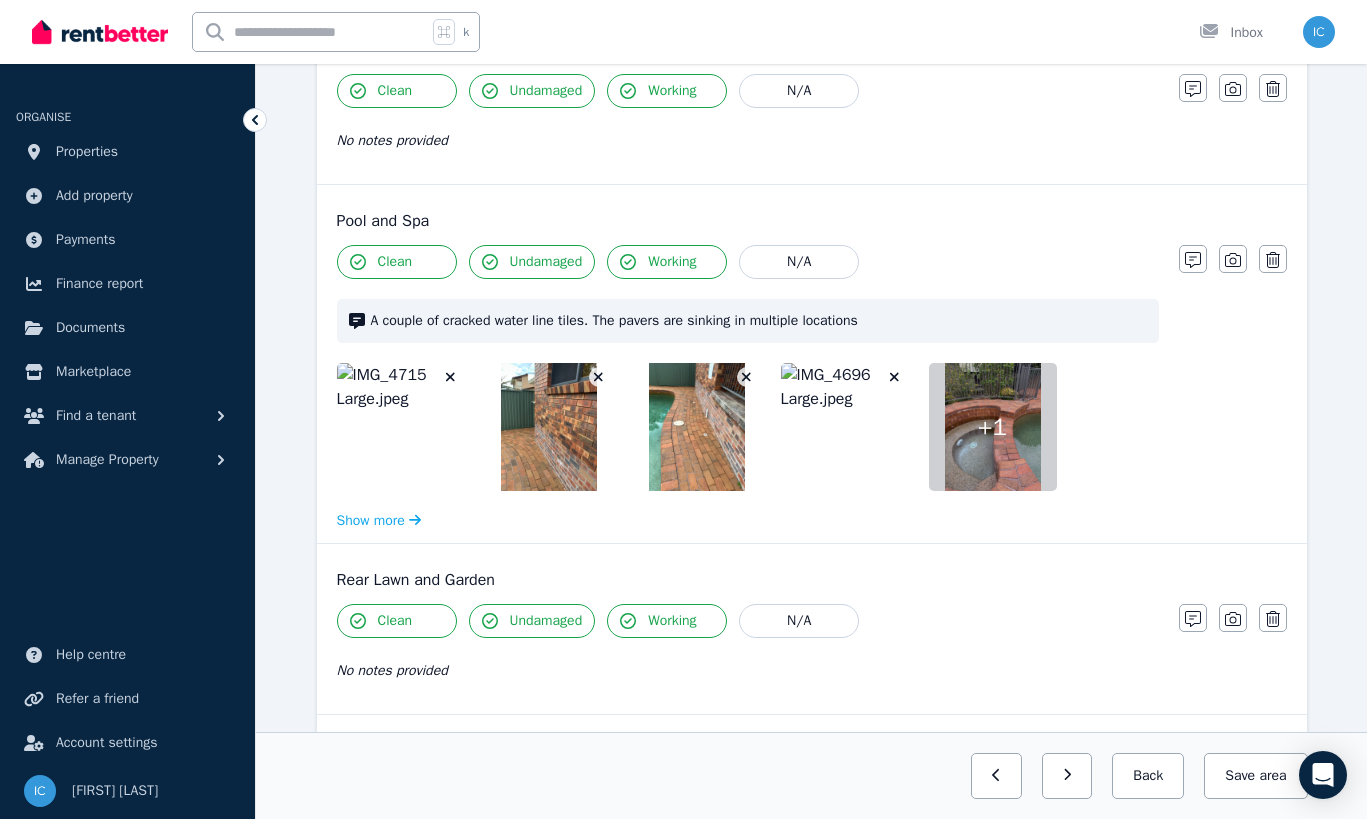 click 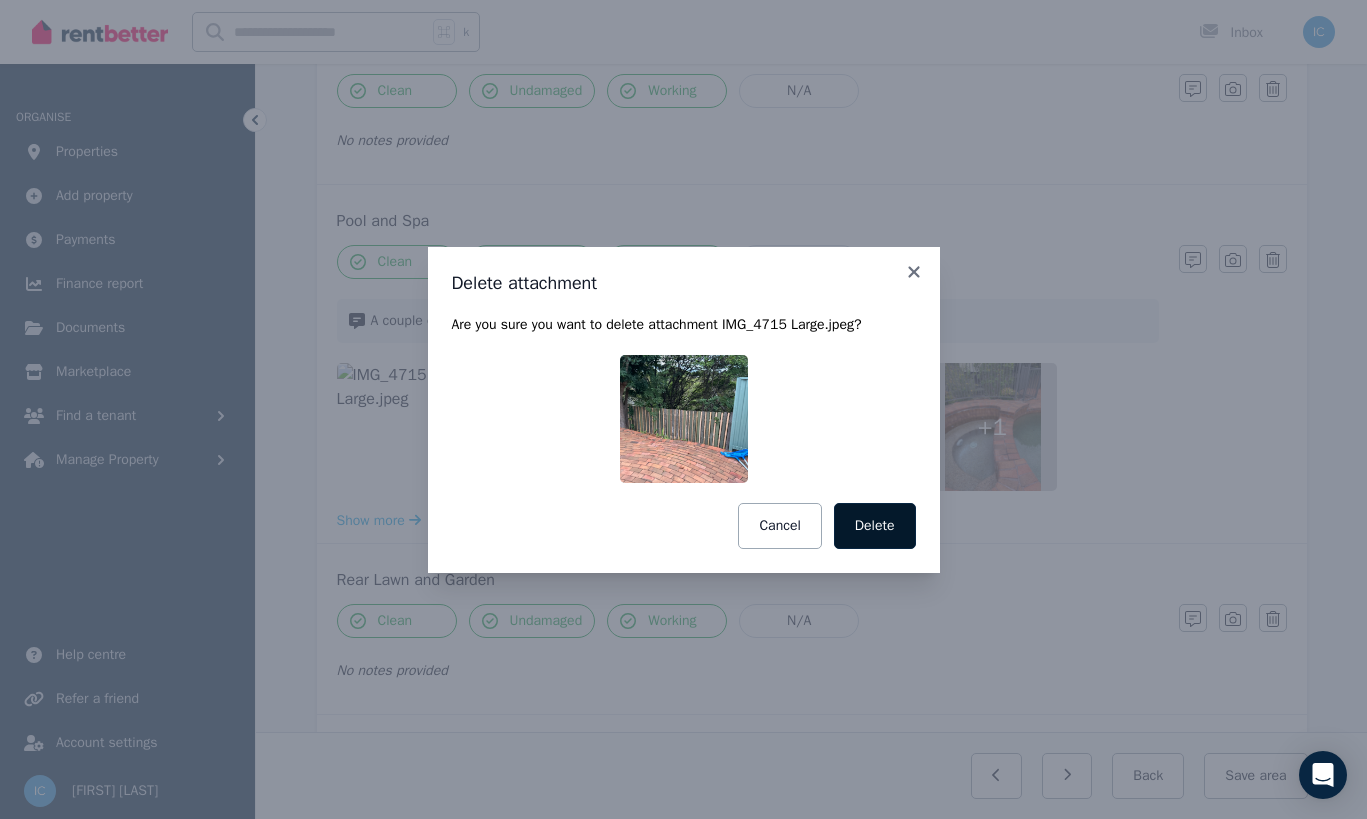 click on "Delete" at bounding box center (875, 526) 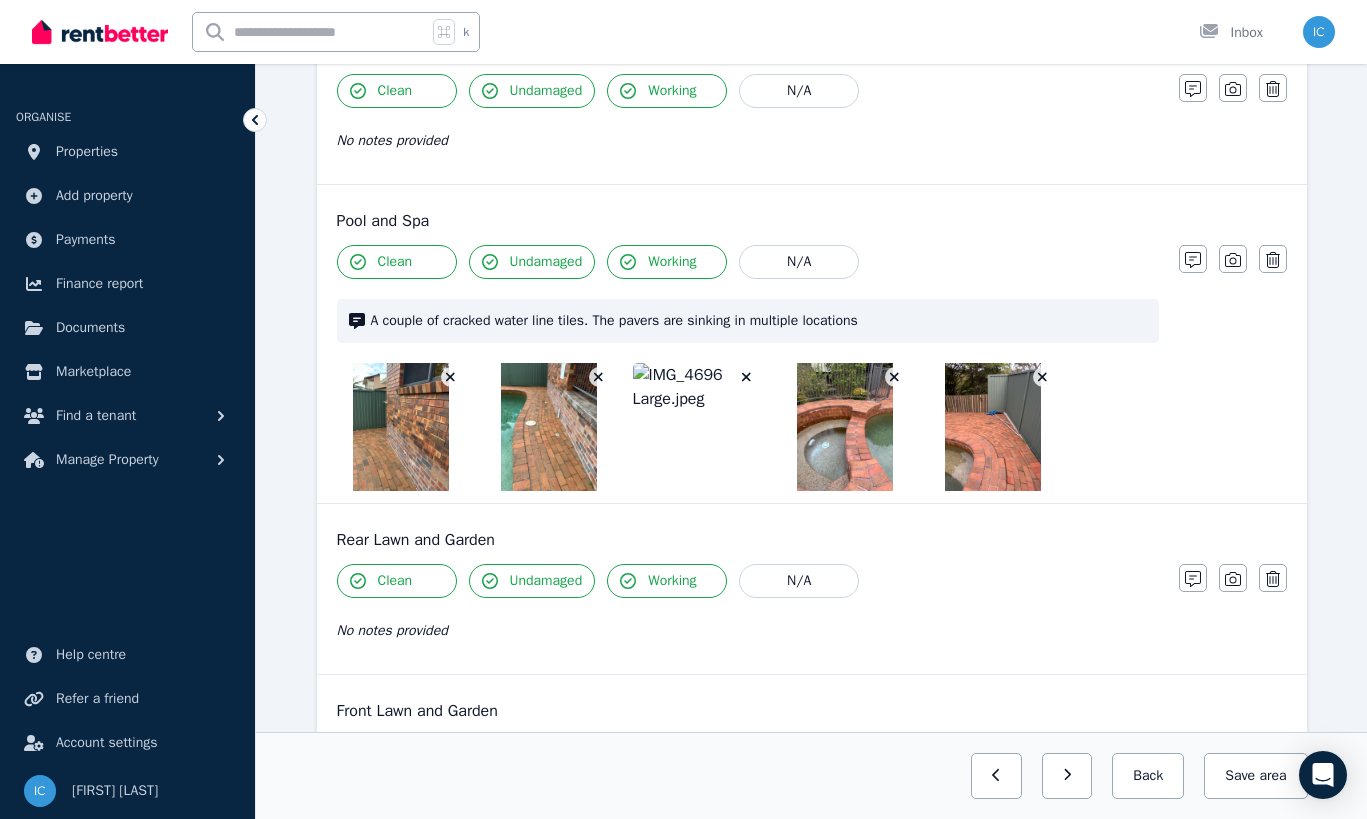 click at bounding box center [451, 377] 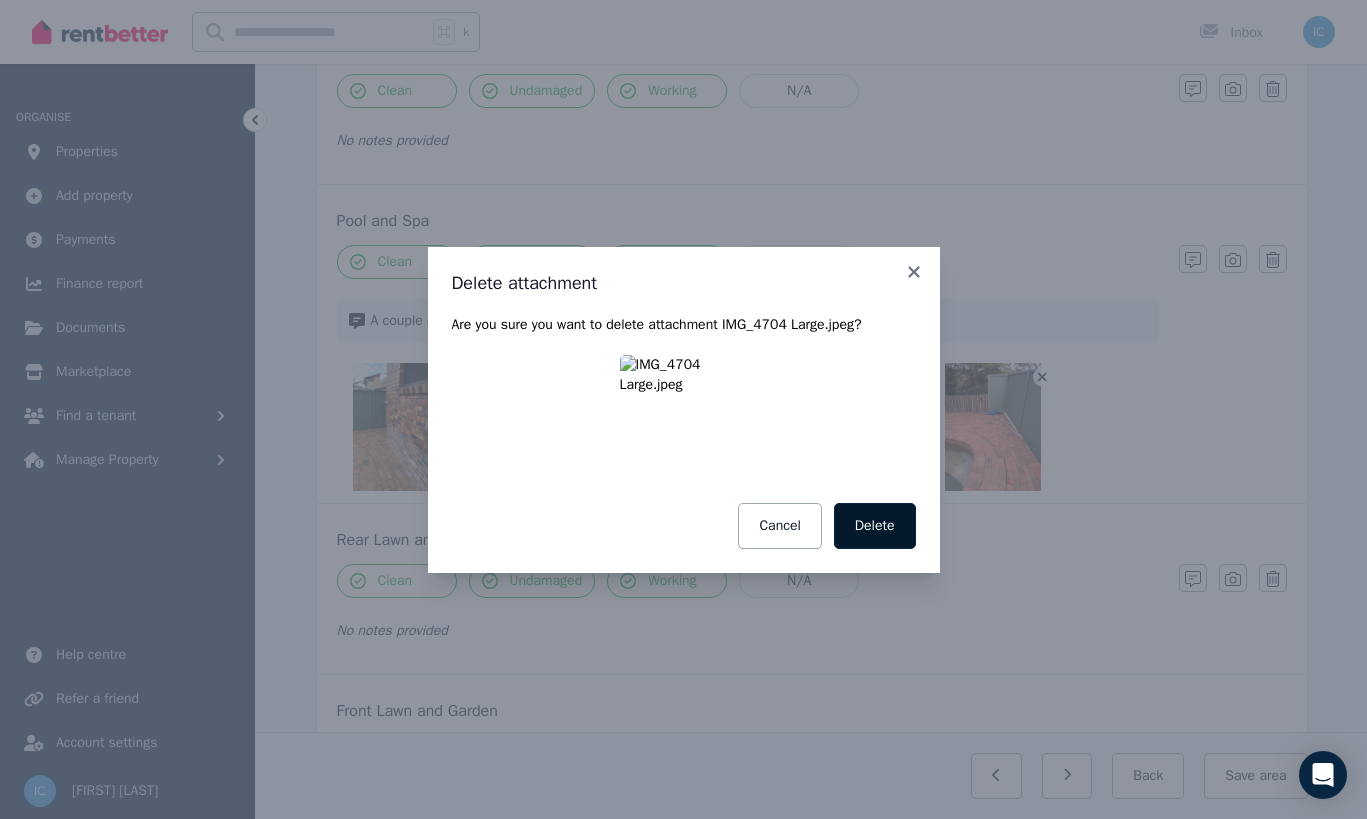 click on "Delete" at bounding box center [875, 526] 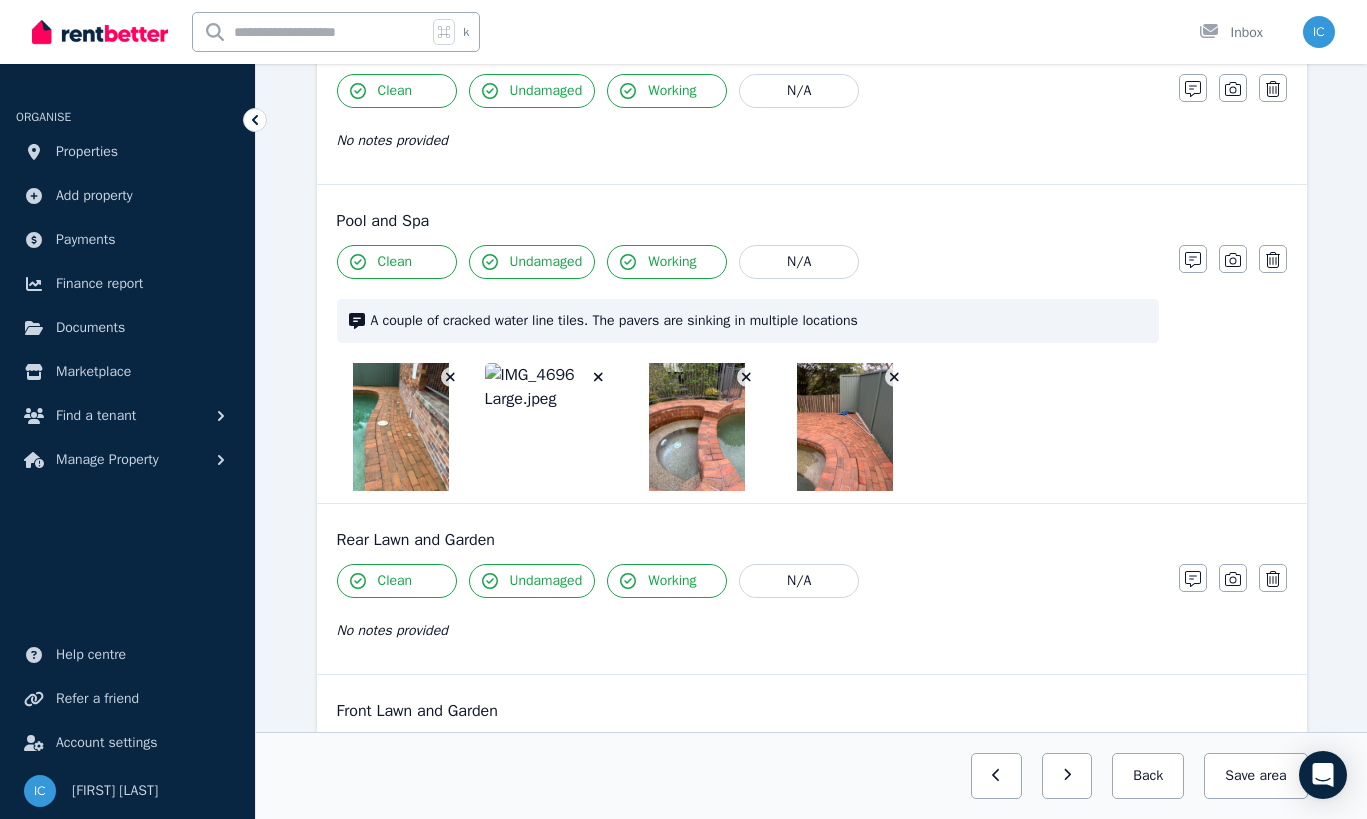 click 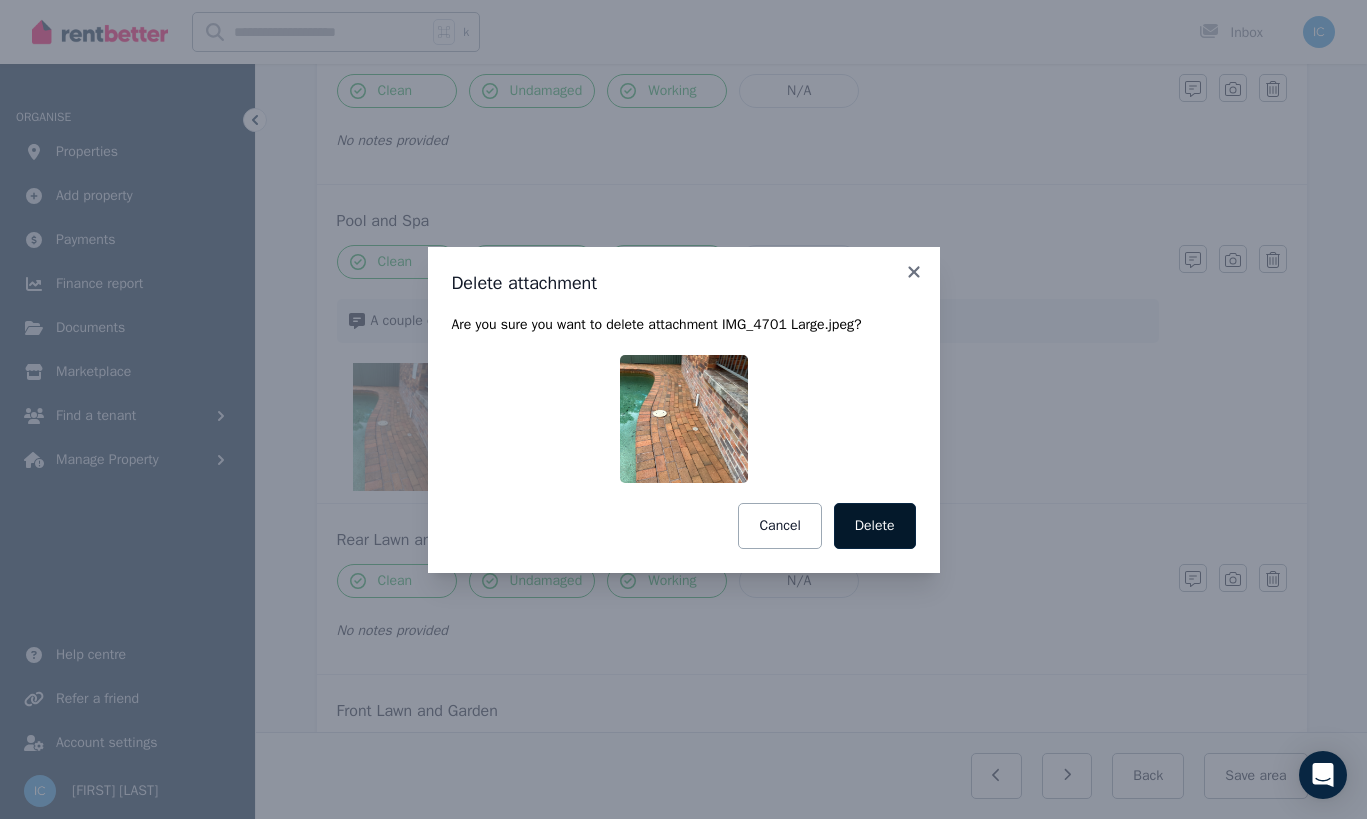 click on "Delete" at bounding box center [875, 526] 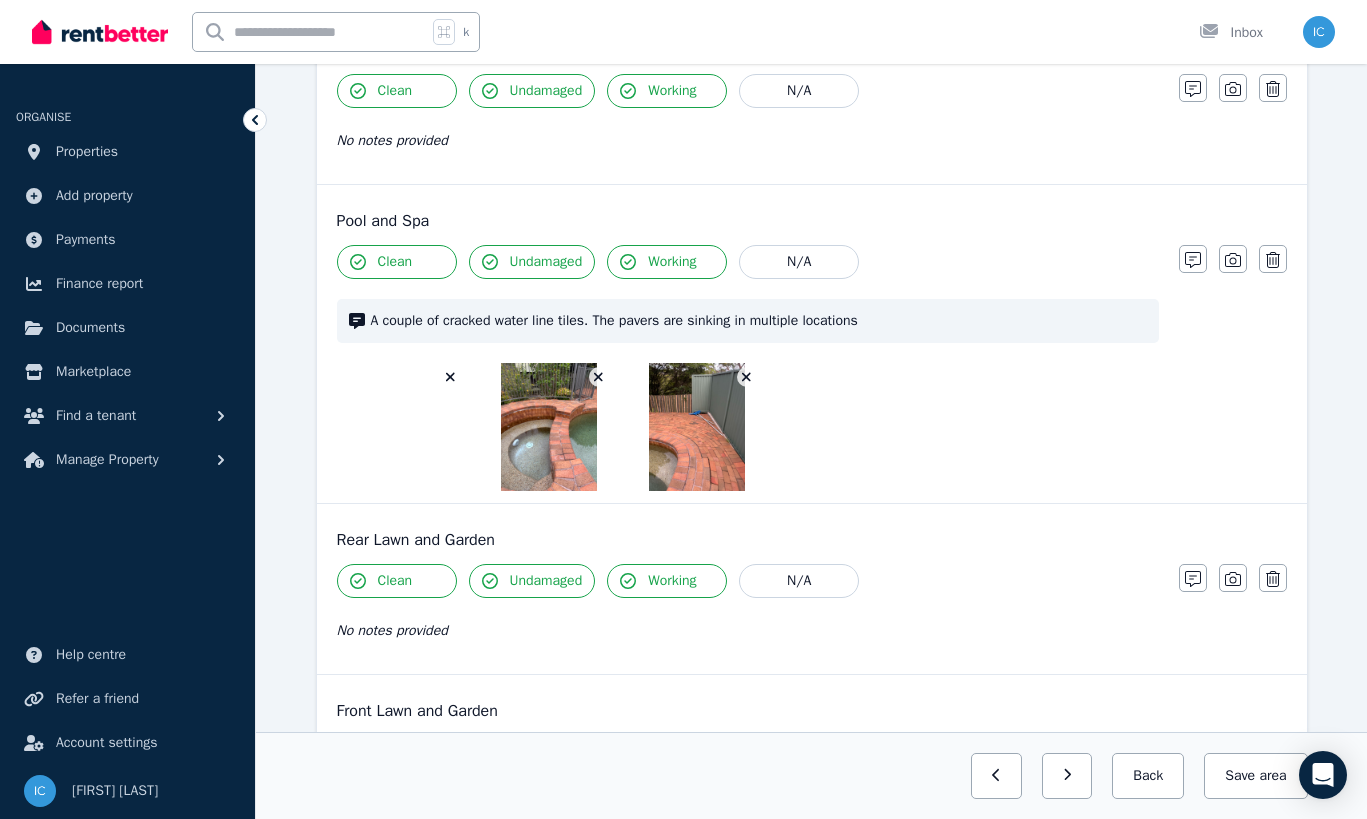 click 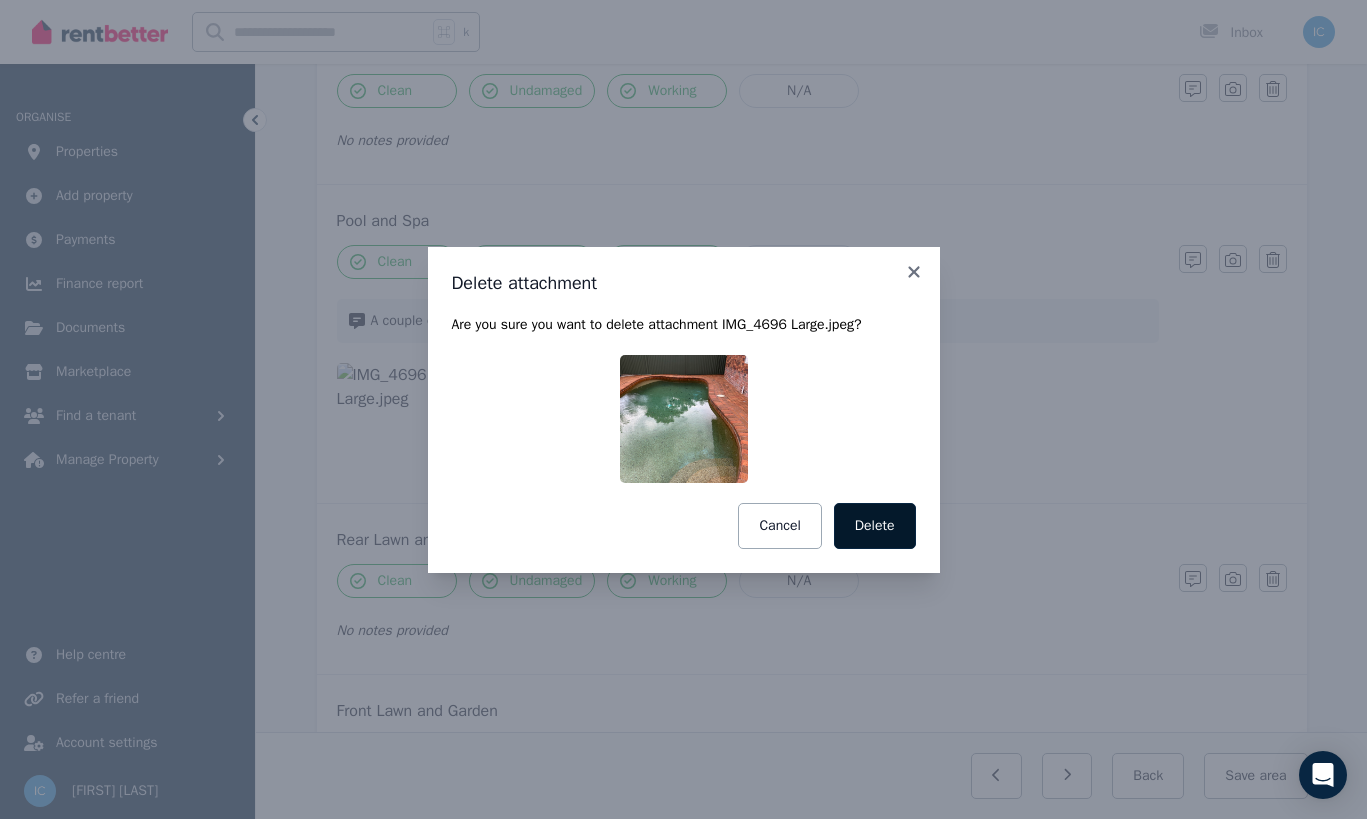 click on "Delete" at bounding box center [875, 526] 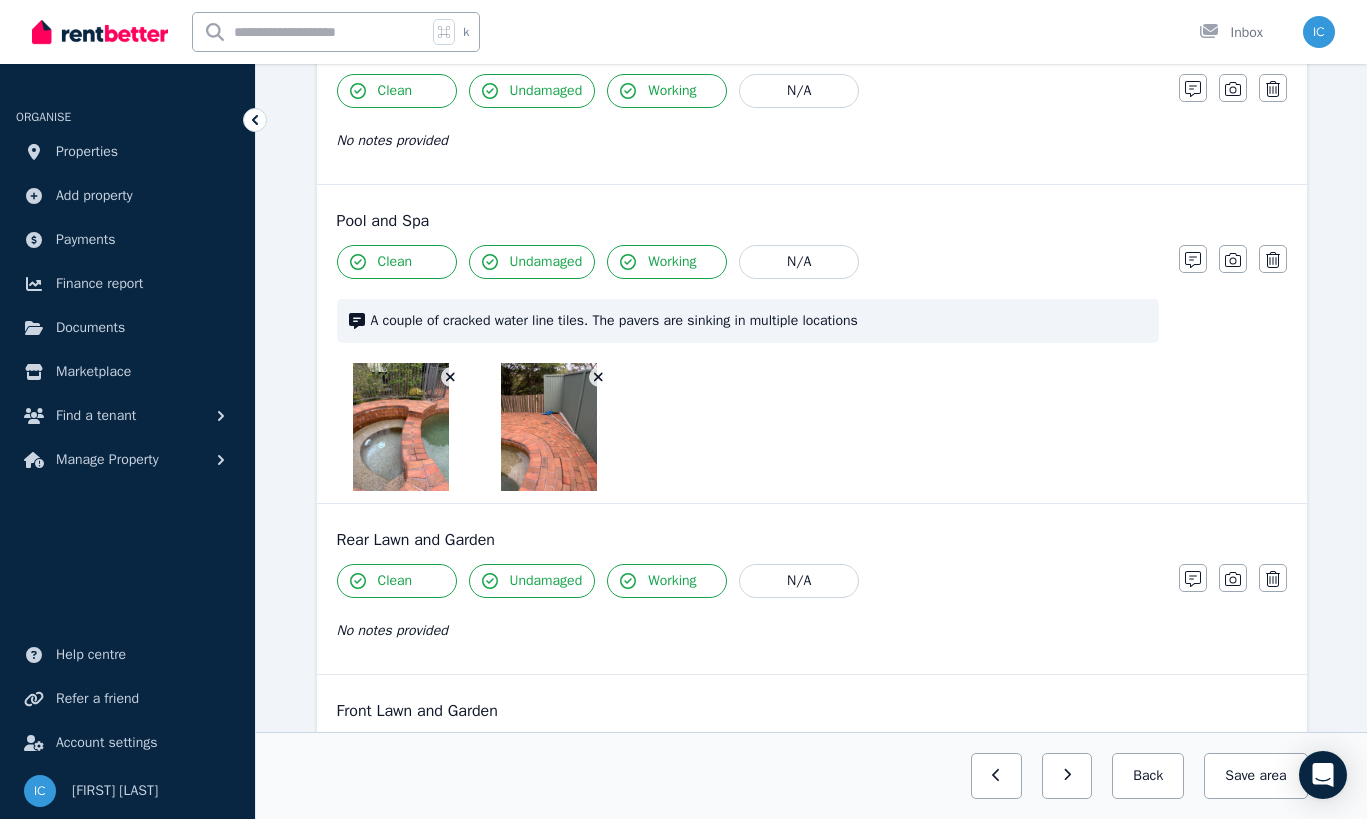 click 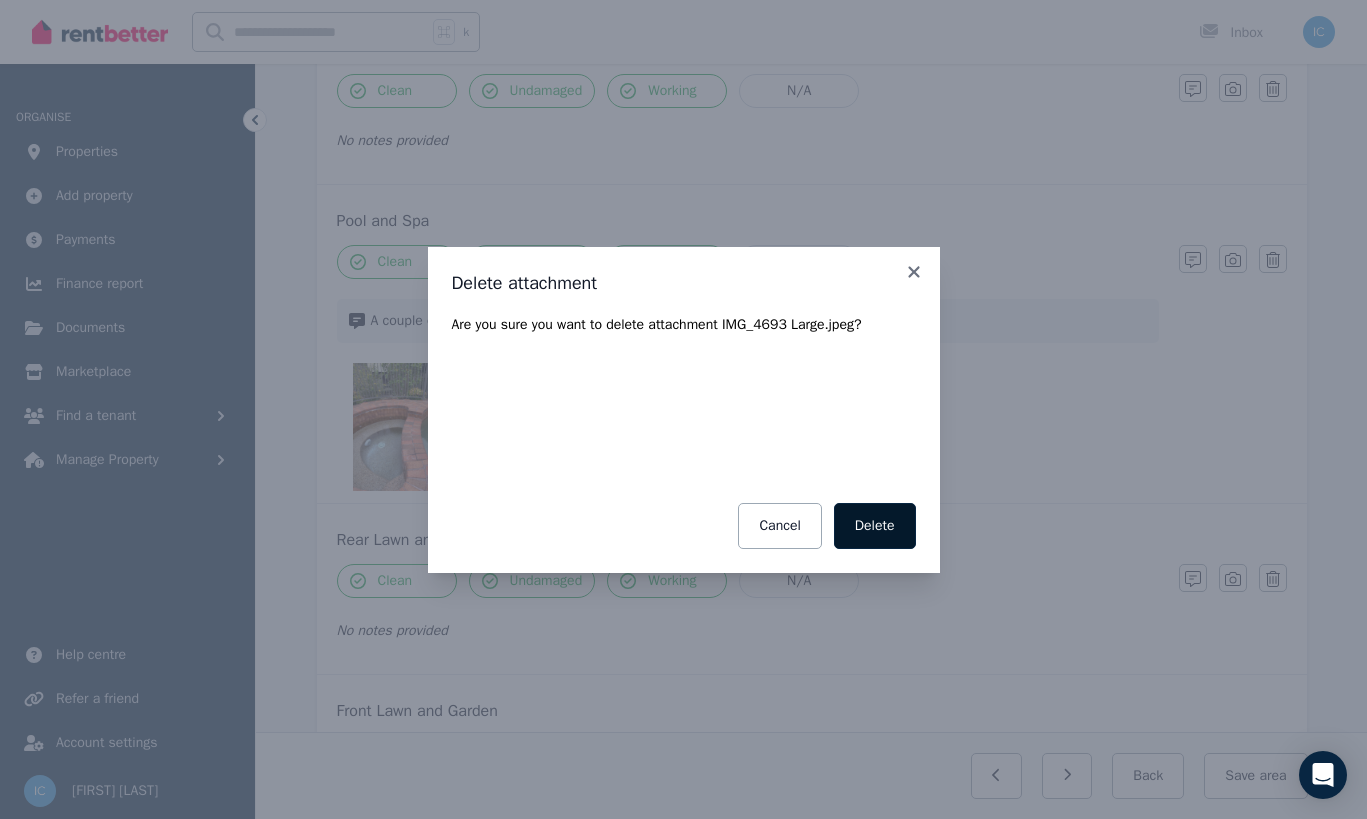 click on "Delete" at bounding box center [875, 526] 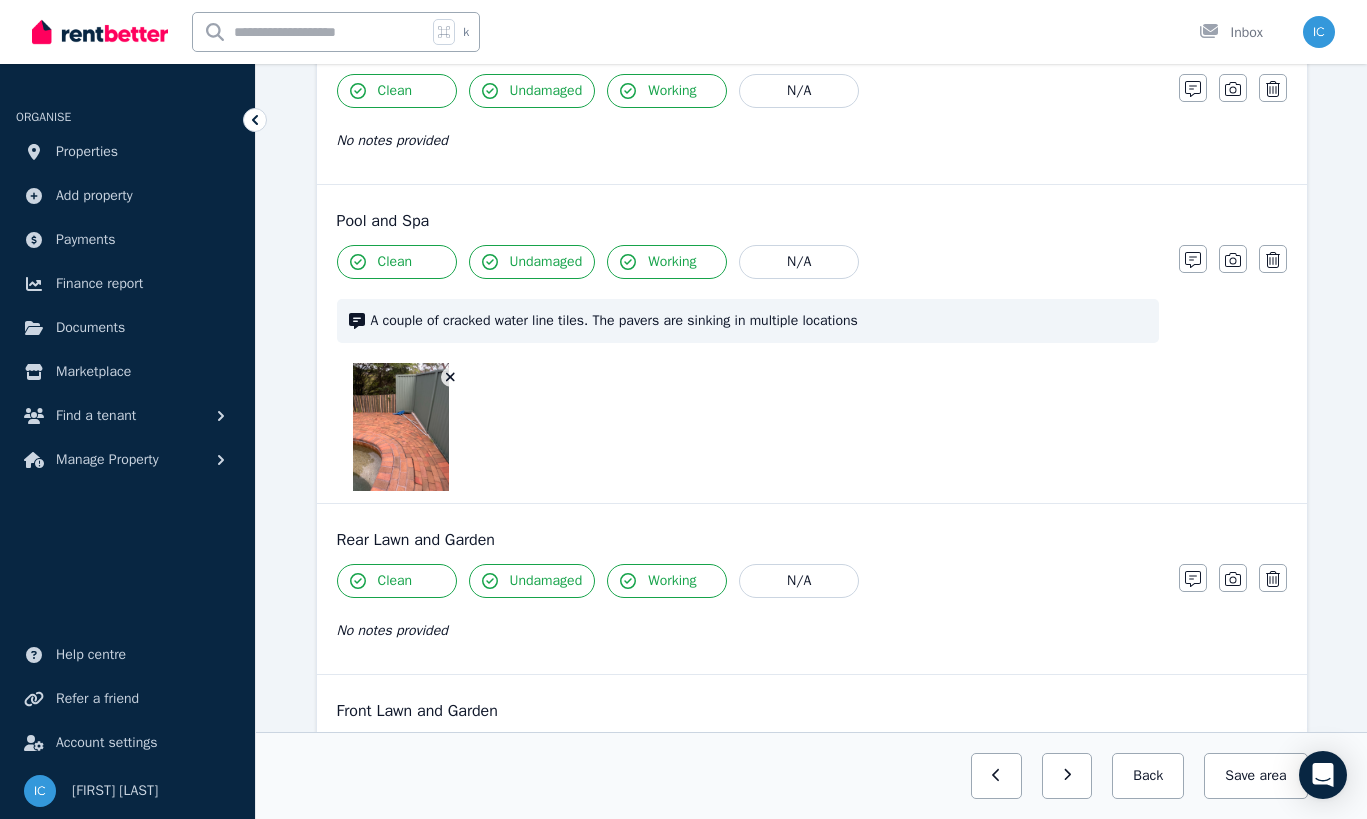click 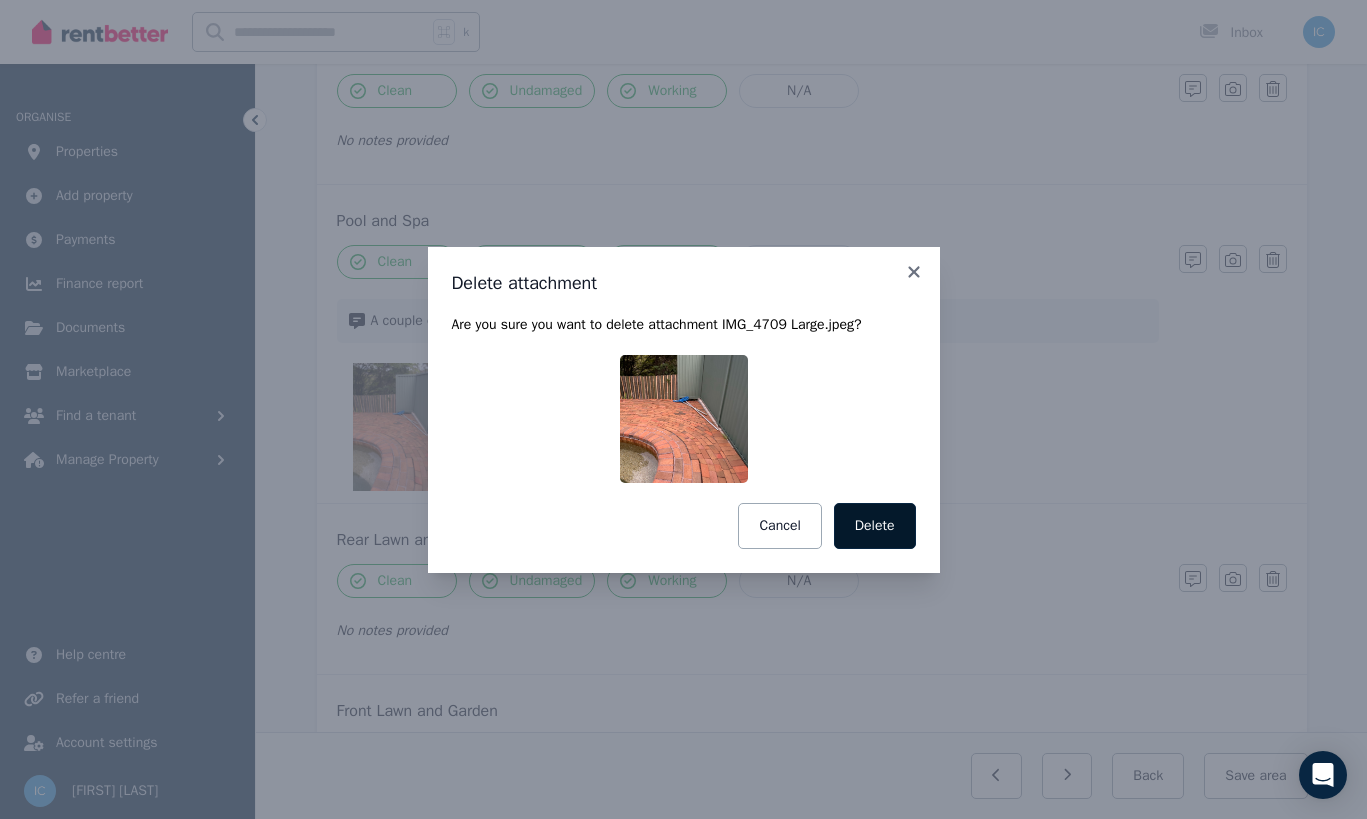 click on "Delete" at bounding box center [875, 526] 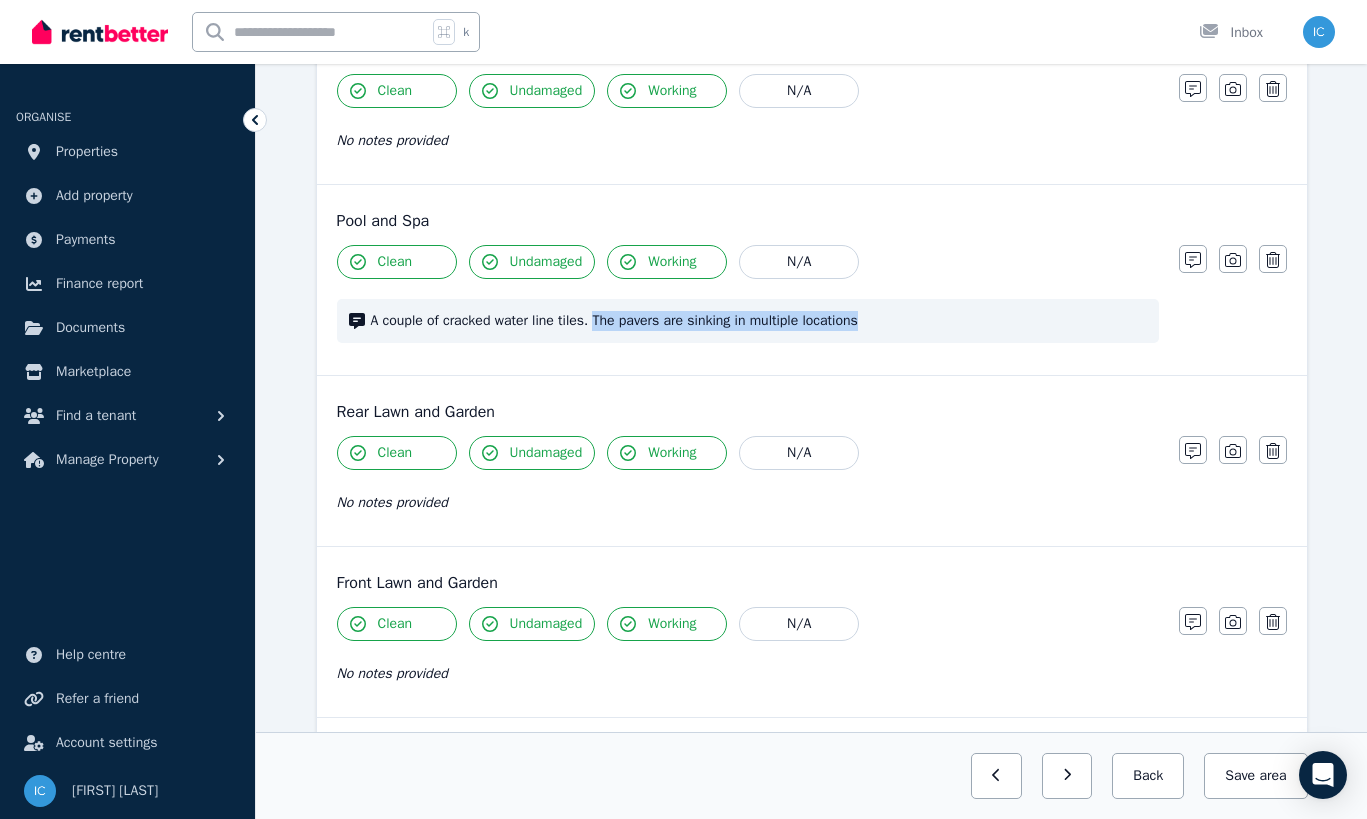 drag, startPoint x: 899, startPoint y: 322, endPoint x: 607, endPoint y: 317, distance: 292.04282 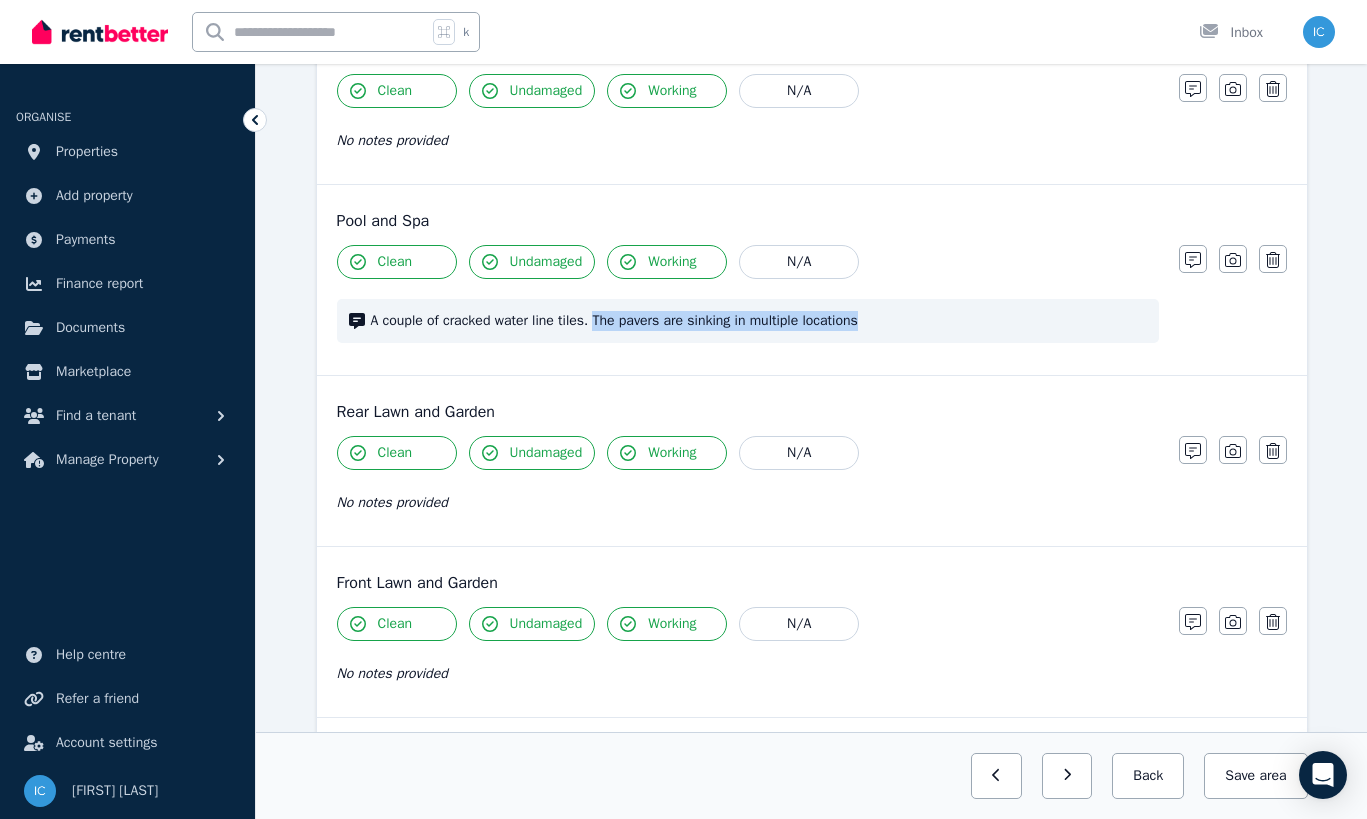 click on "A couple of cracked water line tiles. The pavers are sinking in multiple locations" at bounding box center [759, 321] 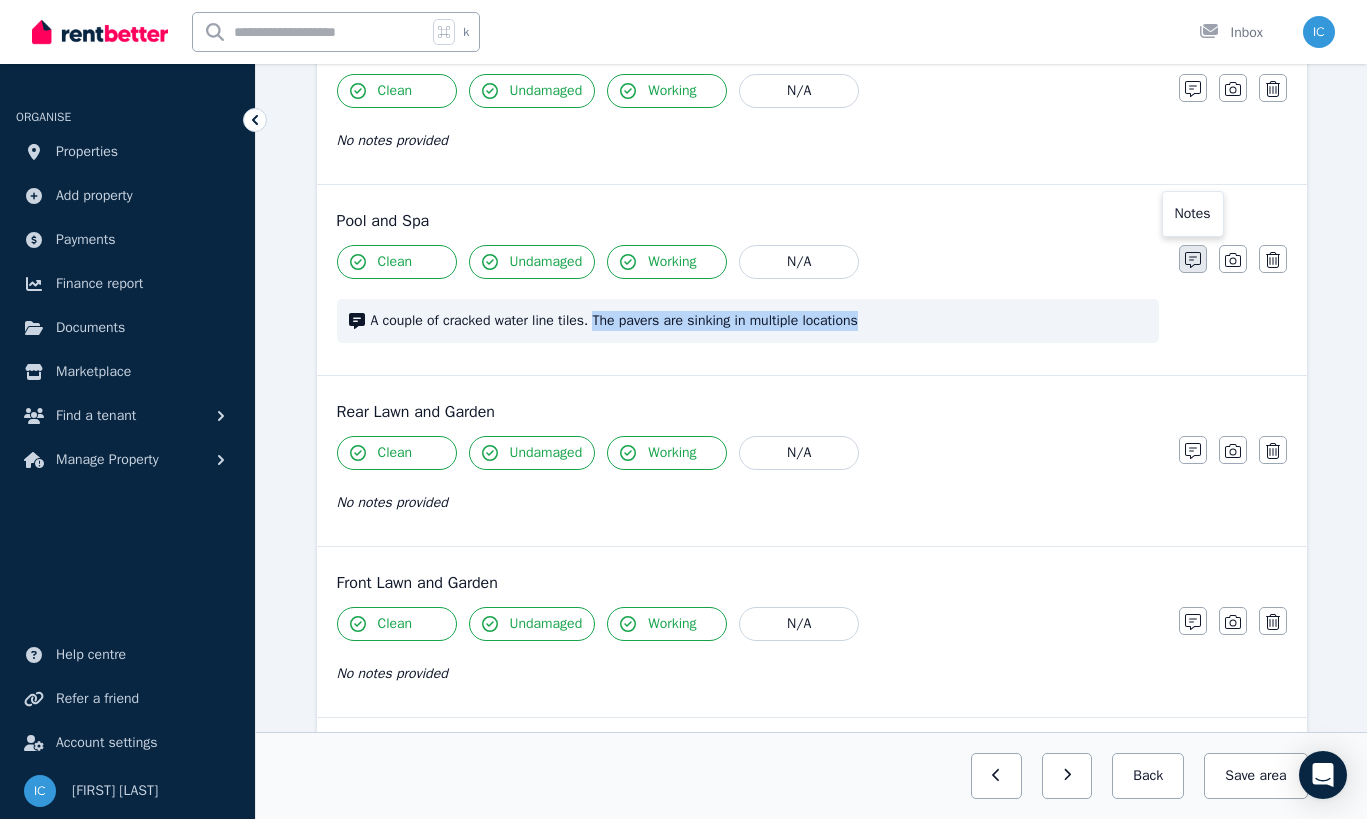 click 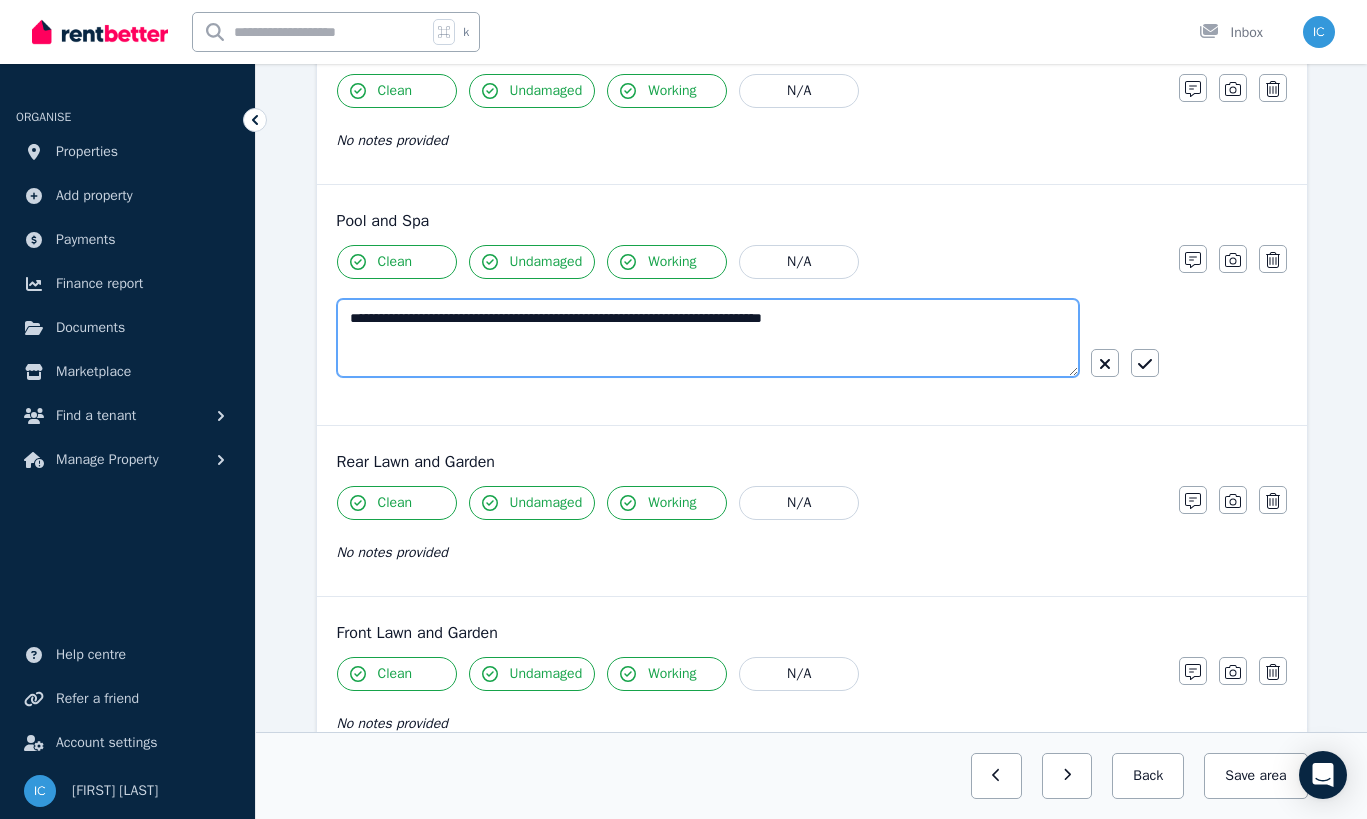 click on "**********" at bounding box center [708, 338] 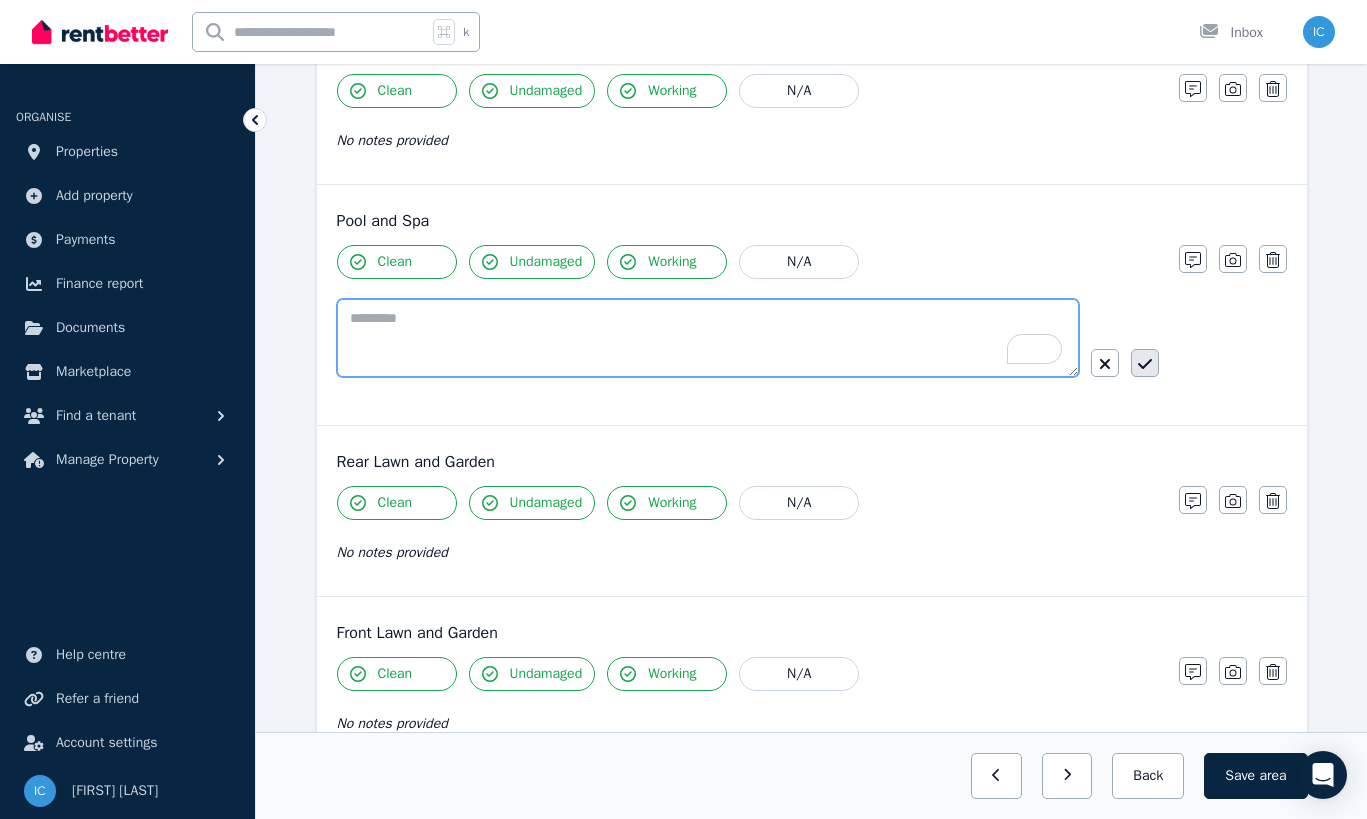 type 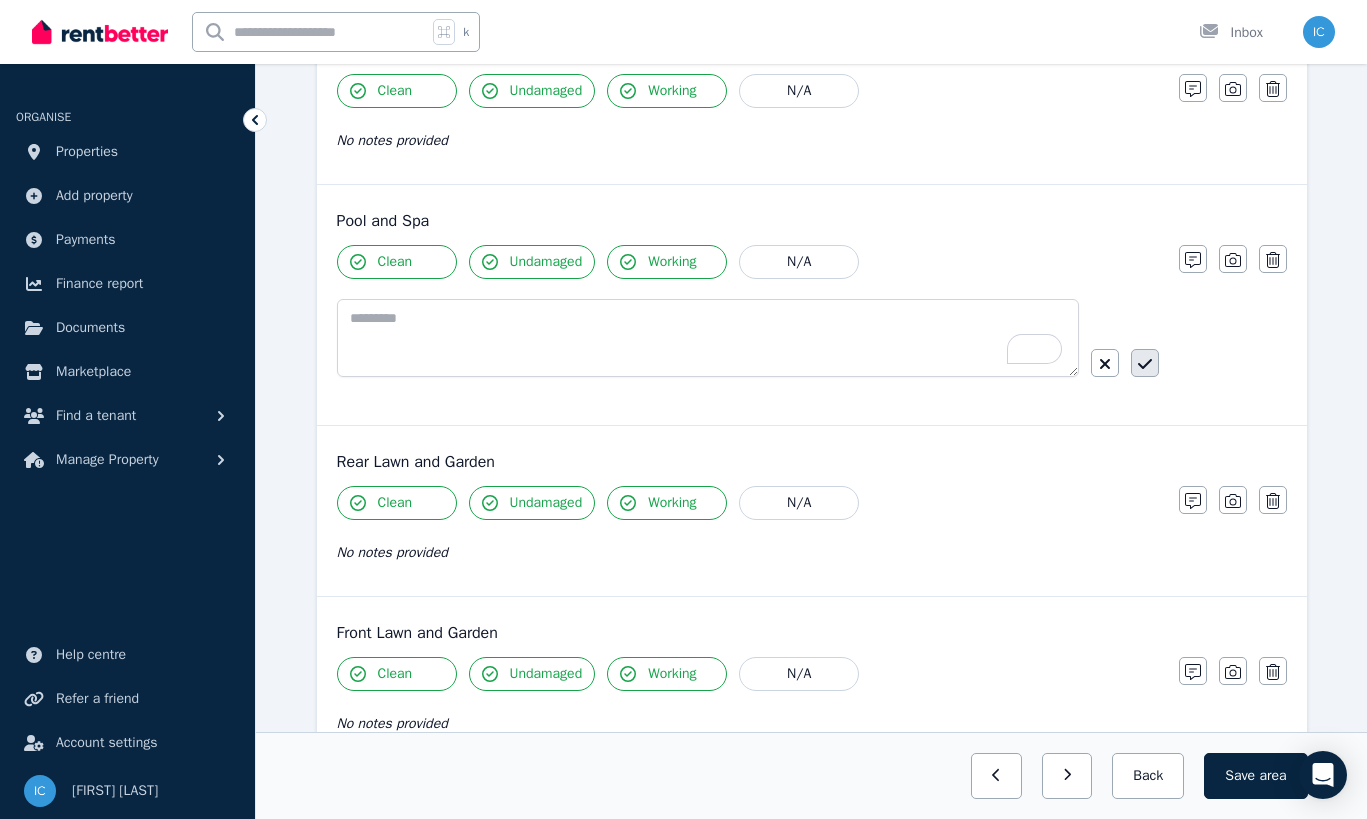 click at bounding box center [1145, 363] 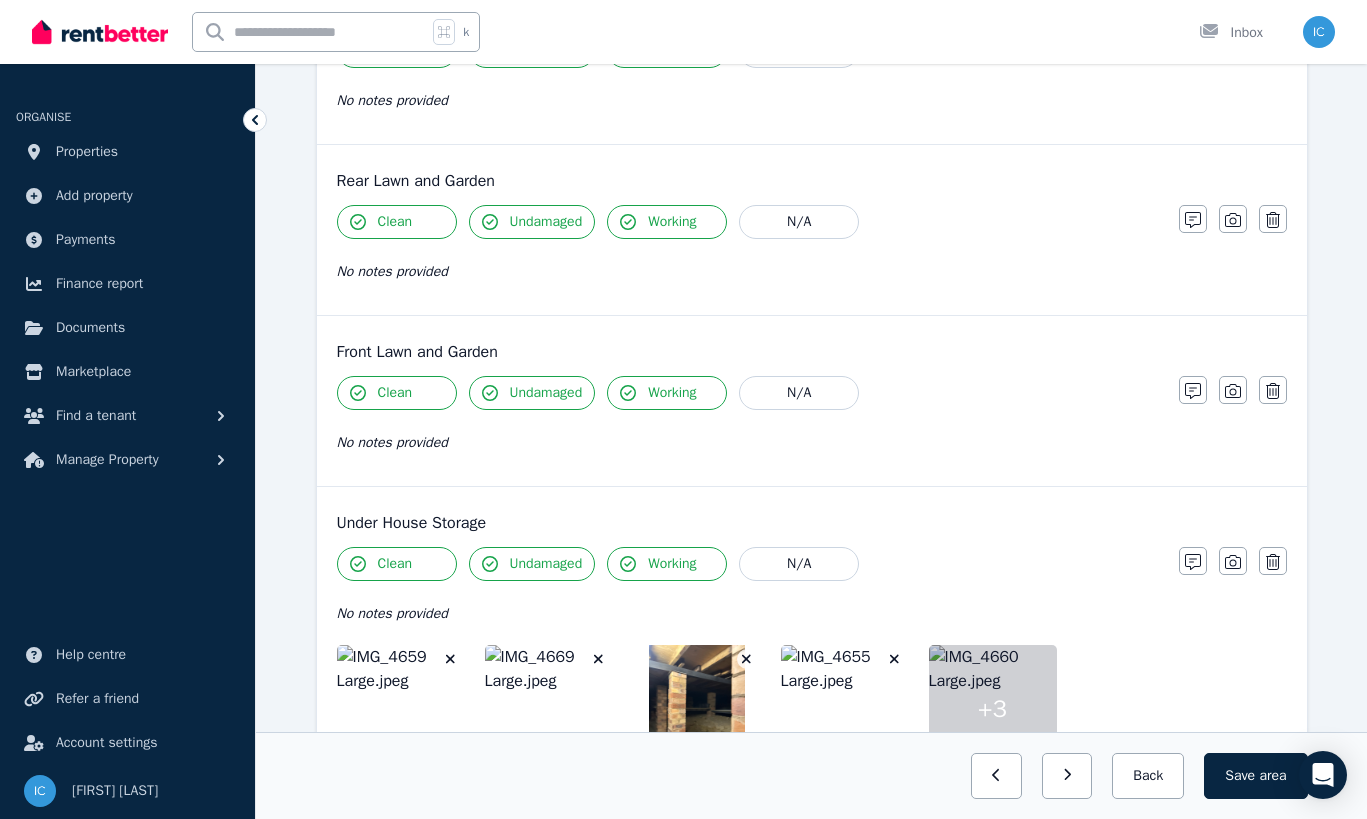 scroll, scrollTop: 1253, scrollLeft: 0, axis: vertical 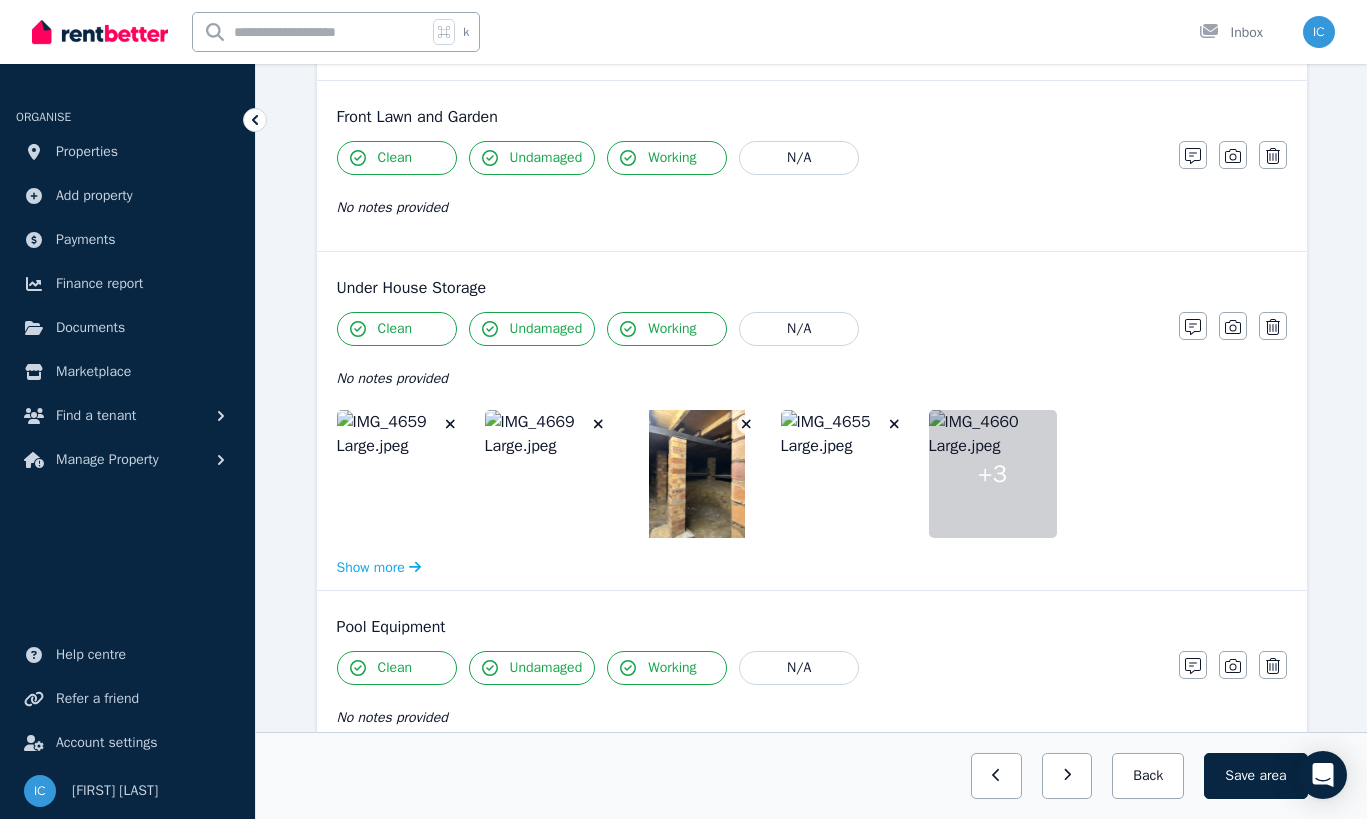 click at bounding box center [401, 474] 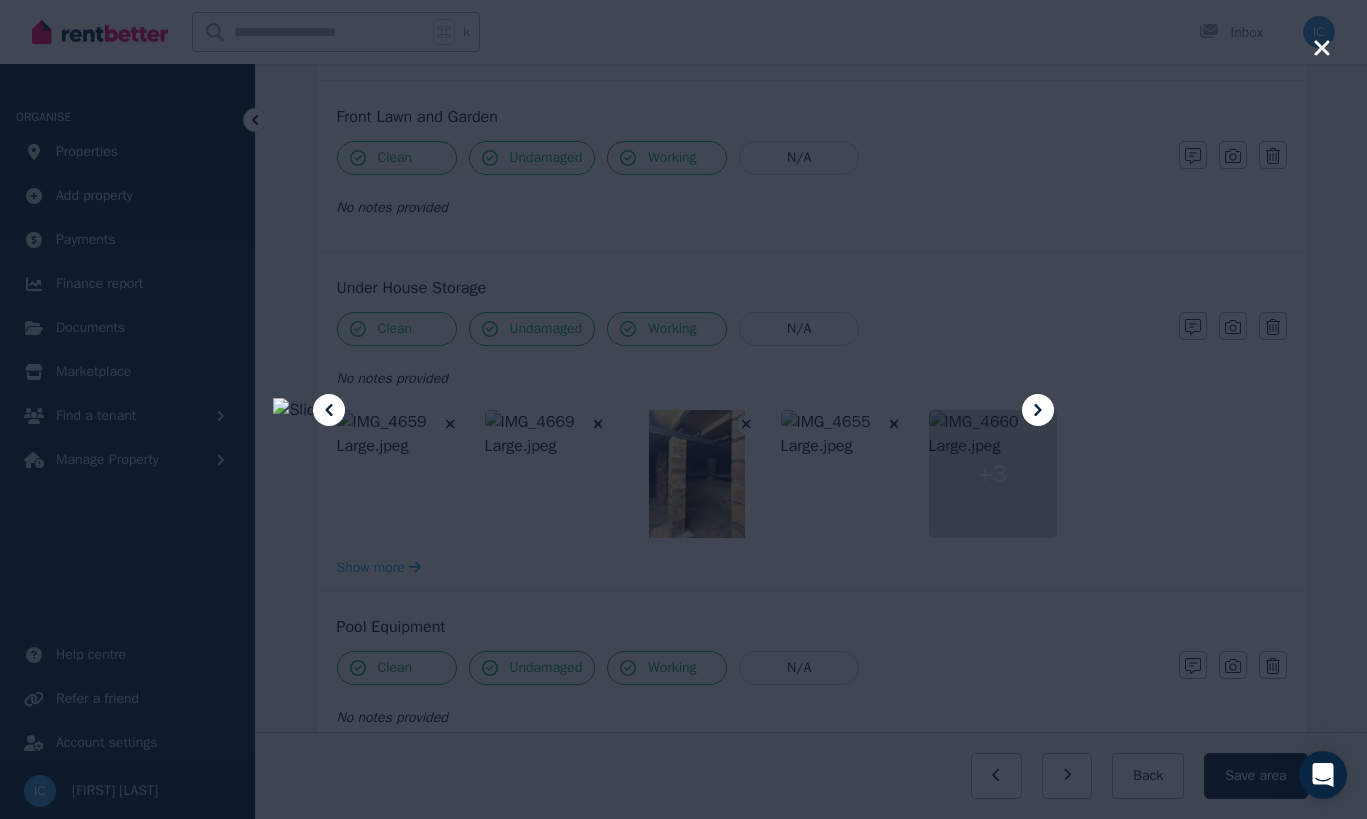 click 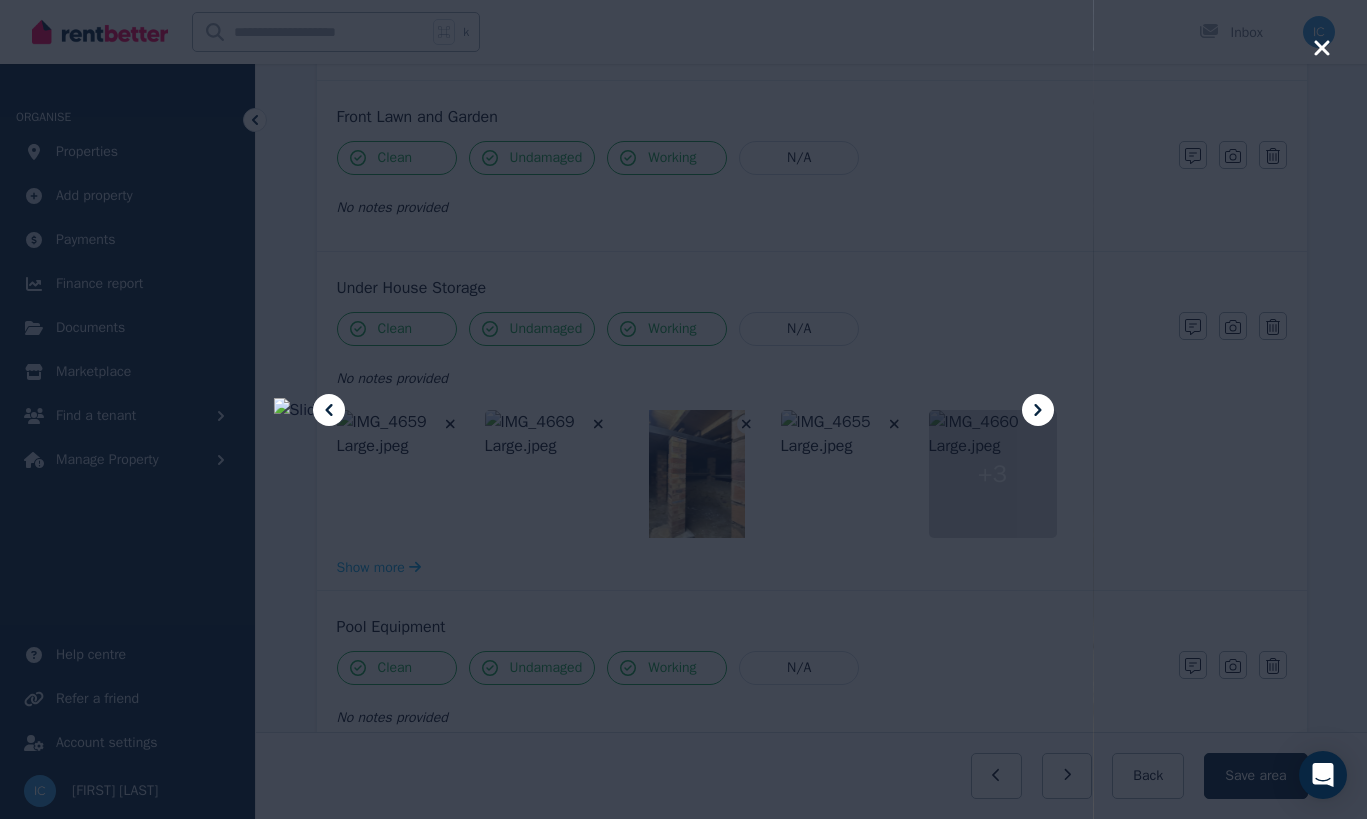 click 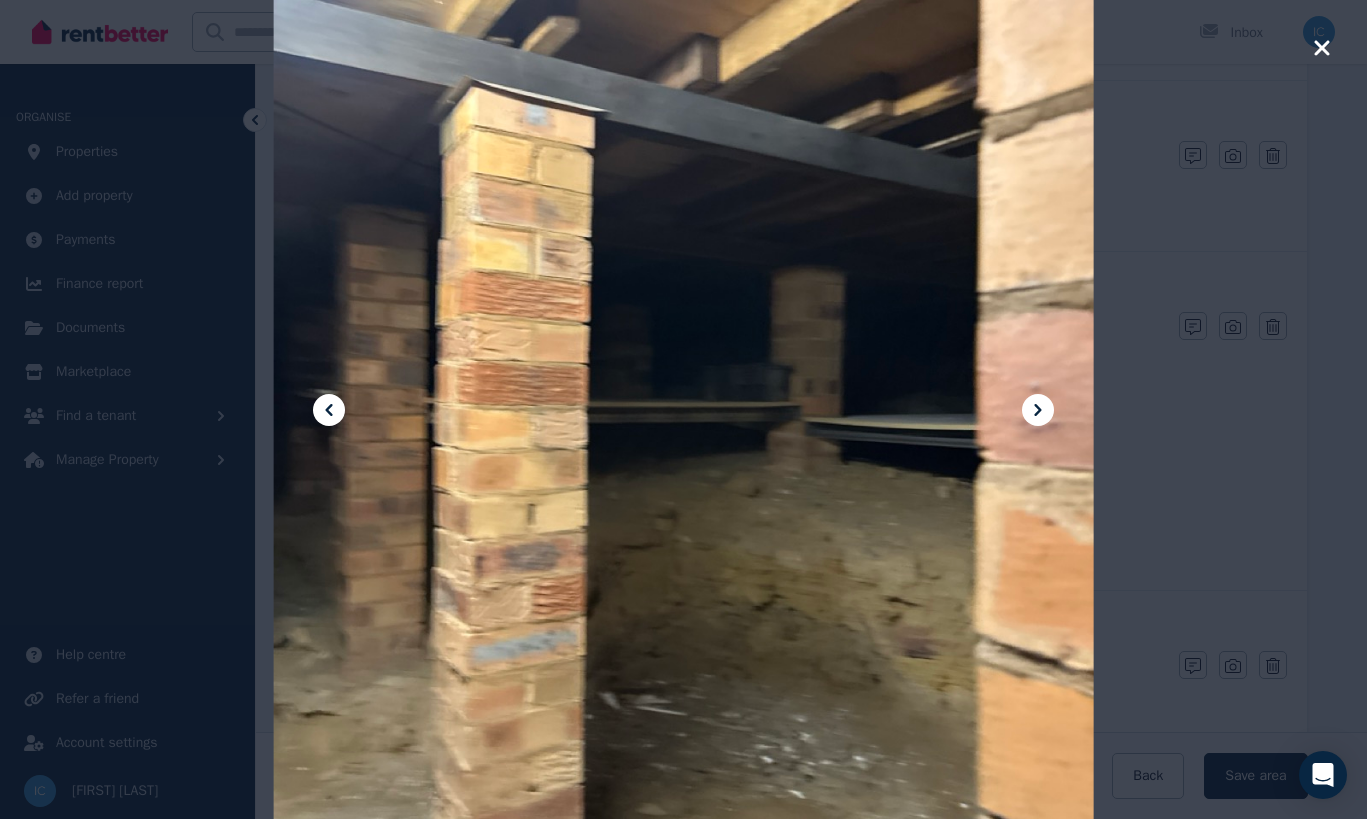 click 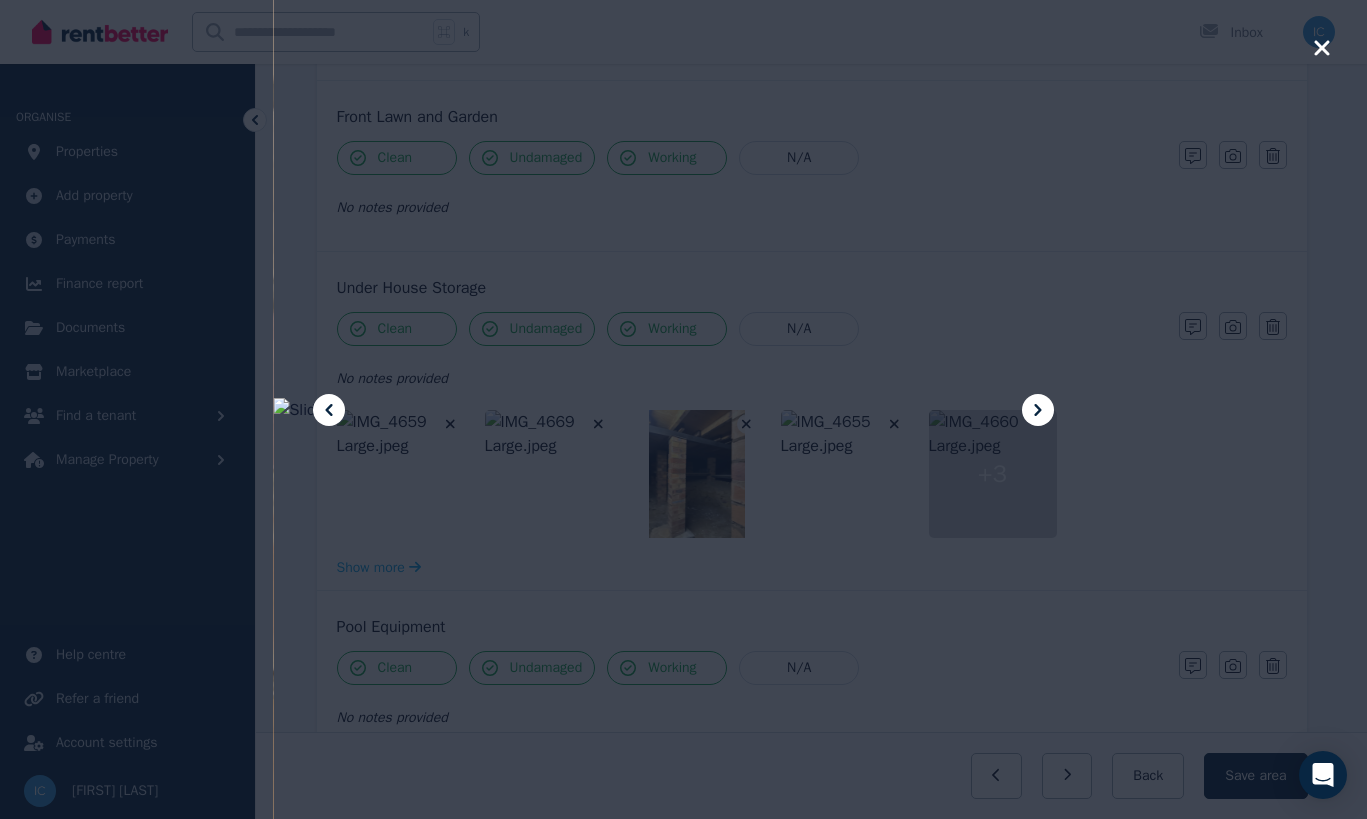 click 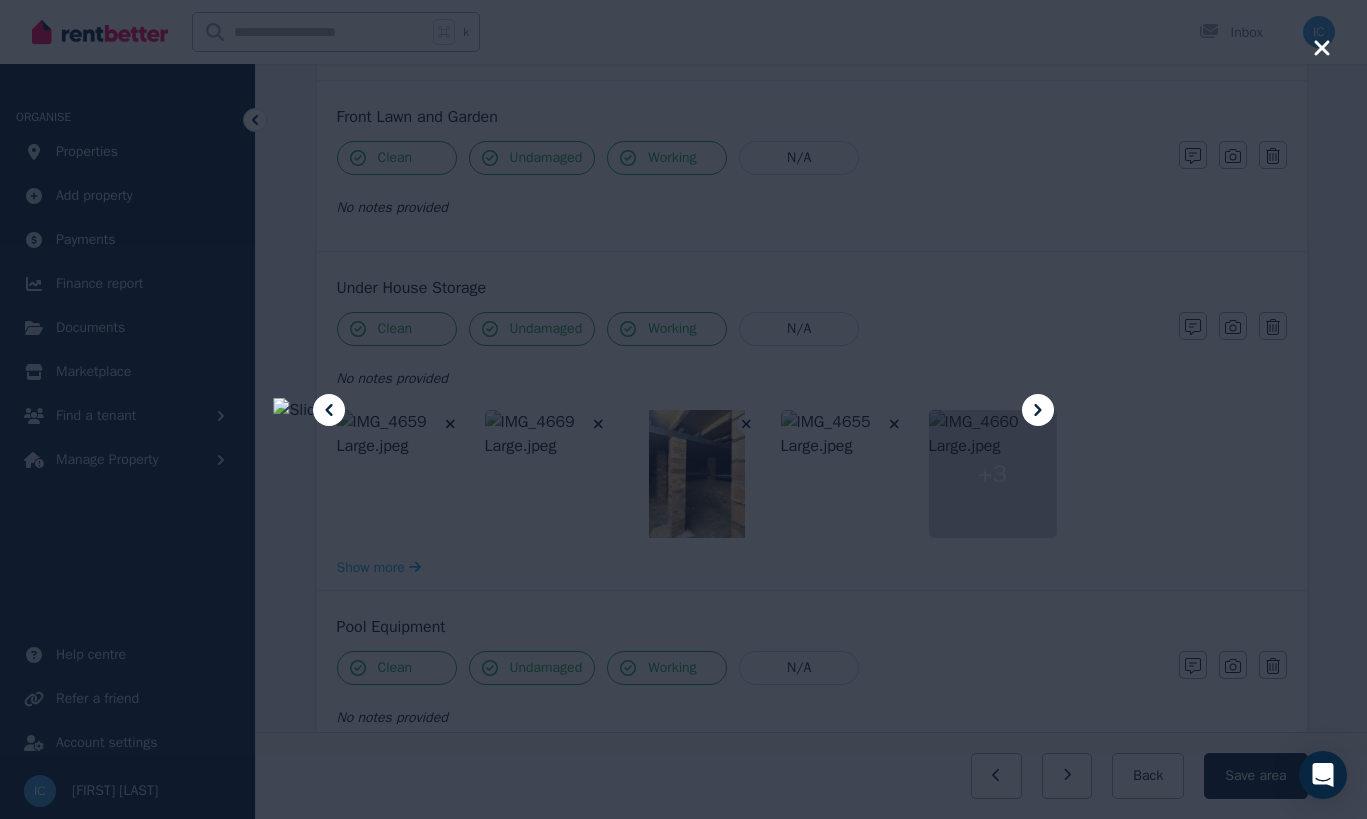 click 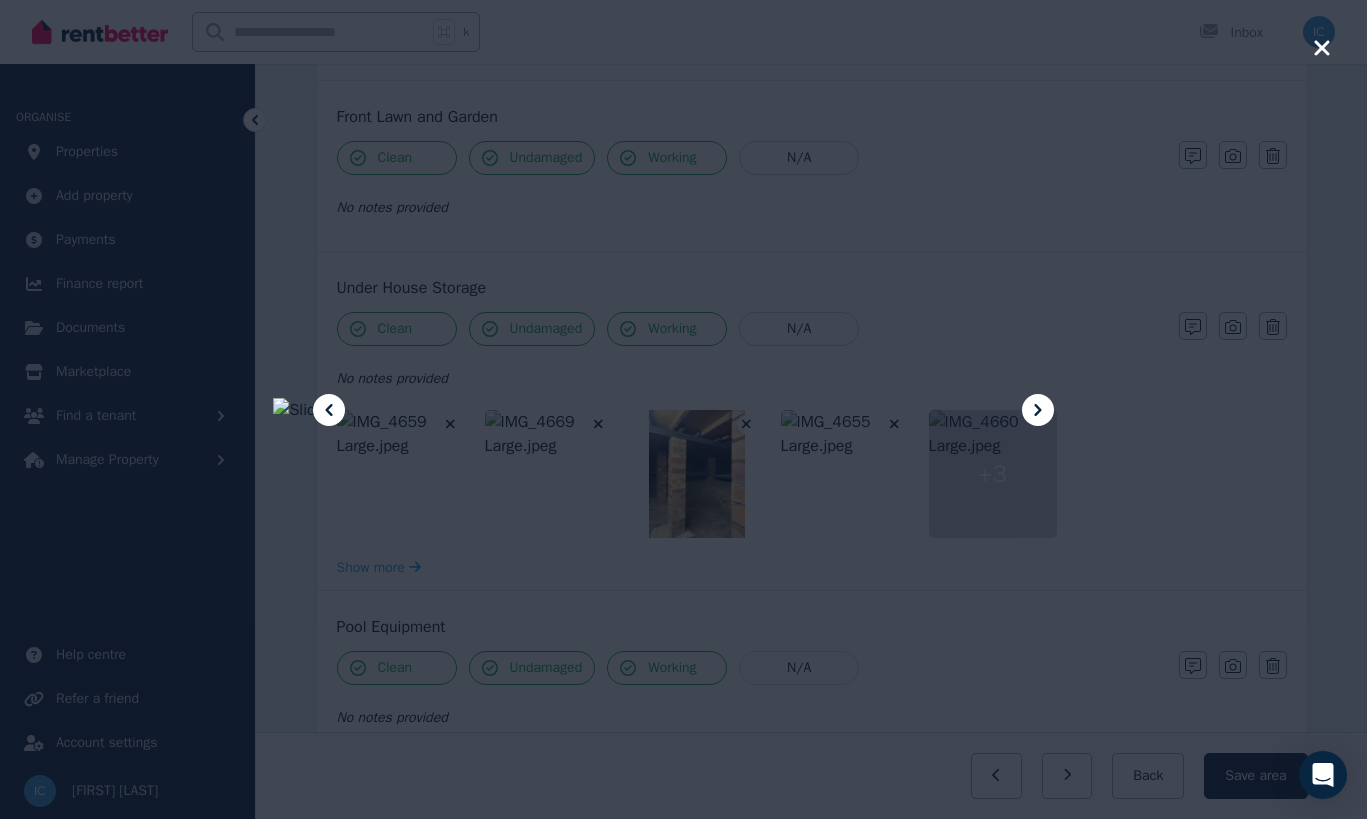 click 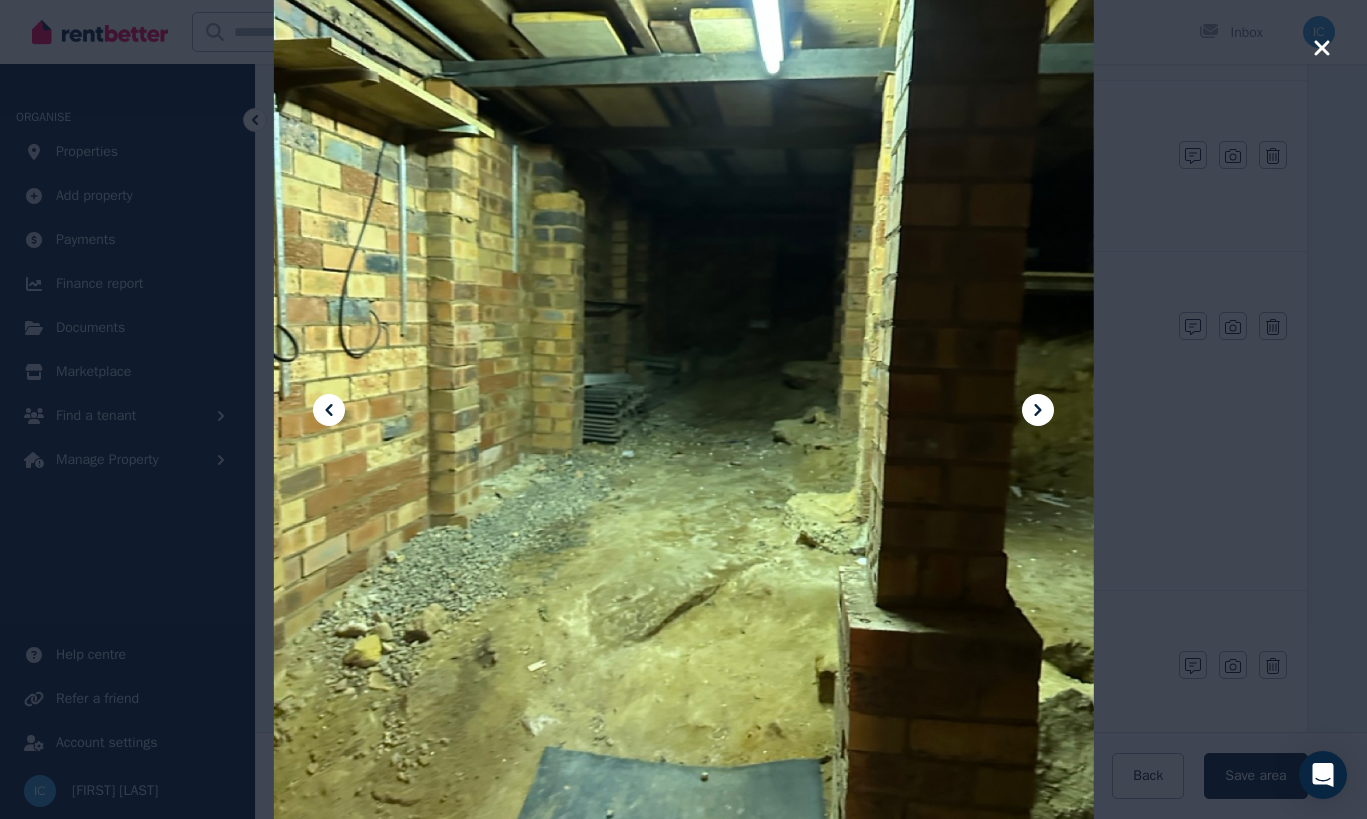 click 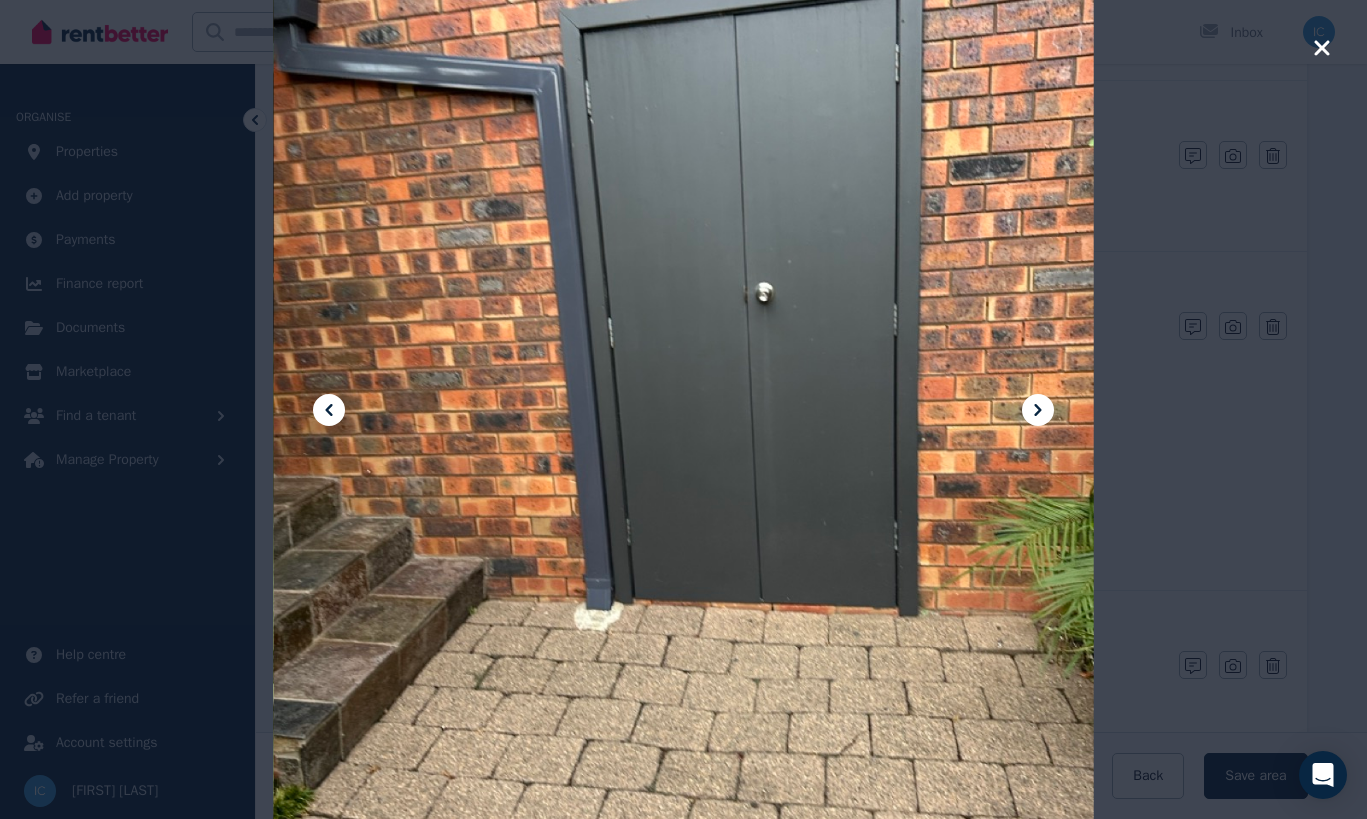 click 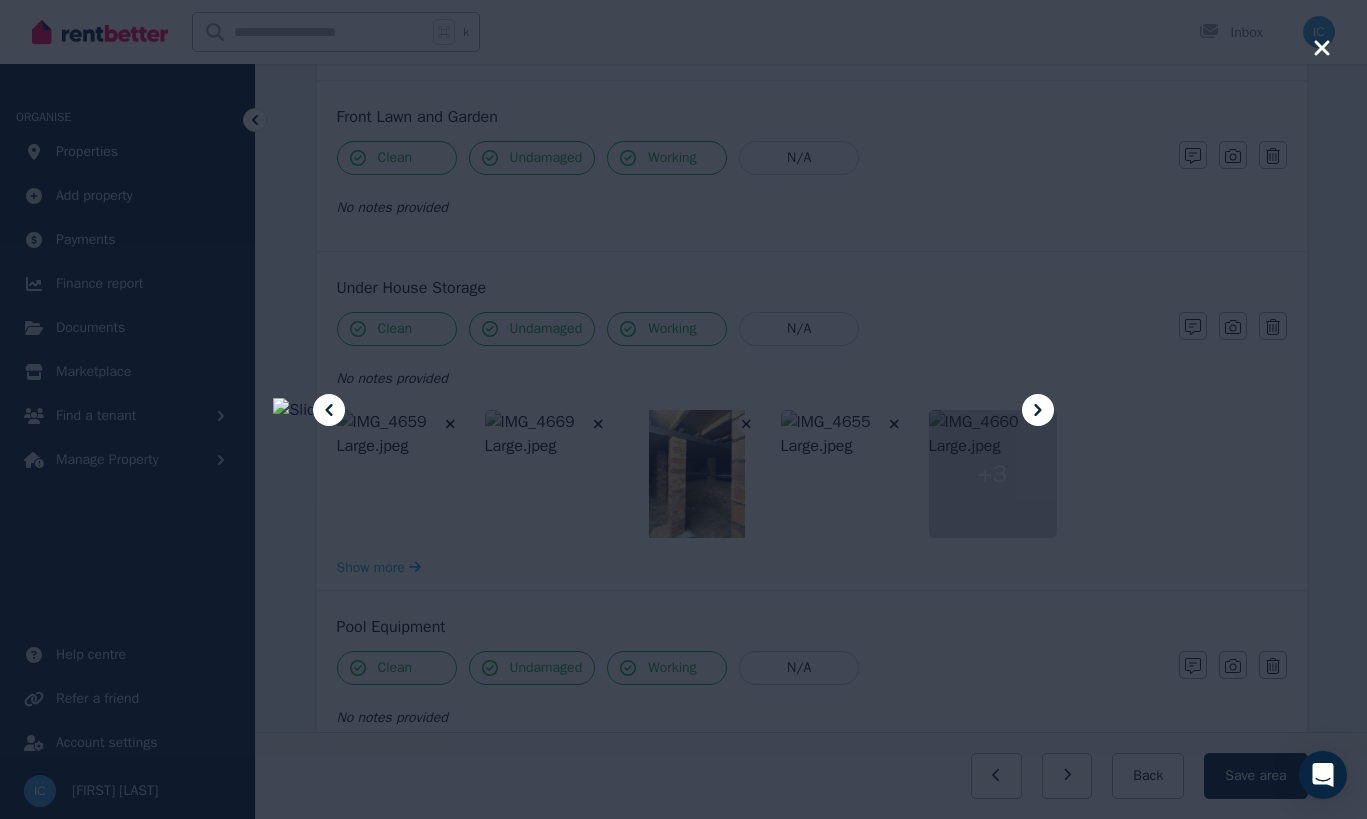 click 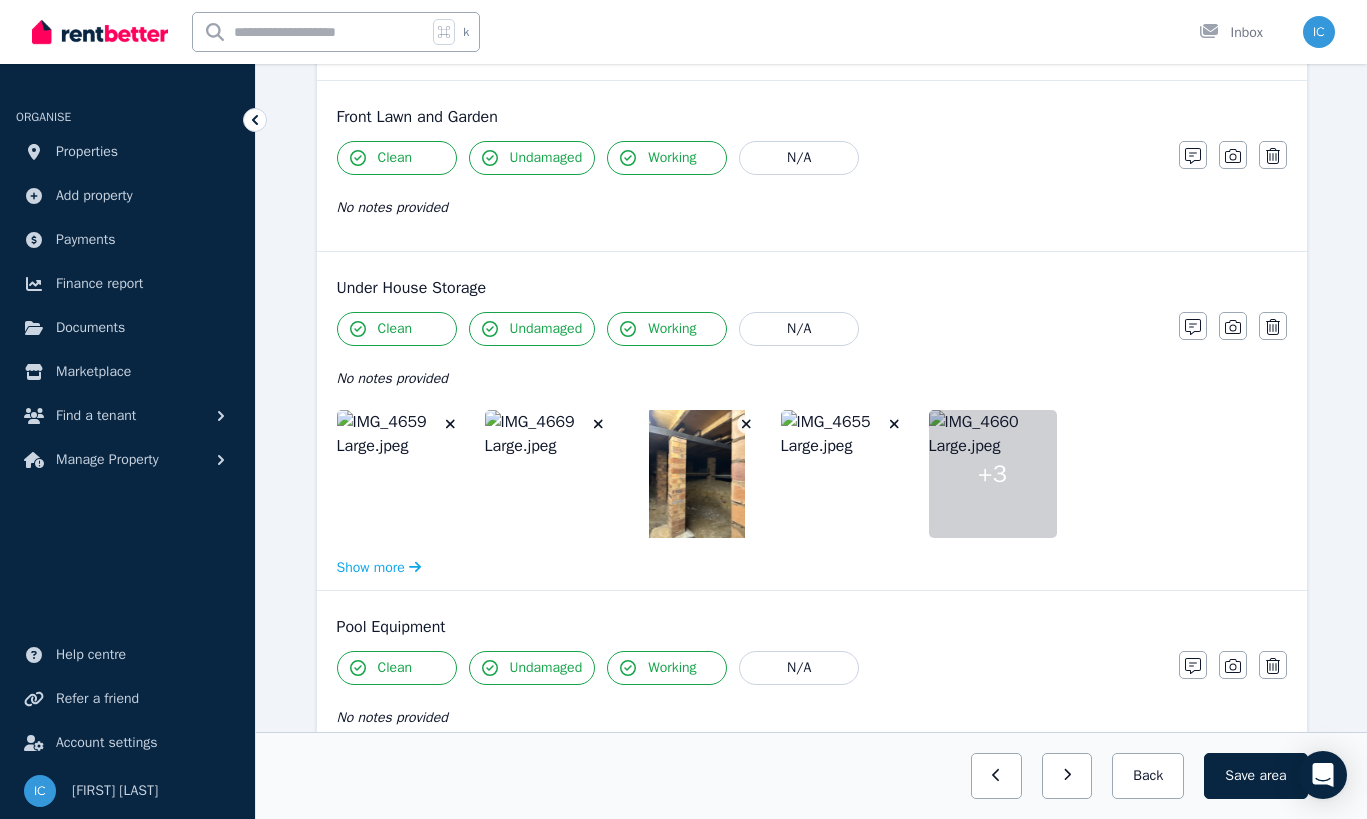 click 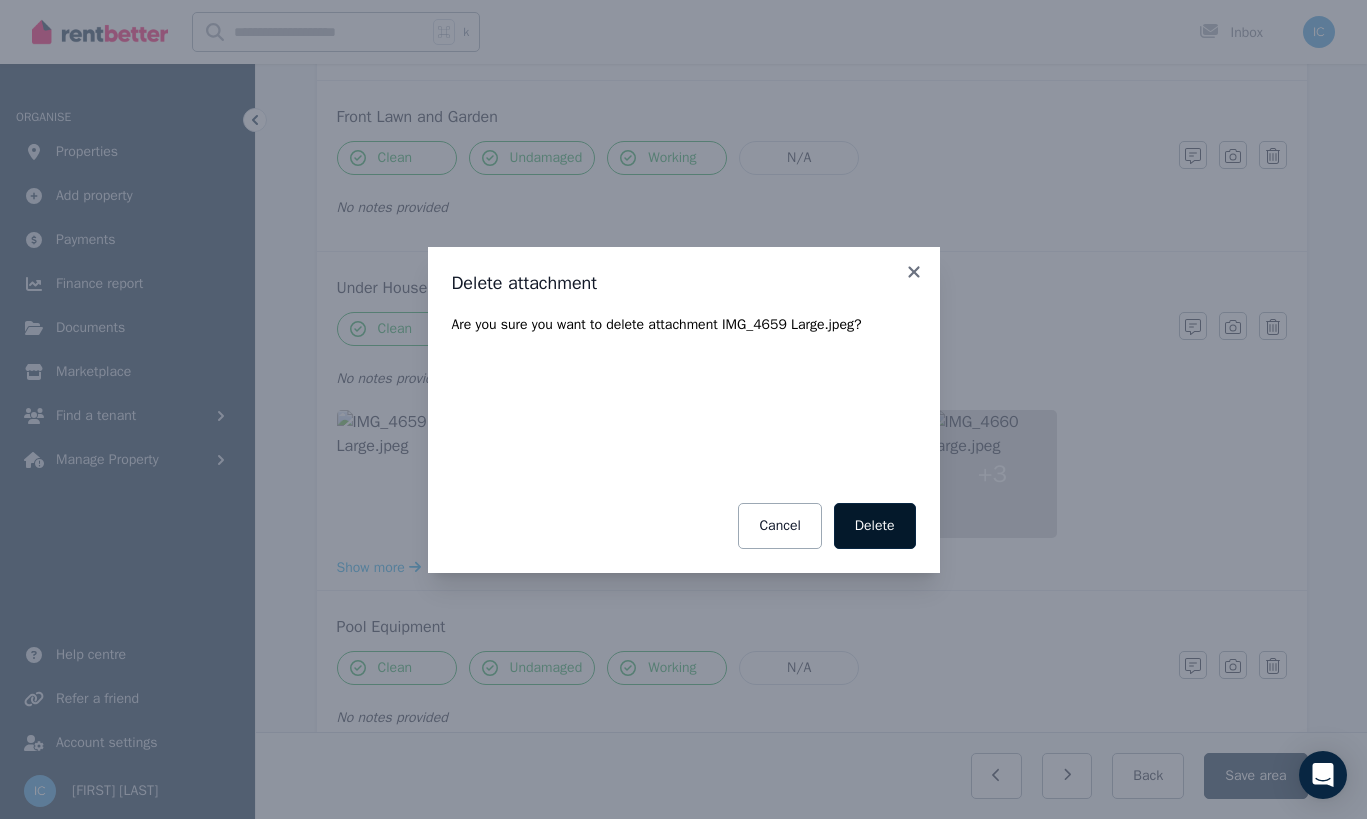 click on "Delete" at bounding box center [875, 526] 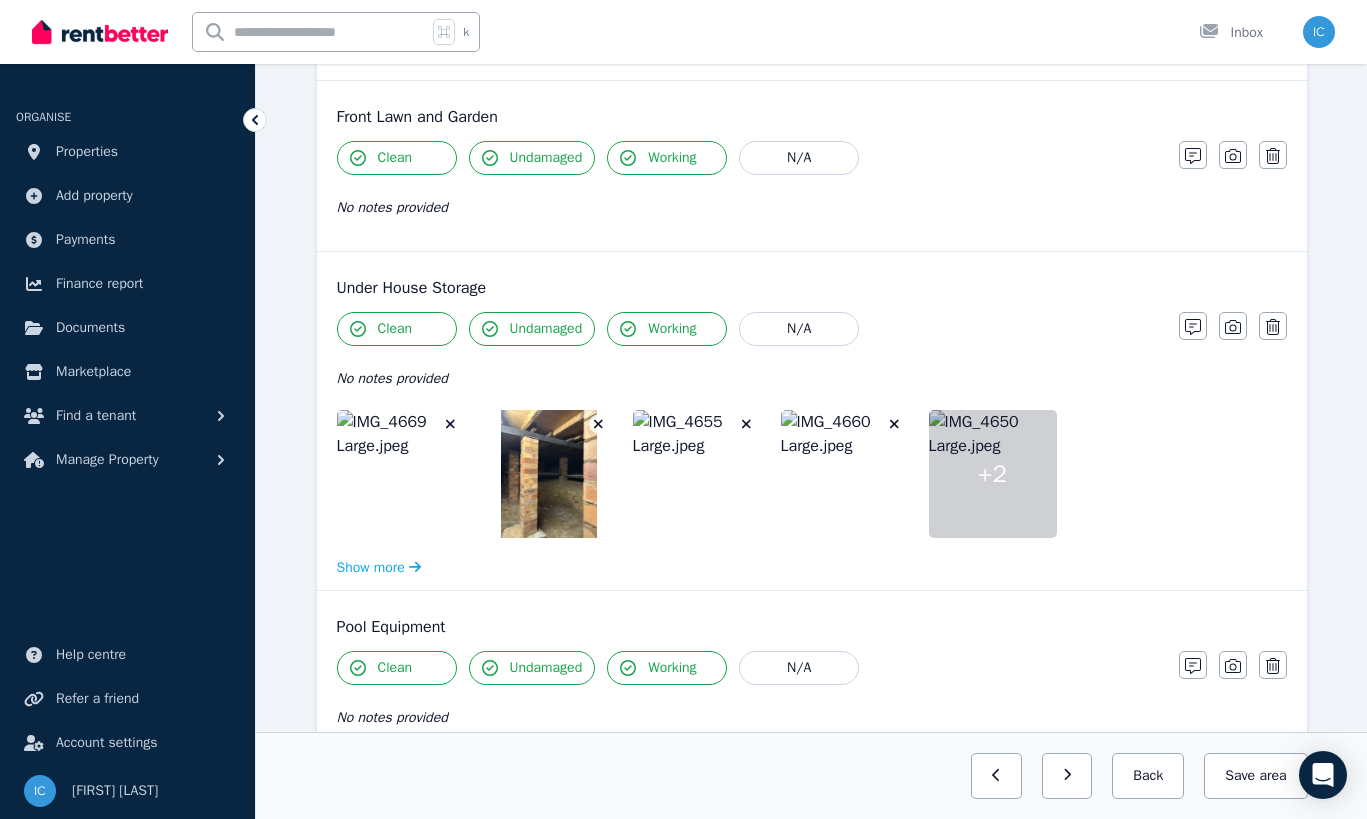 click 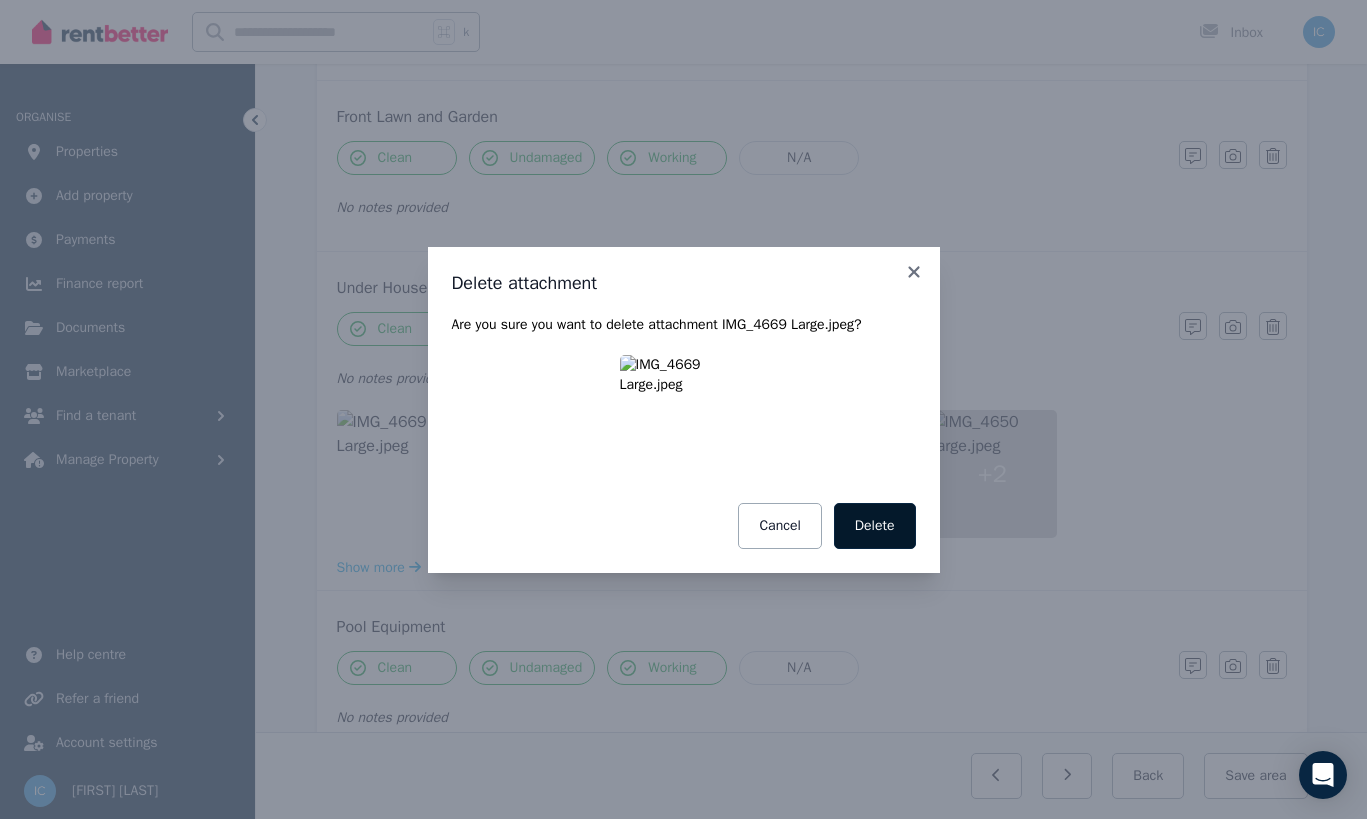 click on "Delete" at bounding box center [875, 526] 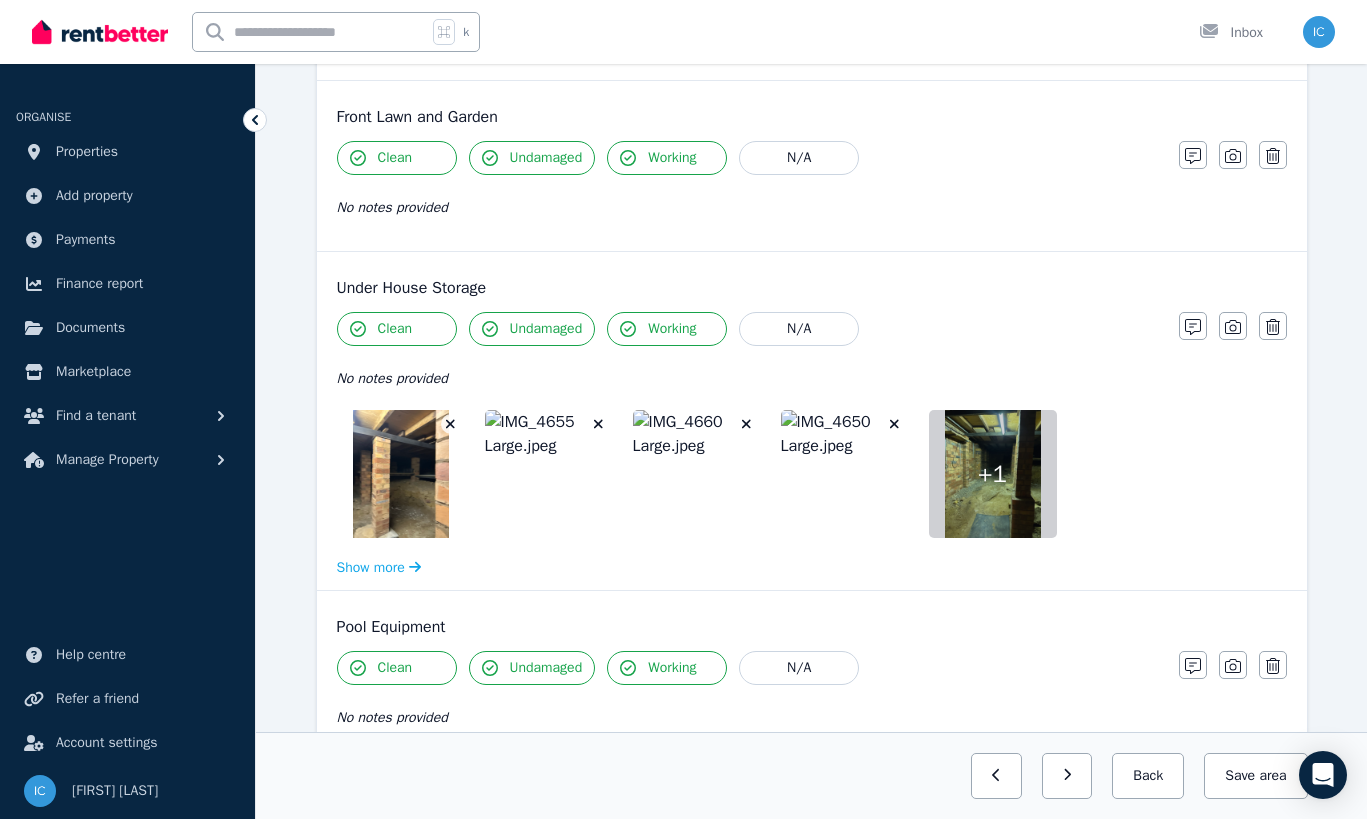 click 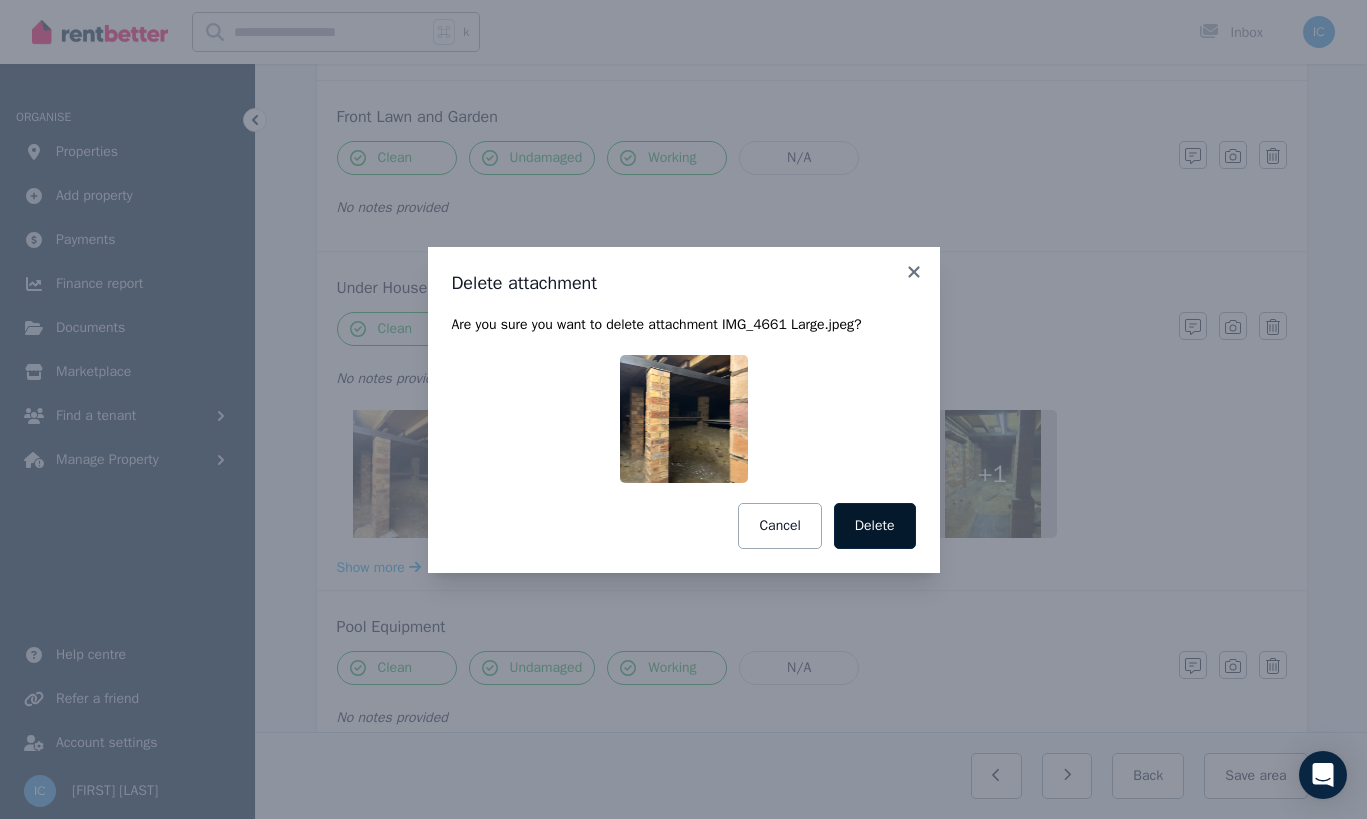 click on "Delete" at bounding box center (875, 526) 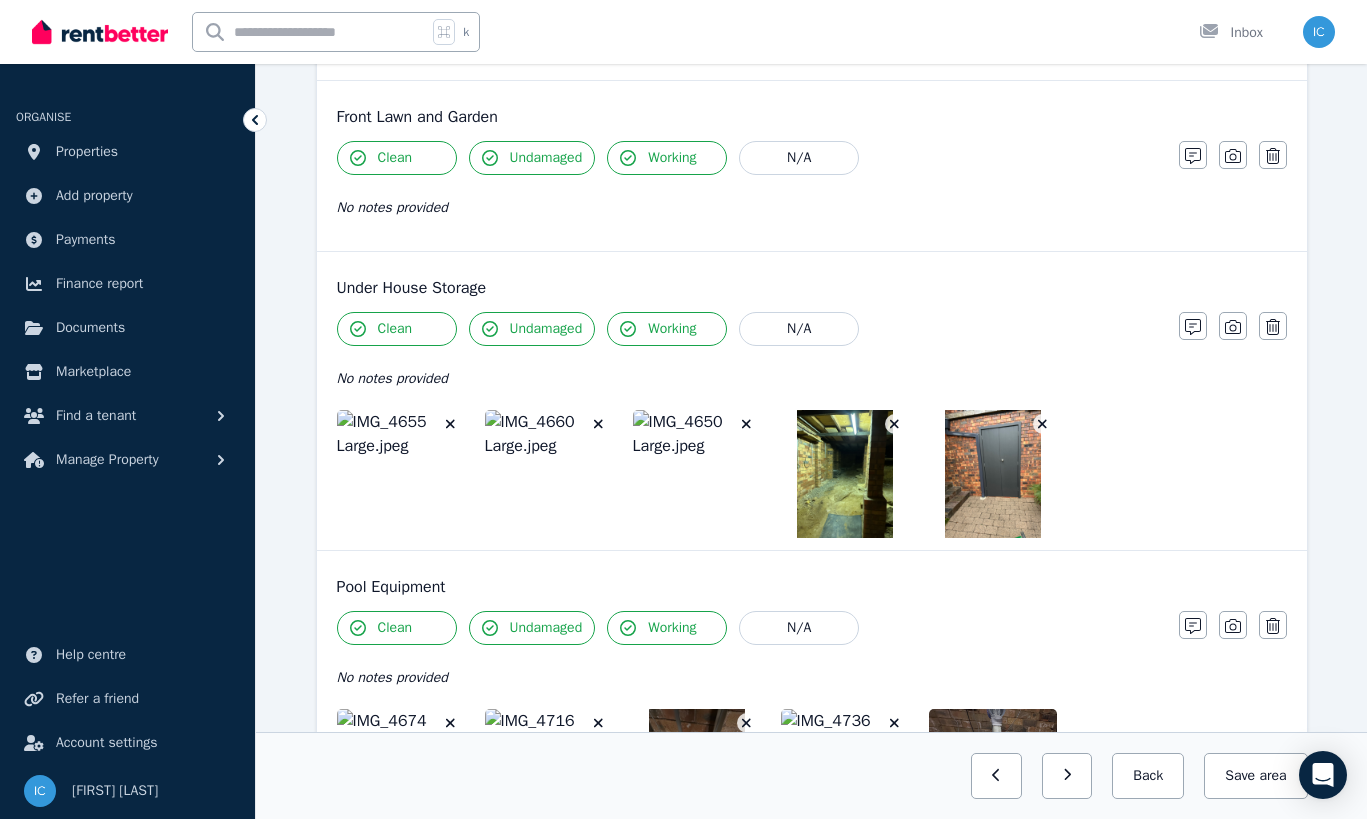 click 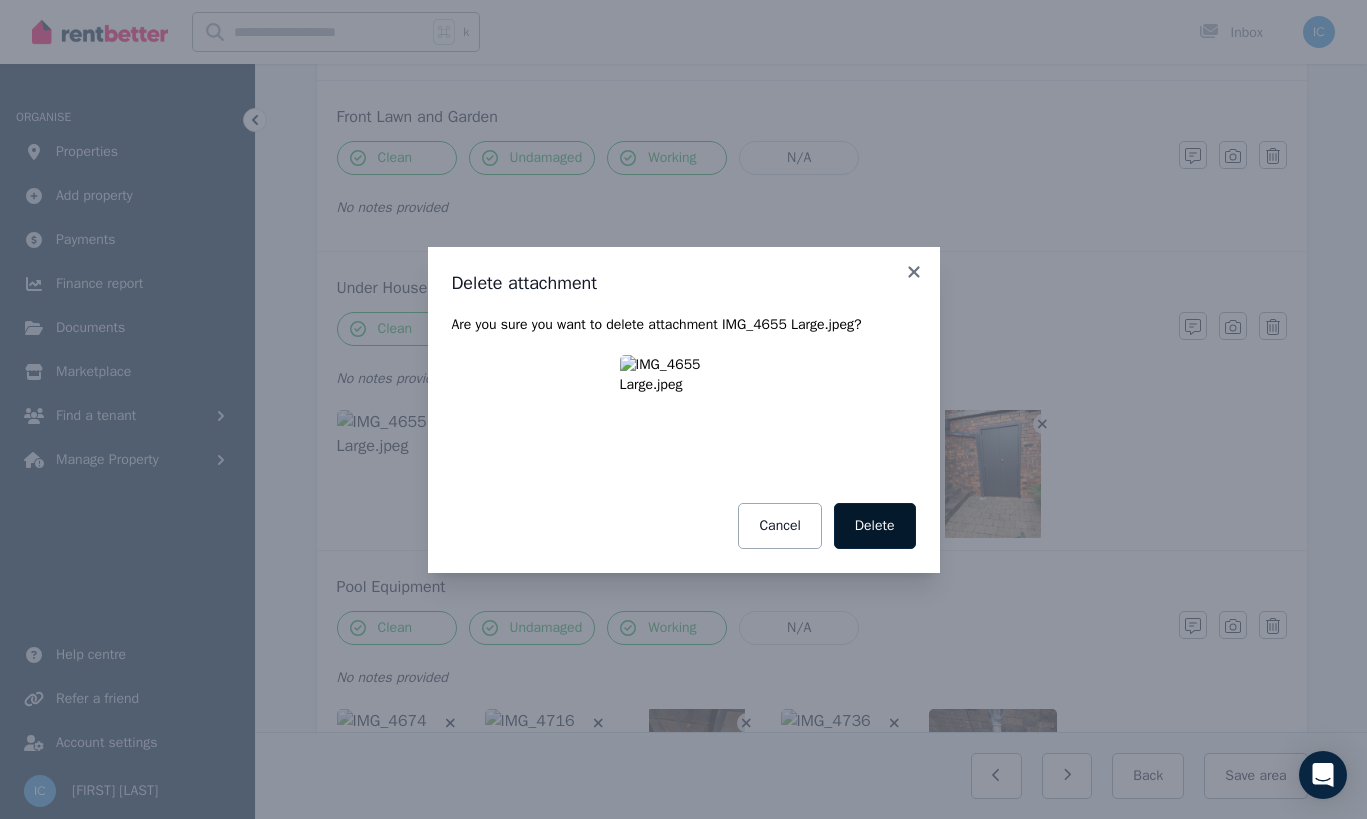 click on "Delete" at bounding box center (875, 526) 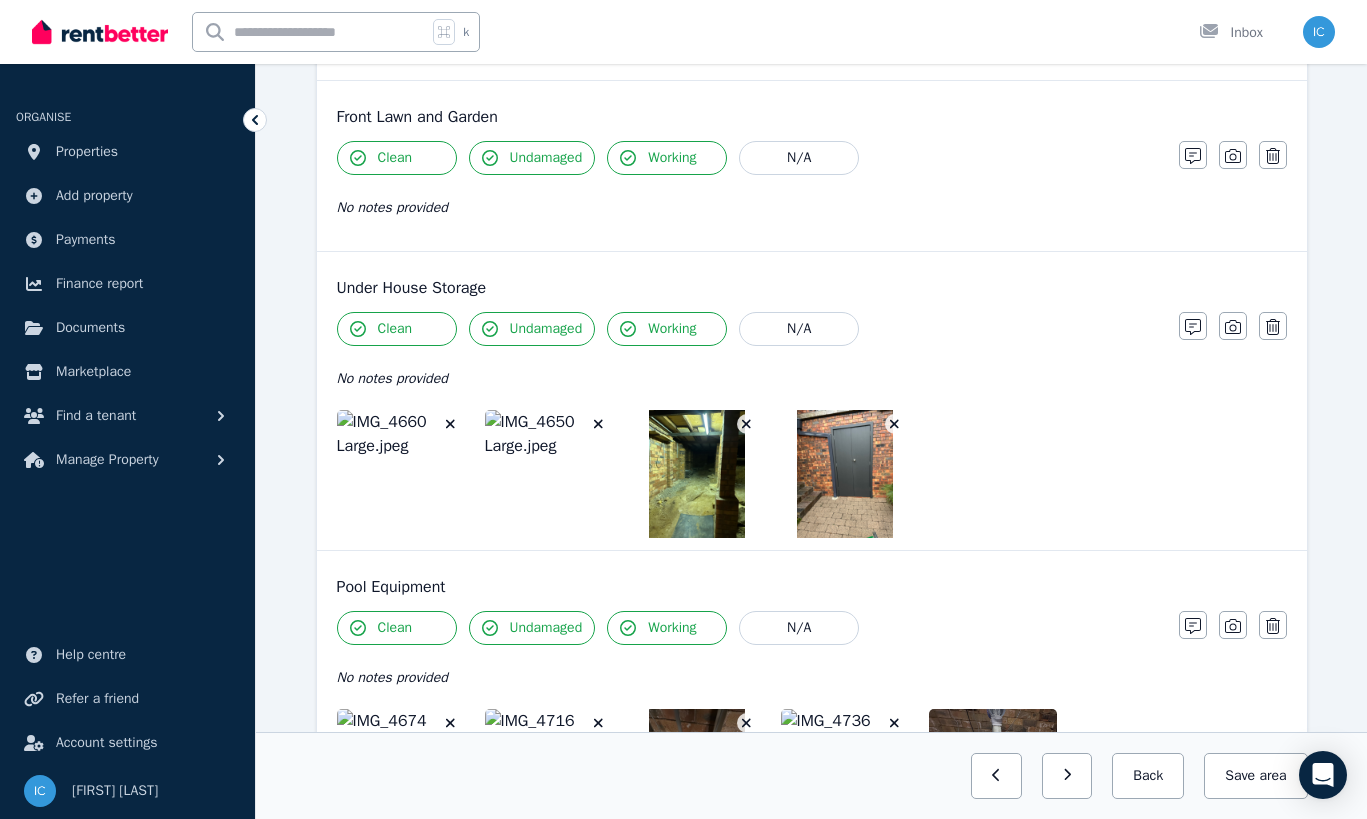 click 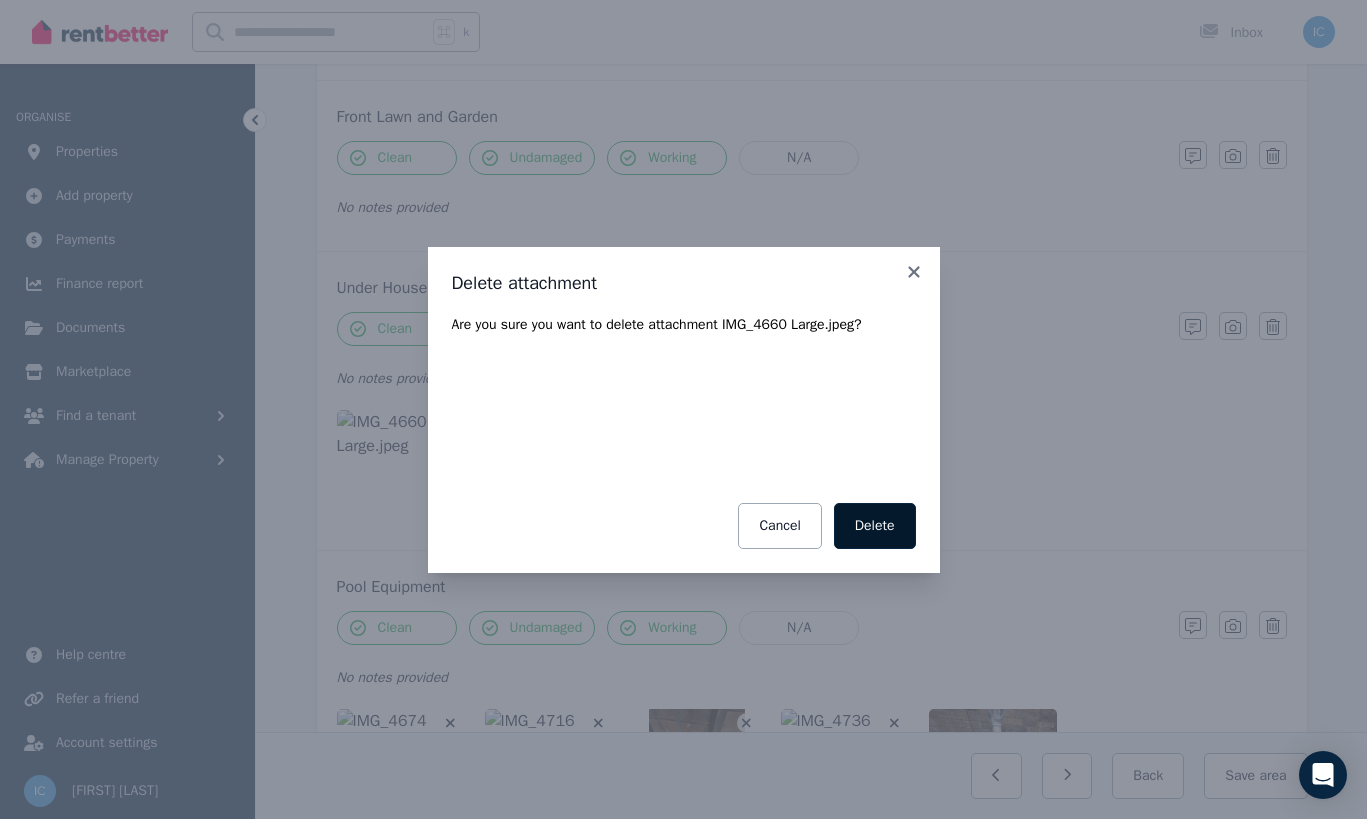 click on "Delete" at bounding box center (875, 526) 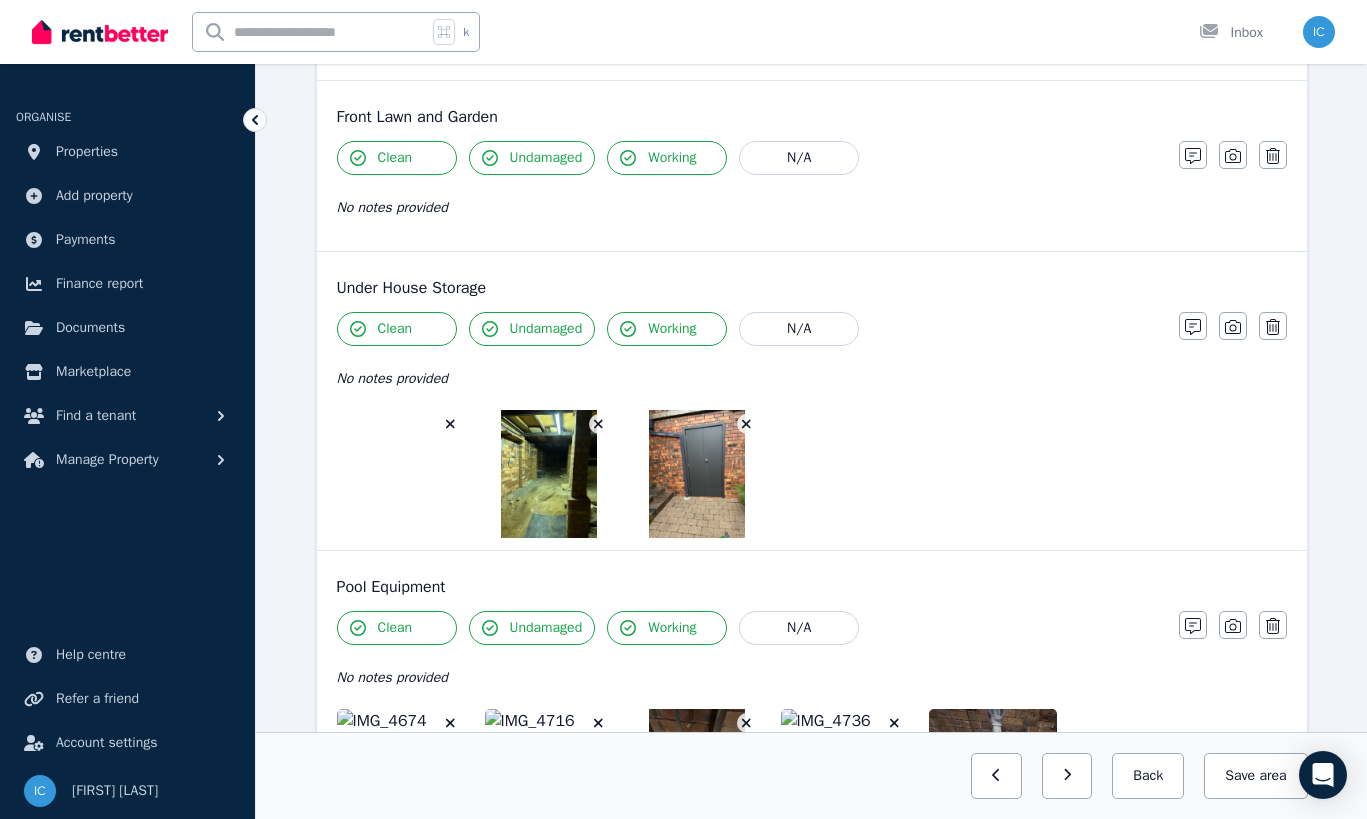 click 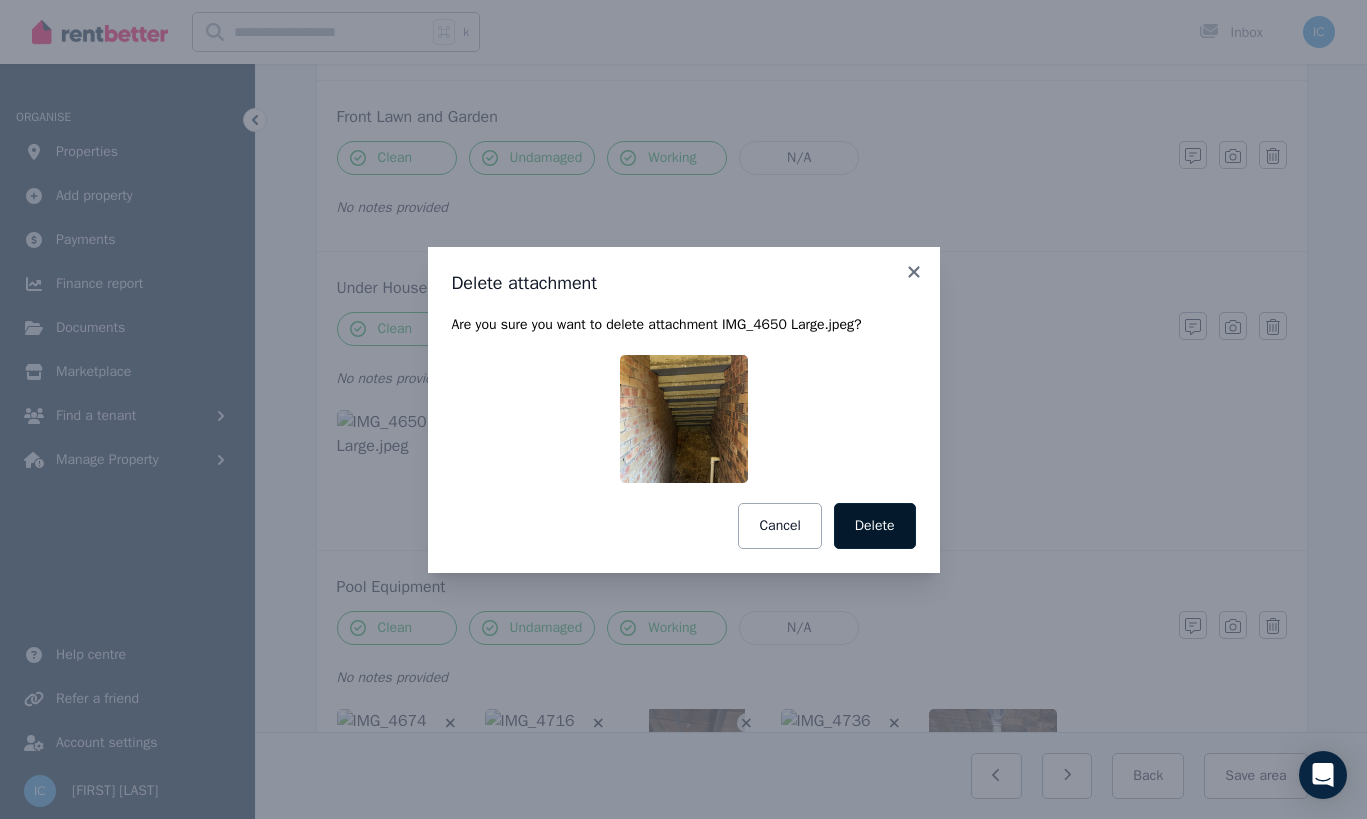 click on "Delete" at bounding box center [875, 526] 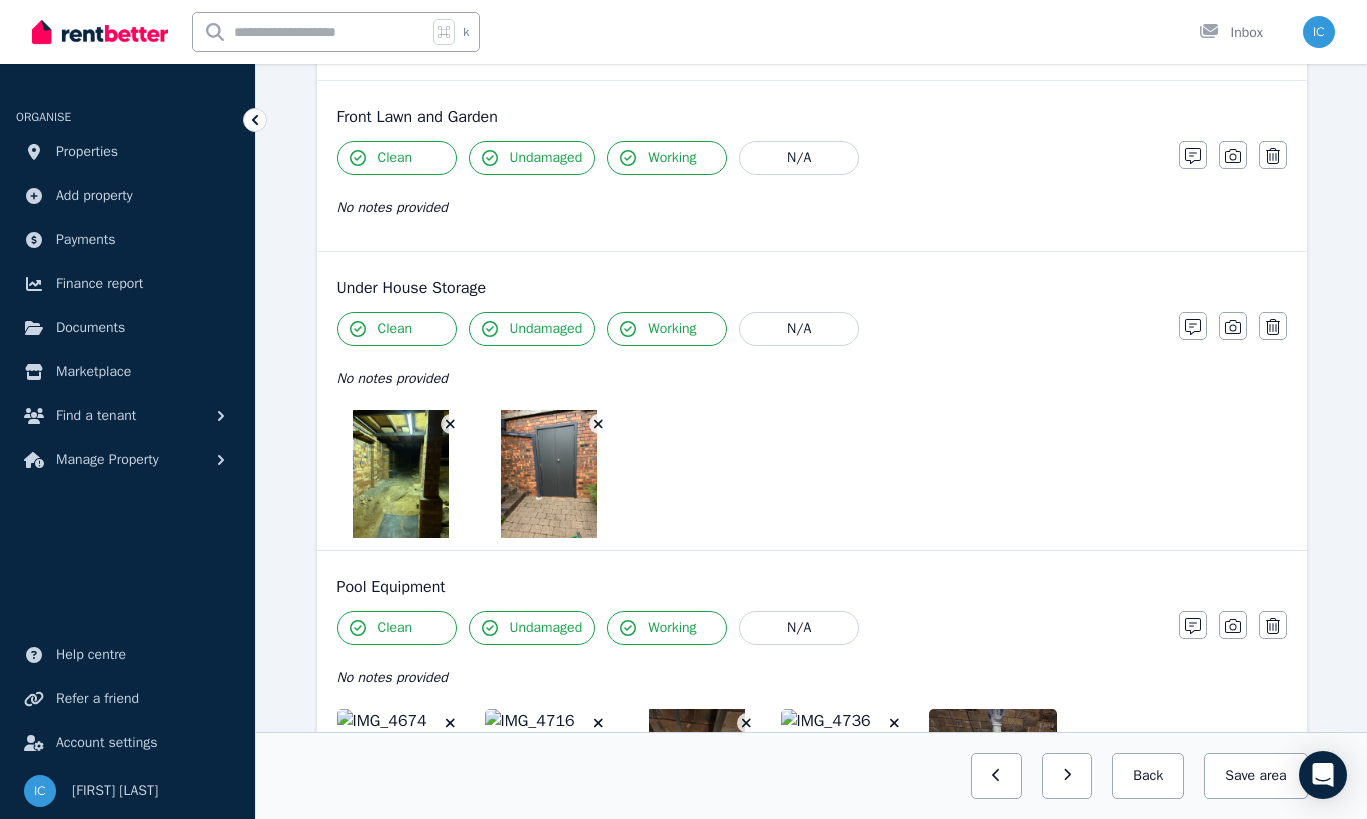 click 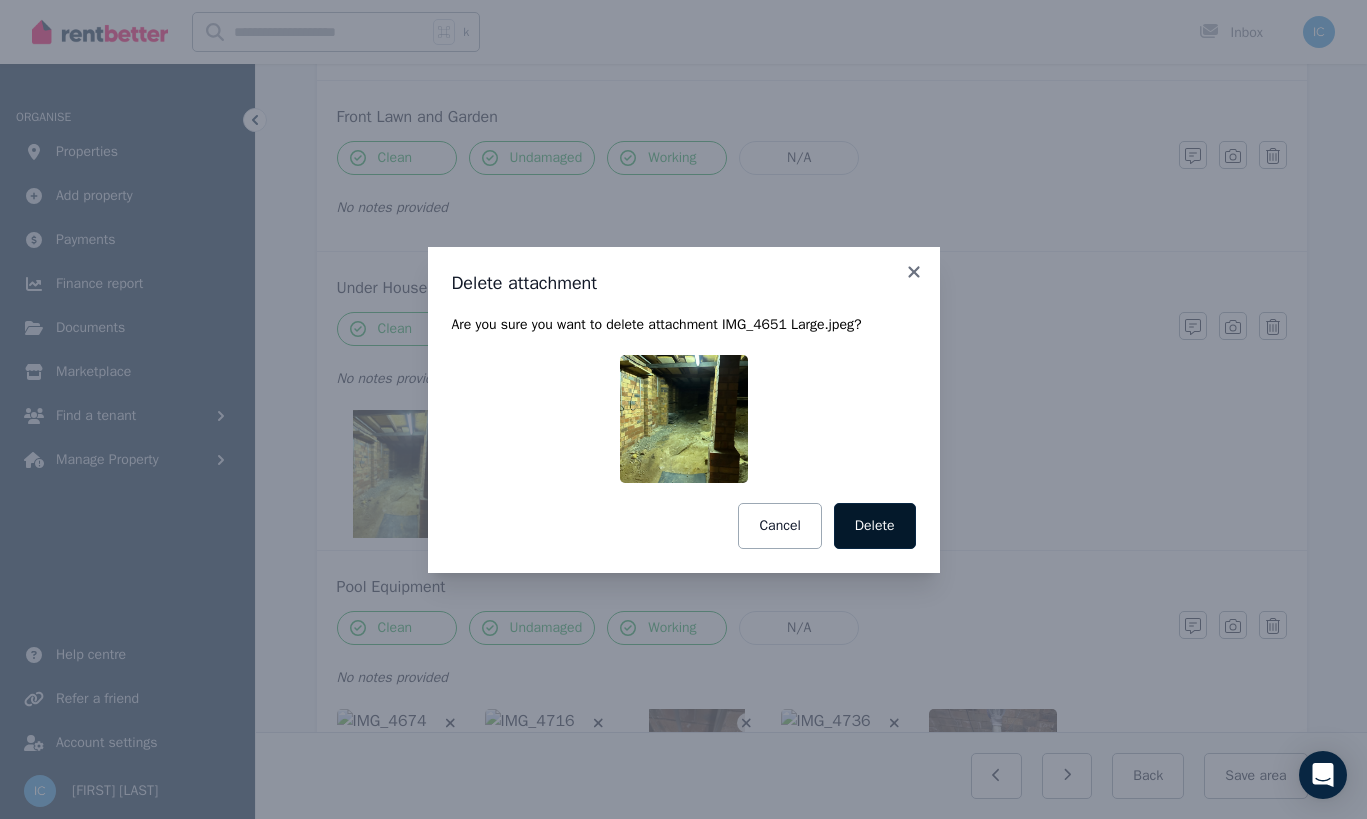 click on "Delete" at bounding box center [875, 526] 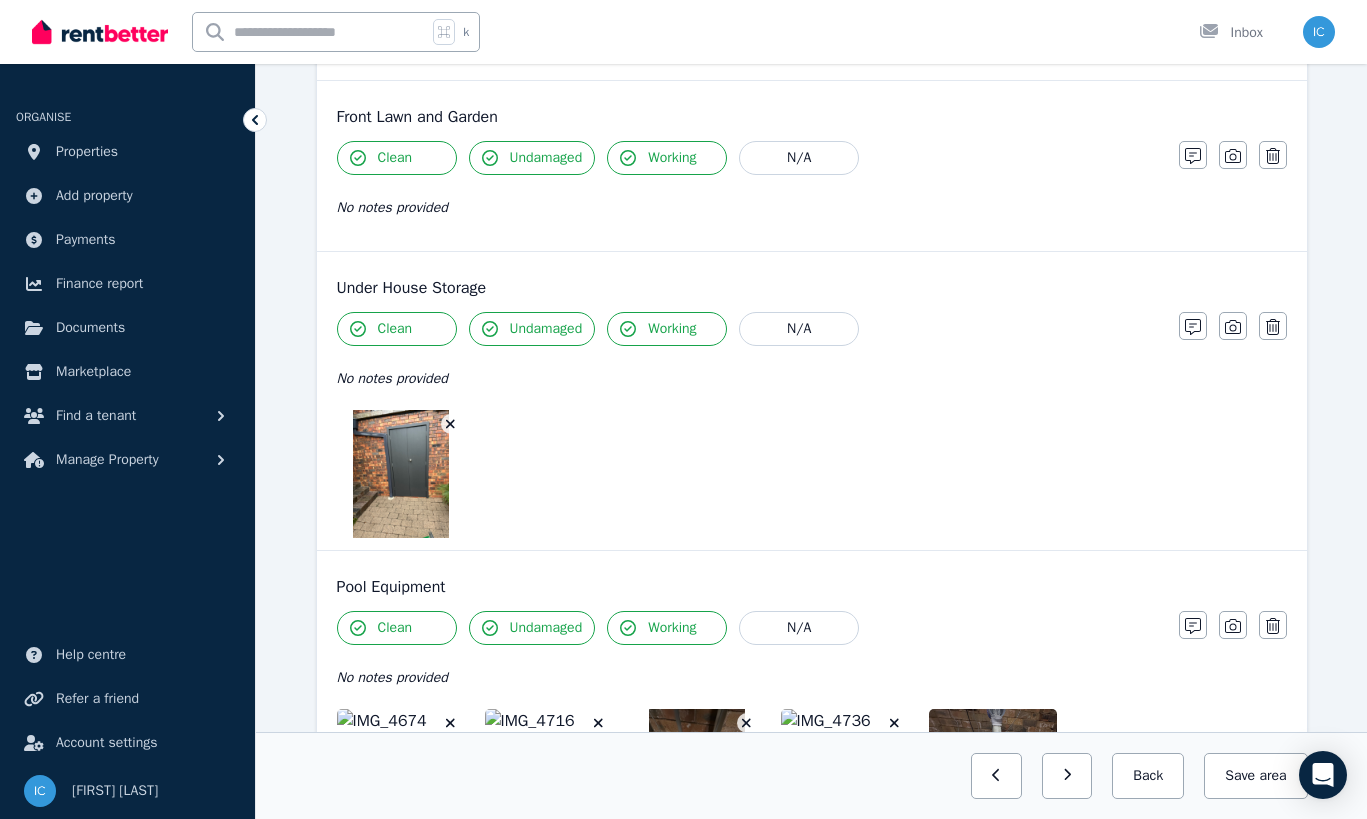 click 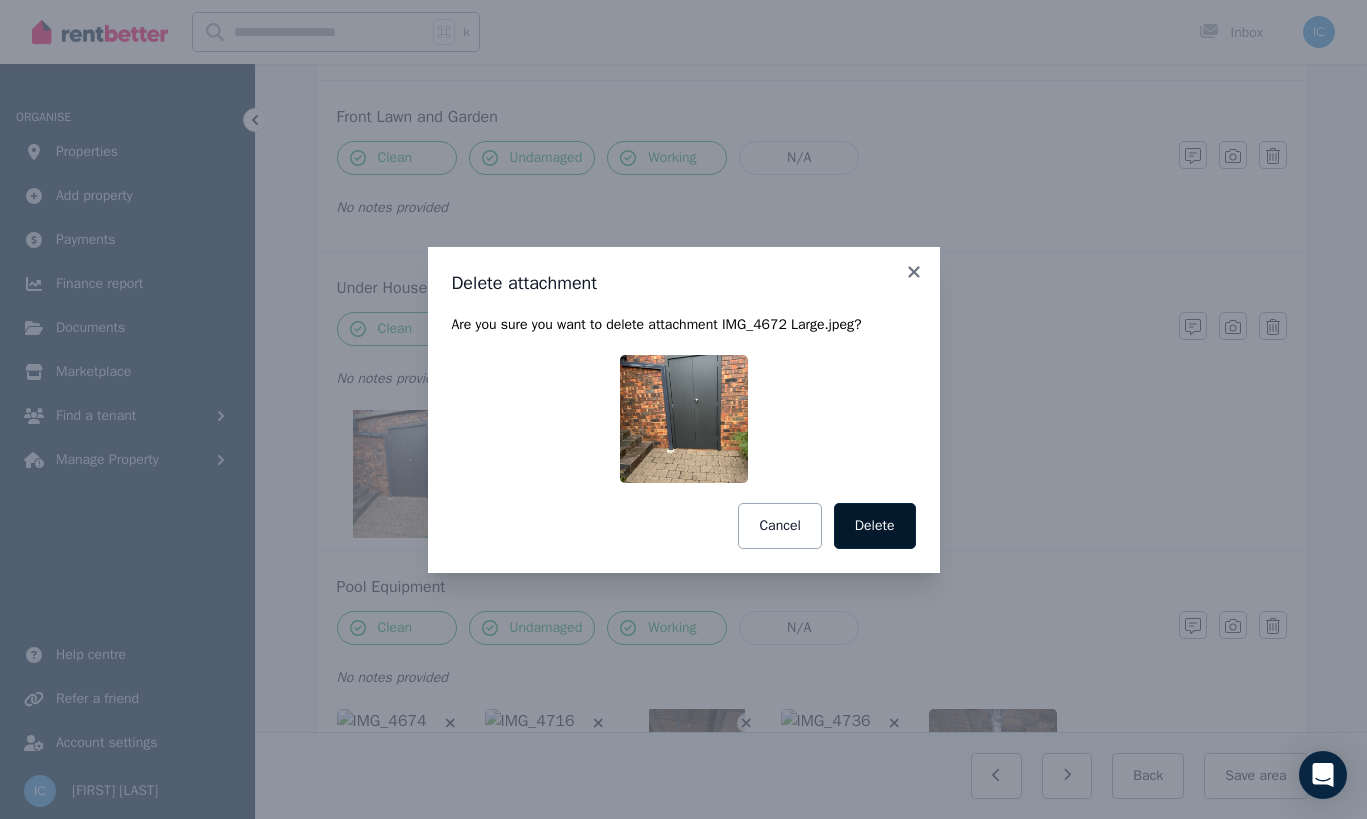 click on "Delete" at bounding box center [875, 526] 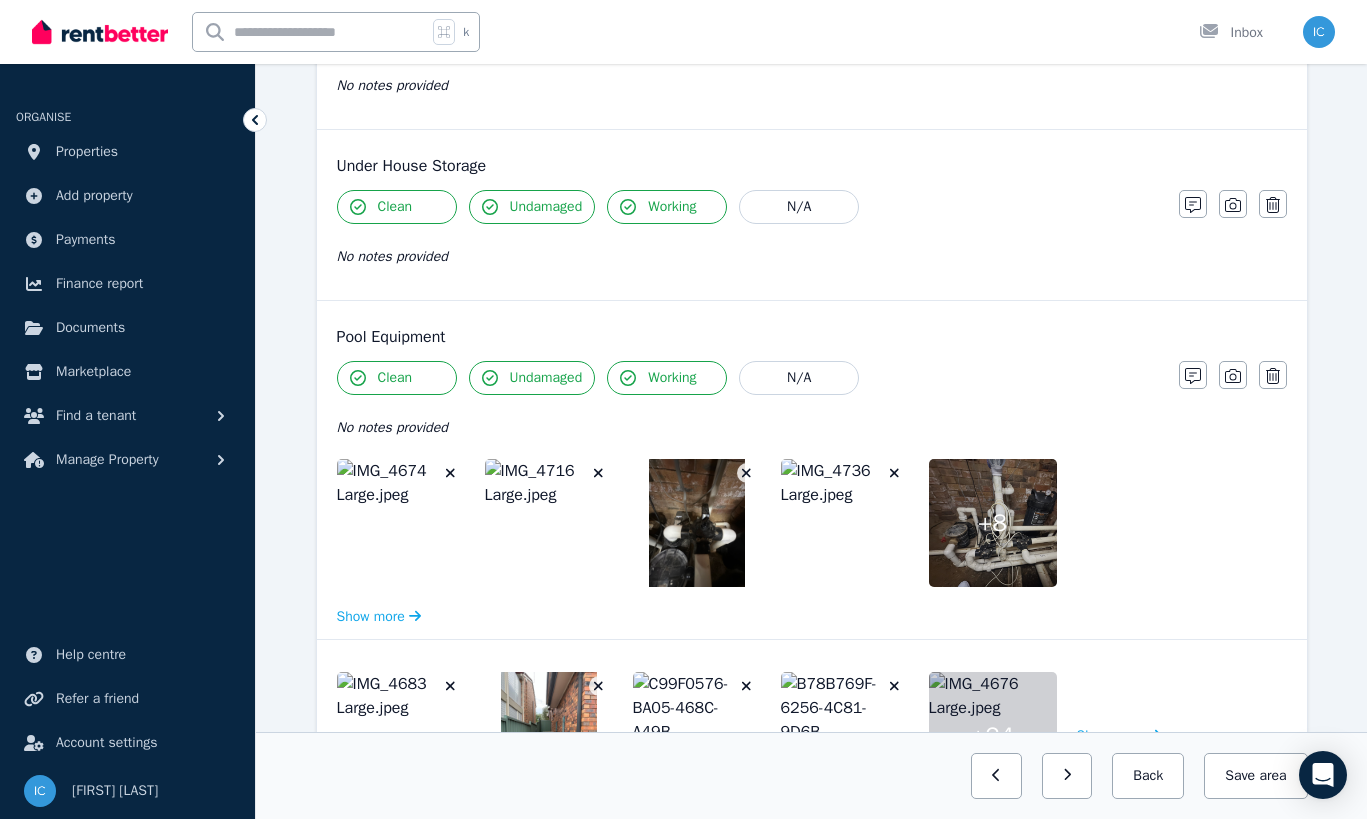 scroll, scrollTop: 1391, scrollLeft: 0, axis: vertical 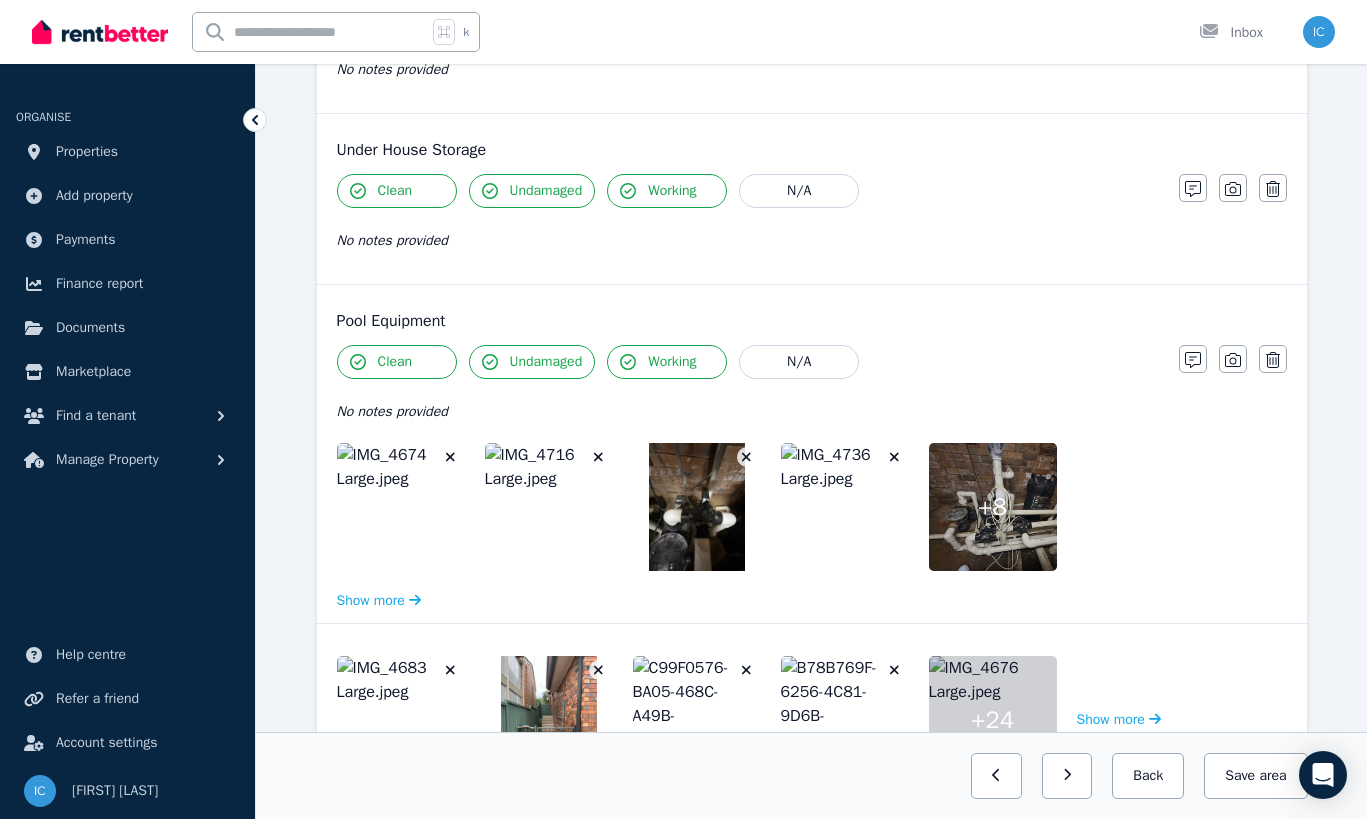 click 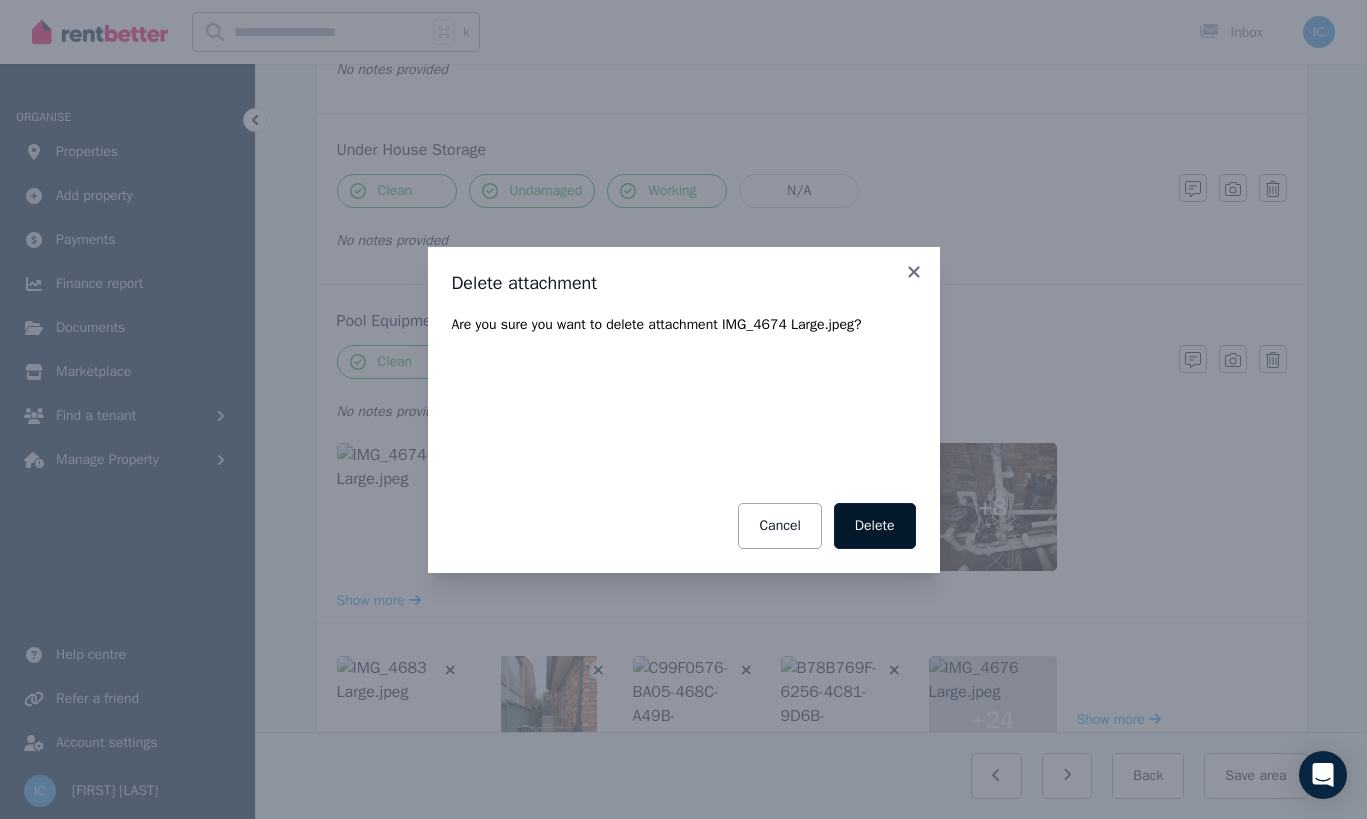 click on "Delete" at bounding box center (875, 526) 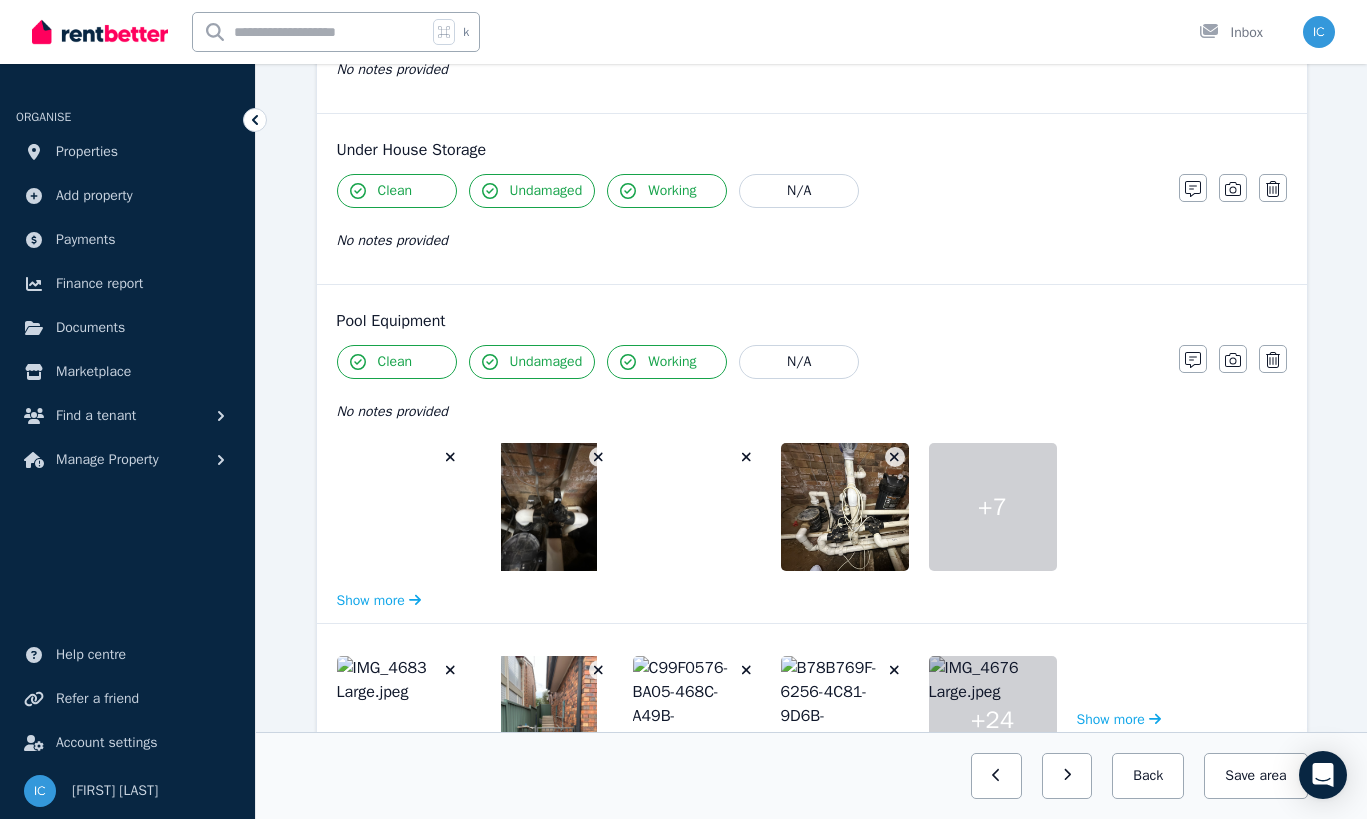 click 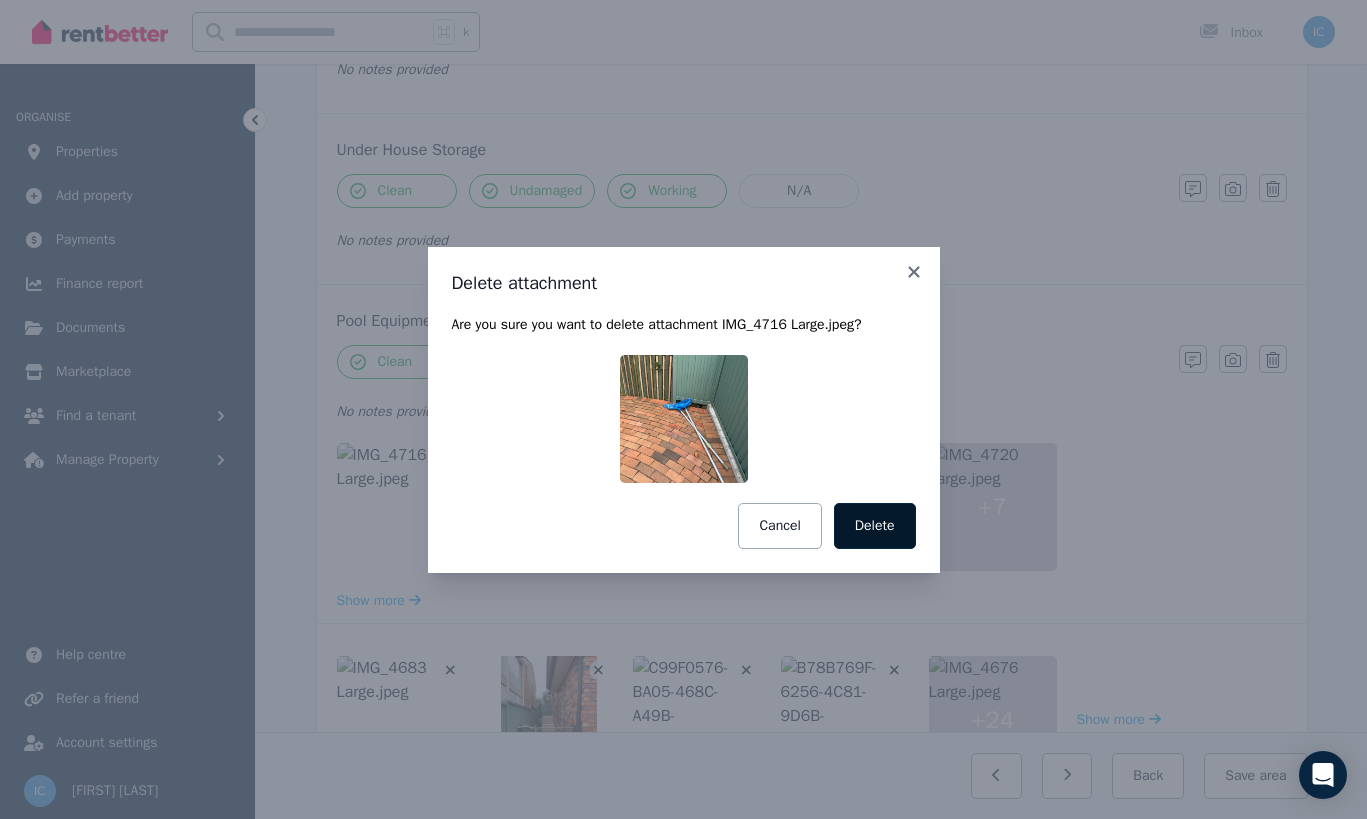 click on "Delete" at bounding box center (875, 526) 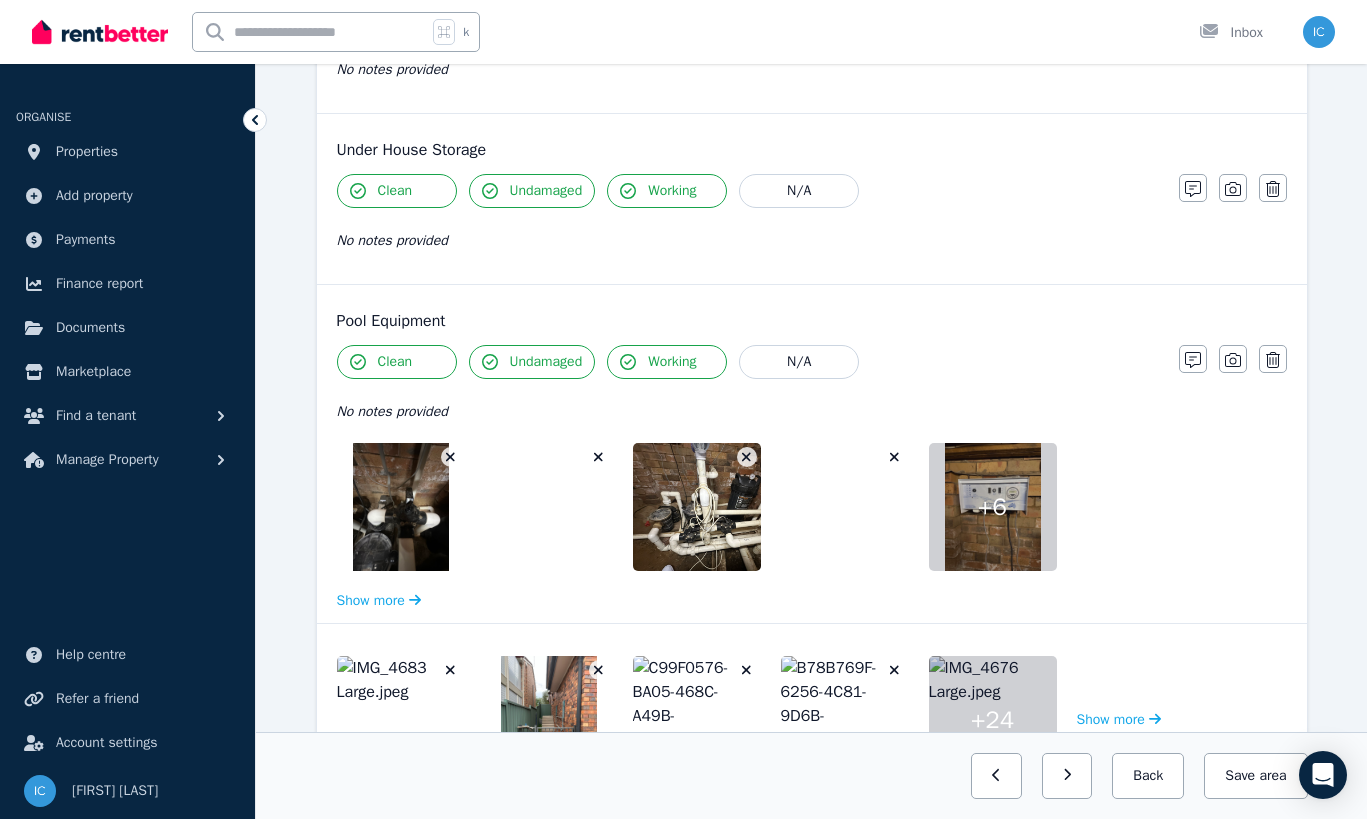 click 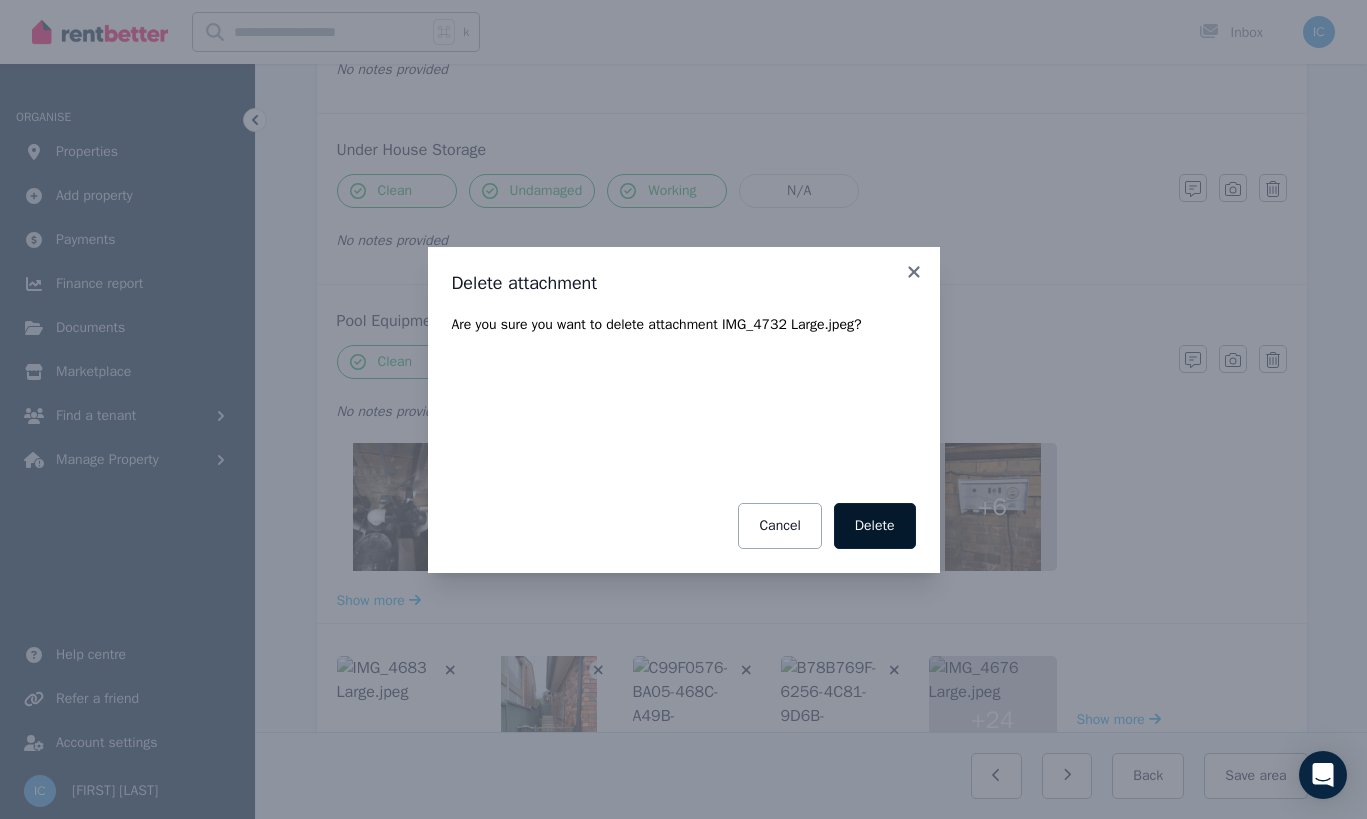 click on "Delete" at bounding box center (875, 526) 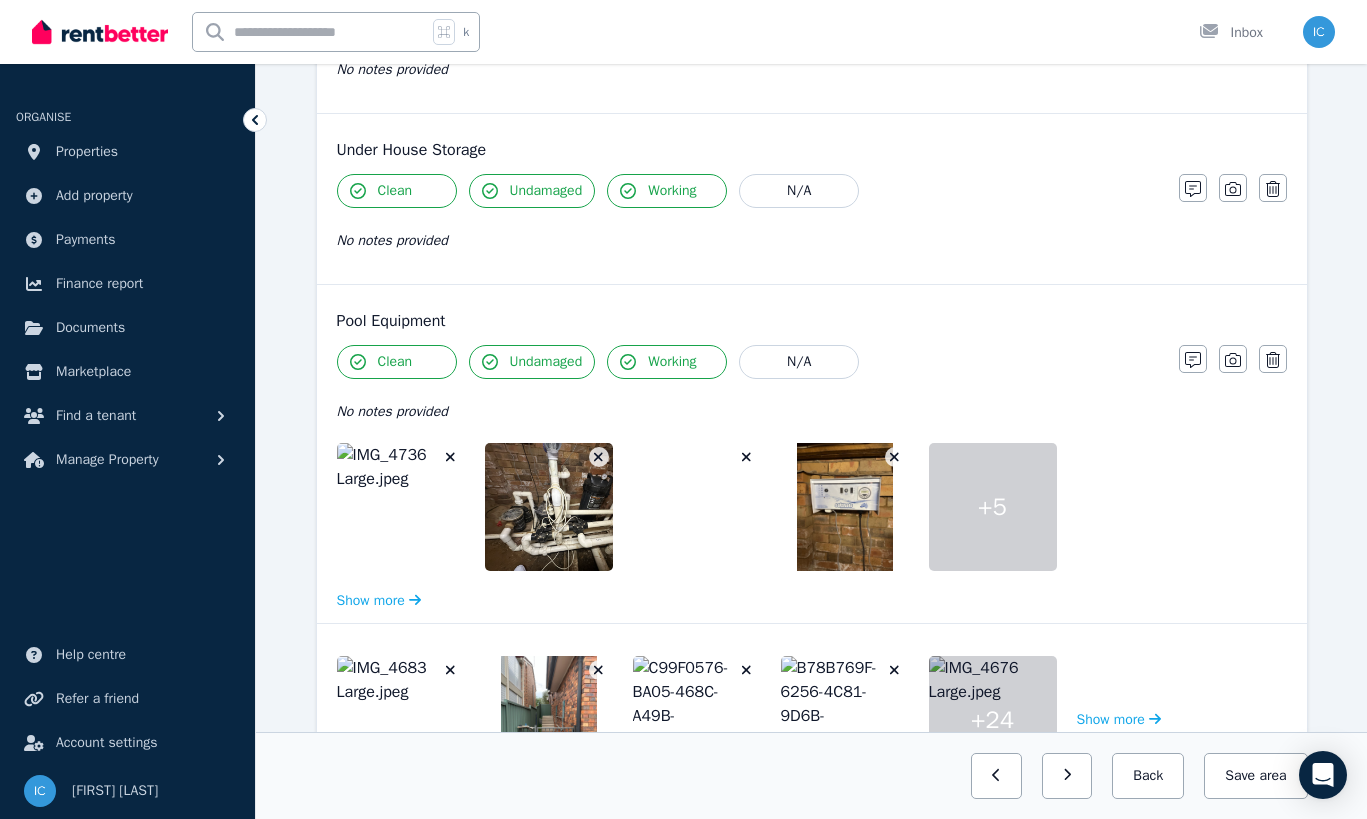 click 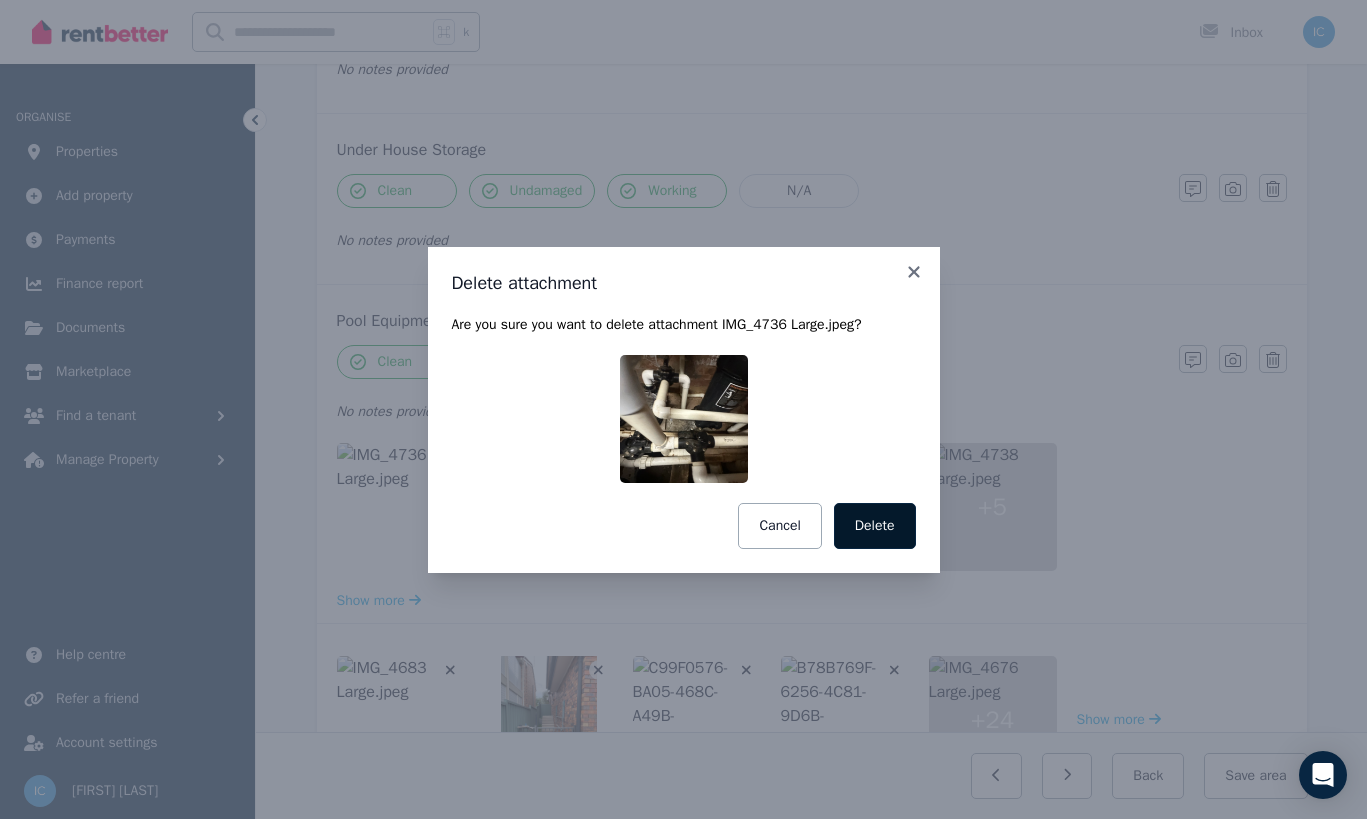 click on "Delete" at bounding box center (875, 526) 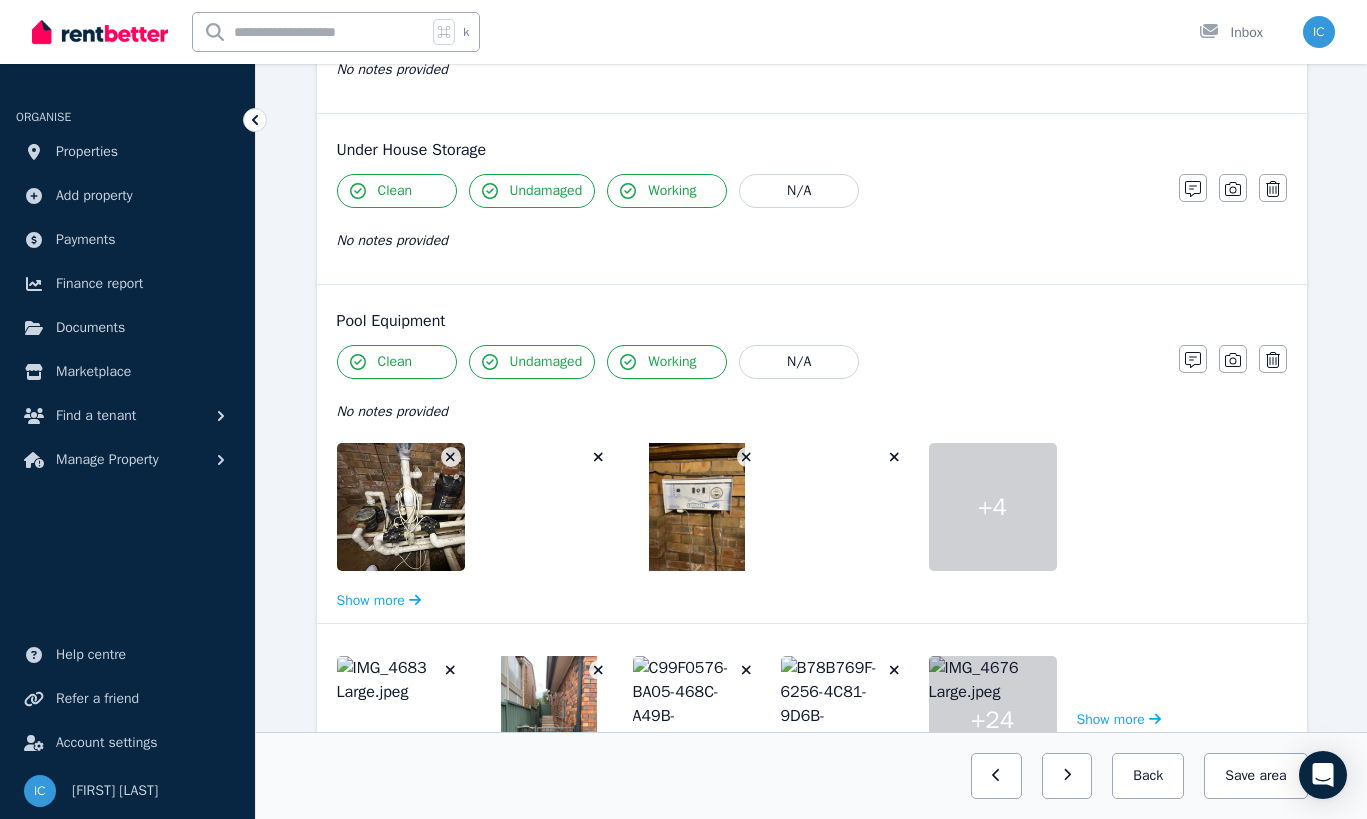 click 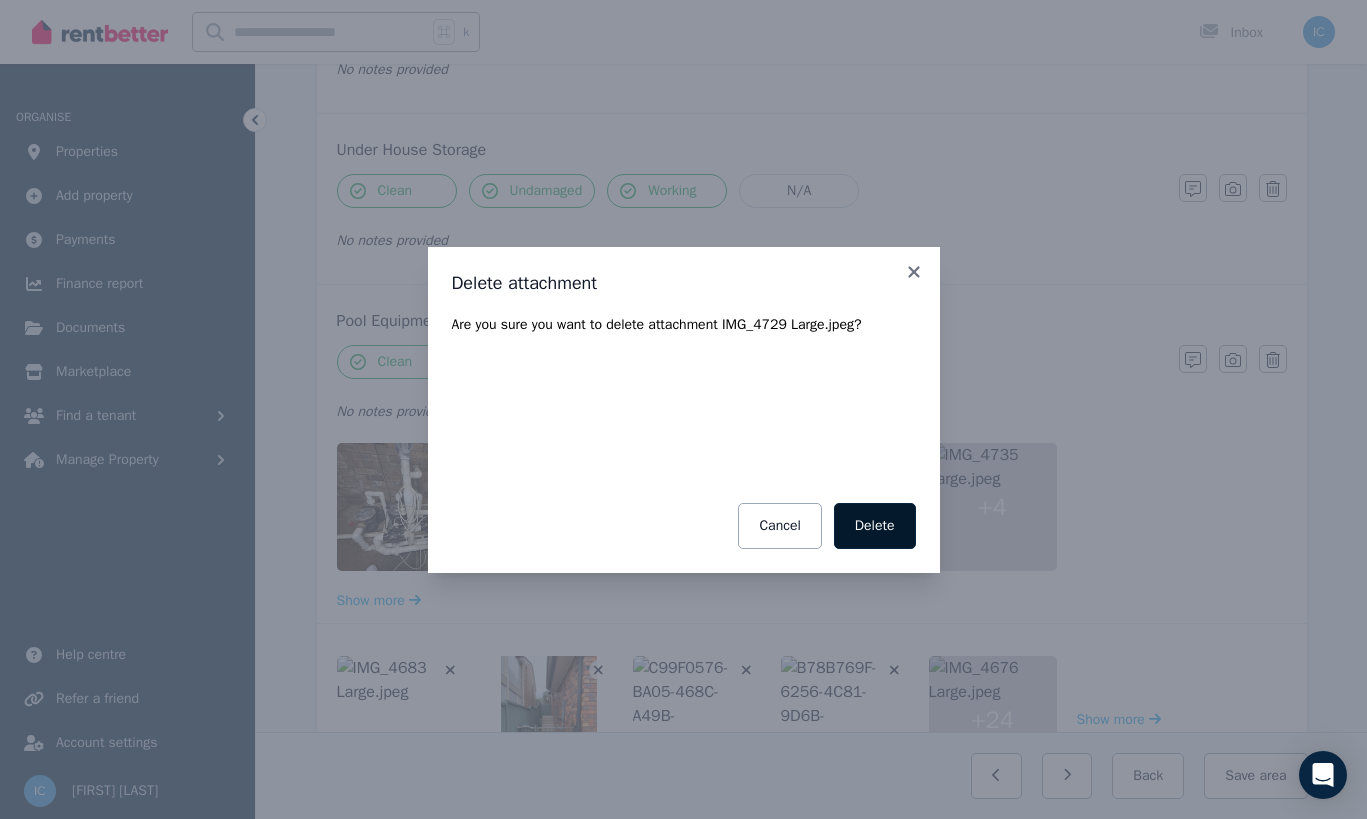 click on "Delete" at bounding box center [875, 526] 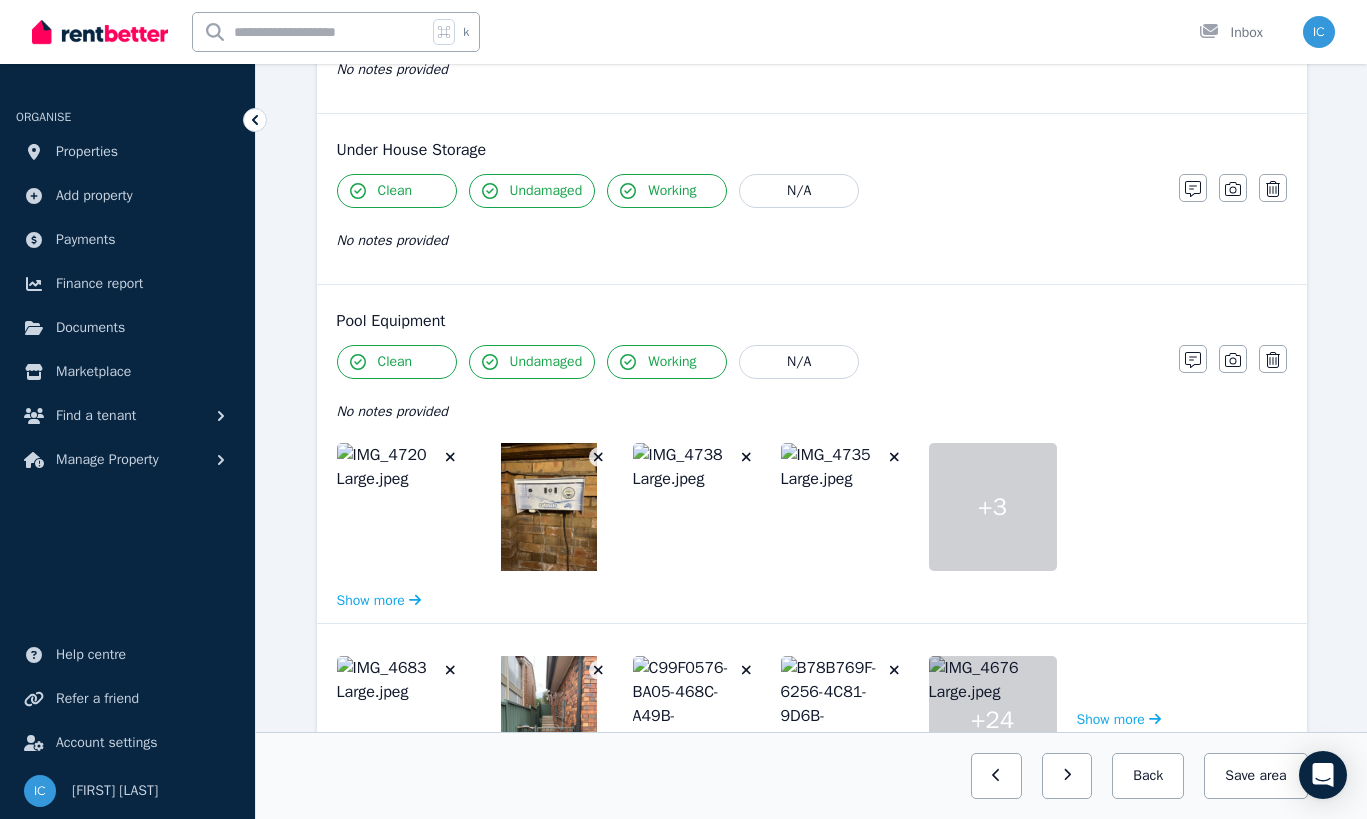 click 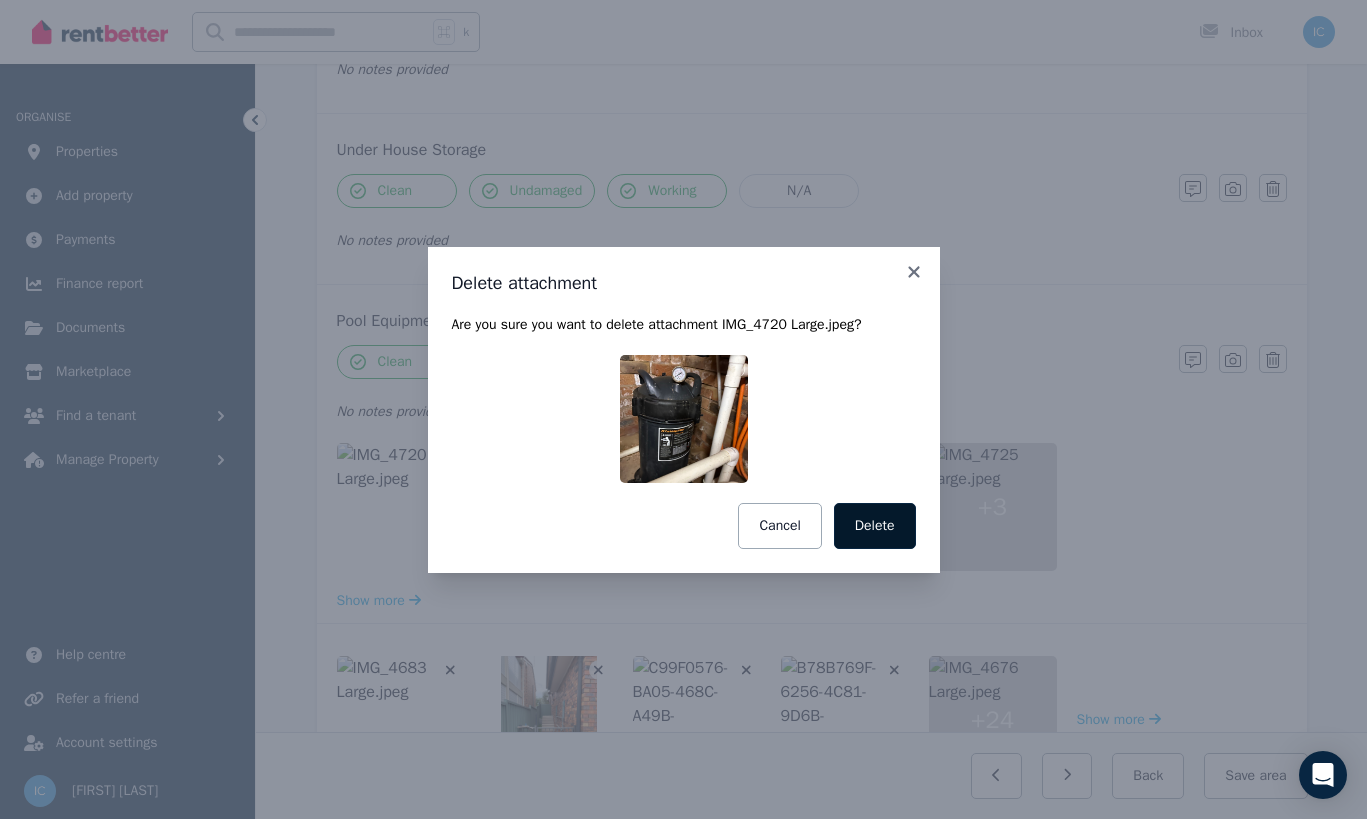 click on "Delete" at bounding box center [875, 526] 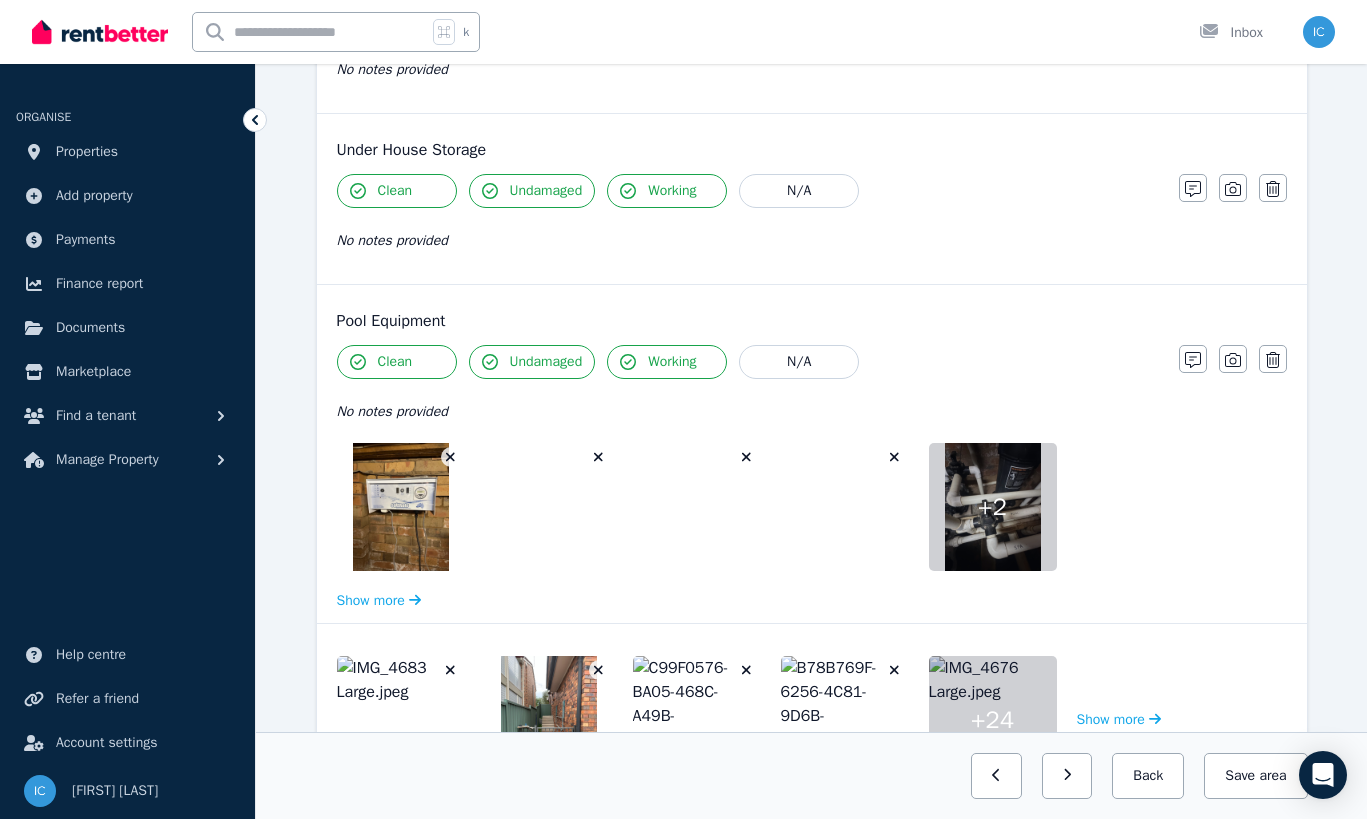 click 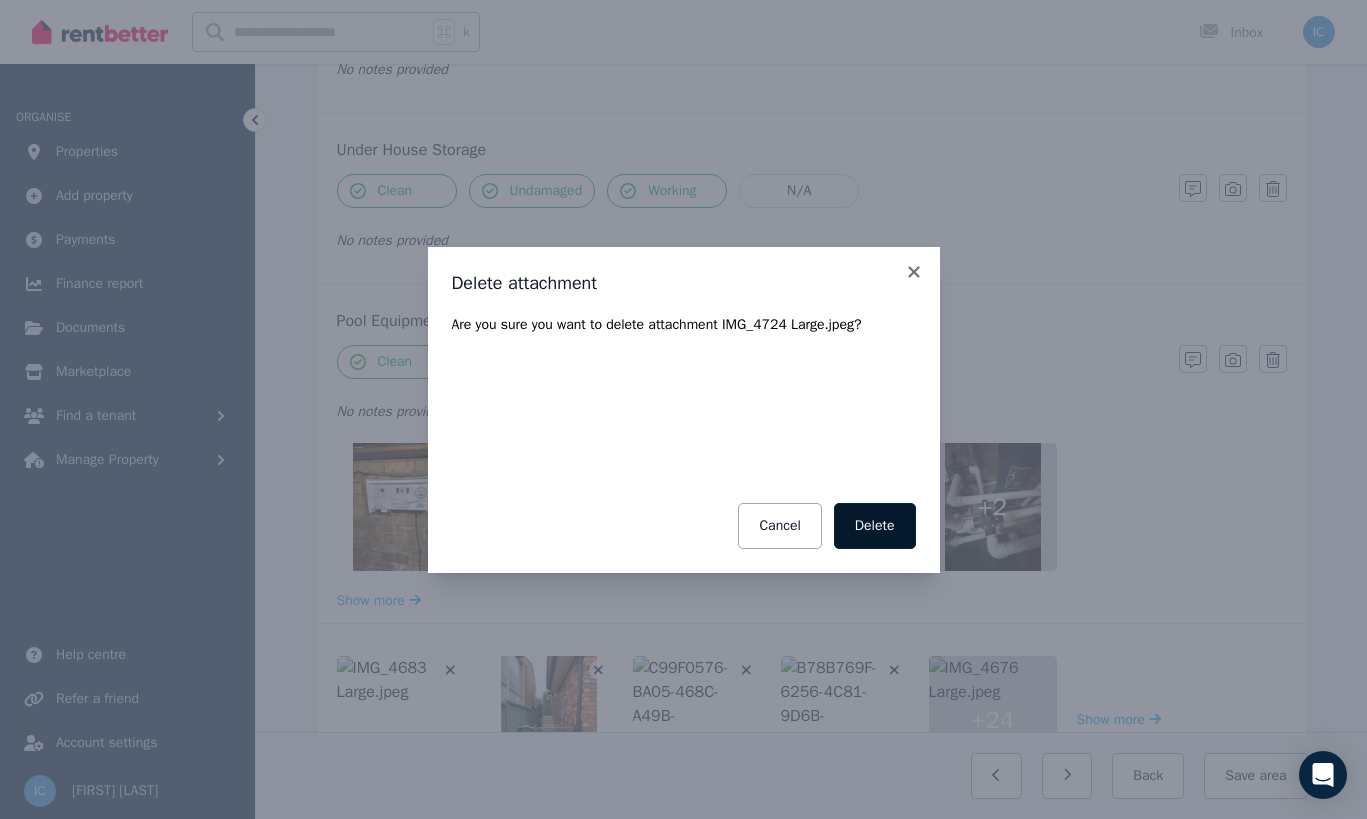 click on "Delete" at bounding box center [875, 526] 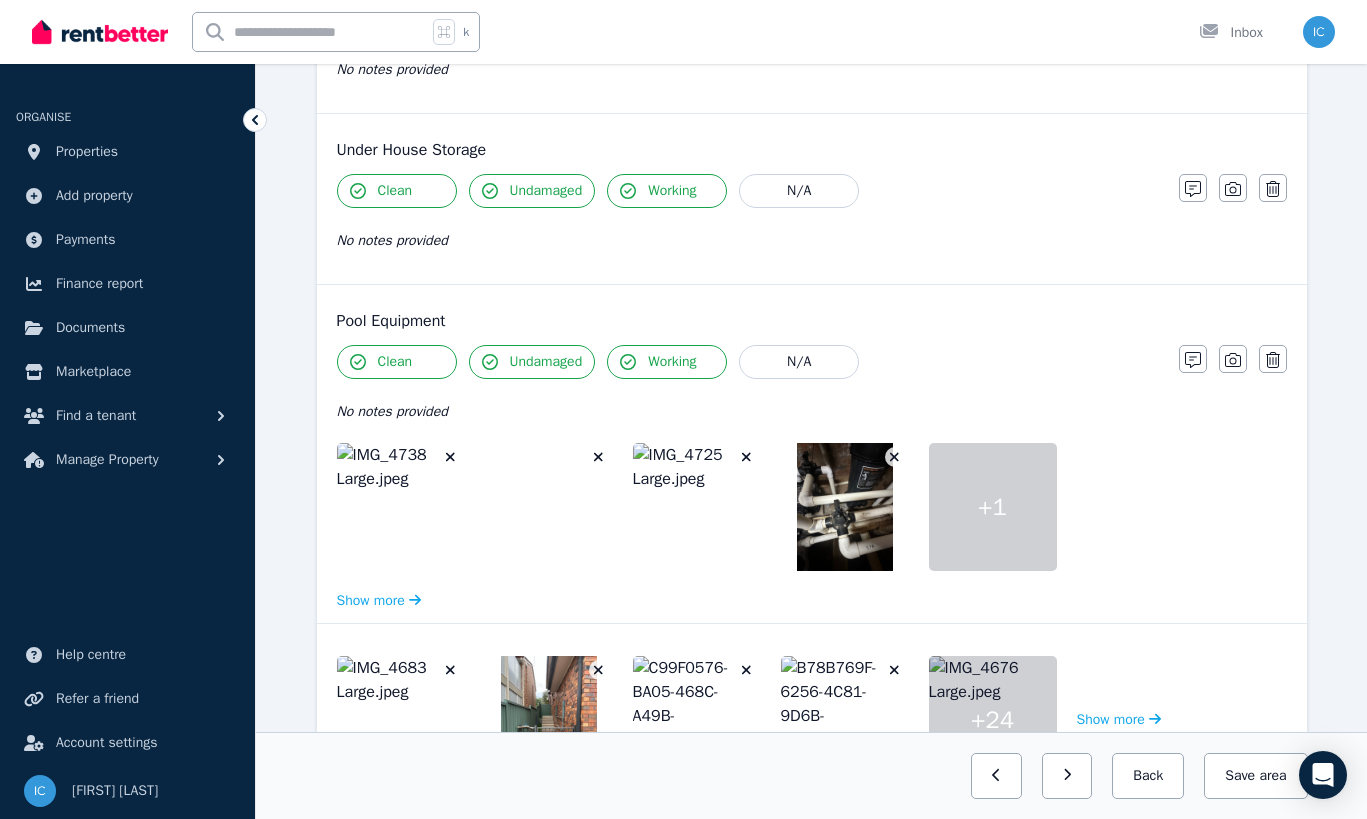 click 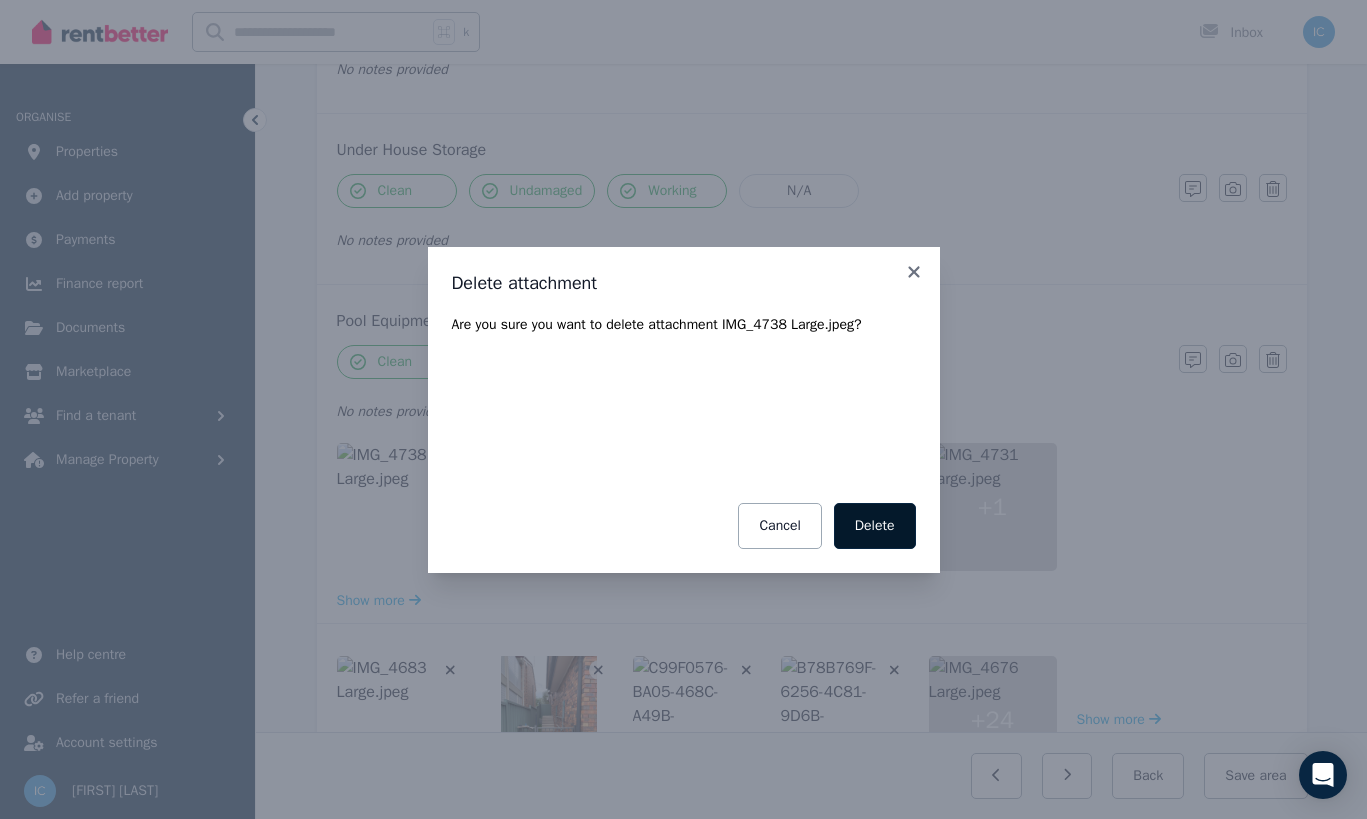 click on "Delete" at bounding box center (875, 526) 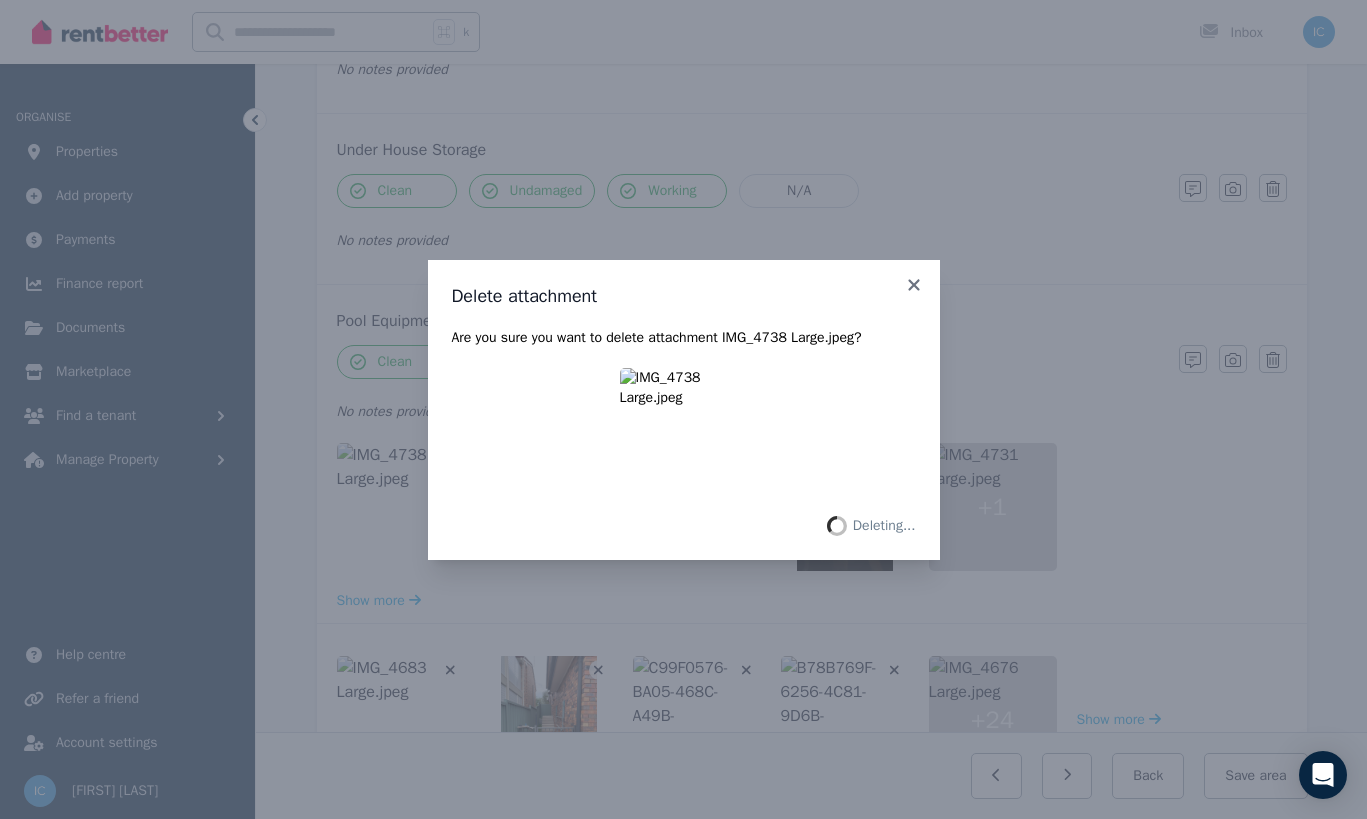 scroll, scrollTop: 1351, scrollLeft: 0, axis: vertical 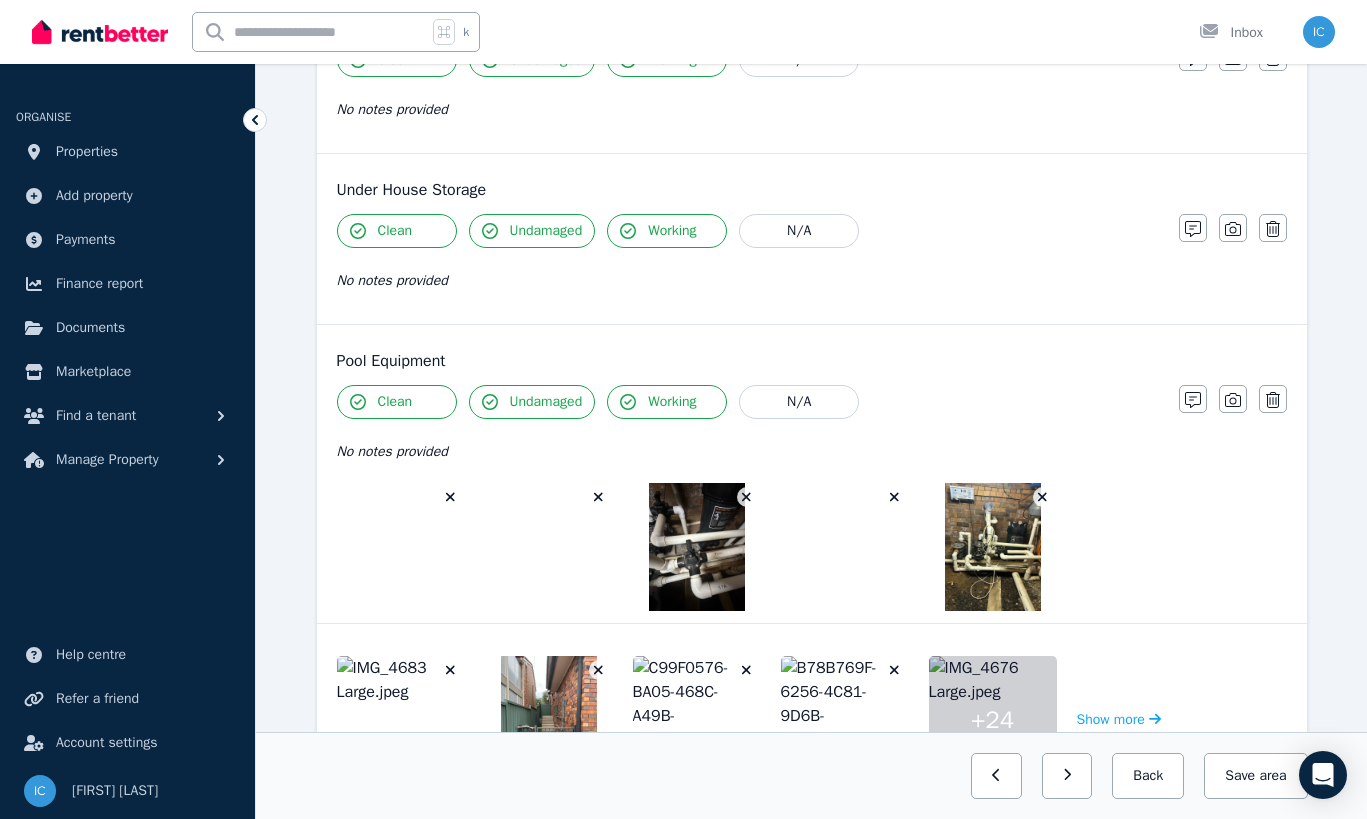 click at bounding box center (401, 547) 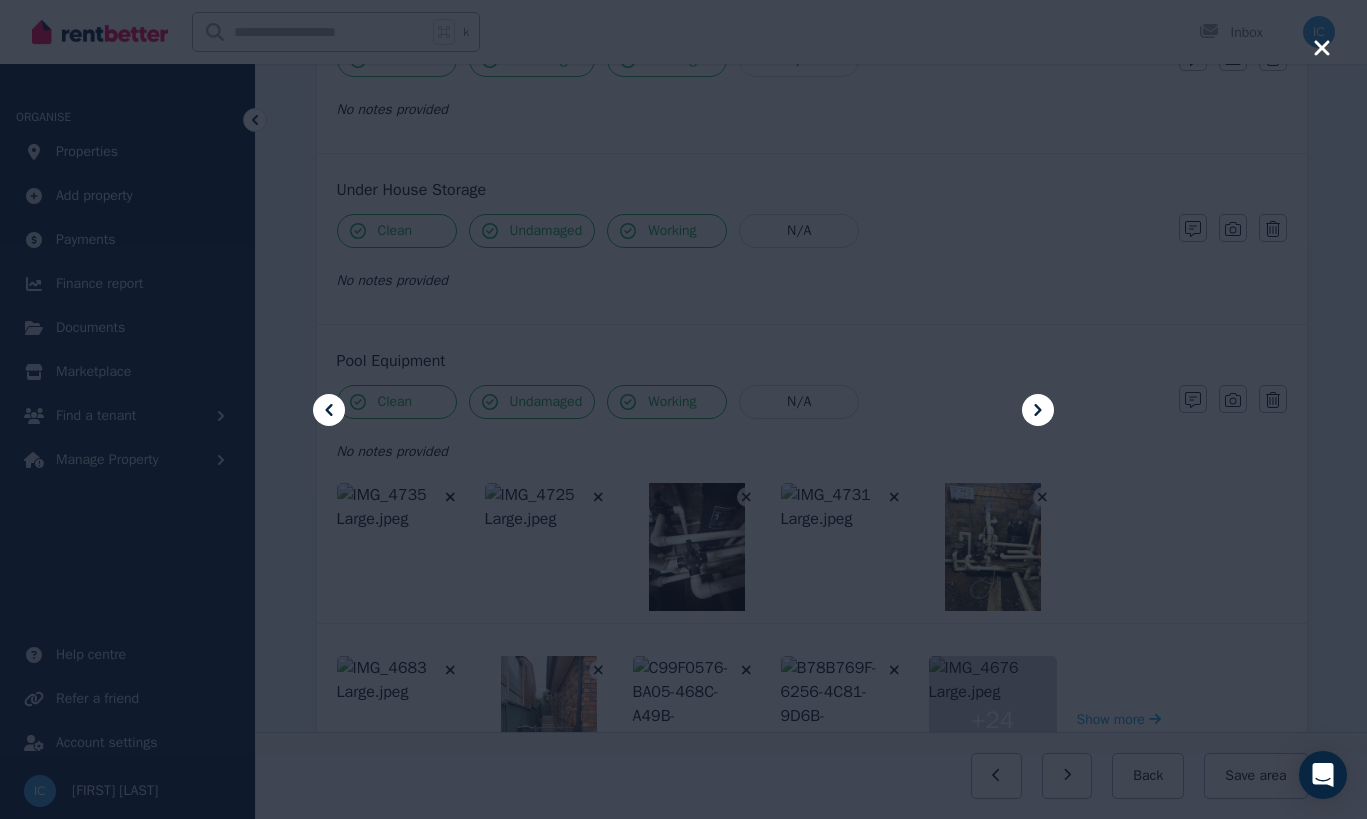 click 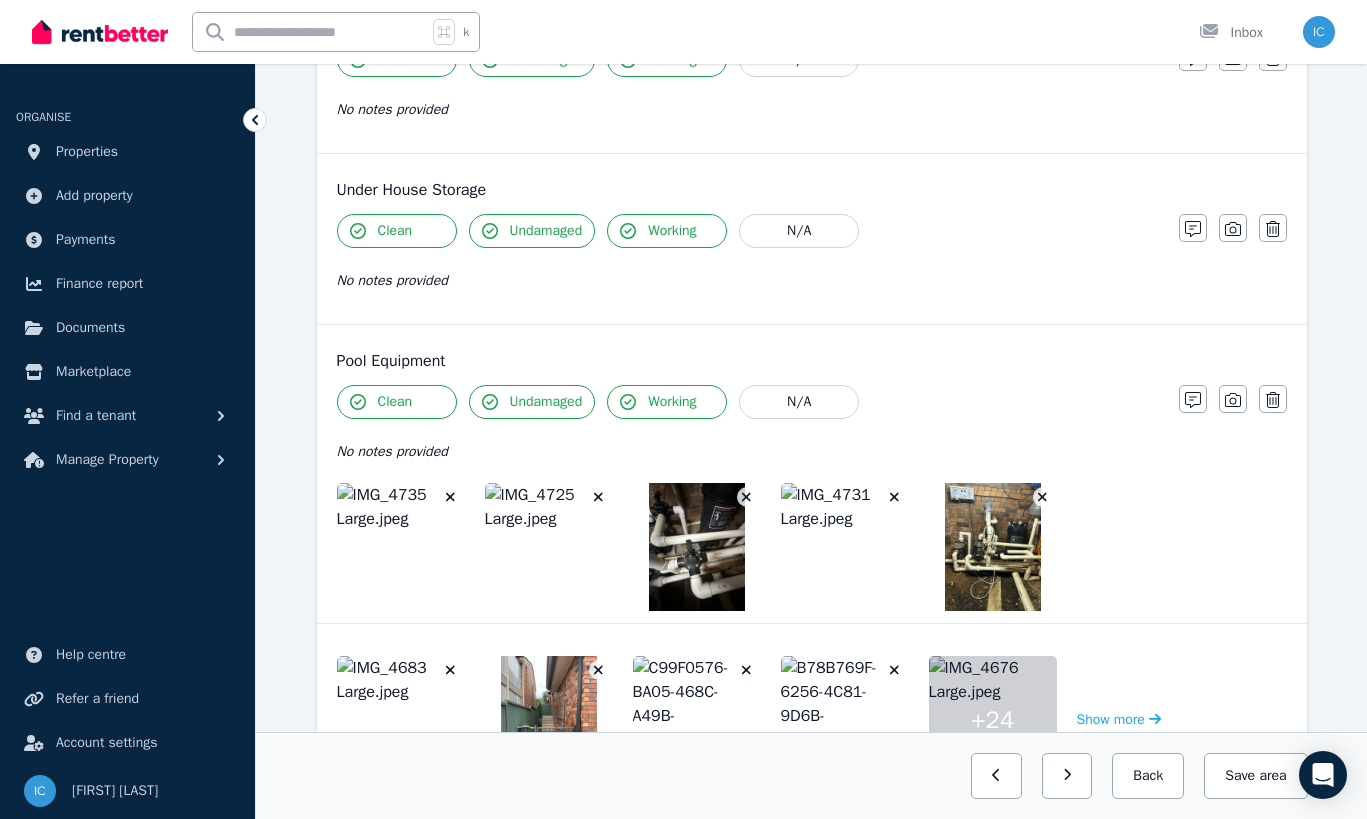 click 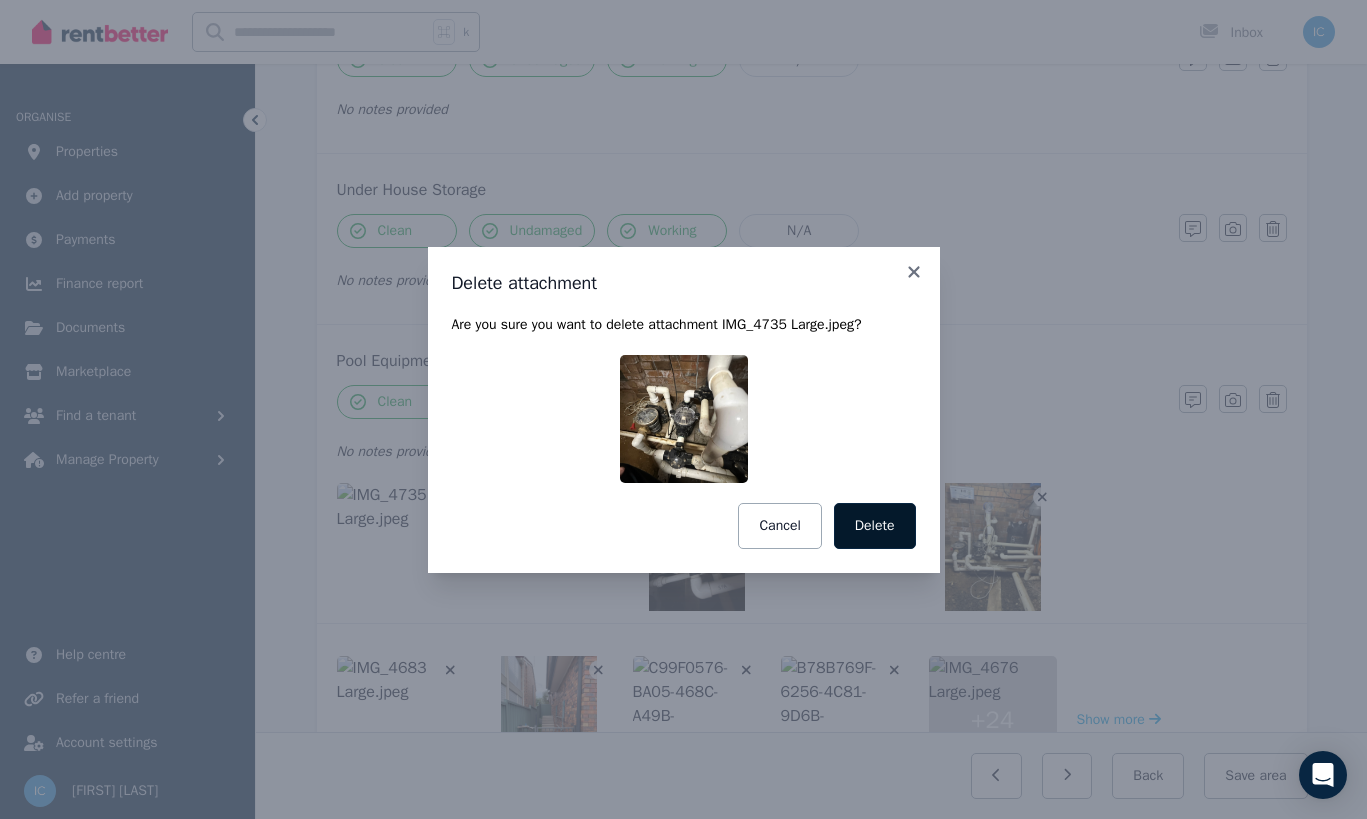 click on "Delete" at bounding box center [875, 526] 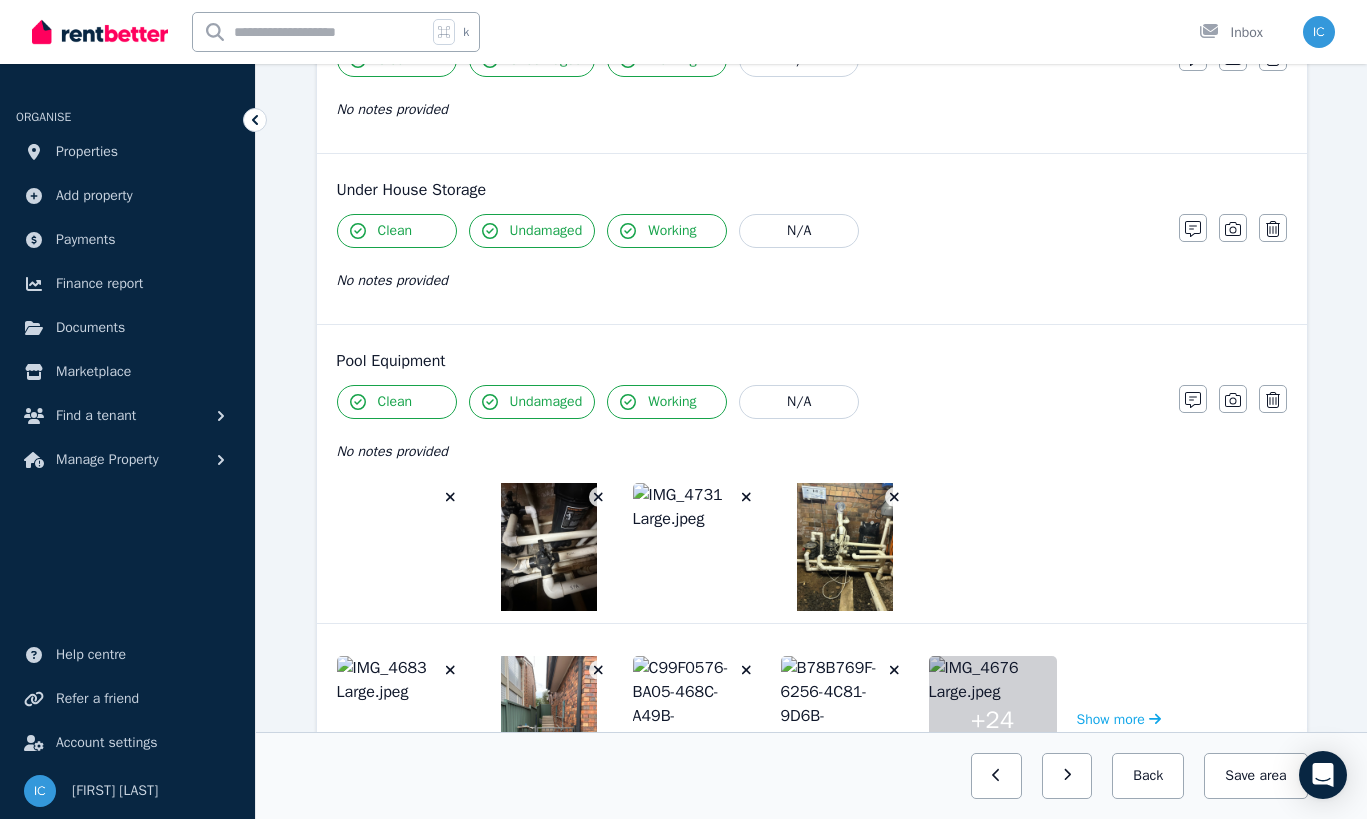 click at bounding box center (451, 497) 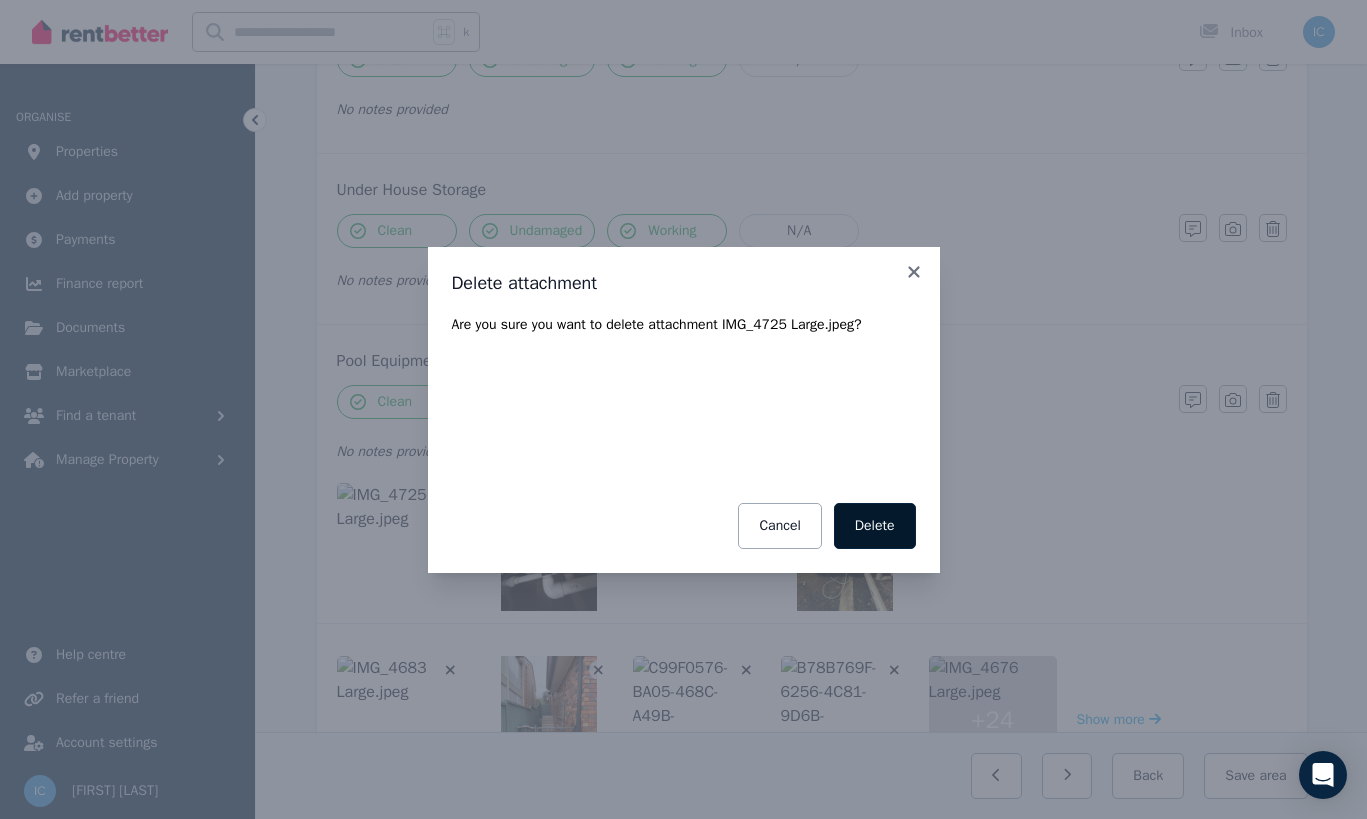 click on "Delete" at bounding box center (875, 526) 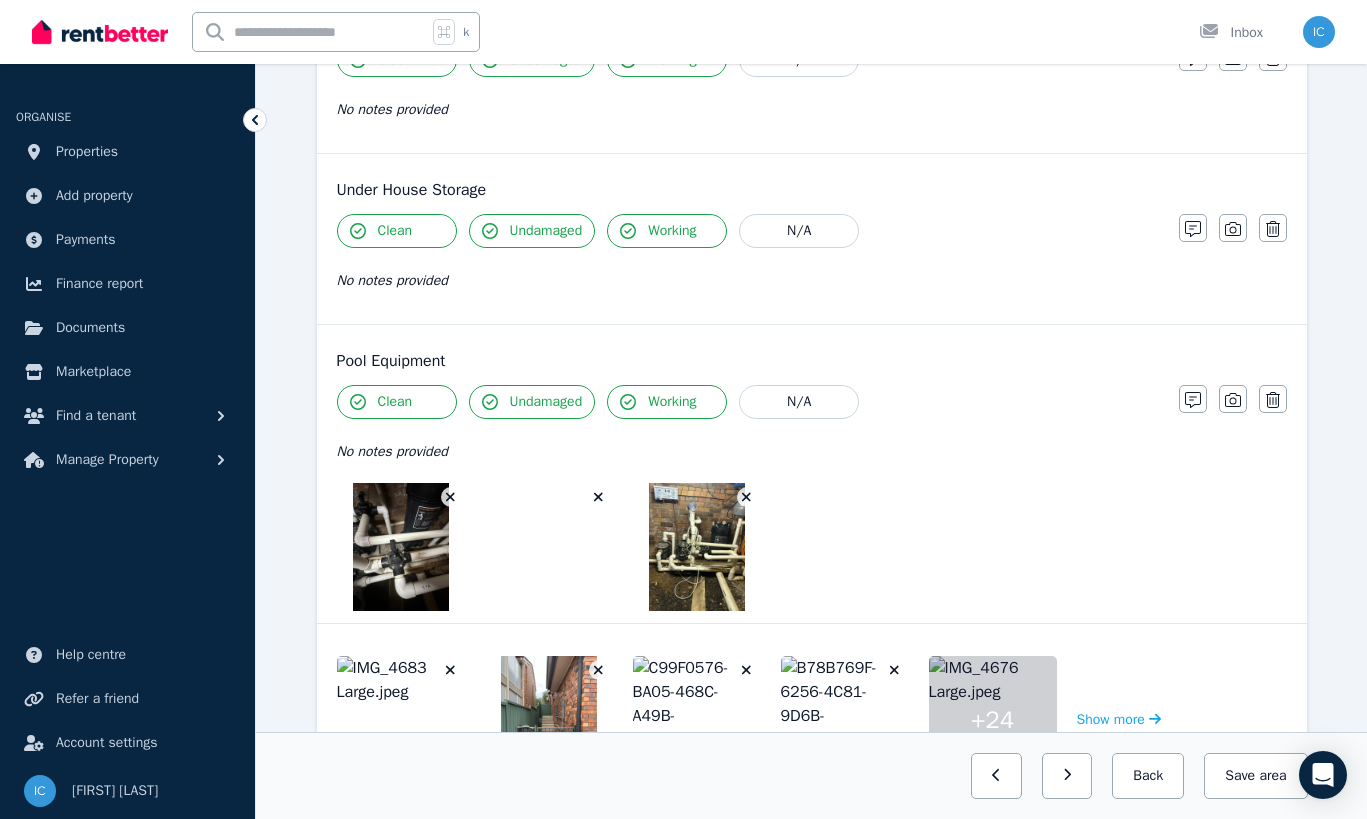 click 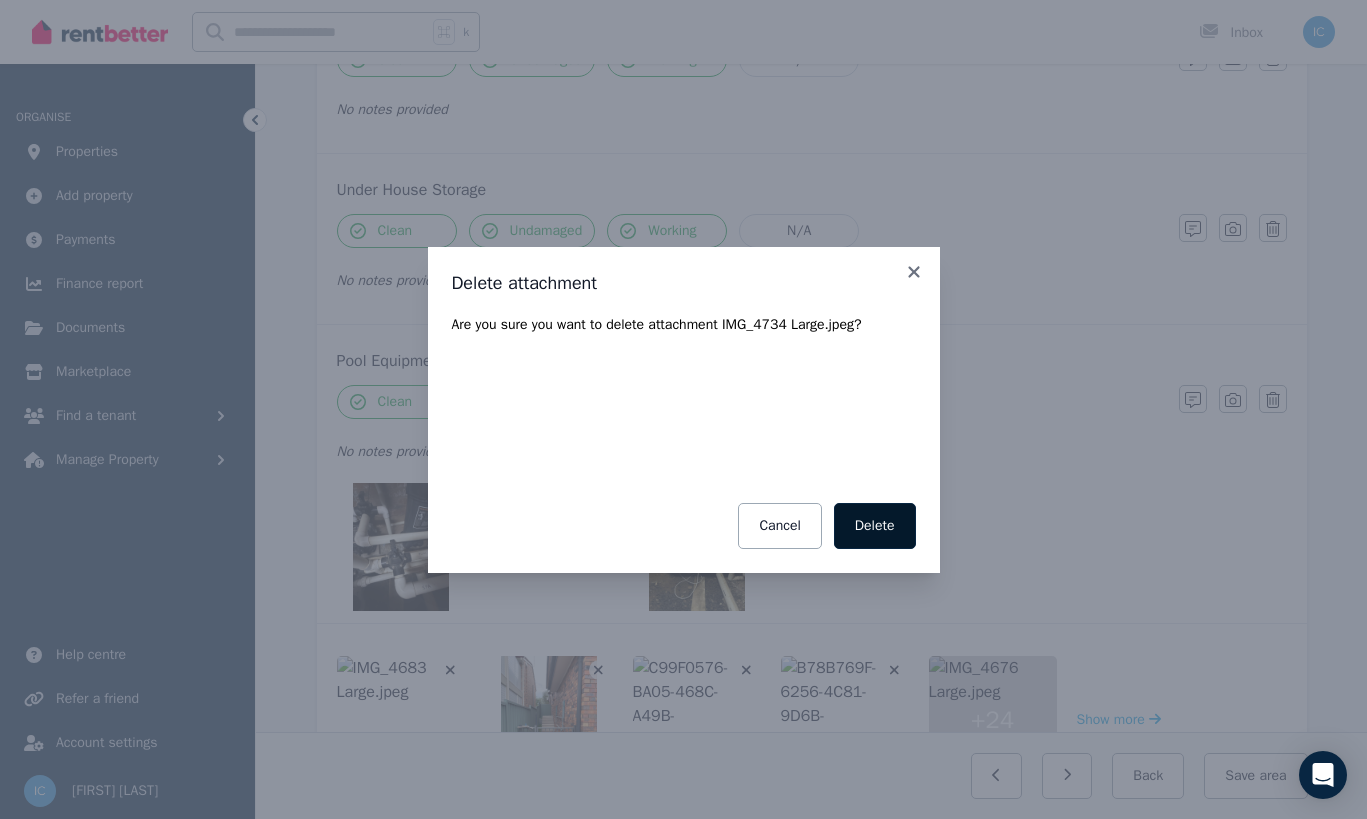 click on "Delete" at bounding box center [875, 526] 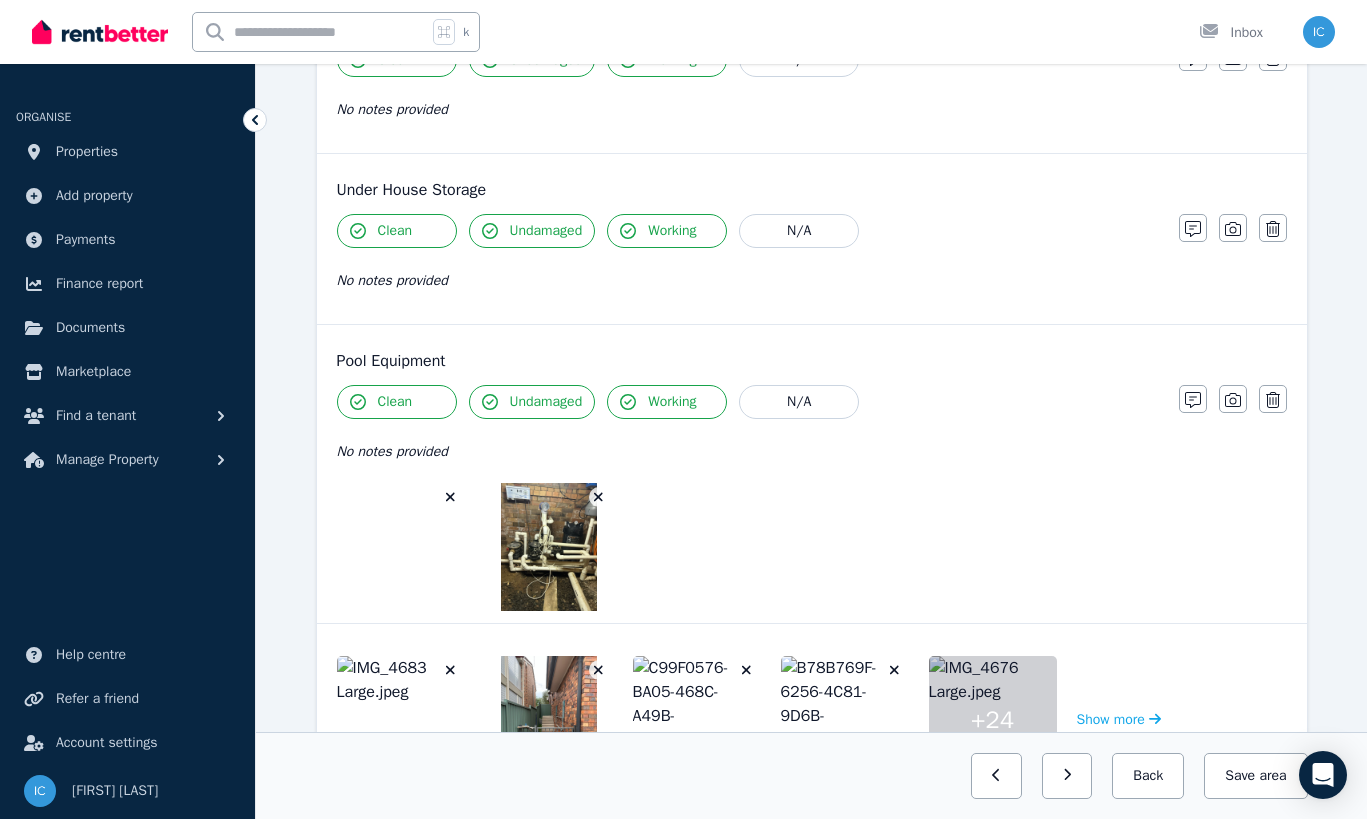 click at bounding box center [451, 497] 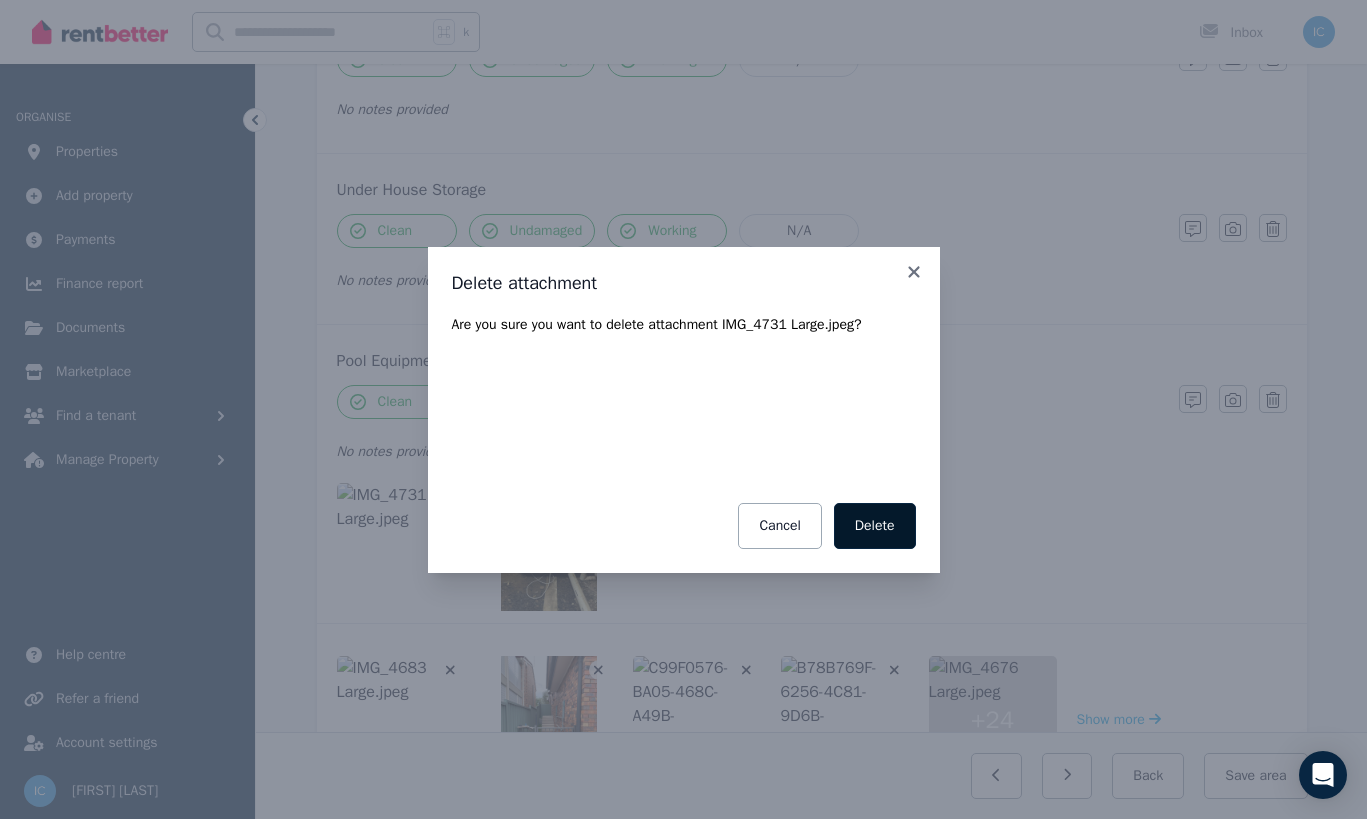 click on "Delete" at bounding box center (875, 526) 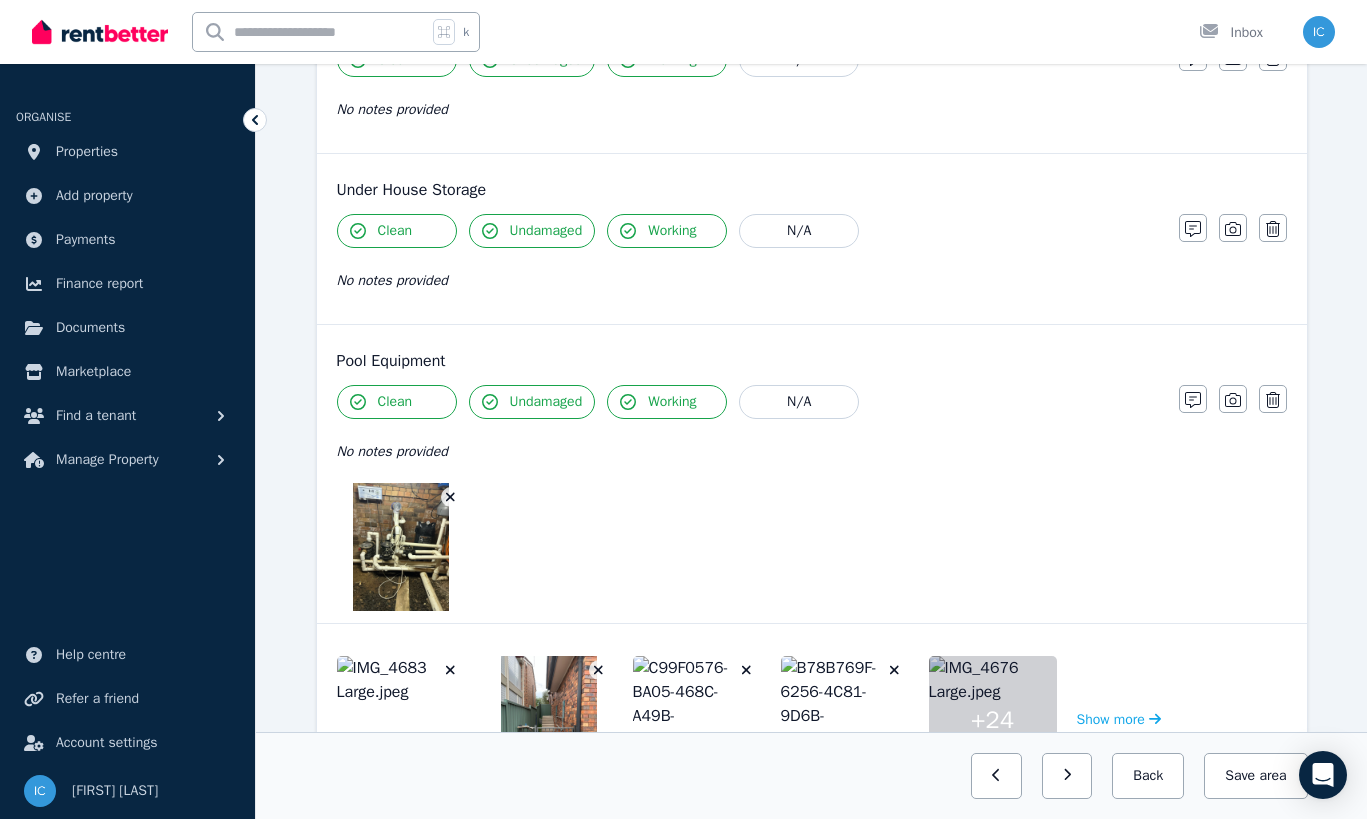 click 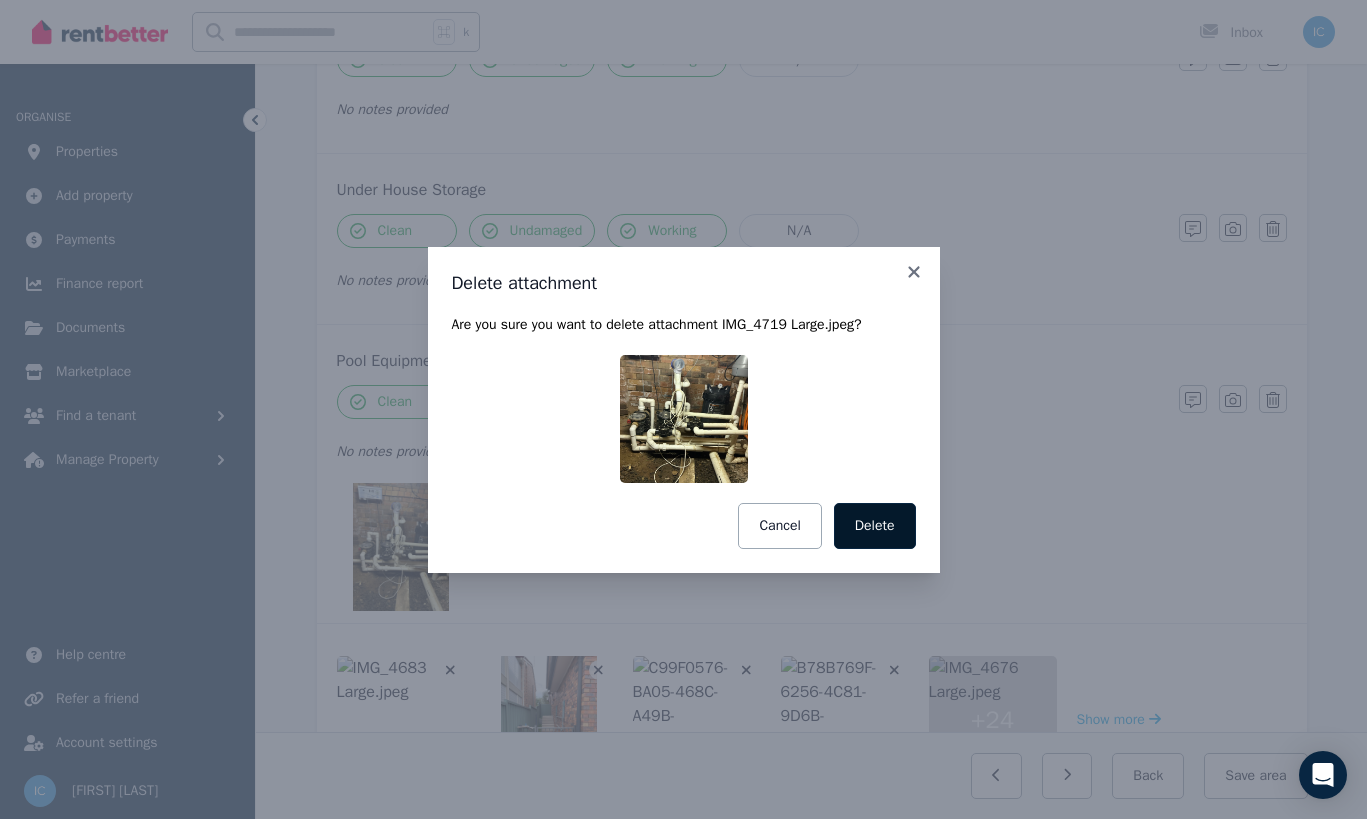 click on "Delete" at bounding box center (875, 526) 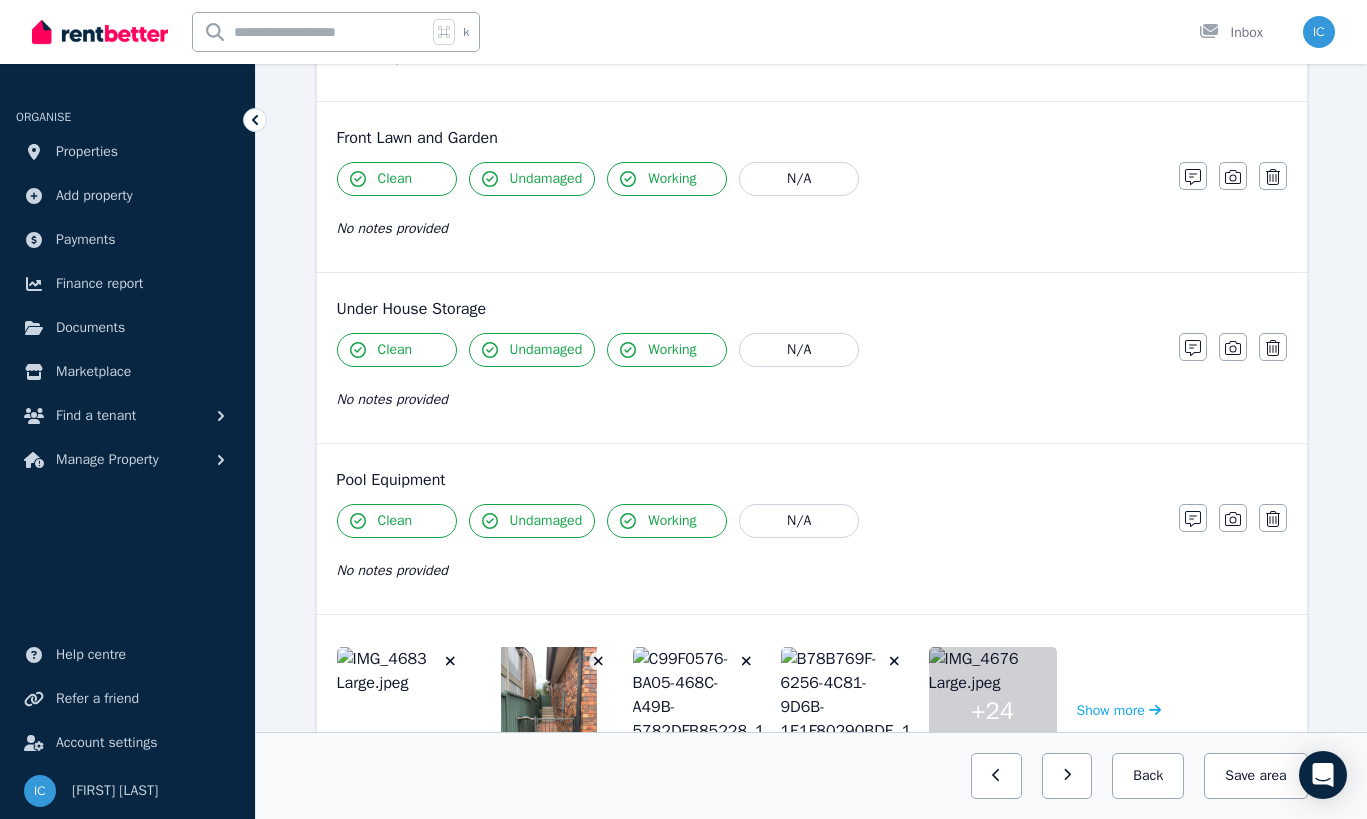scroll, scrollTop: 1426, scrollLeft: 0, axis: vertical 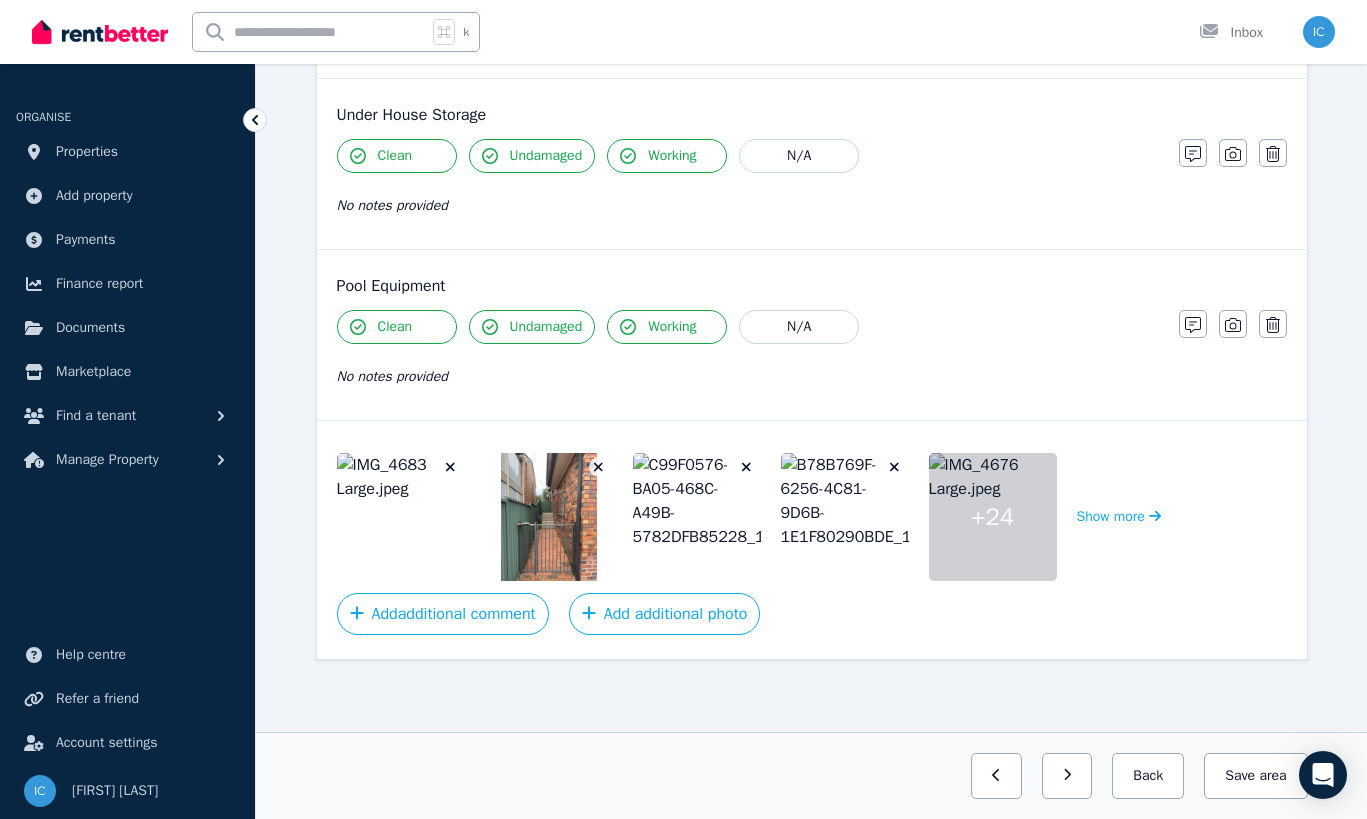 click at bounding box center [401, 517] 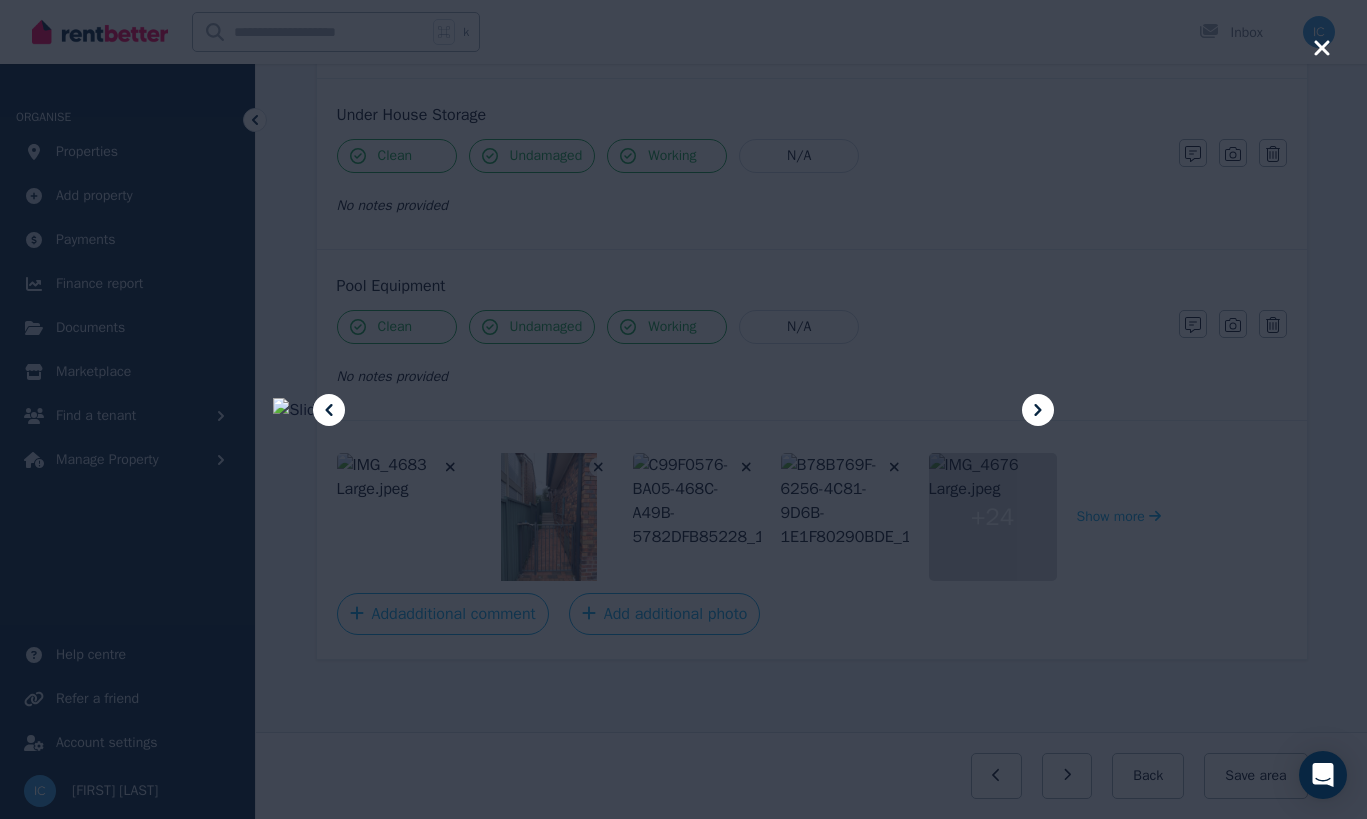 click at bounding box center (1038, 410) 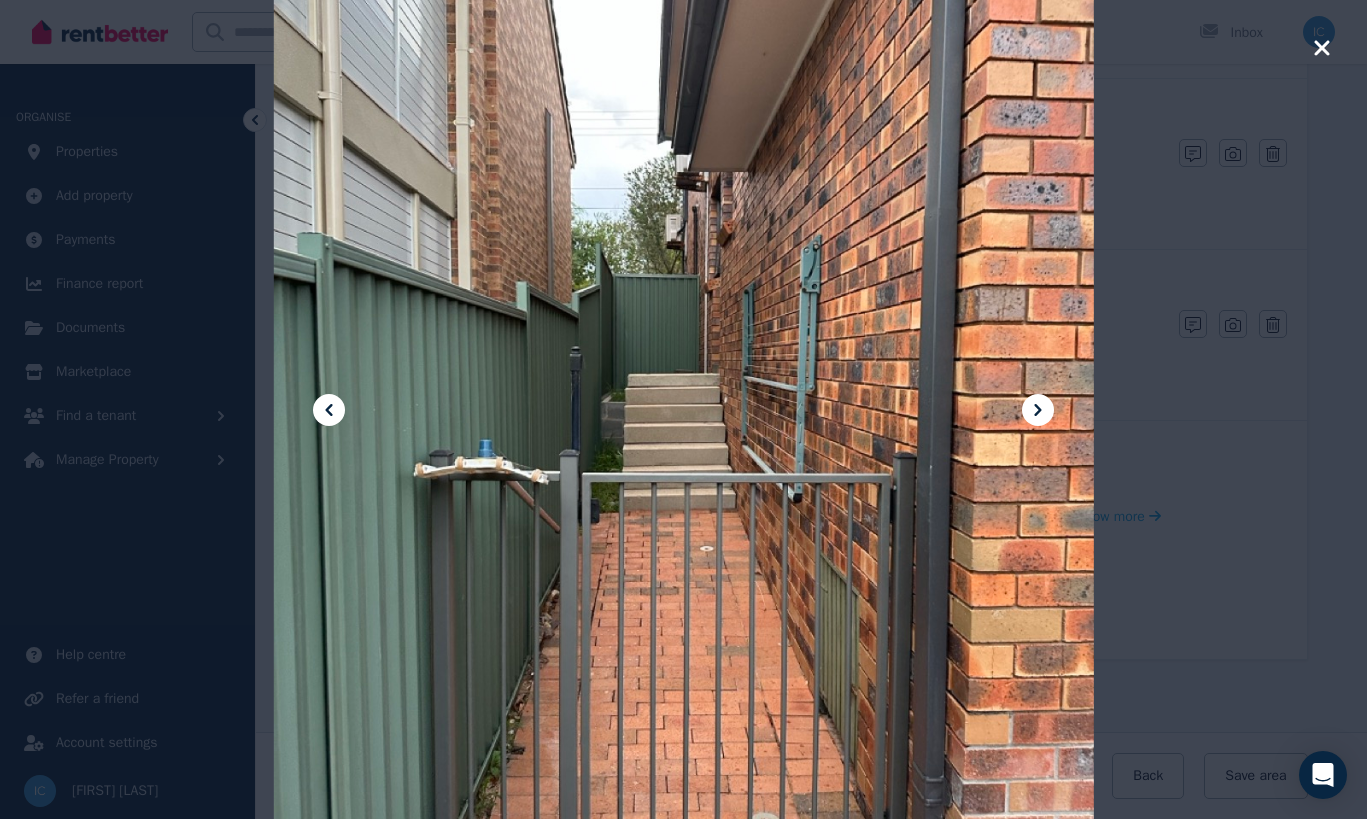 click 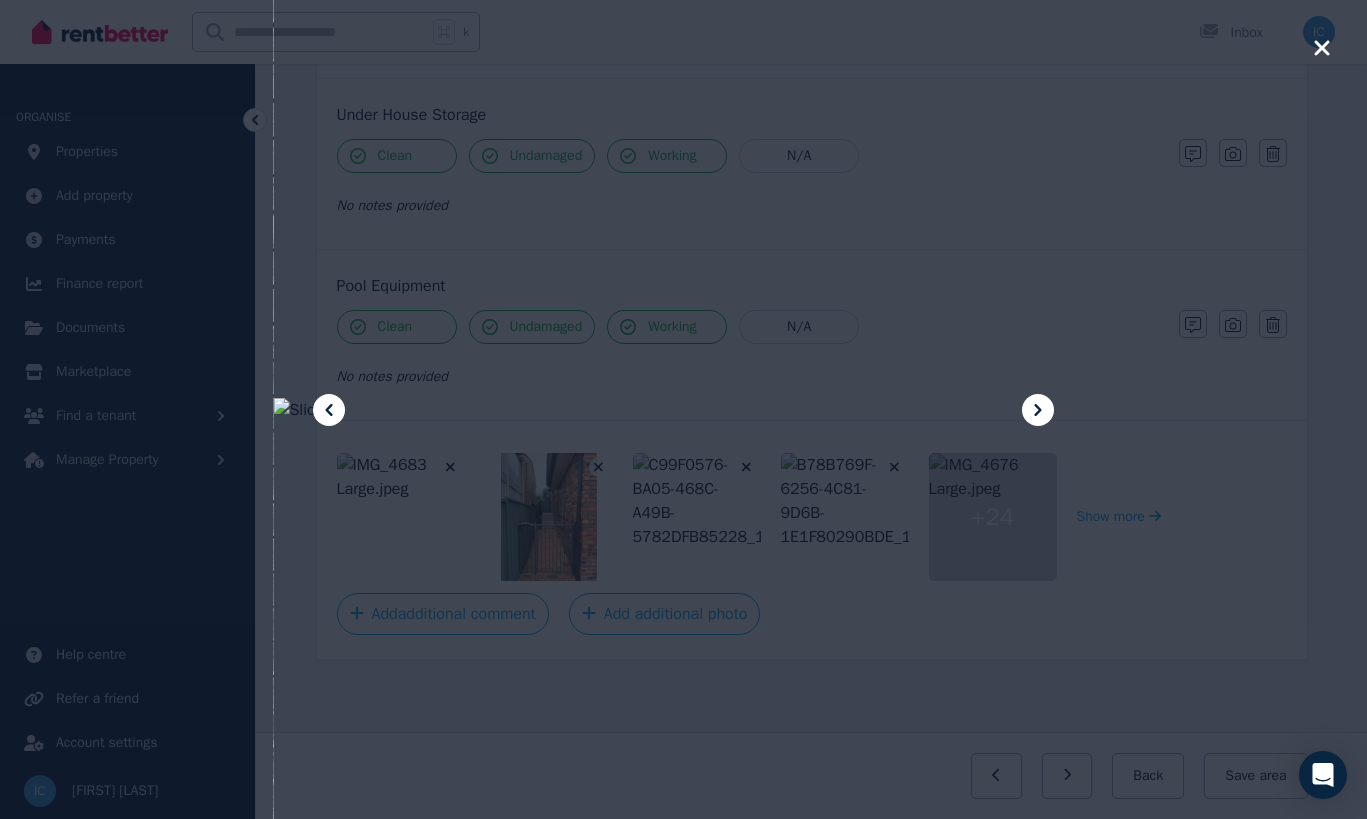 click 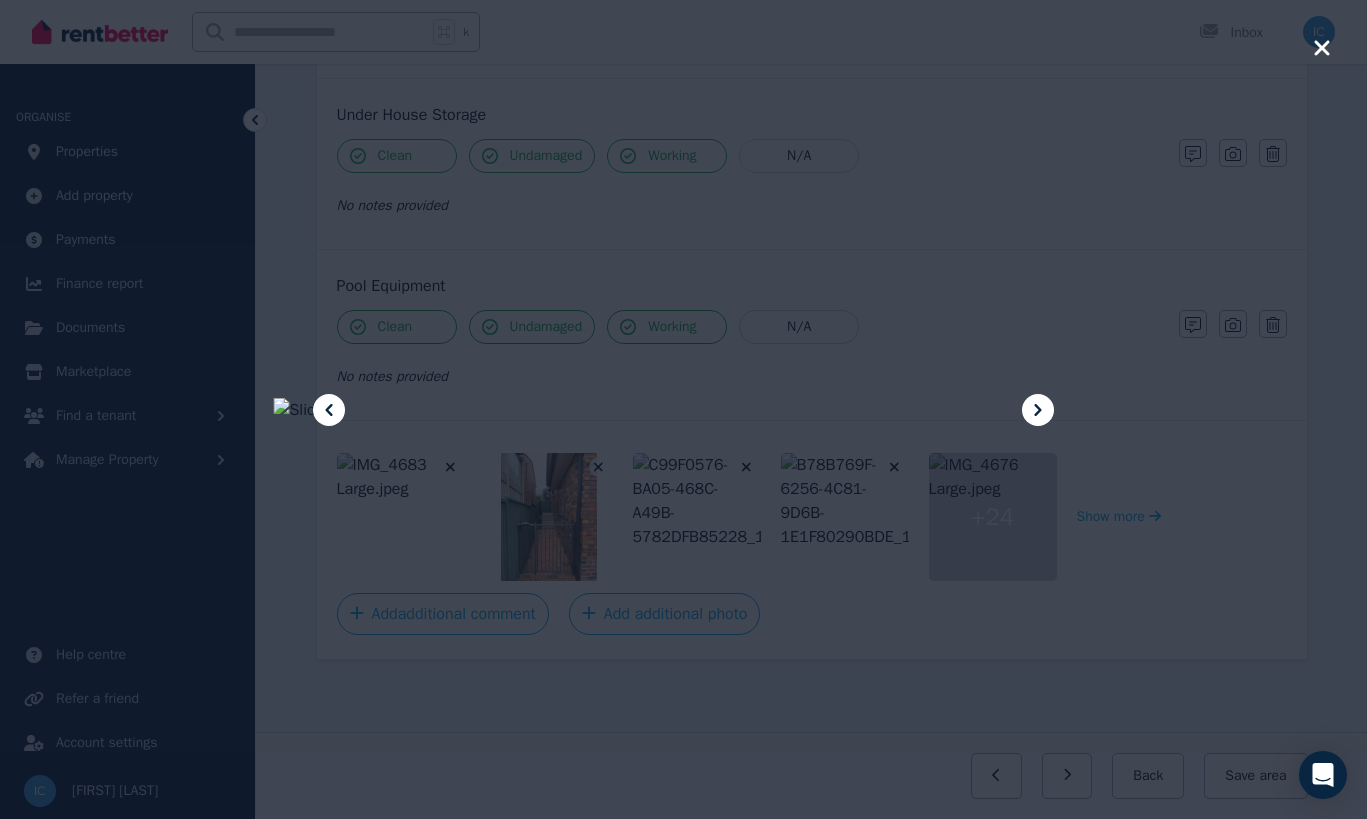 click 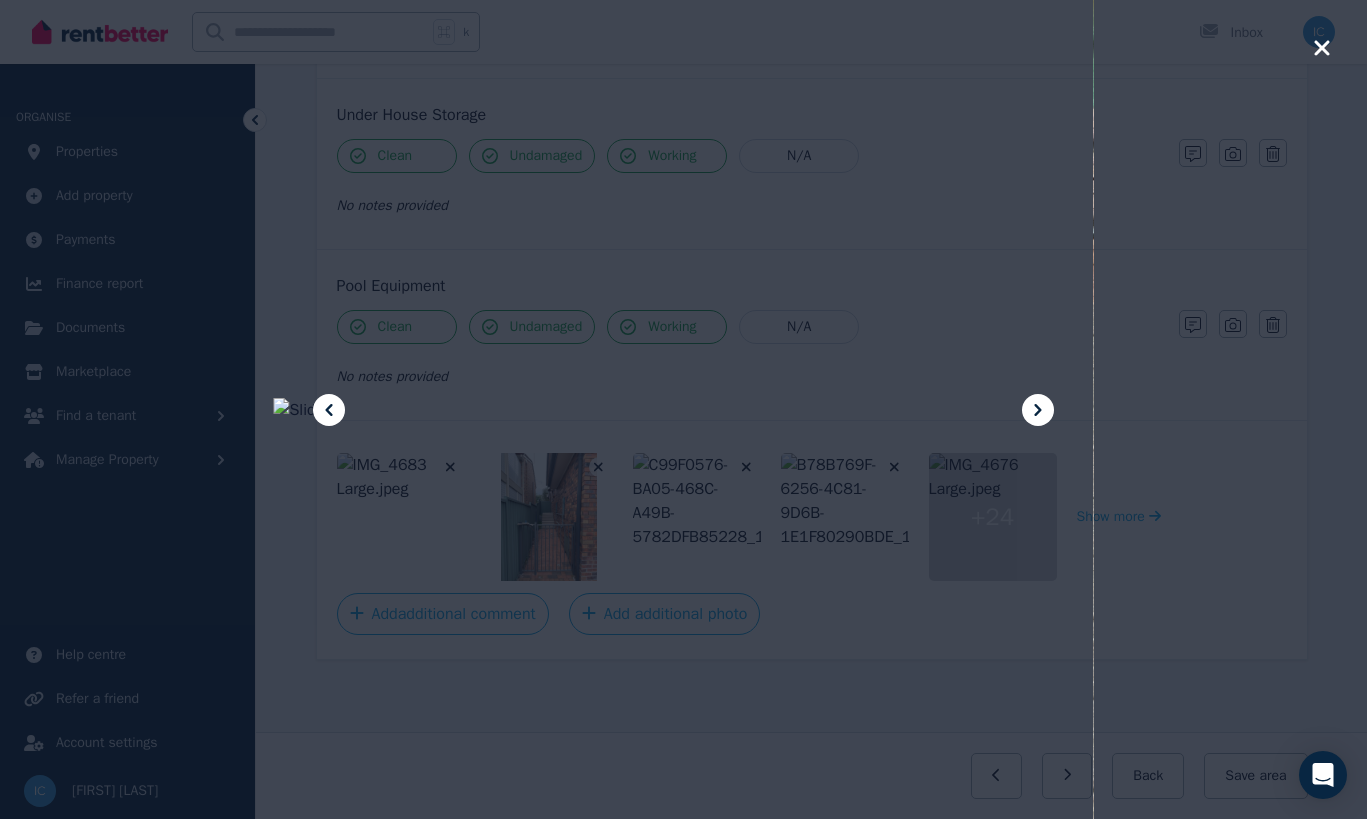 click 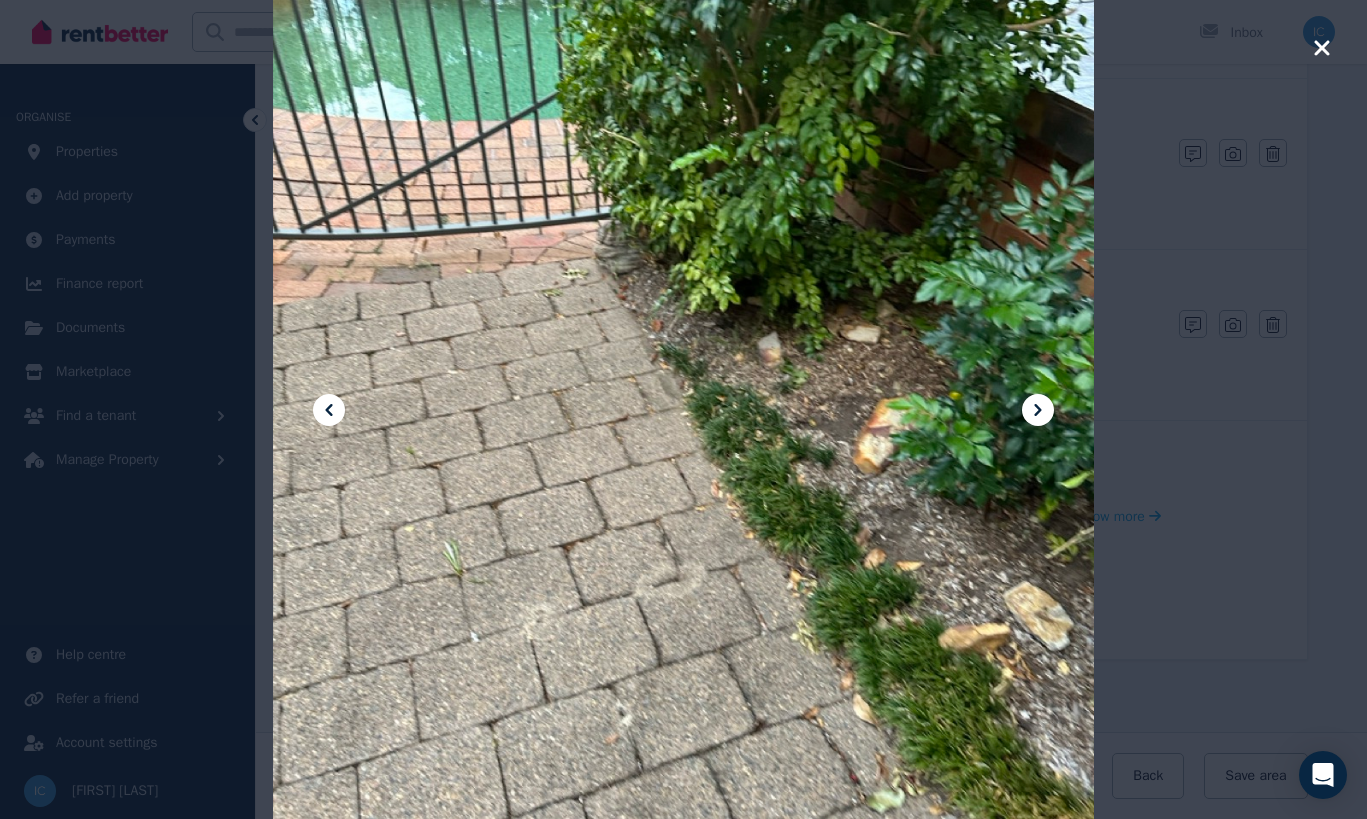 click 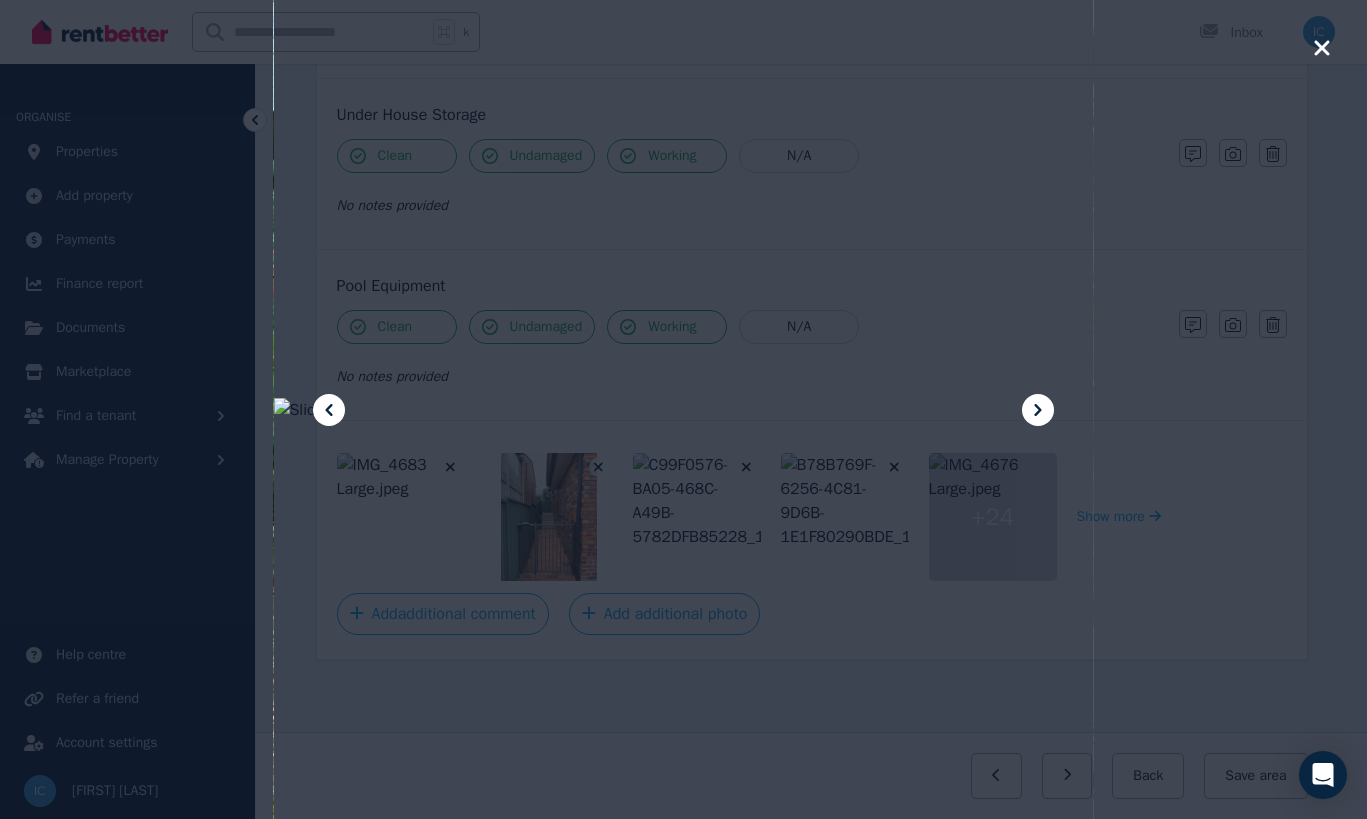 click 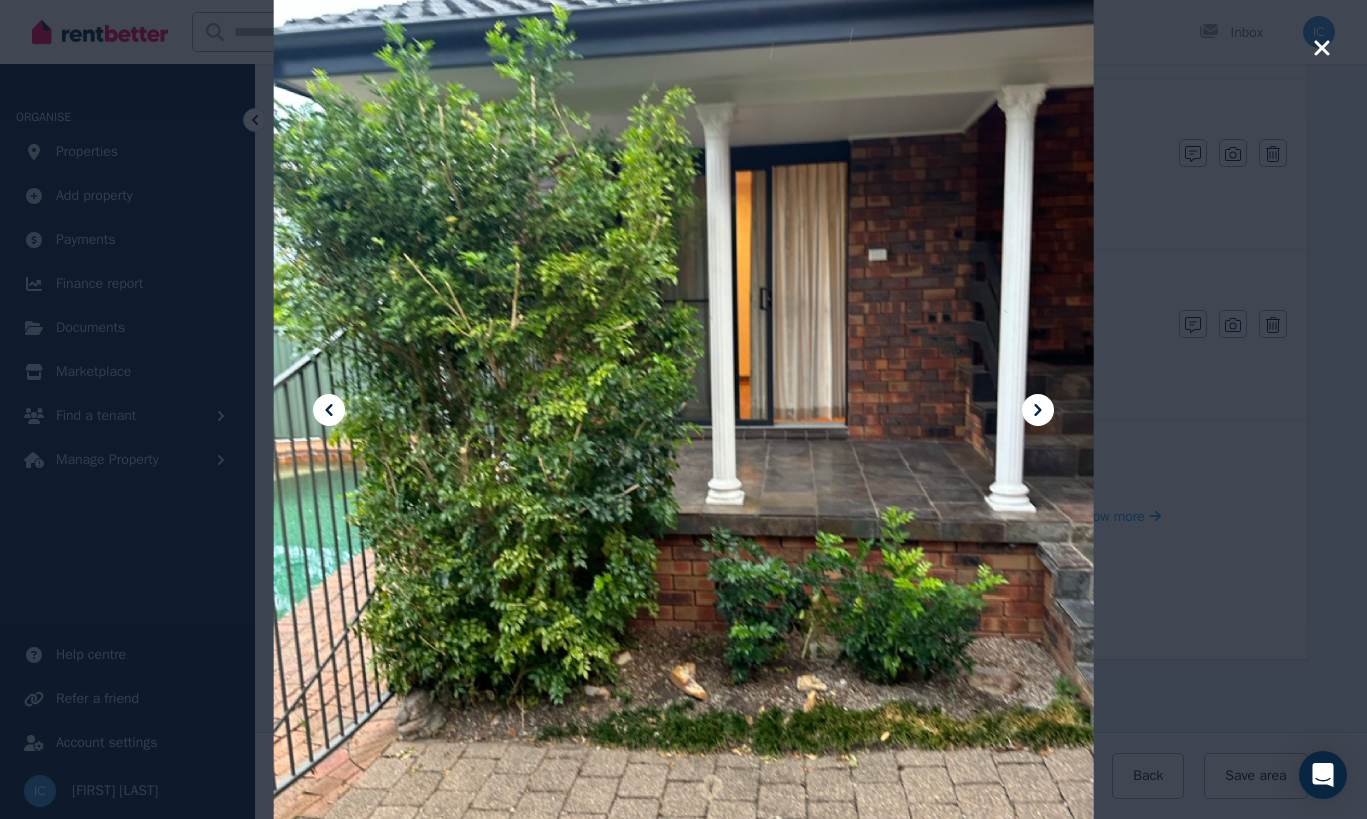 click 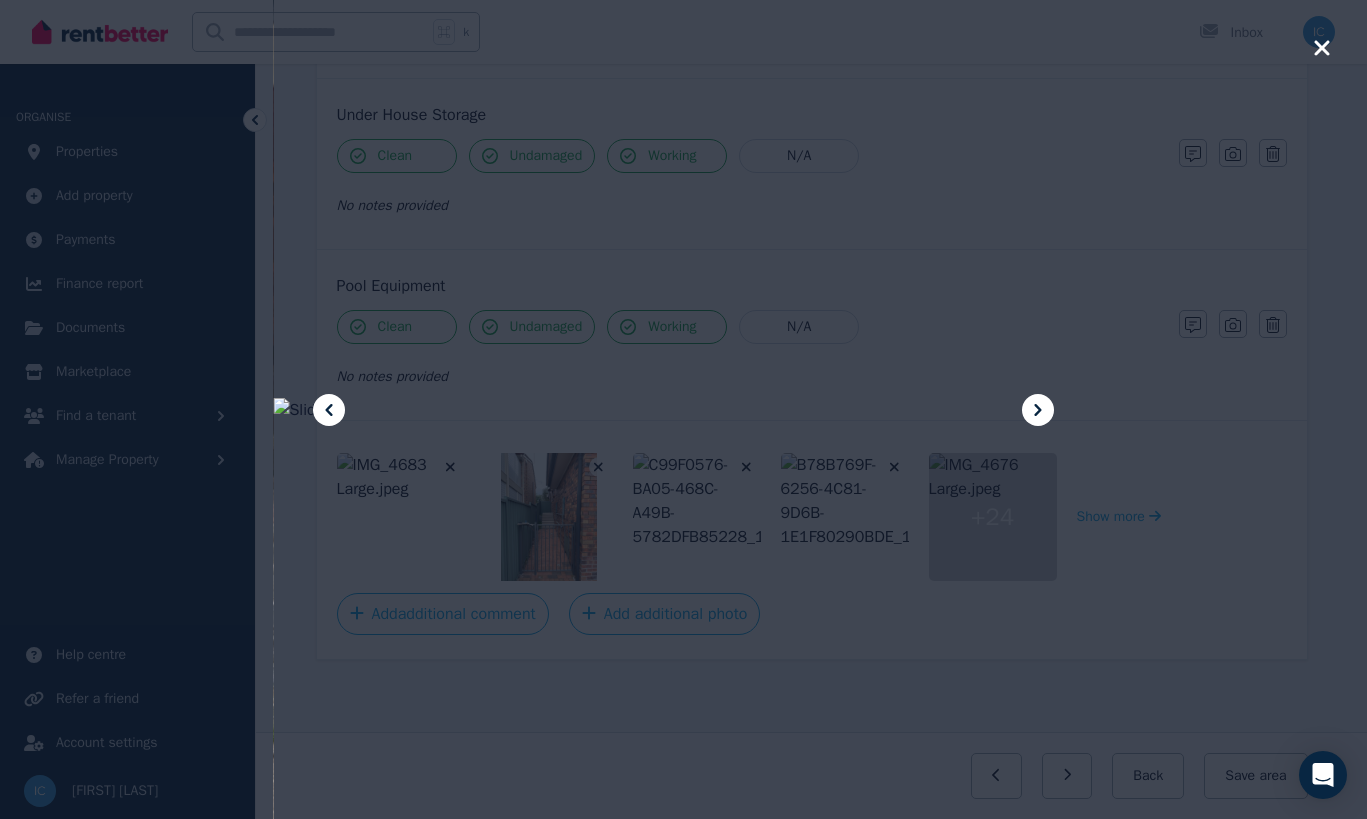 click 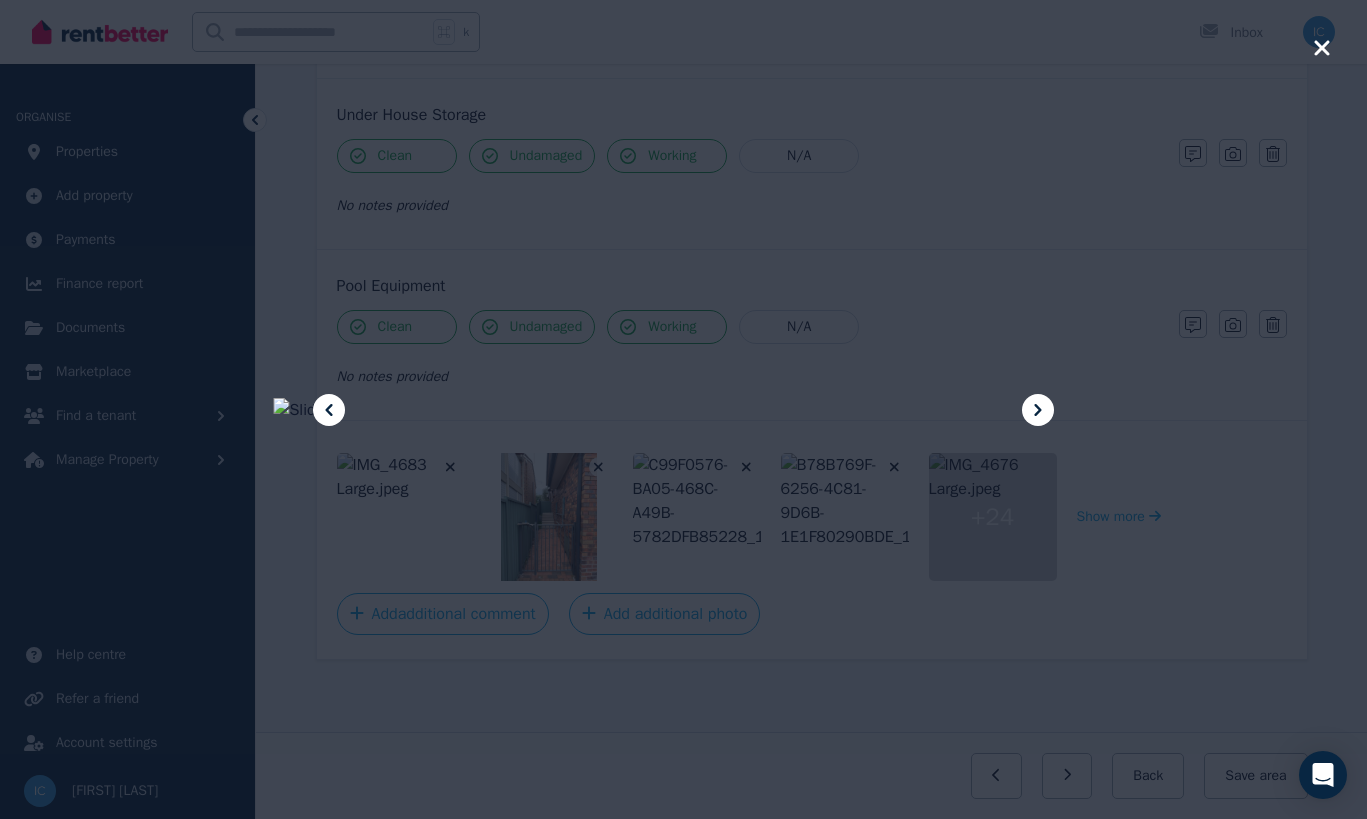 click 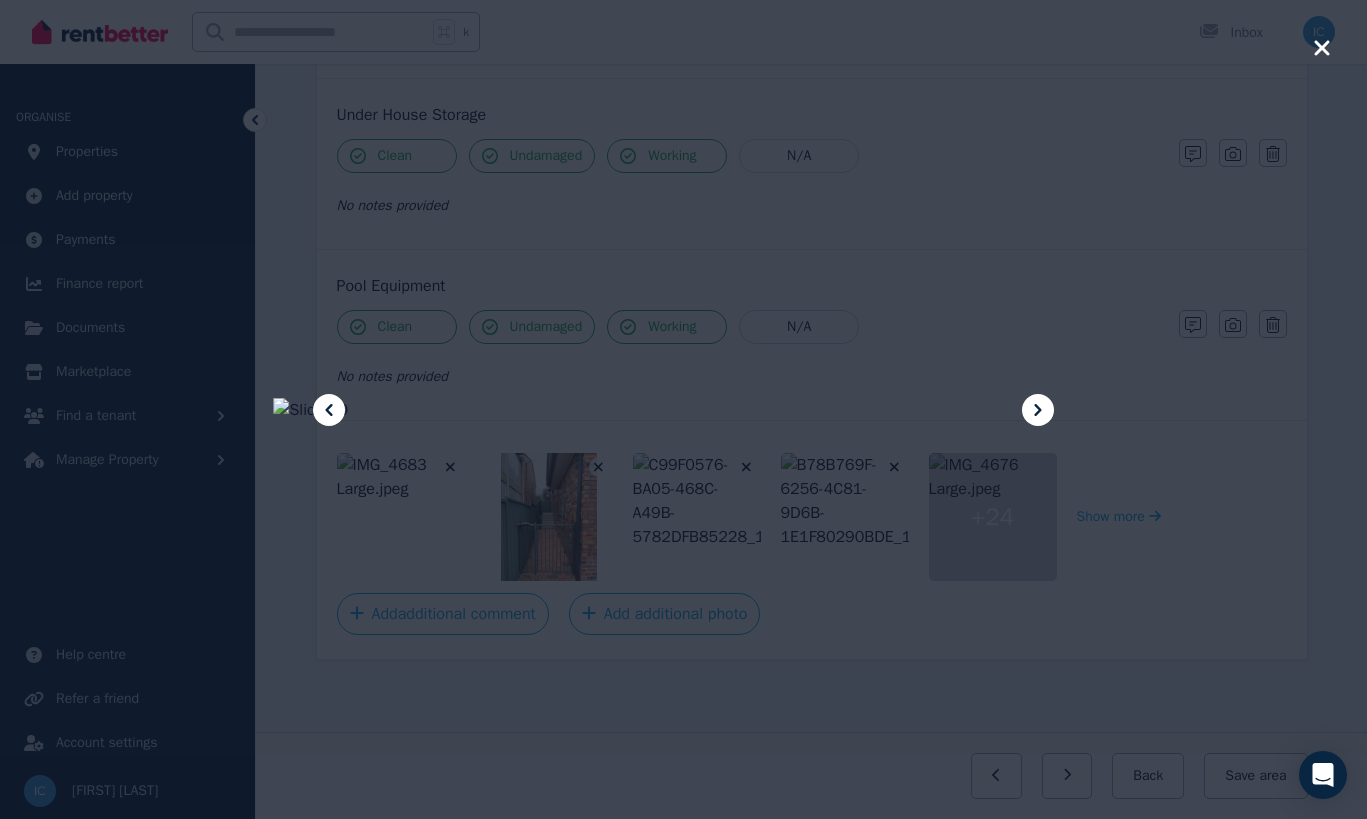 click 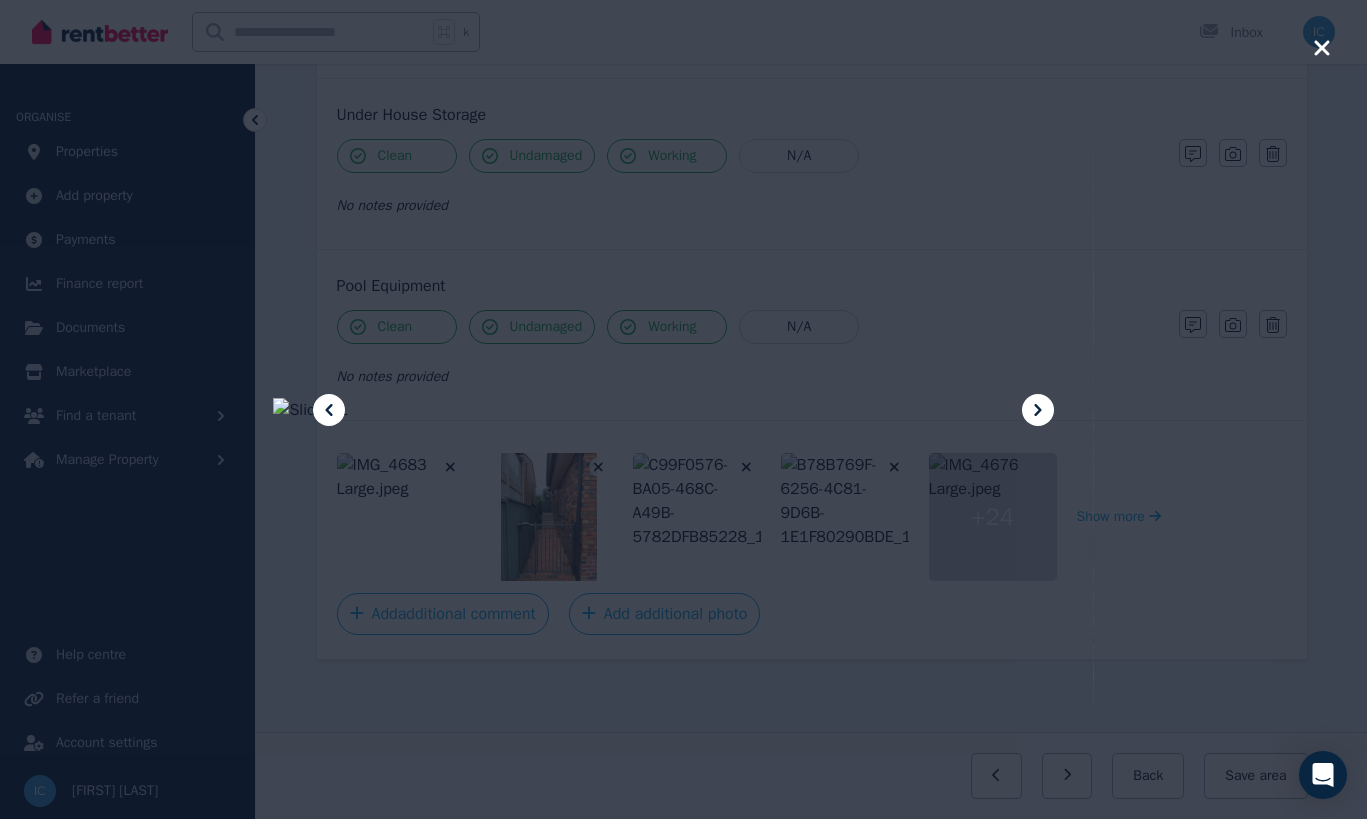 click 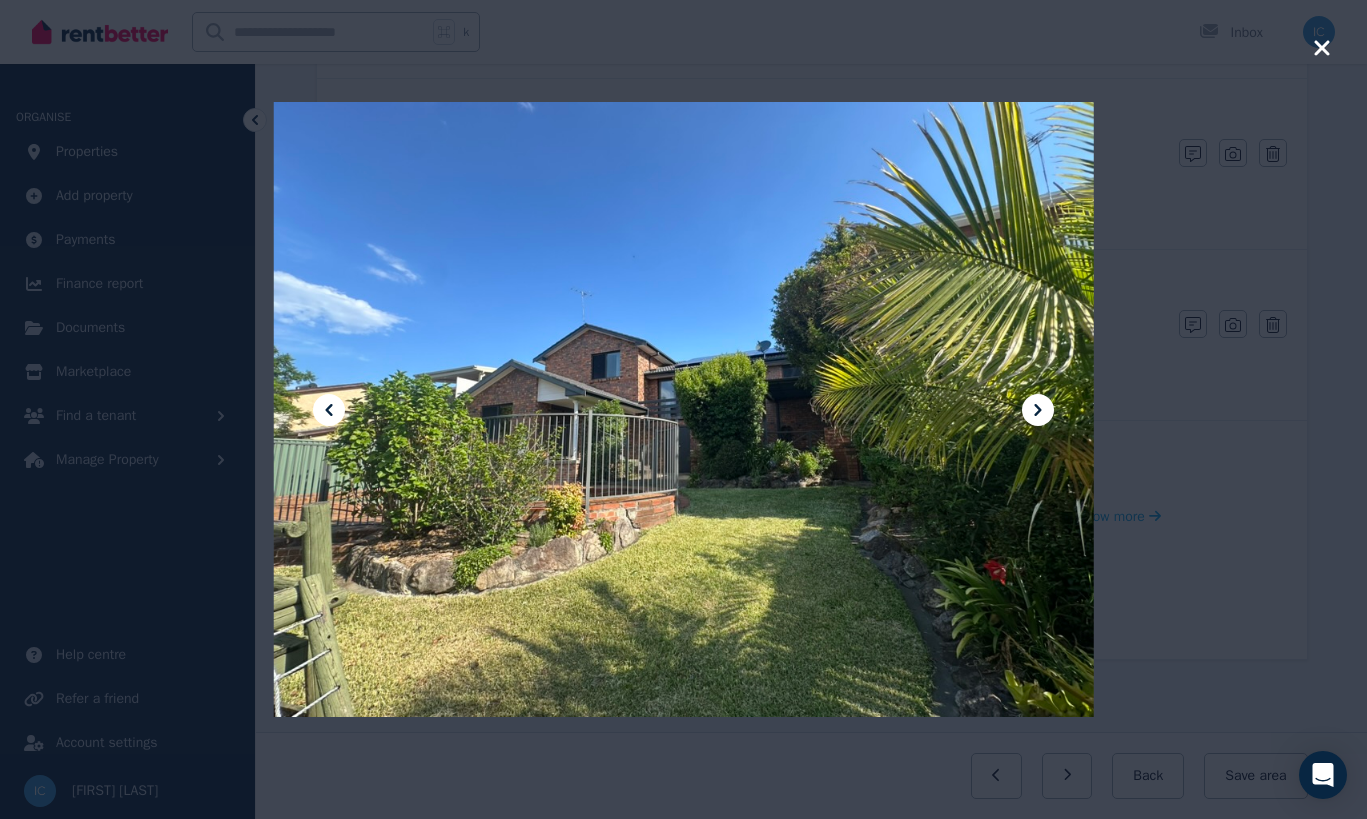 type 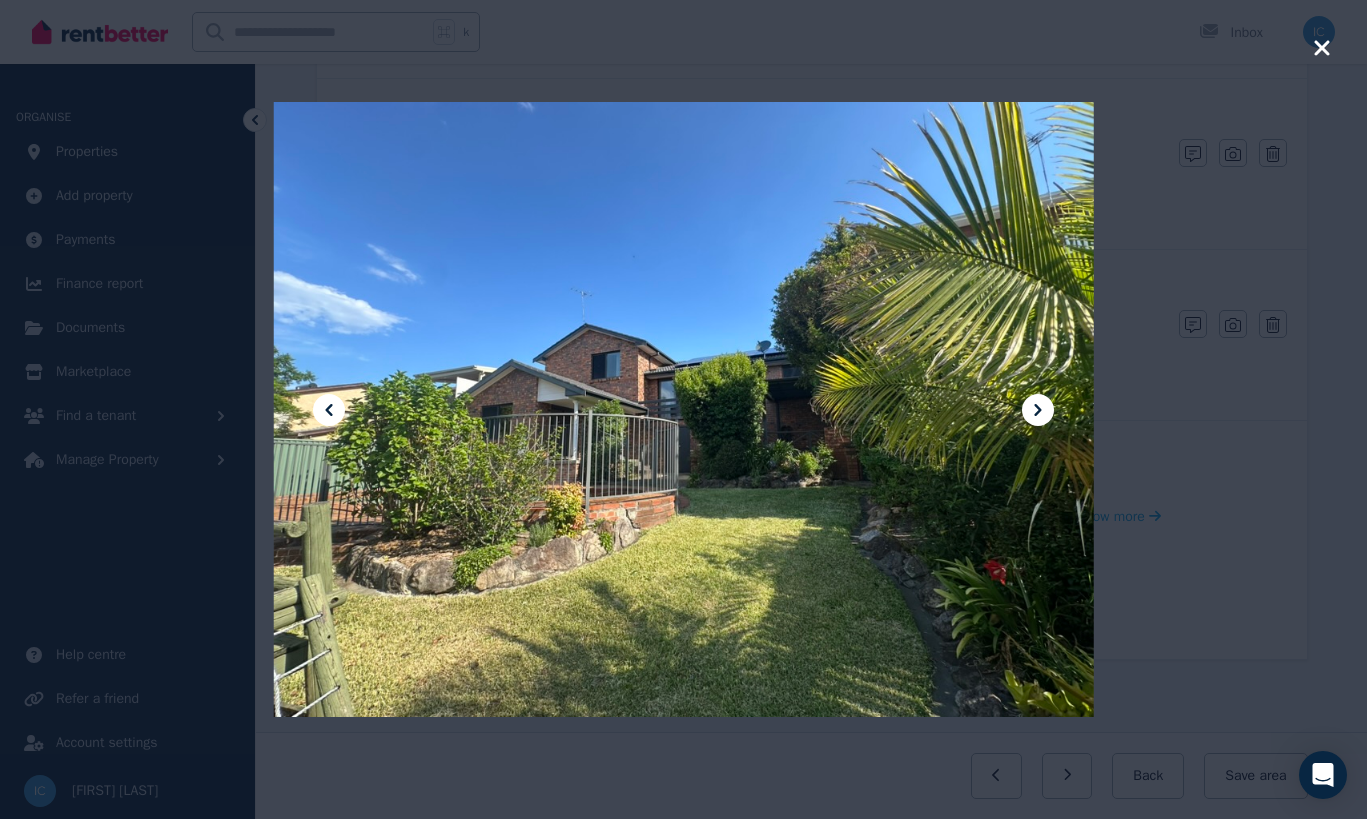 click at bounding box center [1038, 410] 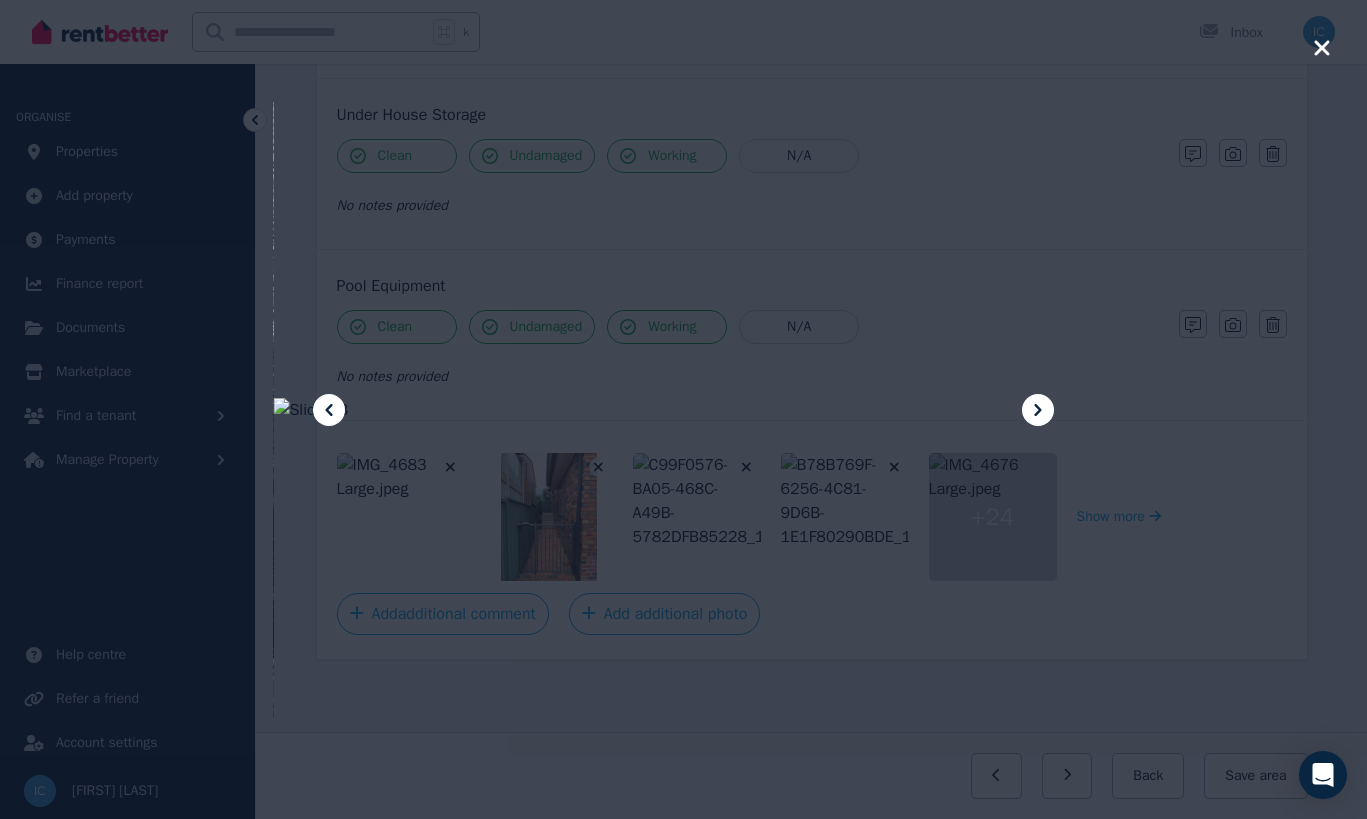 click 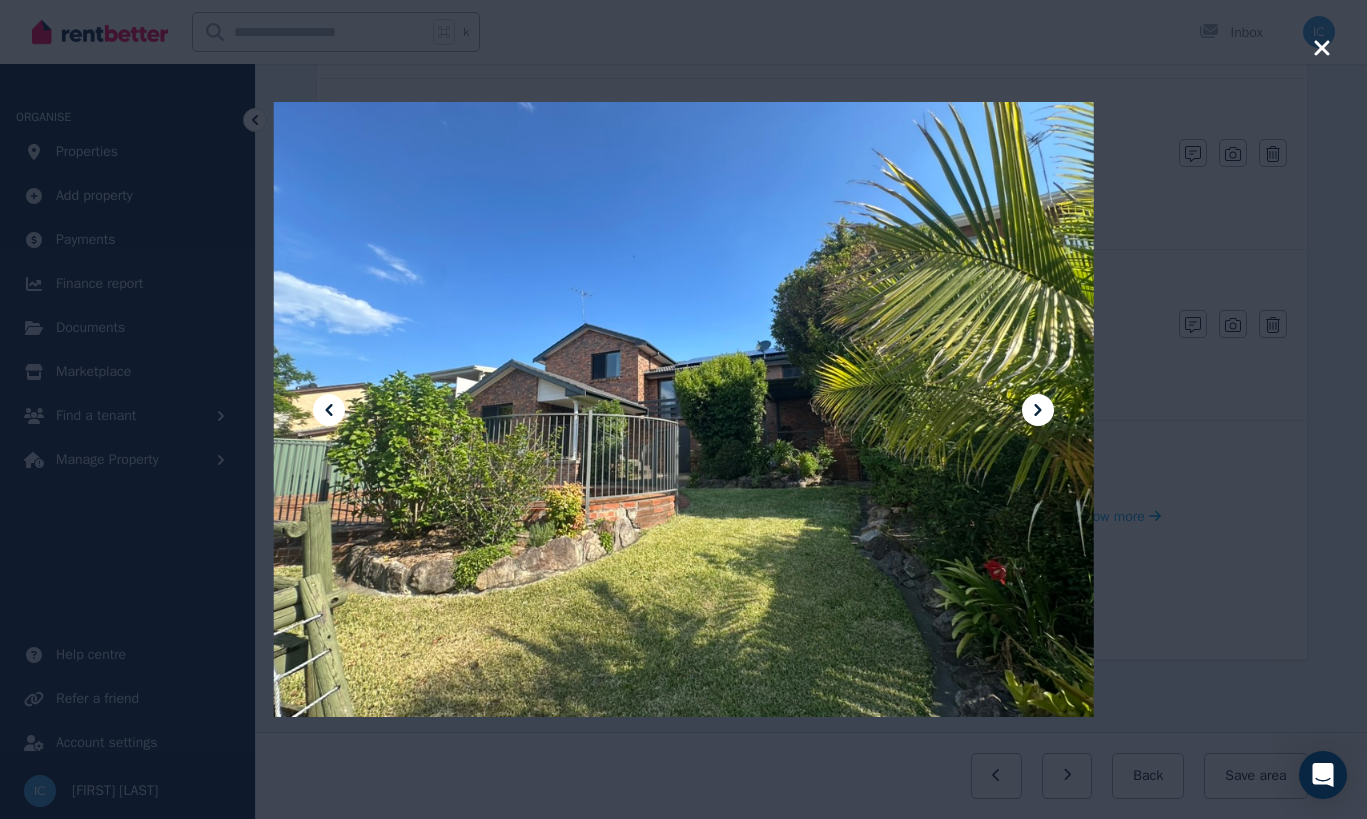 click 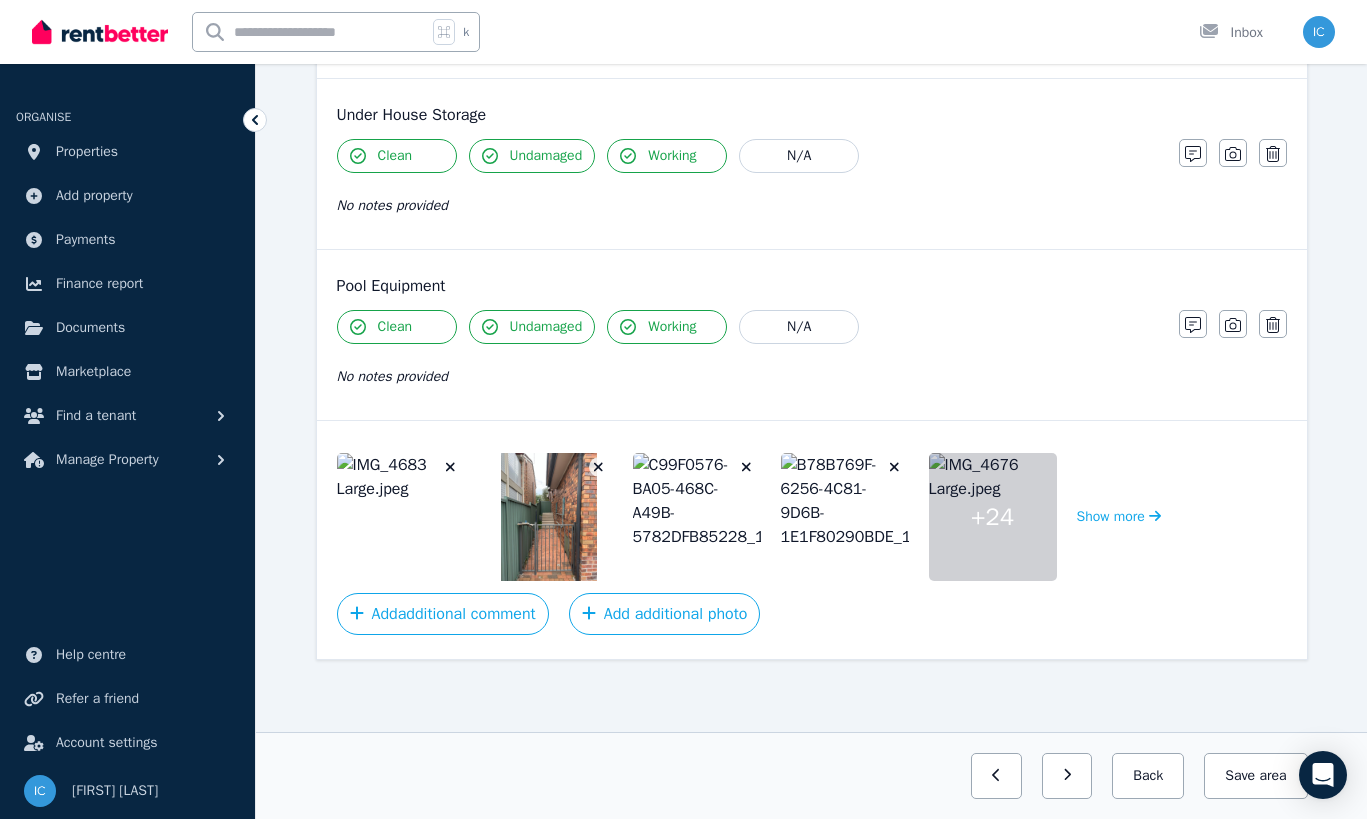 click 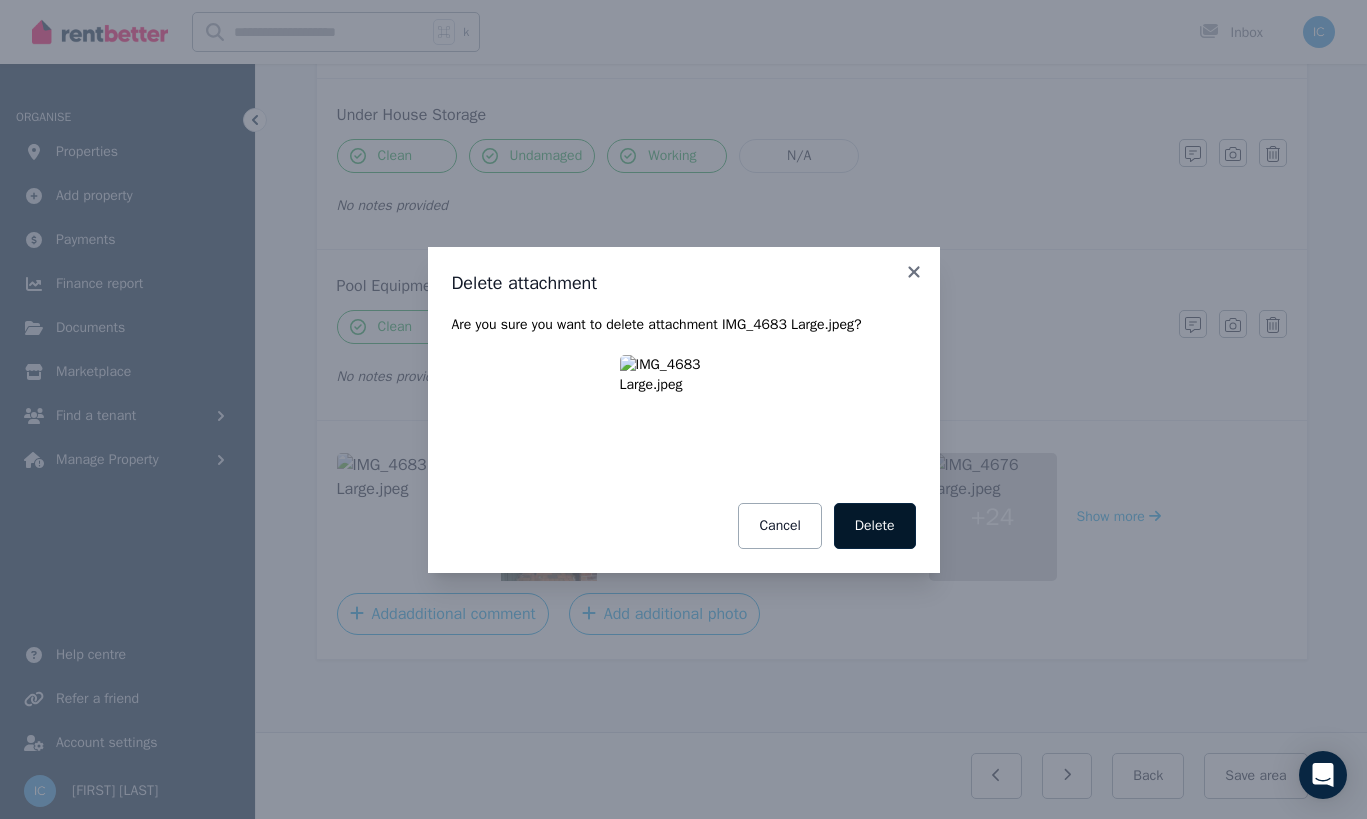 click on "Delete" at bounding box center (875, 526) 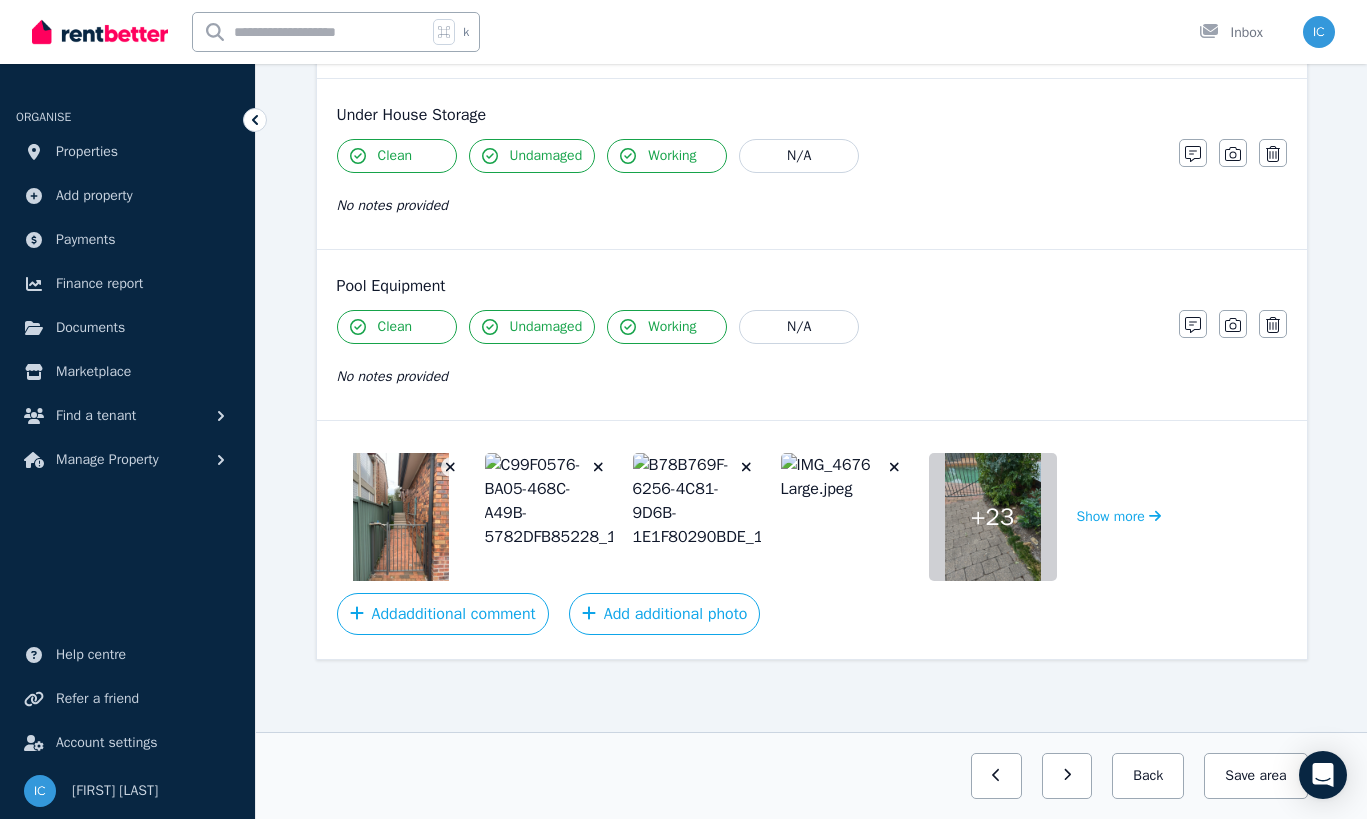 click 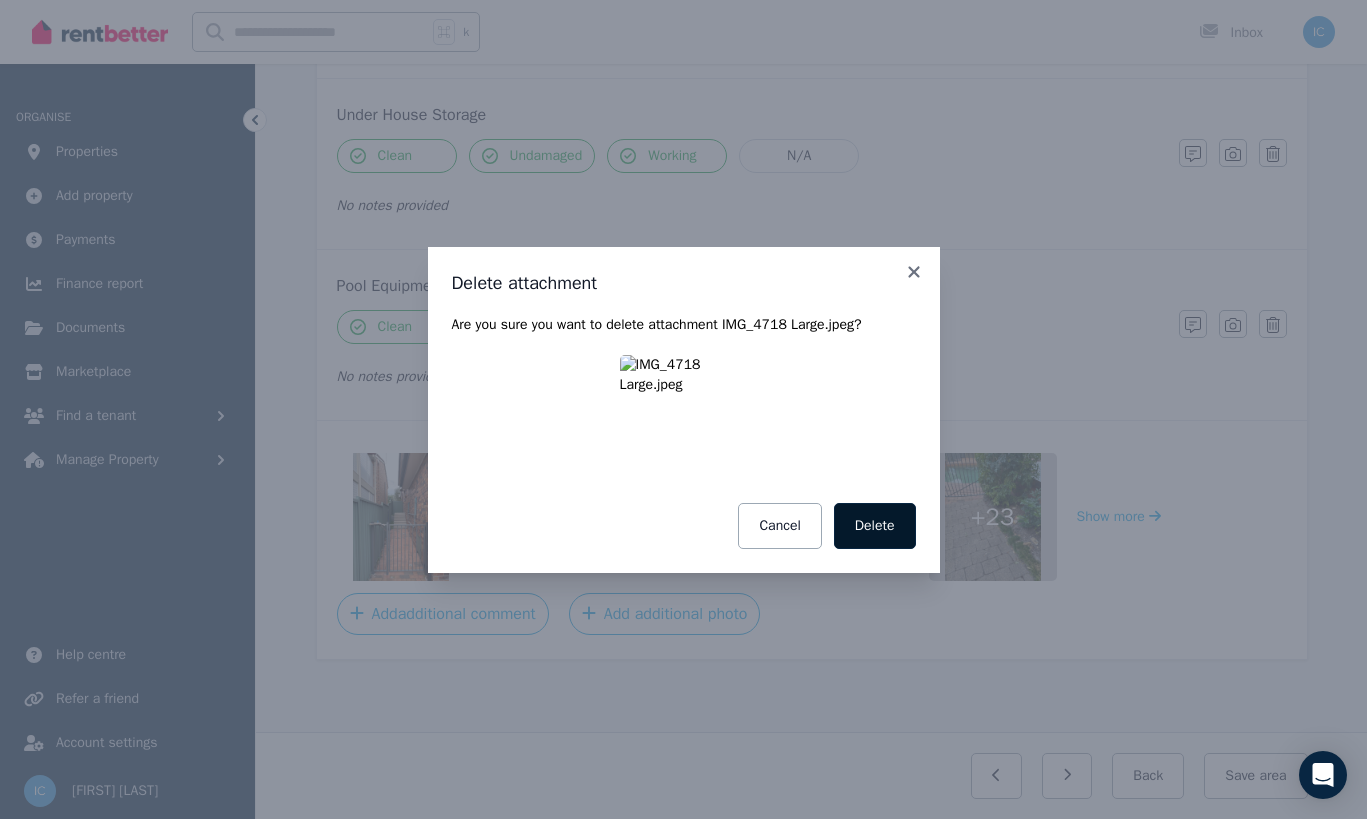 click on "Delete" at bounding box center (875, 526) 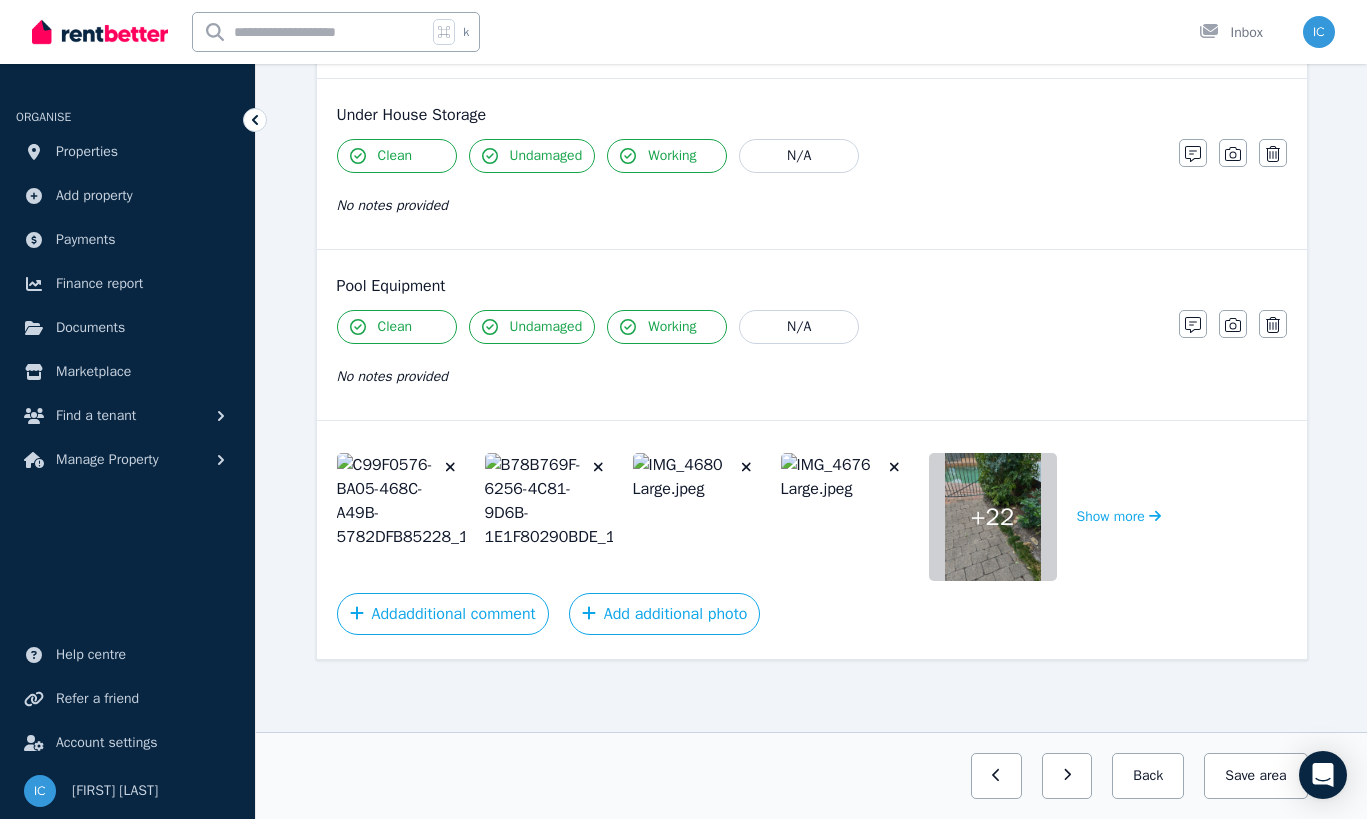 click 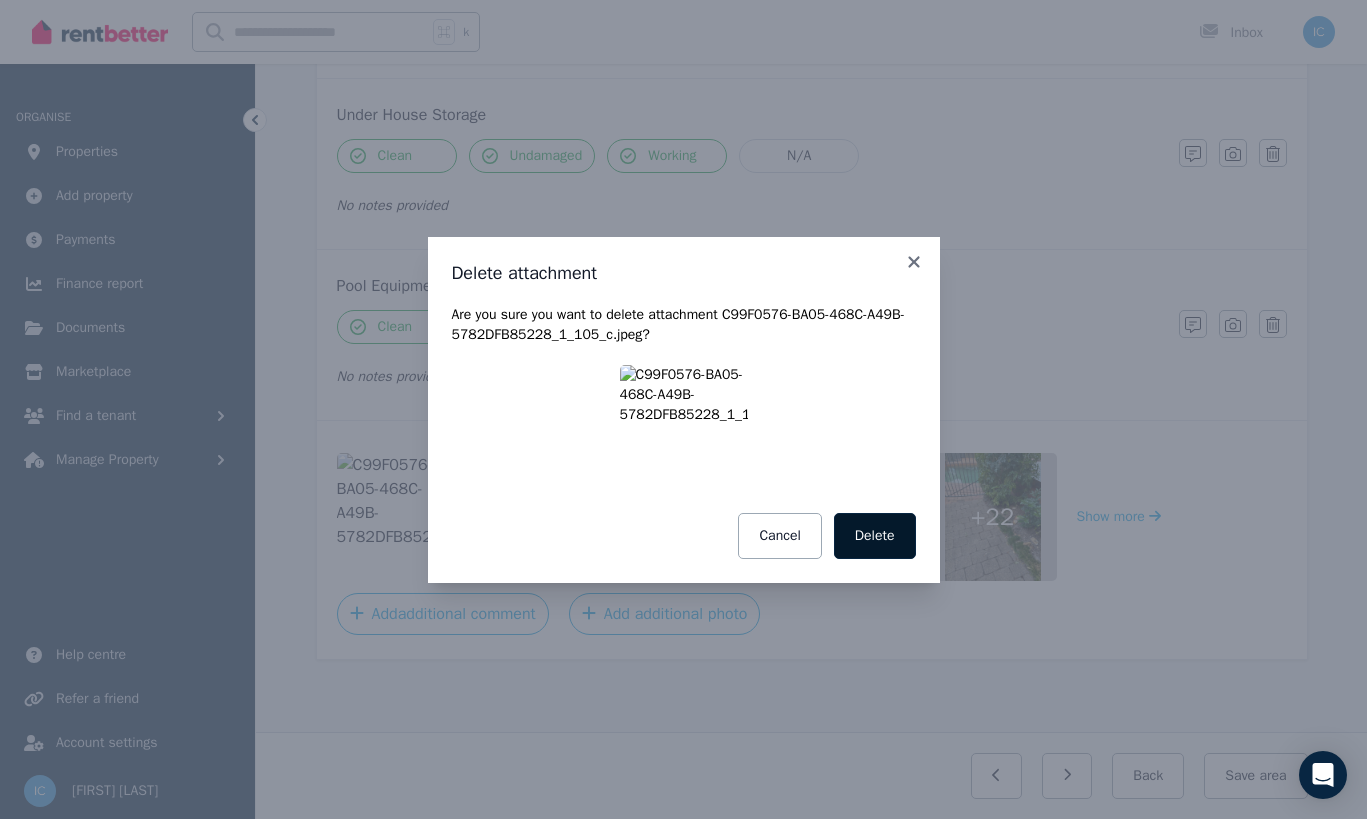 click on "Delete" at bounding box center [875, 536] 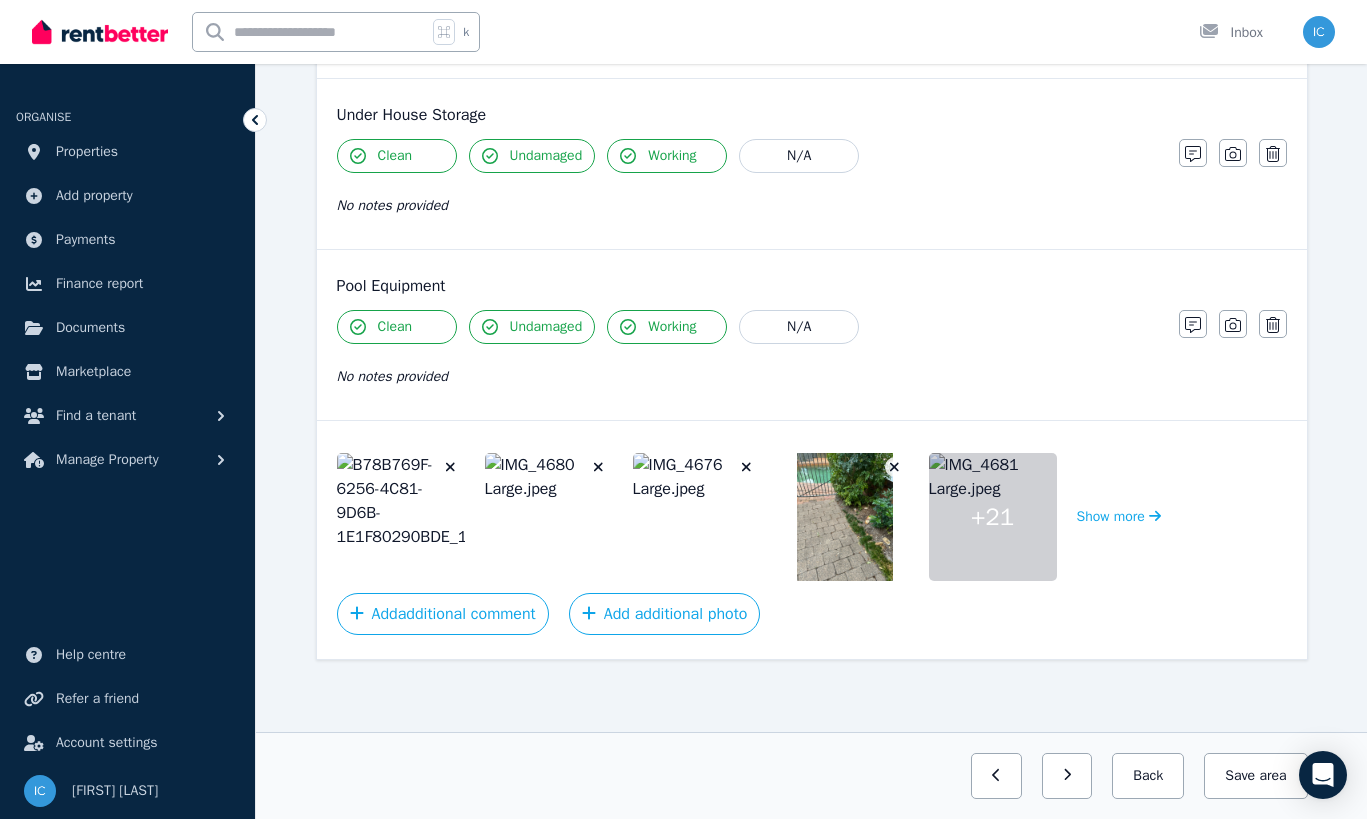 click 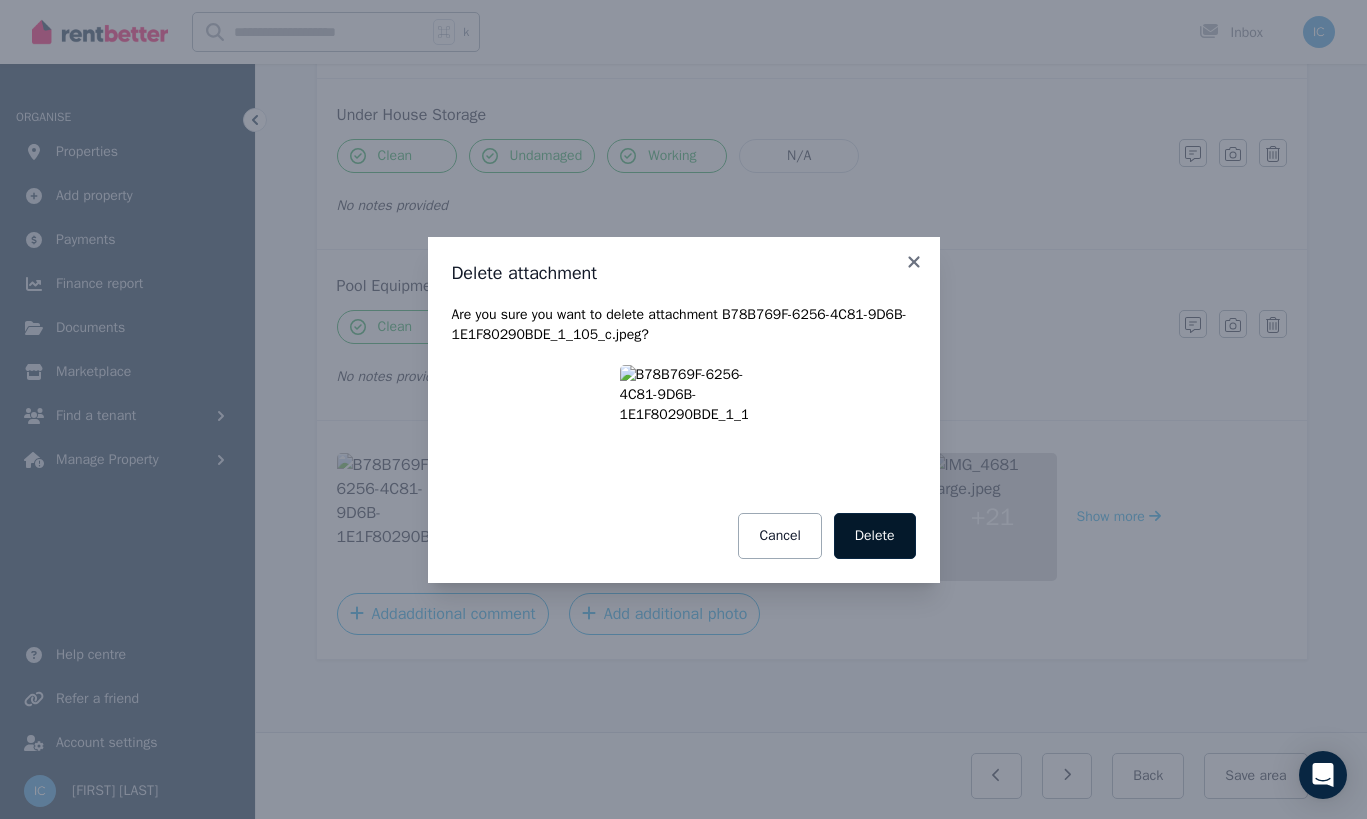 click on "Delete" at bounding box center [875, 536] 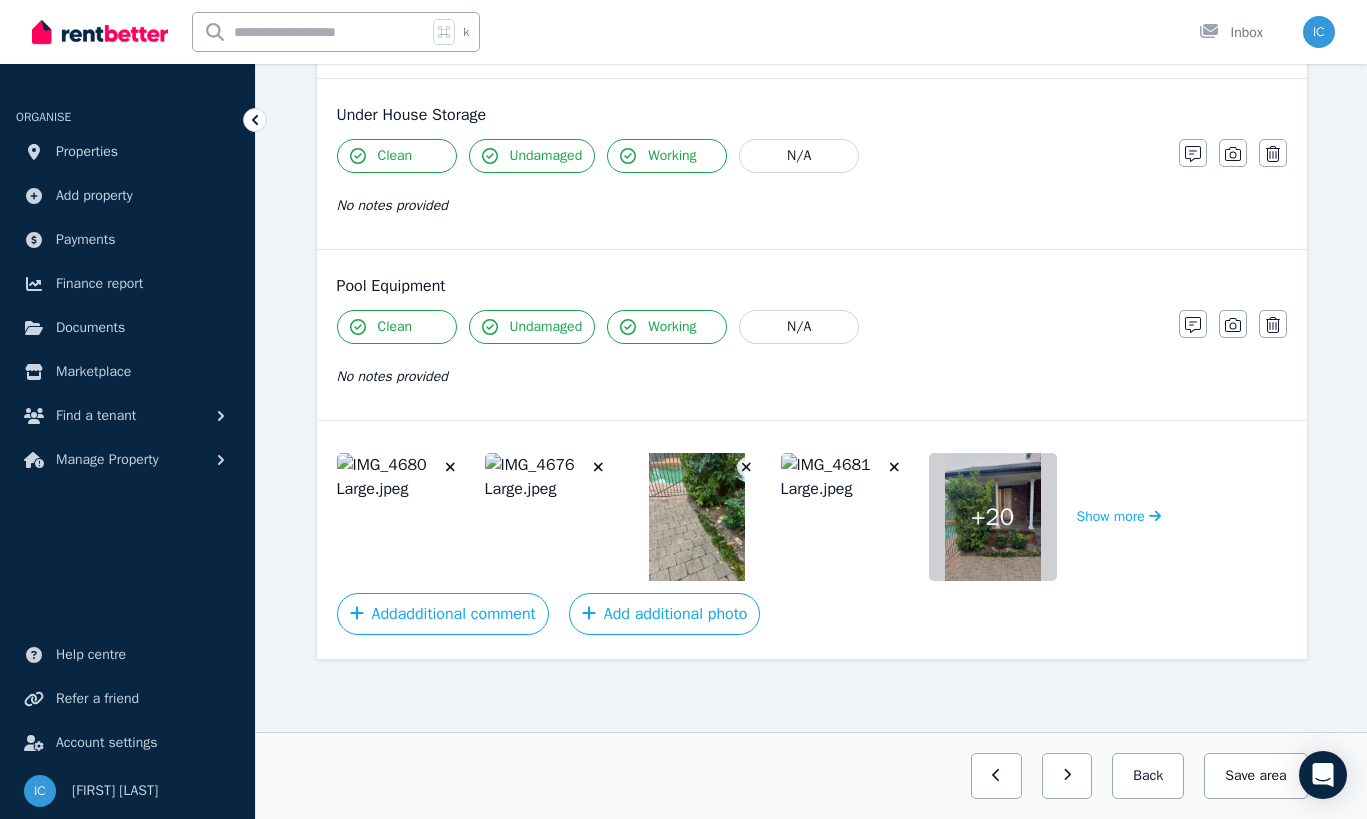 click 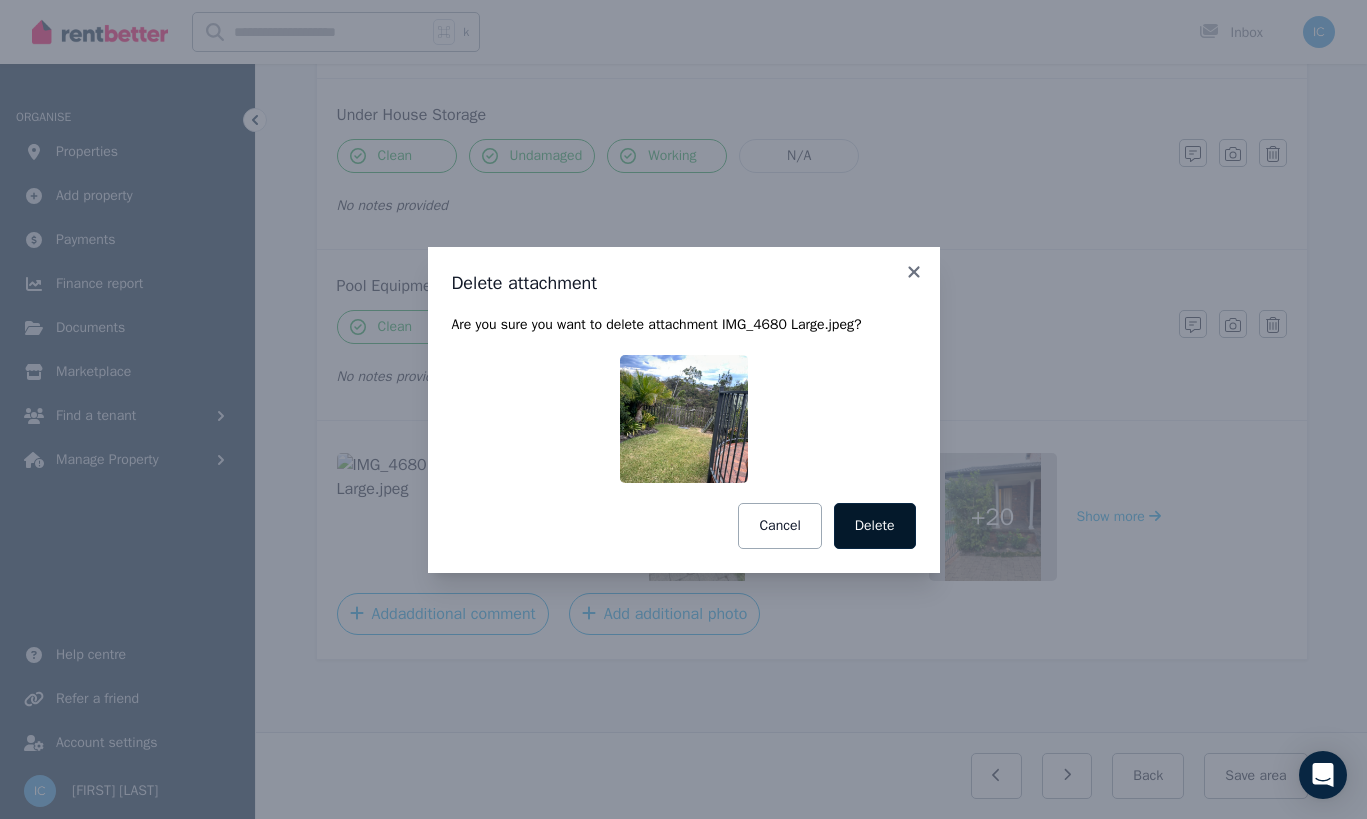 click on "Delete" at bounding box center (875, 526) 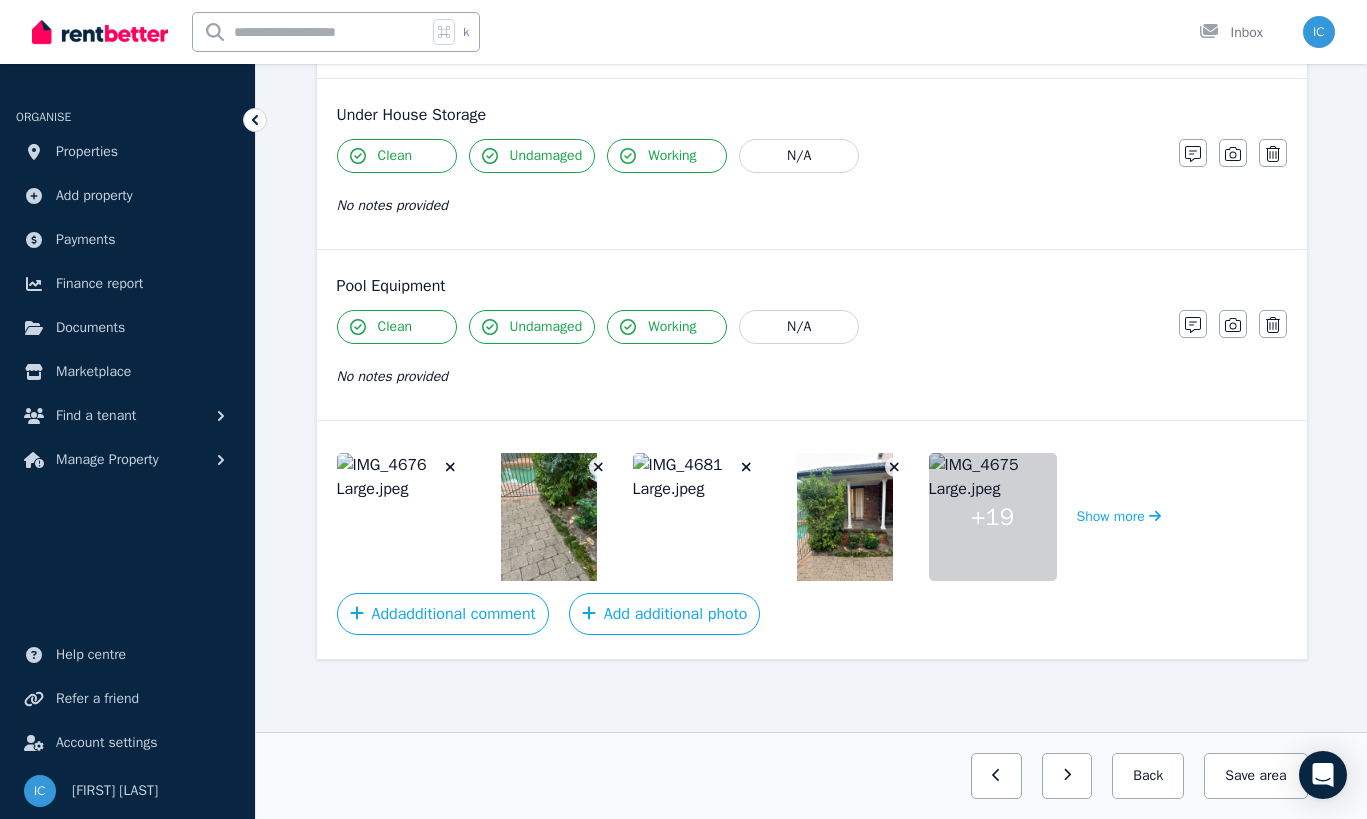 click 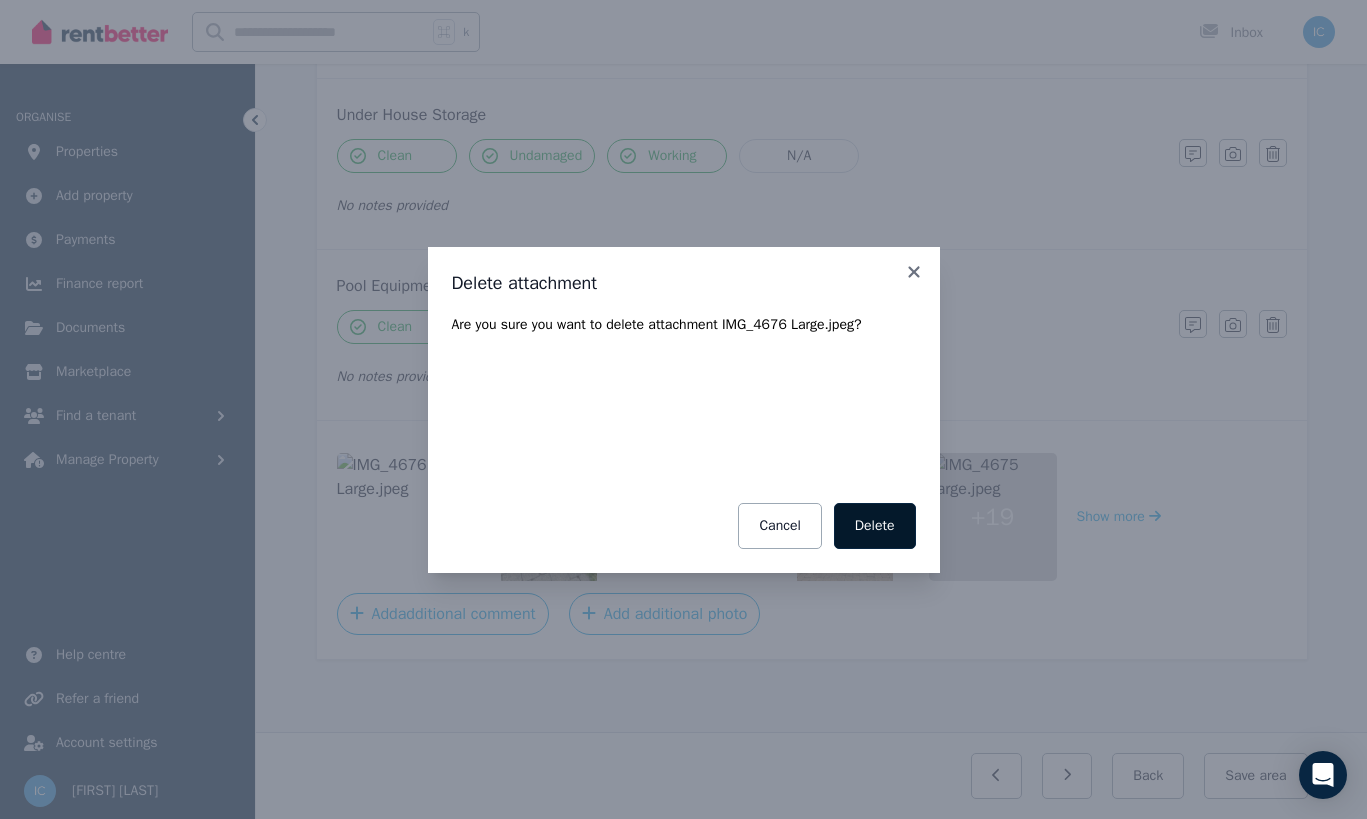 click on "Delete" at bounding box center [875, 526] 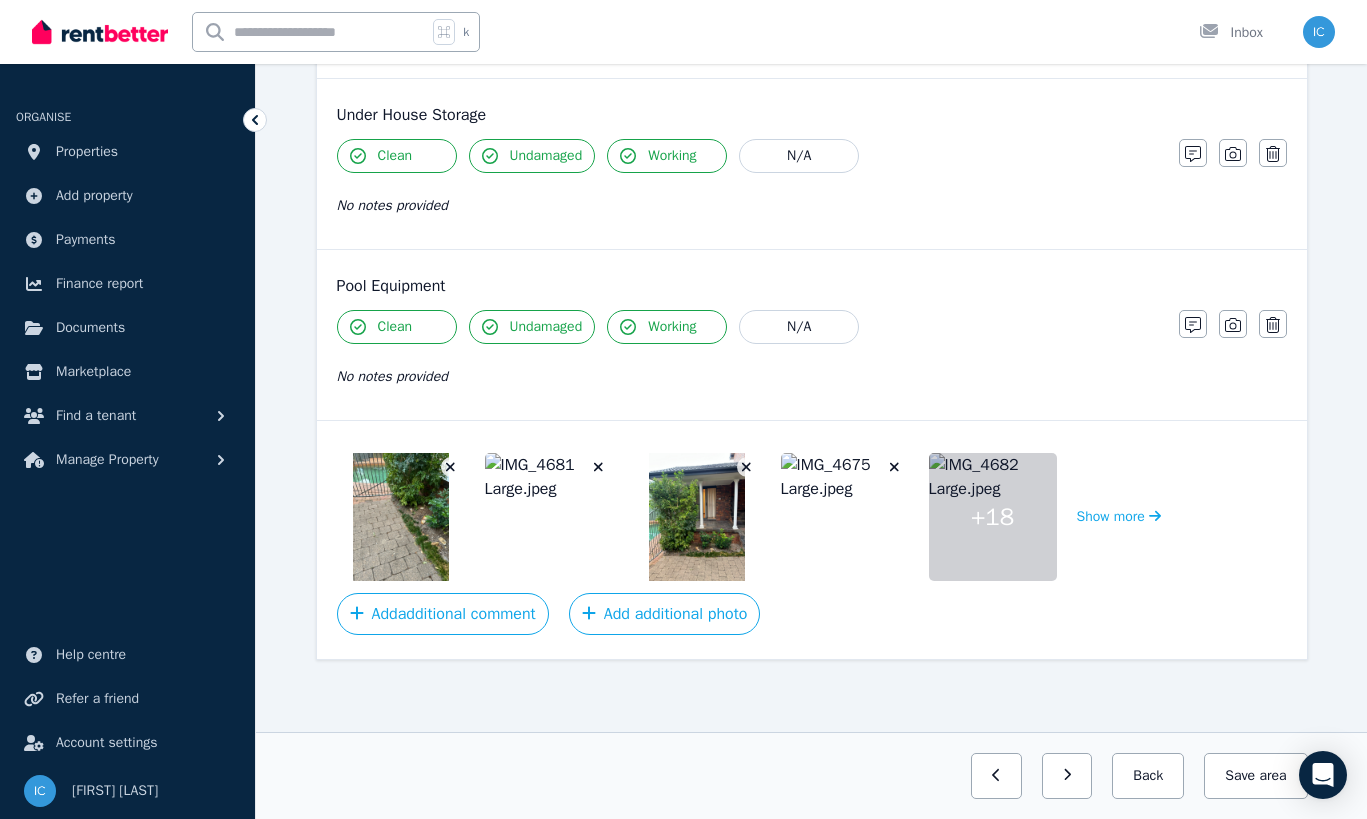 click 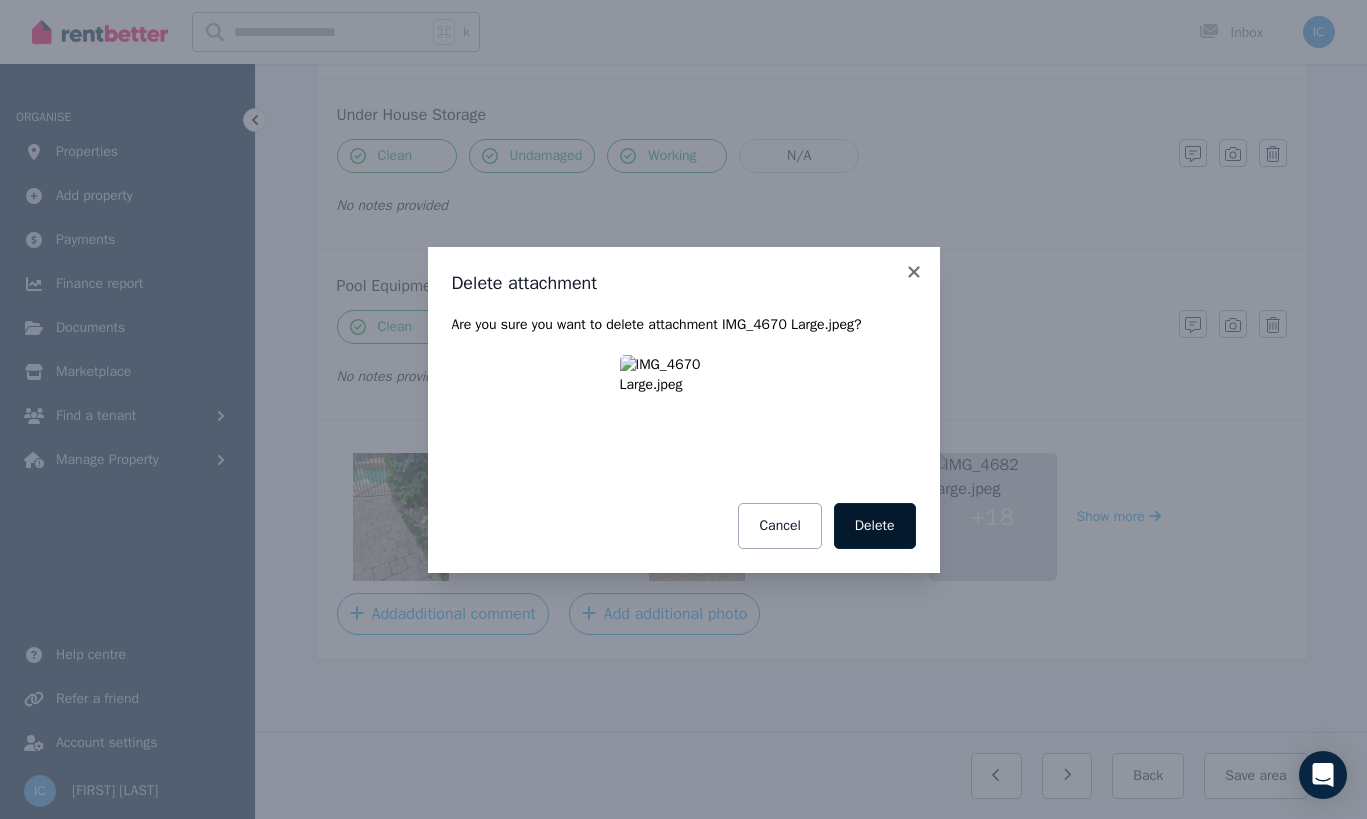 click on "Delete" at bounding box center (875, 526) 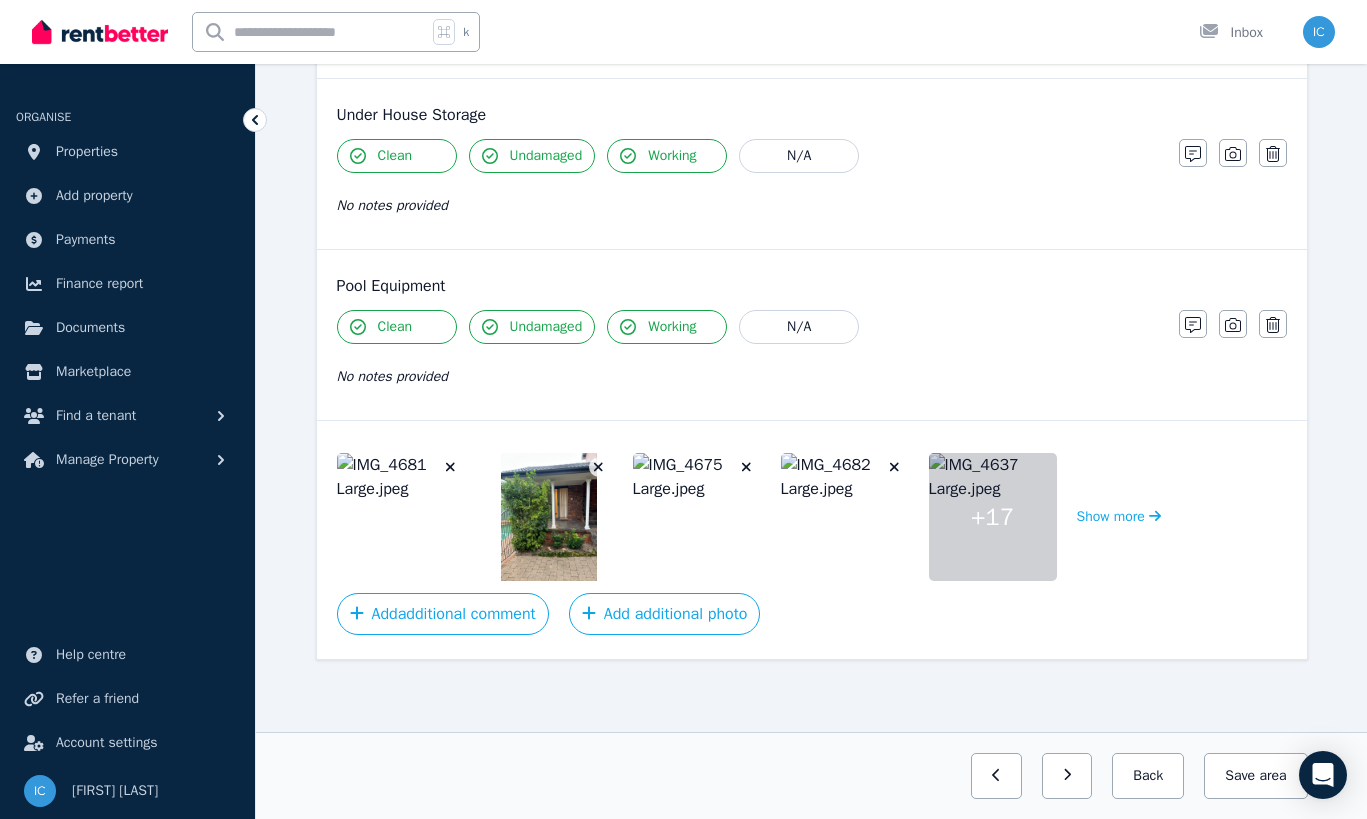click 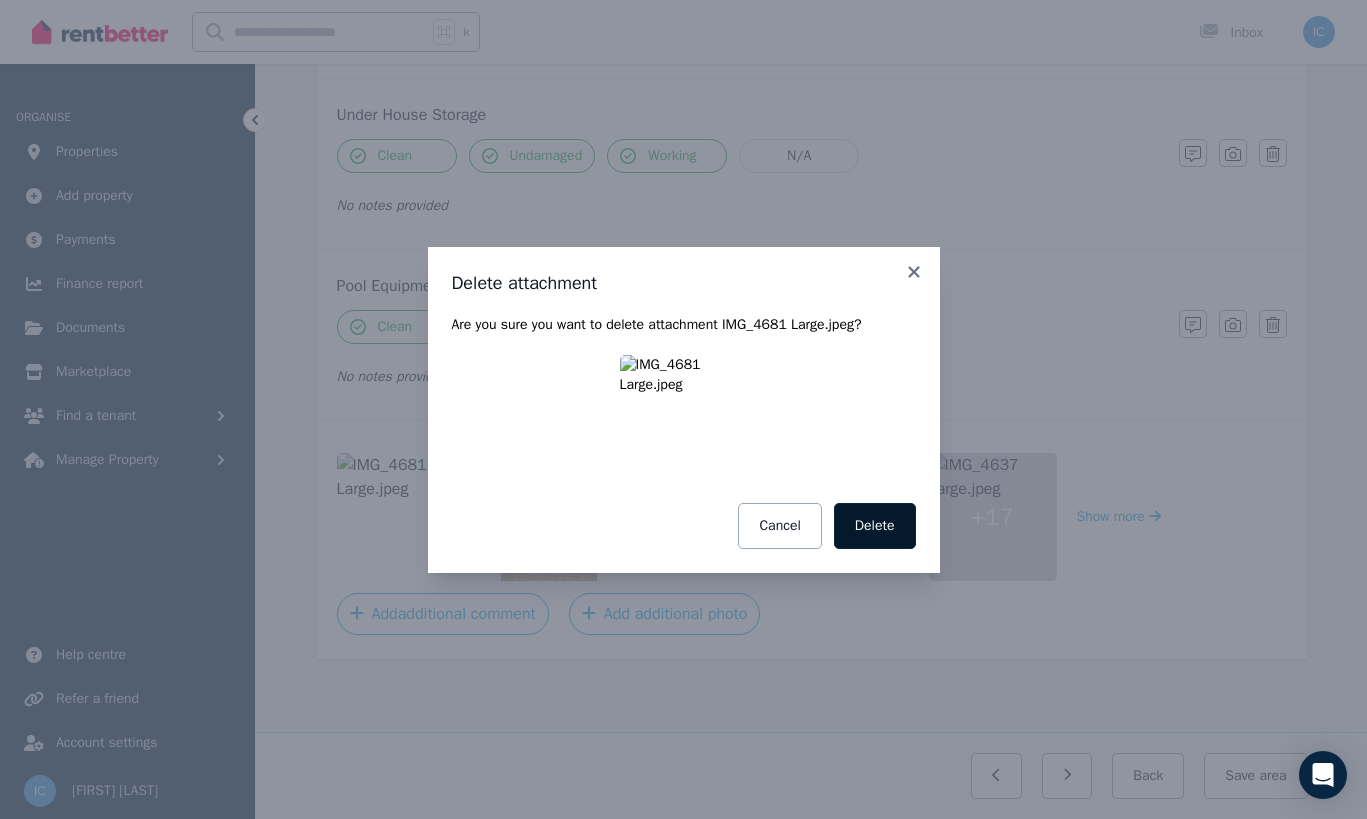 click on "Delete" at bounding box center [875, 526] 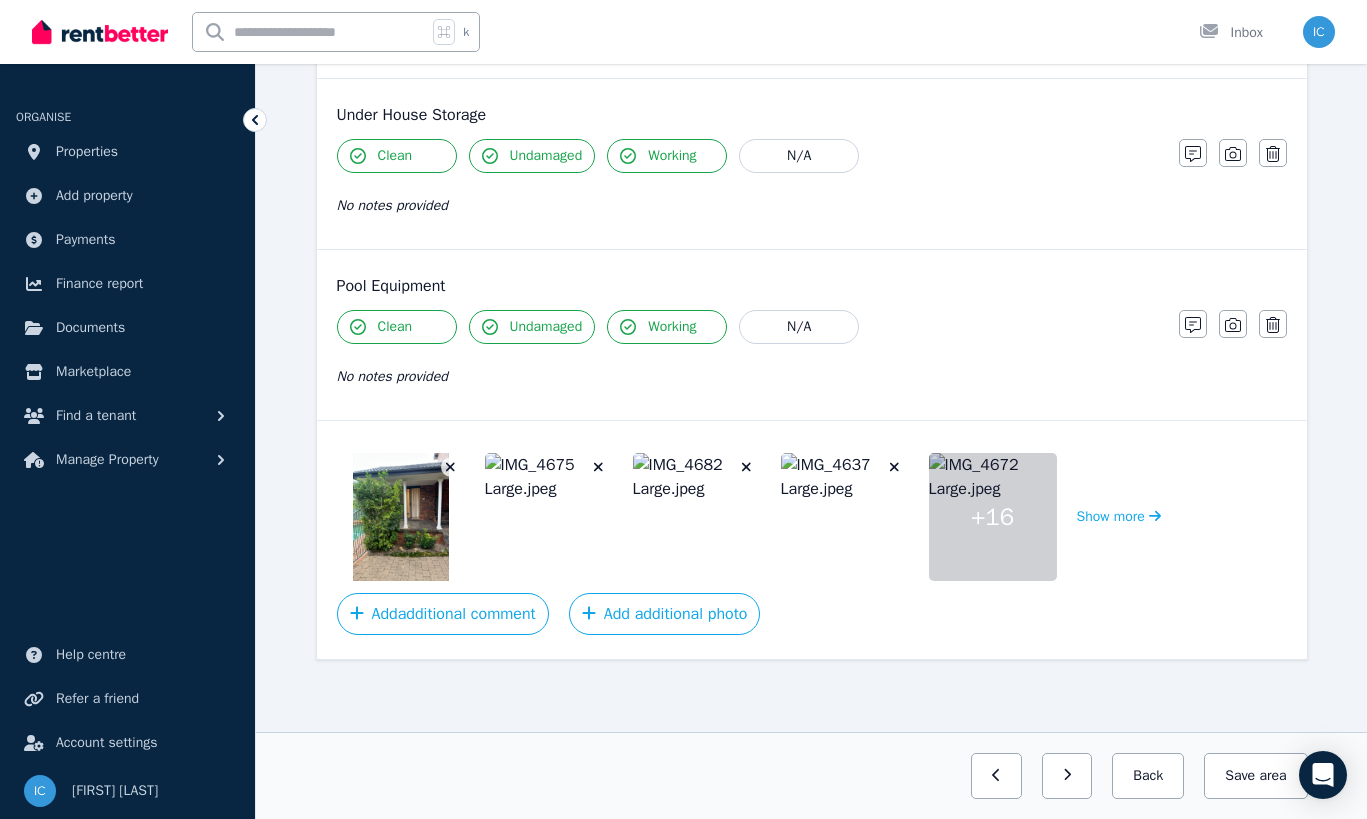 click at bounding box center (451, 467) 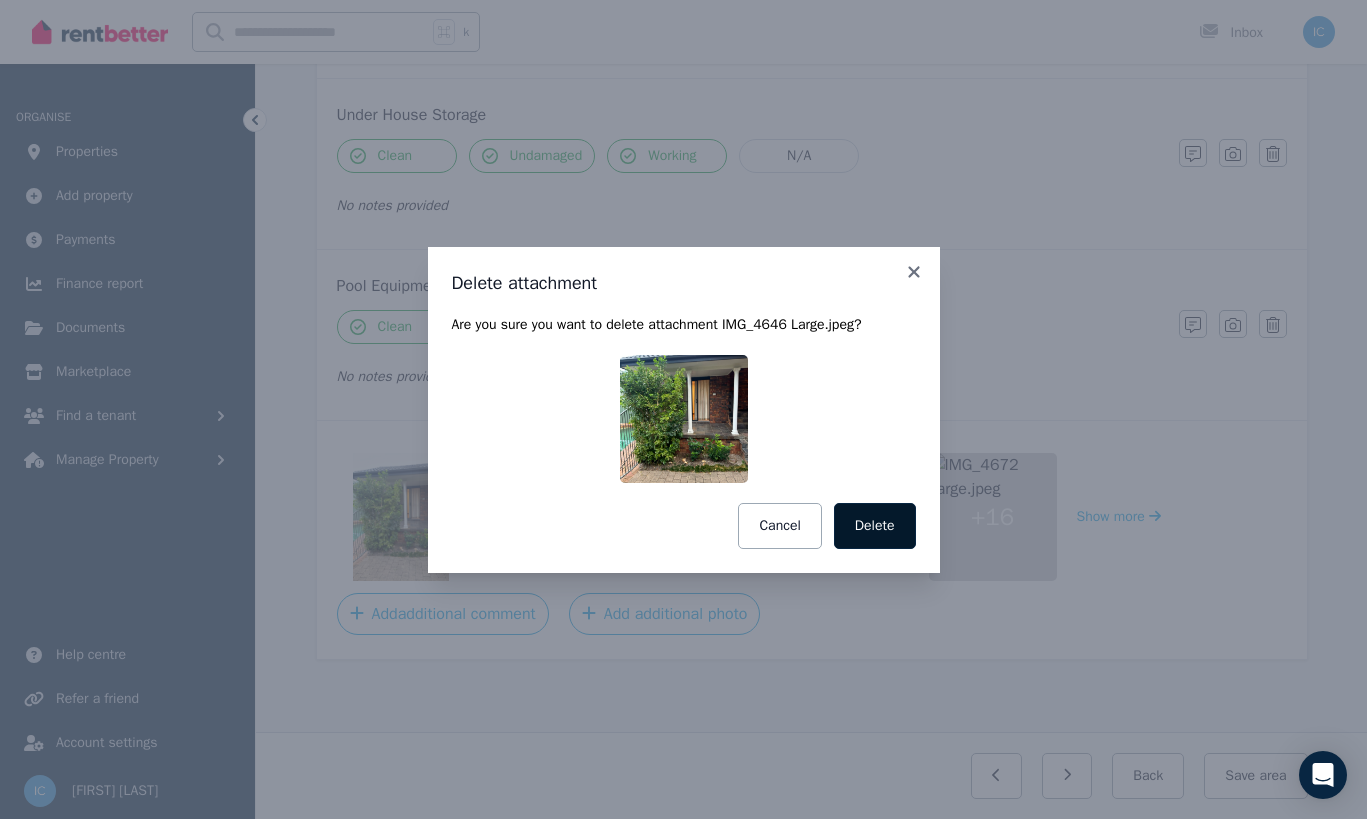 click on "Delete" at bounding box center (875, 526) 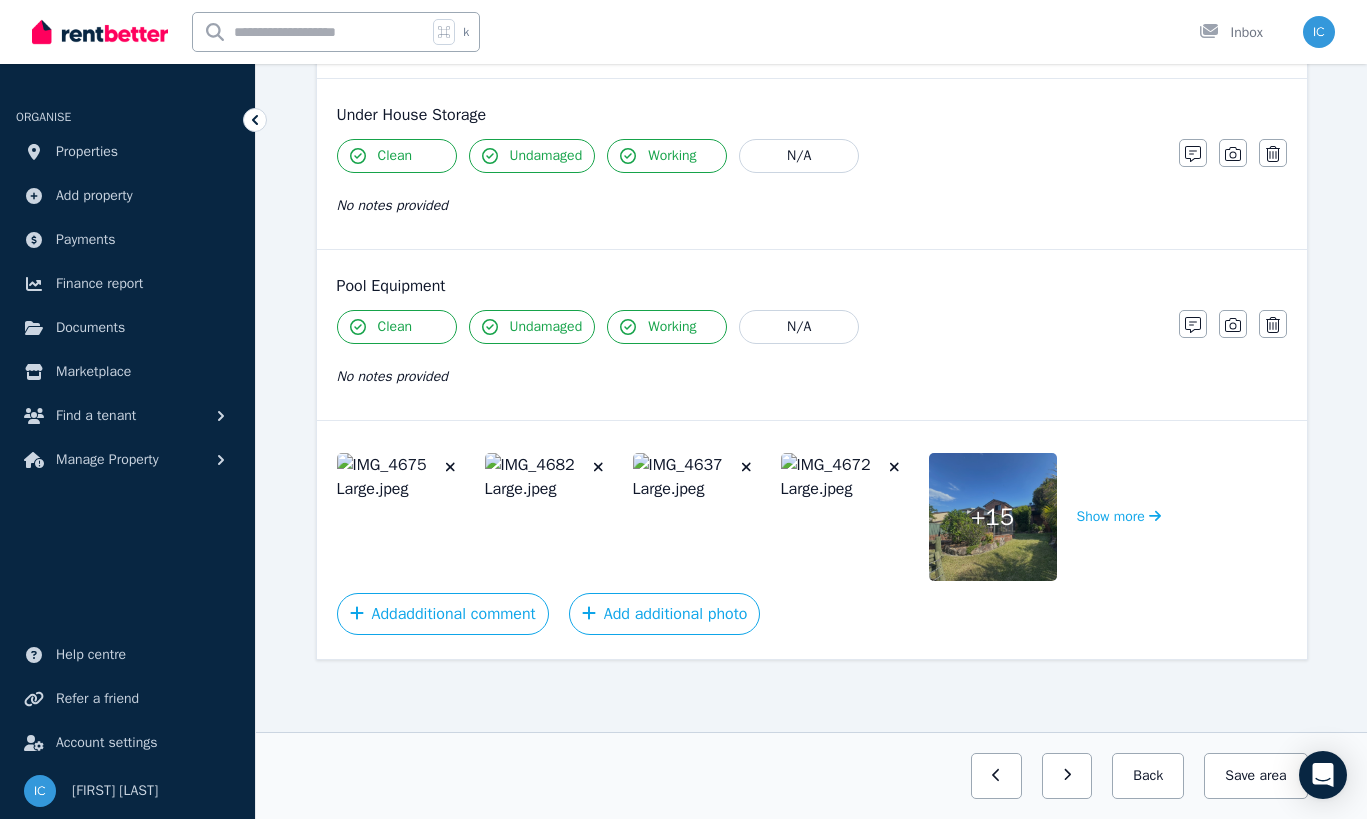 click 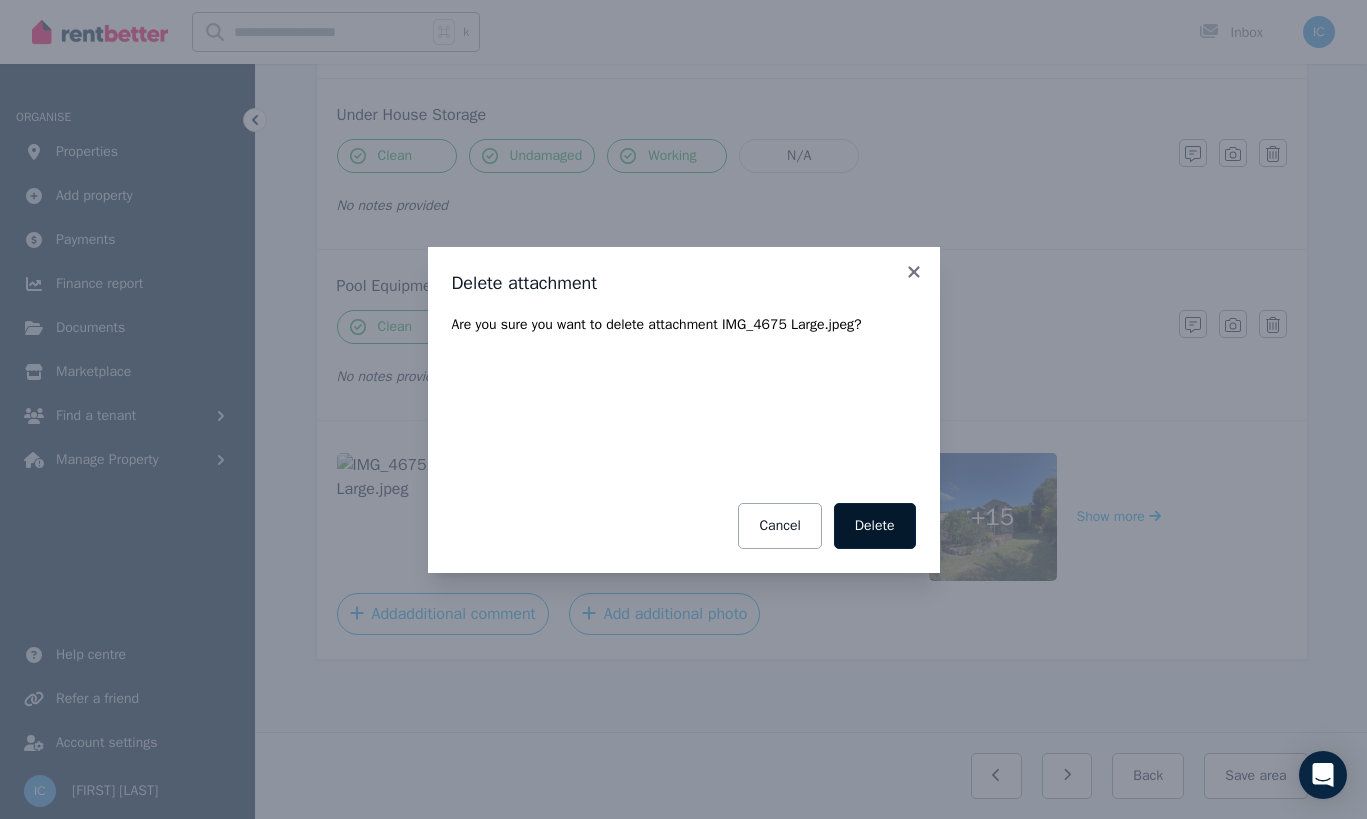 click on "Delete" at bounding box center [875, 526] 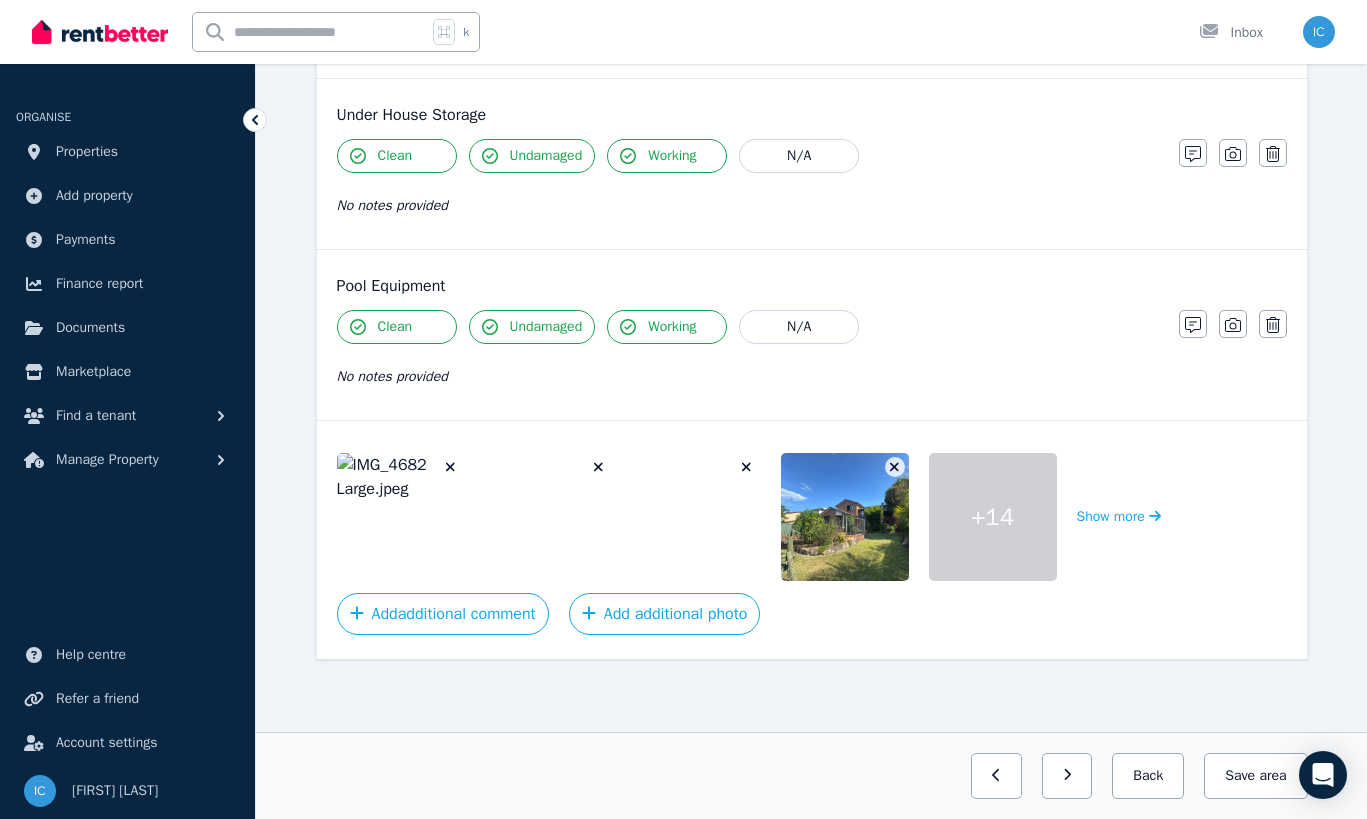 click 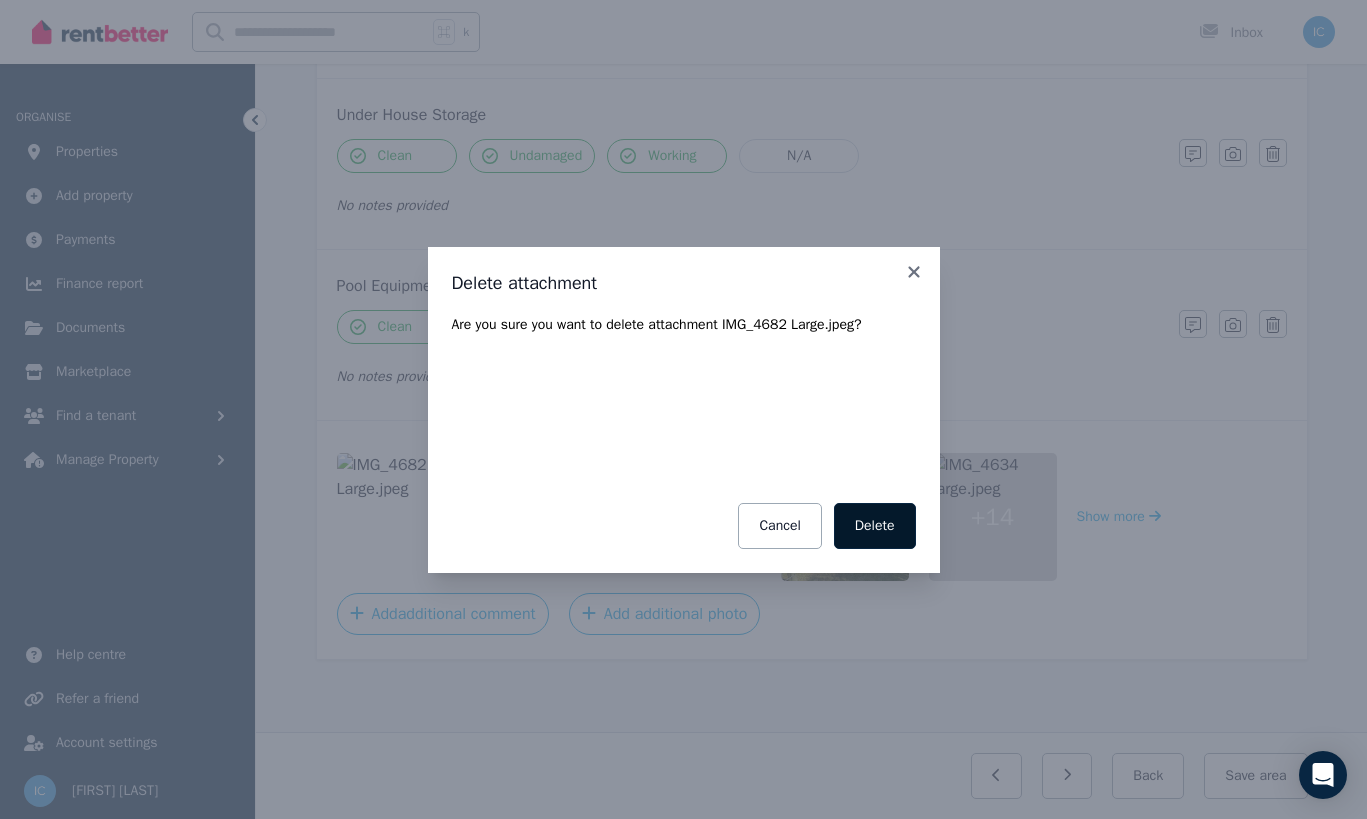 click on "Delete" at bounding box center [875, 526] 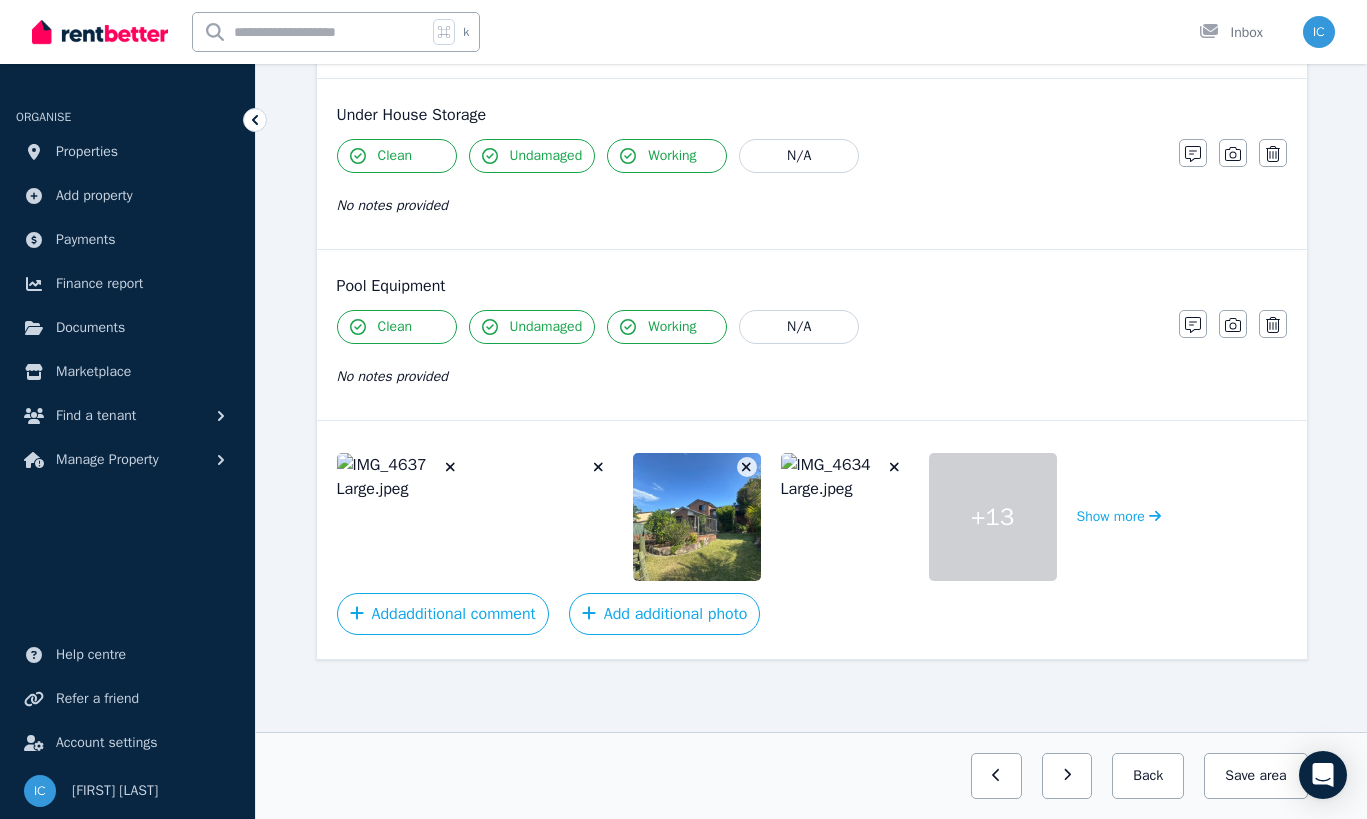 click 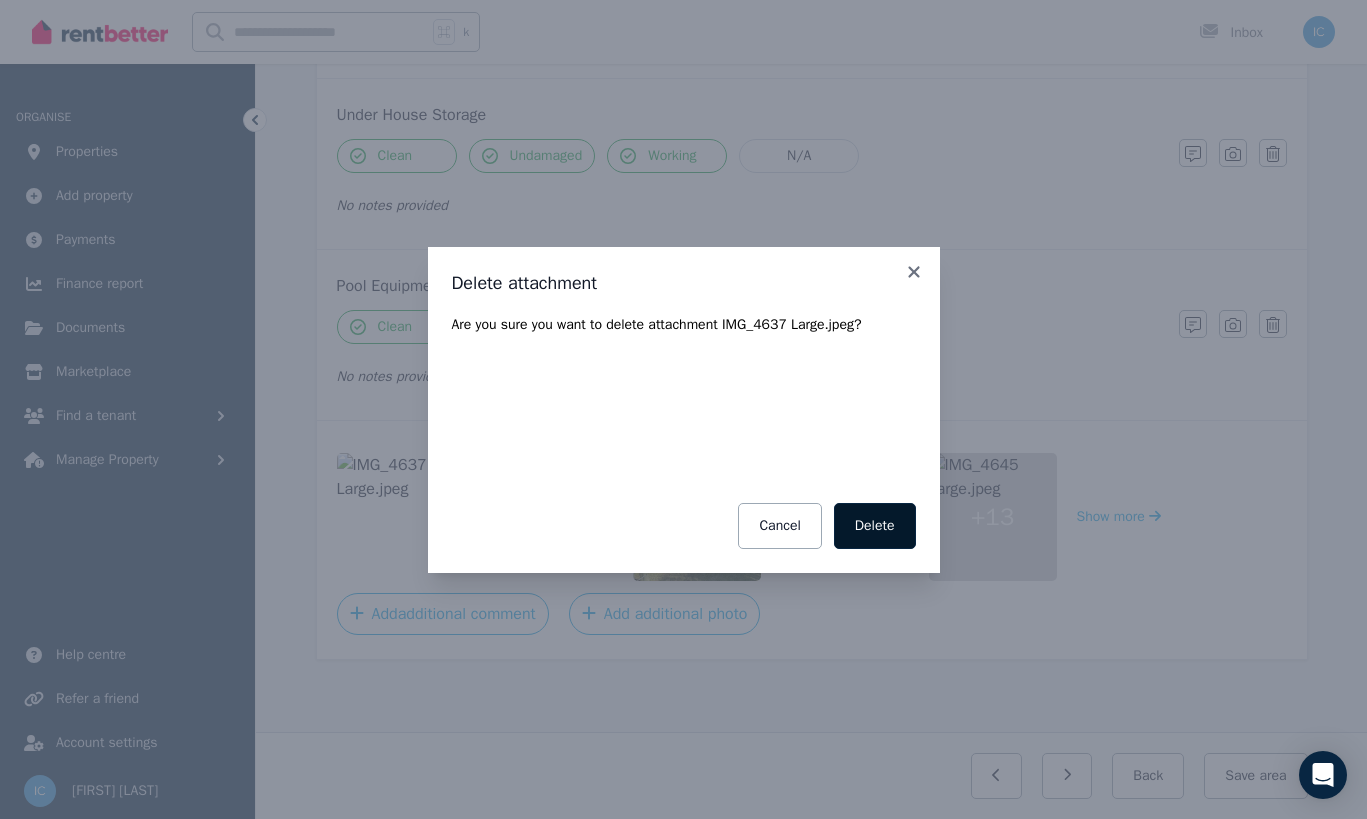 click on "Delete" at bounding box center [875, 526] 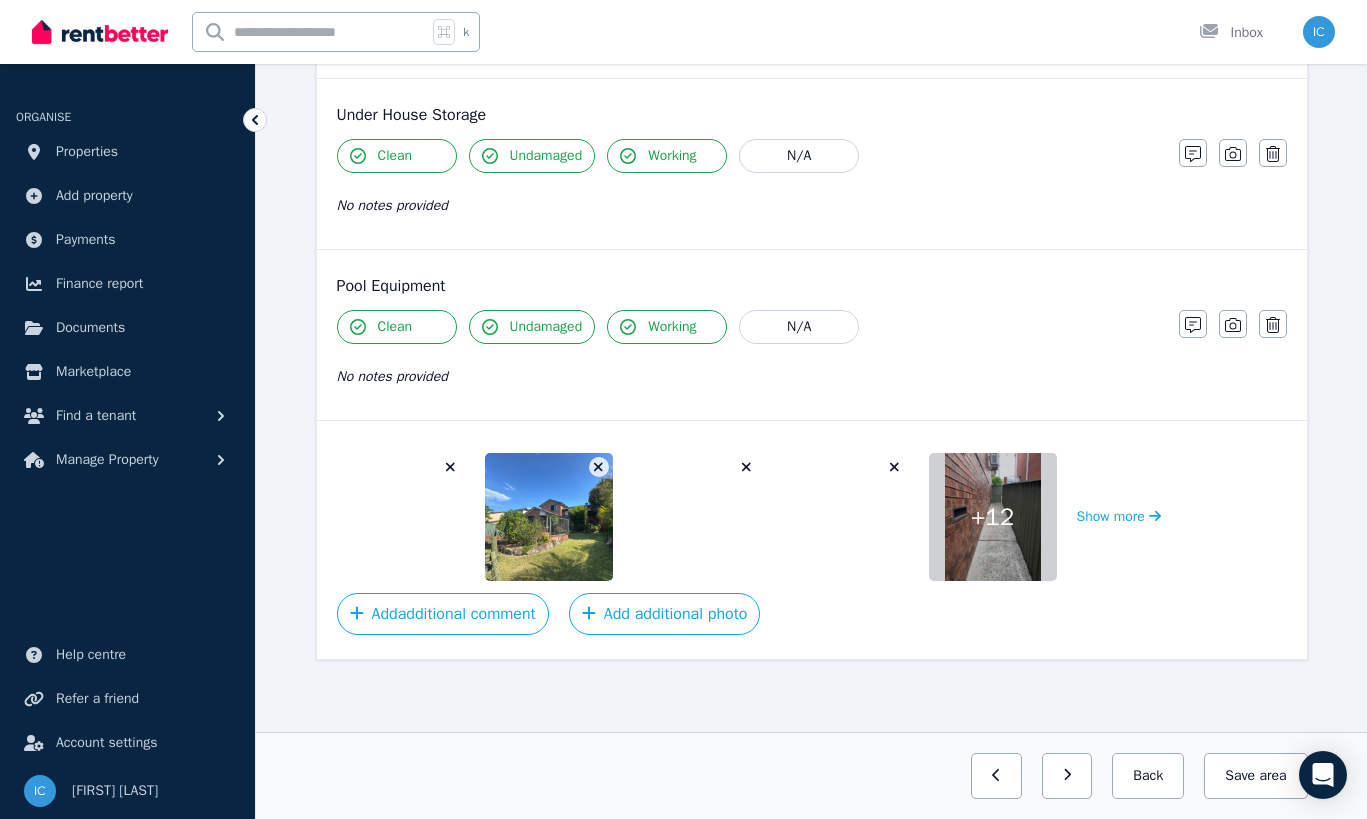 click 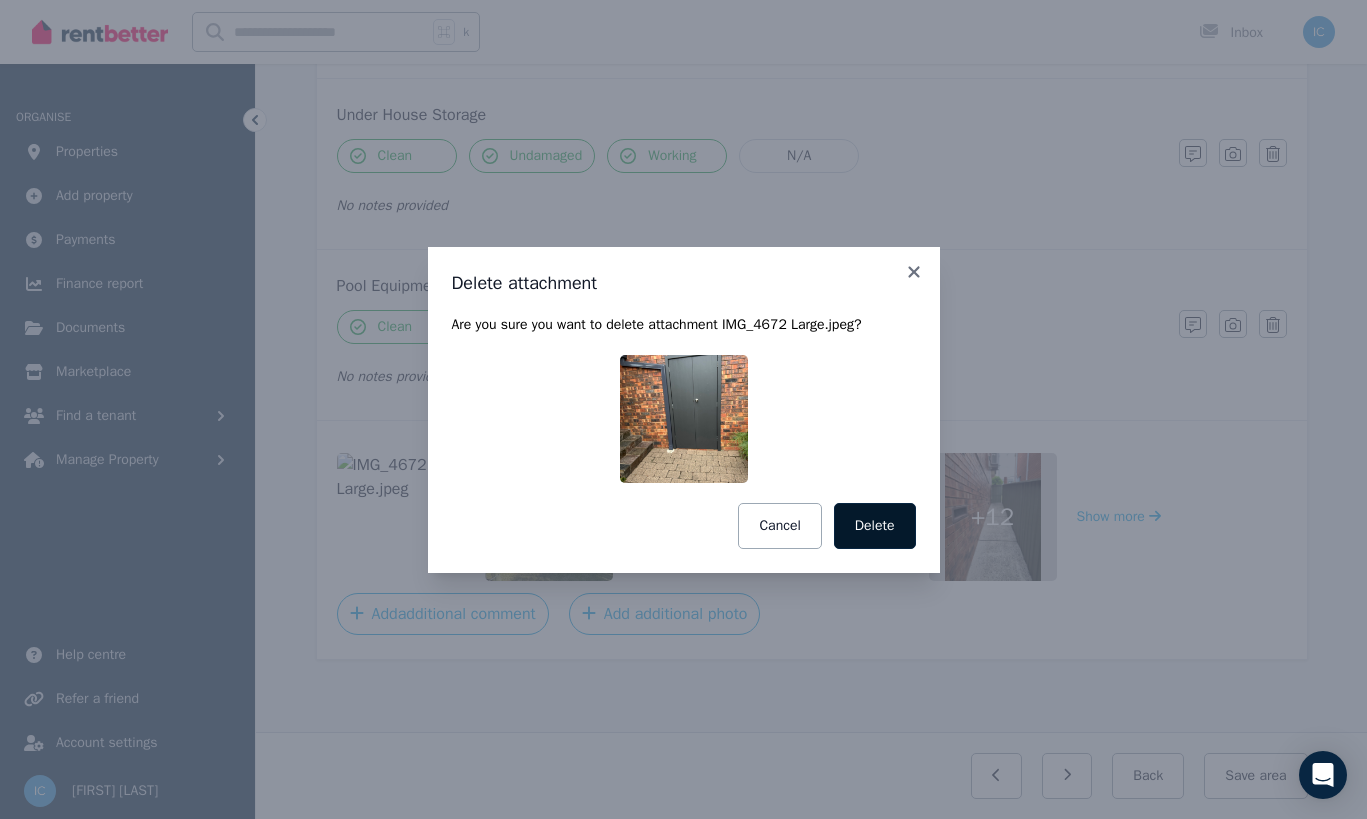 click on "Delete" at bounding box center [875, 526] 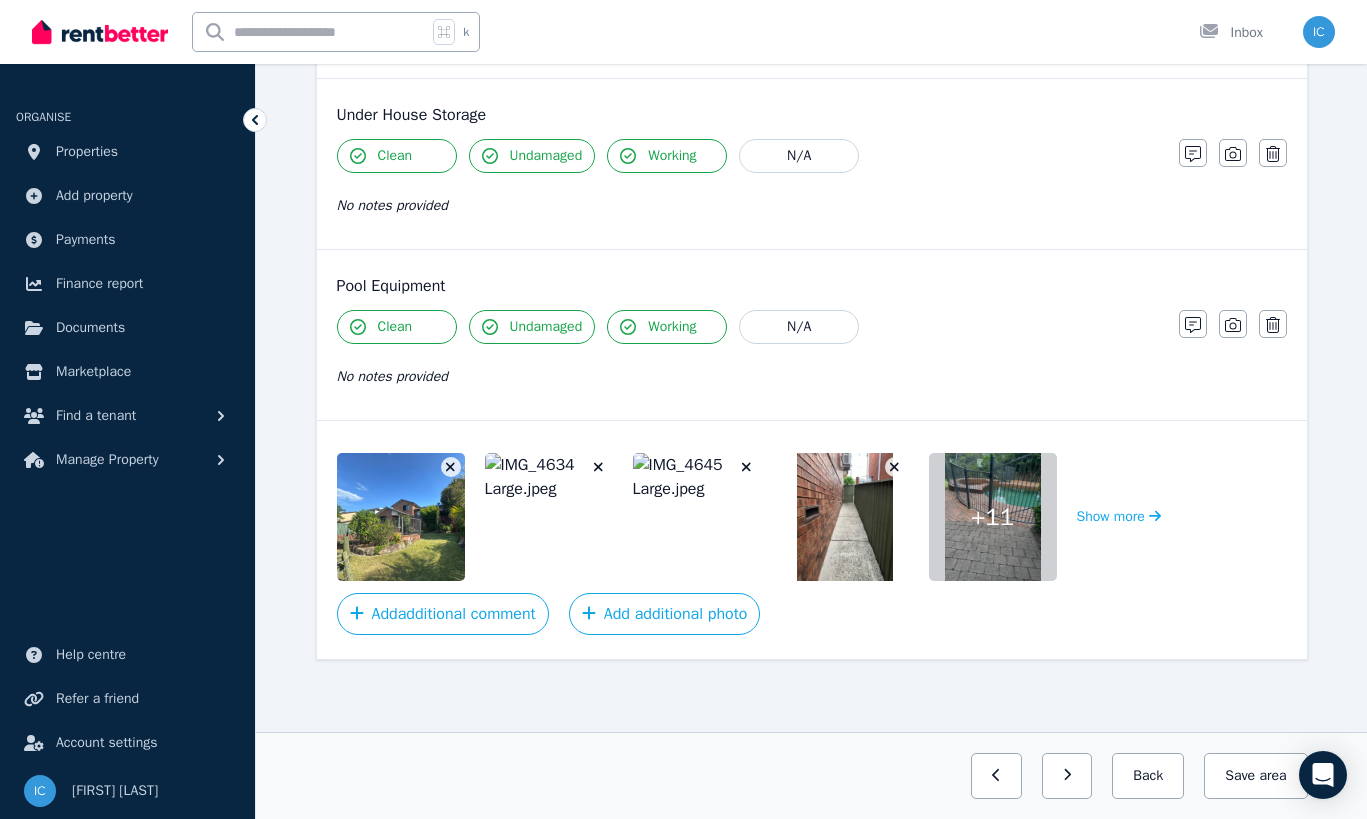 click 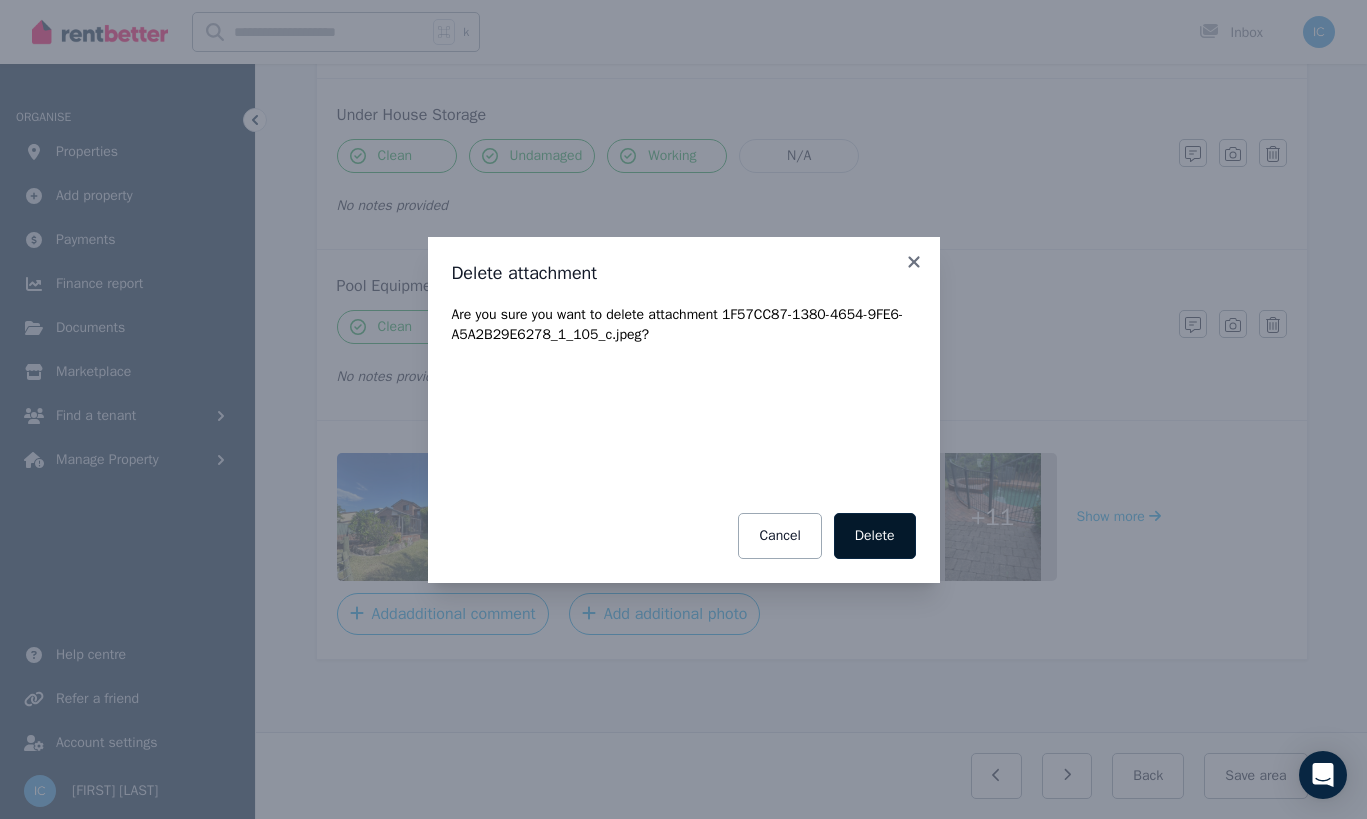 click on "Delete" at bounding box center (875, 536) 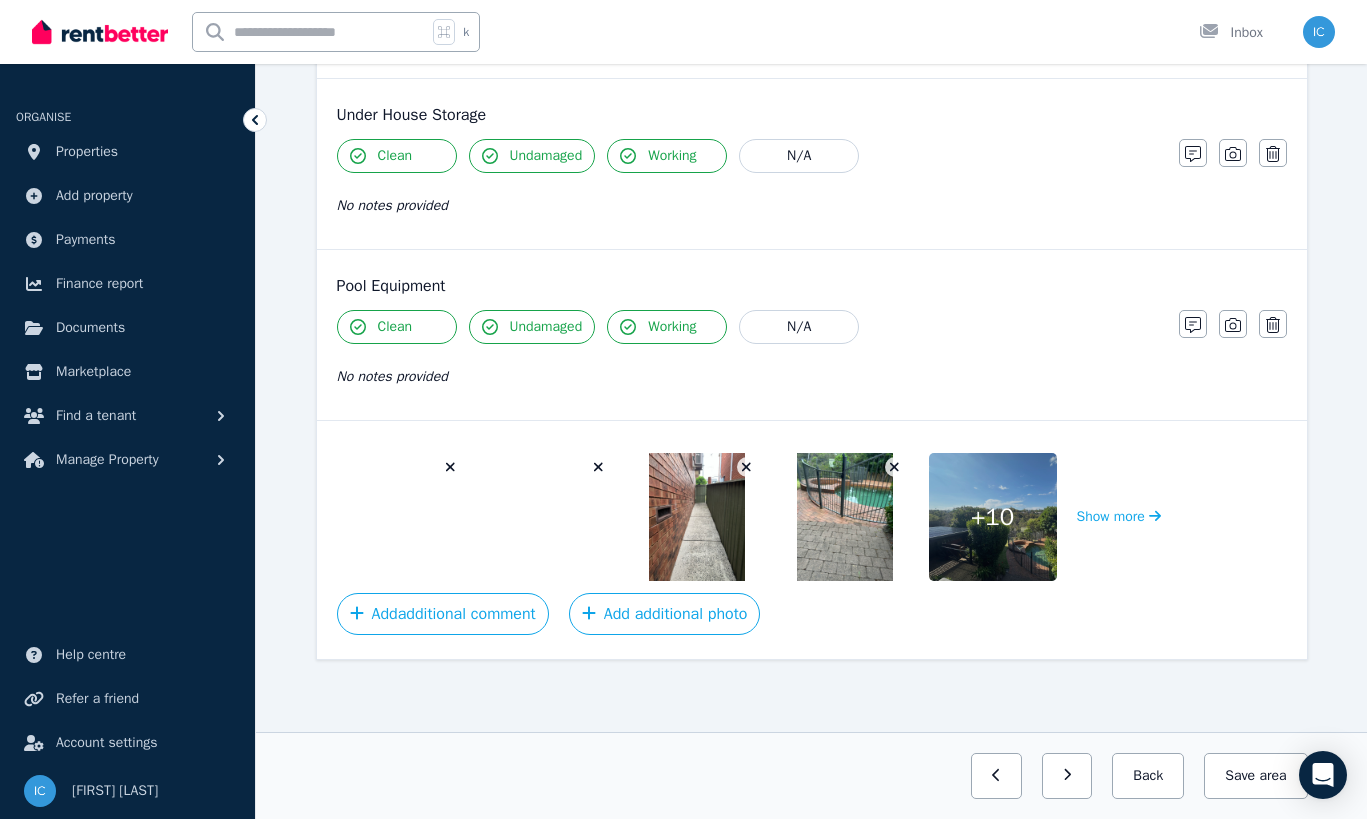 click 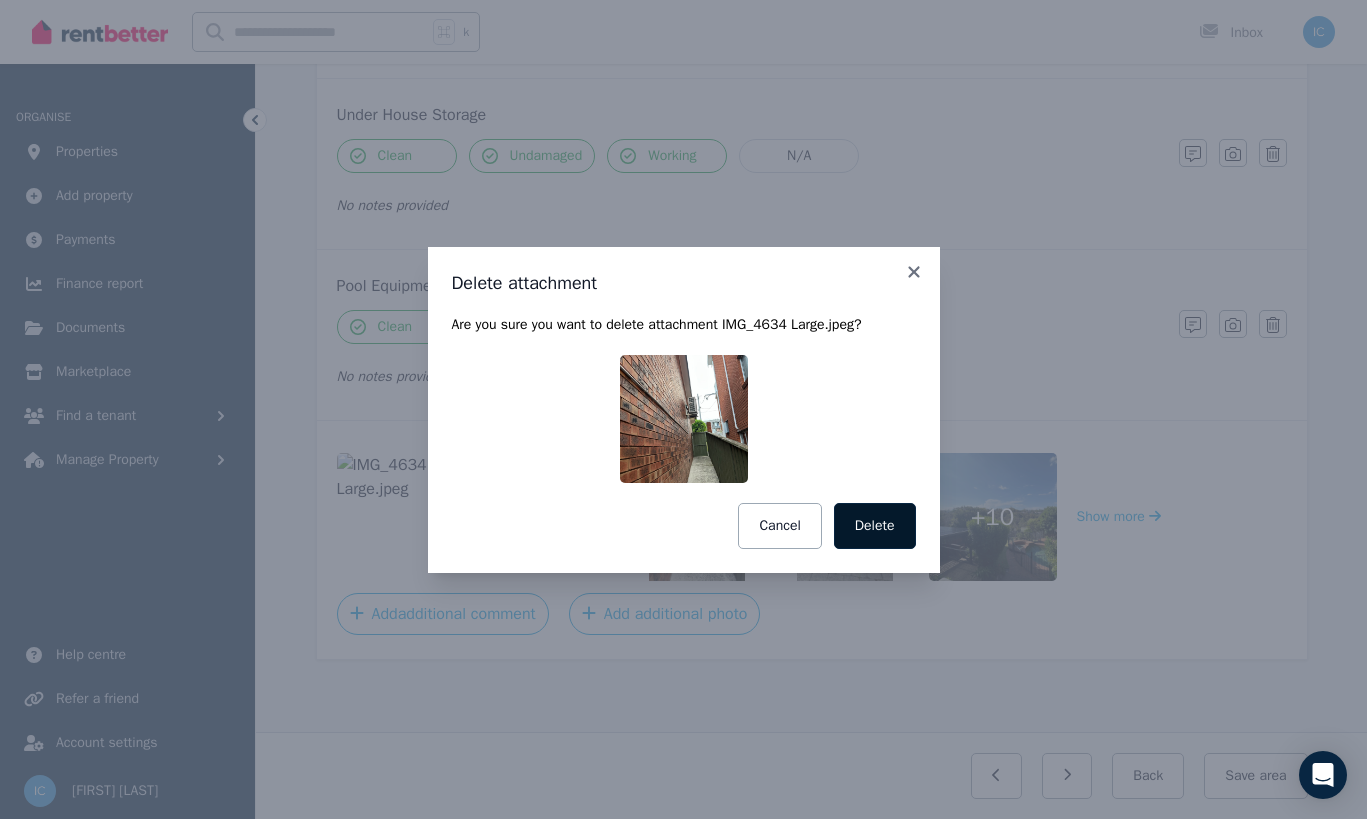 click on "Delete" at bounding box center [875, 526] 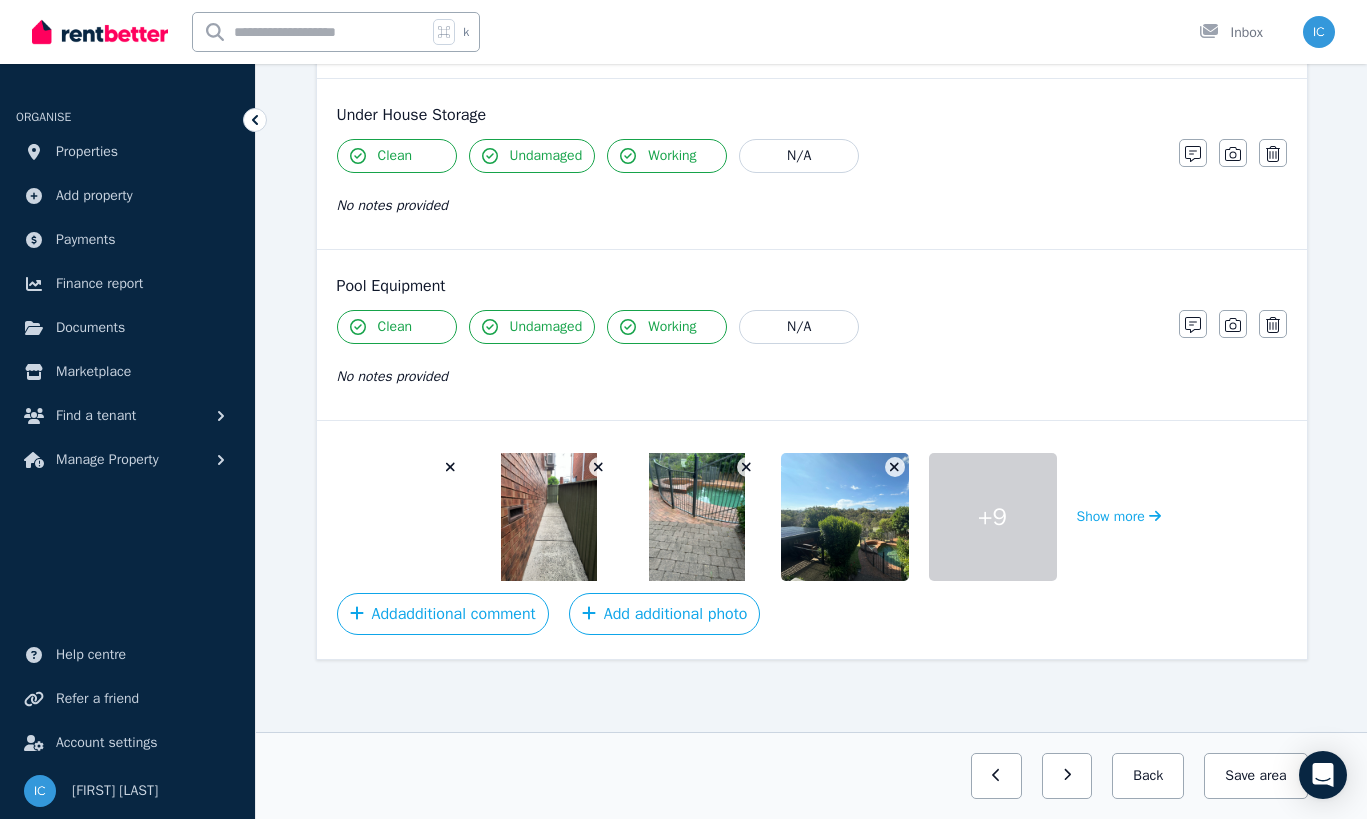click 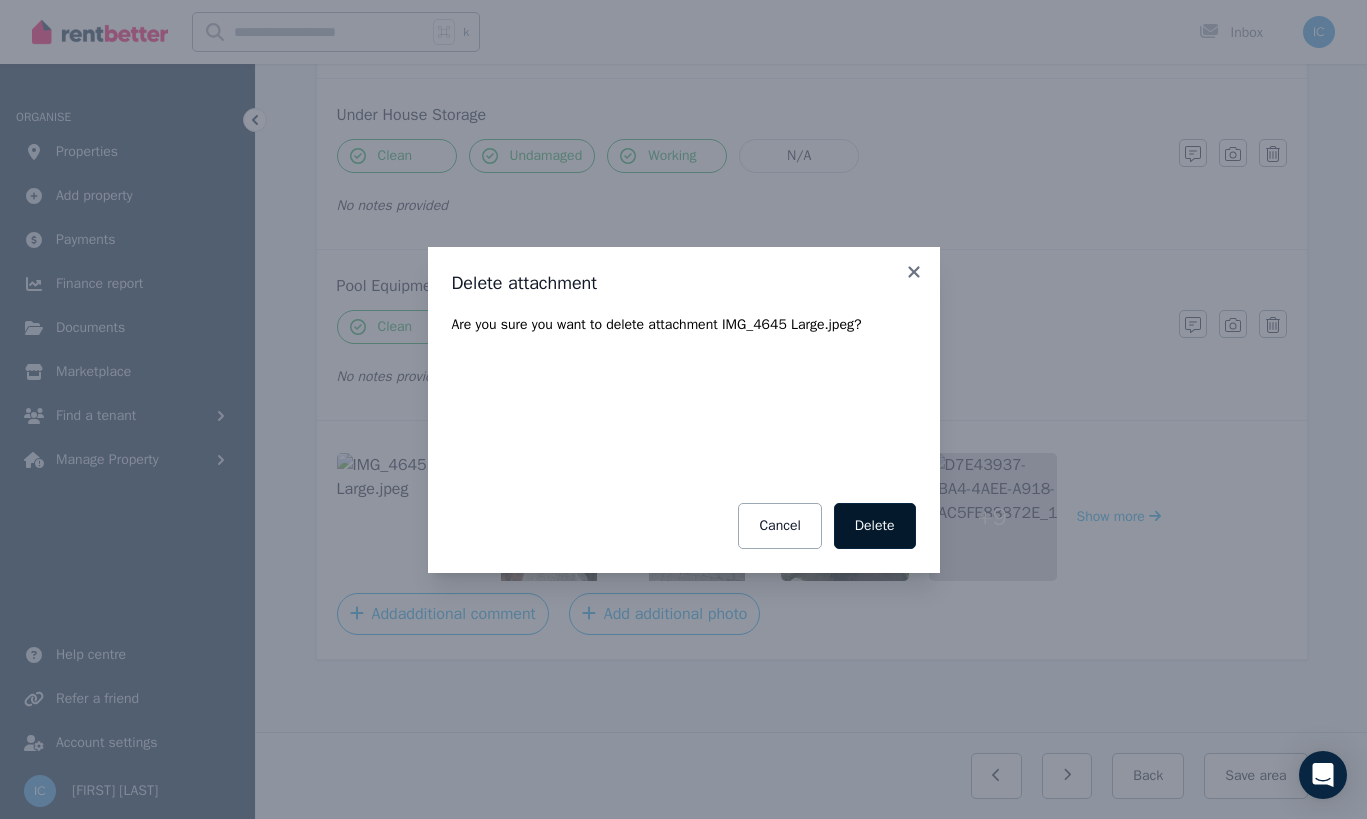 click on "Delete" at bounding box center (875, 526) 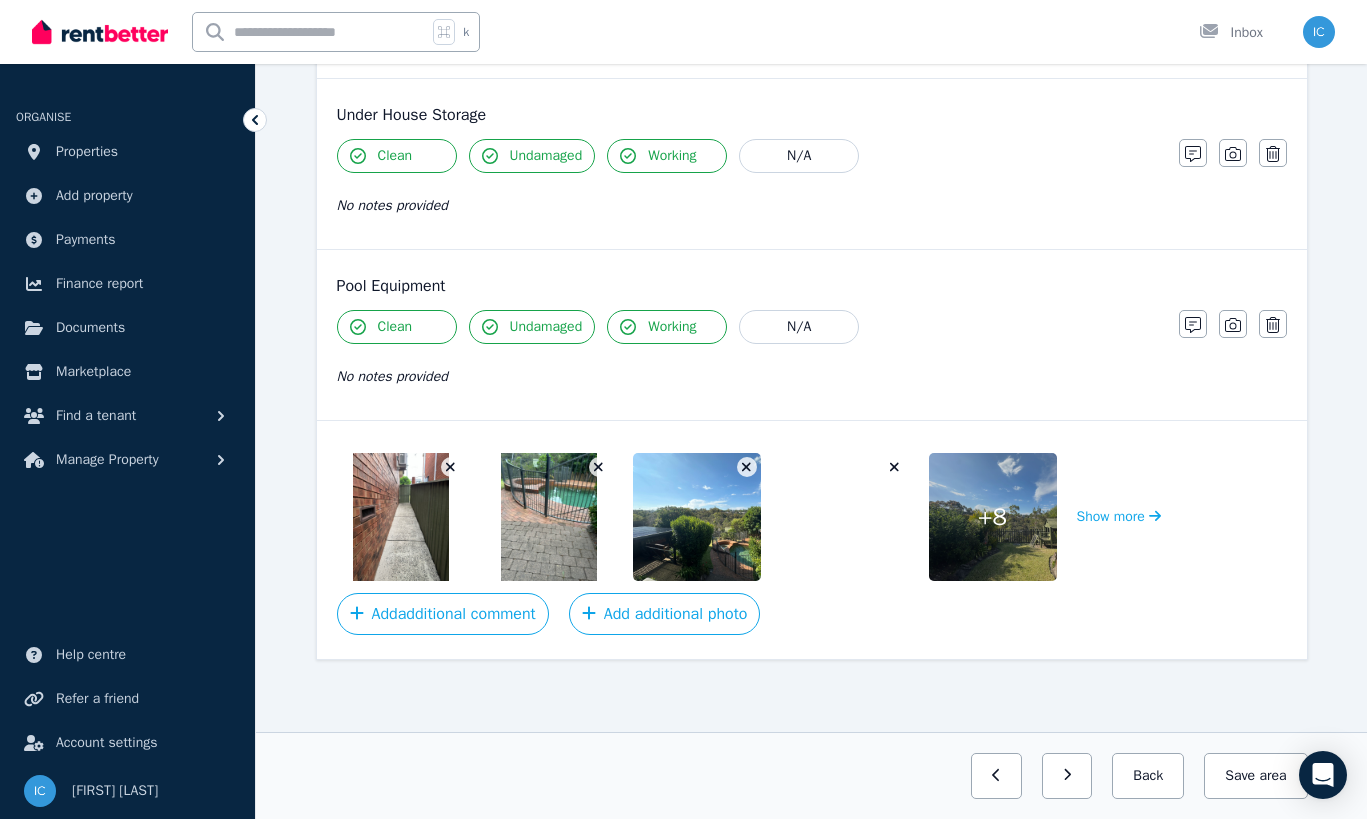 click 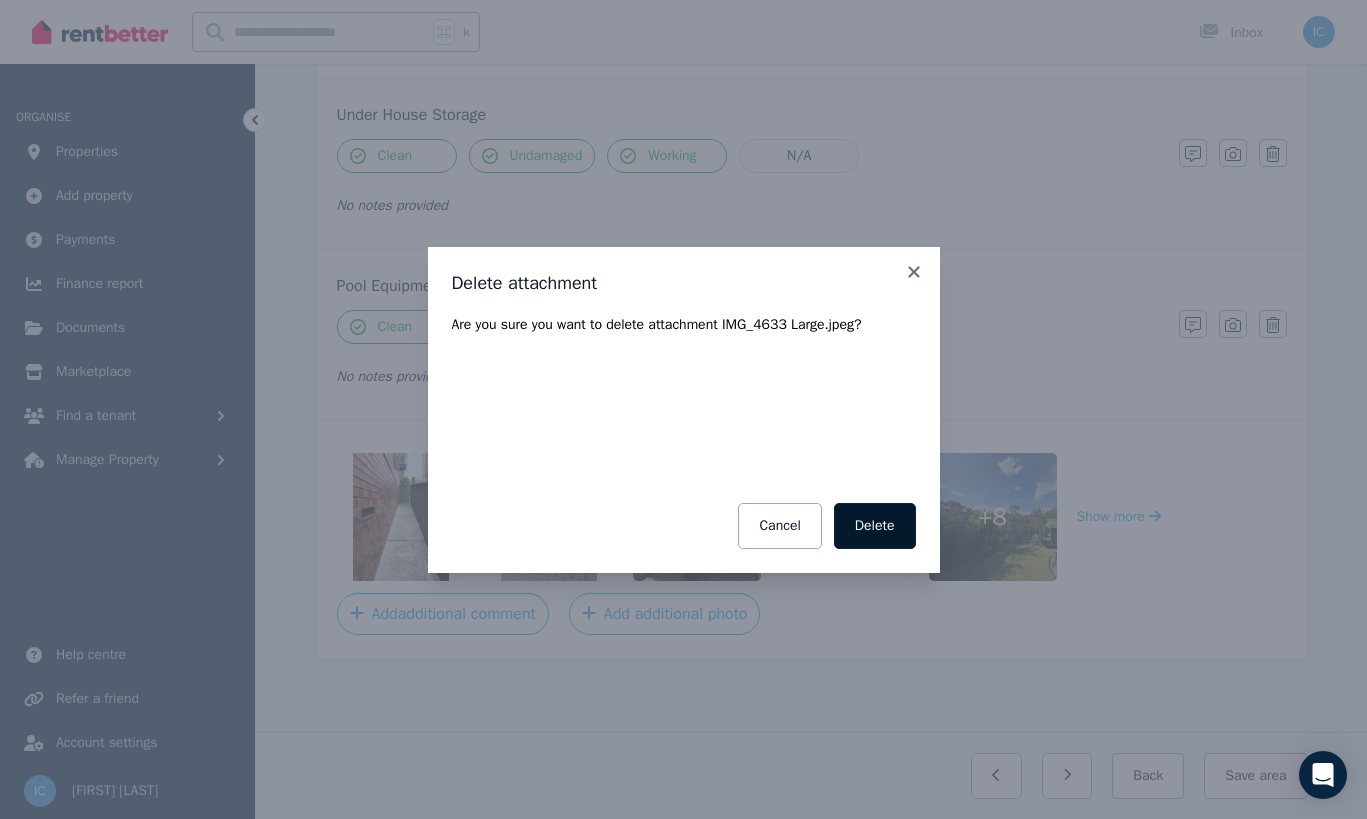 click on "Delete" at bounding box center (875, 526) 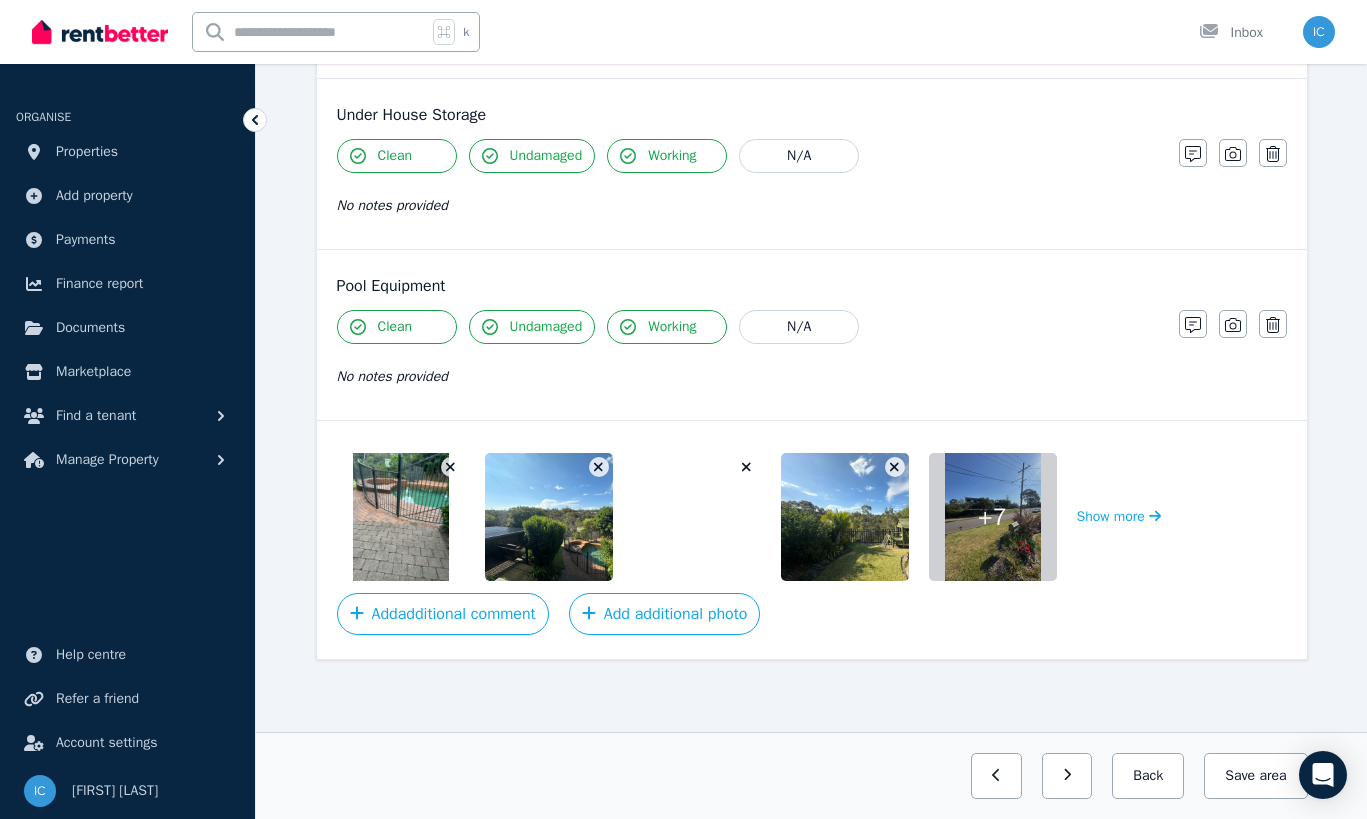 click 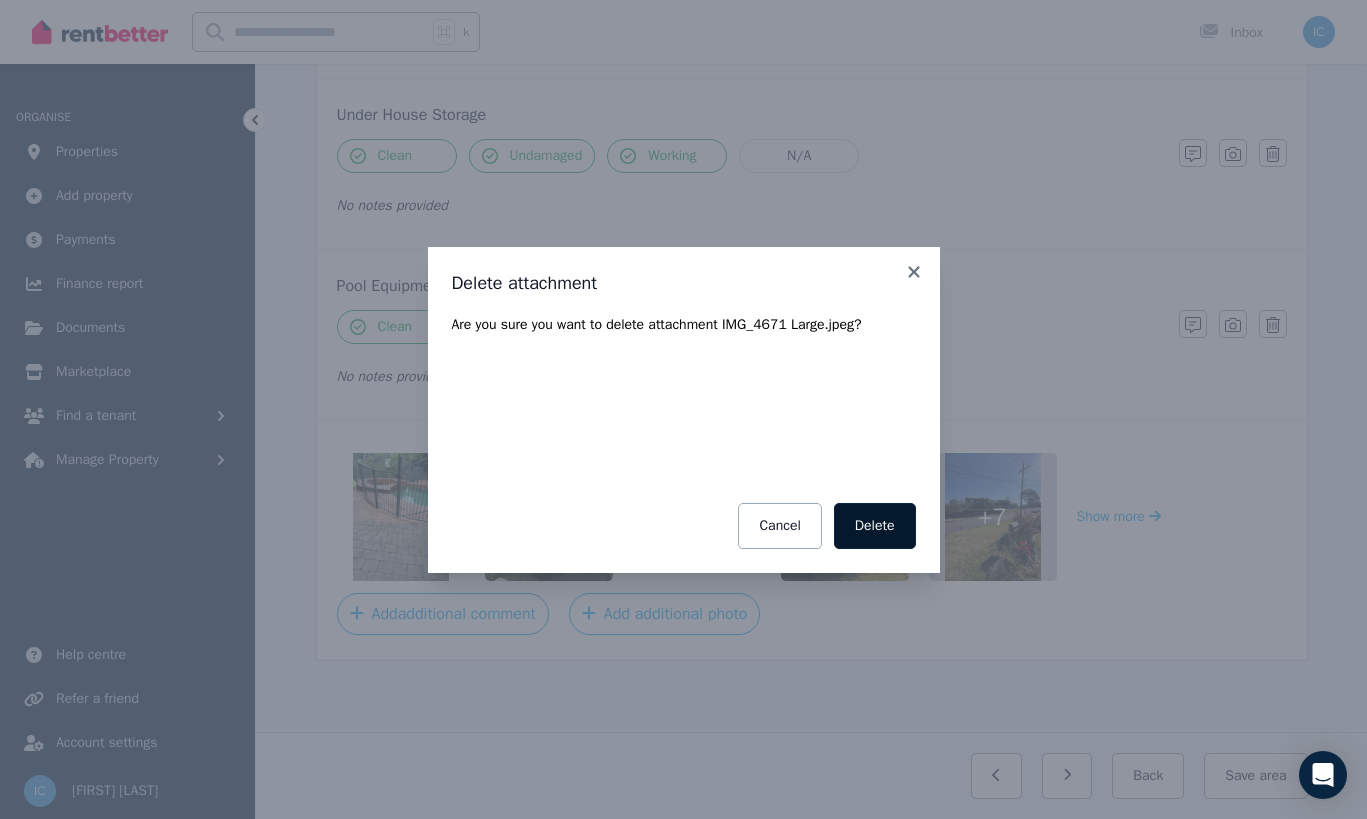click on "Delete" at bounding box center [875, 526] 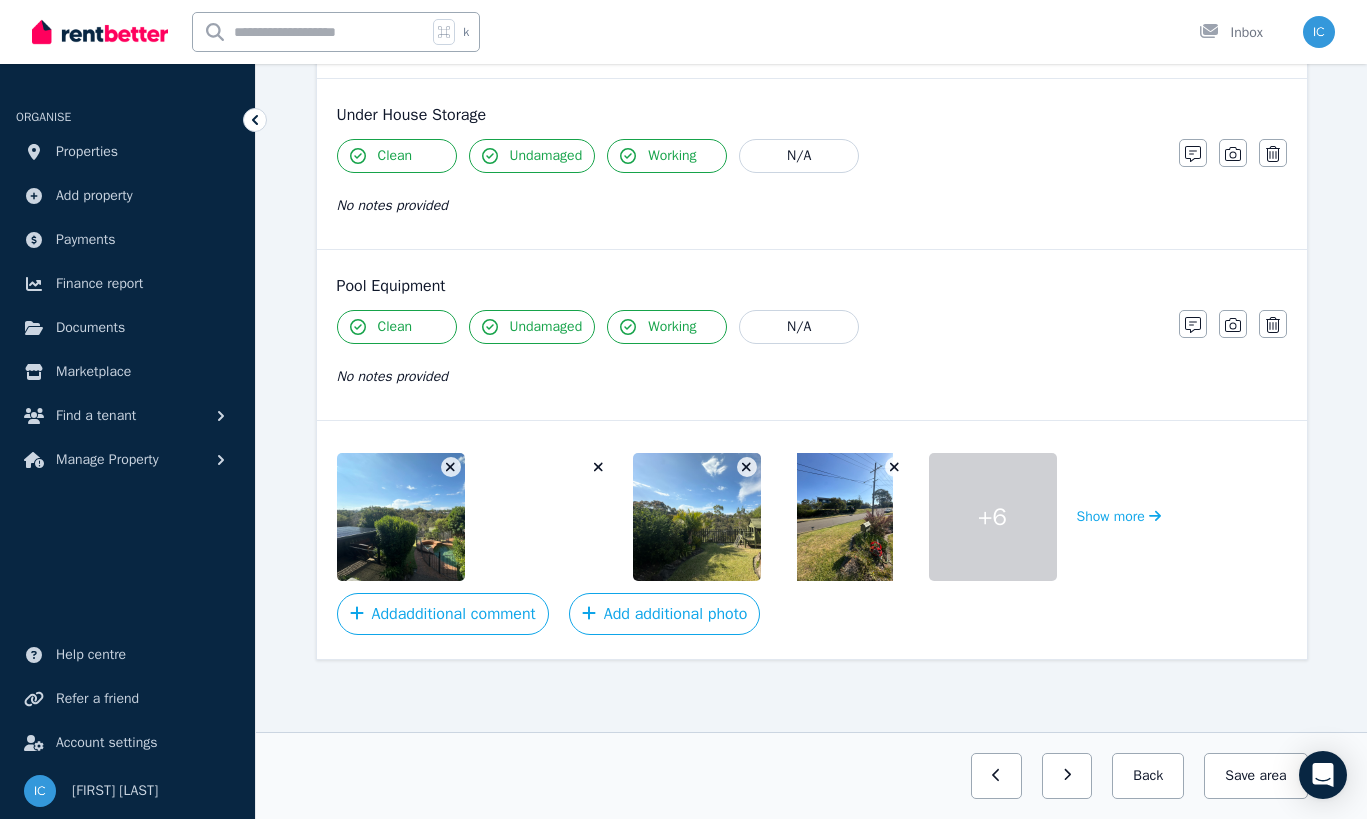 click 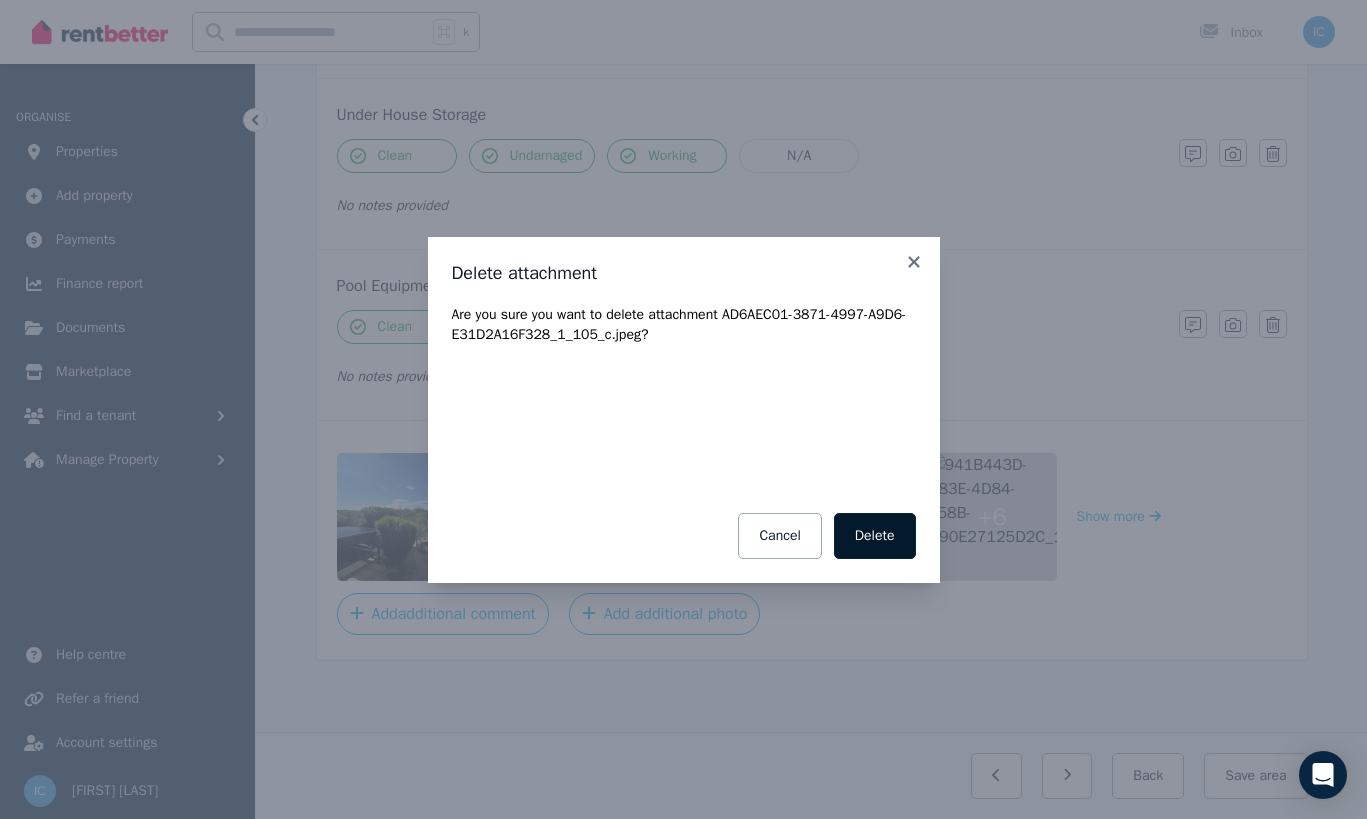 click on "Delete" at bounding box center (875, 536) 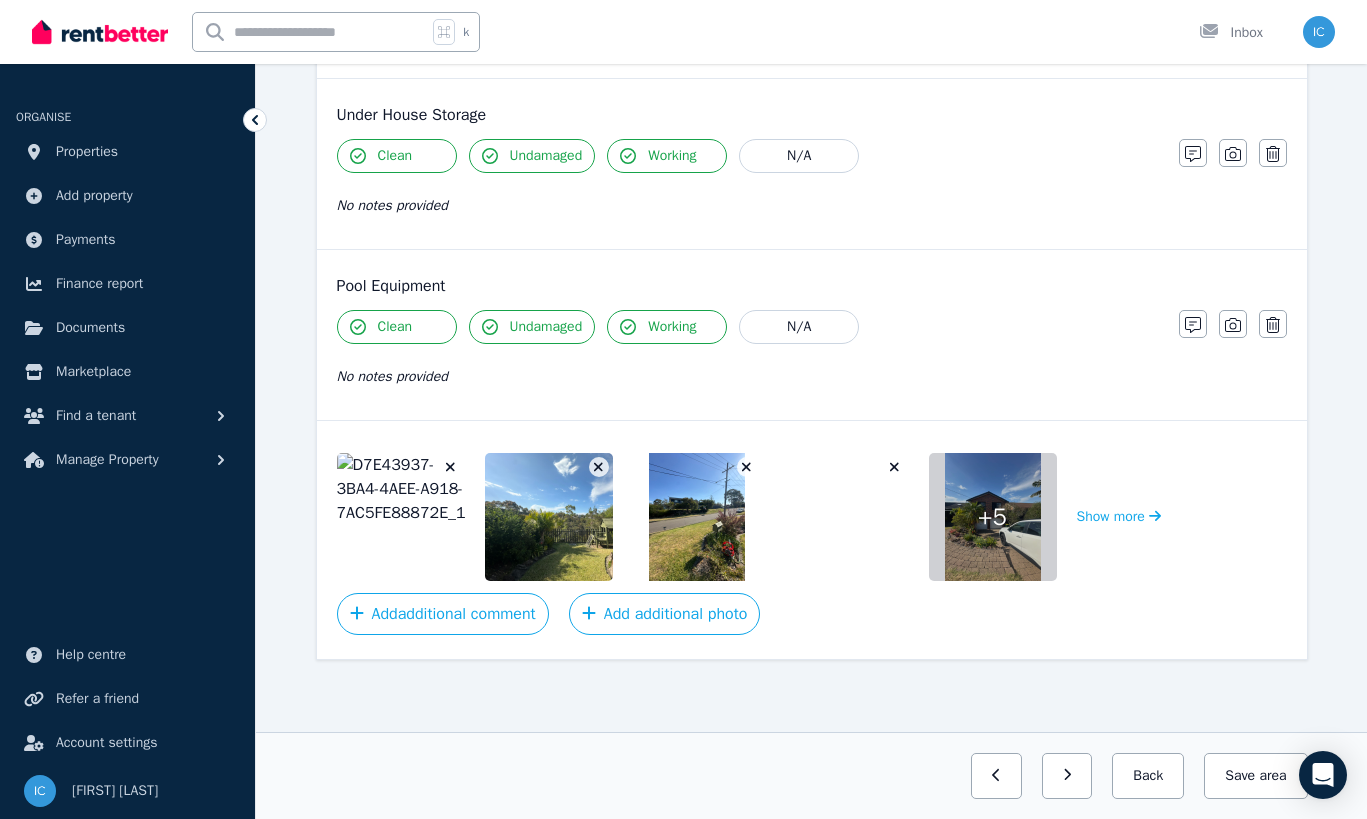 click at bounding box center (451, 467) 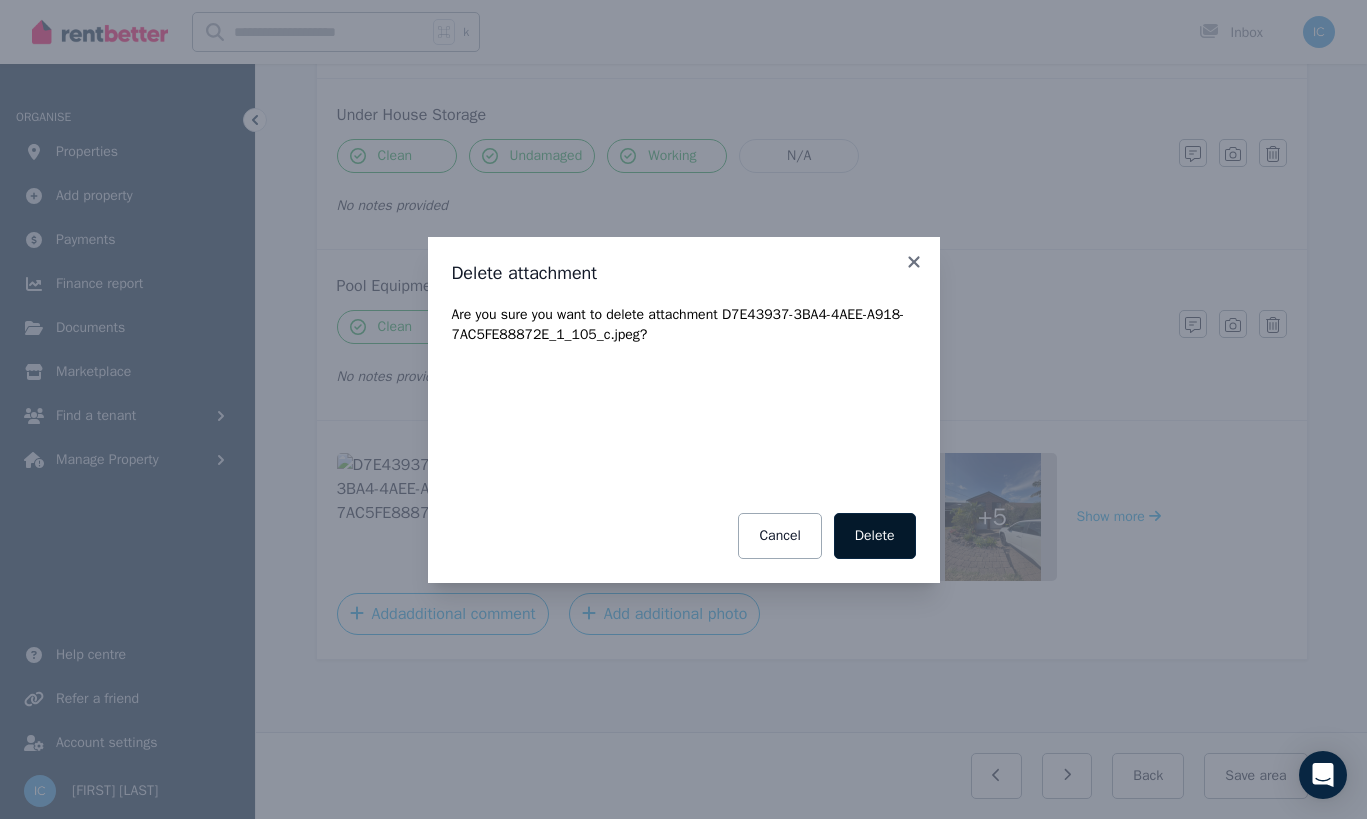 click on "Delete" at bounding box center [875, 536] 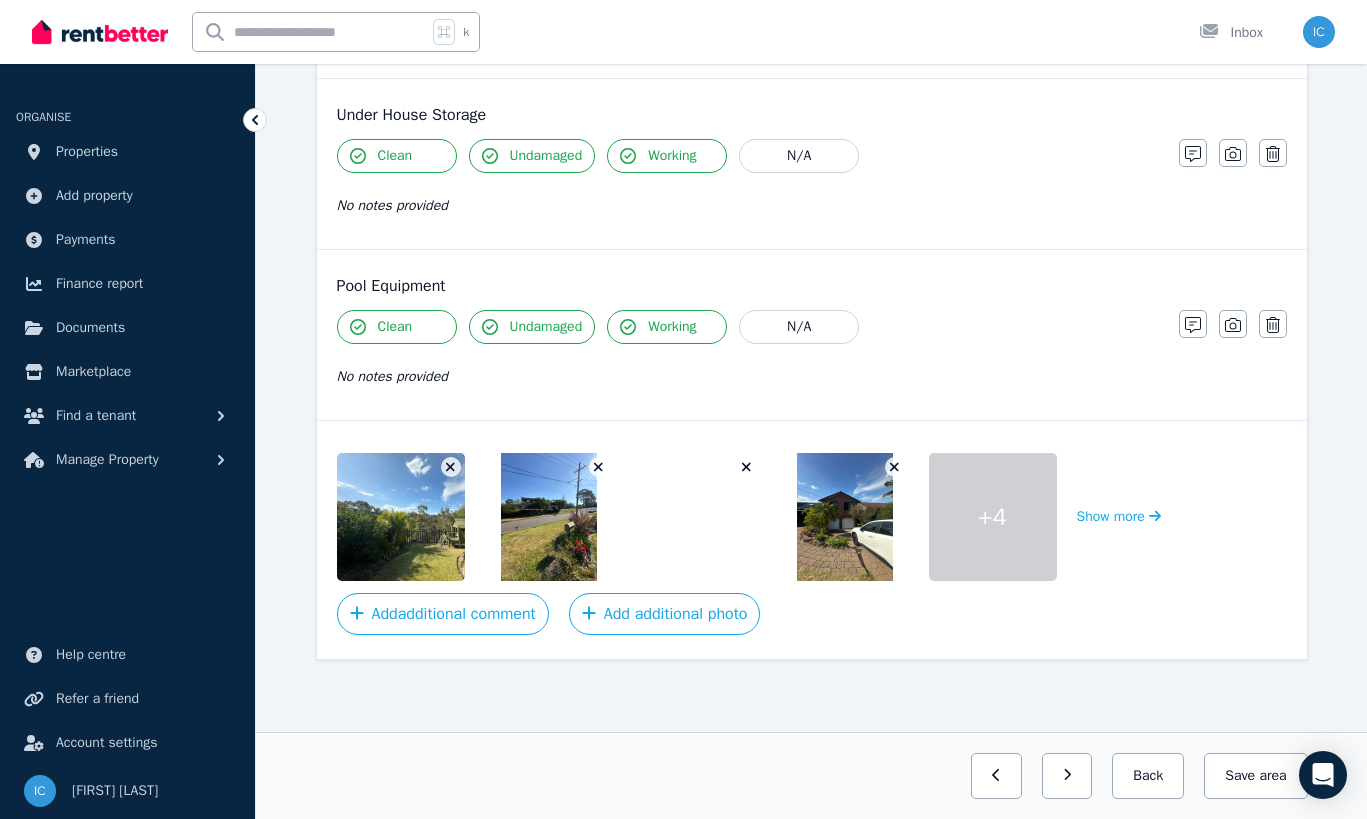 click at bounding box center [451, 467] 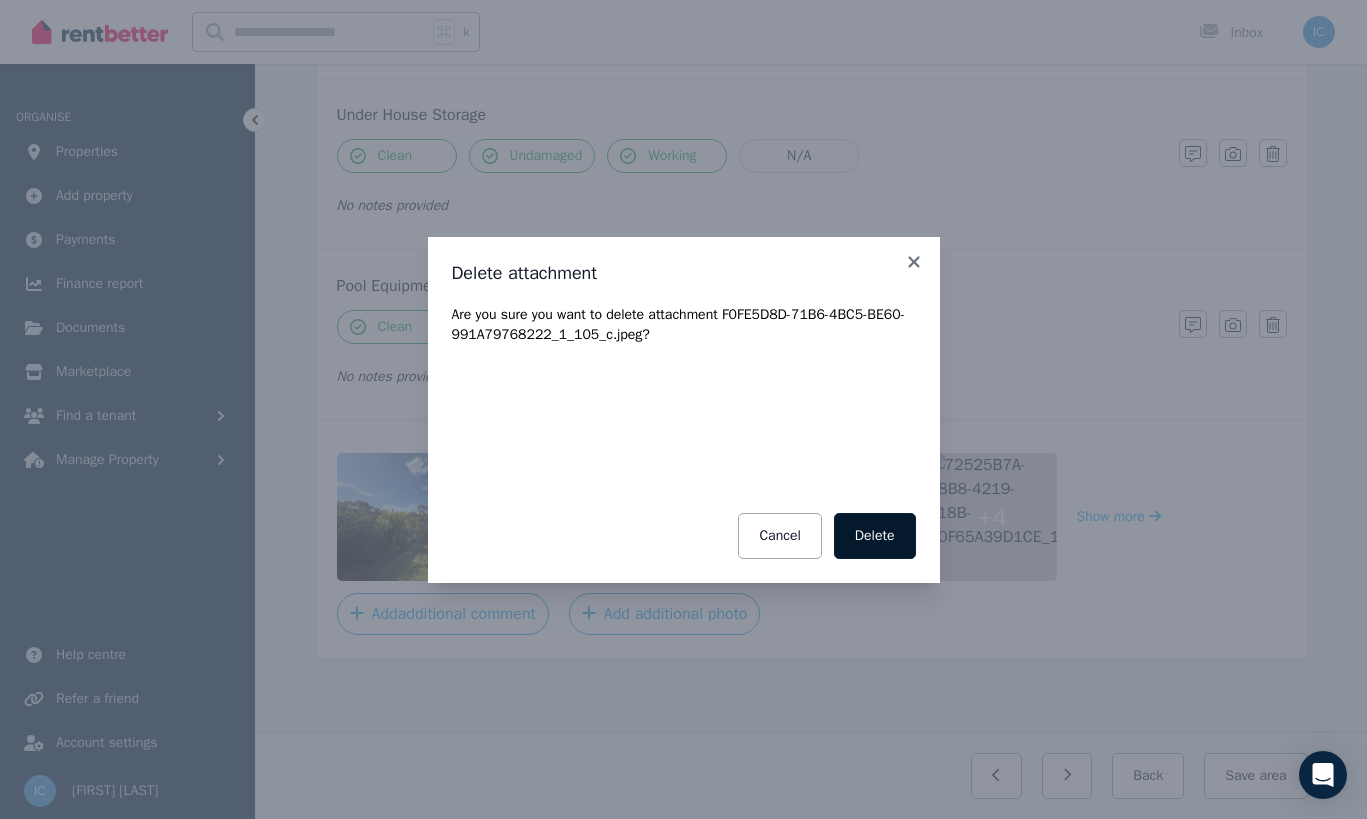click on "Delete" at bounding box center [875, 536] 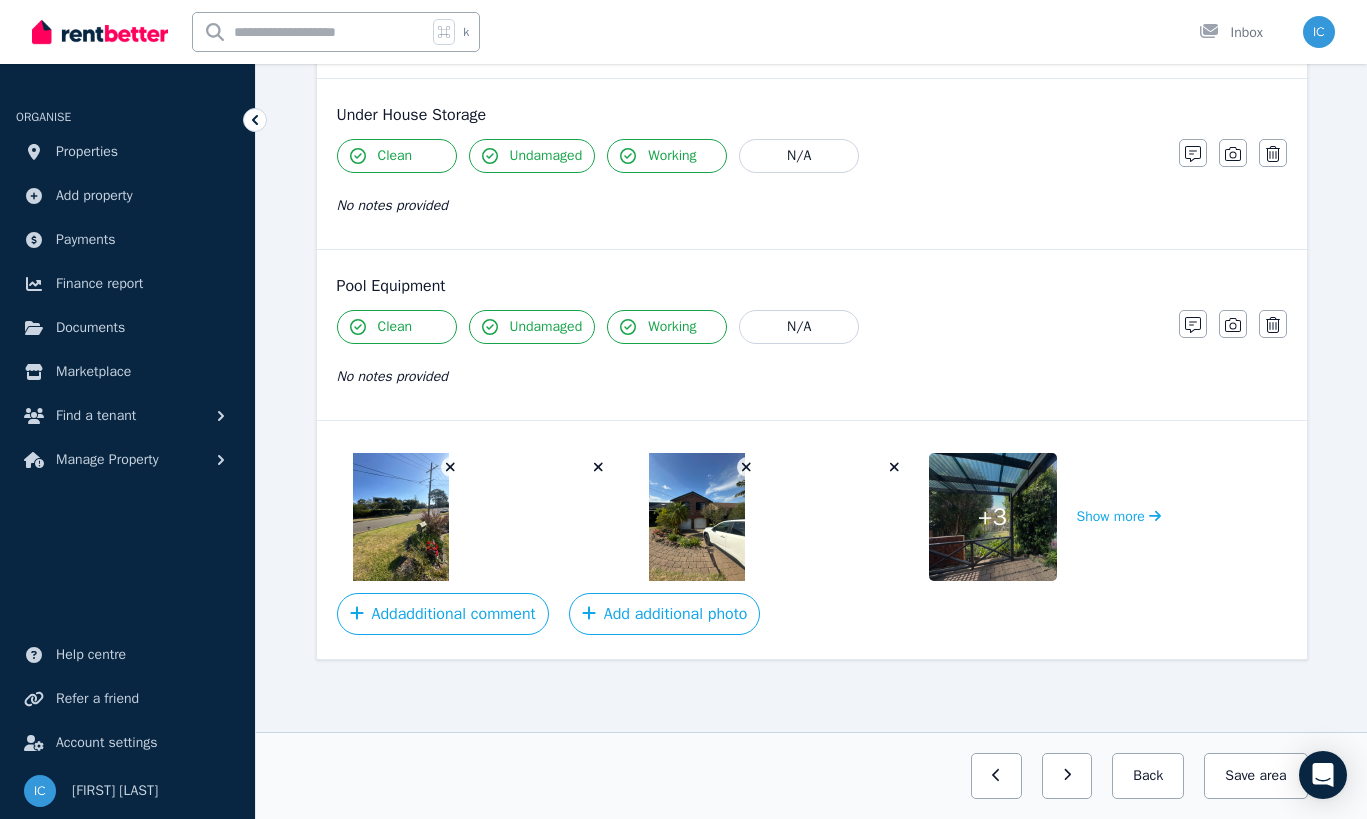 click at bounding box center [451, 467] 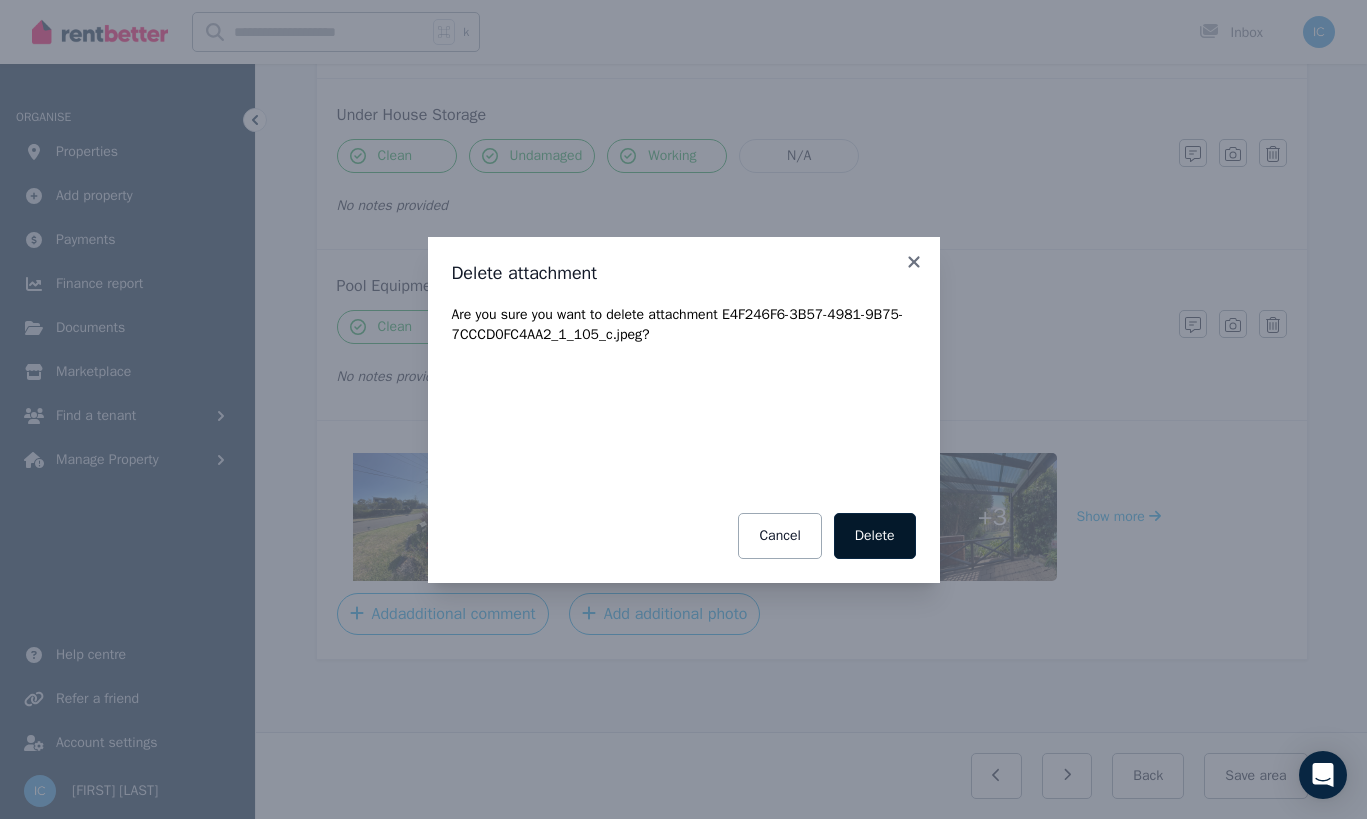 click on "Delete" at bounding box center (875, 536) 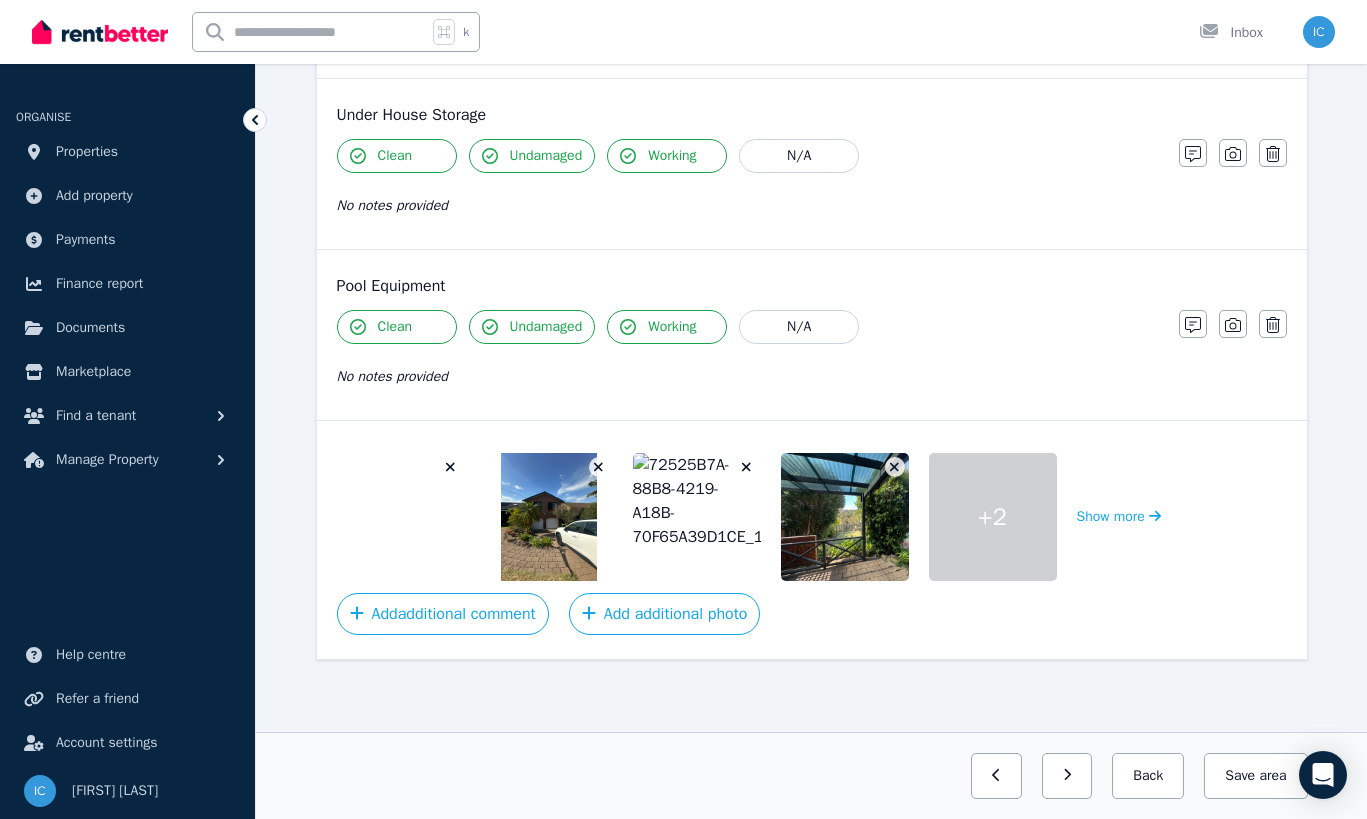 click 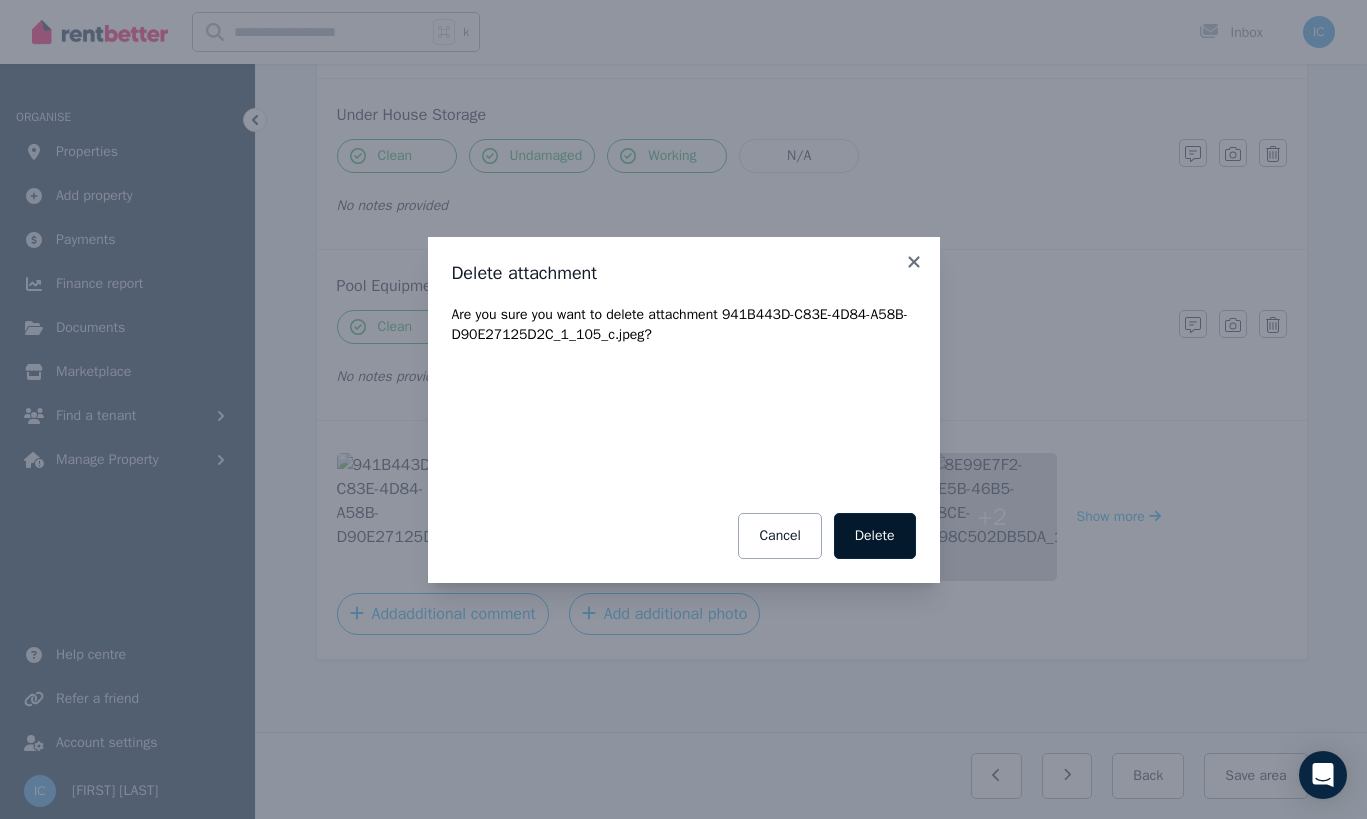 click on "Delete" at bounding box center (875, 536) 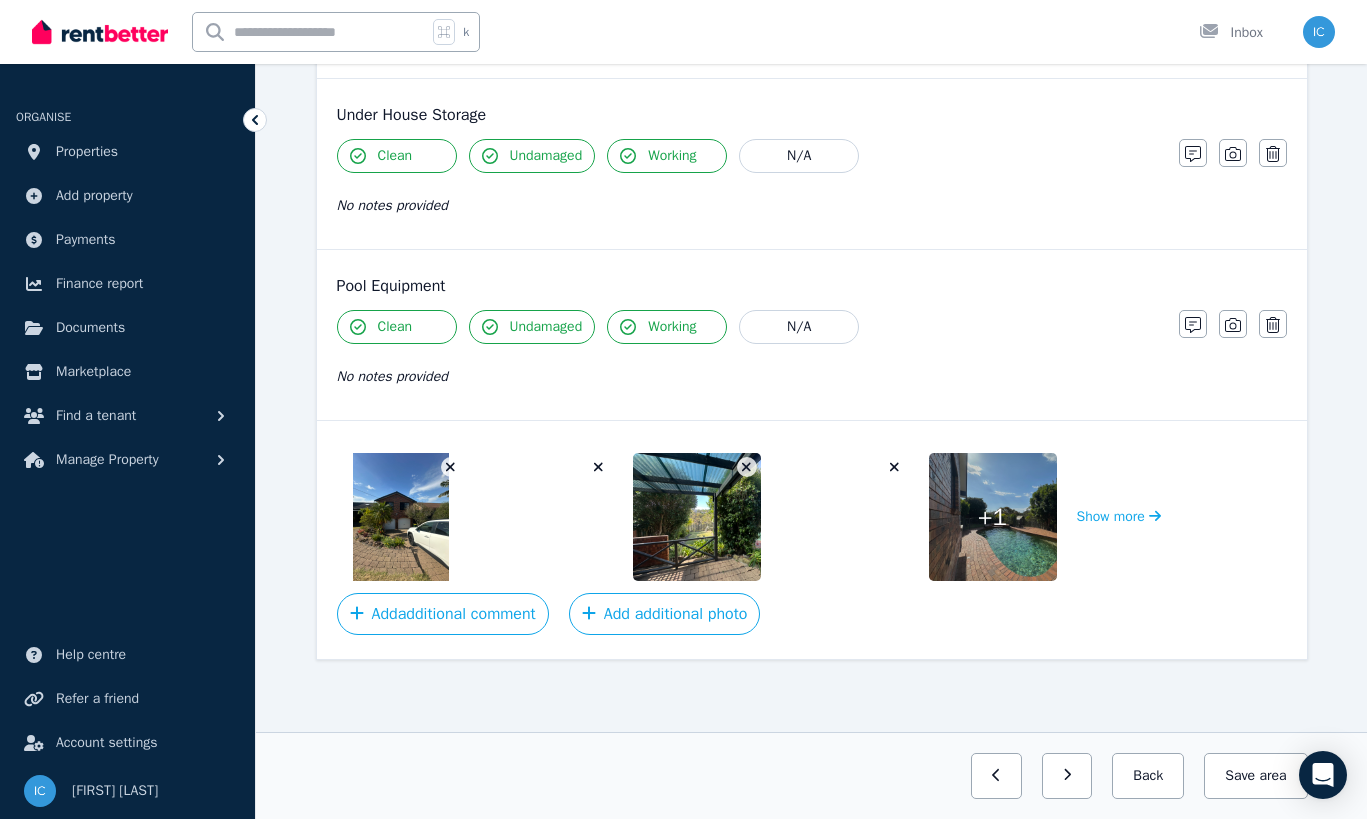 click 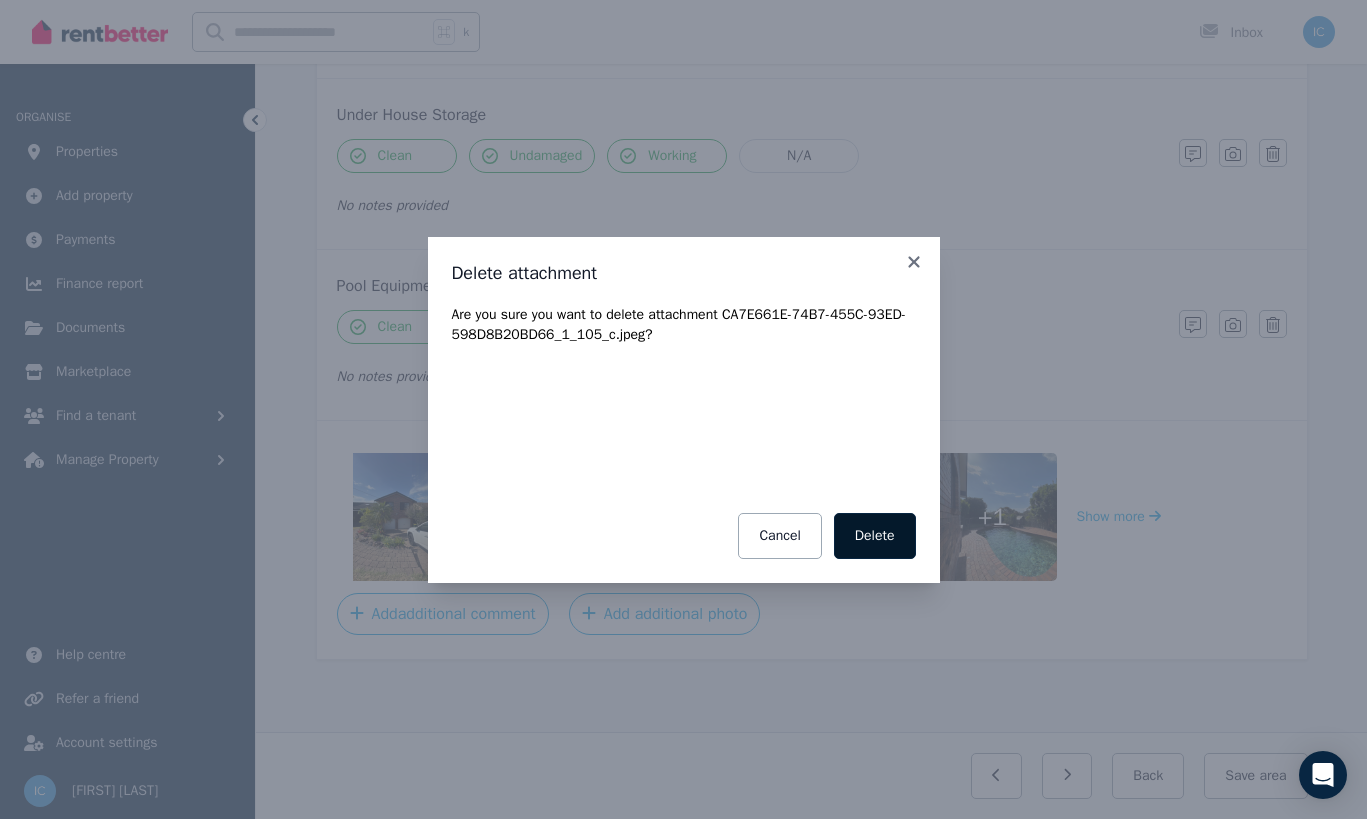 click on "Delete" at bounding box center (875, 536) 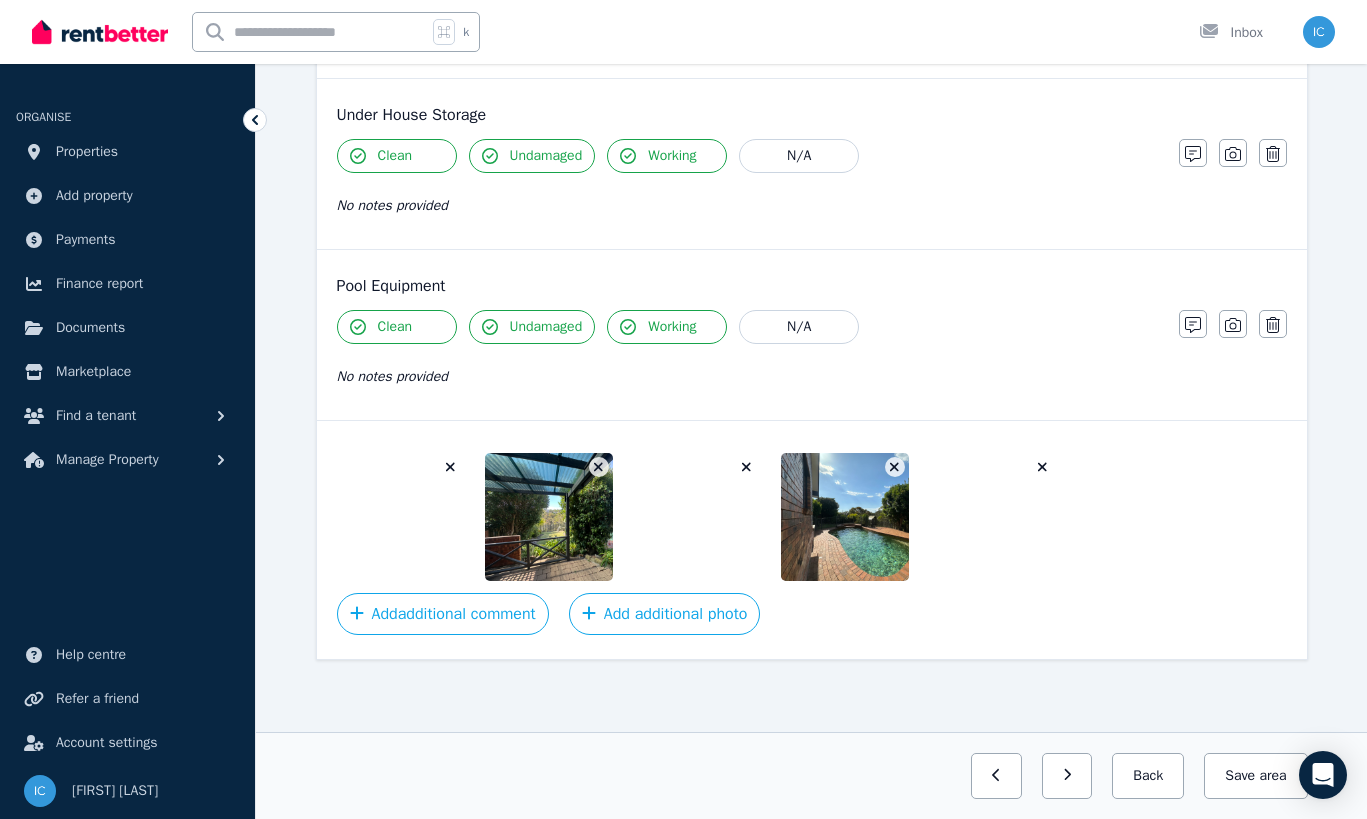 click 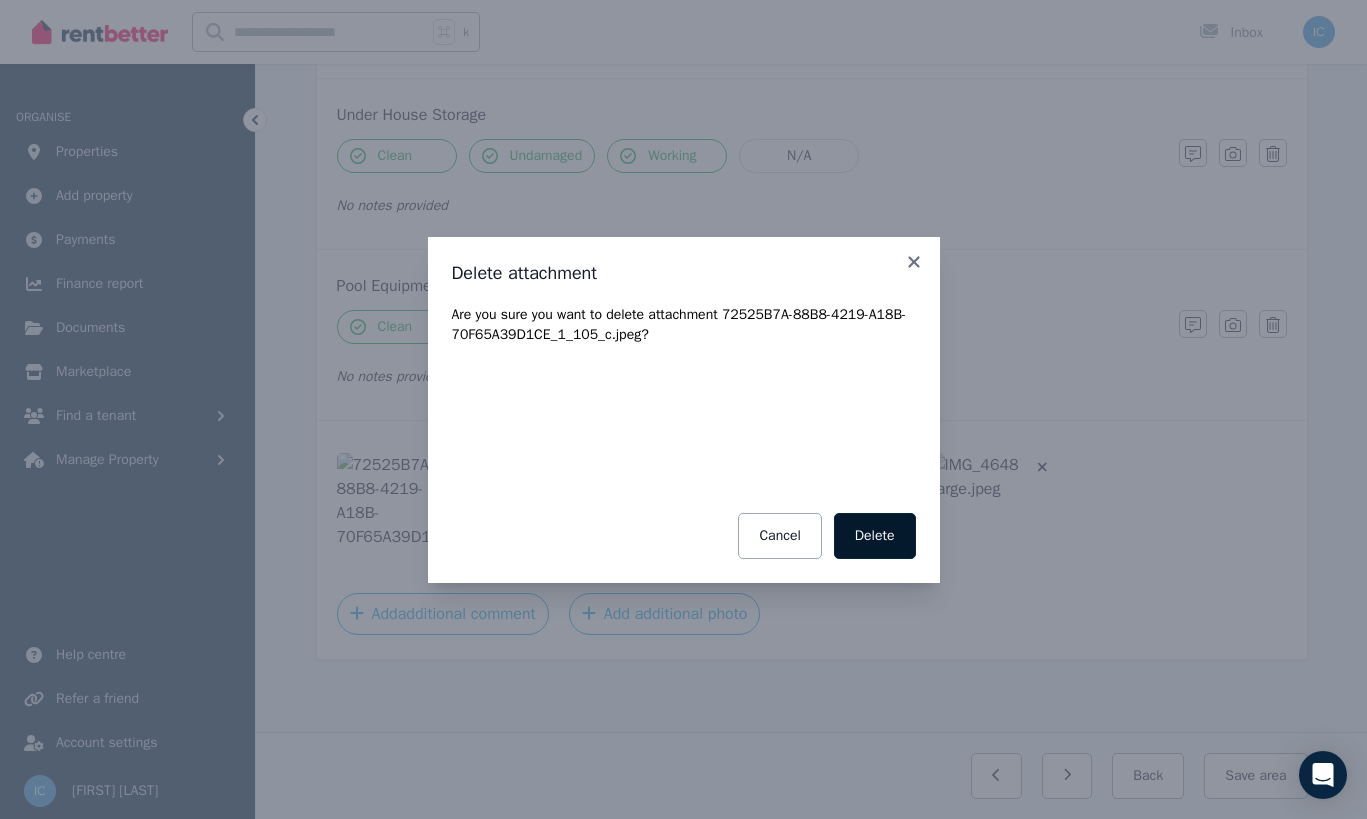 click on "Delete" at bounding box center (875, 536) 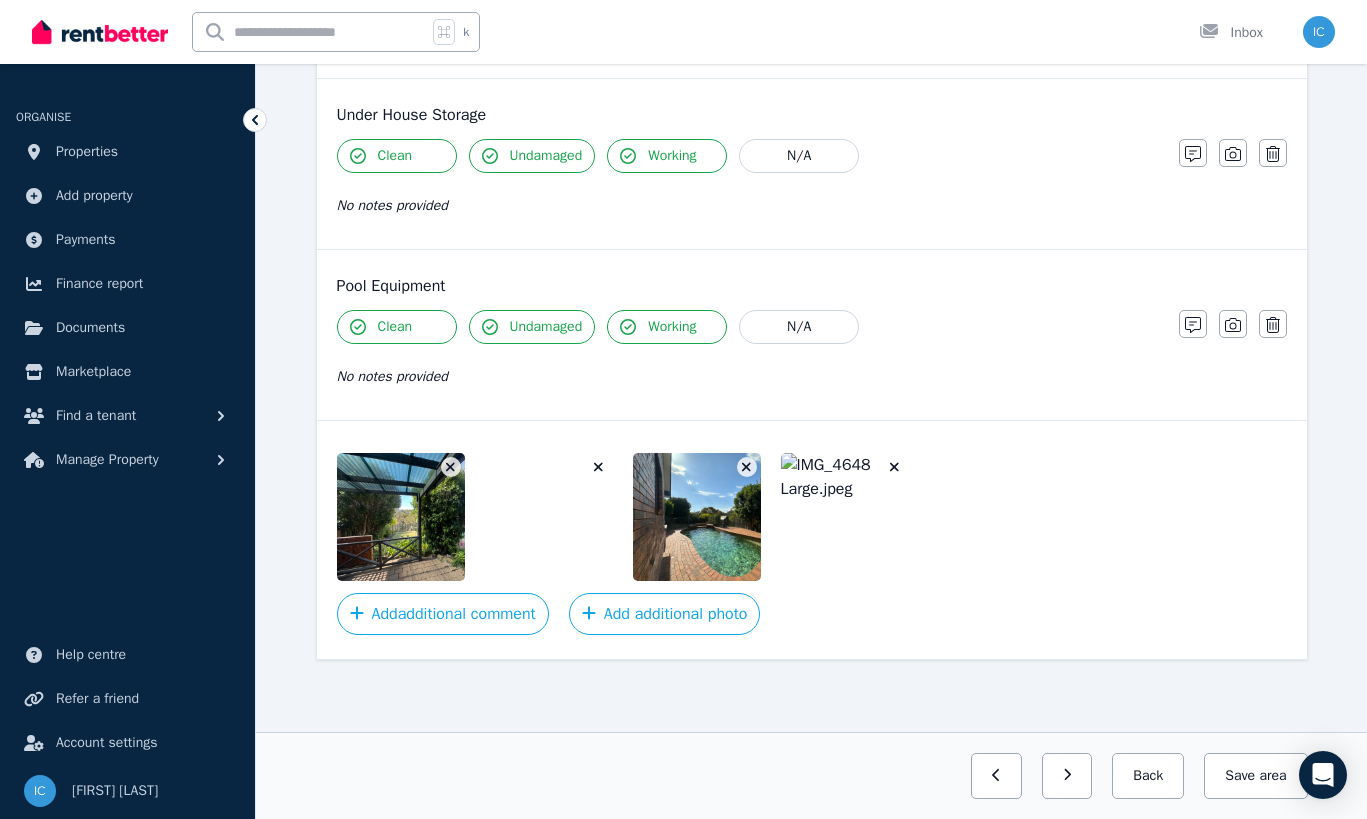 click at bounding box center [451, 467] 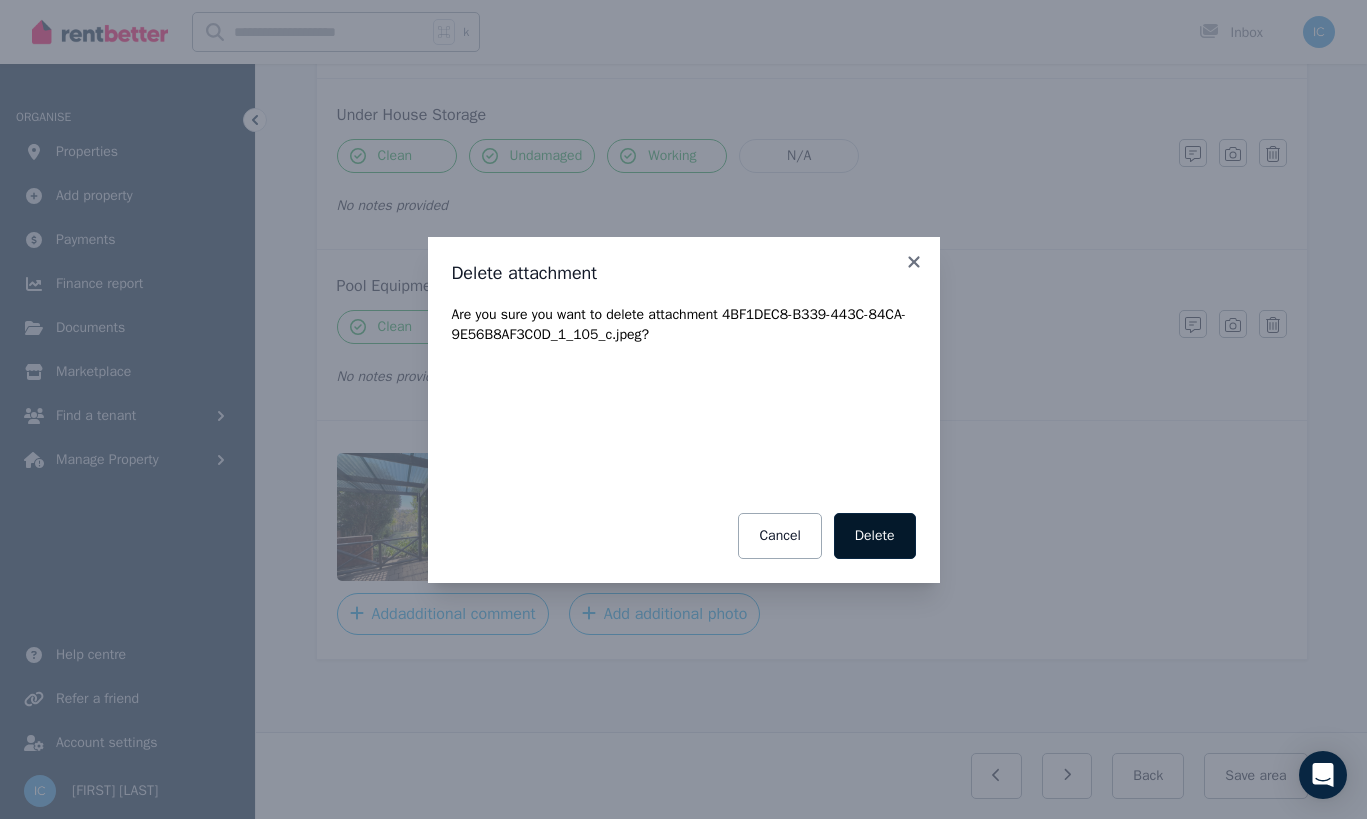 click on "Delete" at bounding box center (875, 536) 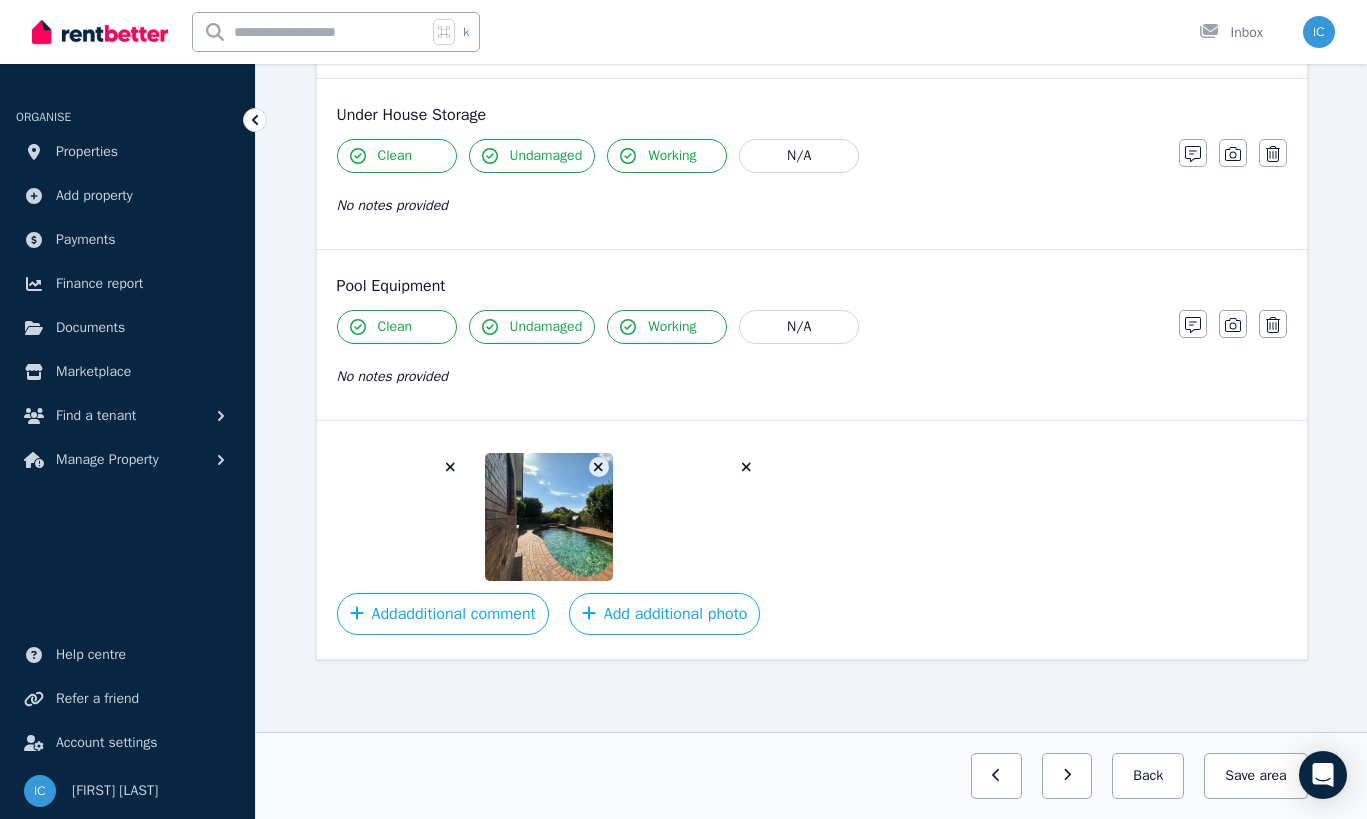 click 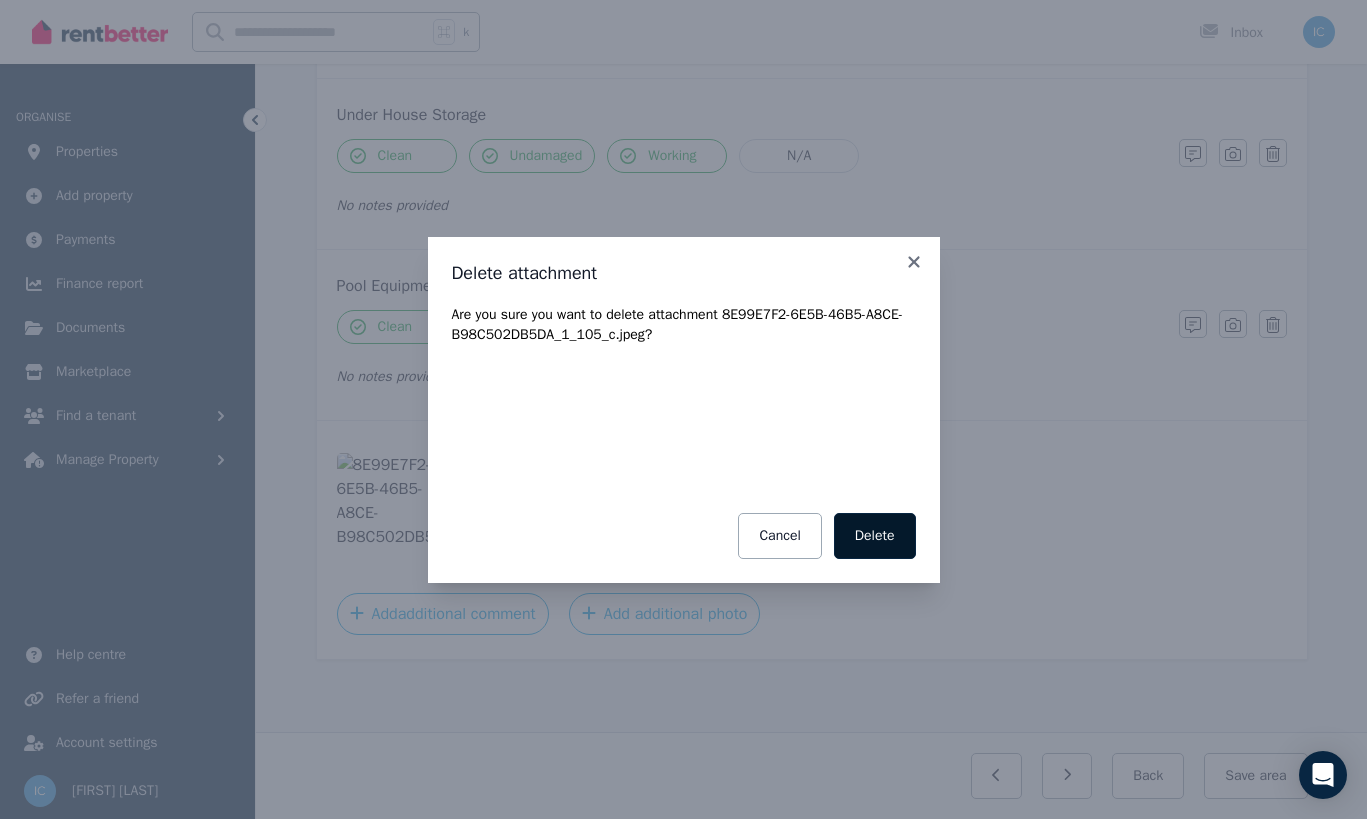 click on "Delete" at bounding box center [875, 536] 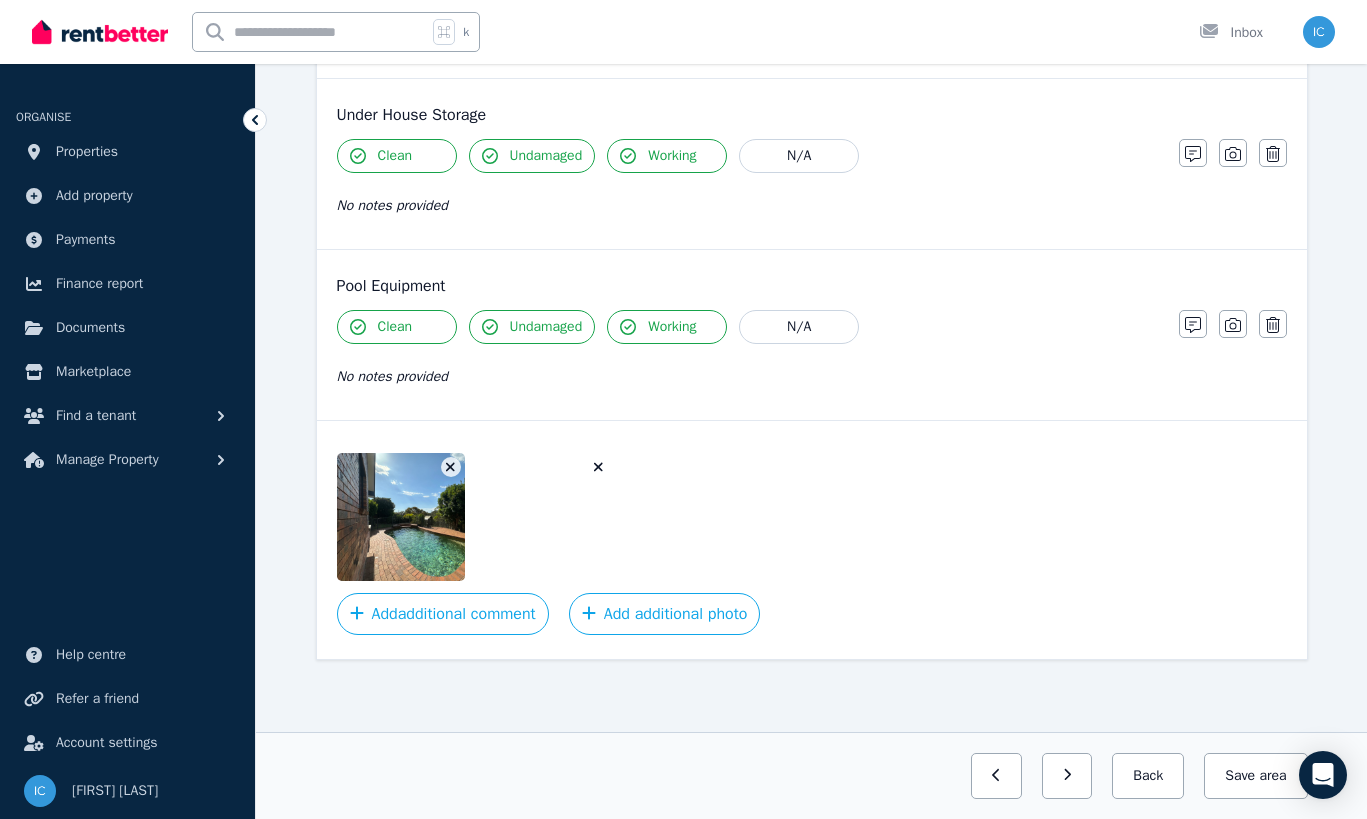 click 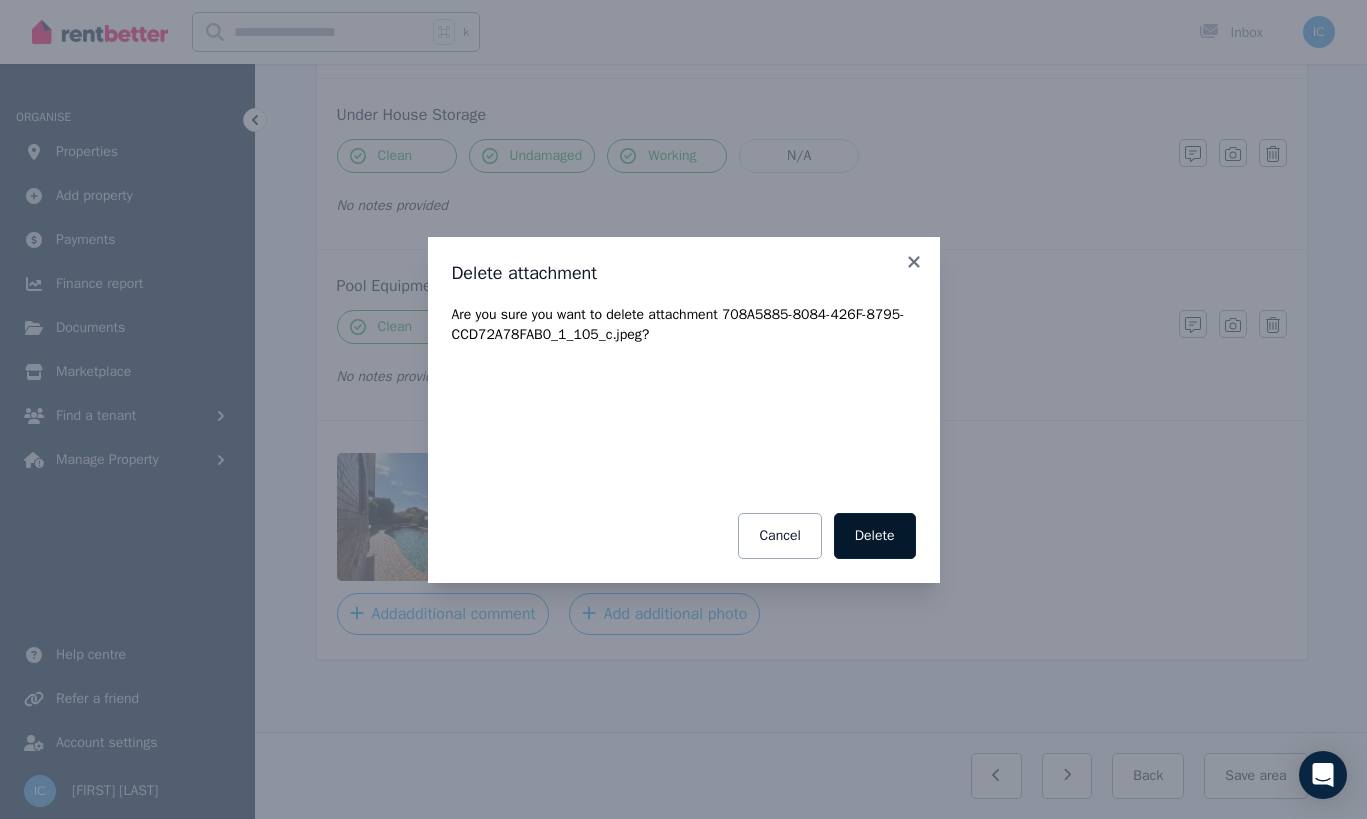 click on "Delete" at bounding box center (875, 536) 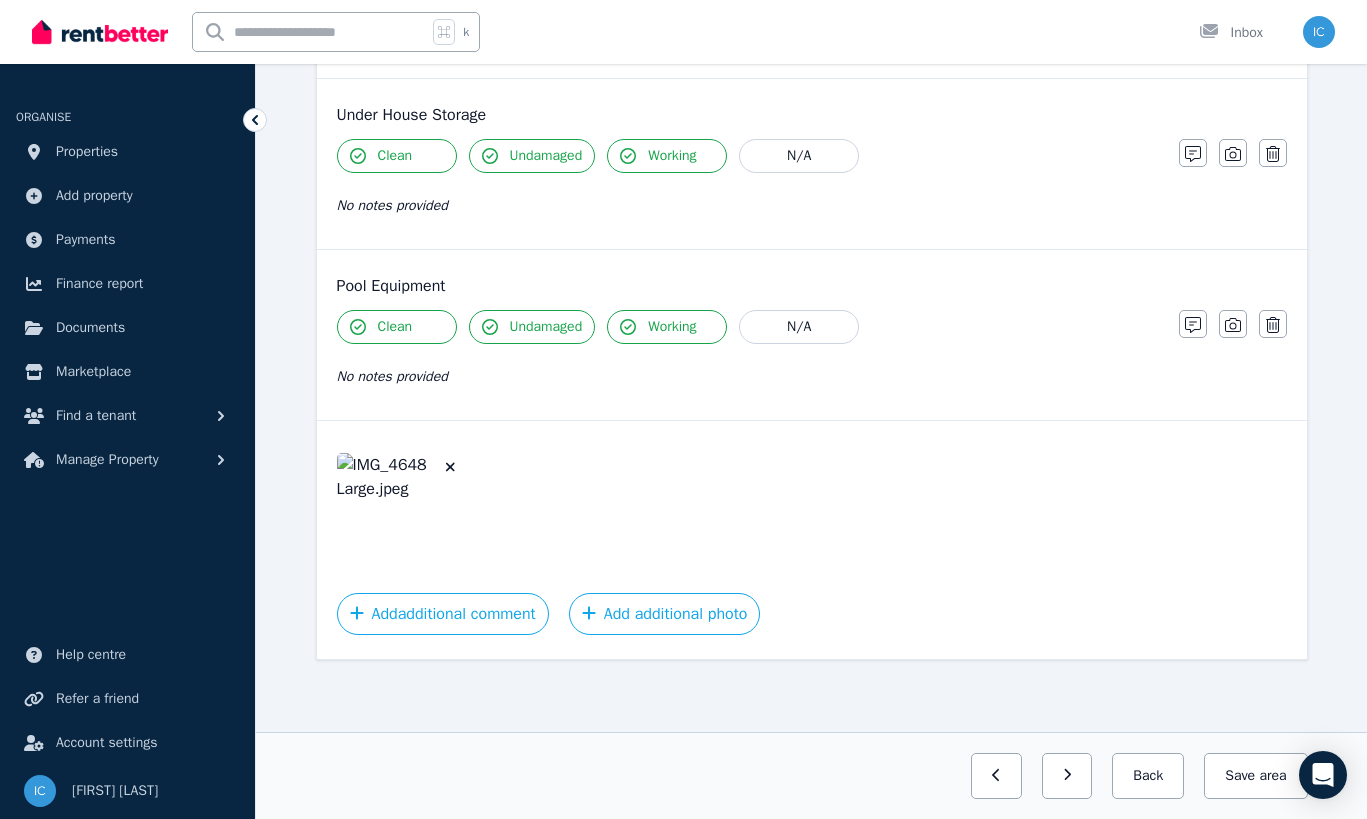 click 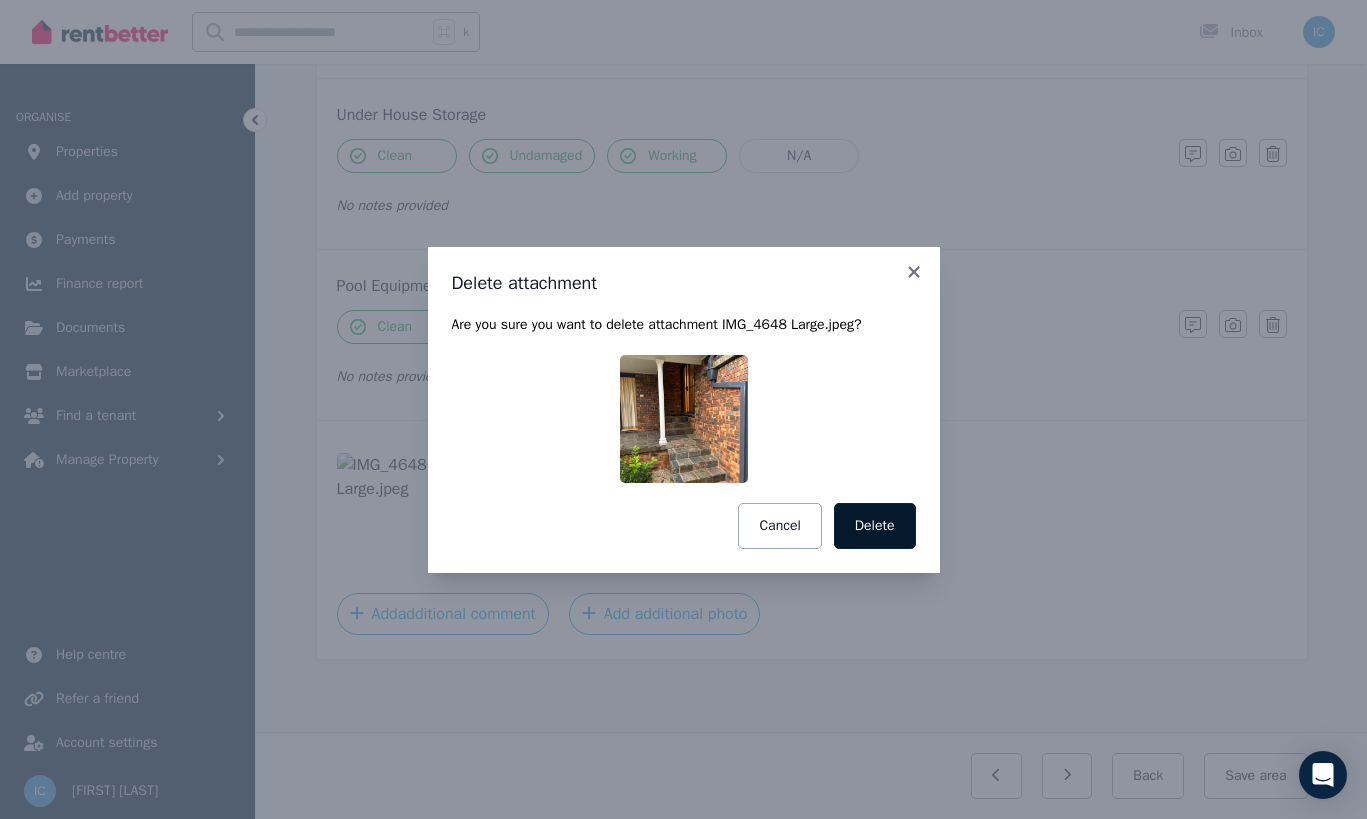 click on "Delete" at bounding box center (875, 526) 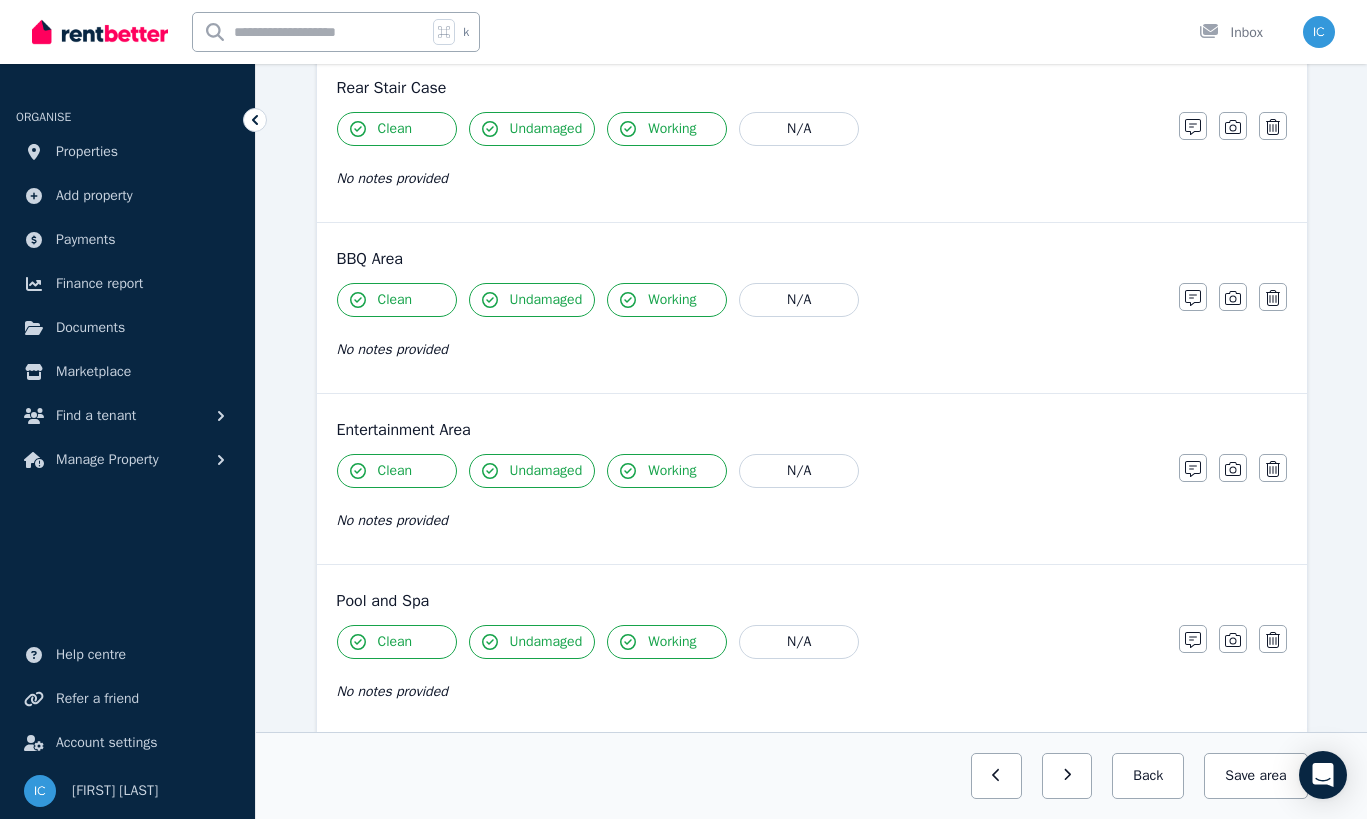scroll, scrollTop: 424, scrollLeft: 0, axis: vertical 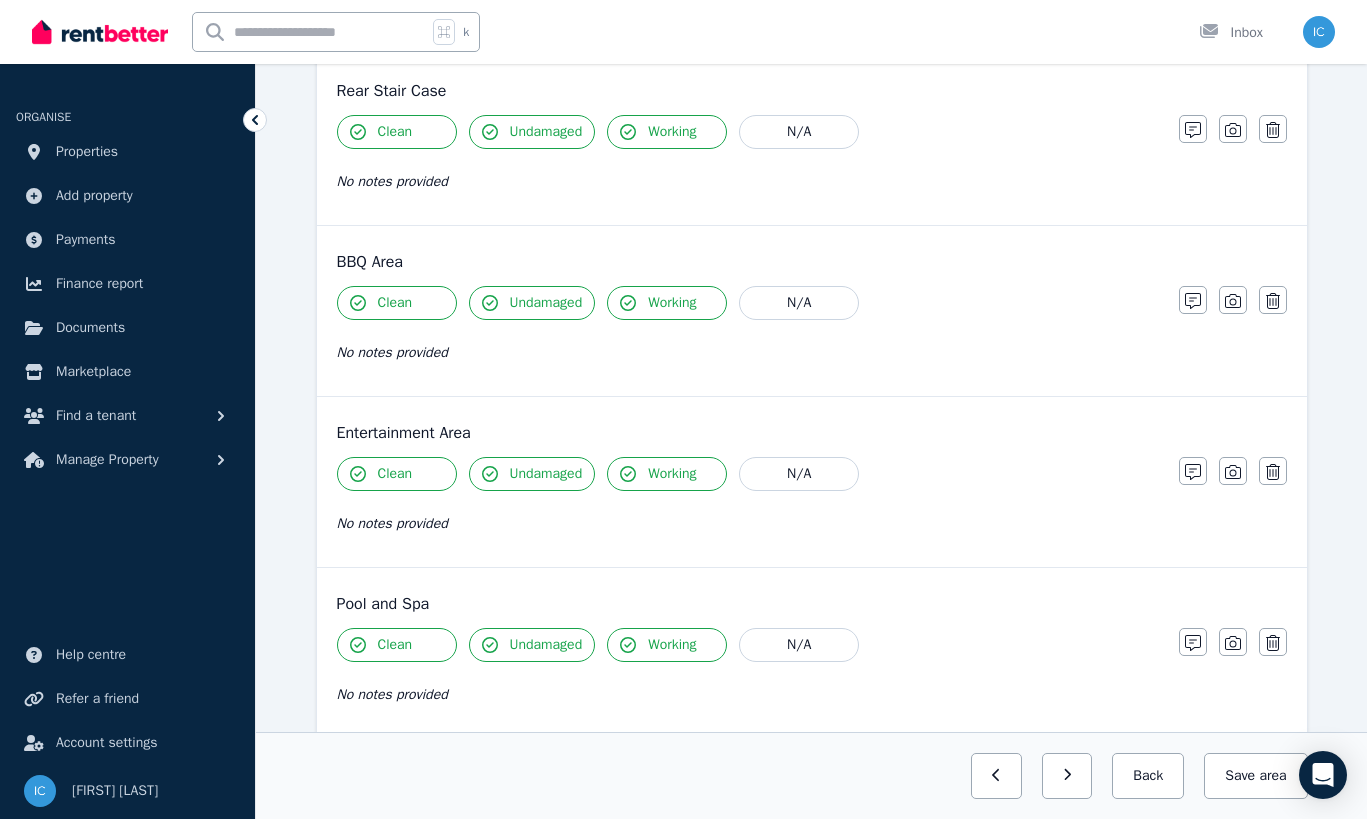 click on "Clean" at bounding box center [397, 474] 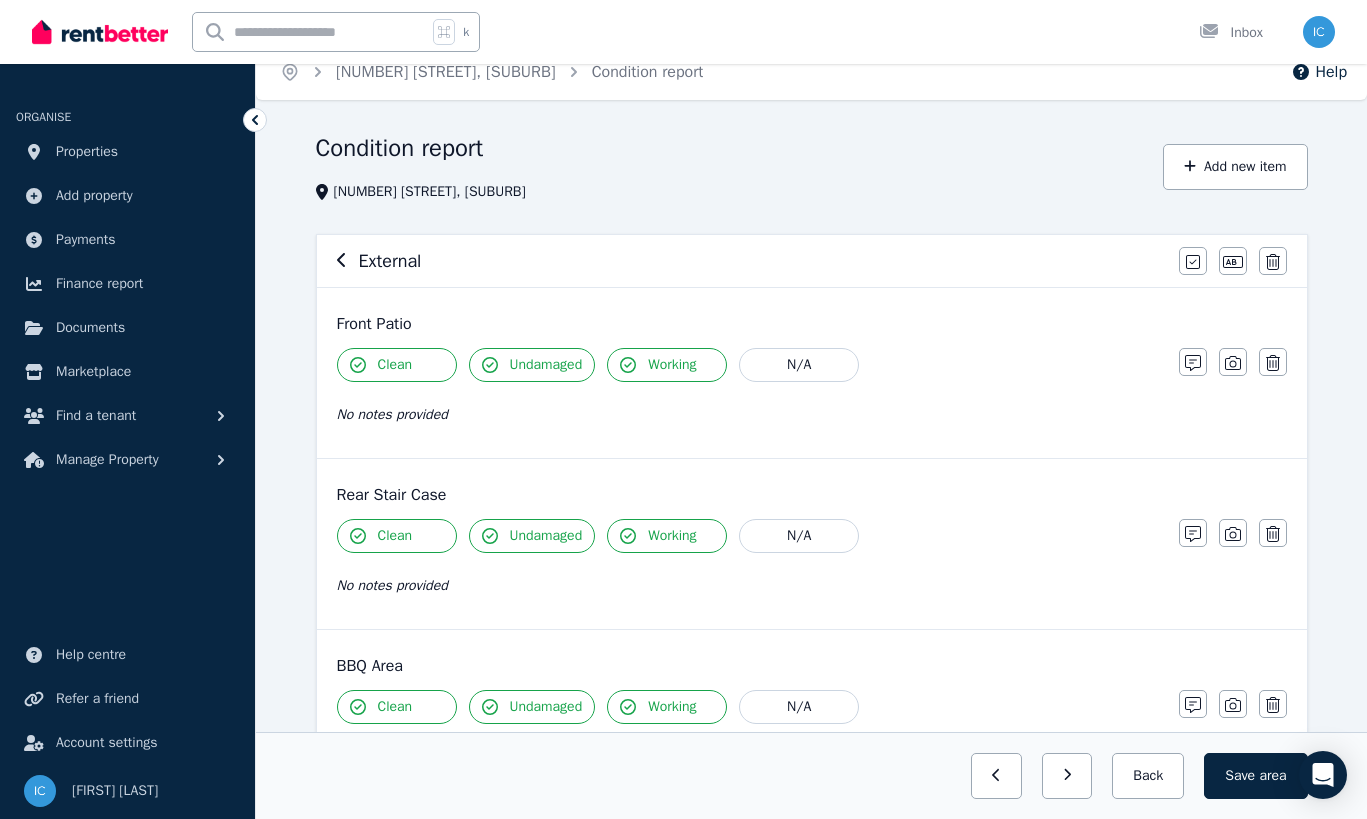 scroll, scrollTop: 7, scrollLeft: 0, axis: vertical 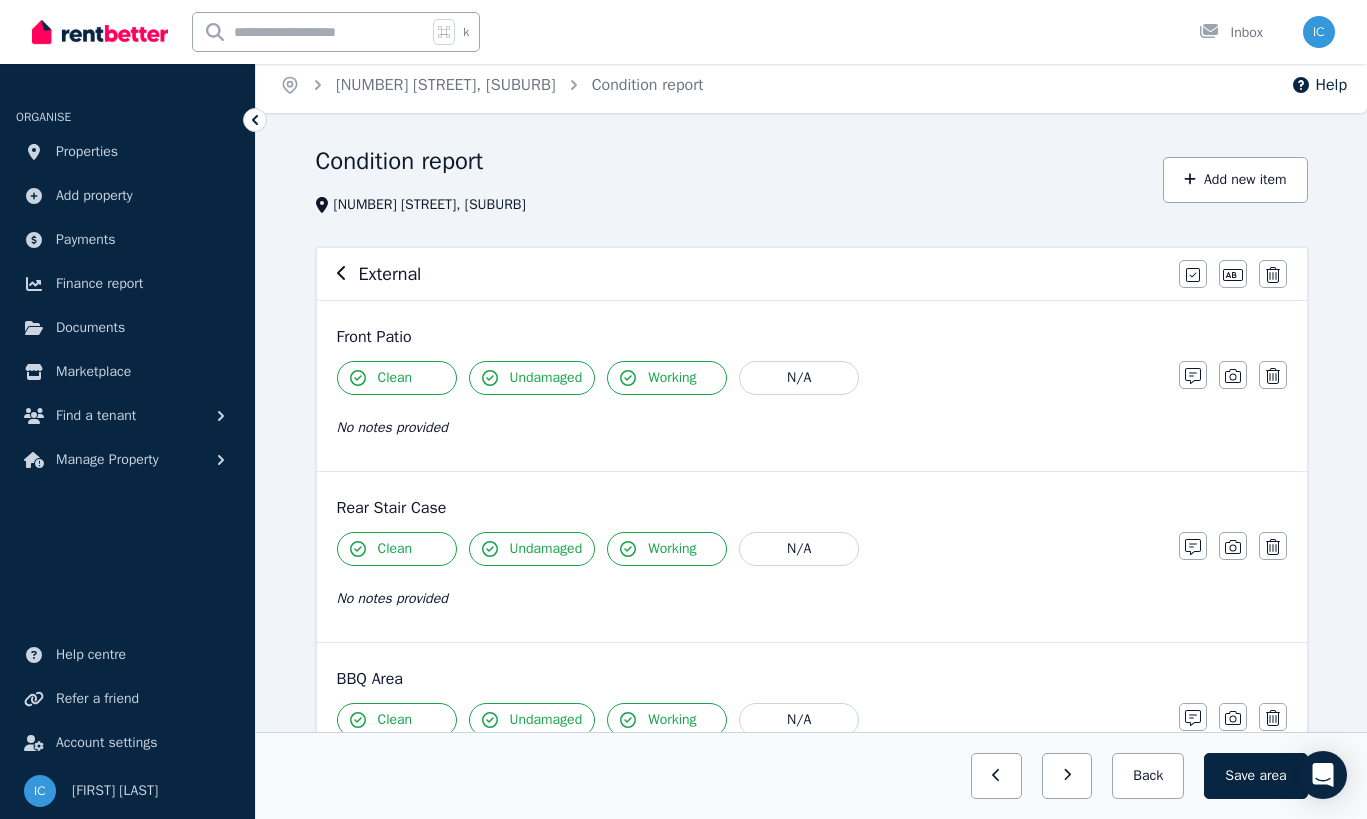 click on "Clean" at bounding box center [395, 549] 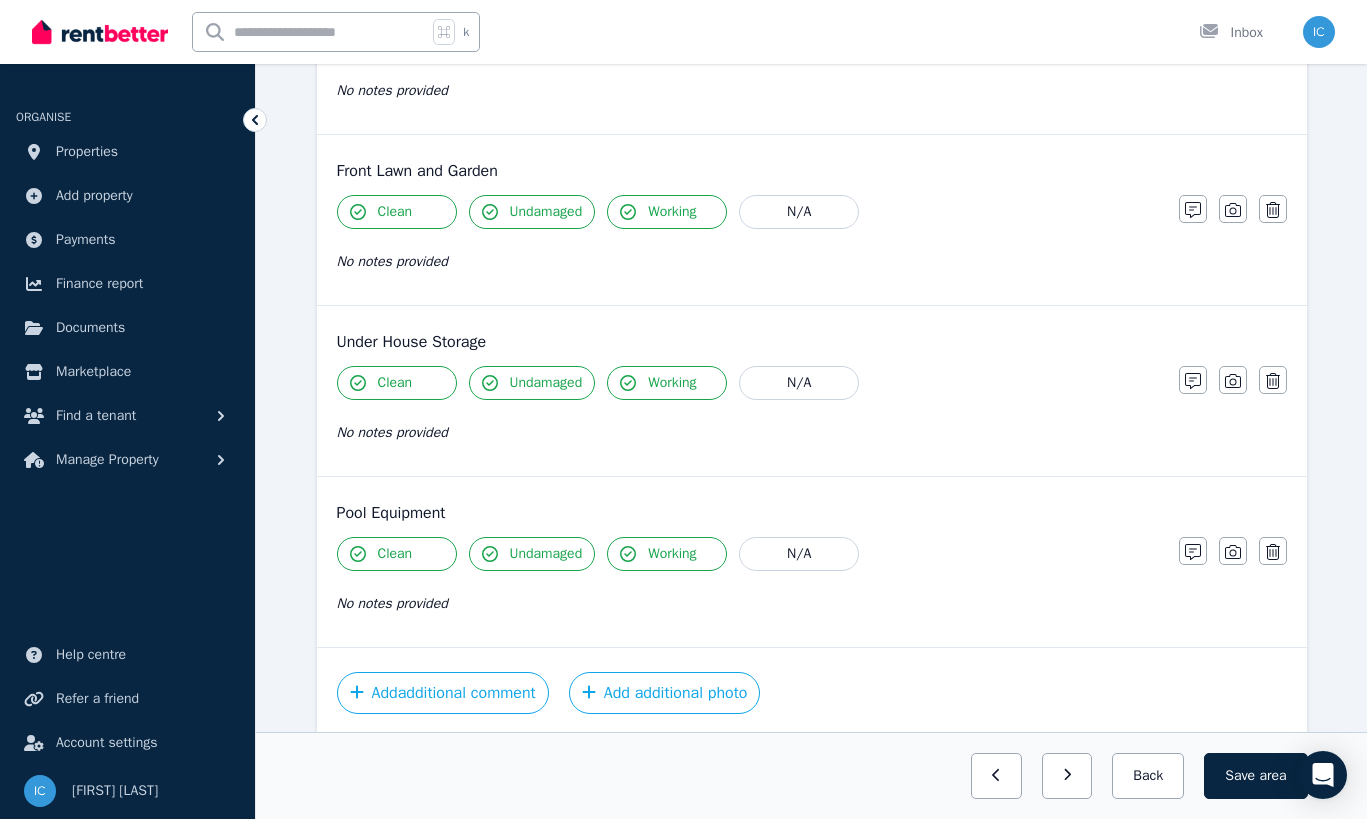 scroll, scrollTop: 1278, scrollLeft: 0, axis: vertical 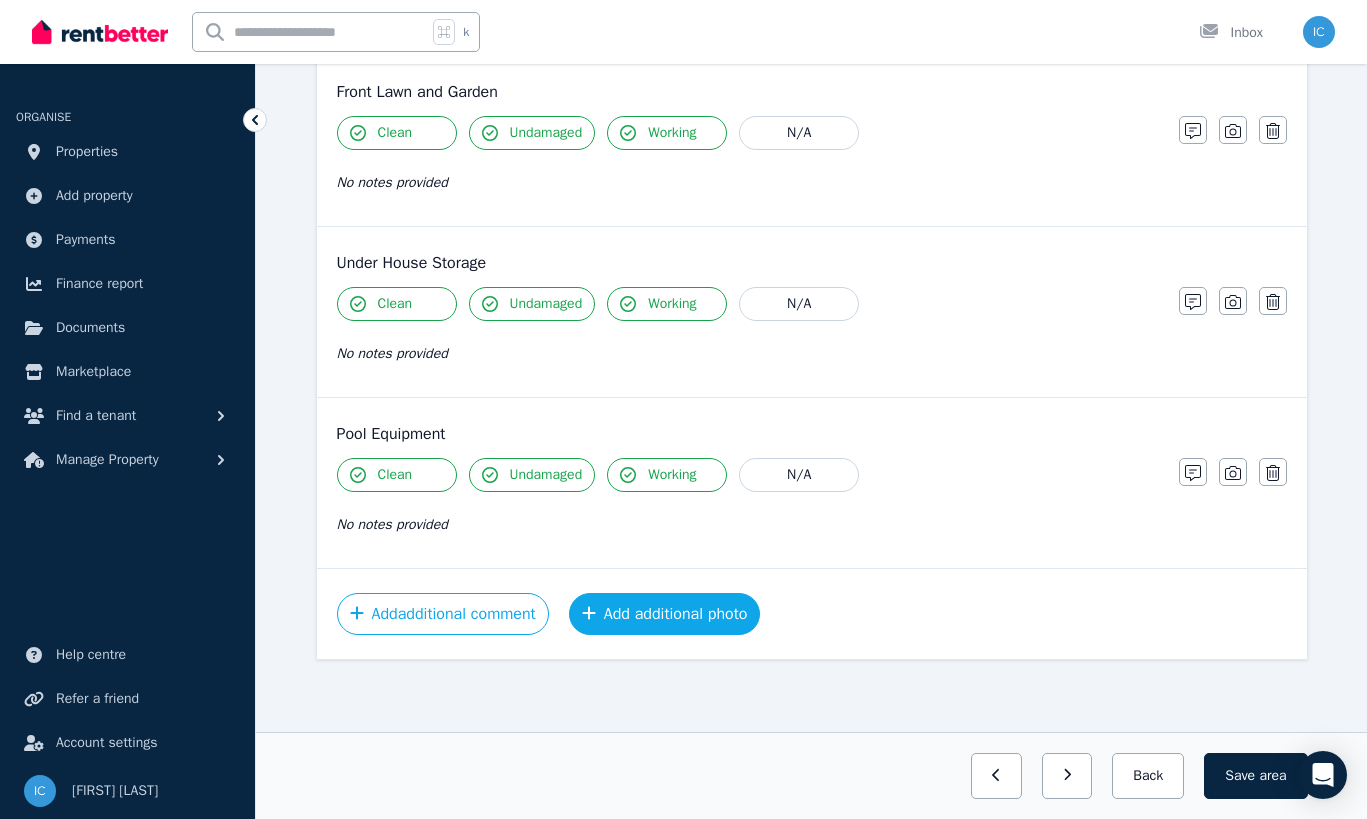 click on "Add additional photo" at bounding box center [665, 614] 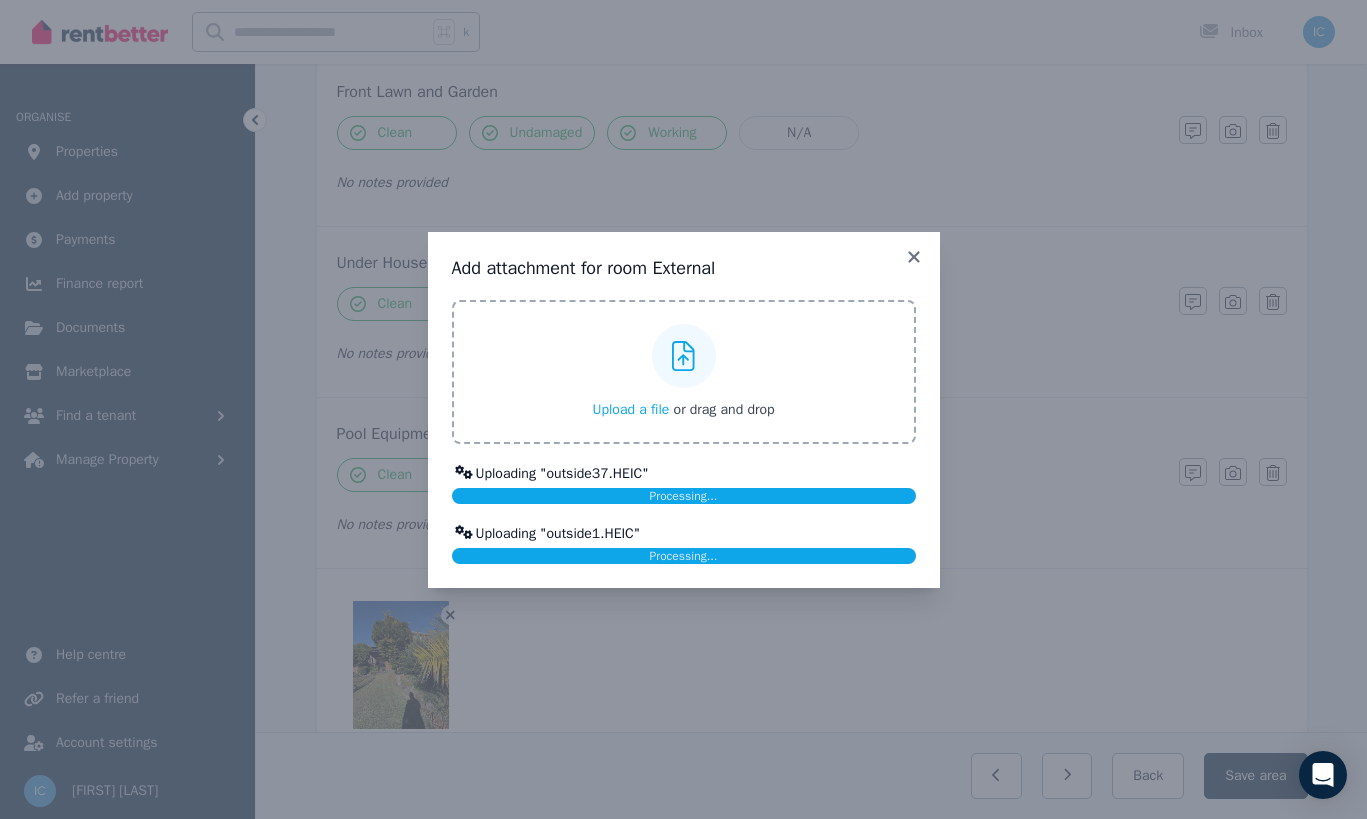 click on "Add attachment for room External Upload a file   or drag and drop Uploaded   " outside39.HEIC " Uploaded   " outside38.HEIC " Uploading   " outside37.HEIC " Processing... Uploaded   " outside36.HEIC " Uploaded   " outside35.HEIC " Uploaded   " outside34.HEIC " Uploaded   " outside33.HEIC " Uploaded   " outside32.HEIC " Uploaded   " outside31.HEIC " Uploaded   " outside30.HEIC " Uploaded   " outside29.HEIC " Uploaded   " outside28.HEIC " Uploaded   " outside27.HEIC " Uploaded   " outside26.HEIC " Uploaded   " outside25.HEIC " Uploaded   " outside24.HEIC " Uploaded   " outside23.HEIC " Uploaded   " outside22.HEIC " Uploaded   " outside21.HEIC " Uploaded   " outside20.HEIC " Uploaded   " outside19.HEIC " Uploaded   " outside18.HEIC " Uploaded   " outside17.HEIC " Uploaded   " outside16.HEIC " Uploaded   " outside15.HEIC " Uploaded   " outside14.HEIC " Uploaded   " outside13.HEIC " Uploaded   " outside12.HEIC " Uploaded   " outside11.HEIC " Uploaded   " outside10.HEIC " Uploaded   " outside9.HEIC " Uploaded   " "" at bounding box center (683, 409) 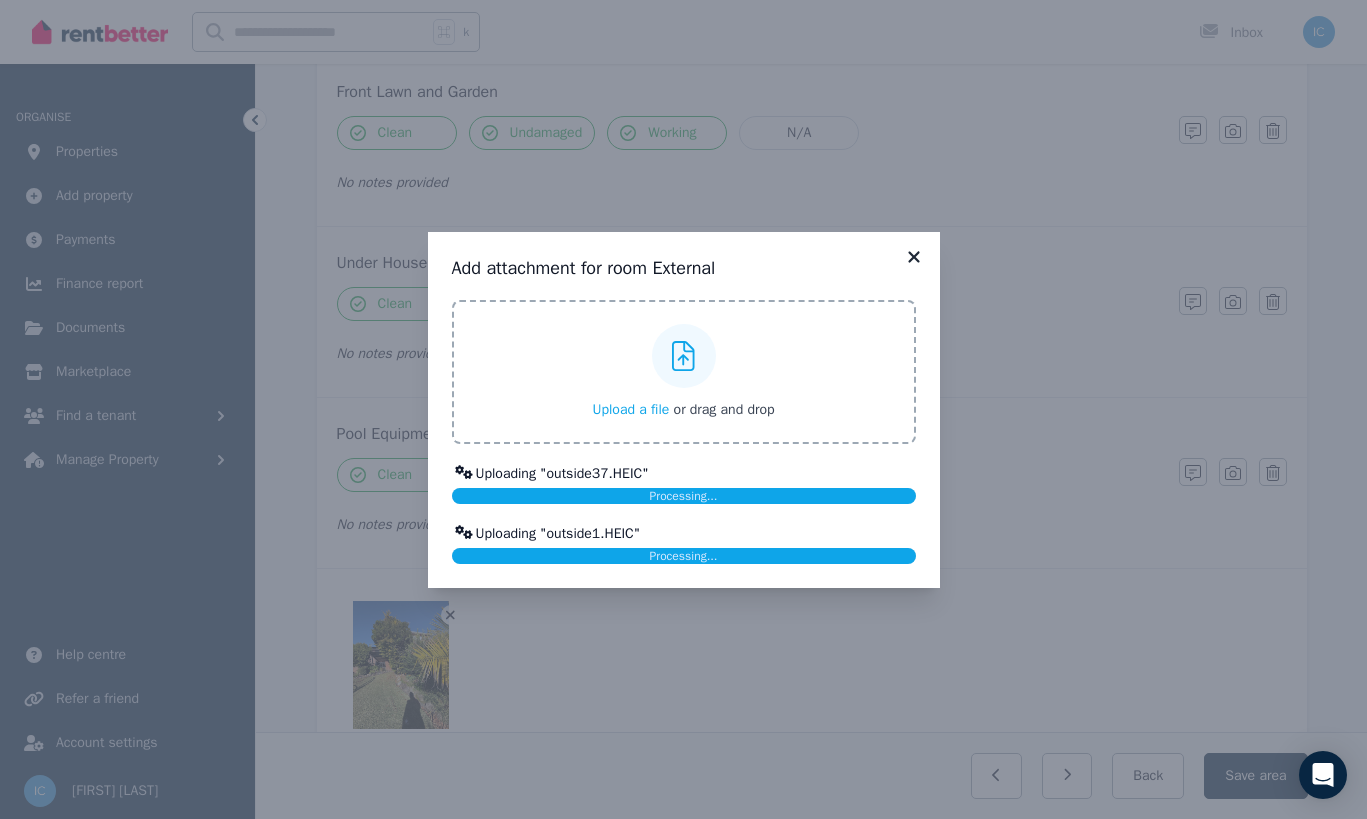 click 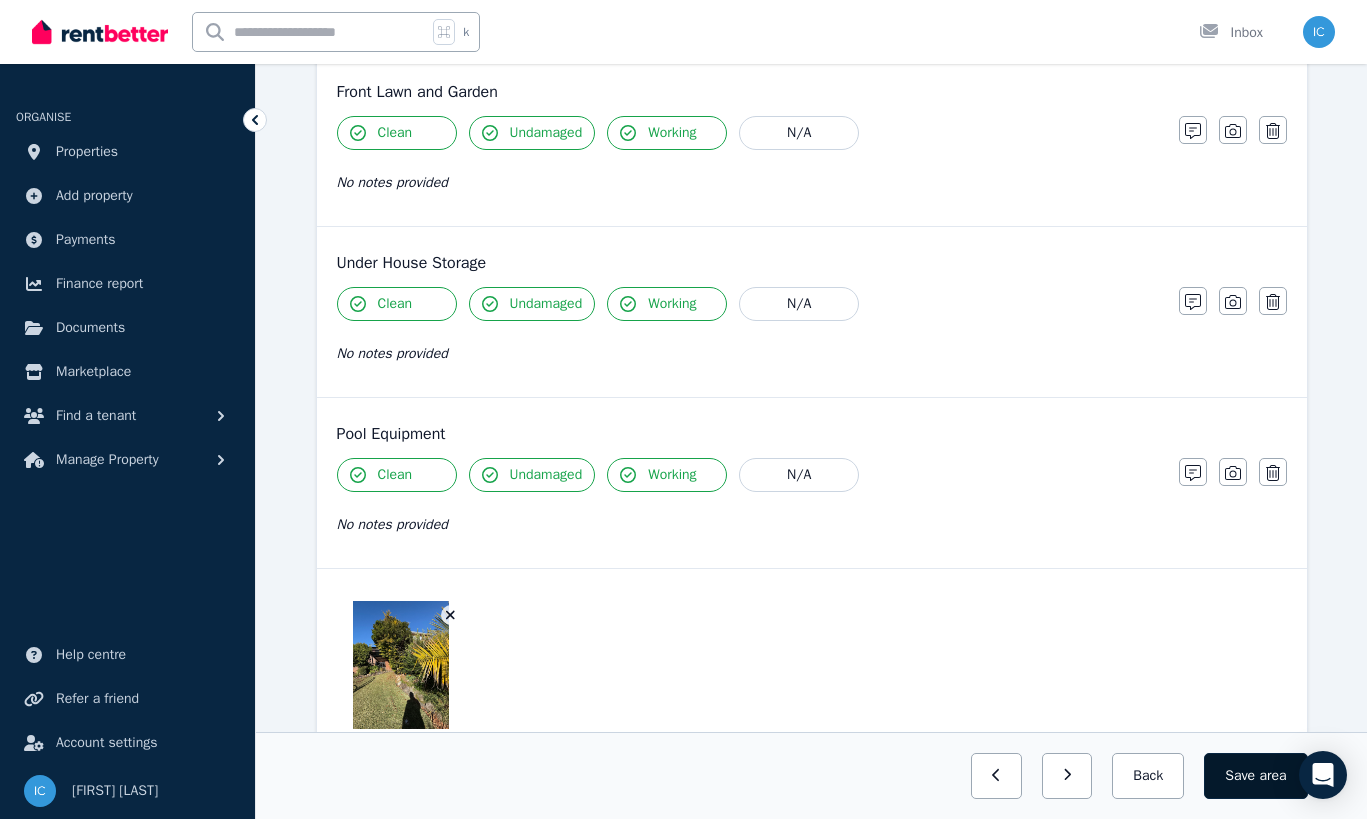 click on "Save   area" at bounding box center (1255, 776) 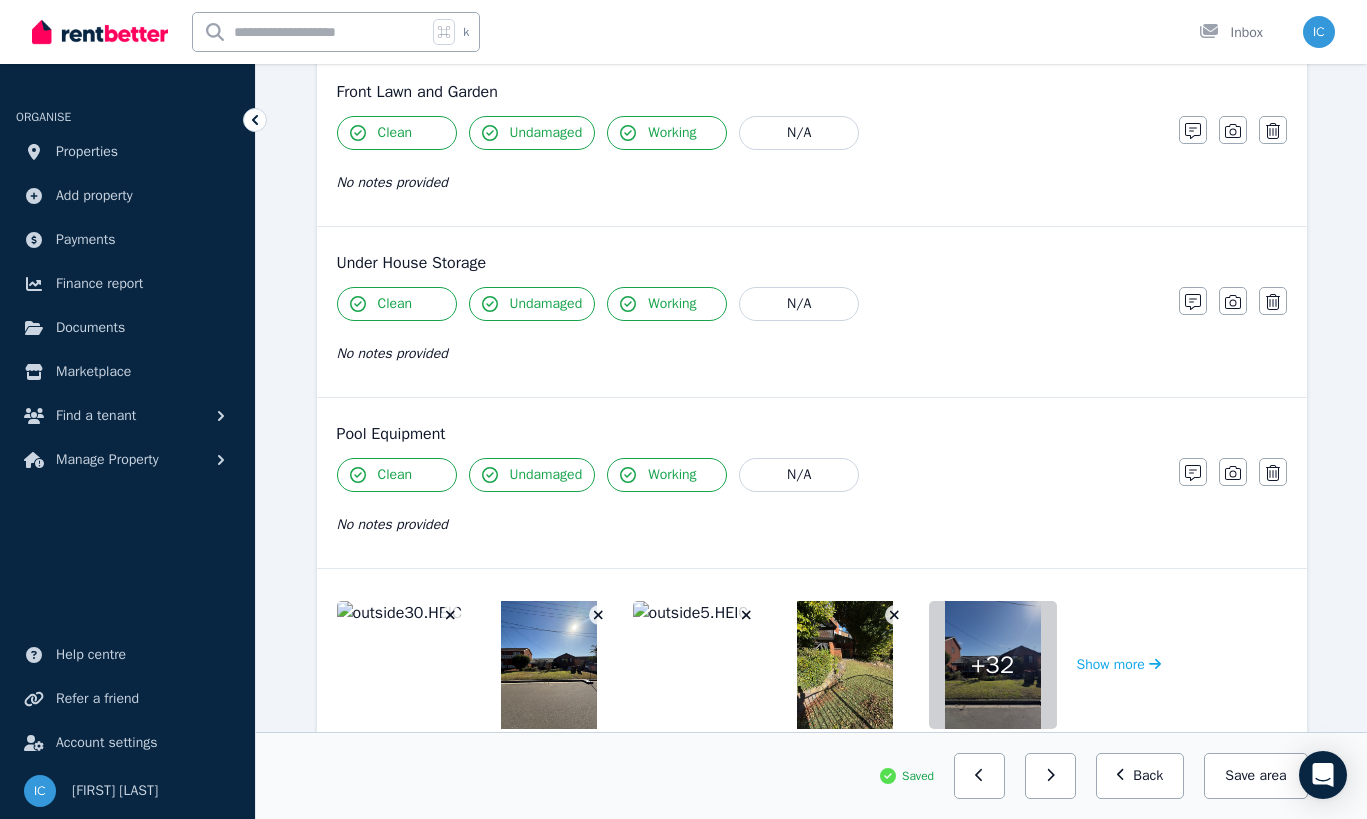 scroll, scrollTop: 1426, scrollLeft: 0, axis: vertical 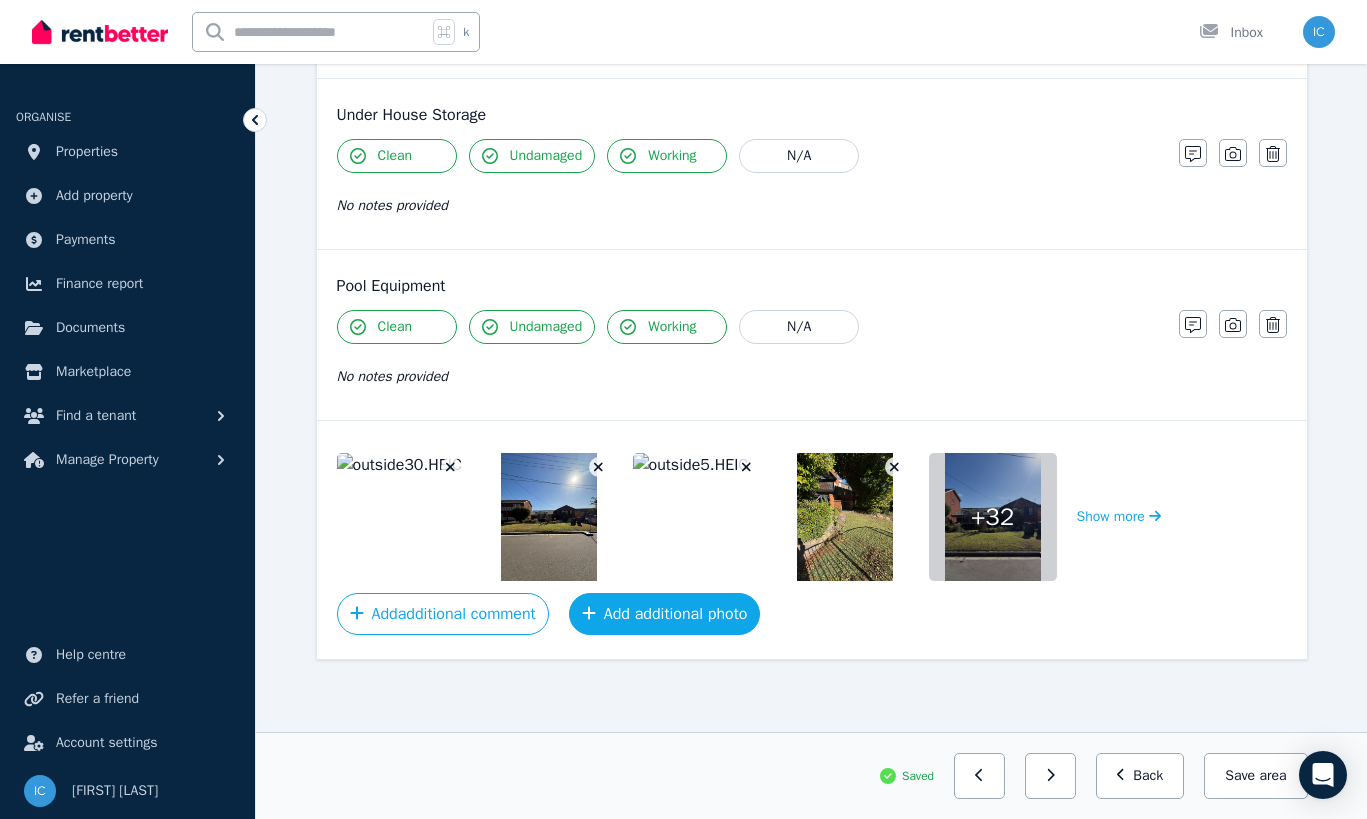 click on "Add additional photo" at bounding box center (665, 614) 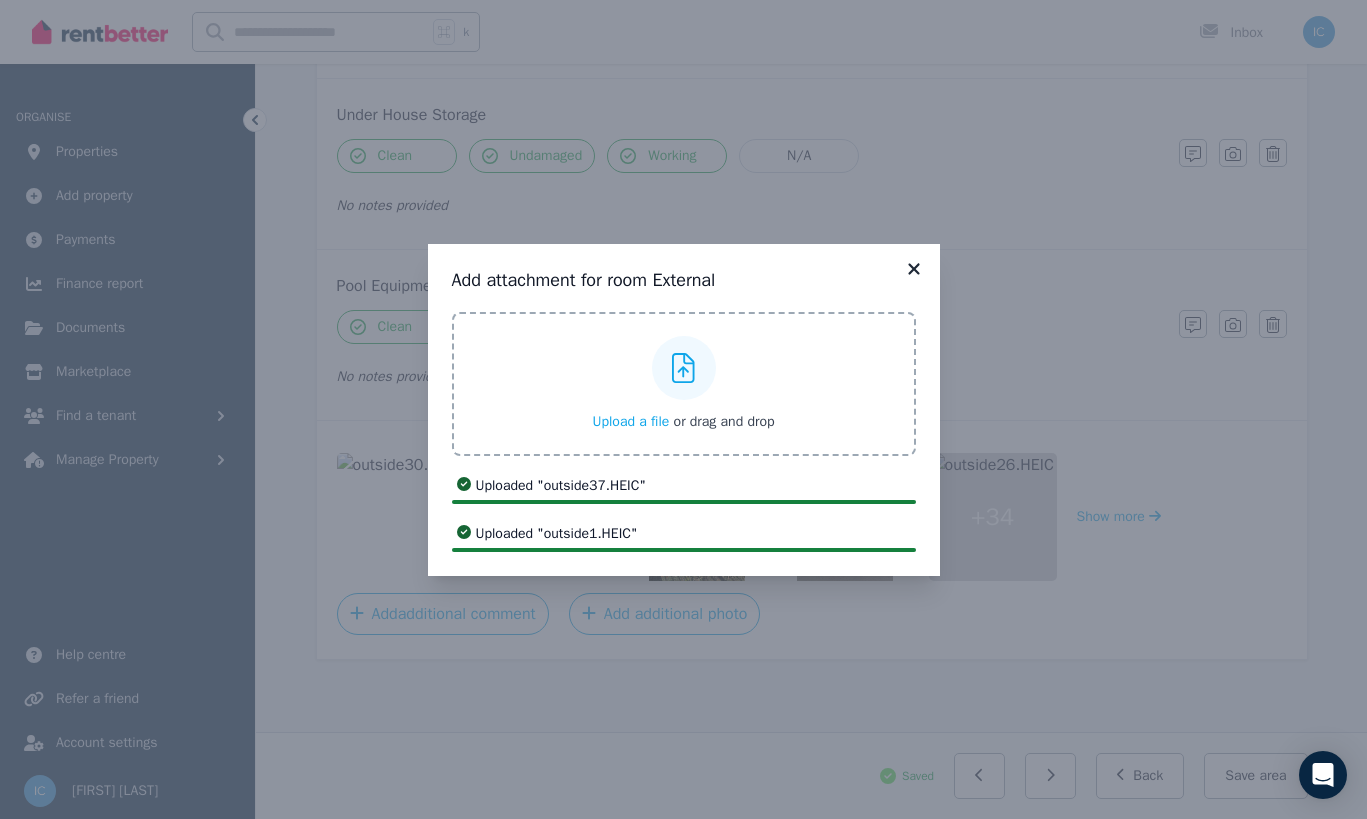 click 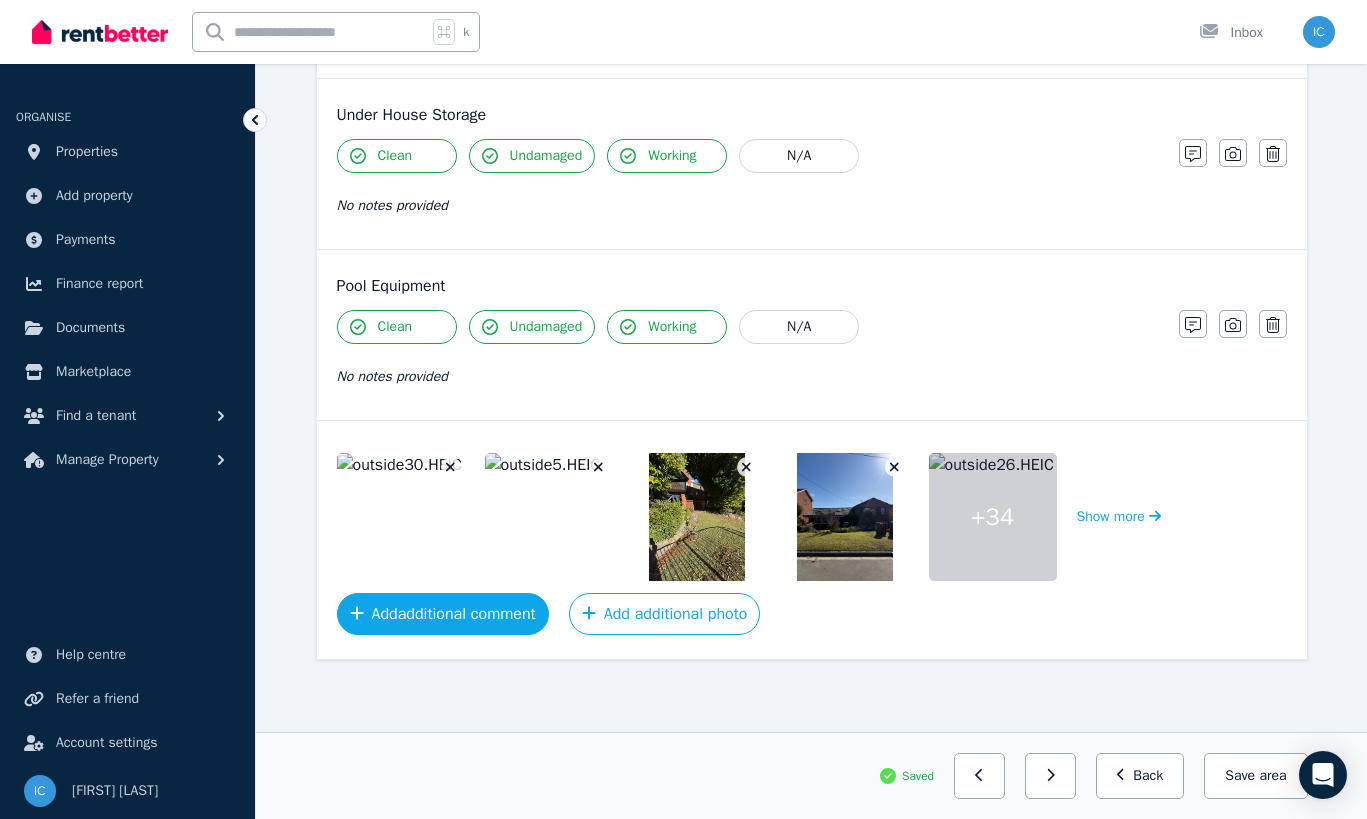 click on "Add  additional comment" at bounding box center (443, 614) 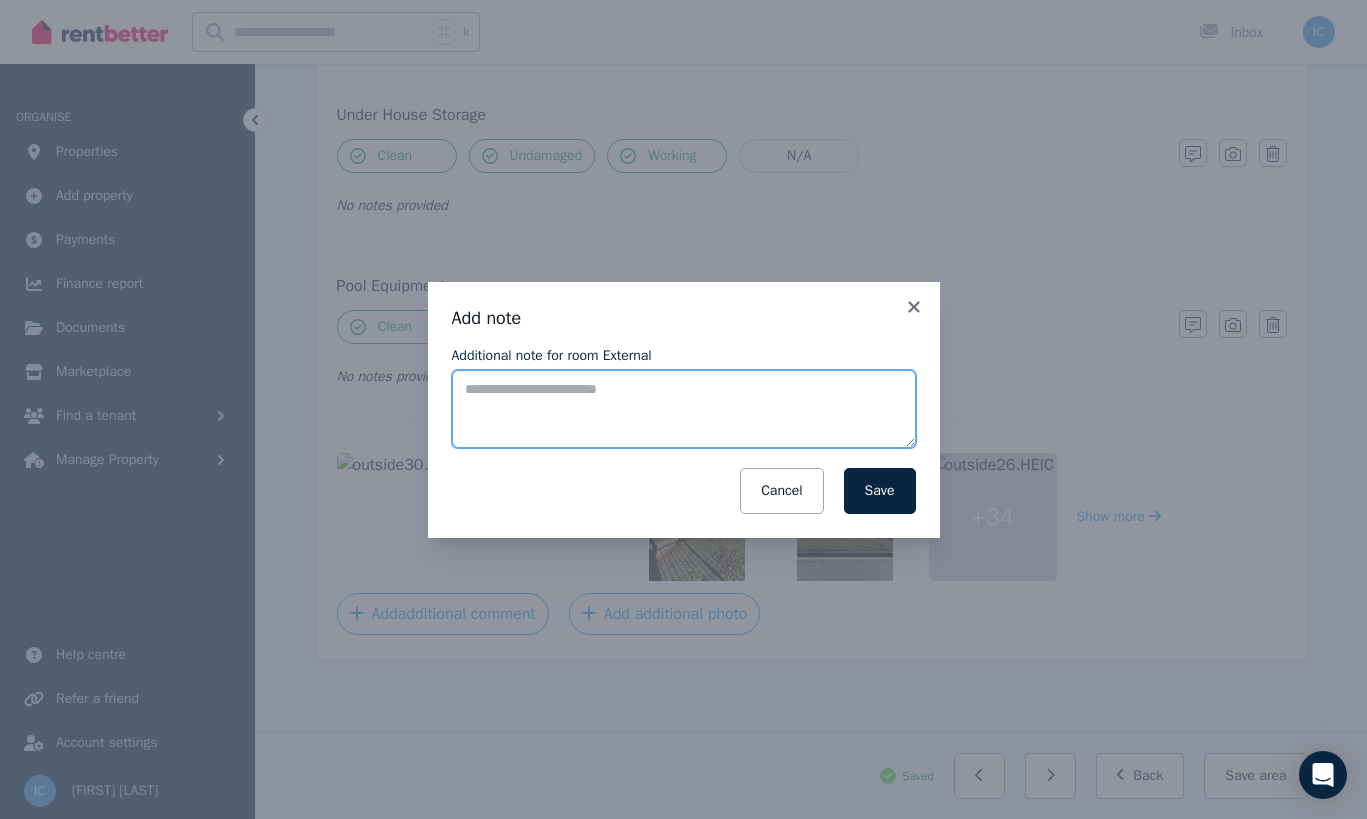 click on "Additional note for room External" at bounding box center (684, 409) 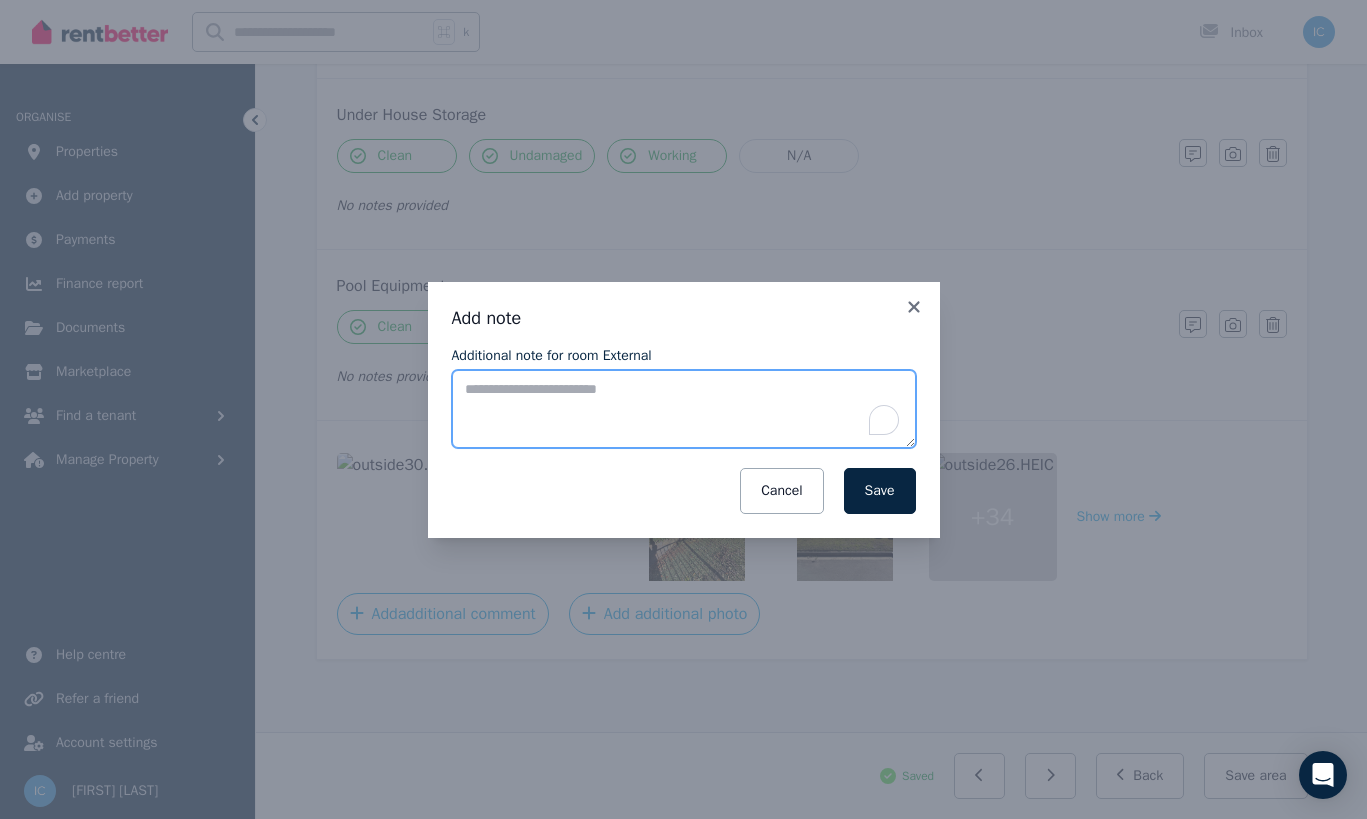 paste on "**********" 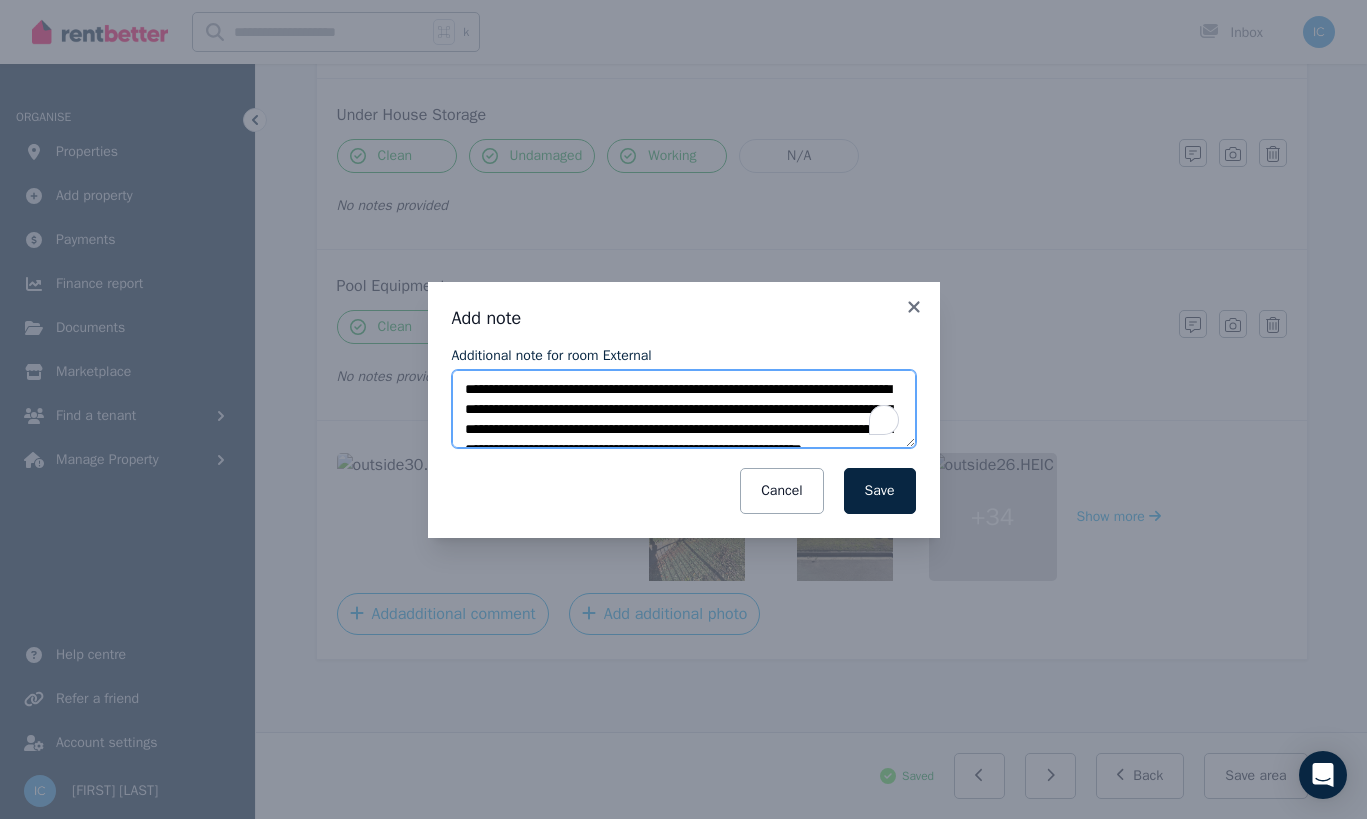 scroll, scrollTop: 30, scrollLeft: 0, axis: vertical 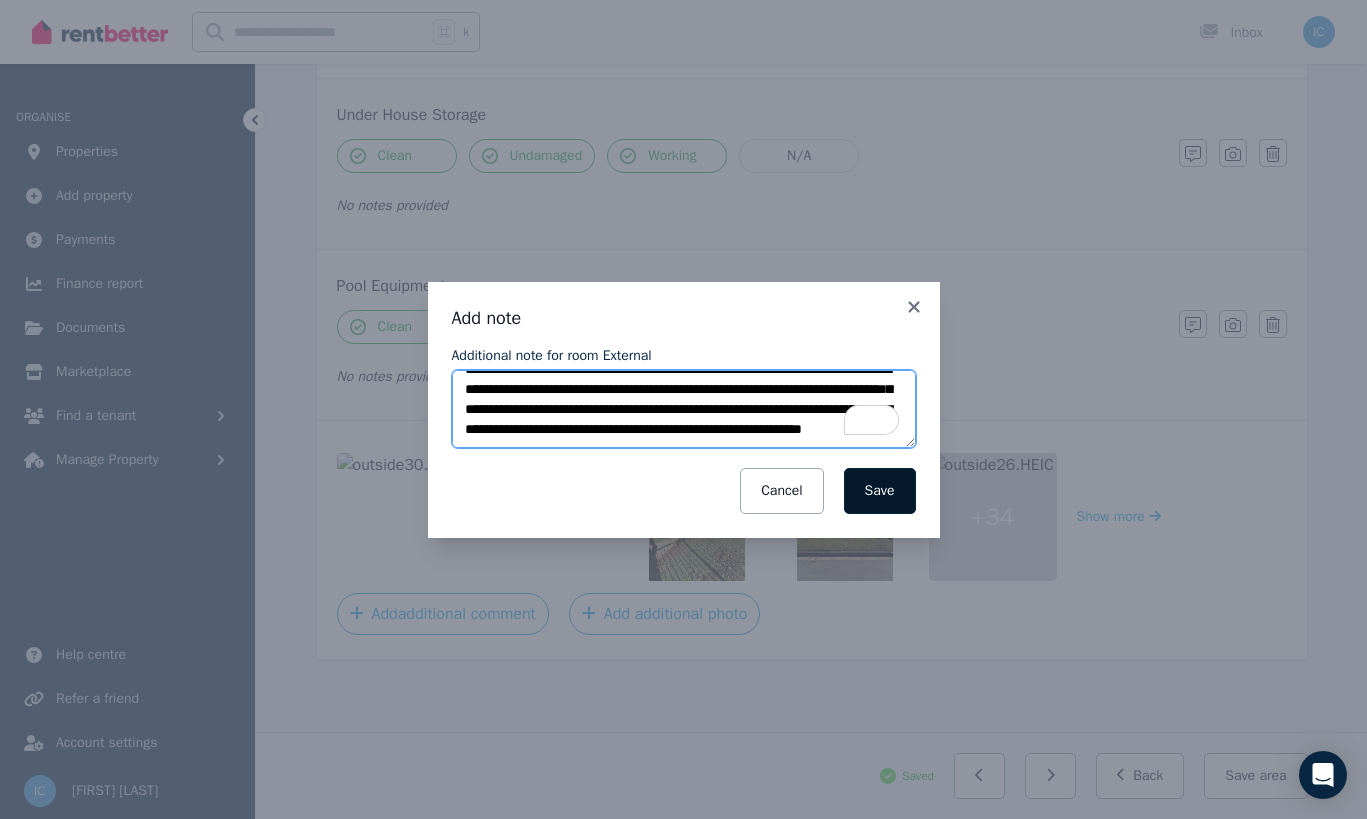 type on "**********" 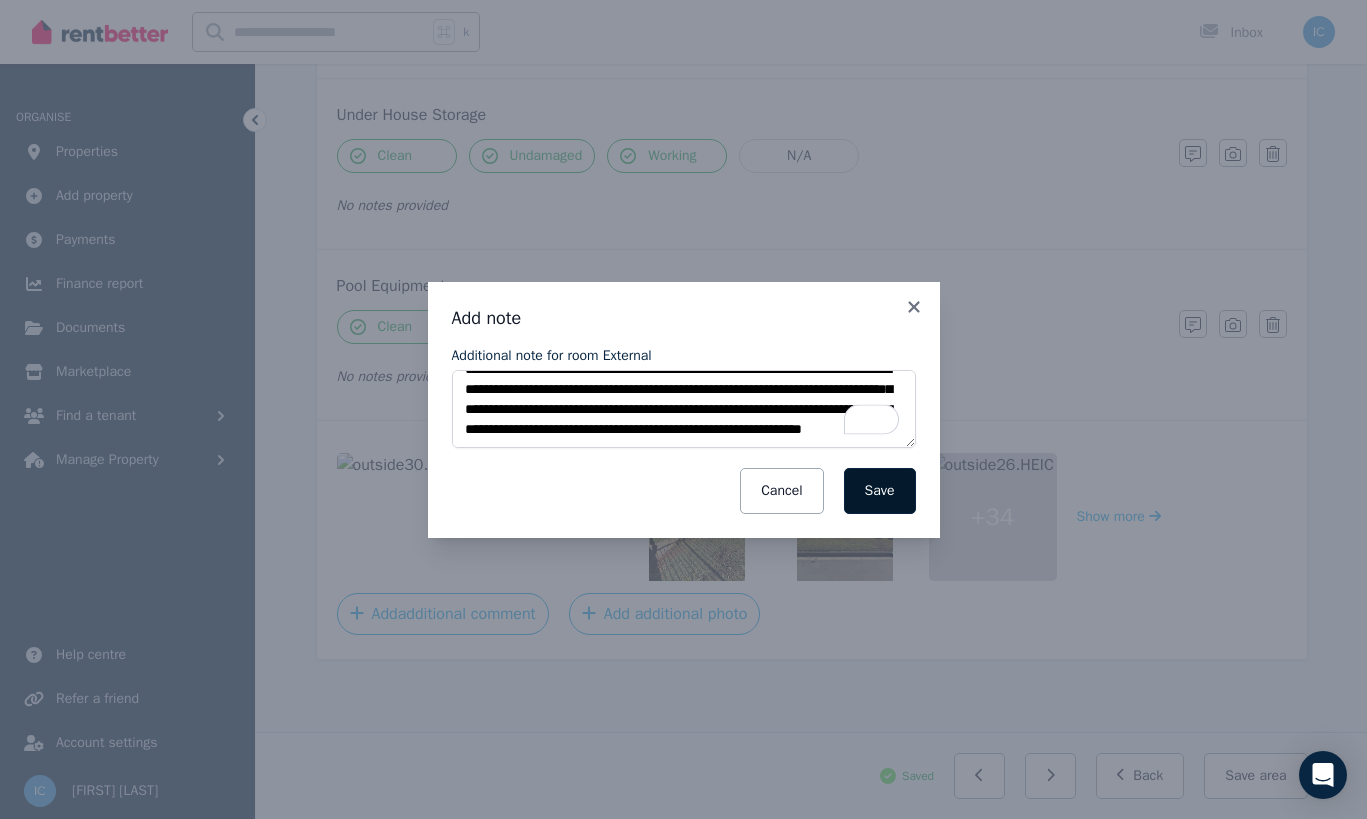 click on "Save" at bounding box center [880, 491] 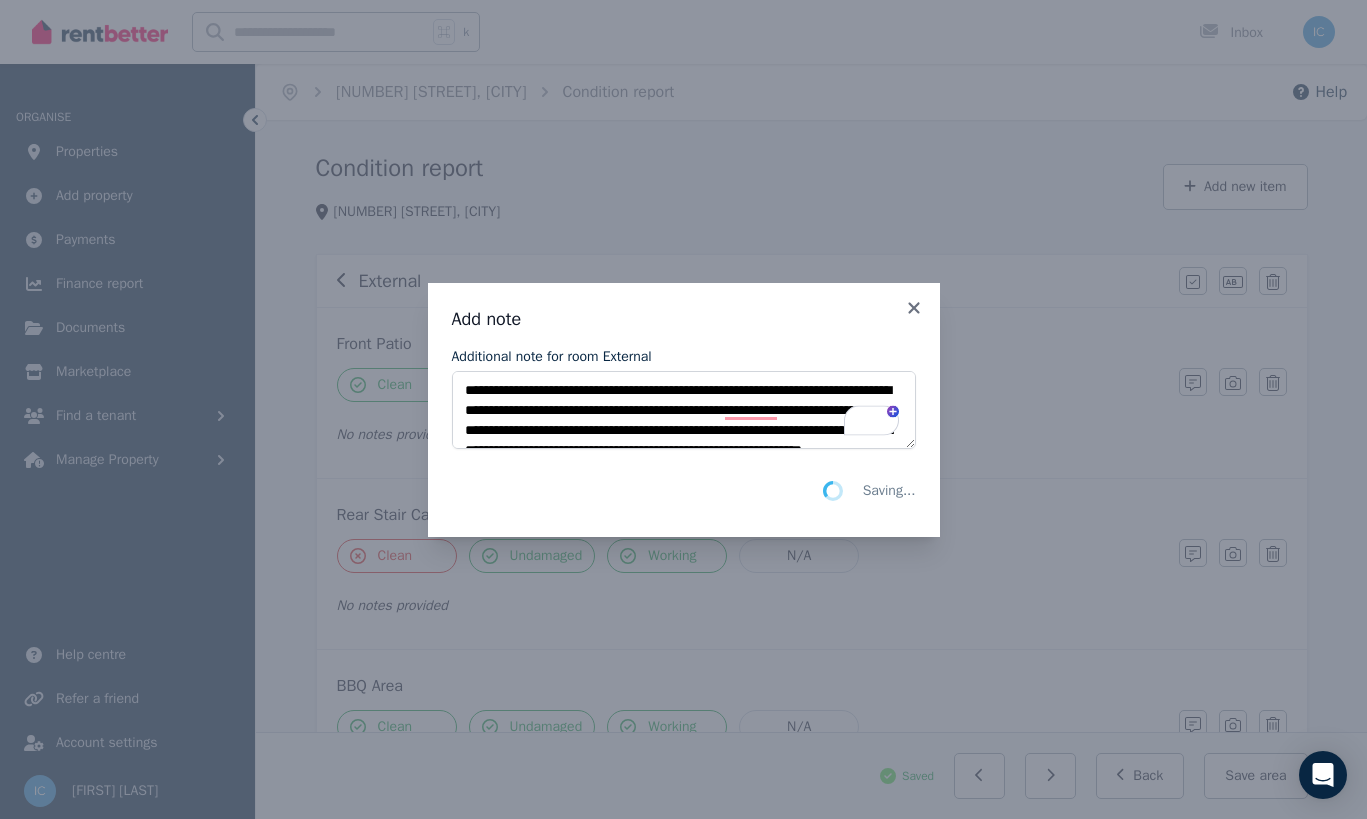 scroll, scrollTop: 1426, scrollLeft: 0, axis: vertical 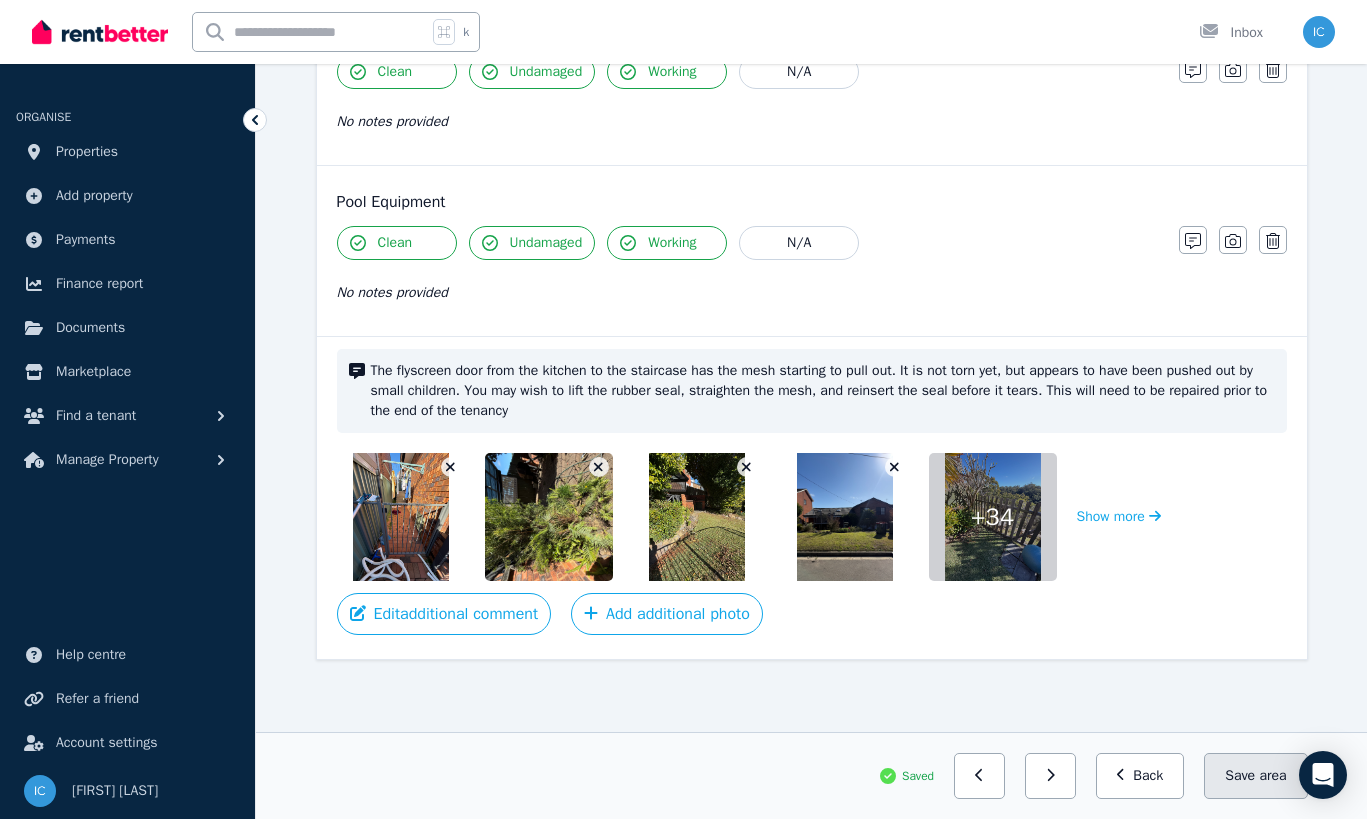 click on "Save   area" at bounding box center [1255, 776] 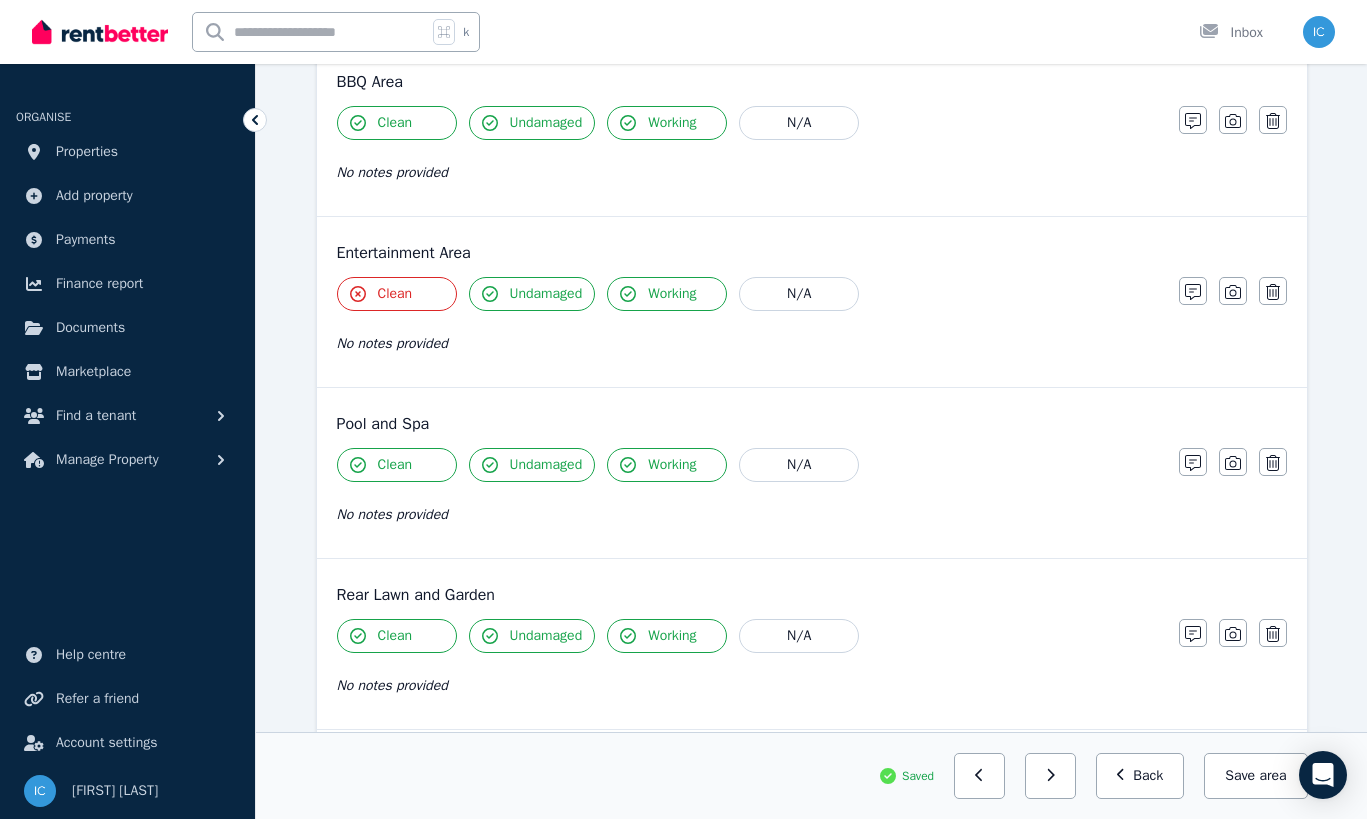 scroll, scrollTop: 0, scrollLeft: 0, axis: both 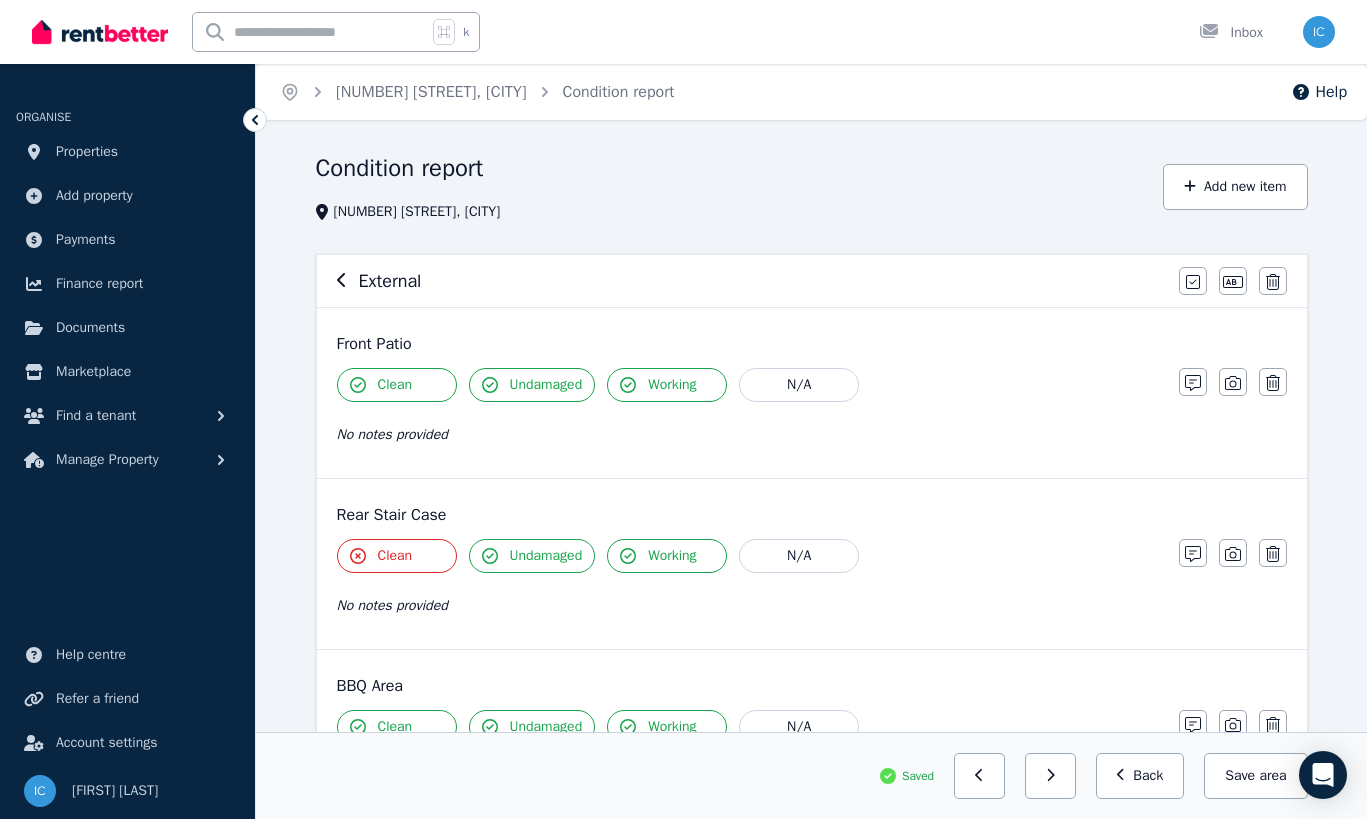 click 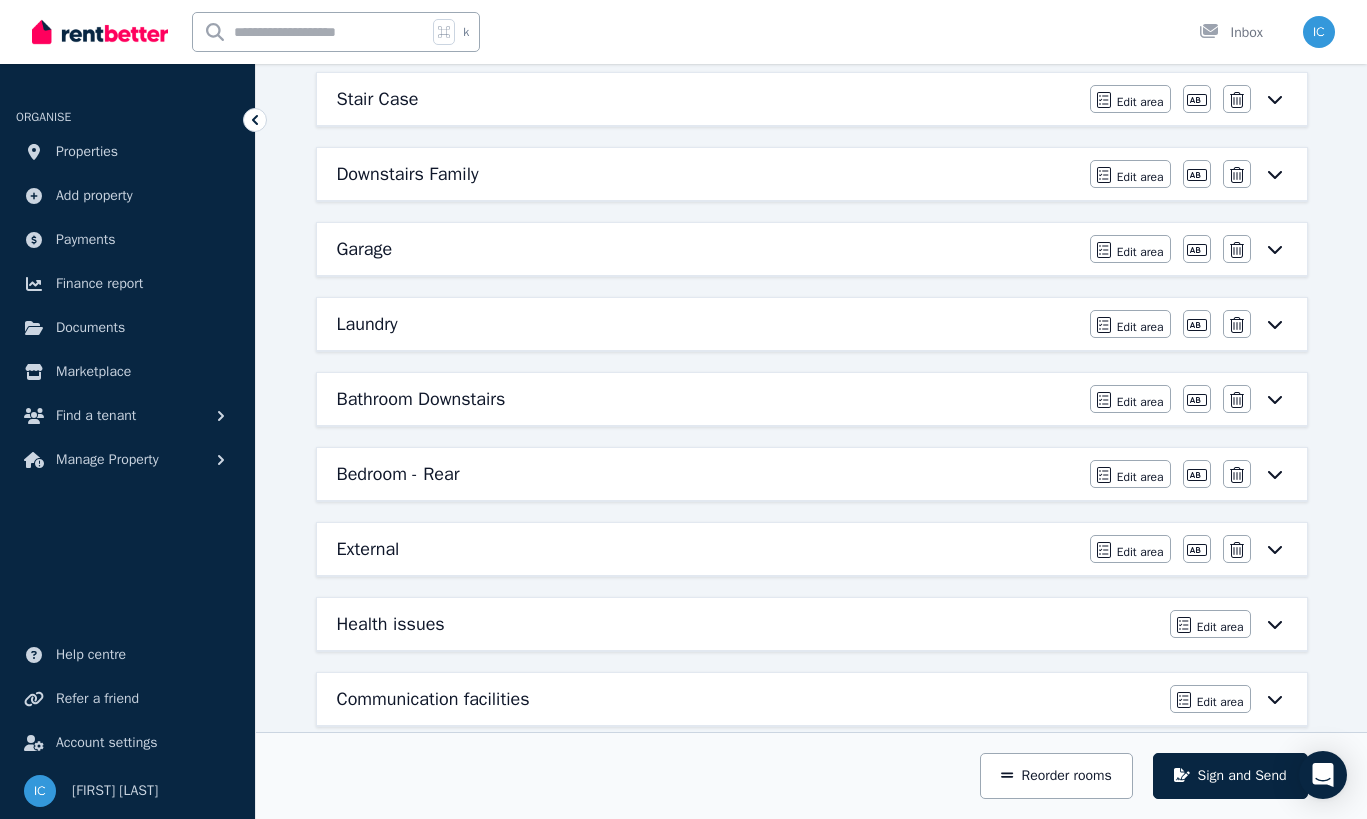 scroll, scrollTop: 988, scrollLeft: 0, axis: vertical 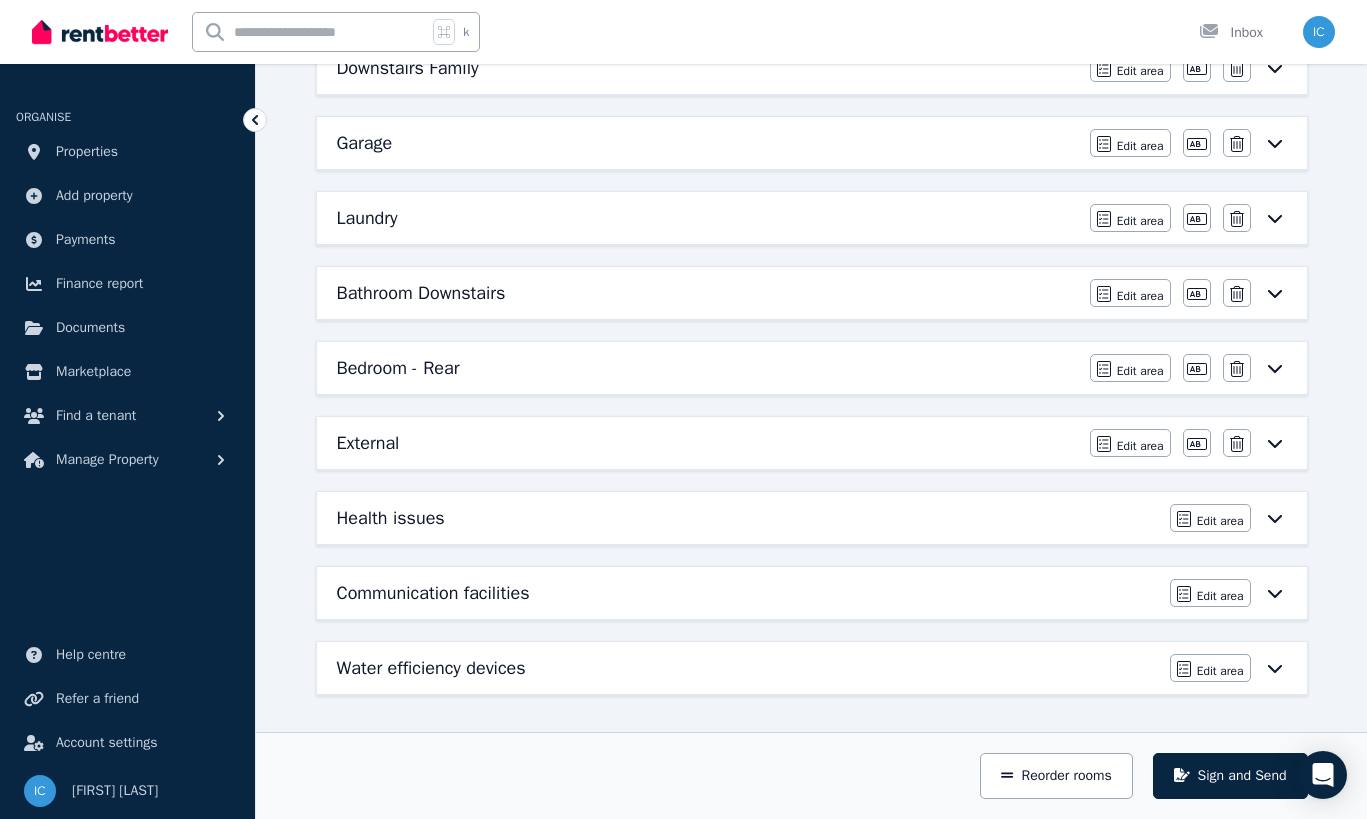 click on "Health issues" at bounding box center (747, 518) 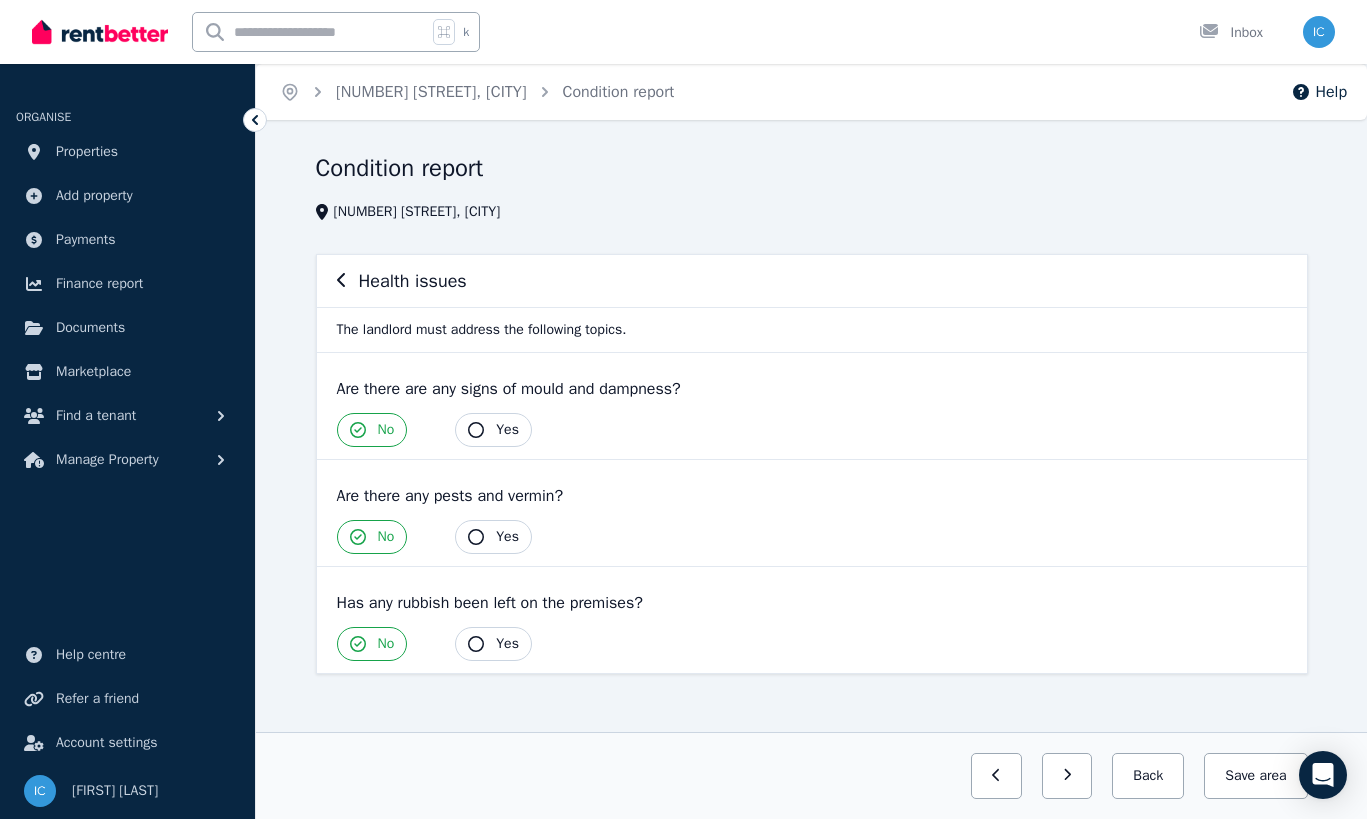 click 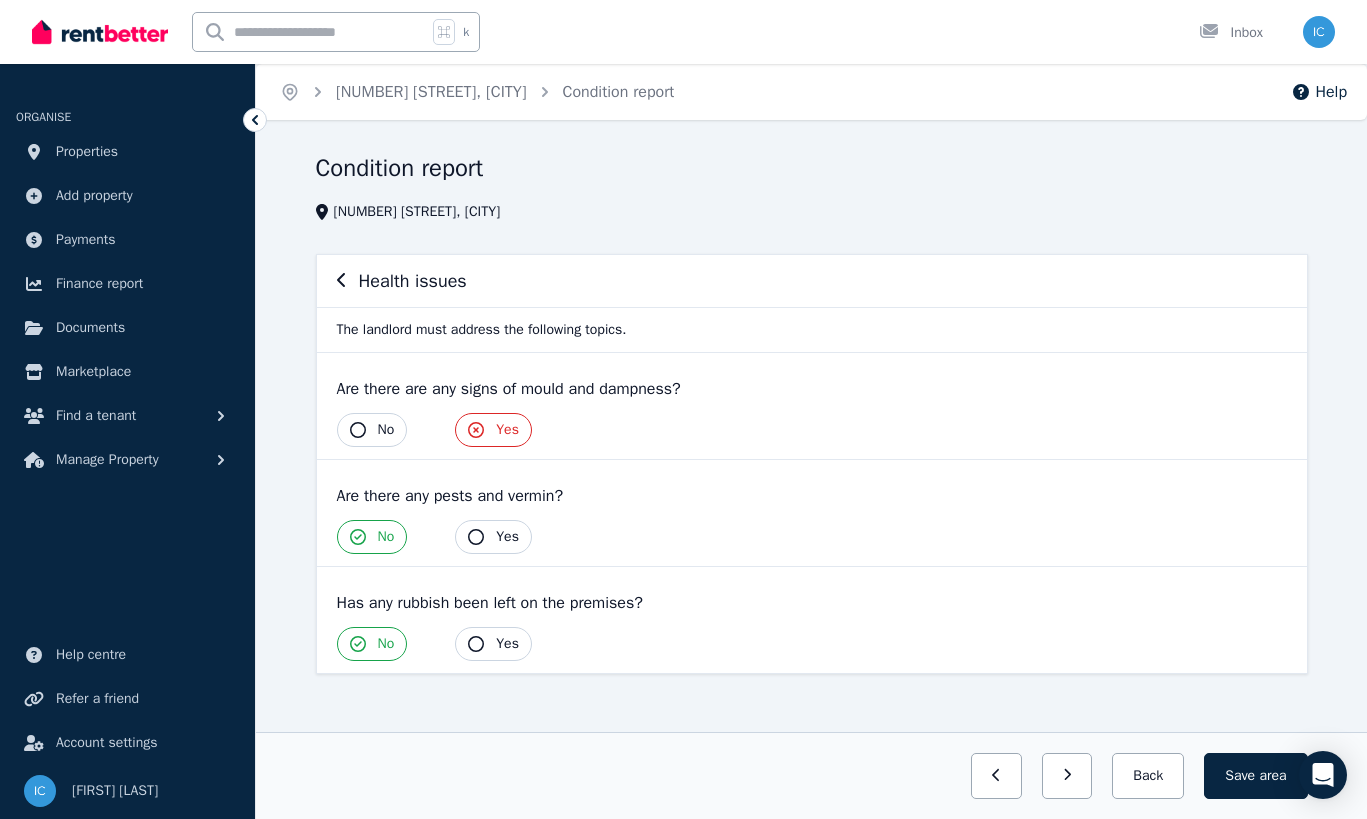 type 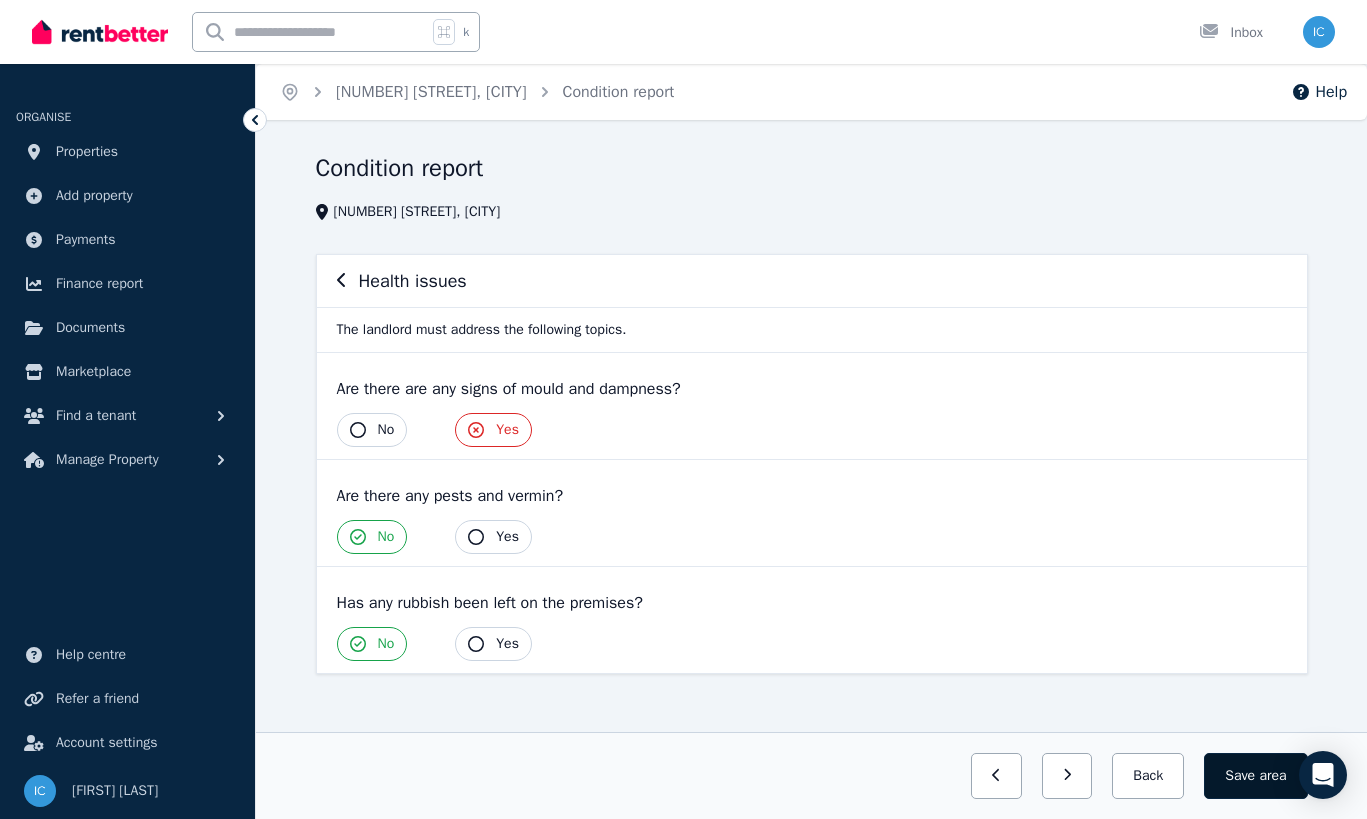click on "Save   area" at bounding box center (1255, 776) 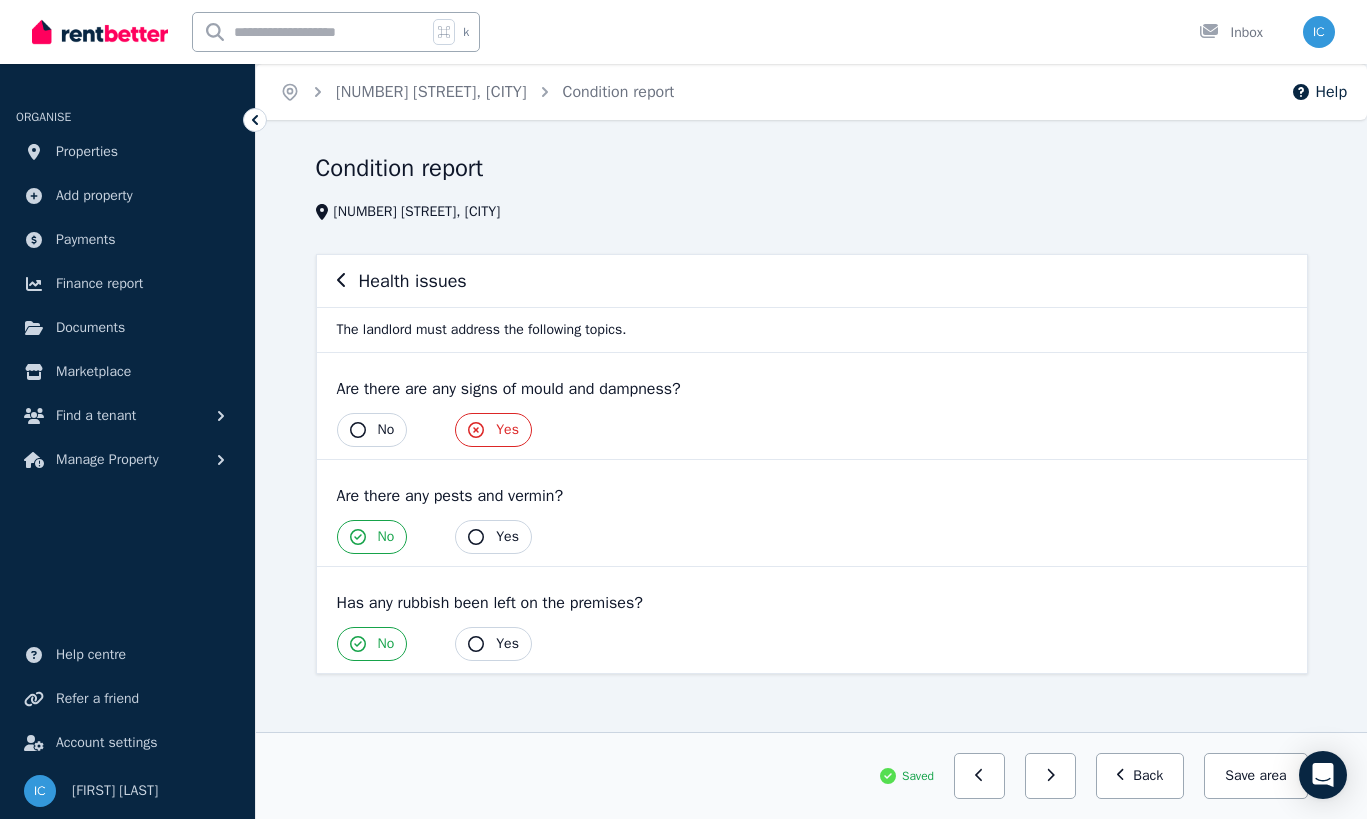 click 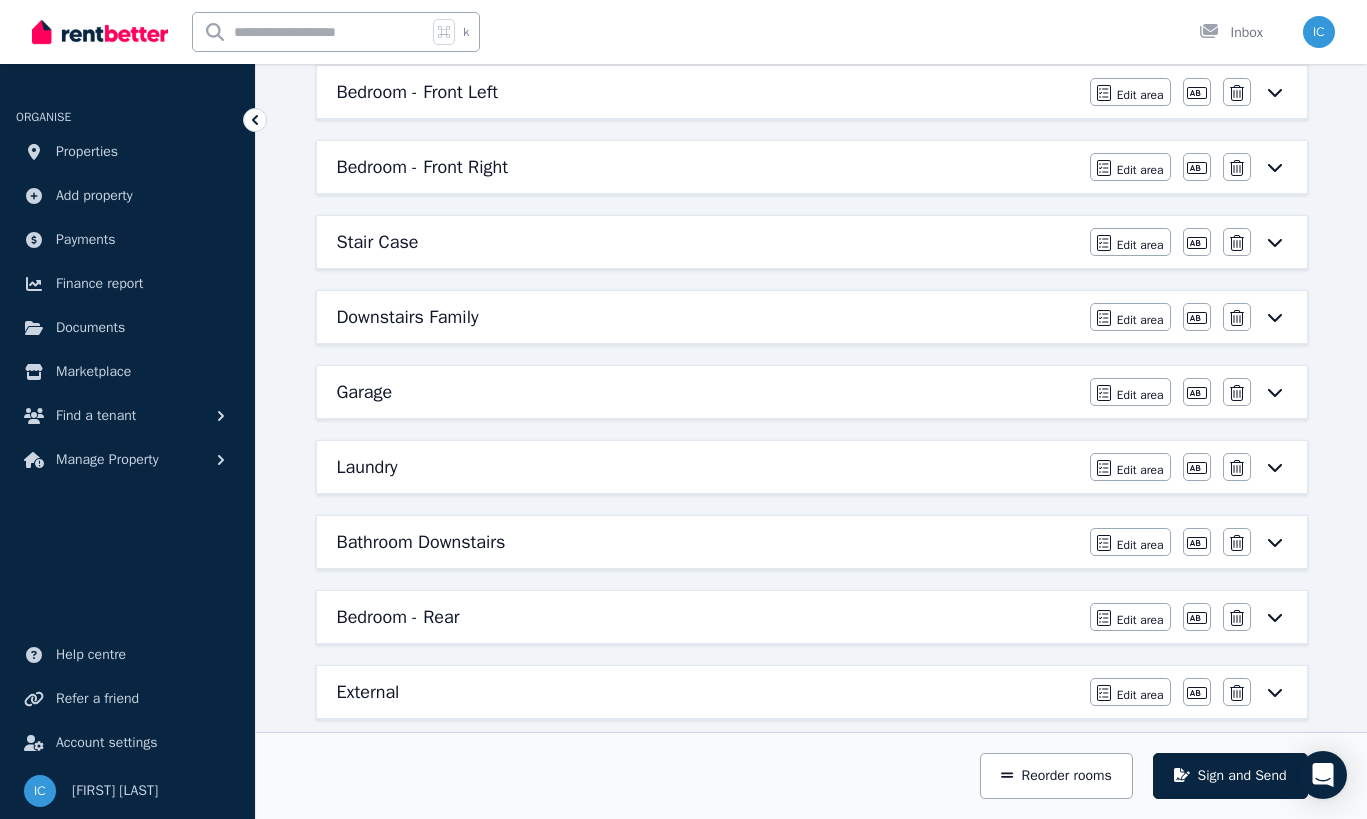scroll, scrollTop: 988, scrollLeft: 0, axis: vertical 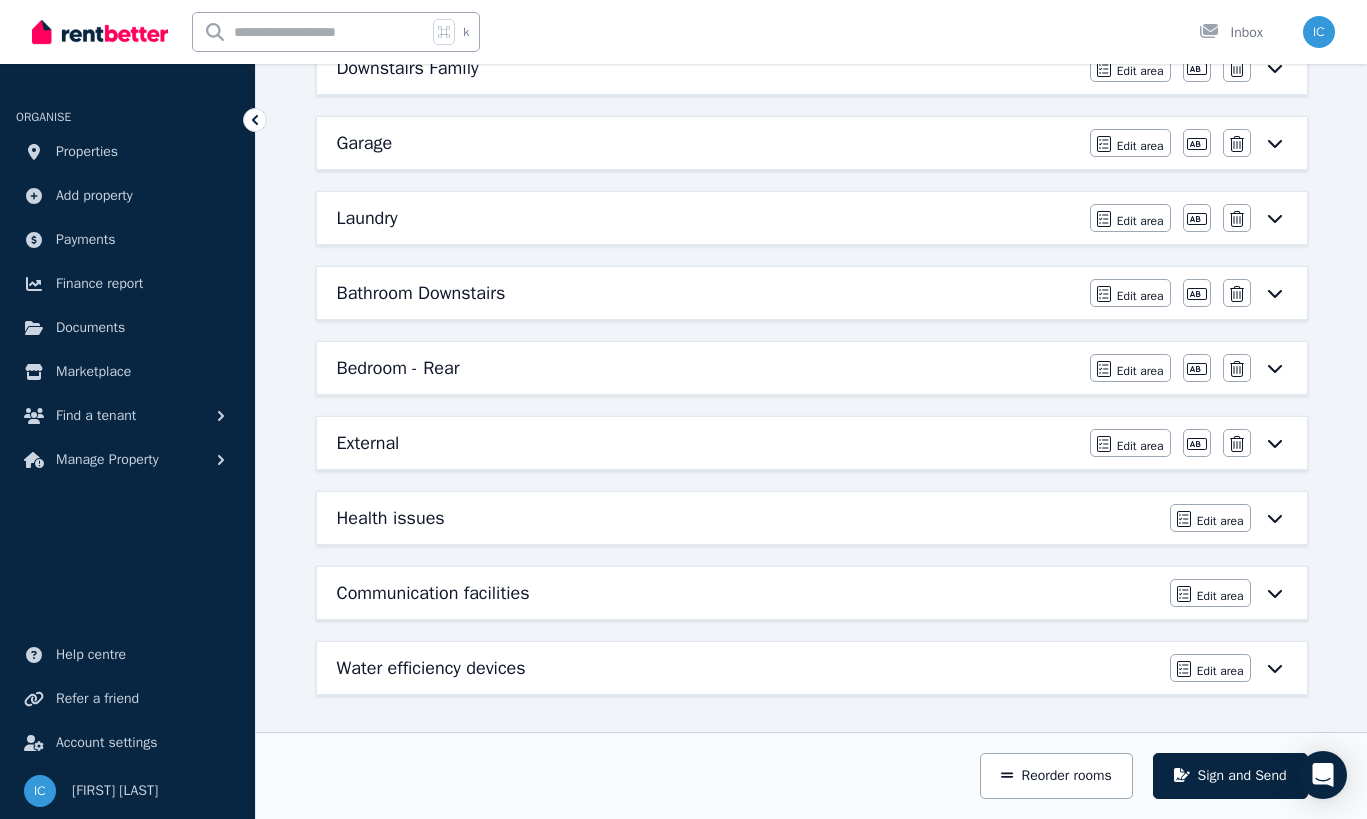 click on "Communication facilities" at bounding box center (747, 593) 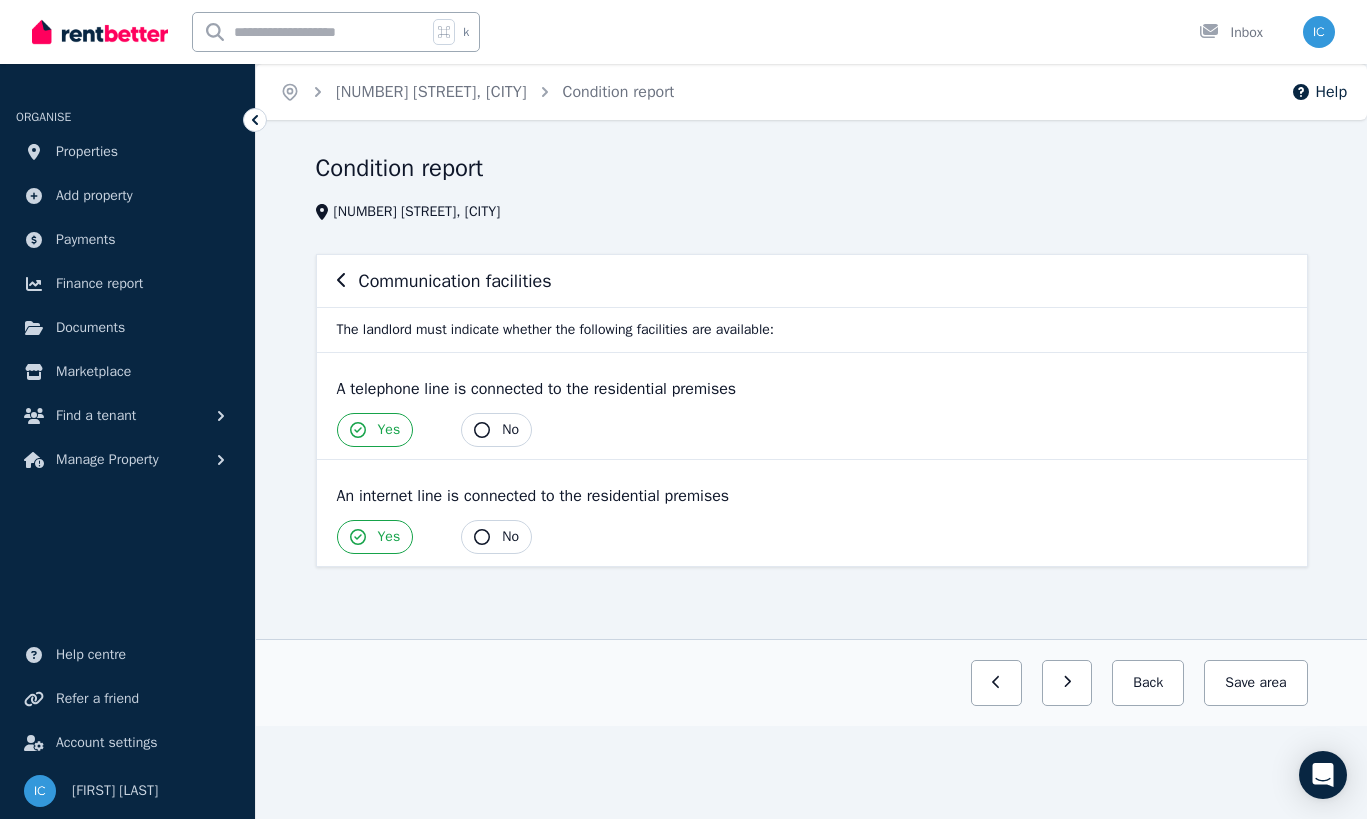 click 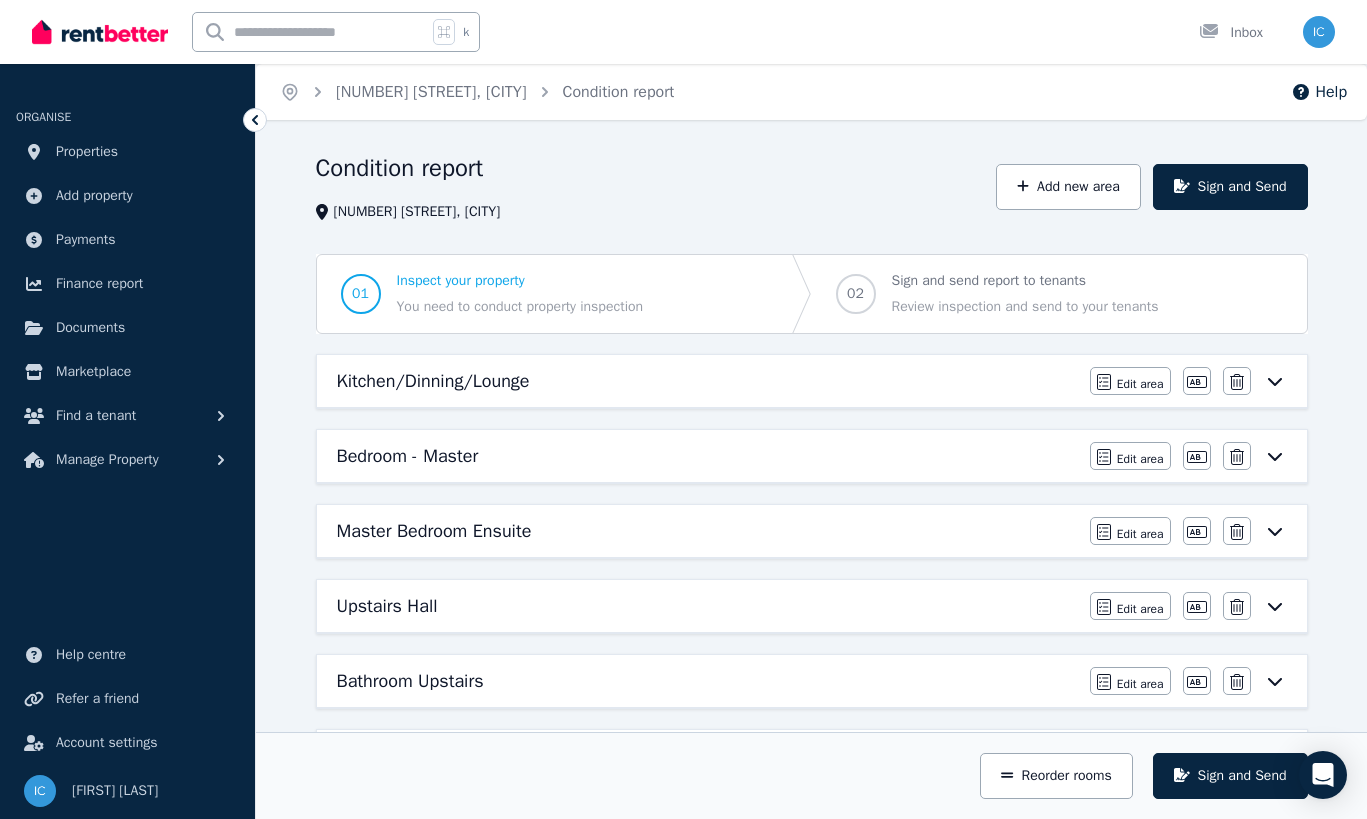 scroll, scrollTop: 988, scrollLeft: 0, axis: vertical 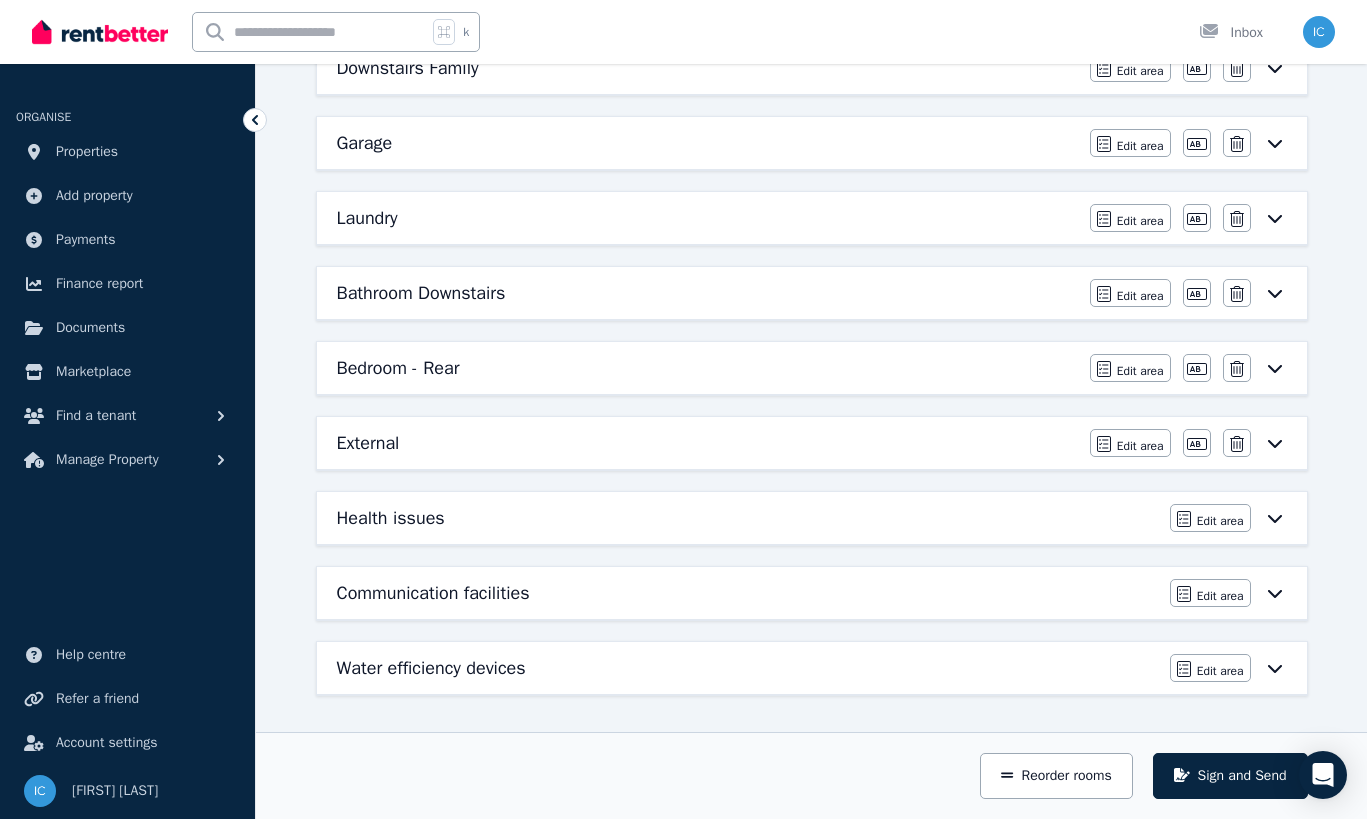 click on "Water efficiency devices" at bounding box center (431, 668) 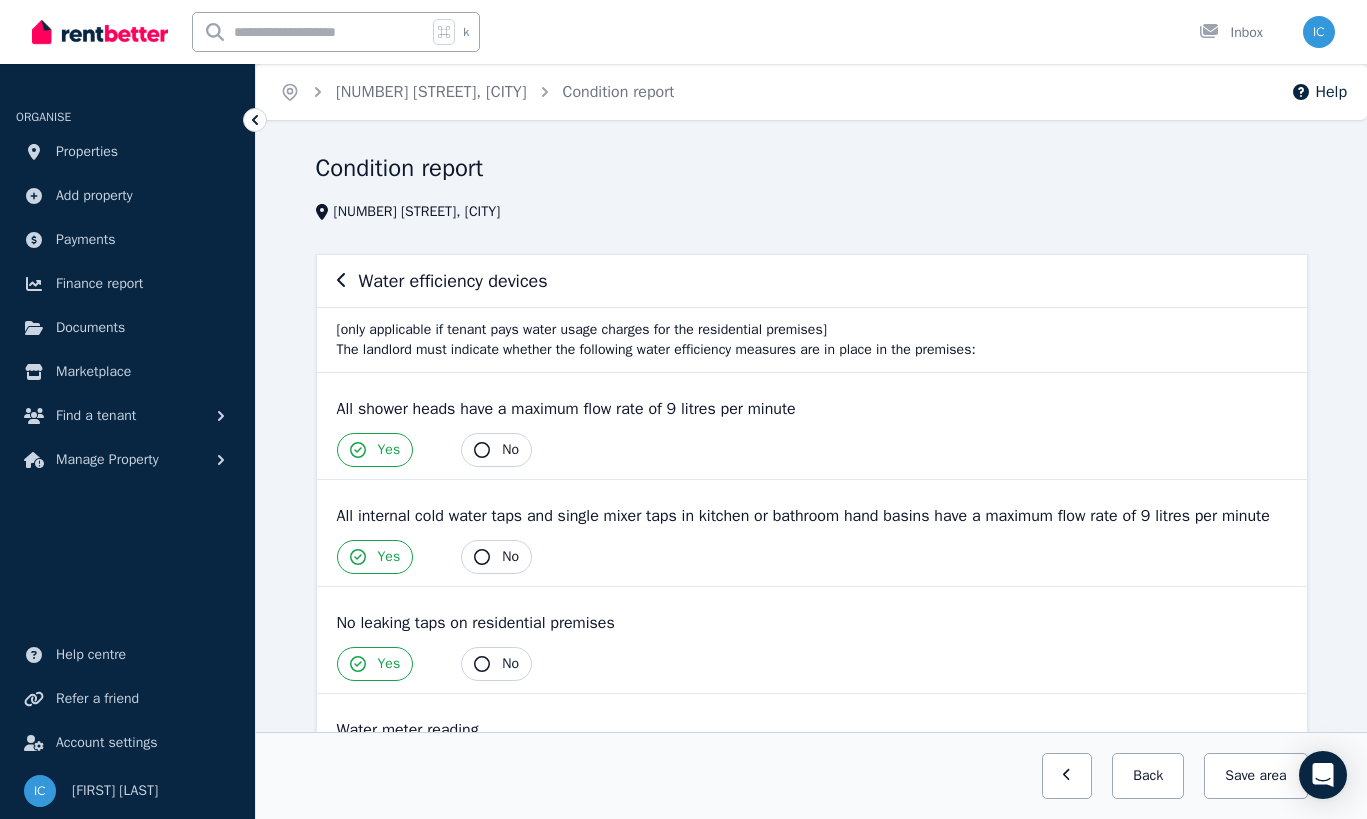 click on "Water efficiency devices" at bounding box center [812, 281] 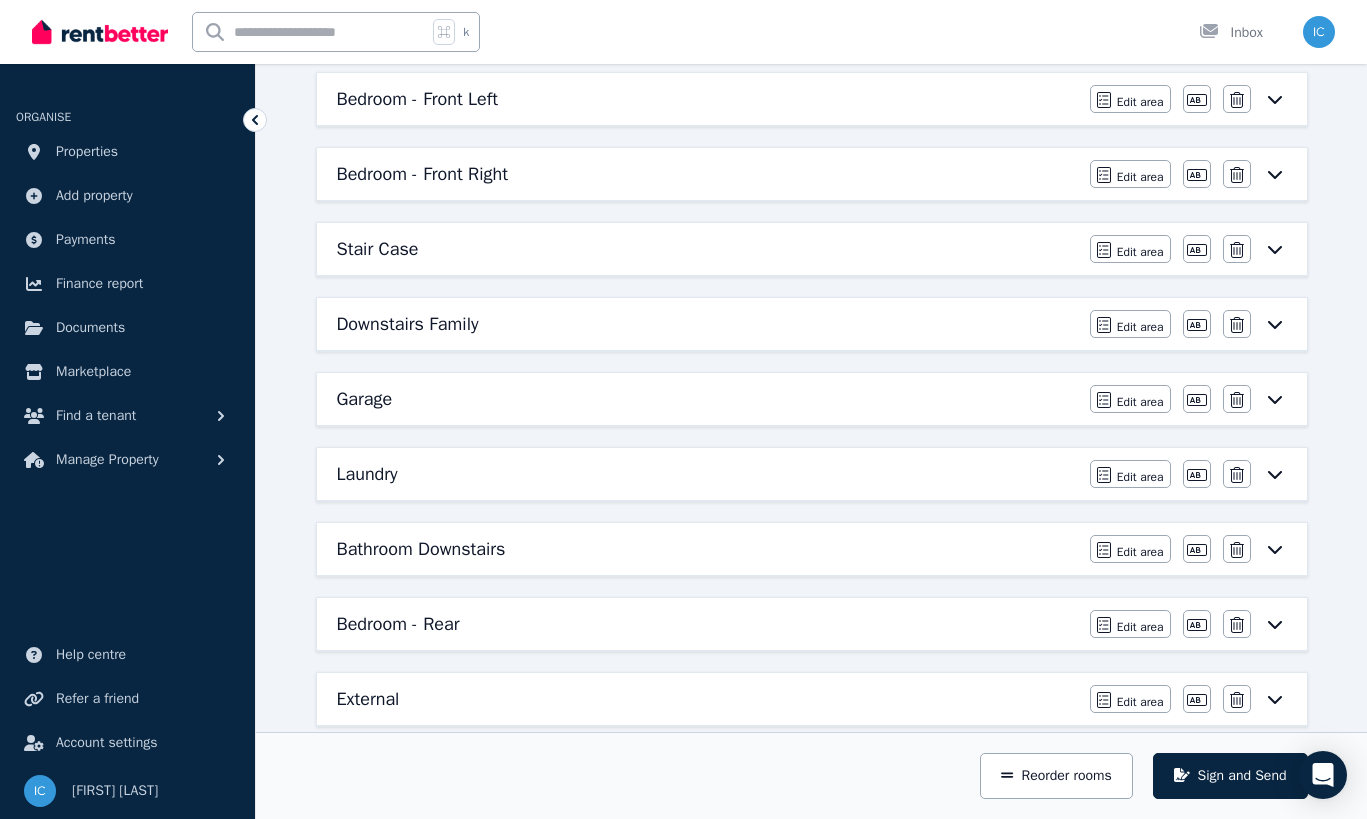 scroll, scrollTop: 988, scrollLeft: 0, axis: vertical 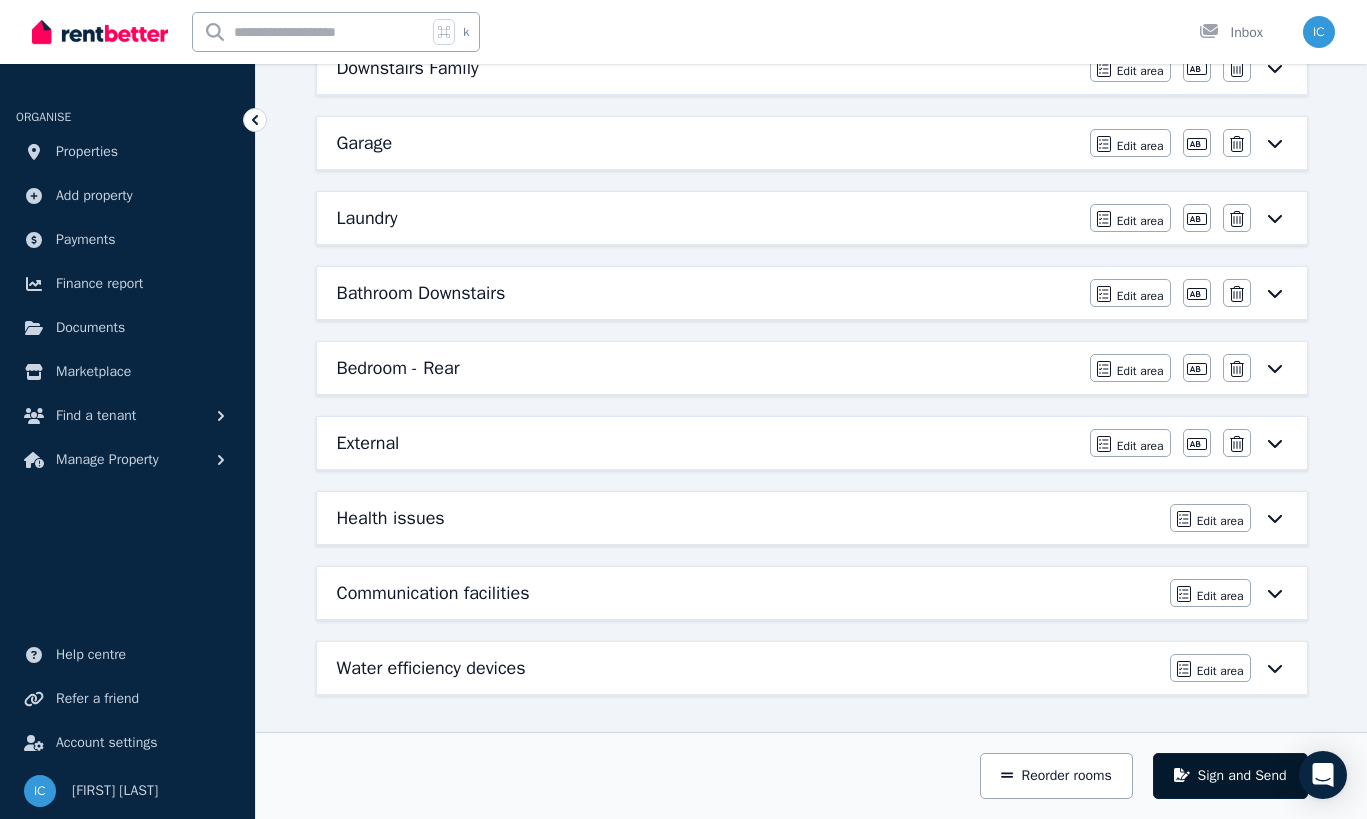 click on "Sign and Send" at bounding box center (1230, 776) 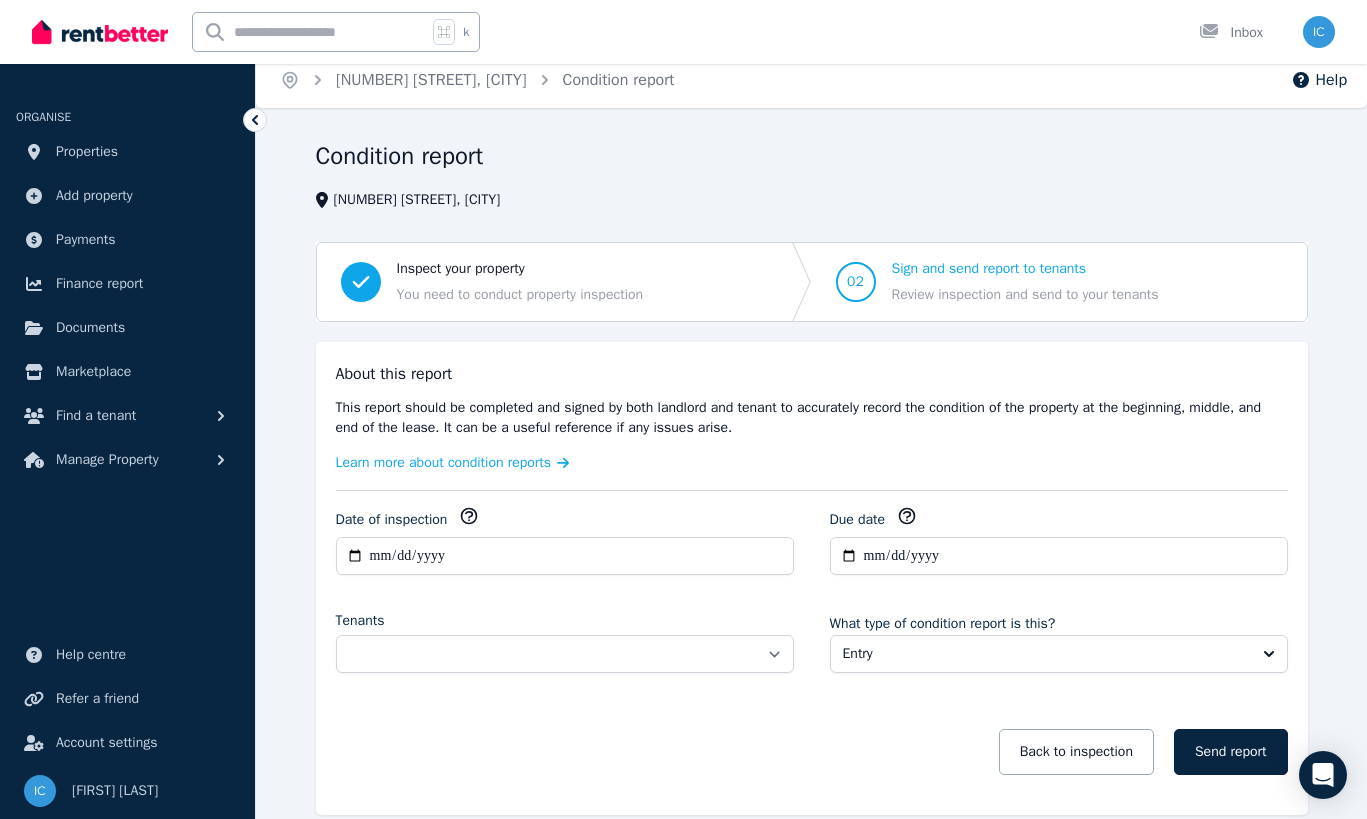 scroll, scrollTop: 99, scrollLeft: 0, axis: vertical 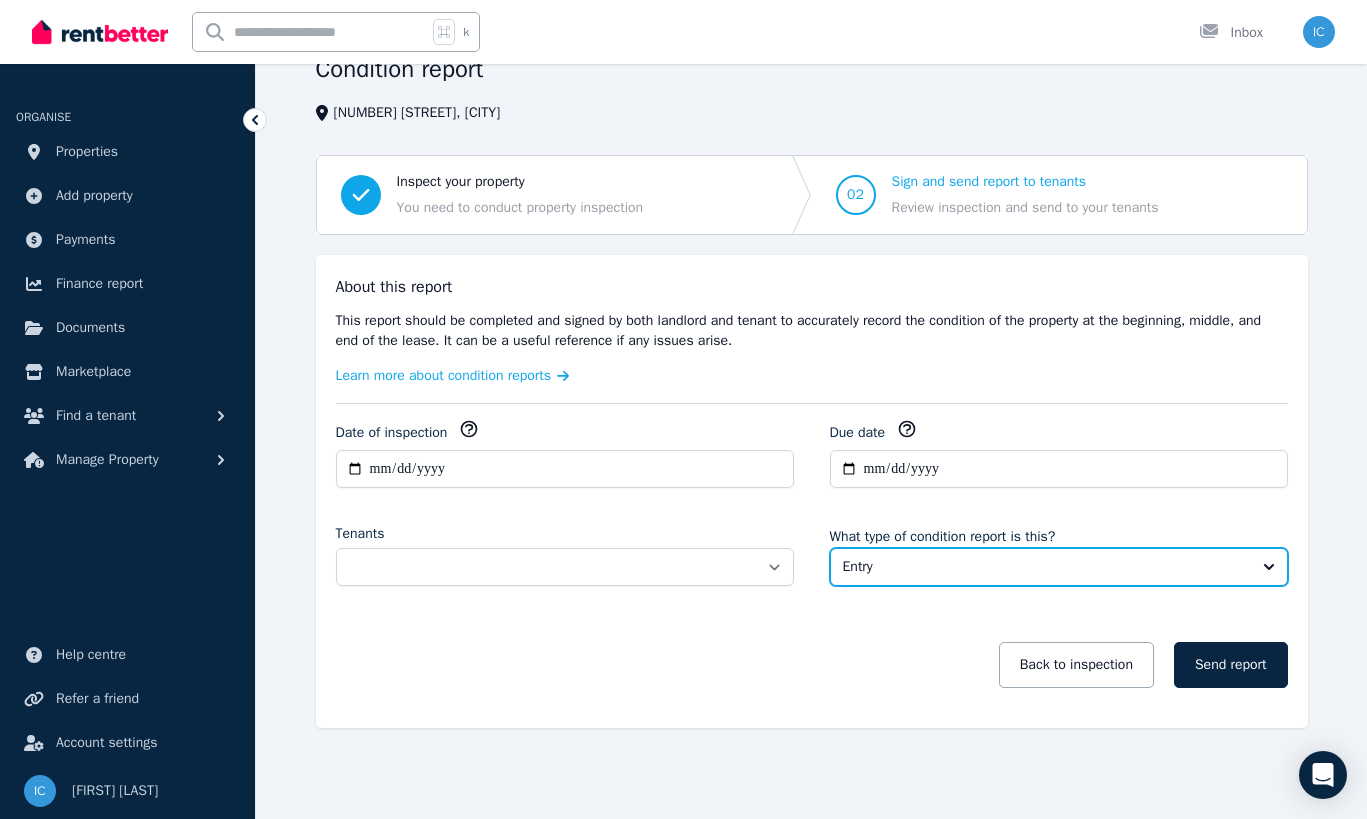 click on "Entry" at bounding box center [1059, 567] 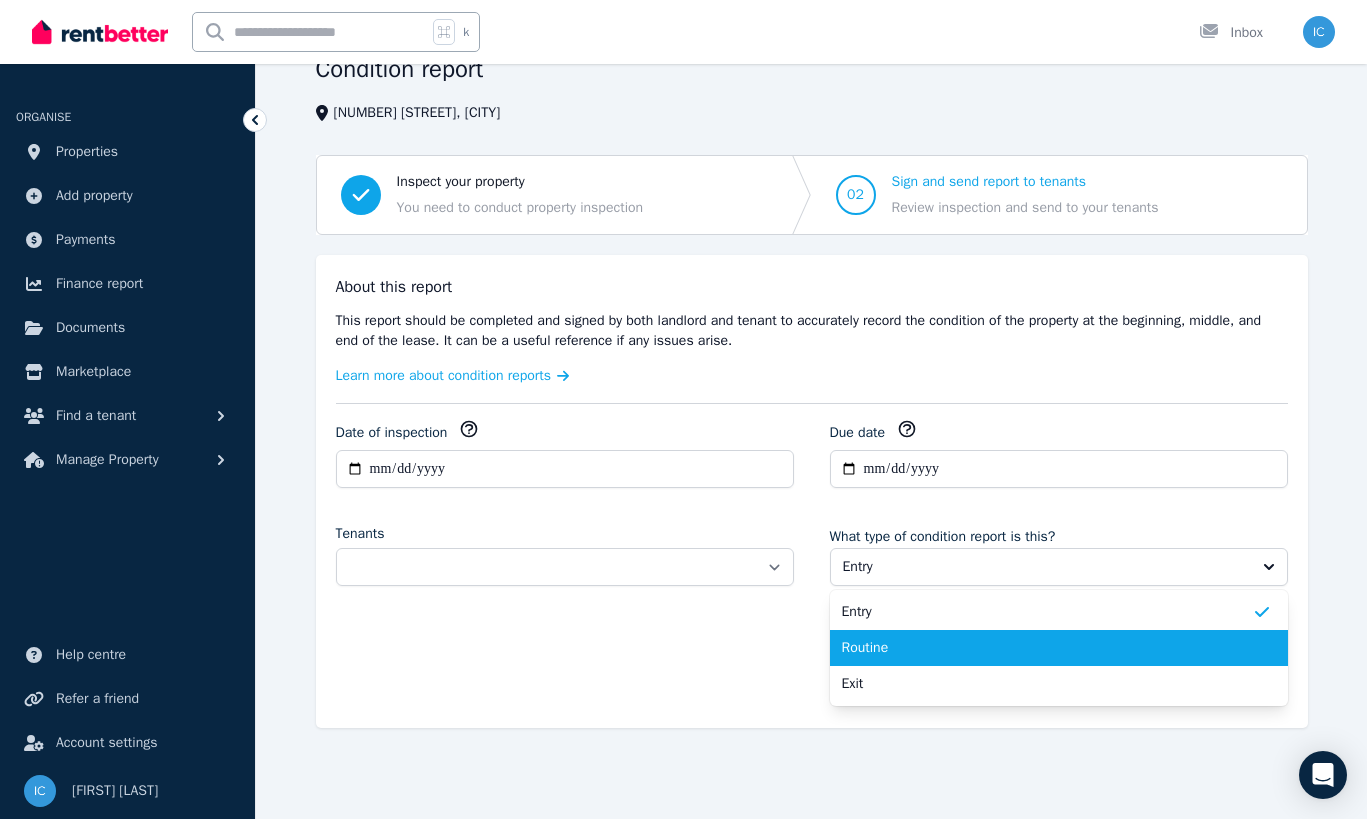 click on "Routine" at bounding box center (1047, 648) 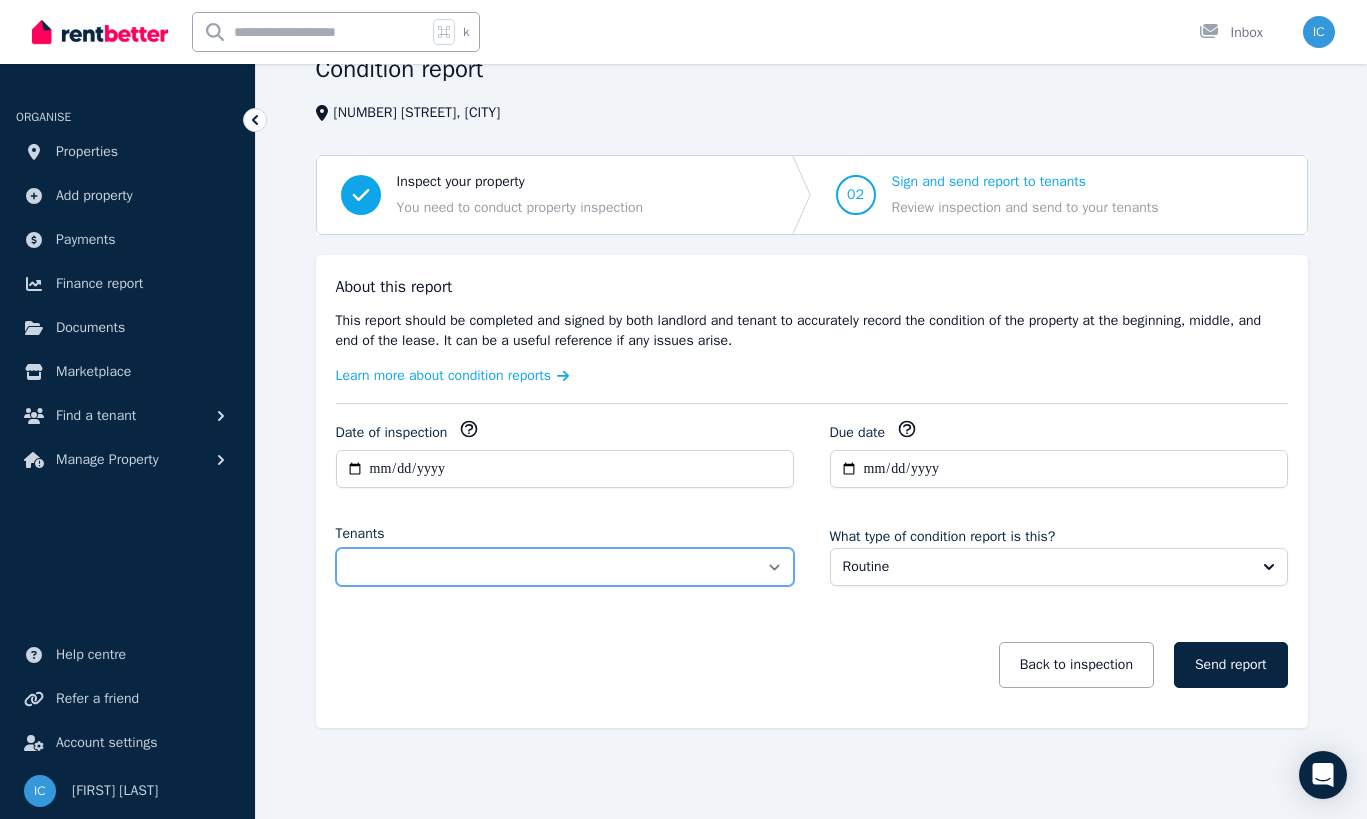 click on "**********" at bounding box center (565, 567) 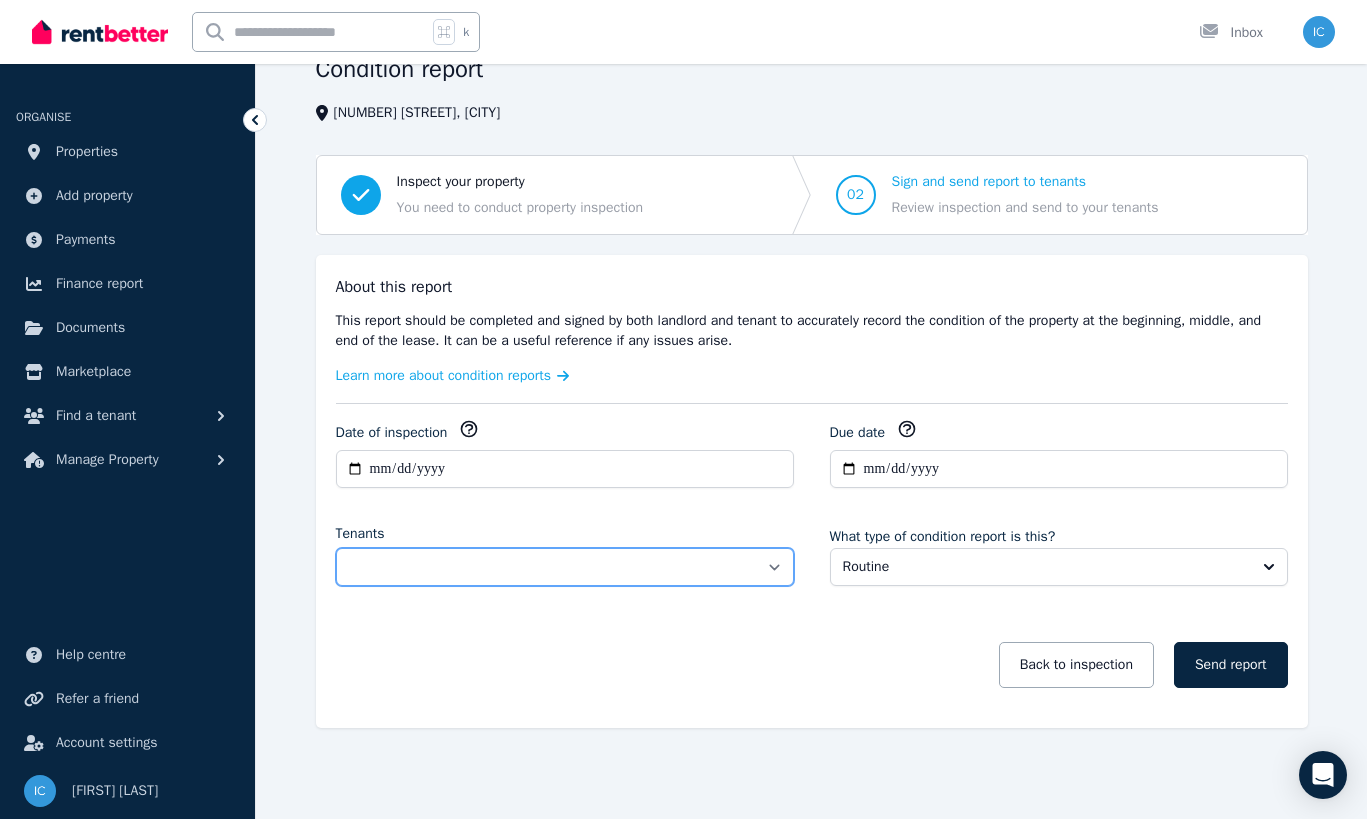 select on "**********" 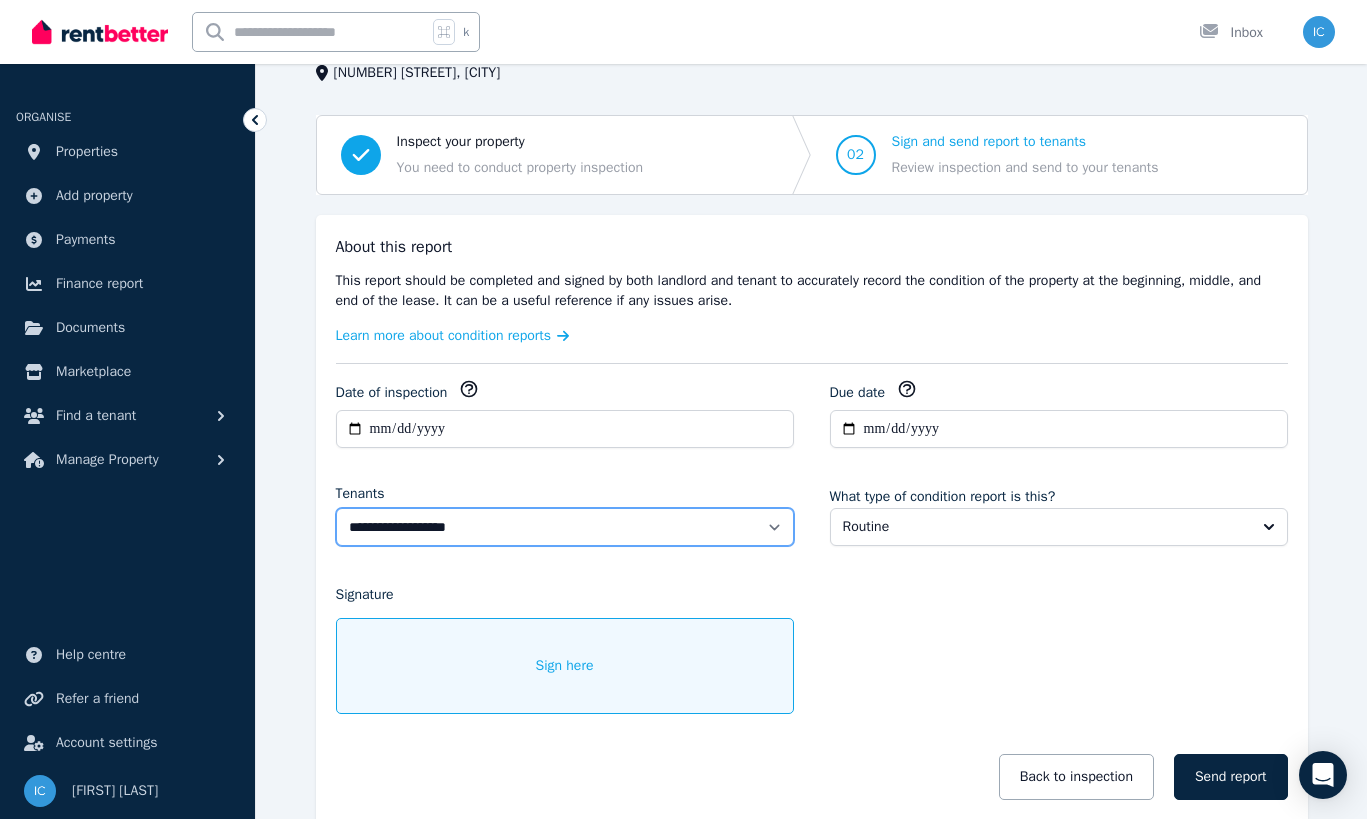 scroll, scrollTop: 144, scrollLeft: 0, axis: vertical 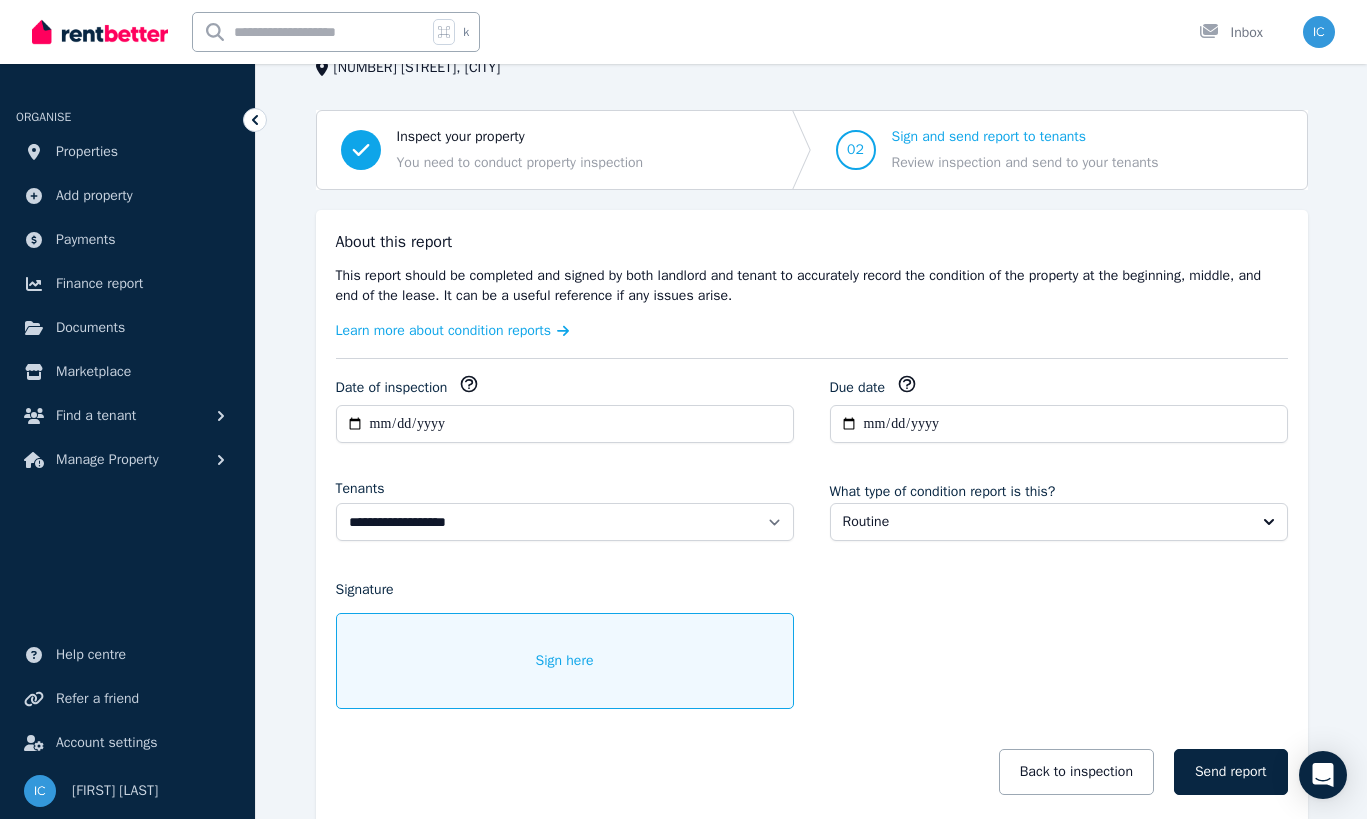 click on "Sign here" at bounding box center (565, 661) 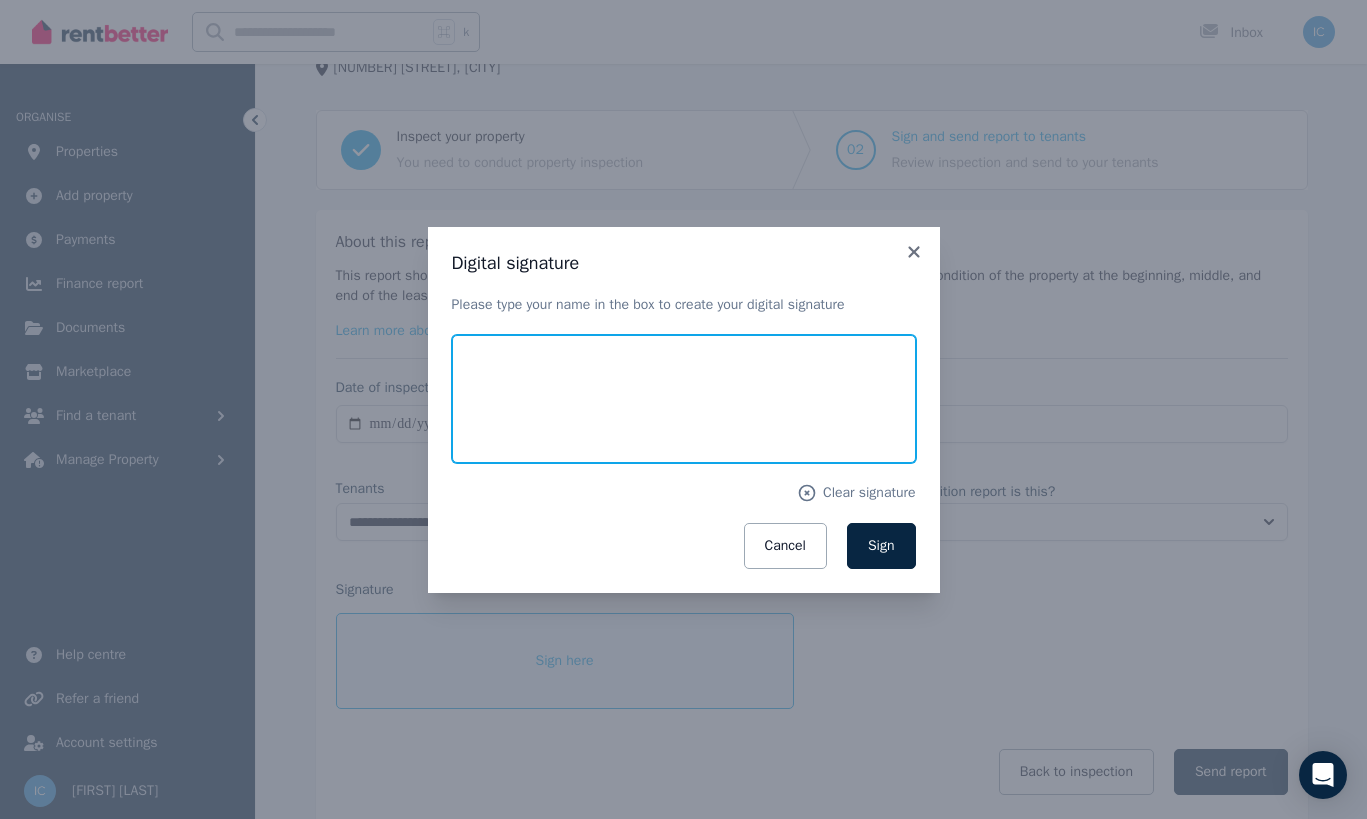 drag, startPoint x: 632, startPoint y: 361, endPoint x: 634, endPoint y: 382, distance: 21.095022 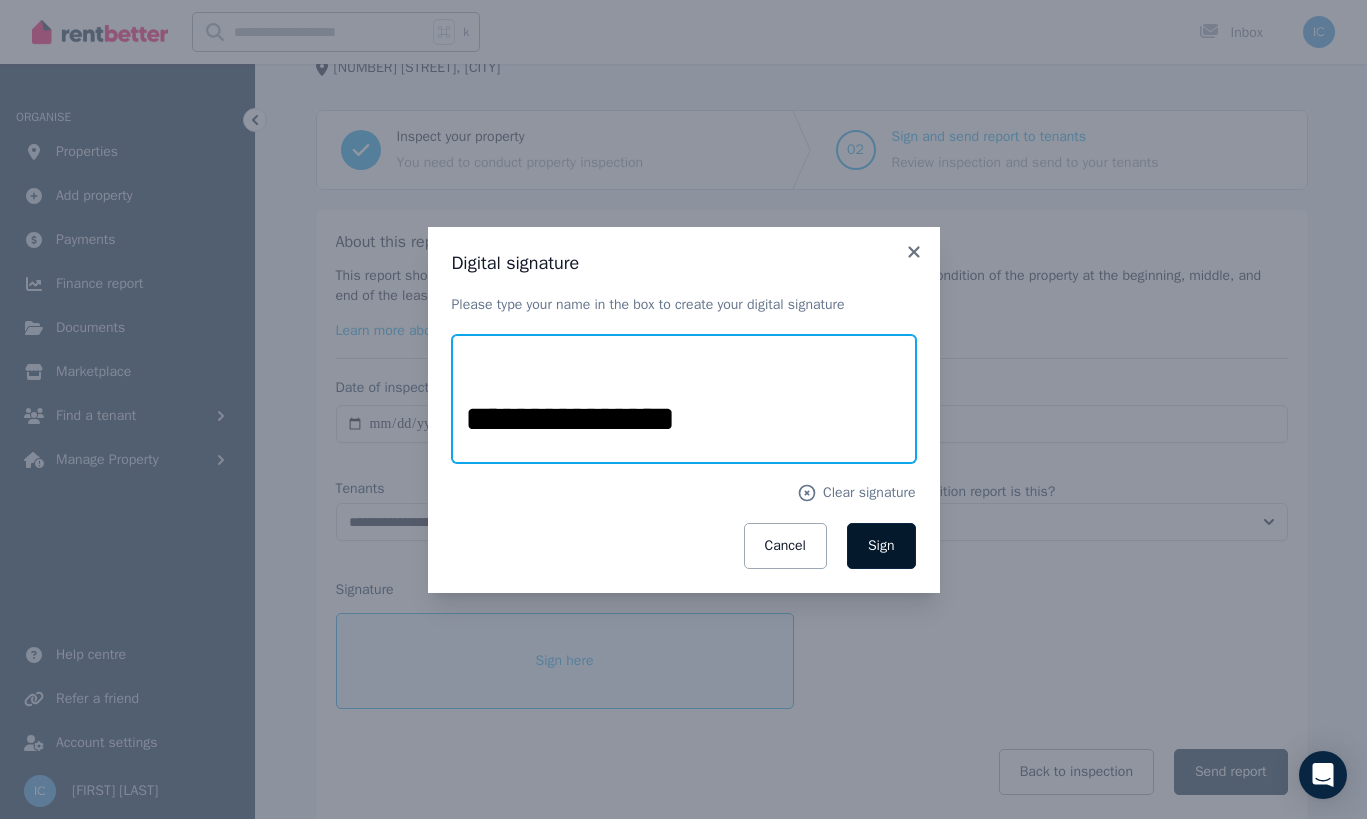 type on "**********" 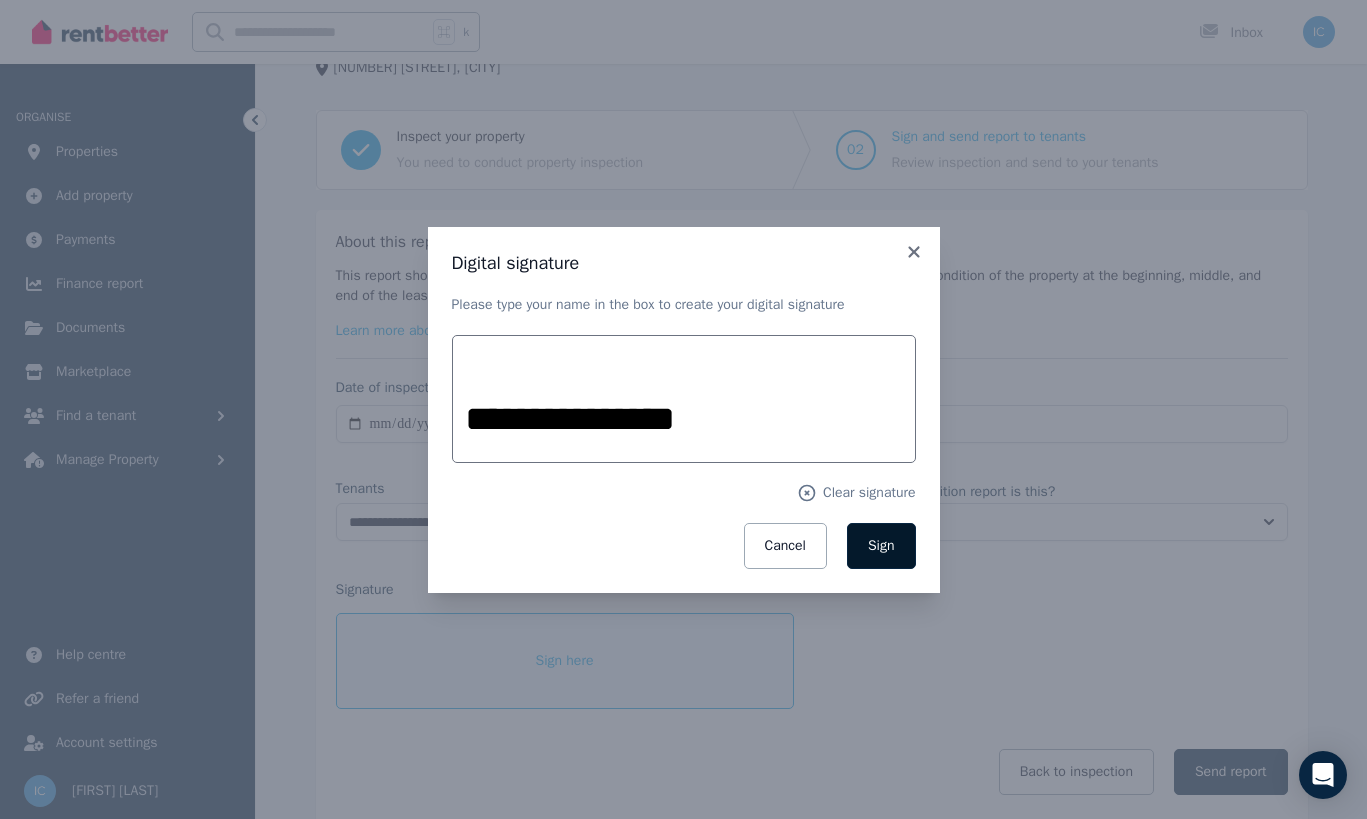 click on "Sign" at bounding box center [881, 545] 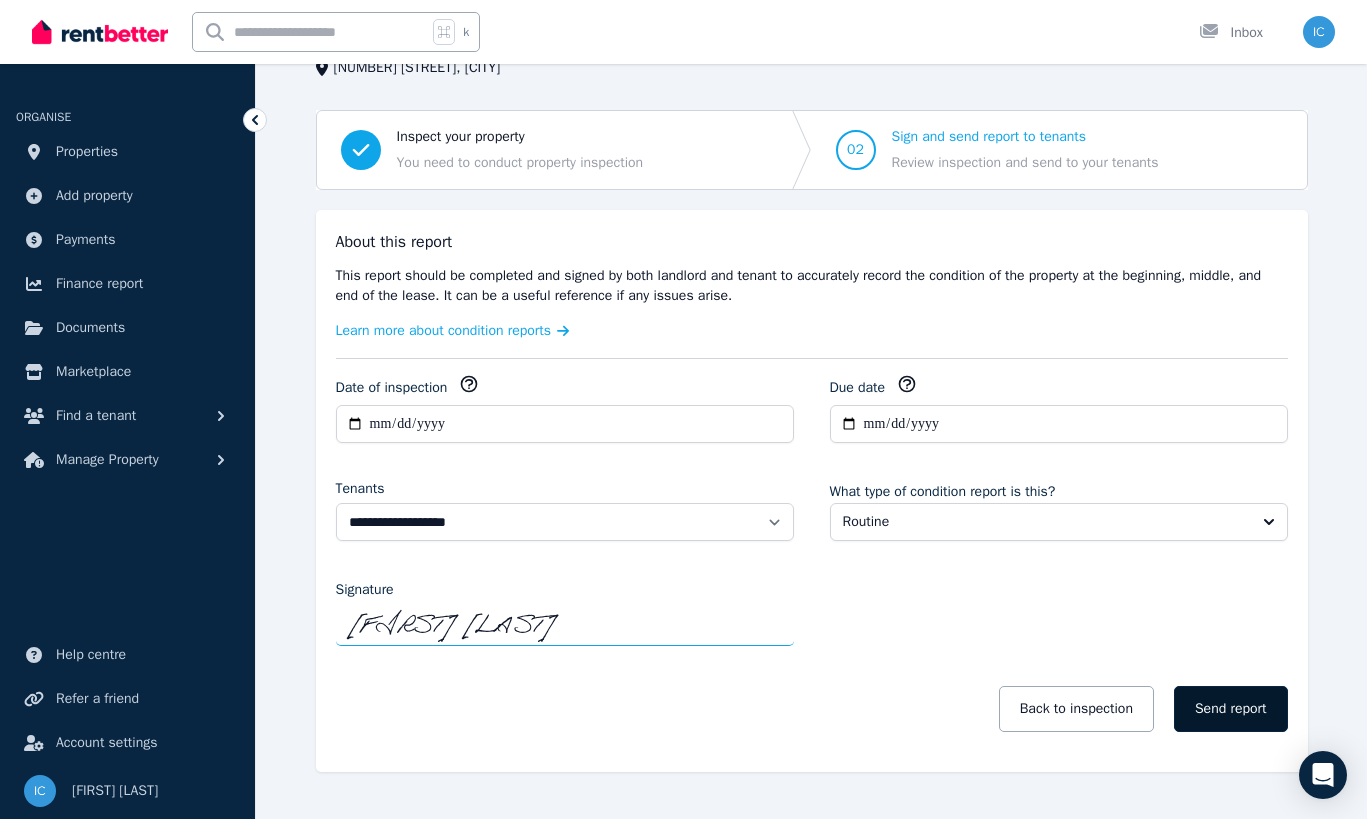 click on "Send report" at bounding box center [1231, 709] 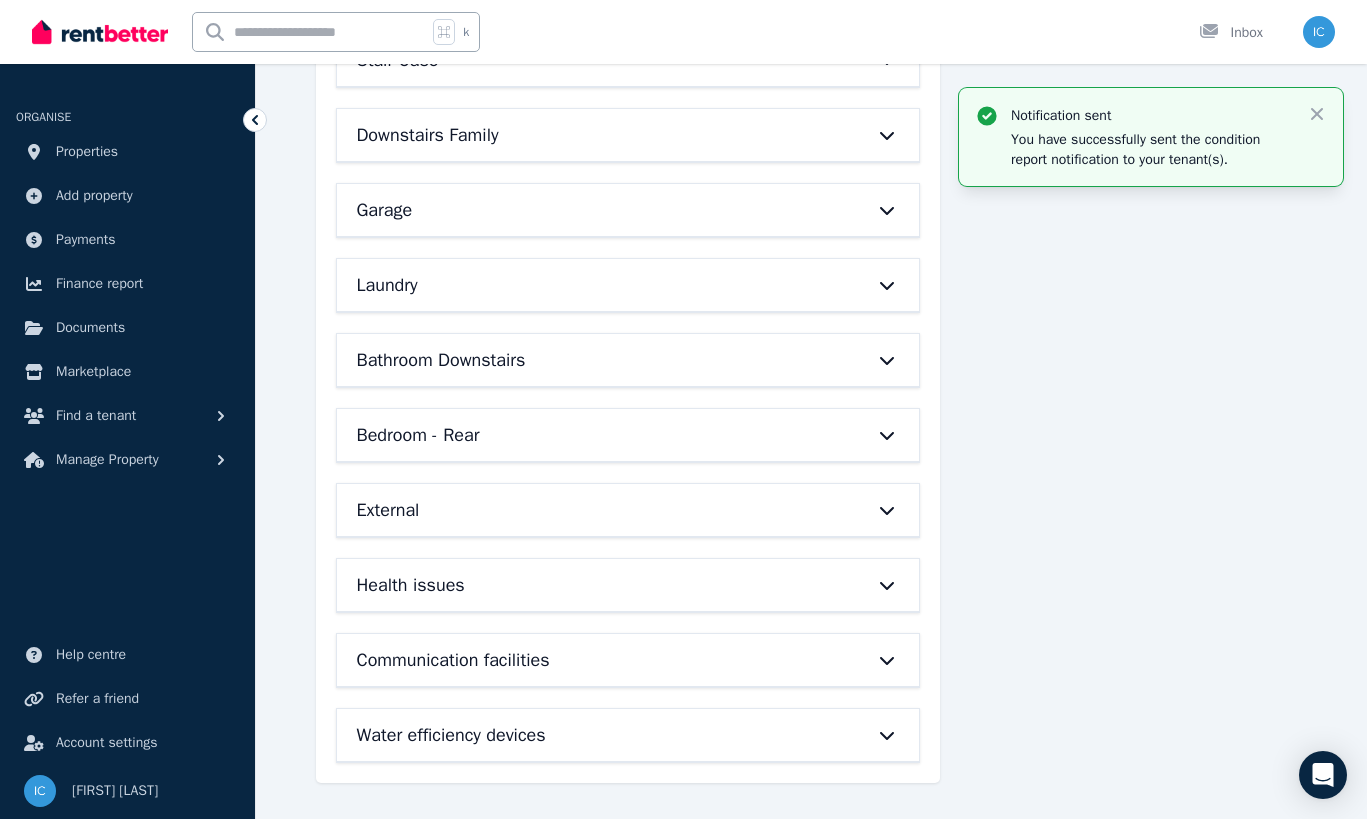 scroll, scrollTop: 0, scrollLeft: 0, axis: both 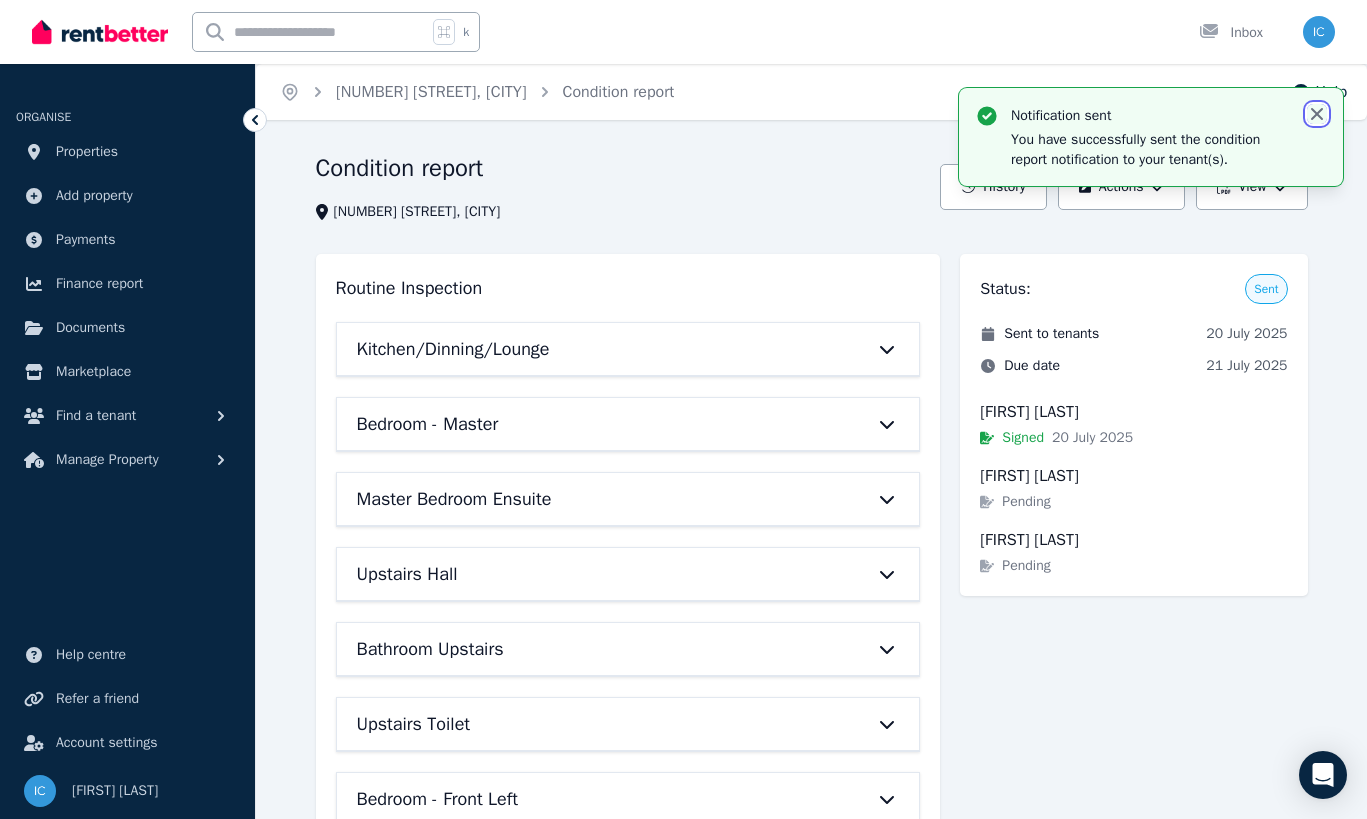 click 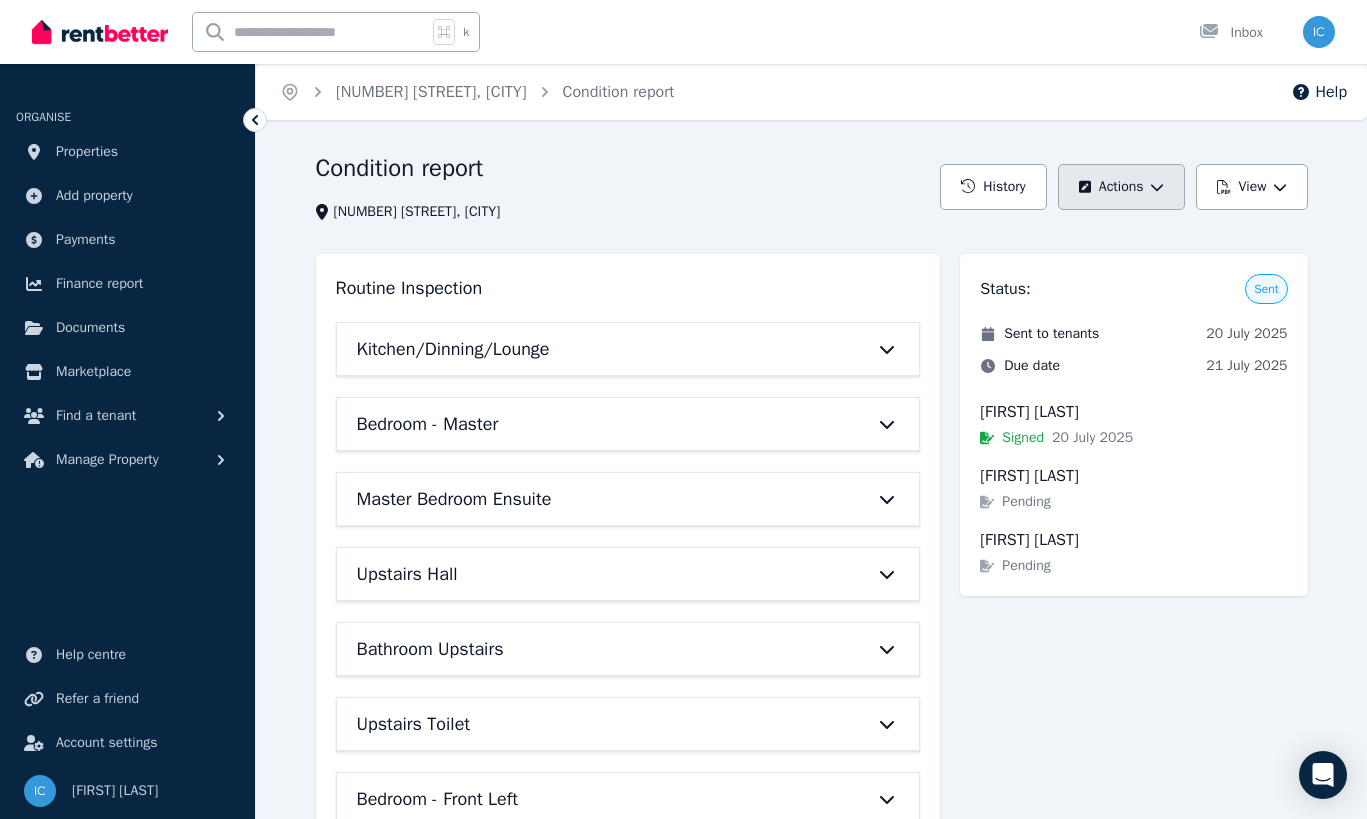 click on "Actions" at bounding box center [1121, 187] 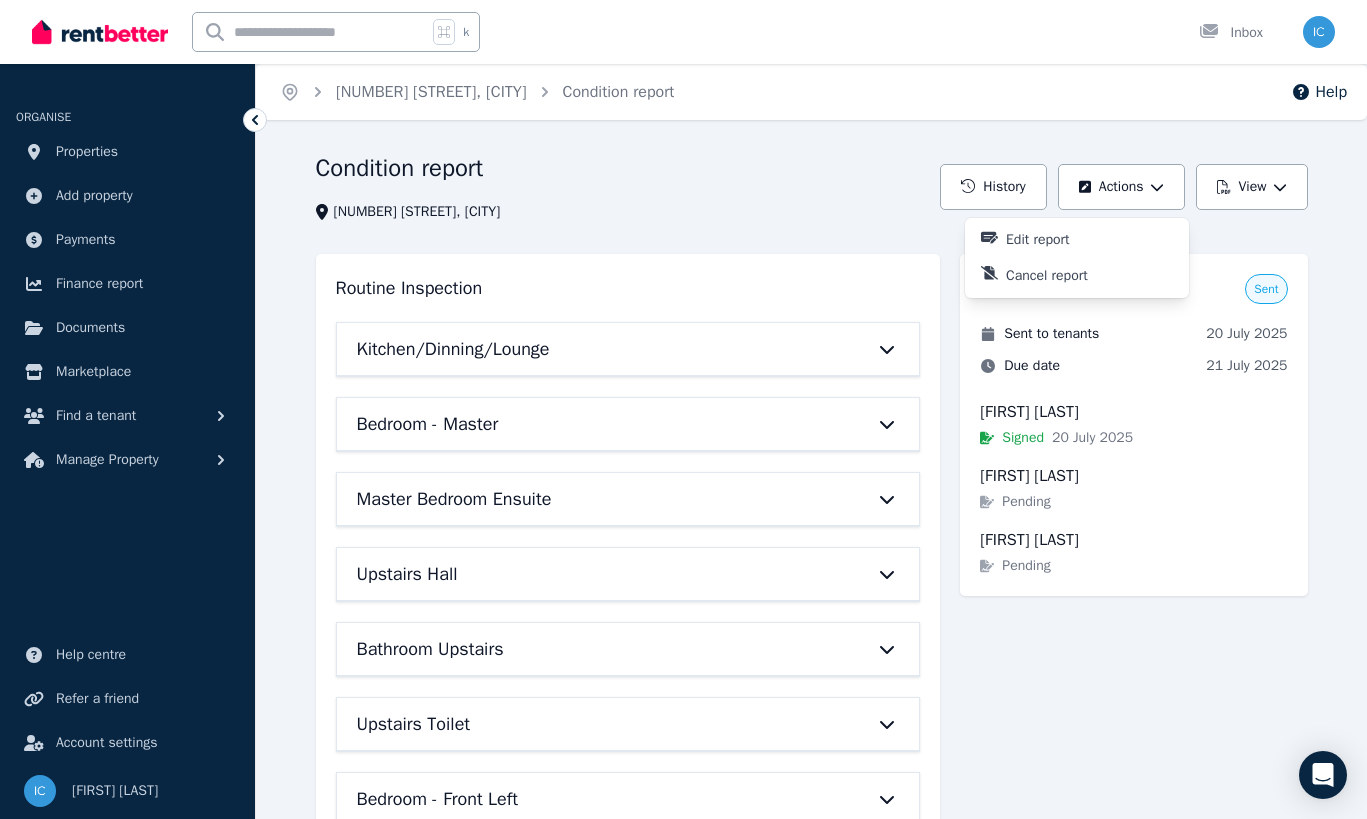 click on "Home [NUMBER] [STREET], [CITY] Condition report Help Condition report [NUMBER] [STREET], [CITY] History Actions Edit report Cancel report View Routine Inspection Kitchen/Dinning/Lounge Bedroom - Master Master Bedroom Ensuite Upstairs Hall Bathroom Upstairs Upstairs Toilet Bedroom - Front Left Bedroom - Front Right Stair Case Downstairs Family Garage Laundry Bathroom Downstairs Bedroom - Rear External Health issues Communication facilities Water efficiency devices Status: Sent Sent to tenants [DATE] Due date [DATE] [FIRST] [LAST] Signed [DATE] [FIRST] [LAST] Pending [FIRST] [LAST] Pending" at bounding box center [683, 409] 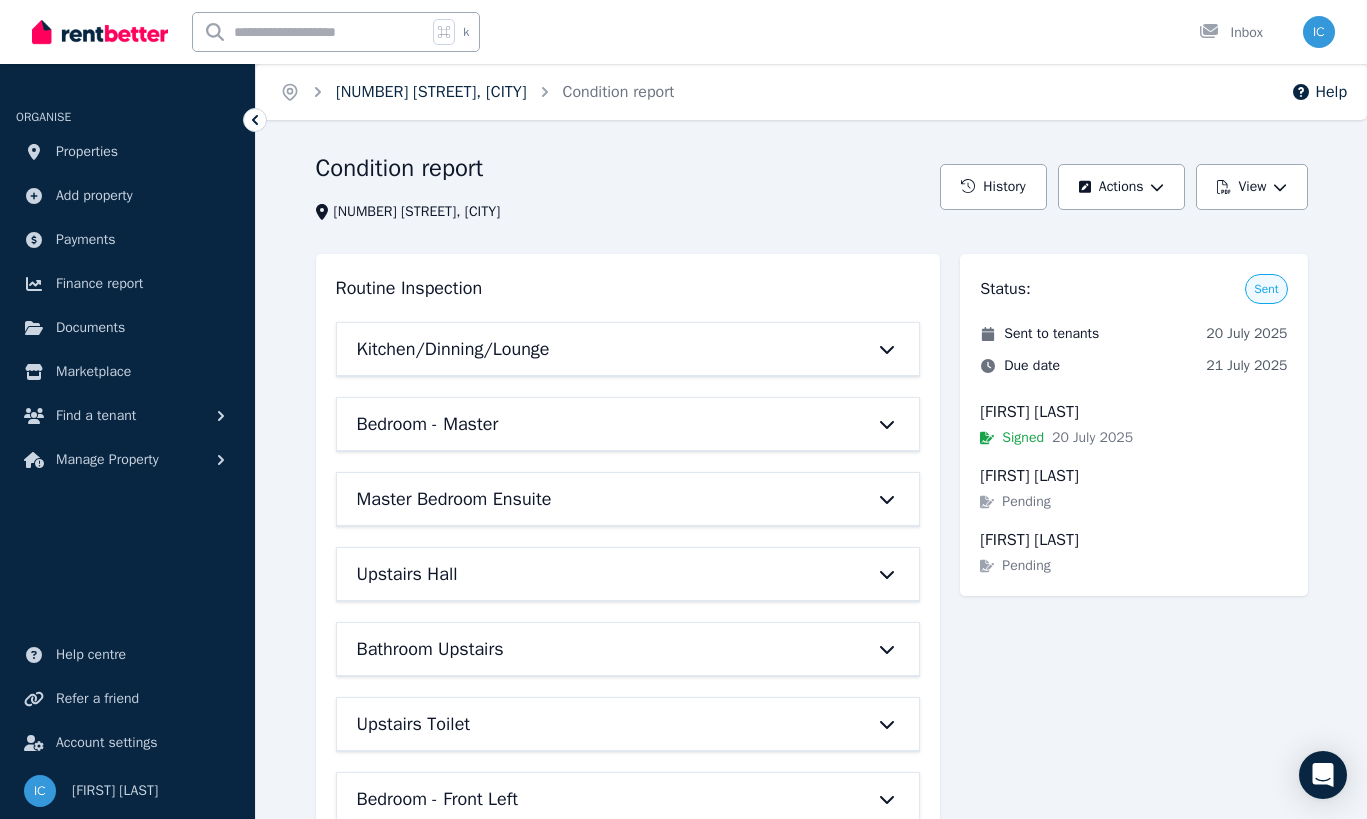 click on "[NUMBER] [STREET], [CITY]" at bounding box center (431, 92) 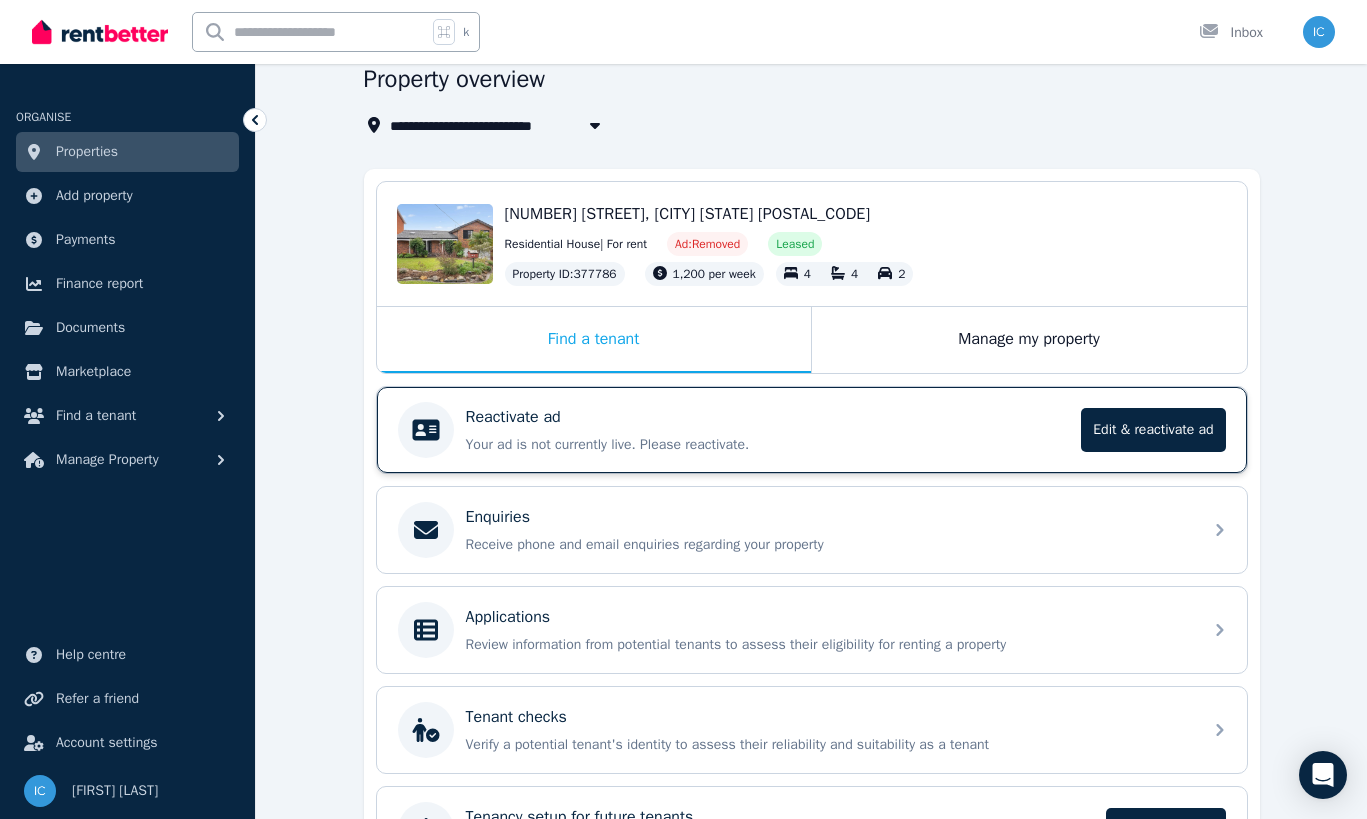 scroll, scrollTop: 0, scrollLeft: 0, axis: both 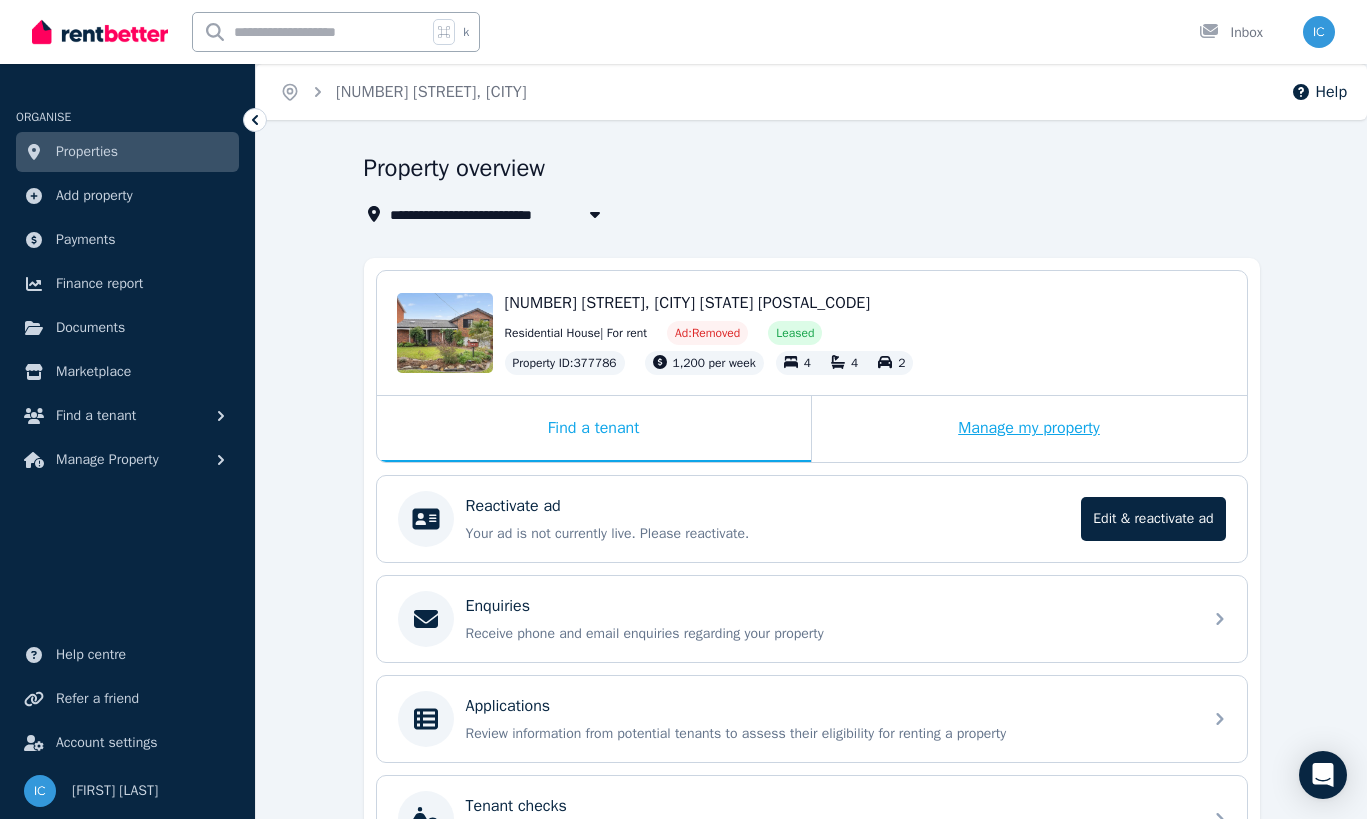 click on "Manage my property" at bounding box center (1029, 429) 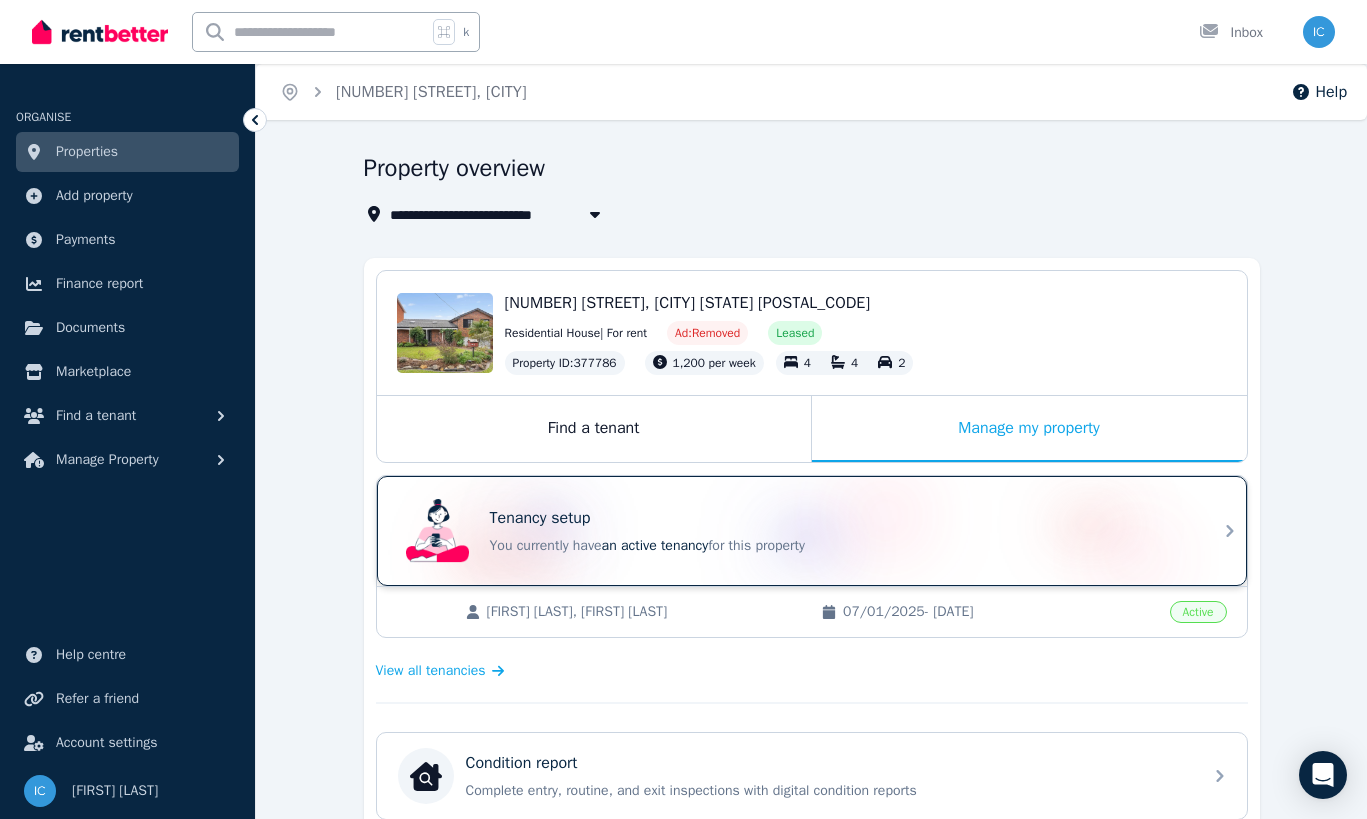 scroll, scrollTop: 689, scrollLeft: 0, axis: vertical 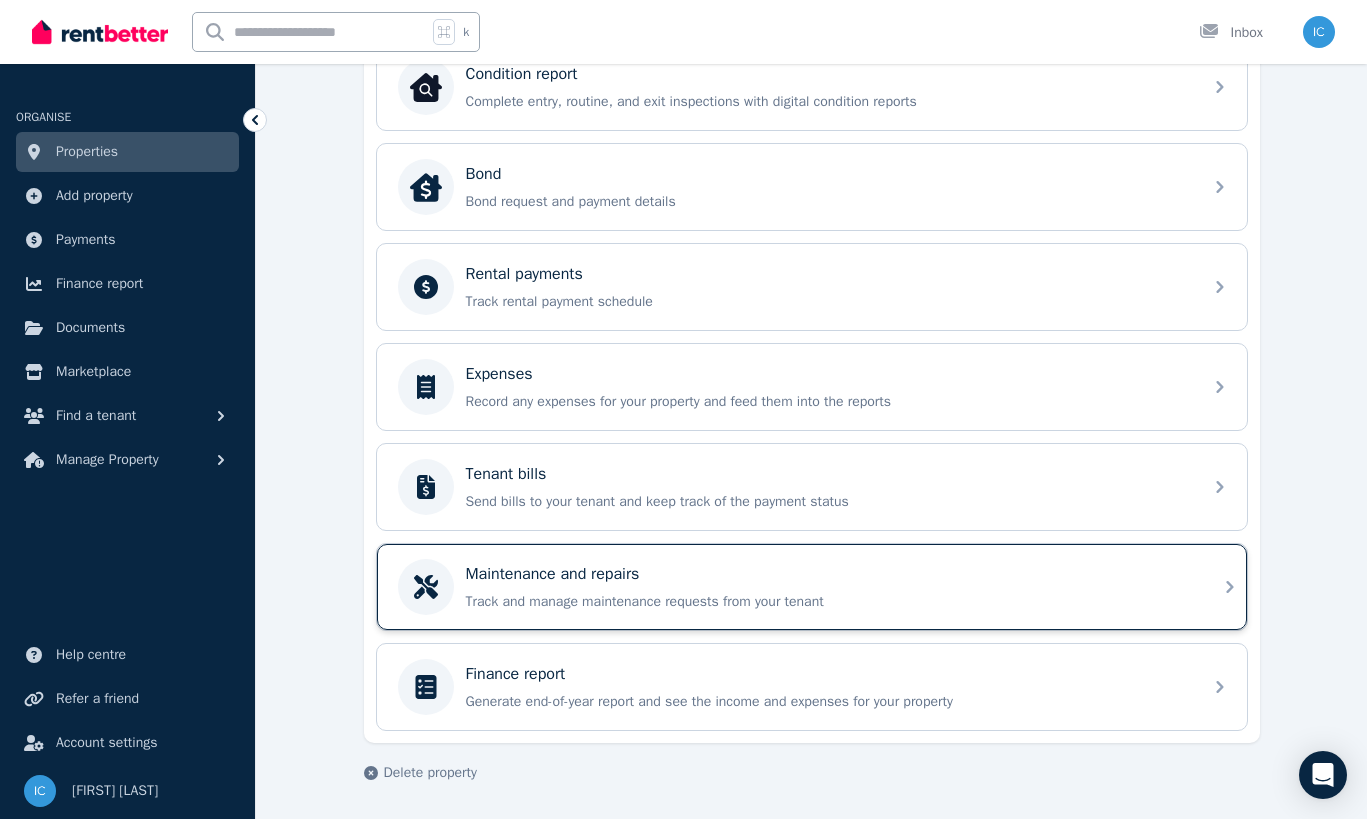 click on "Maintenance and repairs" at bounding box center (828, 574) 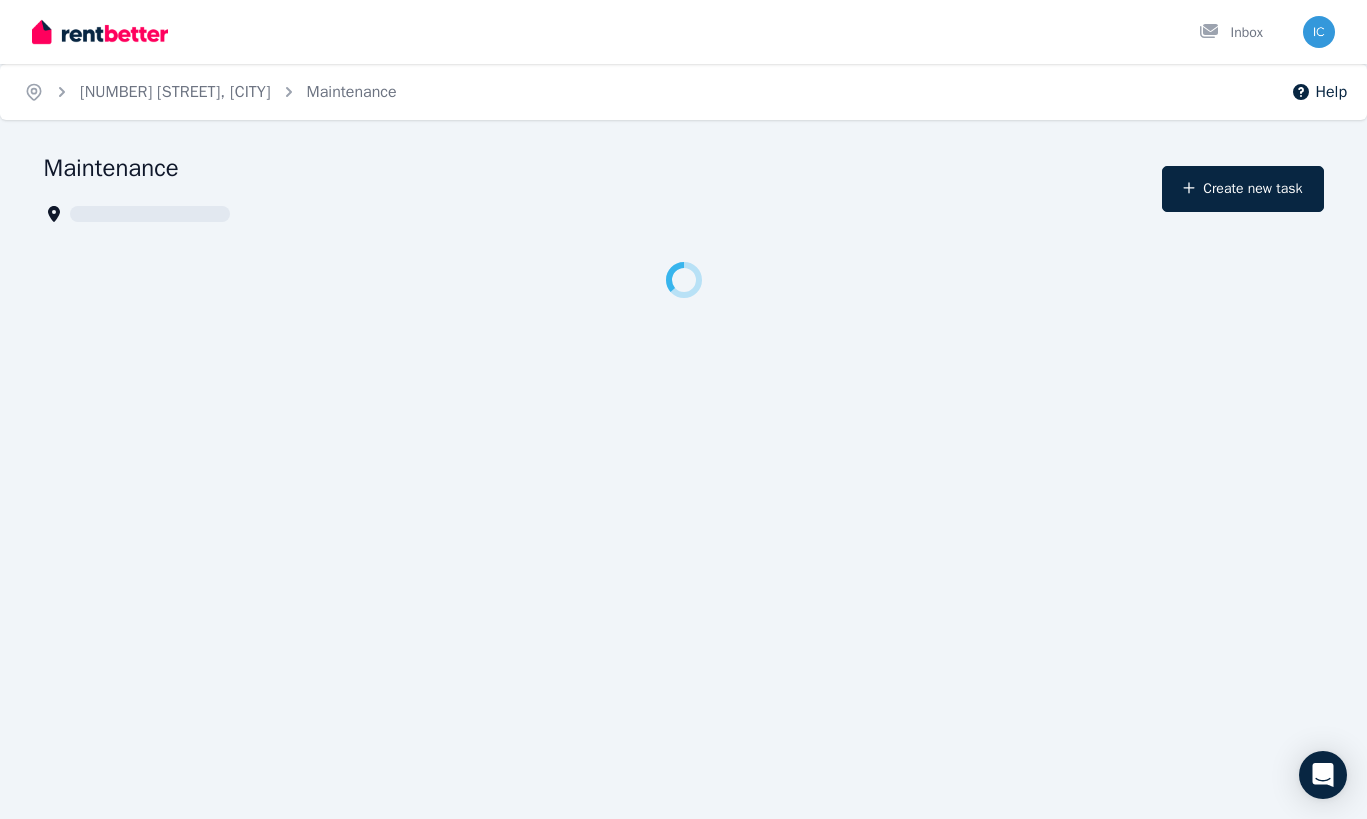 scroll, scrollTop: 0, scrollLeft: 0, axis: both 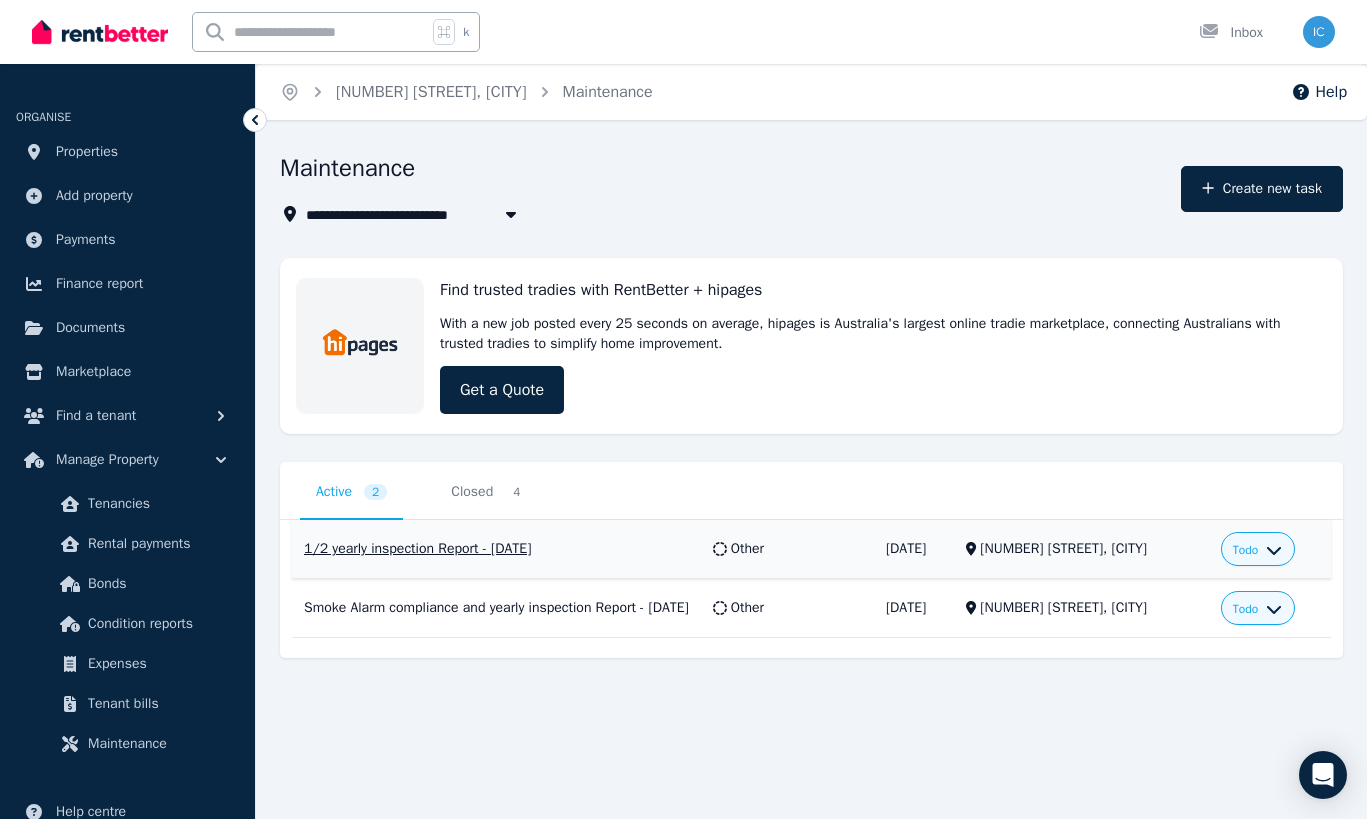 click 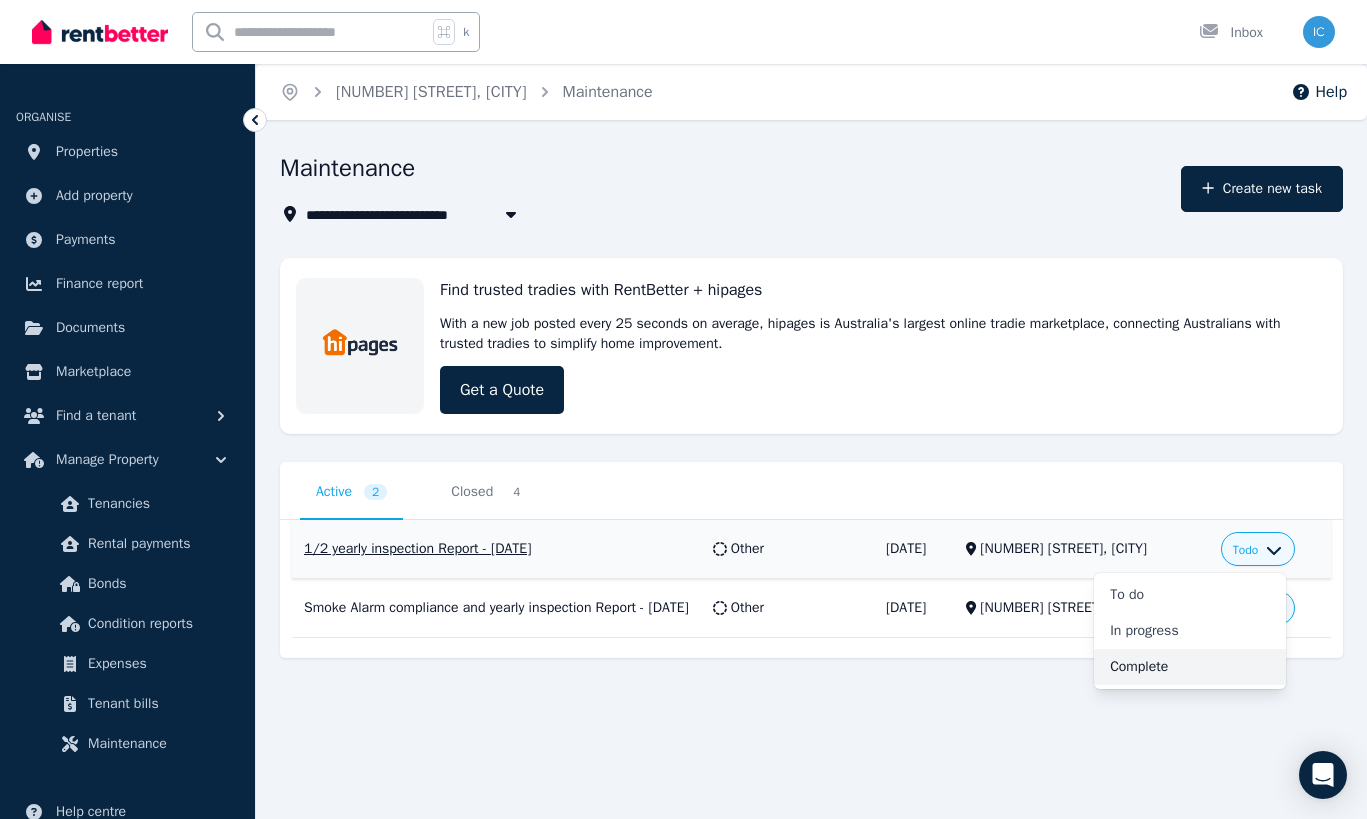click on "Complete" at bounding box center (1190, 667) 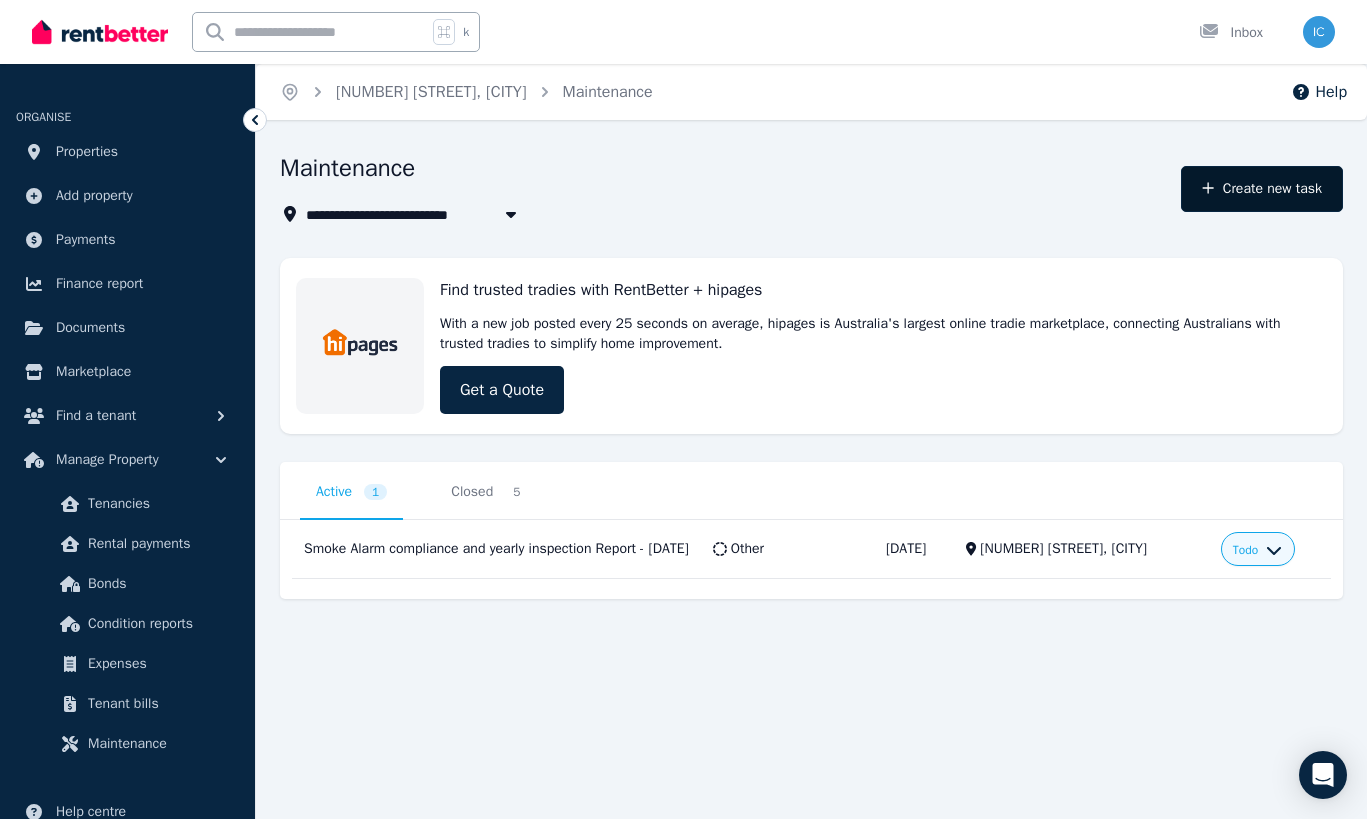 click on "Create new task" at bounding box center [1262, 189] 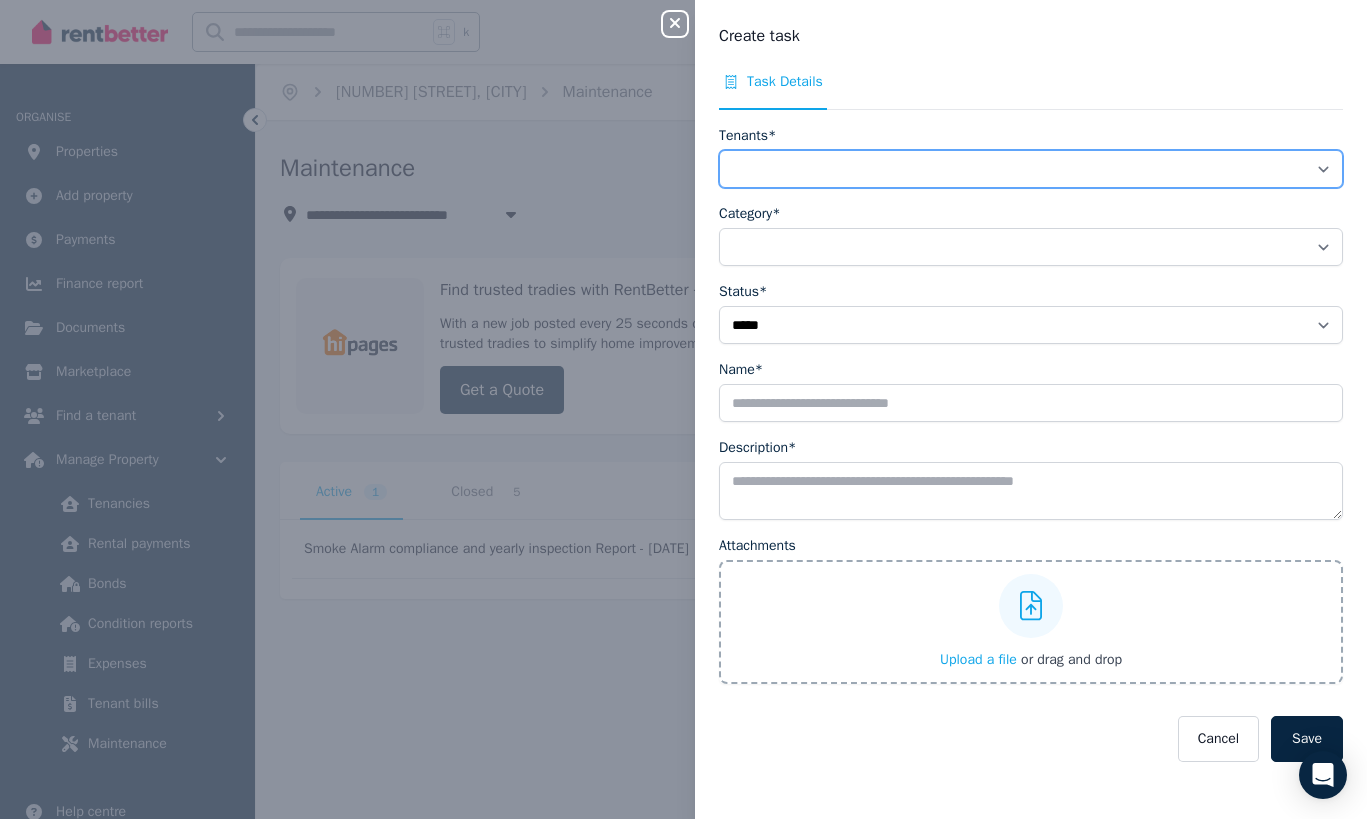 click on "**********" at bounding box center [1031, 169] 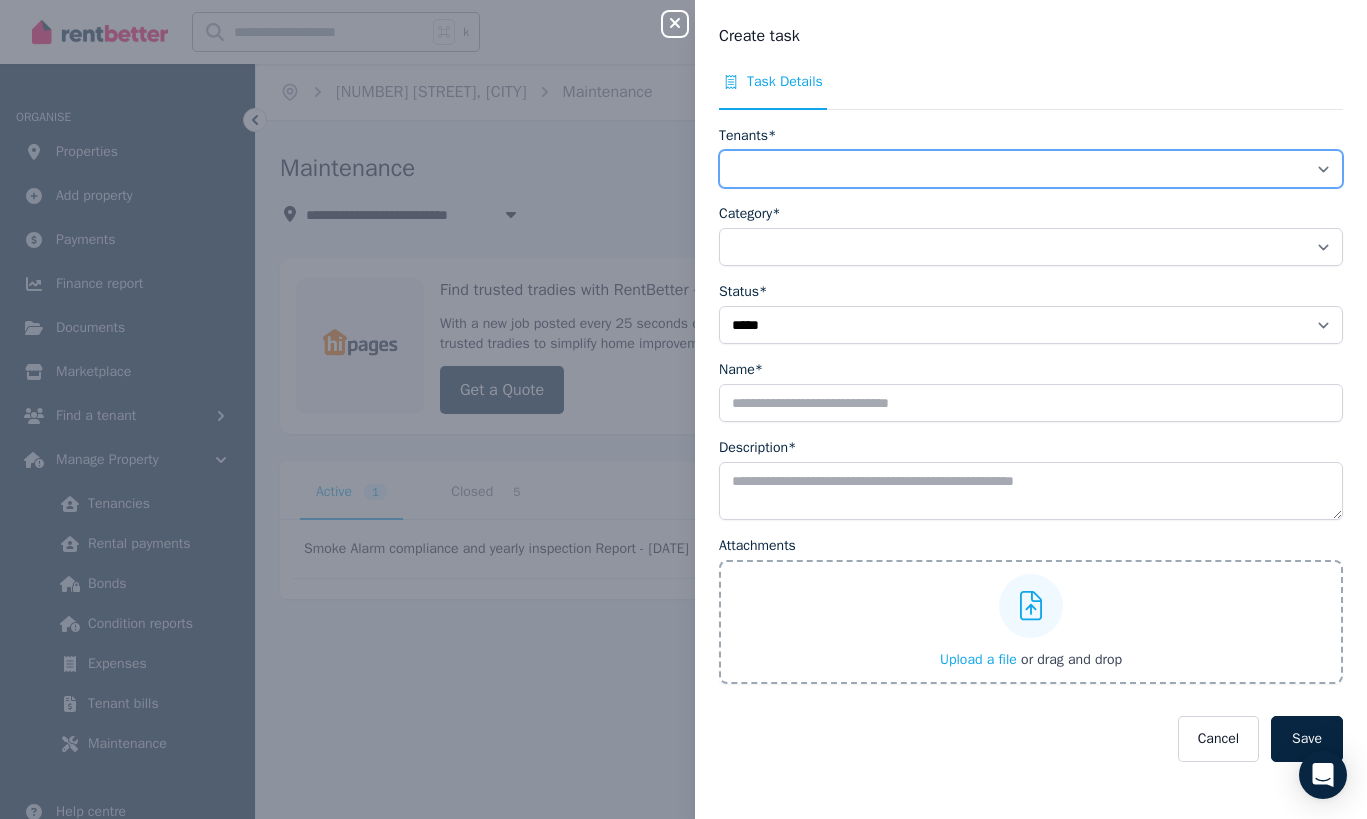 select on "**********" 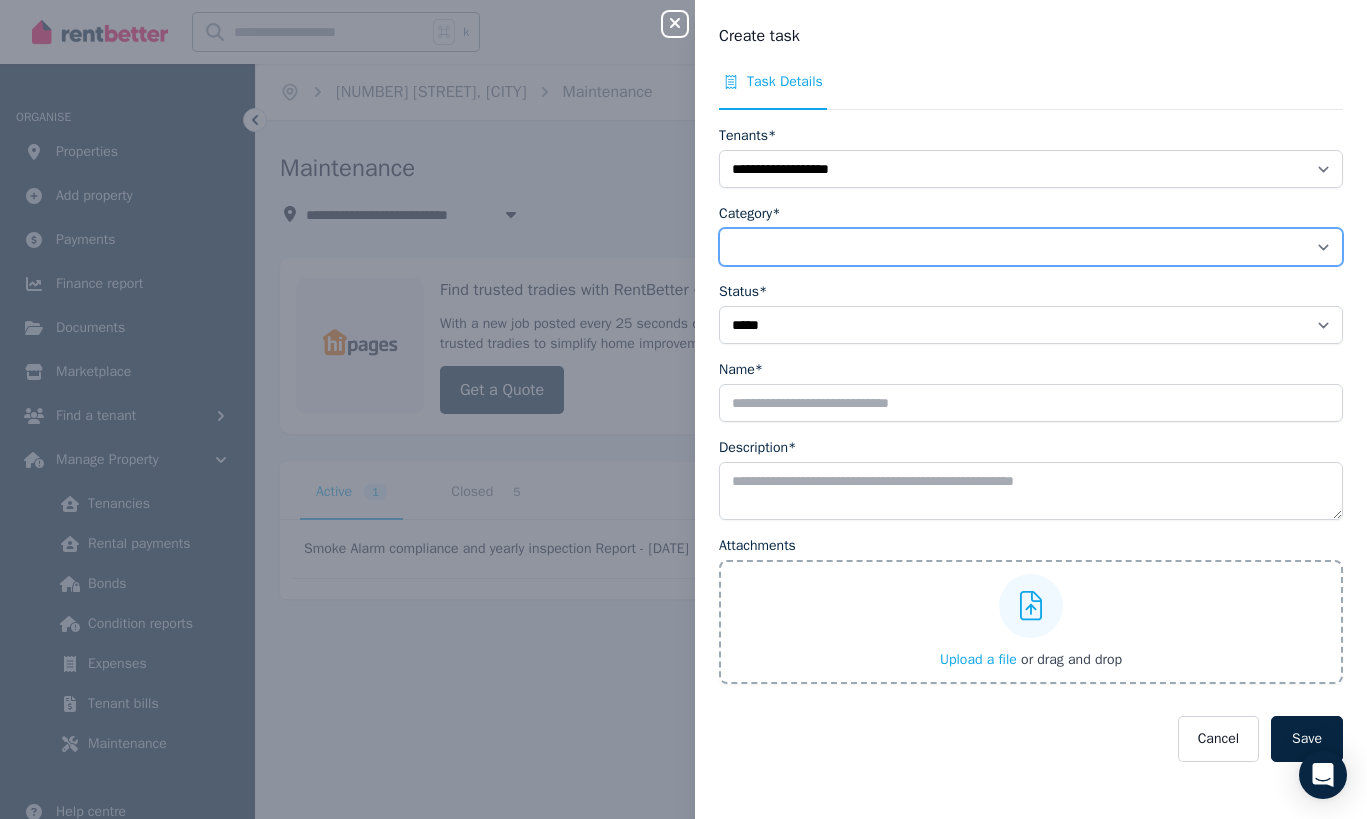 click on "**********" at bounding box center [1031, 247] 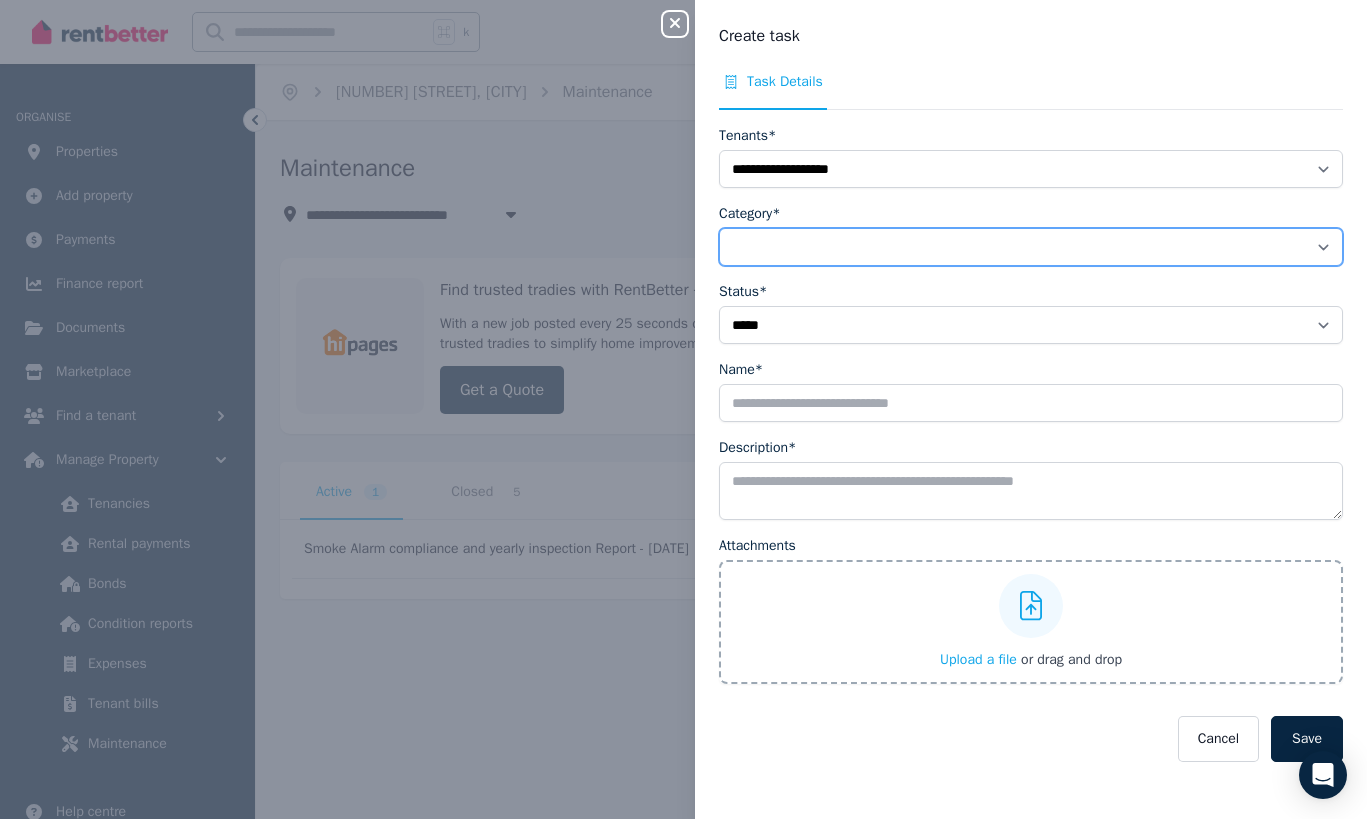 select on "**********" 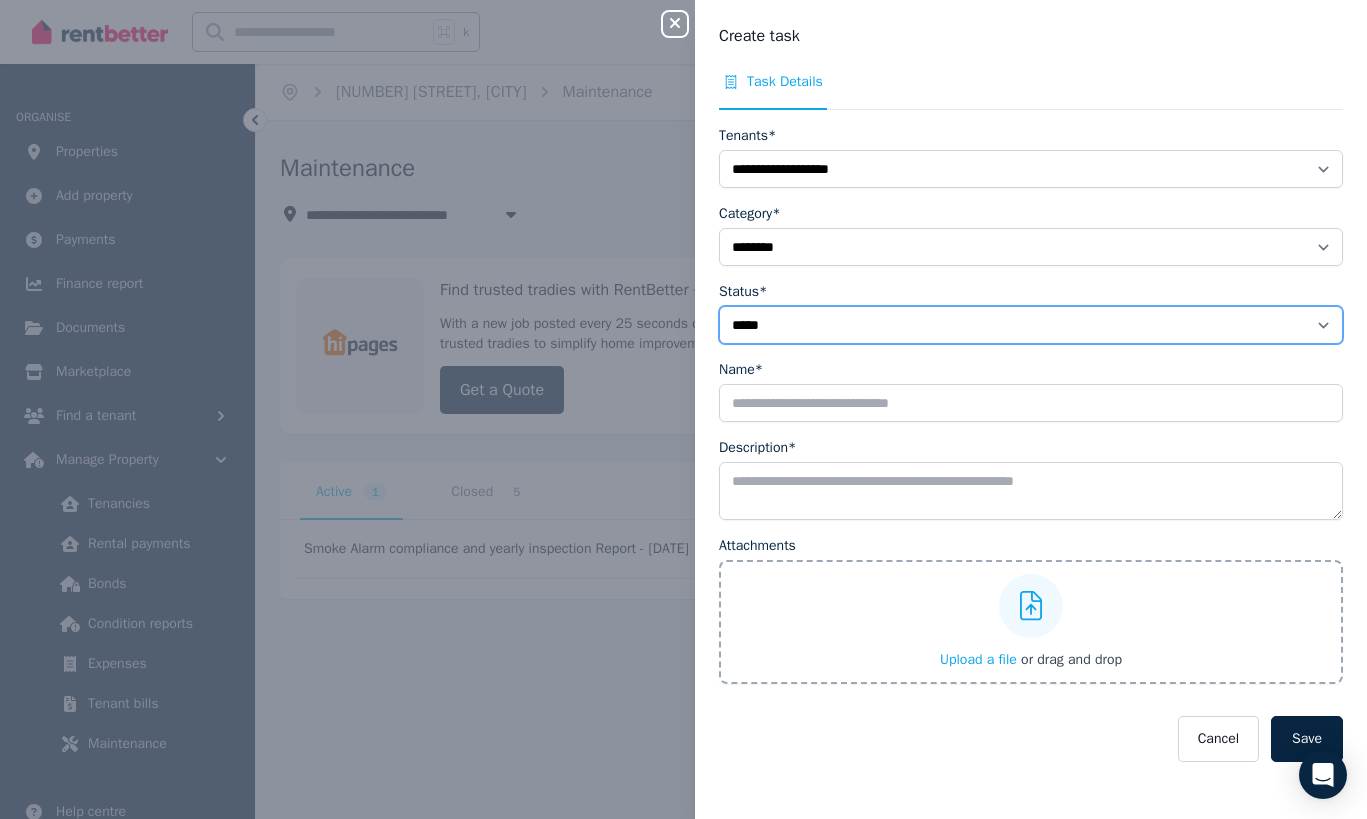 click on "**********" at bounding box center [1031, 325] 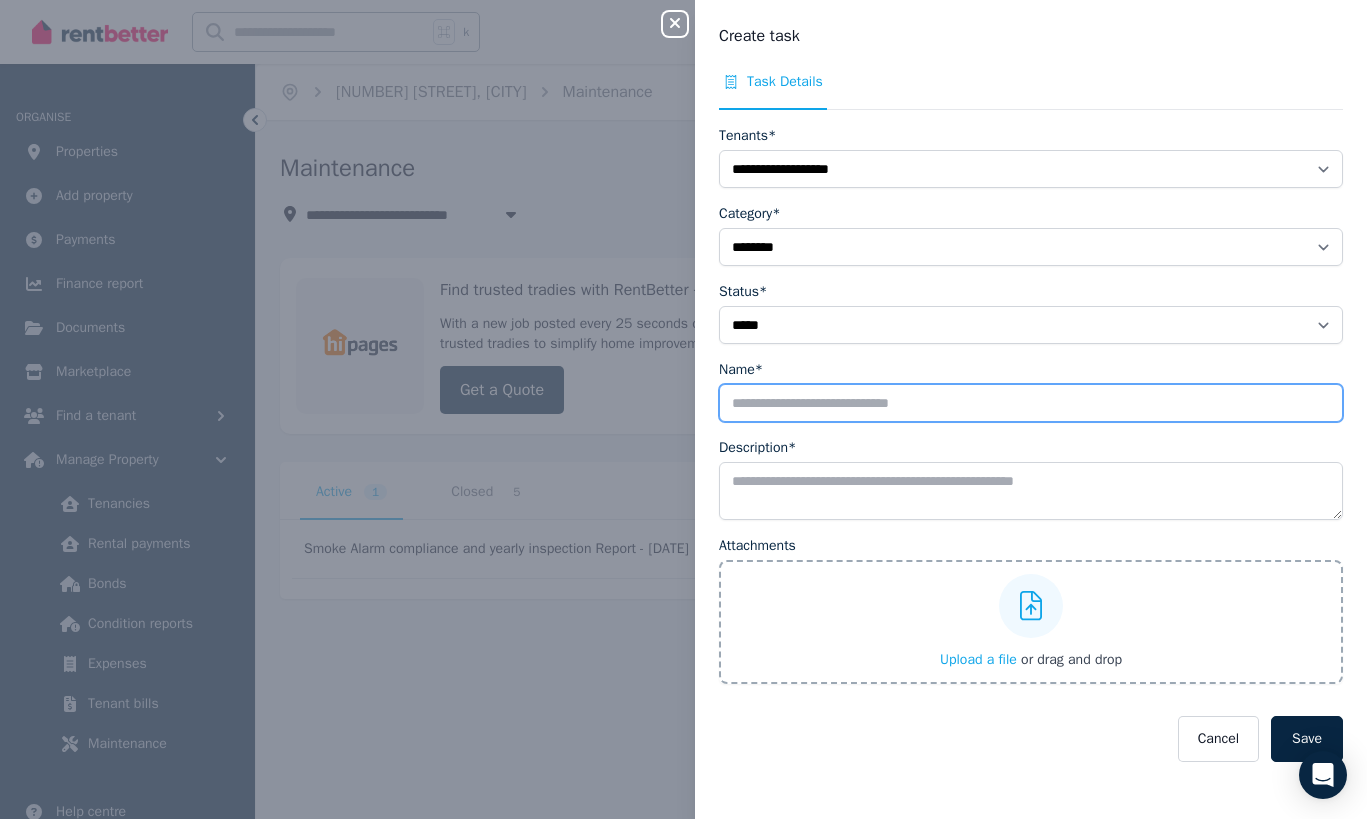 click on "Name*" at bounding box center (1031, 403) 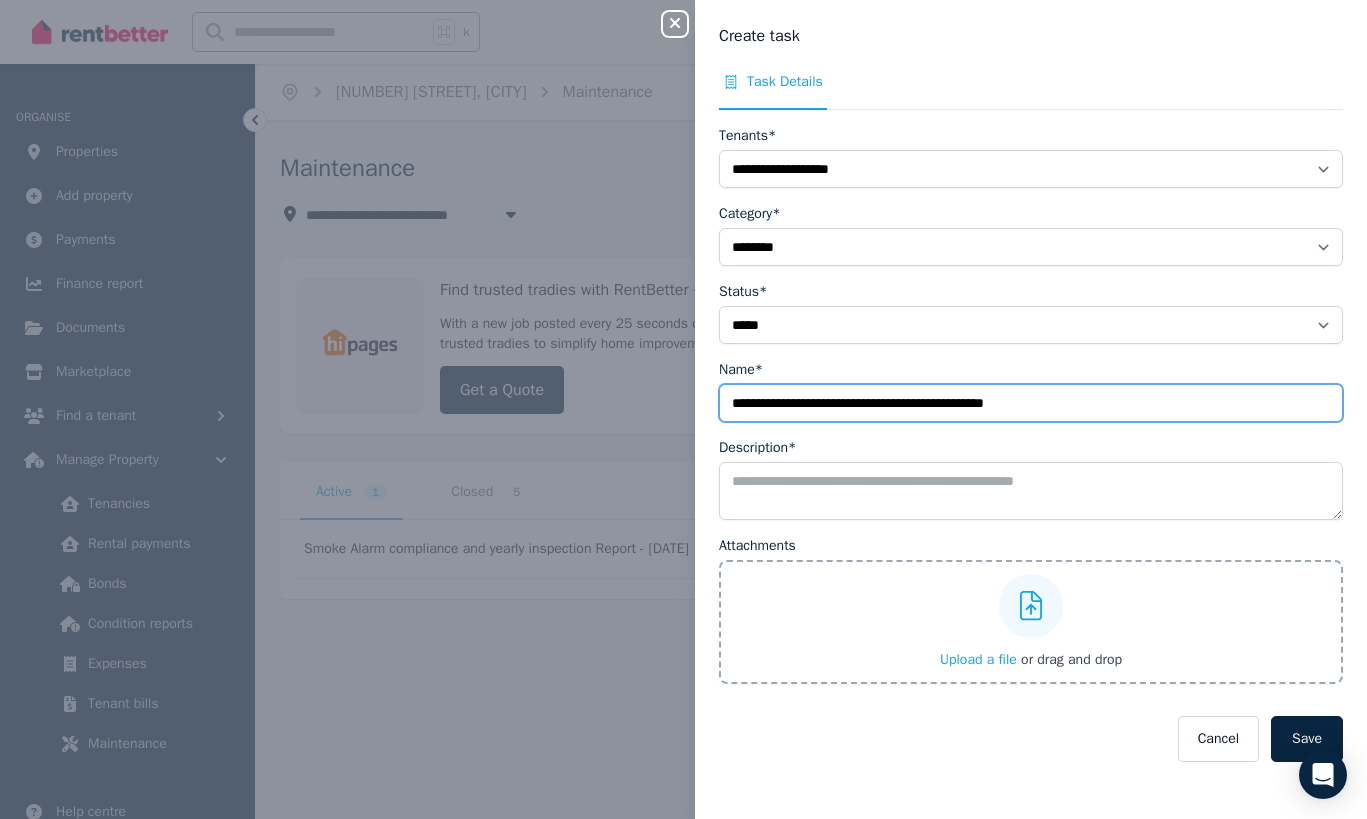 type on "**********" 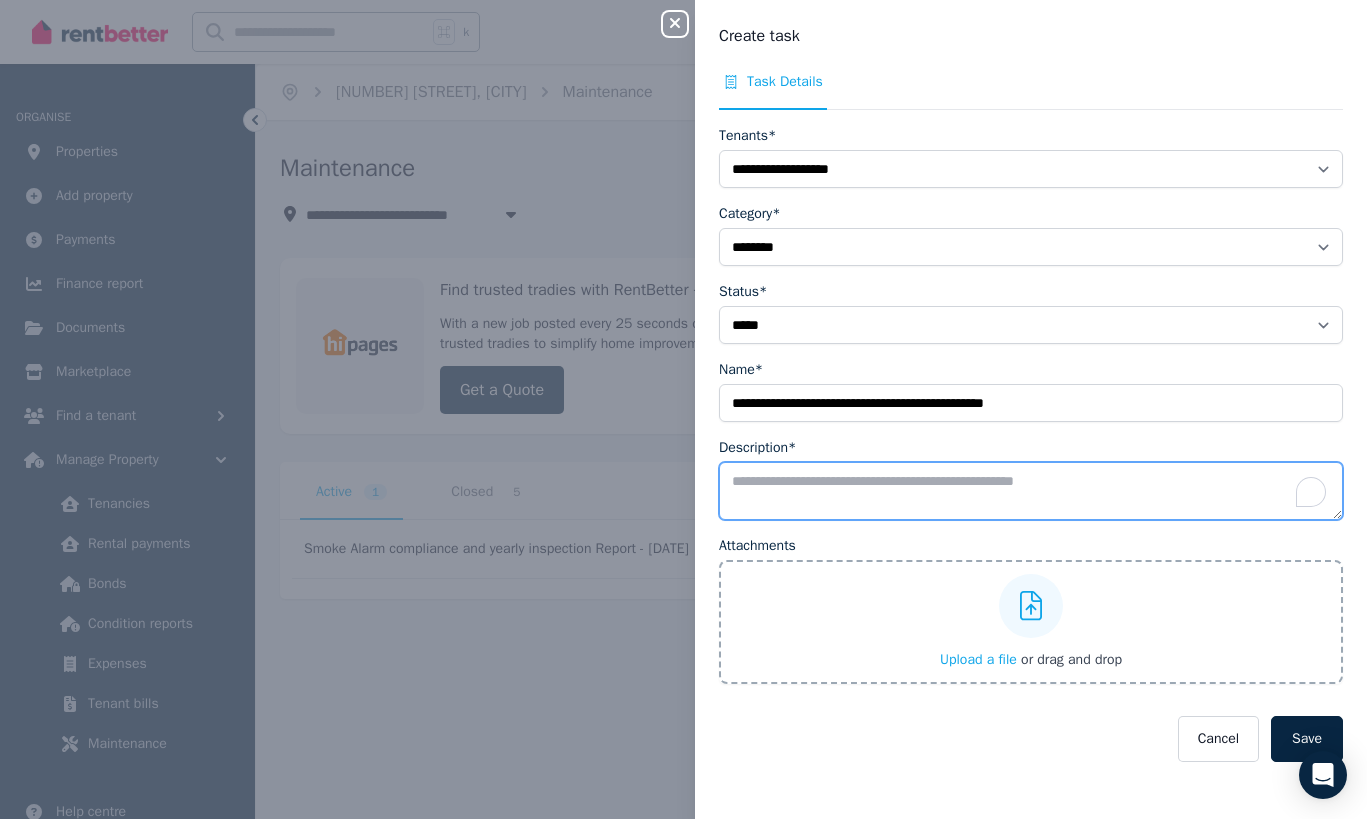 click on "Description*" at bounding box center (1031, 491) 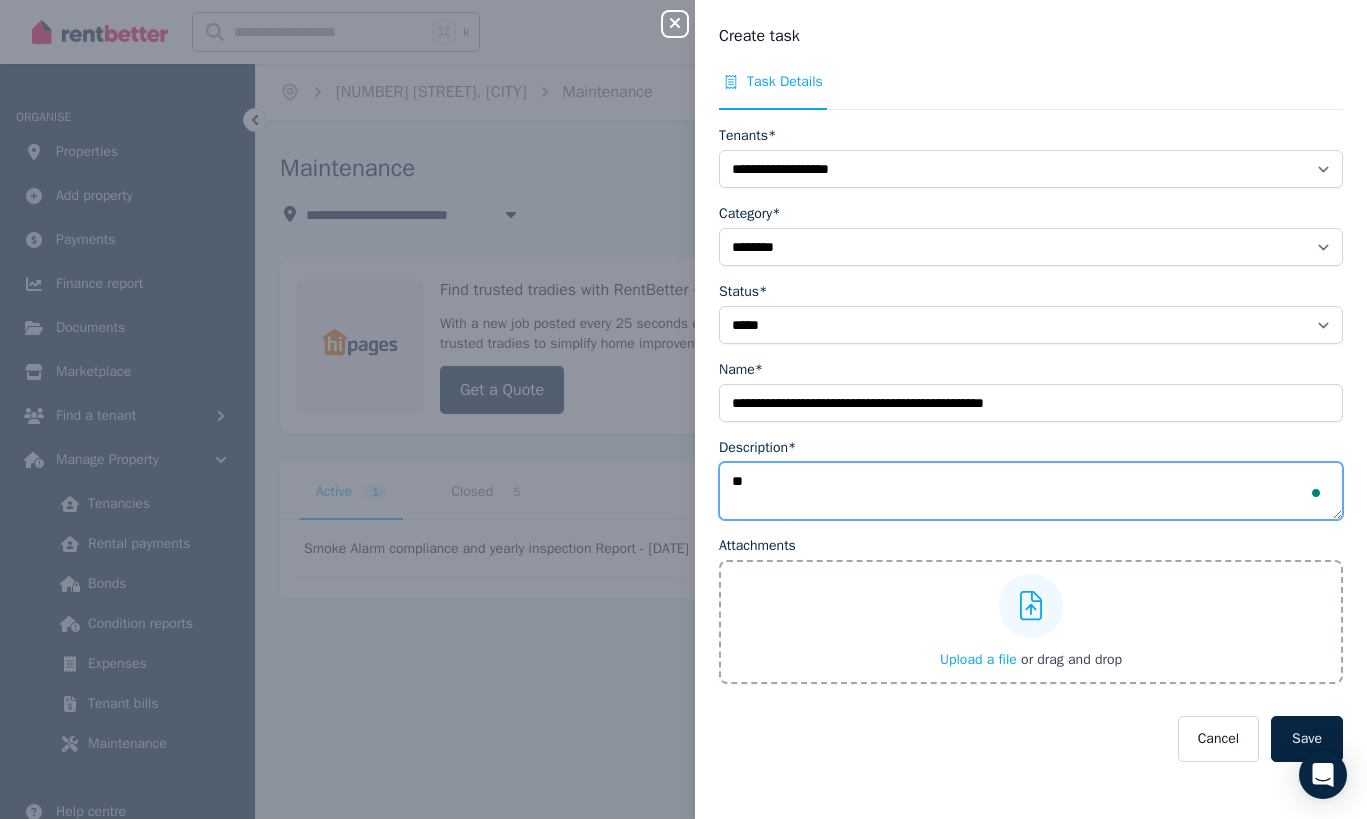 type on "*" 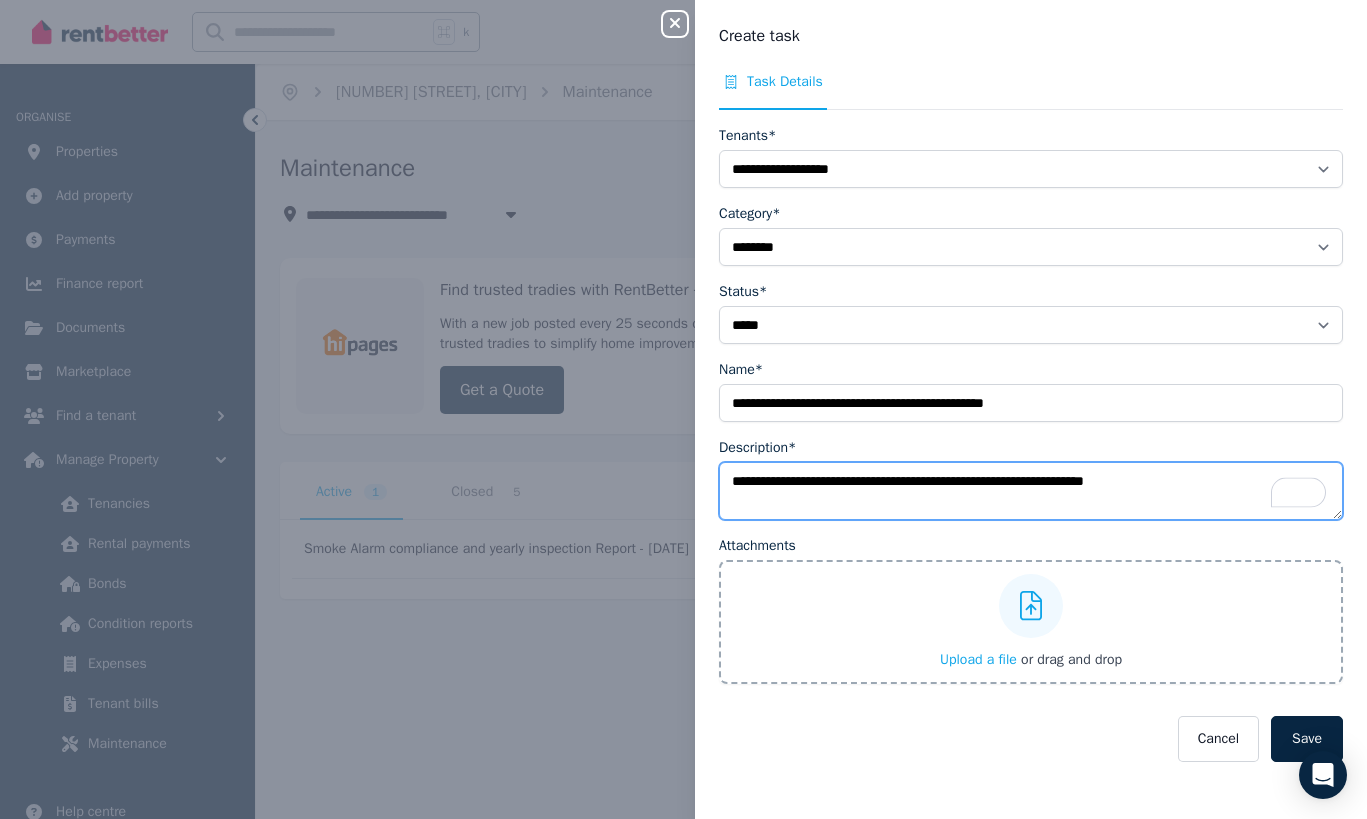 type on "**********" 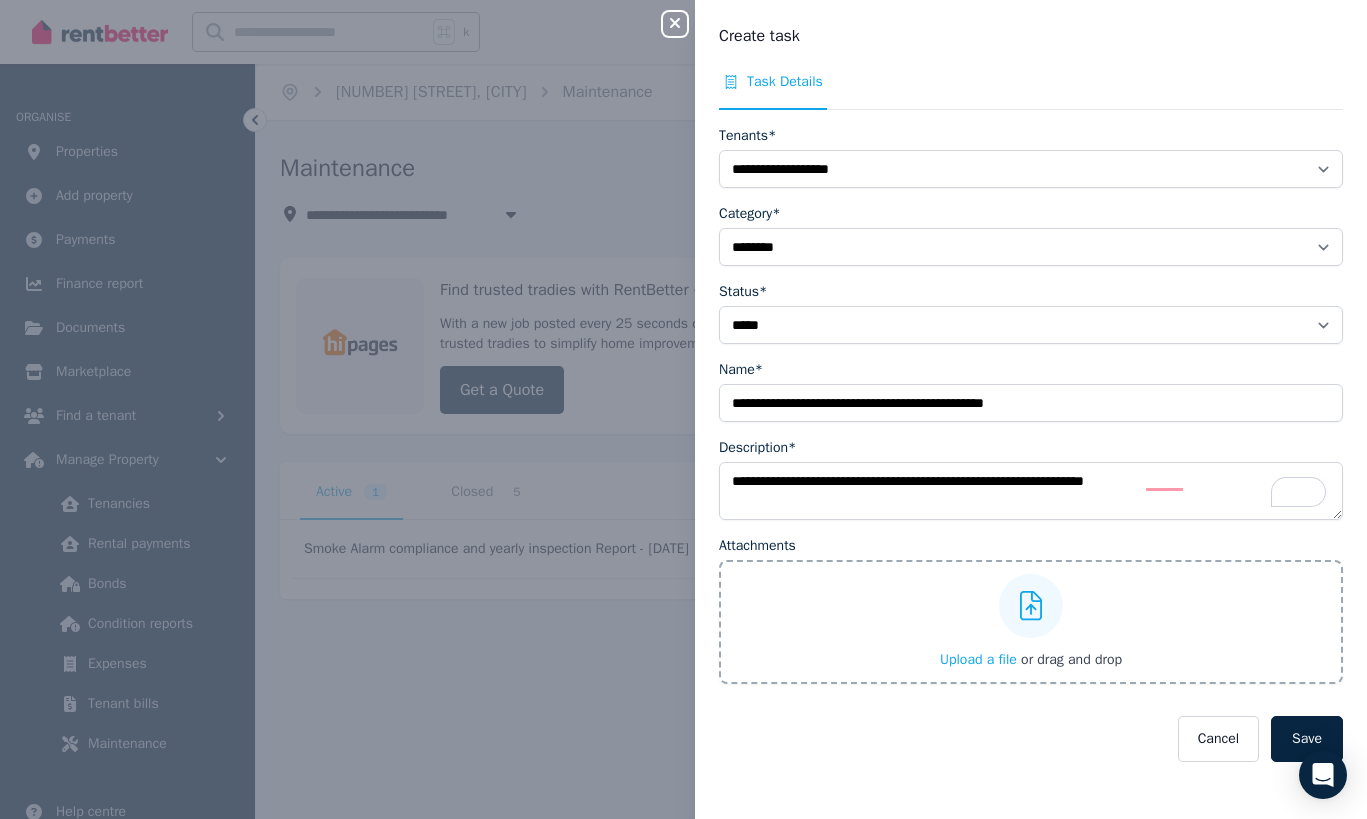 click on "Upload a file   or drag and drop" at bounding box center (1031, 622) 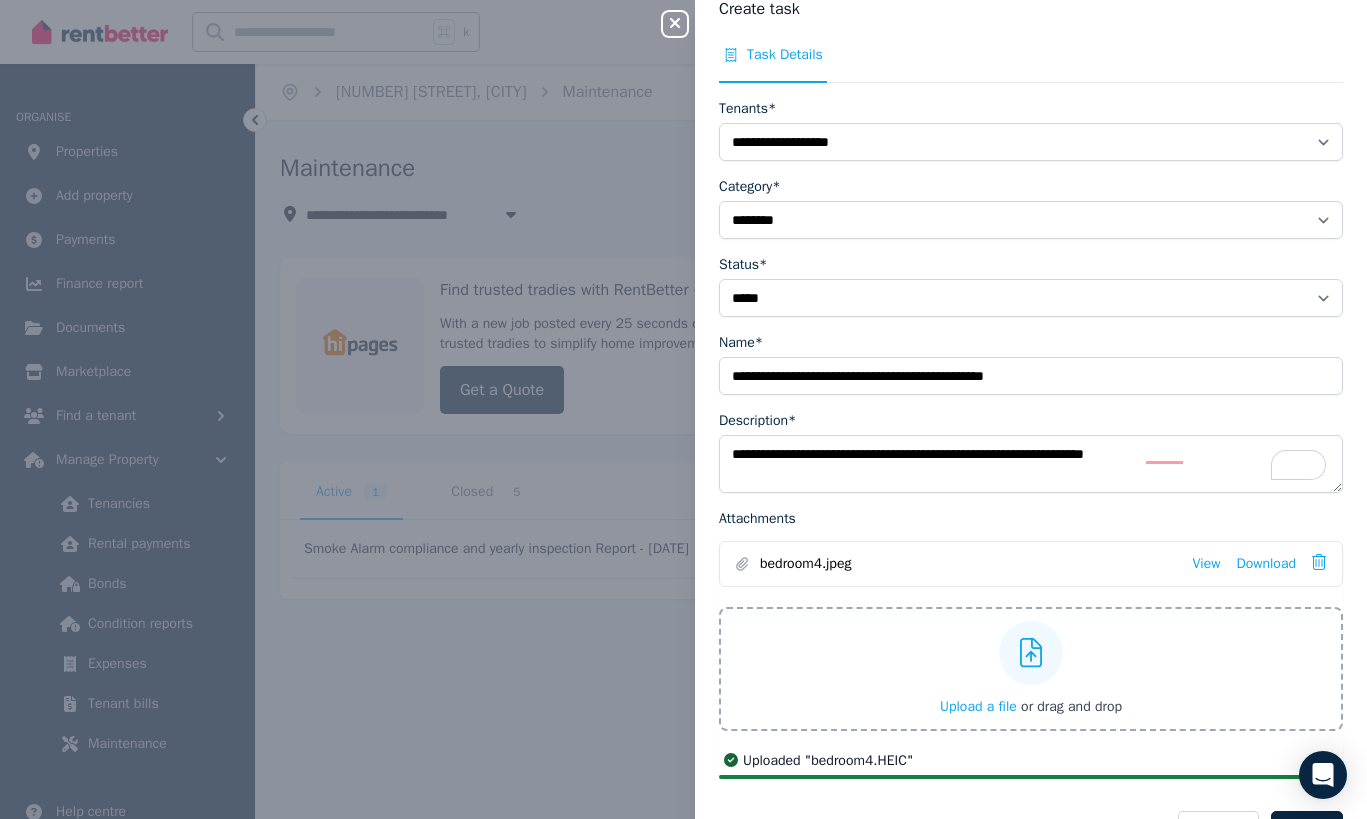 scroll, scrollTop: 89, scrollLeft: 0, axis: vertical 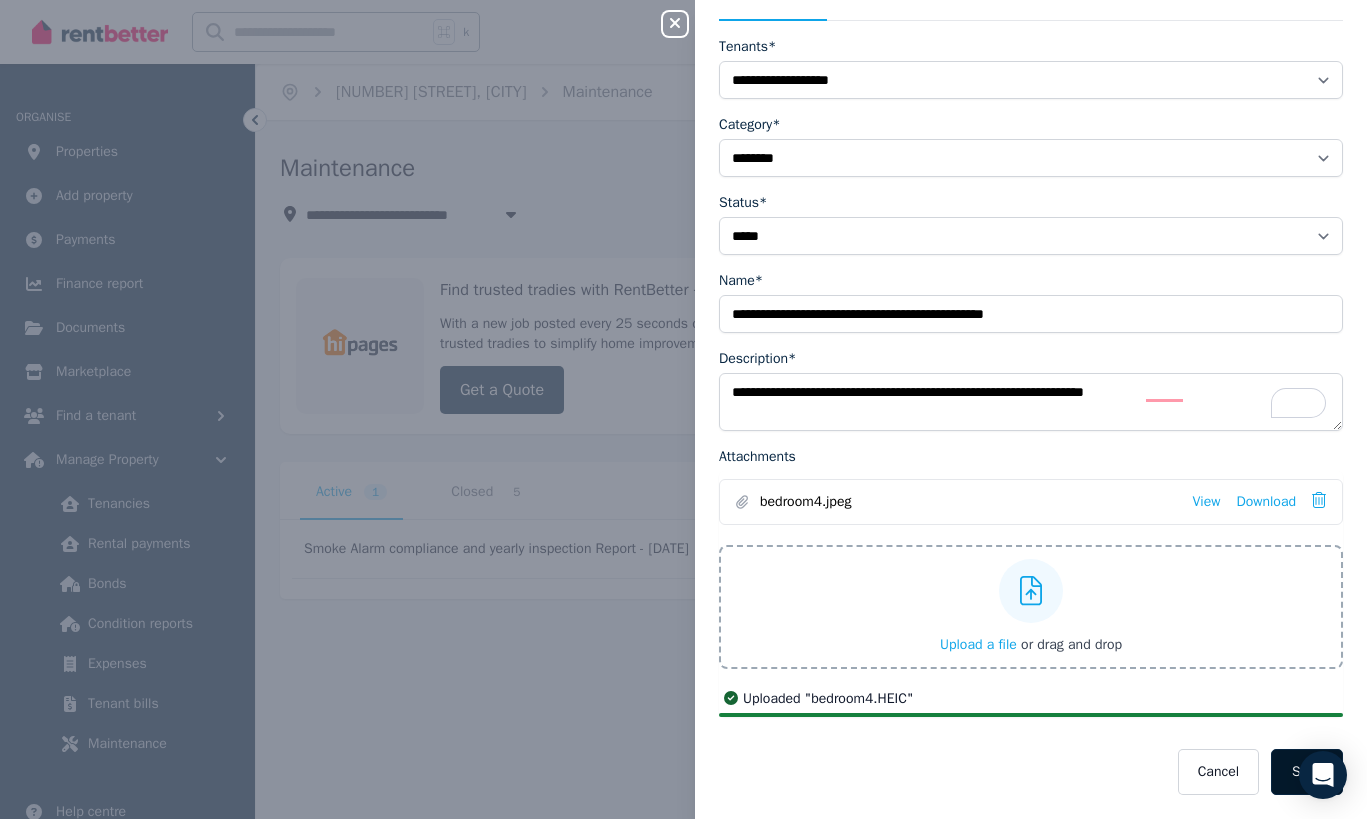 click on "Save" at bounding box center (1307, 772) 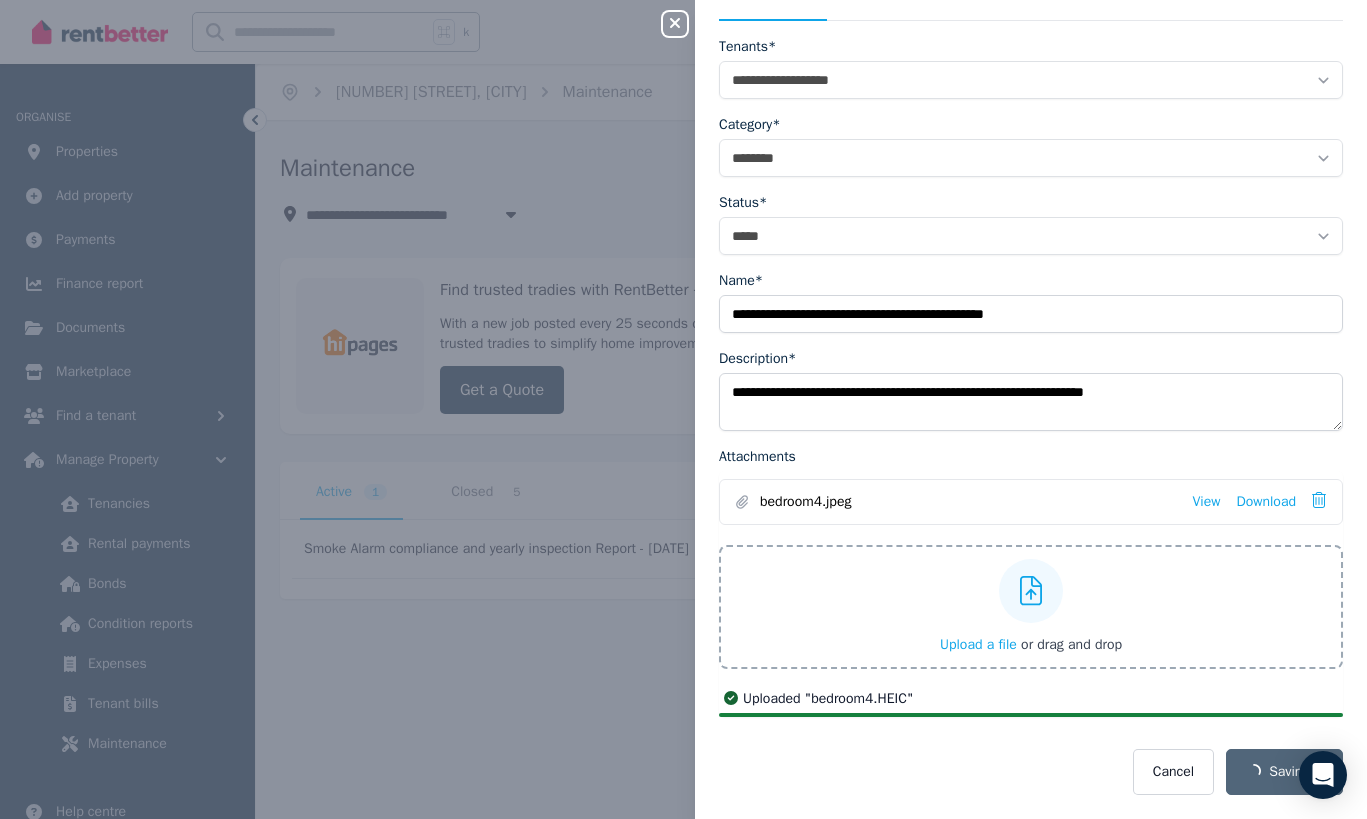 scroll, scrollTop: 0, scrollLeft: 0, axis: both 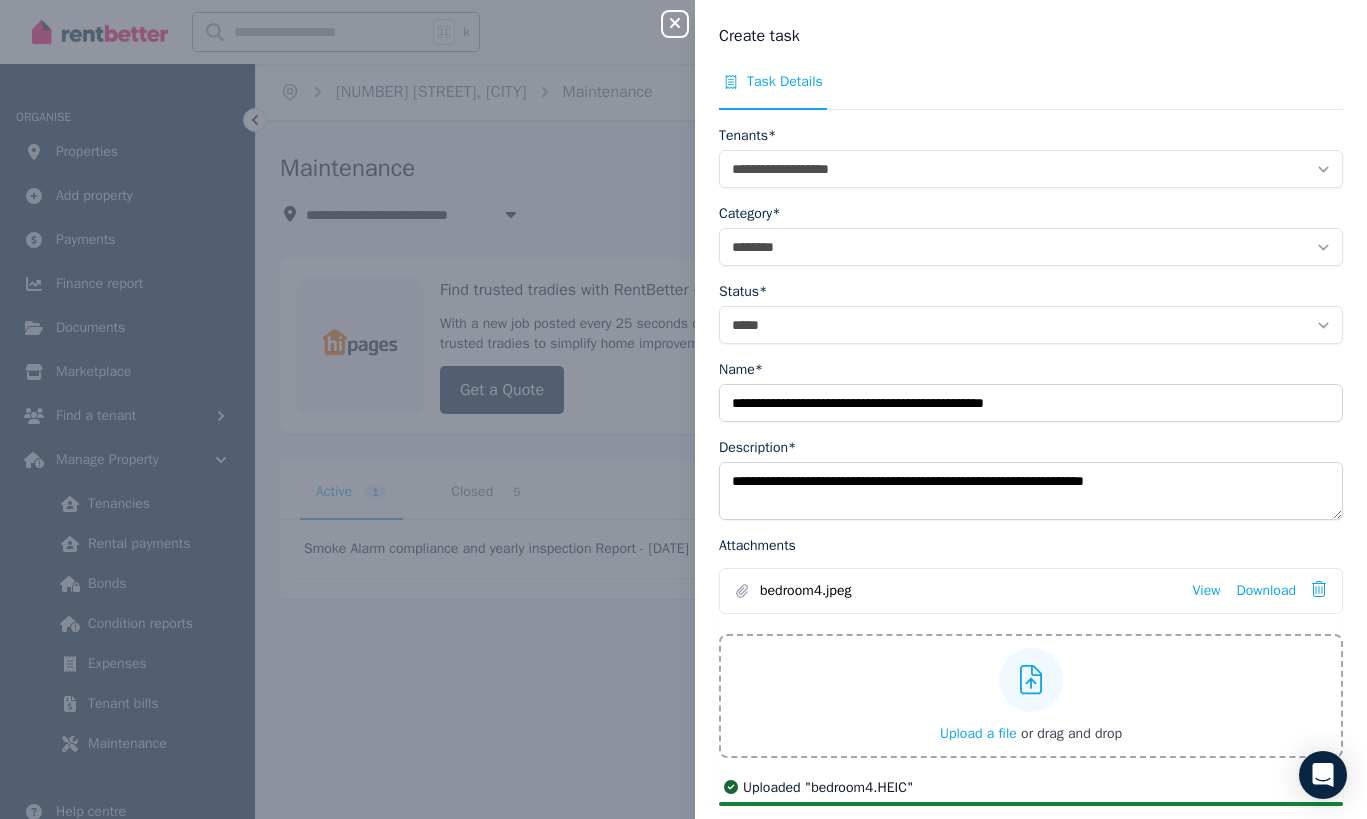 select 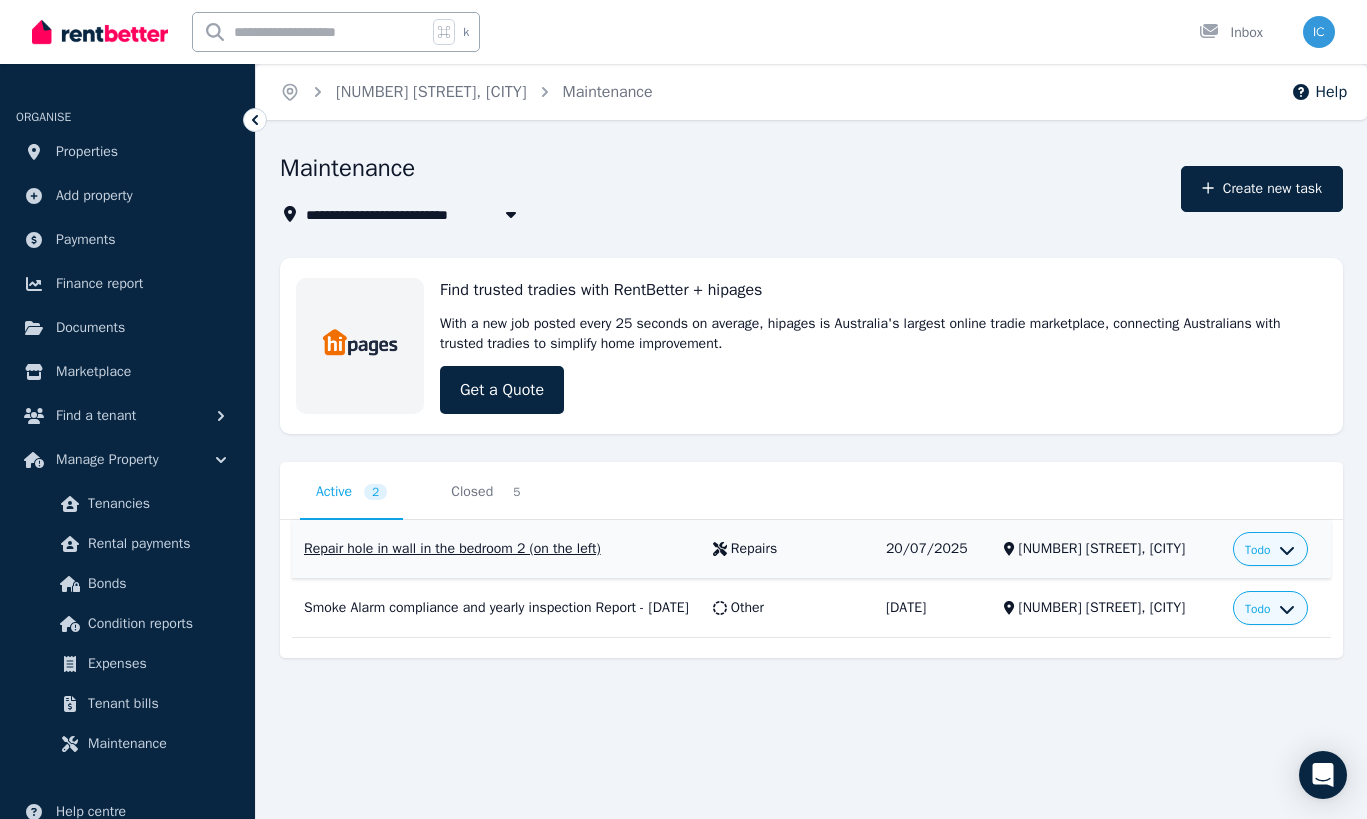 click on "Repair hole in wall in the bedroom 2 (on the left)" at bounding box center (496, 549) 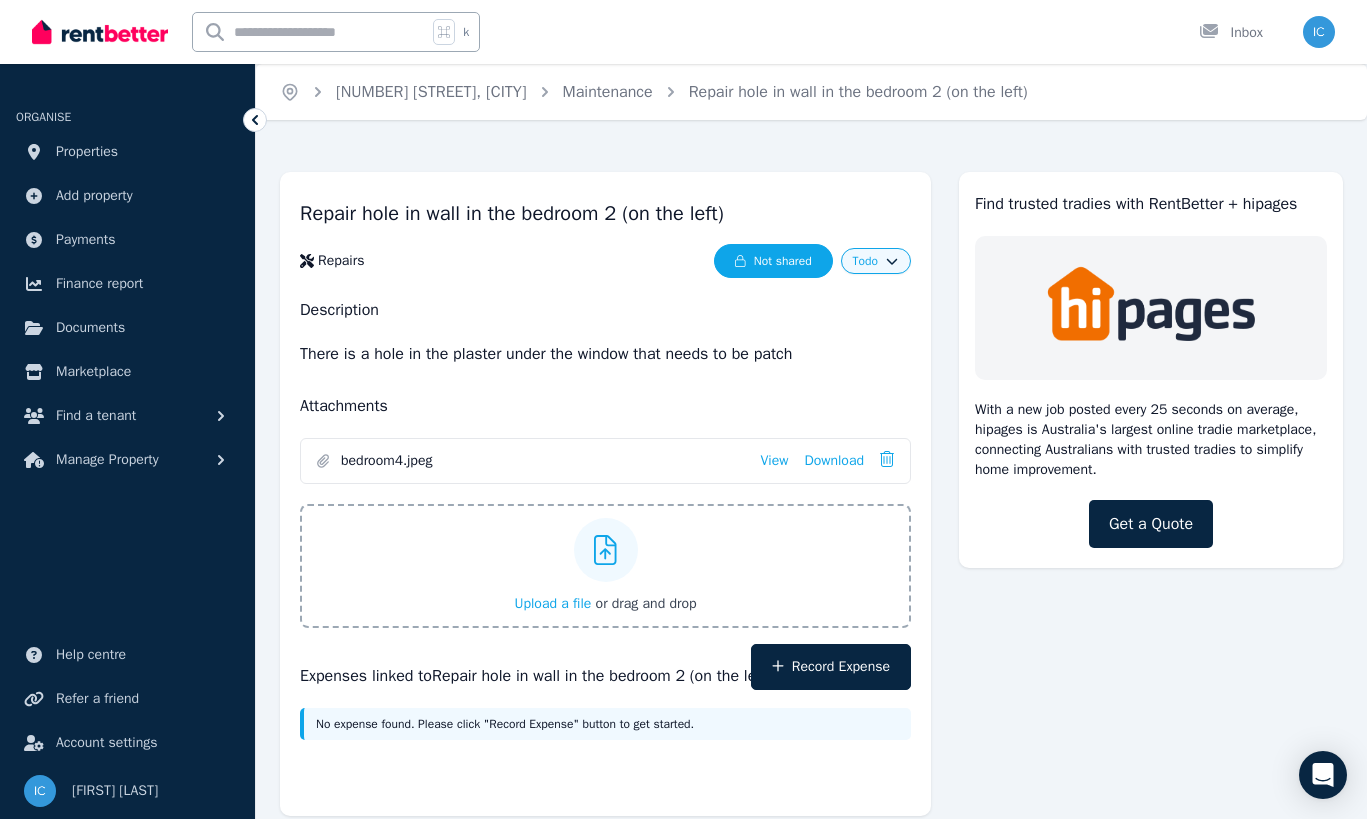 click on "Not shared" at bounding box center [773, 261] 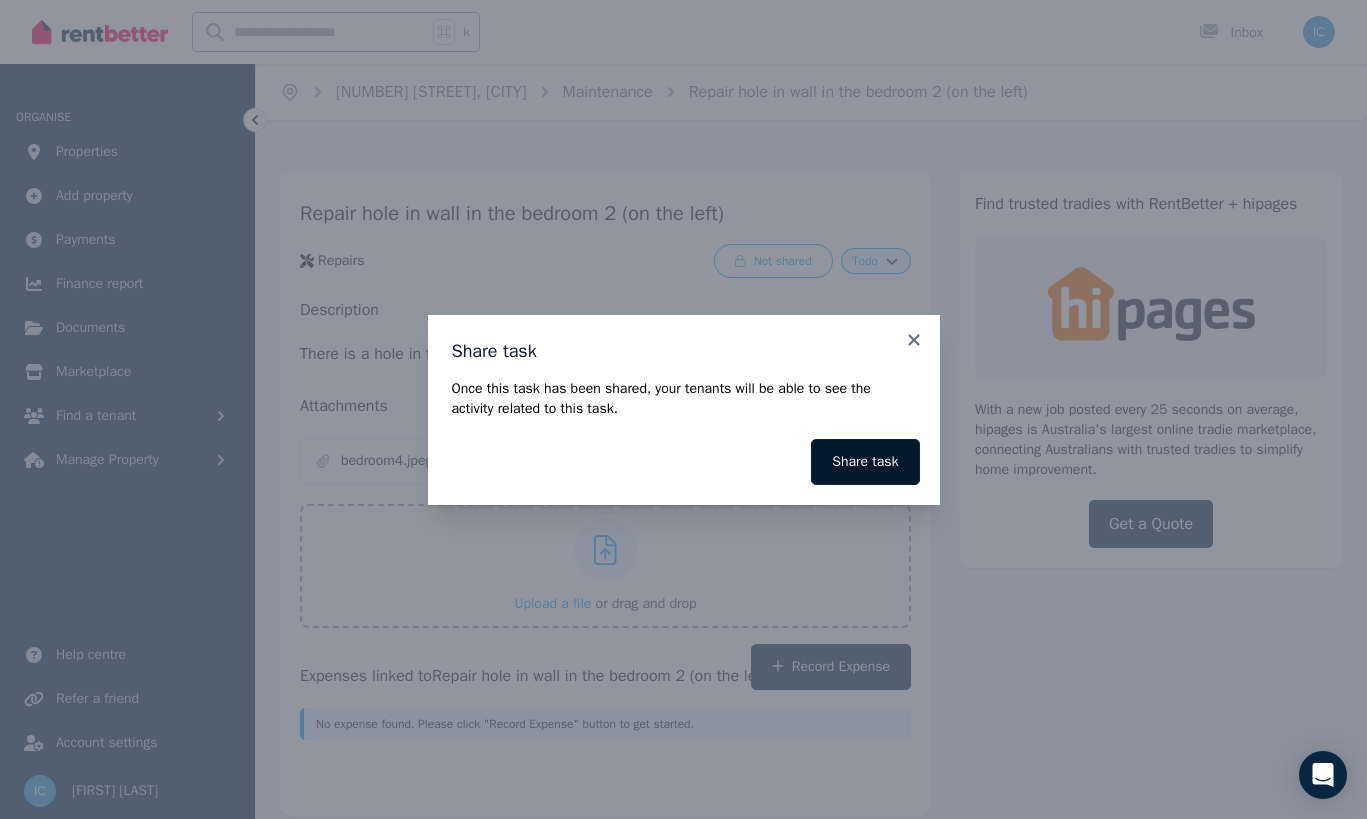 click on "Share task" at bounding box center [865, 462] 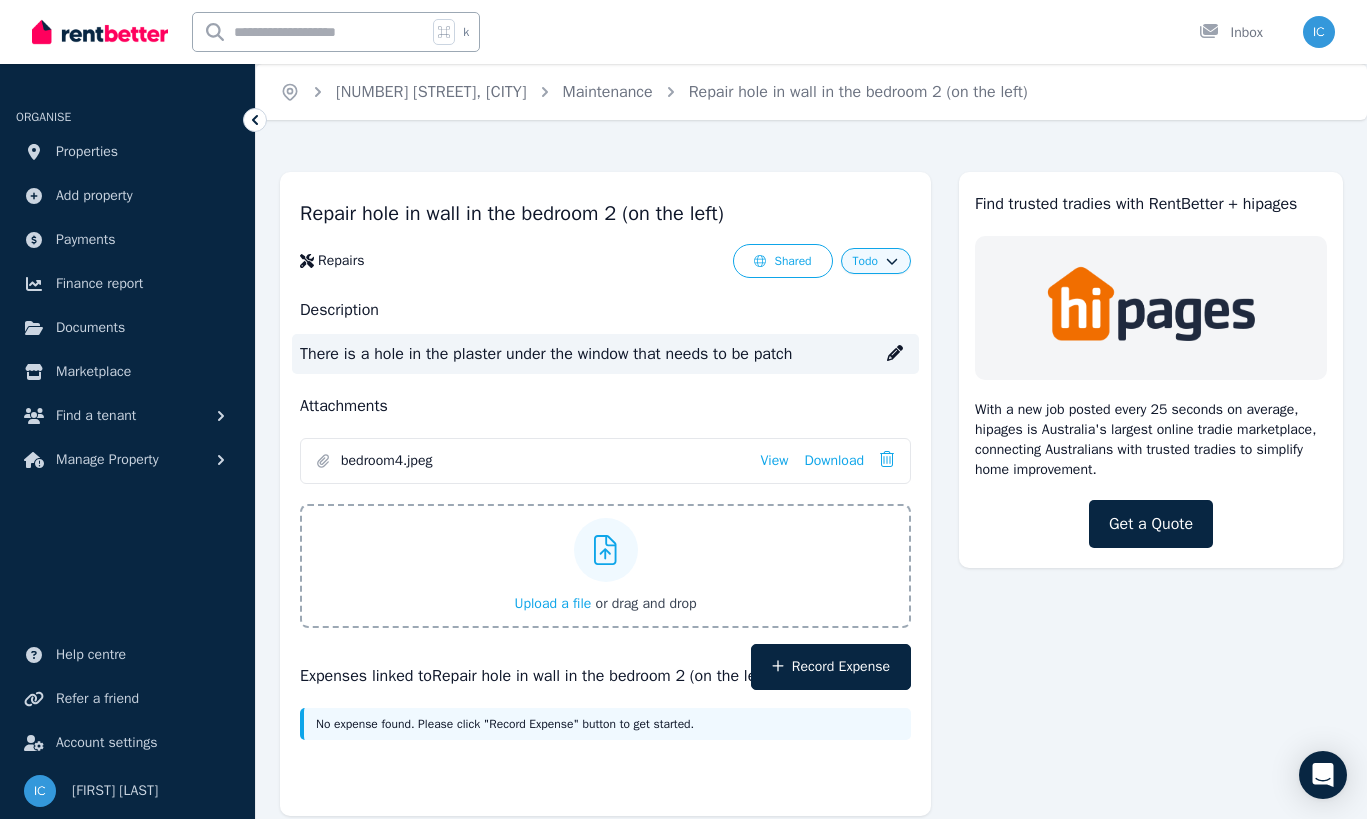 click on "There is a hole in the plaster under the window that needs to be patch" at bounding box center (605, 354) 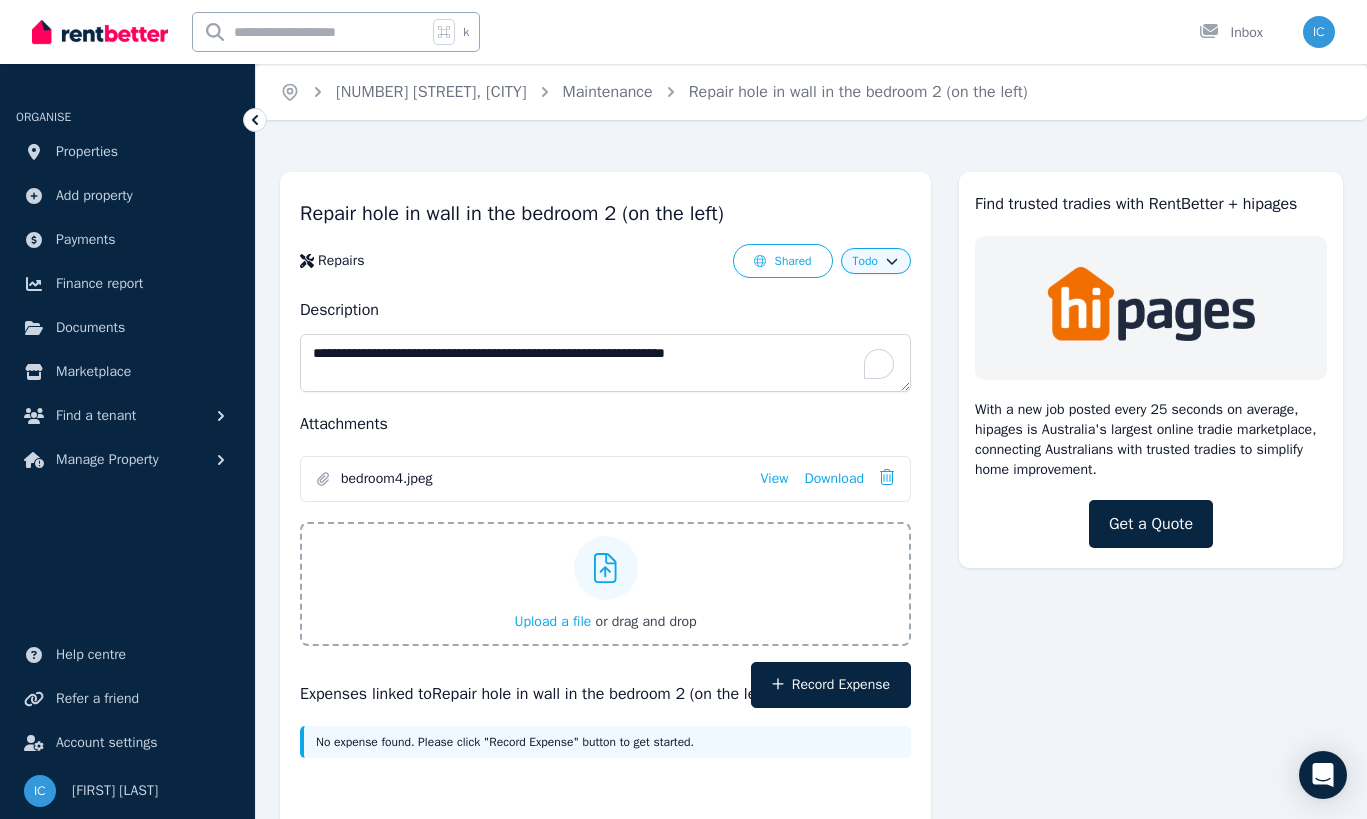 click on "**********" at bounding box center [605, 363] 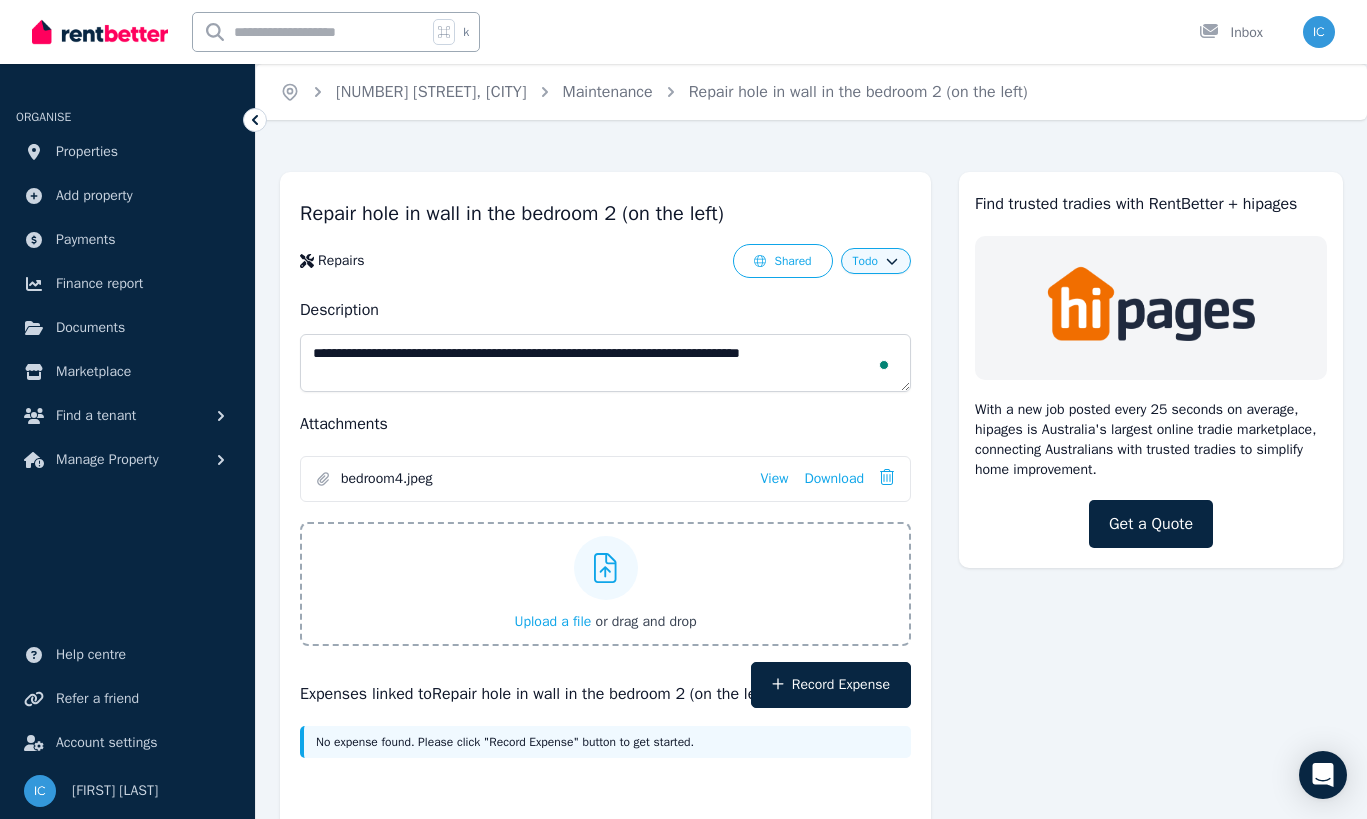 type on "**********" 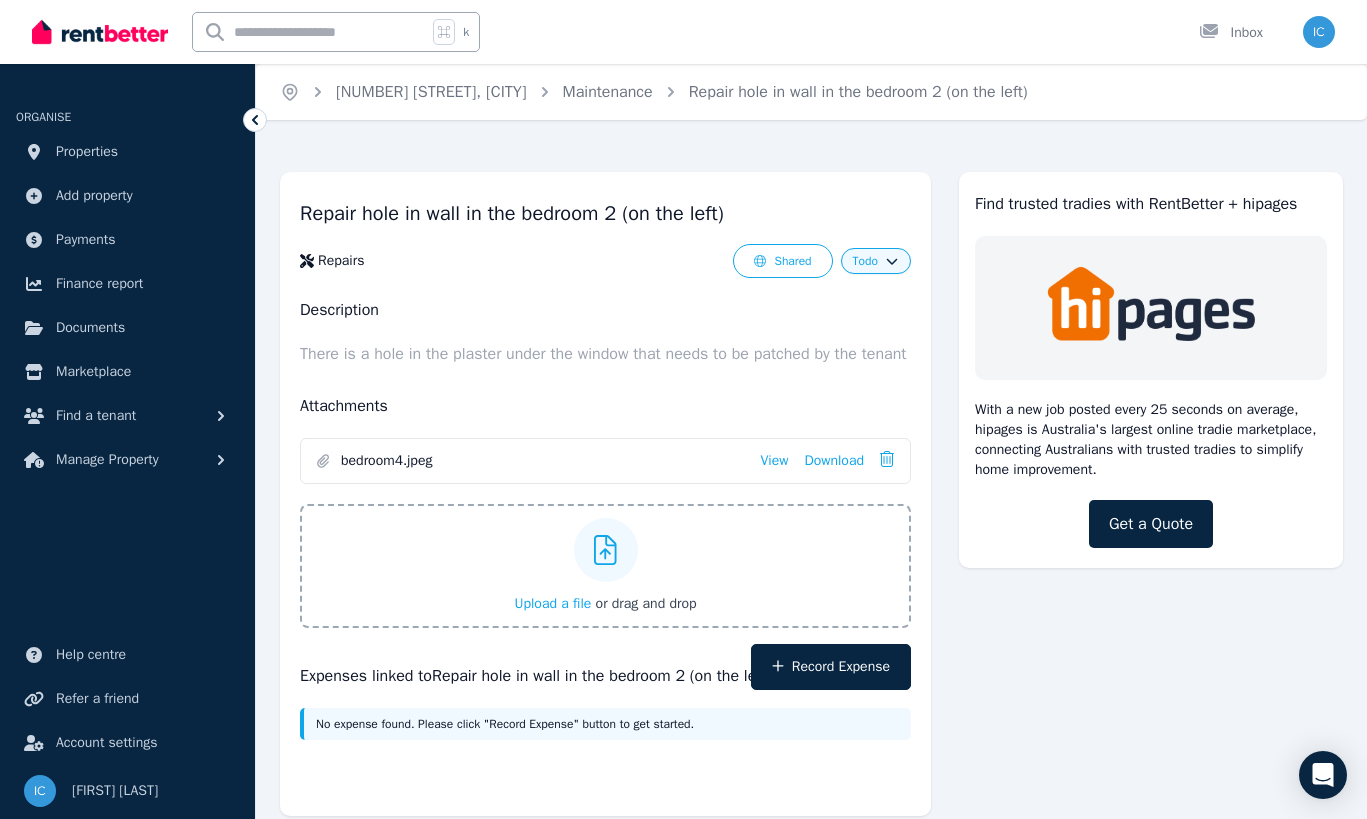 click on "Attachments" at bounding box center (605, 406) 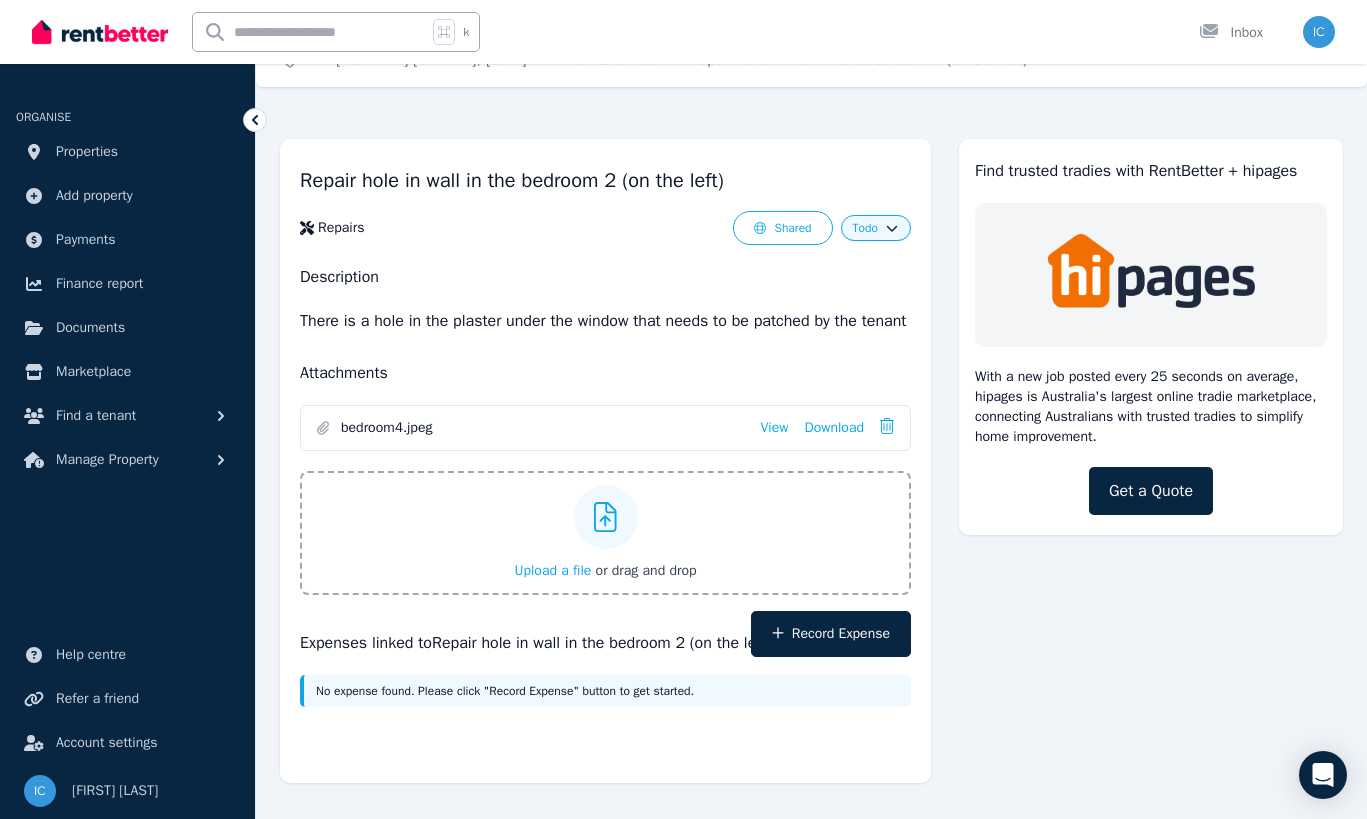 scroll, scrollTop: 0, scrollLeft: 0, axis: both 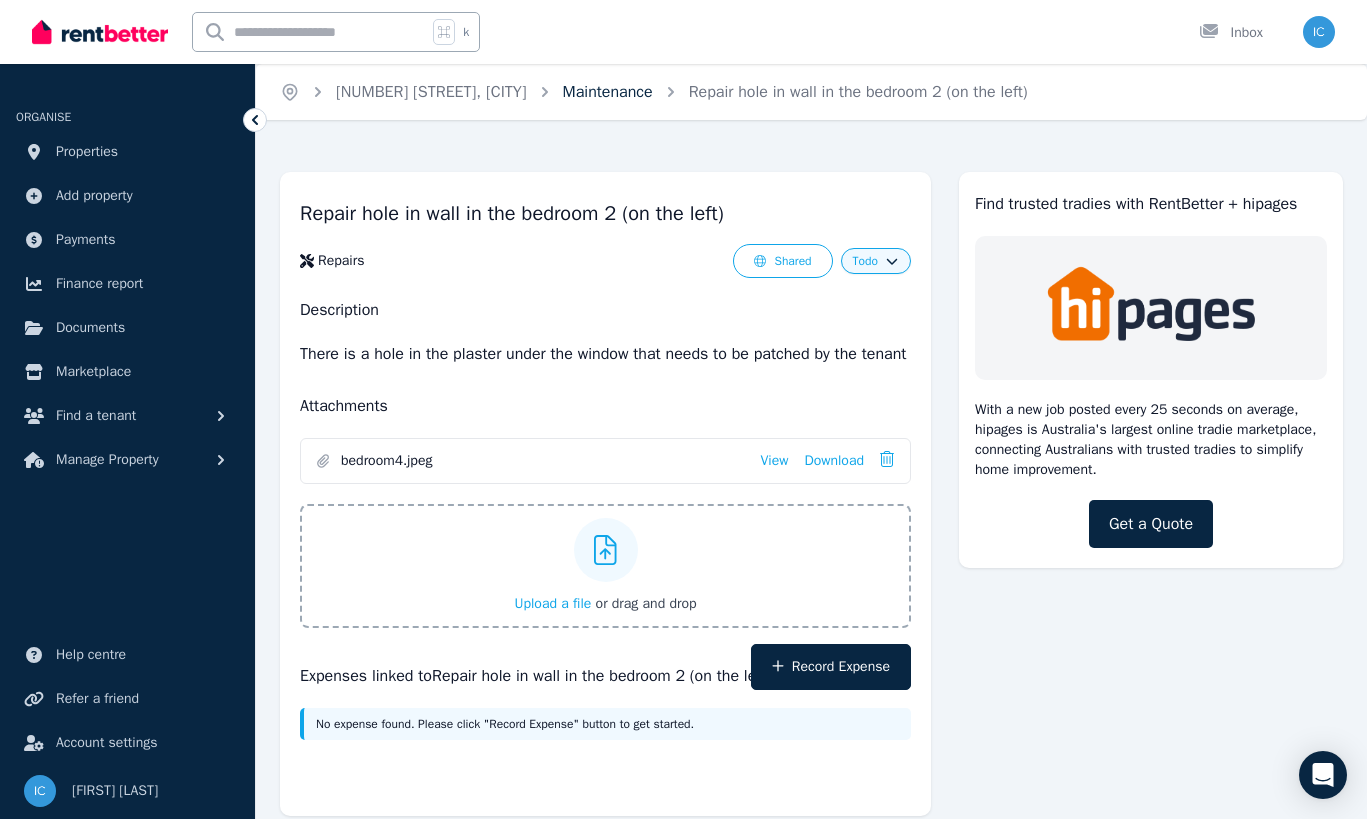 click on "Maintenance" at bounding box center (608, 92) 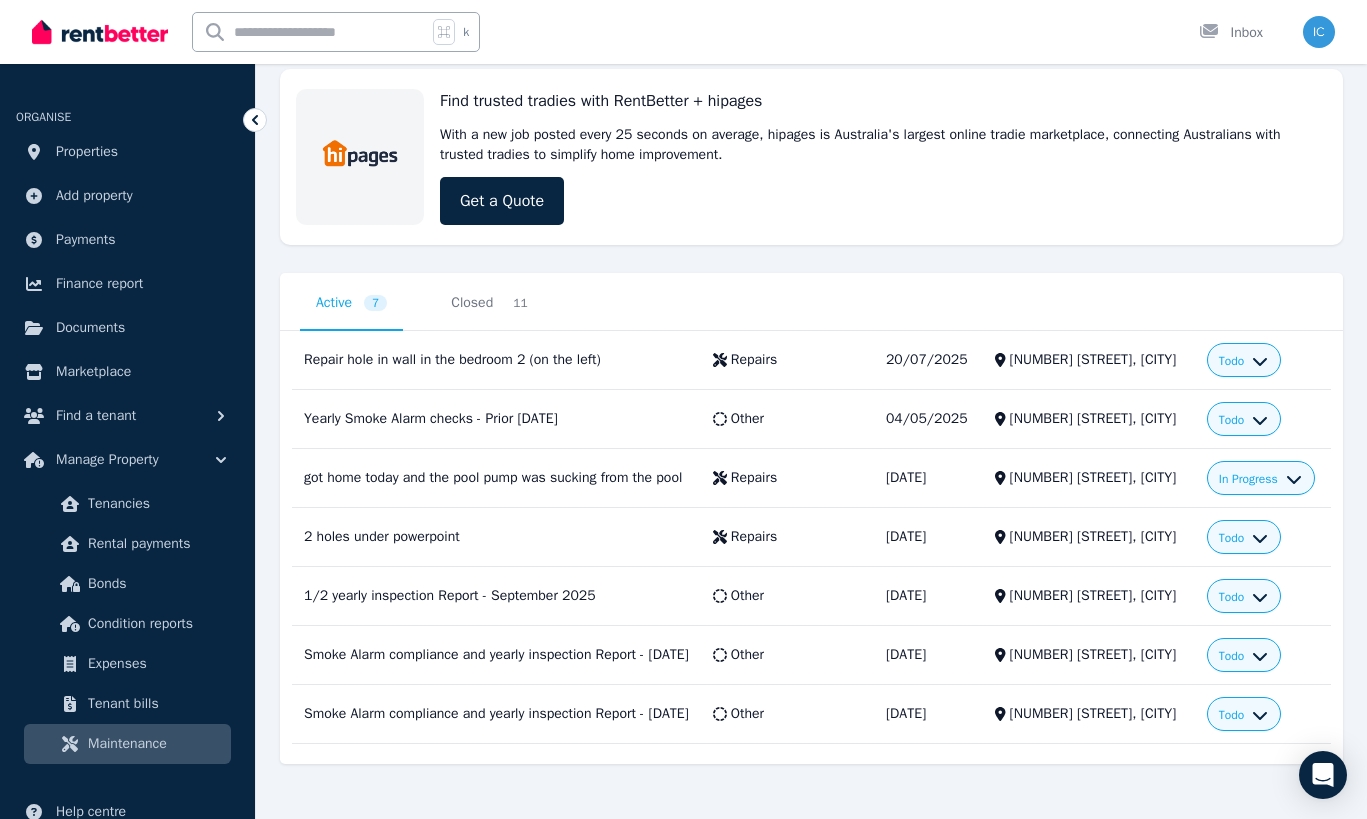scroll, scrollTop: 0, scrollLeft: 0, axis: both 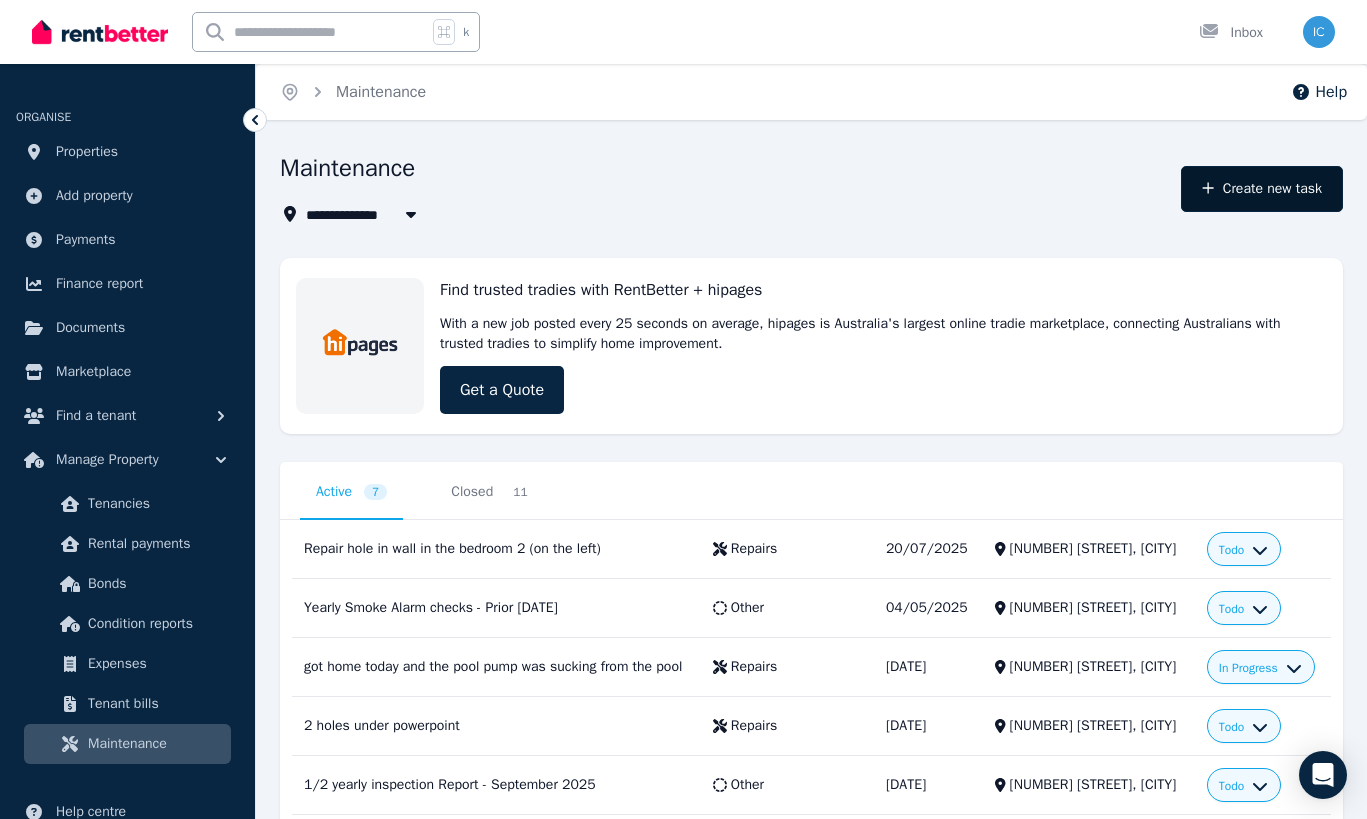 click on "Create new task" at bounding box center [1262, 189] 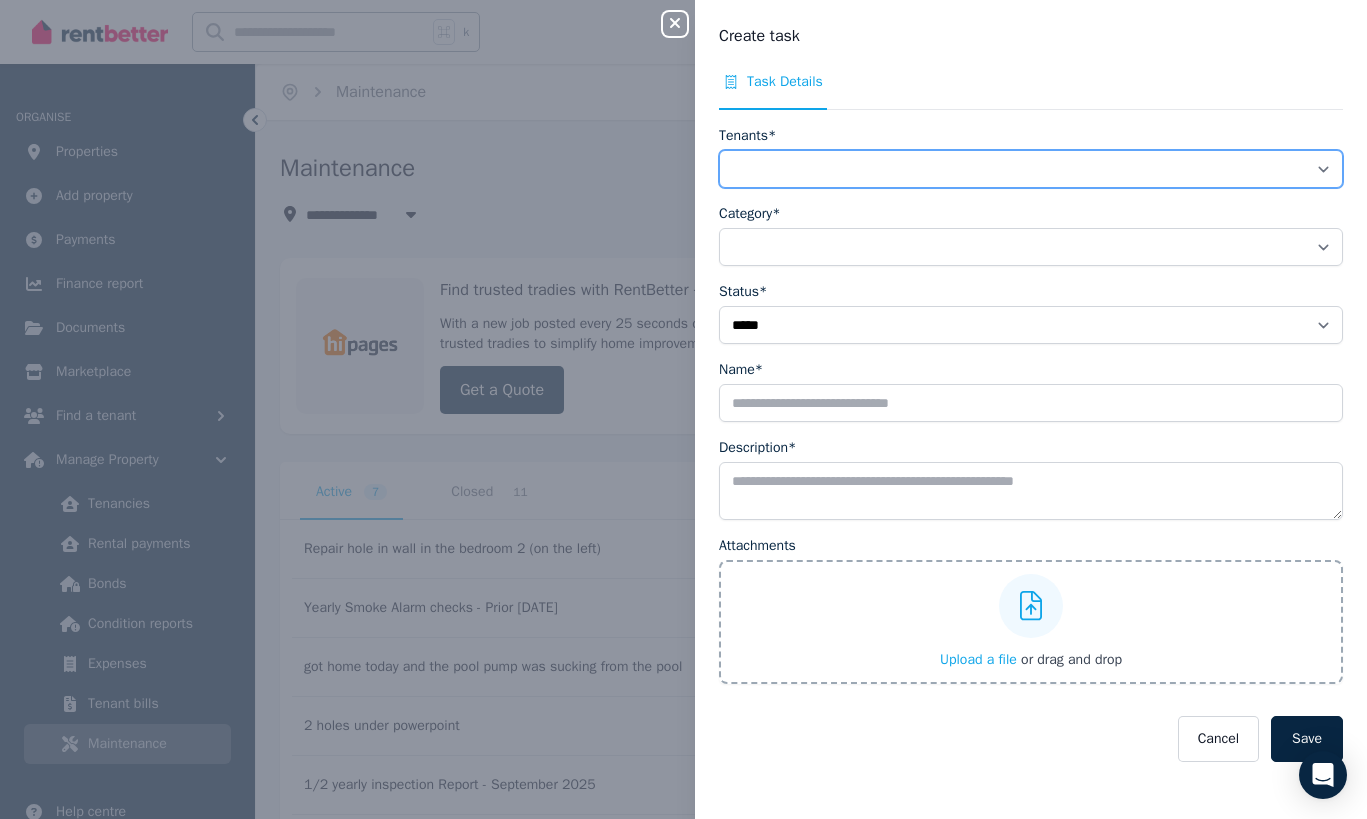 click on "**********" at bounding box center [1031, 169] 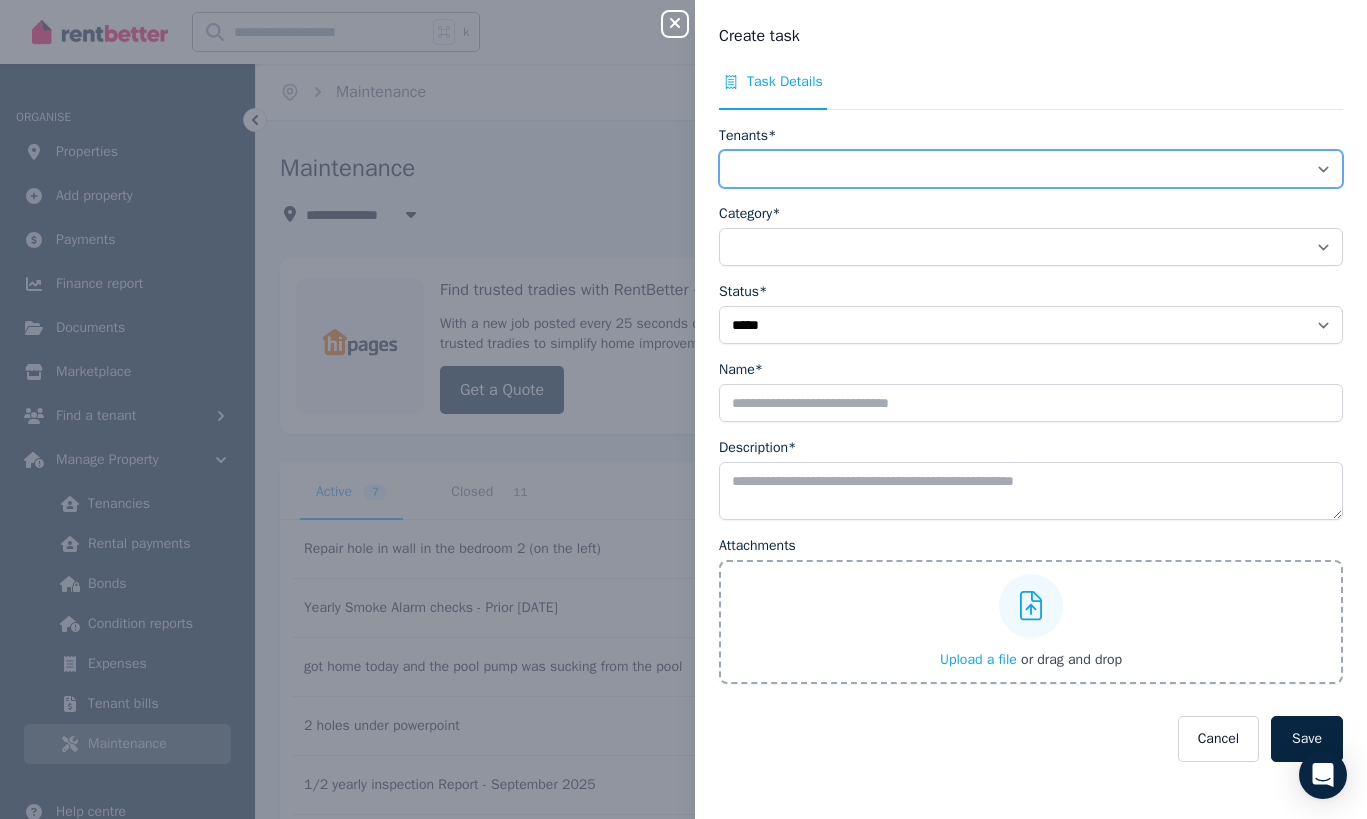 select on "**********" 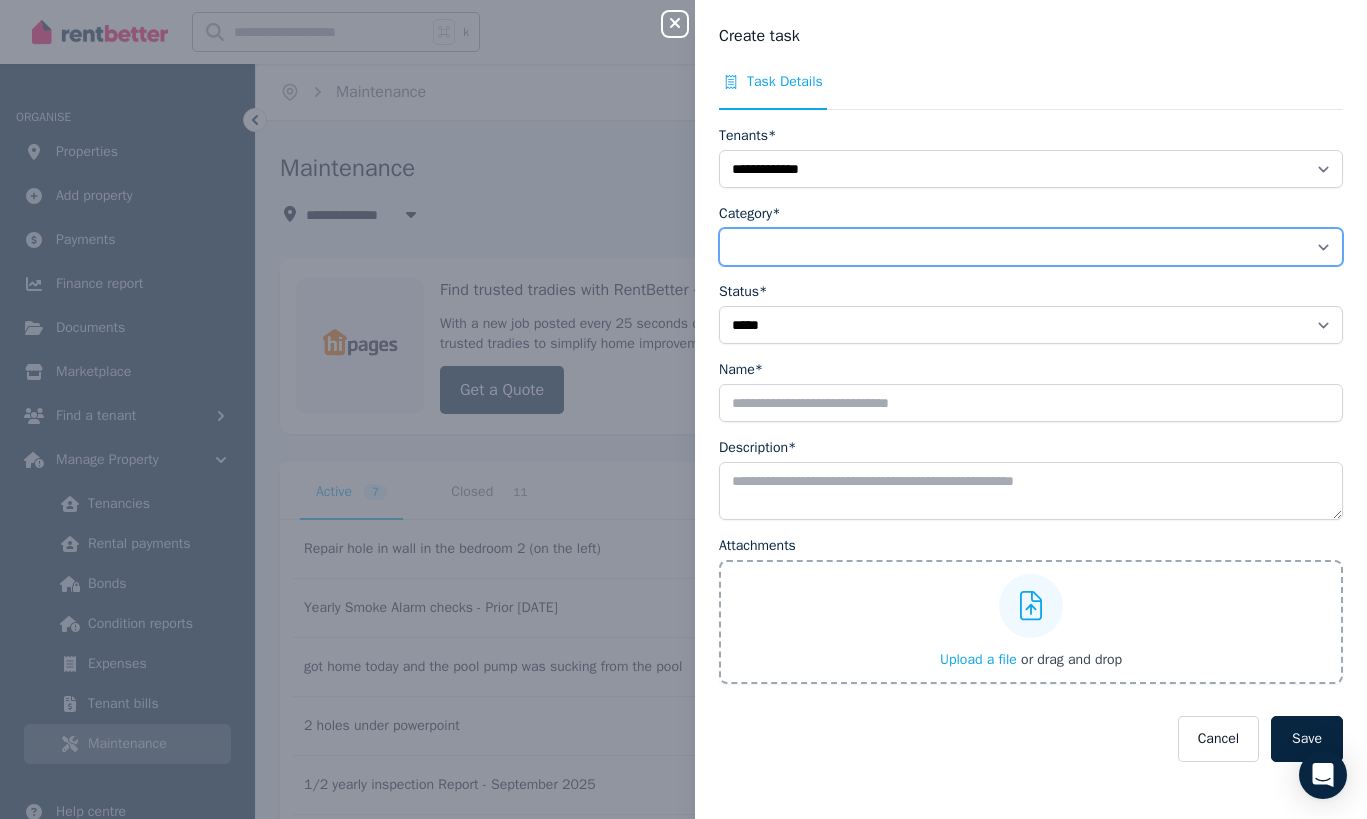 click on "**********" at bounding box center [1031, 247] 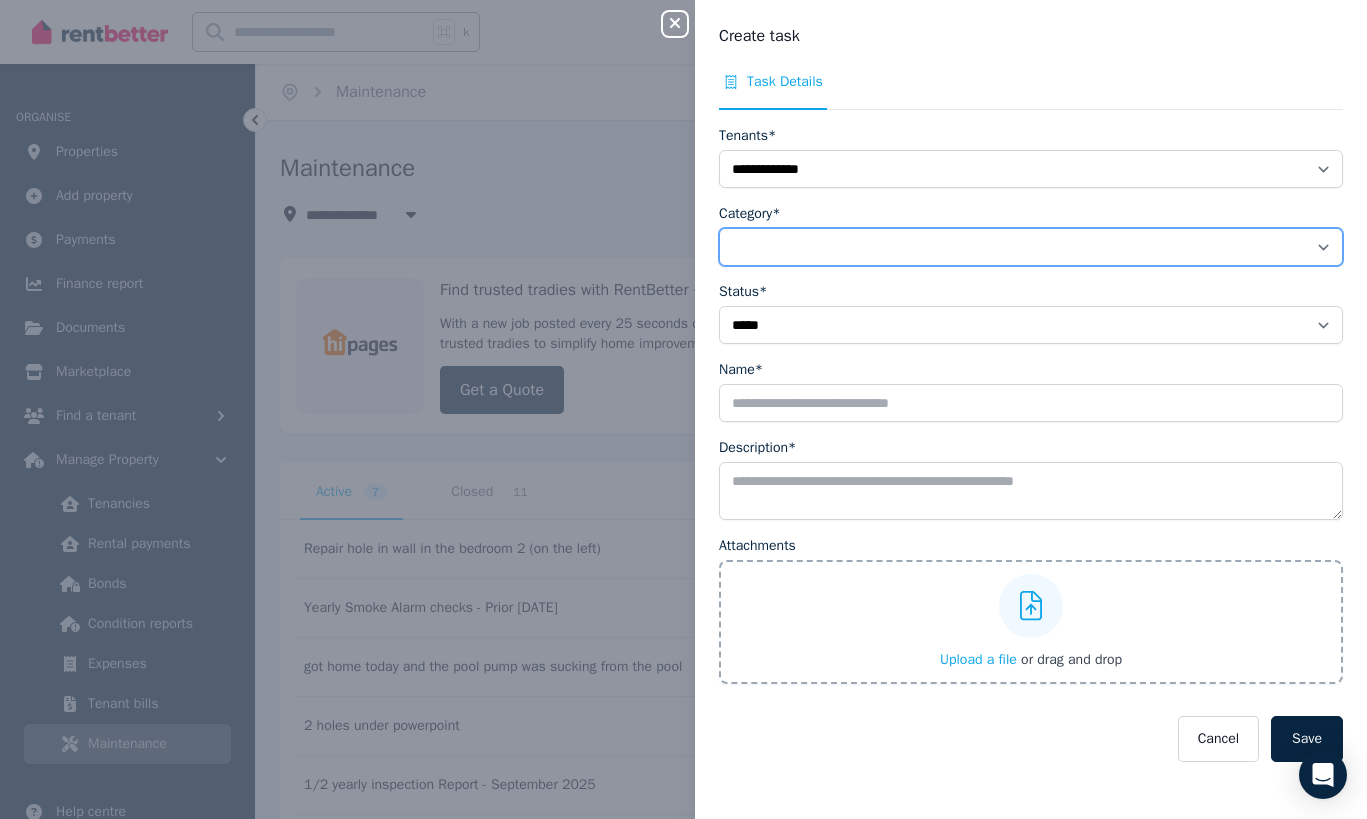 select on "**********" 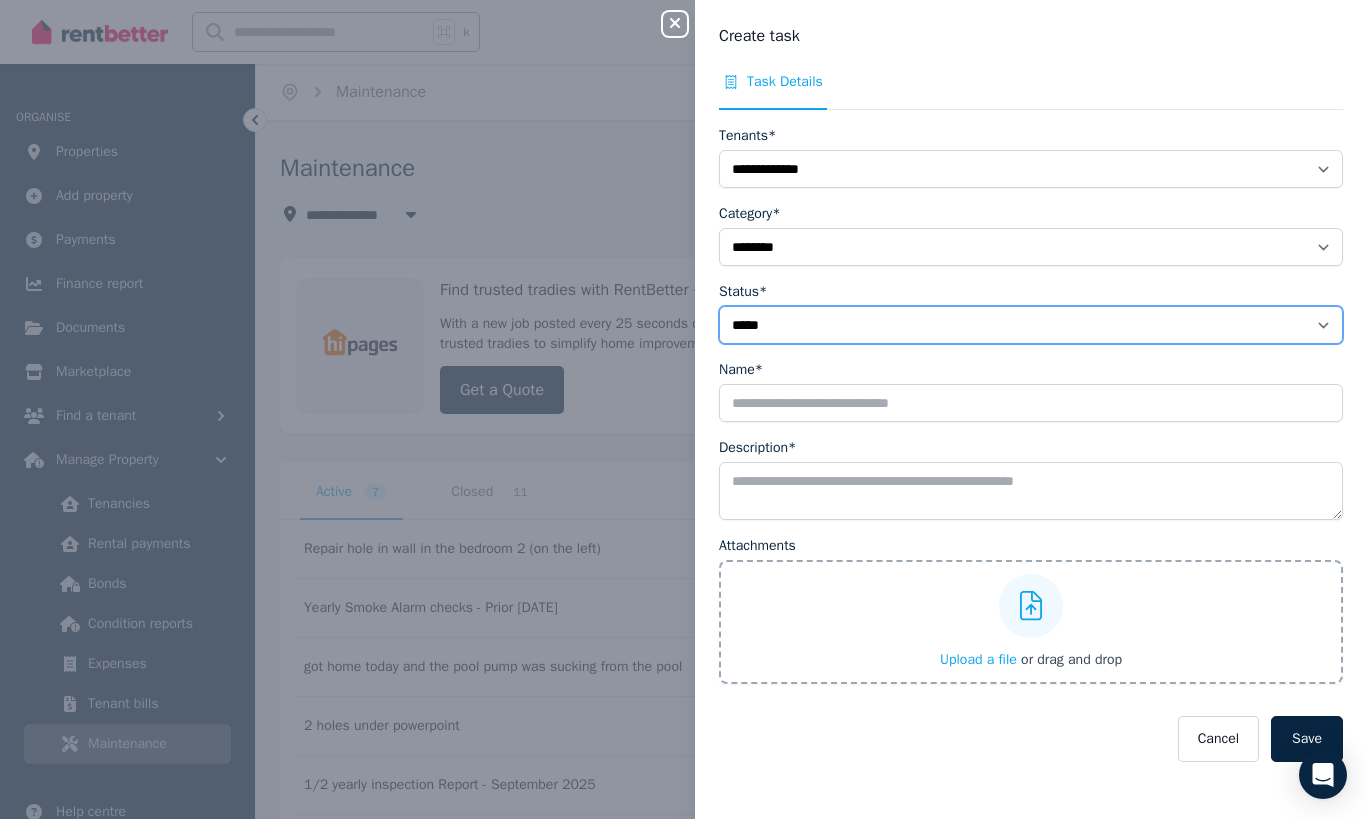 click on "**********" at bounding box center [1031, 325] 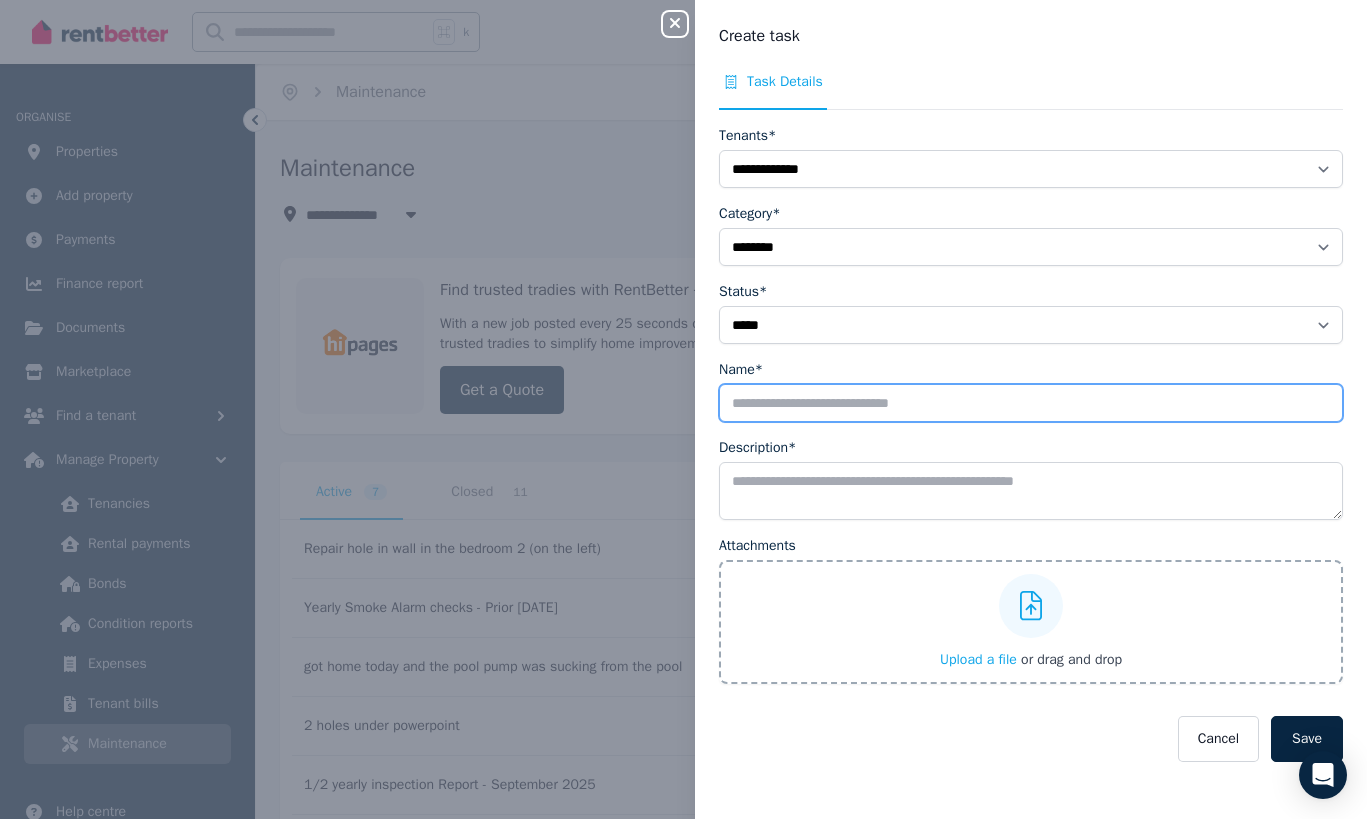 click on "Name*" at bounding box center [1031, 403] 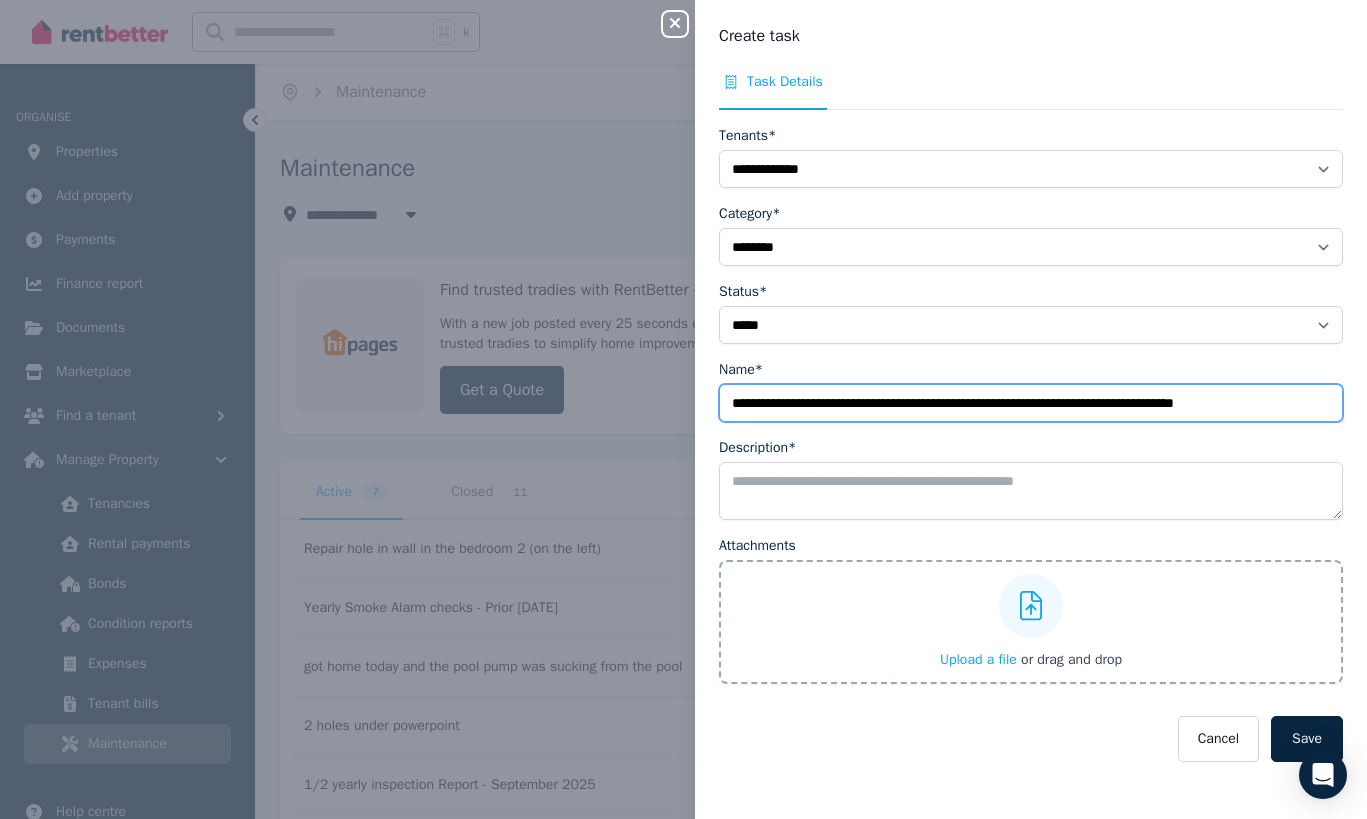 type on "**********" 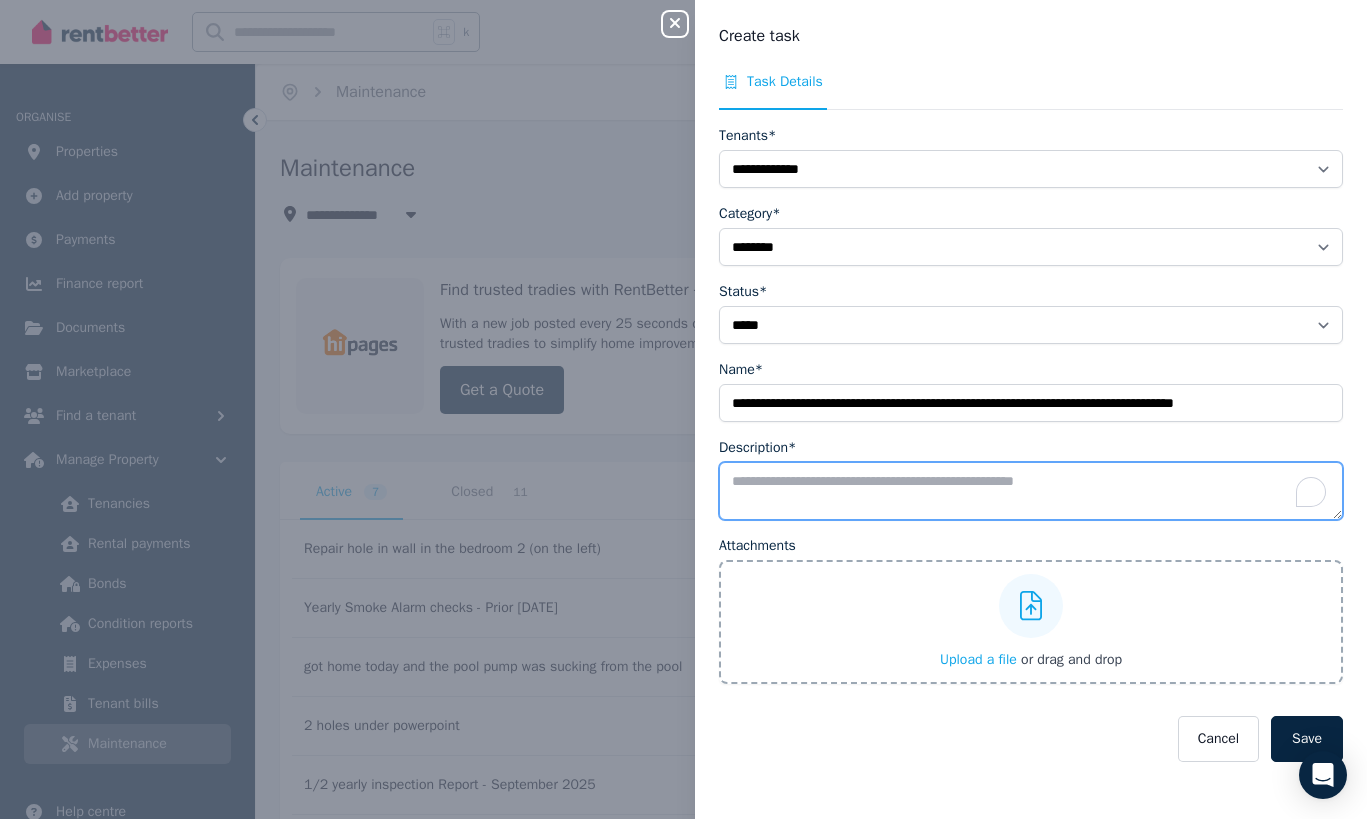 click on "Description*" at bounding box center [1031, 491] 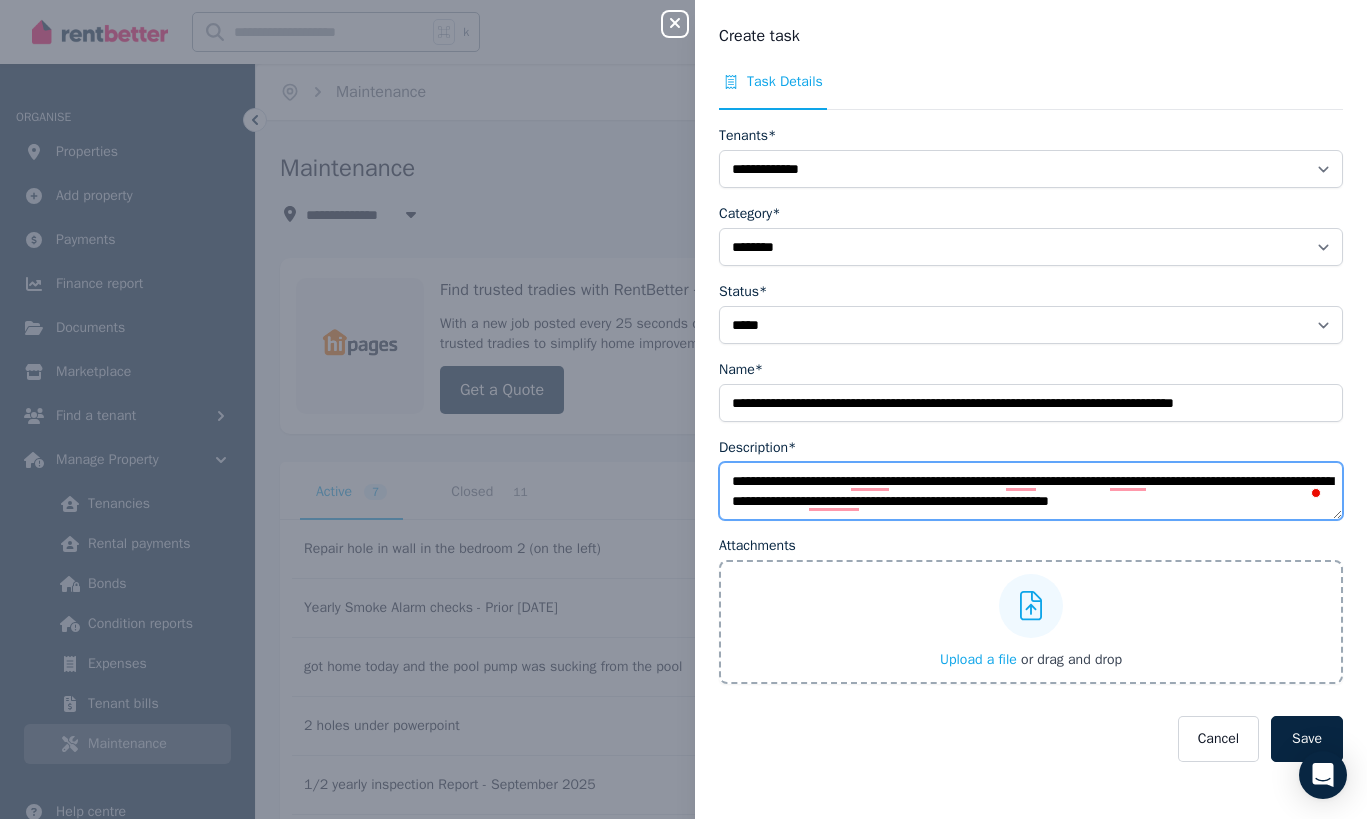 scroll, scrollTop: 10, scrollLeft: 0, axis: vertical 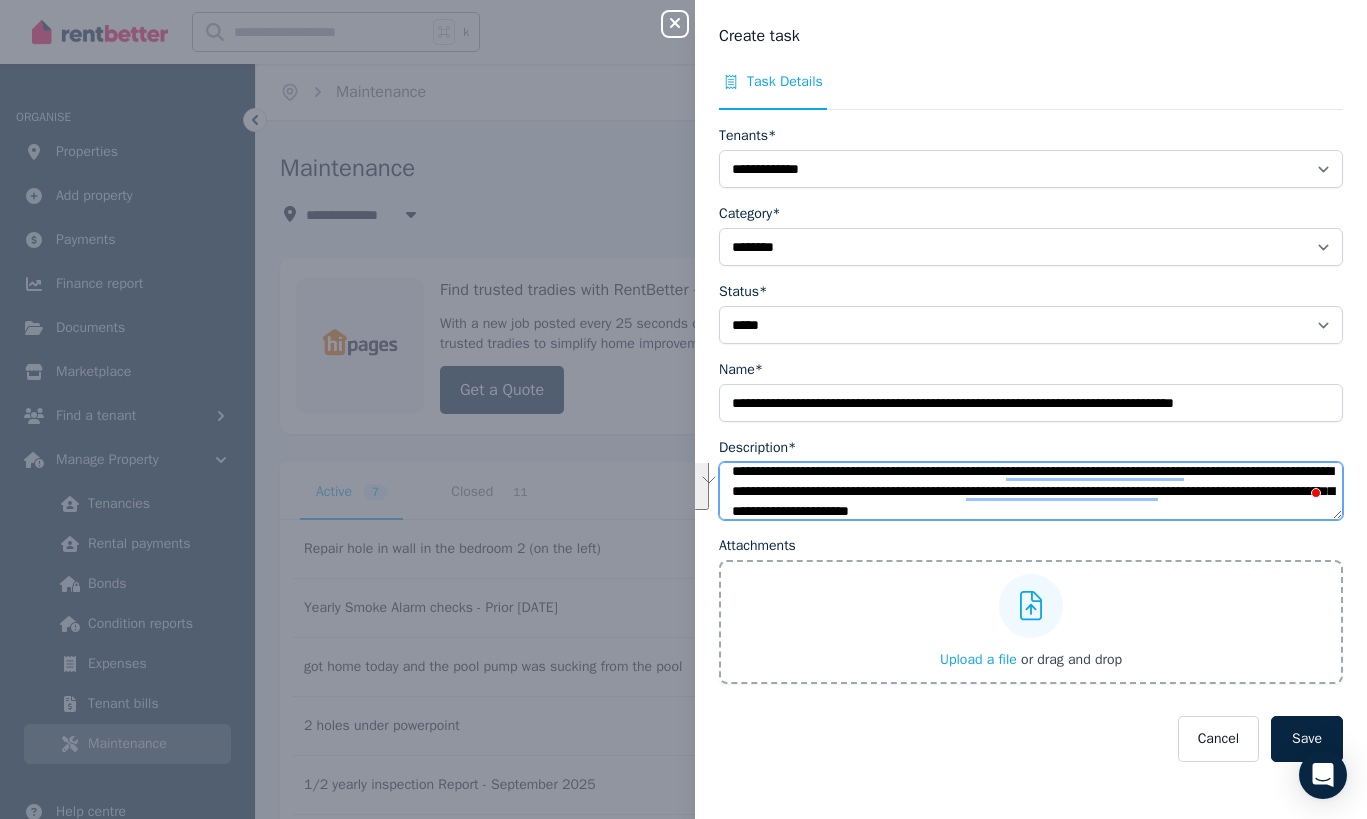 click on "**********" at bounding box center (1031, 491) 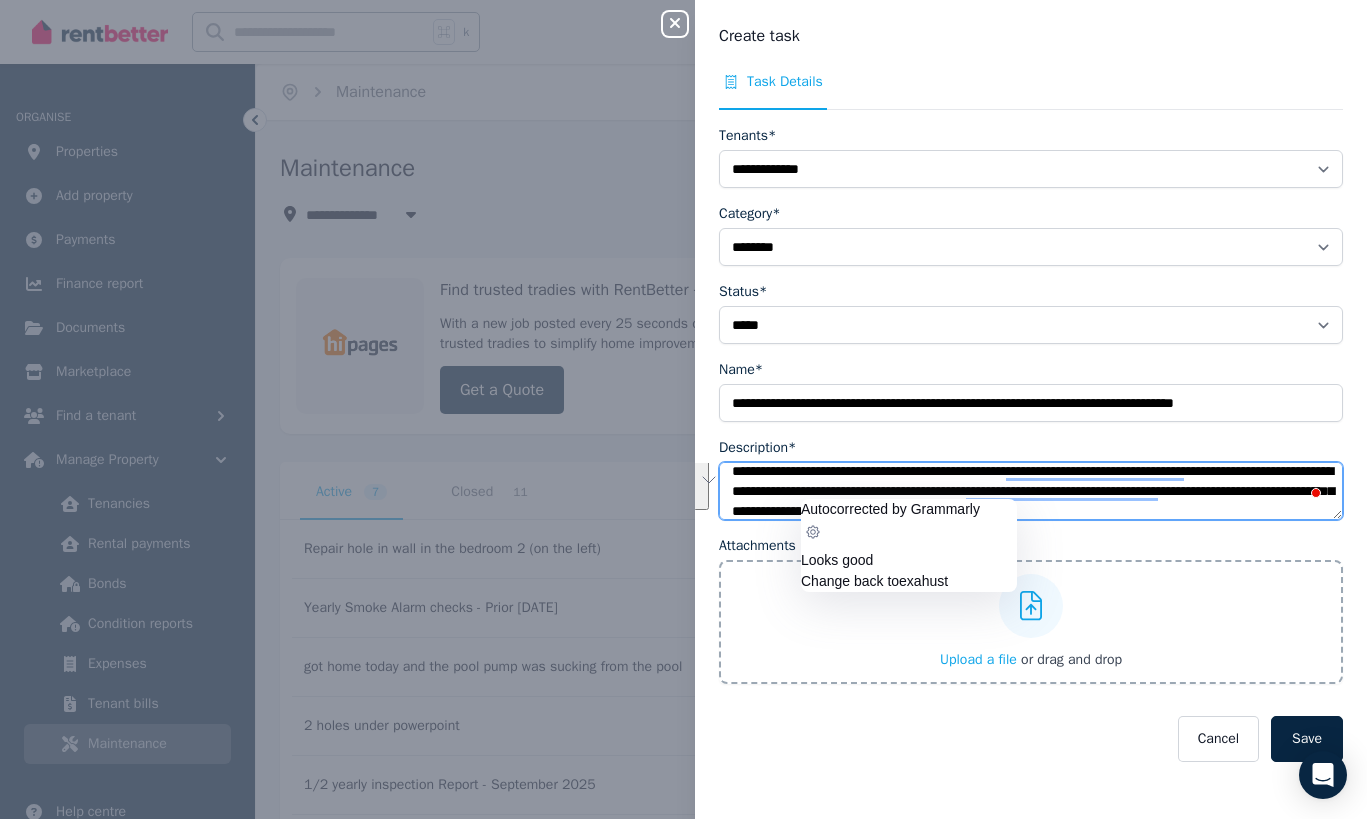 paste on "**********" 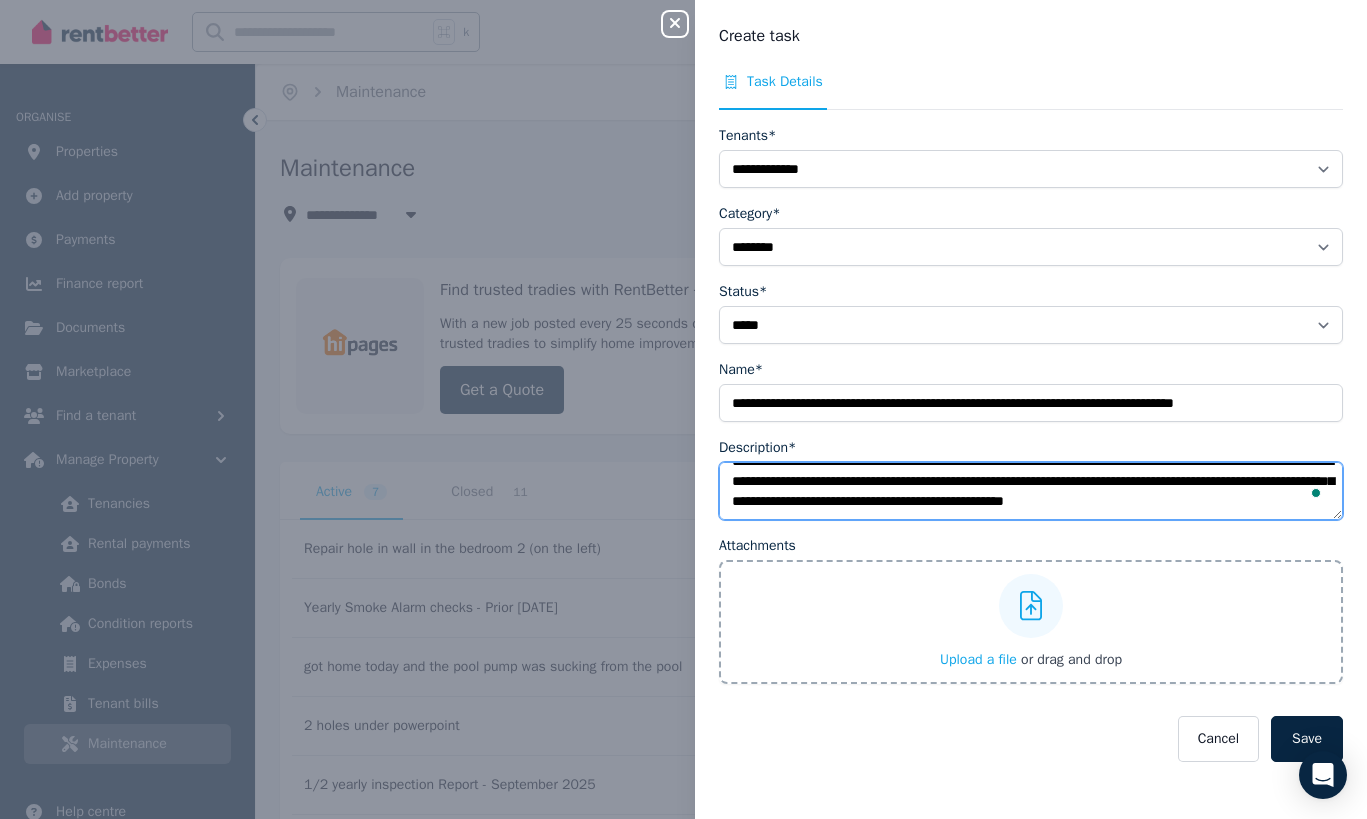 type on "**********" 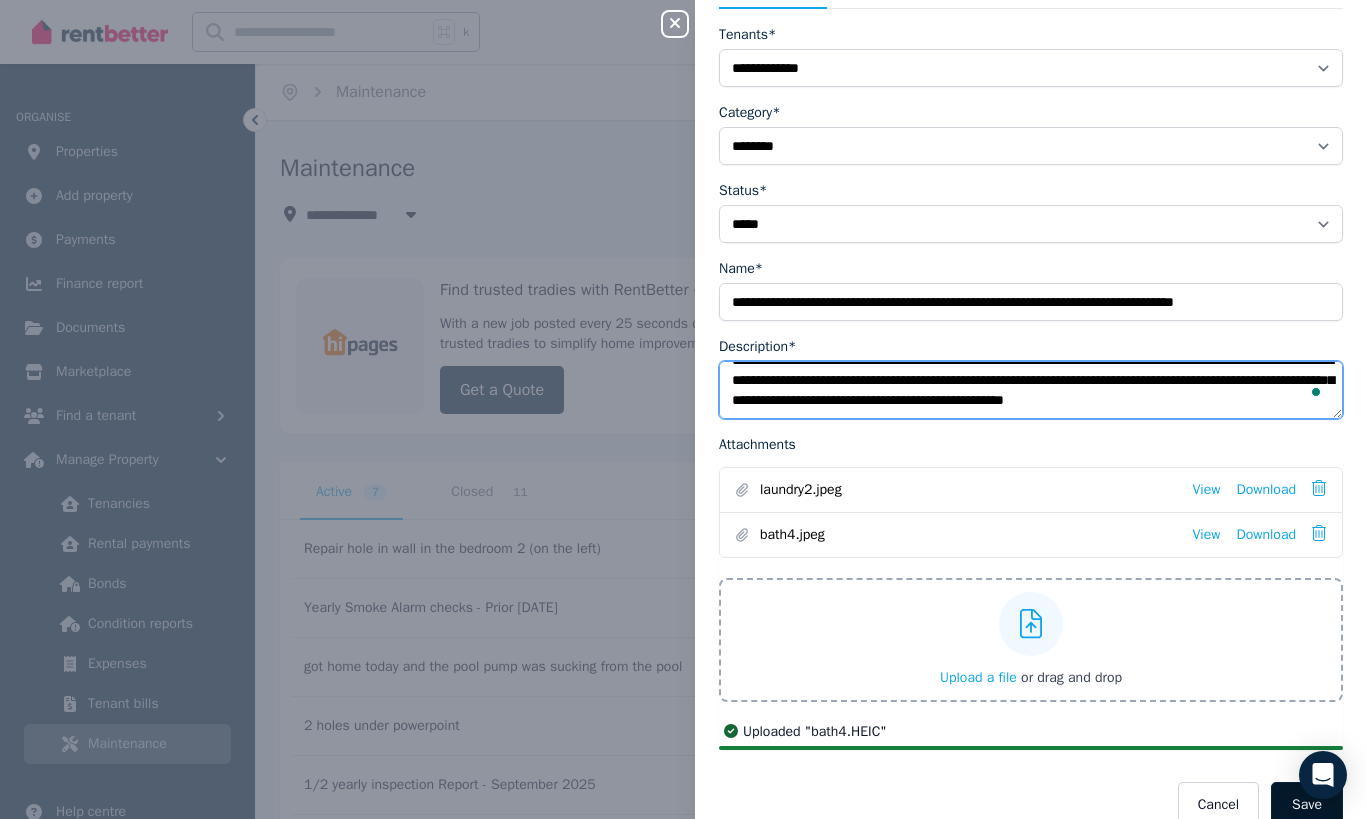 scroll, scrollTop: 134, scrollLeft: 0, axis: vertical 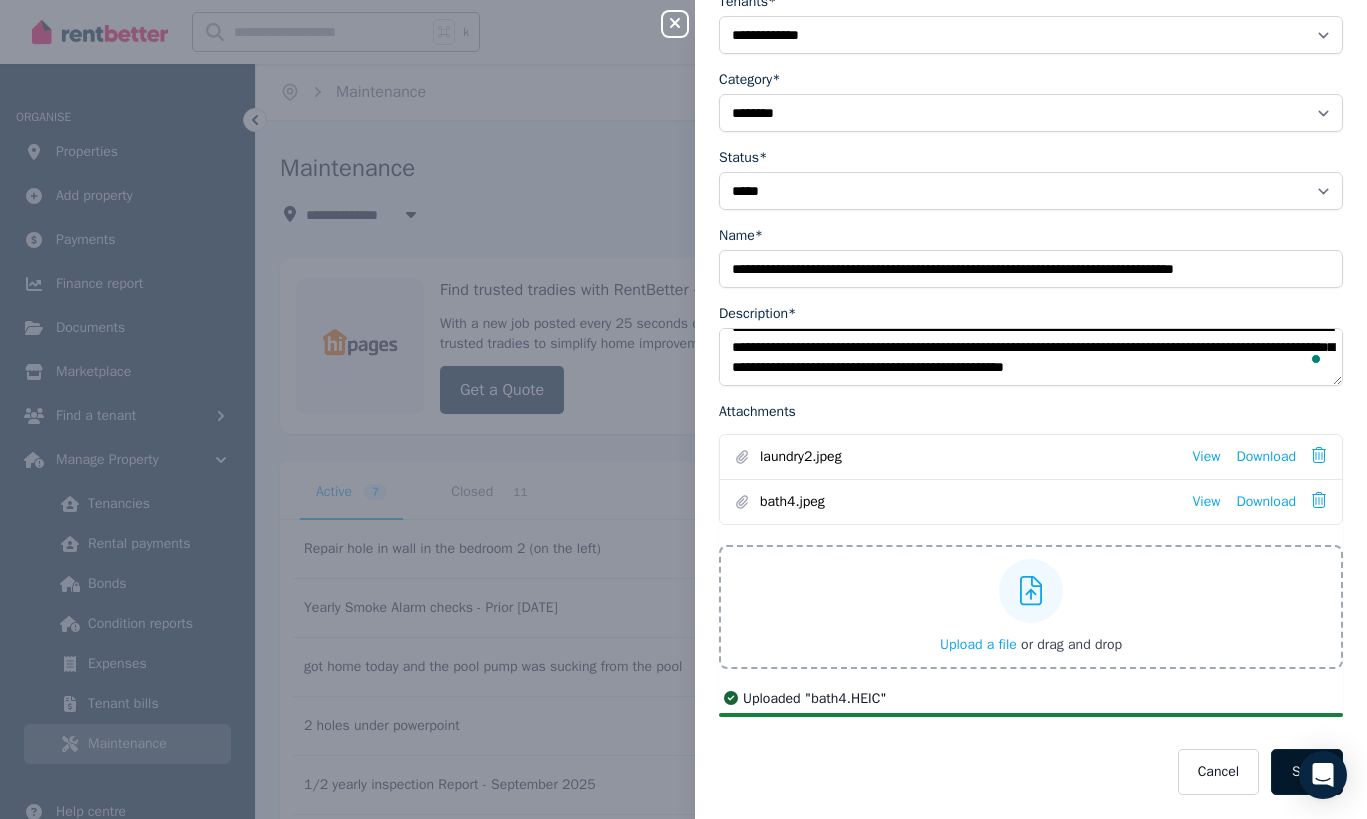 click on "Save" at bounding box center [1307, 772] 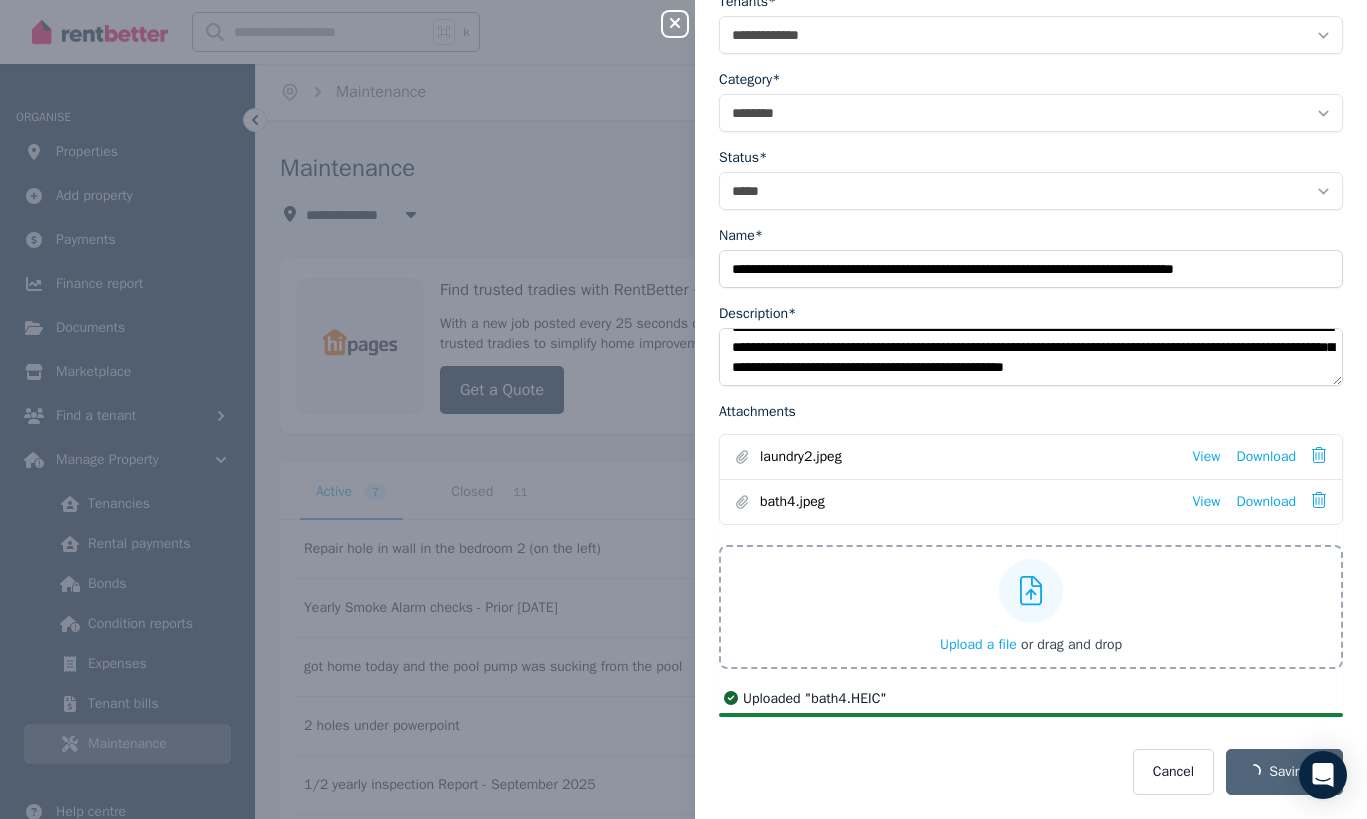 select 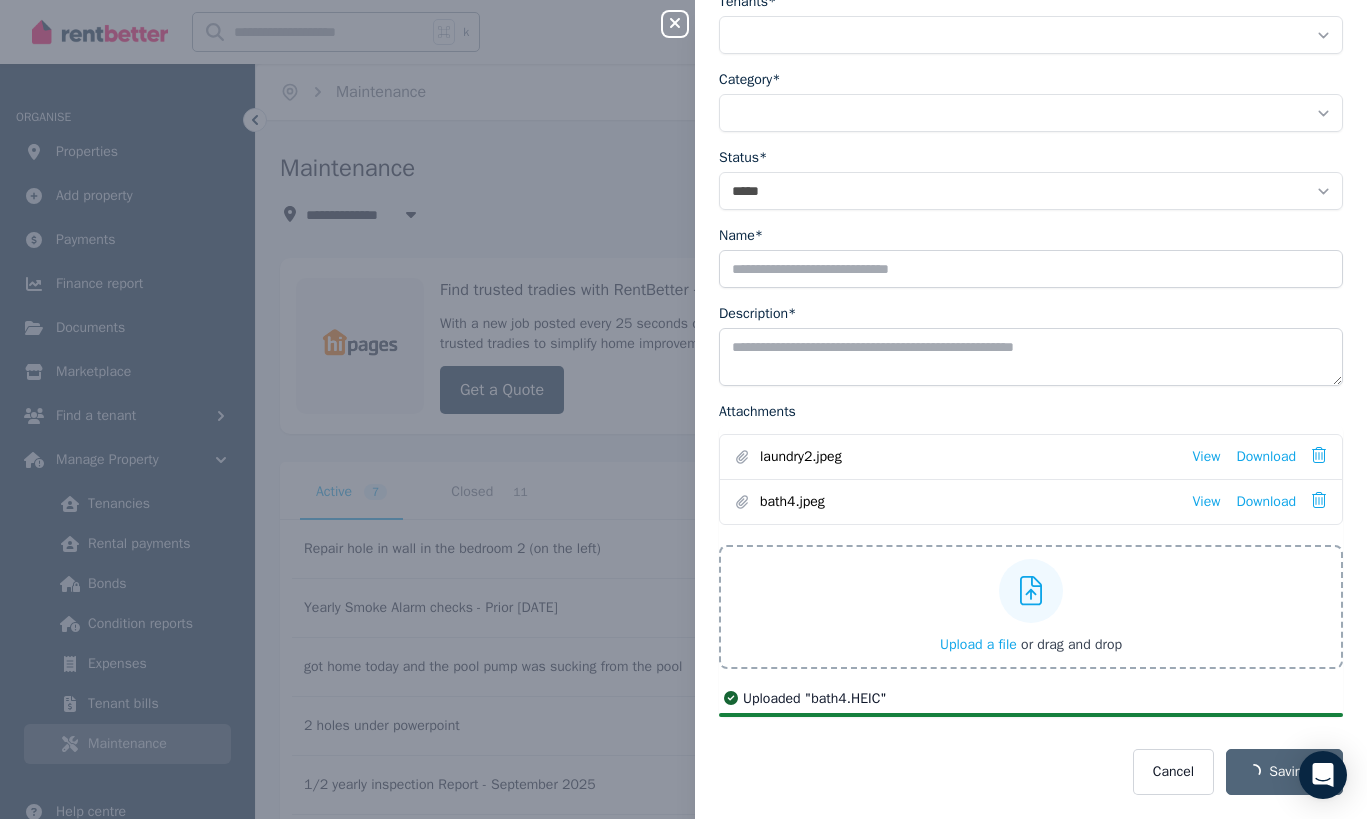 scroll, scrollTop: 0, scrollLeft: 0, axis: both 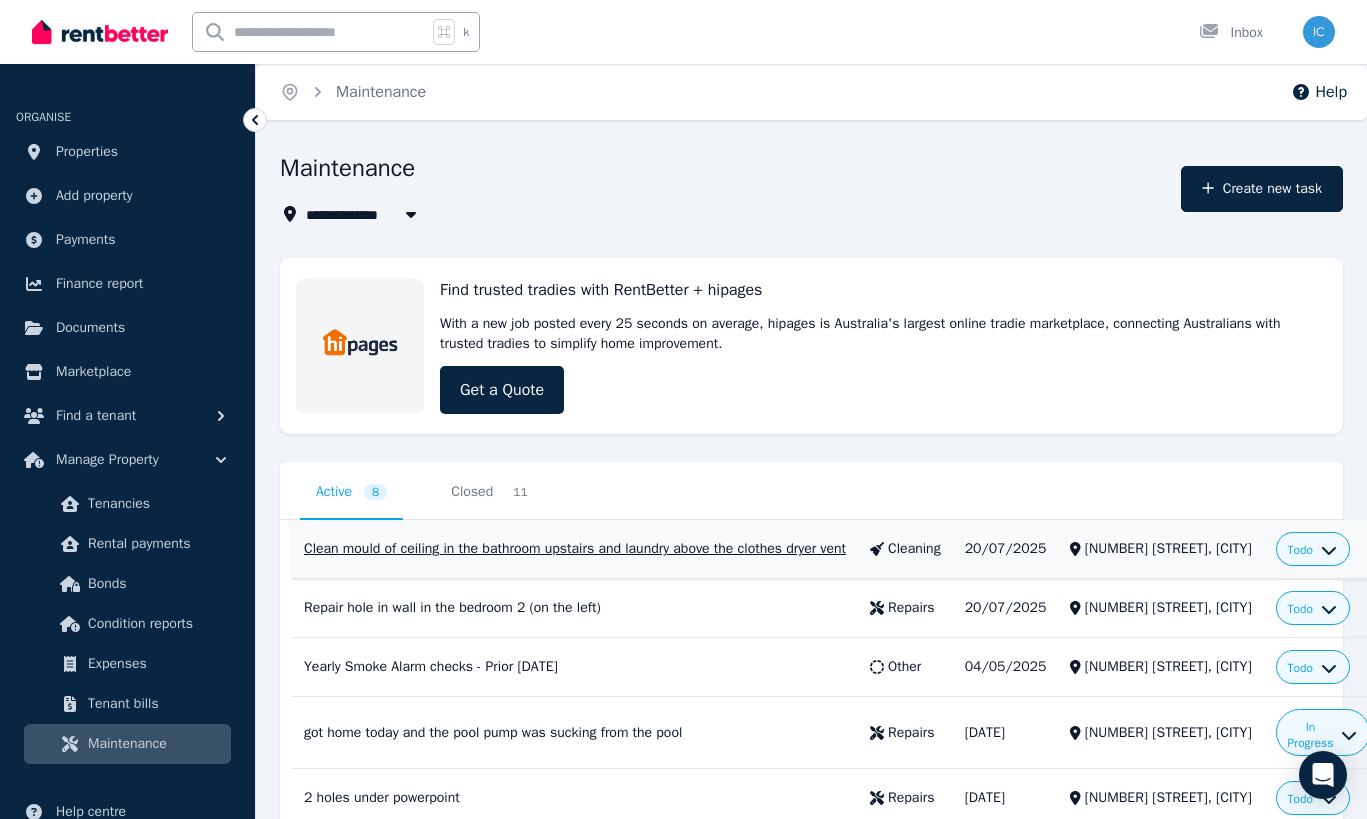 click on "Clean mould of ceiling in the bathroom upstairs and laundry above the clothes dryer vent [NUMBER] [STREET], [CITY]" at bounding box center (575, 549) 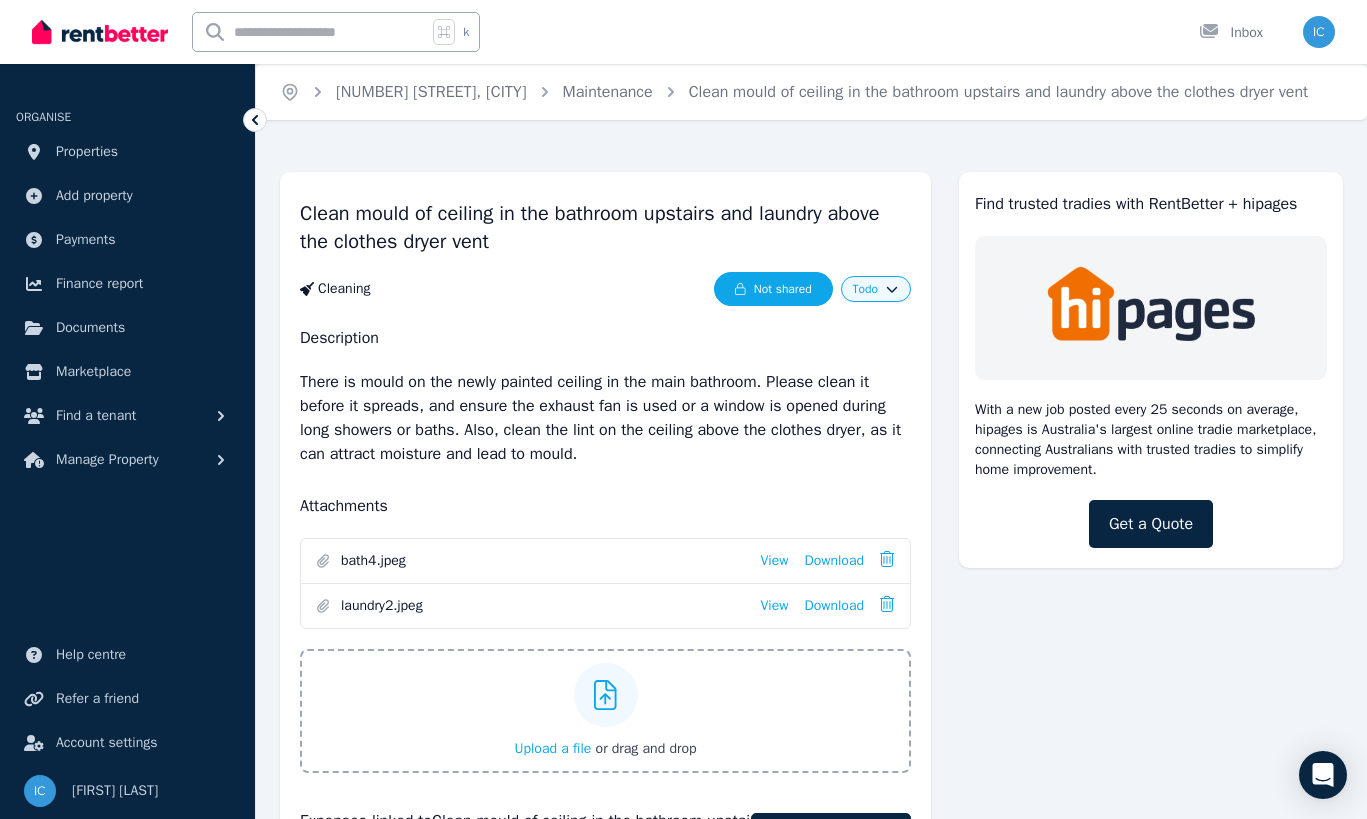 click on "Not shared" at bounding box center (783, 289) 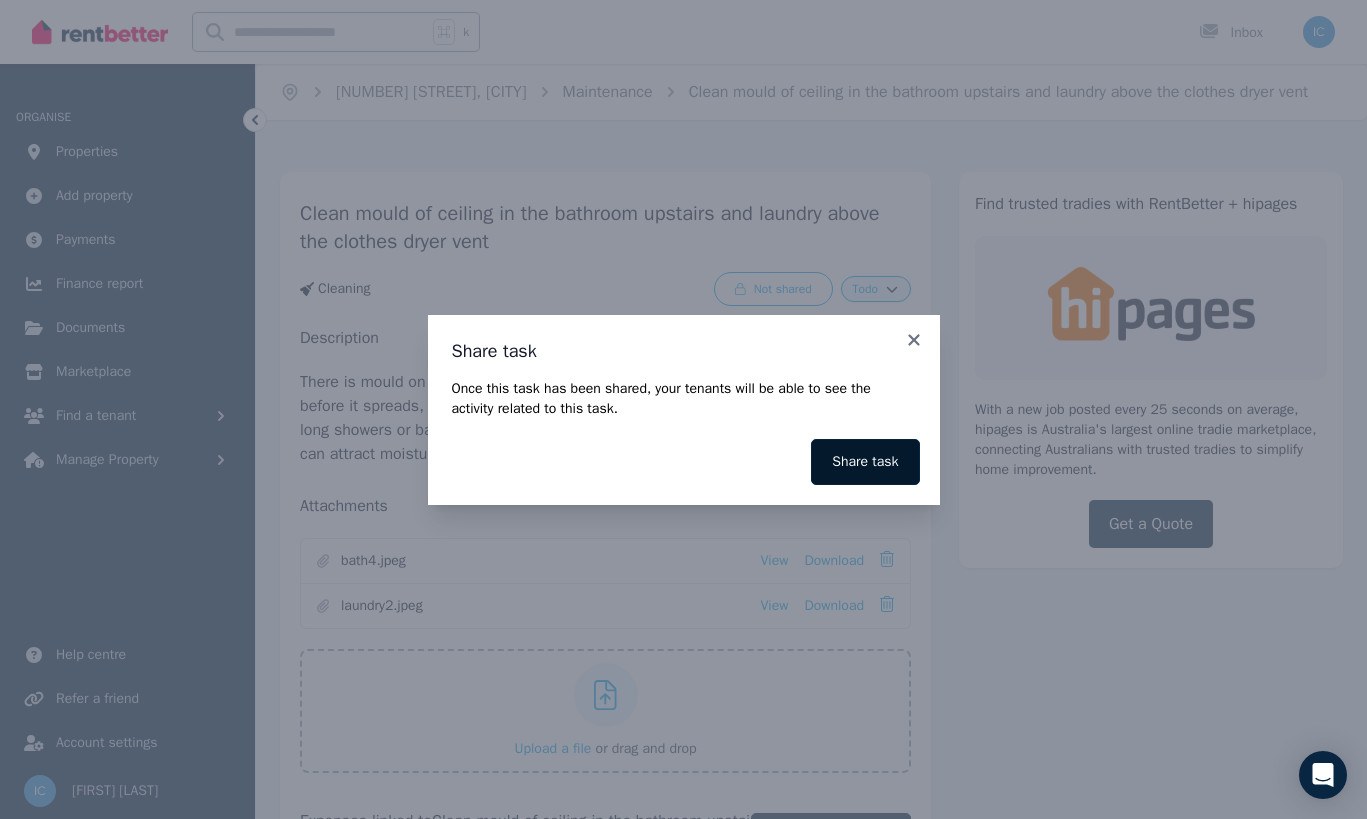 click on "Share task" at bounding box center [865, 462] 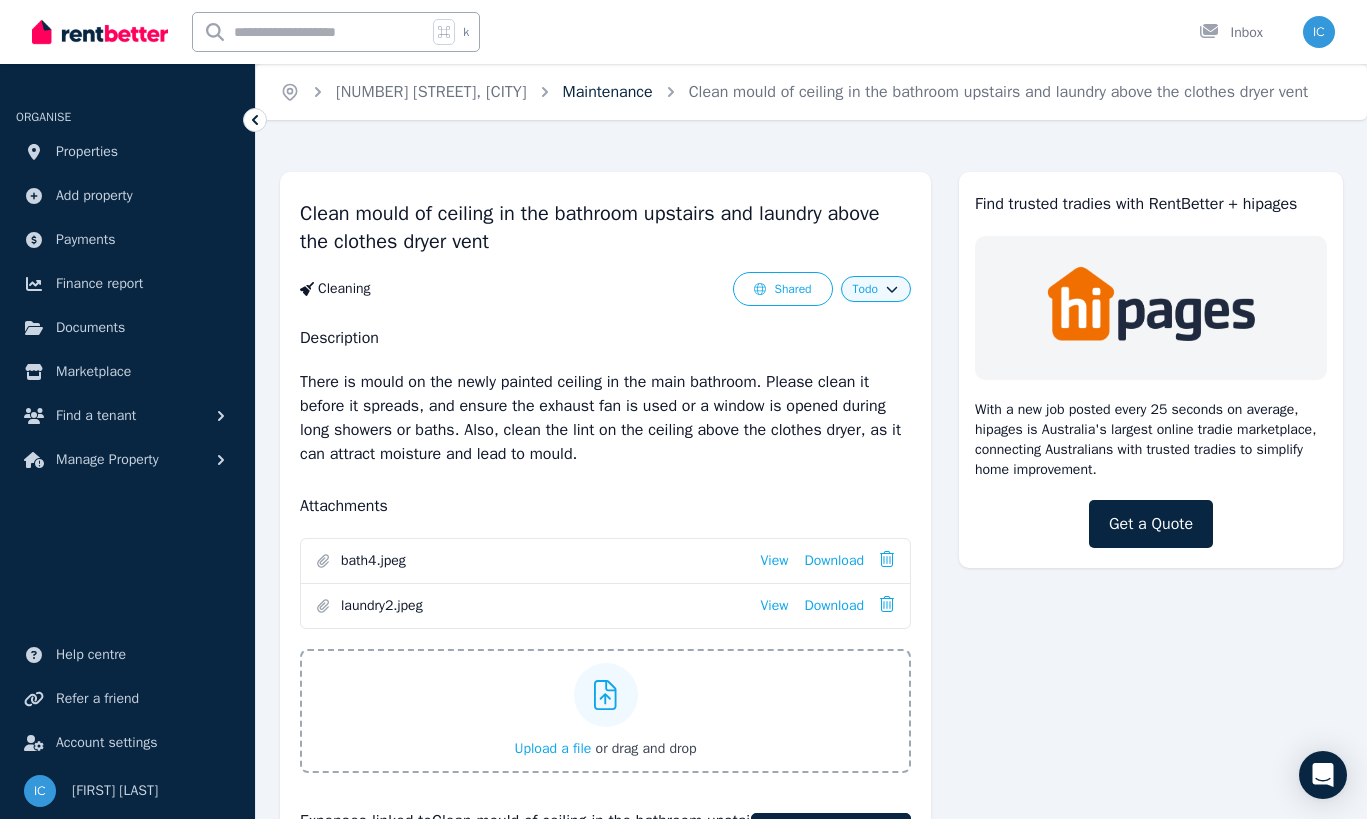 click on "Maintenance" at bounding box center (608, 92) 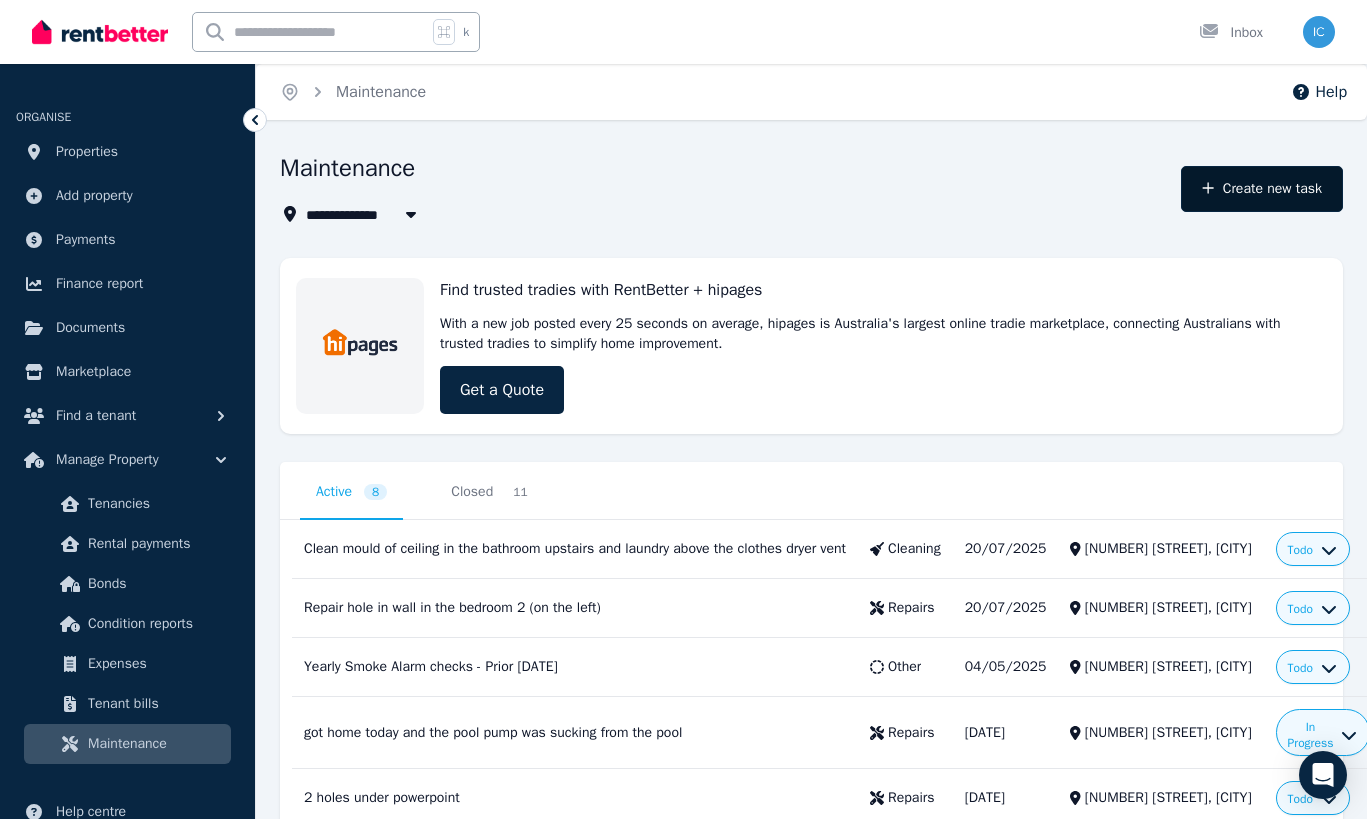 click on "Create new task" at bounding box center (1262, 189) 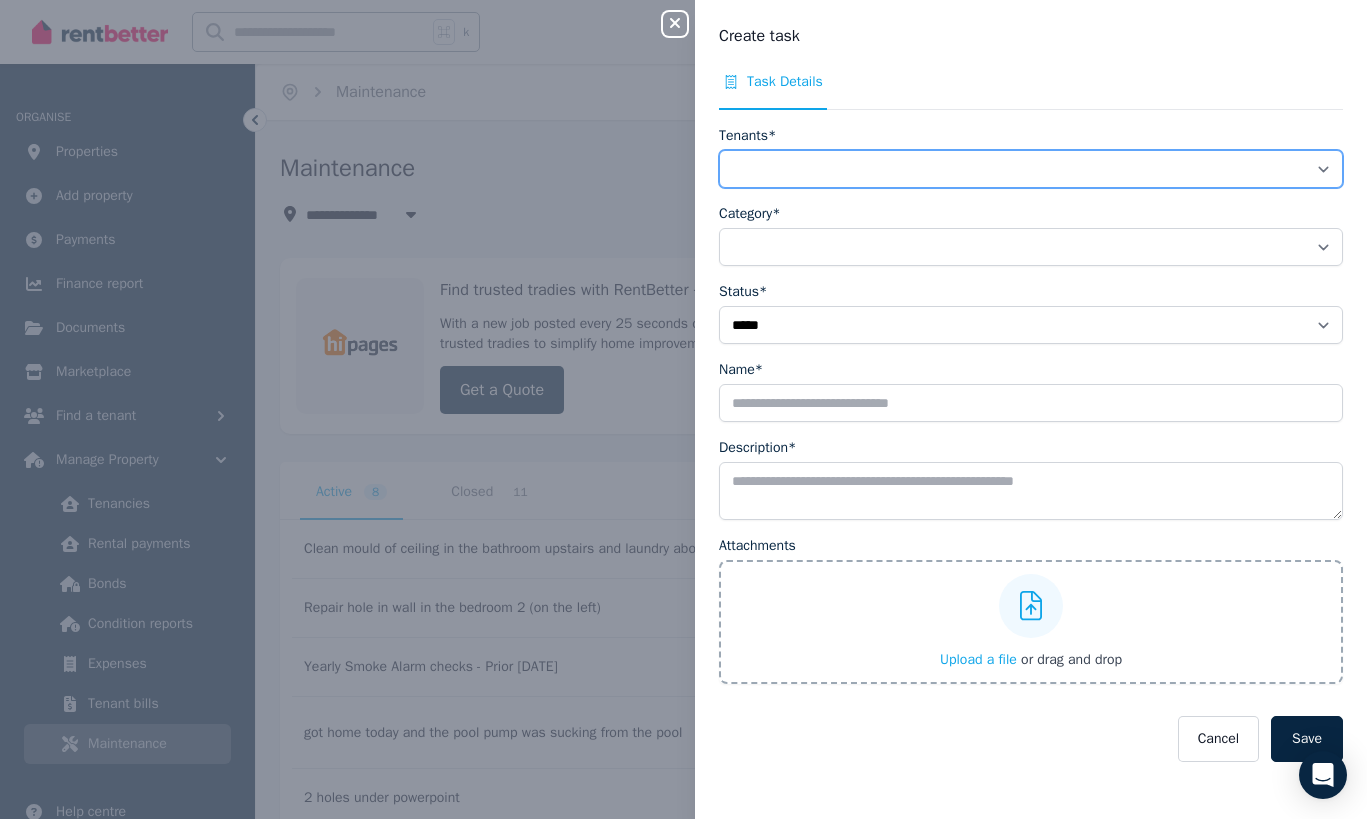 click on "**********" at bounding box center [1031, 169] 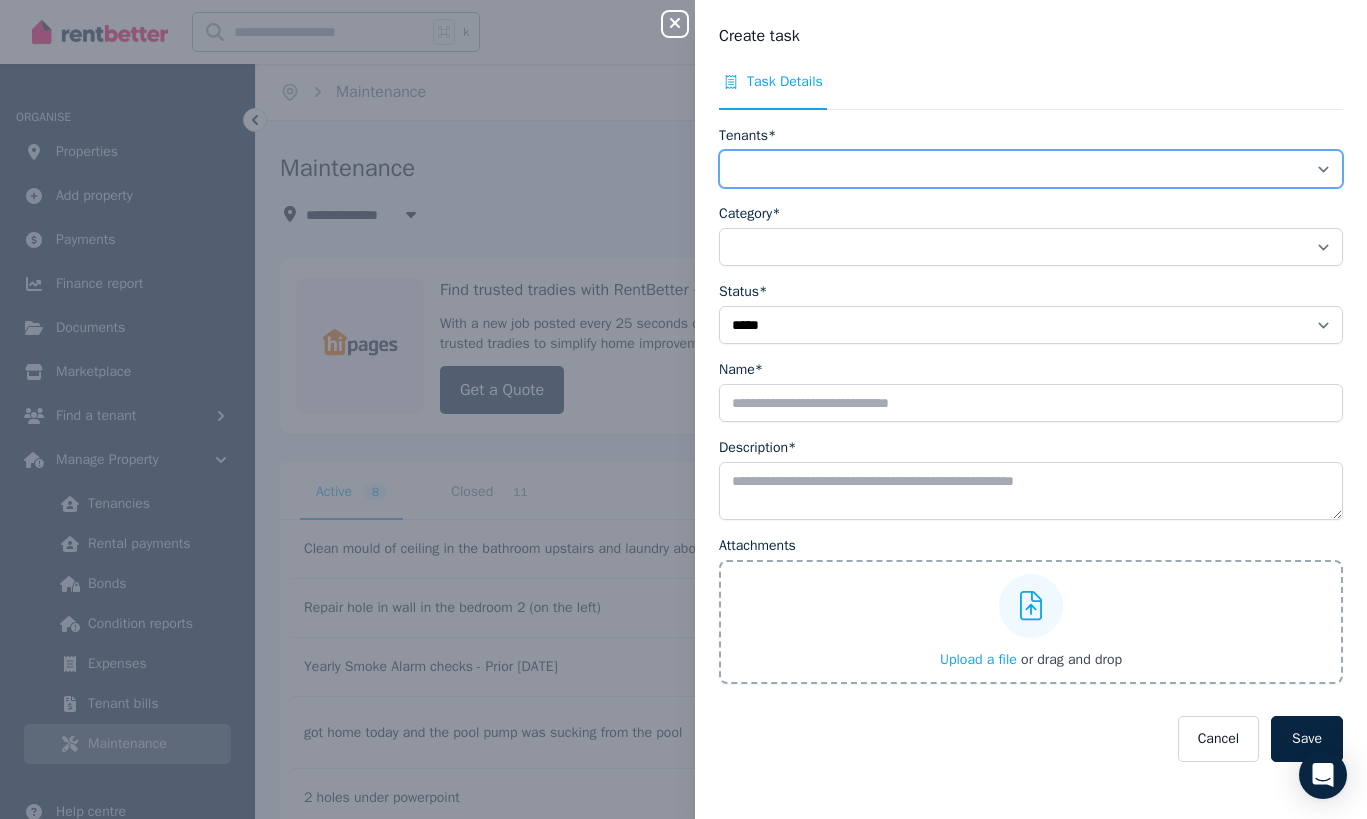select on "**********" 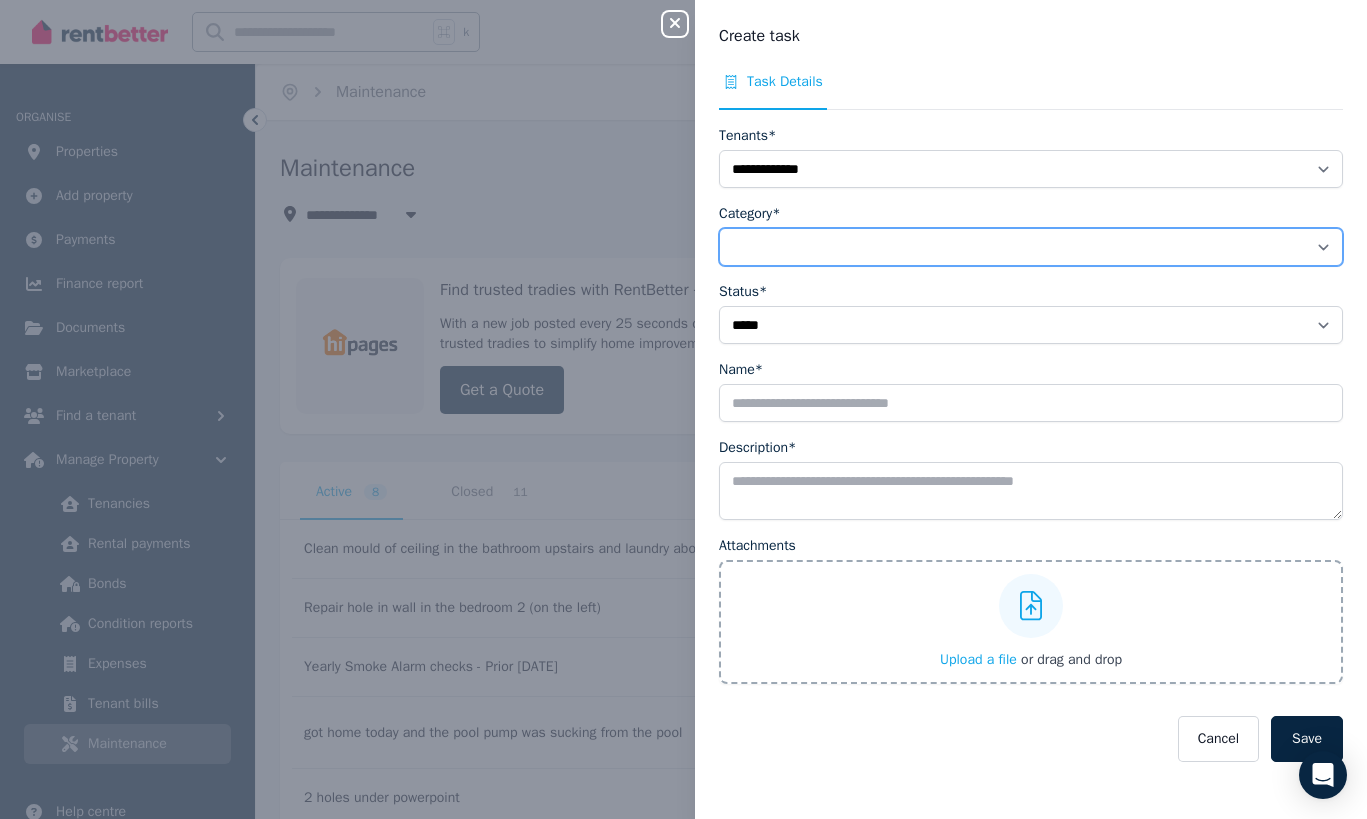 click on "**********" at bounding box center (1031, 247) 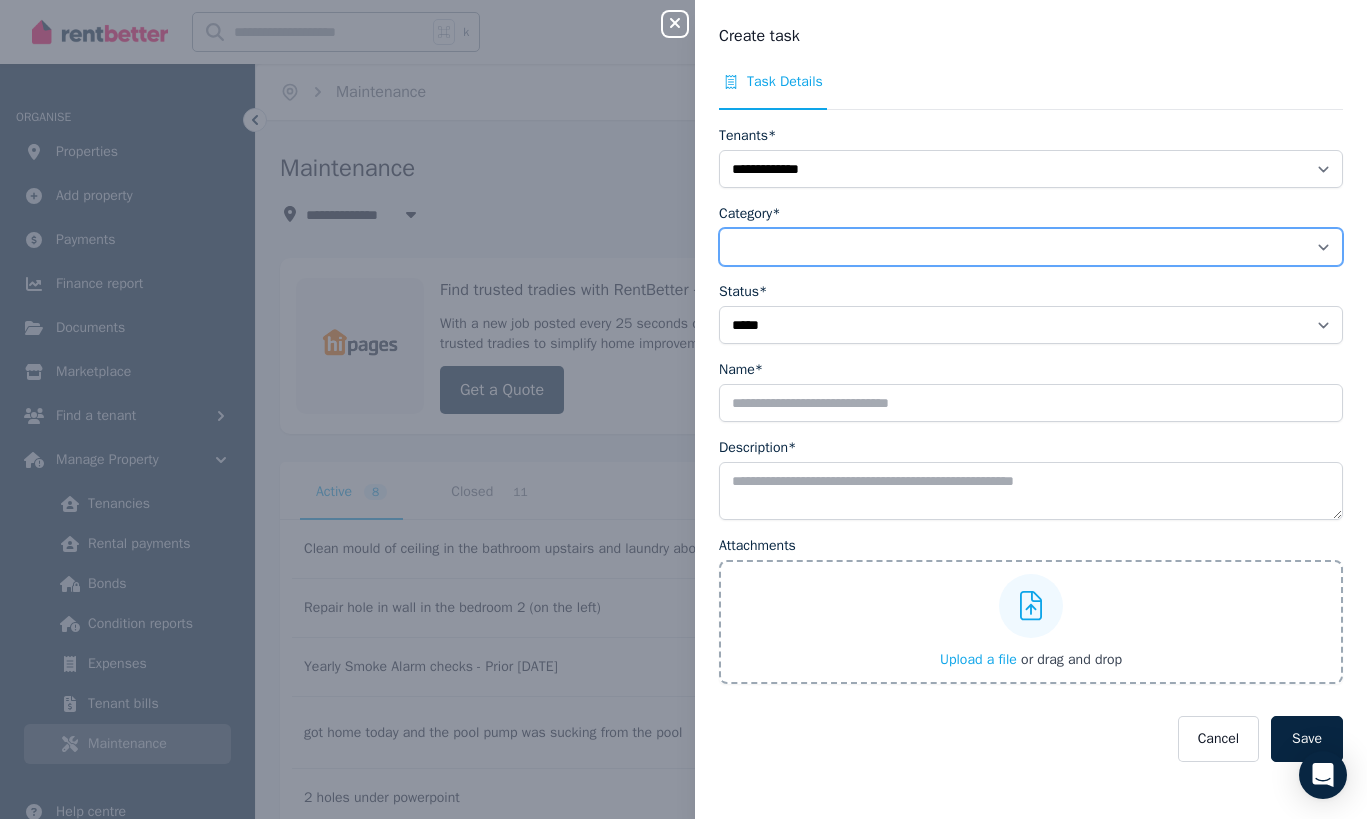 select on "**********" 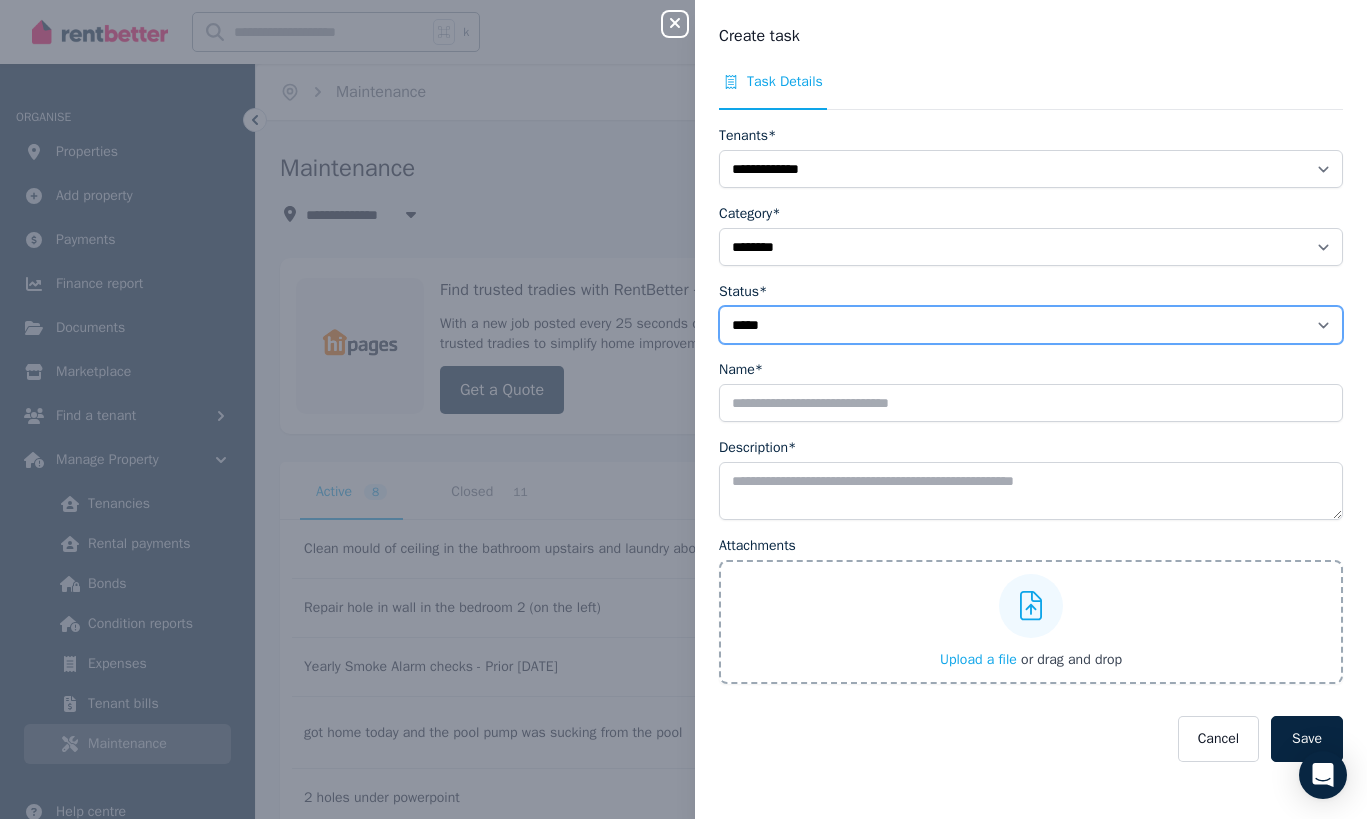 click on "**********" at bounding box center [1031, 325] 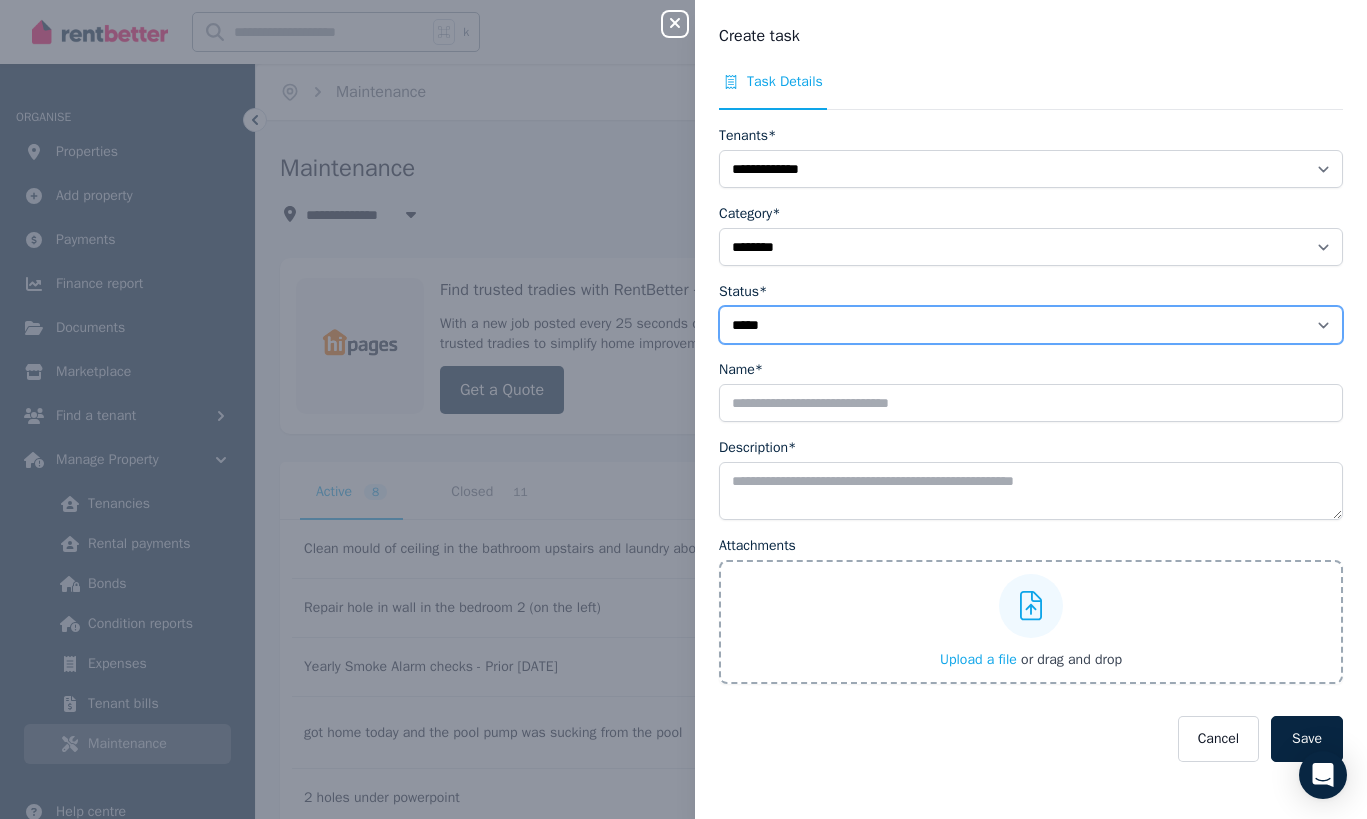 select on "**********" 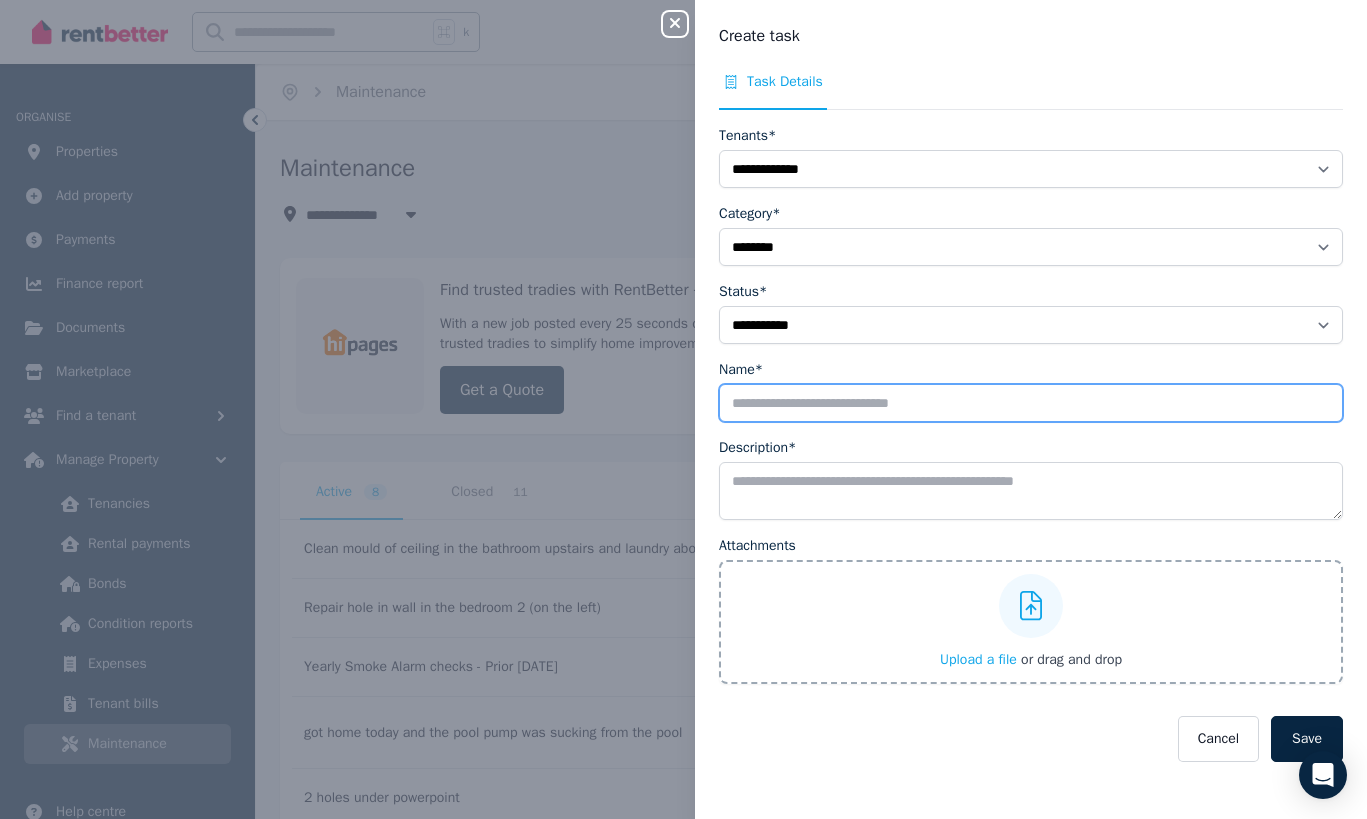 click on "Name*" at bounding box center [1031, 403] 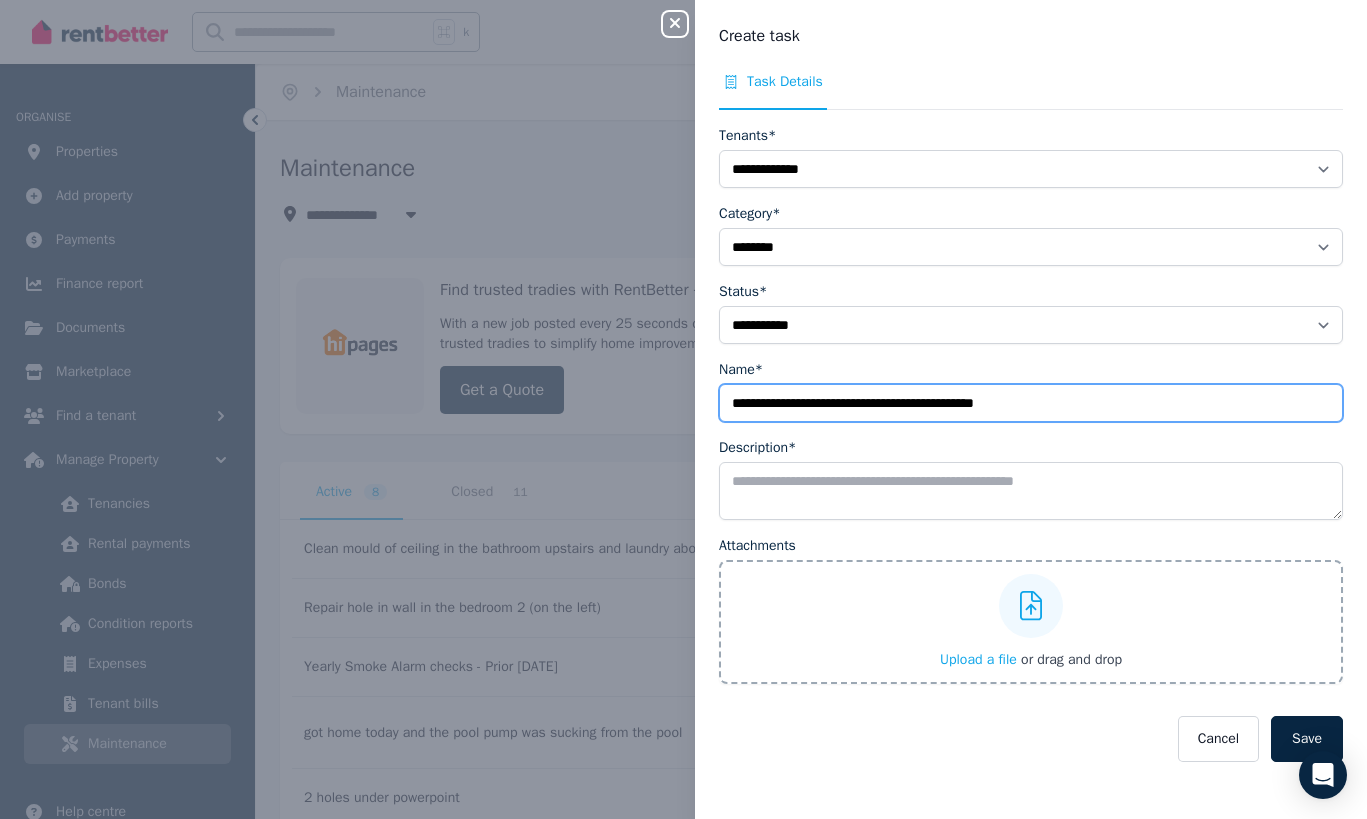 type on "**********" 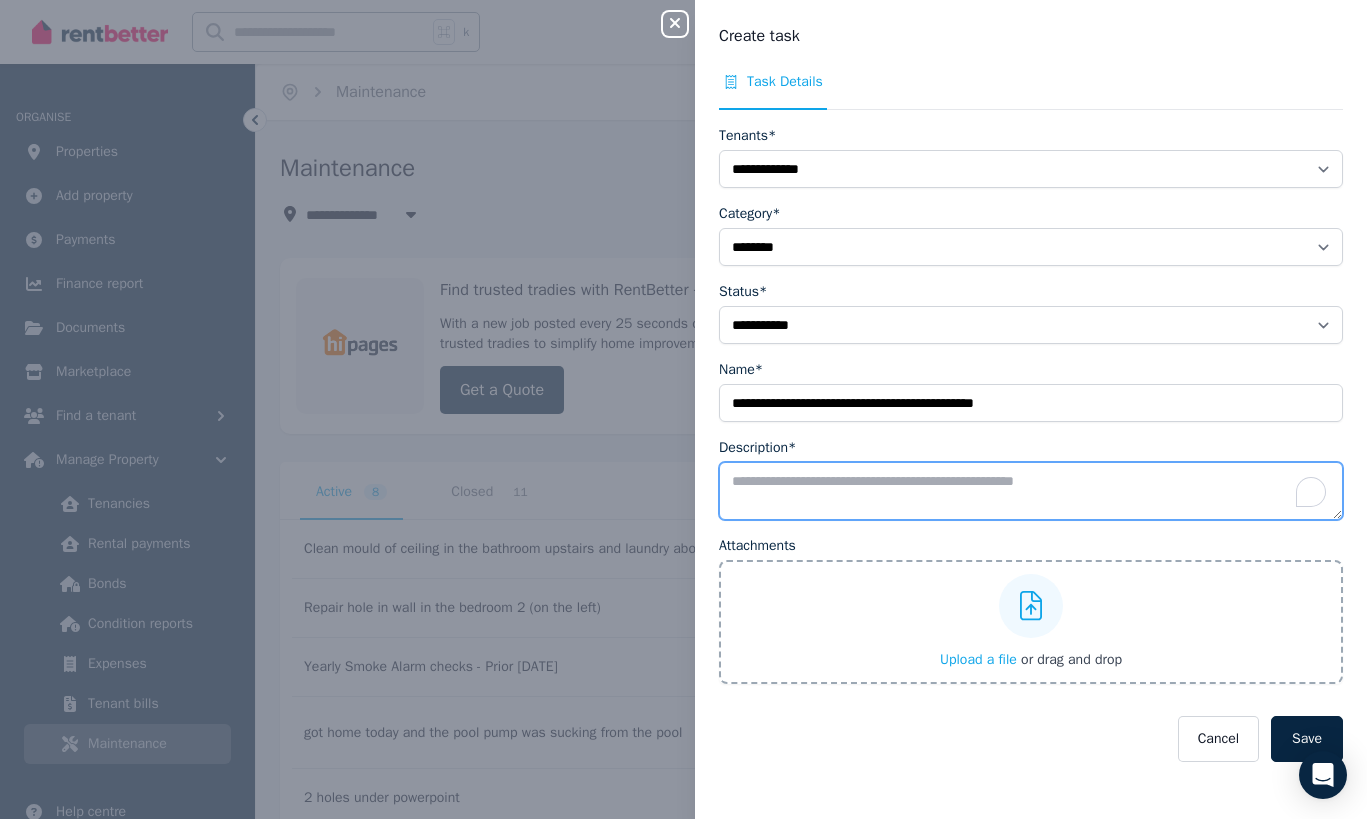 click on "Description*" at bounding box center [1031, 491] 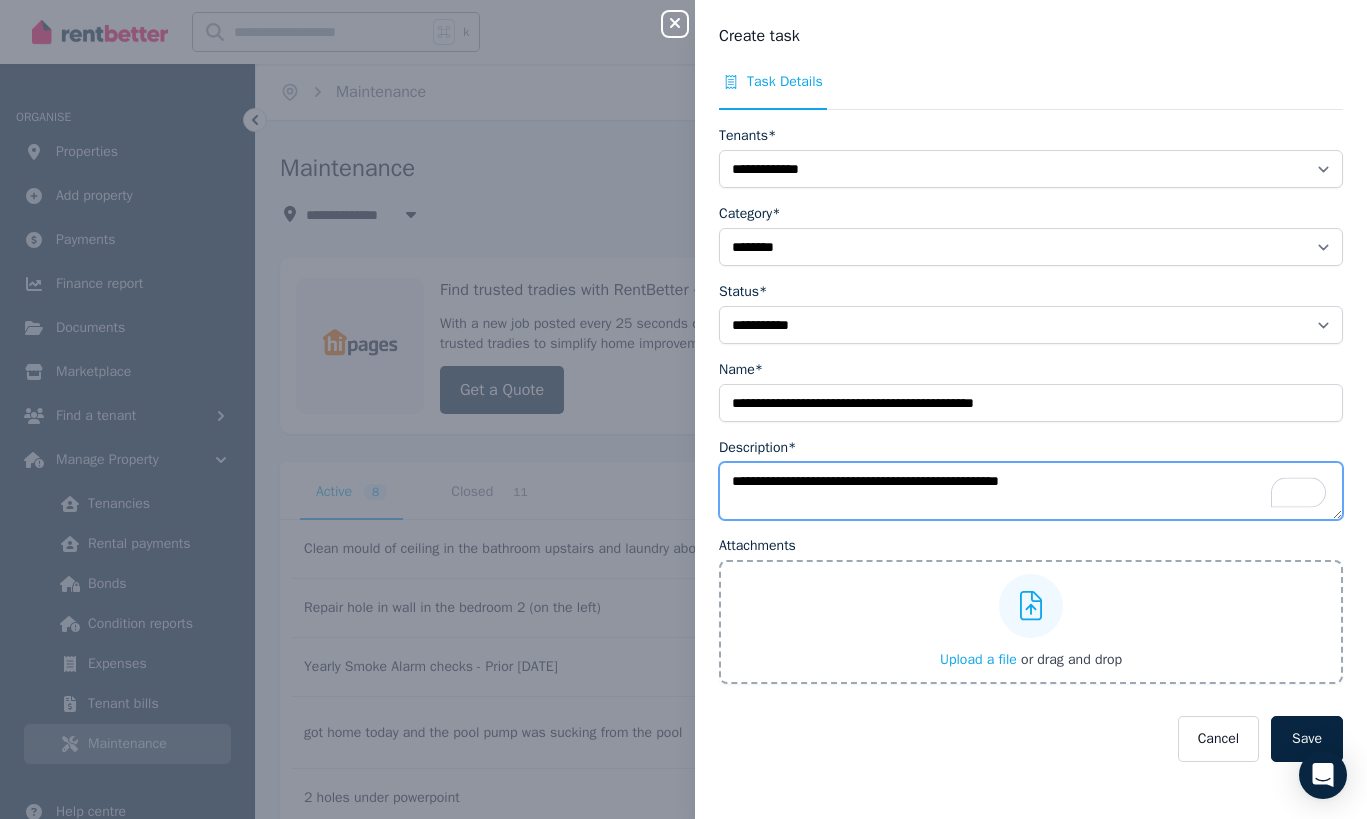type on "**********" 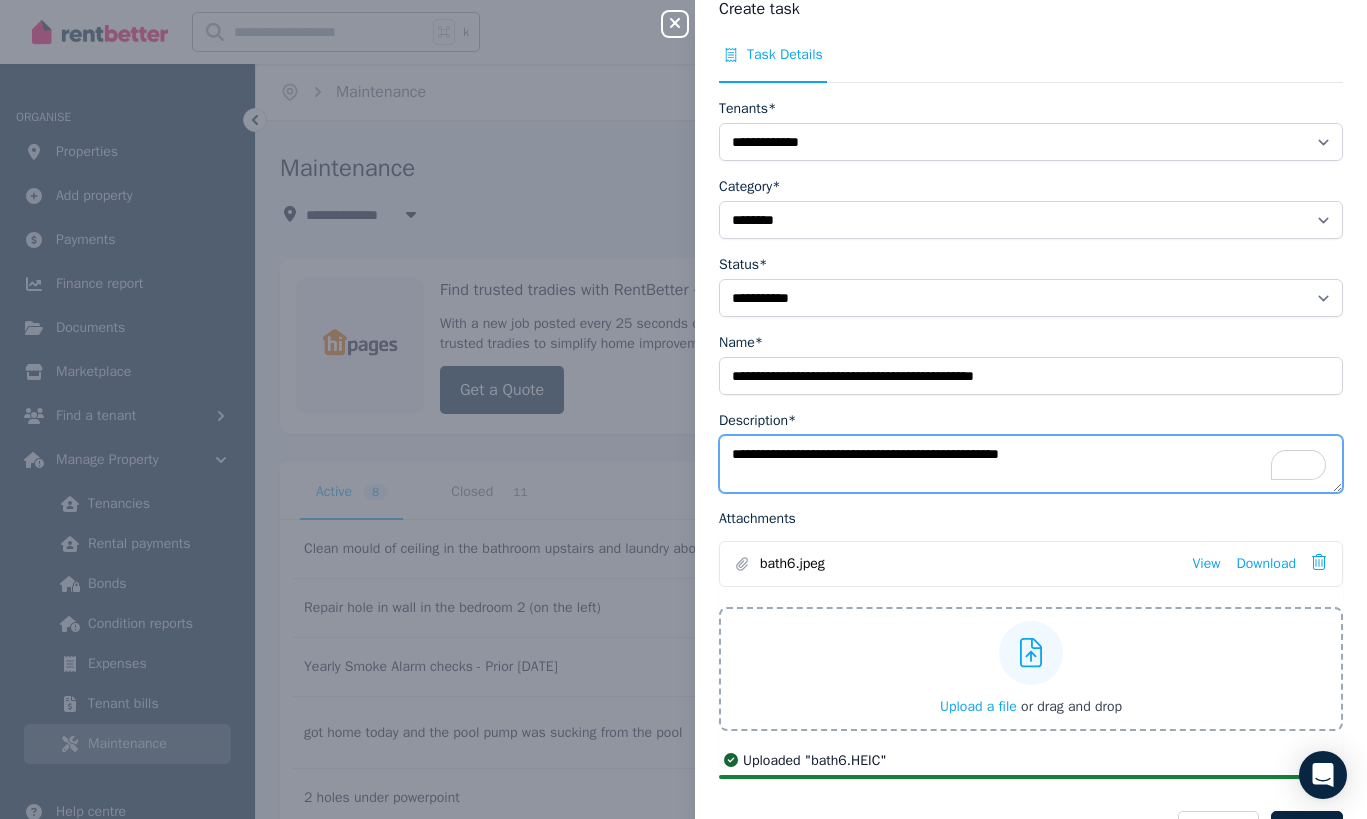 scroll, scrollTop: 89, scrollLeft: 0, axis: vertical 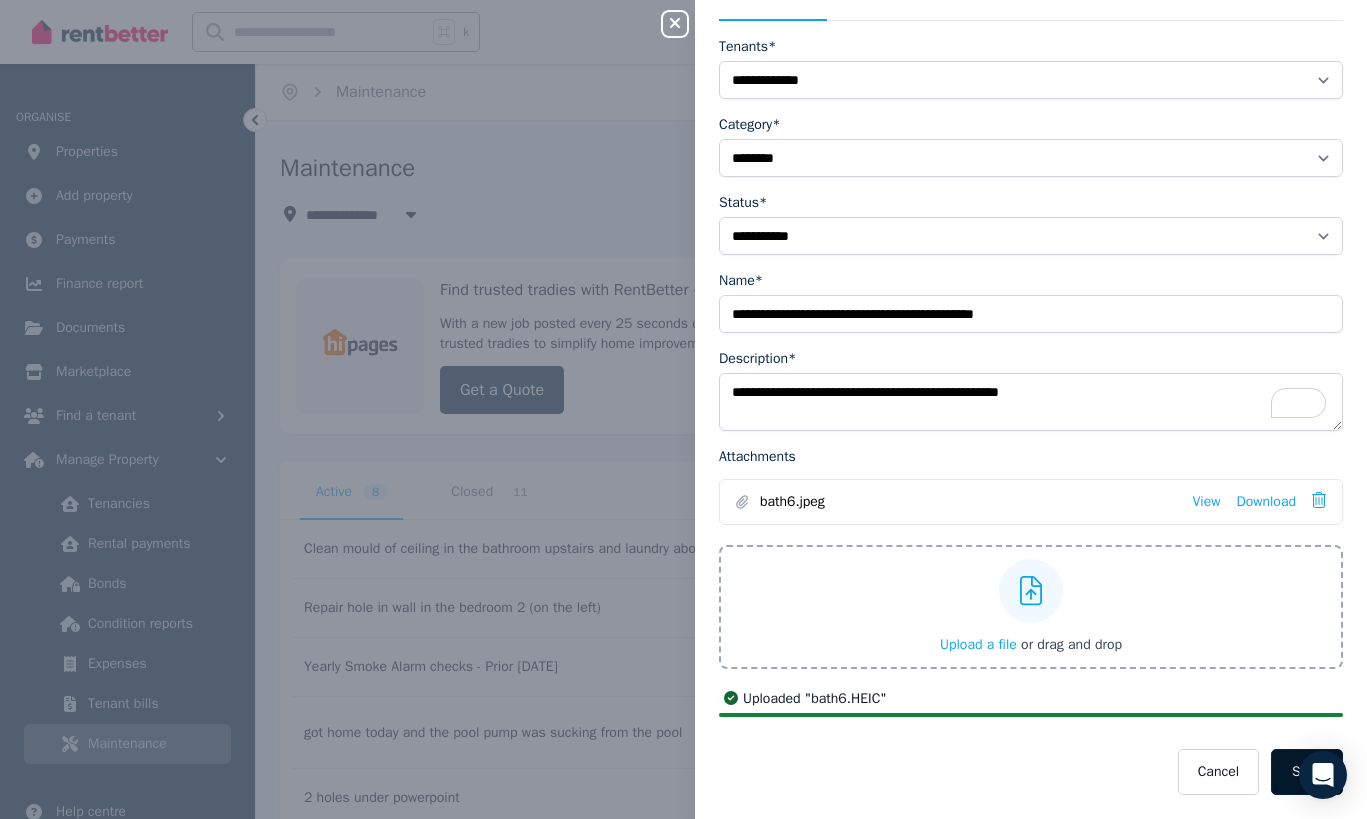 click on "Save" at bounding box center [1307, 772] 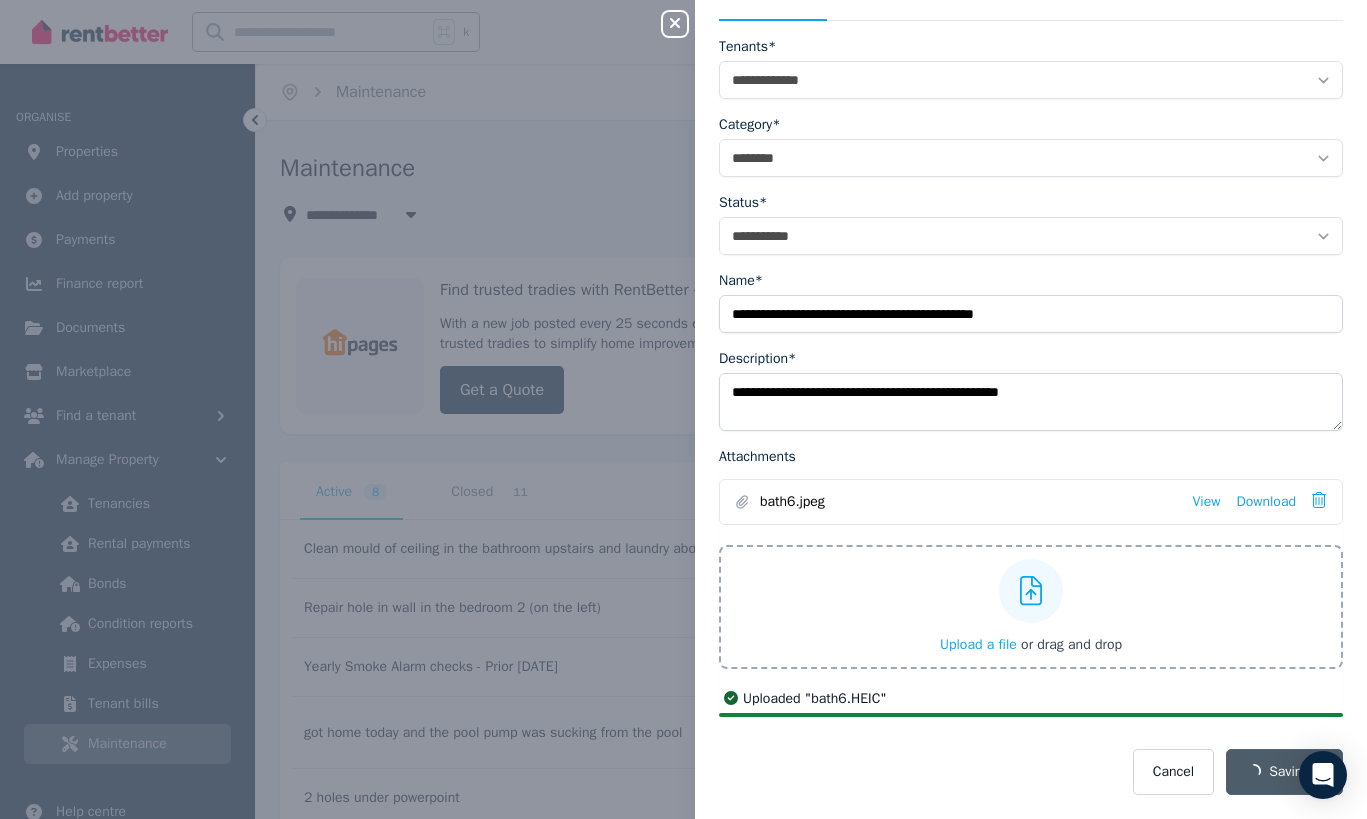 select 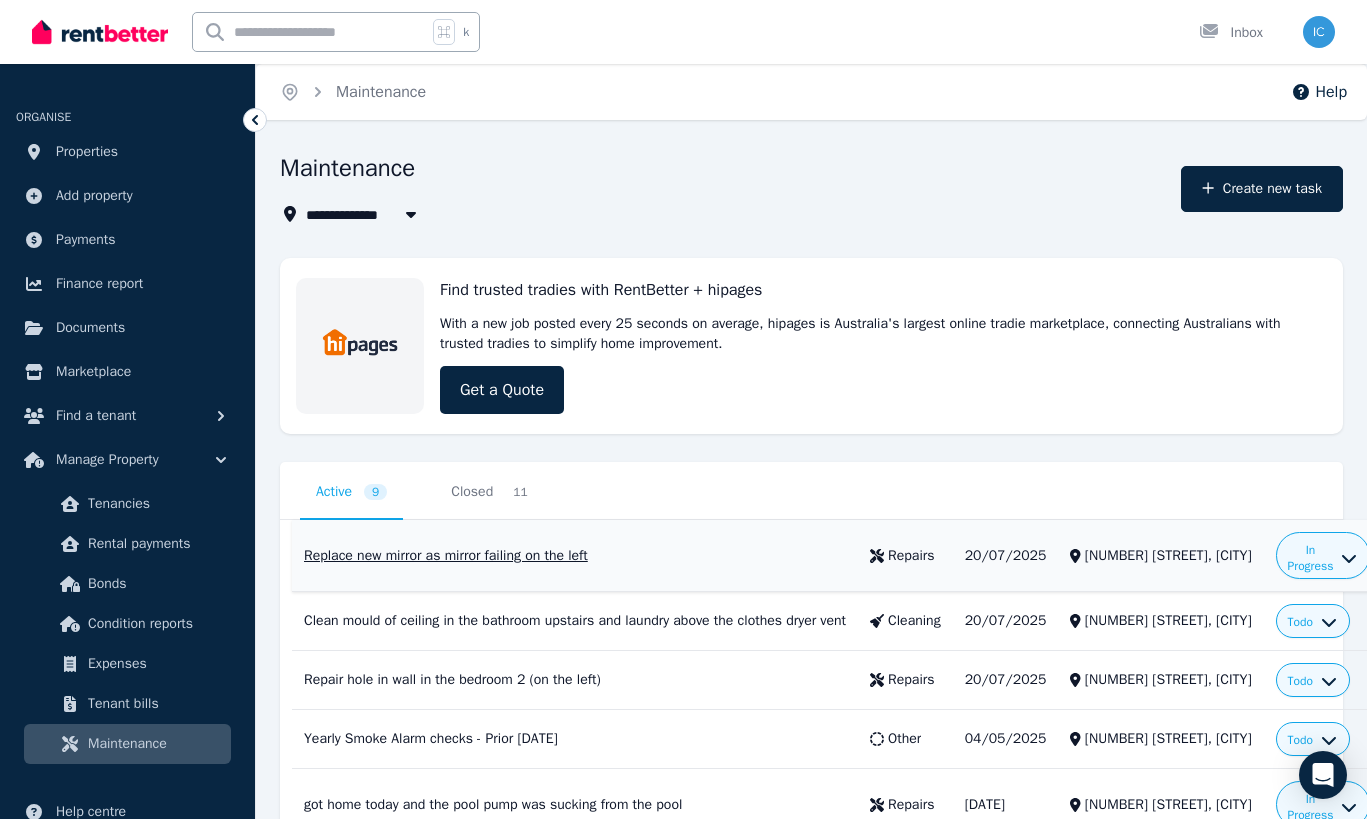click on "Replace new mirror as mirror failing on the left" at bounding box center [575, 556] 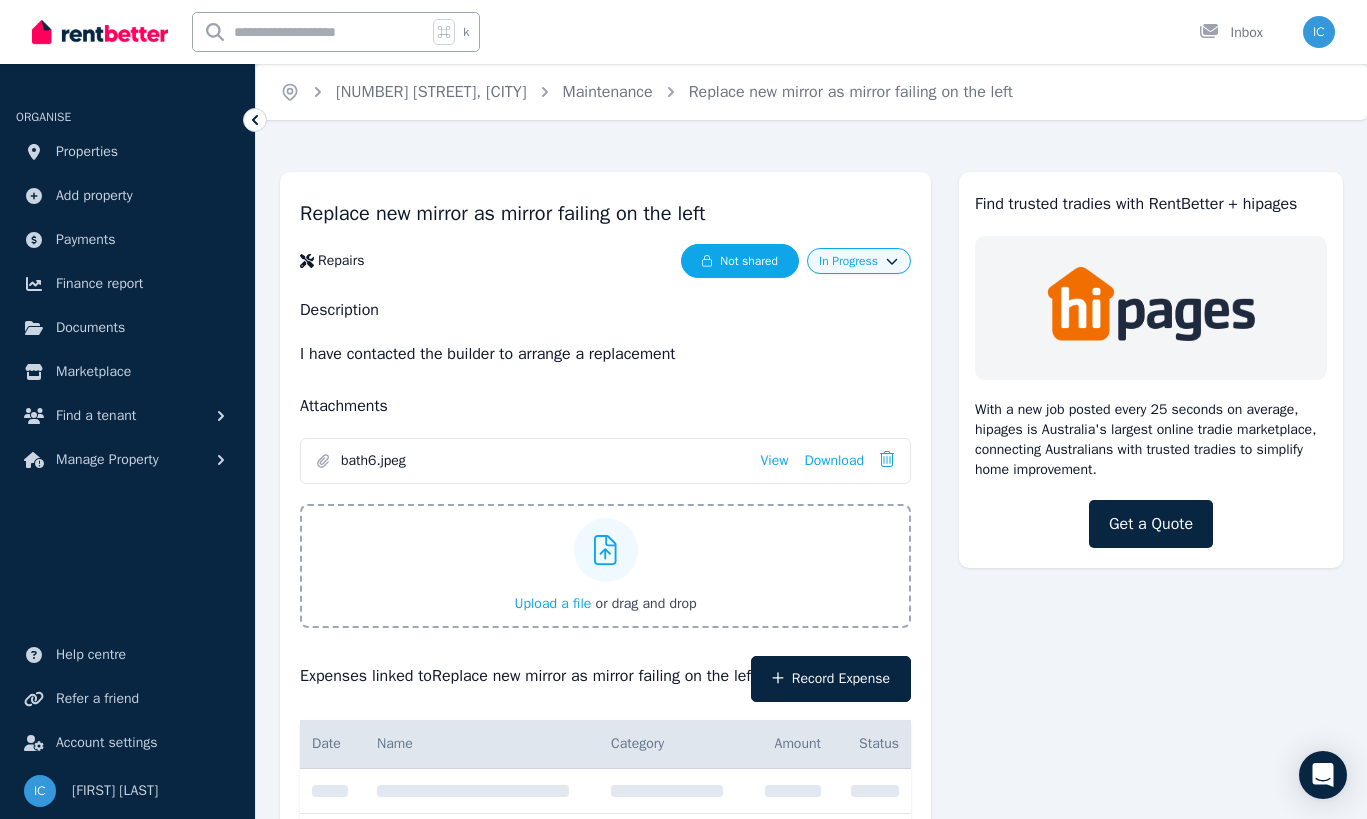 click on "Not shared" at bounding box center [740, 261] 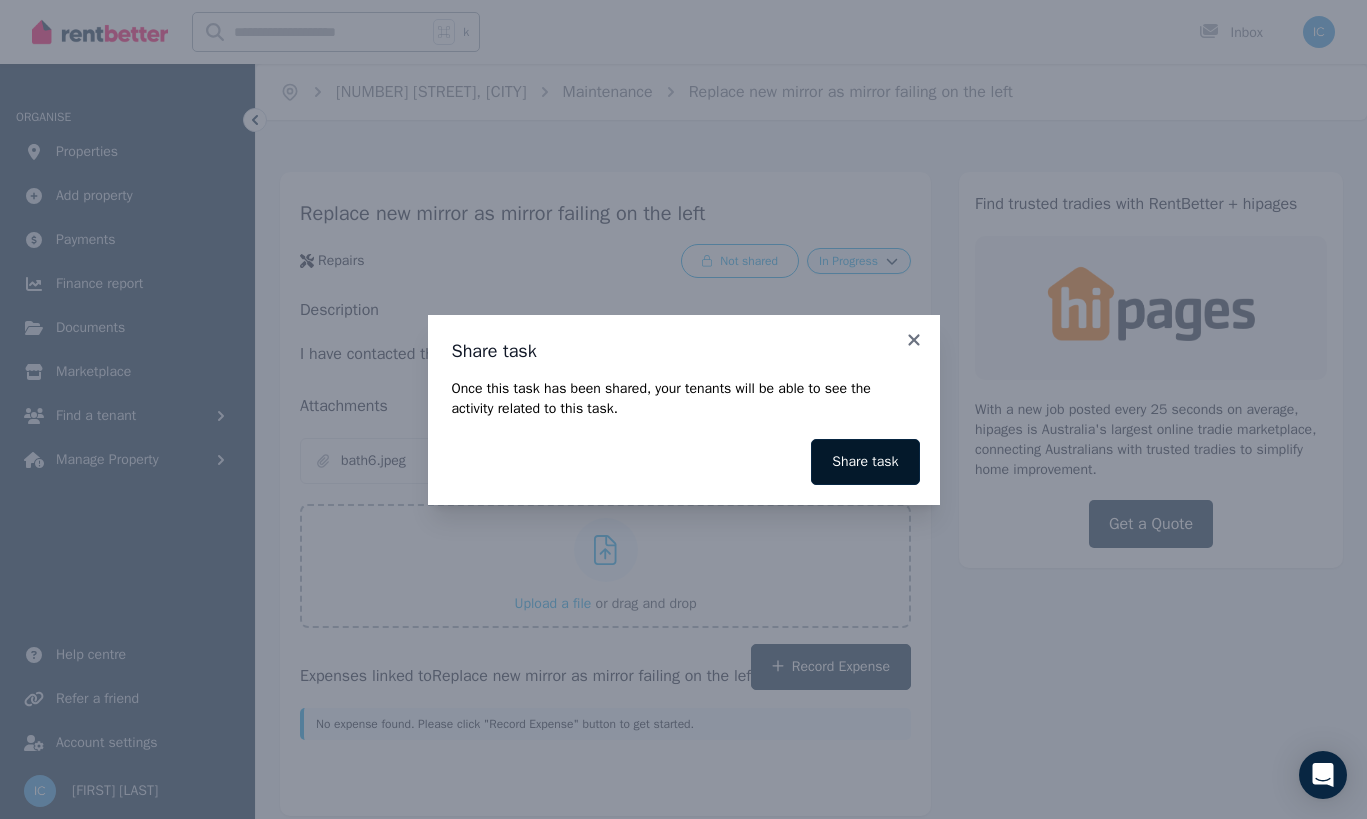 click on "Share task" at bounding box center [865, 462] 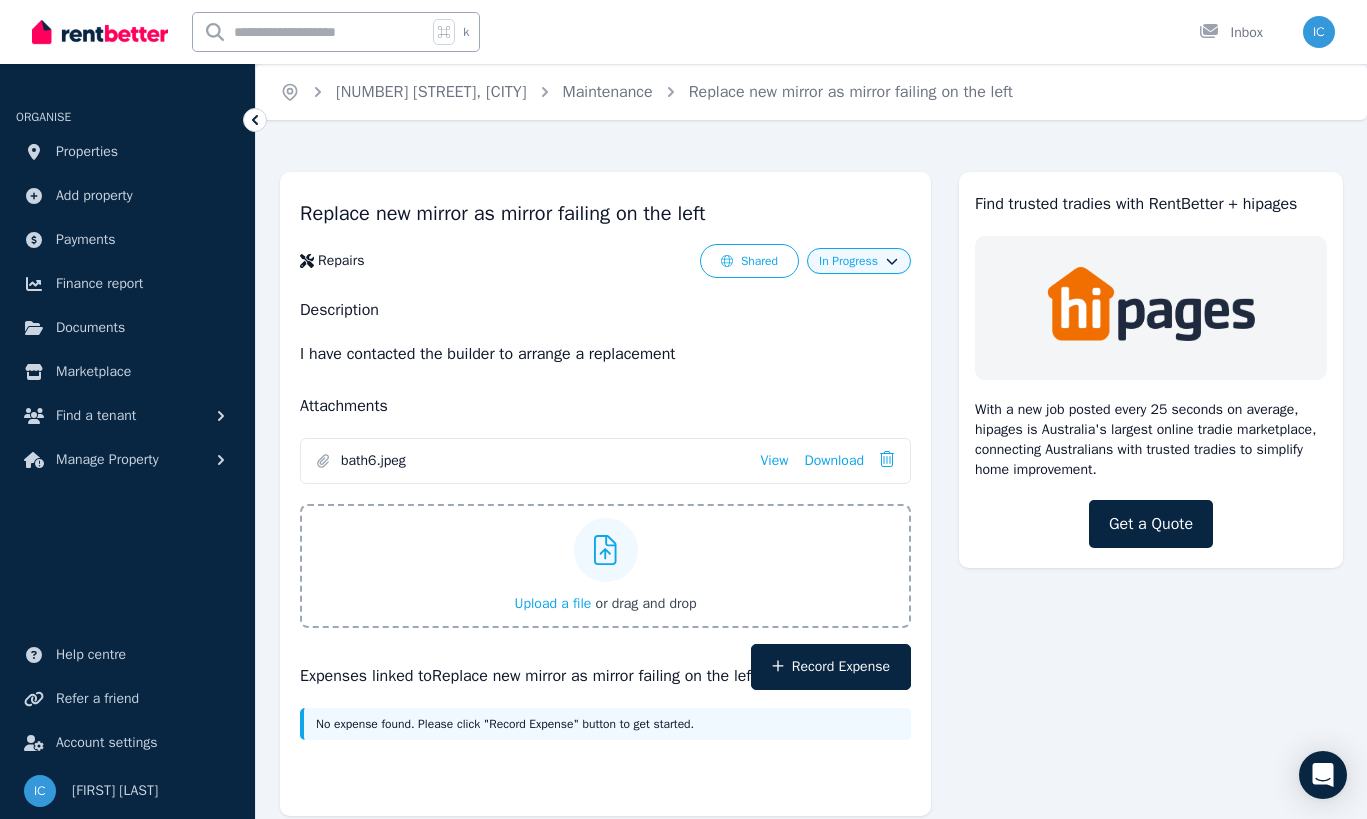 type 